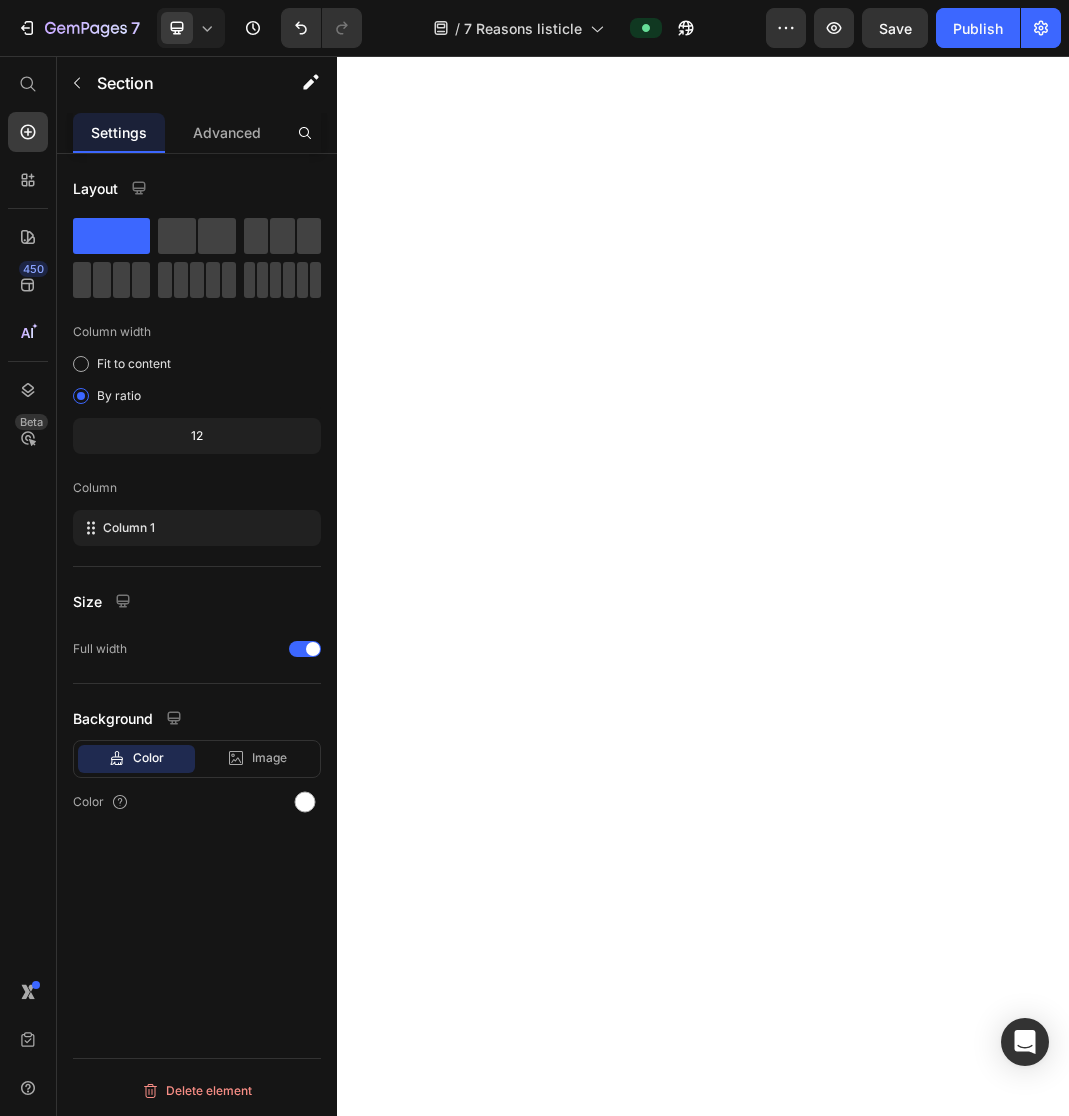 scroll, scrollTop: 0, scrollLeft: 0, axis: both 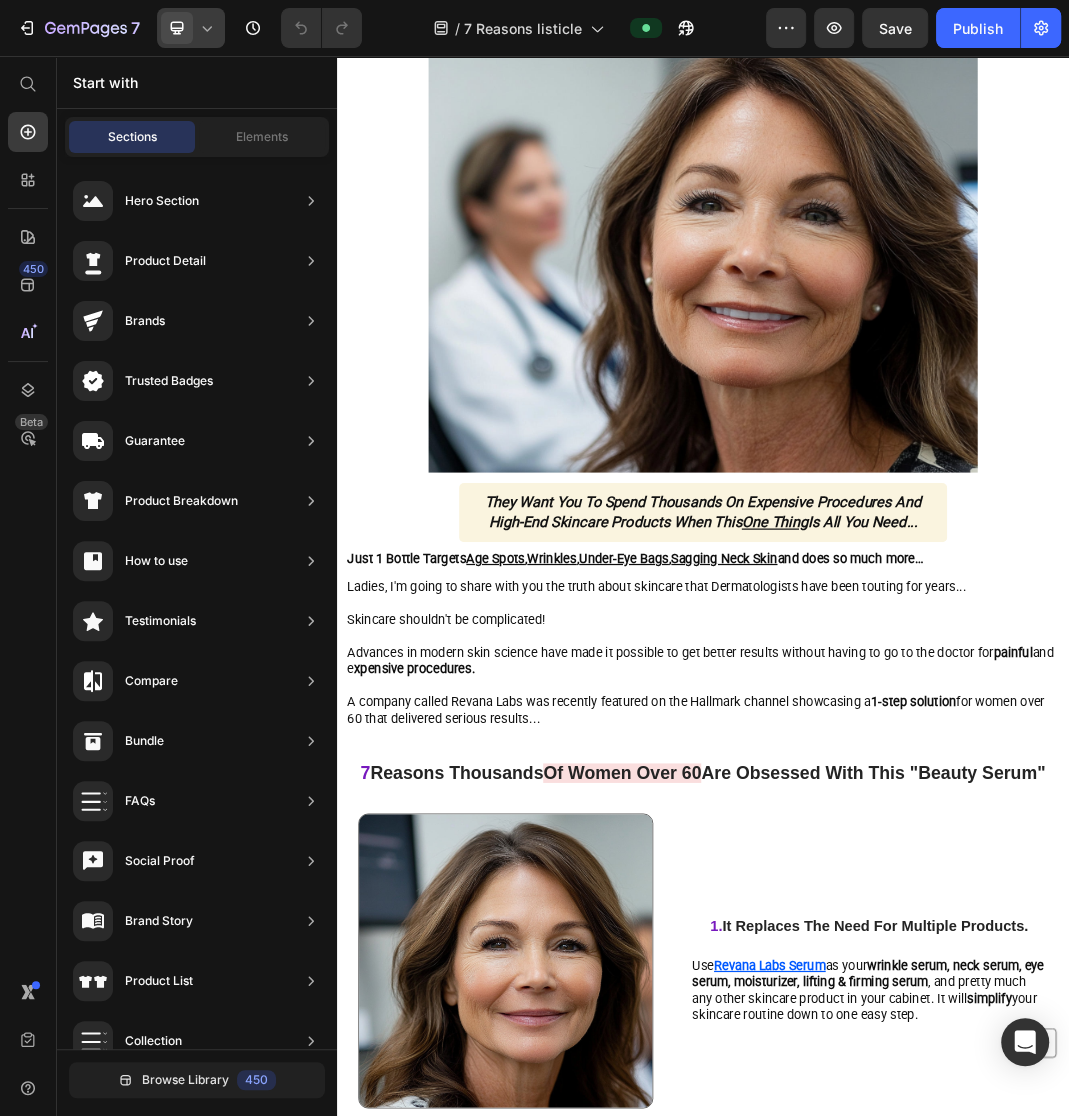 click 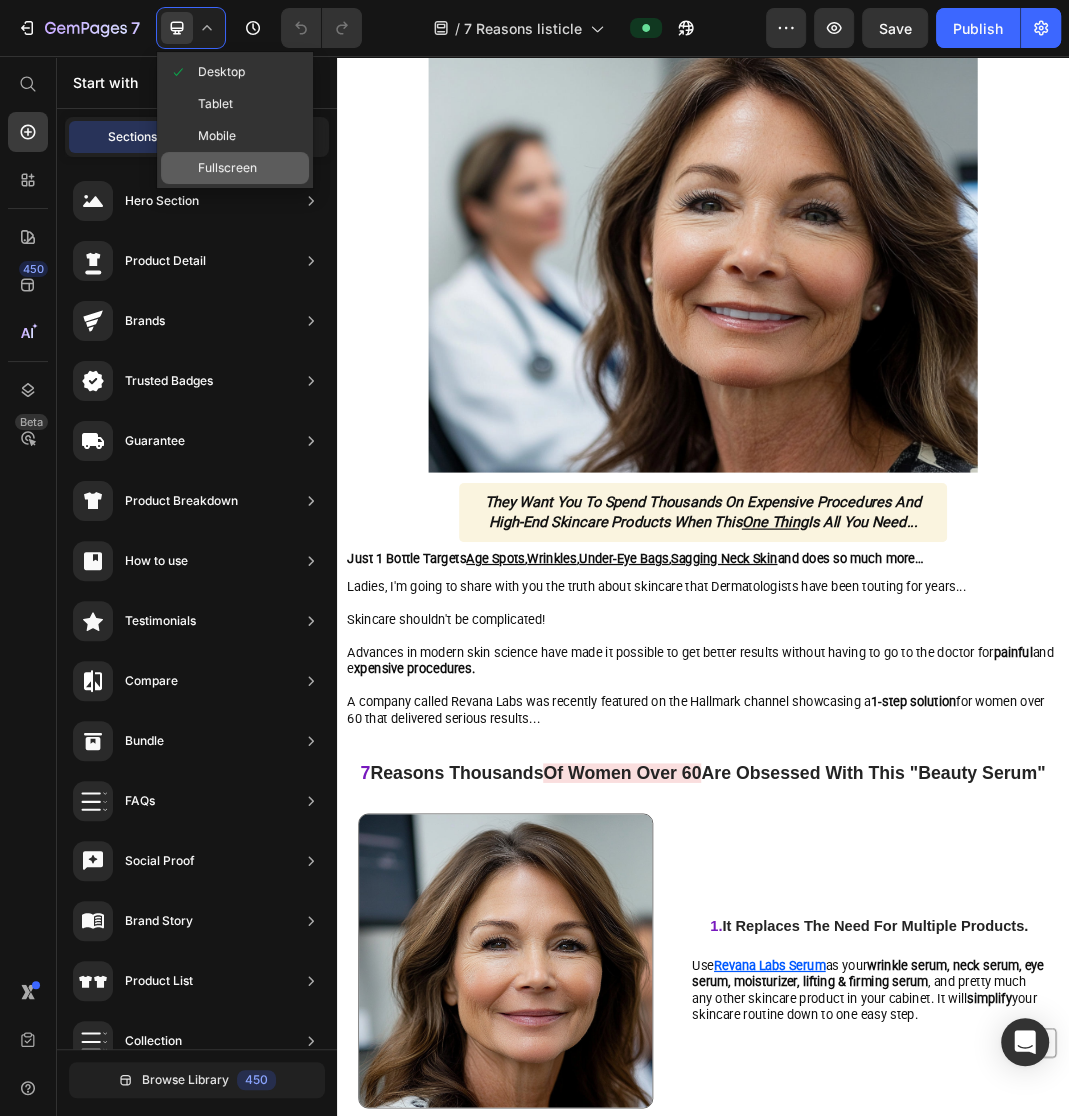 click on "Fullscreen" 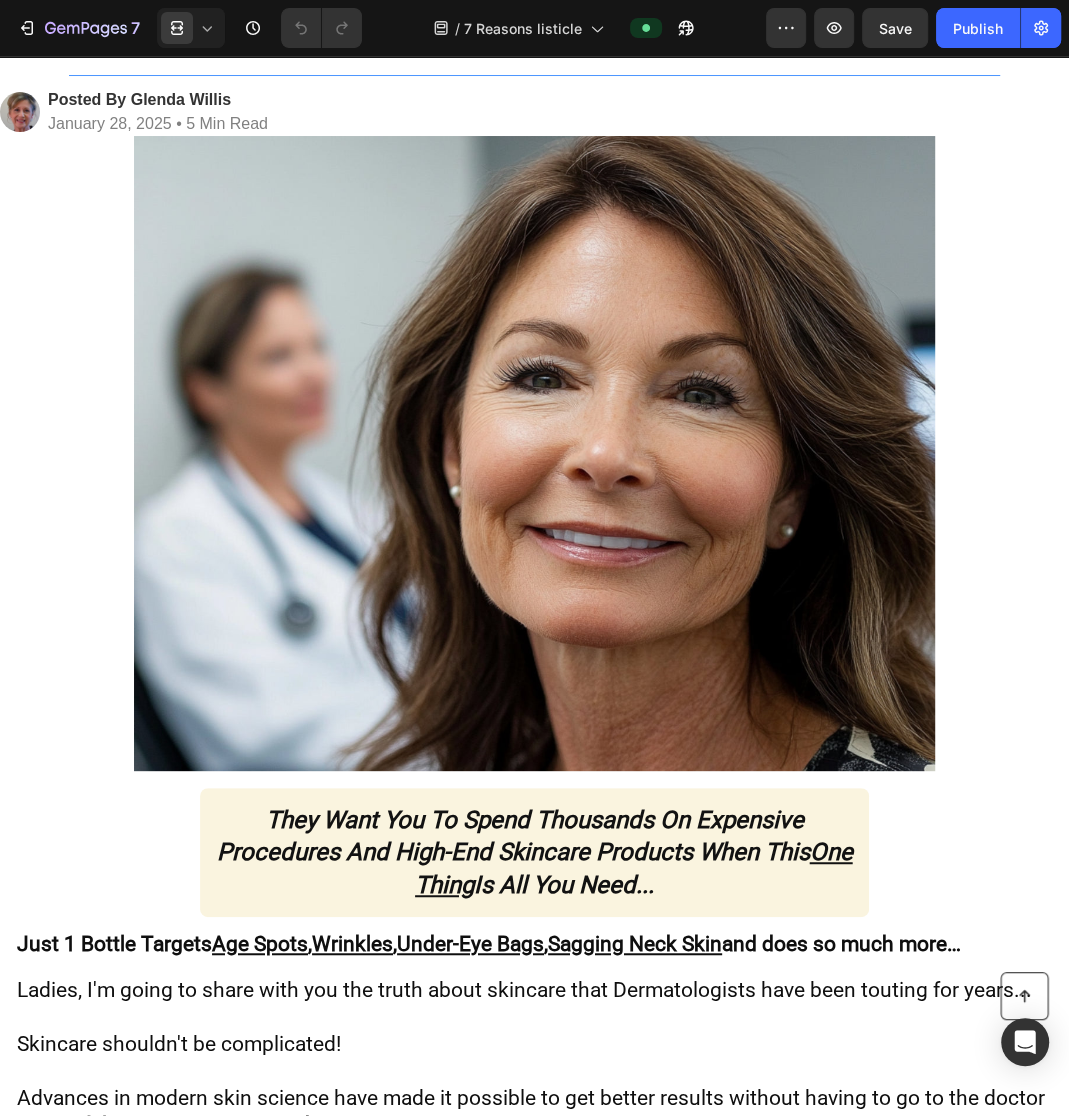 scroll, scrollTop: 545, scrollLeft: 0, axis: vertical 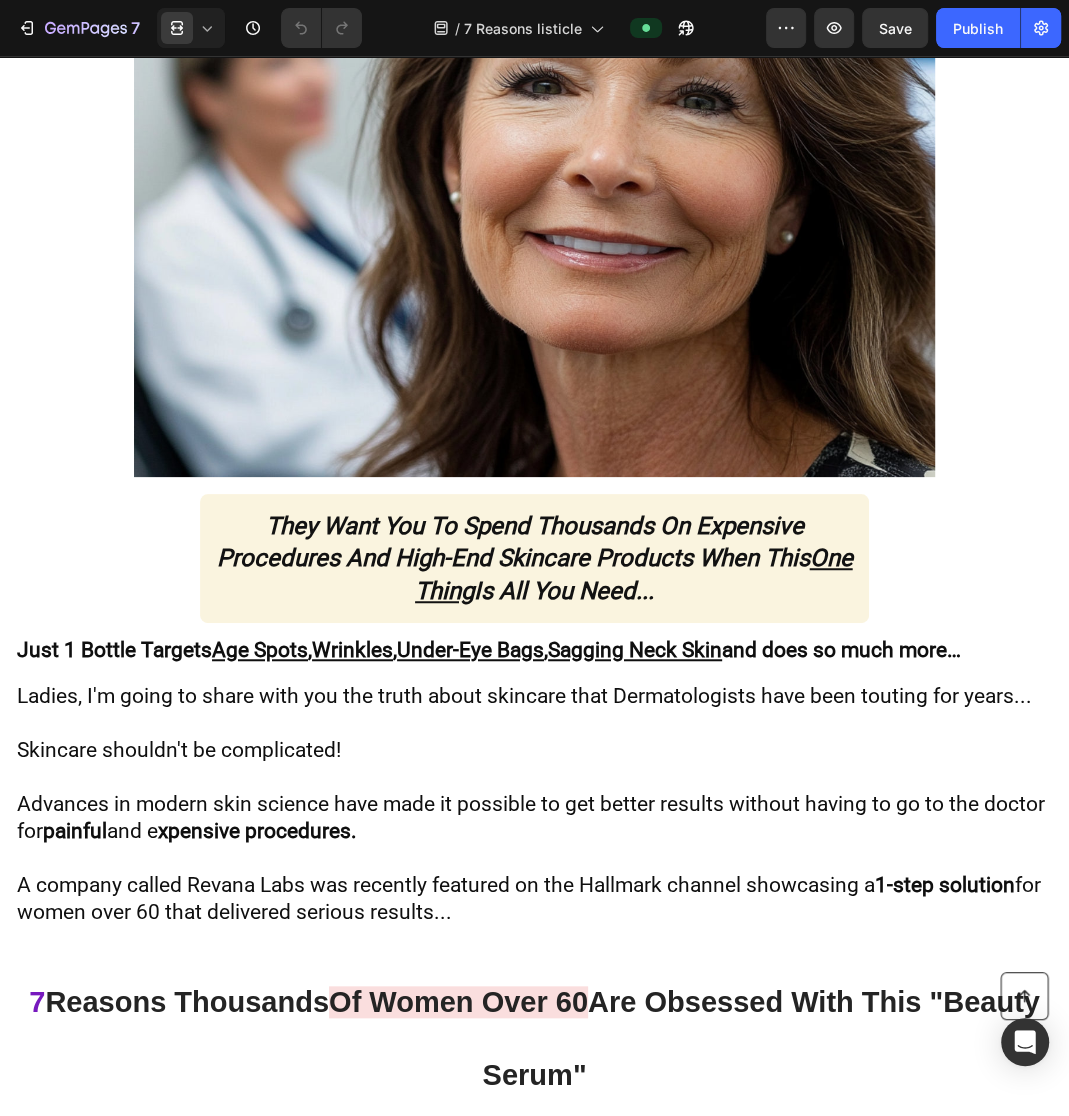 click at bounding box center (534, 723) 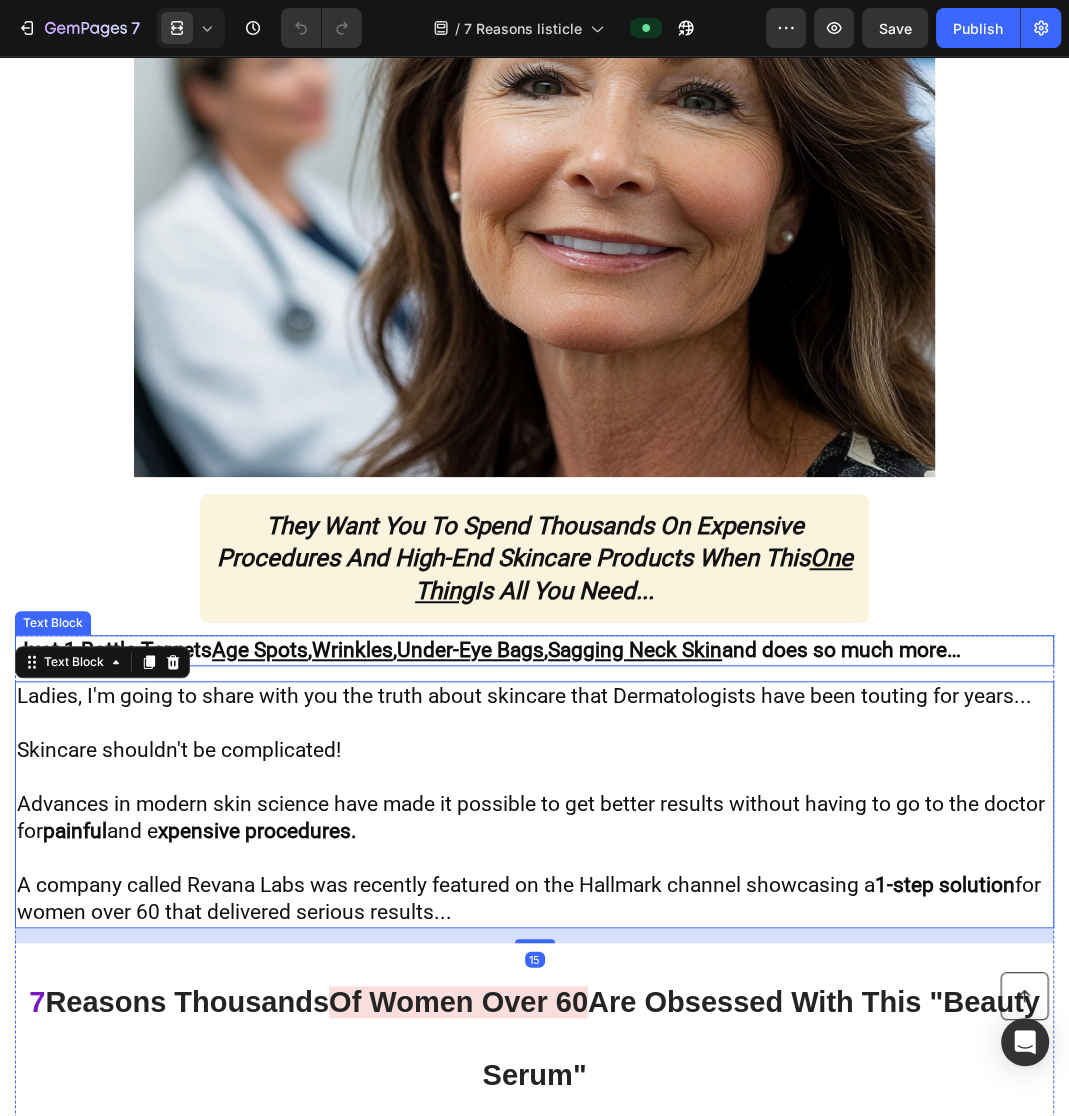 click on "Under-Eye Bags" at bounding box center [470, 650] 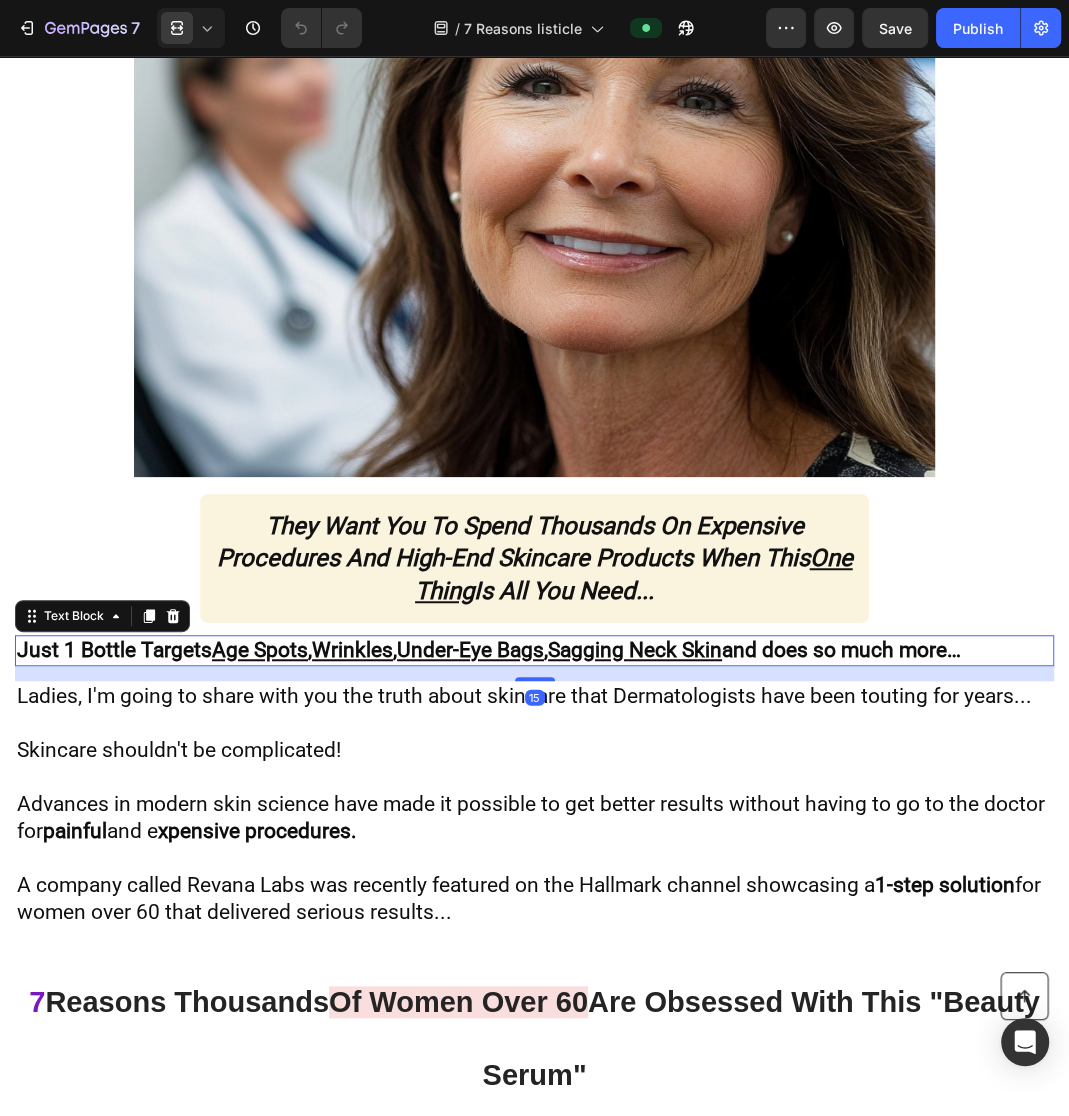 click on "Under-Eye Bags" at bounding box center (470, 650) 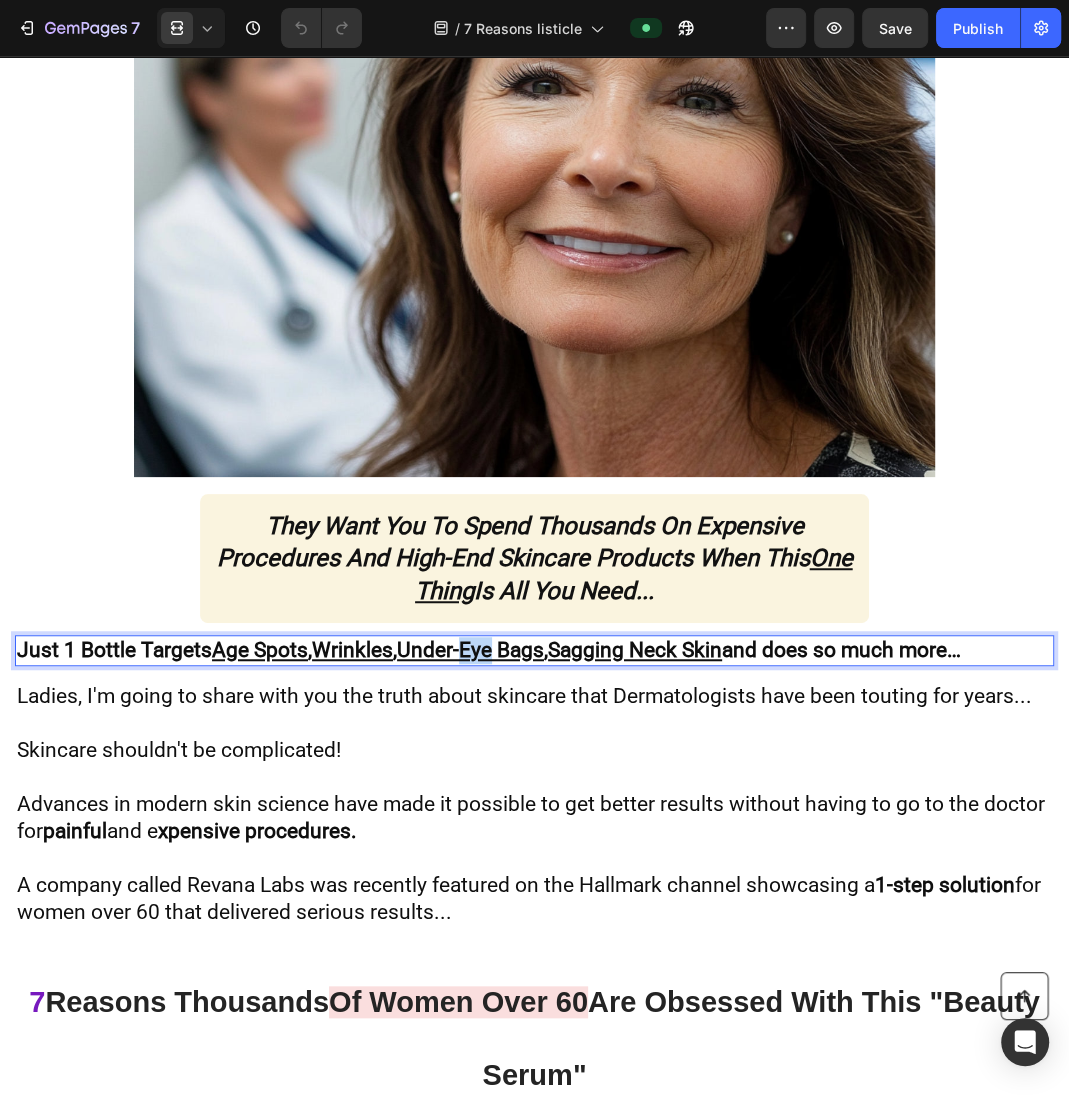 click on "Under-Eye Bags" at bounding box center (470, 650) 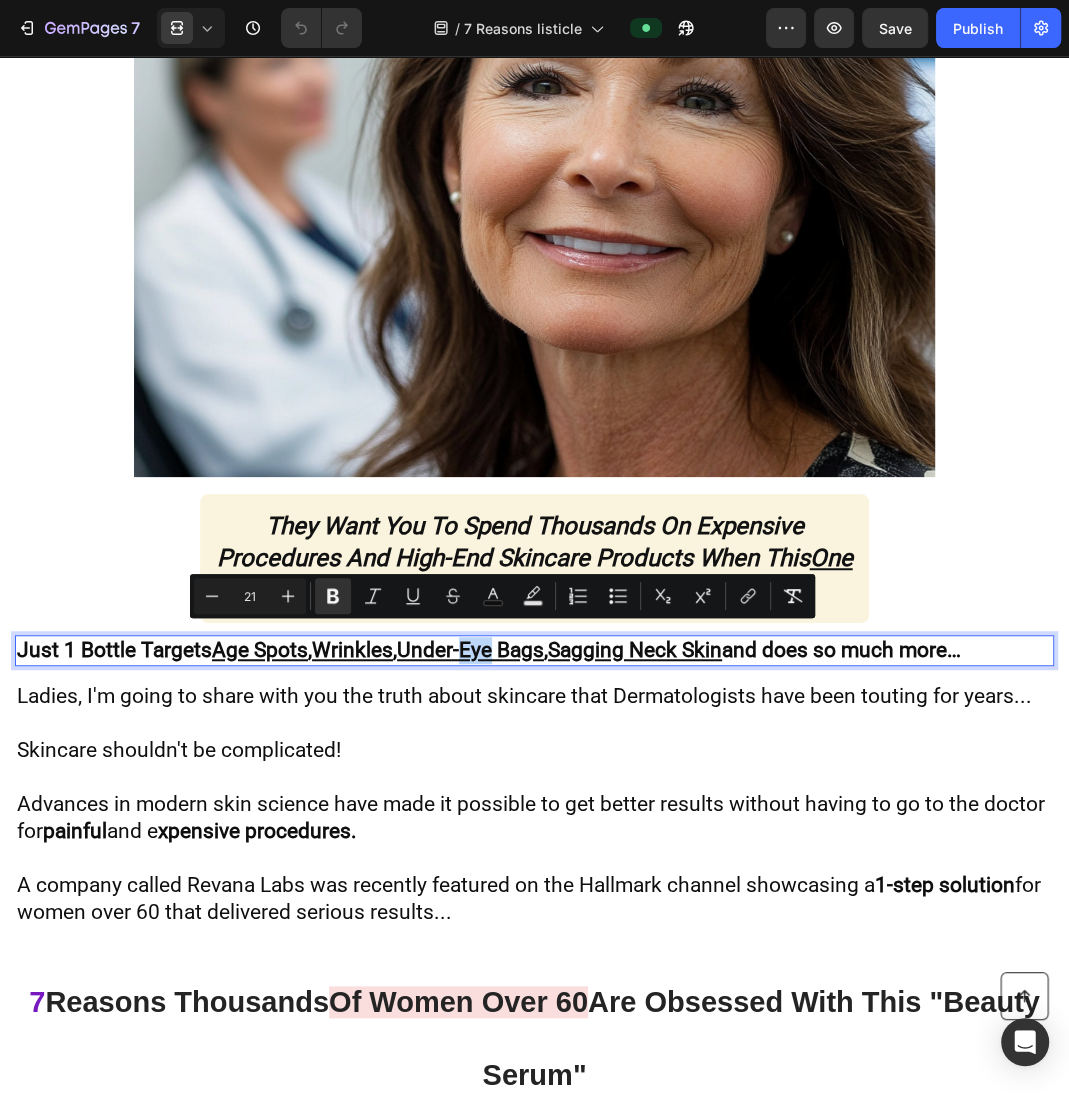 copy on "Just 1 Bottle Targets & Age Spots , & Wrinkles , & Under-Eye Bags , & Sagging Neck Skin & does so much more…" 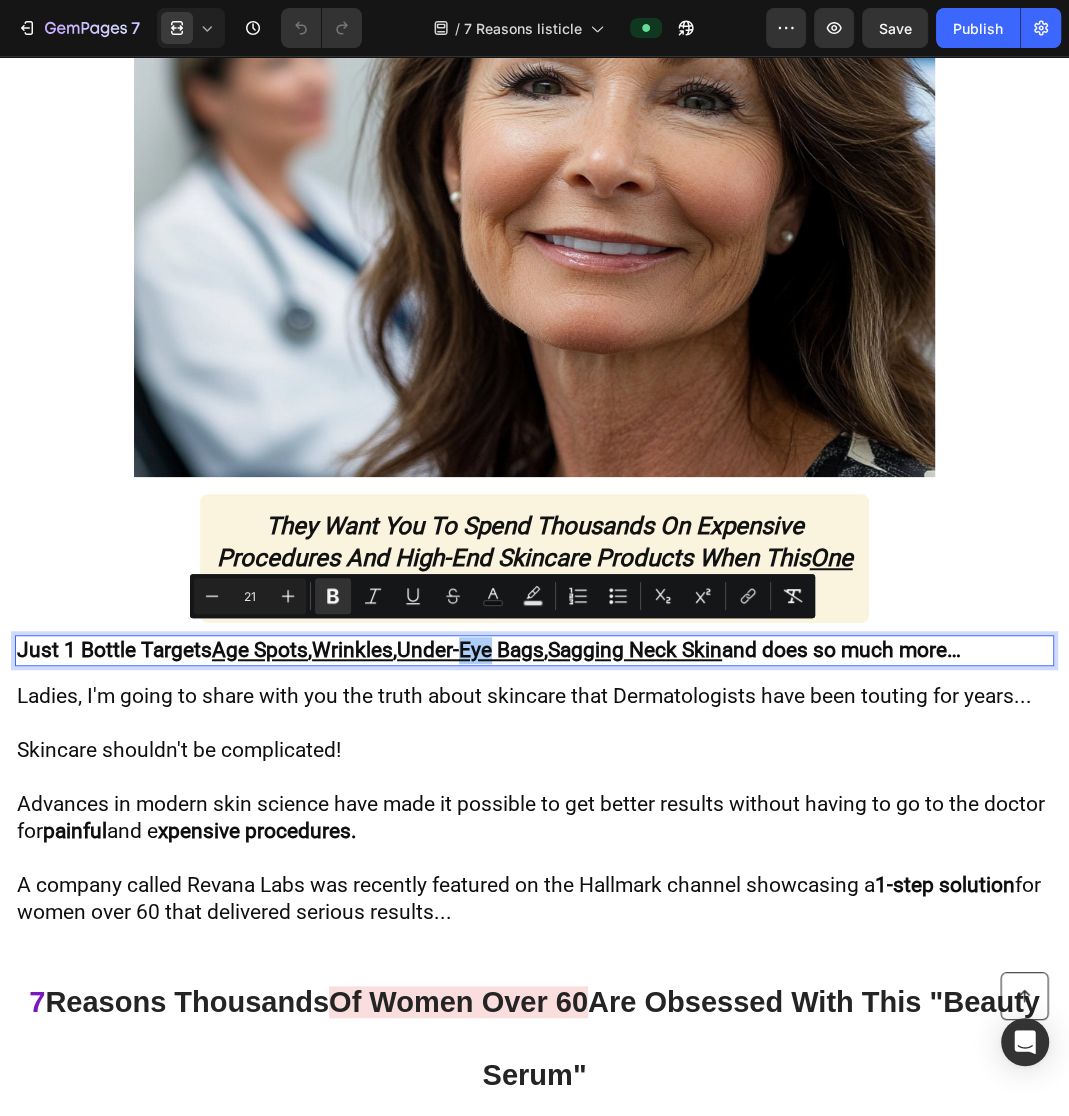 click at bounding box center [534, 777] 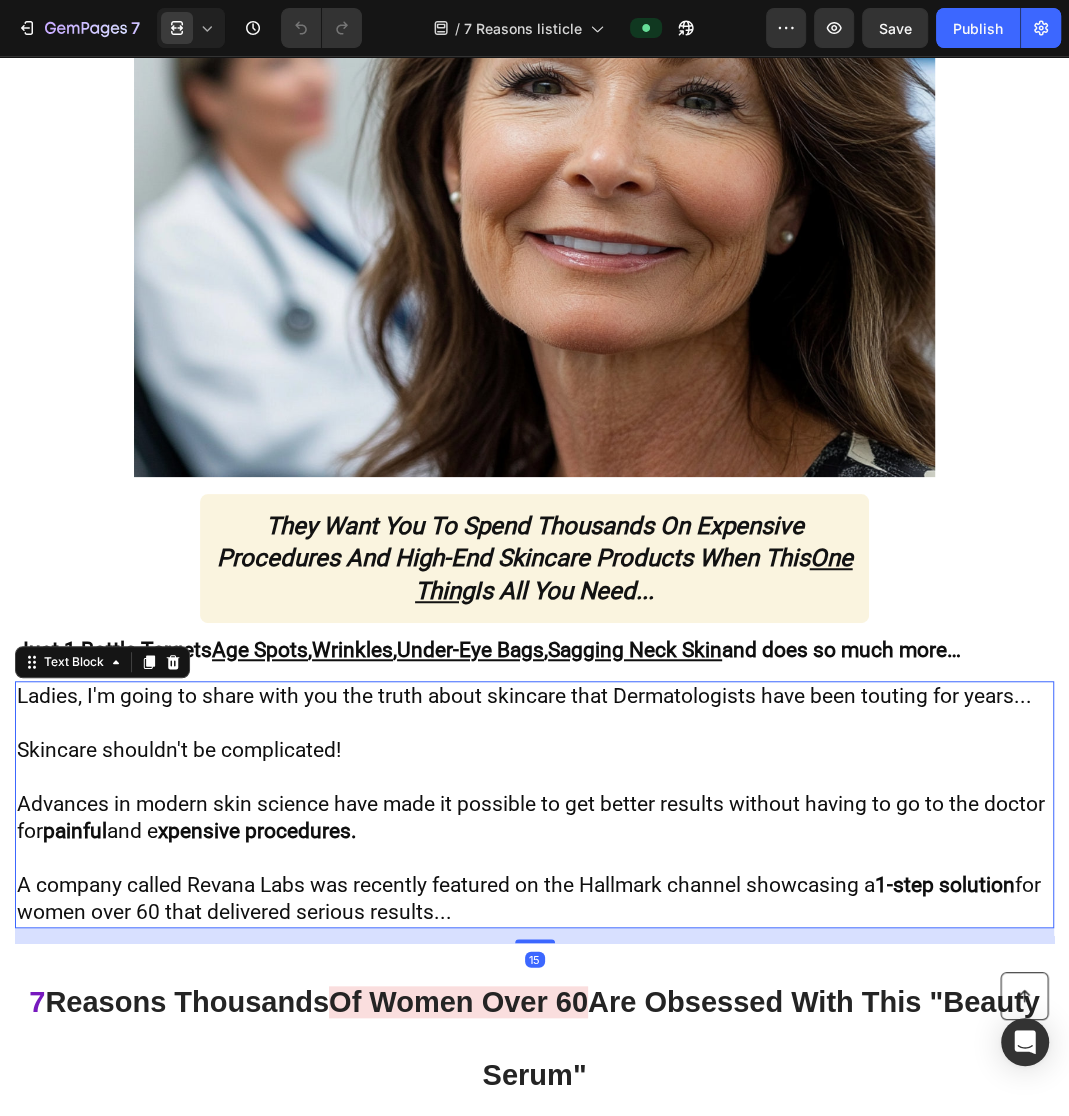 click at bounding box center [534, 777] 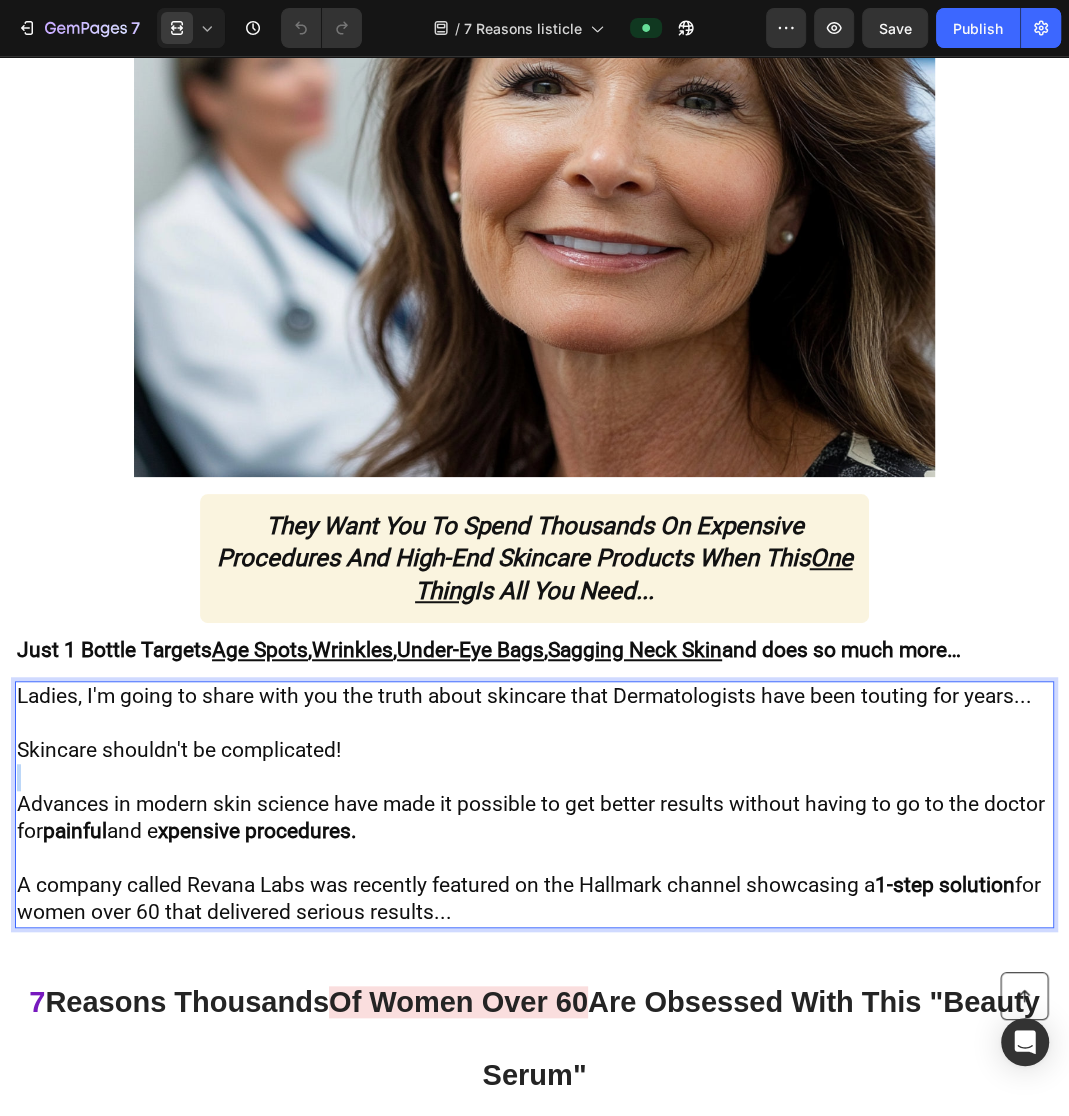 click at bounding box center [534, 777] 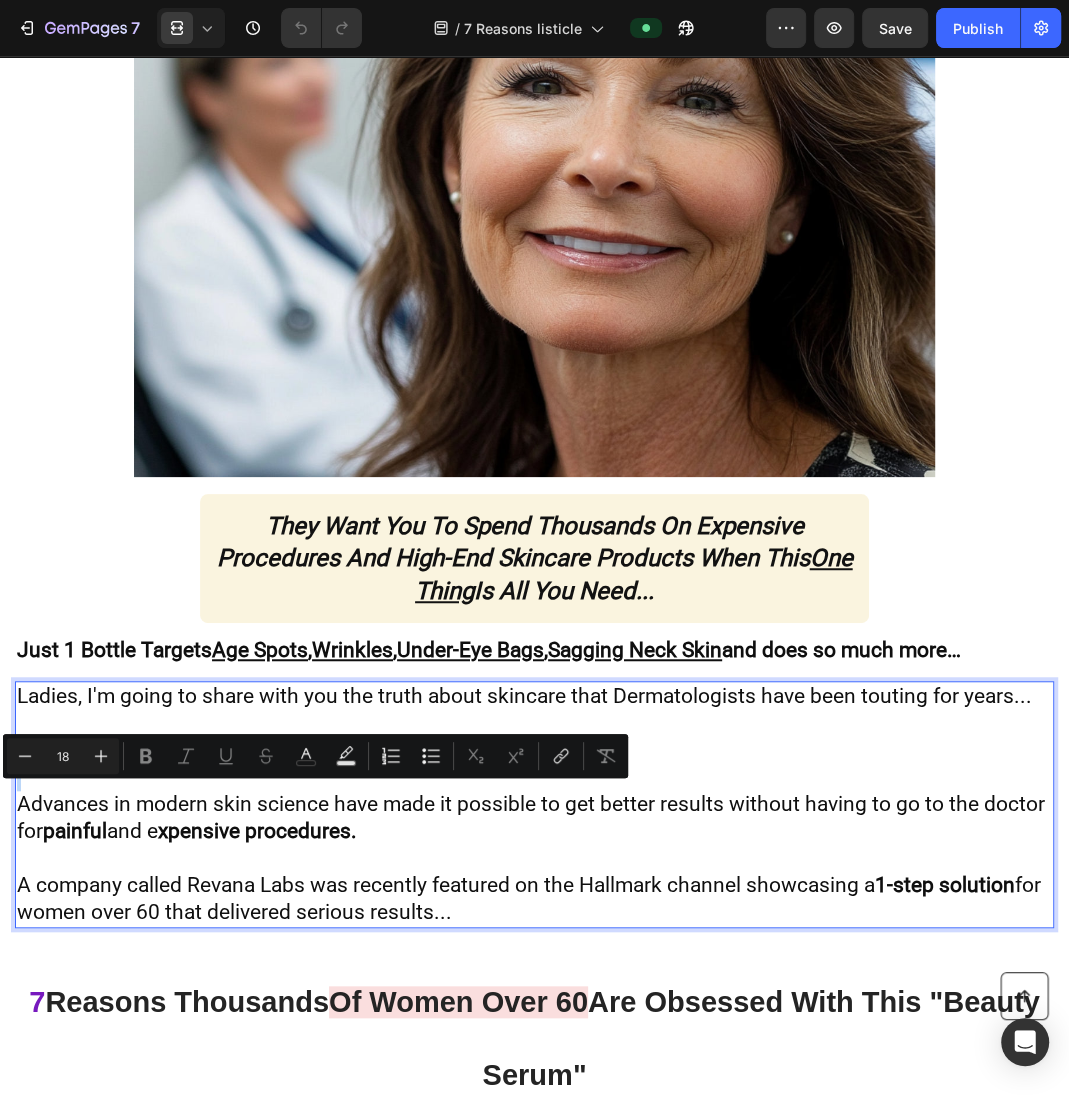 click at bounding box center [534, 777] 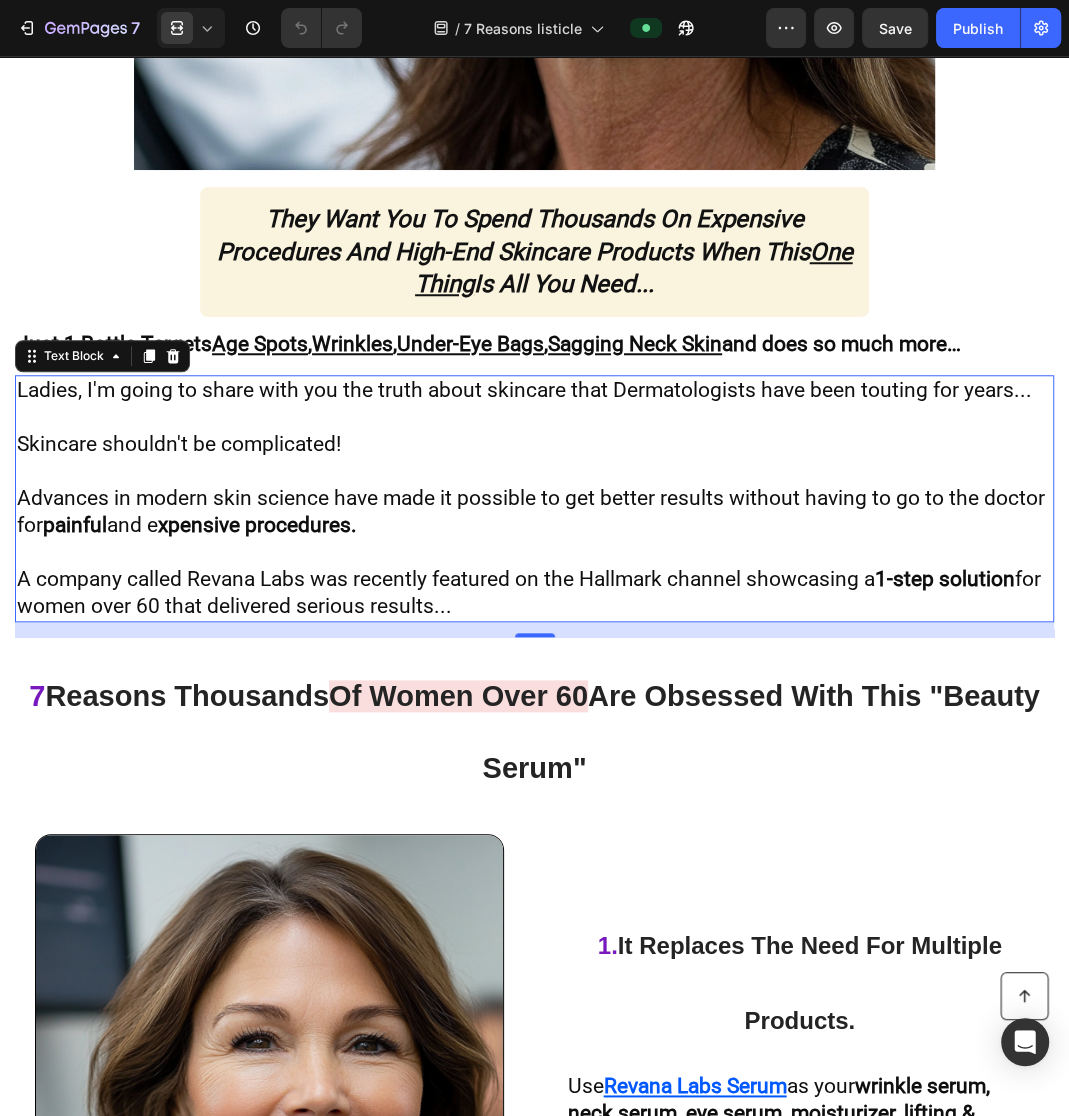 scroll, scrollTop: 810, scrollLeft: 0, axis: vertical 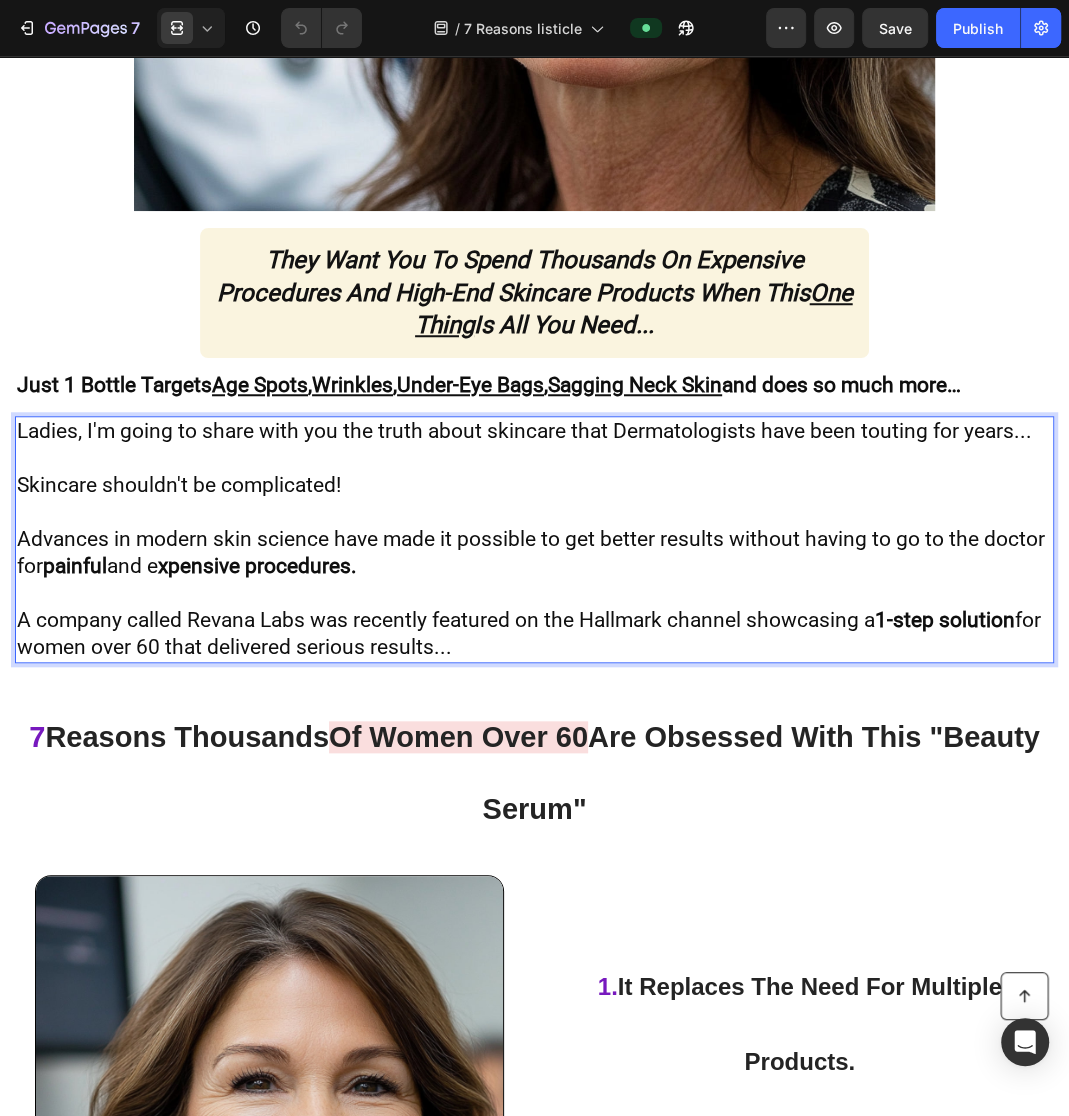 click on "Just 1 Bottle Targets & Age Spots , & Wrinkles , & Under-Eye Bags , & Sagging Neck Skin & does so much more…" at bounding box center [534, 385] 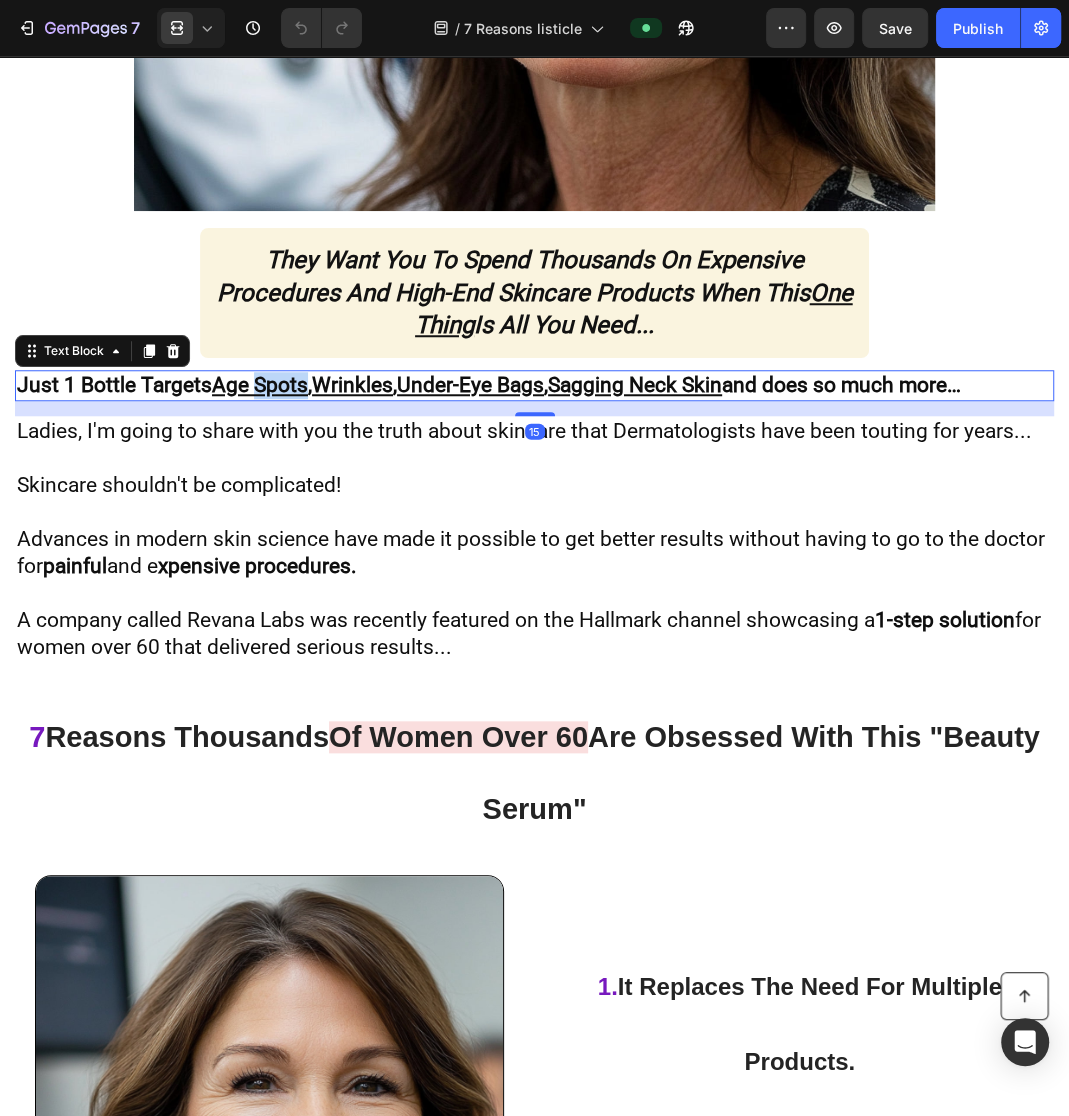 click on "Age Spots" at bounding box center [260, 385] 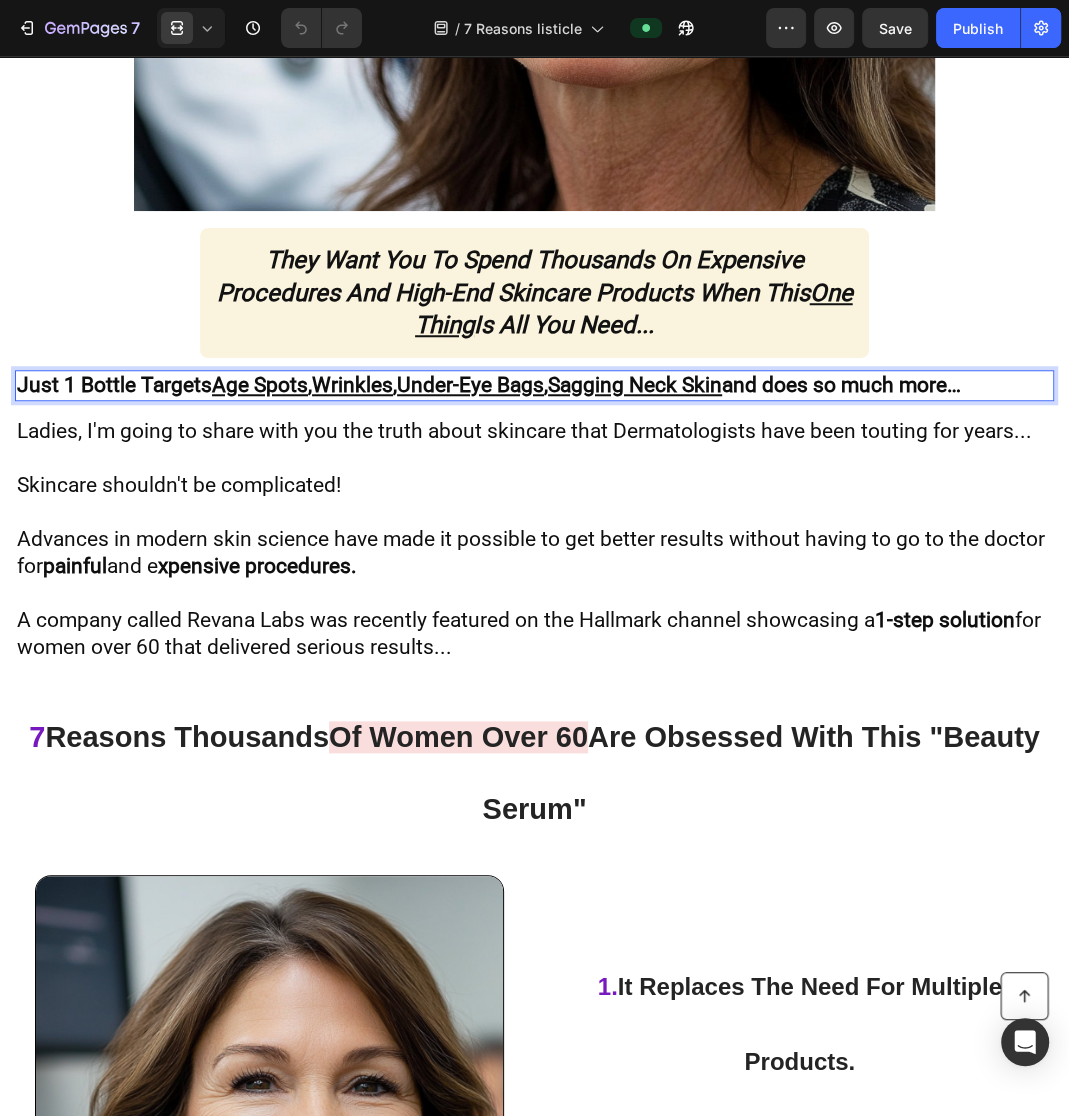 click on "Age Spots" at bounding box center (260, 385) 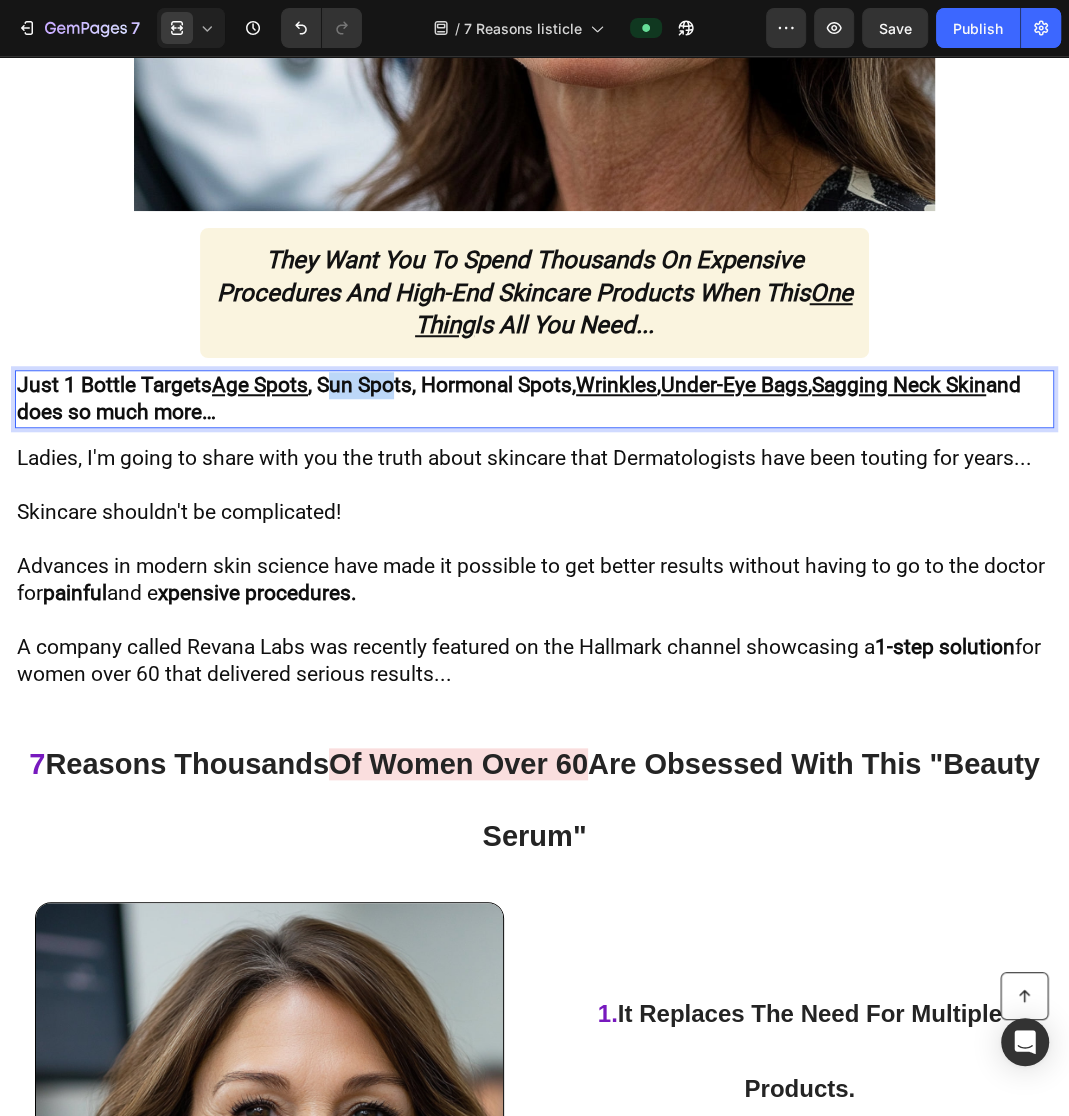 drag, startPoint x: 327, startPoint y: 374, endPoint x: 398, endPoint y: 376, distance: 71.02816 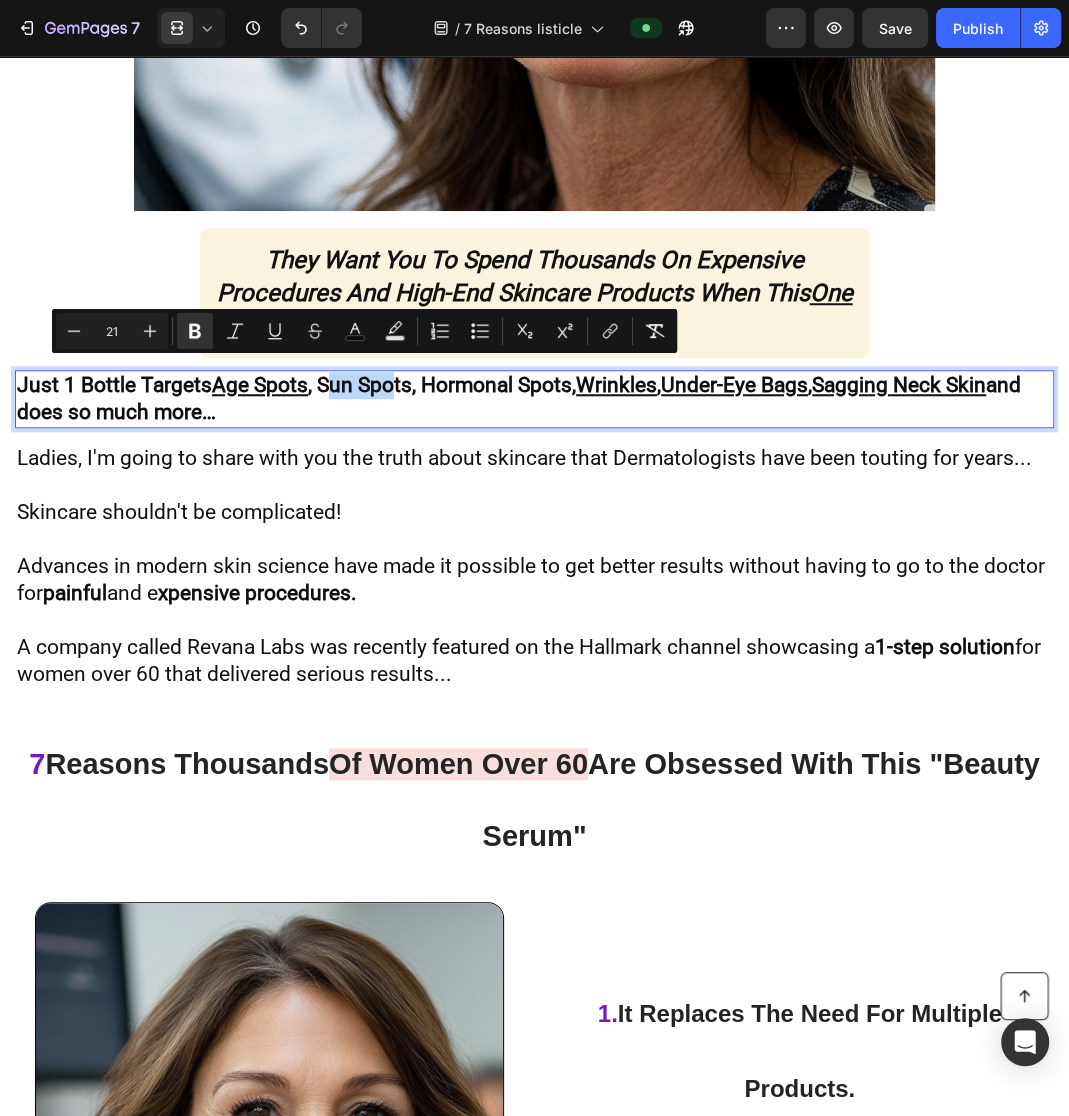 click on "Just 1 Bottle Targets & Age Spots , & Sun Spots, & Hormonal Spots, & Wrinkles , & Under-Eye Bags , & Sagging Neck Skin & does so much more…" at bounding box center (519, 398) 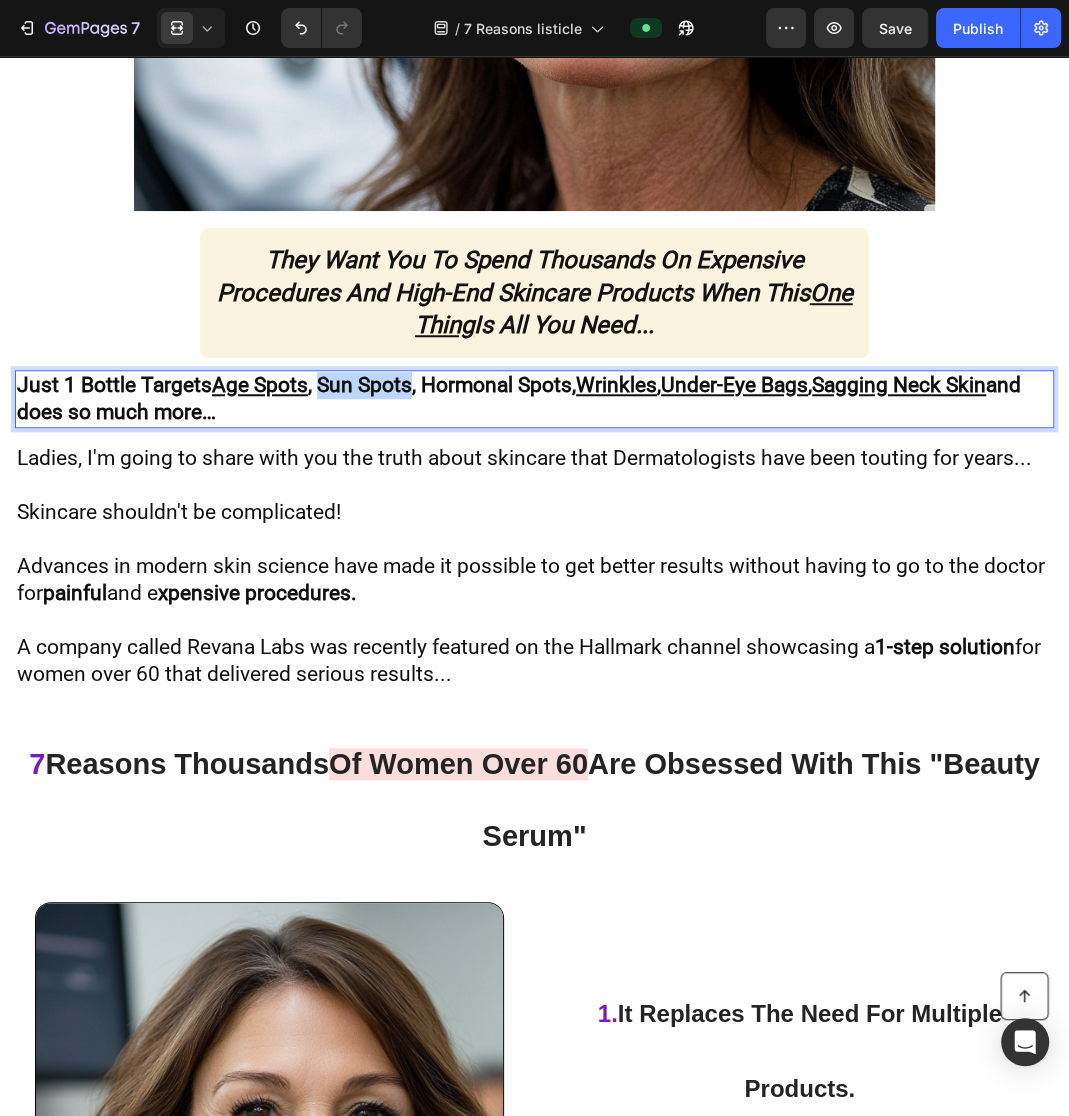 drag, startPoint x: 410, startPoint y: 376, endPoint x: 322, endPoint y: 374, distance: 88.02273 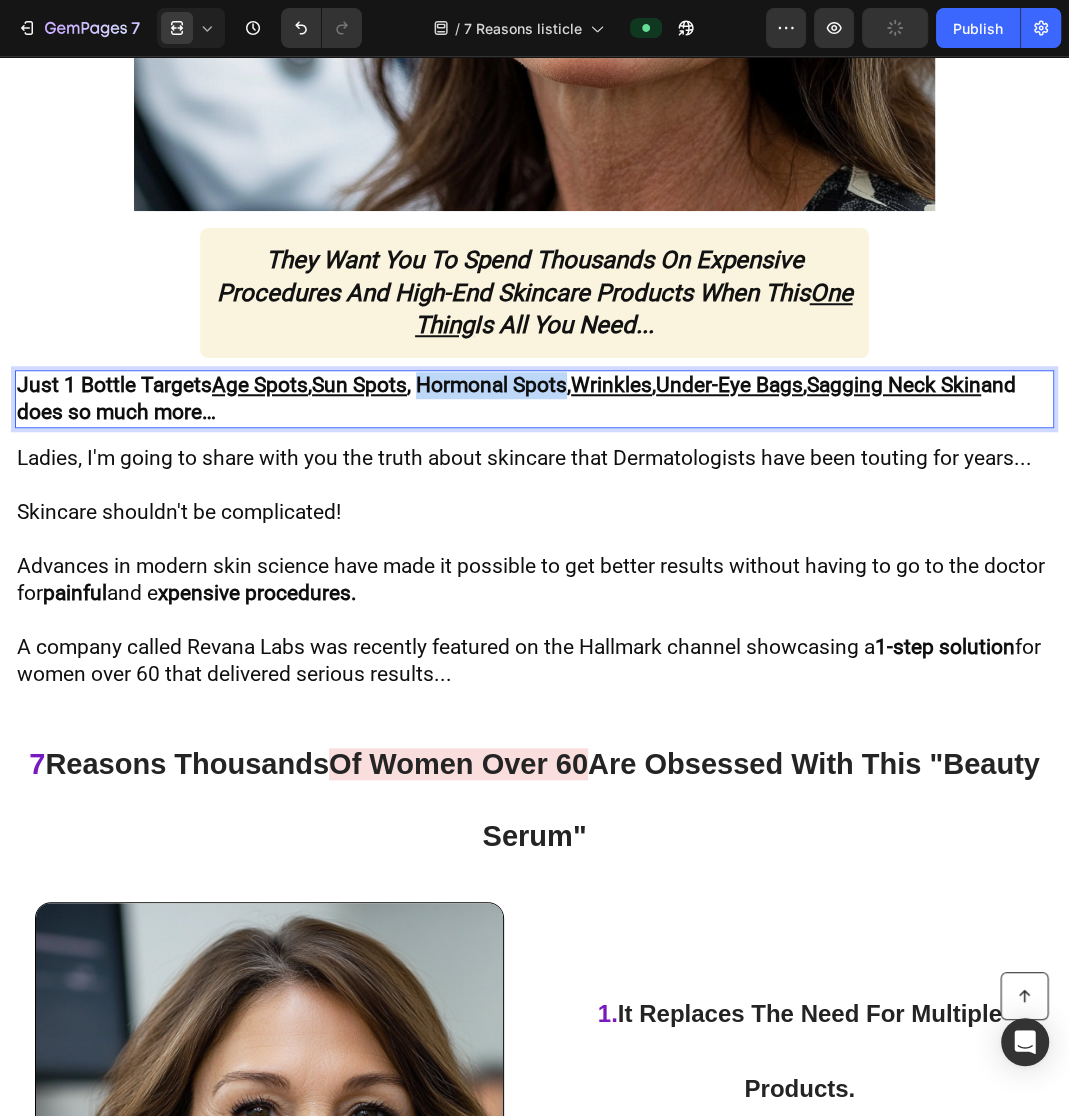 drag, startPoint x: 427, startPoint y: 370, endPoint x: 576, endPoint y: 377, distance: 149.16434 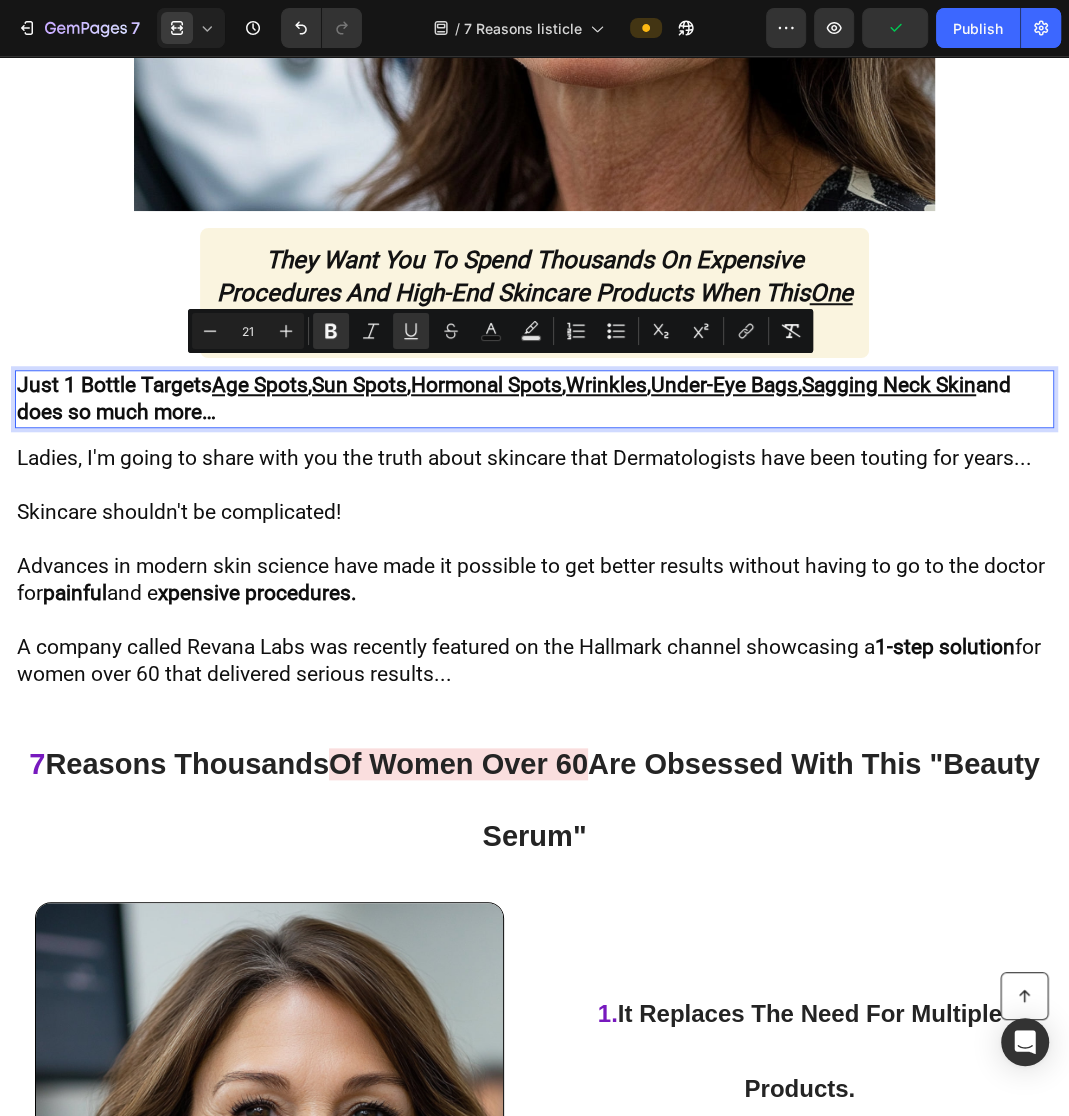 click on "Ladies, I'm going to share with you the truth about skincare that Dermatologists have been touting for years..." at bounding box center (524, 458) 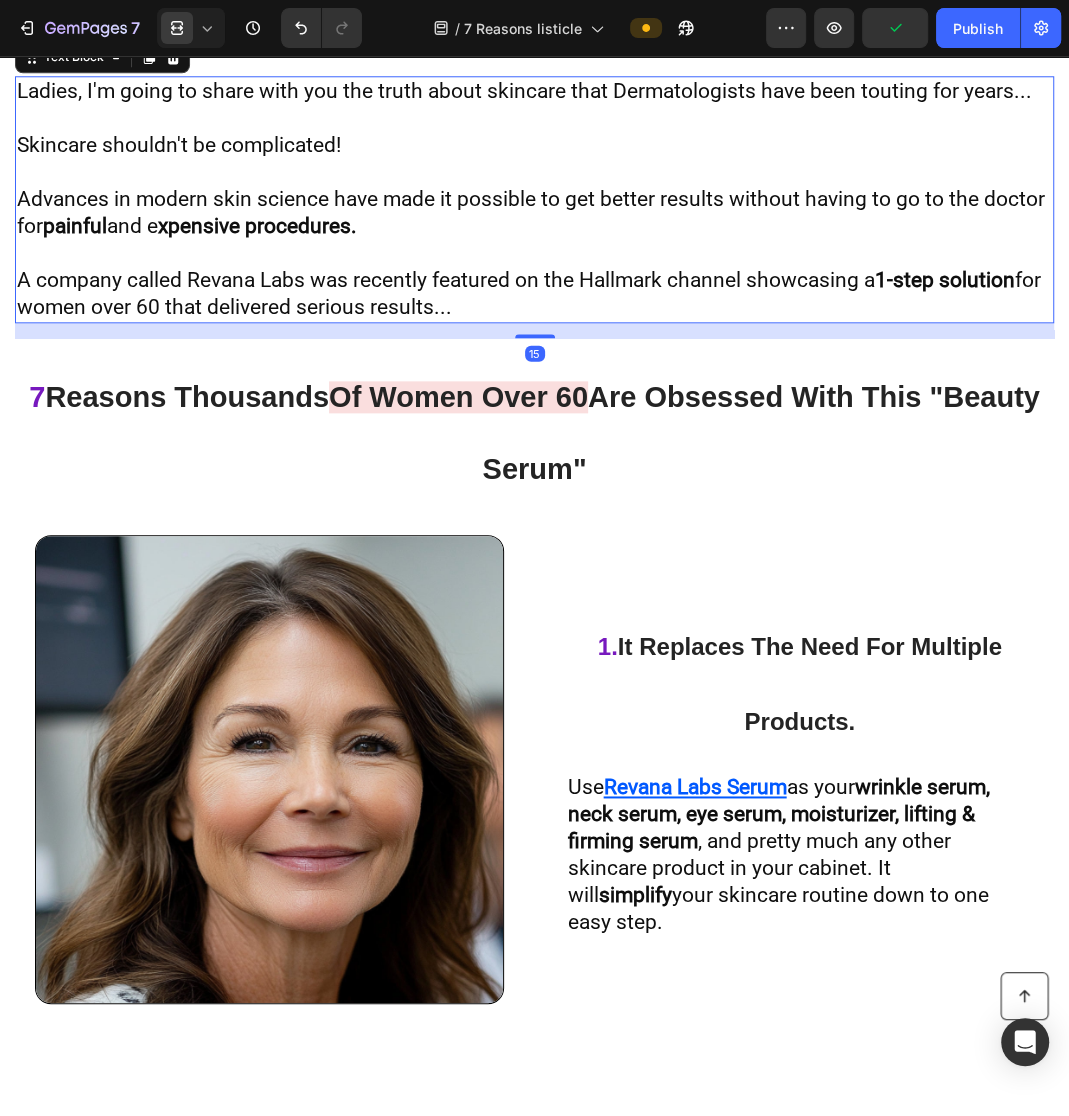 scroll, scrollTop: 1193, scrollLeft: 0, axis: vertical 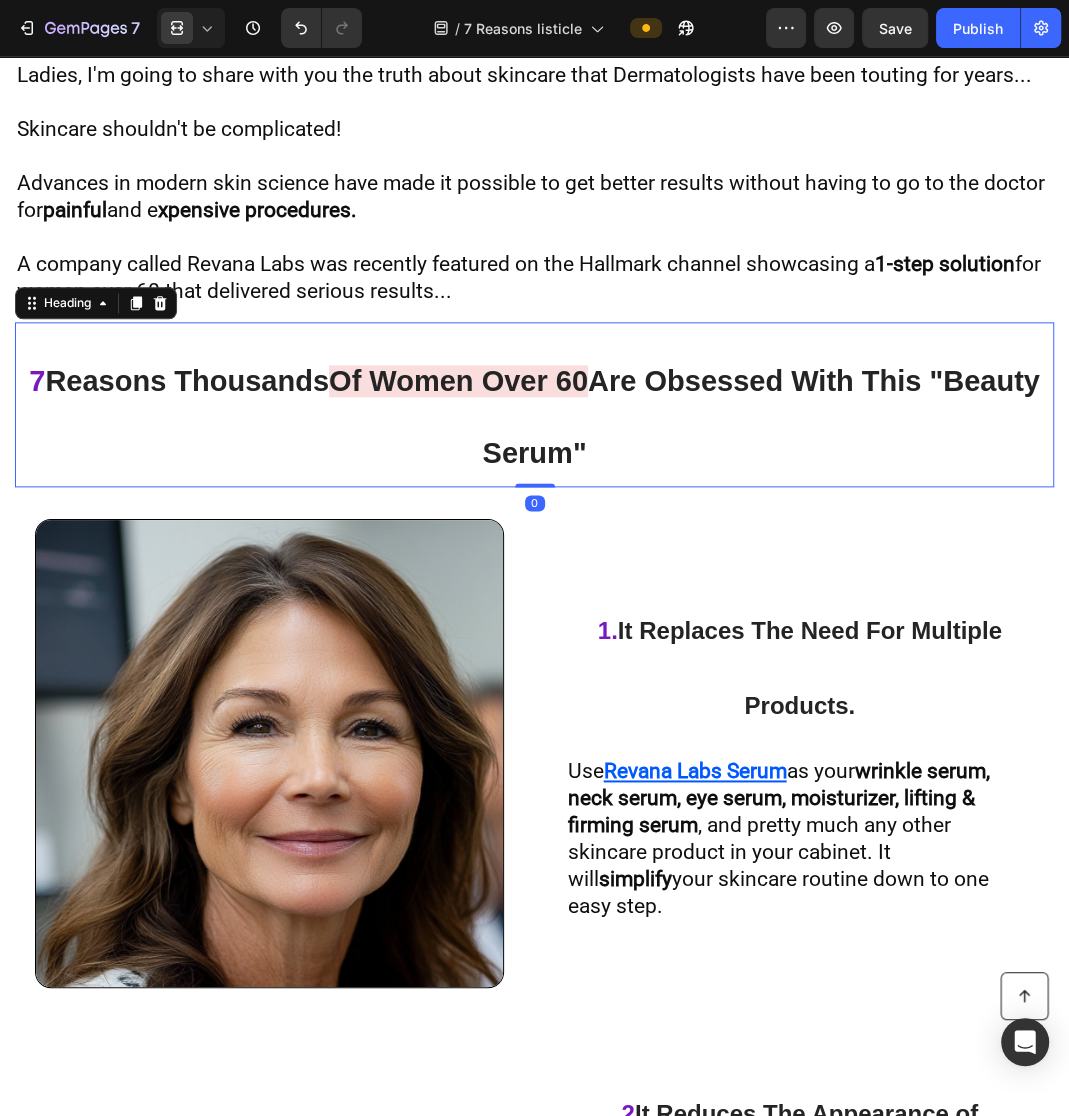 click on "7 Reasons Thousands Of Women Over 60 Are Obsessed With This "Beauty Serum"" at bounding box center (534, 412) 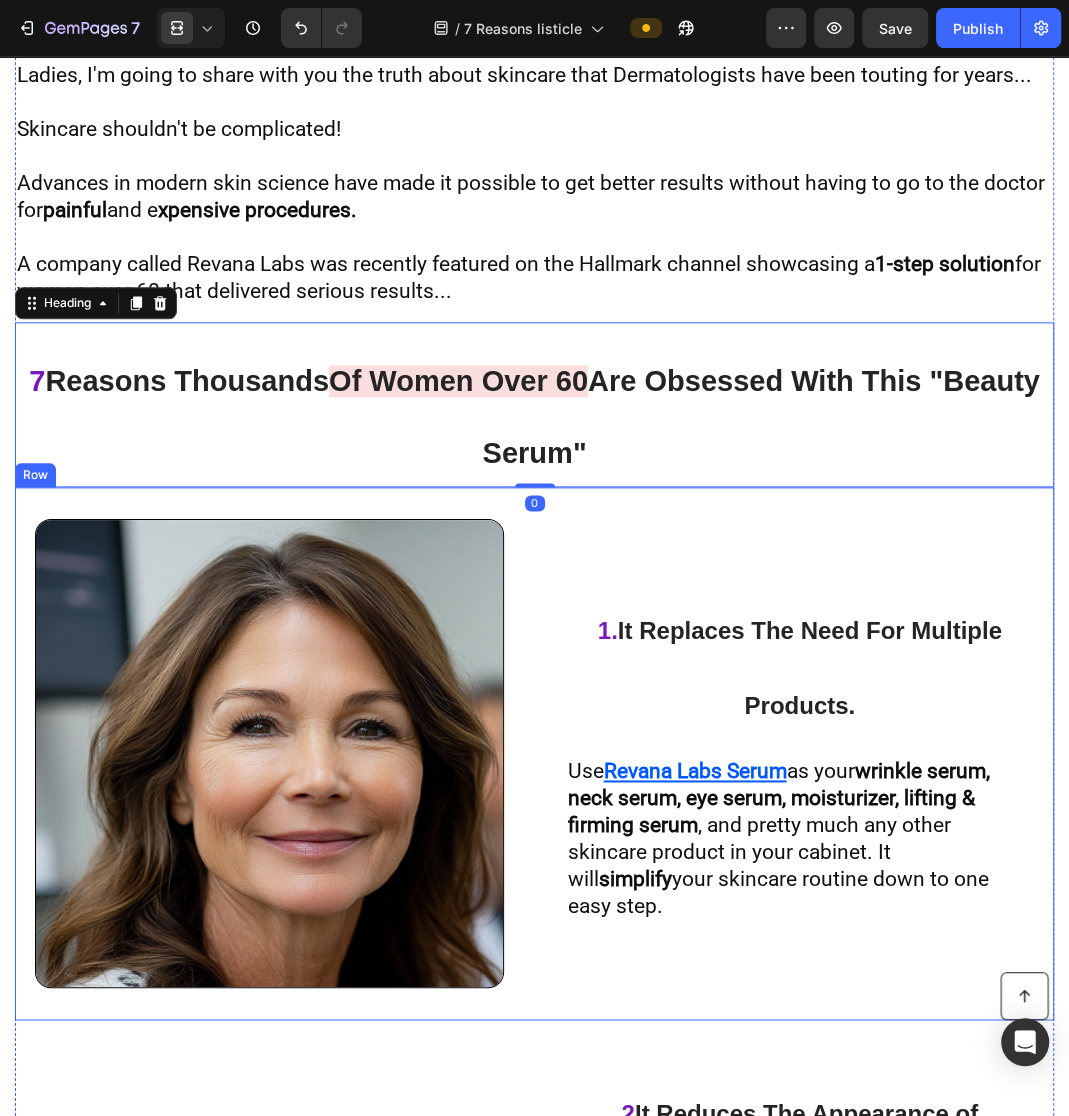 scroll, scrollTop: 1296, scrollLeft: 0, axis: vertical 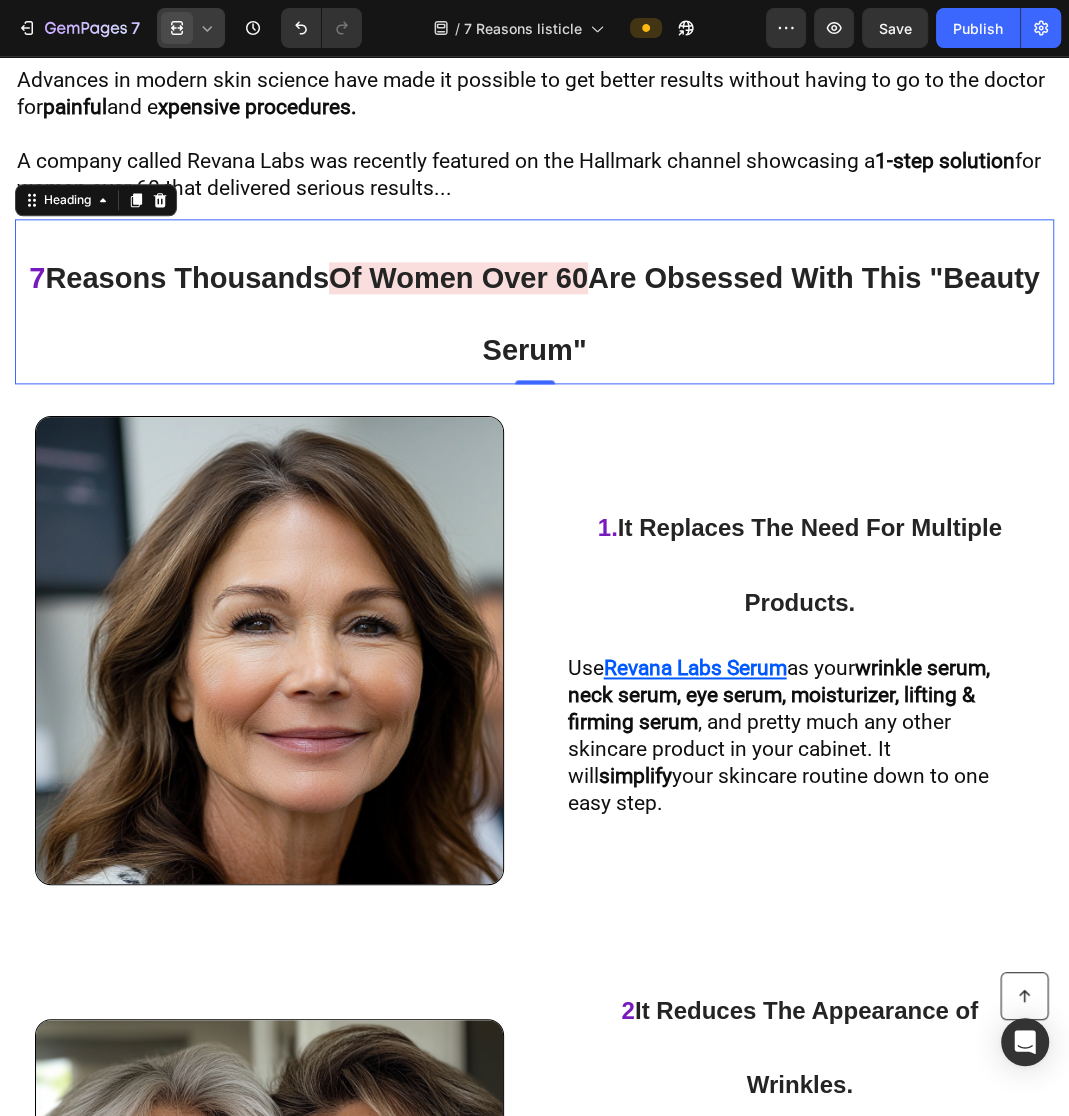 click at bounding box center (177, 28) 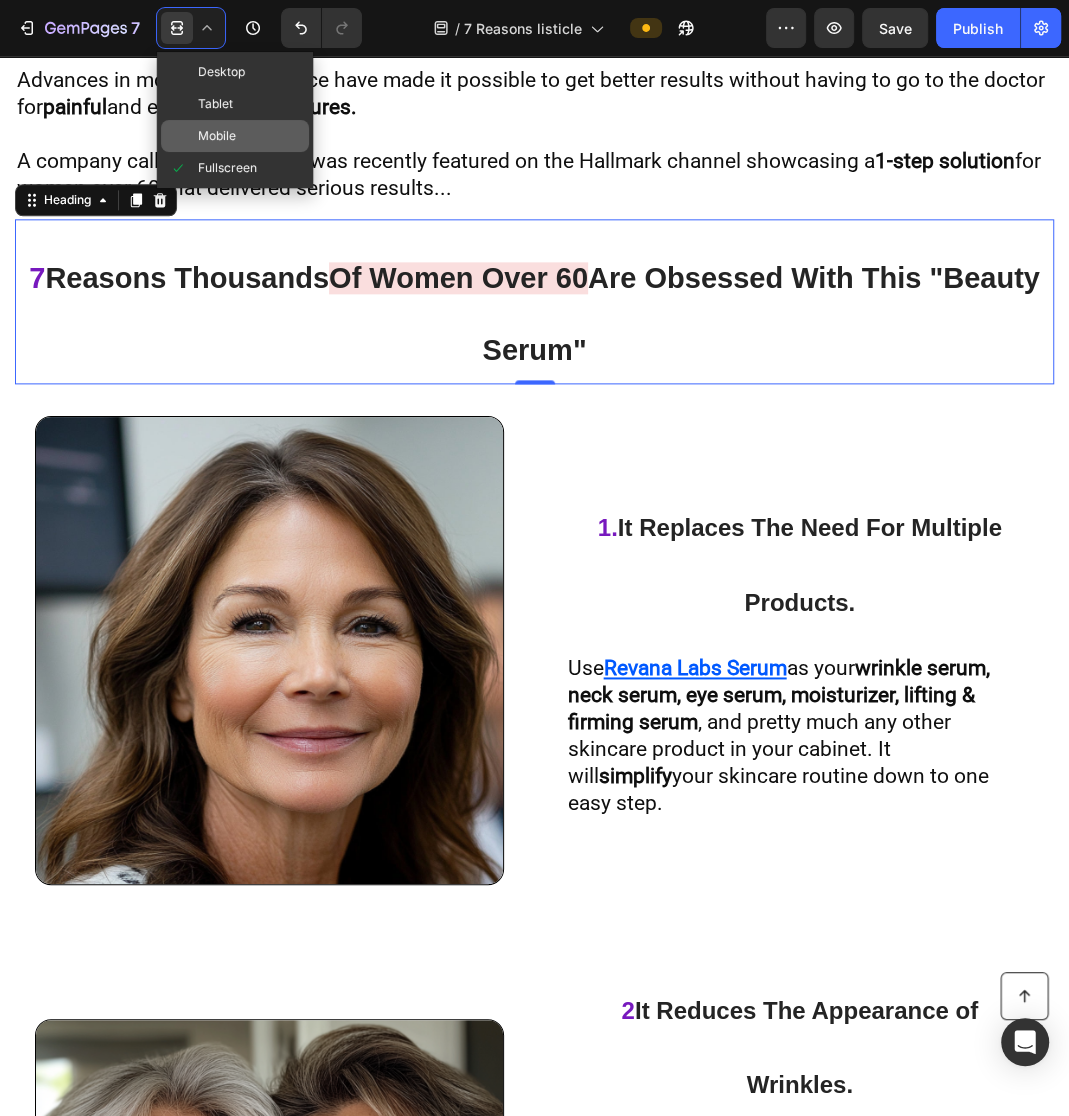click on "Mobile" at bounding box center (217, 136) 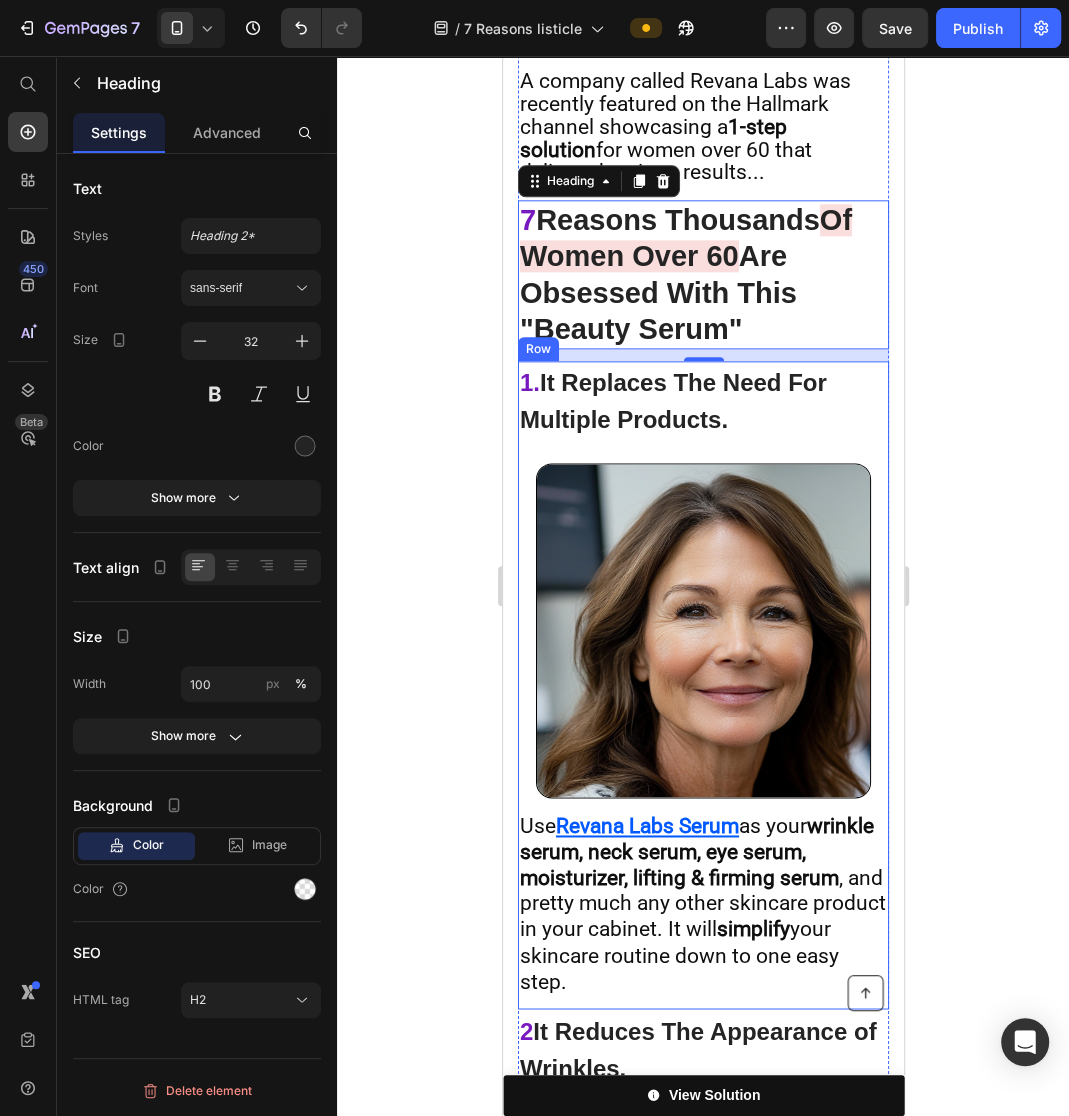 scroll, scrollTop: 1208, scrollLeft: 0, axis: vertical 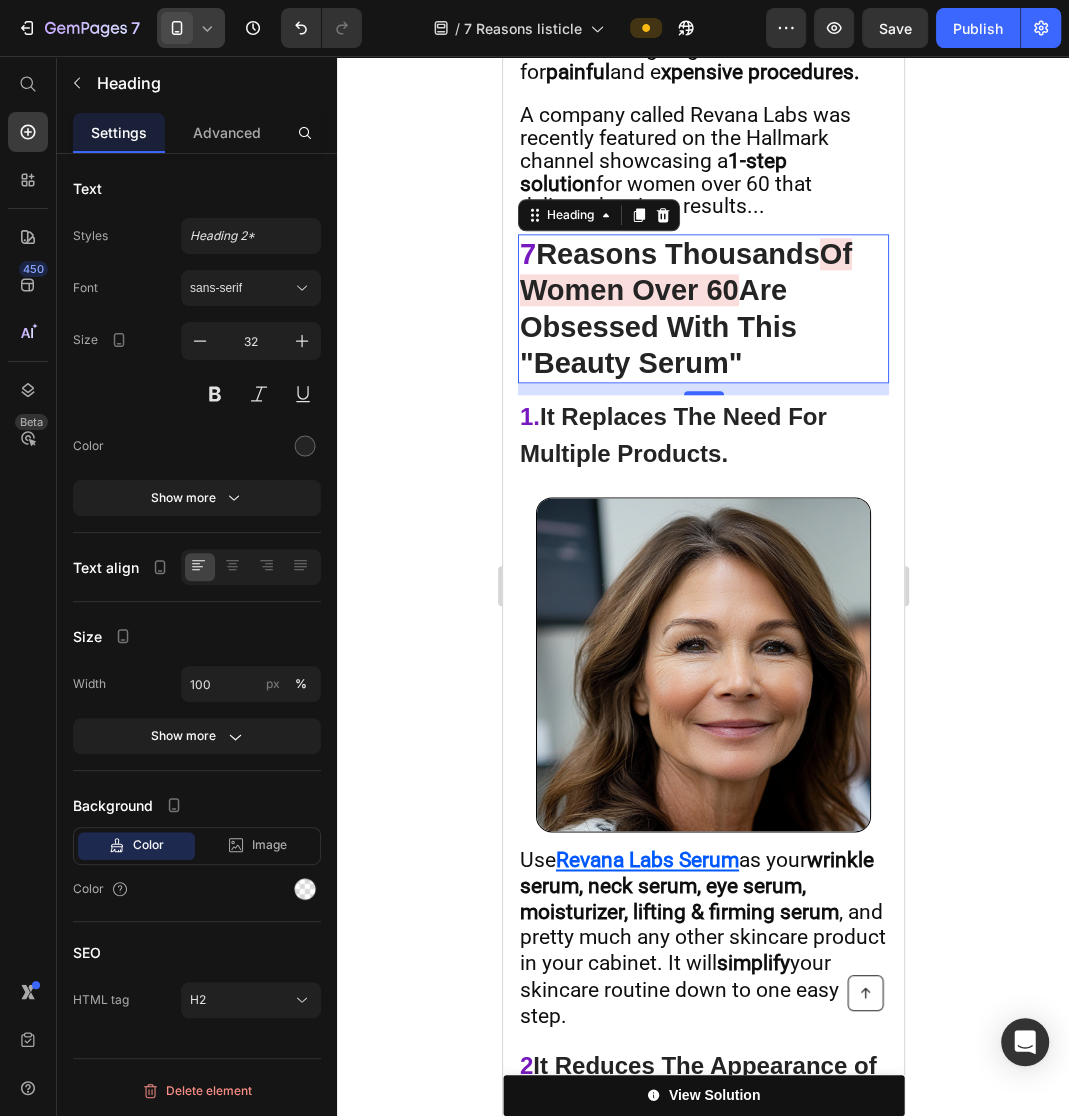 click 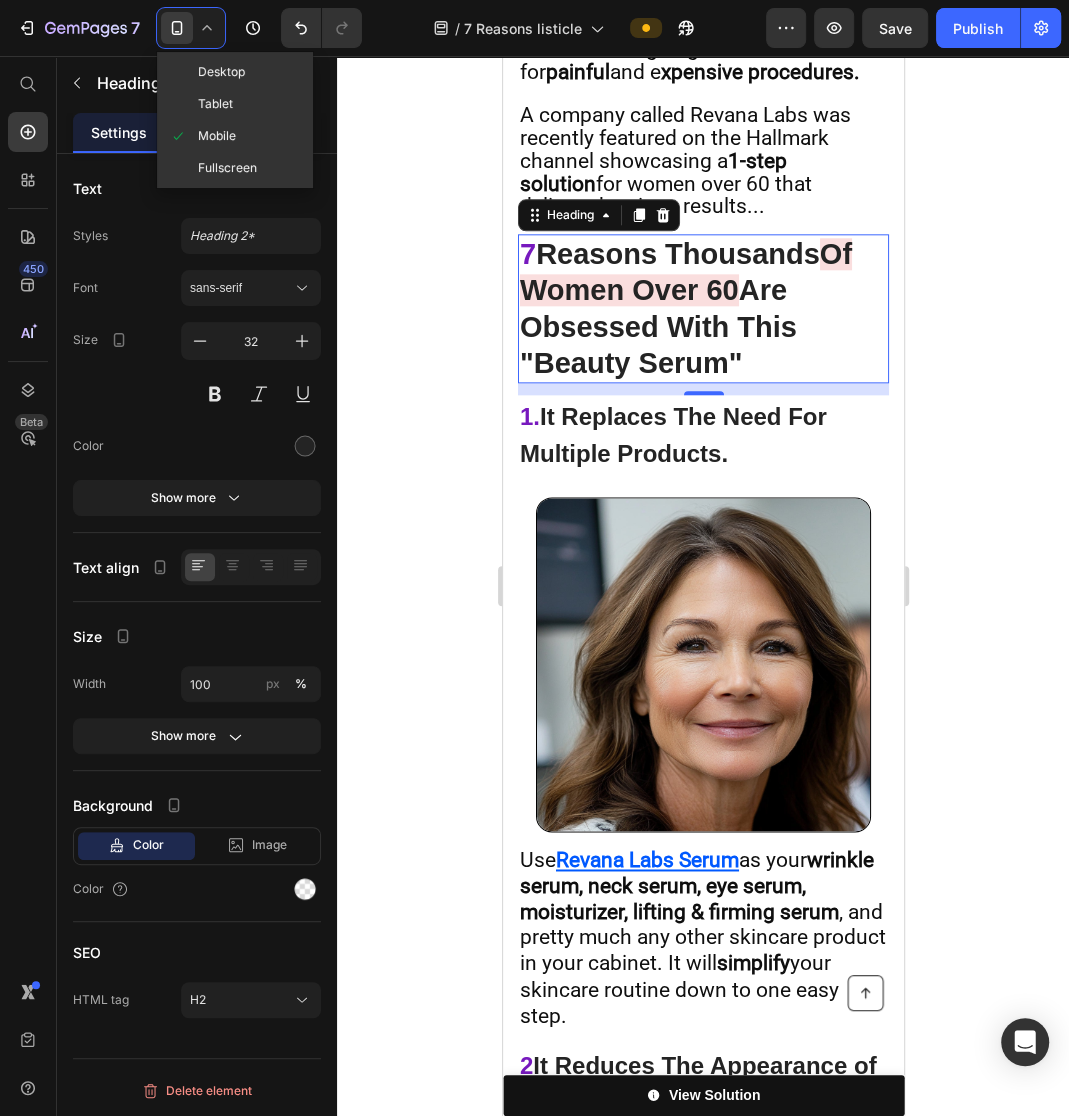 click on "Fullscreen" at bounding box center (227, 168) 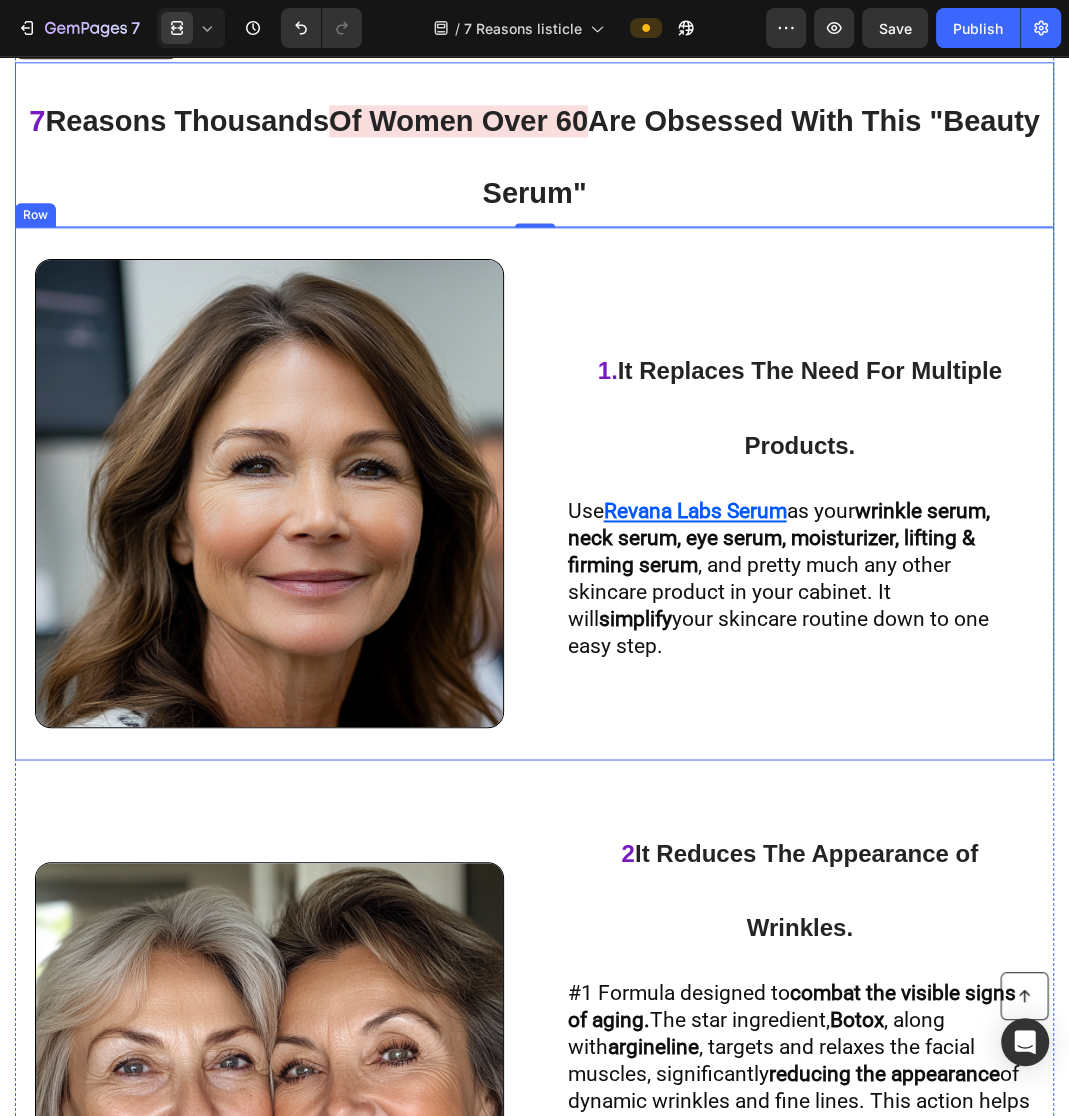 scroll, scrollTop: 1691, scrollLeft: 0, axis: vertical 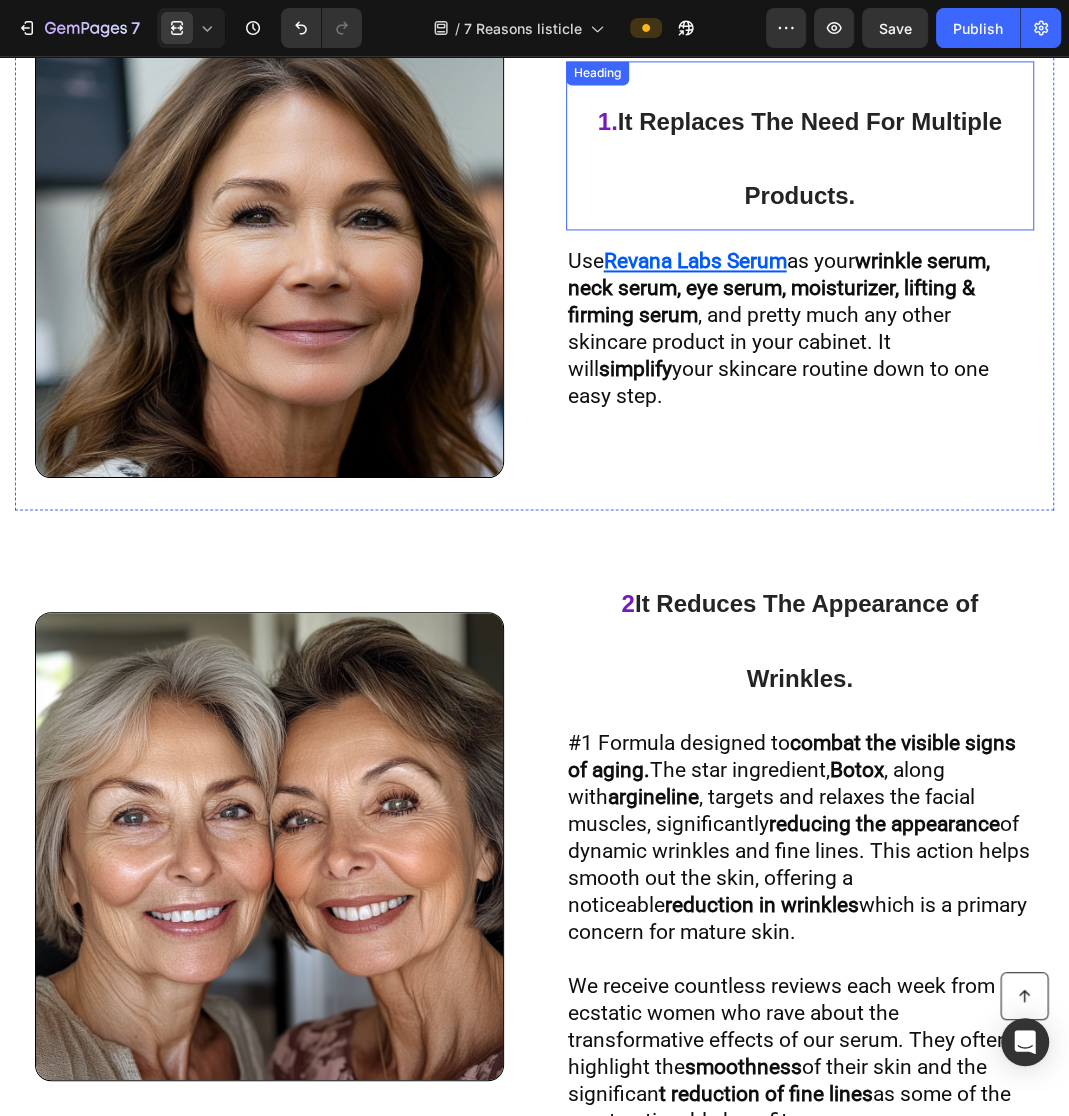 click on "1.  It Replaces The Need For Multiple Products." at bounding box center [800, 153] 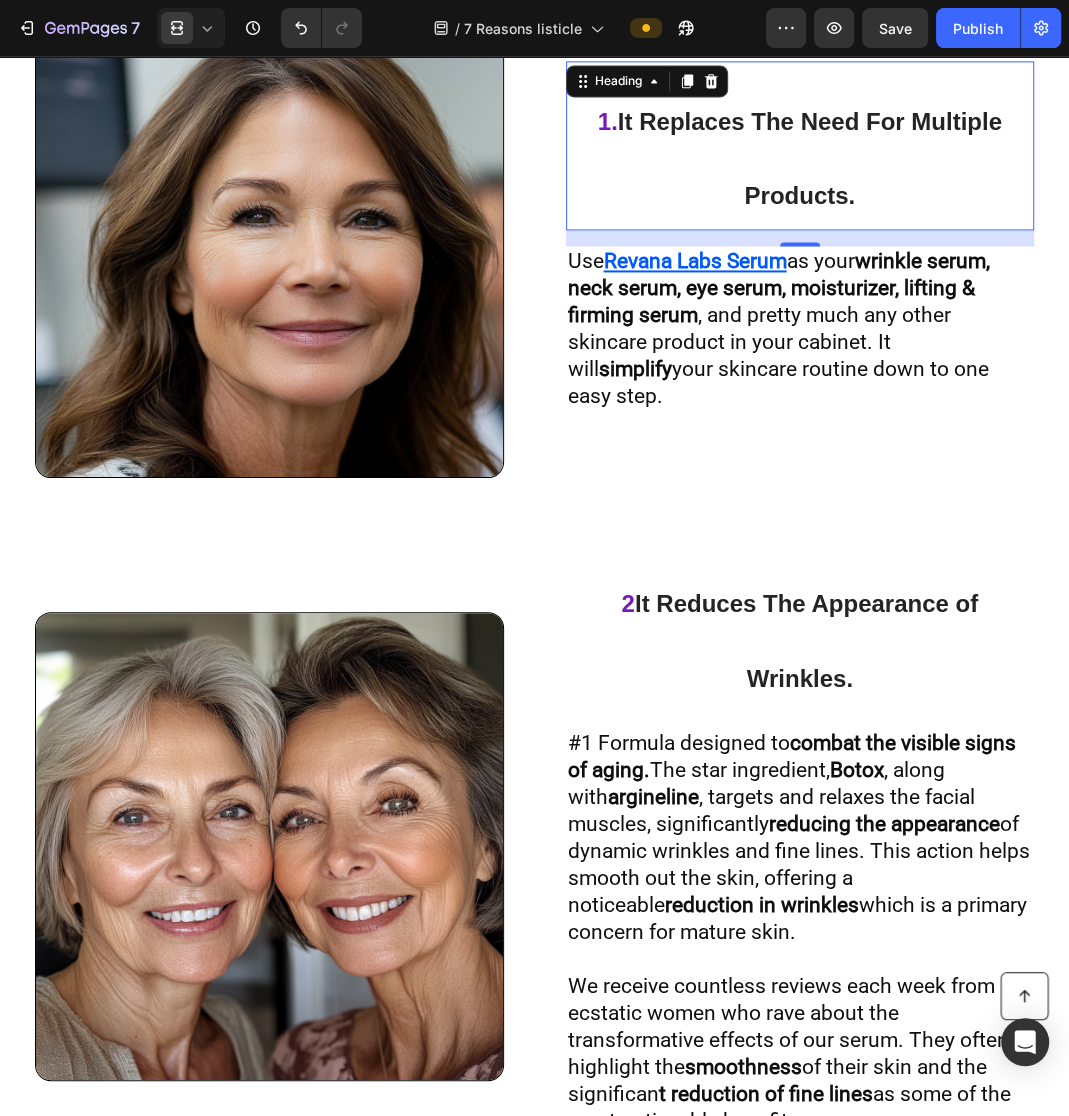 click on "as your wrinkle serum, neck serum, eye serum, moisturizer, lifting & firming serum , and pretty much any other skincare product in your cabinet. It will simplify your skincare routine down to one easy step." at bounding box center (779, 328) 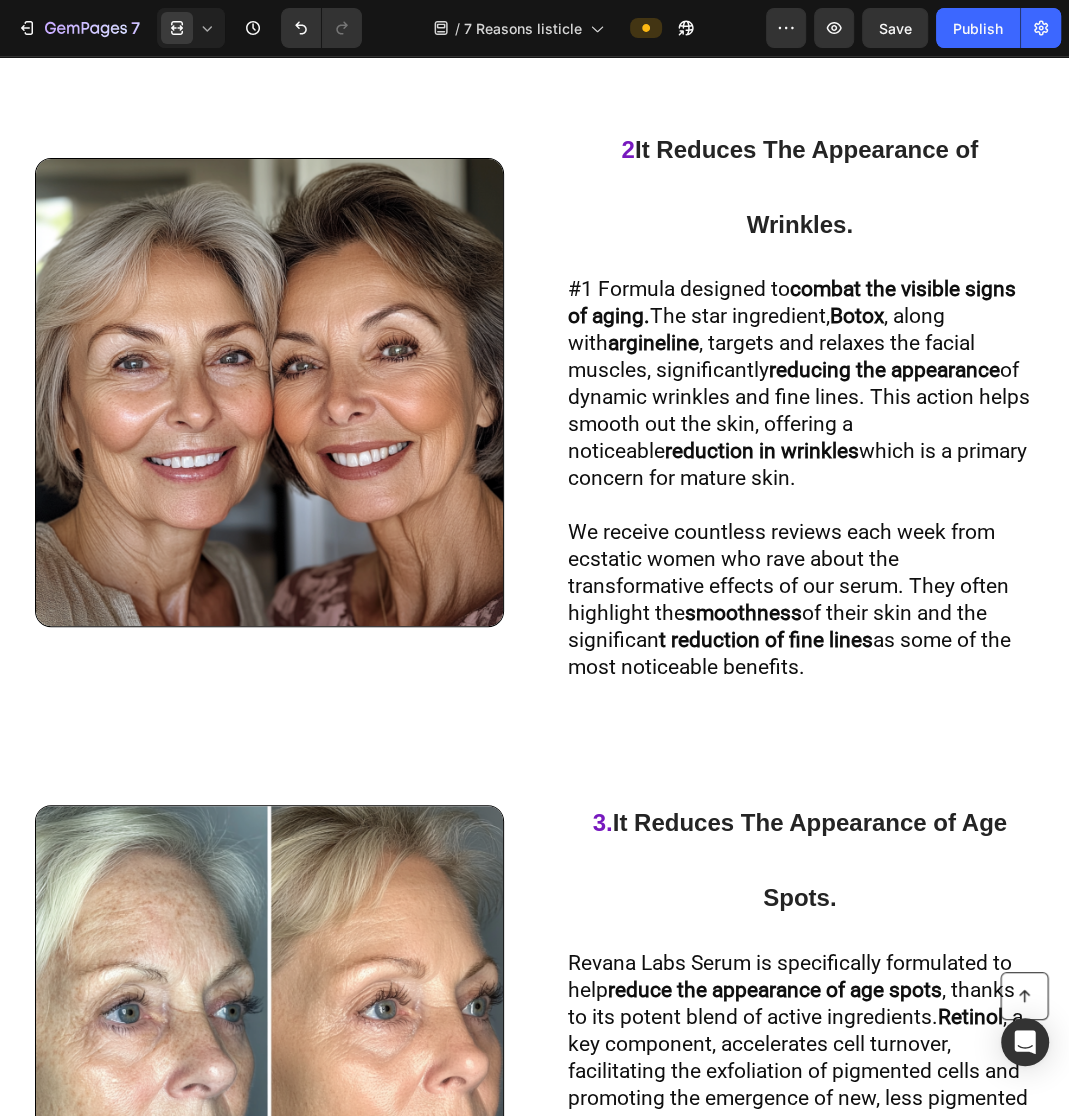 scroll, scrollTop: 2070, scrollLeft: 0, axis: vertical 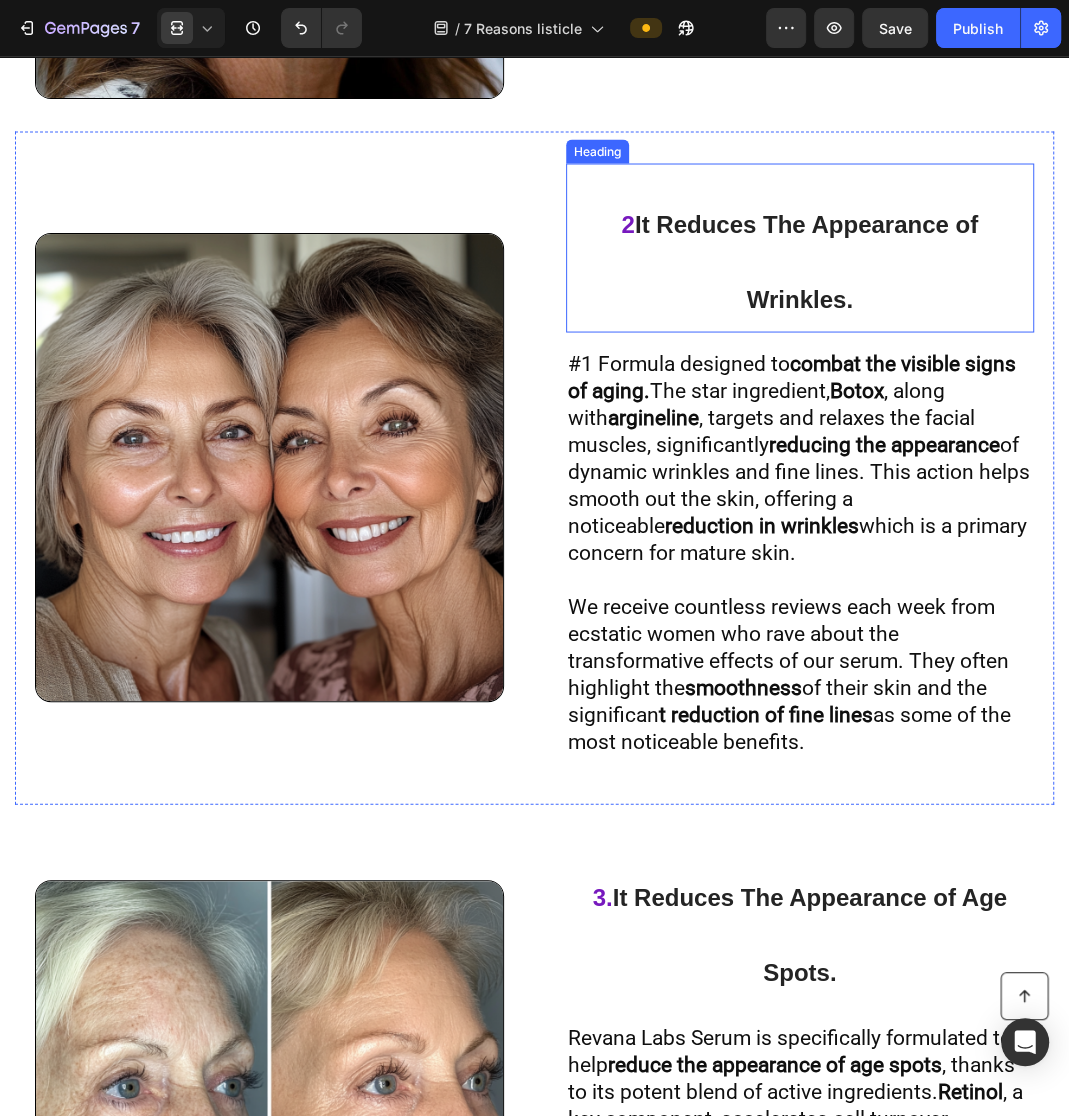click on "It Reduces The Appearance of Wrinkles." at bounding box center [806, 261] 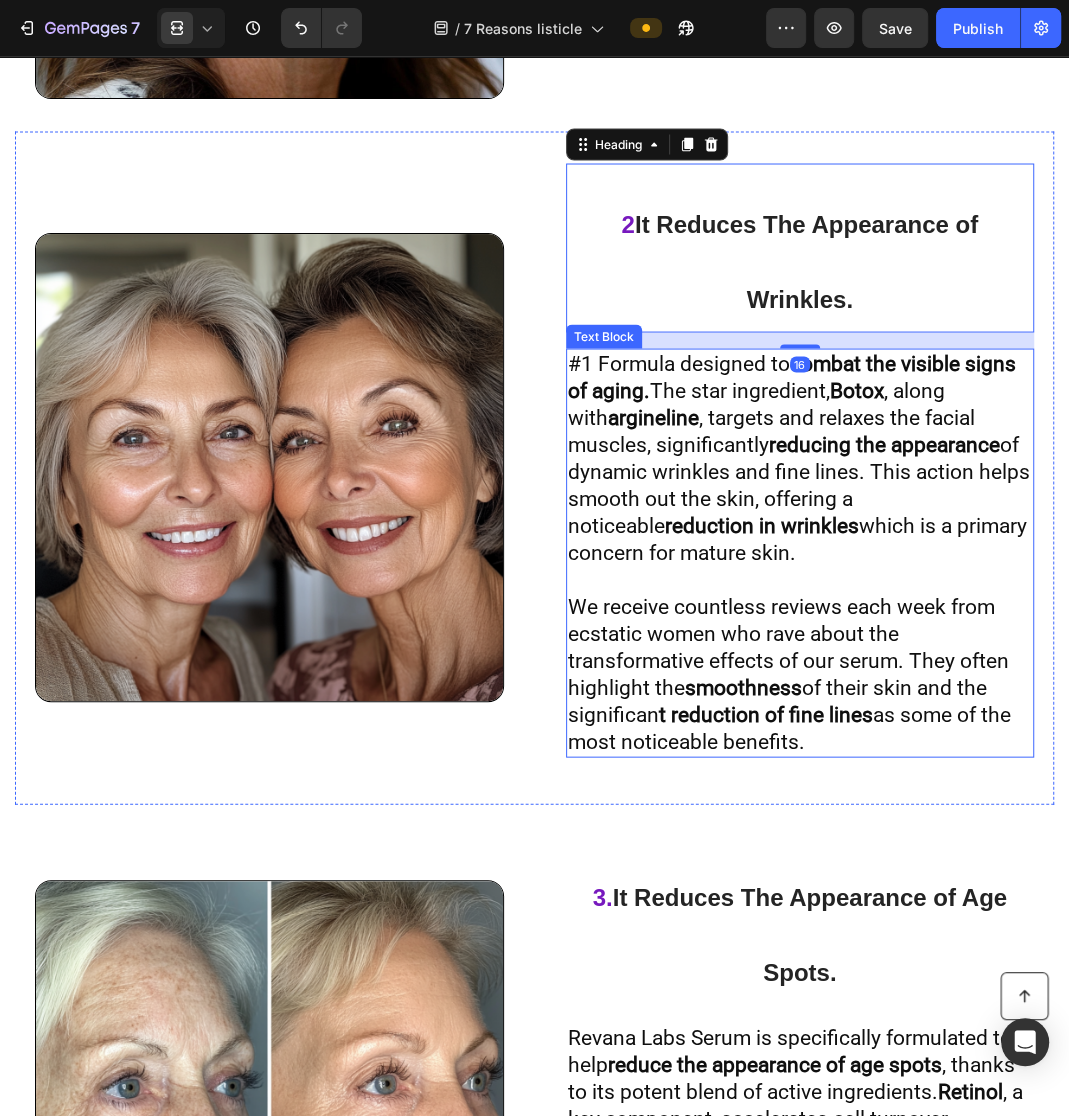 click on "#1 Formula designed to combat the visible signs of aging. The star ingredient, Botox , along with argineline , targets and relaxes the facial muscles, significantly reducing the appearance of dynamic wrinkles and fine lines. This action helps smooth out the skin, offering a noticeable reduction in wrinkles which is a primary concern for mature skin." at bounding box center [800, 458] 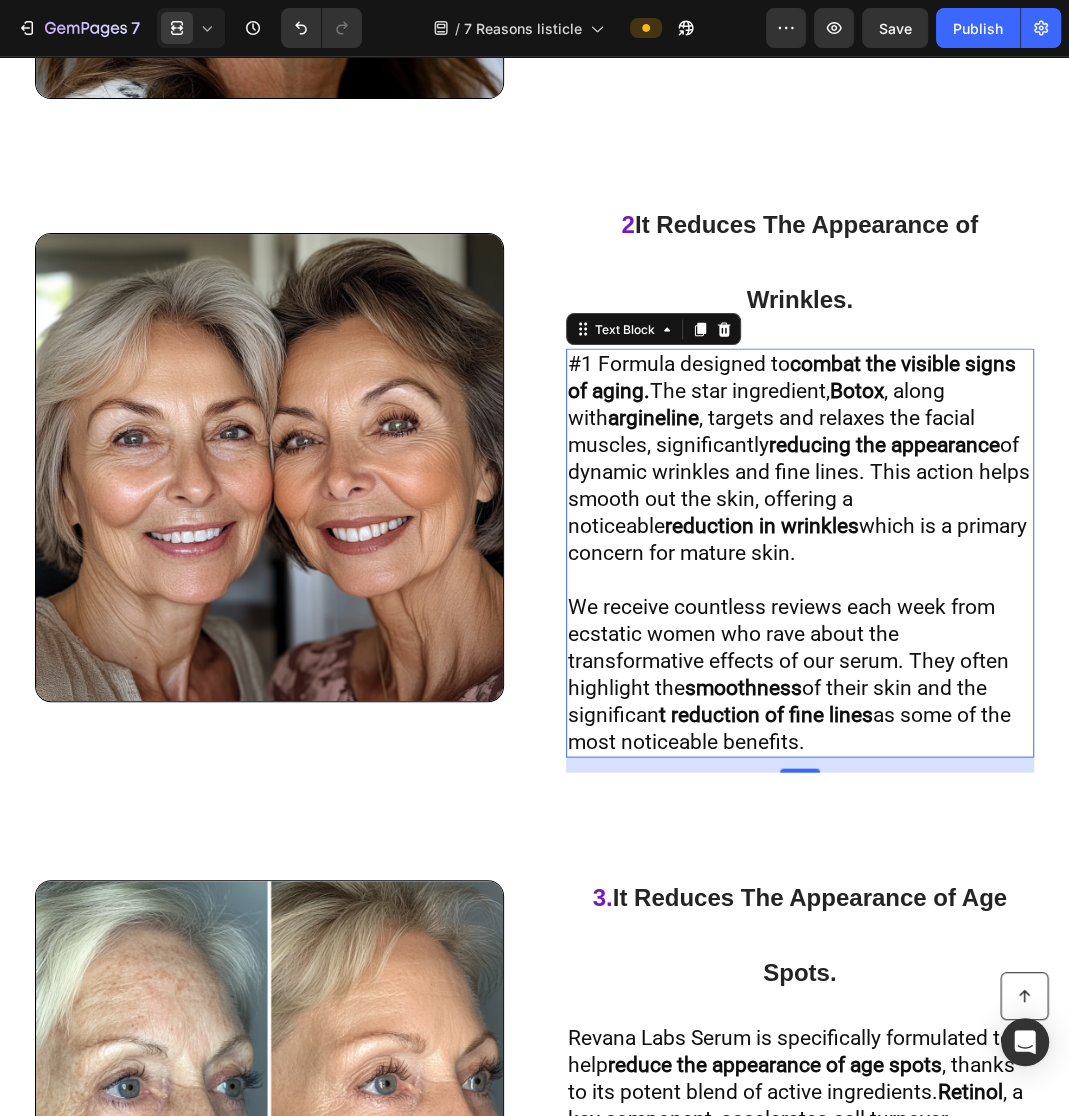 click on "#1 Formula designed to combat the visible signs of aging. The star ingredient, Botox , along with argineline , targets and relaxes the facial muscles, significantly reducing the appearance of dynamic wrinkles and fine lines. This action helps smooth out the skin, offering a noticeable reduction in wrinkles which is a primary concern for mature skin." at bounding box center [799, 457] 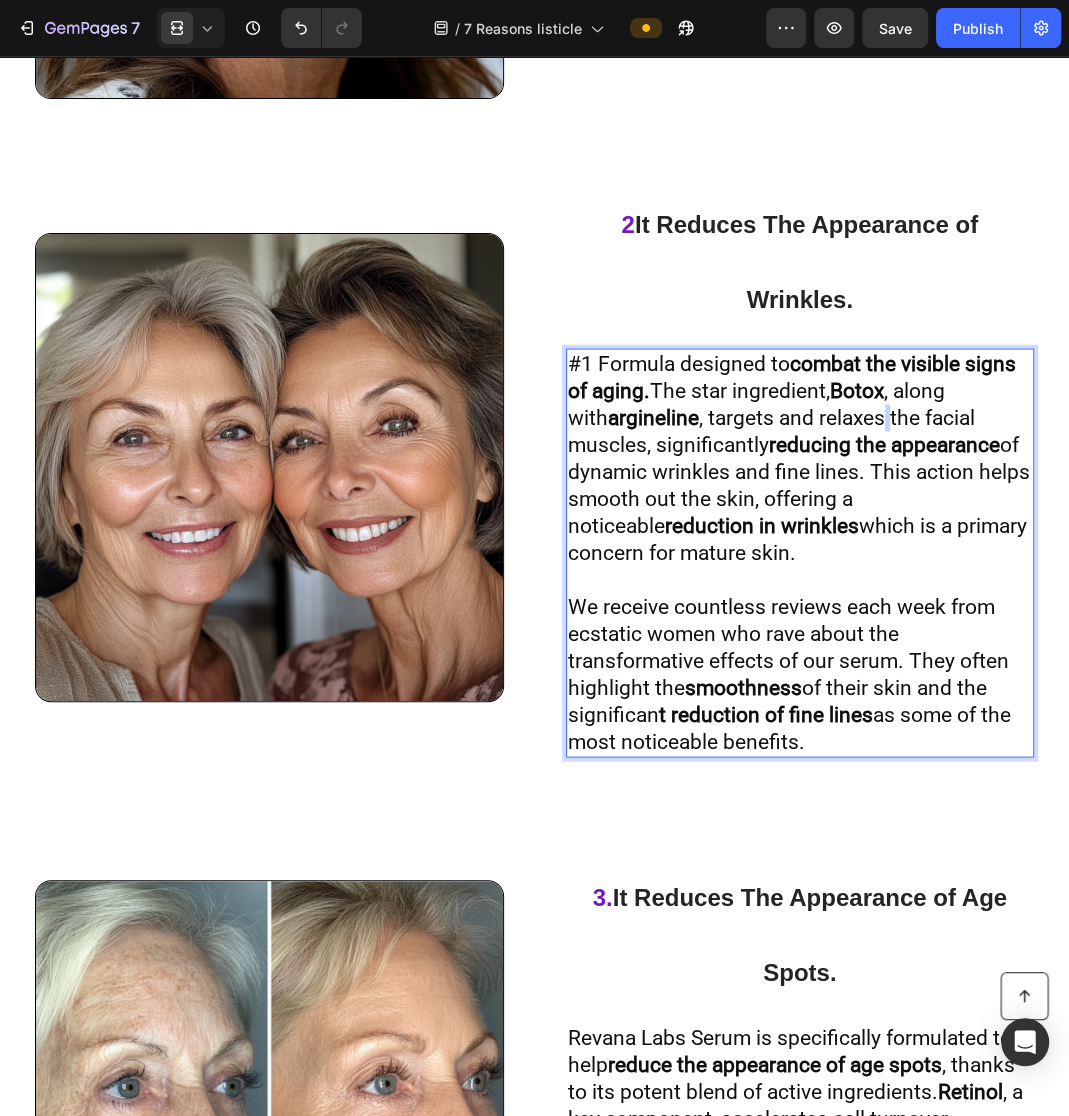 click on "#1 Formula designed to combat the visible signs of aging. The star ingredient, Botox , along with argineline , targets and relaxes the facial muscles, significantly reducing the appearance of dynamic wrinkles and fine lines. This action helps smooth out the skin, offering a noticeable reduction in wrinkles which is a primary concern for mature skin." at bounding box center [799, 457] 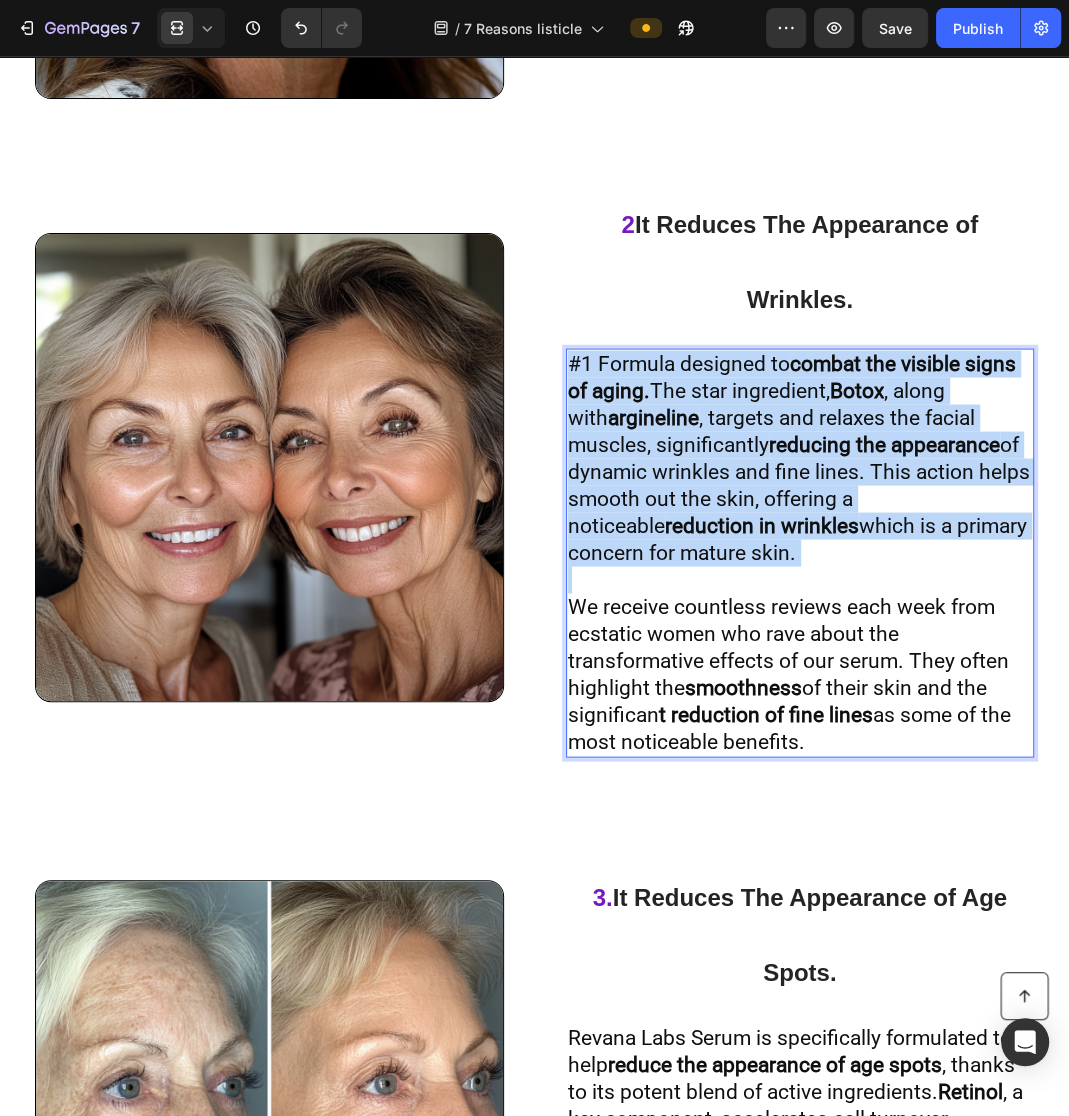 click on "#1 Formula designed to combat the visible signs of aging. The star ingredient, Botox , along with argineline , targets and relaxes the facial muscles, significantly reducing the appearance of dynamic wrinkles and fine lines. This action helps smooth out the skin, offering a noticeable reduction in wrinkles which is a primary concern for mature skin." at bounding box center (799, 457) 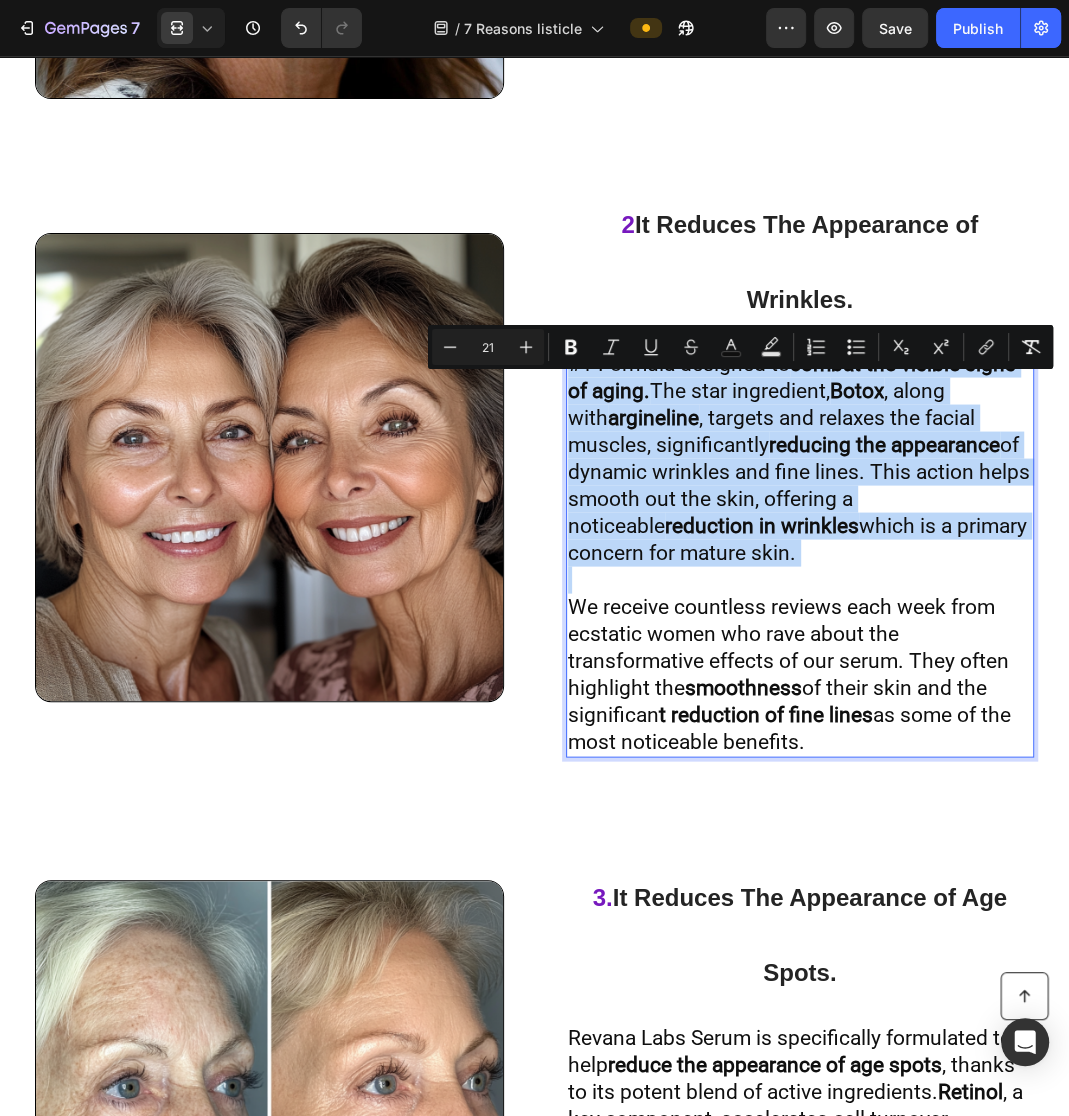 copy on "#1 Formula designed to combat the visible signs of aging. The star ingredient, Botox , along with argineline , targets and relaxes the facial muscles, significantly reducing the appearance of dynamic wrinkles and fine lines. This action helps smooth out the skin, offering a noticeable reduction in wrinkles which is a primary concern for mature skin." 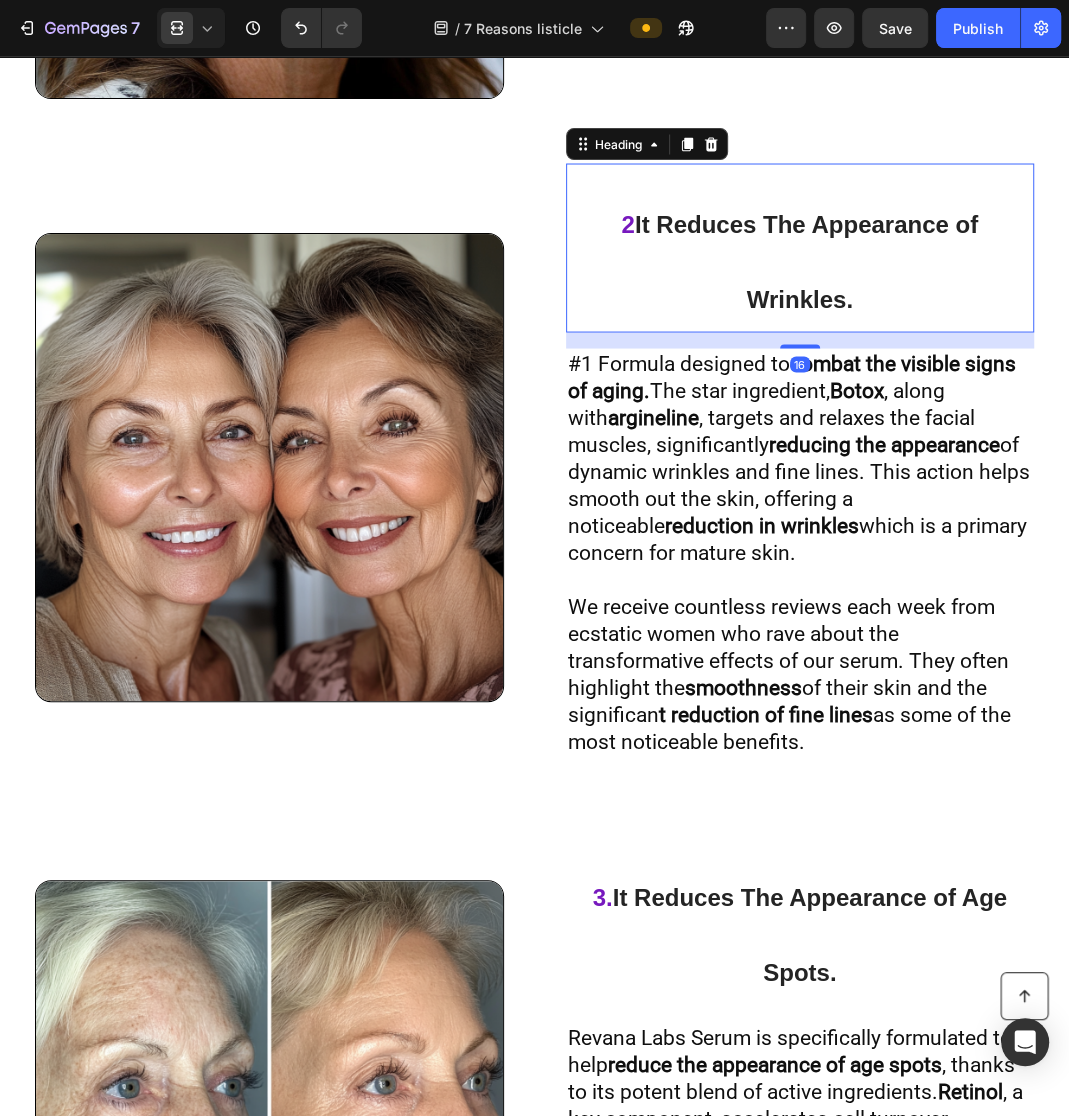 click on "[NUMBER]  It Reduces The Appearance of Wrinkles." at bounding box center [800, 255] 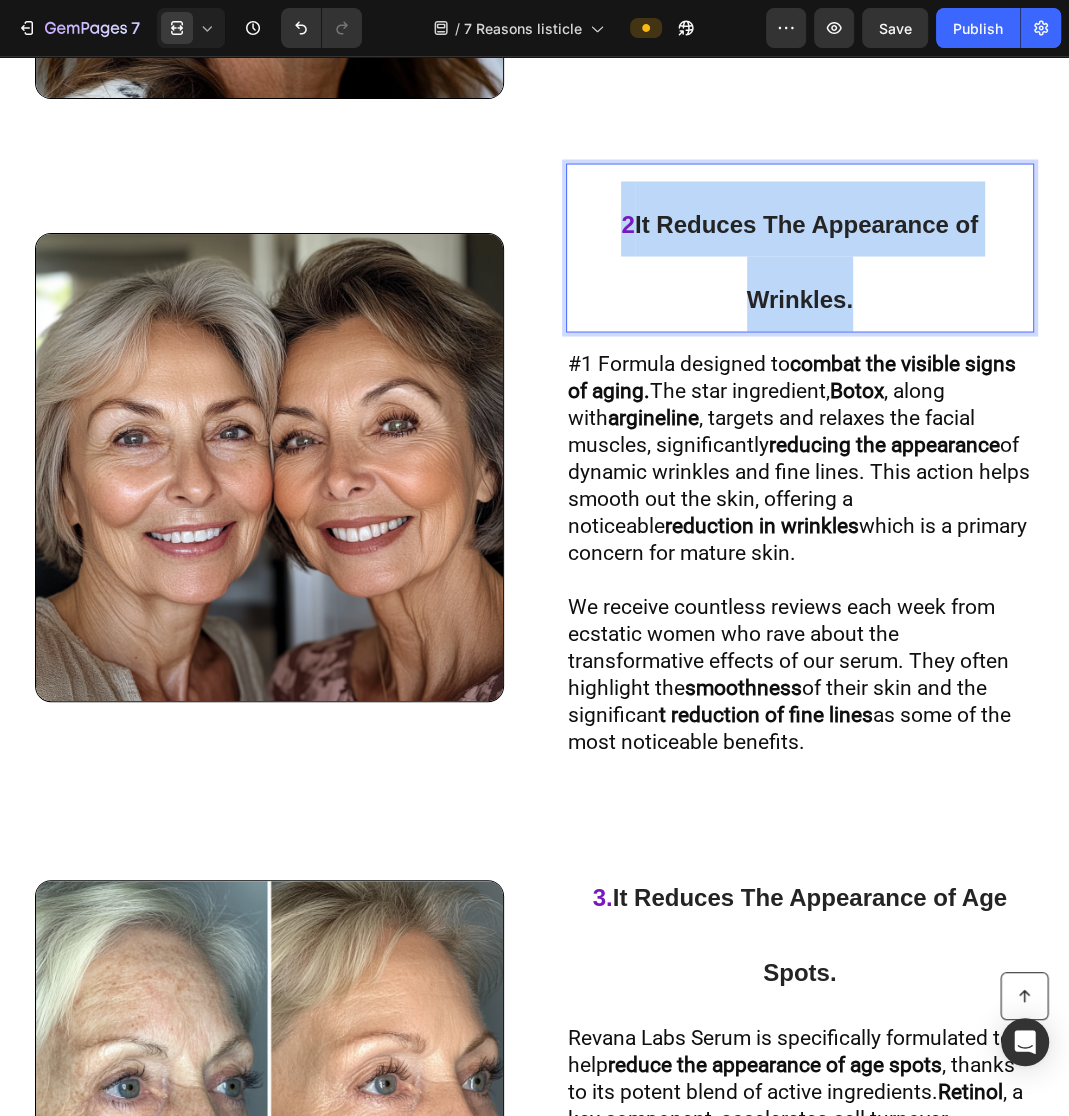 click on "[NUMBER]  It Reduces The Appearance of Wrinkles." at bounding box center (800, 255) 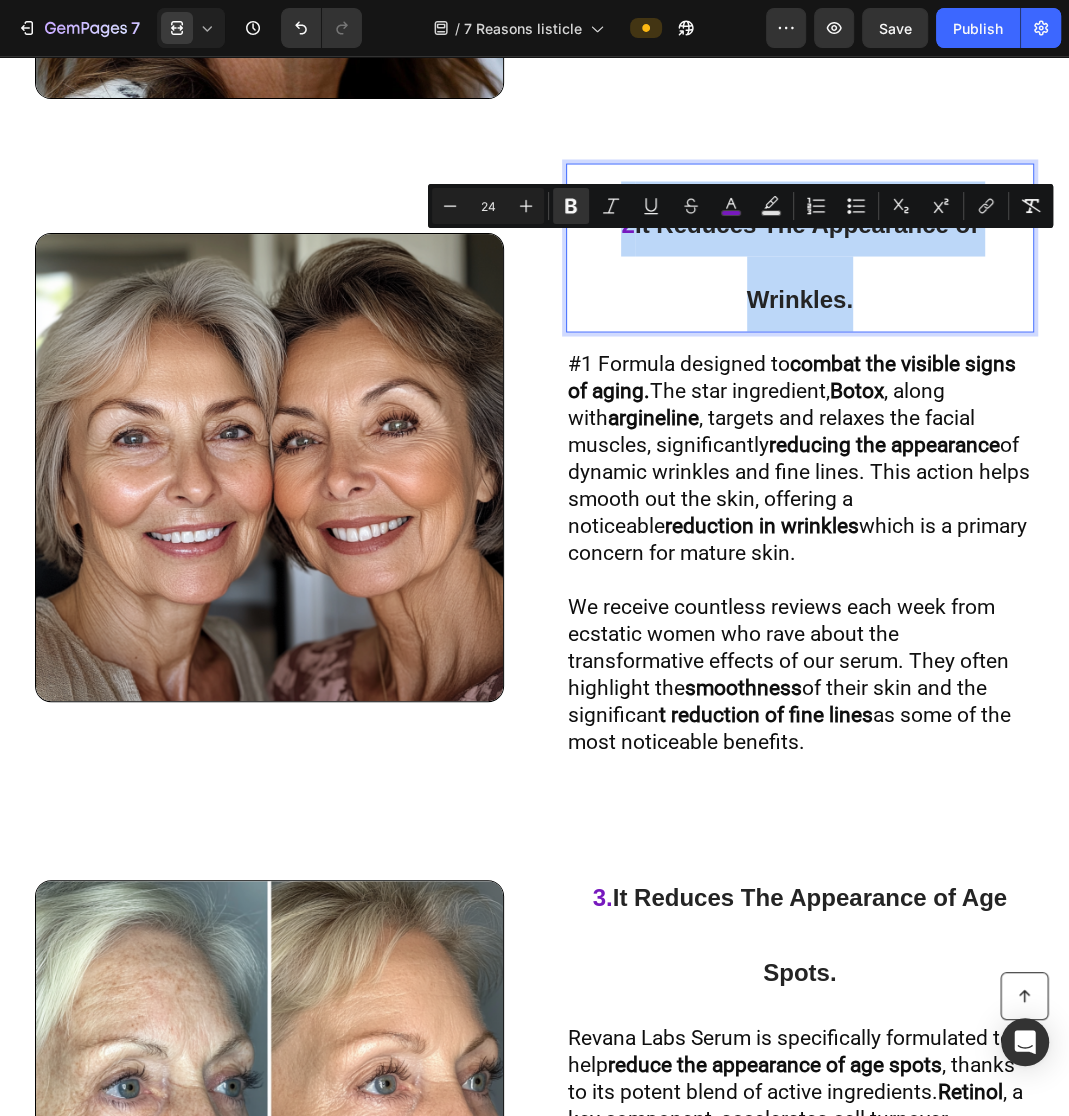 click on "#1 Formula designed to  combat the visible signs of aging.  The star ingredient,  Botox , along with  argineline , targets and relaxes the facial muscles, significantly  reducing the appearance  of dynamic wrinkles and fine lines. This action helps smooth out the skin, offering a noticeable  reduction in wrinkles  which is a primary concern for mature skin." at bounding box center (799, 457) 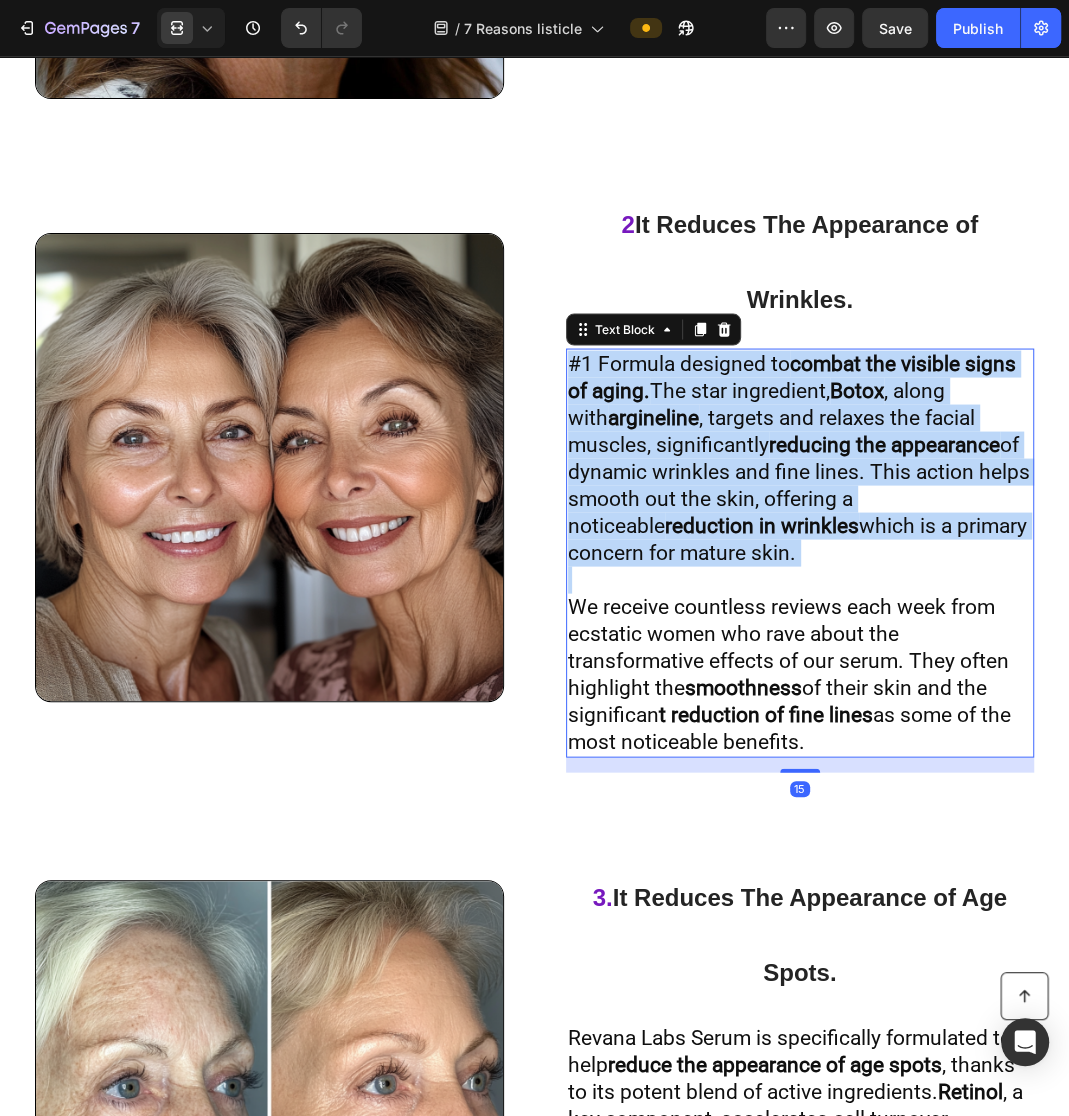 click on "#1 Formula designed to  combat the visible signs of aging.  The star ingredient,  Botox , along with  argineline , targets and relaxes the facial muscles, significantly  reducing the appearance  of dynamic wrinkles and fine lines. This action helps smooth out the skin, offering a noticeable  reduction in wrinkles  which is a primary concern for mature skin." at bounding box center (799, 457) 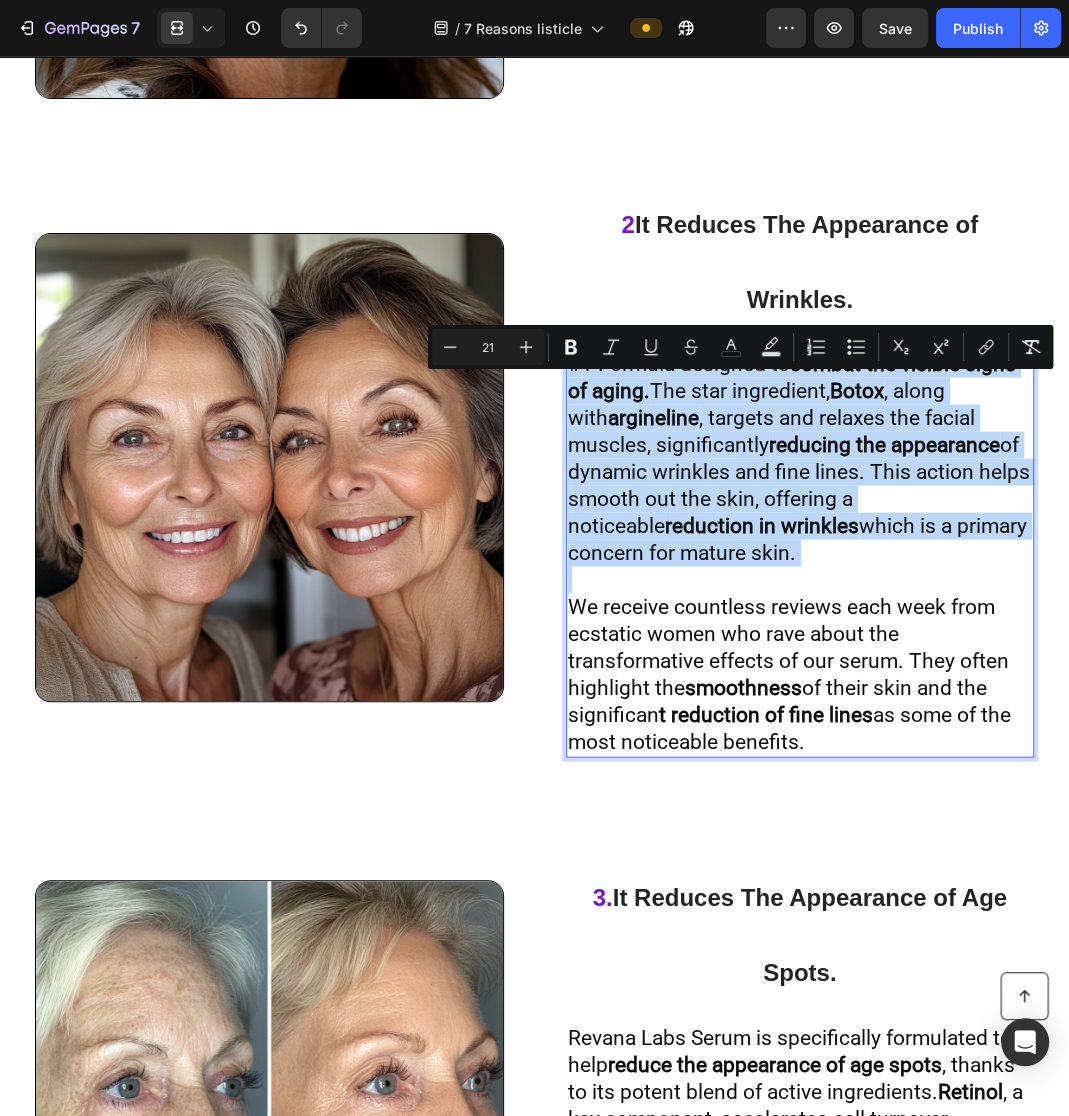 copy on "#1 Formula designed to  combat the visible signs of aging.  The star ingredient,  Botox , along with  argineline , targets and relaxes the facial muscles, significantly  reducing the appearance  of dynamic wrinkles and fine lines. This action helps smooth out the skin, offering a noticeable  reduction in wrinkles  which is a primary concern for mature skin." 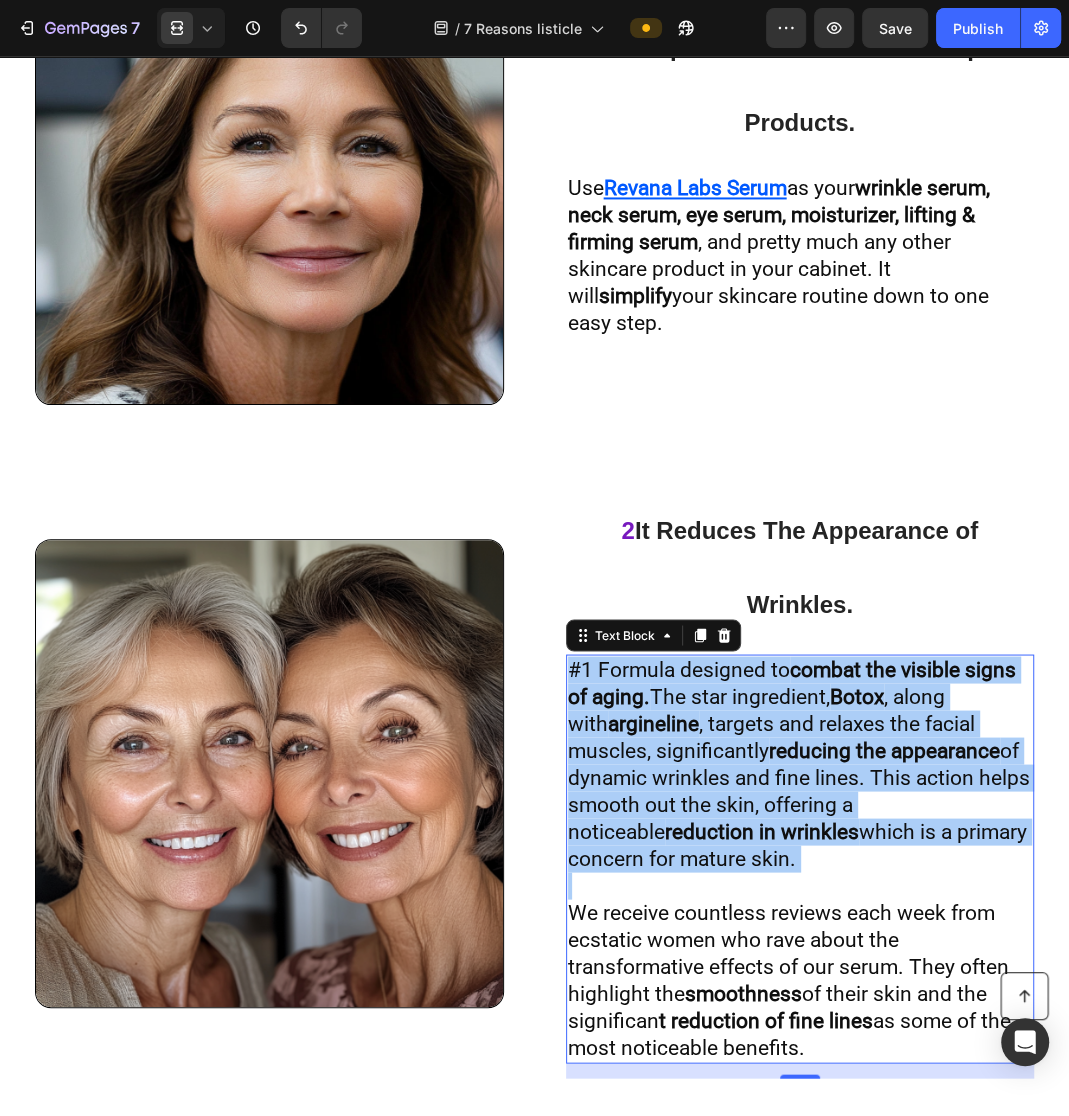 scroll, scrollTop: 2026, scrollLeft: 0, axis: vertical 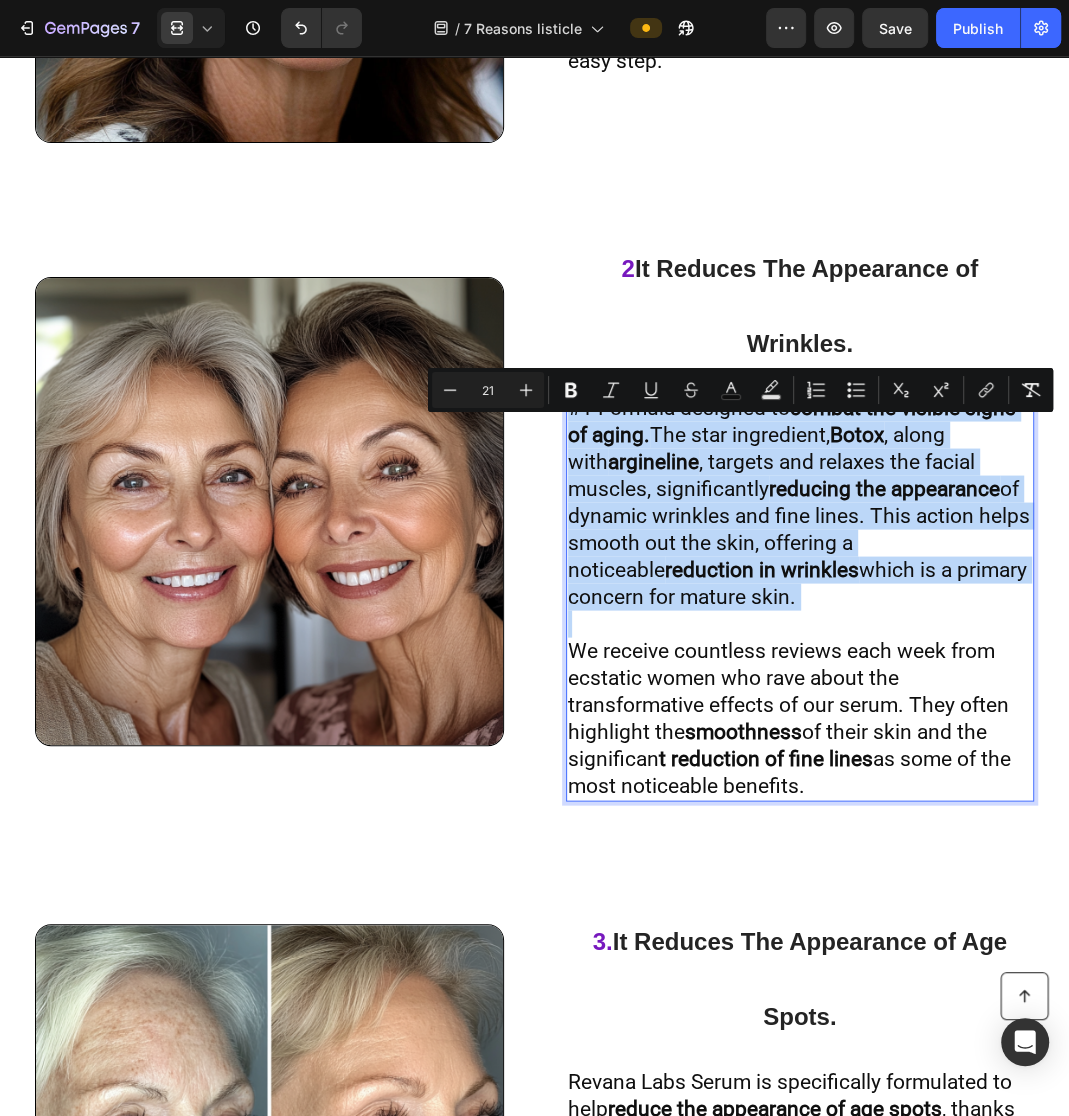 click on "#1 Formula designed to  combat the visible signs of aging.  The star ingredient,  Botox , along with  argineline , targets and relaxes the facial muscles, significantly  reducing the appearance  of dynamic wrinkles and fine lines. This action helps smooth out the skin, offering a noticeable  reduction in wrinkles  which is a primary concern for mature skin." at bounding box center (799, 501) 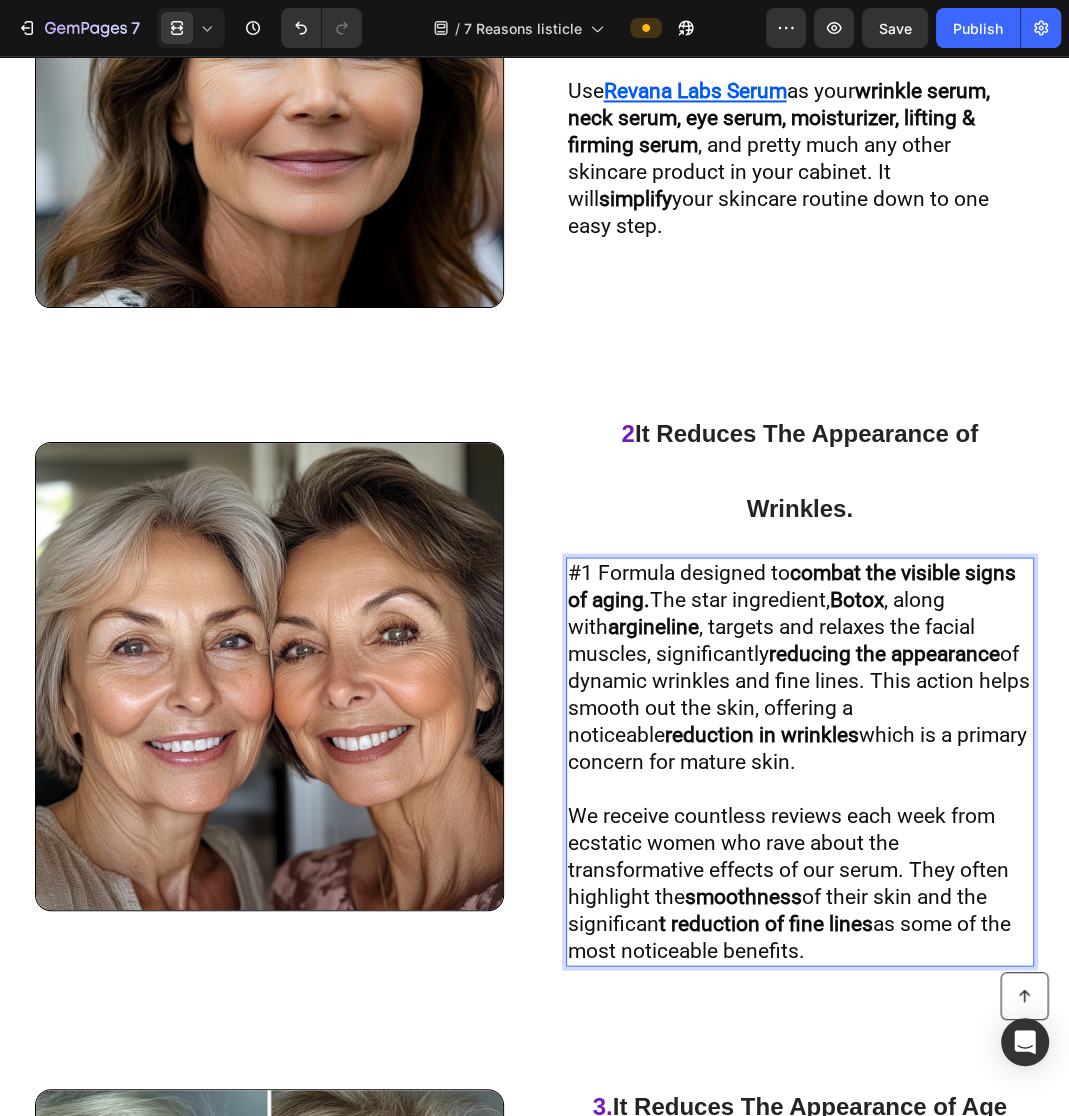 scroll, scrollTop: 1977, scrollLeft: 0, axis: vertical 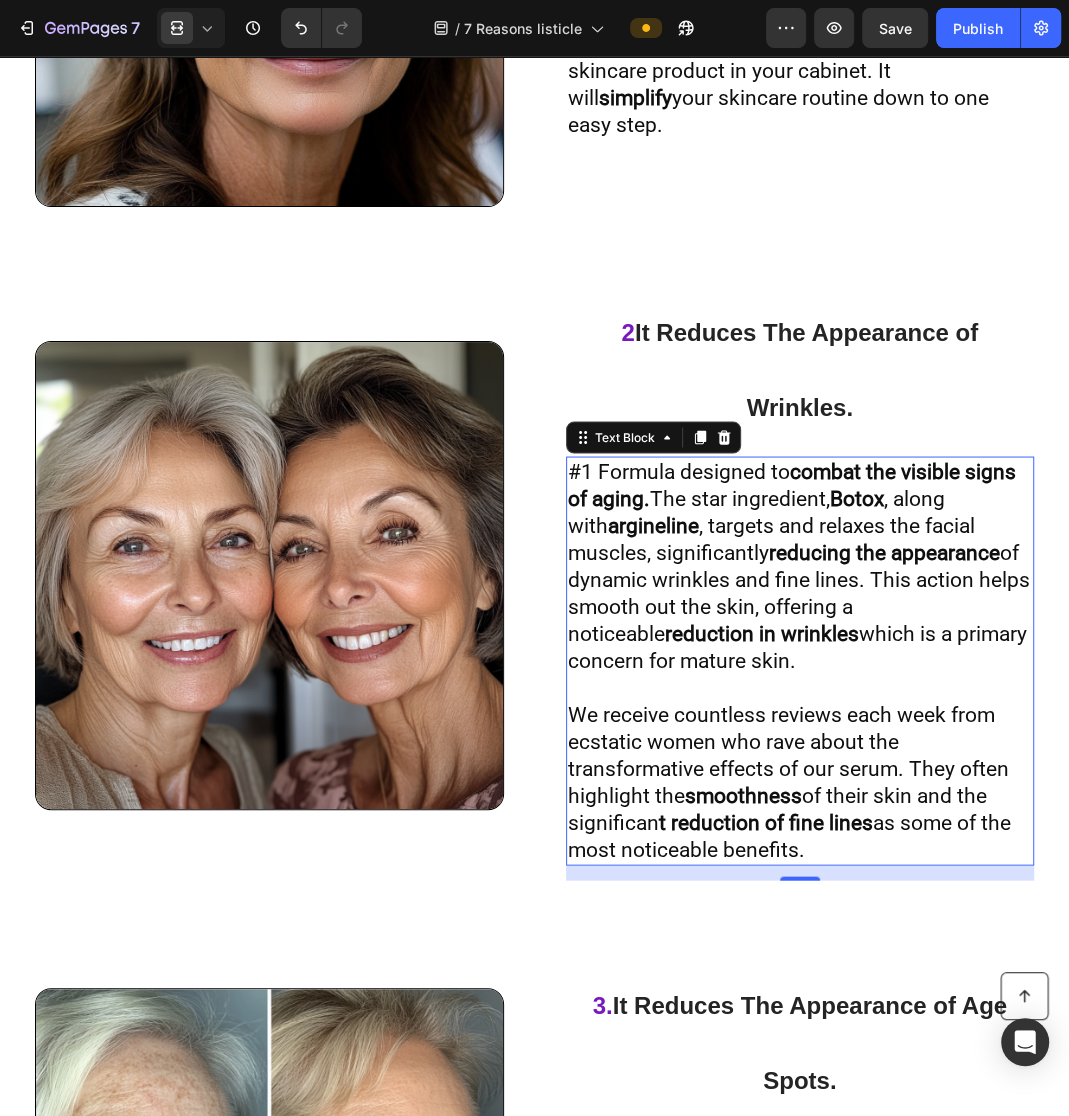 click on "We receive countless reviews each week from ecstatic women who rave about the transformative effects of our serum. They often highlight the  smoothness  of their skin and the significan t reduction of fine lines  as some of the most noticeable benefits." at bounding box center [789, 781] 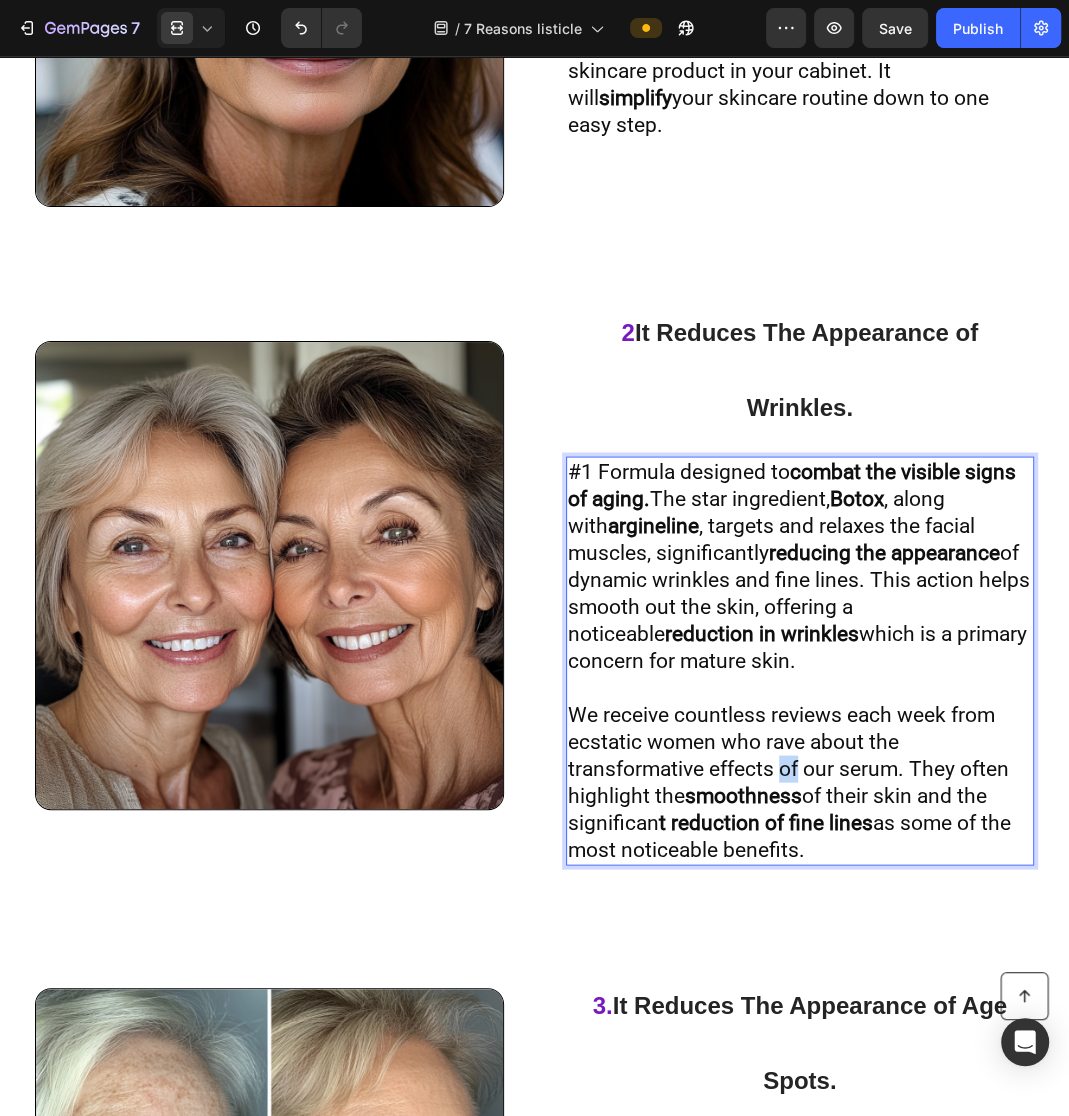 click on "We receive countless reviews each week from ecstatic women who rave about the transformative effects of our serum. They often highlight the  smoothness  of their skin and the significan t reduction of fine lines  as some of the most noticeable benefits." at bounding box center [789, 781] 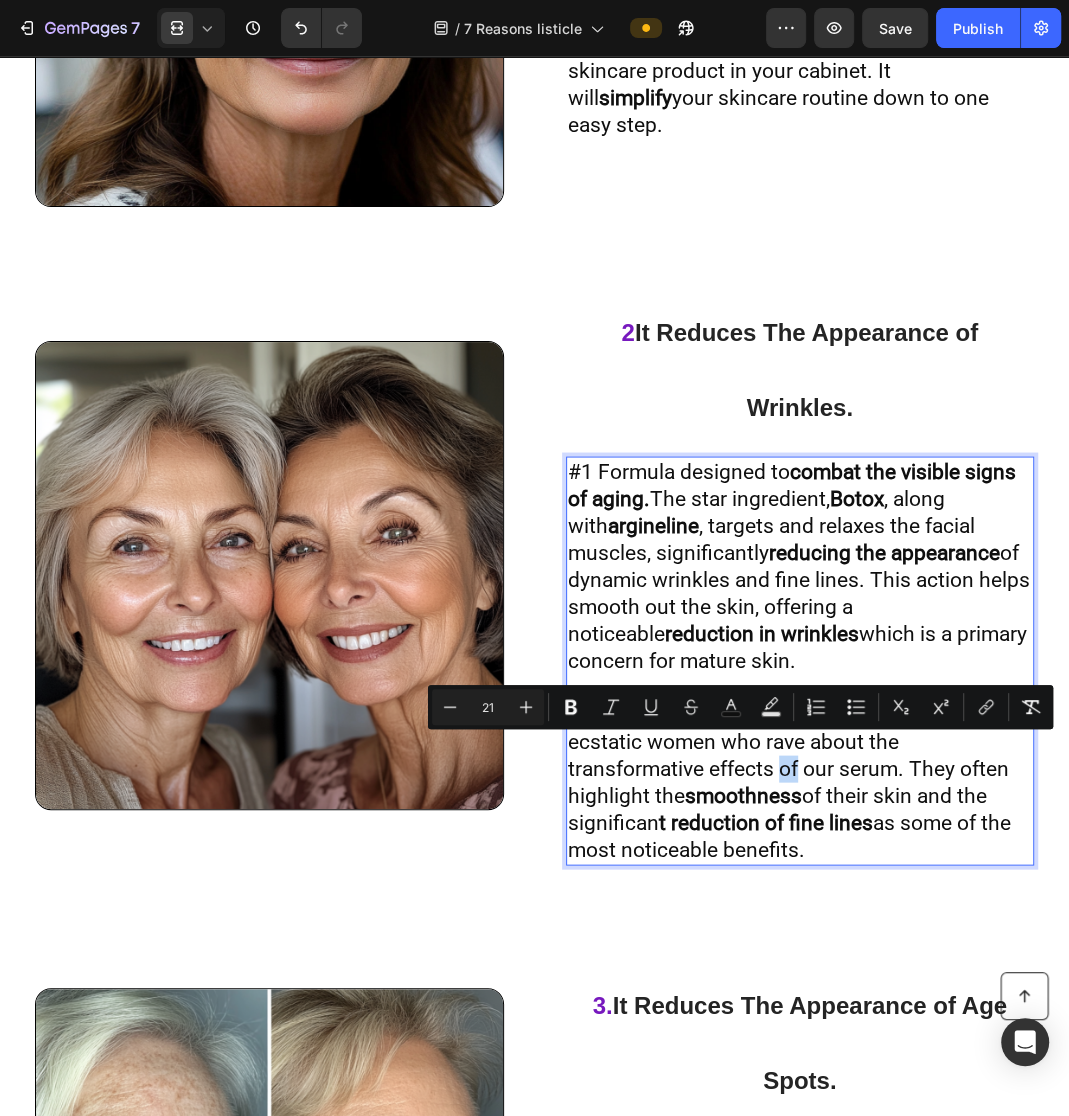 click on "We receive countless reviews each week from ecstatic women who rave about the transformative effects of our serum. They often highlight the  smoothness  of their skin and the significan t reduction of fine lines  as some of the most noticeable benefits." at bounding box center [789, 781] 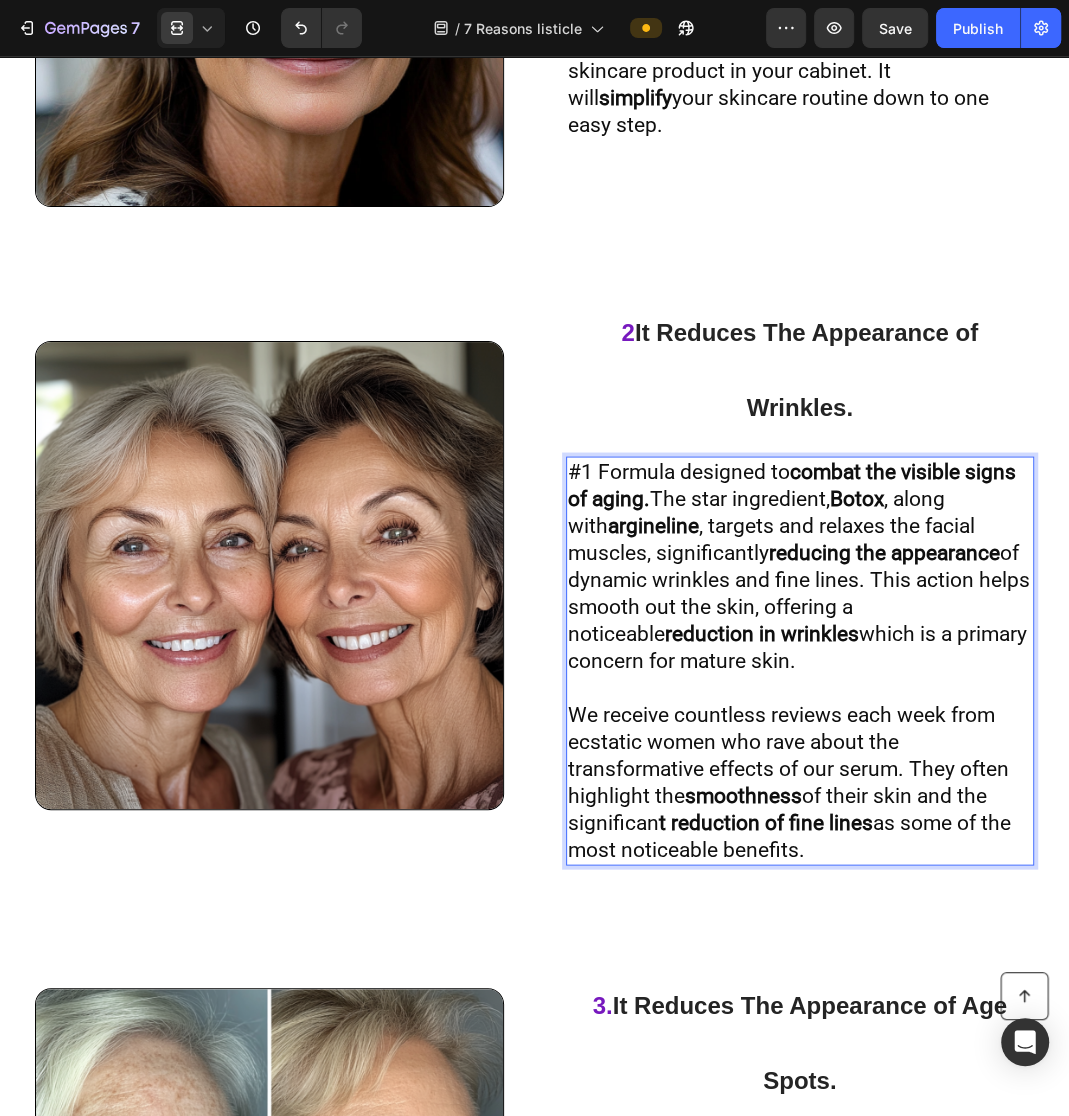 click on "We receive countless reviews each week from ecstatic women who rave about the transformative effects of our serum. They often highlight the  smoothness  of their skin and the significan t reduction of fine lines  as some of the most noticeable benefits." at bounding box center (789, 781) 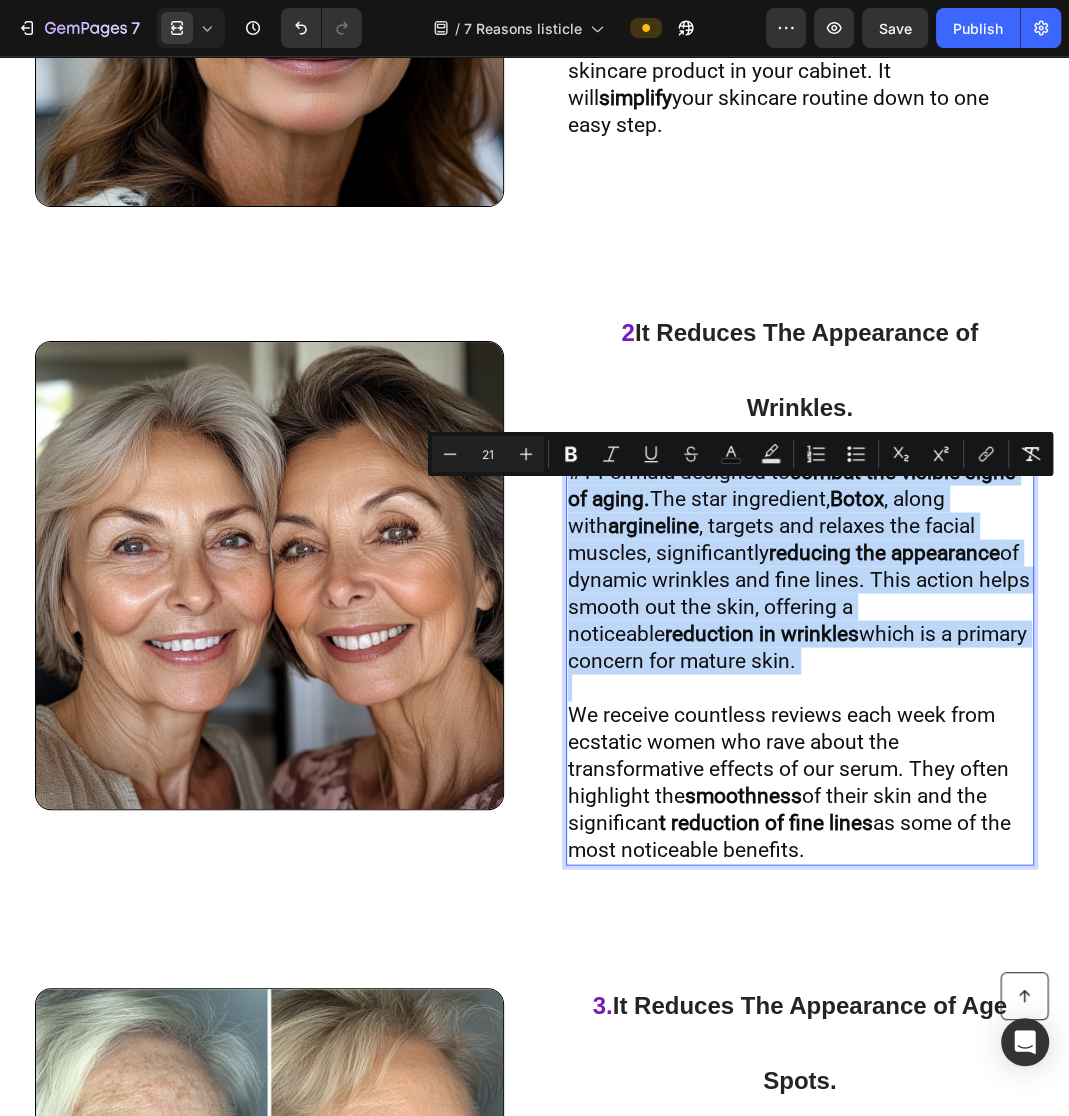 copy on "#1 Formula designed to  combat the visible signs of aging.  The star ingredient,  Botox , along with  argineline , targets and relaxes the facial muscles, significantly  reducing the appearance  of dynamic wrinkles and fine lines. This action helps smooth out the skin, offering a noticeable  reduction in wrinkles  which is a primary concern for mature skin." 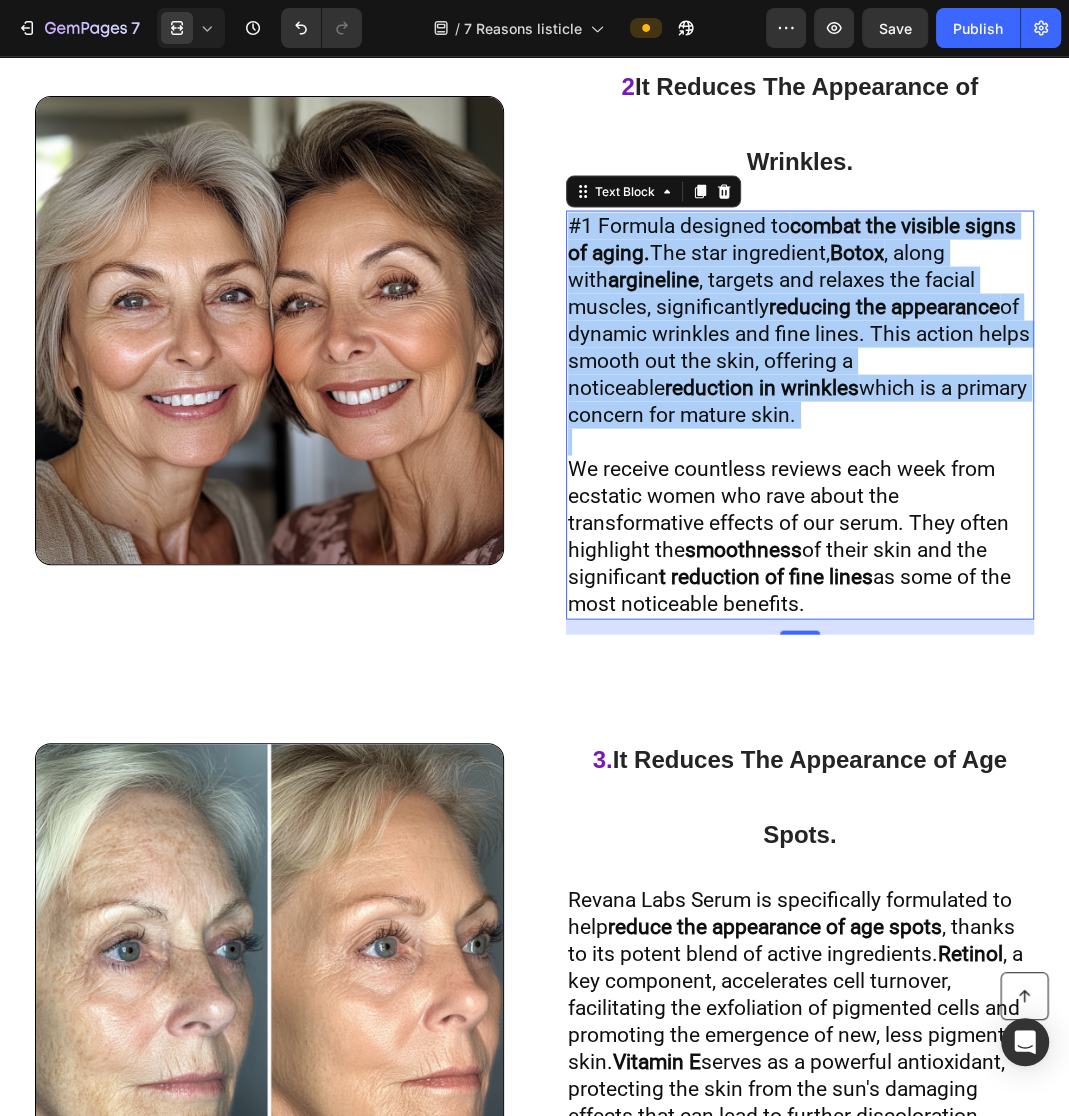 scroll, scrollTop: 2337, scrollLeft: 0, axis: vertical 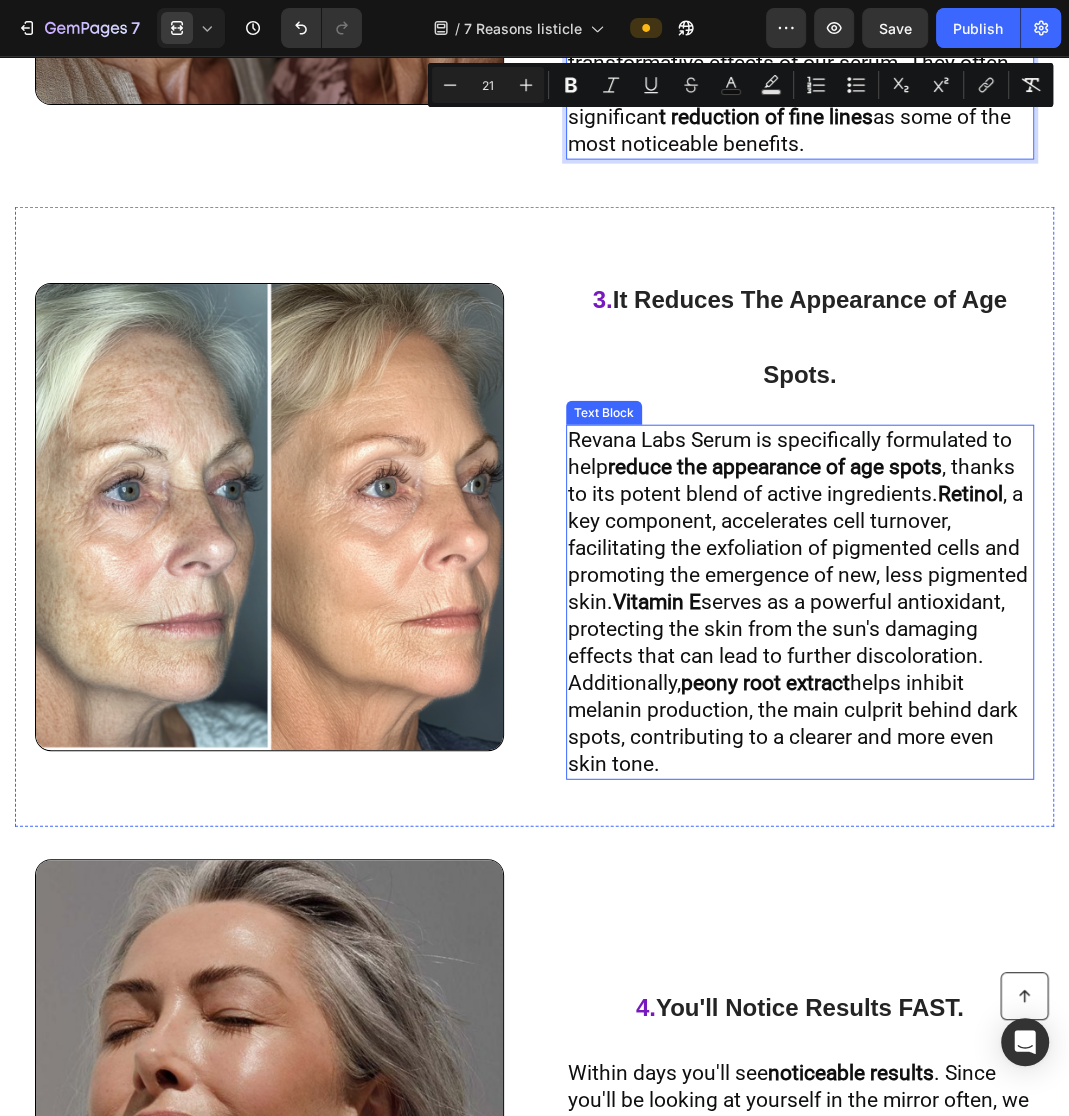 click on "Vitamin E" at bounding box center (657, 602) 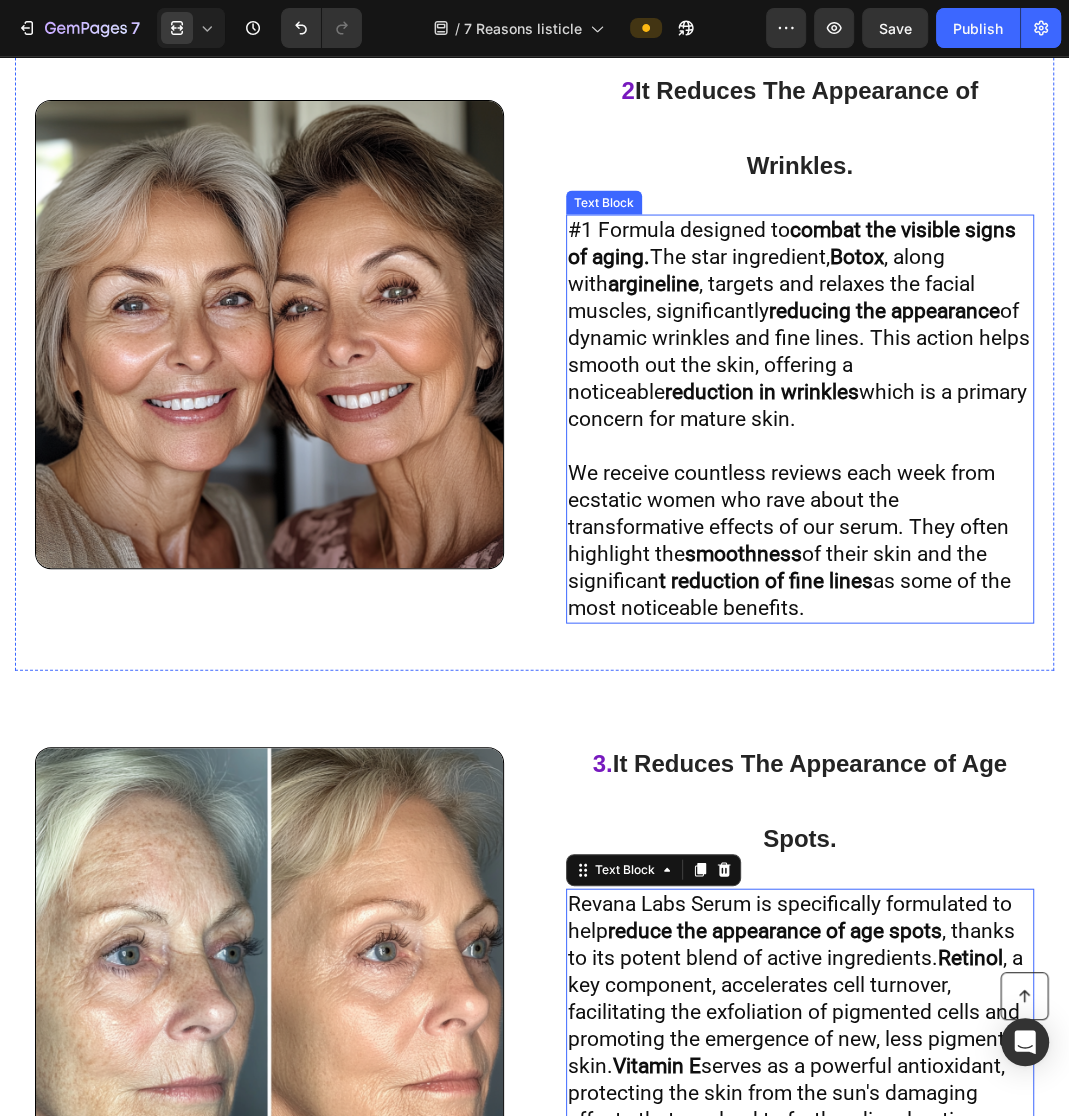 scroll, scrollTop: 2200, scrollLeft: 0, axis: vertical 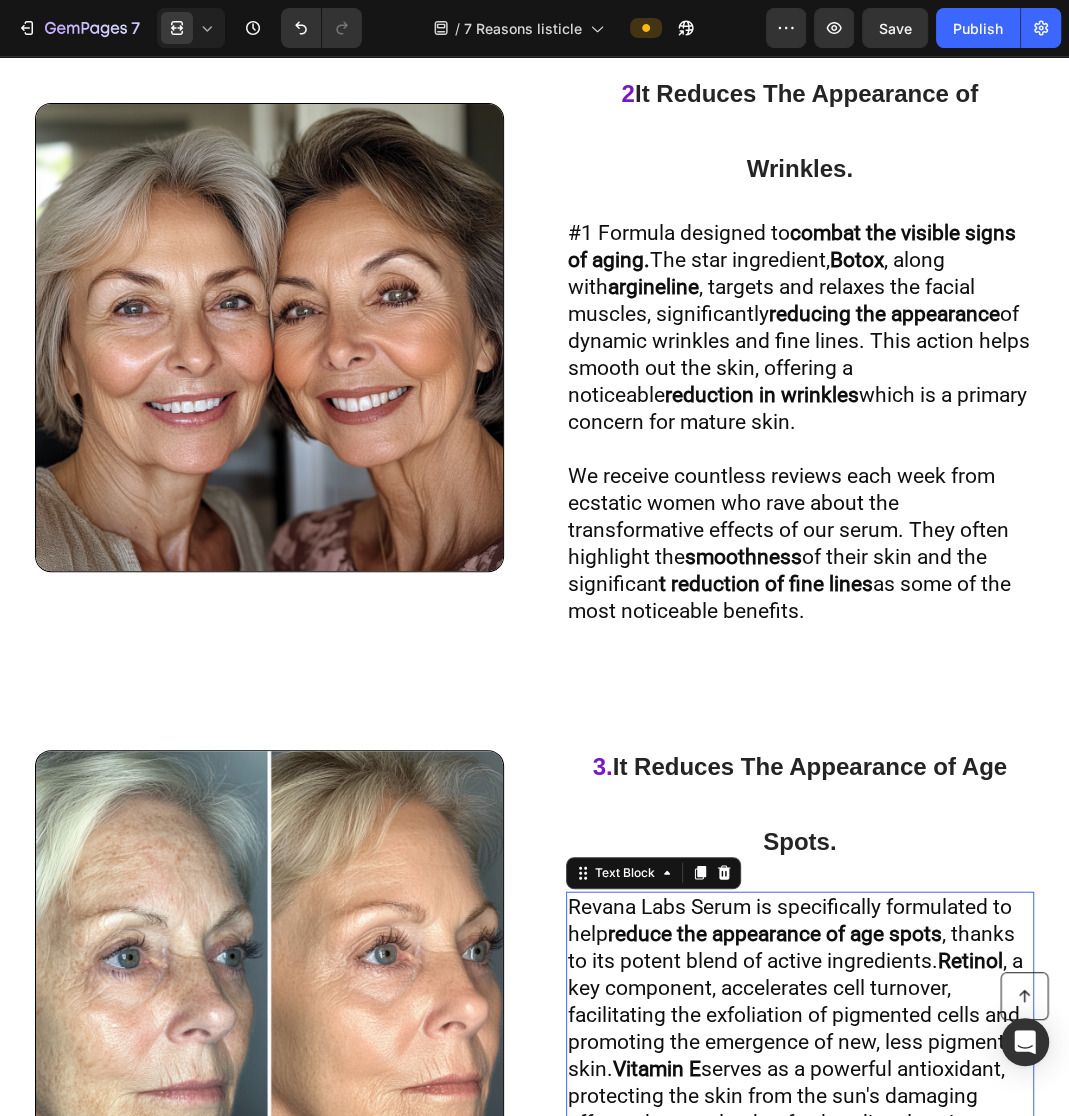 click at bounding box center (800, 449) 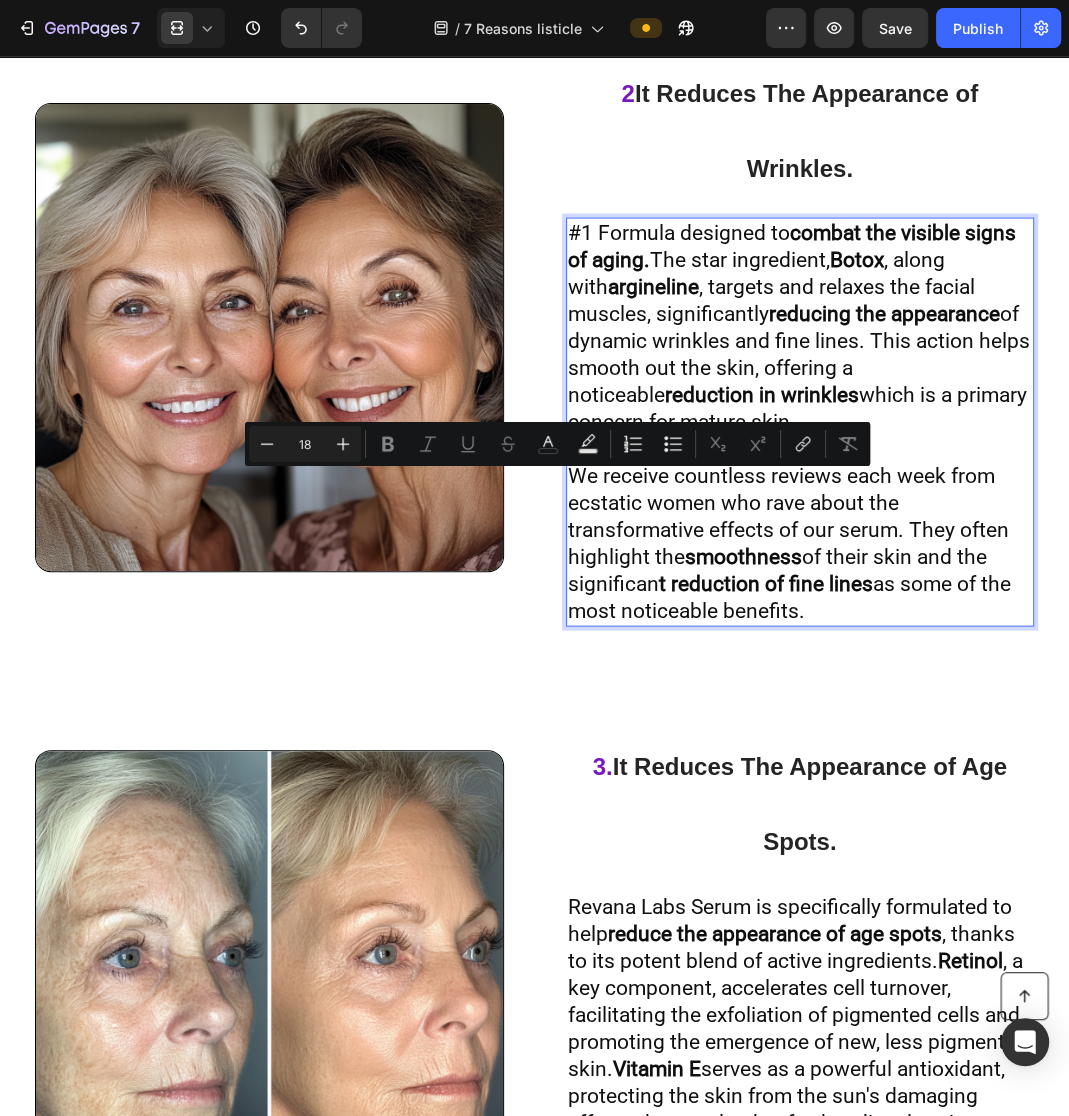 type on "21" 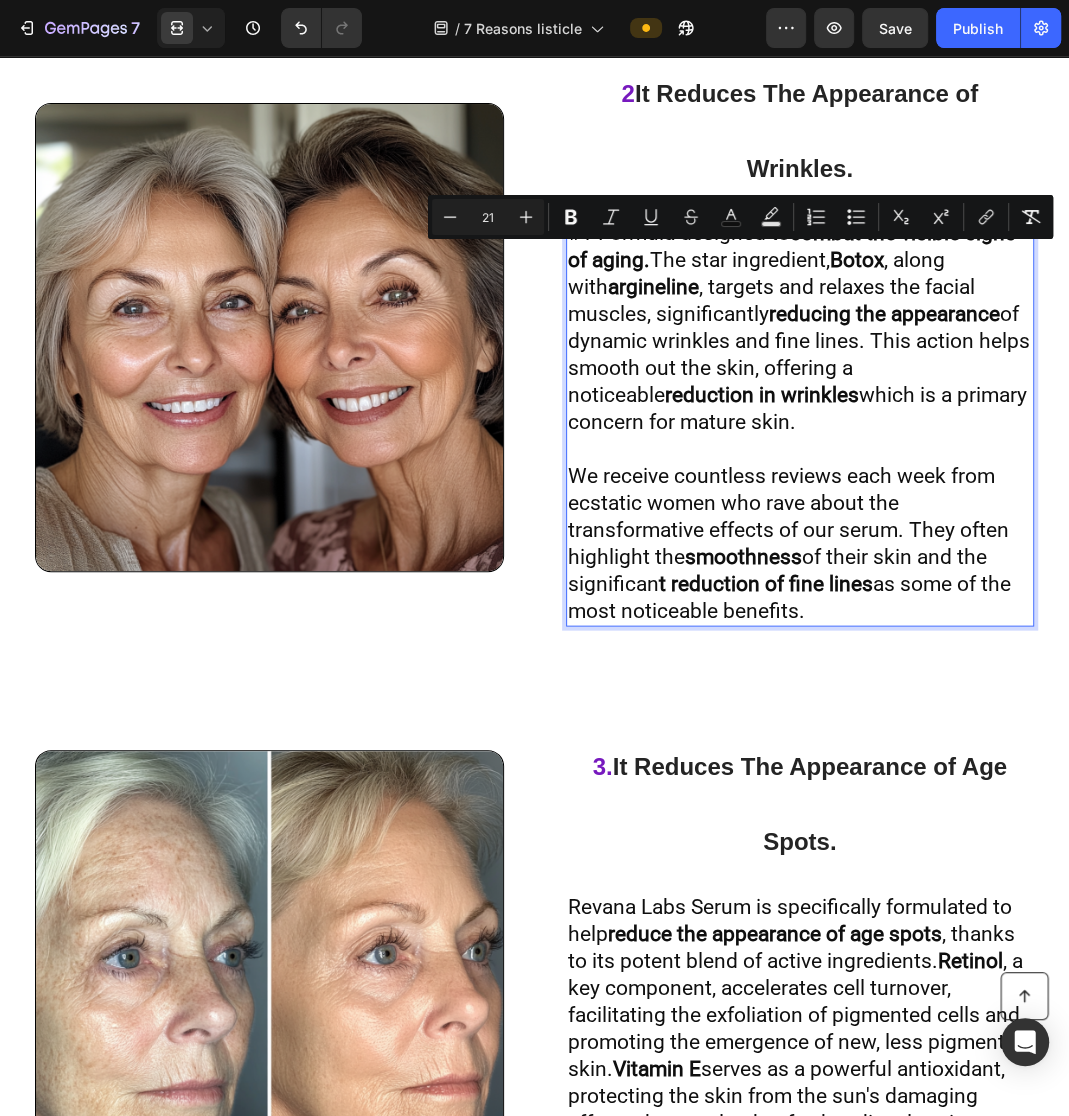 type on "18" 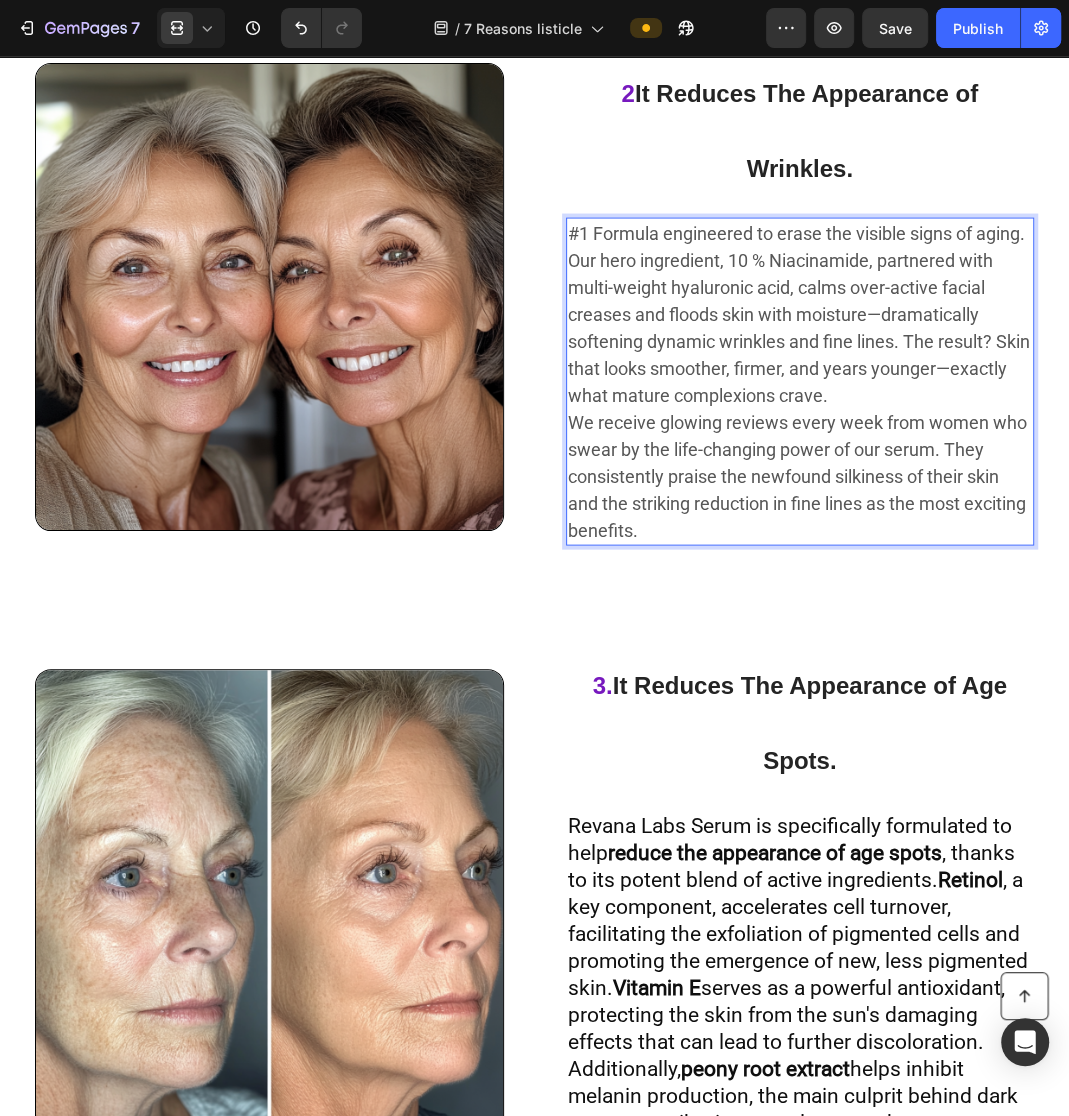click on "#1 Formula engineered to erase the visible signs of aging. Our hero ingredient, 10 % Niacinamide, partnered with multi-weight hyaluronic acid, calms over-active facial creases and floods skin with moisture—dramatically softening dynamic wrinkles and fine lines. The result? Skin that looks smoother, firmer, and years younger—exactly what mature complexions crave." at bounding box center (800, 314) 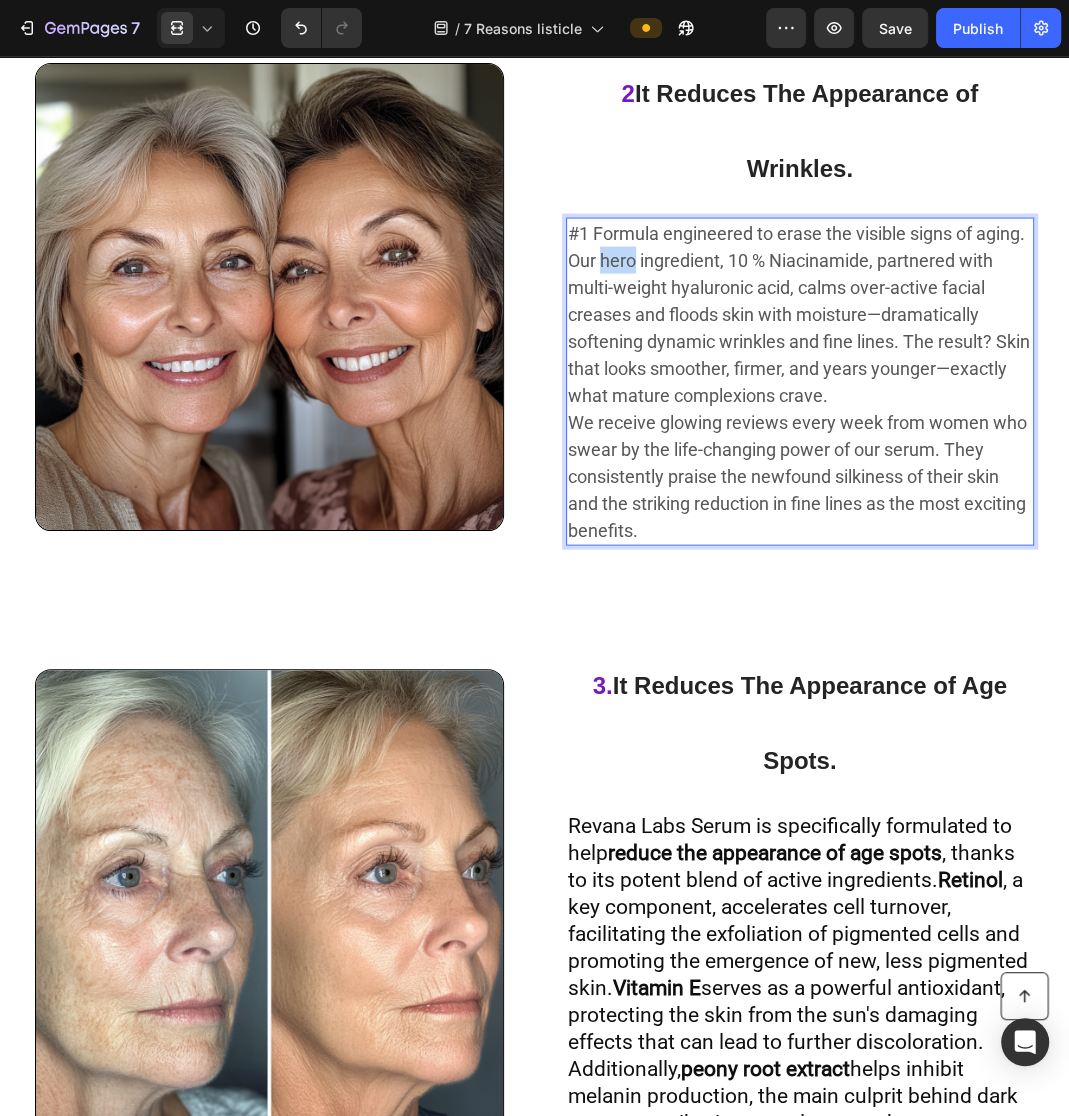 click on "#1 Formula engineered to erase the visible signs of aging. Our hero ingredient, 10 % Niacinamide, partnered with multi-weight hyaluronic acid, calms over-active facial creases and floods skin with moisture—dramatically softening dynamic wrinkles and fine lines. The result? Skin that looks smoother, firmer, and years younger—exactly what mature complexions crave." at bounding box center (800, 314) 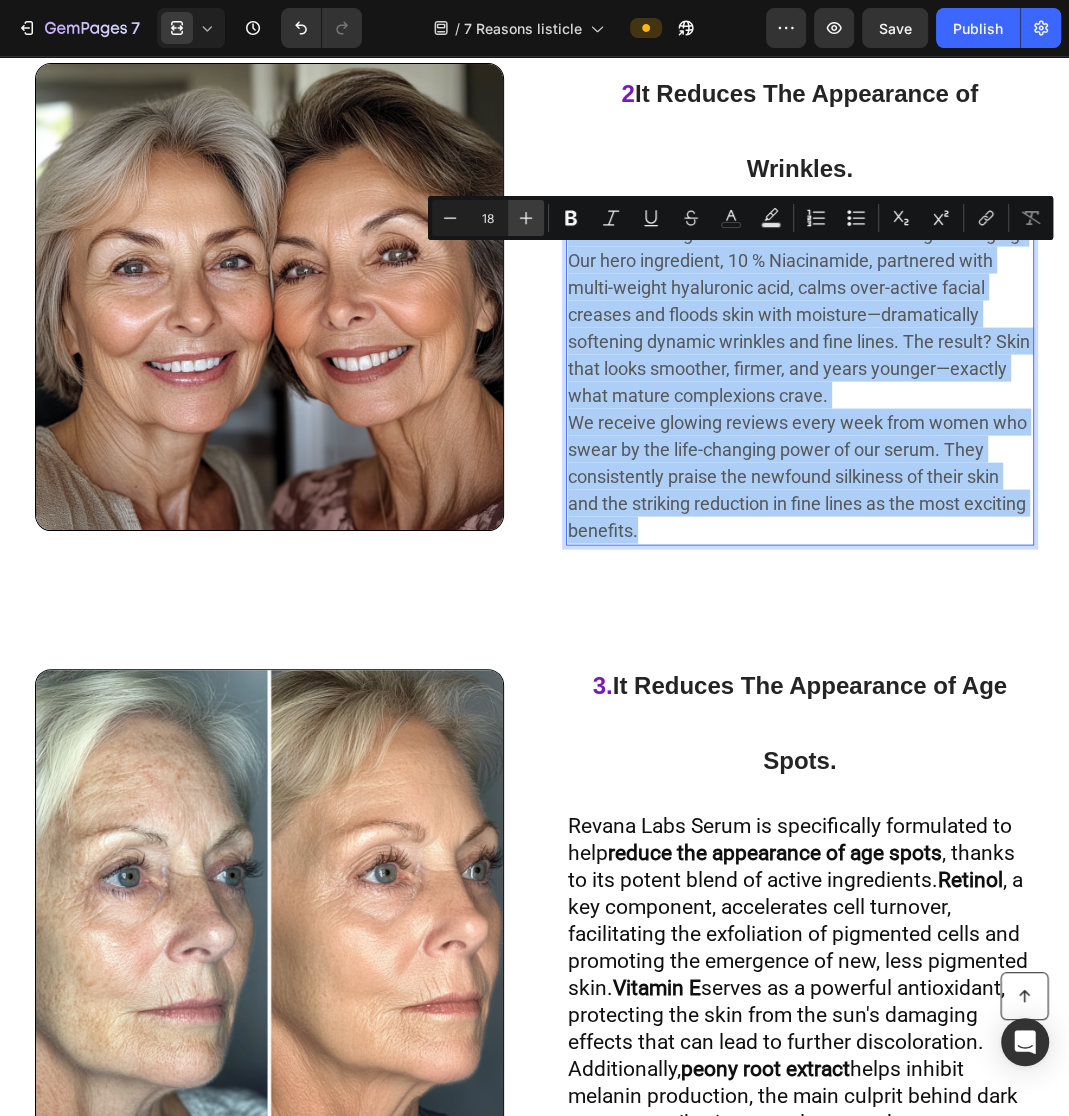 click 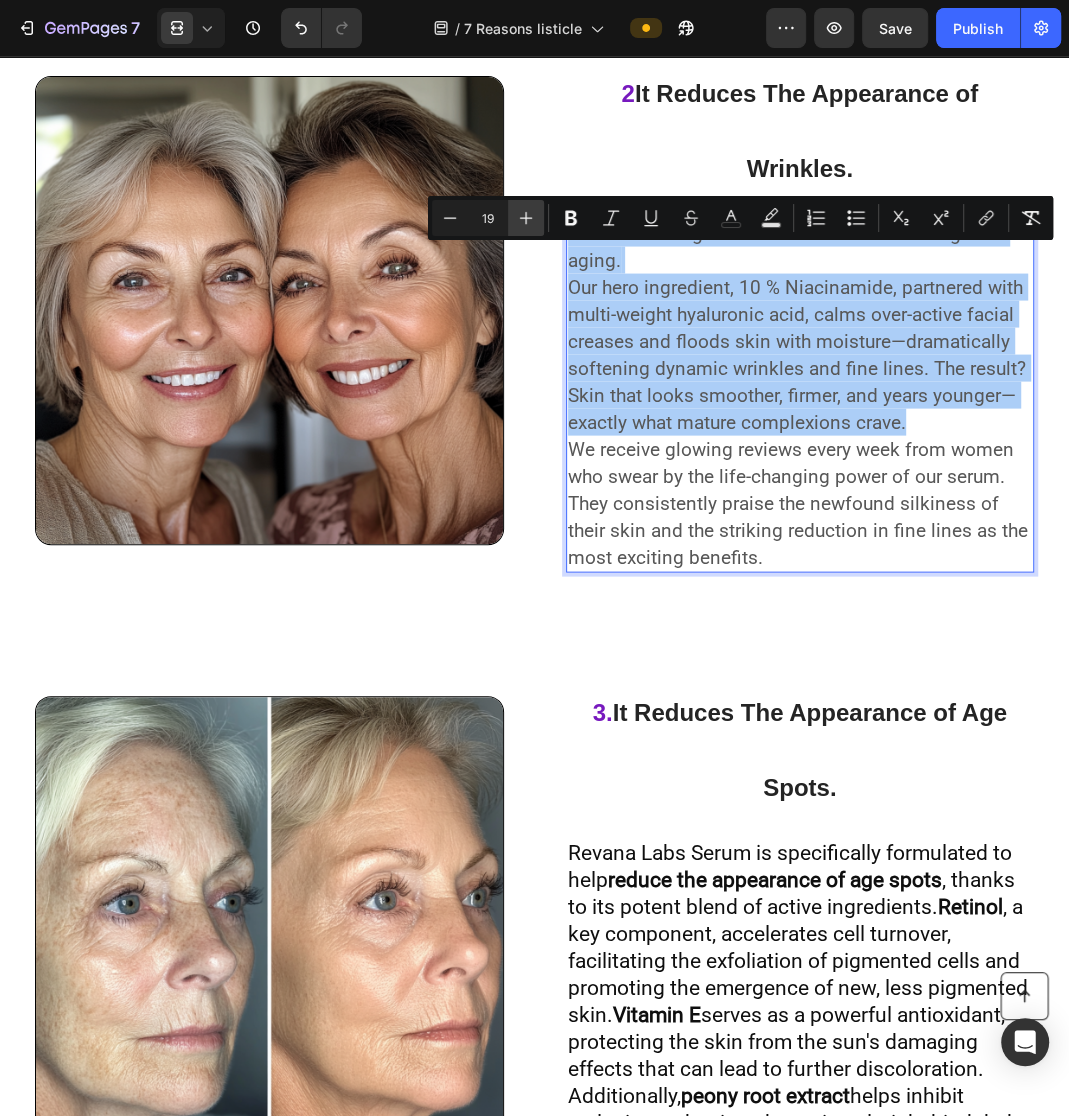 click 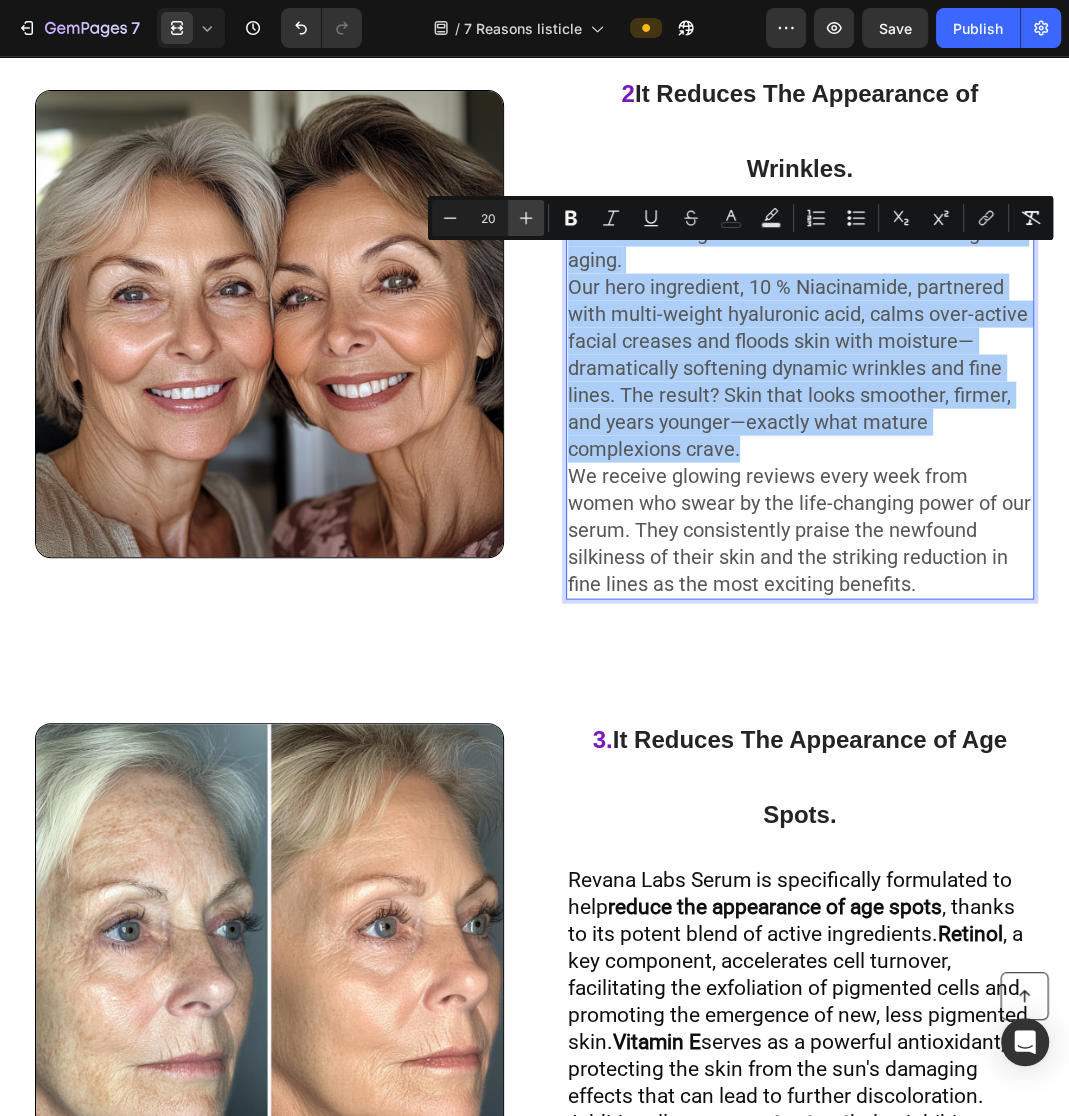 click 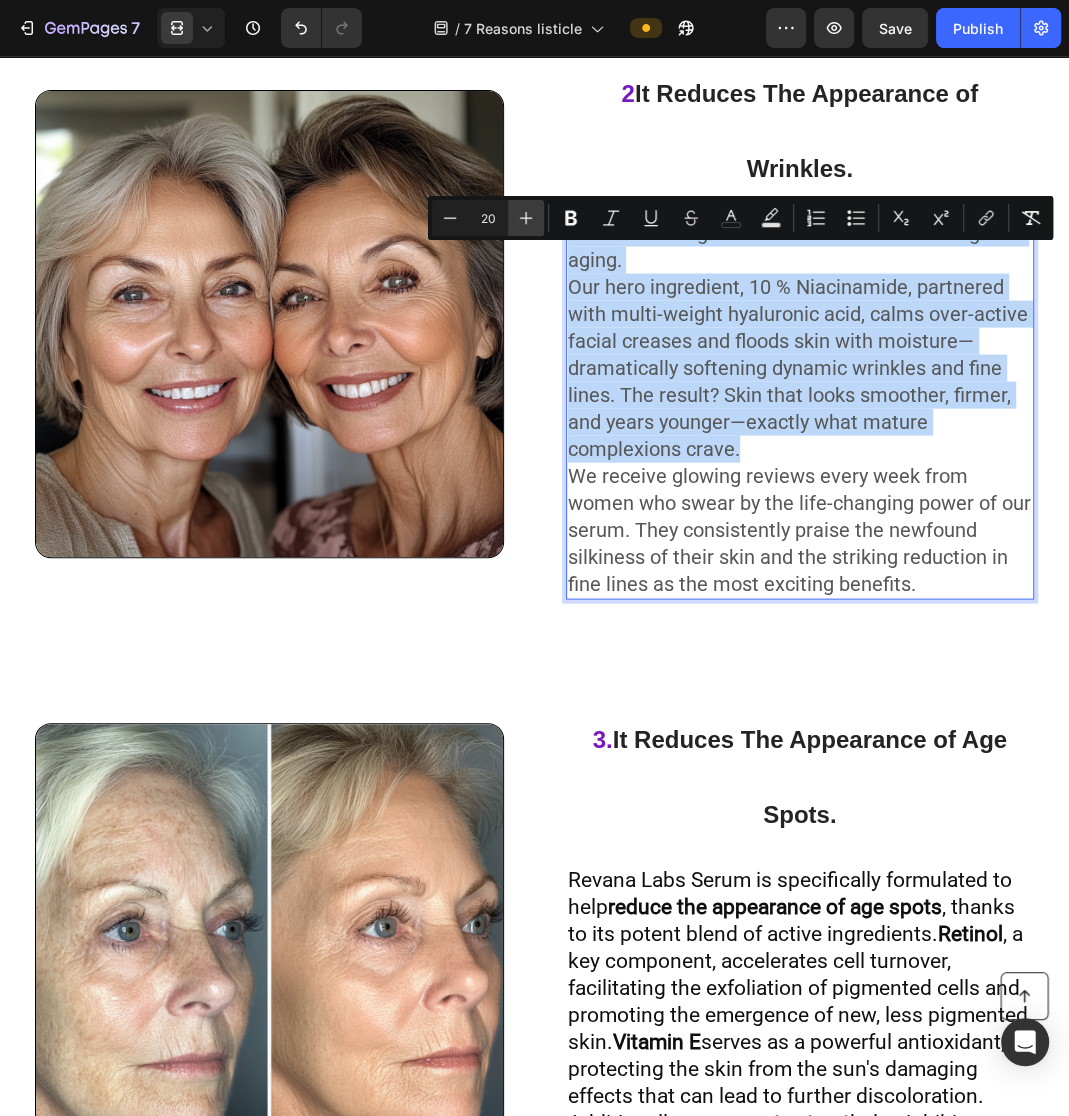 type on "21" 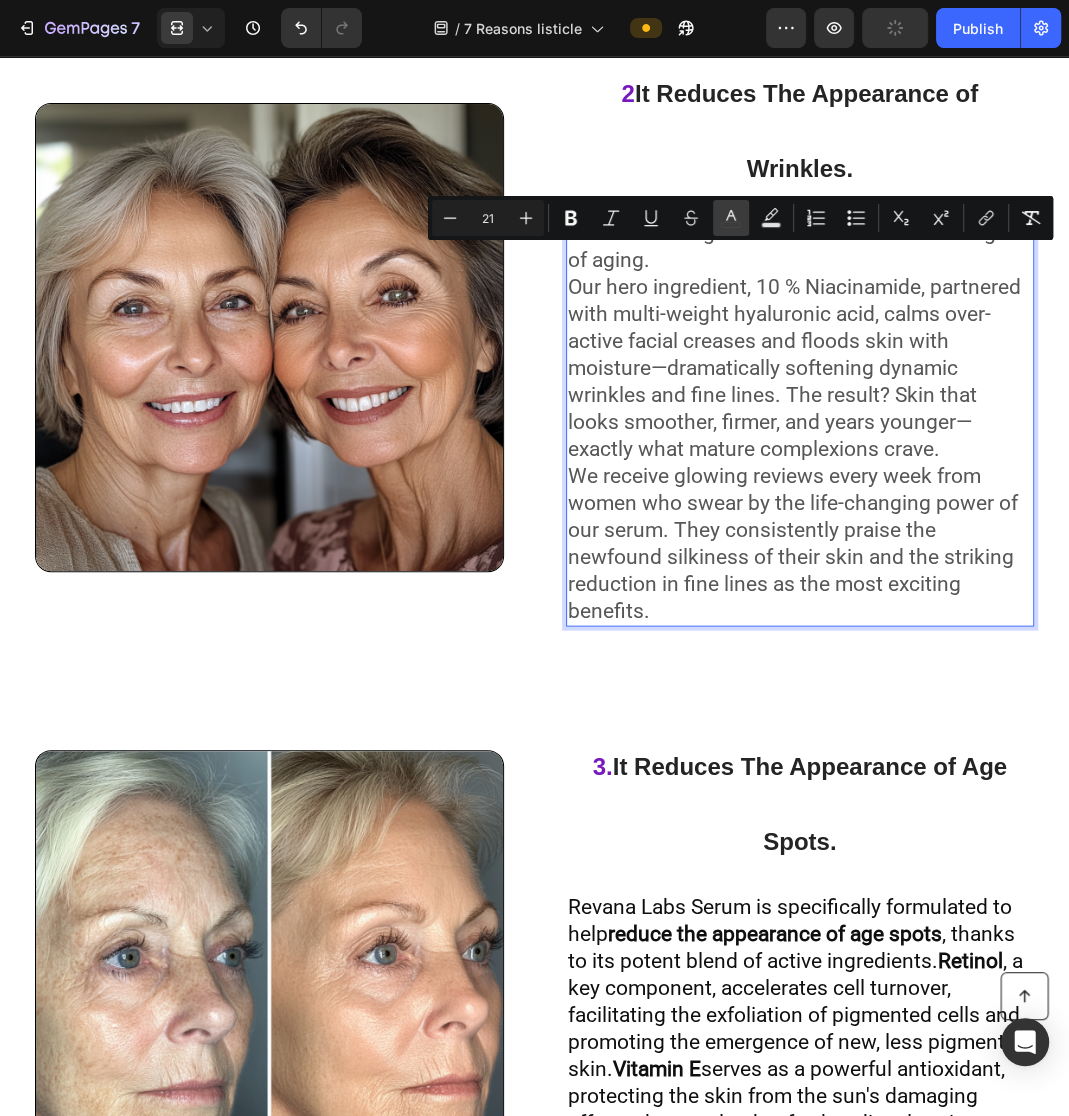 click 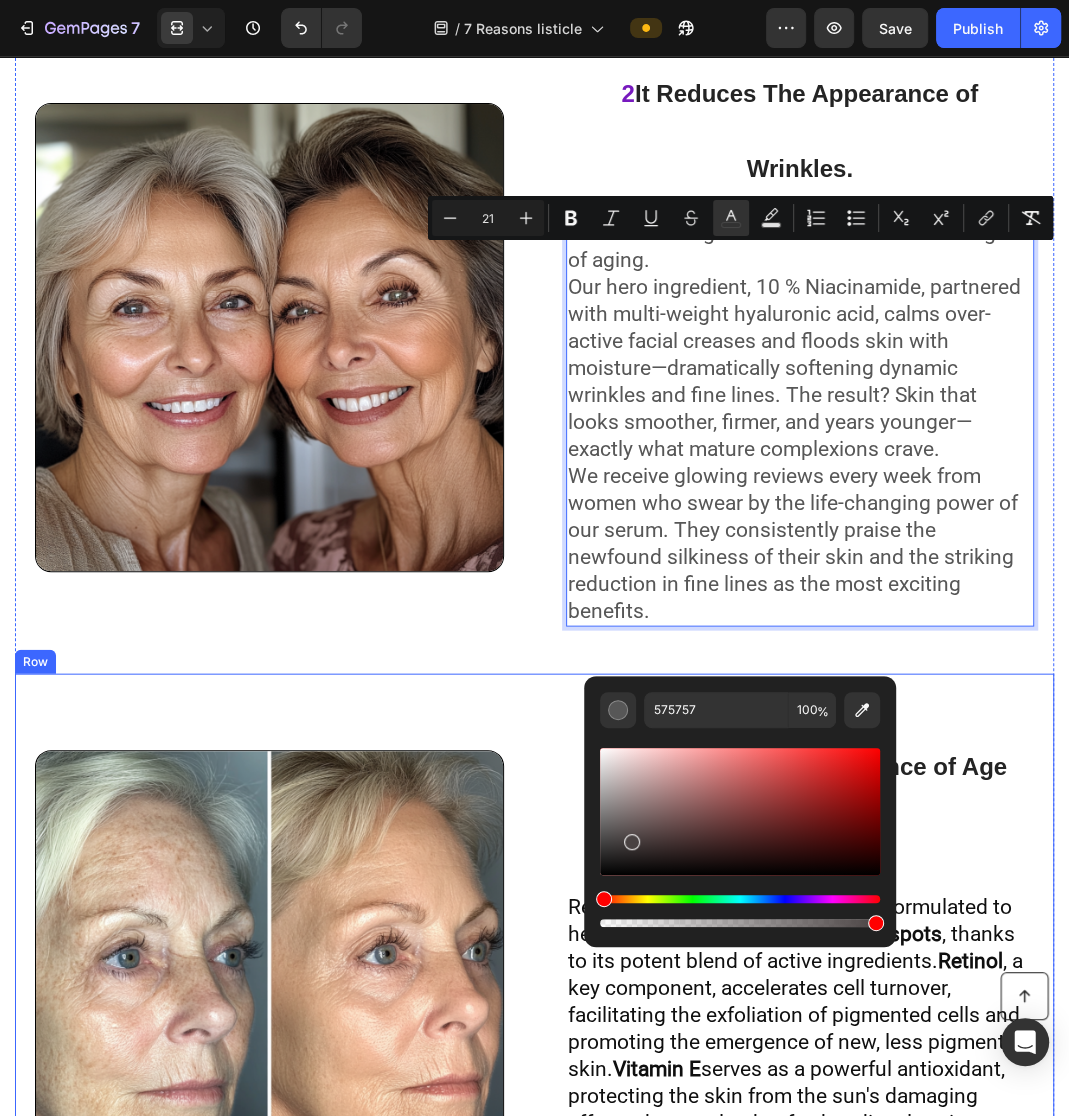 drag, startPoint x: 663, startPoint y: 849, endPoint x: 513, endPoint y: 1007, distance: 217.86234 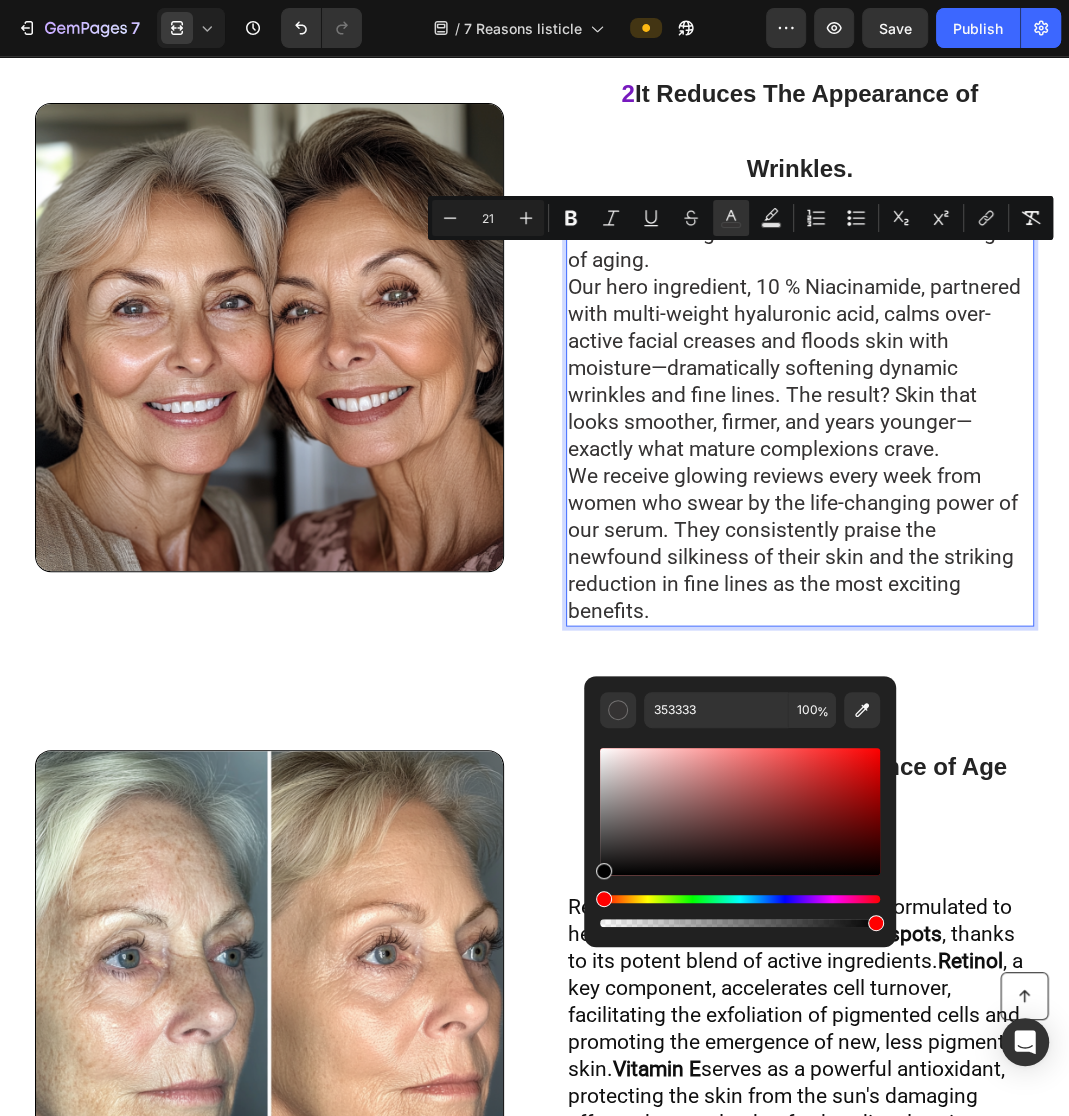 drag, startPoint x: 611, startPoint y: 848, endPoint x: 590, endPoint y: 890, distance: 46.957428 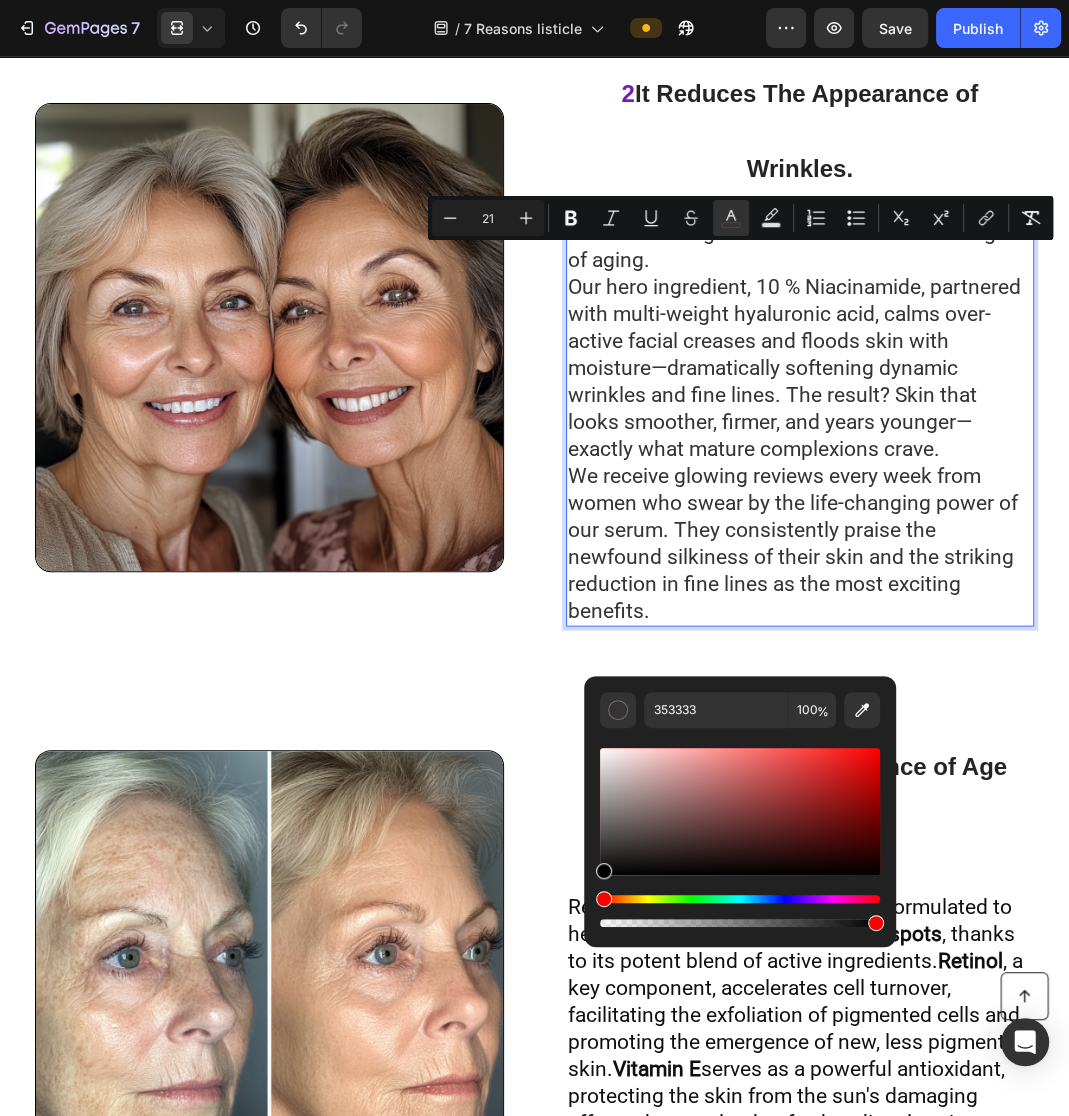 type on "000000" 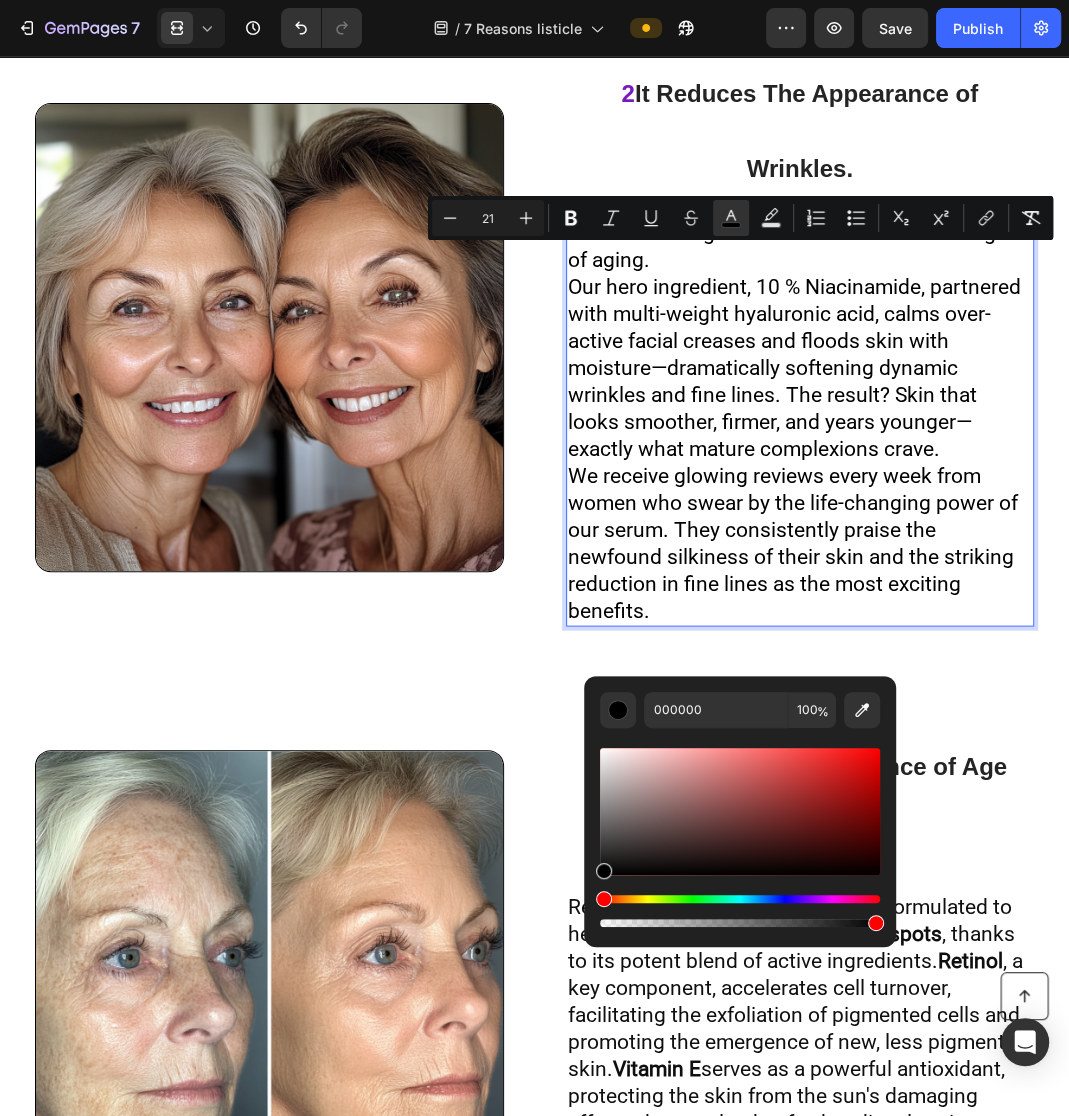 click on "Our hero ingredient, 10 % Niacinamide, partnered with multi-weight hyaluronic acid, calms over-active facial creases and floods skin with moisture—dramatically softening dynamic wrinkles and fine lines. The result? Skin that looks smoother, firmer, and years younger—exactly what mature complexions crave." at bounding box center [794, 368] 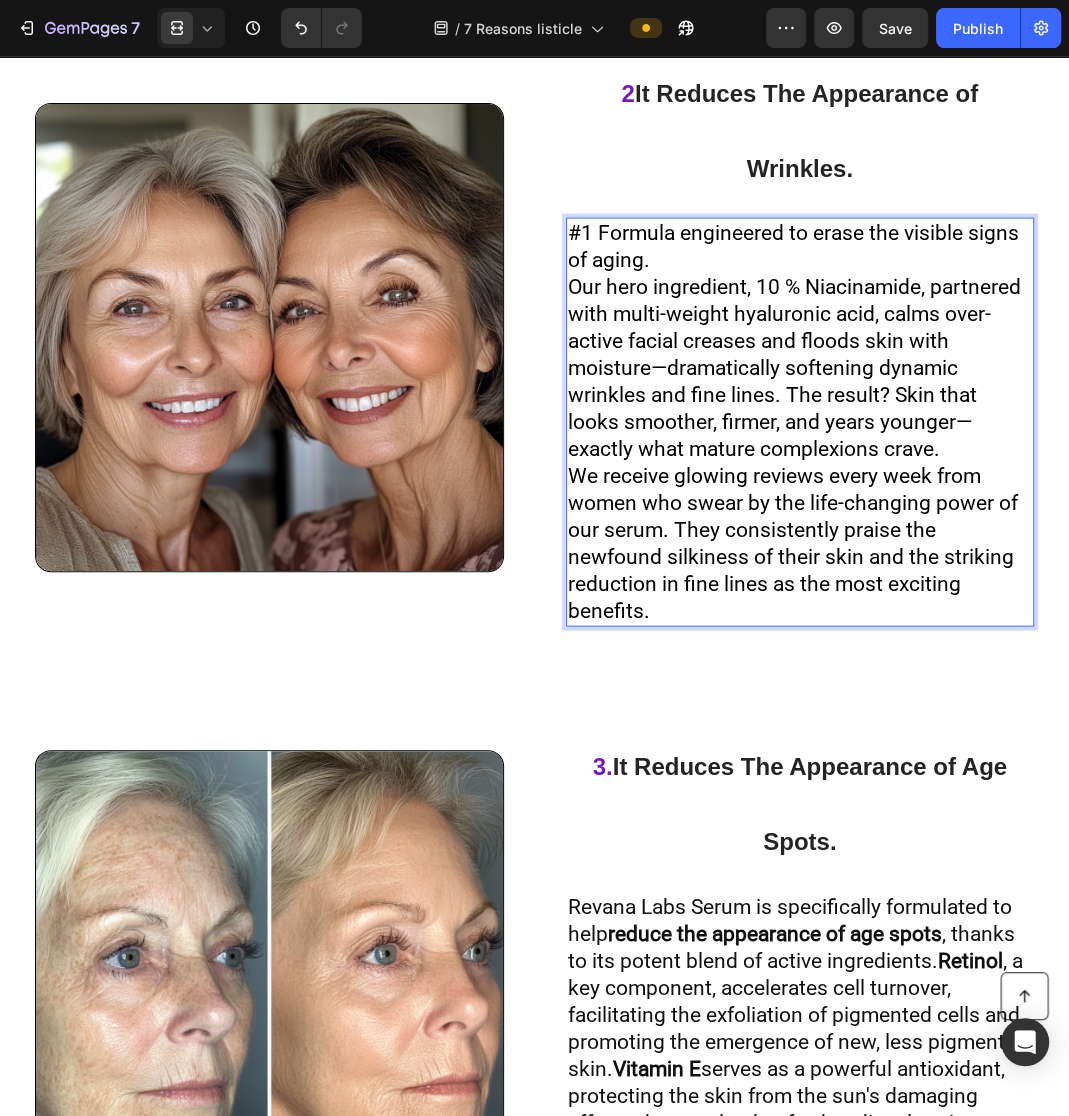 click on "#1 Formula engineered to erase the visible signs of aging. Our hero ingredient, 10 % Niacinamide, partnered with multi-weight hyaluronic acid, calms over-active facial creases and floods skin with moisture—dramatically softening dynamic wrinkles and fine lines. The result? Skin that looks smoother, firmer, and years younger—exactly what mature complexions crave." at bounding box center [800, 341] 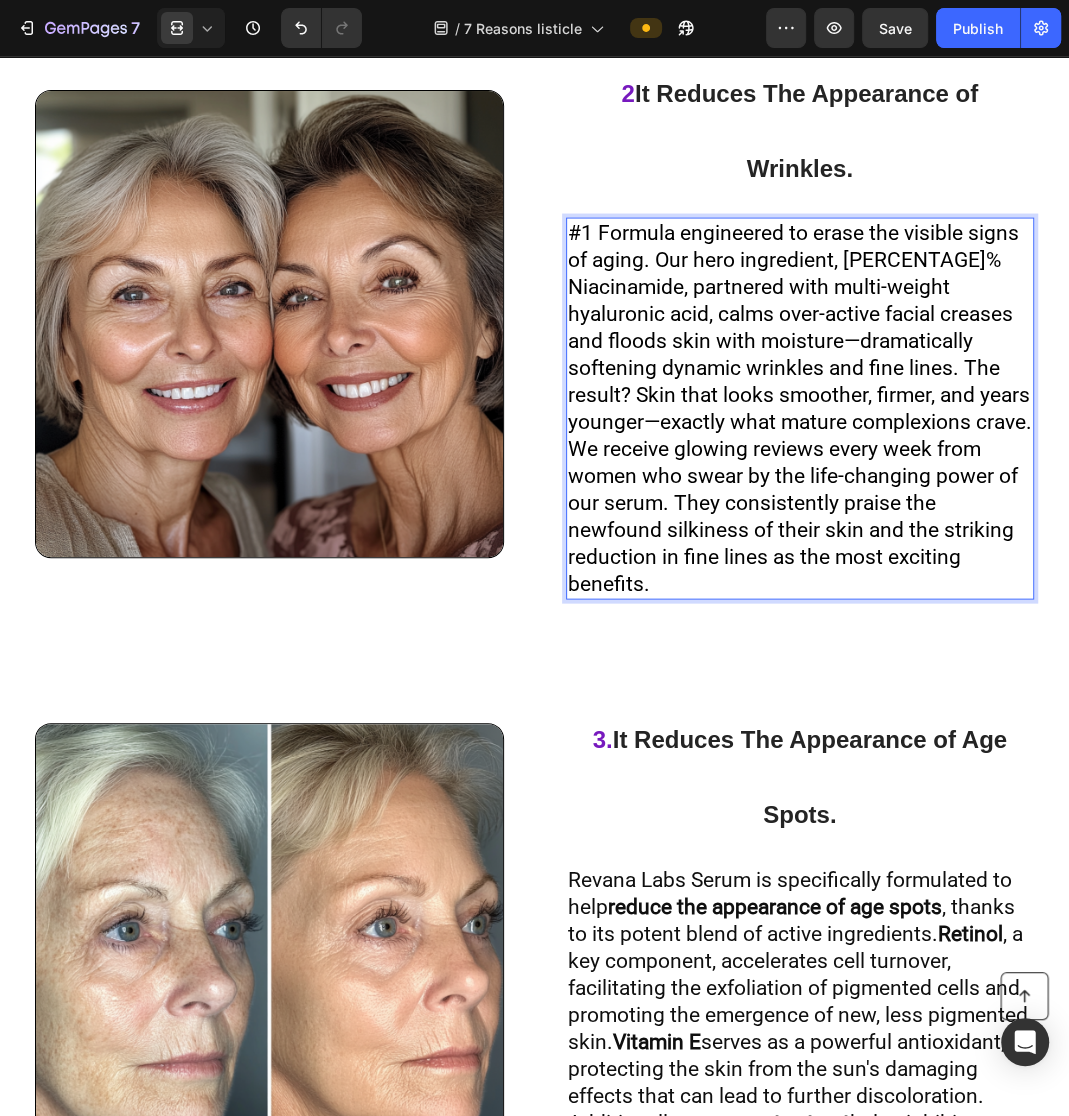 click on "#1 Formula engineered to erase the visible signs of aging. Our hero ingredient, 10 % Niacinamide, partnered with multi-weight hyaluronic acid, calms over-active facial creases and floods skin with moisture—dramatically softening dynamic wrinkles and fine lines. The result? Skin that looks smoother, firmer, and years younger—exactly what mature complexions crave." at bounding box center (800, 327) 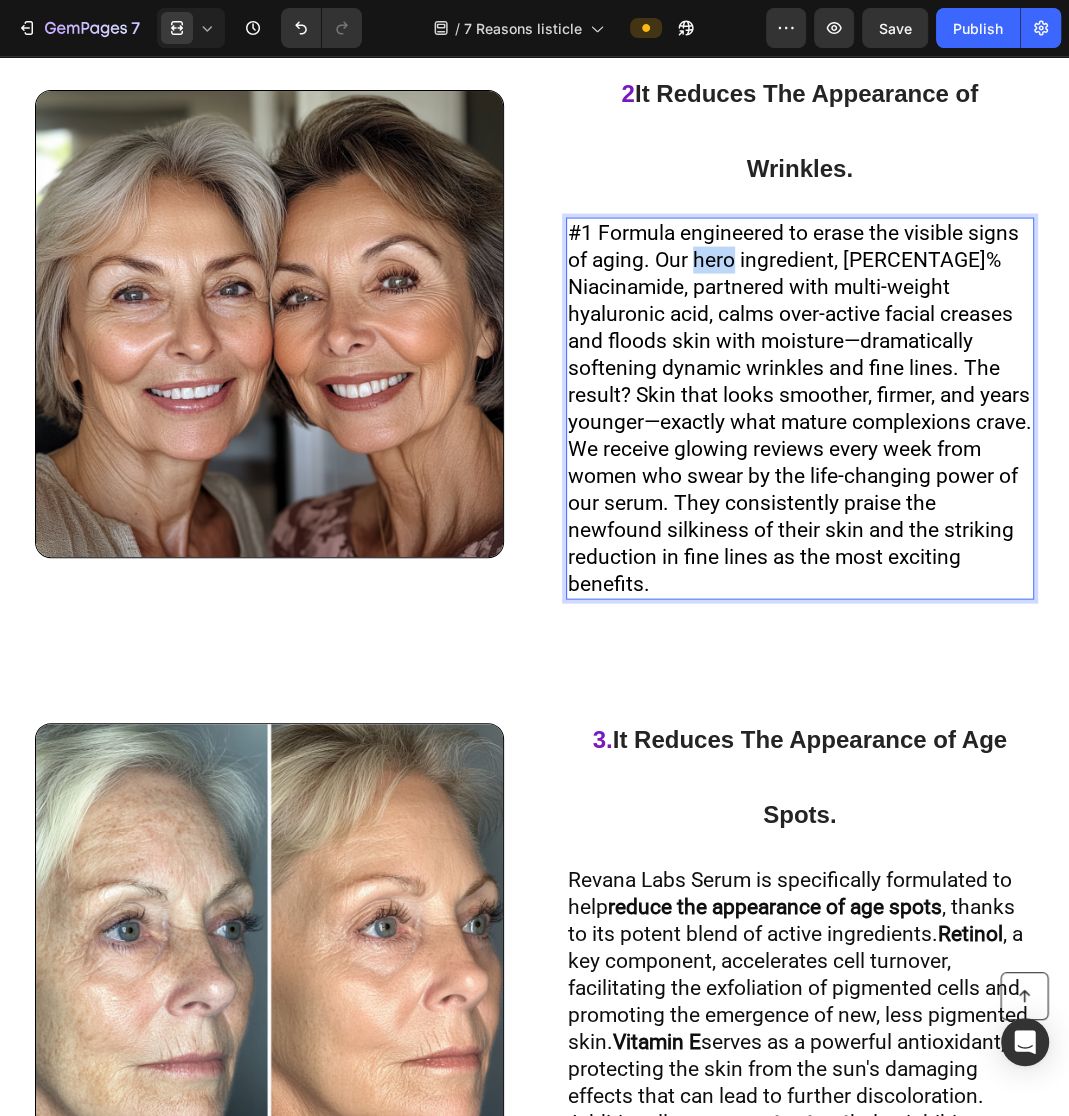 click on "#1 Formula engineered to erase the visible signs of aging. Our hero ingredient, 10 % Niacinamide, partnered with multi-weight hyaluronic acid, calms over-active facial creases and floods skin with moisture—dramatically softening dynamic wrinkles and fine lines. The result? Skin that looks smoother, firmer, and years younger—exactly what mature complexions crave." at bounding box center (800, 327) 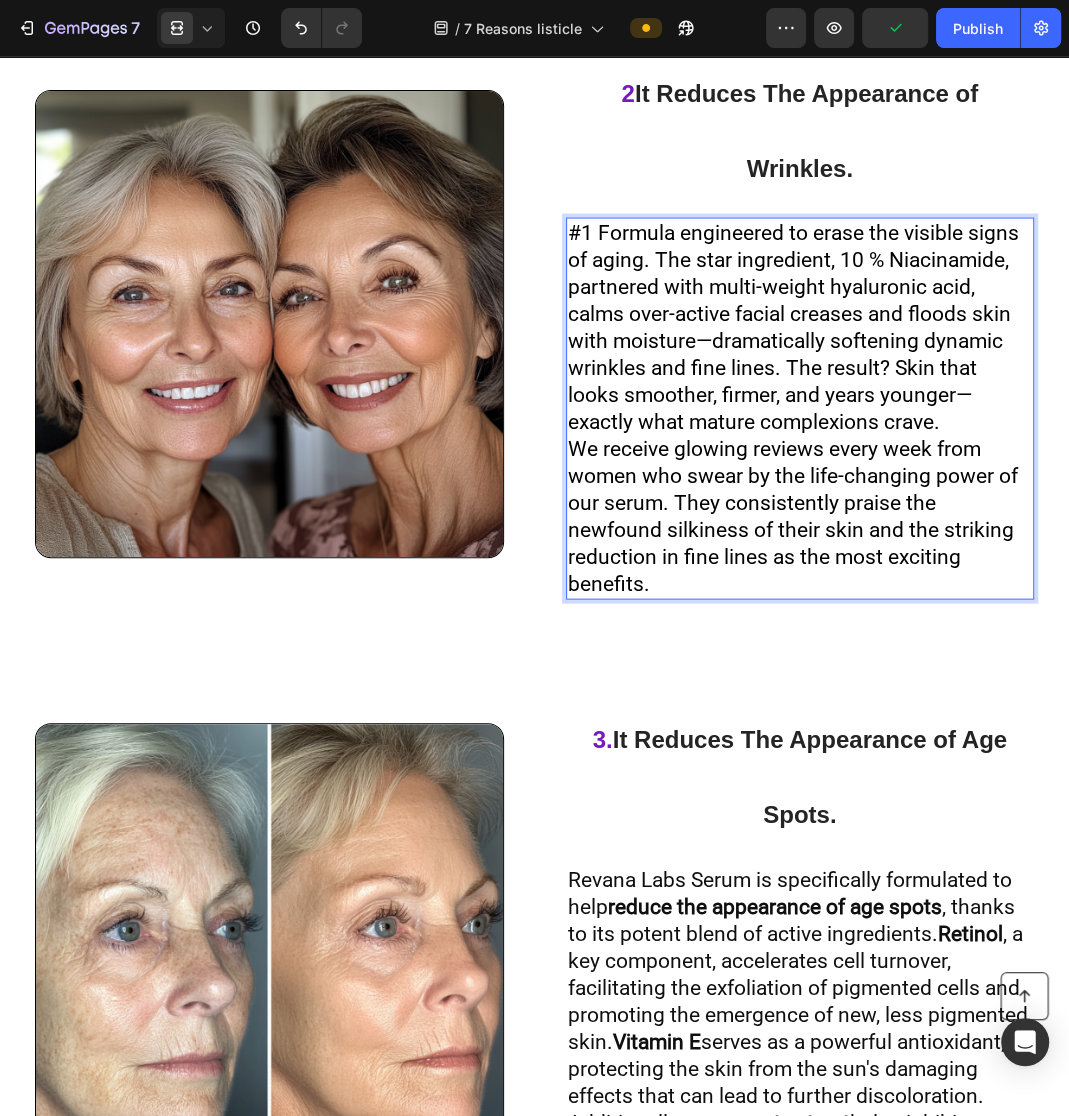 click on "#1 Formula engineered to erase the visible signs of aging. The star ingredient, 10 % Niacinamide, partnered with multi-weight hyaluronic acid, calms over-active facial creases and floods skin with moisture—dramatically softening dynamic wrinkles and fine lines. The result? Skin that looks smoother, firmer, and years younger—exactly what mature complexions crave." at bounding box center [793, 327] 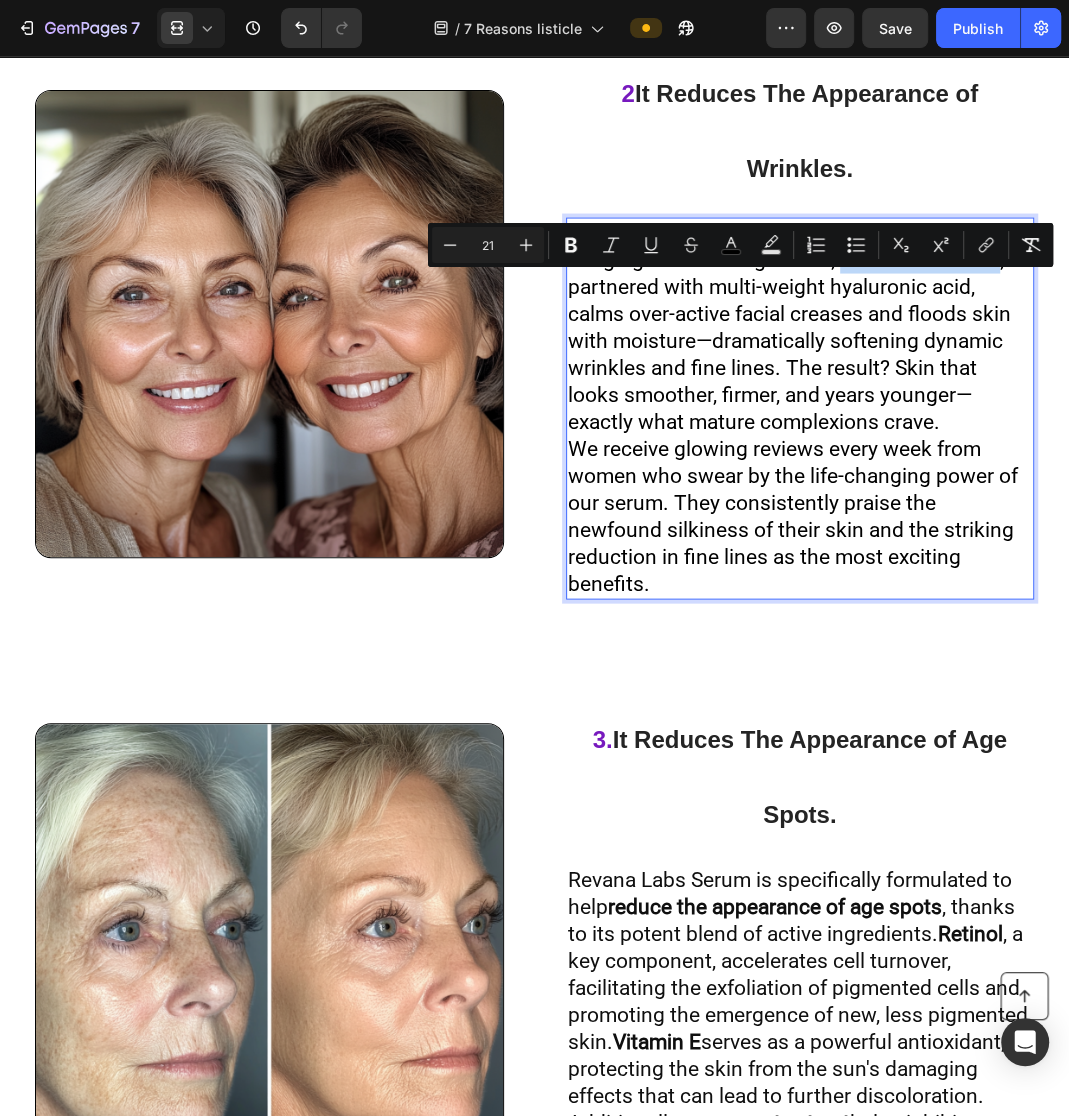 drag, startPoint x: 830, startPoint y: 287, endPoint x: 985, endPoint y: 289, distance: 155.01291 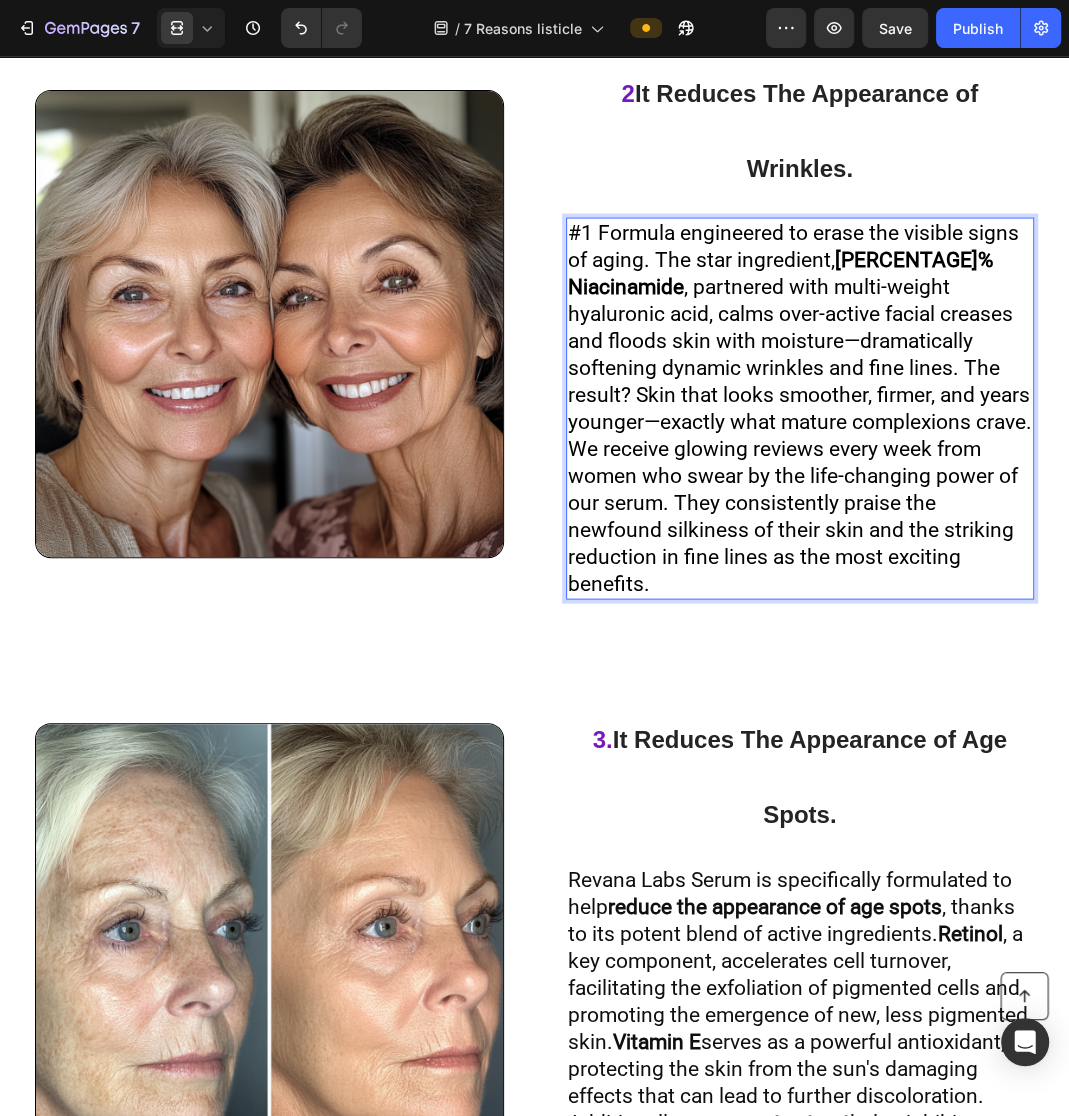 click on "#1 Formula engineered to erase the visible signs of aging. The star ingredient,  10% Niacinamide , partnered with multi-weight hyaluronic acid, calms over-active facial creases and floods skin with moisture—dramatically softening dynamic wrinkles and fine lines. The result? Skin that looks smoother, firmer, and years younger—exactly what mature complexions crave." at bounding box center (800, 327) 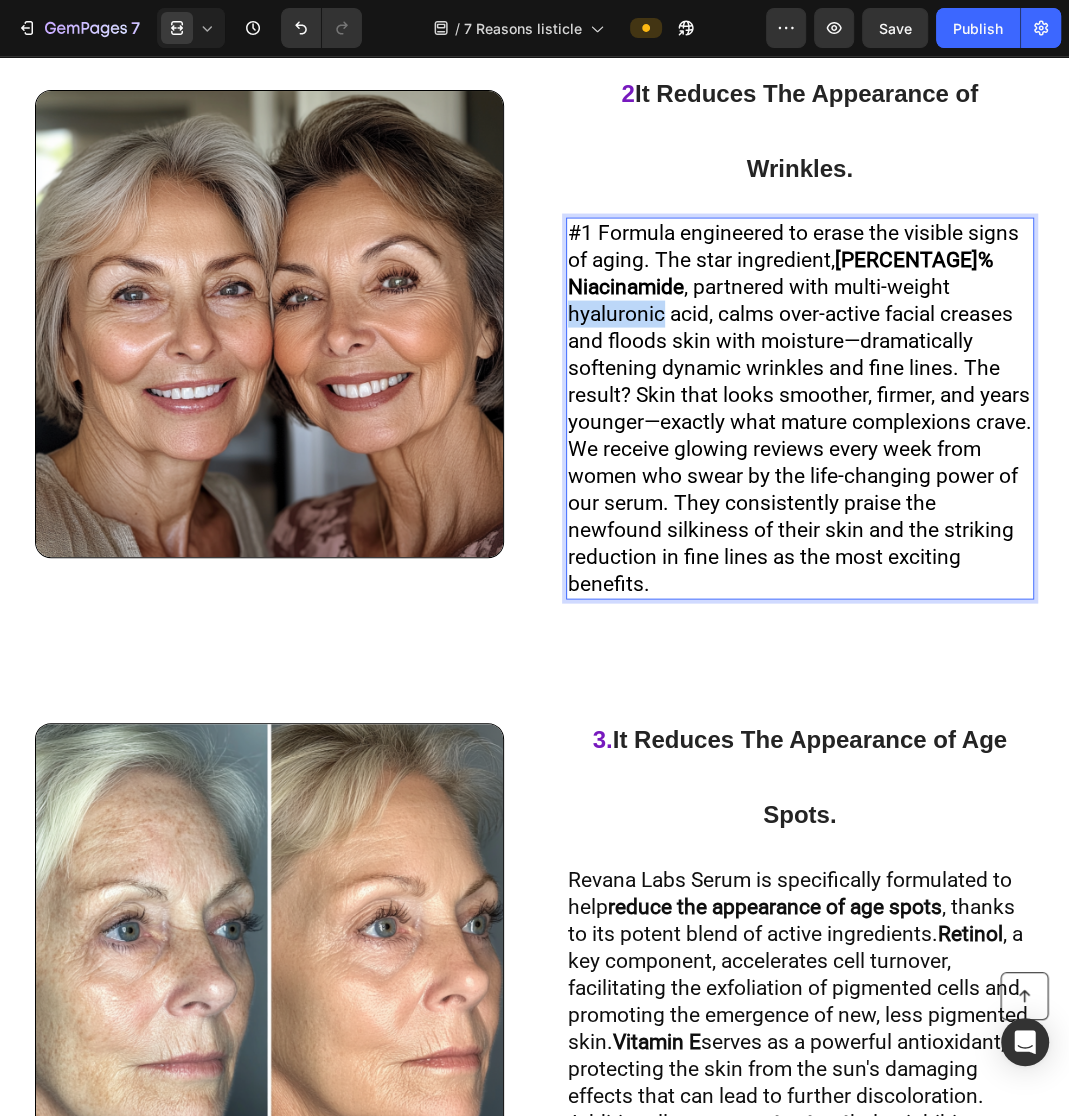click on "#1 Formula engineered to erase the visible signs of aging. The star ingredient,  10% Niacinamide , partnered with multi-weight hyaluronic acid, calms over-active facial creases and floods skin with moisture—dramatically softening dynamic wrinkles and fine lines. The result? Skin that looks smoother, firmer, and years younger—exactly what mature complexions crave." at bounding box center (800, 327) 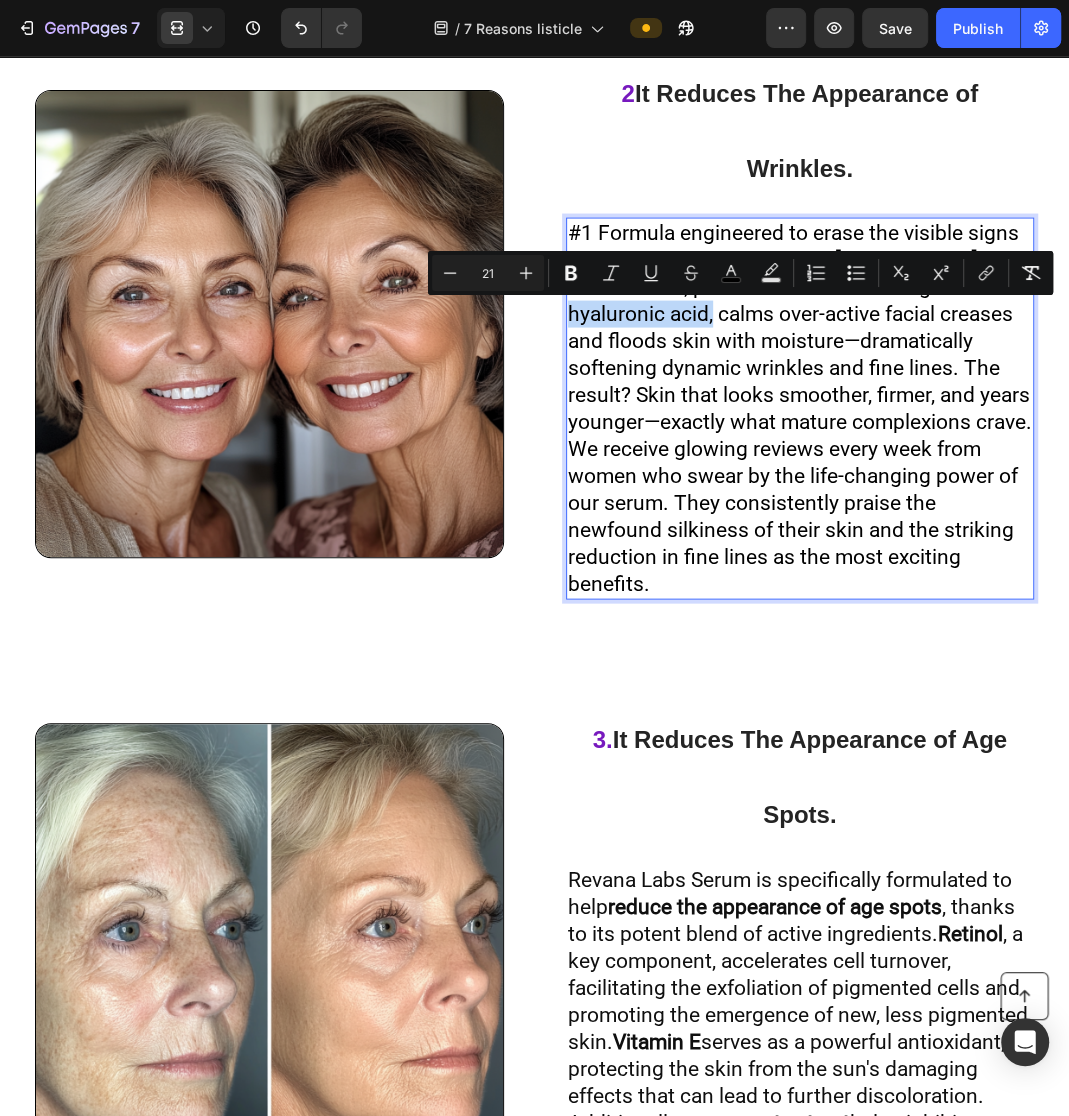 click on "#1 Formula engineered to erase the visible signs of aging. The star ingredient,  10% Niacinamide , partnered with multi-weight hyaluronic acid, calms over-active facial creases and floods skin with moisture—dramatically softening dynamic wrinkles and fine lines. The result? Skin that looks smoother, firmer, and years younger—exactly what mature complexions crave." at bounding box center (800, 327) 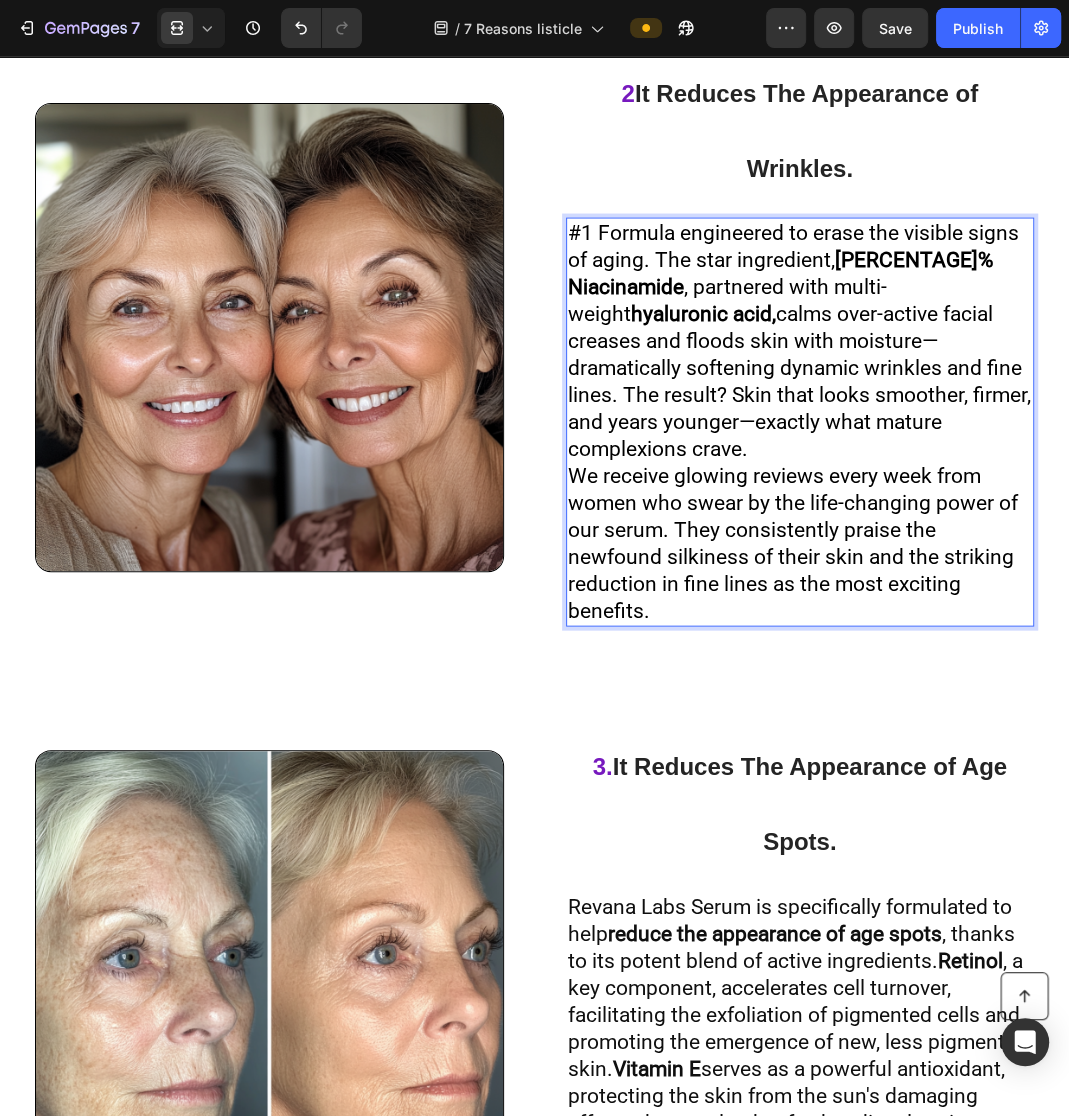 click on "#1 Formula engineered to erase the visible signs of aging. The star ingredient,  10% Niacinamide , partnered with multi-weight  hyaluronic acid,  calms over-active facial creases and floods skin with moisture—dramatically softening dynamic wrinkles and fine lines. The result? Skin that looks smoother, firmer, and years younger—exactly what mature complexions crave." at bounding box center (799, 341) 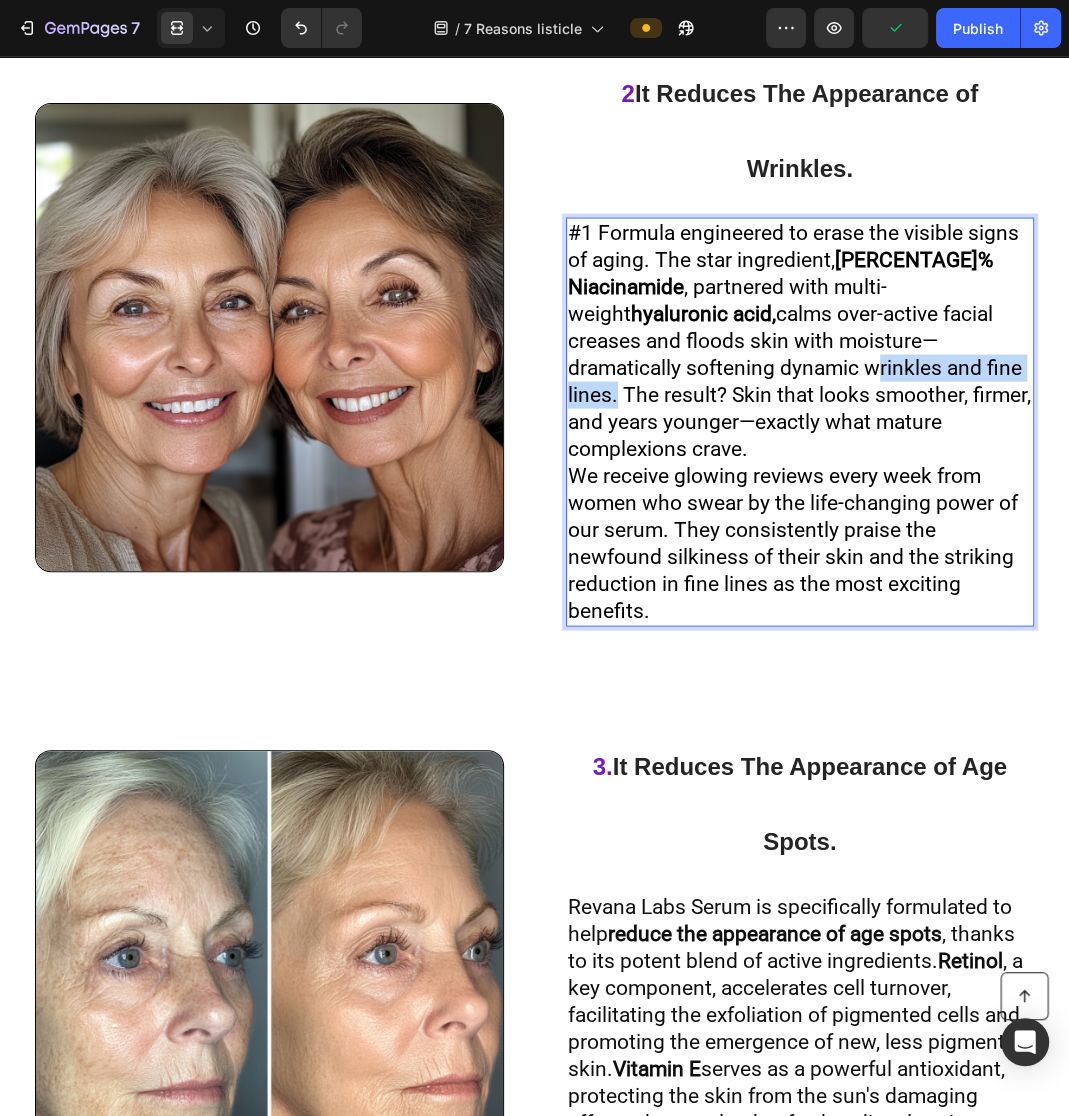 drag, startPoint x: 558, startPoint y: 403, endPoint x: 763, endPoint y: 408, distance: 205.06097 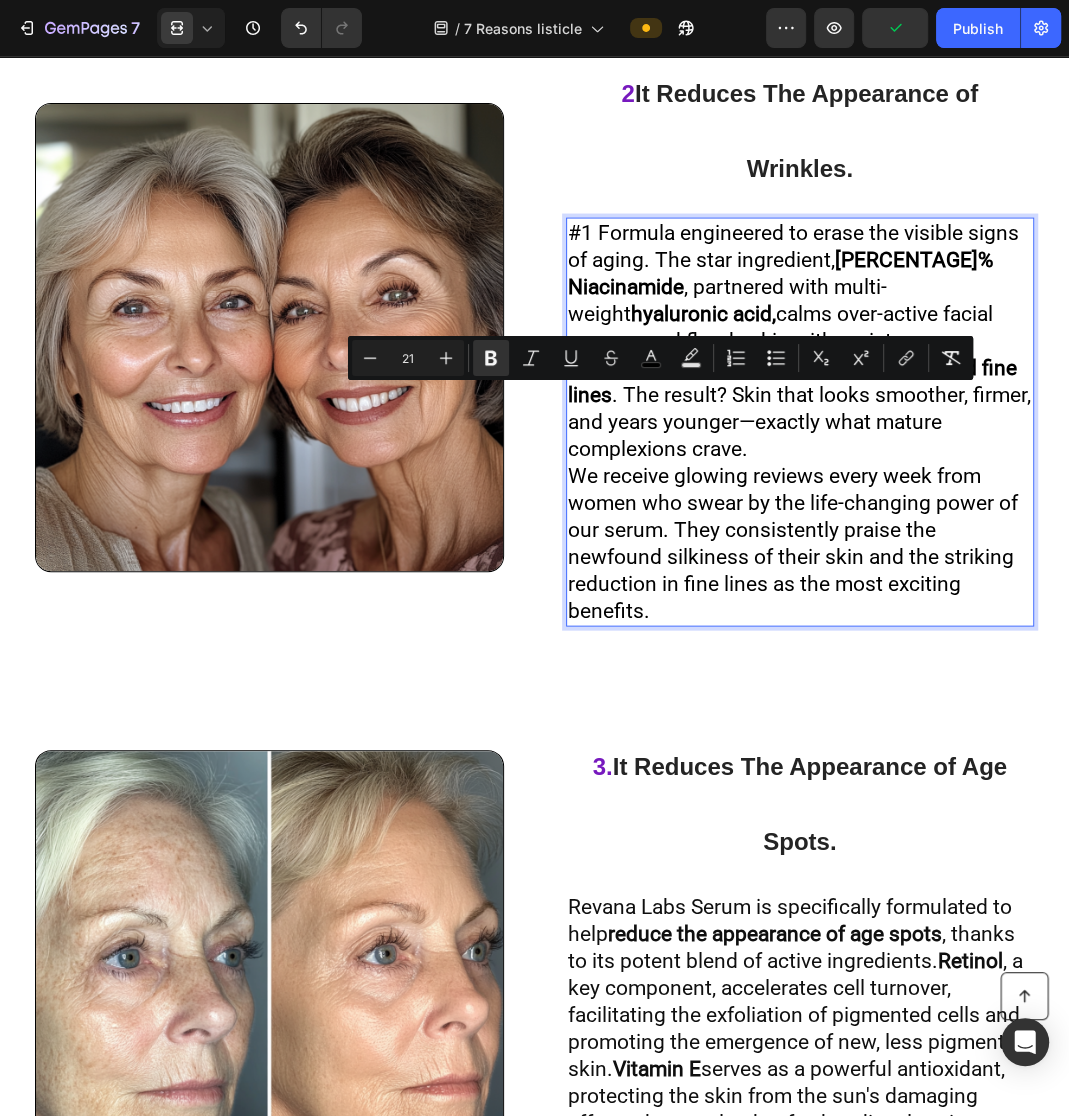 click on "#1 Formula engineered to erase the visible signs of aging. The star ingredient,  10% Niacinamide , partnered with multi-weight  hyaluronic acid,  calms over-active facial creases and floods skin with moisture—dramatically softening dynamic  wrinkles and fine lines . The result? Skin that looks smoother, firmer, and years younger—exactly what mature complexions crave." at bounding box center [799, 341] 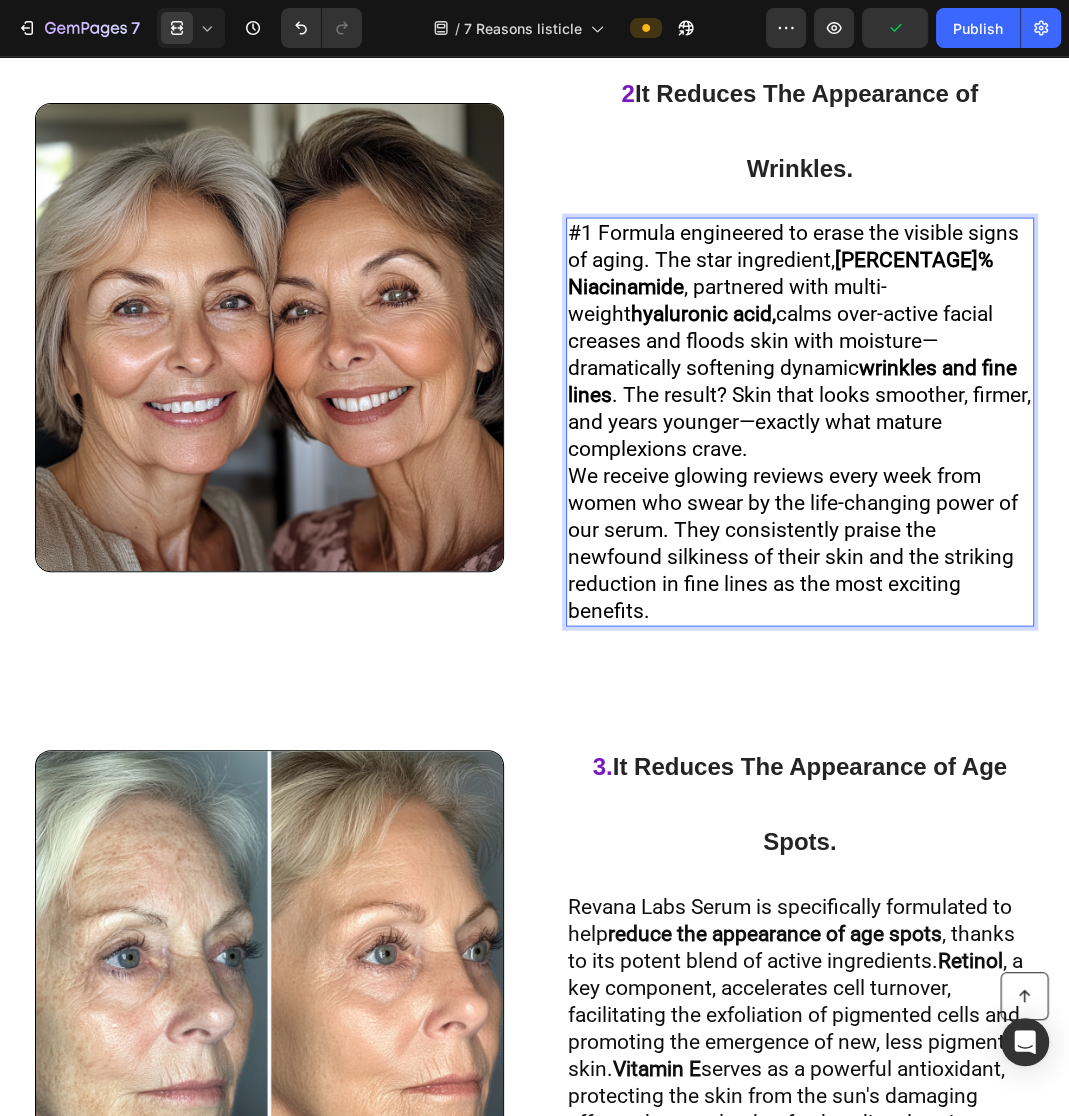 click on "#1 Formula engineered to erase the visible signs of aging. The star ingredient,  10% Niacinamide , partnered with multi-weight  hyaluronic acid,  calms over-active facial creases and floods skin with moisture—dramatically softening dynamic  wrinkles and fine lines . The result? Skin that looks smoother, firmer, and years younger—exactly what mature complexions crave." at bounding box center [799, 341] 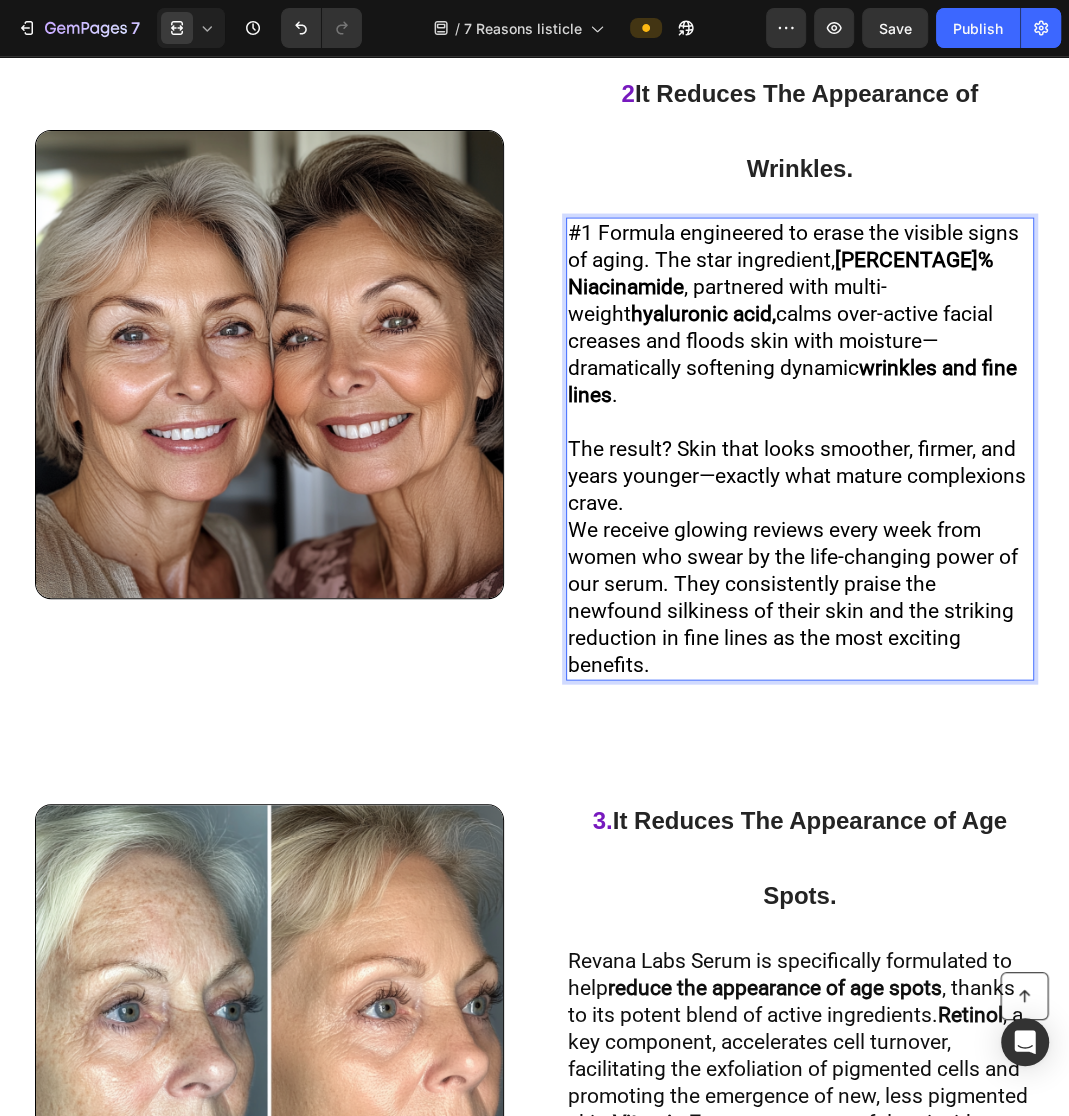 click on "The result? Skin that looks smoother, firmer, and years younger—exactly what mature complexions crave." at bounding box center (800, 476) 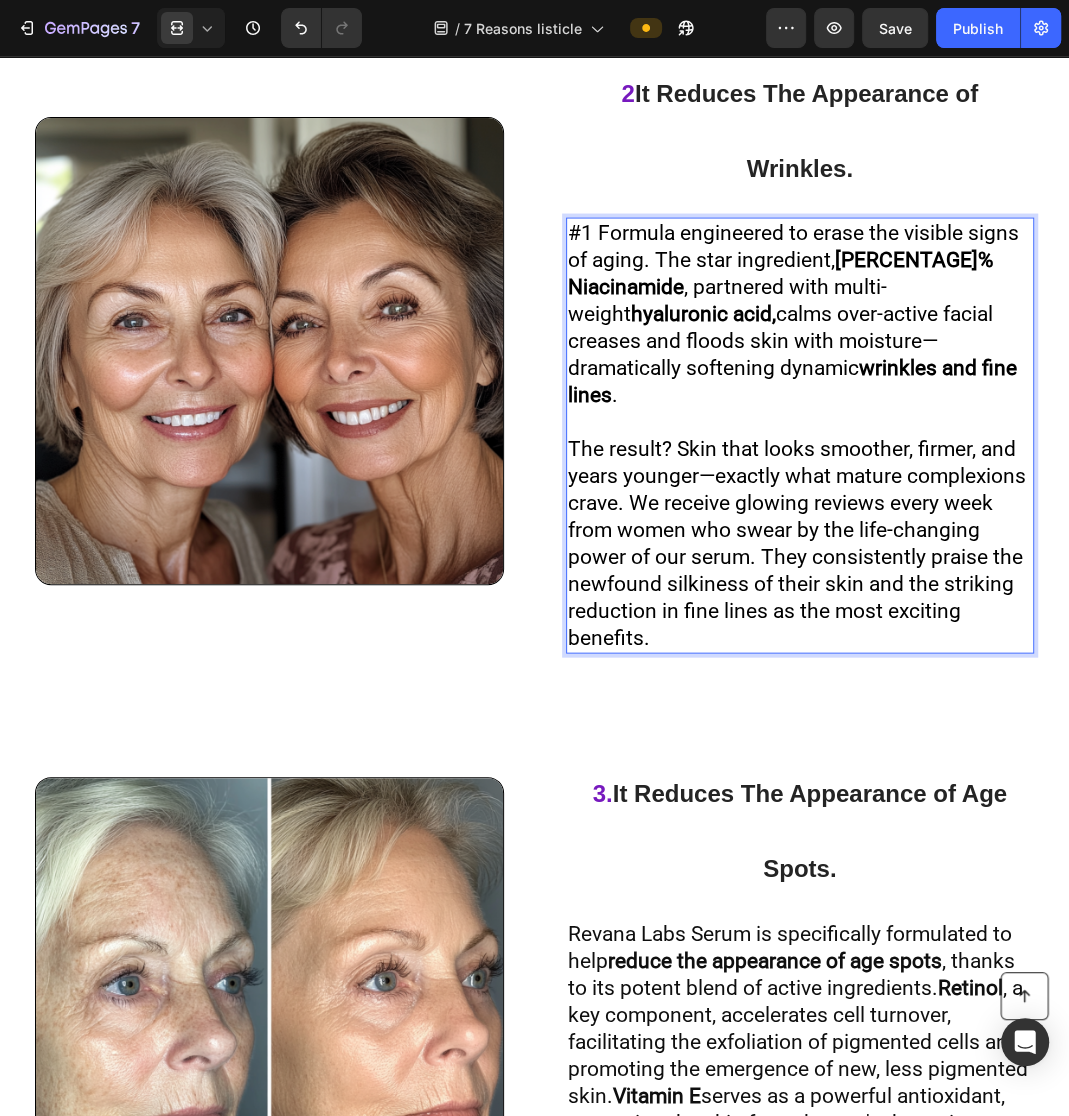 click on "The result? Skin that looks smoother, firmer, and years younger—exactly what mature complexions crave. We receive glowing reviews every week from women who swear by the life-changing power of our serum. They consistently praise the newfound silkiness of their skin and the striking reduction in fine lines as the most exciting benefits." at bounding box center (797, 543) 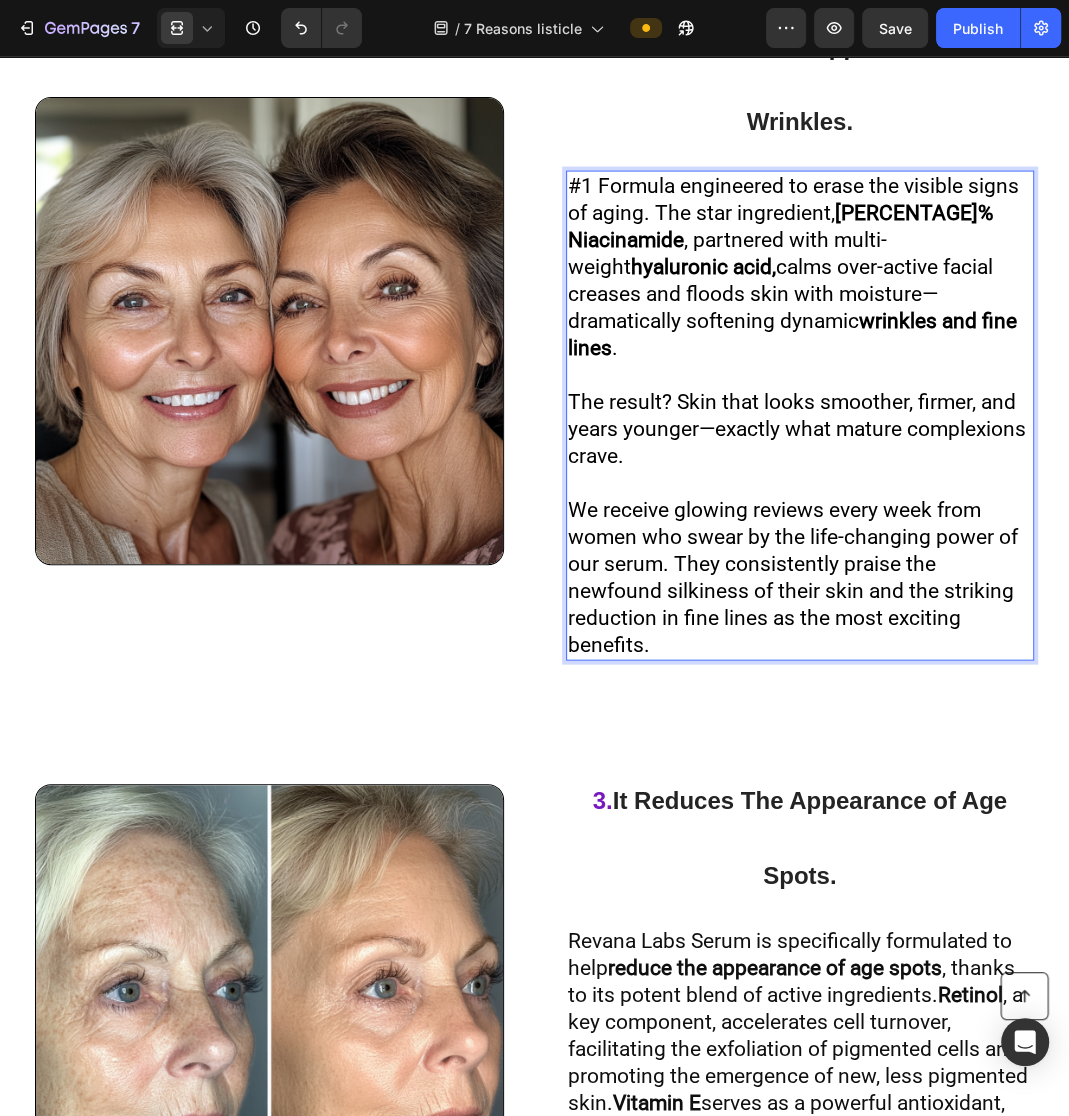scroll, scrollTop: 2248, scrollLeft: 0, axis: vertical 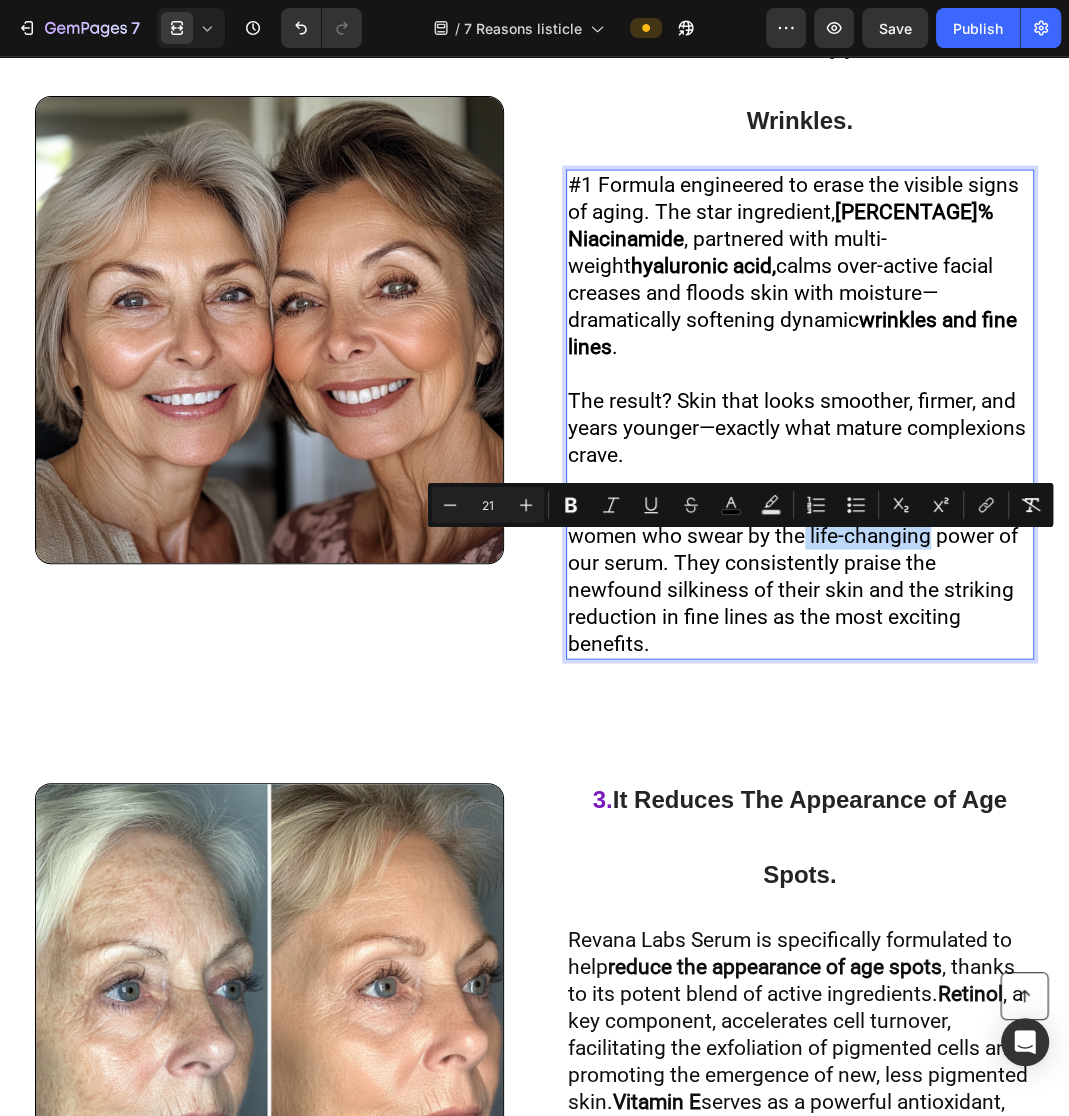 drag, startPoint x: 795, startPoint y: 550, endPoint x: 916, endPoint y: 561, distance: 121.49897 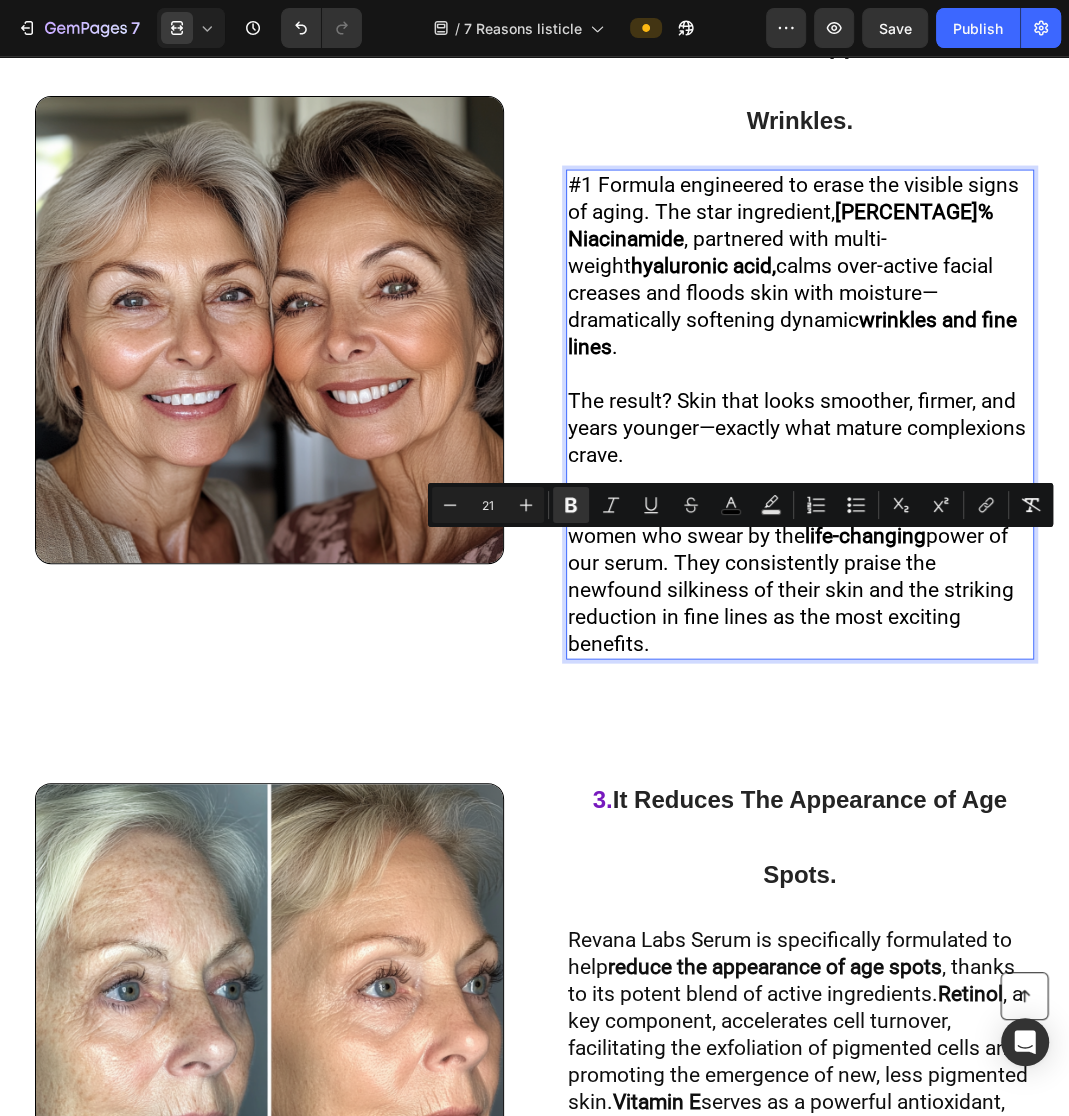 click on "#1 Formula engineered to erase the visible signs of aging. The star ingredient,  10% Niacinamide , partnered with multi-weight  hyaluronic acid,  calms over-active facial creases and floods skin with moisture—dramatically softening dynamic  wrinkles and fine lines ." at bounding box center (793, 266) 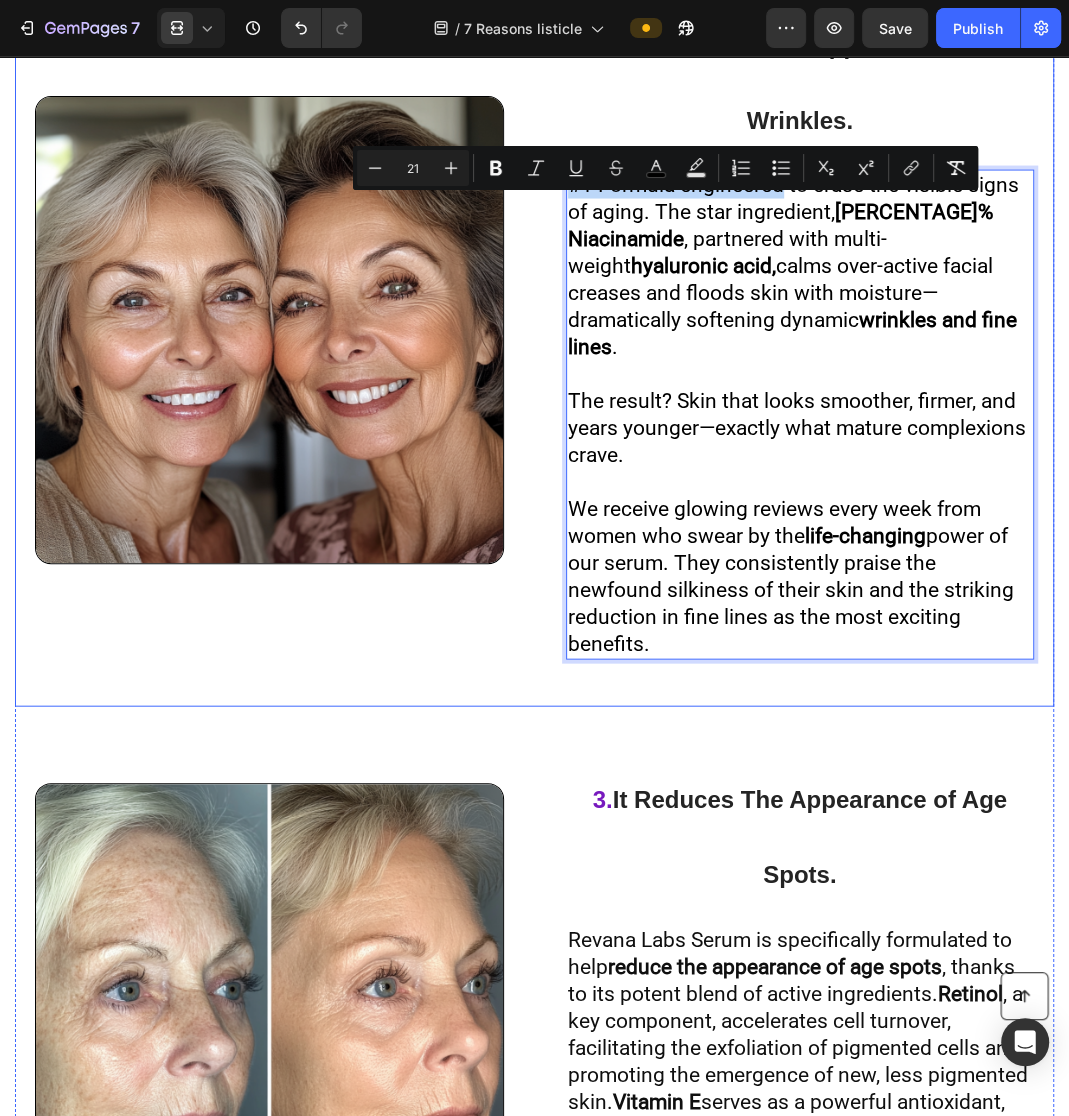 drag, startPoint x: 775, startPoint y: 207, endPoint x: 548, endPoint y: 207, distance: 227 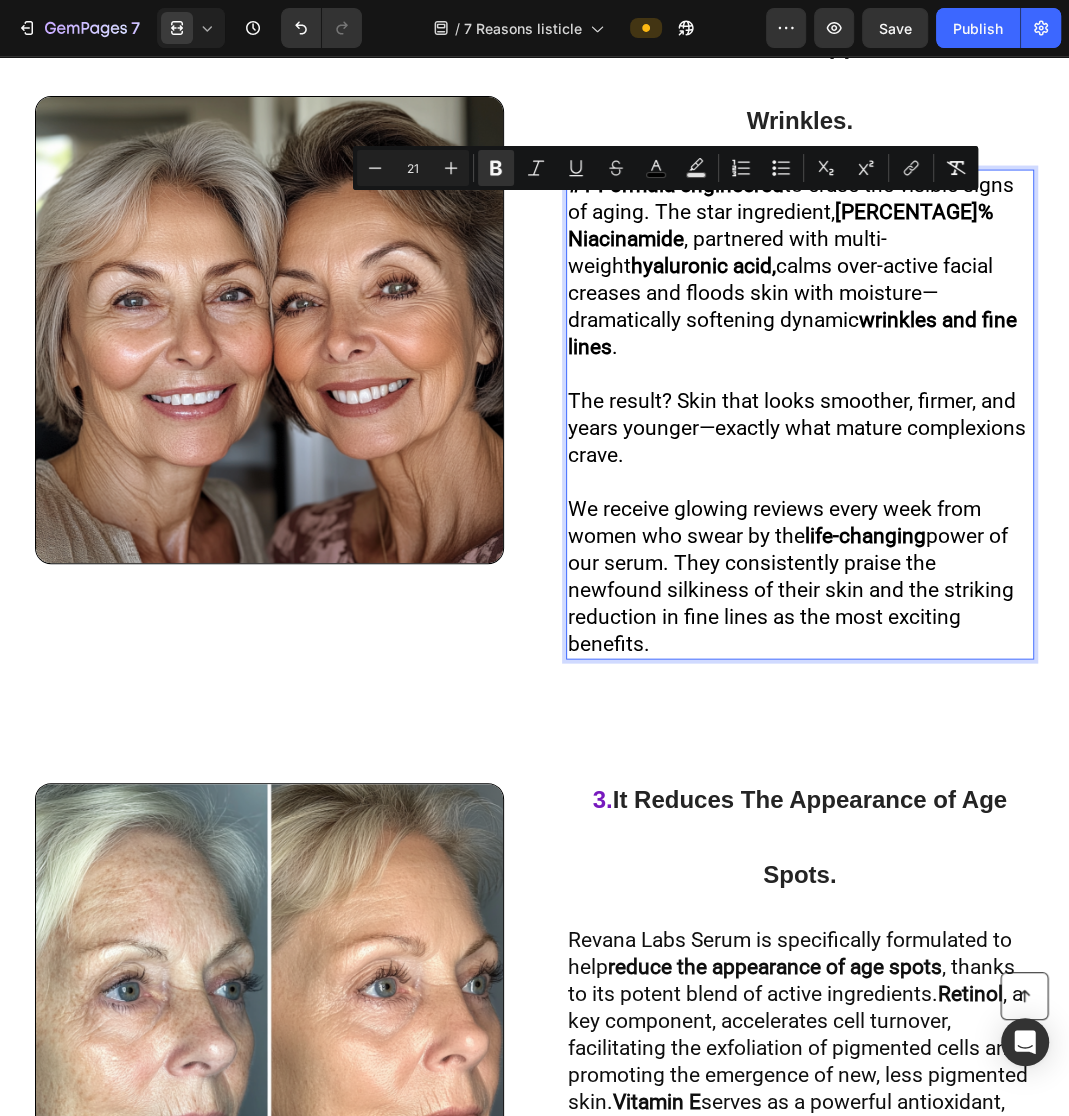 click on "#1 Formula engineered  to erase the visible signs of aging. The star ingredient,  10% Niacinamide , partnered with multi-weight  hyaluronic acid,  calms over-active facial creases and floods skin with moisture—dramatically softening dynamic  wrinkles and fine lines ." at bounding box center (800, 266) 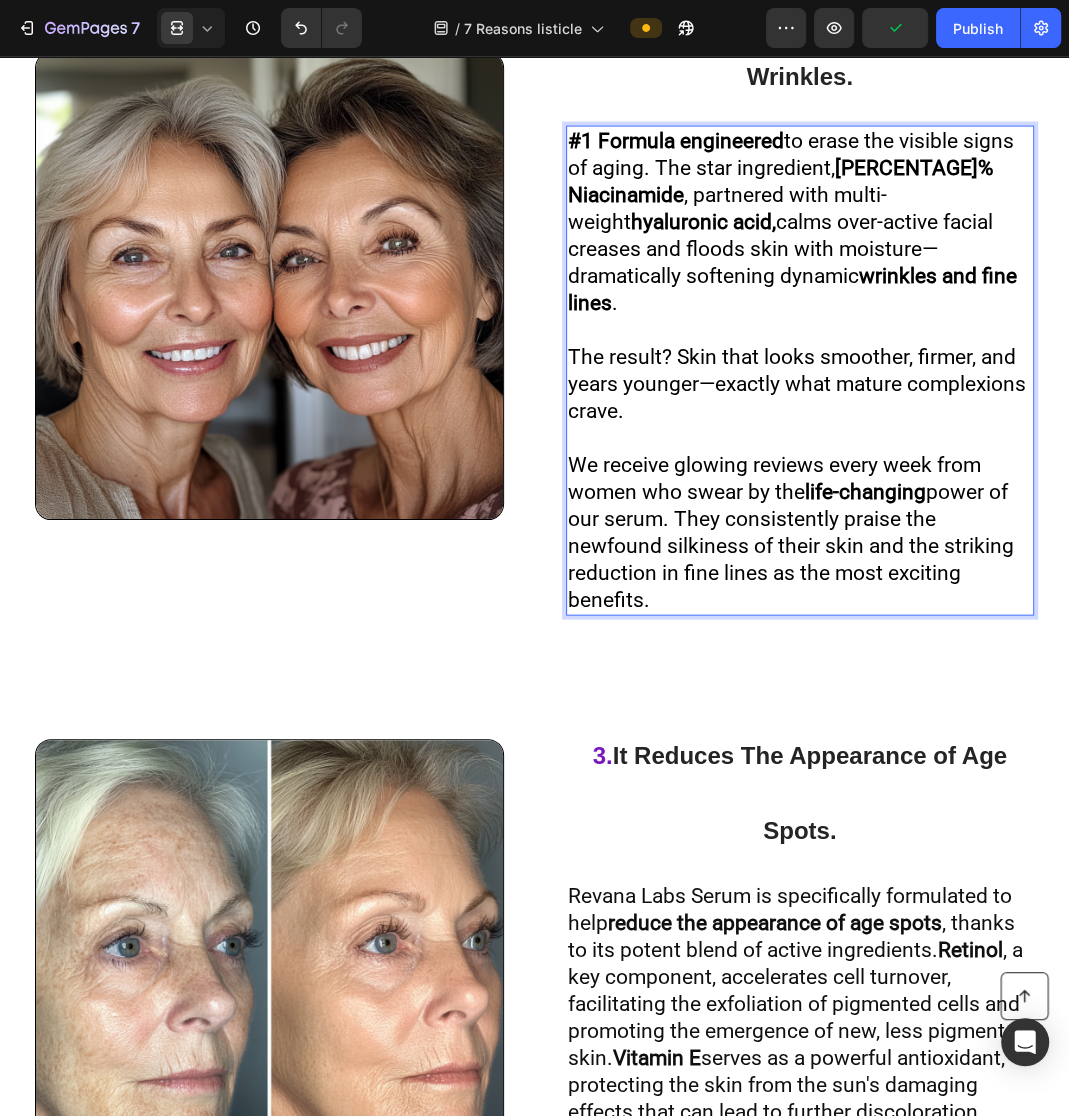 scroll, scrollTop: 2268, scrollLeft: 0, axis: vertical 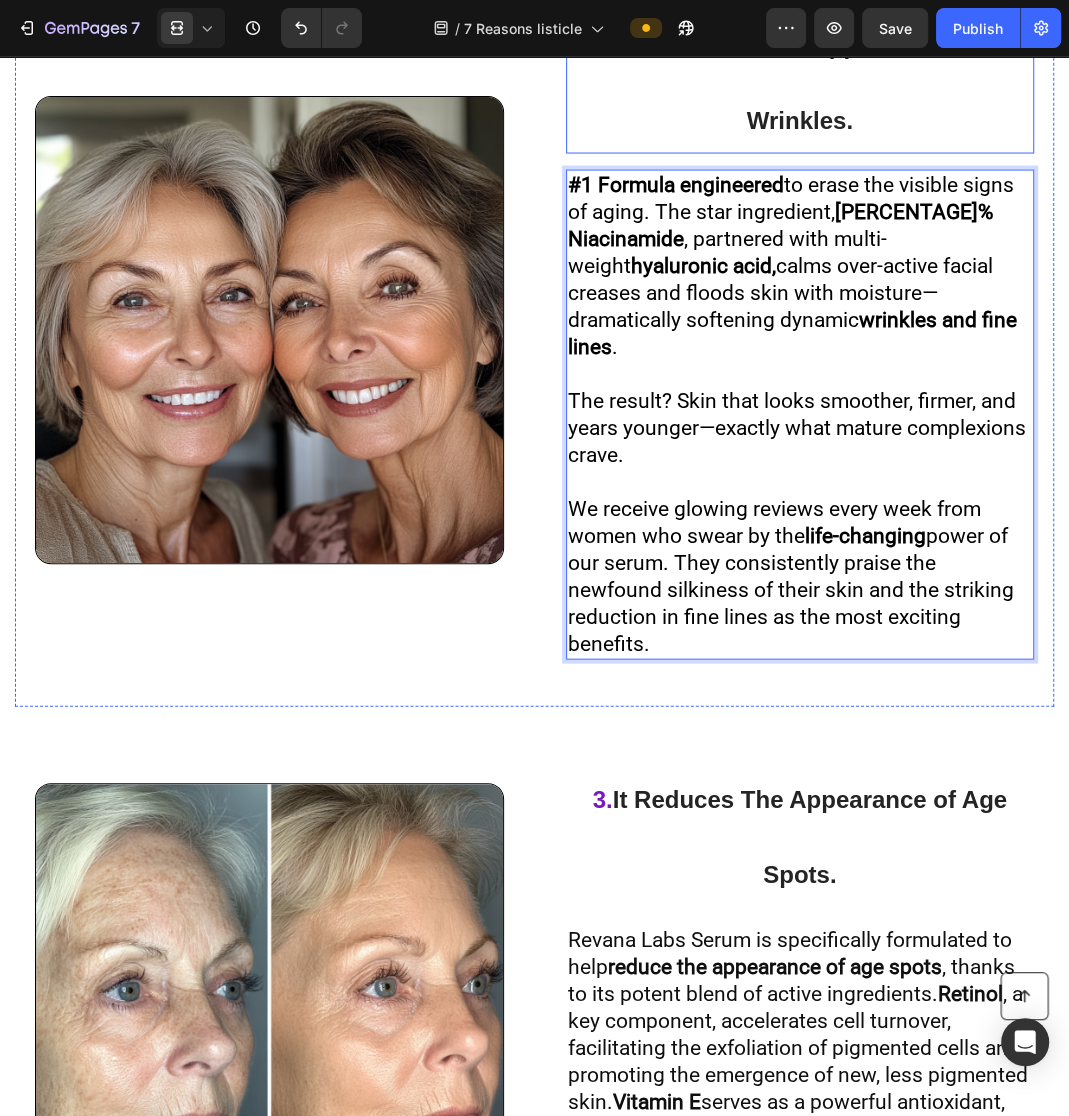 click on "We receive glowing reviews every week from women who swear by the  life-changing  power of our serum. They consistently praise the newfound silkiness of their skin and the striking reduction in fine lines as the most exciting benefits." at bounding box center (791, 576) 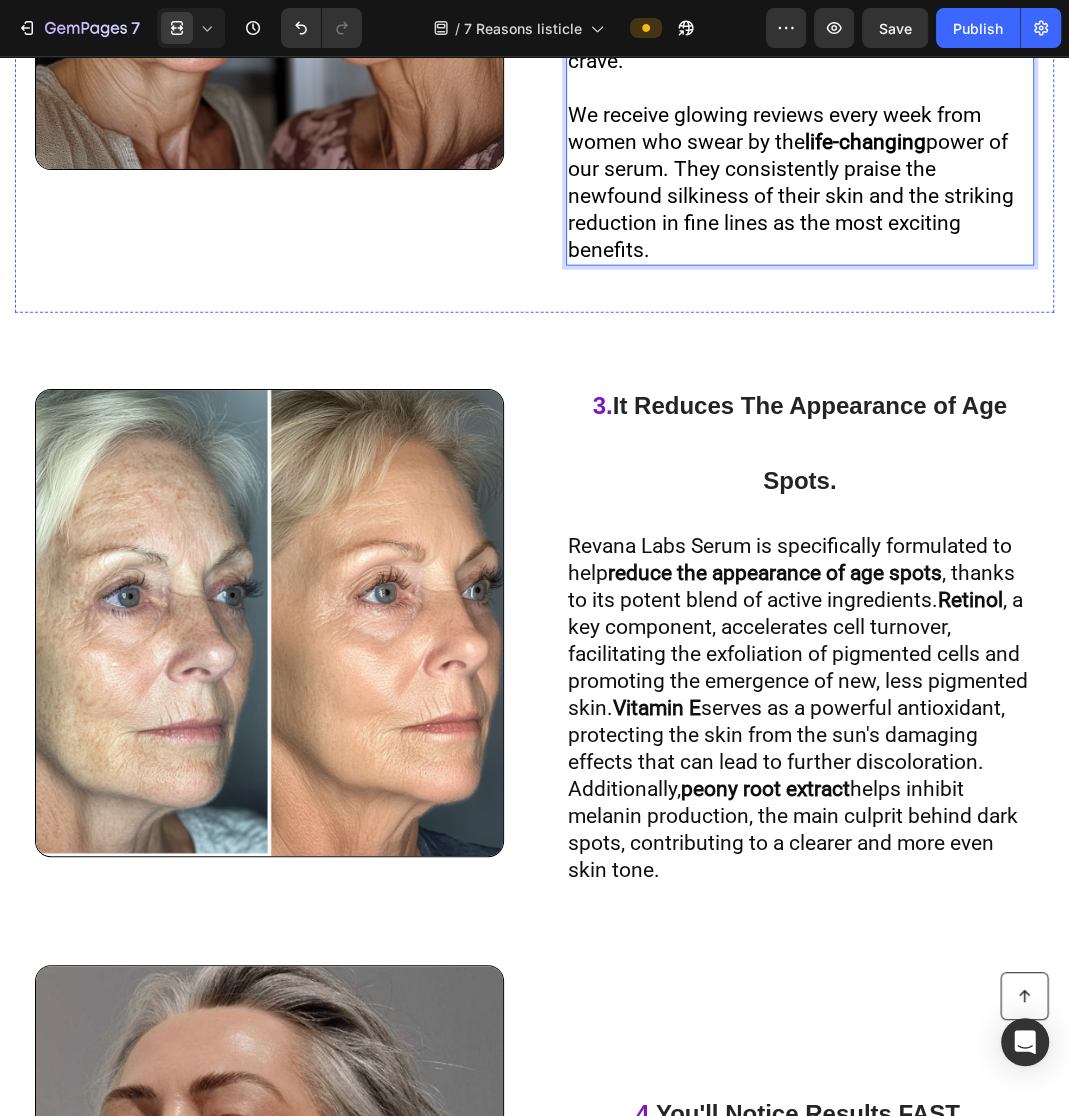 click on "Revana Labs Serum is specifically formulated to help  reduce the appearance of age spots , thanks to its potent blend of active ingredients.  Retinol , a key component, accelerates cell turnover, facilitating the exfoliation of pigmented cells and promoting the emergence of new, less pigmented skin.  Vitamin E  serves as a powerful antioxidant, protecting the skin from the sun's damaging effects that can lead to further discoloration. Additionally,  peony root extract  helps inhibit melanin production, the main culprit behind dark spots, contributing to a clearer and more even skin tone." at bounding box center (798, 708) 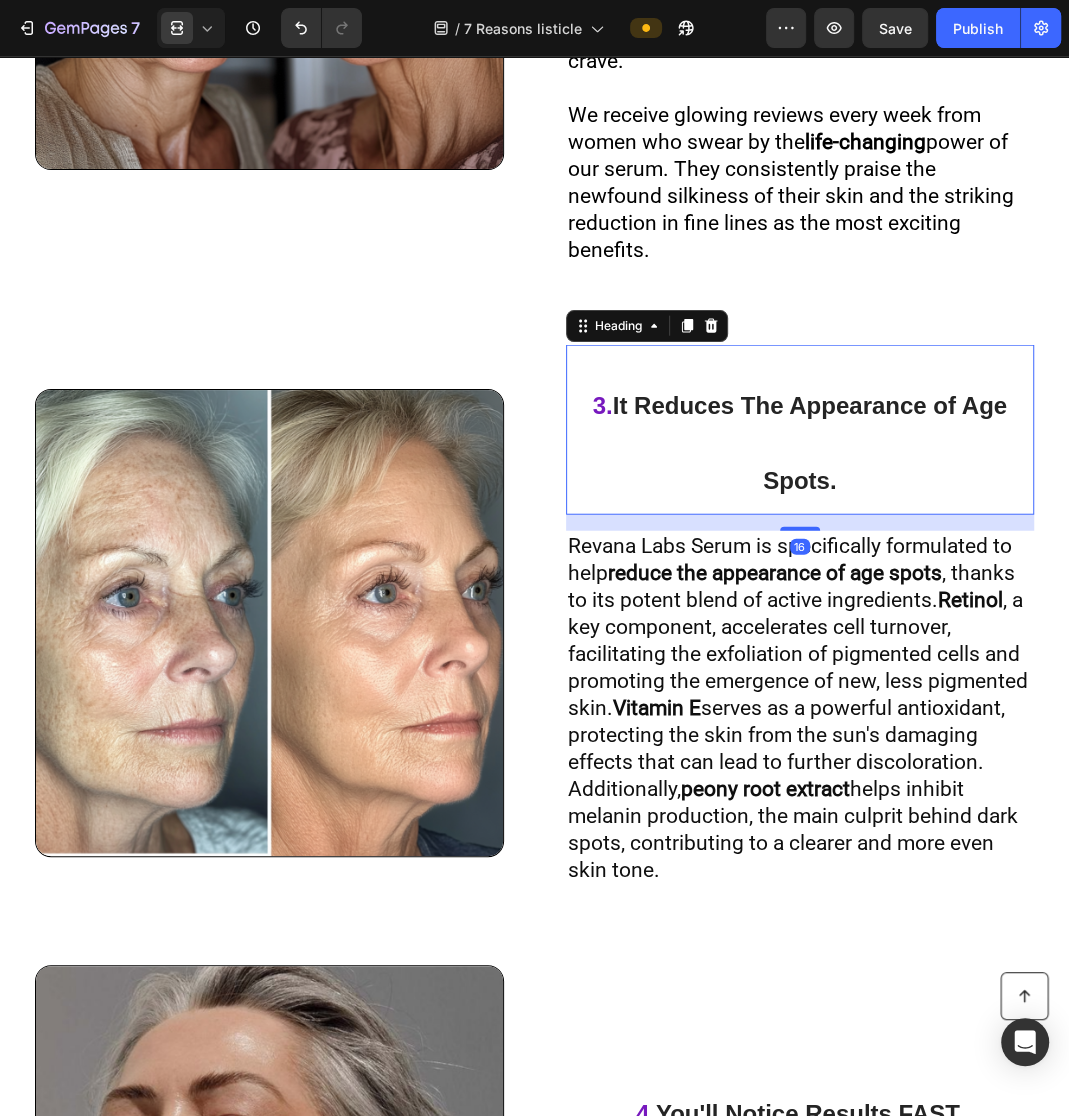 click on "3.  It Reduces The Appearance of Age Spots." at bounding box center (800, 437) 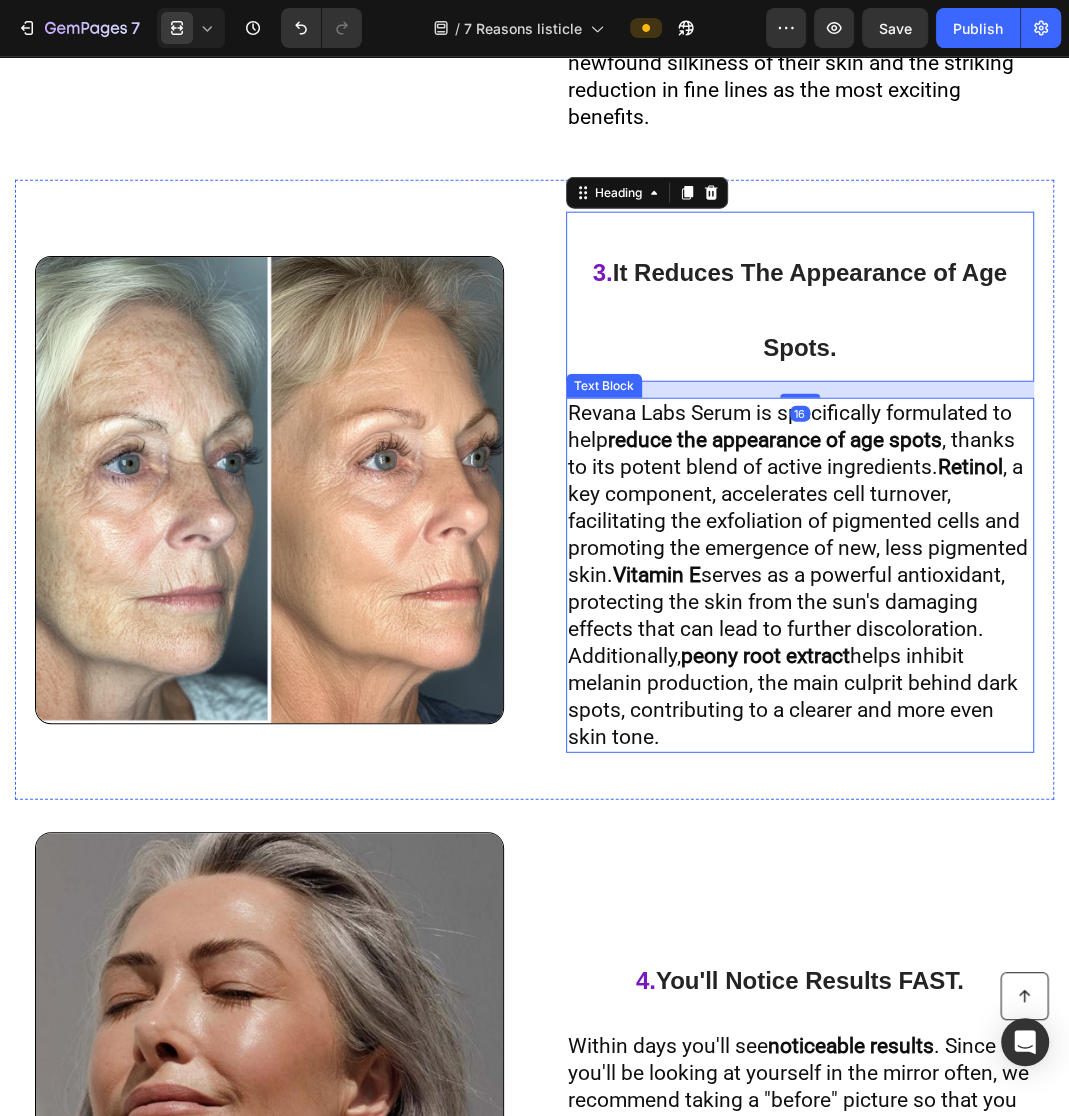 scroll, scrollTop: 2833, scrollLeft: 0, axis: vertical 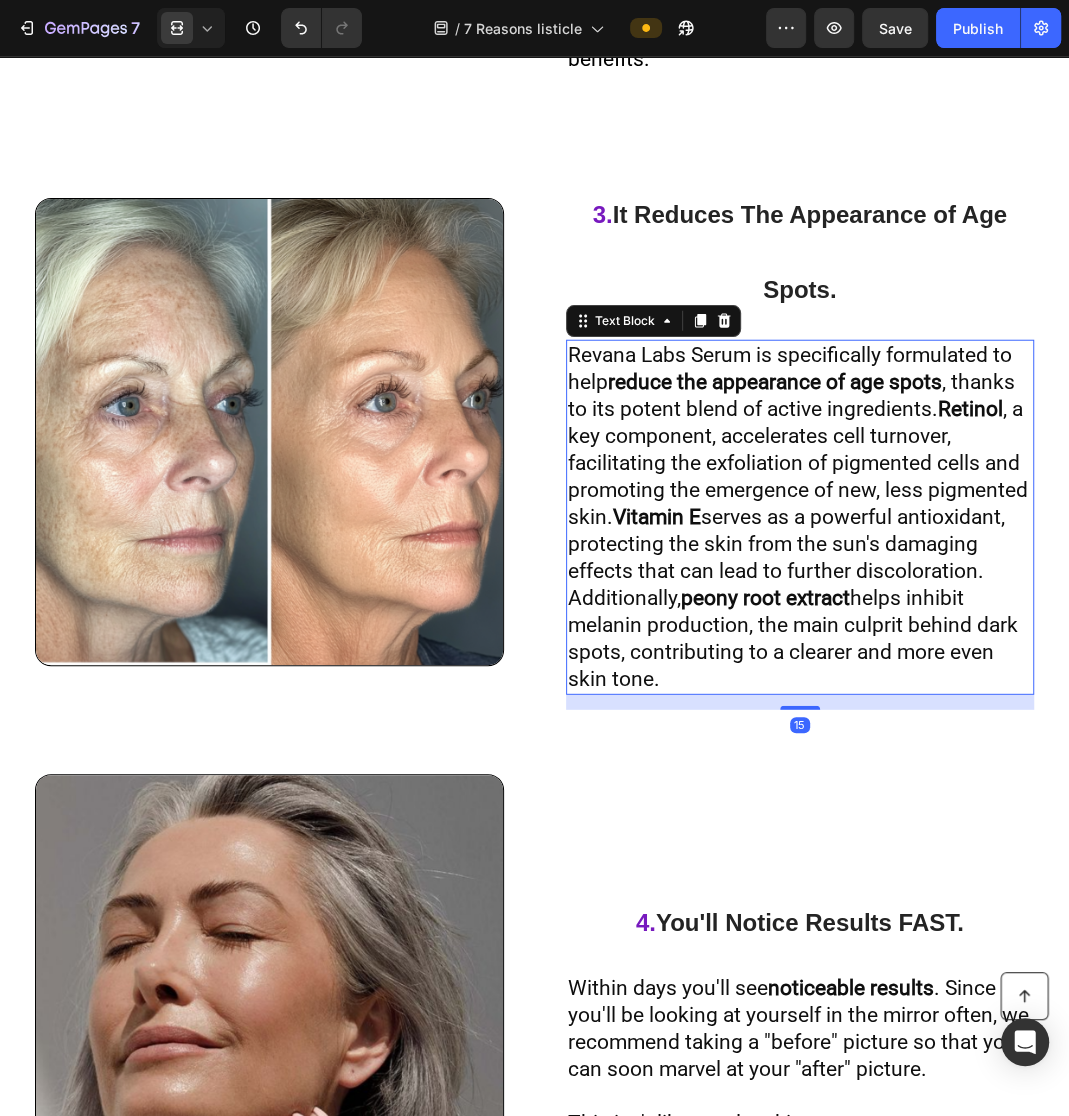 click on "Revana Labs Serum is specifically formulated to help  reduce the appearance of age spots , thanks to its potent blend of active ingredients.  Retinol , a key component, accelerates cell turnover, facilitating the exfoliation of pigmented cells and promoting the emergence of new, less pigmented skin.  Vitamin E  serves as a powerful antioxidant, protecting the skin from the sun's damaging effects that can lead to further discoloration. Additionally,  peony root extract  helps inhibit melanin production, the main culprit behind dark spots, contributing to a clearer and more even skin tone." at bounding box center [798, 517] 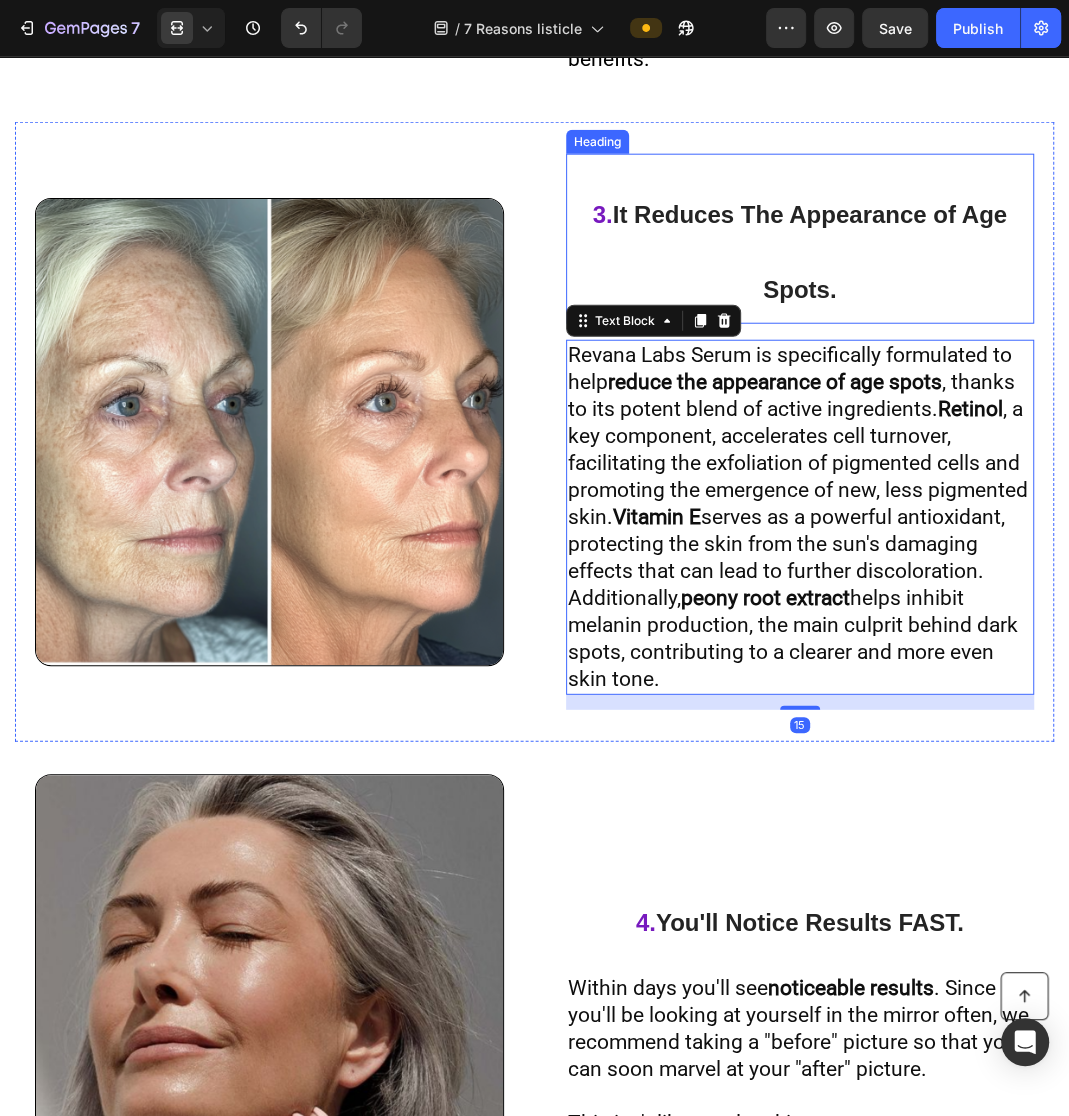 click on "3.  It Reduces The Appearance of Age Spots." at bounding box center (800, 246) 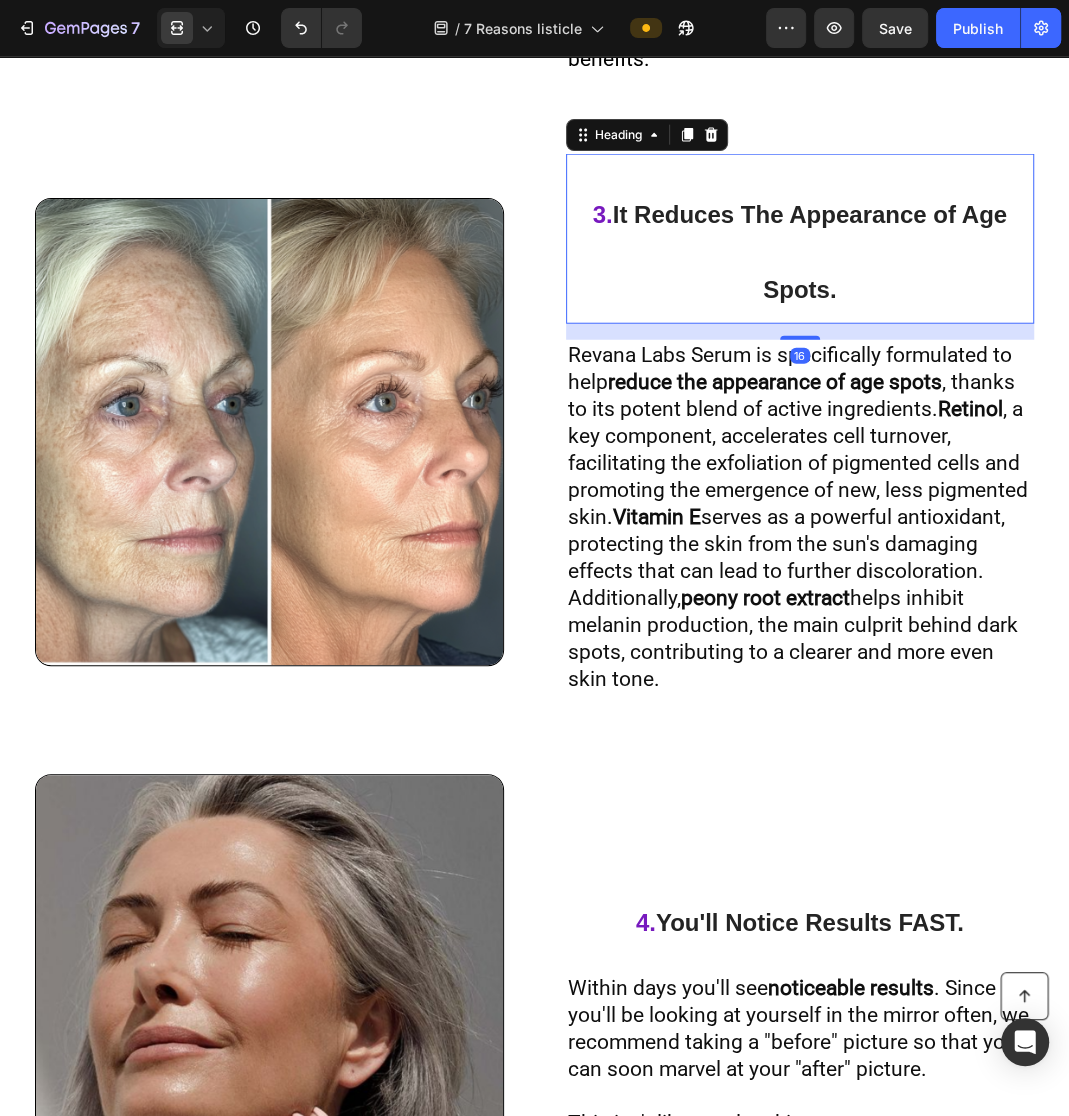 click on "3.  It Reduces The Appearance of Age Spots." at bounding box center [800, 246] 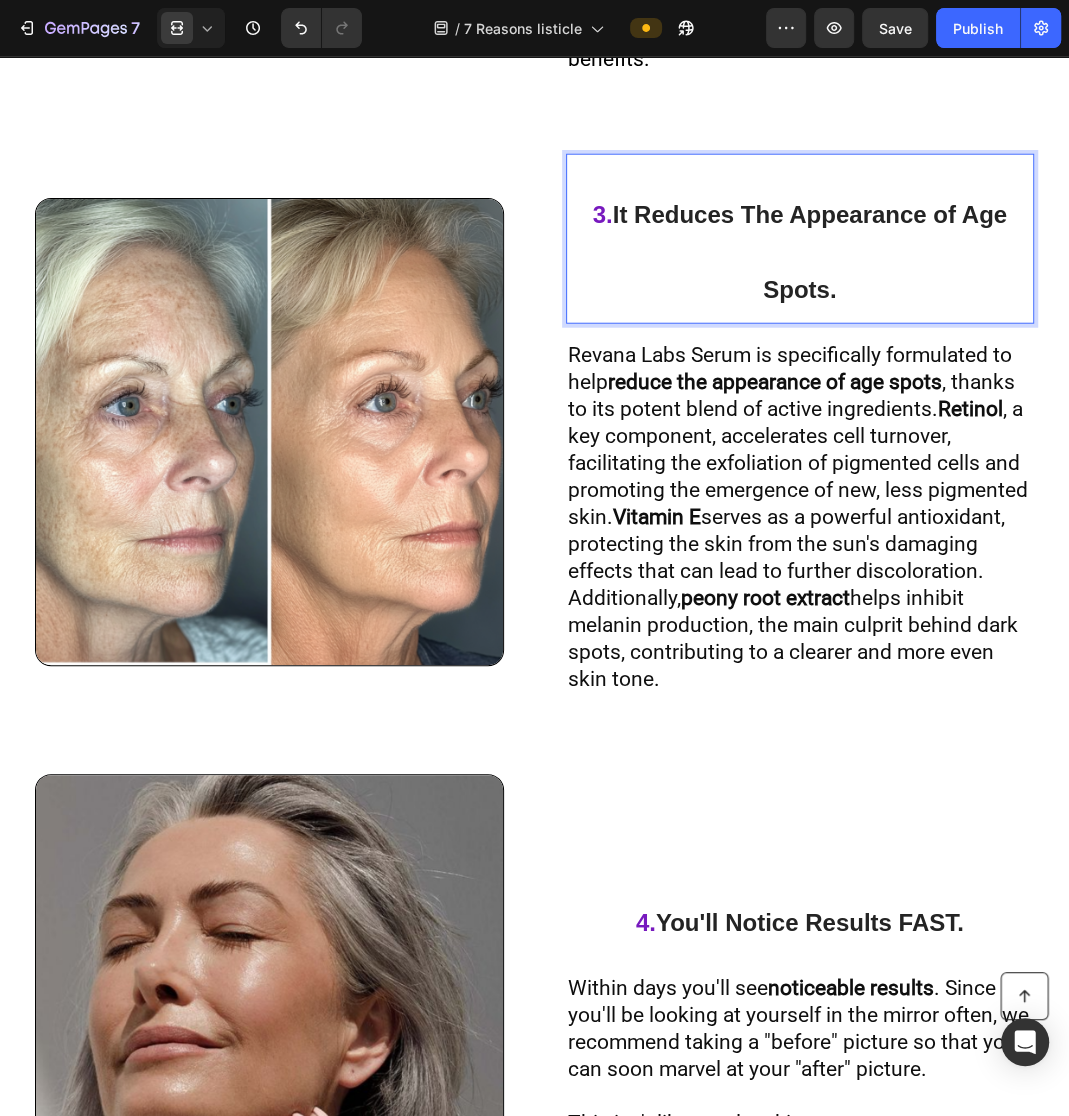 click on "3.  It Reduces The Appearance of Age Spots." at bounding box center [800, 246] 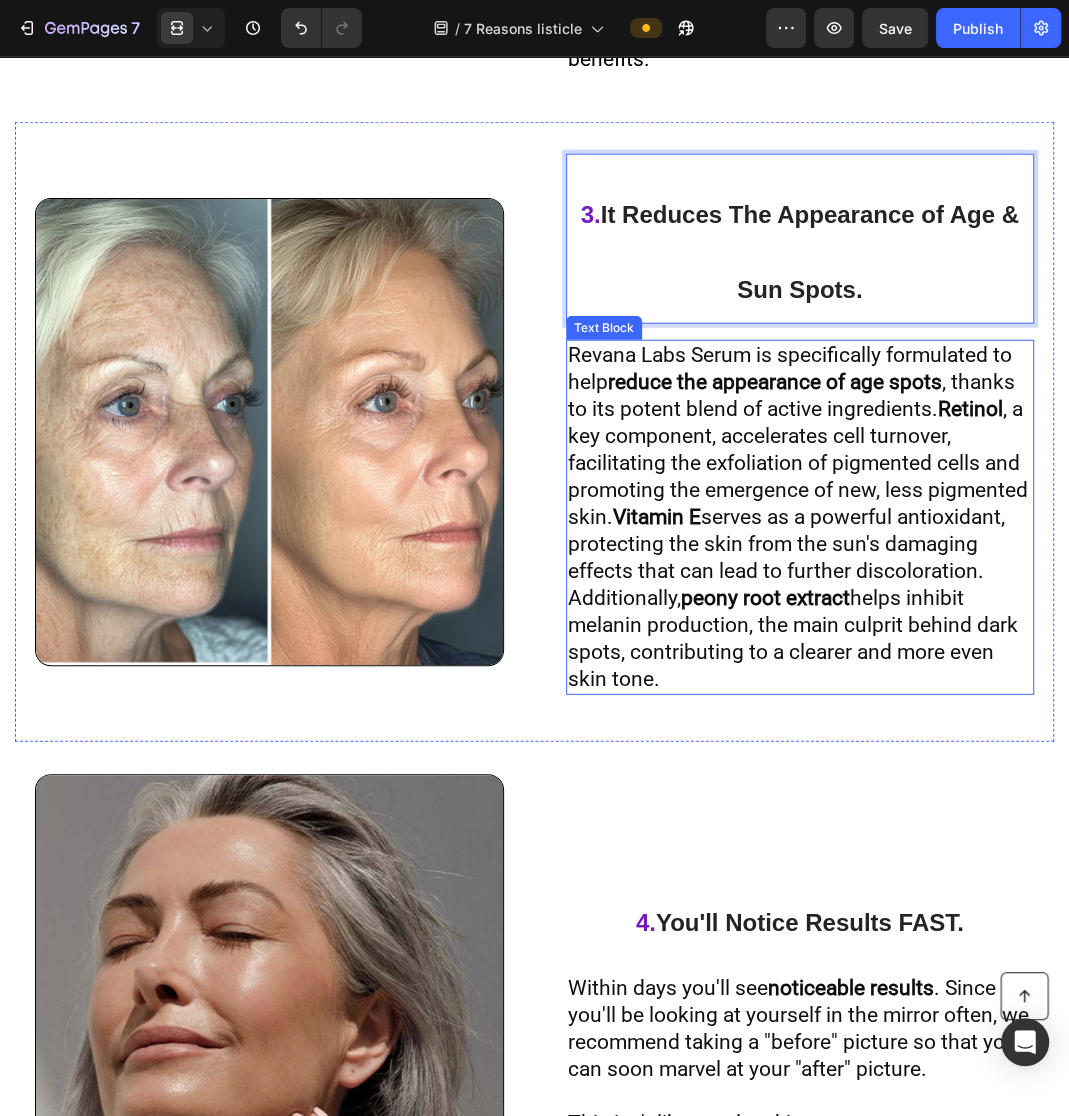 click on "Revana Labs Serum is specifically formulated to help  reduce the appearance of age spots , thanks to its potent blend of active ingredients.  Retinol , a key component, accelerates cell turnover, facilitating the exfoliation of pigmented cells and promoting the emergence of new, less pigmented skin.  Vitamin E  serves as a powerful antioxidant, protecting the skin from the sun's damaging effects that can lead to further discoloration. Additionally,  peony root extract  helps inhibit melanin production, the main culprit behind dark spots, contributing to a clearer and more even skin tone." at bounding box center [798, 517] 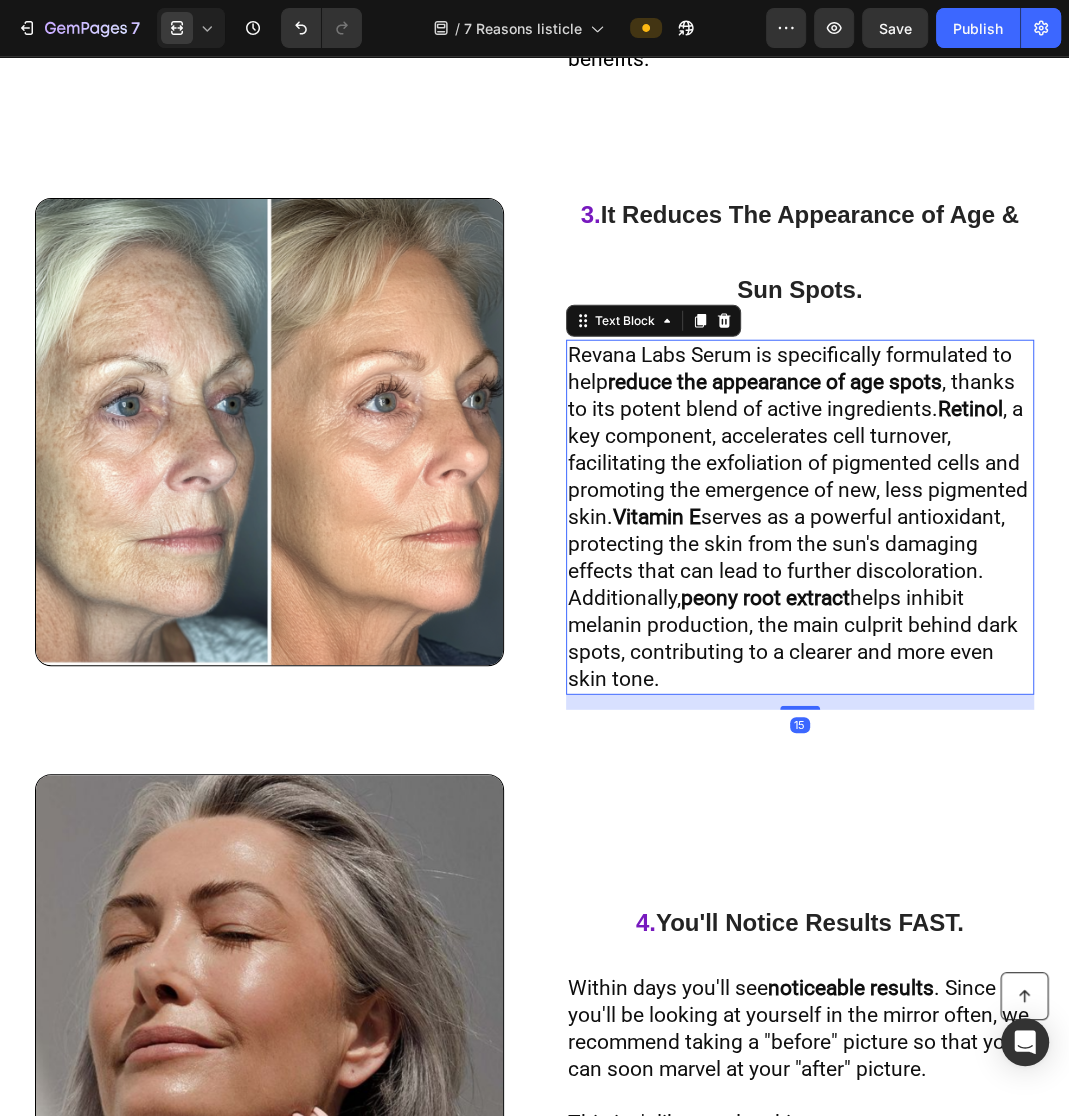 click on "Revana Labs Serum is specifically formulated to help  reduce the appearance of age spots , thanks to its potent blend of active ingredients.  Retinol , a key component, accelerates cell turnover, facilitating the exfoliation of pigmented cells and promoting the emergence of new, less pigmented skin.  Vitamin E  serves as a powerful antioxidant, protecting the skin from the sun's damaging effects that can lead to further discoloration. Additionally,  peony root extract  helps inhibit melanin production, the main culprit behind dark spots, contributing to a clearer and more even skin tone." at bounding box center [798, 517] 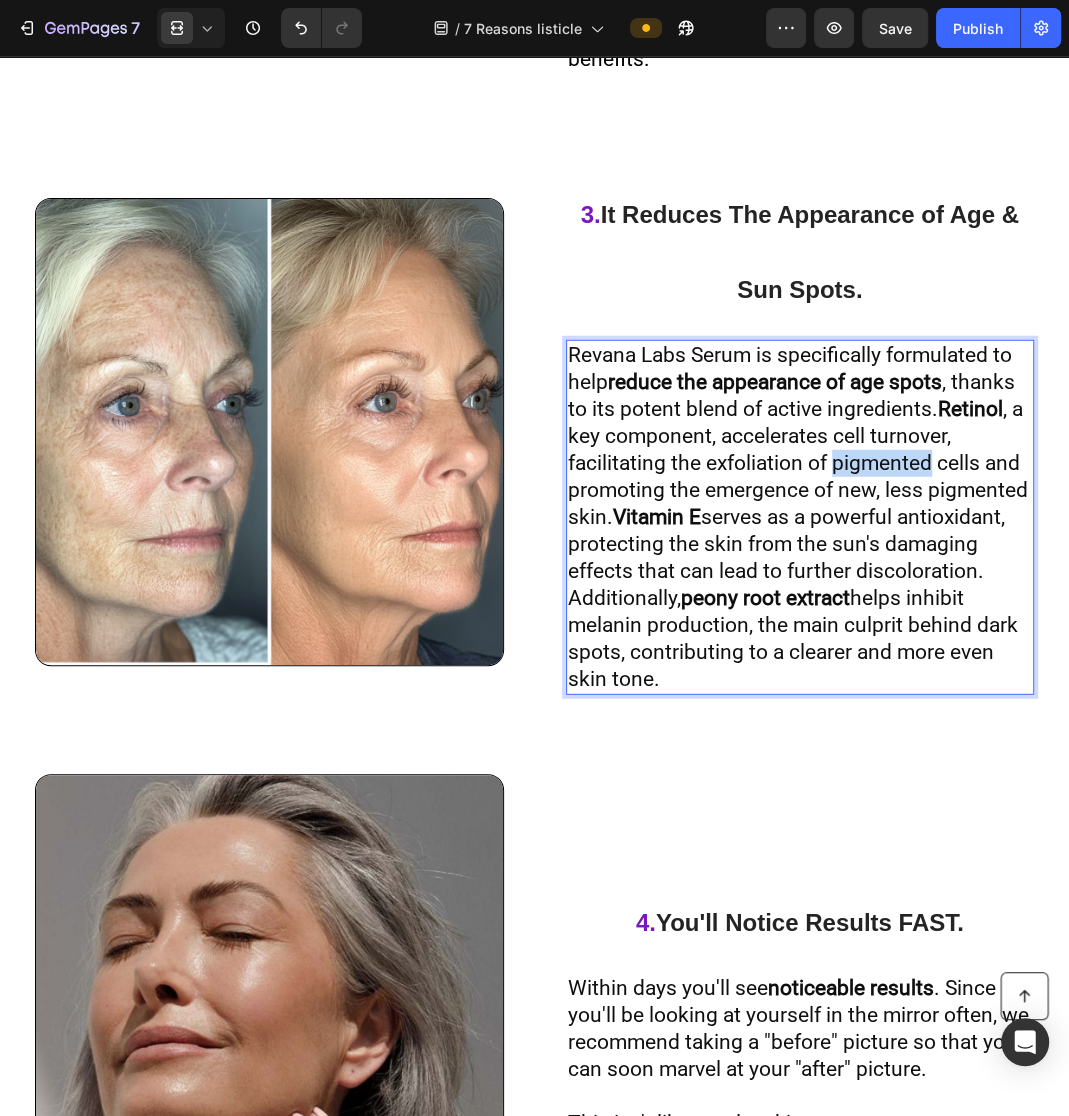 click on "Revana Labs Serum is specifically formulated to help  reduce the appearance of age spots , thanks to its potent blend of active ingredients.  Retinol , a key component, accelerates cell turnover, facilitating the exfoliation of pigmented cells and promoting the emergence of new, less pigmented skin.  Vitamin E  serves as a powerful antioxidant, protecting the skin from the sun's damaging effects that can lead to further discoloration. Additionally,  peony root extract  helps inhibit melanin production, the main culprit behind dark spots, contributing to a clearer and more even skin tone." at bounding box center [798, 517] 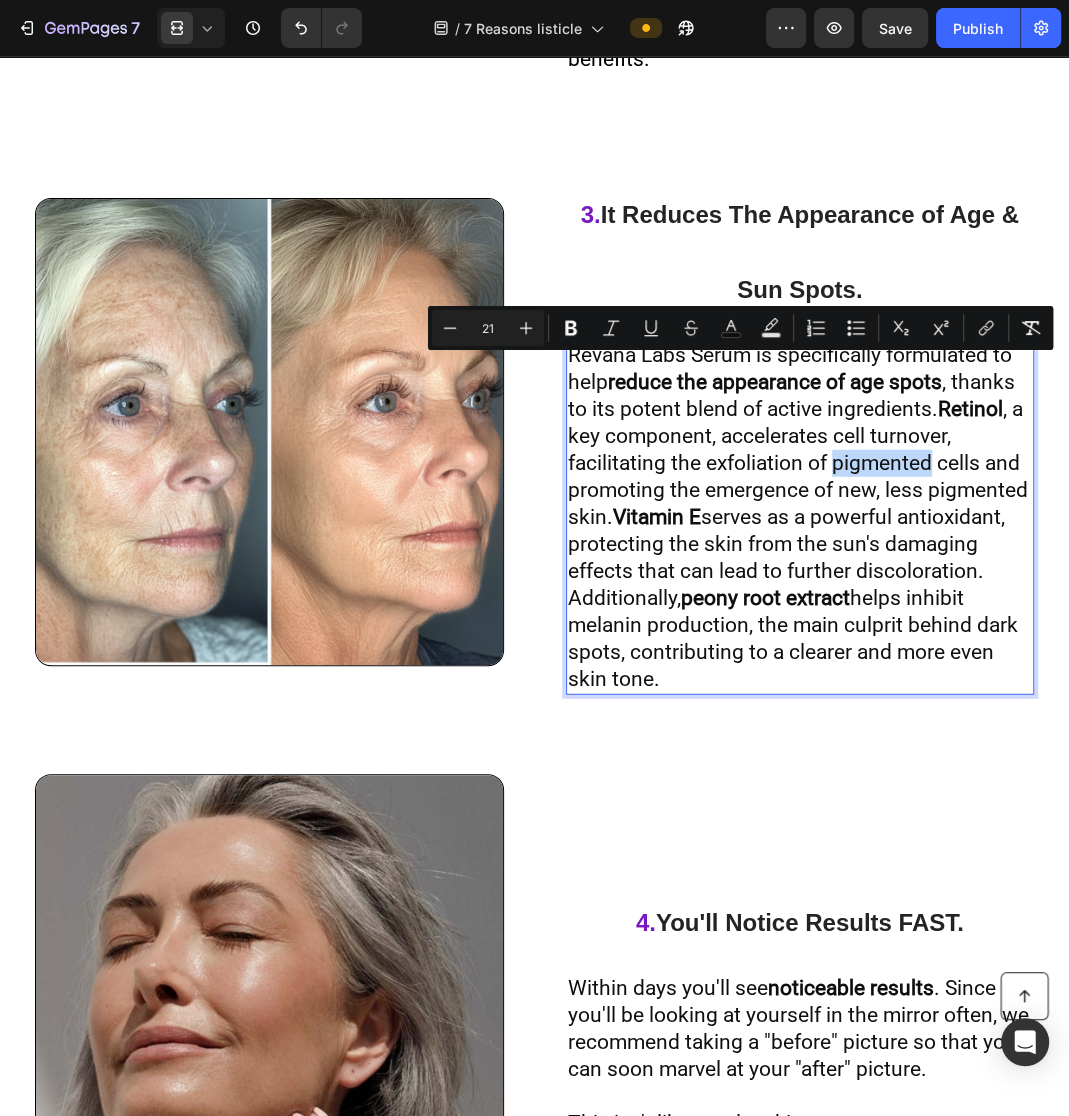 copy on "Revana Labs Serum is specifically formulated to help  reduce the appearance of age spots , thanks to its potent blend of active ingredients.  Retinol , a key component, accelerates cell turnover, facilitating the exfoliation of pigmented cells and promoting the emergence of new, less pigmented skin.  Vitamin E  serves as a powerful antioxidant, protecting the skin from the sun's damaging effects that can lead to further discoloration. Additionally,  peony root extract  helps inhibit melanin production, the main culprit behind dark spots, contributing to a clearer and more even skin tone." 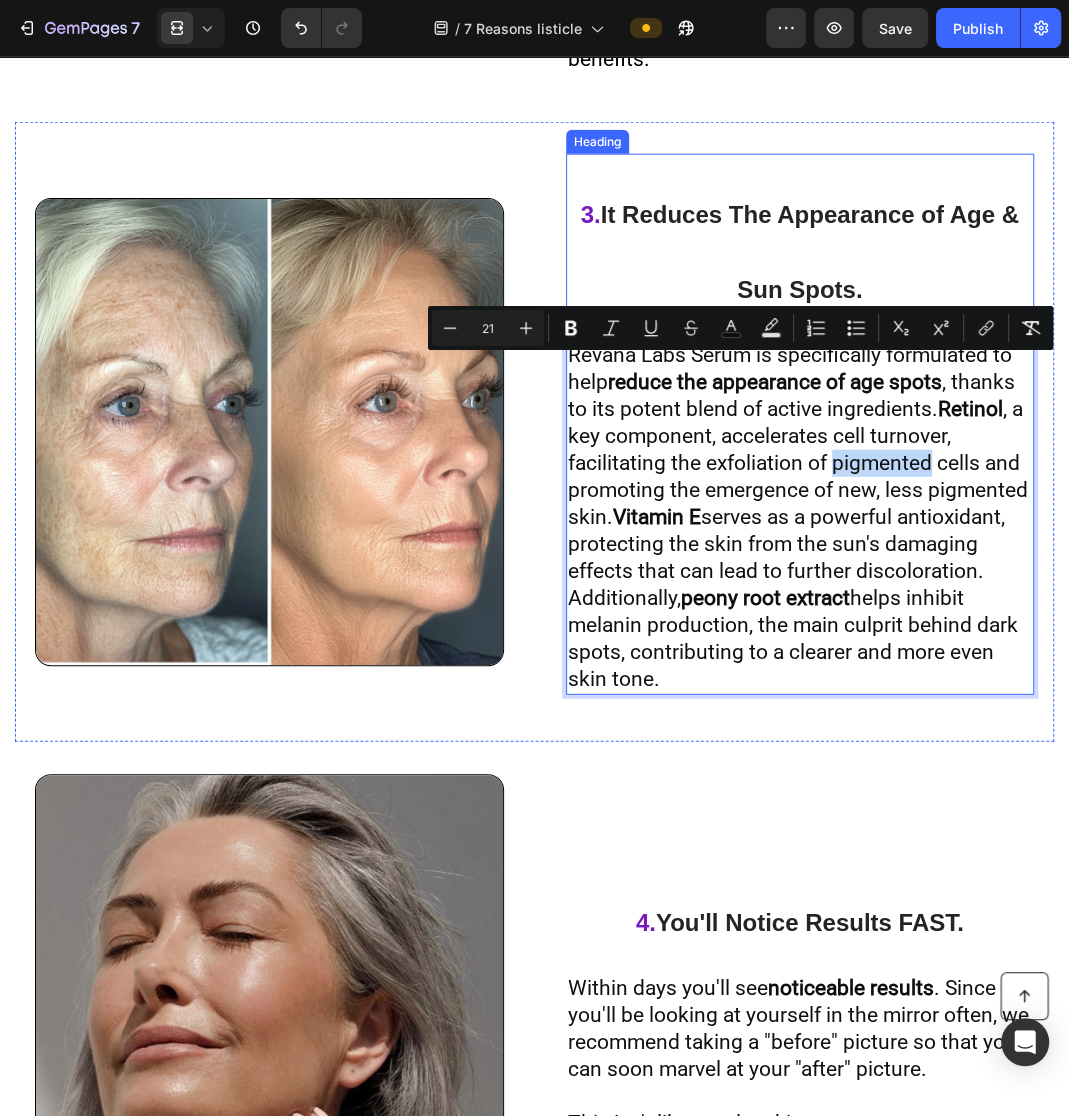click on "It Reduces The Appearance of Age & Sun Spots." at bounding box center [810, 252] 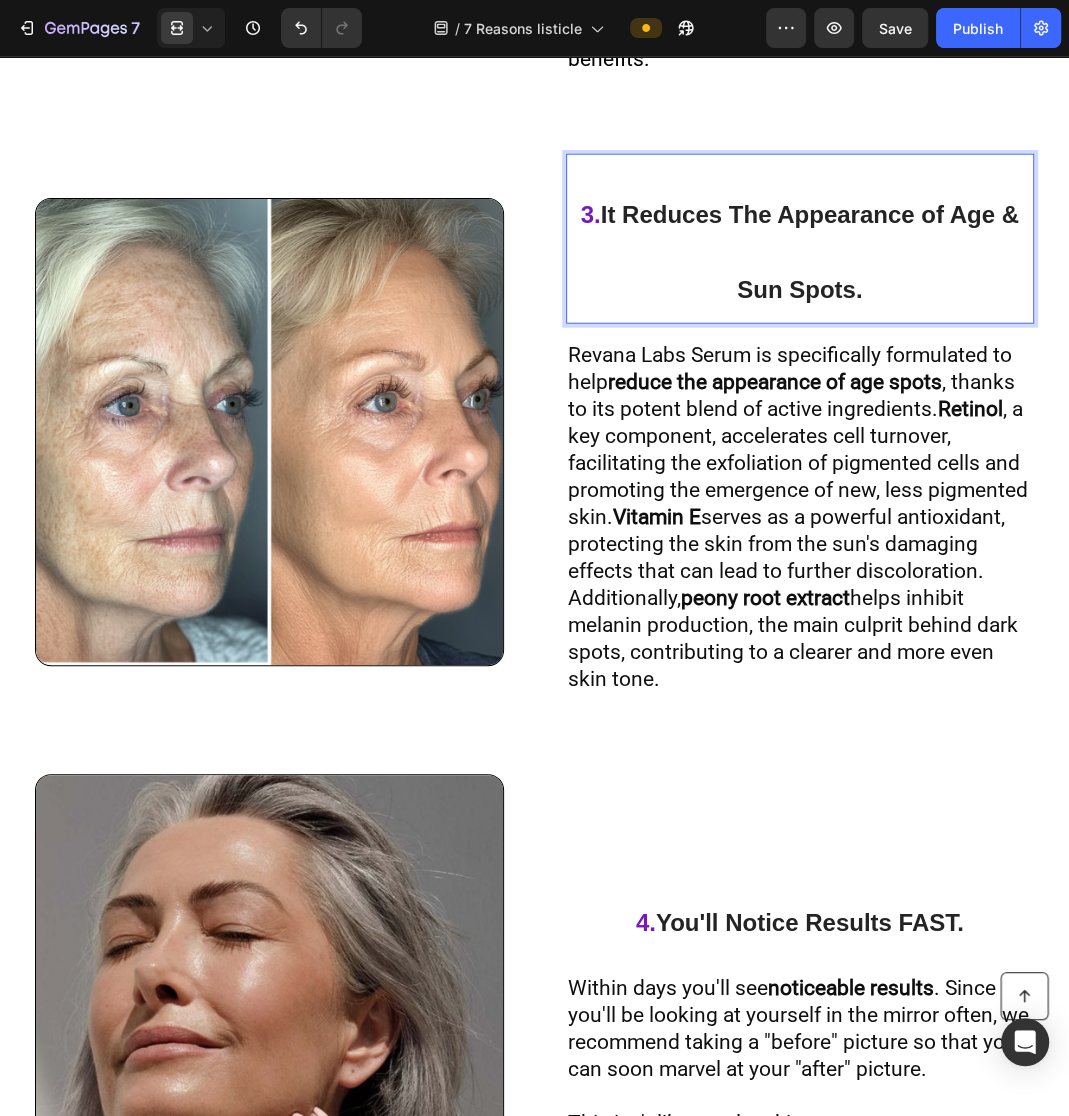 click on "It Reduces The Appearance of Age & Sun Spots." at bounding box center [810, 252] 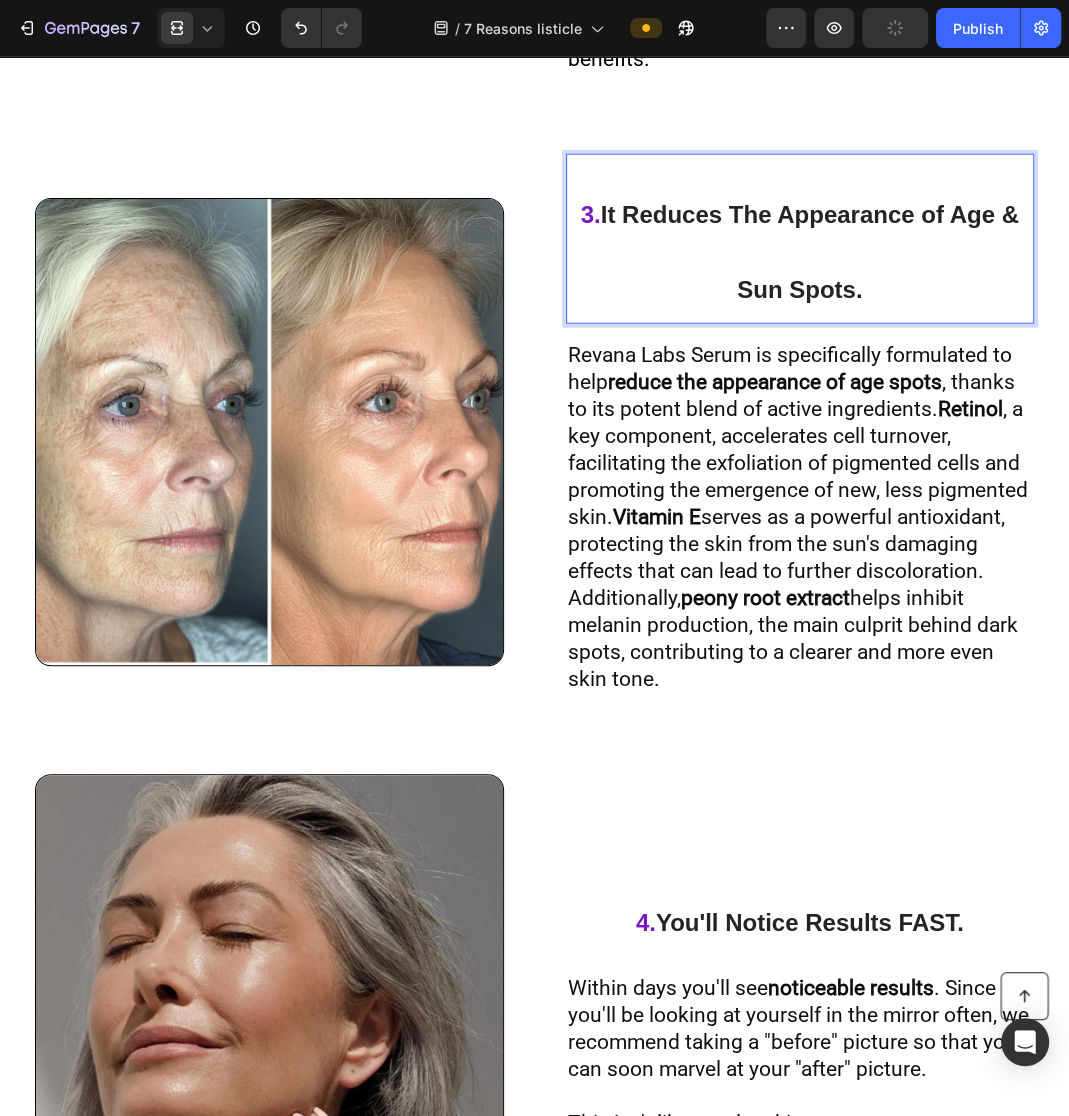 click on "Revana Labs Serum is specifically formulated to help  reduce the appearance of age spots , thanks to its potent blend of active ingredients.  Retinol , a key component, accelerates cell turnover, facilitating the exfoliation of pigmented cells and promoting the emergence of new, less pigmented skin.  Vitamin E  serves as a powerful antioxidant, protecting the skin from the sun's damaging effects that can lead to further discoloration. Additionally,  peony root extract  helps inhibit melanin production, the main culprit behind dark spots, contributing to a clearer and more even skin tone." at bounding box center (800, 517) 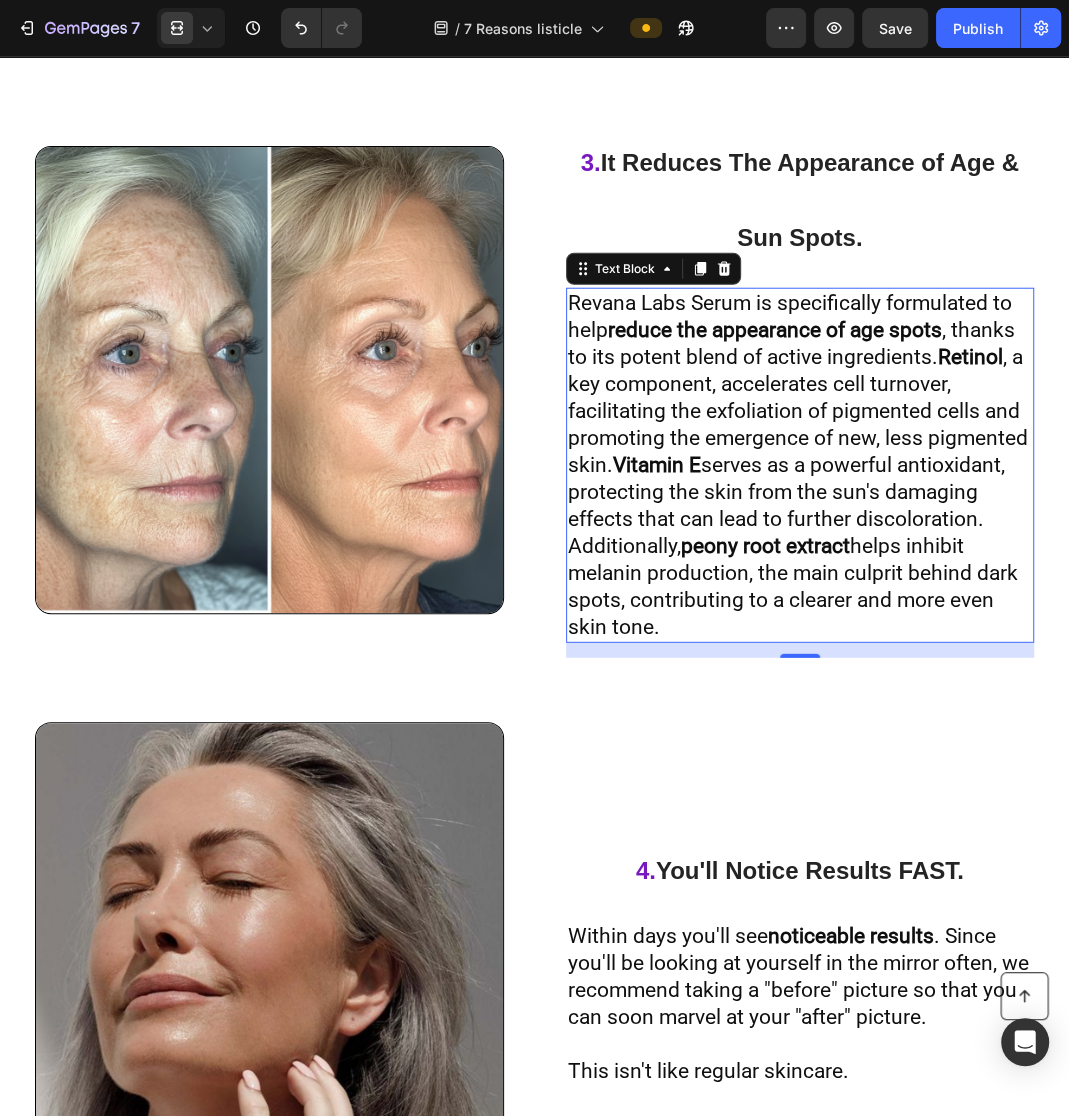scroll, scrollTop: 2841, scrollLeft: 0, axis: vertical 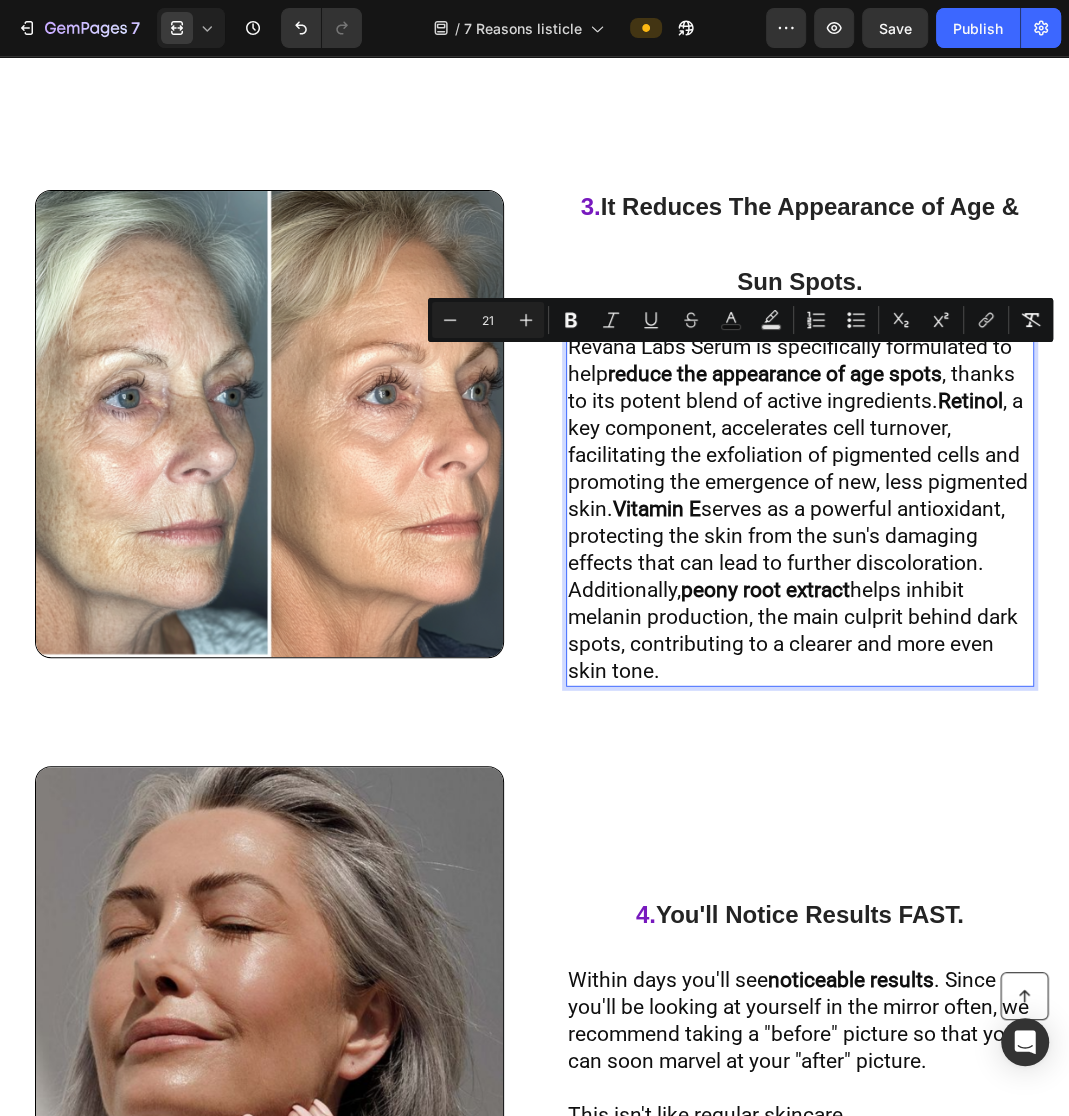 click on "Revana Labs Serum is specifically formulated to help  reduce the appearance of age spots , thanks to its potent blend of active ingredients.  Retinol , a key component, accelerates cell turnover, facilitating the exfoliation of pigmented cells and promoting the emergence of new, less pigmented skin.  Vitamin E  serves as a powerful antioxidant, protecting the skin from the sun's damaging effects that can lead to further discoloration. Additionally,  peony root extract  helps inhibit melanin production, the main culprit behind dark spots, contributing to a clearer and more even skin tone." at bounding box center (798, 509) 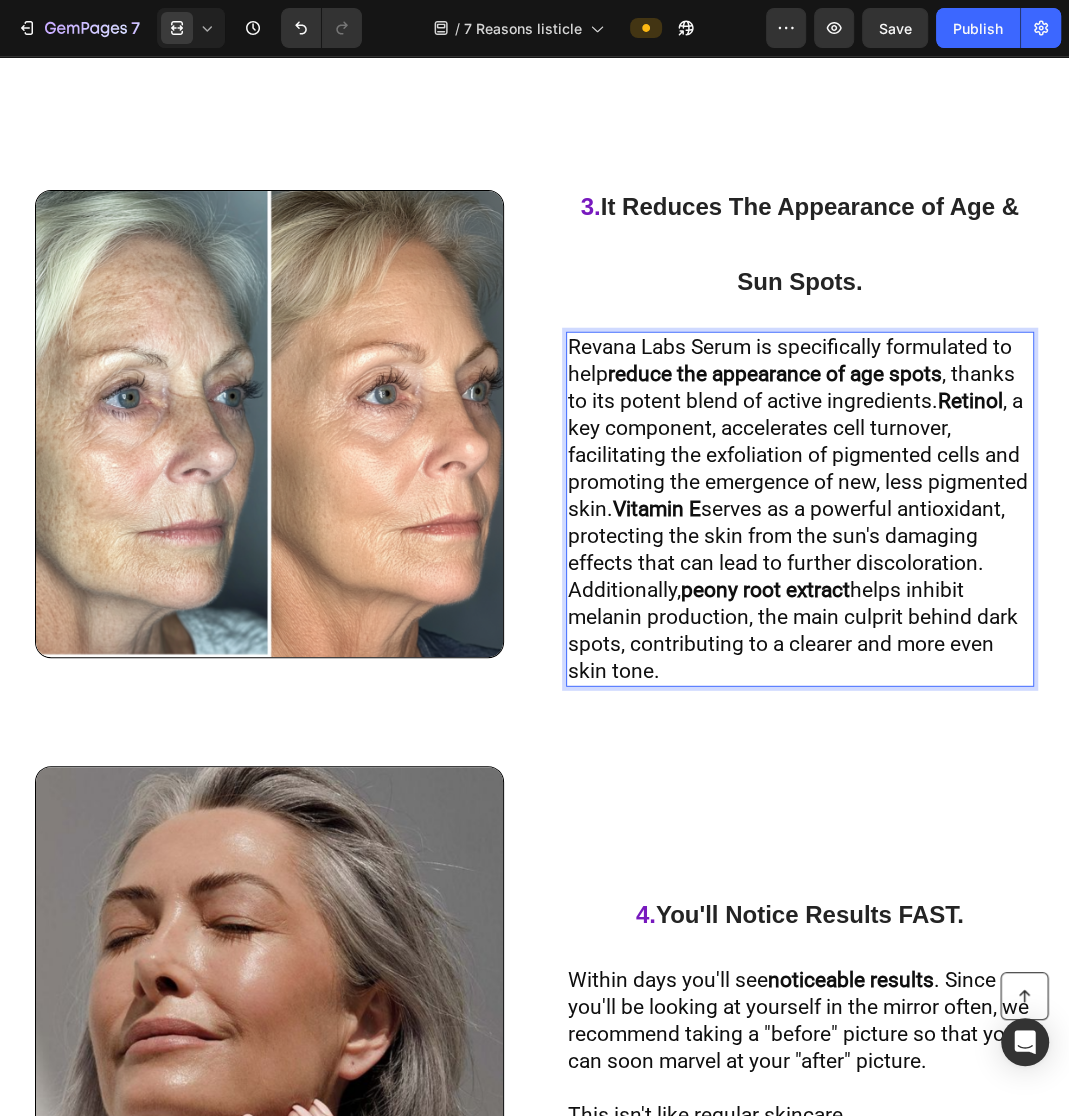 click on "Revana Labs Serum is specifically formulated to help  reduce the appearance of age spots , thanks to its potent blend of active ingredients.  Retinol , a key component, accelerates cell turnover, facilitating the exfoliation of pigmented cells and promoting the emergence of new, less pigmented skin.  Vitamin E  serves as a powerful antioxidant, protecting the skin from the sun's damaging effects that can lead to further discoloration. Additionally,  peony root extract  helps inhibit melanin production, the main culprit behind dark spots, contributing to a clearer and more even skin tone." at bounding box center [798, 509] 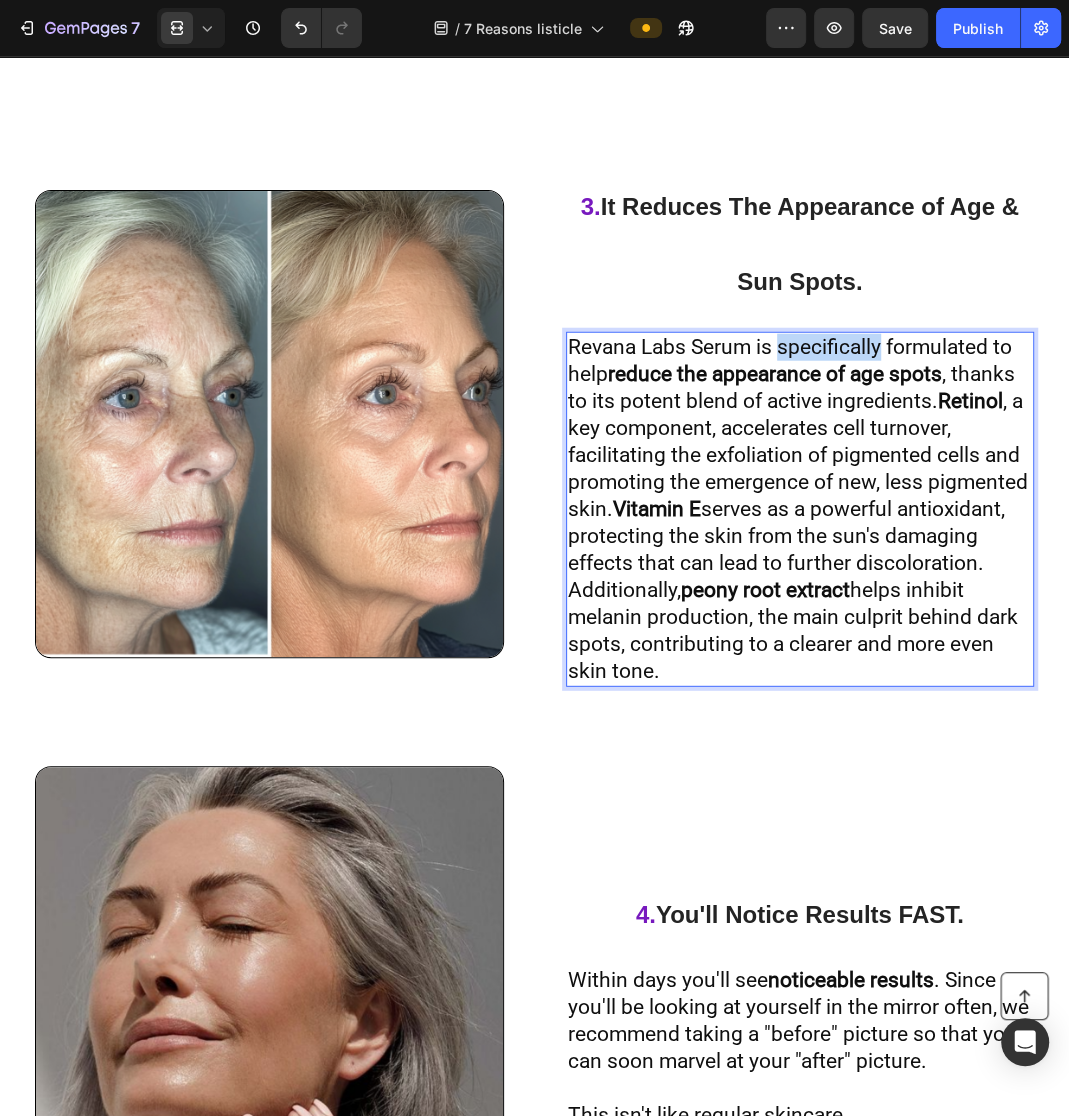 click on "Revana Labs Serum is specifically formulated to help  reduce the appearance of age spots , thanks to its potent blend of active ingredients.  Retinol , a key component, accelerates cell turnover, facilitating the exfoliation of pigmented cells and promoting the emergence of new, less pigmented skin.  Vitamin E  serves as a powerful antioxidant, protecting the skin from the sun's damaging effects that can lead to further discoloration. Additionally,  peony root extract  helps inhibit melanin production, the main culprit behind dark spots, contributing to a clearer and more even skin tone." at bounding box center (798, 509) 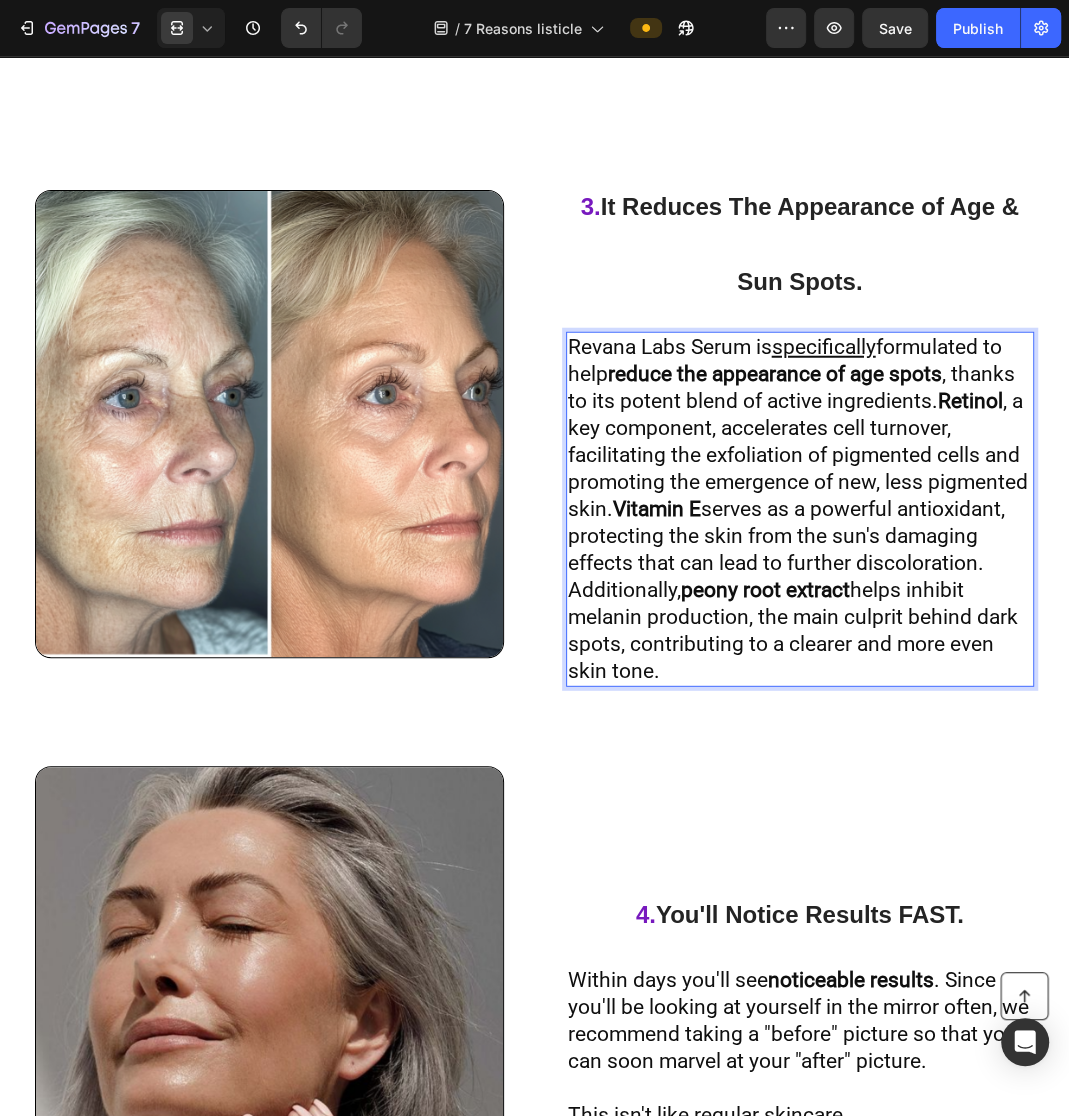 click on "reduce the appearance of age spots" at bounding box center (775, 374) 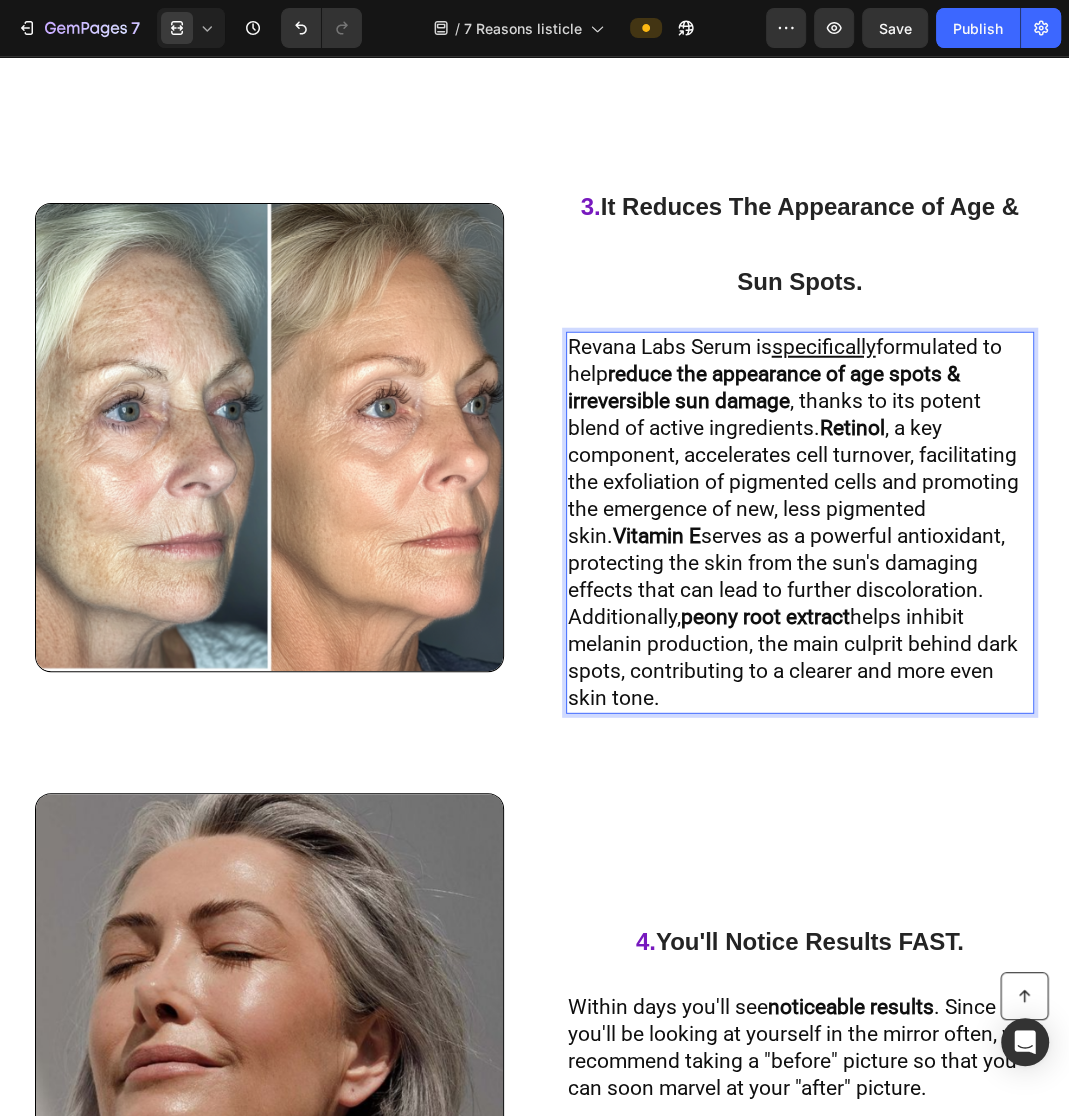 click on "Revana Labs Serum is  specifically  formulated to help  reduce the appearance of age spots & irreversible sun damage , thanks to its potent blend of active ingredients.  Retinol , a key component, accelerates cell turnover, facilitating the exfoliation of pigmented cells and promoting the emergence of new, less pigmented skin.  Vitamin E  serves as a powerful antioxidant, protecting the skin from the sun's damaging effects that can lead to further discoloration. Additionally,  peony root extract  helps inhibit melanin production, the main culprit behind dark spots, contributing to a clearer and more even skin tone." at bounding box center [793, 522] 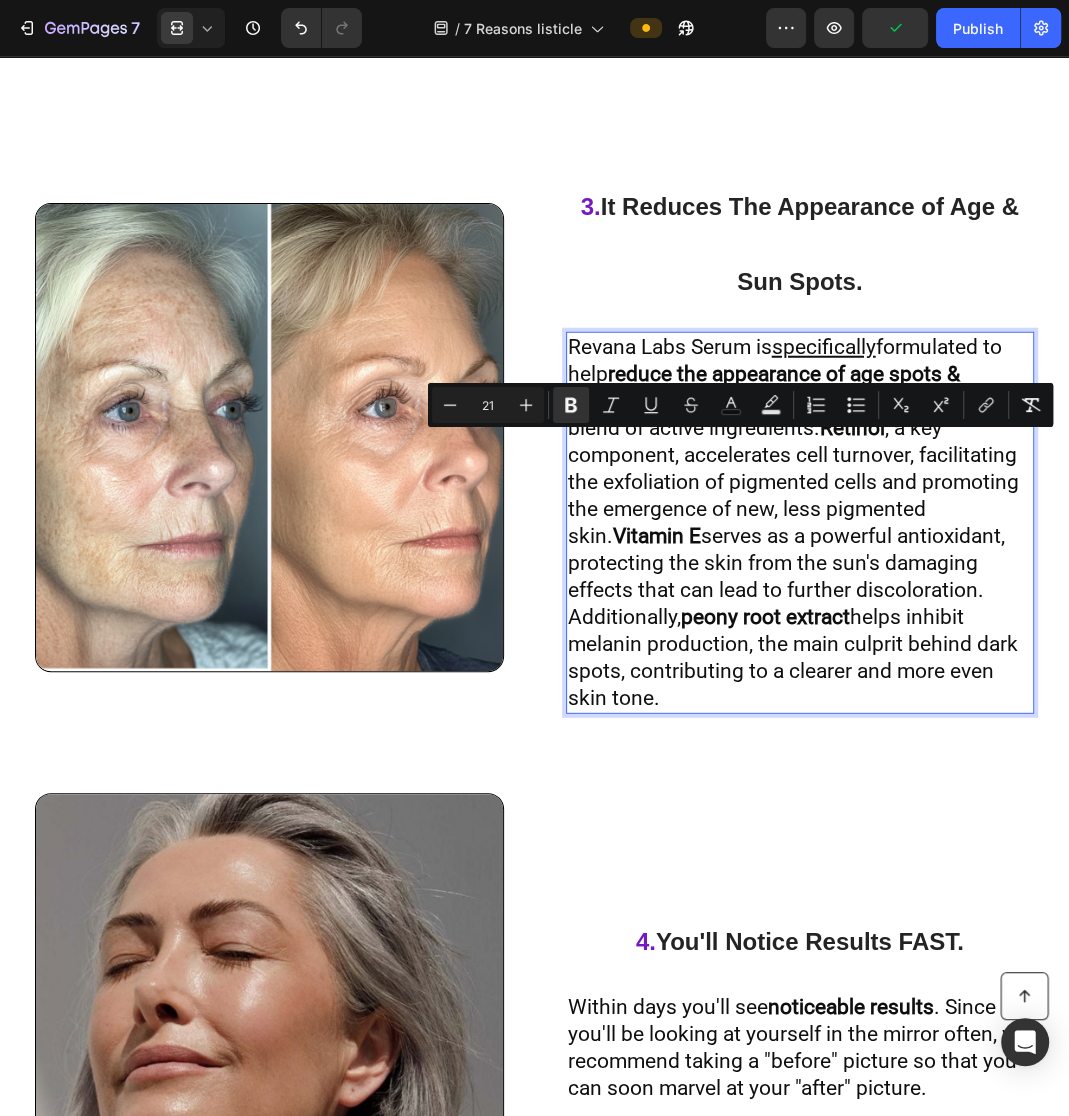 drag, startPoint x: 818, startPoint y: 447, endPoint x: 940, endPoint y: 727, distance: 305.4243 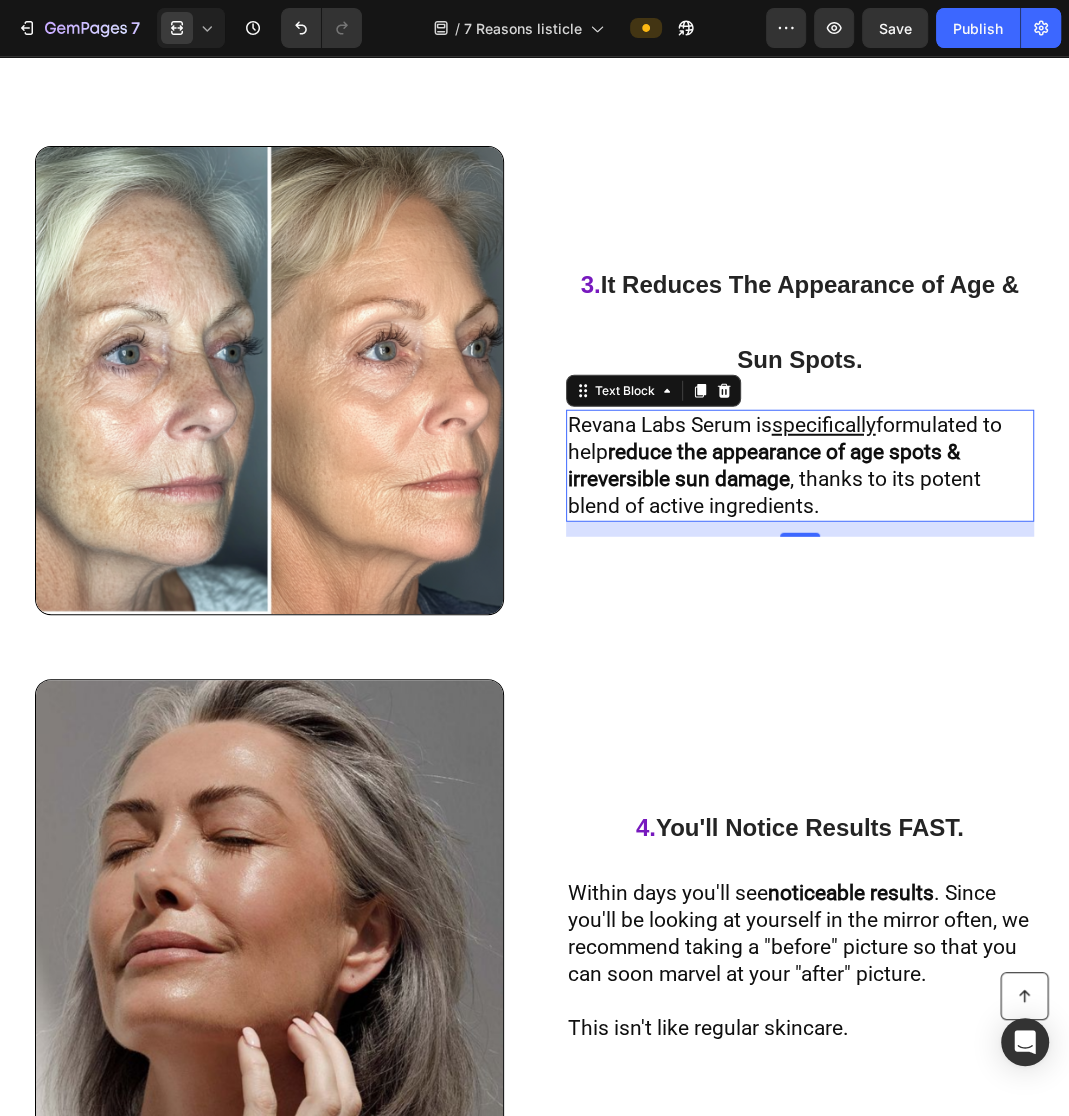 scroll, scrollTop: 2913, scrollLeft: 0, axis: vertical 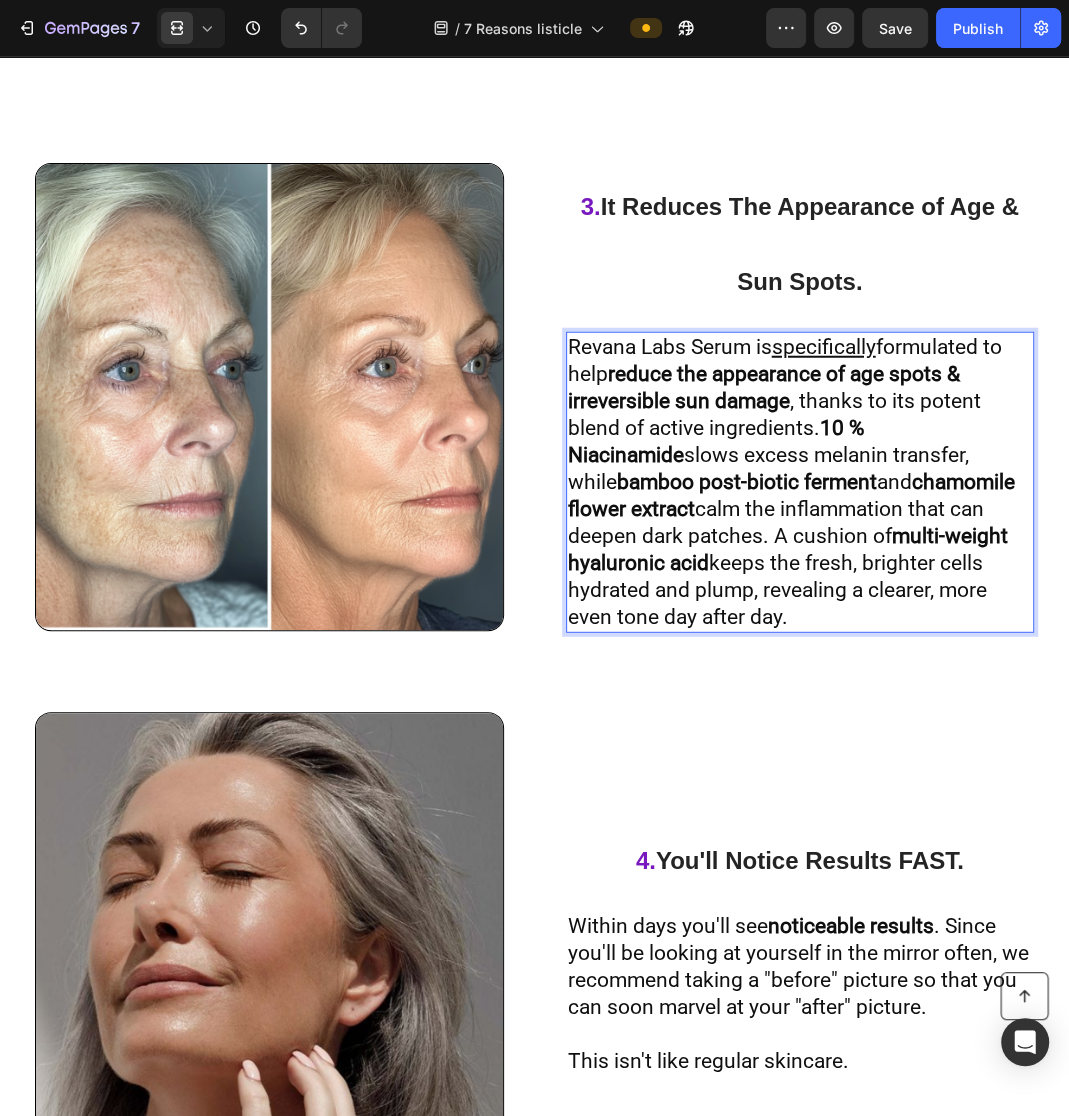 click on "10 % Niacinamide" at bounding box center (716, 441) 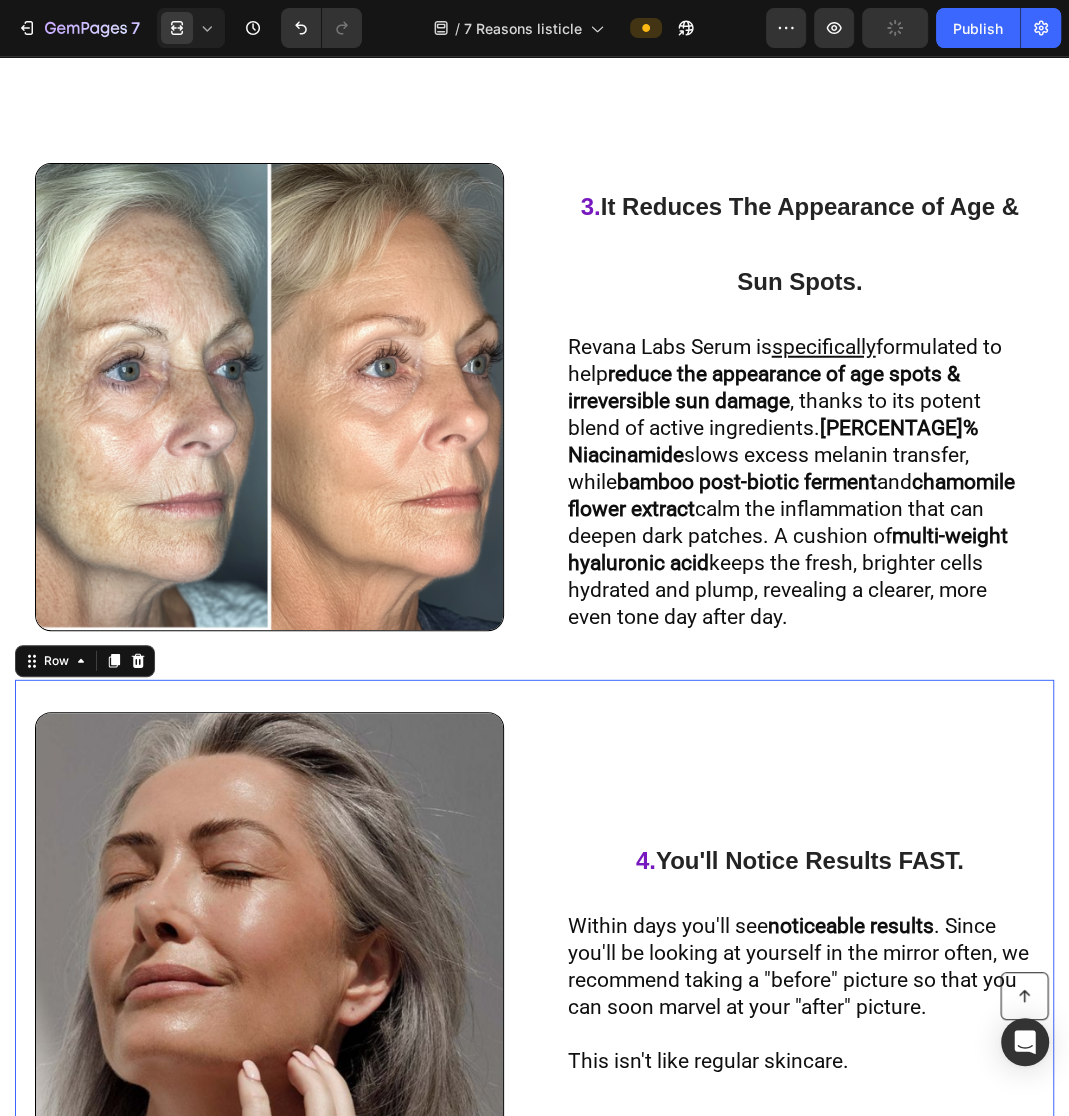 click on "4.  You'll Notice Results FAST. Heading Image 4.  You'll Notice Results FAST. Heading Within days you'll see  noticeable results . Since you'll be looking at yourself in the mirror often, we recommend taking a "before" picture so that you can soon marvel at your "after" picture.    This isn't like regular skincare. Text Block Row   0" at bounding box center [534, 946] 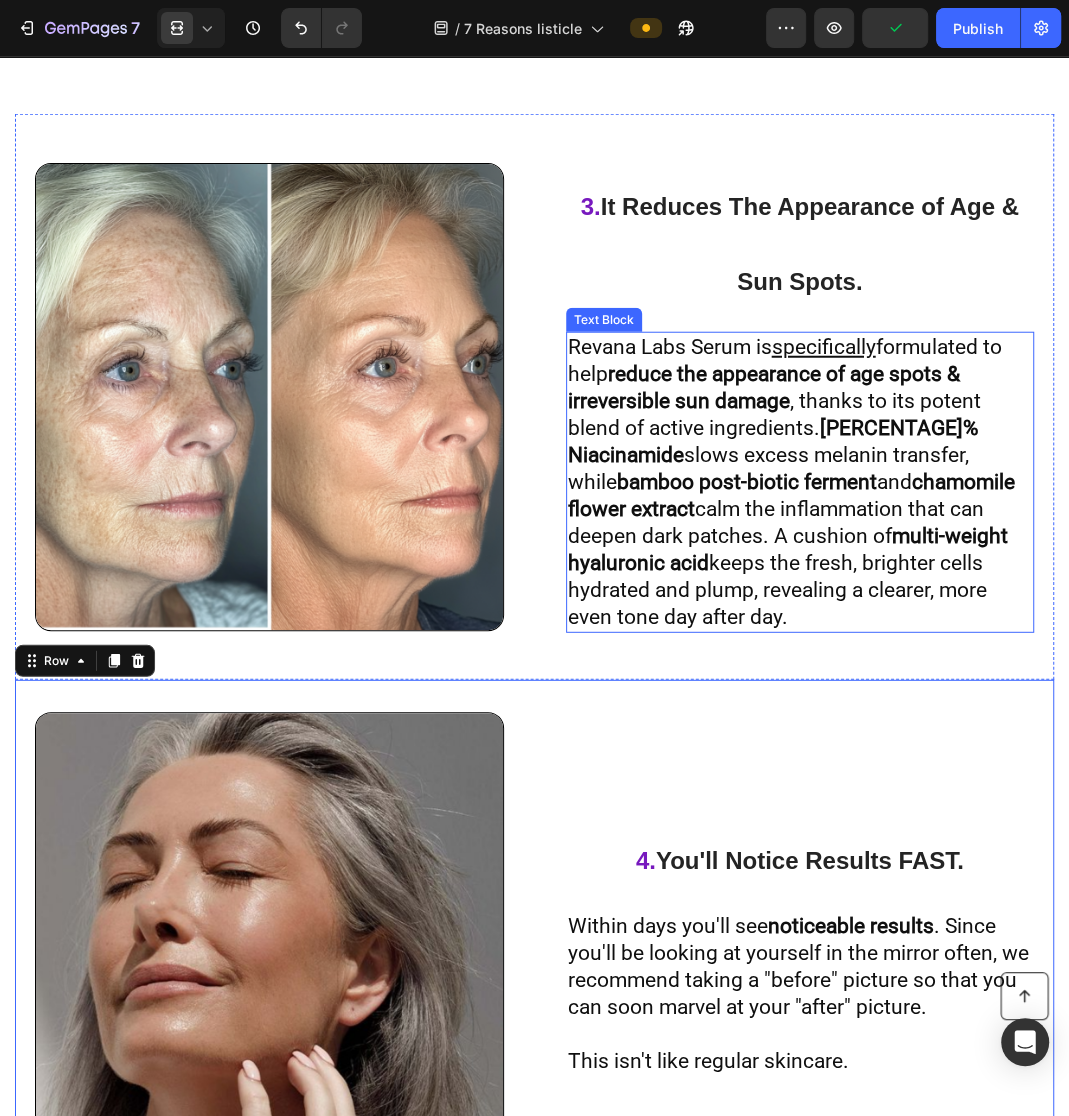 scroll, scrollTop: 2760, scrollLeft: 0, axis: vertical 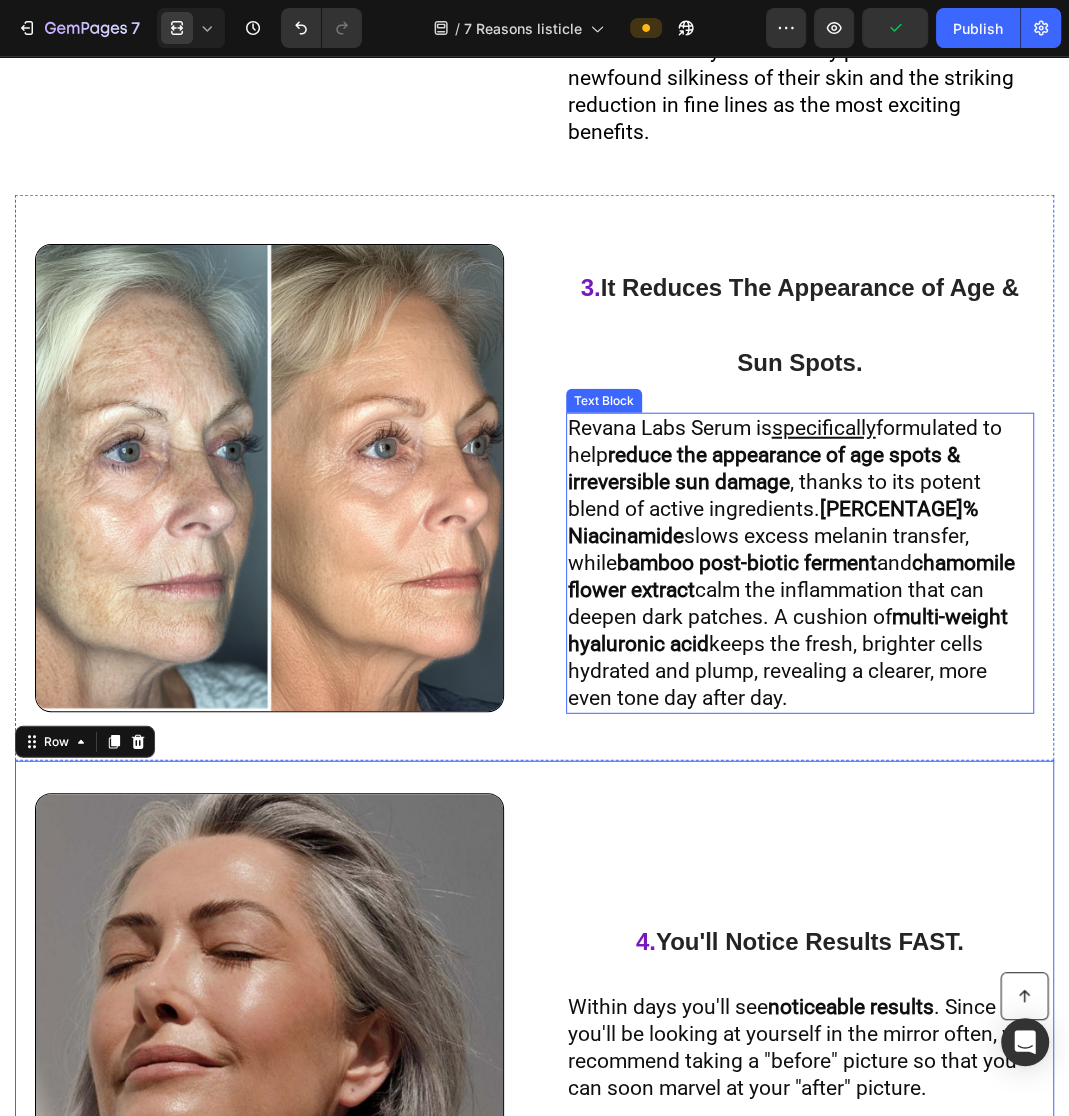 click on "Revana Labs Serum is  specifically  formulated to help  reduce the appearance of age spots & irreversible sun damage , thanks to its potent blend of active ingredients.  10% Niacinamide  slows excess melanin transfer, while  bamboo post-biotic ferment  and  chamomile flower extract  calm the inflammation that can deepen dark patches. A cushion of  multi-weight hyaluronic acid  keeps the fresh, brighter cells hydrated and plump, revealing a clearer, more even tone day after day." at bounding box center (791, 563) 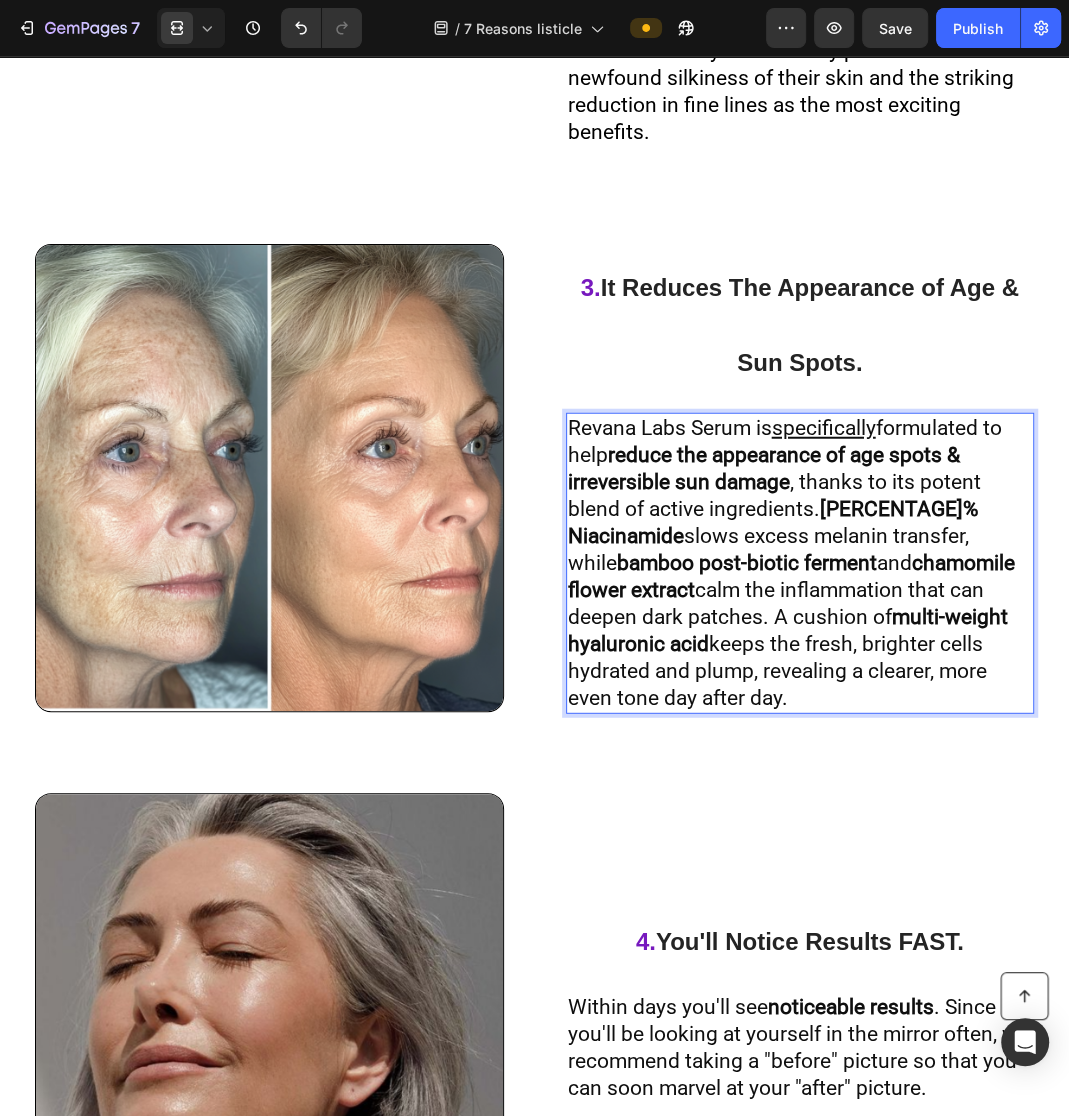 click on "reduce the appearance of age spots & irreversible sun damage" at bounding box center [764, 468] 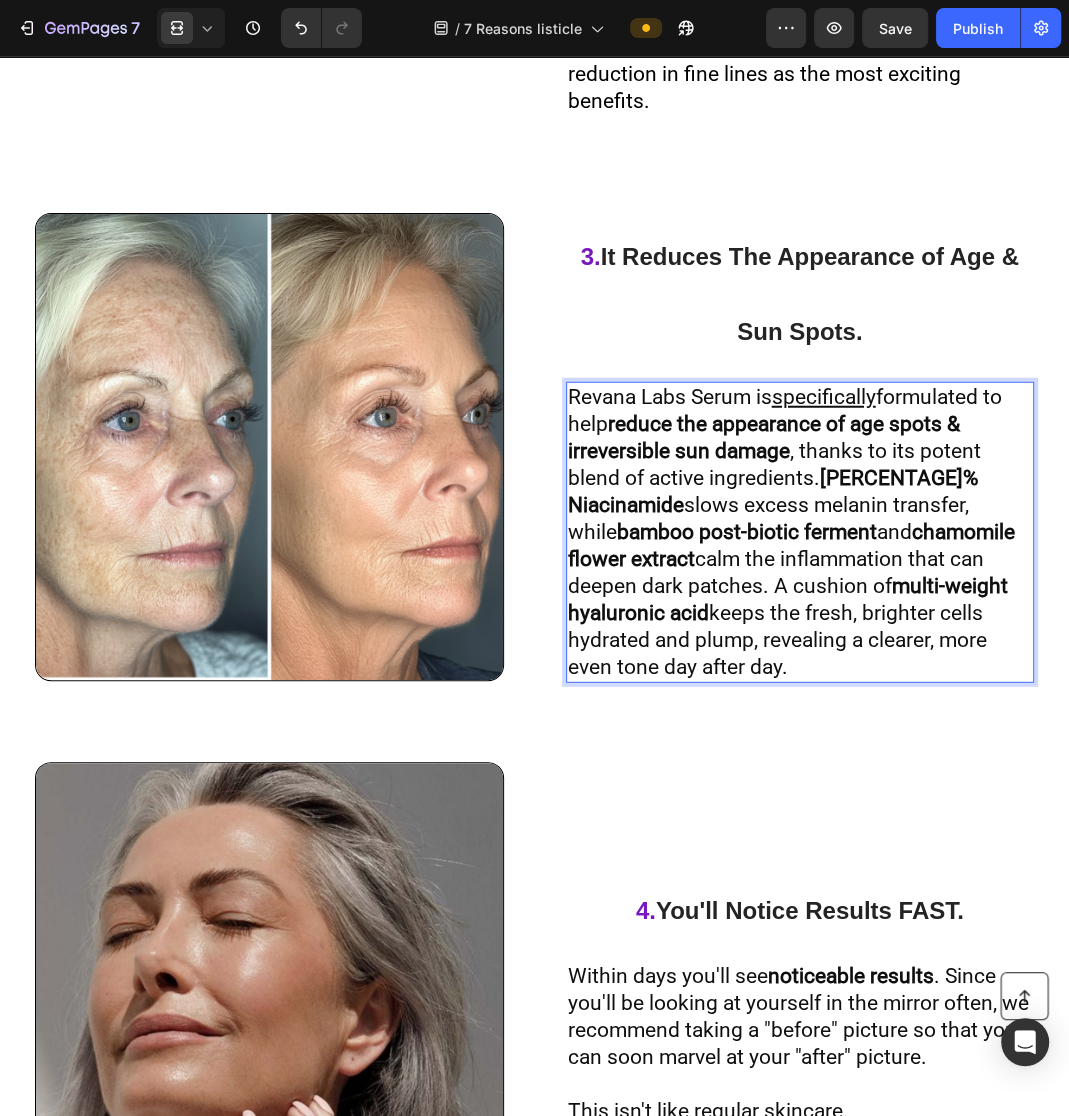 scroll, scrollTop: 2793, scrollLeft: 0, axis: vertical 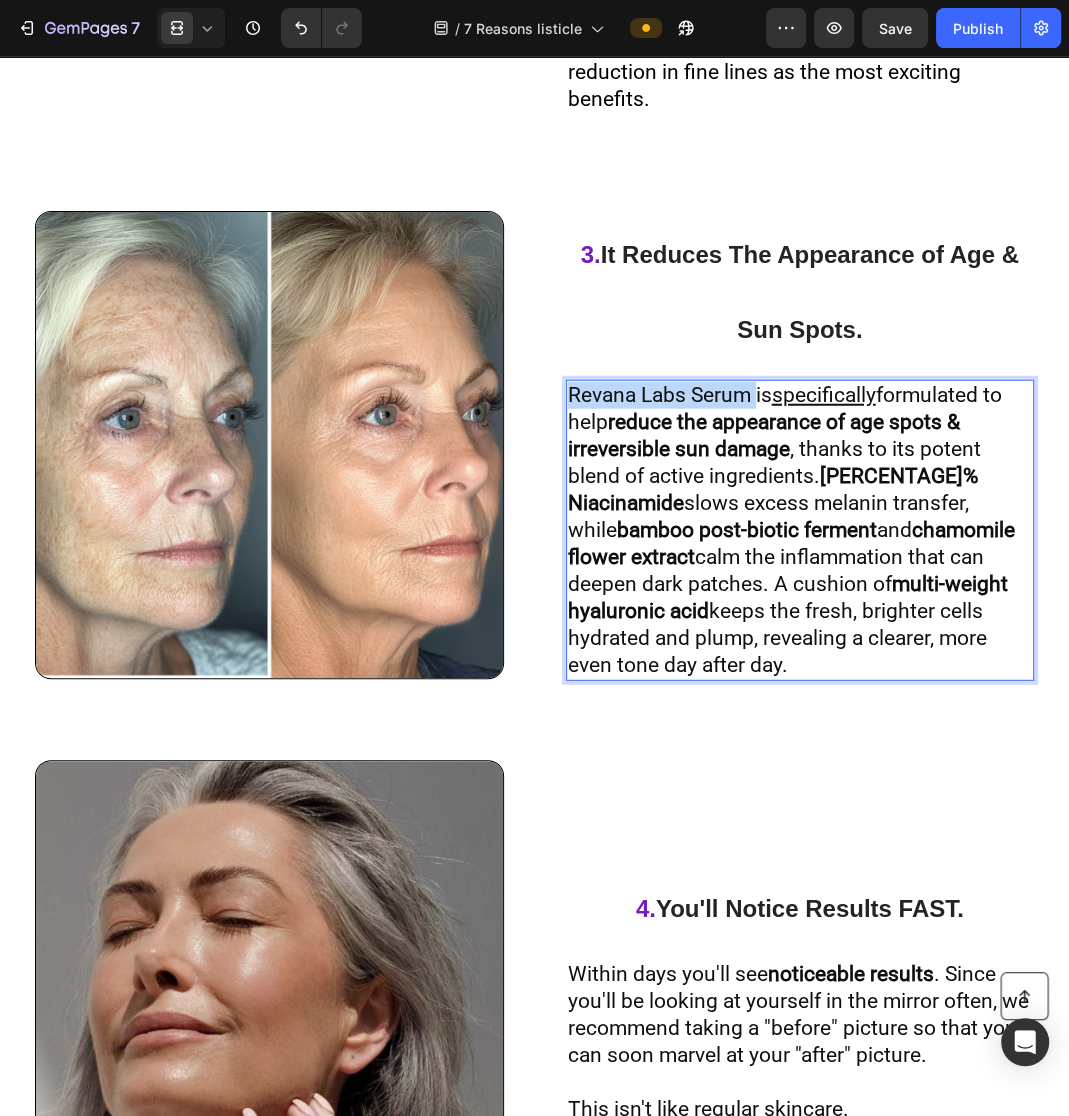 click on "Revana Labs Serum is  specifically  formulated to help  reduce the appearance of age spots & irreversible sun damage , thanks to its potent blend of active ingredients.  10% Niacinamide  slows excess melanin transfer, while  bamboo post-biotic ferment  and  chamomile flower extract  calm the inflammation that can deepen dark patches. A cushion of  multi-weight hyaluronic acid  keeps the fresh, brighter cells hydrated and plump, revealing a clearer, more even tone day after day." at bounding box center (791, 530) 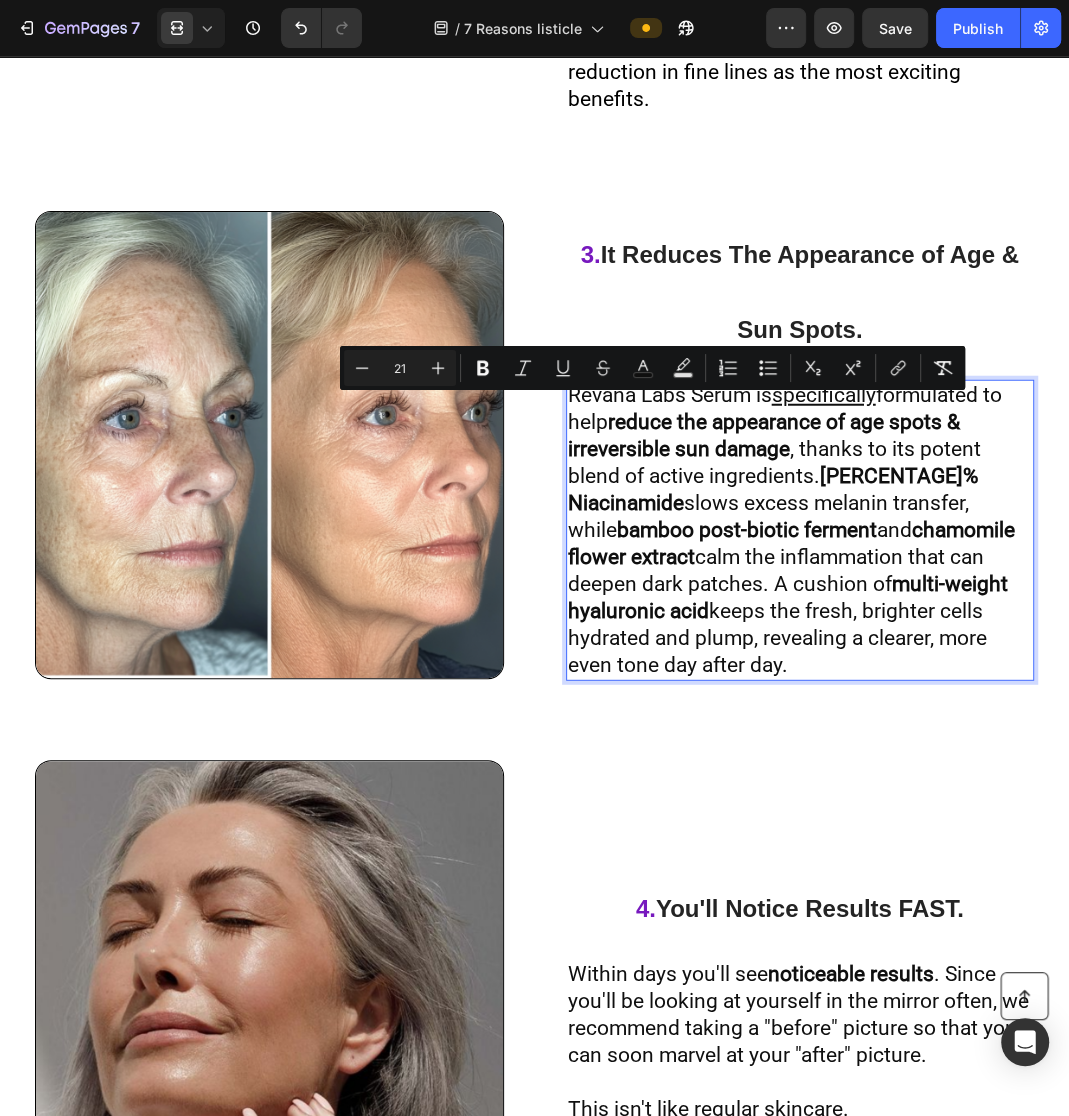 click on "reduce the appearance of age spots & irreversible sun damage" at bounding box center (764, 435) 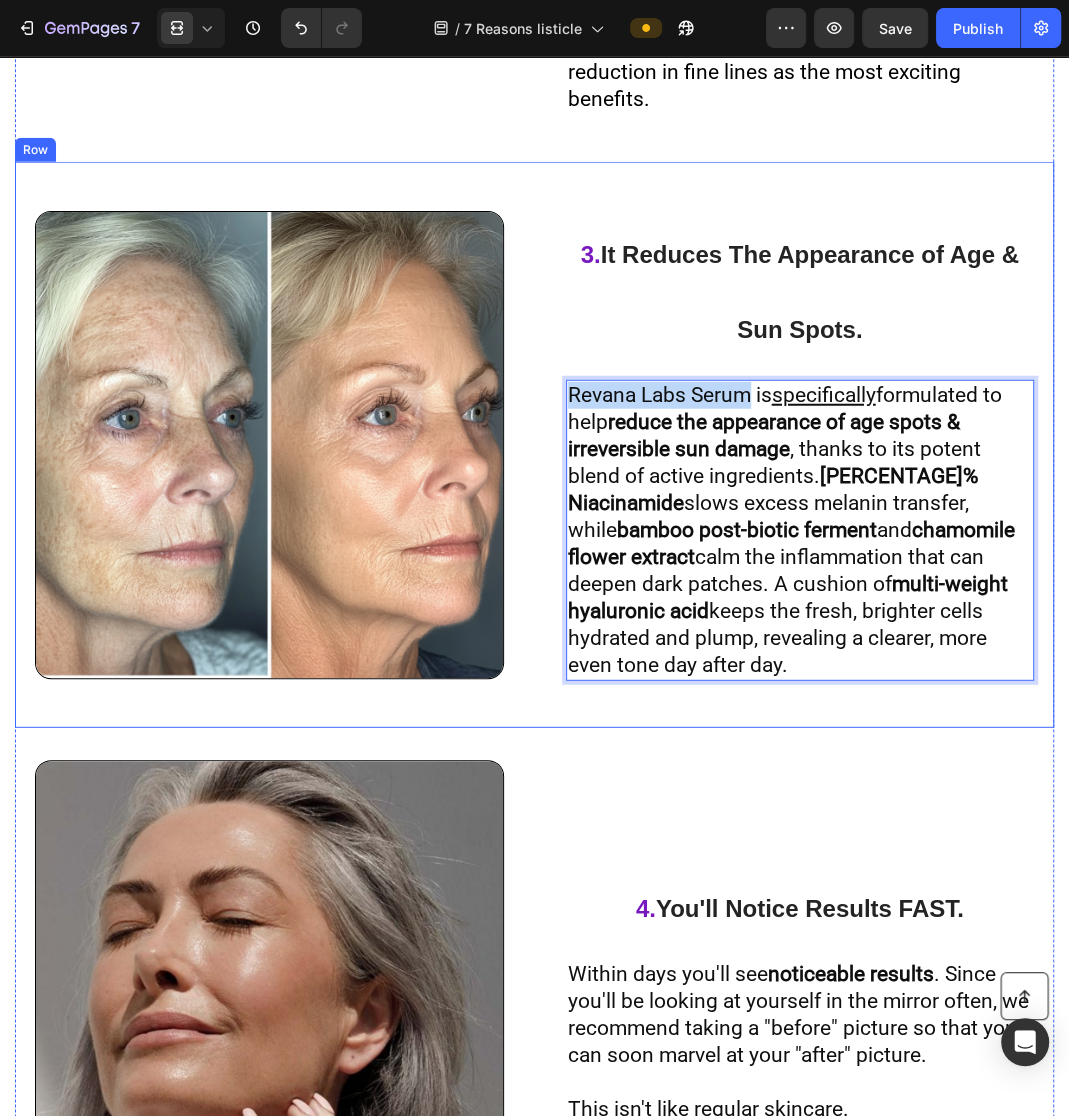 drag, startPoint x: 745, startPoint y: 415, endPoint x: 551, endPoint y: 411, distance: 194.04123 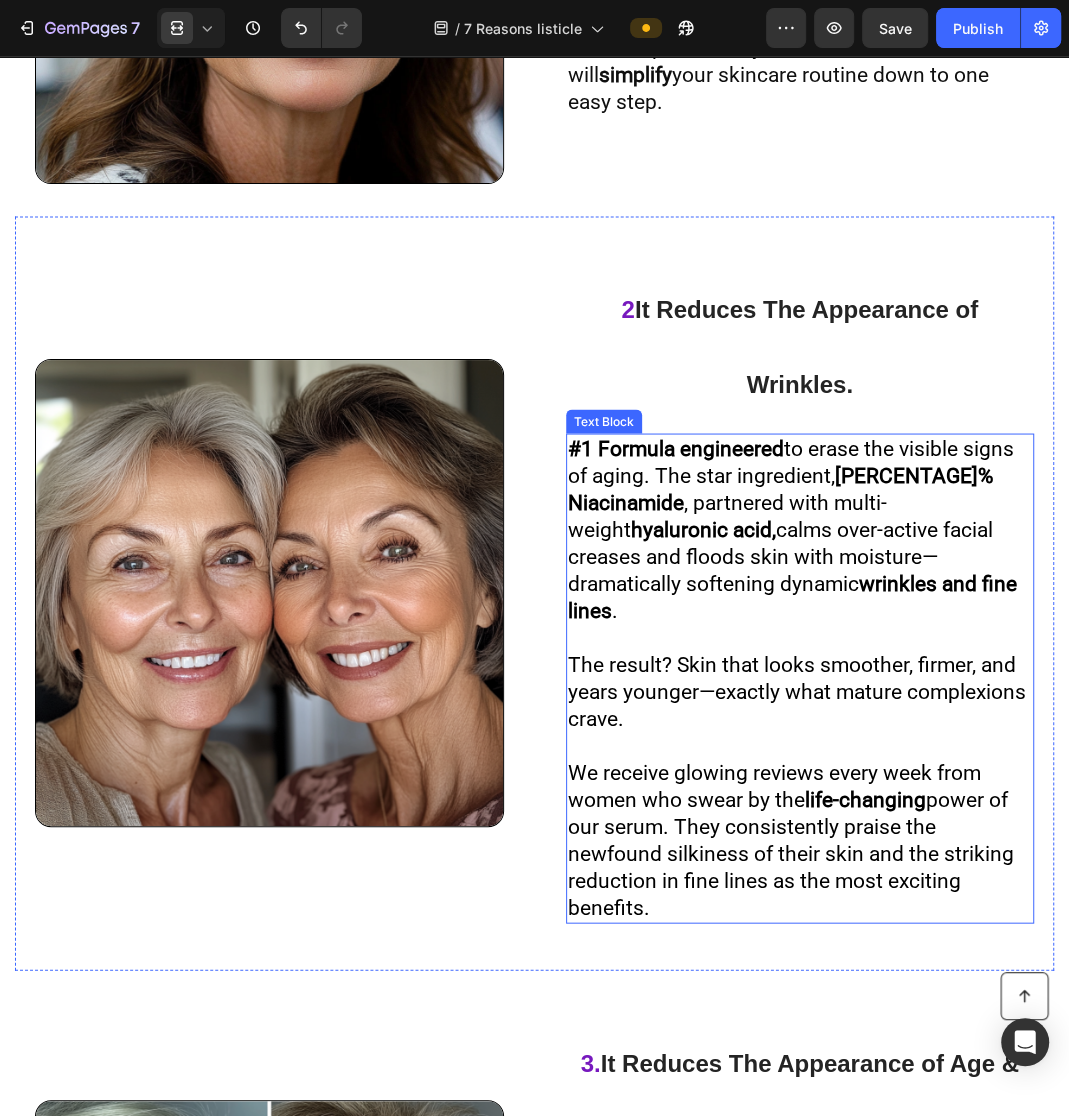 scroll, scrollTop: 2126, scrollLeft: 0, axis: vertical 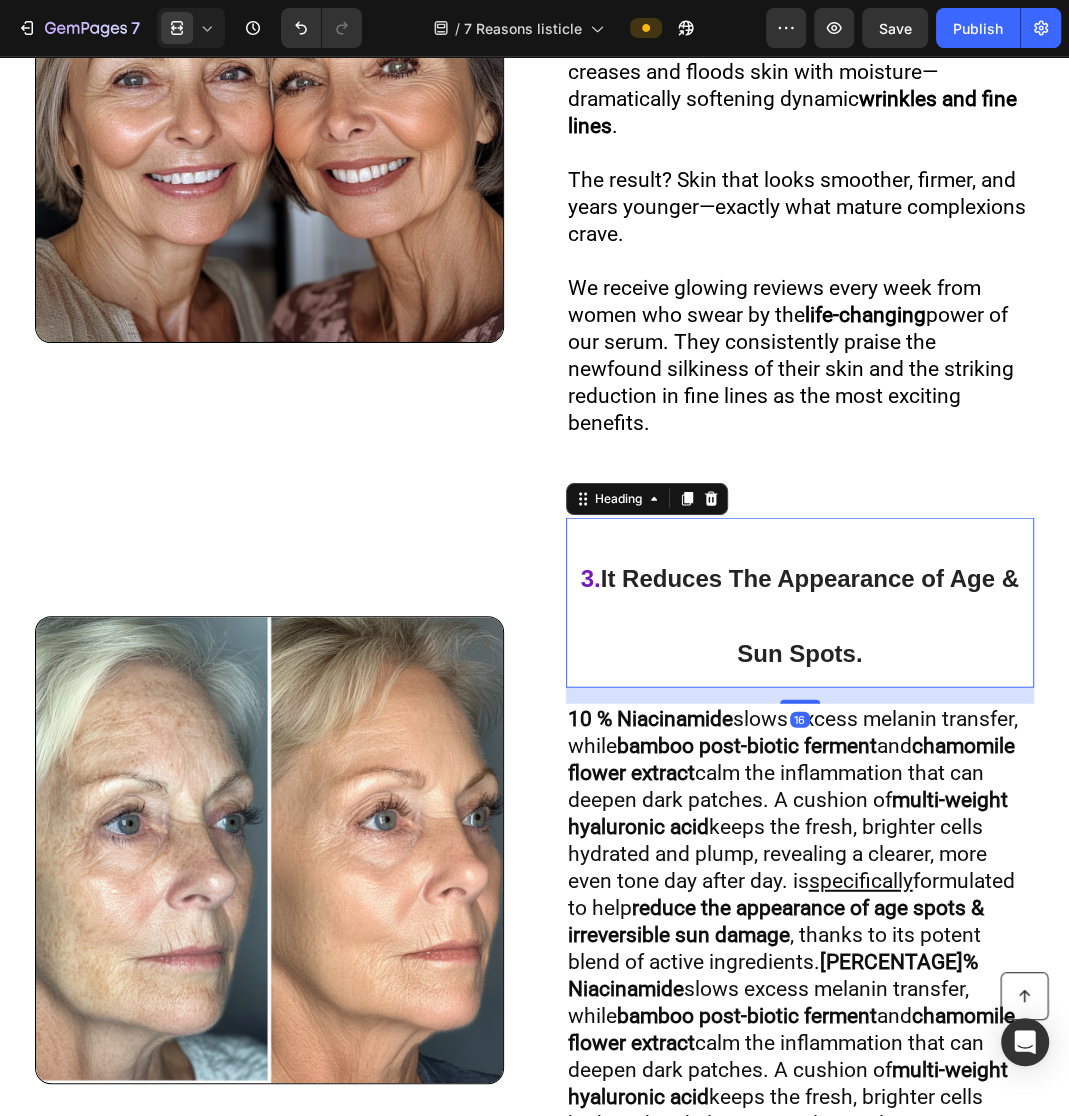 click on "⁠⁠⁠⁠⁠⁠⁠ 3.  It Reduces The Appearance of Age & Sun Spots." at bounding box center (800, 610) 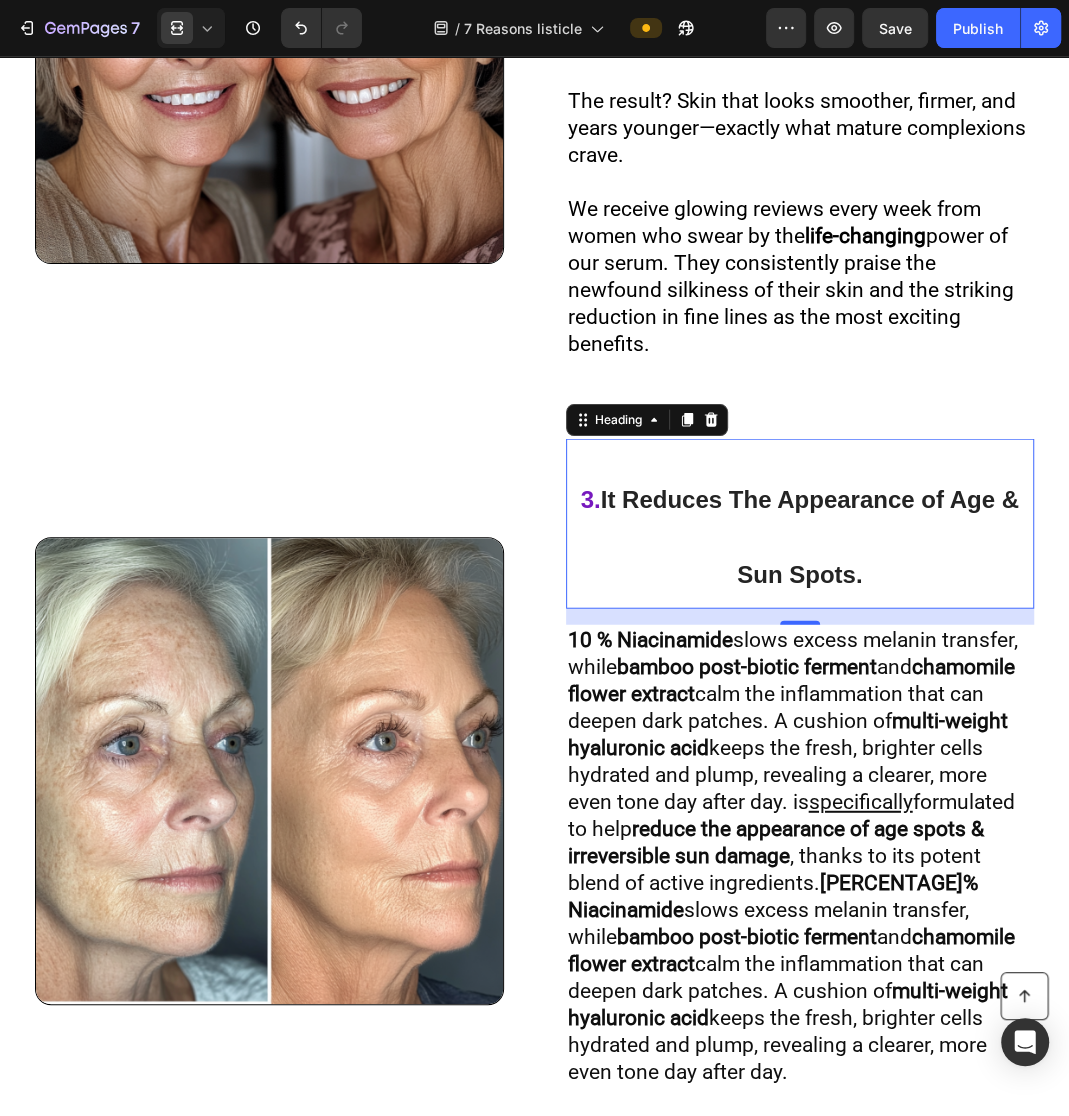 scroll, scrollTop: 2655, scrollLeft: 0, axis: vertical 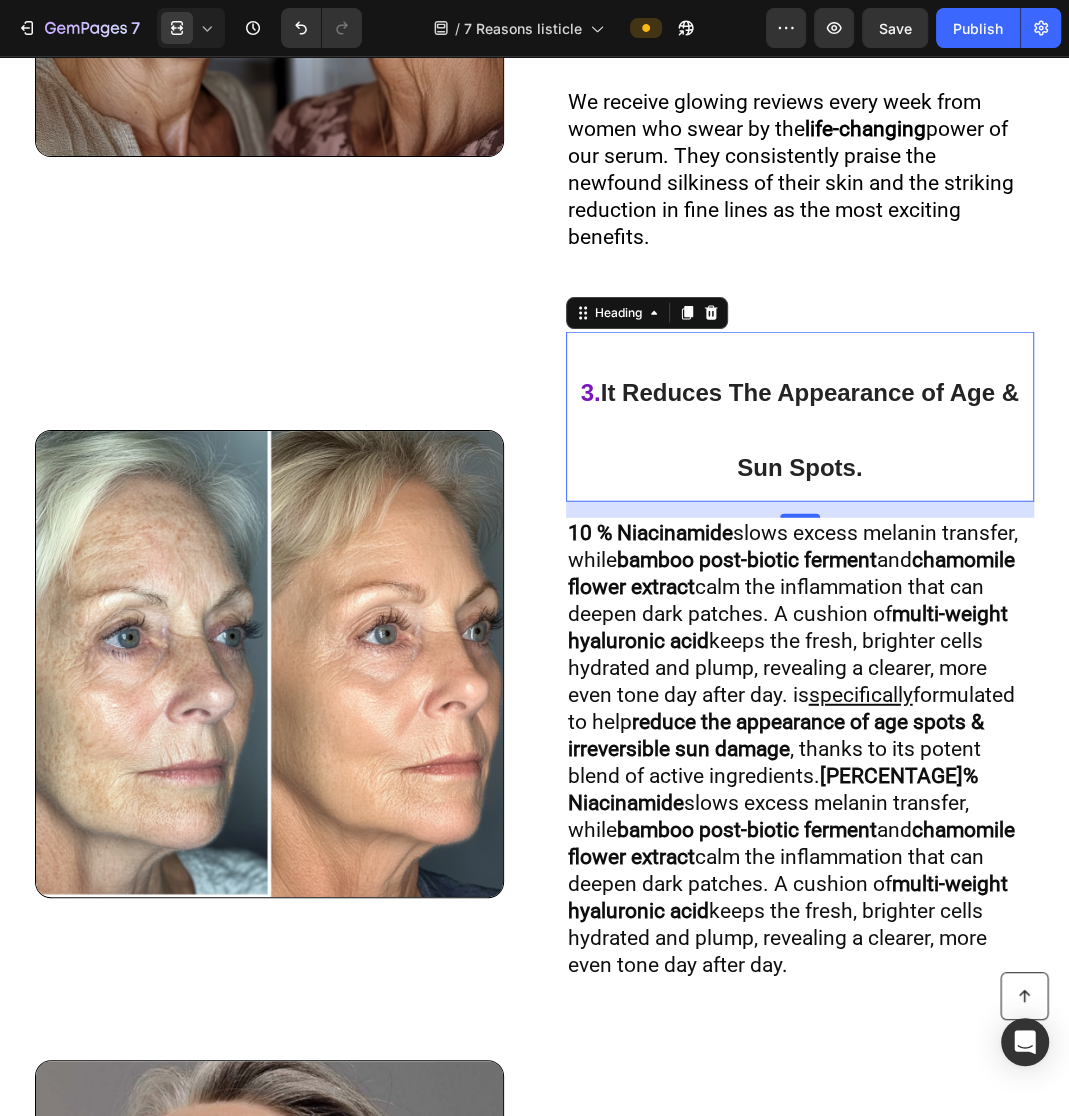 click on "10 % Niacinamide  slows excess melanin transfer, while  bamboo post-biotic ferment  and  chamomile flower extract  calm the inflammation that can deepen dark patches. A cushion of  multi-weight hyaluronic acid  keeps the fresh, brighter cells hydrated and plump, revealing a clearer, more even tone day after day. is  specifically  formulated to help  reduce the appearance of age spots & irreversible sun damage , thanks to its potent blend of active ingredients.  10% Niacinamide  slows excess melanin transfer, while  bamboo post-biotic ferment  and  chamomile flower extract  calm the inflammation that can deepen dark patches. A cushion of  multi-weight hyaluronic acid  keeps the fresh, brighter cells hydrated and plump, revealing a clearer, more even tone day after day." at bounding box center [793, 749] 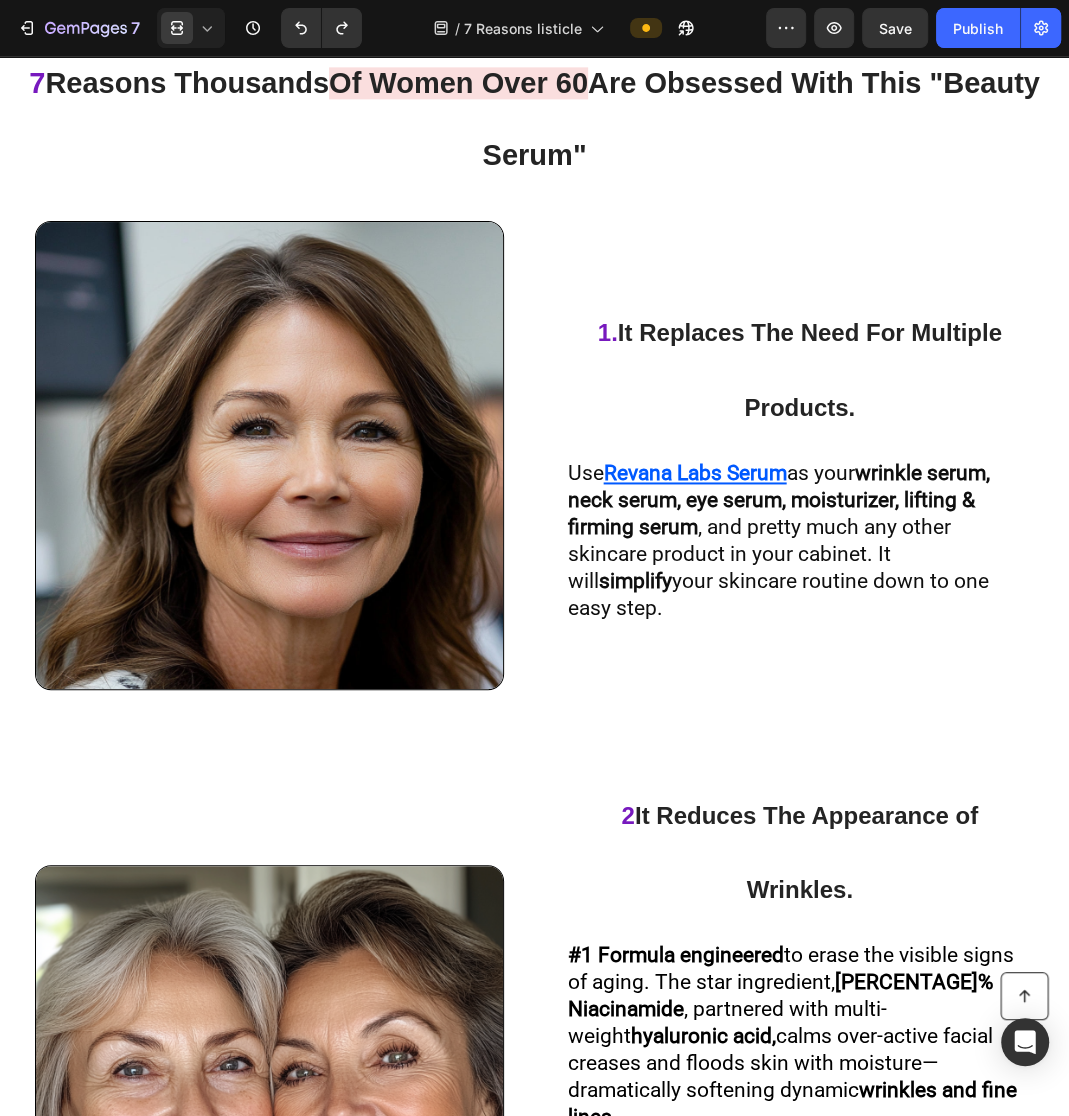 scroll, scrollTop: 1060, scrollLeft: 0, axis: vertical 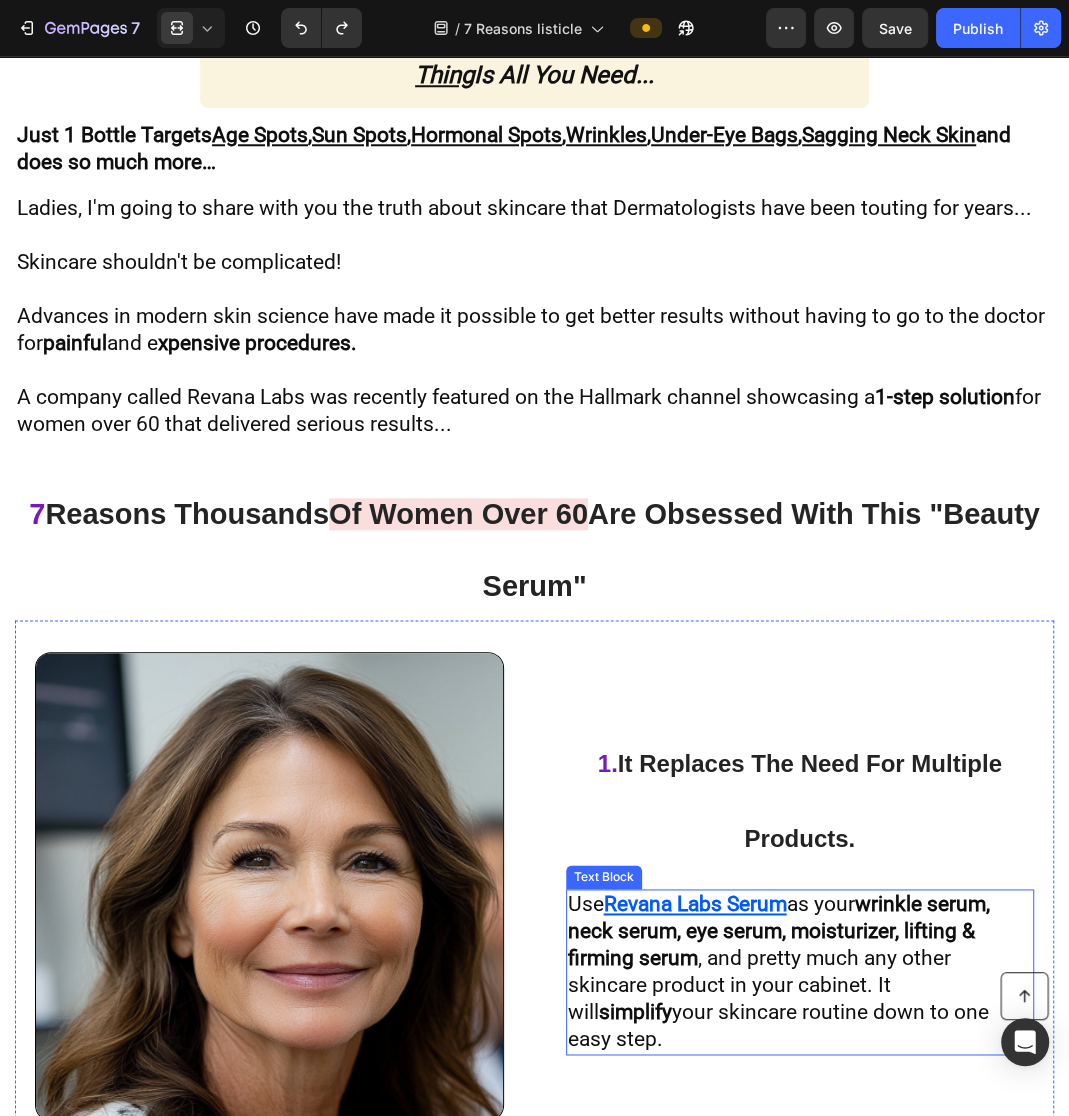 click on "wrinkle serum, neck serum, eye serum, moisturizer, lifting & firming serum" at bounding box center (779, 931) 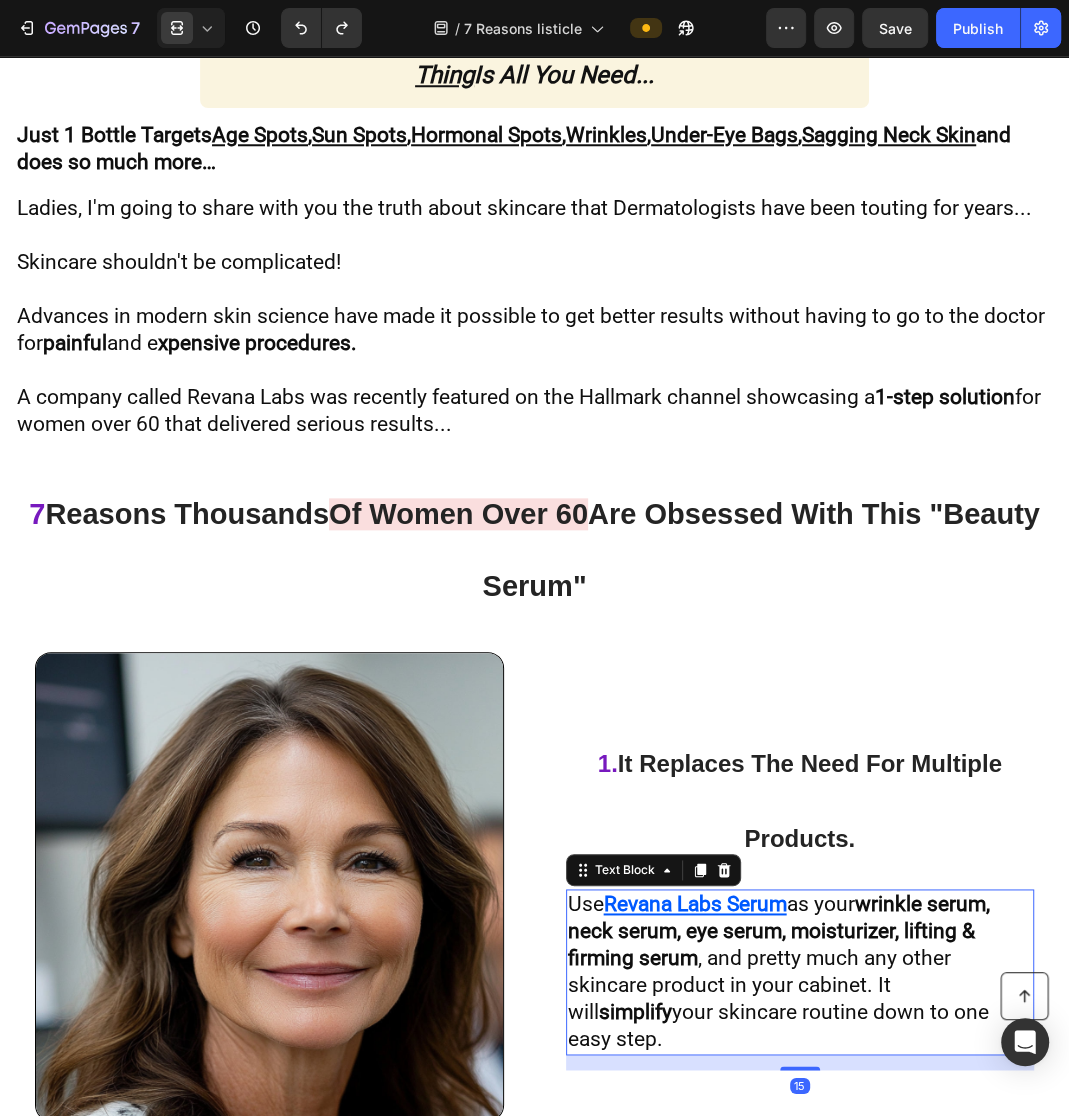 click on "Revana Labs Serum" at bounding box center [695, 904] 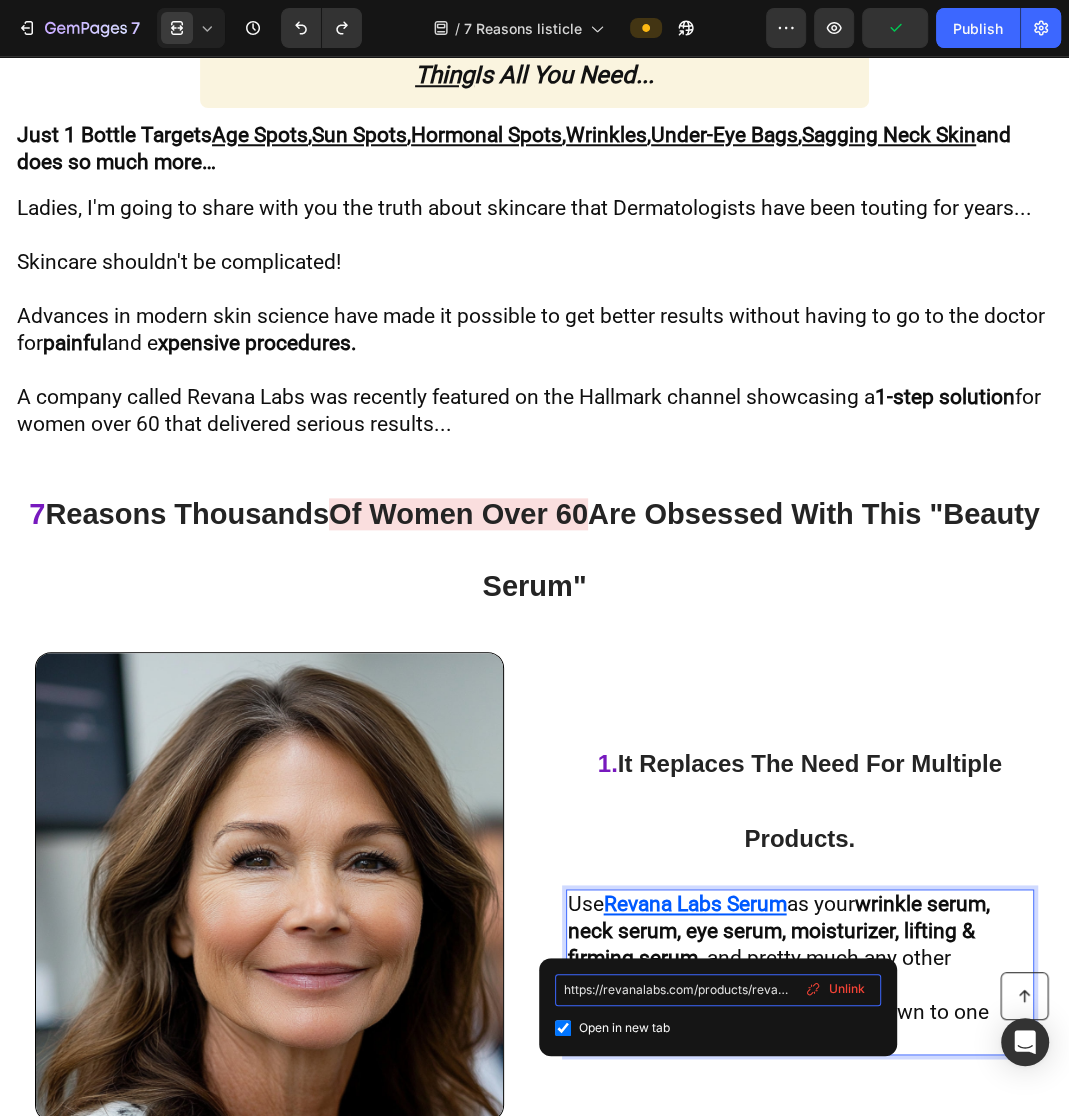 click on "https://revanalabs.com/products/revana-labs-serum-with-10-niacinamide" at bounding box center (718, 990) 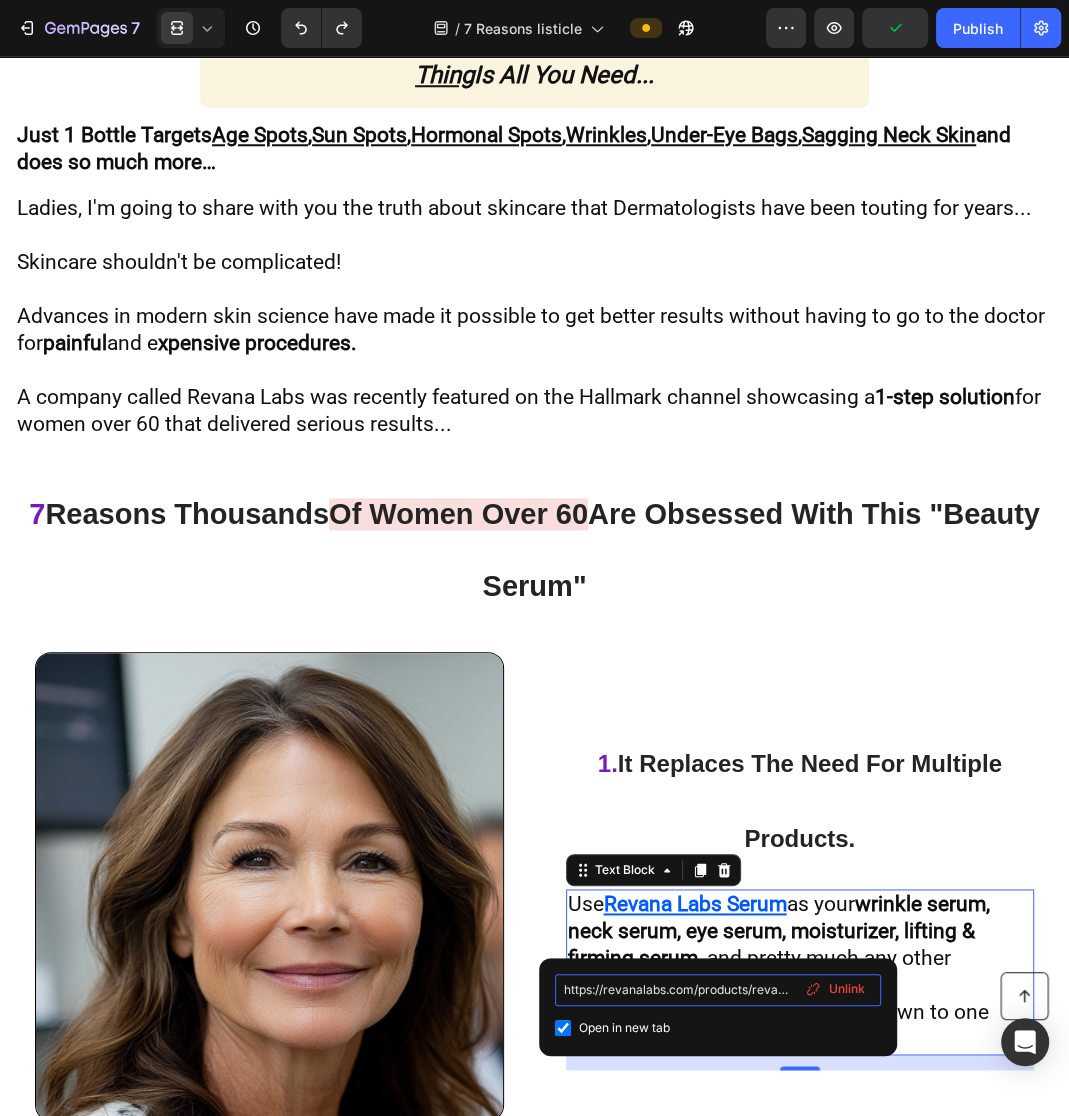 click on "https://revanalabs.com/products/revana-labs-serum-with-10-niacinamide" at bounding box center (718, 990) 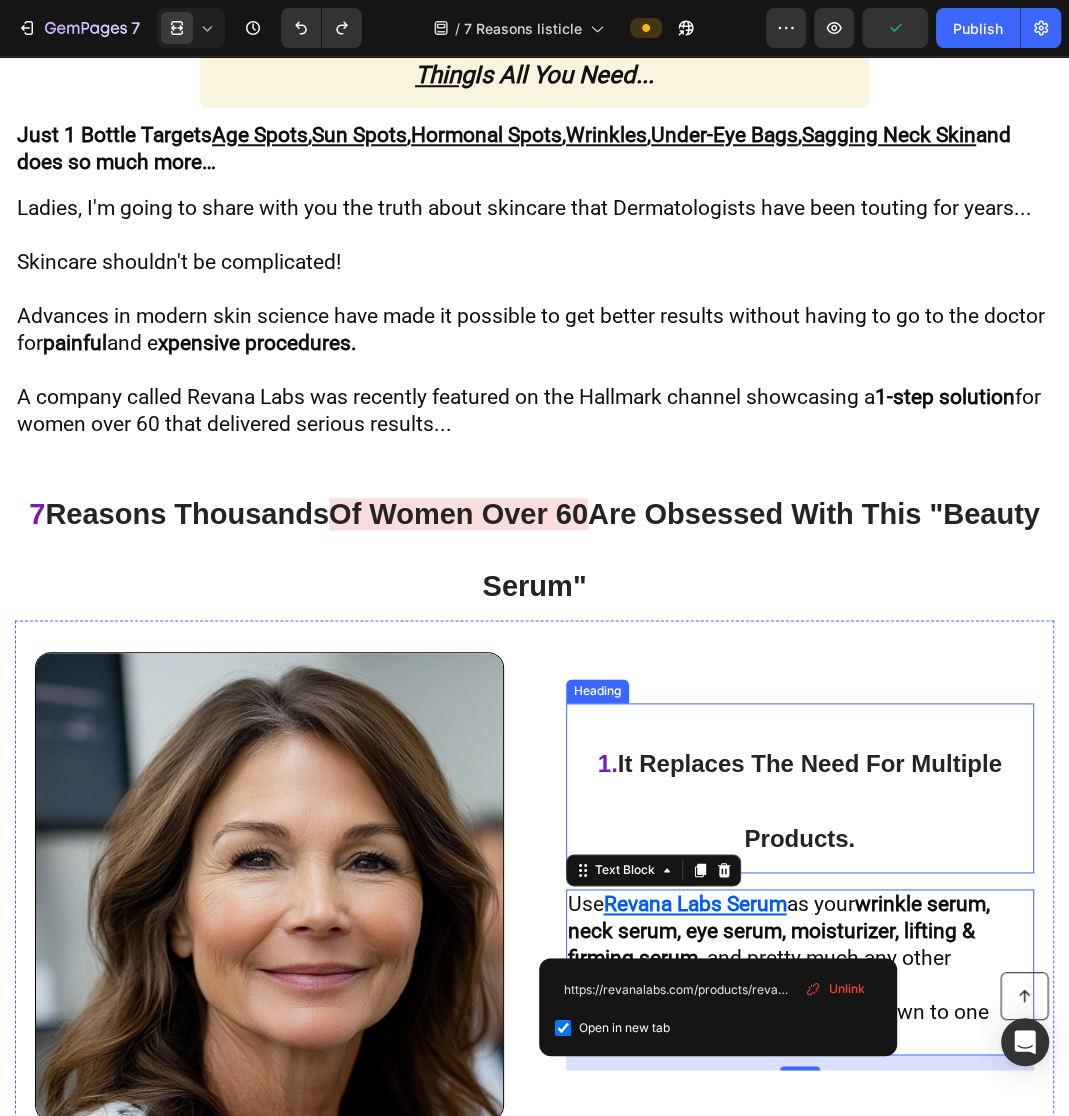 click on "It Replaces The Need For Multiple Products." at bounding box center (810, 801) 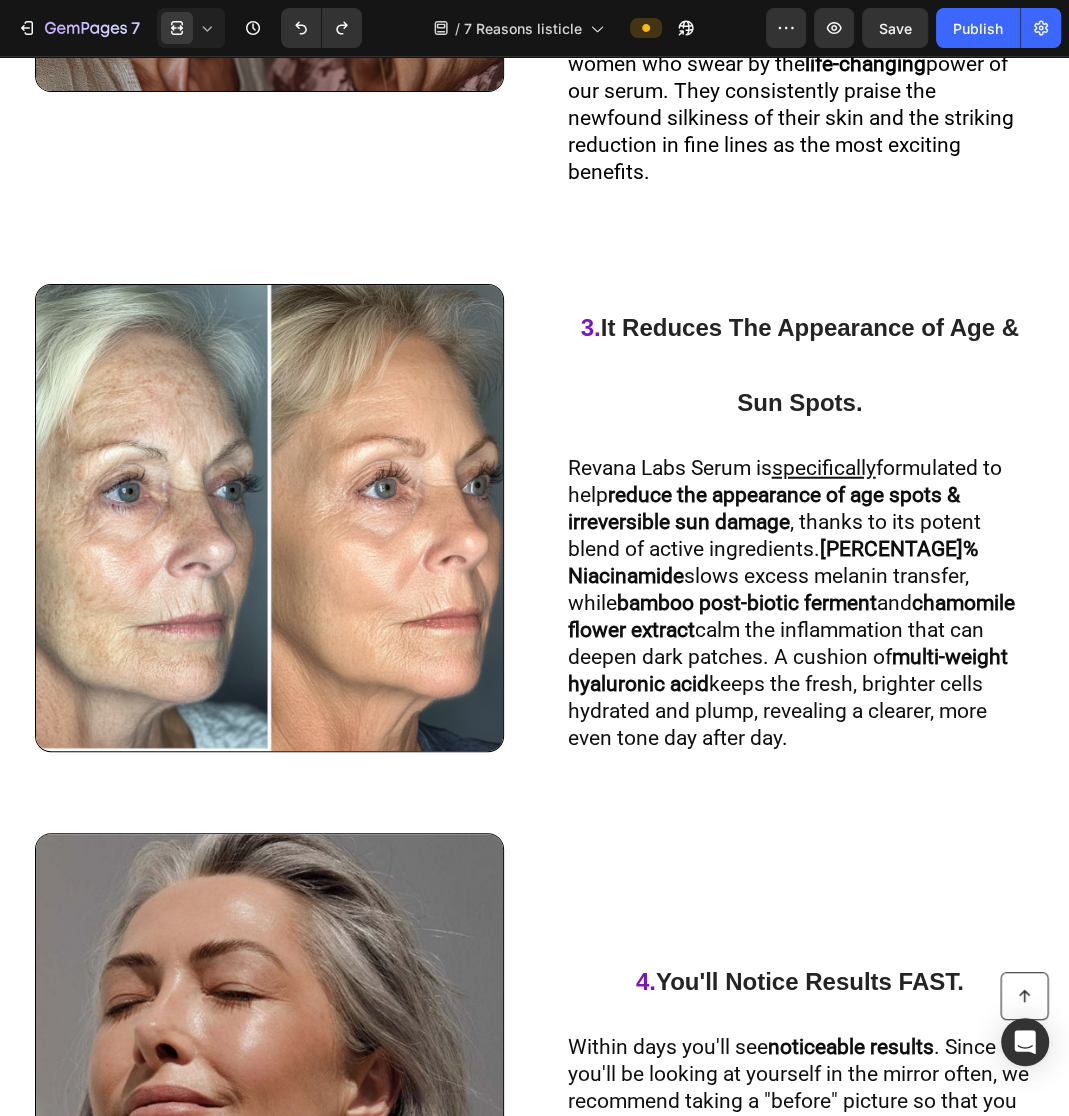 scroll, scrollTop: 2728, scrollLeft: 0, axis: vertical 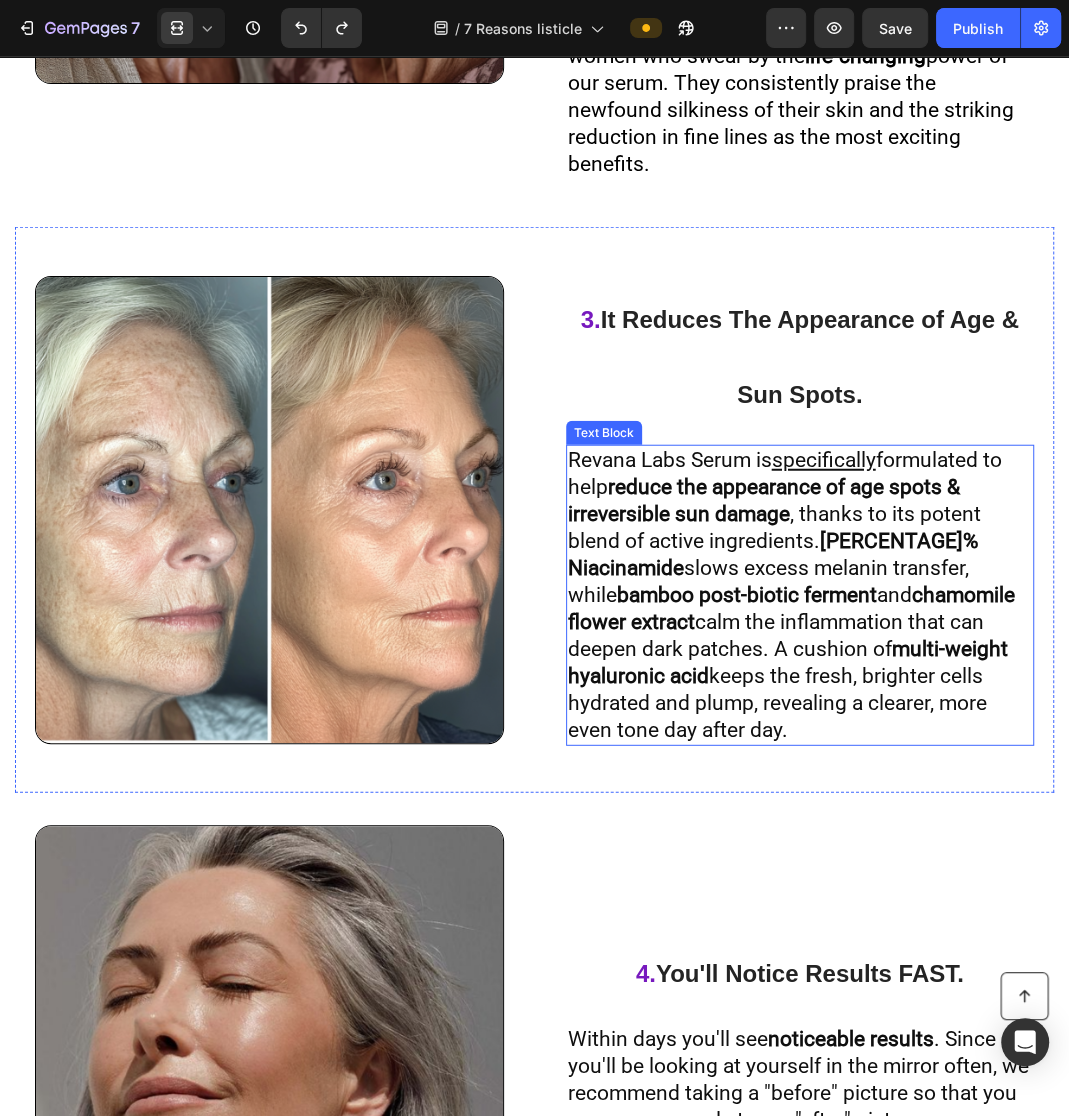 click on "reduce the appearance of age spots & irreversible sun damage" at bounding box center (764, 500) 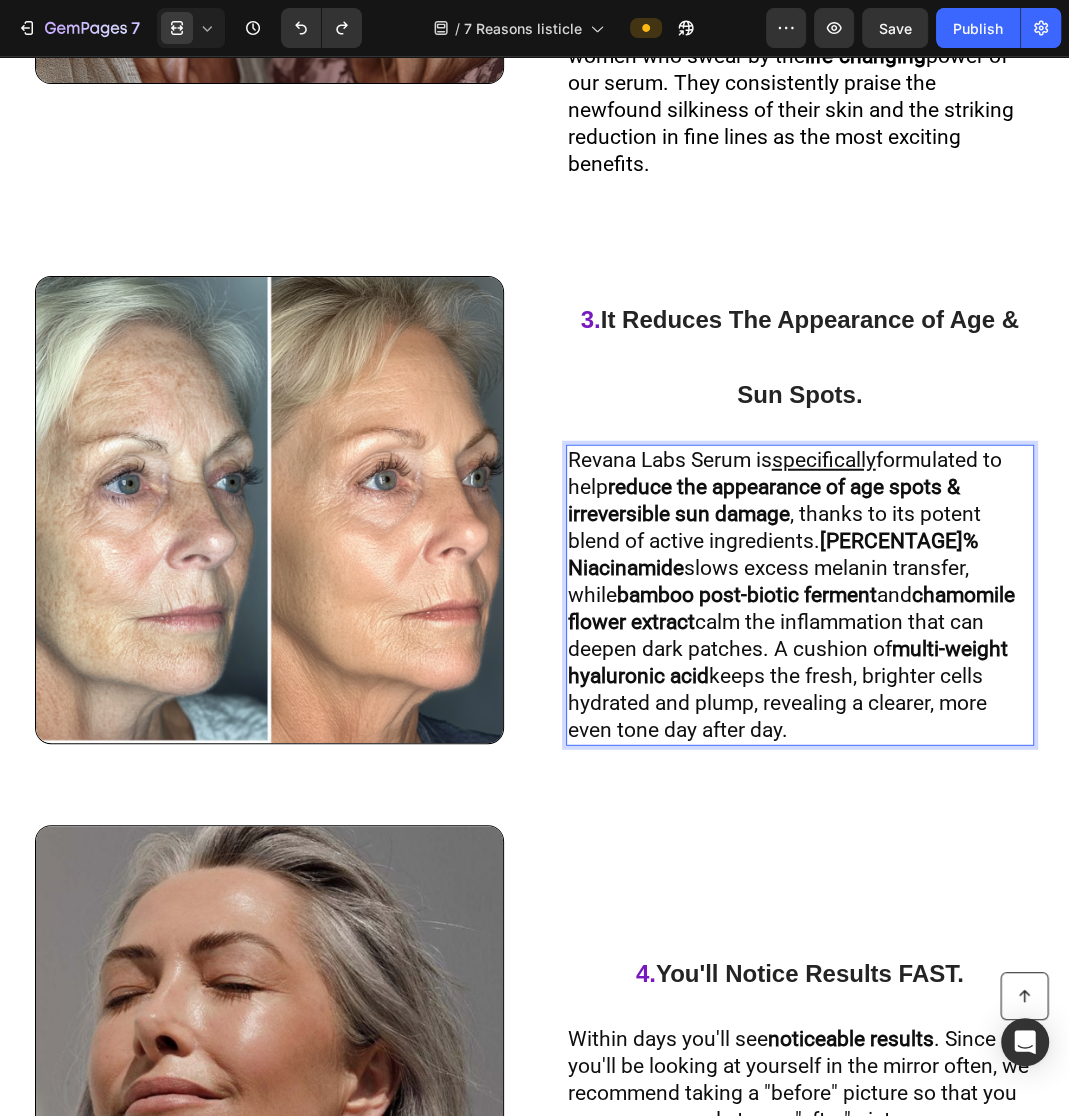 click on "Revana Labs Serum is  specifically  formulated to help  reduce the appearance of age spots & irreversible sun damage , thanks to its potent blend of active ingredients.  10% Niacinamide  slows excess melanin transfer, while  bamboo post-biotic ferment  and  chamomile flower extract  calm the inflammation that can deepen dark patches. A cushion of  multi-weight hyaluronic acid  keeps the fresh, brighter cells hydrated and plump, revealing a clearer, more even tone day after day." at bounding box center [791, 595] 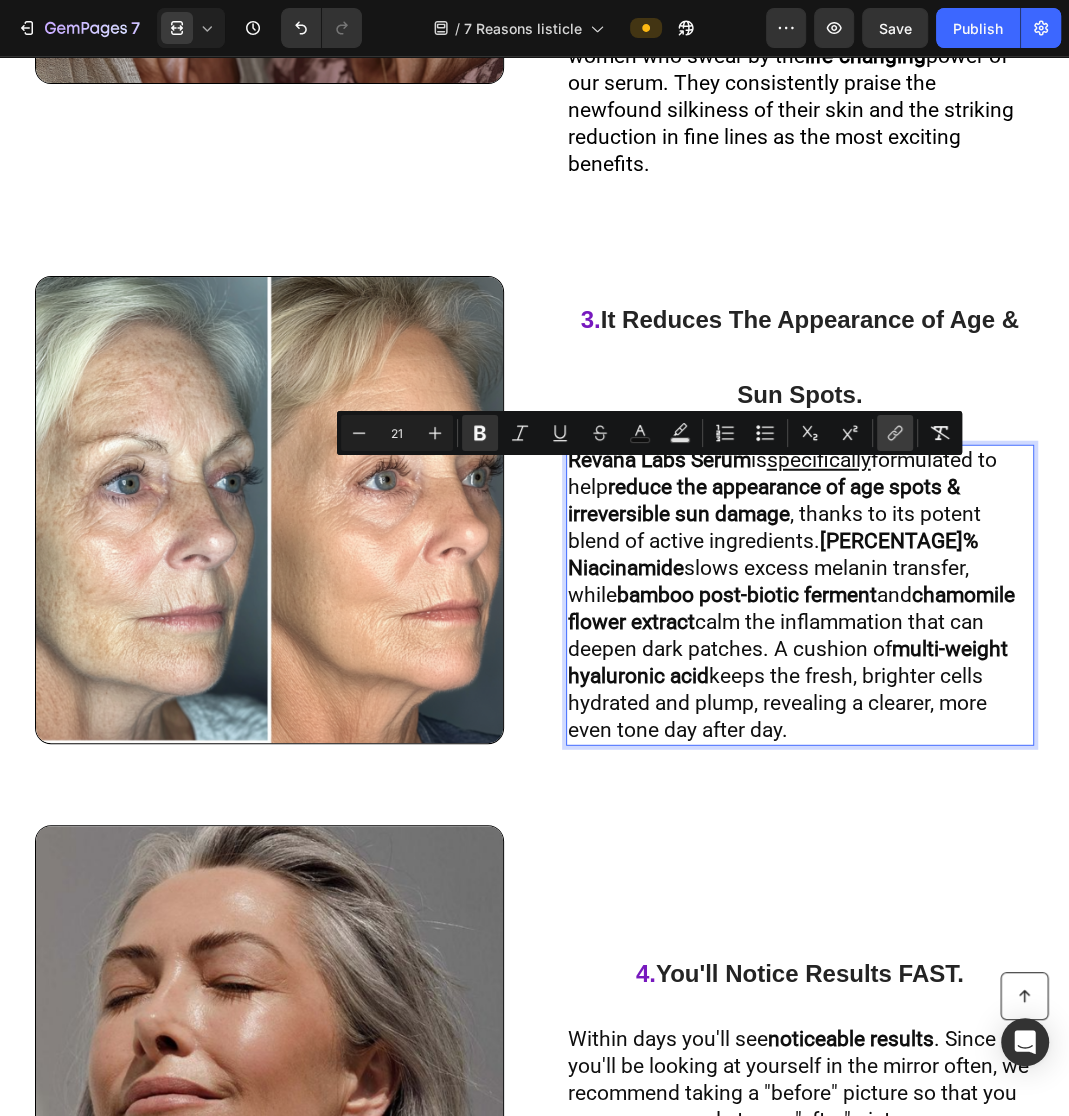 click 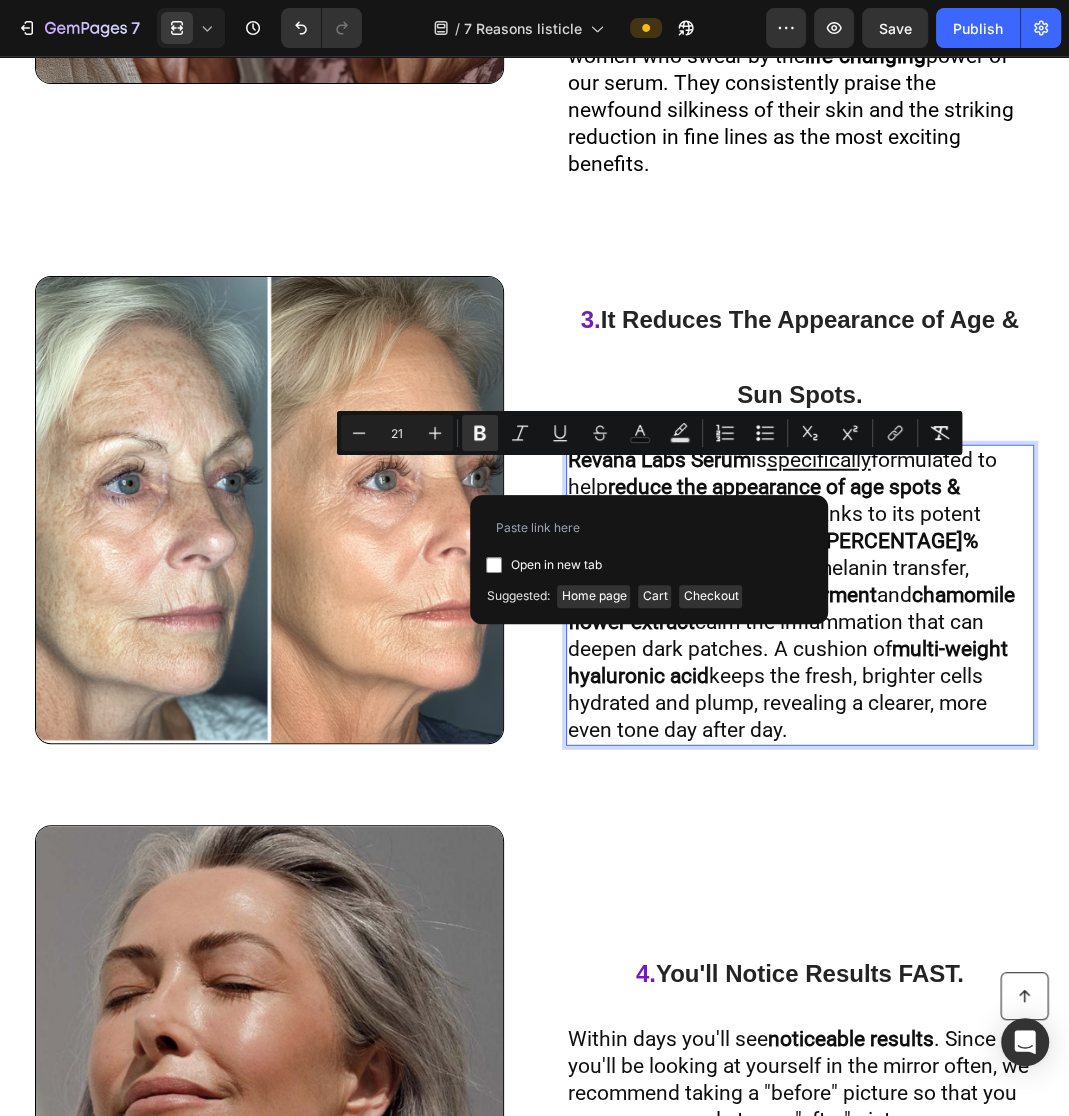 type on "https://revanalabs.com/products/revana-labs-serum-with-10-niacinamide" 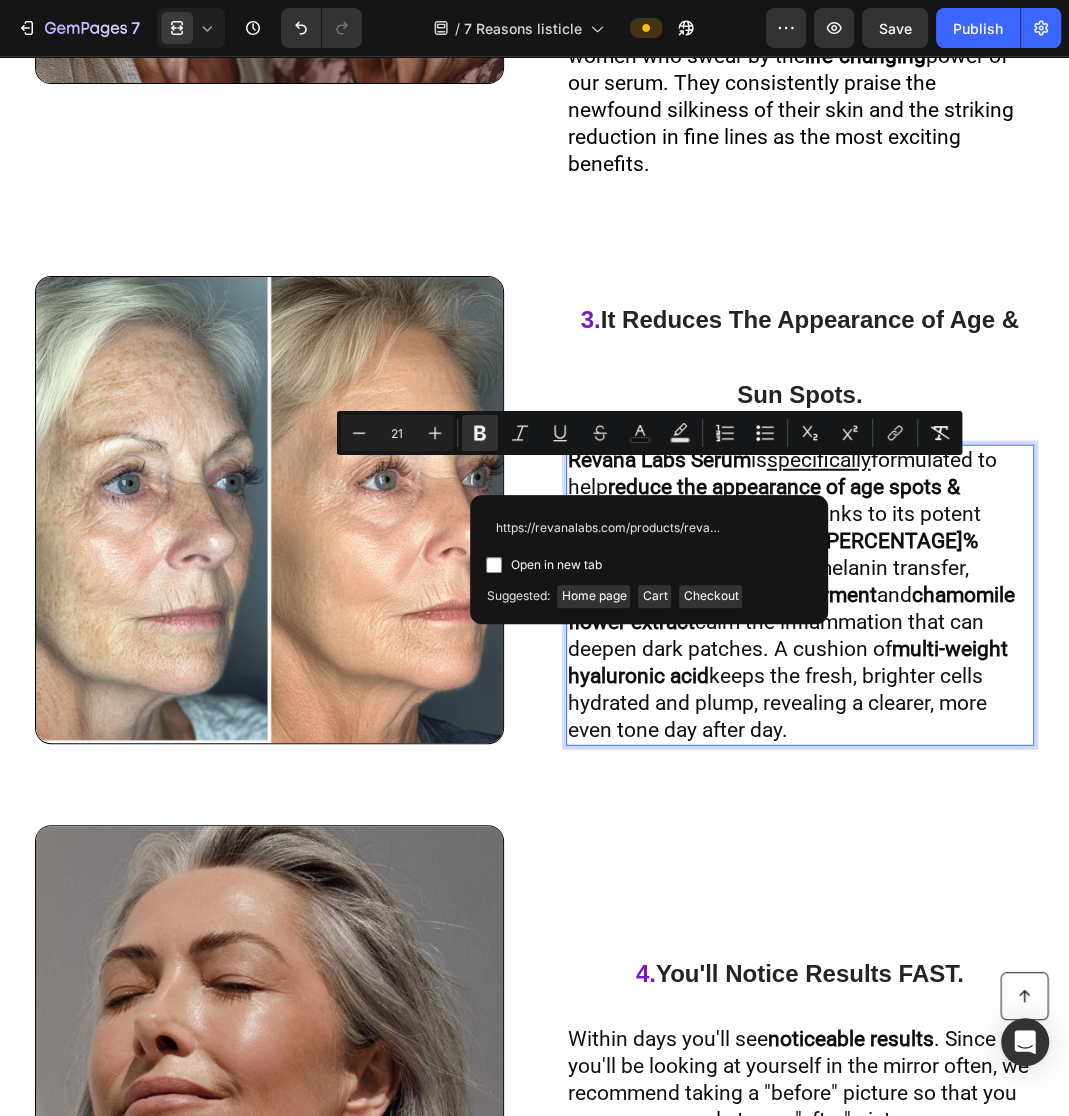 scroll, scrollTop: 0, scrollLeft: 193, axis: horizontal 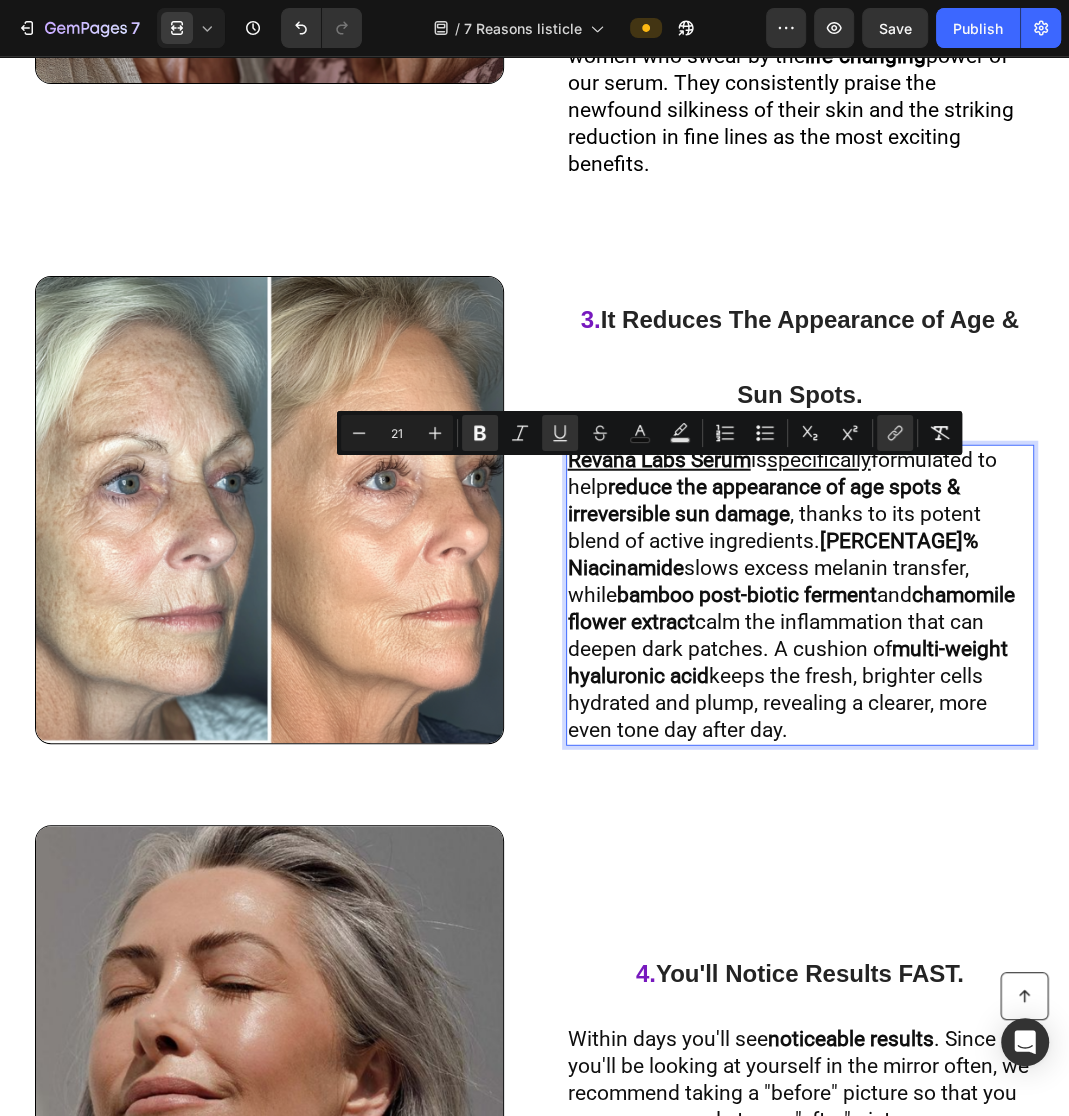 click on "is  specifically  formulated to help  reduce the appearance of age spots & irreversible sun damage , thanks to its potent blend of active ingredients.  10% Niacinamide  slows excess melanin transfer, while  bamboo post-biotic ferment  and  chamomile flower extract  calm the inflammation that can deepen dark patches. A cushion of  multi-weight hyaluronic acid  keeps the fresh, brighter cells hydrated and plump, revealing a clearer, more even tone day after day." at bounding box center [791, 595] 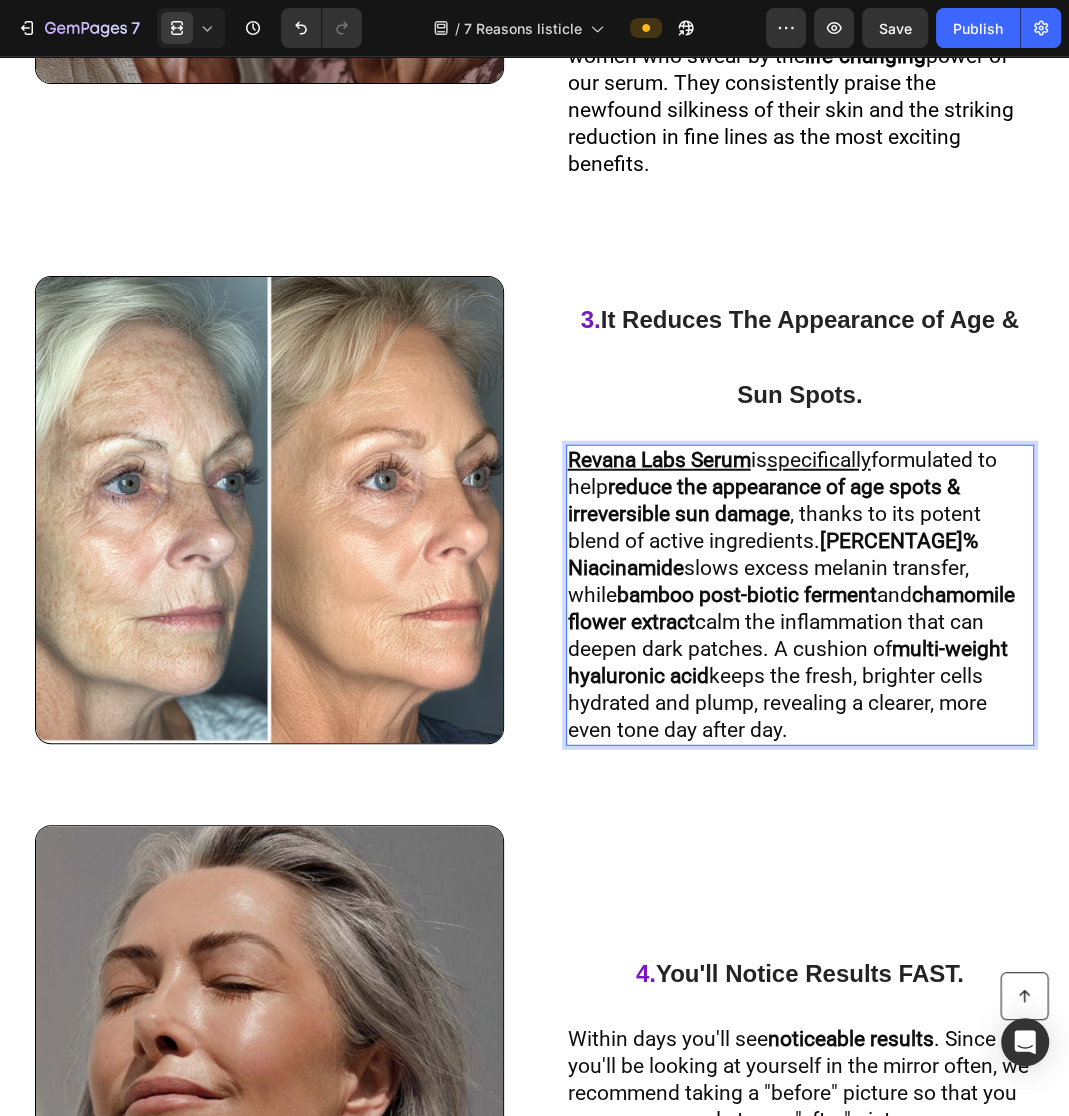 click on "Revana Labs Serum" at bounding box center [659, 460] 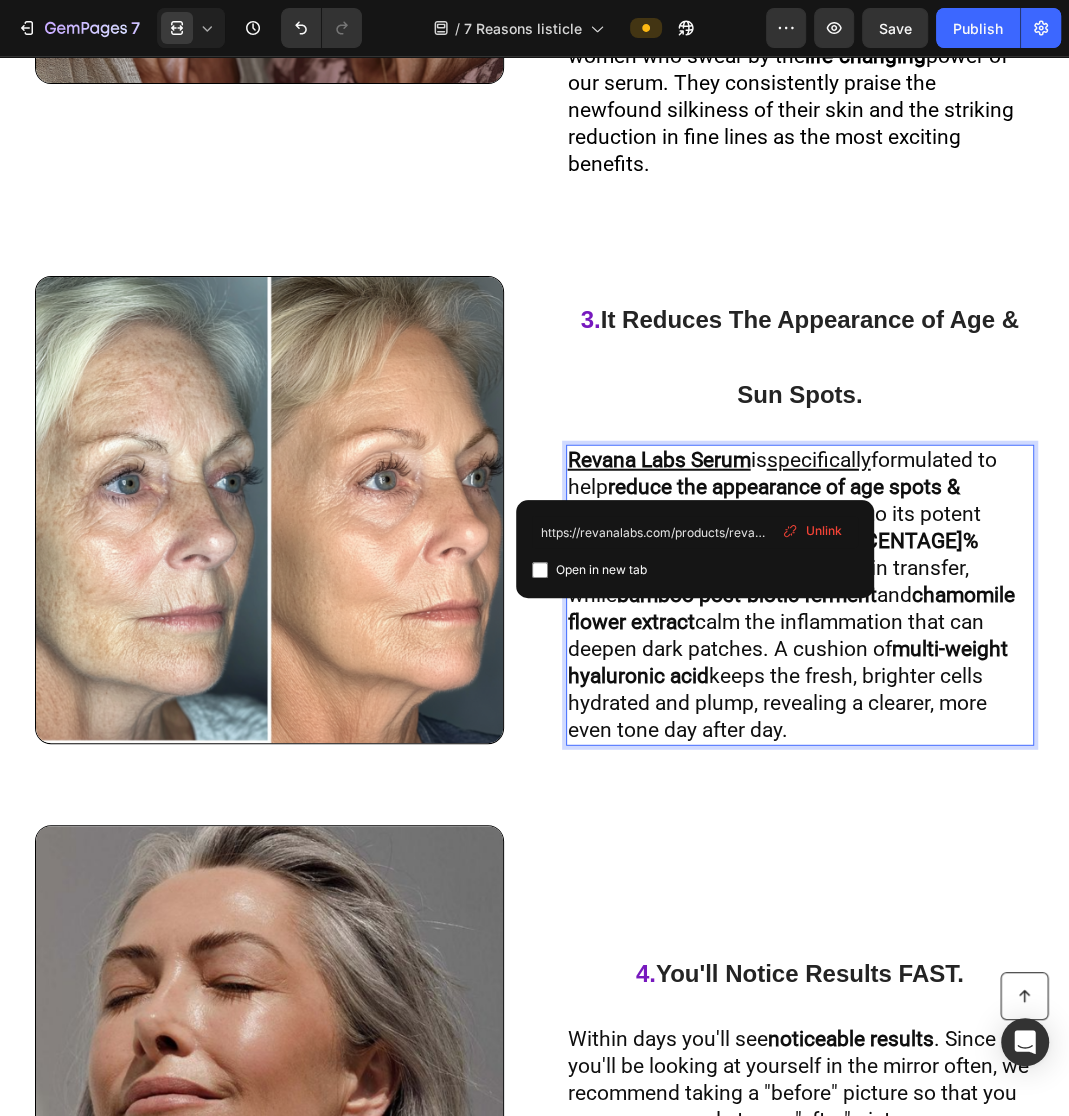 click on "Revana Labs Serum" at bounding box center [659, 460] 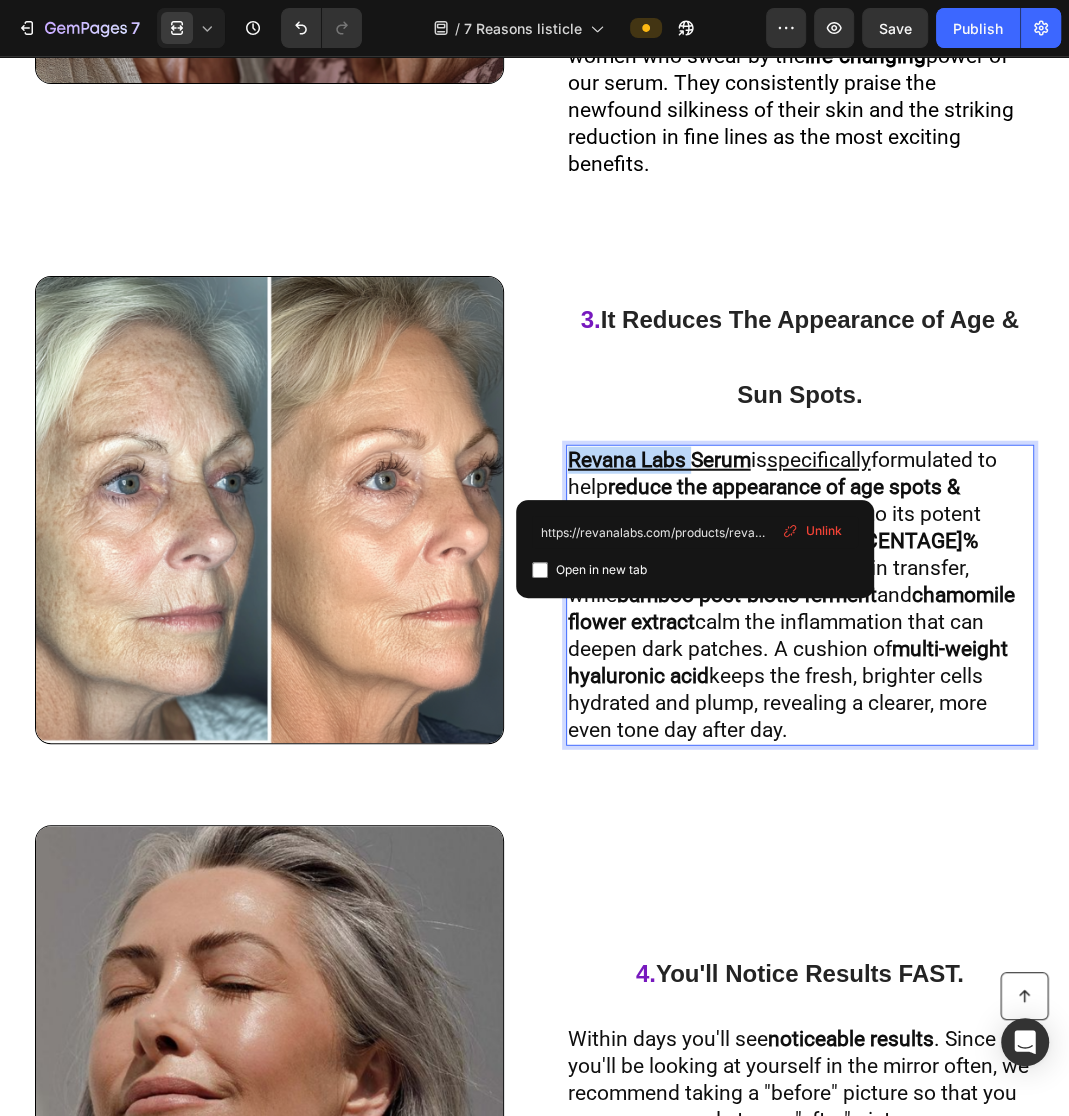 click on "Revana Labs Serum" at bounding box center [659, 460] 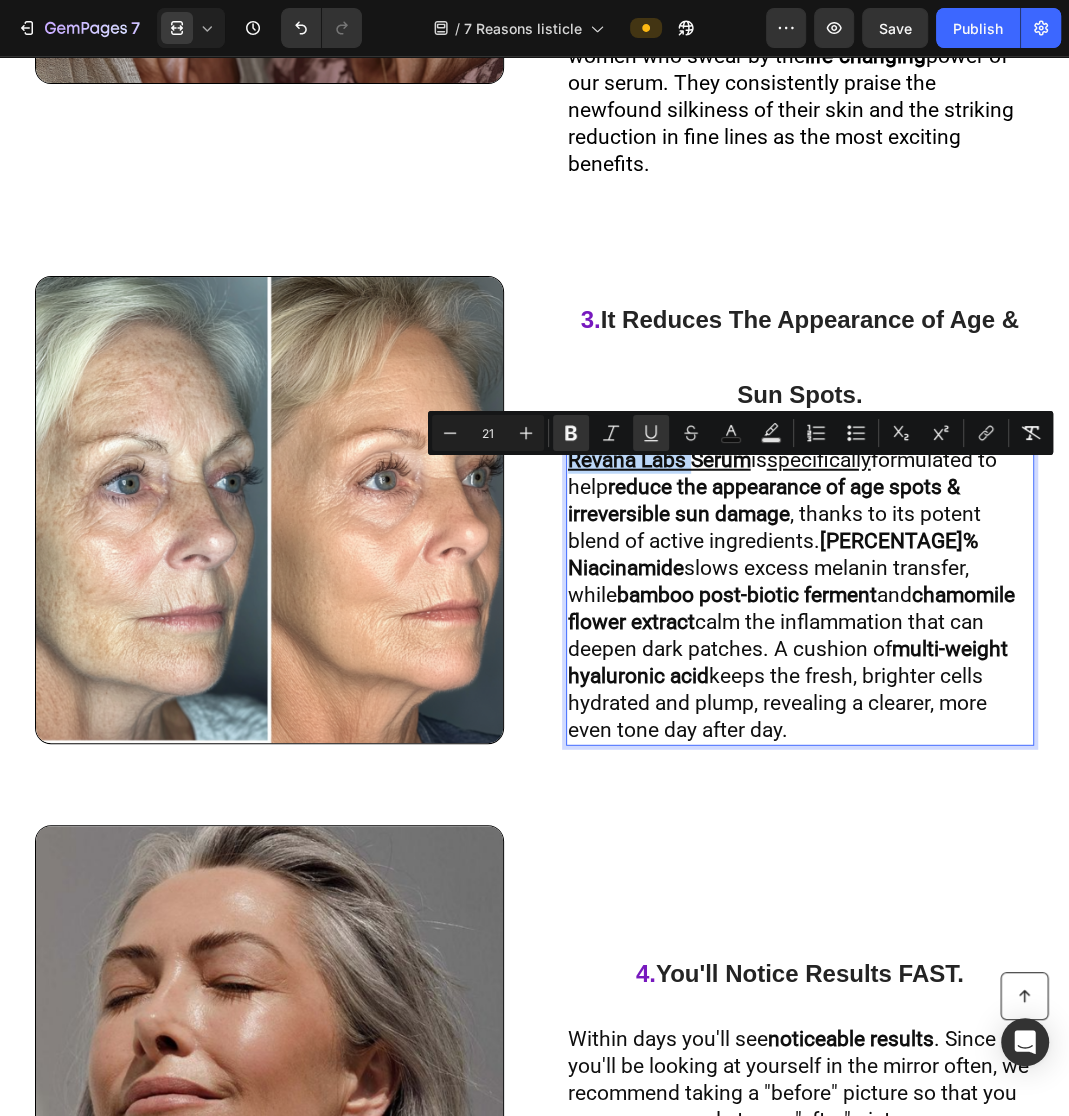 click on "is  specifically  formulated to help  reduce the appearance of age spots & irreversible sun damage , thanks to its potent blend of active ingredients.  10% Niacinamide  slows excess melanin transfer, while  bamboo post-biotic ferment  and  chamomile flower extract  calm the inflammation that can deepen dark patches. A cushion of  multi-weight hyaluronic acid  keeps the fresh, brighter cells hydrated and plump, revealing a clearer, more even tone day after day." at bounding box center [791, 595] 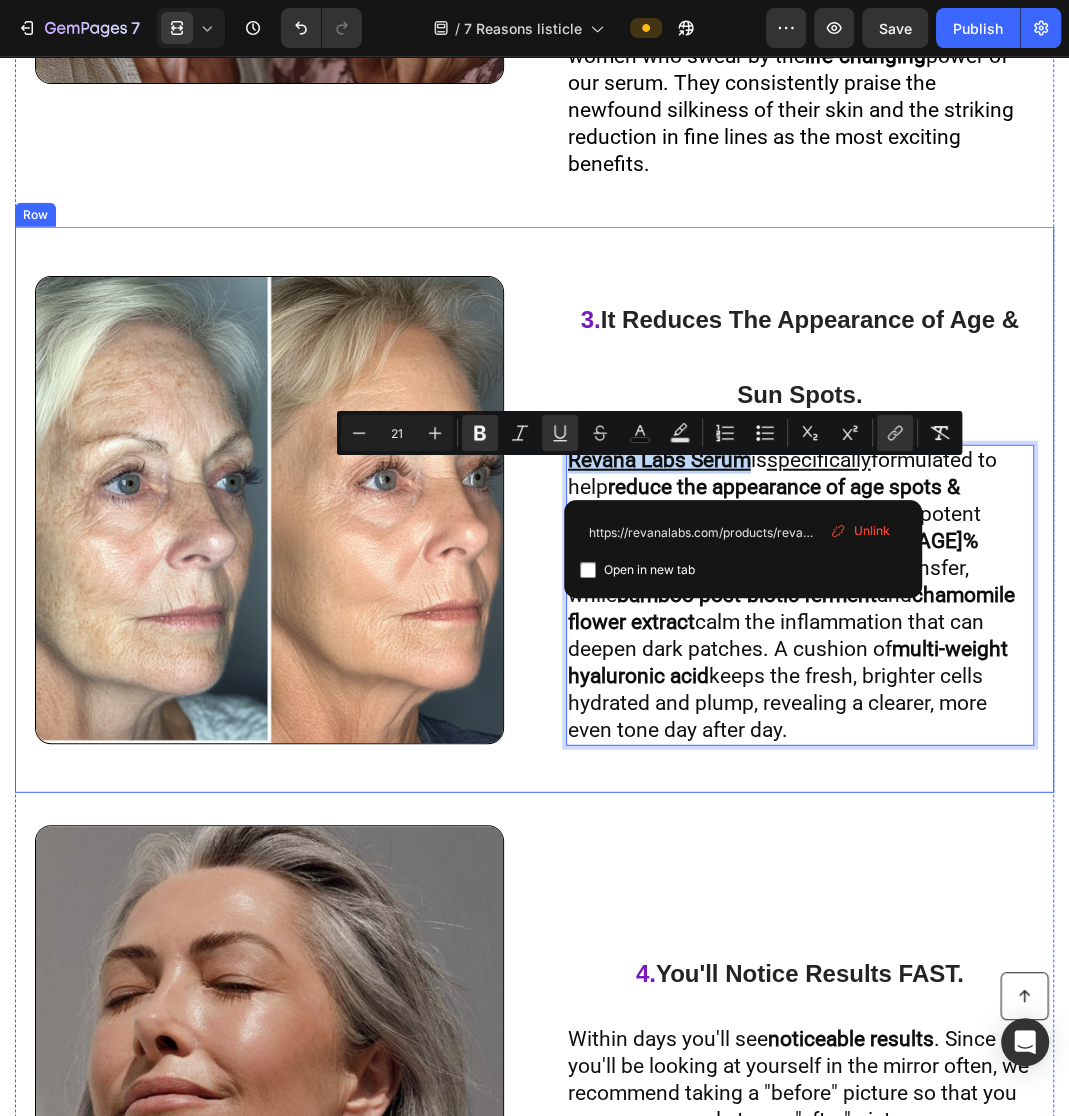 drag, startPoint x: 743, startPoint y: 479, endPoint x: 533, endPoint y: 478, distance: 210.00238 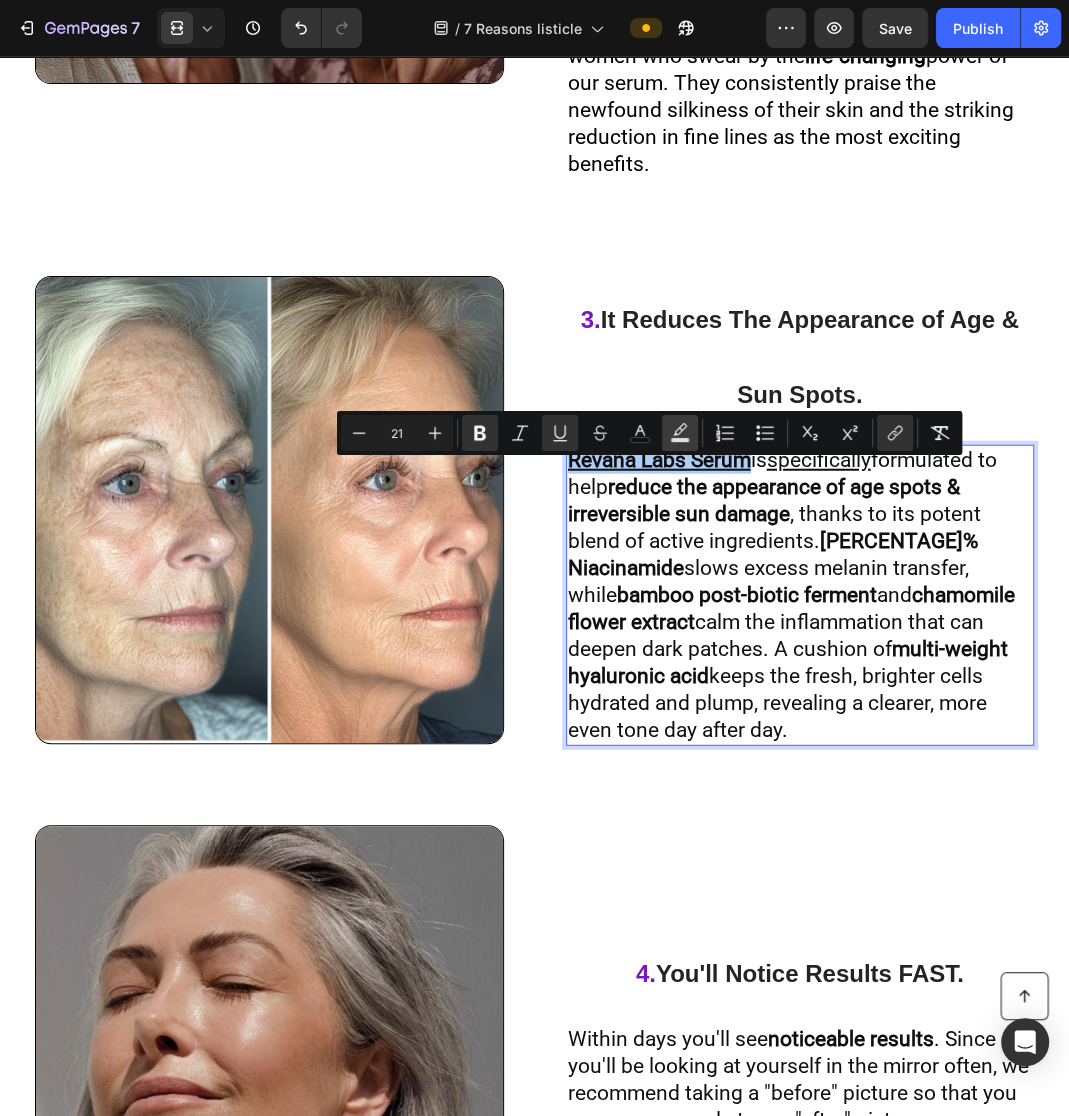 click 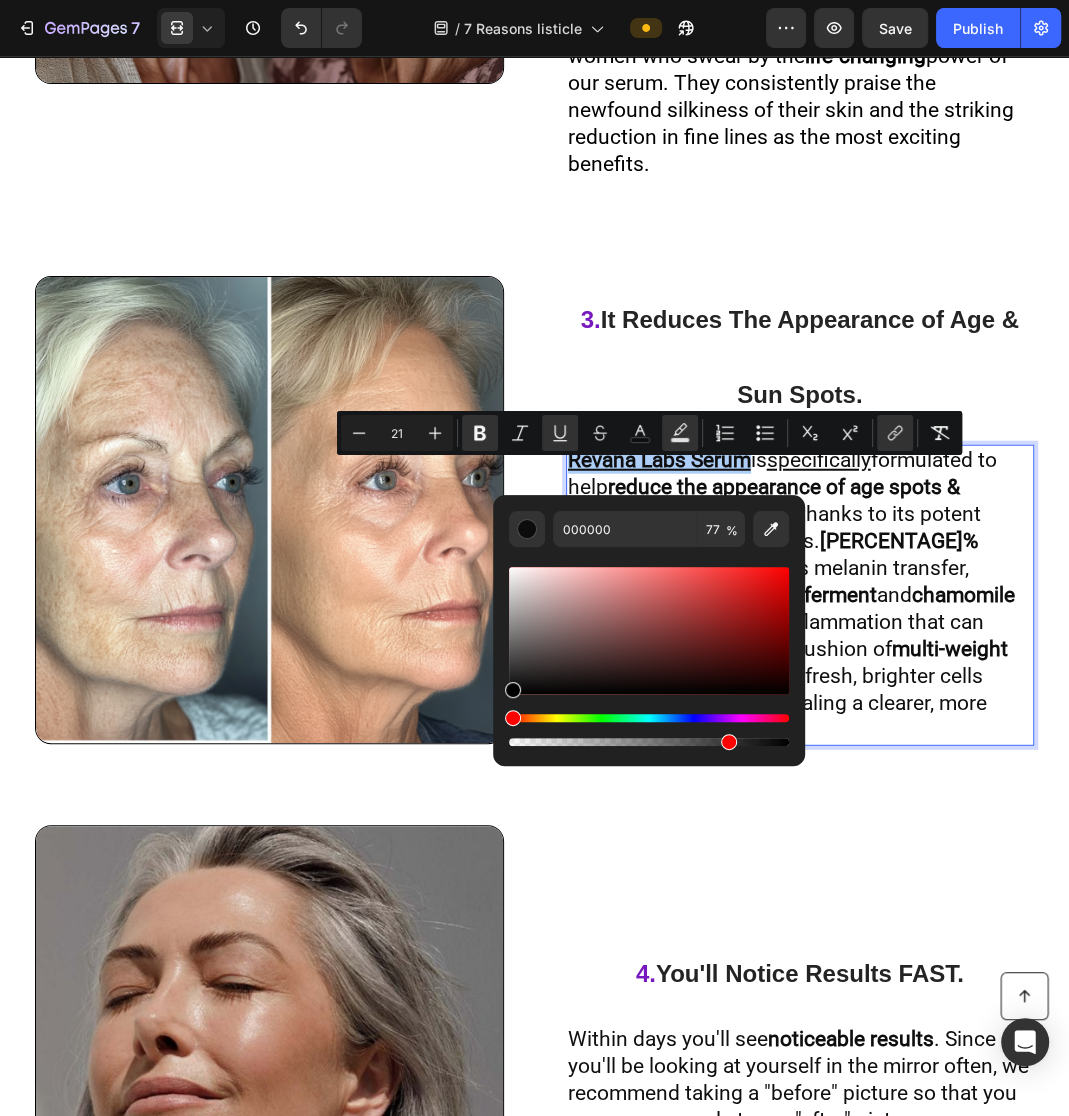 click at bounding box center (649, 718) 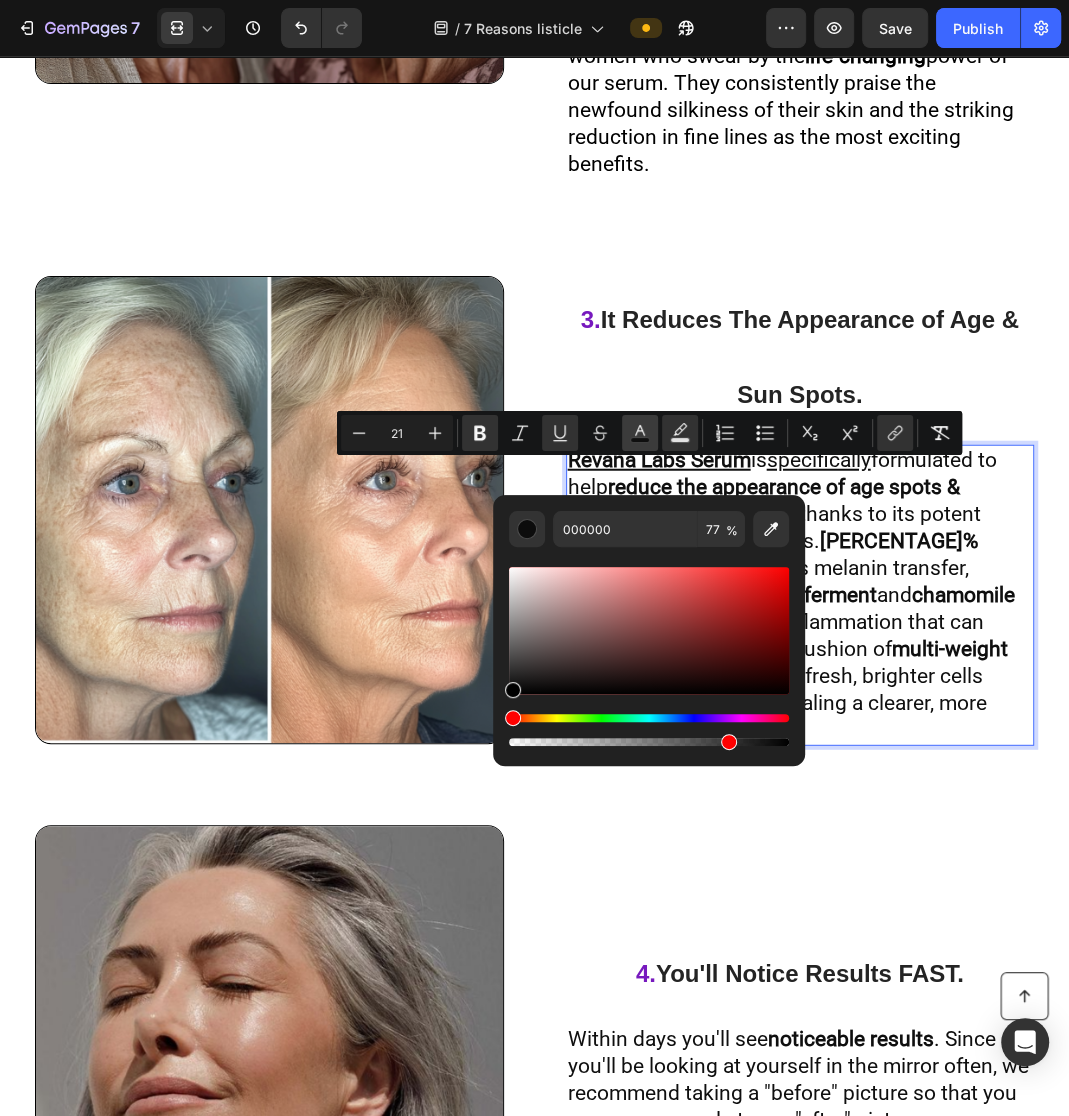click on "color" at bounding box center (640, 433) 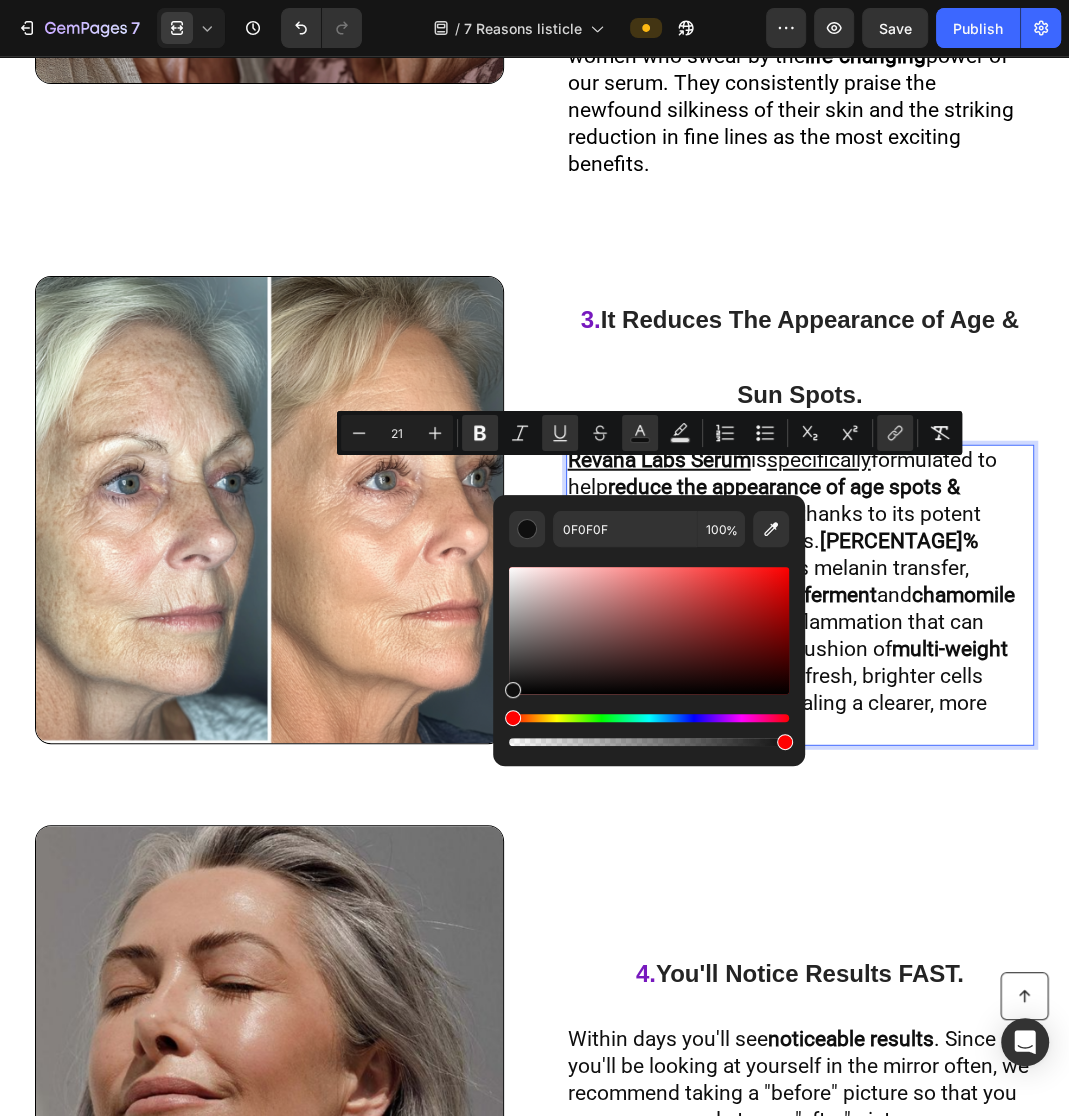 click at bounding box center (649, 656) 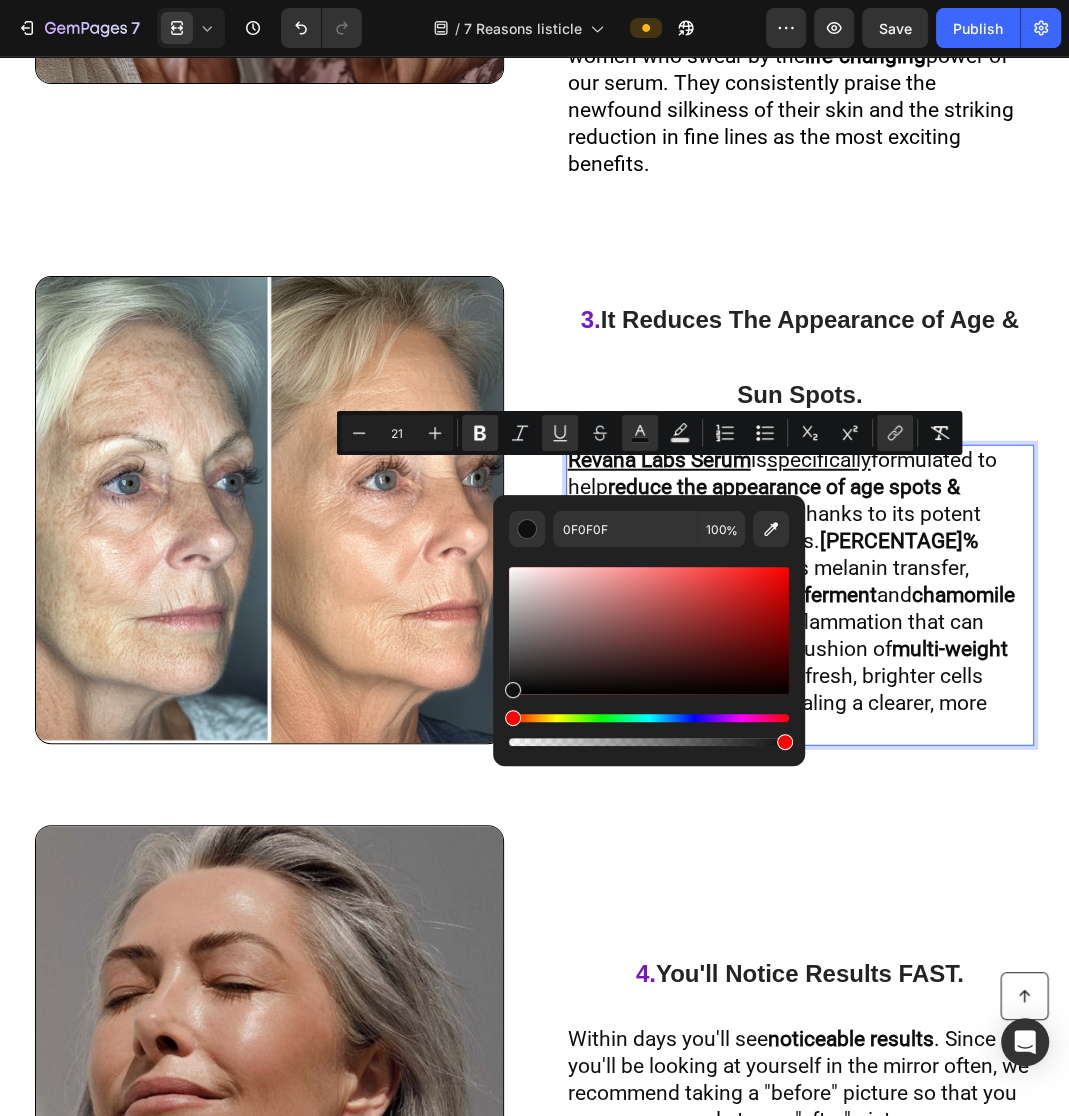 click at bounding box center [649, 718] 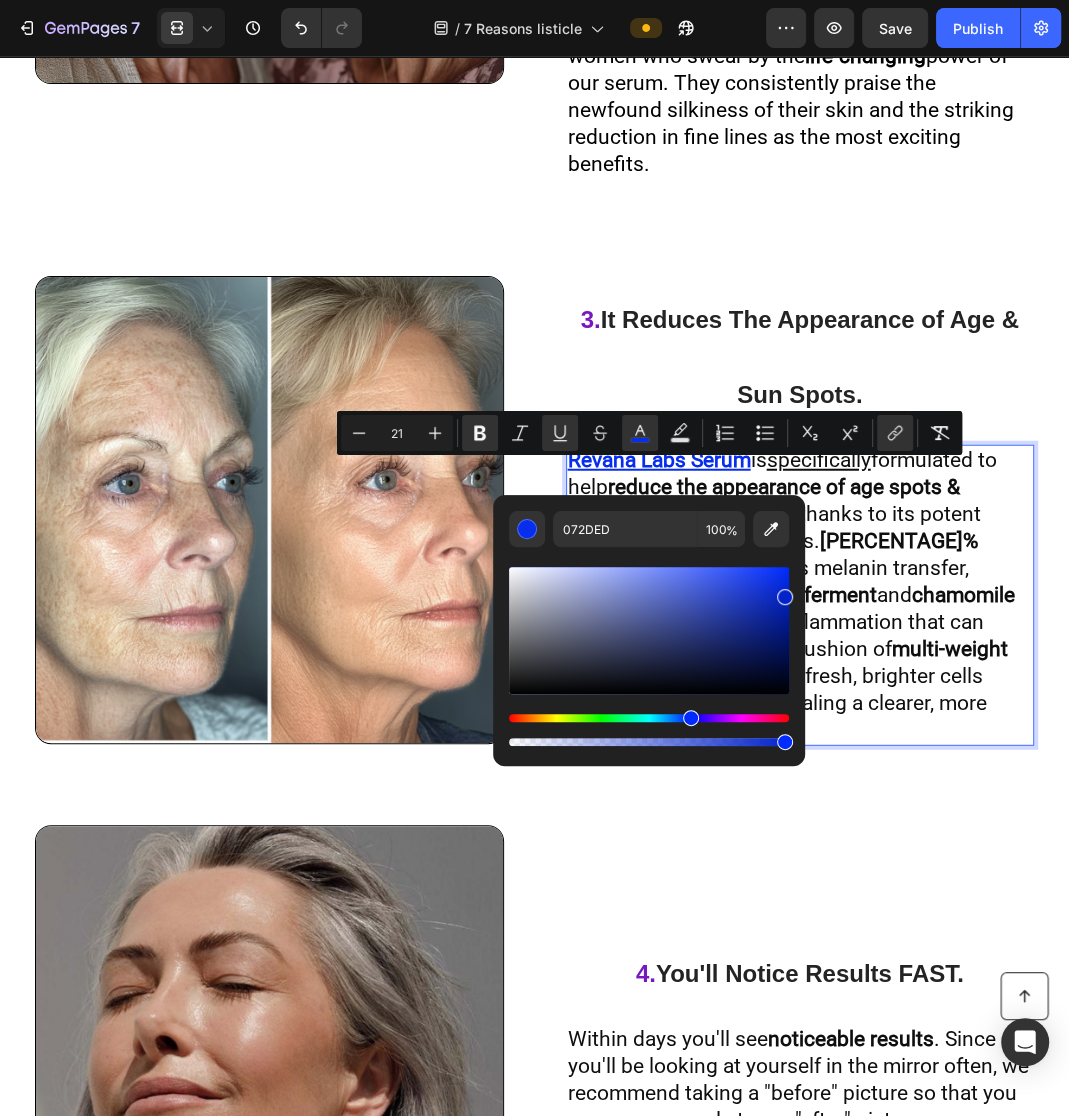 drag, startPoint x: 688, startPoint y: 604, endPoint x: 788, endPoint y: 589, distance: 101.118744 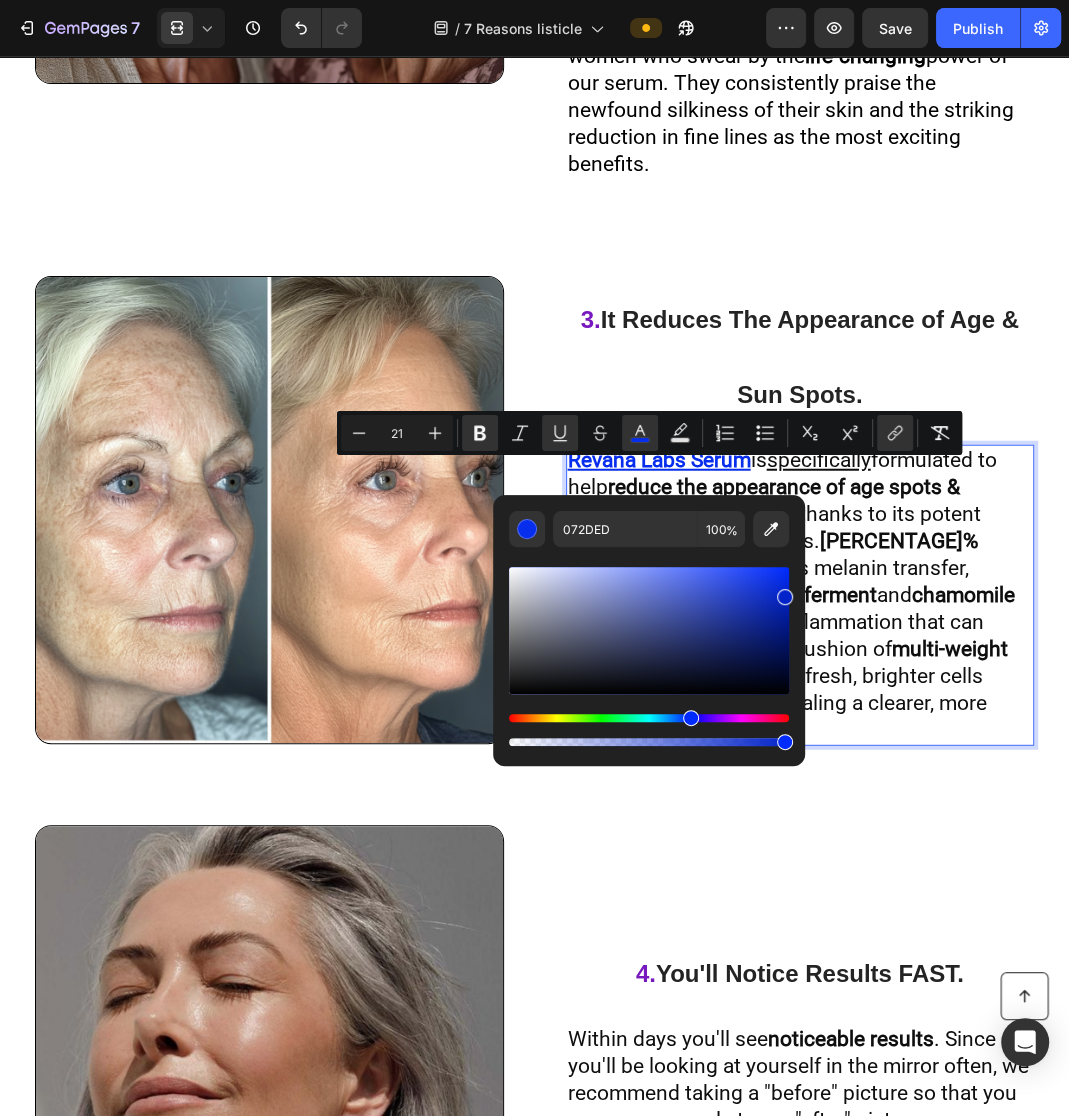 click at bounding box center (649, 630) 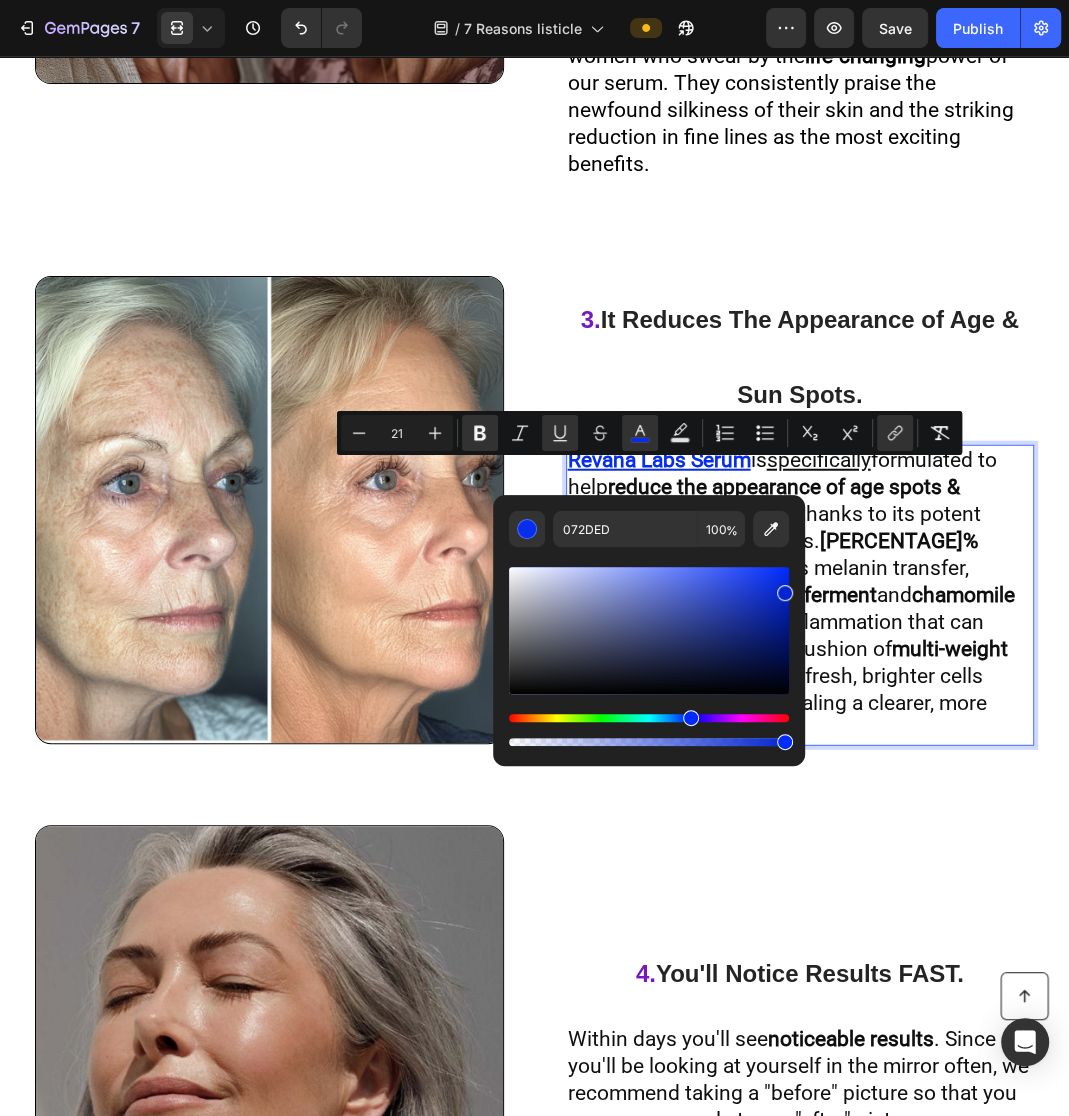 type on "0224D1" 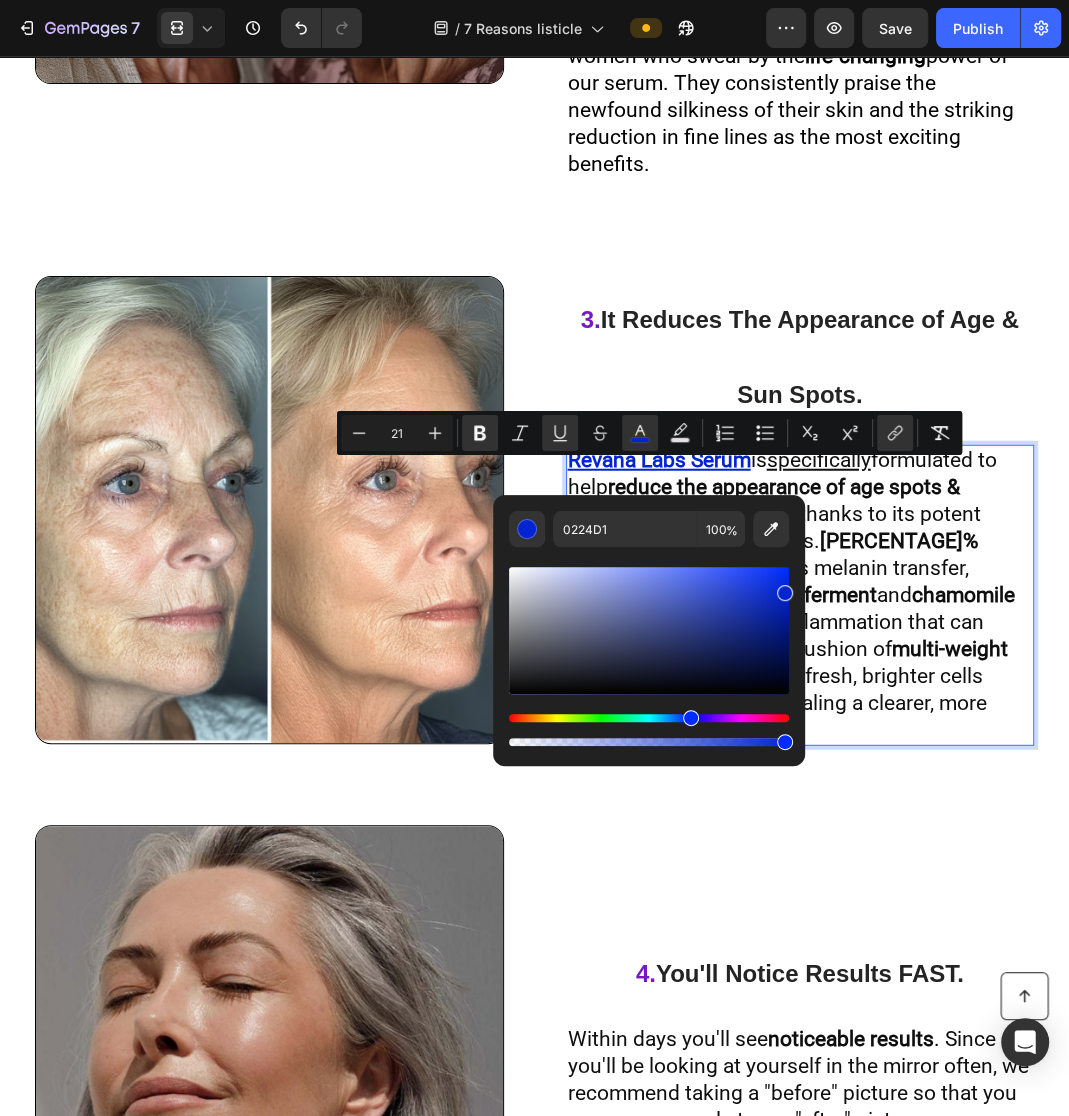 click on "bamboo post-biotic ferment" at bounding box center [747, 595] 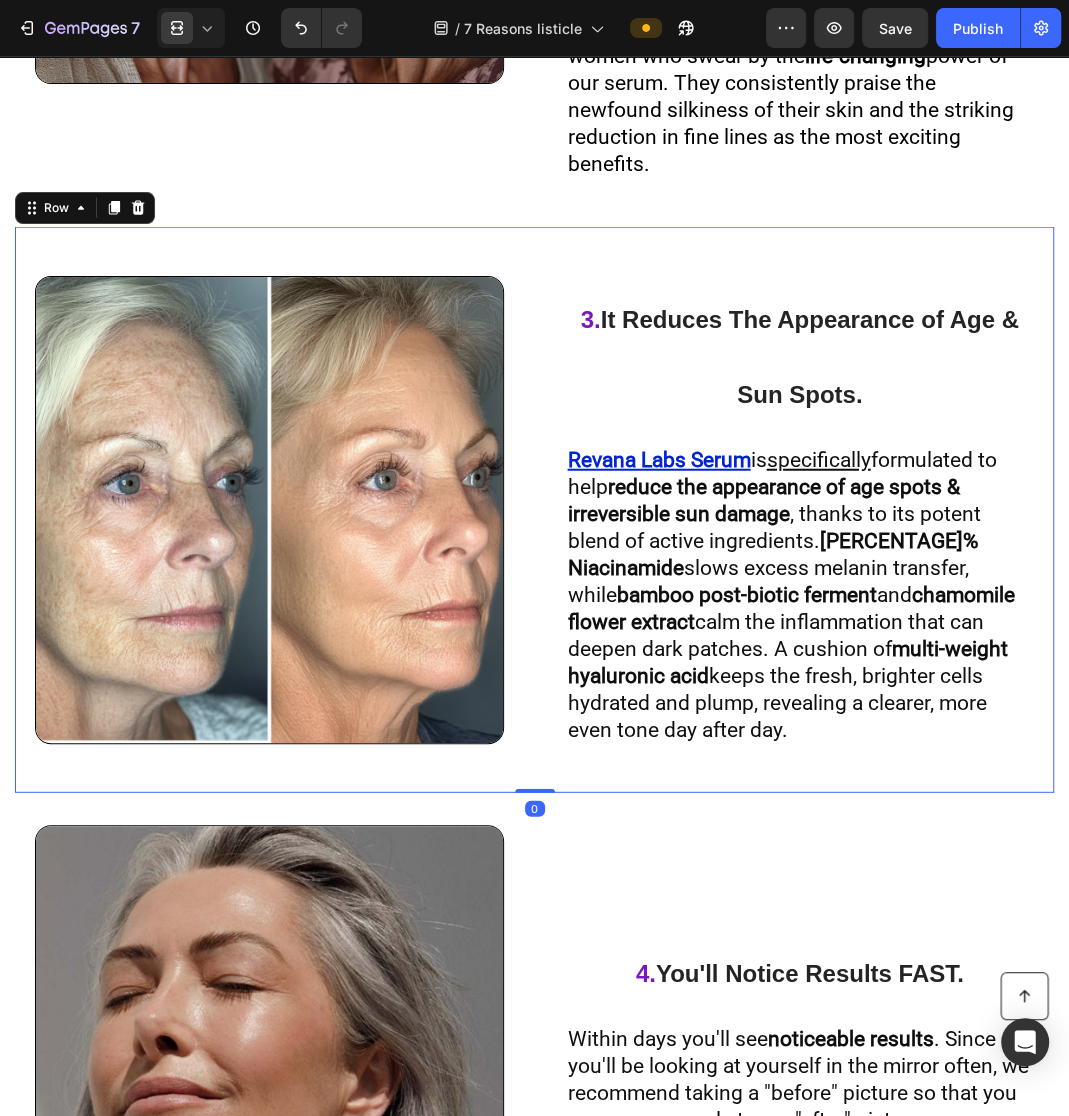 click on "3.  It Reduces The Appearance of Age Spots. Heading Image ⁠⁠⁠⁠⁠⁠⁠ 3.  It Reduces The Appearance of Age & Sun Spots.  Heading Revana Labs Serum  is  specifically  formulated to help  reduce the appearance of age spots & irreversible sun damage , thanks to its potent blend of active ingredients.  10% Niacinamide  slows excess melanin transfer, while  bamboo post-biotic ferment  and  chamomile flower extract  calm the inflammation that can deepen dark patches. A cushion of  multi-weight hyaluronic acid  keeps the fresh, brighter cells hydrated and plump, revealing a clearer, more even tone day after day. Text Block Row   0" at bounding box center (534, 509) 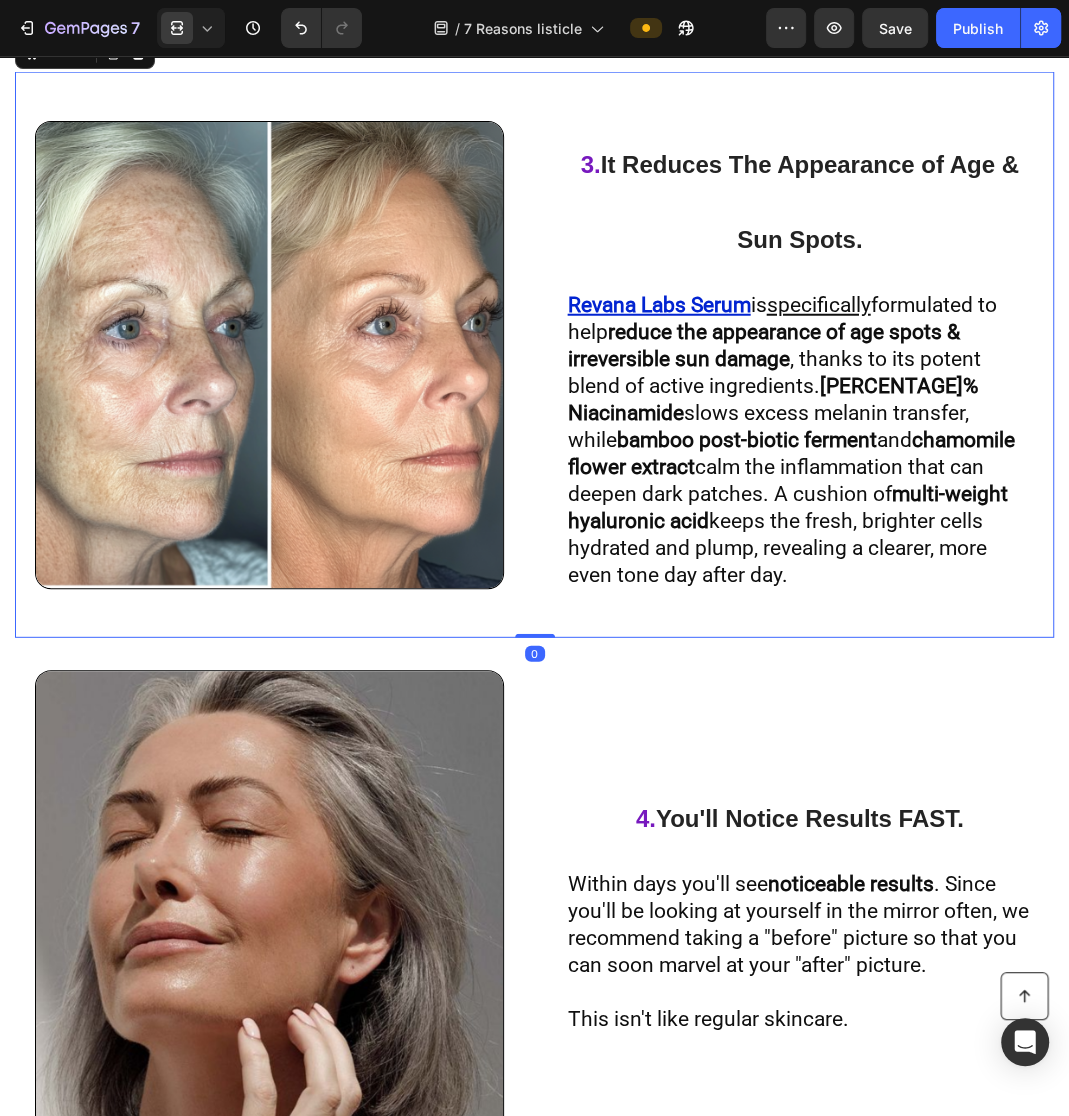 scroll, scrollTop: 2890, scrollLeft: 0, axis: vertical 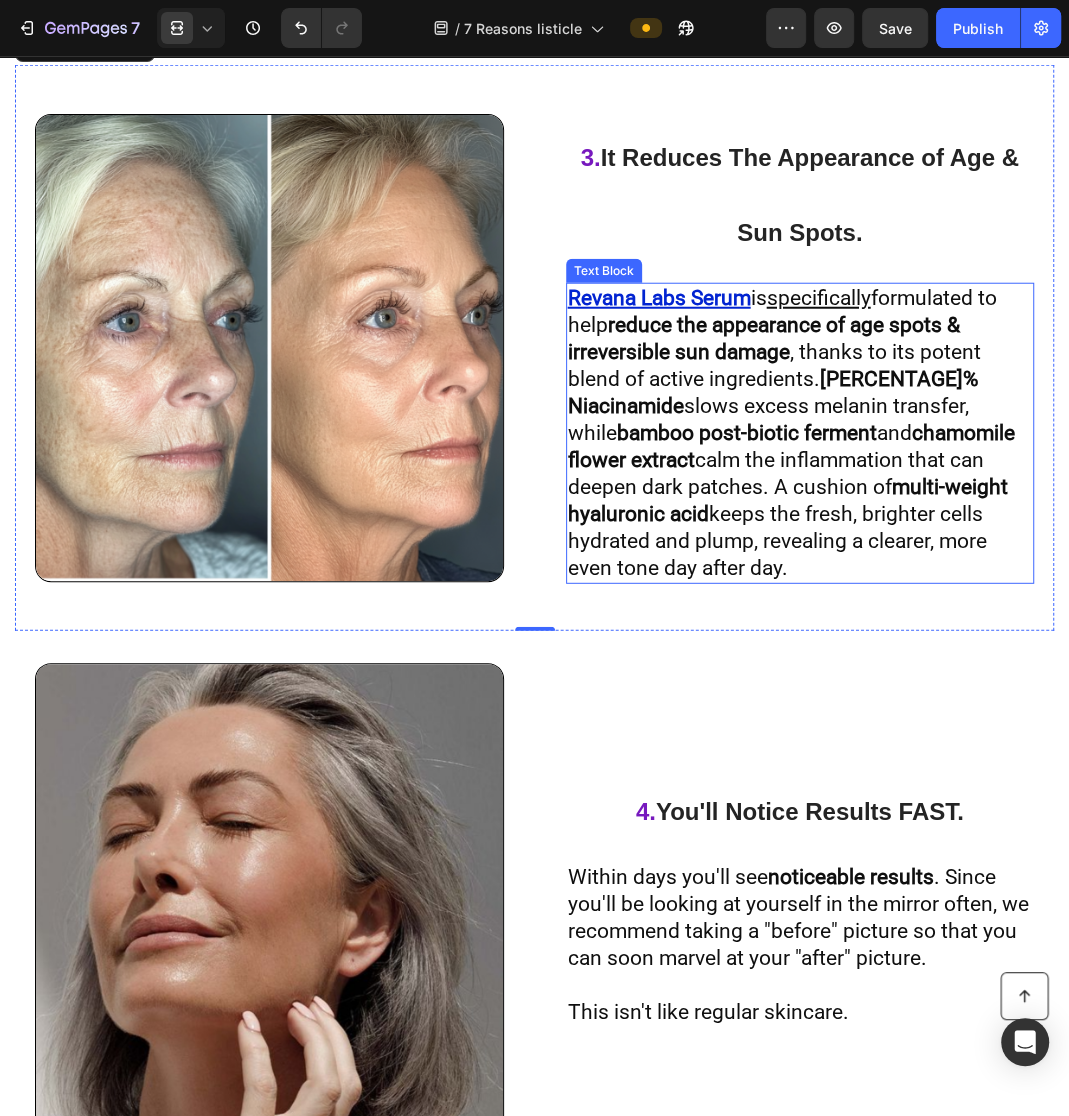 click on "10% Niacinamide" at bounding box center (773, 392) 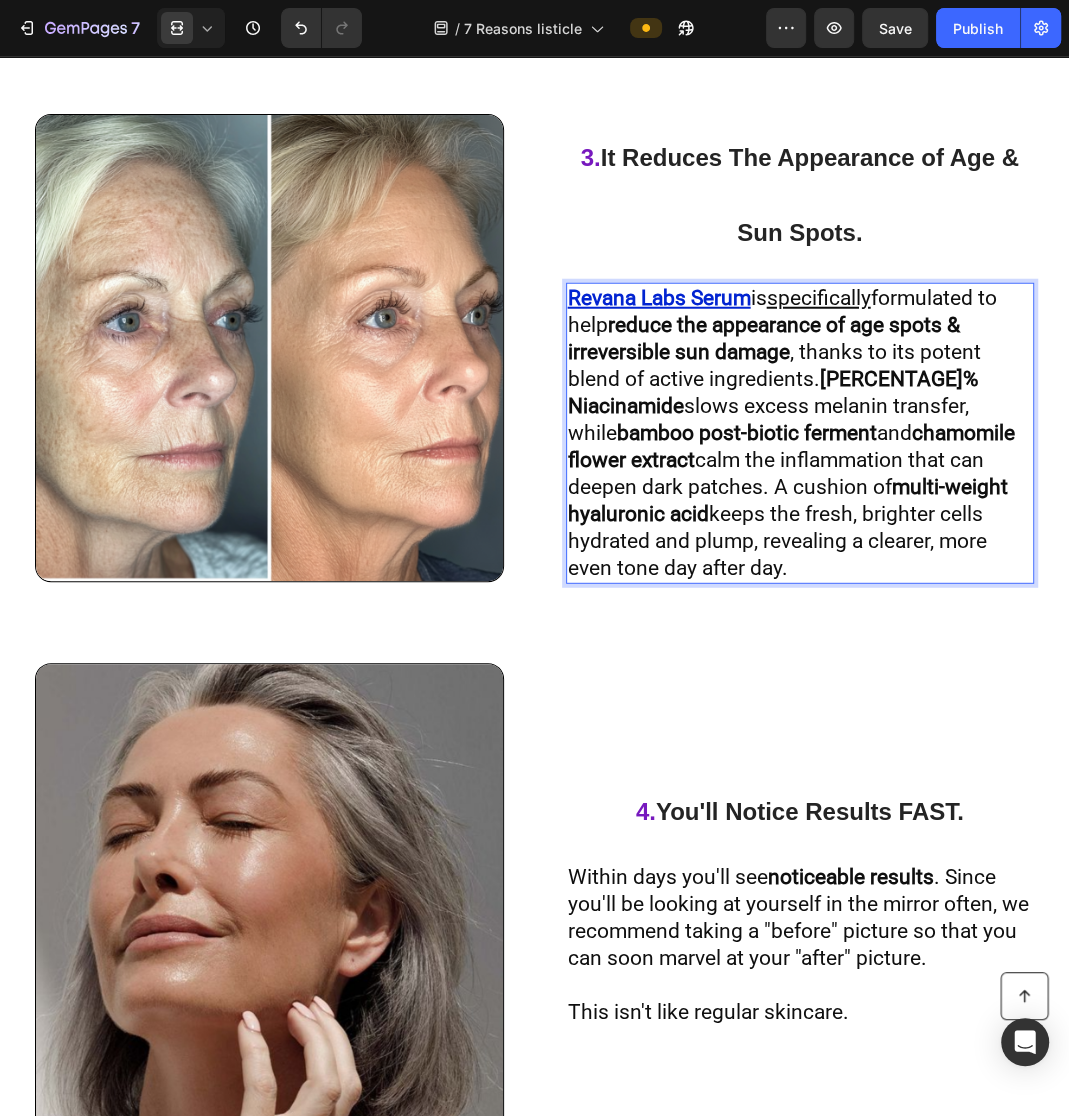 click on "is  specifically  formulated to help  reduce the appearance of age spots & irreversible sun damage , thanks to its potent blend of active ingredients.  10% Niacinamide  slows excess melanin transfer, while  bamboo post-biotic ferment  and  chamomile flower extract  calm the inflammation that can deepen dark patches. A cushion of  multi-weight hyaluronic acid  keeps the fresh, brighter cells hydrated and plump, revealing a clearer, more even tone day after day." at bounding box center [791, 433] 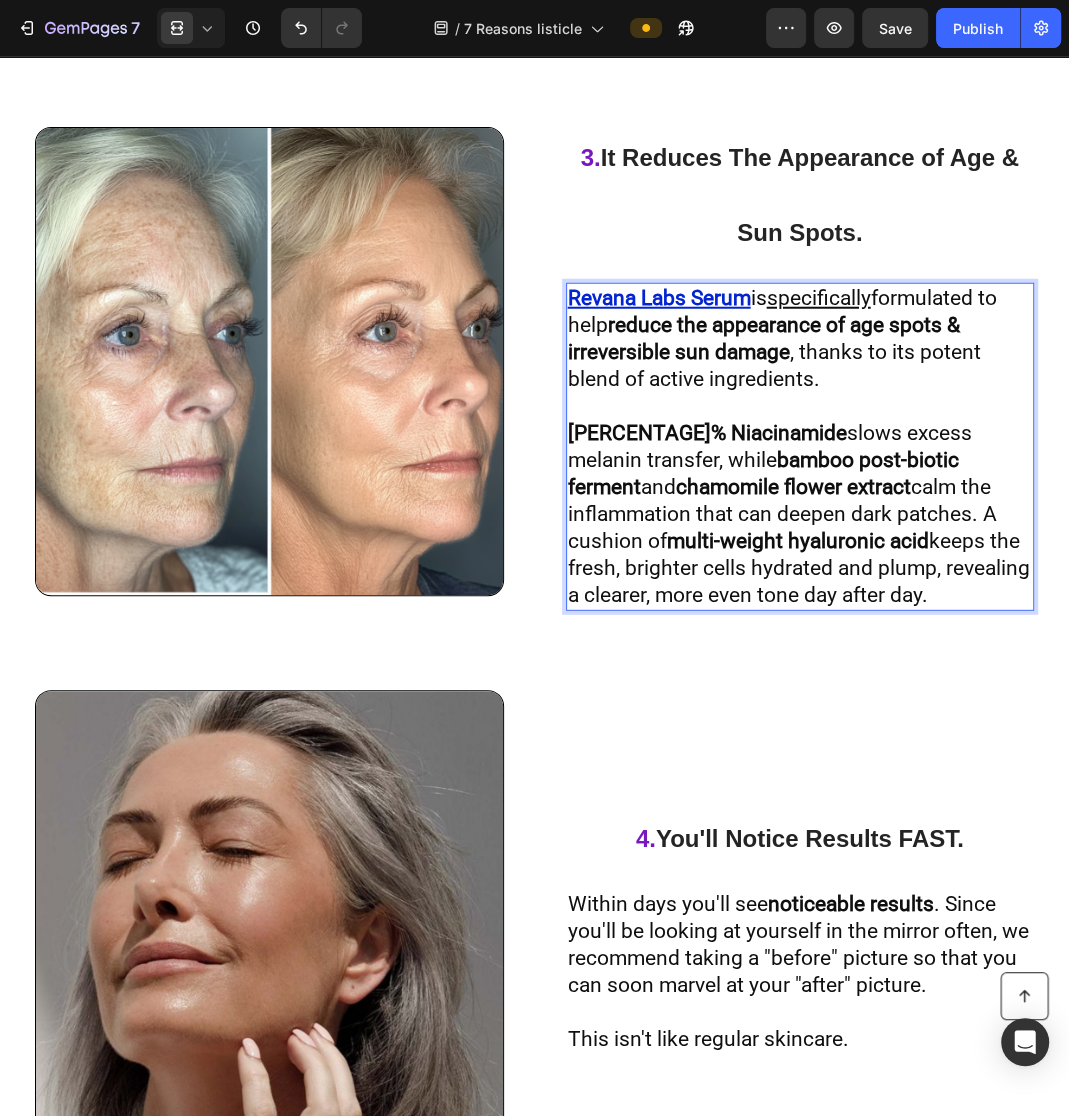 click on "10% Niacinamide  slows excess melanin transfer, while  bamboo post-biotic ferment  and  chamomile flower extract  calm the inflammation that can deepen dark patches. A cushion of  multi-weight hyaluronic acid  keeps the fresh, brighter cells hydrated and plump, revealing a clearer, more even tone day after day." at bounding box center (800, 514) 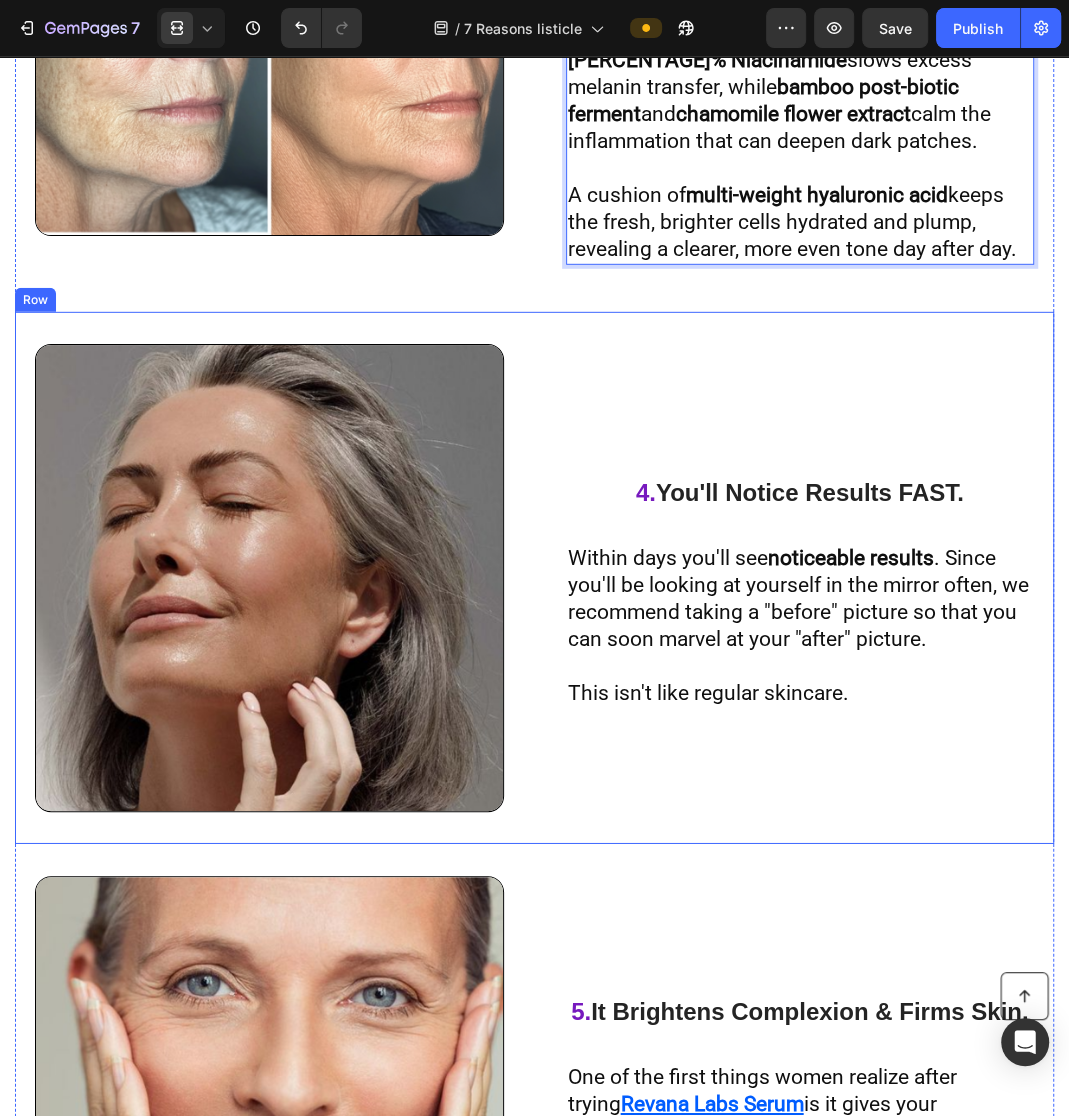 scroll, scrollTop: 3309, scrollLeft: 0, axis: vertical 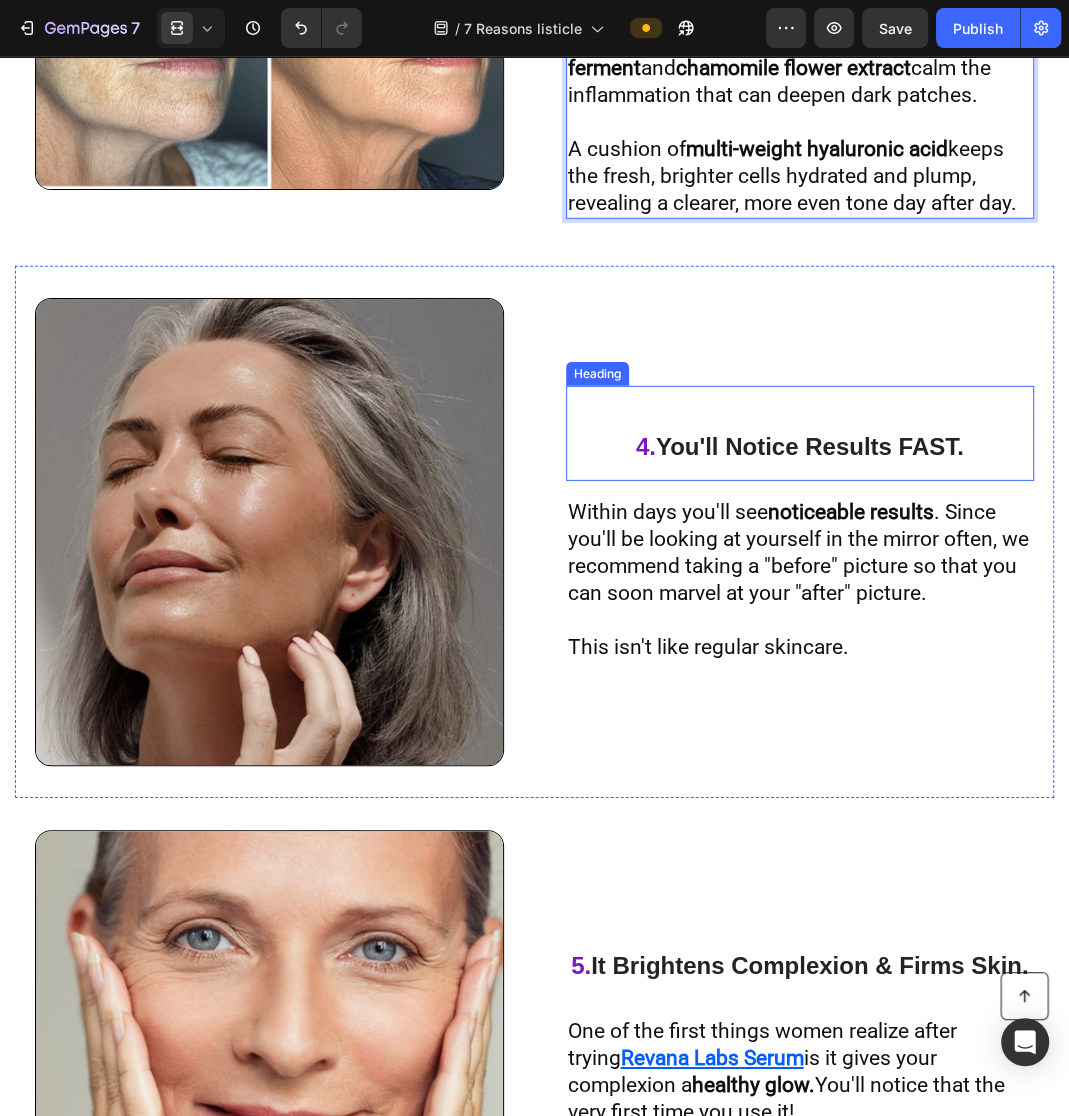click on "You'll Notice Results FAST." at bounding box center (810, 446) 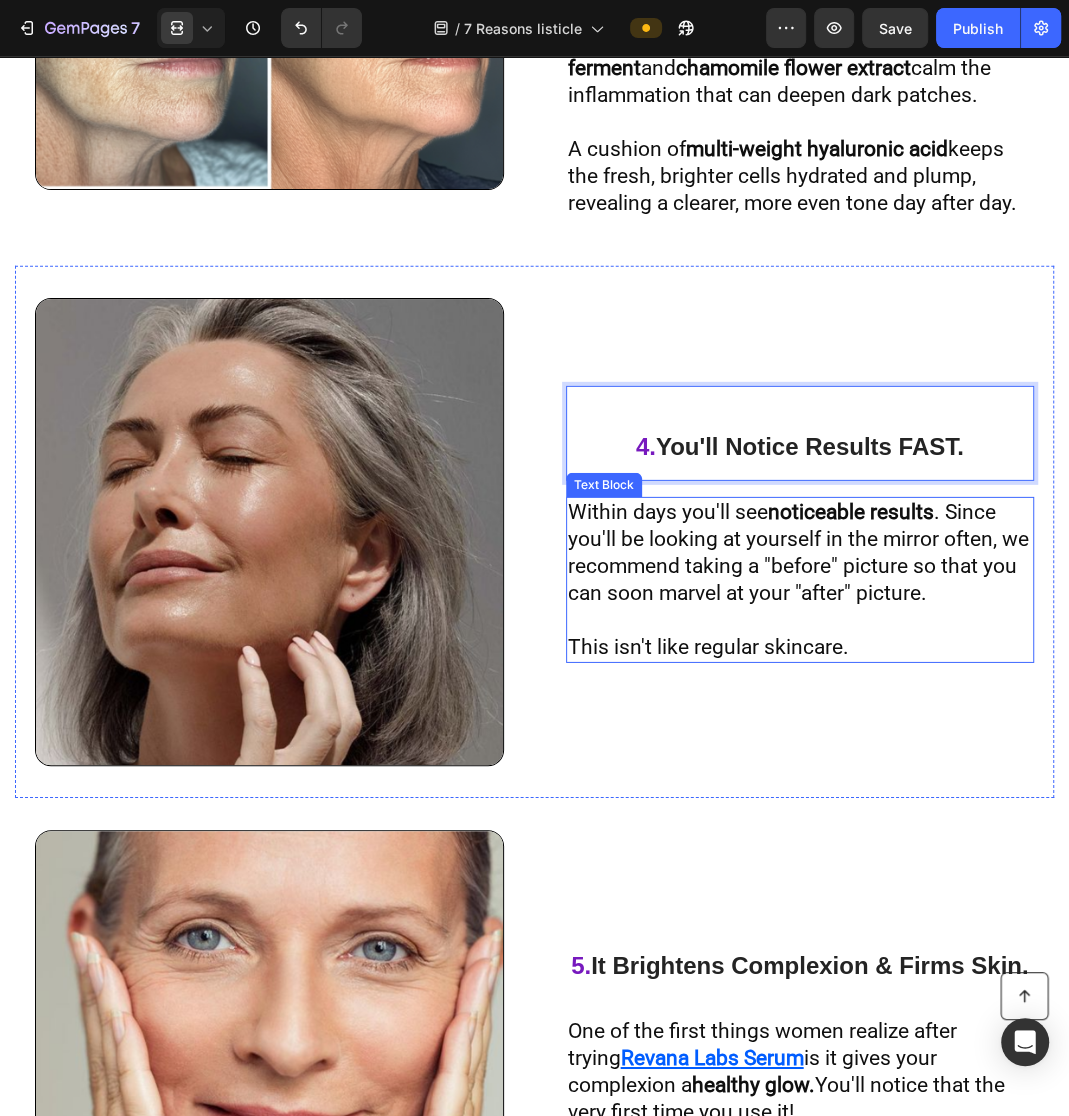 click on "Within days you'll see  noticeable results . Since you'll be looking at yourself in the mirror often, we recommend taking a "before" picture so that you can soon marvel at your "after" picture." at bounding box center (800, 553) 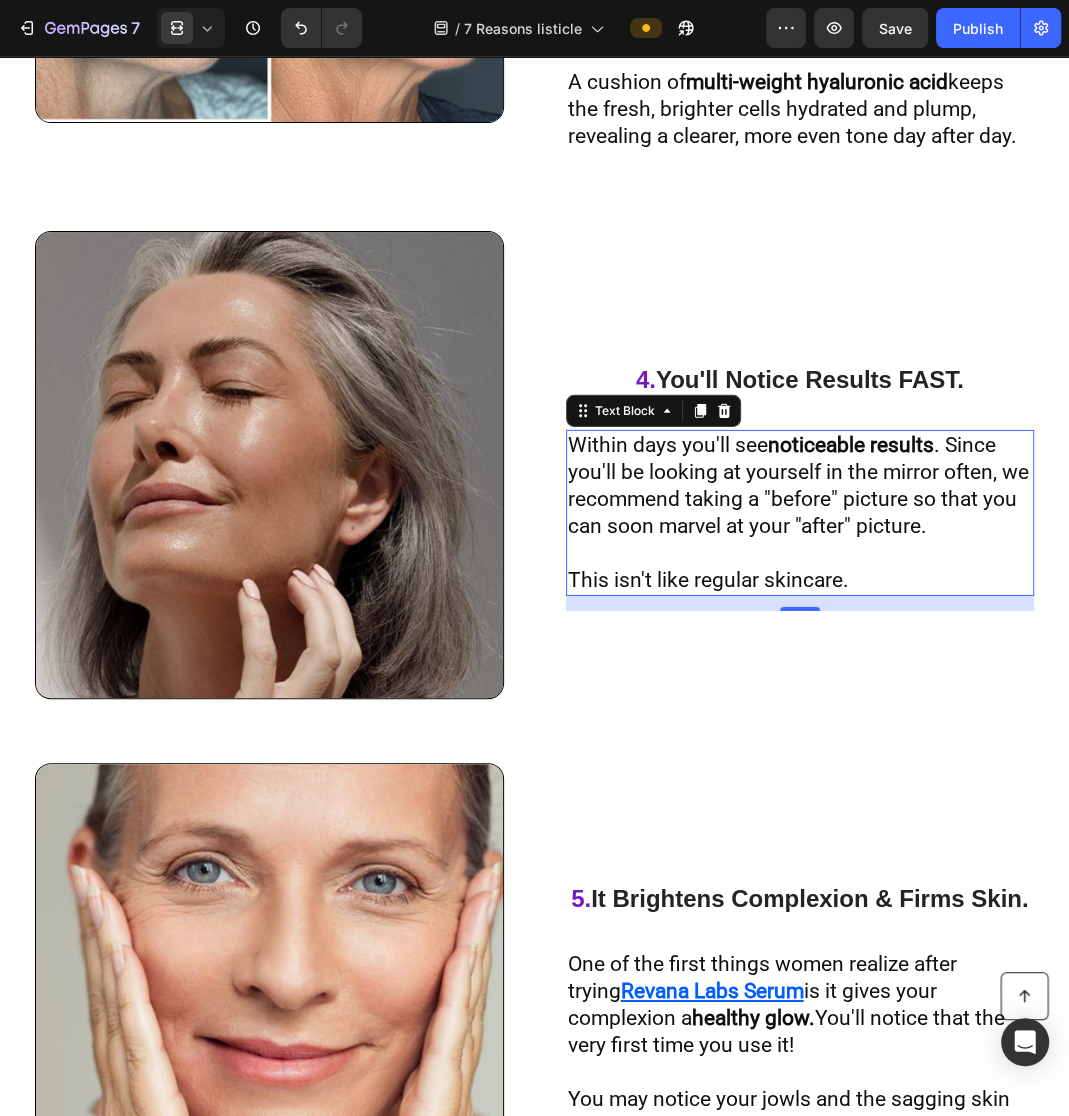 scroll, scrollTop: 3445, scrollLeft: 0, axis: vertical 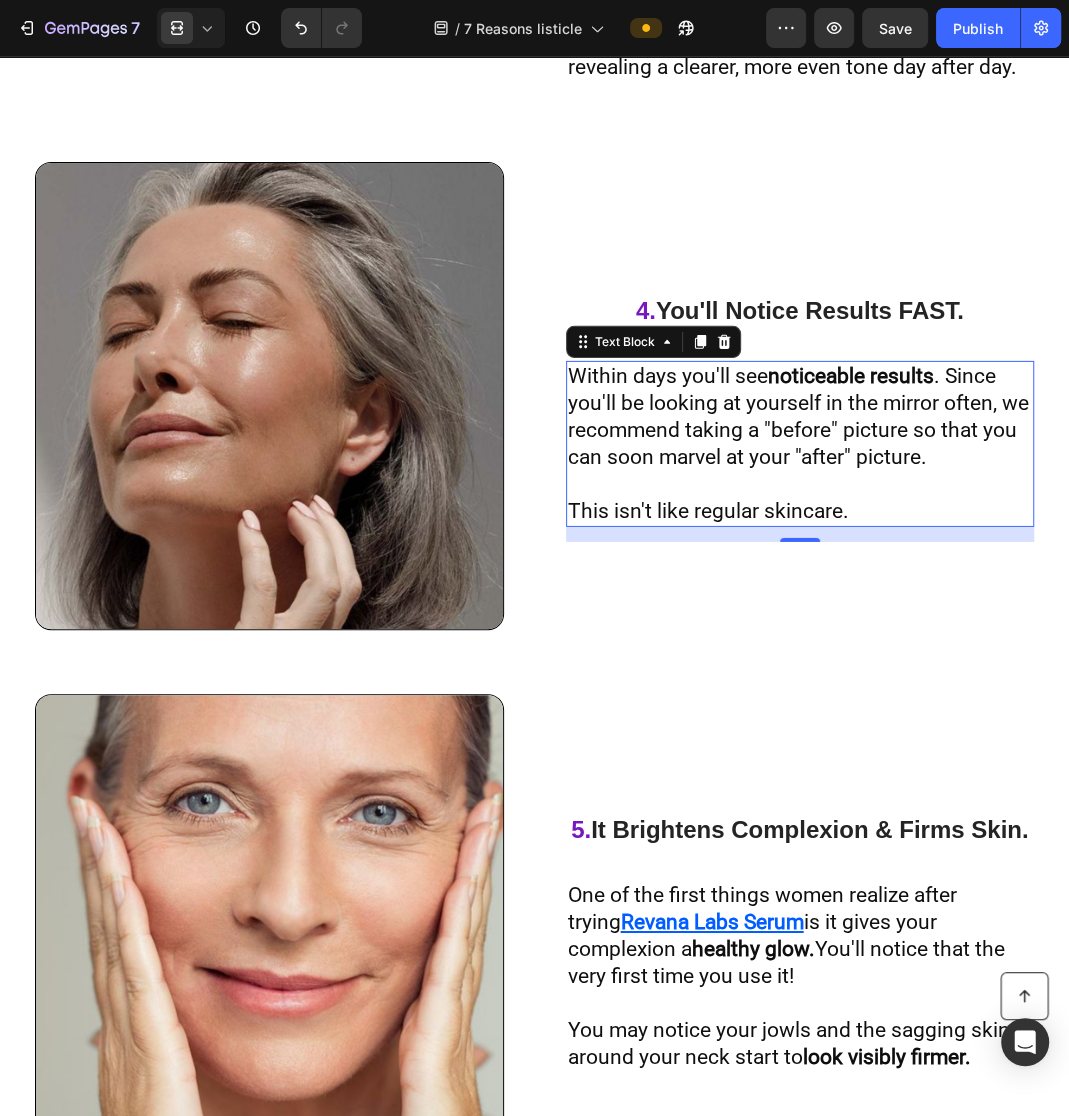 click on "This isn't like regular skincare." at bounding box center [800, 511] 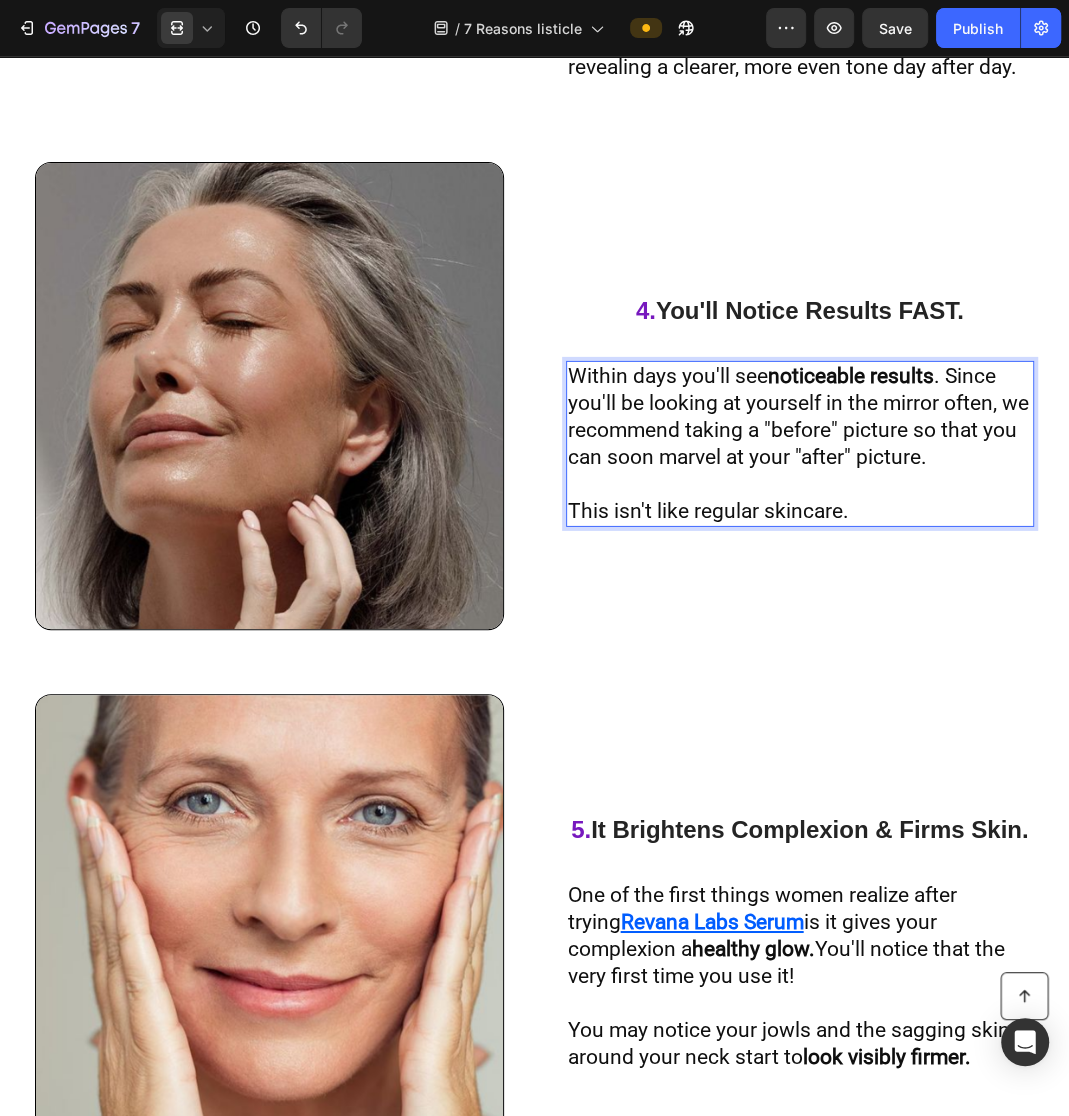 click on "This isn't like regular skincare." at bounding box center (800, 511) 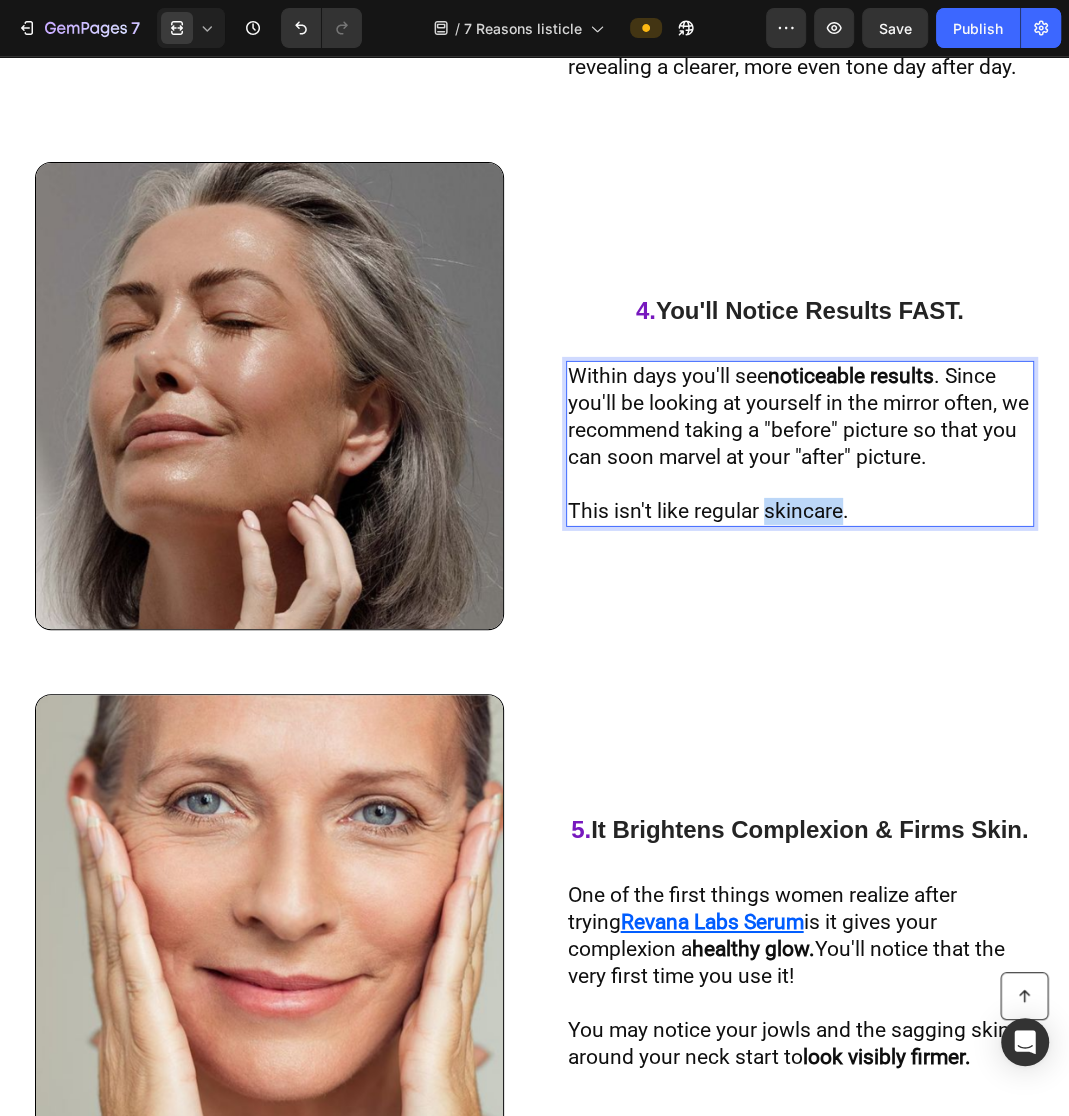 click on "This isn't like regular skincare." at bounding box center [708, 511] 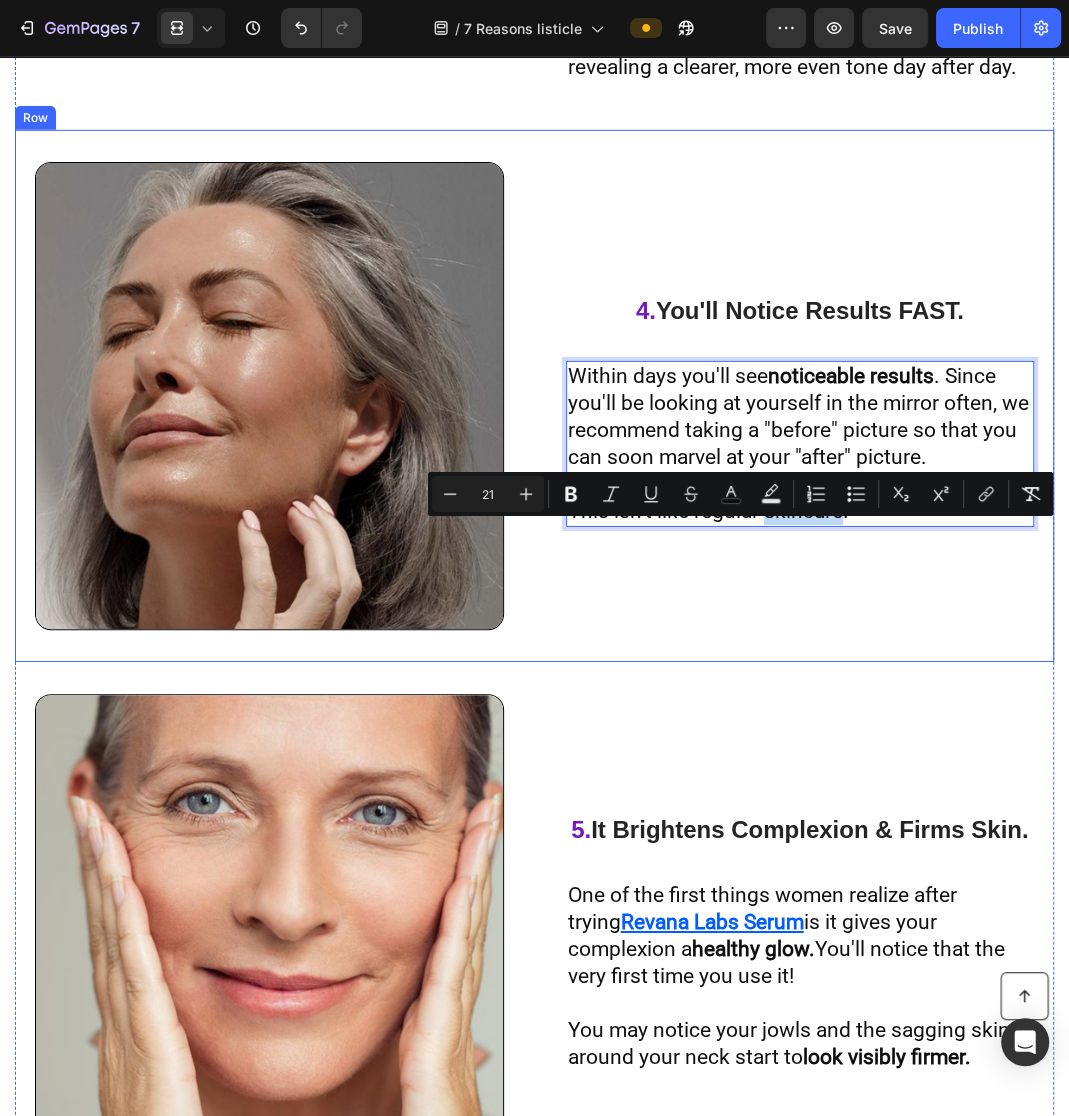 click on "⁠⁠⁠⁠⁠⁠⁠ 4.  You'll Notice Results FAST. Heading Within days you'll see  noticeable results . Since you'll be looking at yourself in the mirror often, we recommend taking a "before" picture so that you can soon marvel at your "after" picture.  This isn't like regular skincare. Text Block   15" at bounding box center (800, 396) 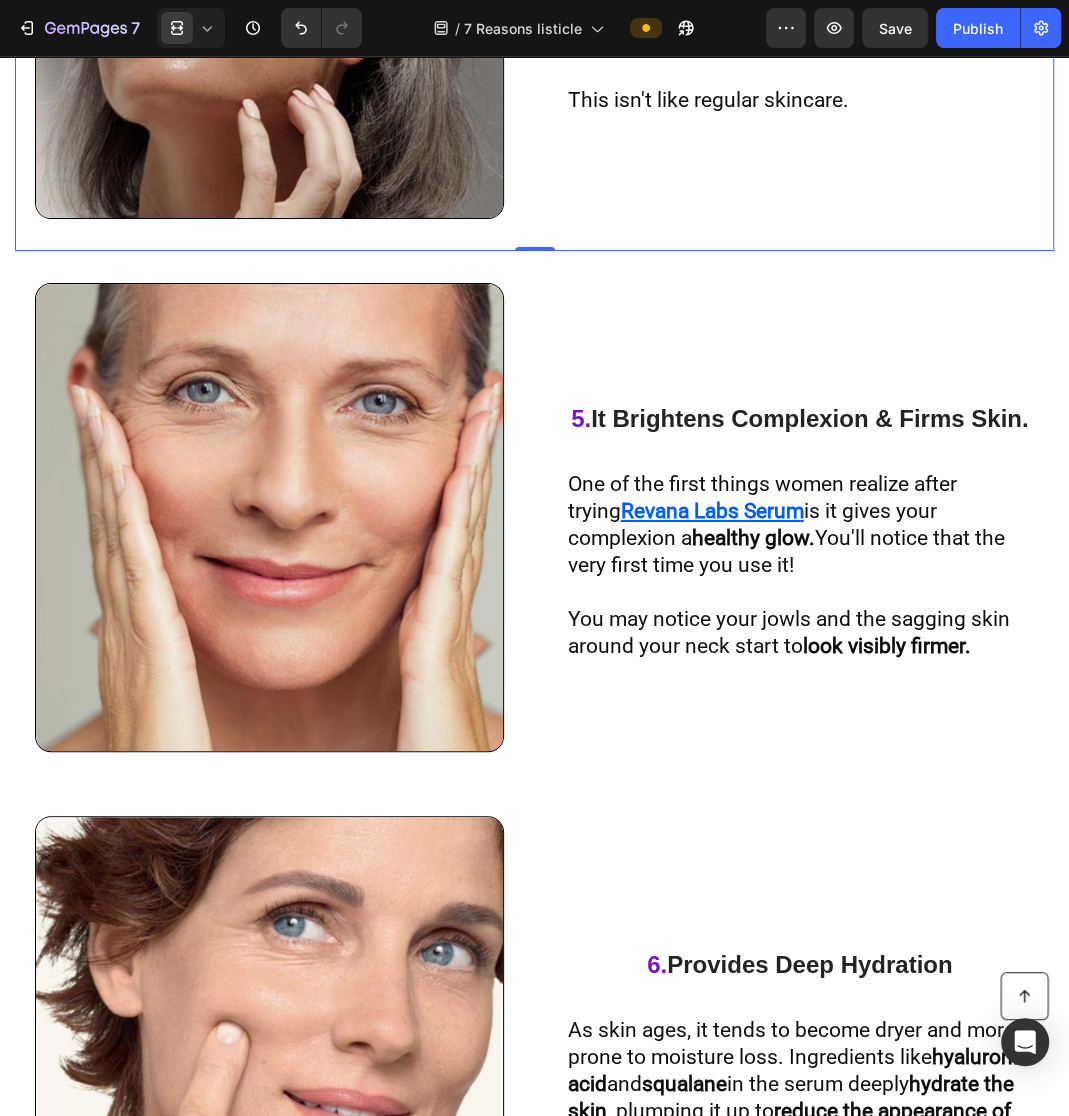 scroll, scrollTop: 3890, scrollLeft: 0, axis: vertical 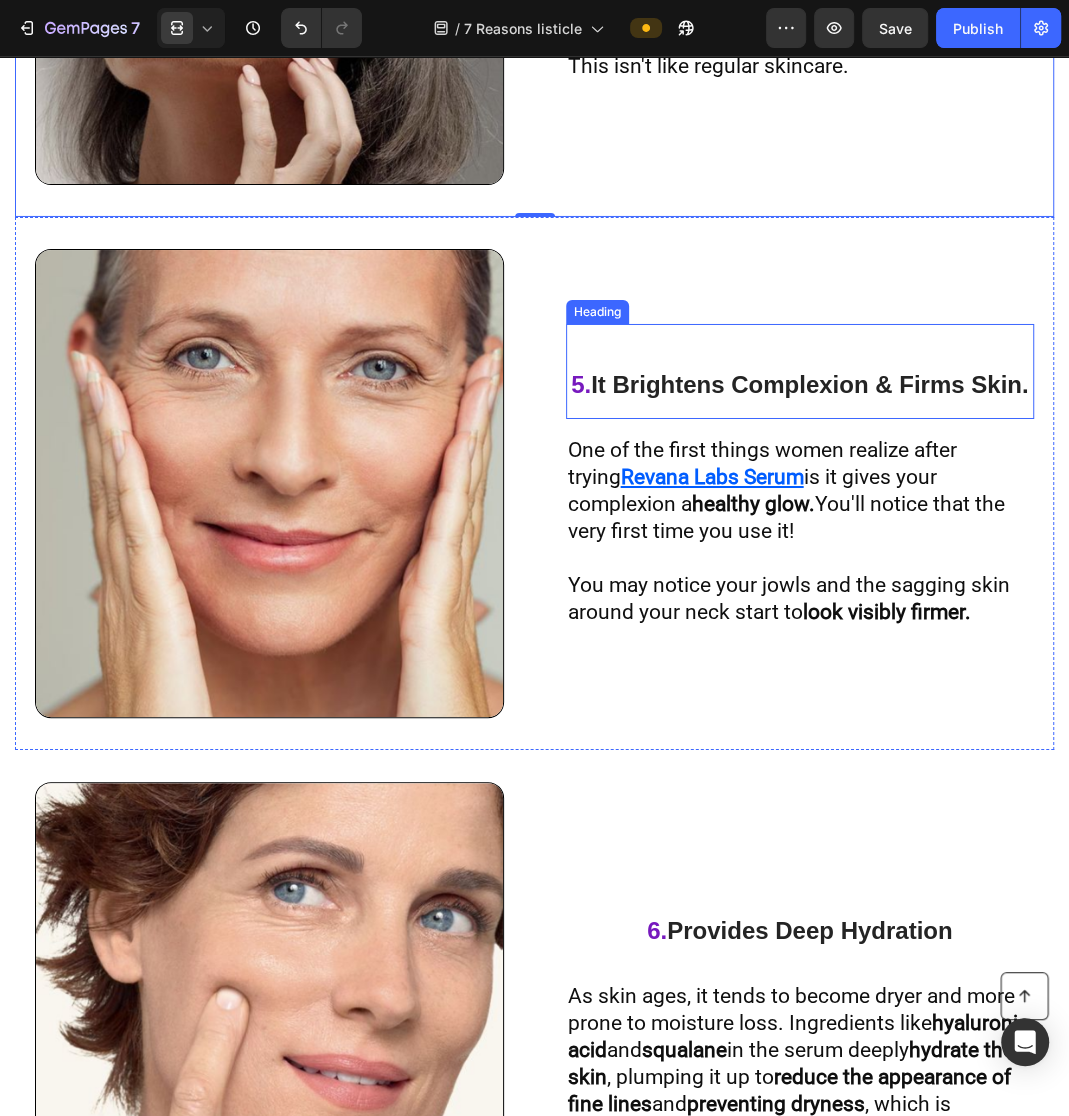 click on "5.  It Brightens Complexion & Firms Skin." at bounding box center (800, 379) 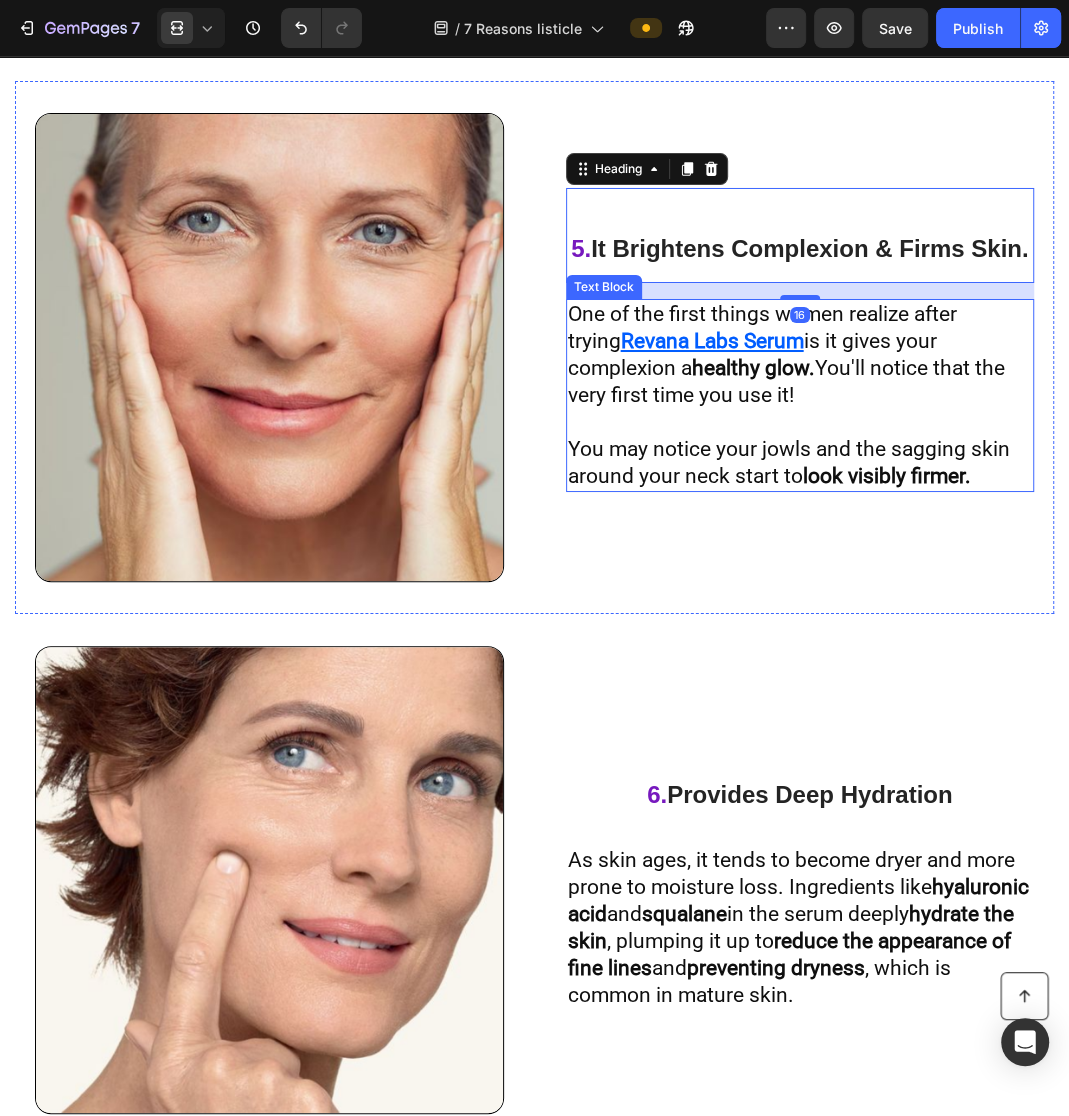 scroll, scrollTop: 4029, scrollLeft: 0, axis: vertical 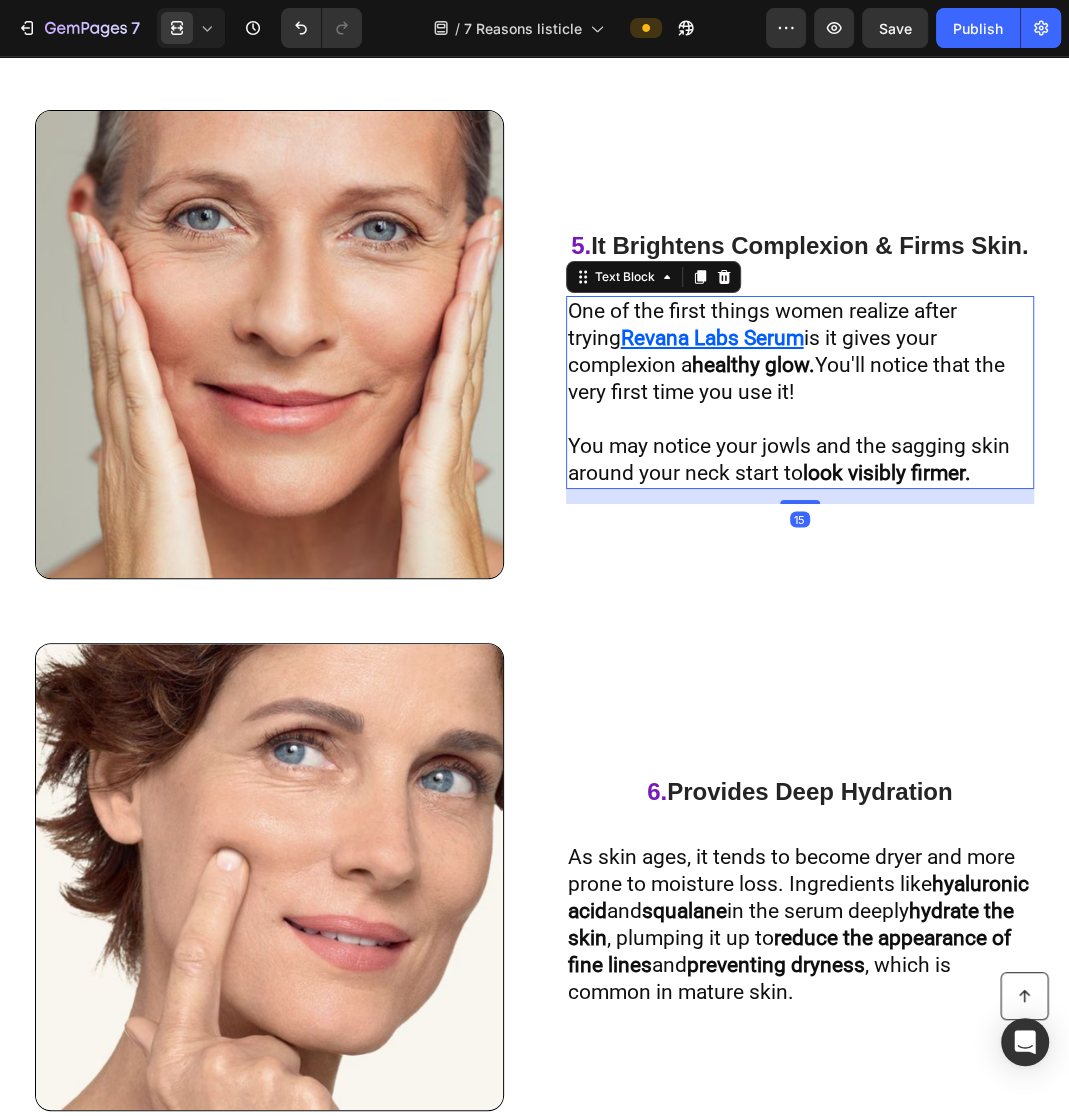 click on "You may notice your jowls and the sagging skin around your neck start to  look visibly firmer." at bounding box center [789, 459] 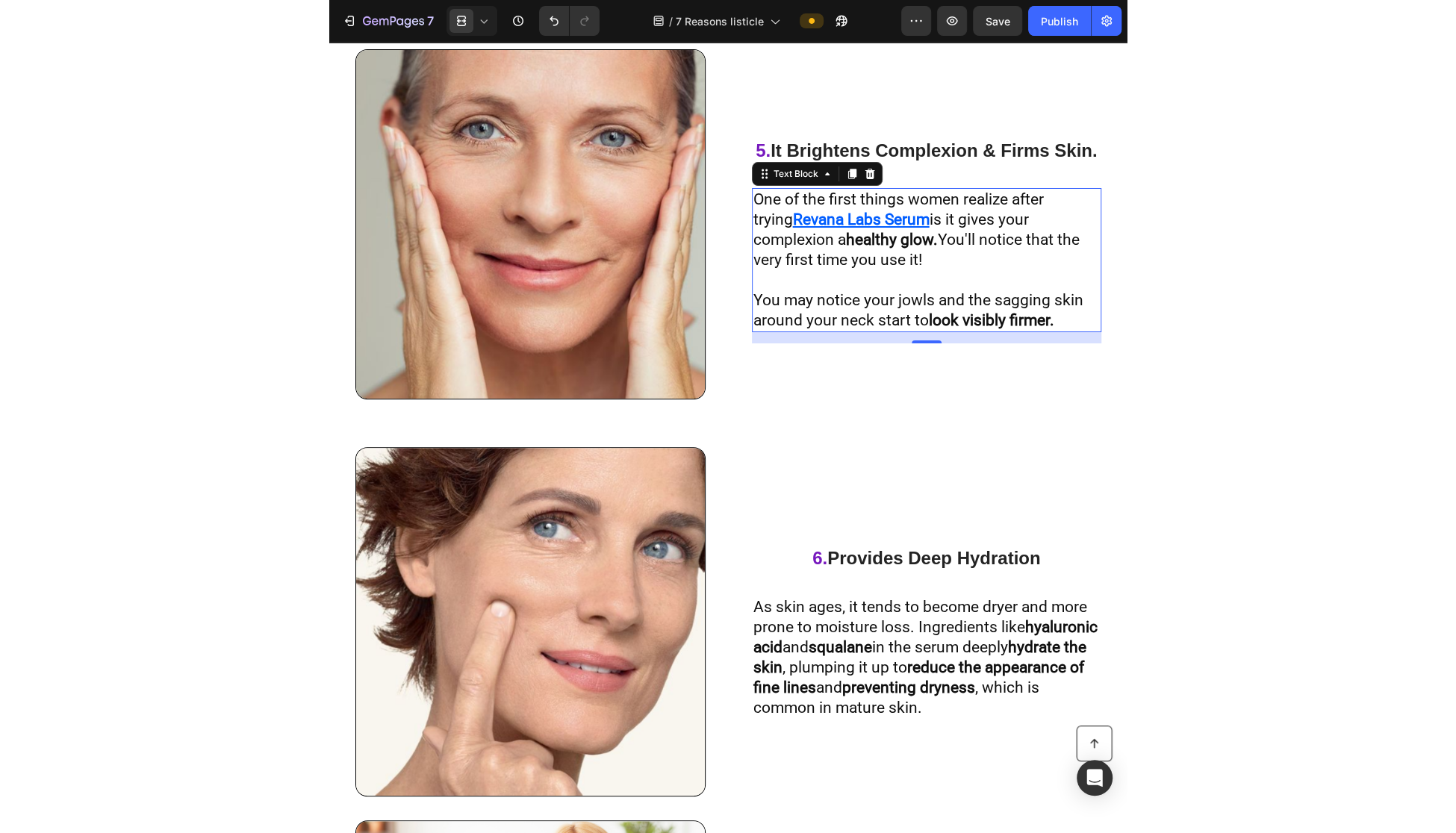 scroll, scrollTop: 3000, scrollLeft: 0, axis: vertical 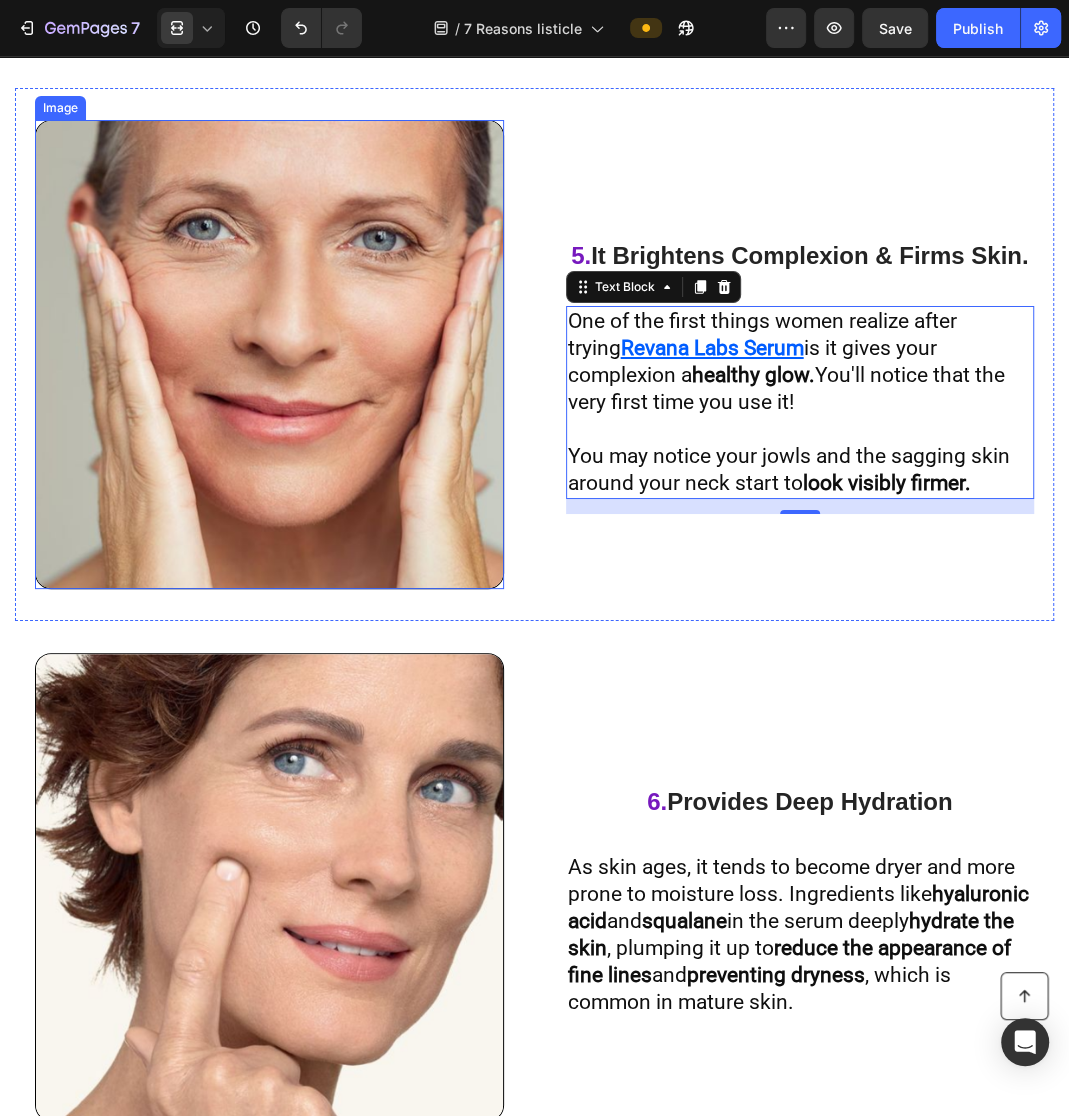 click at bounding box center [269, 354] 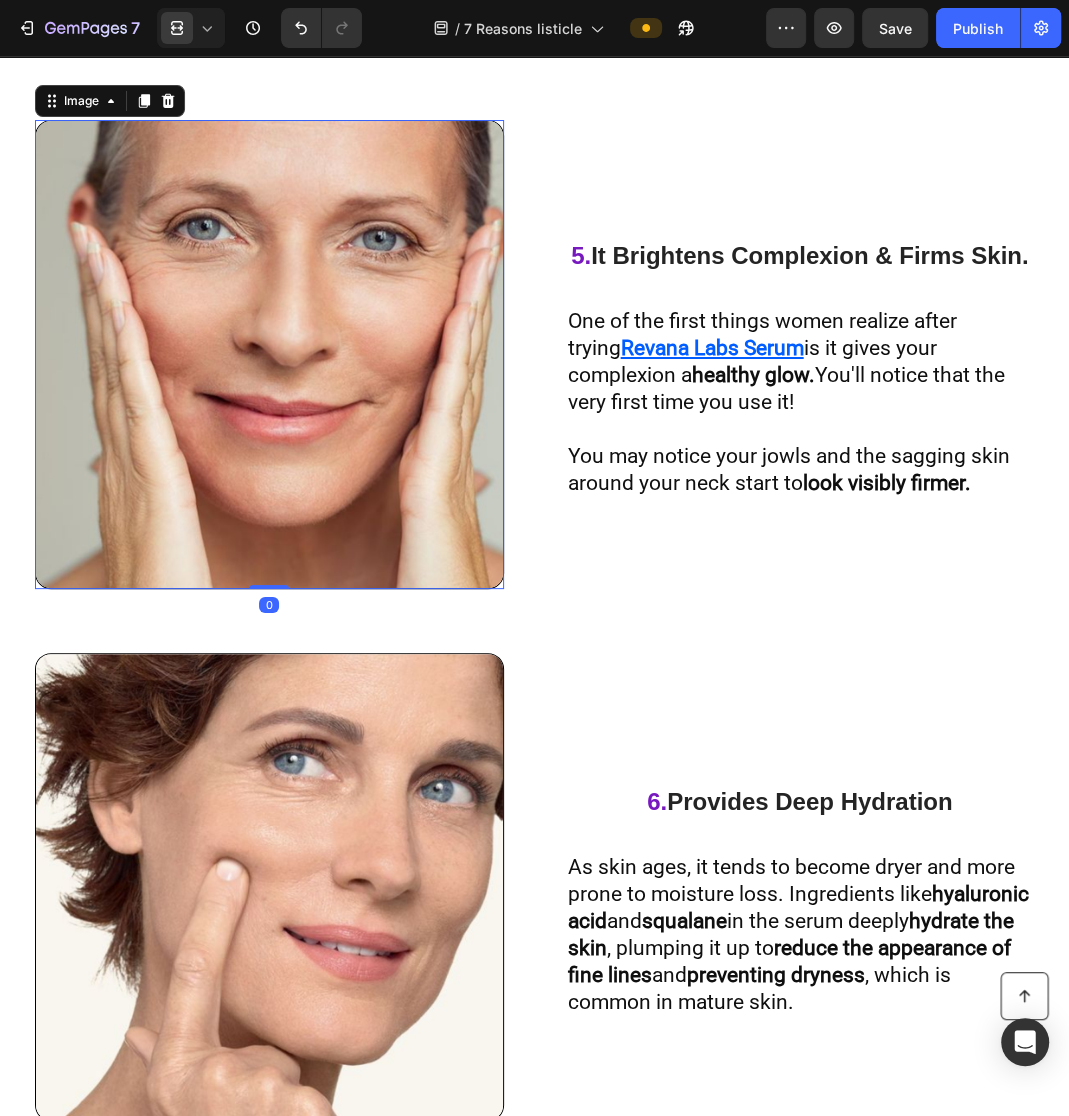 click at bounding box center (269, 354) 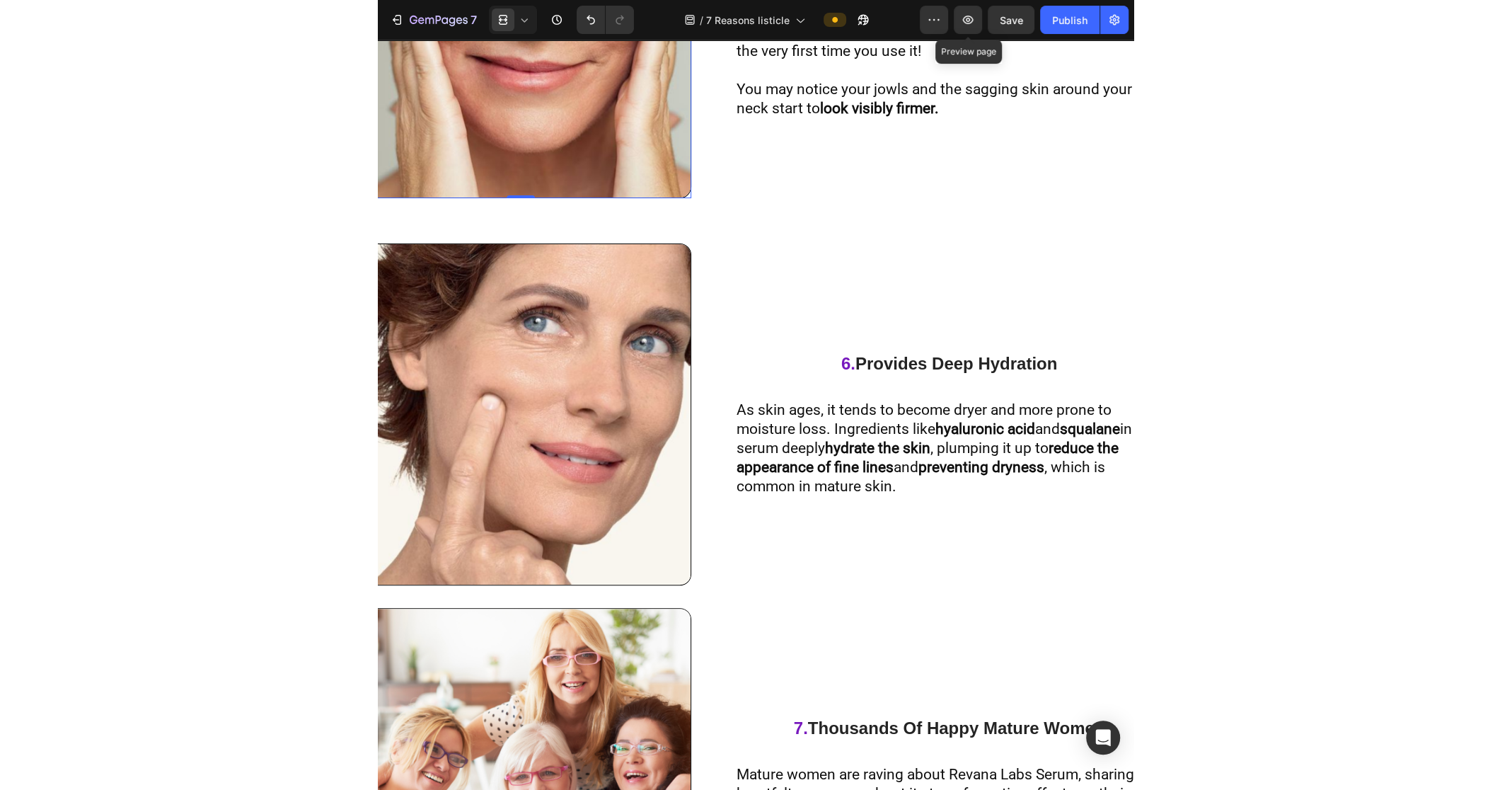 scroll, scrollTop: 2599, scrollLeft: 0, axis: vertical 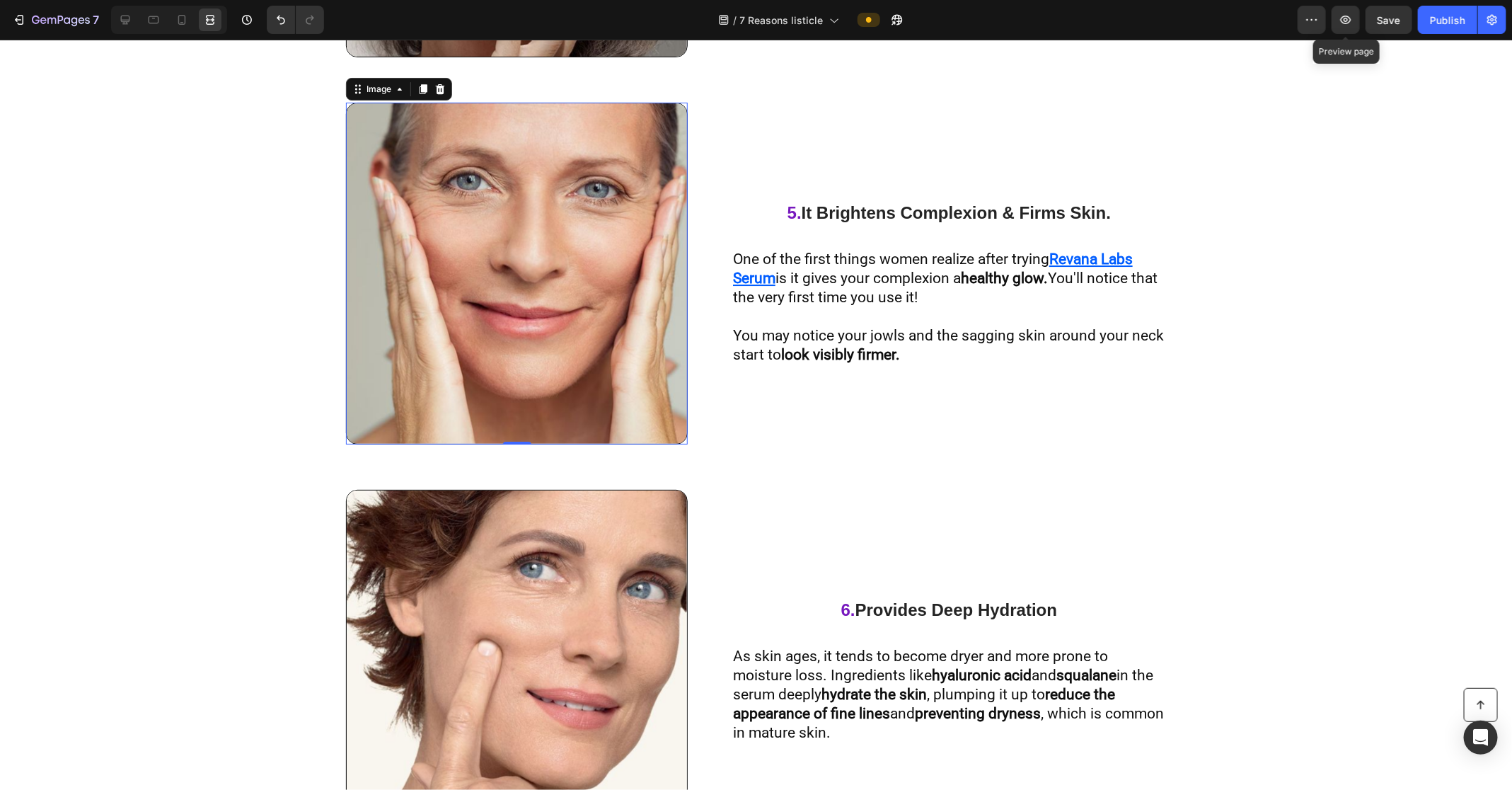 click at bounding box center (516, 273) 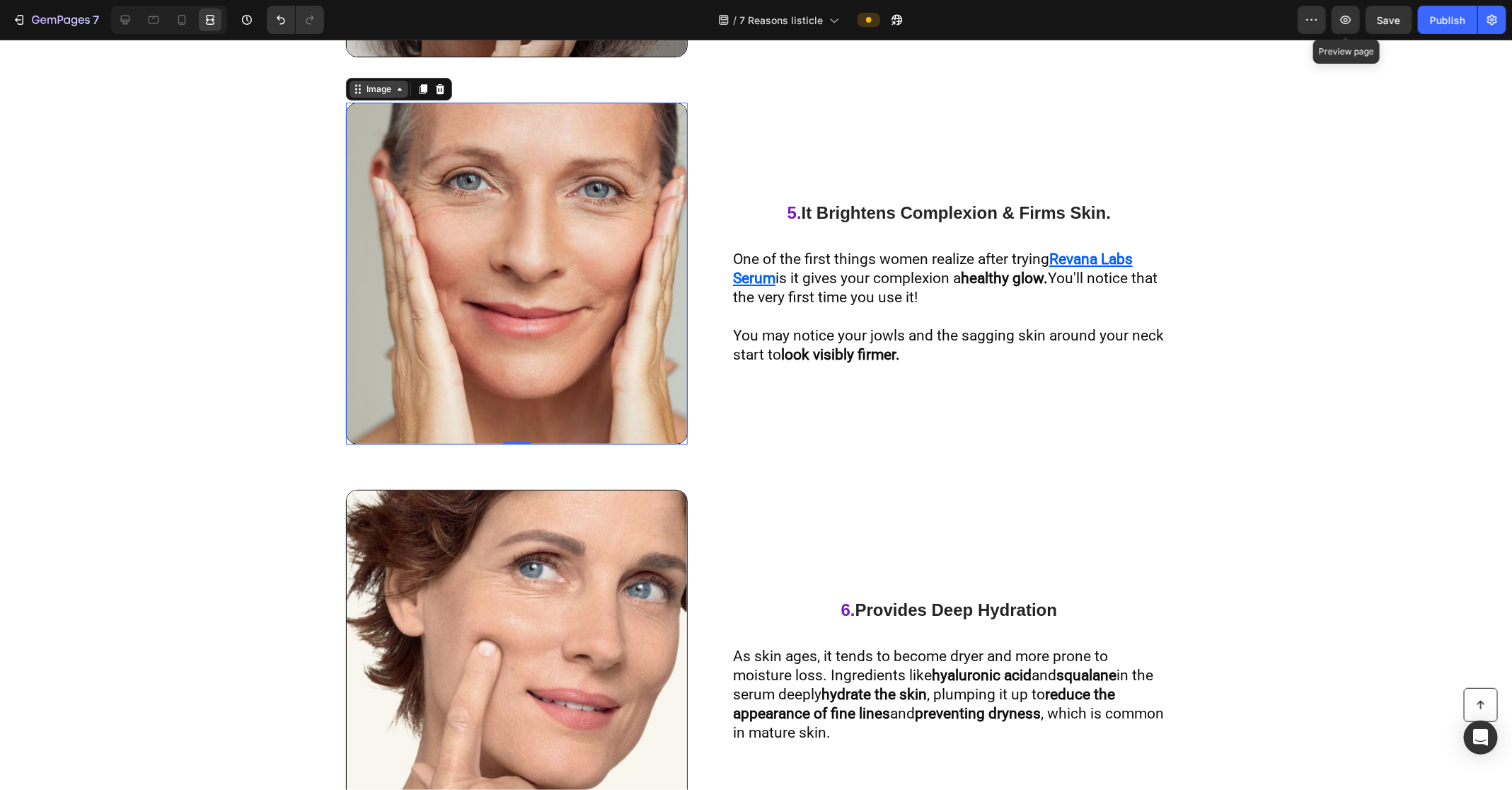 click on "Image" at bounding box center (379, 88) 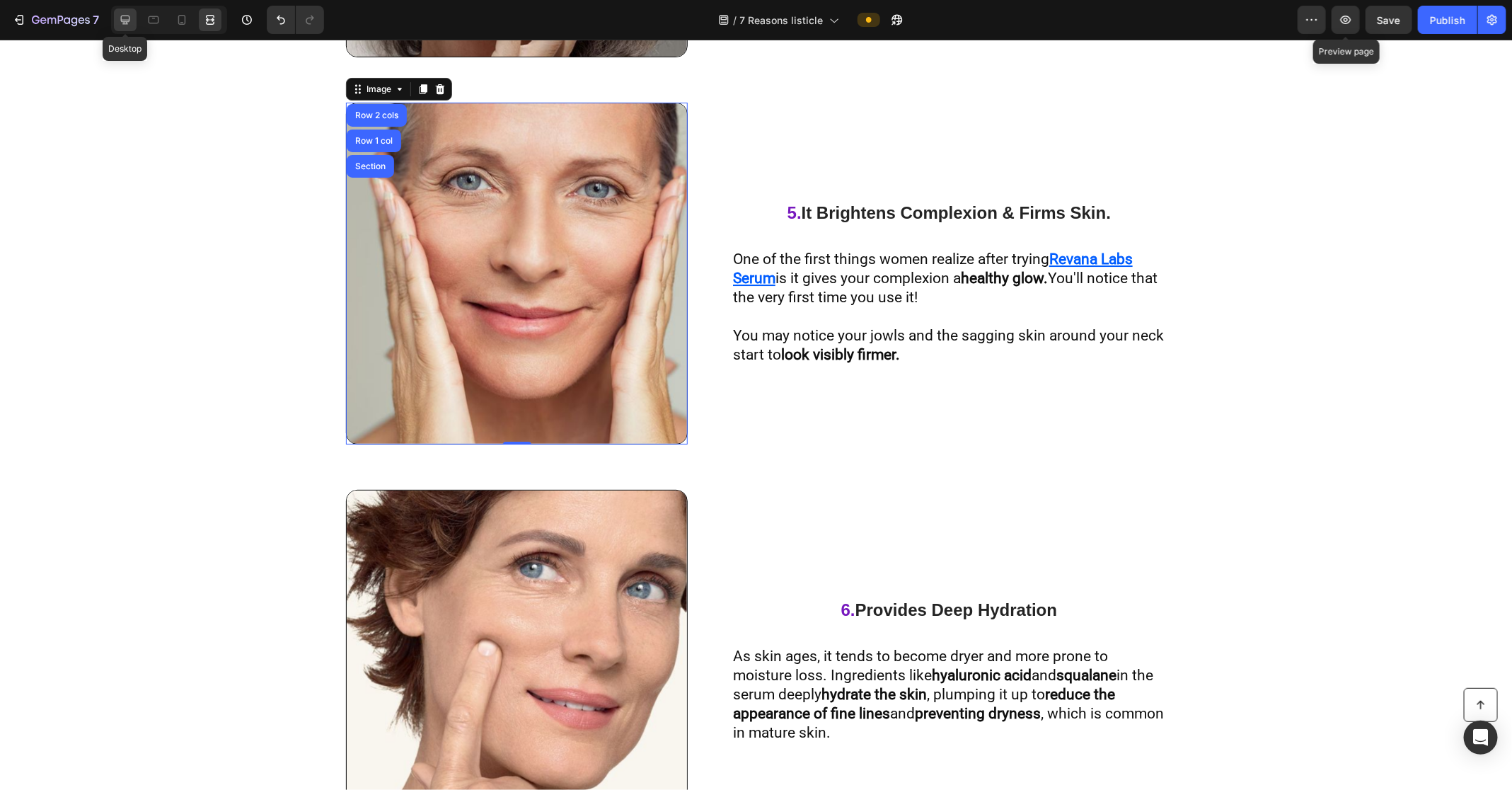 click 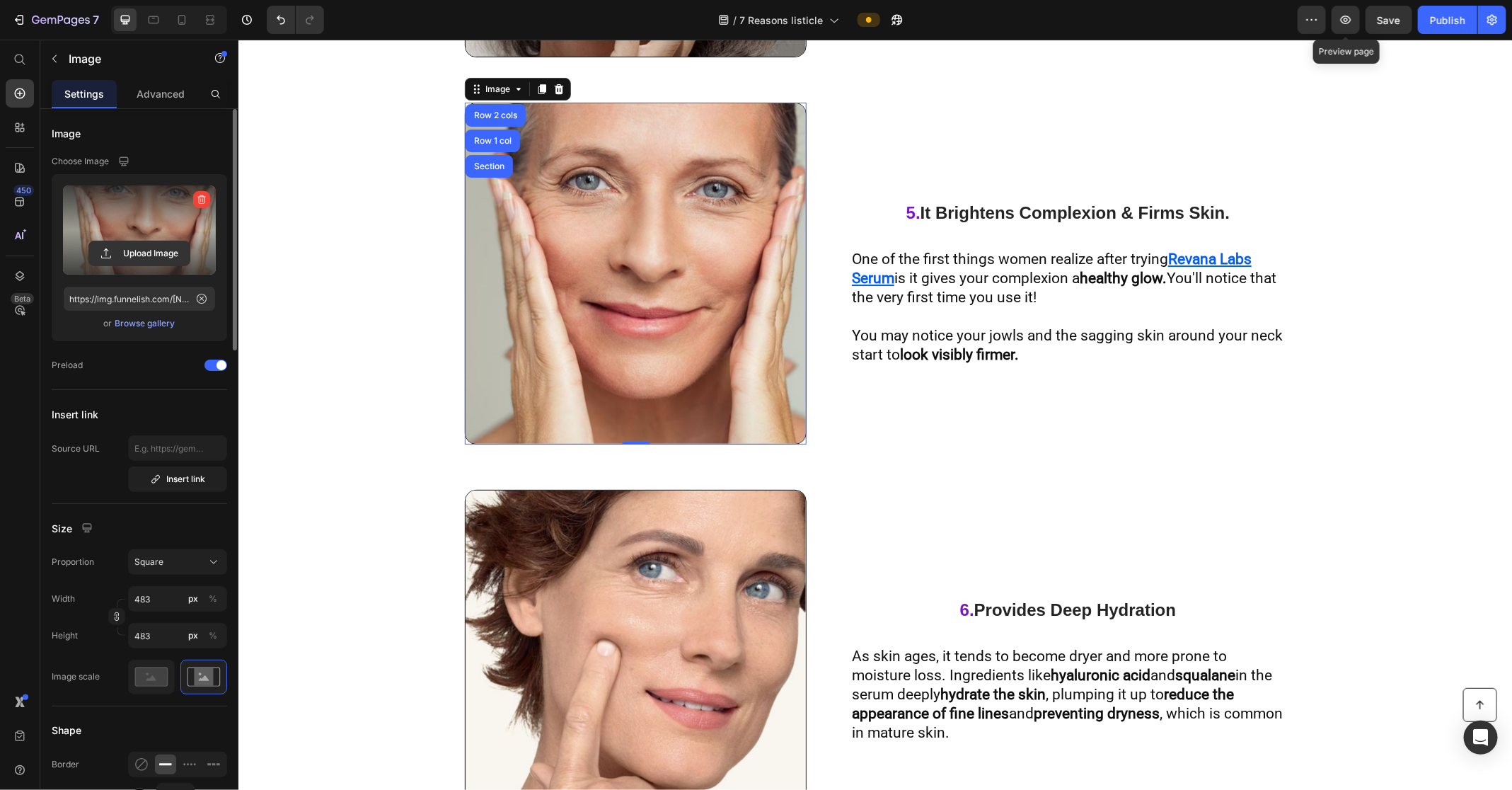 click at bounding box center (139, 230) 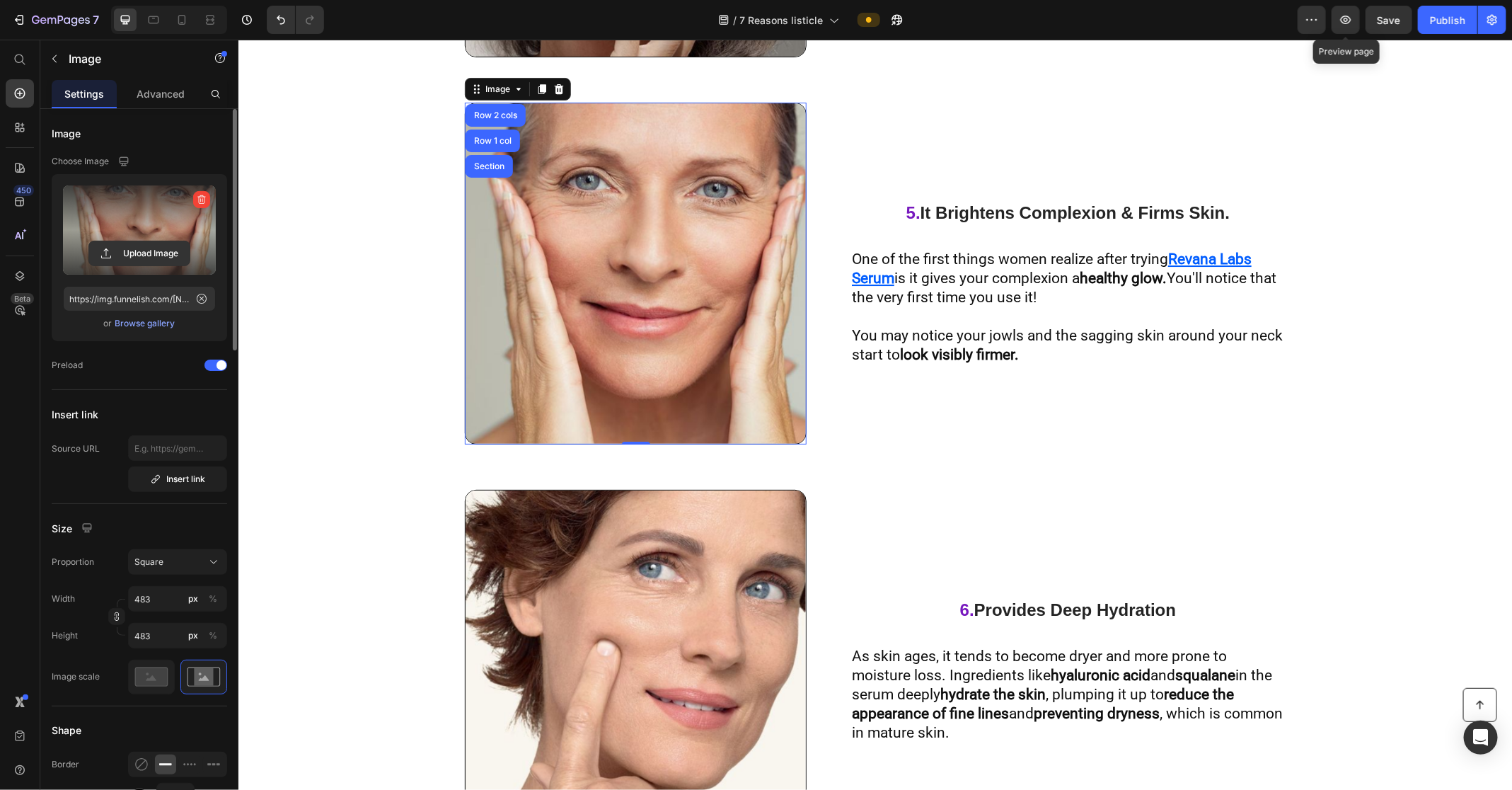 click 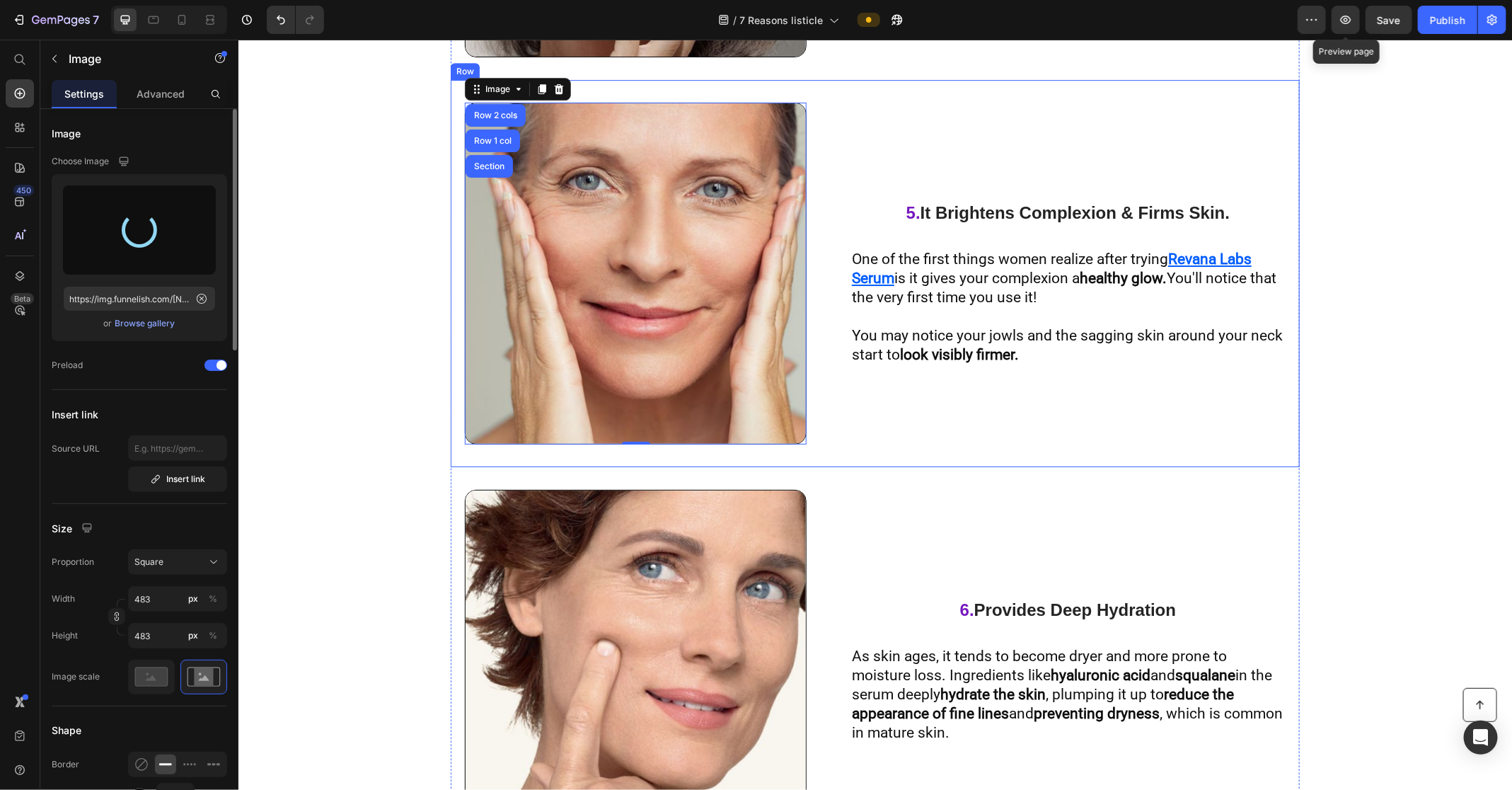 type on "https://cdn.shopify.com/s/files/1/0970/0435/5923/files/gempages_573677940785546130-80b1c282-e115-4662-92c4-76a7f1f7db37.png" 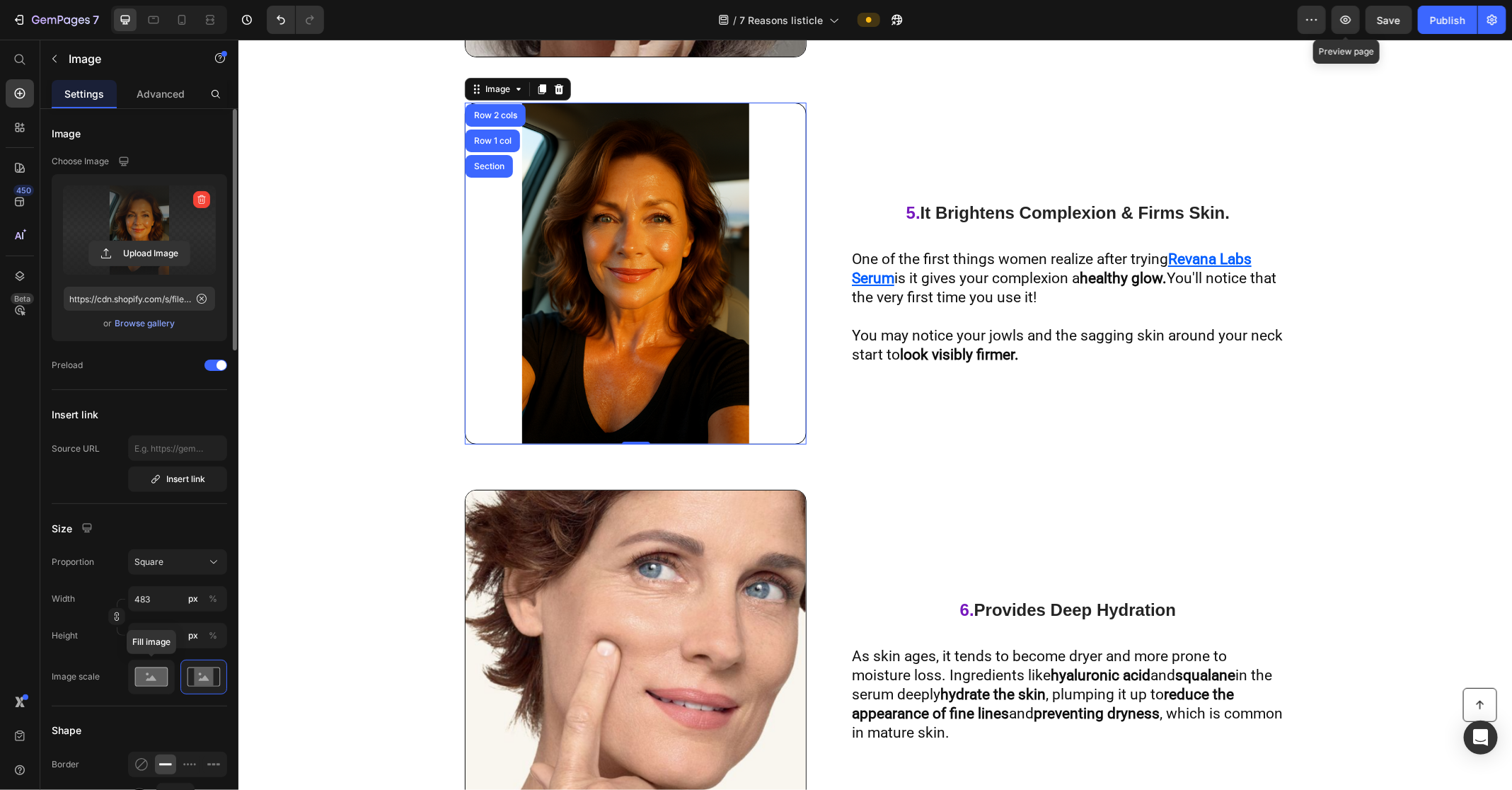 click 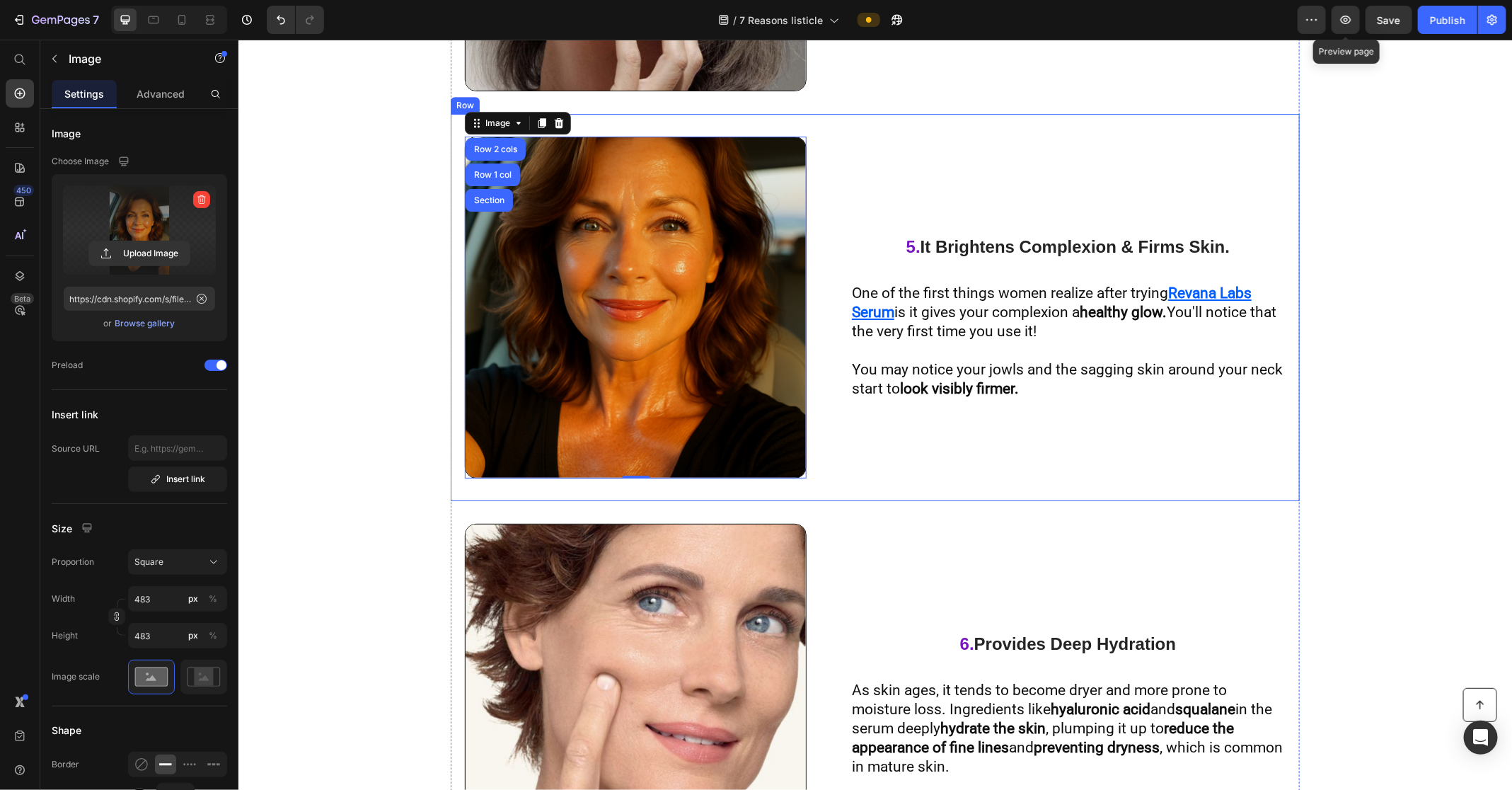 scroll, scrollTop: 2526, scrollLeft: 0, axis: vertical 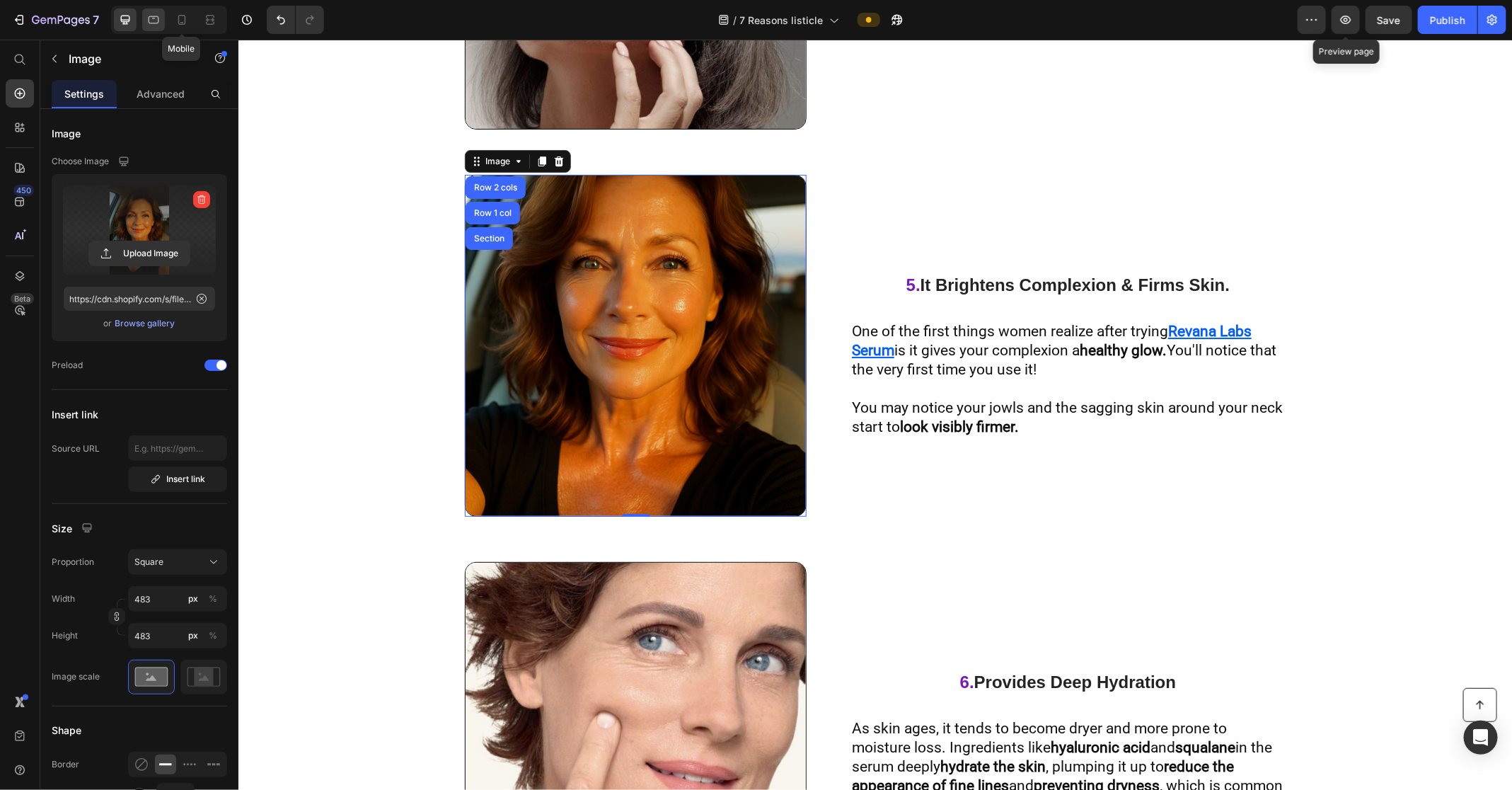 click 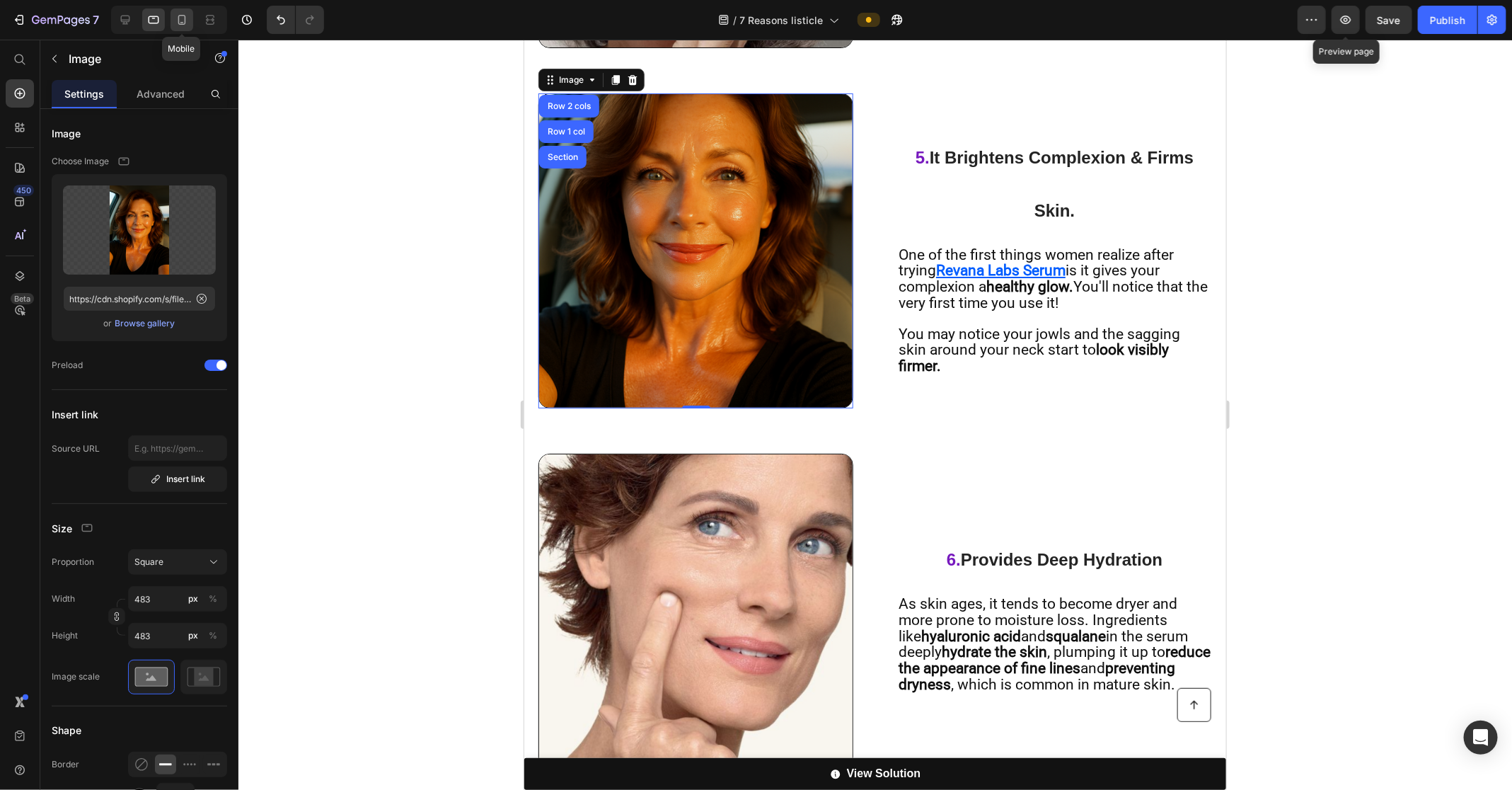 click 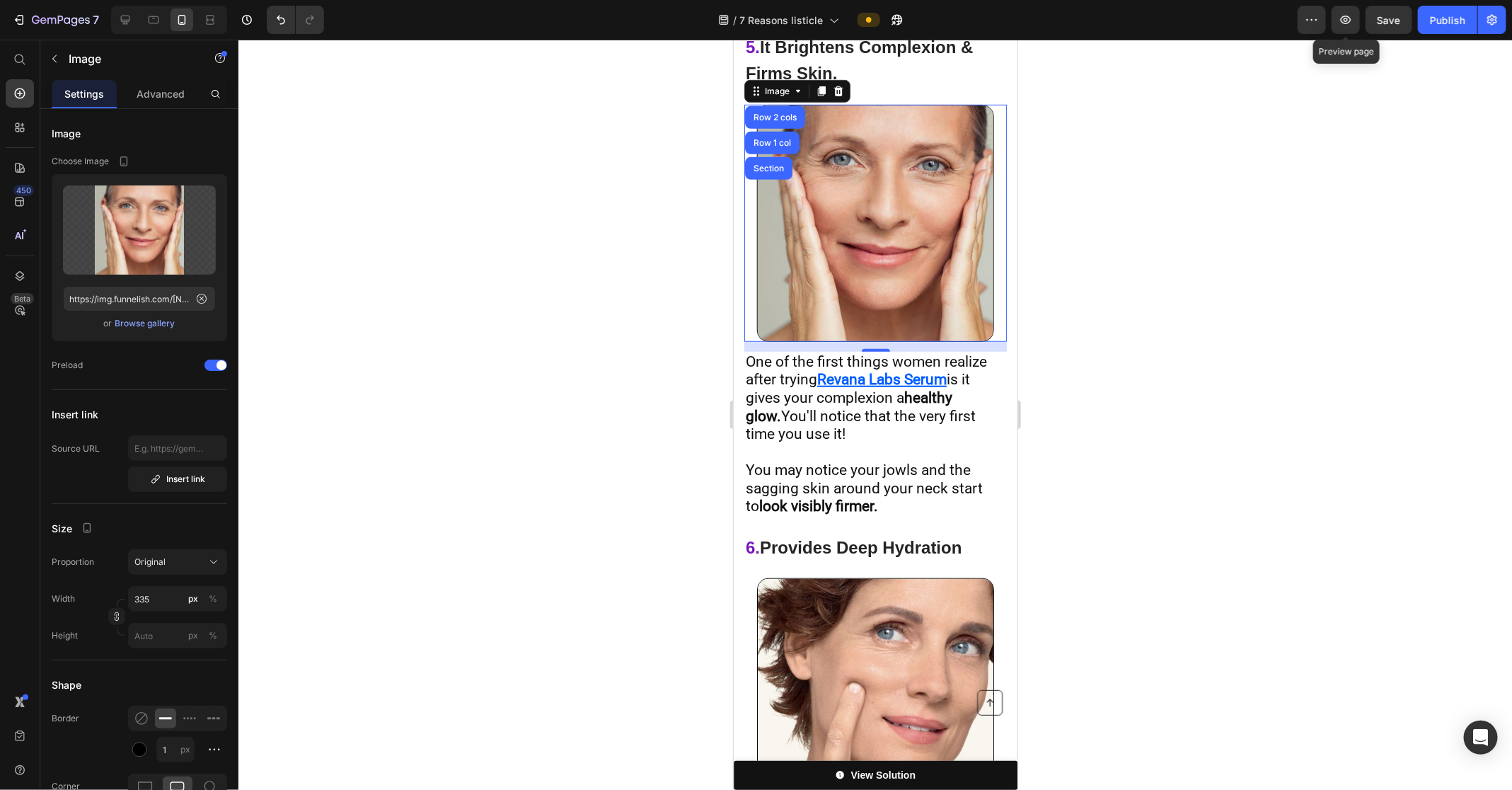 scroll, scrollTop: 3505, scrollLeft: 0, axis: vertical 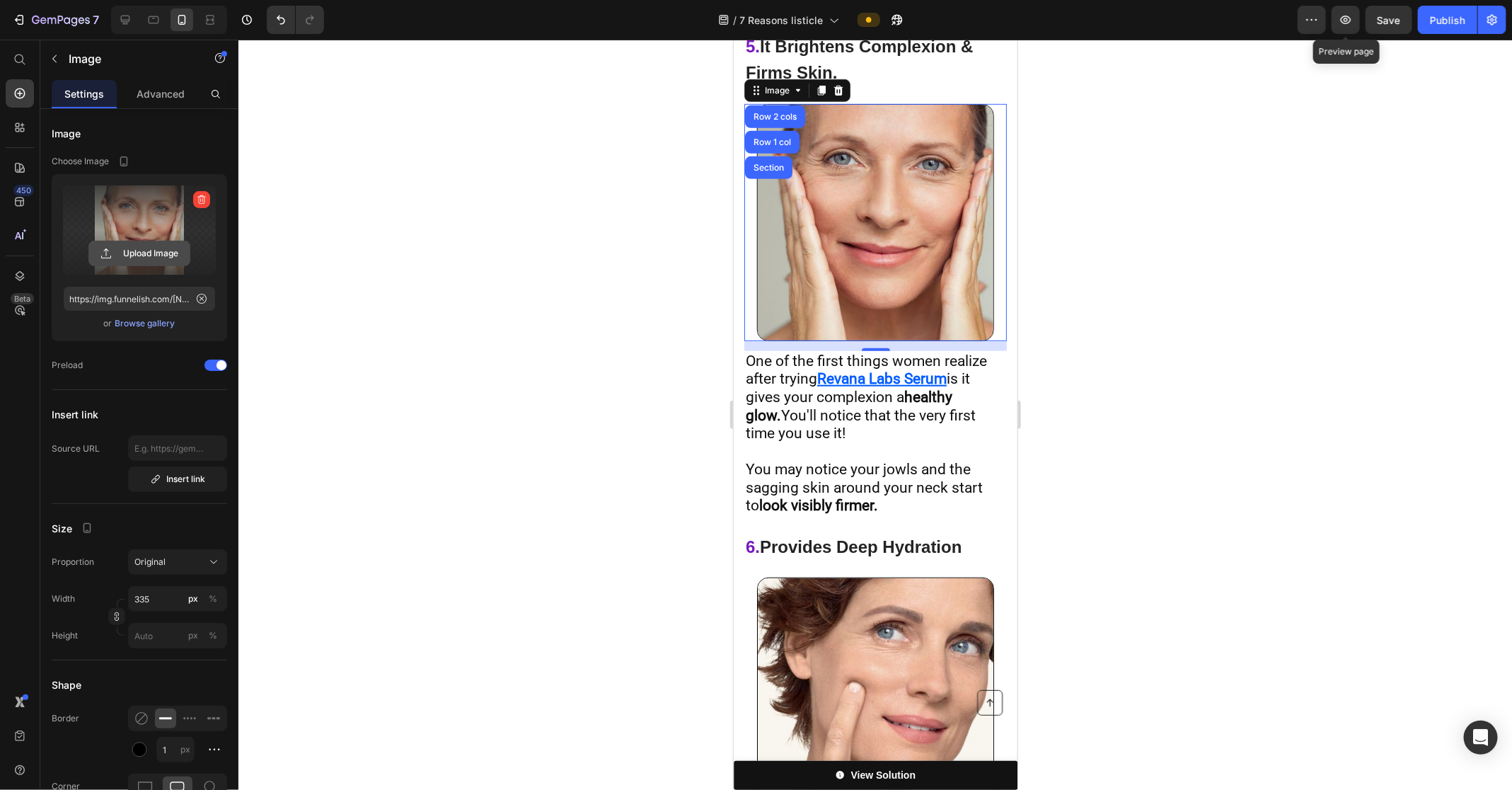 click 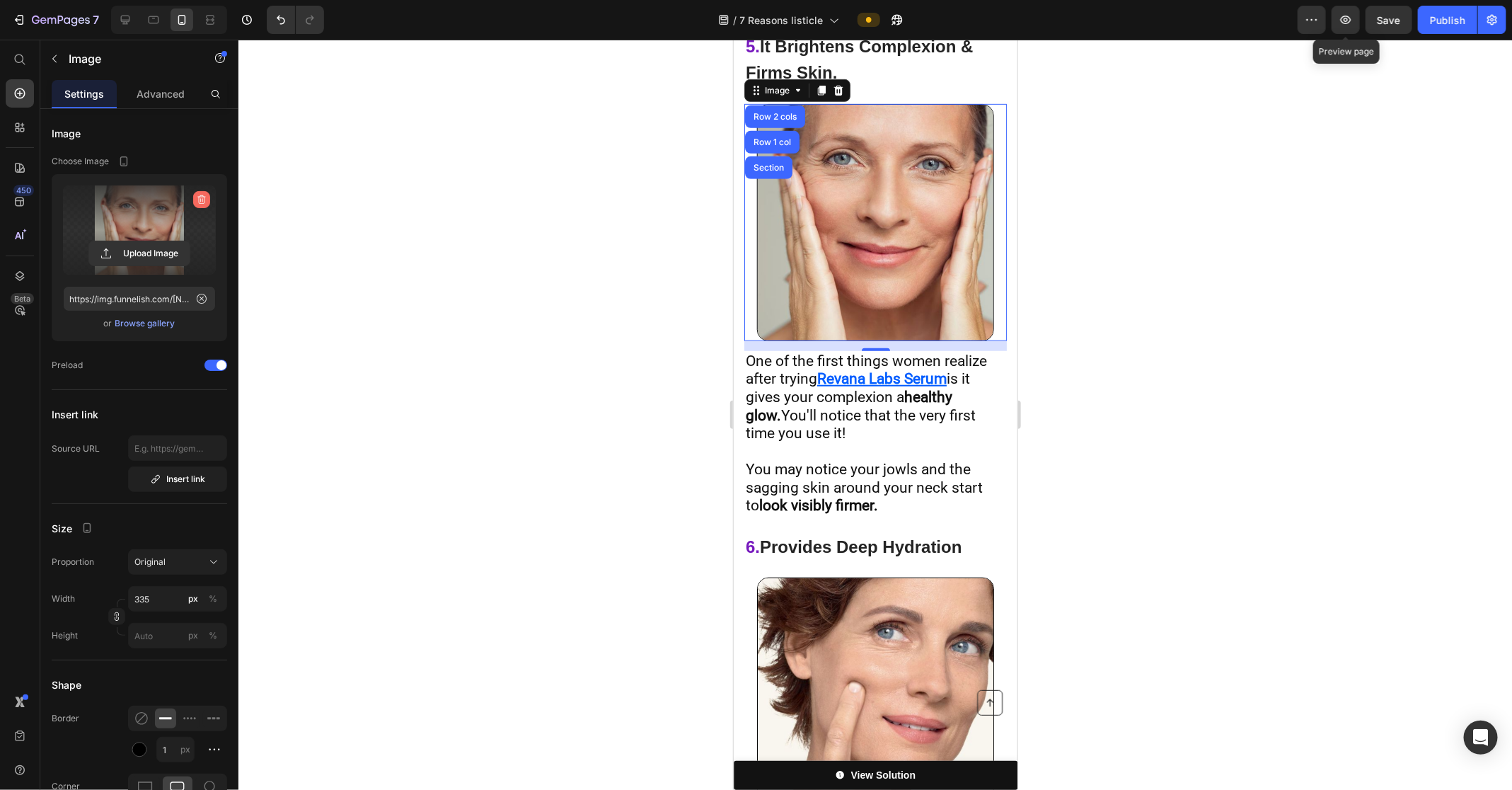 click 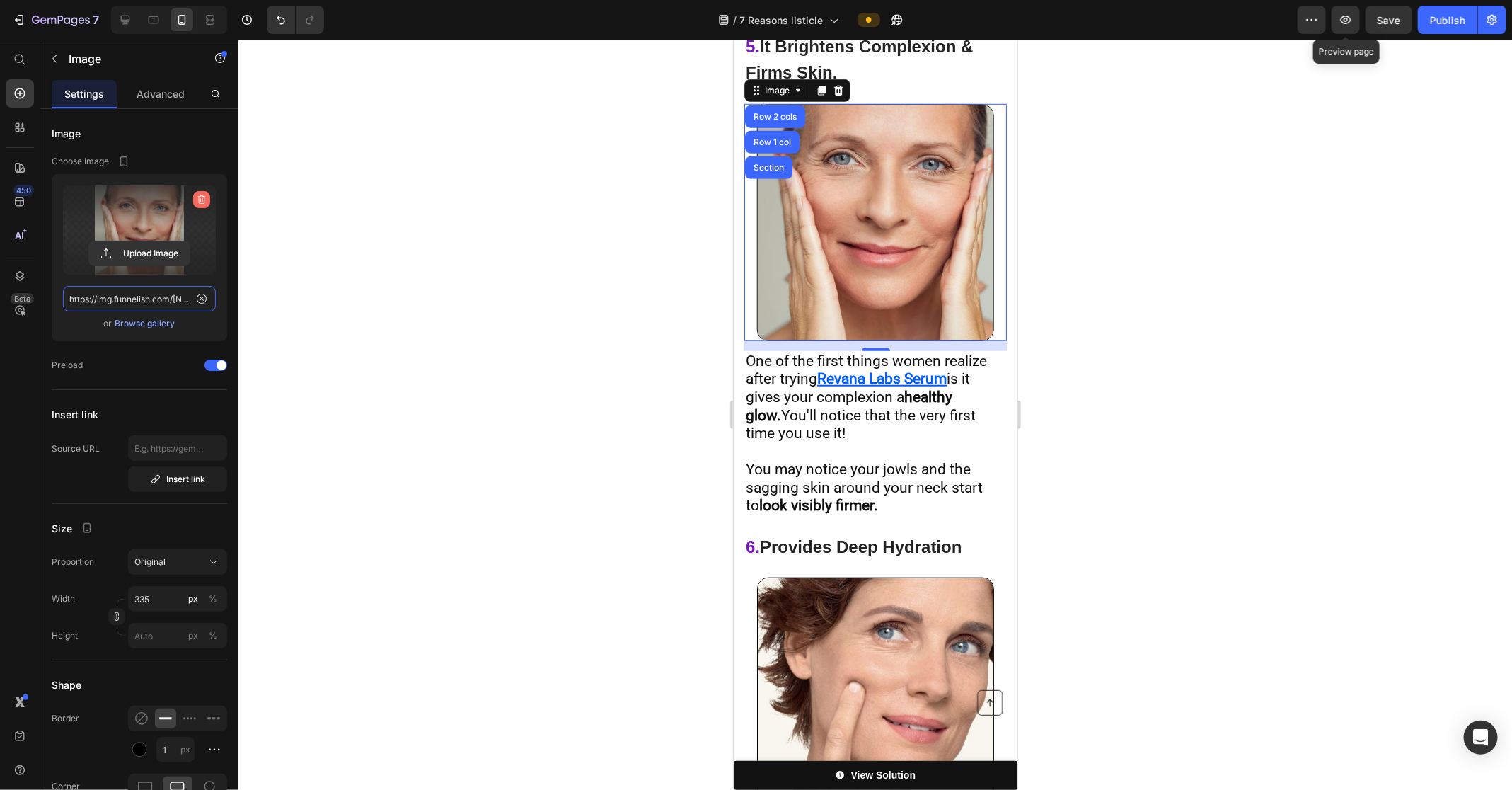 type 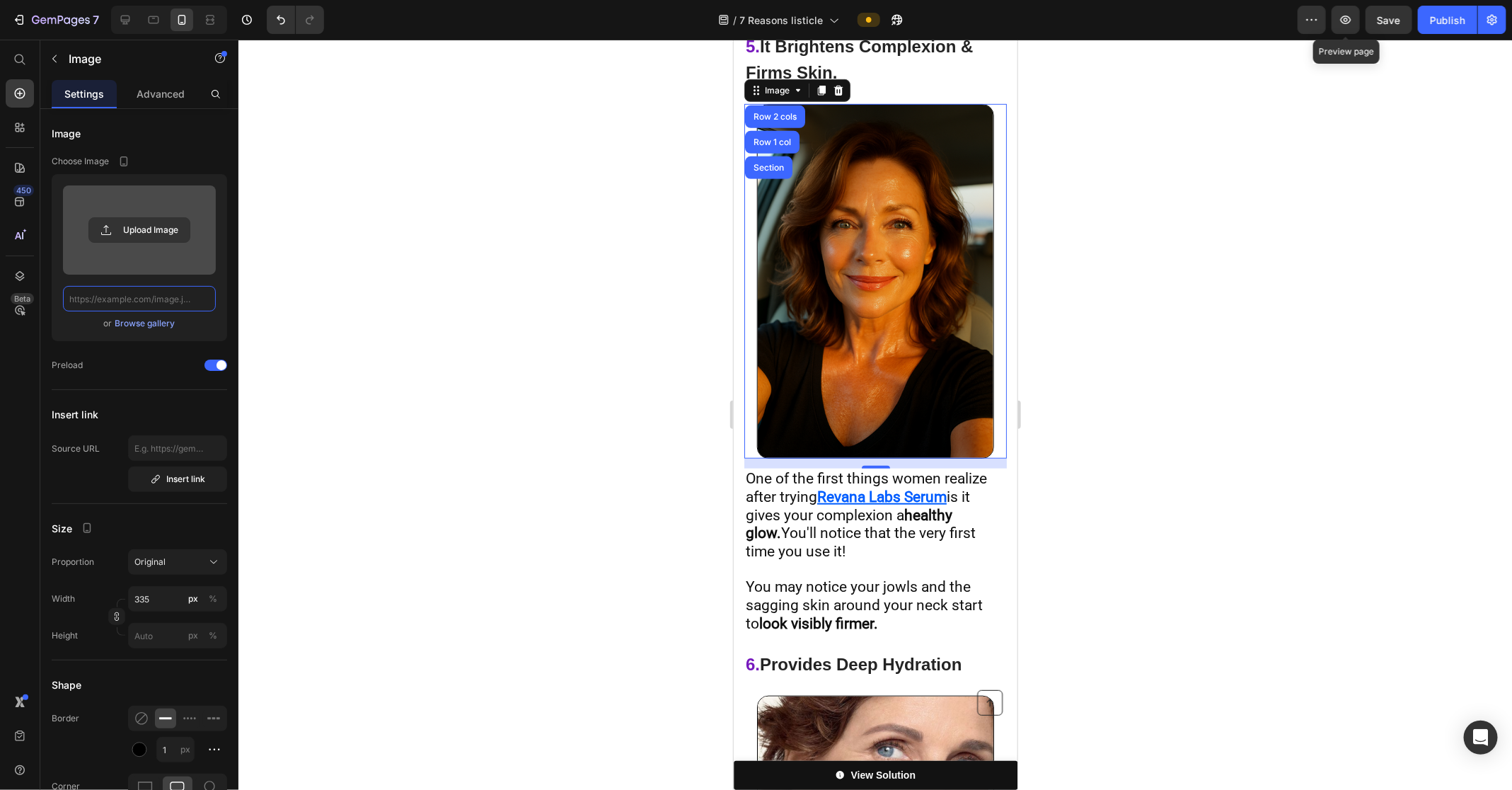 scroll, scrollTop: 0, scrollLeft: 0, axis: both 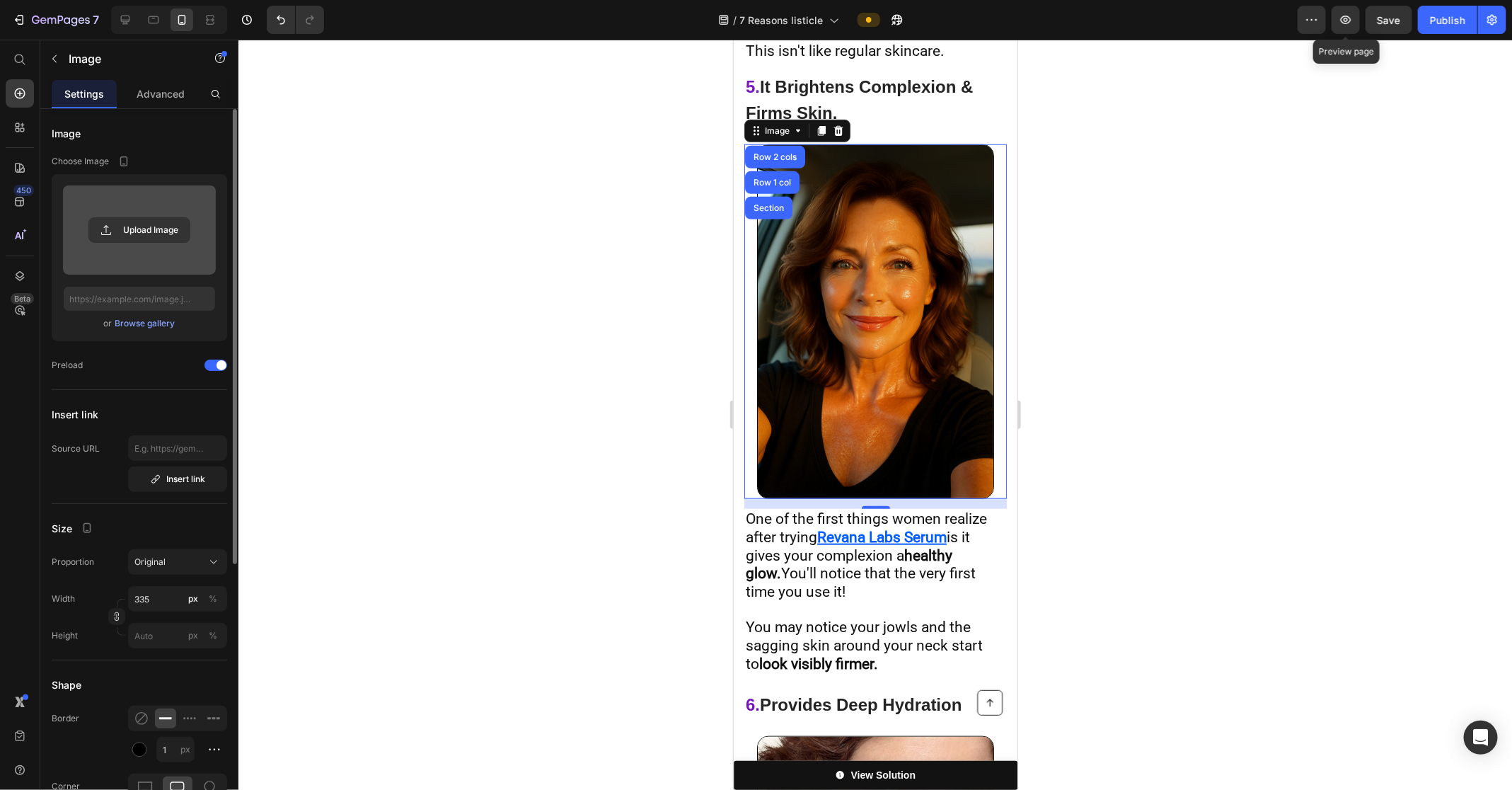 click at bounding box center (875, 321) 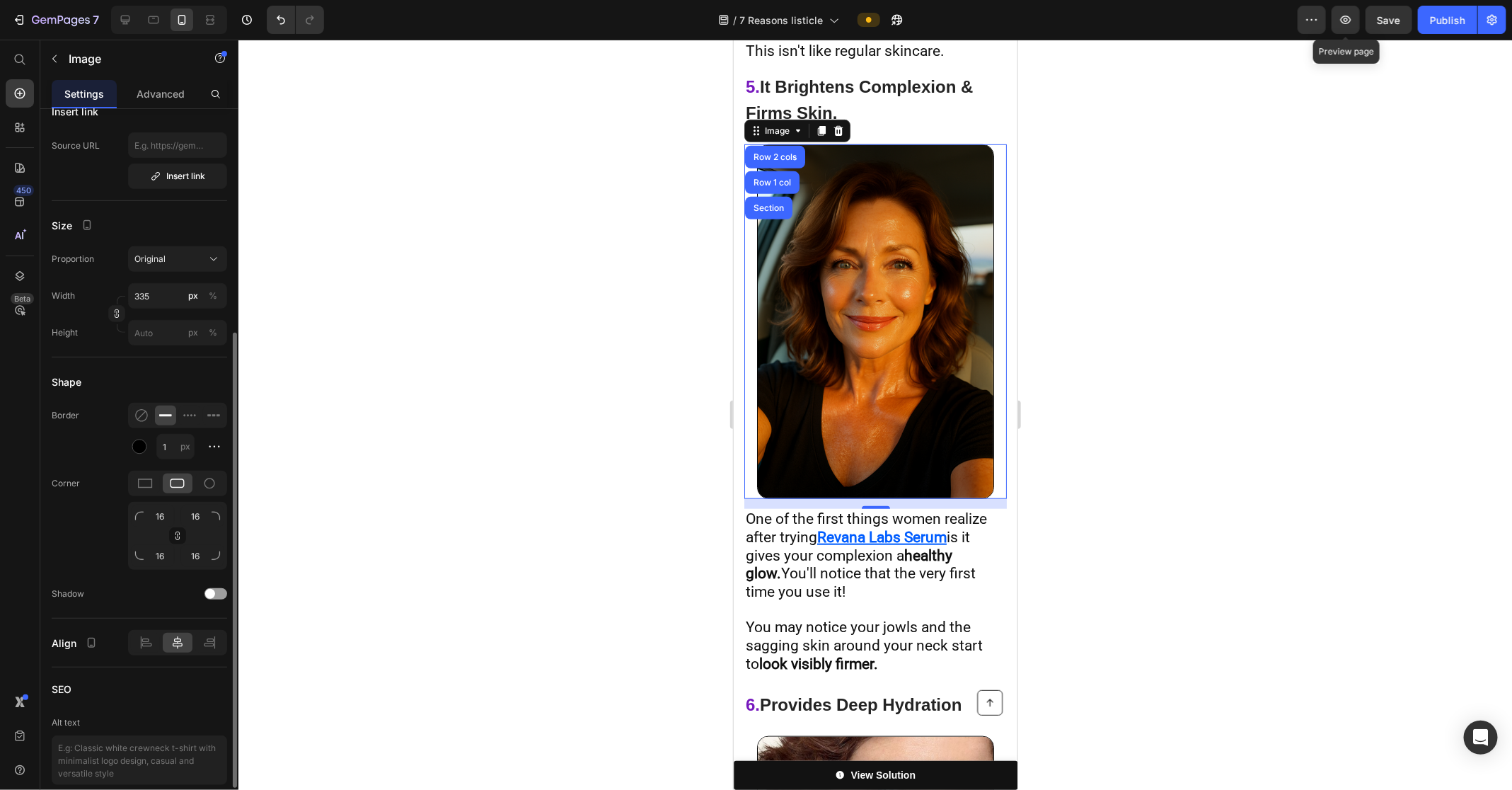 scroll, scrollTop: 342, scrollLeft: 0, axis: vertical 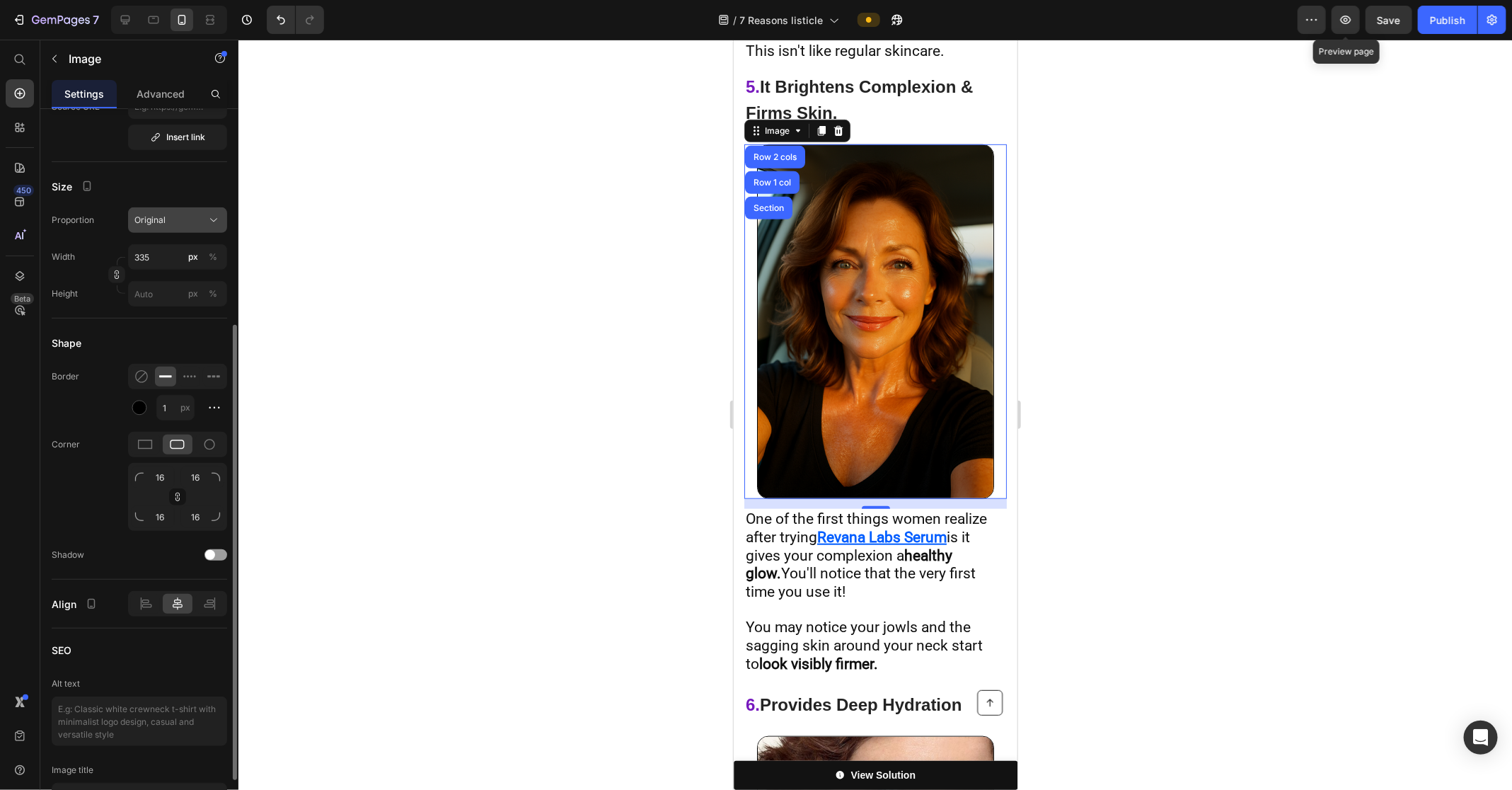 click on "Original" at bounding box center [150, 220] 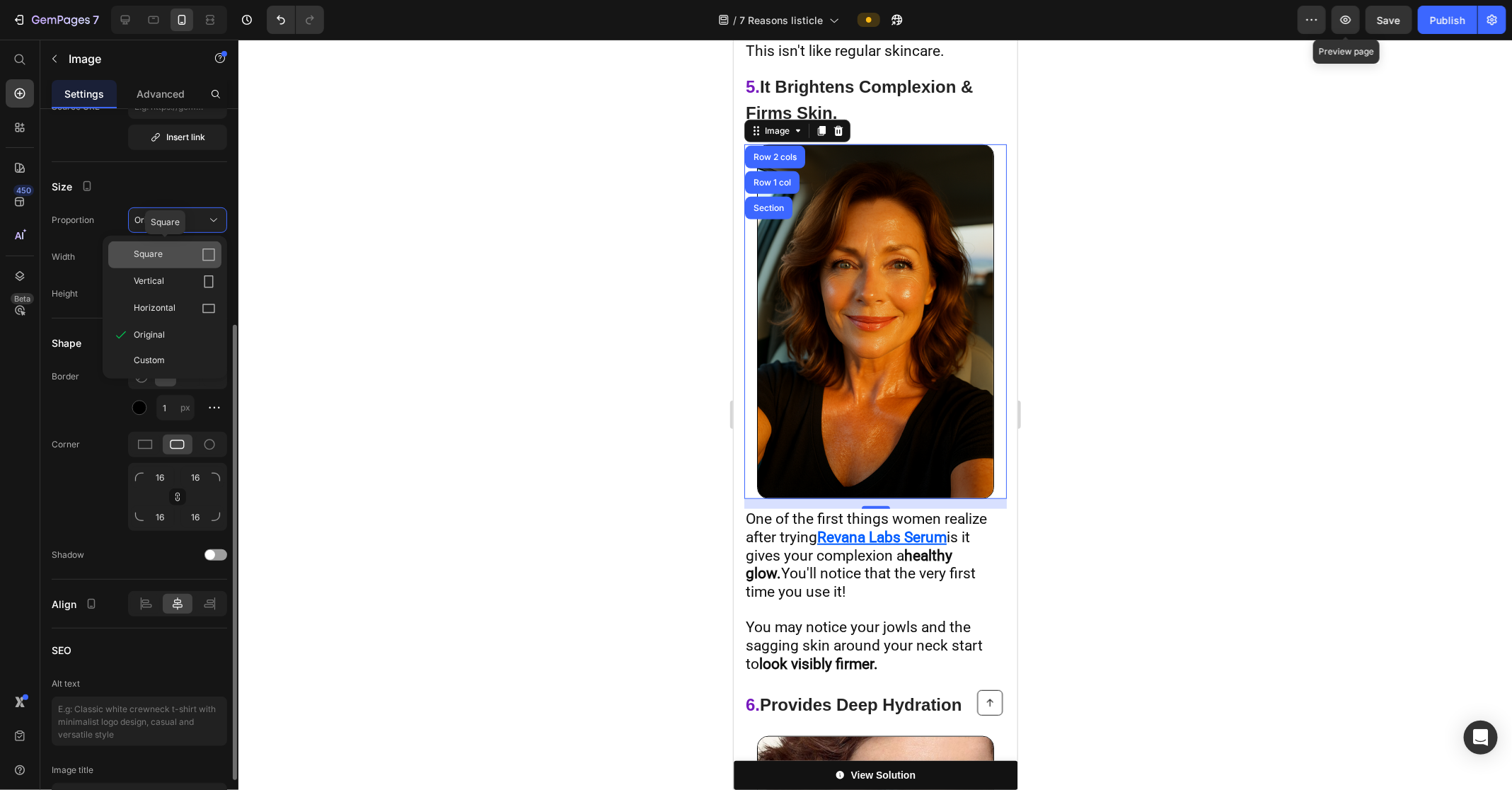 click 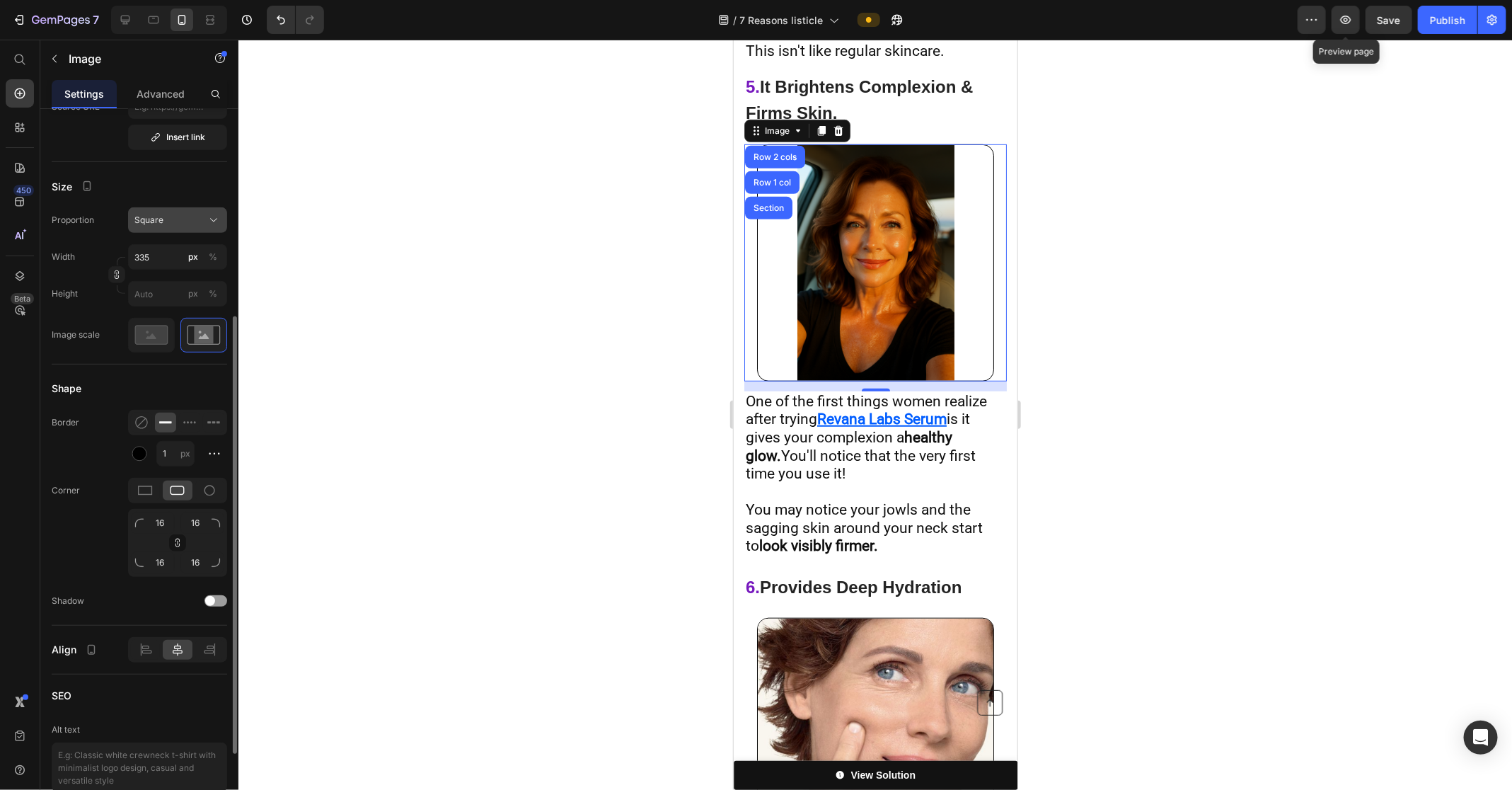 click on "Square" at bounding box center (149, 220) 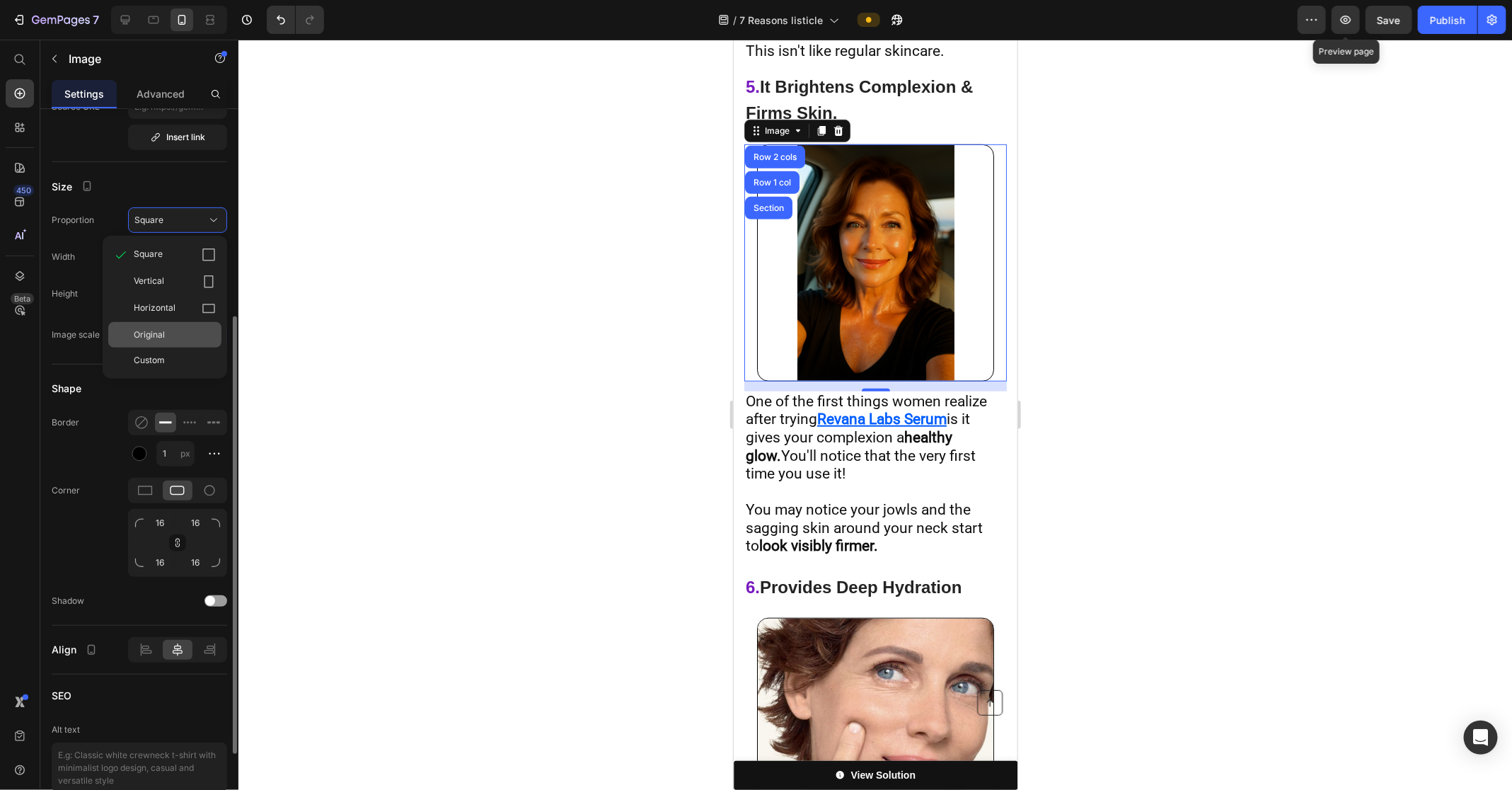 click on "Original" at bounding box center (175, 335) 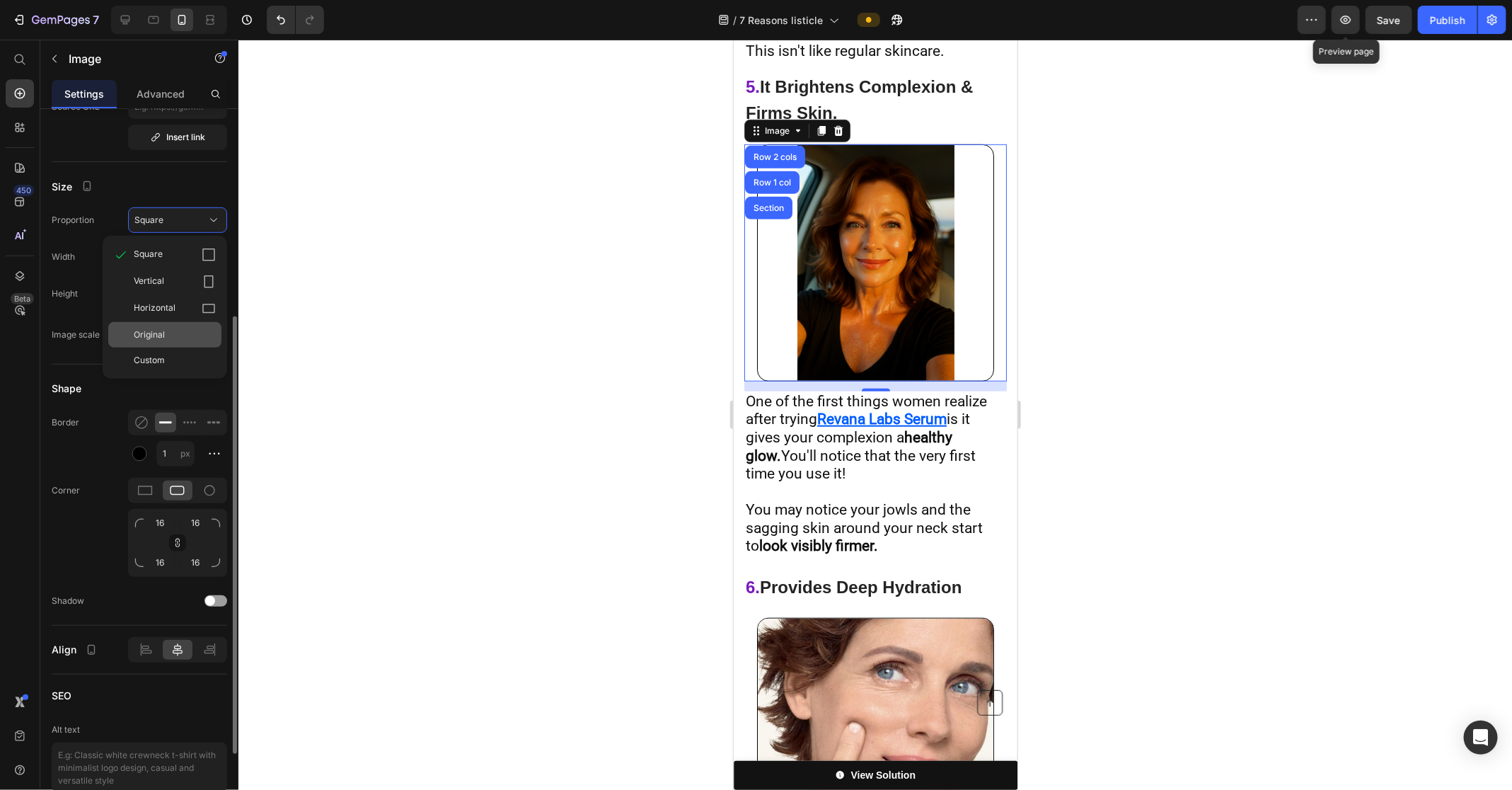 type 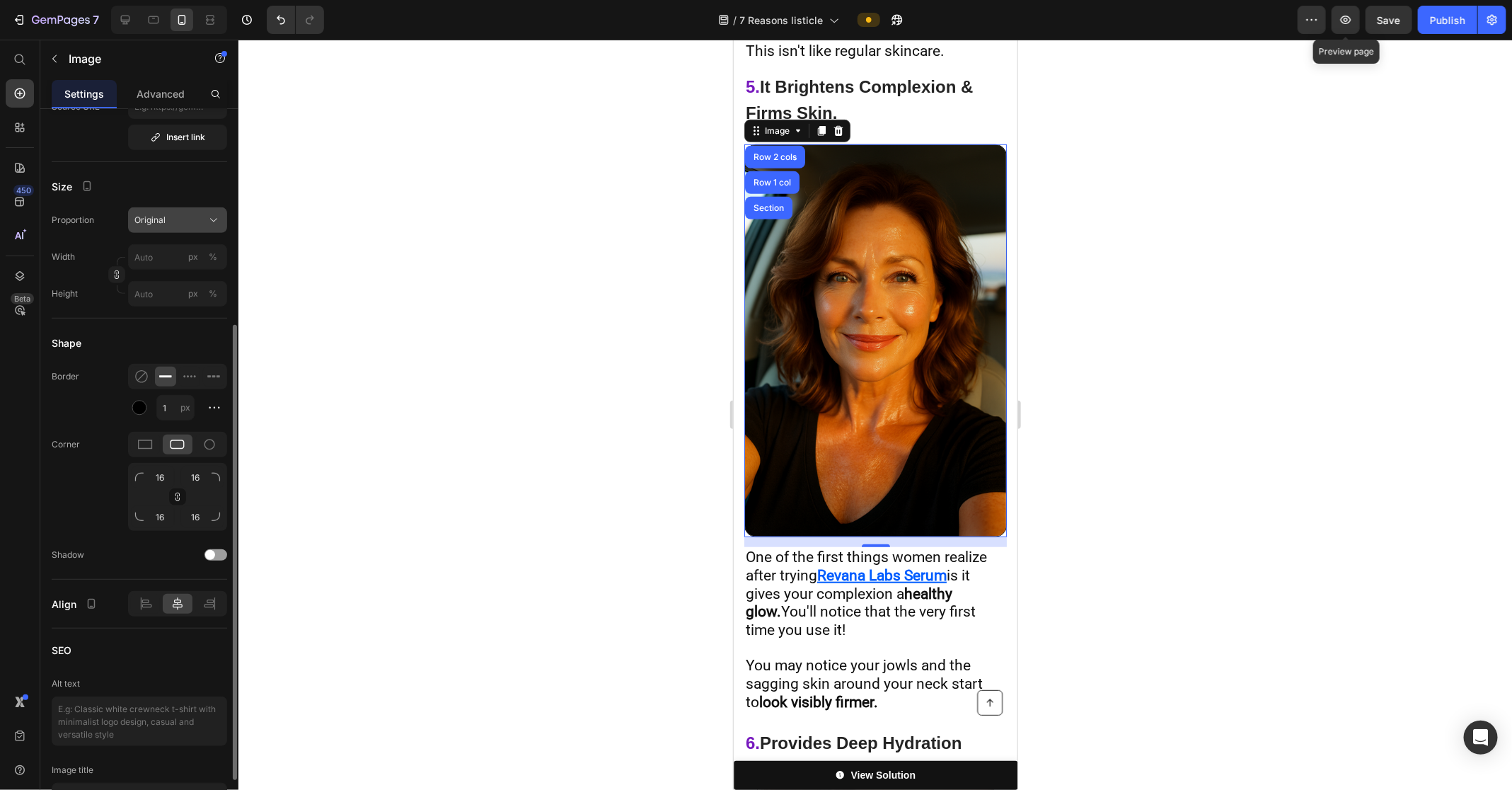 click on "Original" at bounding box center (178, 220) 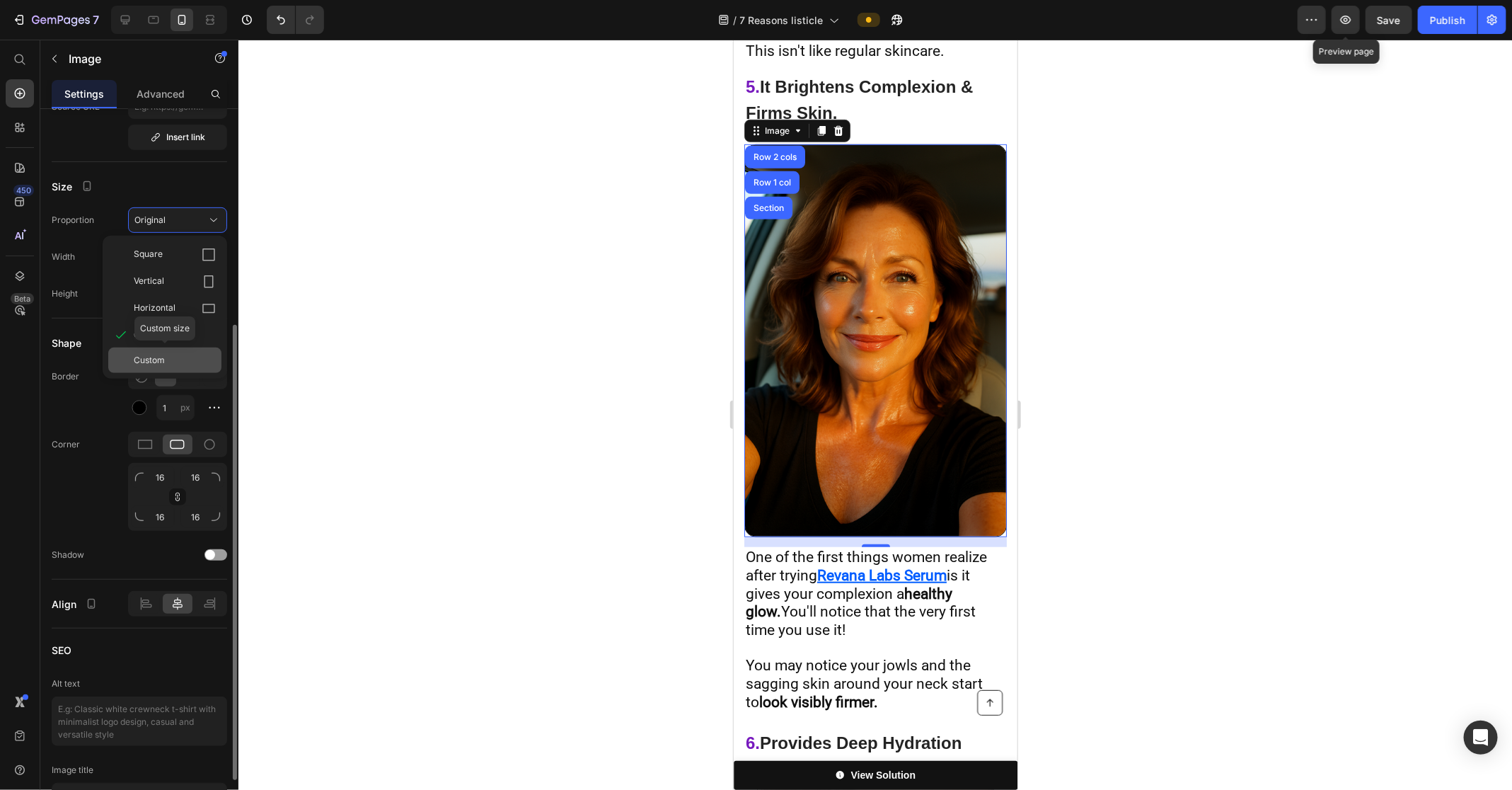 click on "Custom" at bounding box center (175, 360) 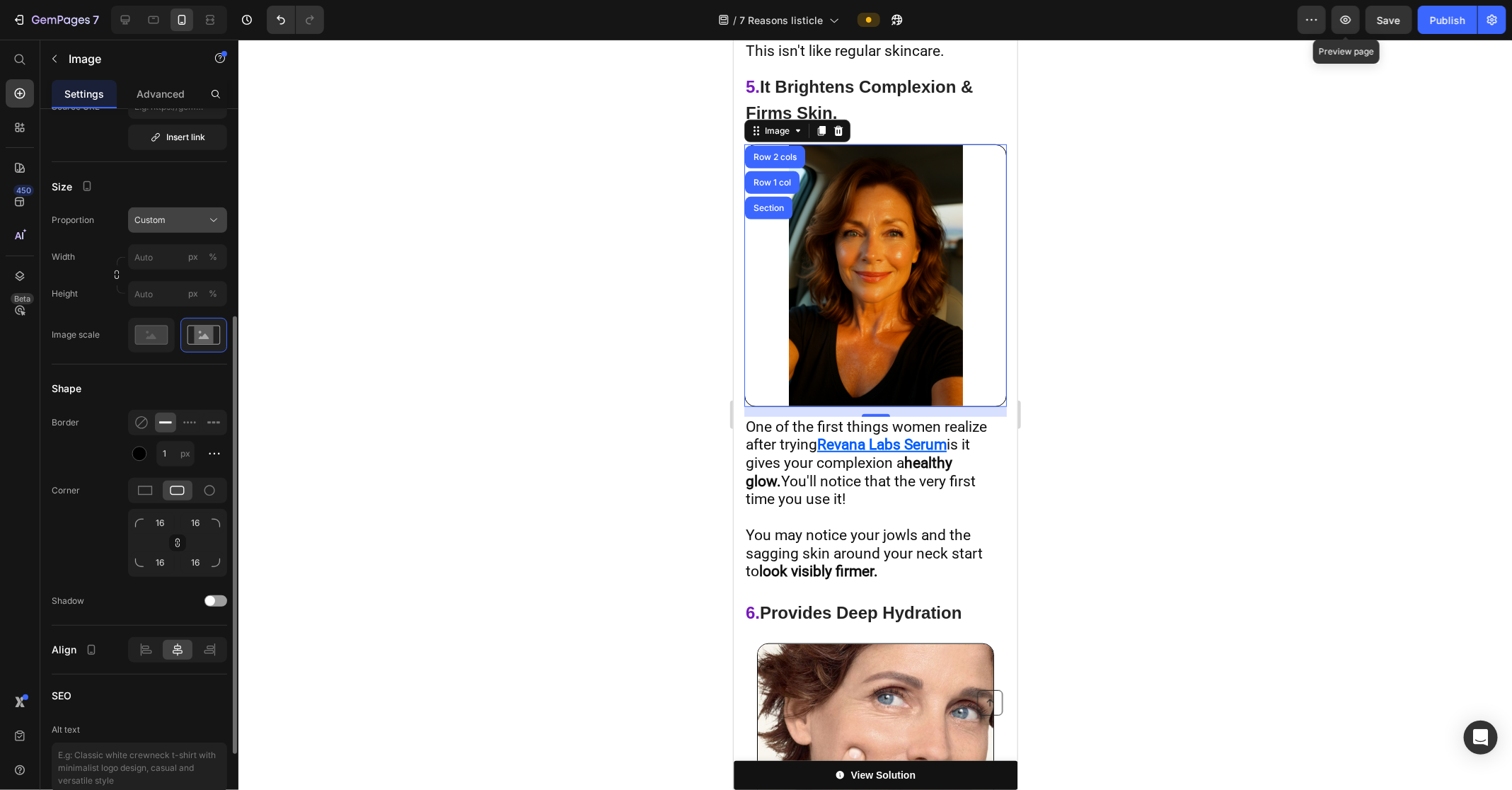 click on "Custom" at bounding box center [178, 220] 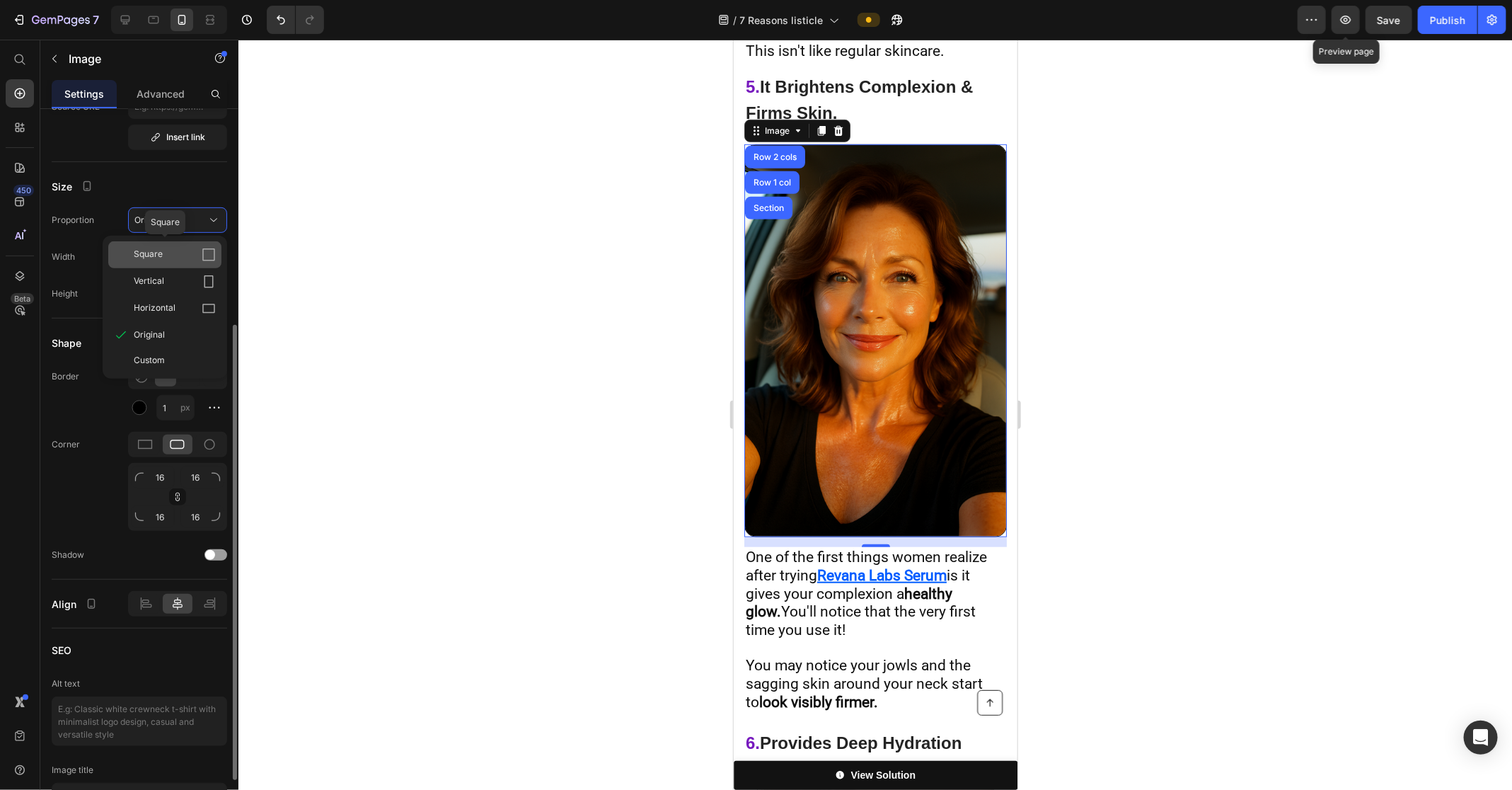 click on "Square" at bounding box center (175, 255) 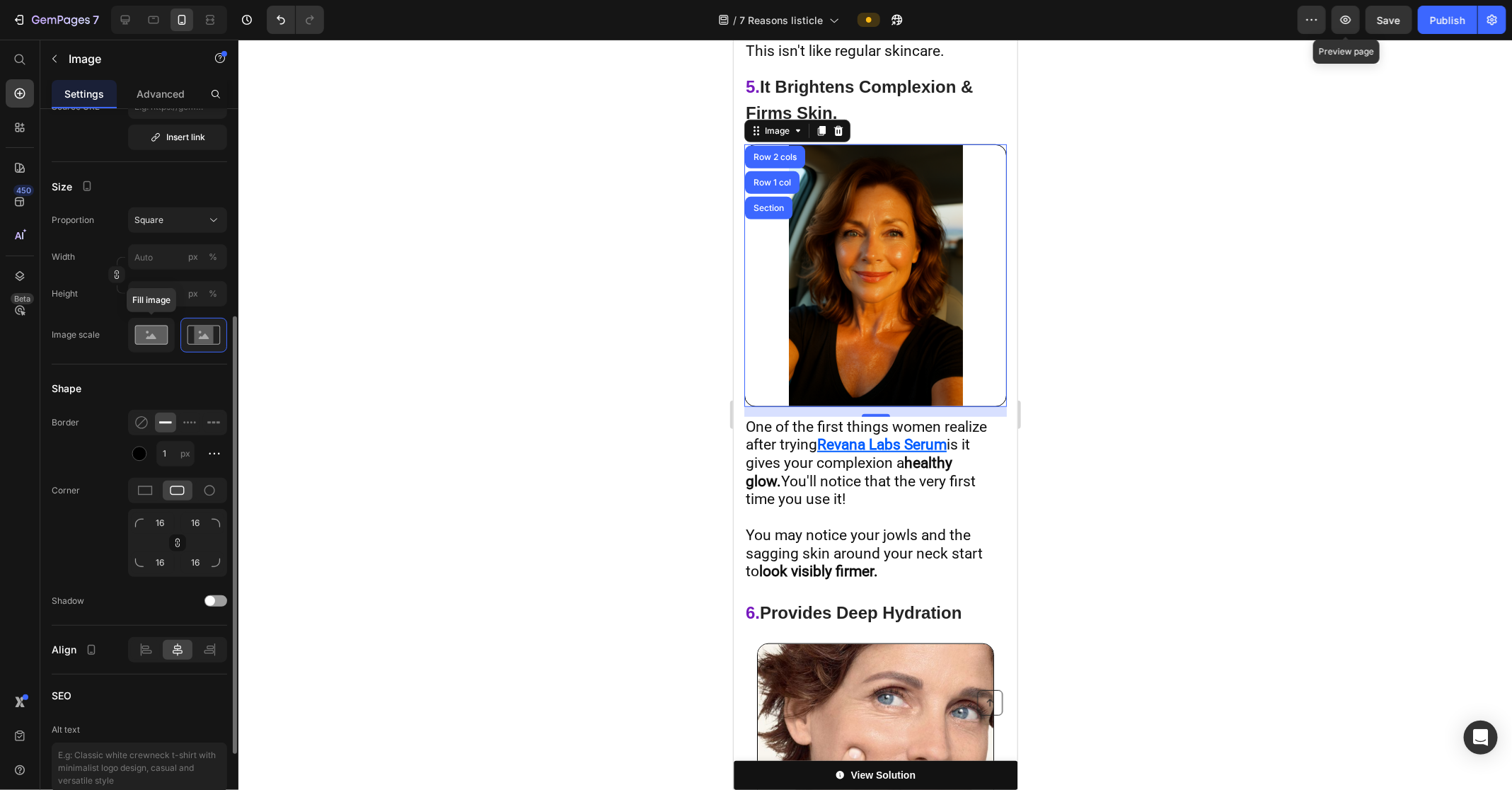 click 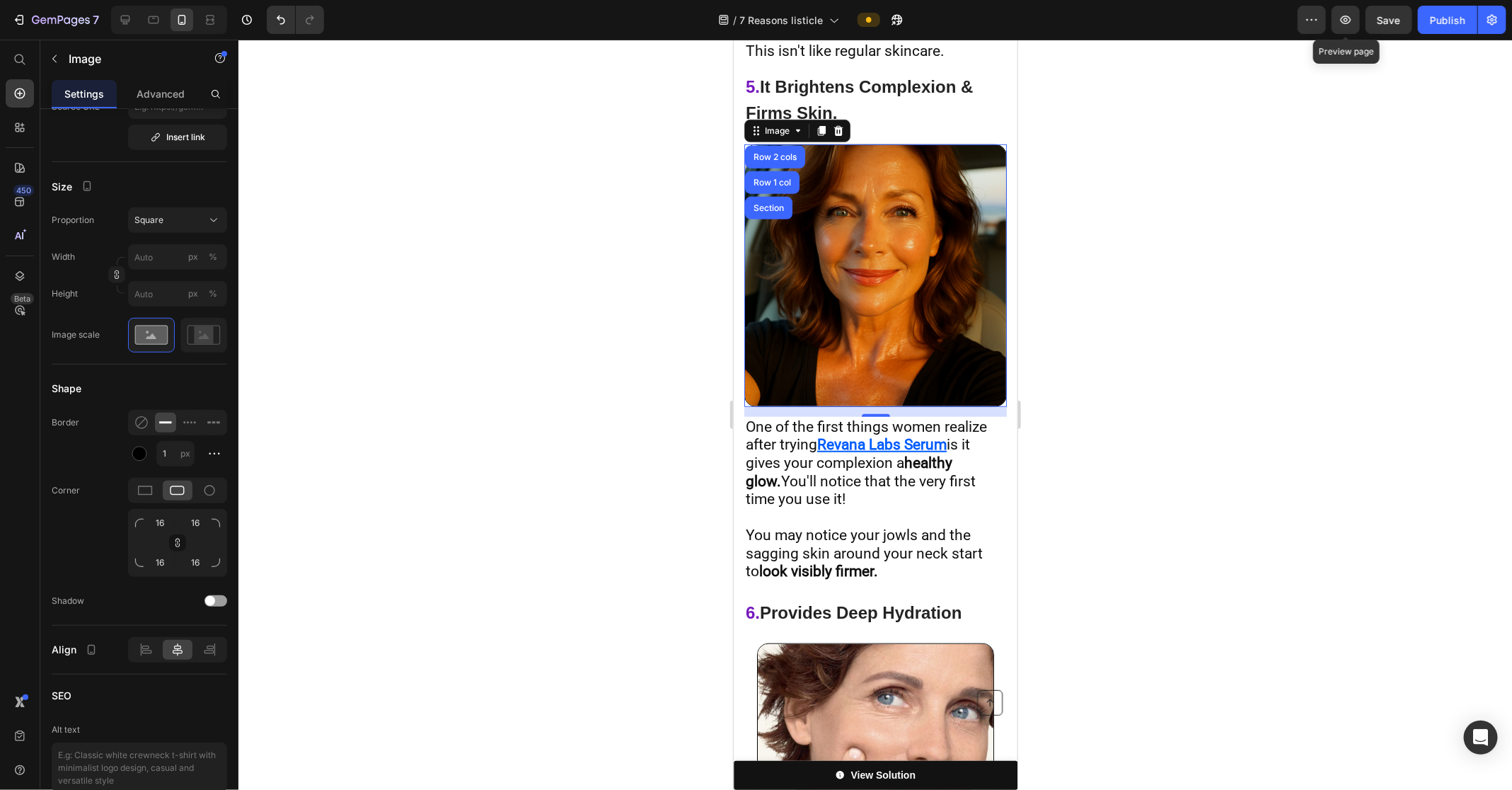 click 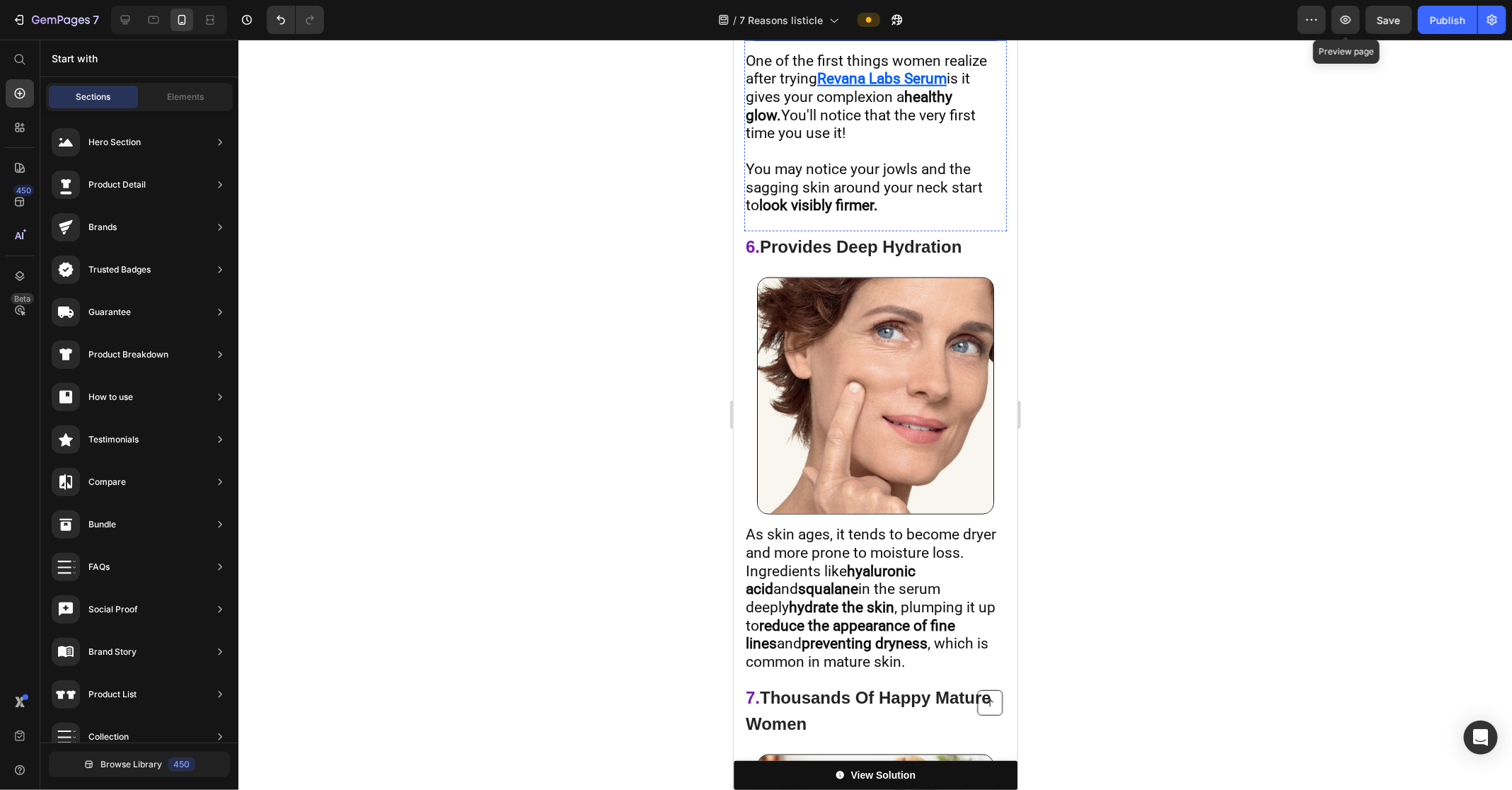 scroll, scrollTop: 3837, scrollLeft: 0, axis: vertical 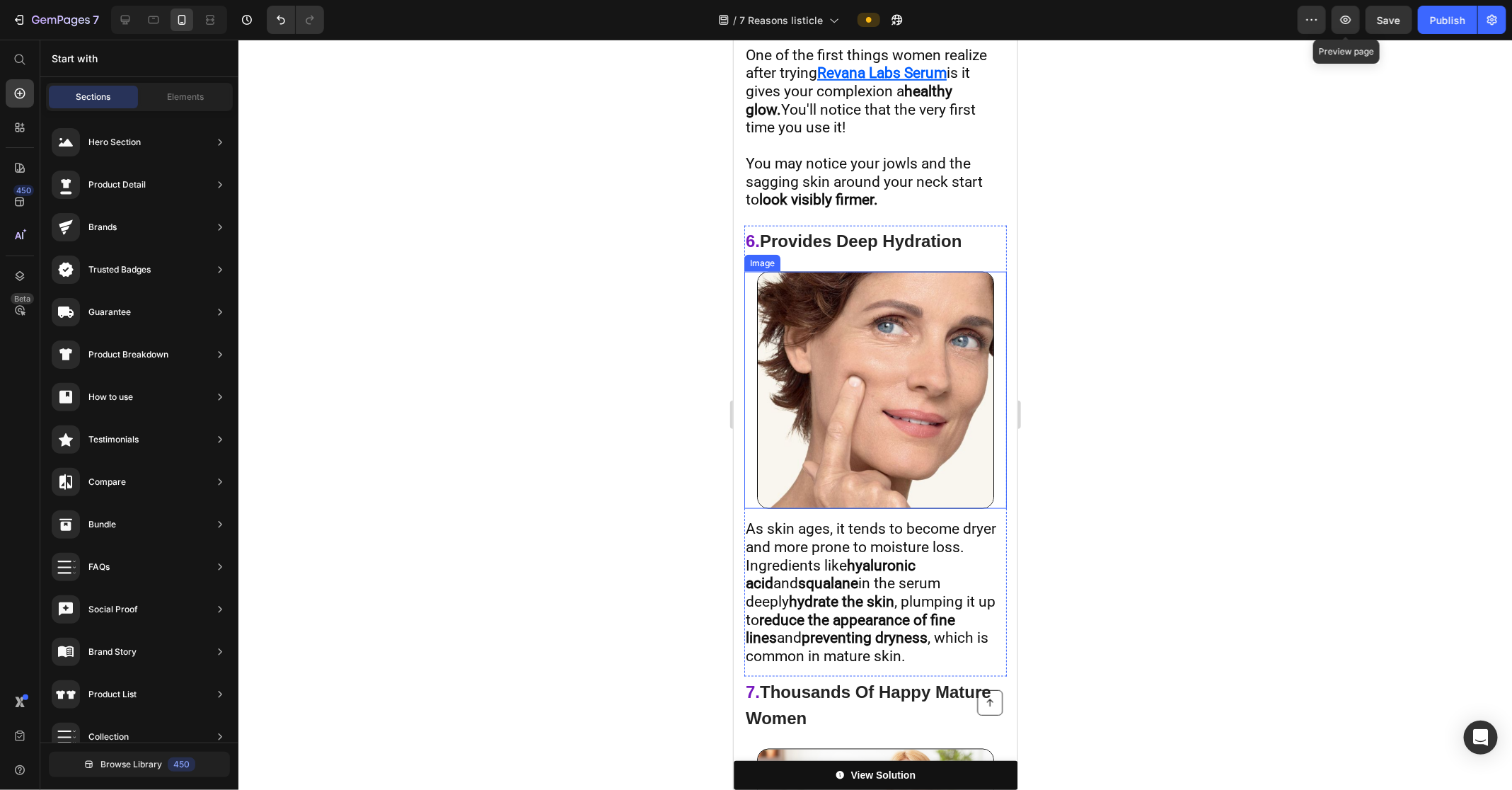 click at bounding box center (875, 389) 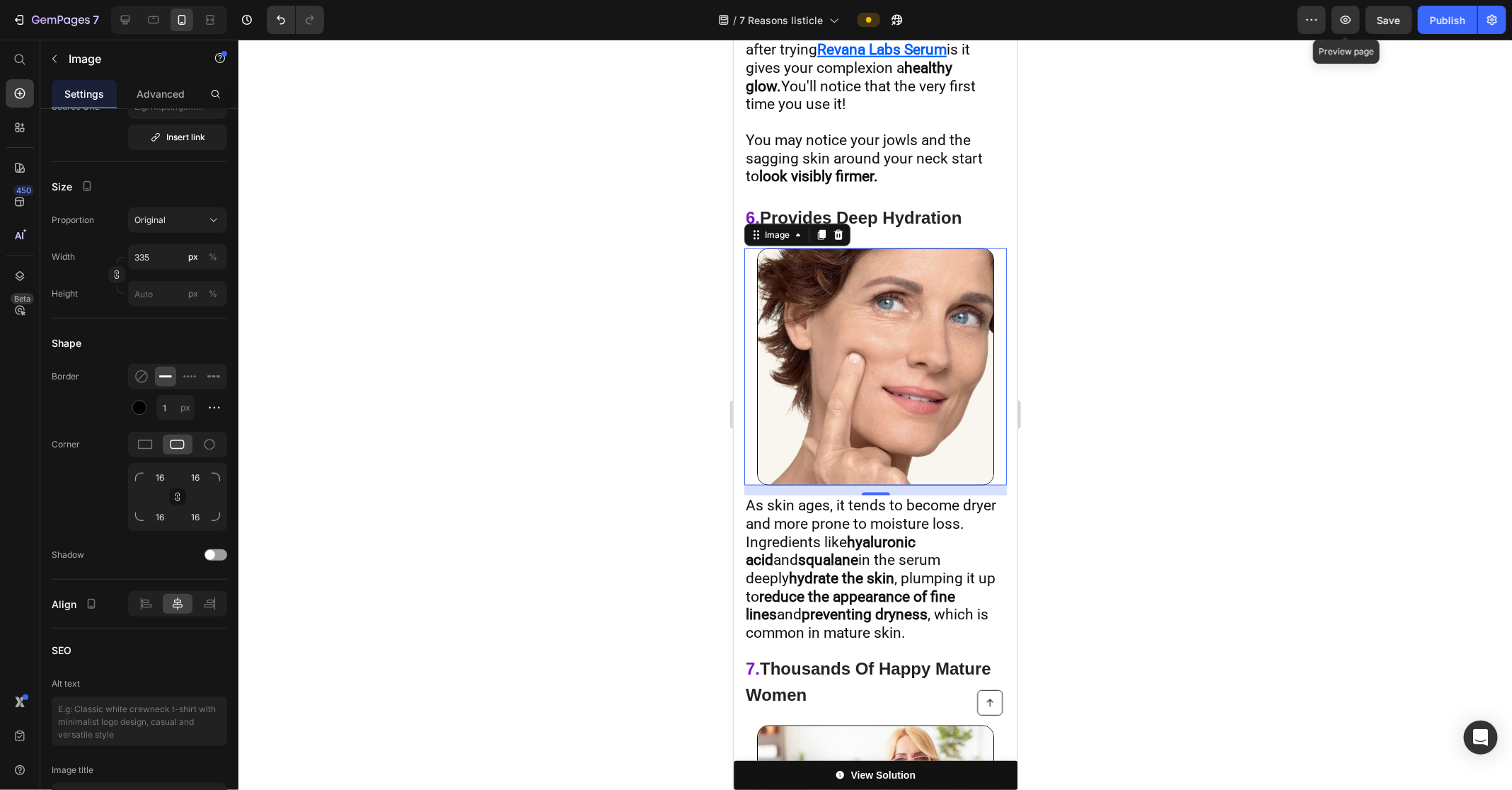 scroll, scrollTop: 3863, scrollLeft: 0, axis: vertical 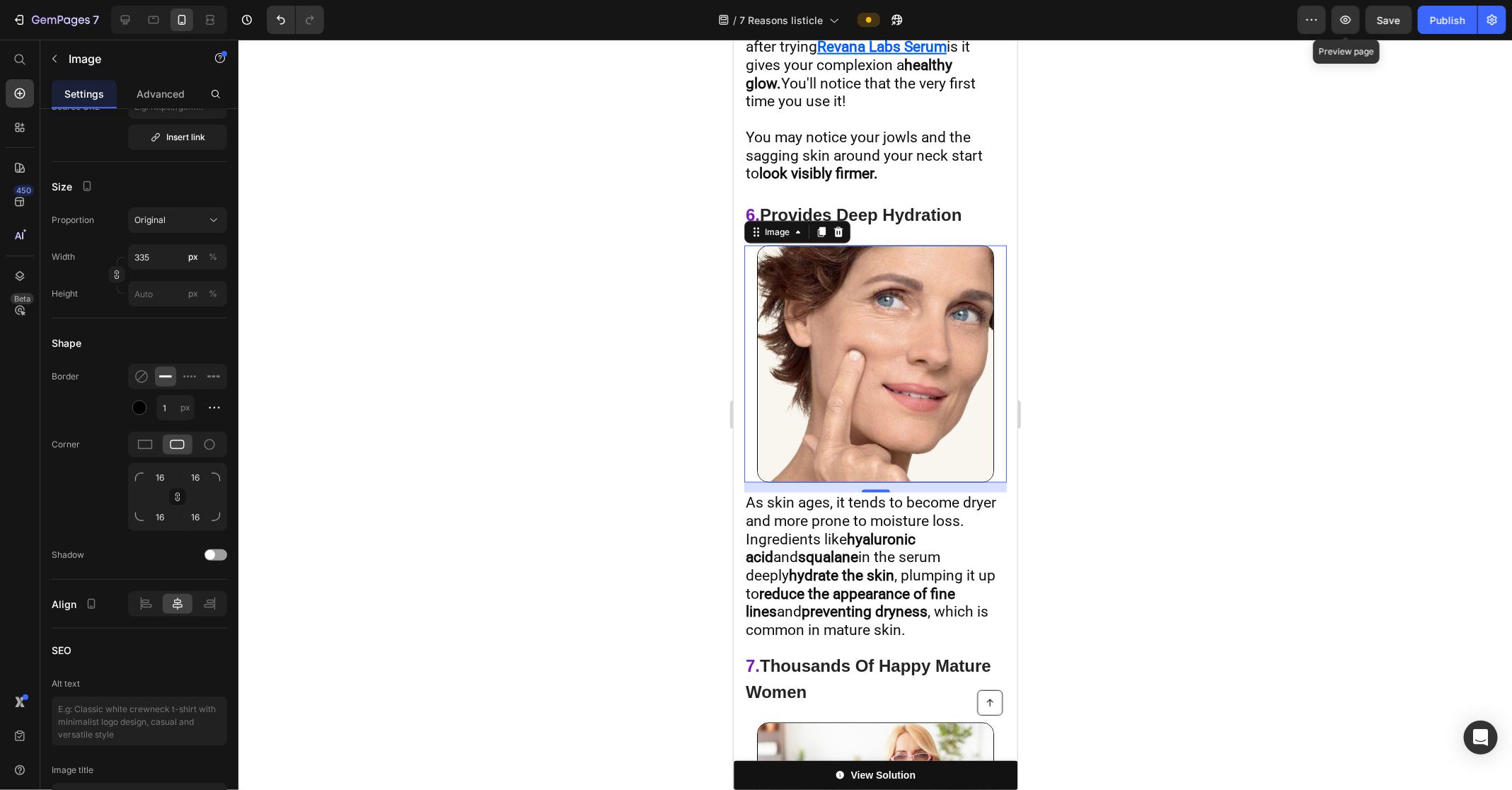 click at bounding box center (875, 363) 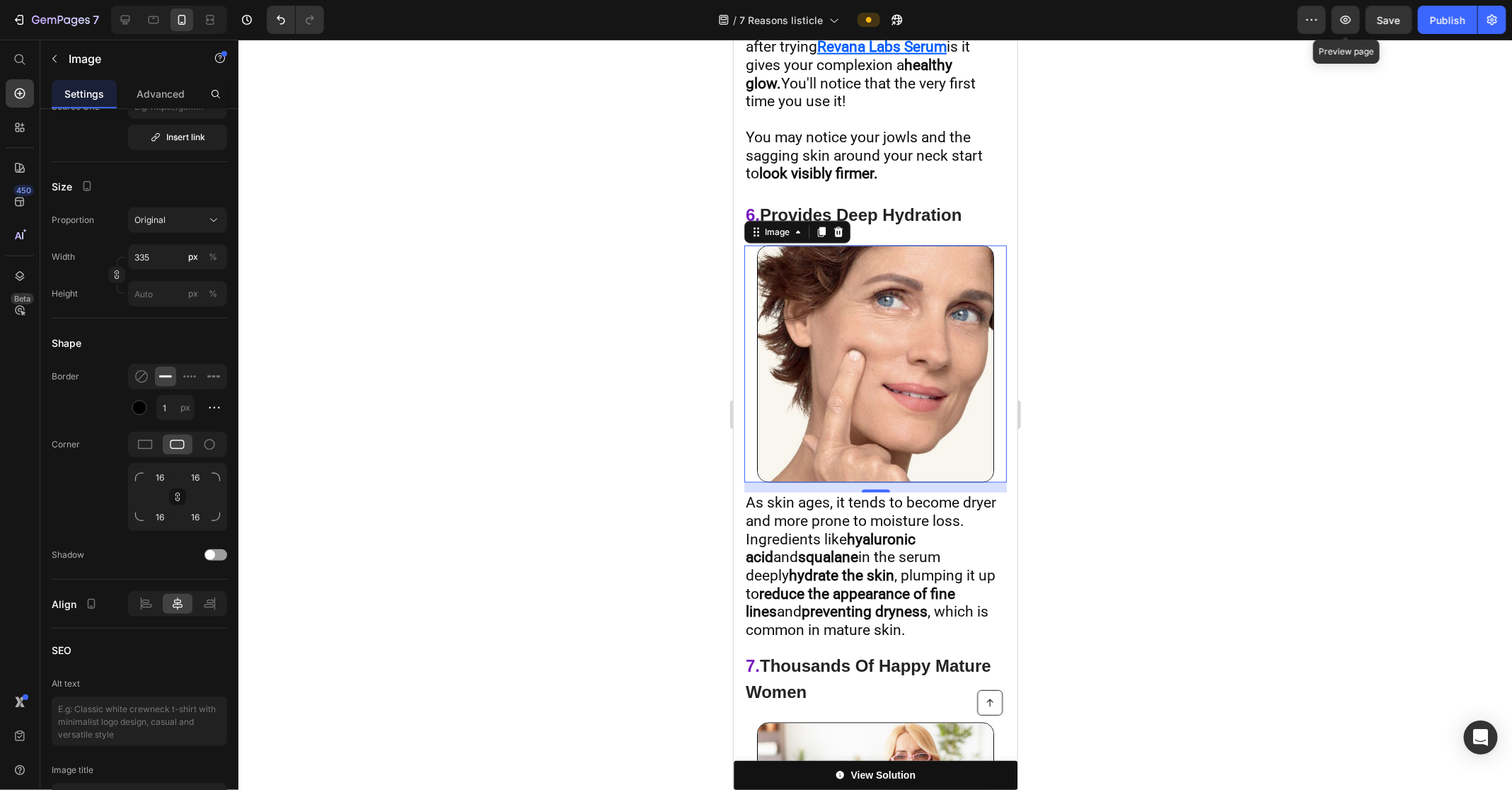 click at bounding box center [875, 363] 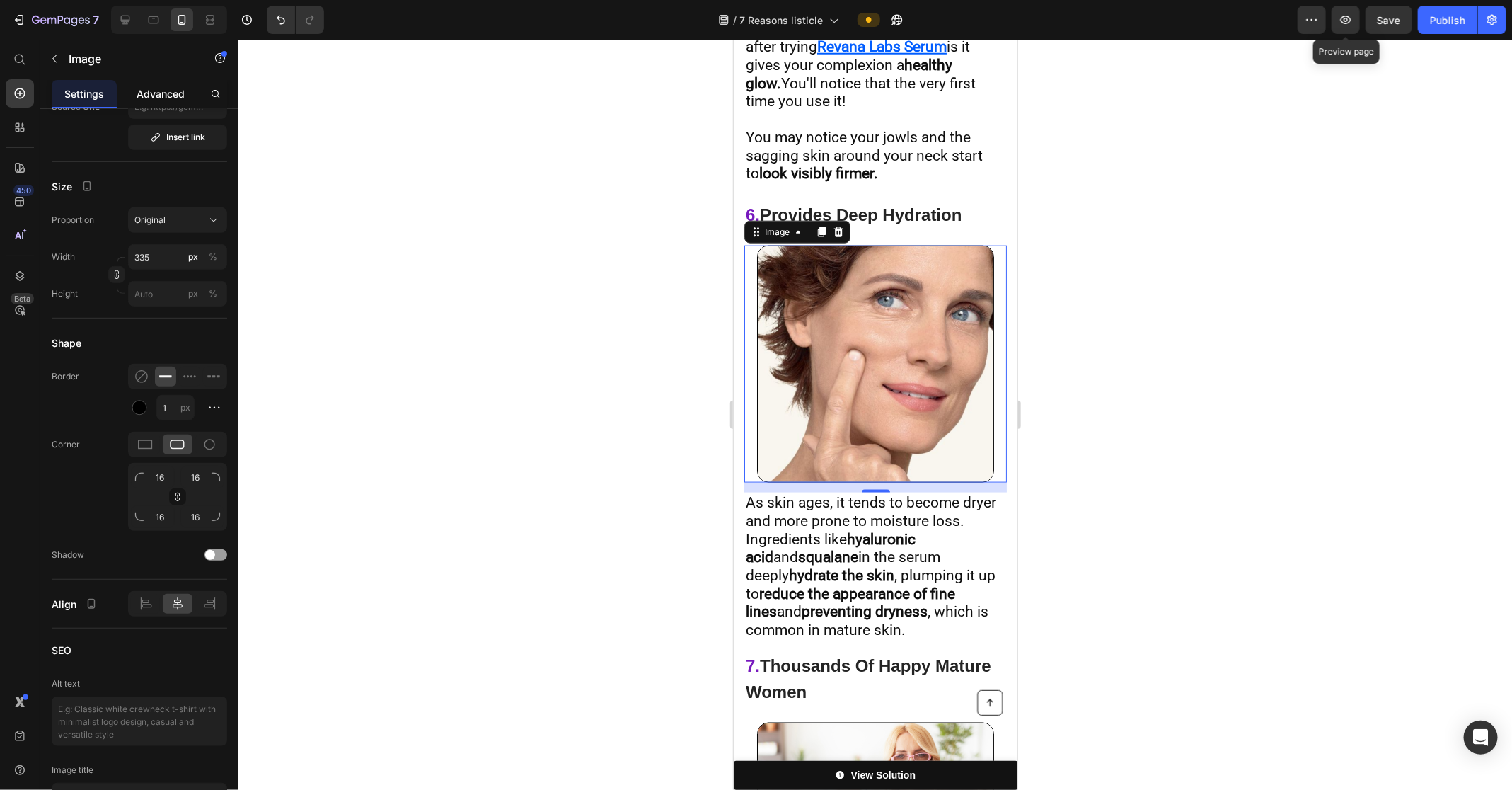 click on "Advanced" at bounding box center (161, 93) 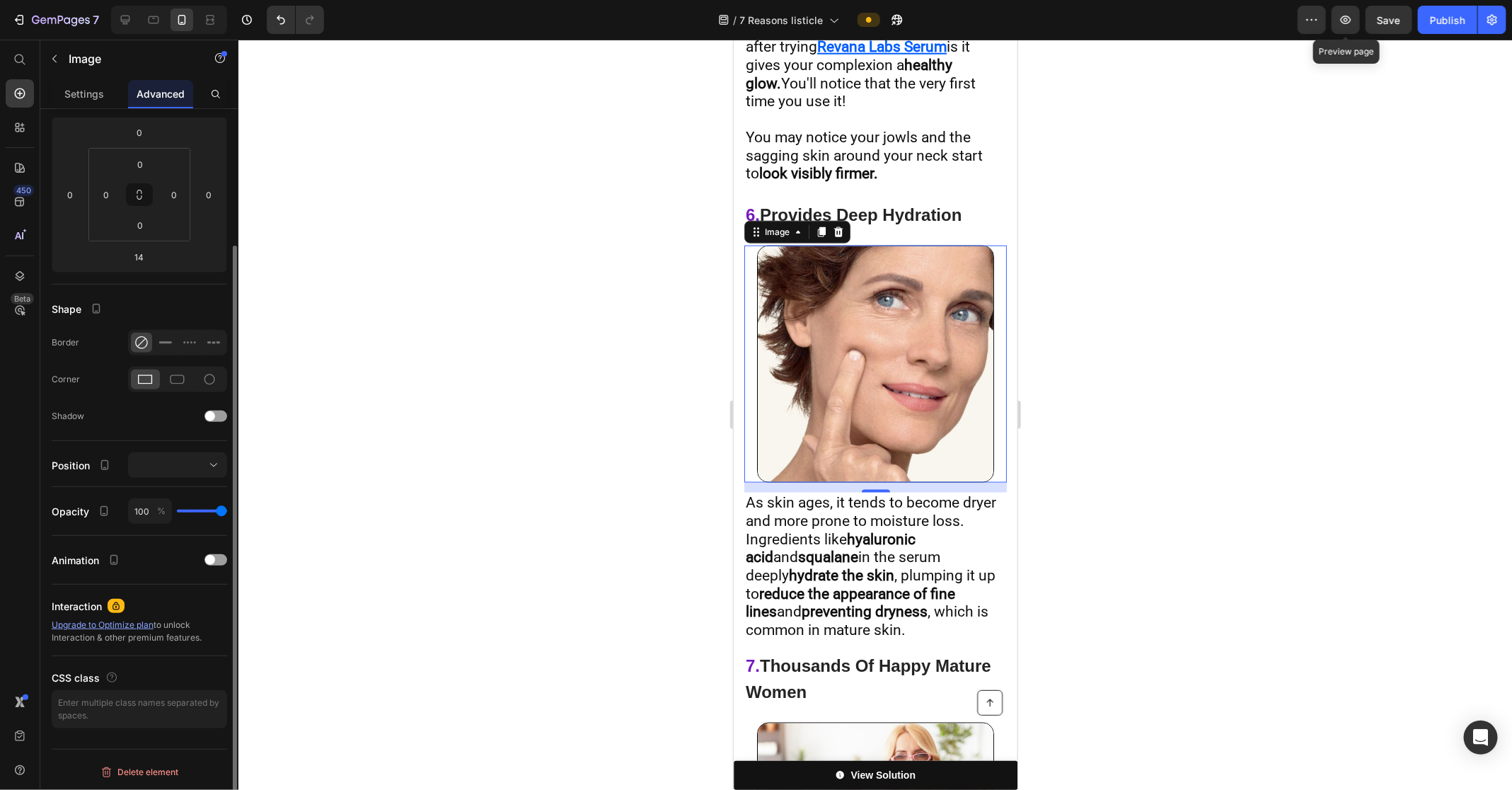 scroll, scrollTop: 0, scrollLeft: 0, axis: both 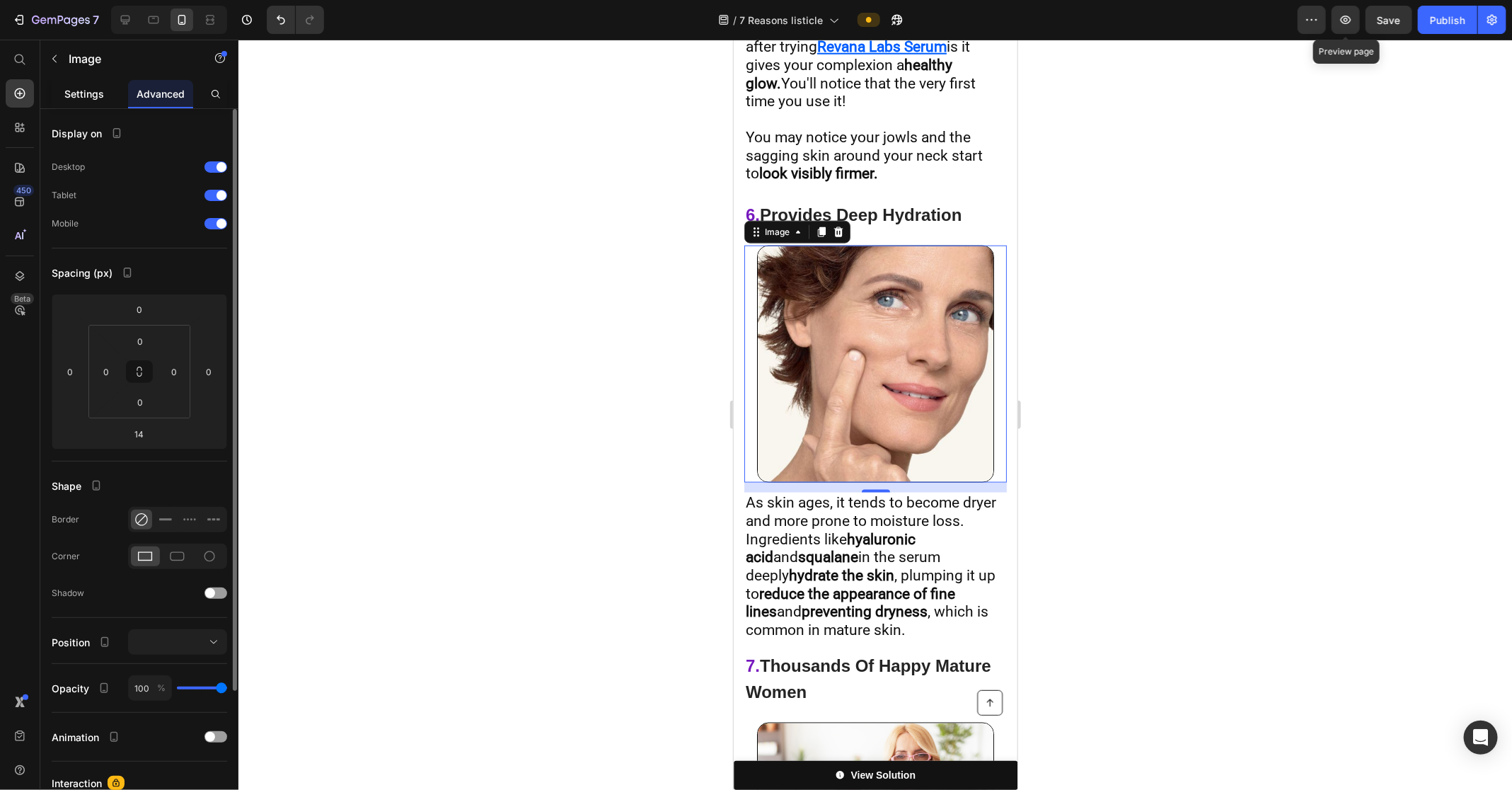 click on "Settings" at bounding box center [84, 93] 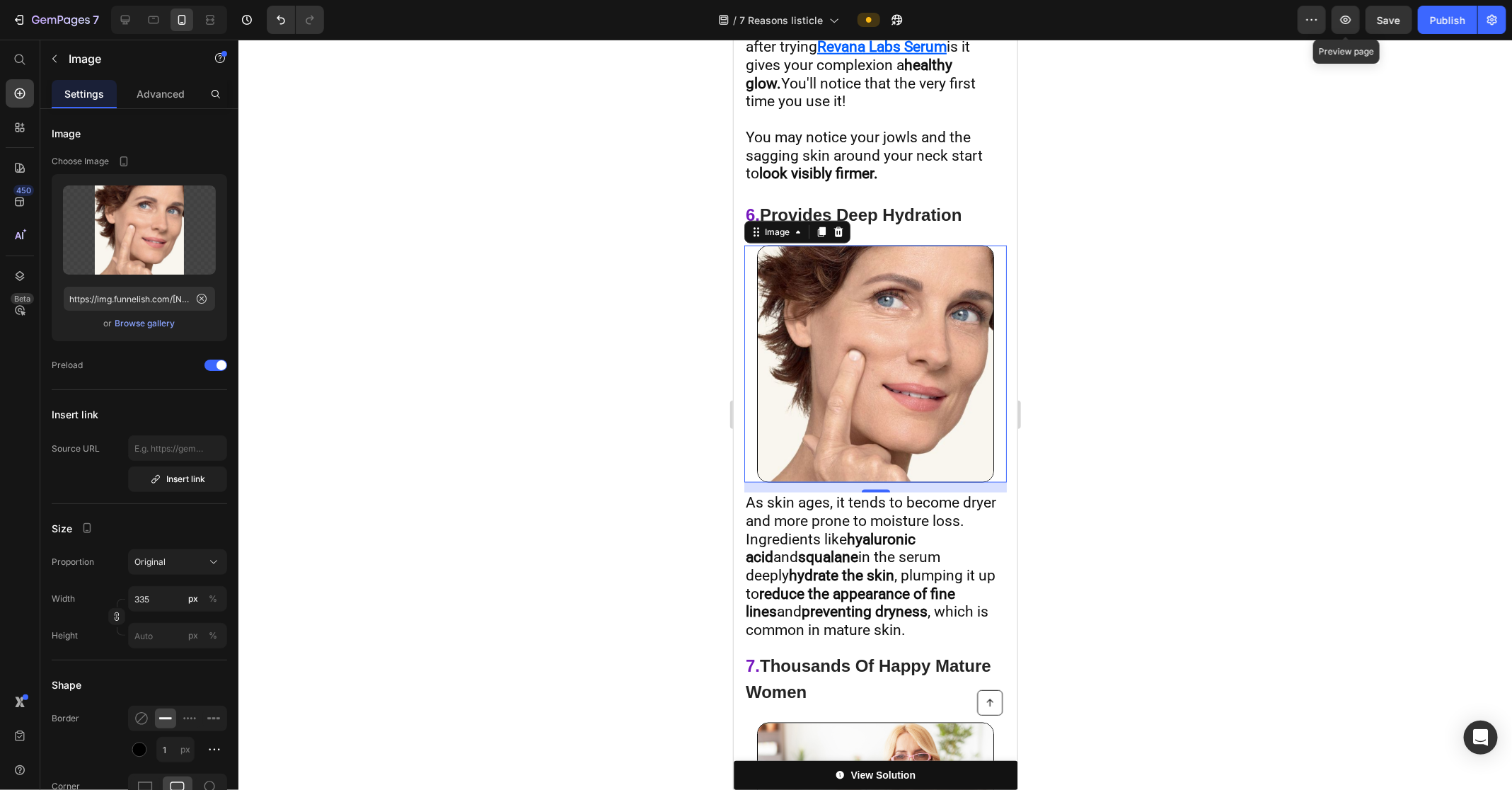 click 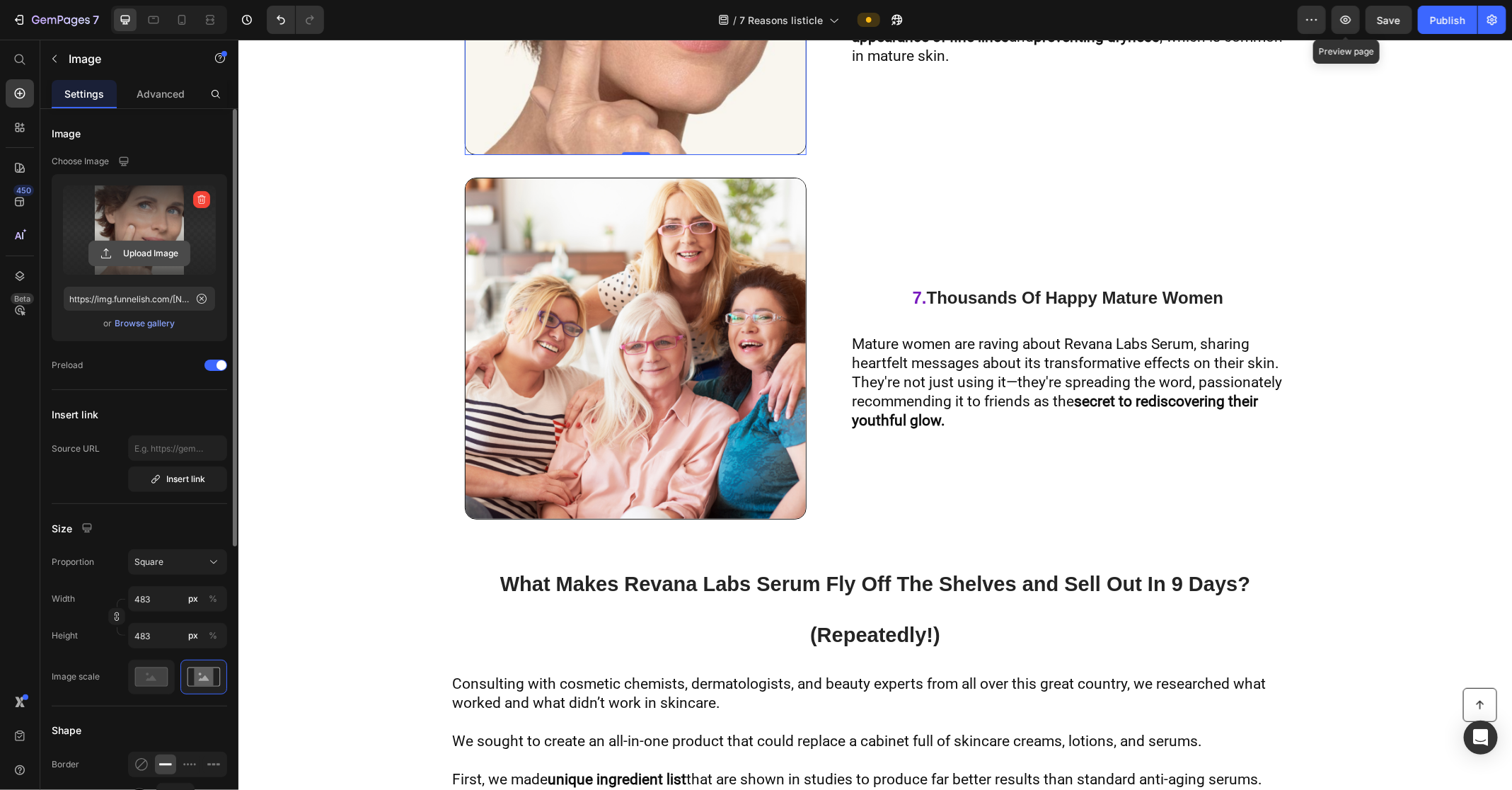 click 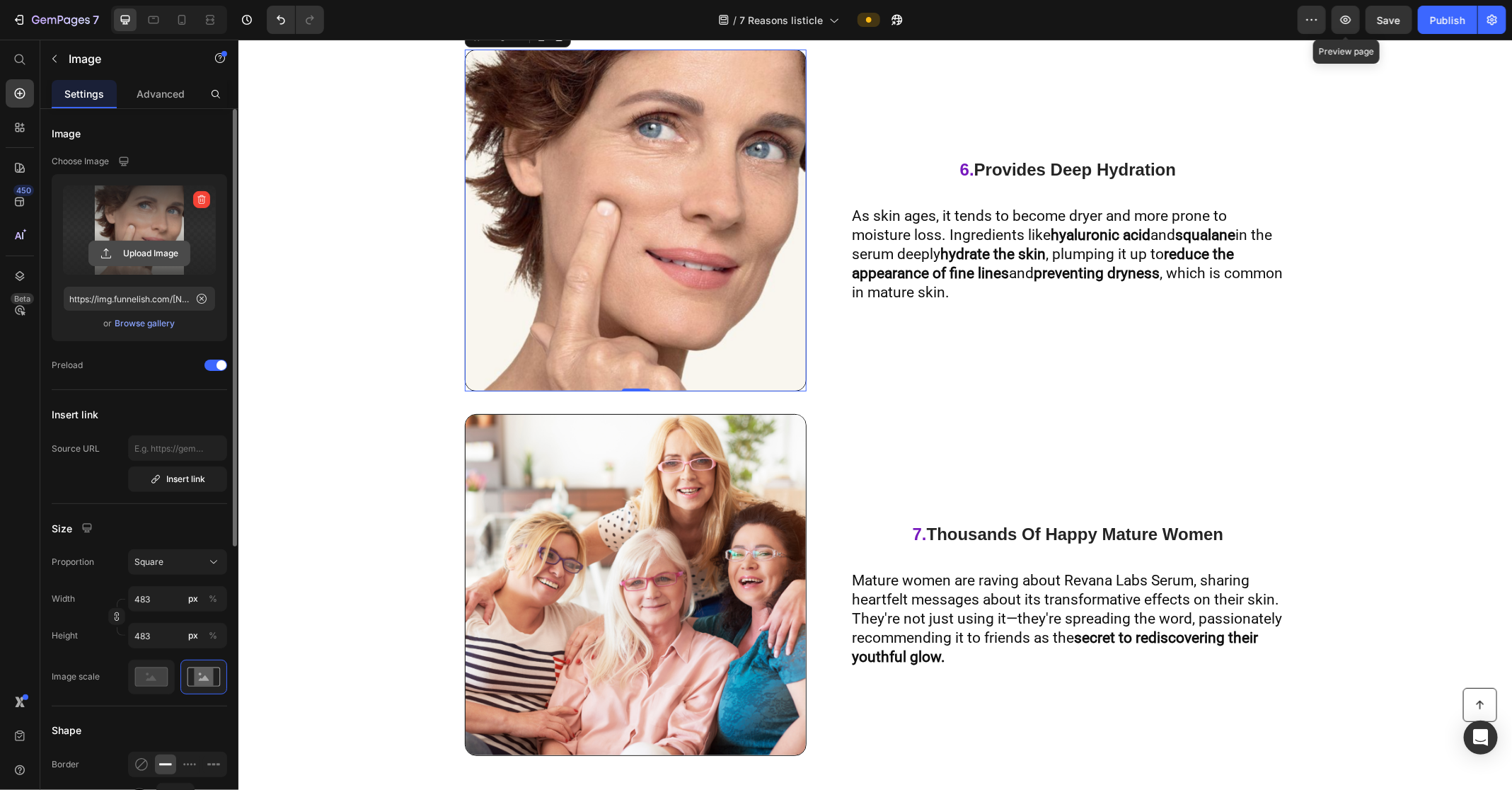 scroll, scrollTop: 3013, scrollLeft: 0, axis: vertical 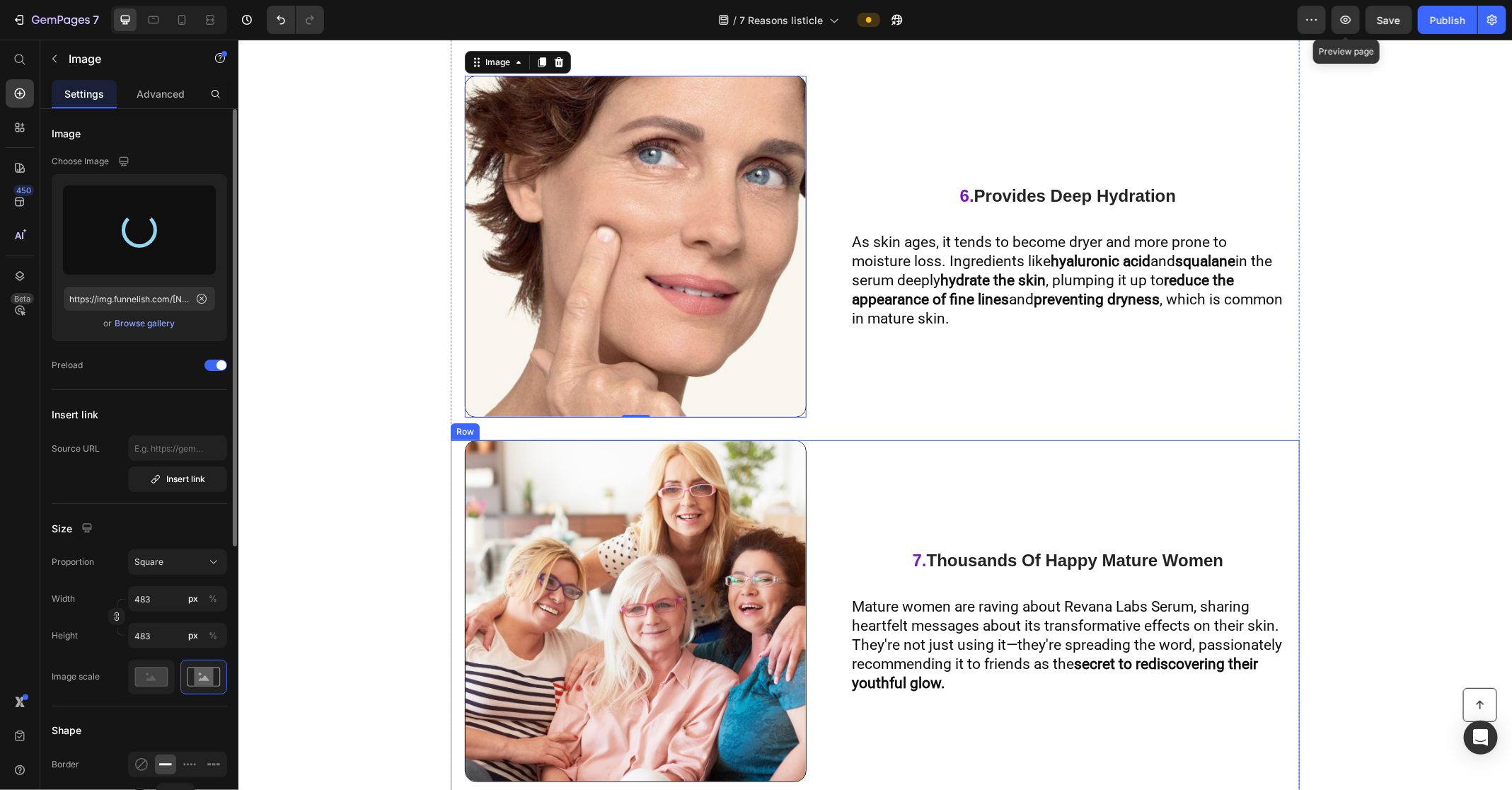 type on "https://cdn.shopify.com/s/files/1/0970/0435/5923/files/gempages_573677940785546130-5104daee-0bd9-46bb-9840-38259b338684.png" 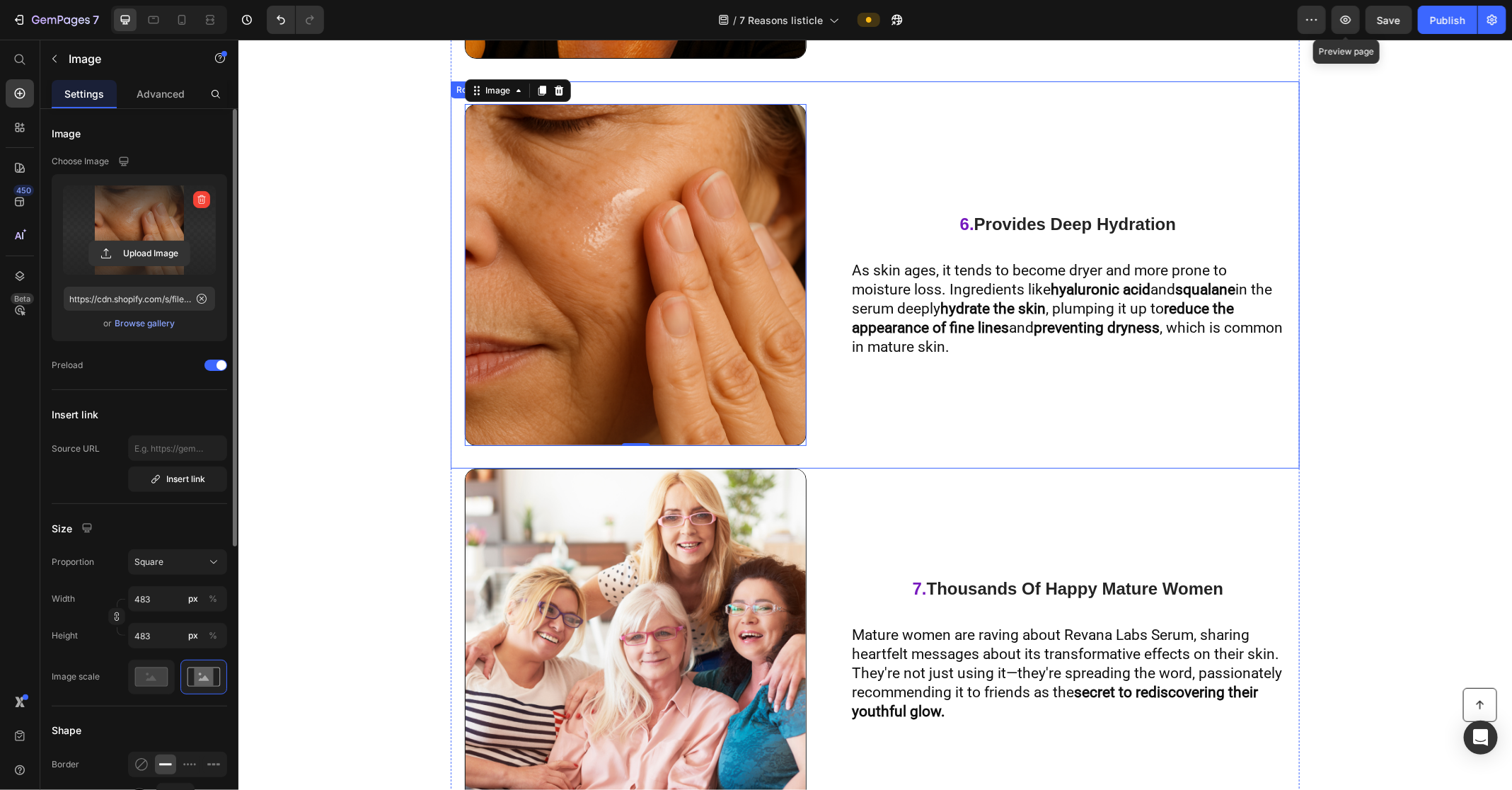 scroll, scrollTop: 2963, scrollLeft: 0, axis: vertical 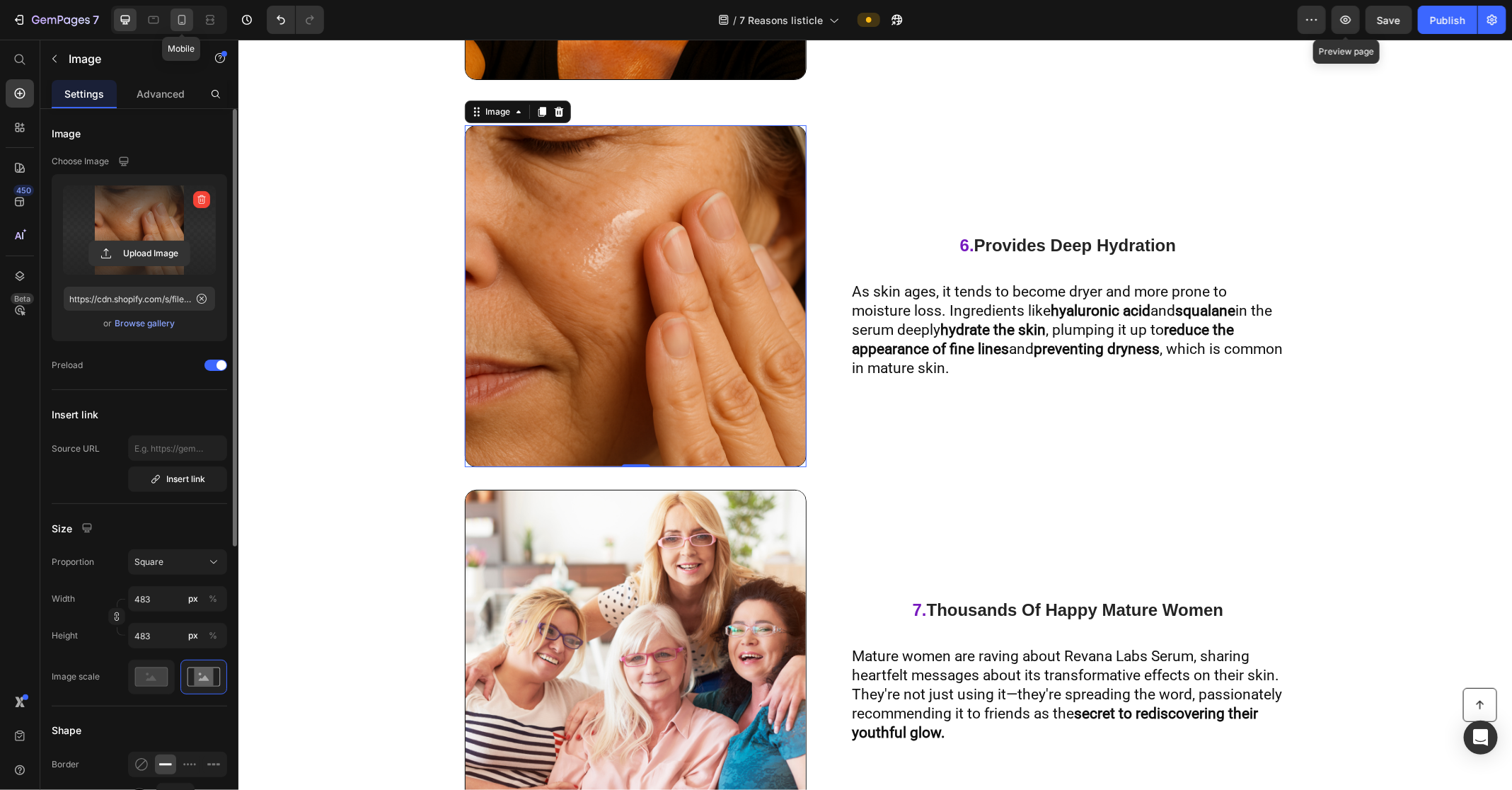 click 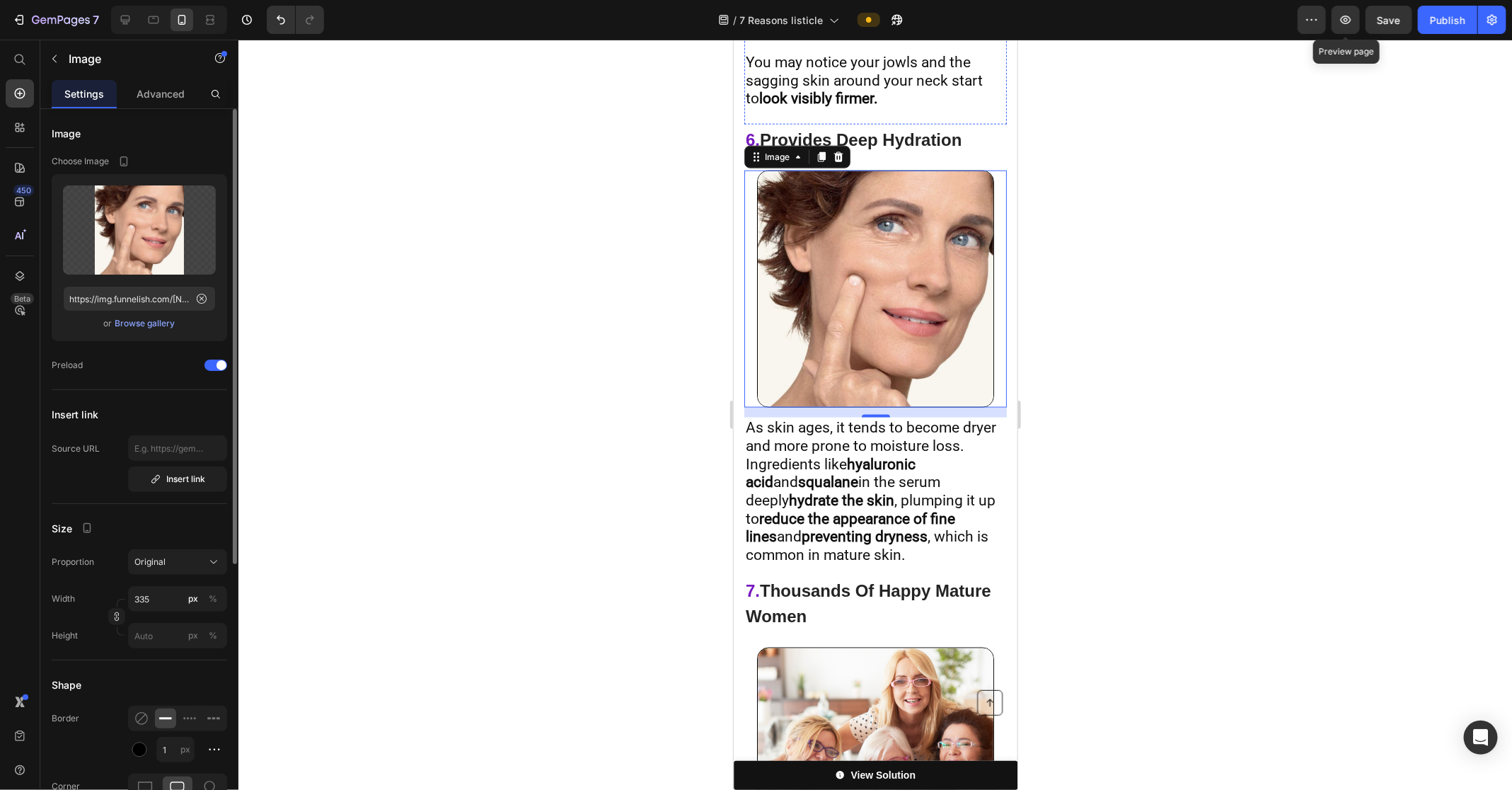 scroll, scrollTop: 3944, scrollLeft: 0, axis: vertical 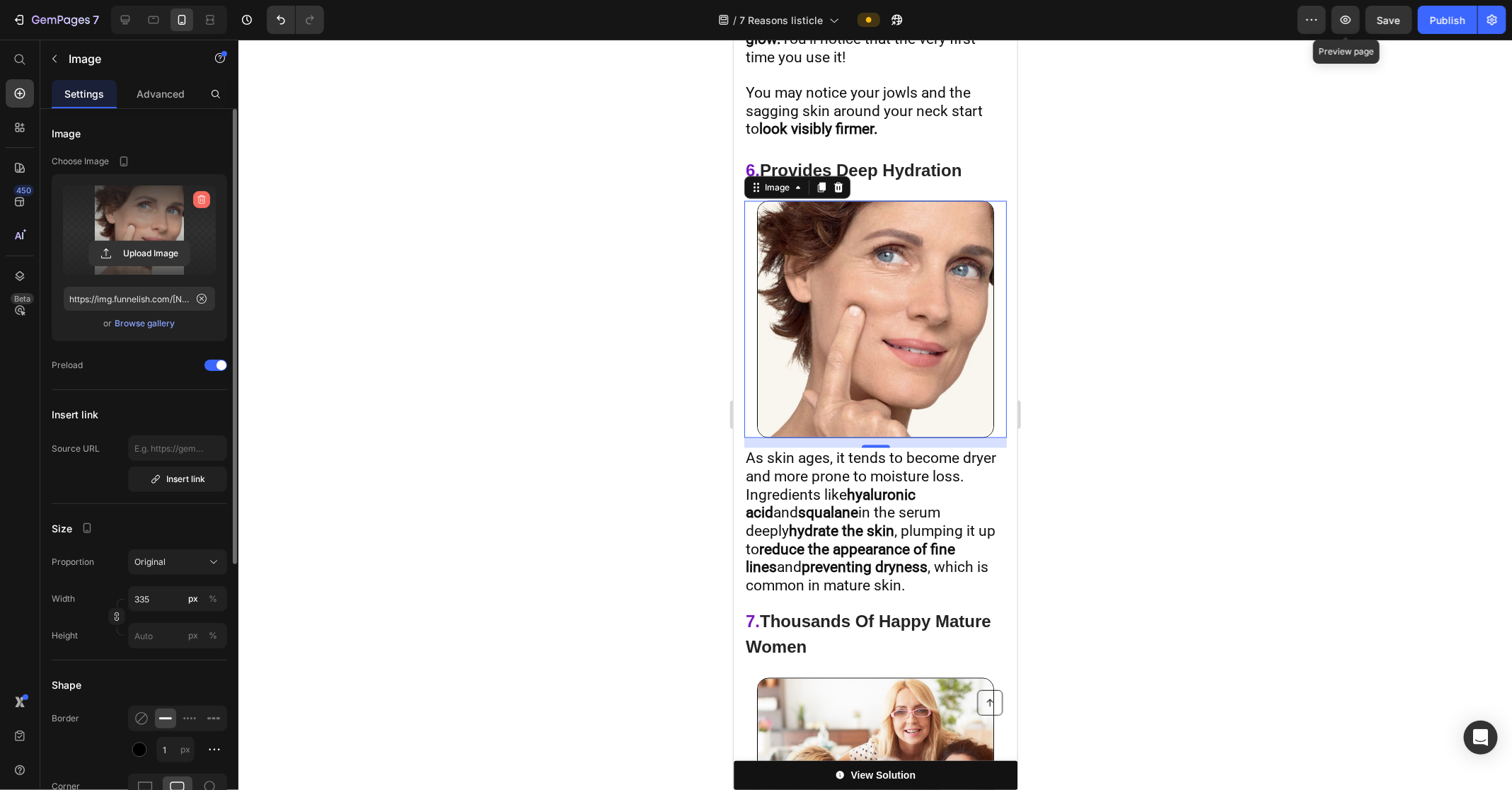click at bounding box center [202, 200] 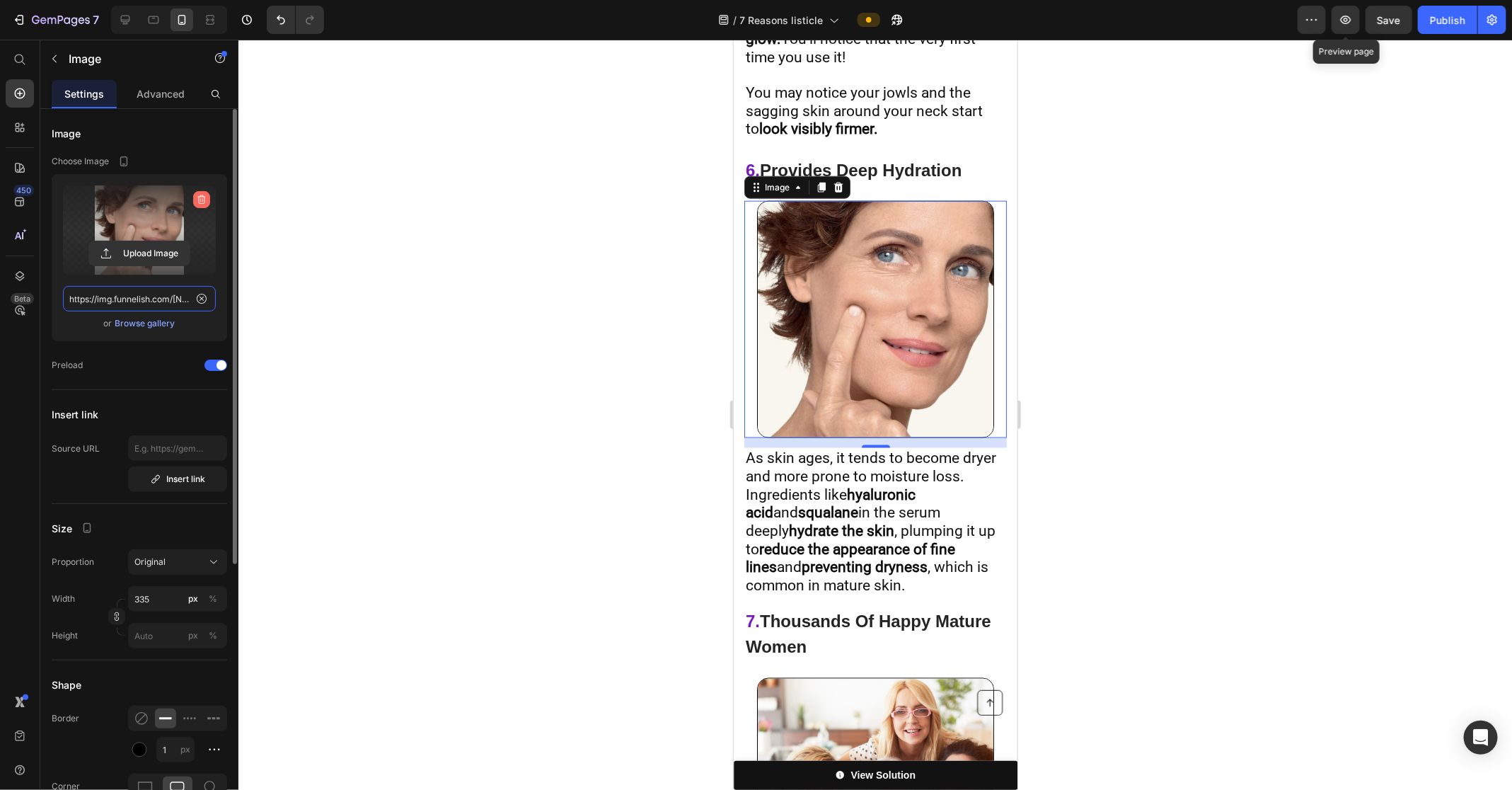 type 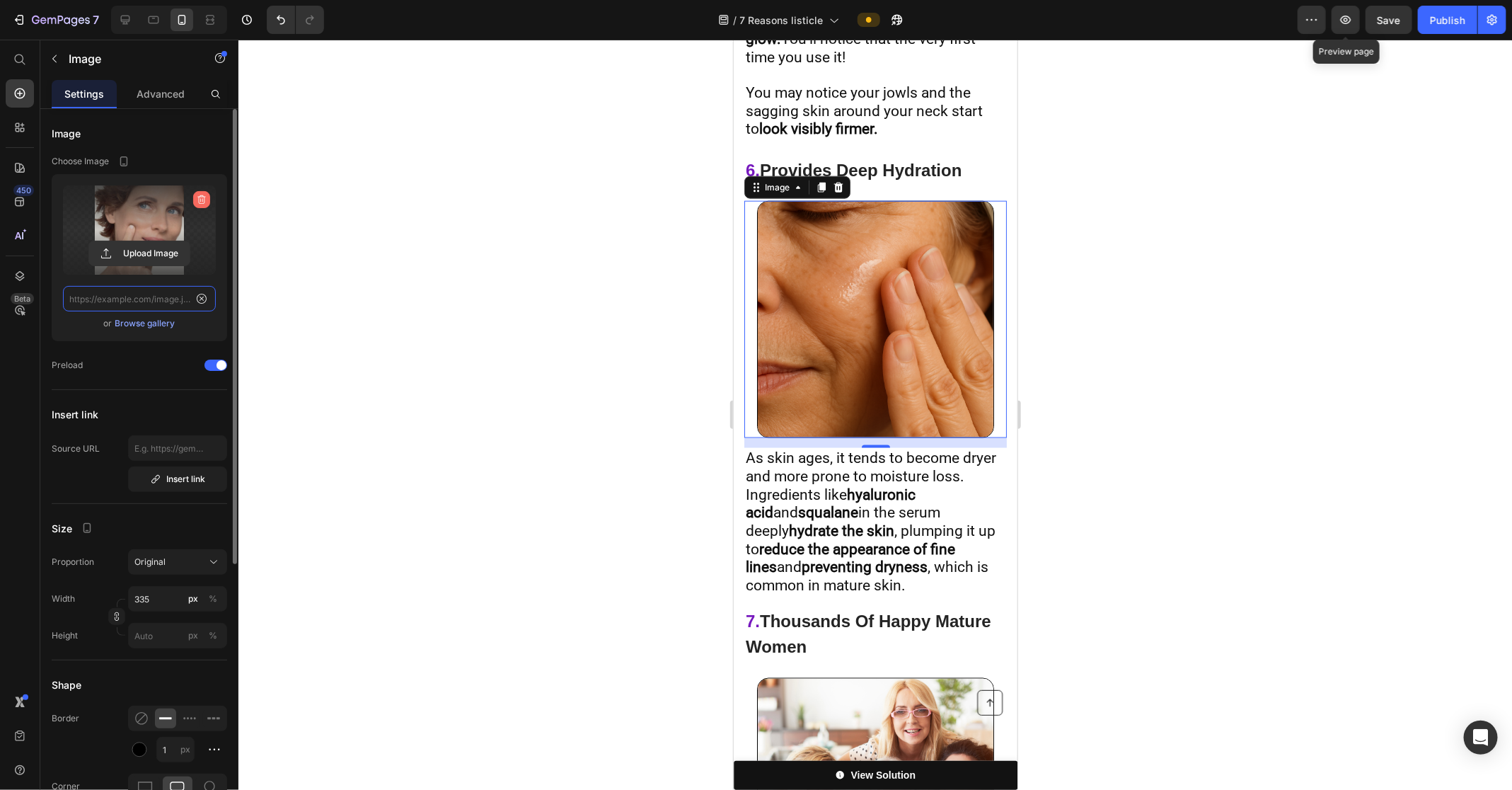 scroll, scrollTop: 0, scrollLeft: 0, axis: both 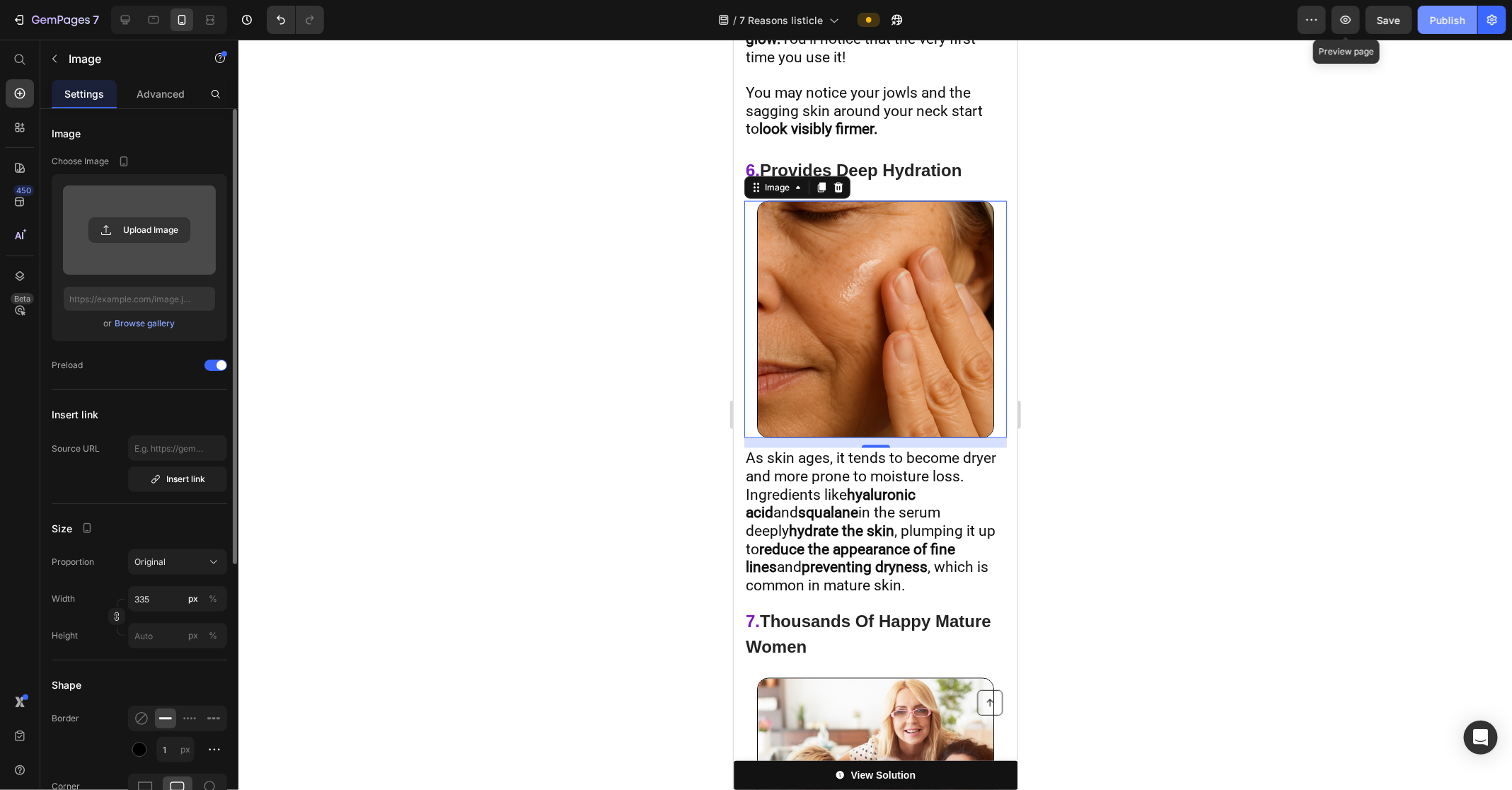 click on "Publish" at bounding box center [1448, 20] 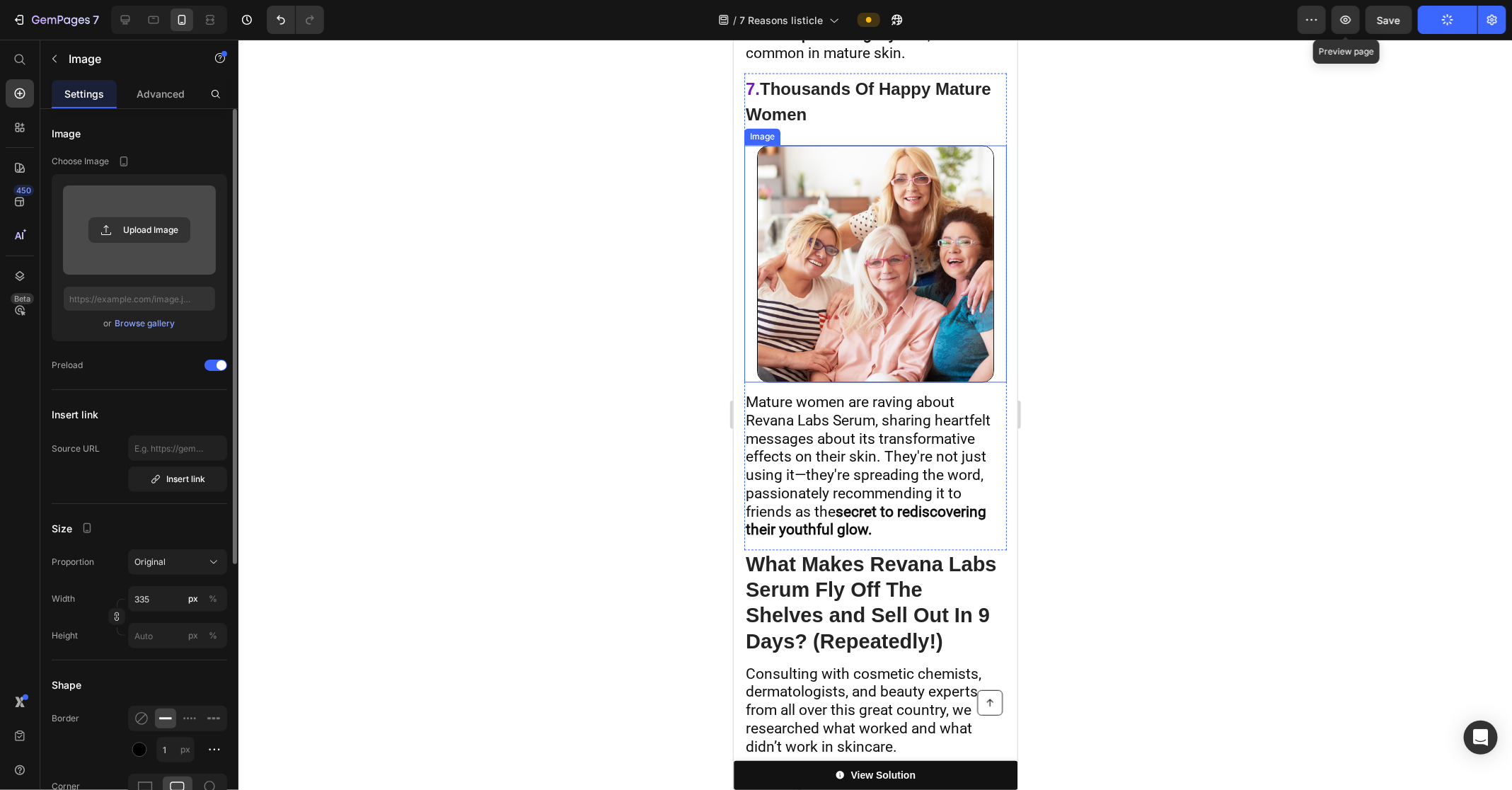 scroll, scrollTop: 4479, scrollLeft: 0, axis: vertical 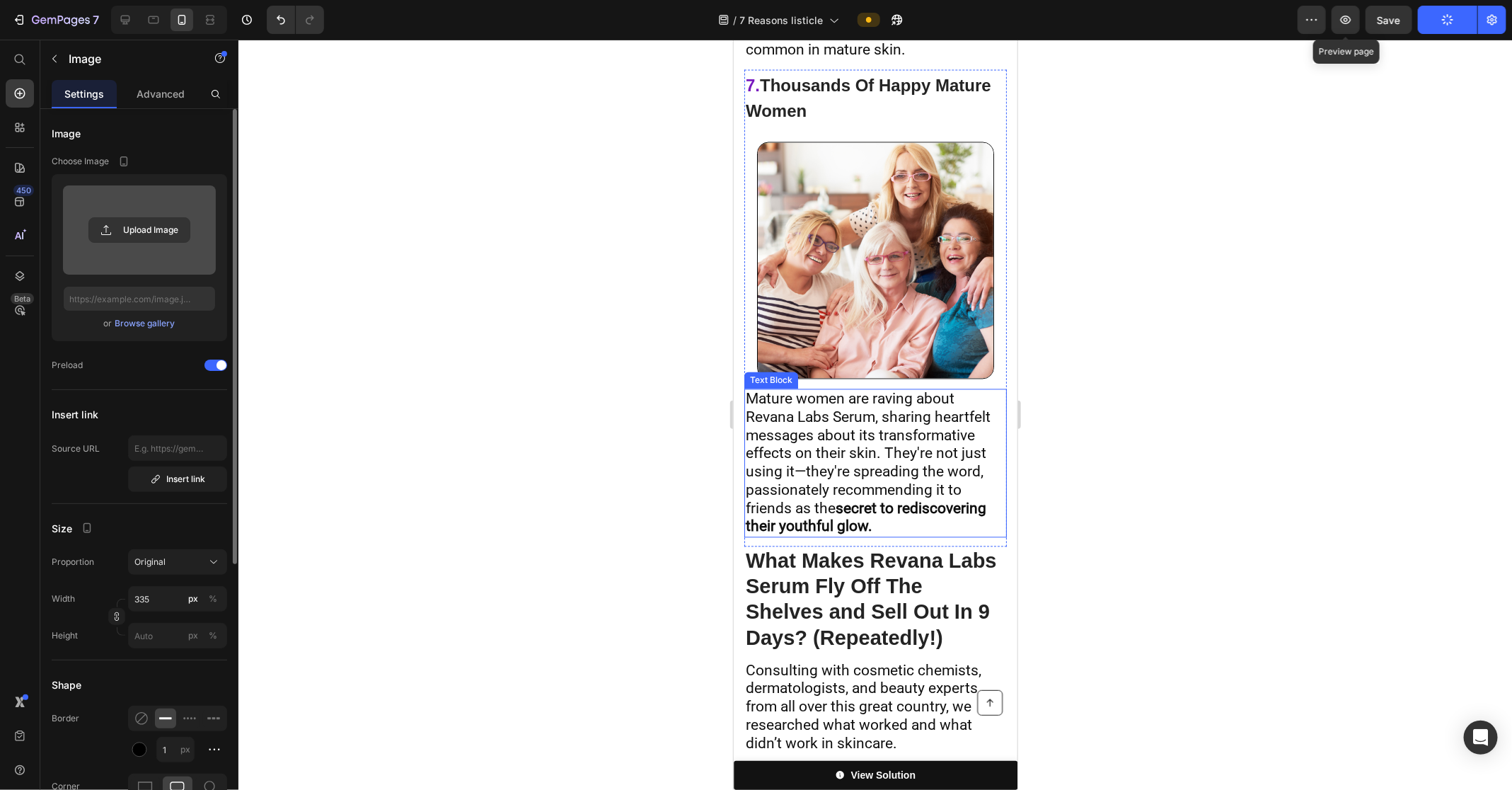 click on "Mature women are raving about Revana Labs Serum, sharing heartfelt messages about its transformative effects on their skin. They're not just using it—they're spreading the word, passionately recommending it to friends as the  secret to rediscovering their youthful glow." at bounding box center (867, 462) 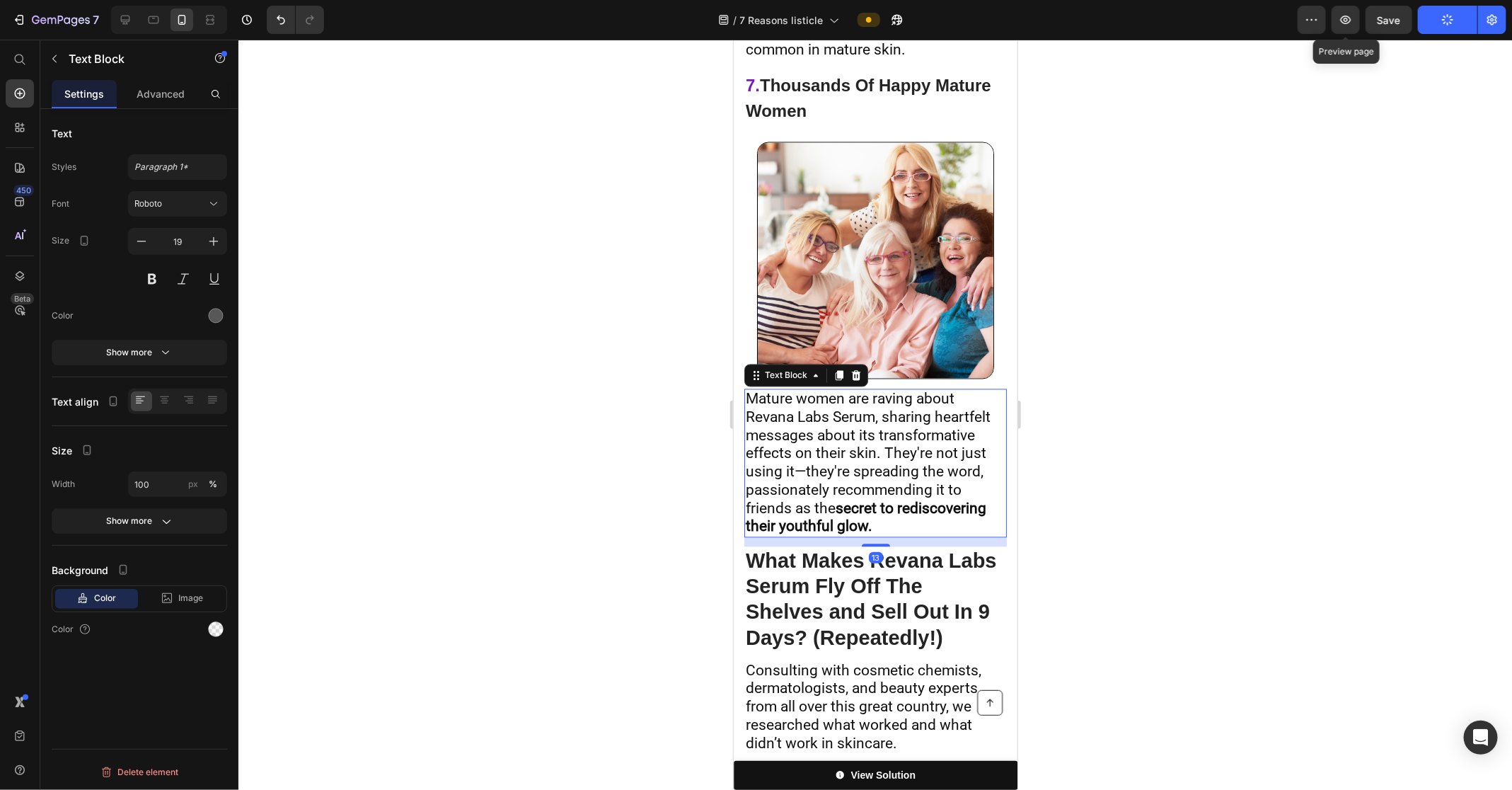 click on "Mature women are raving about Revana Labs Serum, sharing heartfelt messages about its transformative effects on their skin. They're not just using it—they're spreading the word, passionately recommending it to friends as the  secret to rediscovering their youthful glow." at bounding box center [867, 462] 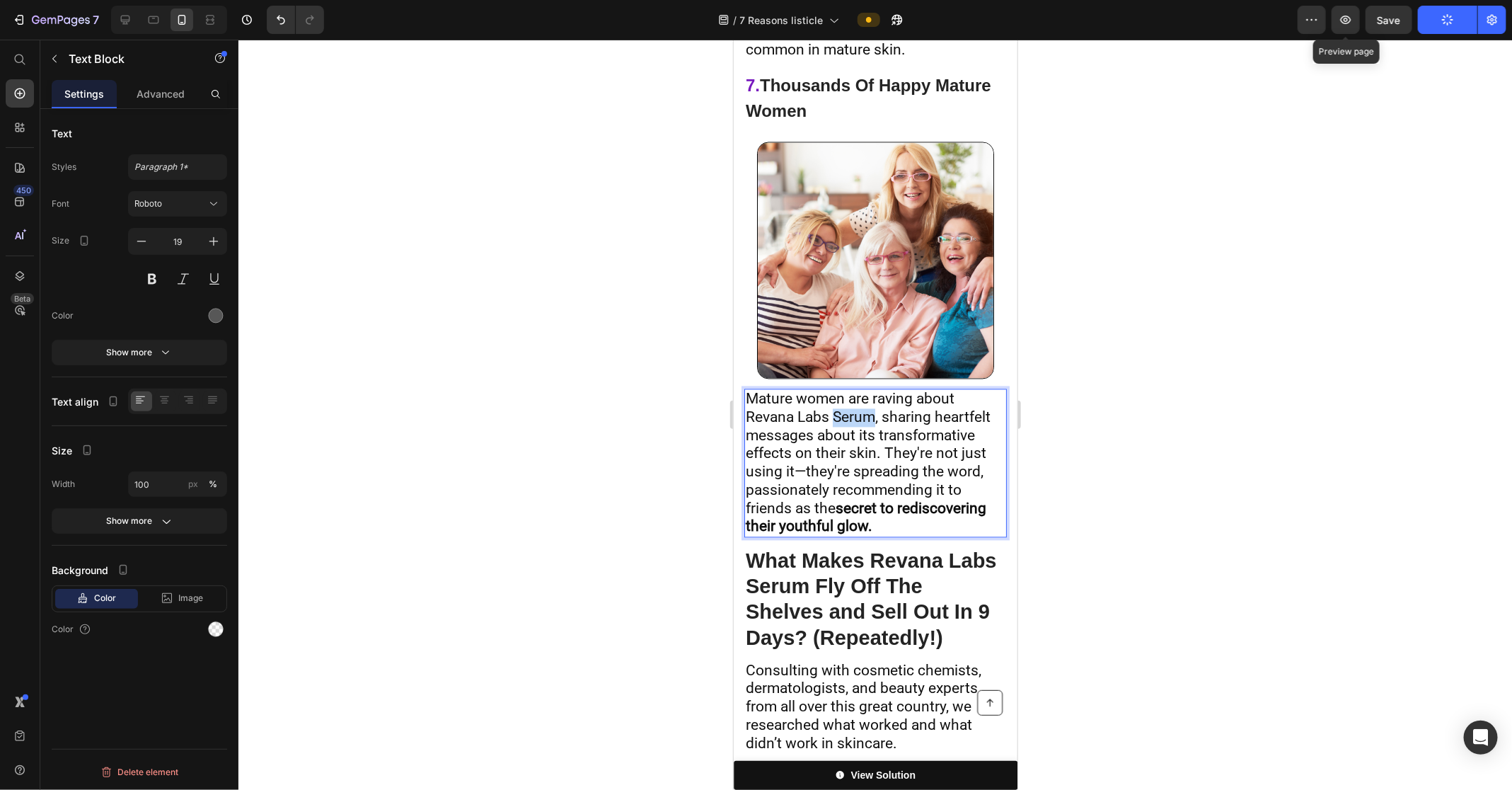 click on "Mature women are raving about Revana Labs Serum, sharing heartfelt messages about its transformative effects on their skin. They're not just using it—they're spreading the word, passionately recommending it to friends as the  secret to rediscovering their youthful glow." at bounding box center [867, 462] 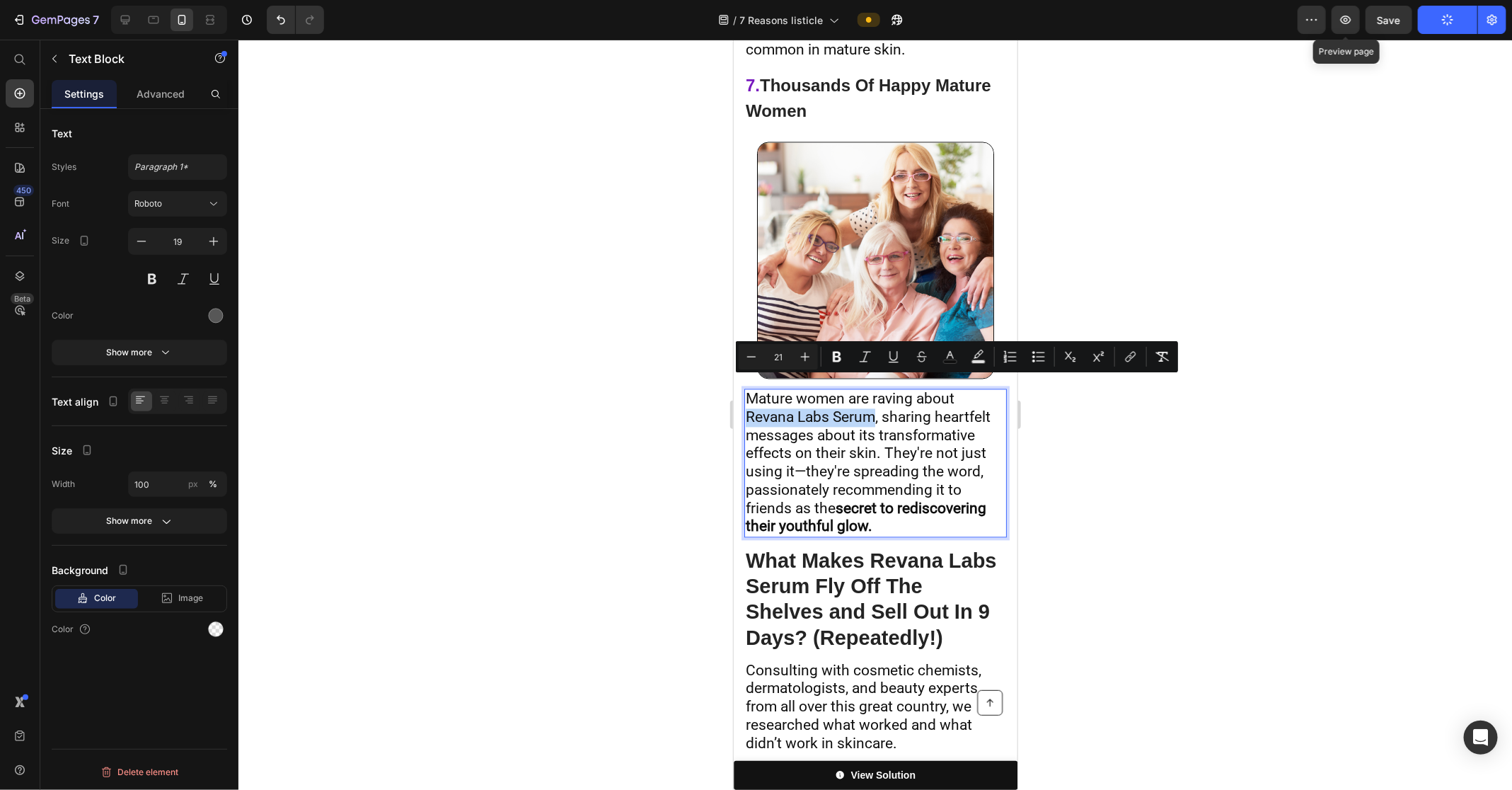 click on "Mature women are raving about Revana Labs Serum, sharing heartfelt messages about its transformative effects on their skin. They're not just using it—they're spreading the word, passionately recommending it to friends as the  secret to rediscovering their youthful glow." at bounding box center (867, 462) 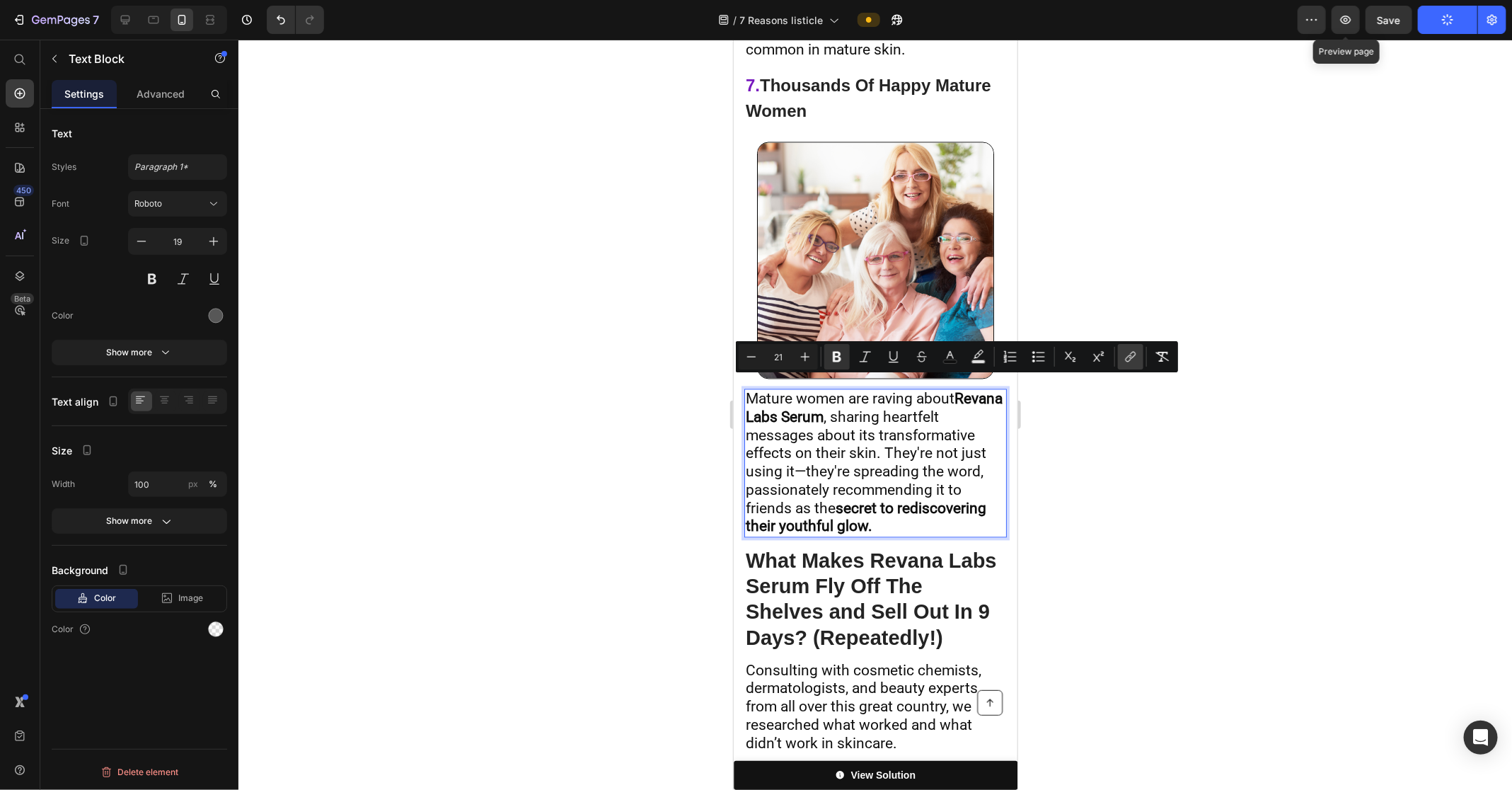 click on "link" at bounding box center [1131, 357] 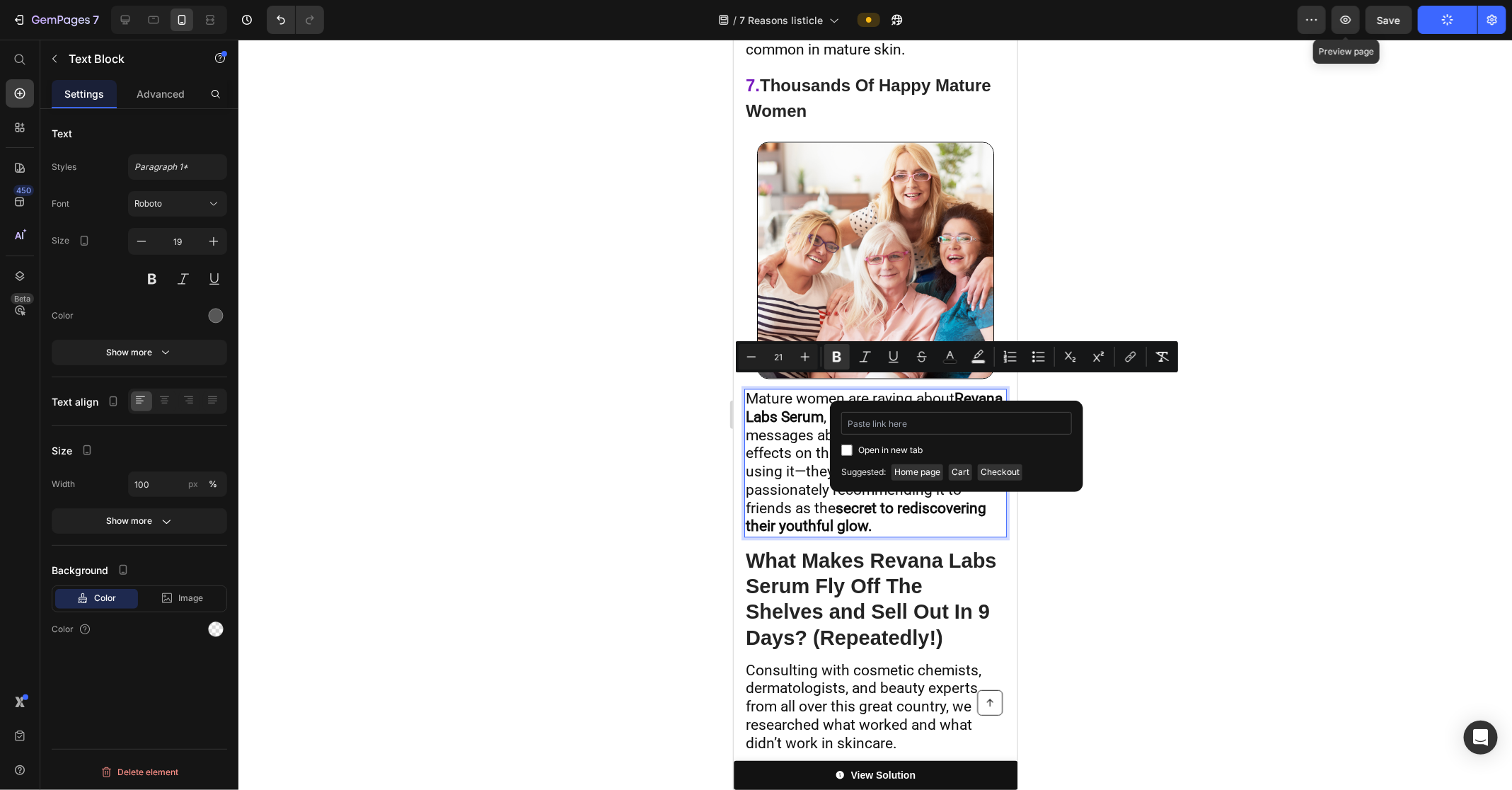 type on "https://revanalabs.com/products/revana-labs-serum-with-10-niacinamide" 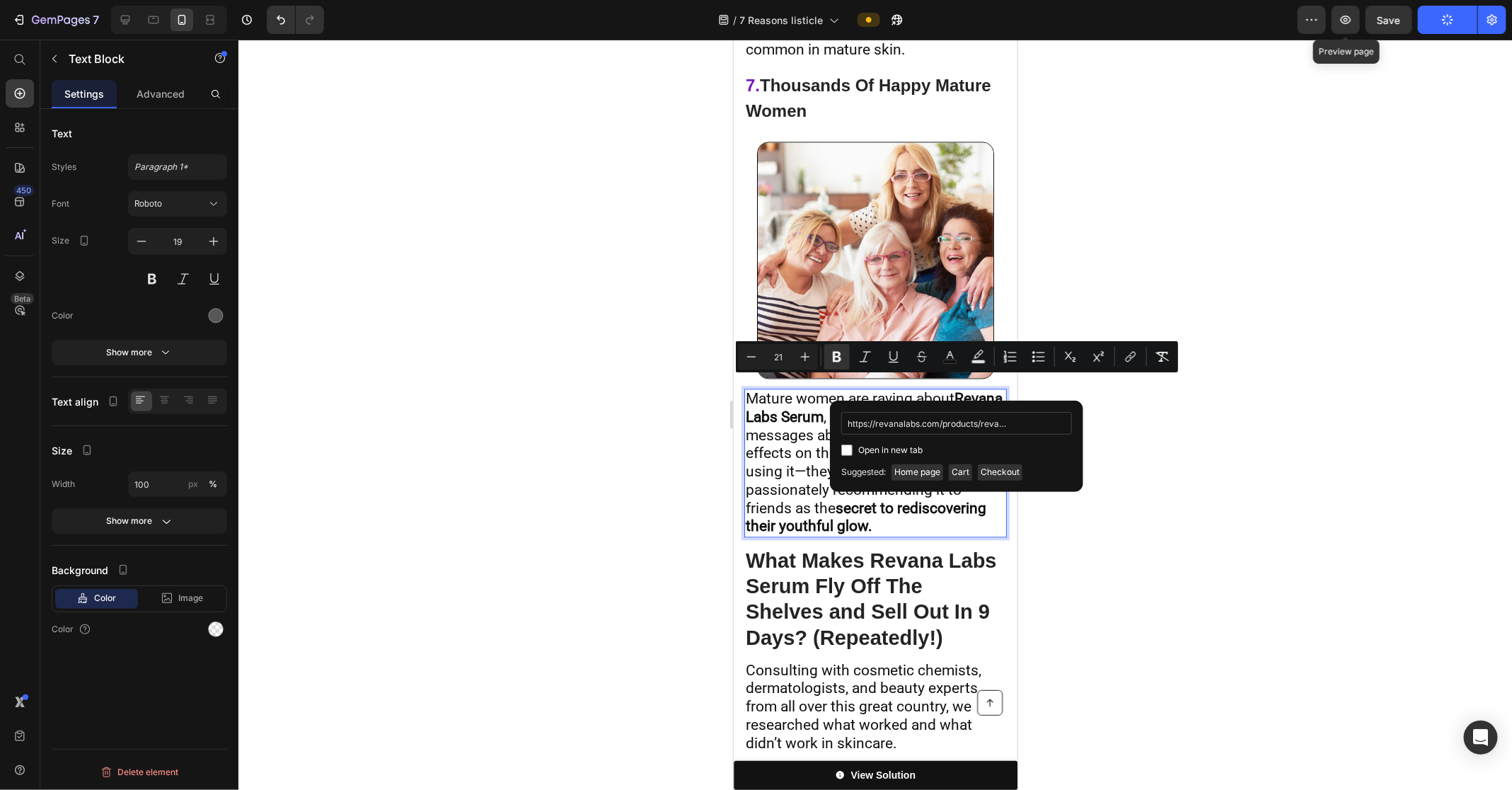 scroll, scrollTop: 0, scrollLeft: 137, axis: horizontal 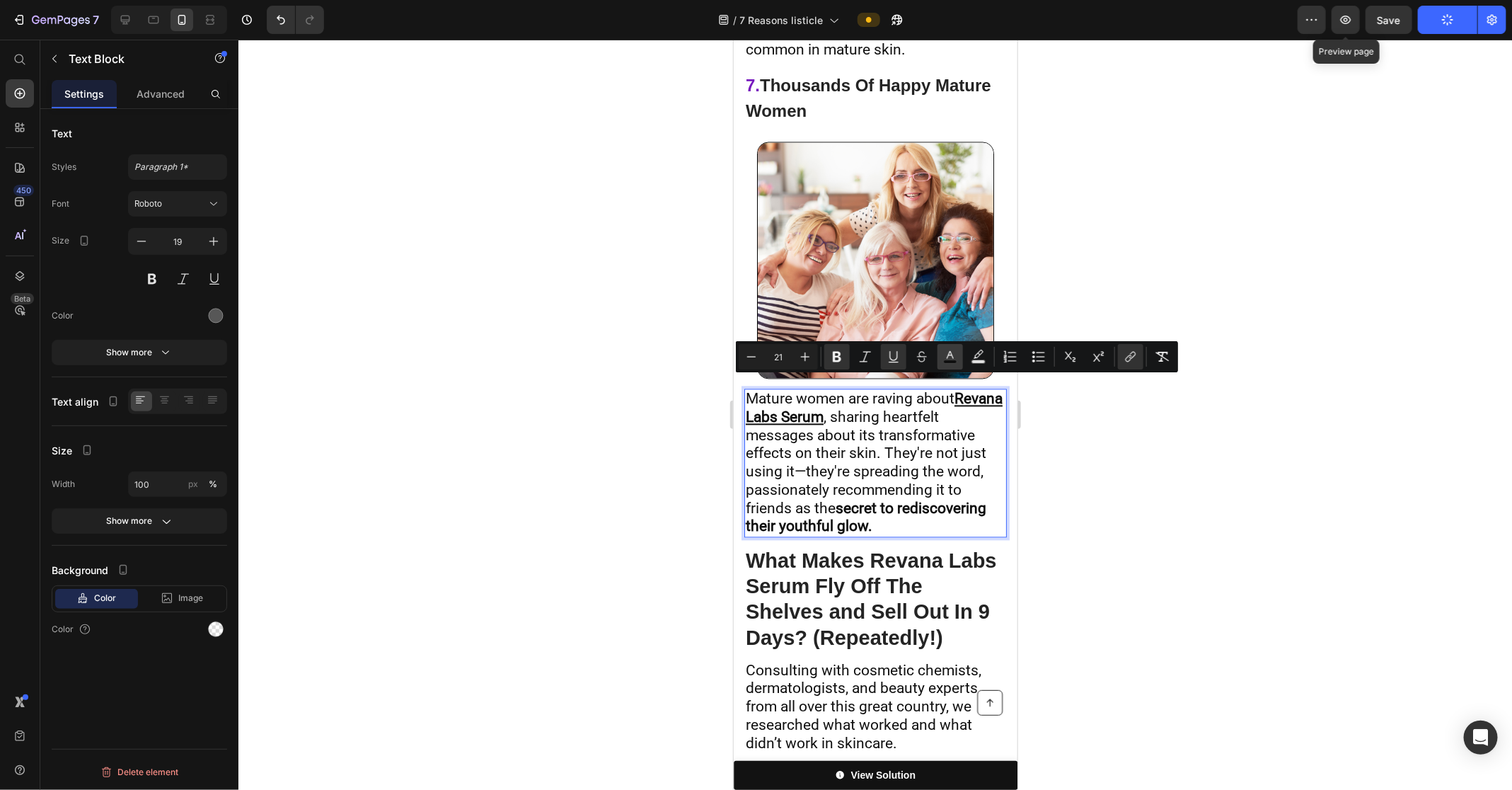 click 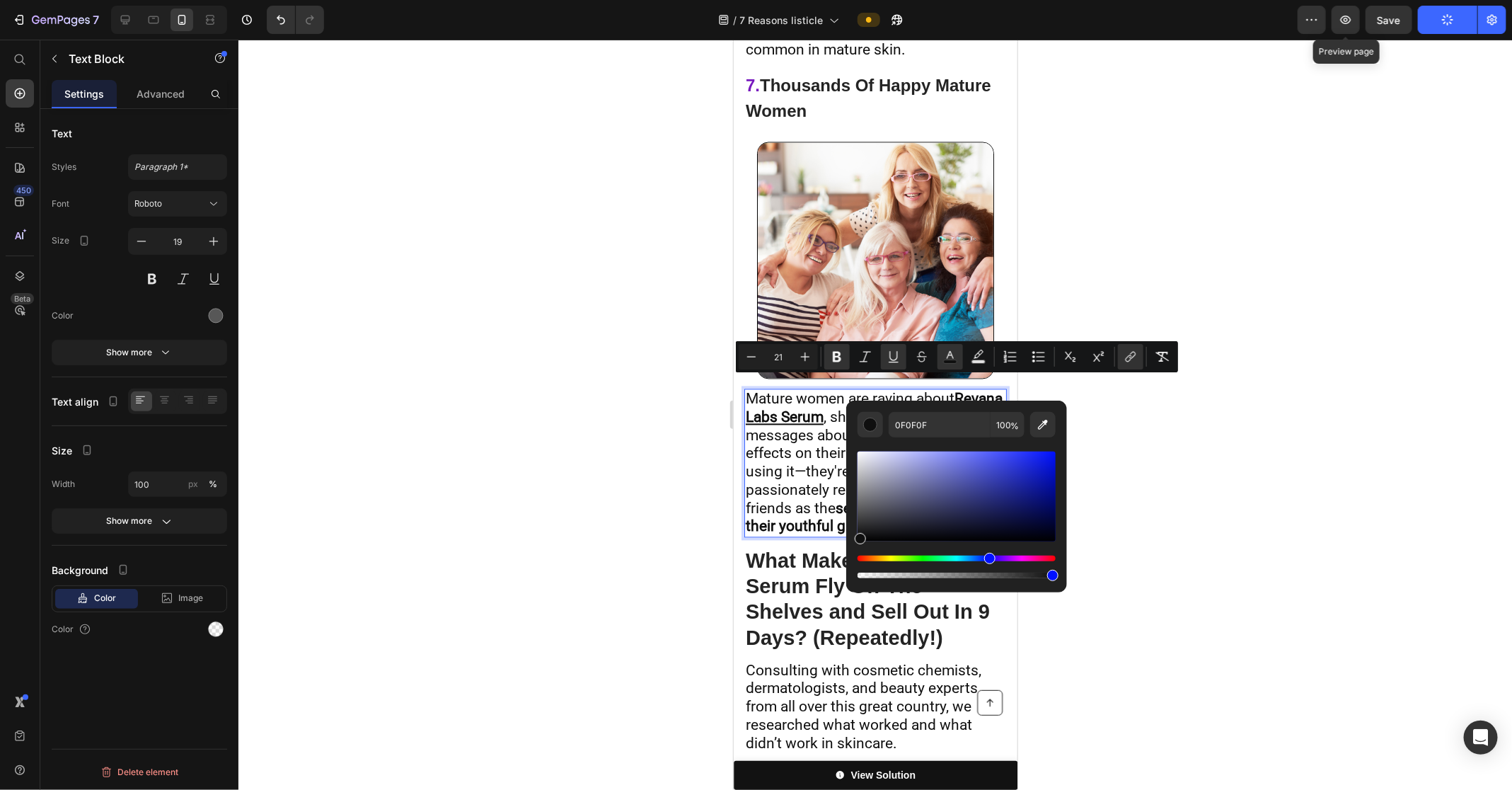 click at bounding box center [957, 559] 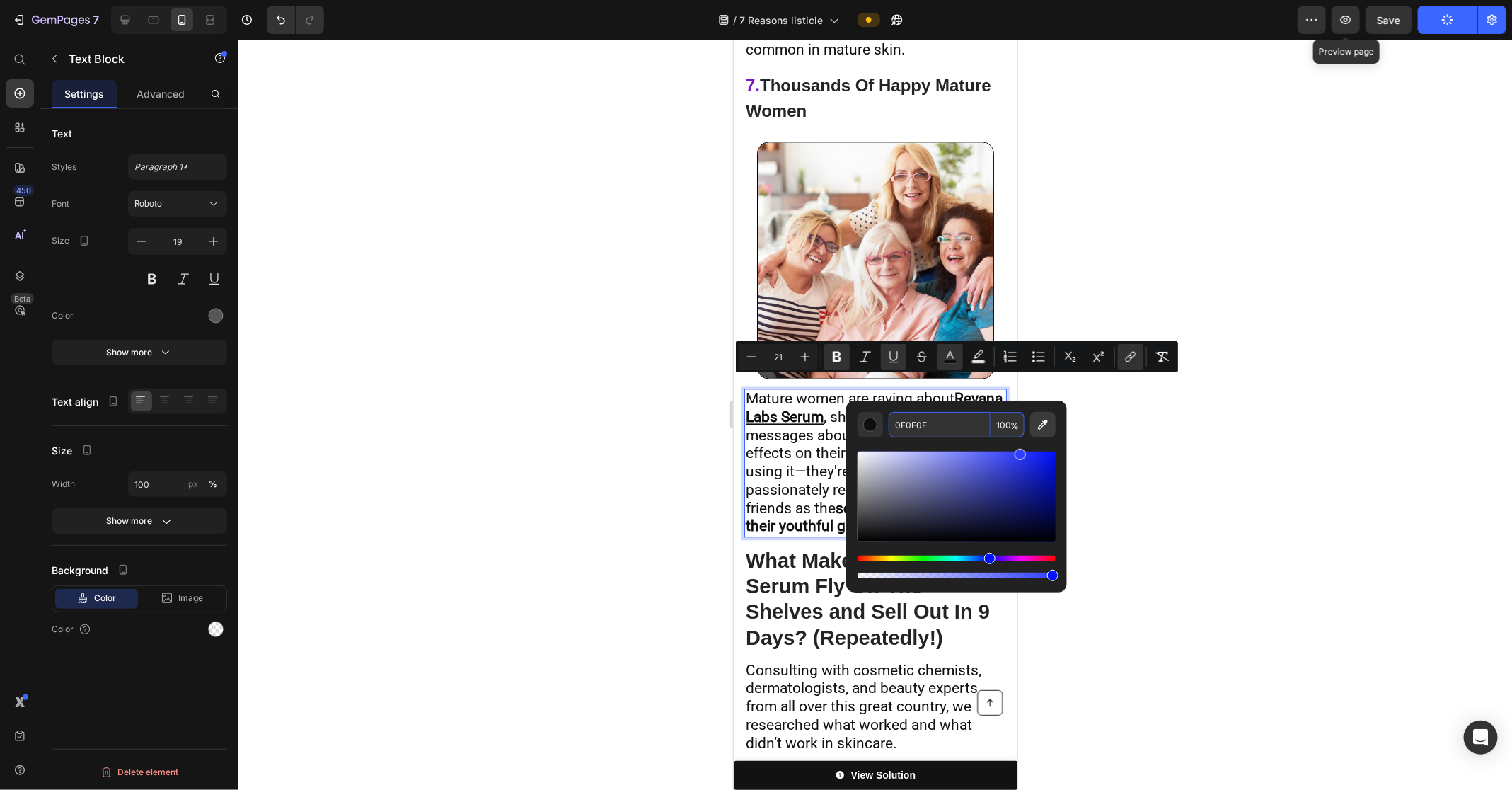 drag, startPoint x: 981, startPoint y: 468, endPoint x: 1031, endPoint y: 427, distance: 64.66065 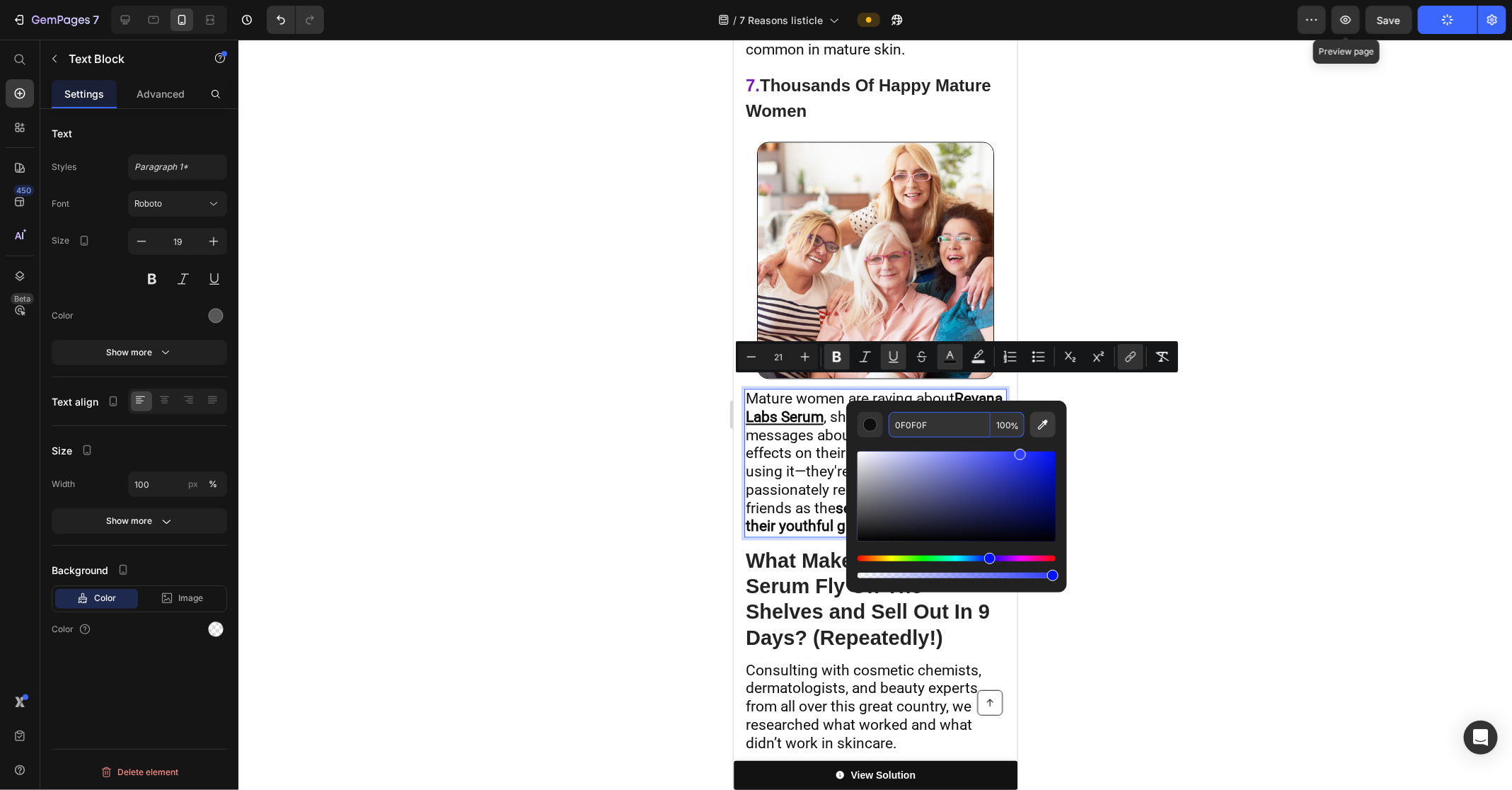click on "0F0F0F 100 %" 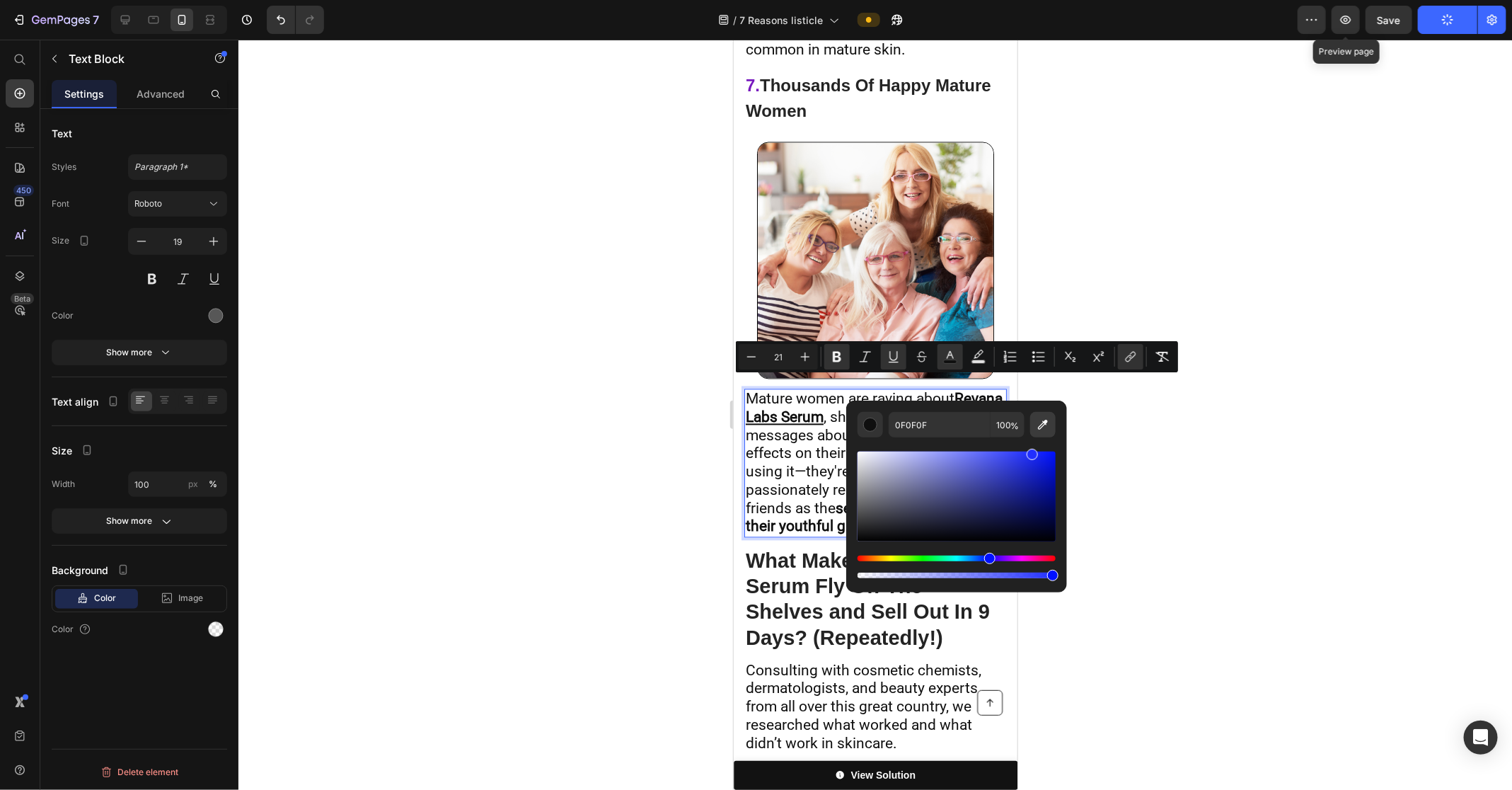 type on "212FFF" 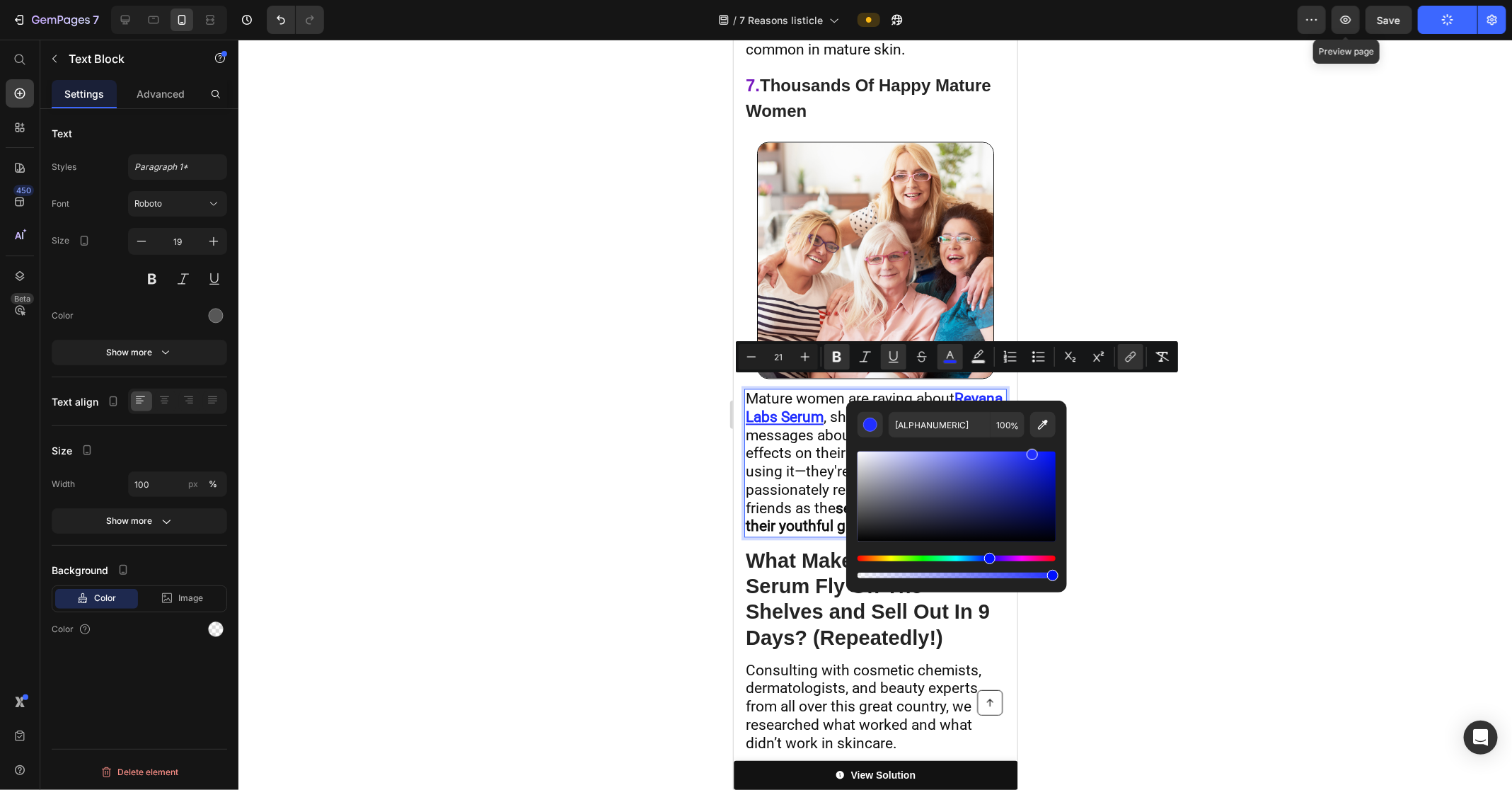 click 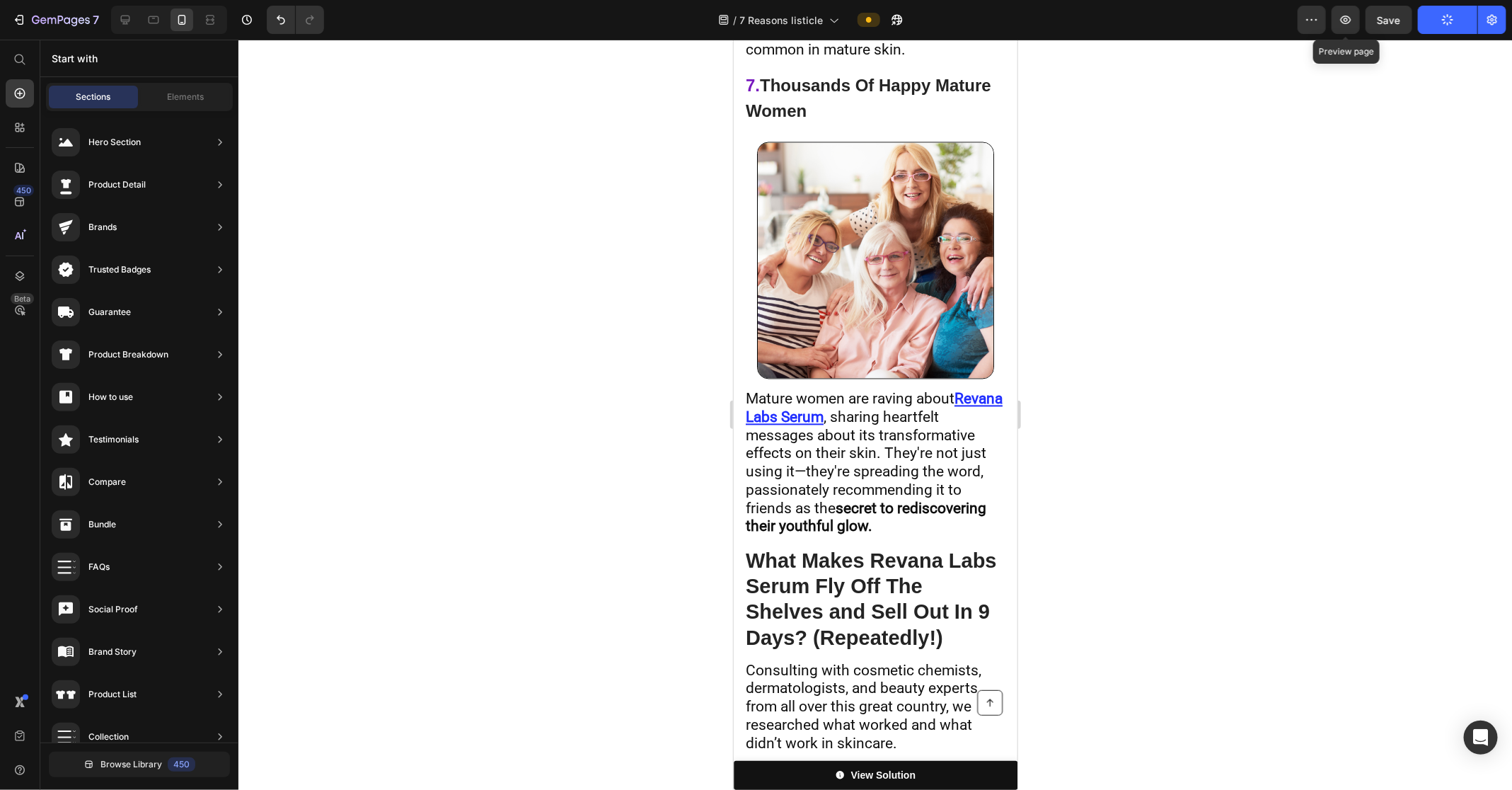 click 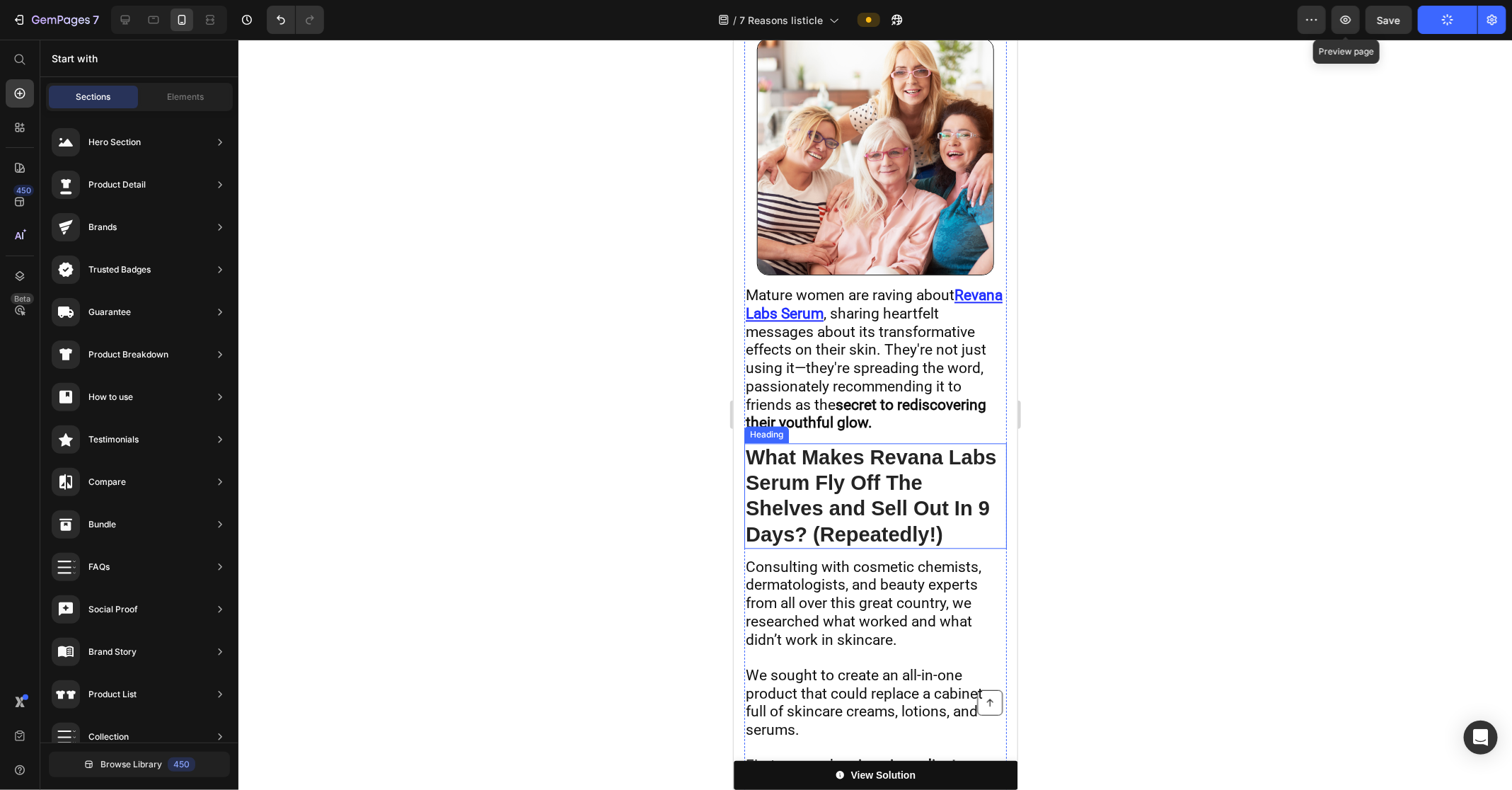 scroll, scrollTop: 4756, scrollLeft: 0, axis: vertical 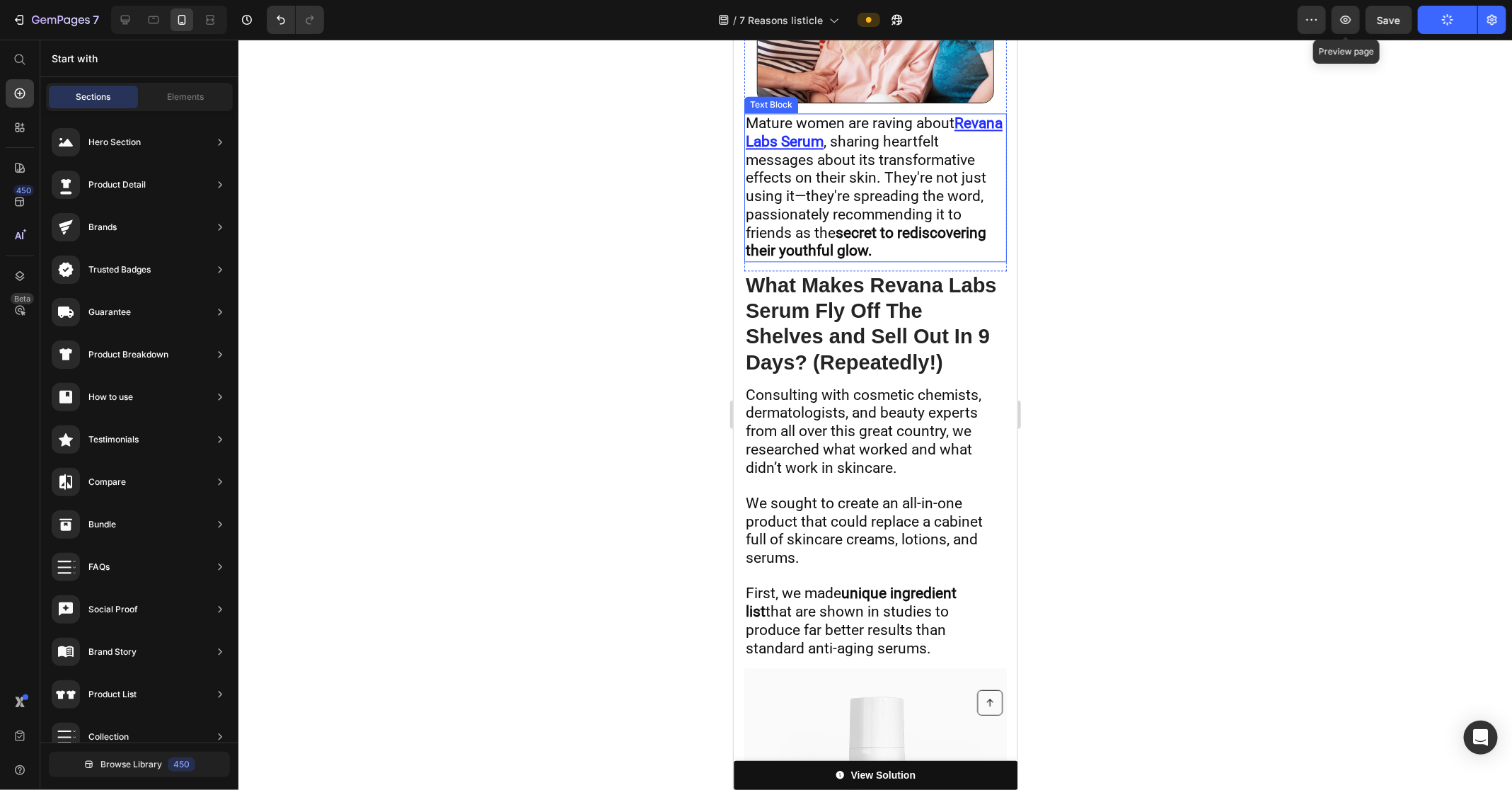 click on "Mature women are raving about  Revana Labs Serum , sharing heartfelt messages about its transformative effects on their skin. They're not just using it—they're spreading the word, passionately recommending it to friends as the  secret to rediscovering their youthful glow." at bounding box center [875, 187] 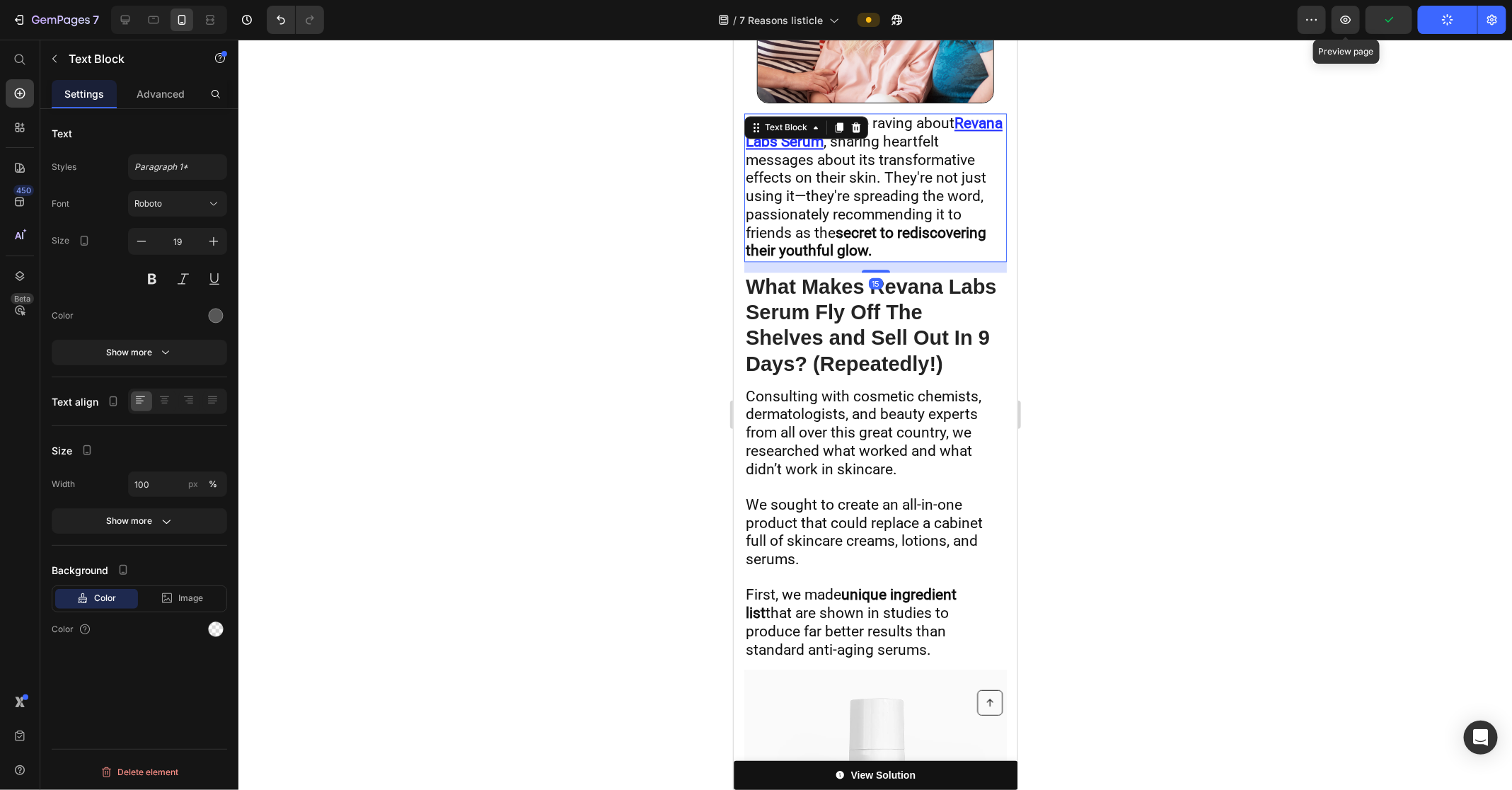 click on "Just 1 Bottle Targets  Age Spots ,  Sun Spots ,  Hormonal Spots ,  Wrinkles ,  Under-Eye Bags ,  Sagging Neck Skin  and does so much more…  Text Block Ladies, I'm going to share with you the truth about skincare that Dermatologists have been touting for years...  Skincare shouldn't be complicated! Advances in modern skin science have made it possible to get better results without having to go to the doctor for  painful  and e xpensive procedures.  A company called Revana Labs was recently featured on the Hallmark channel showcasing a  1-step solution  for women over 60 that delivered serious results... Text Block 7  Reasons Thousands  Of Women Over 60  Are Obsessed With This "Beauty Serum" Heading 1.  It Replaces The Need For Multiple Products. Heading Image 1.  It Replaces The Need For Multiple Products. Heading Use  Revana Labs Serum  as your  wrinkle serum, neck serum, eye serum, moisturizer, lifting & firming serum , and pretty much any other skincare product in your cabinet. It will  simplify Row 2" at bounding box center [875, -1176] 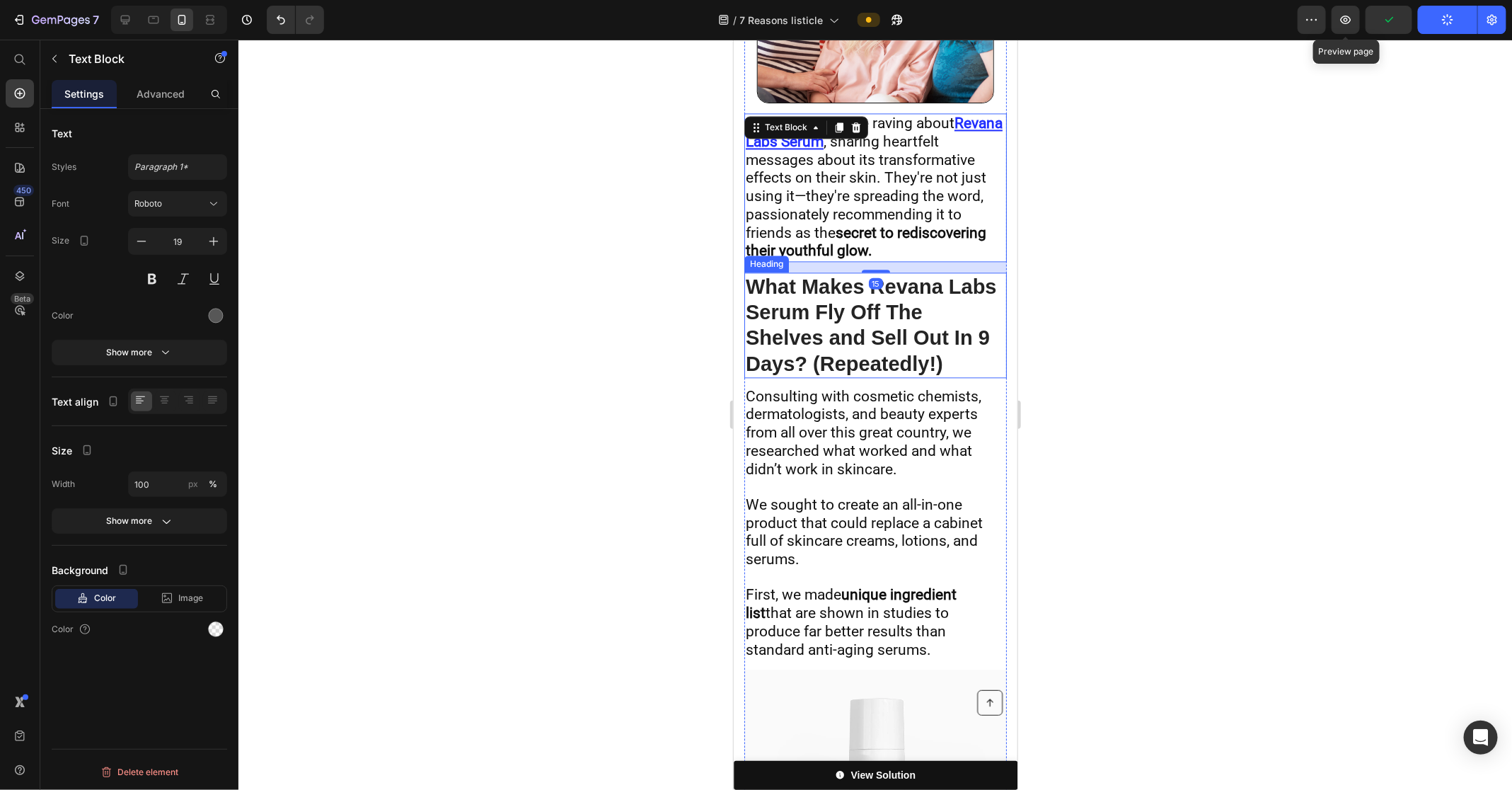 click on "What Makes Revana Labs Serum Fly Off The Shelves and Sell Out In 9 Days? (Repeatedly!)" at bounding box center (875, 324) 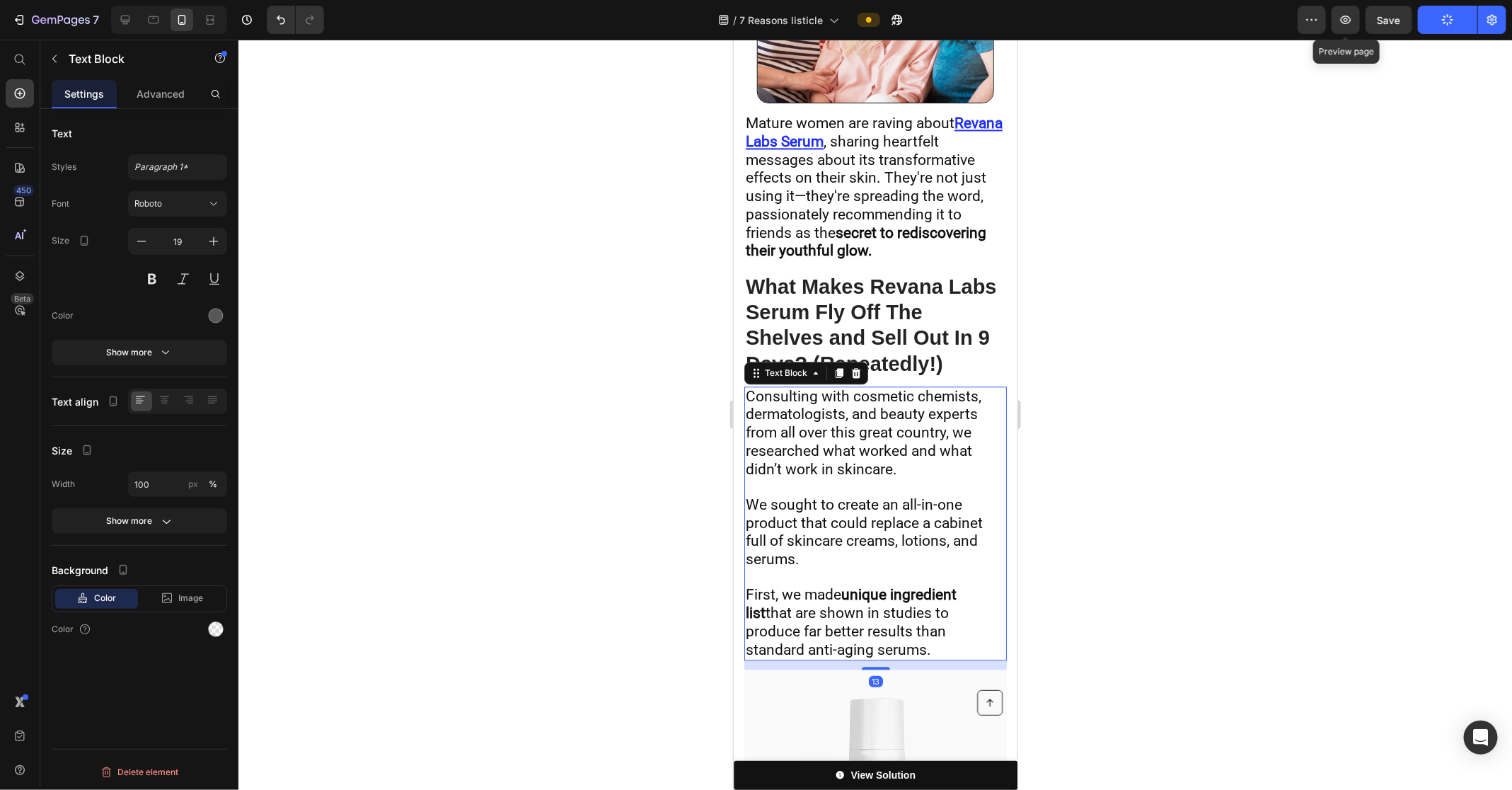 click on "Consulting with cosmetic chemists, dermatologists, and beauty experts from all over this great country, we researched what worked and what didn’t work in skincare." at bounding box center [862, 432] 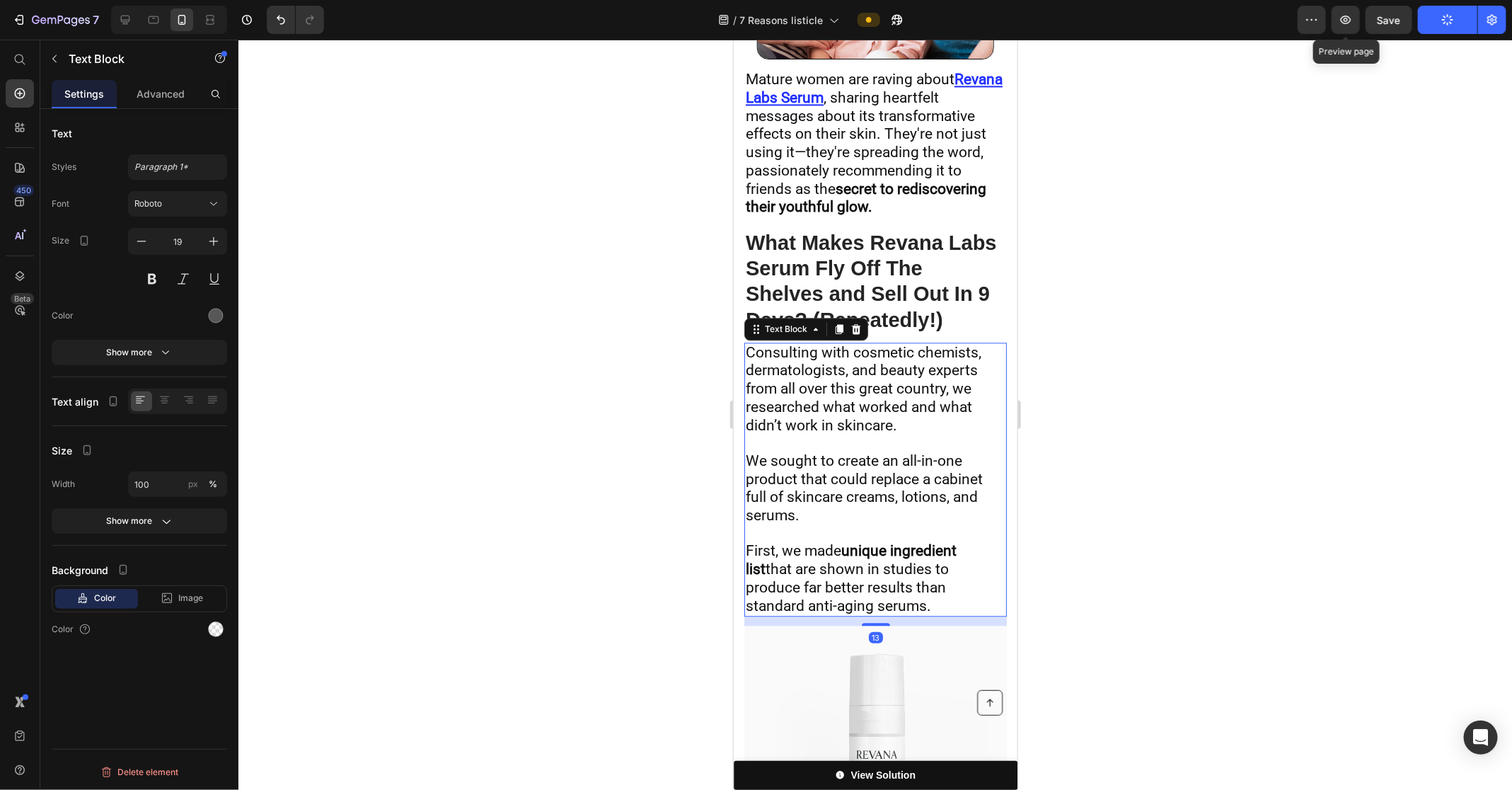 scroll, scrollTop: 4806, scrollLeft: 0, axis: vertical 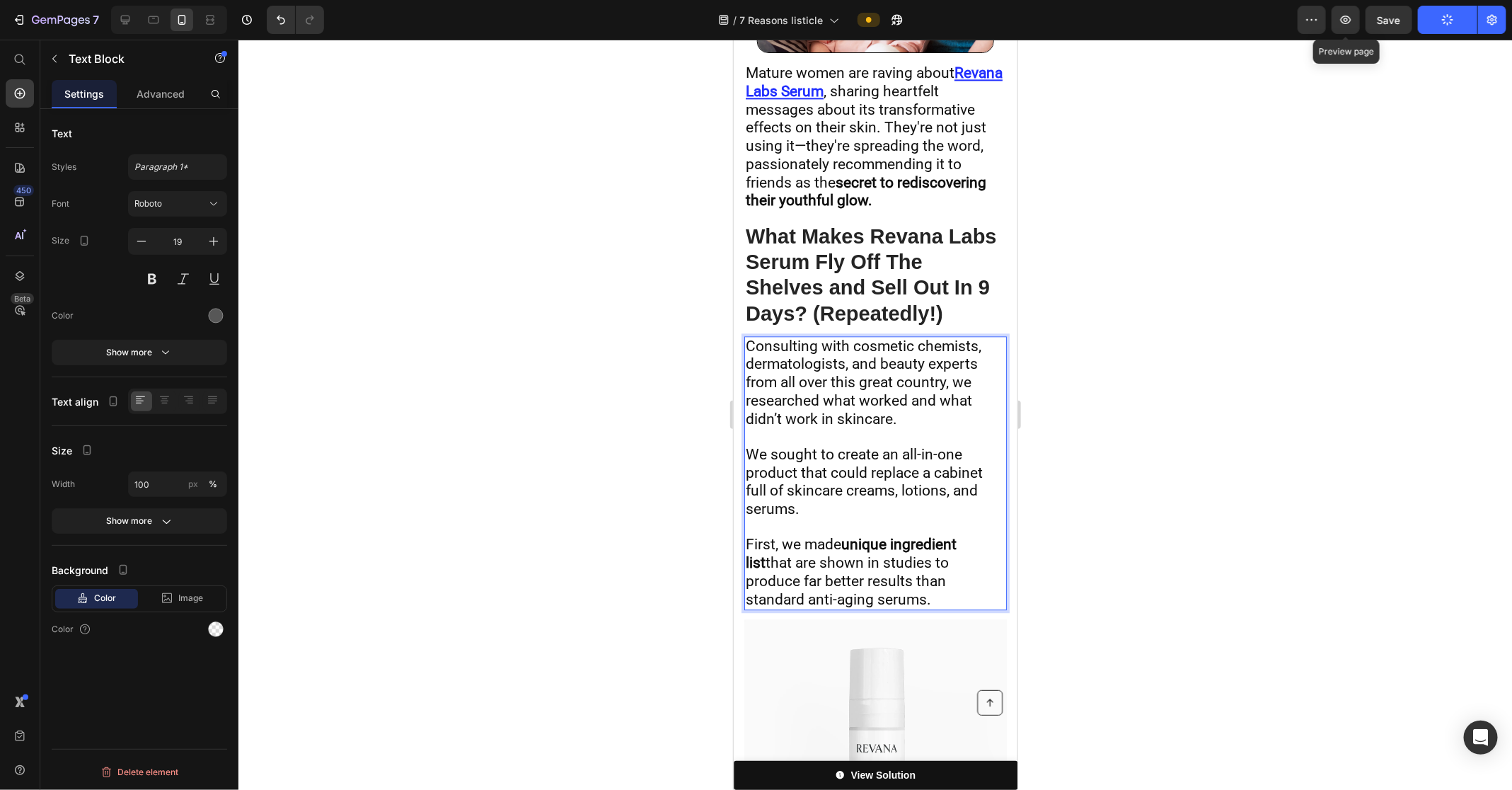click on "We sought to create an all-in-one product that could replace a cabinet full of skincare creams, lotions, and serums." at bounding box center (863, 481) 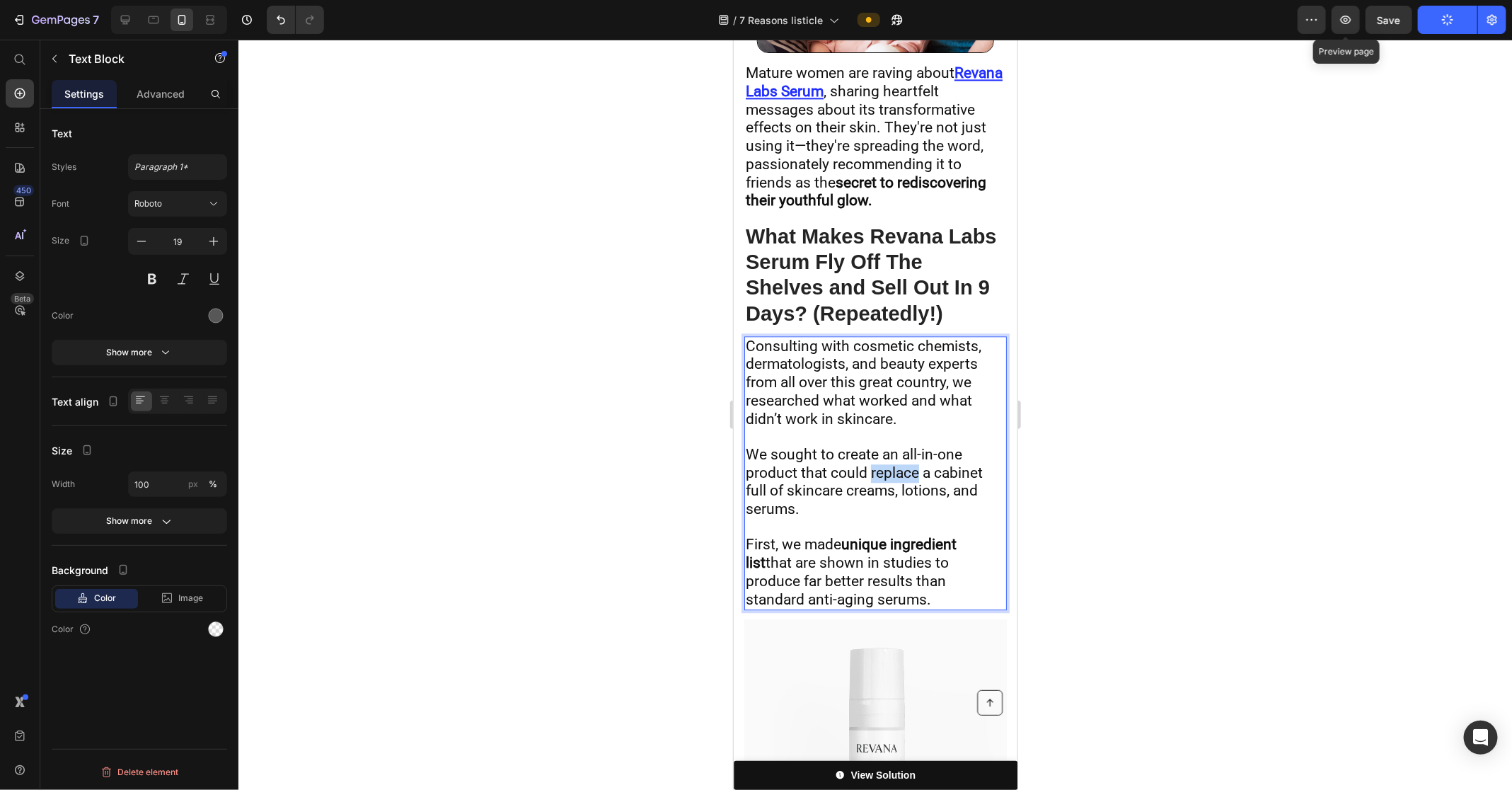 click on "We sought to create an all-in-one product that could replace a cabinet full of skincare creams, lotions, and serums." at bounding box center [863, 481] 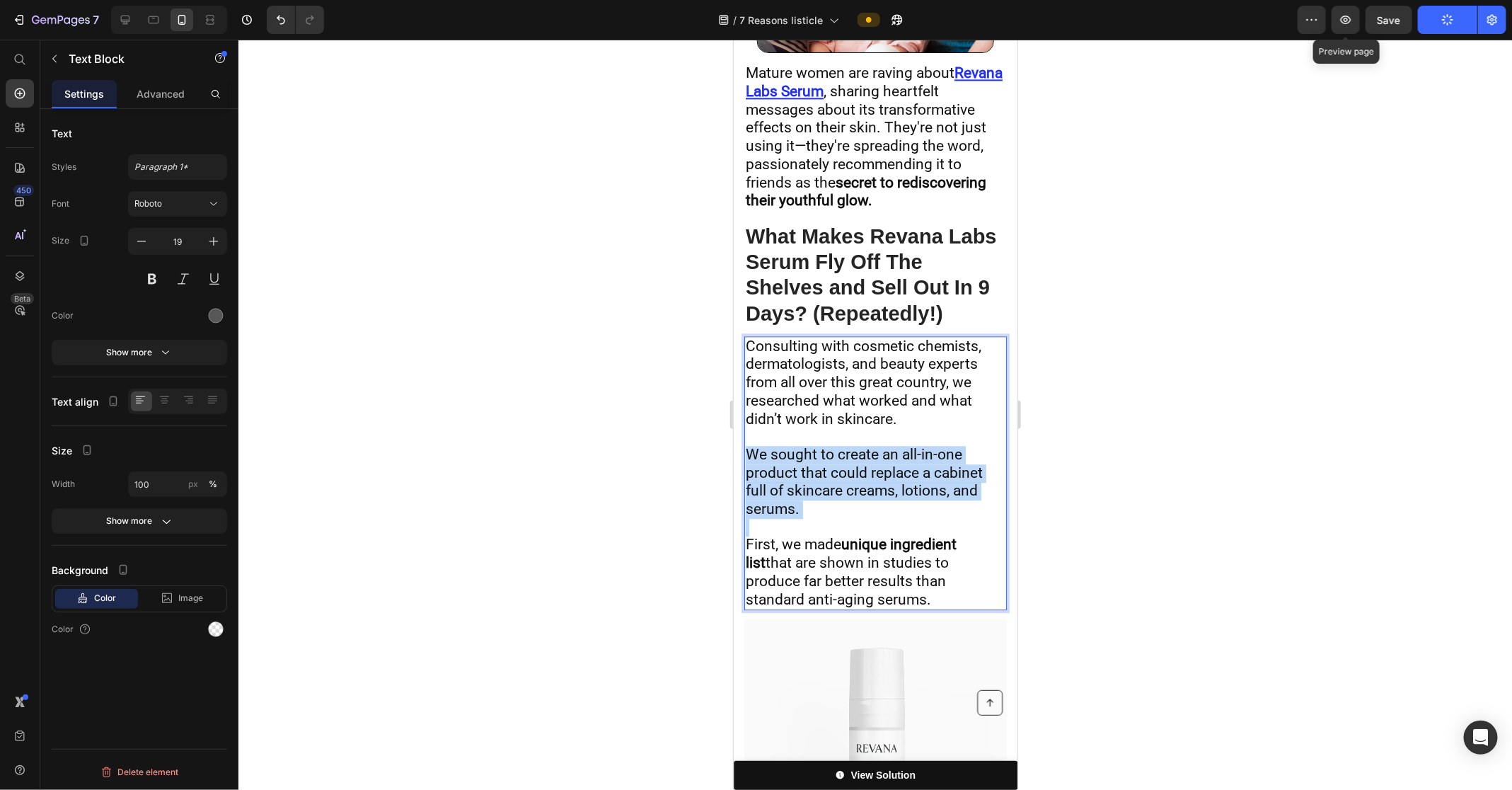 click on "We sought to create an all-in-one product that could replace a cabinet full of skincare creams, lotions, and serums." at bounding box center (863, 481) 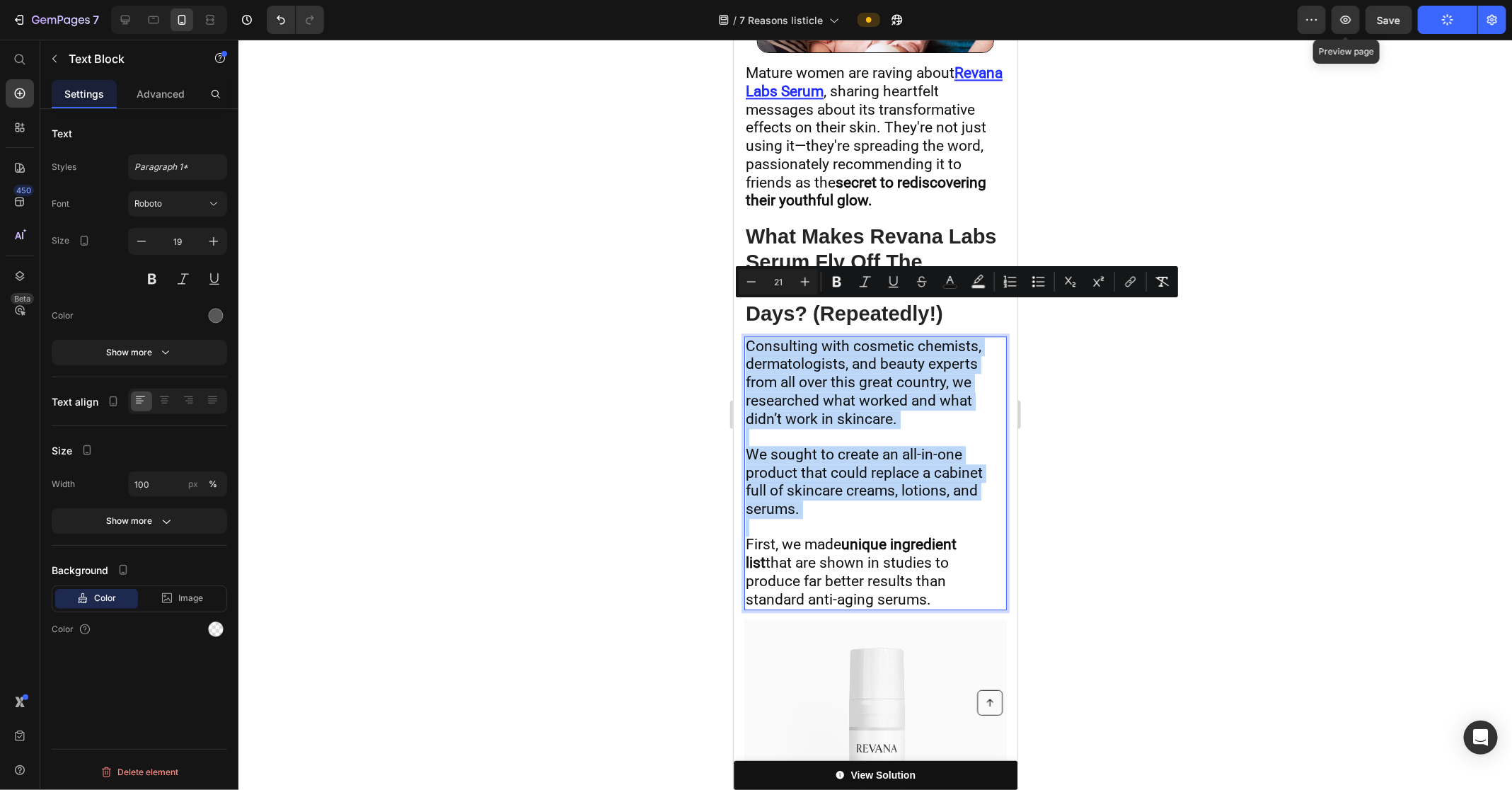 copy on "Consulting with cosmetic chemists, dermatologists, and beauty experts from all over this great country, we researched what worked and what didn’t work in skincare.  We sought to create an all-in-one product that could replace a cabinet full of skincare creams, lotions, and serums." 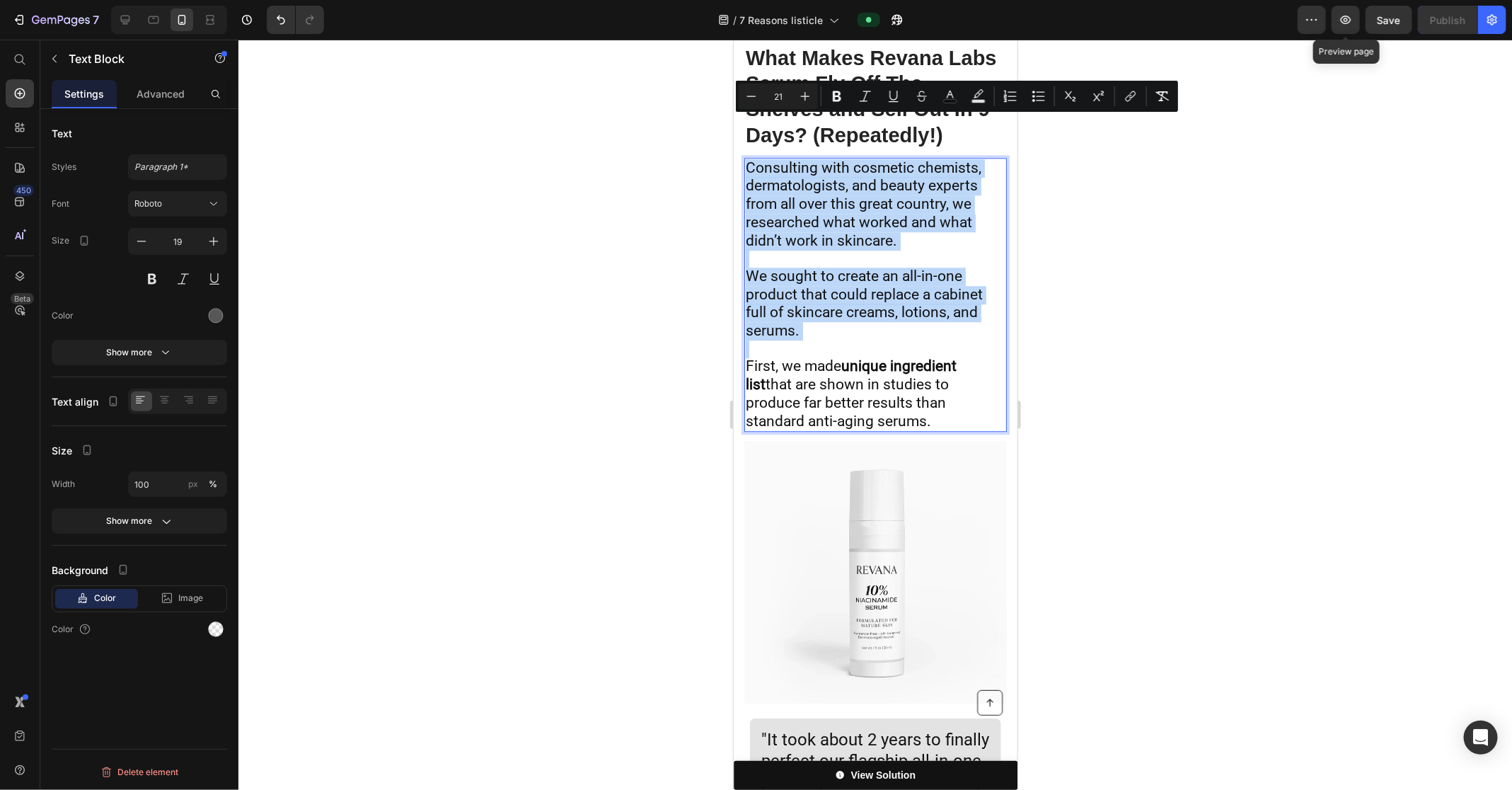 scroll, scrollTop: 5145, scrollLeft: 0, axis: vertical 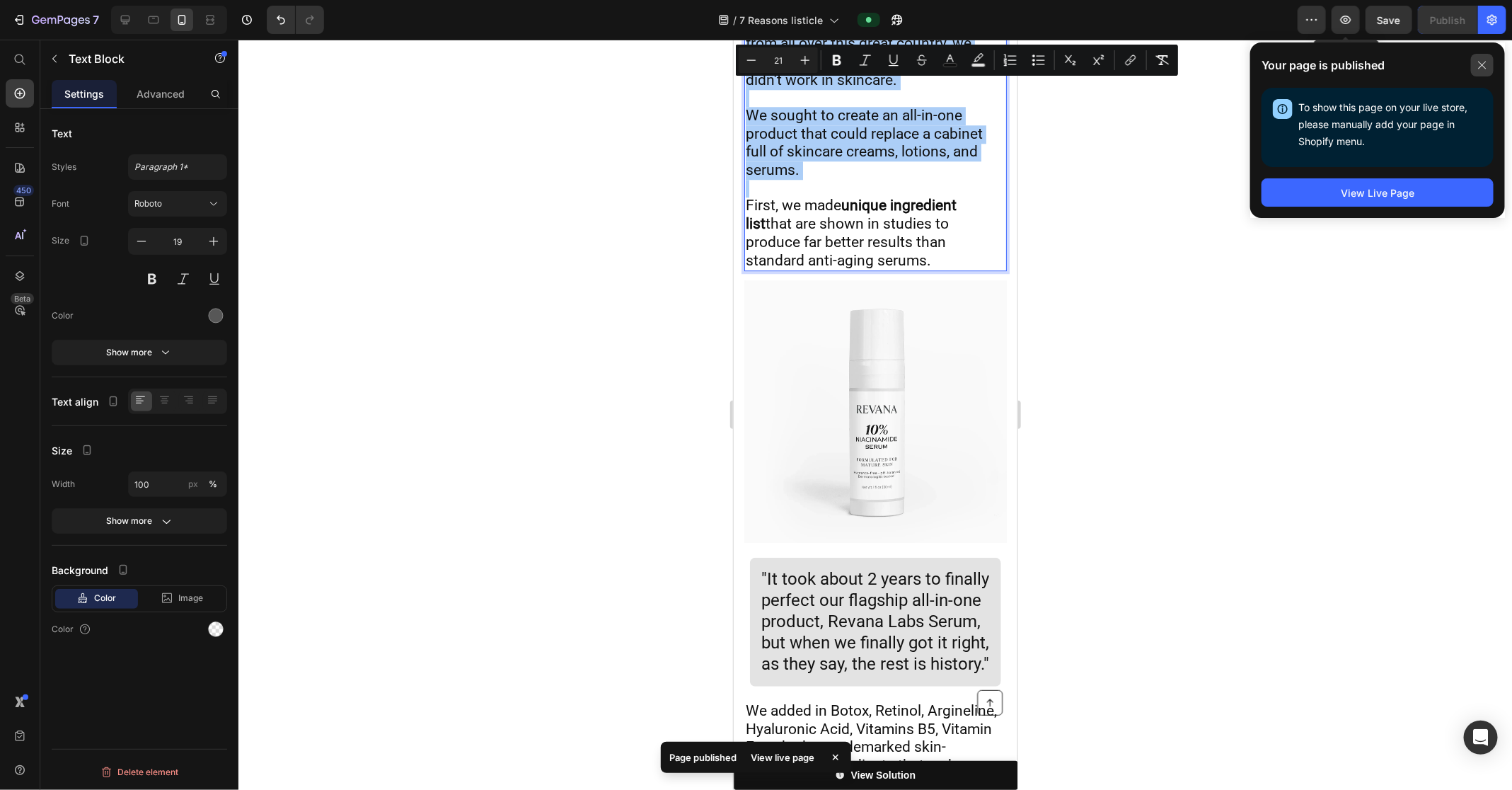click 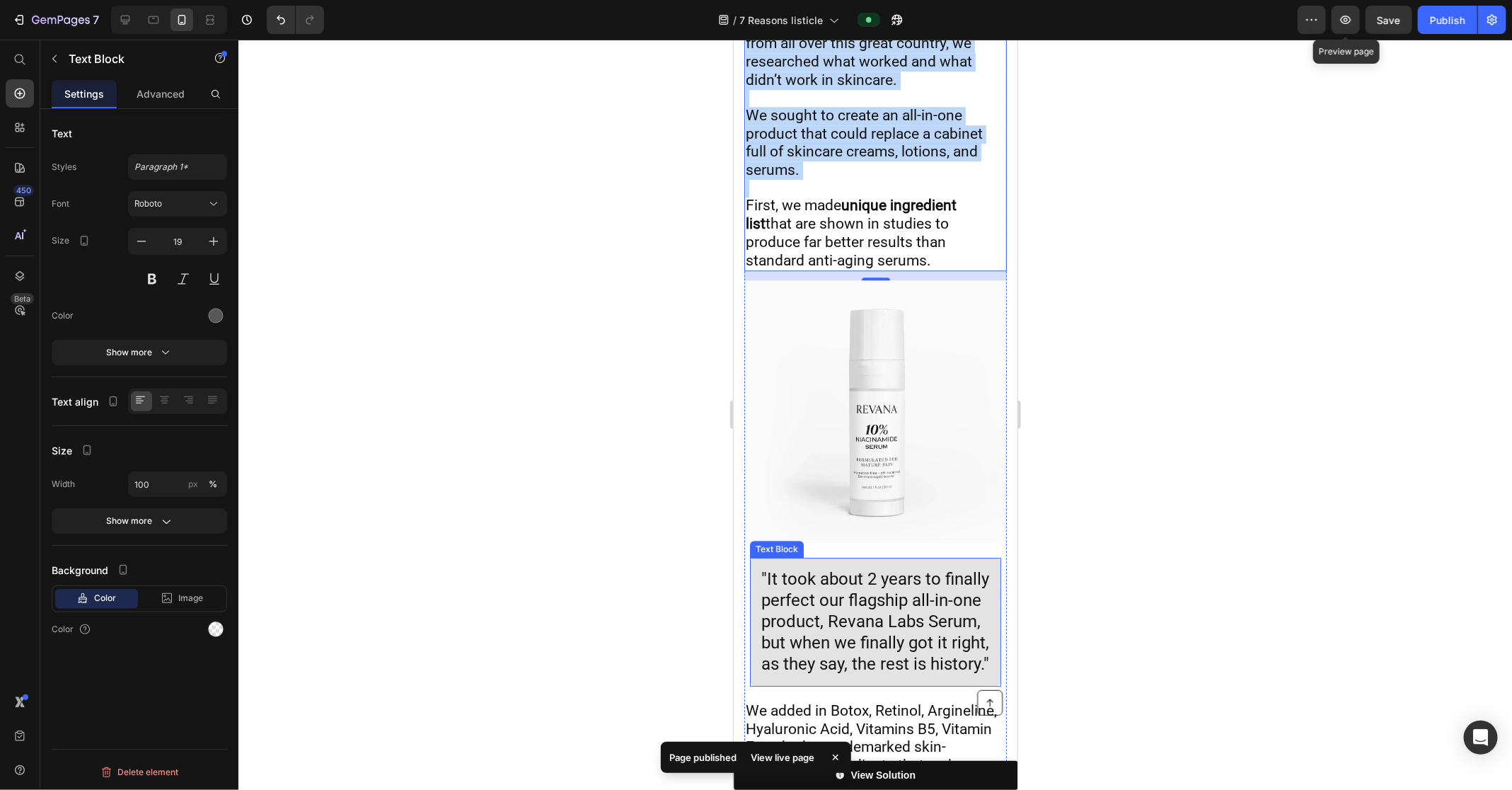 click on ""It took about 2 years to finally perfect our flagship all-in-one product, Revana Labs Serum, but when we finally got it right, as they say, the rest is history."" at bounding box center (875, 621) 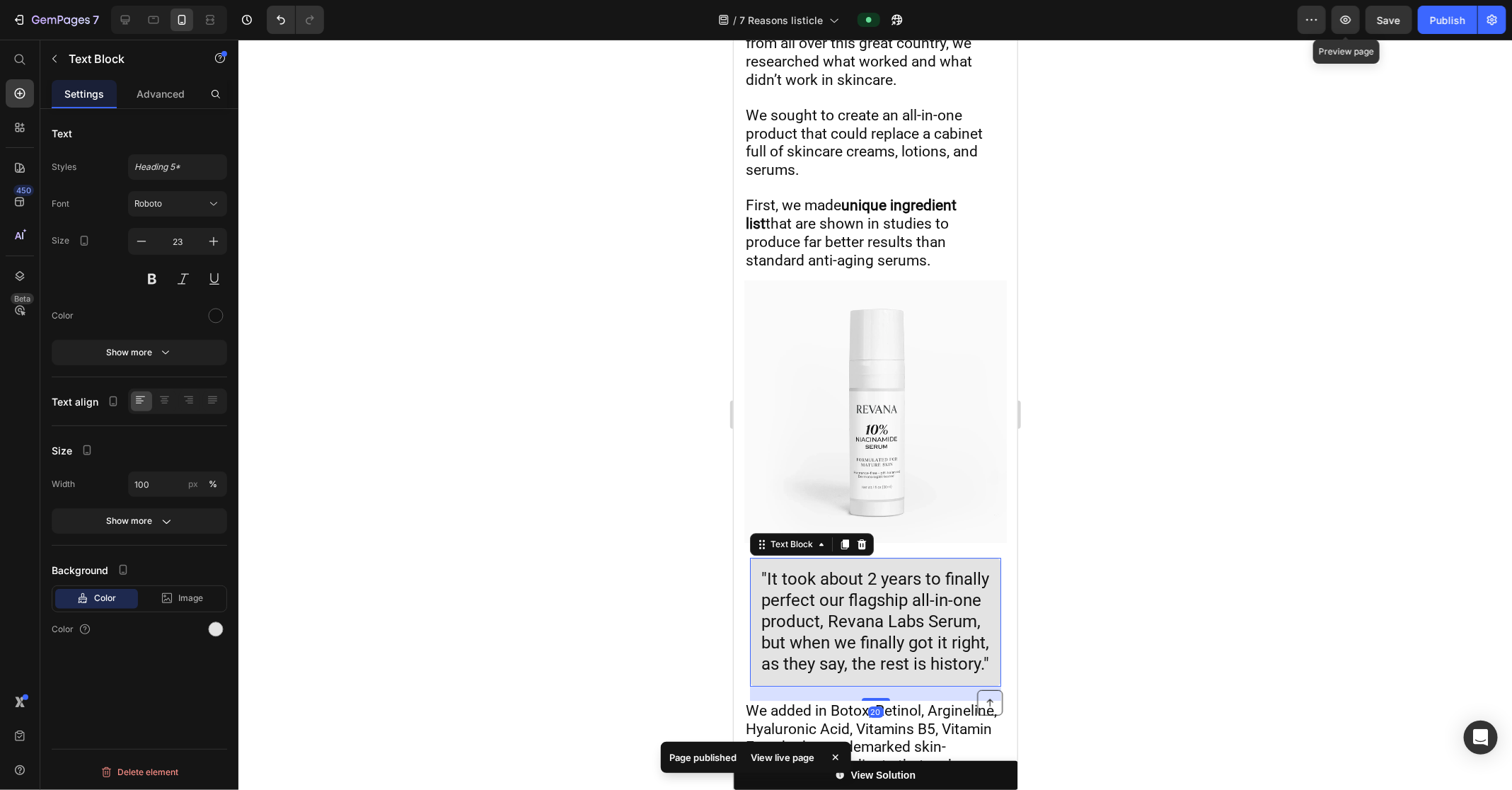 click on ""It took about 2 years to finally perfect our flagship all-in-one product, Revana Labs Serum, but when we finally got it right, as they say, the rest is history."" at bounding box center [875, 621] 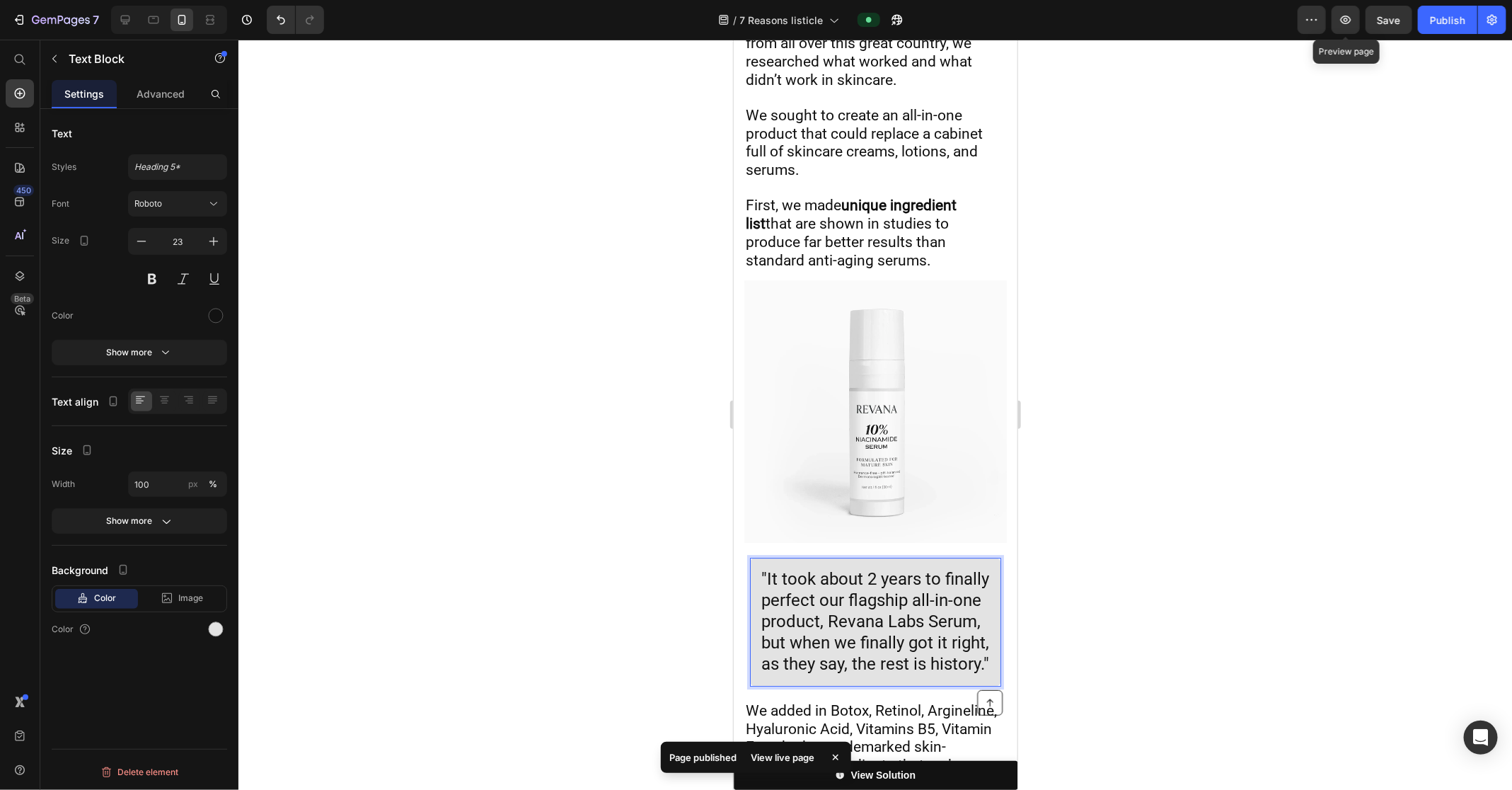 click on ""It took about 2 years to finally perfect our flagship all-in-one product, Revana Labs Serum, but when we finally got it right, as they say, the rest is history."" at bounding box center [875, 621] 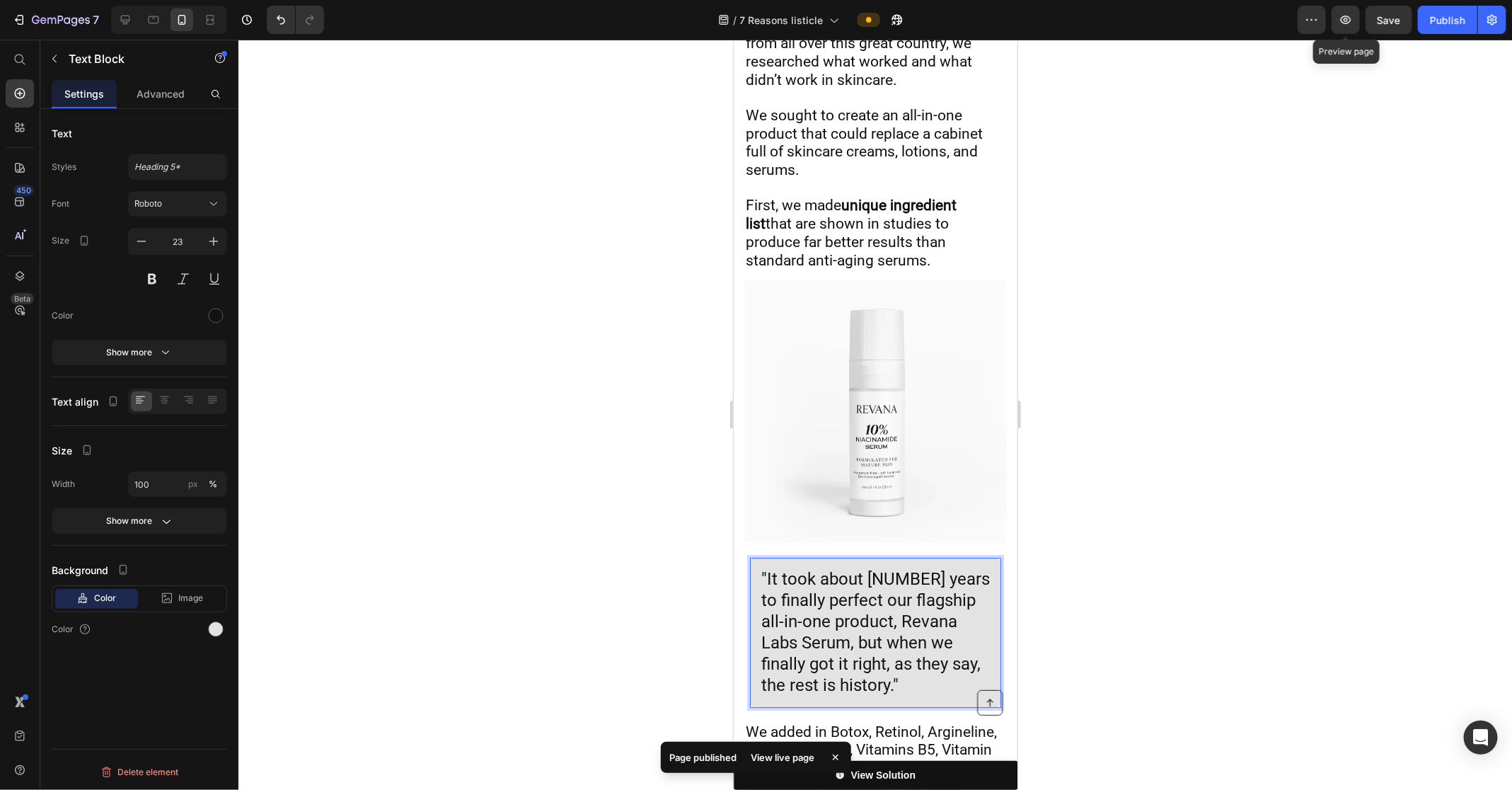click 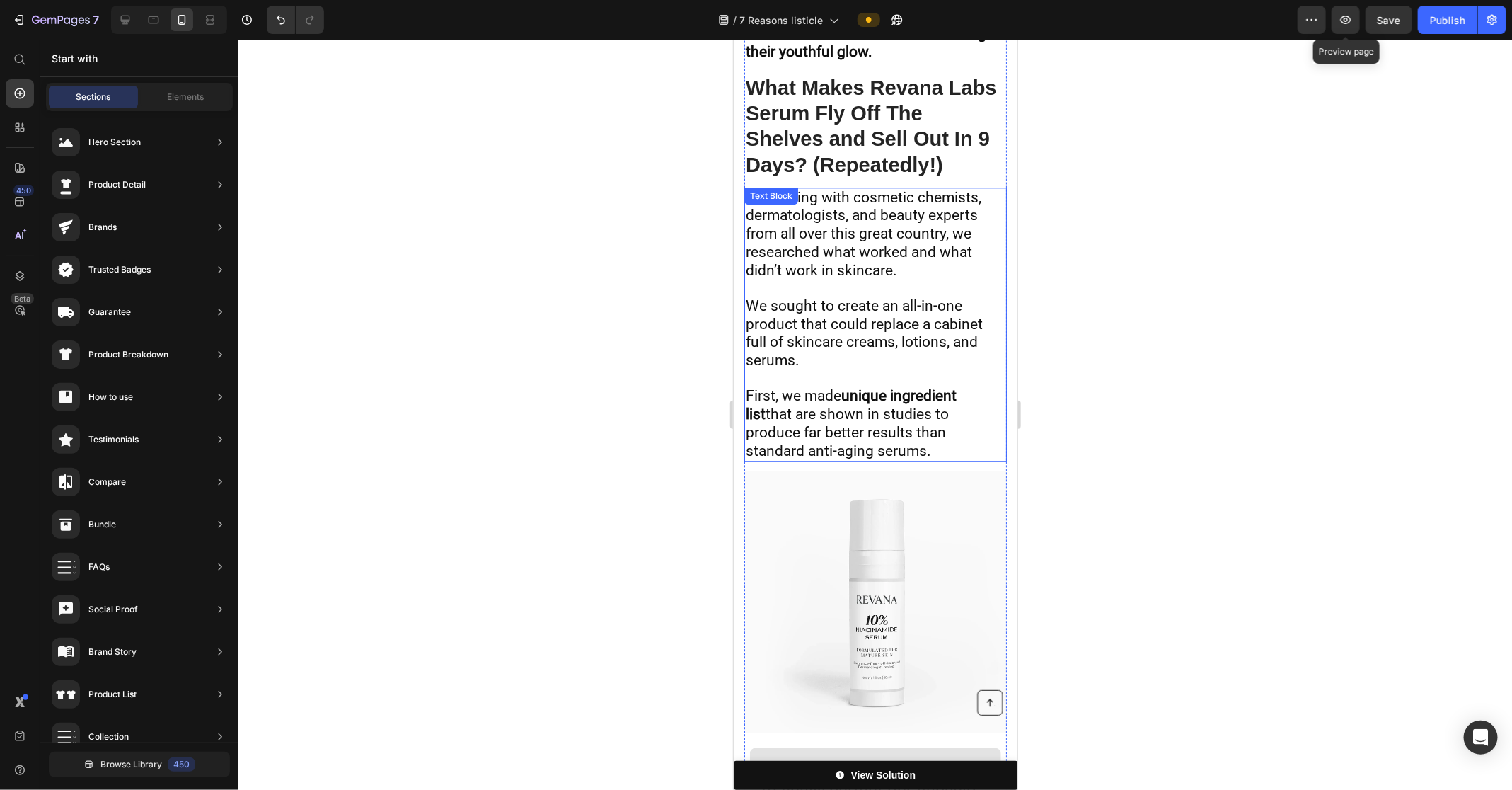 scroll, scrollTop: 4950, scrollLeft: 0, axis: vertical 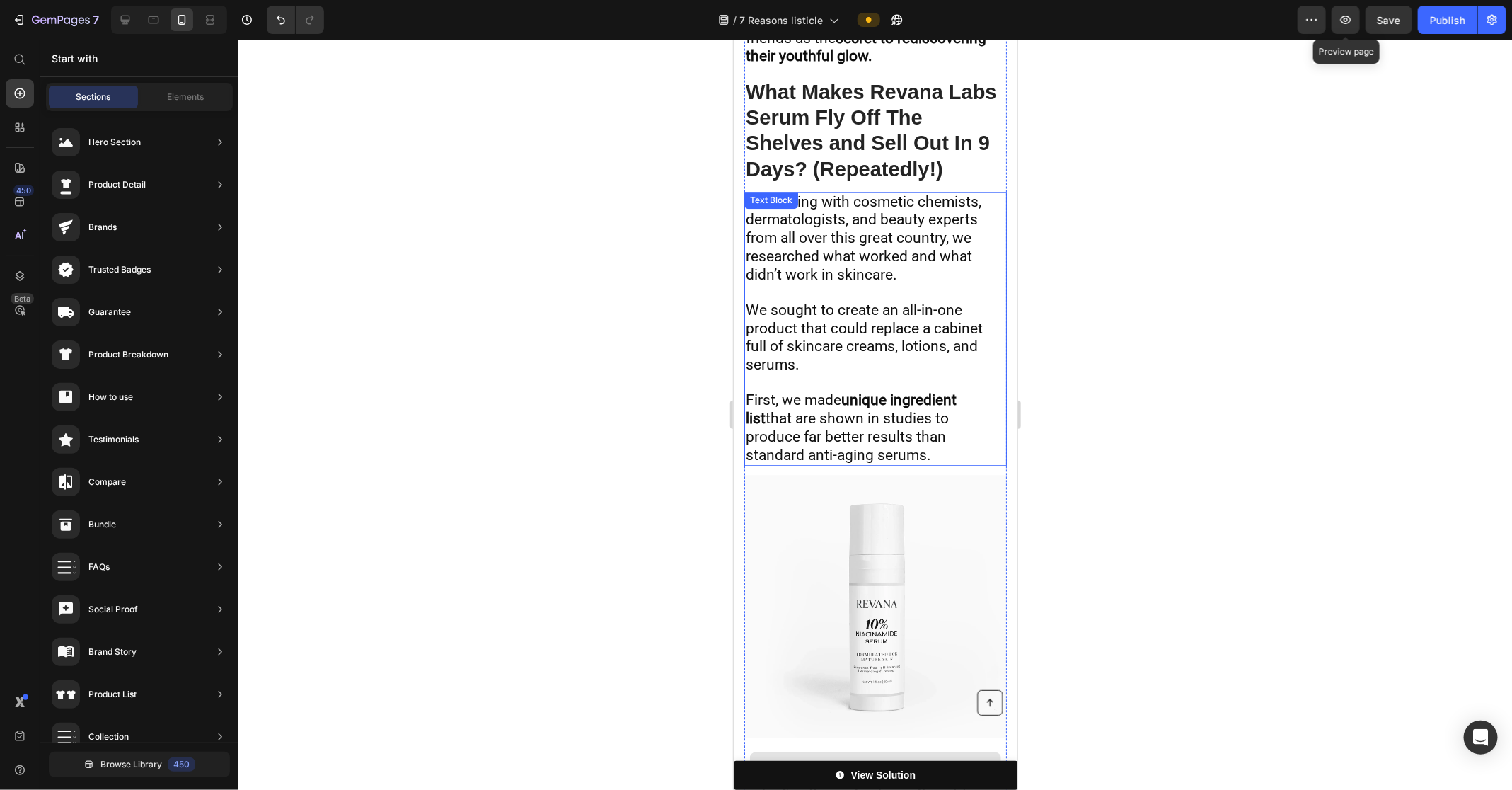 click on "We sought to create an all-in-one product that could replace a cabinet full of skincare creams, lotions, and serums." at bounding box center (863, 336) 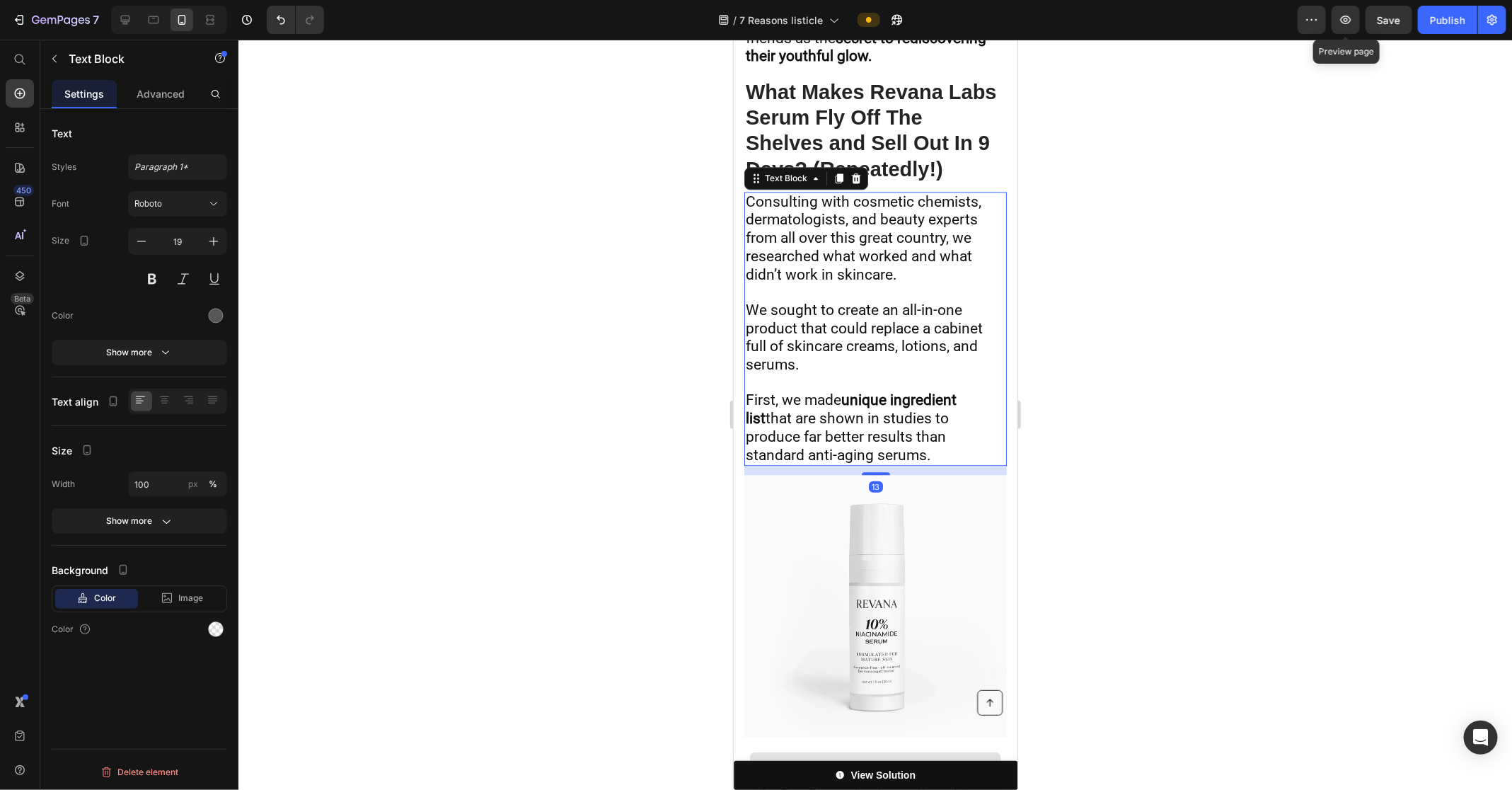 copy on "Mobile  ( 401 px) iPhone 13 Mini iPhone 13 Pro iPhone 11 Pro Max iPhone 15 Pro Max Pixel 7 Galaxy S8+ Galaxy S20 Ultra iPad Mini iPad Air iPad Pro Header Beauty & Glamour Heading Section 1 Beauty & Glamour Heading HOME / HEALTH /  NEW SOLUTIONS Heading Section 2
View Solution Button Sticky Just 1 Bottle Targets  Age Spots ,  Sun Spots ,  Hormonal Spots ,  Wrinkles ,  Under-Eye Bags ,  Sagging Neck Skin  and does so much more…  Text Block Ladies, I'm going to share with you the truth about skincare that Dermatologists have been touting for years...  Skincare shouldn't be complicated! Advances in modern skin science have made it possible to get better results without having to go to the doctor for  painful  and e xpensive procedures.  A company called Revana Labs was recently featured on the Hallmark channel showcasing a  1-step solution  for women over 60 that delivered serious results... Text Block 7  Reasons Thousands  Of Women Over 60  Are Obsessed With This "Beauty Serum" Heading 1.  It ..." 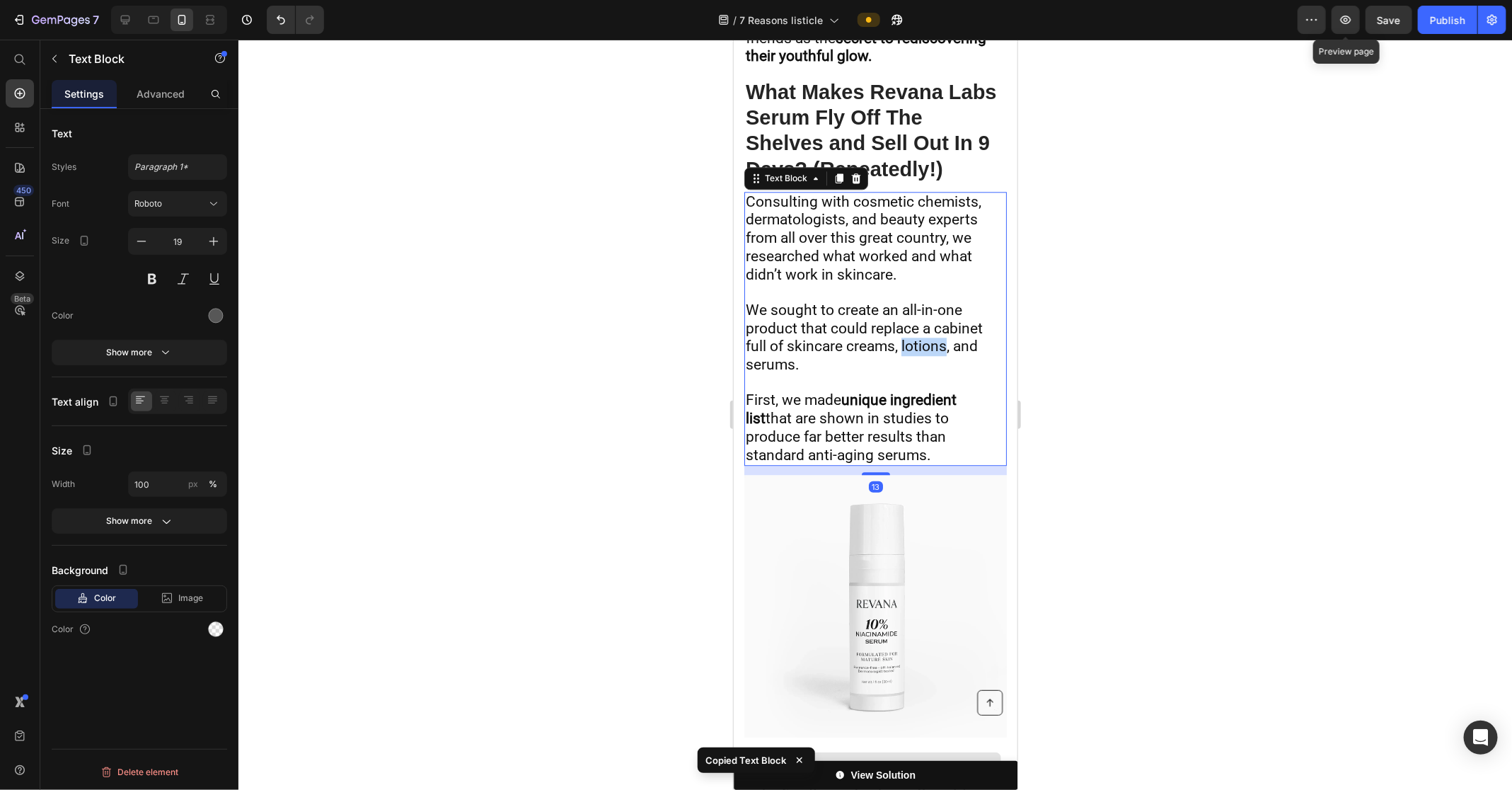 click on "We sought to create an all-in-one product that could replace a cabinet full of skincare creams, lotions, and serums." at bounding box center [863, 336] 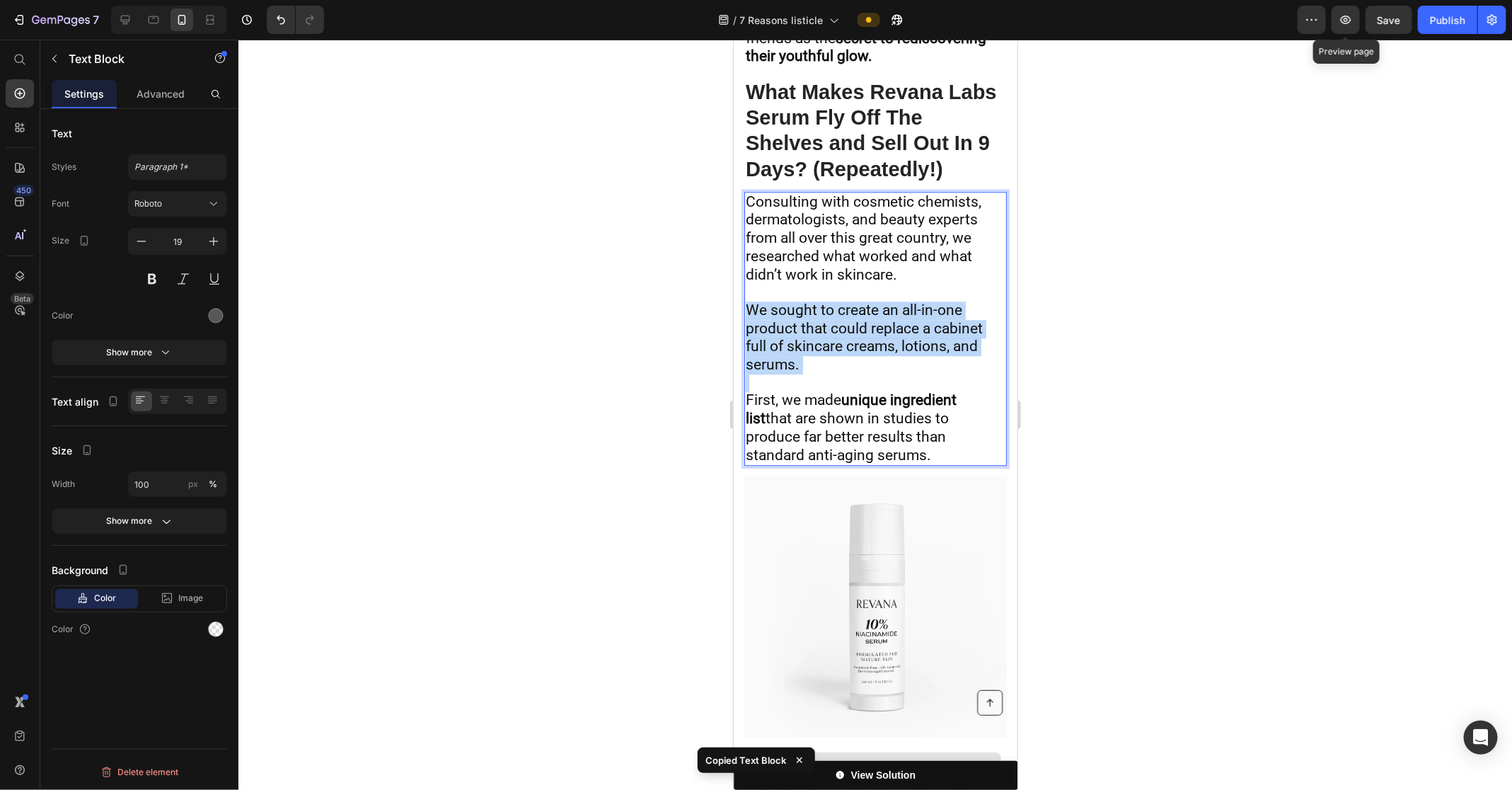 click on "We sought to create an all-in-one product that could replace a cabinet full of skincare creams, lotions, and serums." at bounding box center (863, 336) 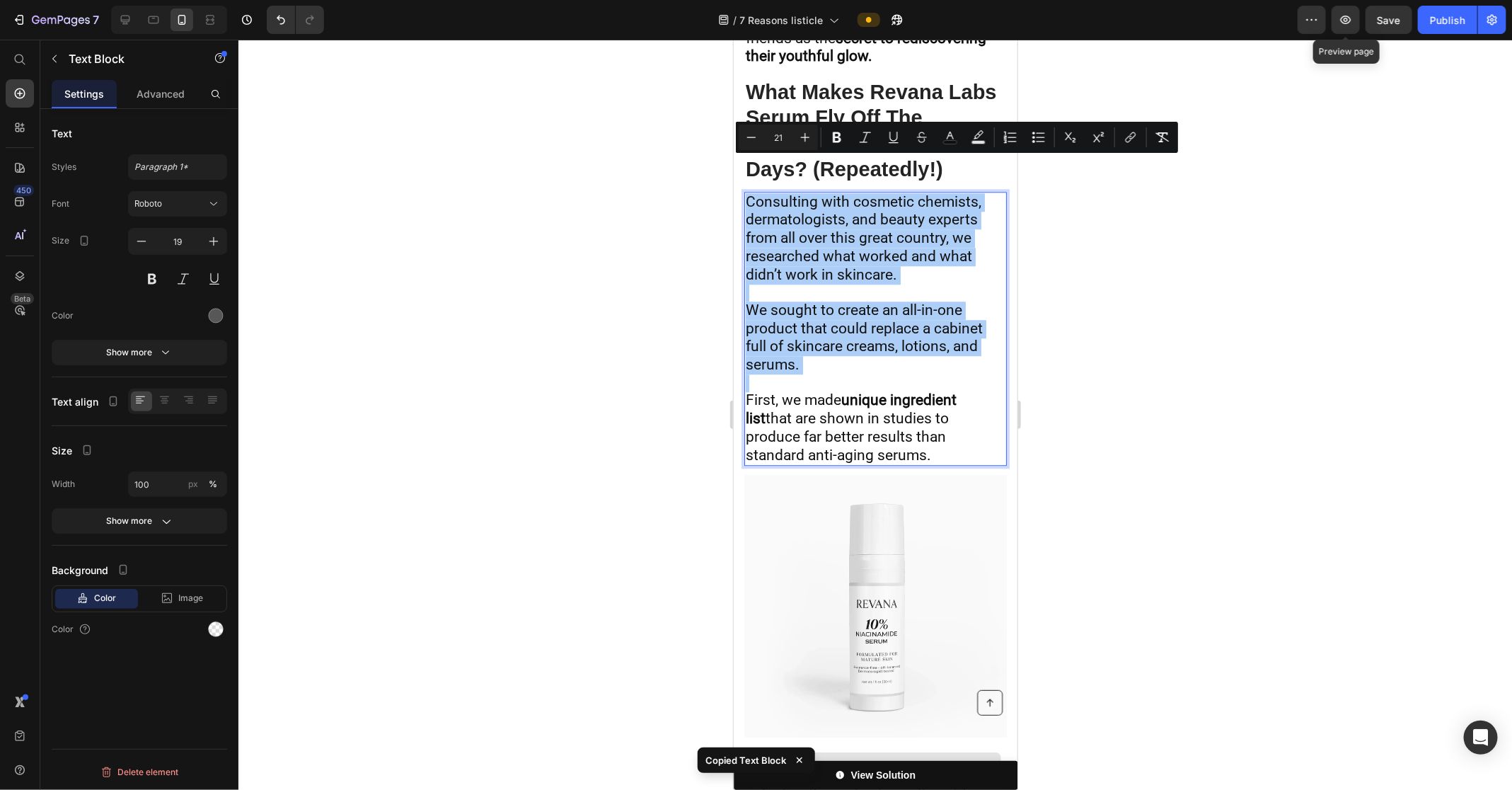 click 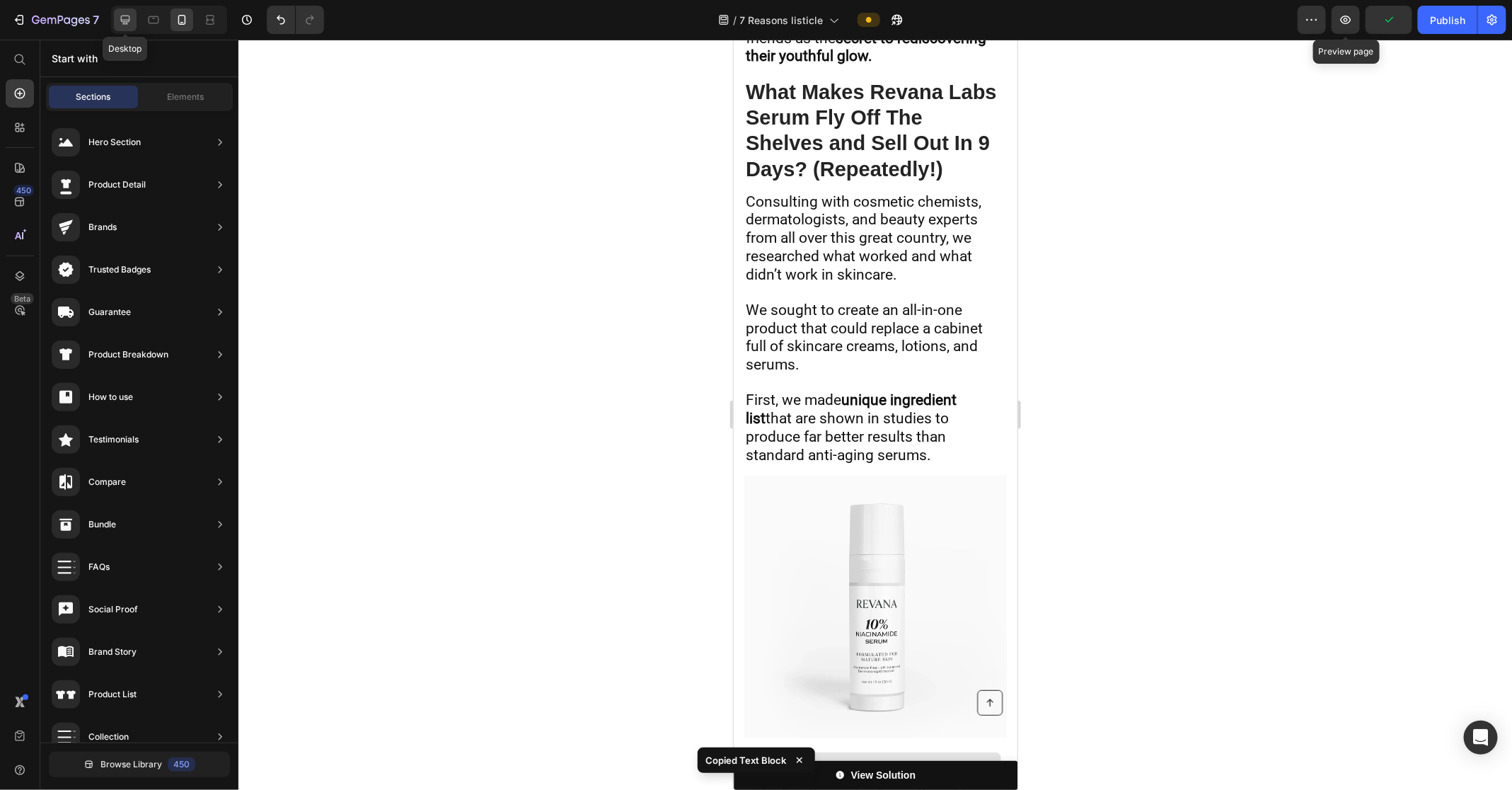 click 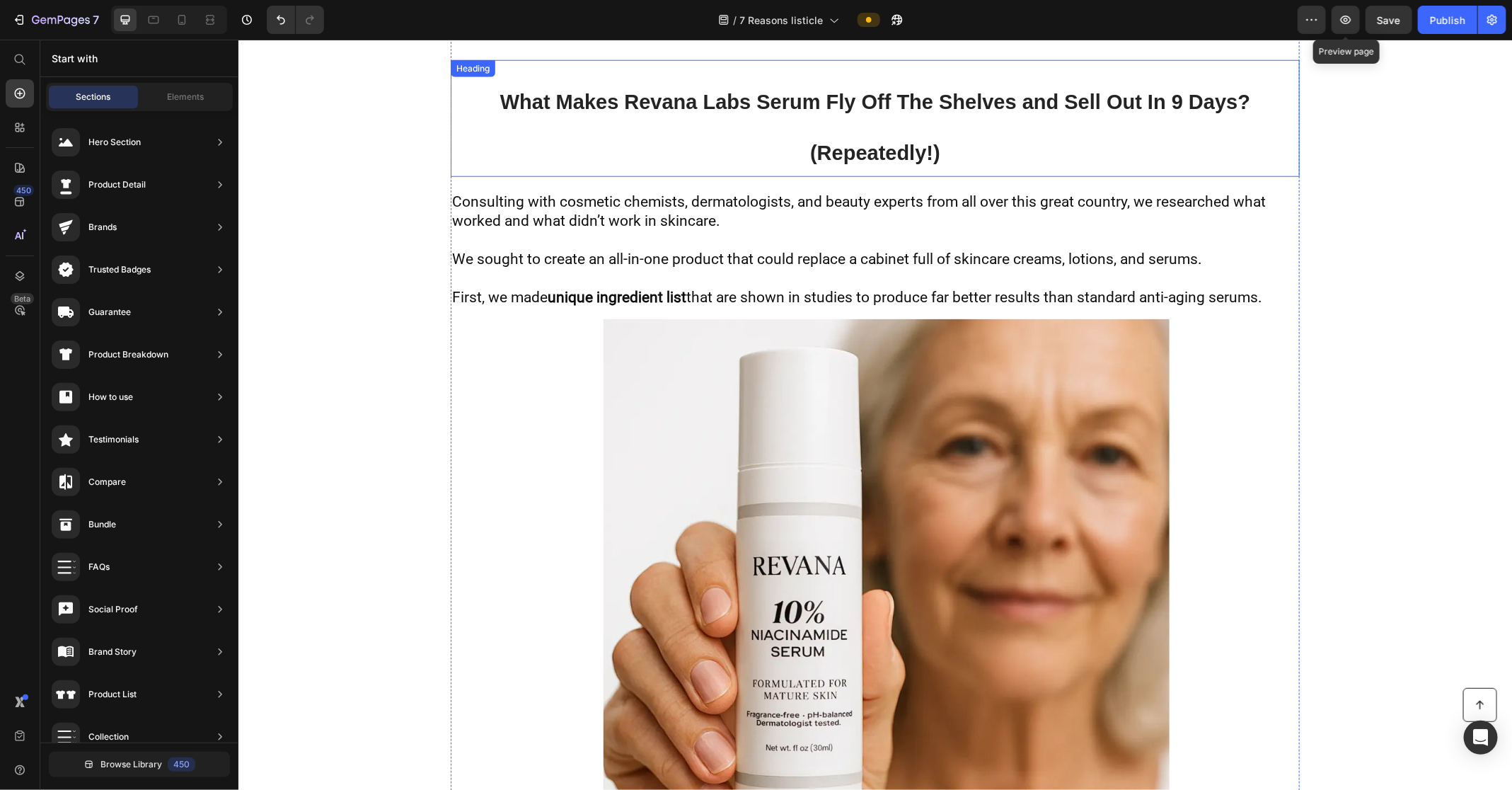 scroll, scrollTop: 3729, scrollLeft: 0, axis: vertical 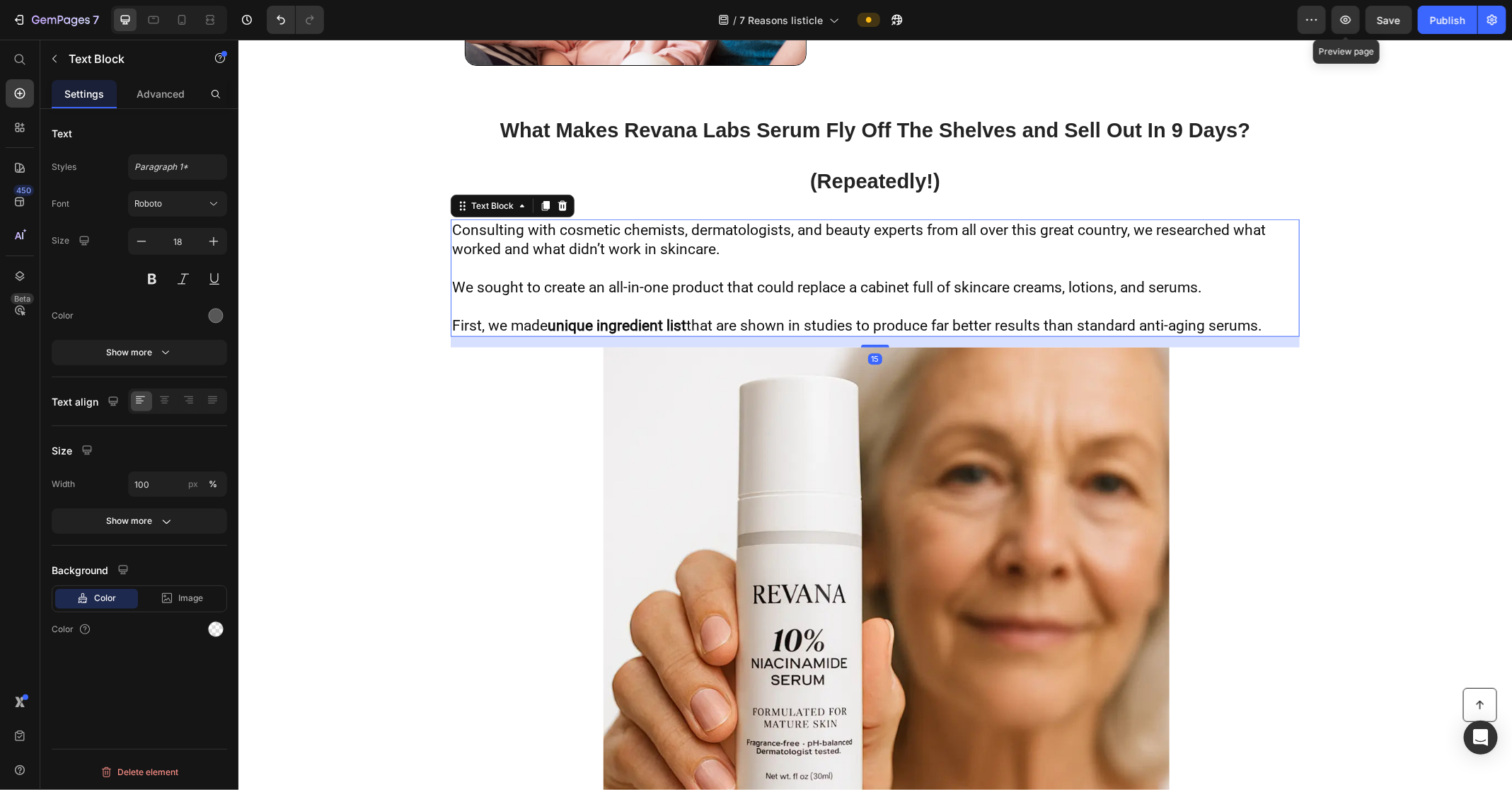 click on "Consulting with cosmetic chemists, dermatologists, and beauty experts from all over this great country, we researched what worked and what didn’t work in skincare." at bounding box center (858, 239) 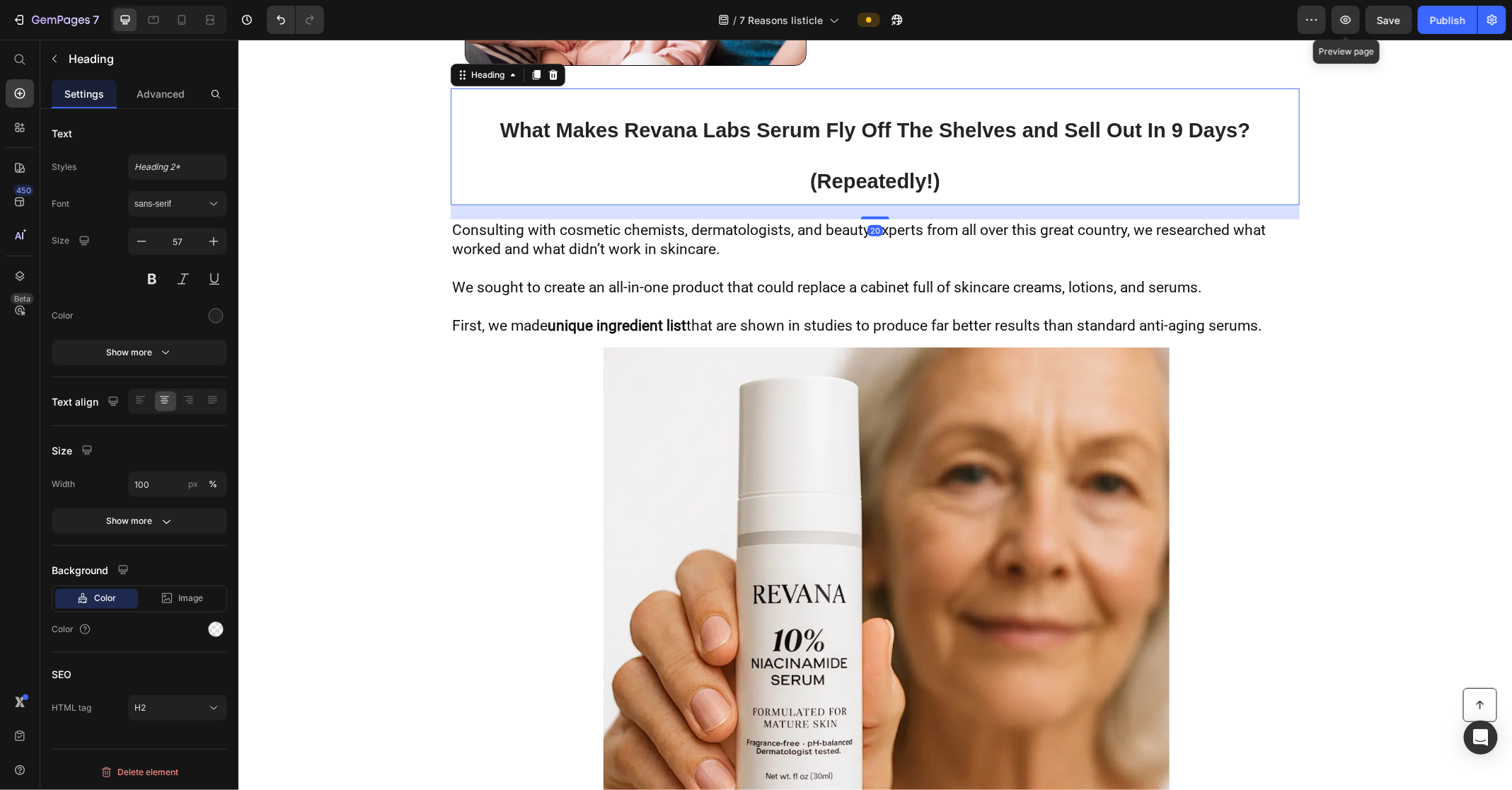 click on "What Makes Revana Labs Serum Fly Off The Shelves and Sell Out In 9 Days? (Repeatedly!)" at bounding box center (875, 155) 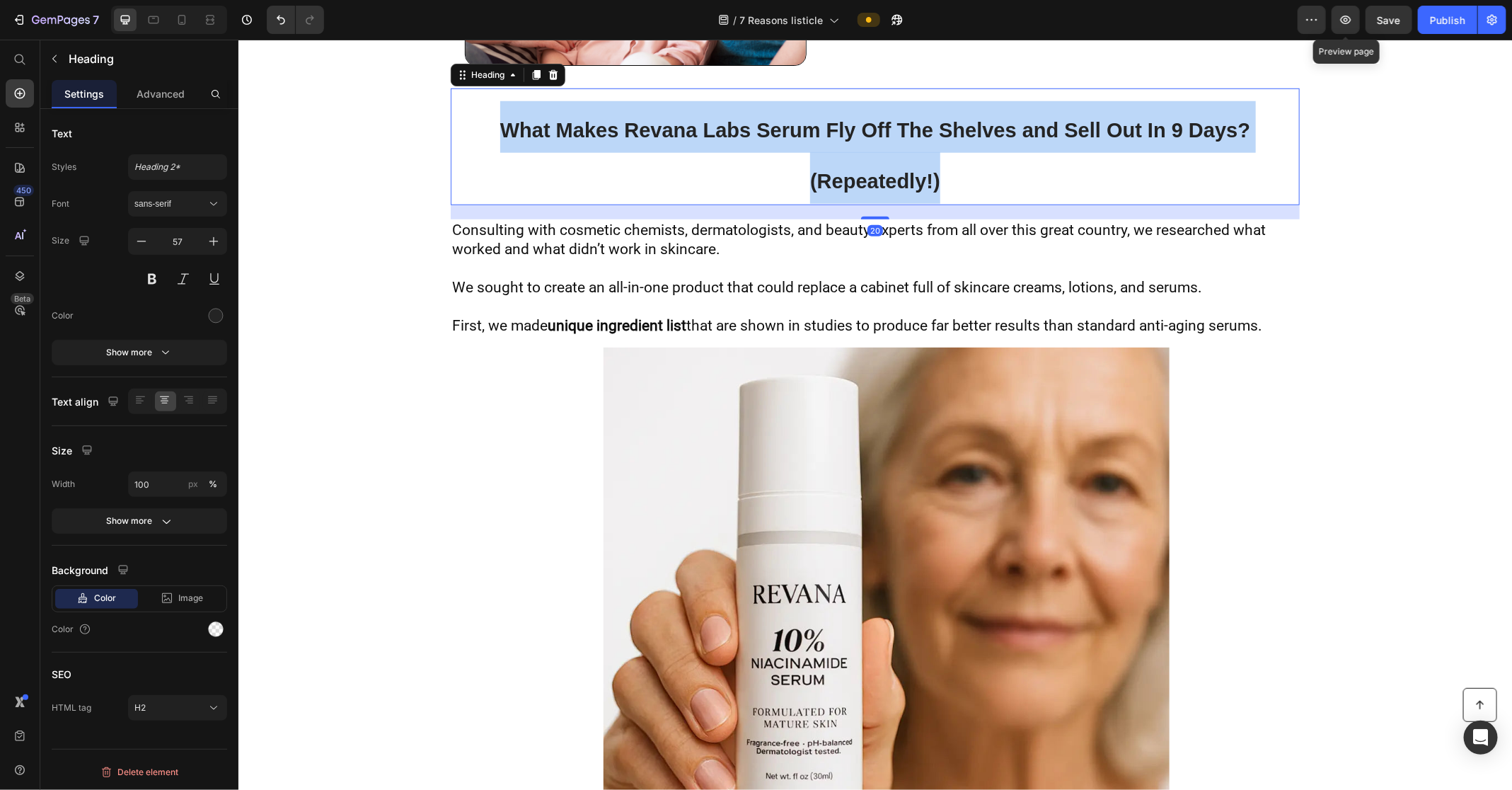 click on "What Makes Revana Labs Serum Fly Off The Shelves and Sell Out In 9 Days? (Repeatedly!)" at bounding box center (875, 155) 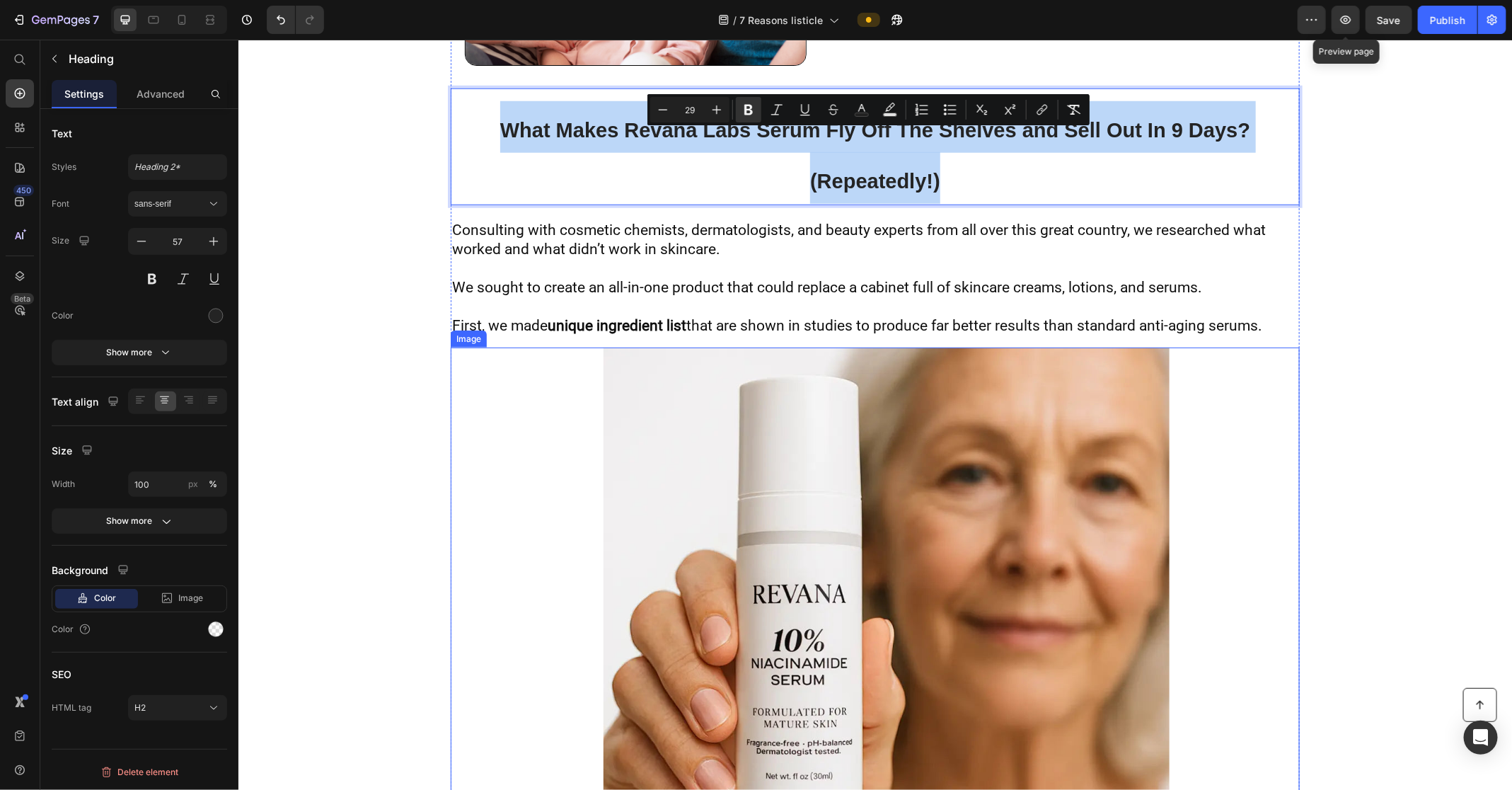 copy on "What Makes Revana Labs Serum Fly Off The Shelves and Sell Out In 9 Days? (Repeatedly!)" 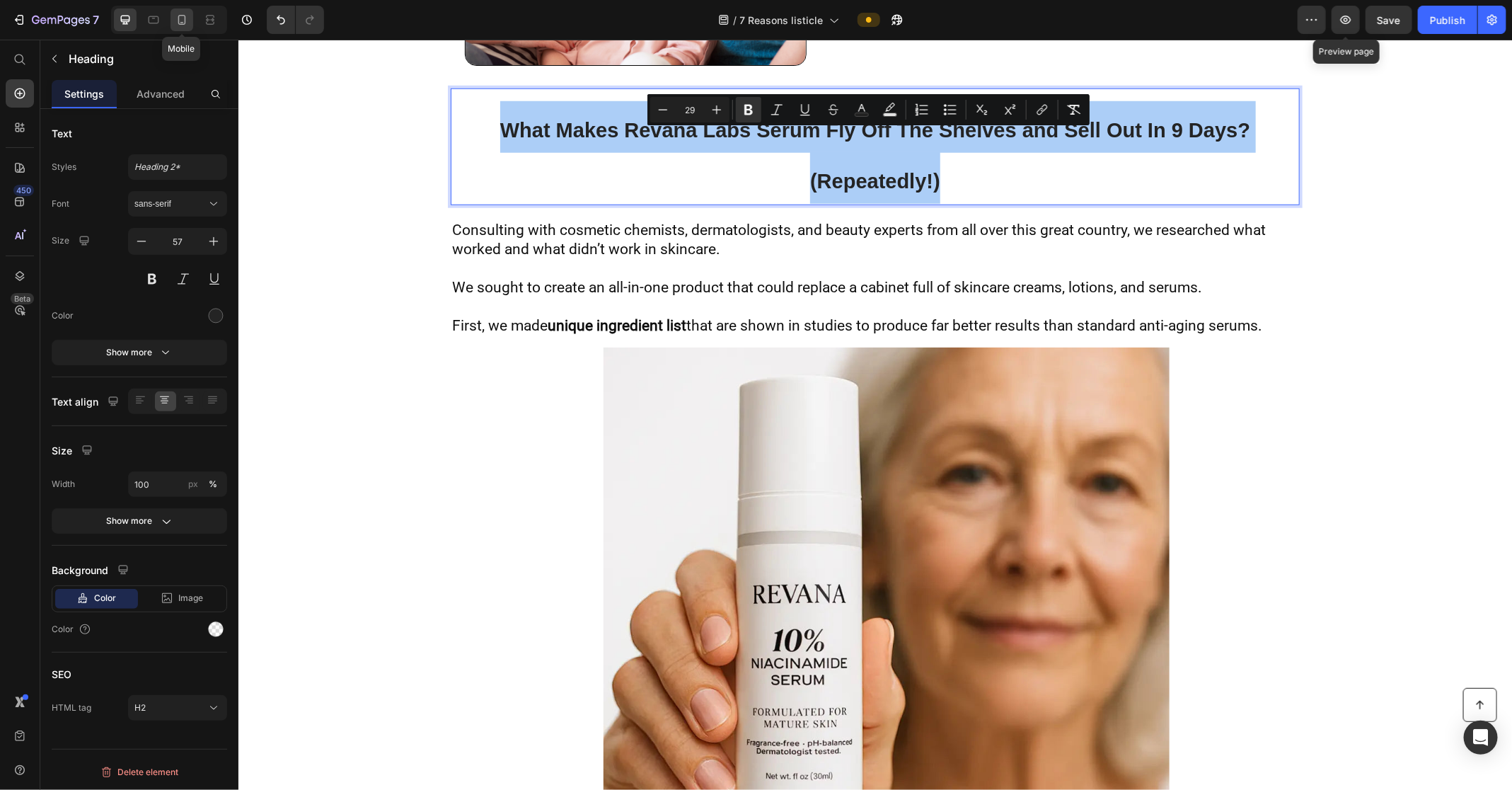 click 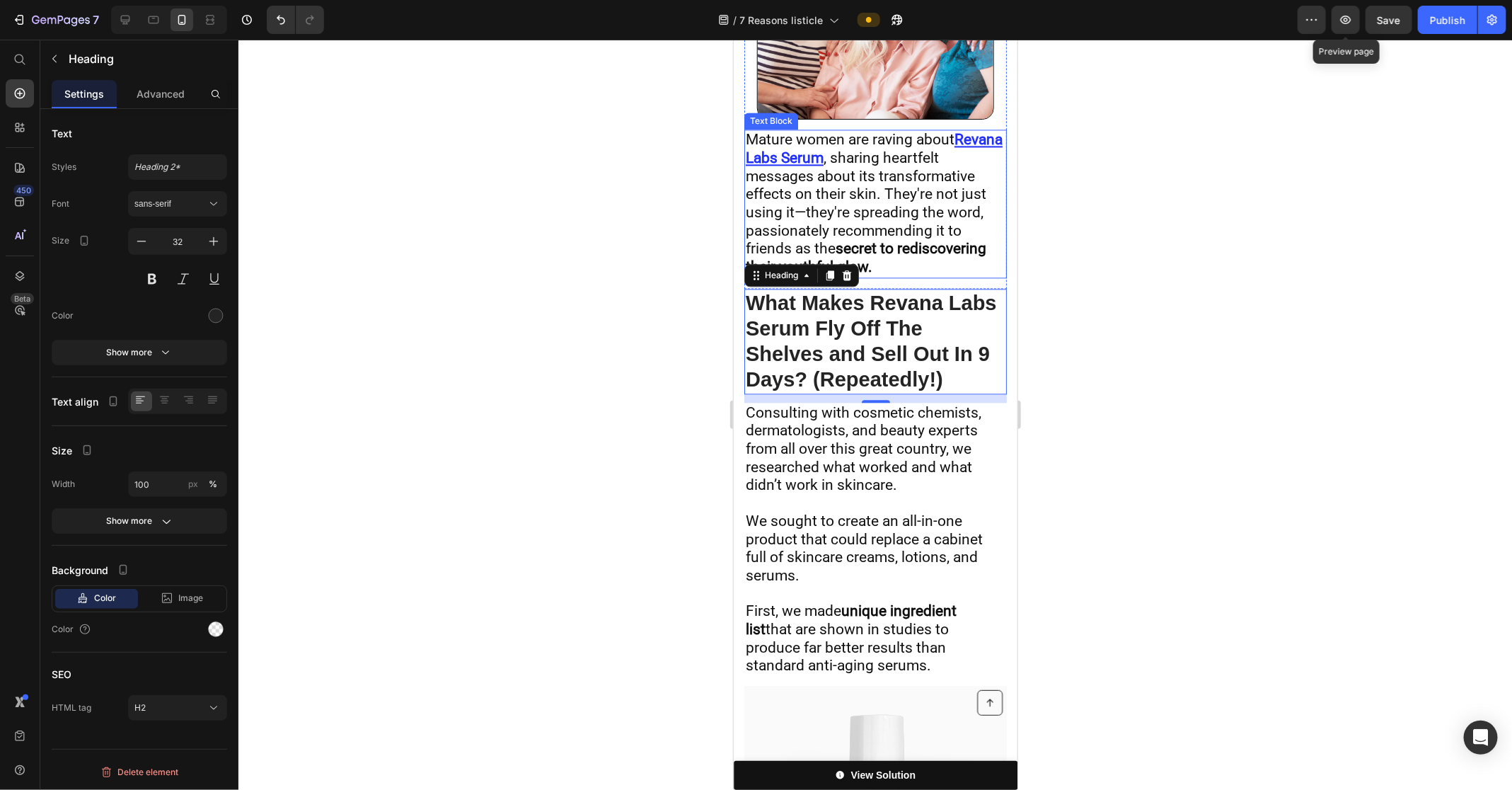 scroll, scrollTop: 4602, scrollLeft: 0, axis: vertical 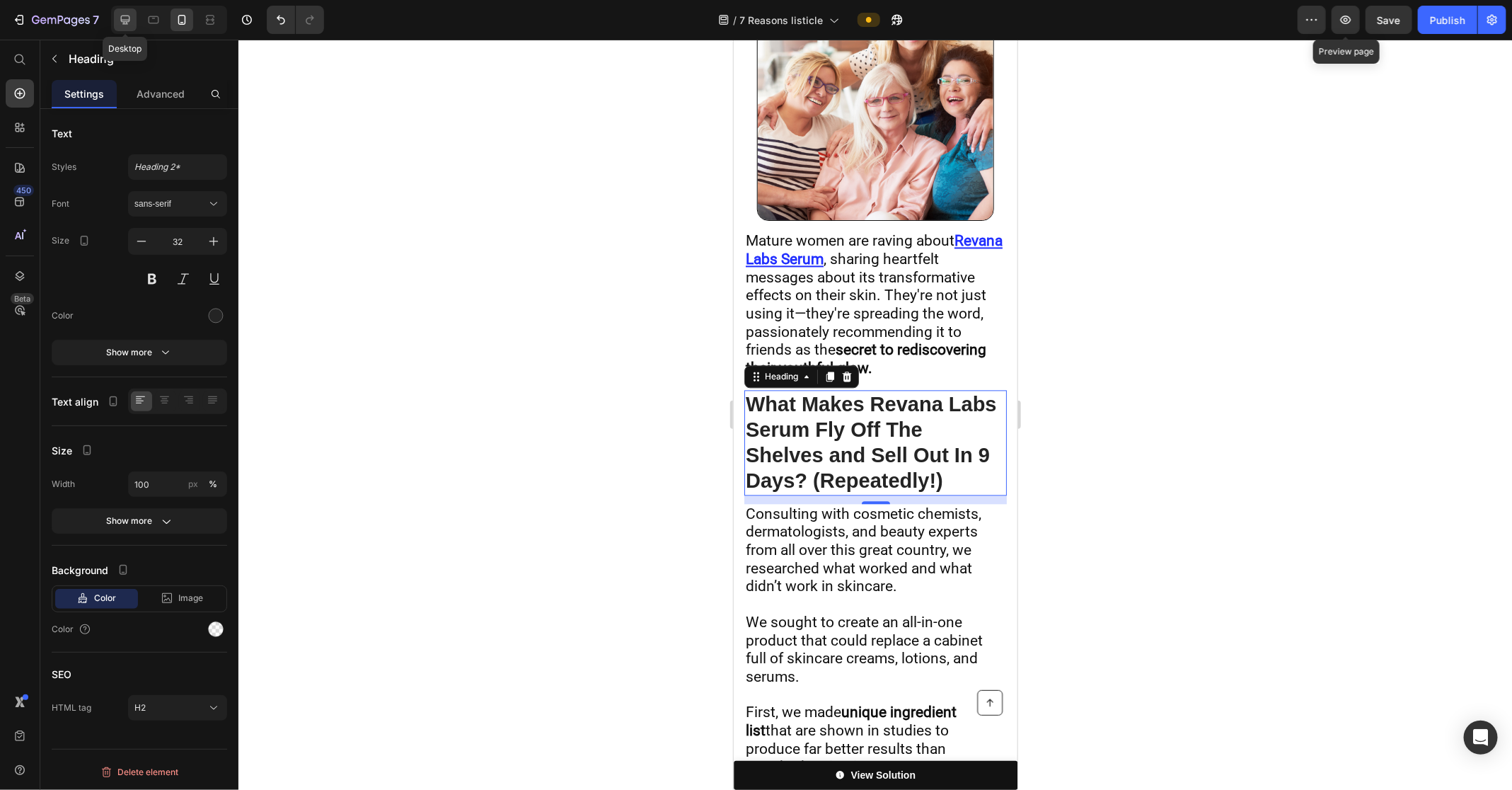 click 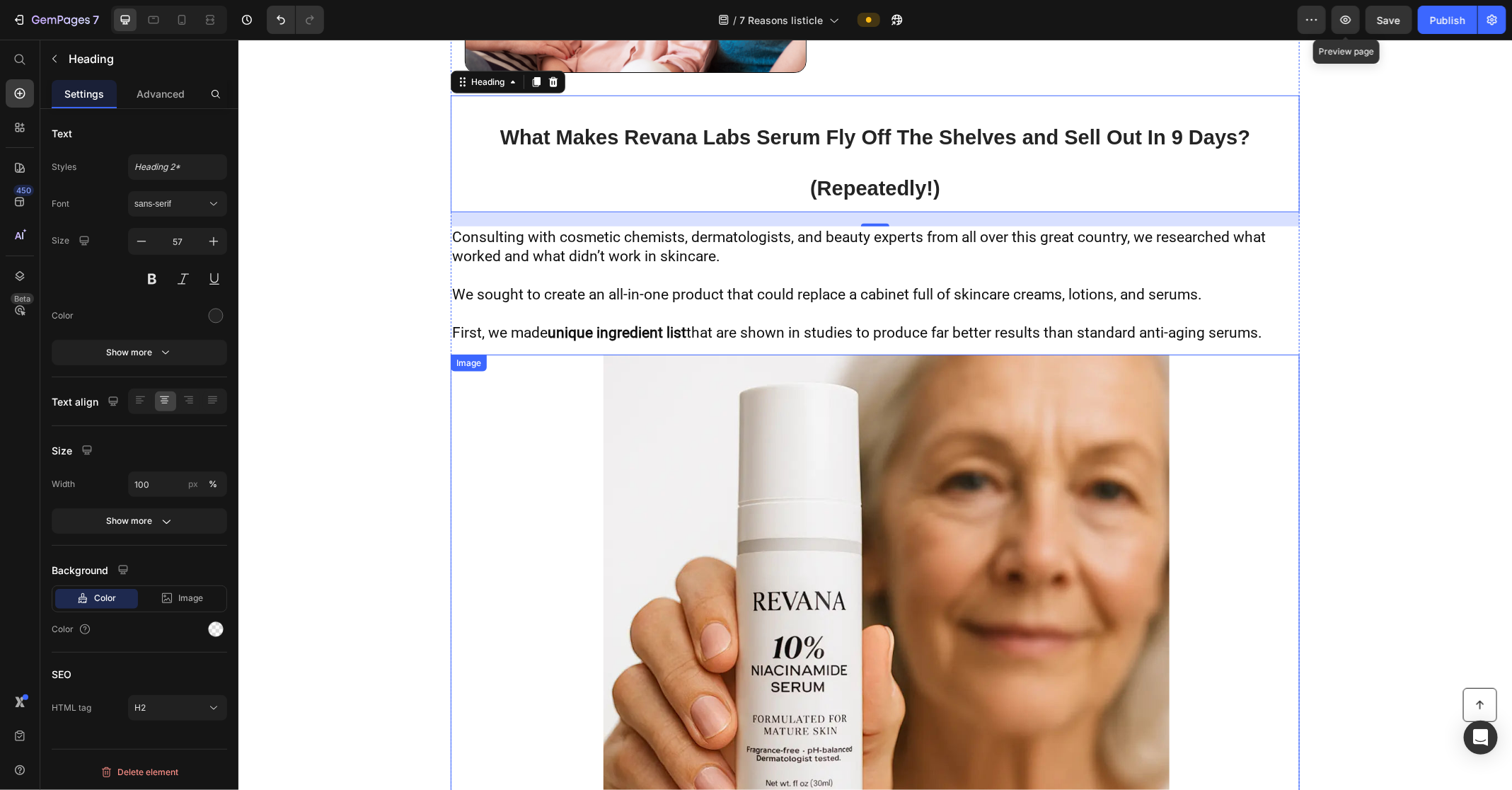 scroll, scrollTop: 3898, scrollLeft: 0, axis: vertical 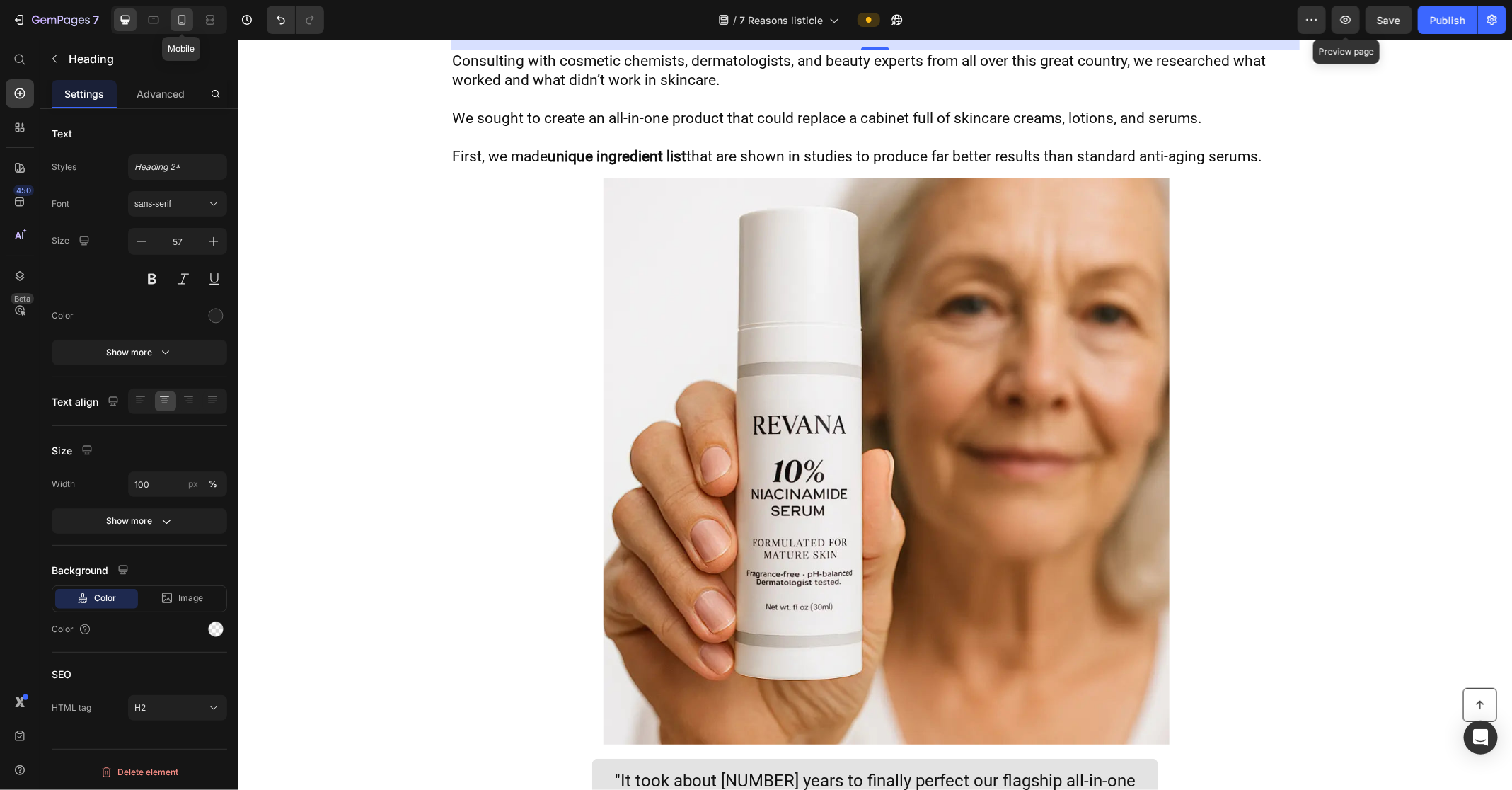 click 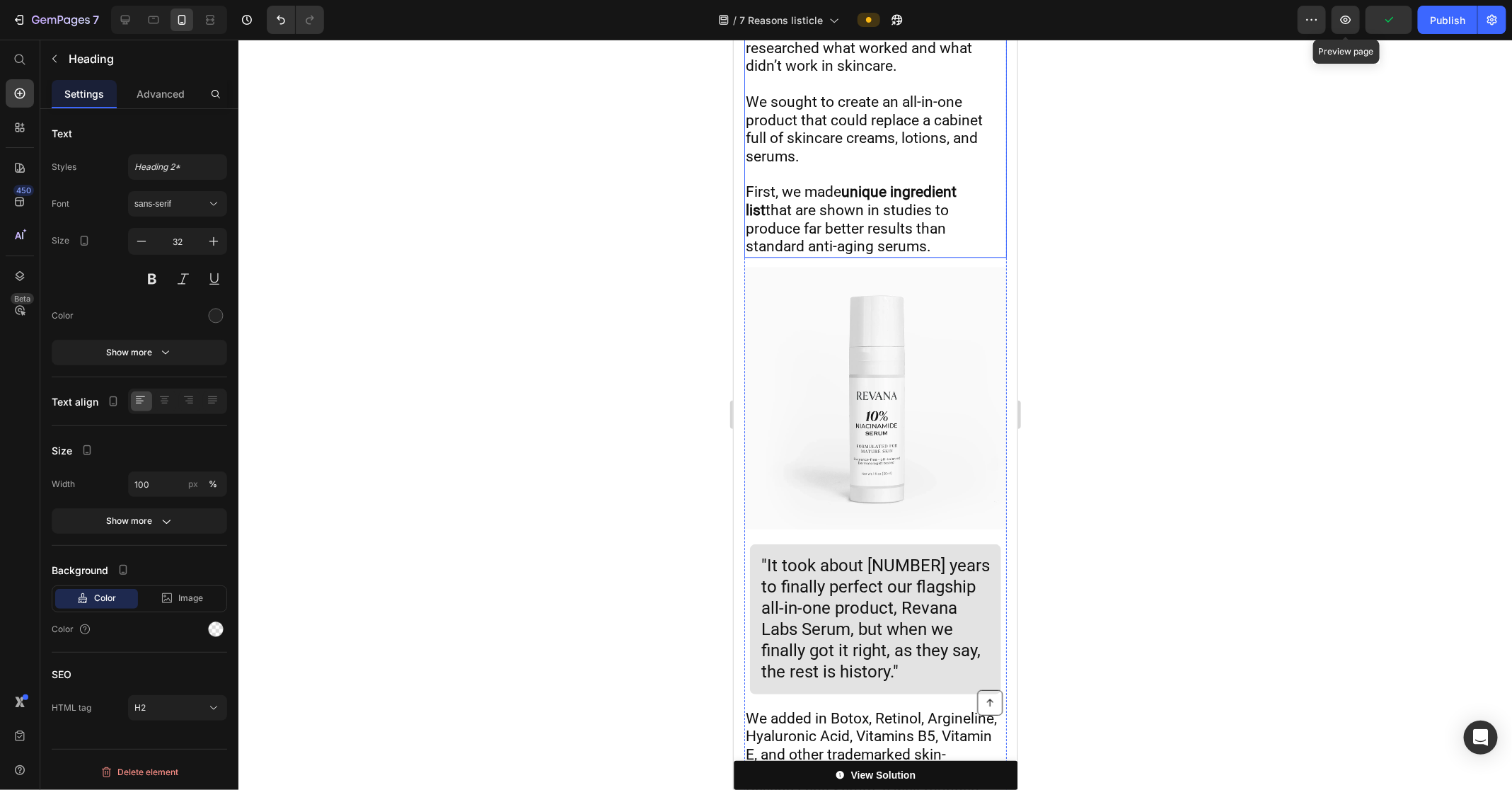 scroll, scrollTop: 5306, scrollLeft: 0, axis: vertical 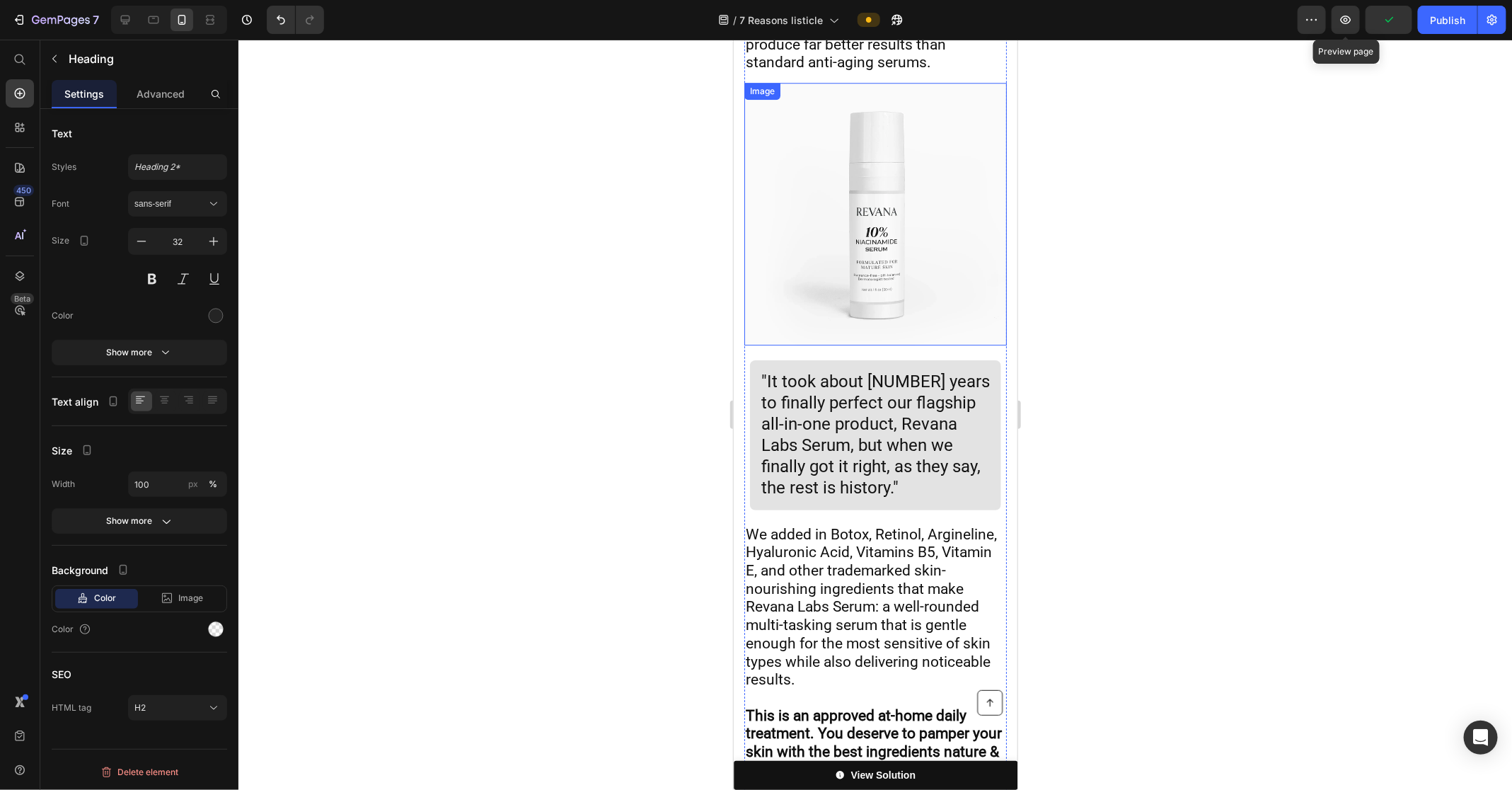 click at bounding box center (875, 213) 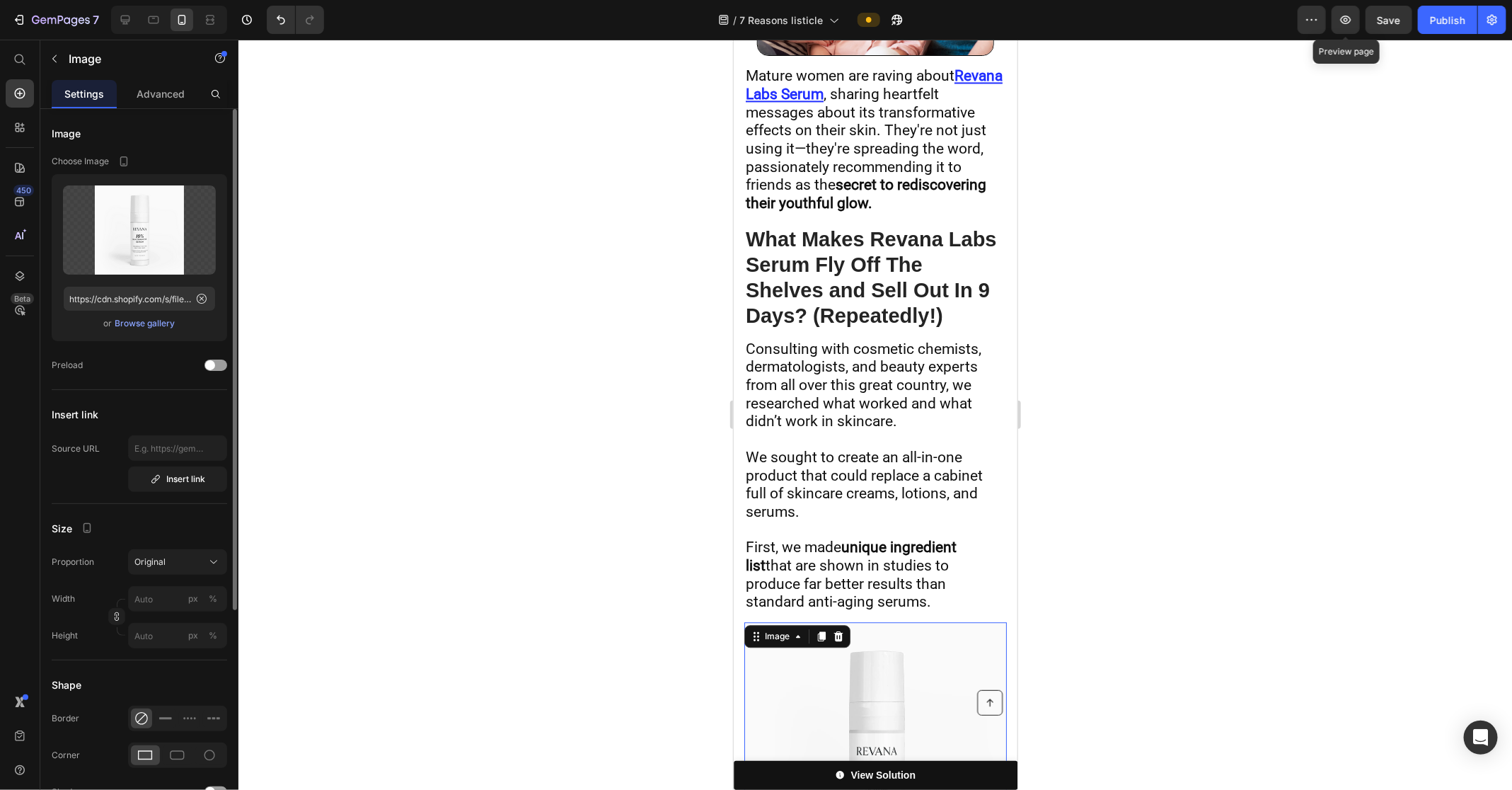 scroll, scrollTop: 5203, scrollLeft: 0, axis: vertical 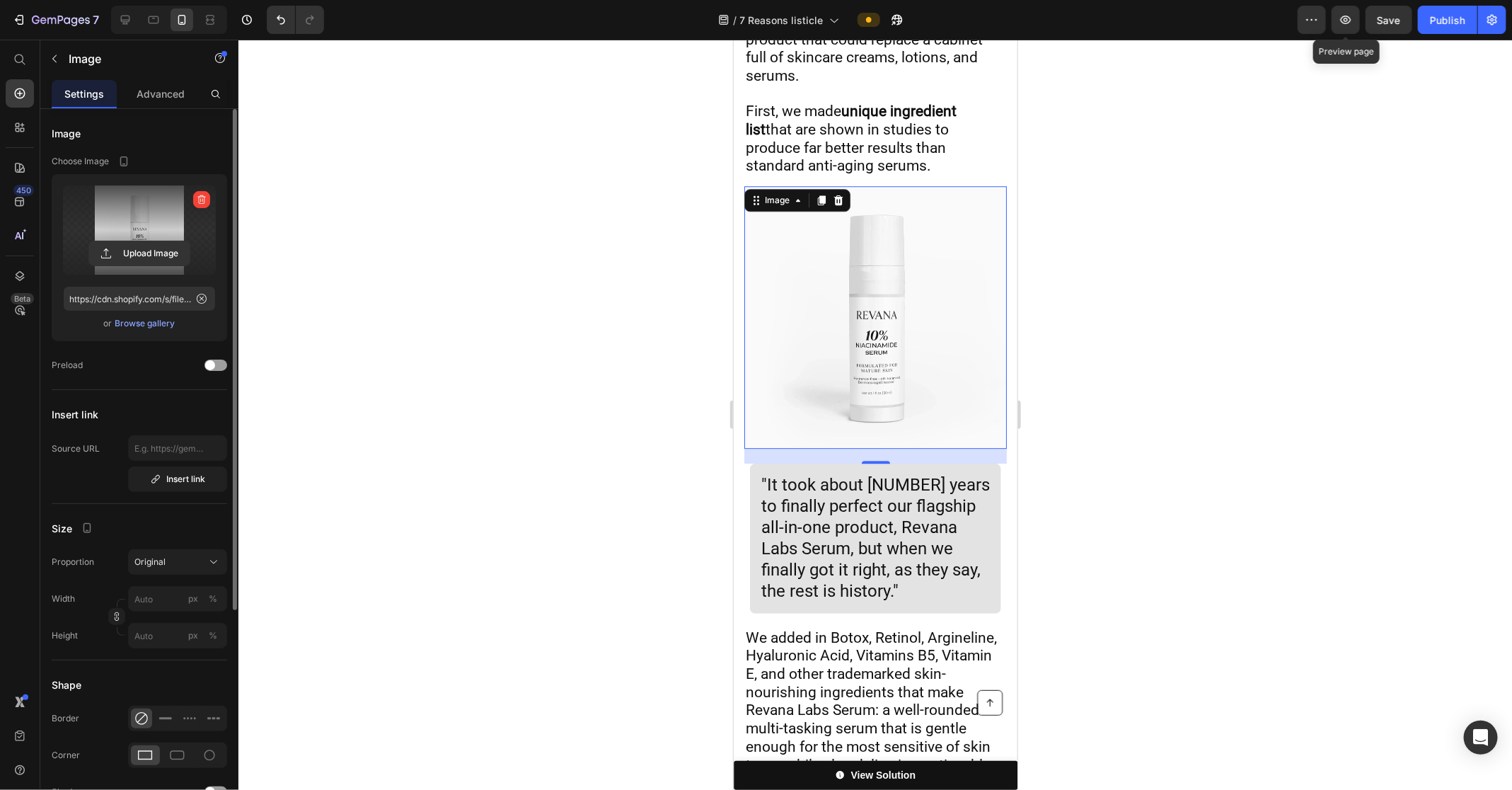 click at bounding box center [202, 200] 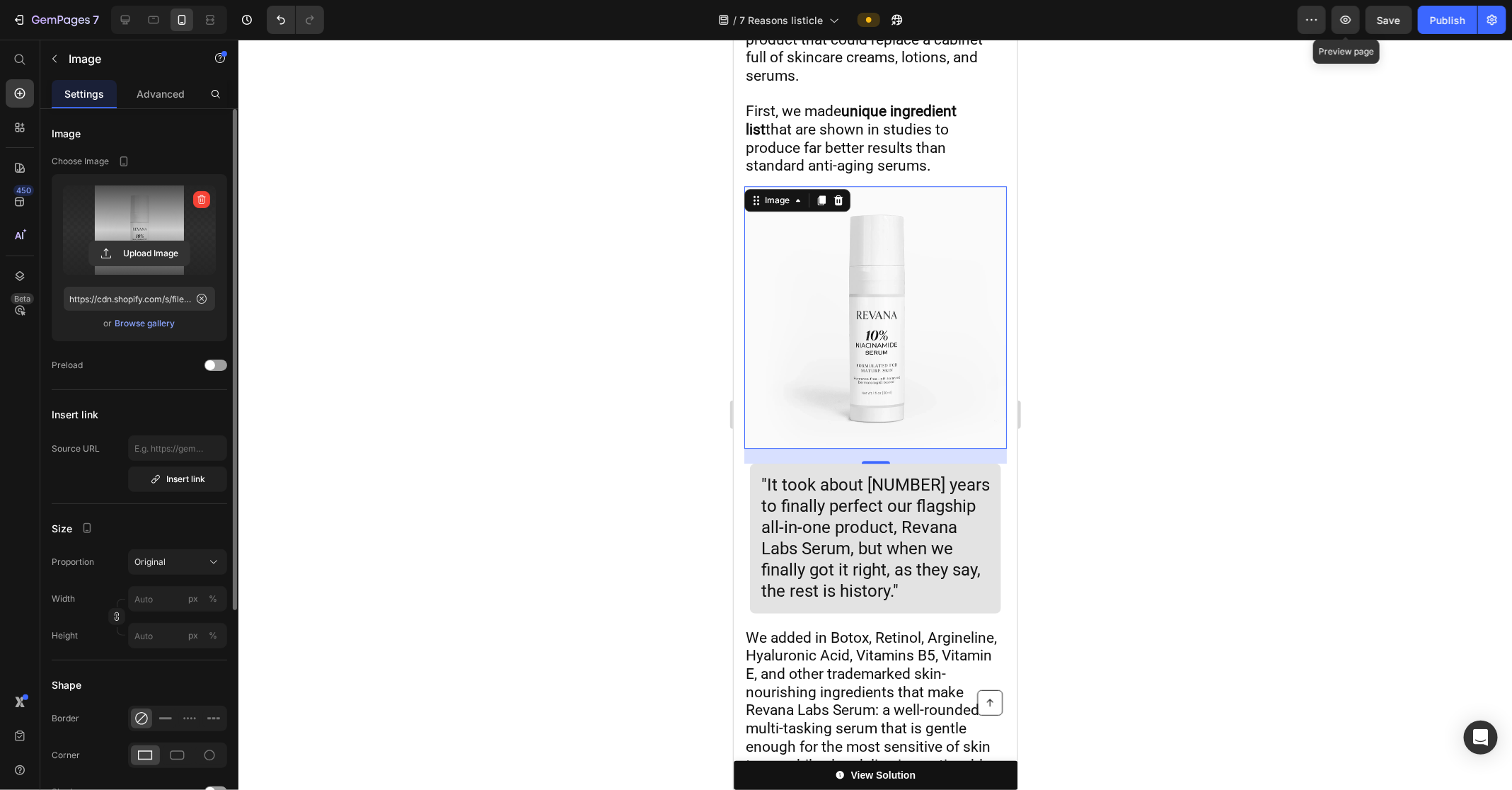 click at bounding box center (202, 200) 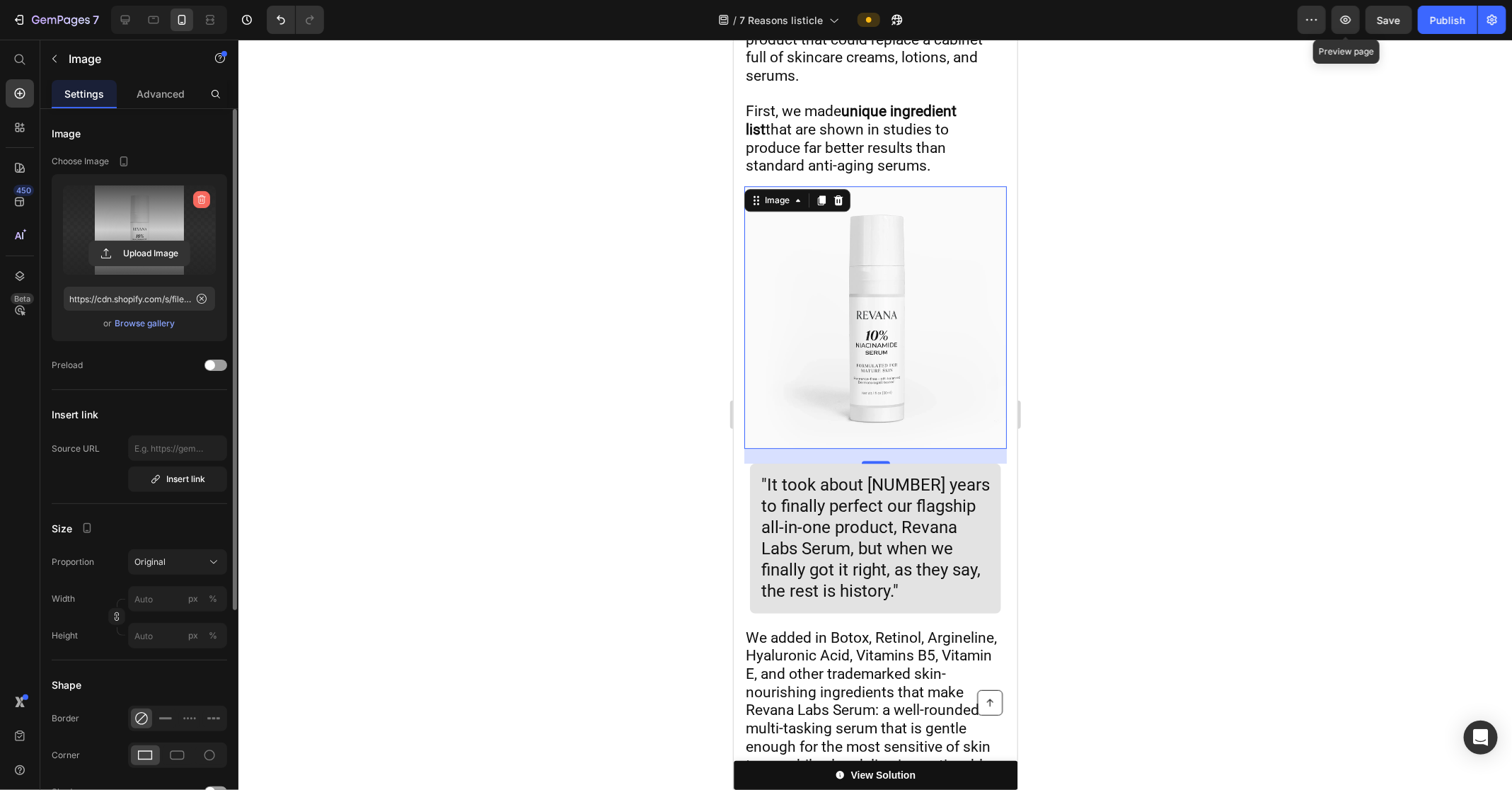 click 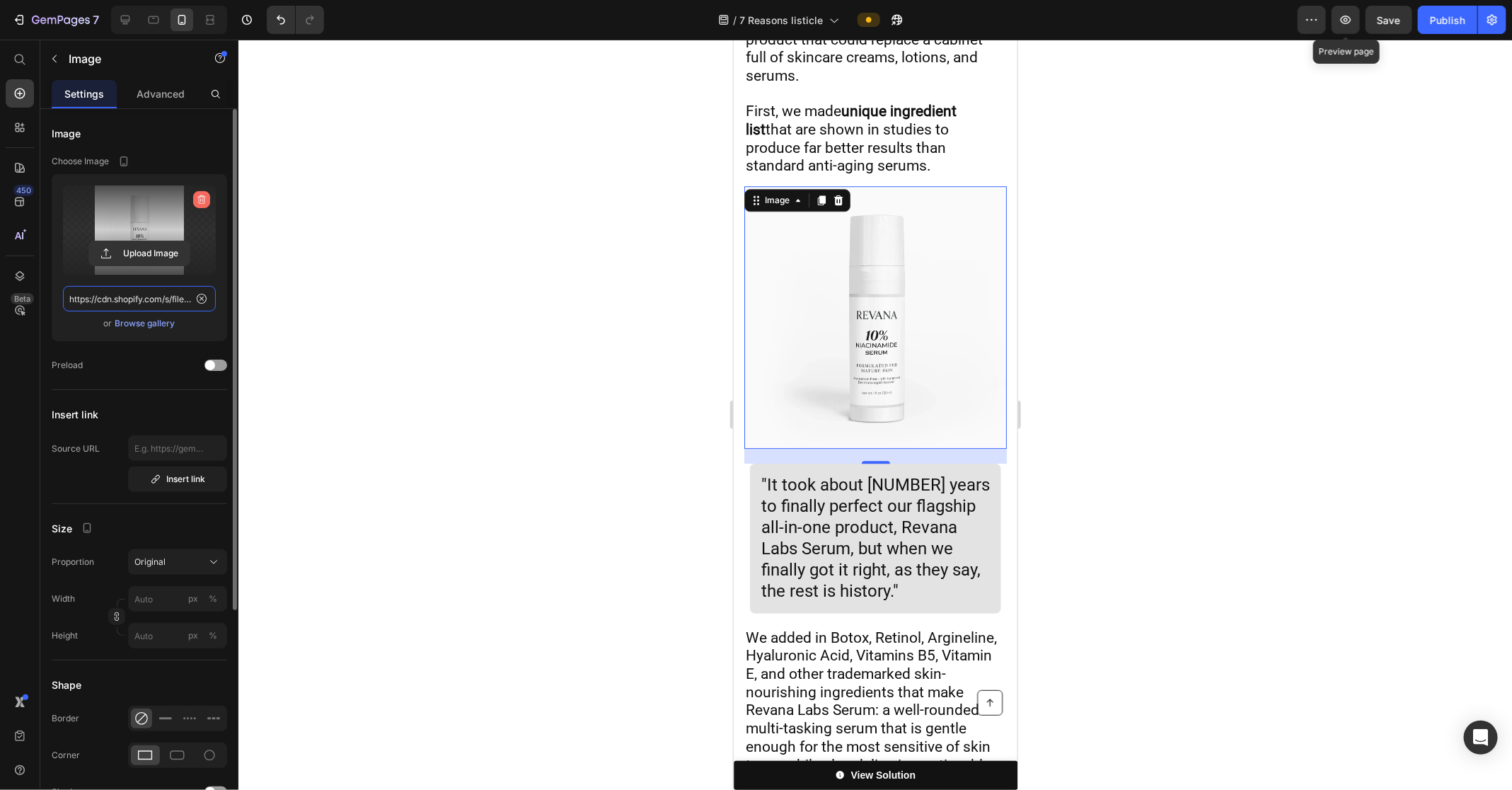 type 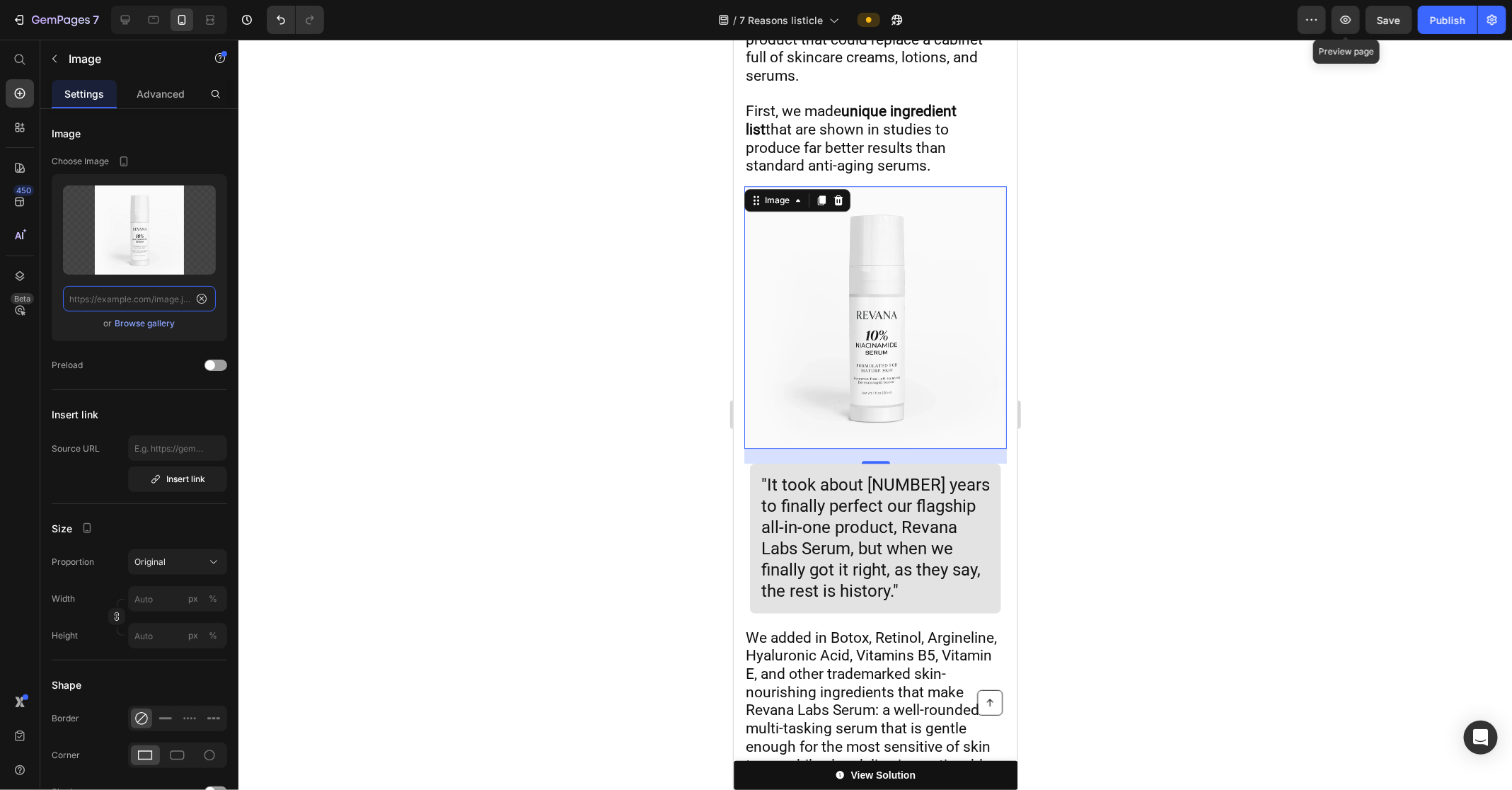 scroll, scrollTop: 0, scrollLeft: 0, axis: both 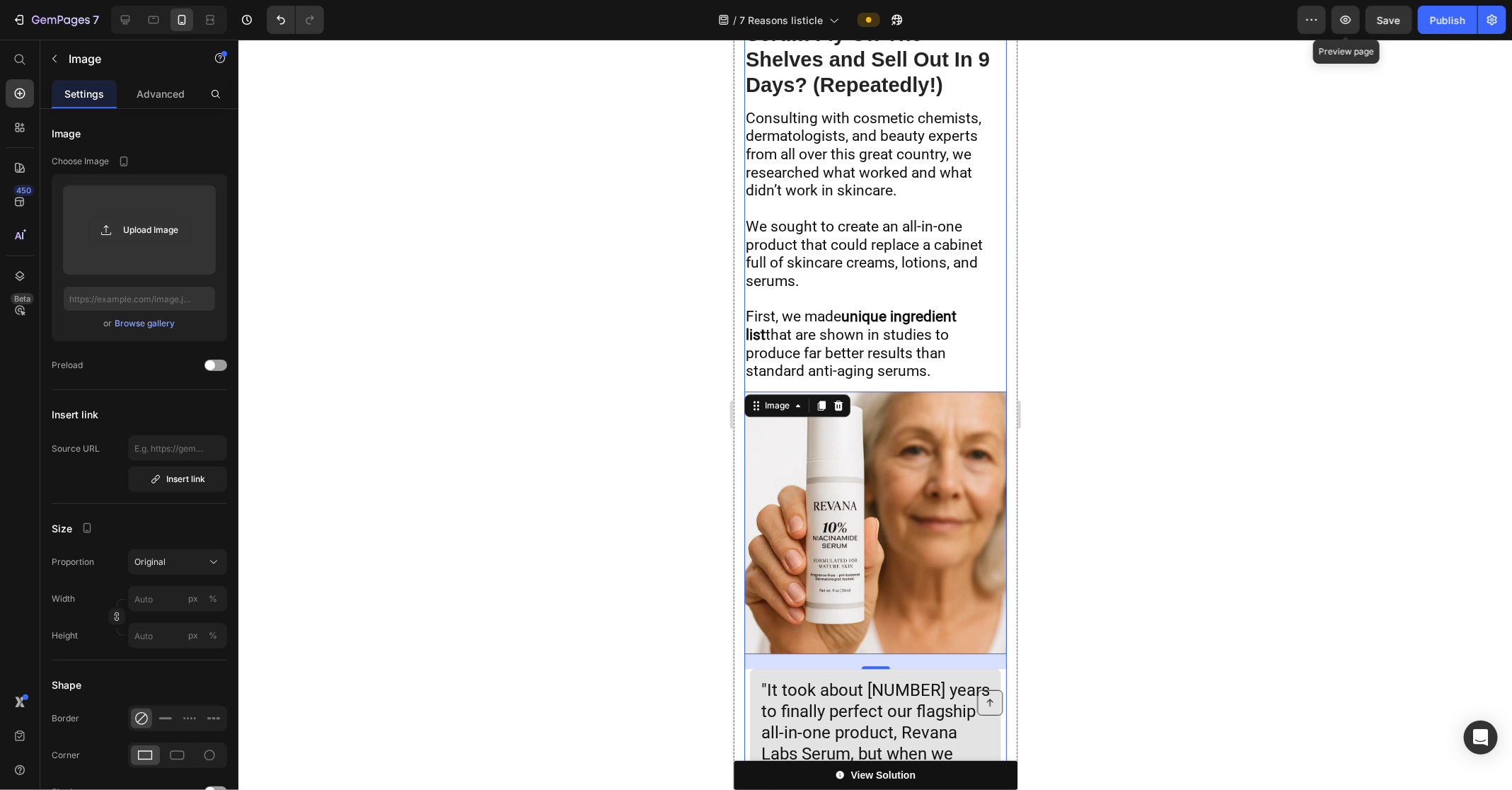 click on "First, we made  unique ingredient list  that are shown in studies to produce far better results than standard anti-aging serums." at bounding box center [850, 343] 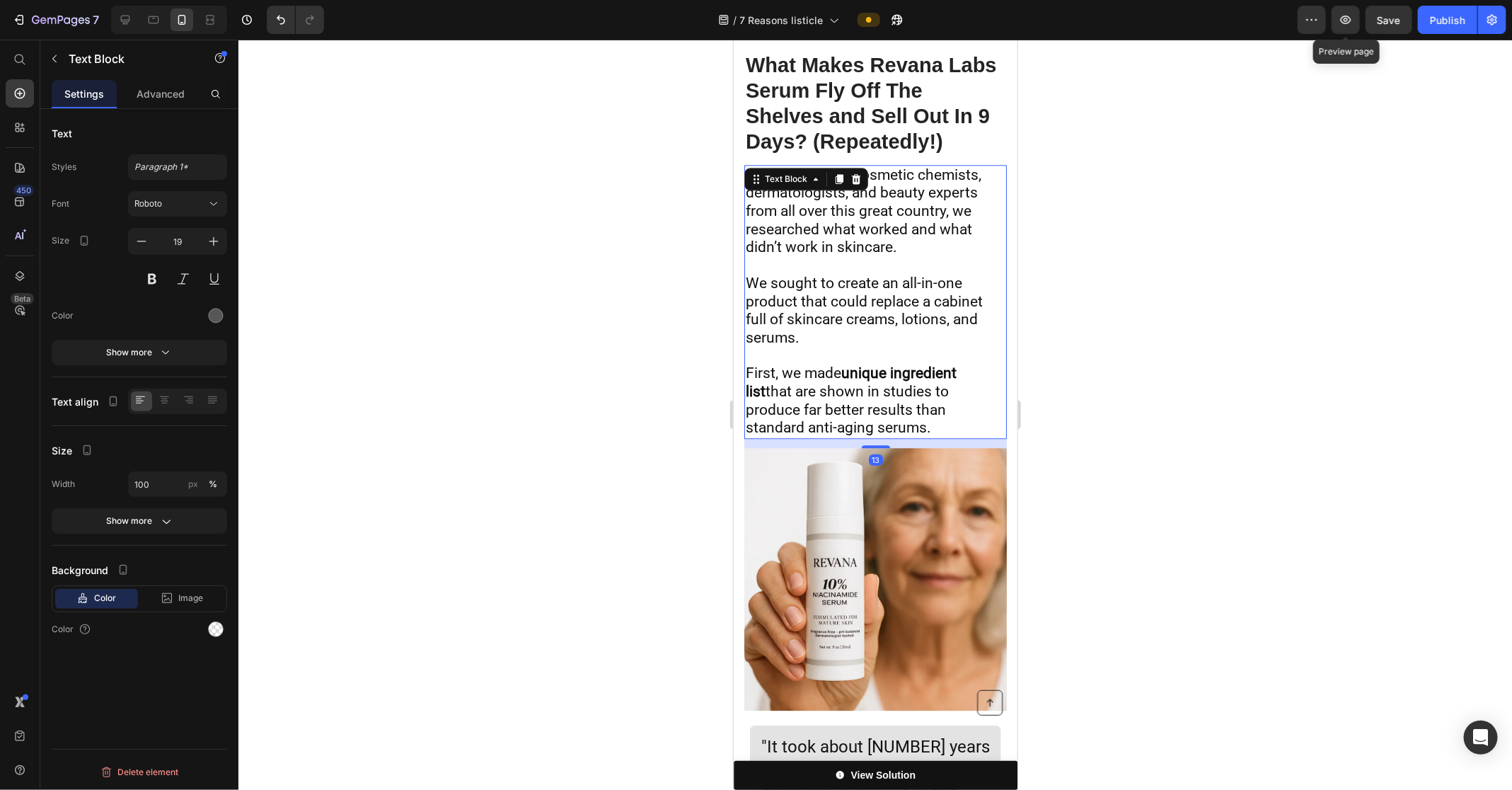scroll, scrollTop: 4881, scrollLeft: 0, axis: vertical 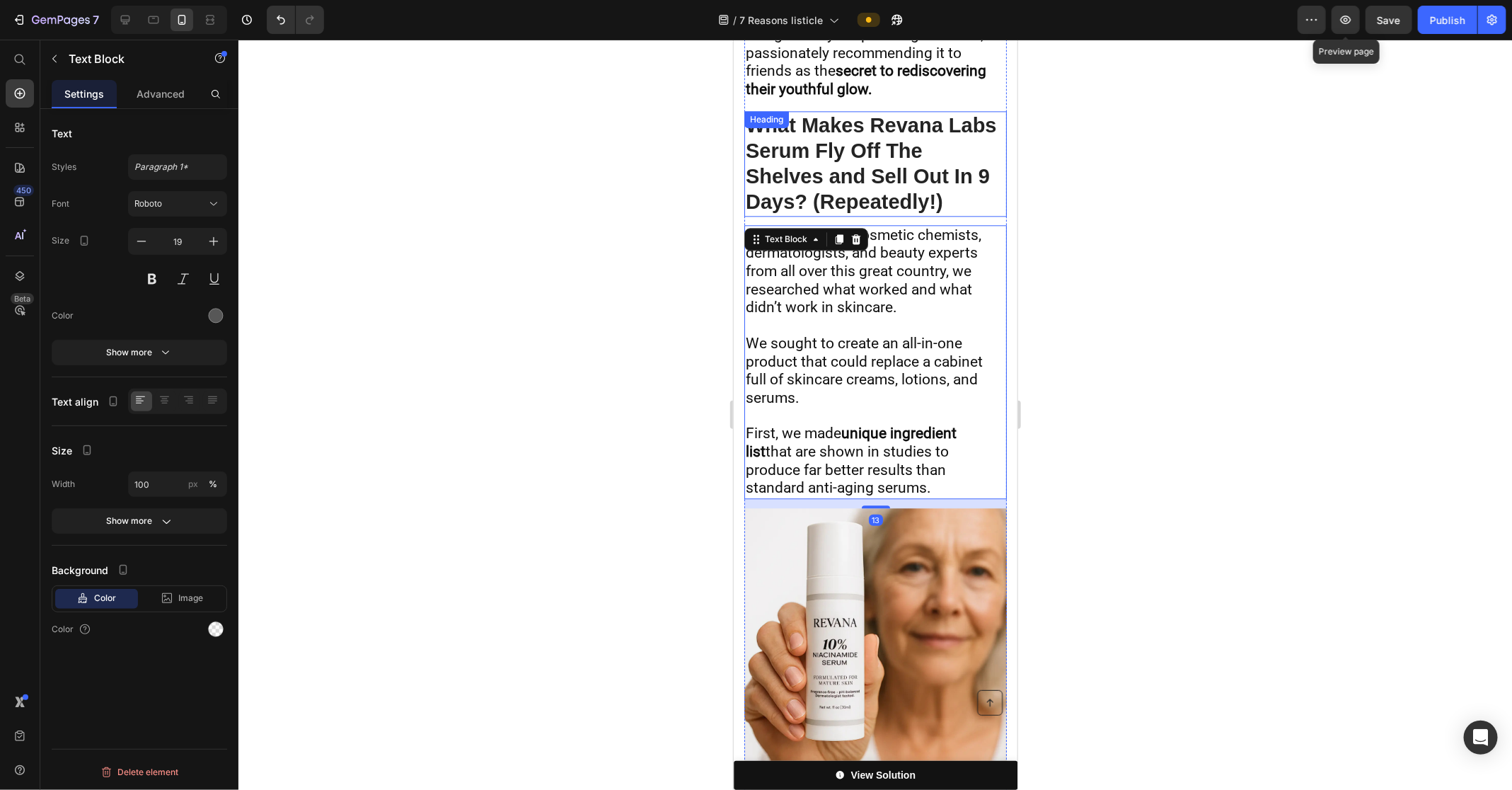 click on "What Makes Revana Labs Serum Fly Off The Shelves and Sell Out In 9 Days? (Repeatedly!)" at bounding box center [870, 163] 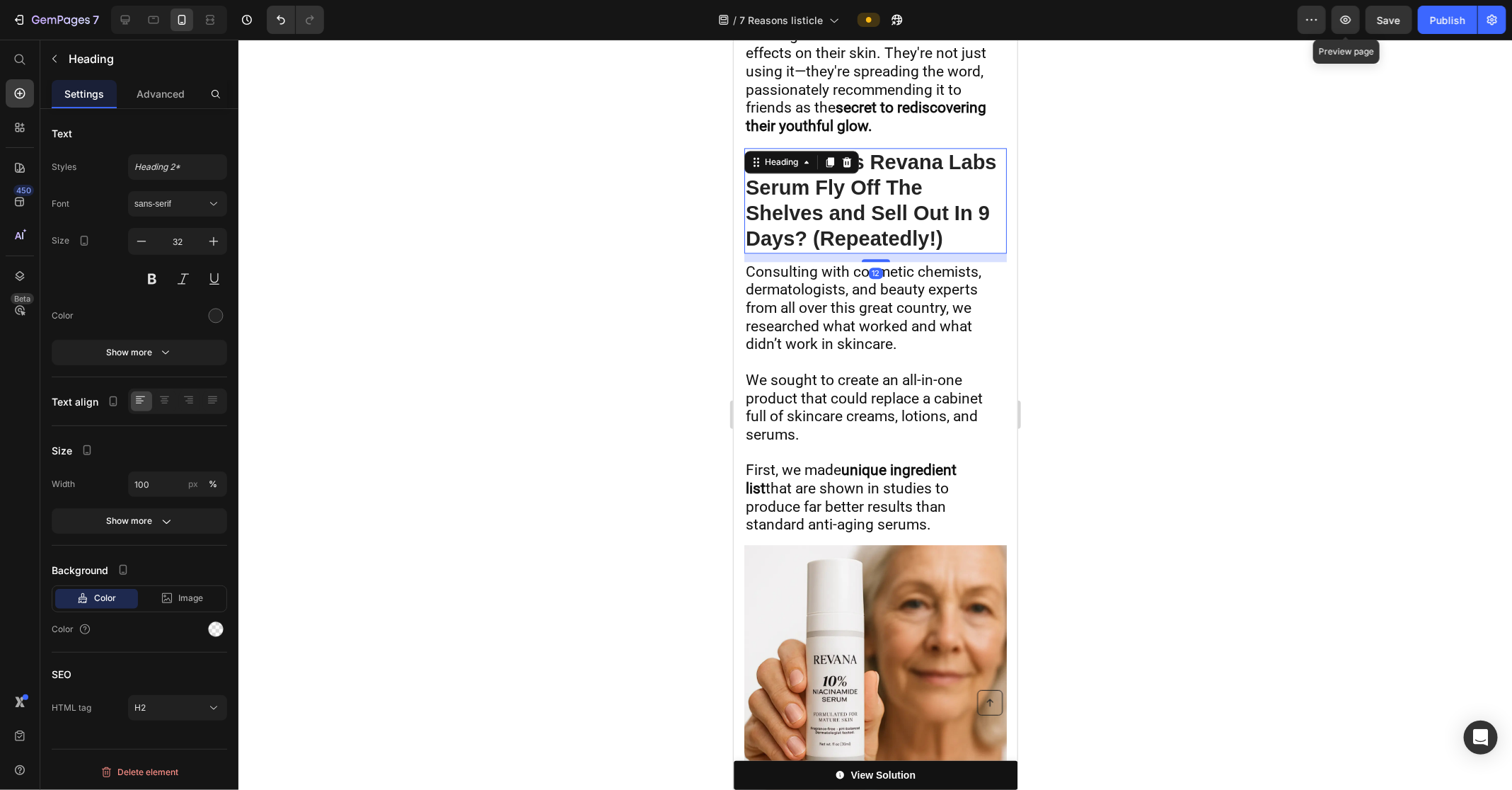 scroll, scrollTop: 4823, scrollLeft: 0, axis: vertical 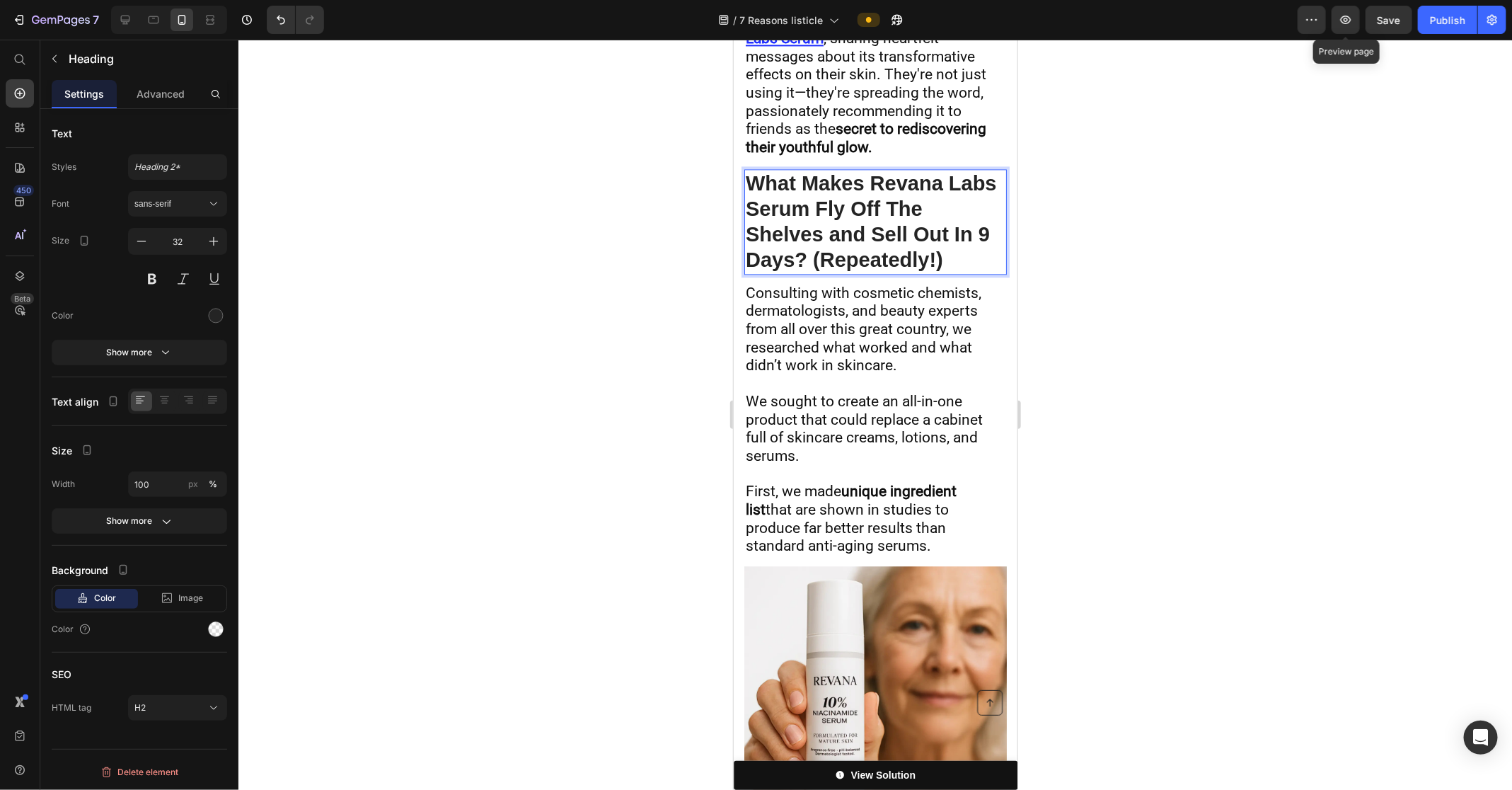 click on "What Makes Revana Labs Serum Fly Off The Shelves and Sell Out In 9 Days? (Repeatedly!)" at bounding box center (875, 221) 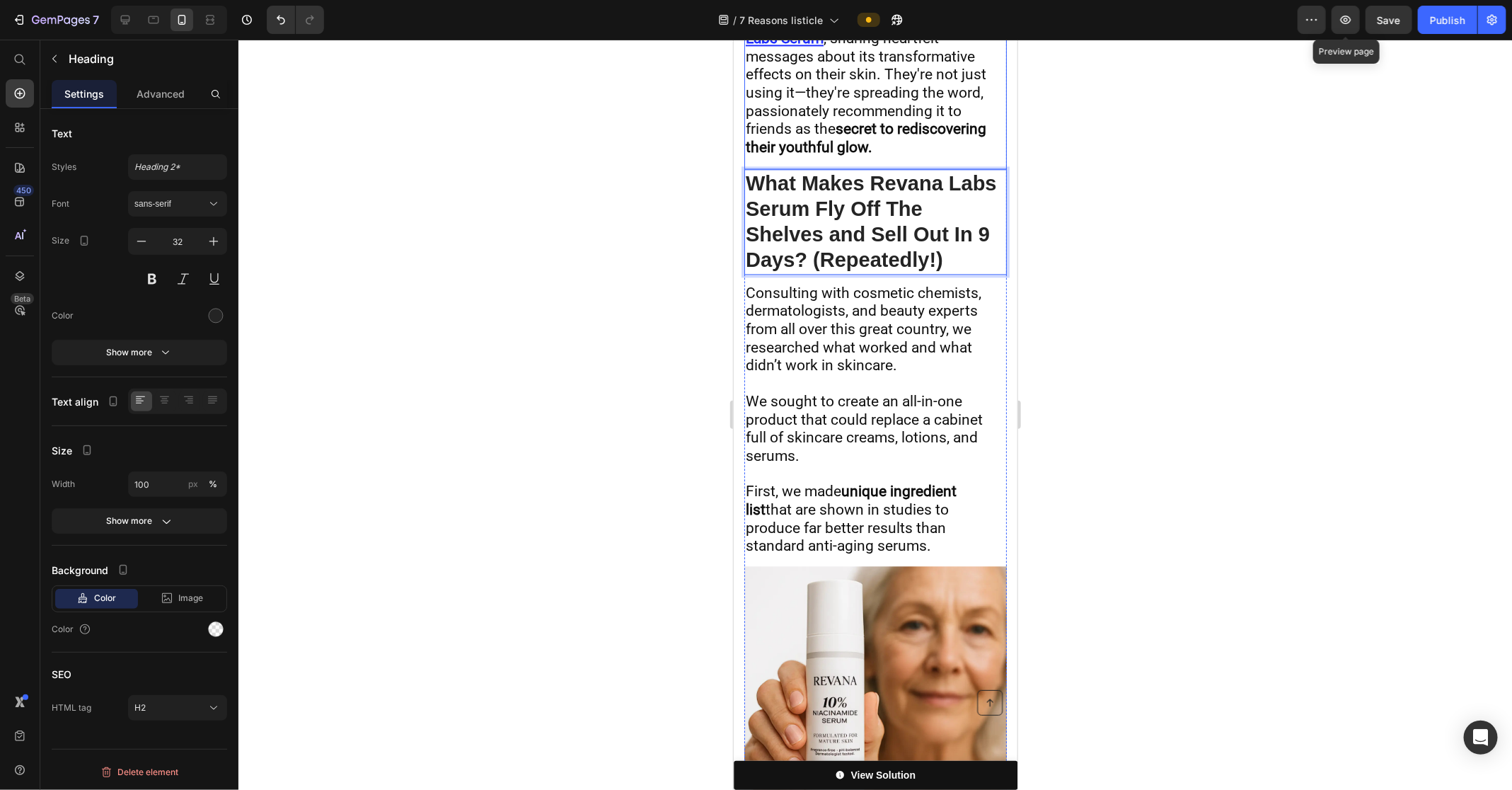 click on "7.  Thousands Of Happy Mature Women Heading Mature women are raving about  Revana Labs Serum , sharing heartfelt messages about its transformative effects on their skin. They're not just using it—they're spreading the word, passionately recommending it to friends as the  secret to rediscovering their youthful glow. Text Block" at bounding box center [875, 88] 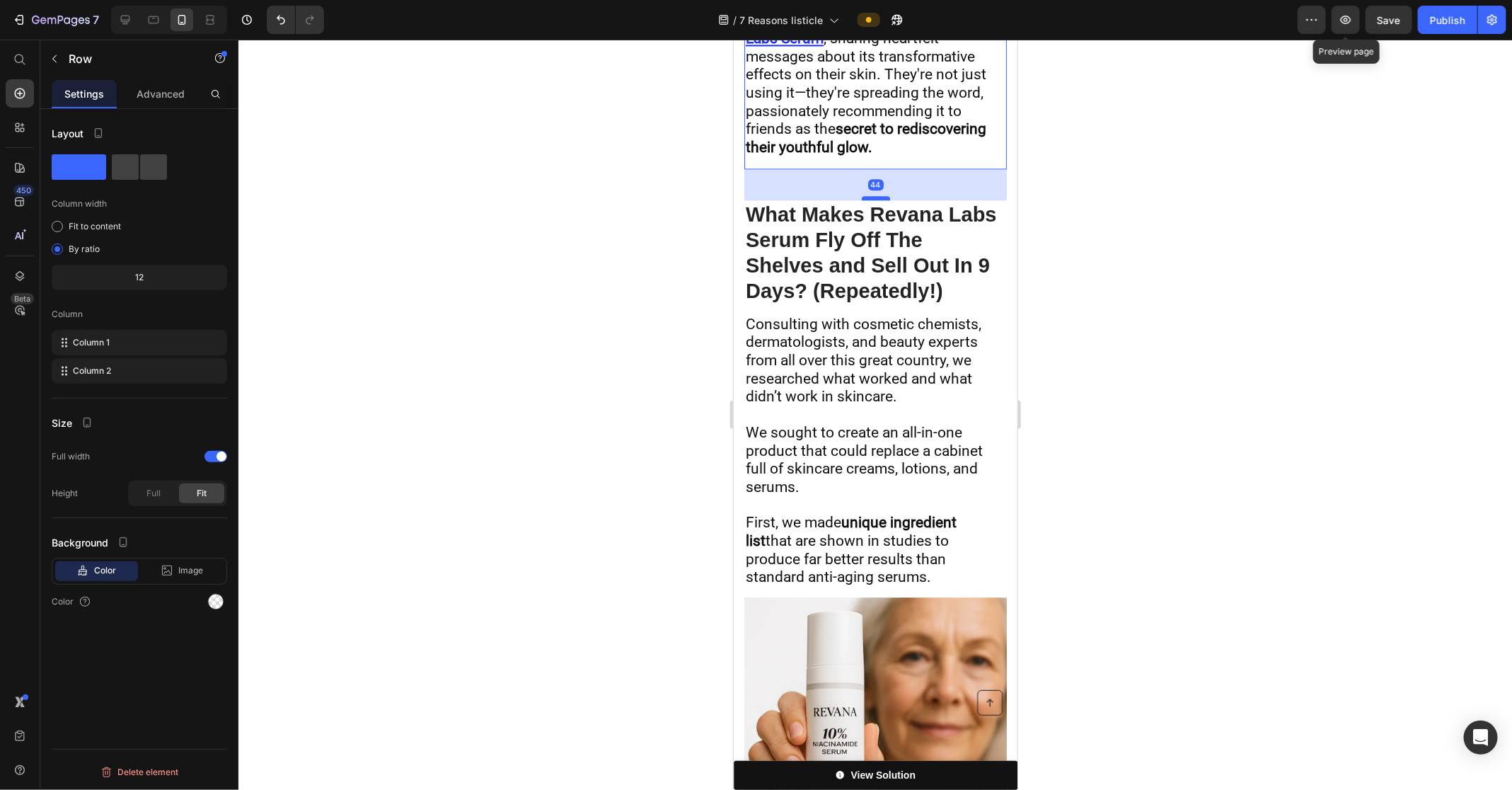 drag, startPoint x: 878, startPoint y: 133, endPoint x: 882, endPoint y: 164, distance: 31.257 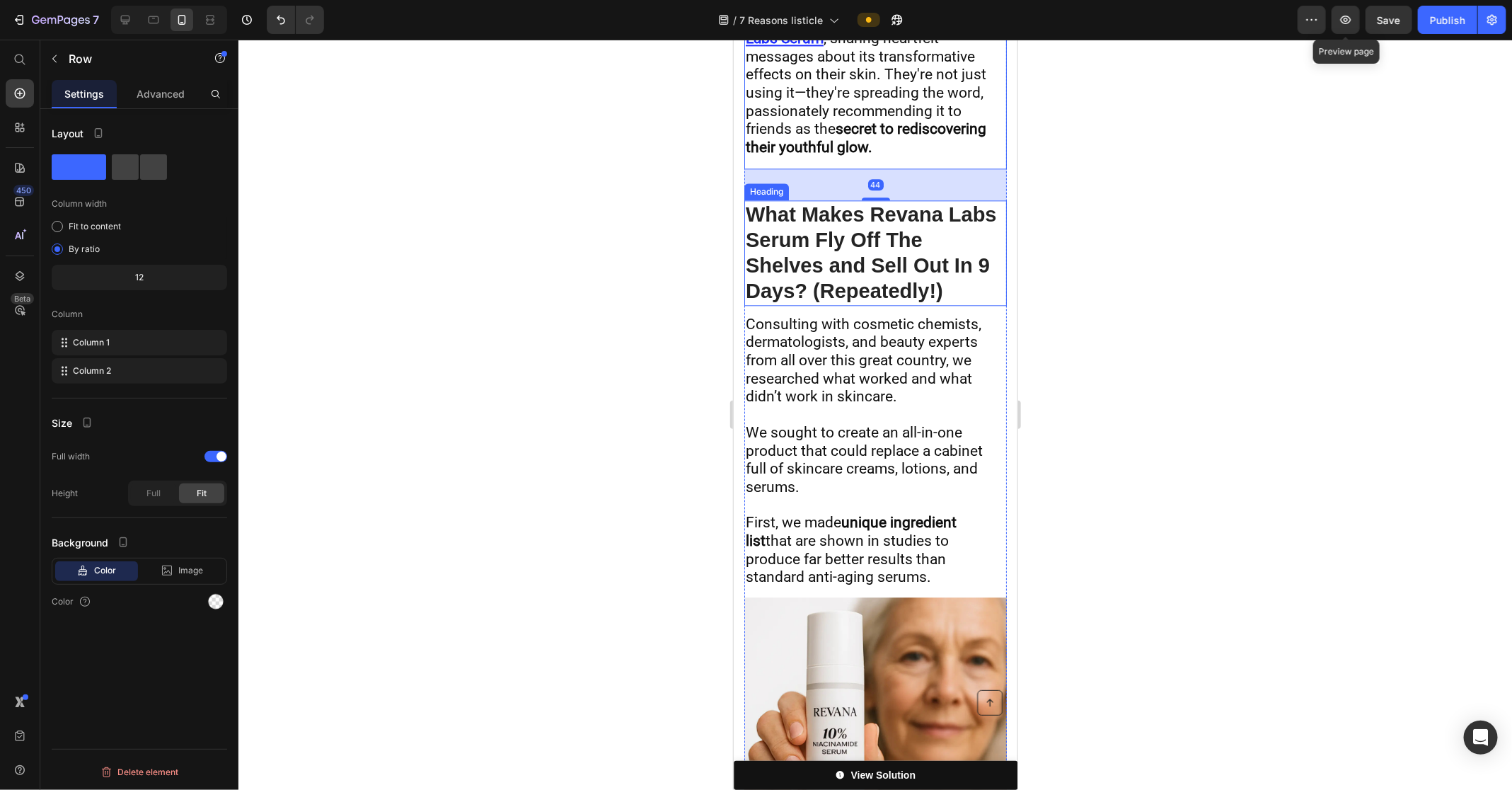 click 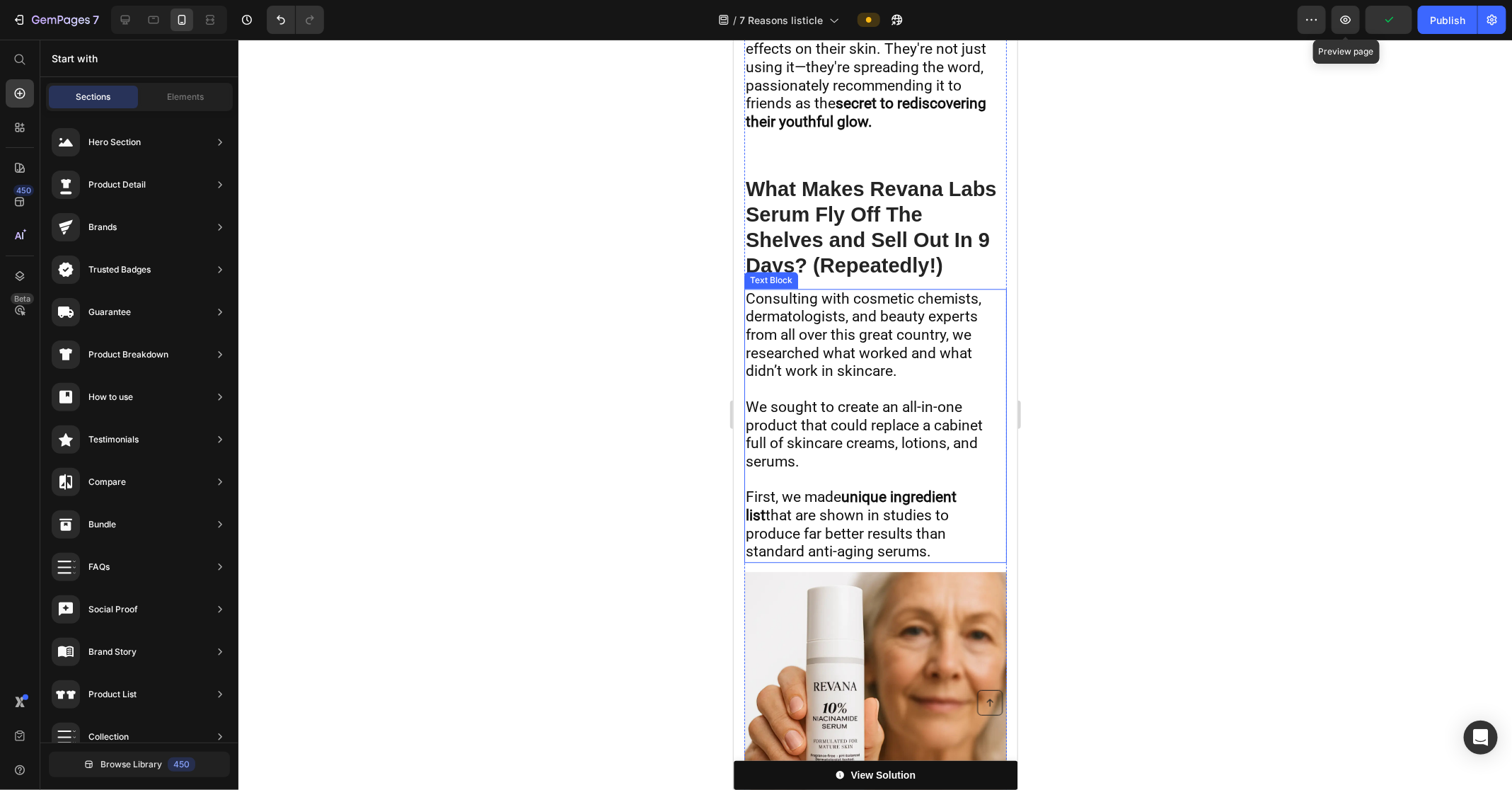 scroll, scrollTop: 4860, scrollLeft: 0, axis: vertical 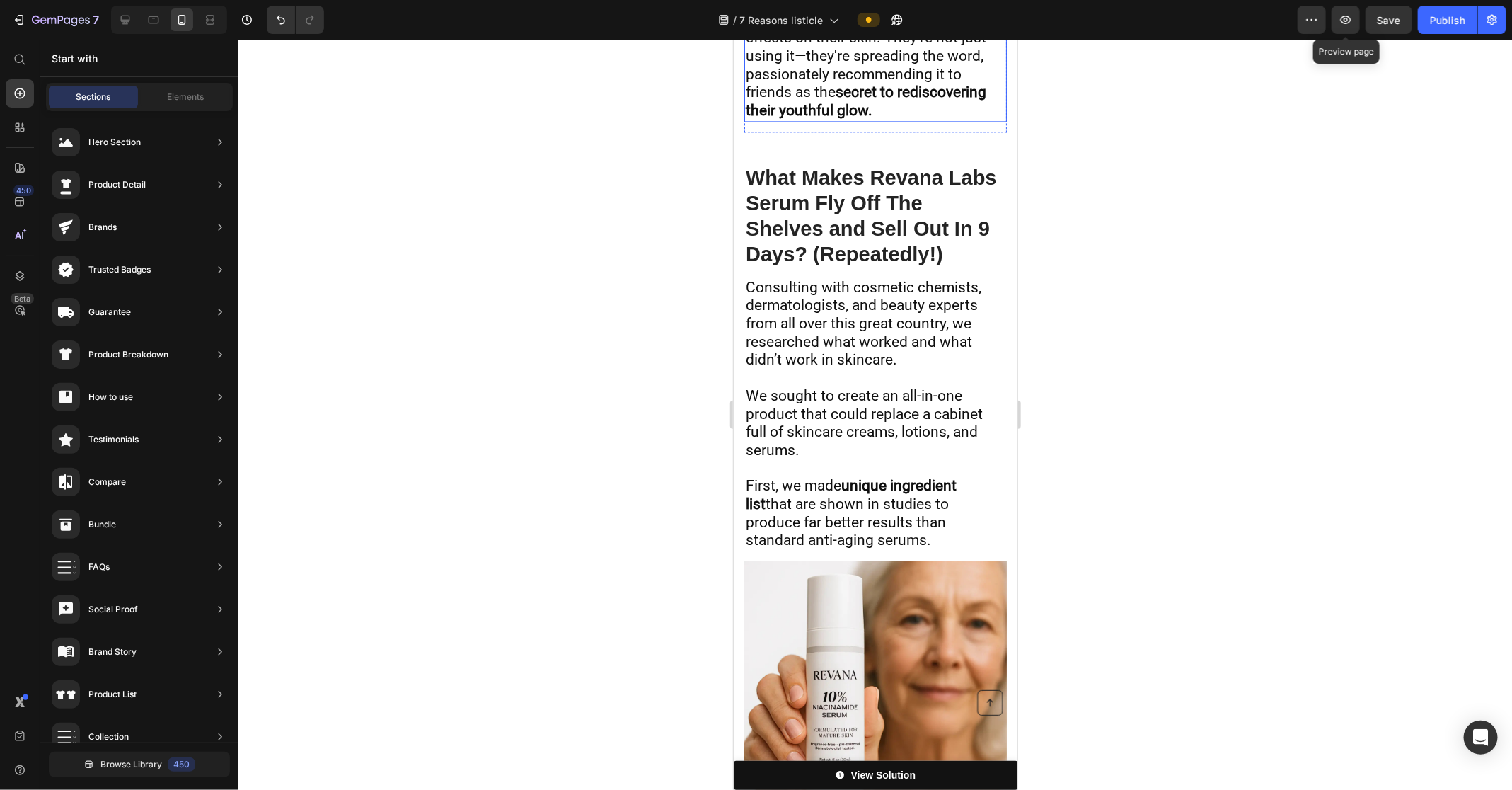 click on "7.  Thousands Of Happy Mature Women Heading Image 7.  Thousands Of Happy Mature Women Heading Mature women are raving about  Revana Labs Serum , sharing heartfelt messages about its transformative effects on their skin. They're not just using it—they're spreading the word, passionately recommending it to friends as the  secret to rediscovering their youthful glow. Text Block Row" at bounding box center (875, -108) 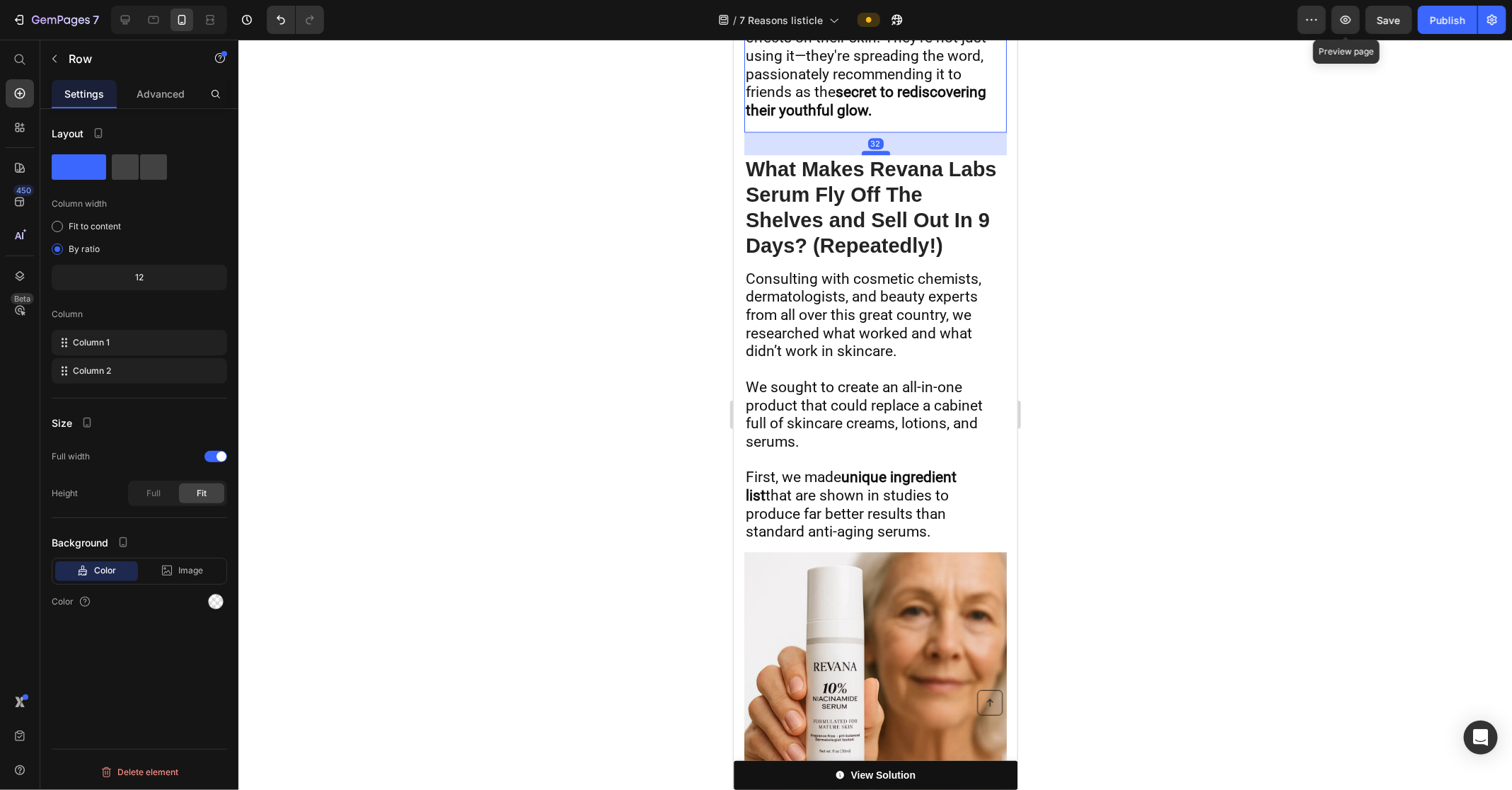 drag, startPoint x: 875, startPoint y: 127, endPoint x: 875, endPoint y: 119, distance: 8 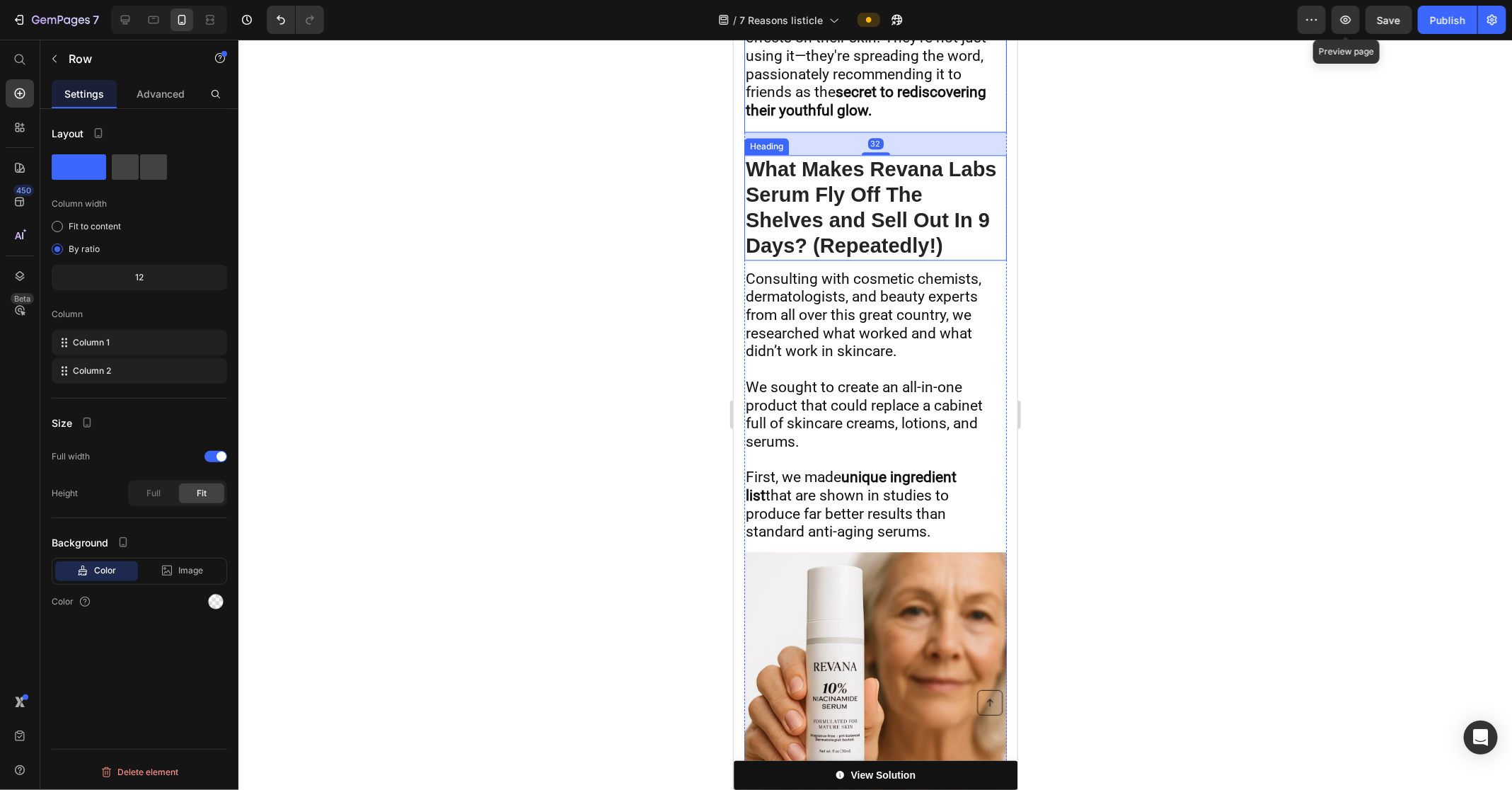 click on "What Makes Revana Labs Serum Fly Off The Shelves and Sell Out In 9 Days? (Repeatedly!)" at bounding box center [870, 207] 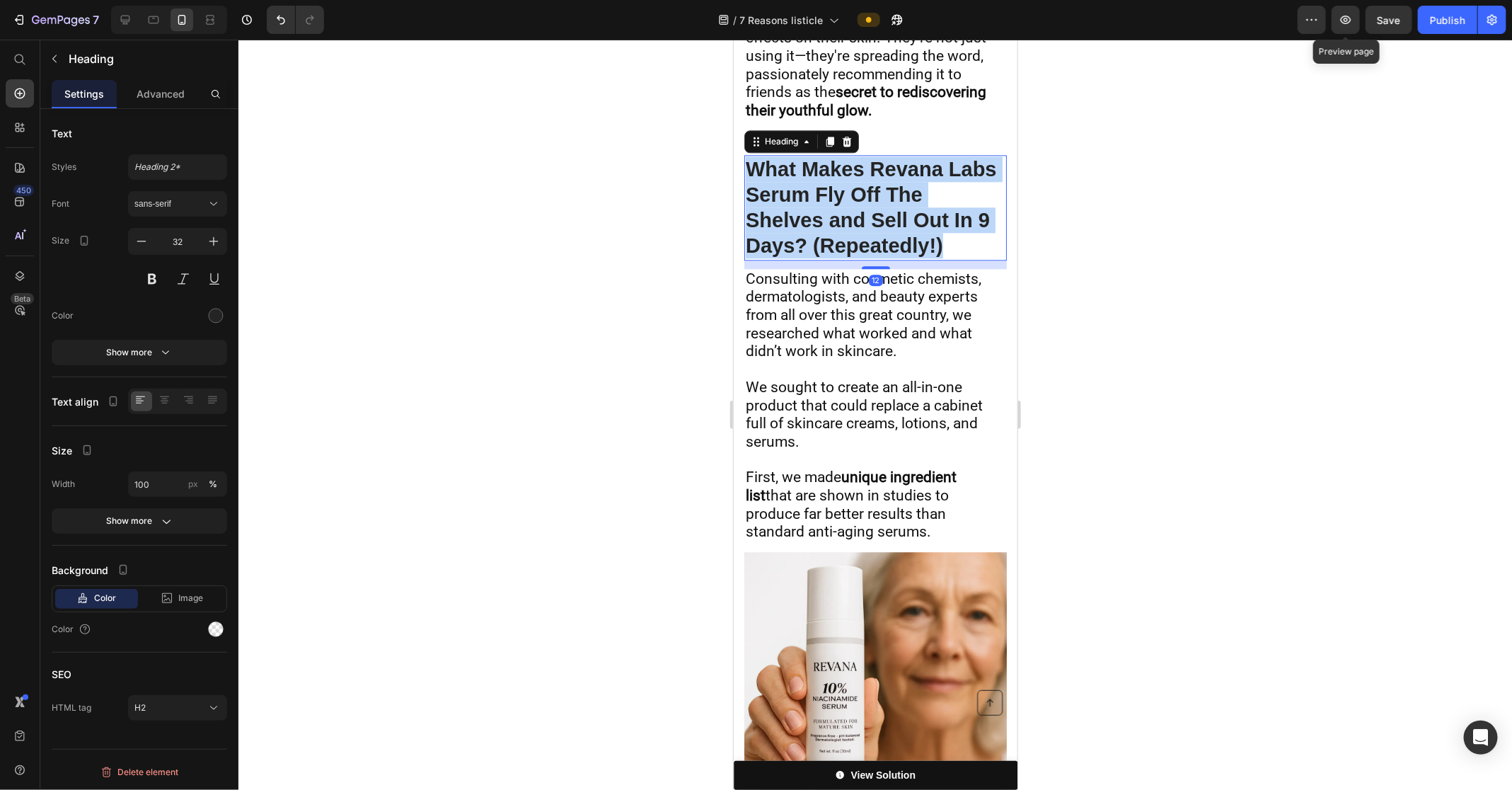 click on "What Makes Revana Labs Serum Fly Off The Shelves and Sell Out In 9 Days? (Repeatedly!)" at bounding box center [870, 207] 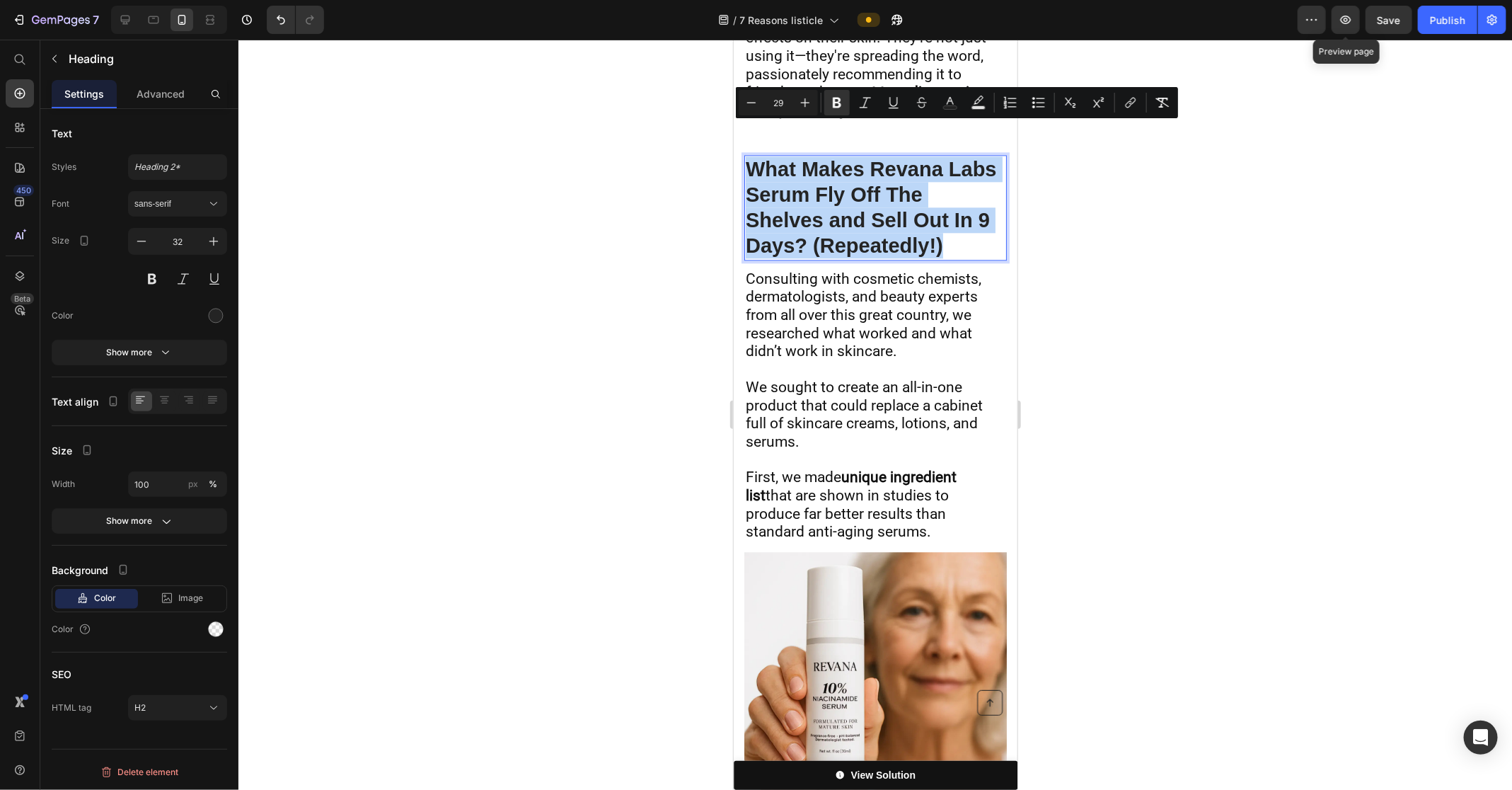 copy on "What Makes Revana Labs Serum Fly Off The Shelves and Sell Out In 9 Days? (Repeatedly!)" 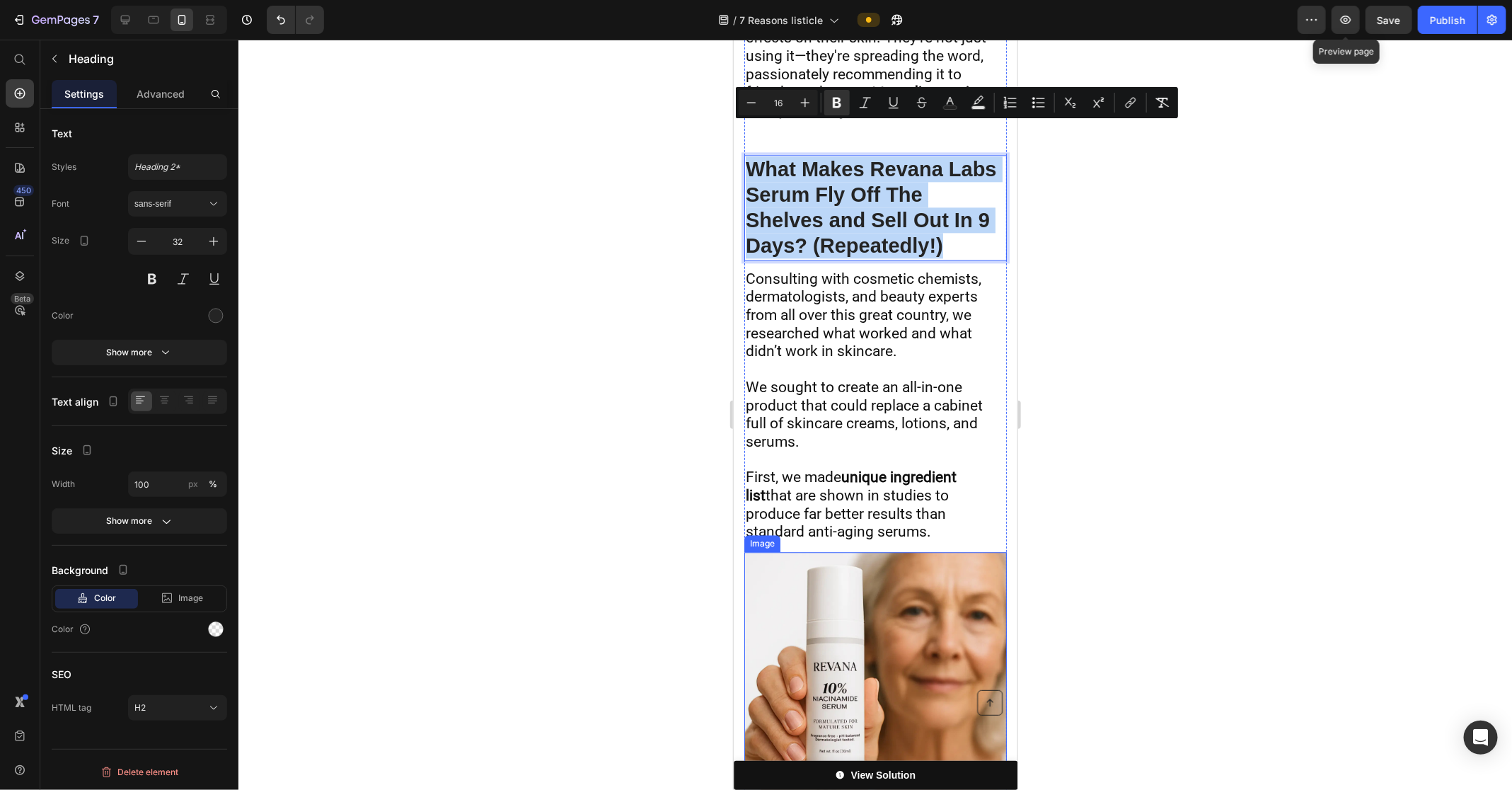 click on "First, we made  unique ingredient list  that are shown in studies to produce far better results than standard anti-aging serums." at bounding box center (875, 504) 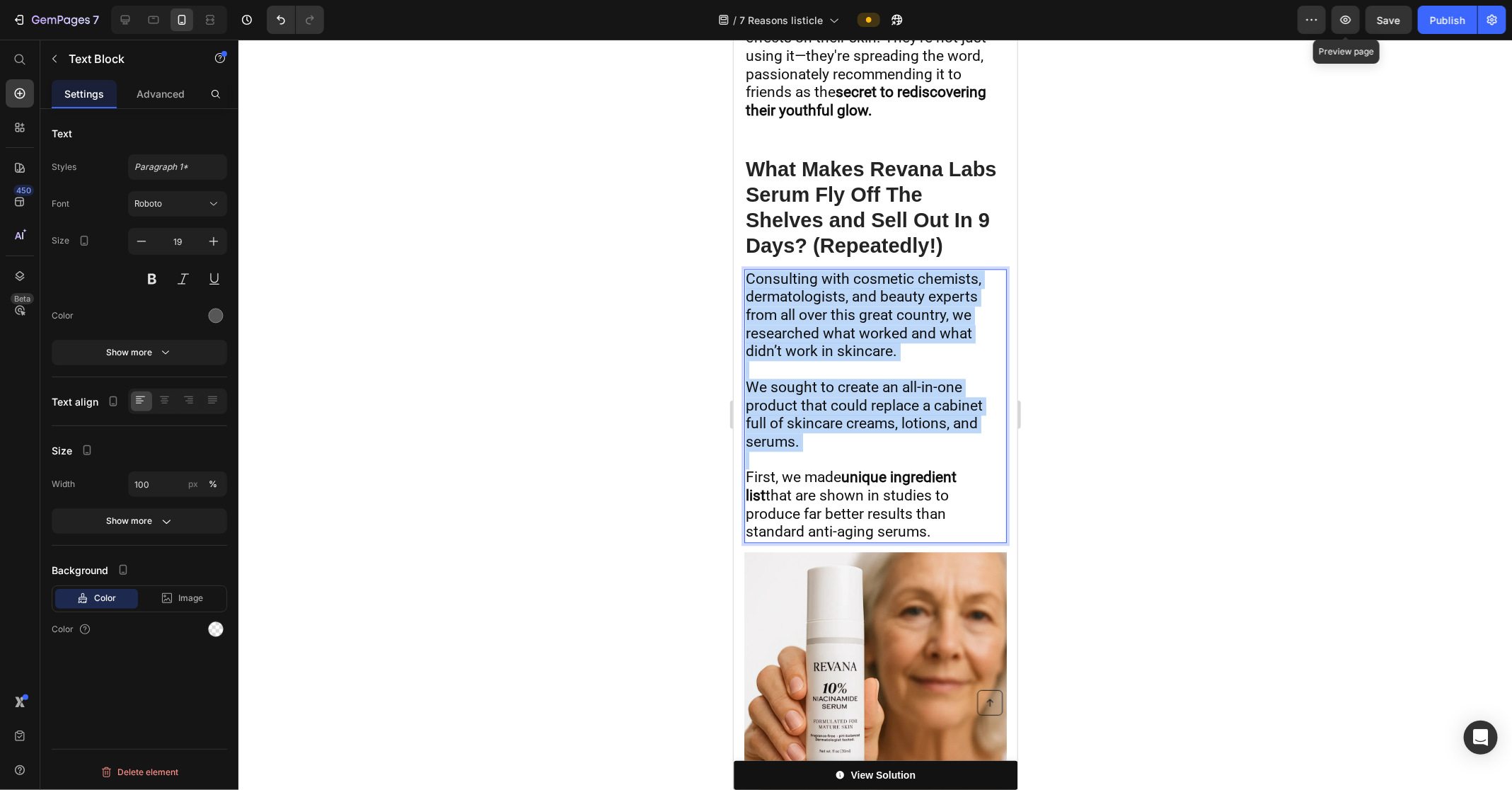 copy on "Consulting with cosmetic chemists, dermatologists, and beauty experts from all over this great country, we researched what worked and what didn’t work in skincare.  We sought to create an all-in-one product that could replace a cabinet full of skincare creams, lotions, and serums." 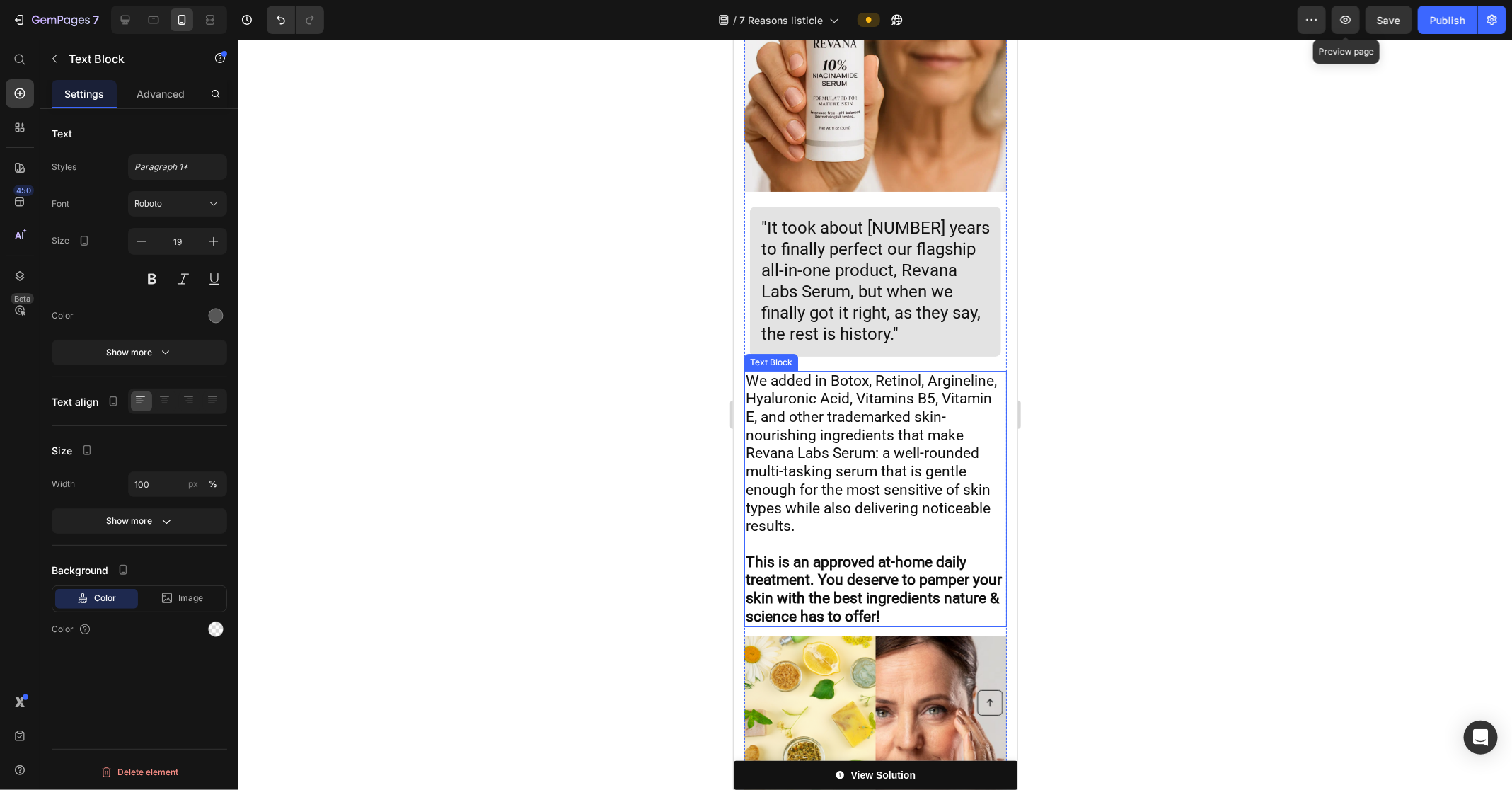 scroll, scrollTop: 5481, scrollLeft: 0, axis: vertical 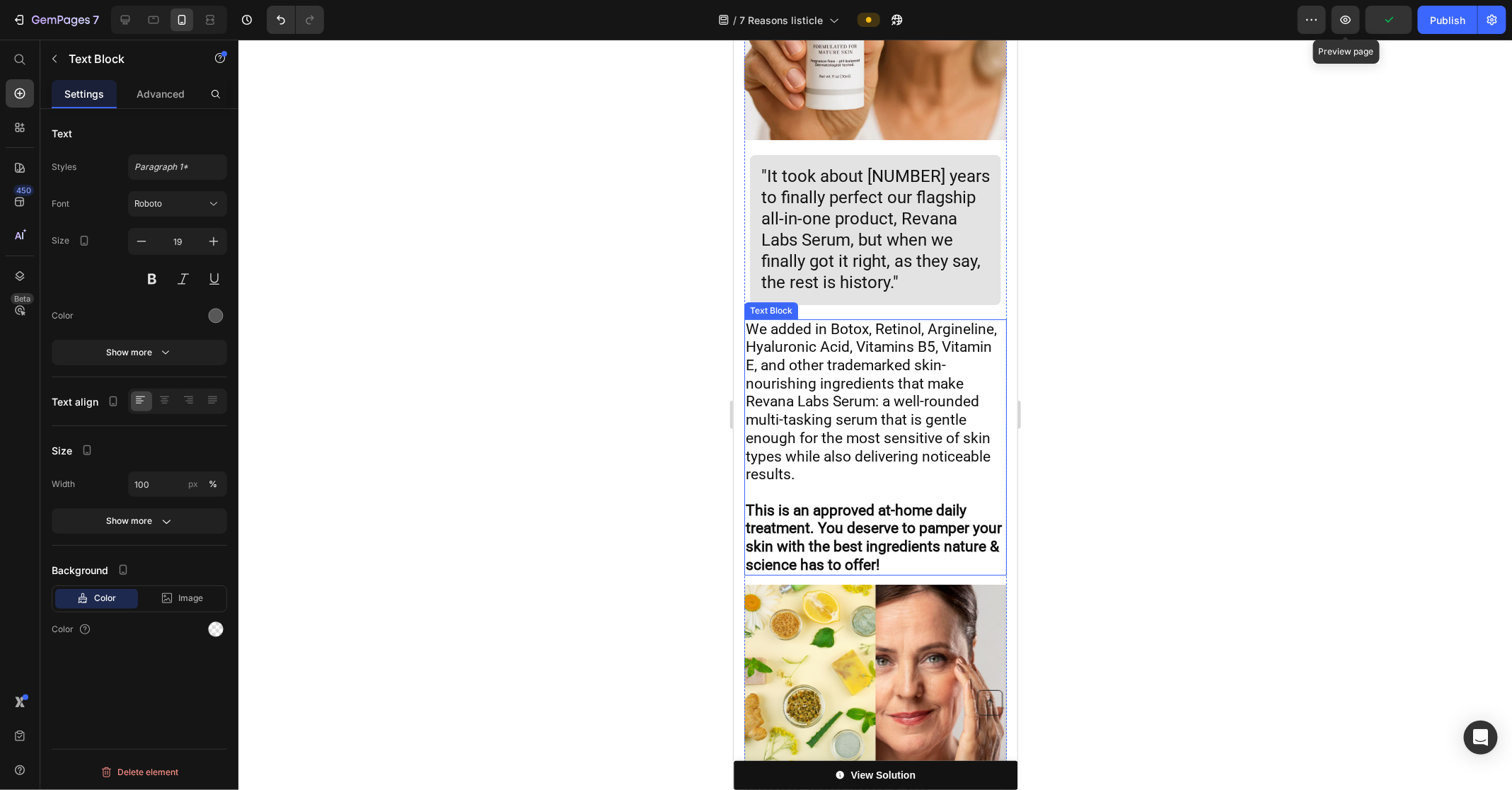click on "We added in Botox, Retinol, Argineline, Hyaluronic Acid, Vitamins B5, Vitamin E, and other trademarked skin-nourishing ingredients that make Revana Labs Serum: a well-rounded multi-tasking serum that is gentle enough for the most sensitive of skin types while also delivering noticeable results." at bounding box center (870, 401) 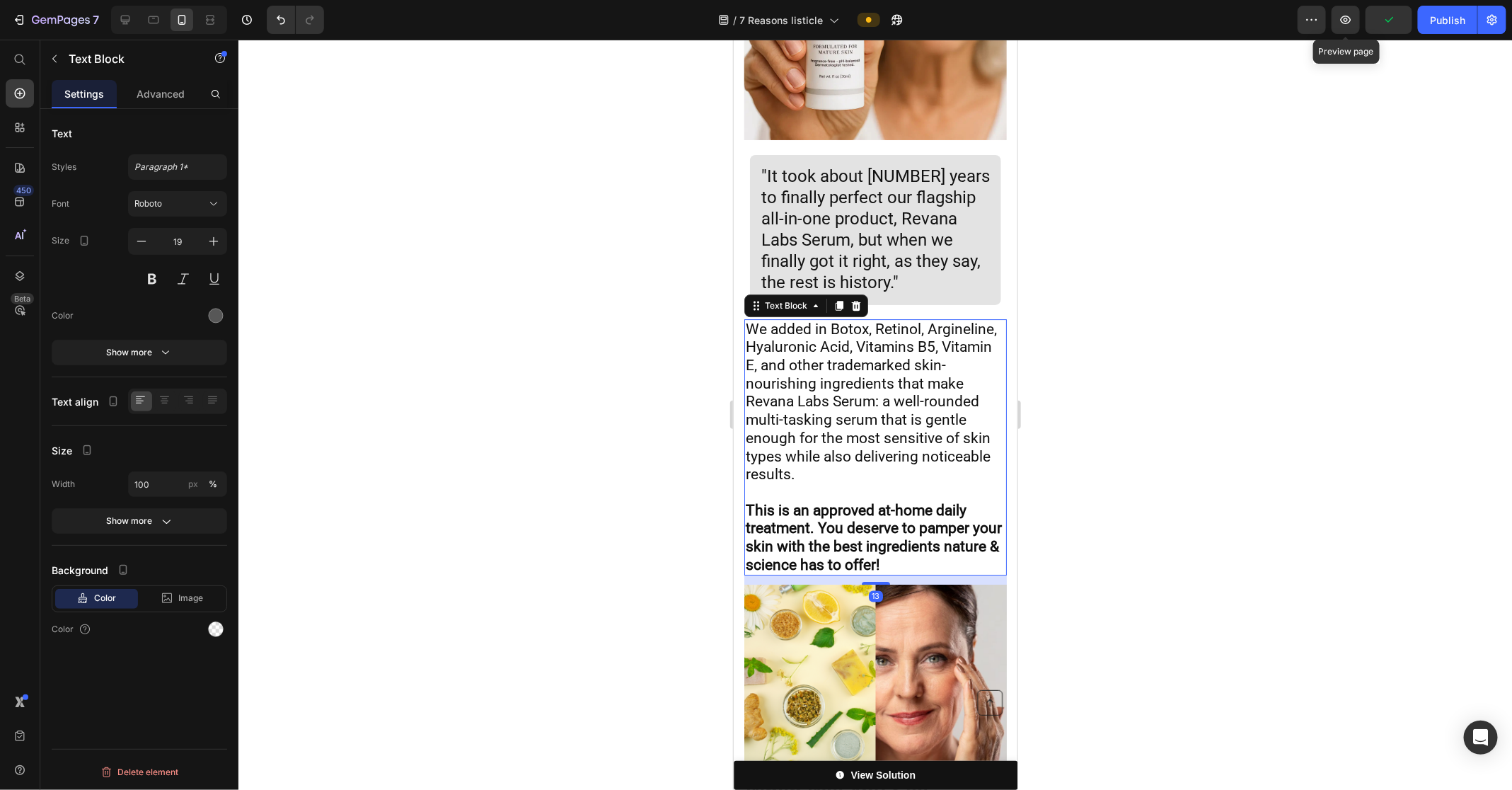 click on "We added in Botox, Retinol, Argineline, Hyaluronic Acid, Vitamins B5, Vitamin E, and other trademarked skin-nourishing ingredients that make Revana Labs Serum: a well-rounded multi-tasking serum that is gentle enough for the most sensitive of skin types while also delivering noticeable results." at bounding box center [870, 401] 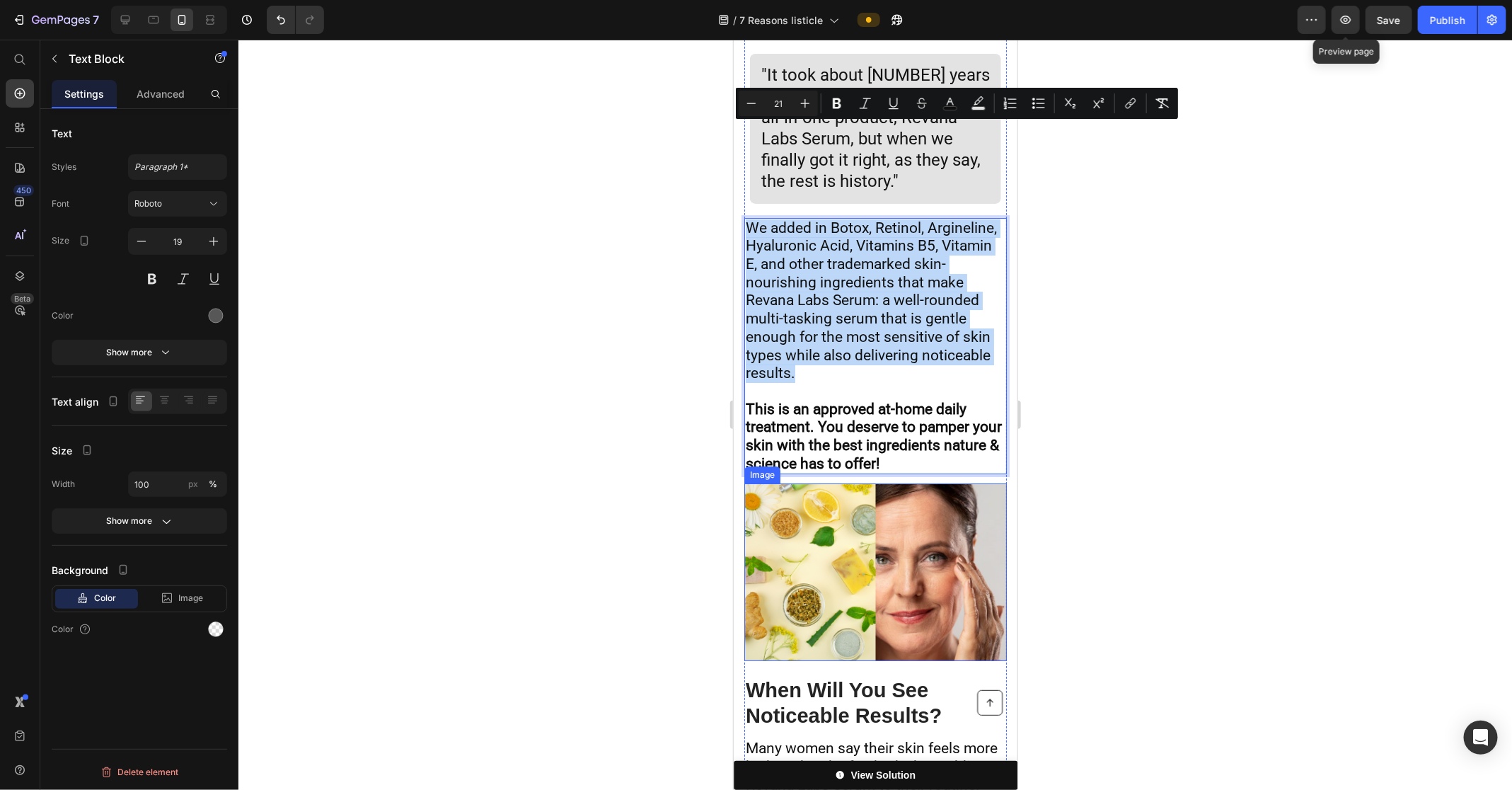 scroll, scrollTop: 5681, scrollLeft: 0, axis: vertical 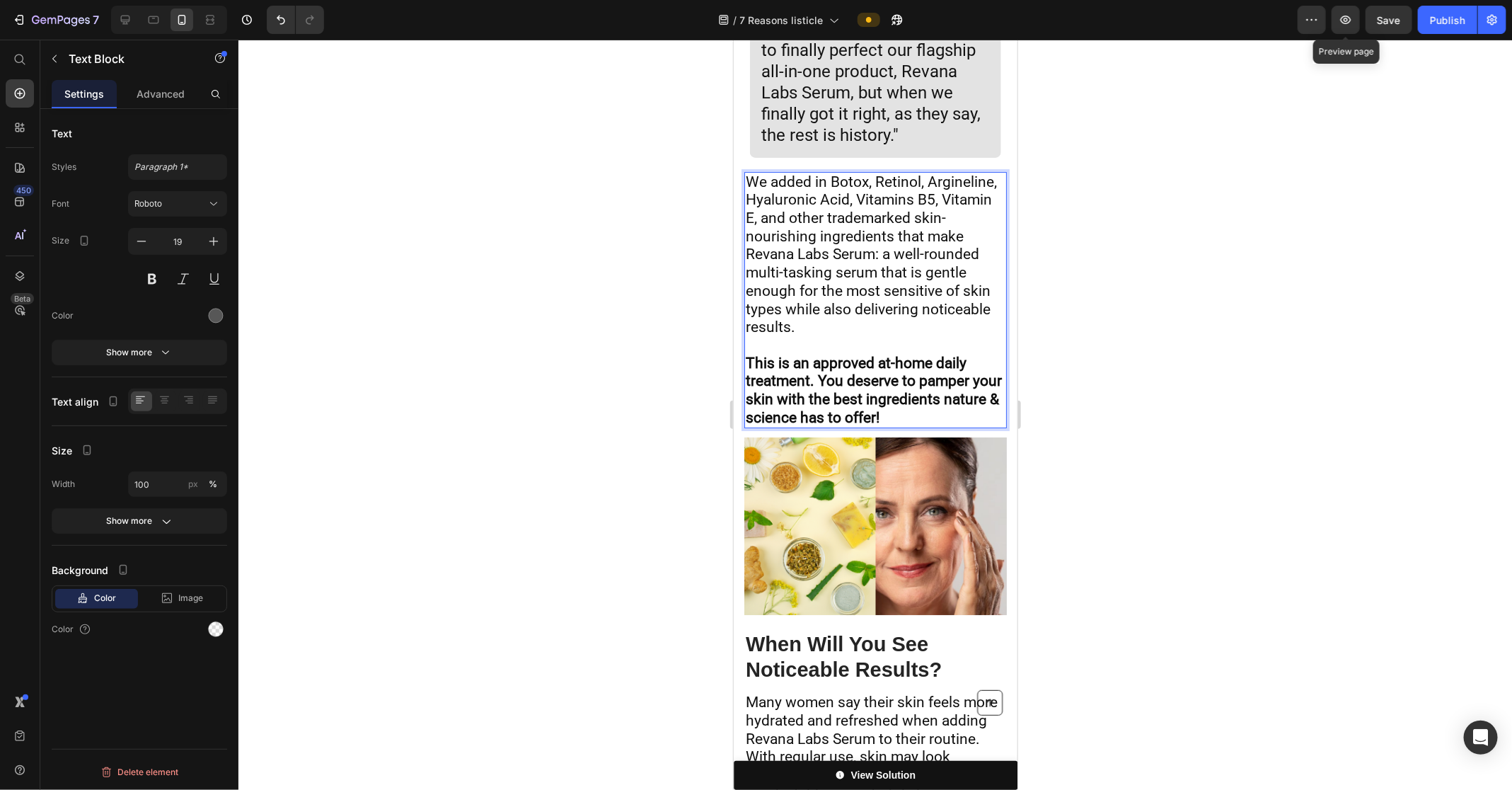 click on "This is an approved at-home daily treatment. You deserve to pamper your skin with the best ingredients nature & science has to offer!" at bounding box center [873, 389] 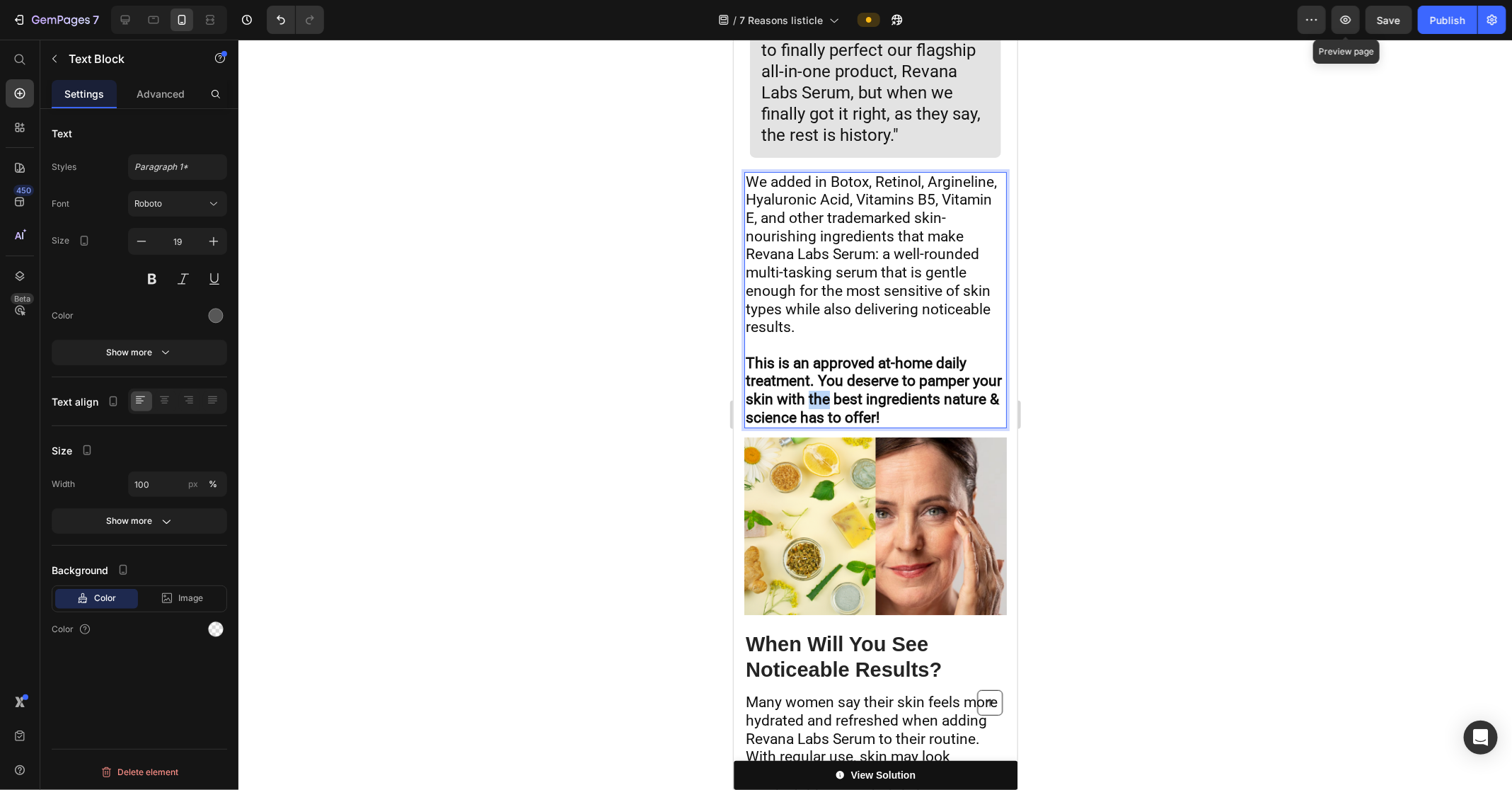 click on "This is an approved at-home daily treatment. You deserve to pamper your skin with the best ingredients nature & science has to offer!" at bounding box center (873, 389) 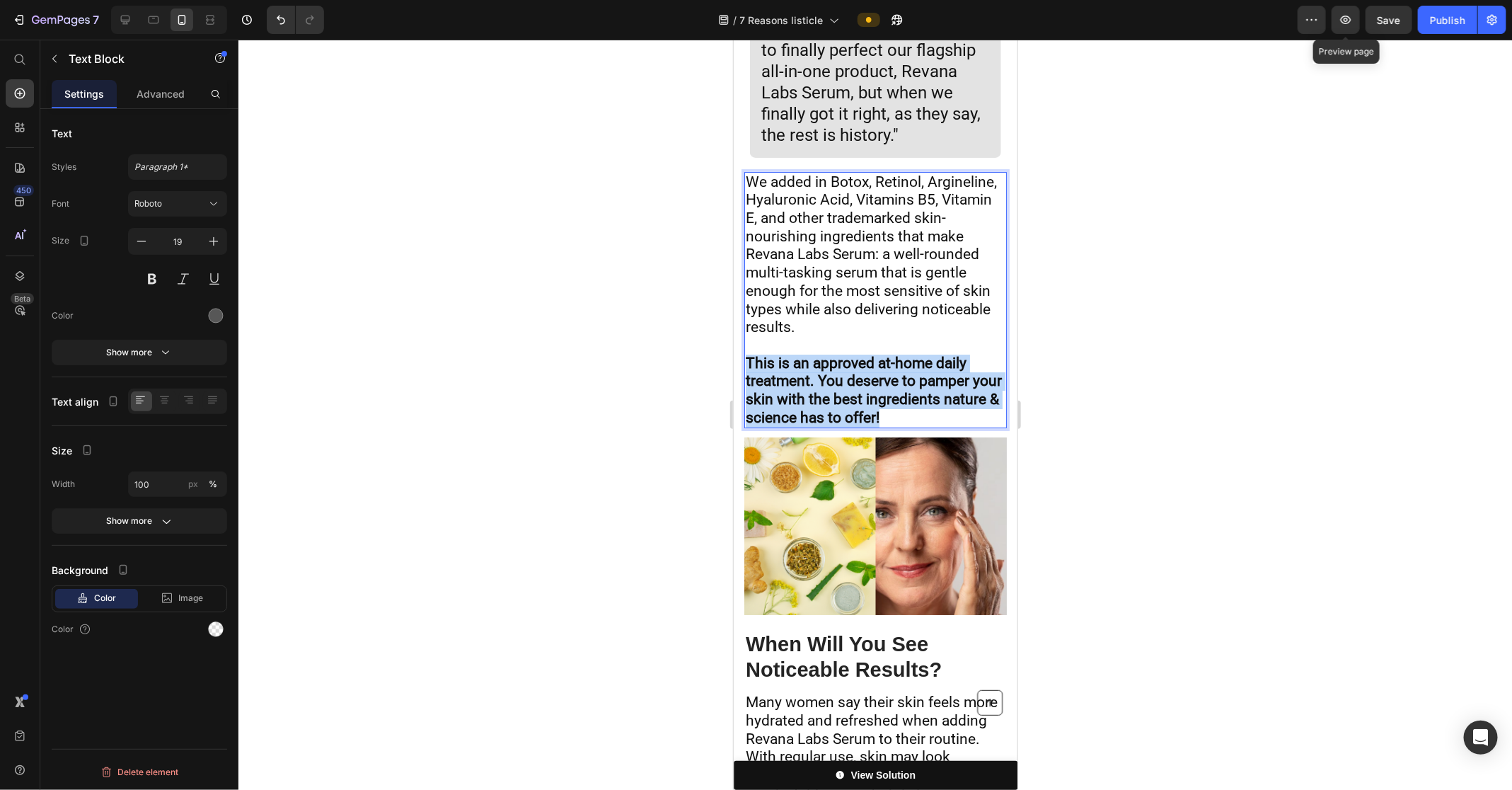 click on "This is an approved at-home daily treatment. You deserve to pamper your skin with the best ingredients nature & science has to offer!" at bounding box center [873, 389] 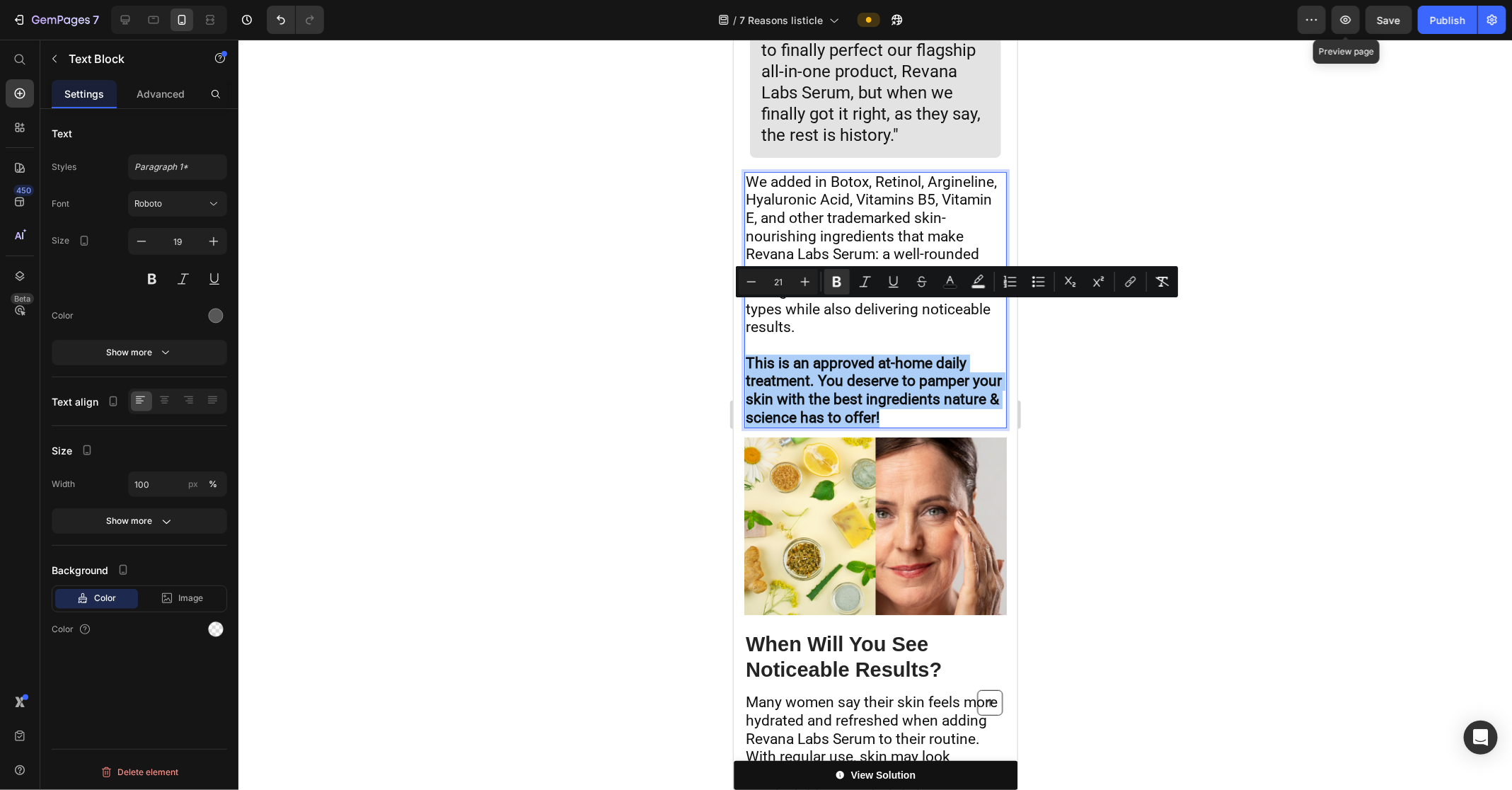 click 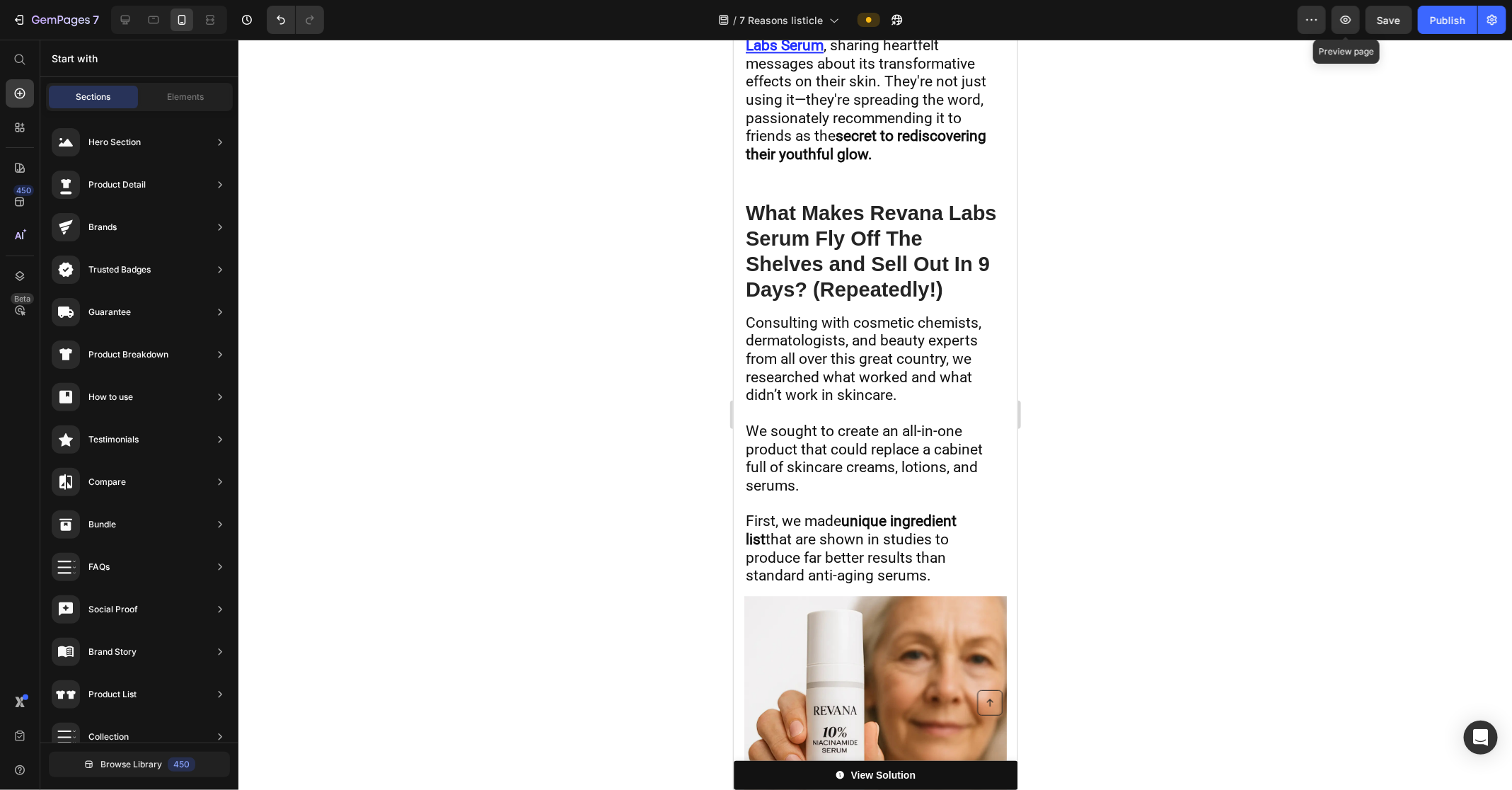 scroll, scrollTop: 4859, scrollLeft: 0, axis: vertical 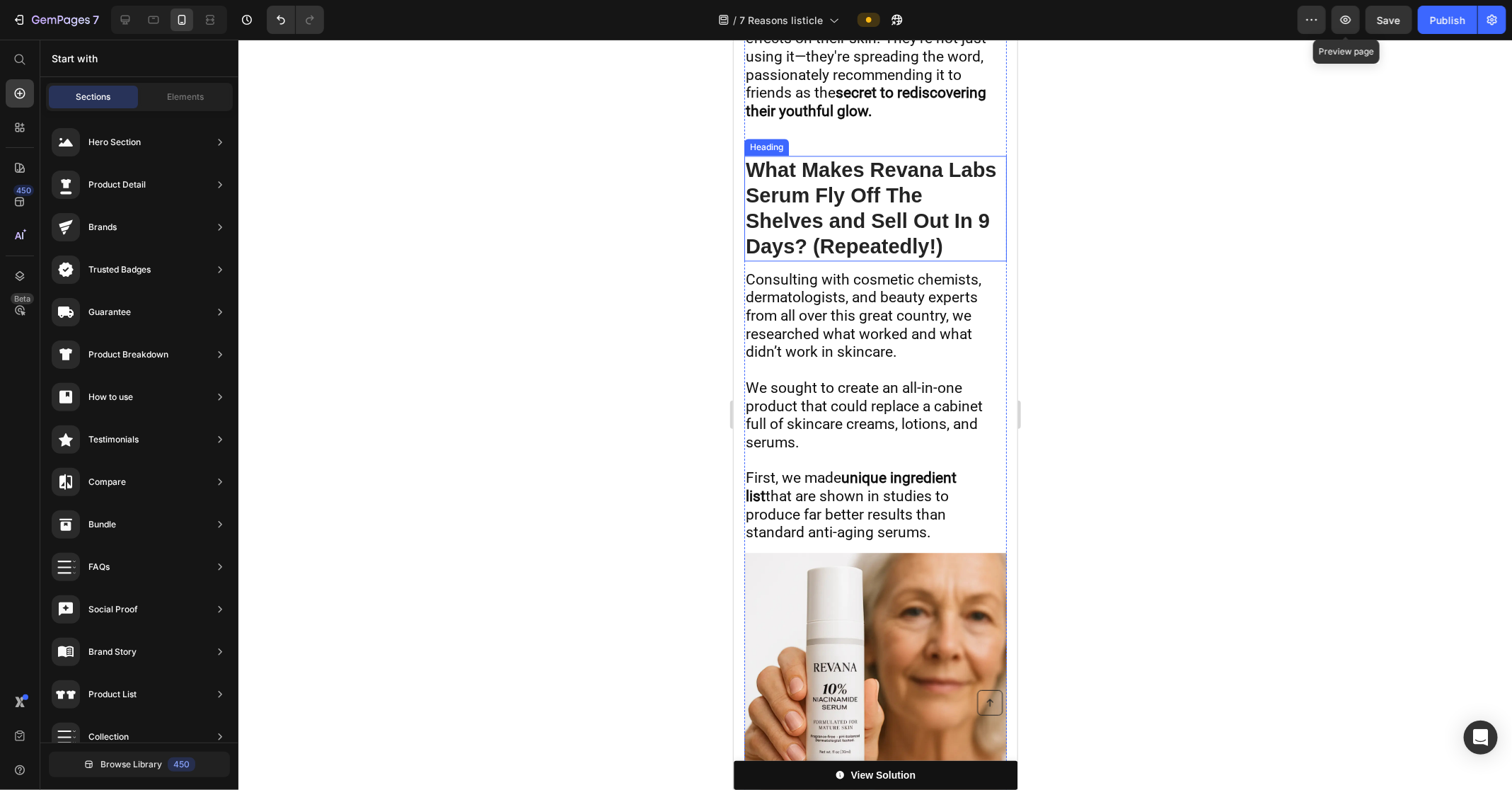 click on "What Makes Revana Labs Serum Fly Off The Shelves and Sell Out In 9 Days? (Repeatedly!)" at bounding box center (870, 207) 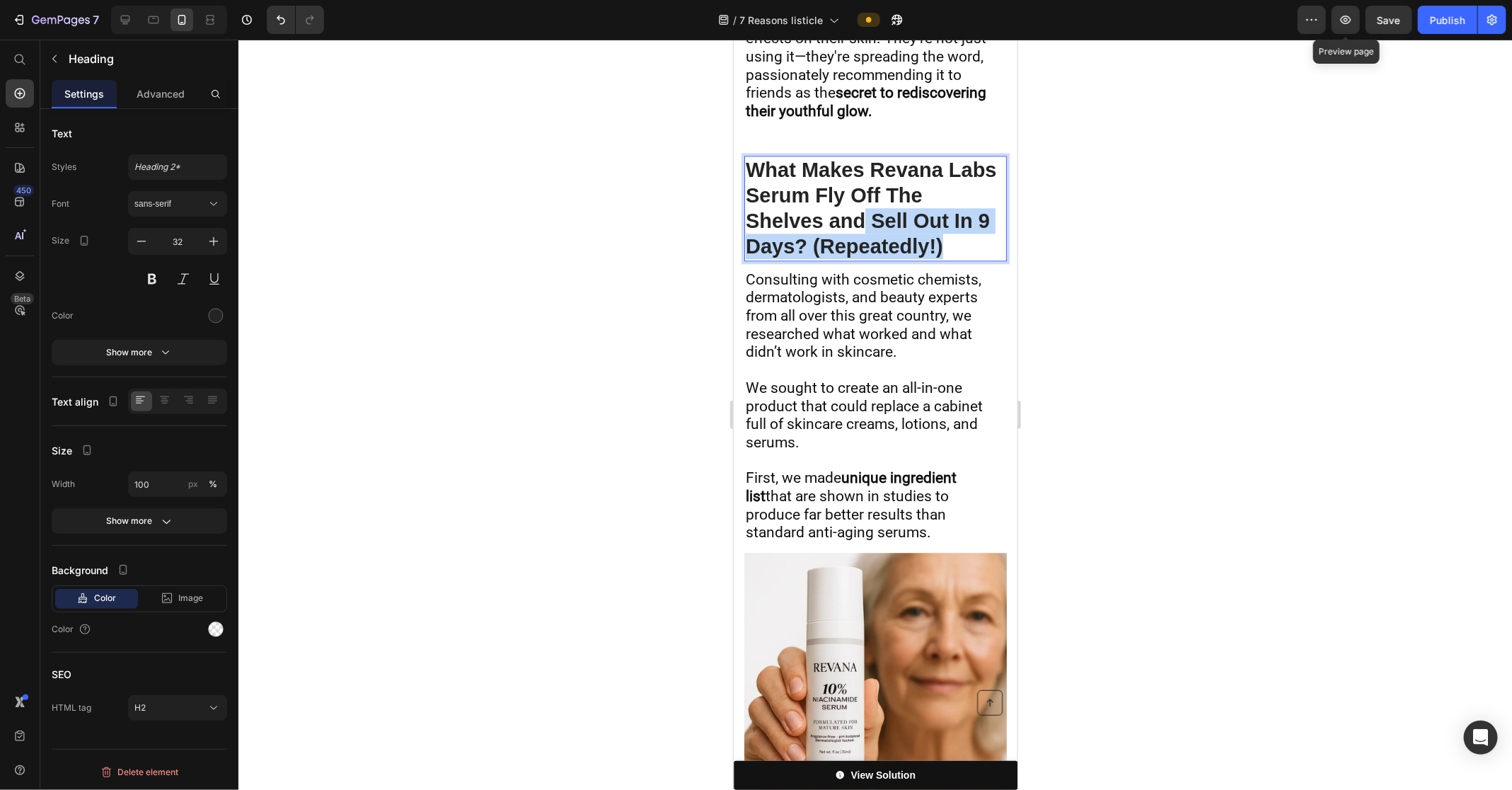 drag, startPoint x: 866, startPoint y: 188, endPoint x: 923, endPoint y: 188, distance: 57 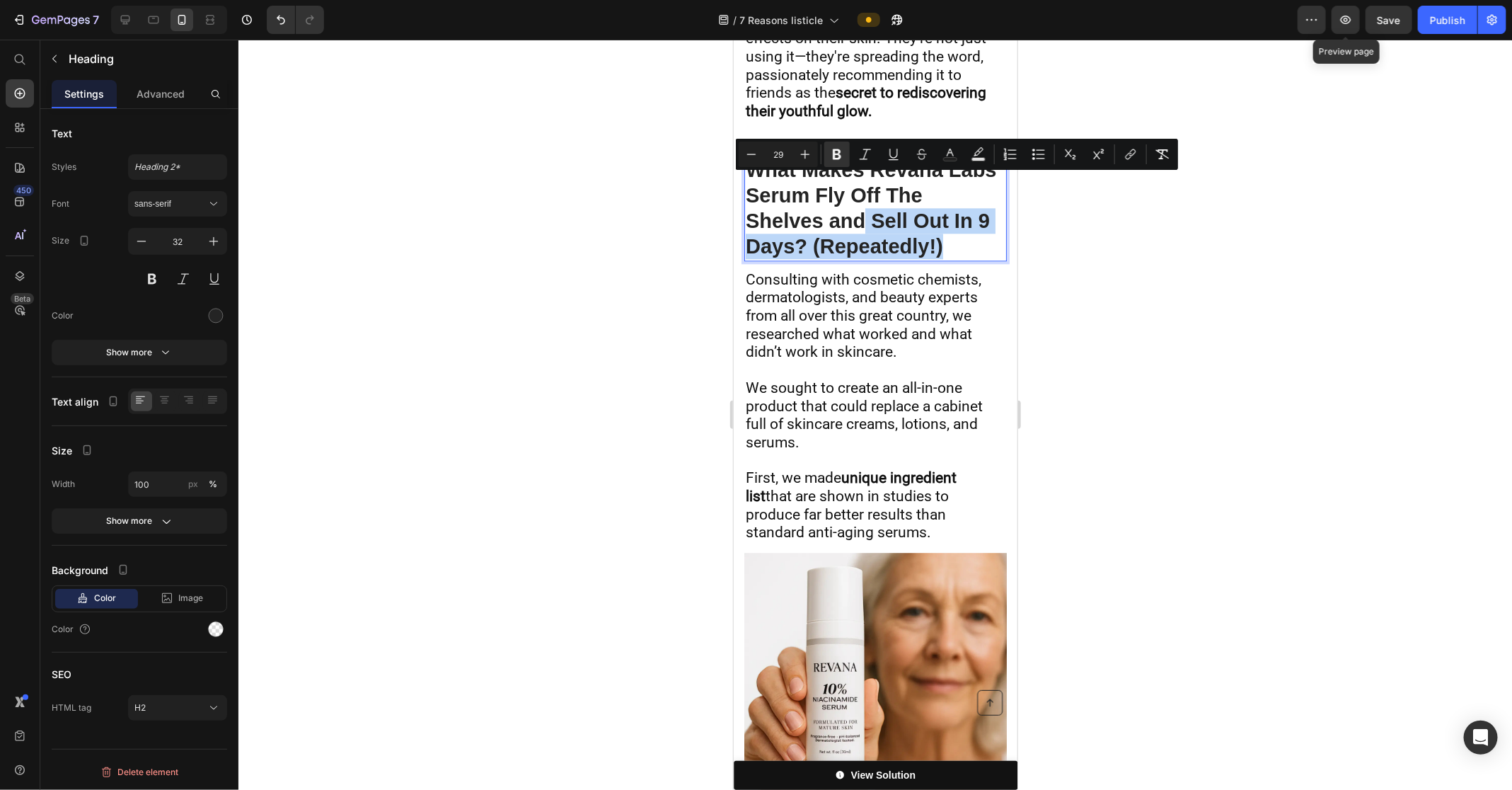 click on "What Makes Revana Labs Serum Fly Off The Shelves and Sell Out In 9 Days? (Repeatedly!)" at bounding box center [870, 207] 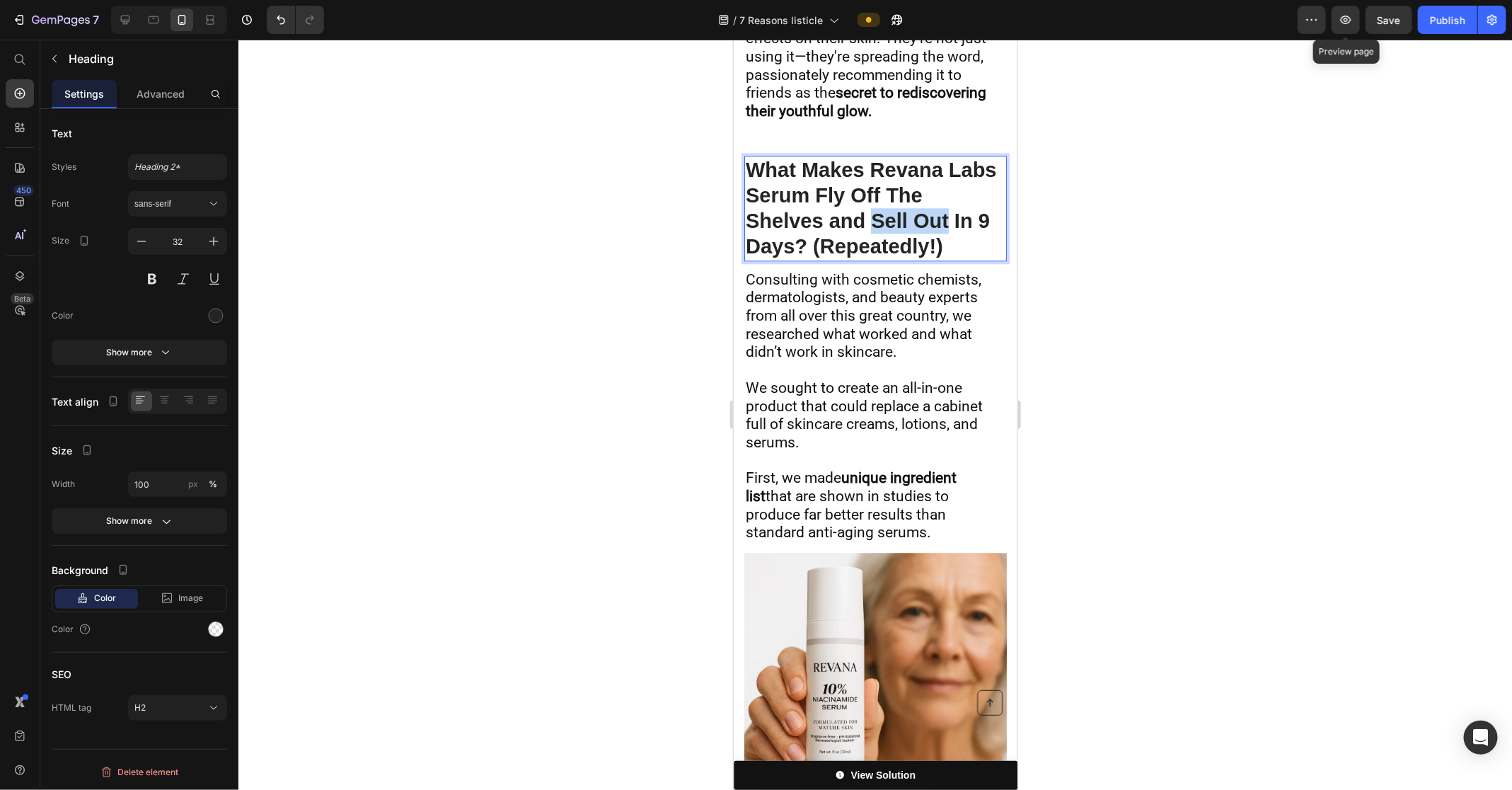 drag, startPoint x: 950, startPoint y: 188, endPoint x: 874, endPoint y: 185, distance: 76.05919 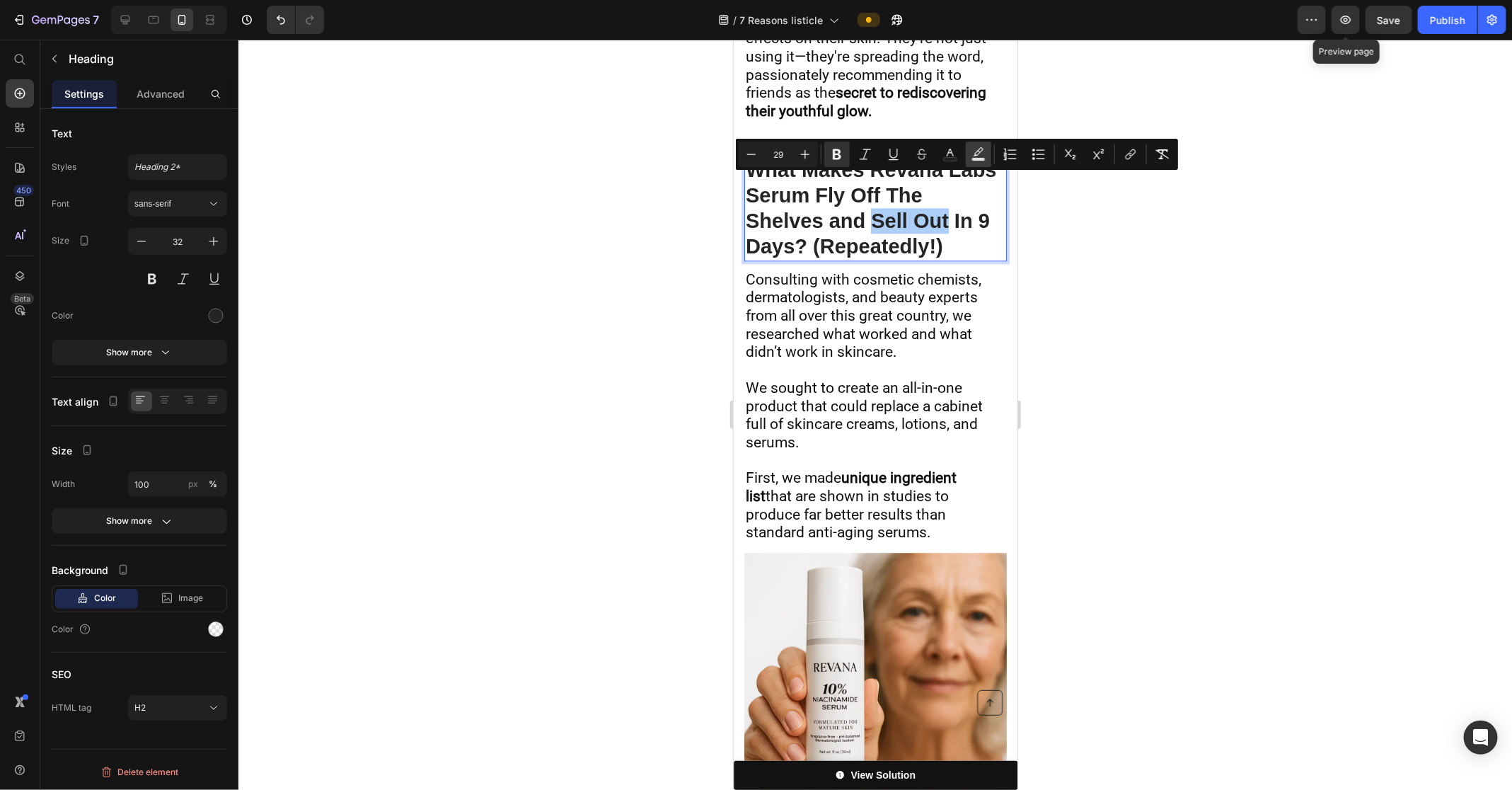 click 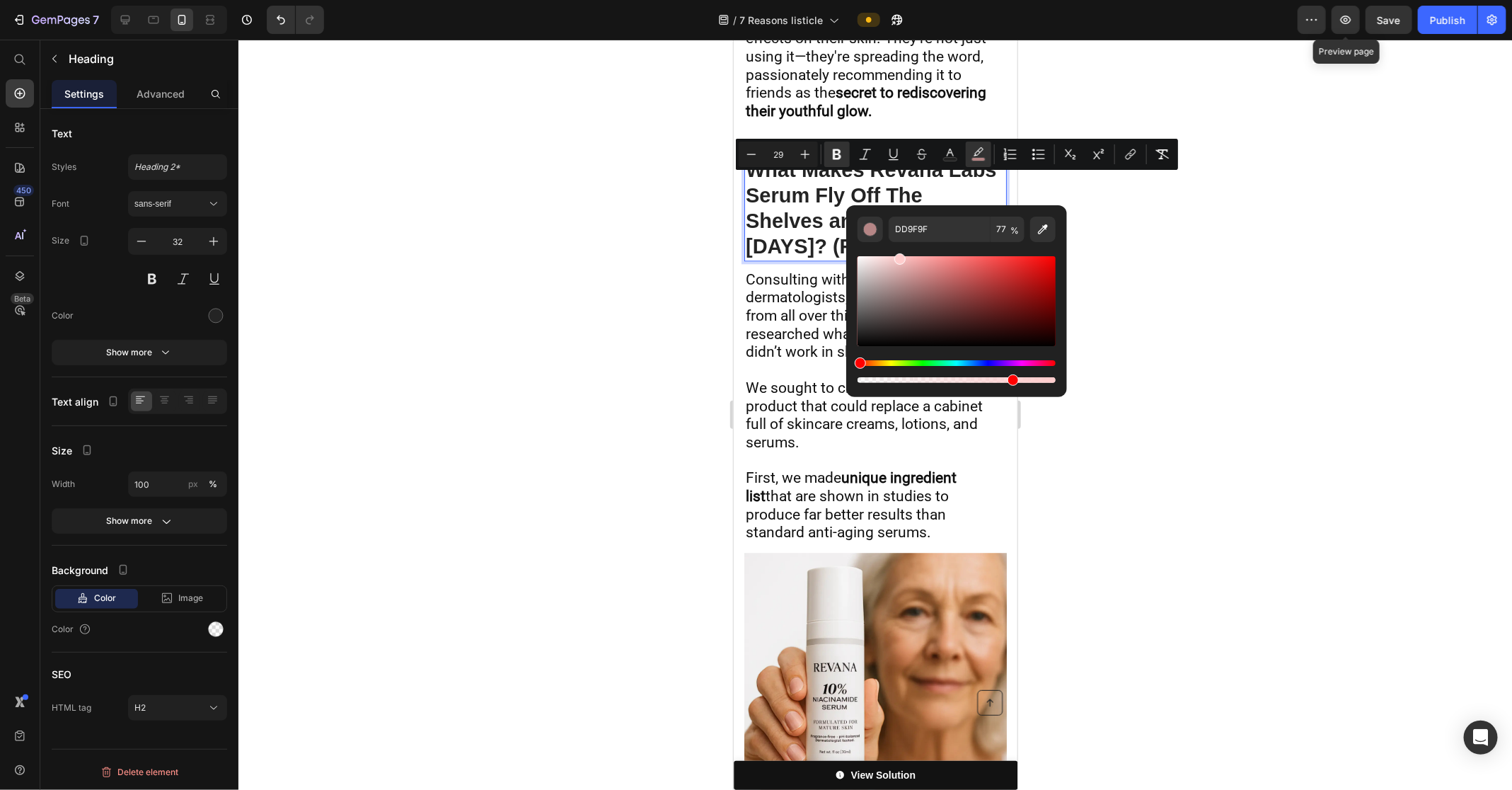 drag, startPoint x: 913, startPoint y: 268, endPoint x: 901, endPoint y: 248, distance: 23.323808 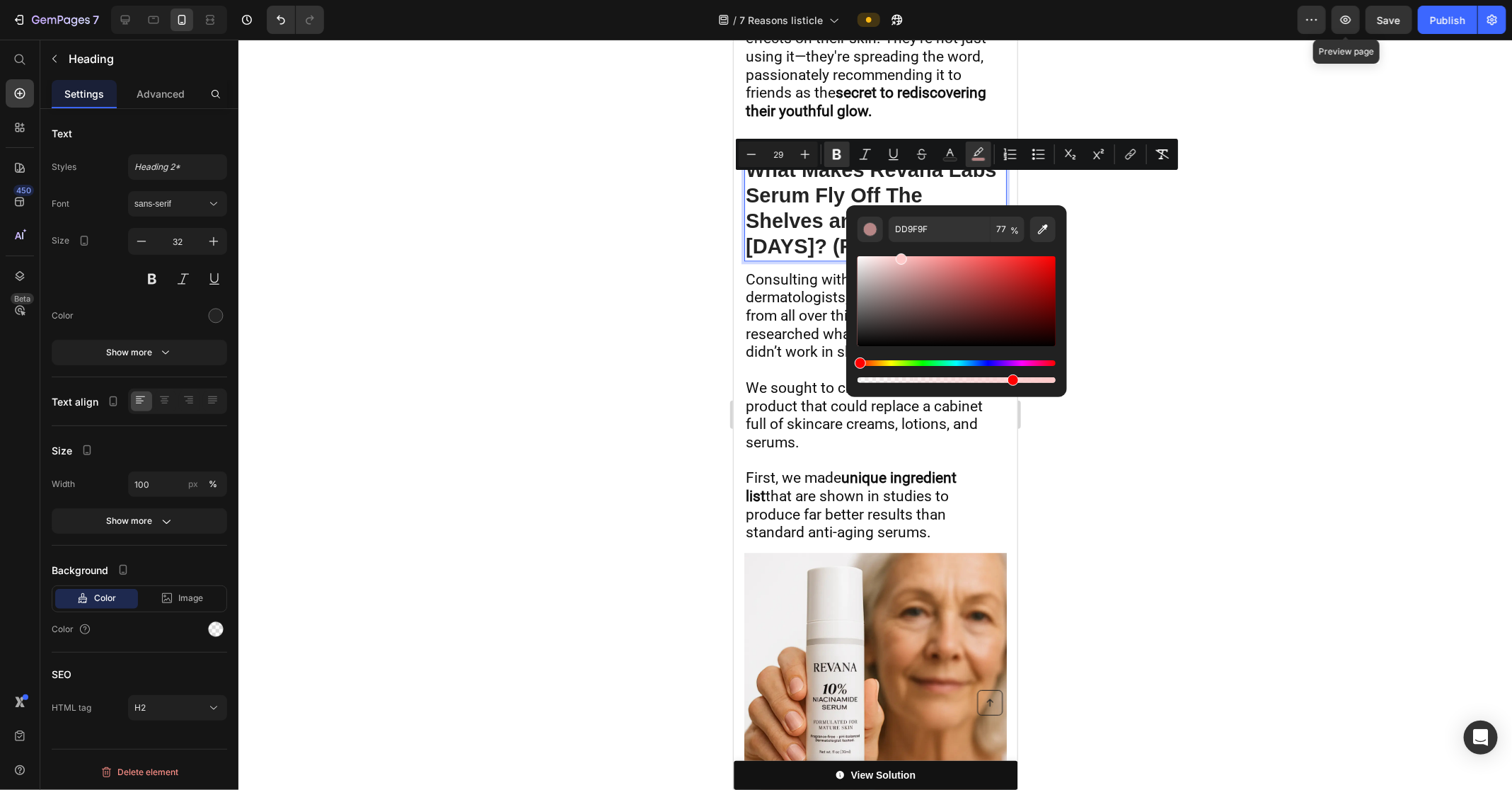type on "FFC9C9" 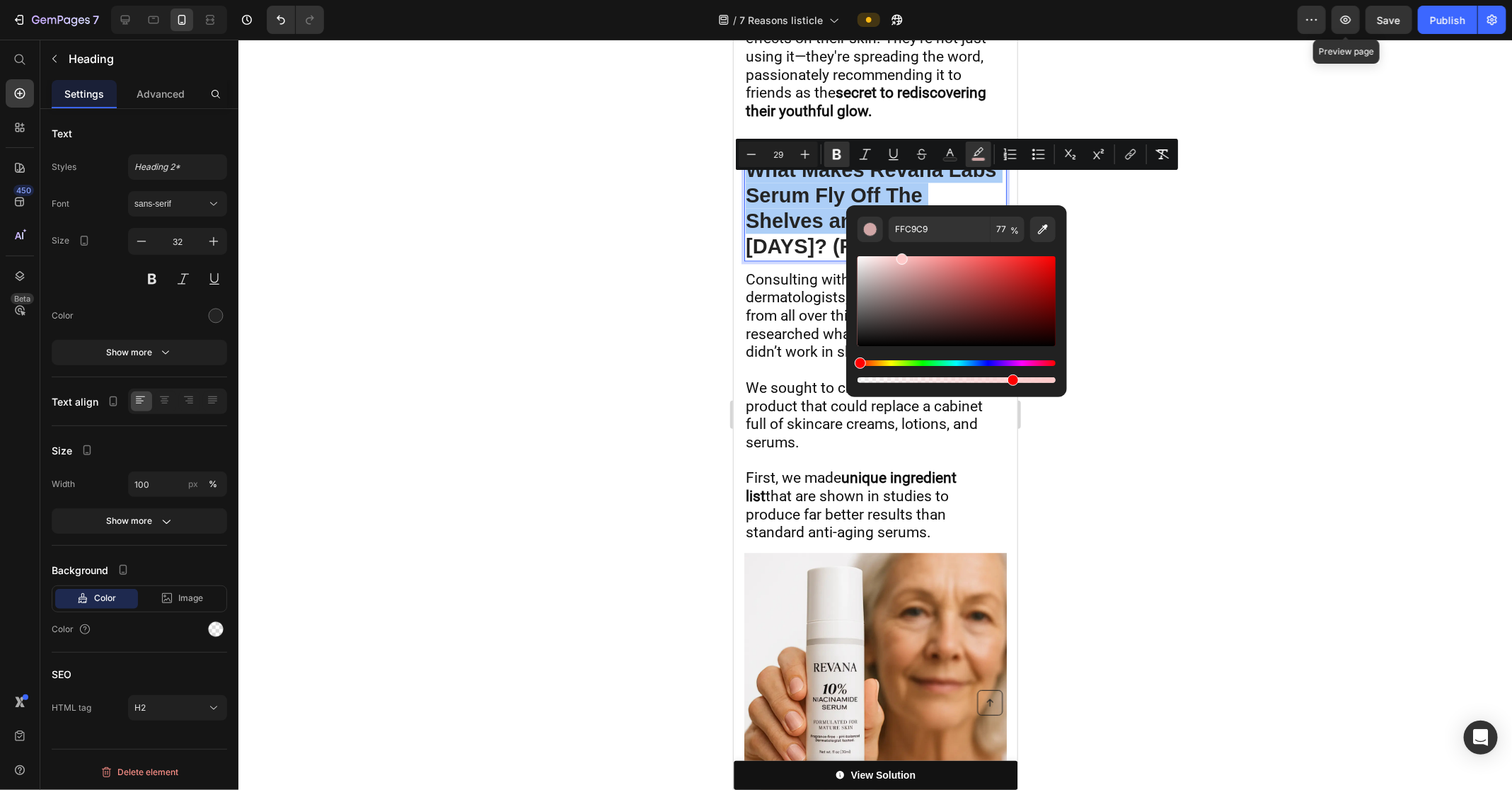 click 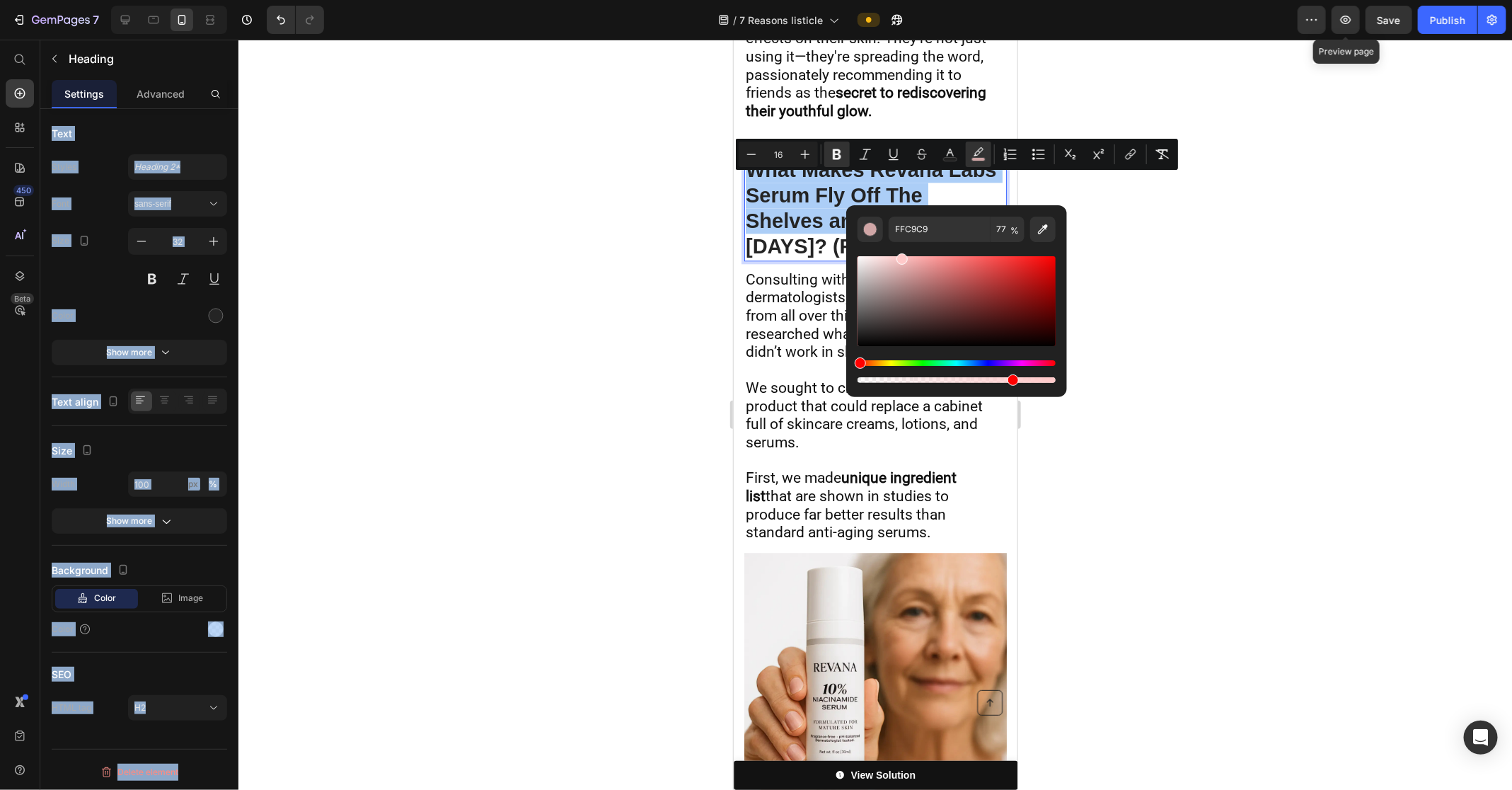 click 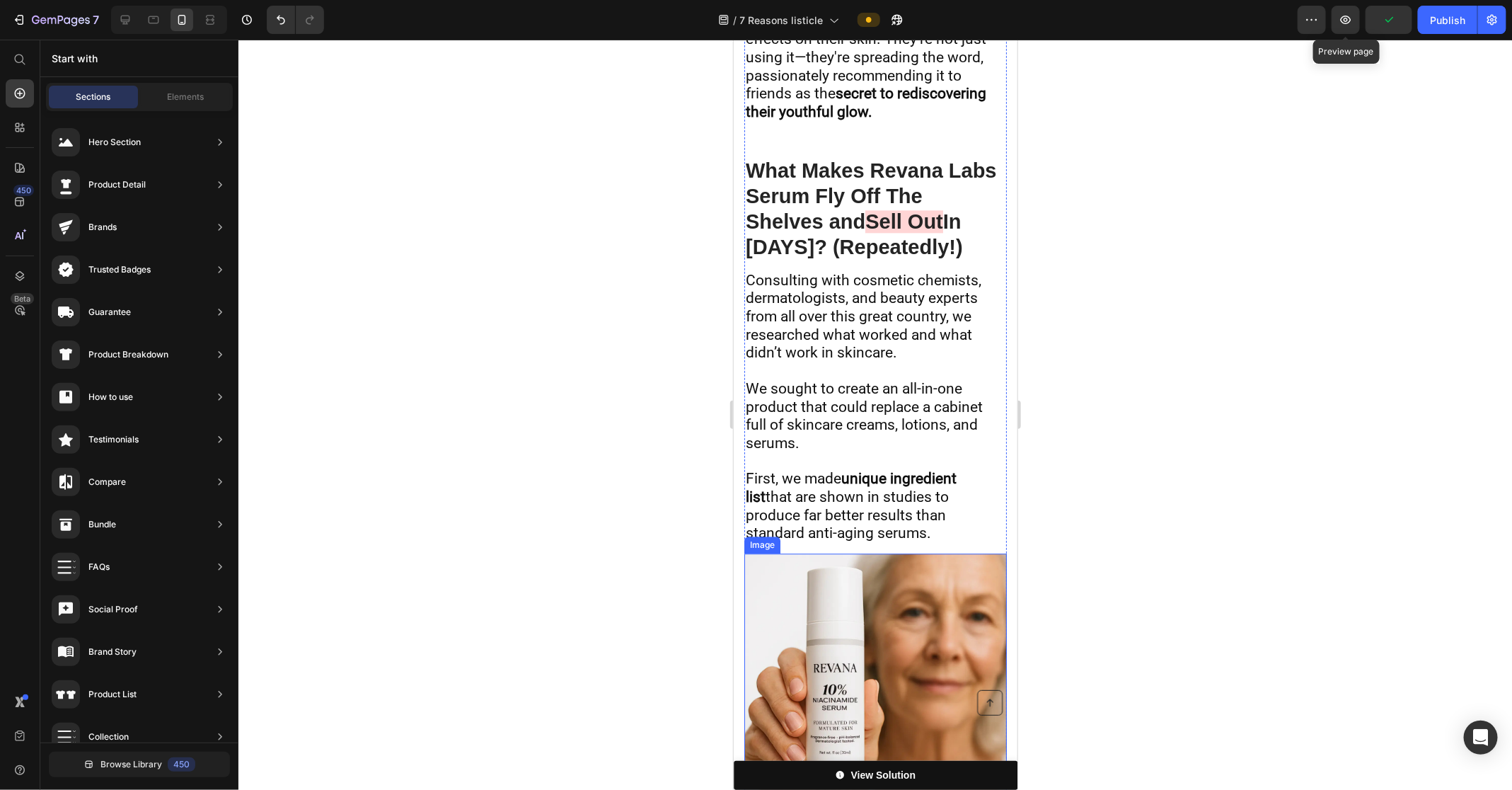scroll, scrollTop: 4839, scrollLeft: 0, axis: vertical 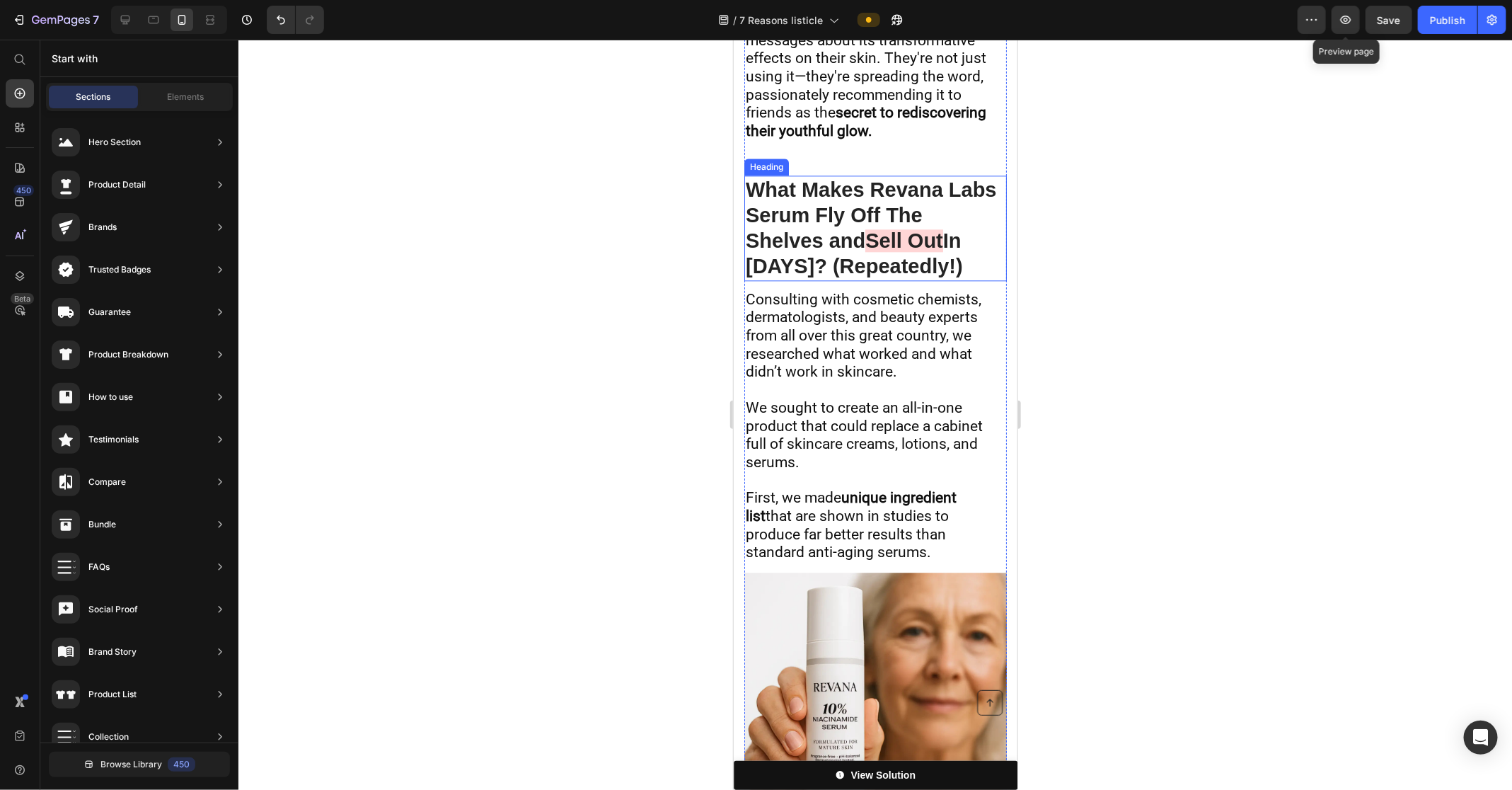 click on "Consulting with cosmetic chemists, dermatologists, and beauty experts from all over this great country, we researched what worked and what didn’t work in skincare." at bounding box center (862, 335) 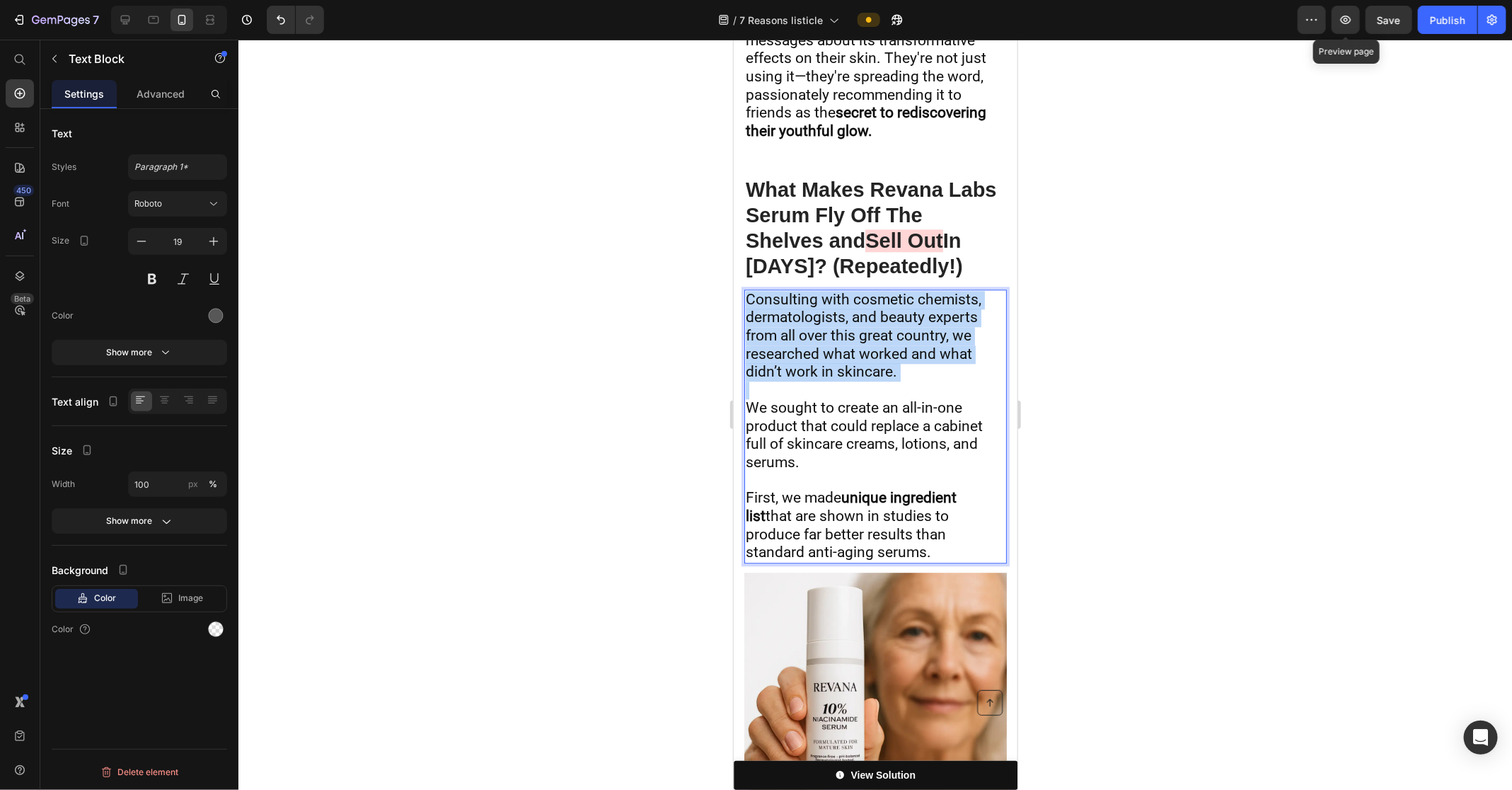 click on "Consulting with cosmetic chemists, dermatologists, and beauty experts from all over this great country, we researched what worked and what didn’t work in skincare." at bounding box center (862, 335) 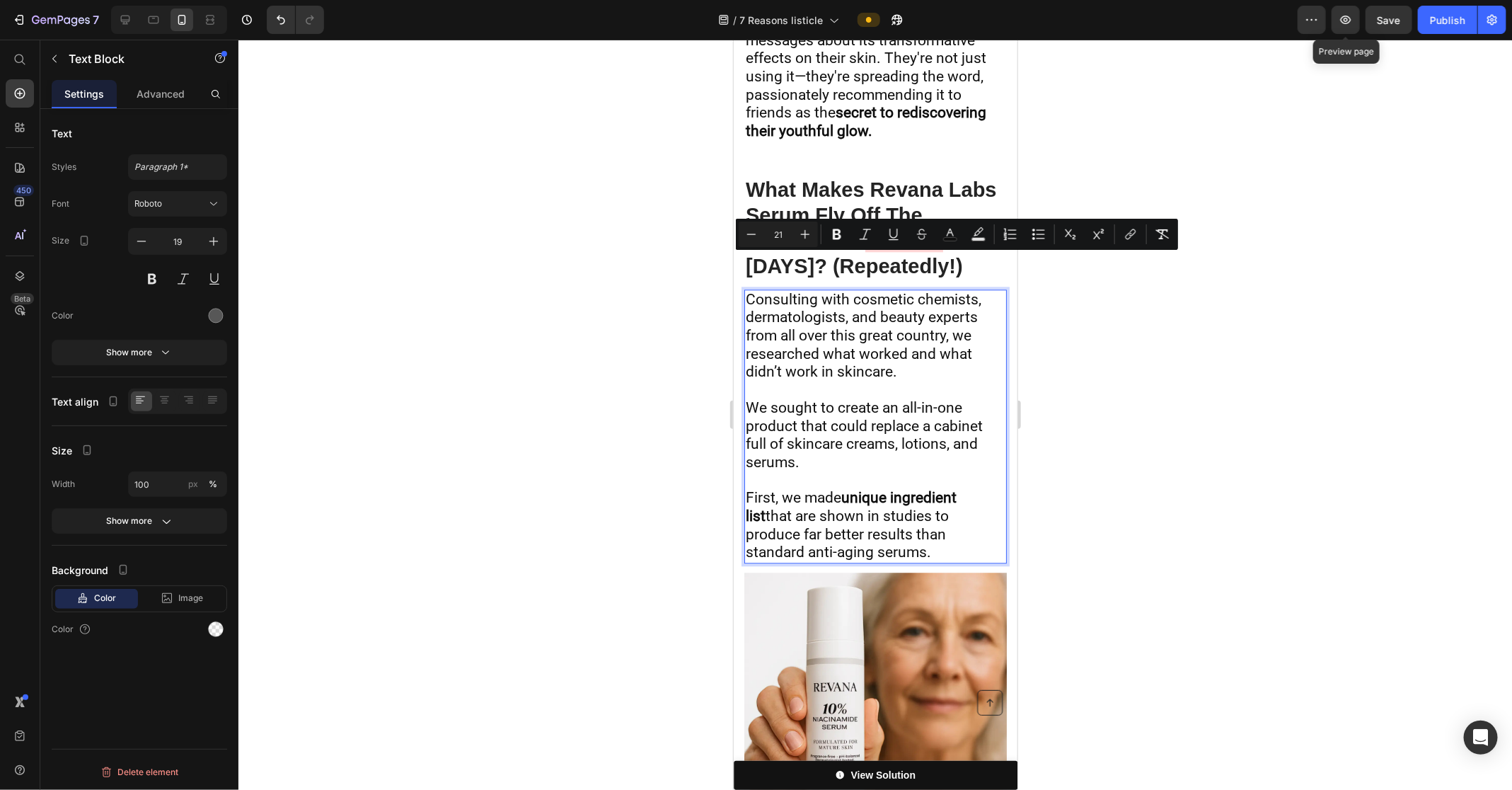 click on "We sought to create an all-in-one product that could replace a cabinet full of skincare creams, lotions, and serums." at bounding box center (863, 434) 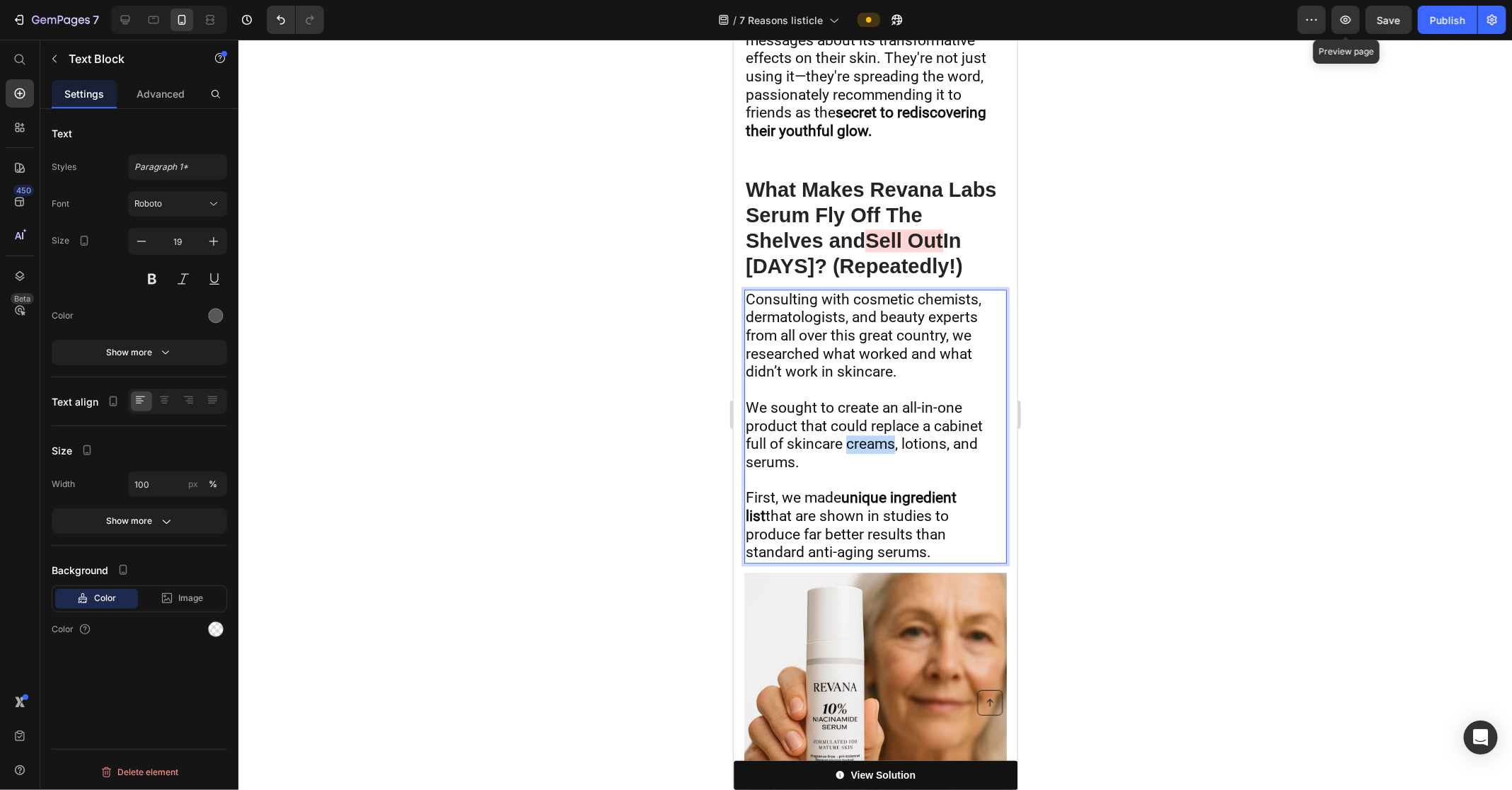 click on "We sought to create an all-in-one product that could replace a cabinet full of skincare creams, lotions, and serums." at bounding box center (863, 434) 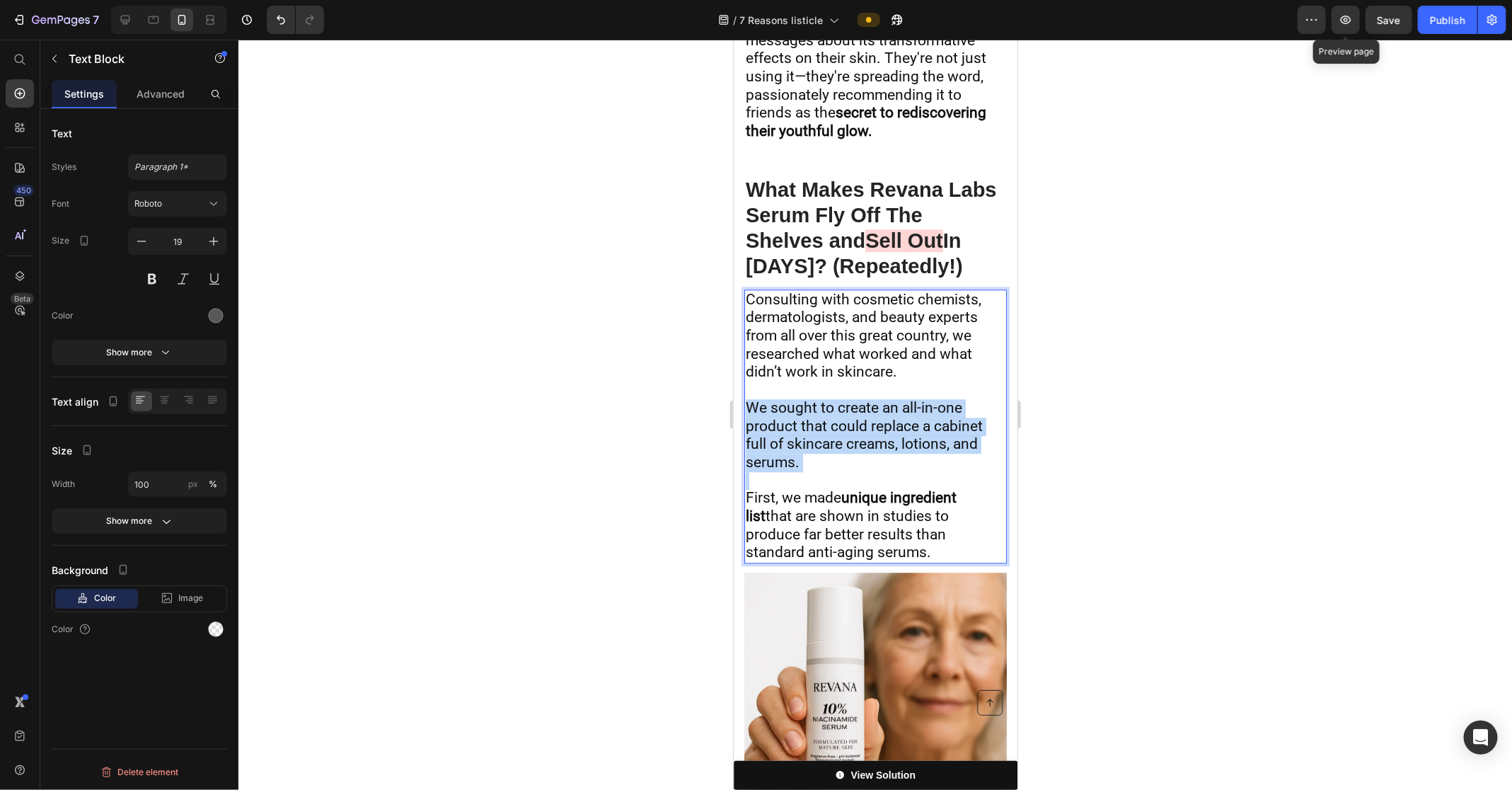 click on "We sought to create an all-in-one product that could replace a cabinet full of skincare creams, lotions, and serums." at bounding box center [863, 434] 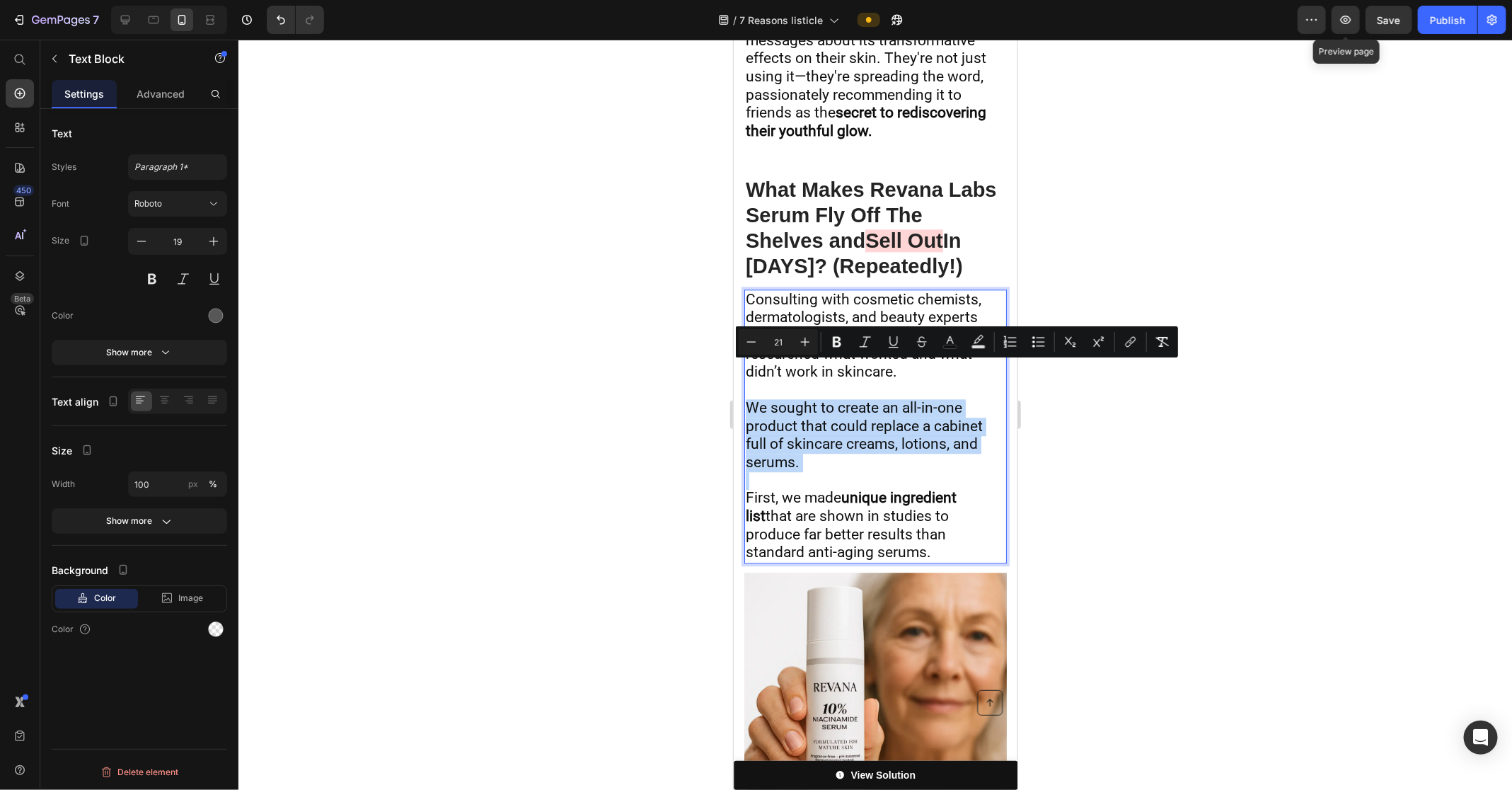 click on "We sought to create an all-in-one product that could replace a cabinet full of skincare creams, lotions, and serums." at bounding box center (875, 435) 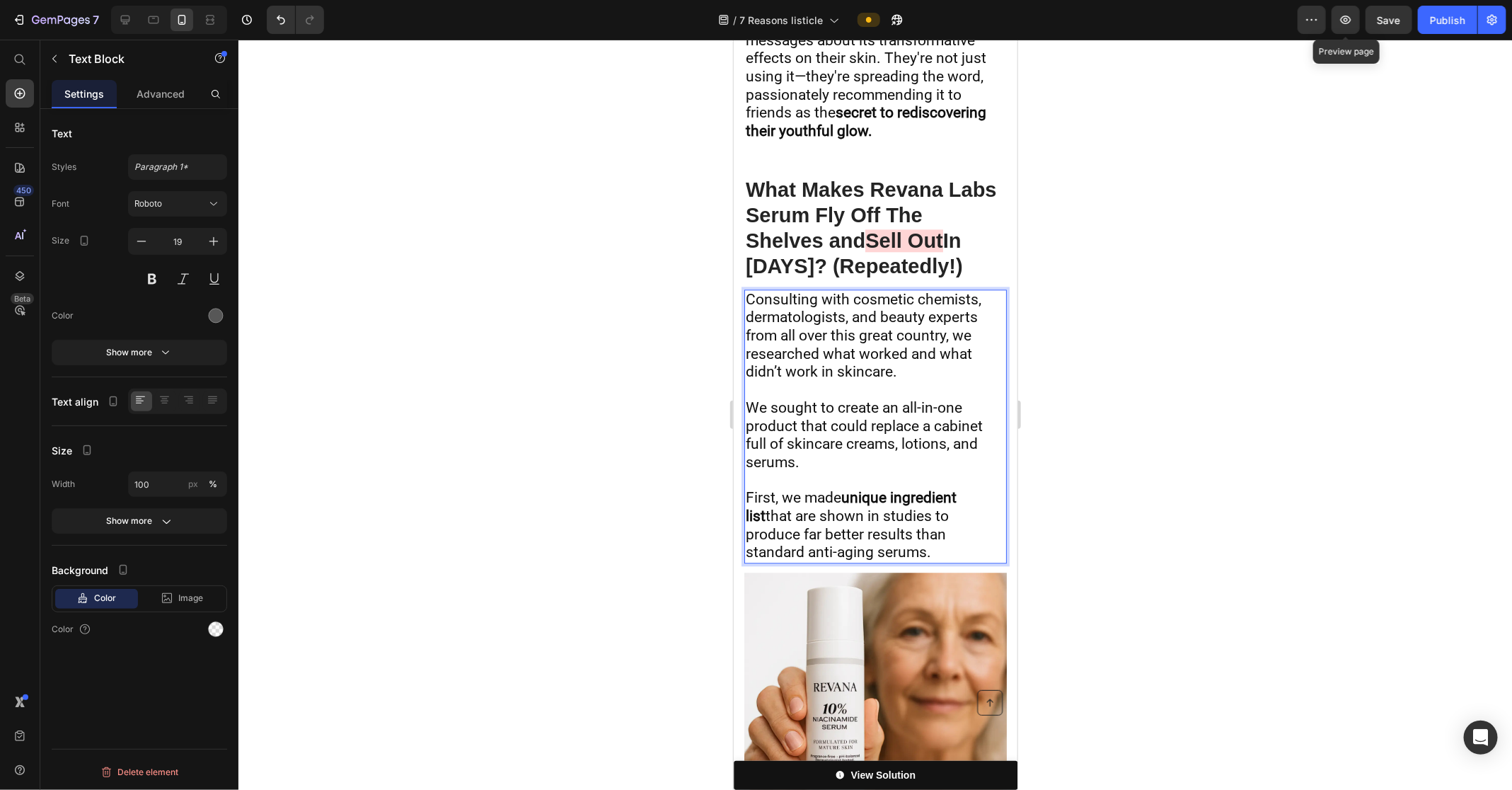 click on "We sought to create an all-in-one product that could replace a cabinet full of skincare creams, lotions, and serums." at bounding box center (875, 435) 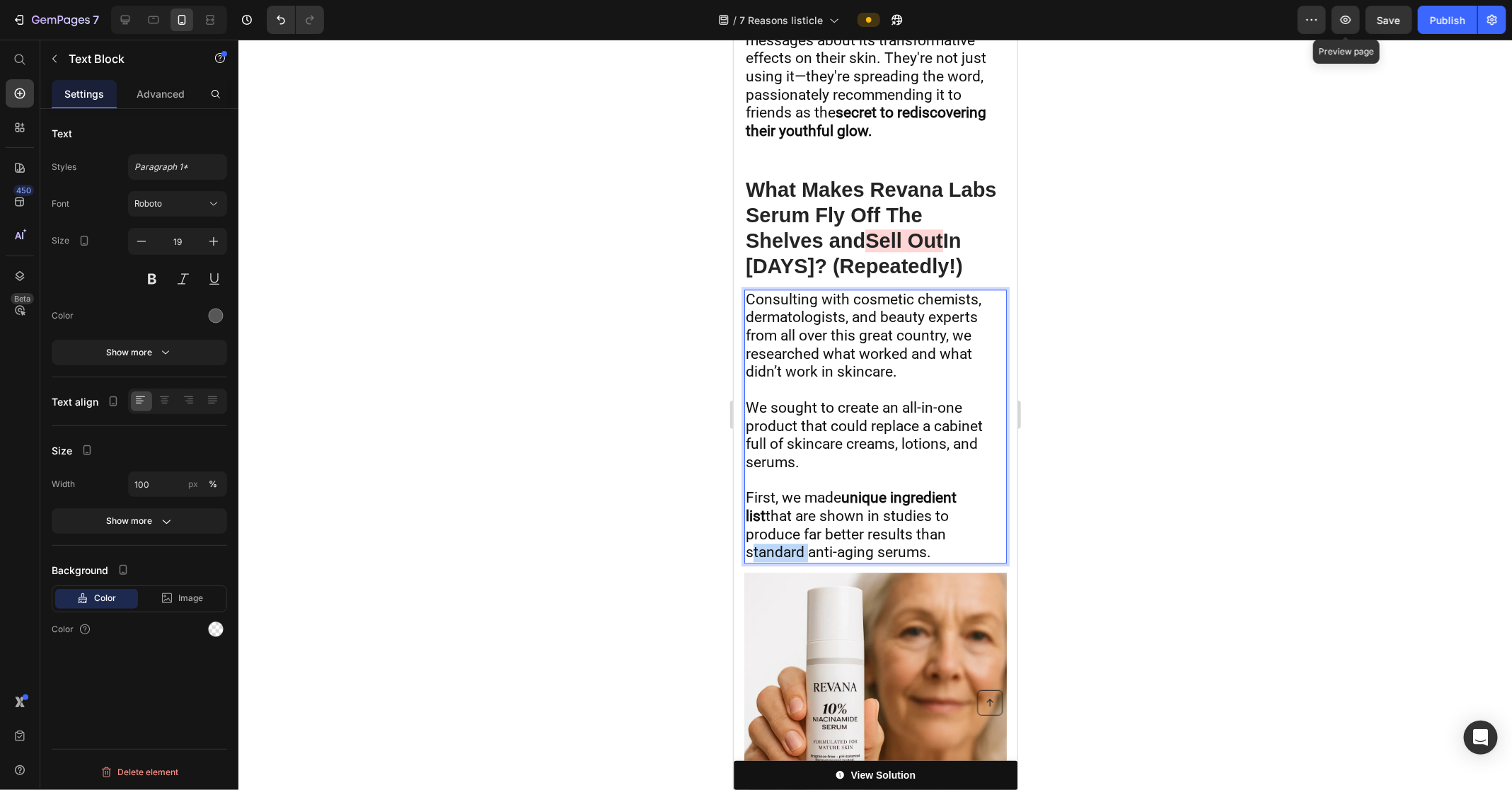 click on "First, we made  unique ingredient list  that are shown in studies to produce far better results than standard anti-aging serums." at bounding box center [850, 524] 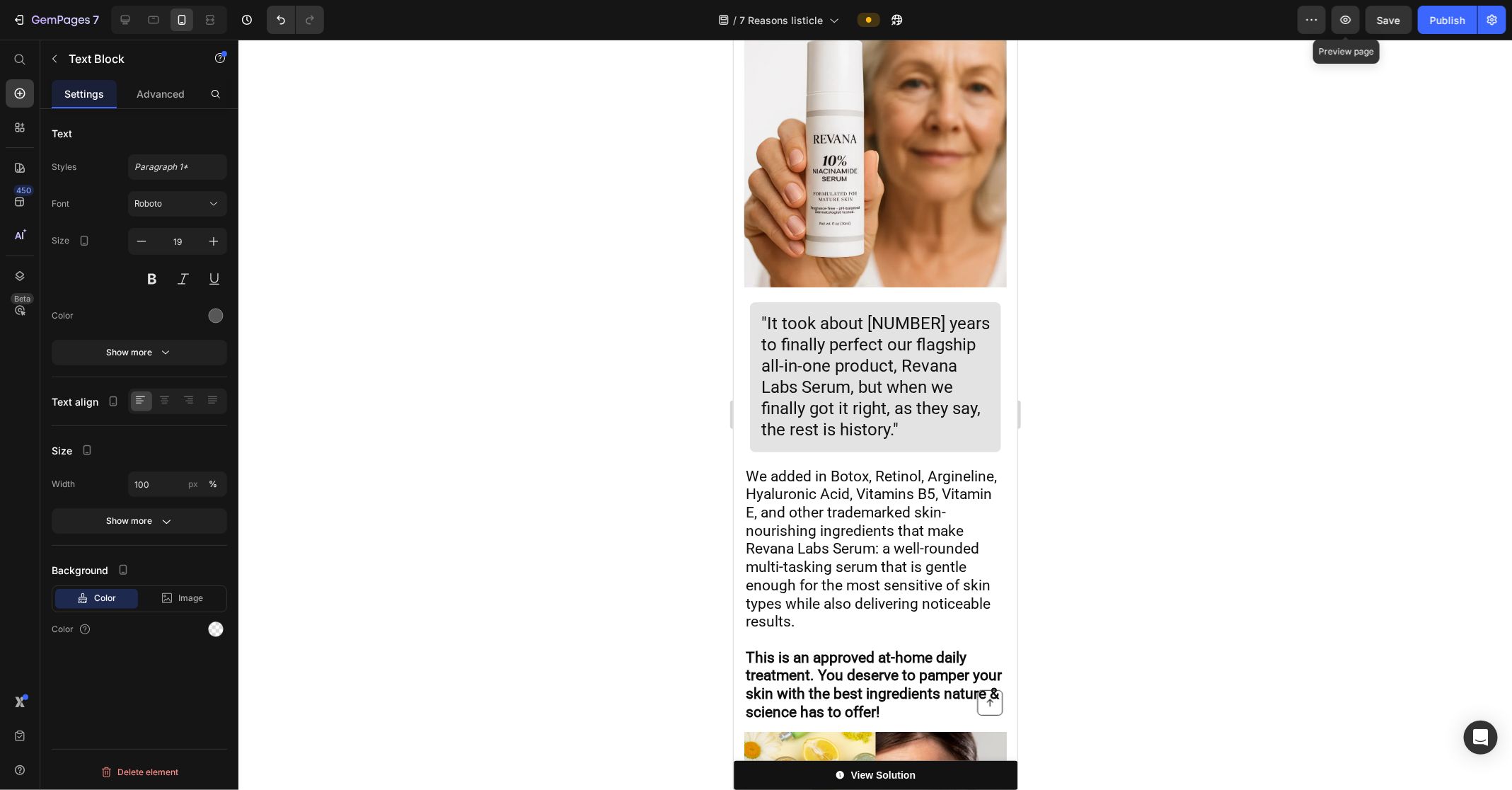 scroll, scrollTop: 5386, scrollLeft: 0, axis: vertical 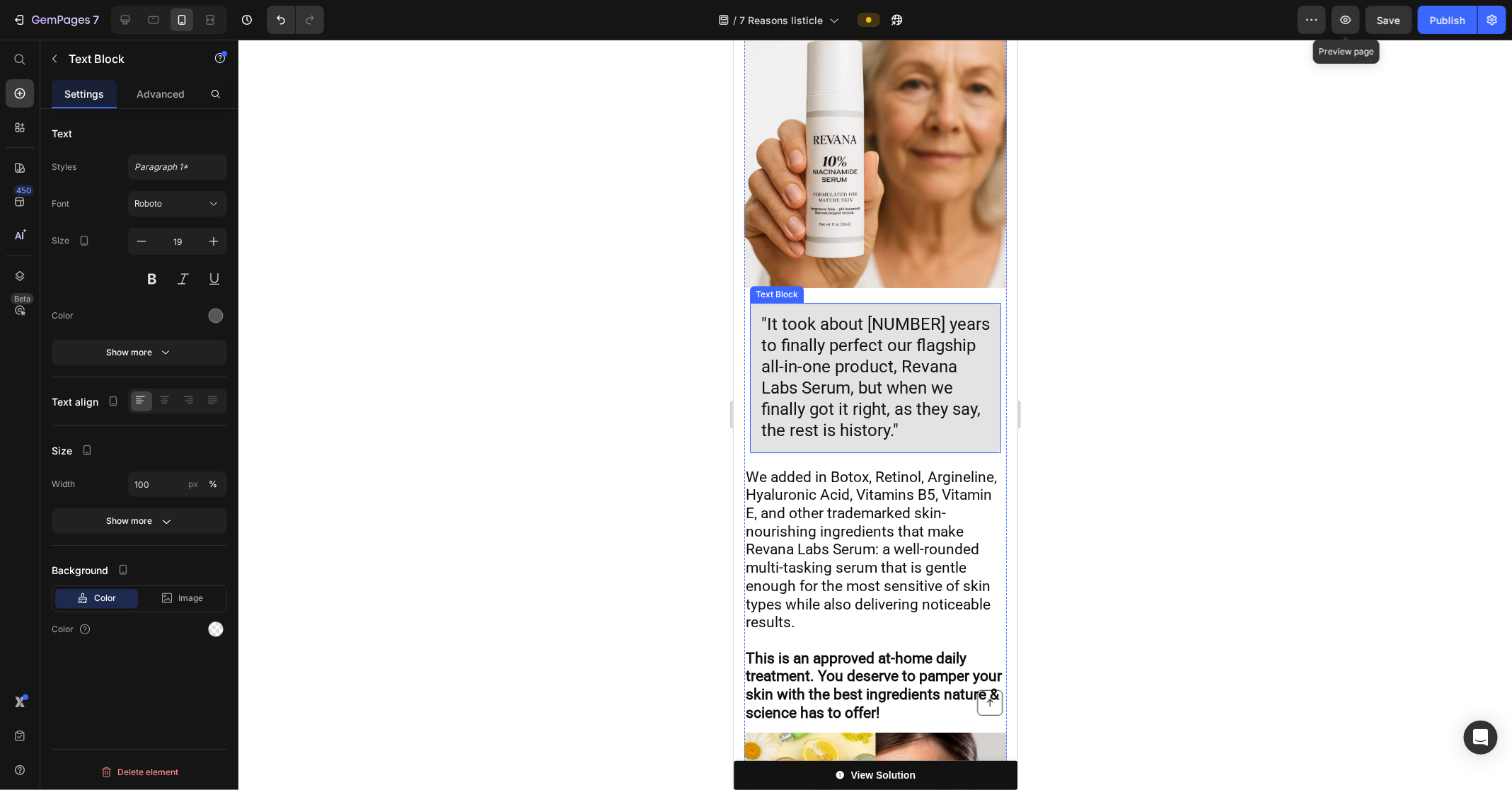 click on ""It took about 10 years to finally perfect our flagship all-in-one product, Revana Labs Serum, but when we finally got it right, as they say, the rest is history."" at bounding box center [875, 377] 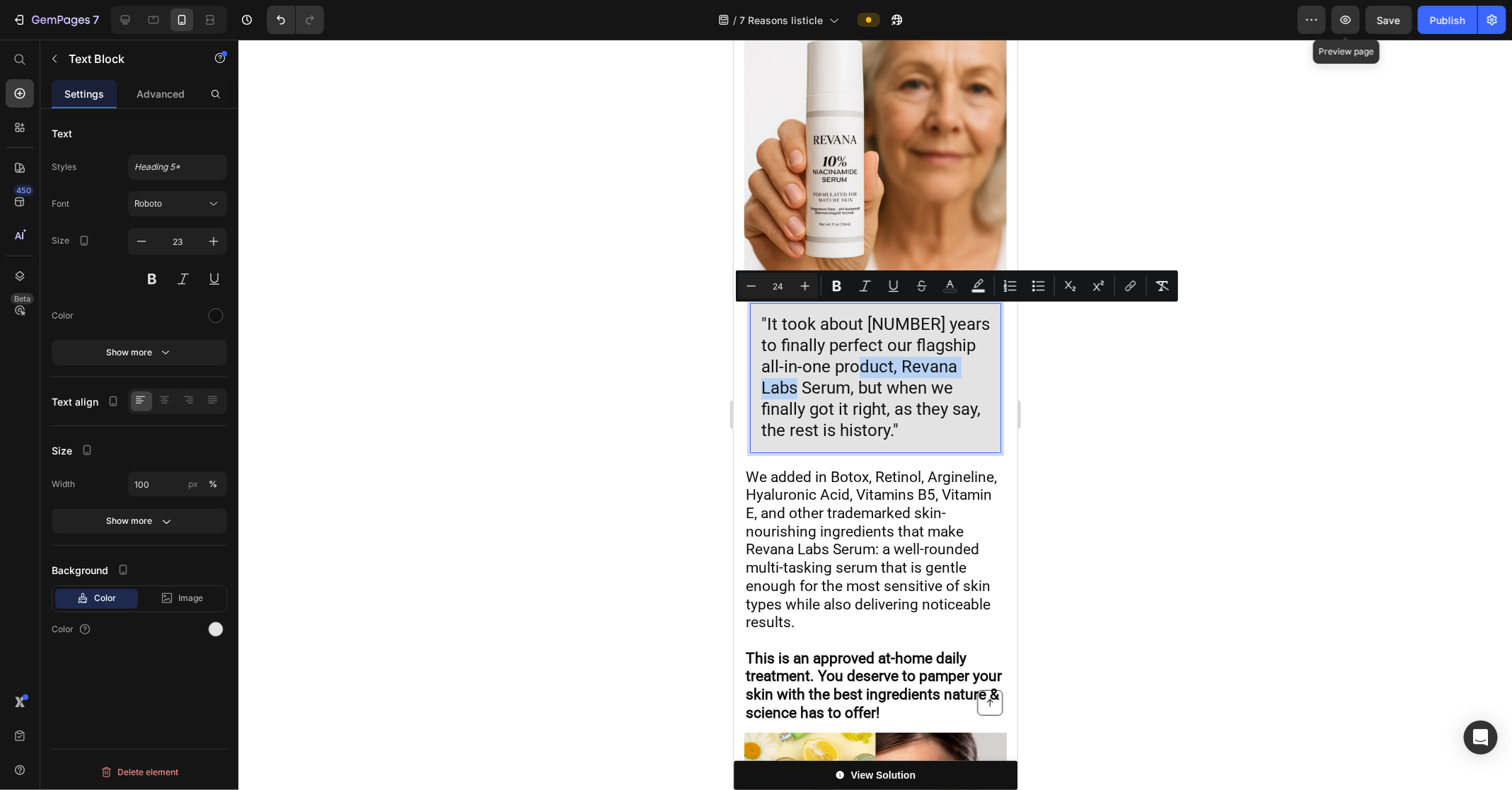 drag, startPoint x: 899, startPoint y: 317, endPoint x: 849, endPoint y: 338, distance: 54.23099 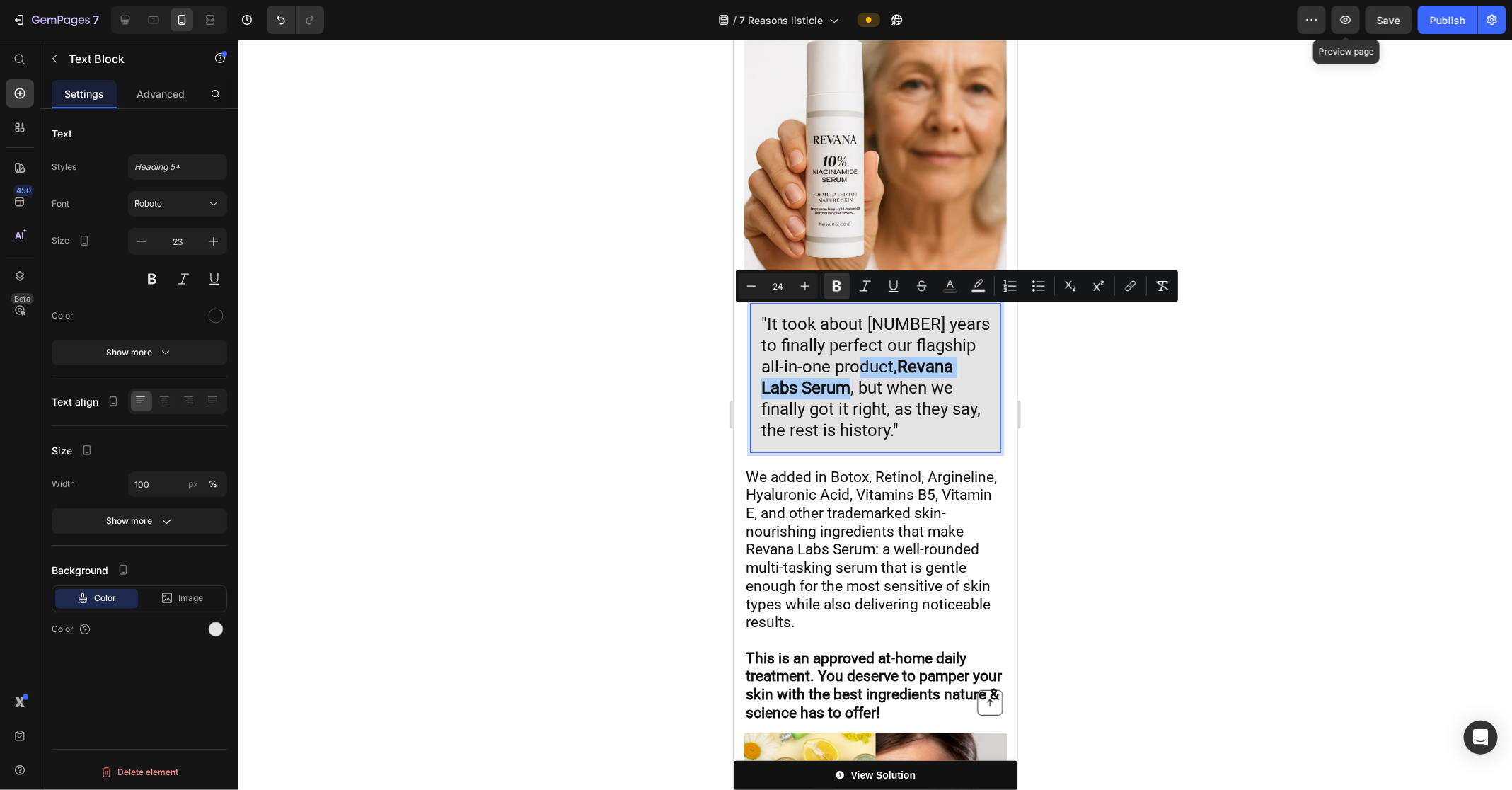 click 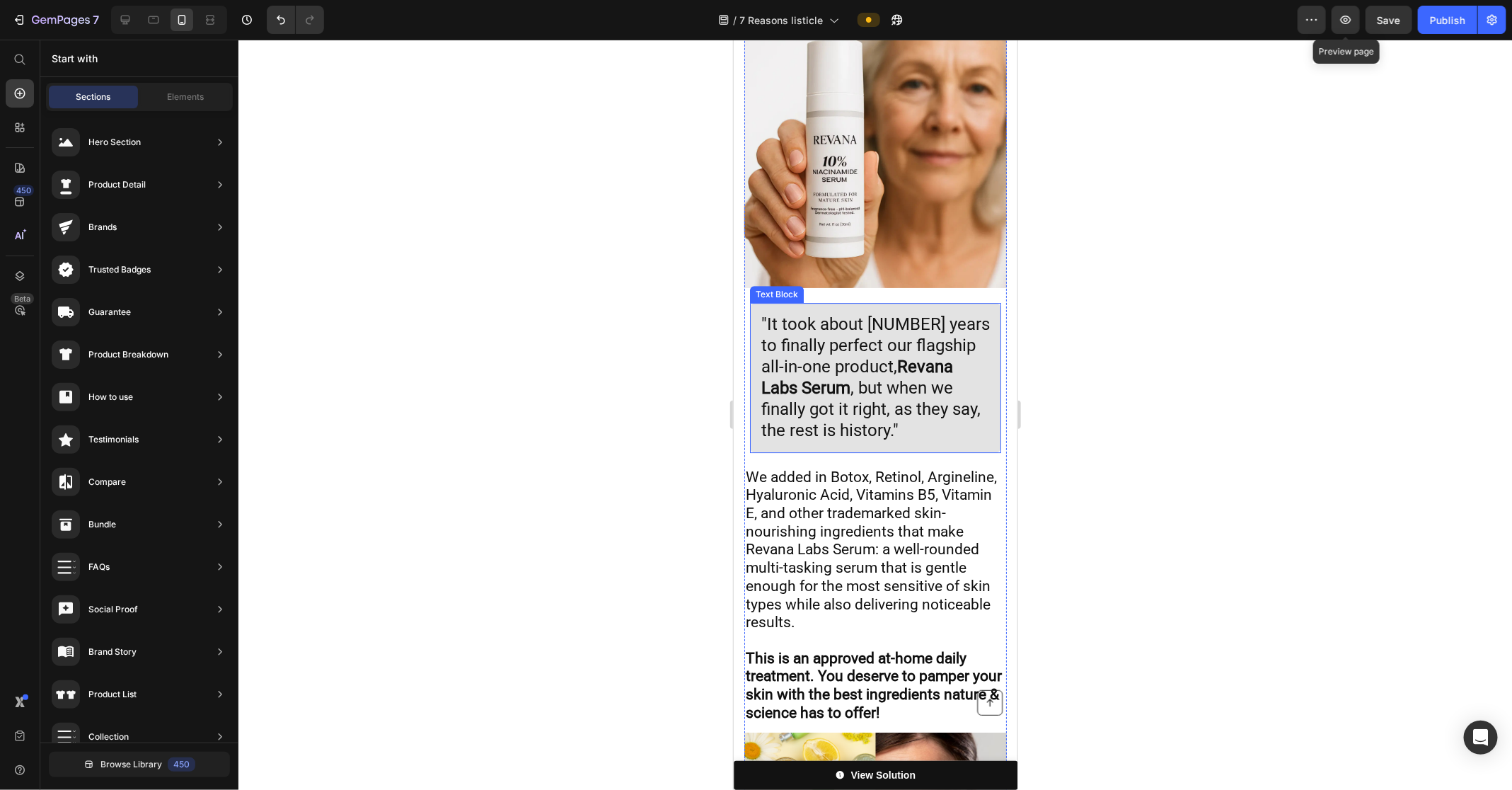 click on ""It took about 10 years to finally perfect our flagship all-in-one product,  Revana Labs Serum , but when we finally got it right, as they say, the rest is history."" at bounding box center [875, 377] 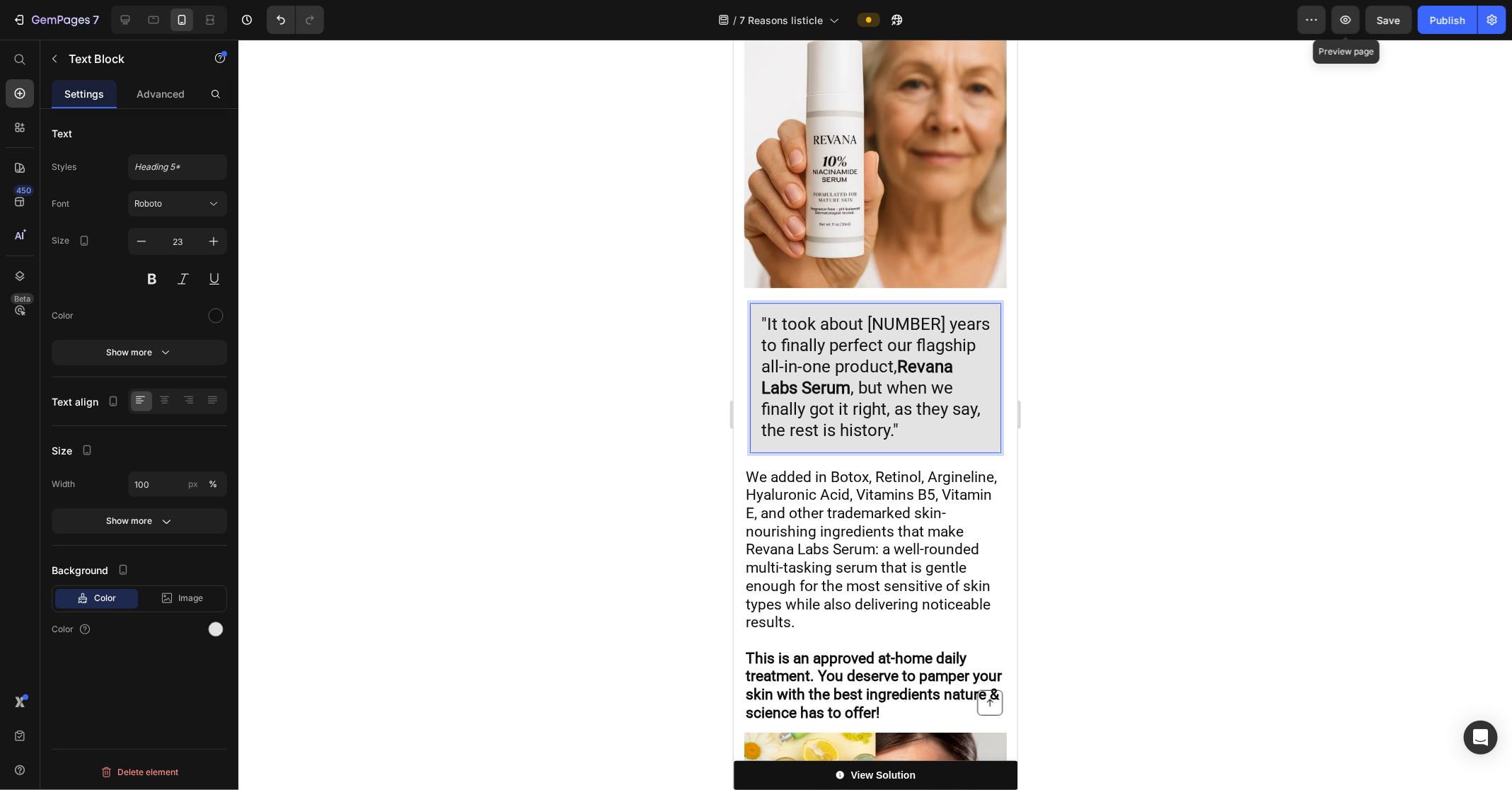click on "Revana Labs Serum" at bounding box center [856, 377] 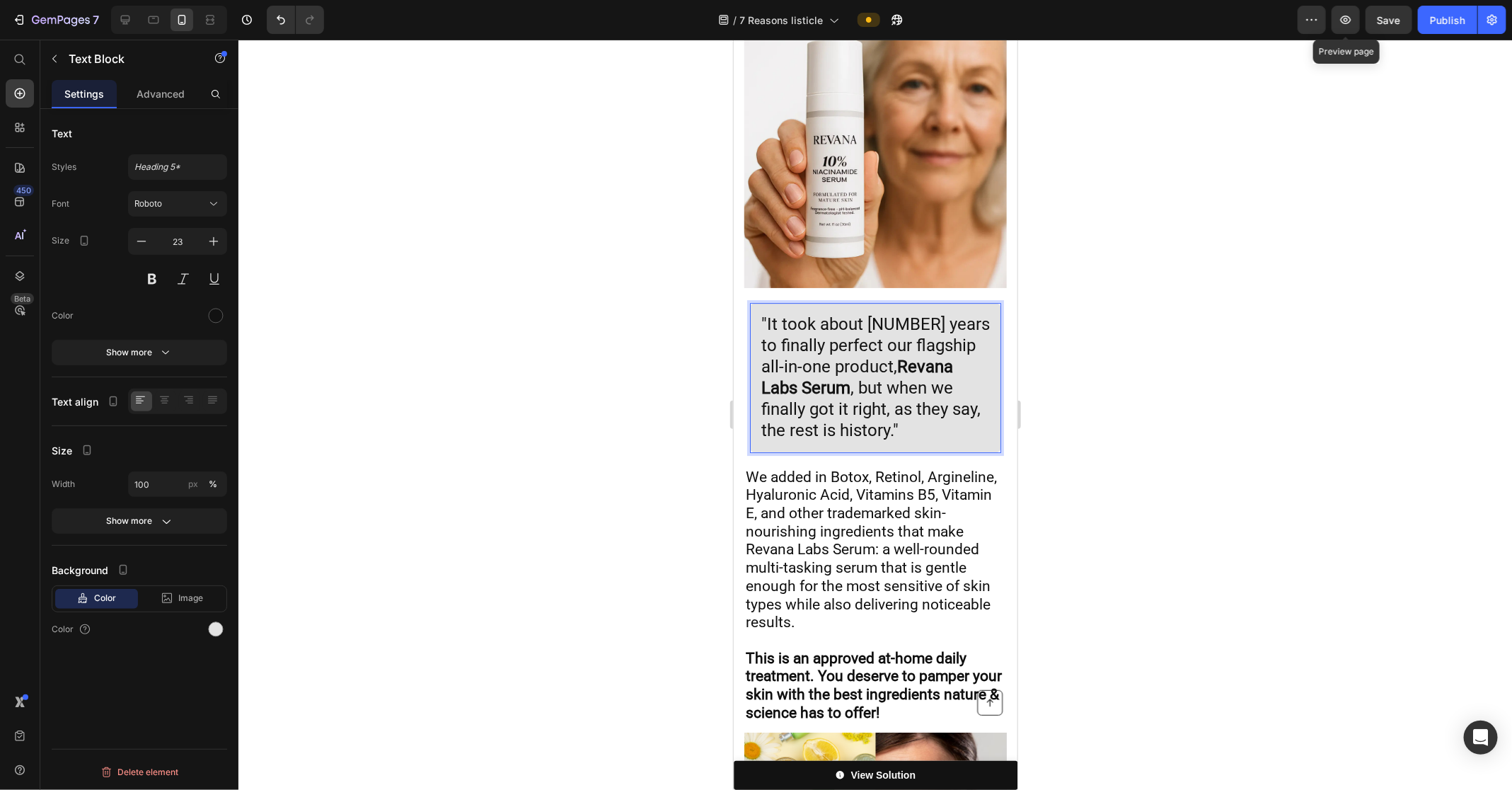 click 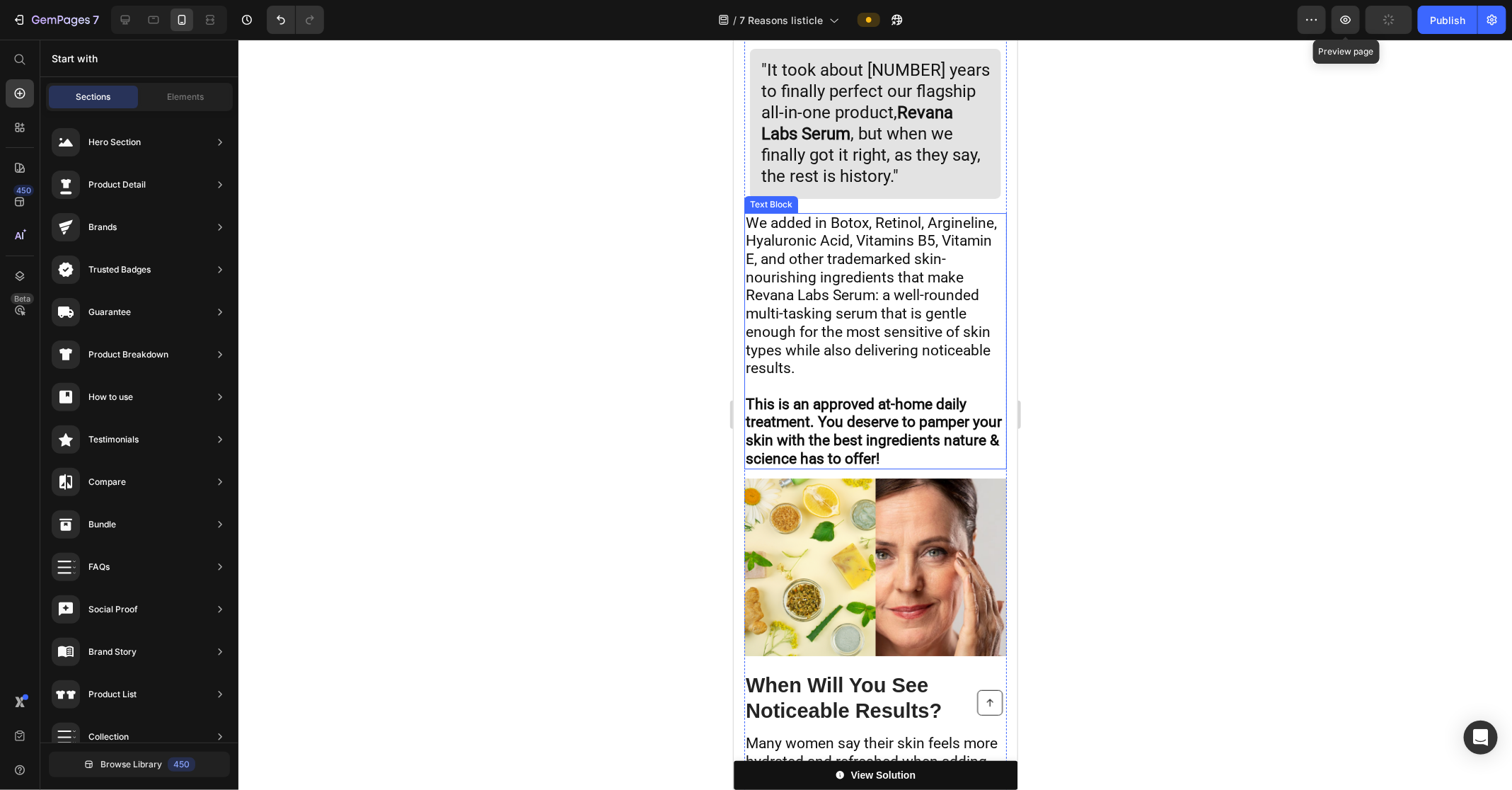 scroll, scrollTop: 5646, scrollLeft: 0, axis: vertical 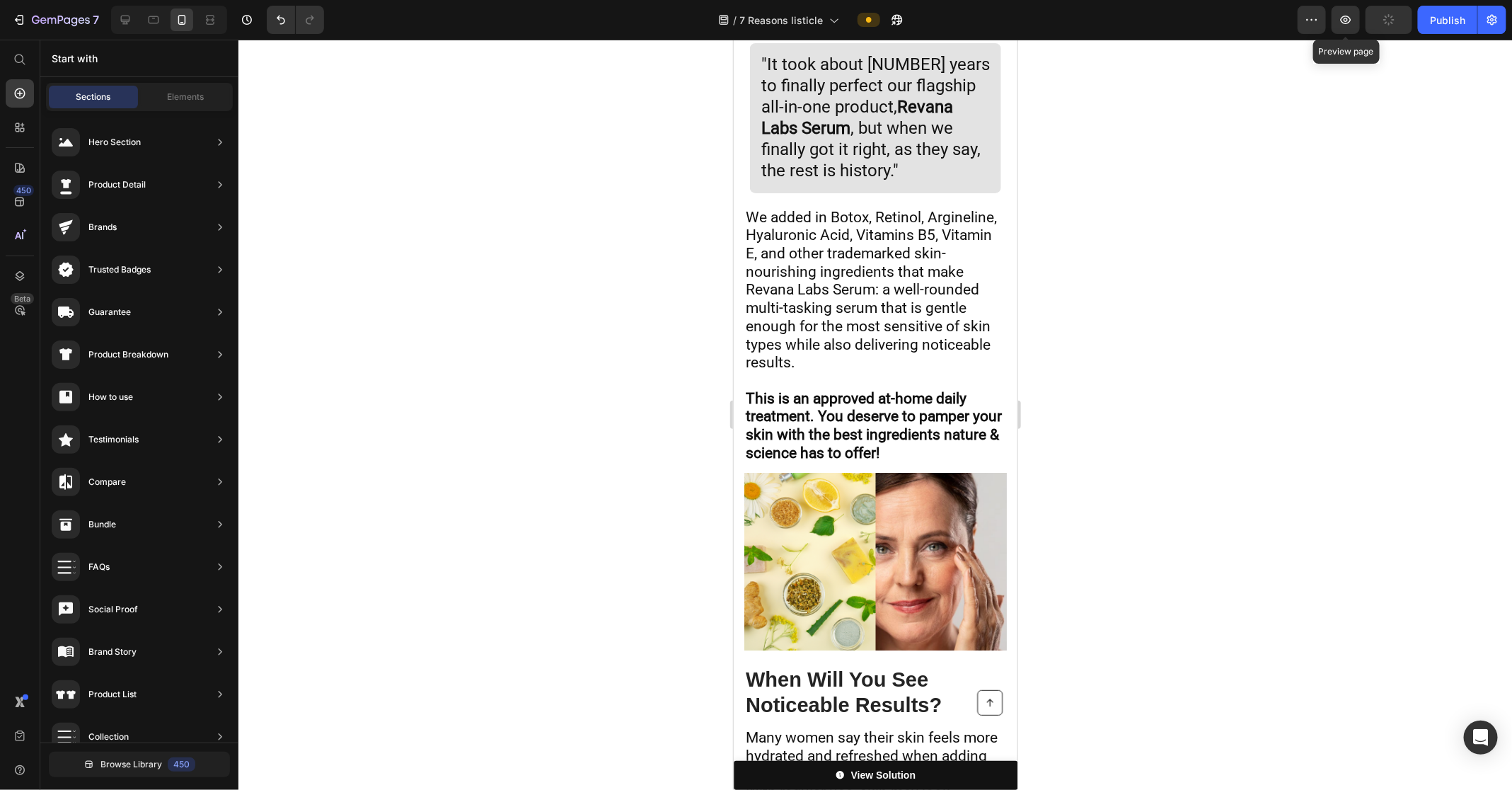 click on "We added in Botox, Retinol, Argineline, Hyaluronic Acid, Vitamins B5, Vitamin E, and other trademarked skin-nourishing ingredients that make Revana Labs Serum: a well-rounded multi-tasking serum that is gentle enough for the most sensitive of skin types while also delivering noticeable results." at bounding box center (870, 290) 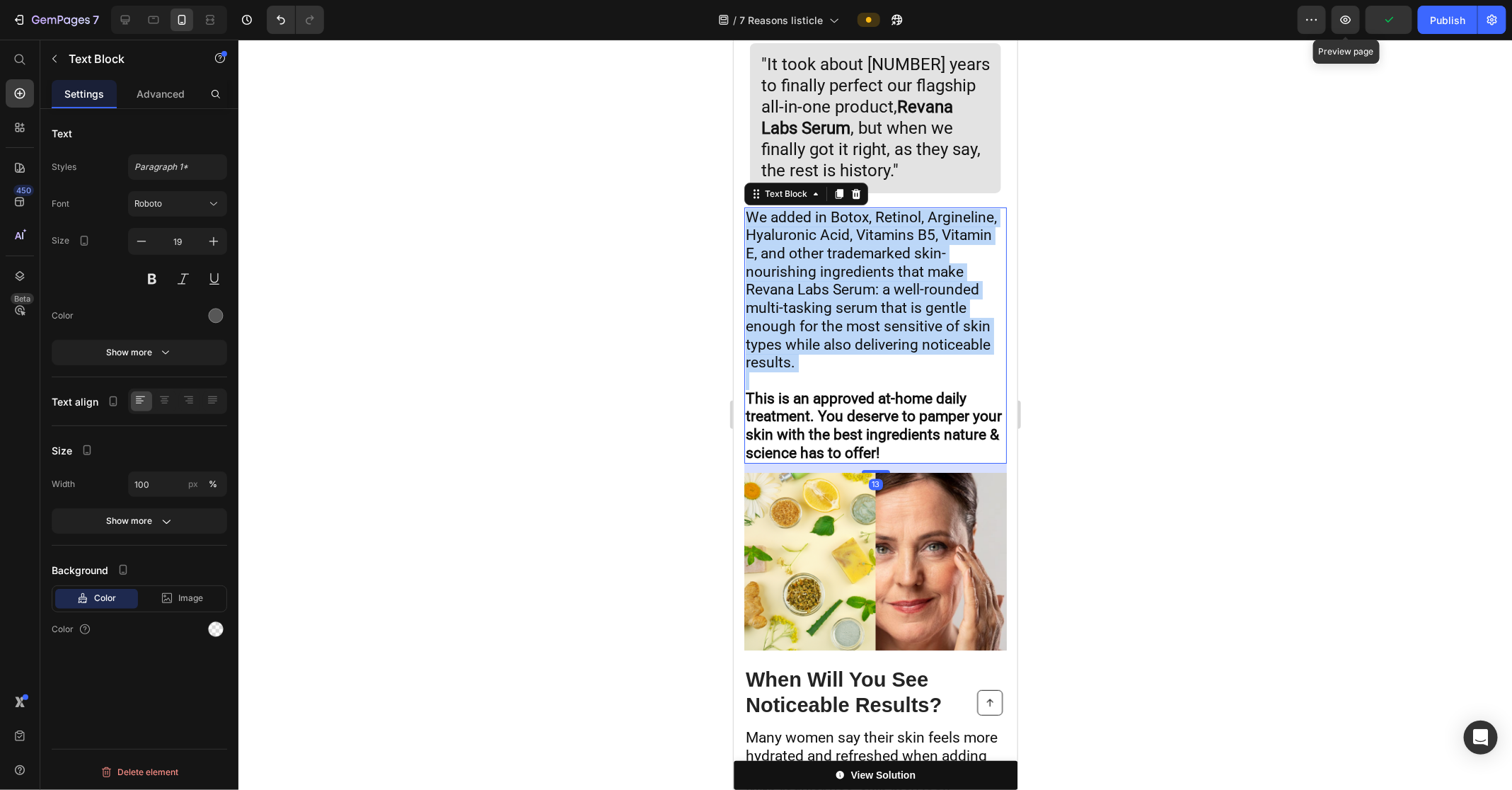 click on "We added in Botox, Retinol, Argineline, Hyaluronic Acid, Vitamins B5, Vitamin E, and other trademarked skin-nourishing ingredients that make Revana Labs Serum: a well-rounded multi-tasking serum that is gentle enough for the most sensitive of skin types while also delivering noticeable results." at bounding box center [870, 290] 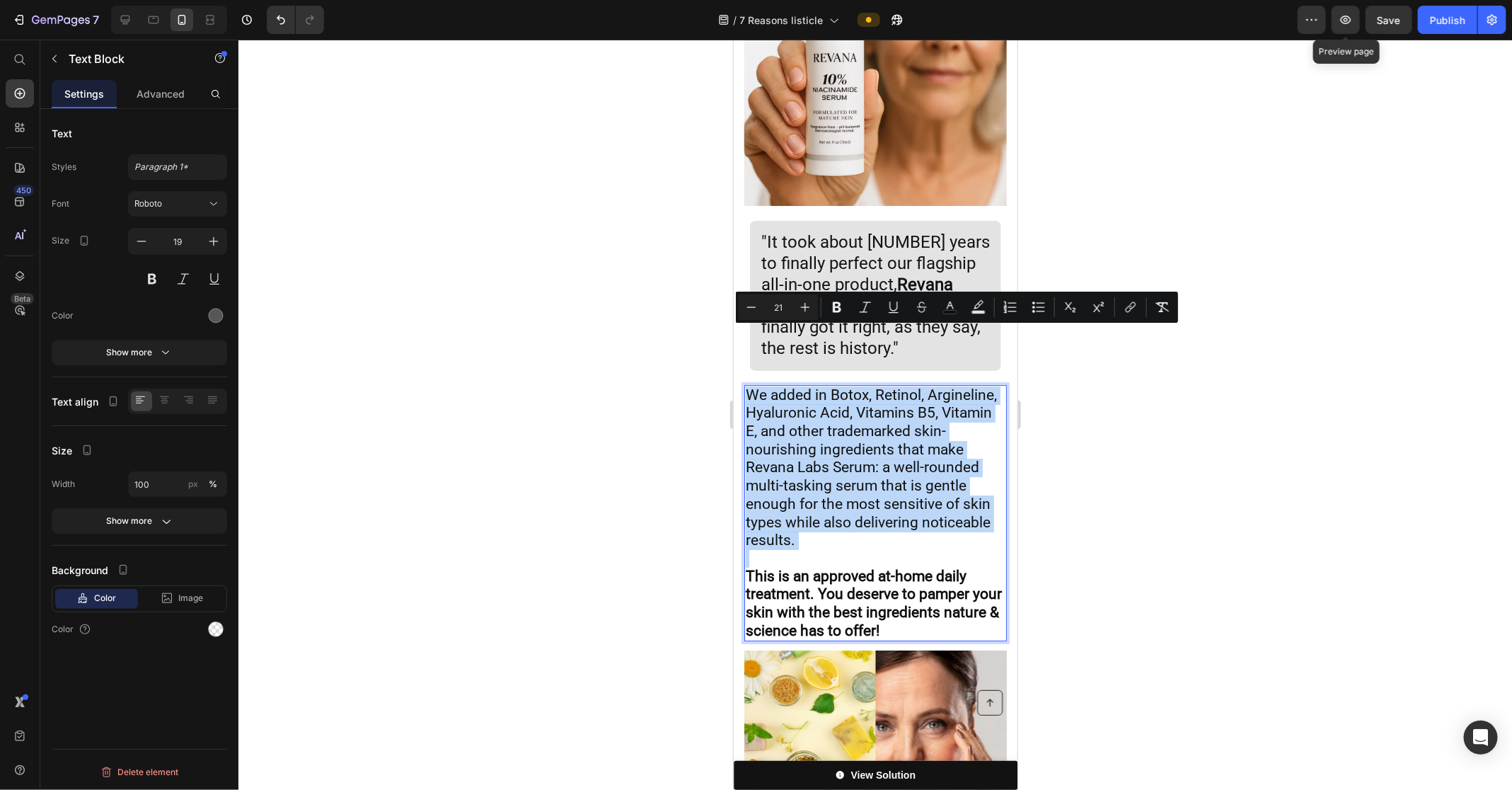 scroll, scrollTop: 5467, scrollLeft: 0, axis: vertical 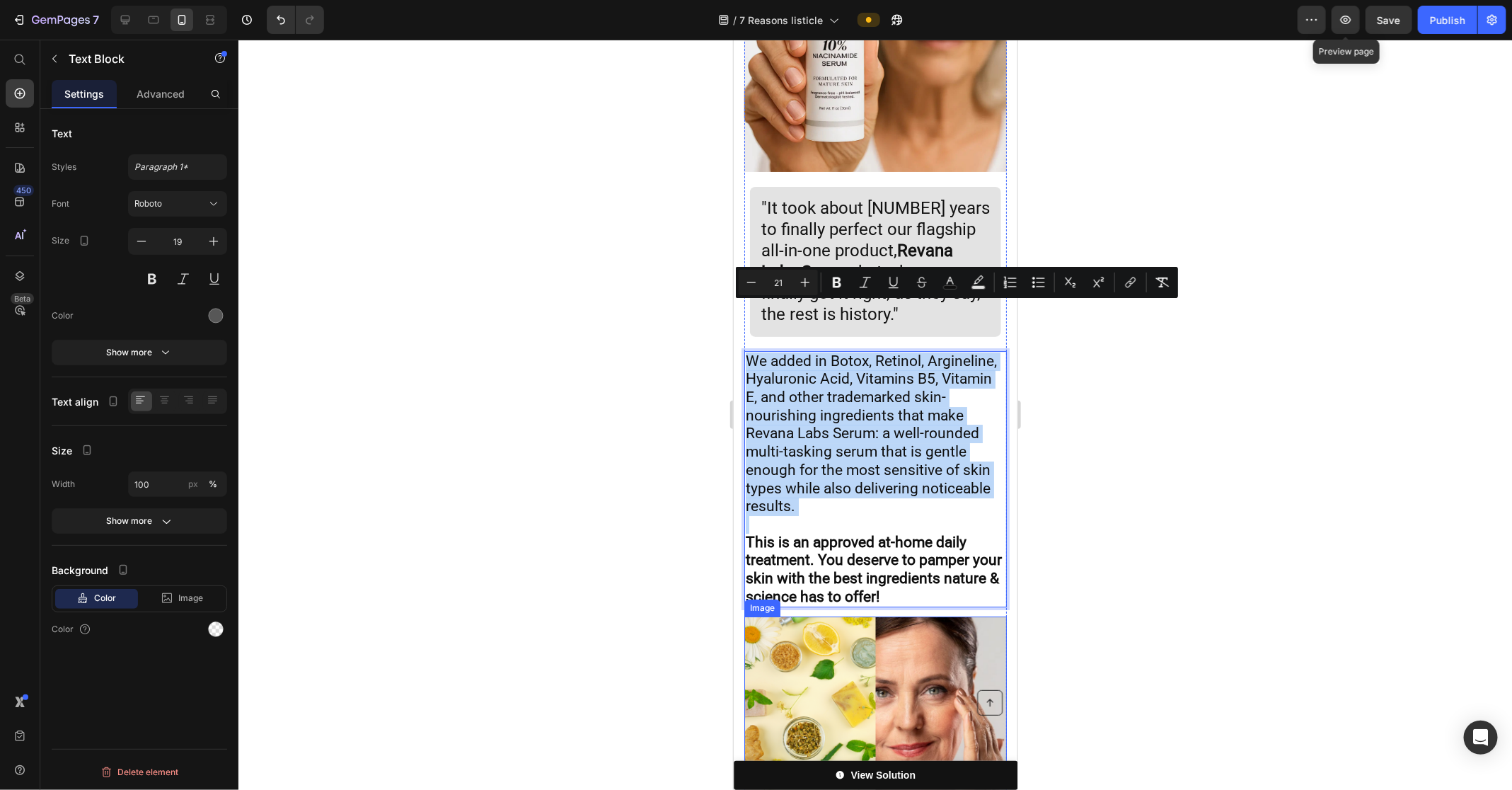 click at bounding box center [875, 704] 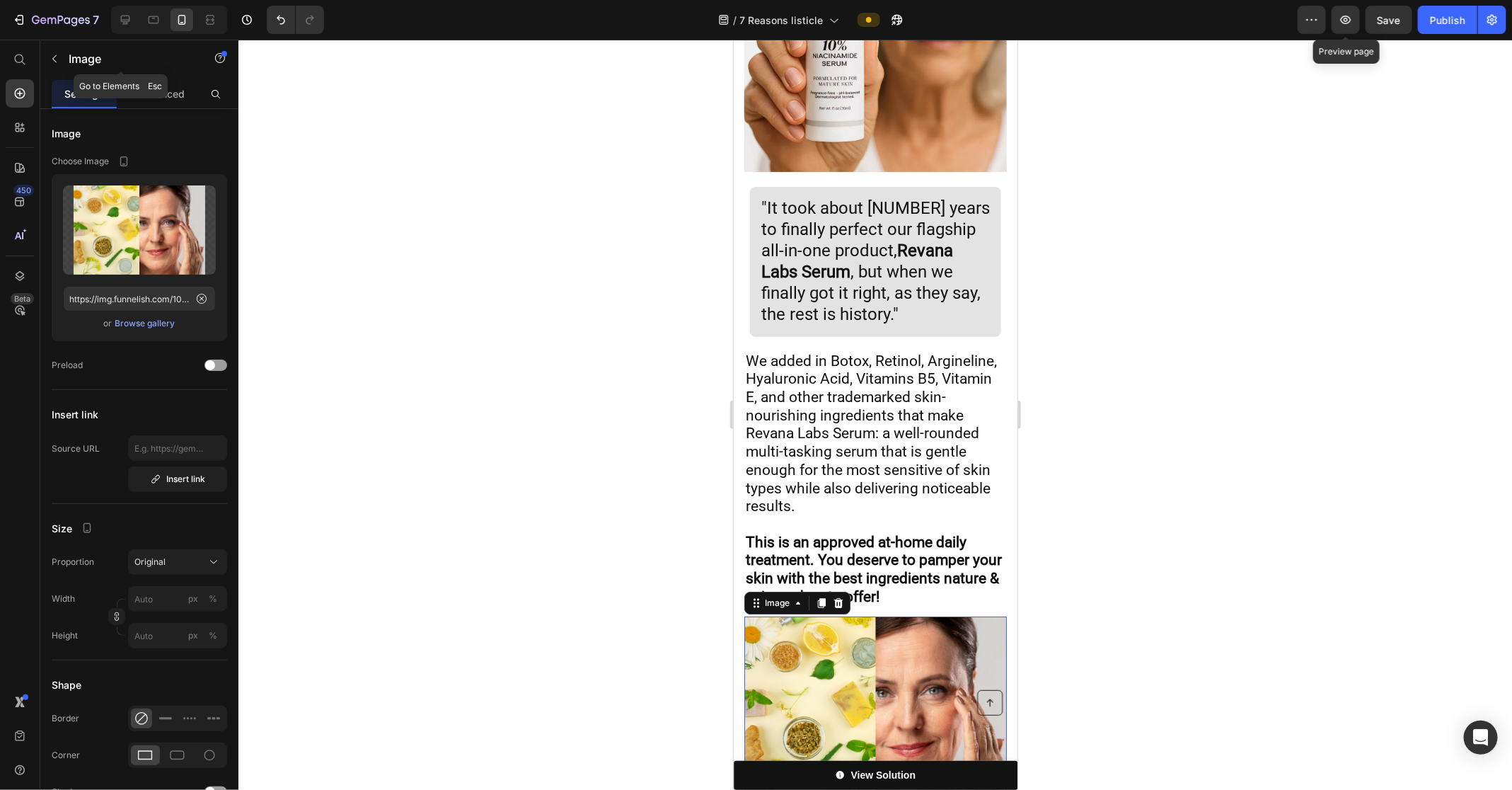 click at bounding box center (169, 20) 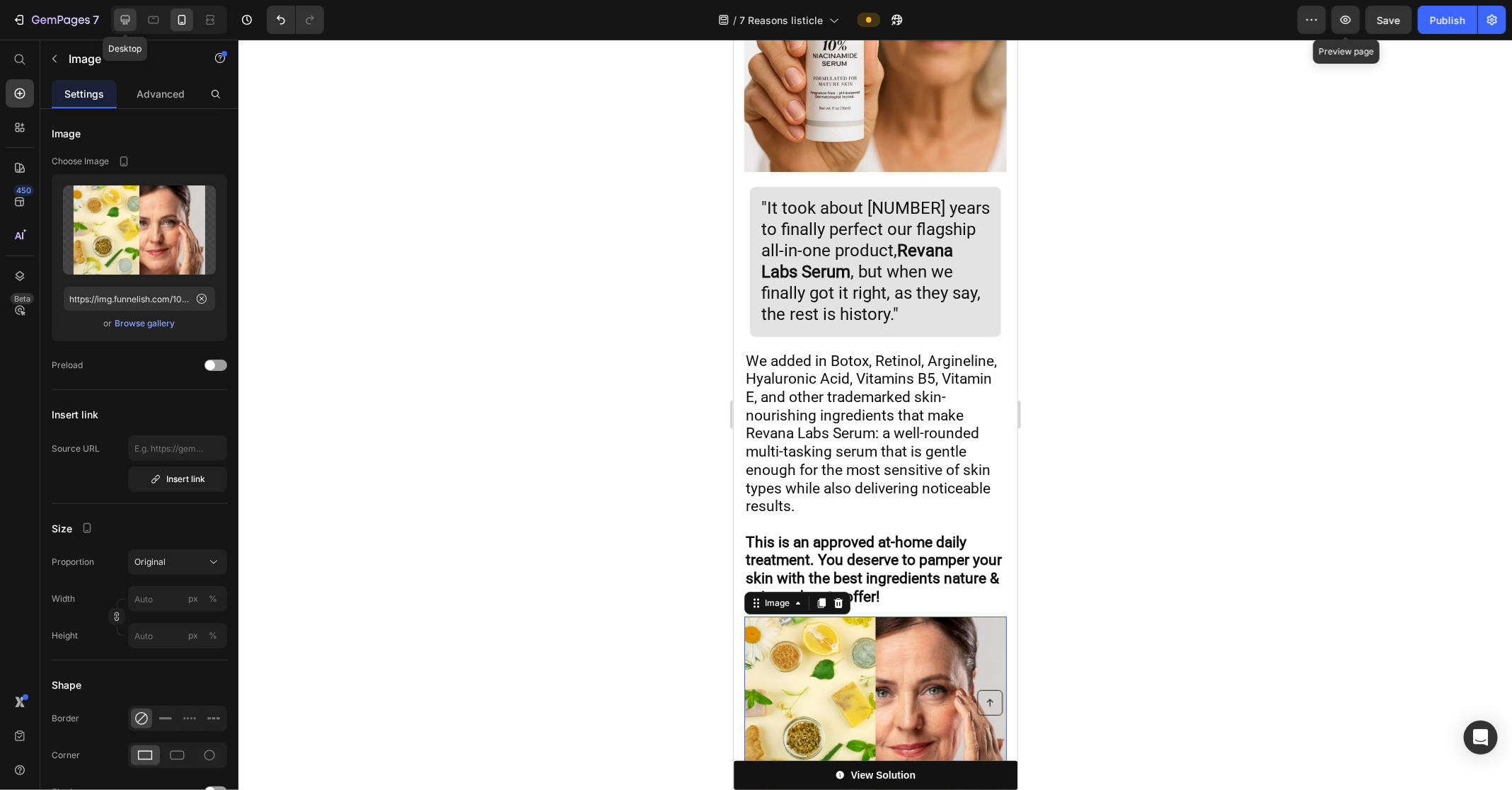 click 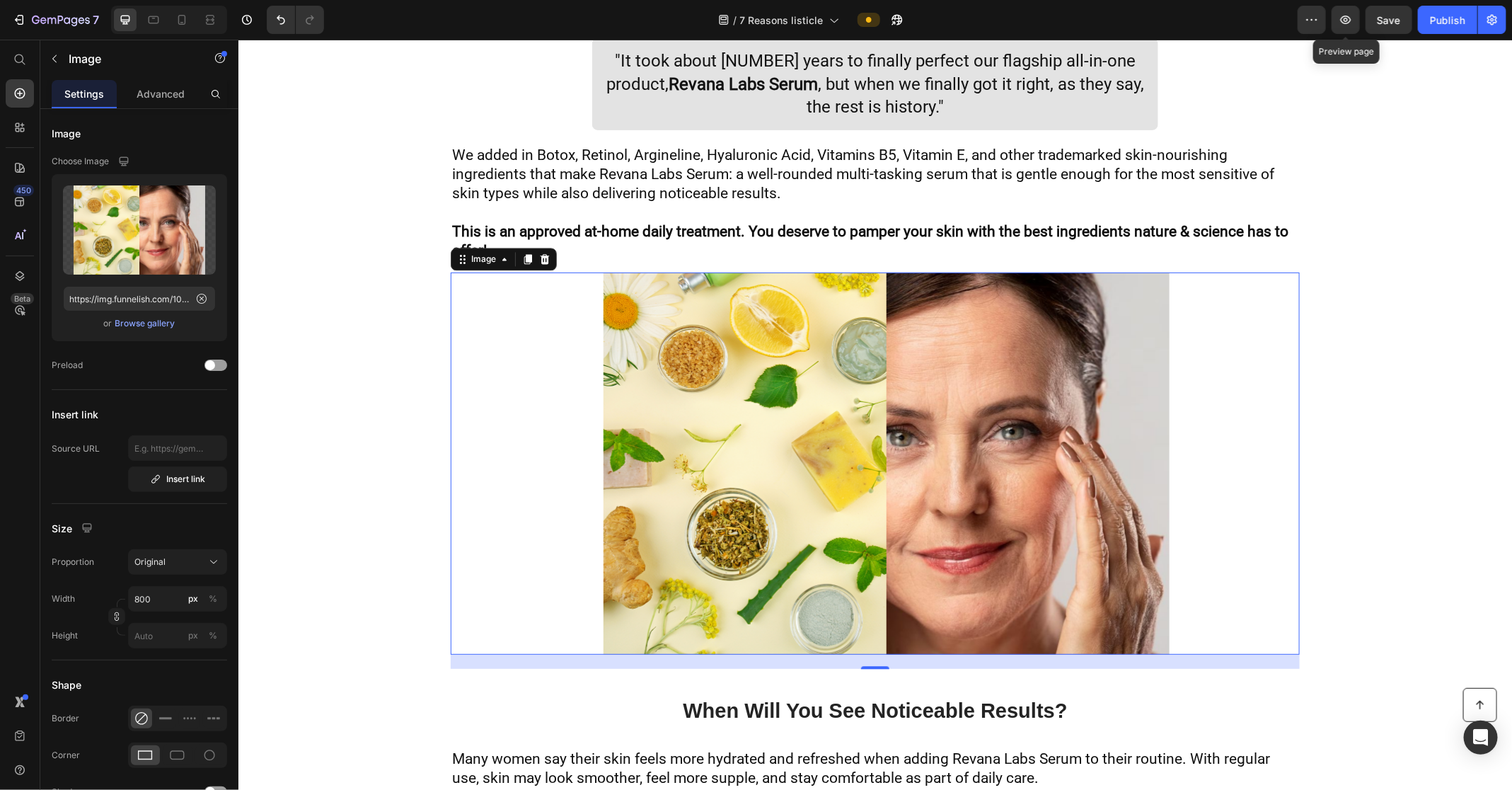 scroll, scrollTop: 4614, scrollLeft: 0, axis: vertical 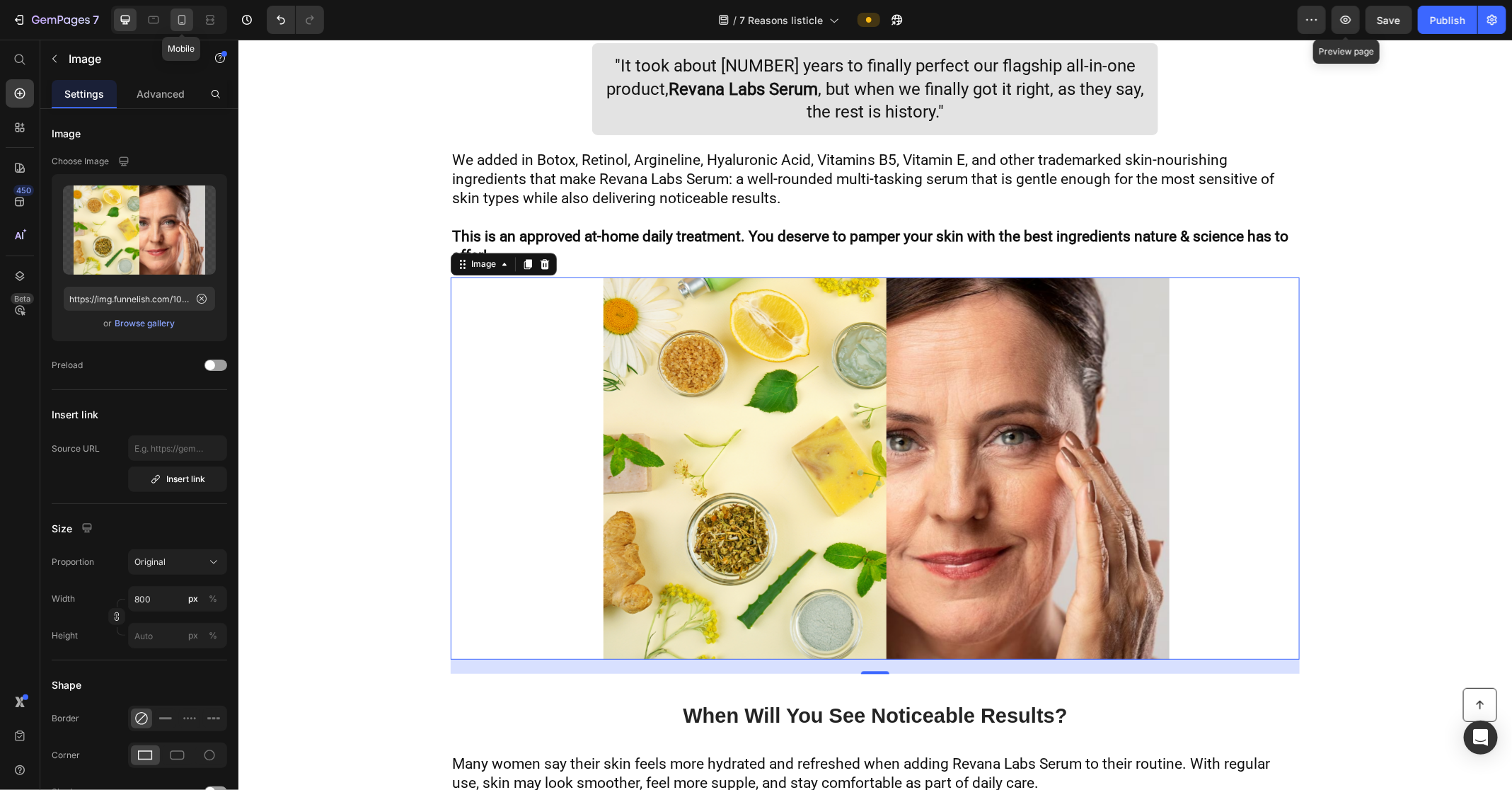 click 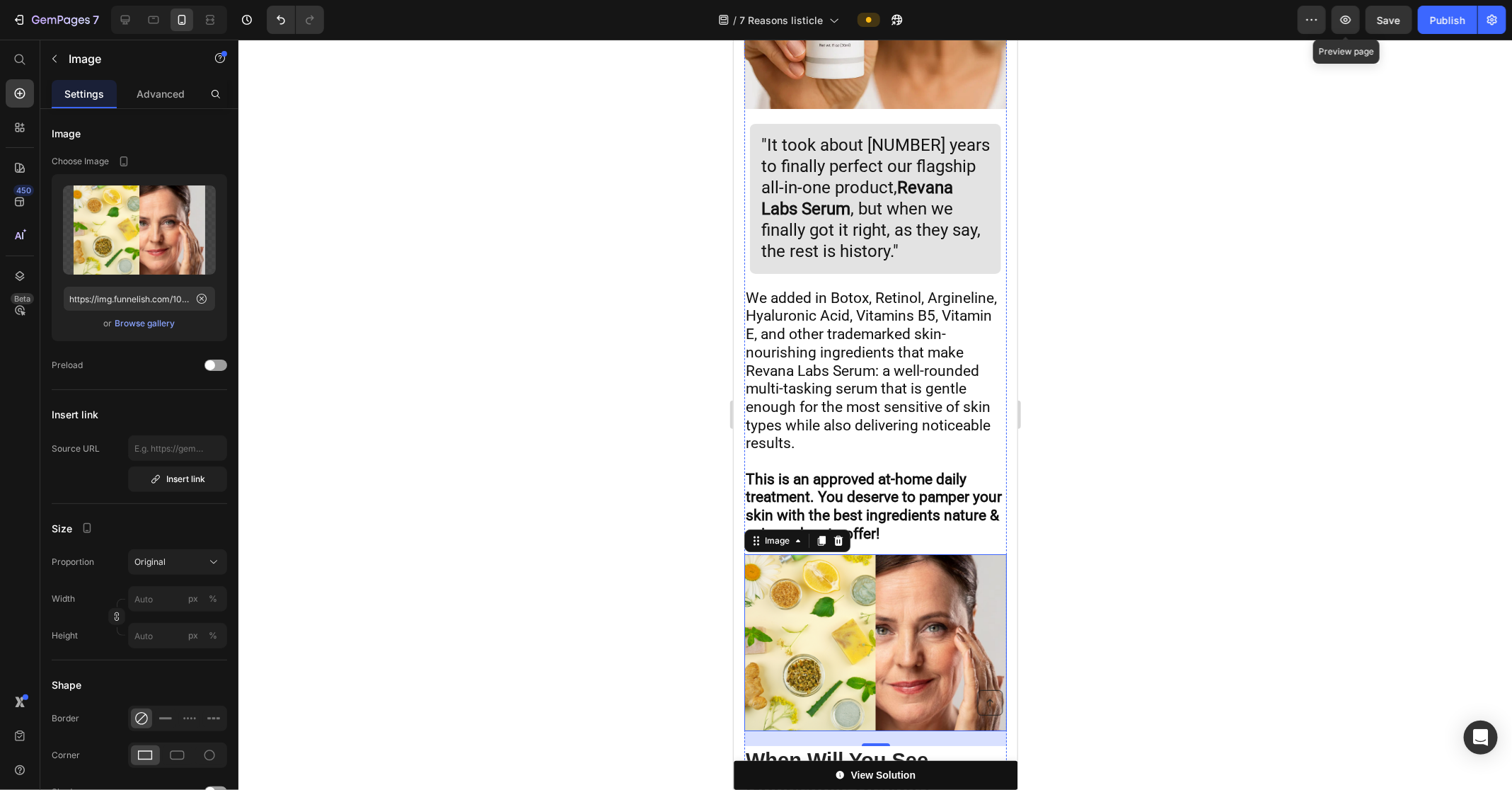 scroll, scrollTop: 5598, scrollLeft: 0, axis: vertical 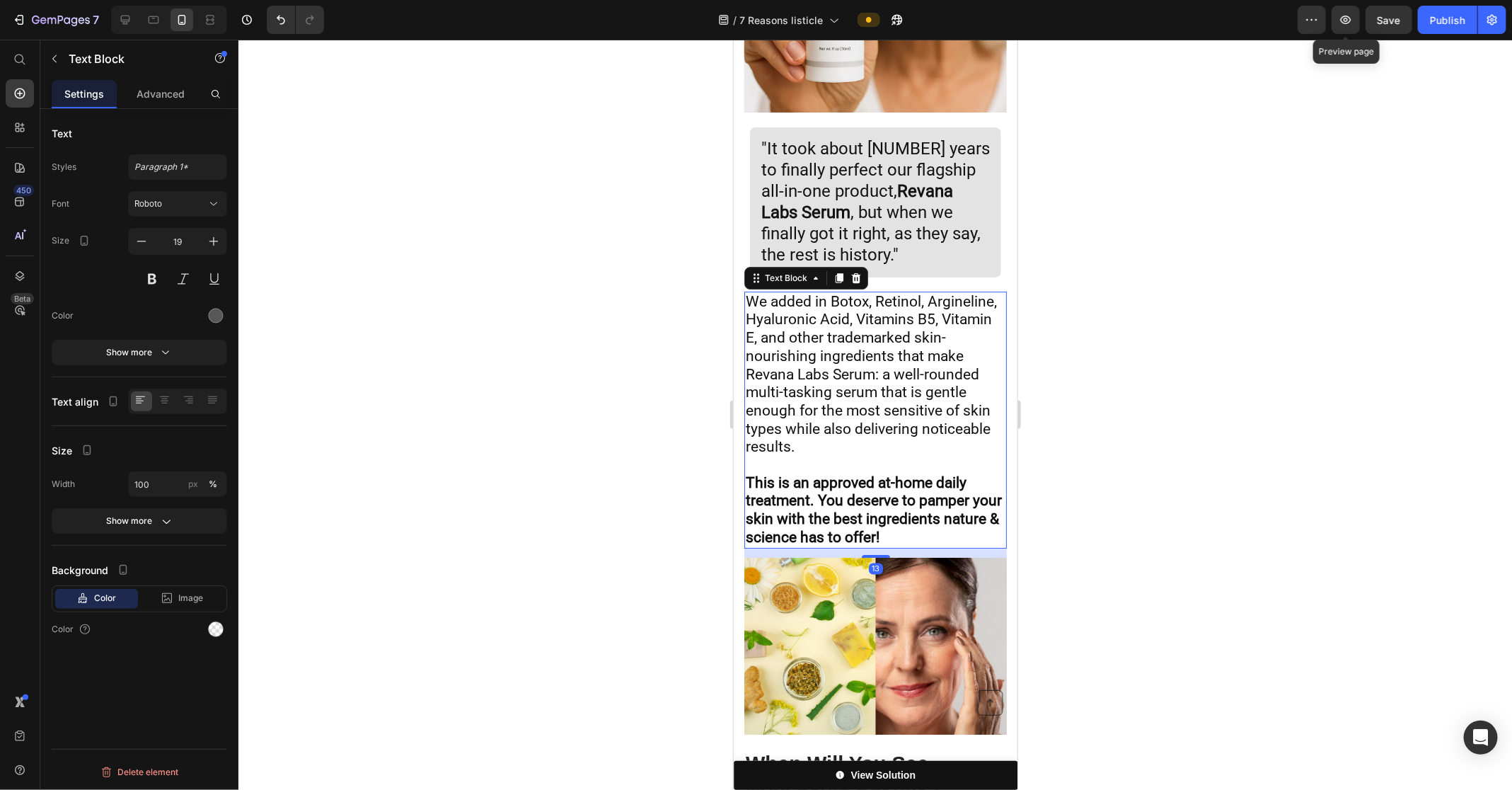 click on "We added in Botox, Retinol, Argineline, Hyaluronic Acid, Vitamins B5, Vitamin E, and other trademarked skin-nourishing ingredients that make Revana Labs Serum: a well-rounded multi-tasking serum that is gentle enough for the most sensitive of skin types while also delivering noticeable results." at bounding box center (870, 374) 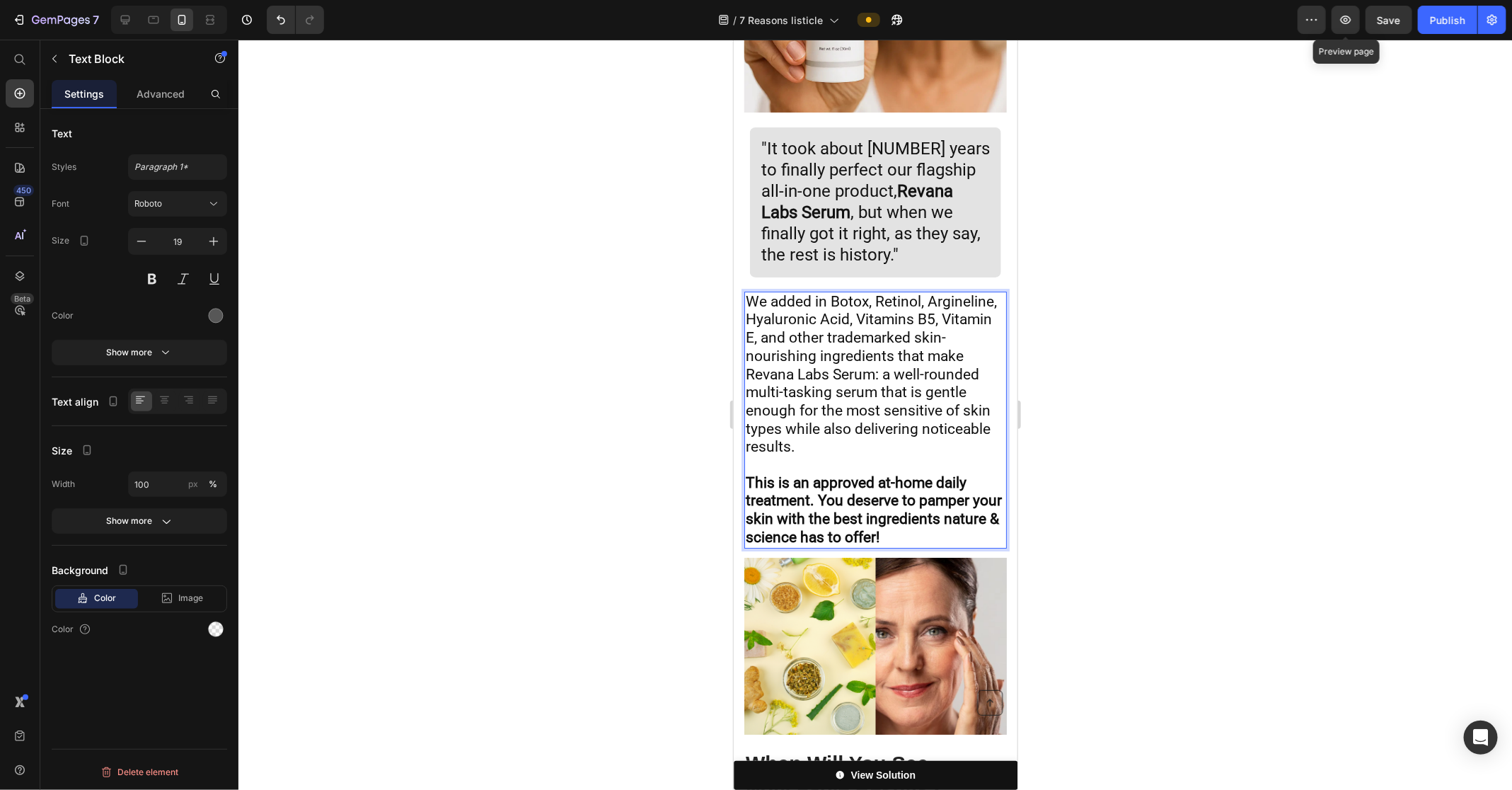 click on "We added in Botox, Retinol, Argineline, Hyaluronic Acid, Vitamins B5, Vitamin E, and other trademarked skin-nourishing ingredients that make Revana Labs Serum: a well-rounded multi-tasking serum that is gentle enough for the most sensitive of skin types while also delivering noticeable results." at bounding box center [870, 374] 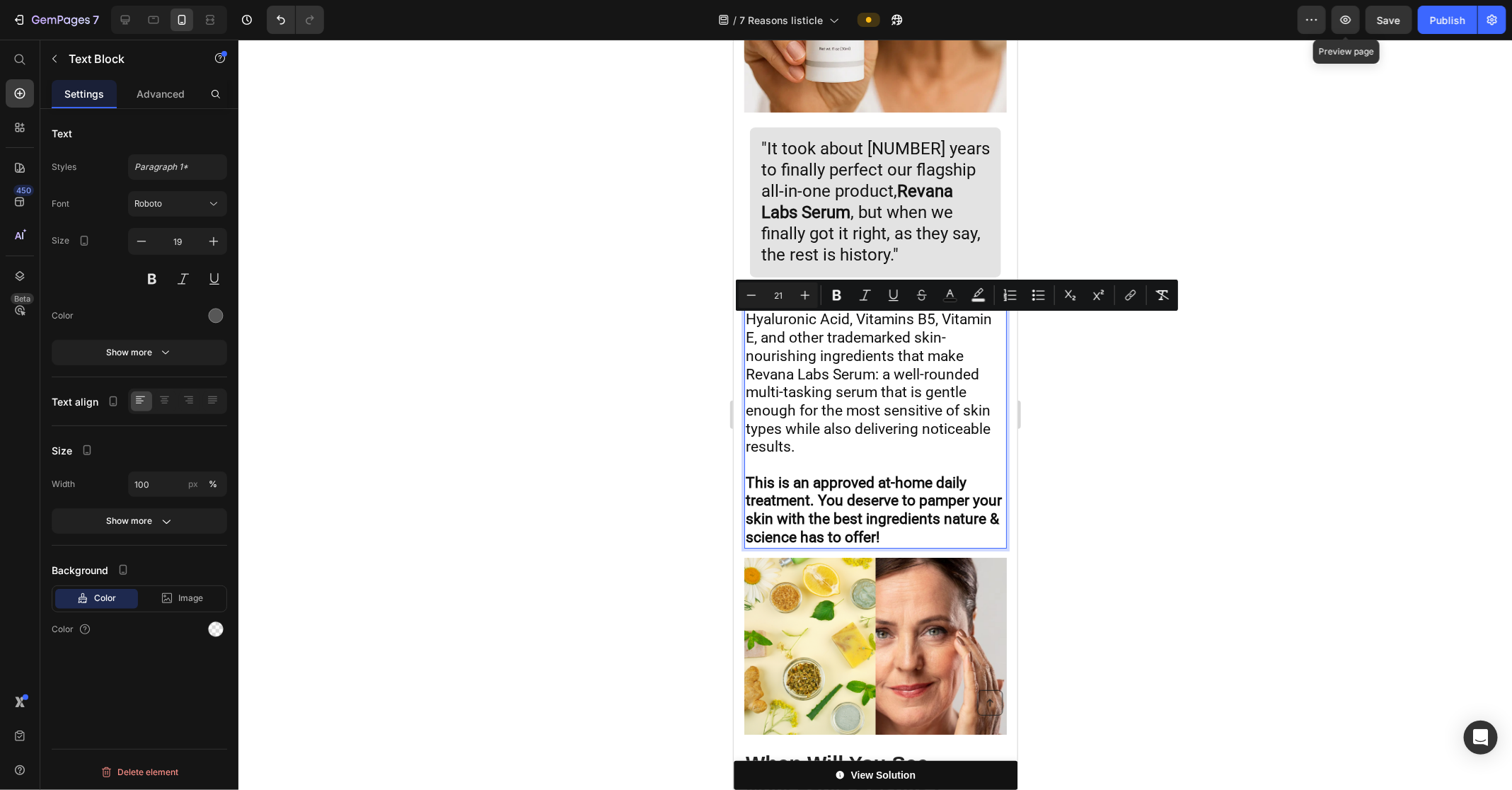click on "We added in Botox, Retinol, Argineline, Hyaluronic Acid, Vitamins B5, Vitamin E, and other trademarked skin-nourishing ingredients that make Revana Labs Serum: a well-rounded multi-tasking serum that is gentle enough for the most sensitive of skin types while also delivering noticeable results." at bounding box center [870, 374] 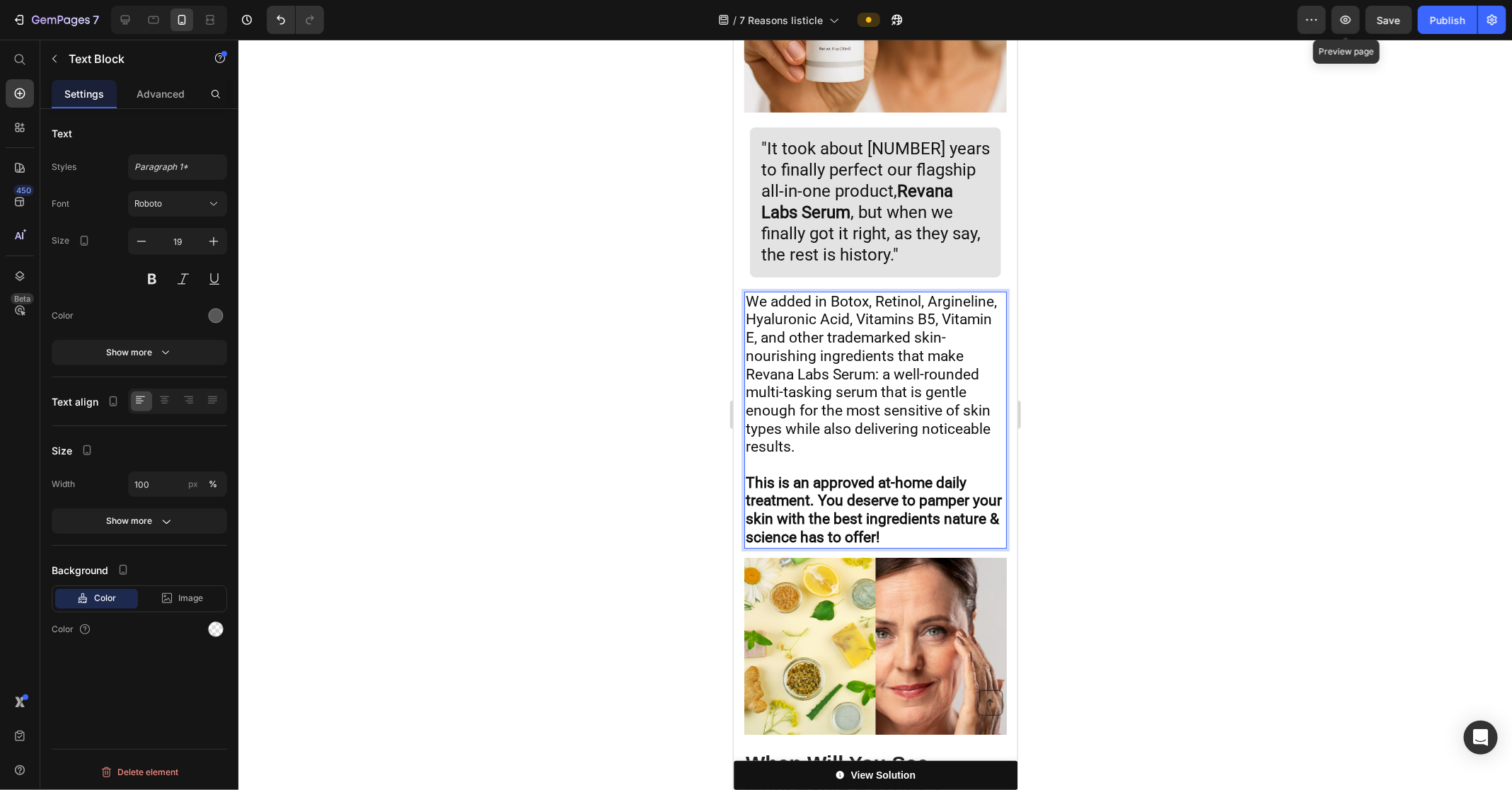click on "We added in Botox, Retinol, Argineline, Hyaluronic Acid, Vitamins B5, Vitamin E, and other trademarked skin-nourishing ingredients that make Revana Labs Serum: a well-rounded multi-tasking serum that is gentle enough for the most sensitive of skin types while also delivering noticeable results." at bounding box center [875, 374] 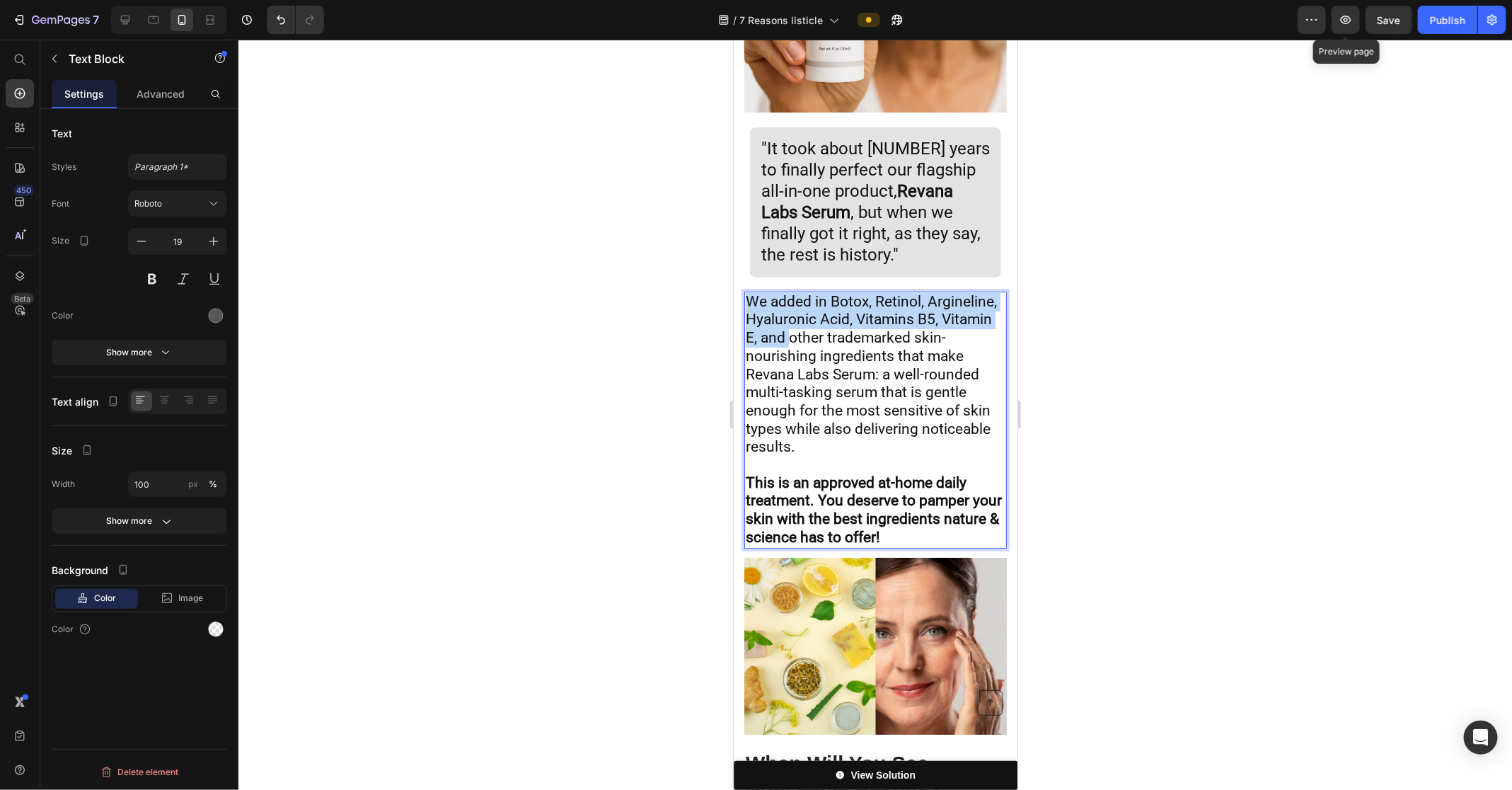 drag, startPoint x: 866, startPoint y: 292, endPoint x: 744, endPoint y: 242, distance: 131.8484 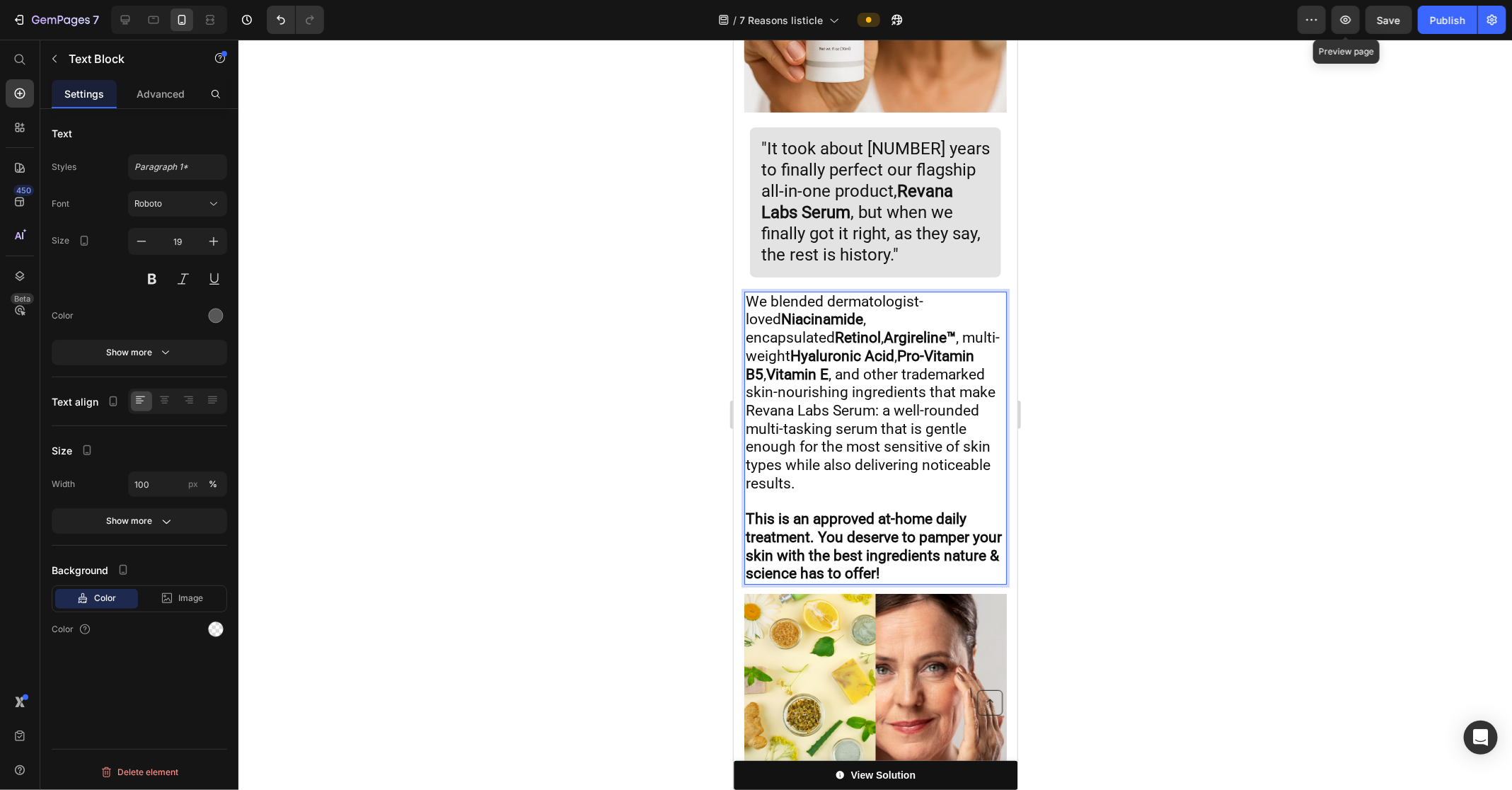 click at bounding box center (875, 500) 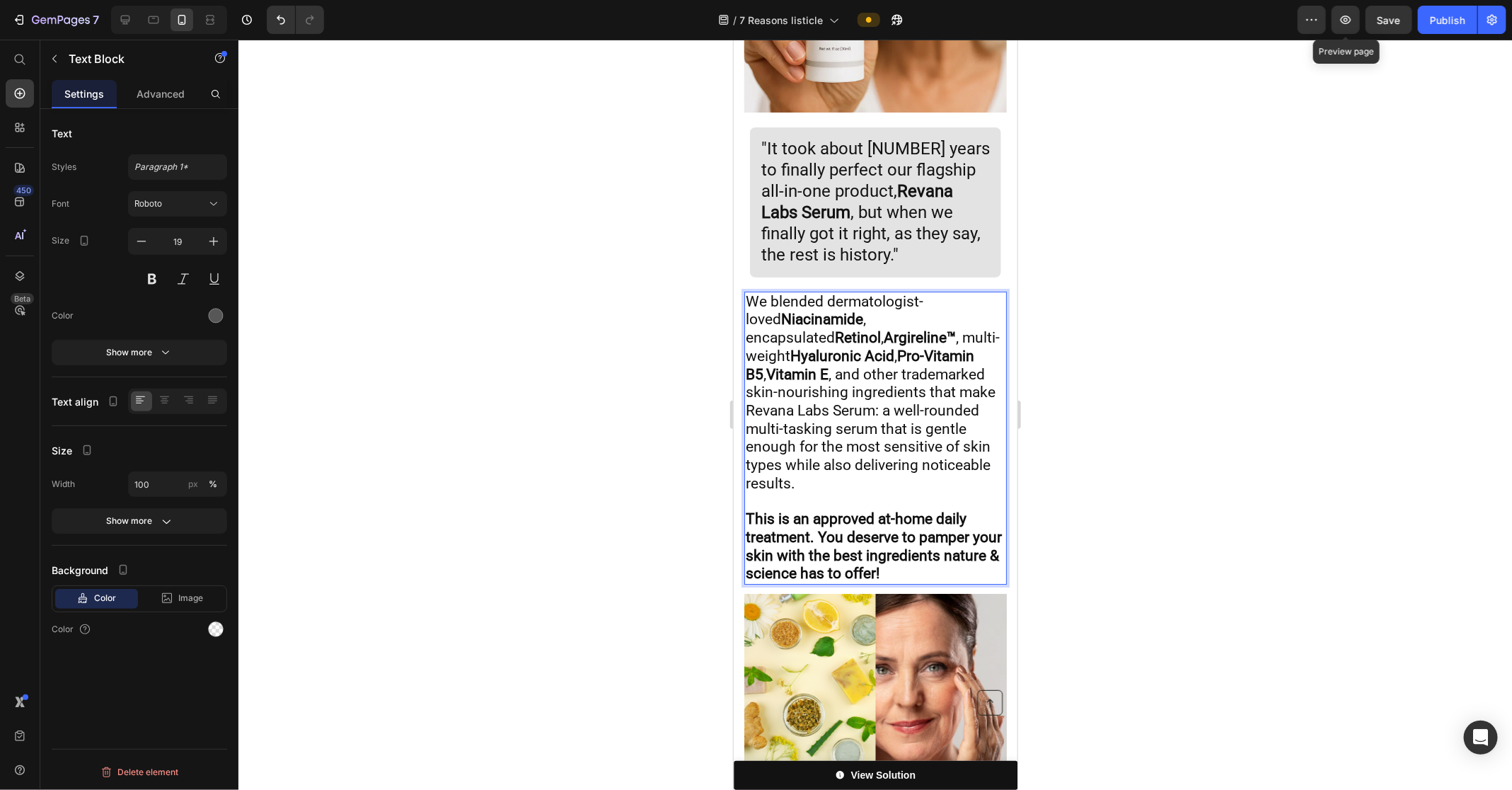 click 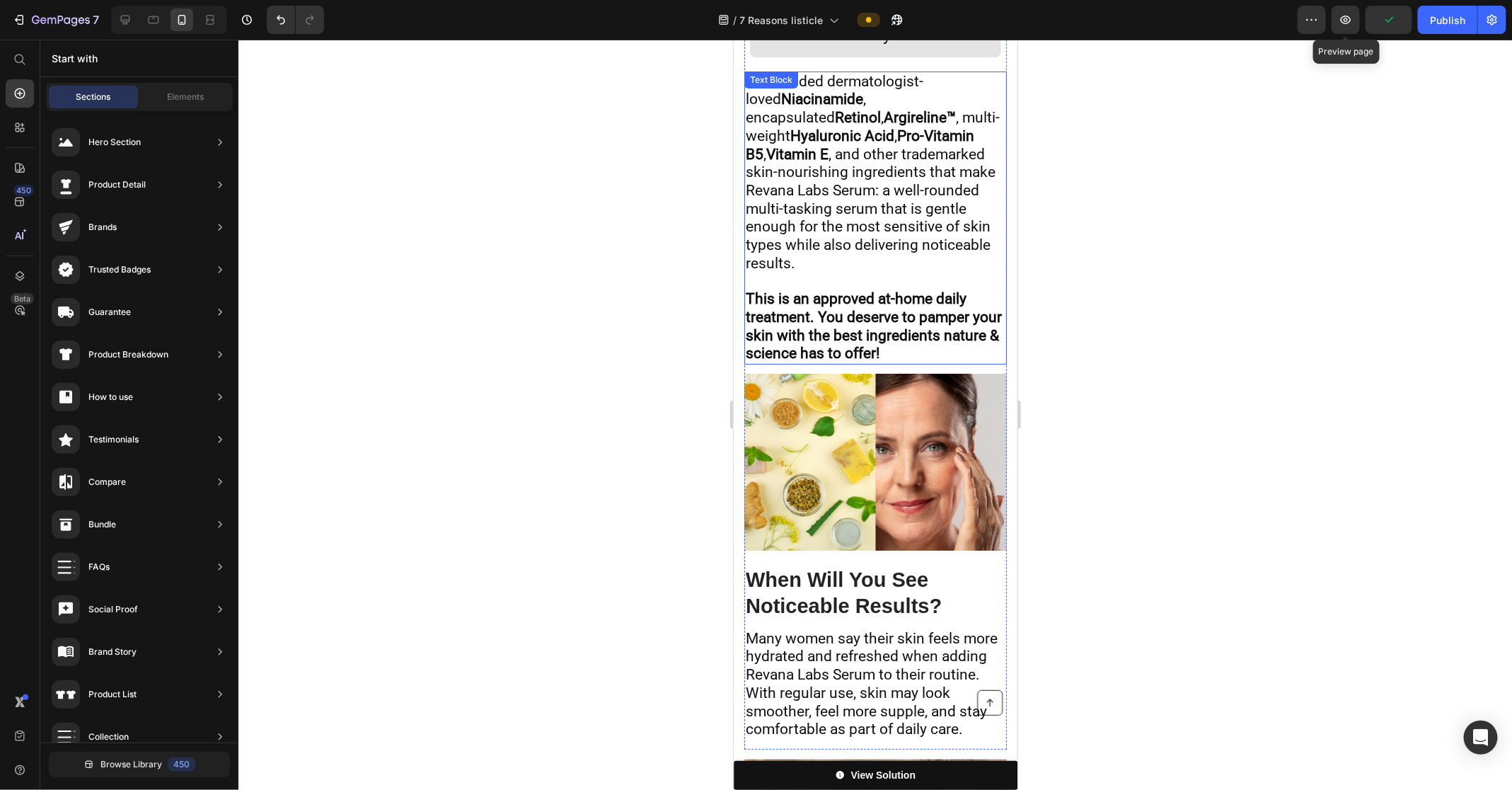 scroll, scrollTop: 5819, scrollLeft: 0, axis: vertical 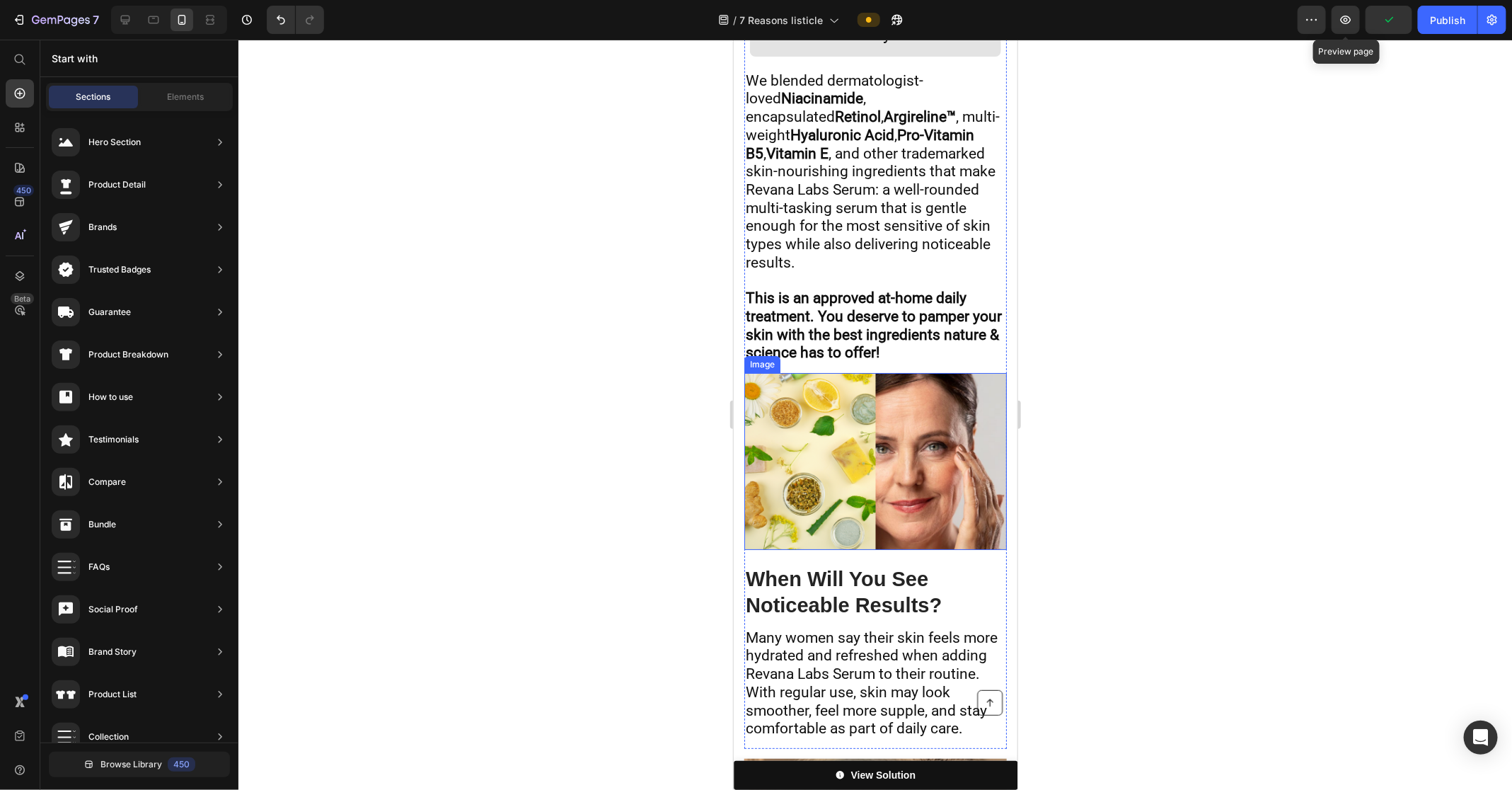 click at bounding box center [875, 461] 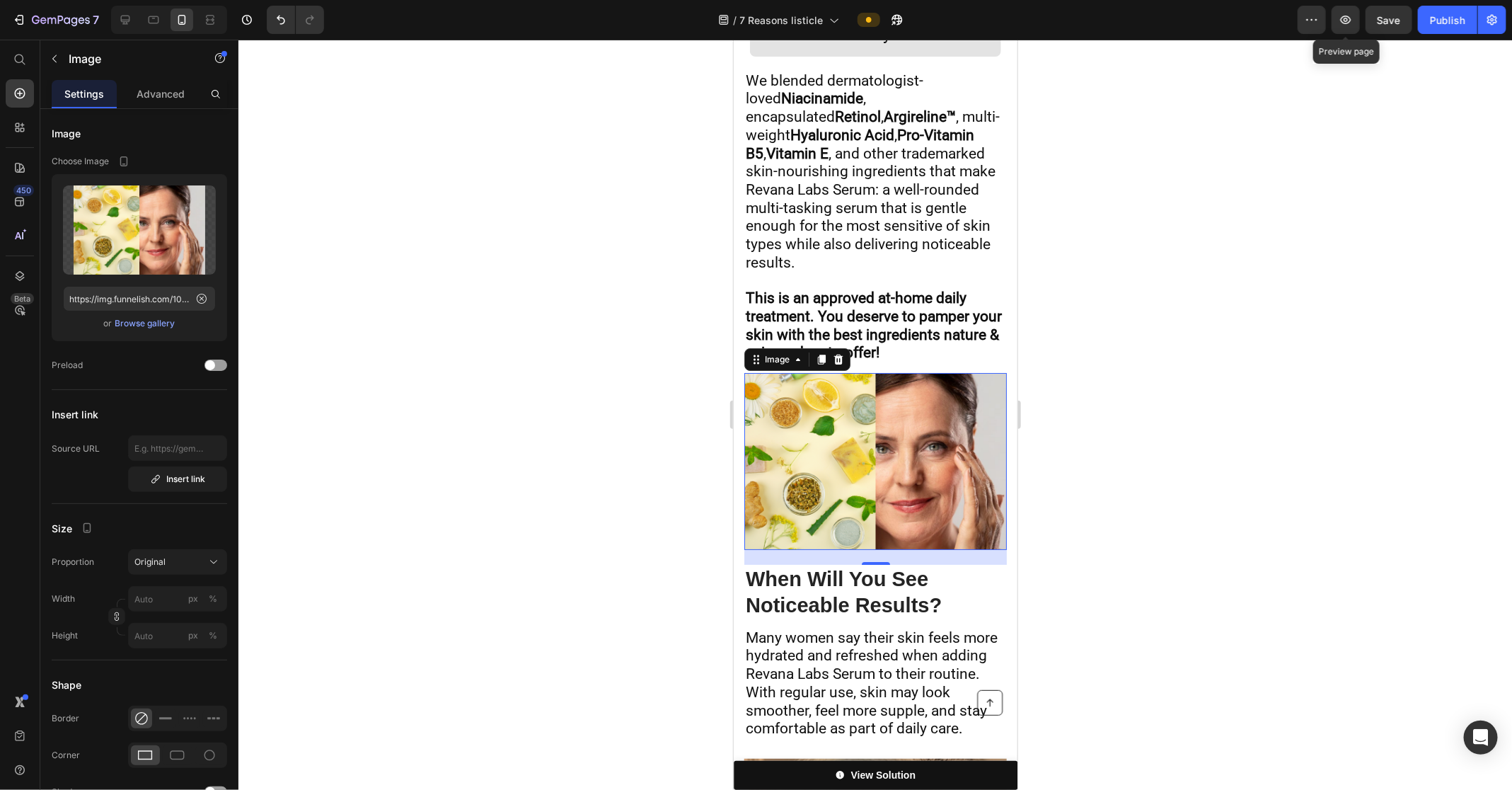 scroll, scrollTop: 5837, scrollLeft: 0, axis: vertical 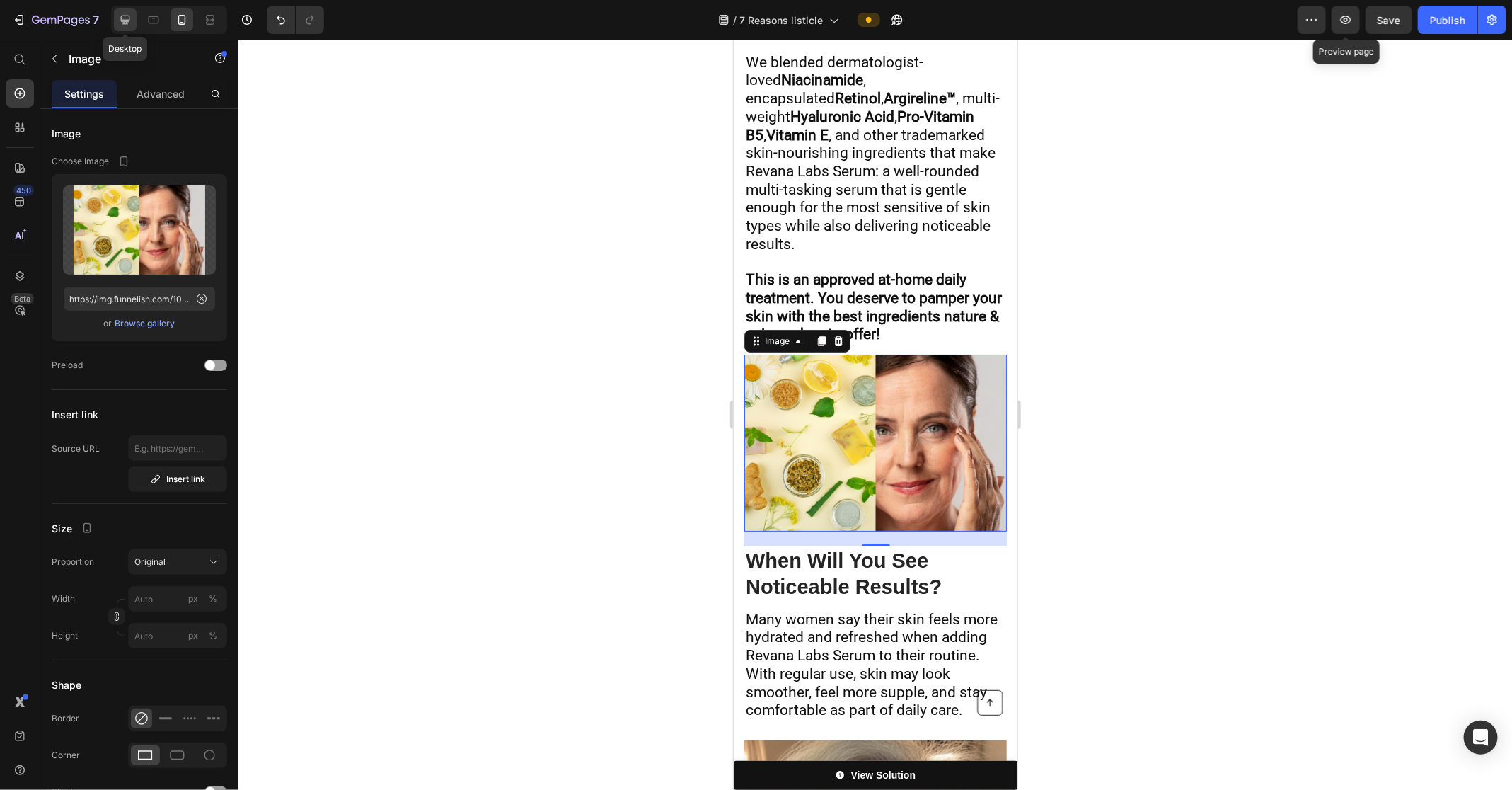 click 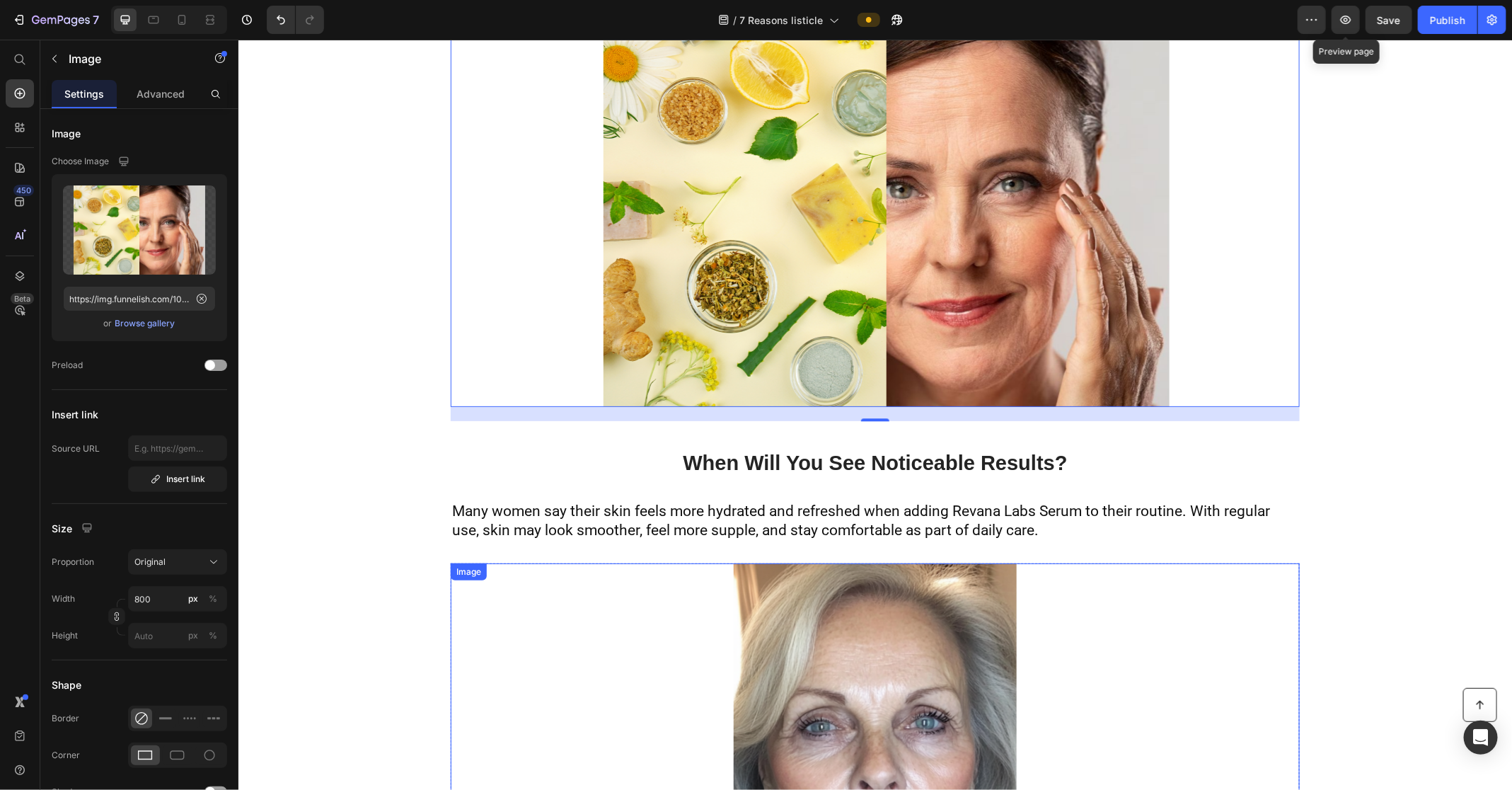 scroll, scrollTop: 4823, scrollLeft: 0, axis: vertical 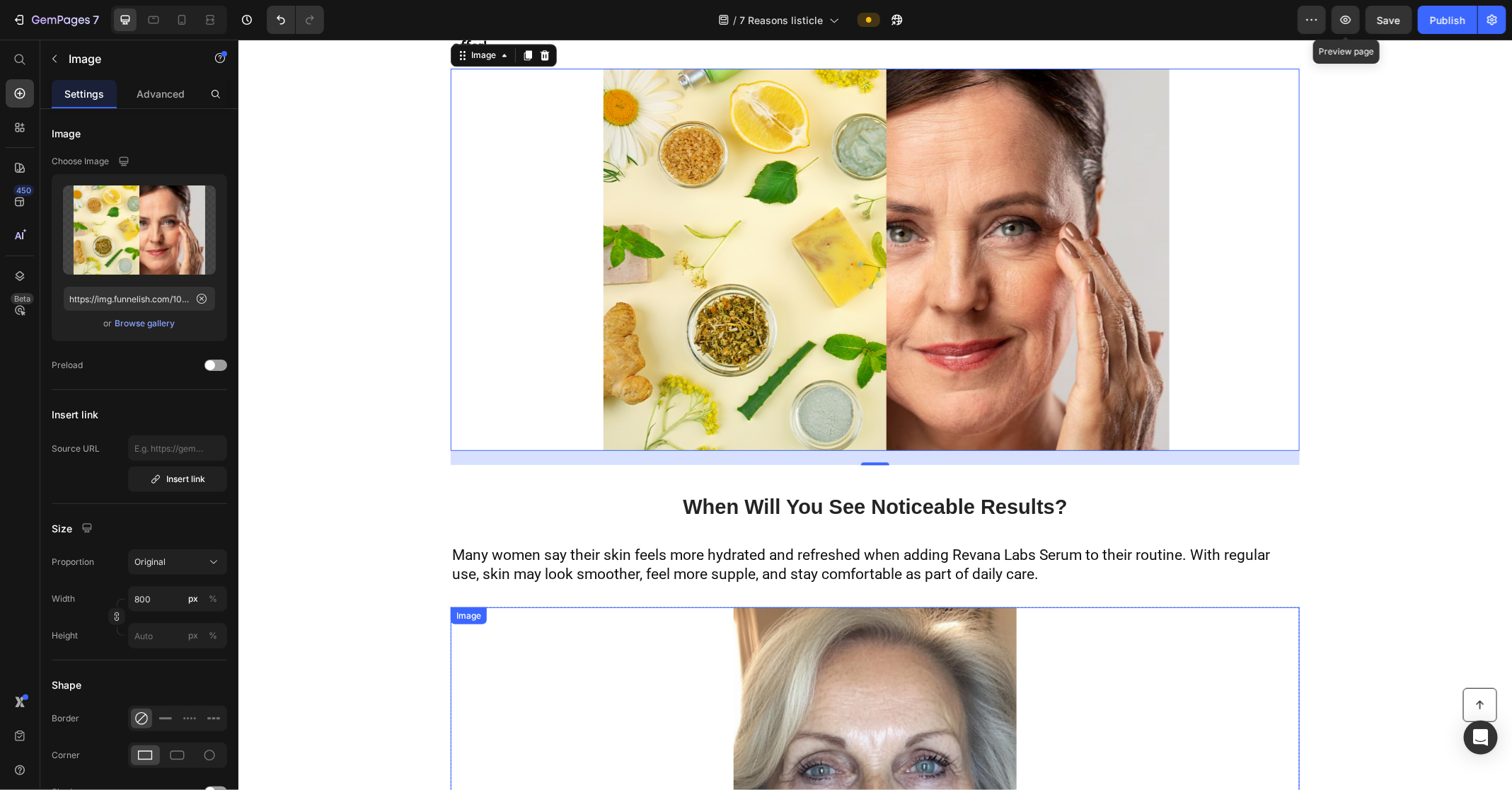 click at bounding box center (875, 259) 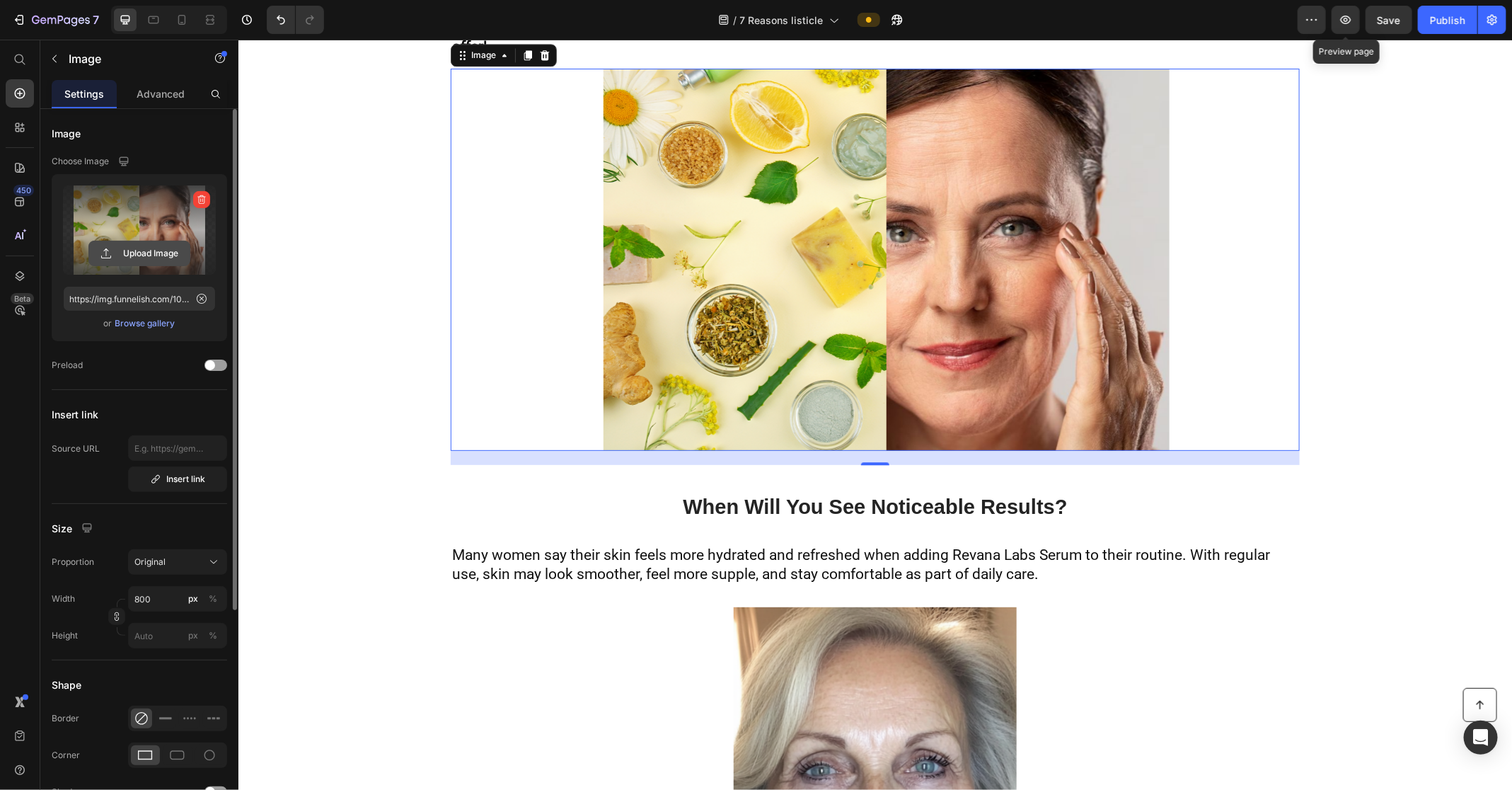 click 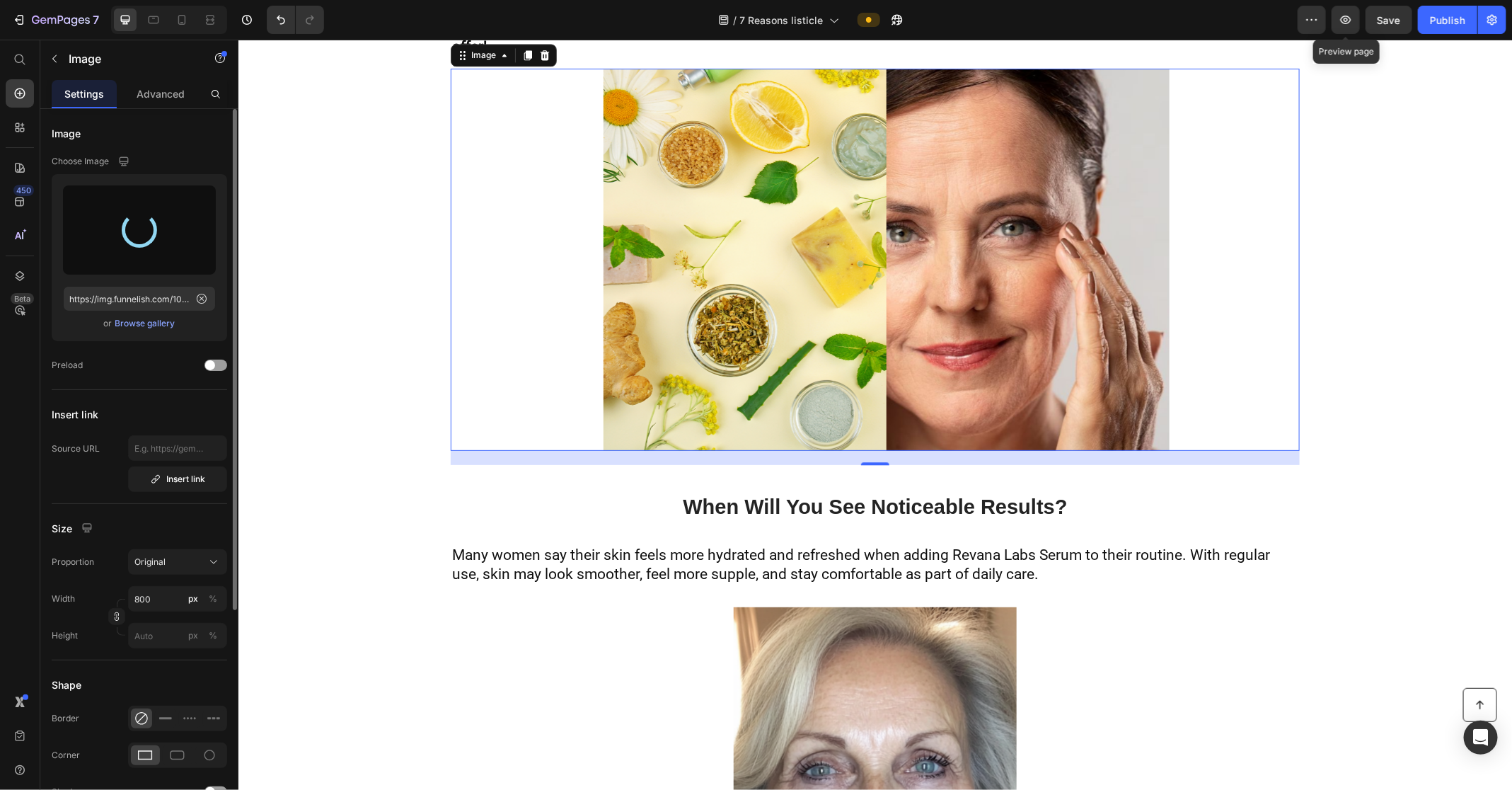 type on "https://cdn.shopify.com/s/files/1/0970/0435/5923/files/gempages_573677940785546130-b3c48d64-a97f-4b9f-8438-faf1143cf95f.png" 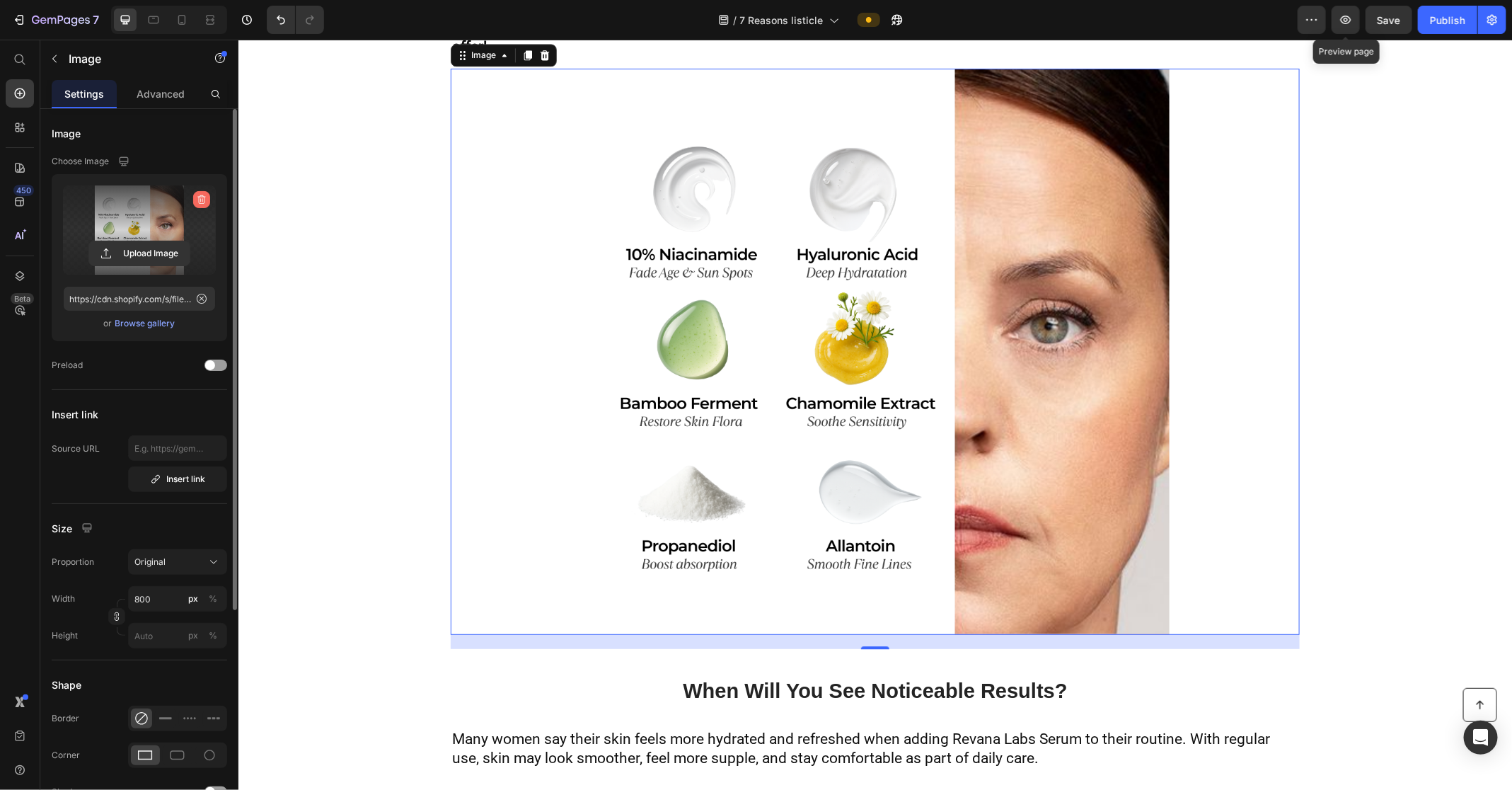 click at bounding box center (202, 200) 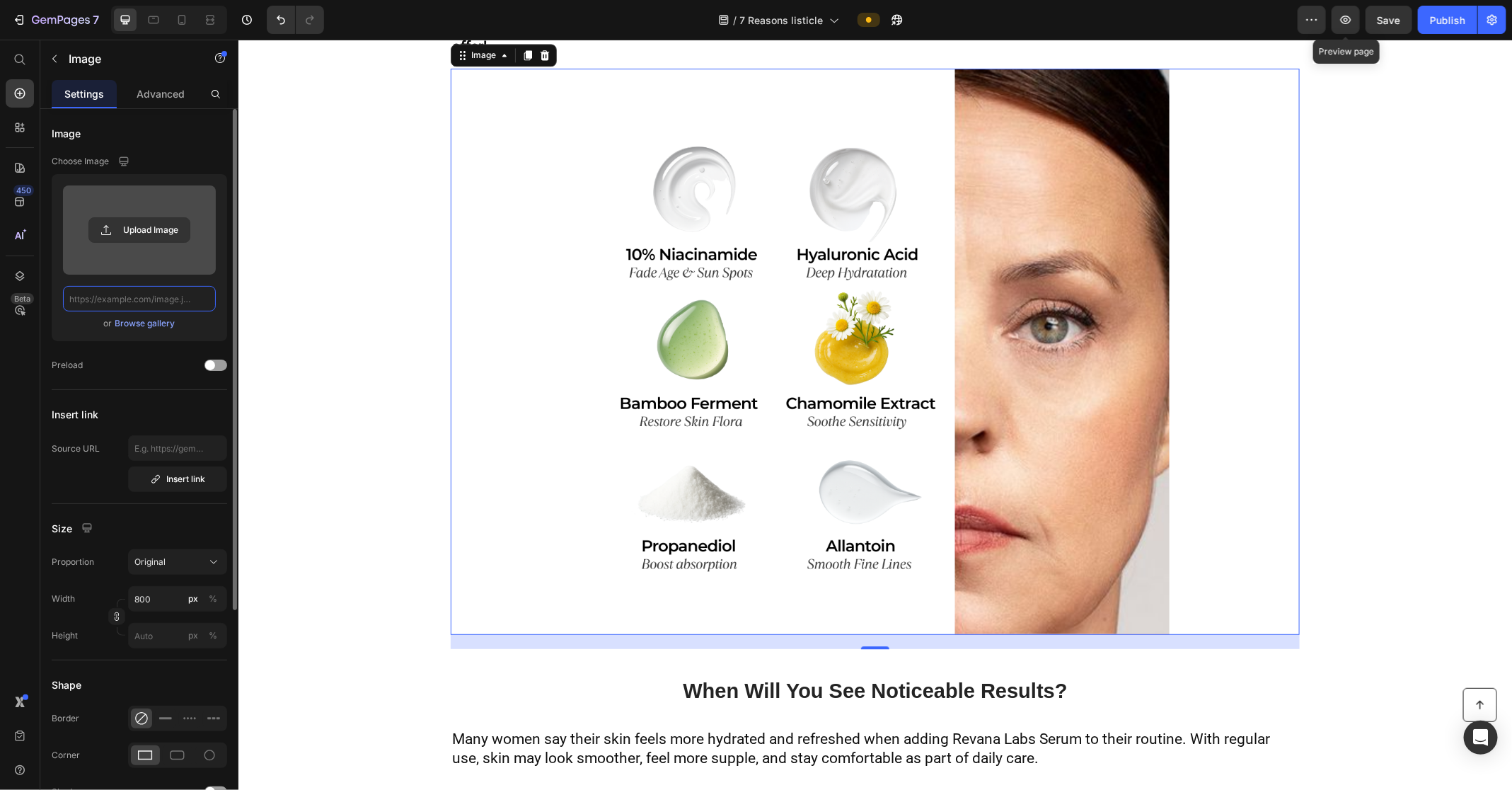 scroll, scrollTop: 0, scrollLeft: 0, axis: both 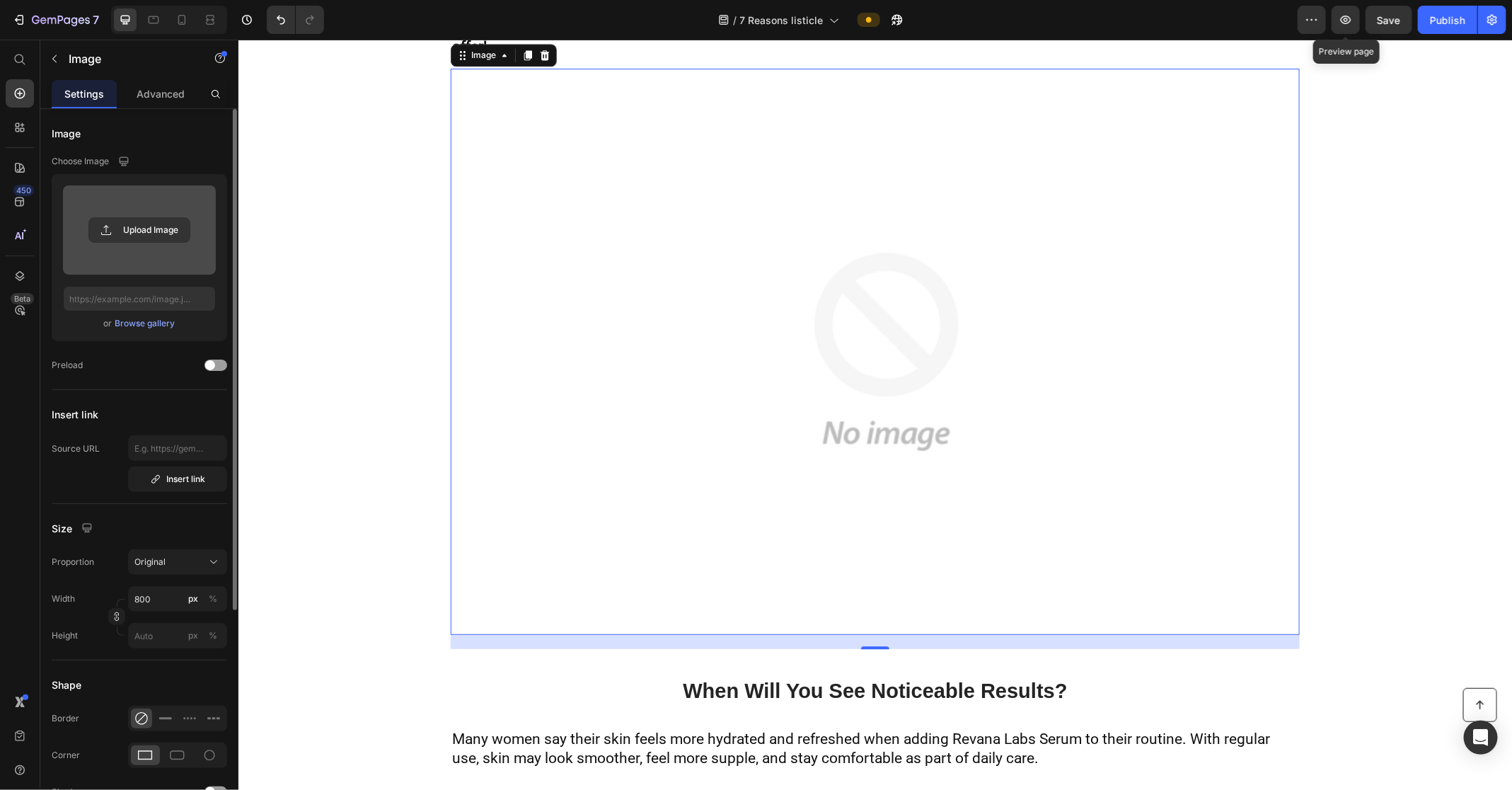 click on "Upload Image  or   Browse gallery" at bounding box center (139, 258) 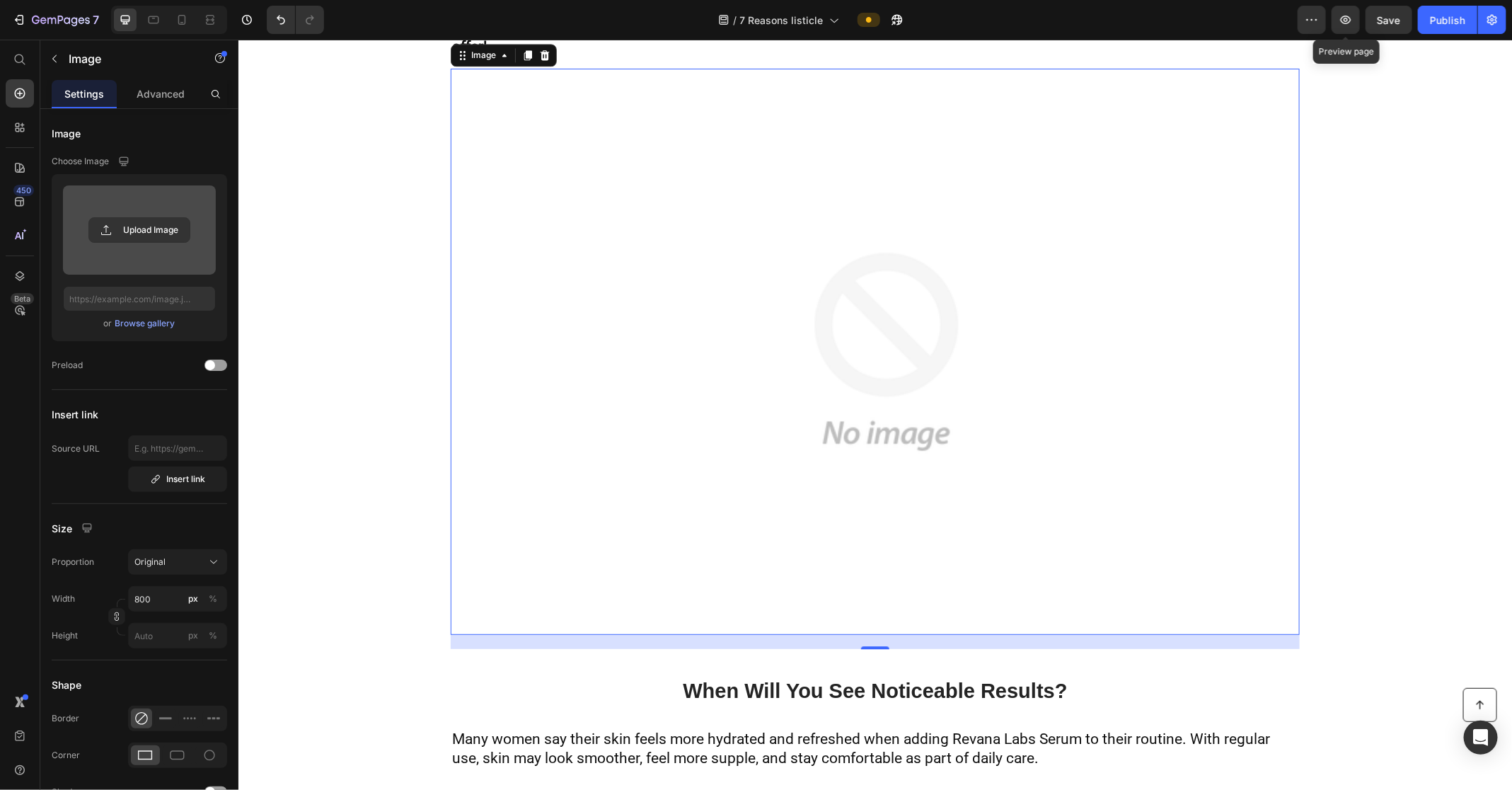 click at bounding box center [139, 230] 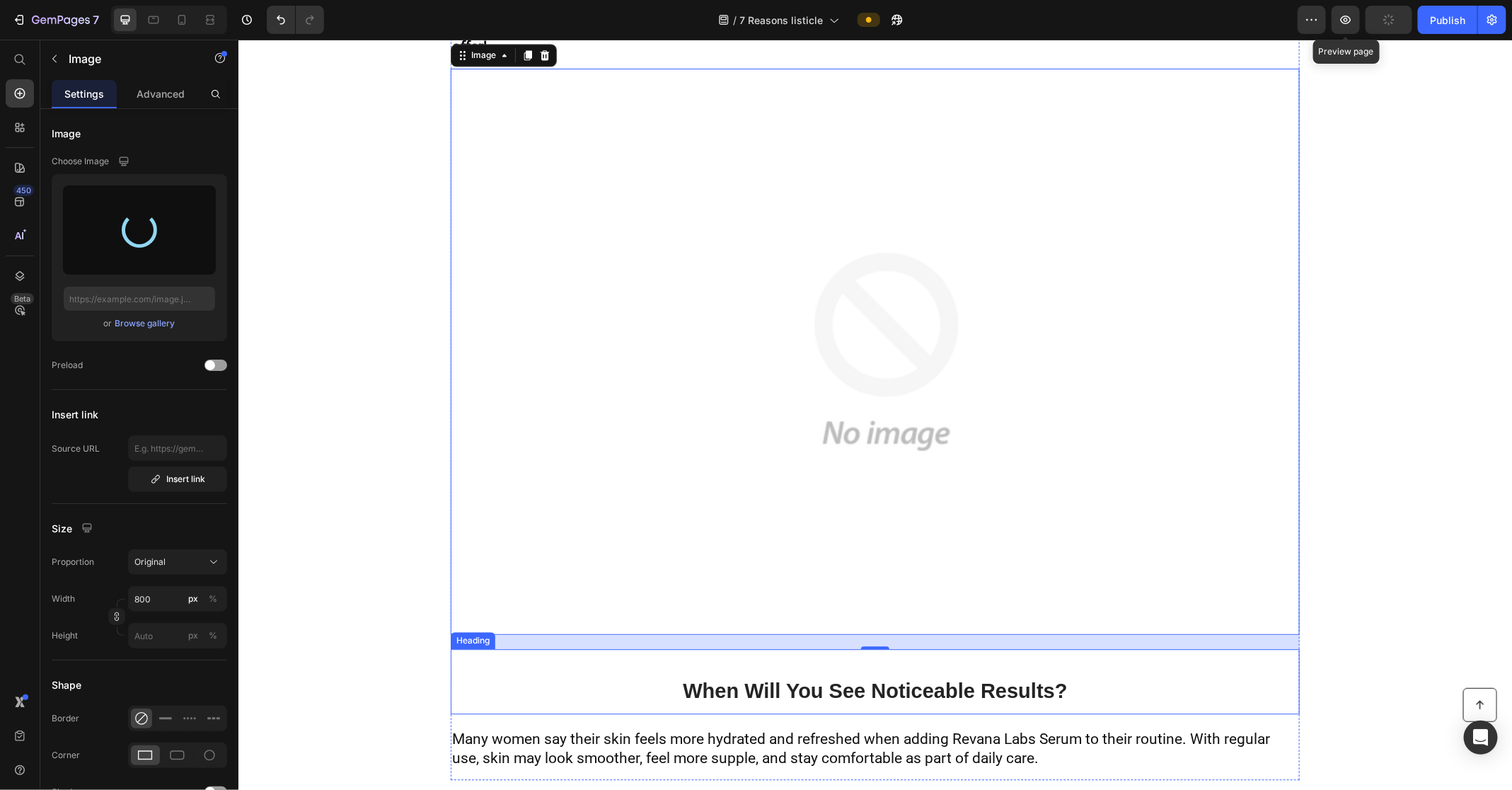 type on "https://cdn.shopify.com/s/files/1/0970/0435/5923/files/gempages_573677940785546130-09708784-b2d6-459e-a737-1262616e0b7e.png" 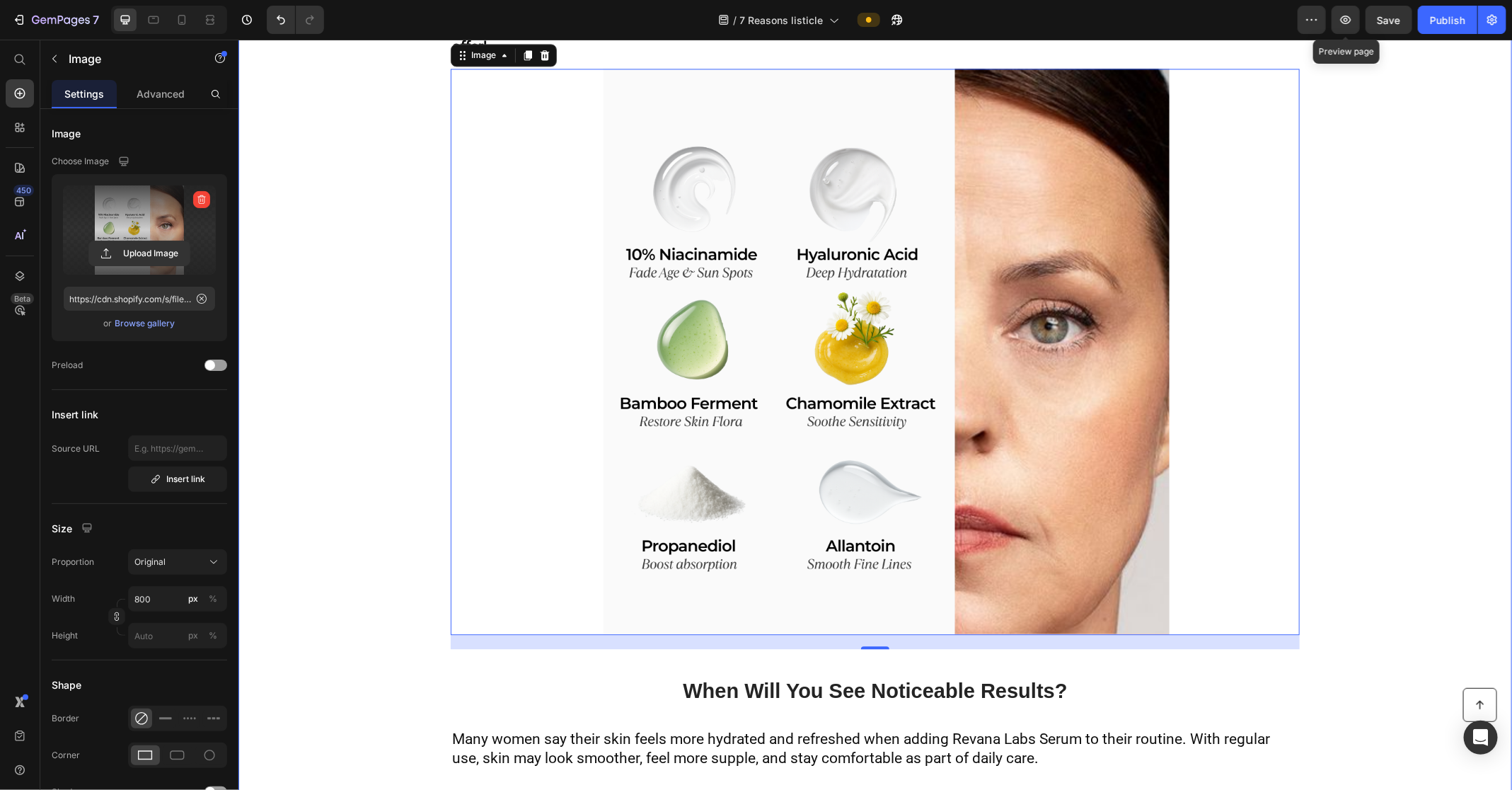 click on "Just 1 Bottle Targets  Age Spots ,  Sun Spots ,  Hormonal Spots ,  Wrinkles ,  Under-Eye Bags ,  Sagging Neck Skin  and does so much more…  Text Block Ladies, I'm going to share with you the truth about skincare that Dermatologists have been touting for years...  Skincare shouldn't be complicated! Advances in modern skin science have made it possible to get better results without having to go to the doctor for  painful  and e xpensive procedures.  A company called Revana Labs was recently featured on the Hallmark channel showcasing a  1-step solution  for women over 60 that delivered serious results... Text Block 7  Reasons Thousands  Of Women Over 60  Are Obsessed With This "Beauty Serum" Heading 1.  It Replaces The Need For Multiple Products. Heading Image 1.  It Replaces The Need For Multiple Products. Heading Use  Revana Labs Serum  as your  wrinkle serum, neck serum, eye serum, moisturizer, lifting & firming serum , and pretty much any other skincare product in your cabinet. It will  simplify Row 2" at bounding box center (875, 2896) 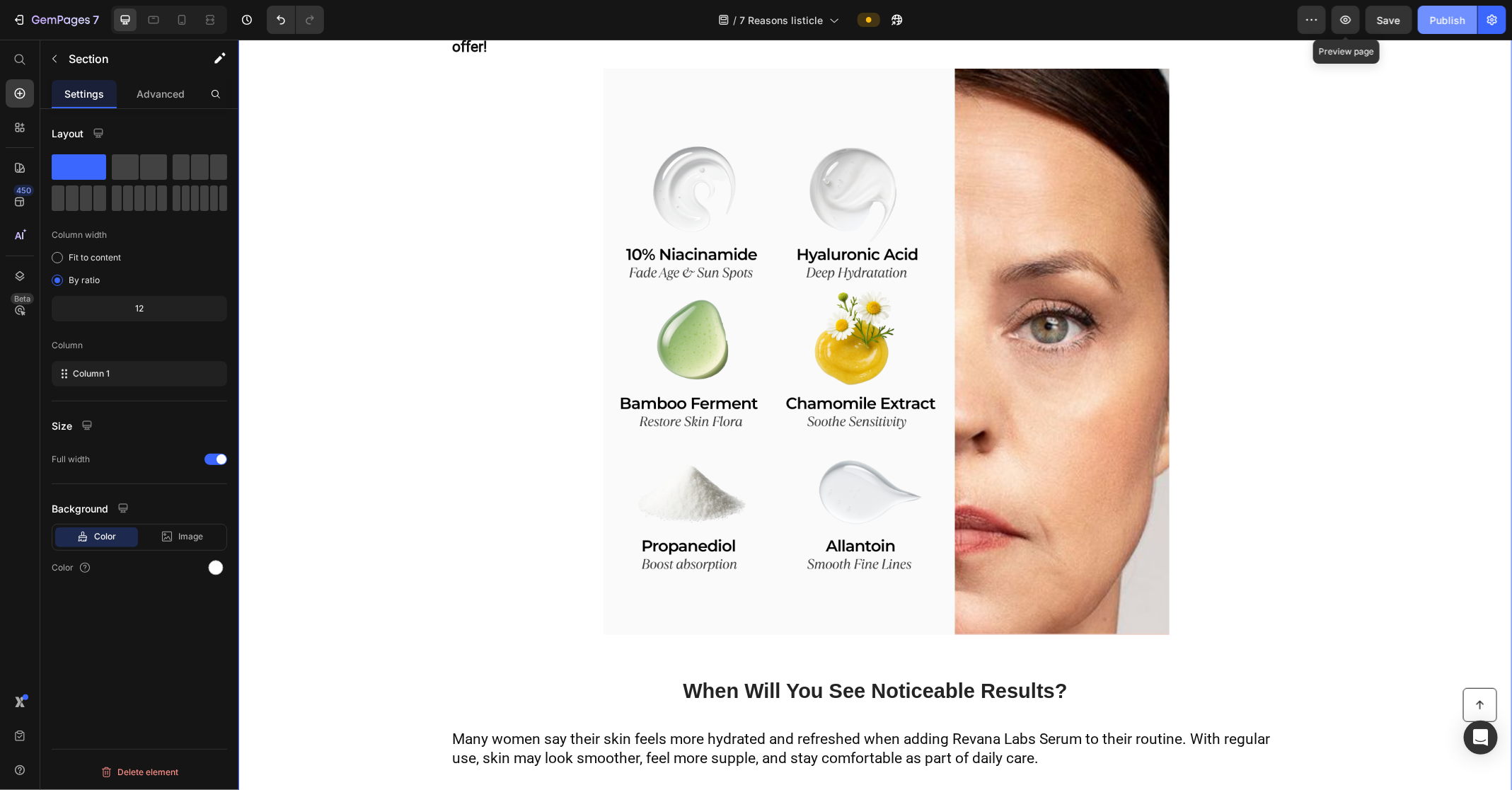 click on "Publish" 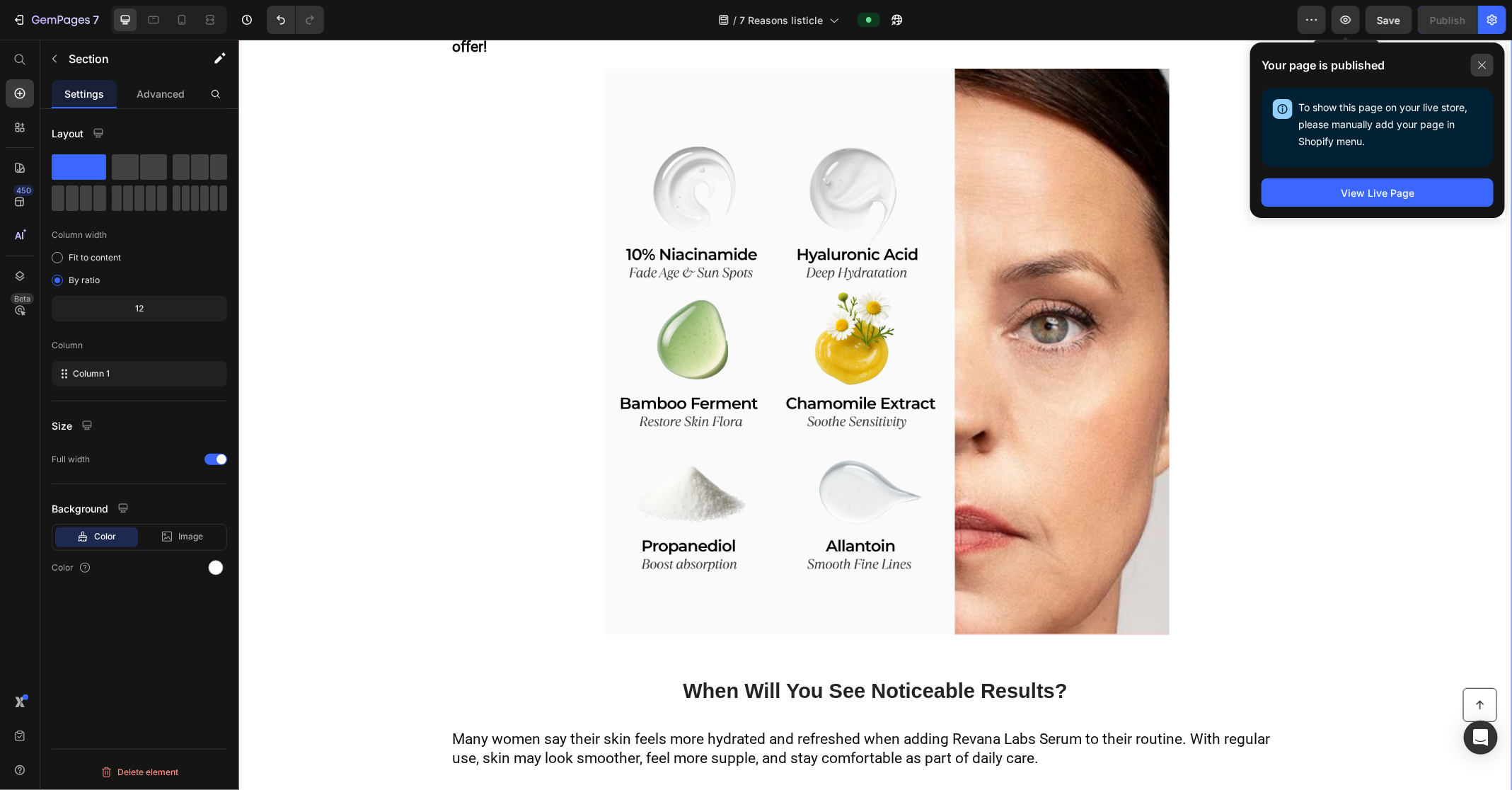 click 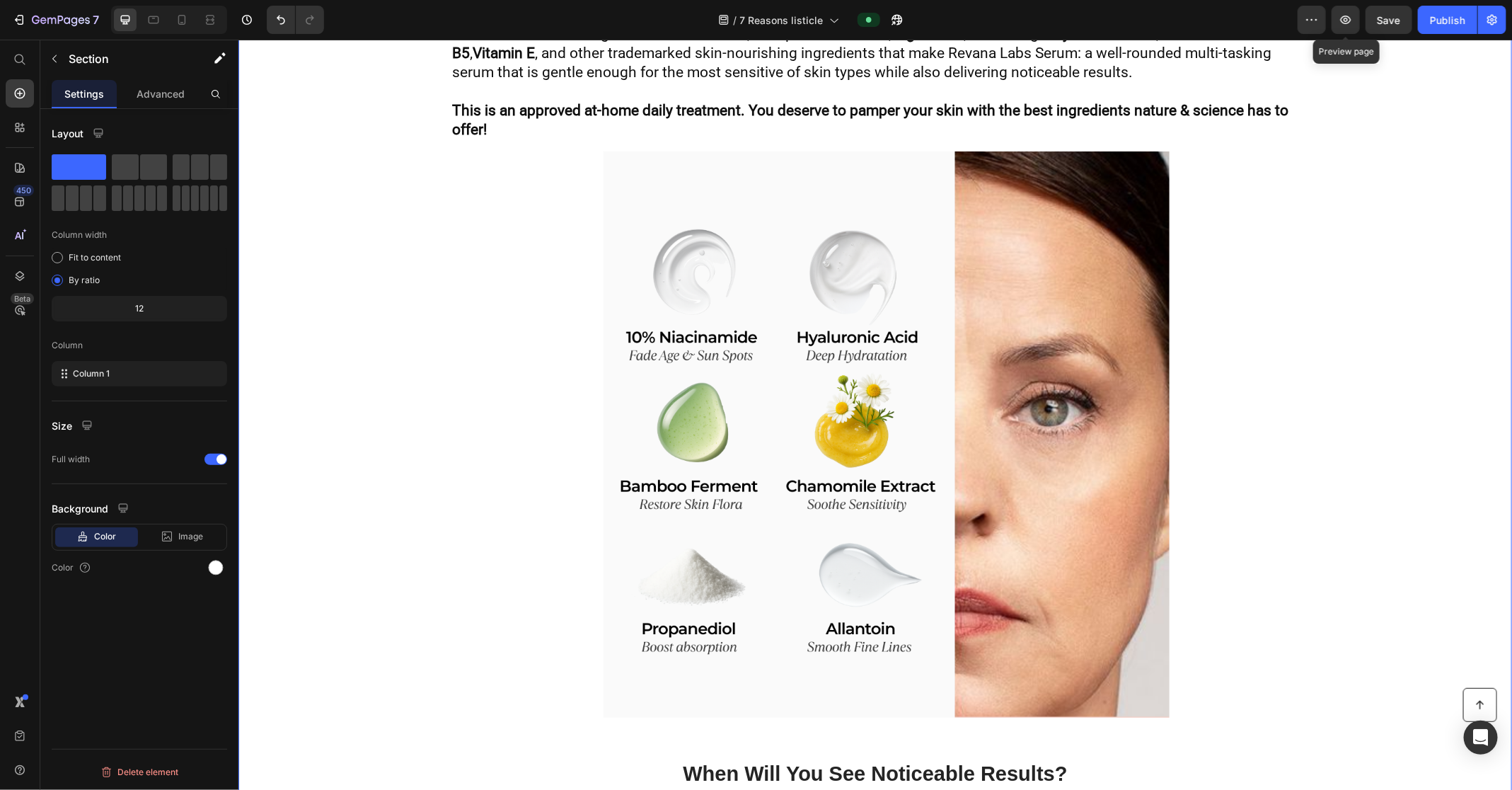 scroll, scrollTop: 4747, scrollLeft: 0, axis: vertical 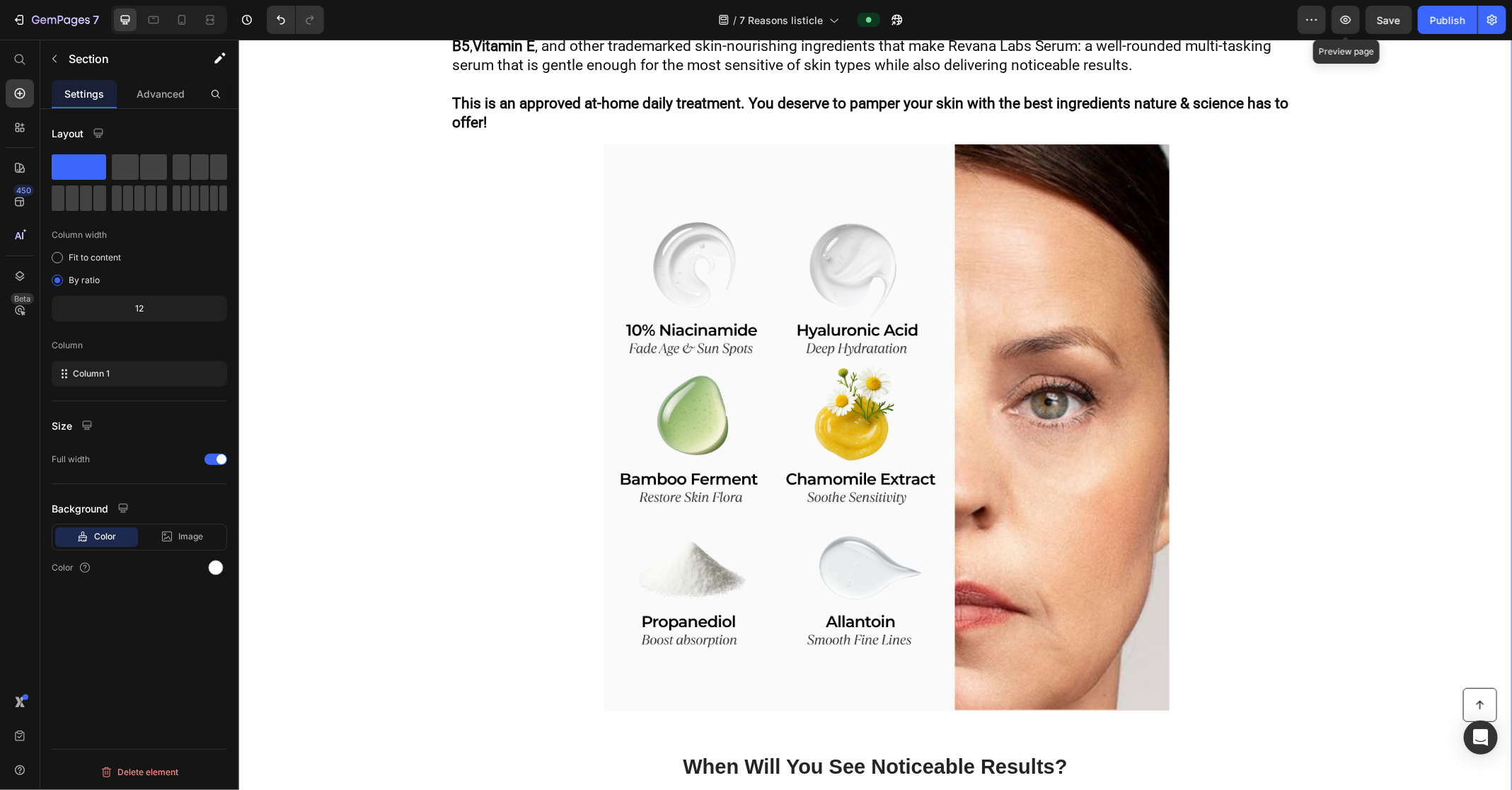 click on "Just 1 Bottle Targets  Age Spots ,  Sun Spots ,  Hormonal Spots ,  Wrinkles ,  Under-Eye Bags ,  Sagging Neck Skin  and does so much more…  Text Block Ladies, I'm going to share with you the truth about skincare that Dermatologists have been touting for years...  Skincare shouldn't be complicated! Advances in modern skin science have made it possible to get better results without having to go to the doctor for  painful  and e xpensive procedures.  A company called Revana Labs was recently featured on the Hallmark channel showcasing a  1-step solution  for women over 60 that delivered serious results... Text Block 7  Reasons Thousands  Of Women Over 60  Are Obsessed With This "Beauty Serum" Heading 1.  It Replaces The Need For Multiple Products. Heading Image 1.  It Replaces The Need For Multiple Products. Heading Use  Revana Labs Serum  as your  wrinkle serum, neck serum, eye serum, moisturizer, lifting & firming serum , and pretty much any other skincare product in your cabinet. It will  simplify Row 2" at bounding box center (875, 2972) 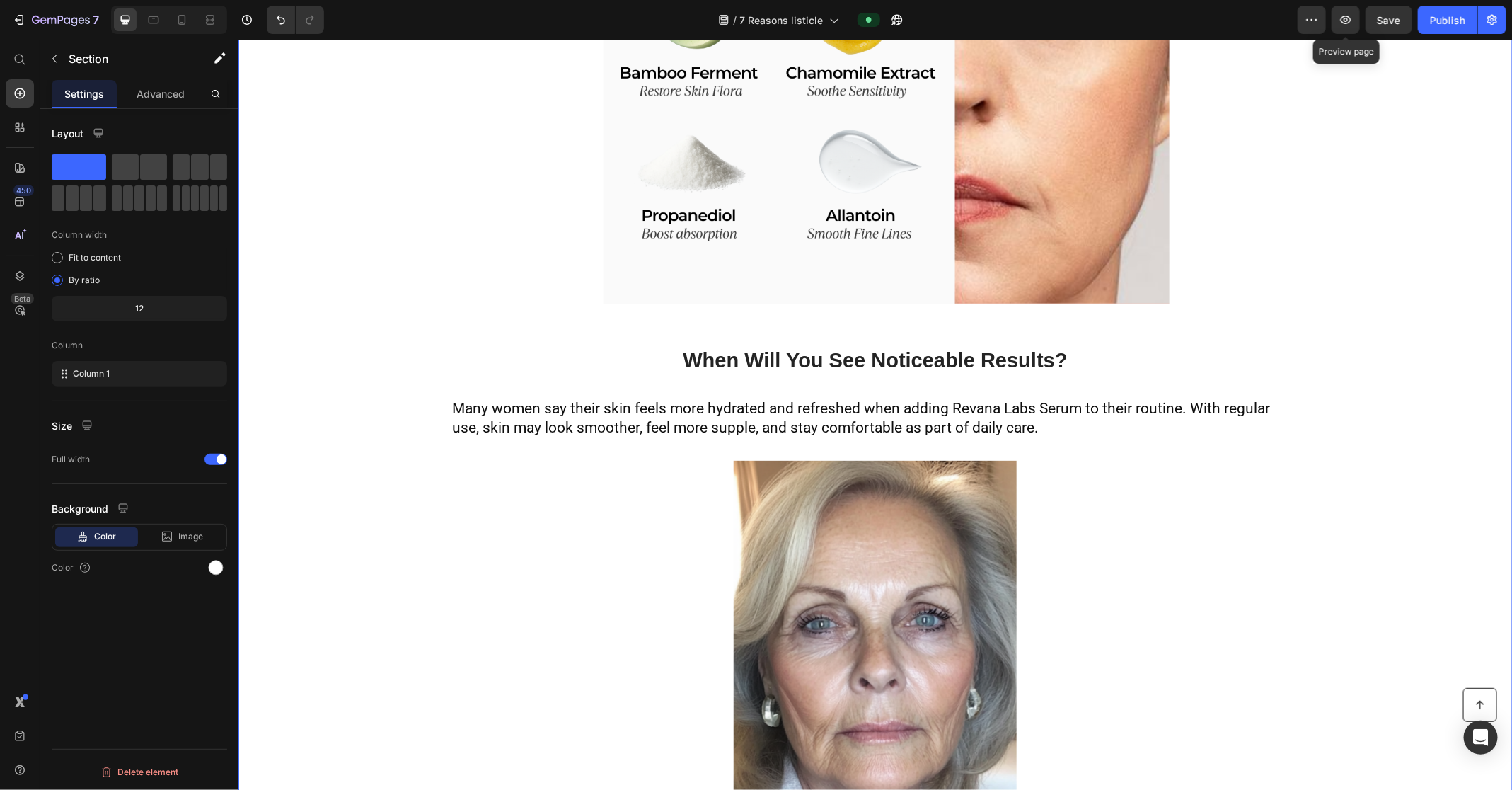 scroll, scrollTop: 5375, scrollLeft: 0, axis: vertical 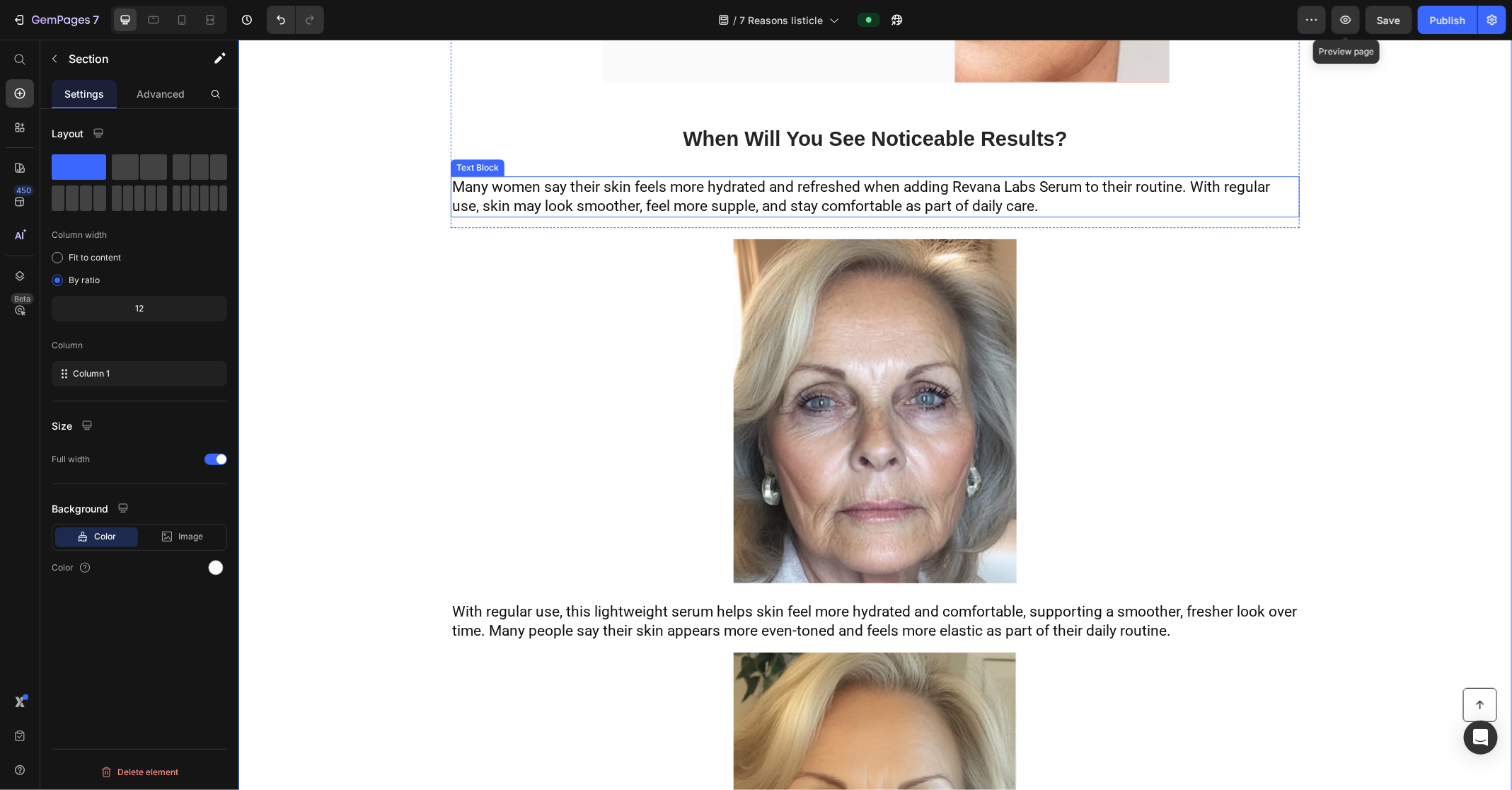 click on "Many women say their skin feels more hydrated and refreshed when adding Revana Labs Serum to their routine. With regular use, skin may look smoother, feel more supple, and stay comfortable as part of daily care." at bounding box center [860, 195] 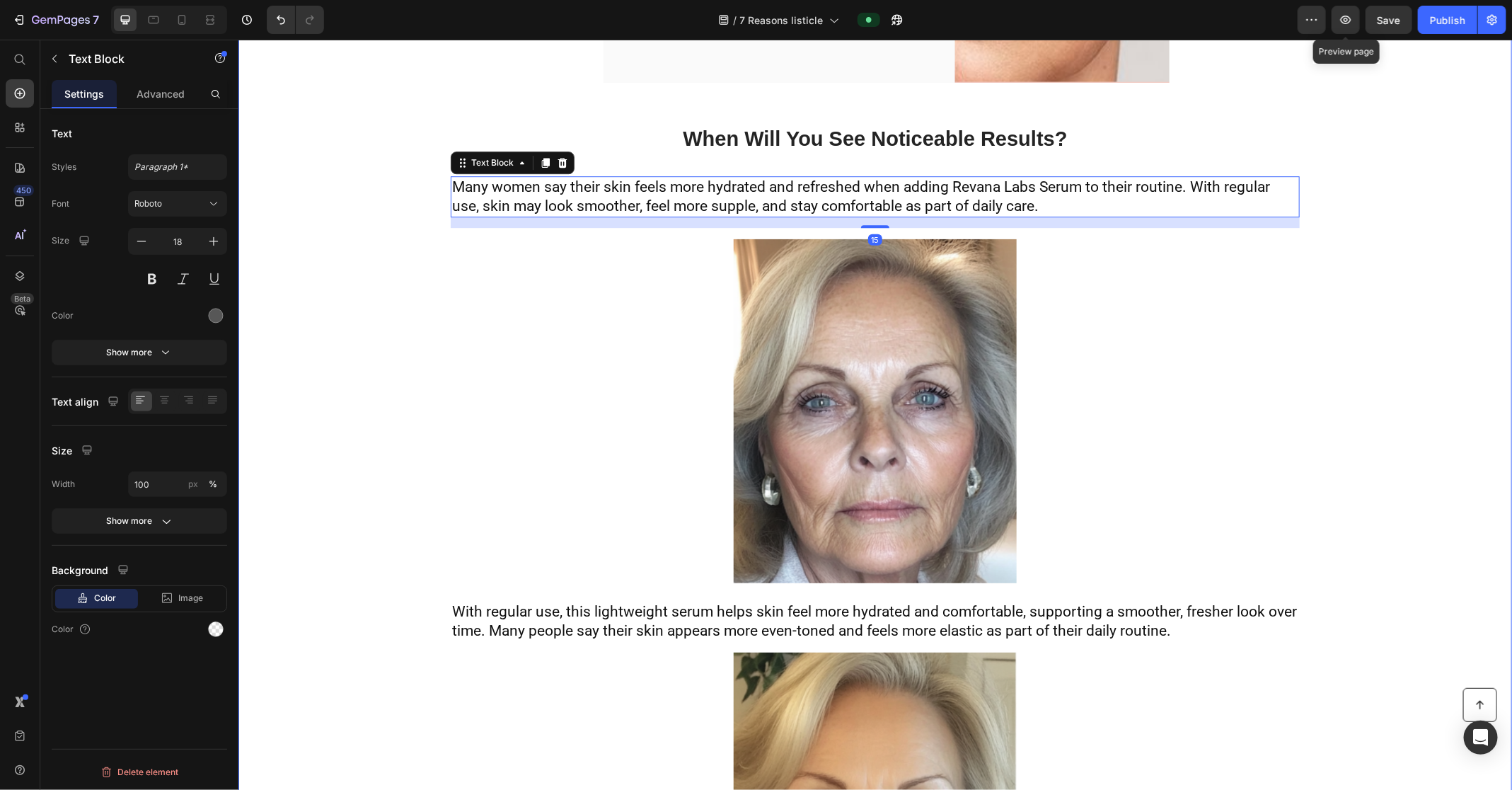 click on "Just 1 Bottle Targets  Age Spots ,  Sun Spots ,  Hormonal Spots ,  Wrinkles ,  Under-Eye Bags ,  Sagging Neck Skin  and does so much more…  Text Block Ladies, I'm going to share with you the truth about skincare that Dermatologists have been touting for years...  Skincare shouldn't be complicated! Advances in modern skin science have made it possible to get better results without having to go to the doctor for  painful  and e xpensive procedures.  A company called Revana Labs was recently featured on the Hallmark channel showcasing a  1-step solution  for women over 60 that delivered serious results... Text Block 7  Reasons Thousands  Of Women Over 60  Are Obsessed With This "Beauty Serum" Heading 1.  It Replaces The Need For Multiple Products. Heading Image 1.  It Replaces The Need For Multiple Products. Heading Use  Revana Labs Serum  as your  wrinkle serum, neck serum, eye serum, moisturizer, lifting & firming serum , and pretty much any other skincare product in your cabinet. It will  simplify Row 2" at bounding box center (875, 2344) 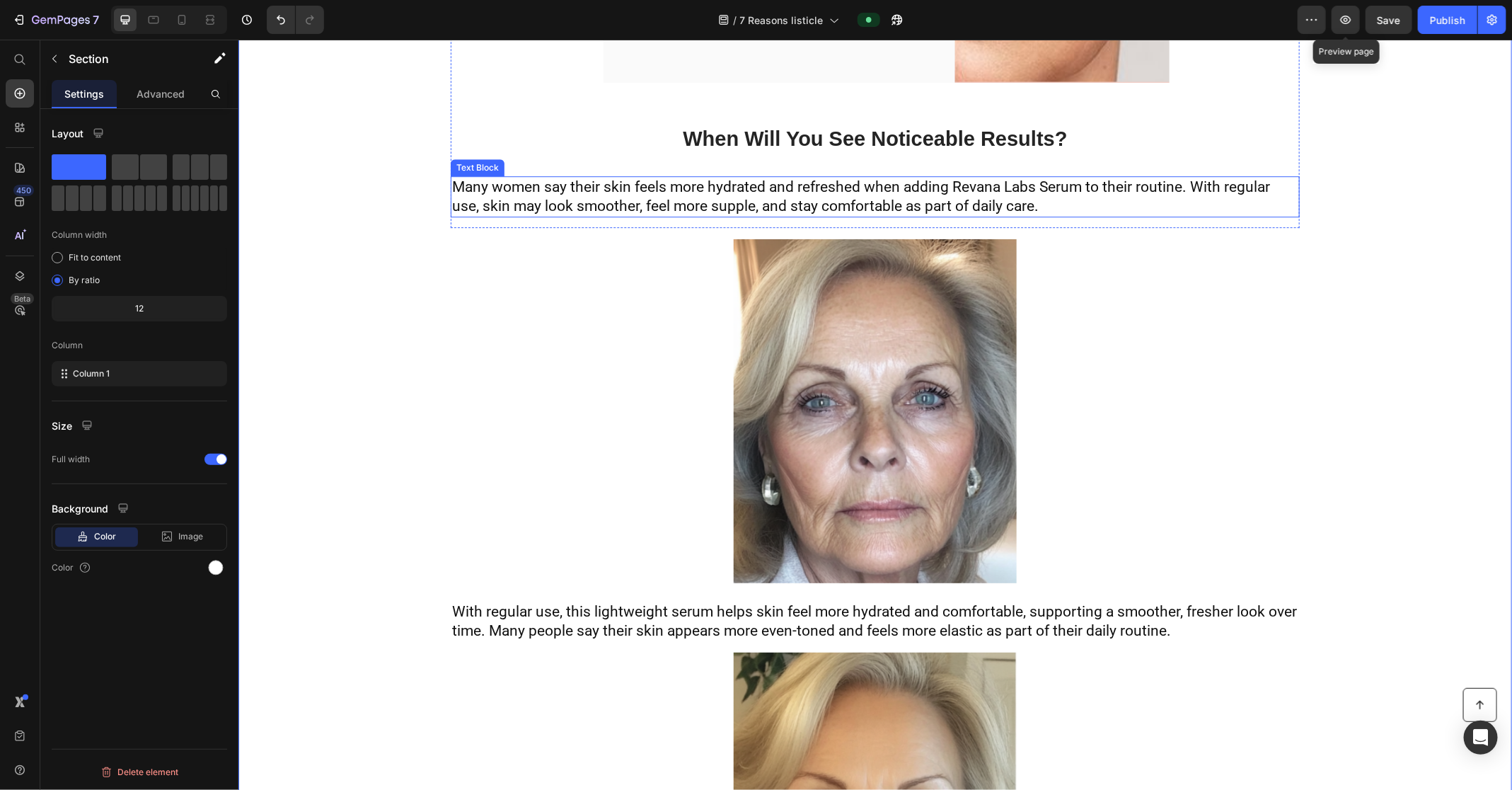 click on "Many women say their skin feels more hydrated and refreshed when adding Revana Labs Serum to their routine. With regular use, skin may look smoother, feel more supple, and stay comfortable as part of daily care." at bounding box center (860, 195) 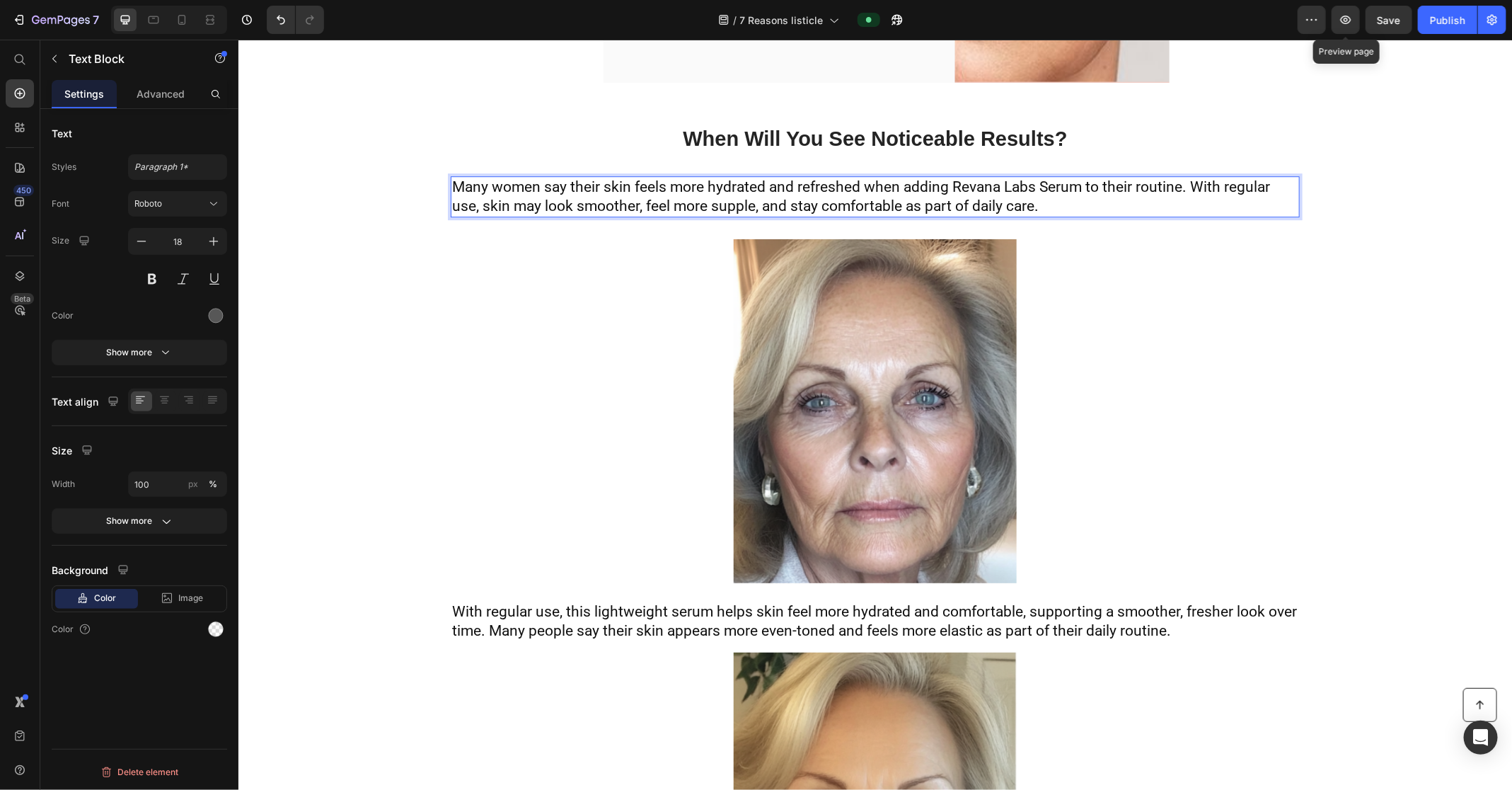 click on "Many women say their skin feels more hydrated and refreshed when adding Revana Labs Serum to their routine. With regular use, skin may look smoother, feel more supple, and stay comfortable as part of daily care." at bounding box center (860, 195) 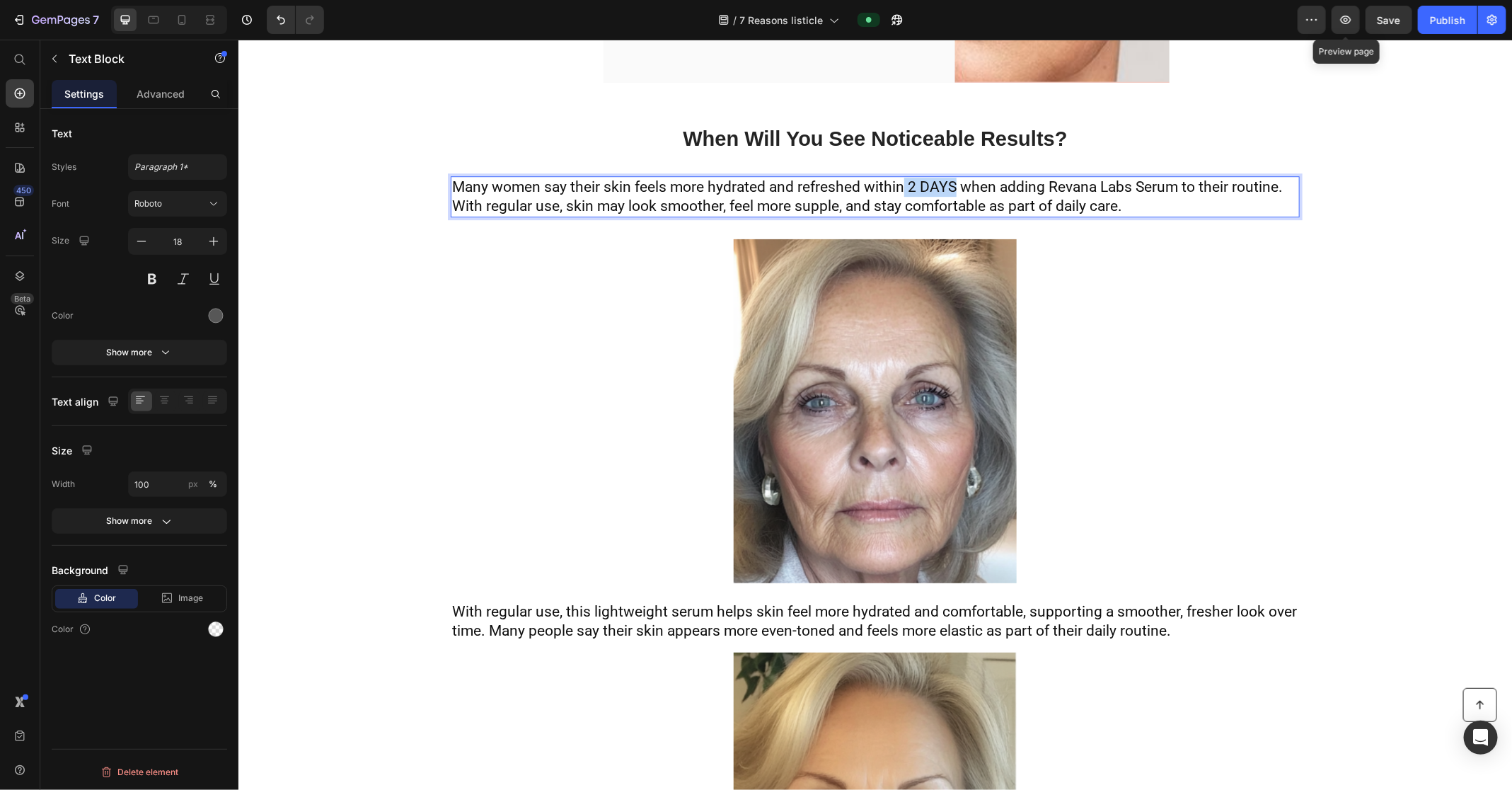 click on "Many women say their skin feels more hydrated and refreshed within 2 DAYS when adding Revana Labs Serum to their routine. With regular use, skin may look smoother, feel more supple, and stay comfortable as part of daily care." at bounding box center [867, 195] 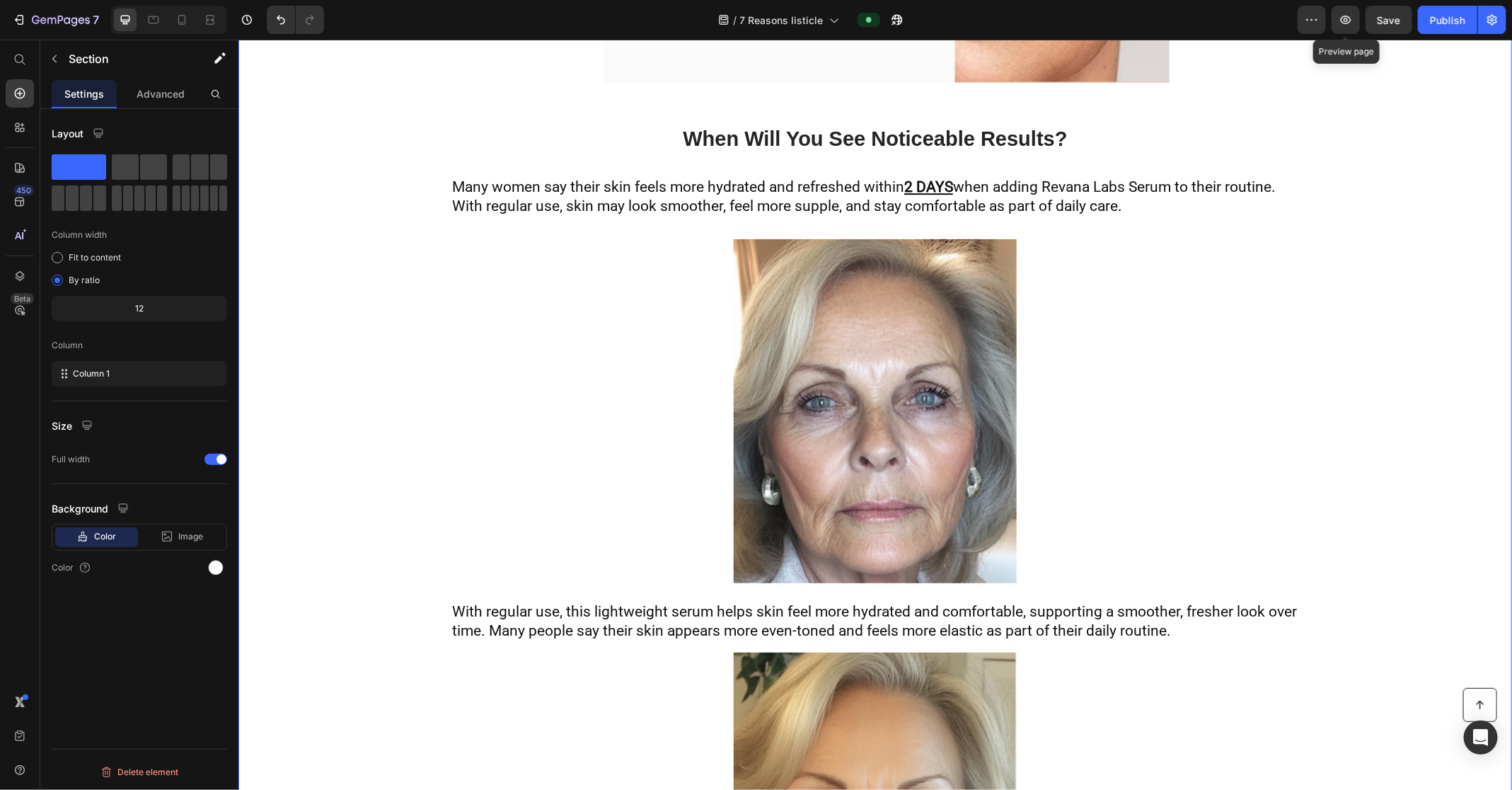 click on "Just 1 Bottle Targets  Age Spots ,  Sun Spots ,  Hormonal Spots ,  Wrinkles ,  Under-Eye Bags ,  Sagging Neck Skin  and does so much more…  Text Block Ladies, I'm going to share with you the truth about skincare that Dermatologists have been touting for years...  Skincare shouldn't be complicated! Advances in modern skin science have made it possible to get better results without having to go to the doctor for  painful  and e xpensive procedures.  A company called Revana Labs was recently featured on the Hallmark channel showcasing a  1-step solution  for women over 60 that delivered serious results... Text Block 7  Reasons Thousands  Of Women Over 60  Are Obsessed With This "Beauty Serum" Heading 1.  It Replaces The Need For Multiple Products. Heading Image 1.  It Replaces The Need For Multiple Products. Heading Use  Revana Labs Serum  as your  wrinkle serum, neck serum, eye serum, moisturizer, lifting & firming serum , and pretty much any other skincare product in your cabinet. It will  simplify Row 2" at bounding box center [875, 2344] 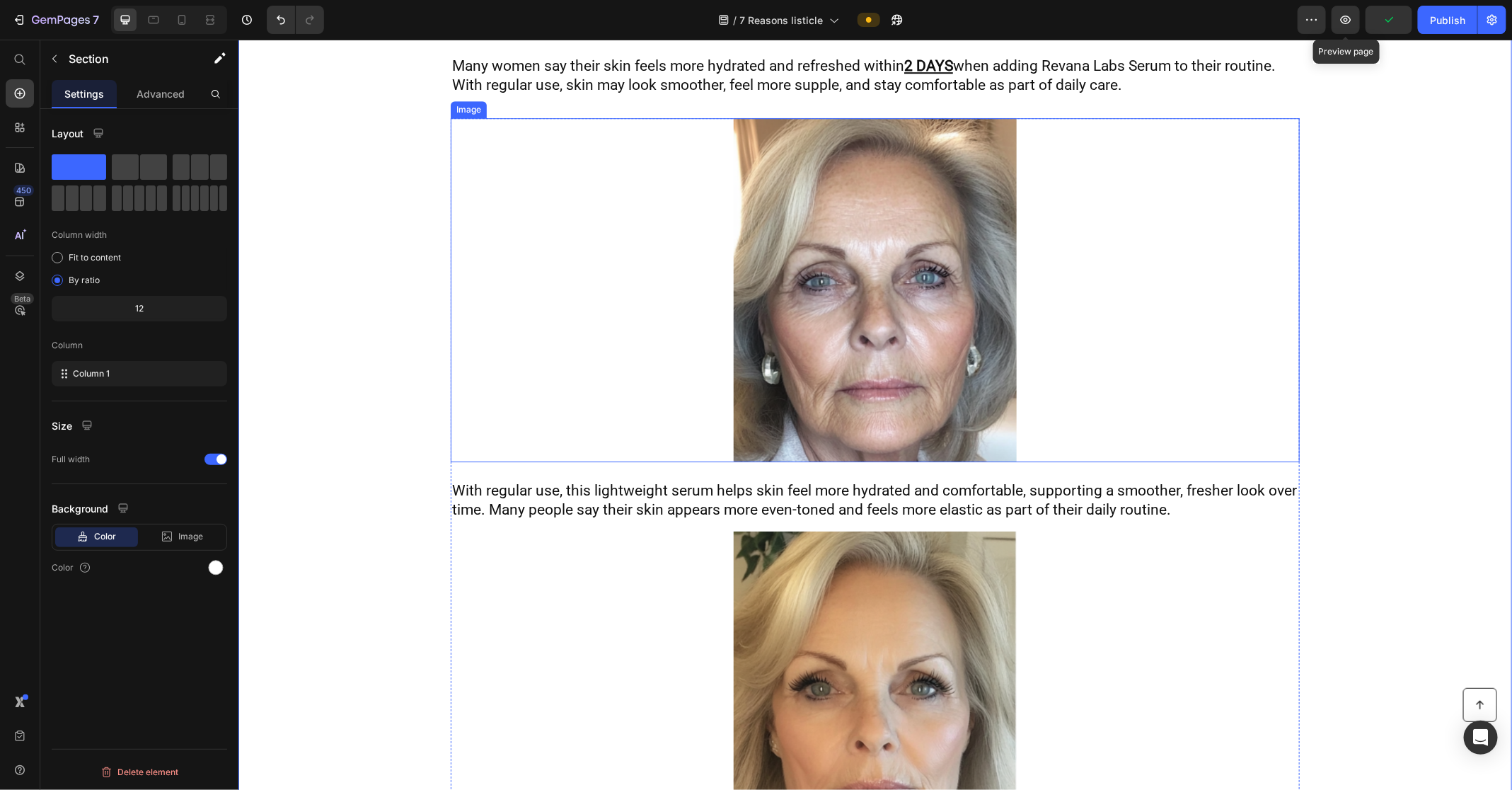 scroll, scrollTop: 5549, scrollLeft: 0, axis: vertical 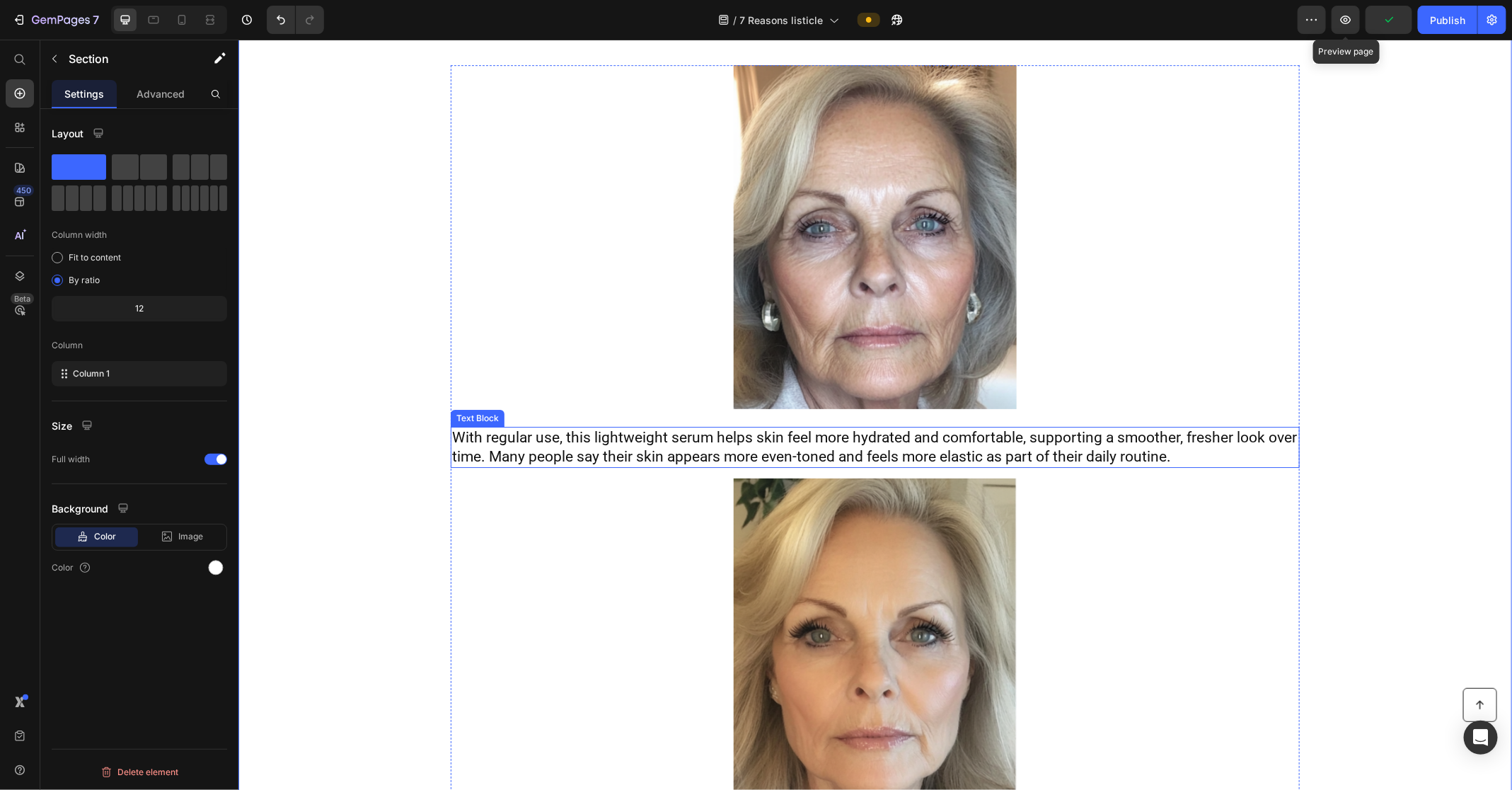 click on "With regular use, this lightweight serum helps skin feel more hydrated and comfortable, supporting a smoother, fresher look over time. Many people say their skin appears more even-toned and feels more elastic as part of their daily routine." at bounding box center (874, 446) 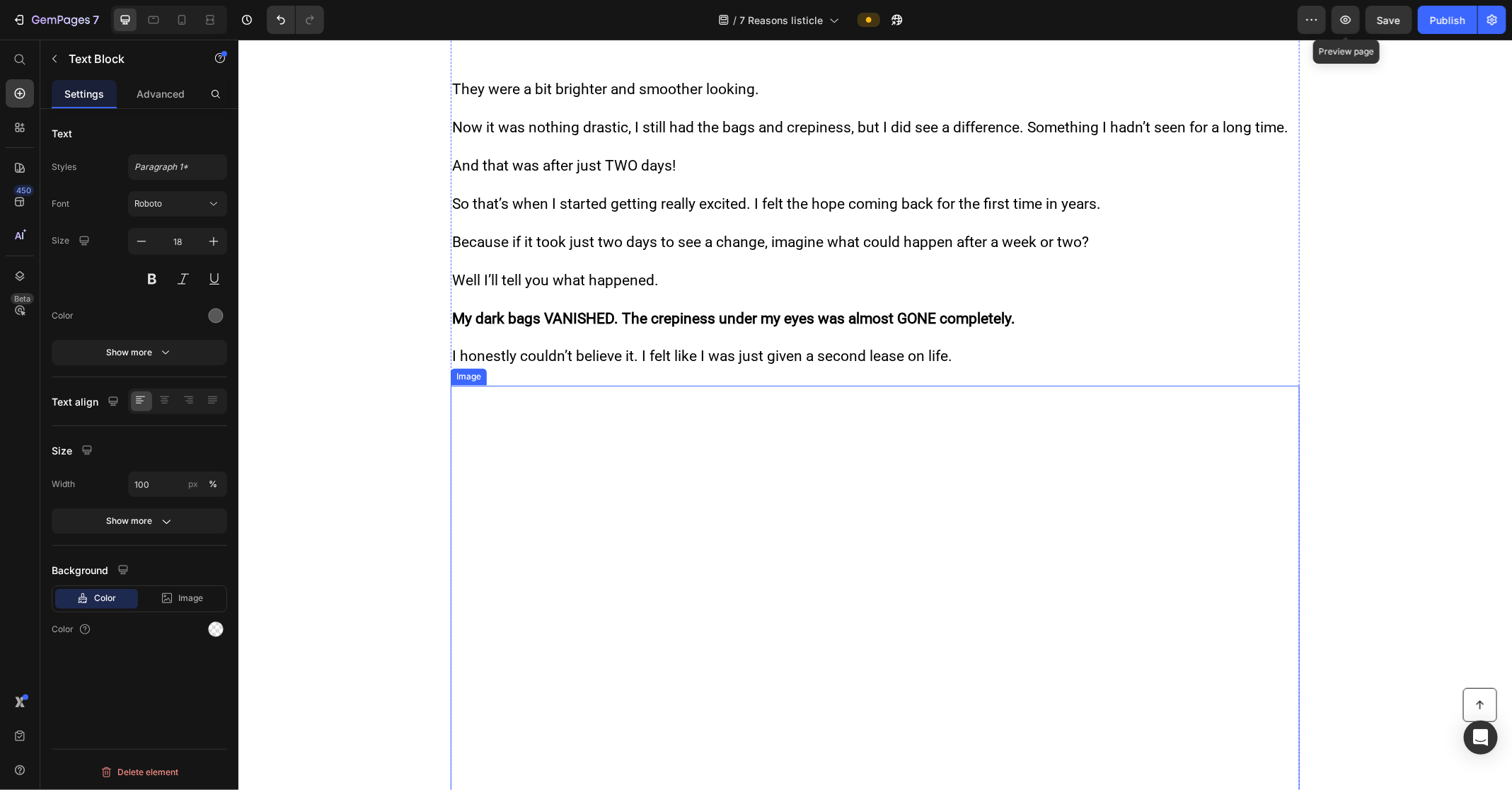 scroll, scrollTop: 7161, scrollLeft: 0, axis: vertical 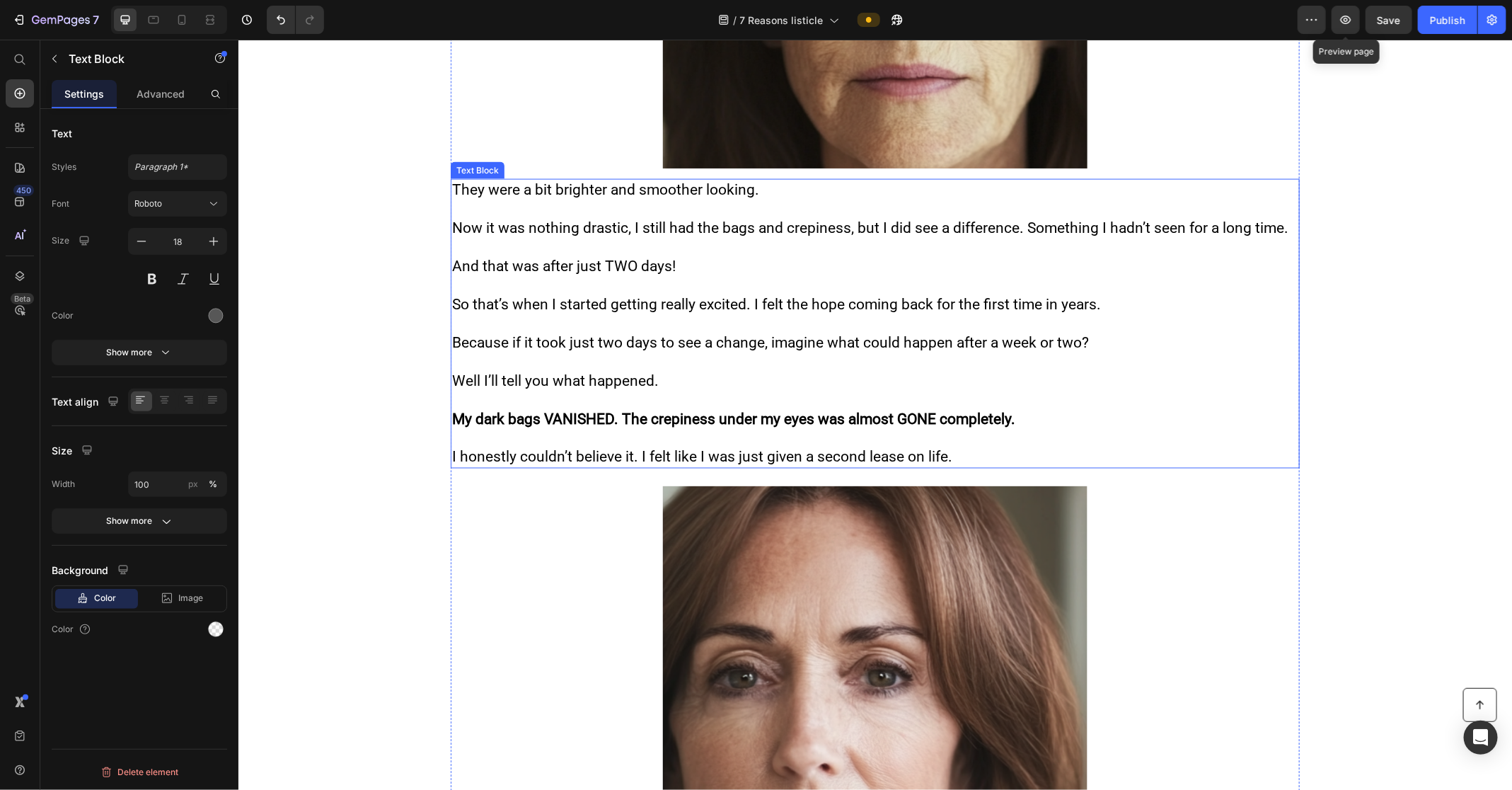 click on "My dark bags VANISHED. The crepiness under my eyes was almost GONE completely." at bounding box center [875, 418] 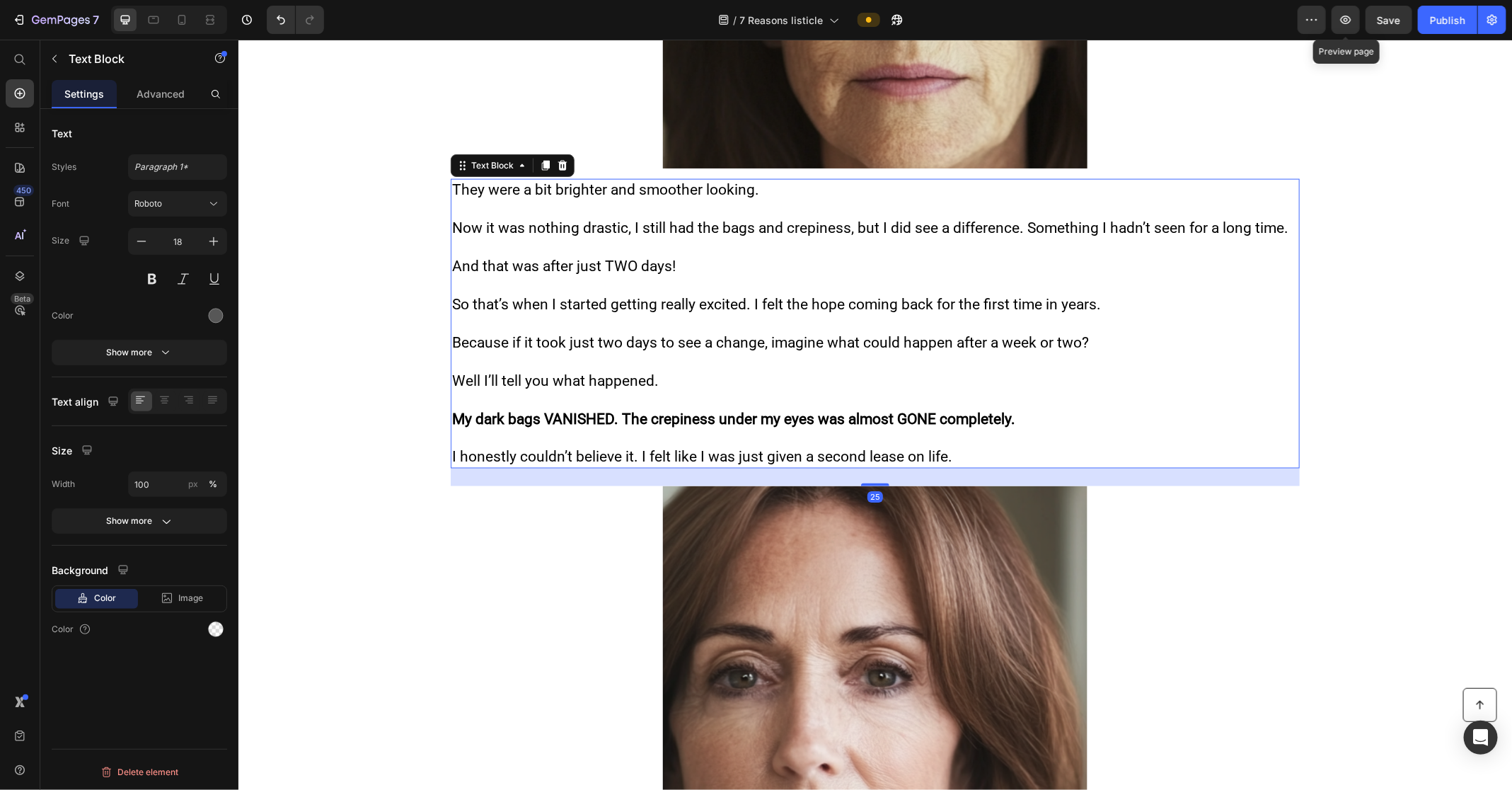 click on "My dark bags VANISHED. The crepiness under my eyes was almost GONE completely." at bounding box center [875, 418] 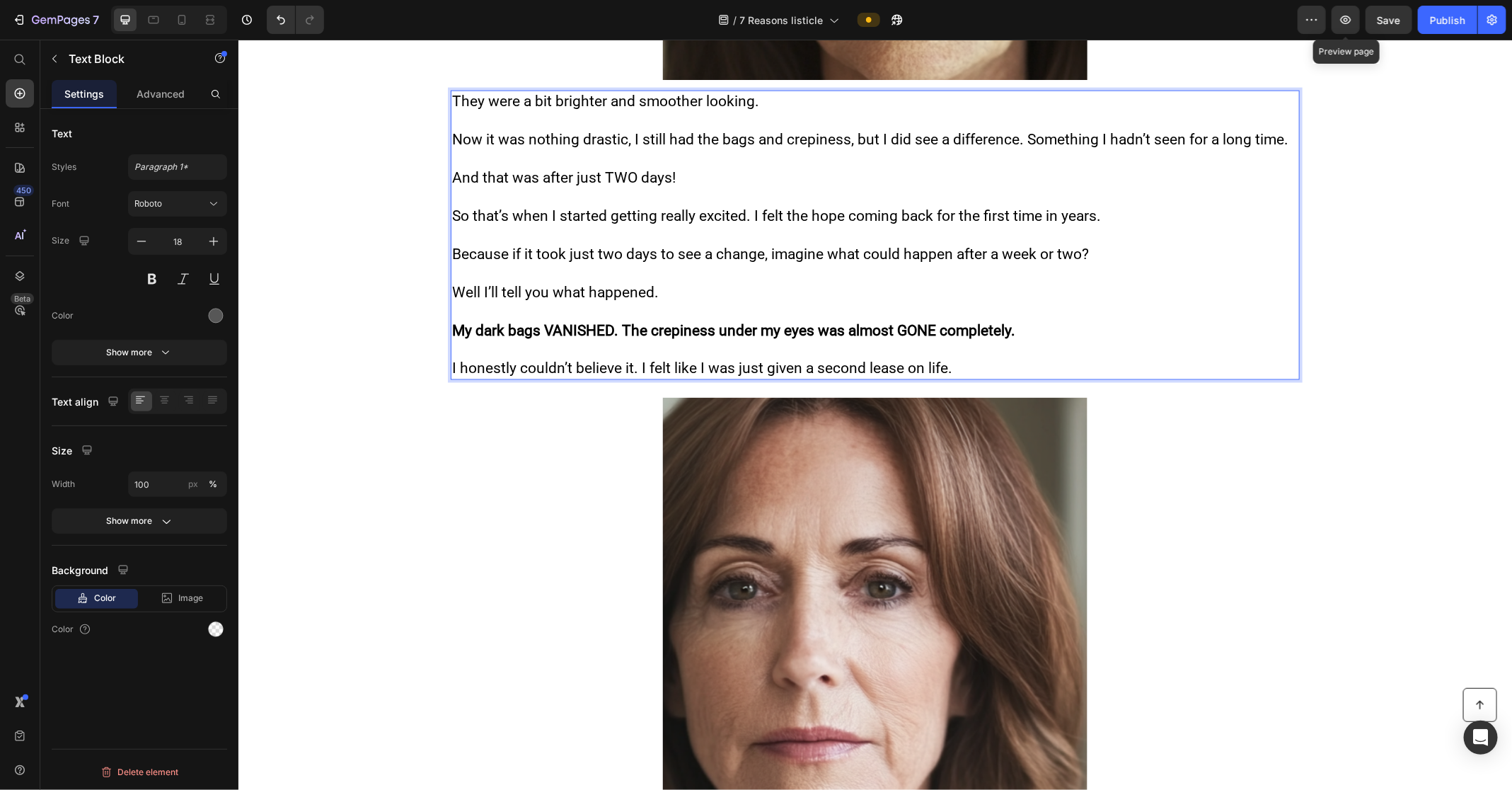 scroll, scrollTop: 7270, scrollLeft: 0, axis: vertical 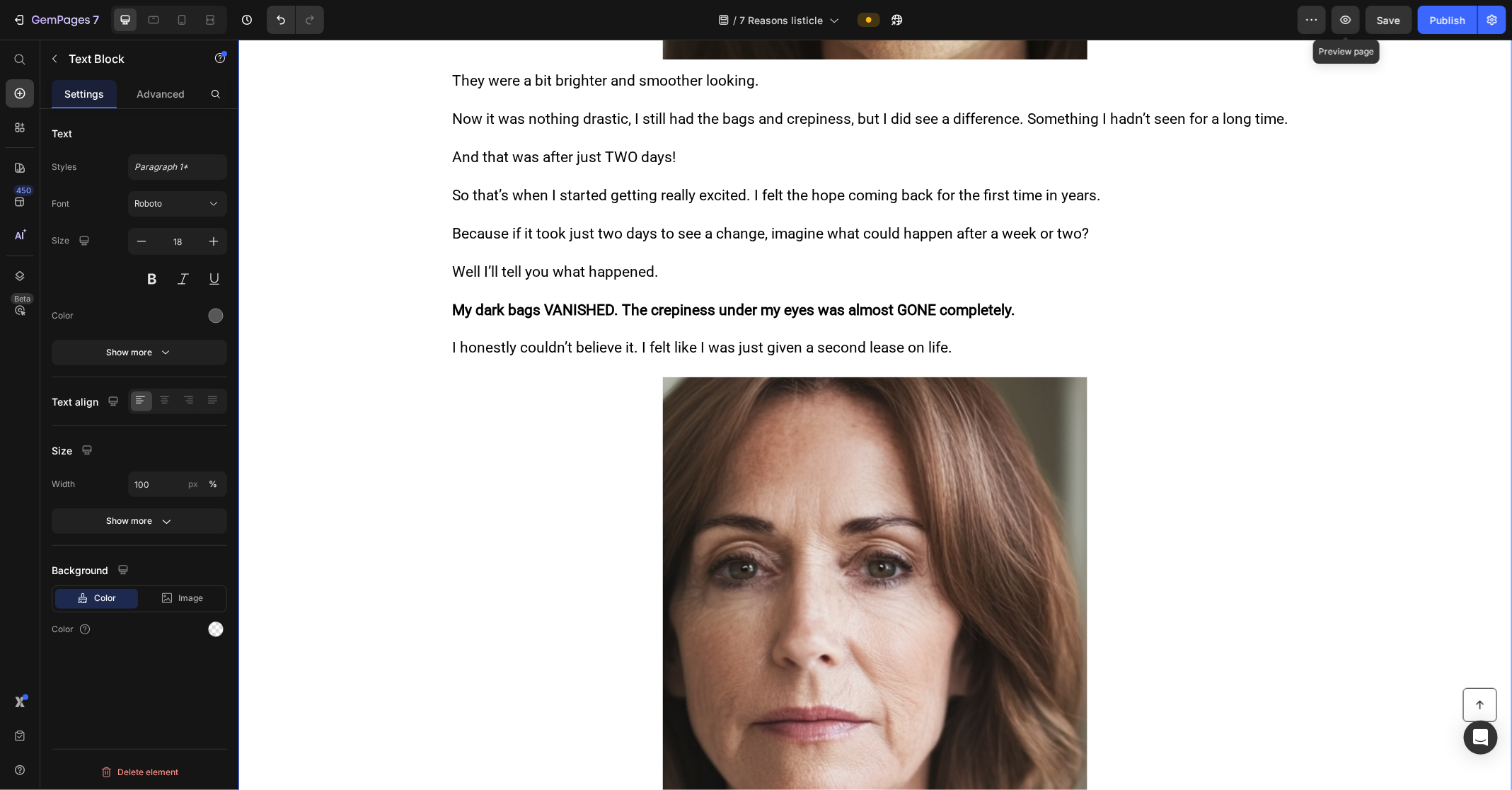 click on "Just 1 Bottle Targets  Age Spots ,  Sun Spots ,  Hormonal Spots ,  Wrinkles ,  Under-Eye Bags ,  Sagging Neck Skin  and does so much more…  Text Block Ladies, I'm going to share with you the truth about skincare that Dermatologists have been touting for years...  Skincare shouldn't be complicated! Advances in modern skin science have made it possible to get better results without having to go to the doctor for  painful  and e xpensive procedures.  A company called Revana Labs was recently featured on the Hallmark channel showcasing a  1-step solution  for women over 60 that delivered serious results... Text Block 7  Reasons Thousands  Of Women Over 60  Are Obsessed With This "Beauty Serum" Heading 1.  It Replaces The Need For Multiple Products. Heading Image 1.  It Replaces The Need For Multiple Products. Heading Use  Revana Labs Serum  as your  wrinkle serum, neck serum, eye serum, moisturizer, lifting & firming serum , and pretty much any other skincare product in your cabinet. It will  simplify Row 2" at bounding box center [875, 449] 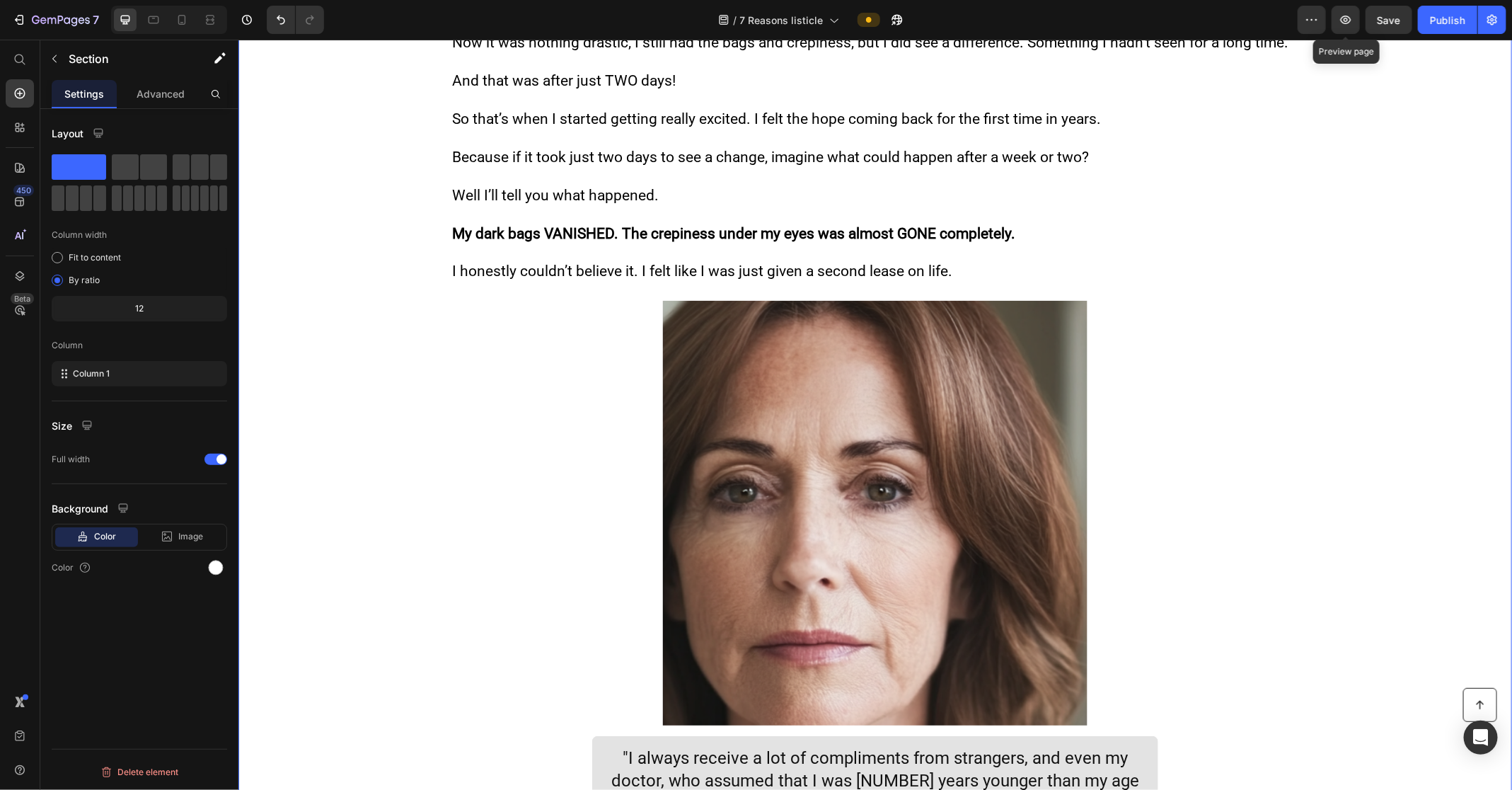 scroll, scrollTop: 7385, scrollLeft: 0, axis: vertical 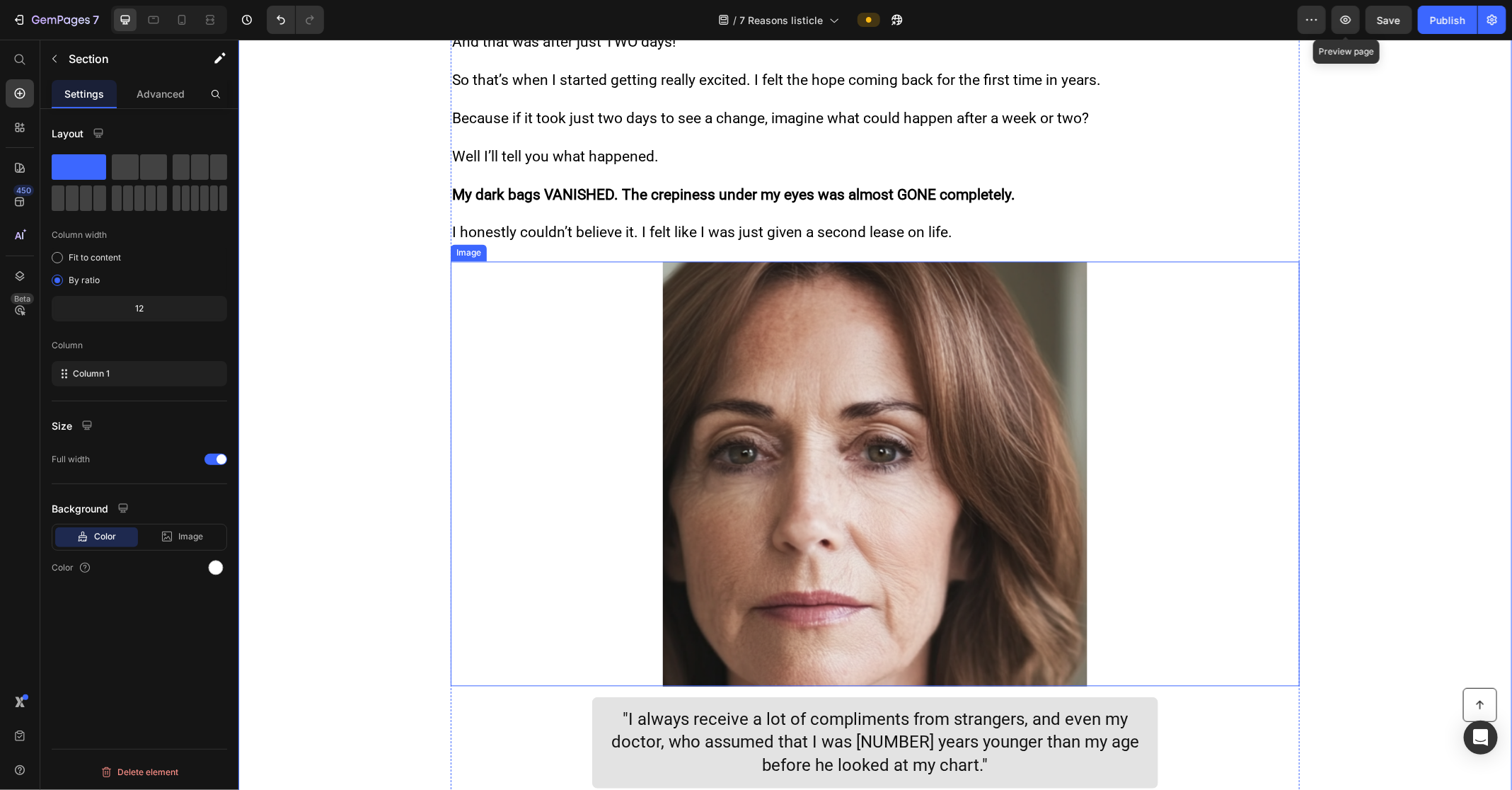 click on "My dark bags VANISHED. The crepiness under my eyes was almost GONE completely." at bounding box center [875, 194] 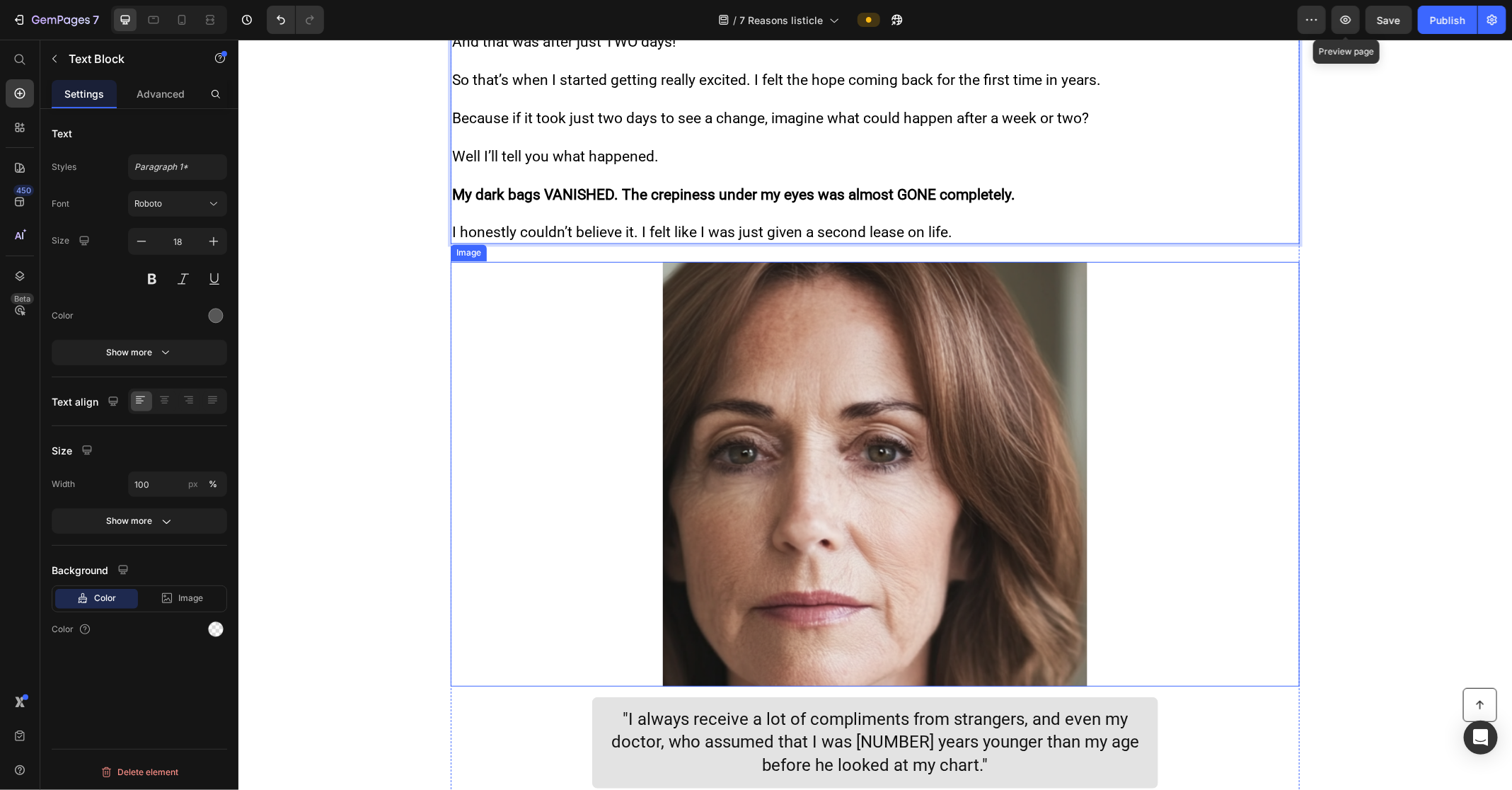 click at bounding box center (875, 474) 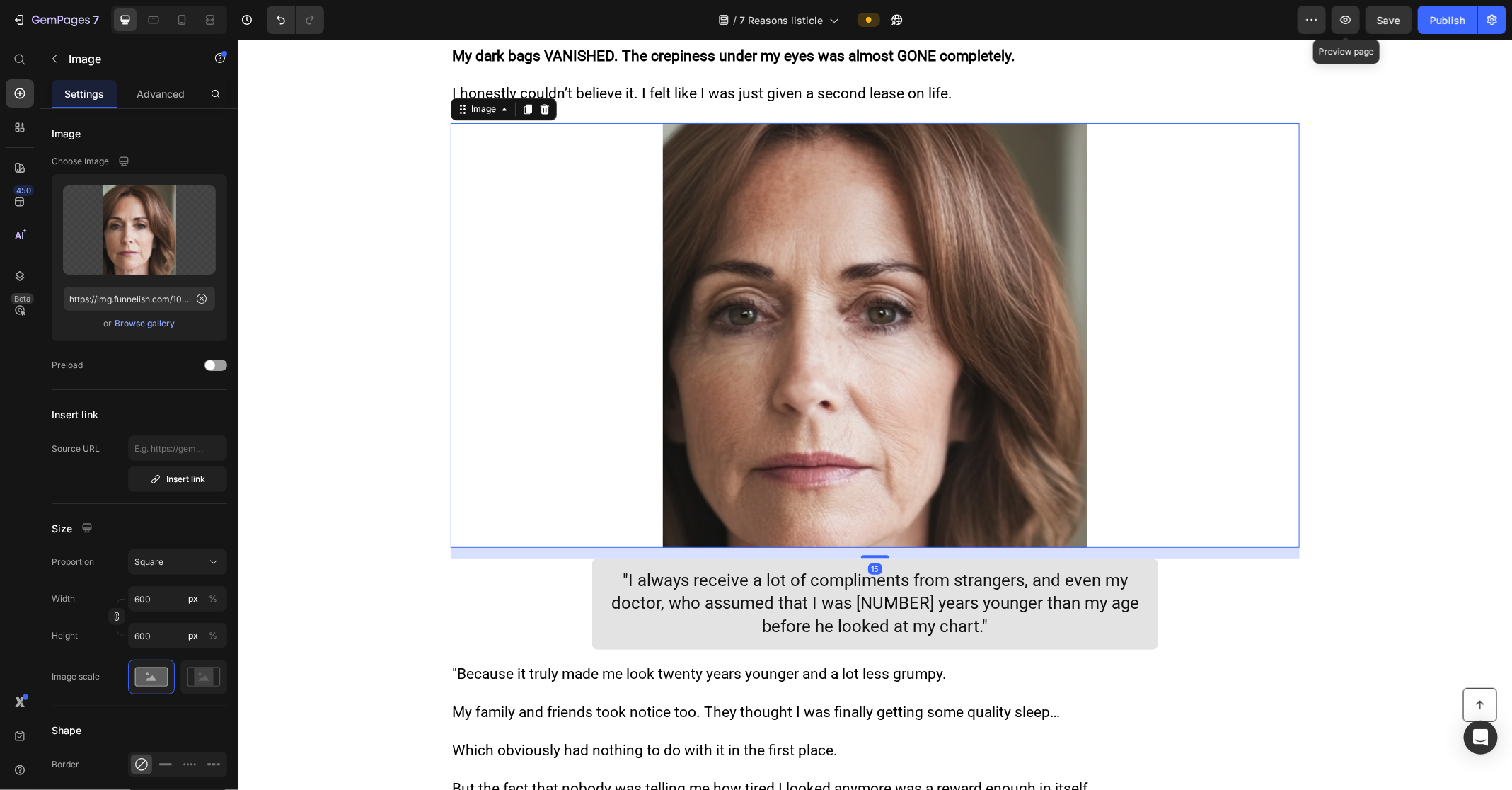 scroll, scrollTop: 7786, scrollLeft: 0, axis: vertical 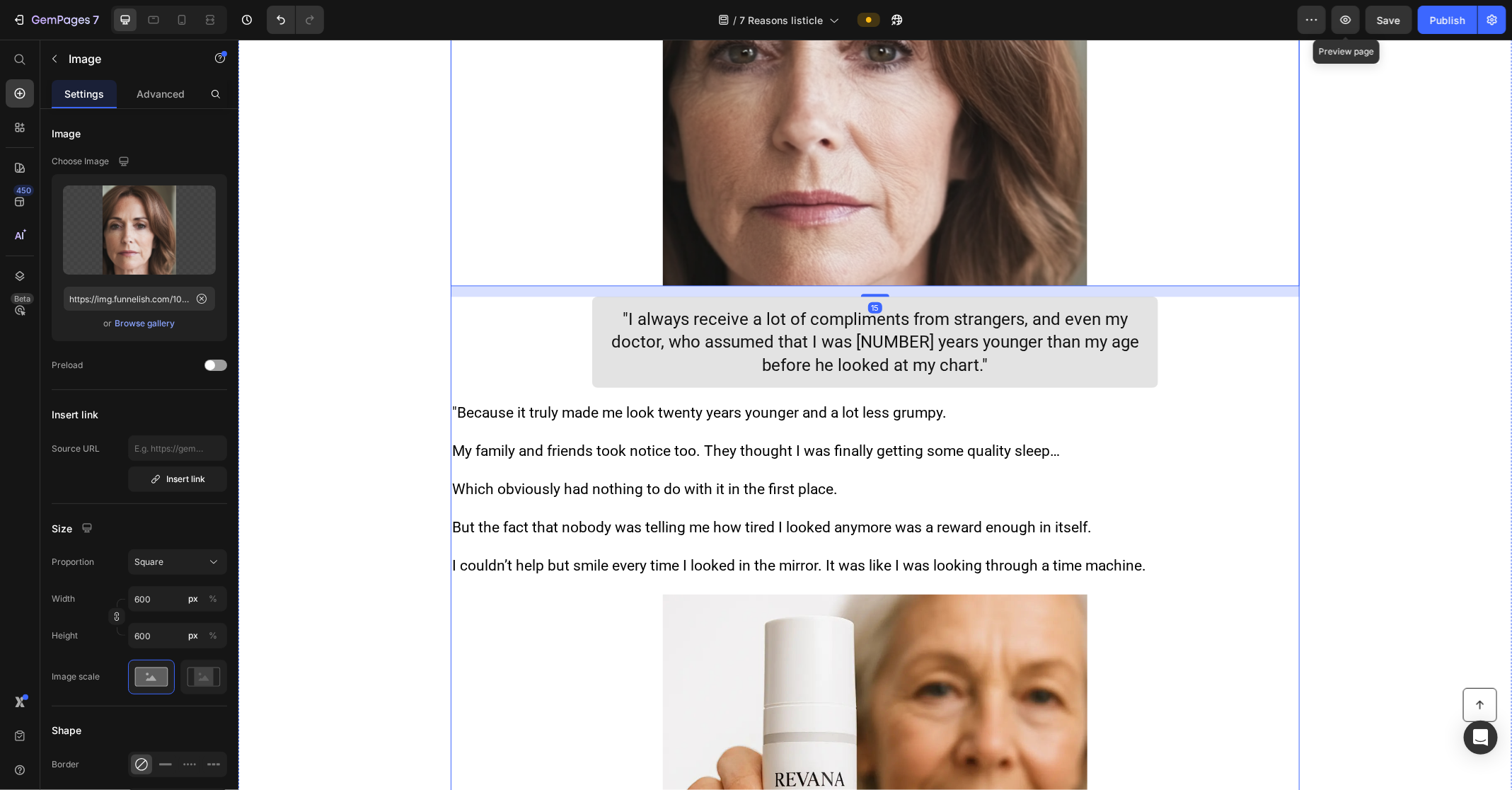 click on ""I always receive a lot of compliments from strangers, and even my doctor, who assumed that I was 20 years younger than my age before he looked at my chart."" at bounding box center [875, 342] 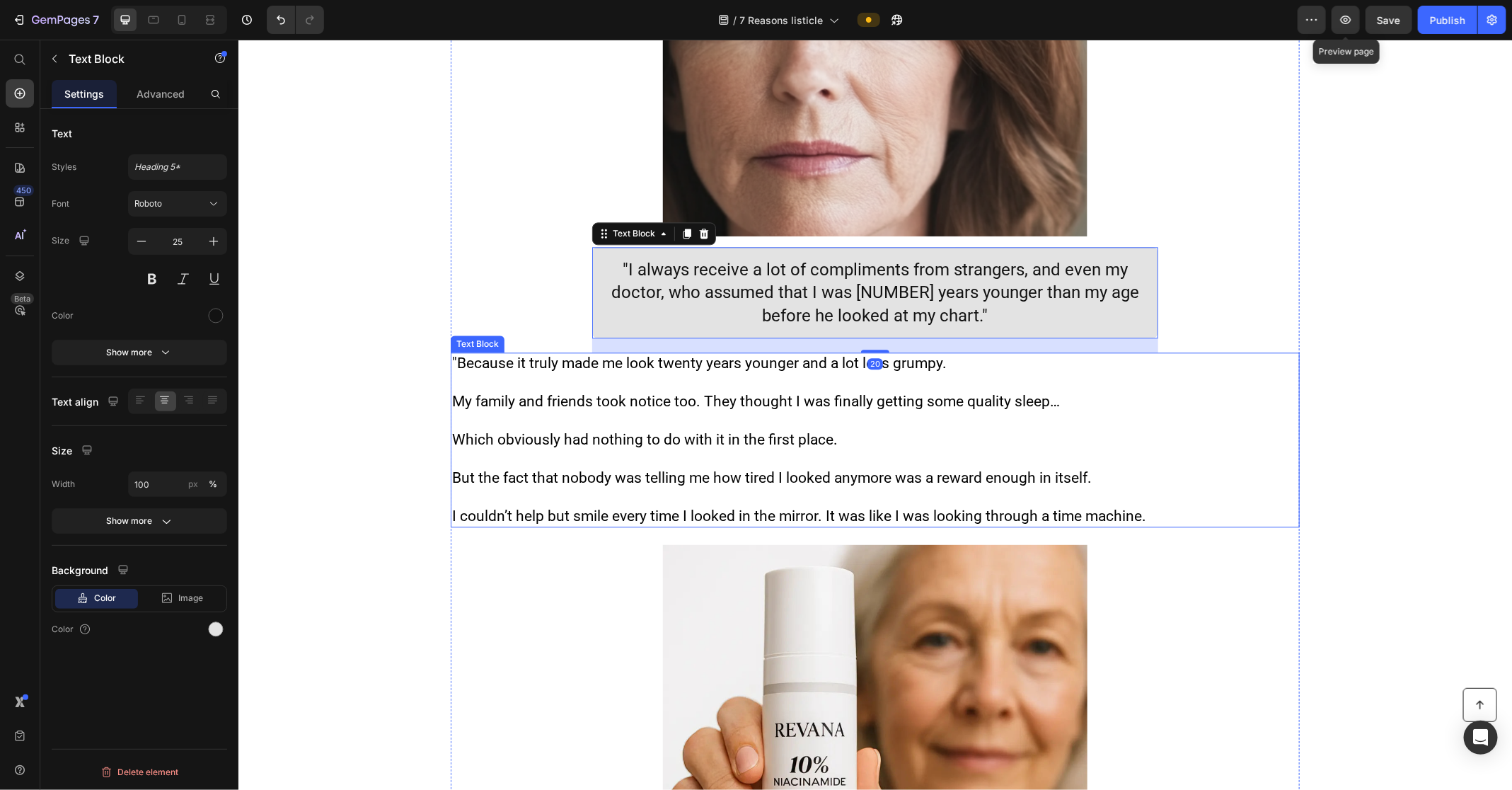 scroll, scrollTop: 7981, scrollLeft: 0, axis: vertical 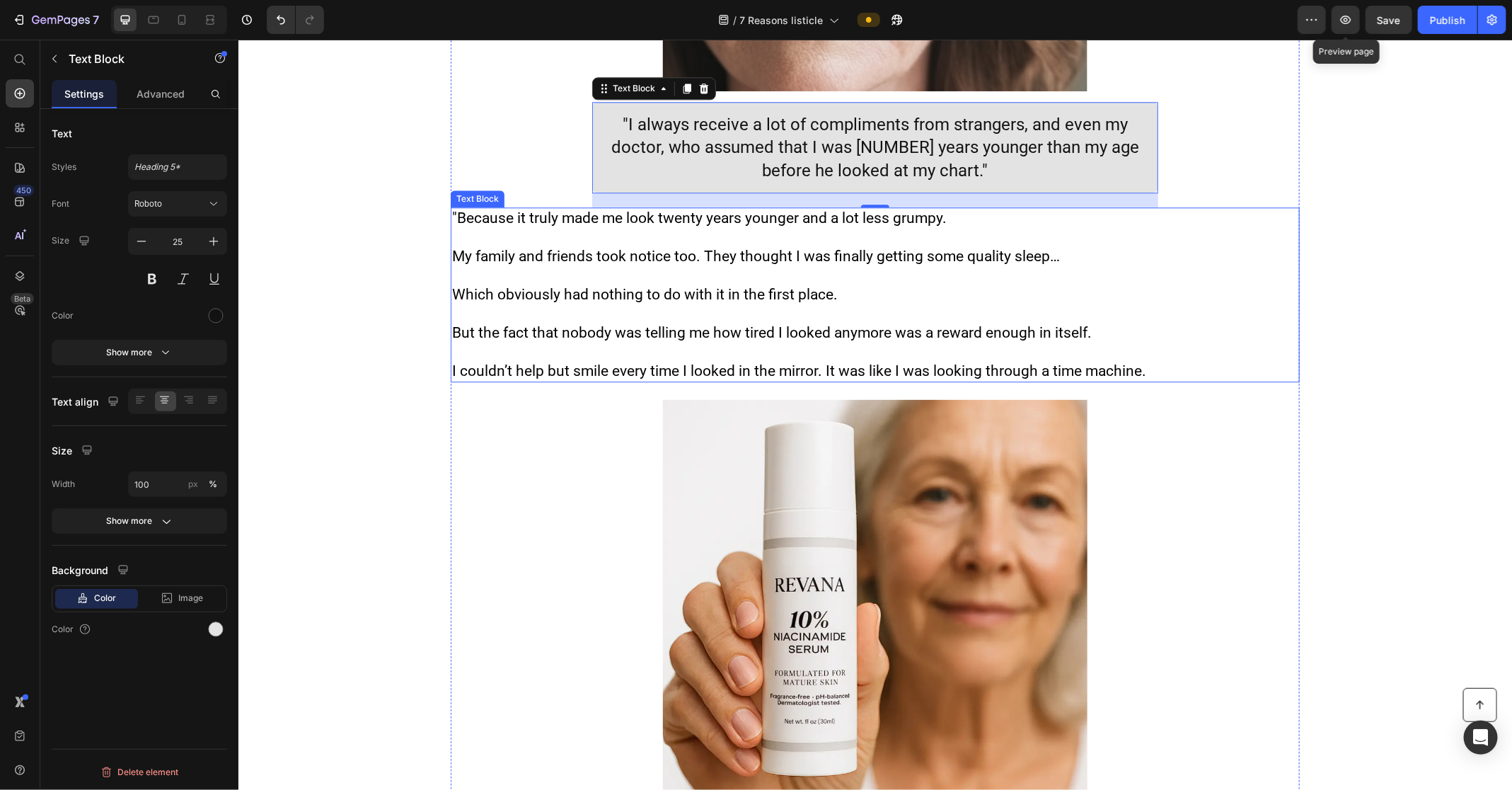 click at bounding box center [875, 351] 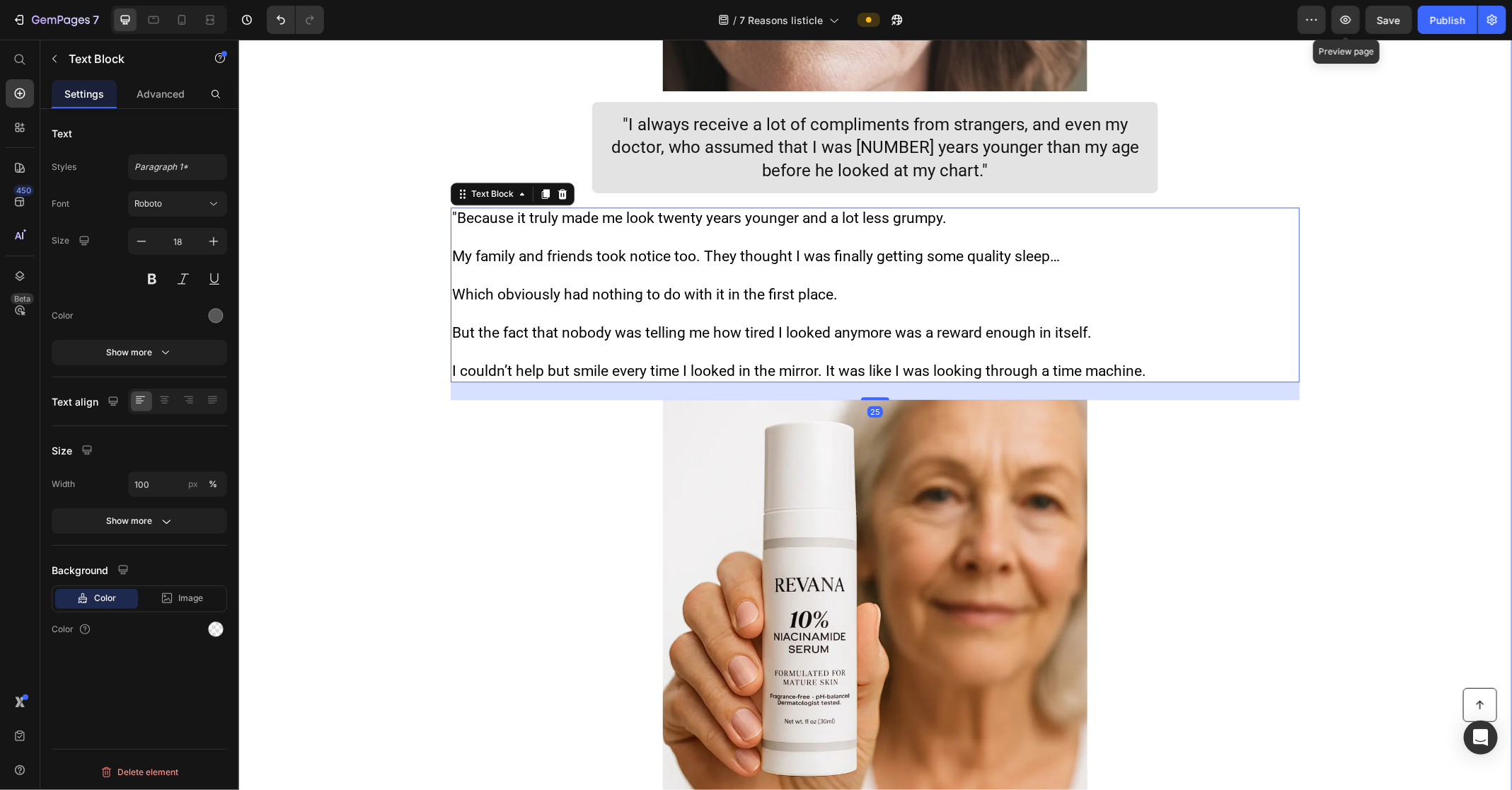 click on "Just 1 Bottle Targets  Age Spots ,  Sun Spots ,  Hormonal Spots ,  Wrinkles ,  Under-Eye Bags ,  Sagging Neck Skin  and does so much more…  Text Block Ladies, I'm going to share with you the truth about skincare that Dermatologists have been touting for years...  Skincare shouldn't be complicated! Advances in modern skin science have made it possible to get better results without having to go to the doctor for  painful  and e xpensive procedures.  A company called Revana Labs was recently featured on the Hallmark channel showcasing a  1-step solution  for women over 60 that delivered serious results... Text Block 7  Reasons Thousands  Of Women Over 60  Are Obsessed With This "Beauty Serum" Heading 1.  It Replaces The Need For Multiple Products. Heading Image 1.  It Replaces The Need For Multiple Products. Heading Use  Revana Labs Serum  as your  wrinkle serum, neck serum, eye serum, moisturizer, lifting & firming serum , and pretty much any other skincare product in your cabinet. It will  simplify Row 2" at bounding box center (875, -262) 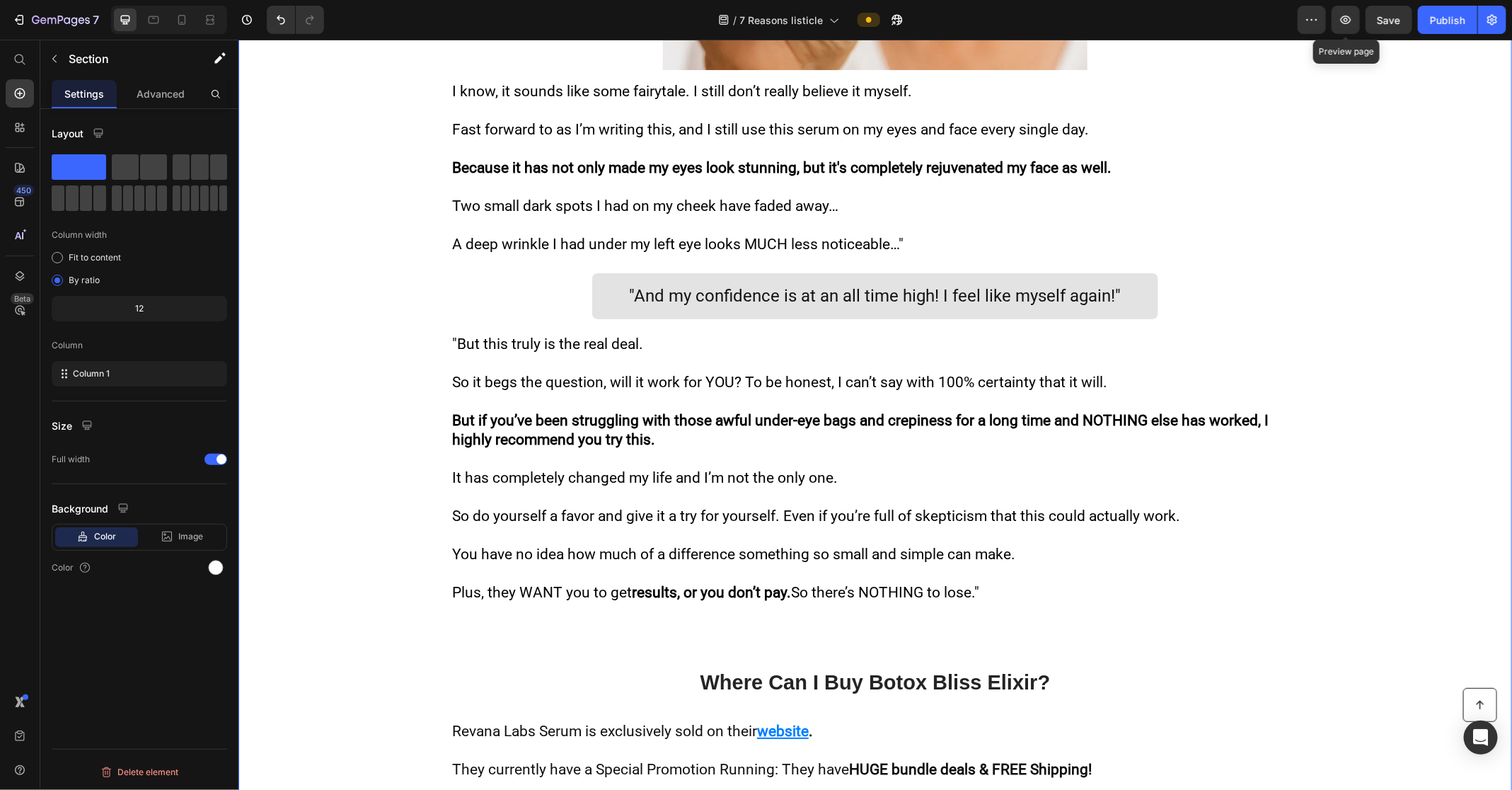 scroll, scrollTop: 8262, scrollLeft: 0, axis: vertical 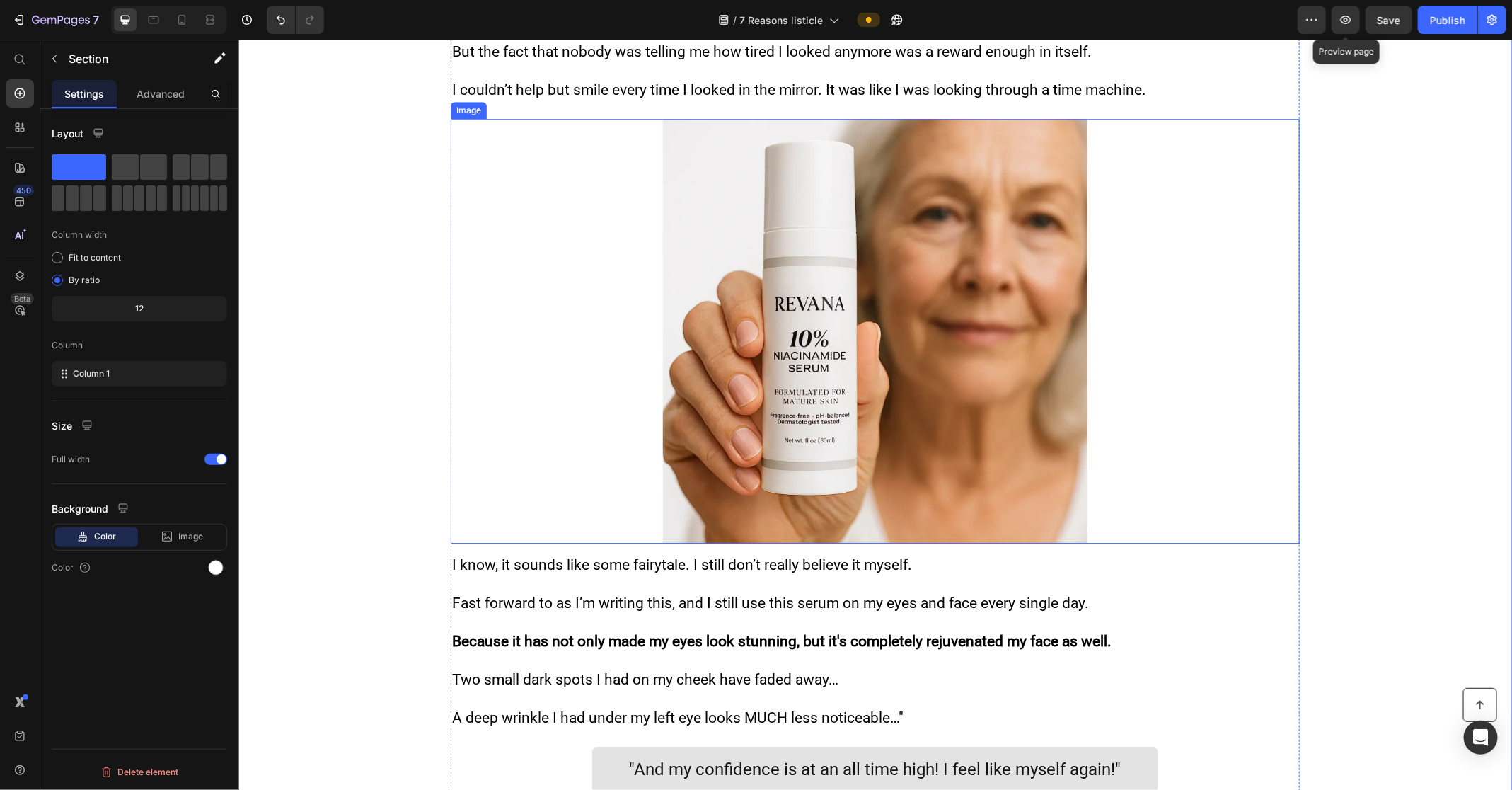click at bounding box center [875, 331] 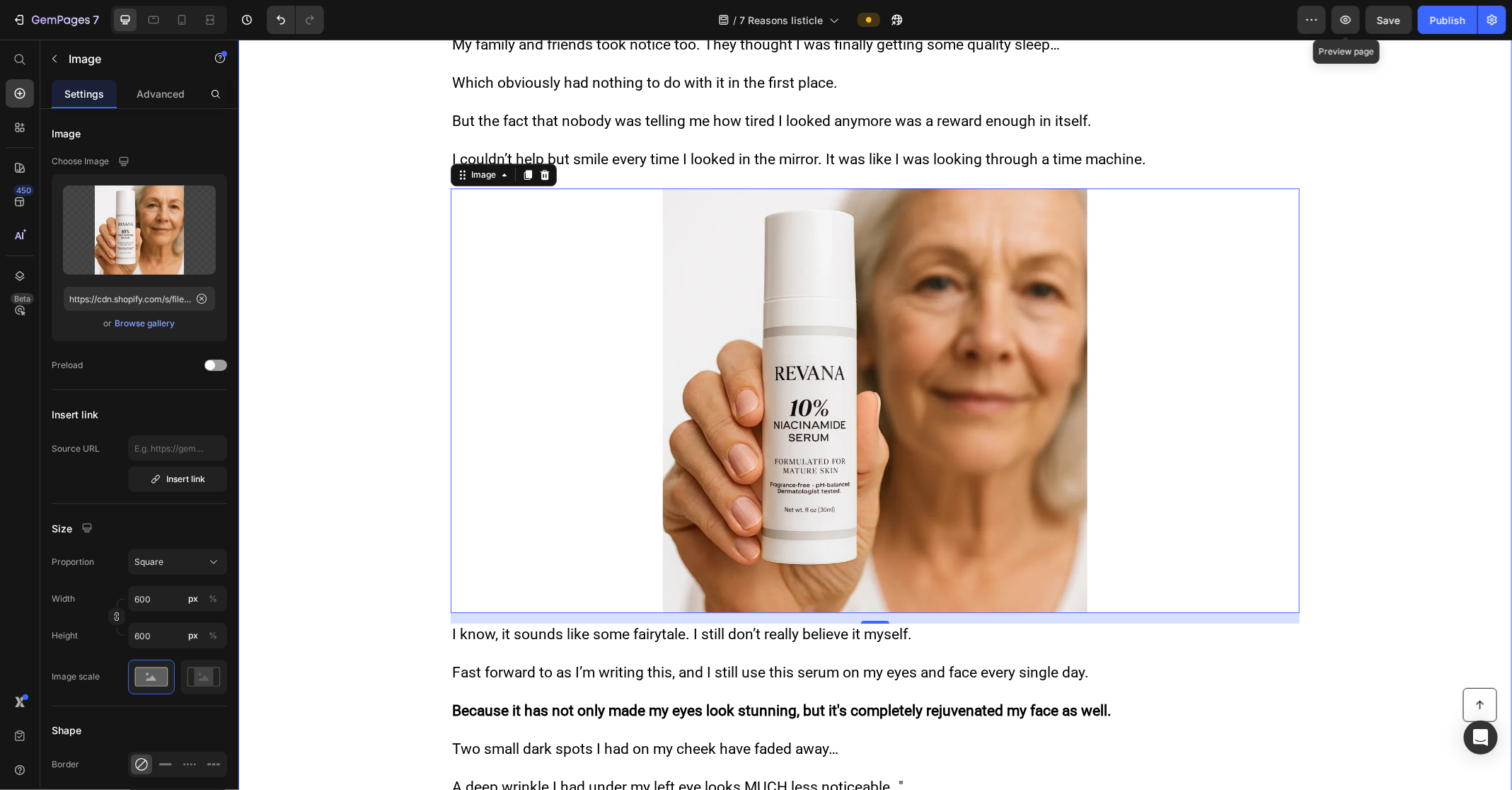 scroll, scrollTop: 8182, scrollLeft: 0, axis: vertical 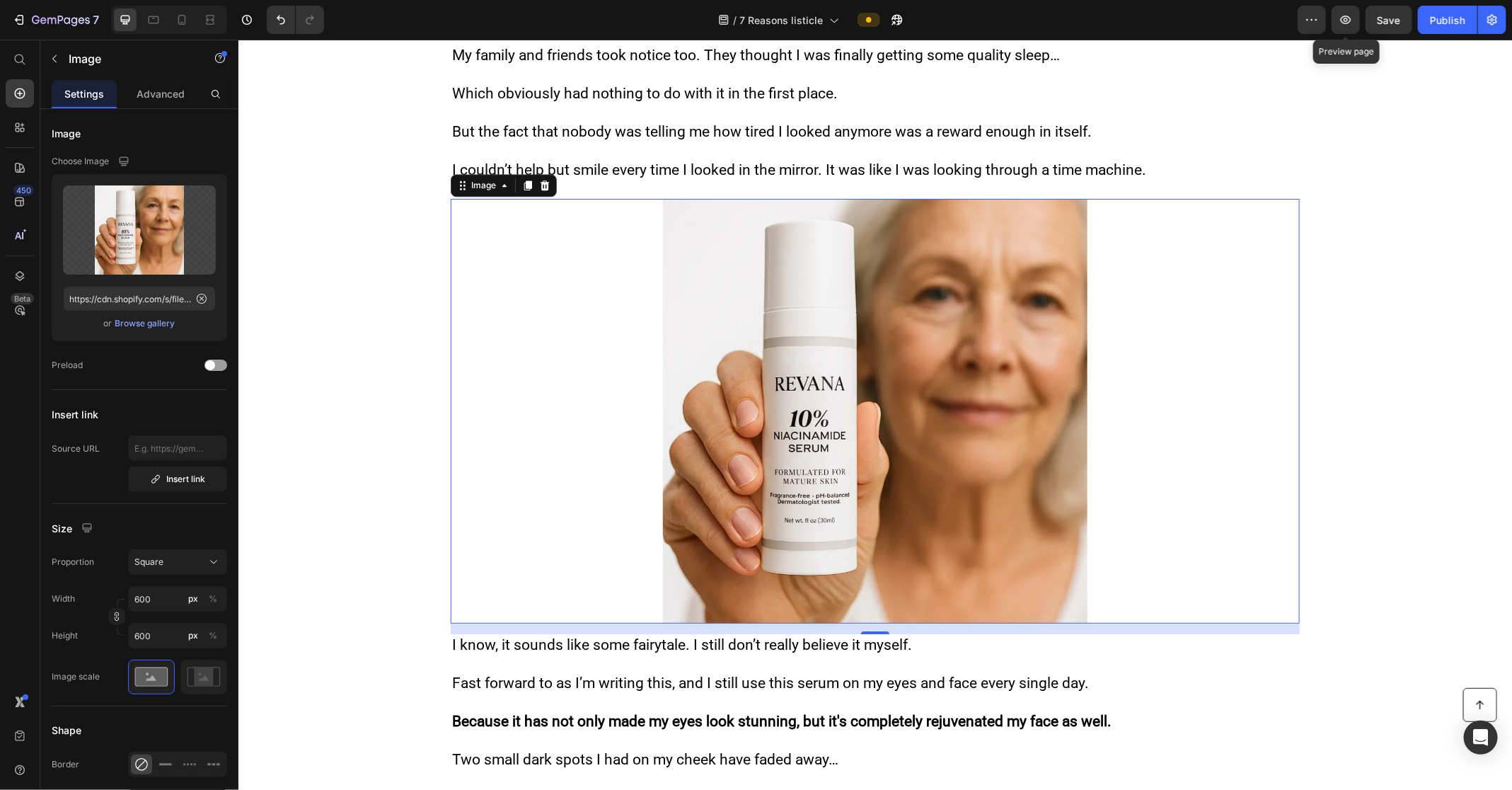 click at bounding box center (875, 411) 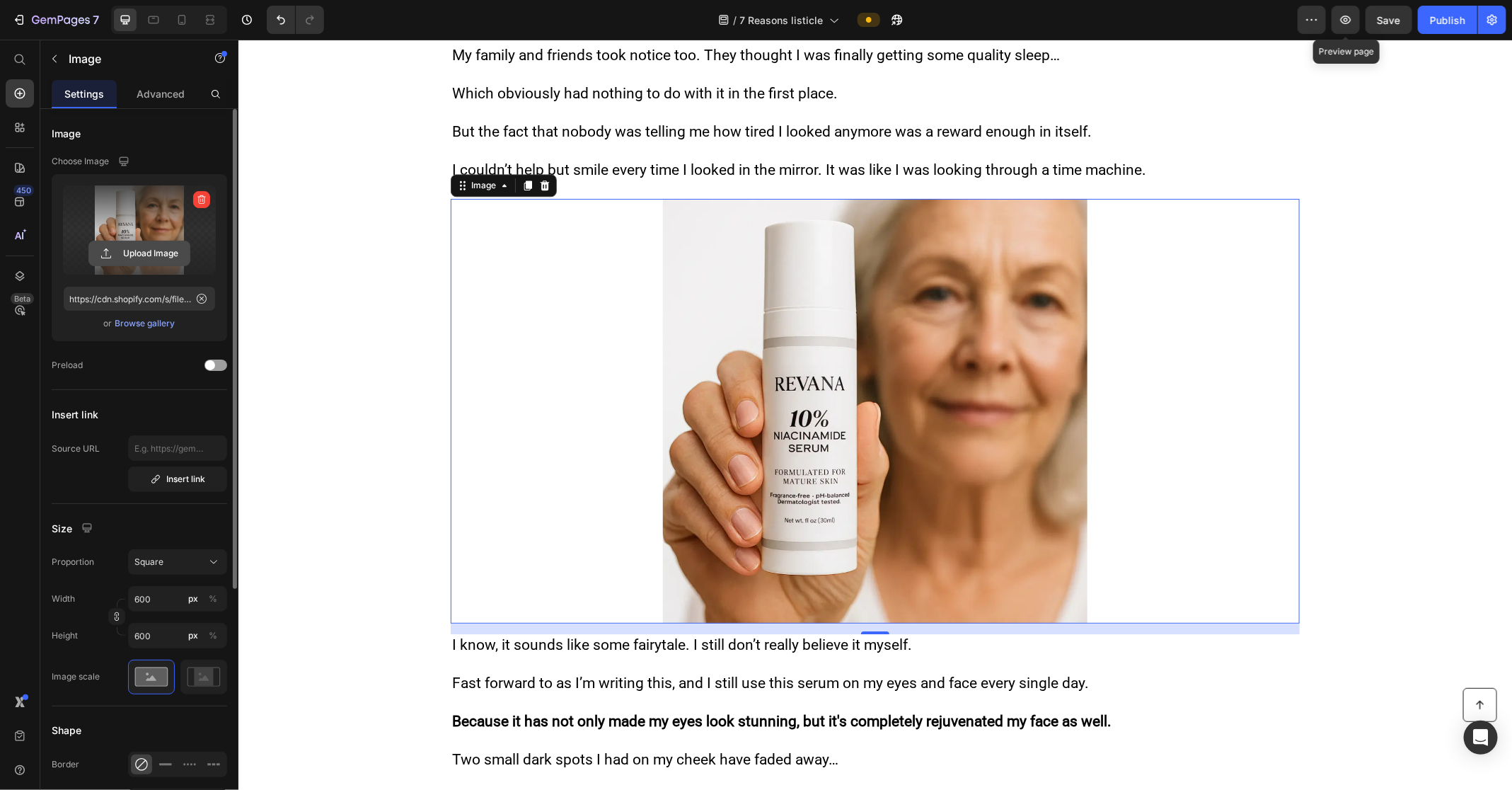 click 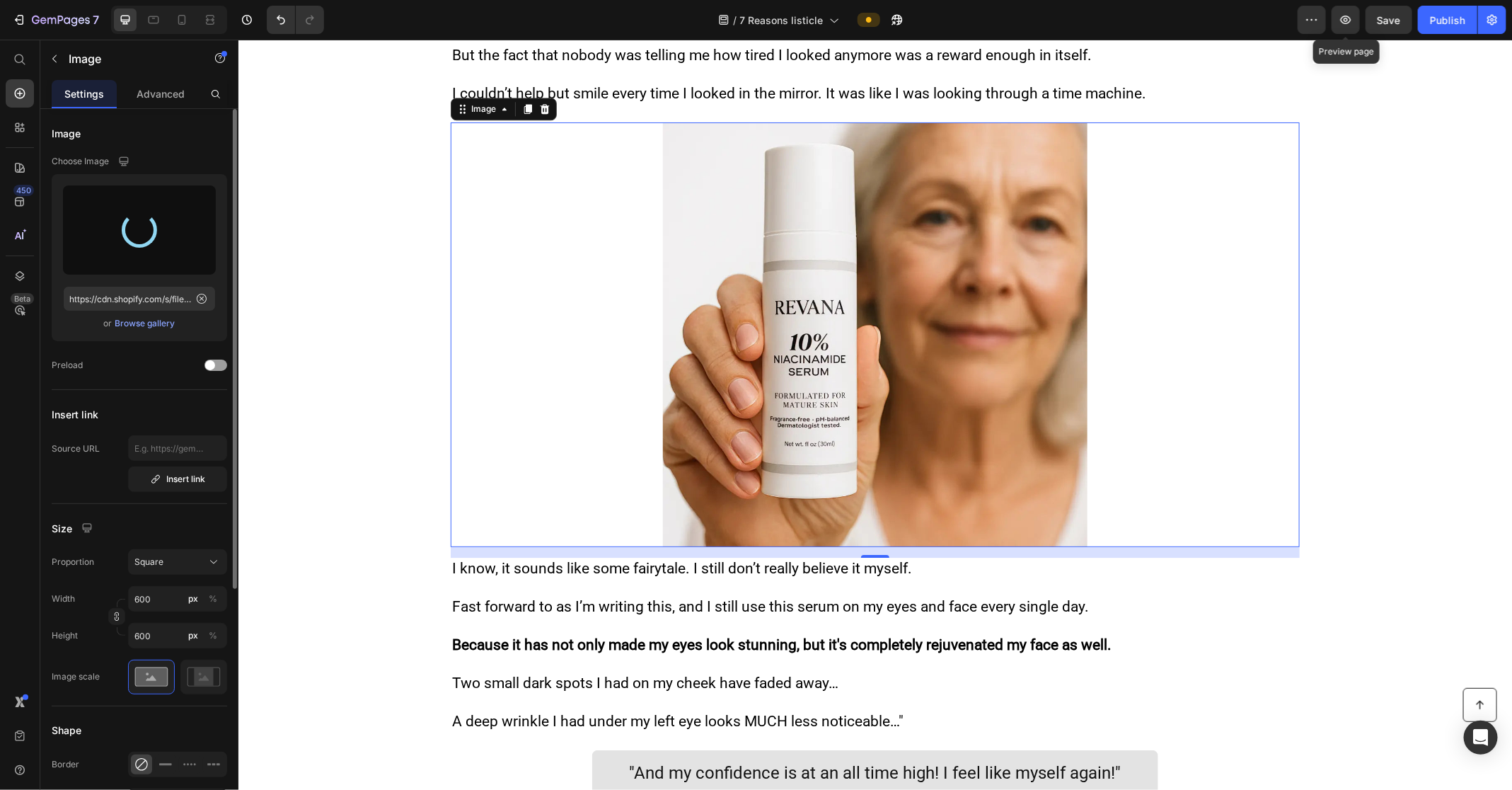 scroll, scrollTop: 8260, scrollLeft: 0, axis: vertical 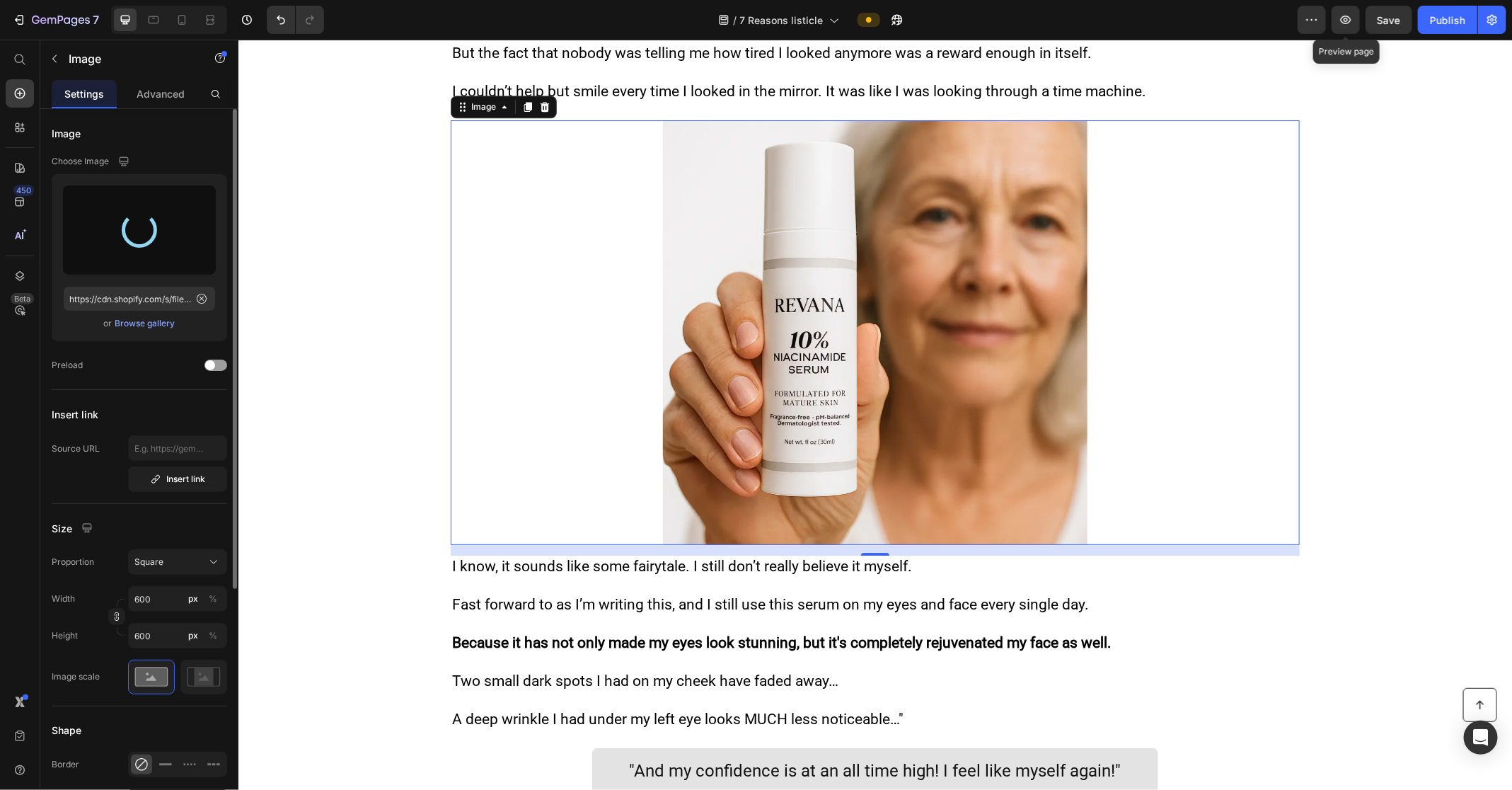 type on "https://cdn.shopify.com/s/files/1/0970/0435/5923/files/gempages_573677940785546130-13b2c760-5b28-401e-a90b-47bdede8ad0c.png" 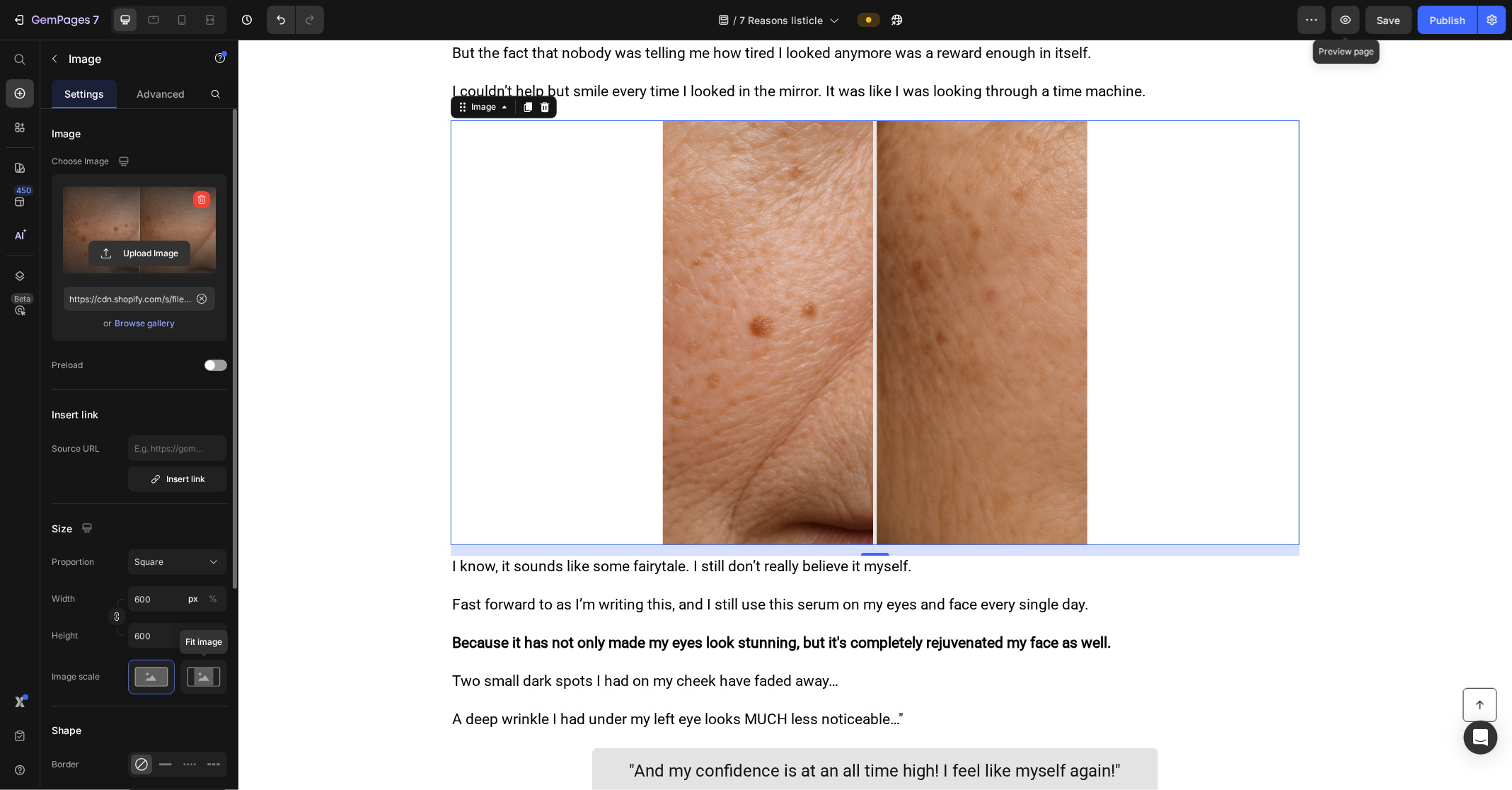 click 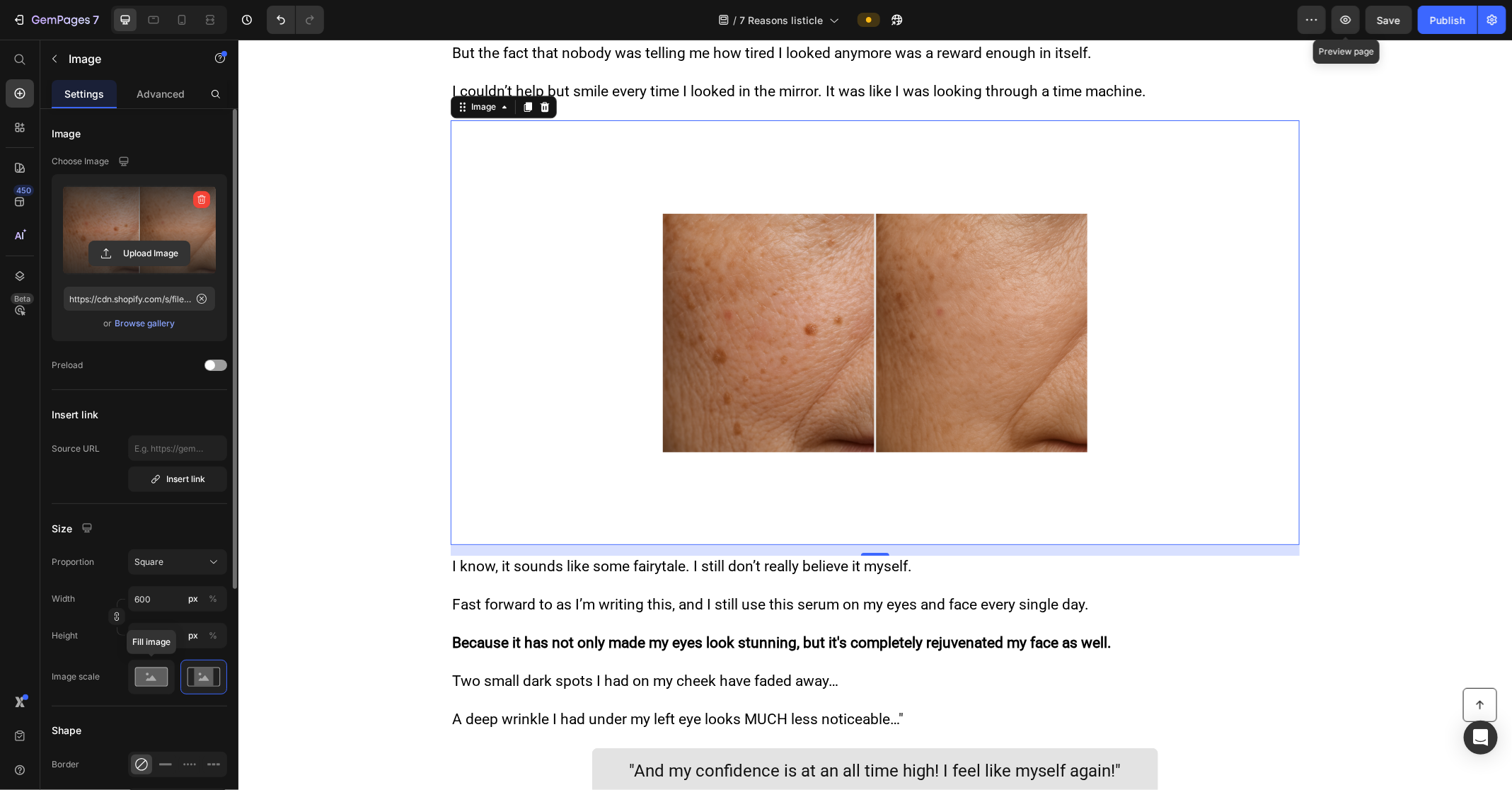 click 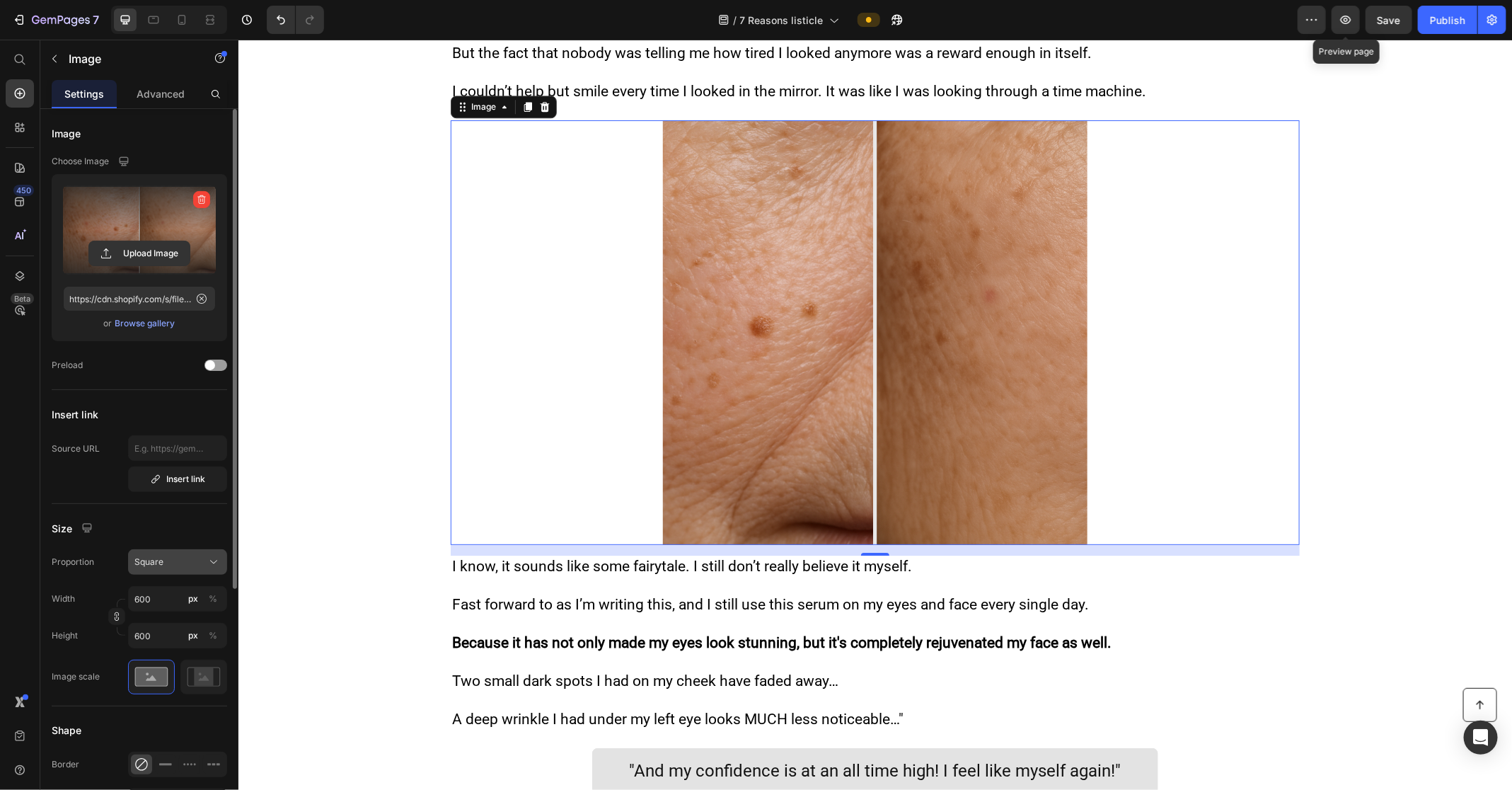 click on "Square" 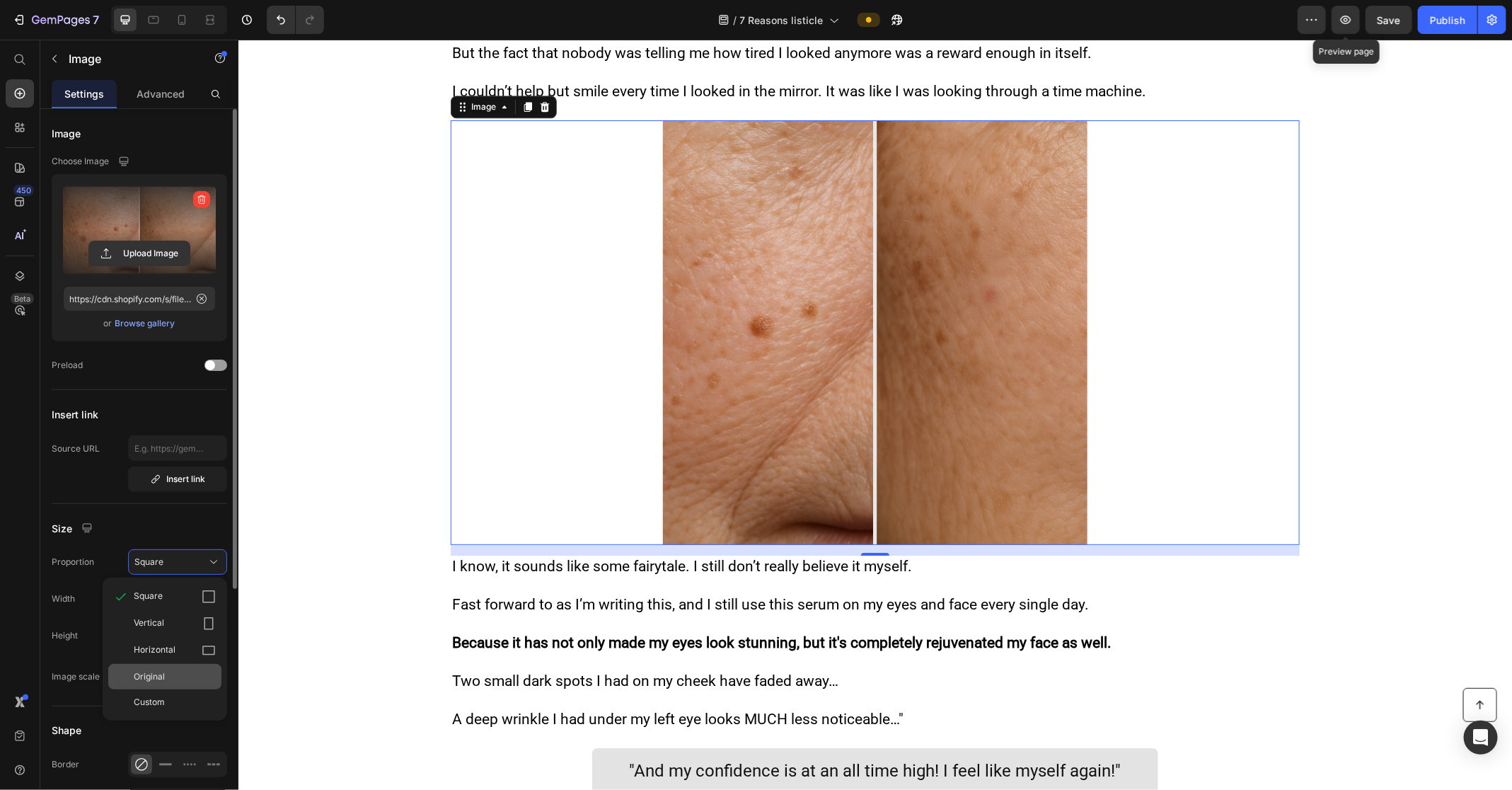 click on "Original" at bounding box center (175, 677) 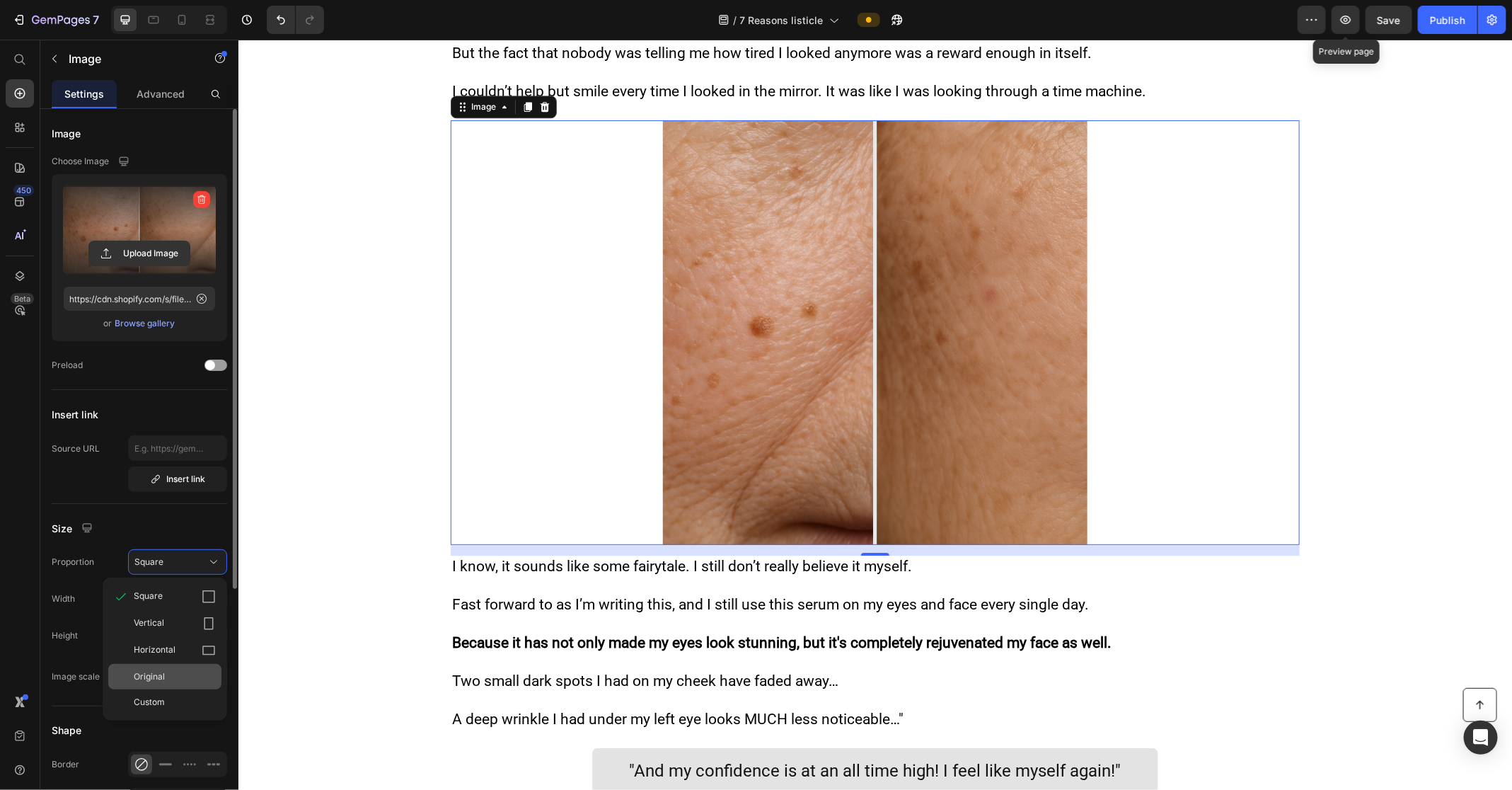 type 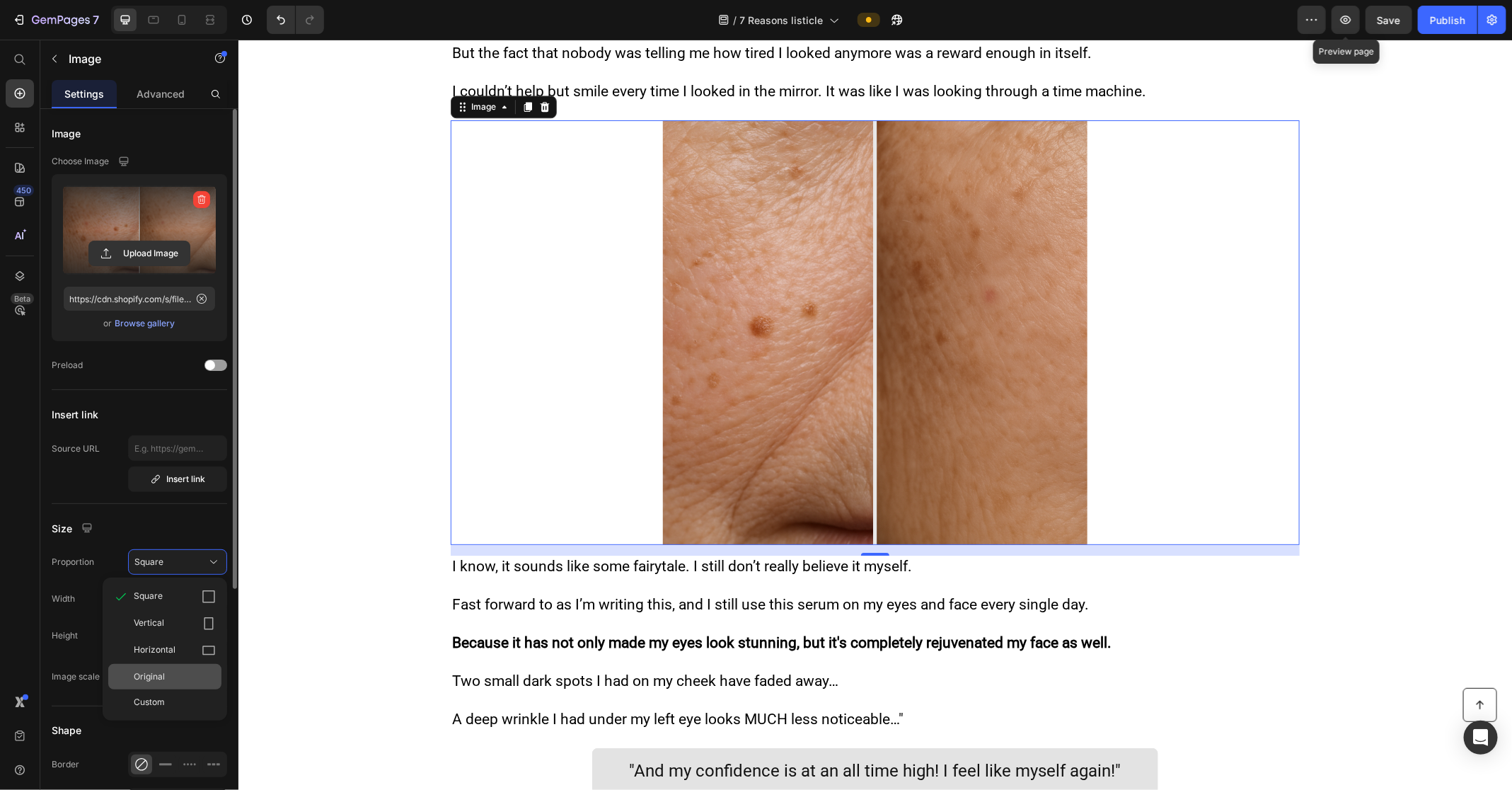 type 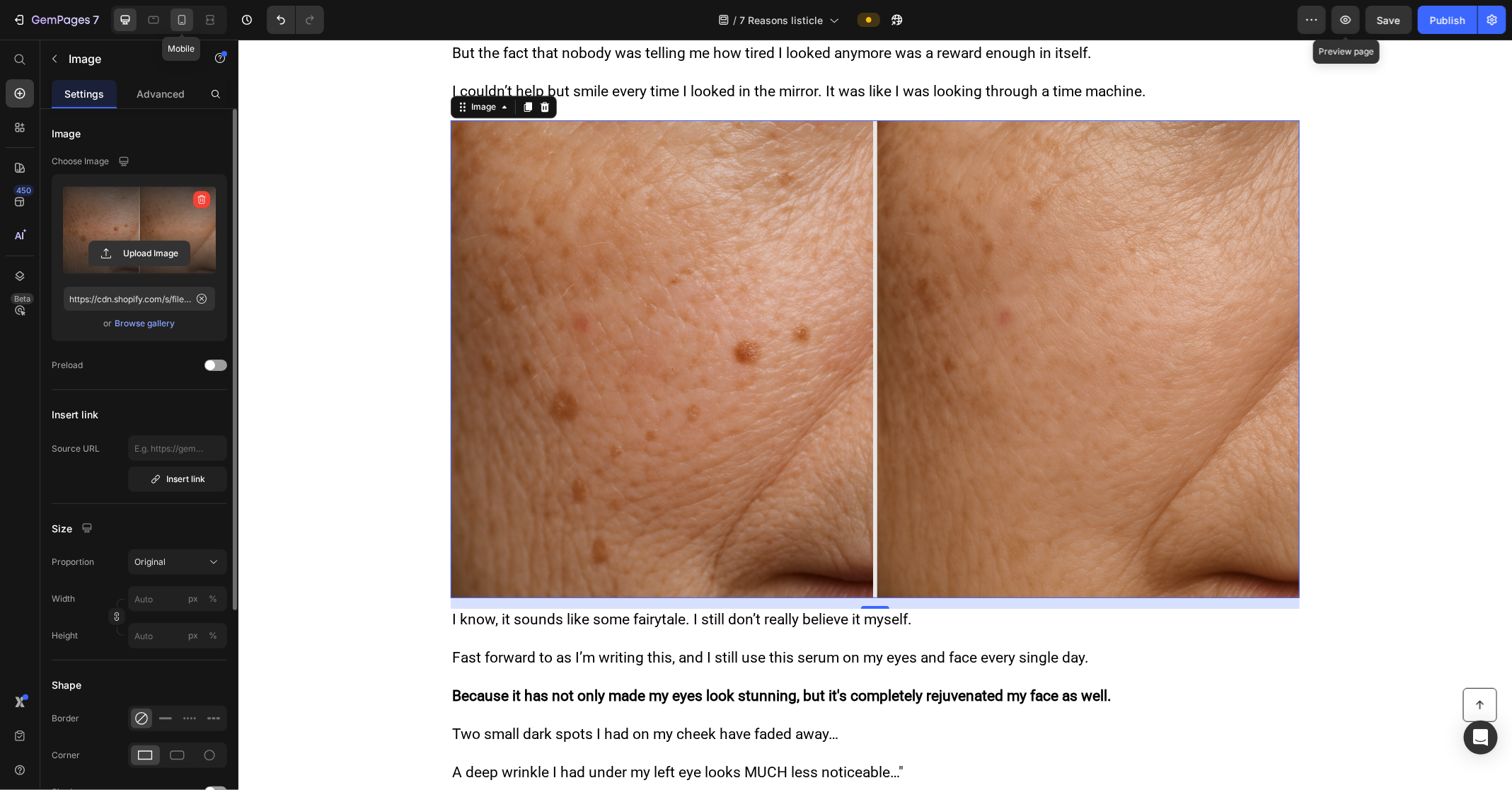 click 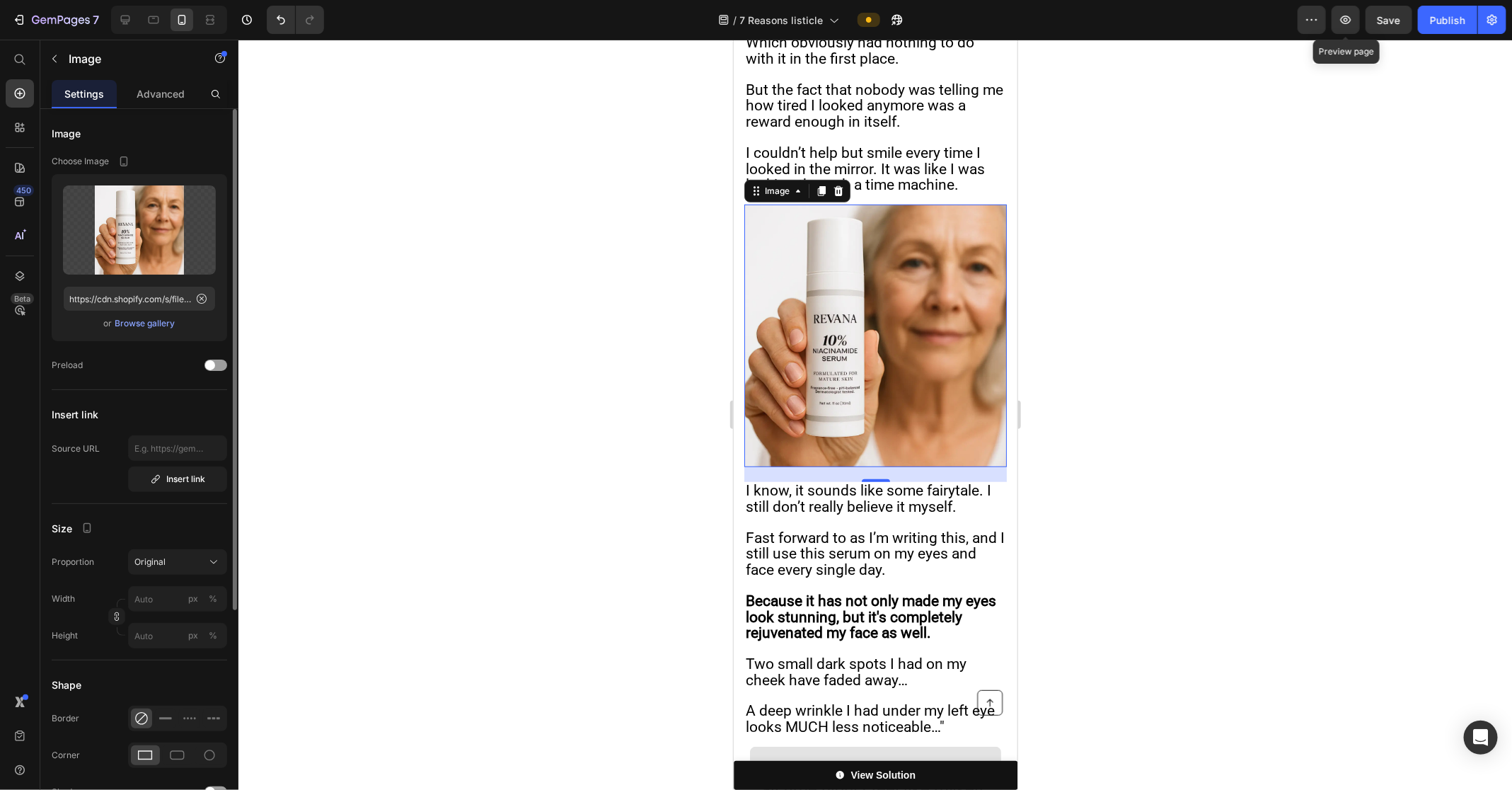 scroll, scrollTop: 9390, scrollLeft: 0, axis: vertical 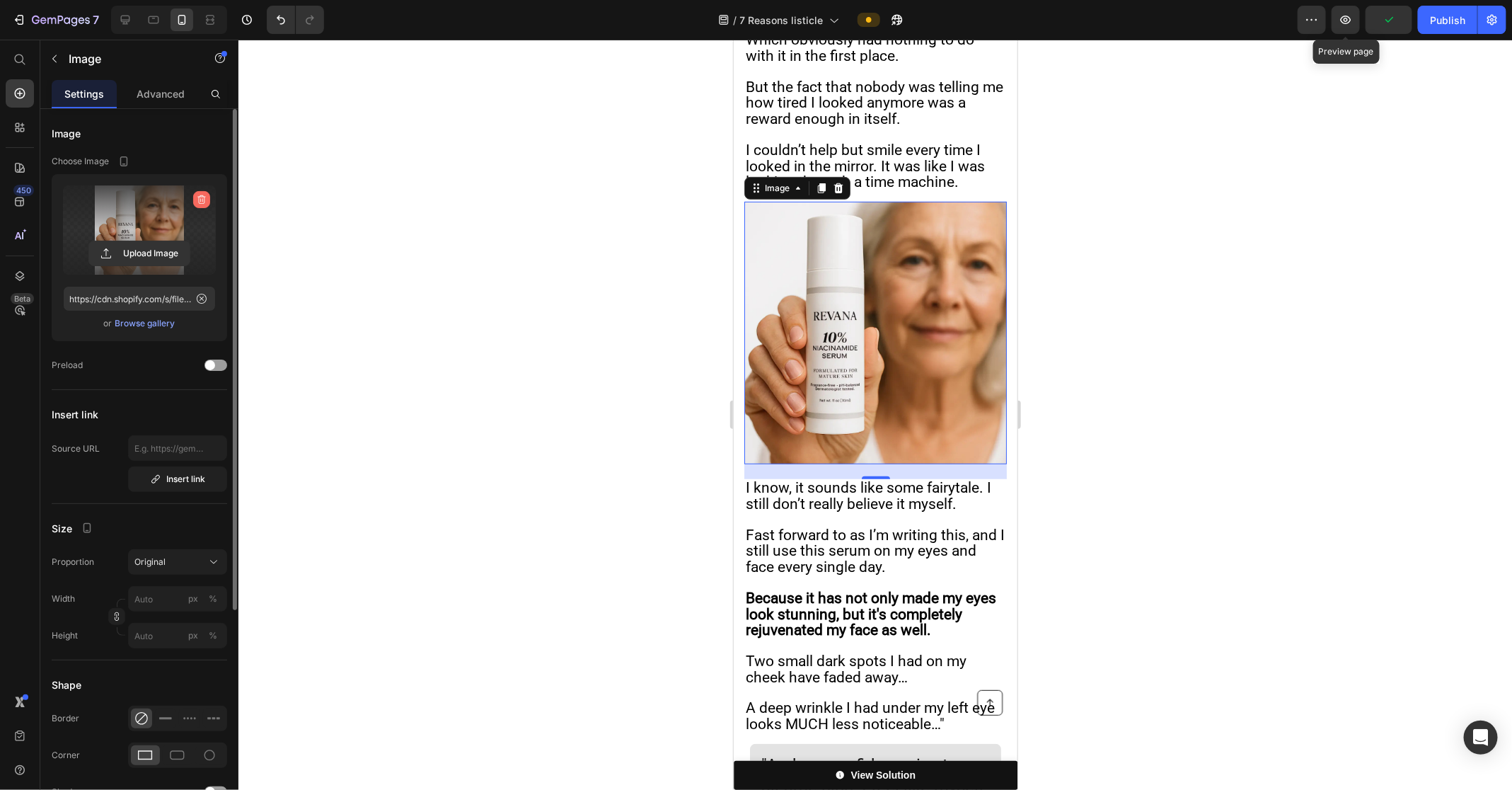 click at bounding box center (202, 200) 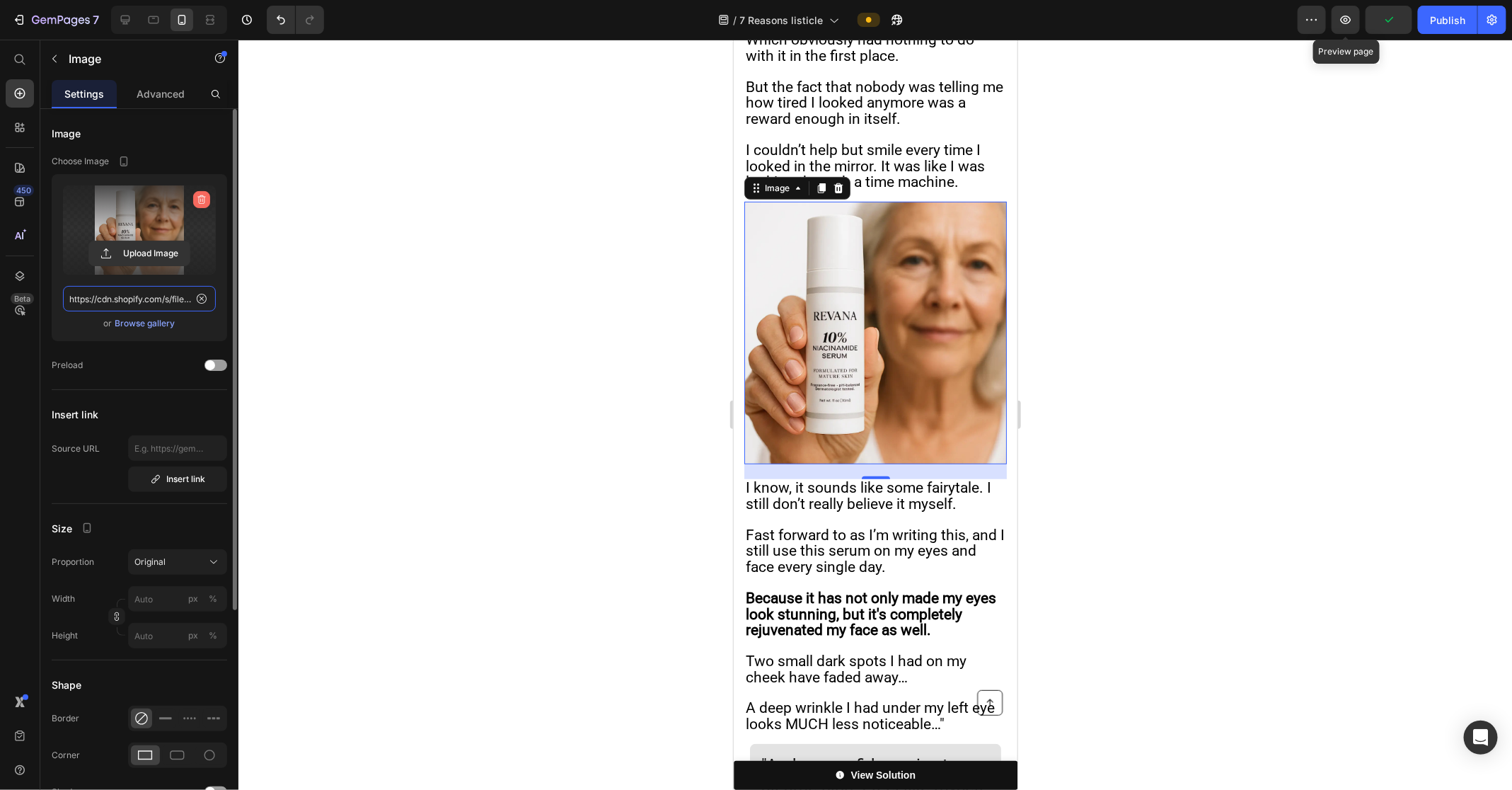 type 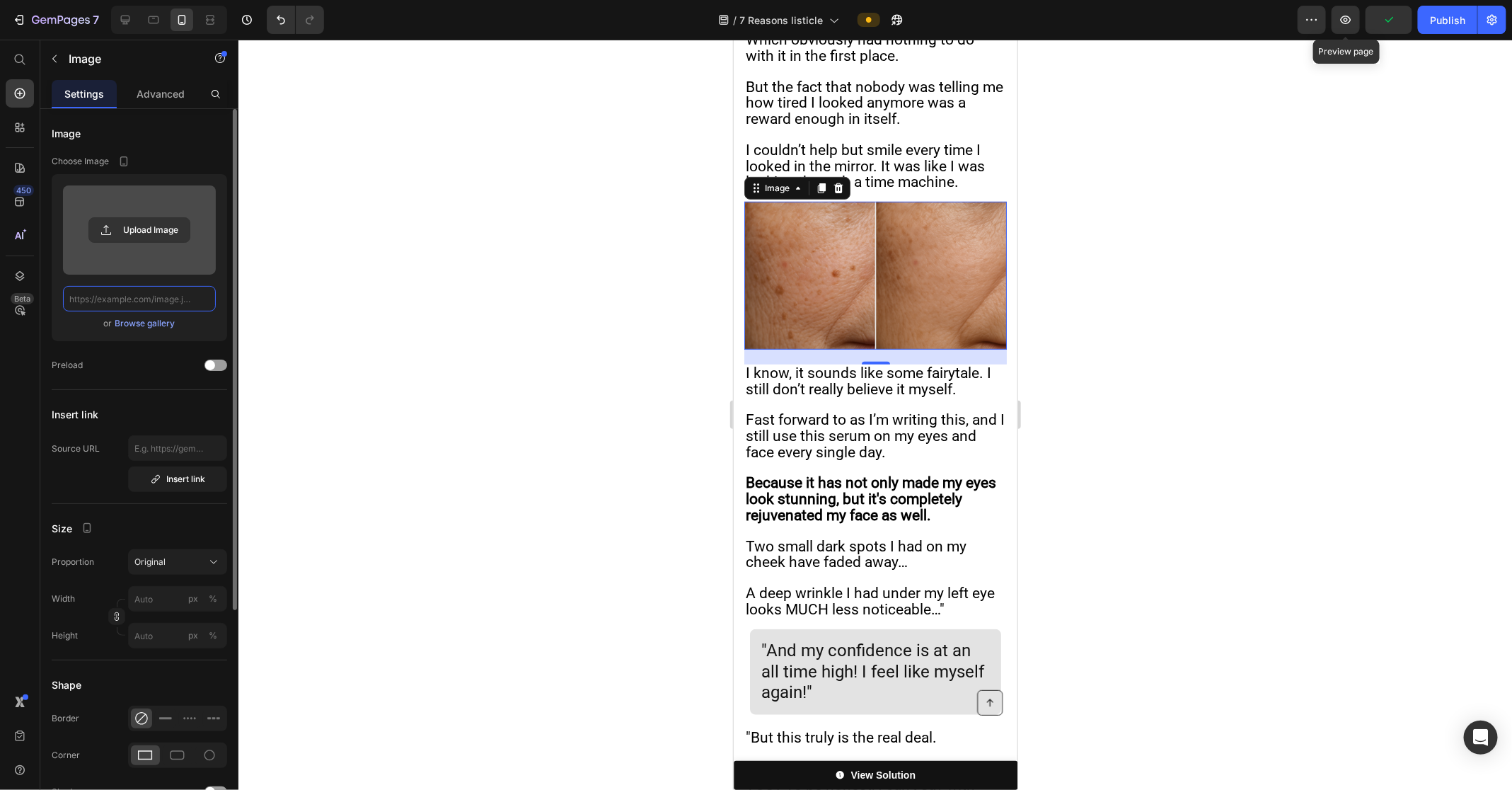 scroll, scrollTop: 0, scrollLeft: 0, axis: both 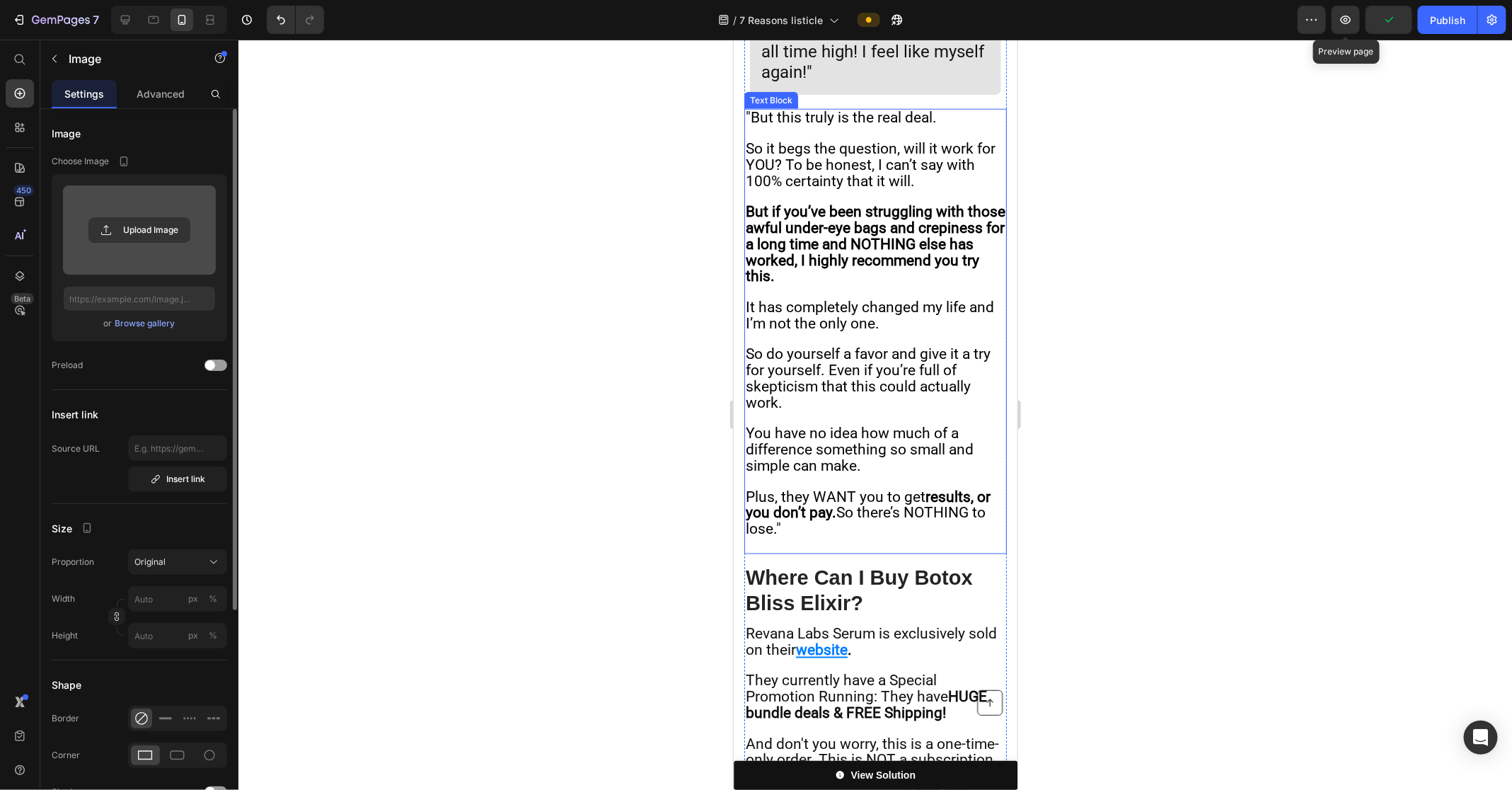 click on "Where Can I Buy Botox Bliss Elixir?" at bounding box center [858, 590] 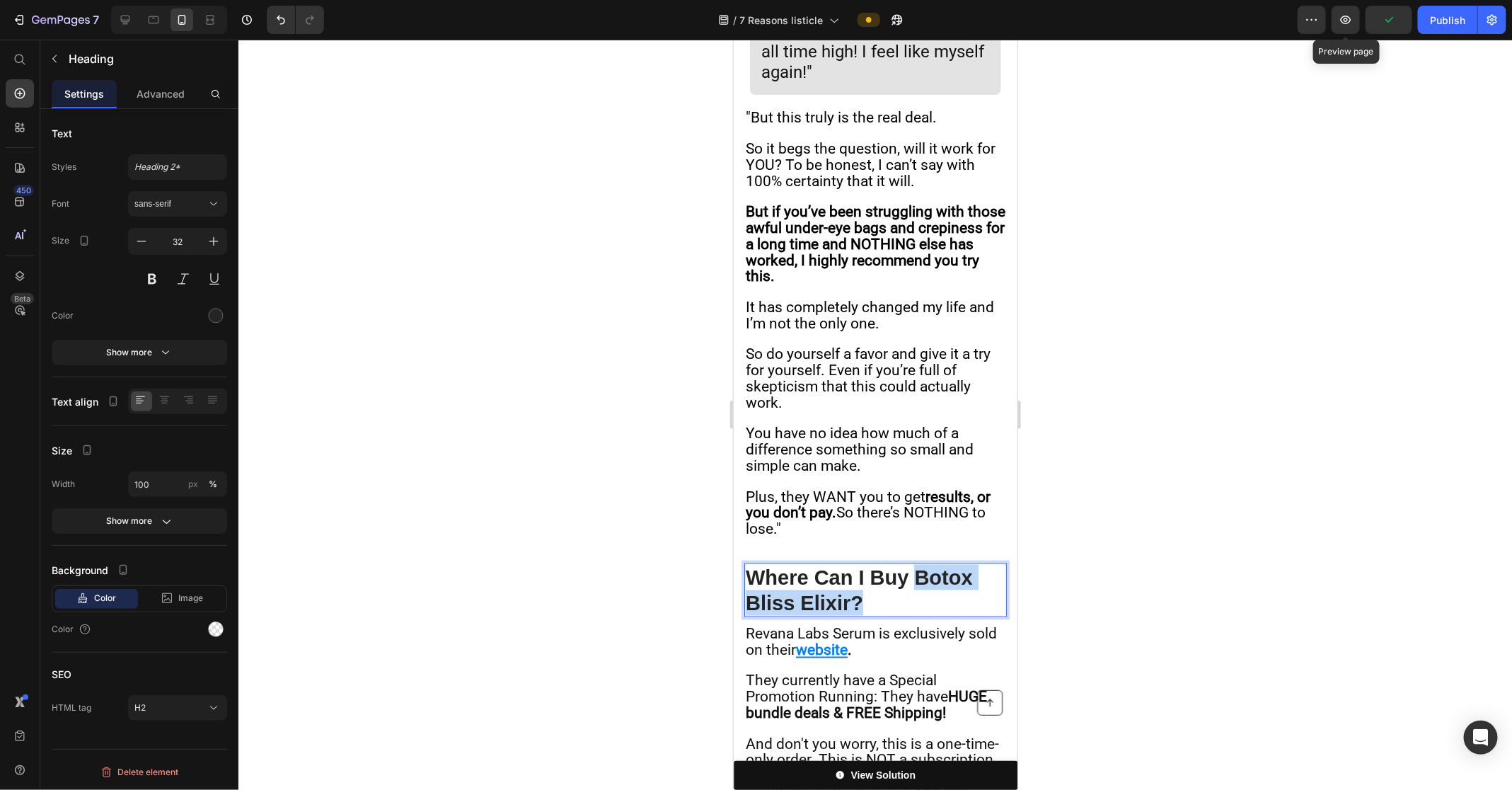 drag, startPoint x: 913, startPoint y: 475, endPoint x: 916, endPoint y: 497, distance: 22.204 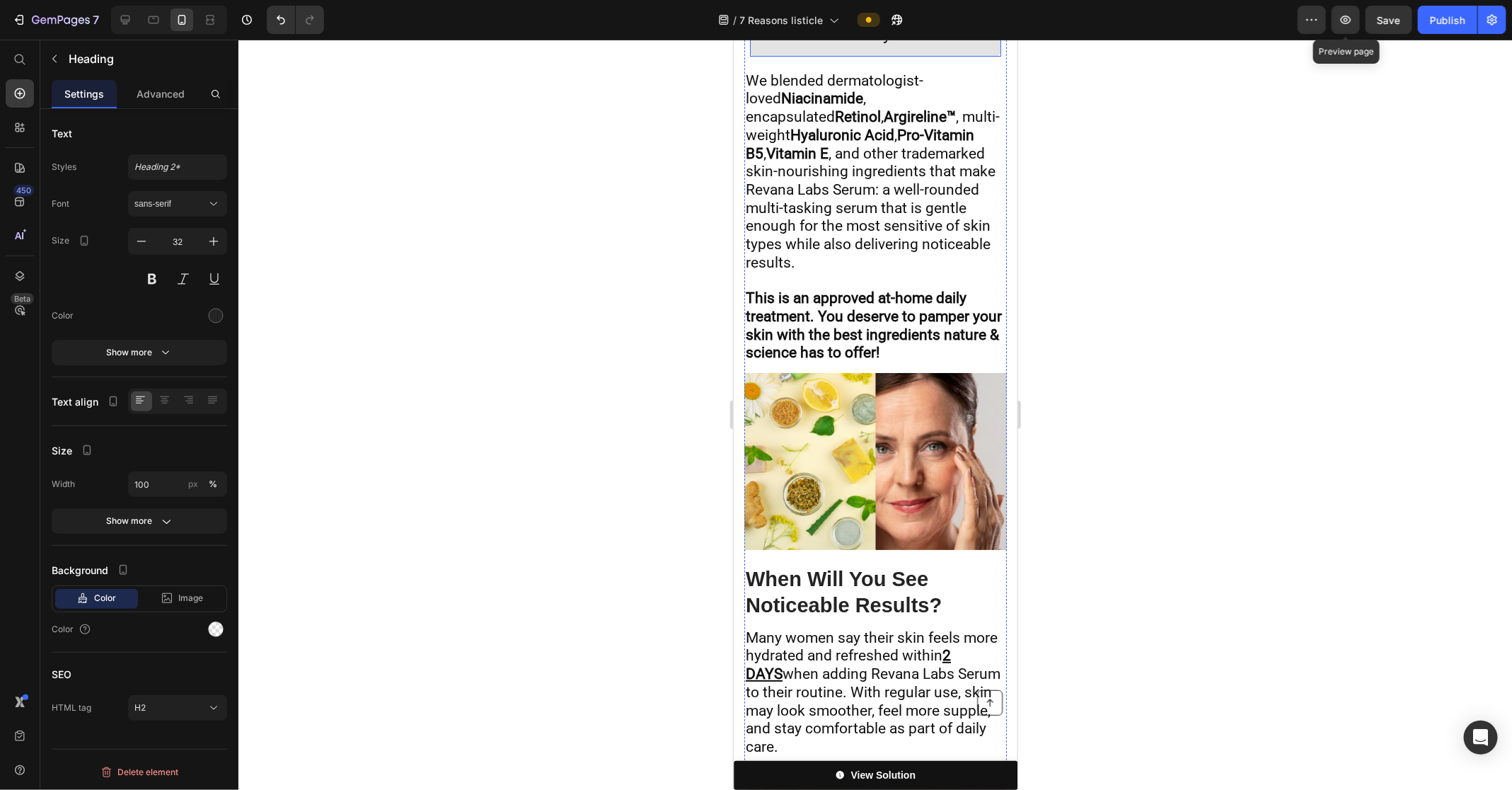 scroll, scrollTop: 5967, scrollLeft: 0, axis: vertical 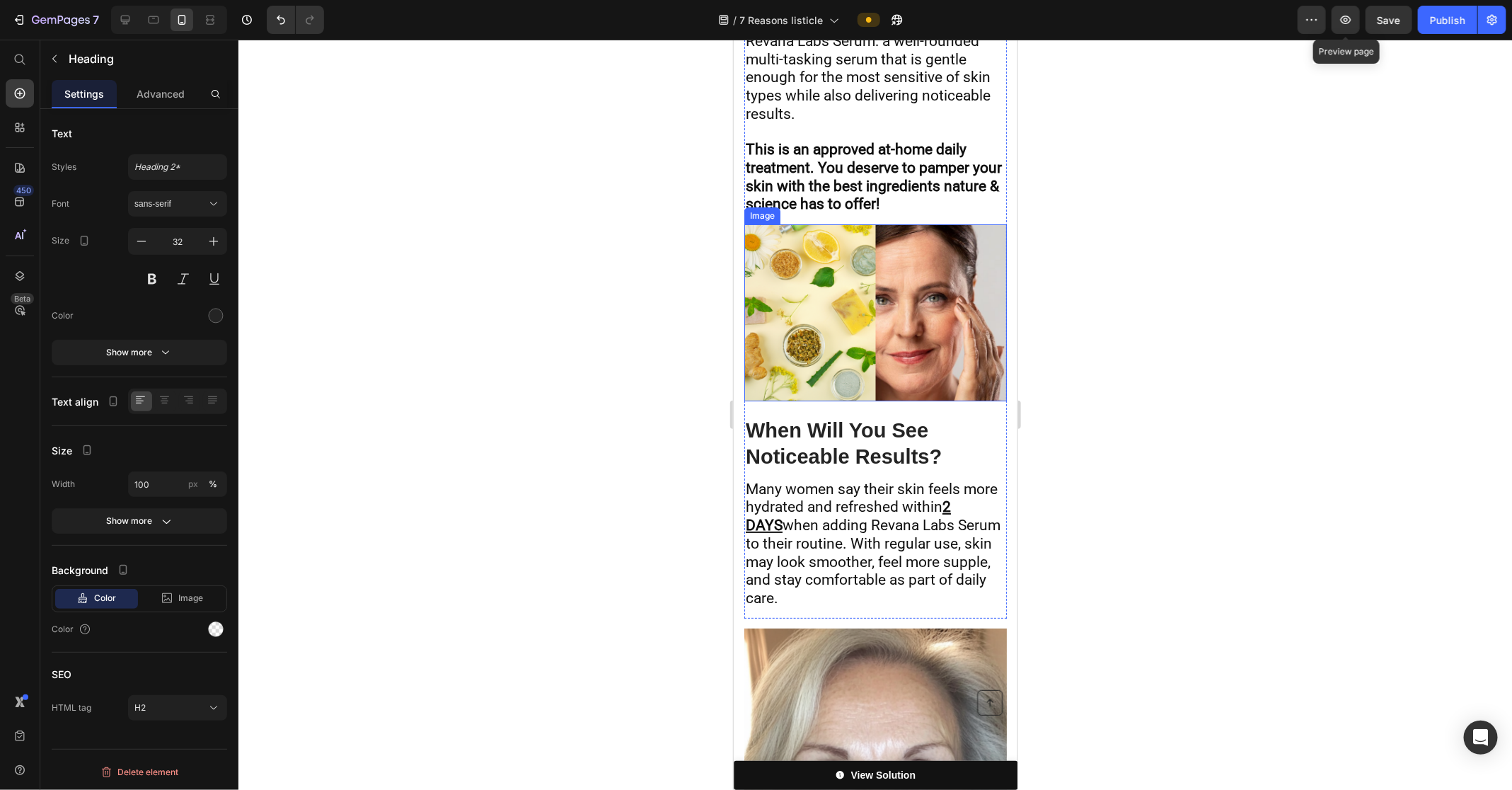 click at bounding box center (875, 312) 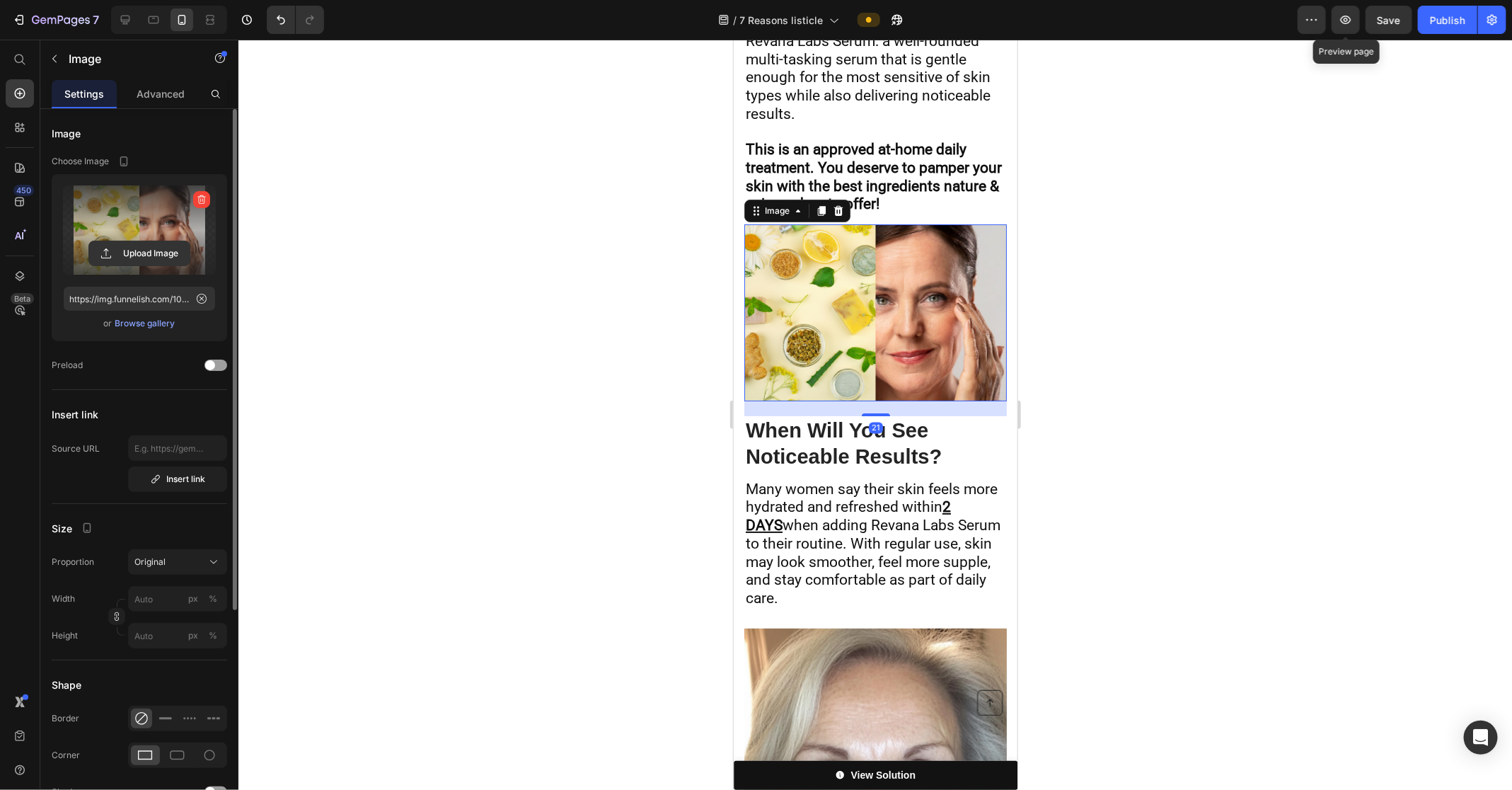 click at bounding box center [139, 230] 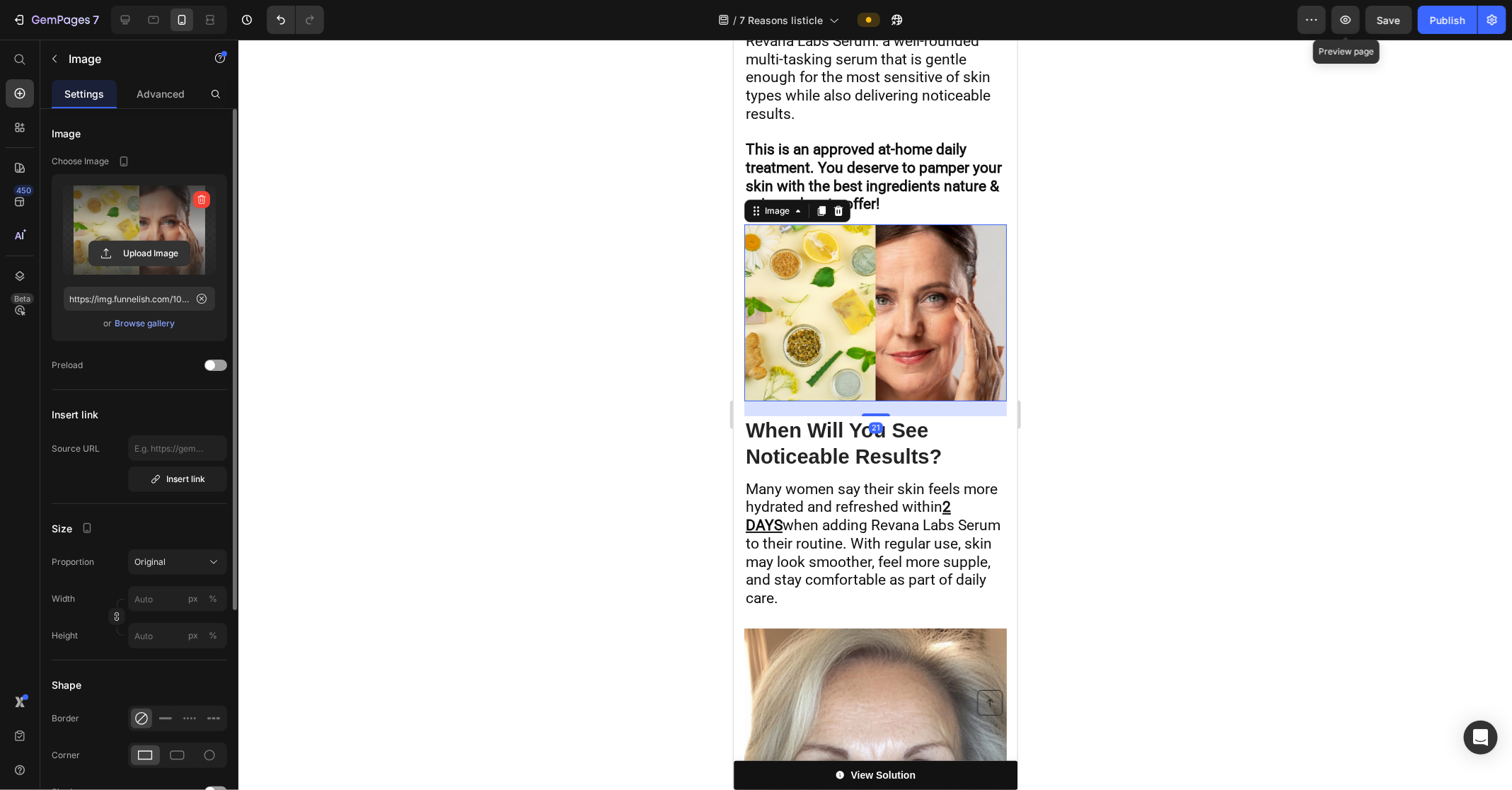 click 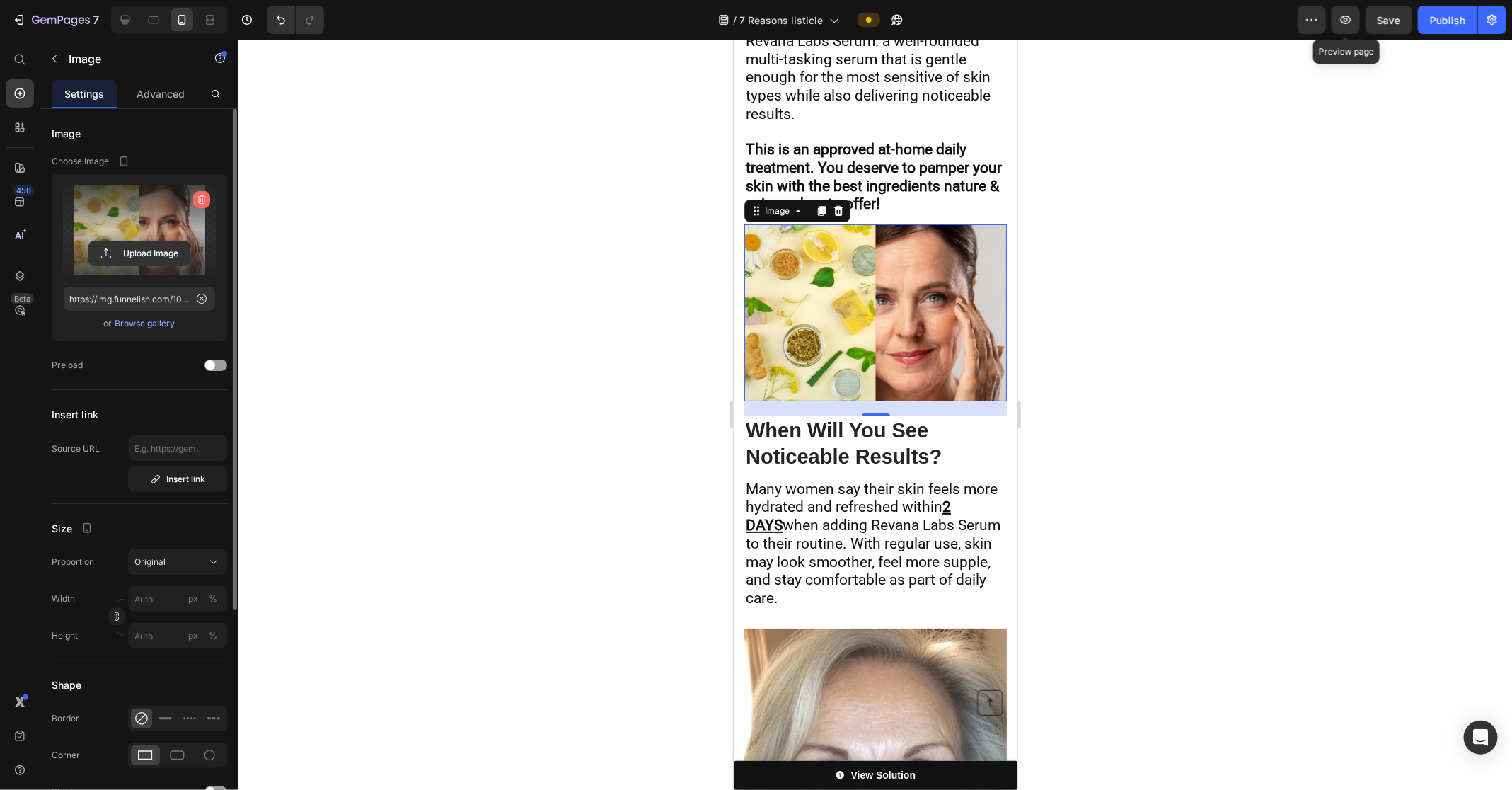 click 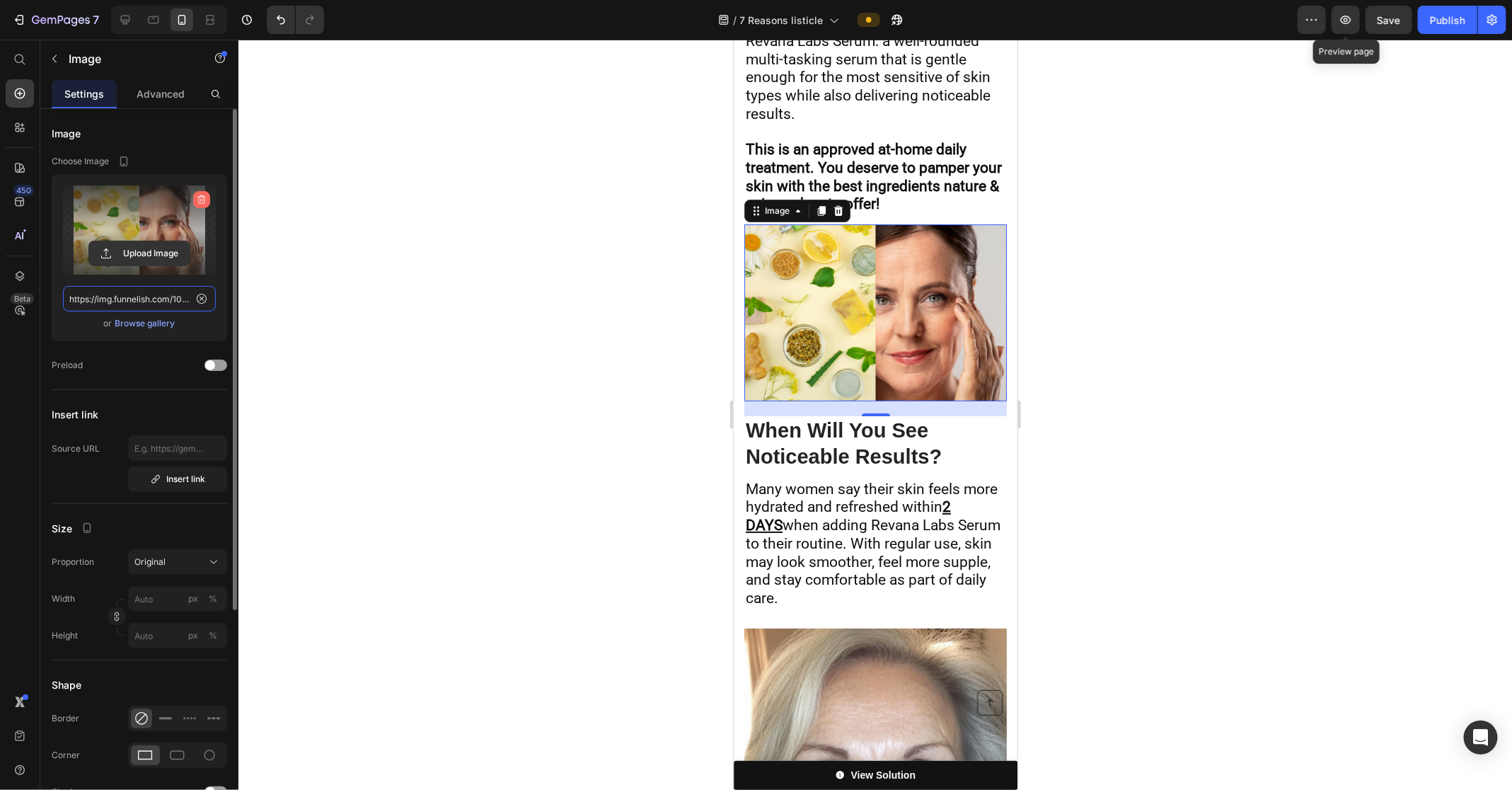 type 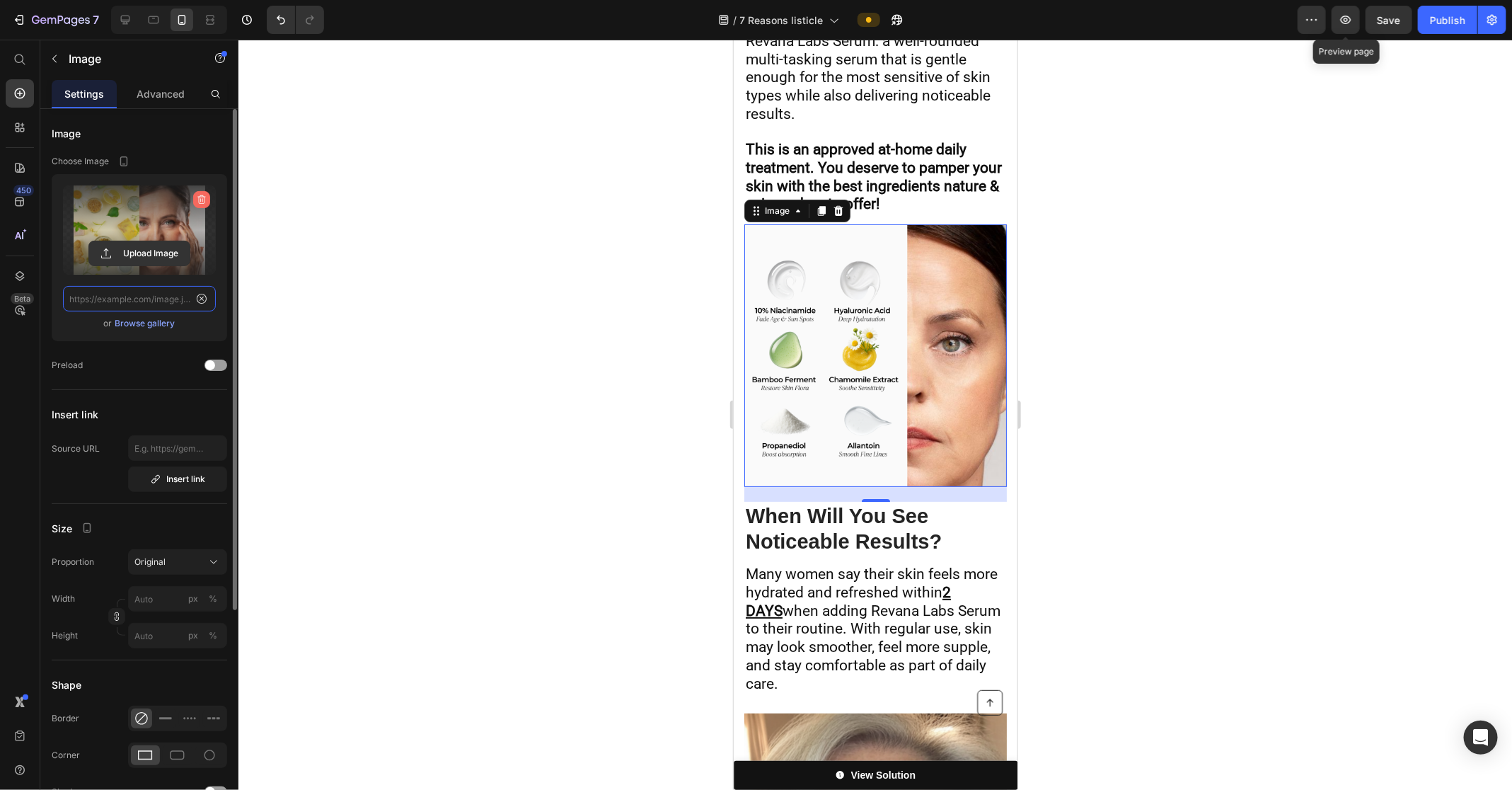 scroll, scrollTop: 0, scrollLeft: 0, axis: both 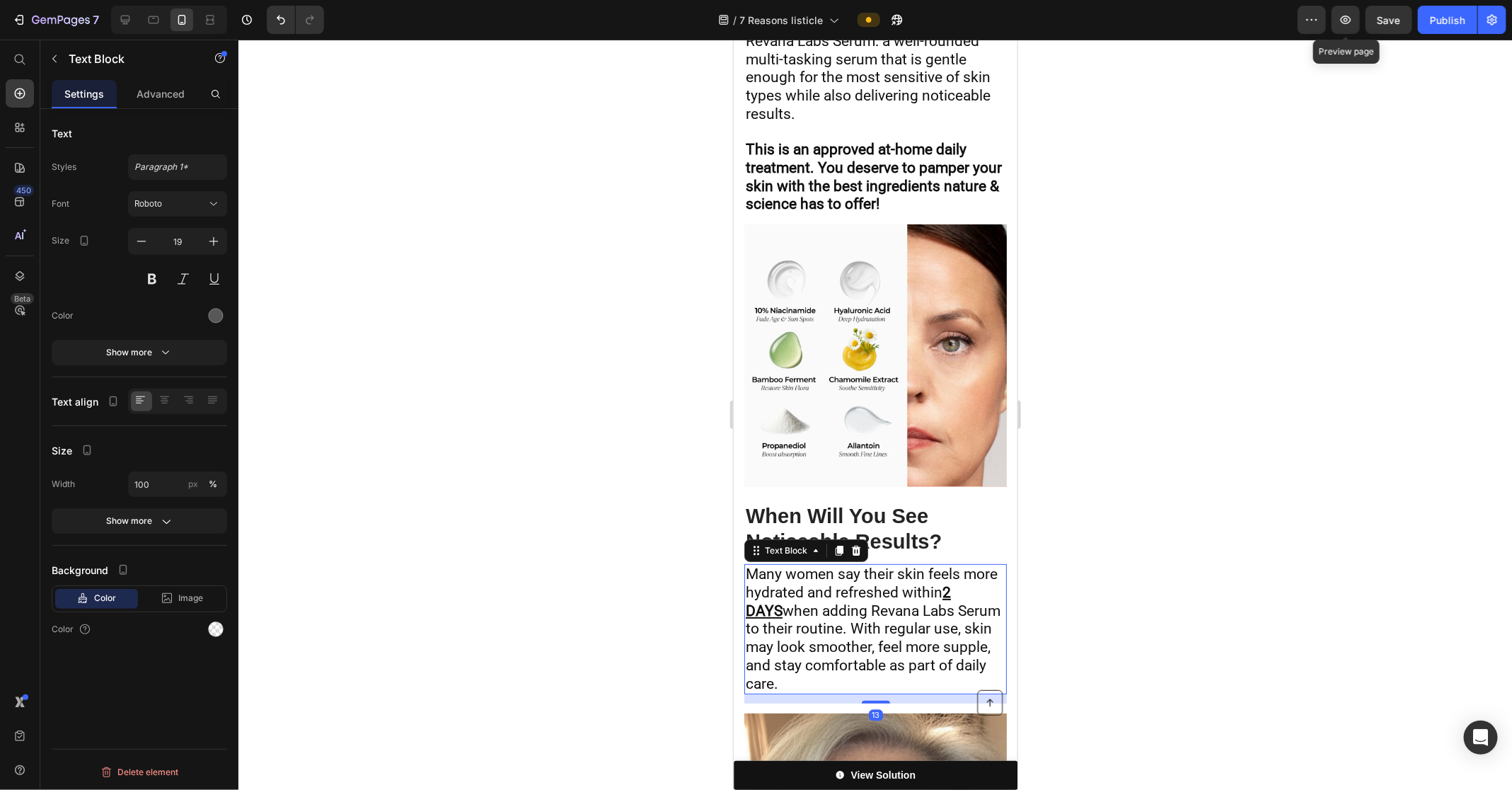 click on "Many women say their skin feels more hydrated and refreshed within  2 DAYS  when adding Revana Labs Serum to their routine. With regular use, skin may look smoother, feel more supple, and stay comfortable as part of daily care." at bounding box center (872, 628) 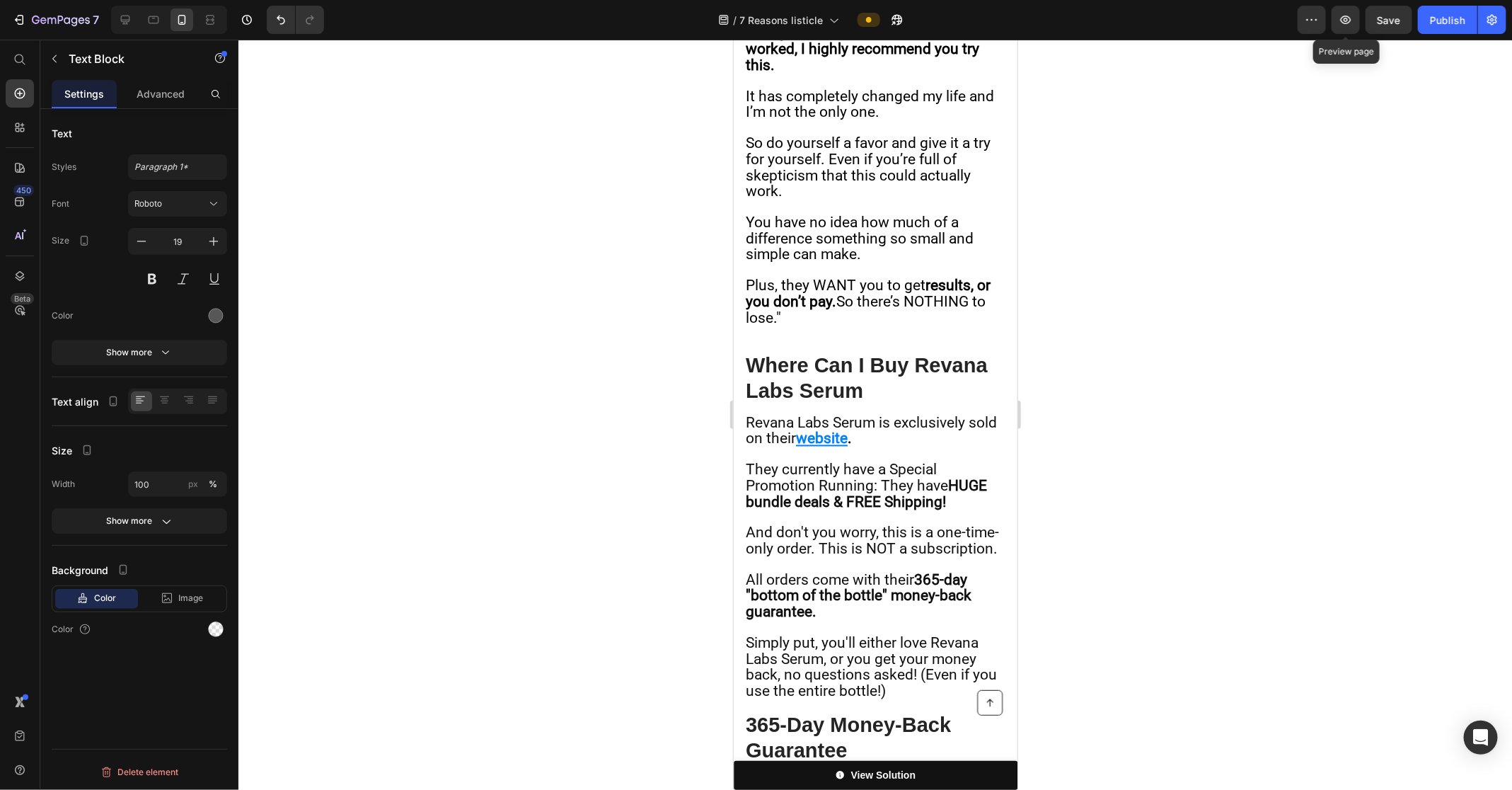 scroll, scrollTop: 10421, scrollLeft: 0, axis: vertical 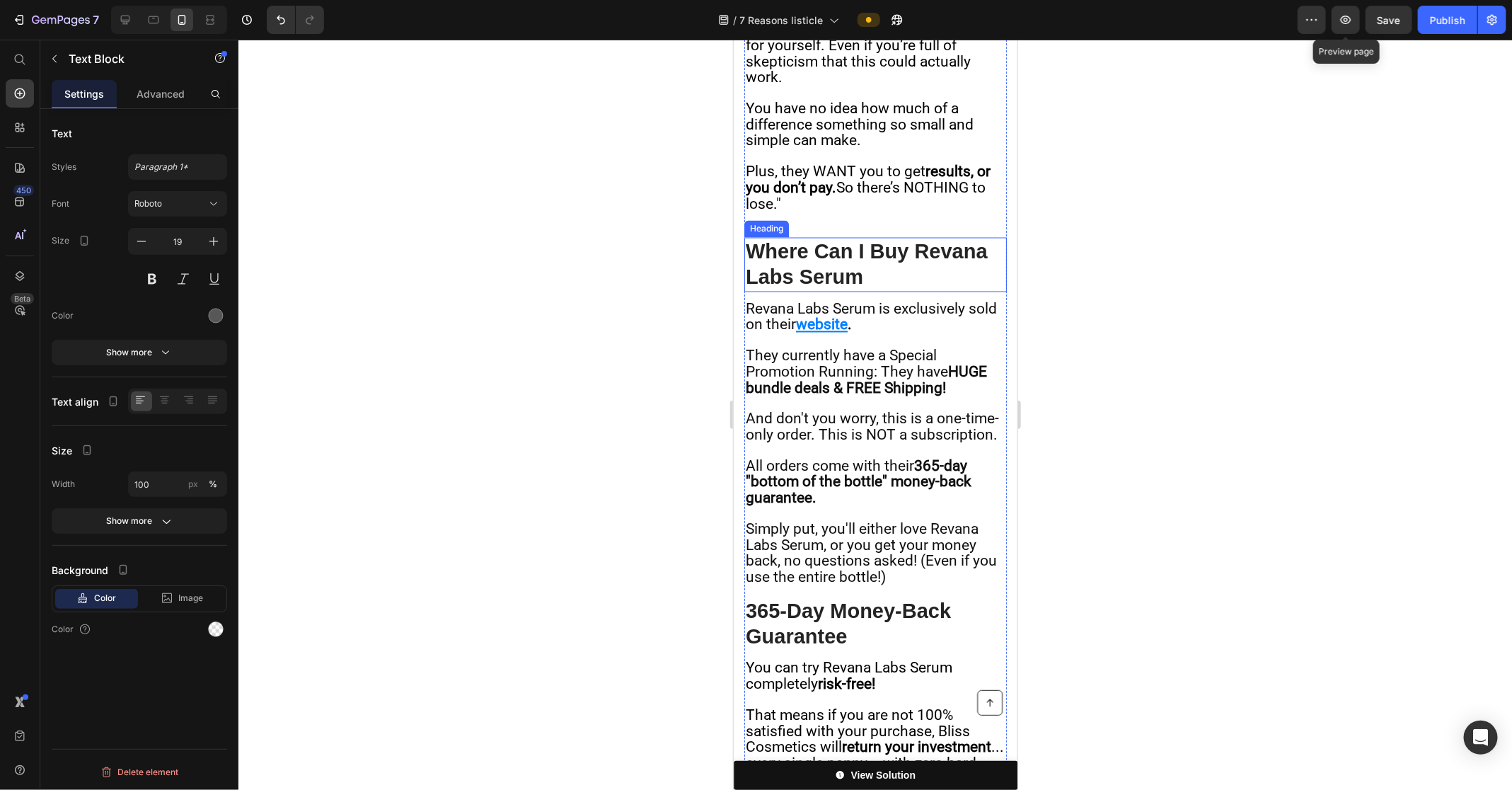 click on "⁠⁠⁠⁠⁠⁠⁠ Where Can I Buy Revana Labs Serum" at bounding box center [875, 264] 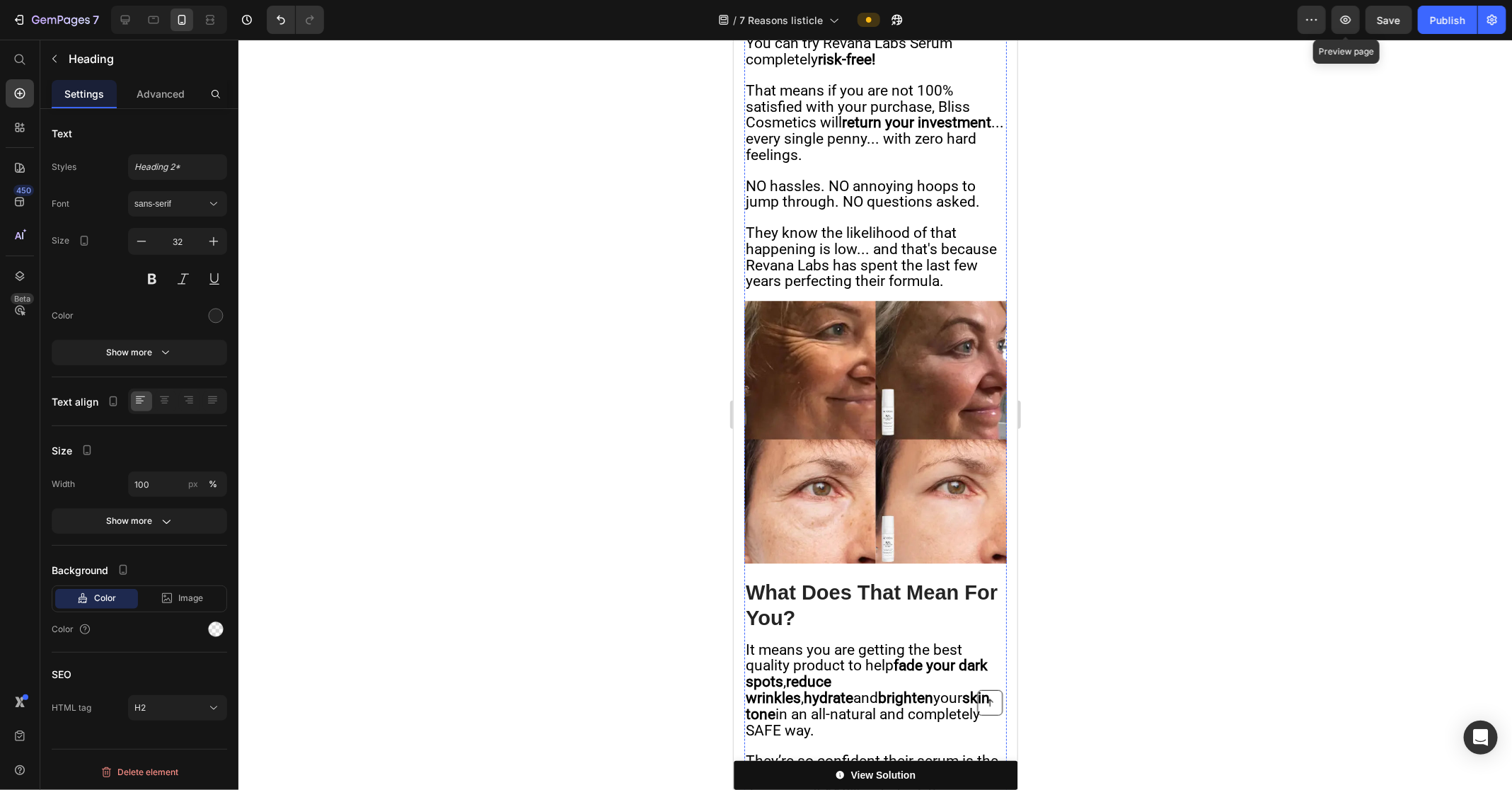 scroll, scrollTop: 11047, scrollLeft: 0, axis: vertical 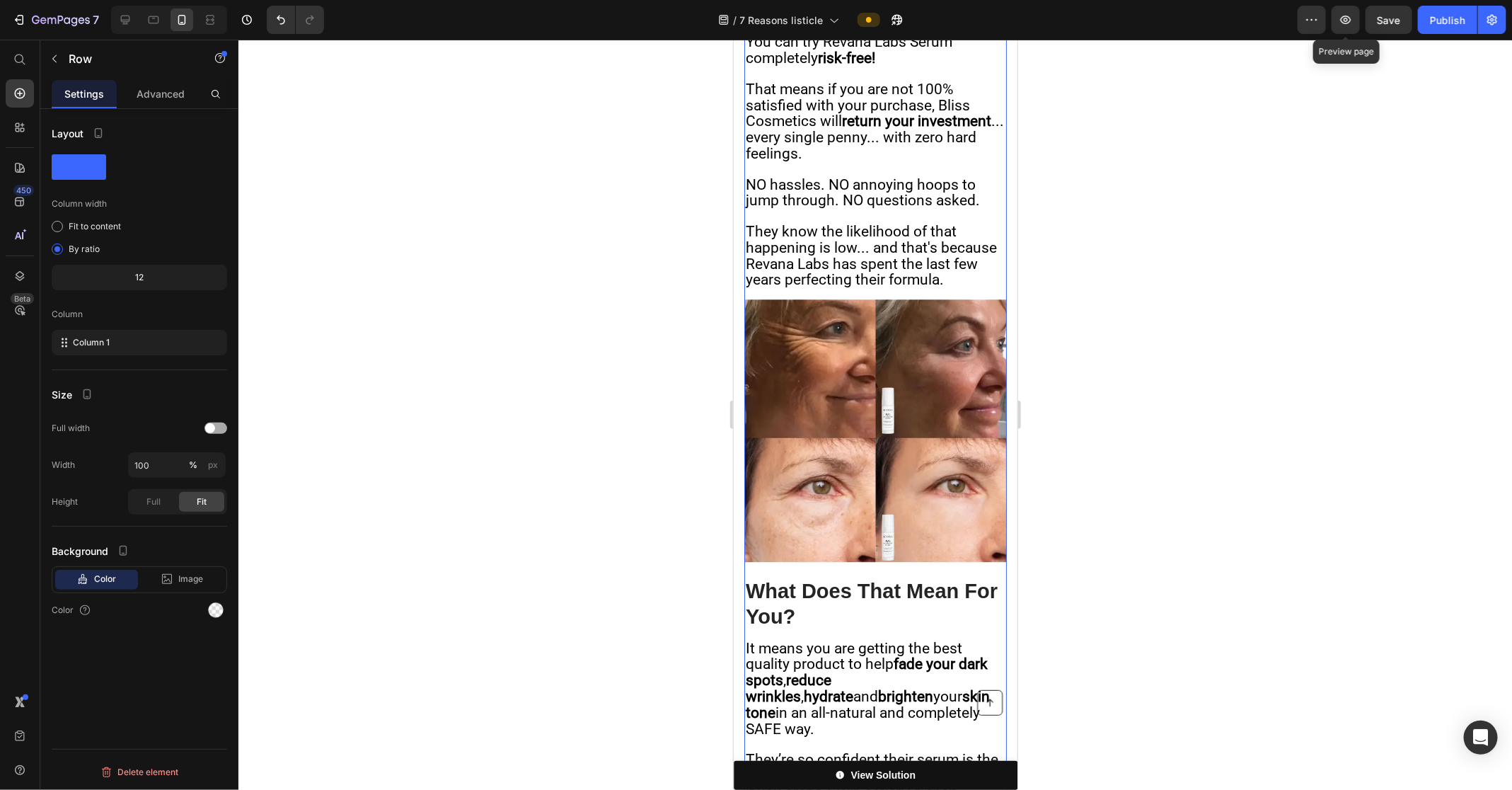 click on "Image With regular use, this lightweight serum helps skin feel more hydrated and comfortable, supporting a smoother, fresher look over time. Many people say their skin appears more even-toned and feels more elastic as part of their daily routine. Text Block Image Consistent application is key to unlocking the full potential of this transformative serum, ensuring your skin reaps all the anti-aging benefits over time. Text Block Putting It To The Test (Oh Boy, Was She Surprised)... Heading "It came pretty quickly (within a few business days).   Of course, it came with a few other products I had ordered but I had the urge to try this one first.   I kind of had the feeling that if this didn’t work, nothing was going to.   So I immediately rubbed it on my eyes. The texture was great and it absorbed right into my skin.   It wasn’t overly "oily" like some serums tend to be which was great.   The next morning when I woke up I didn’t really expect to see any difference just yet.         Text Block Image" at bounding box center (875, -22) 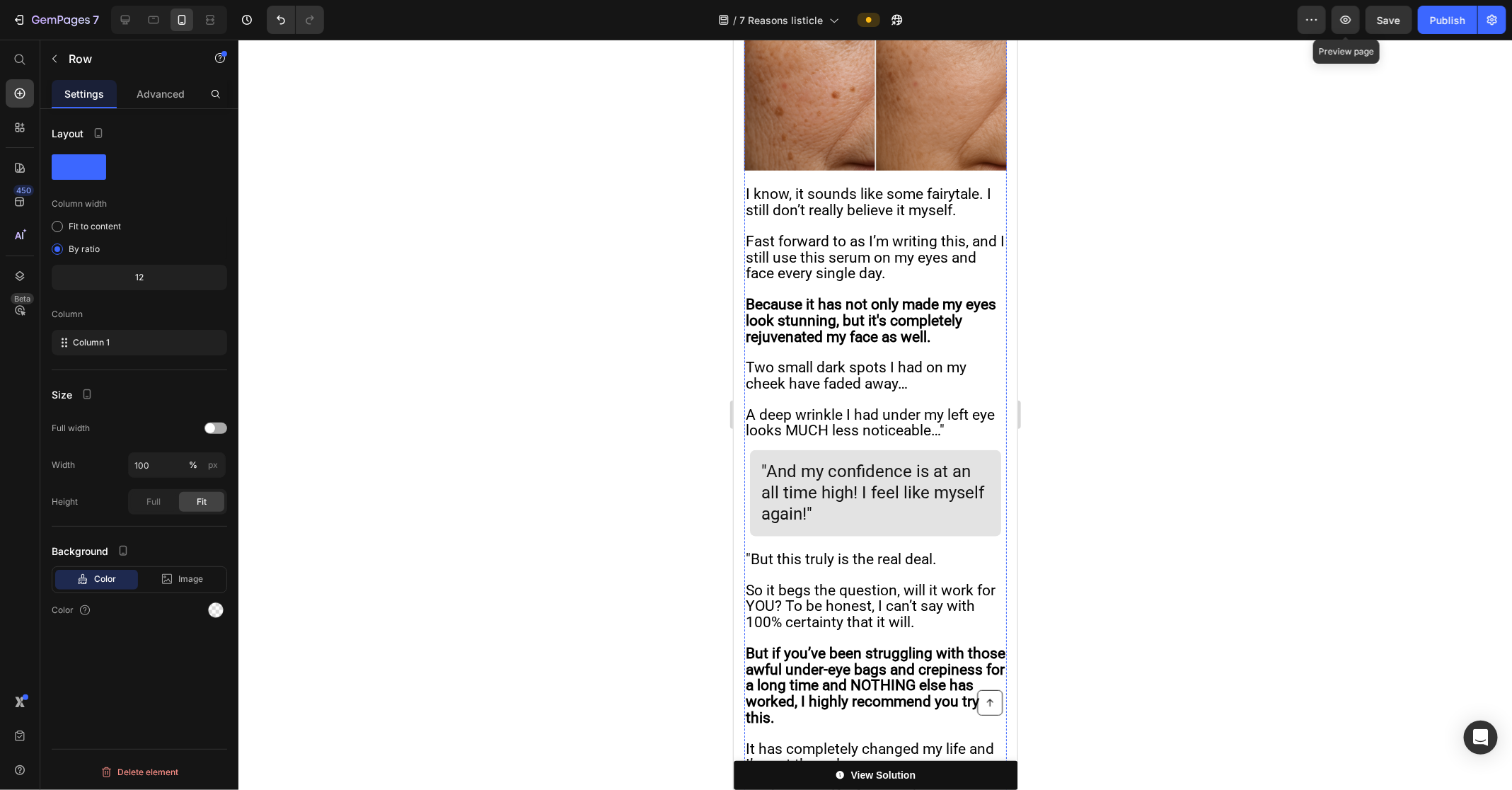 scroll, scrollTop: 9691, scrollLeft: 0, axis: vertical 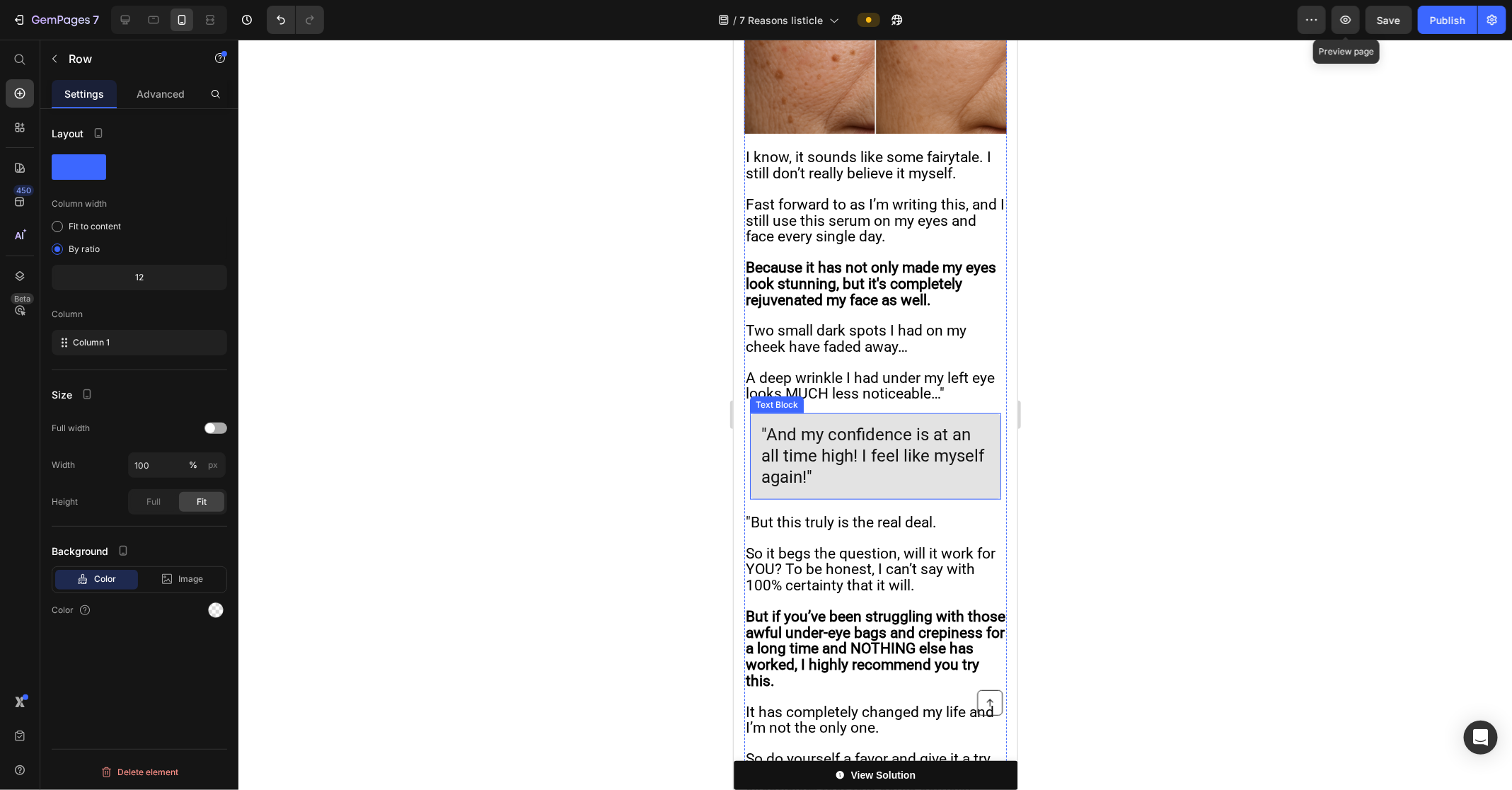 click on ""And my confidence is at an all time high! I feel like myself again!"" at bounding box center (875, 456) 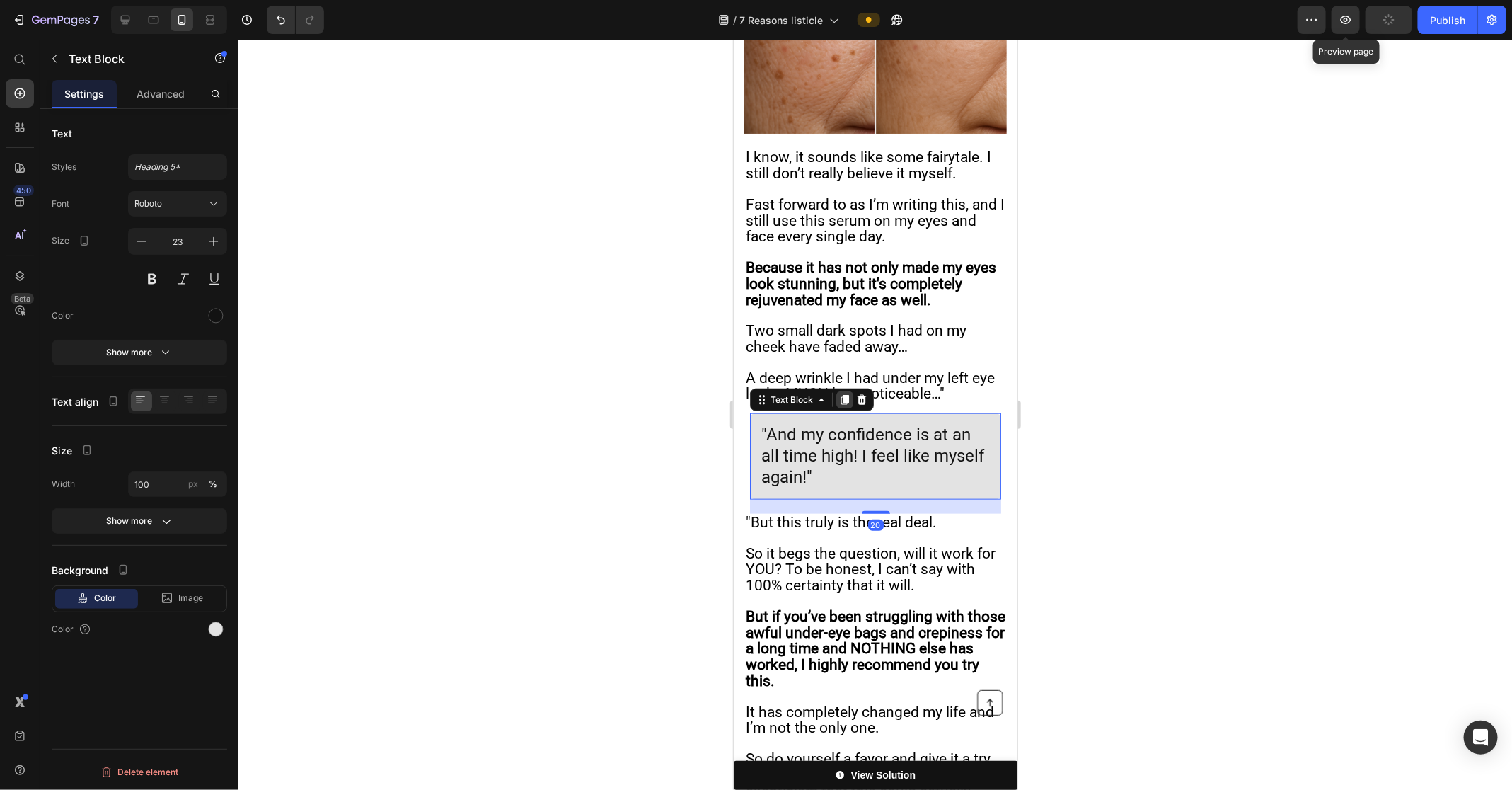 click 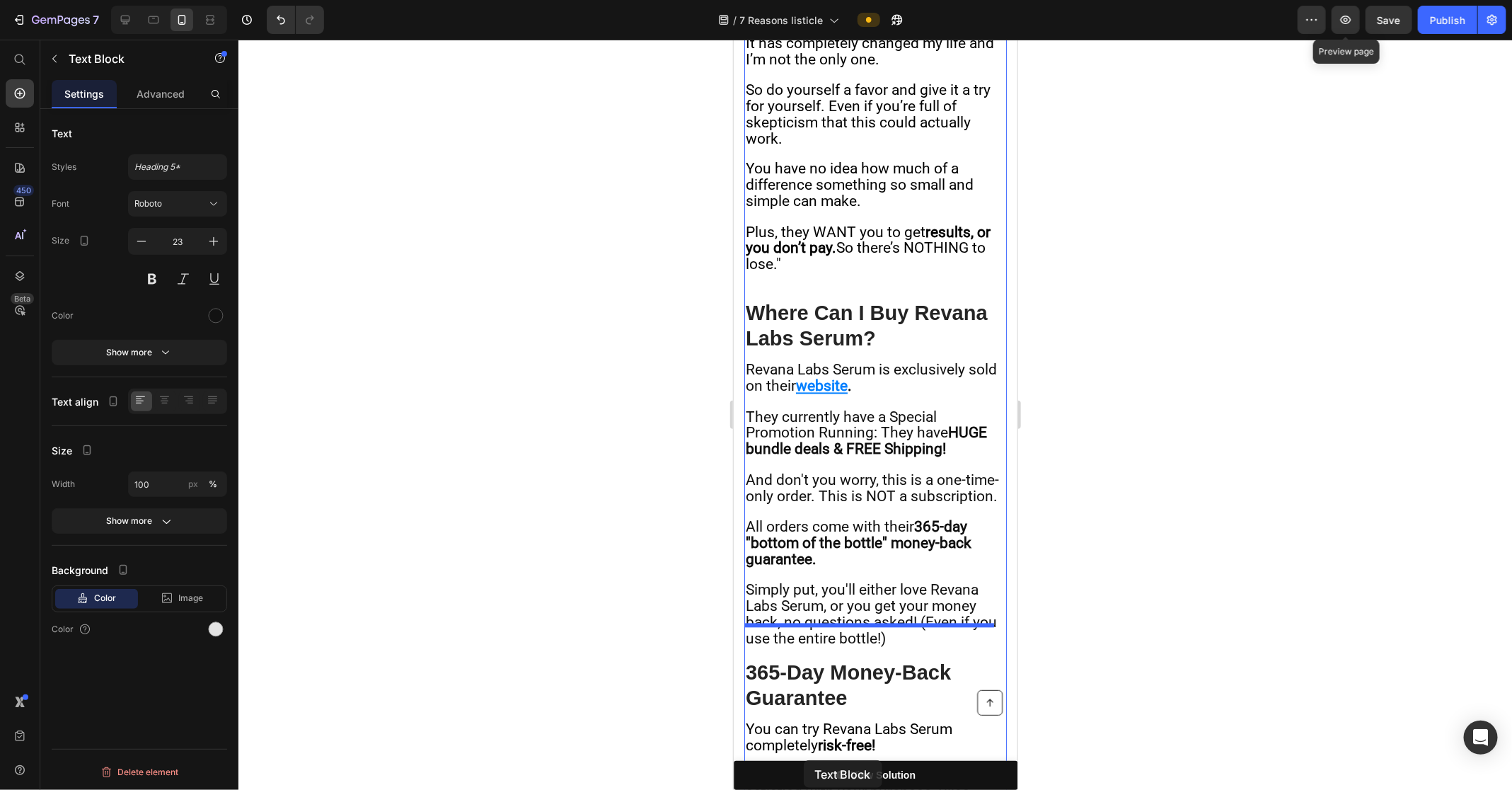 scroll, scrollTop: 10468, scrollLeft: 0, axis: vertical 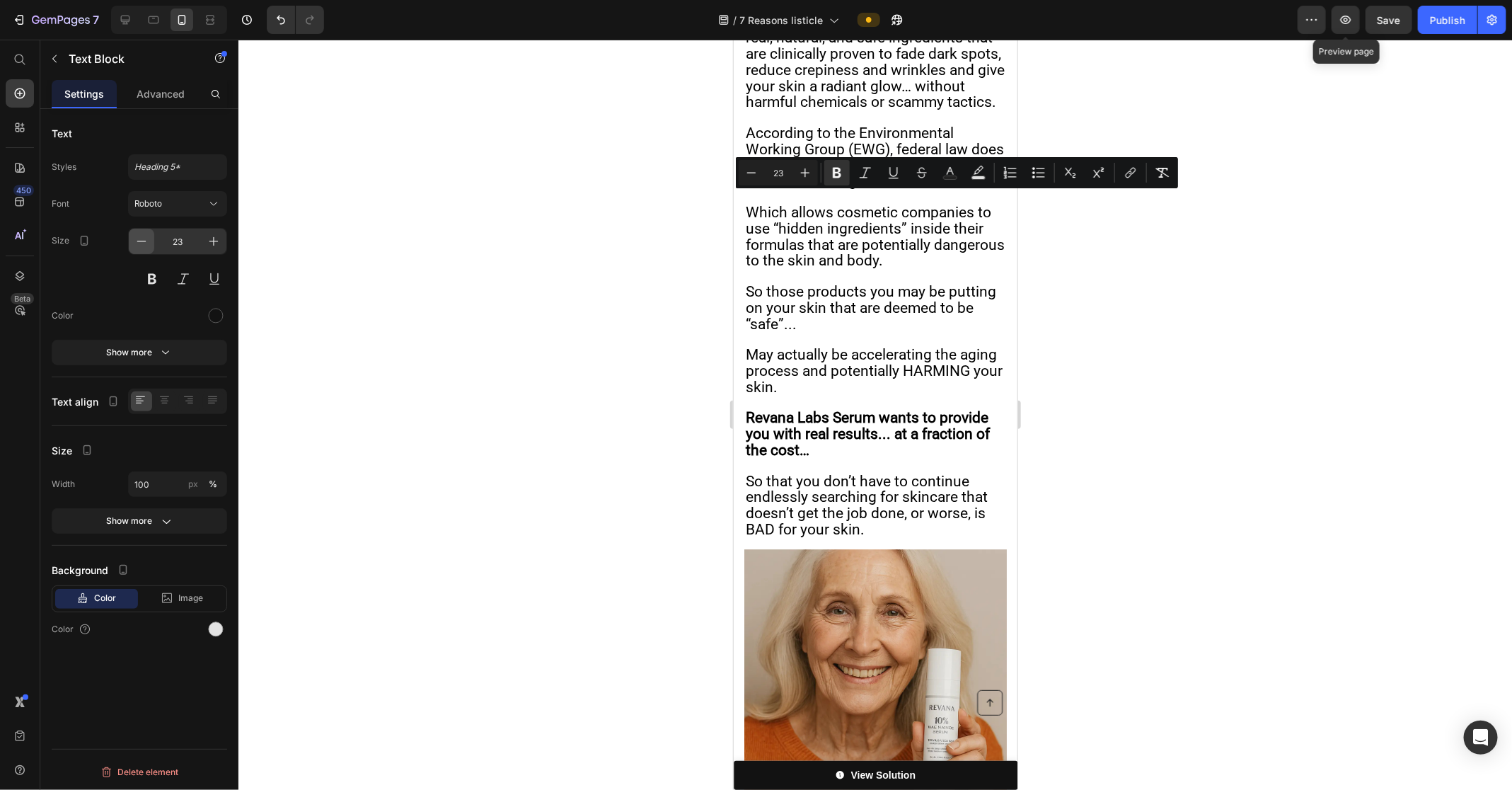 click 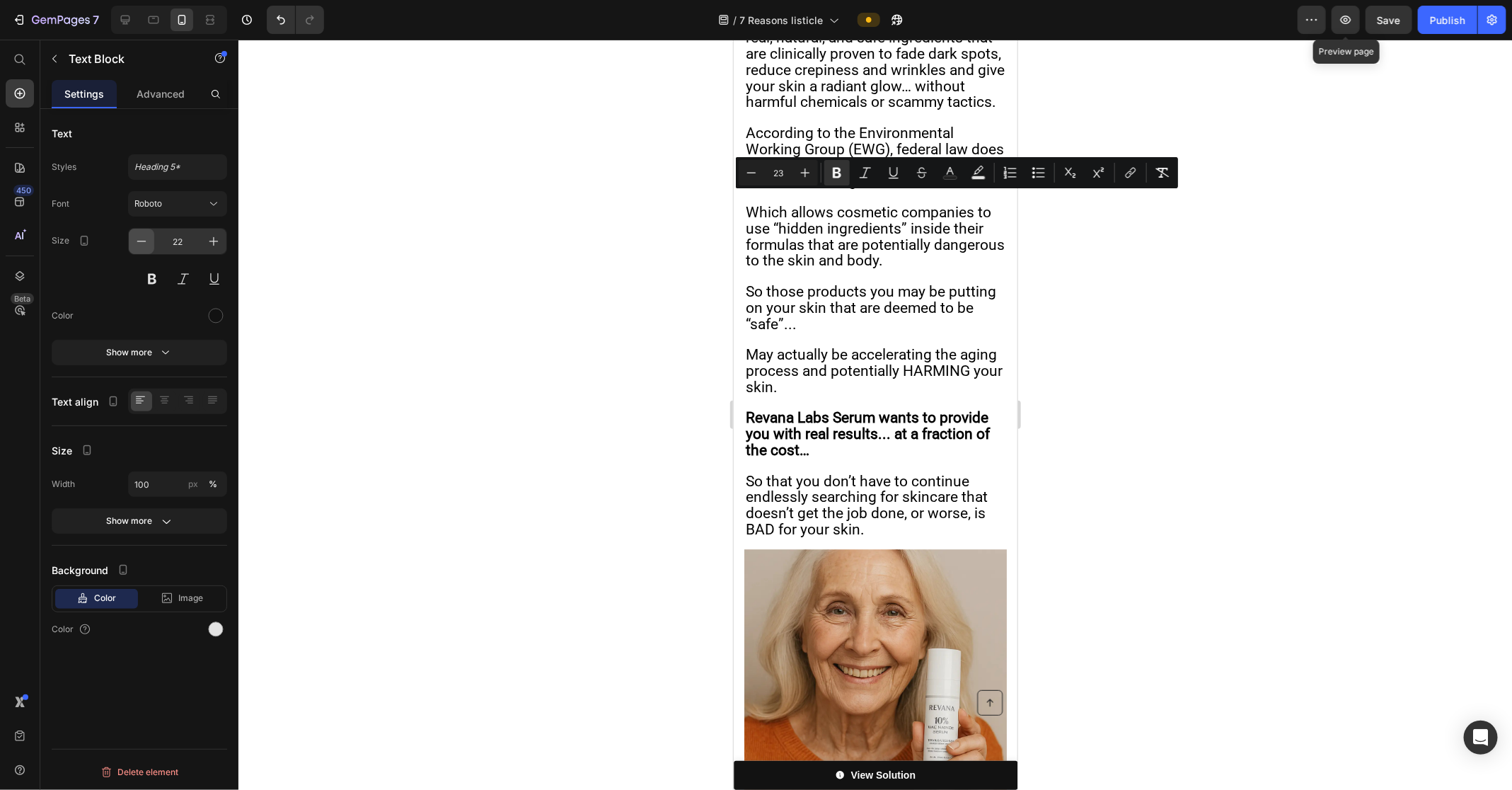 click 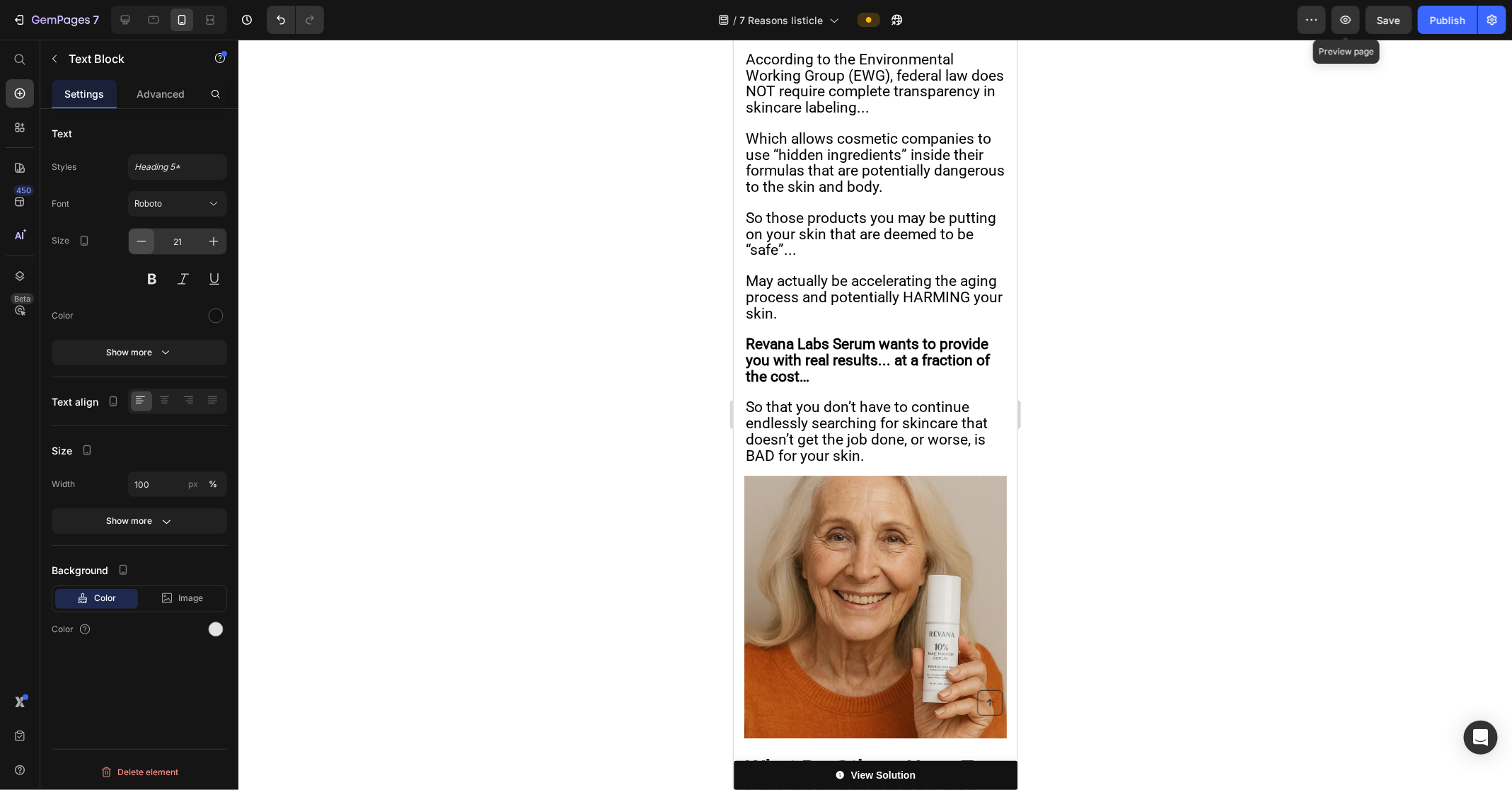 click 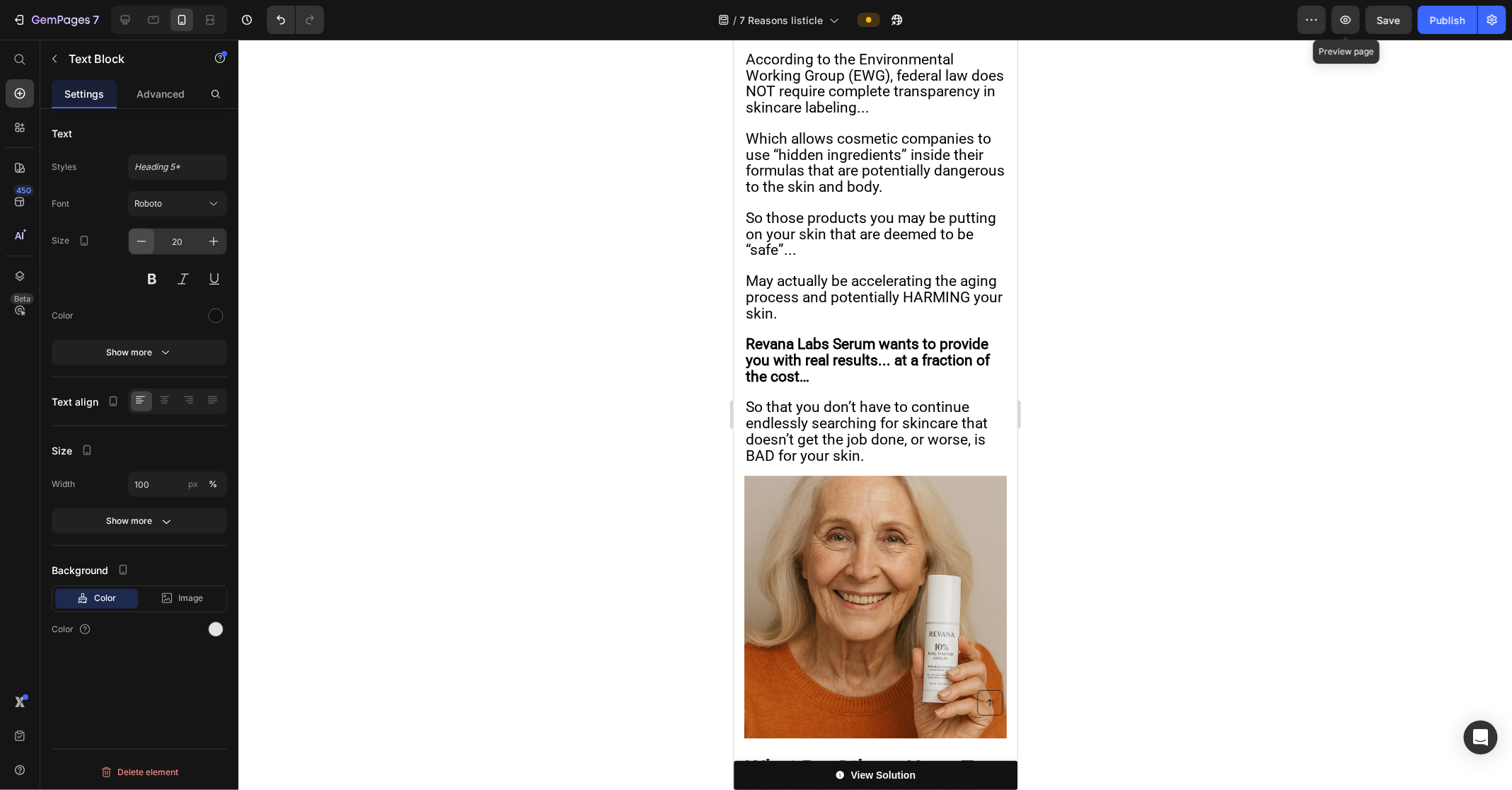 click 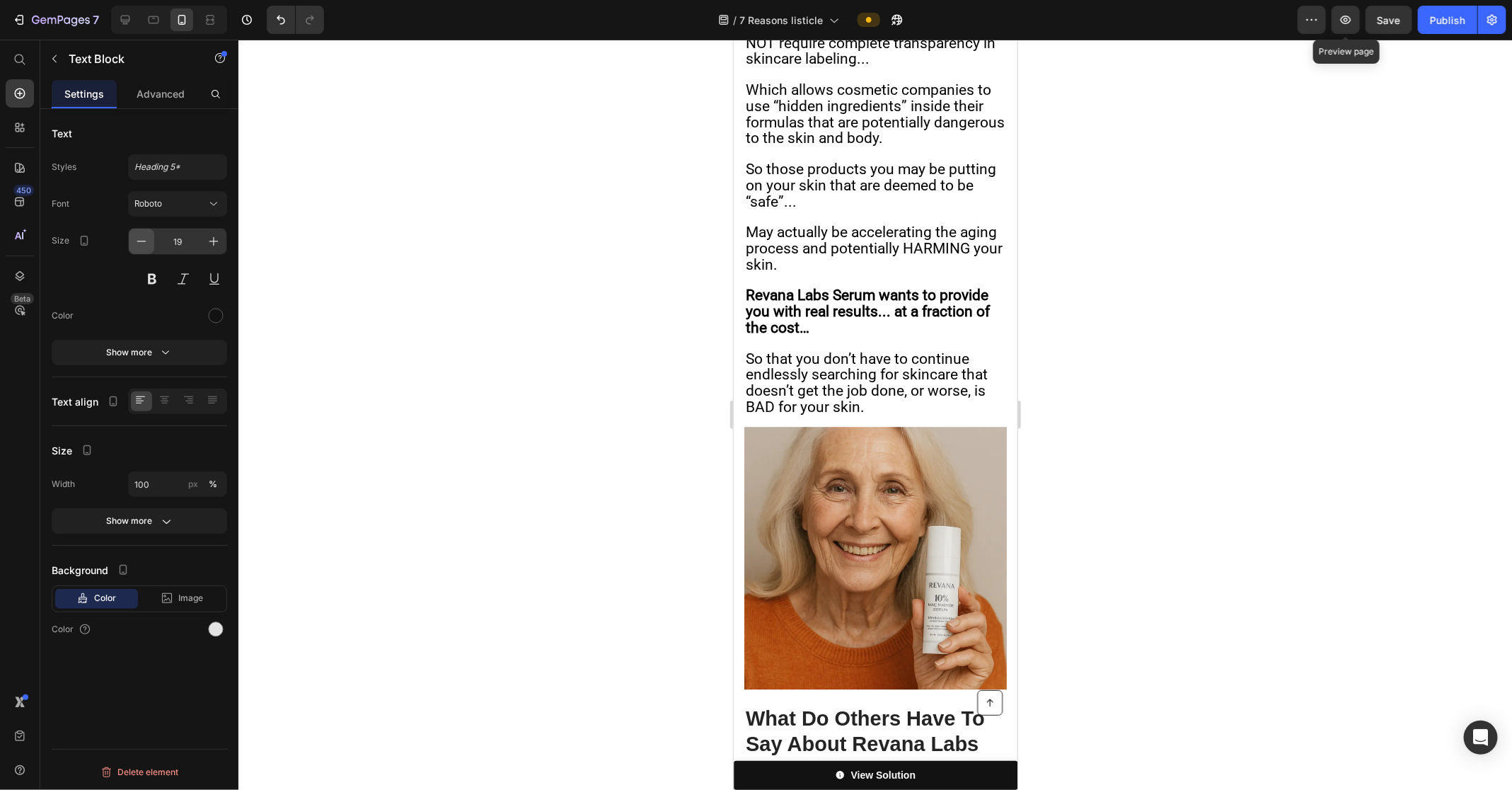 click 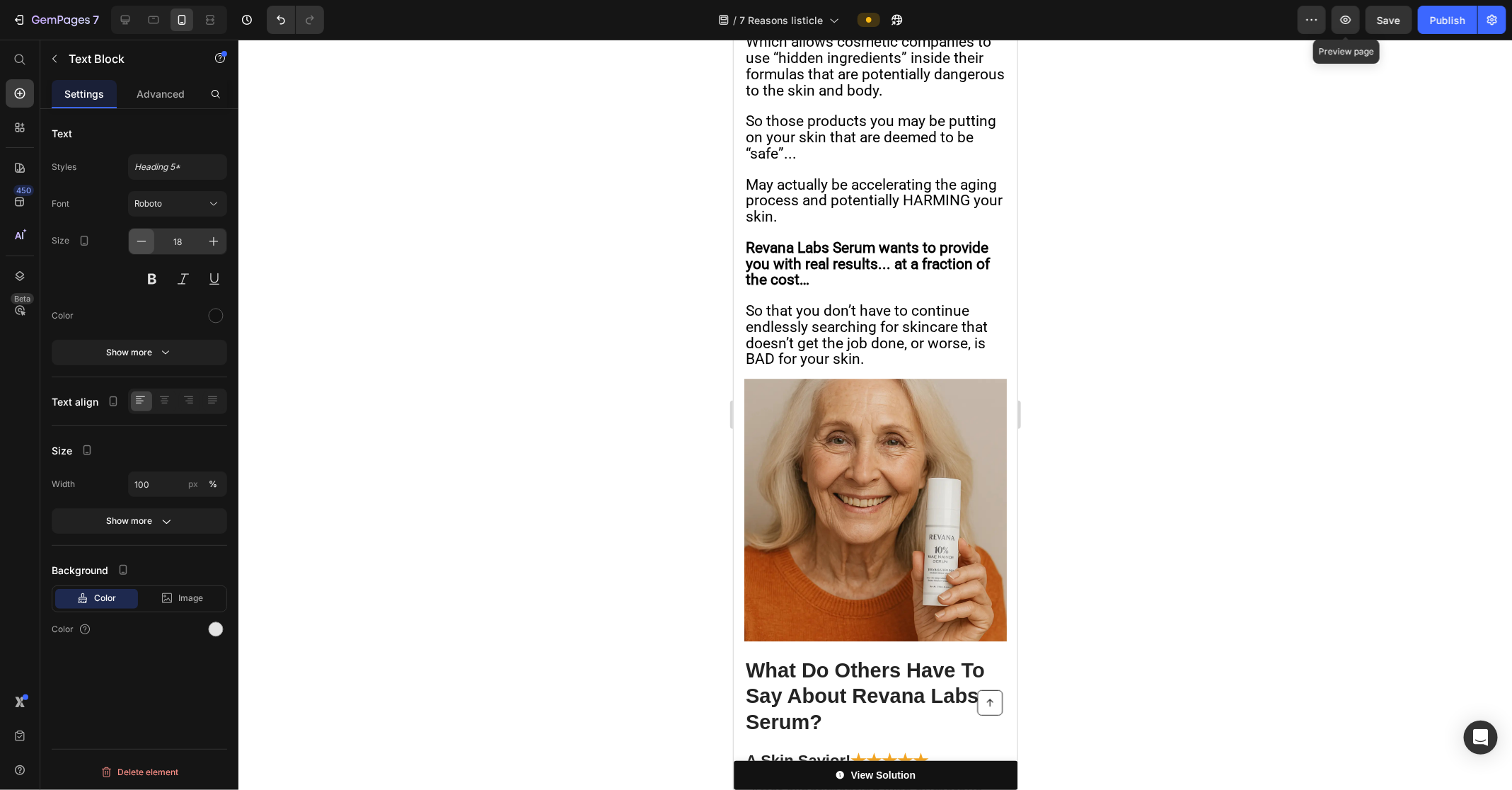 click 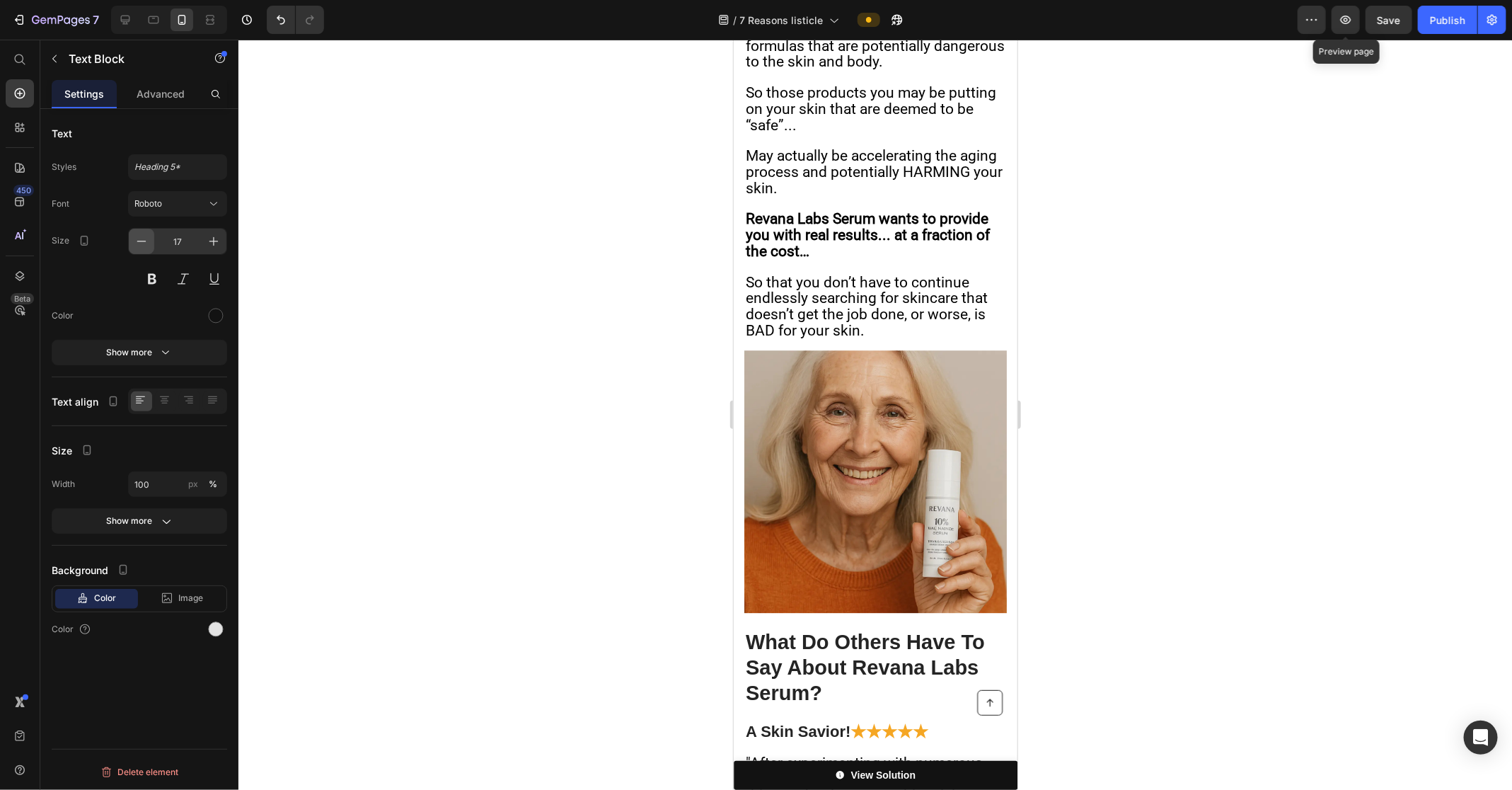 click 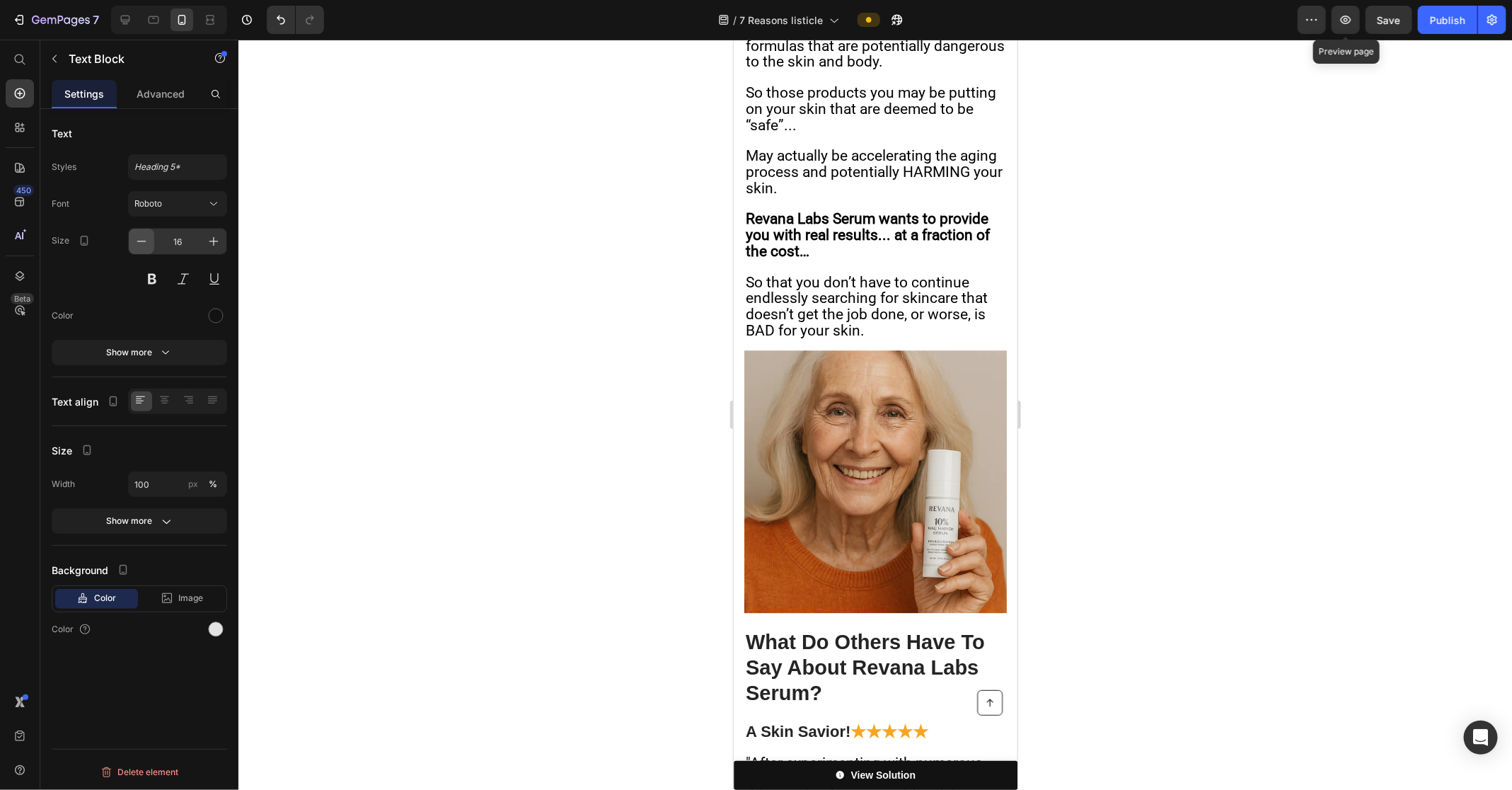 click 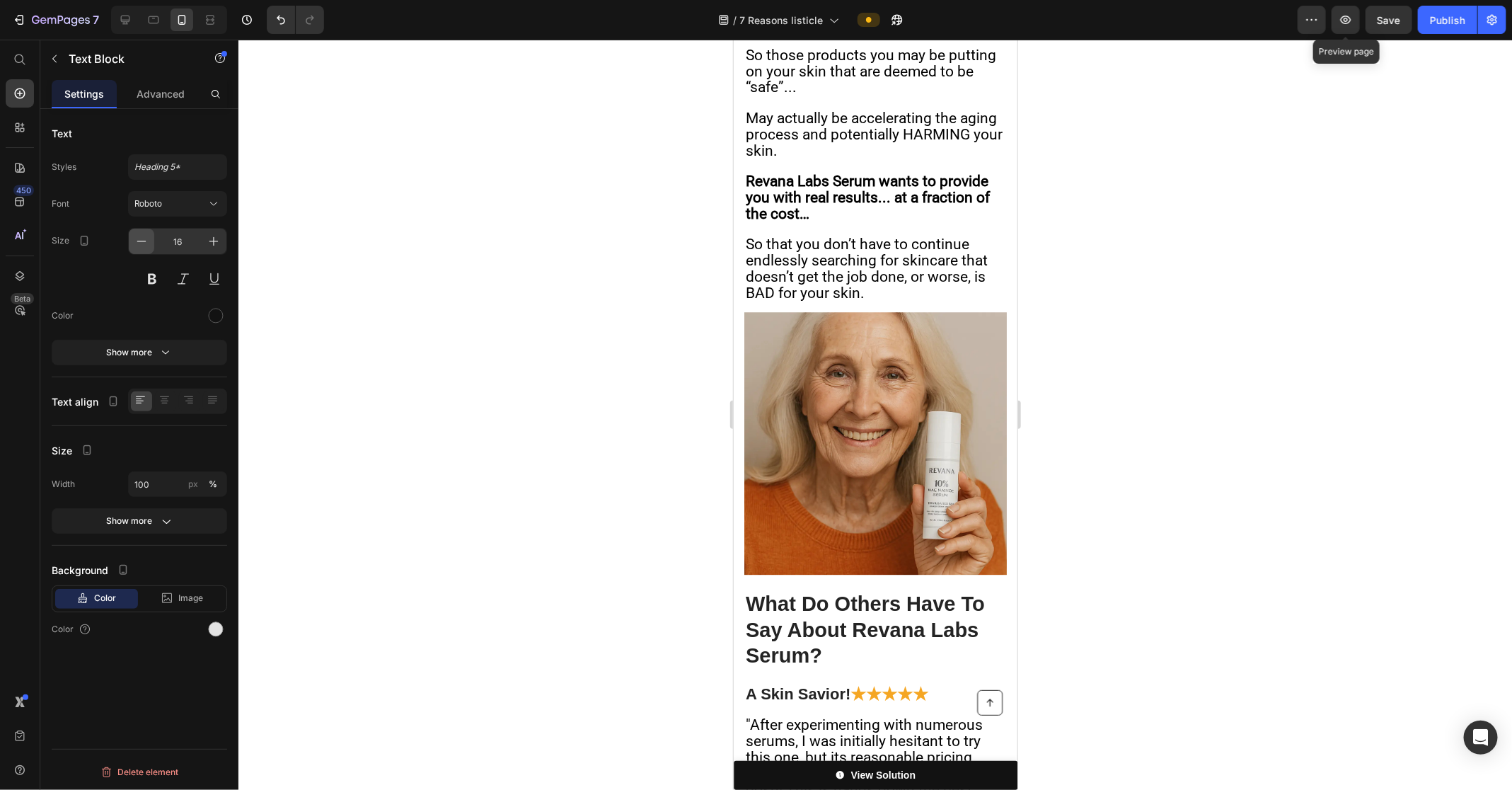 type on "15" 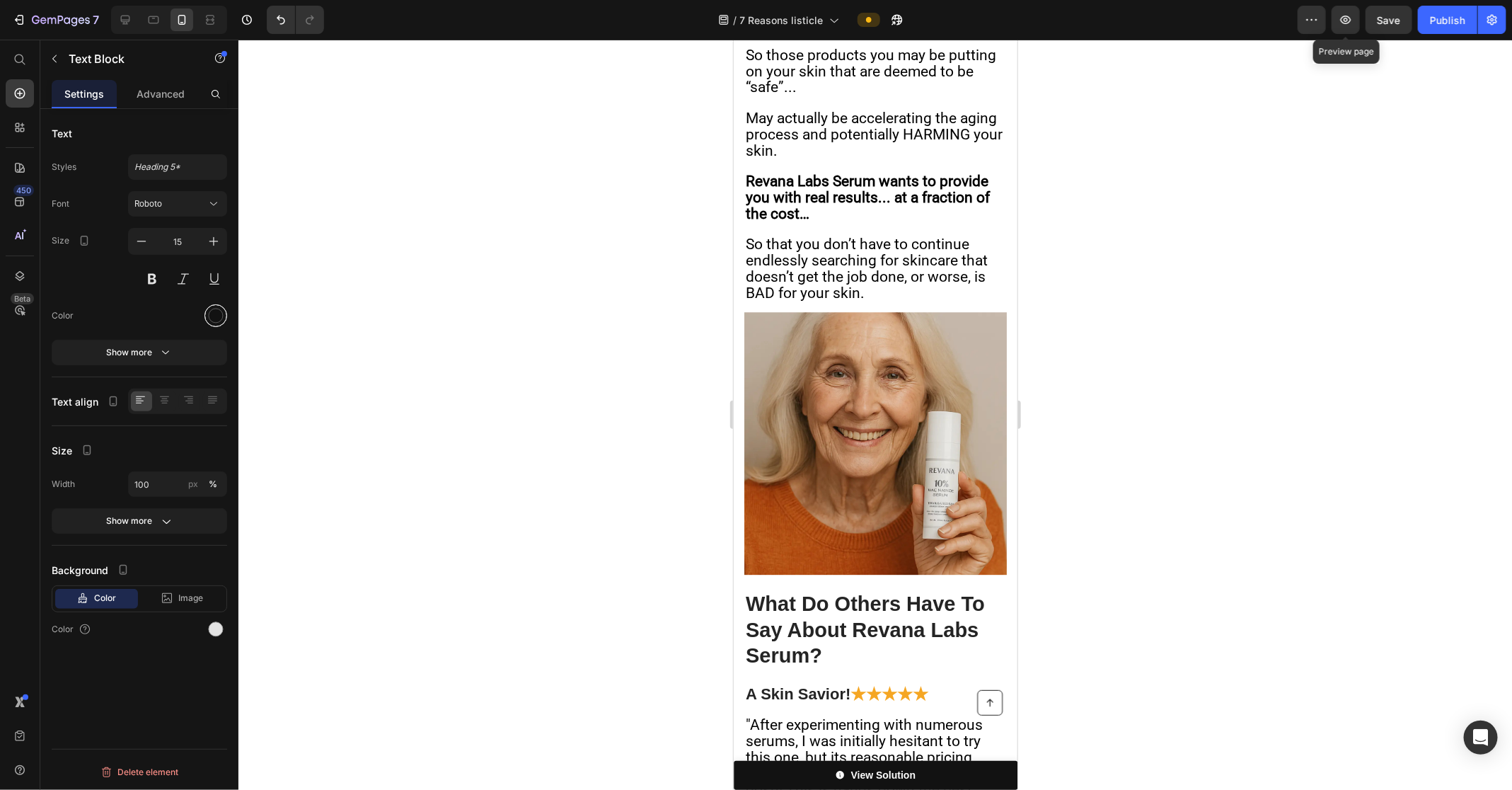 click at bounding box center (216, 316) 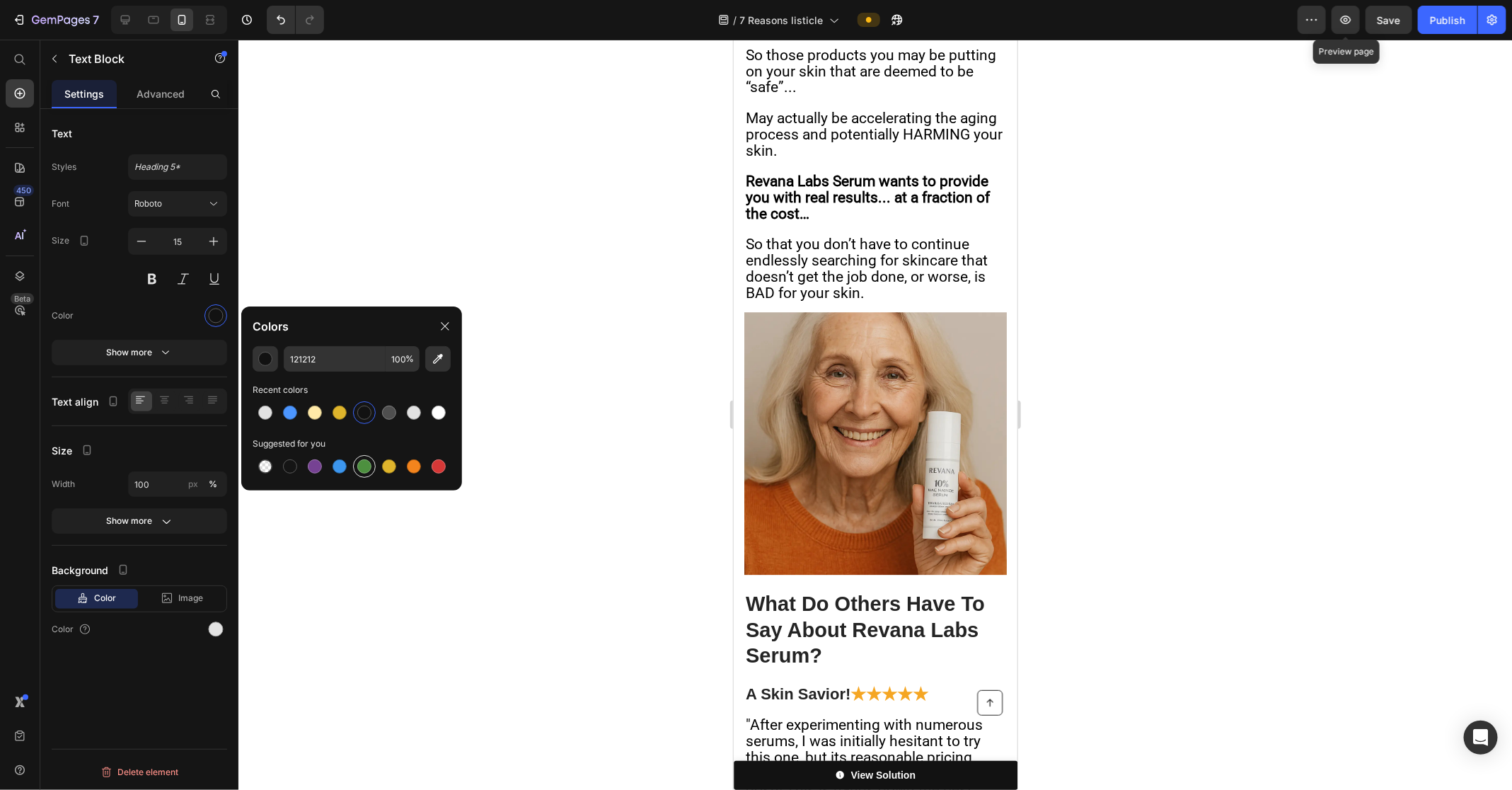 click at bounding box center [364, 466] 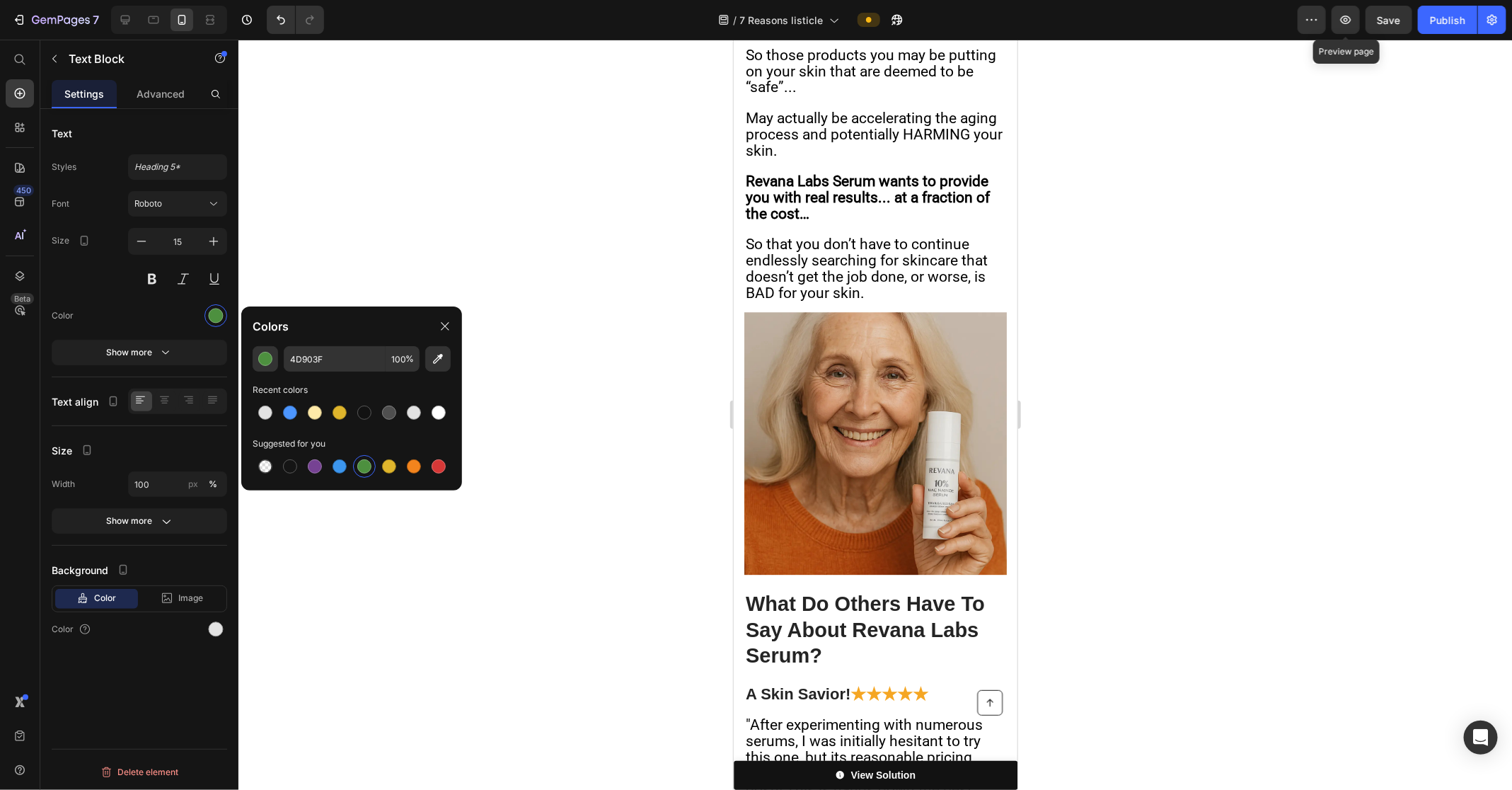 type on "121212" 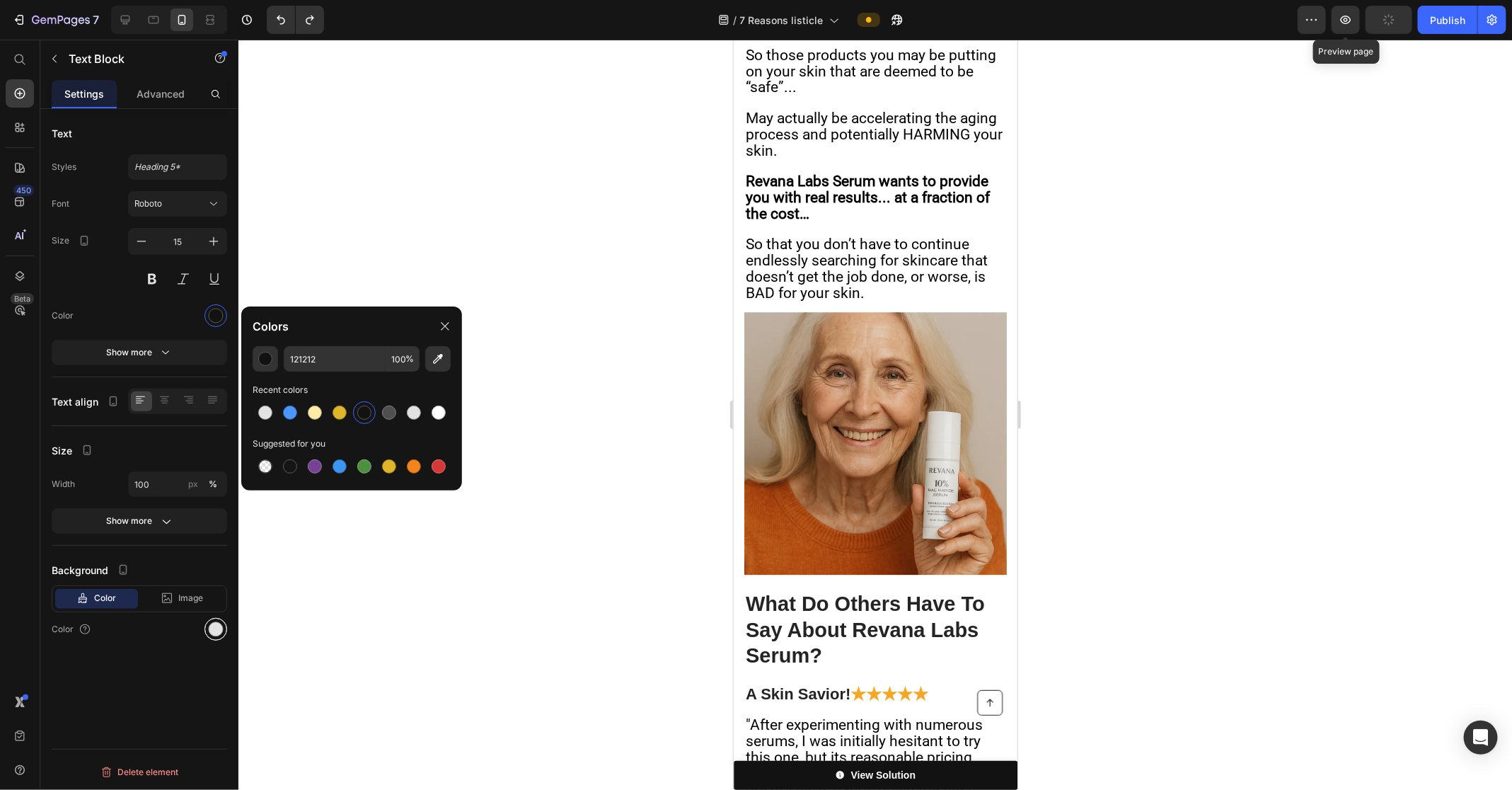 click at bounding box center [216, 629] 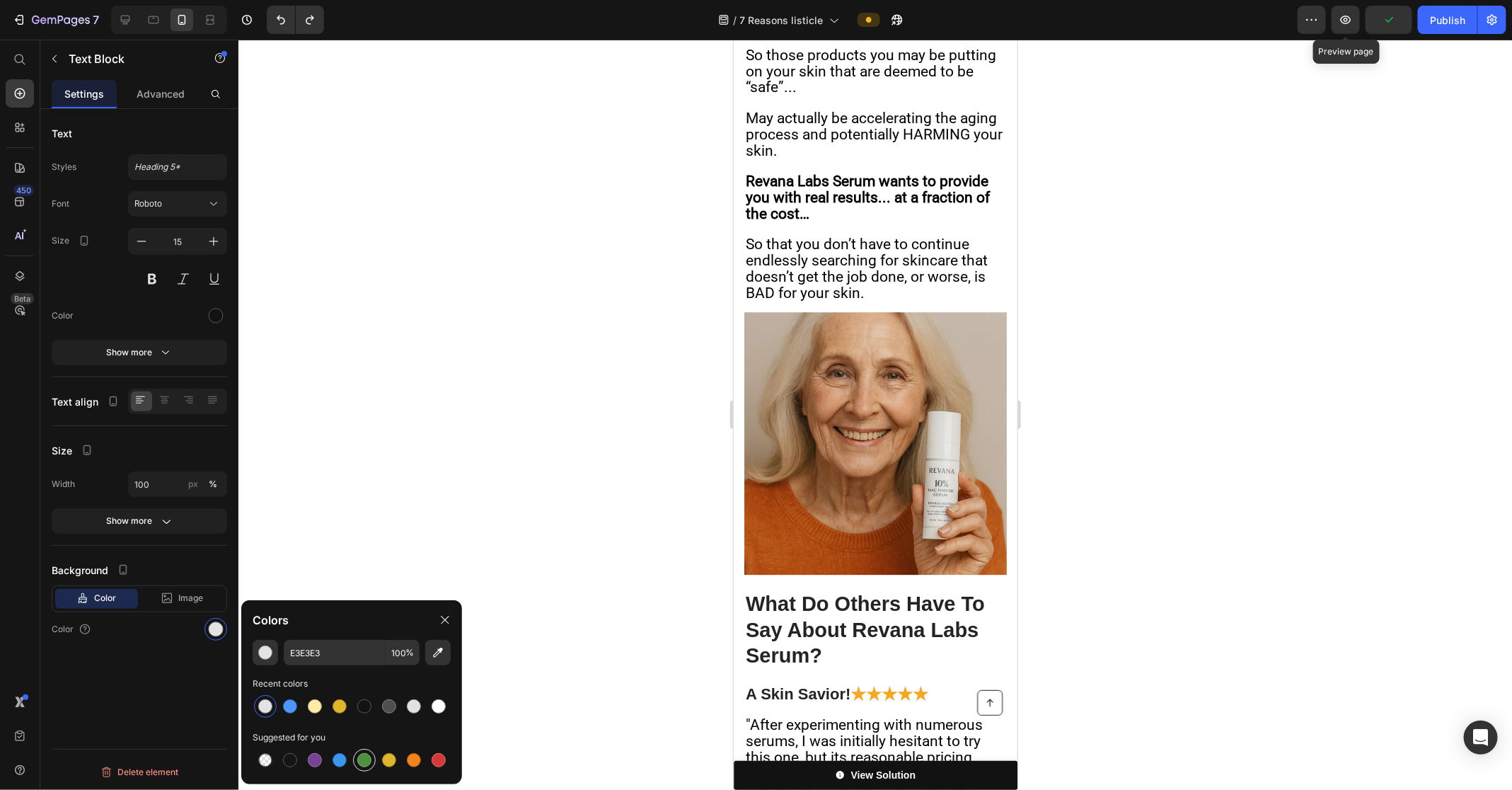 click at bounding box center (364, 760) 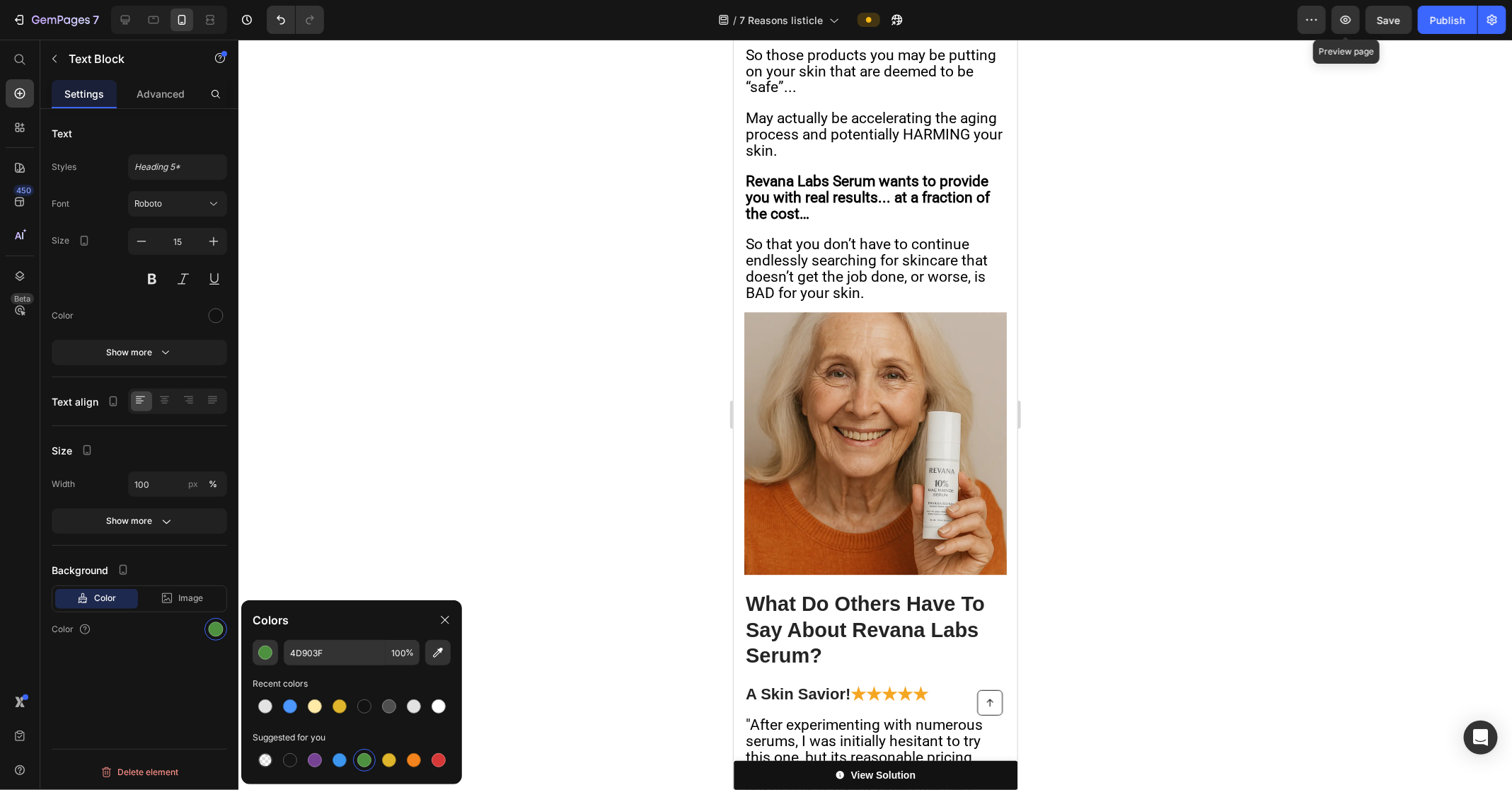 click on "Important Notice:  Each bottle of Revana Labs Serum is hand-filled in micro-batches using rare botanicals—like Alpine-grown Niacinamide, Japanese bamboo ferment, and sustainably wild-harvested chamomile—that can only be collected during short seasonal windows. Because we refuse to compromise on freshness or quality, our inventory is limited; once a batch sells out it can take several weeks before the next harvest arrives and production restarts. If you see “Add to Cart,” now is the moment to secure yours." at bounding box center [875, -975] 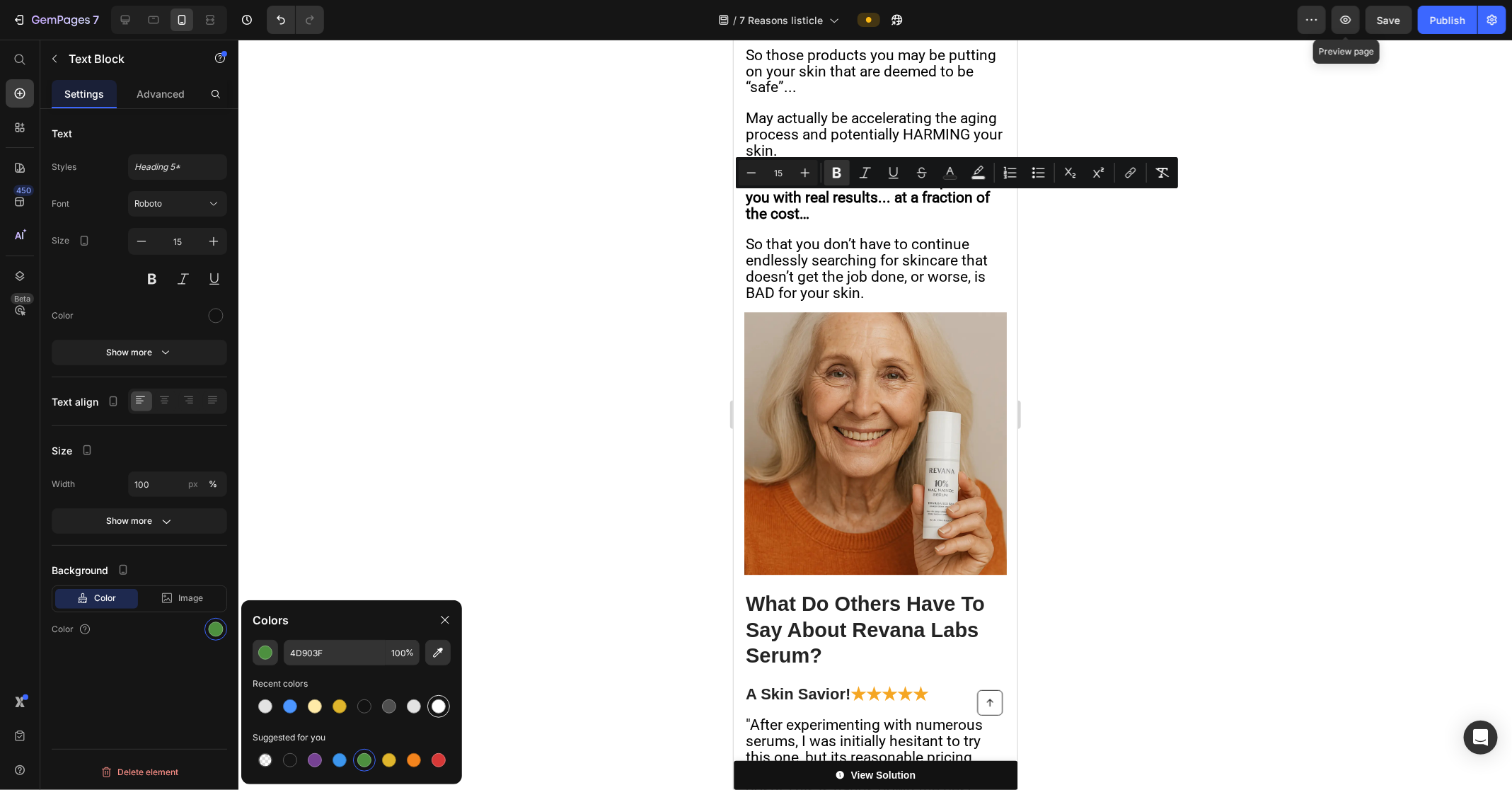 click at bounding box center (439, 706) 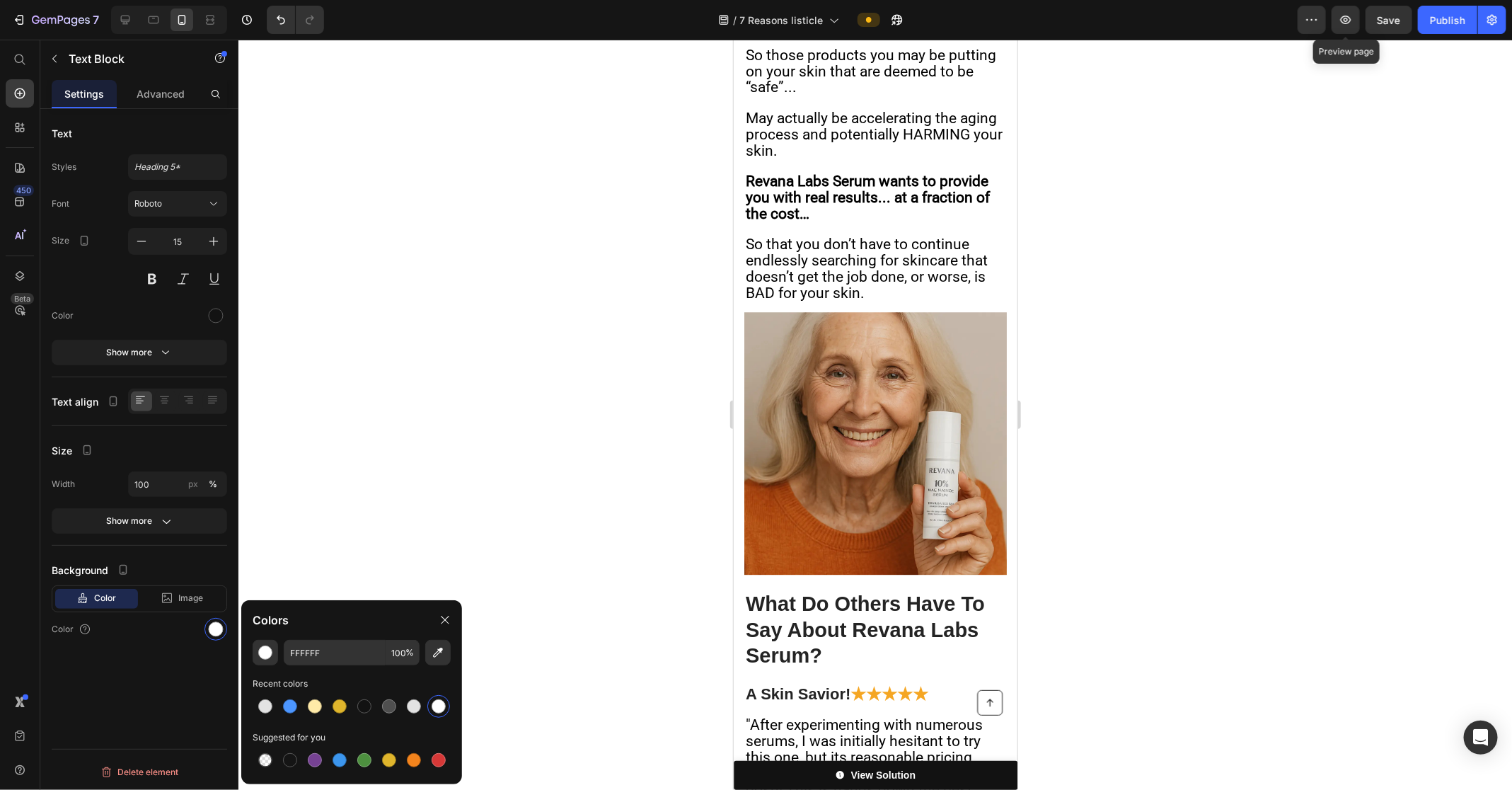 type on "4D903F" 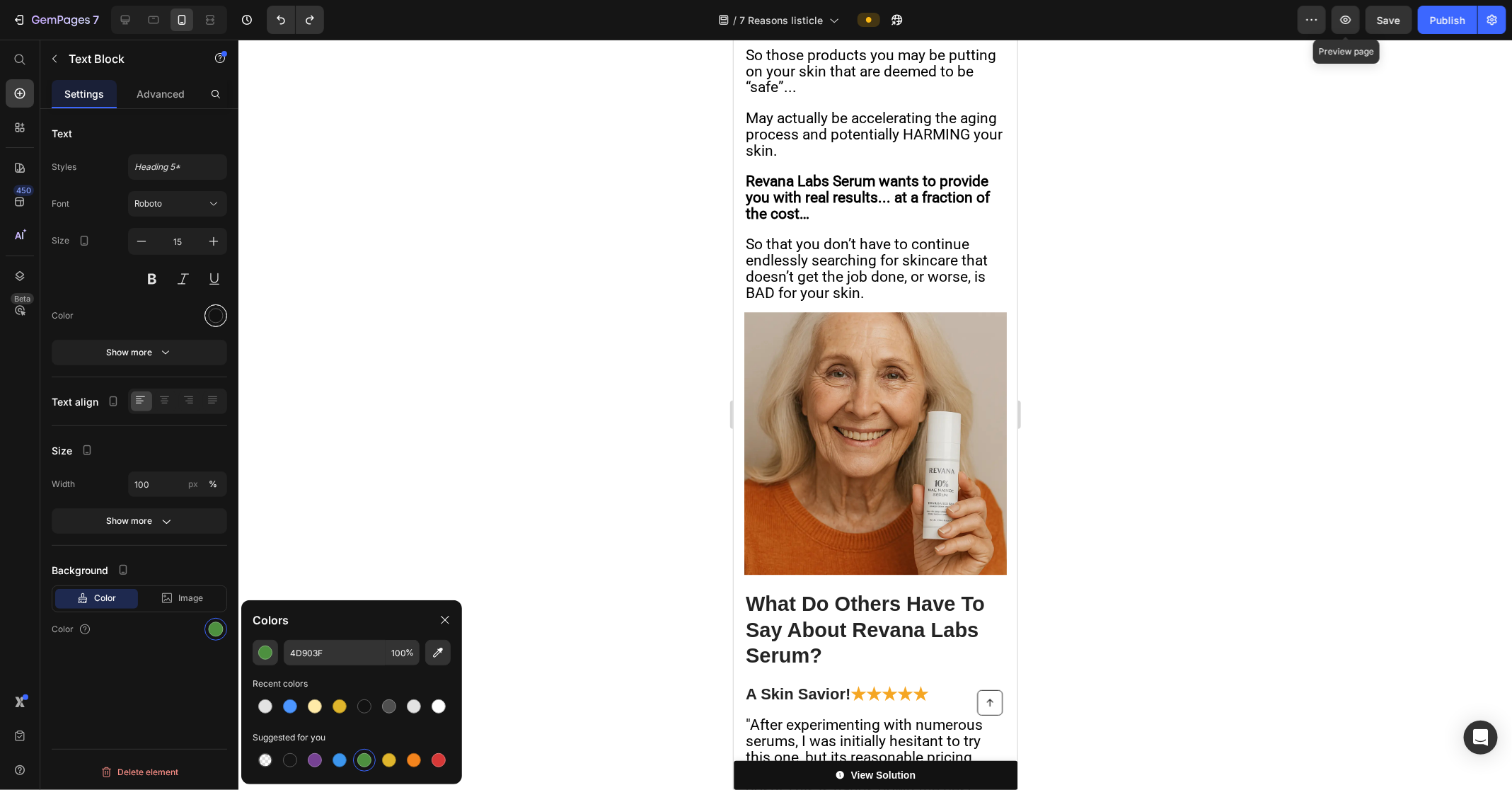 click at bounding box center (216, 316) 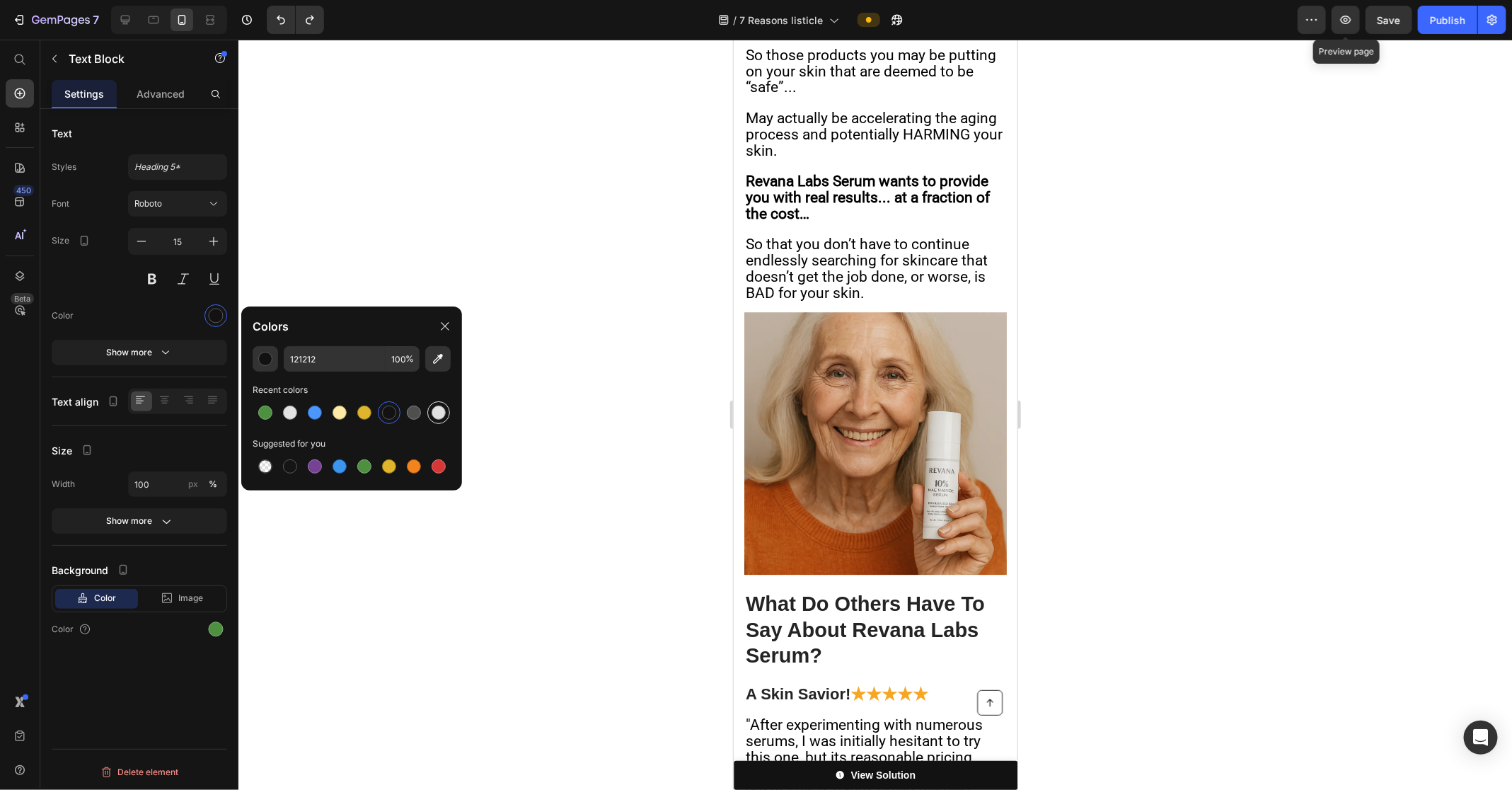 click at bounding box center [439, 413] 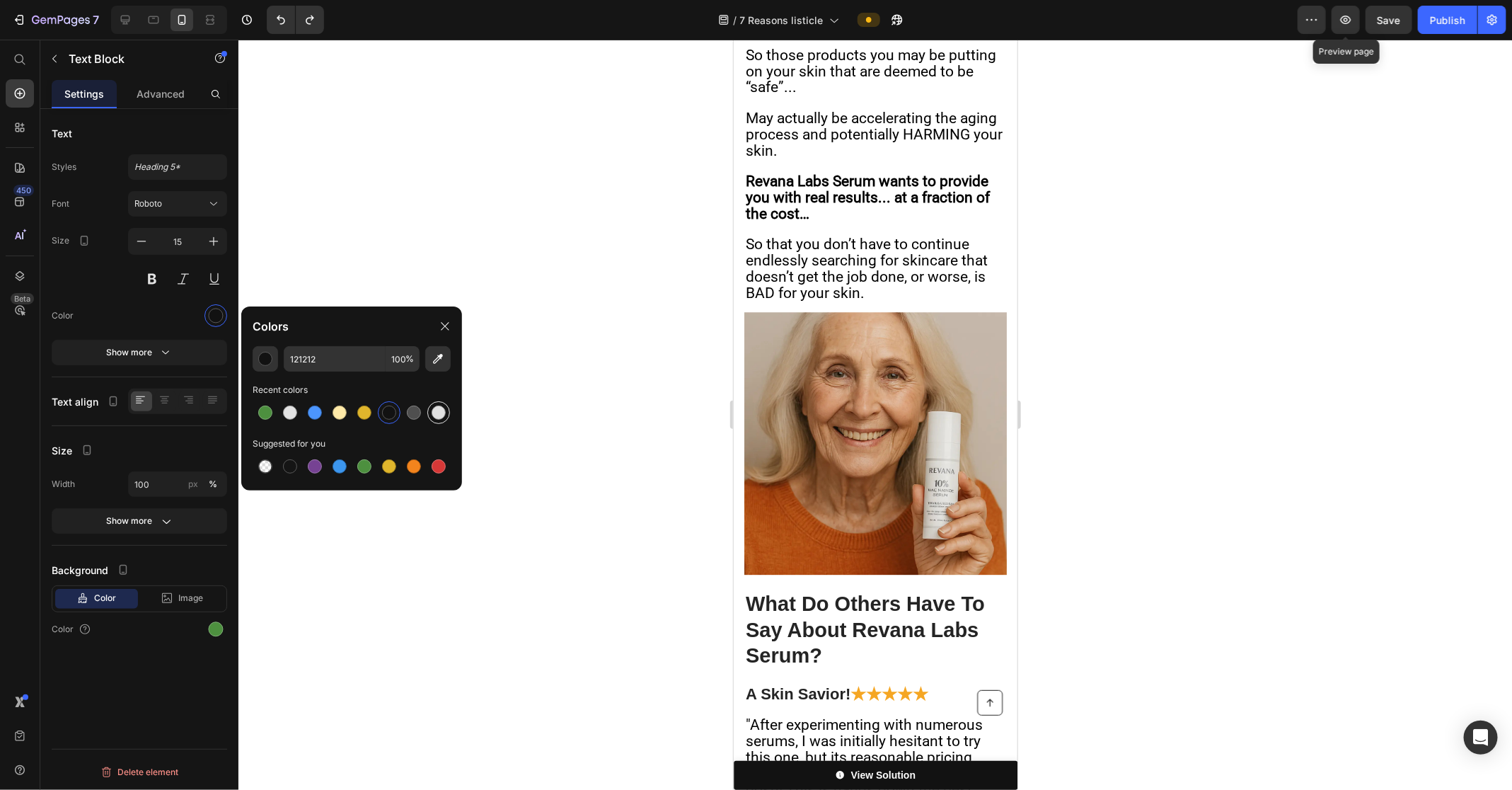 type on "E2E2E2" 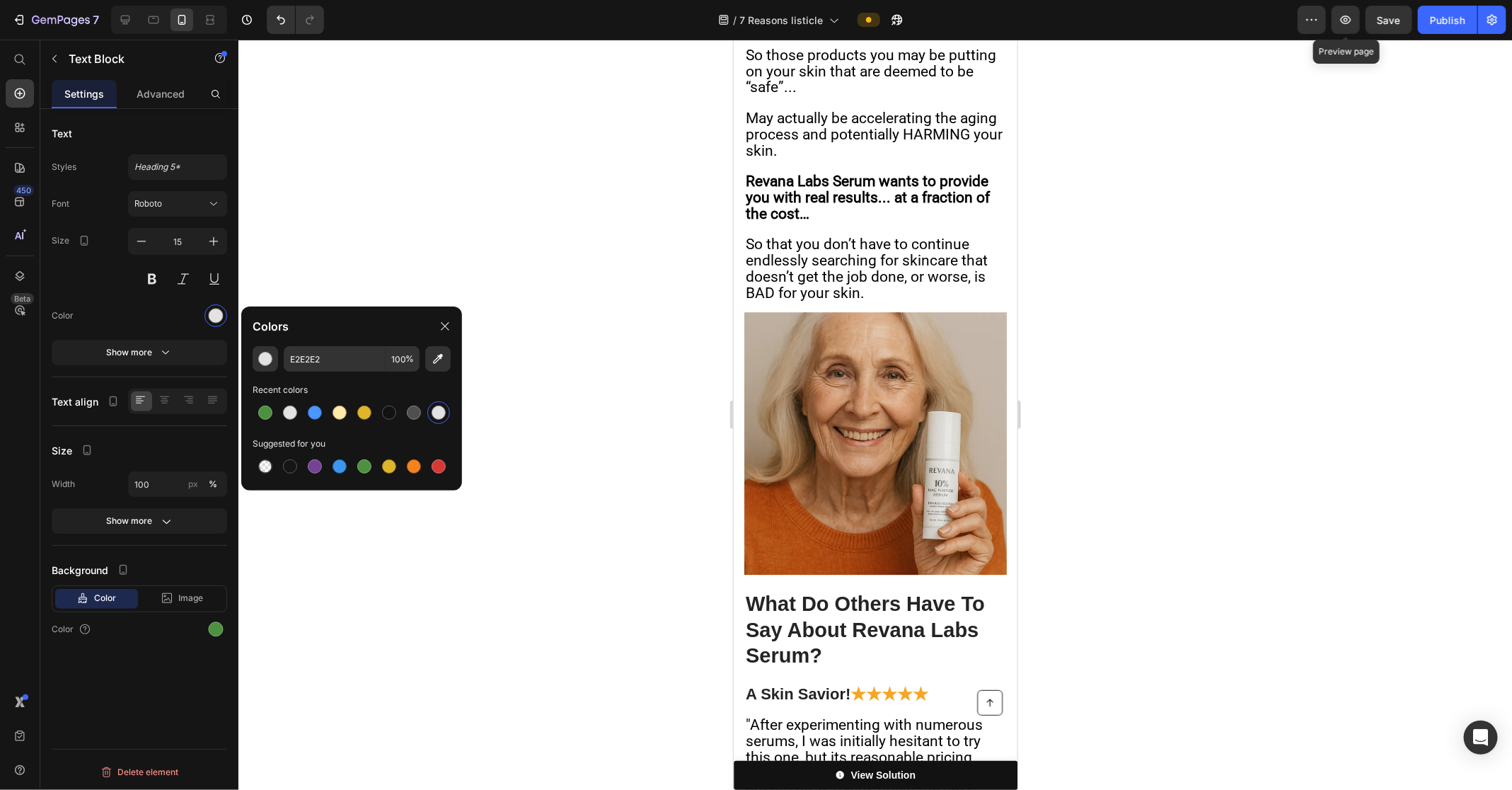 click 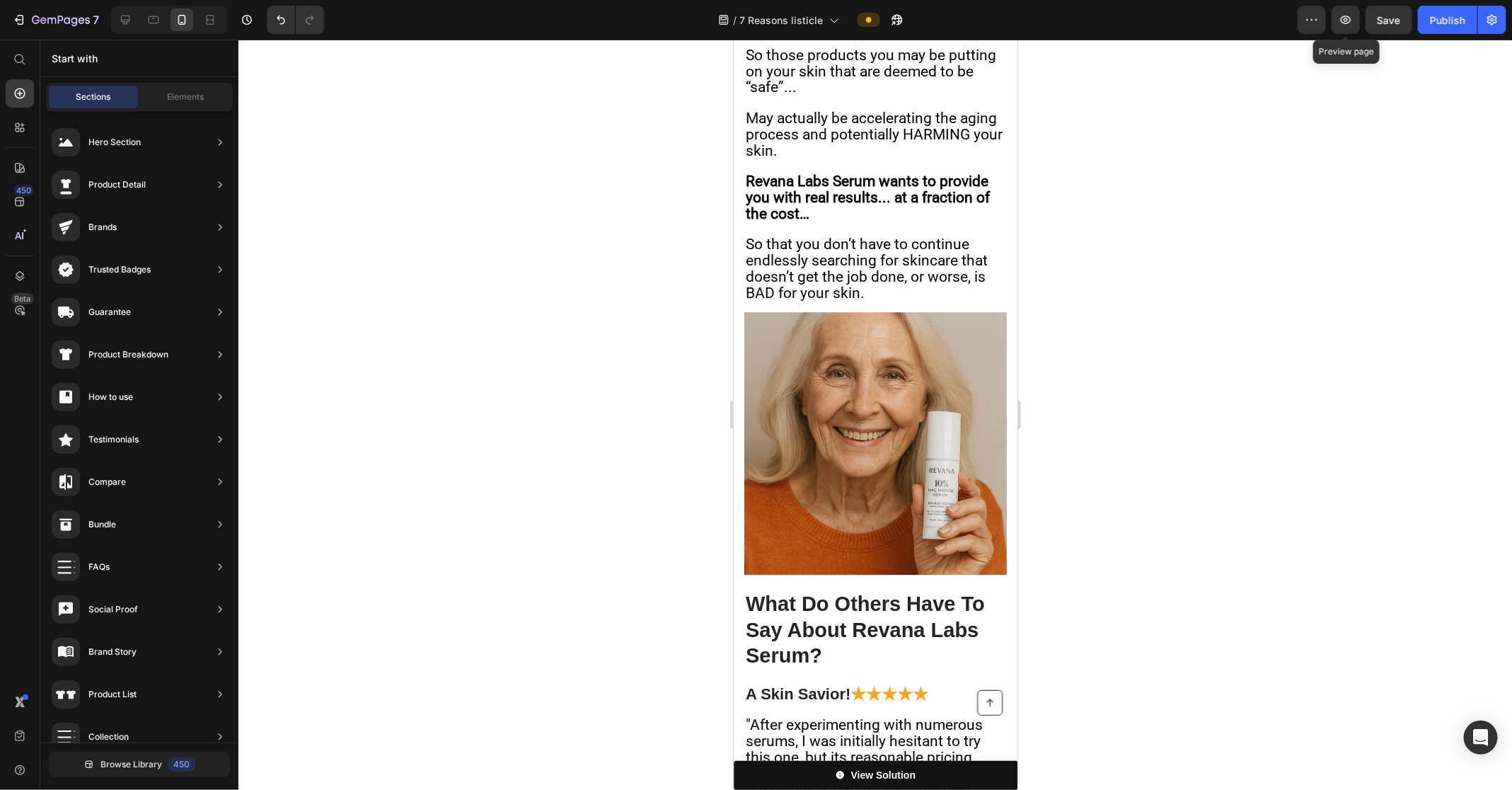 click 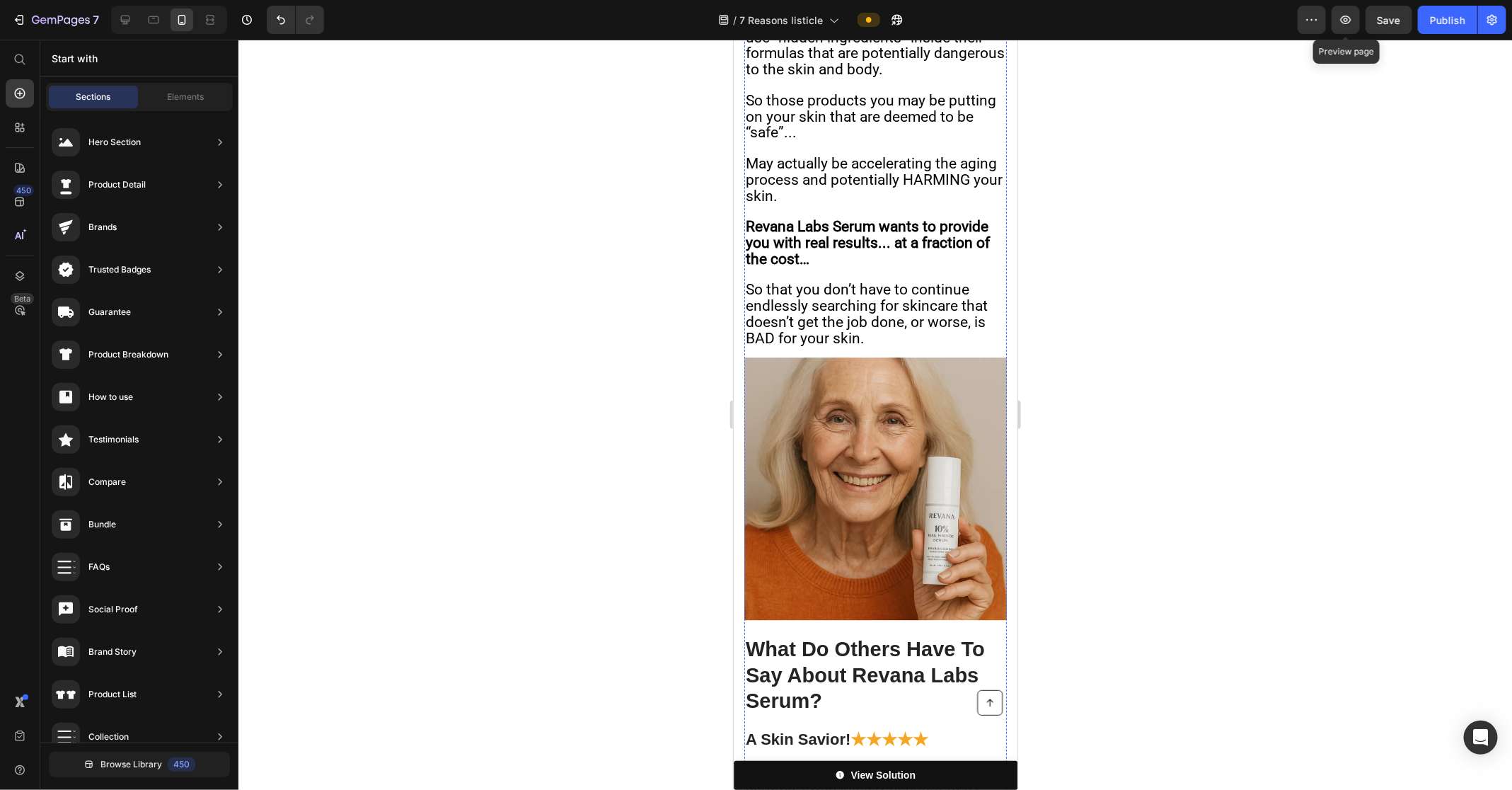 scroll, scrollTop: 11033, scrollLeft: 0, axis: vertical 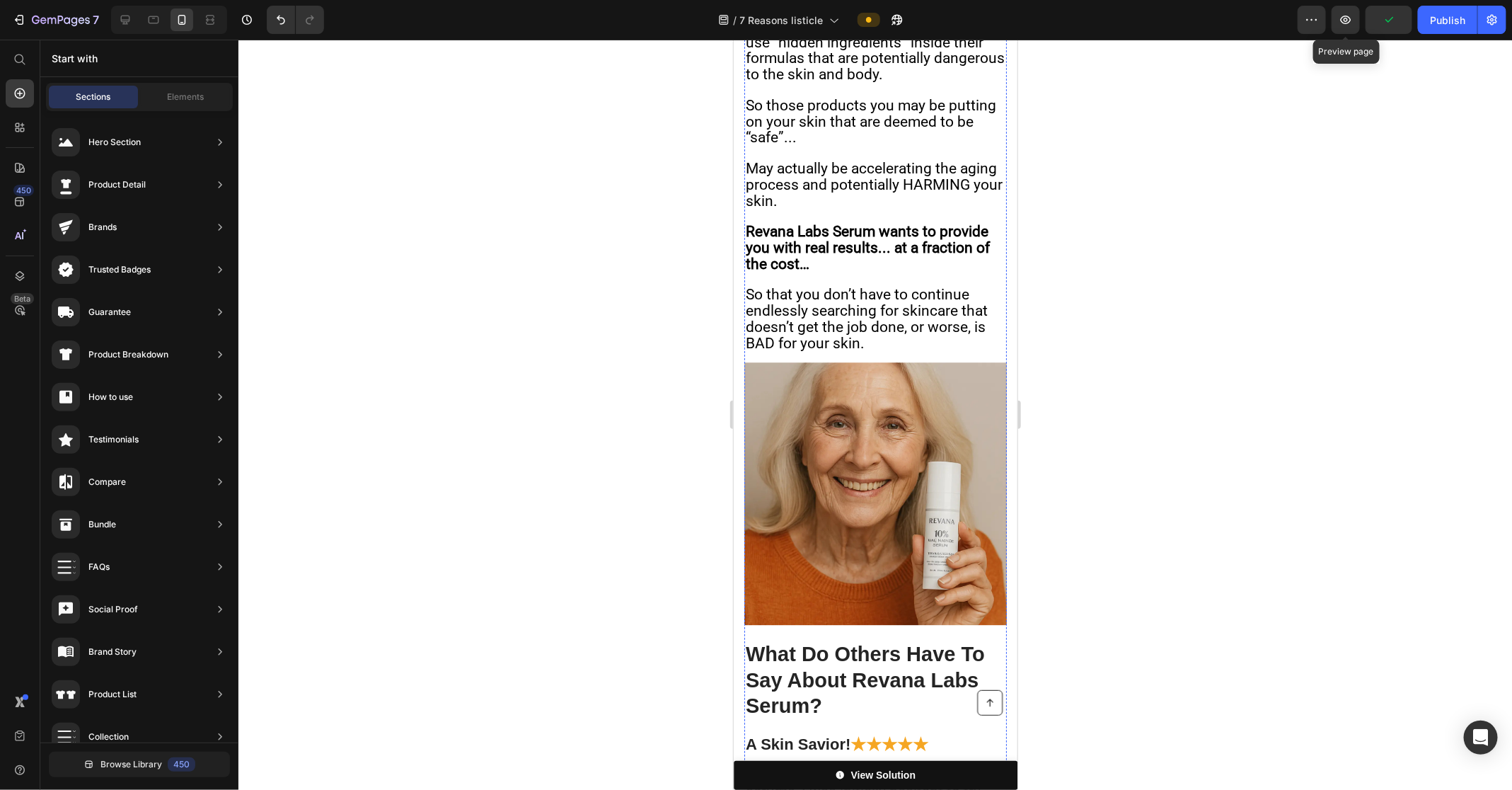 click on "Important Notice:  Each bottle of Revana Labs Serum is hand-filled in micro-batches using rare botanicals—like Alpine-grown Niacinamide, Japanese bamboo ferment, and sustainably wild-harvested chamomile—that can only be collected during short seasonal windows. Because we refuse to compromise on freshness or quality, our inventory is limited; once a batch sells out it can take several weeks before the next harvest arrives and production restarts. If you see “Add to Cart,” now is the moment to secure yours." at bounding box center (875, -924) 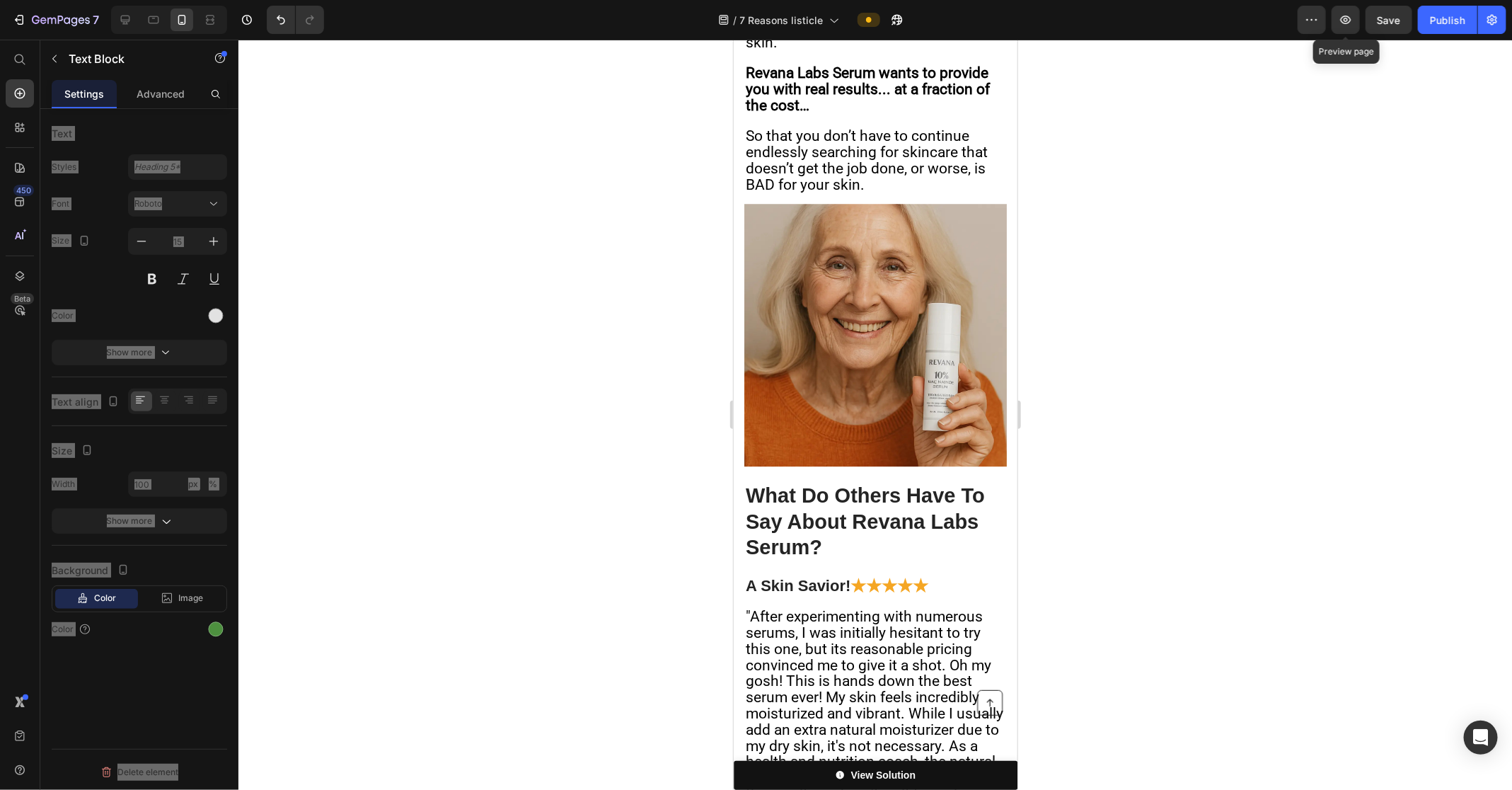 scroll, scrollTop: 11136, scrollLeft: 0, axis: vertical 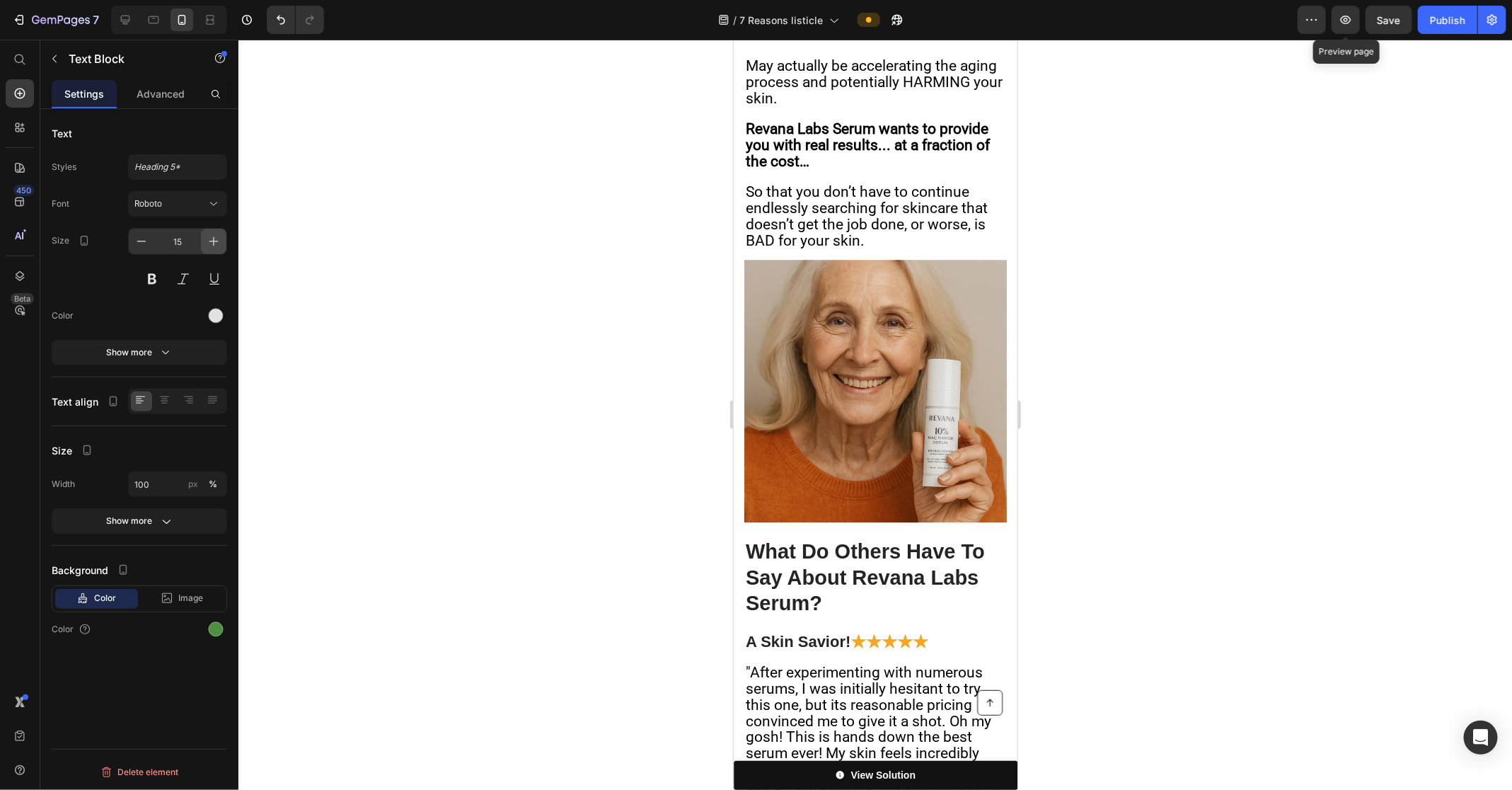 click 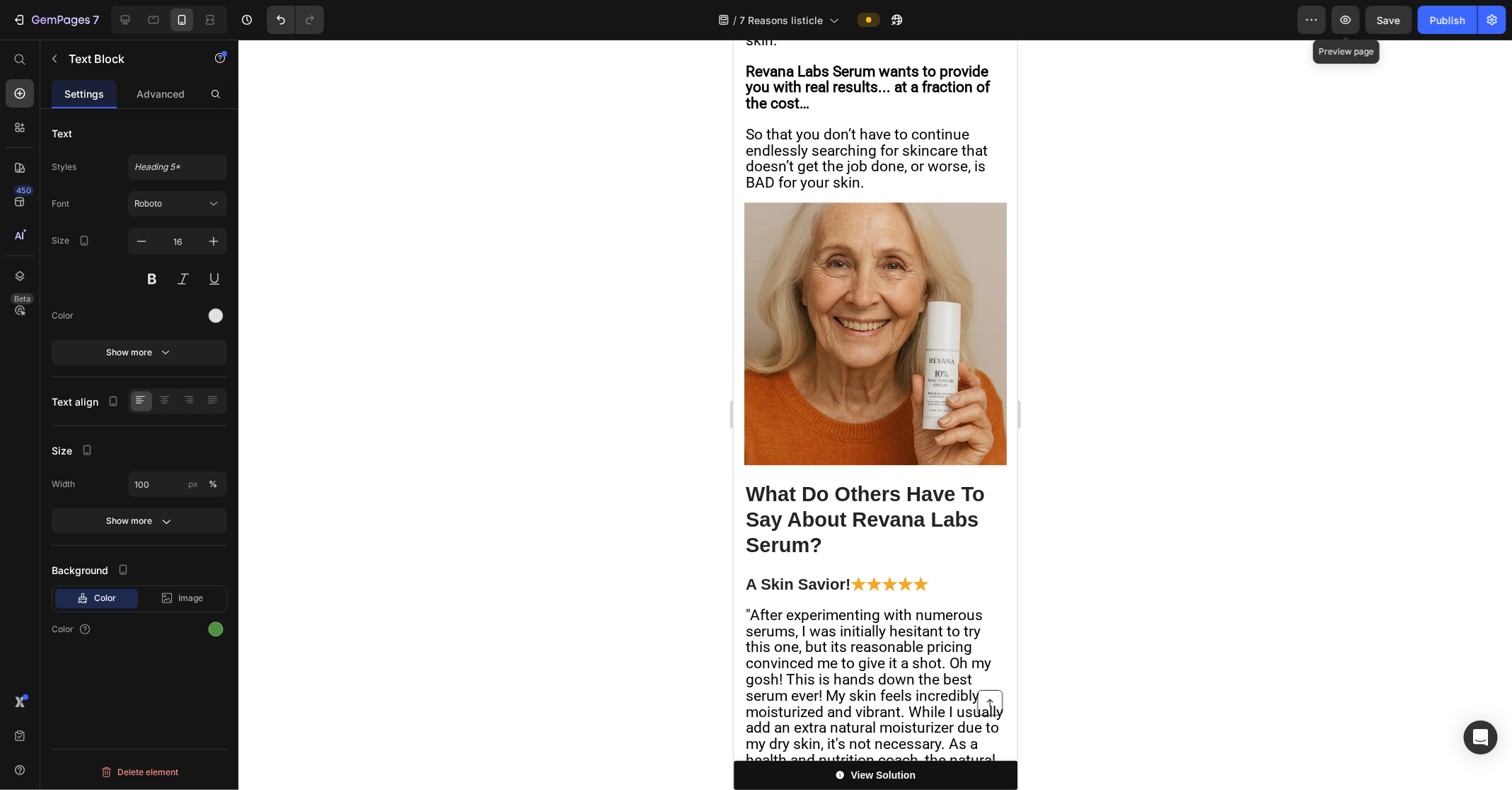 scroll, scrollTop: 11194, scrollLeft: 0, axis: vertical 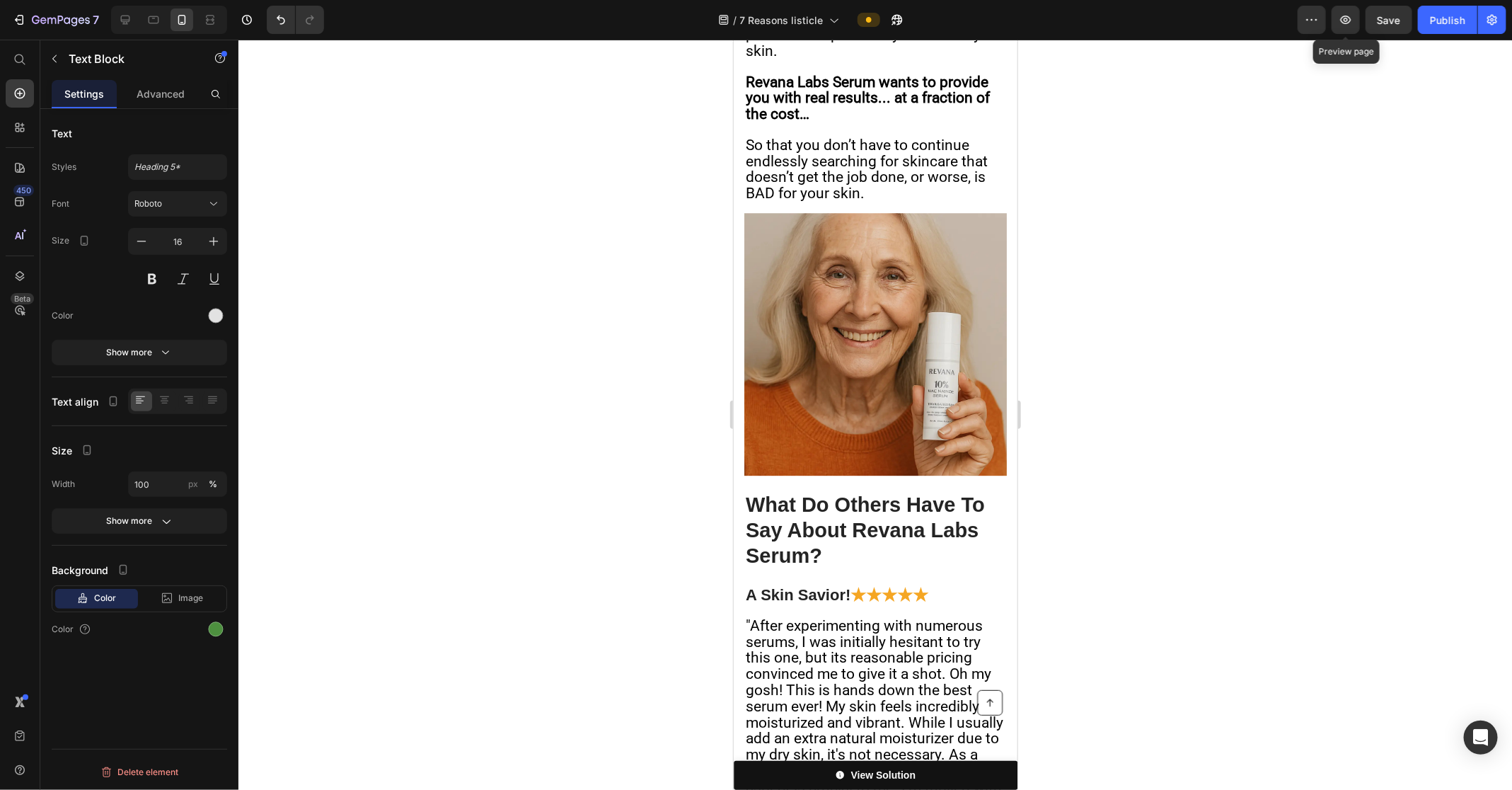 drag, startPoint x: 762, startPoint y: 62, endPoint x: 818, endPoint y: 276, distance: 221.2058 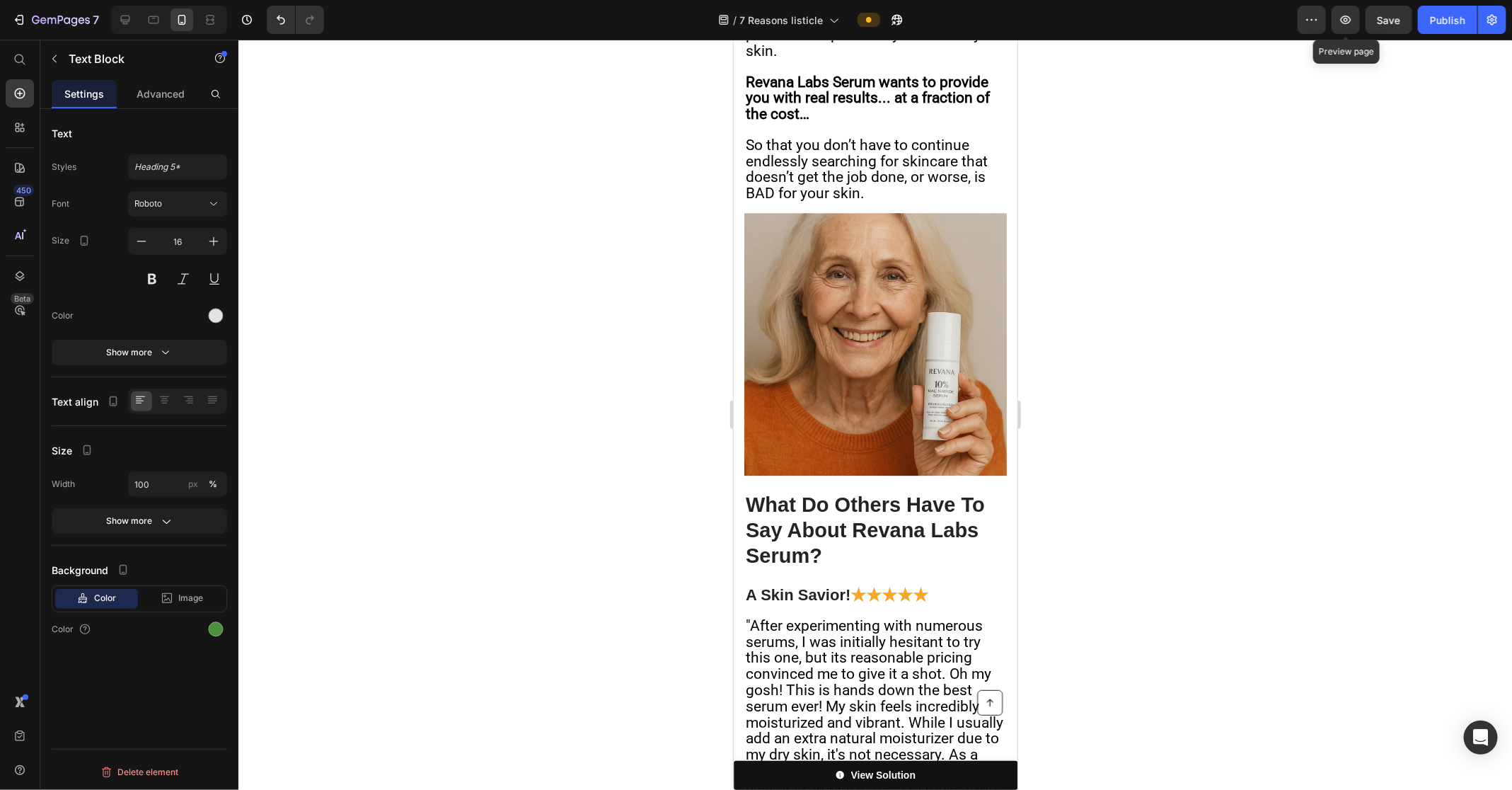 click 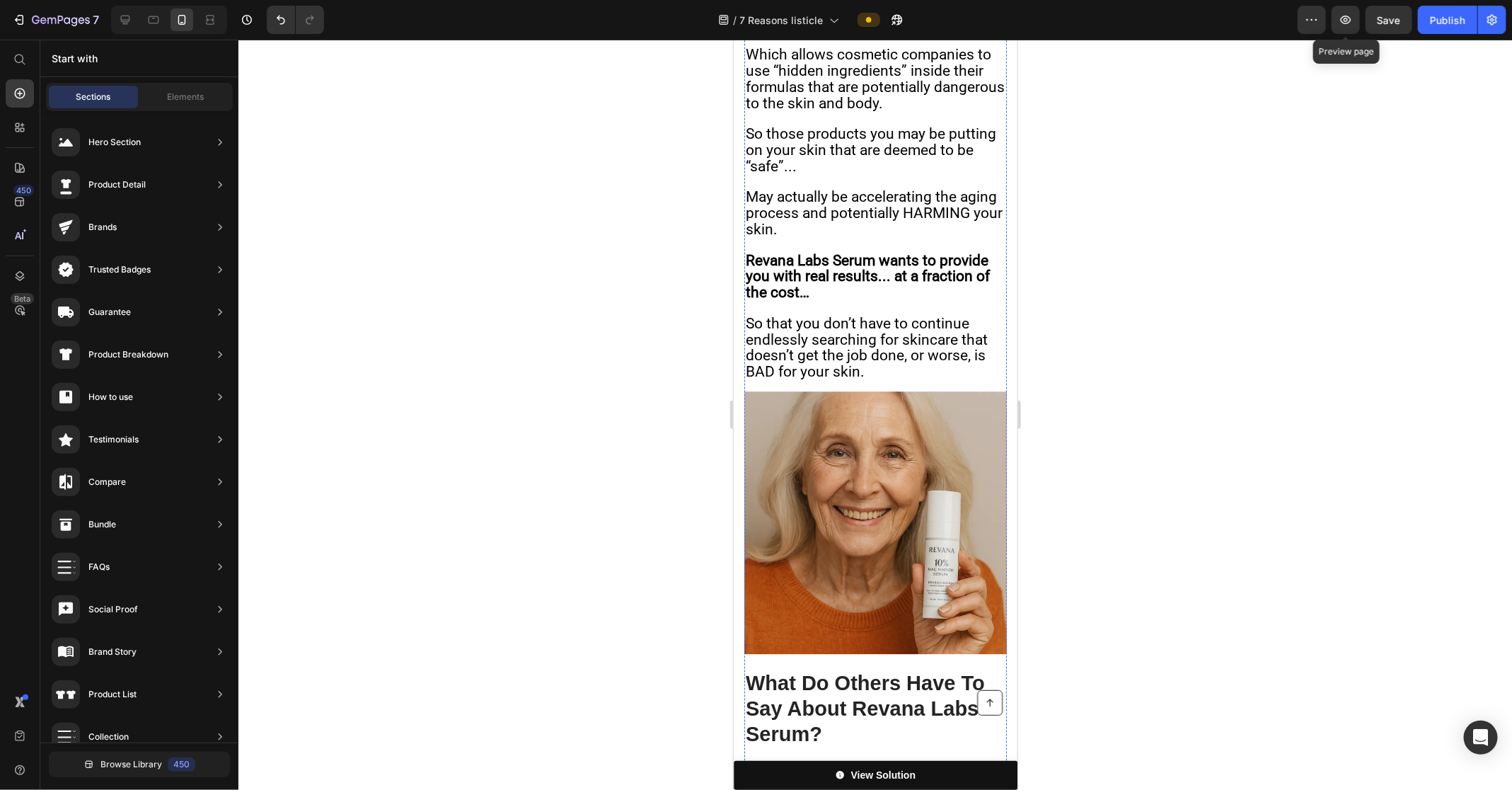 scroll, scrollTop: 10957, scrollLeft: 0, axis: vertical 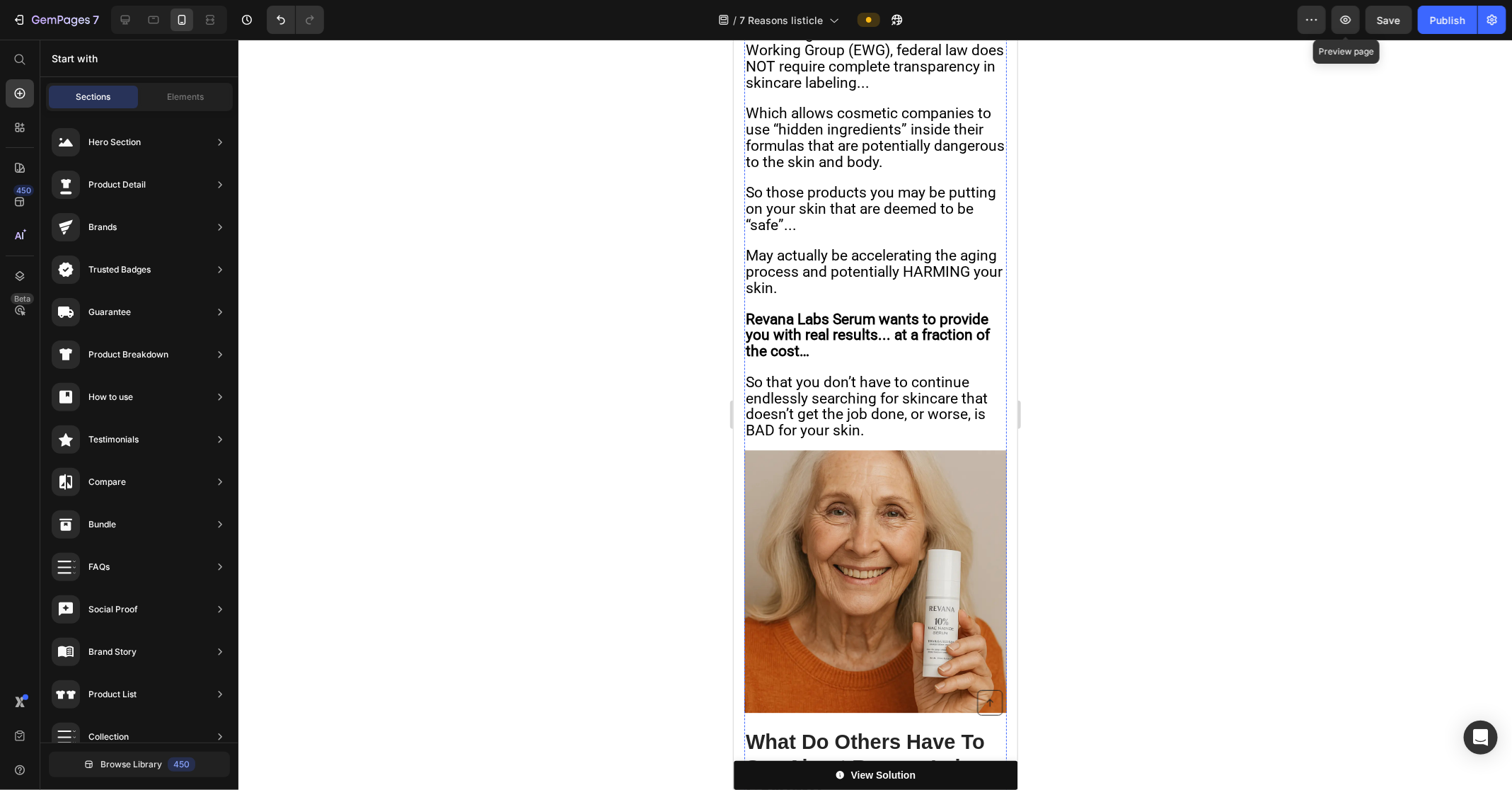 click on "Important Notice:  Each bottle of Revana Labs Serum is hand-filled in micro-batches using rare botanicals—like Alpine-grown Niacinamide, Japanese bamboo ferment, and sustainably wild-harvested chamomile—that can only be collected during short seasonal windows. Because we refuse to compromise on freshness or quality, our inventory is limited; once a batch sells out it can take several weeks before the next harvest arrives and production restarts. If you see “Add to Cart,” now is the moment to secure yours." at bounding box center [875, -842] 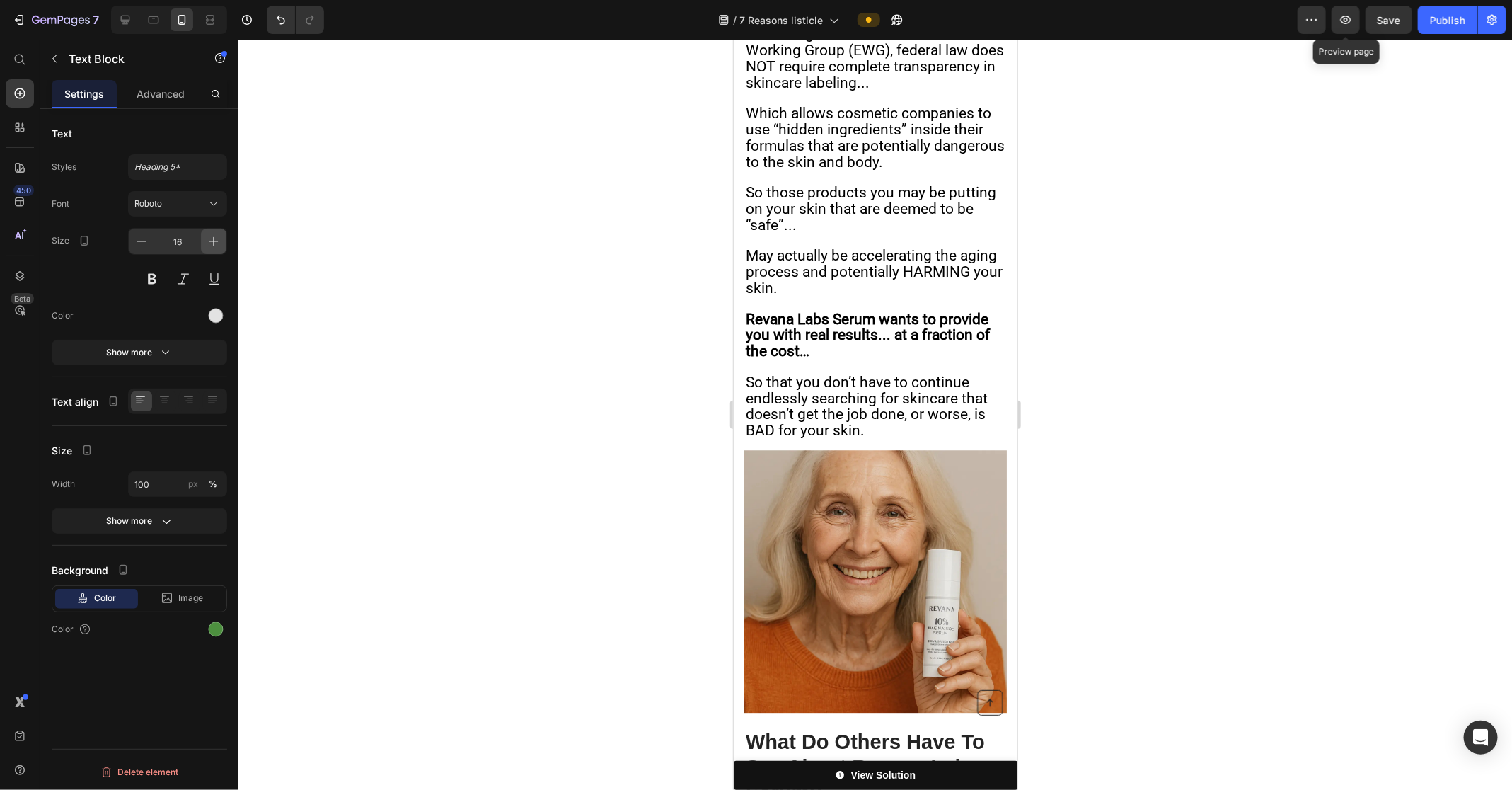 click at bounding box center [214, 241] 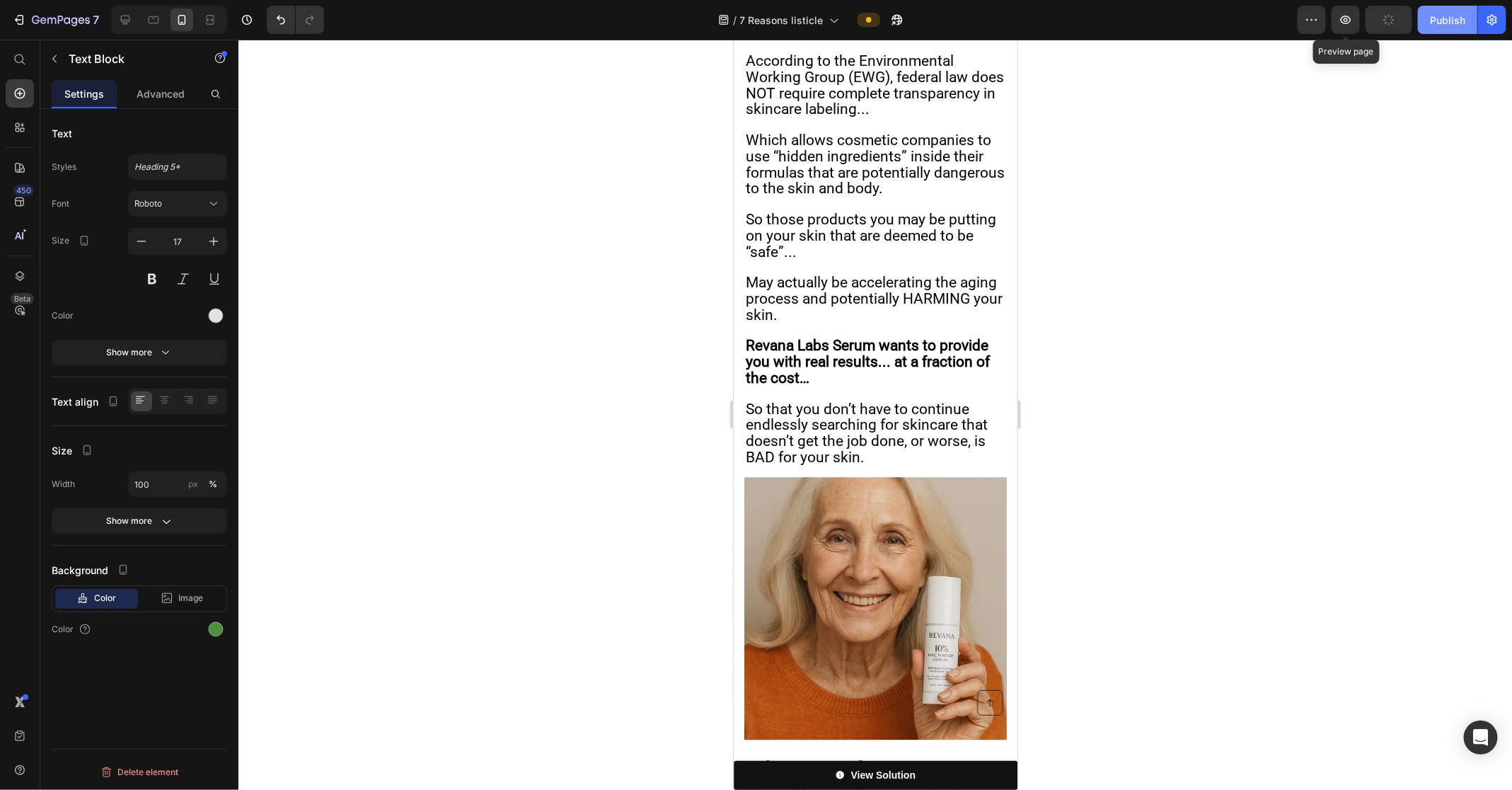 click on "Publish" 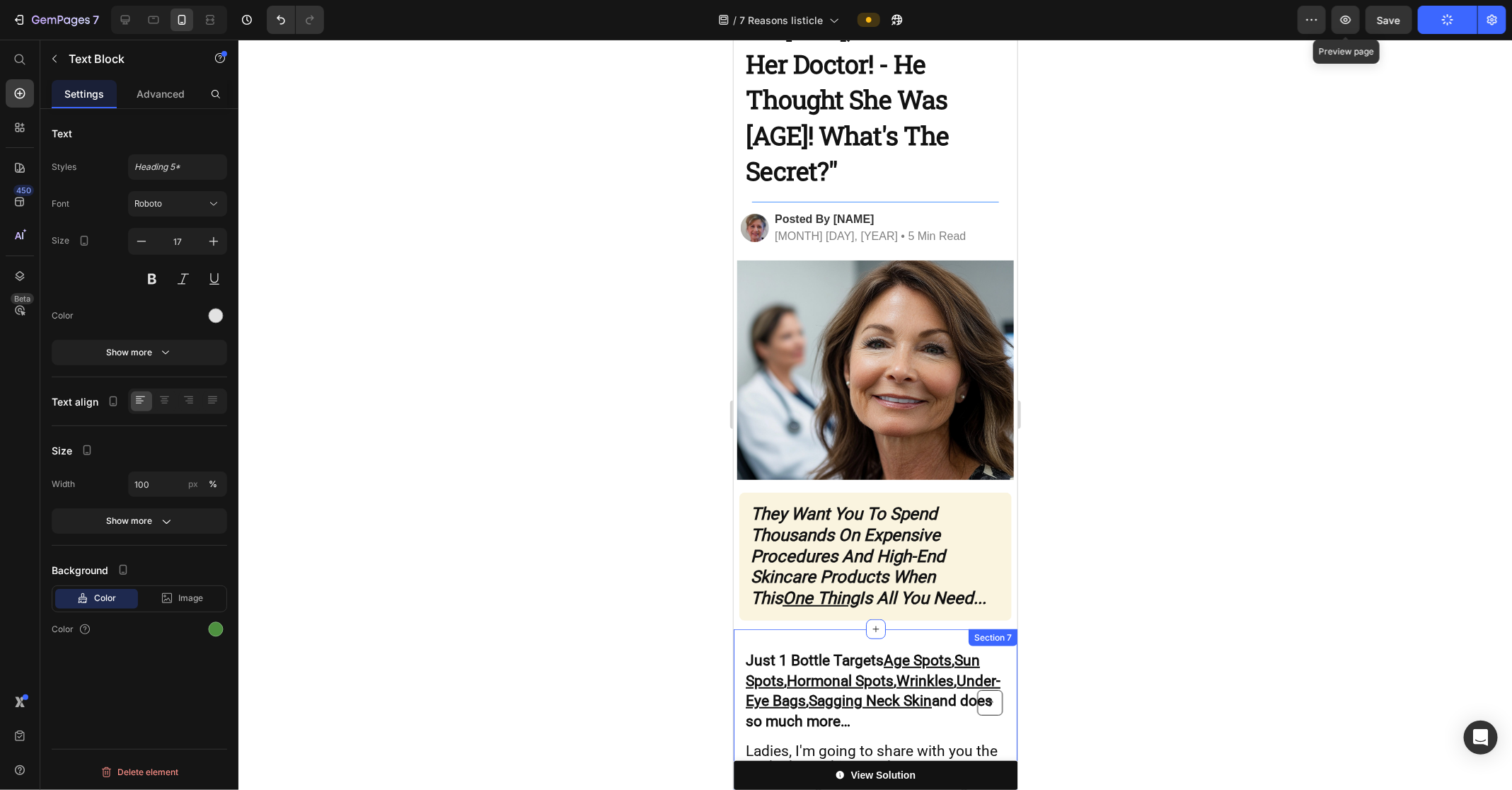 scroll, scrollTop: 0, scrollLeft: 0, axis: both 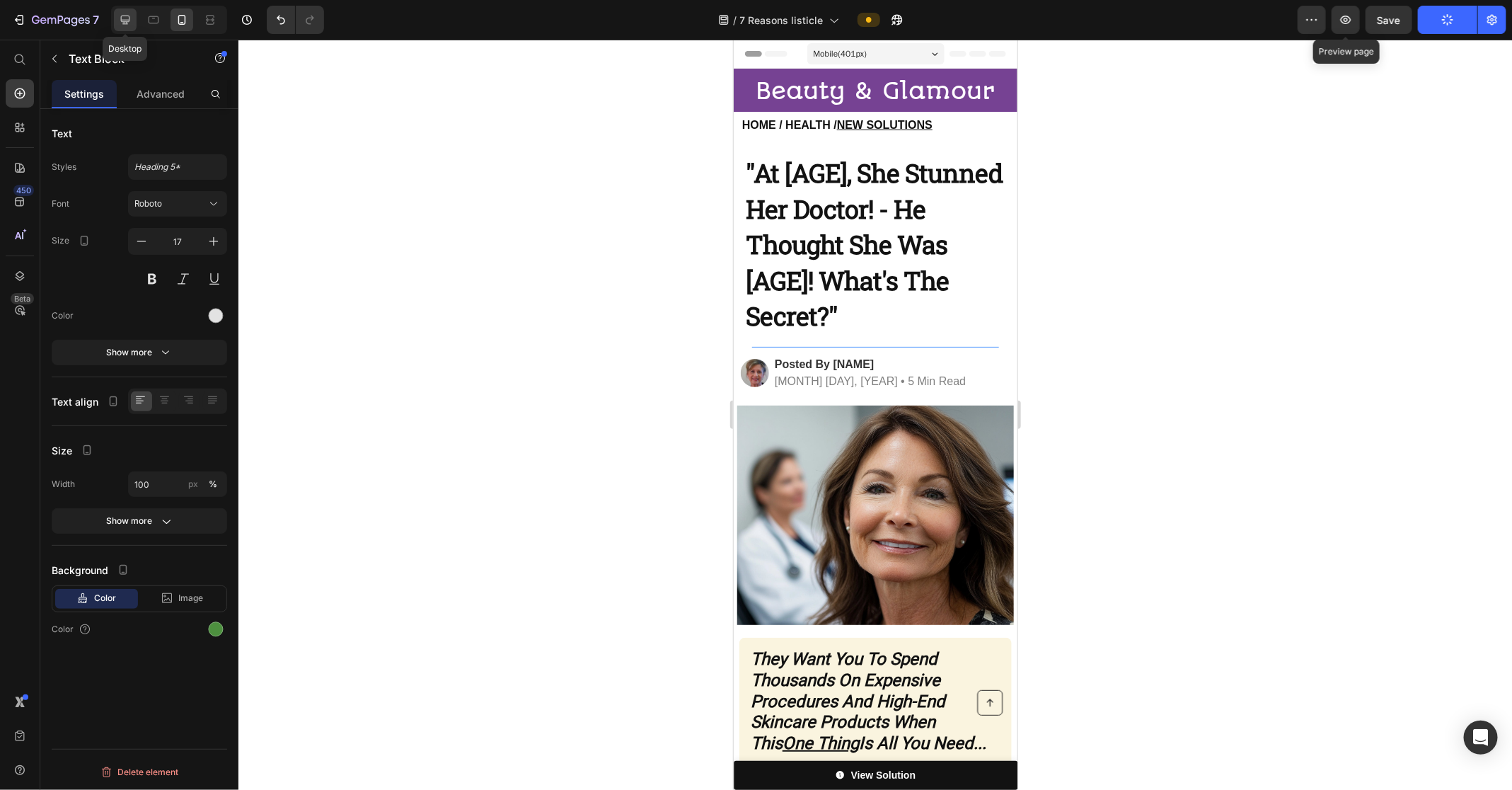 click 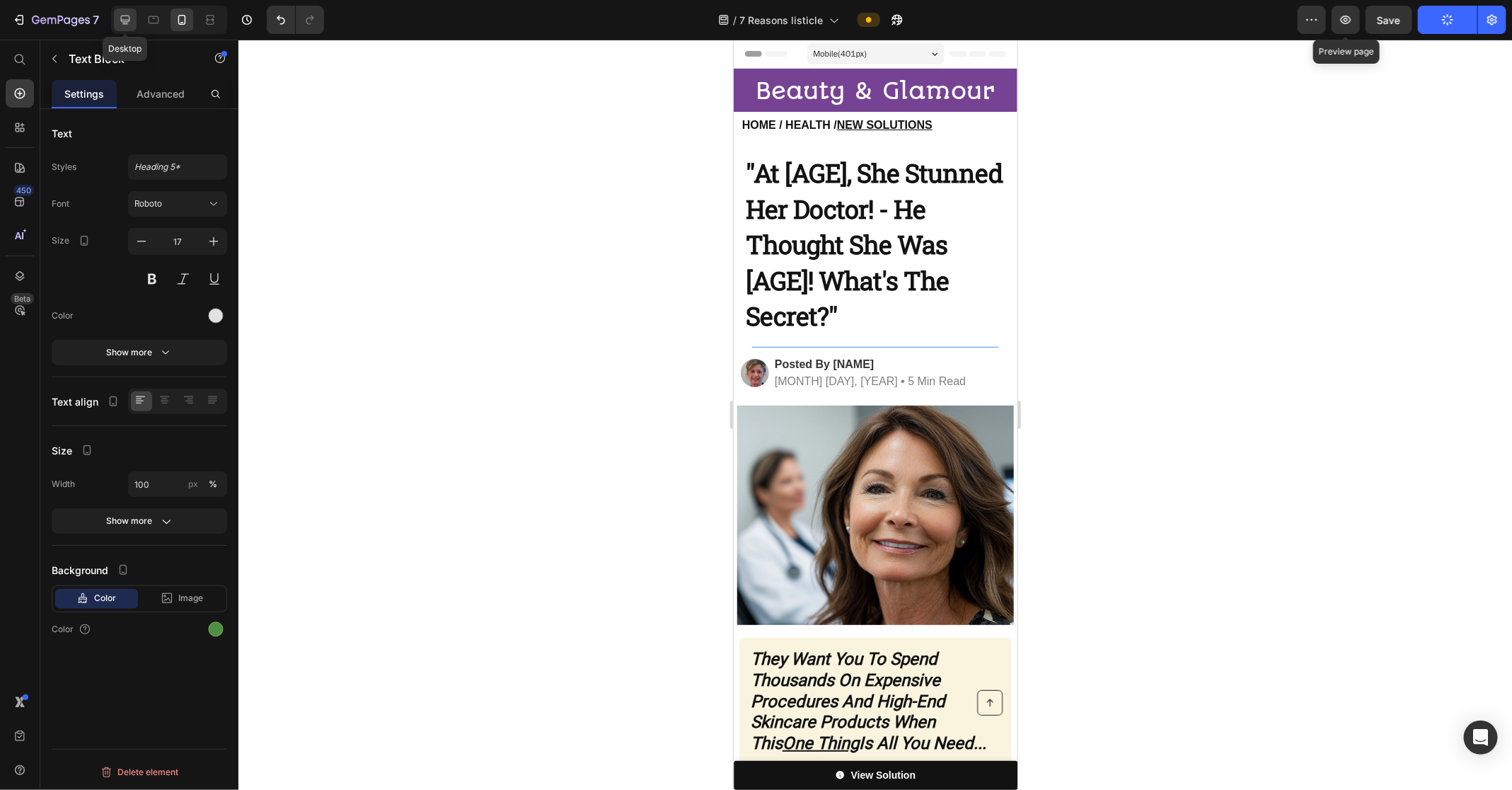 type on "25" 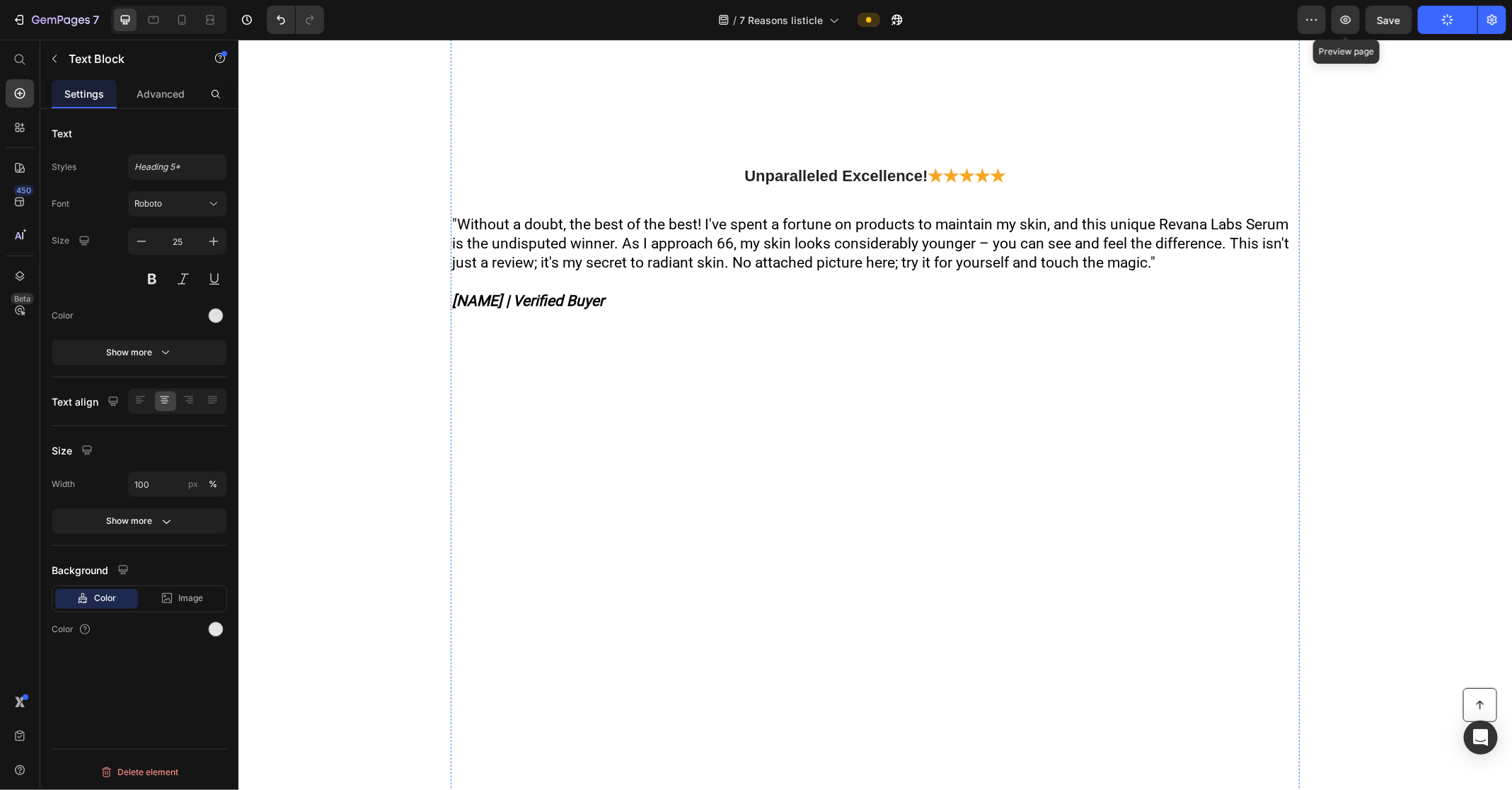 scroll, scrollTop: 10143, scrollLeft: 0, axis: vertical 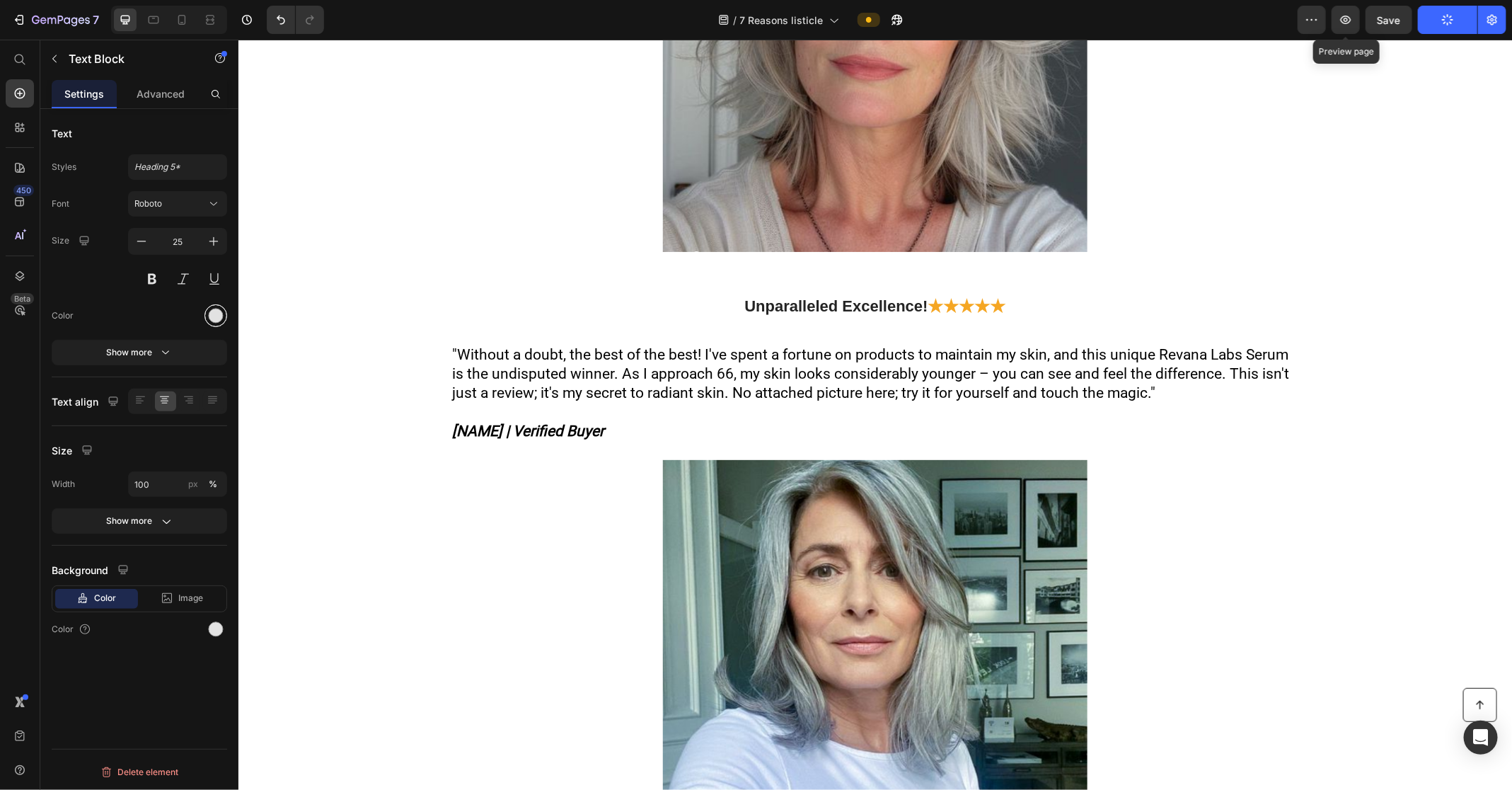 click at bounding box center [216, 316] 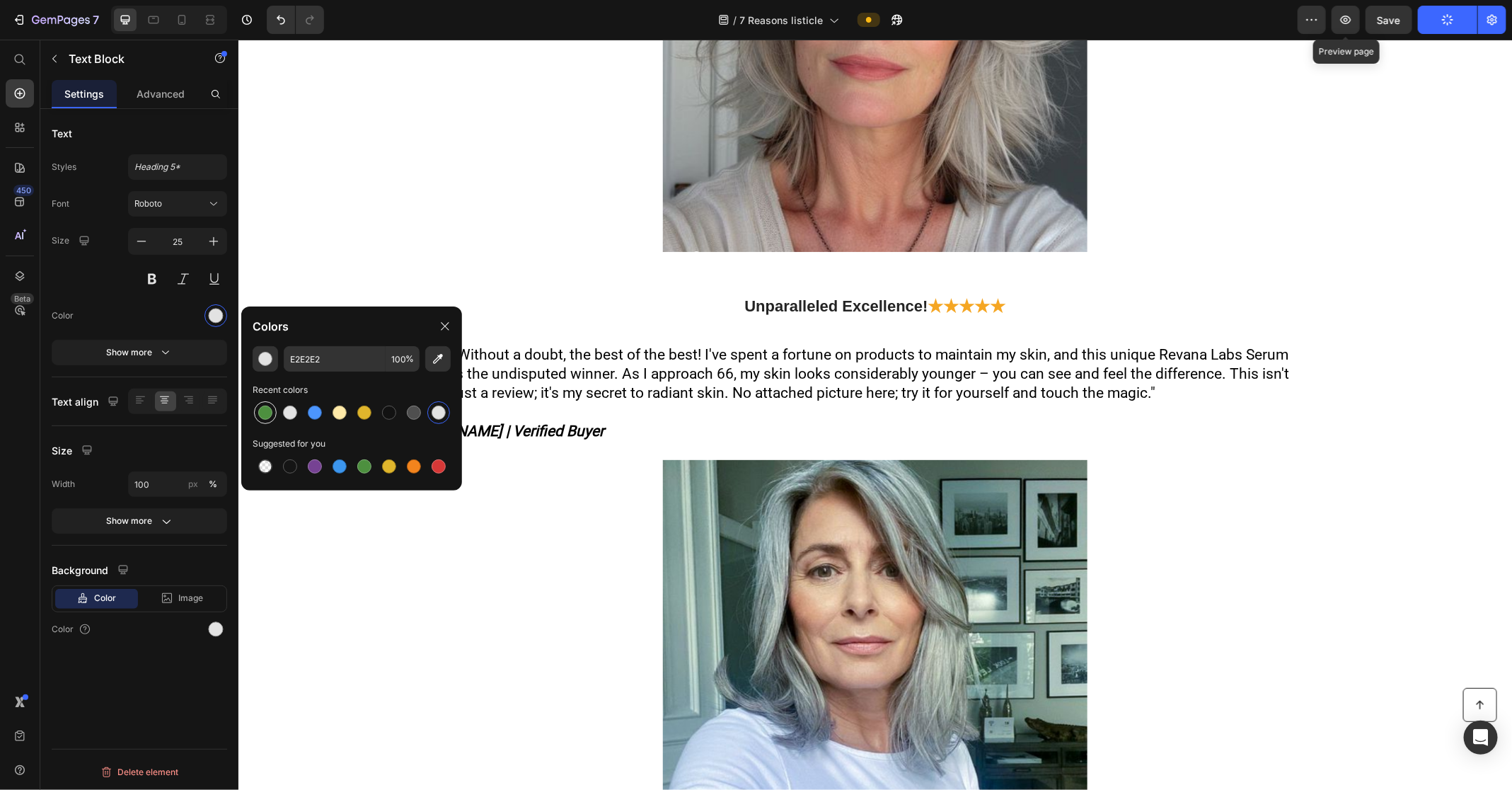 click at bounding box center [265, 413] 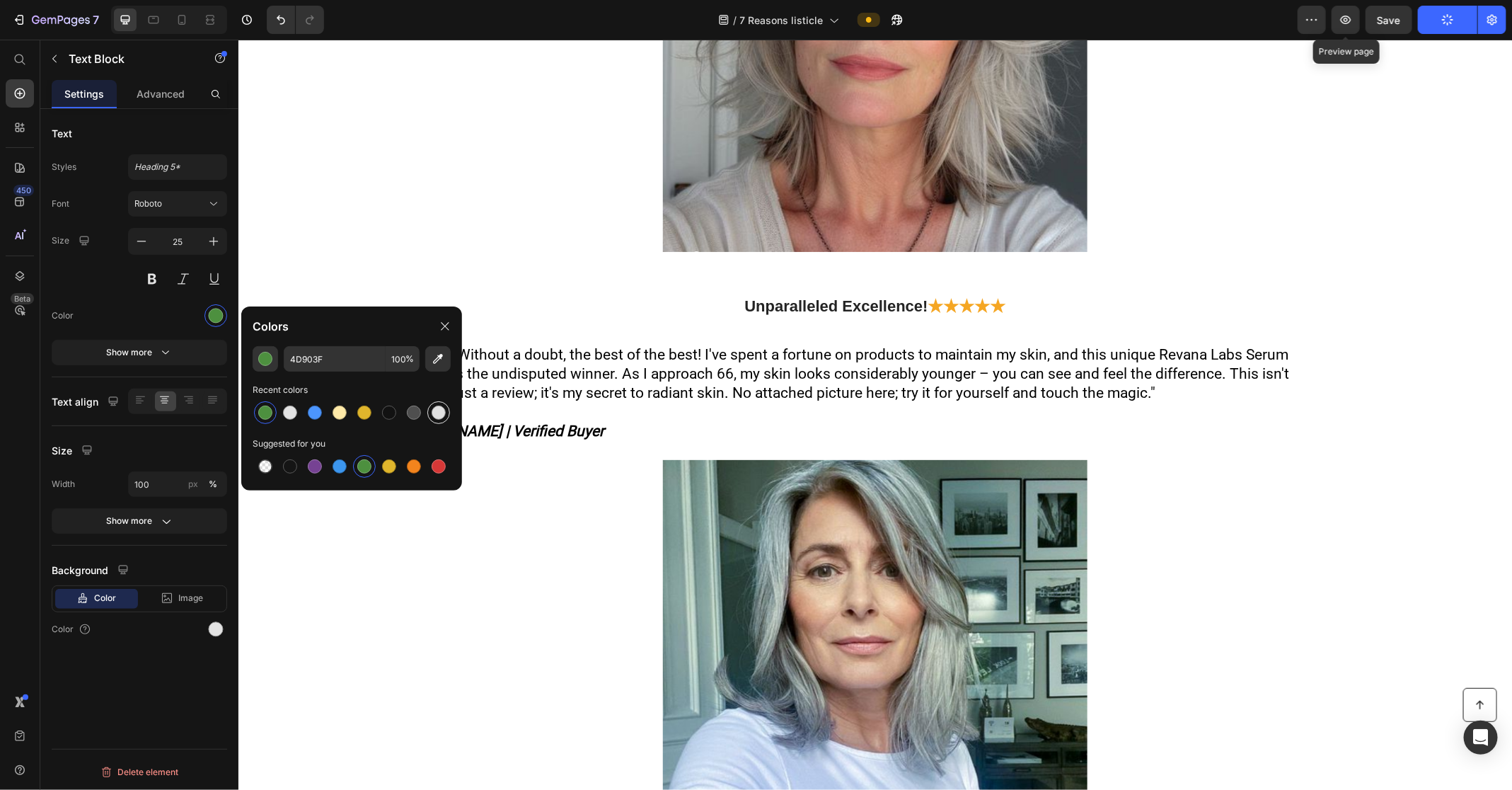 click at bounding box center (439, 413) 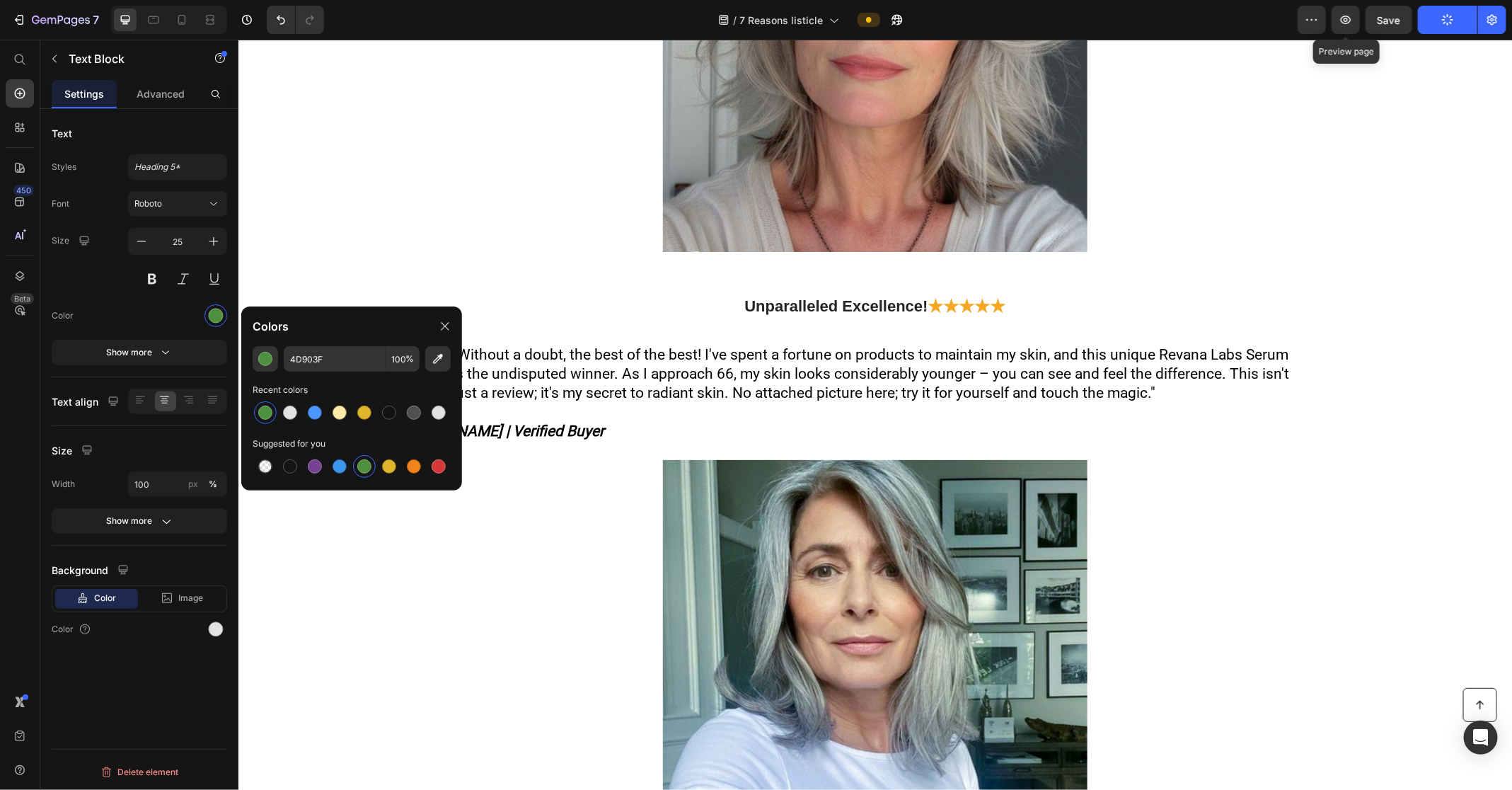 type on "E2E2E2" 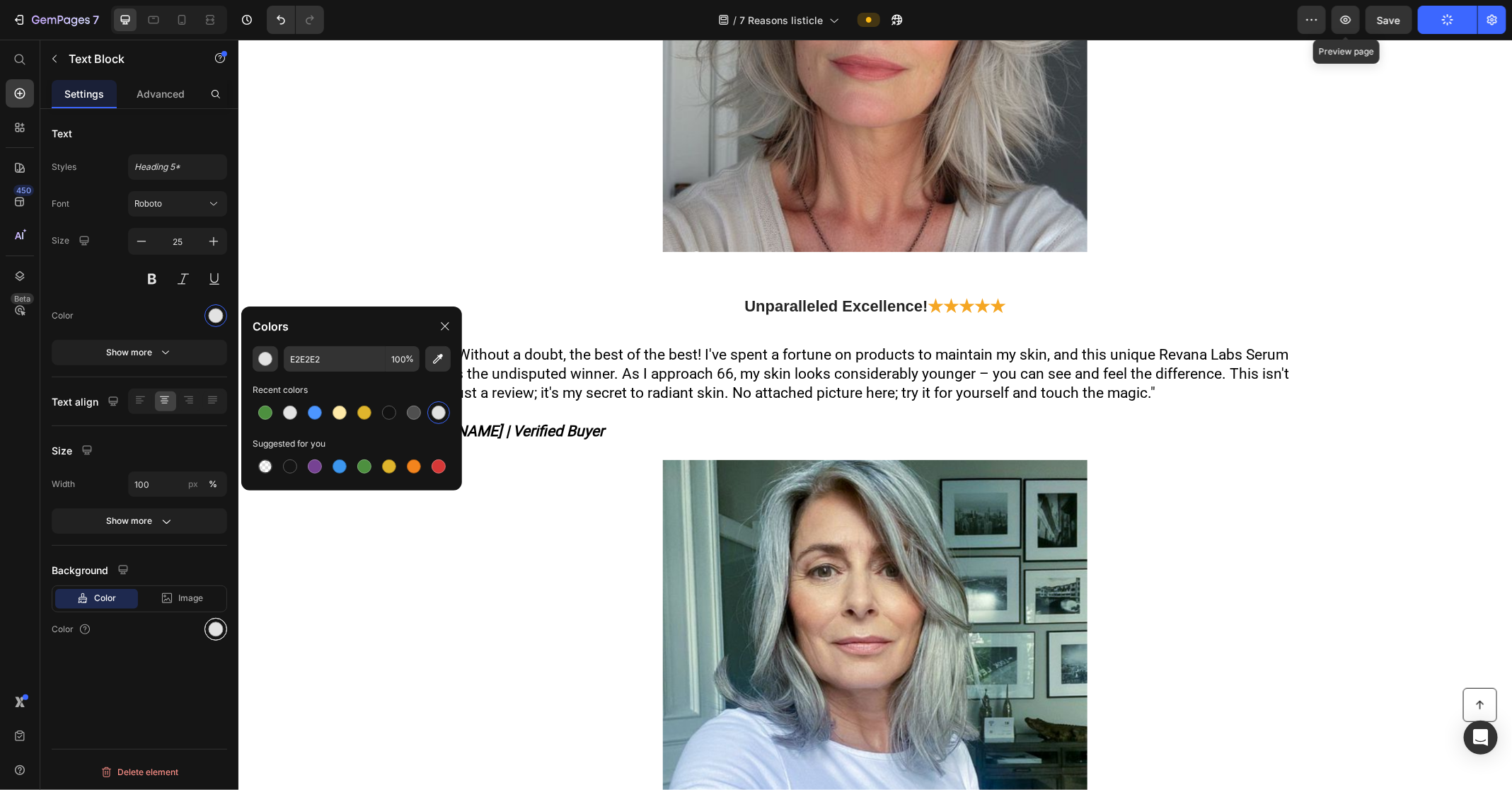 click at bounding box center (216, 629) 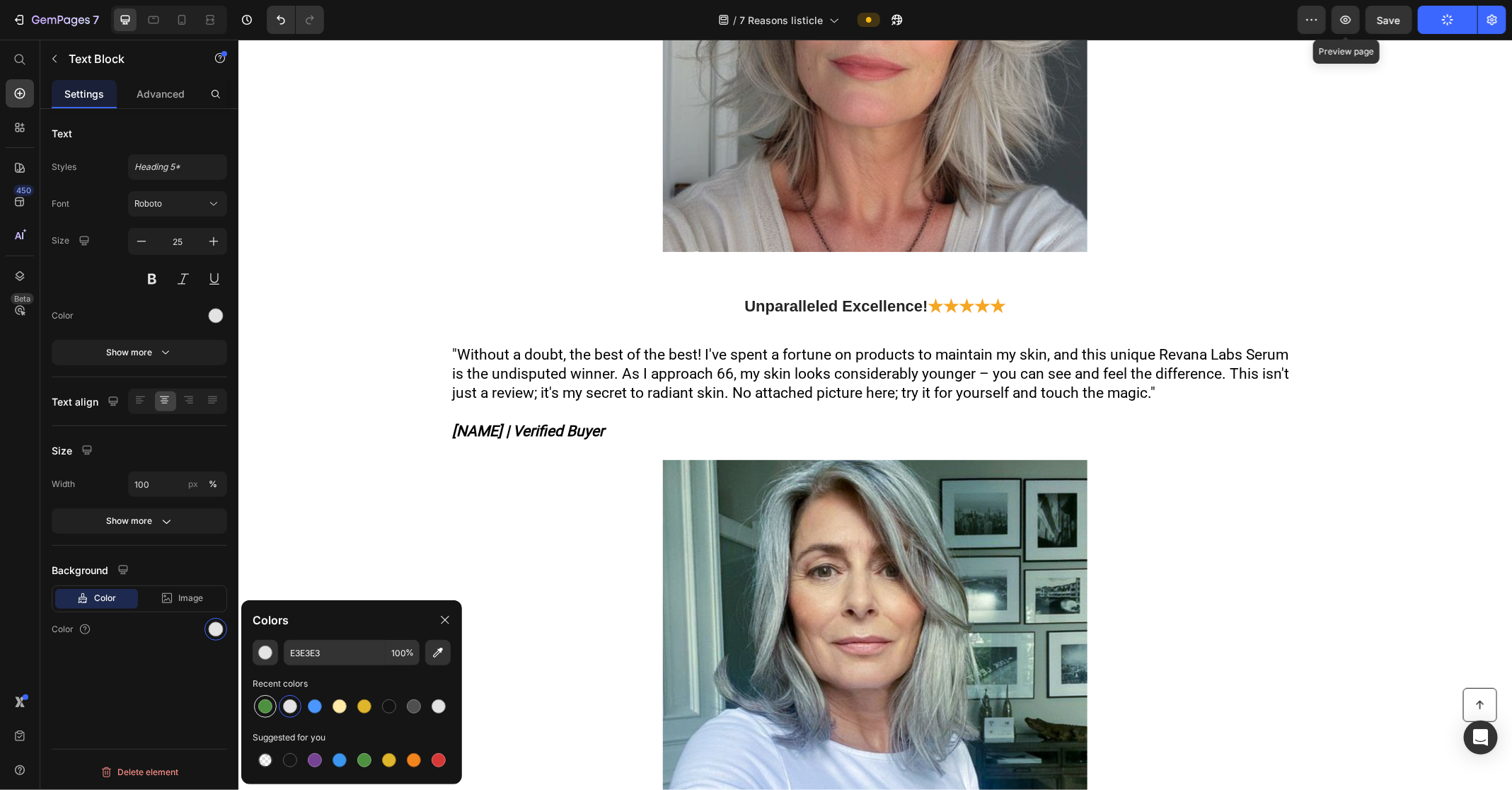 click at bounding box center [265, 706] 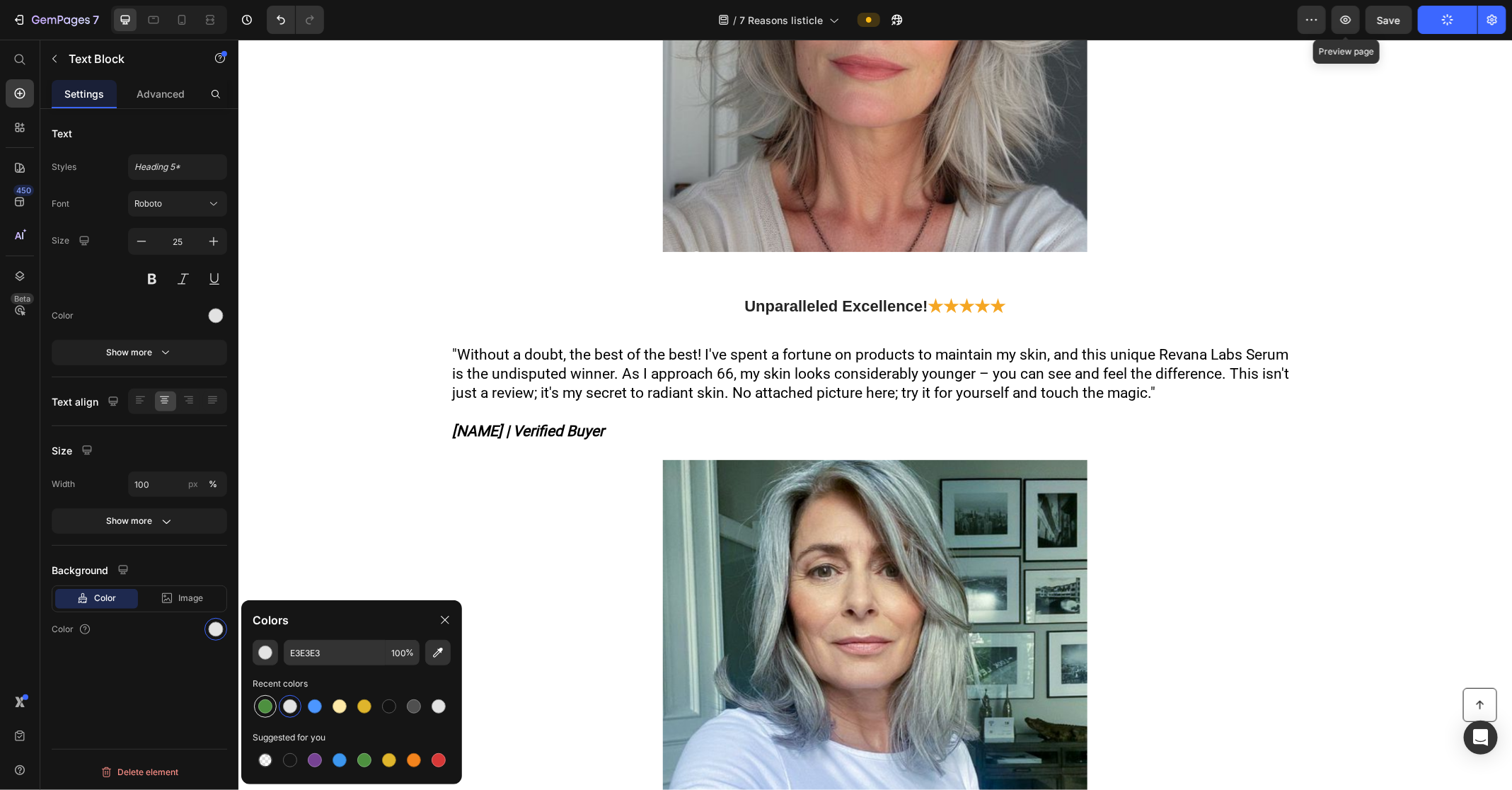 type on "4D903F" 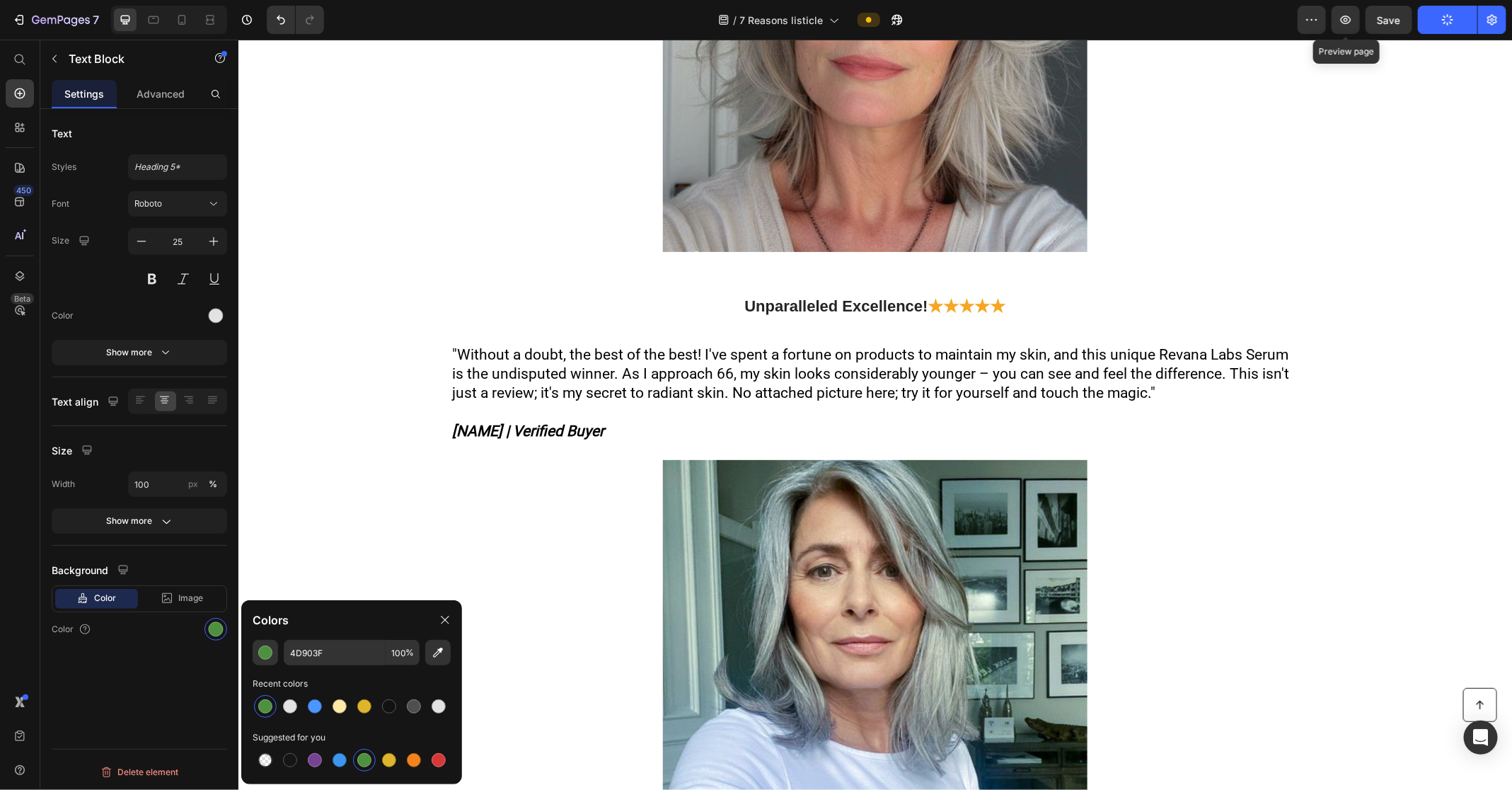 click on "Publish" 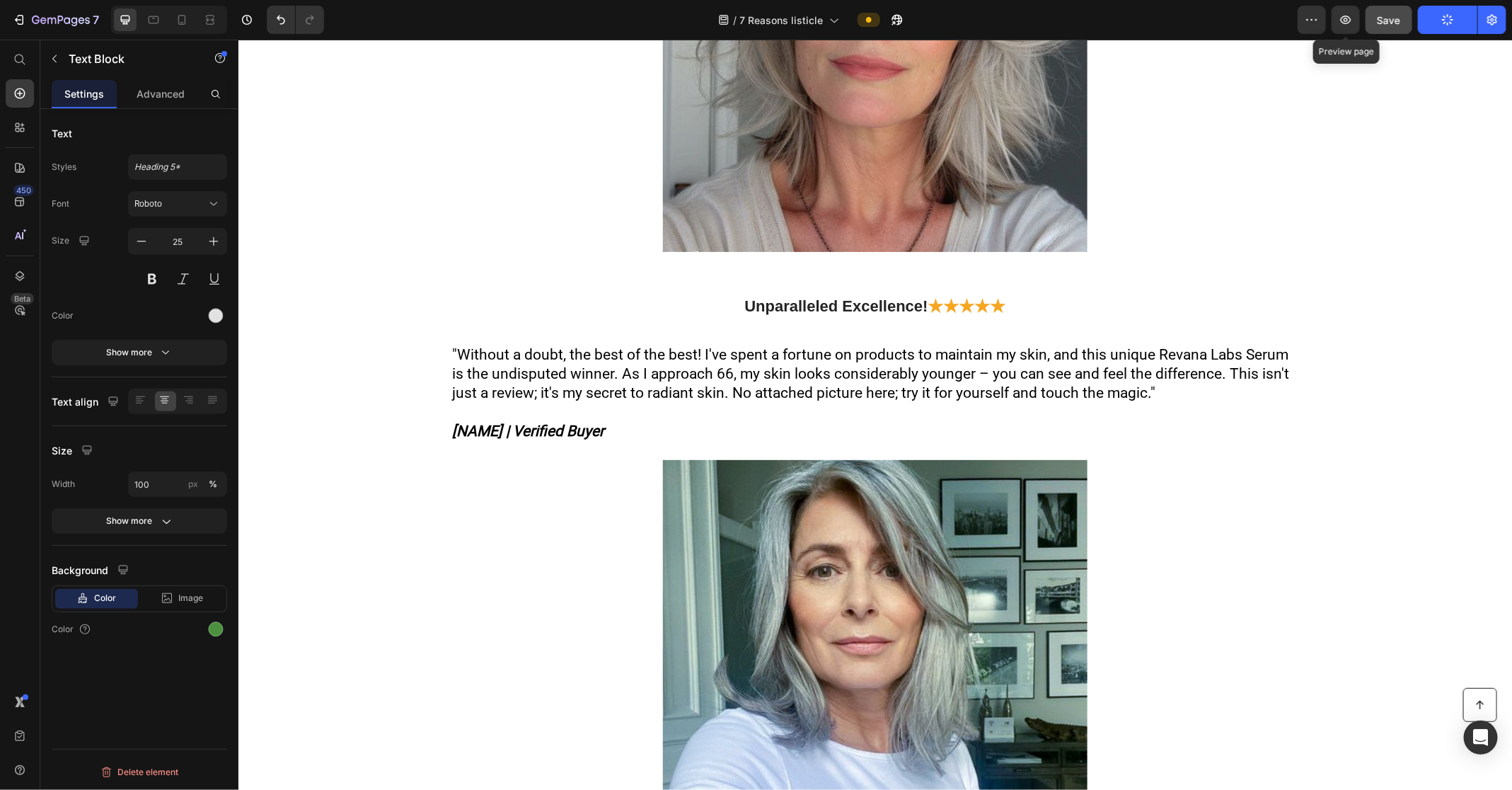 click on "Save" 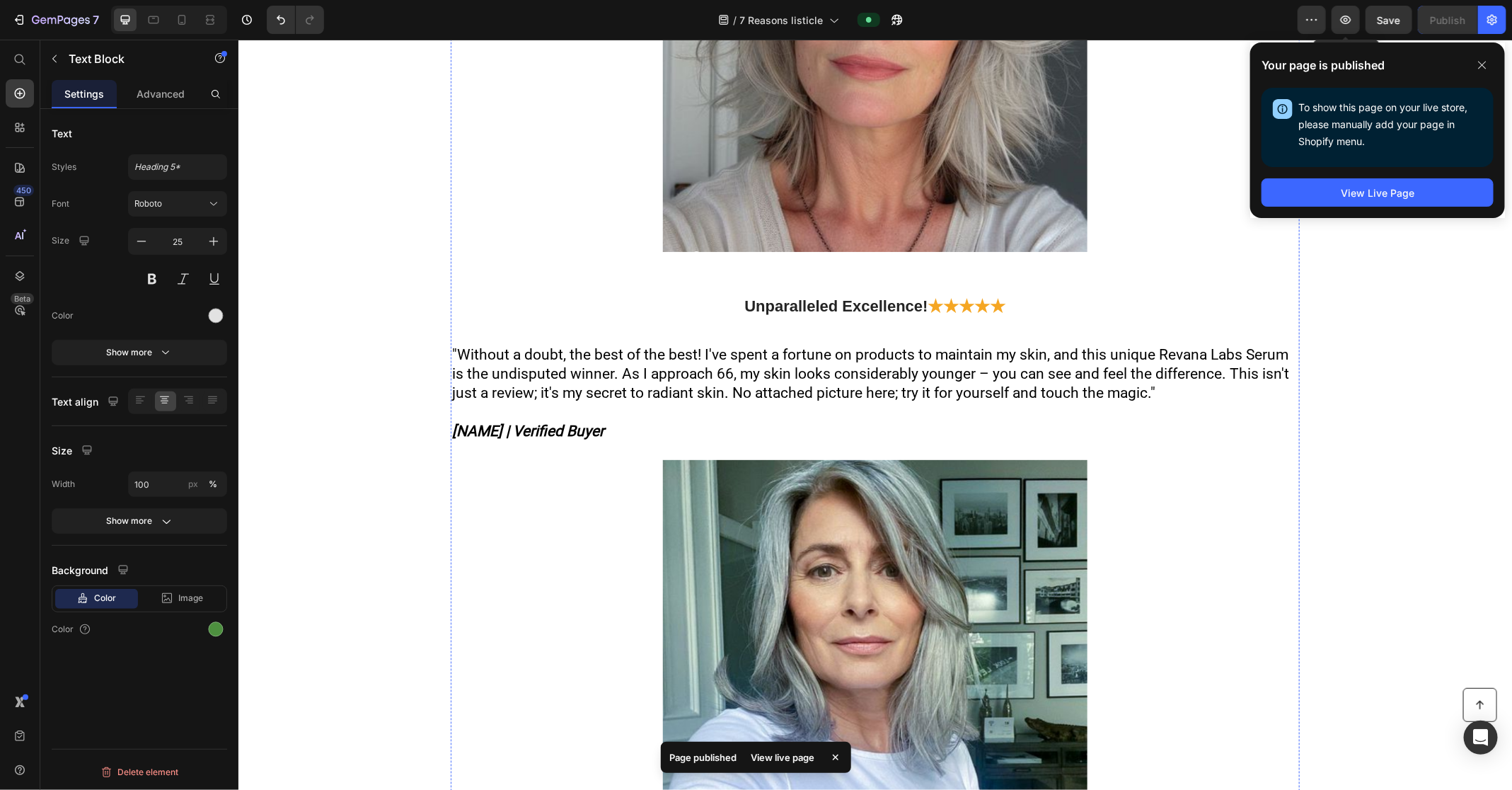 type 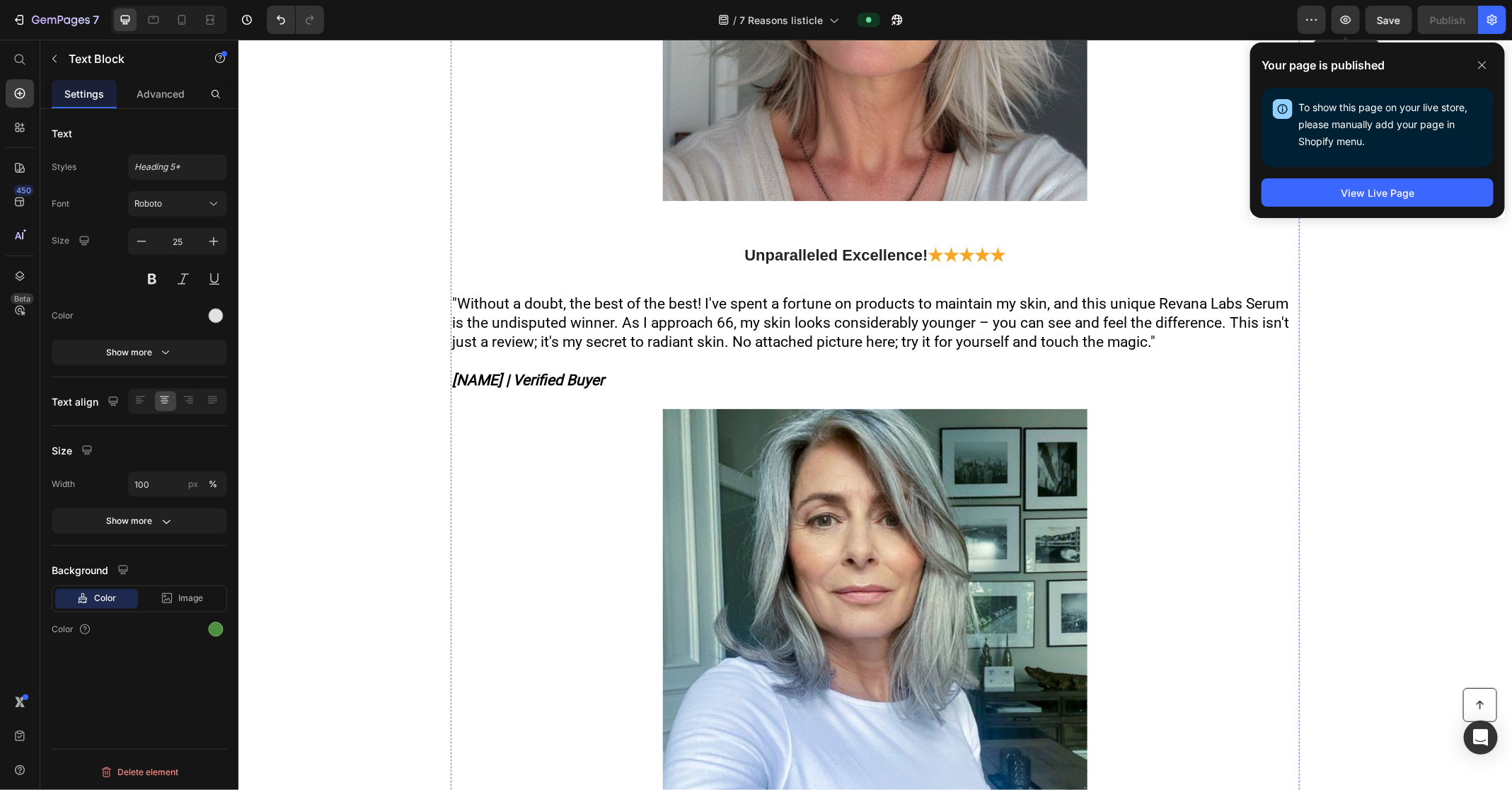 scroll, scrollTop: 10201, scrollLeft: 0, axis: vertical 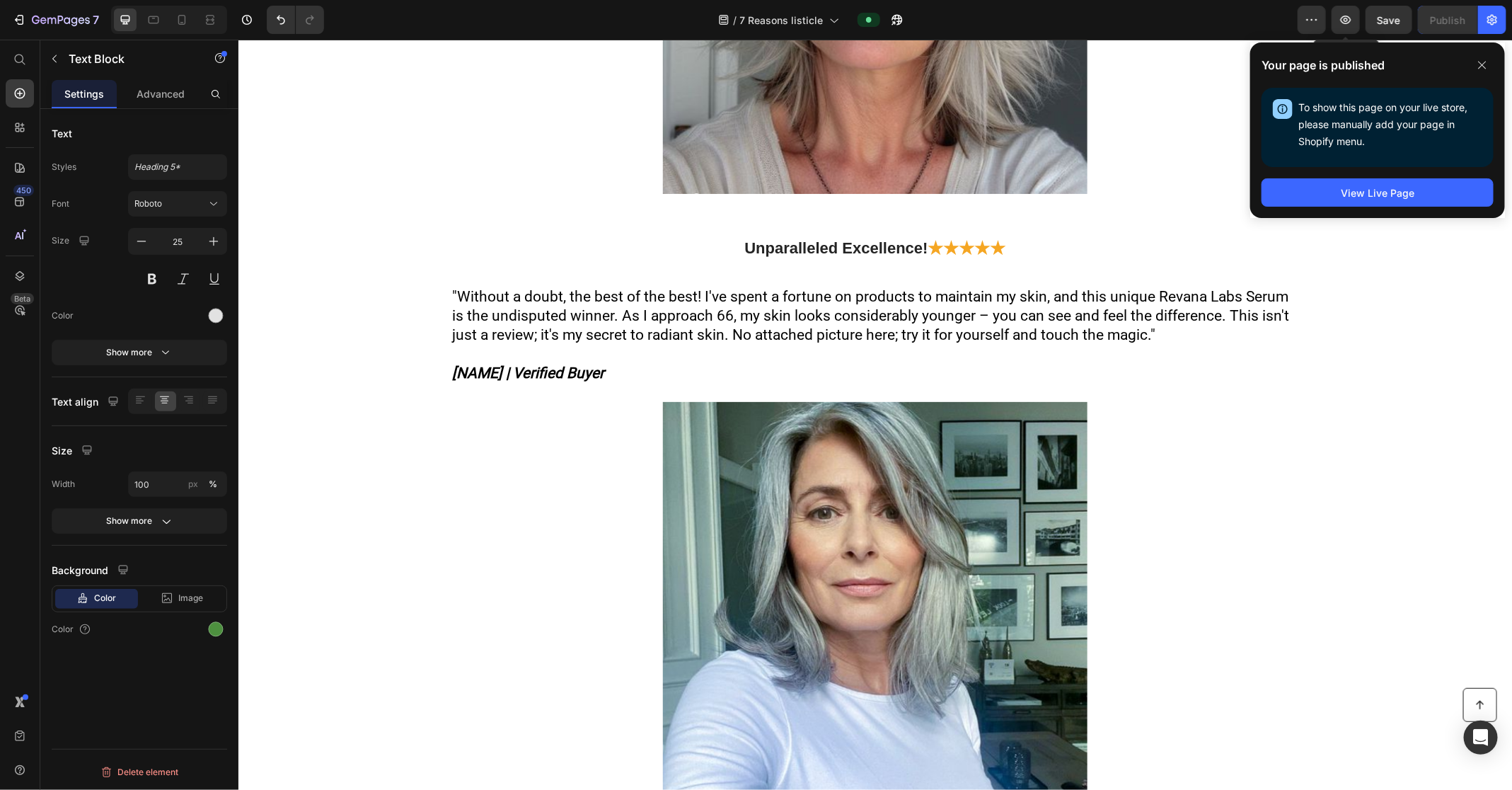 click on "Your page is published To show this page on your live store, please manually add your page in Shopify menu. Open Shopify Menu View Live Page" 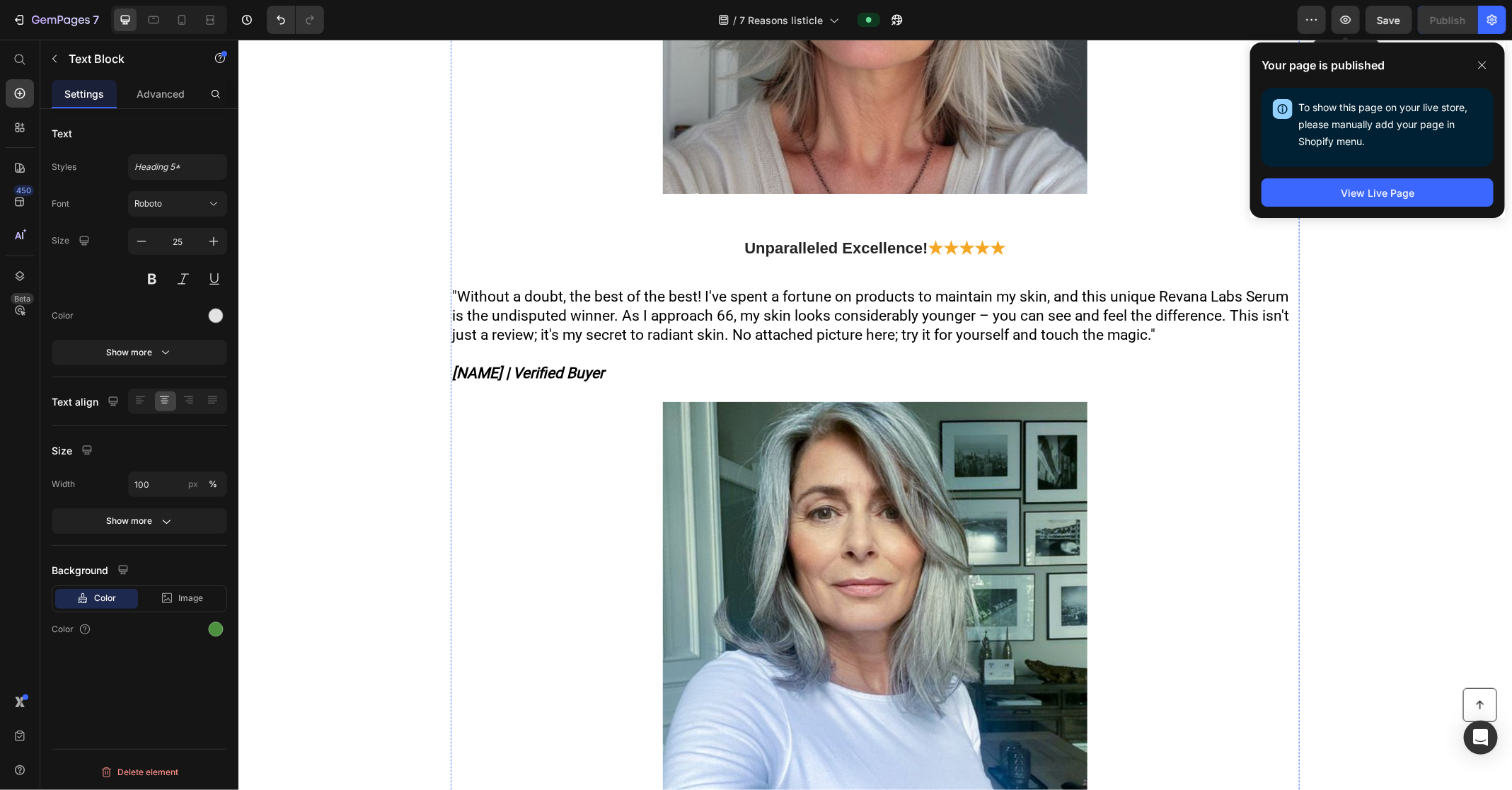 click at bounding box center (875, -1789) 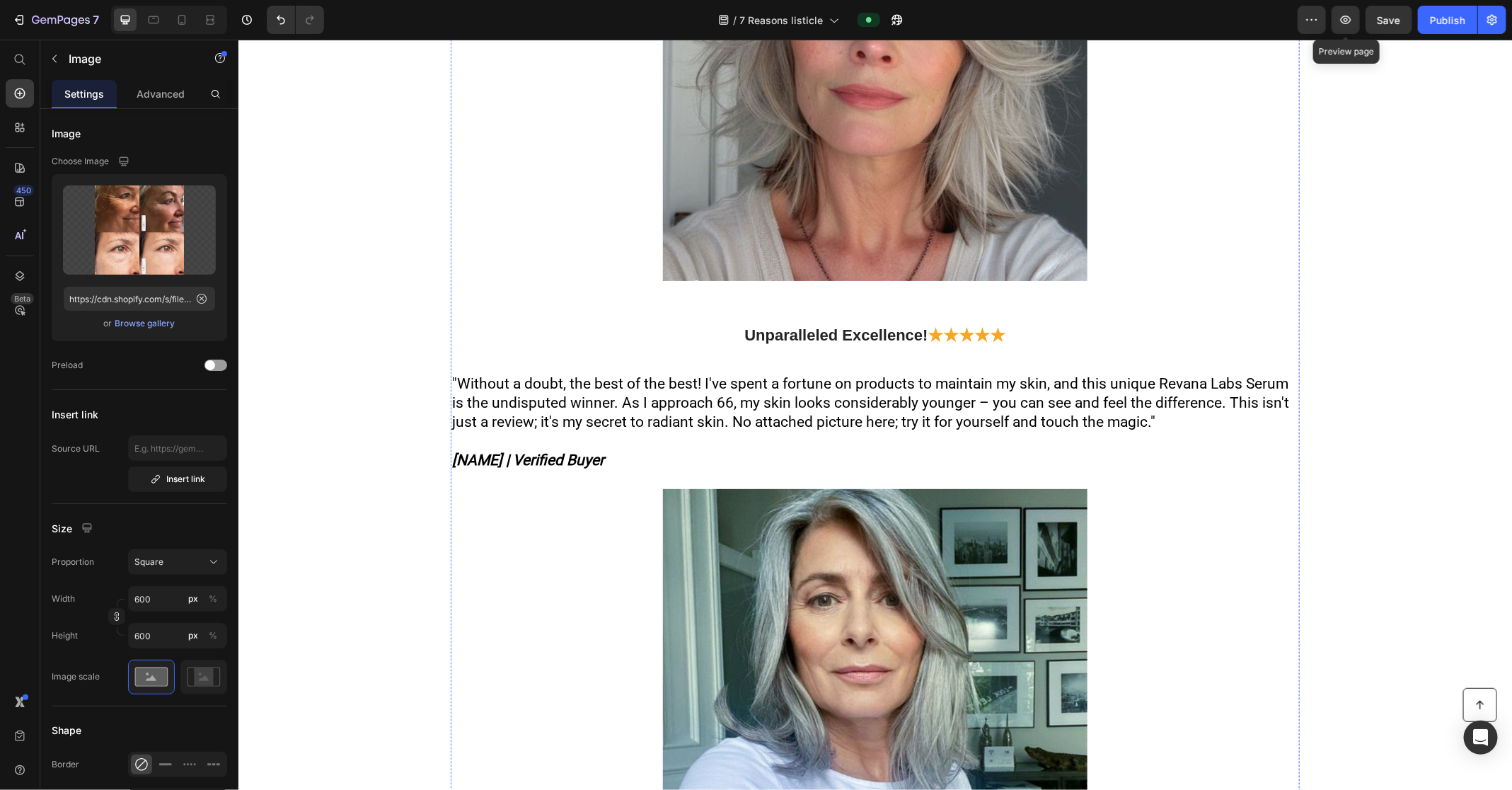 scroll, scrollTop: 9245, scrollLeft: 0, axis: vertical 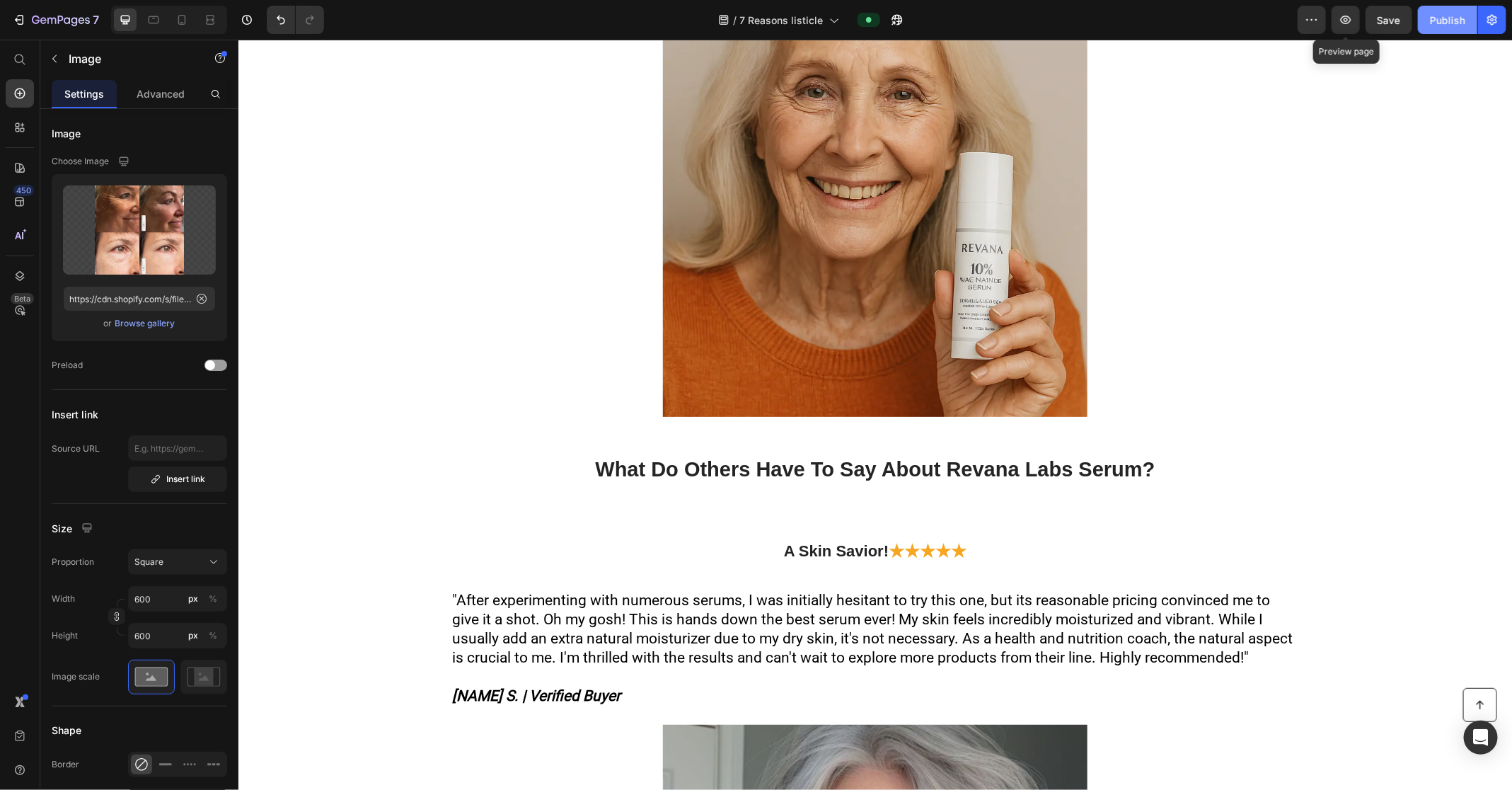 click on "Publish" at bounding box center [1448, 20] 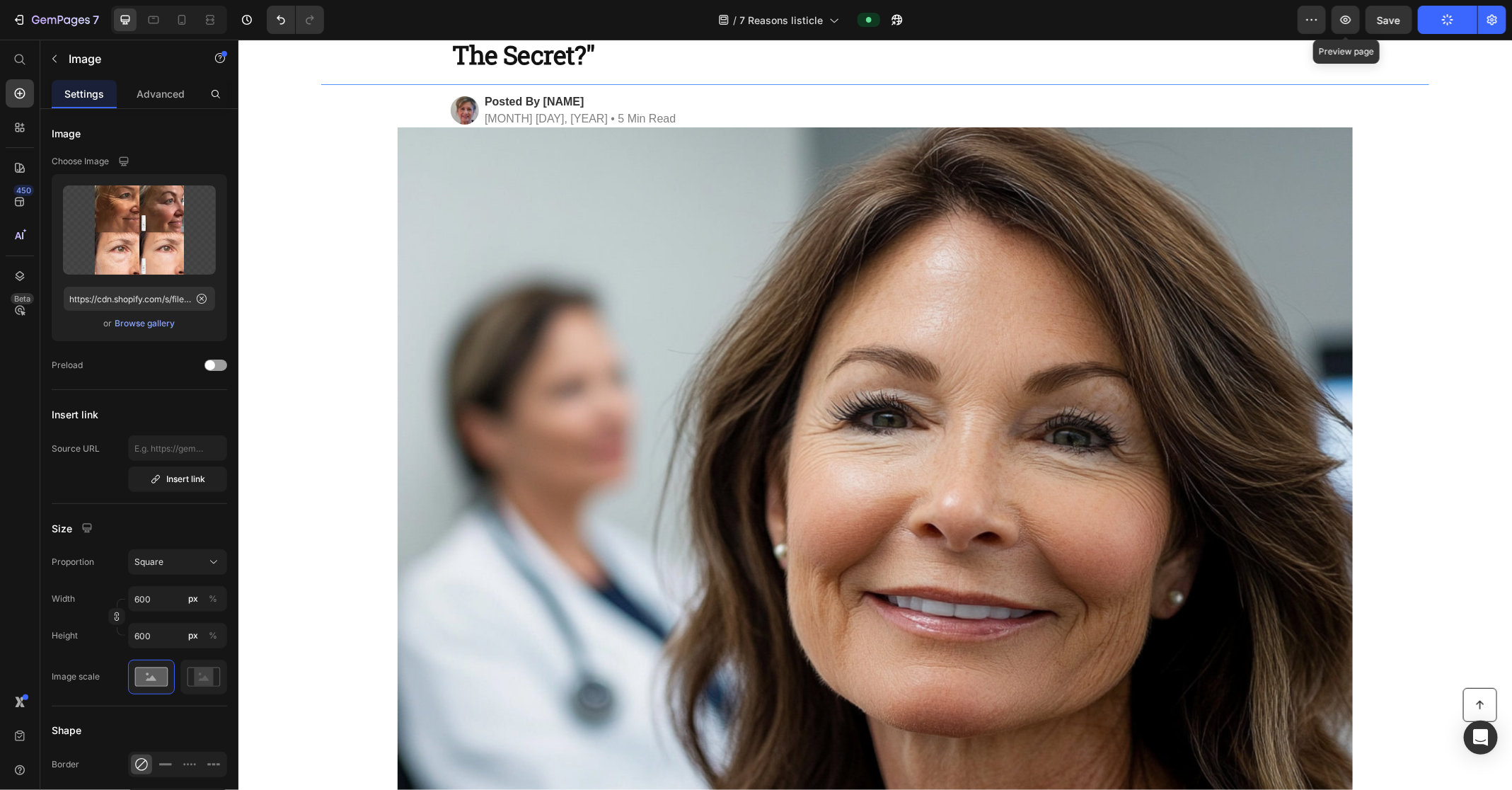 scroll, scrollTop: 0, scrollLeft: 0, axis: both 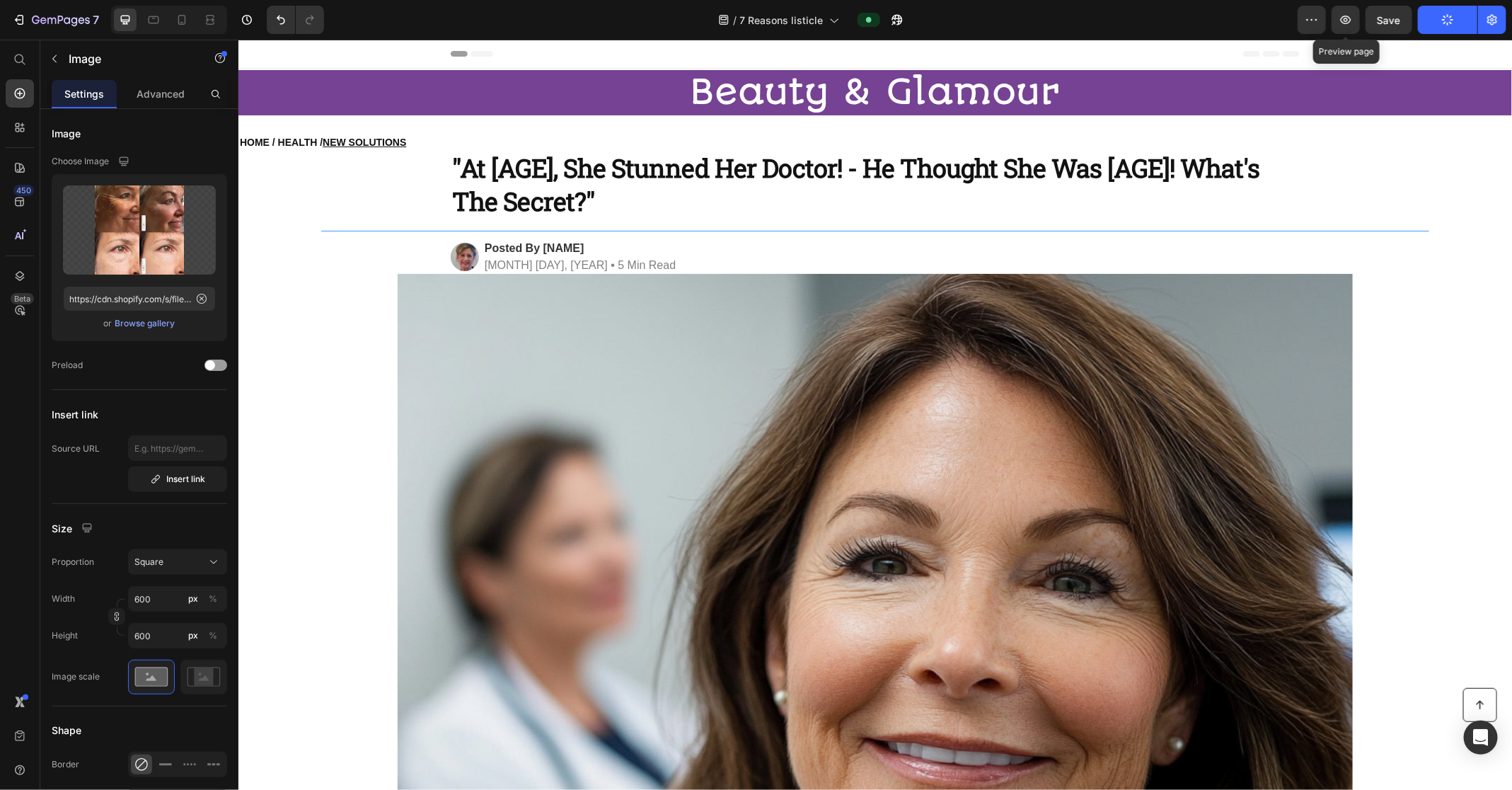 type 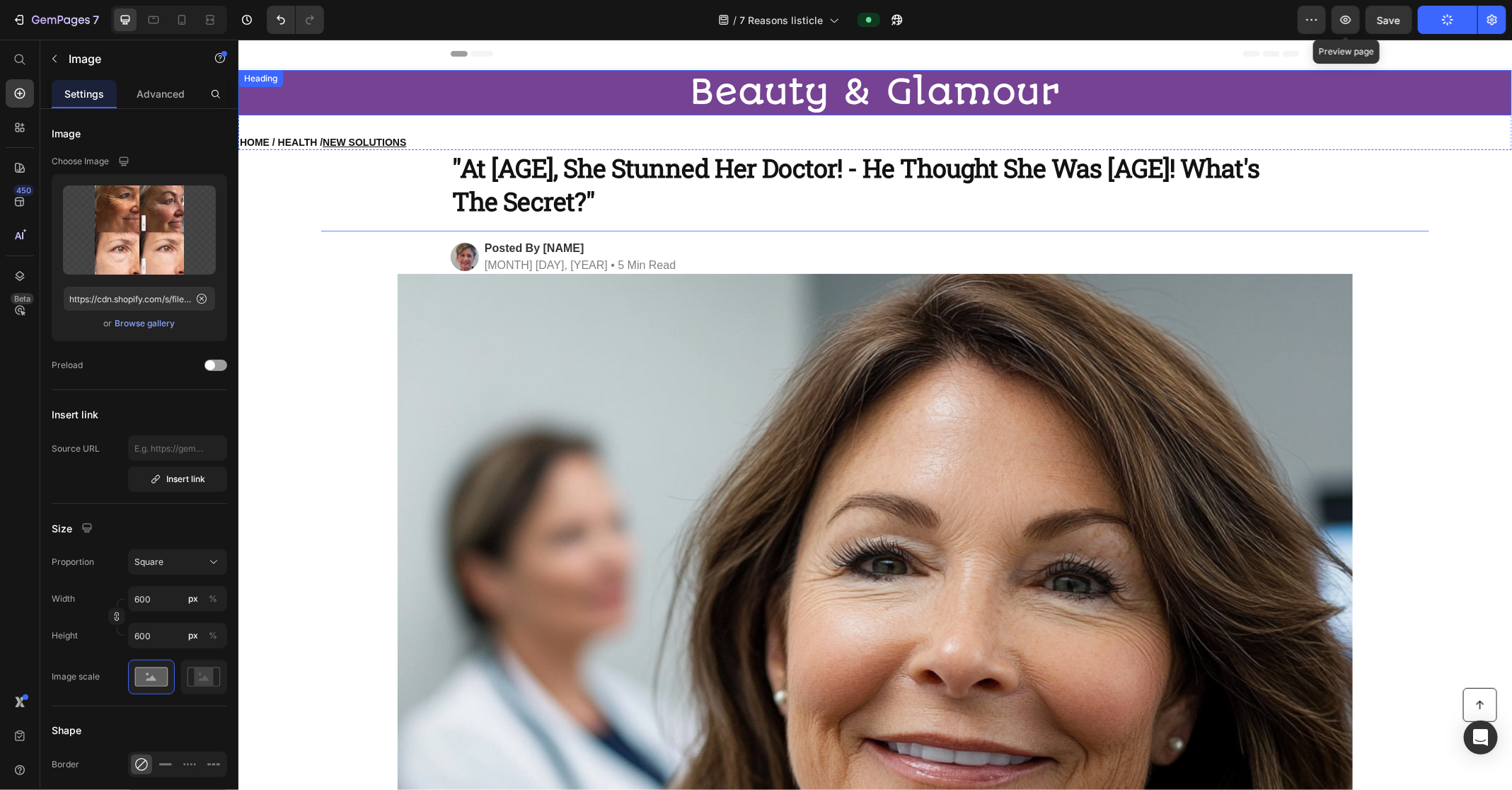 click on "Beauty & Glamour" at bounding box center [875, 92] 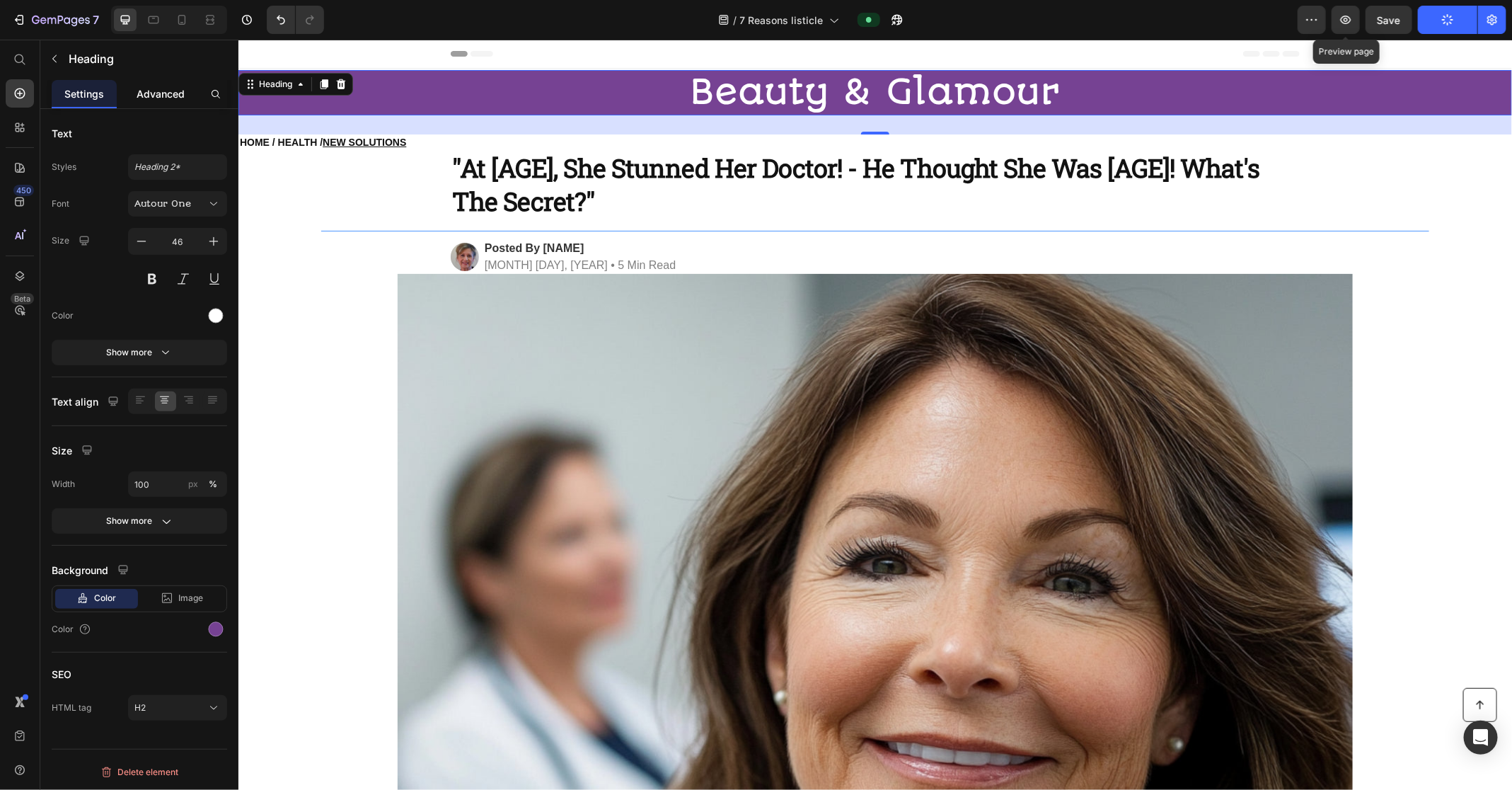 click on "Advanced" 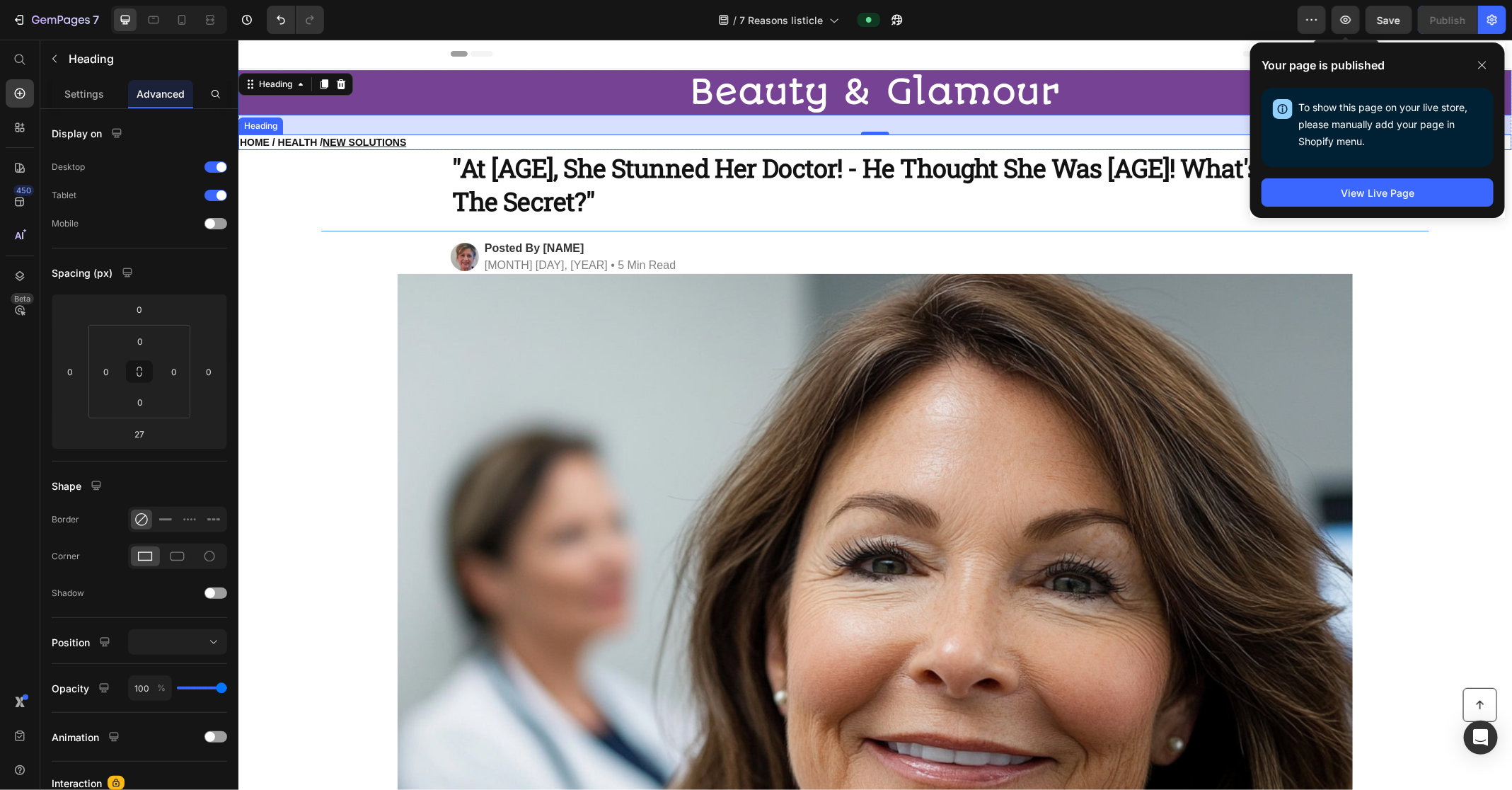 click on ""At 73, She Stunned Her Doctor! - He Thought She Was 55! What's The Secret?"" at bounding box center [855, 183] 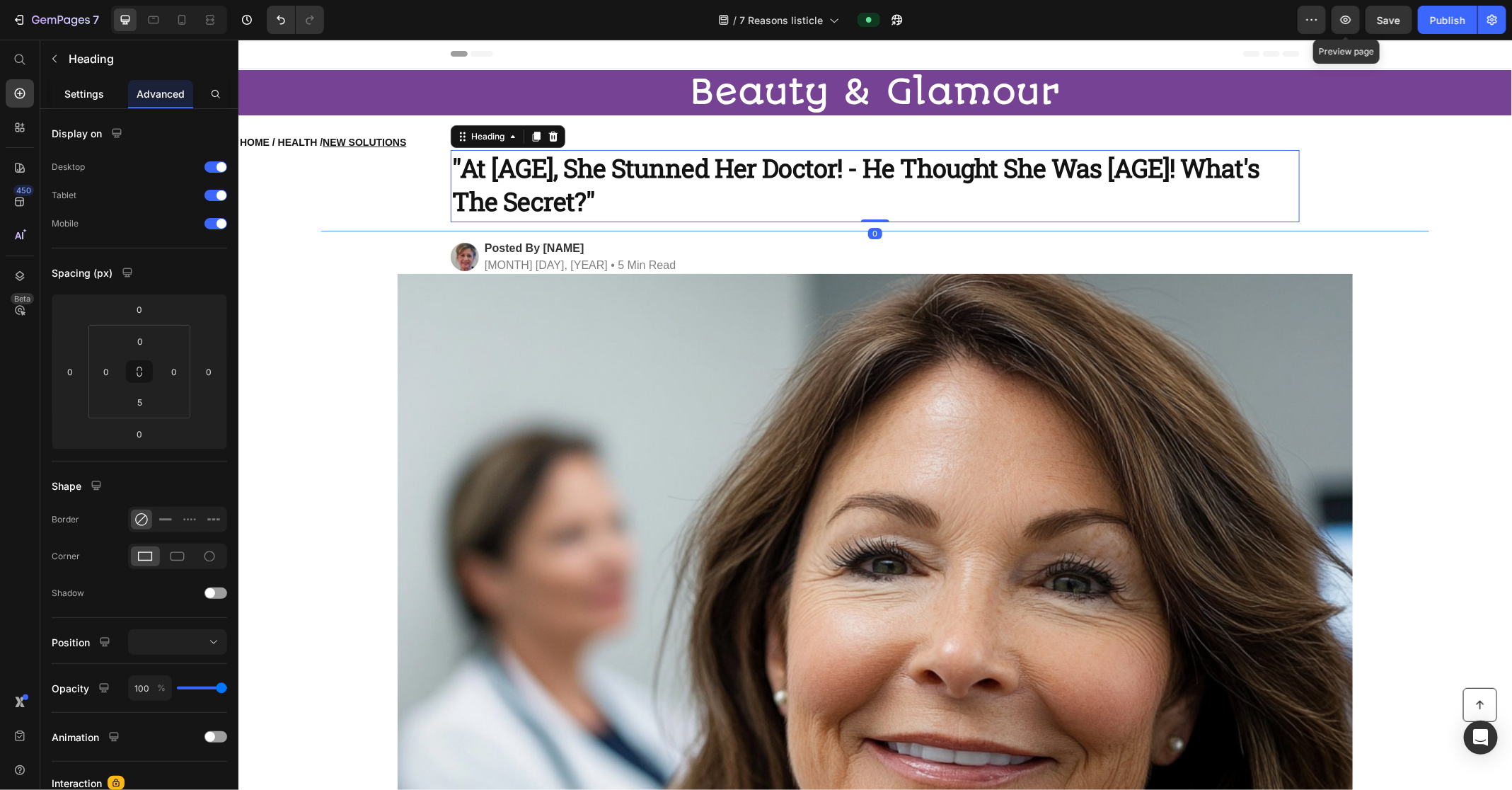 click on "Settings" at bounding box center (84, 93) 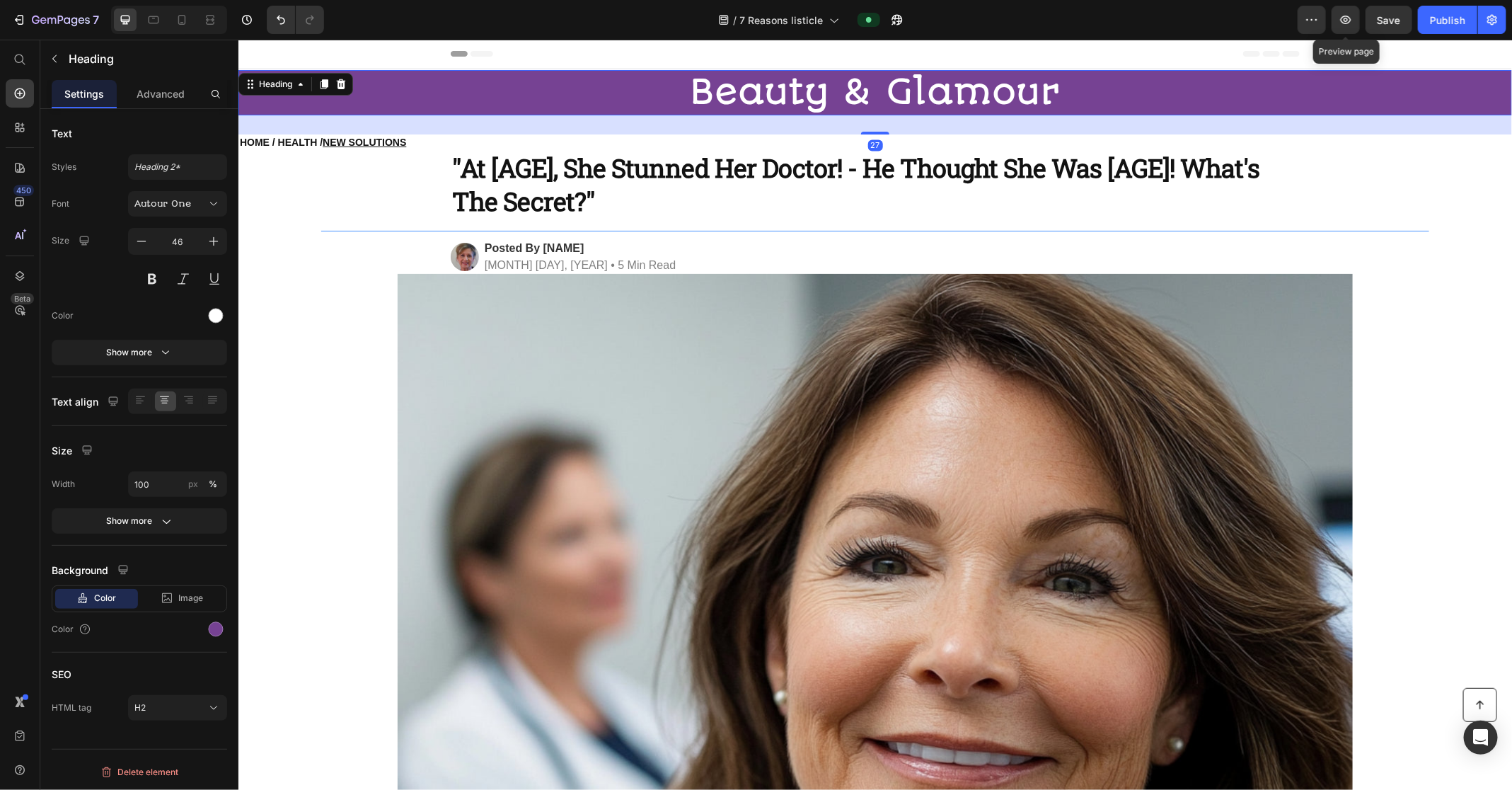click on "Beauty & Glamour" at bounding box center [875, 92] 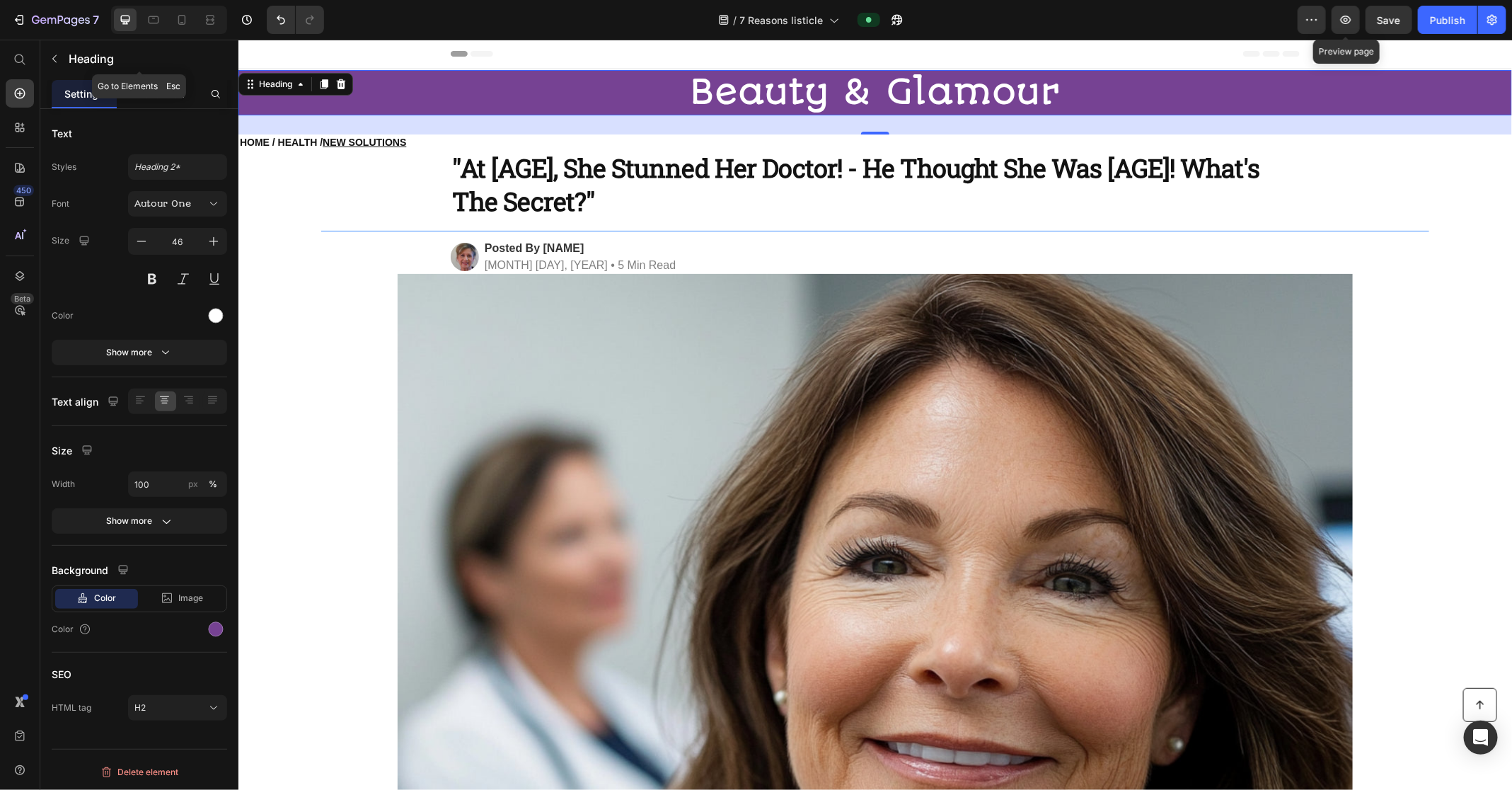 click on "Heading" 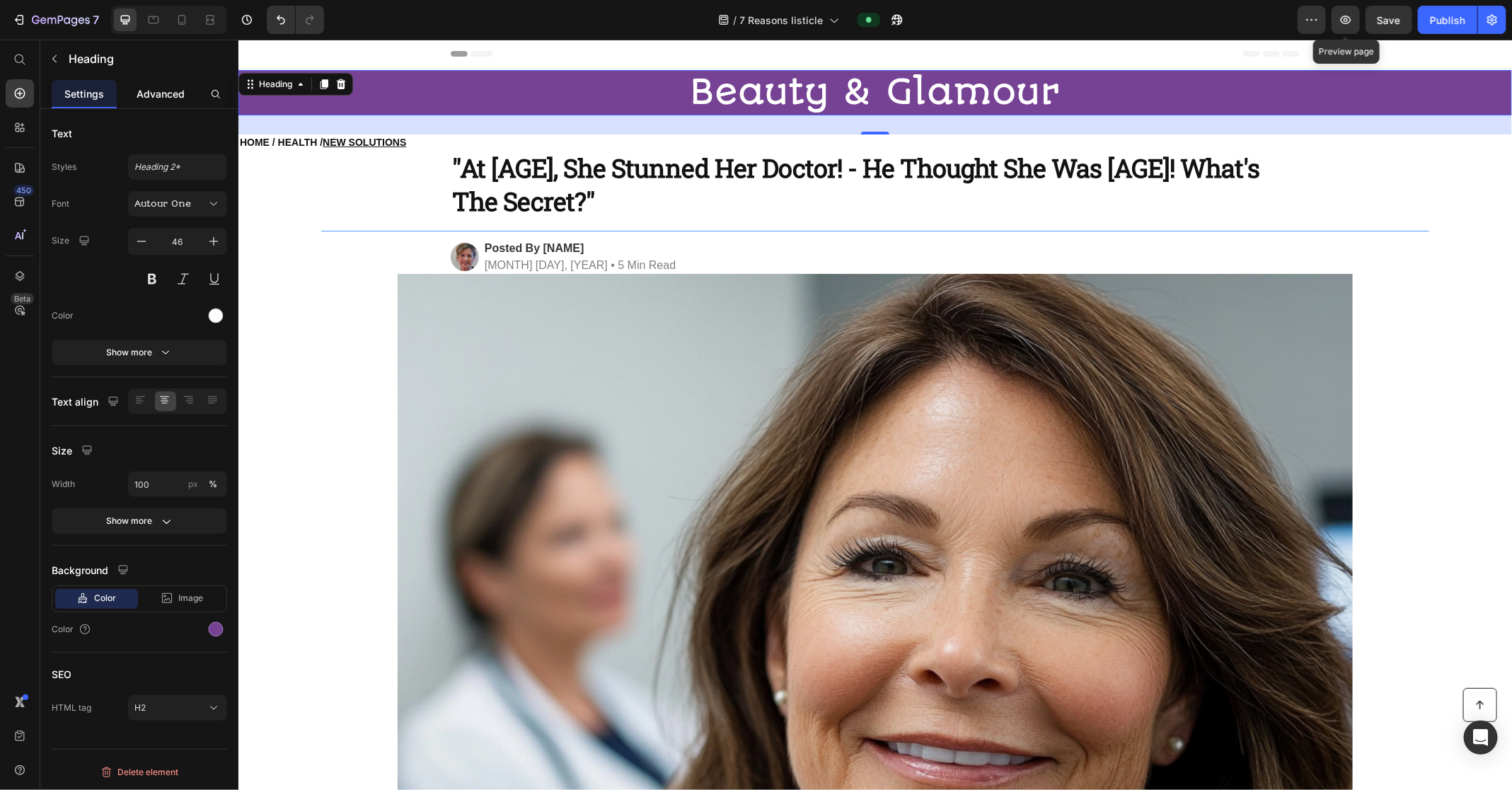click on "Advanced" at bounding box center [161, 93] 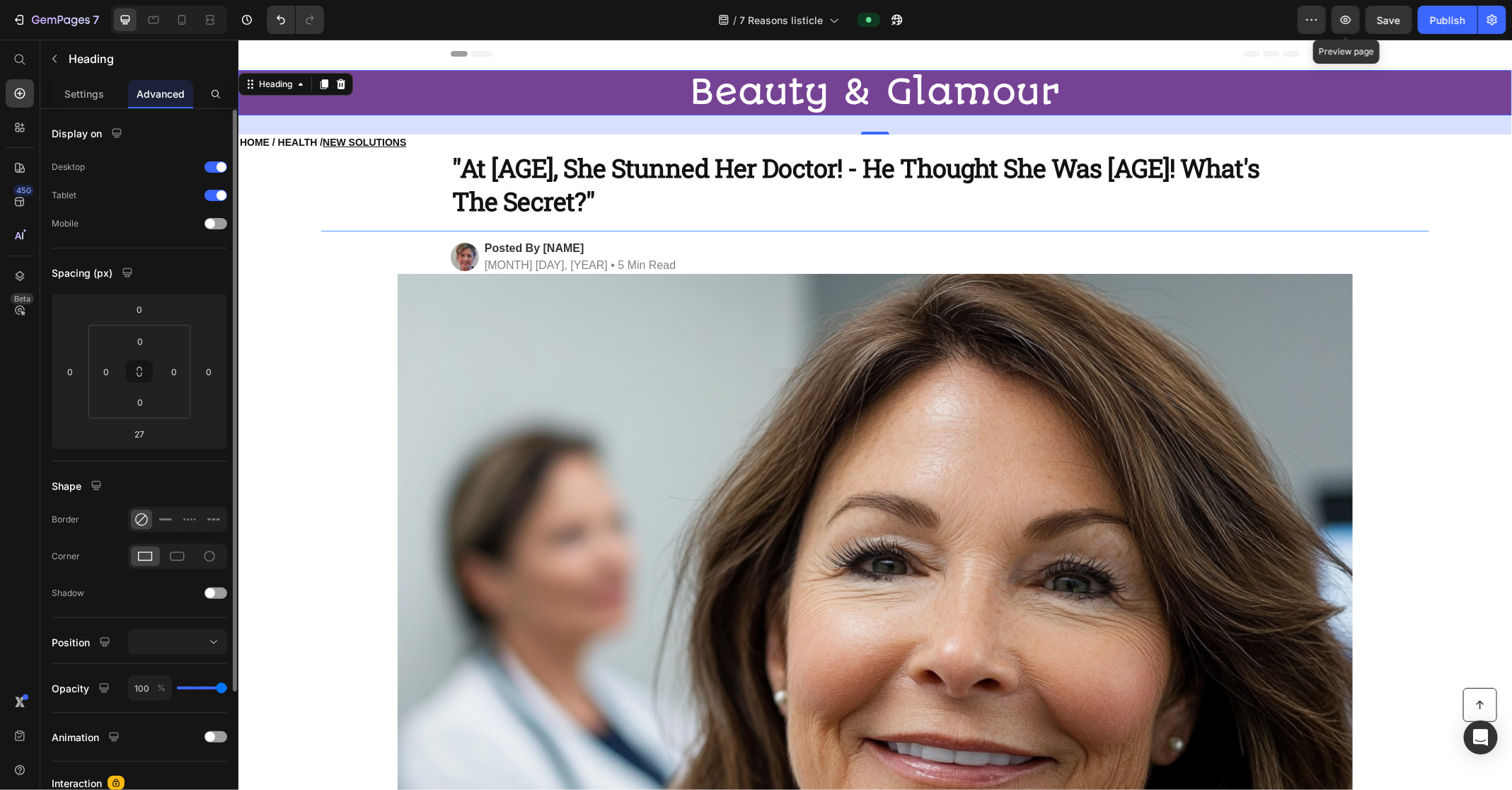 scroll, scrollTop: 0, scrollLeft: 0, axis: both 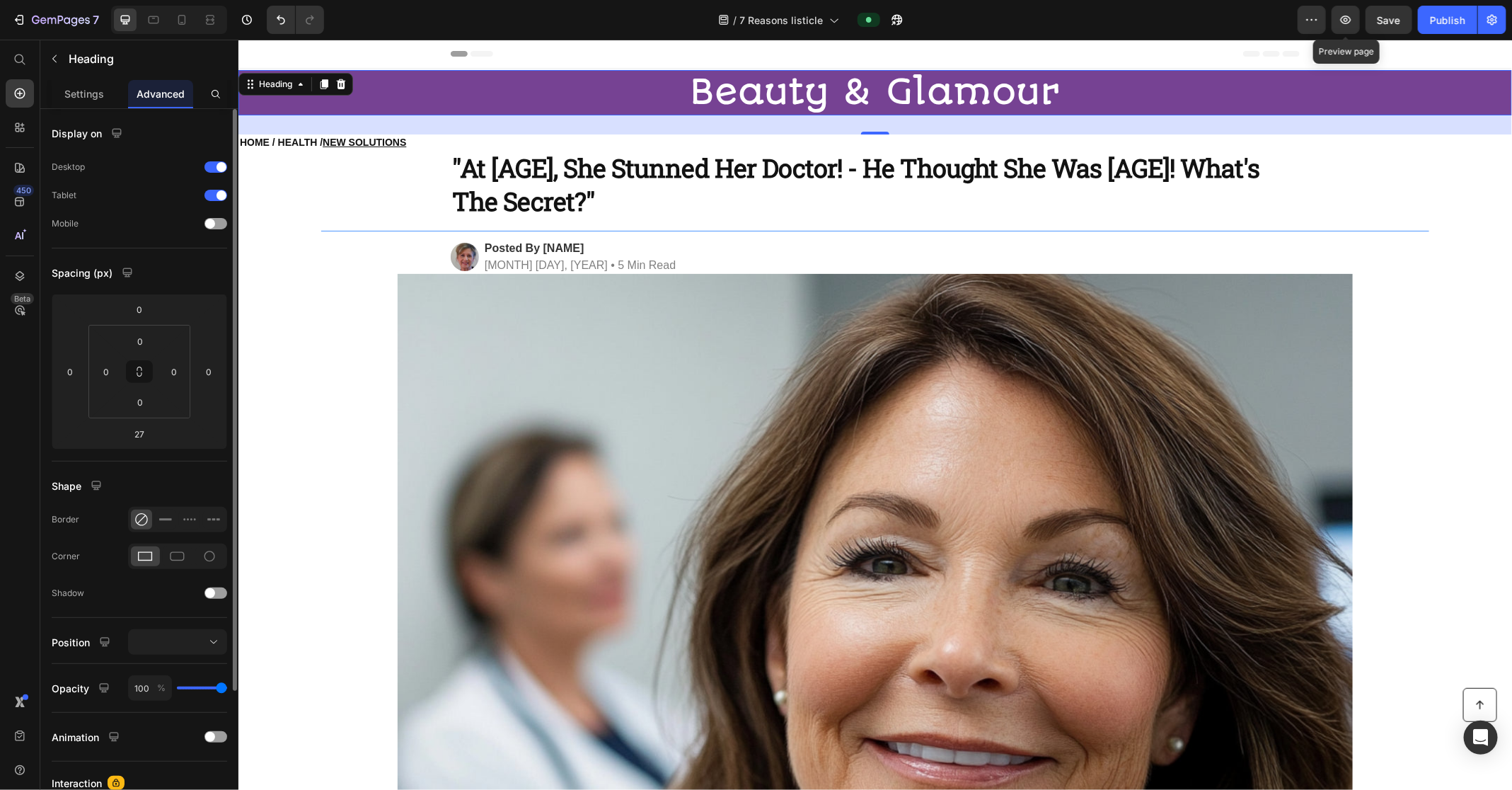 click on "Beauty & Glamour" at bounding box center (875, 92) 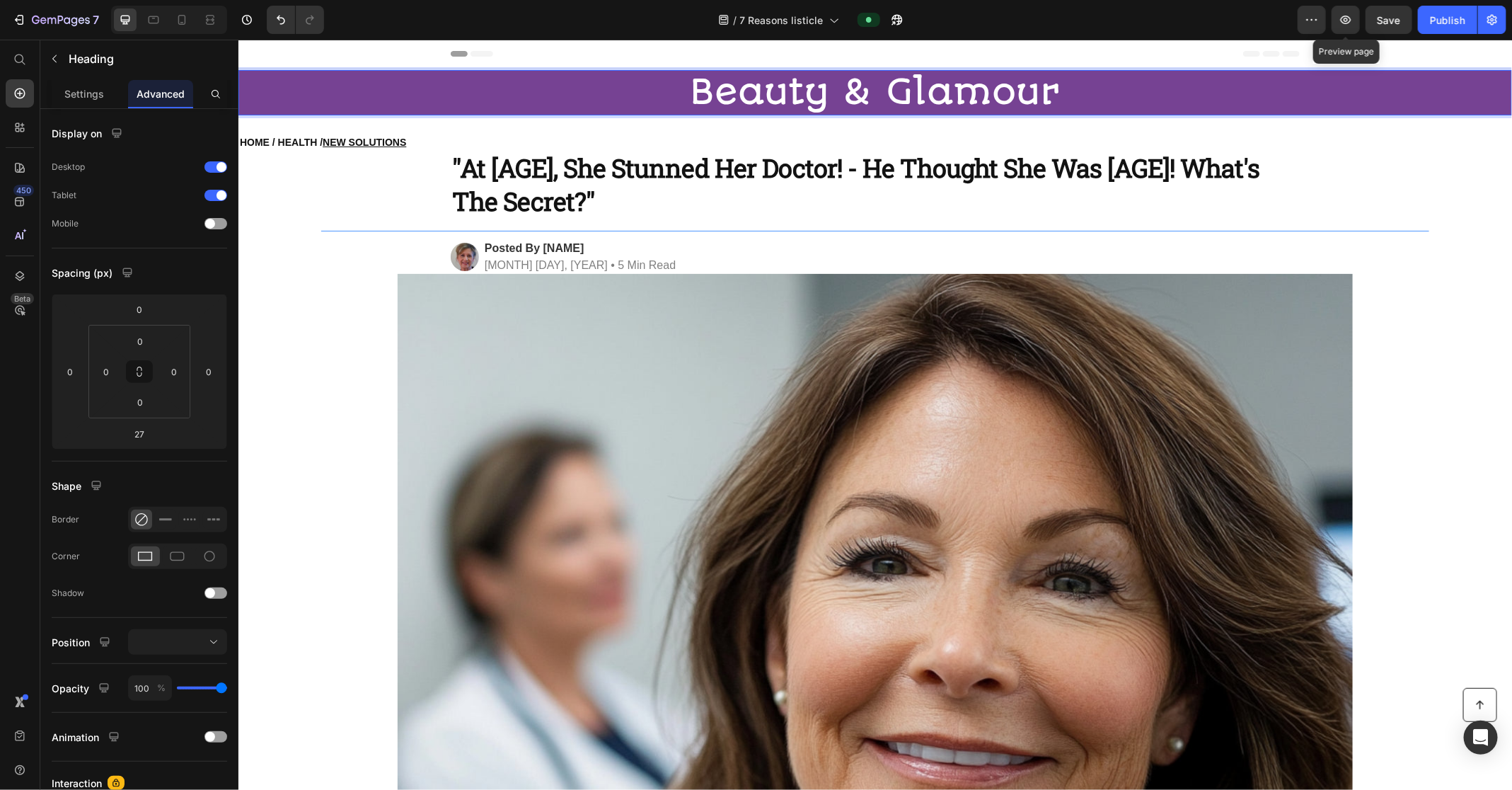 click on "Beauty & Glamour" at bounding box center (875, 92) 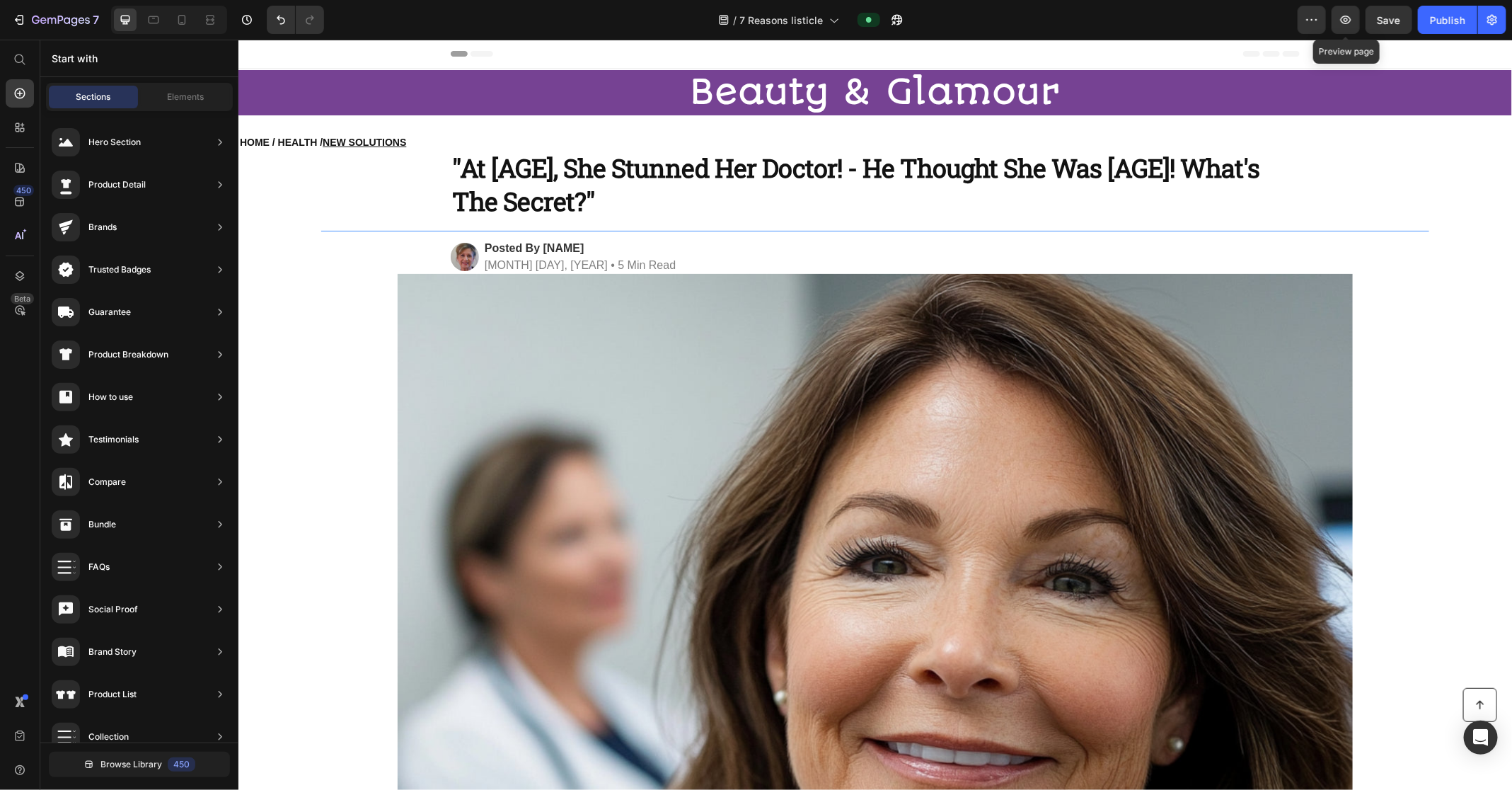 click on "Header" at bounding box center (875, 53) 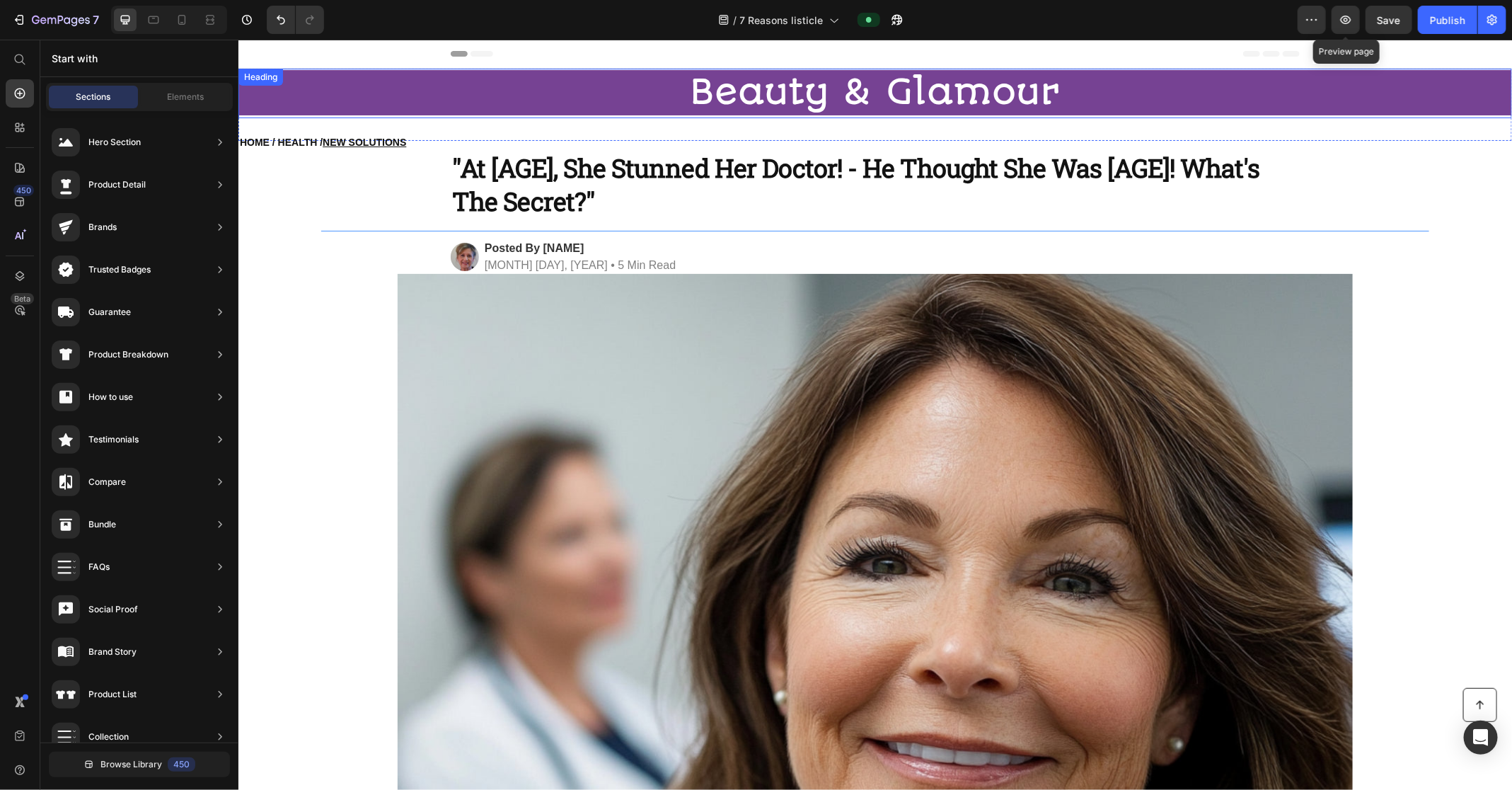 click on "Heading" at bounding box center [260, 76] 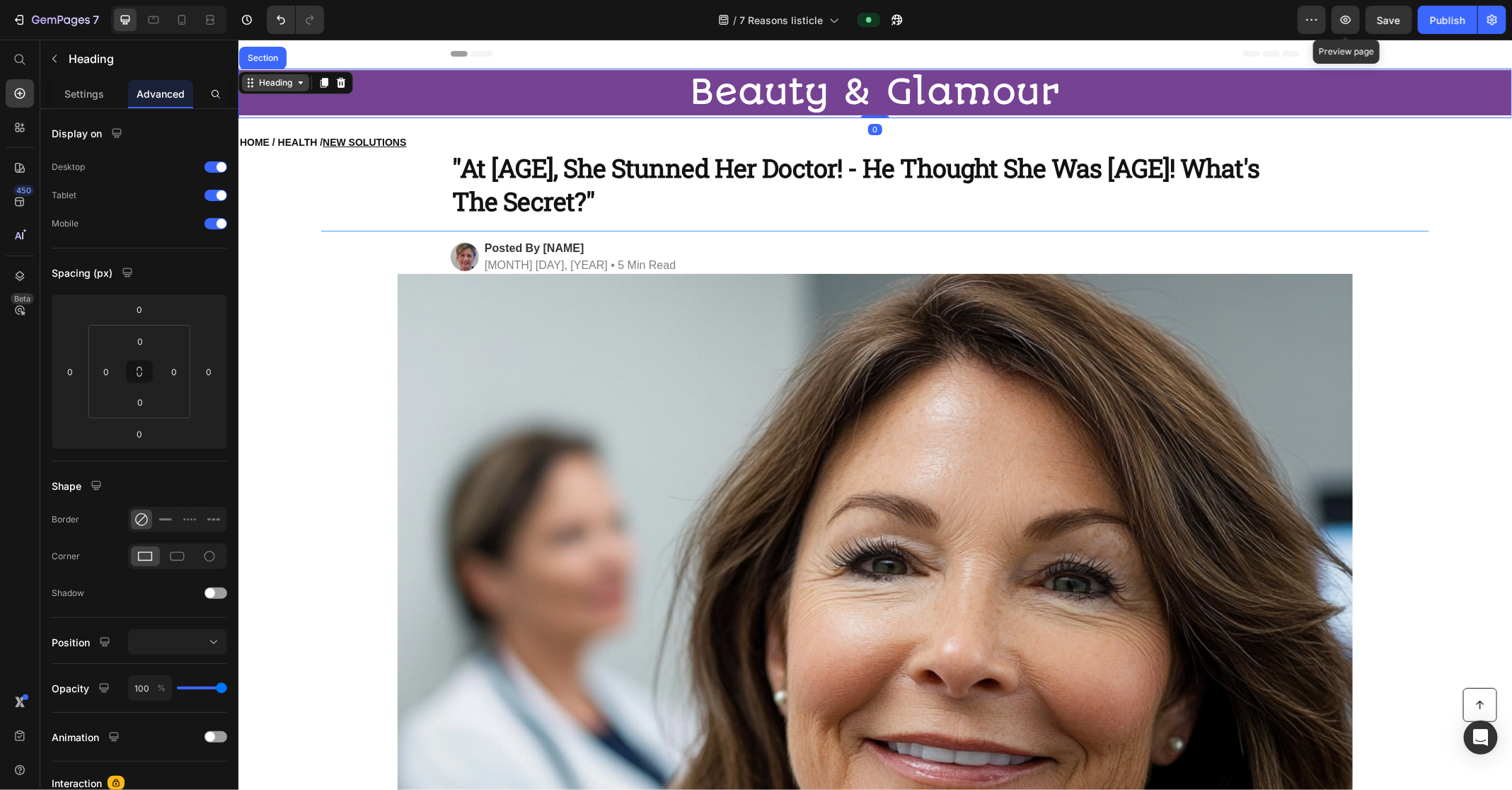 click on "Heading" at bounding box center (275, 82) 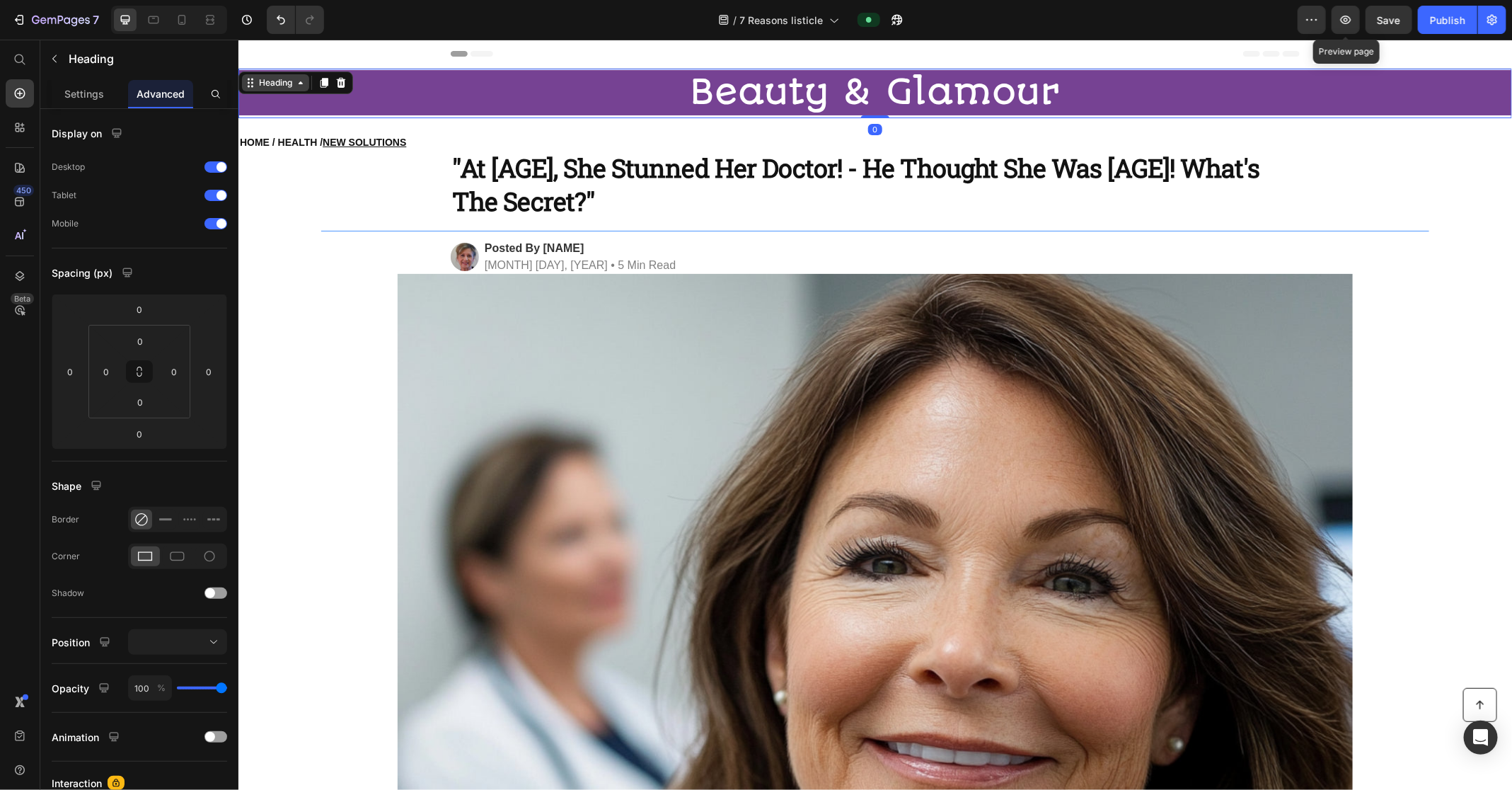 click on "Heading" at bounding box center (275, 82) 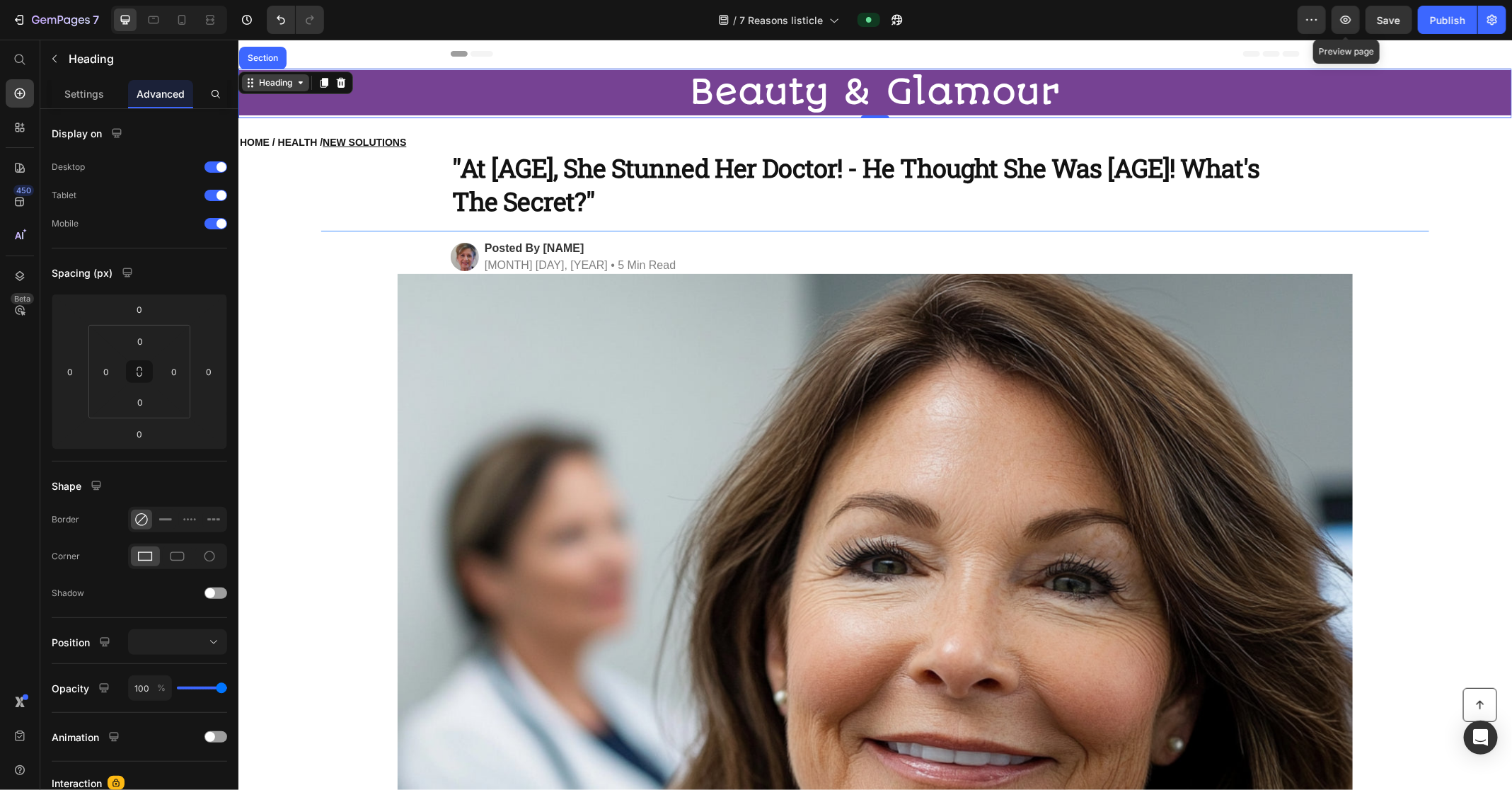 click on "Heading" at bounding box center (275, 82) 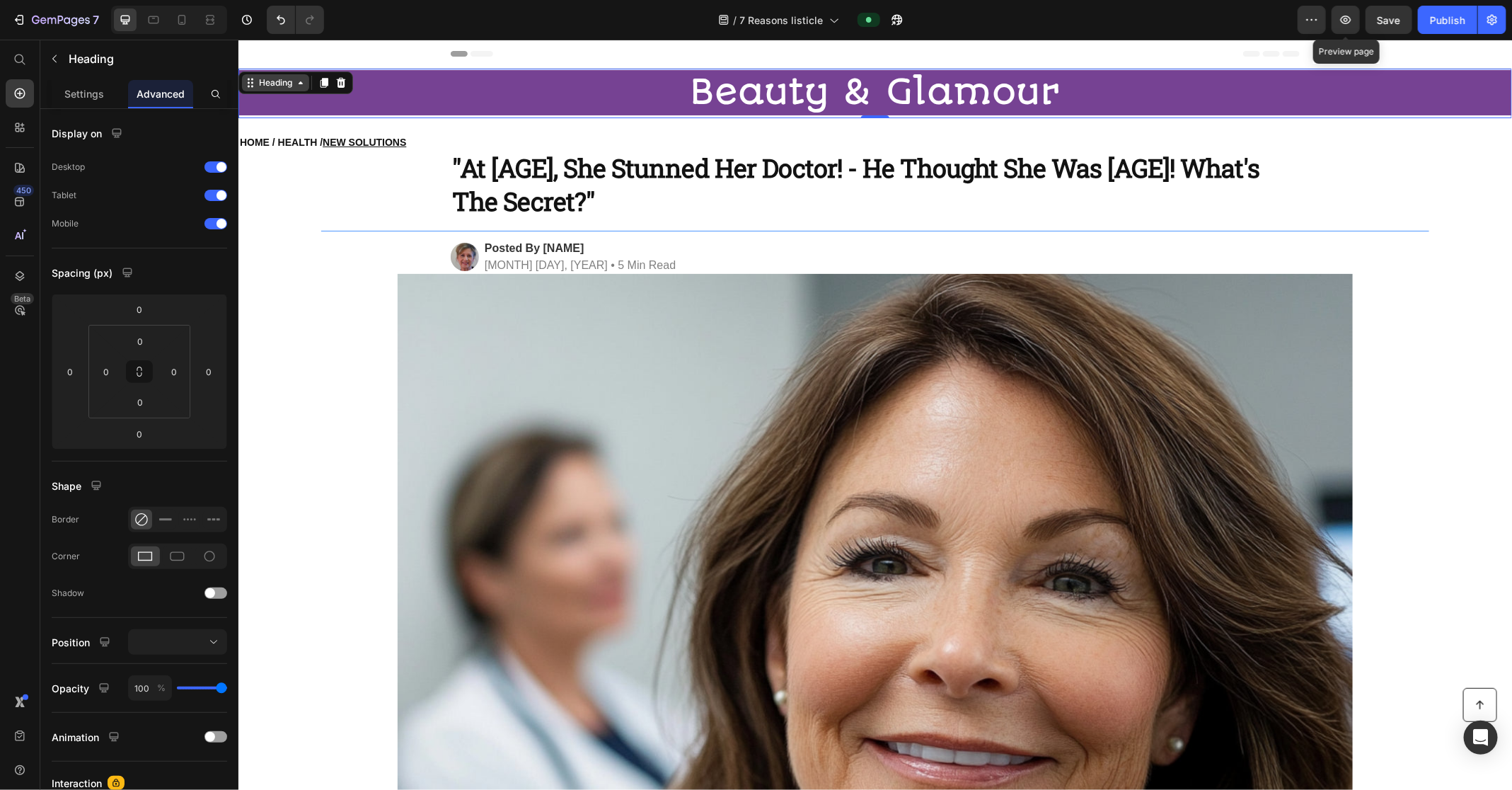 click on "Heading" at bounding box center (275, 82) 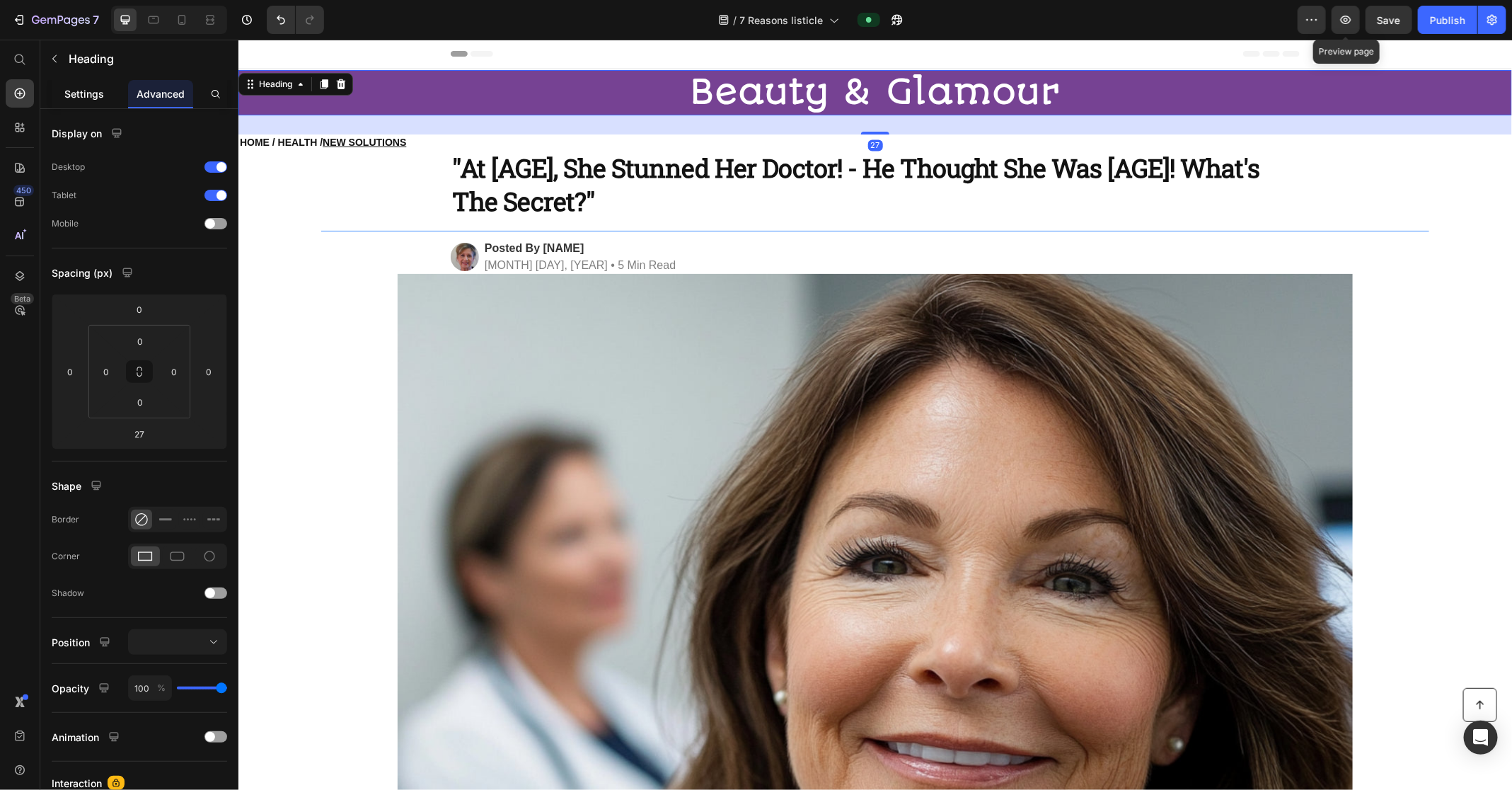 click on "Settings" 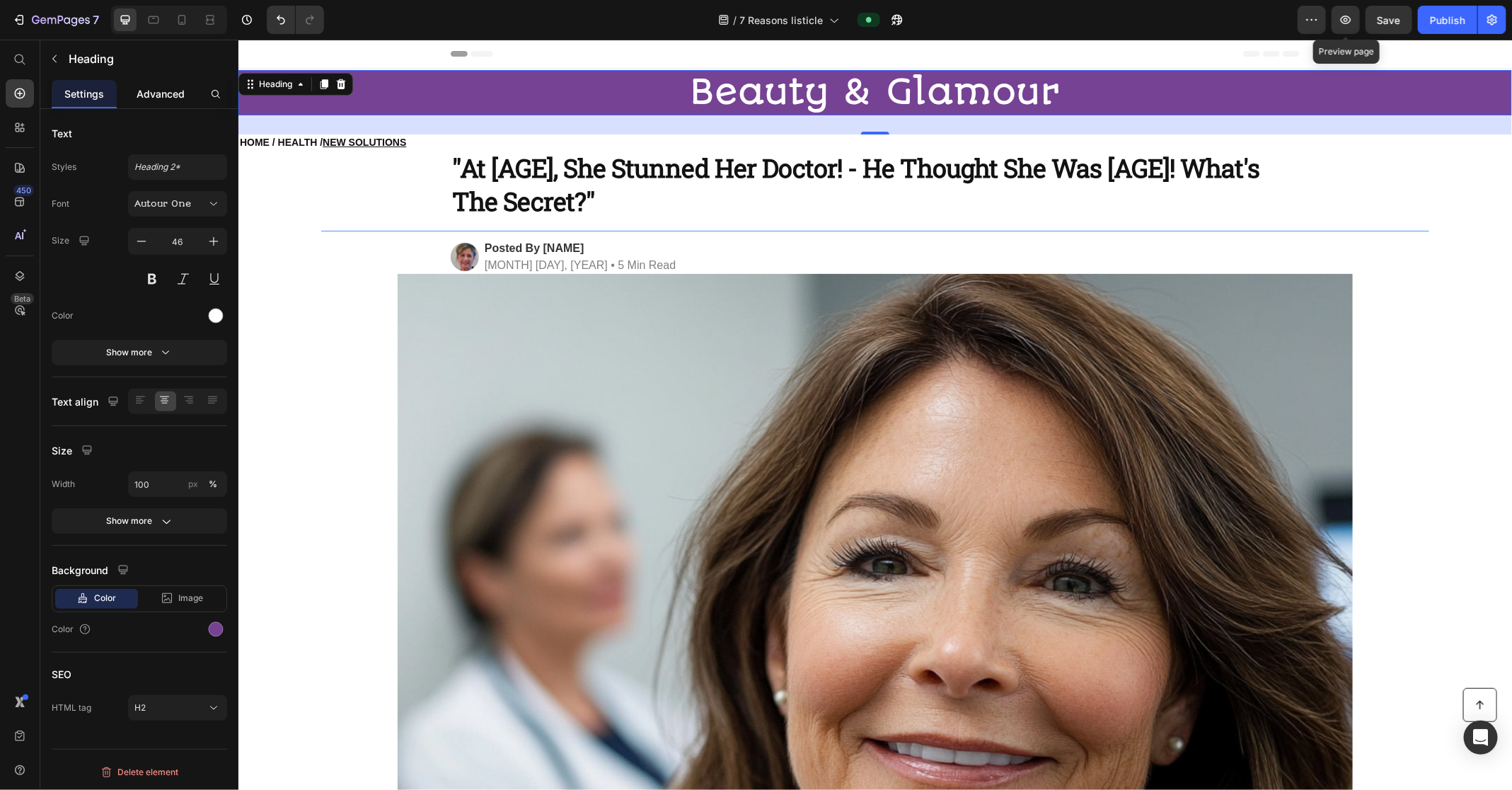 click on "Advanced" at bounding box center (161, 93) 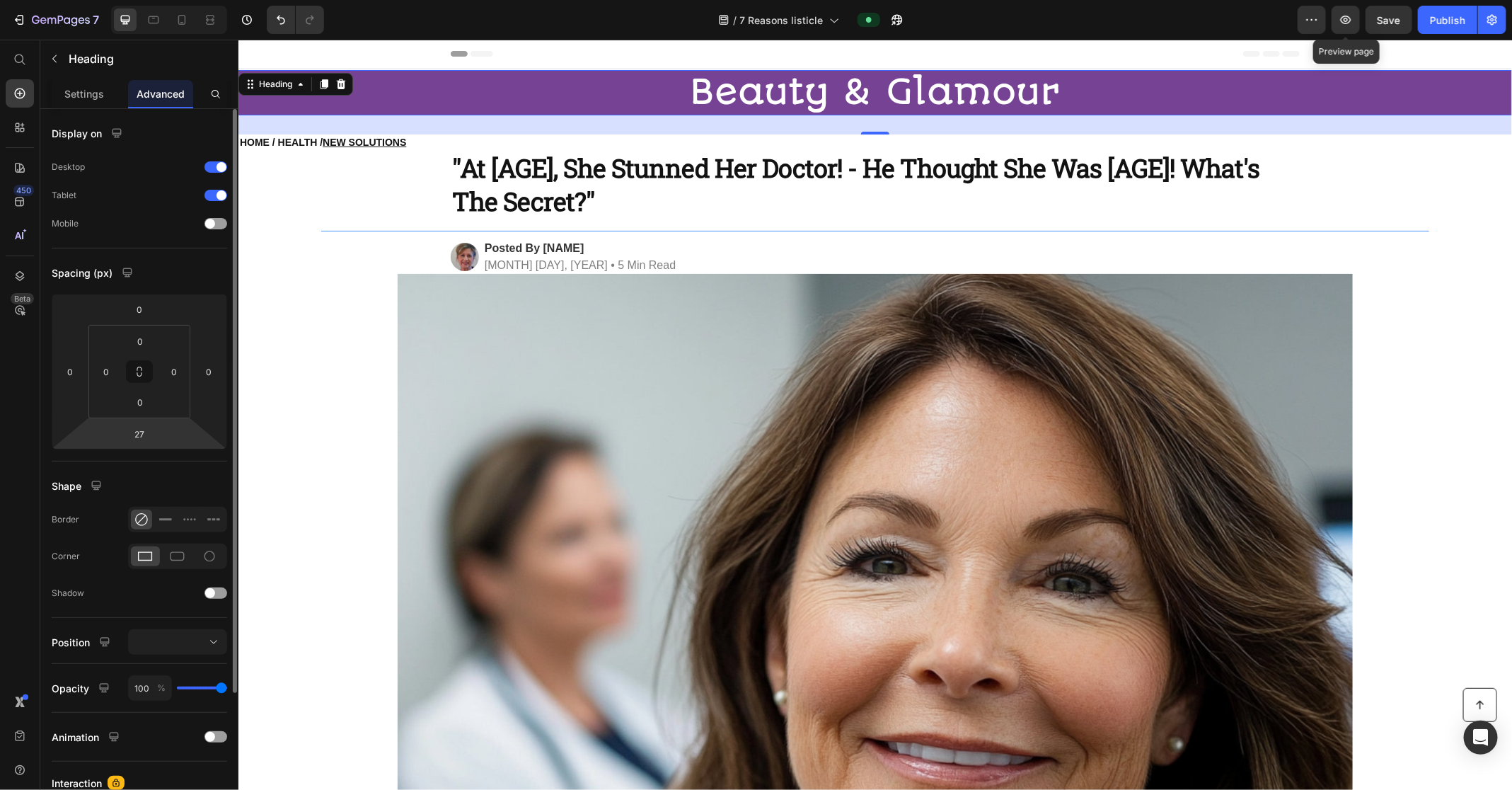 scroll, scrollTop: 173, scrollLeft: 0, axis: vertical 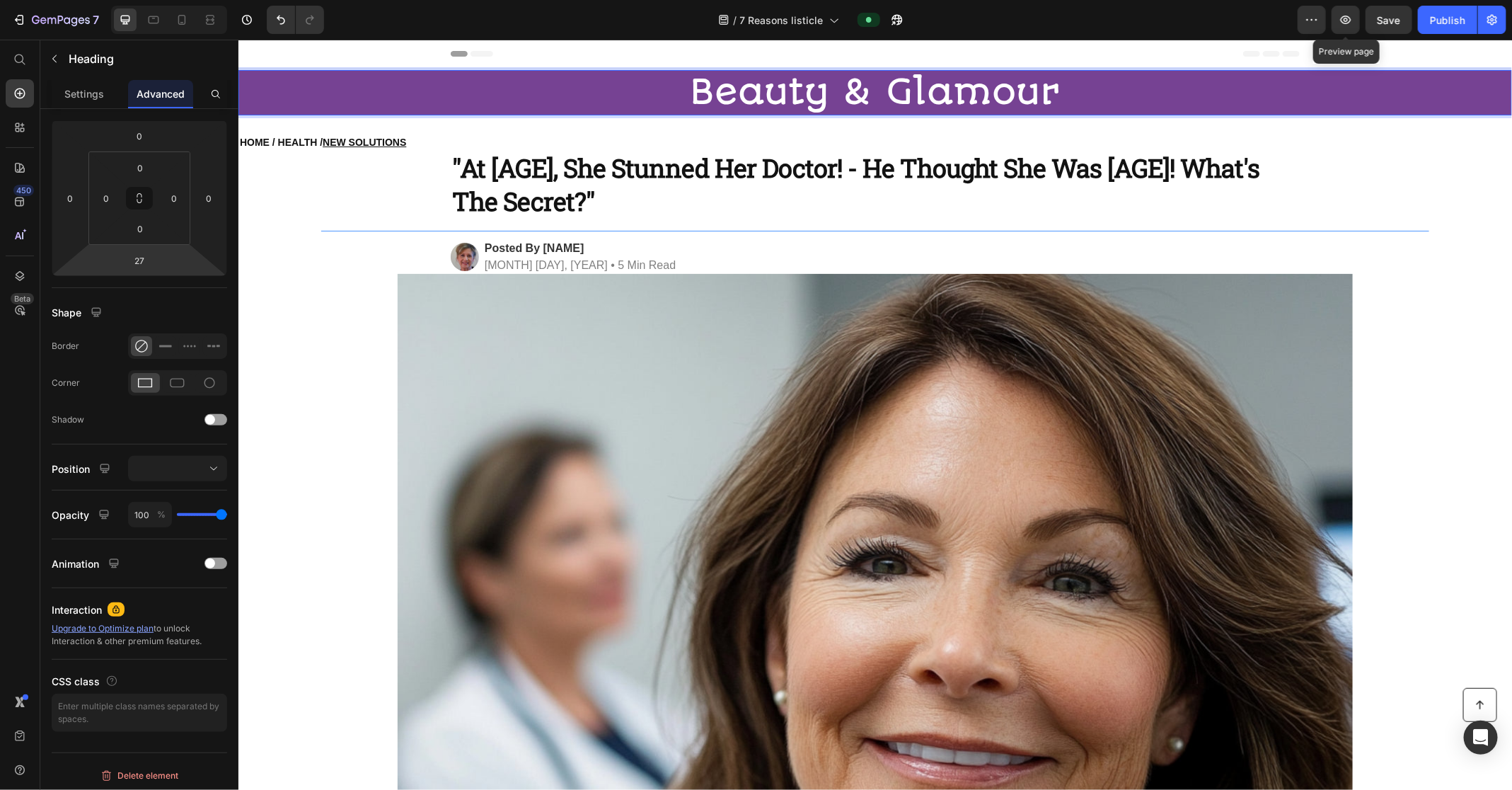 click on "Beauty & Glamour" at bounding box center (875, 92) 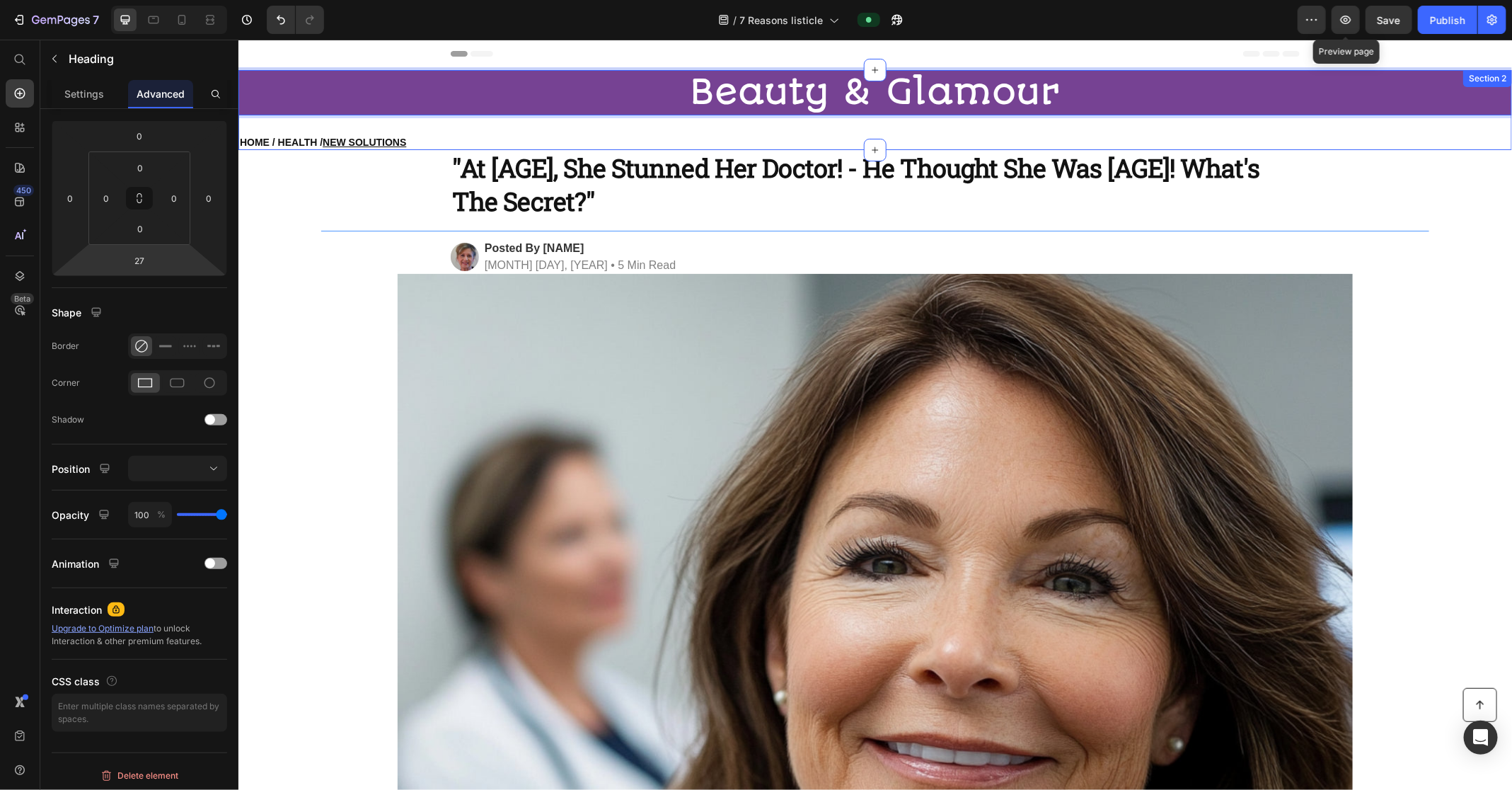 click on "HOME / HEALTH /  NEW SOLUTIONS" at bounding box center (875, 142) 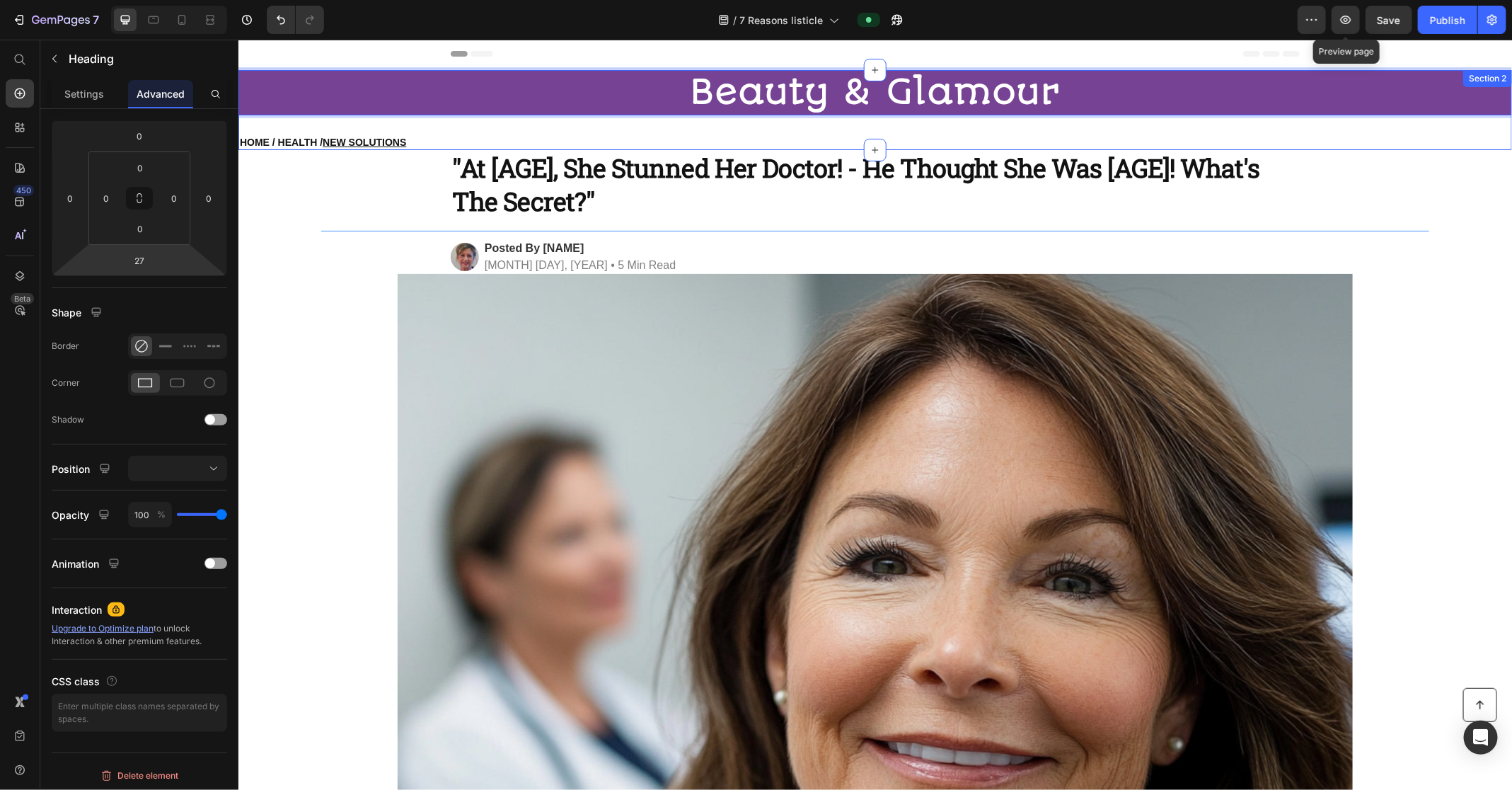 scroll, scrollTop: 173, scrollLeft: 0, axis: vertical 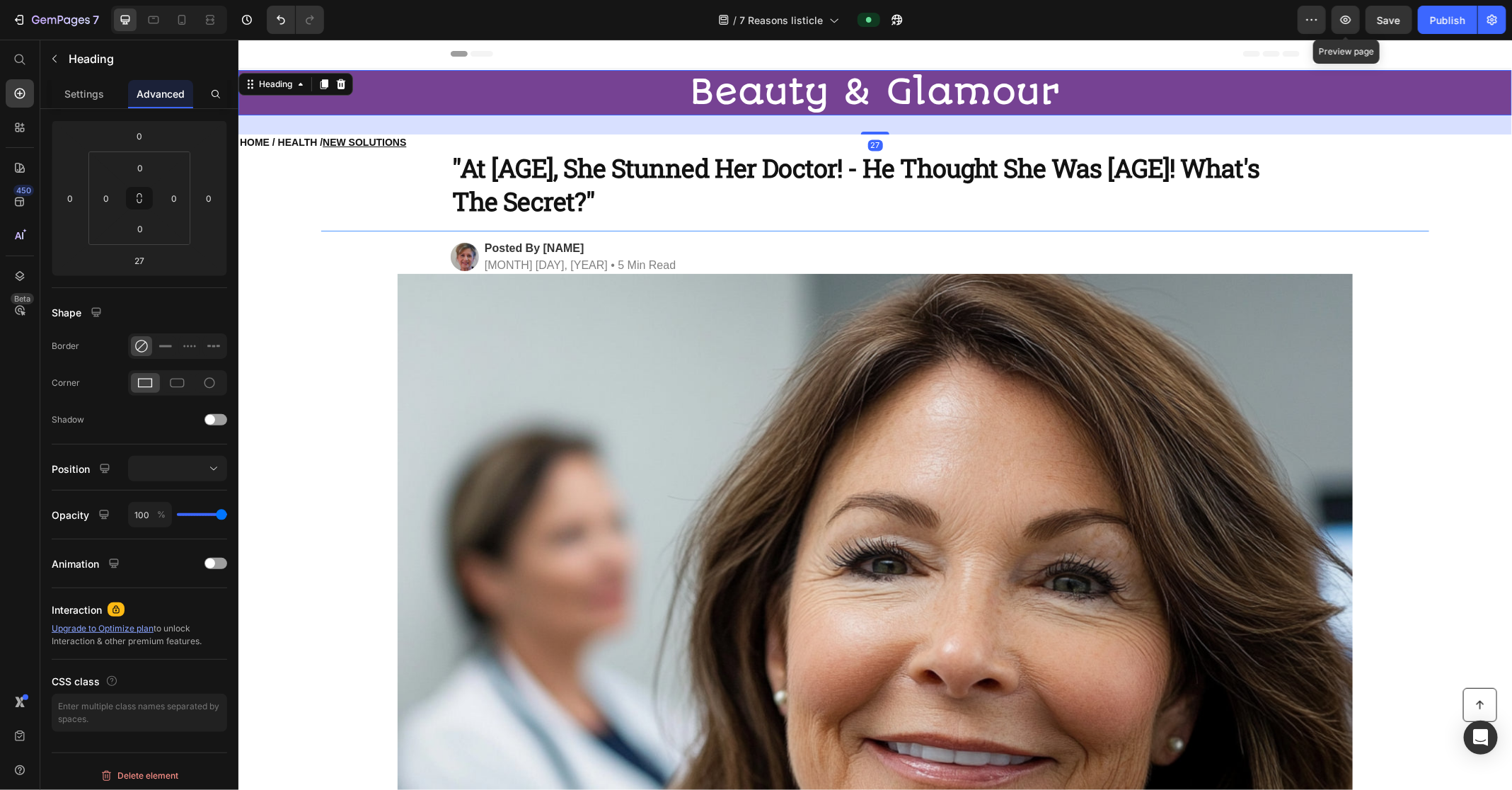 click on "⁠⁠⁠⁠⁠⁠⁠ Beauty & Glamour" at bounding box center (875, 92) 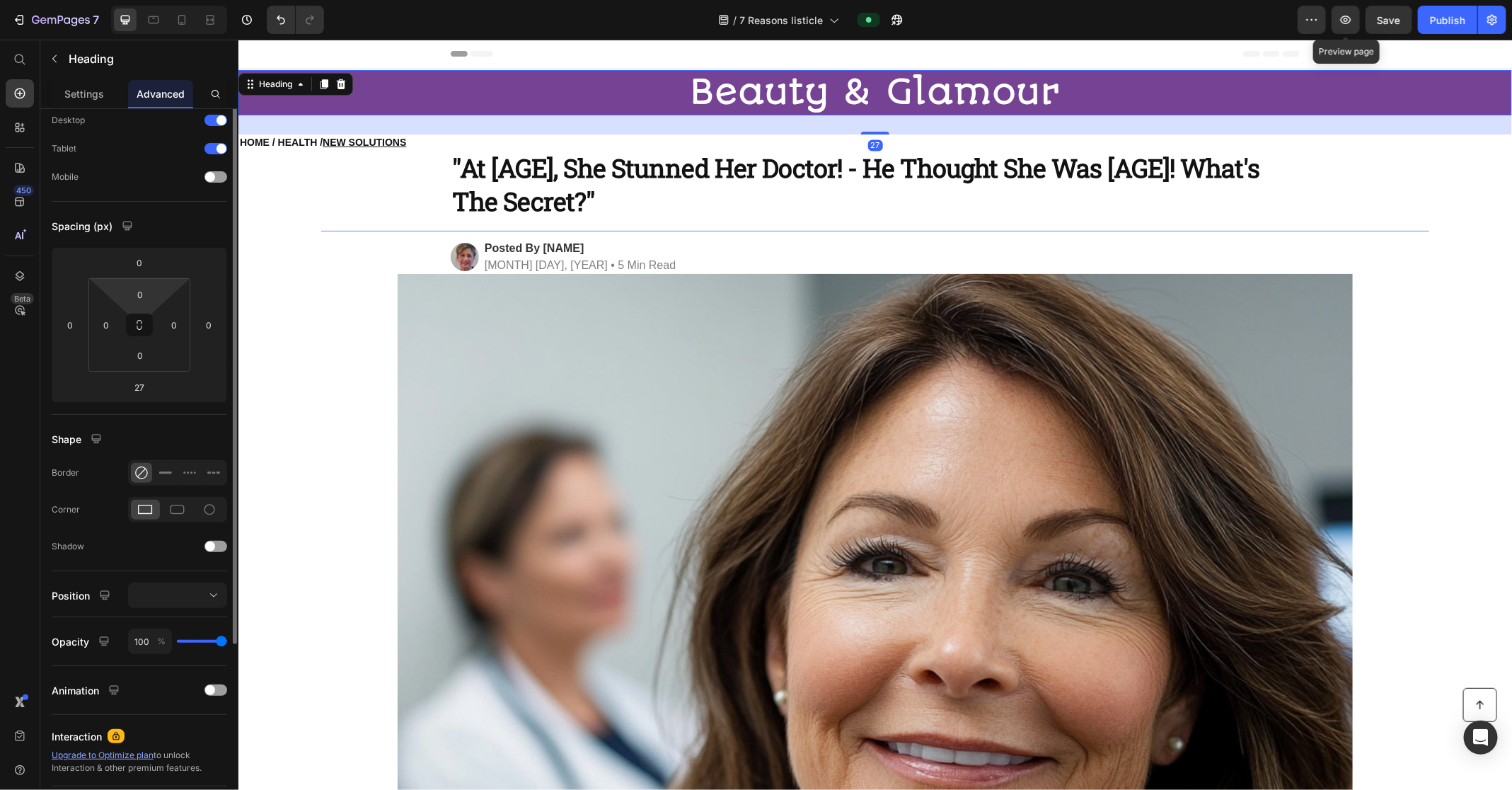 scroll, scrollTop: 0, scrollLeft: 0, axis: both 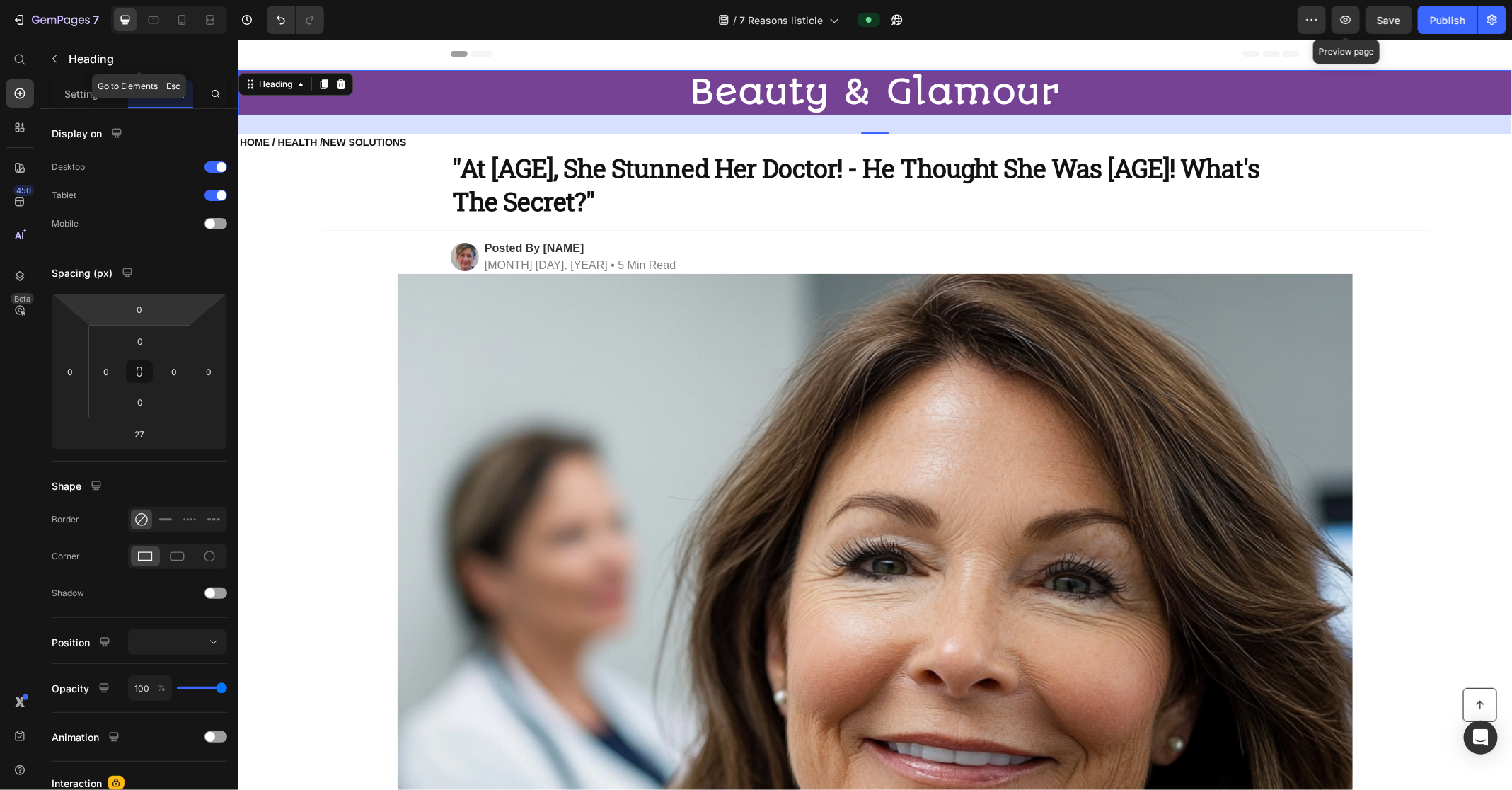 click on "Heading" 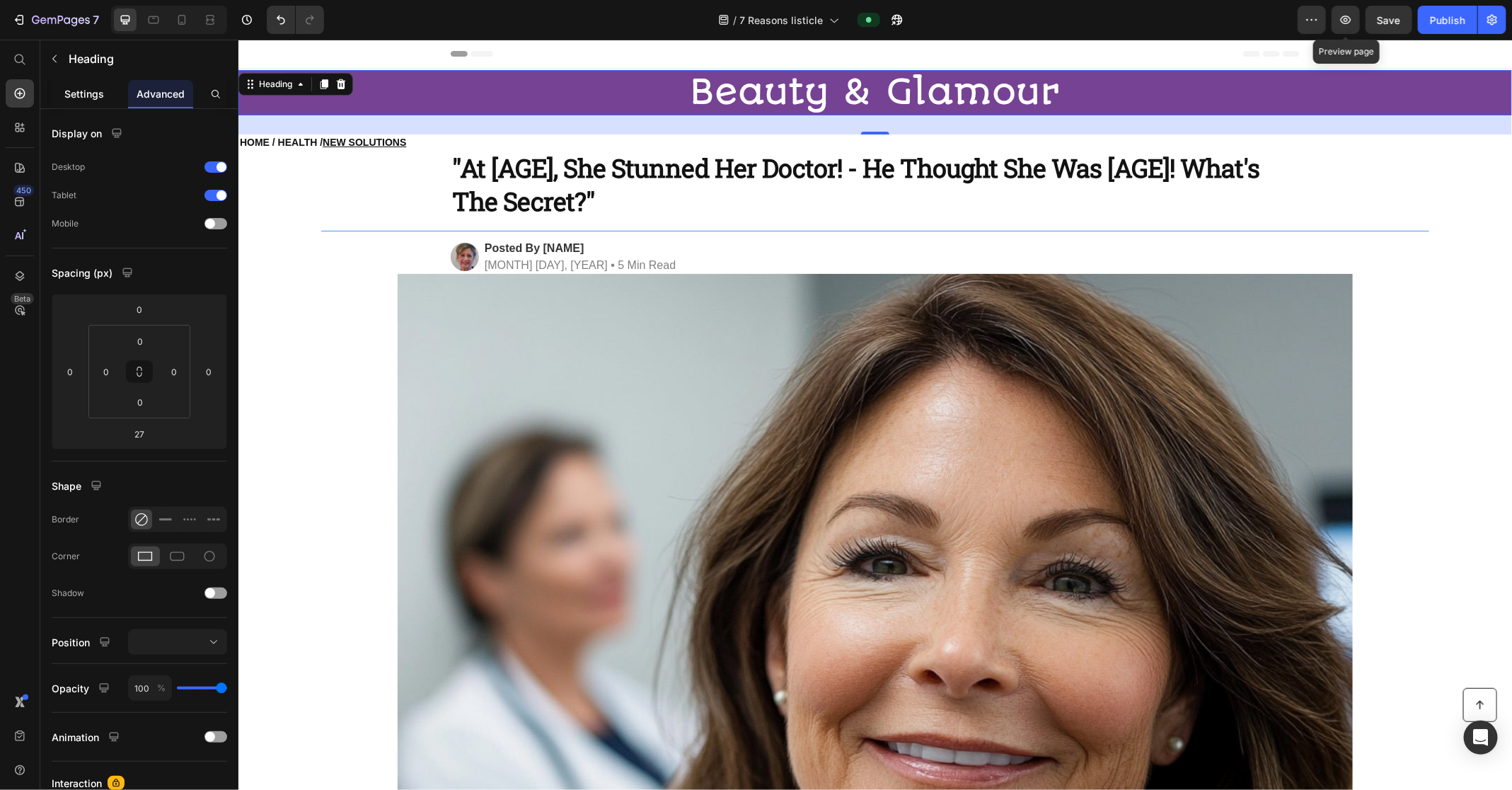 click on "Settings" at bounding box center (84, 93) 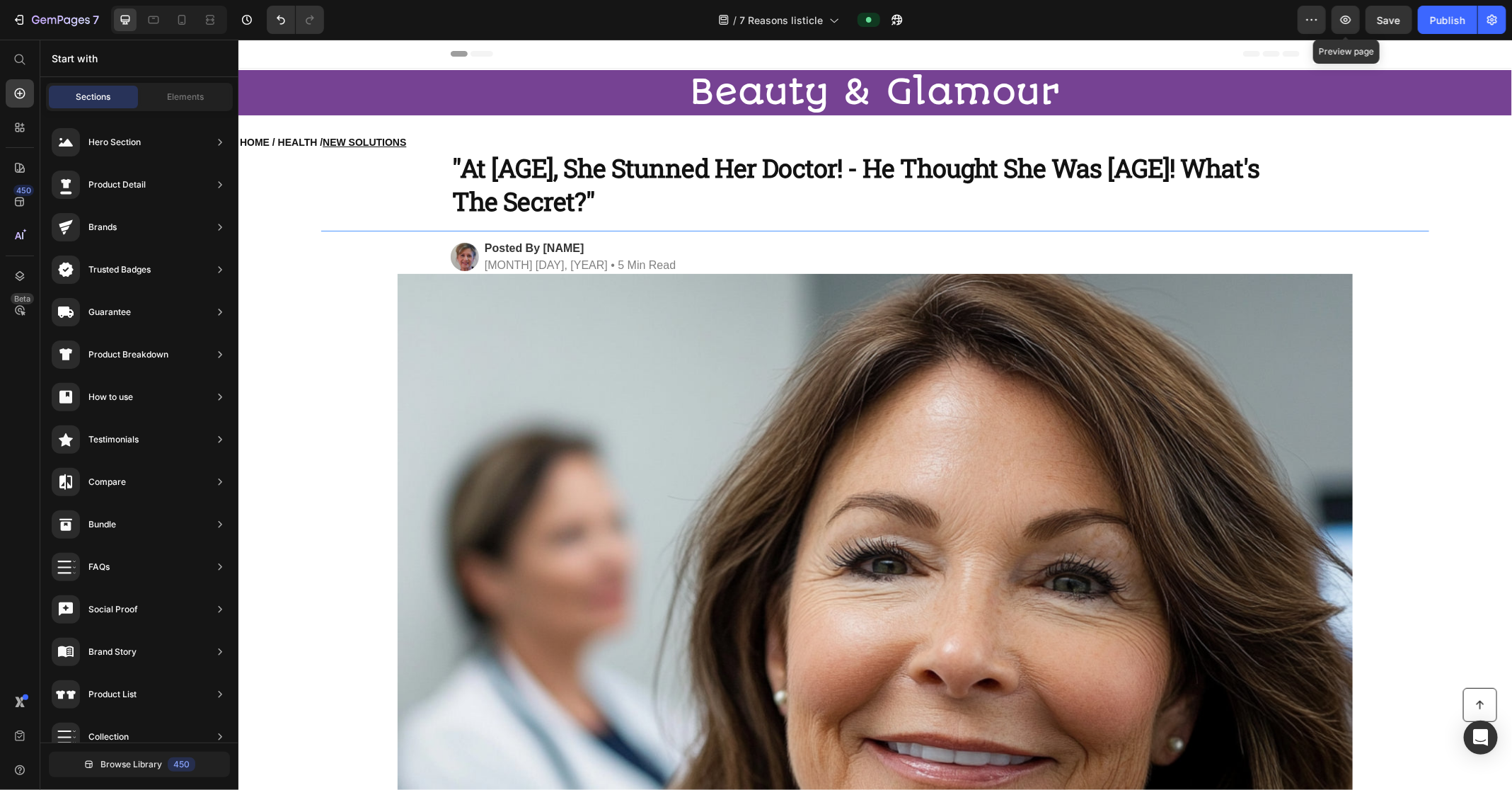 click on "Header" at bounding box center [875, 53] 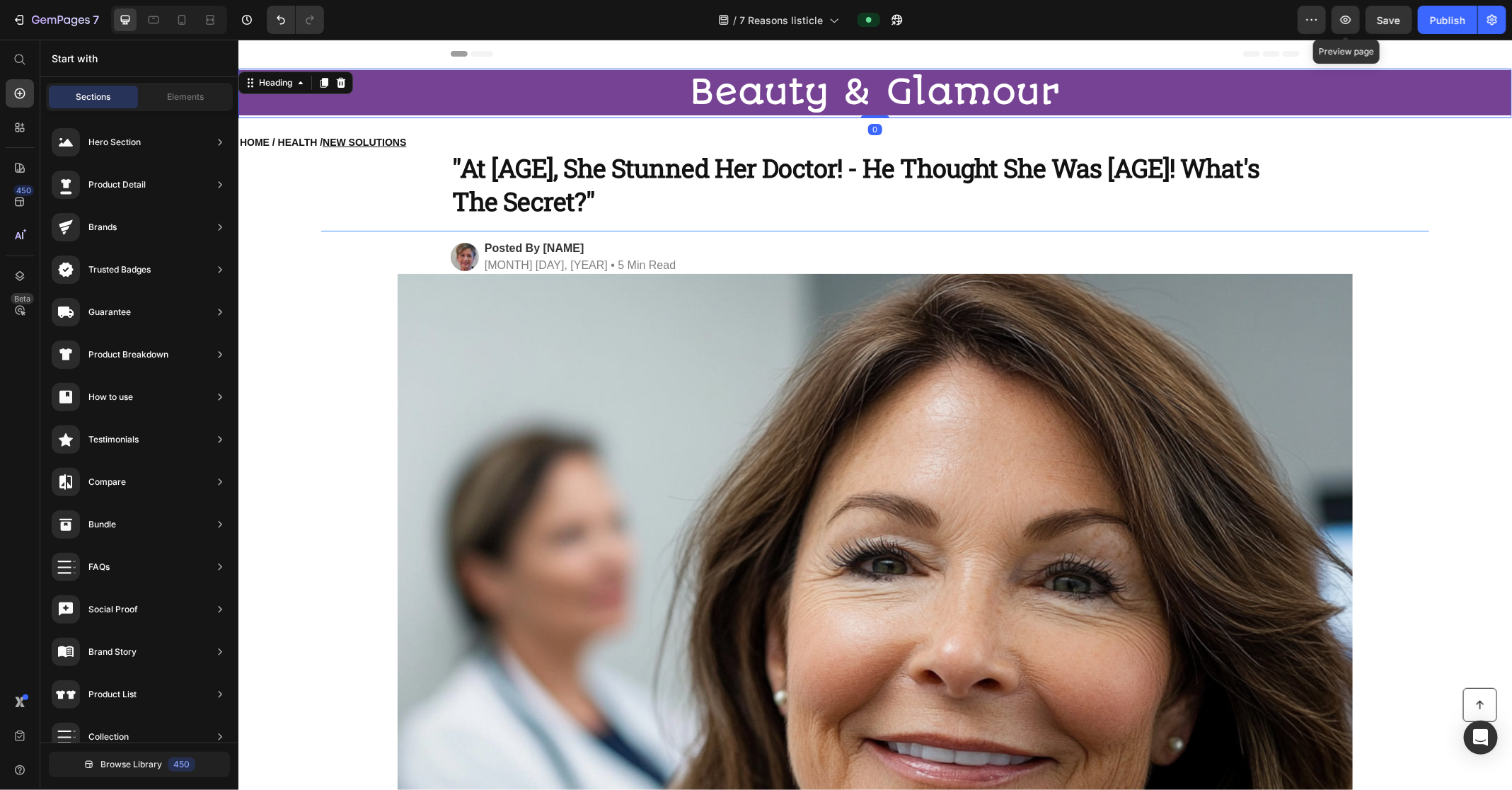click on "Heading" at bounding box center (295, 82) 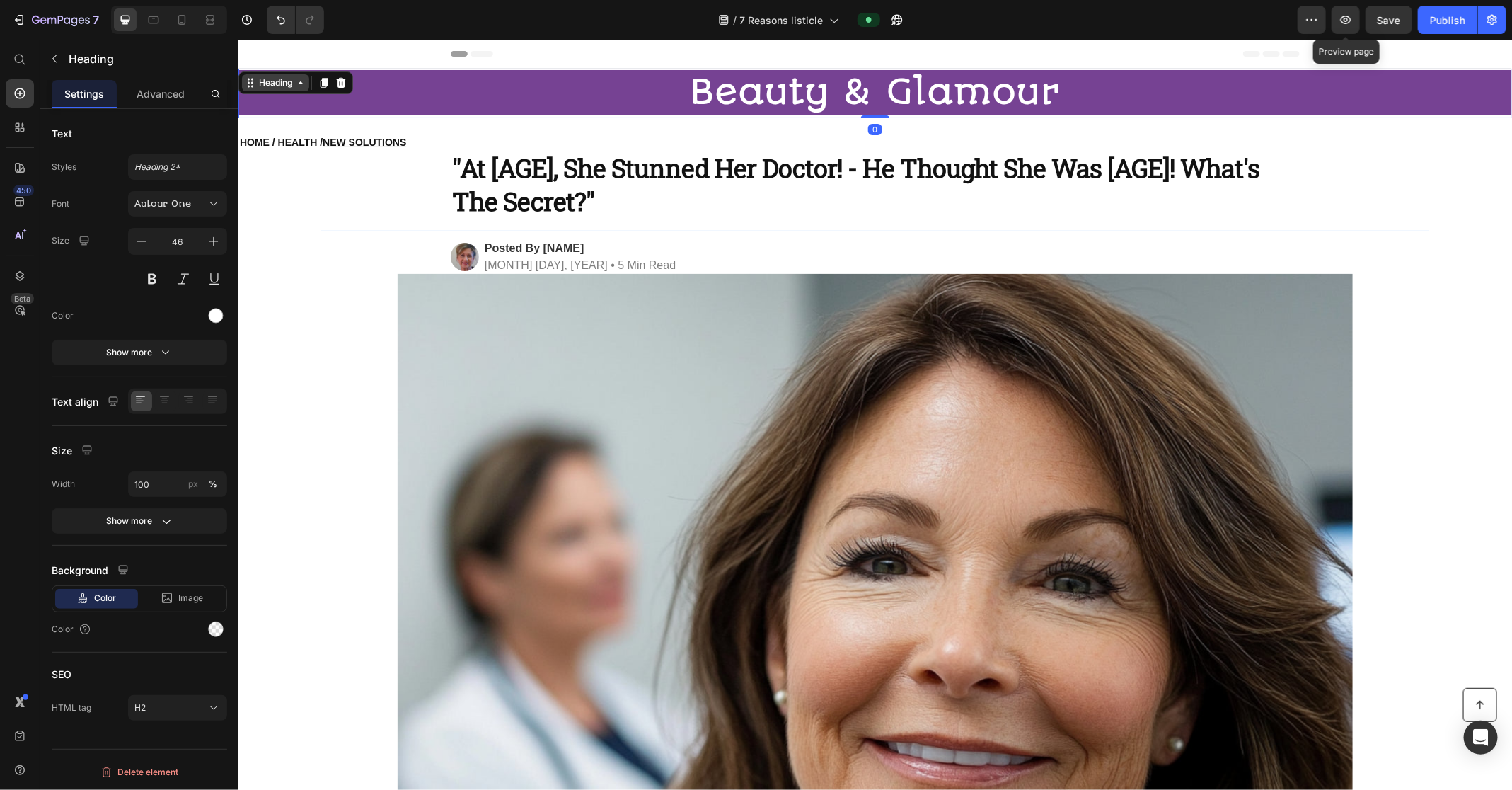 click on "Heading" at bounding box center [275, 82] 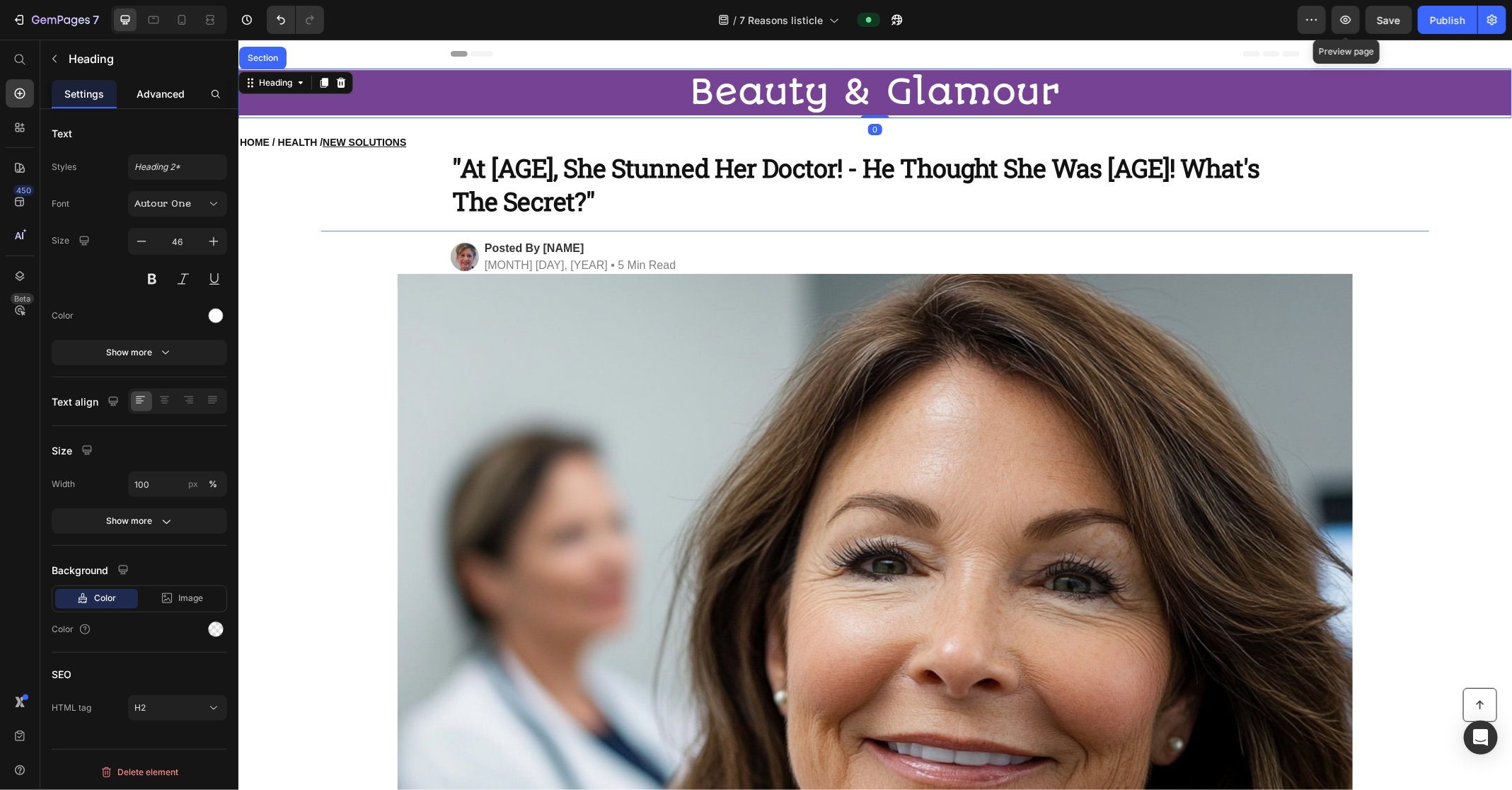 click on "Advanced" at bounding box center (161, 93) 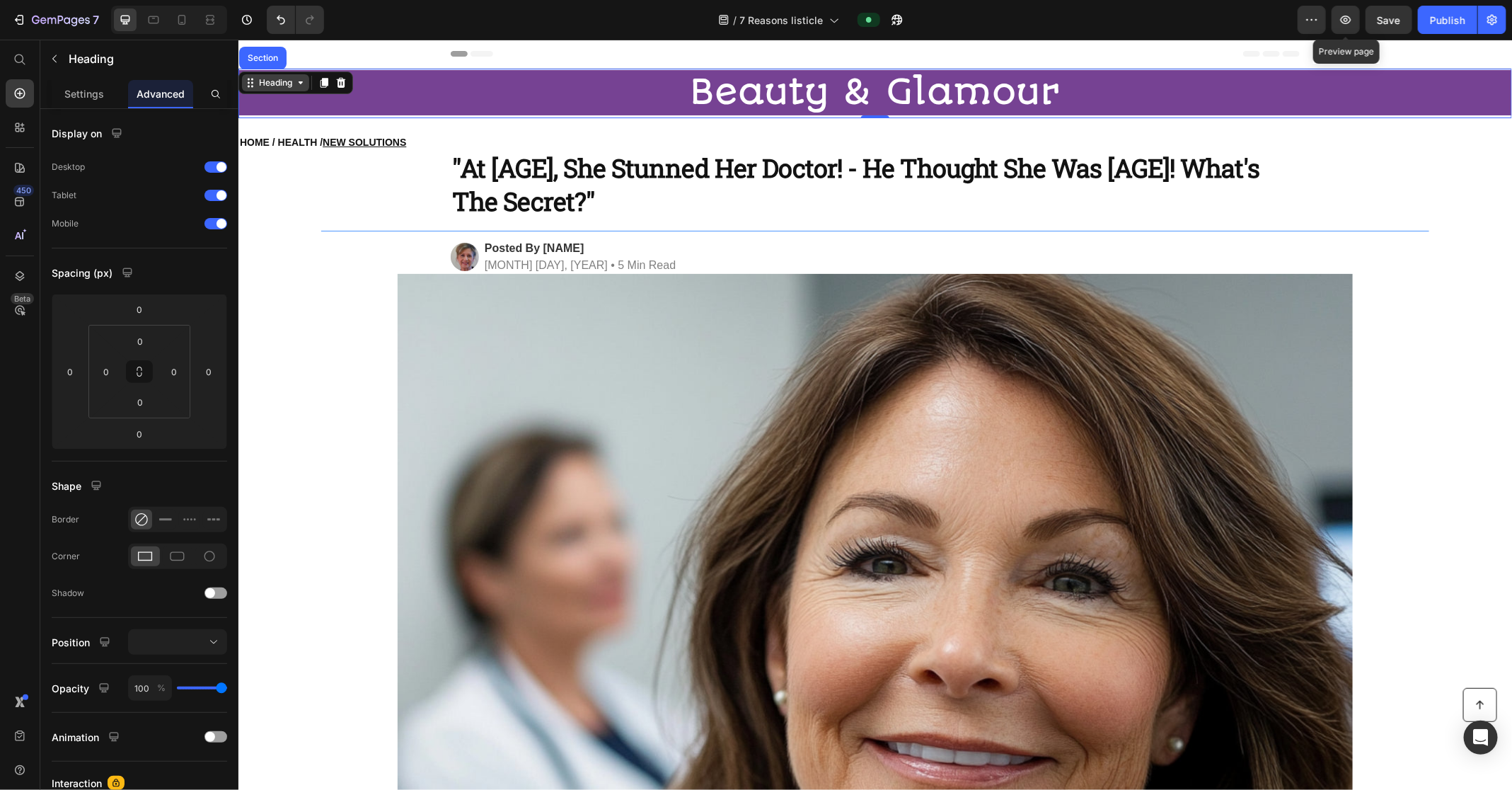 click on "Beauty & Glamour Heading Section   0 Section 1 ⁠⁠⁠⁠⁠⁠⁠ Beauty & Glamour Heading HOME / HEALTH /  NEW SOLUTIONS Heading Section 2 Beauty & Glamour Heading Row HOME / HEALTH /  NEW SOLUTIONS Heading Section 3
View Solution Button Sticky "At 73, She Stunned Her Doctor! - He Thought She Was 55! What's The Secret?" Heading Row Section 5                Title Line Posted By Glenda Willis
January 28, 2025 • 5 Min Read Custom Code Row Image They Want You To Spend Thousands On Expensive Procedures And High-End Skincare Products When This  One Thing  Is All You Need... Text Block Section 6 Just 1 Bottle Targets  Age Spots ,  Sun Spots ,  Hormonal Spots ,  Wrinkles ,  Under-Eye Bags ,  Sagging Neck Skin  and does so much more…  Text Block Ladies, I'm going to share with you the truth about skincare that Dermatologists have been touting for years...  Skincare shouldn't be complicated! painful  and e xpensive procedures.  1-step solution Text Block 7  Reasons Thousands  Heading 1.  2" at bounding box center (875, 6486) 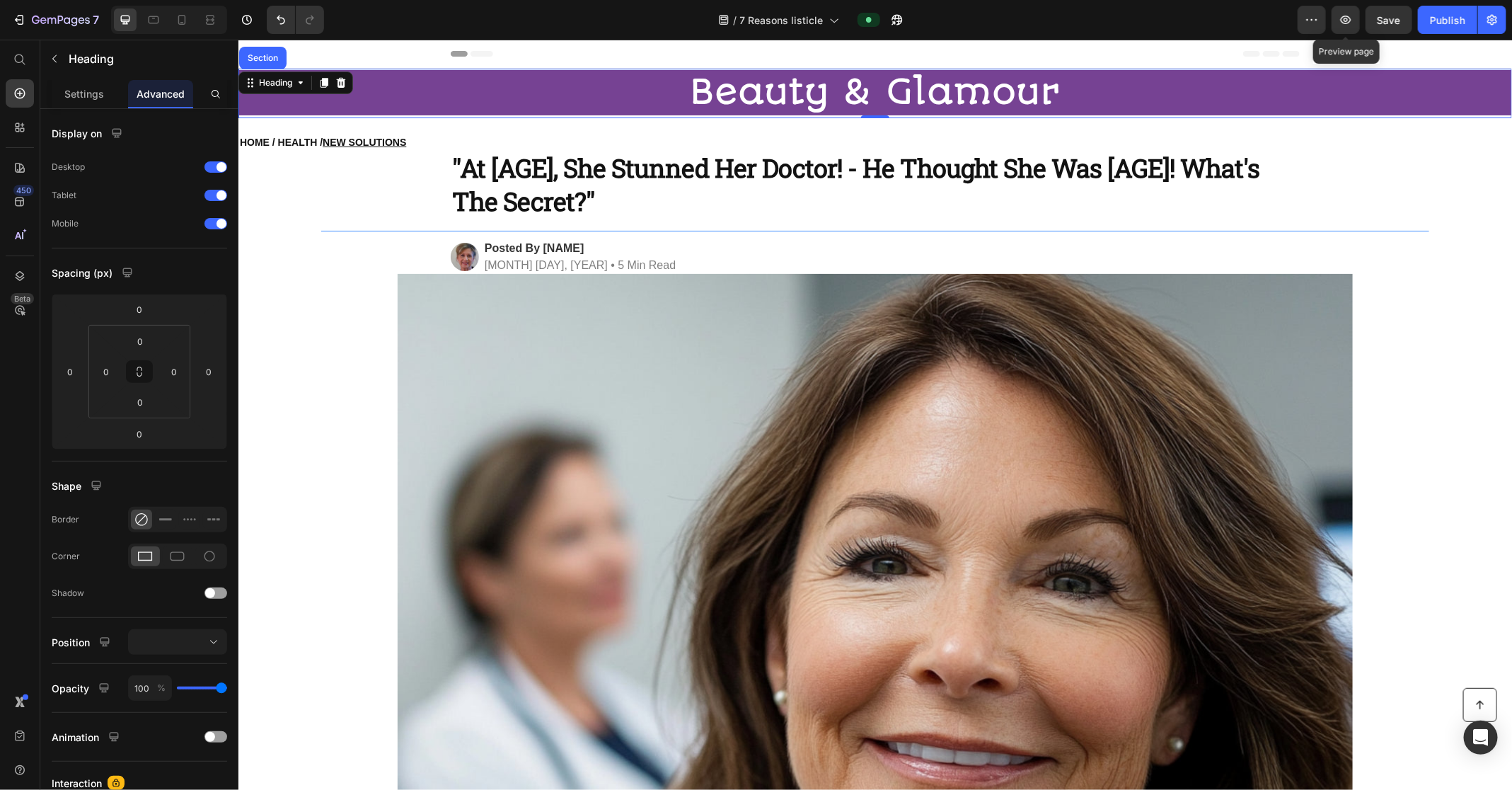 click on "Heading Section" at bounding box center (295, 82) 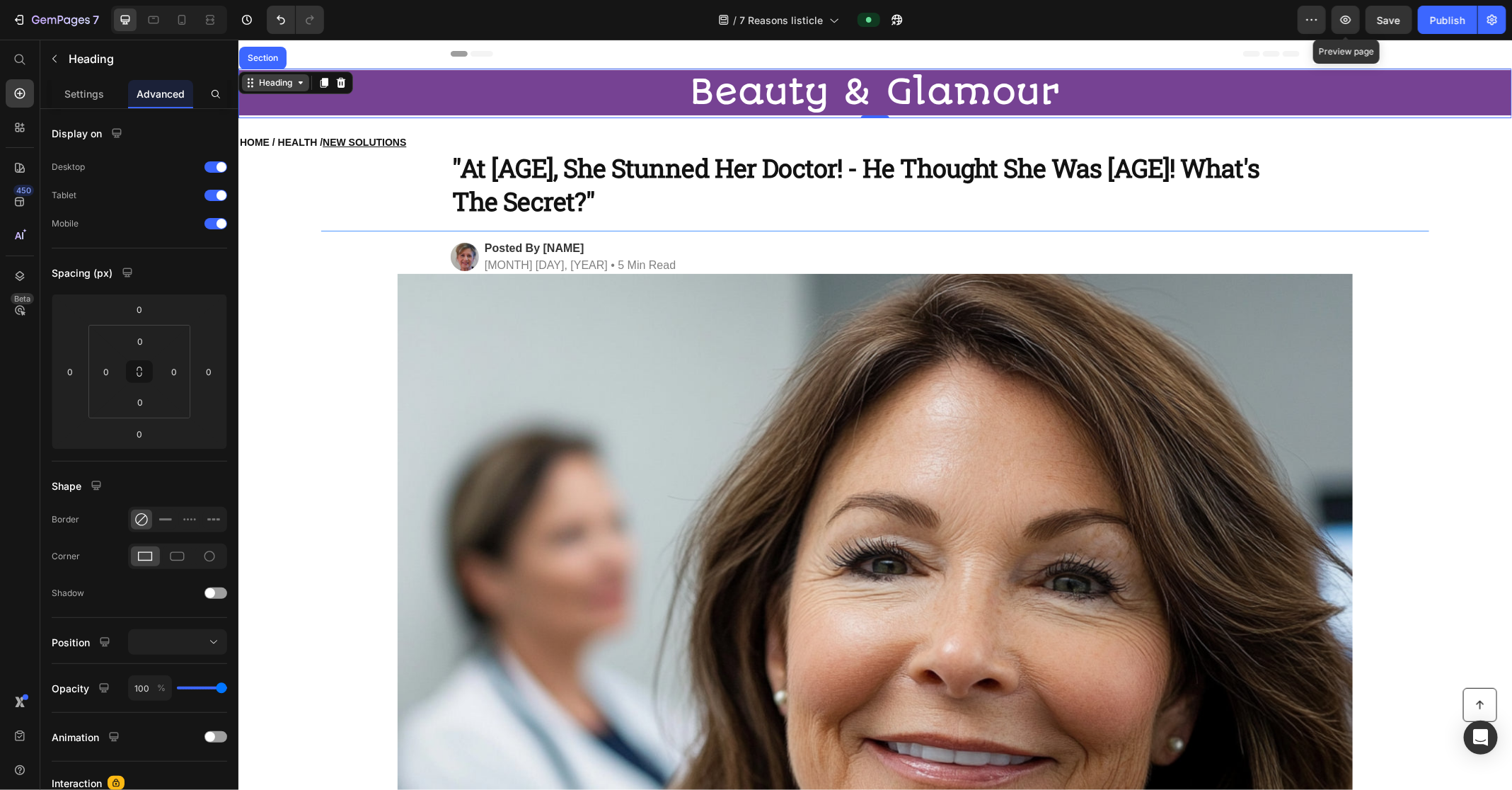 click 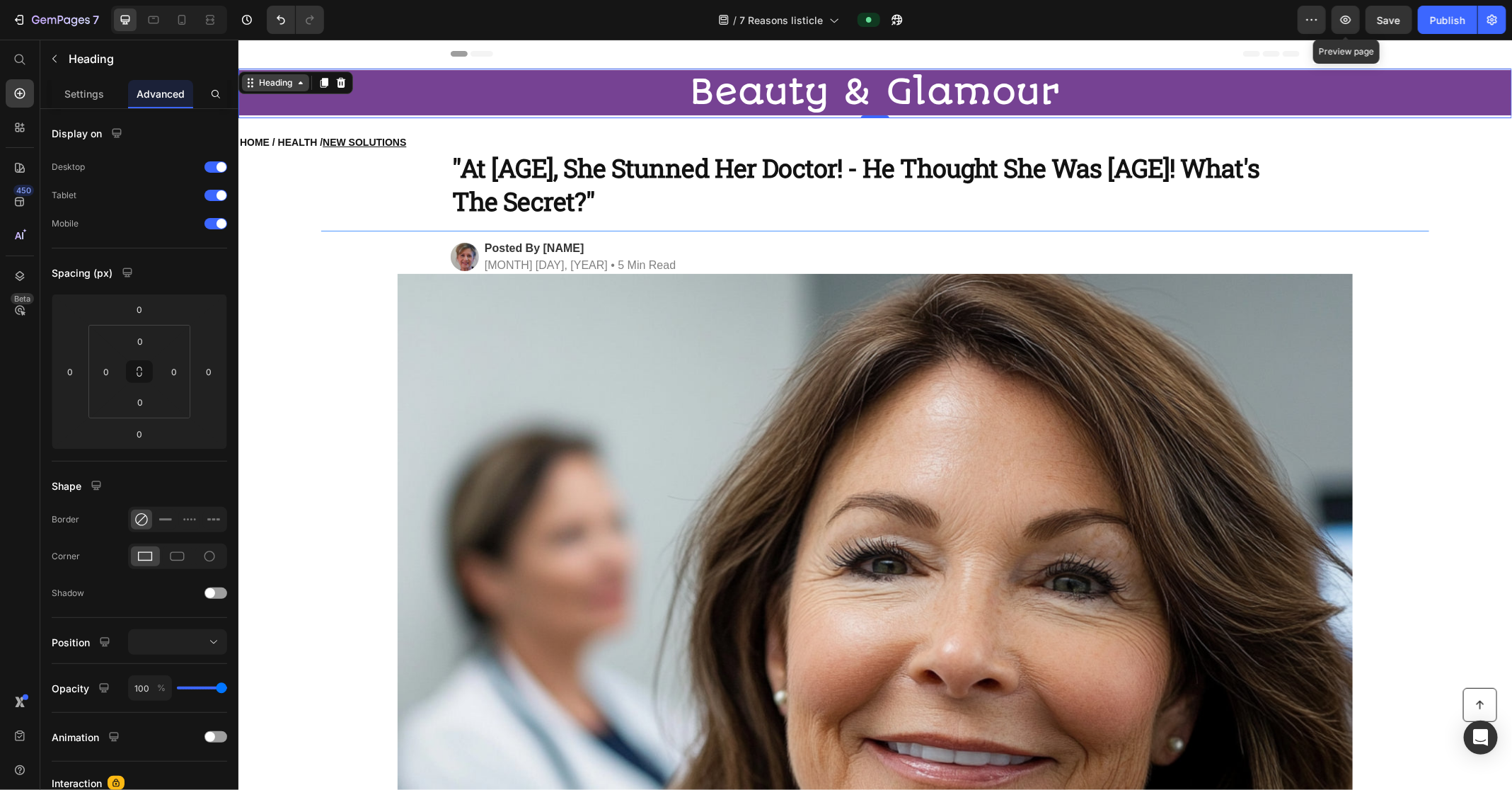 click 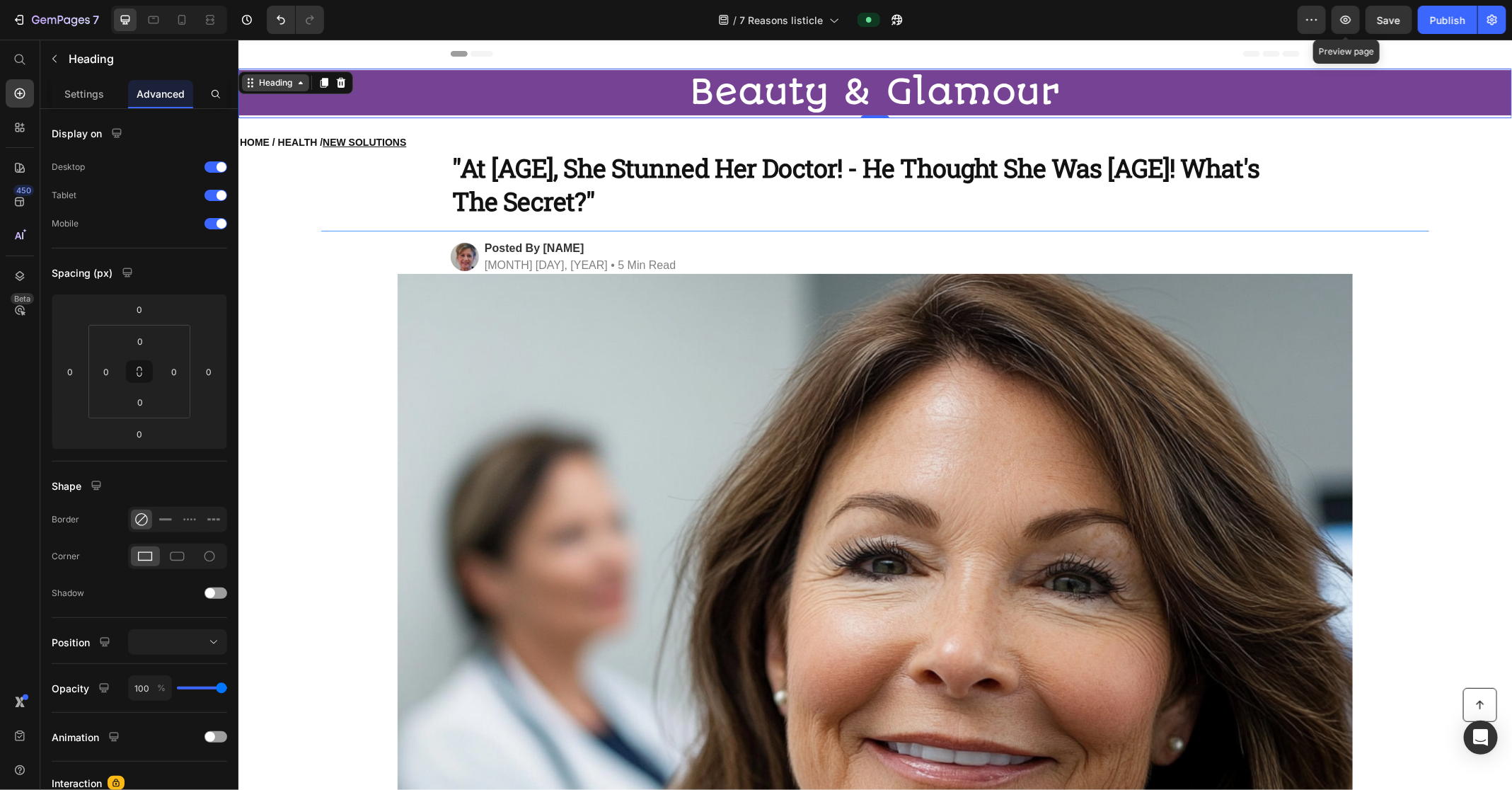 click 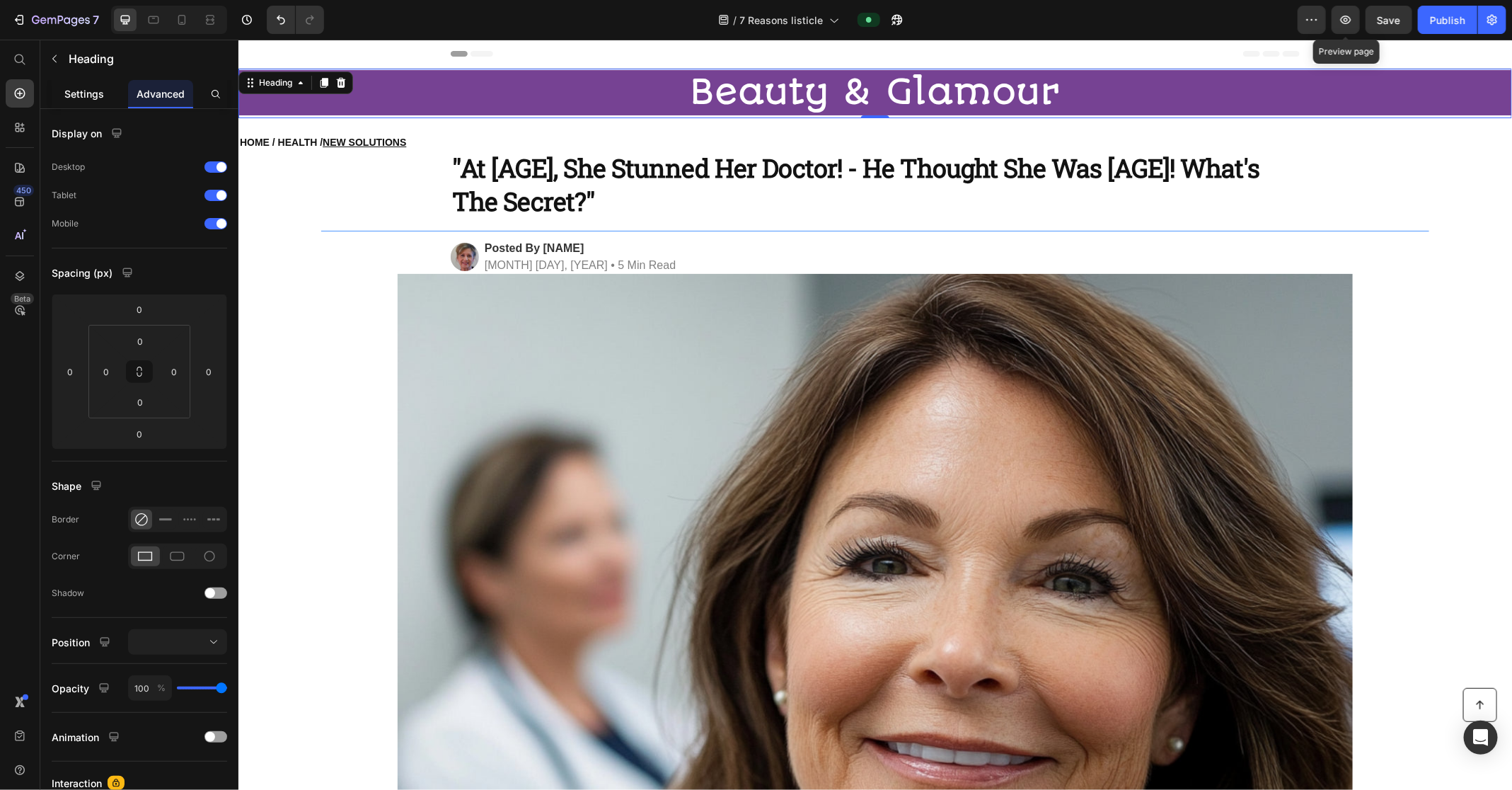 click on "Settings" at bounding box center (84, 93) 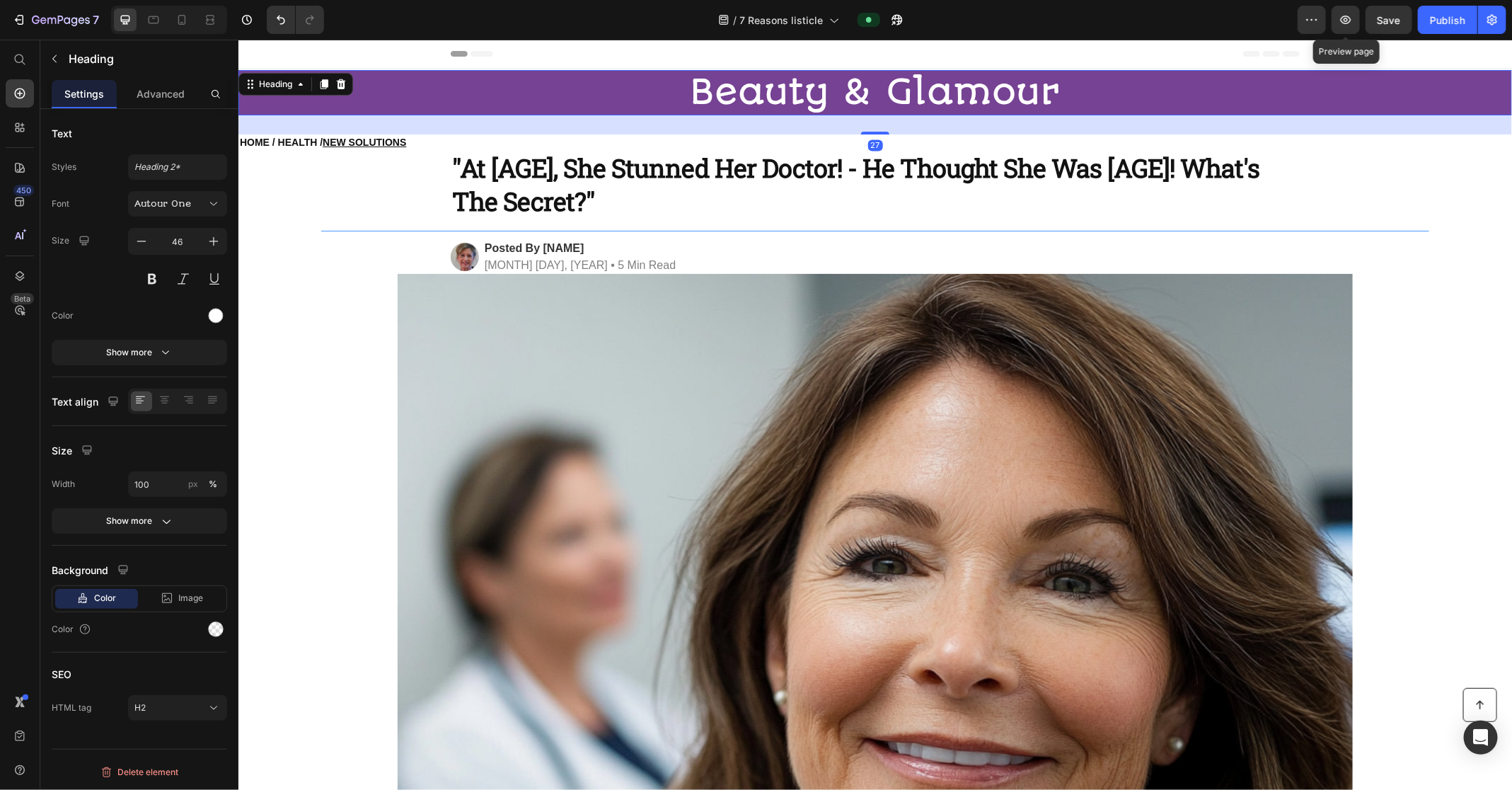 click on "⁠⁠⁠⁠⁠⁠⁠ Beauty & Glamour" at bounding box center (875, 92) 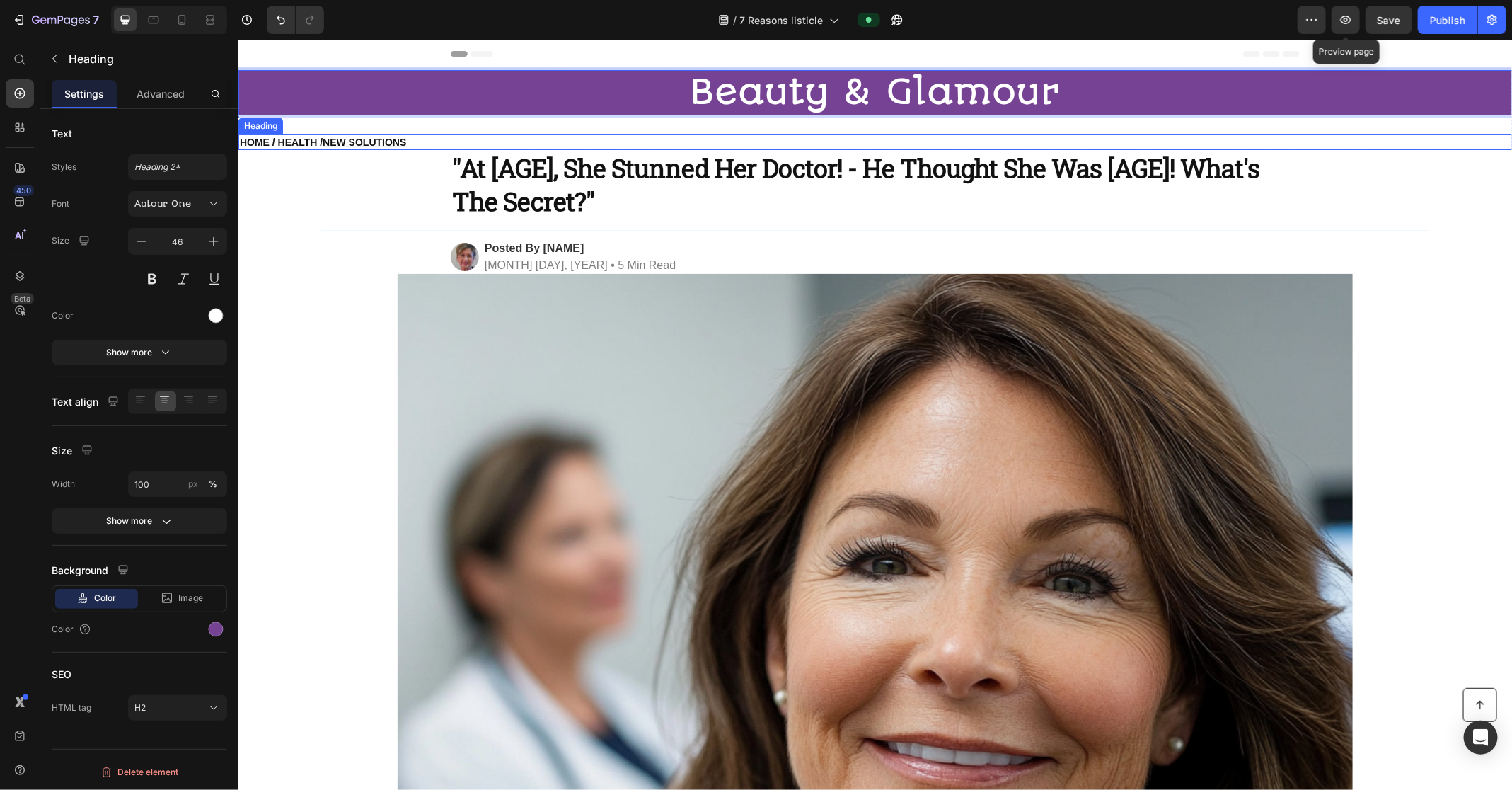 click on "Beauty & Glamour Heading Section 1 Beauty & Glamour Heading   27 HOME / HEALTH /  NEW SOLUTIONS Heading Section 2 Beauty & Glamour Heading Row HOME / HEALTH /  NEW SOLUTIONS Heading Section 3
View Solution Button Sticky "At 73, She Stunned Her Doctor! - He Thought She Was 55! What's The Secret?" Heading Row Section 5                Title Line Posted By Glenda Willis
January 28, 2025 • 5 Min Read Custom Code Row Image They Want You To Spend Thousands On Expensive Procedures And High-End Skincare Products When This  One Thing  Is All You Need... Text Block Section 6 Just 1 Bottle Targets  Age Spots ,  Sun Spots ,  Hormonal Spots ,  Wrinkles ,  Under-Eye Bags ,  Sagging Neck Skin  and does so much more…  Text Block Ladies, I'm going to share with you the truth about skincare that Dermatologists have been touting for years...  Skincare shouldn't be complicated! Advances in modern skin science have made it possible to get better results without having to go to the doctor for  painful  and e" at bounding box center (875, 6486) 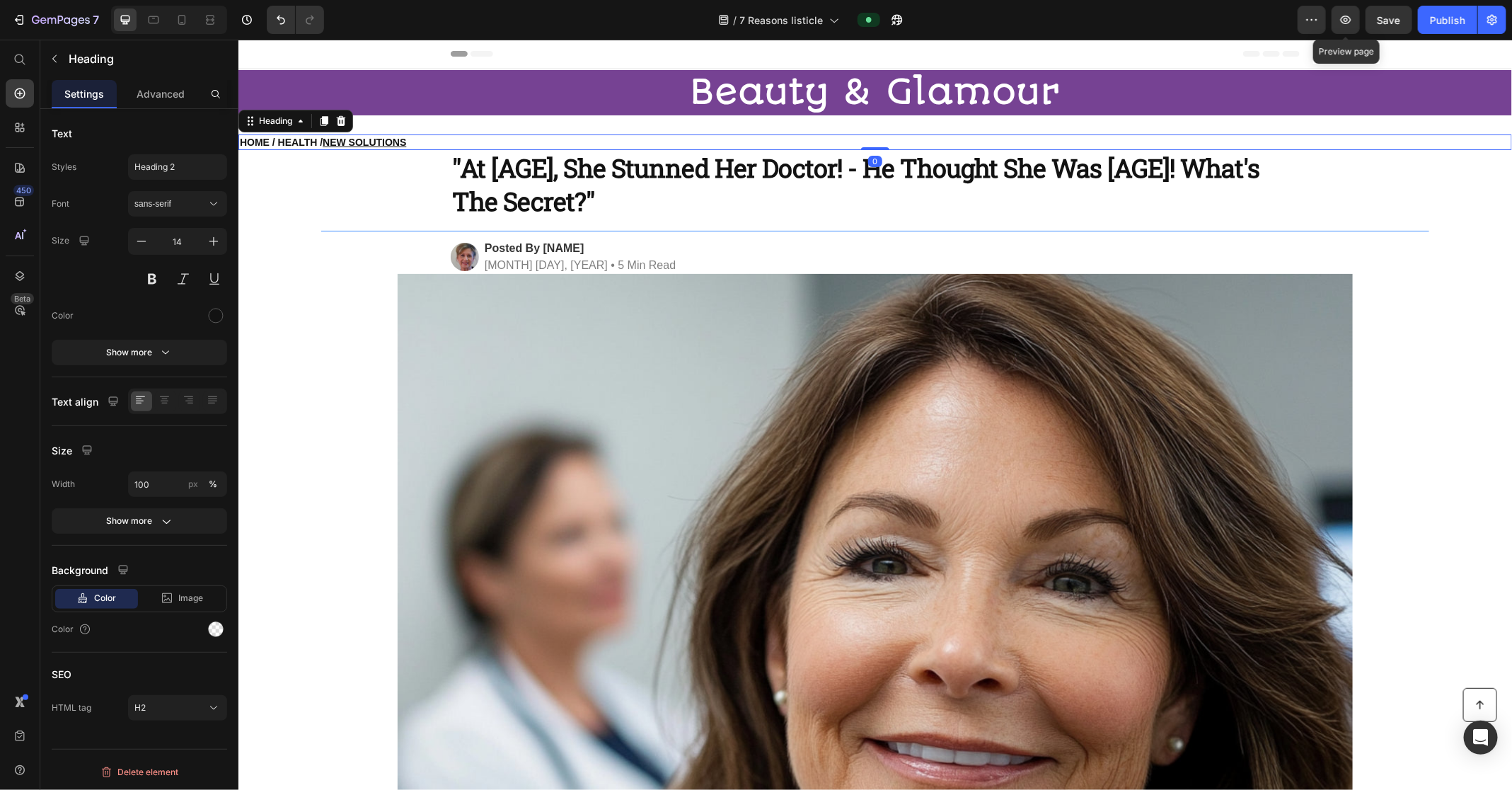 click on "HOME / HEALTH /  NEW SOLUTIONS" at bounding box center [875, 142] 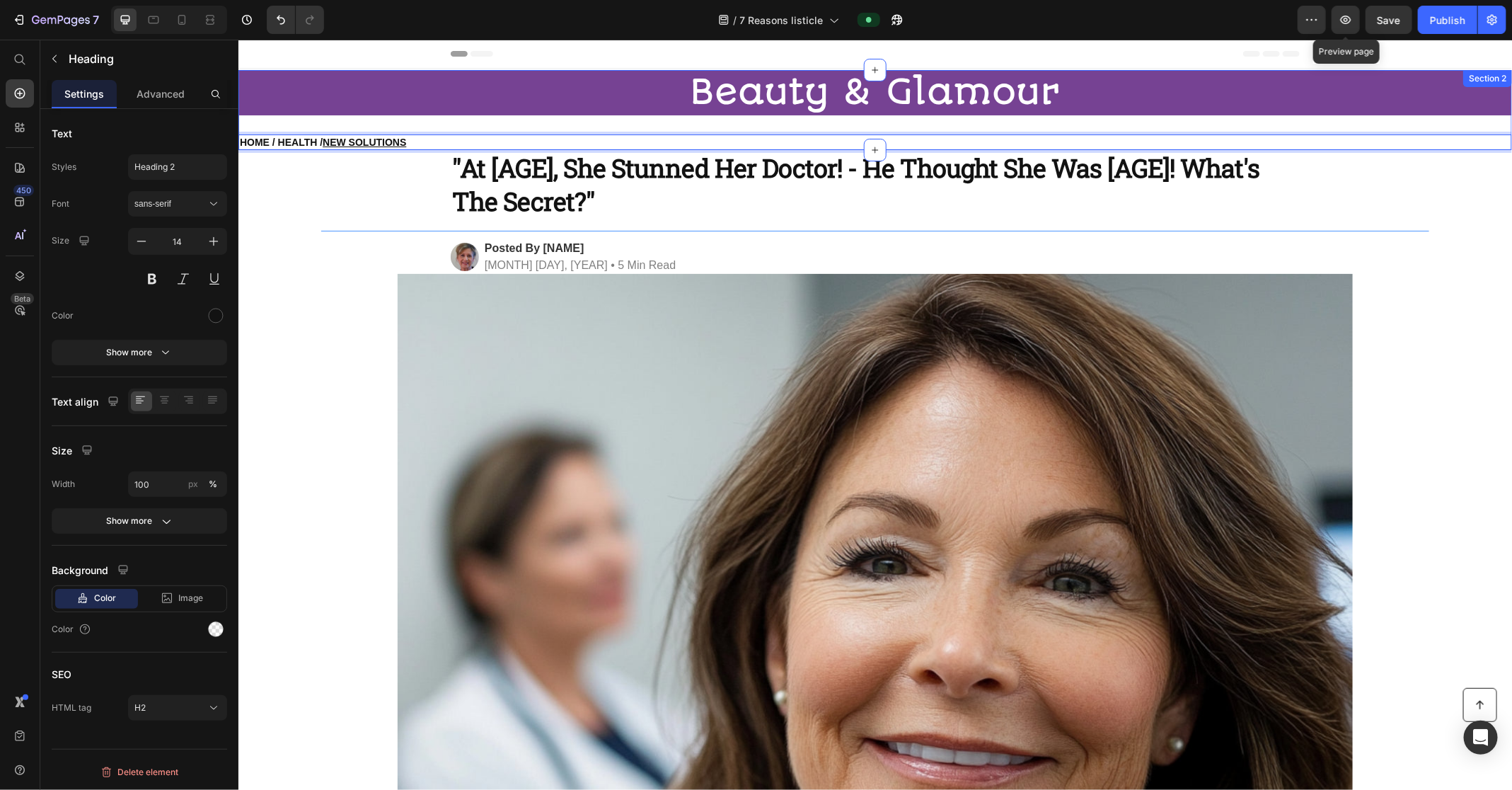 click on "⁠⁠⁠⁠⁠⁠⁠ Beauty & Glamour Heading HOME / HEALTH /  NEW SOLUTIONS Heading   0" at bounding box center (875, 109) 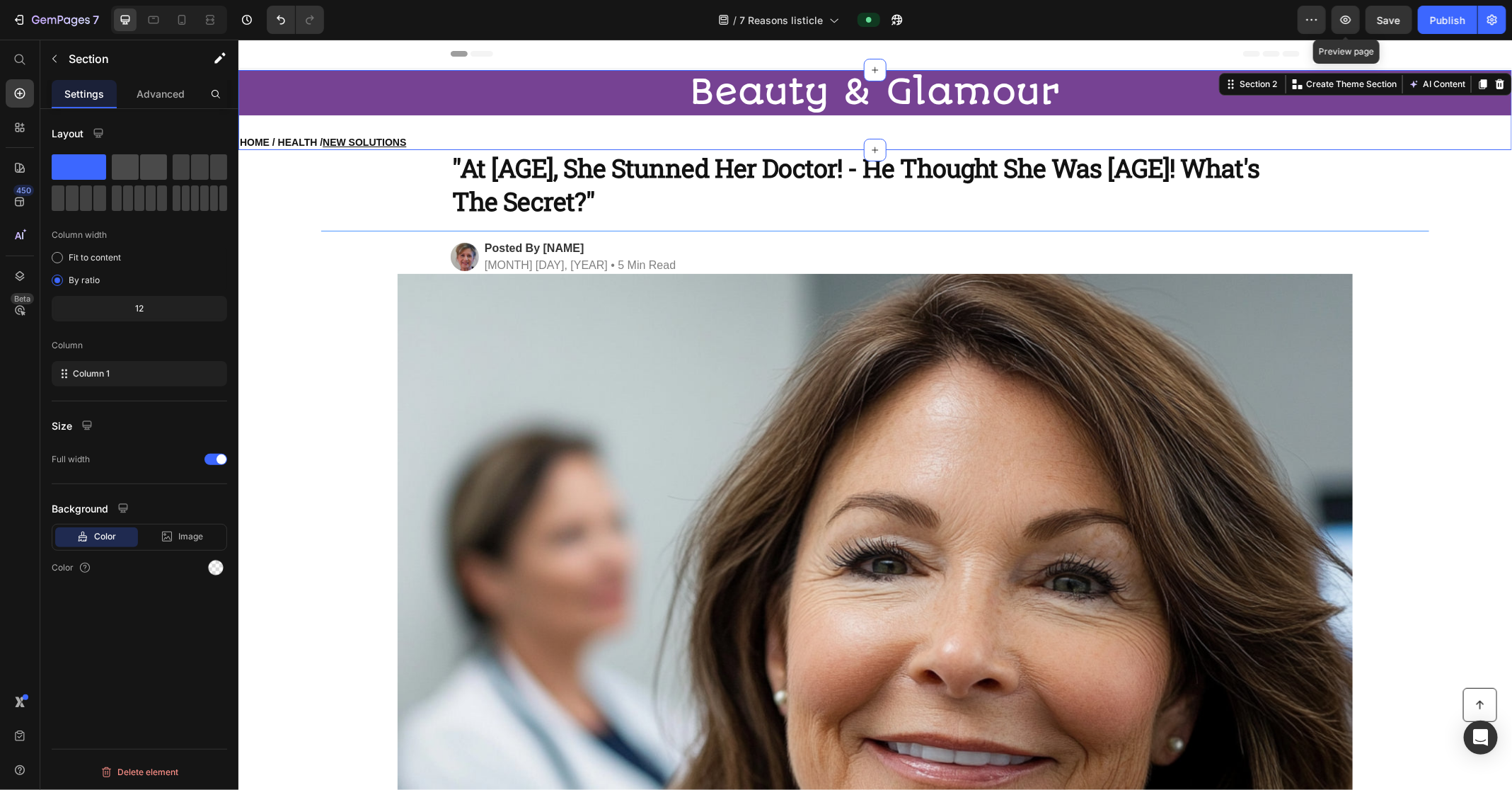 click 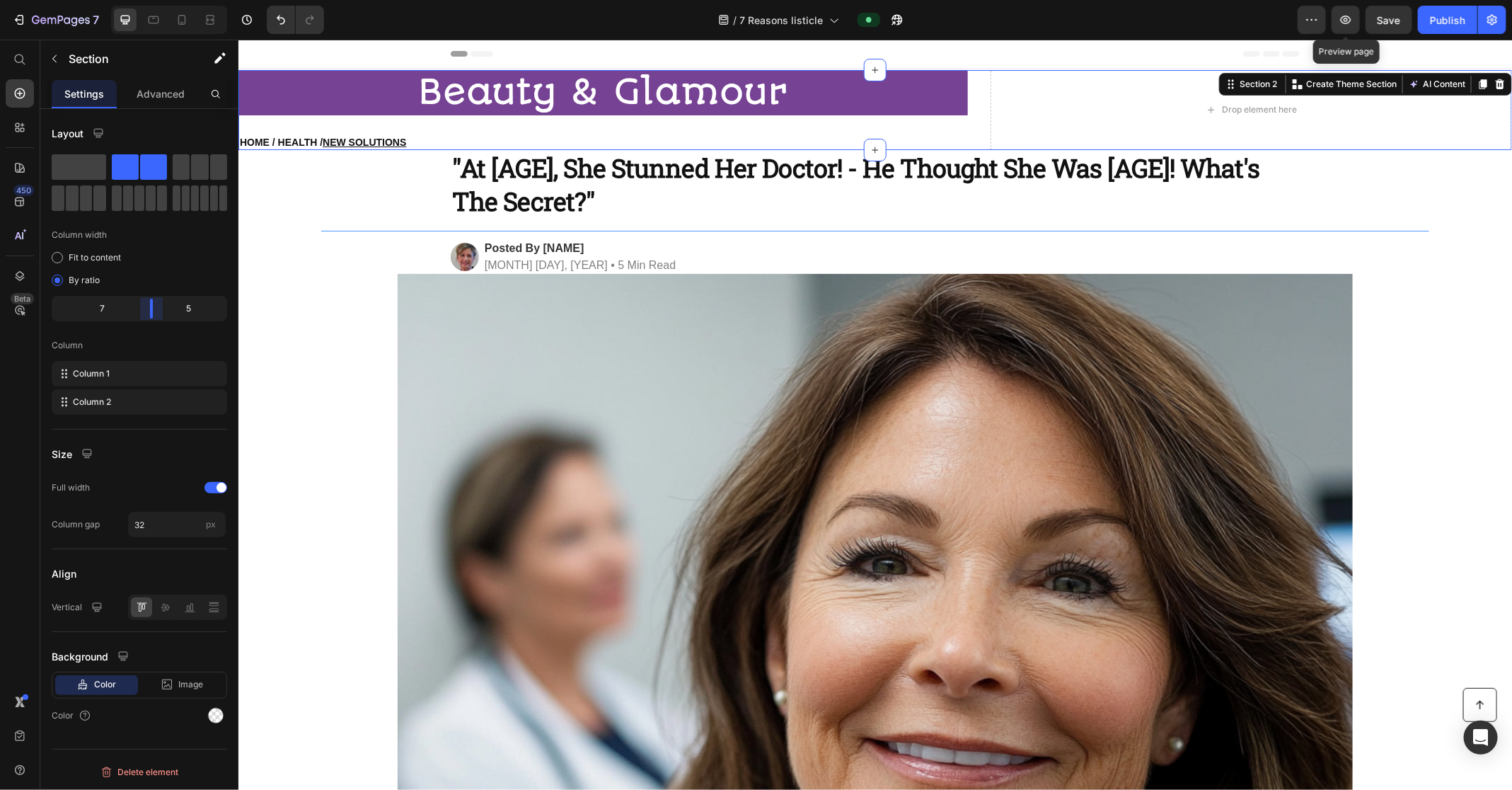 drag, startPoint x: 137, startPoint y: 311, endPoint x: 296, endPoint y: 309, distance: 159.01258 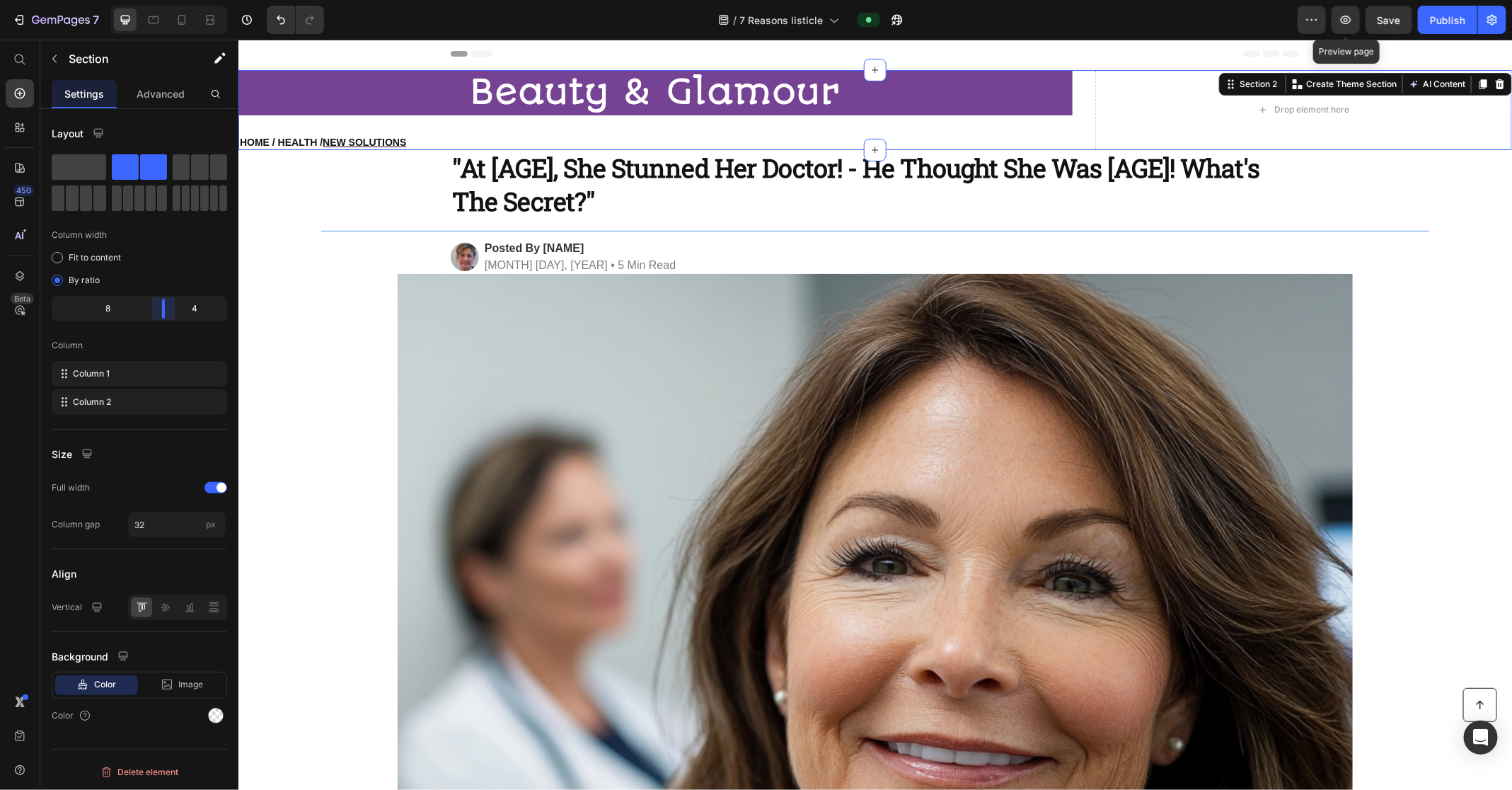 drag, startPoint x: 151, startPoint y: 309, endPoint x: 338, endPoint y: 297, distance: 187.3846 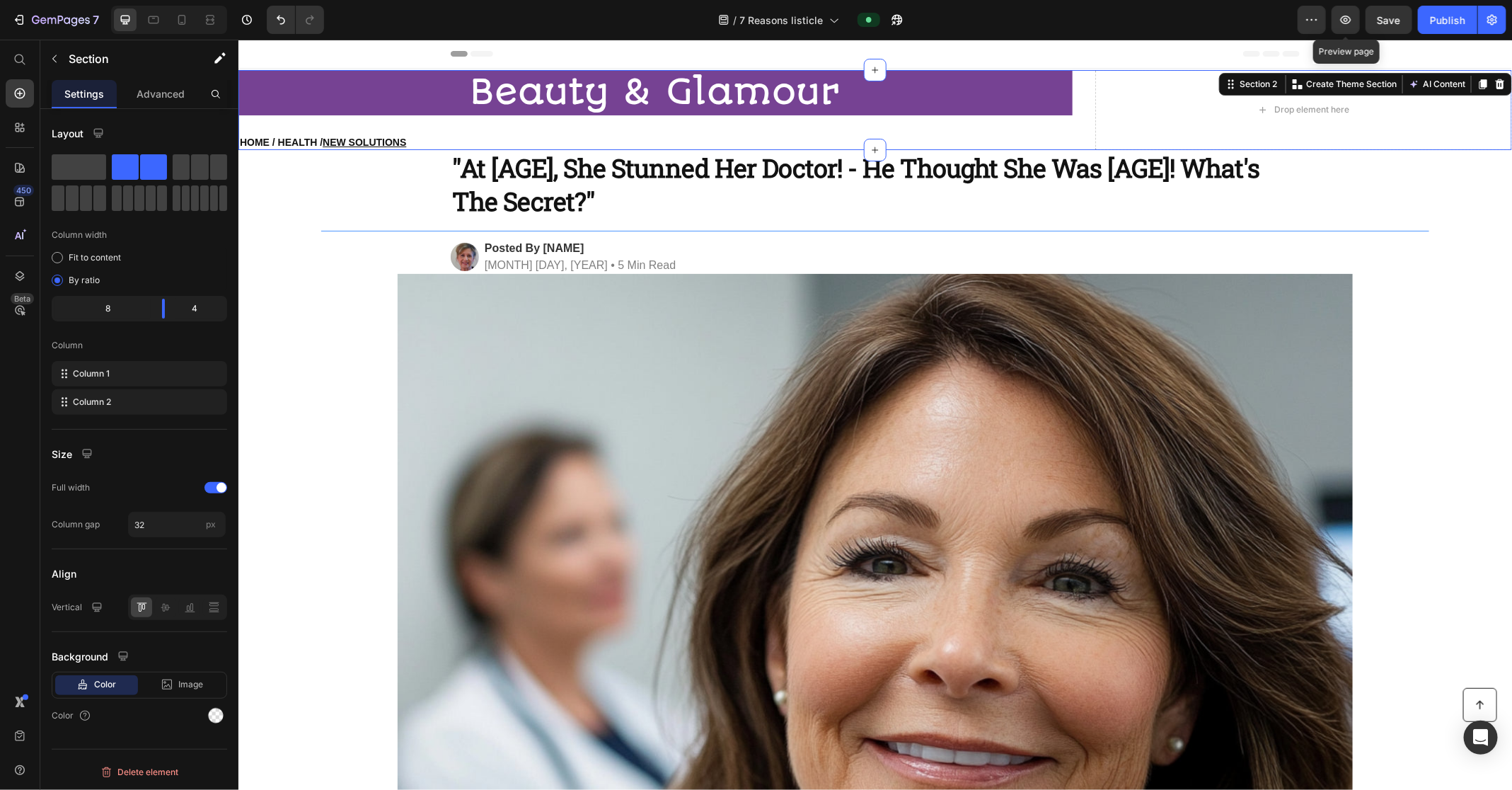 drag, startPoint x: 175, startPoint y: 307, endPoint x: 220, endPoint y: 307, distance: 45 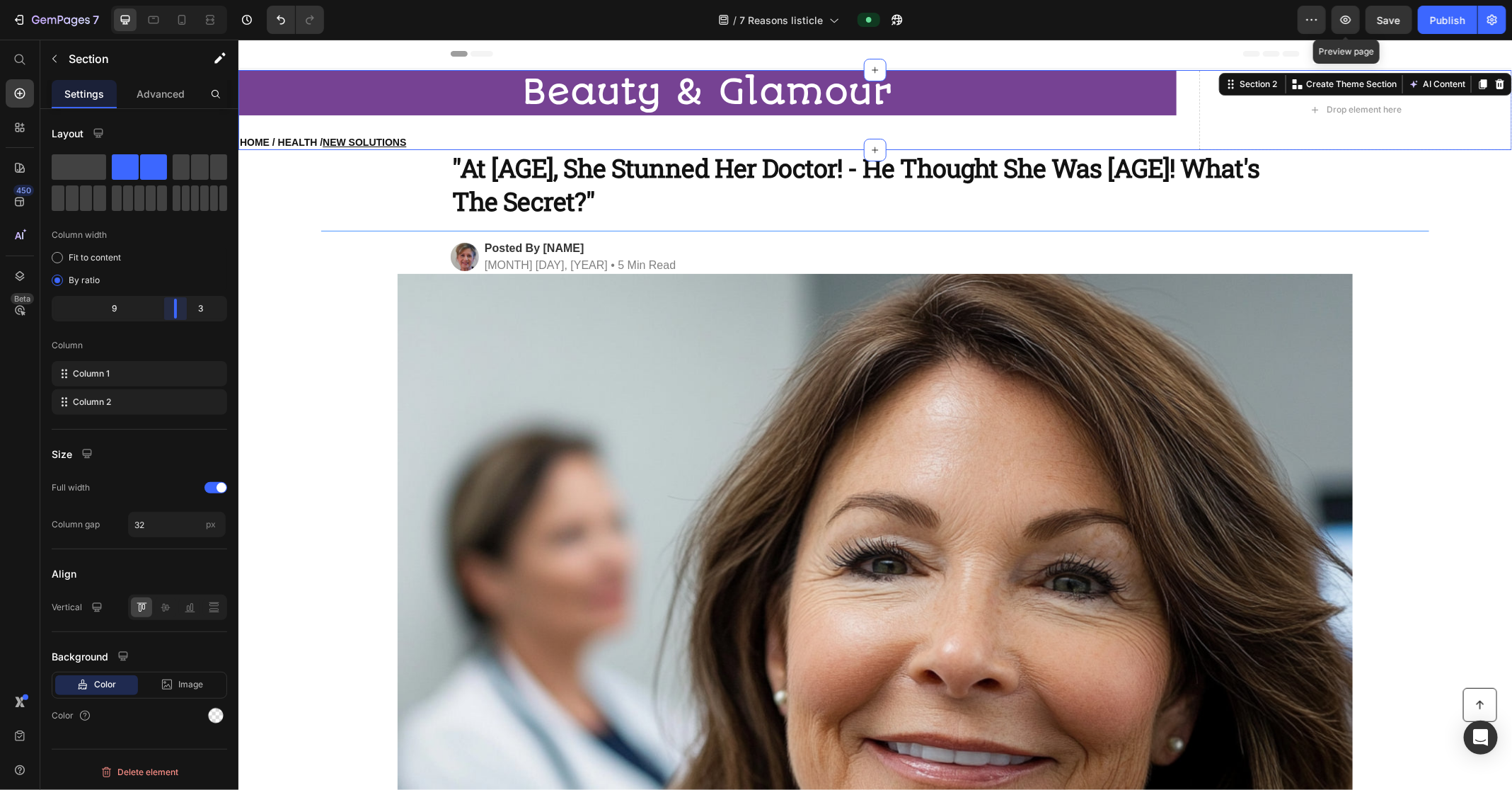 drag, startPoint x: 171, startPoint y: 309, endPoint x: 294, endPoint y: 307, distance: 123.01626 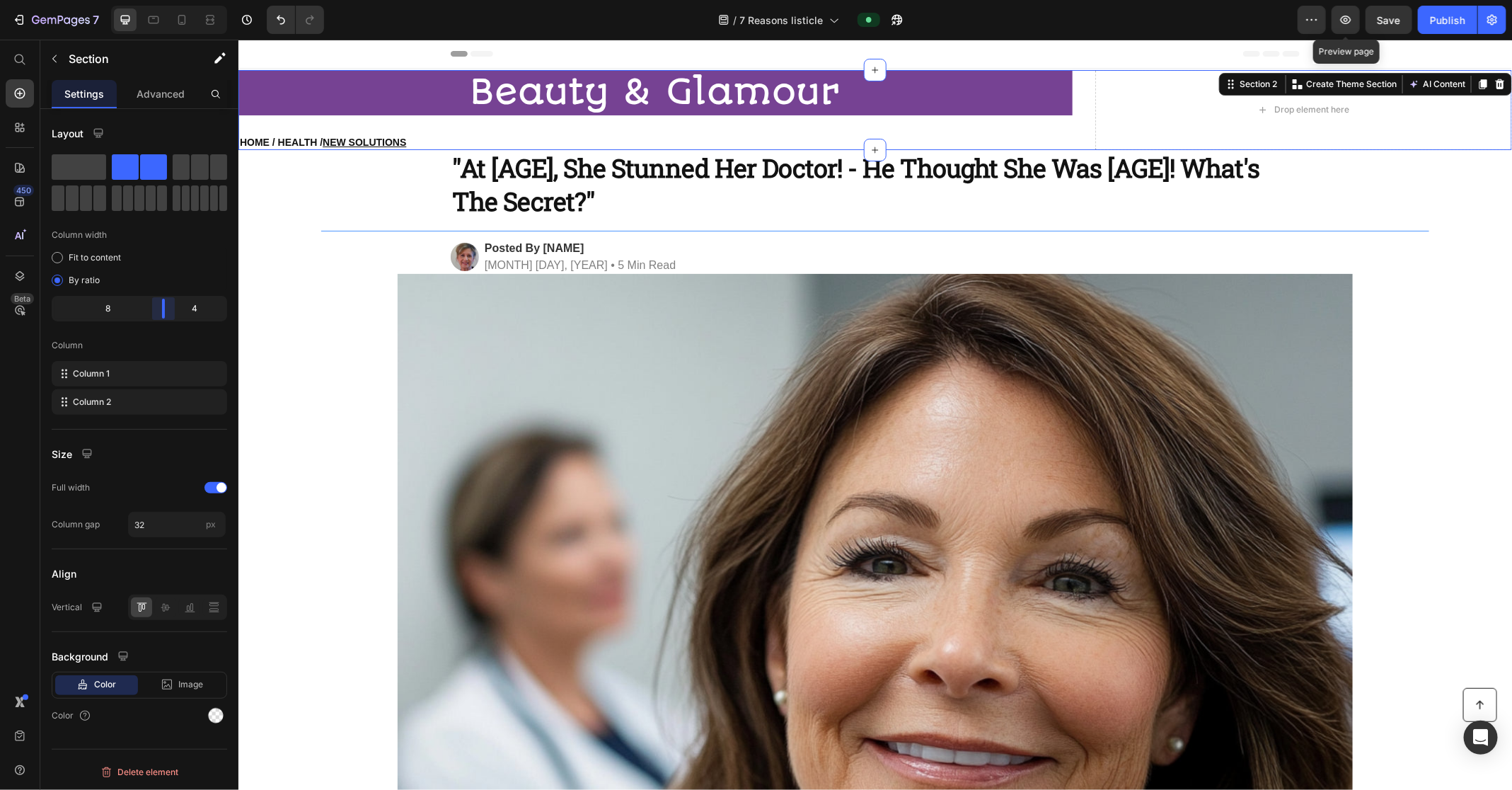 drag, startPoint x: 171, startPoint y: 314, endPoint x: 295, endPoint y: 298, distance: 125.028 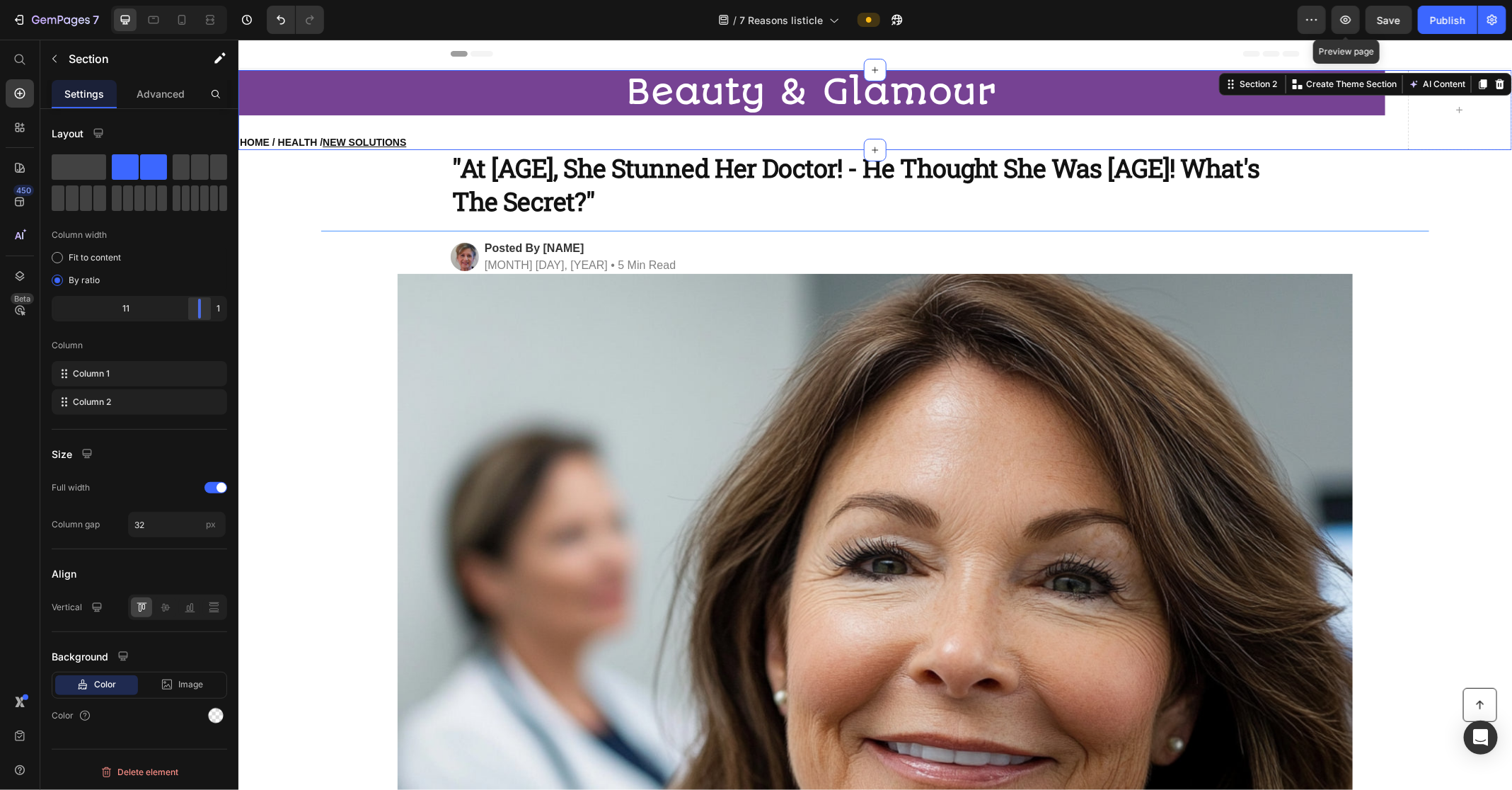 drag, startPoint x: 167, startPoint y: 312, endPoint x: 208, endPoint y: 311, distance: 41.012193 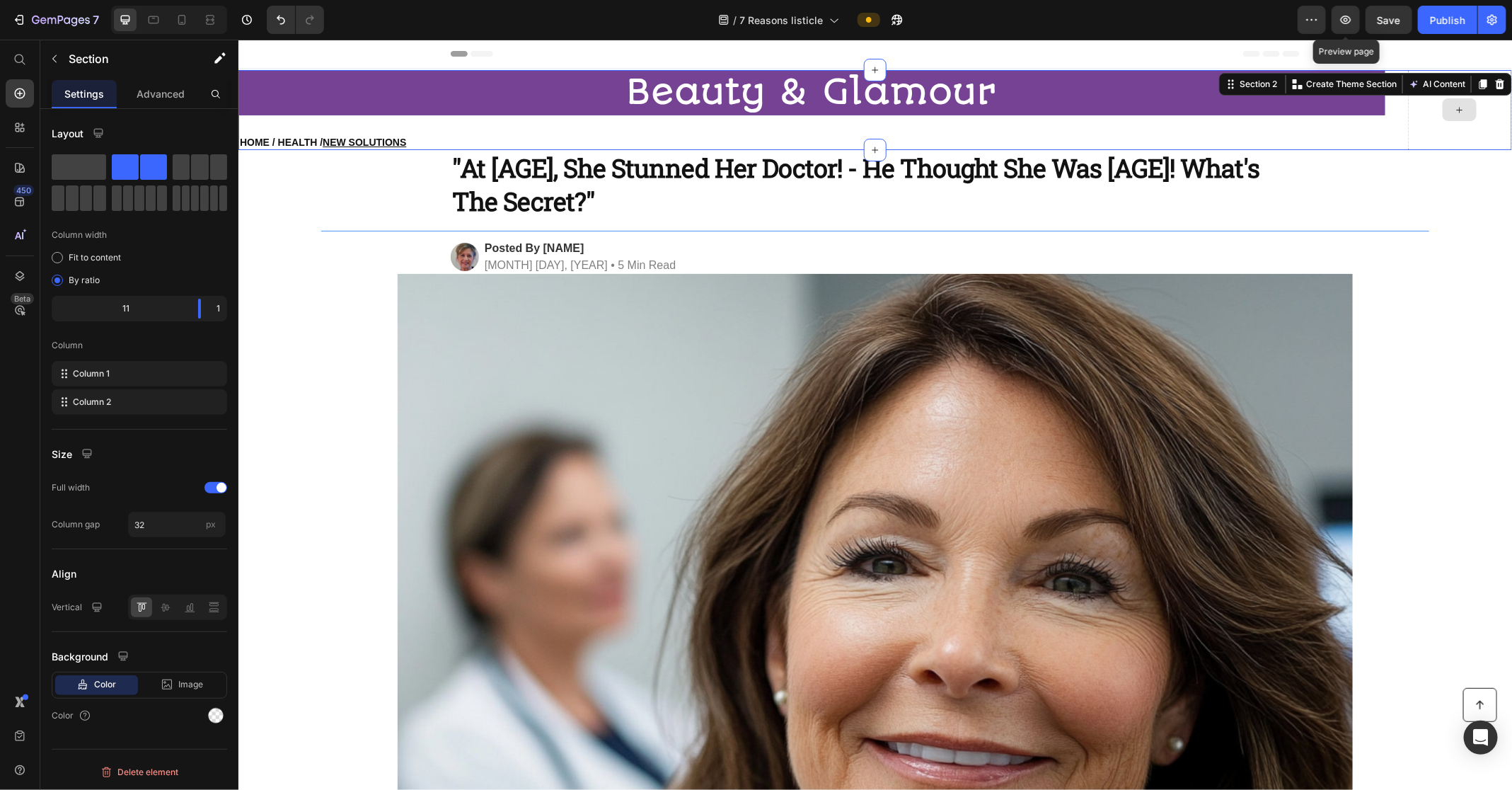 click at bounding box center (1459, 109) 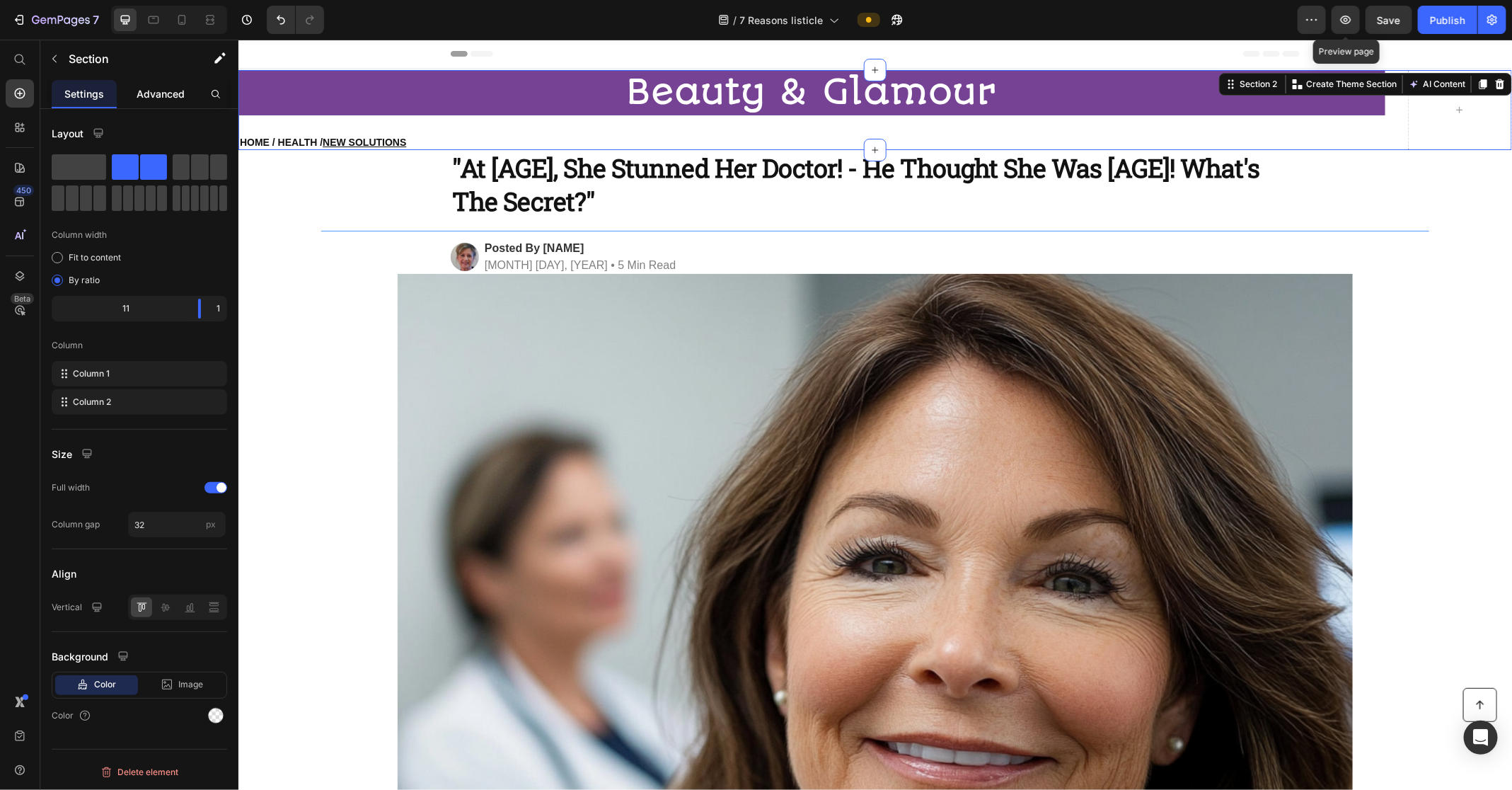 click on "Advanced" at bounding box center [161, 93] 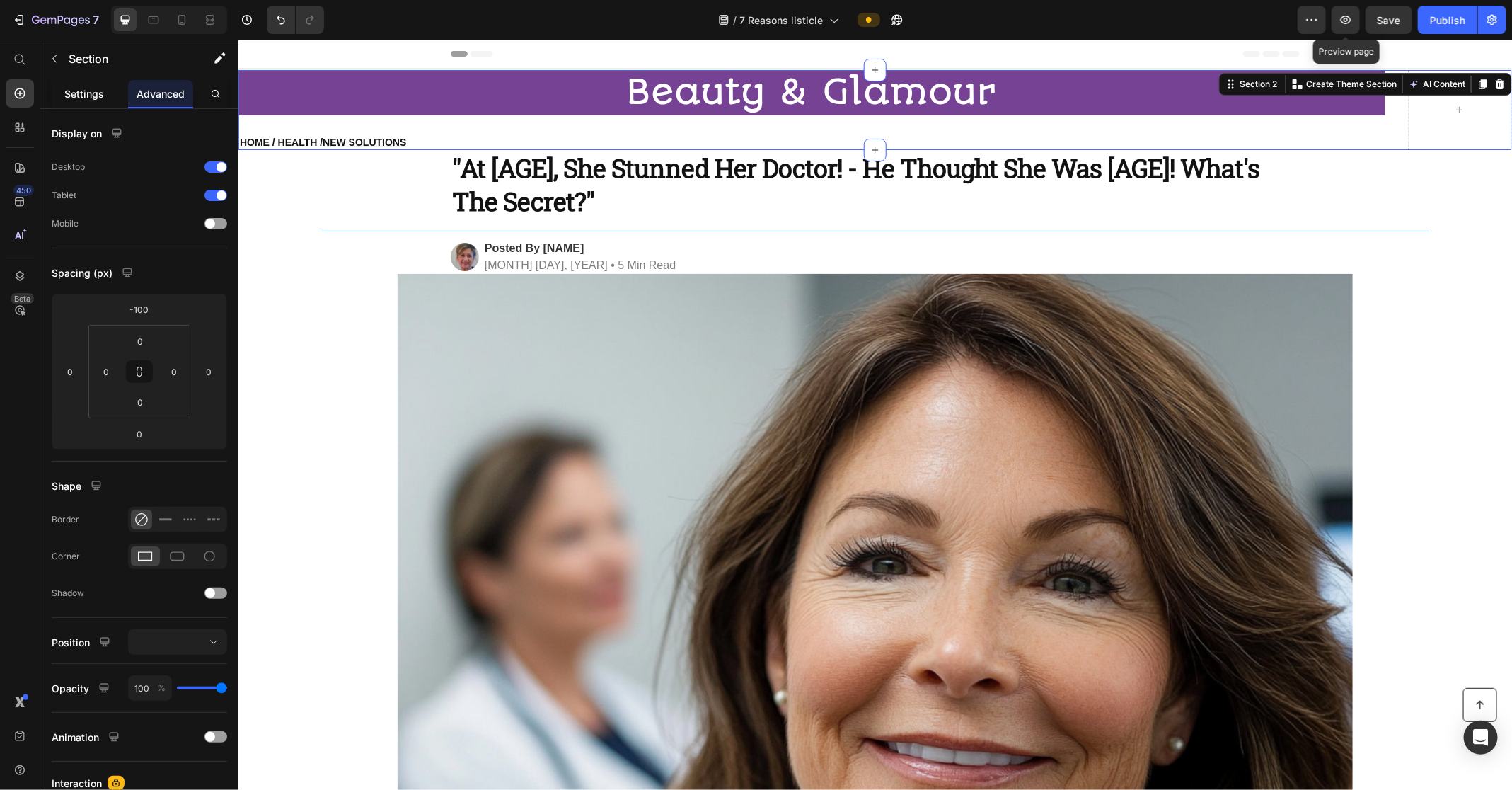 click on "Settings" 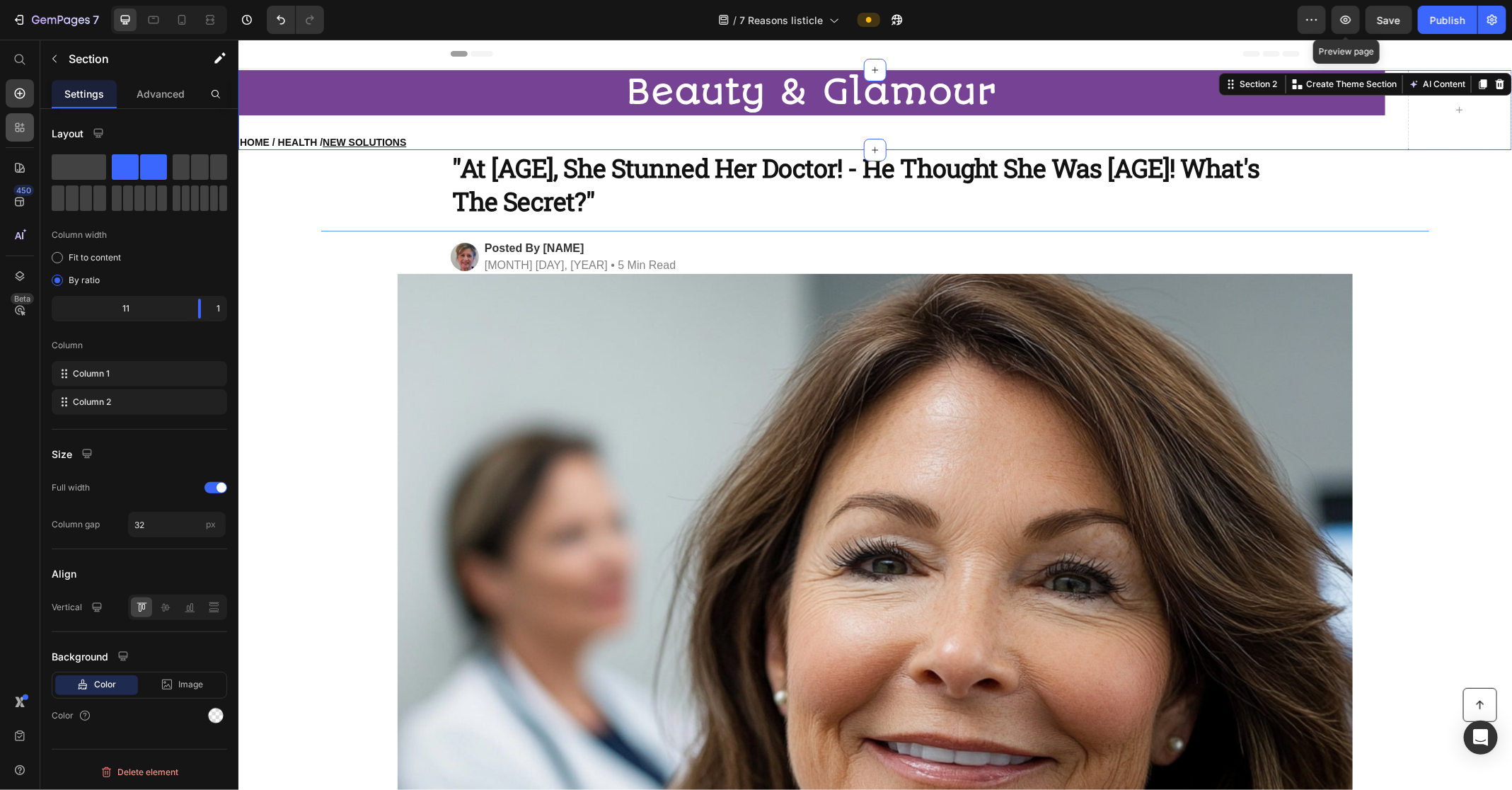 click 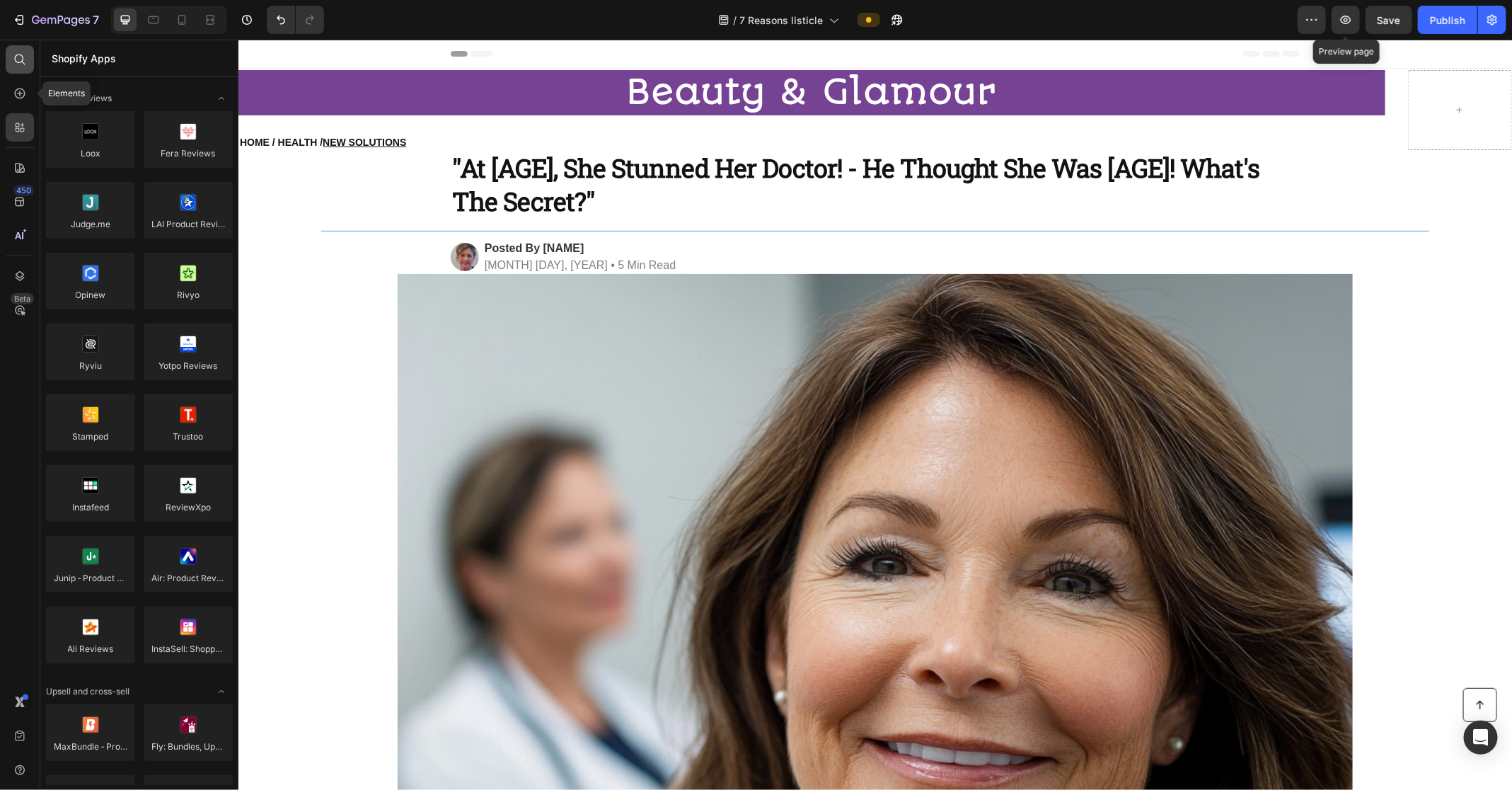click 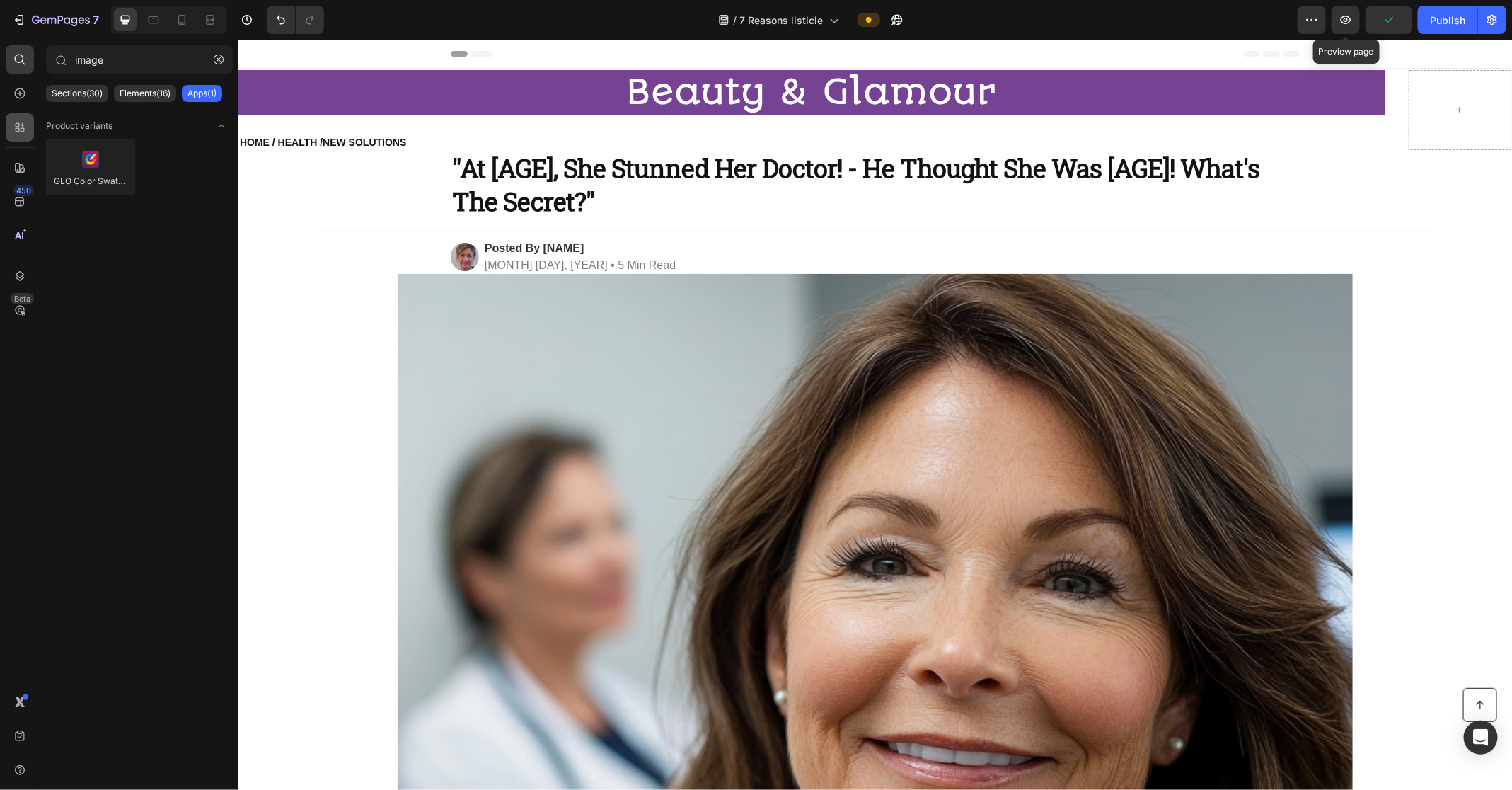 type on "image" 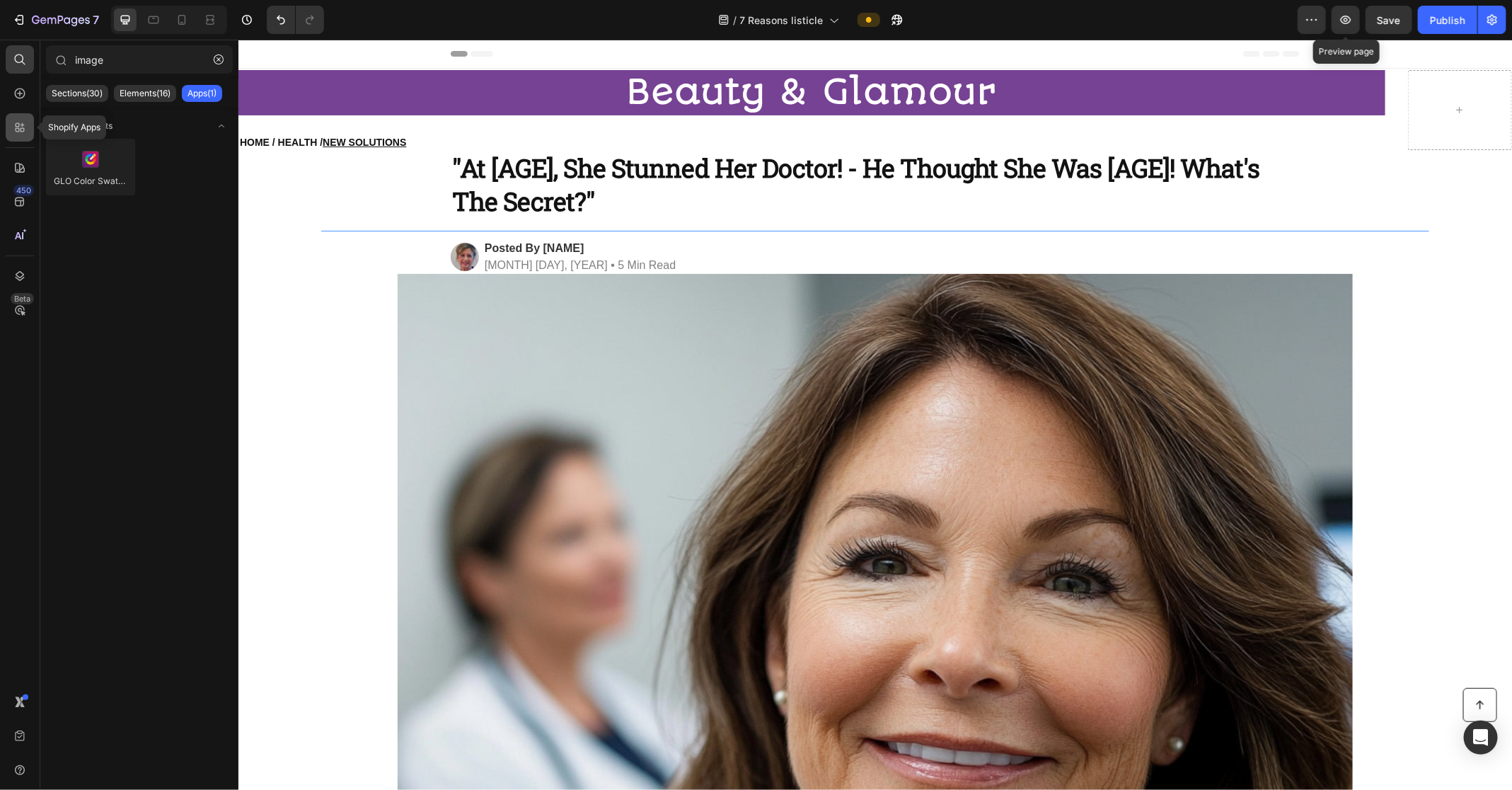 click 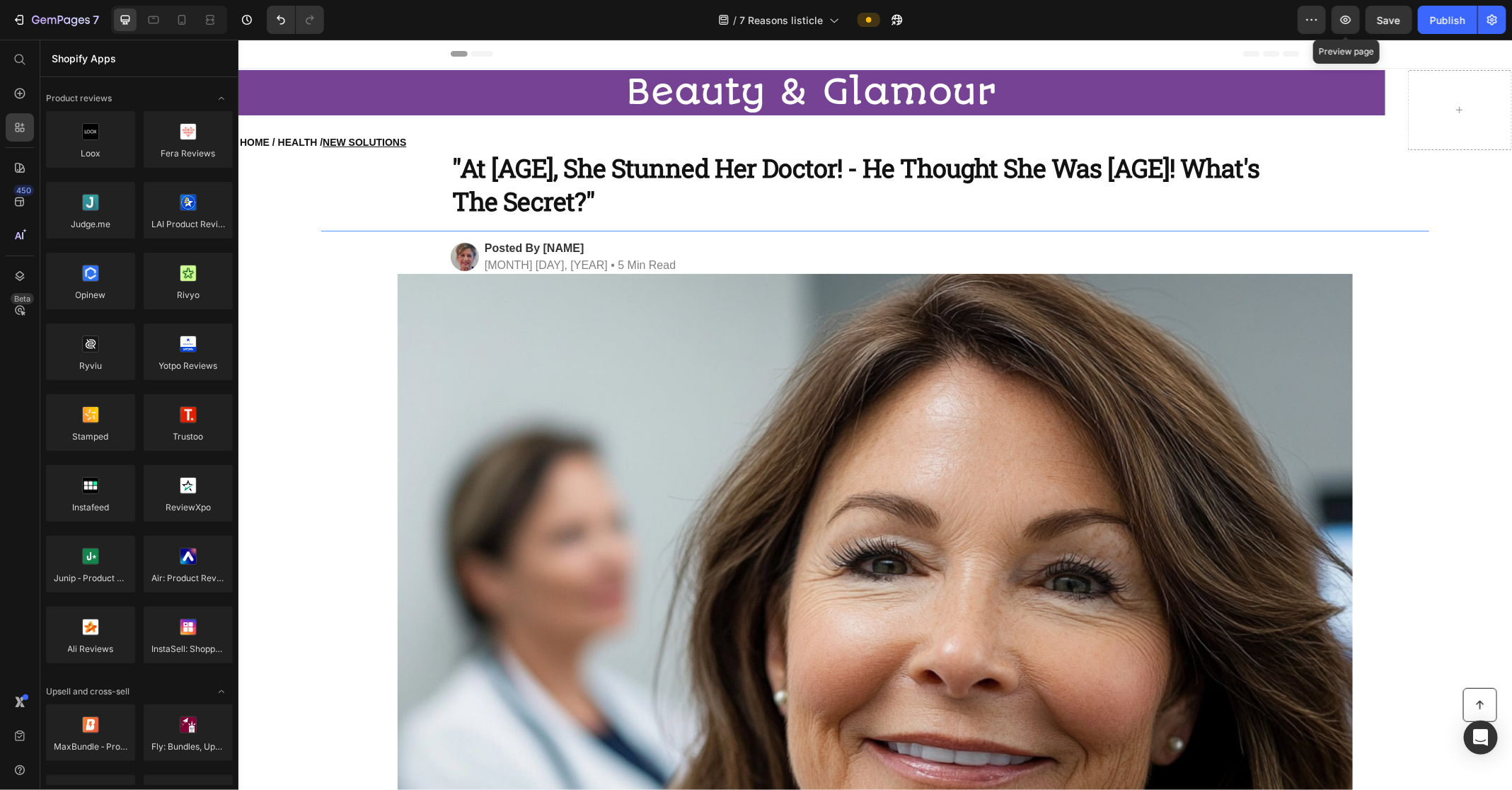click on "Shopify Apps" at bounding box center [139, 58] 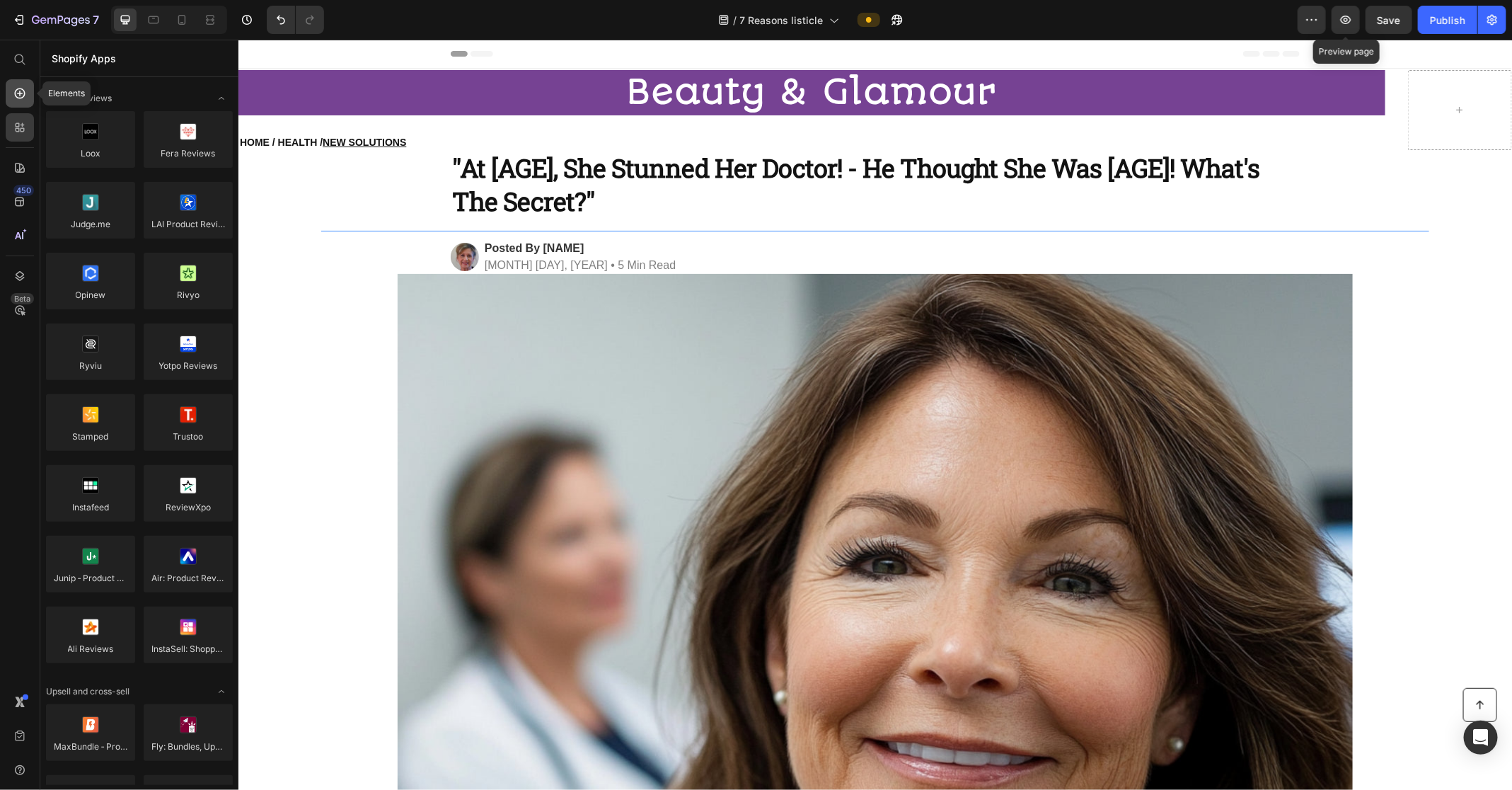 click 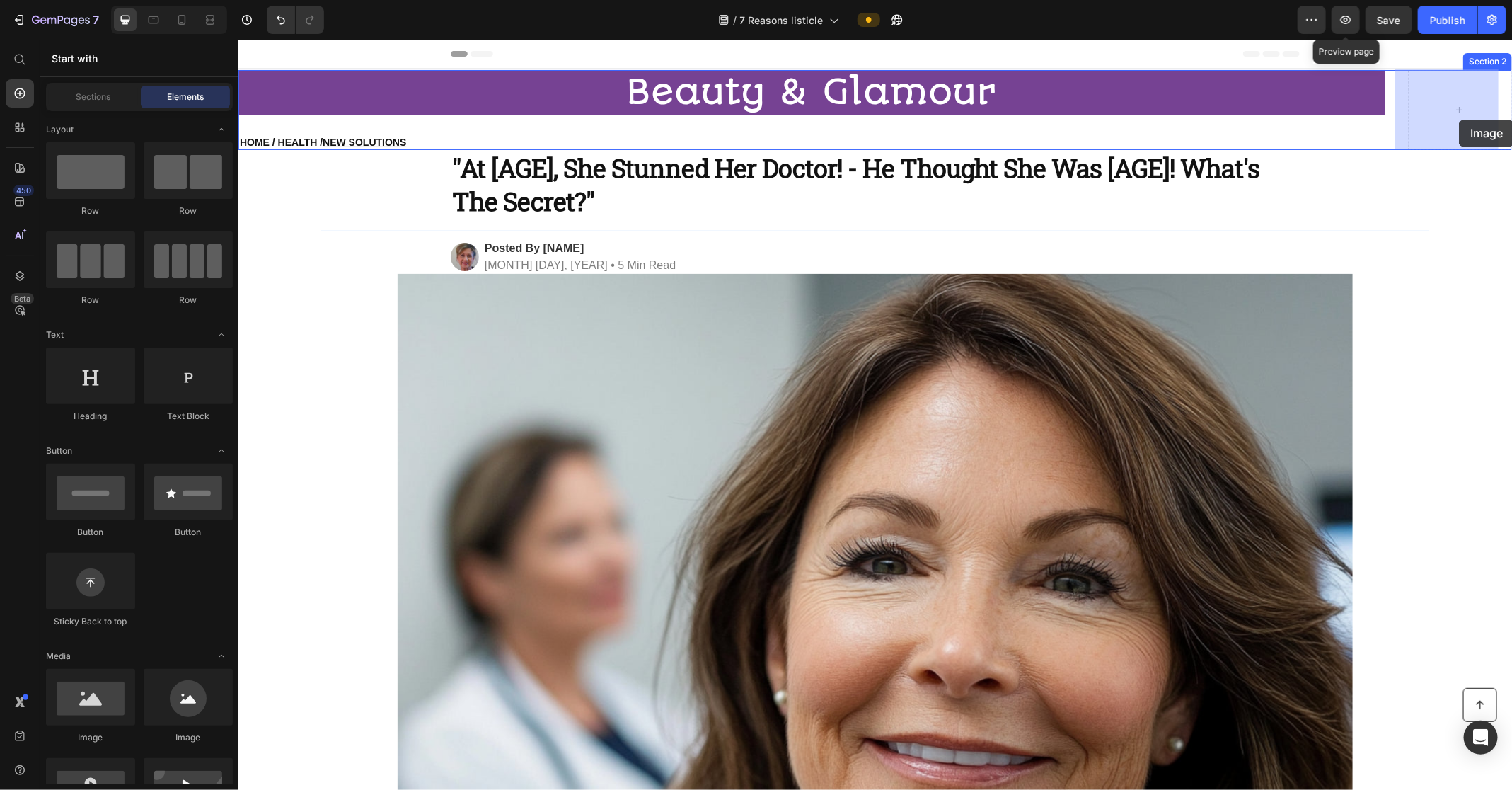 drag, startPoint x: 316, startPoint y: 723, endPoint x: 1458, endPoint y: 118, distance: 1292.3579 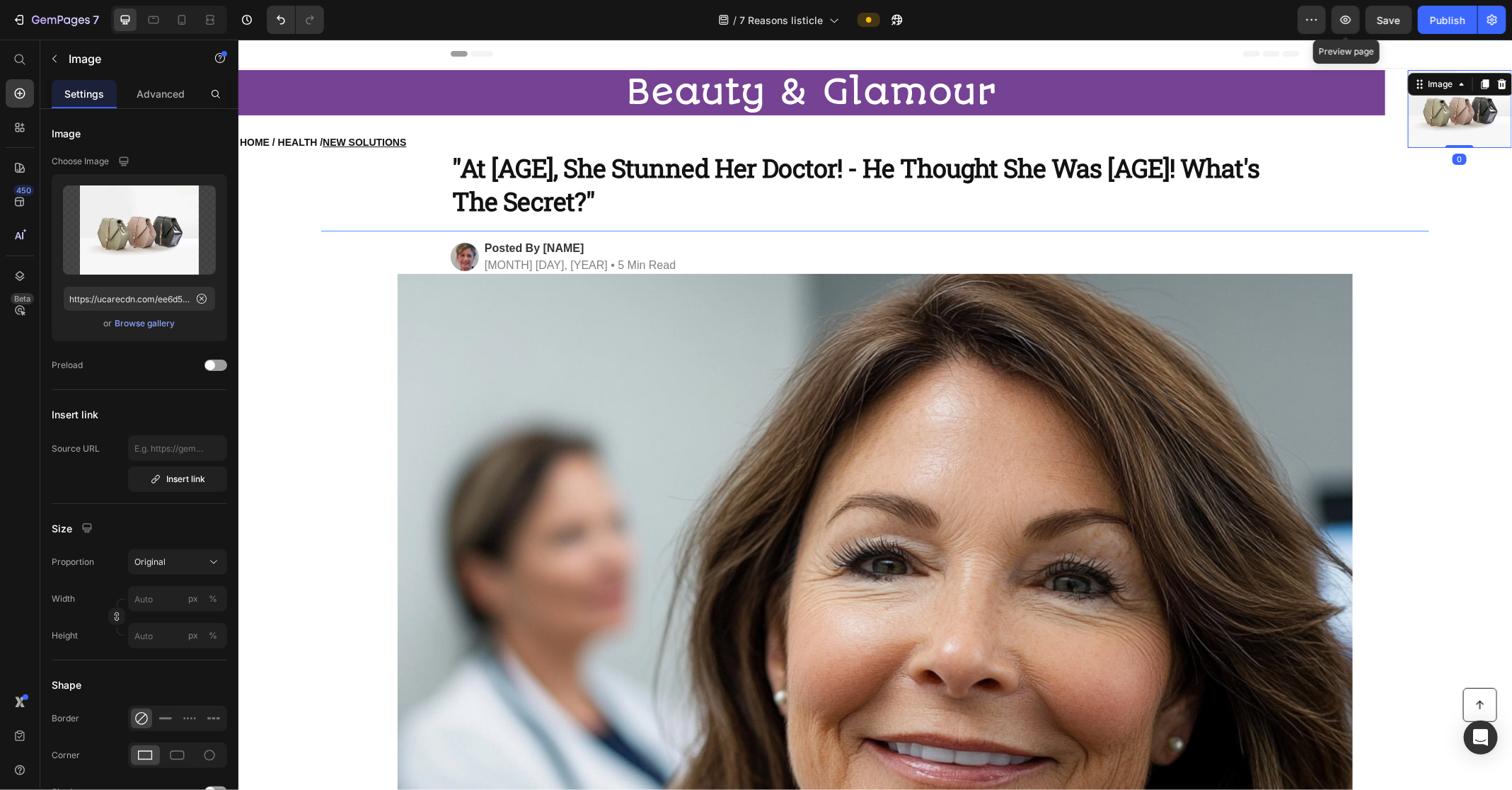 click at bounding box center (1459, 108) 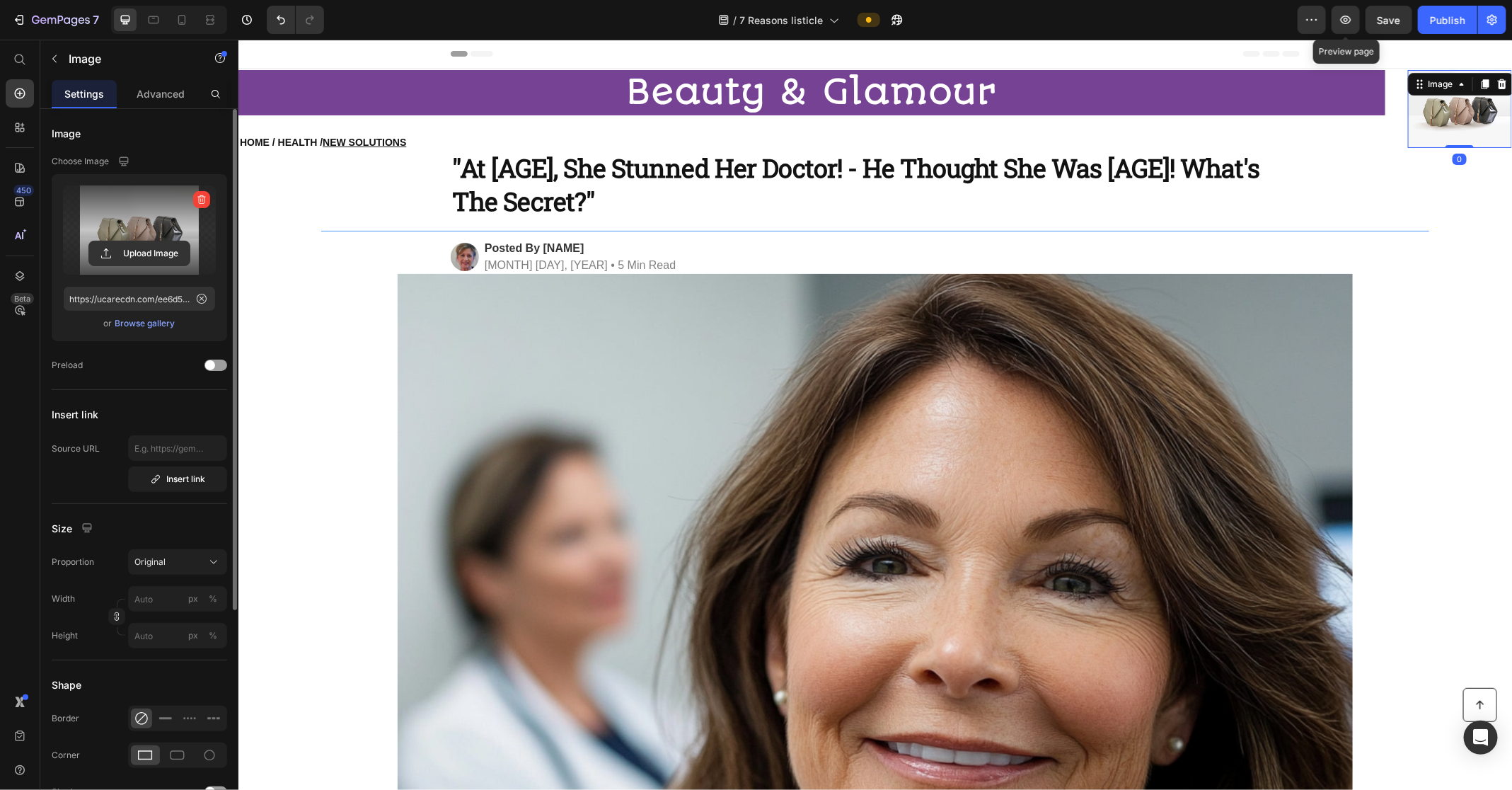 click at bounding box center (139, 230) 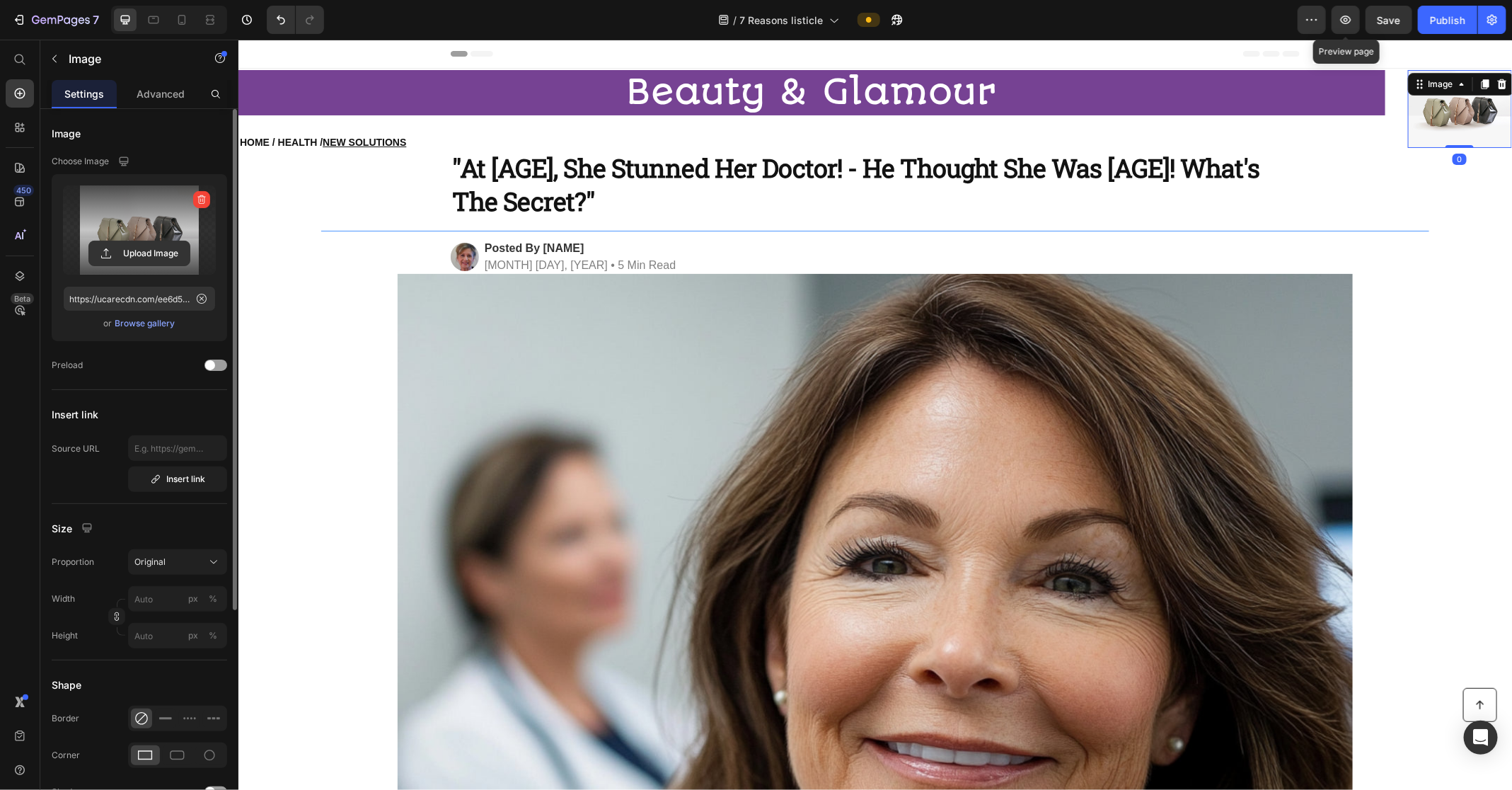 click 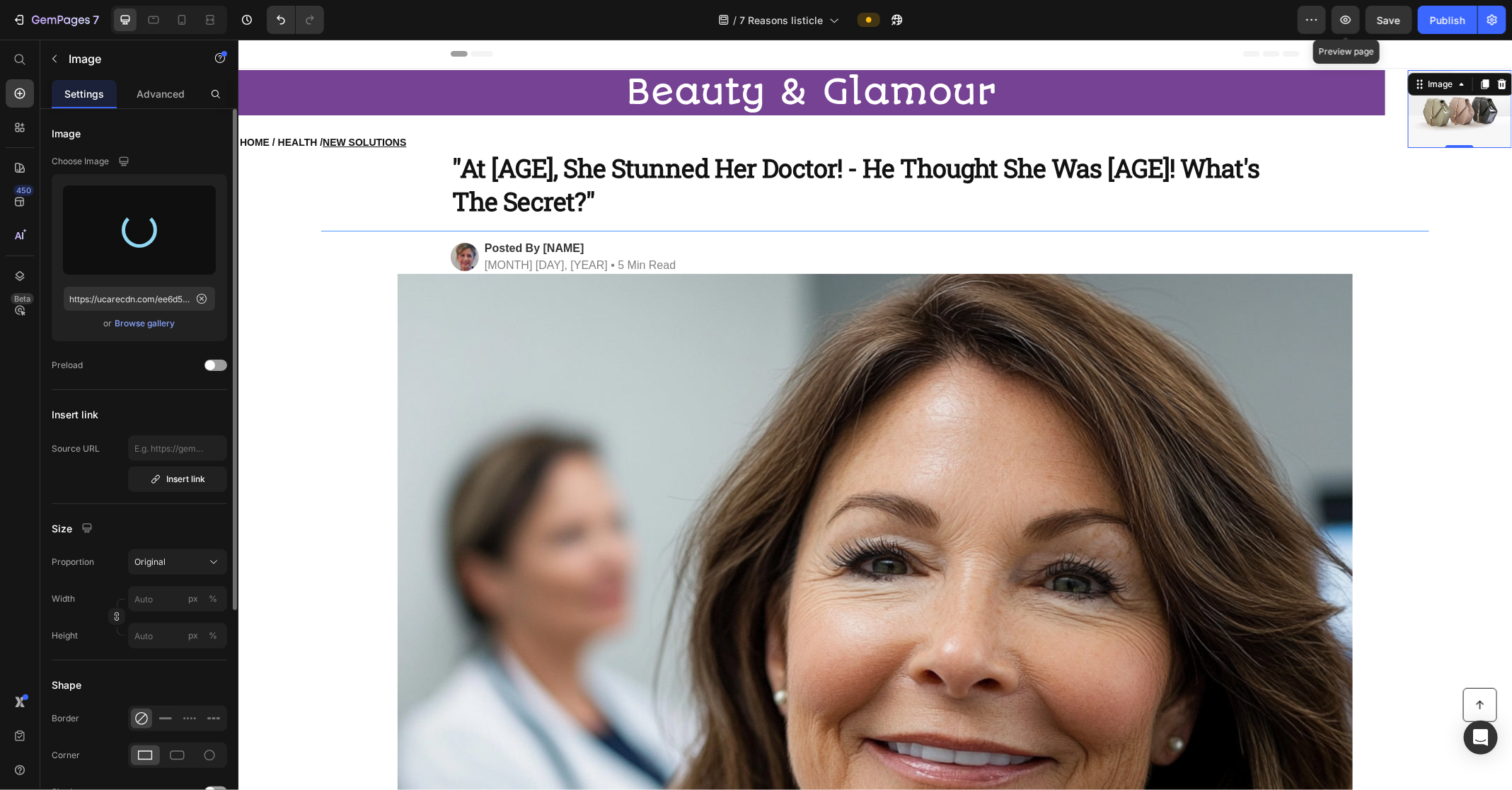 type on "https://cdn.shopify.com/s/files/1/0970/0435/5923/files/gempages_573677940785546130-8f022c33-a50f-434b-87df-84227a344f06.webp" 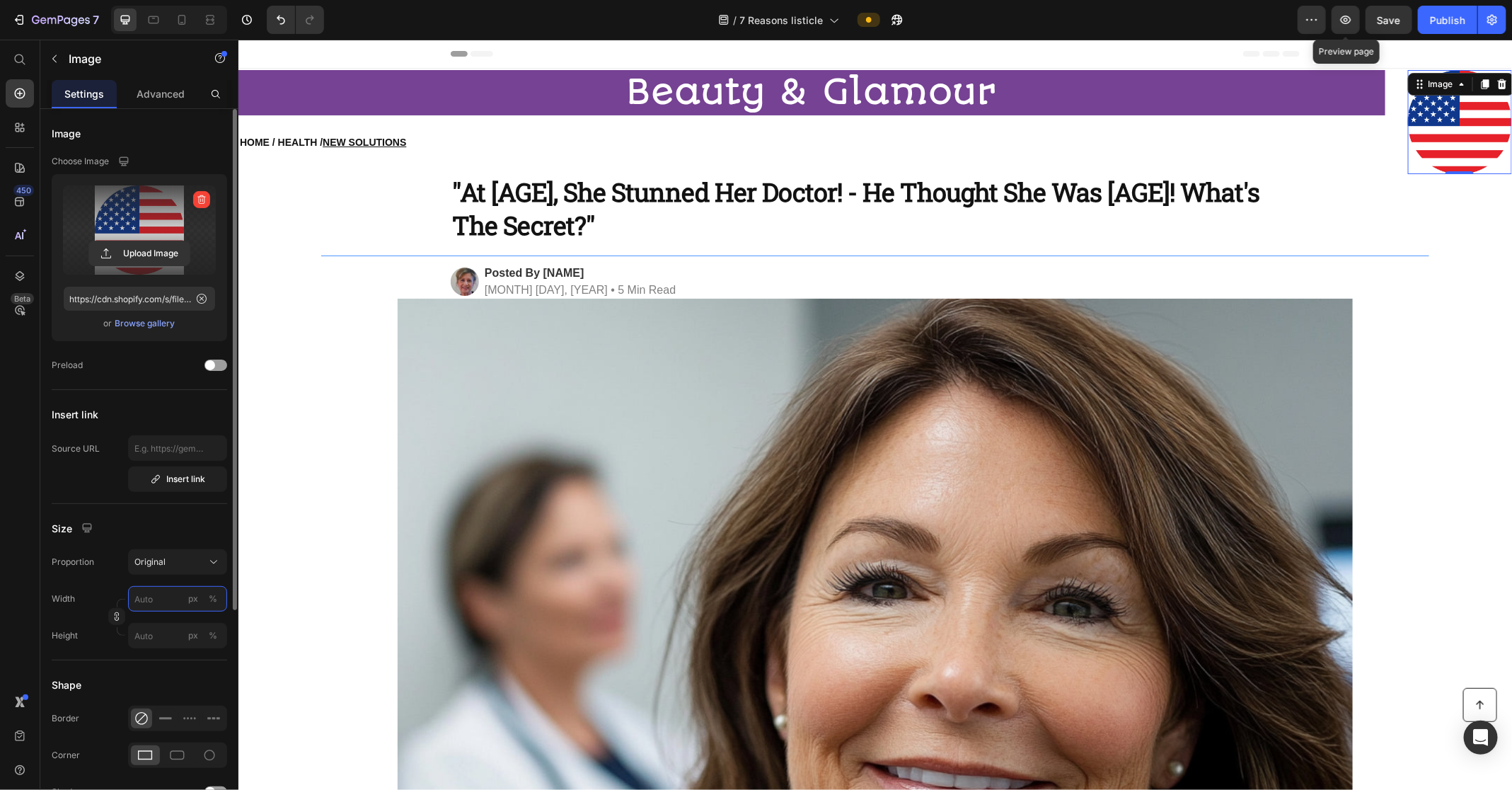 click on "px %" at bounding box center [178, 599] 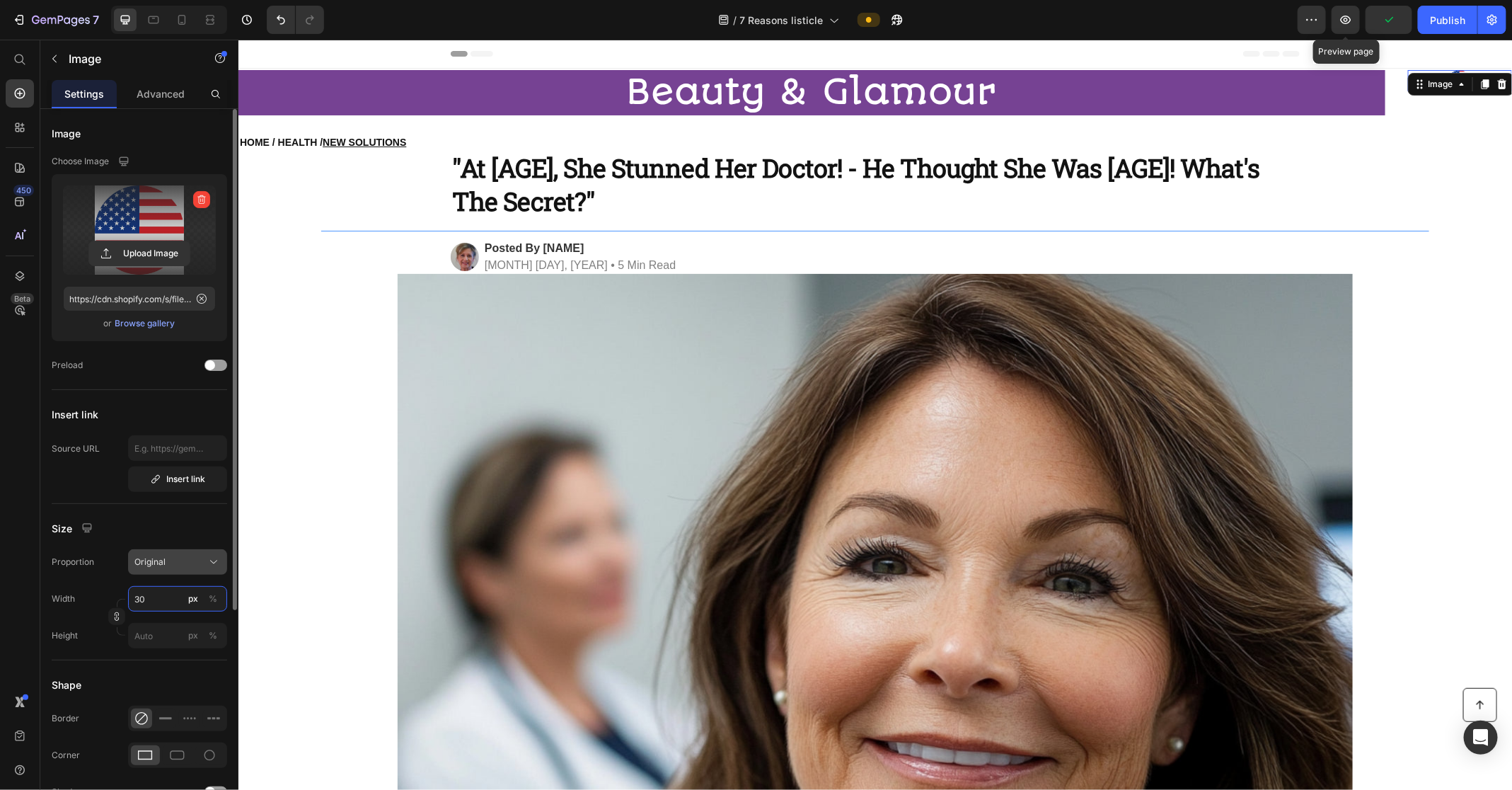 type on "3" 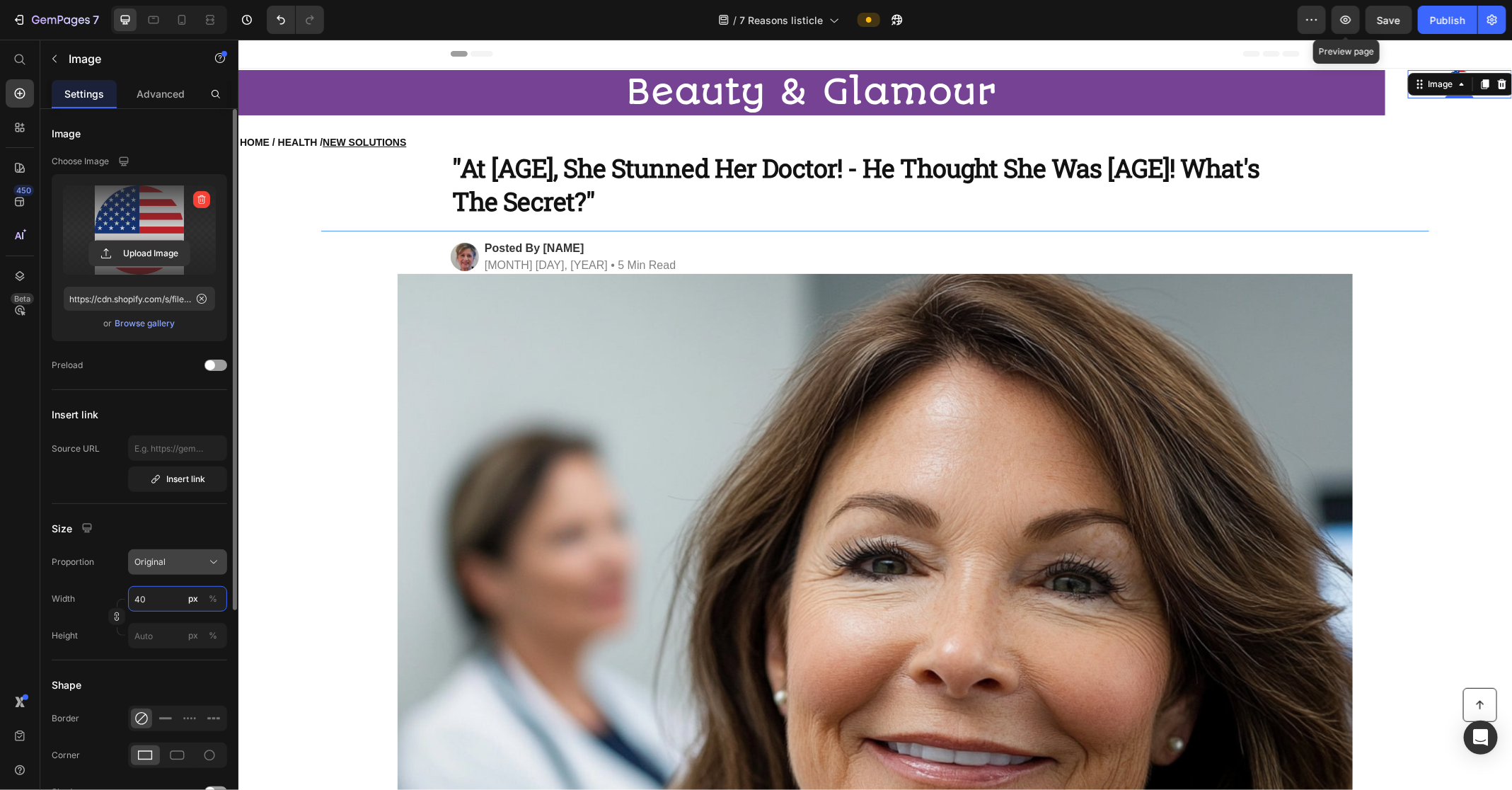 type on "4" 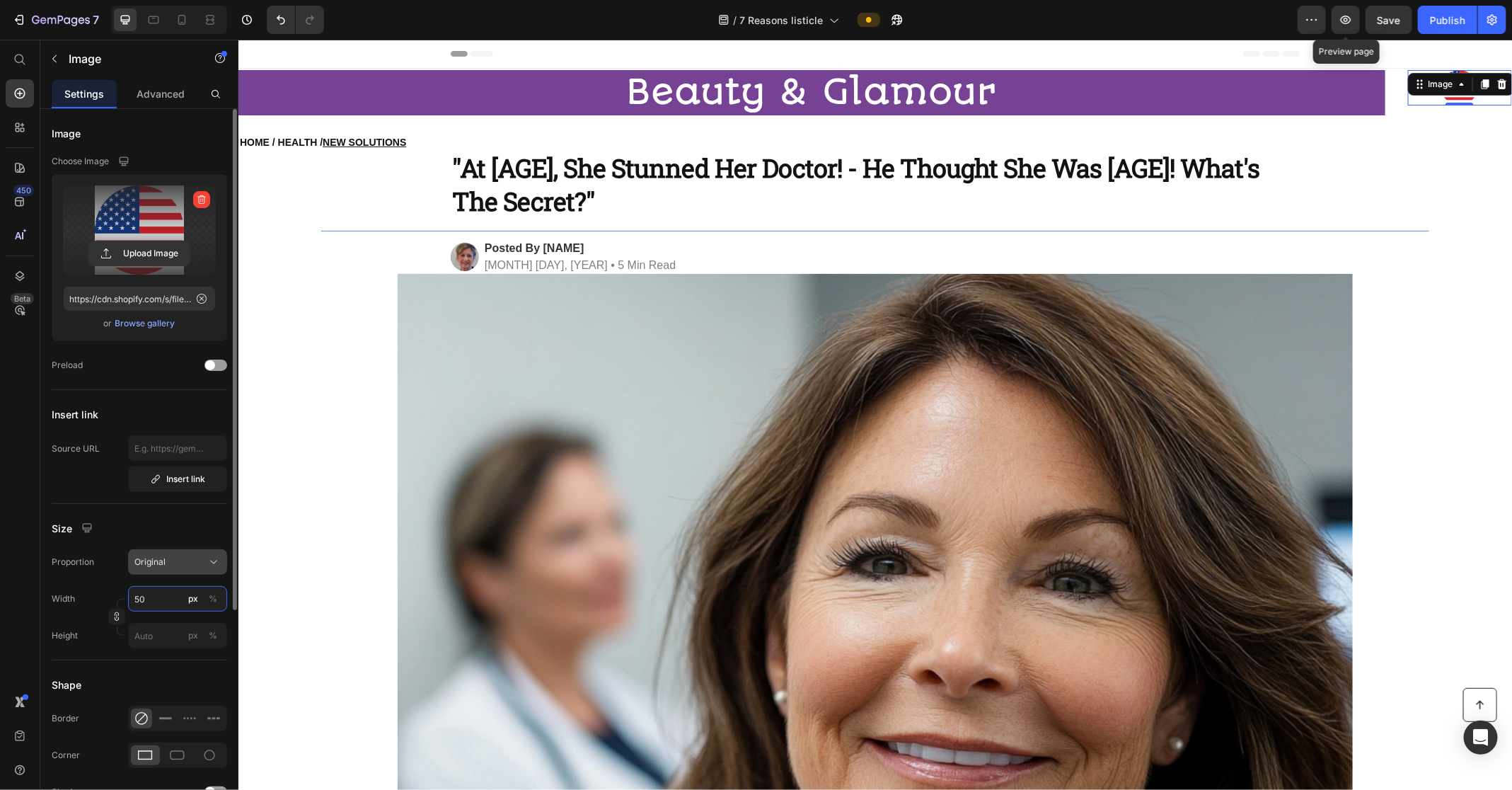 type on "5" 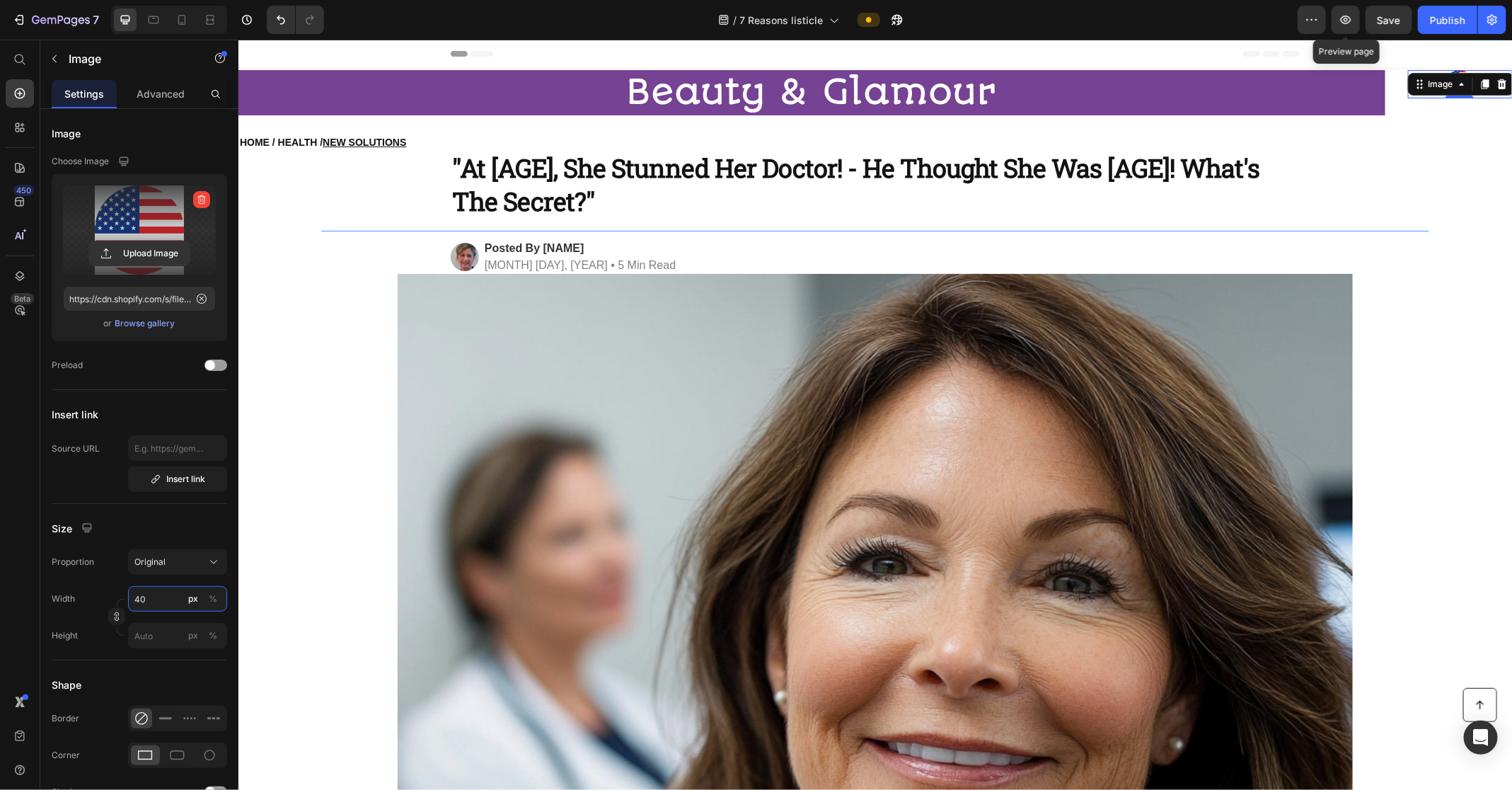 type on "40" 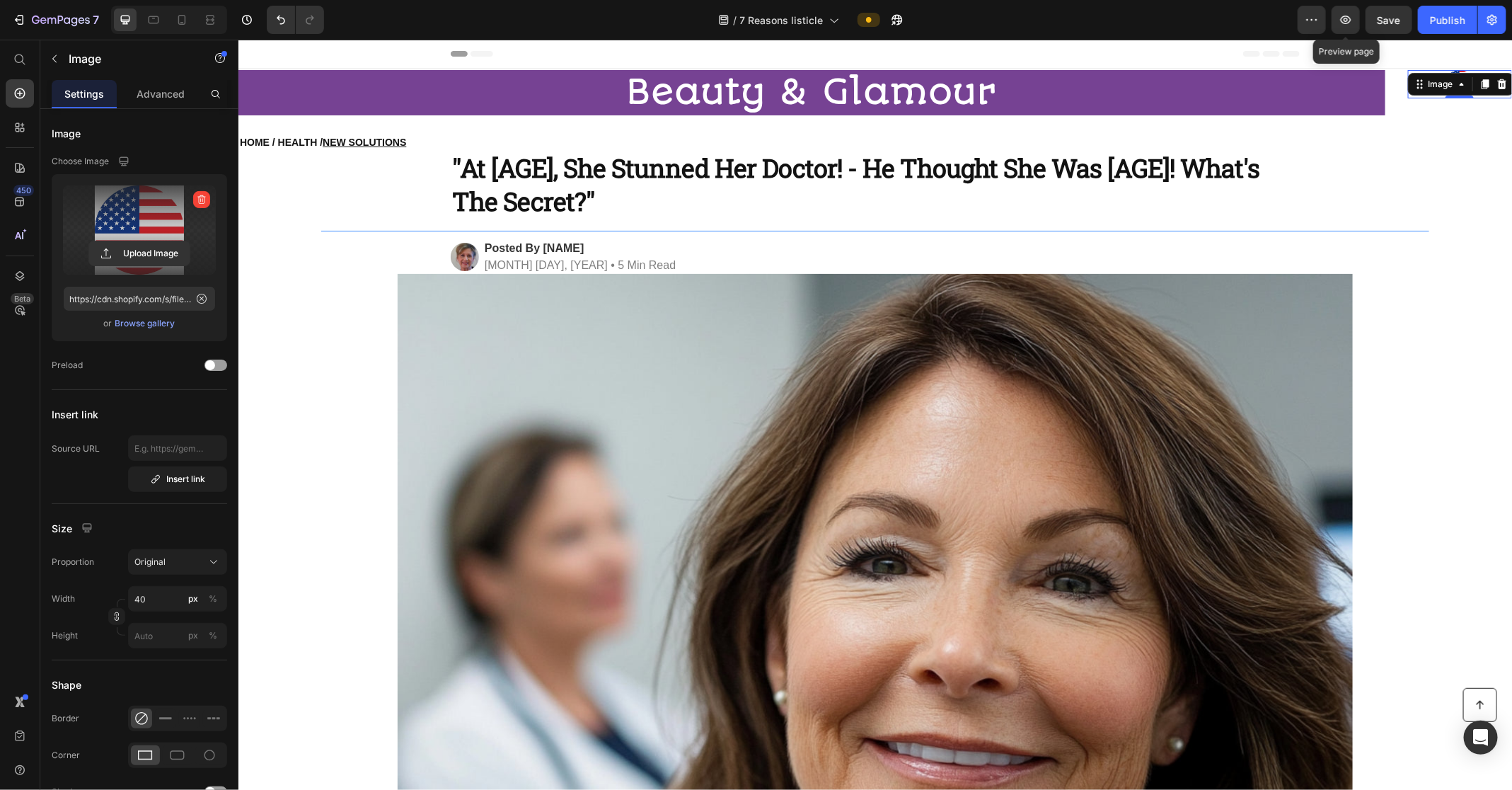 click on "Settings" at bounding box center (84, 93) 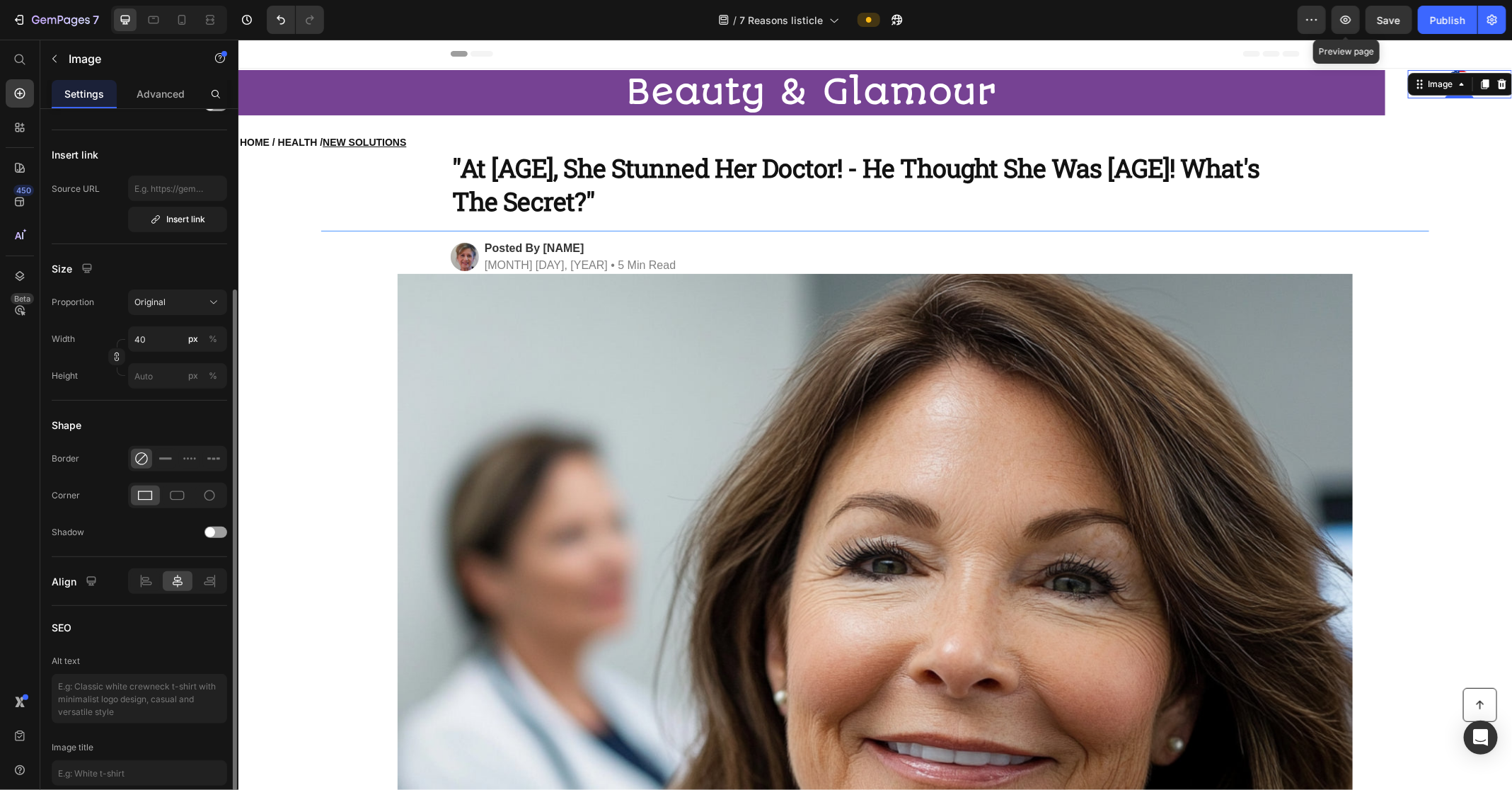 scroll, scrollTop: 318, scrollLeft: 0, axis: vertical 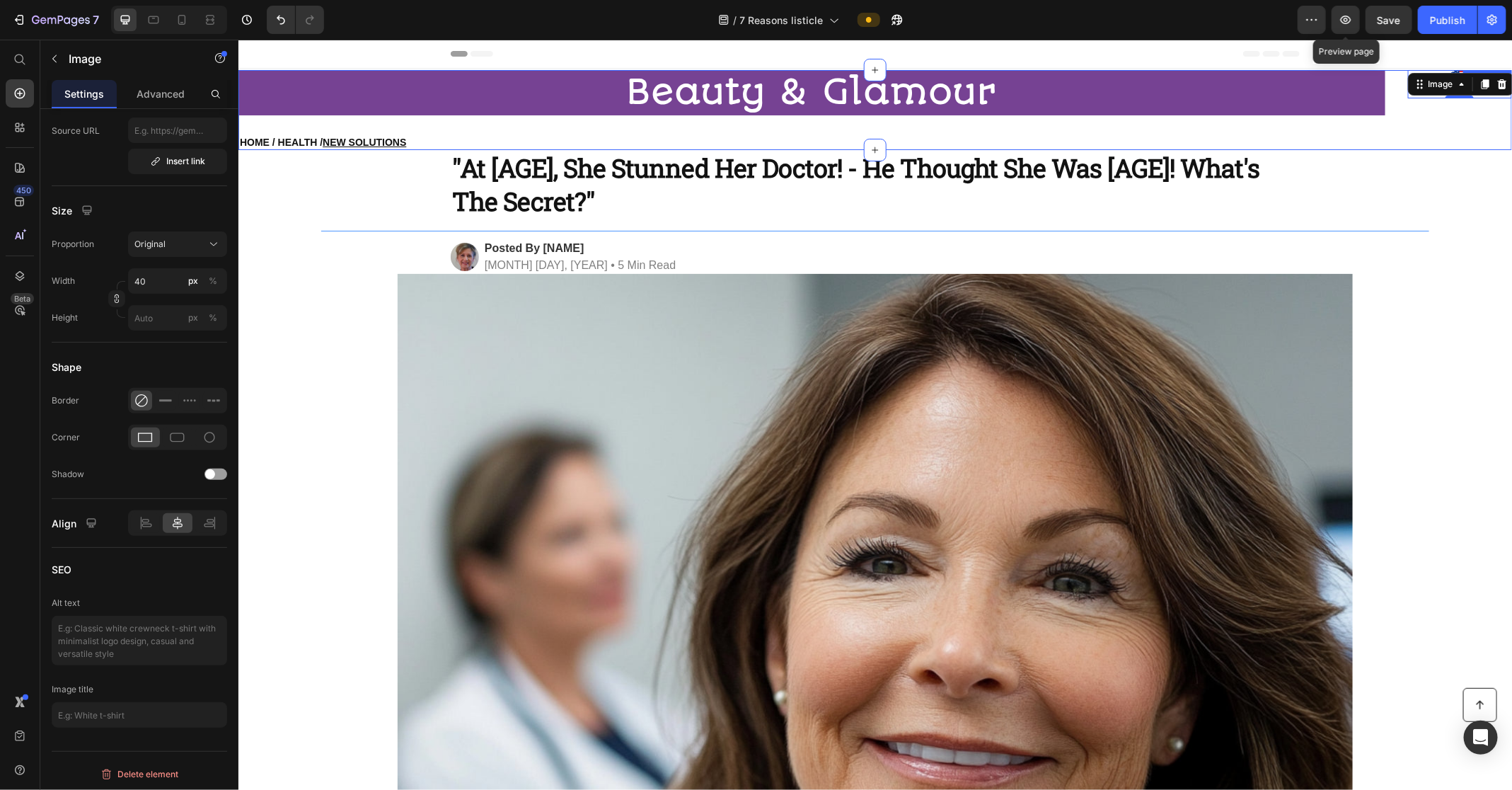 click on "⁠⁠⁠⁠⁠⁠⁠ Beauty & Glamour Heading ⁠⁠⁠⁠⁠⁠⁠ HOME / HEALTH /  NEW SOLUTIONS Heading" at bounding box center (811, 109) 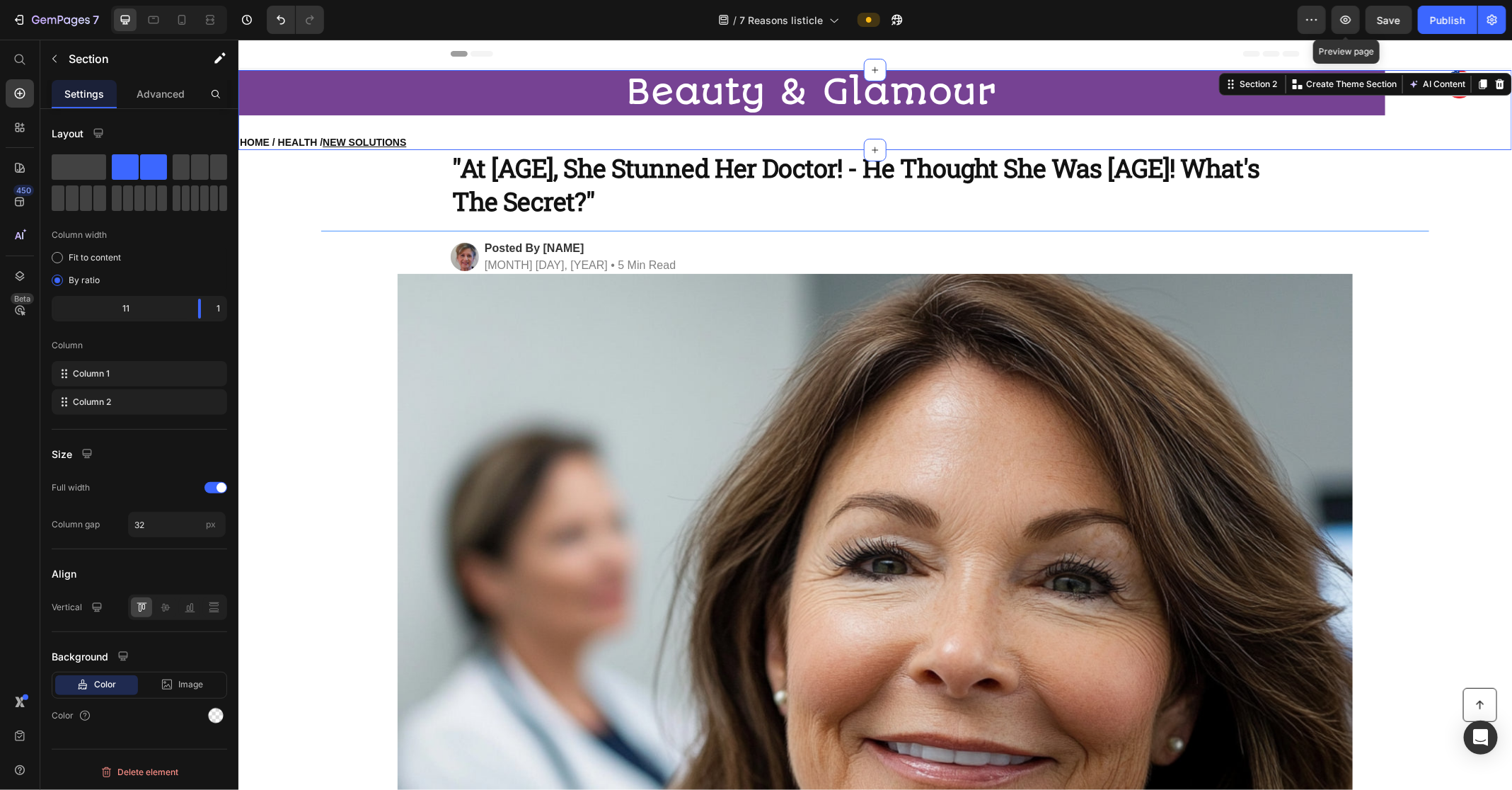 scroll, scrollTop: 0, scrollLeft: 0, axis: both 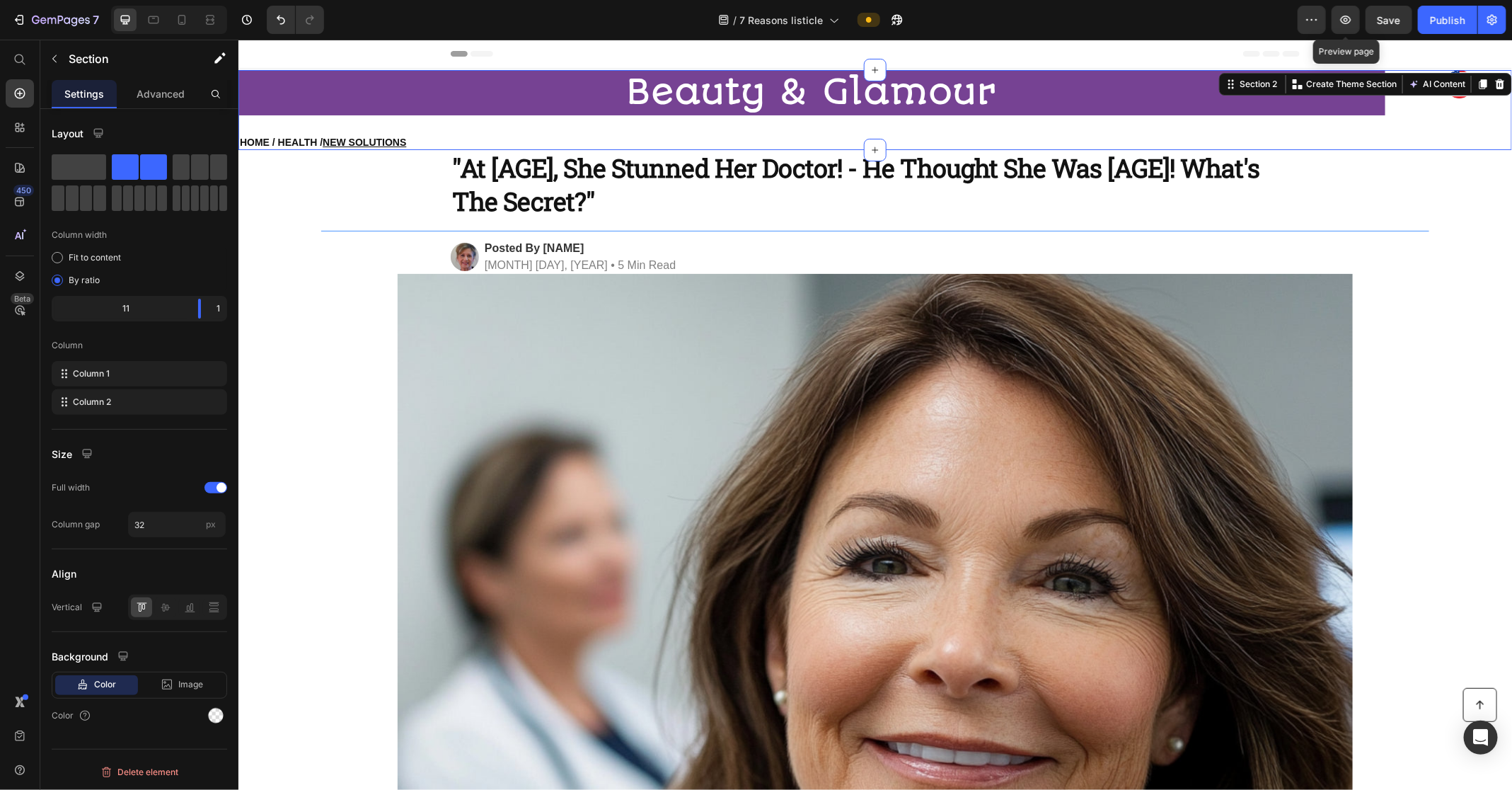click on "⁠⁠⁠⁠⁠⁠⁠ Beauty & Glamour Heading ⁠⁠⁠⁠⁠⁠⁠ HOME / HEALTH /  NEW SOLUTIONS Heading" at bounding box center (811, 109) 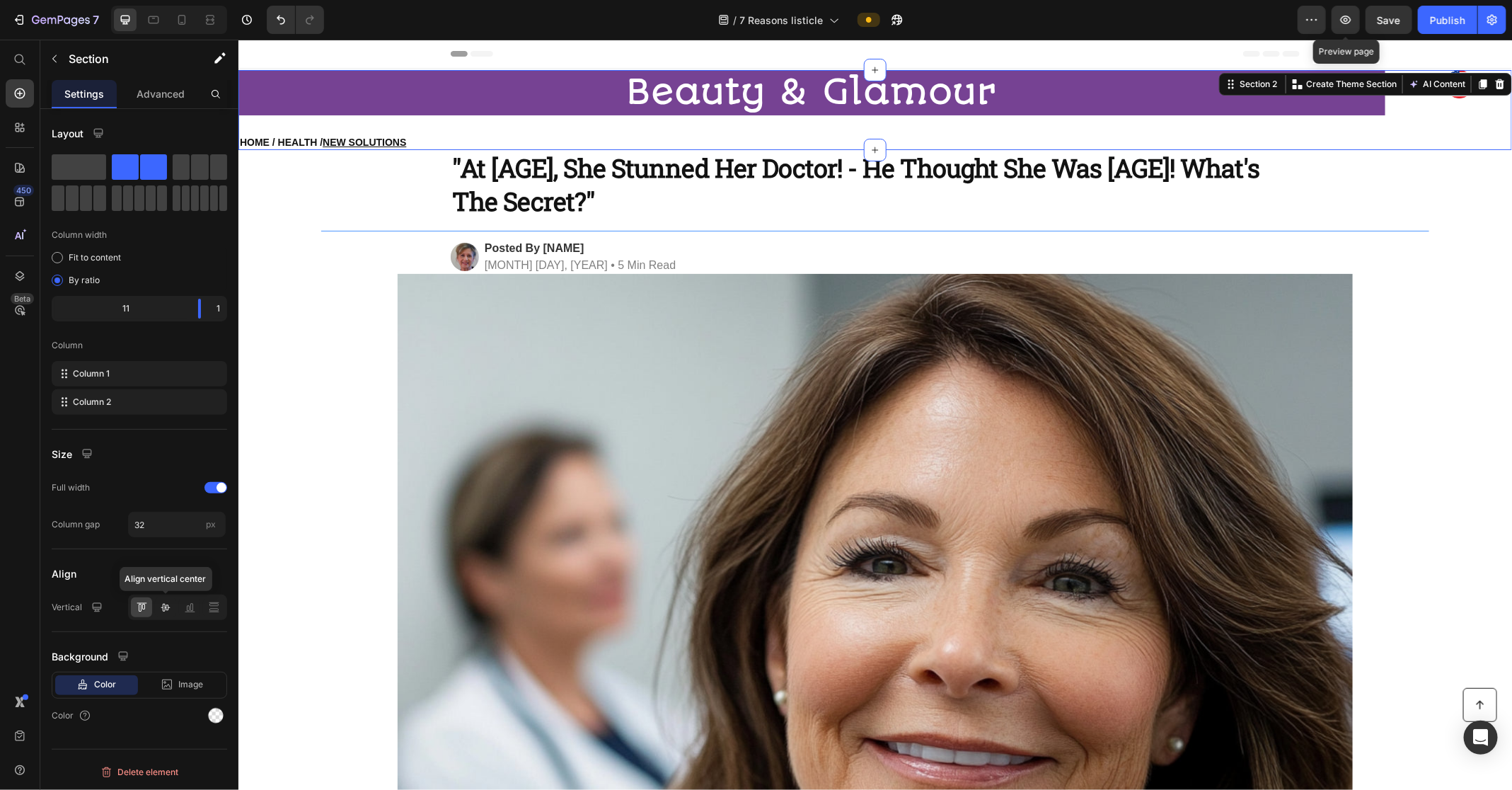 click 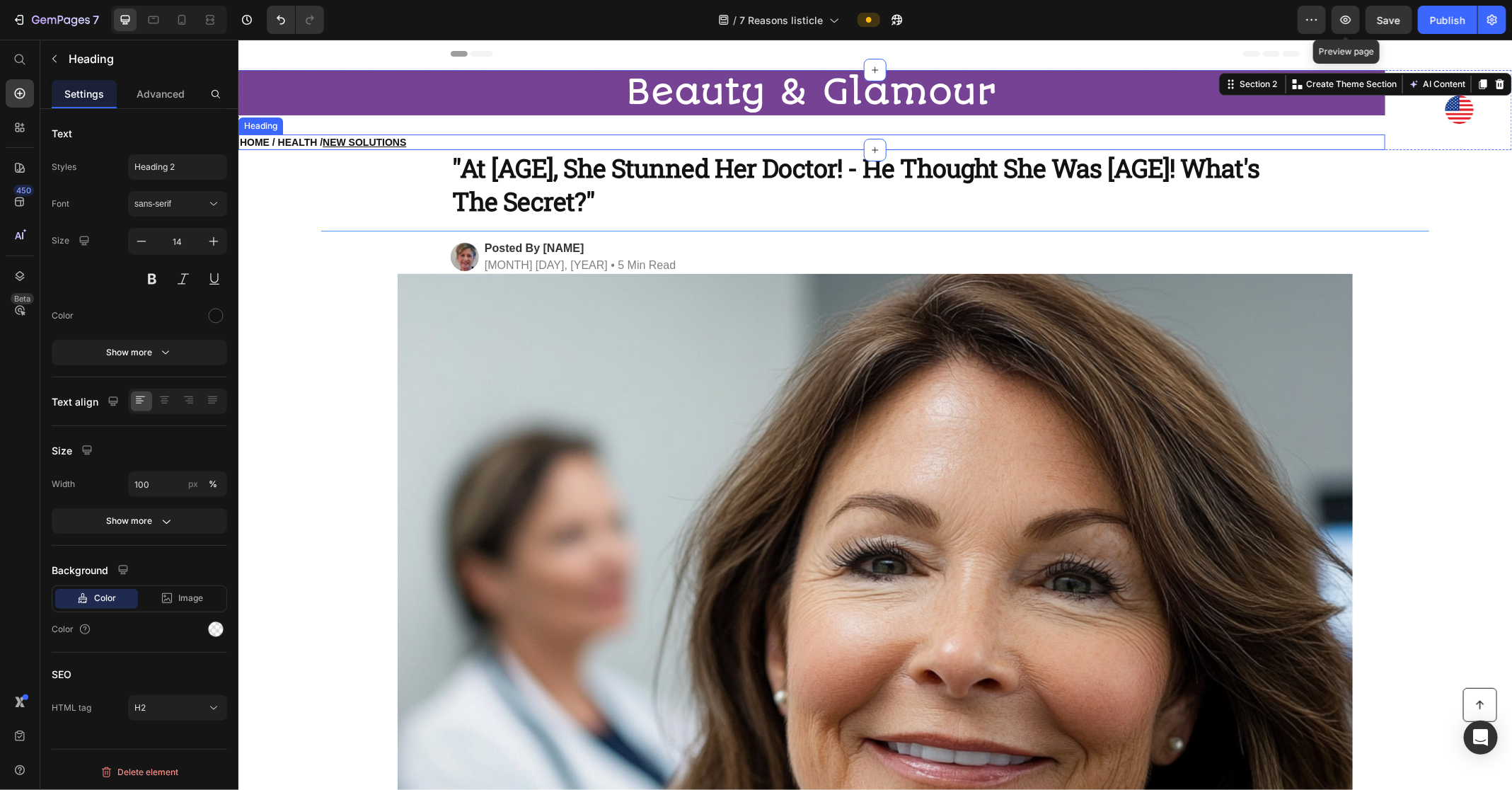 click on "NEW SOLUTIONS" at bounding box center (364, 142) 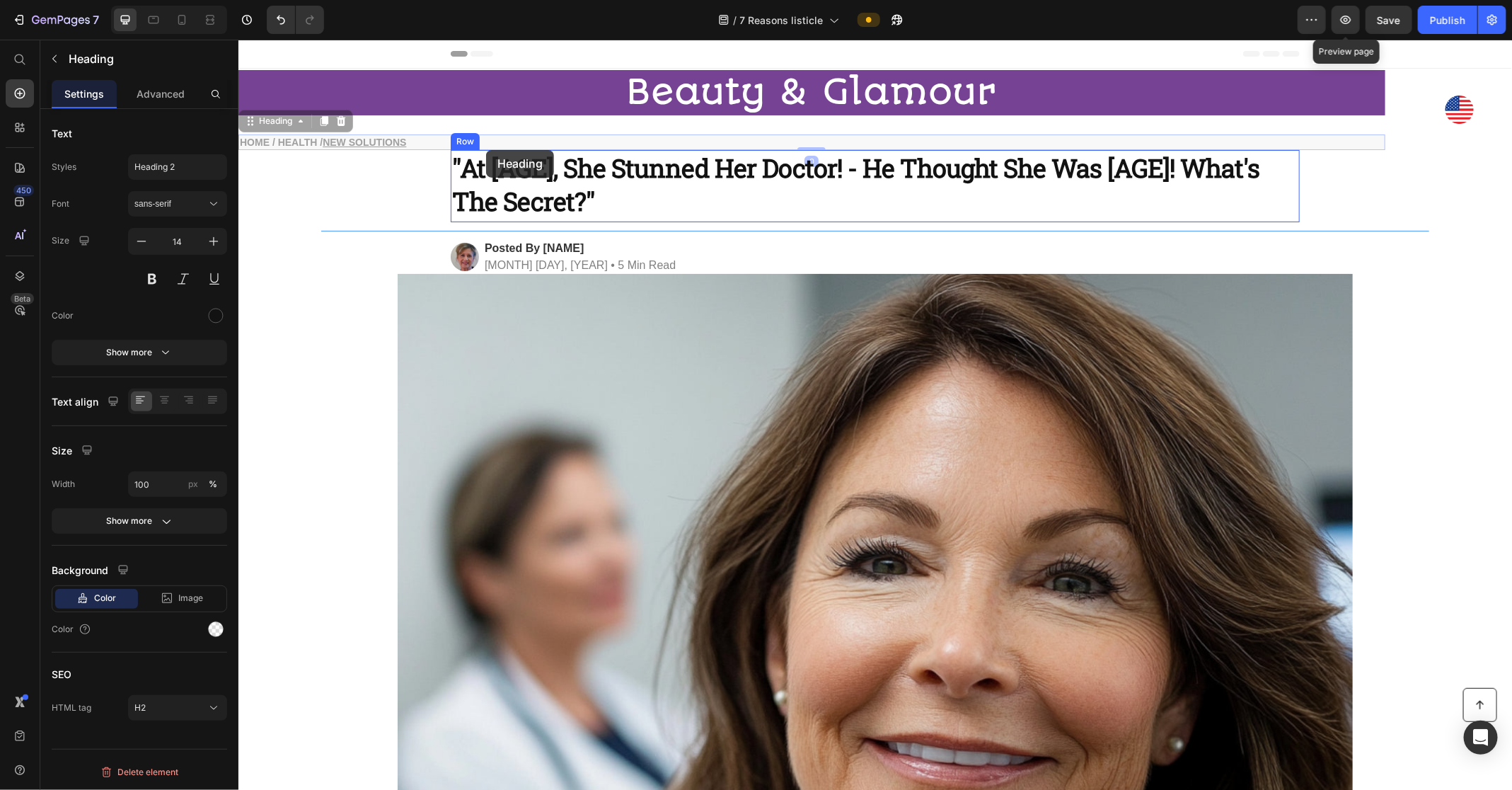 drag, startPoint x: 246, startPoint y: 125, endPoint x: 485, endPoint y: 149, distance: 240.202 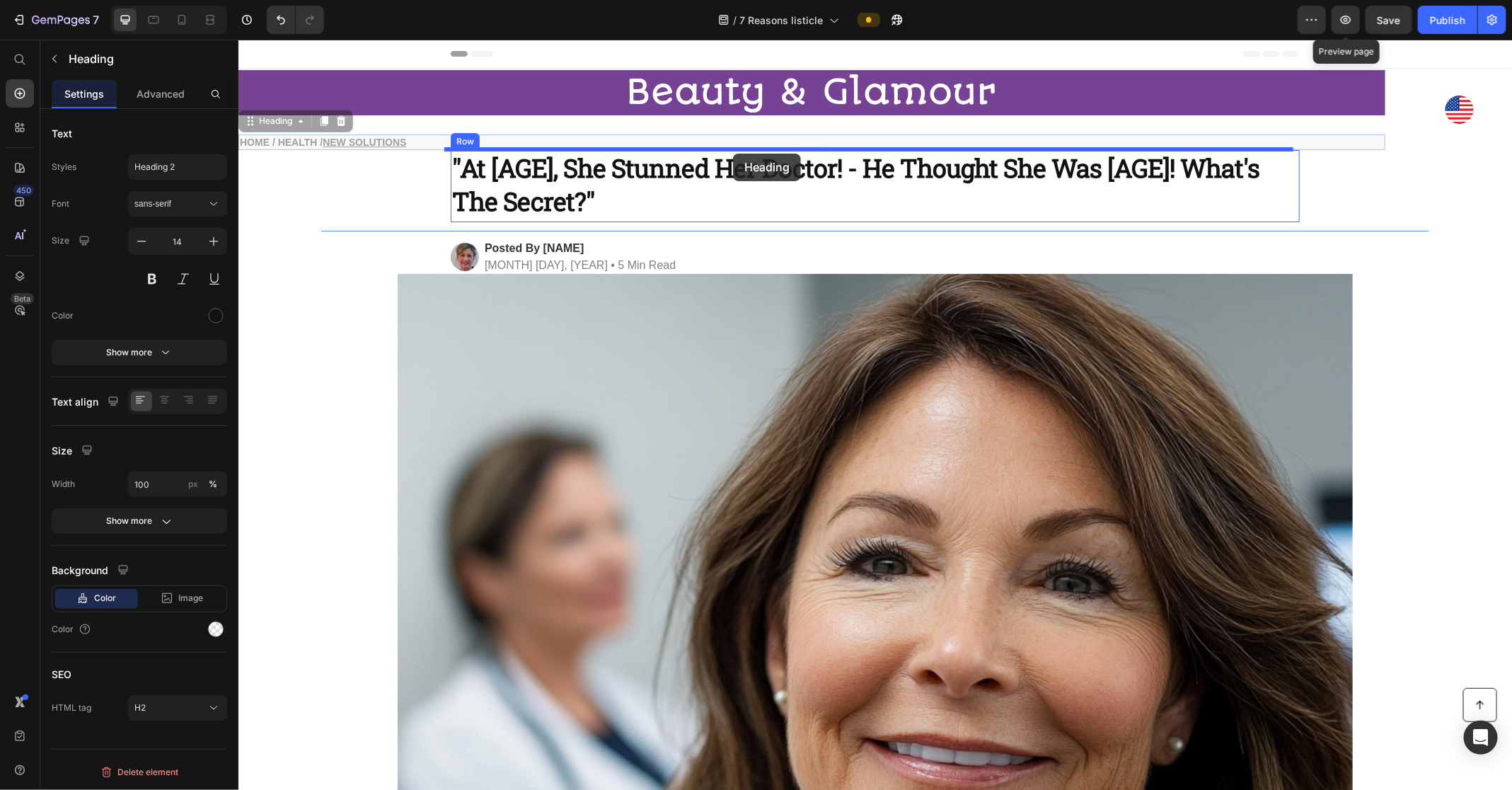 drag, startPoint x: 242, startPoint y: 118, endPoint x: 732, endPoint y: 153, distance: 491.24841 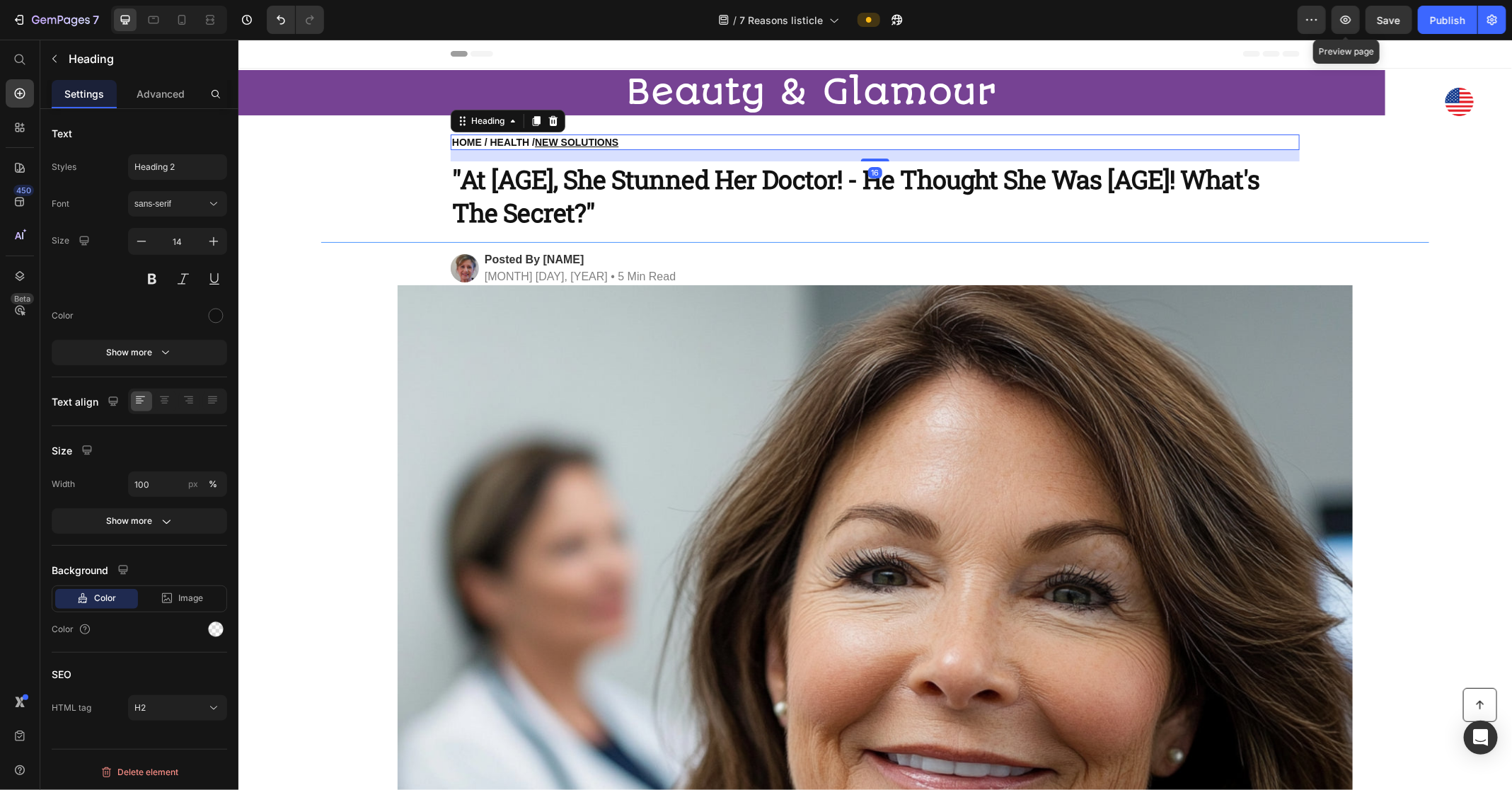 click on "16" at bounding box center [875, 155] 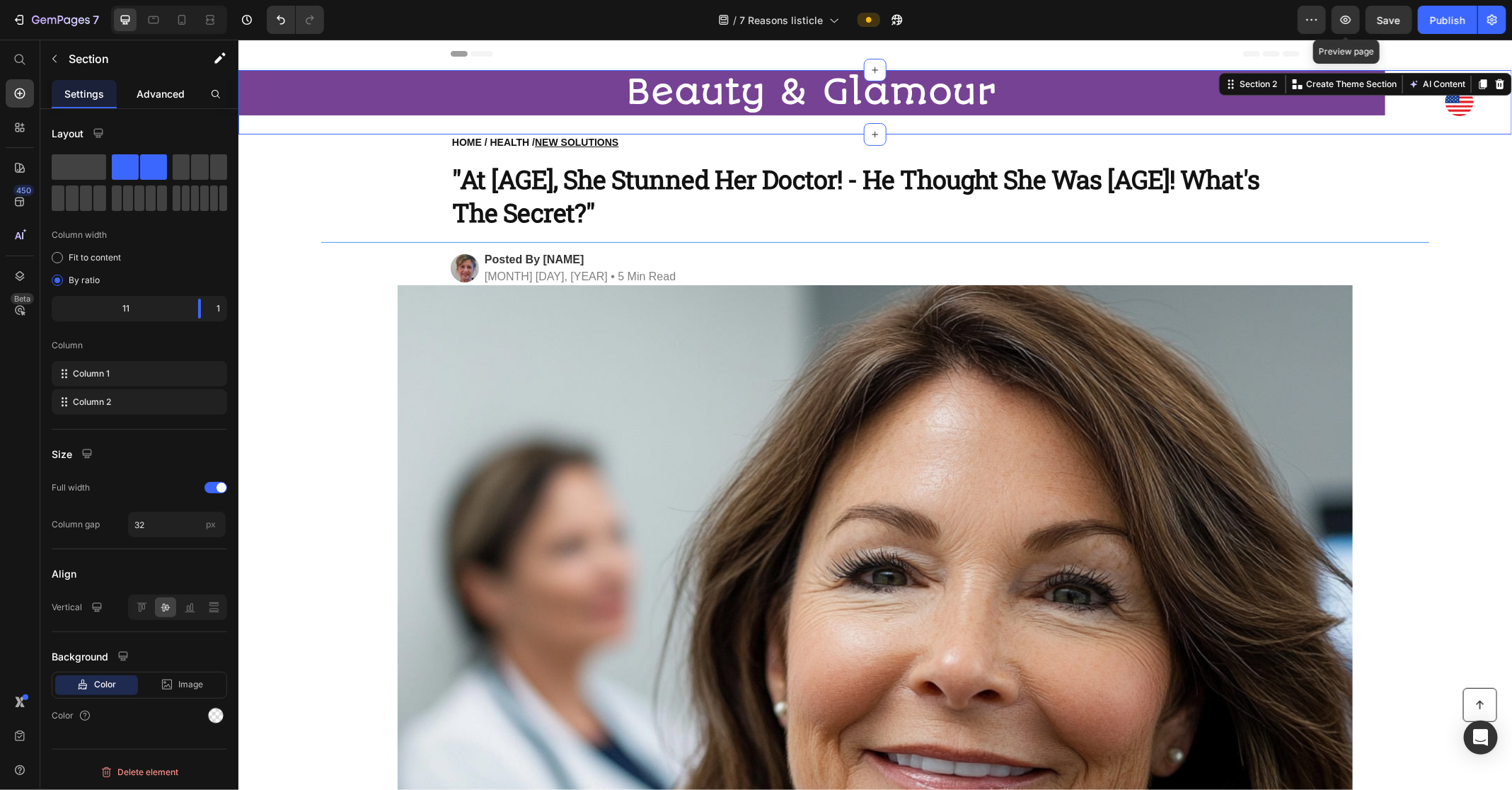 click on "Advanced" at bounding box center (161, 93) 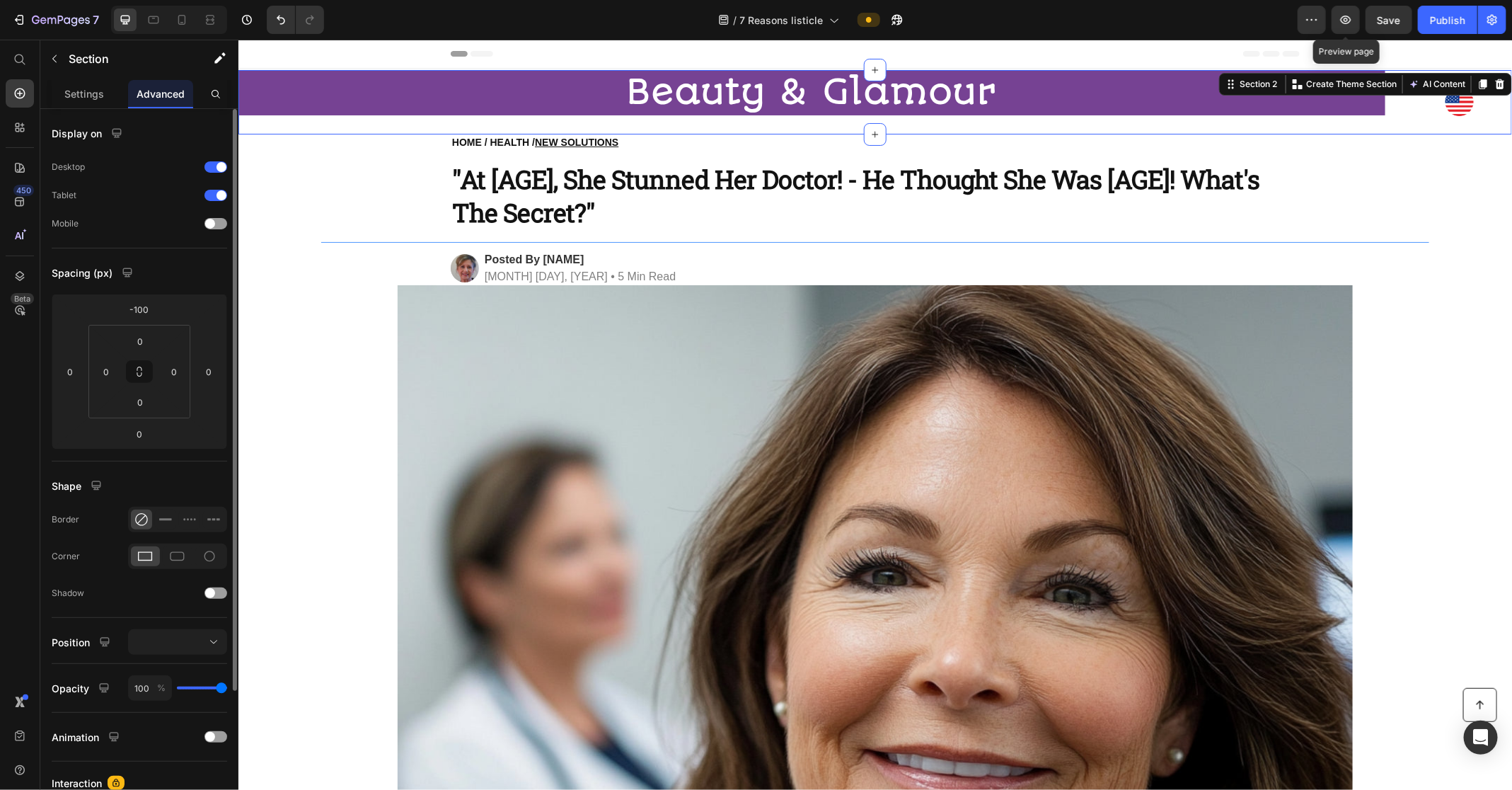 click on "⁠⁠⁠⁠⁠⁠⁠ Beauty & Glamour Heading" at bounding box center (811, 101) 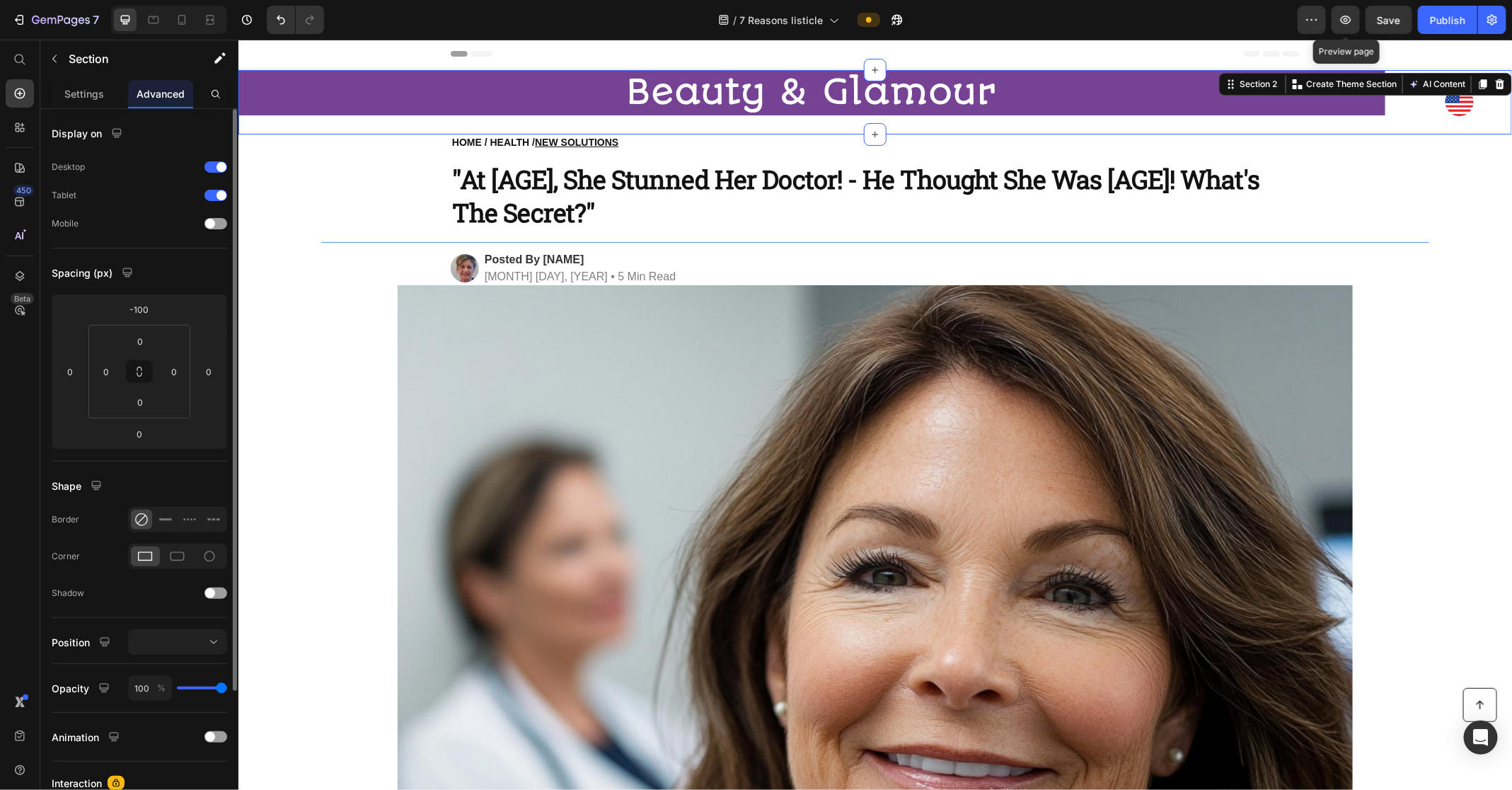 click on "⁠⁠⁠⁠⁠⁠⁠ Beauty & Glamour Heading" at bounding box center (811, 101) 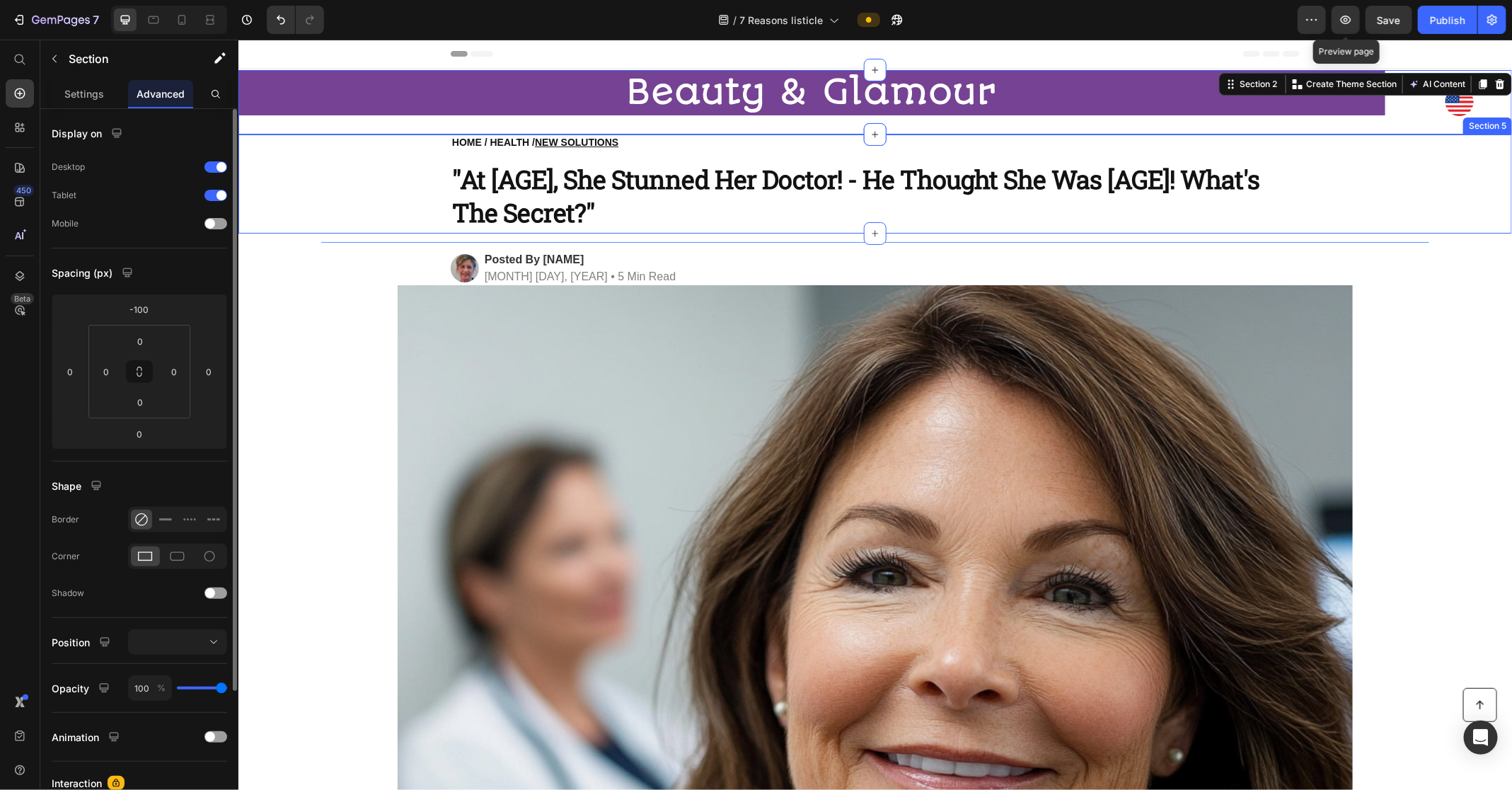 click on "HOME / HEALTH /  NEW SOLUTIONS Heading "At 73, She Stunned Her Doctor! - He Thought She Was 55! What's The Secret?" Heading Row" at bounding box center (875, 183) 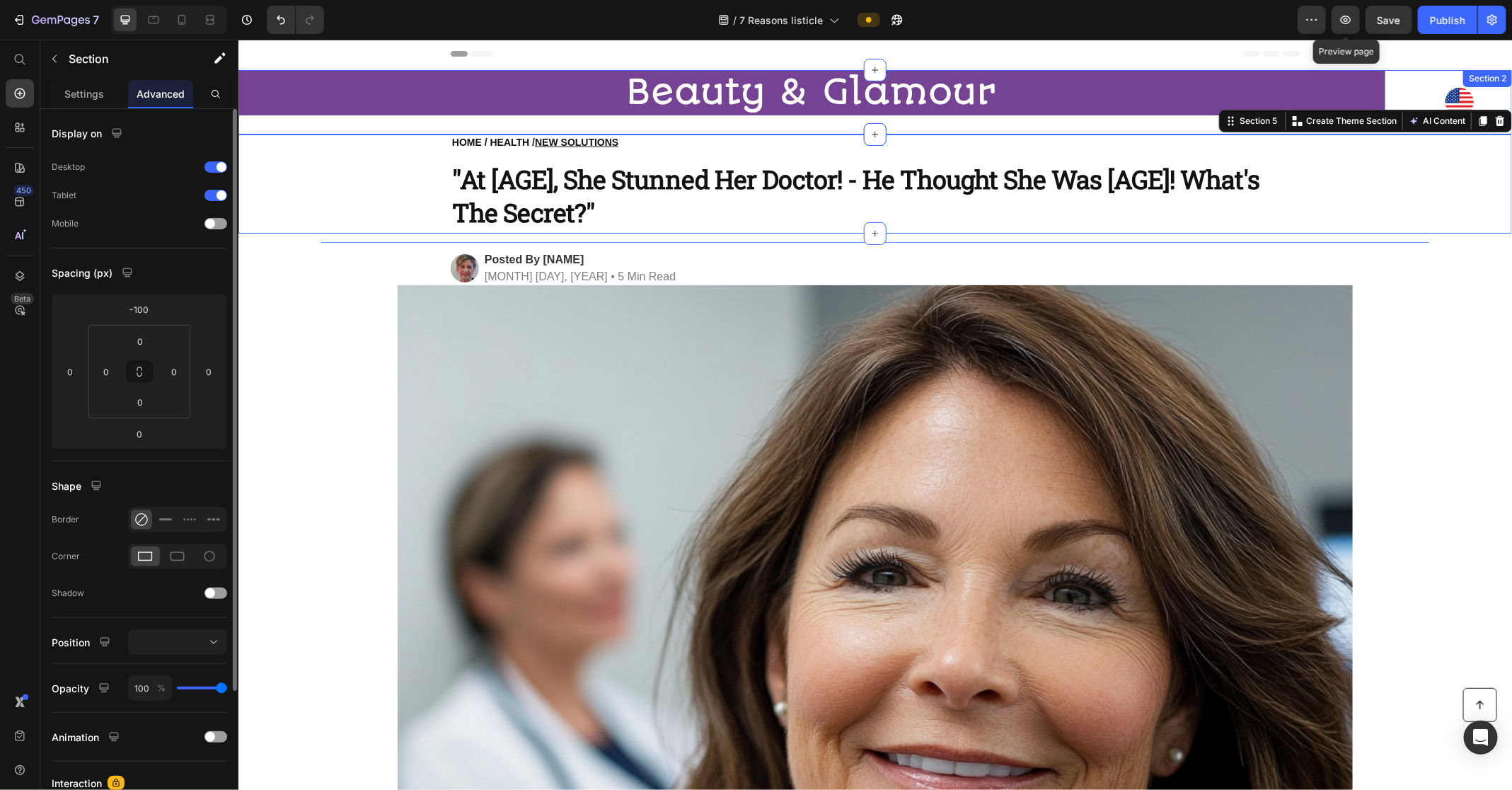 click on "⁠⁠⁠⁠⁠⁠⁠ Beauty & Glamour Heading" at bounding box center (811, 101) 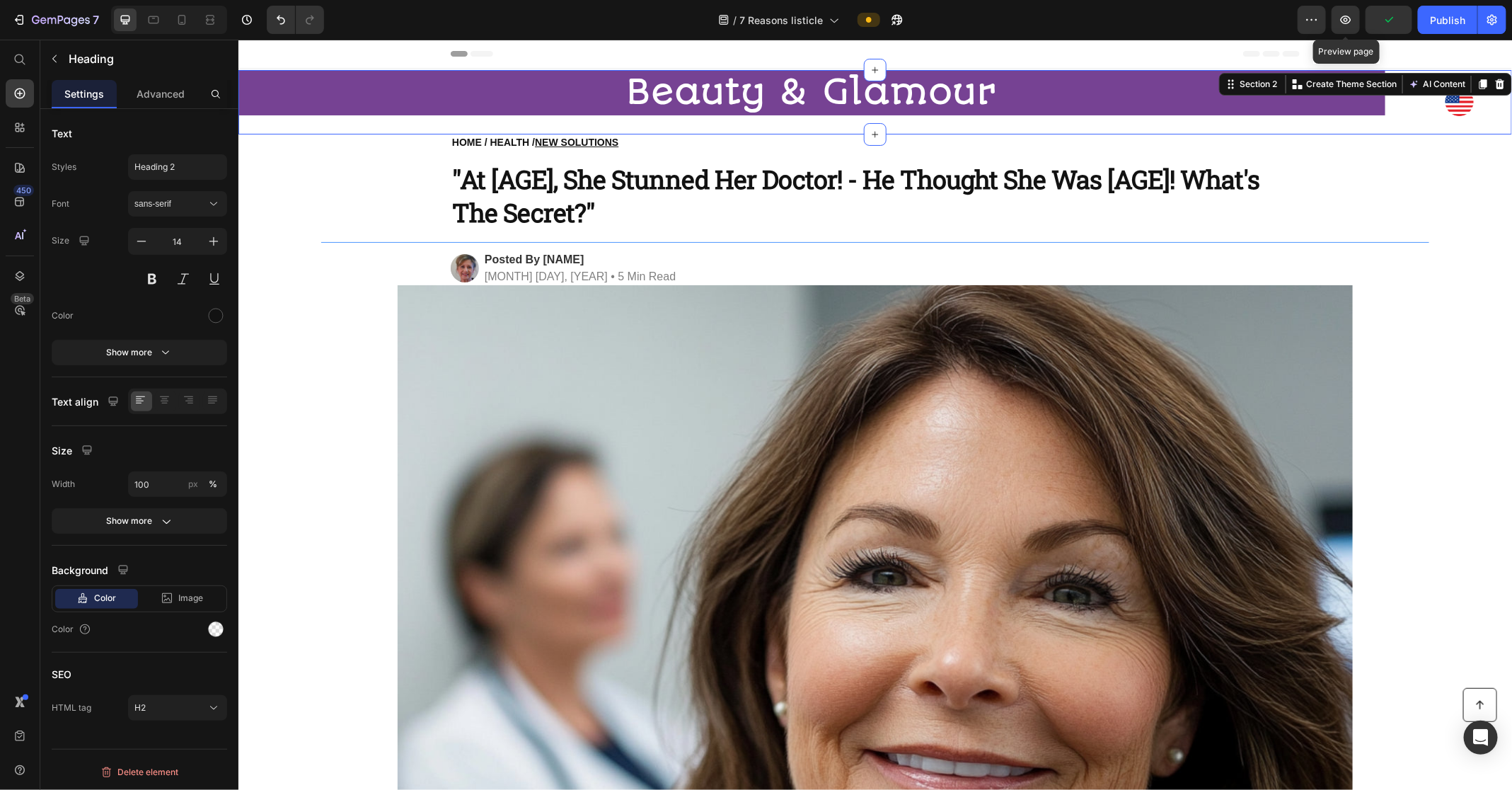 click on "HOME / HEALTH /  NEW SOLUTIONS" at bounding box center (875, 142) 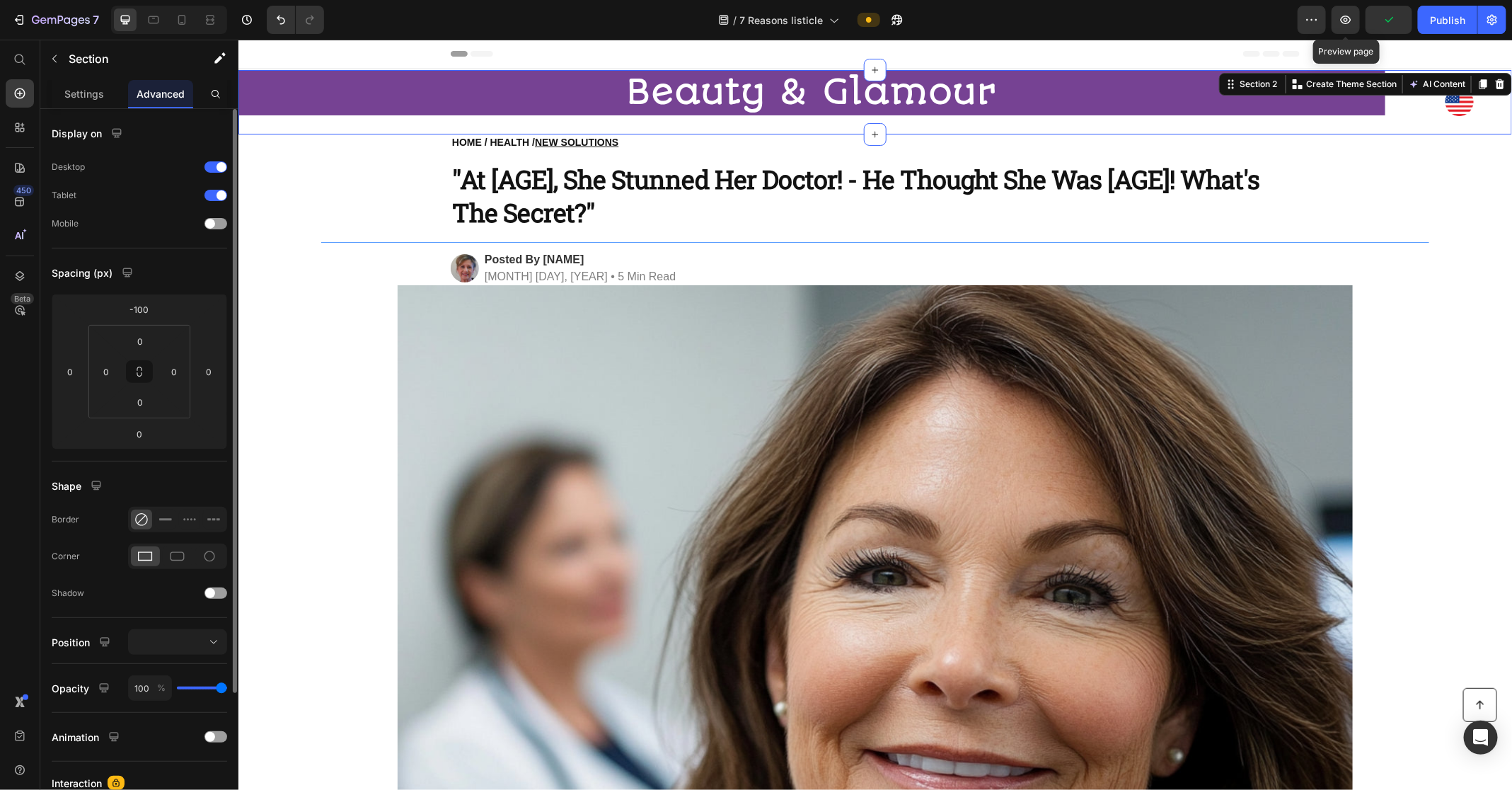 click on "⁠⁠⁠⁠⁠⁠⁠ Beauty & Glamour Heading" at bounding box center (811, 101) 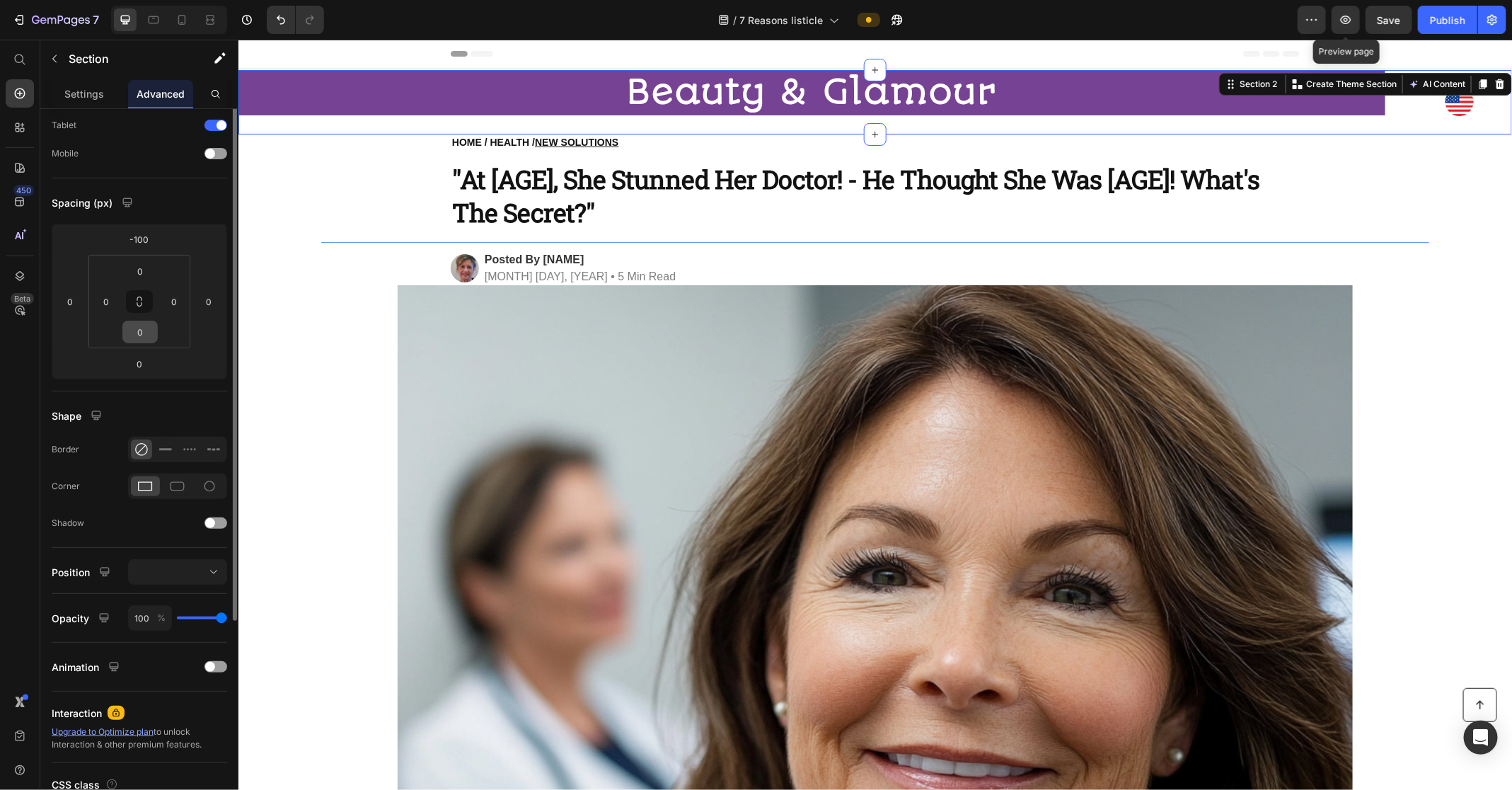 scroll, scrollTop: 0, scrollLeft: 0, axis: both 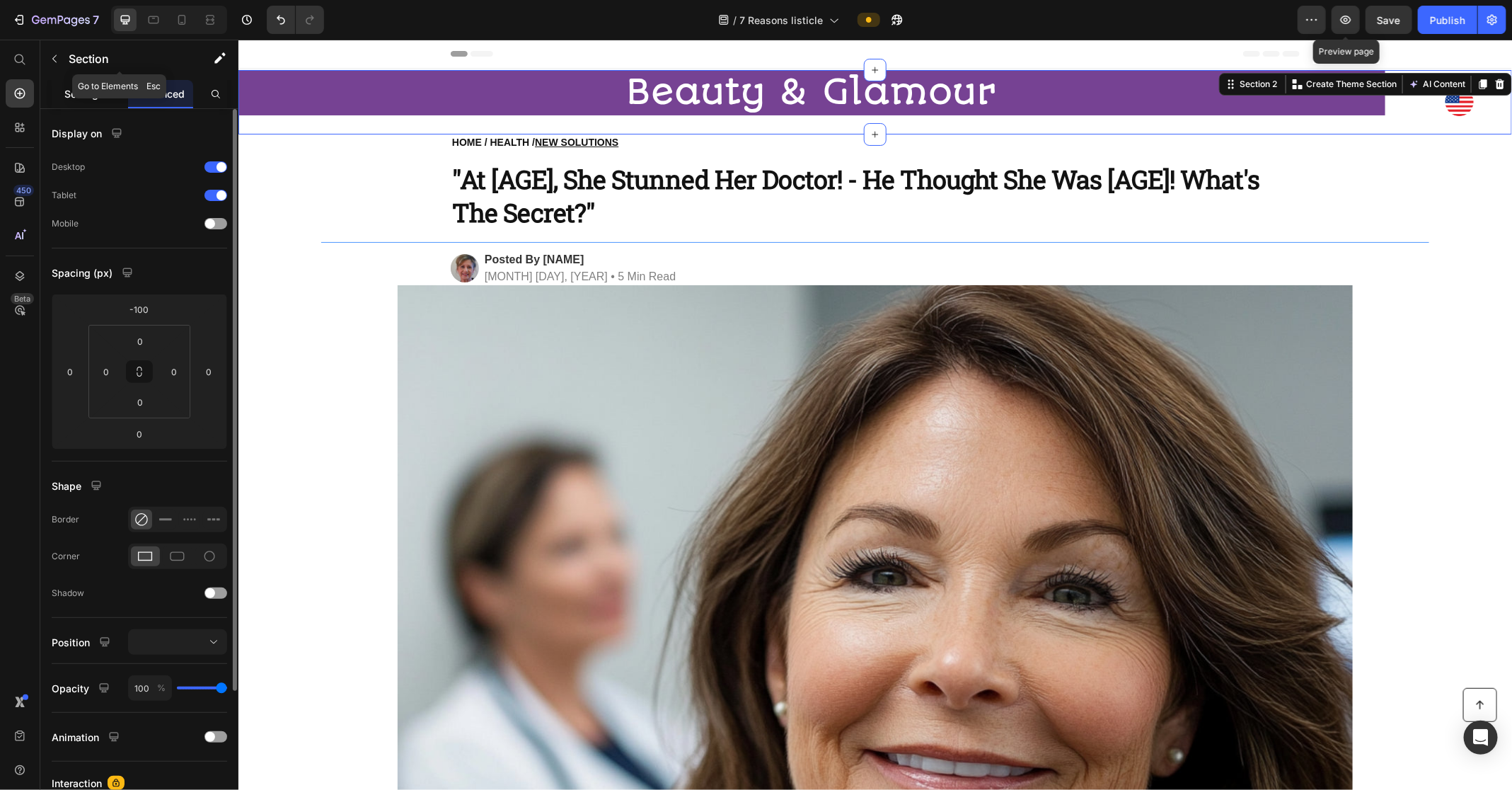 click on "Settings" 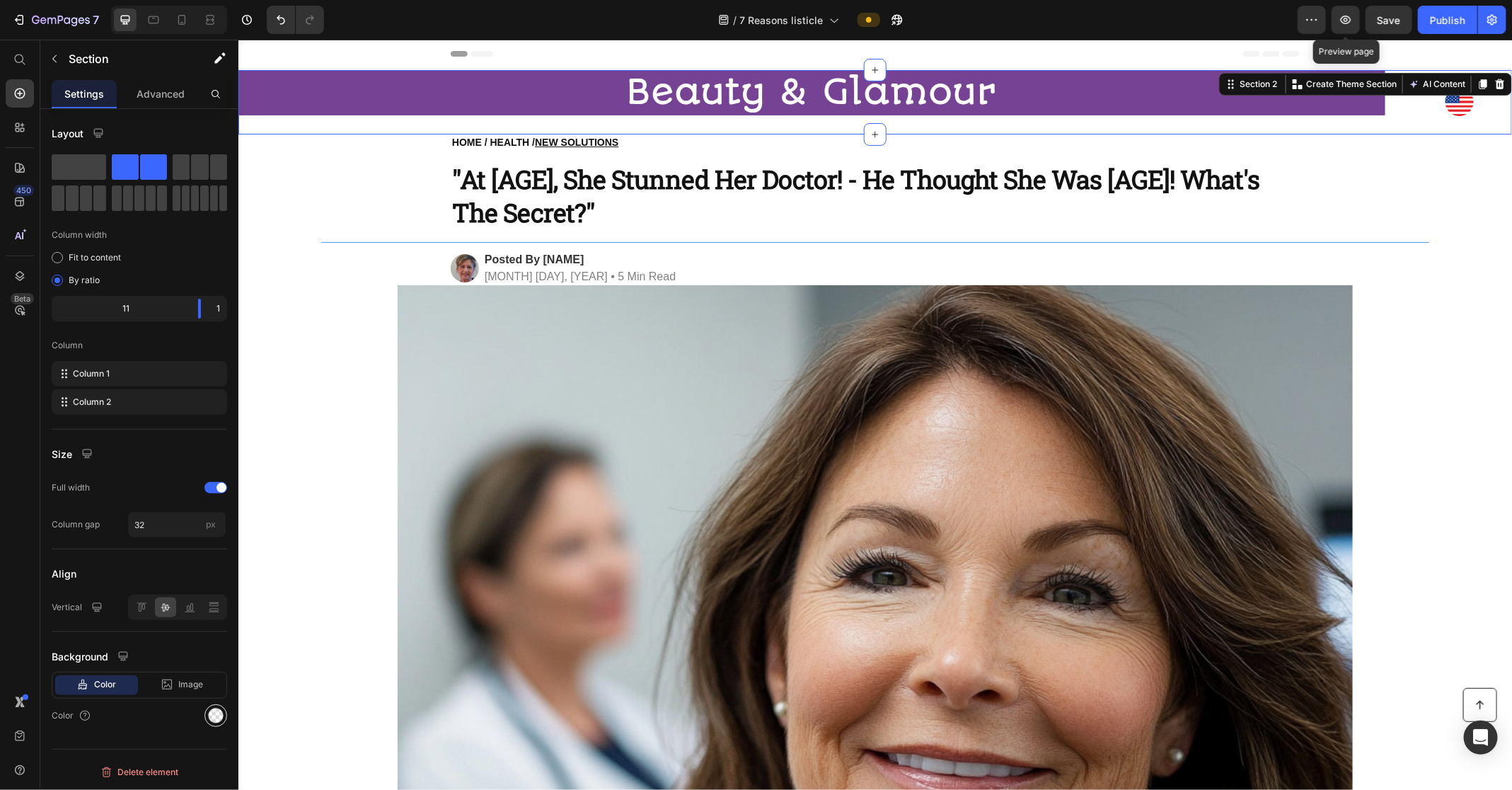 click 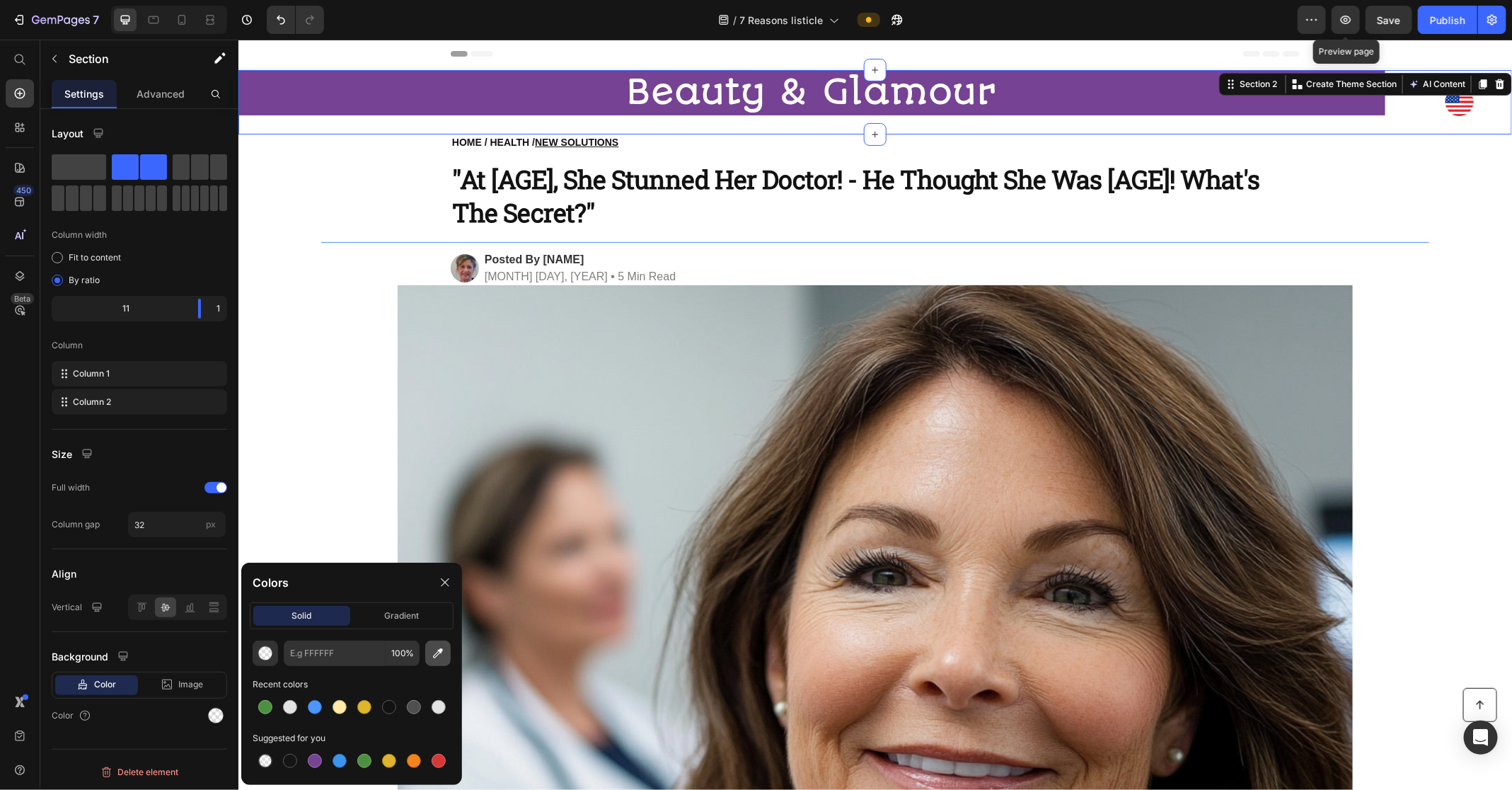 click at bounding box center (438, 653) 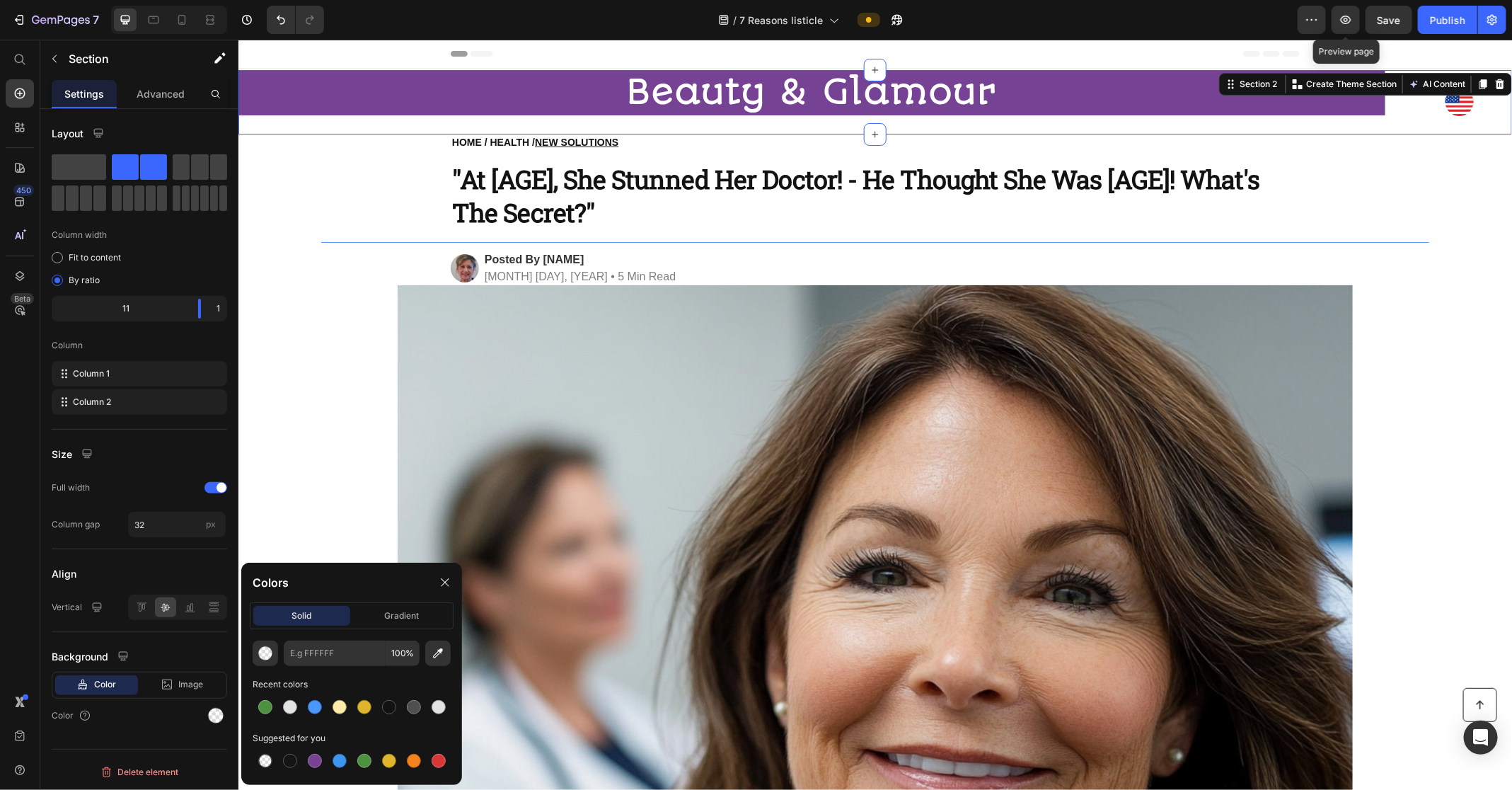 type on "764393" 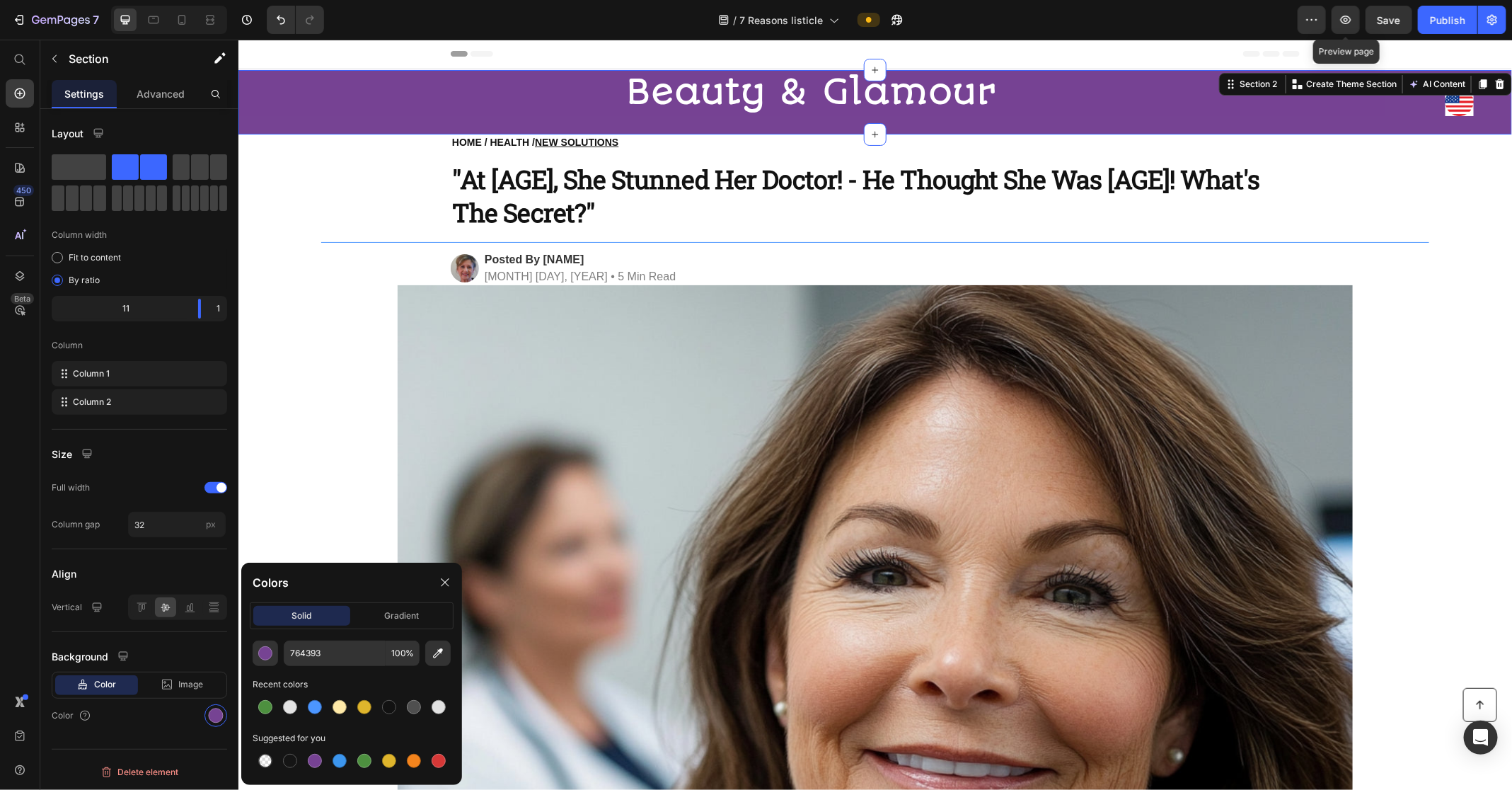click on "Image" at bounding box center (1459, 101) 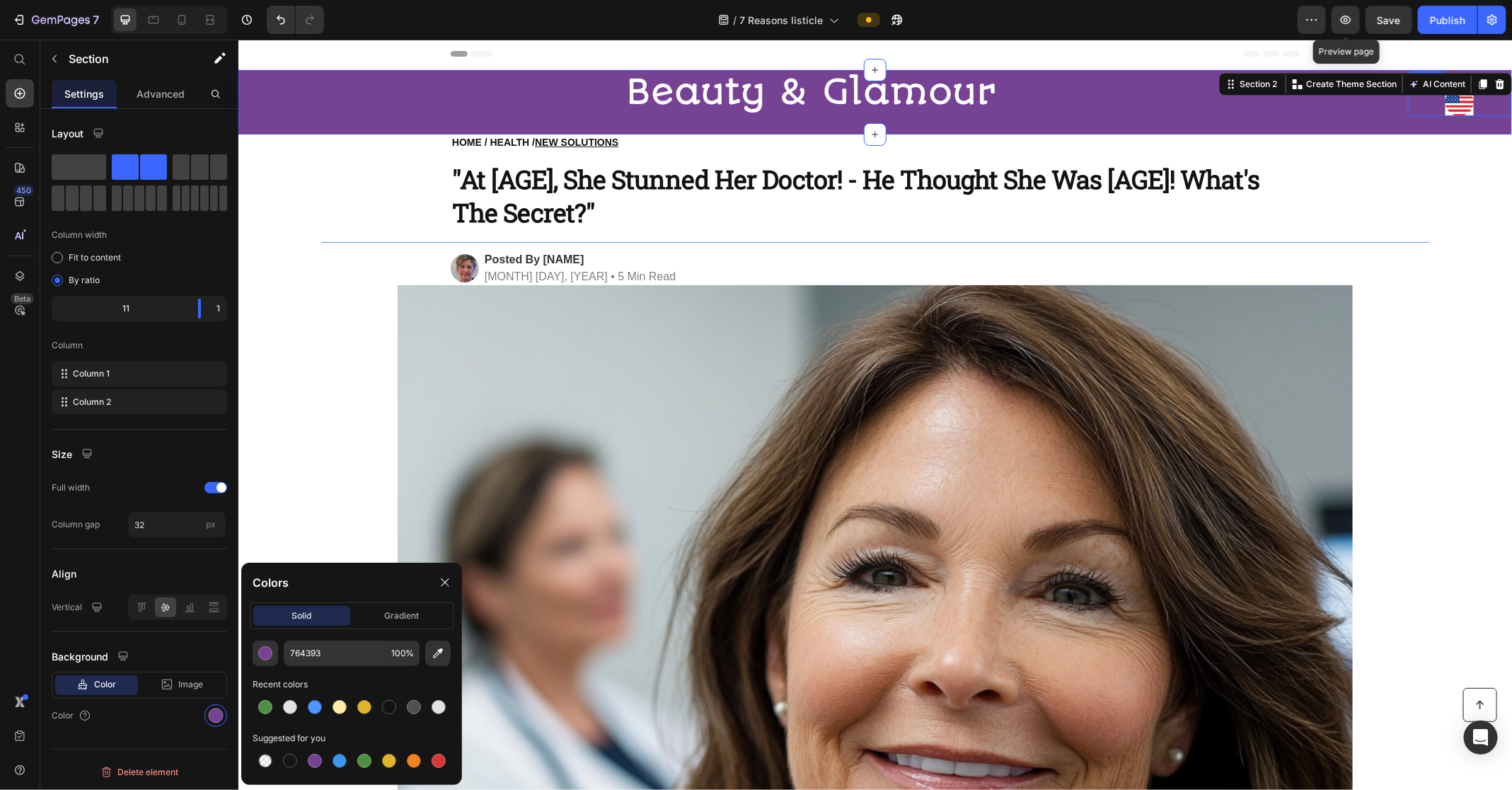 click at bounding box center [1459, 101] 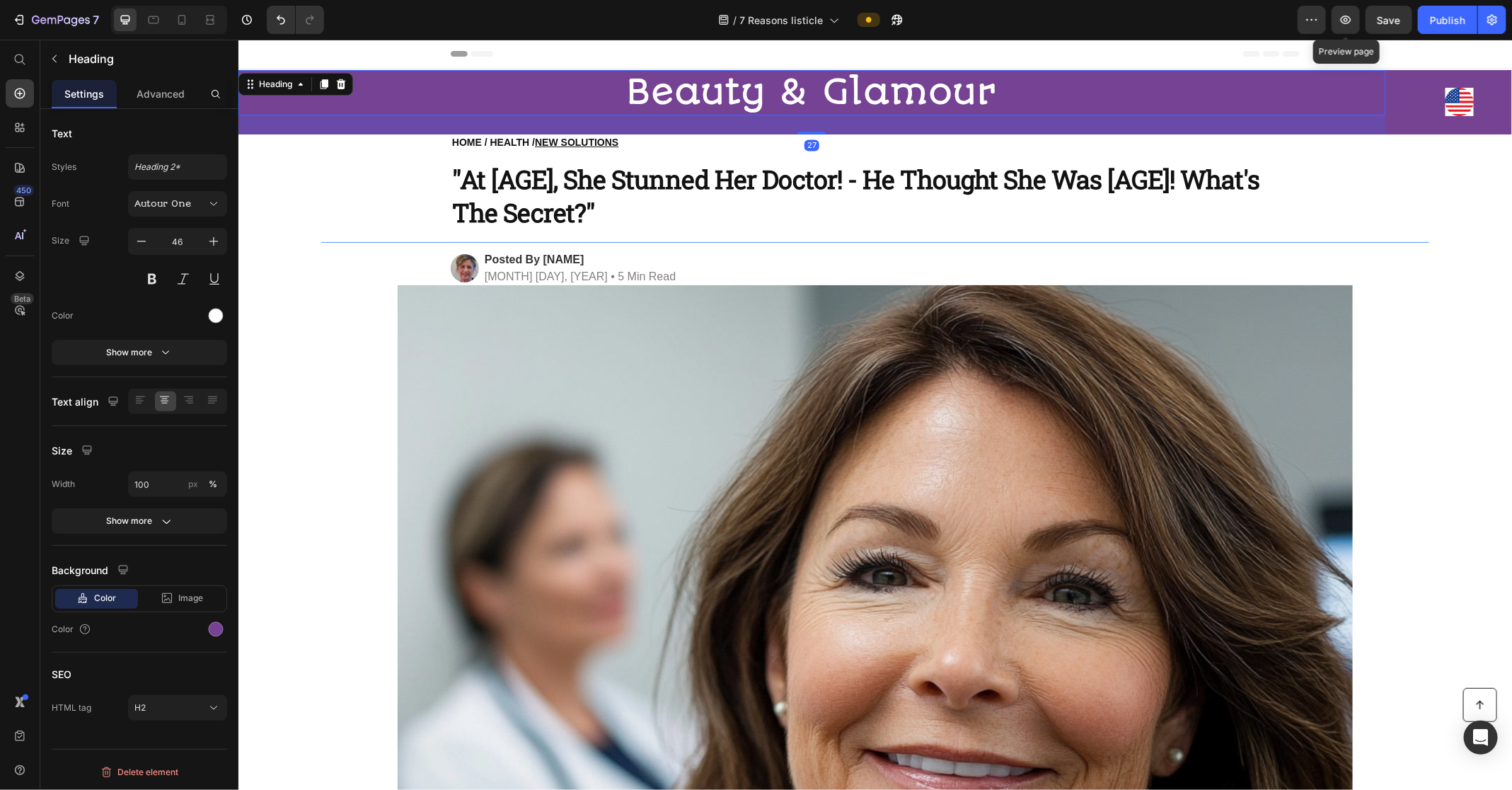 click on "Beauty & Glamour" at bounding box center [811, 91] 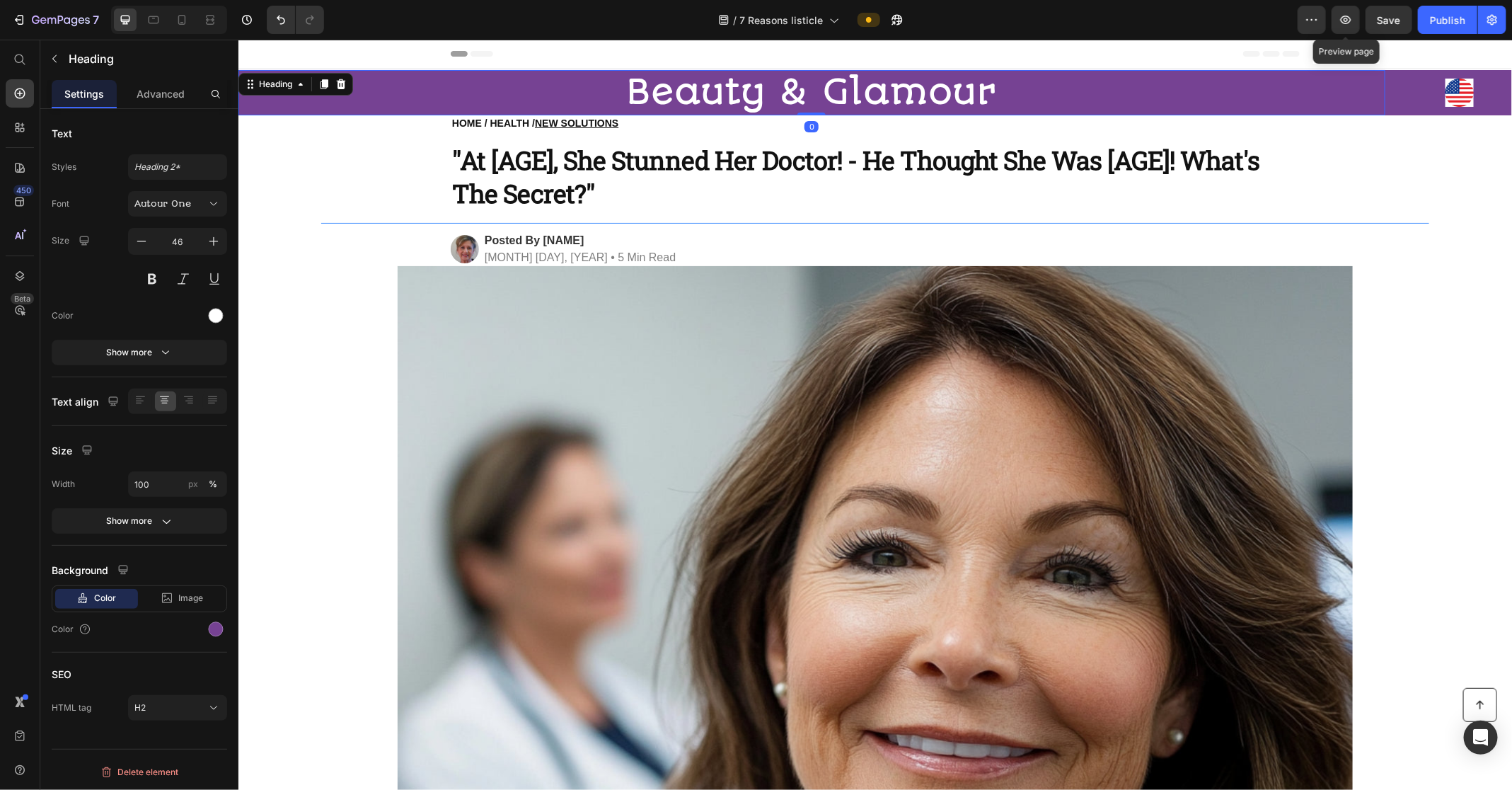 drag, startPoint x: 800, startPoint y: 132, endPoint x: 807, endPoint y: 108, distance: 25 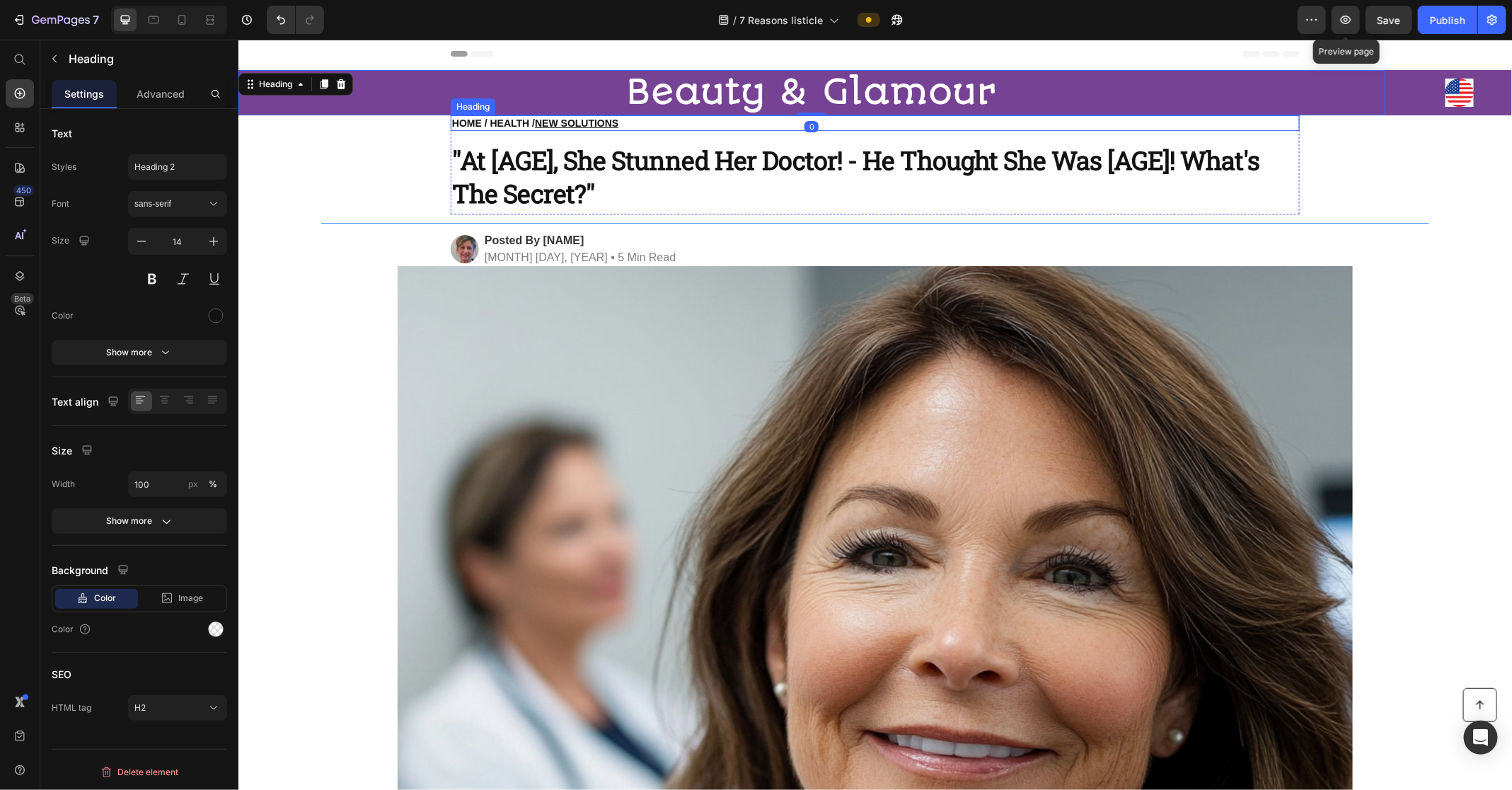 click on "HOME / HEALTH /  NEW SOLUTIONS" at bounding box center [875, 122] 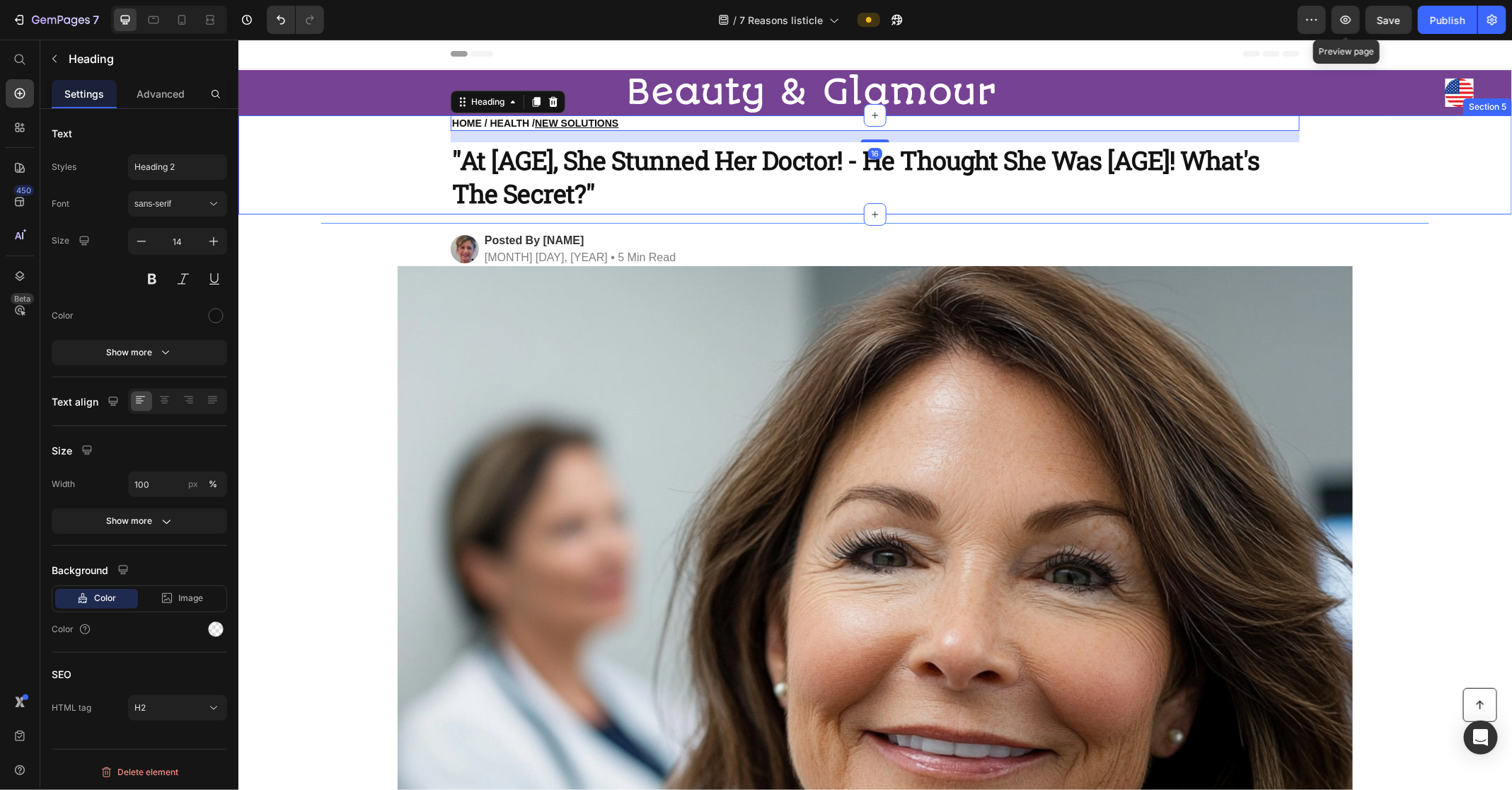 click on "HOME / HEALTH /  NEW SOLUTIONS Heading   16 "At 73, She Stunned Her Doctor! - He Thought She Was 55! What's The Secret?" Heading Row" at bounding box center [875, 164] 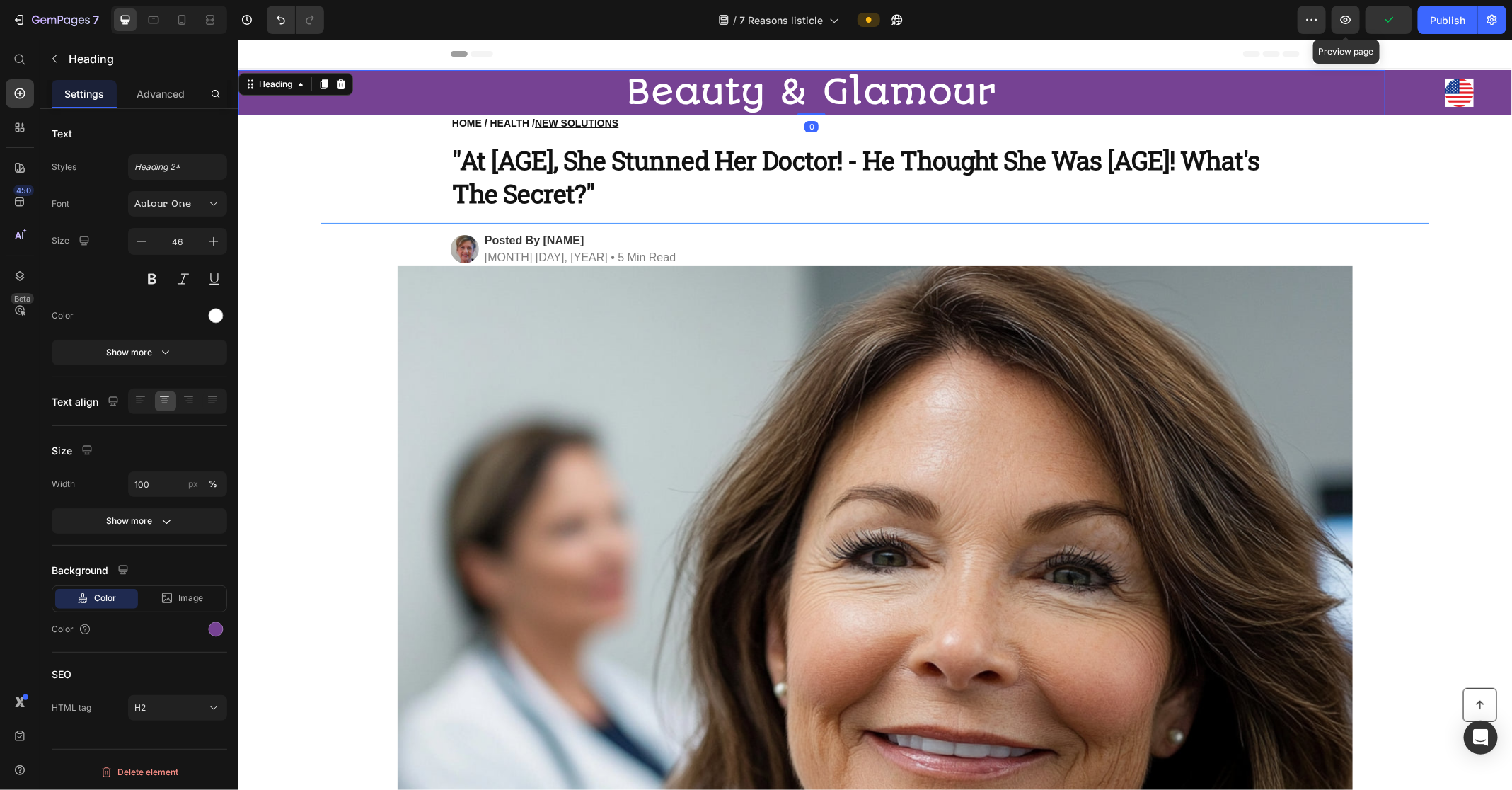 click on "⁠⁠⁠⁠⁠⁠⁠ Beauty & Glamour Heading   0" at bounding box center [811, 92] 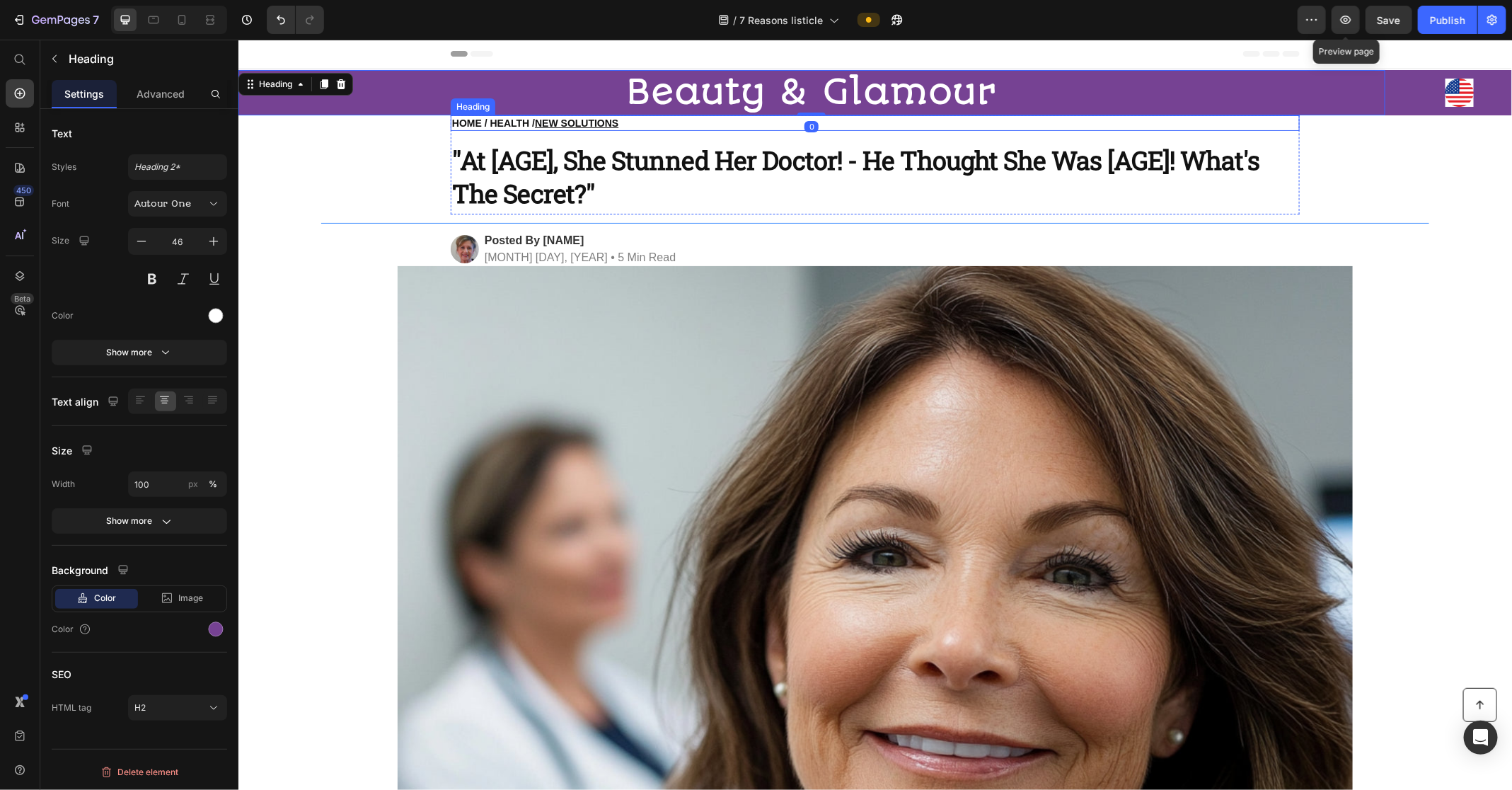 click on "HOME / HEALTH /  NEW SOLUTIONS" at bounding box center [875, 122] 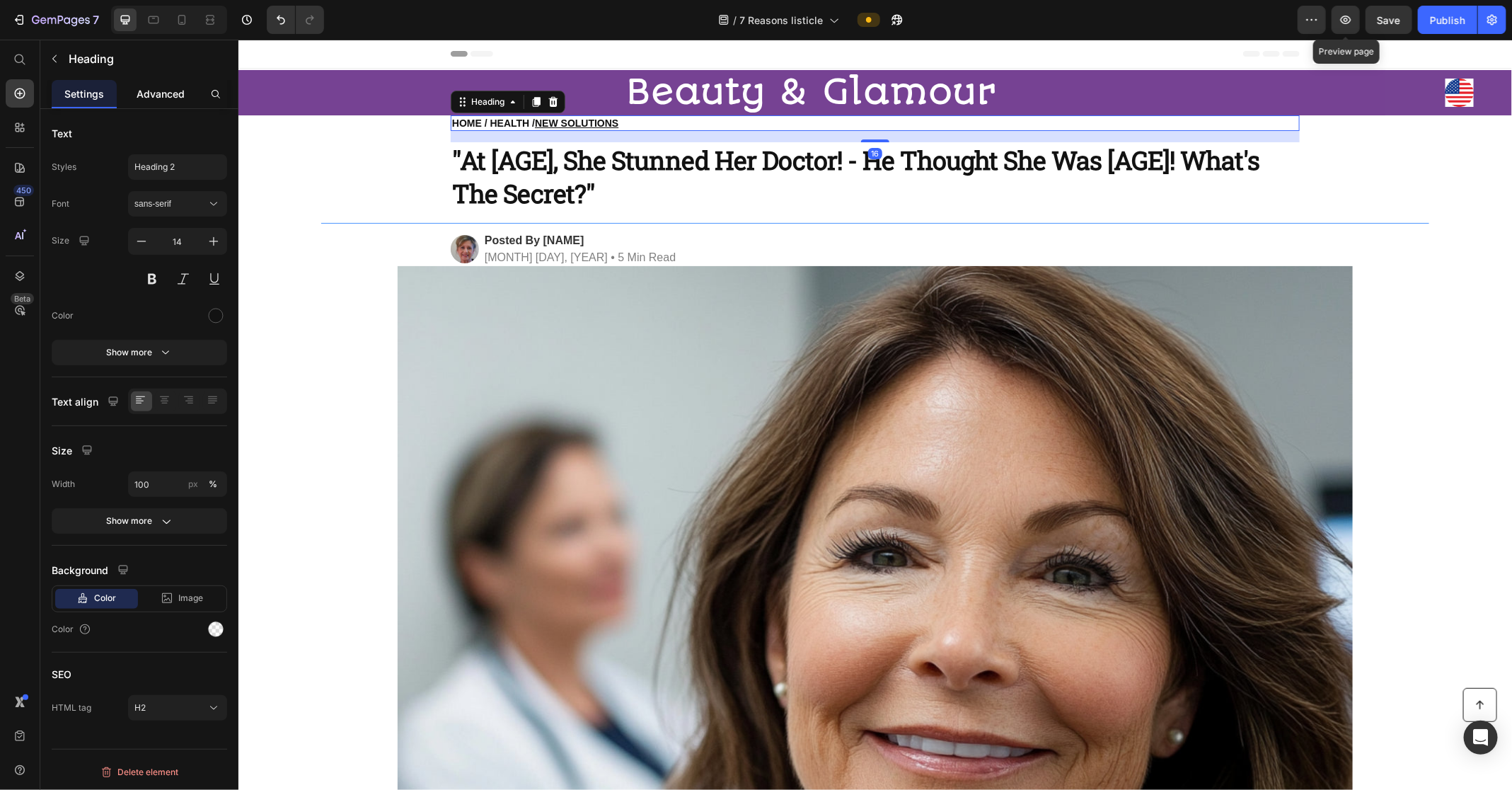 click on "Advanced" at bounding box center (161, 93) 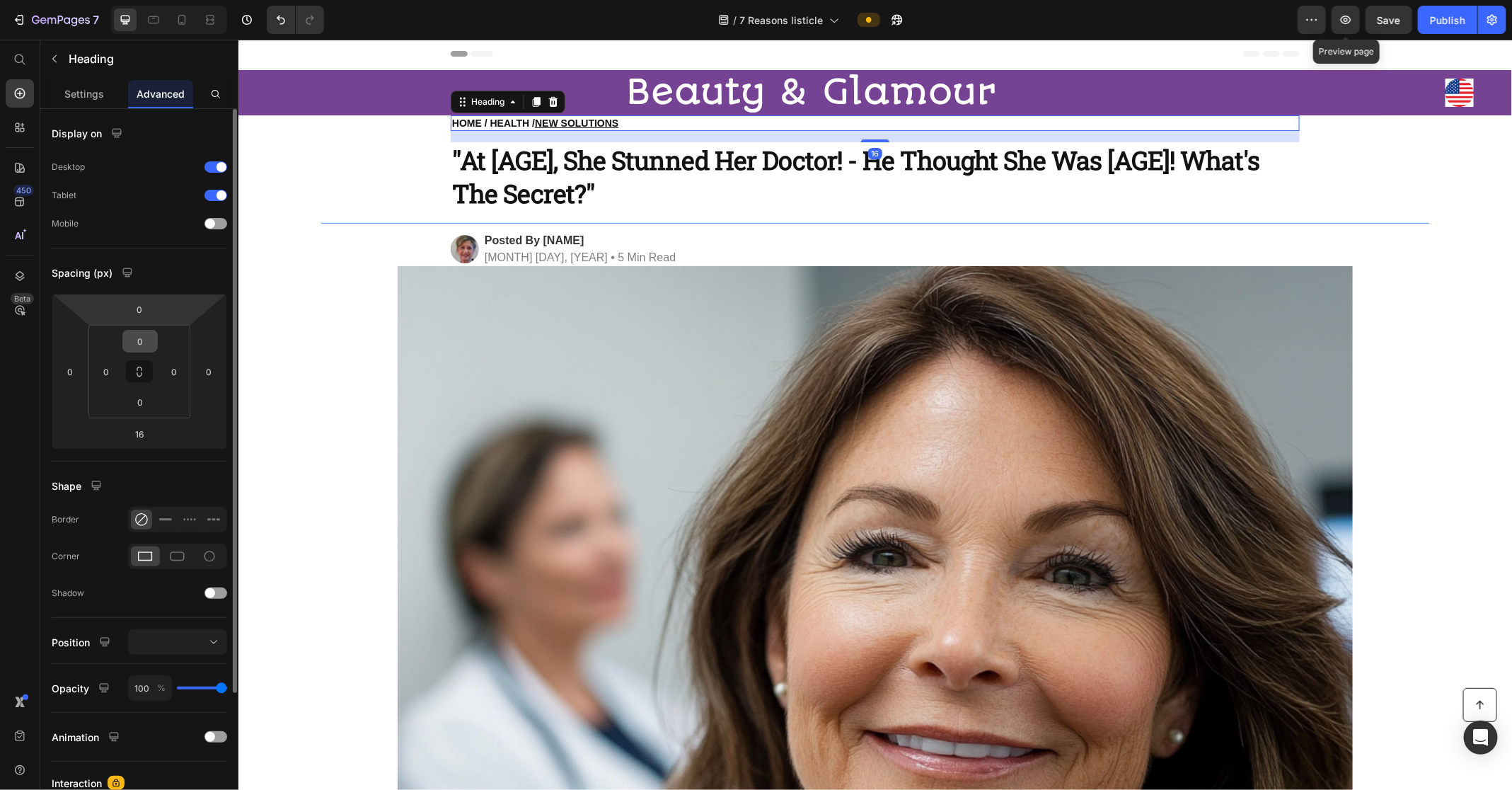 click on "0" at bounding box center (140, 341) 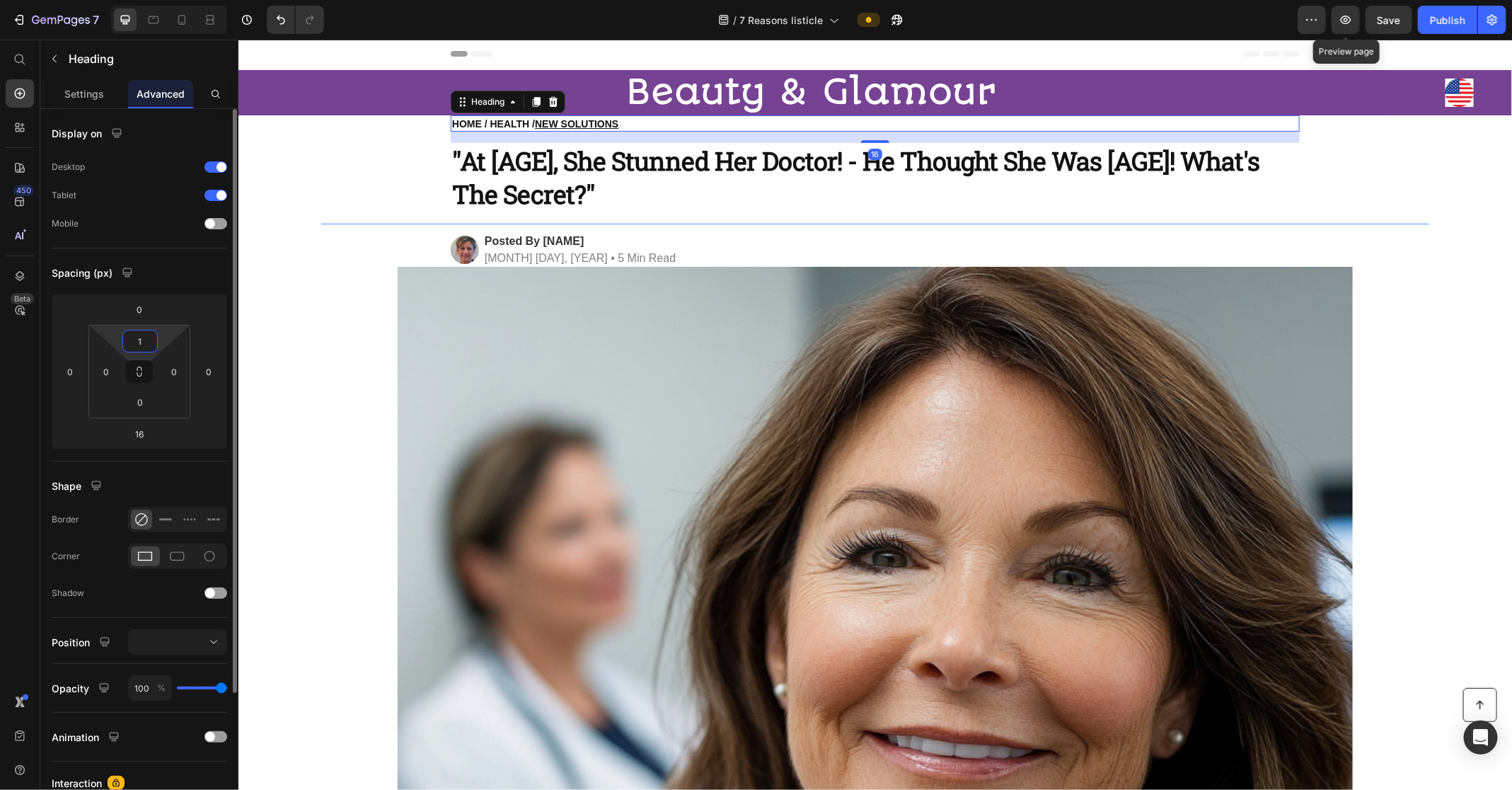 type on "10" 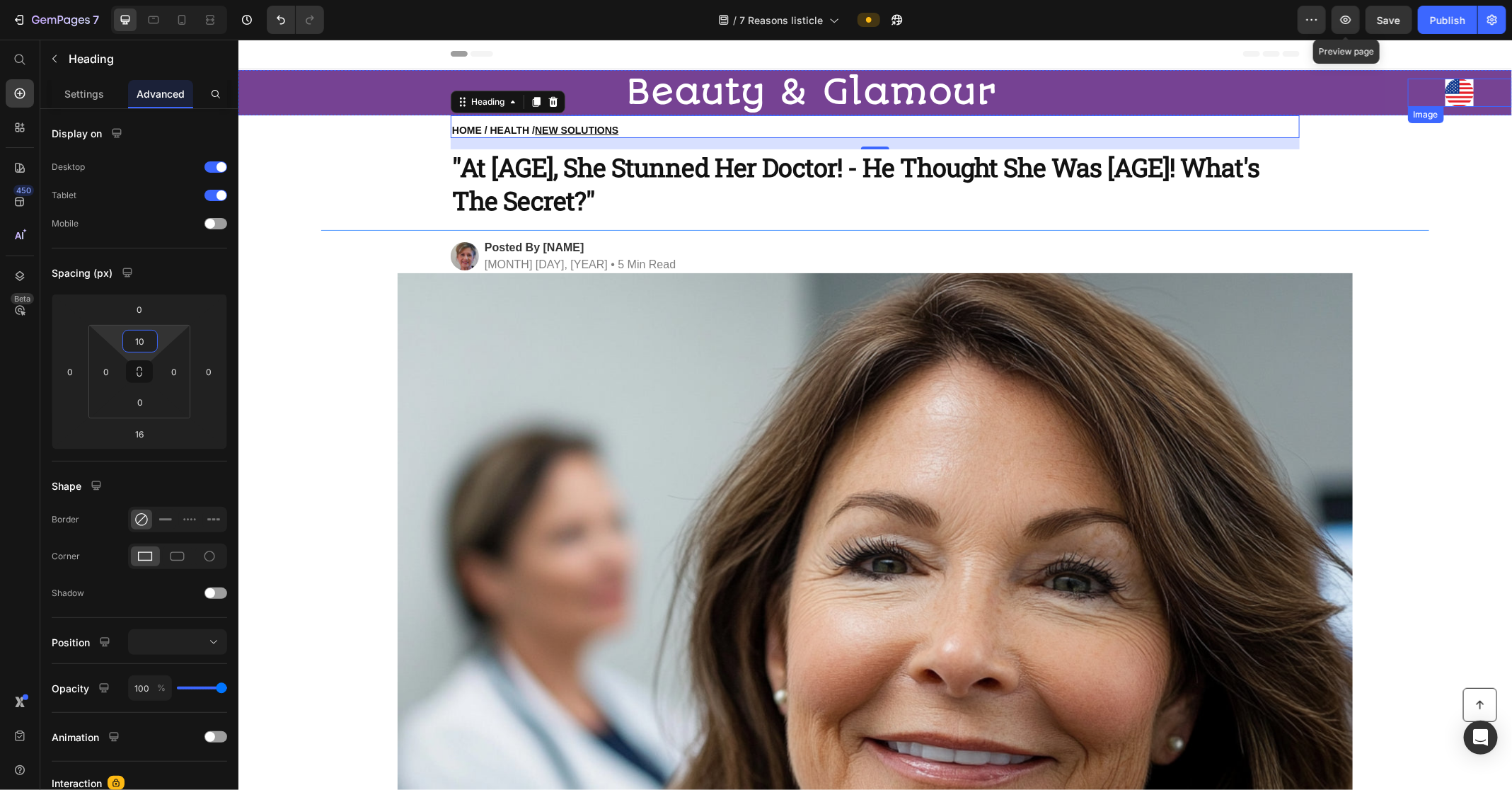 click at bounding box center [1459, 92] 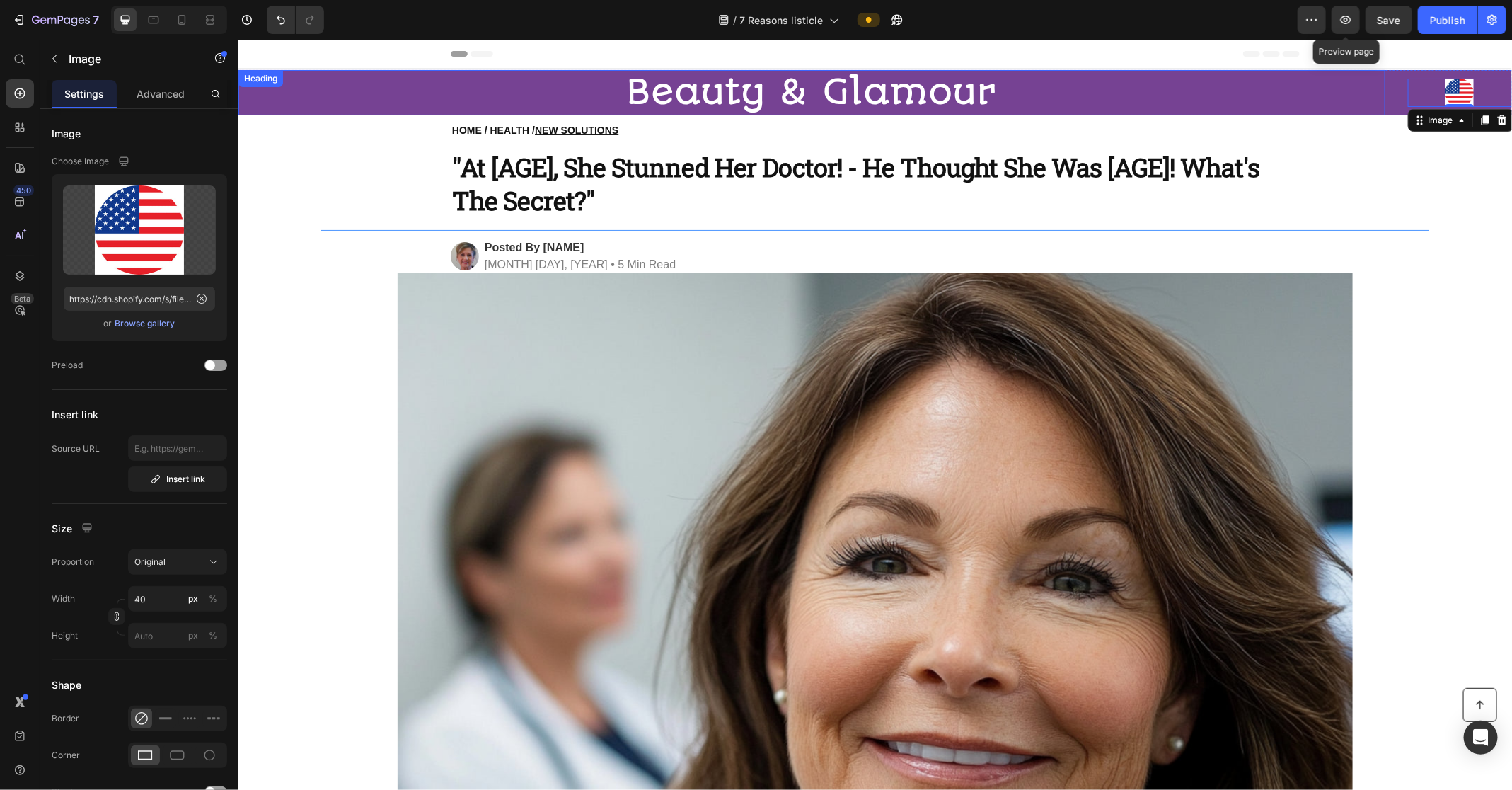 click on "⁠⁠⁠⁠⁠⁠⁠ Beauty & Glamour" at bounding box center (811, 92) 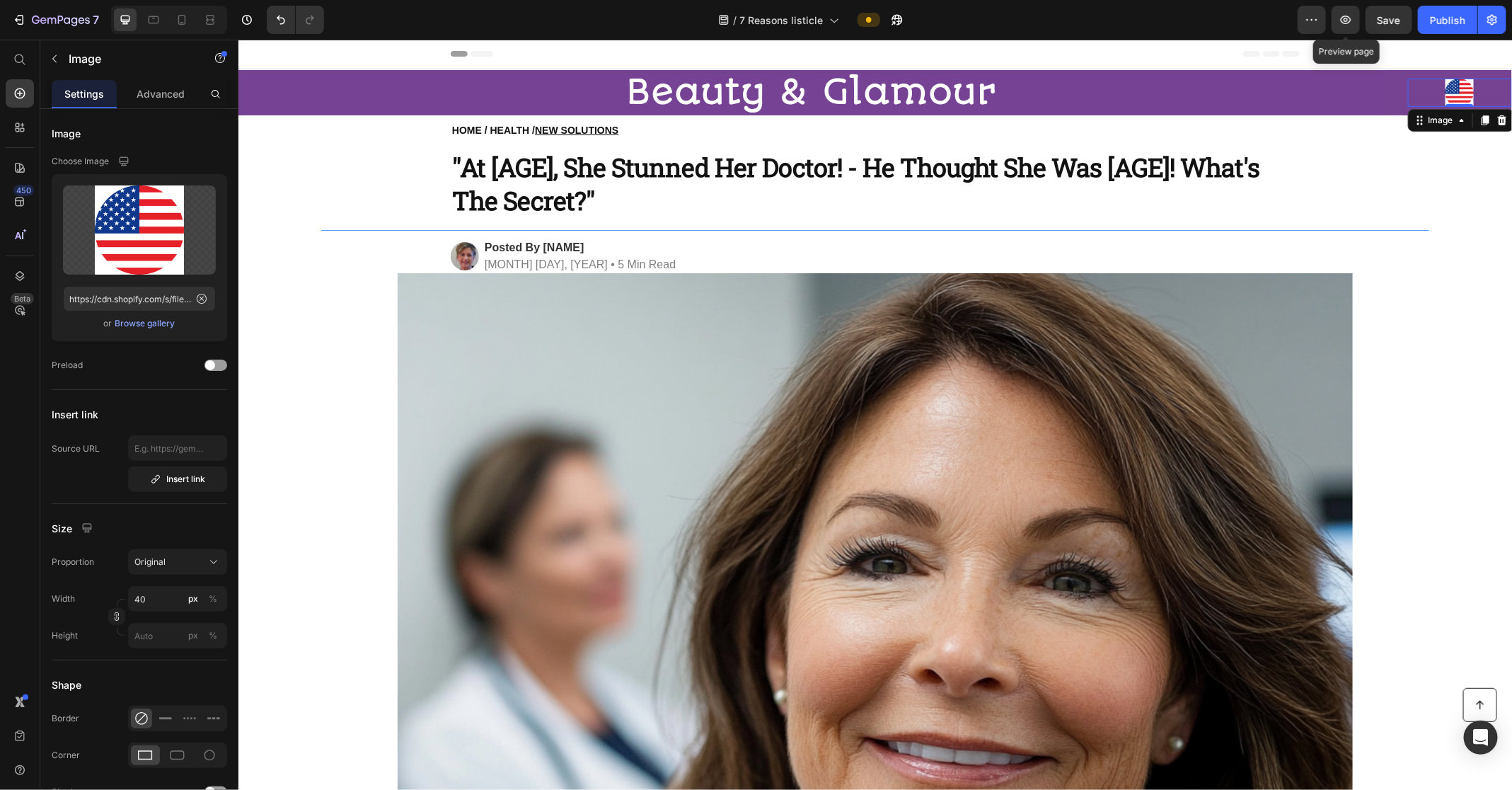 click at bounding box center (1459, 92) 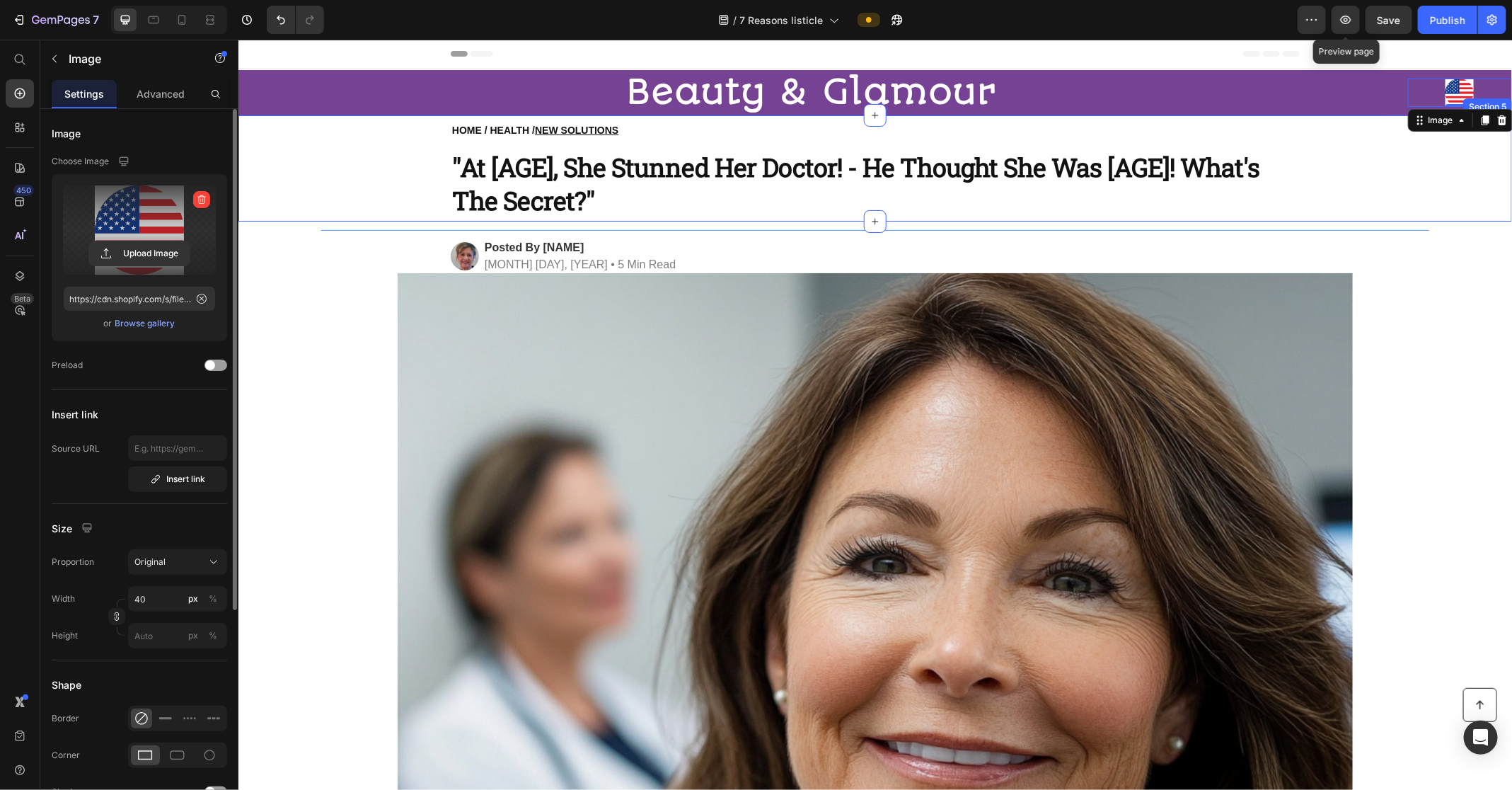 click on "Upload Image" at bounding box center [139, 230] 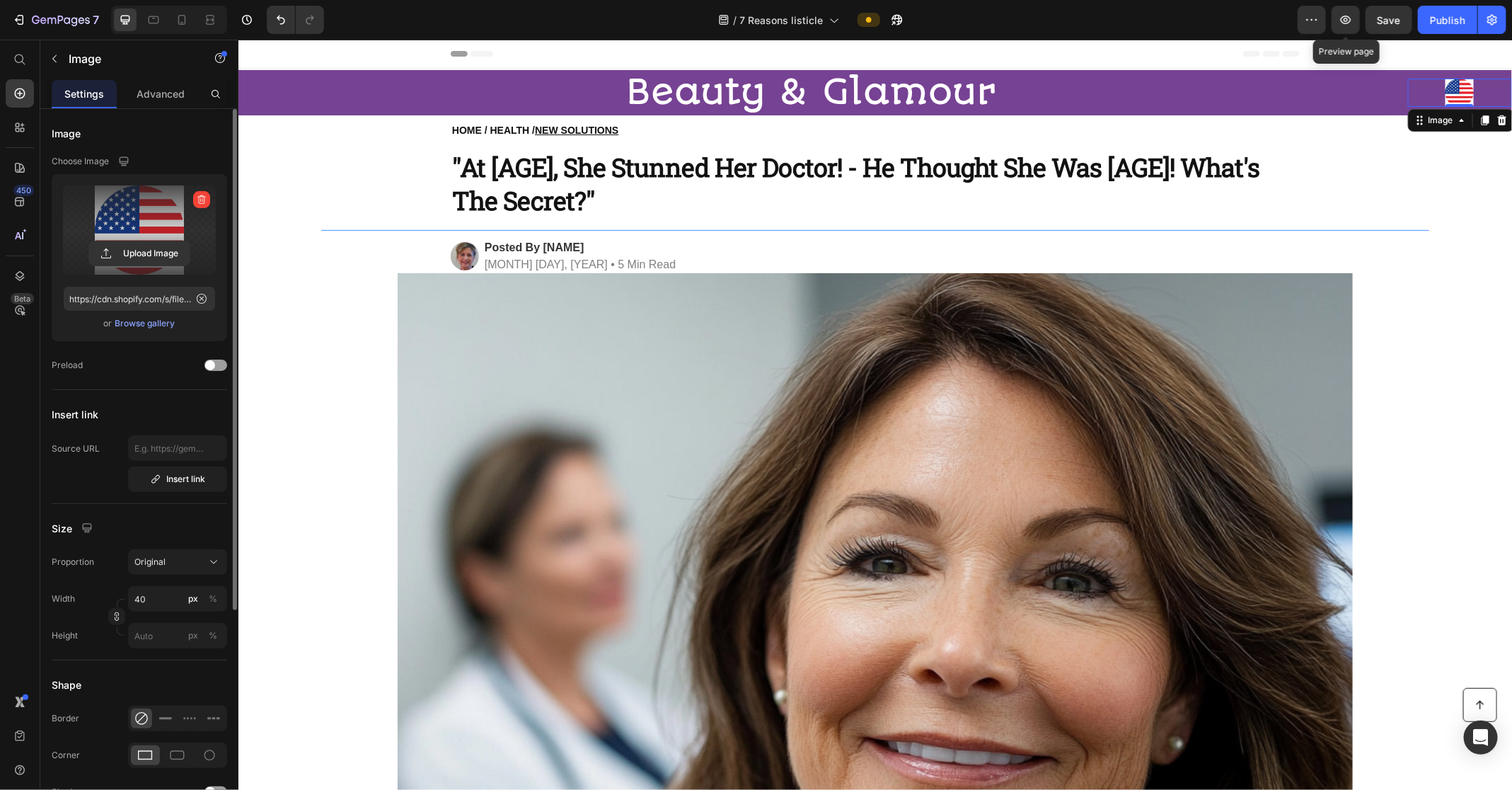 click at bounding box center (139, 230) 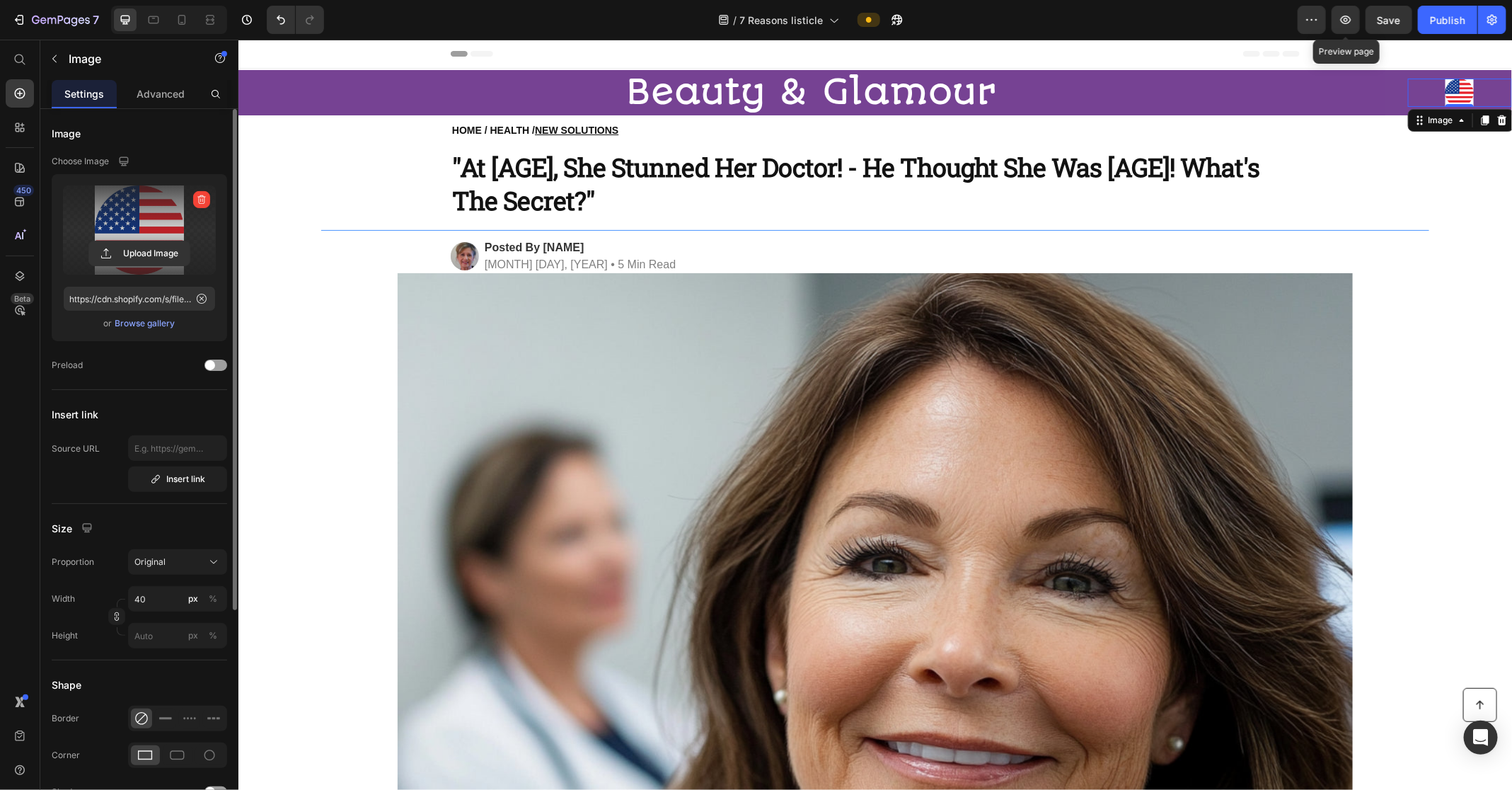 click 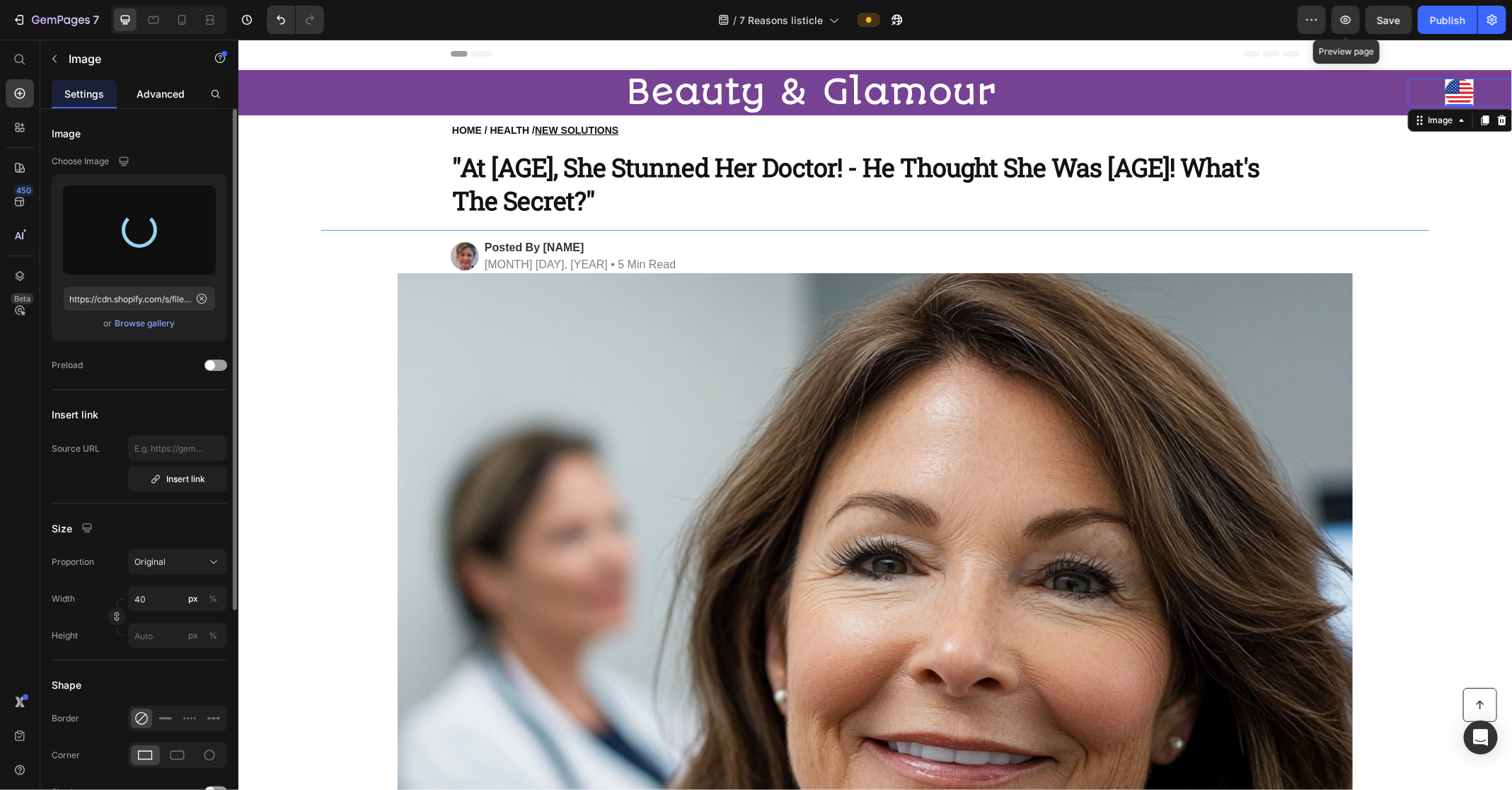 type on "https://cdn.shopify.com/s/files/1/0970/0435/5923/files/gempages_573677940785546130-b9afd372-eefa-4efe-98de-9f98dfe72021.png" 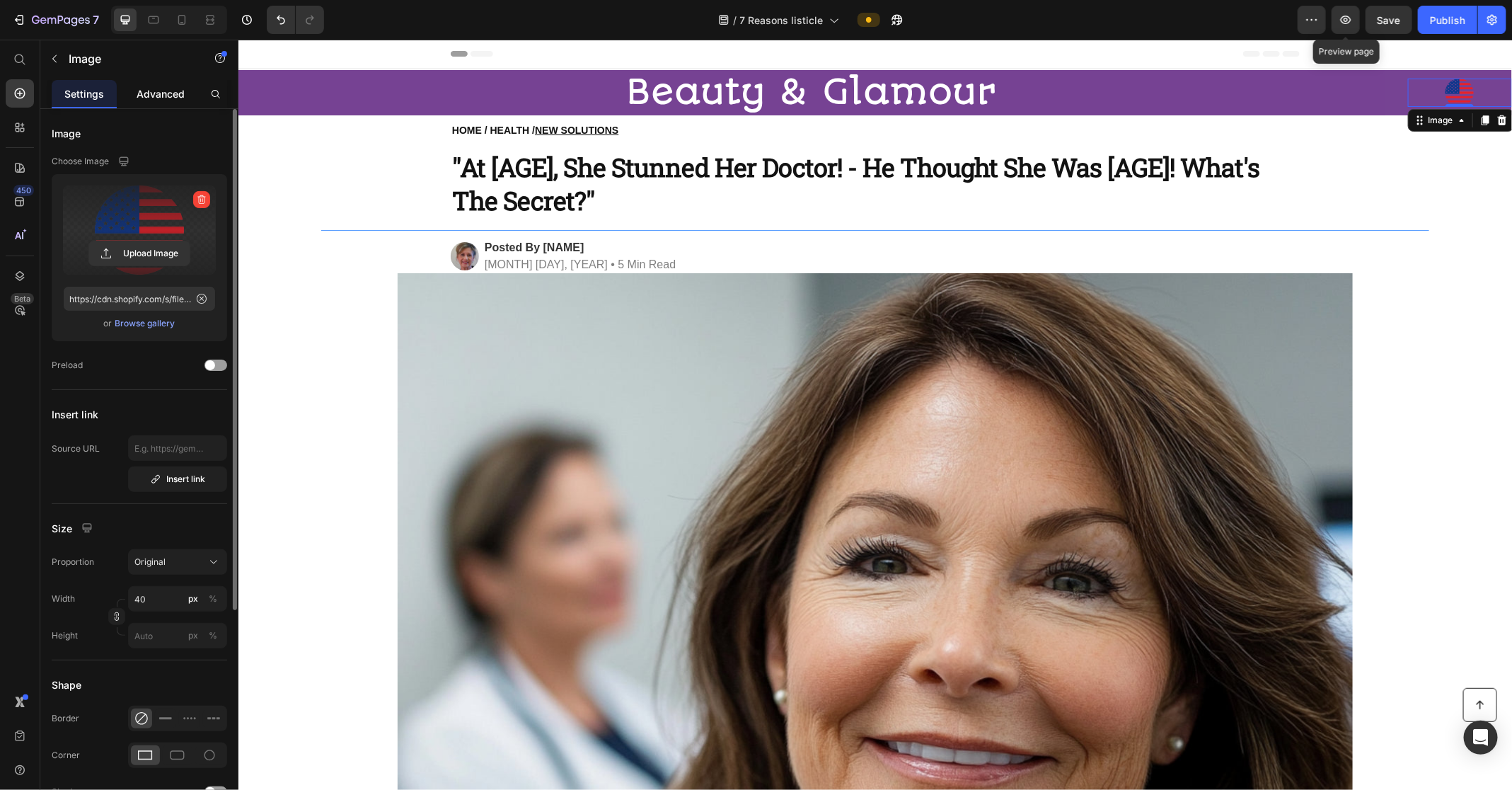 click on "Advanced" at bounding box center [161, 93] 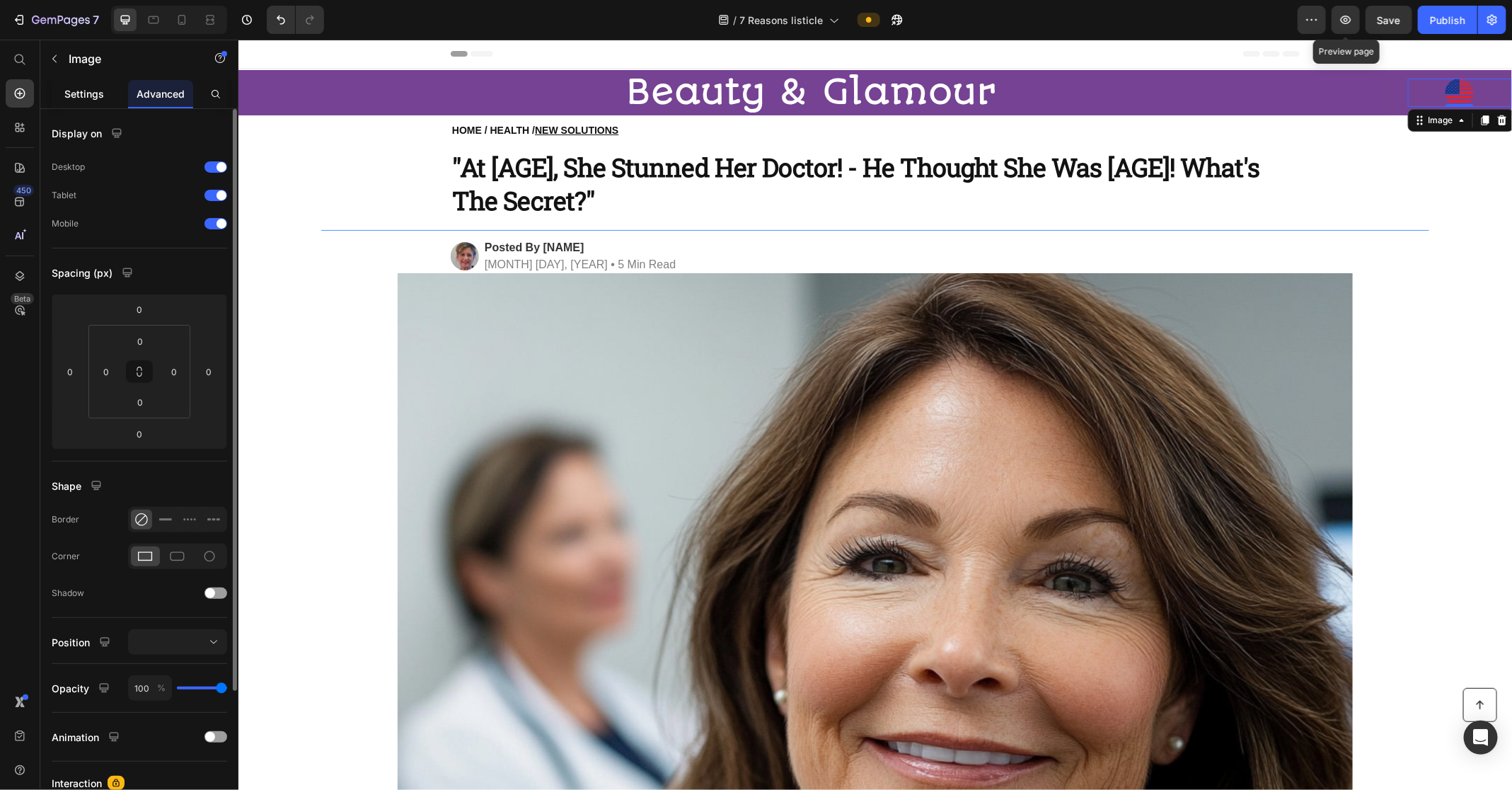 click on "Settings" 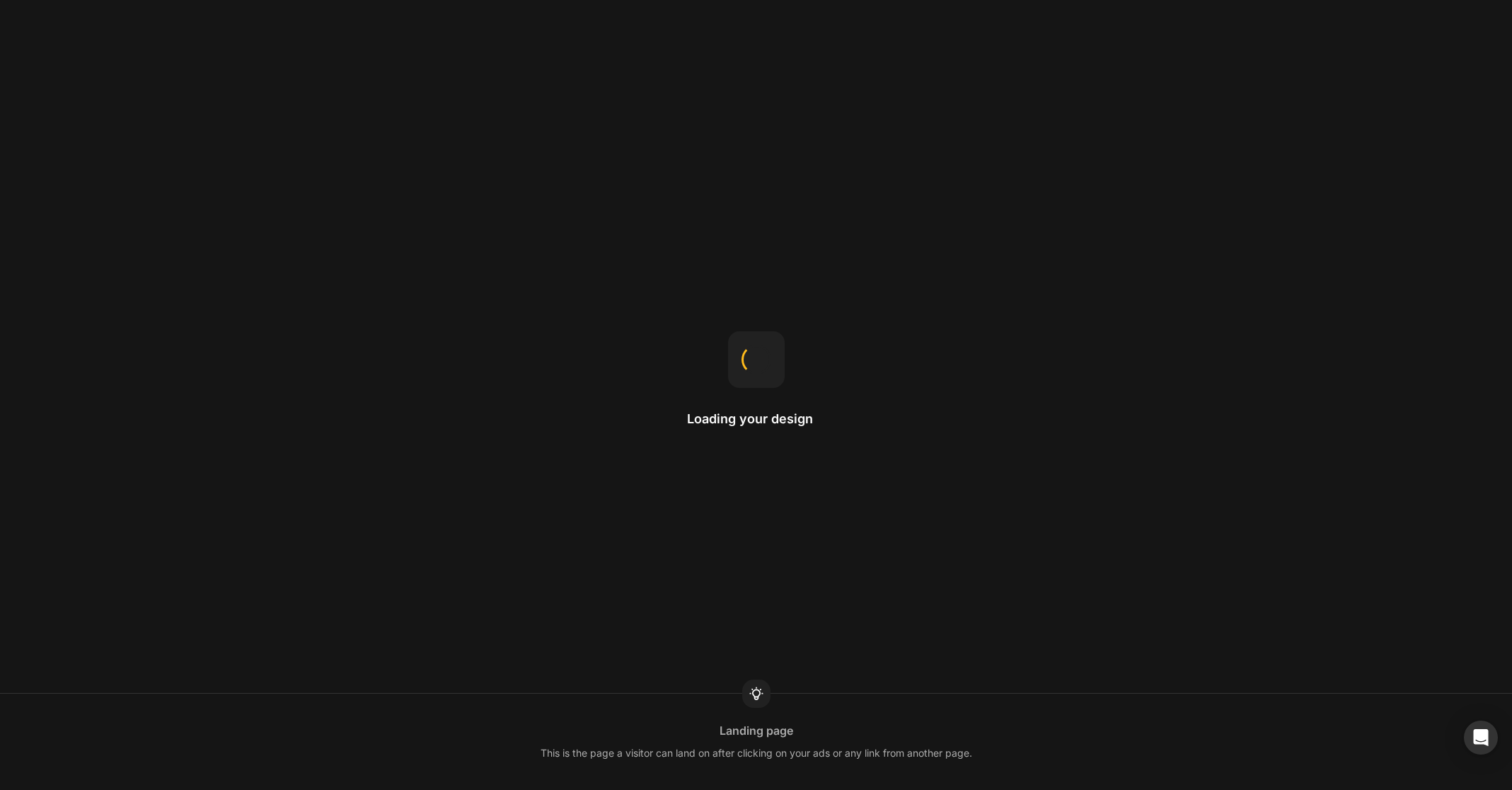 scroll, scrollTop: 0, scrollLeft: 0, axis: both 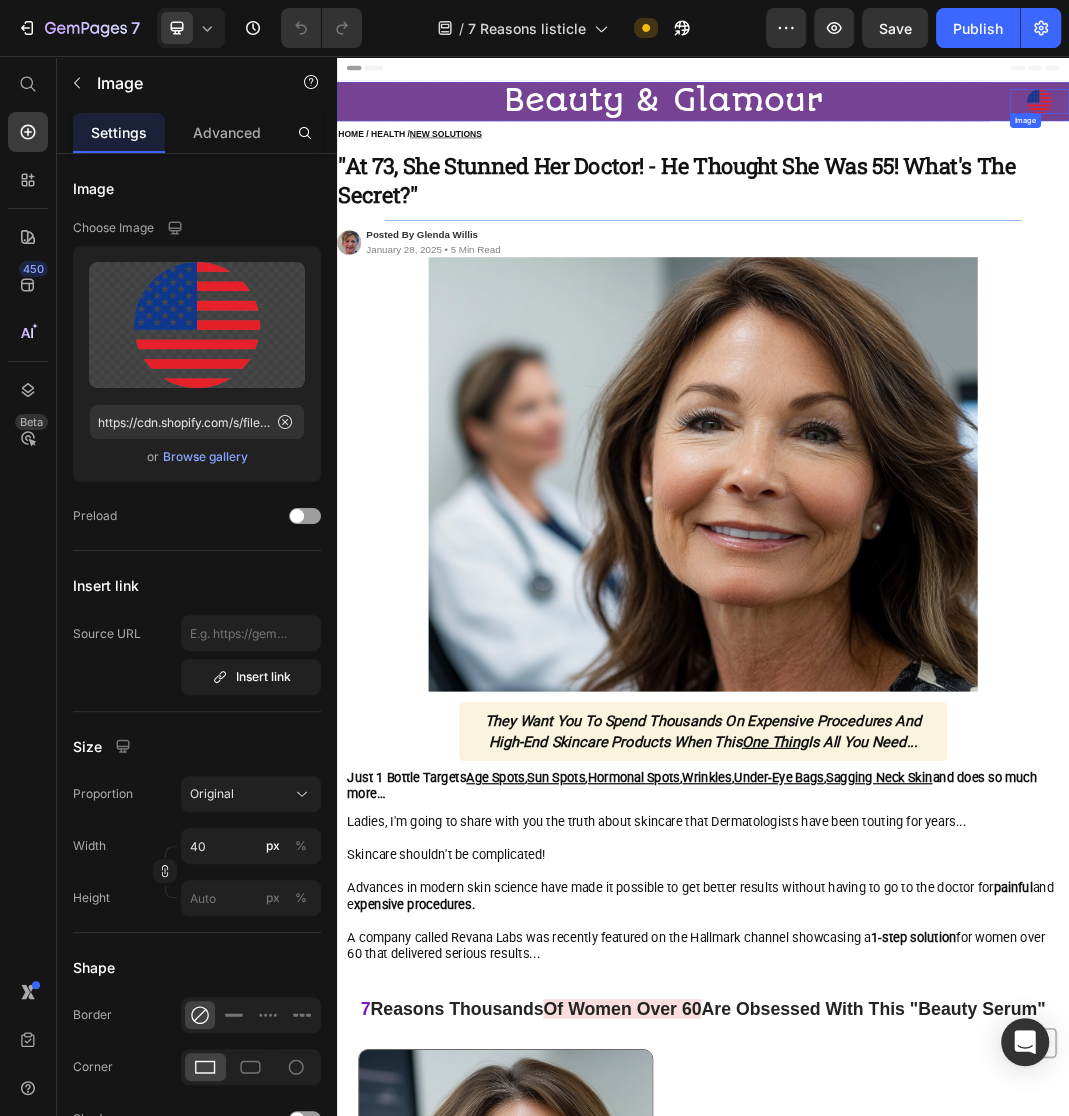 click on "Image" at bounding box center (1488, 131) 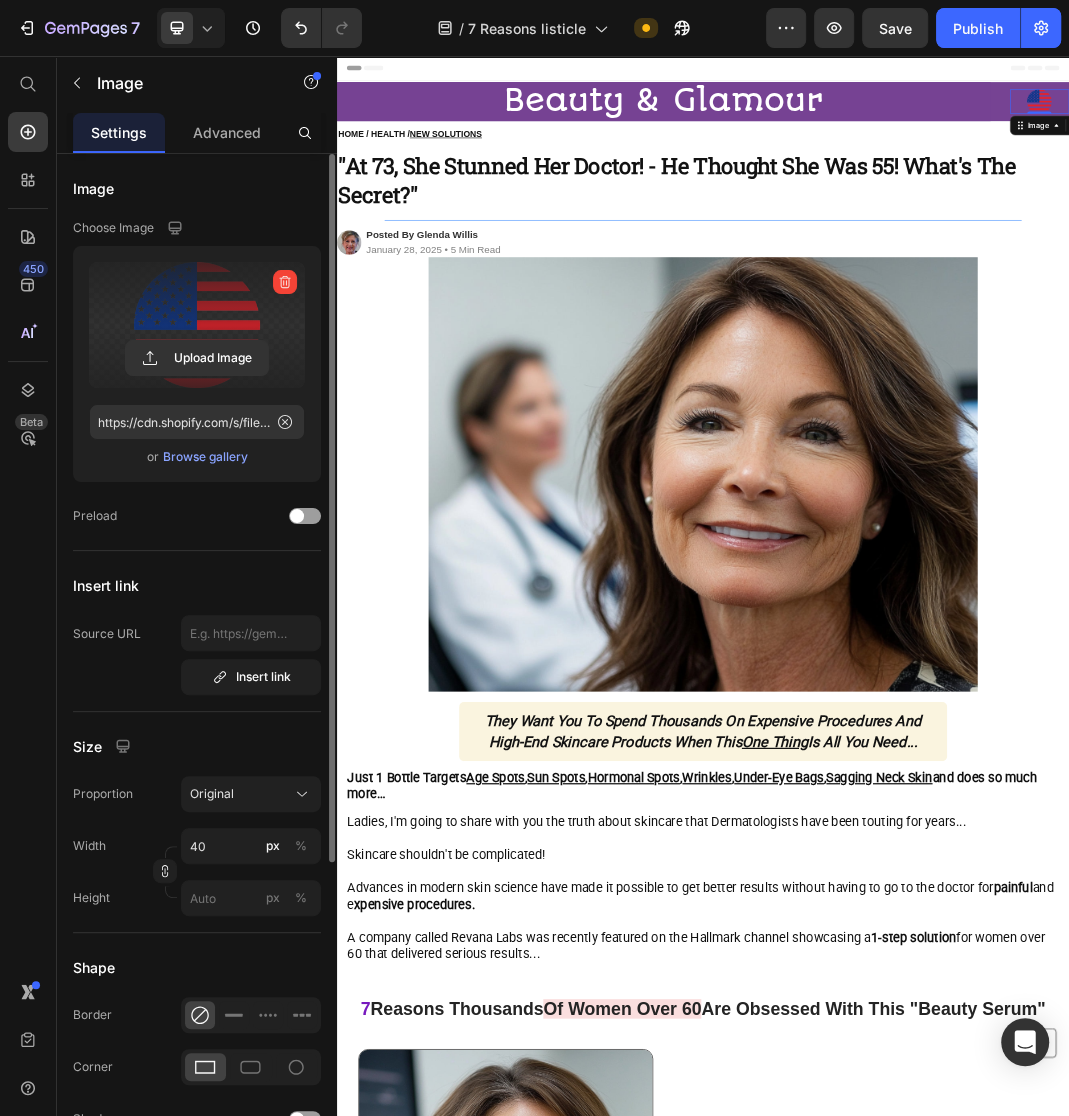 click at bounding box center [197, 325] 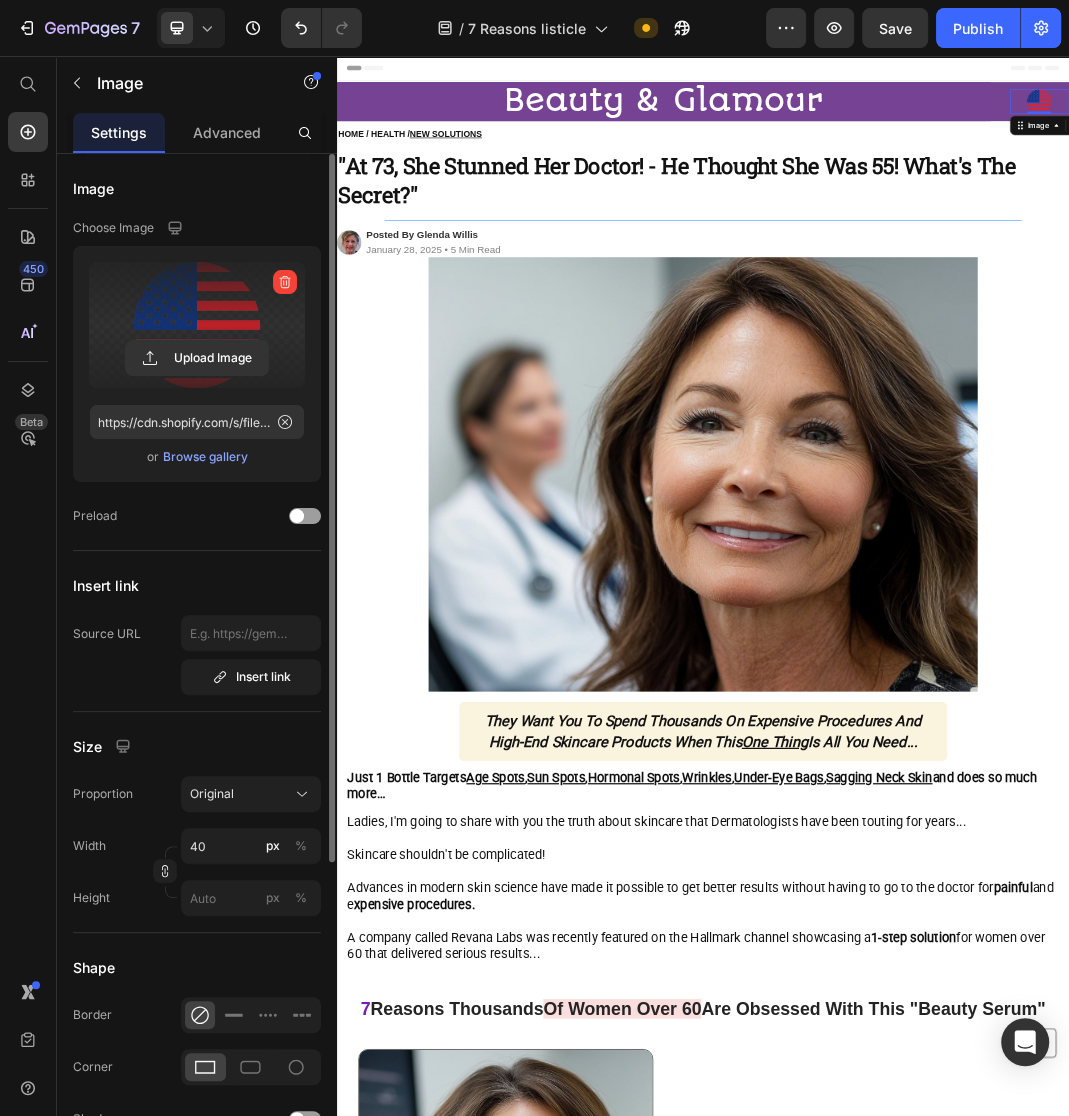 click 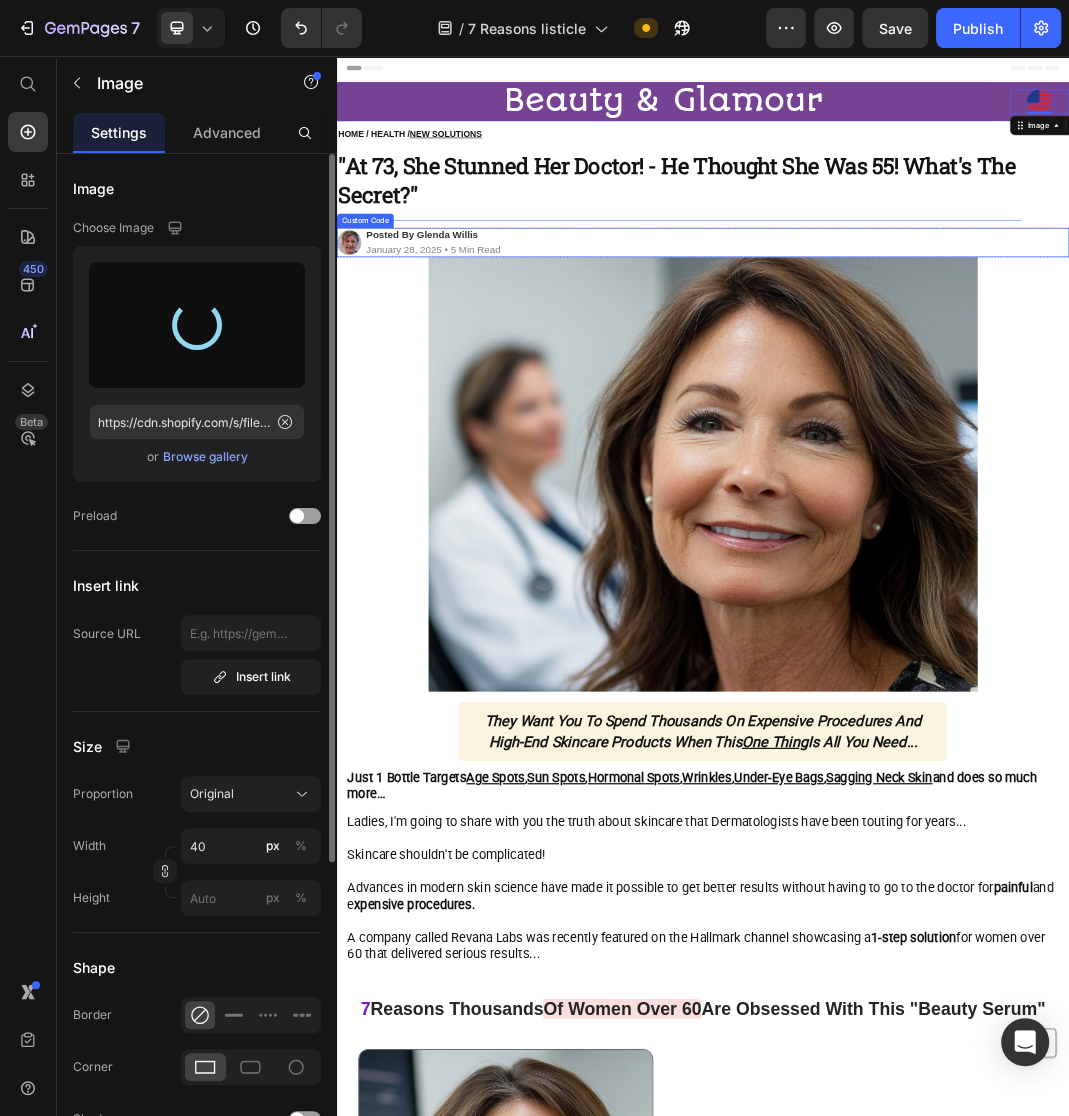 type on "https://cdn.shopify.com/s/files/1/0970/0435/5923/files/gempages_573677940785546130-4aa6c2c4-b36d-407b-b0e9-774df912516a.png" 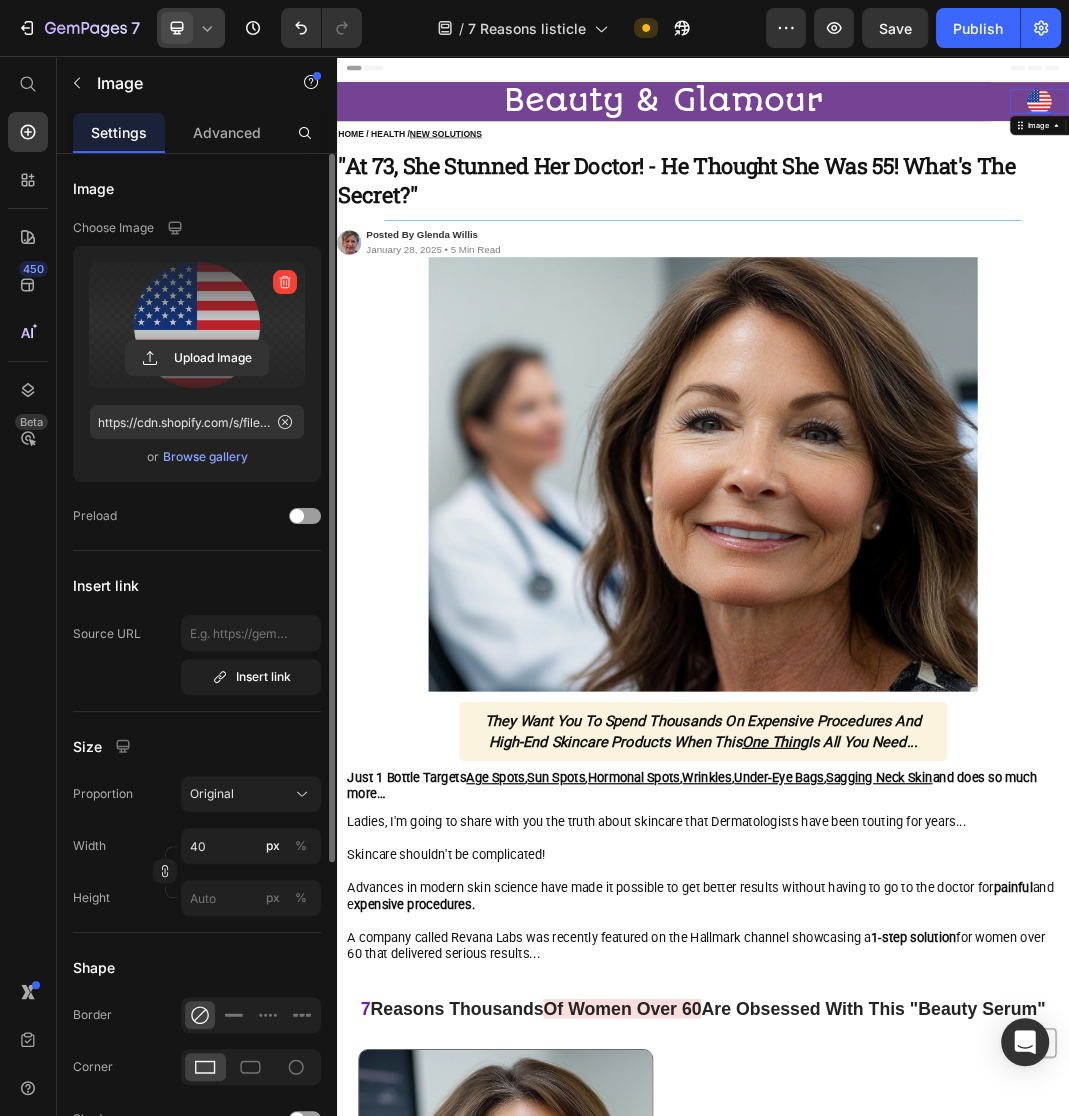 click 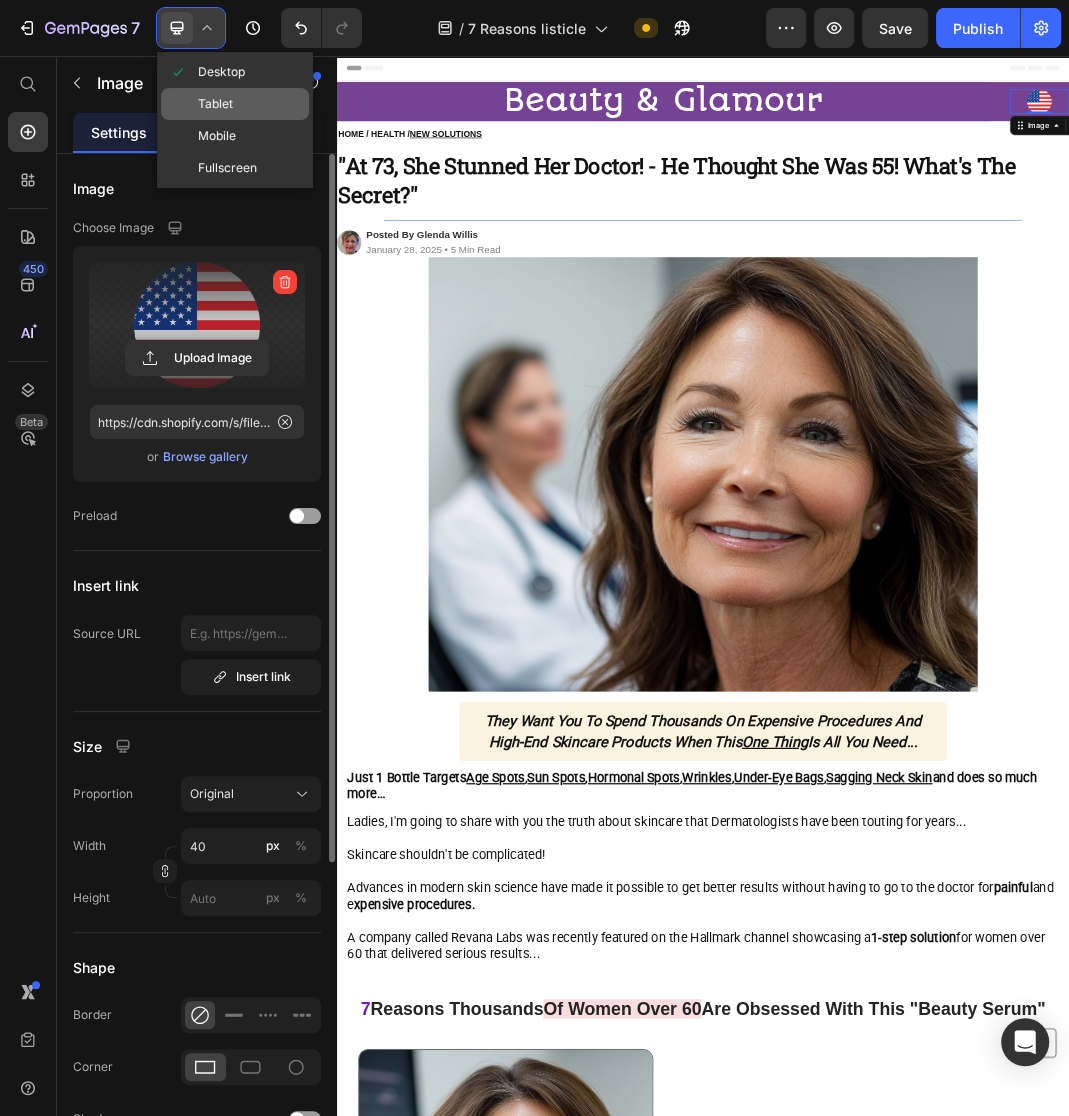 click on "Tablet" at bounding box center (215, 104) 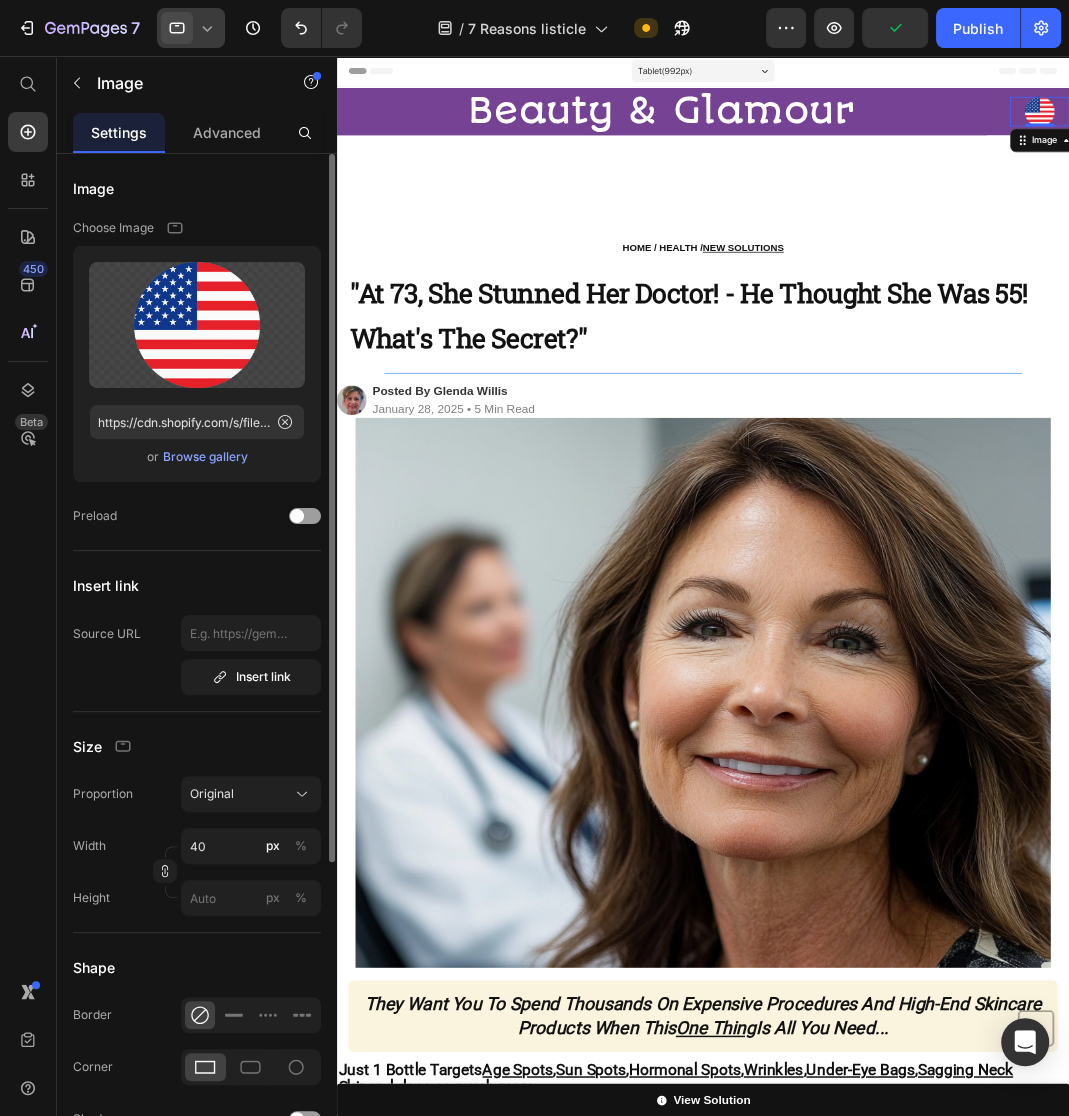 click 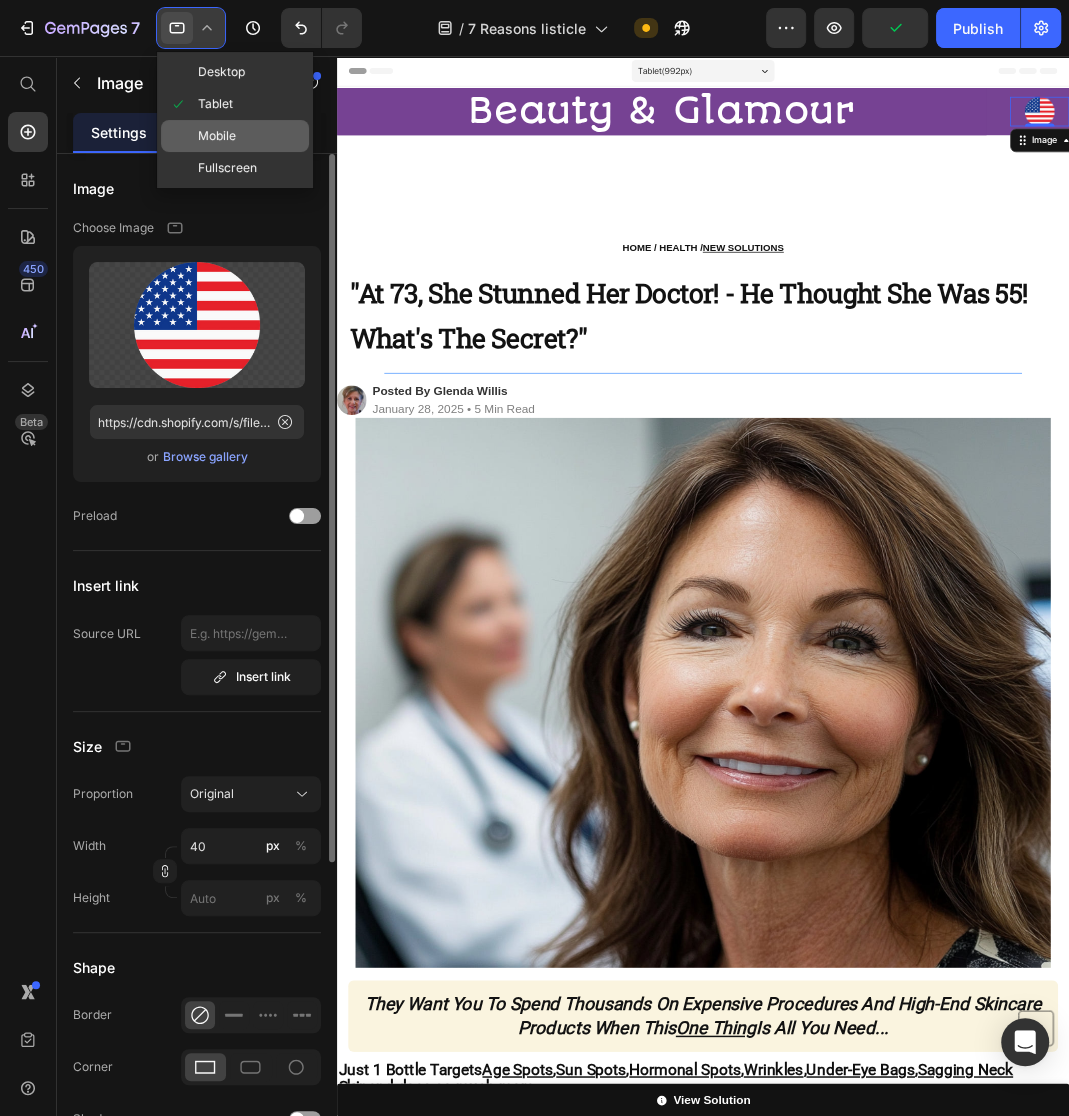 click on "Mobile" 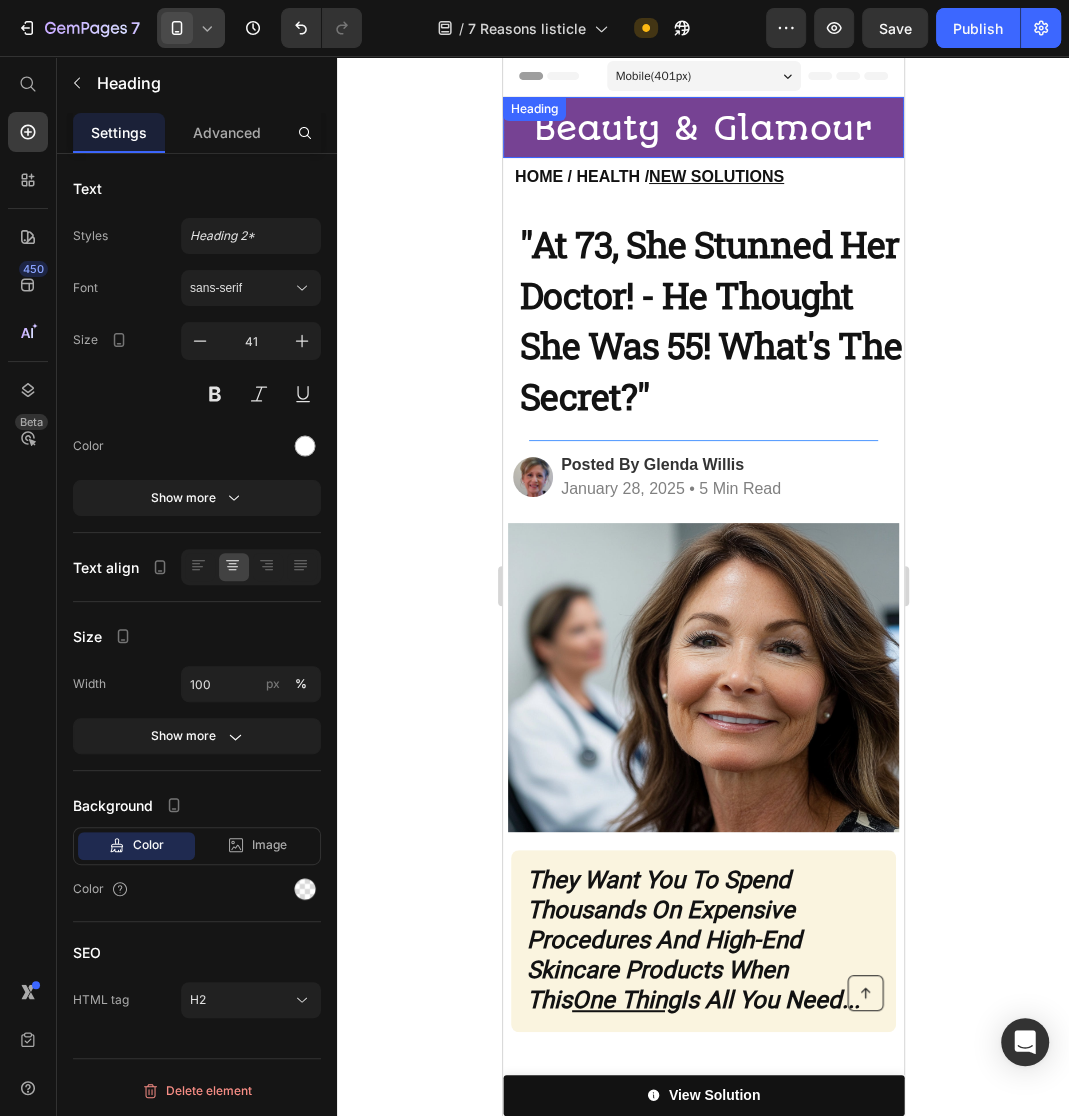 click on "Beauty & Glamour" at bounding box center (702, 127) 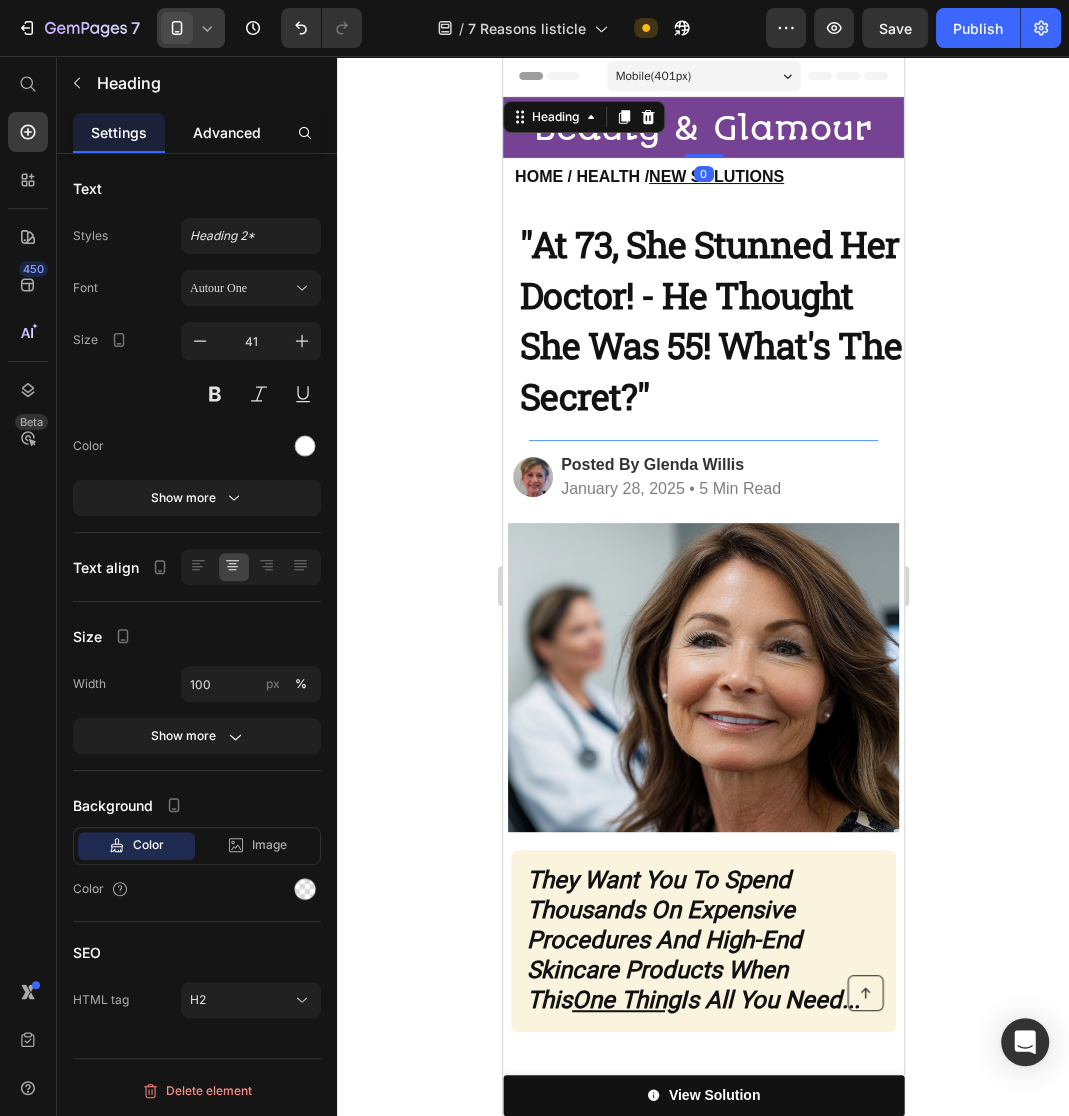 click on "Advanced" at bounding box center (227, 132) 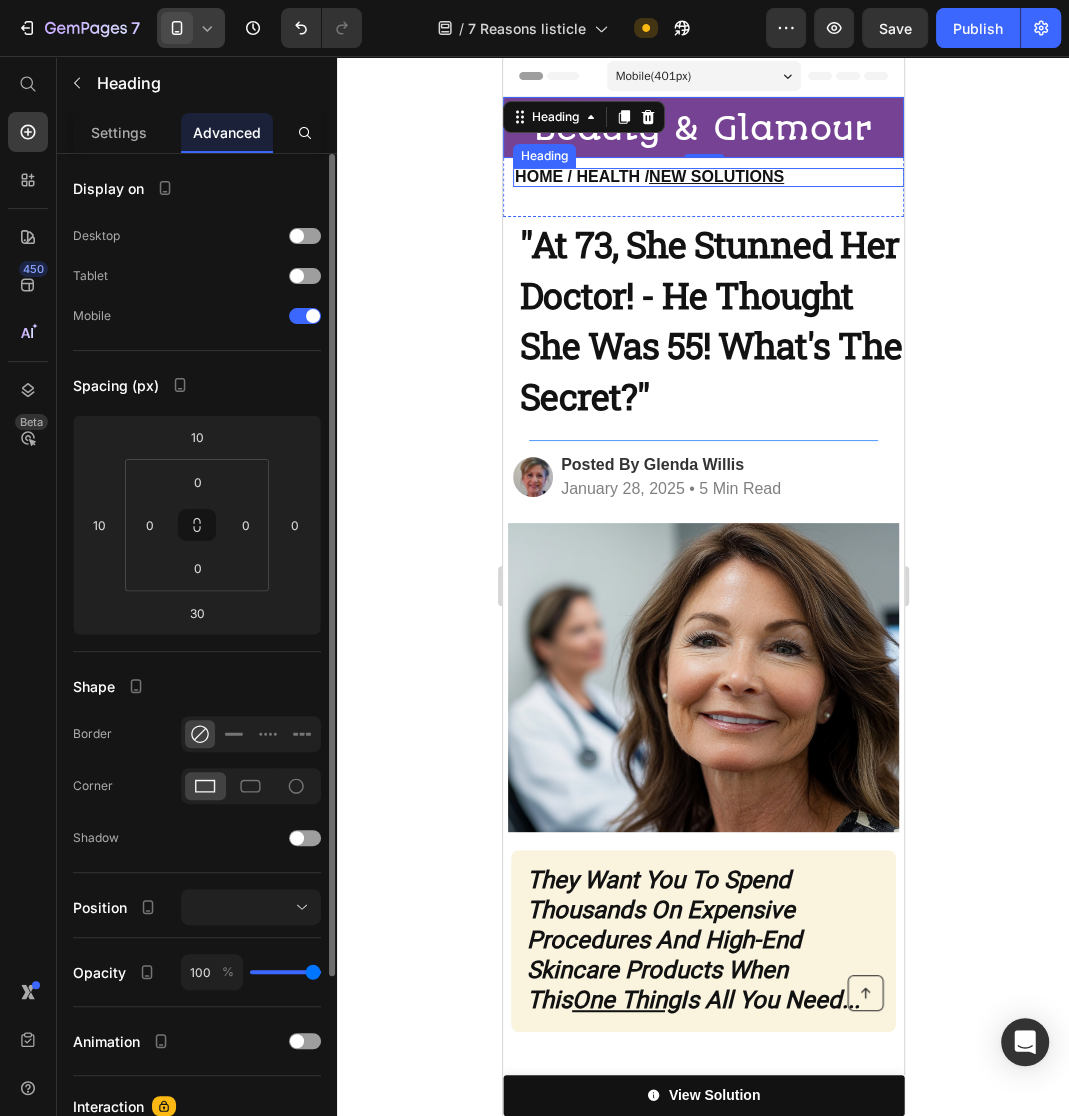 click on "HOME / HEALTH /  NEW SOLUTIONS" at bounding box center [707, 177] 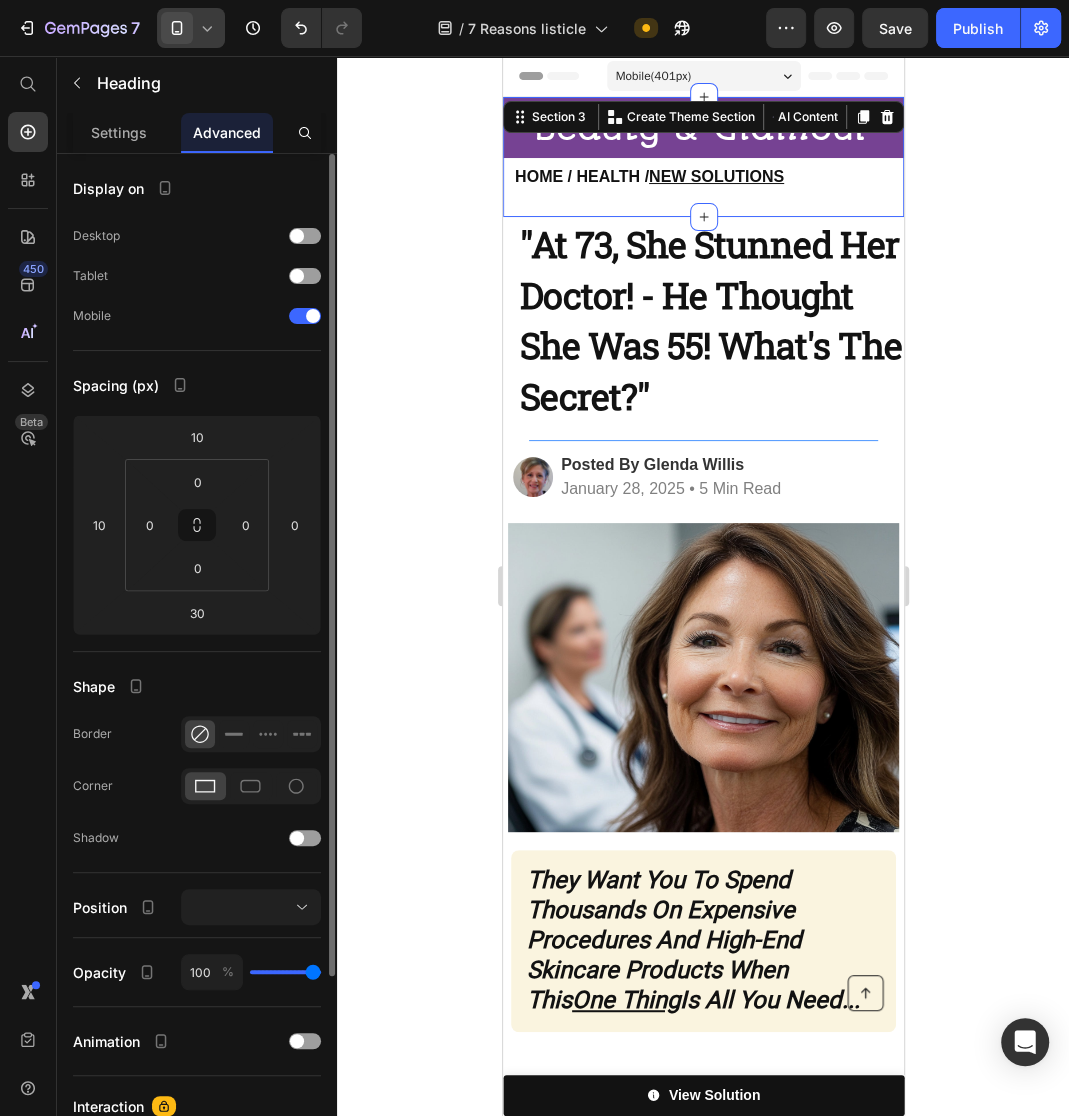 click on "Beauty & Glamour Heading Row HOME / HEALTH /  NEW SOLUTIONS Heading" at bounding box center (702, 157) 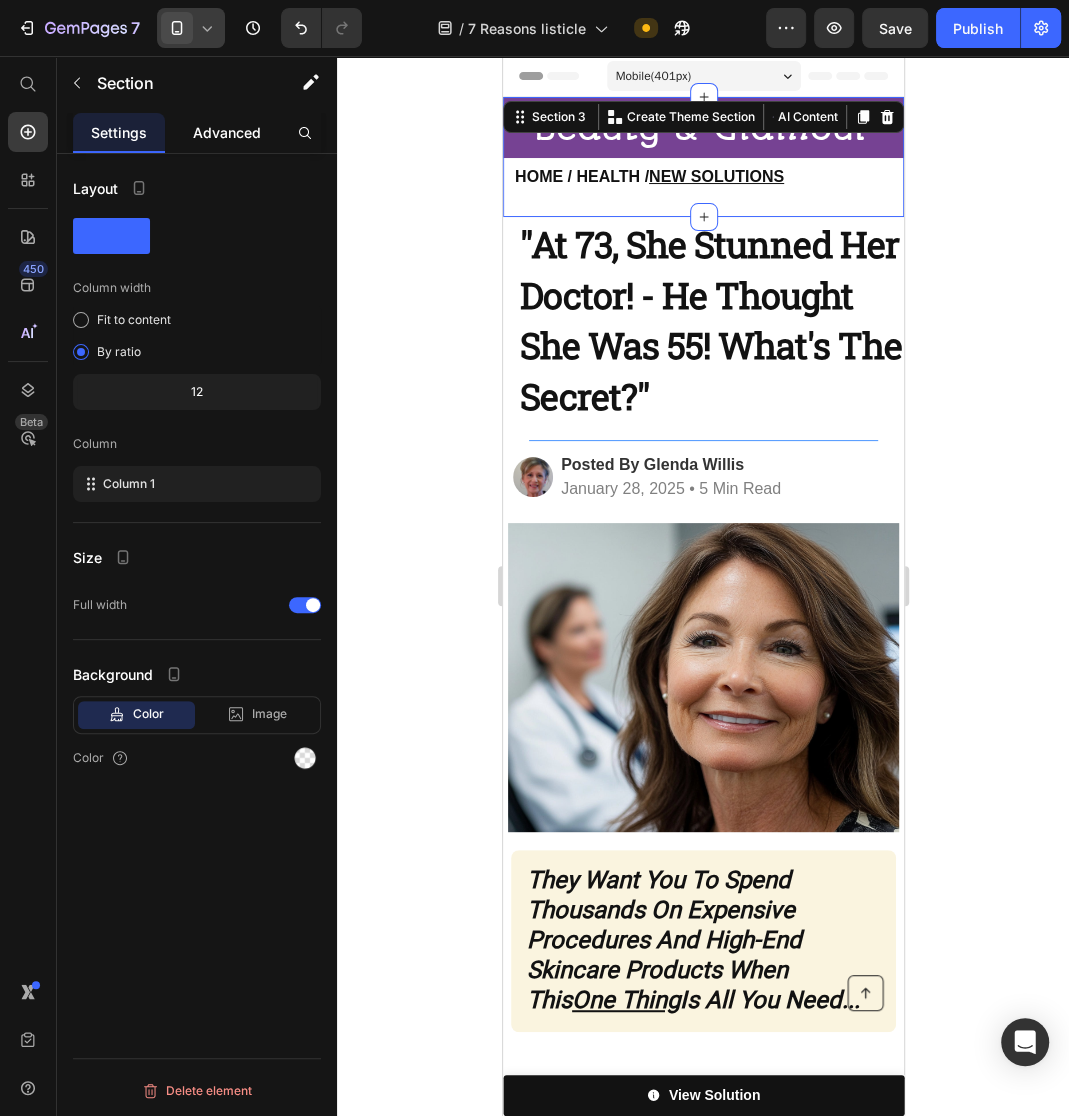 click on "Advanced" at bounding box center (227, 132) 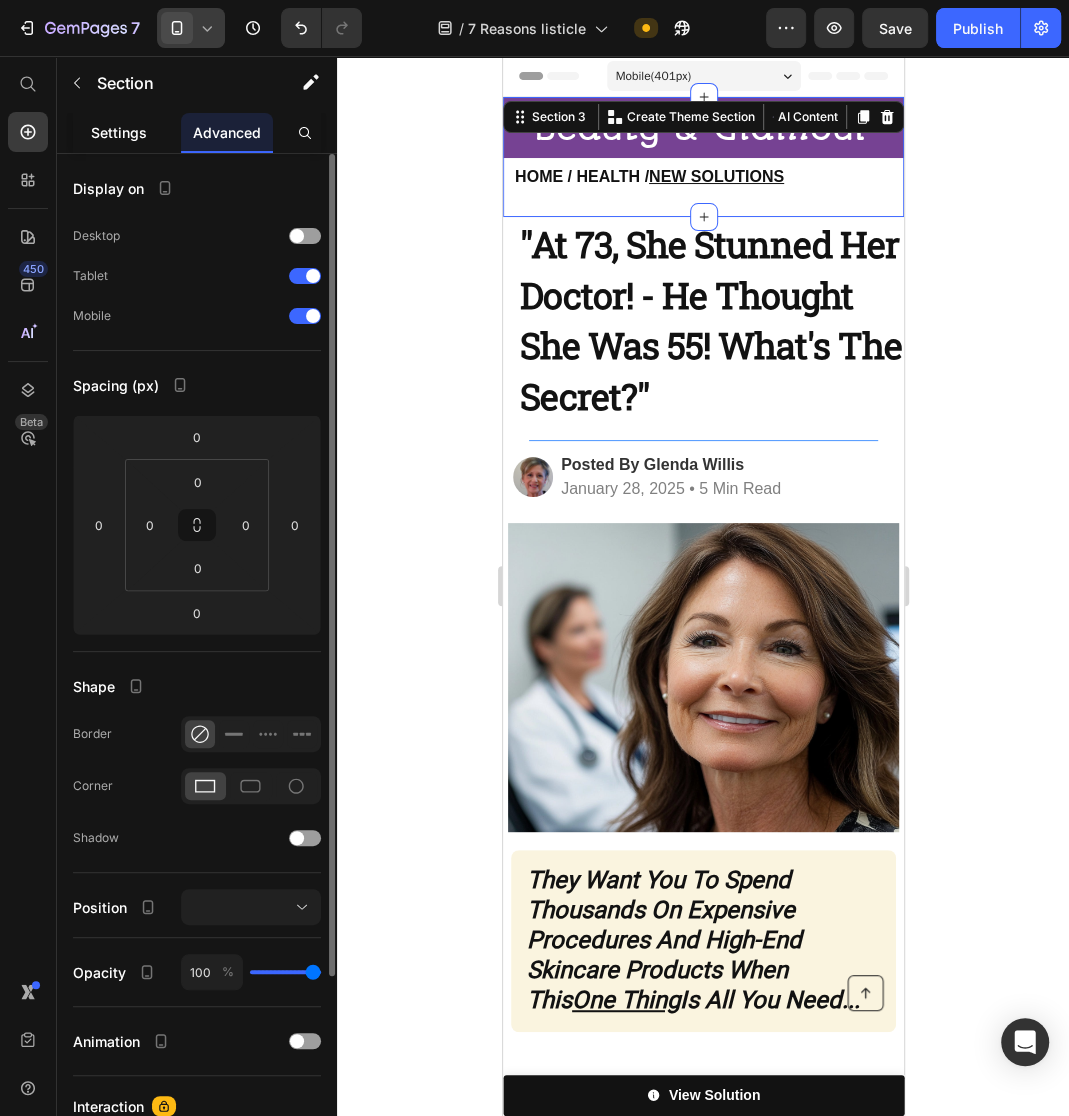 click on "Settings" at bounding box center [119, 132] 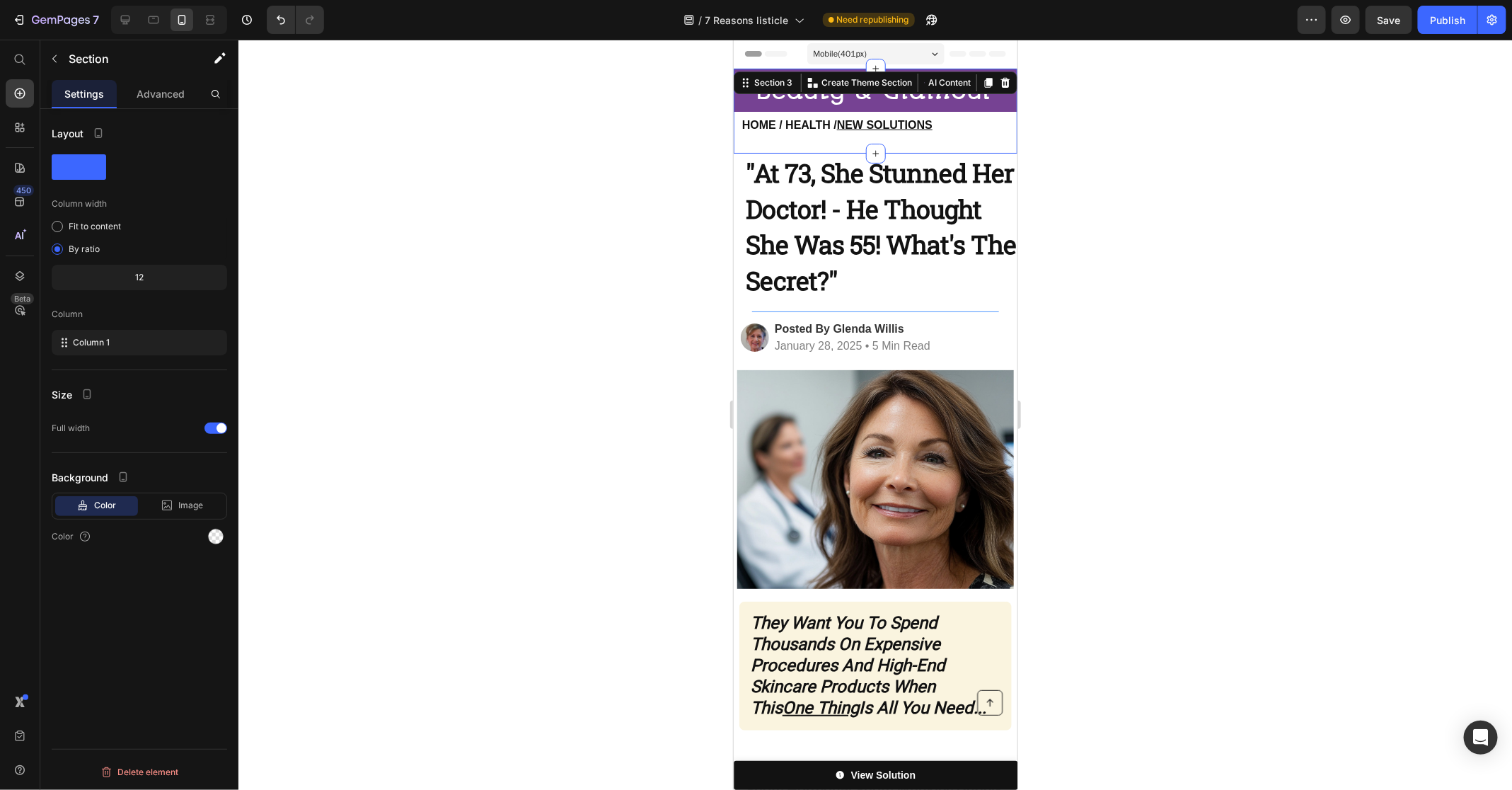 click 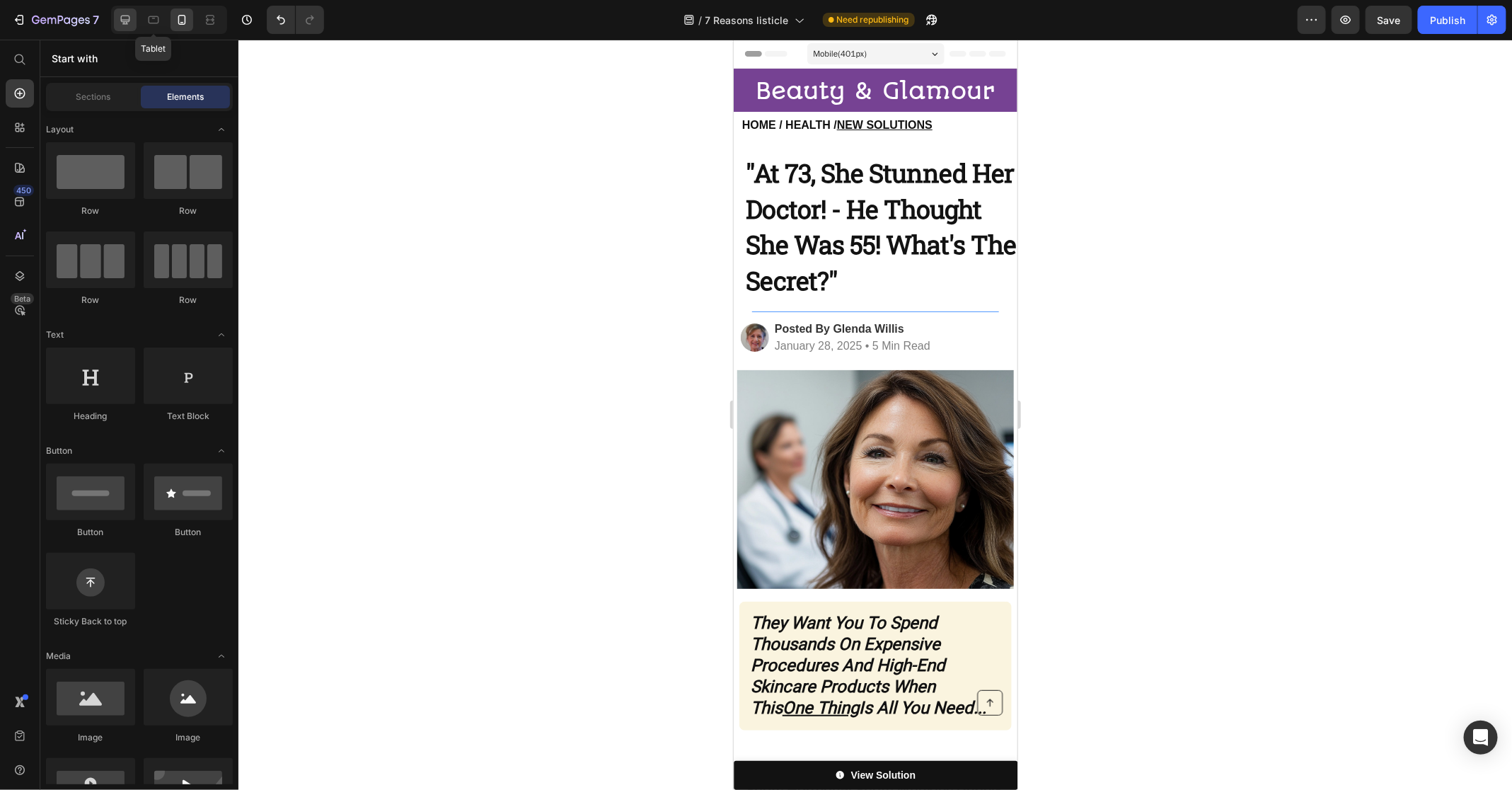 click 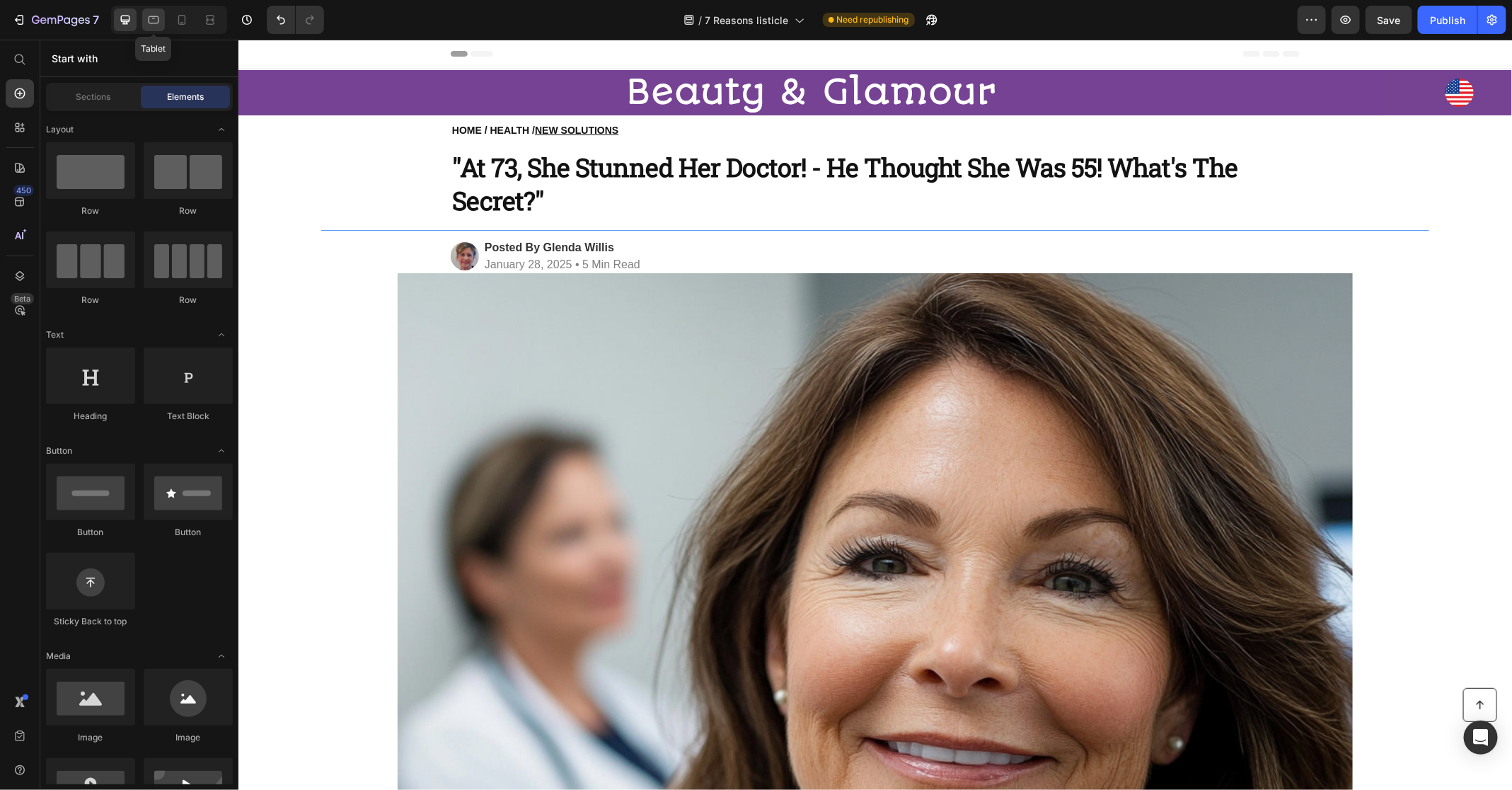 click 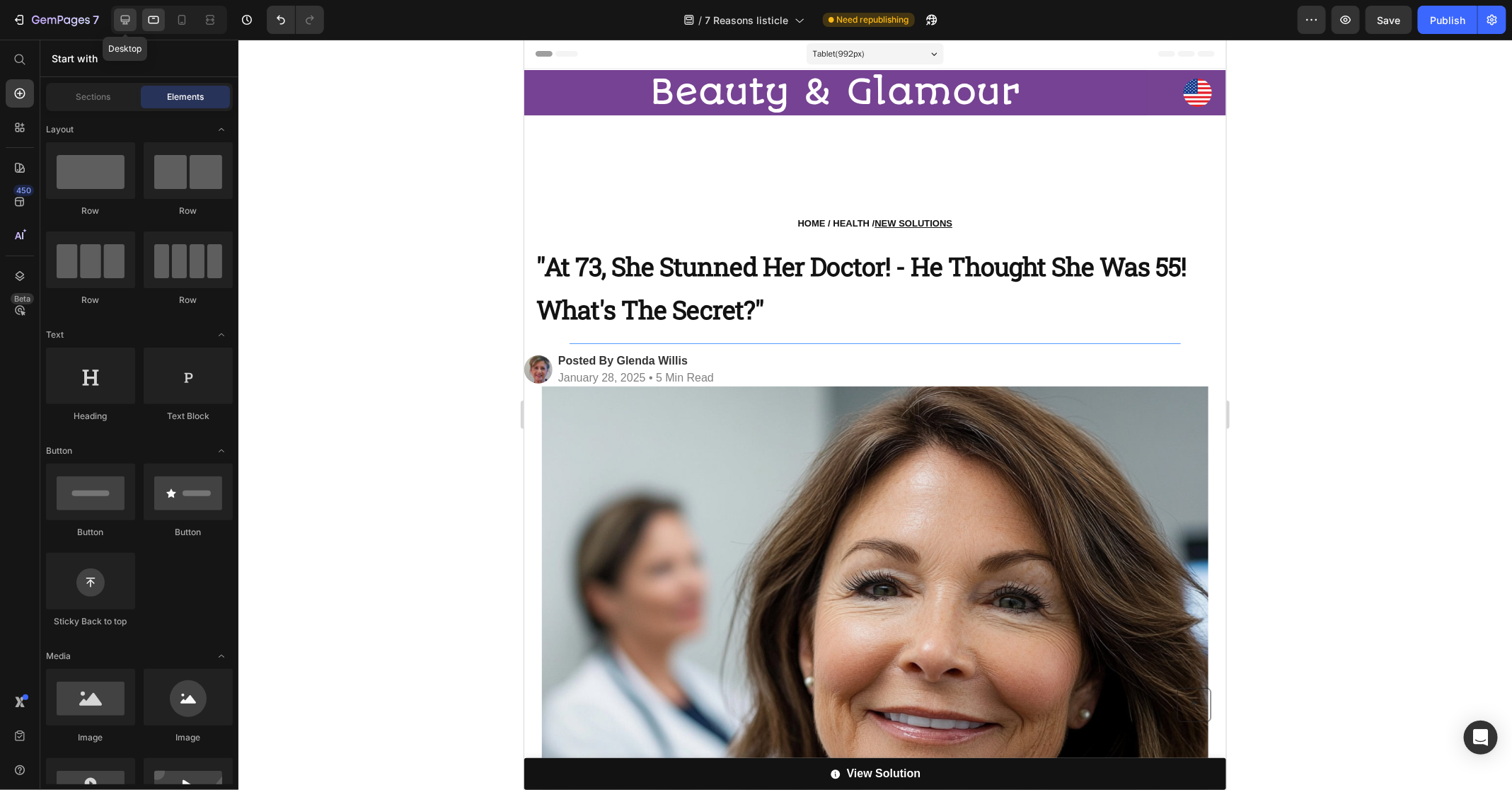 click 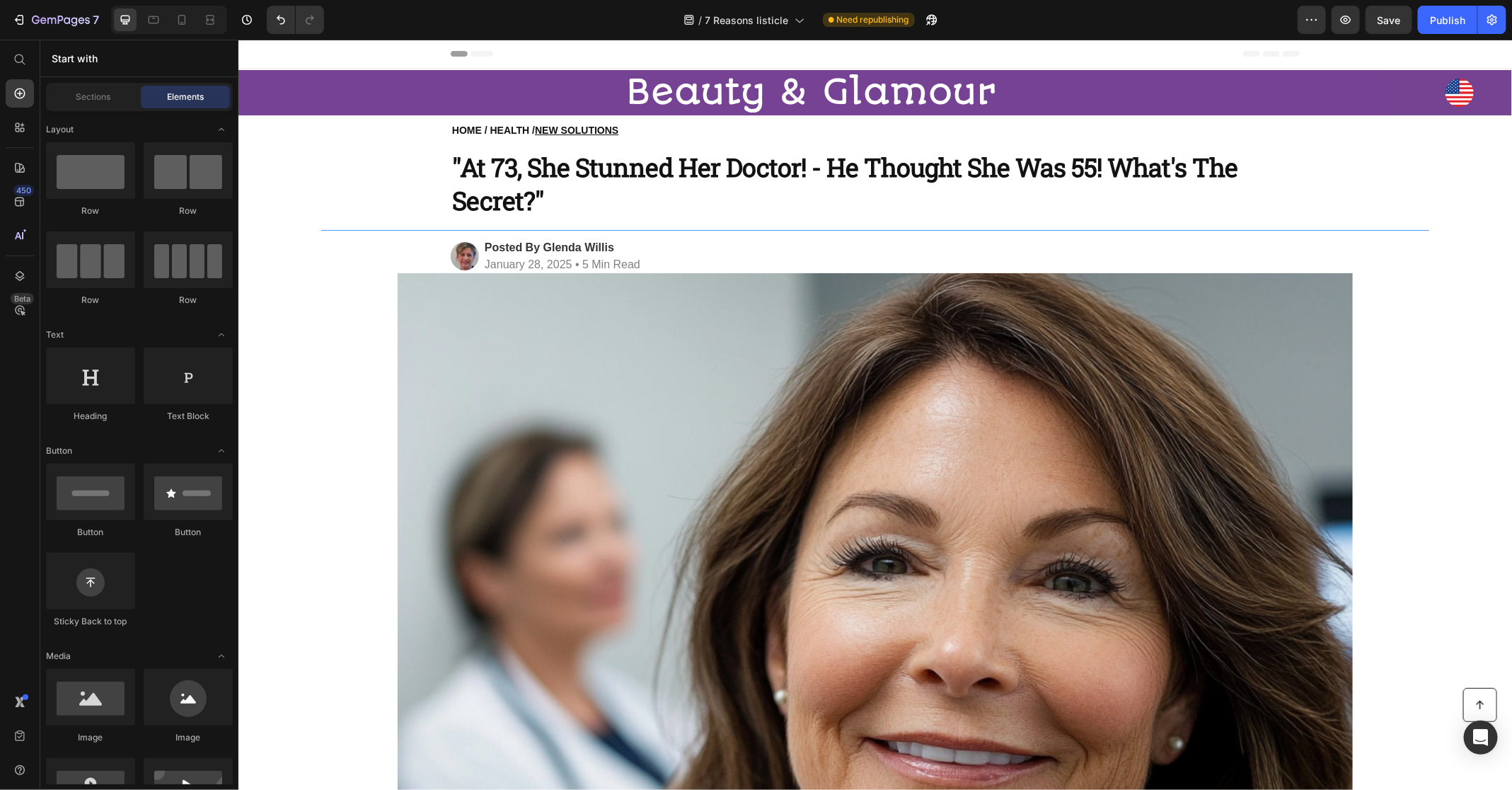 click at bounding box center [1459, 92] 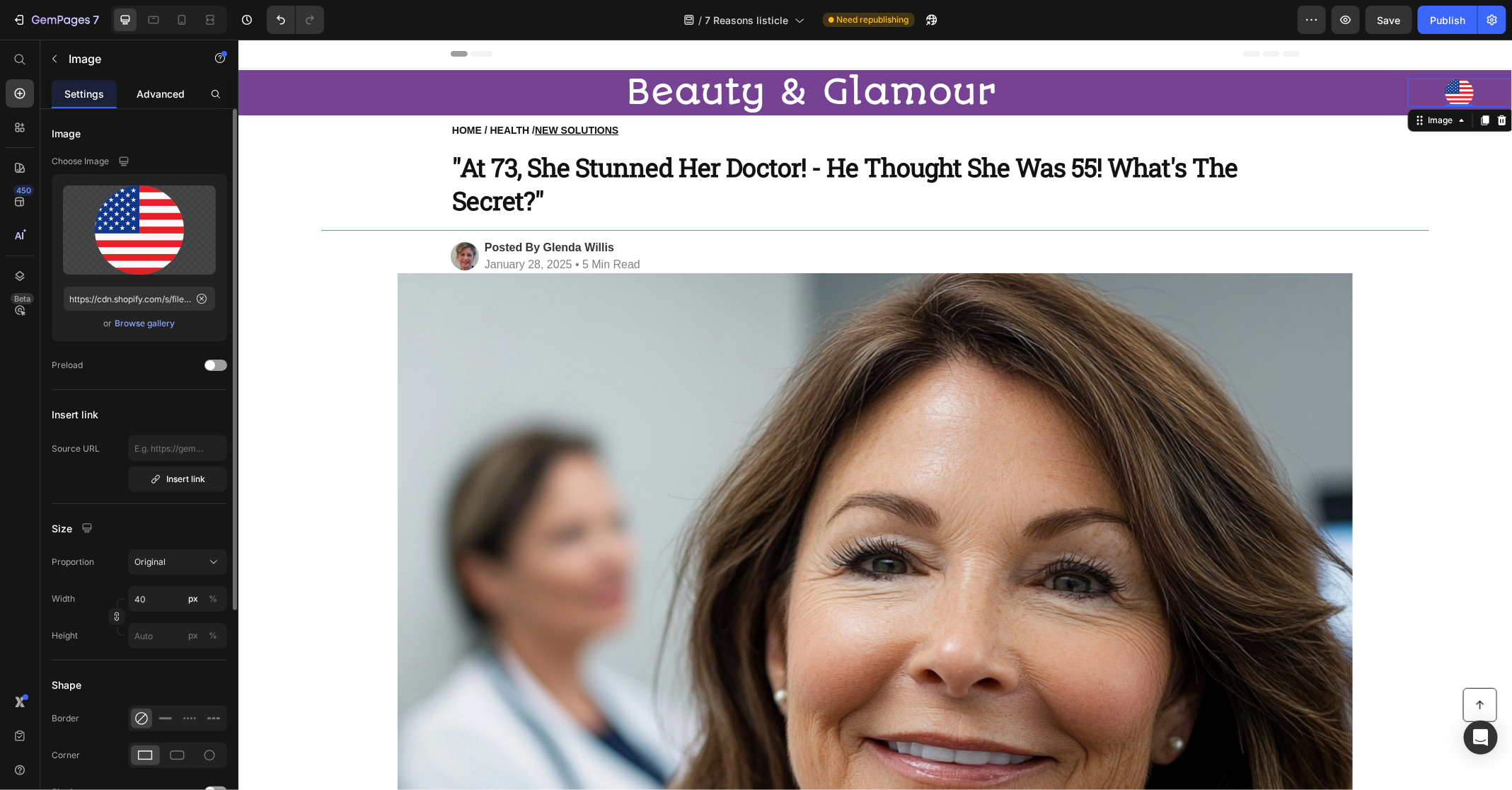 click on "Advanced" at bounding box center (161, 93) 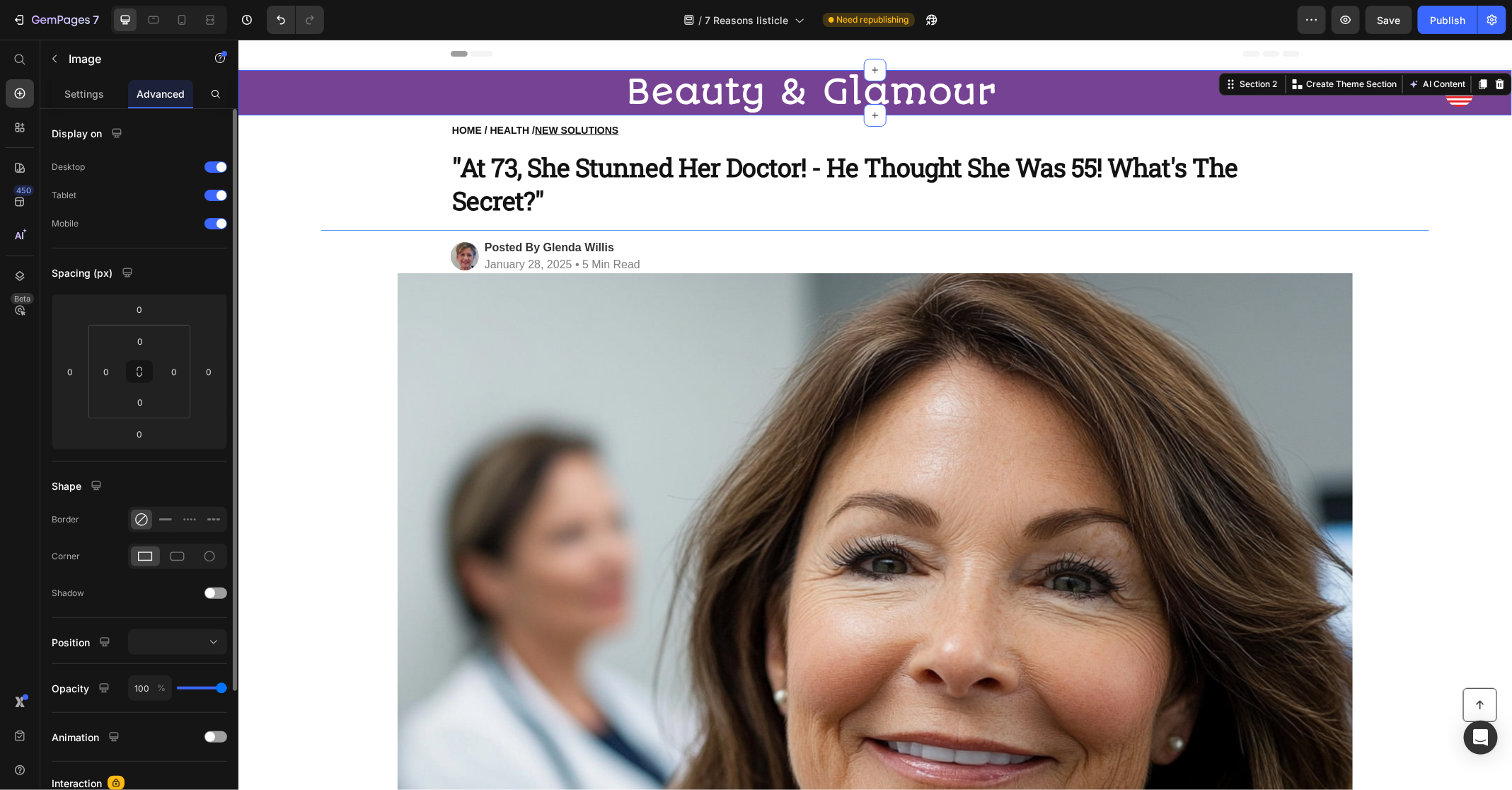 click on "Image" at bounding box center (1459, 92) 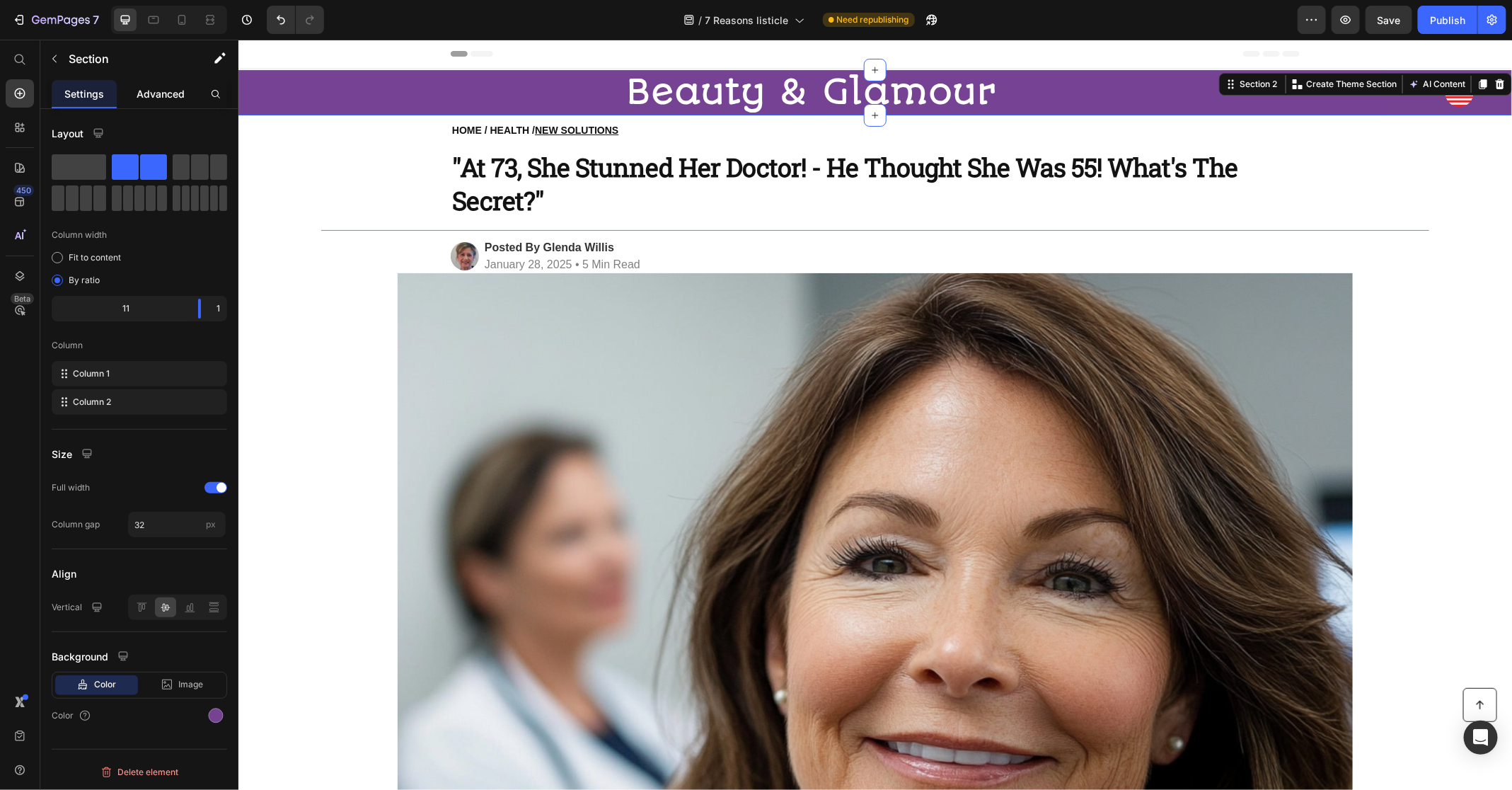 click on "Advanced" at bounding box center [161, 93] 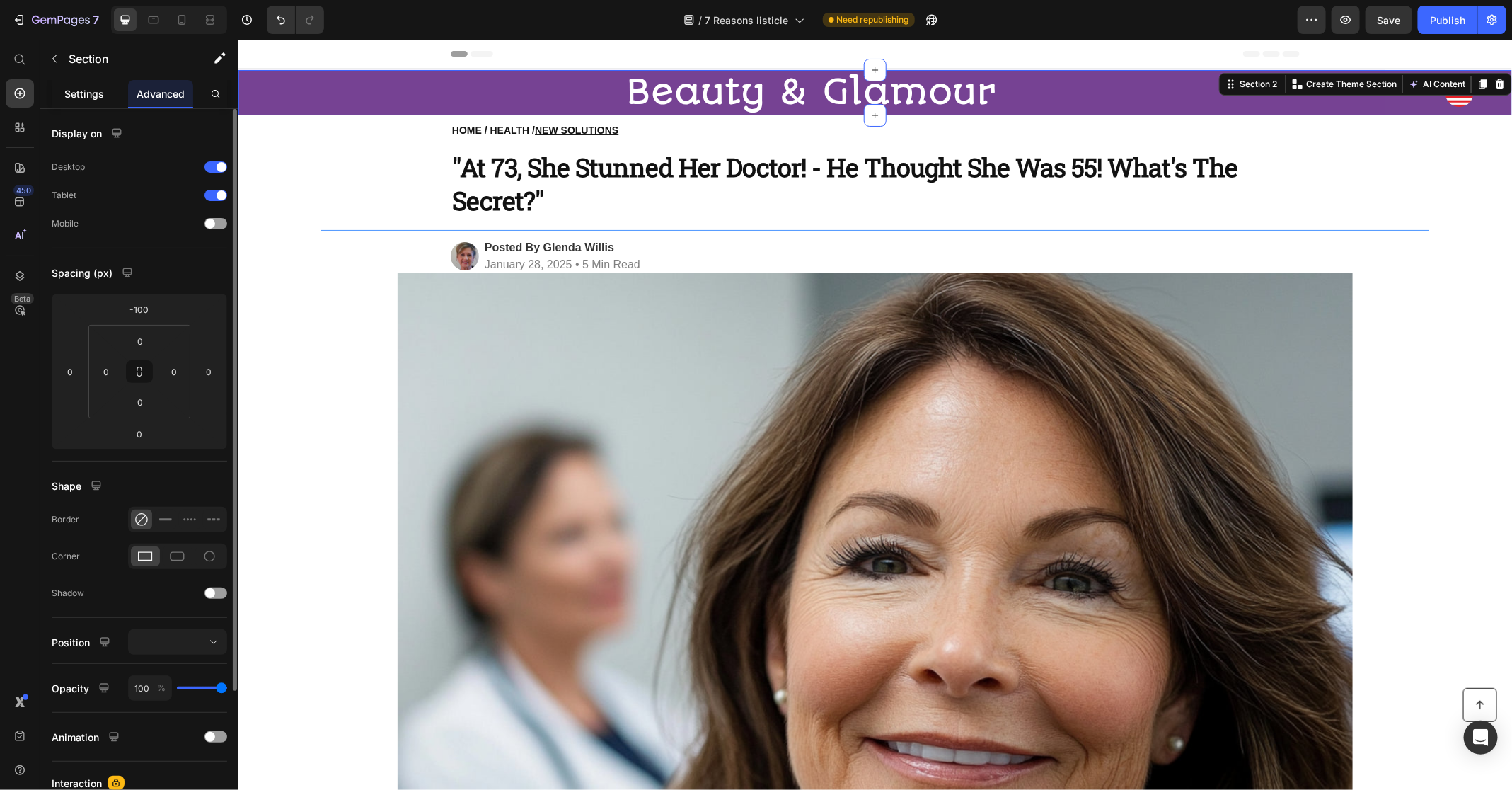 click on "Settings" at bounding box center [84, 93] 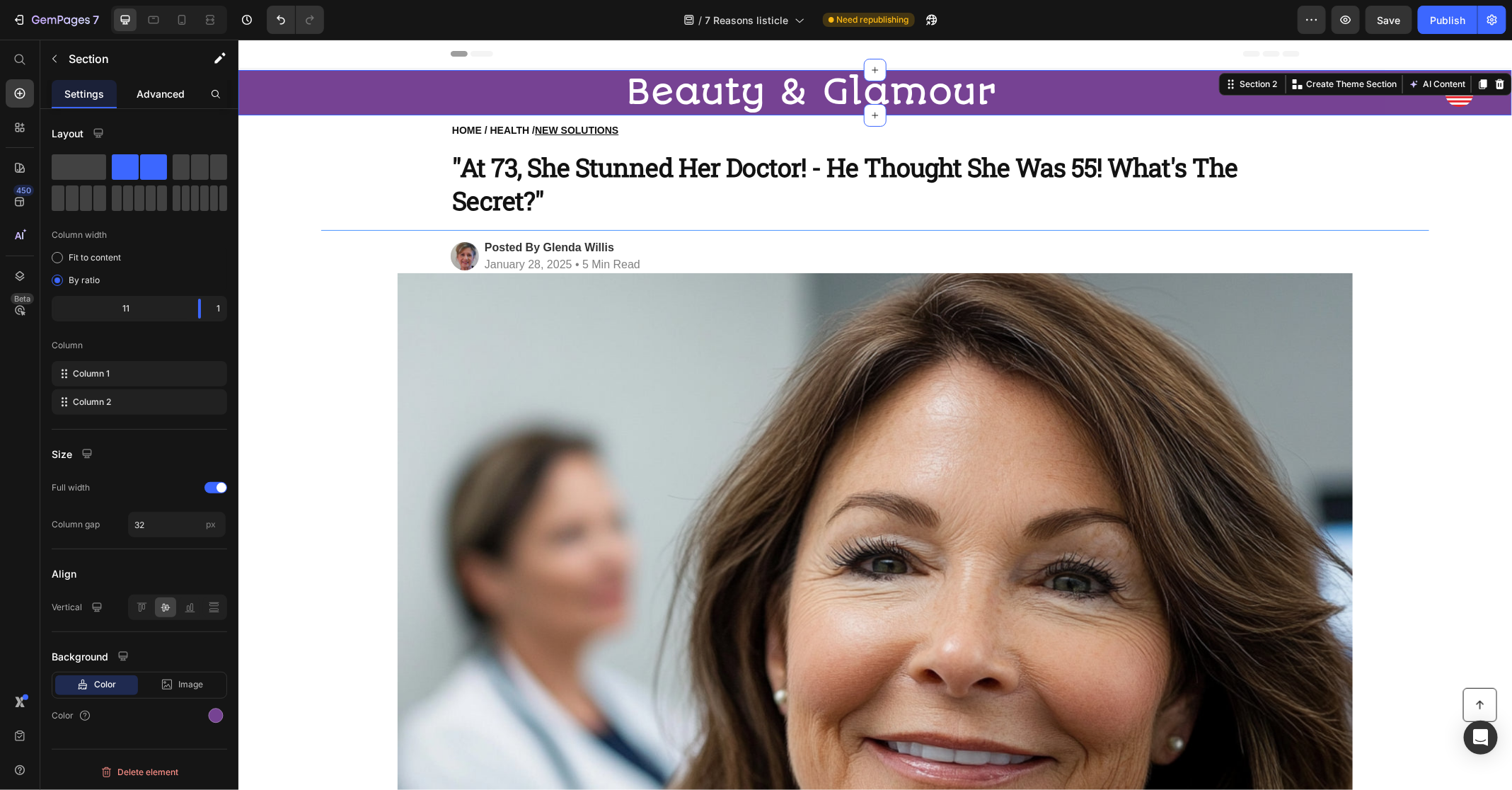 click on "Advanced" at bounding box center (161, 93) 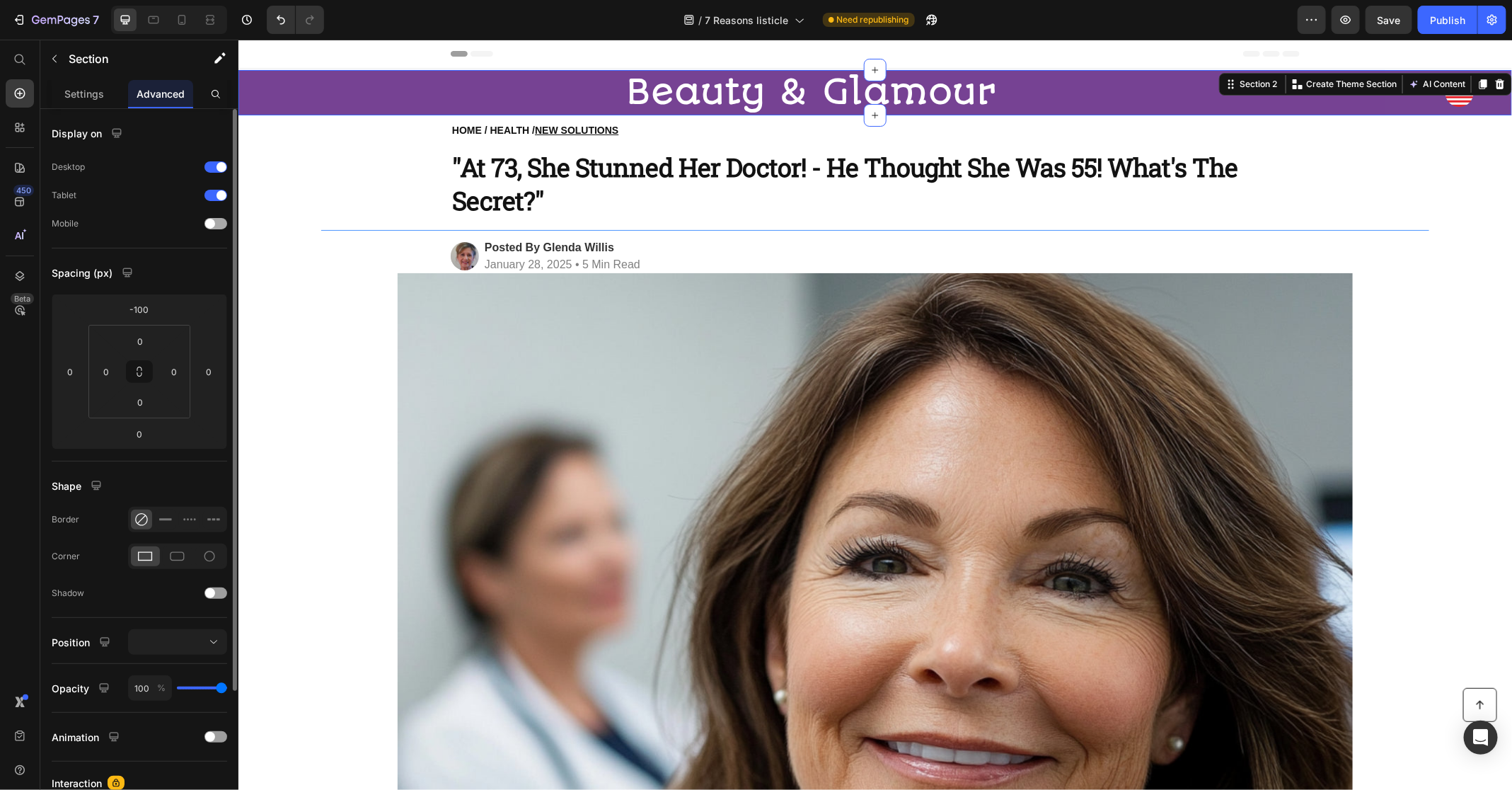 click at bounding box center [216, 224] 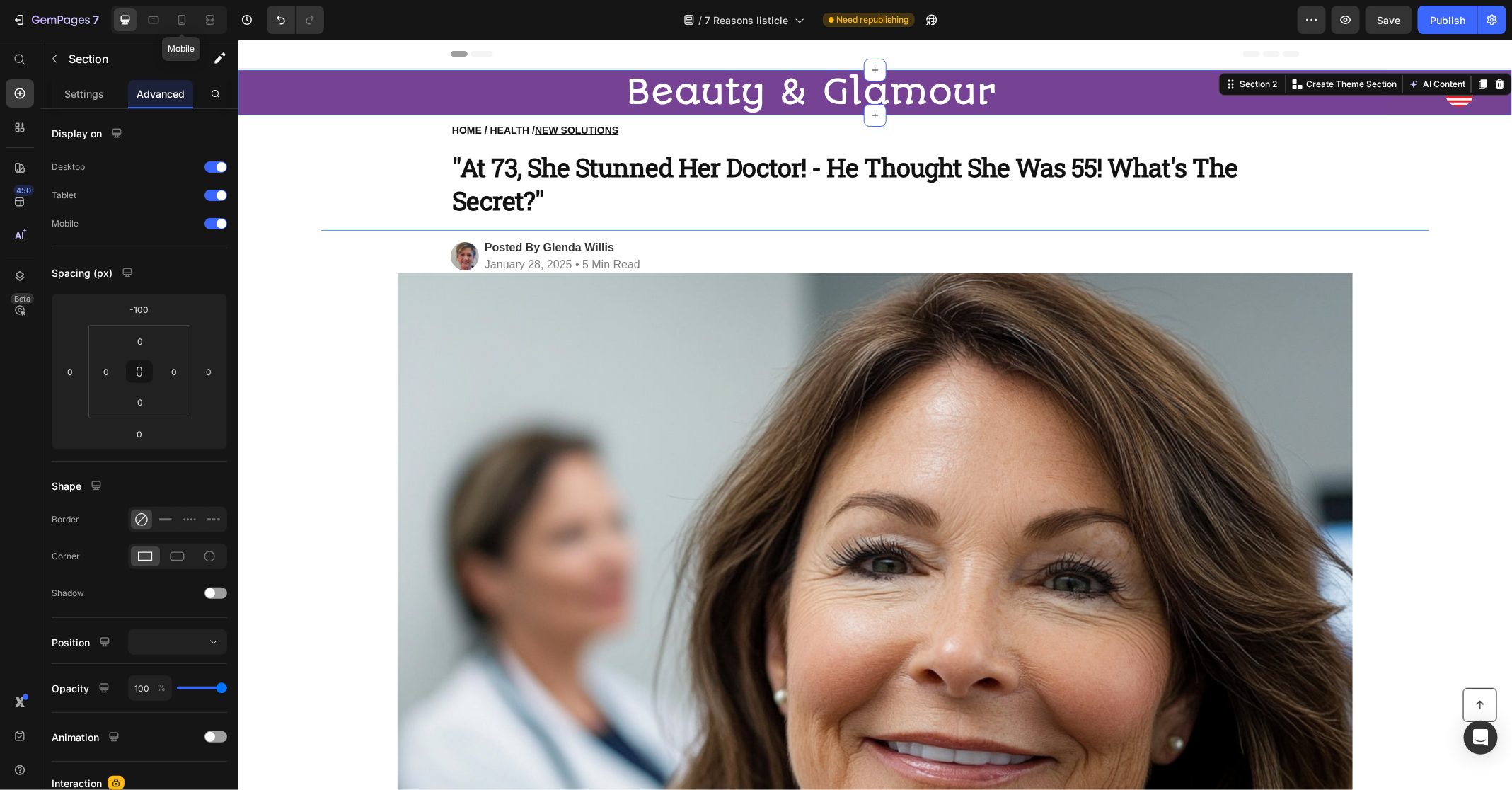 click 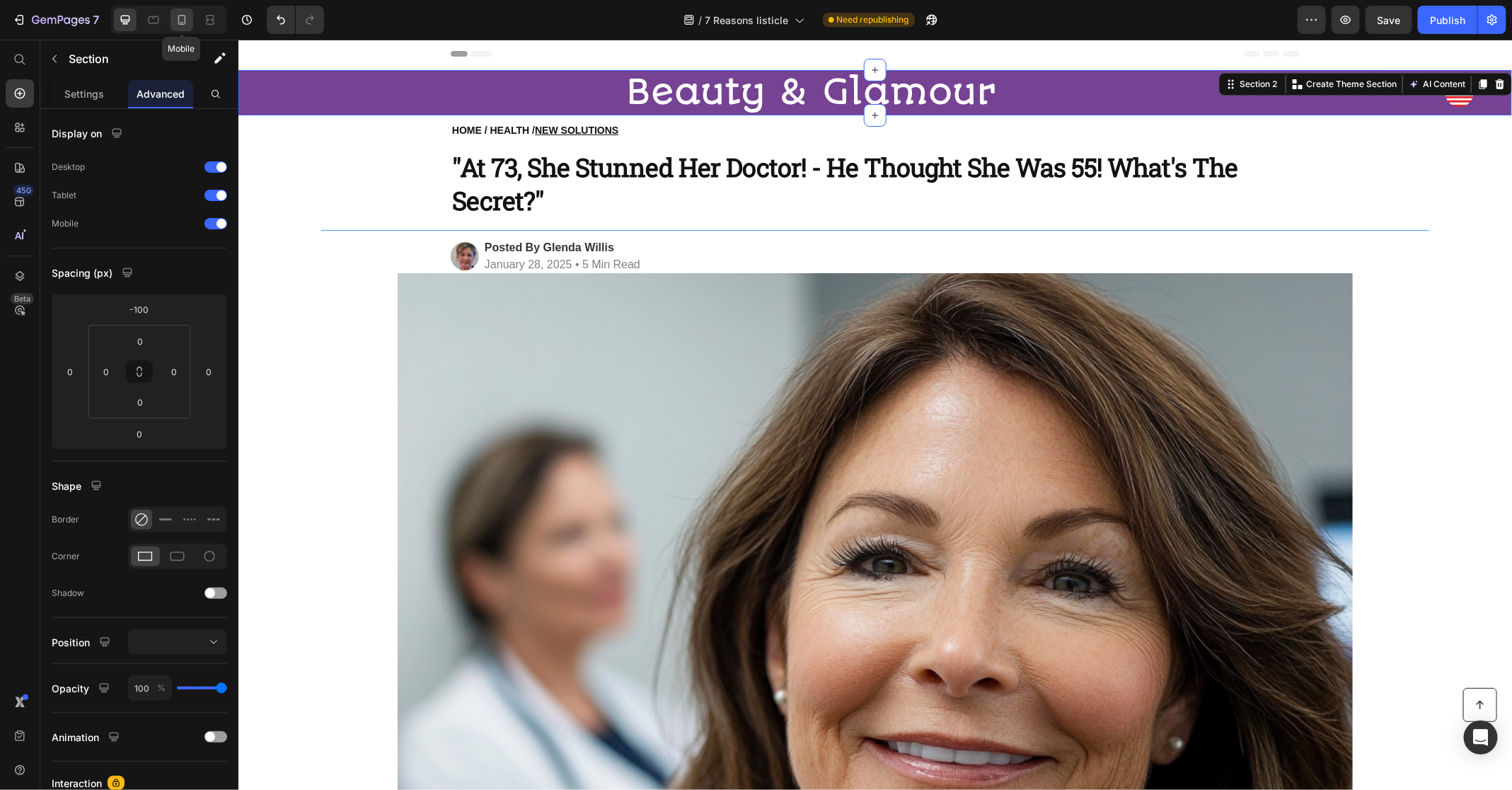 click 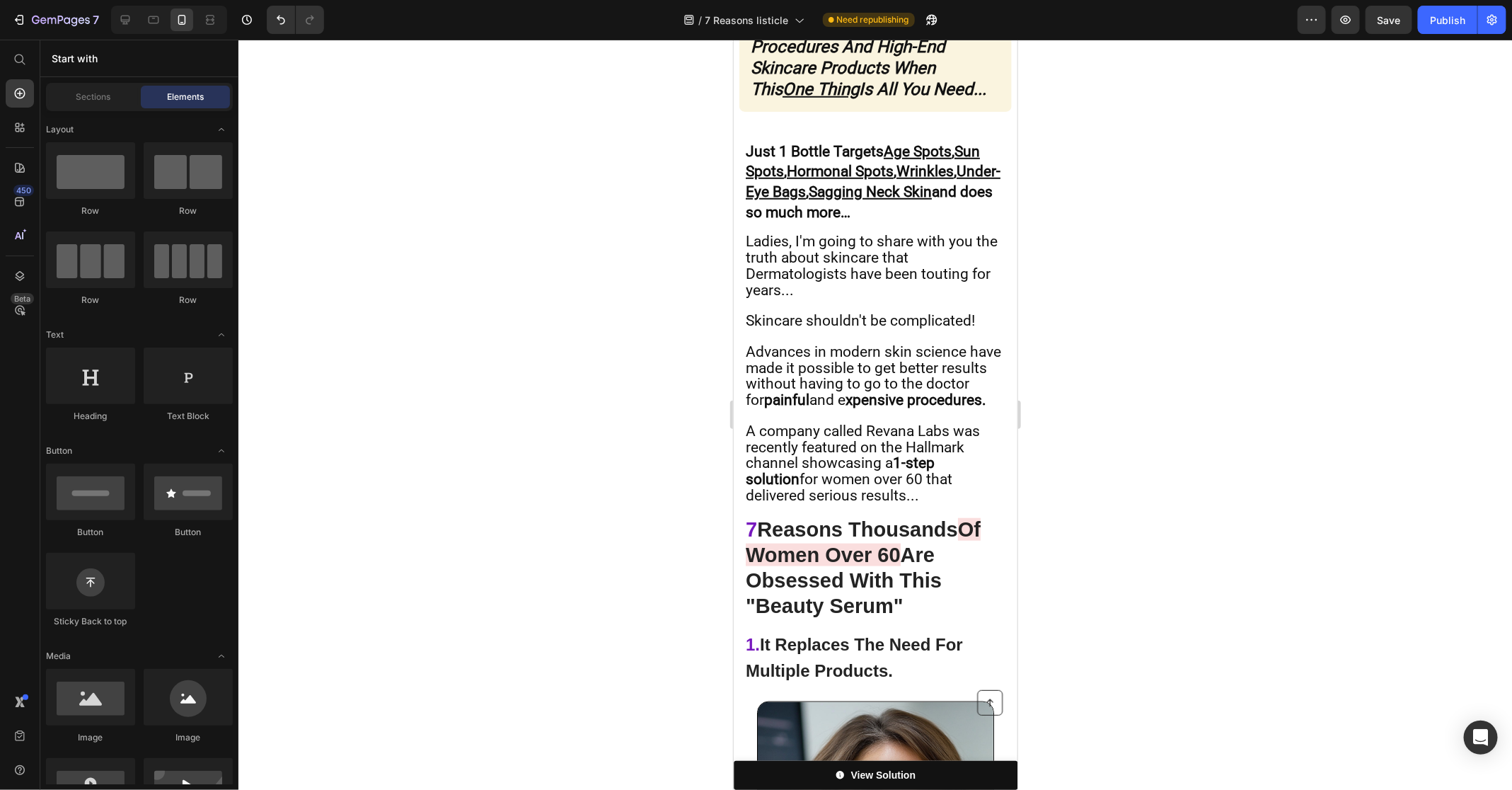 scroll, scrollTop: 0, scrollLeft: 0, axis: both 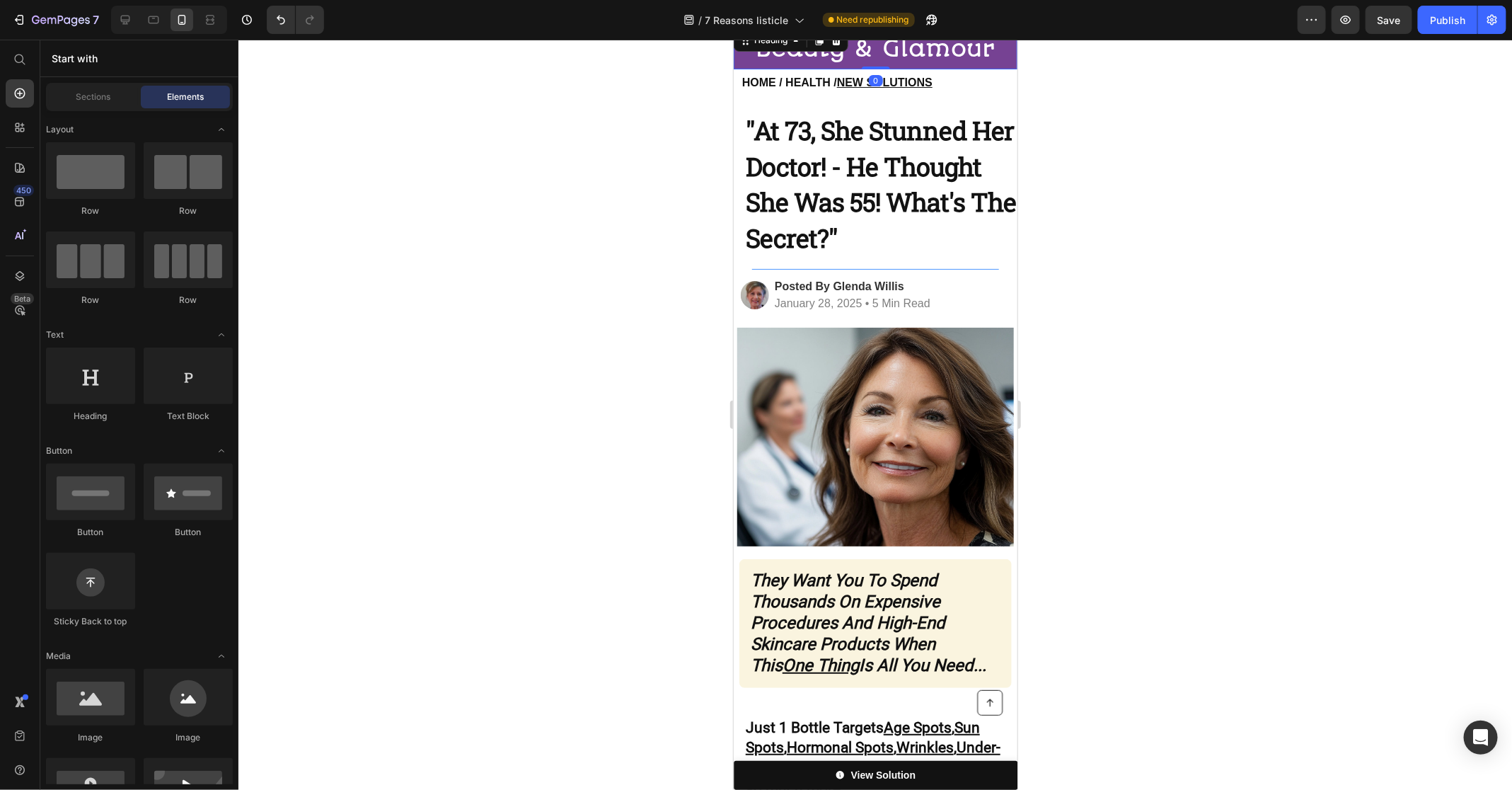 click on "Beauty & Glamour" at bounding box center (875, 47) 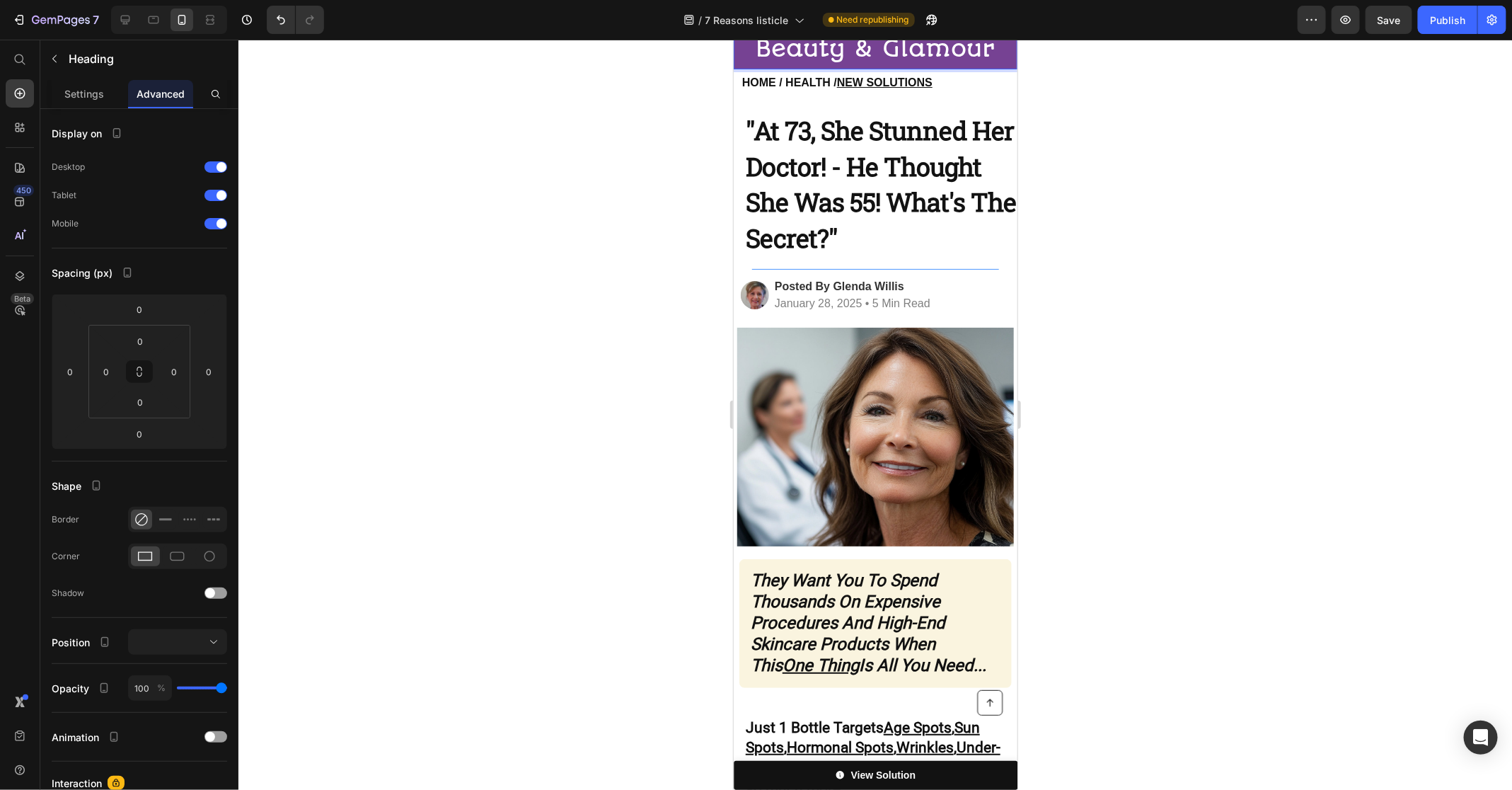 click on "Beauty & Glamour" at bounding box center [875, 47] 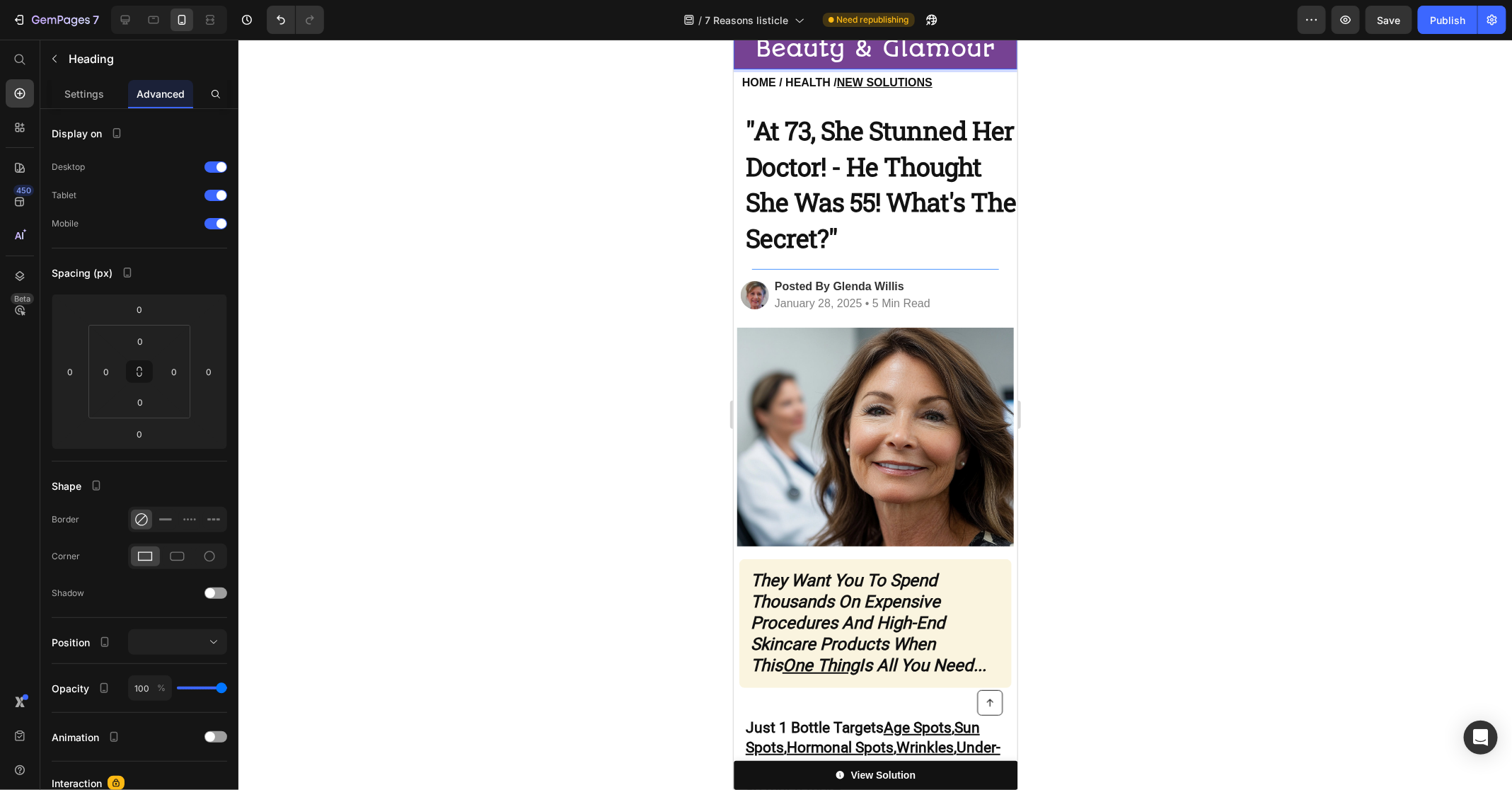 click on "Beauty & Glamour" at bounding box center (875, 47) 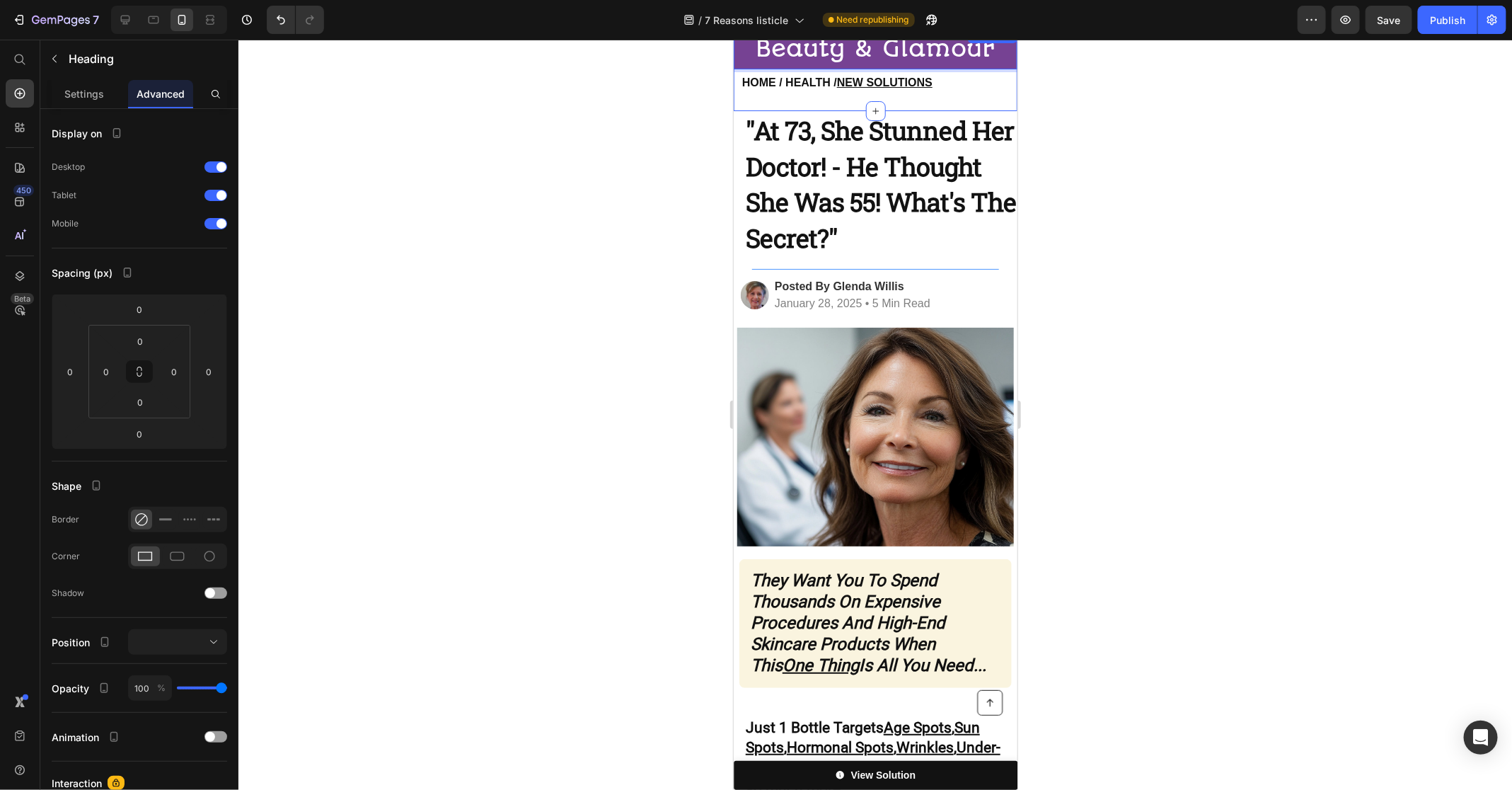 click 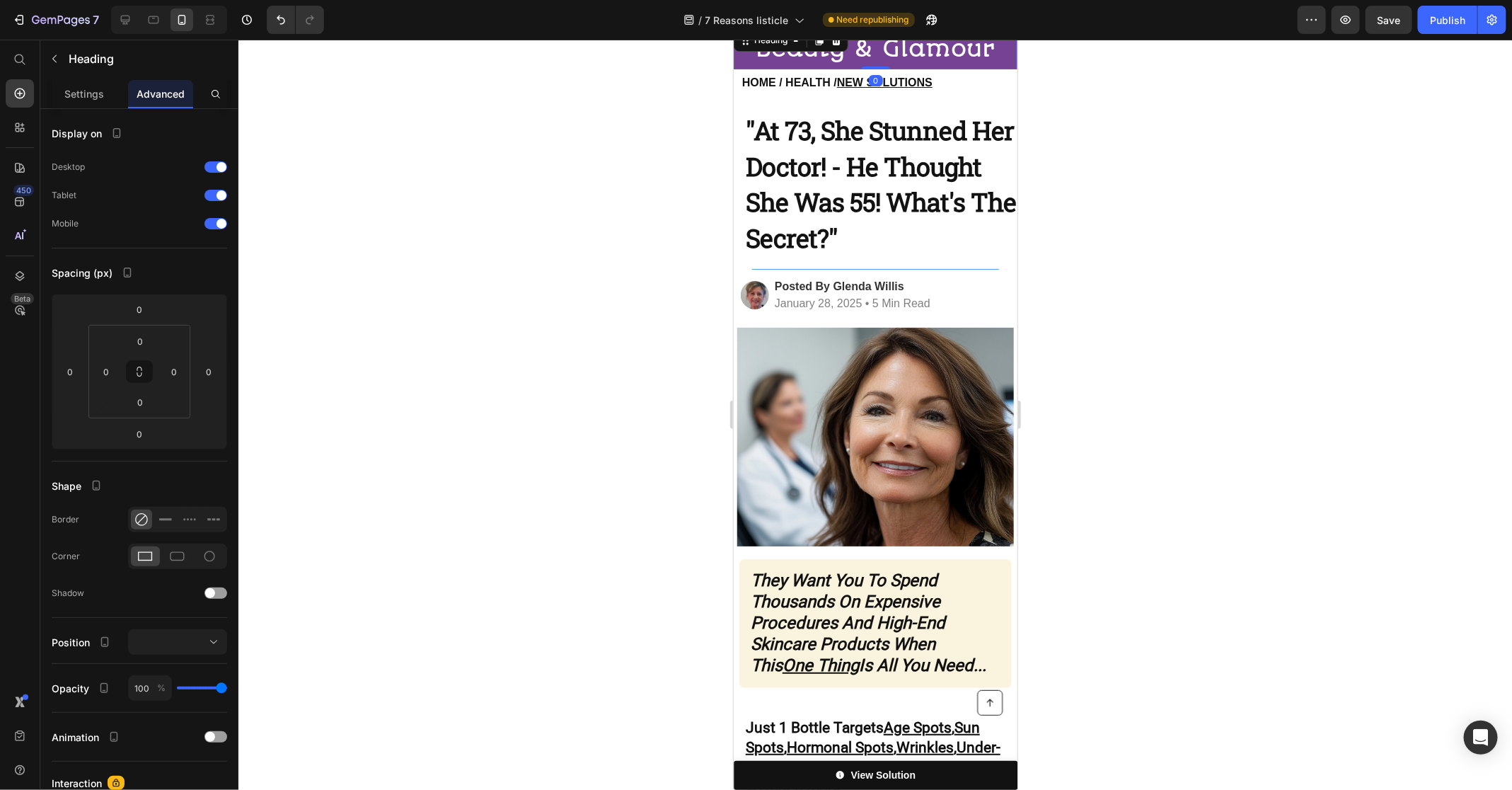 click on "⁠⁠⁠⁠⁠⁠⁠ Beauty & Glamour" at bounding box center (875, 47) 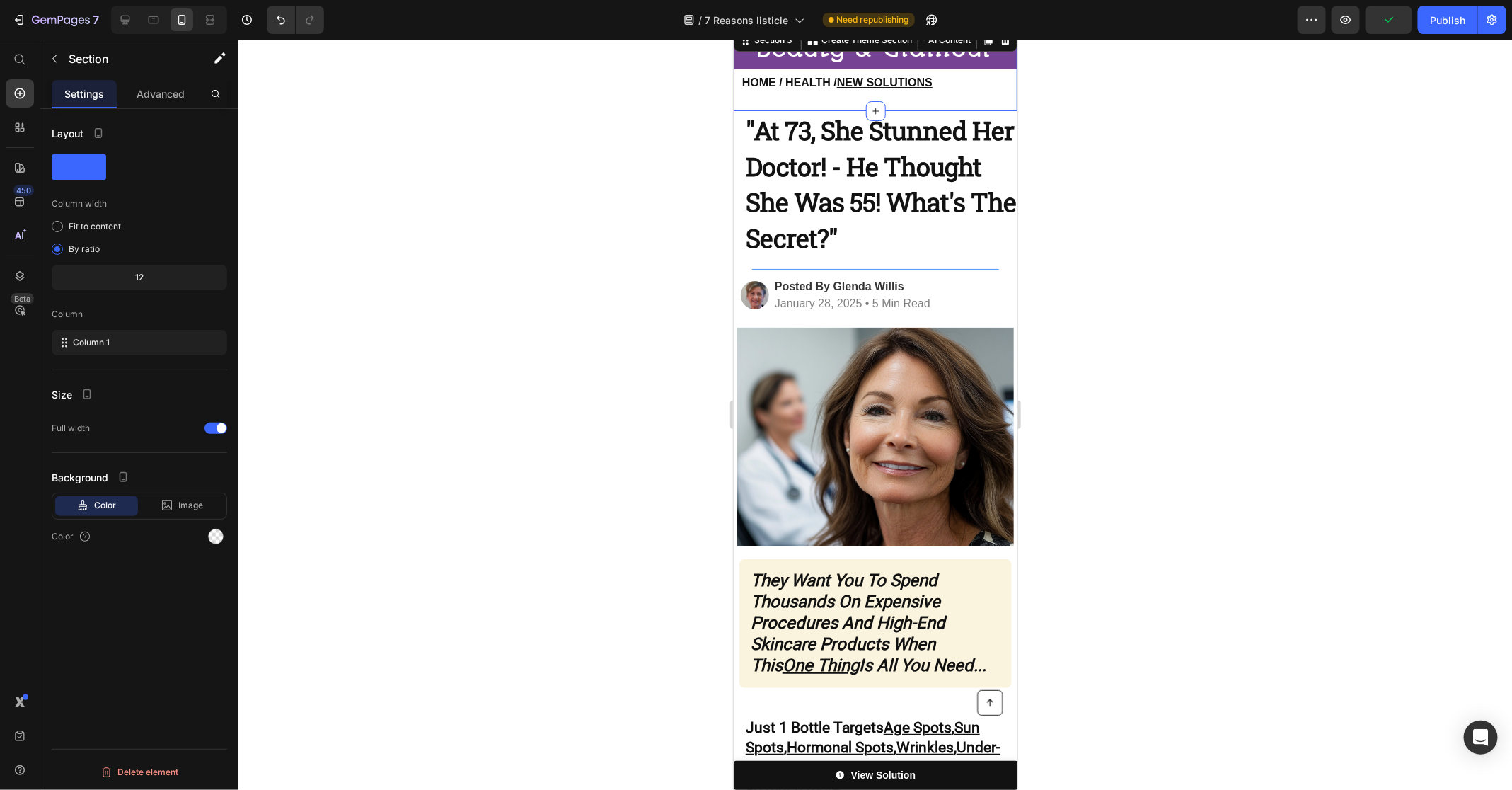 click on "⁠⁠⁠⁠⁠⁠⁠ Beauty & Glamour Heading Row HOME / HEALTH /  NEW SOLUTIONS Heading" at bounding box center (875, 68) 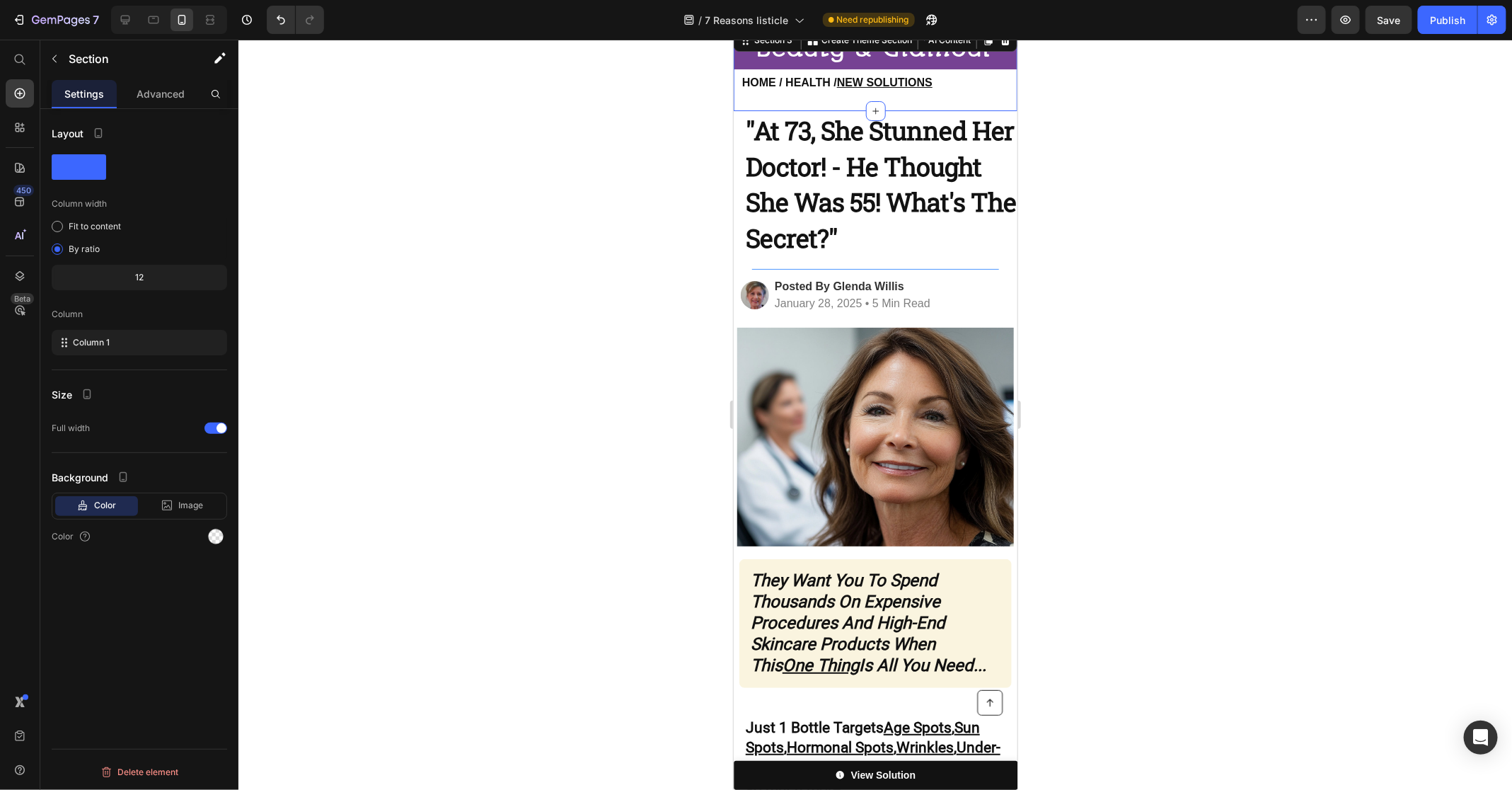 drag, startPoint x: 198, startPoint y: 280, endPoint x: 134, endPoint y: 280, distance: 64 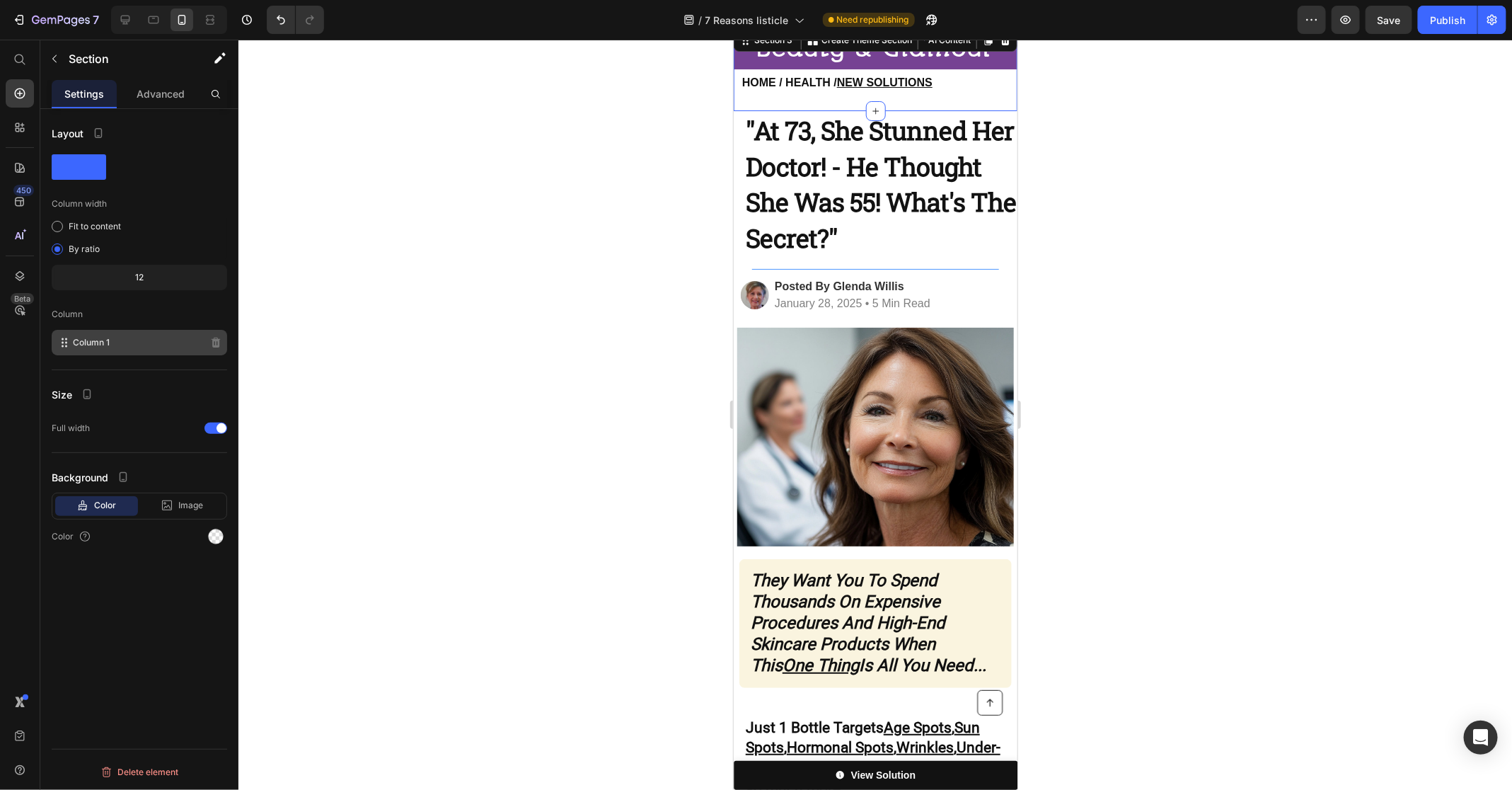 click on "Column 1" 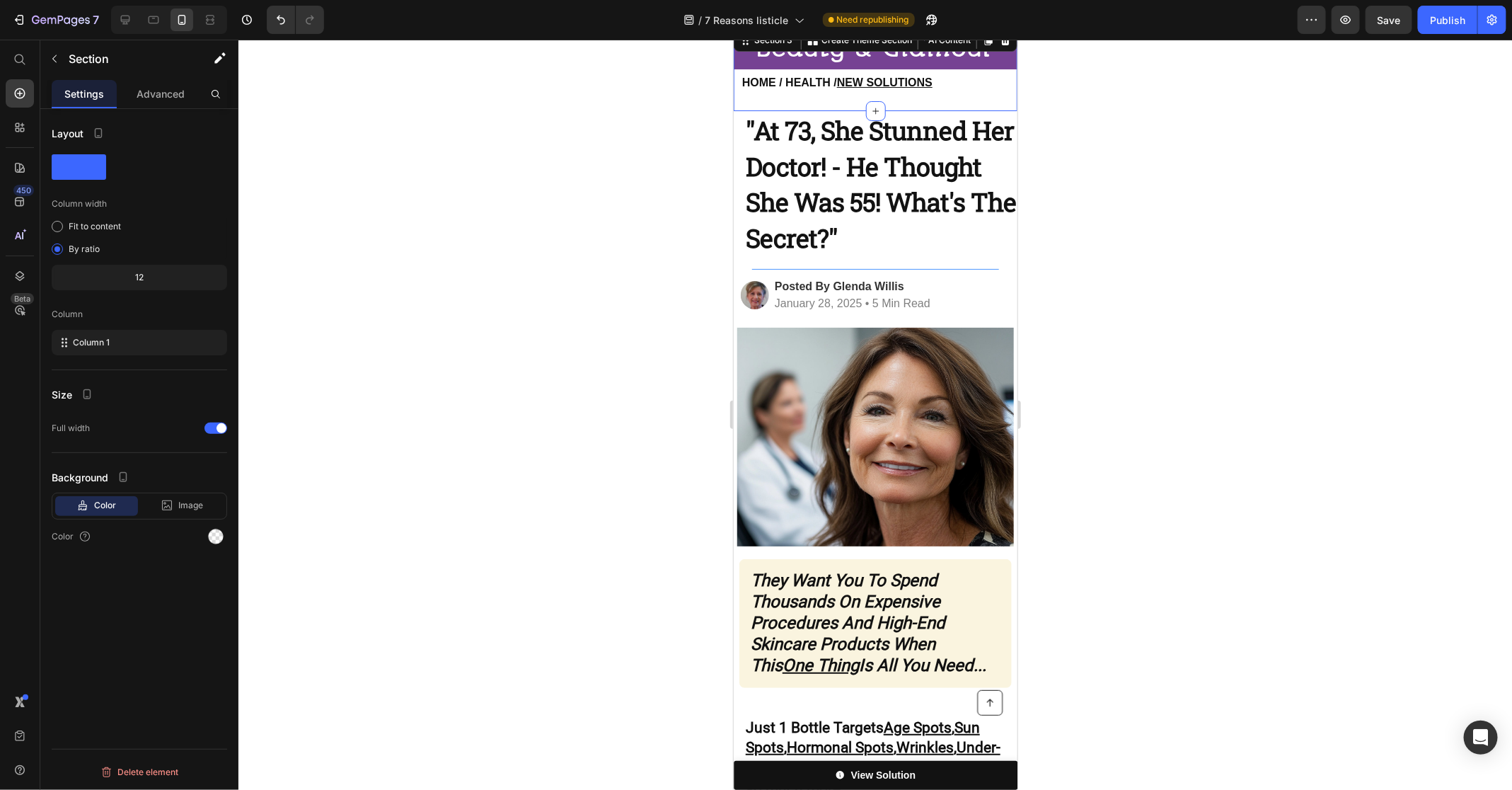 click 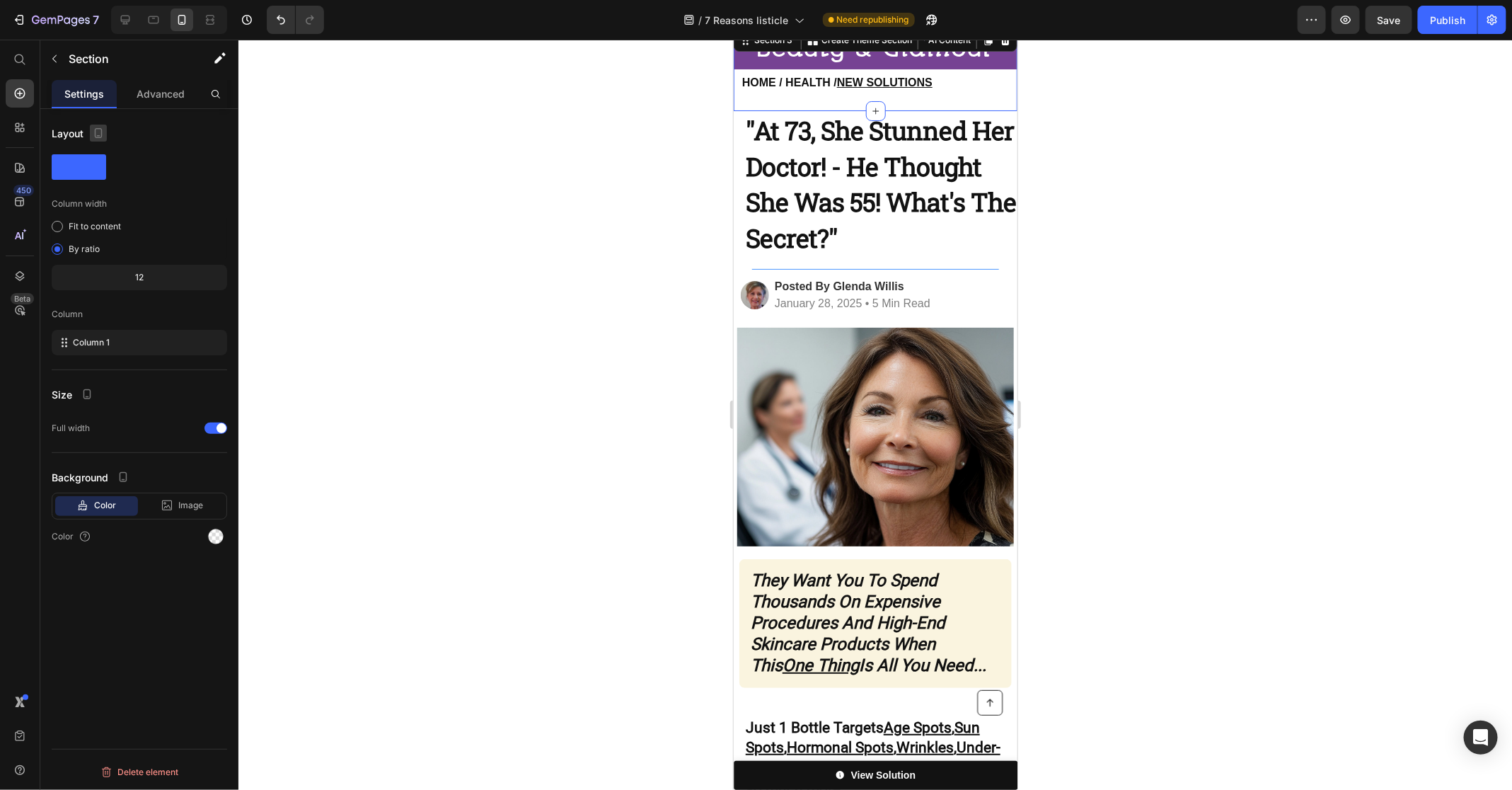 click at bounding box center [98, 133] 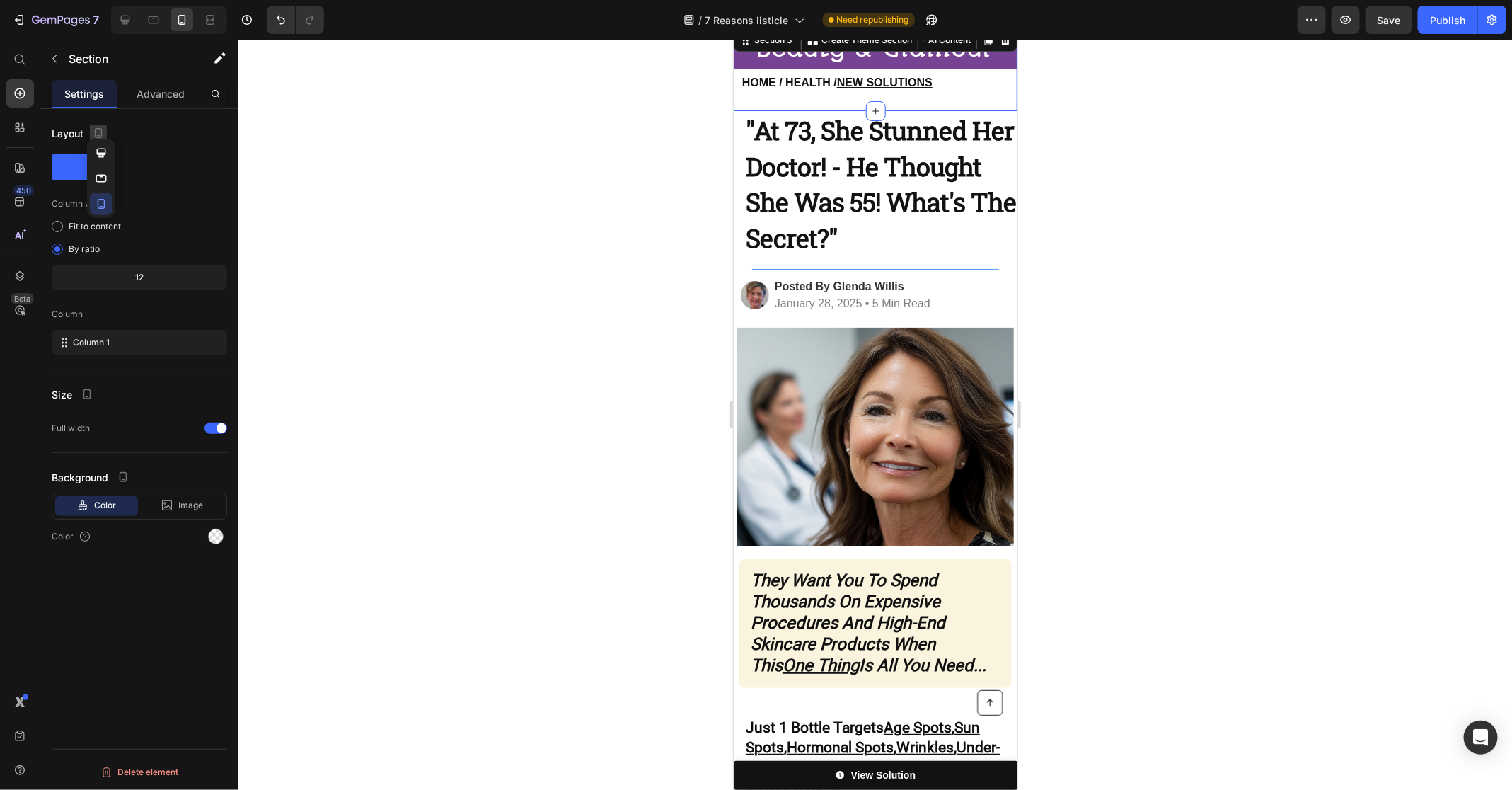 click 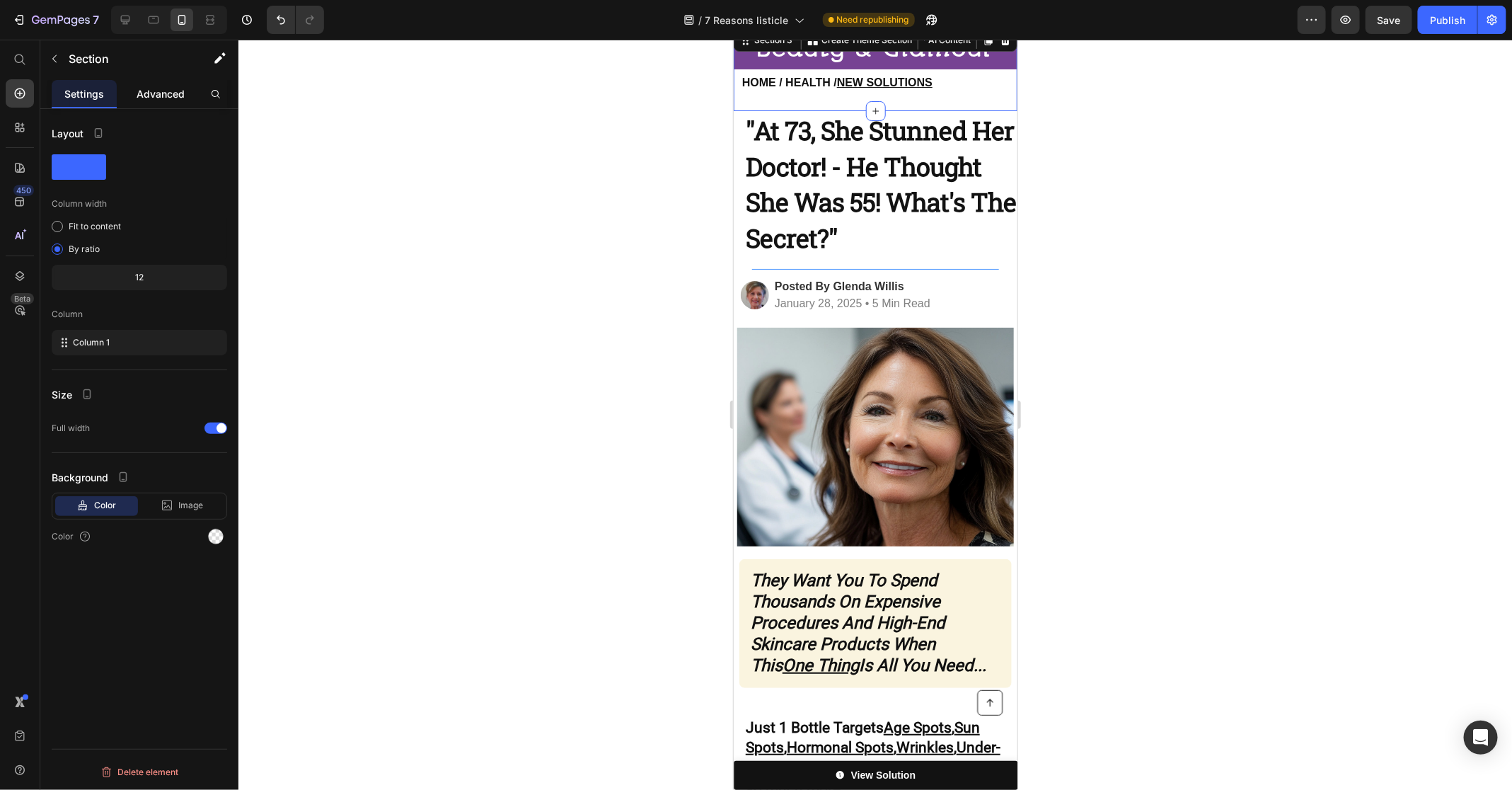 click on "Advanced" at bounding box center [161, 93] 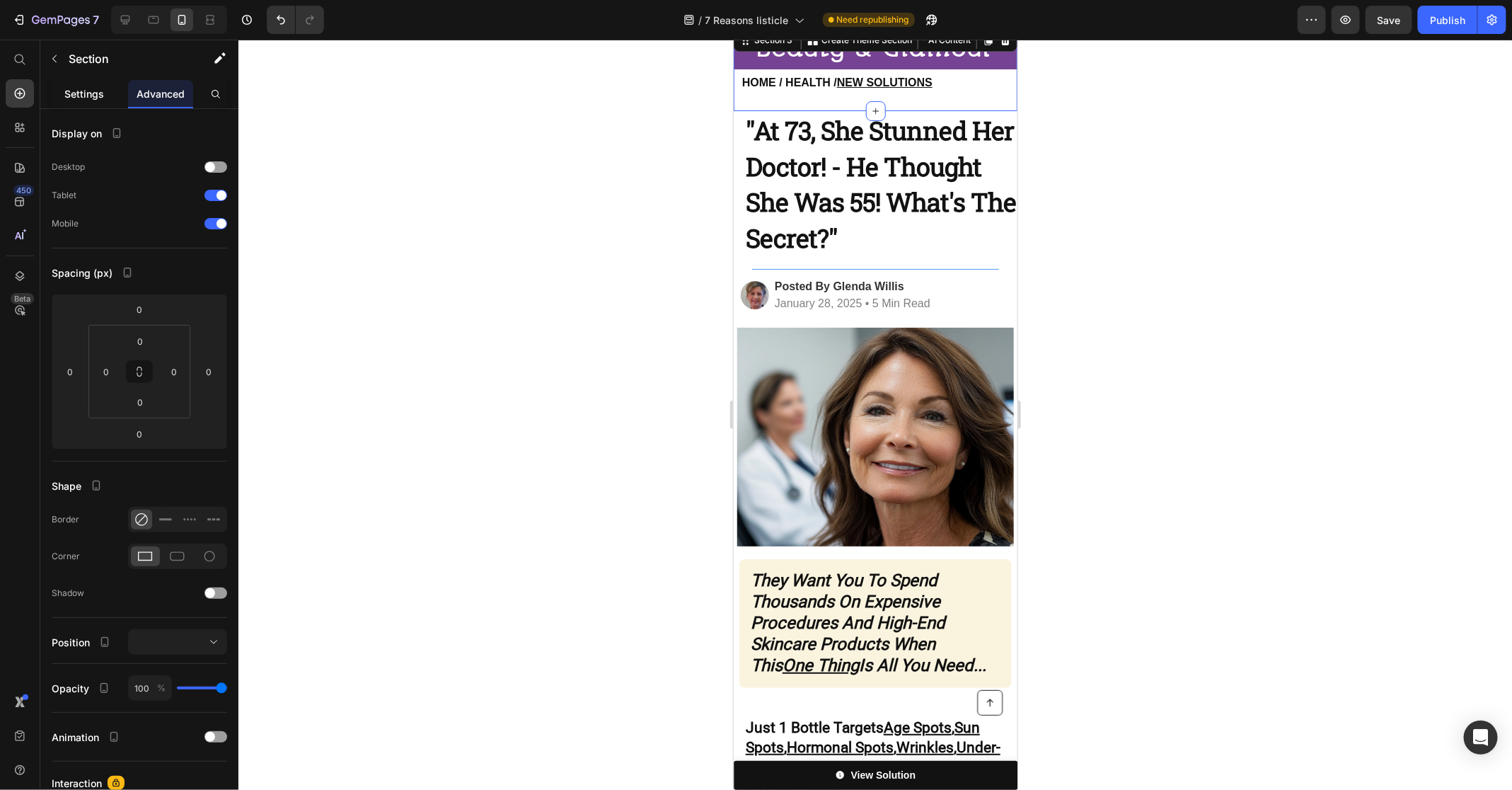 click on "Settings" at bounding box center (84, 93) 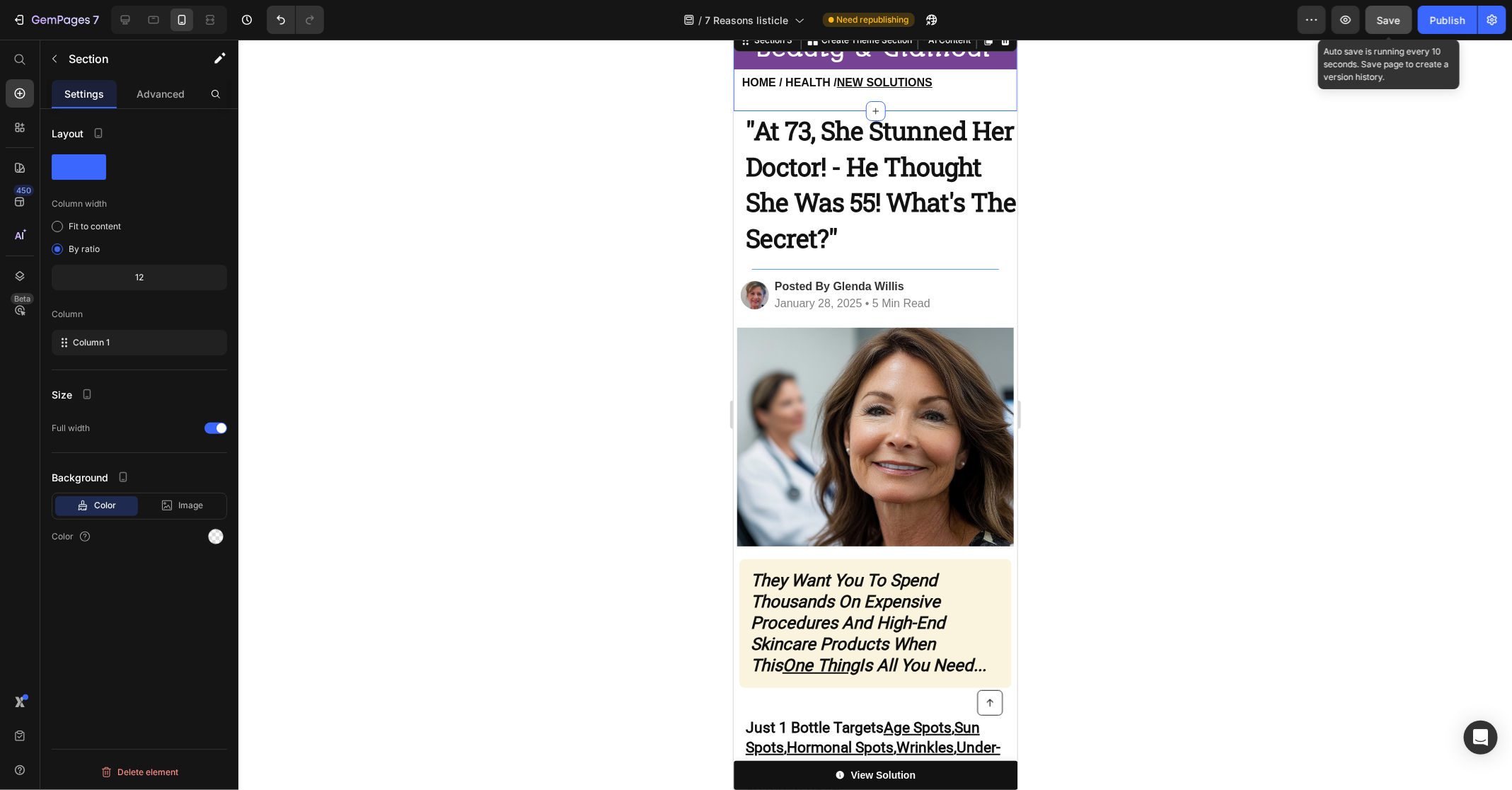 click on "Save" at bounding box center (1389, 20) 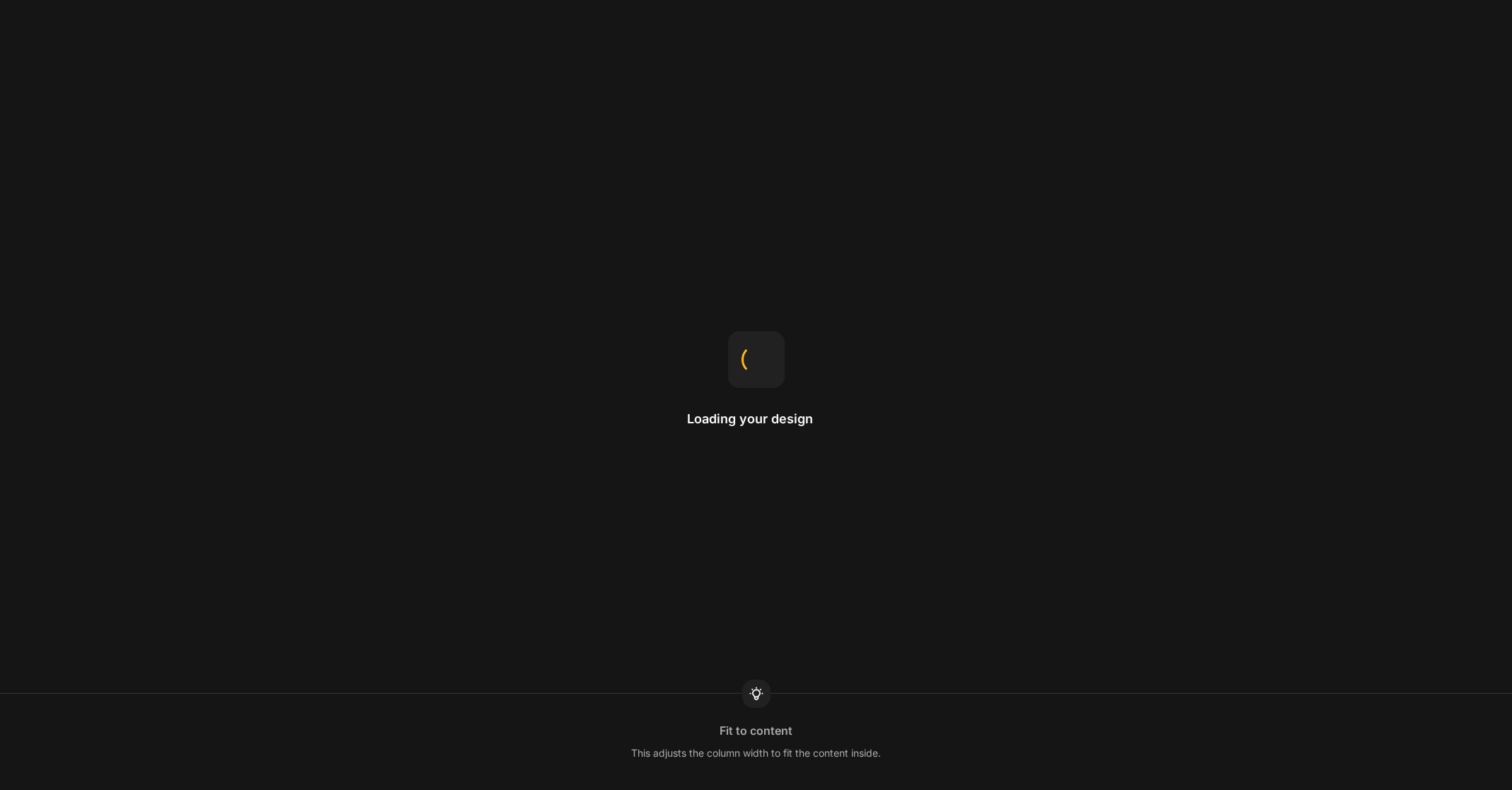 scroll, scrollTop: 0, scrollLeft: 0, axis: both 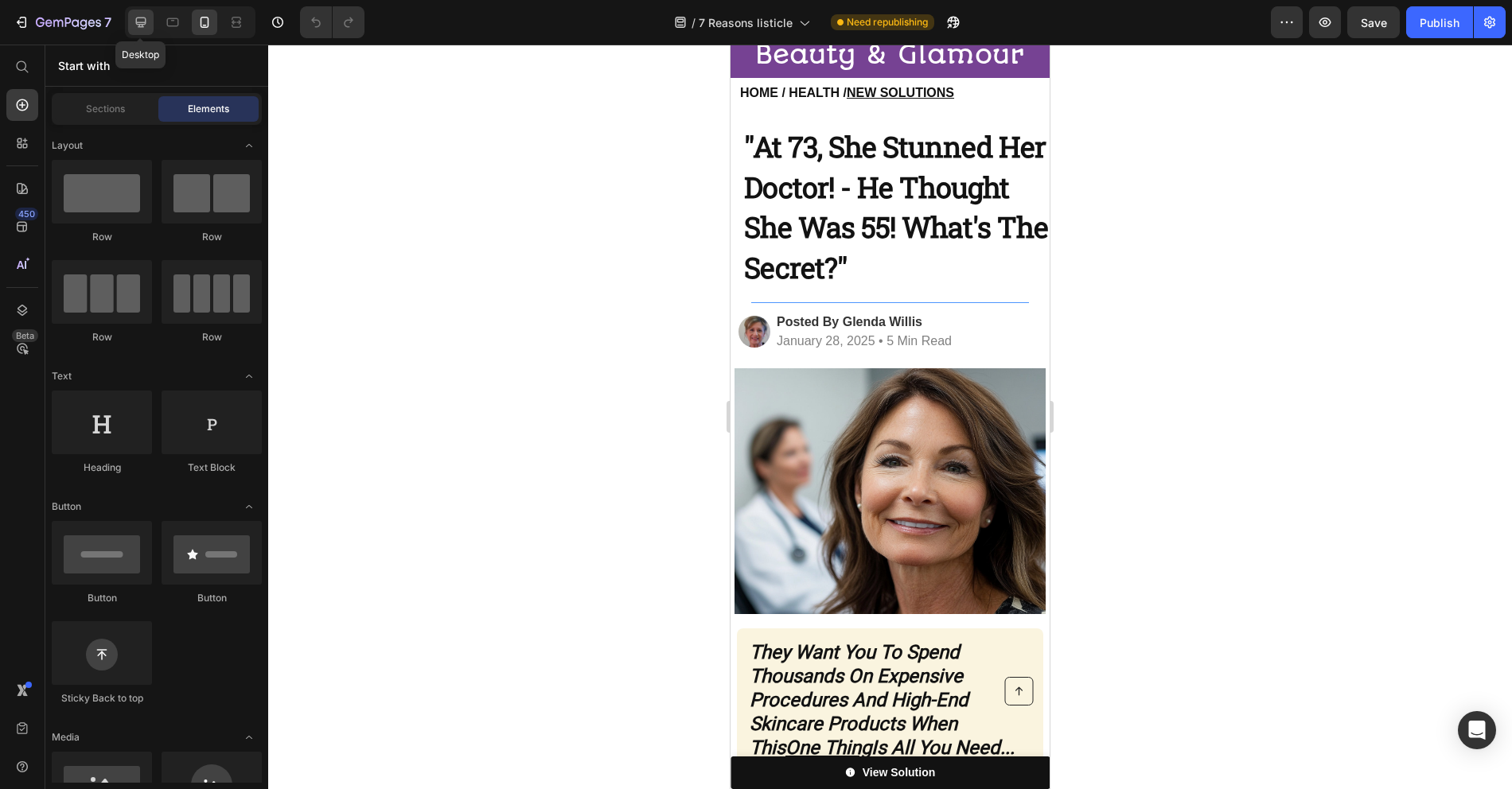drag, startPoint x: 135, startPoint y: 30, endPoint x: 33, endPoint y: 12, distance: 103.57606 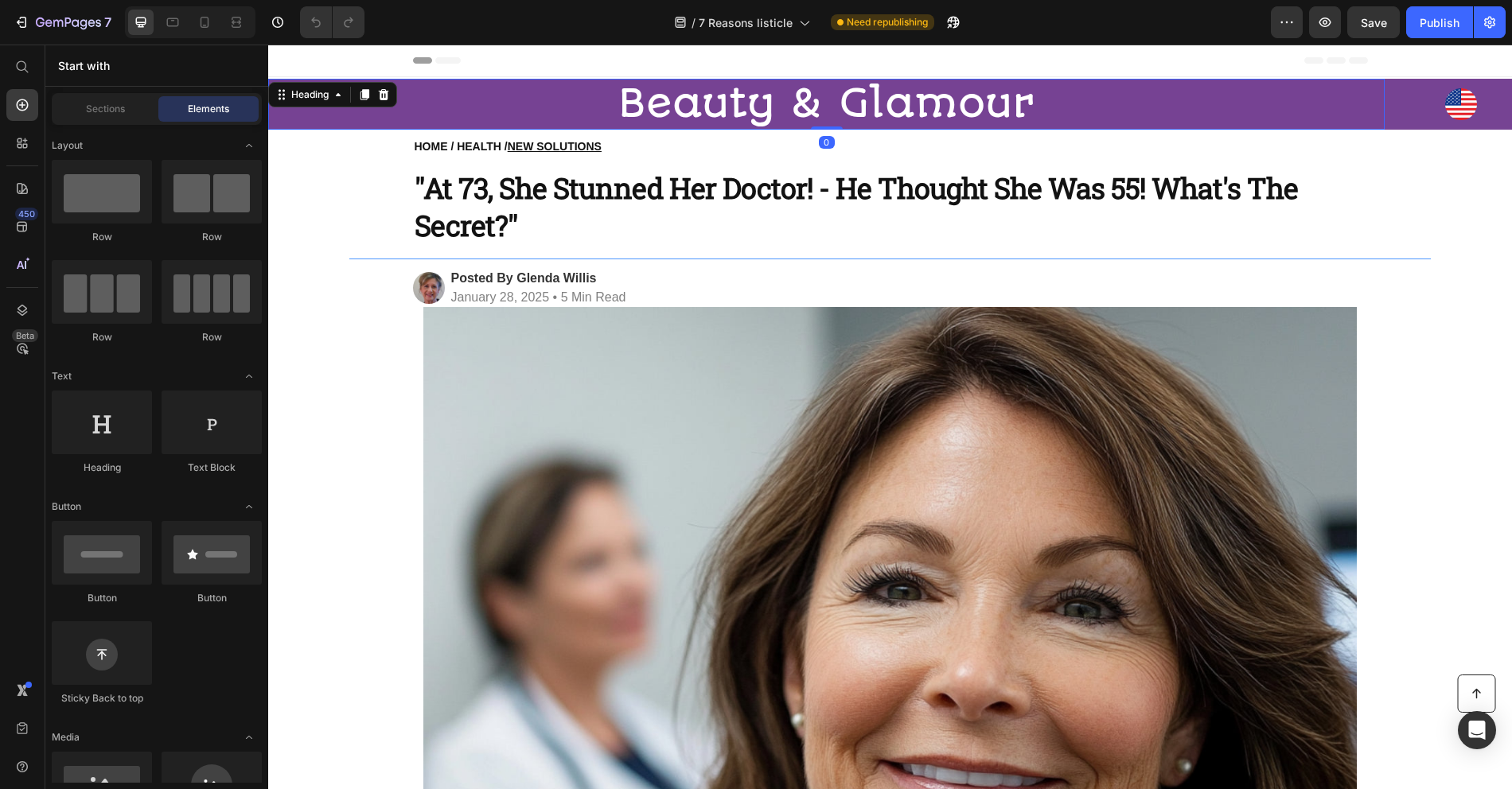 click on "Beauty & Glamour" at bounding box center (826, 104) 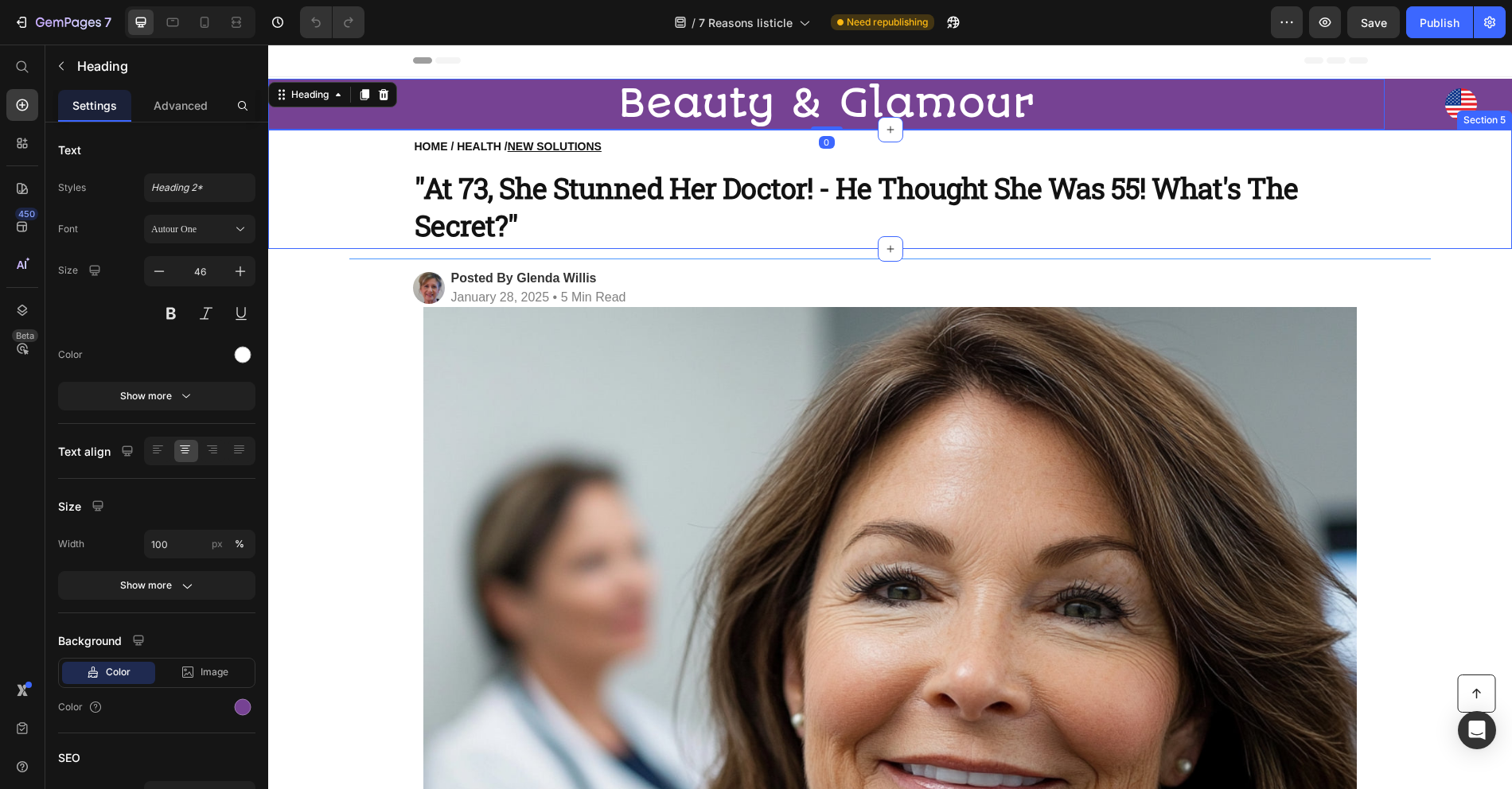 click on "HOME / HEALTH /  NEW SOLUTIONS Heading "At 73, She Stunned Her Doctor! - He Thought She Was 55! What's The Secret?" Heading Row" at bounding box center [890, 189] 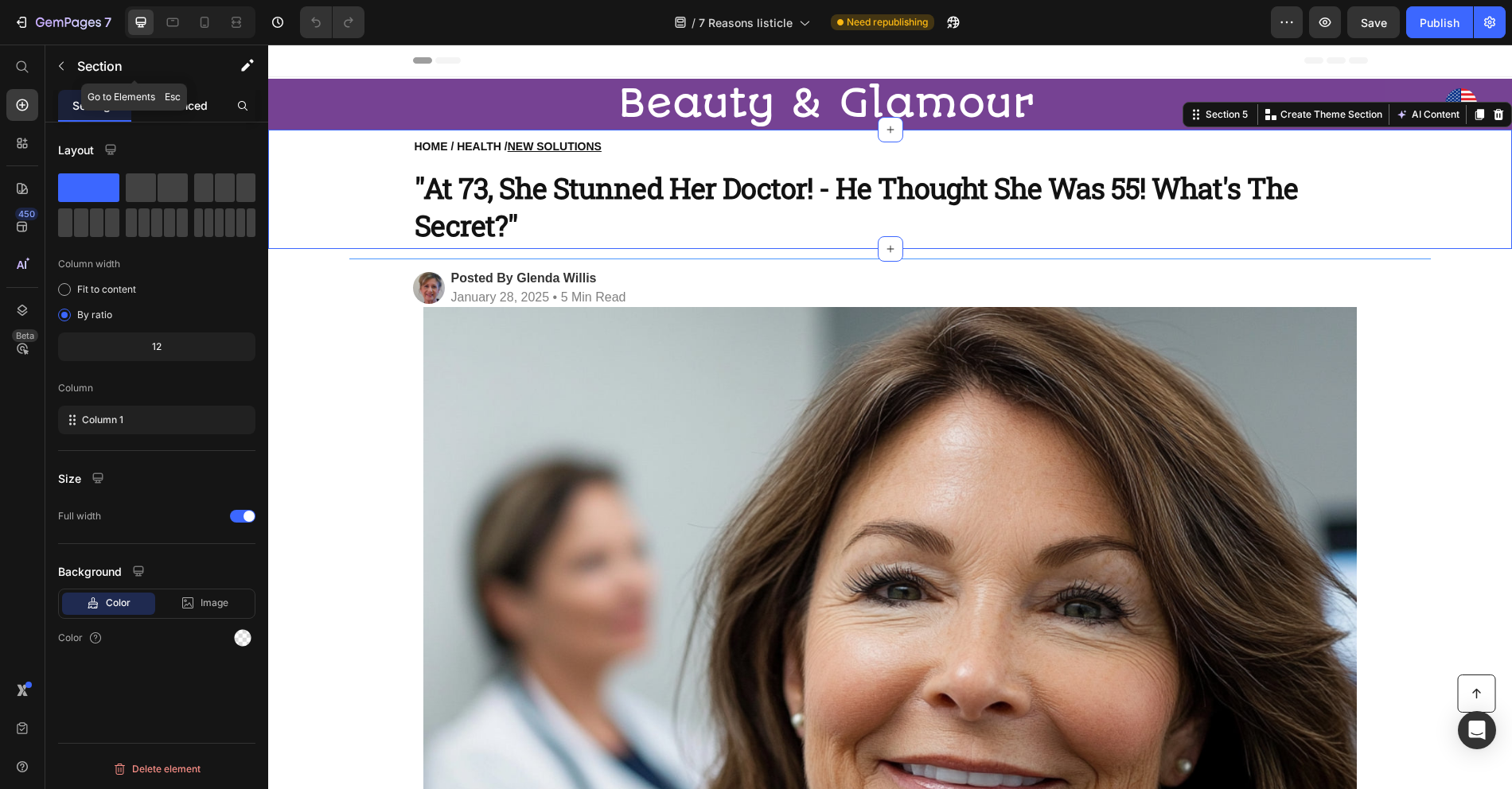 click on "Advanced" at bounding box center (181, 105) 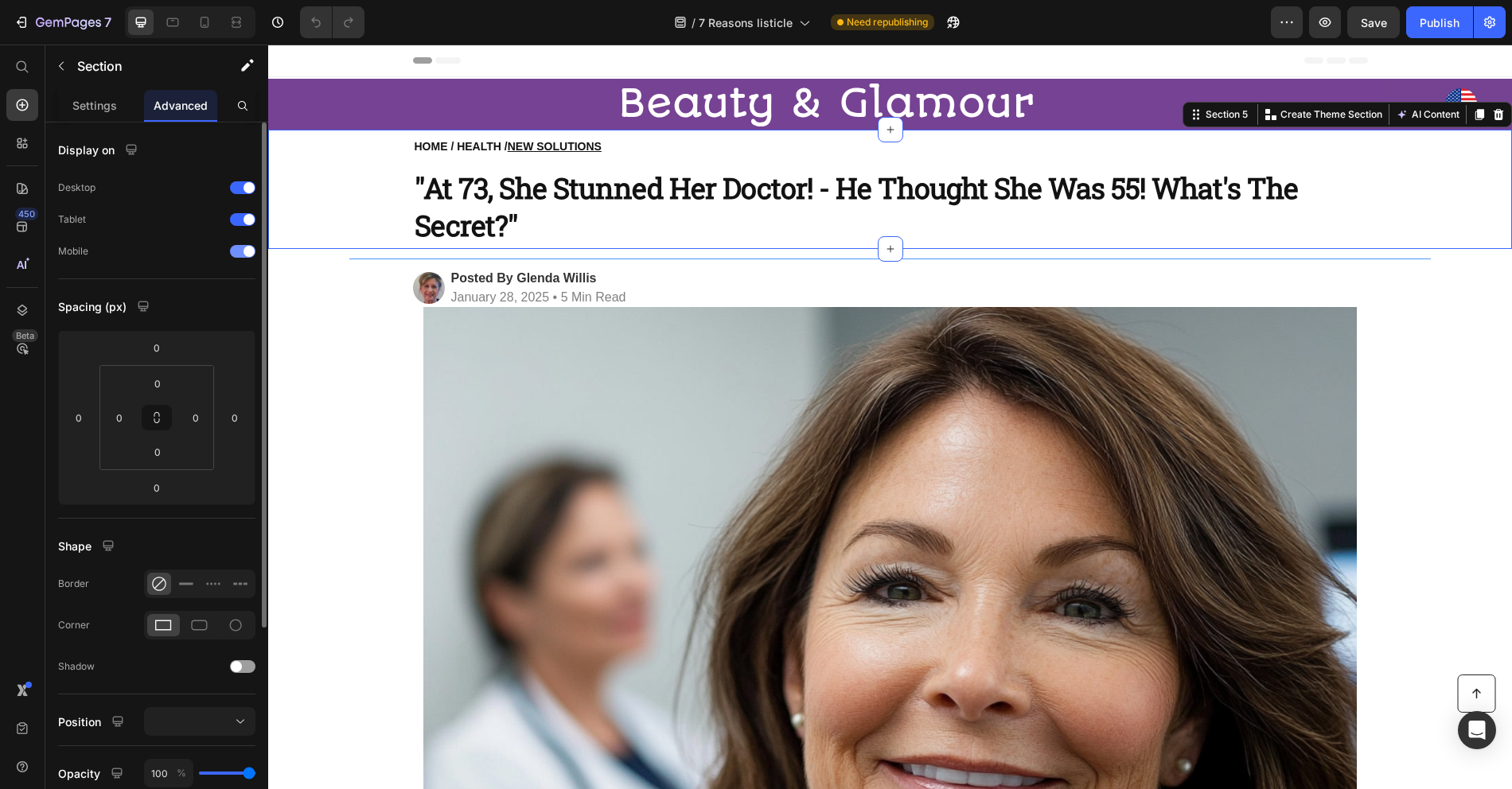 click at bounding box center (249, 251) 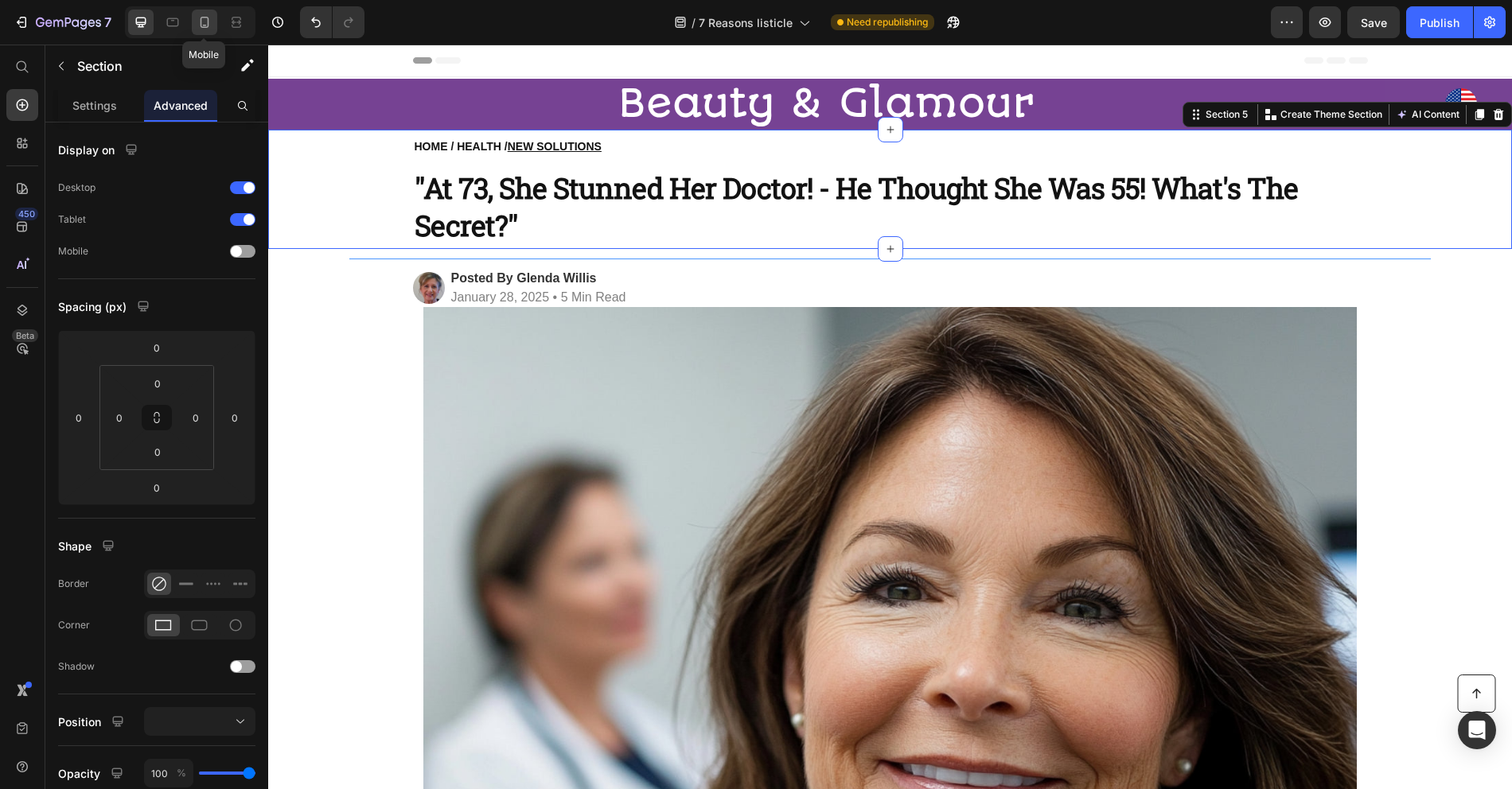click 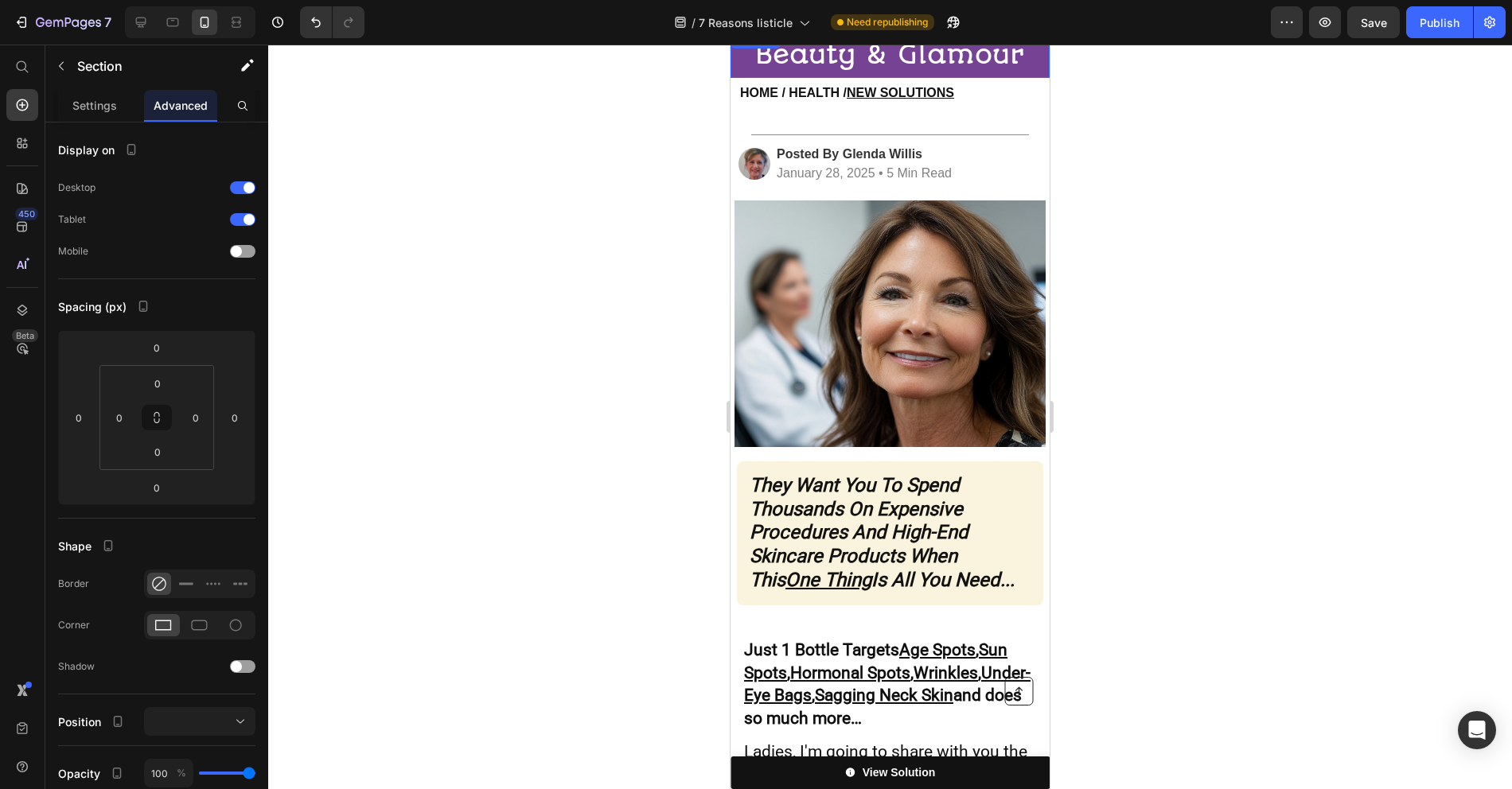 click on "Beauty & Glamour" at bounding box center (890, 55) 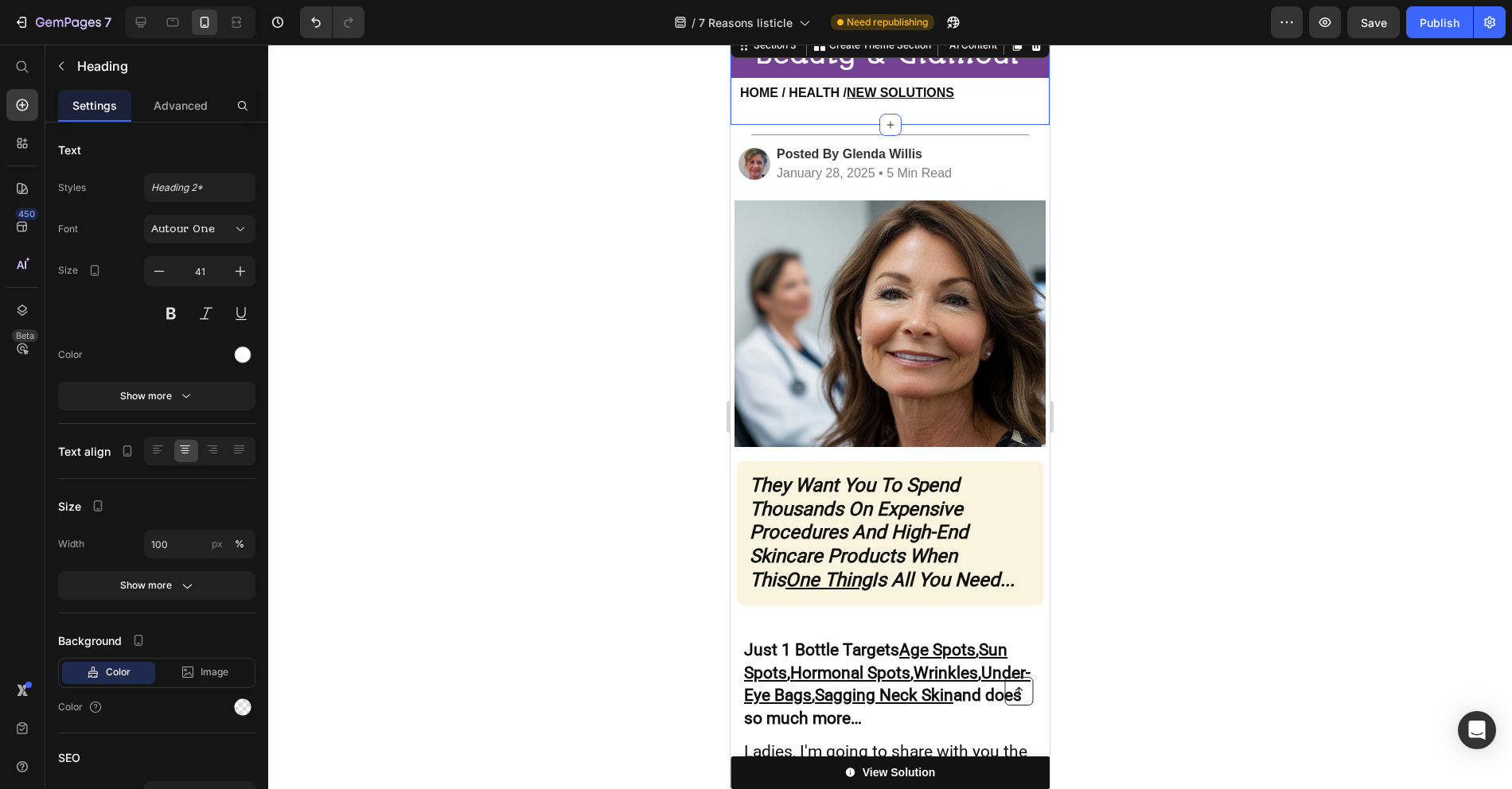 click on "Beauty & Glamour Heading Row HOME / HEALTH /  NEW SOLUTIONS Heading" at bounding box center (890, 77) 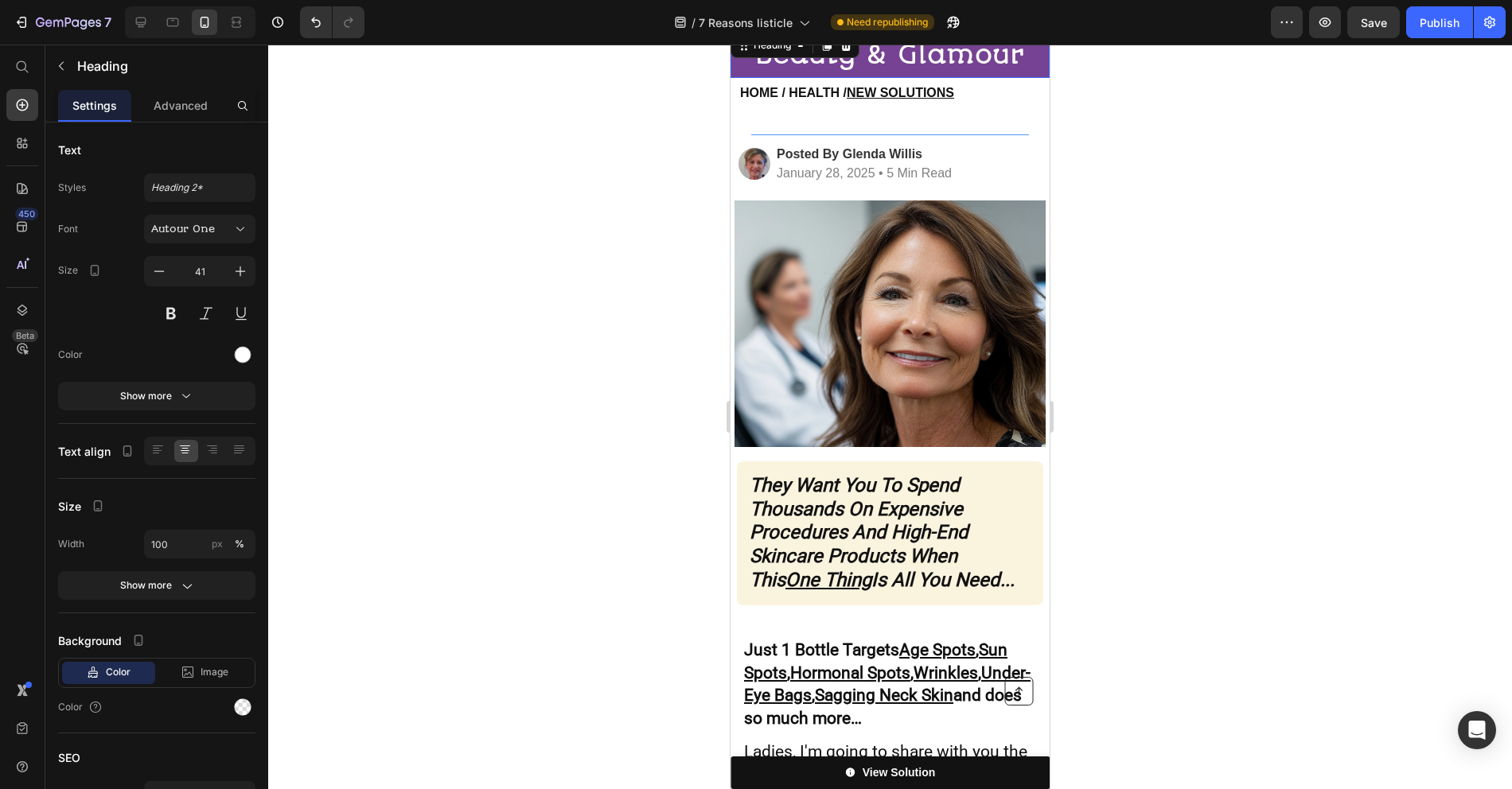 click on "Beauty & Glamour" at bounding box center (890, 55) 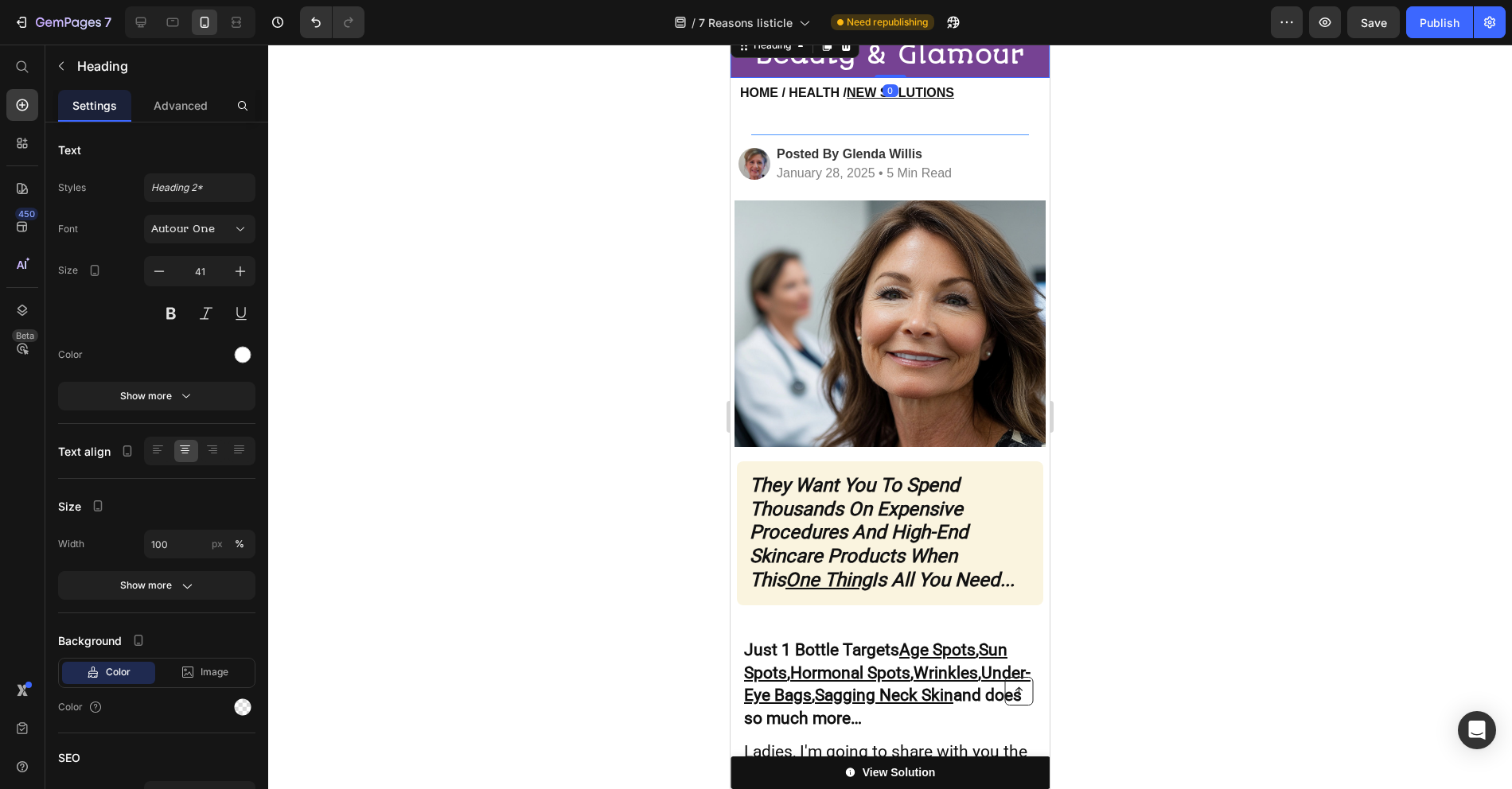 click on "HOME / HEALTH /  NEW SOLUTIONS" at bounding box center [894, 93] 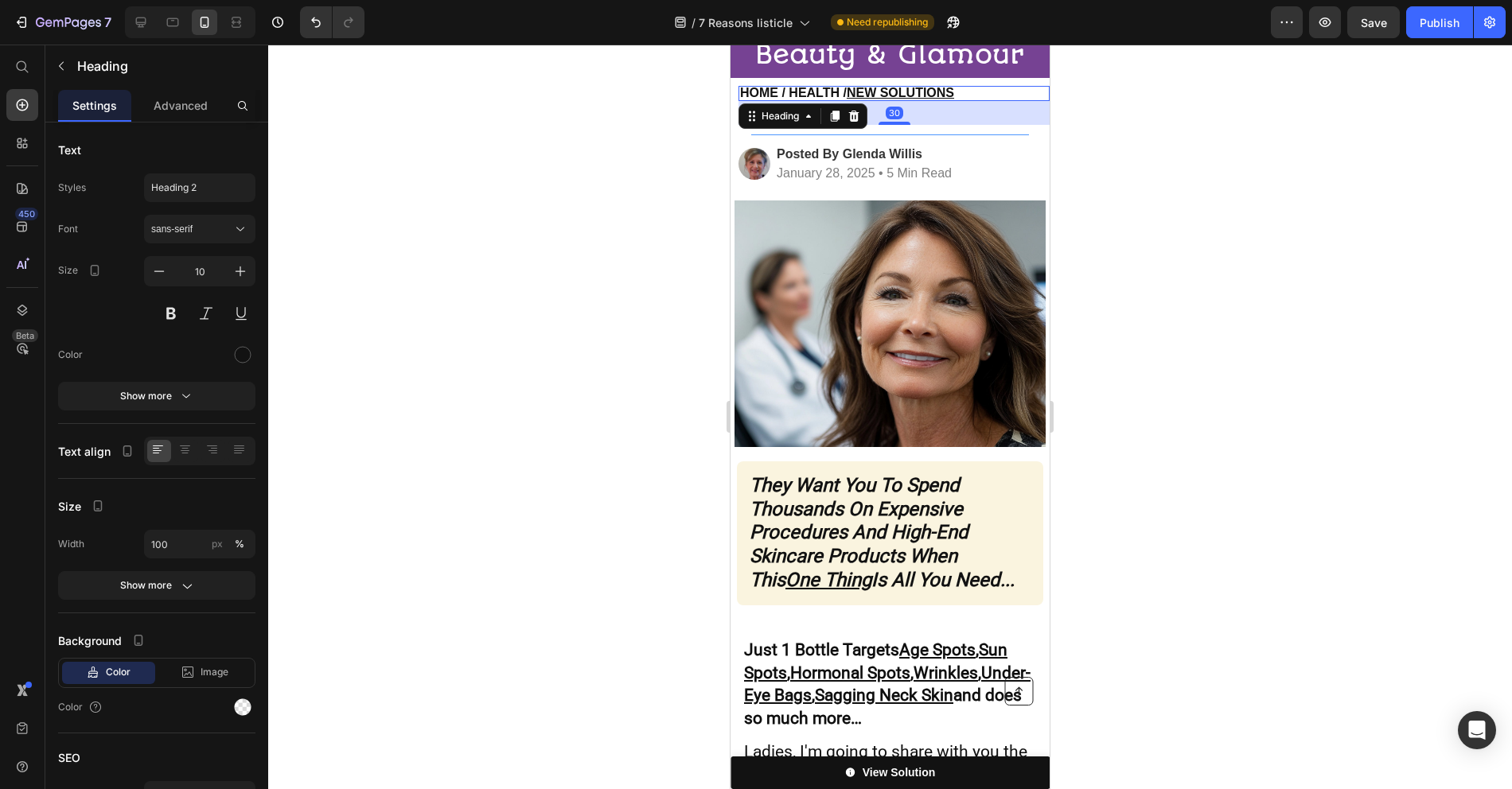 click on "Beauty & Glamour Heading Row HOME / HEALTH /  NEW SOLUTIONS Heading   30" at bounding box center [890, 77] 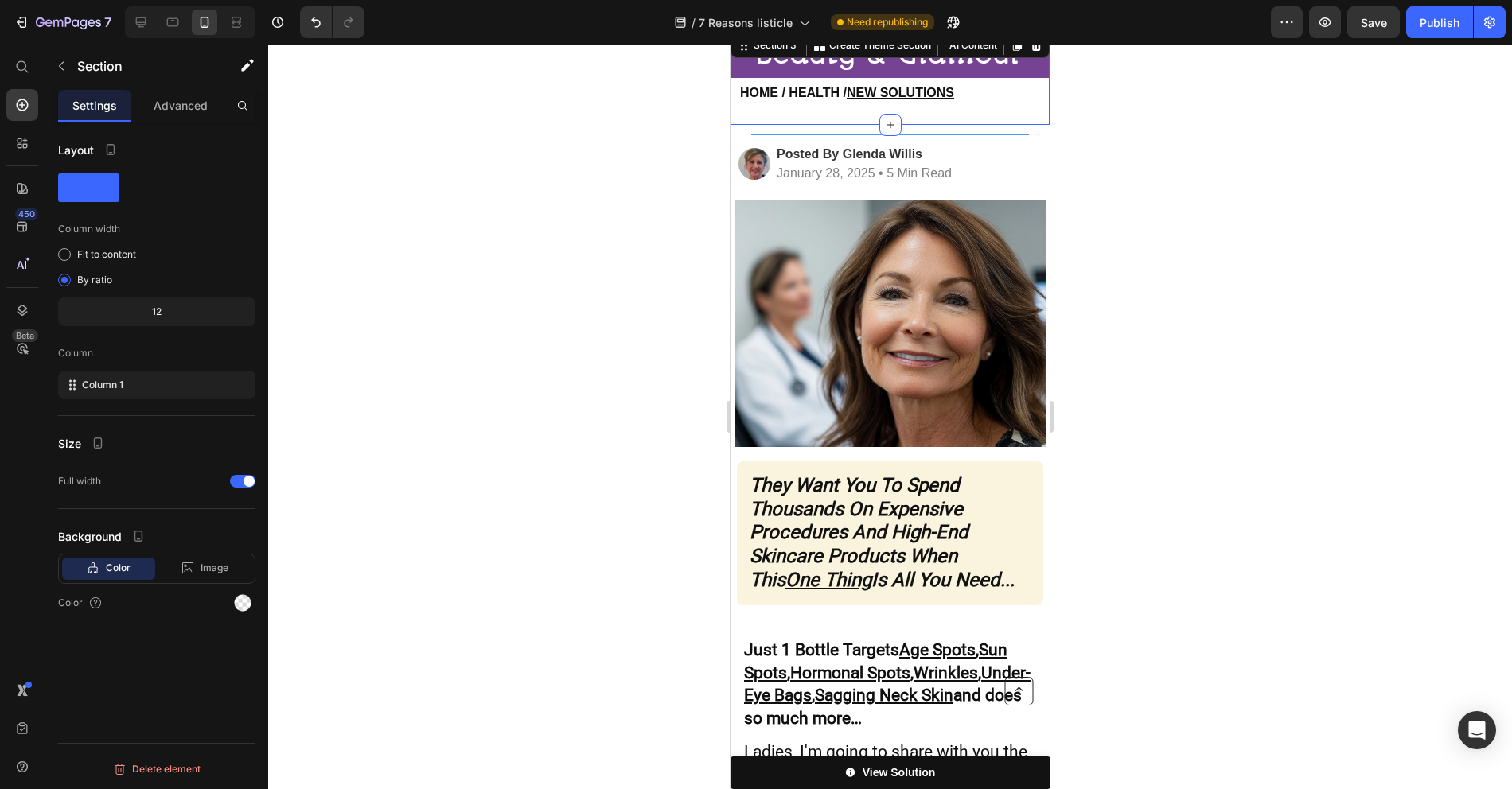 click on "Beauty & Glamour Heading Row HOME / HEALTH /  NEW SOLUTIONS Heading" at bounding box center [890, 77] 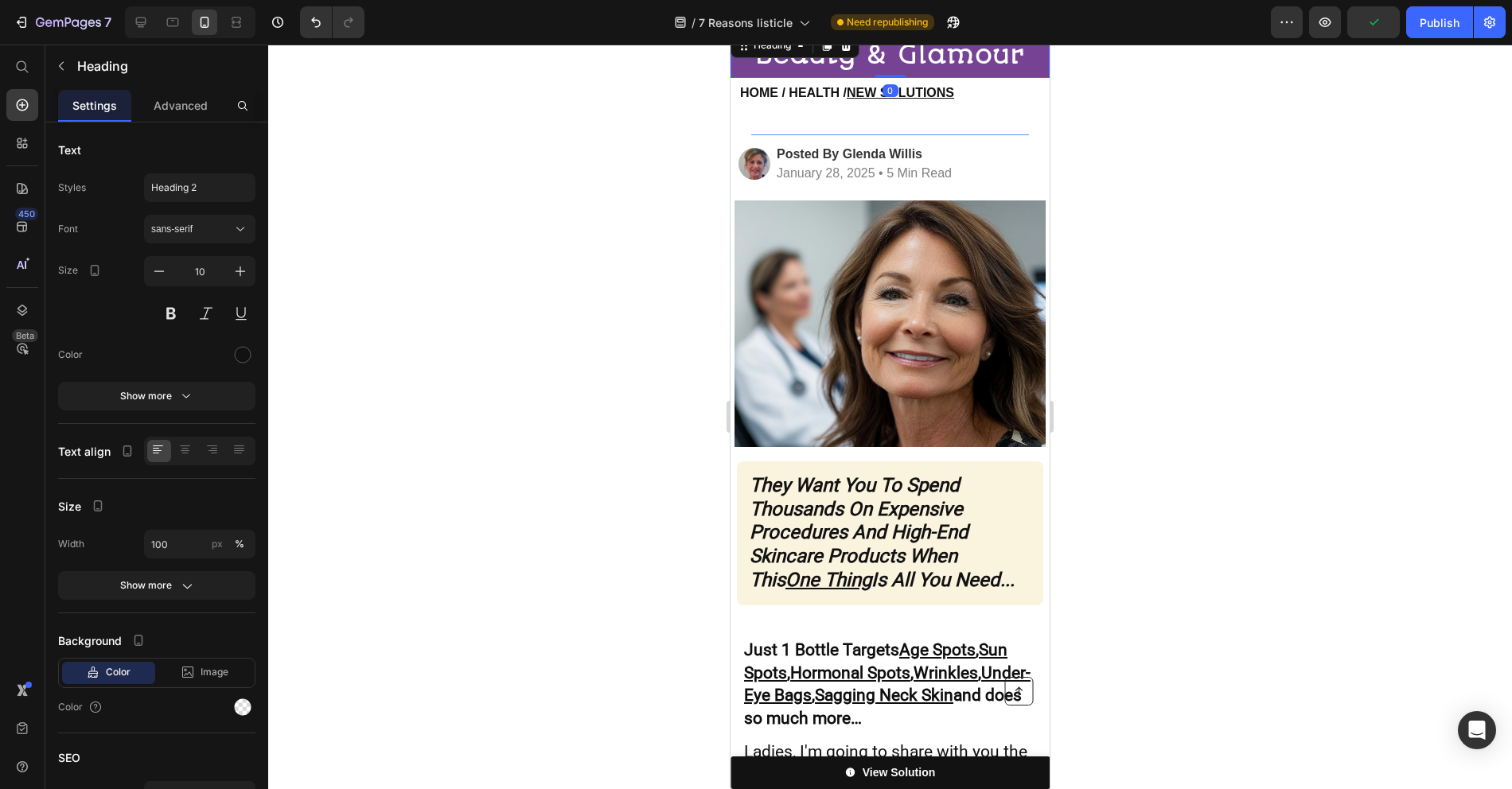 click on "Beauty & Glamour" at bounding box center [890, 53] 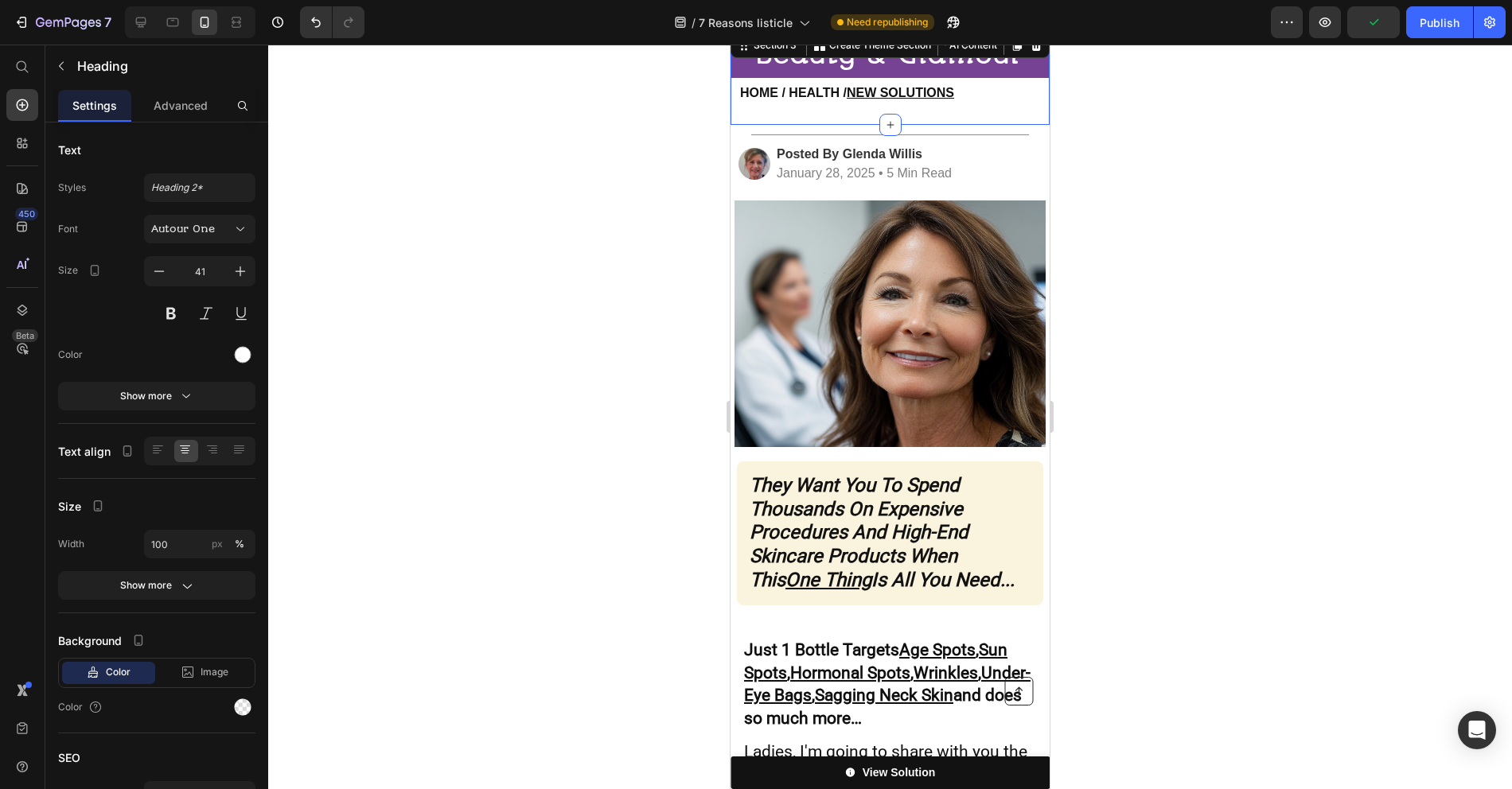click on "Beauty & Glamour Heading Row HOME / HEALTH /  NEW SOLUTIONS Heading" at bounding box center (890, 77) 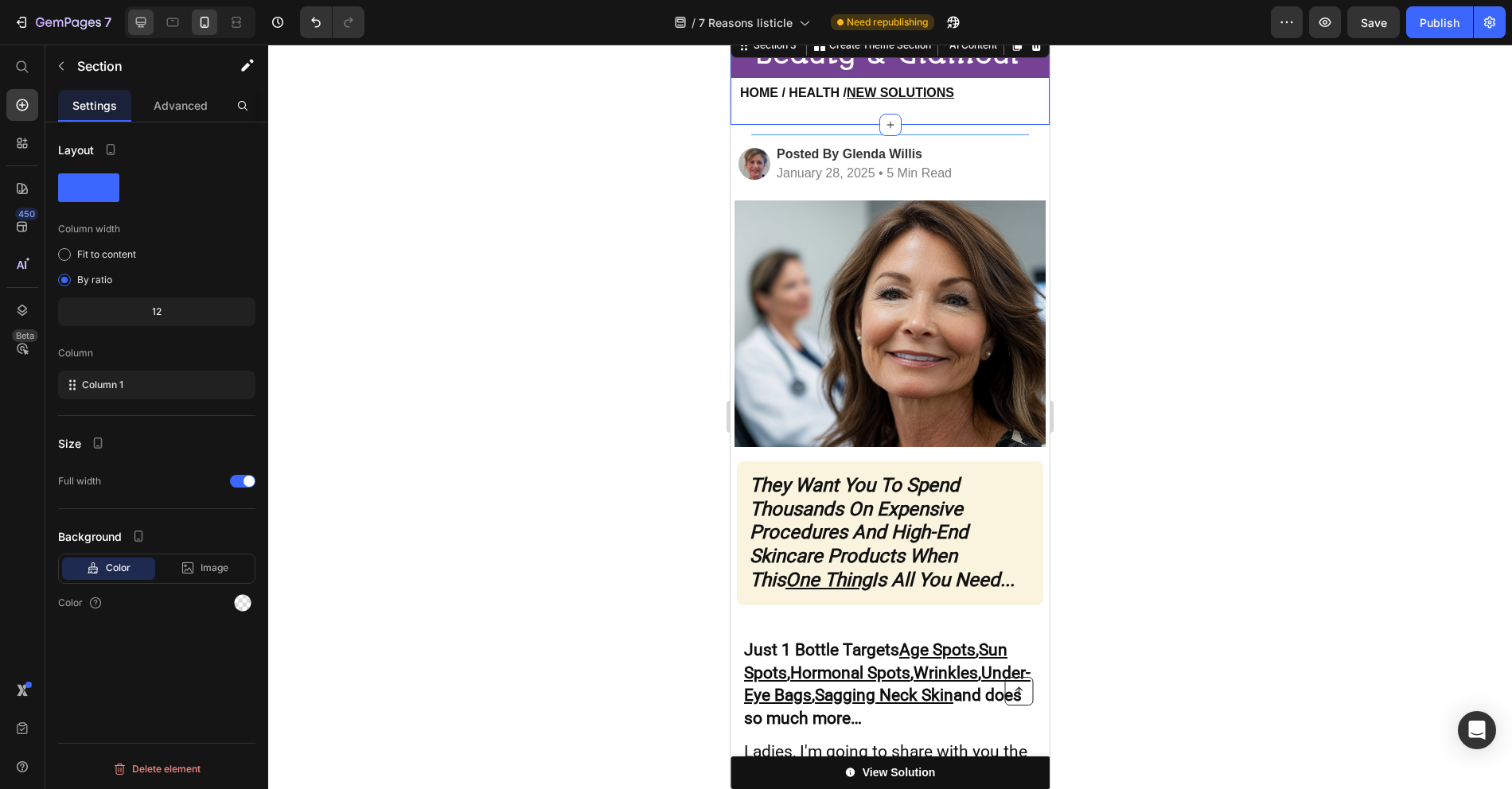 click 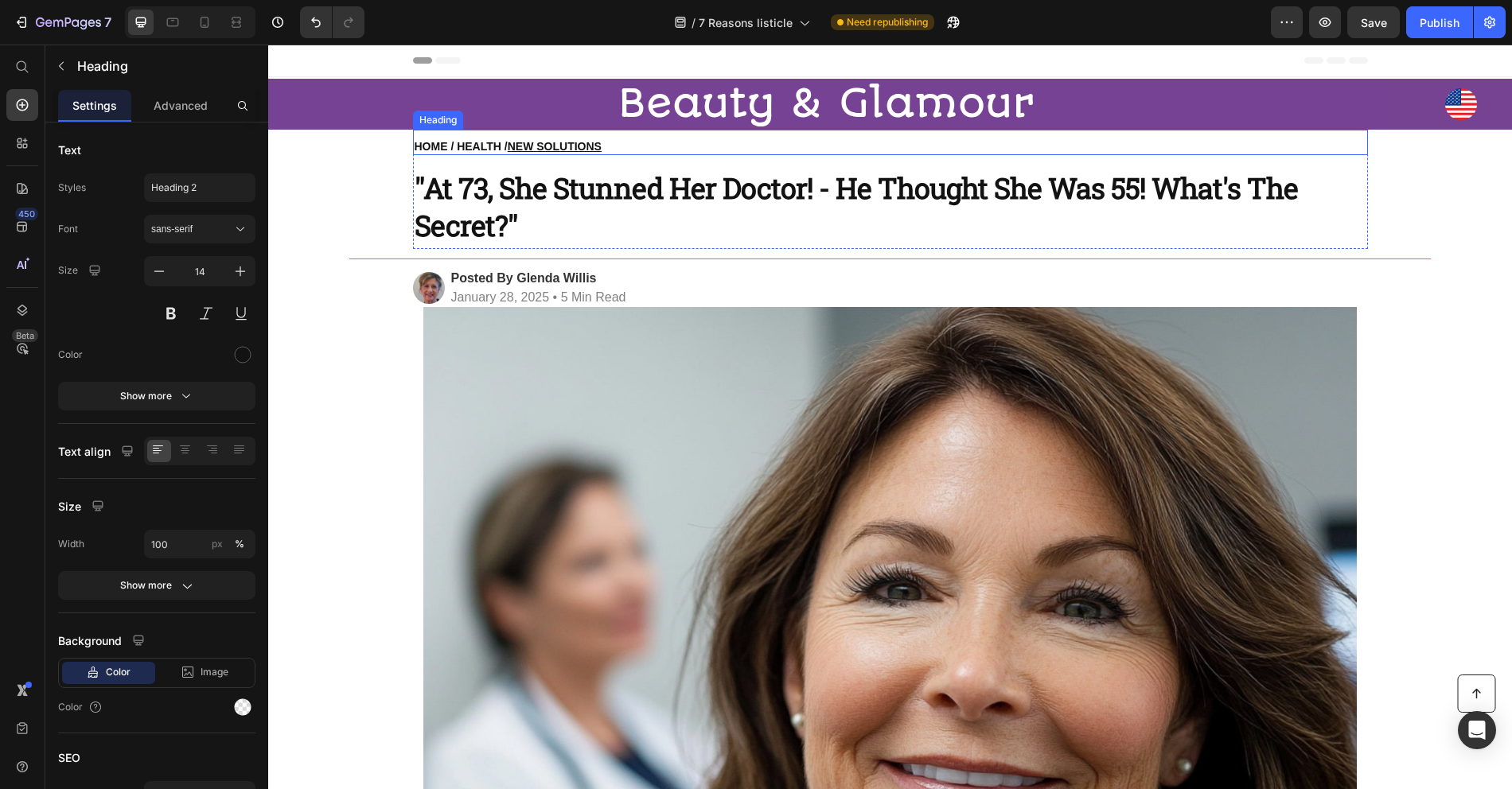 click on "HOME / HEALTH /  NEW SOLUTIONS" at bounding box center [890, 146] 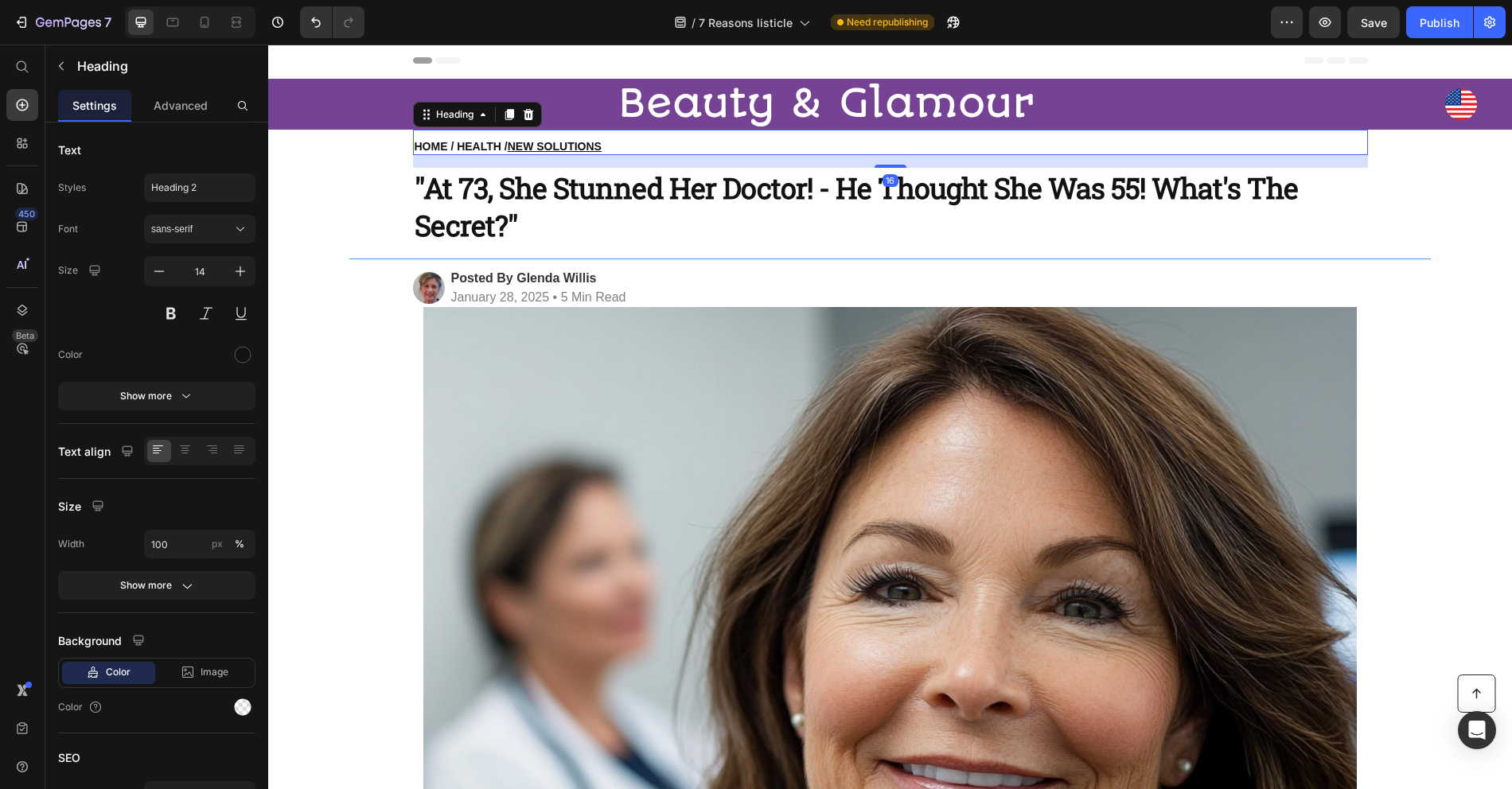 click on "HOME / HEALTH /  NEW SOLUTIONS" at bounding box center [890, 146] 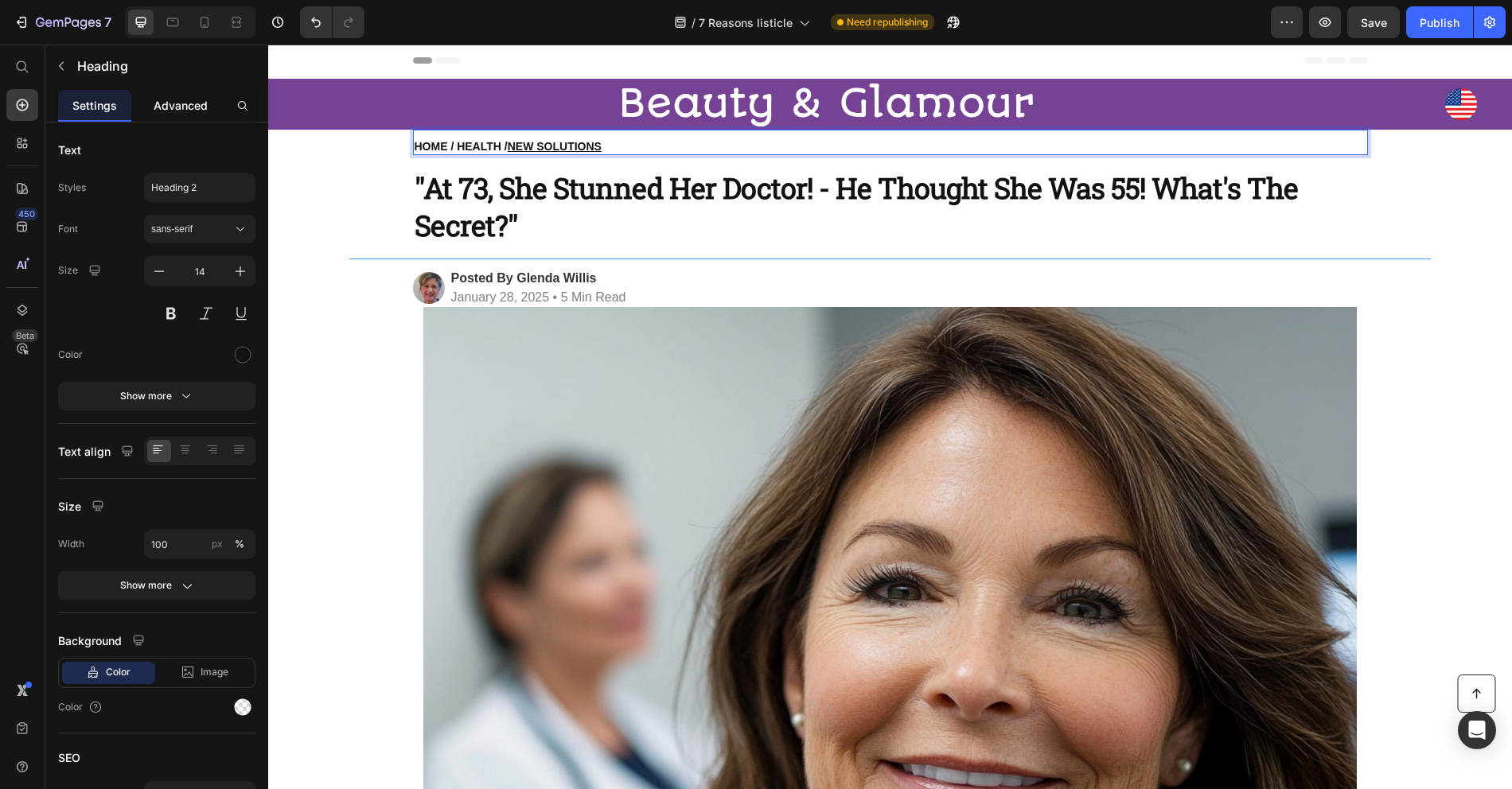 click on "Advanced" at bounding box center [181, 105] 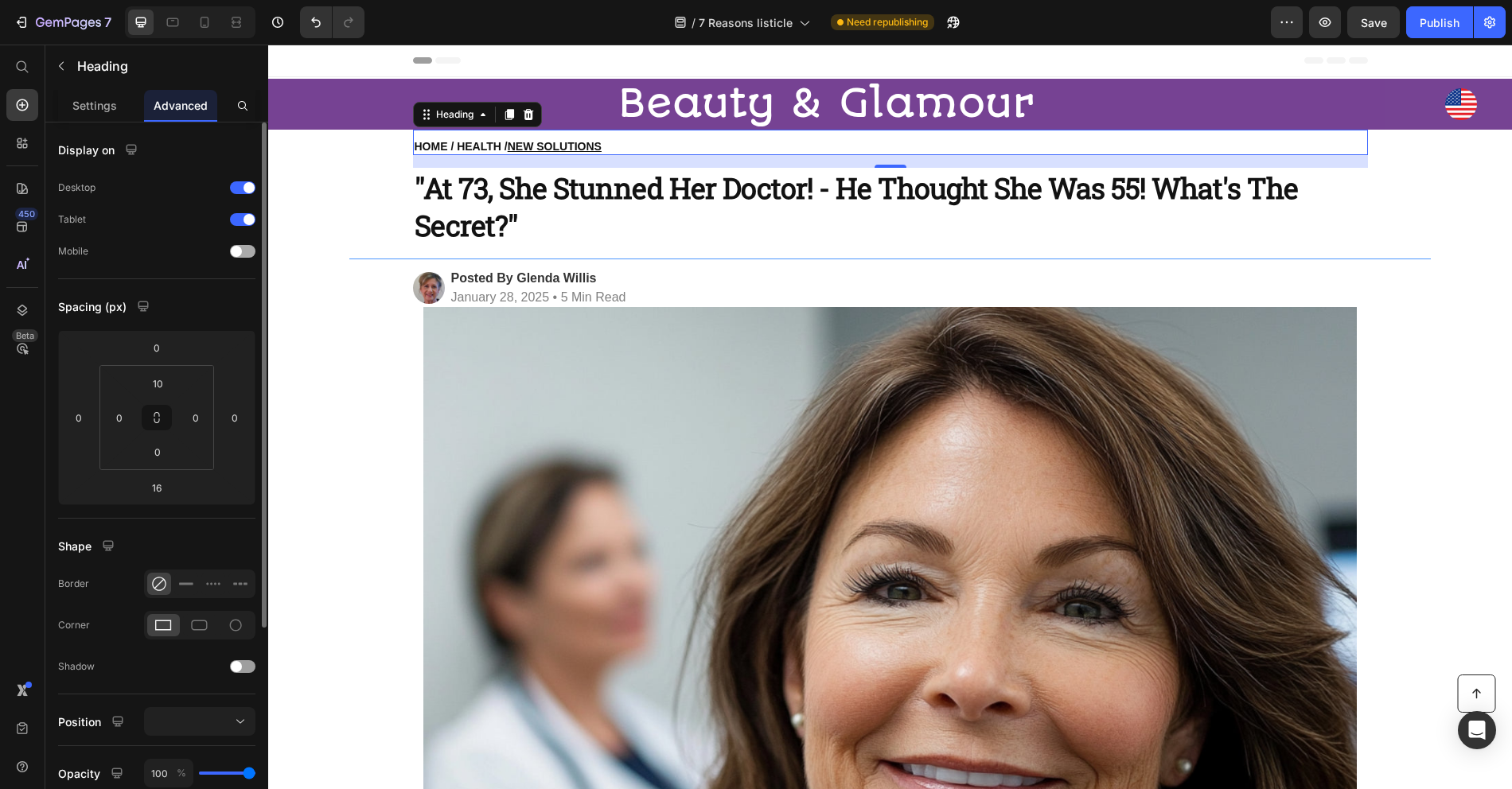 click at bounding box center [243, 251] 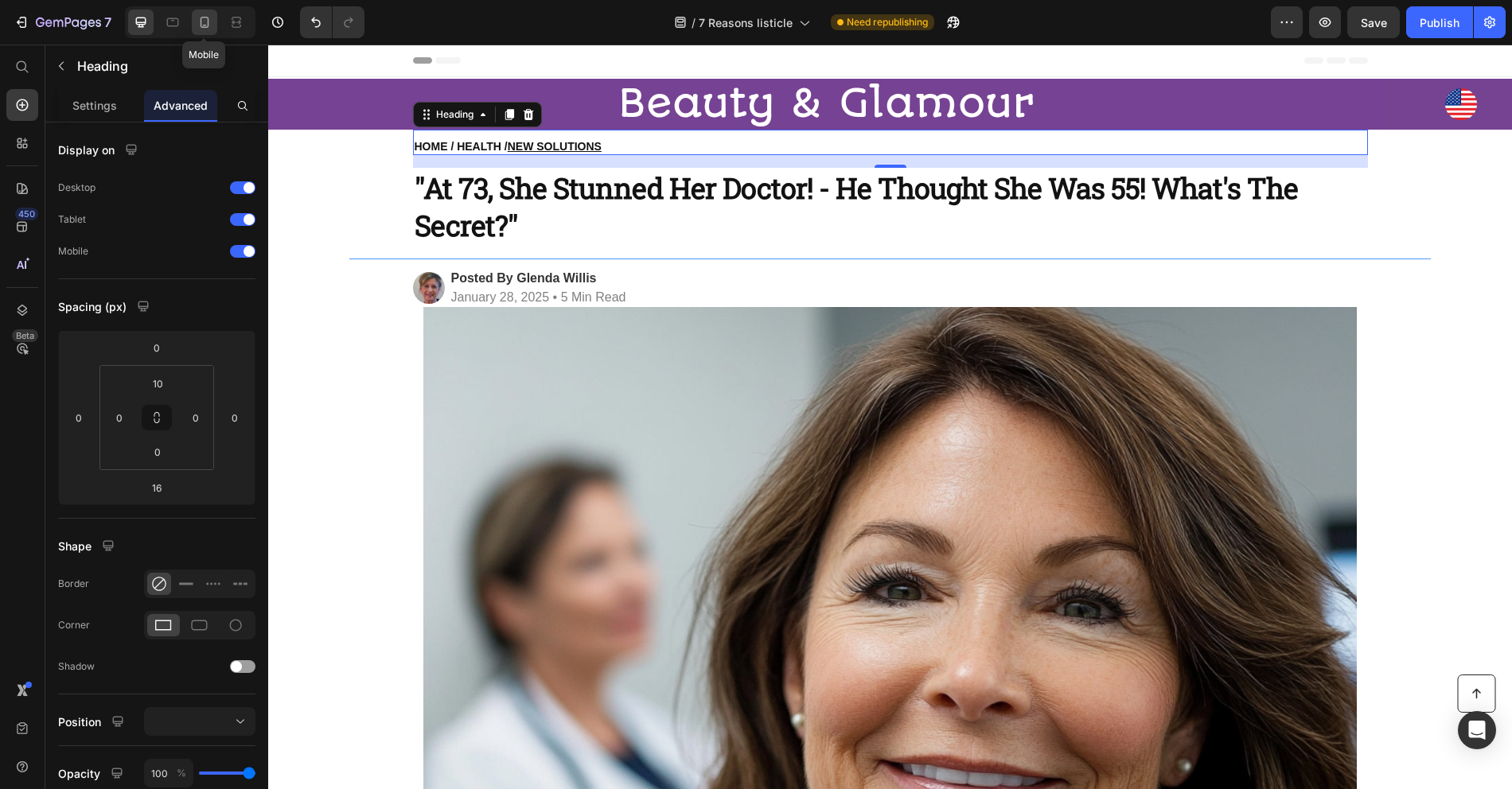 drag, startPoint x: 205, startPoint y: 21, endPoint x: 18, endPoint y: 2, distance: 187.96276 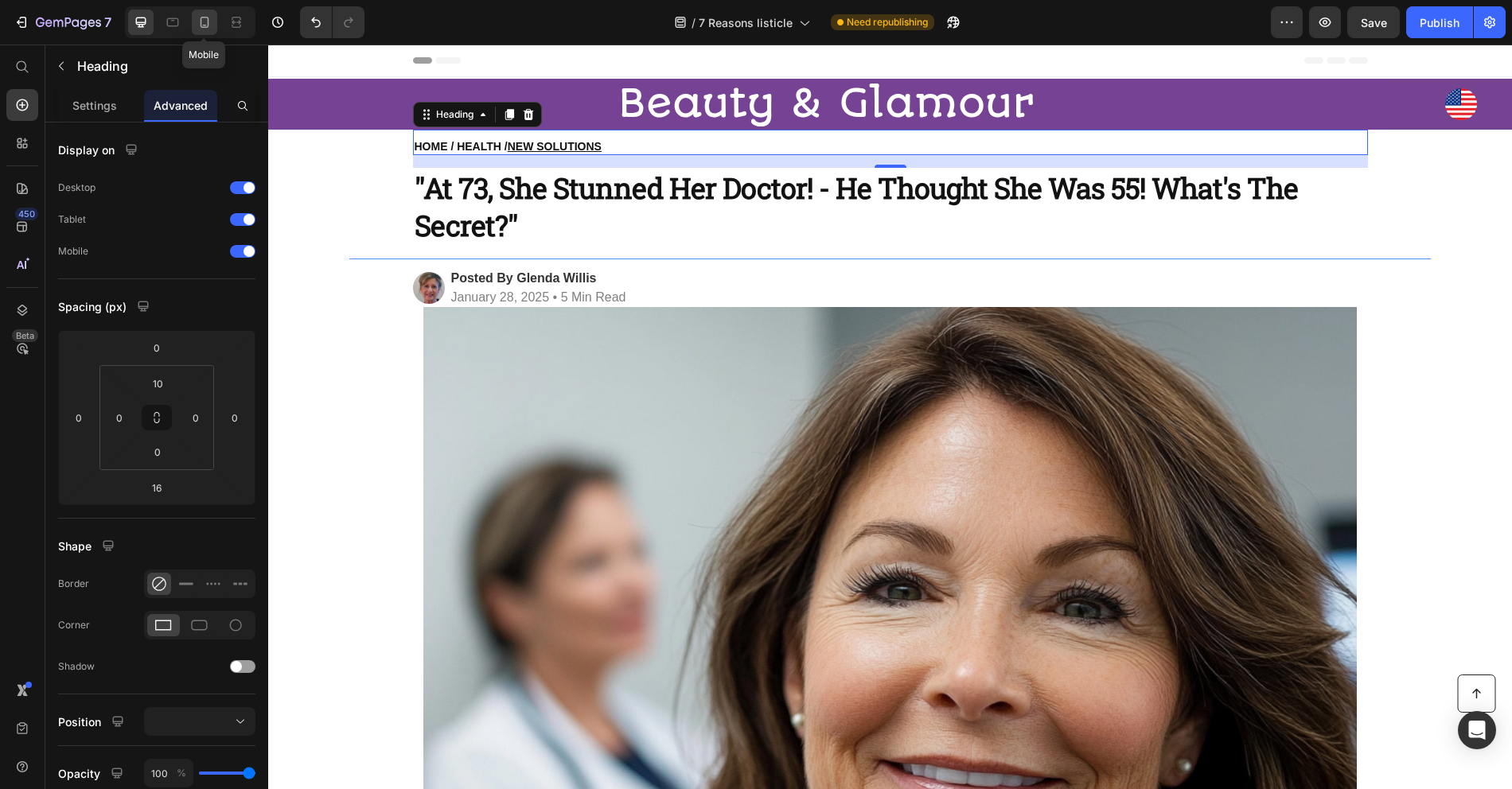 click 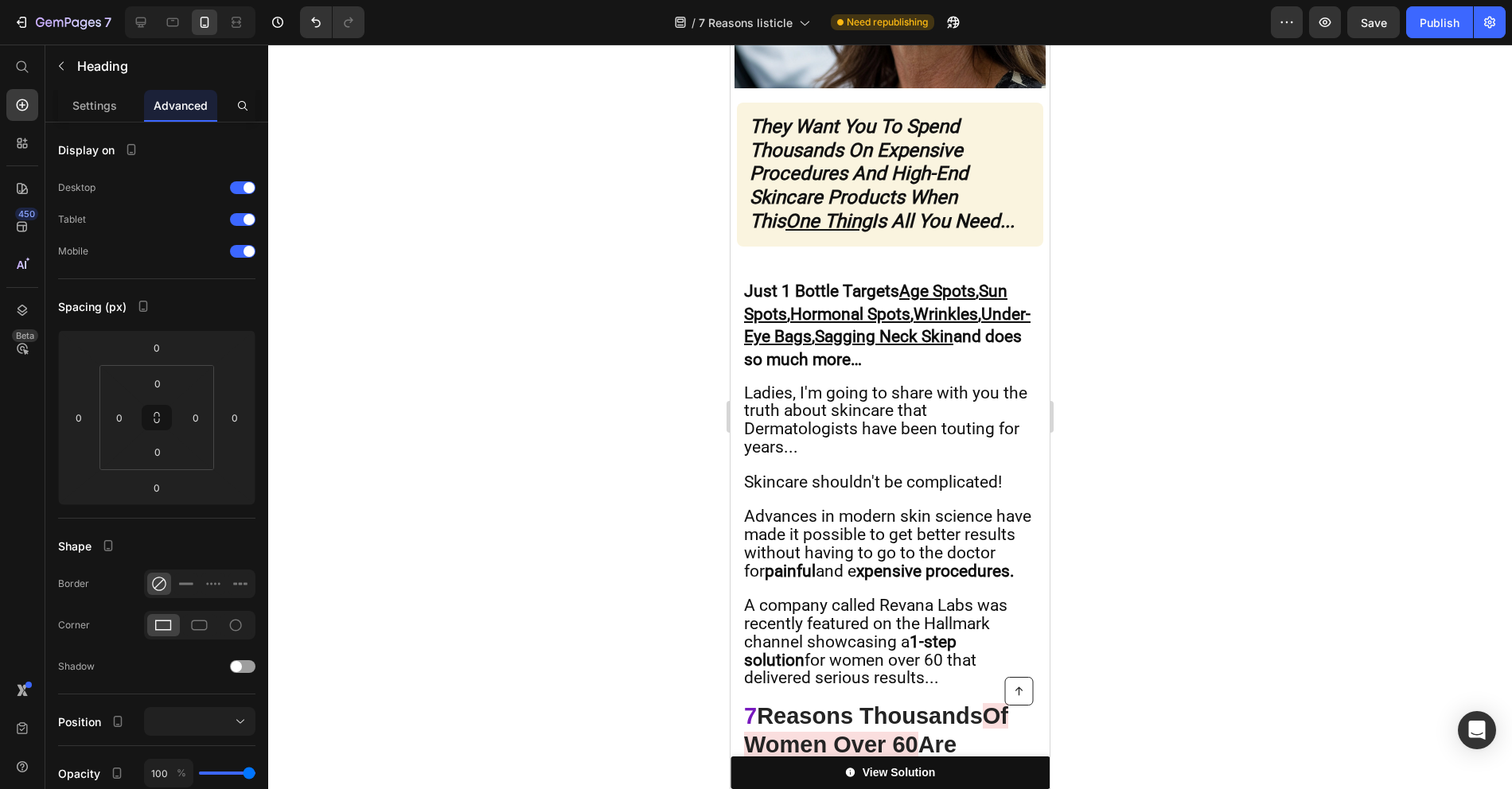 scroll, scrollTop: 0, scrollLeft: 0, axis: both 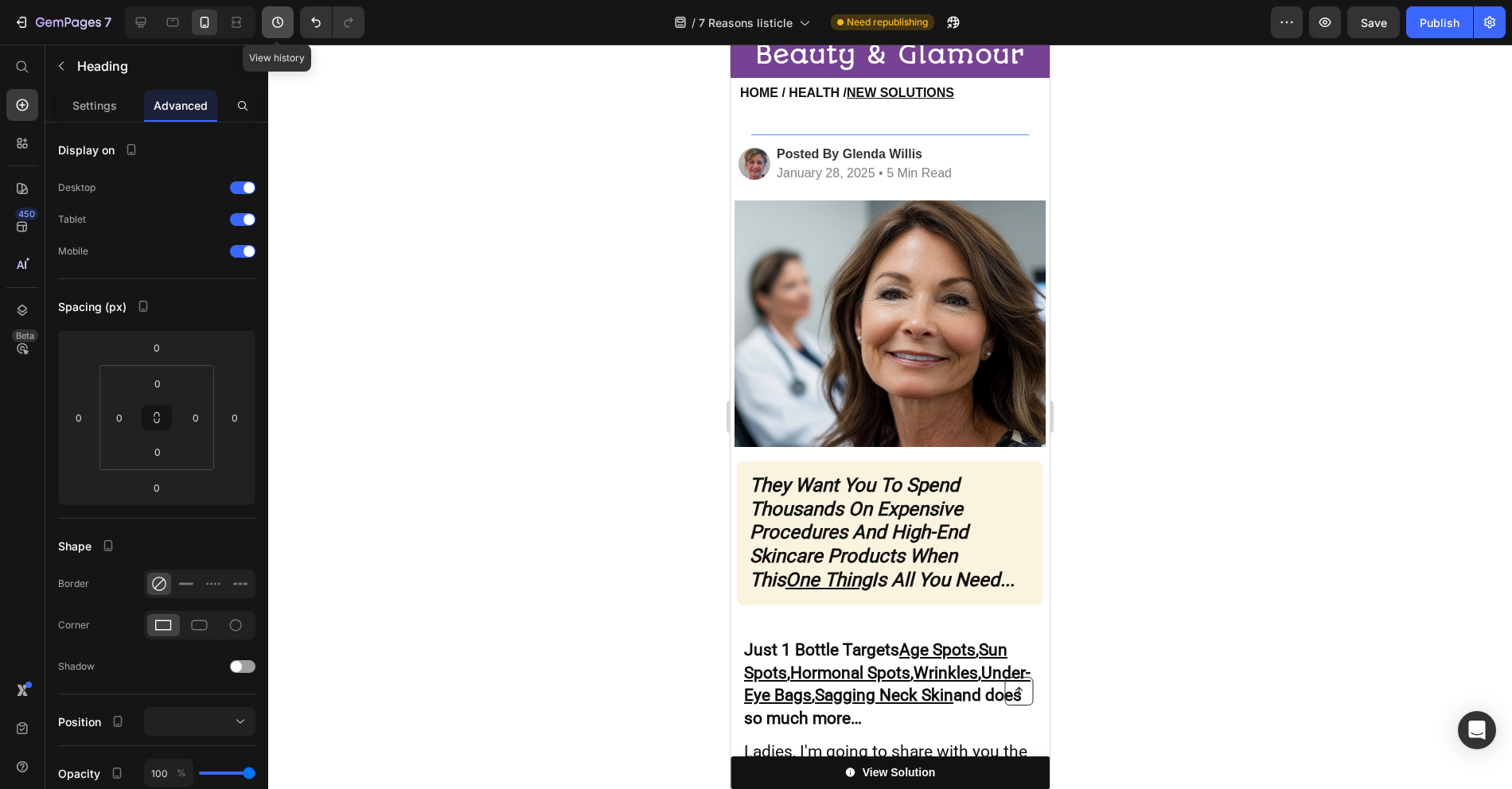 click 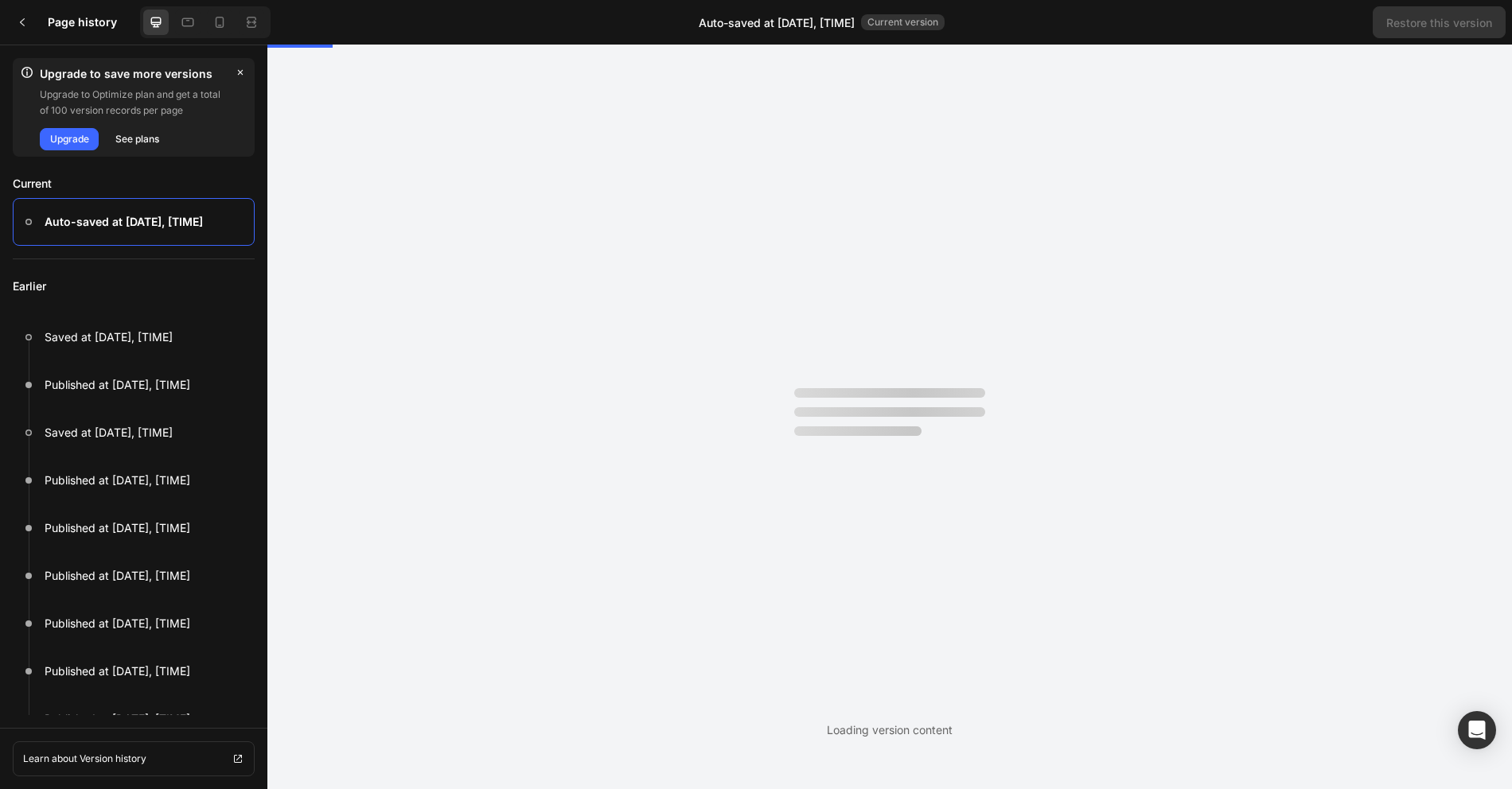 scroll, scrollTop: 0, scrollLeft: 0, axis: both 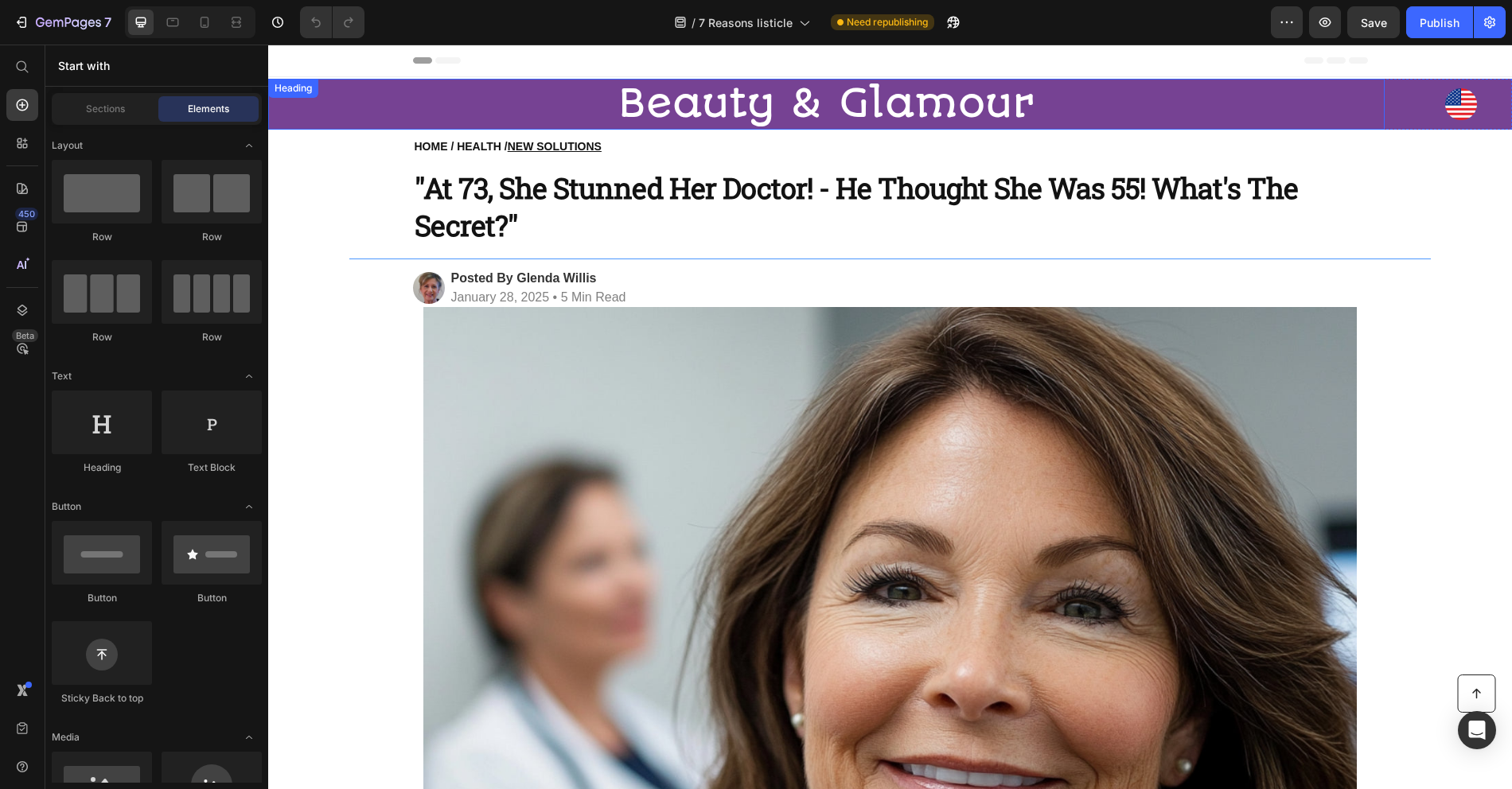 click on "Beauty & Glamour" at bounding box center [826, 104] 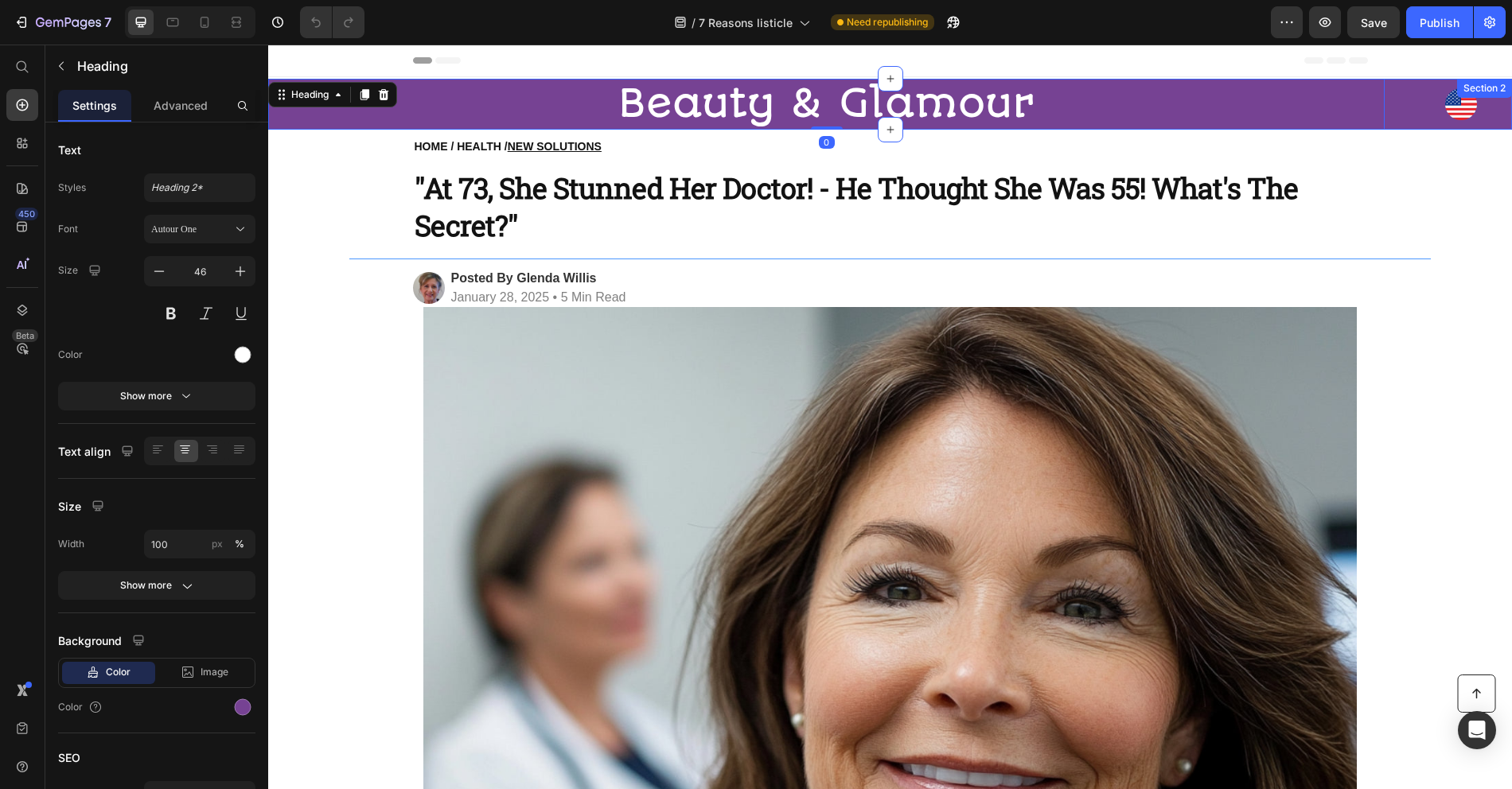 click on "Beauty & Glamour Heading   0 Image Section 2" at bounding box center [890, 104] 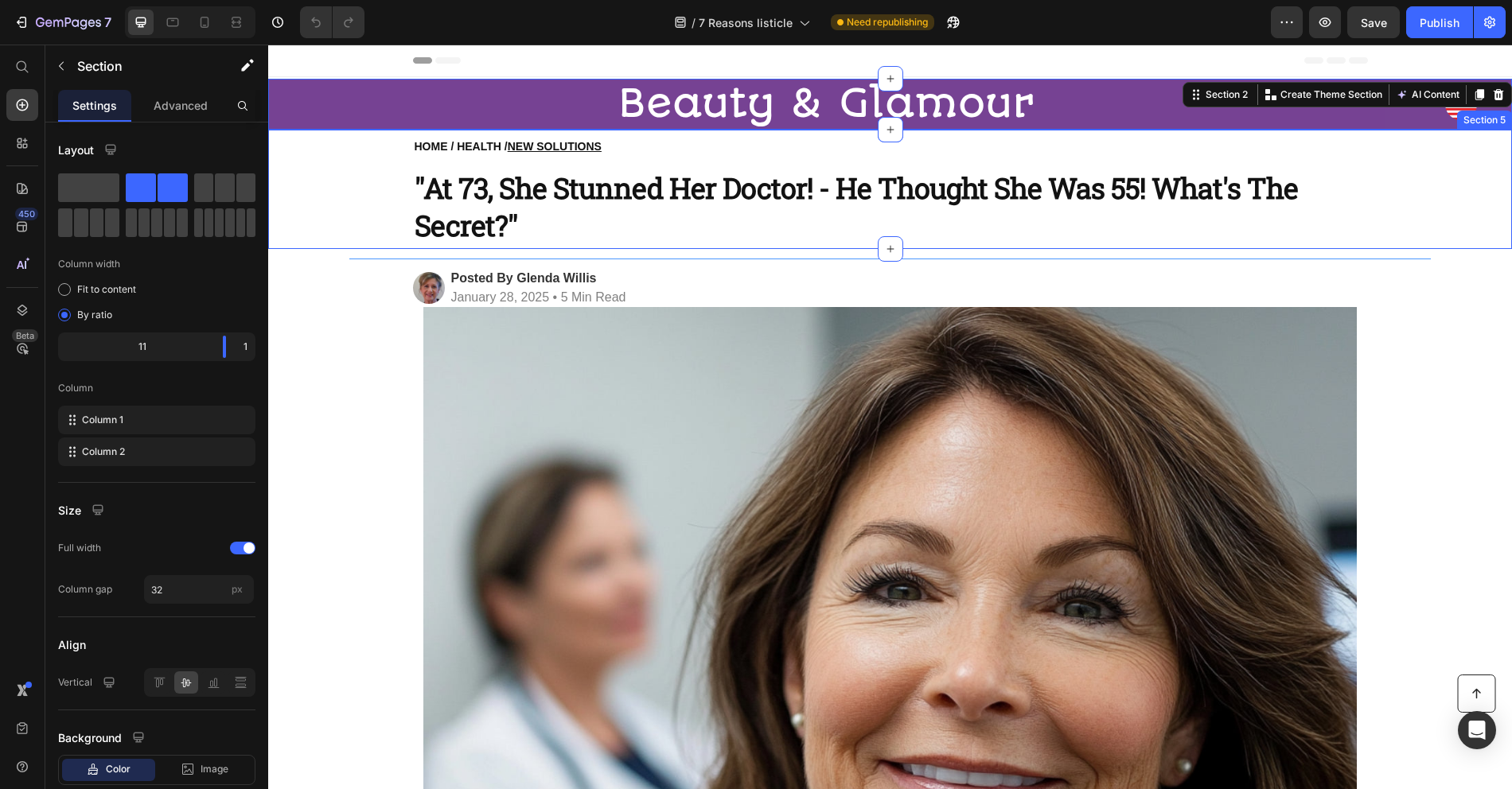 click on "HOME / HEALTH /  NEW SOLUTIONS Heading "At 73, She Stunned Her Doctor! - He Thought She Was 55! What's The Secret?" Heading Row" at bounding box center (890, 189) 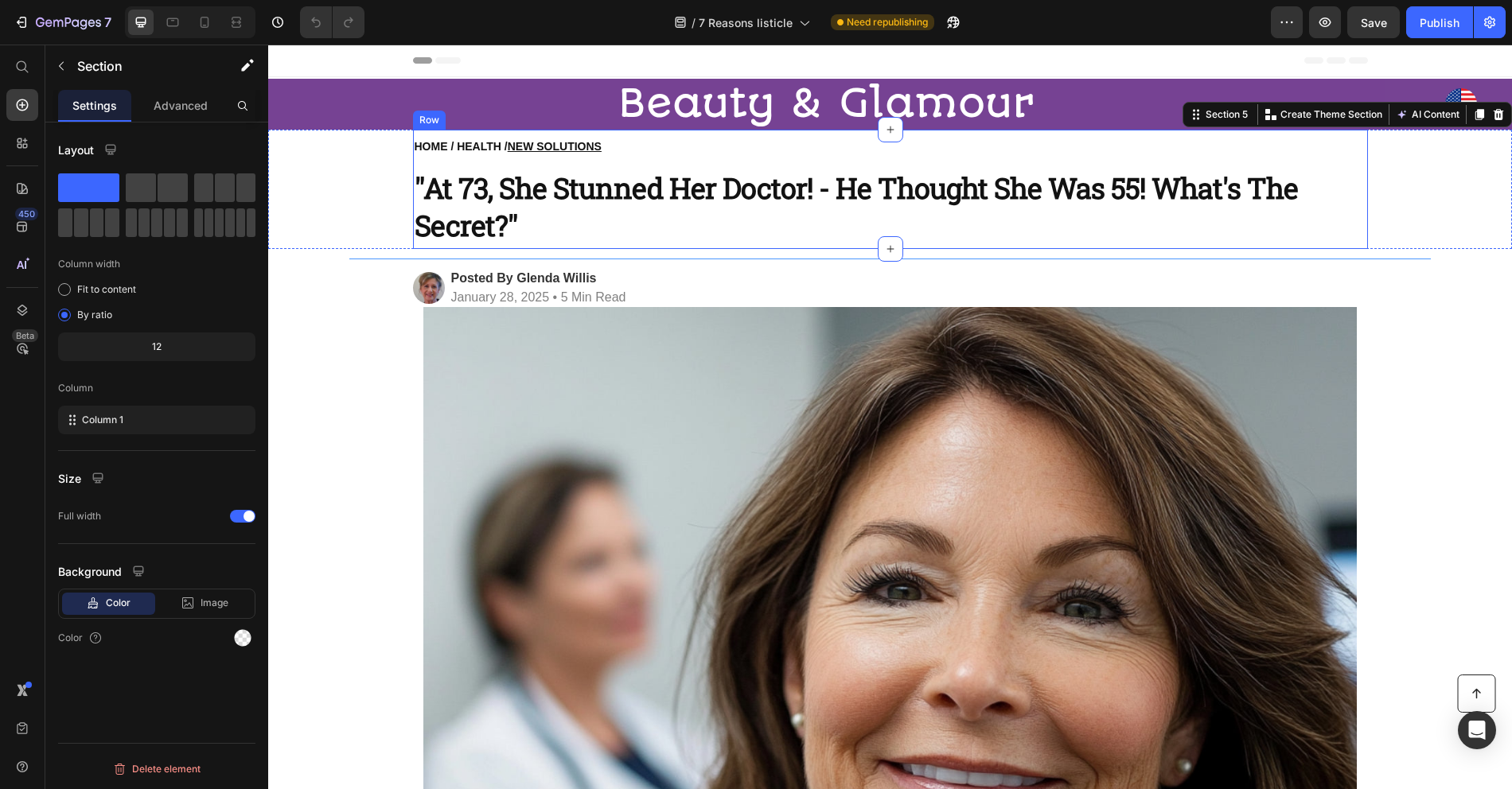 click on "HOME / HEALTH /  NEW SOLUTIONS" at bounding box center (890, 146) 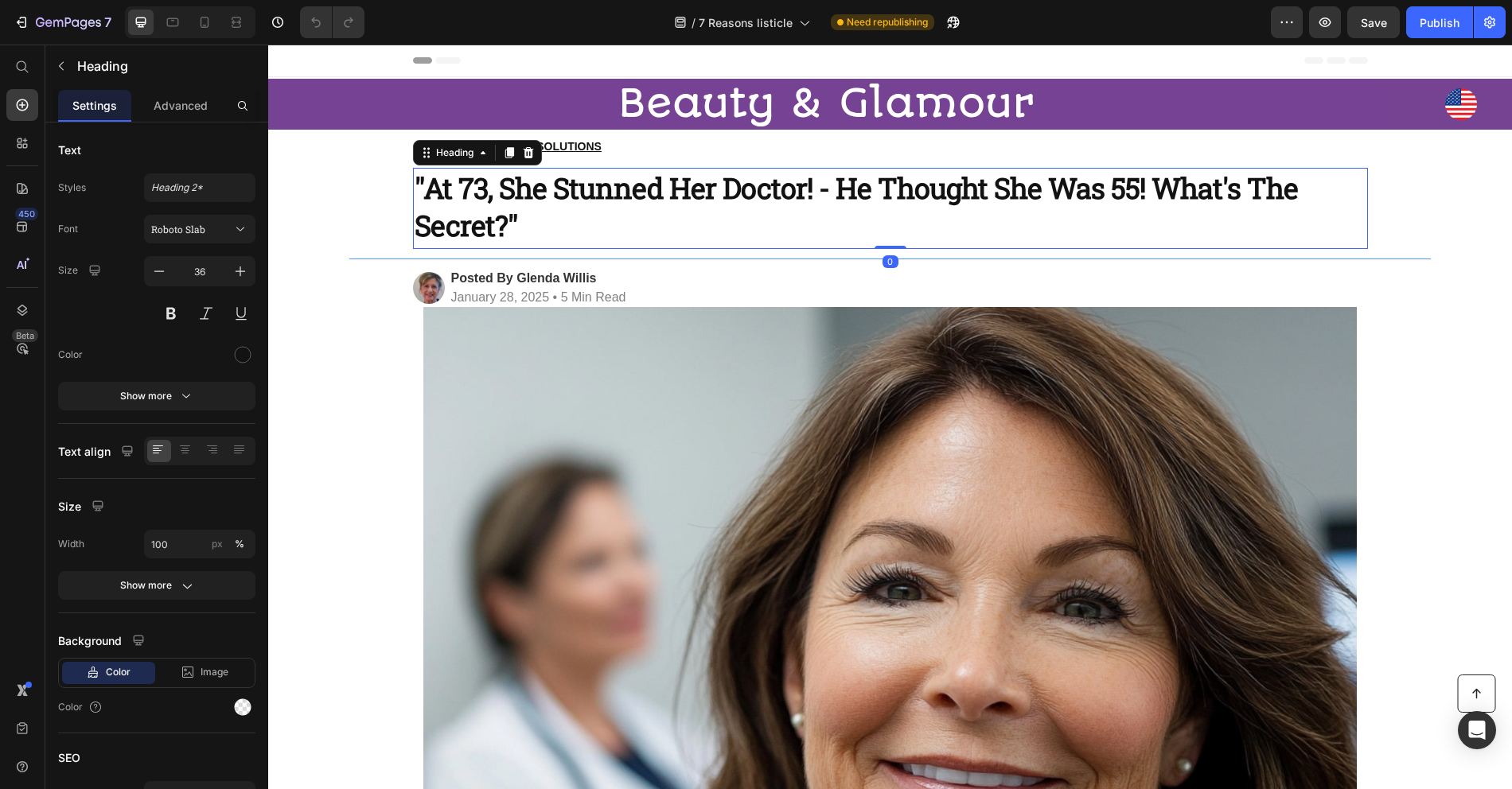 click on ""At 73, She Stunned Her Doctor! - He Thought She Was 55! What's The Secret?"" at bounding box center [856, 206] 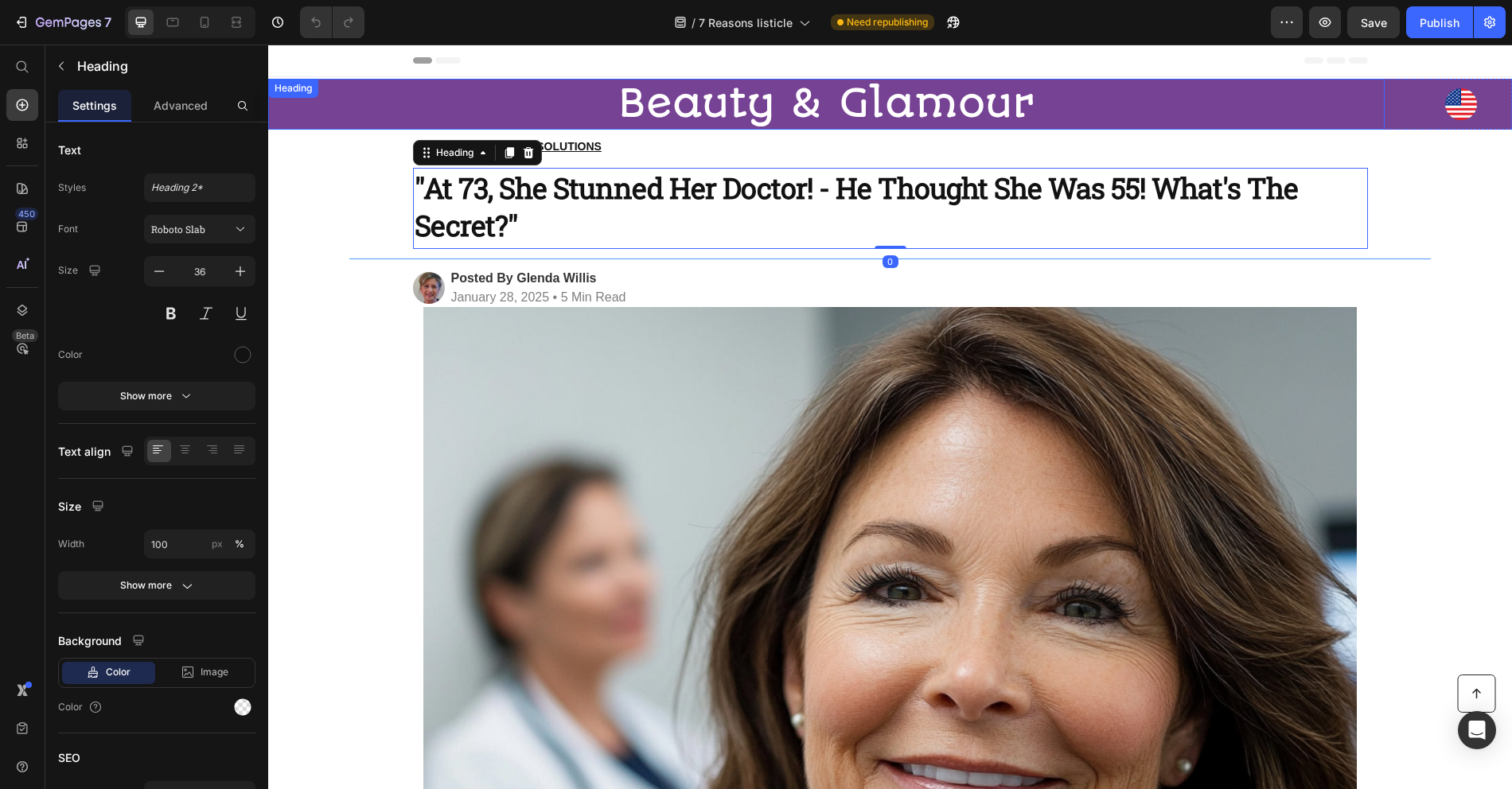 click on "Beauty & Glamour" at bounding box center [826, 104] 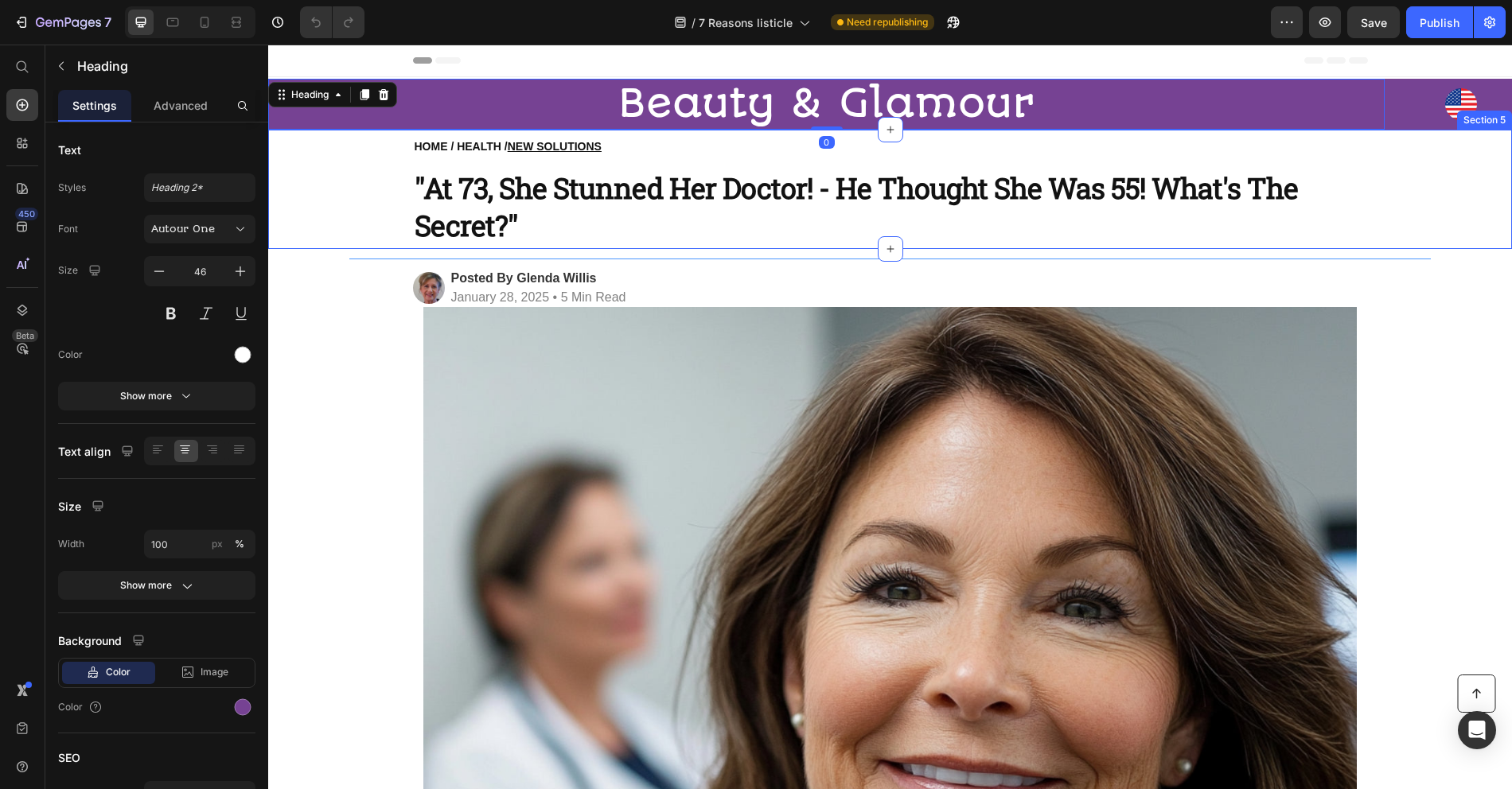 click on "HOME / HEALTH /  NEW SOLUTIONS Heading "At 73, She Stunned Her Doctor! - He Thought She Was 55! What's The Secret?" Heading Row" at bounding box center (890, 189) 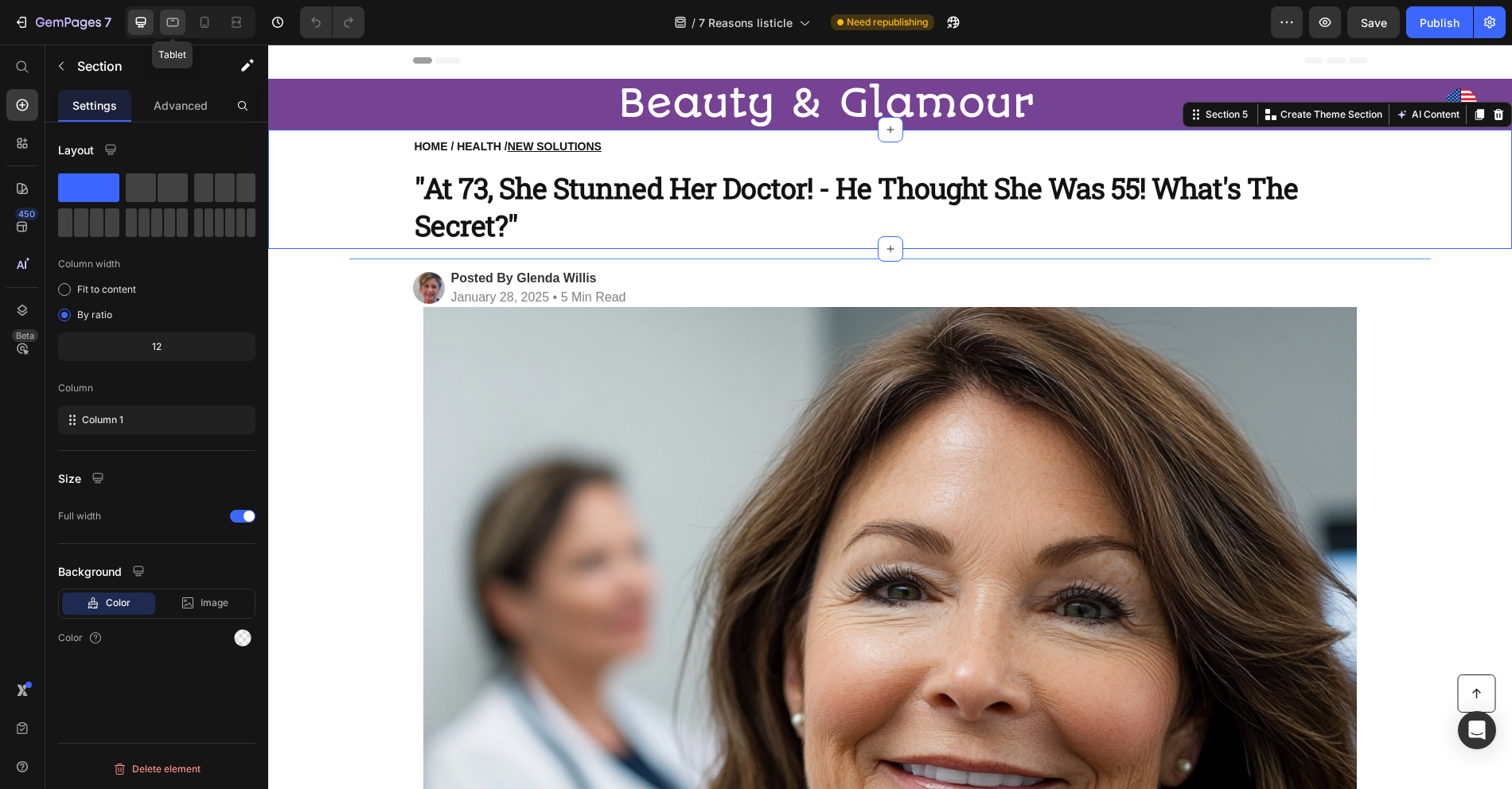 click 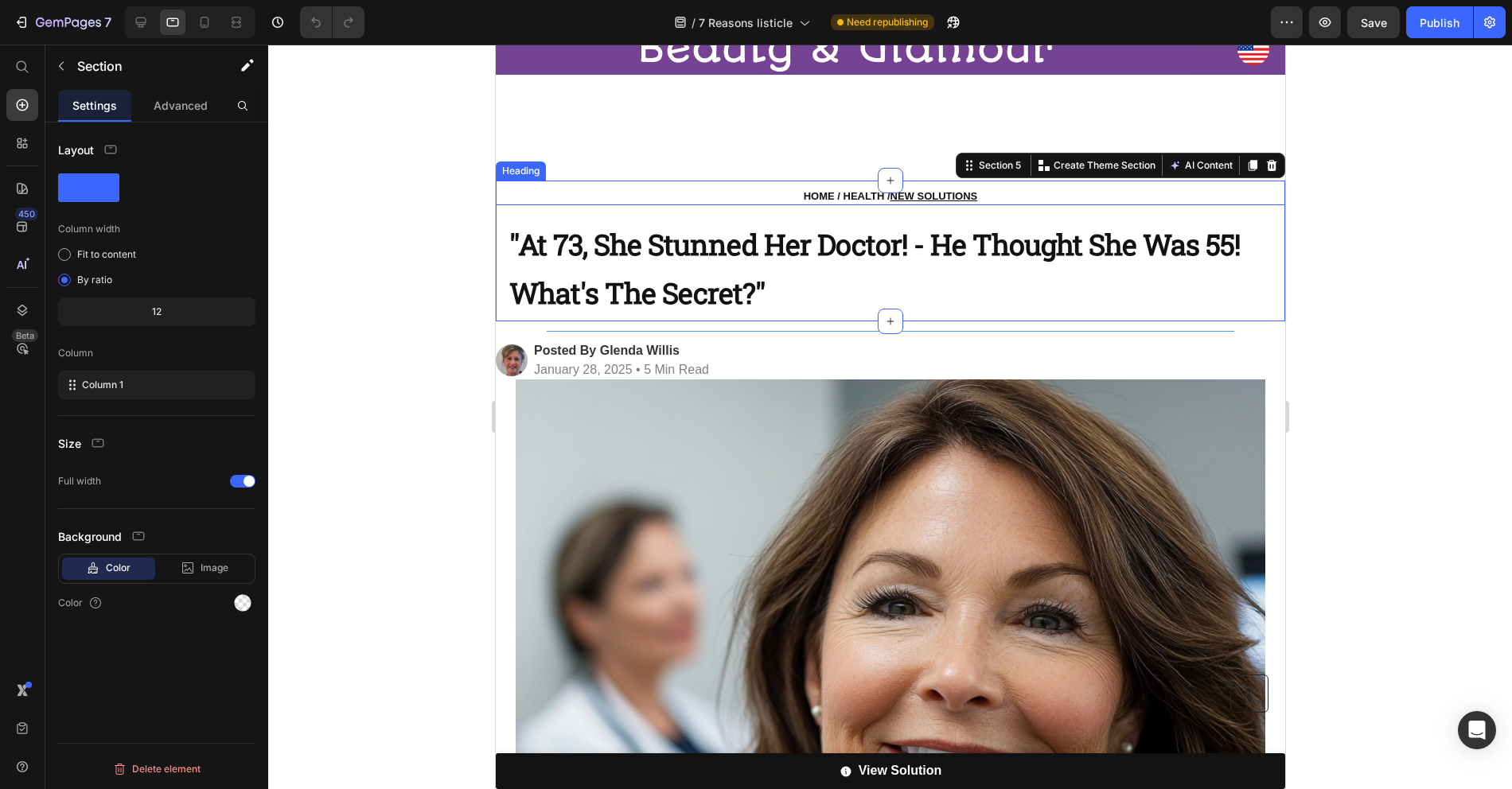 scroll, scrollTop: 0, scrollLeft: 0, axis: both 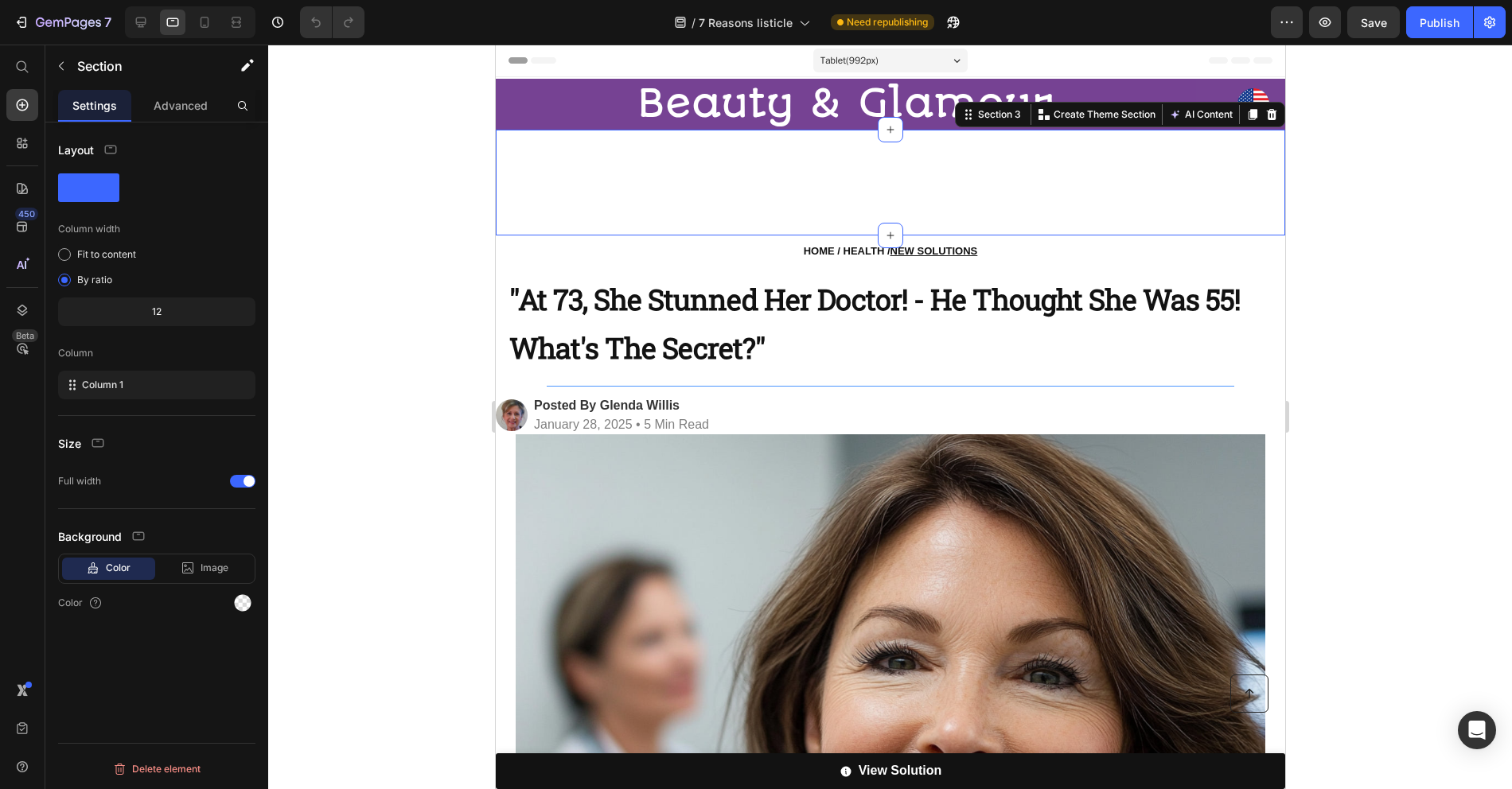 click on "Beauty & Glamour Heading Row HOME / HEALTH /  NEW SOLUTIONS Heading Section 3   You can create reusable sections Create Theme Section AI Content Write with GemAI What would you like to describe here? Tone and Voice Persuasive Product Revana Labs 10% Niacinamide Age-Repair Serum Show more Generate" at bounding box center [890, 183] 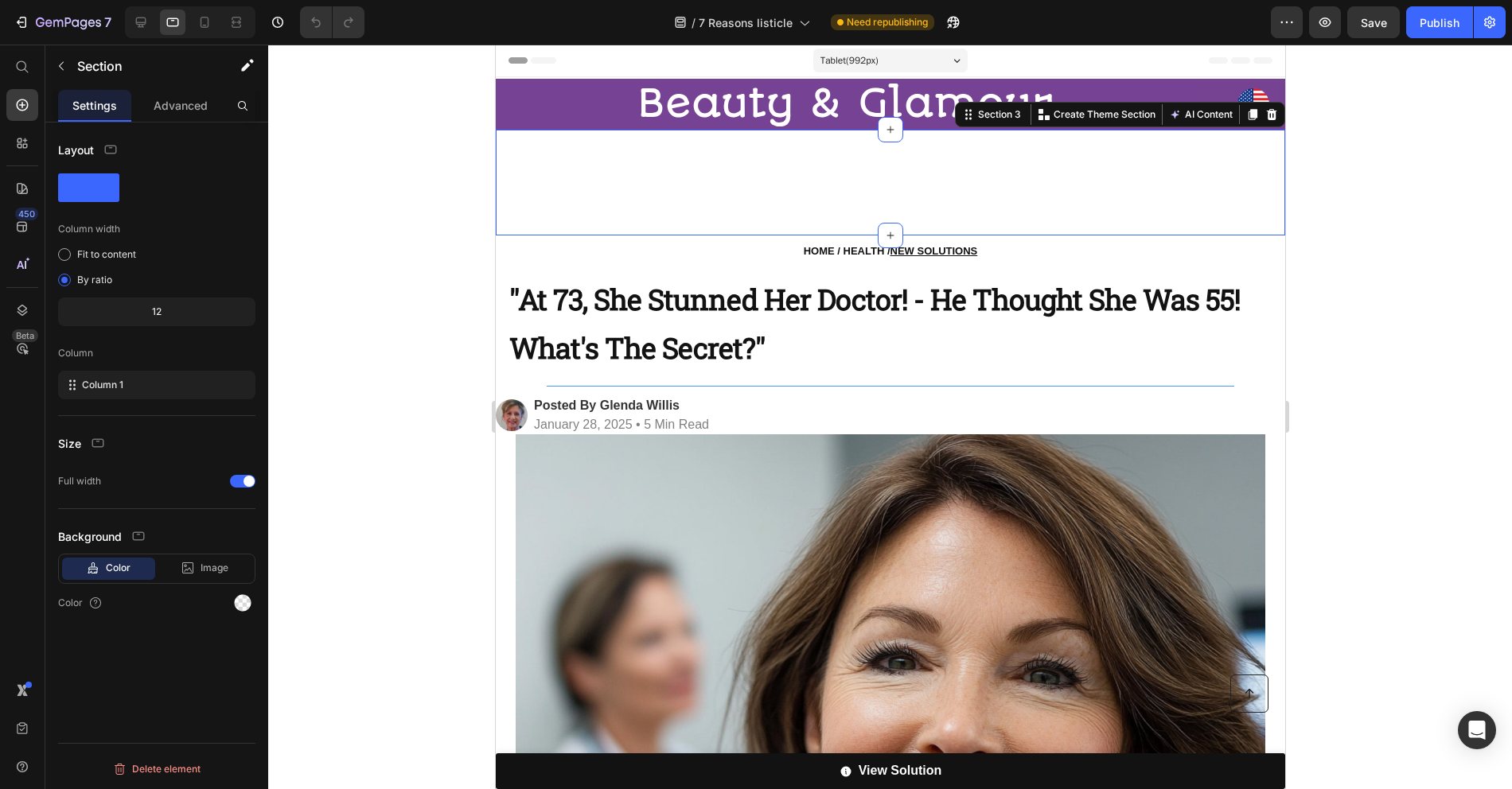 click on "Layout Column width Fit to content By ratio 12 Column Column 1 Size Full width Background Color Image Video  Color   Delete element" at bounding box center [157, 478] 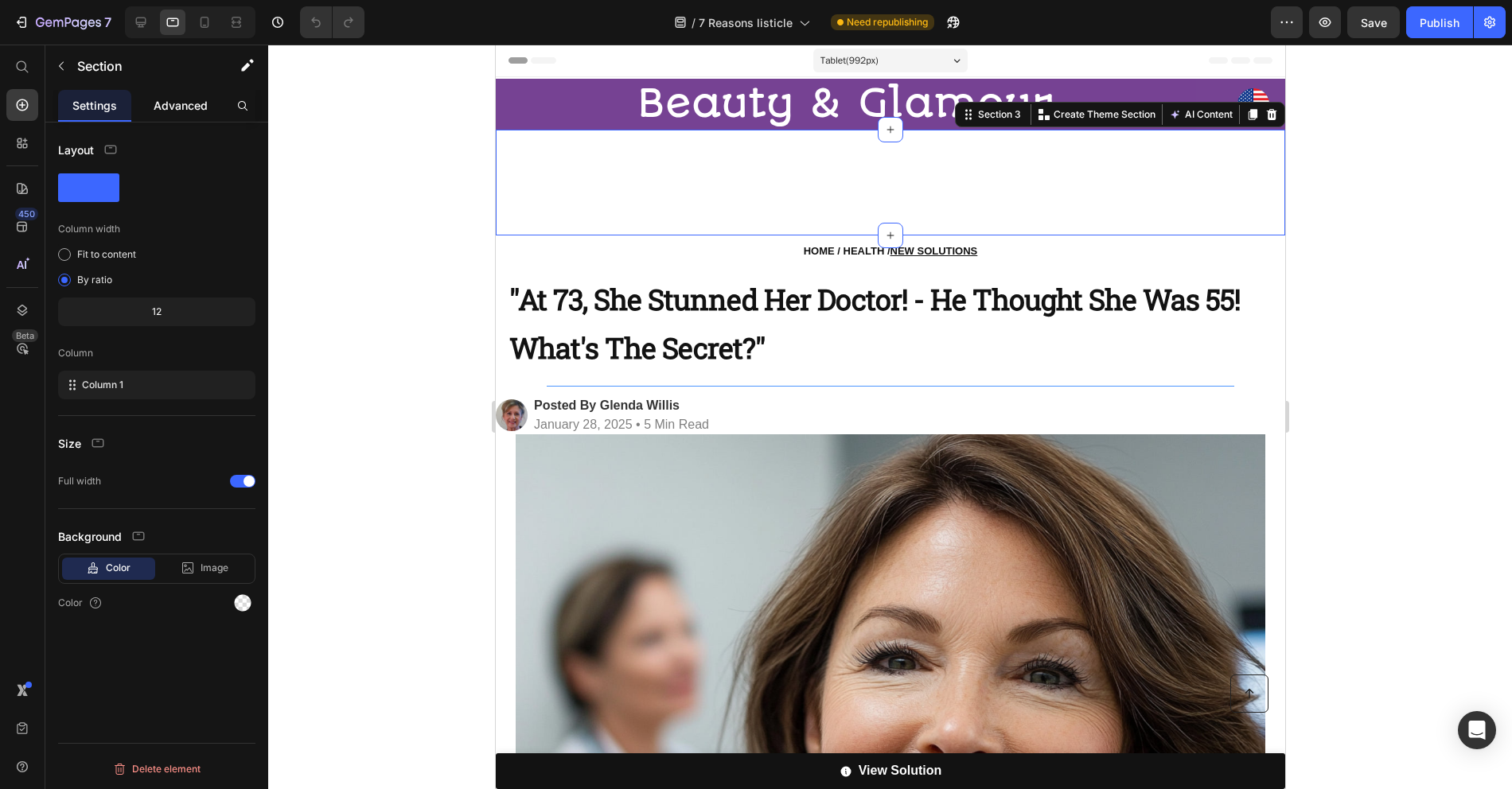 click on "Advanced" at bounding box center (181, 105) 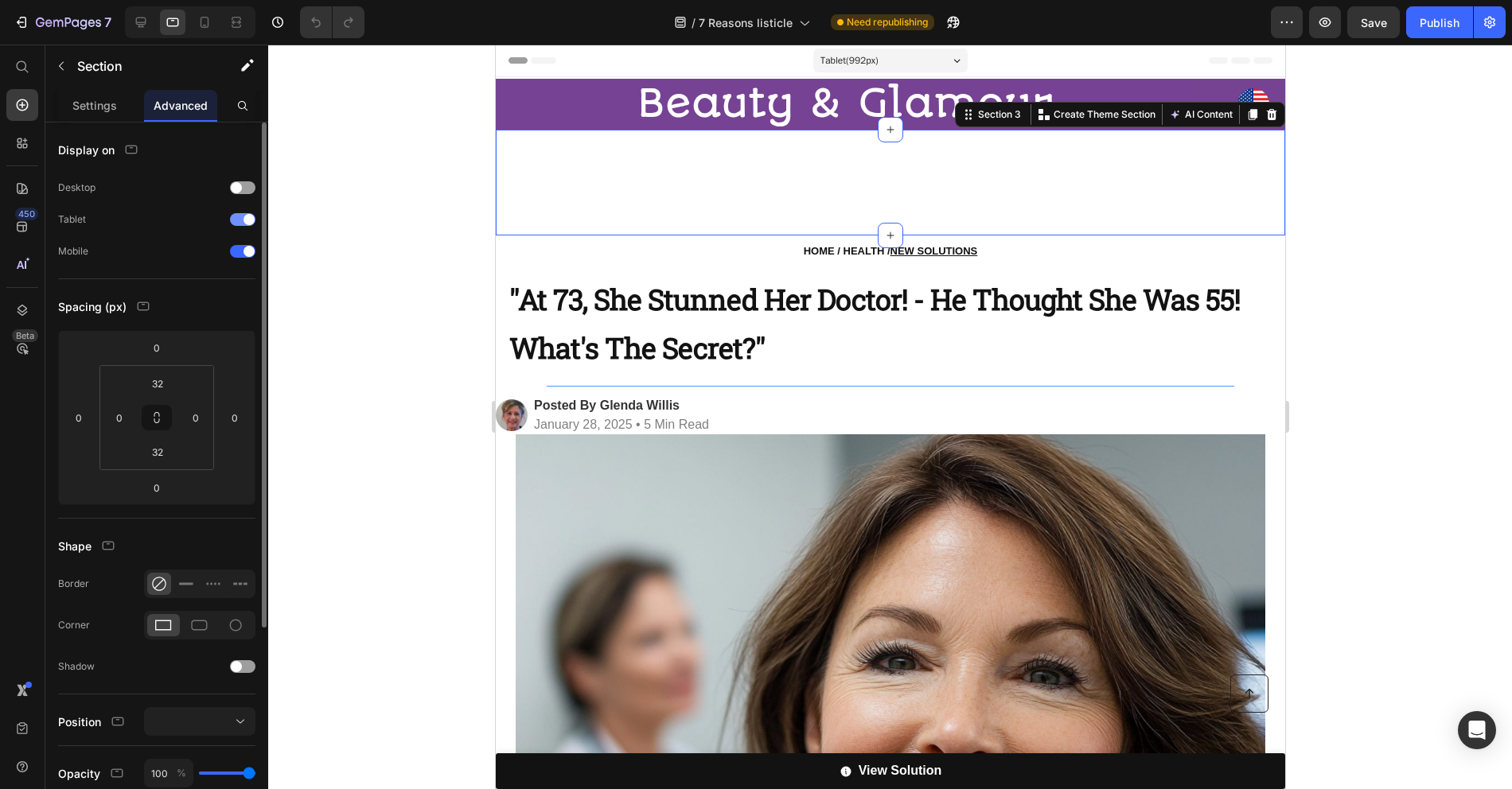 click at bounding box center (249, 220) 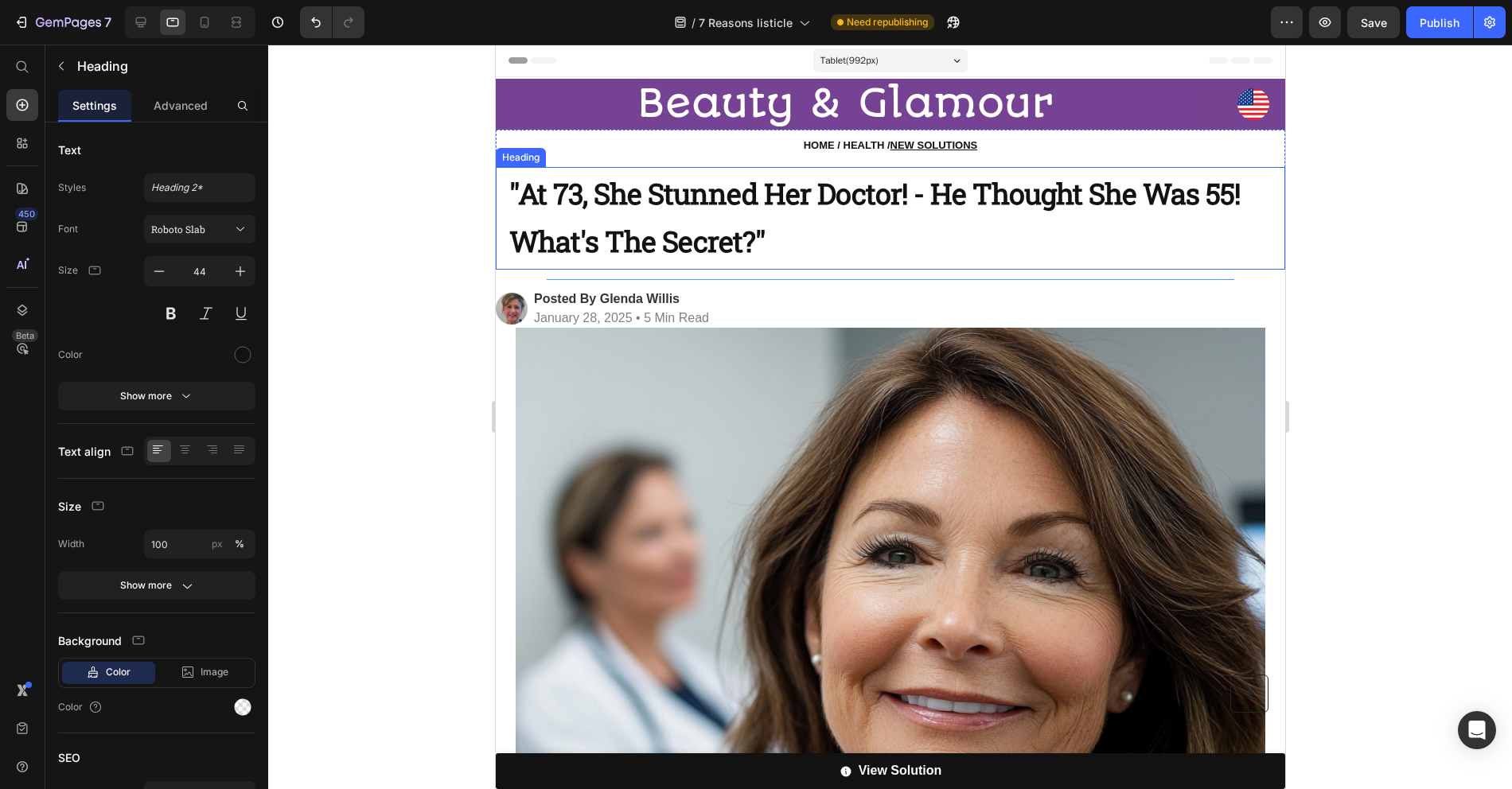 click on ""At 73, She Stunned Her Doctor! - He Thought She Was 55! What's The Secret?"" at bounding box center [874, 217] 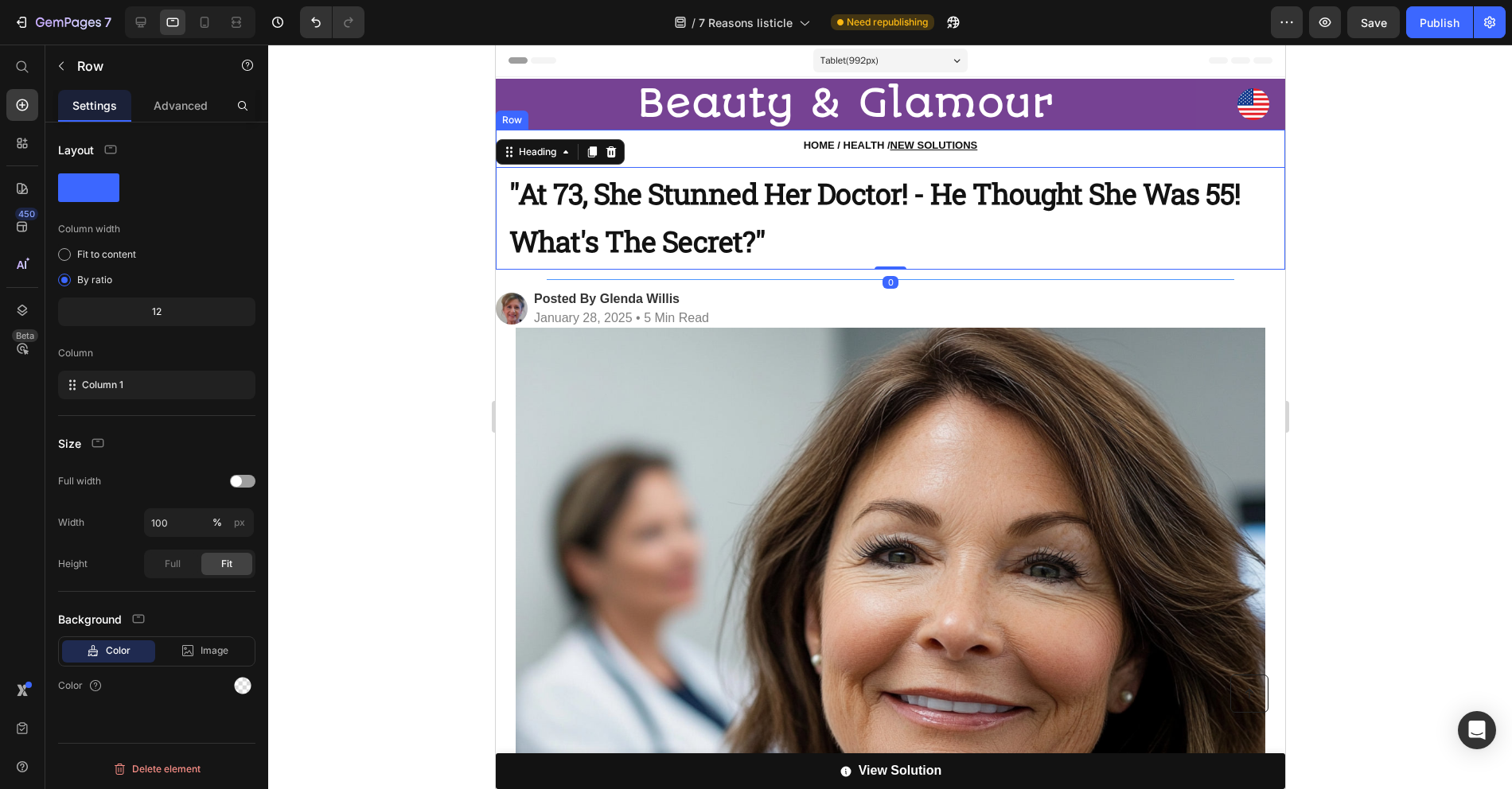 click on "HOME / HEALTH /  NEW SOLUTIONS Heading "At 73, She Stunned Her Doctor! - He Thought She Was 55! What's The Secret?" Heading   0" at bounding box center (890, 200) 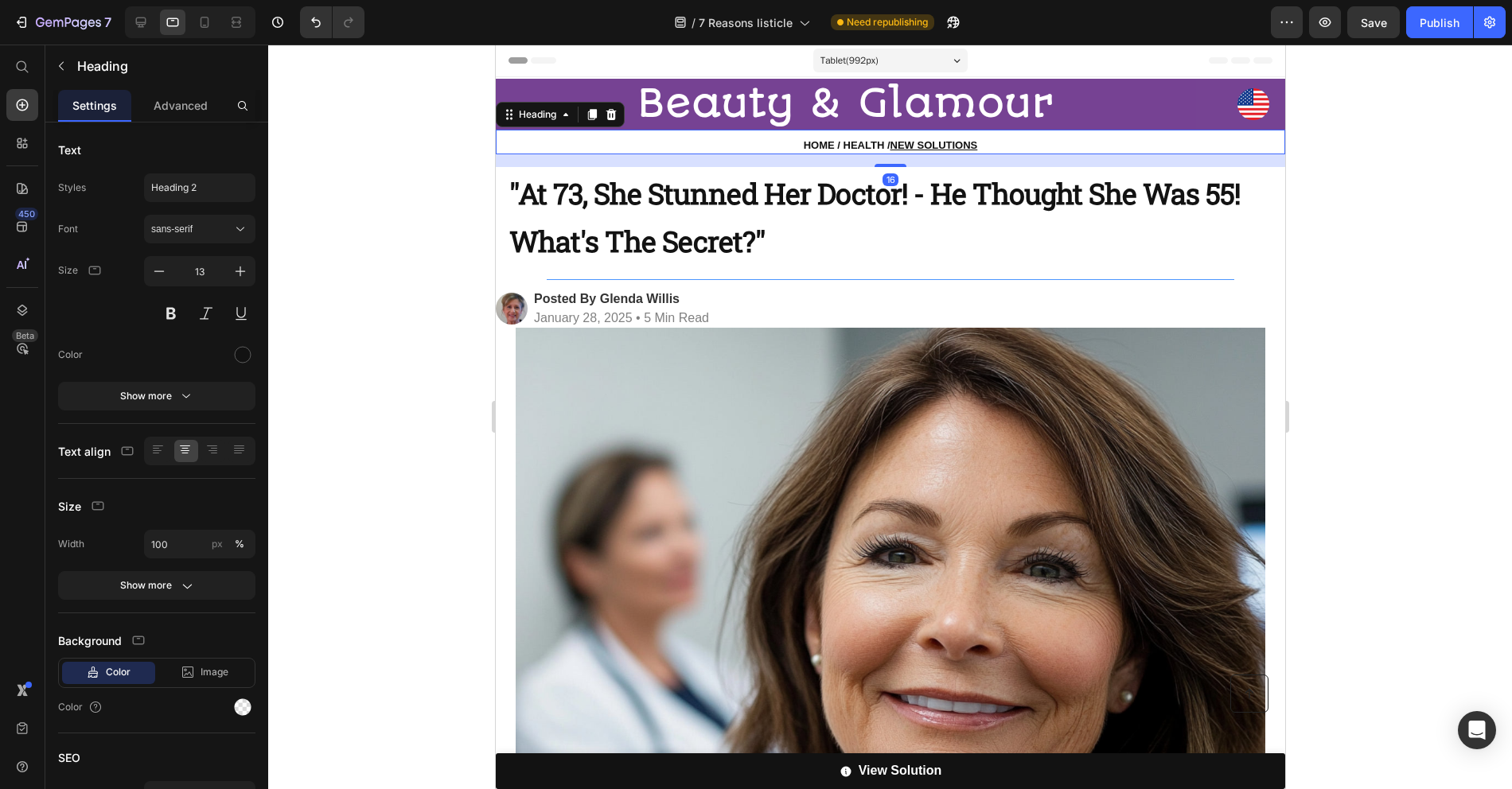 click on "HOME / HEALTH /  NEW SOLUTIONS Heading   16" at bounding box center [890, 142] 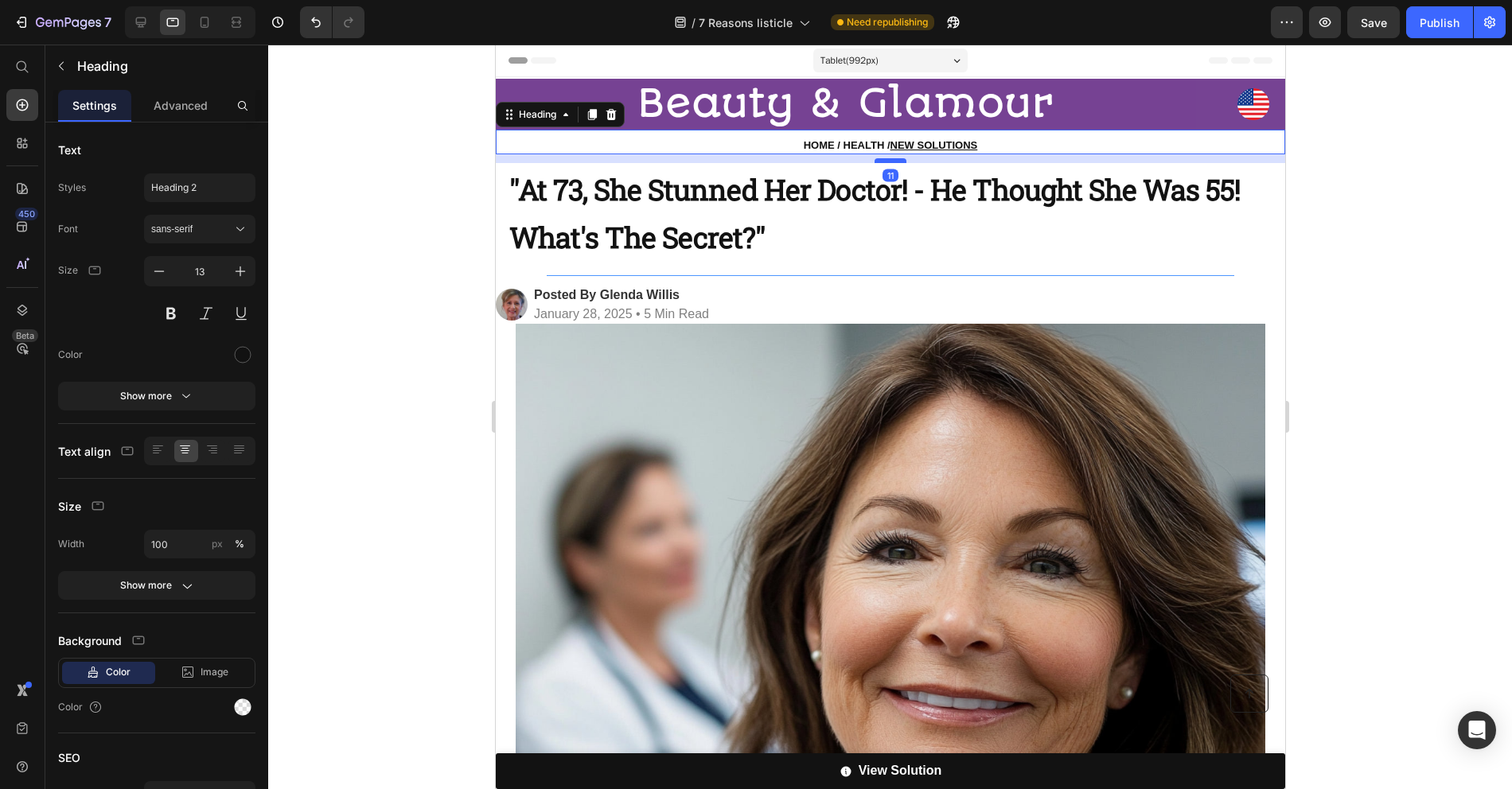 click at bounding box center [890, 161] 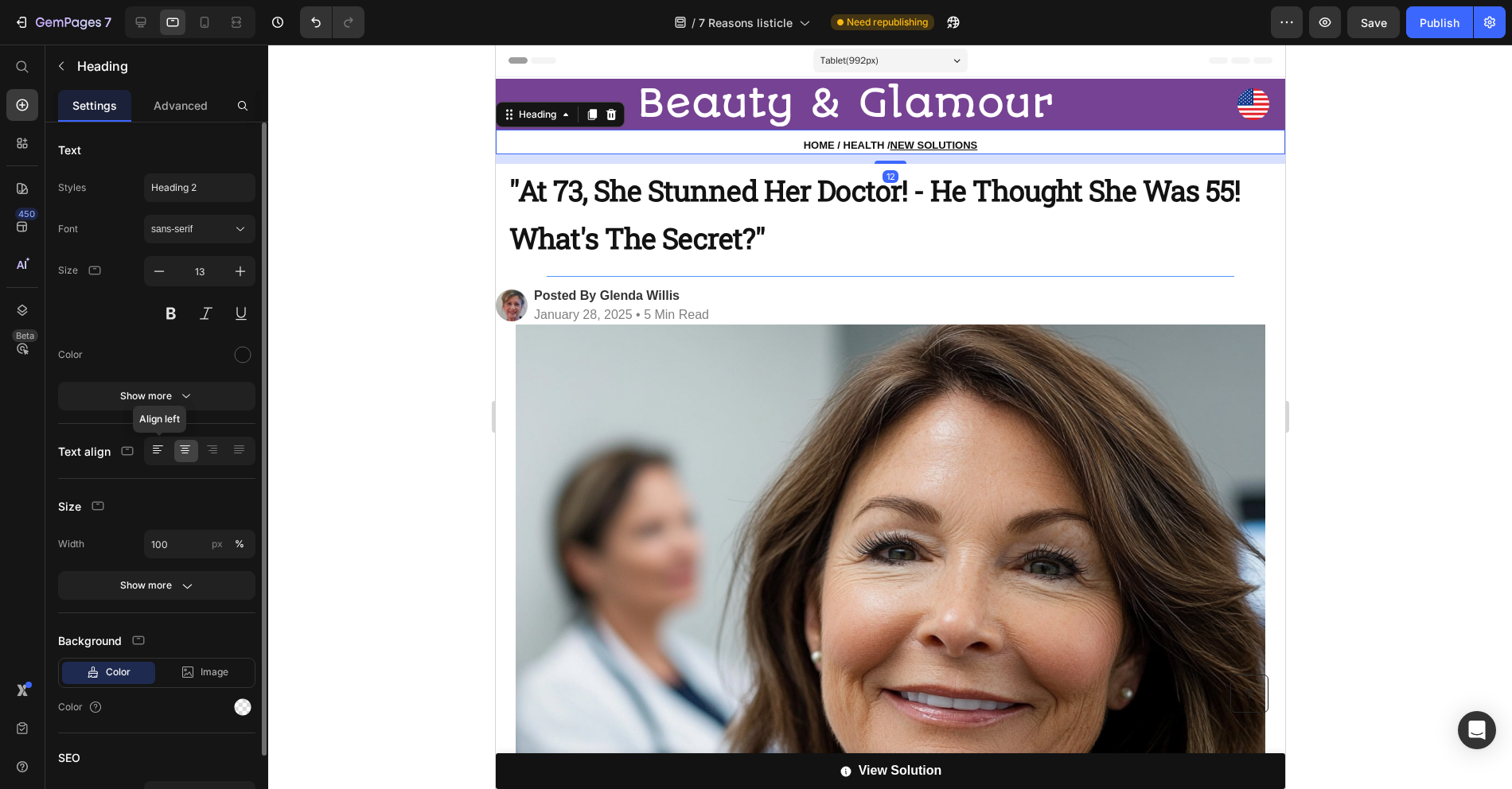 click 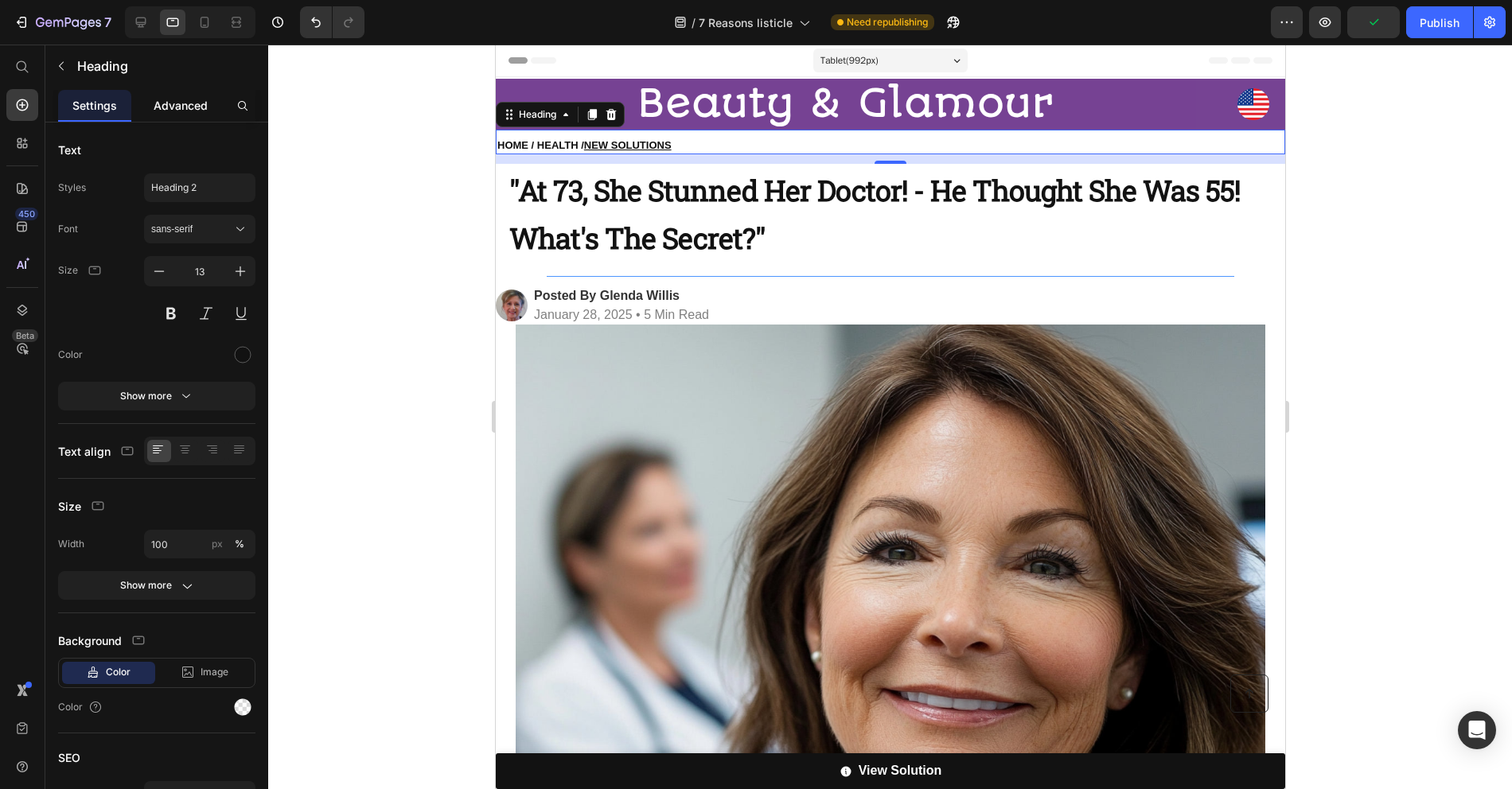 click on "Advanced" at bounding box center [181, 105] 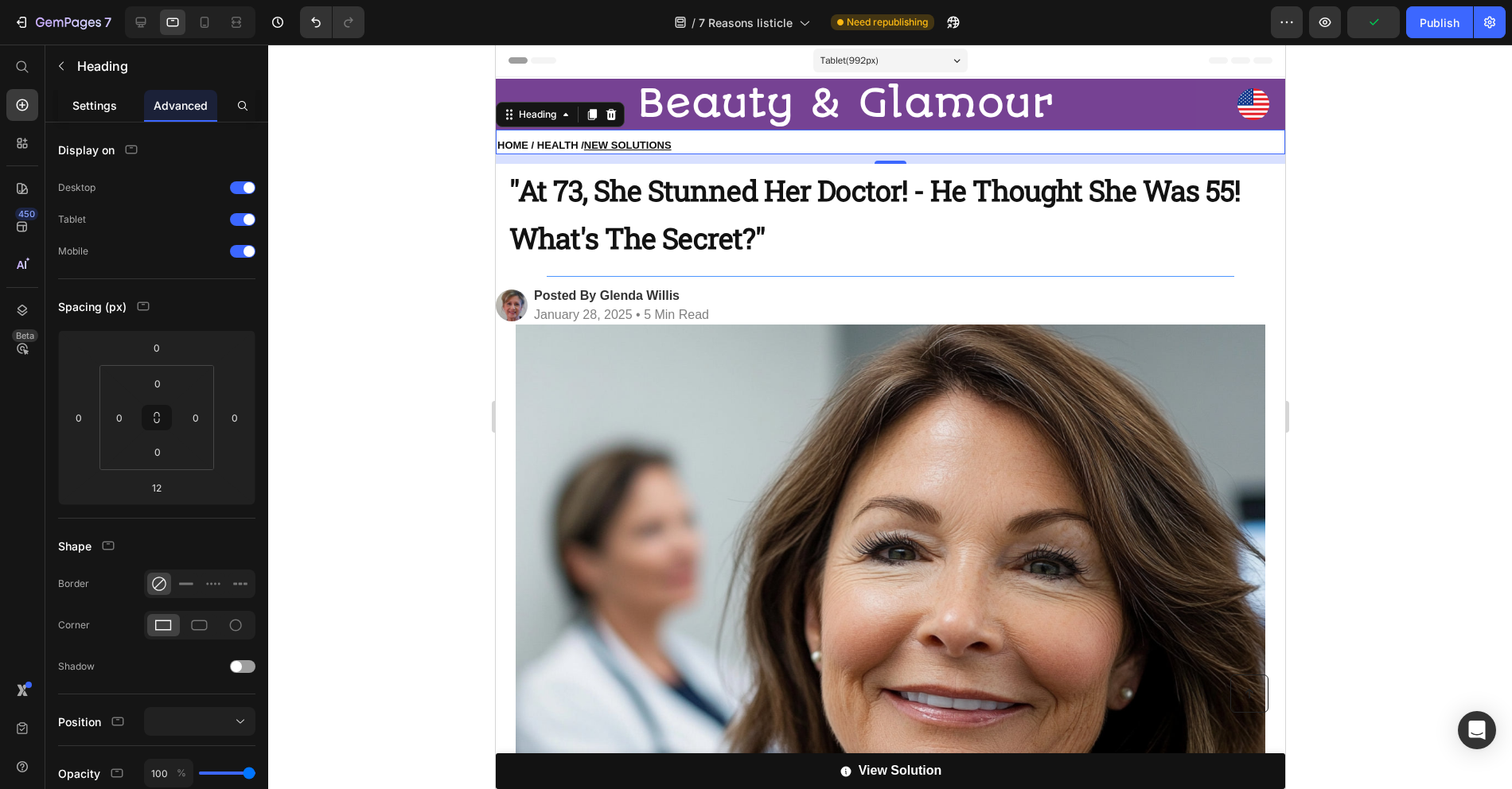 click on "Settings" at bounding box center [95, 105] 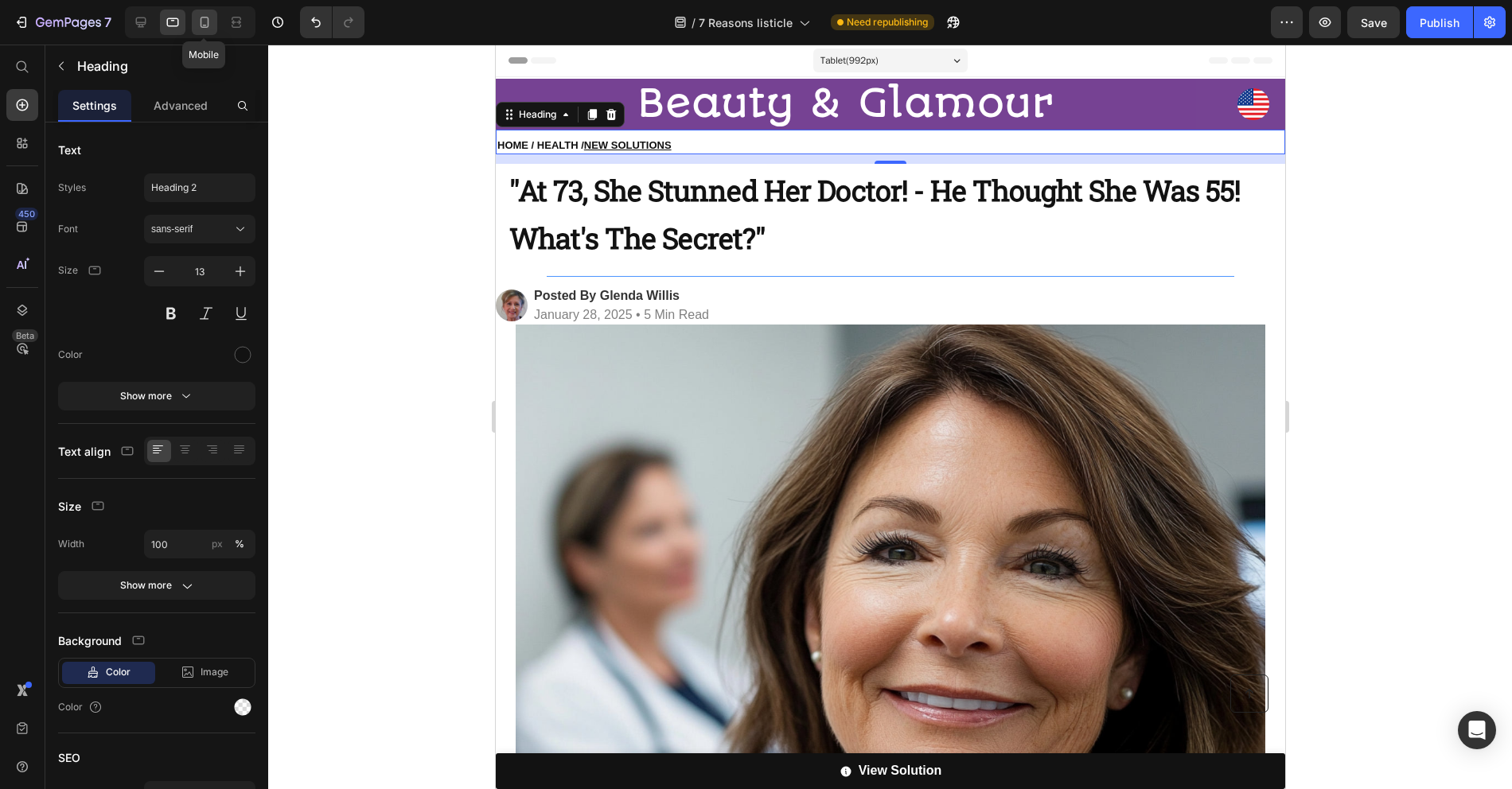 click 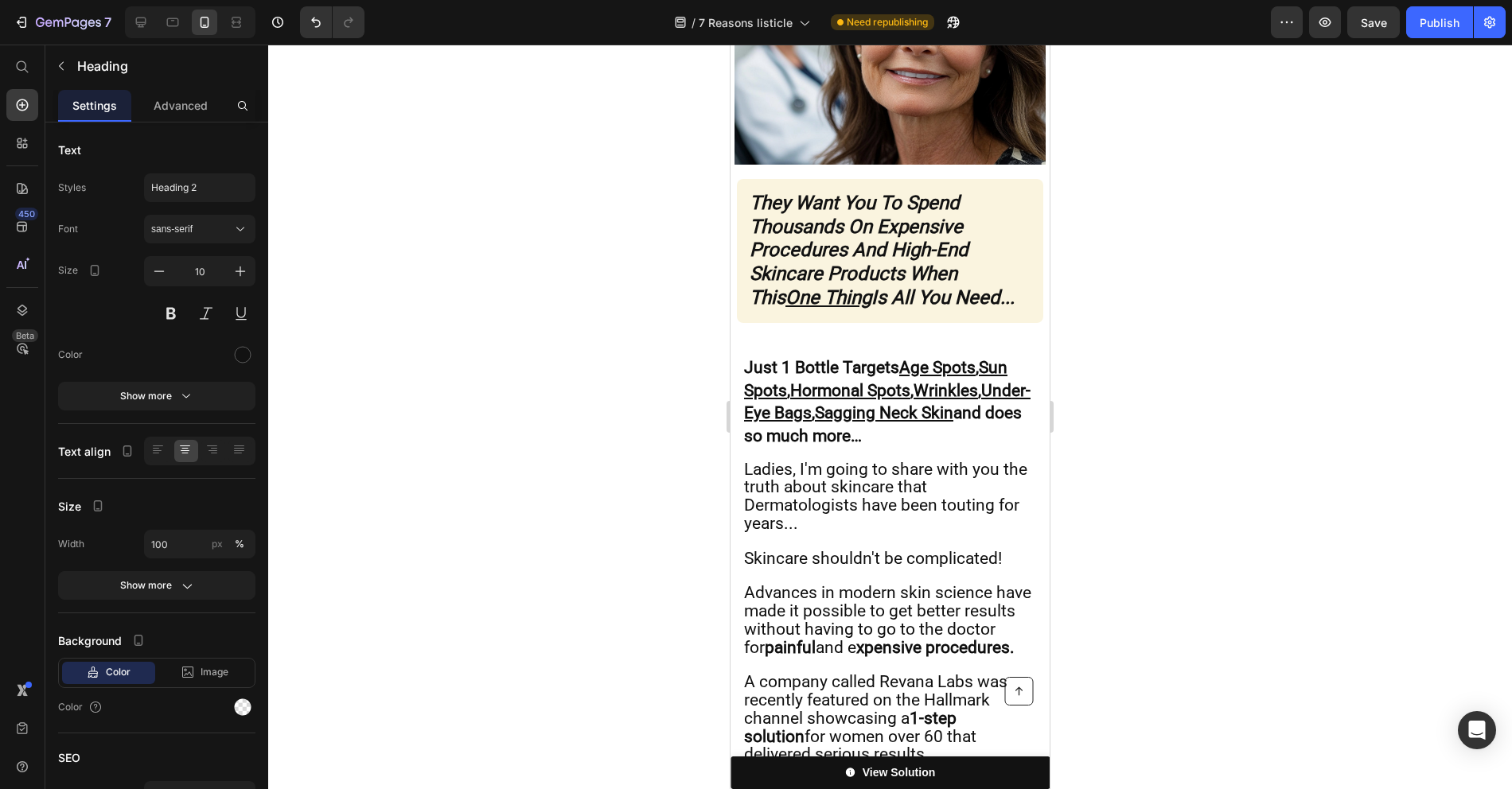 scroll, scrollTop: 0, scrollLeft: 0, axis: both 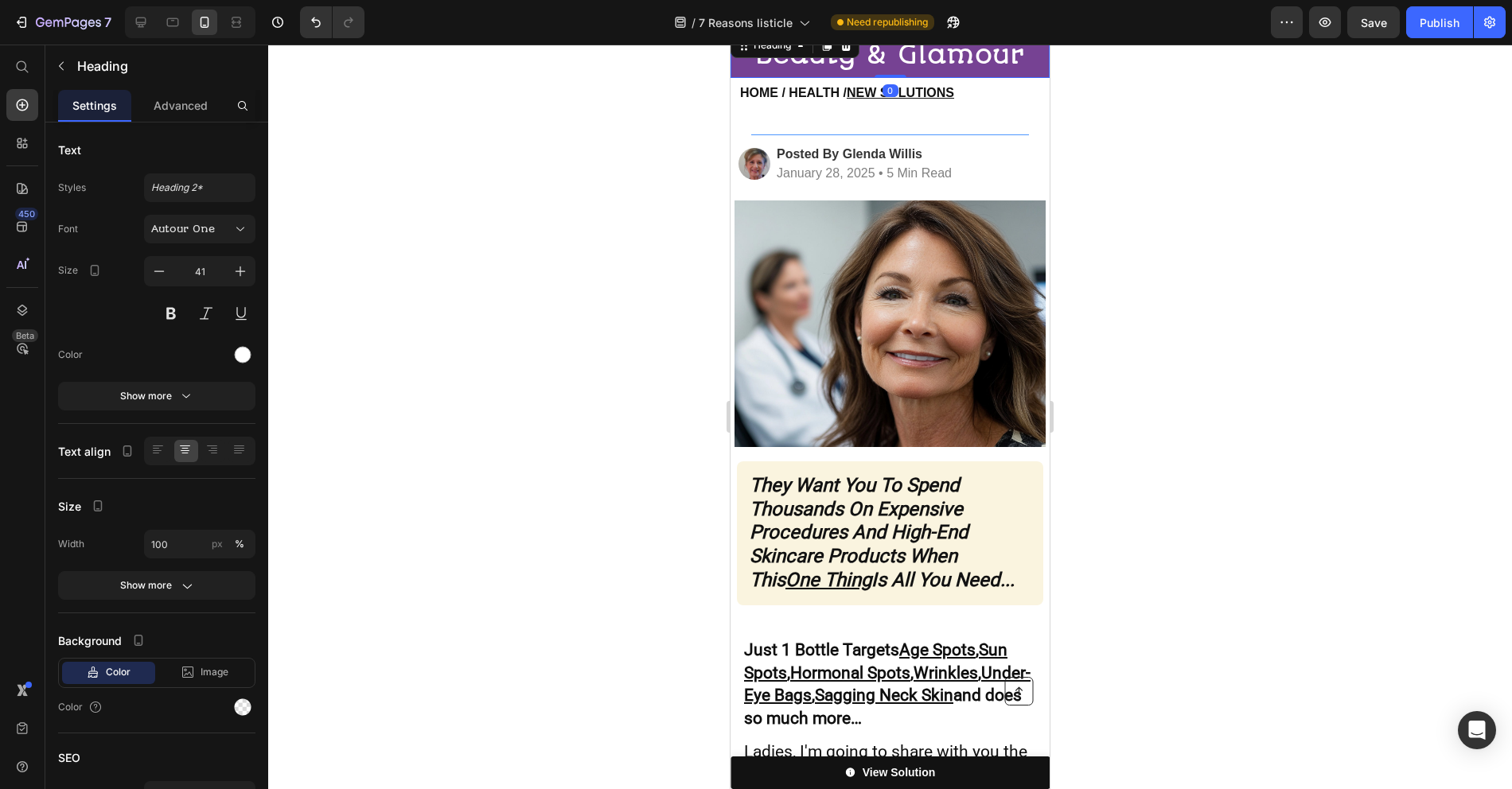 click on "Beauty & Glamour" at bounding box center (890, 55) 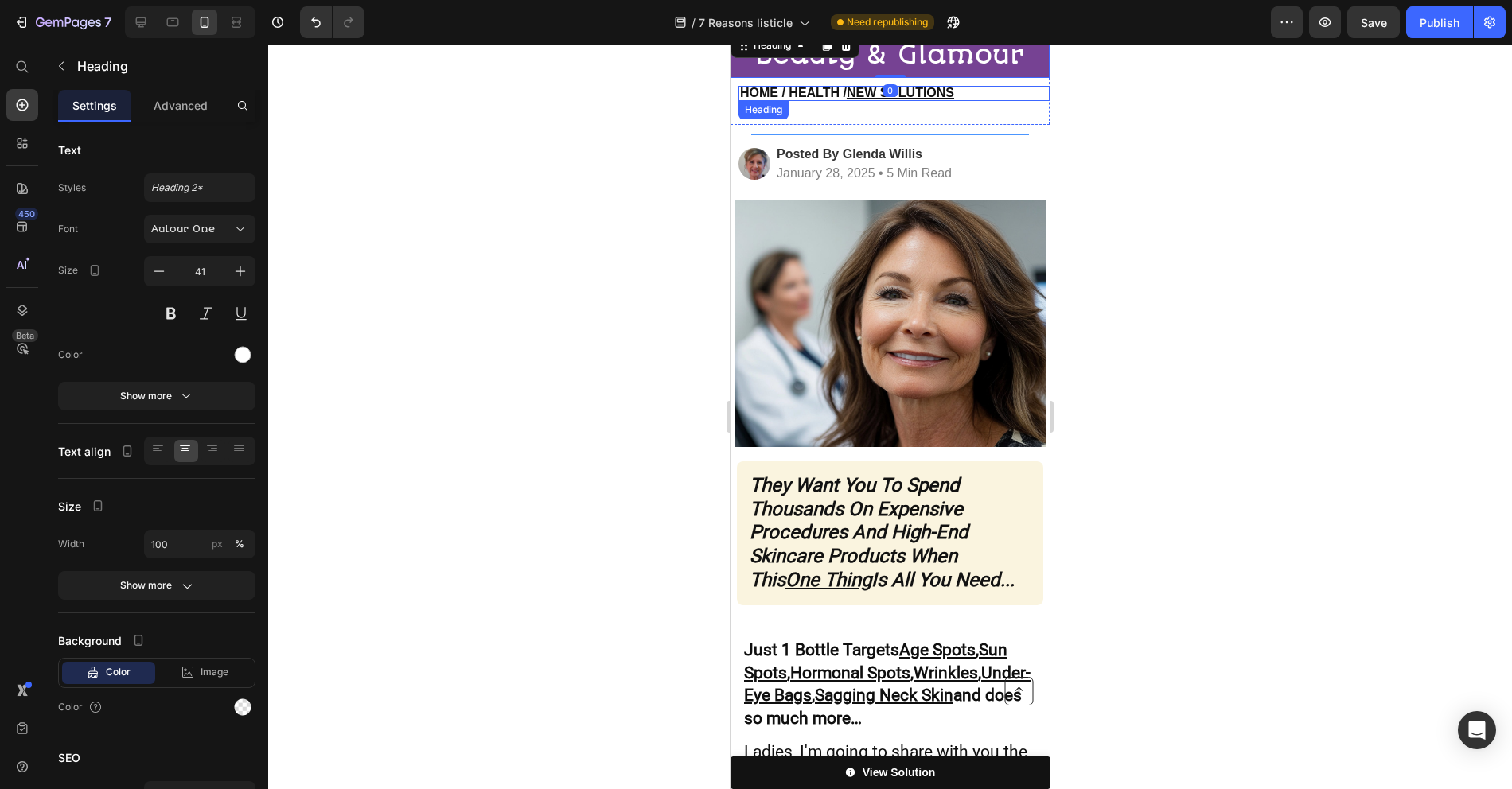 click on "HOME / HEALTH /  NEW SOLUTIONS" at bounding box center [894, 93] 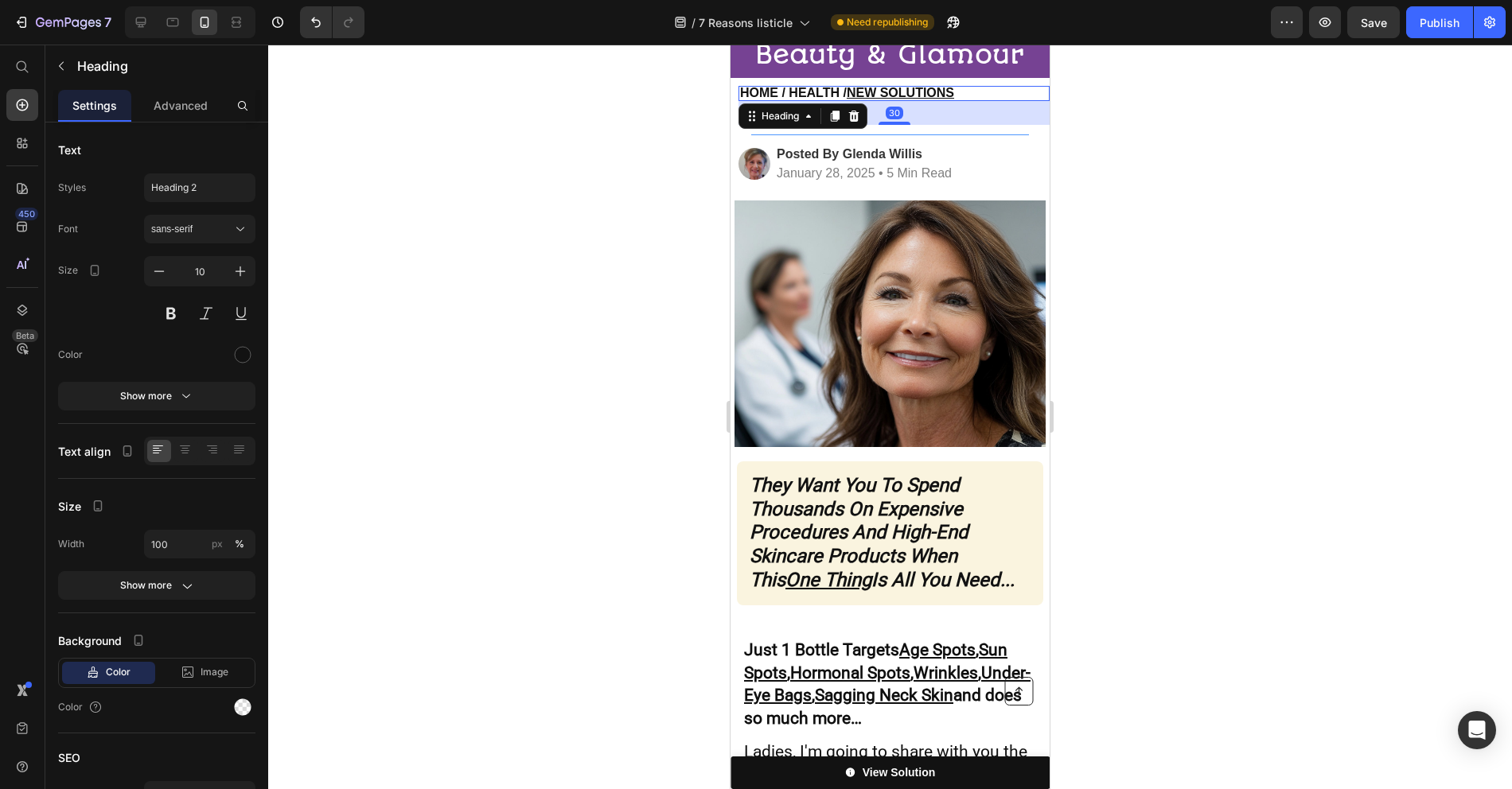 click on "30" at bounding box center [894, 113] 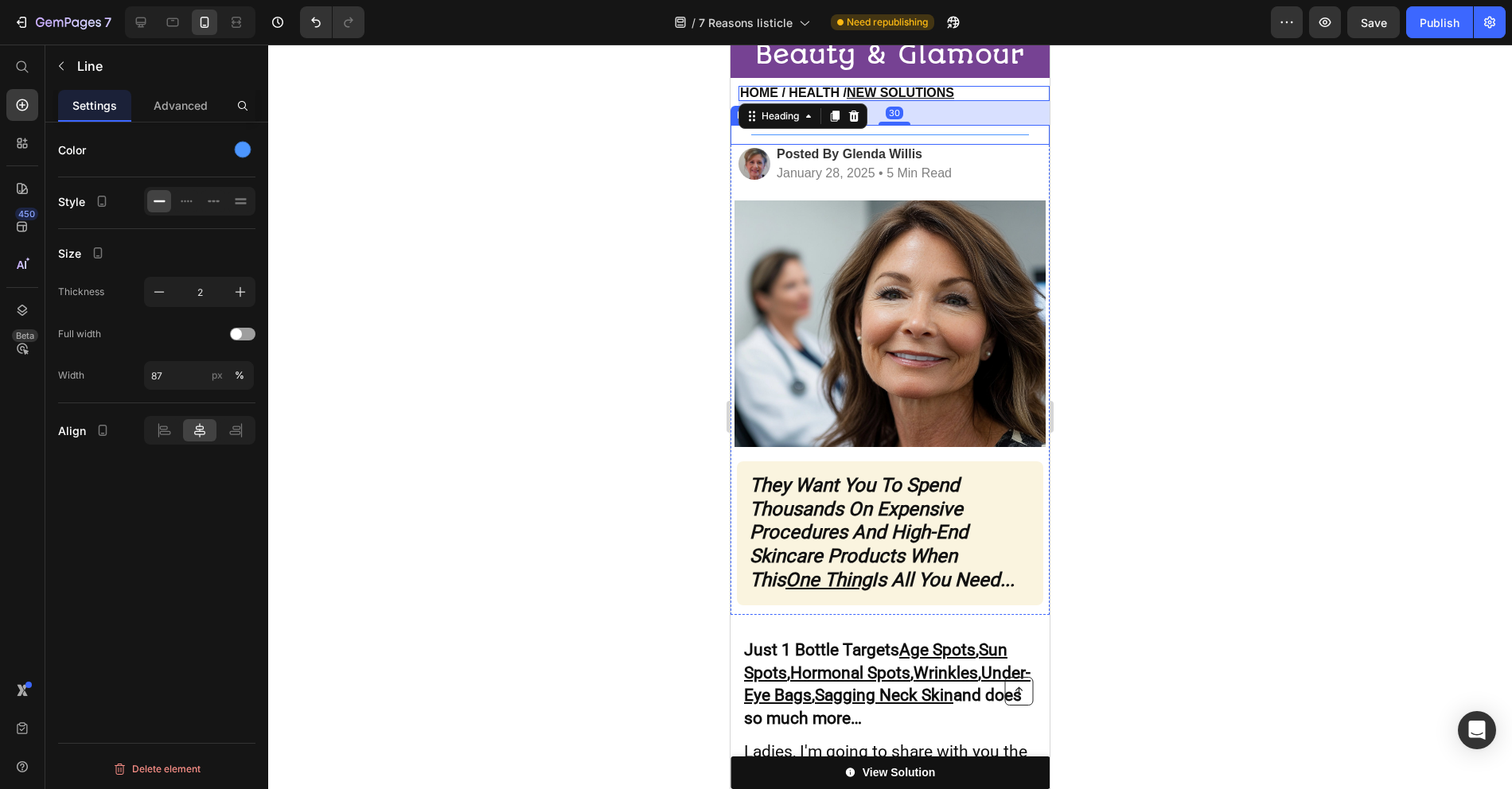 click on "Title Line" at bounding box center [890, 134] 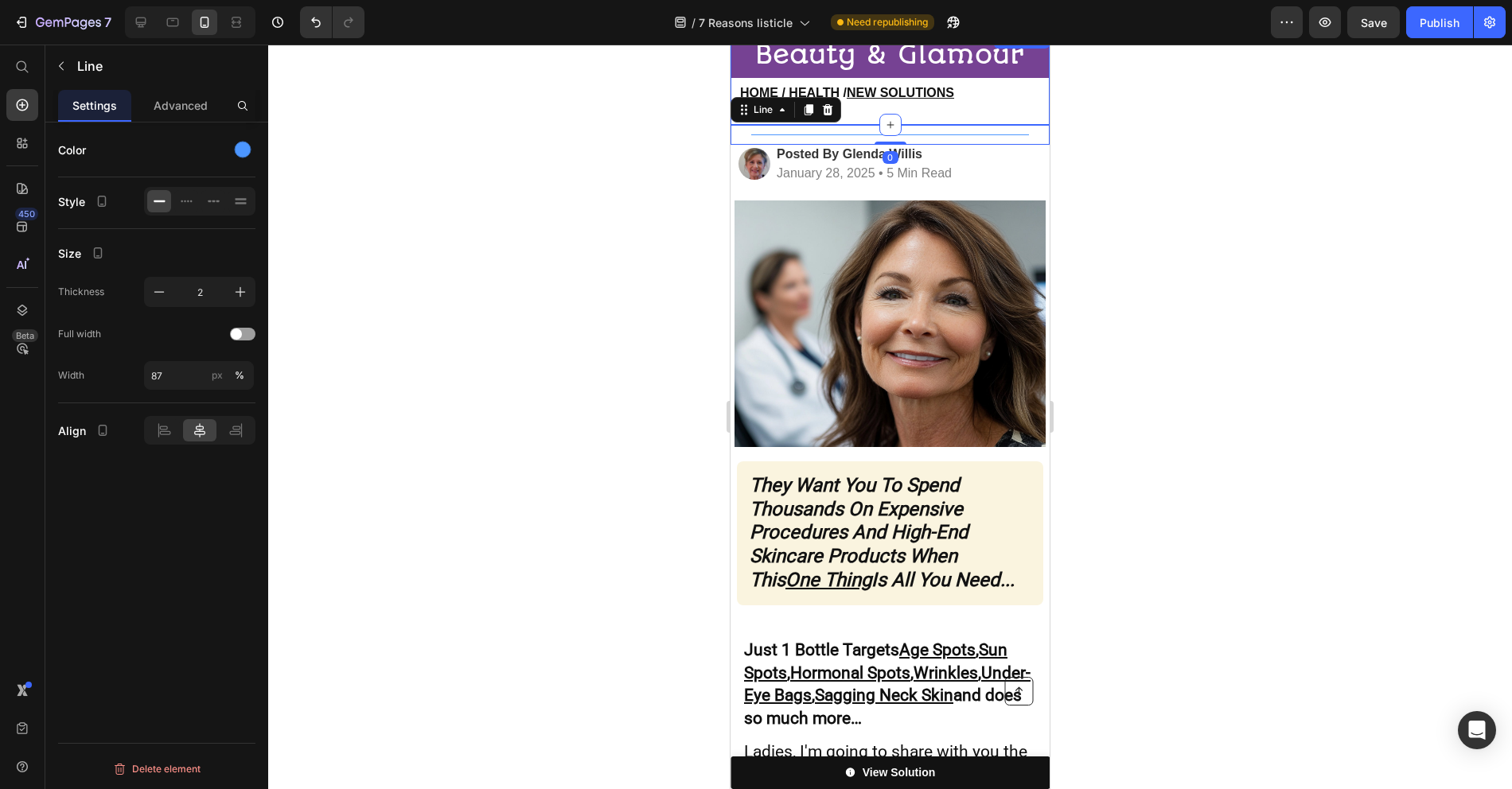 click on "Beauty & Glamour Heading Row HOME / HEALTH /  NEW SOLUTIONS Heading" at bounding box center (890, 77) 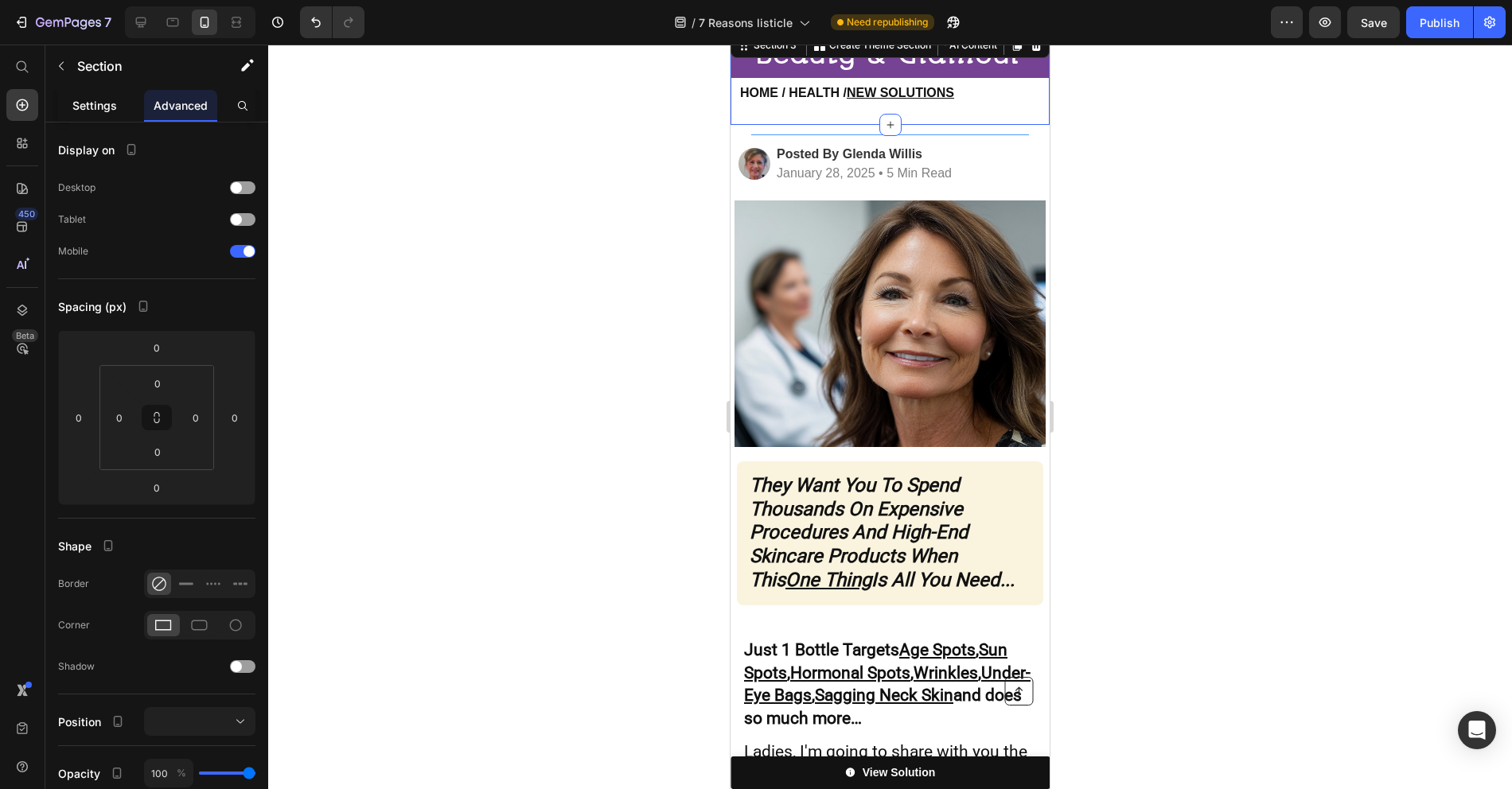 click on "Settings" at bounding box center (95, 105) 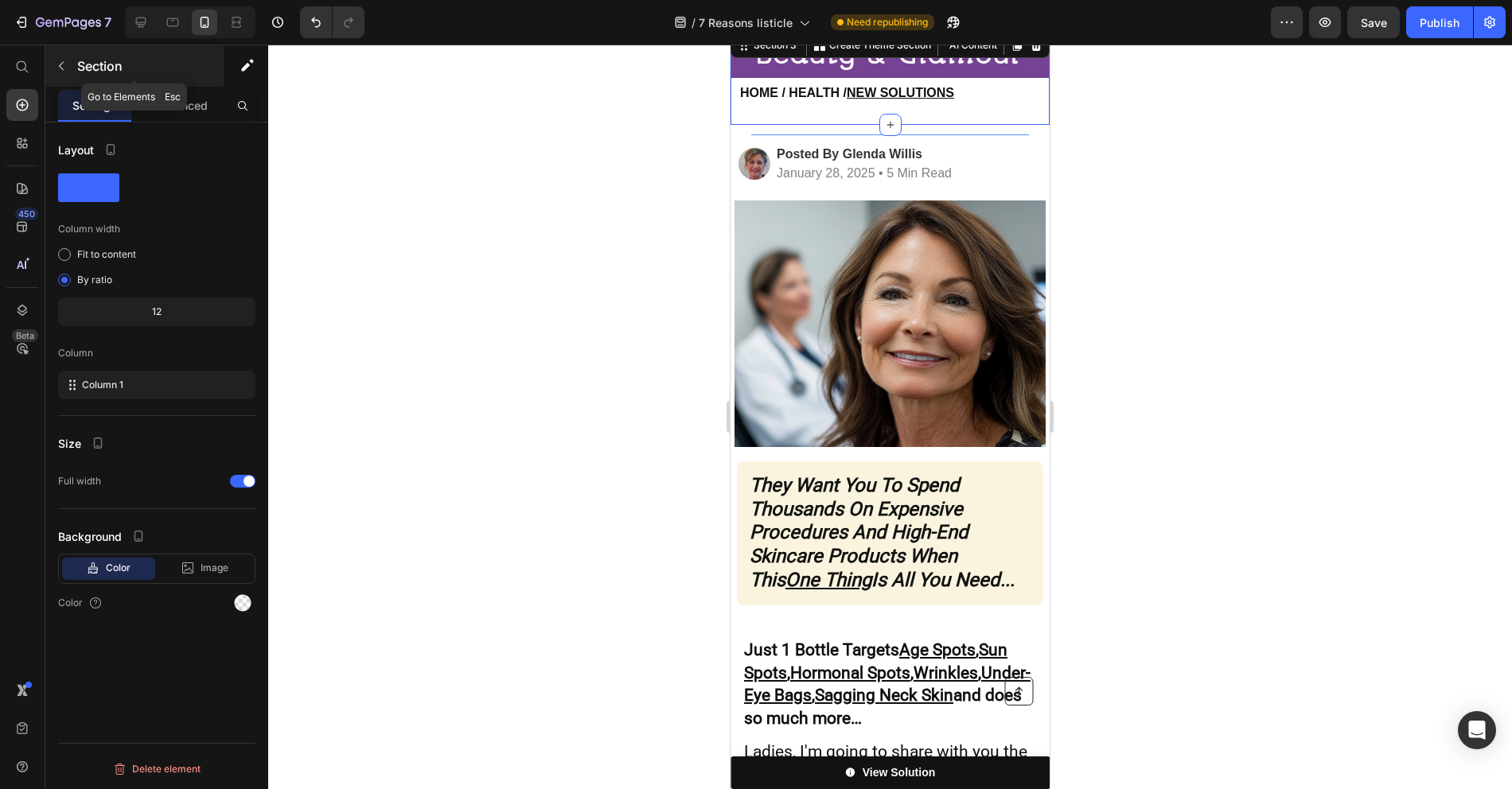 click on "Section" at bounding box center (134, 66) 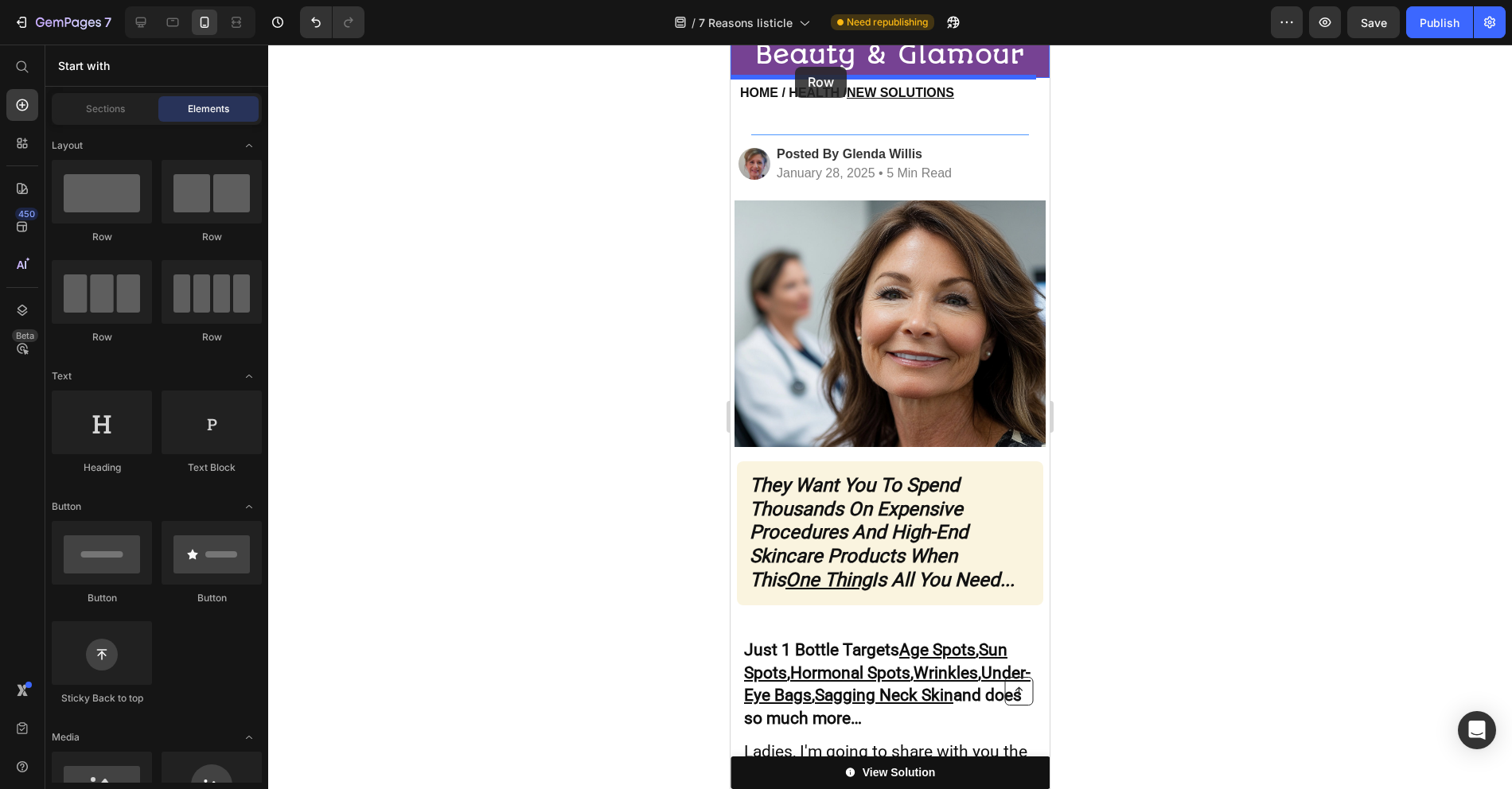 drag, startPoint x: 897, startPoint y: 263, endPoint x: 795, endPoint y: 67, distance: 220.95248 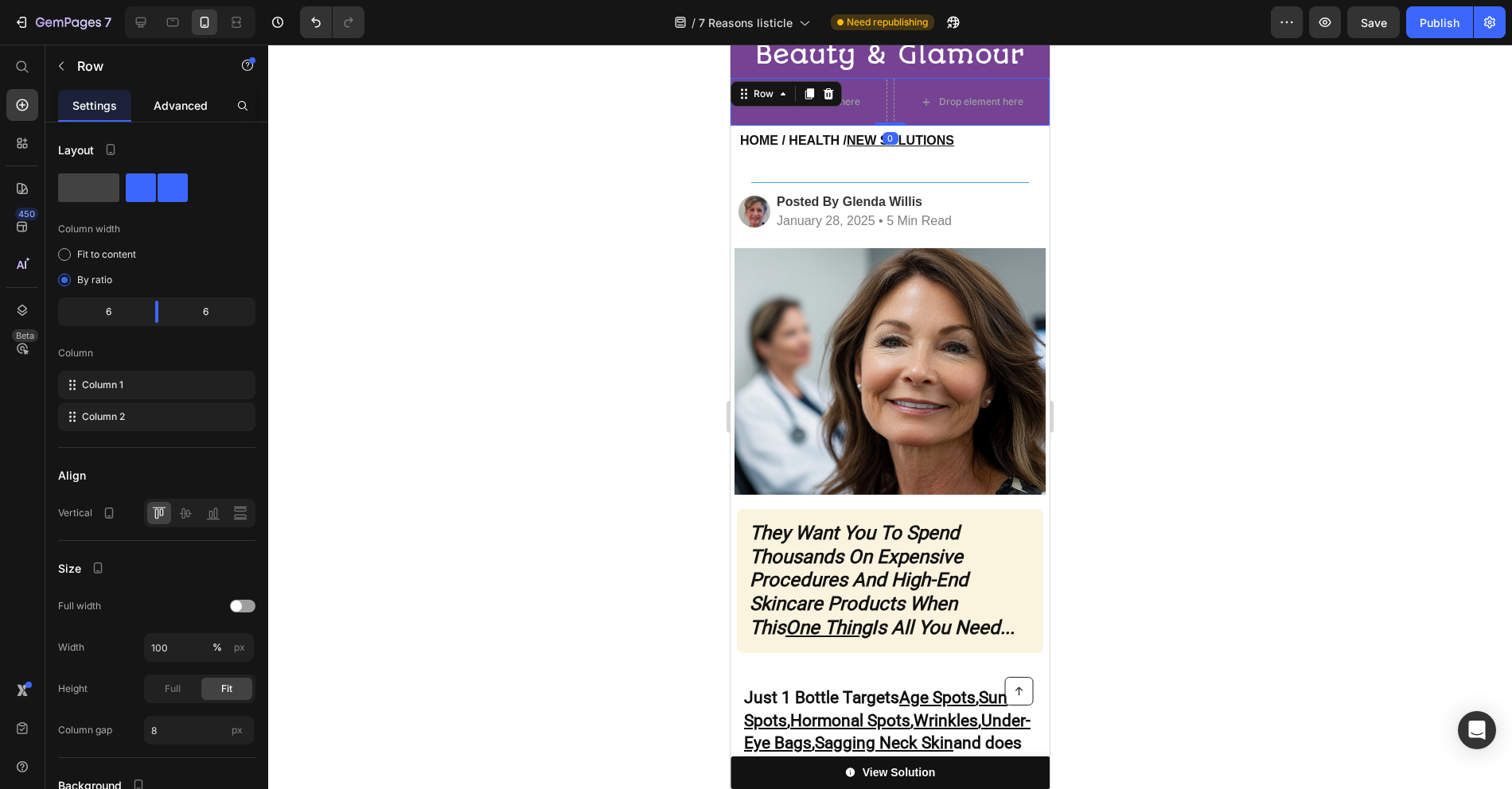 click on "Advanced" at bounding box center (181, 105) 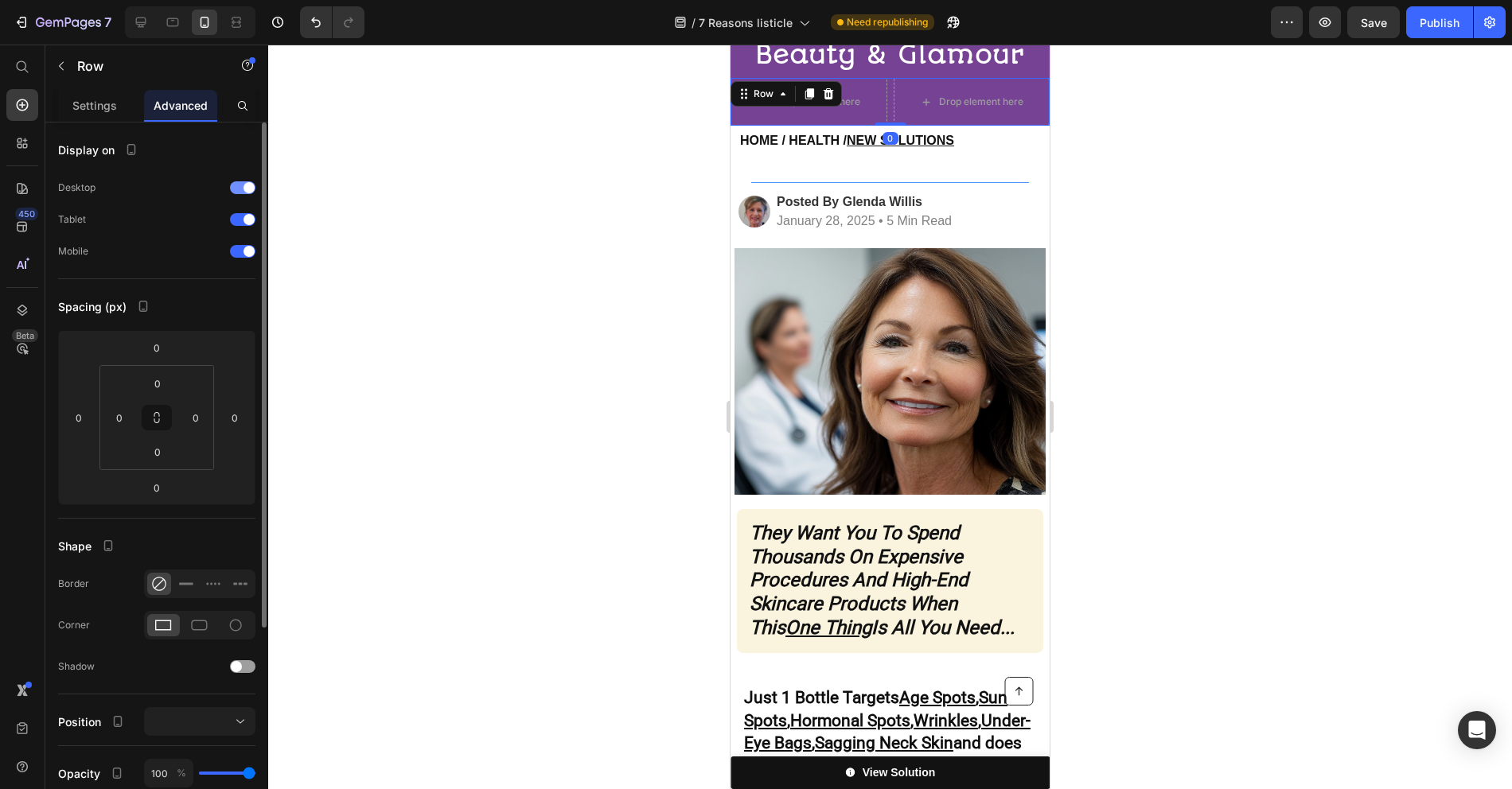 click at bounding box center [249, 188] 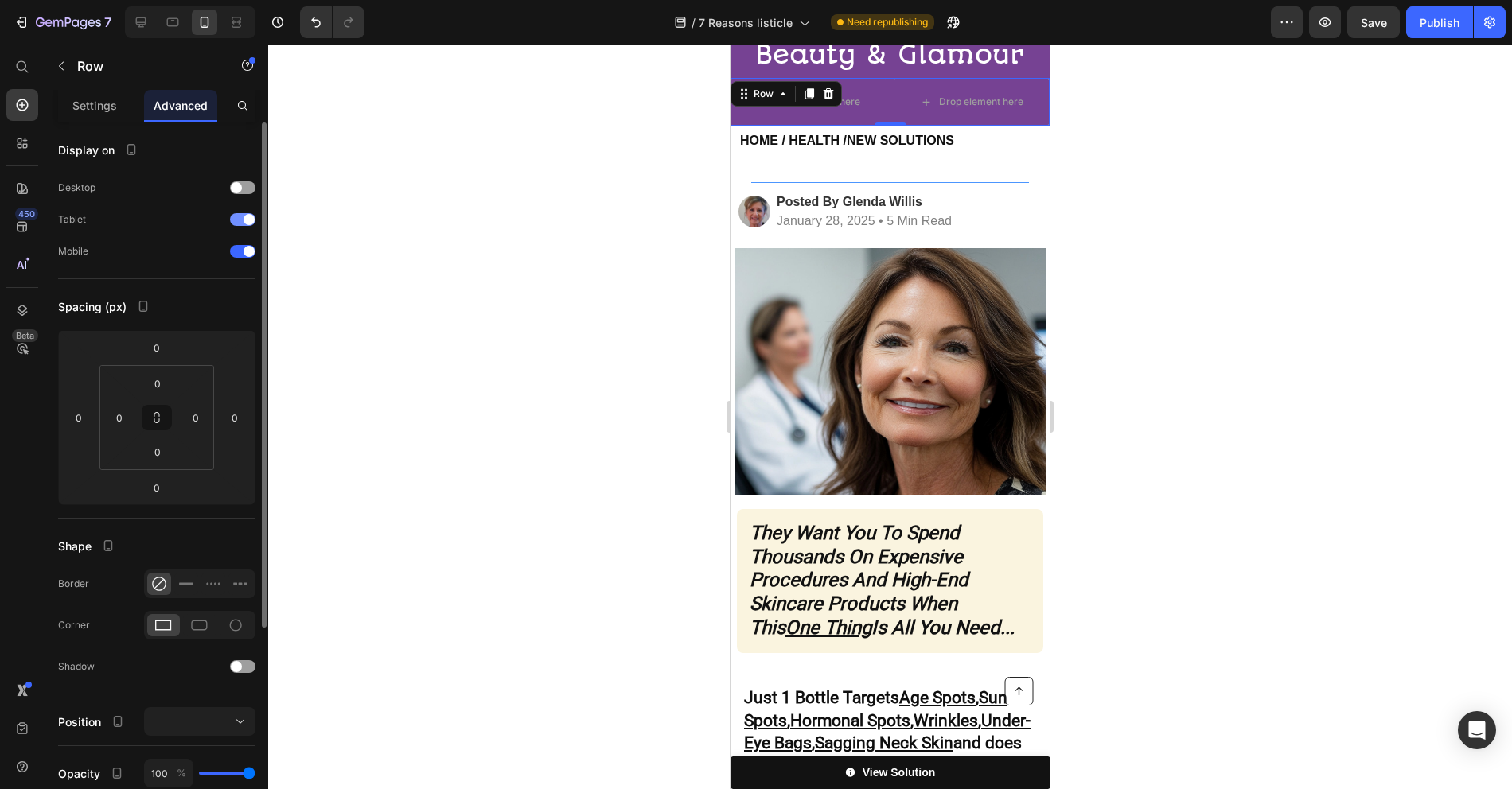 click at bounding box center [249, 220] 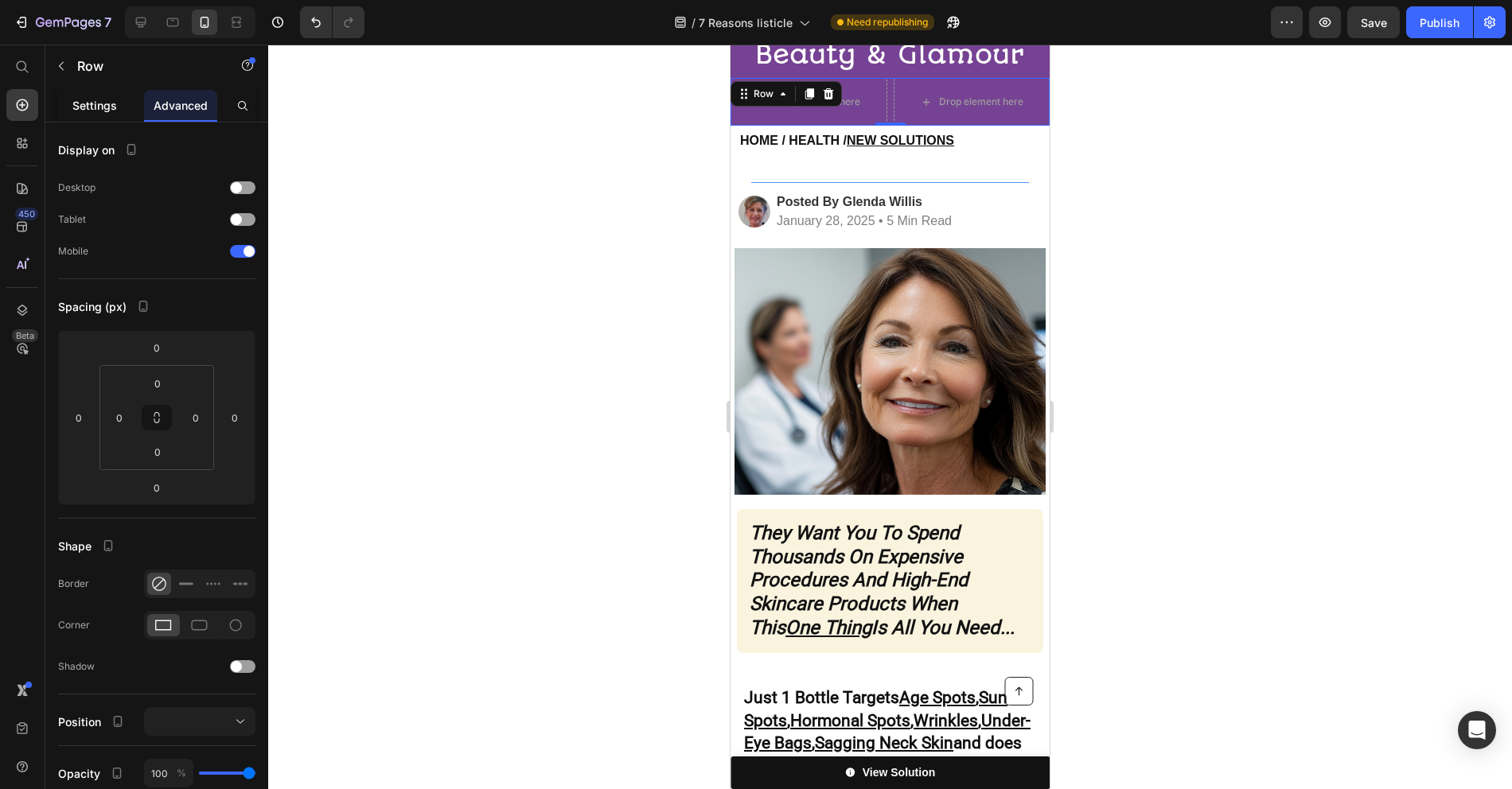click on "Settings" 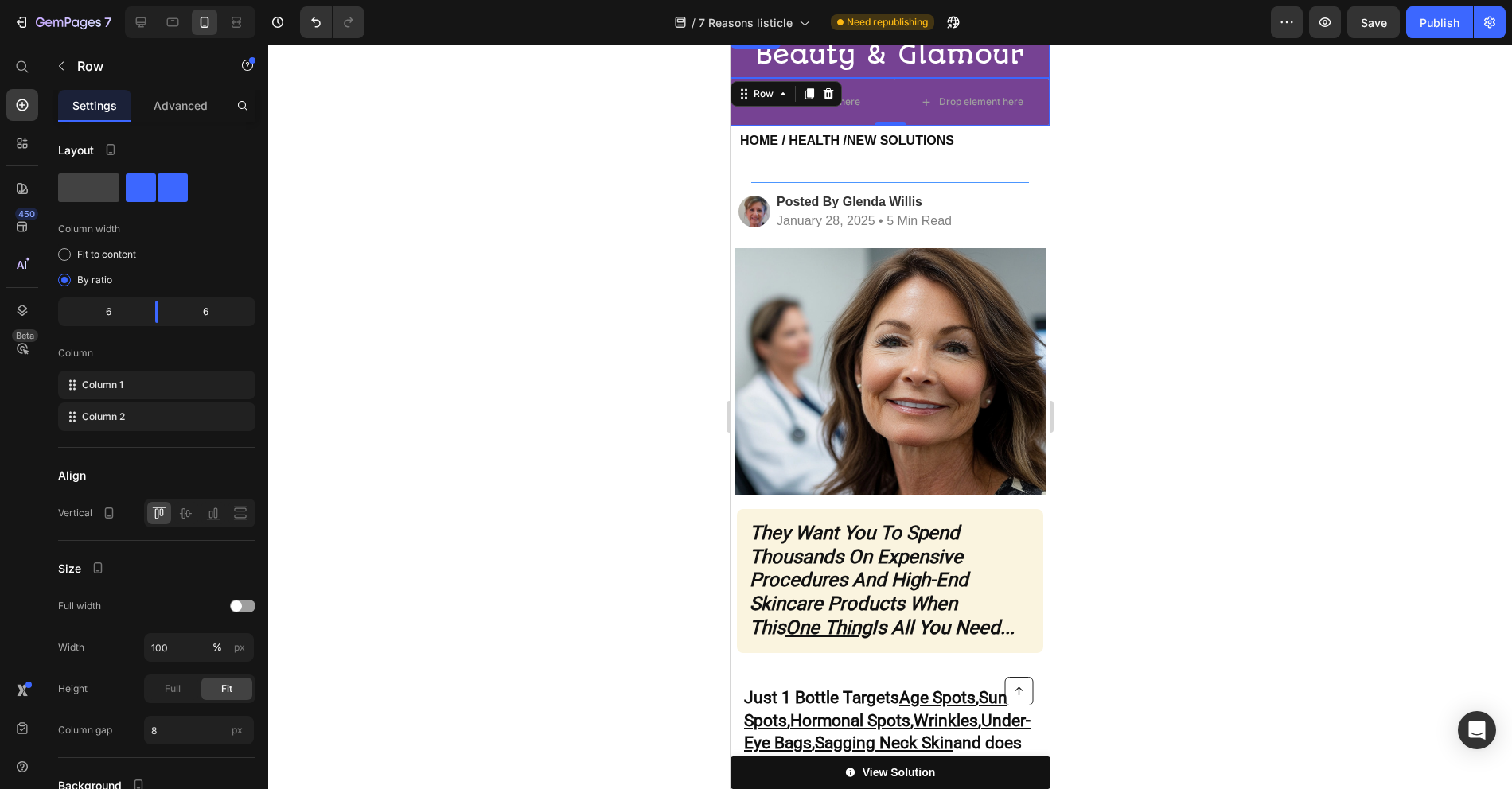 click on "Beauty & Glamour" at bounding box center (890, 55) 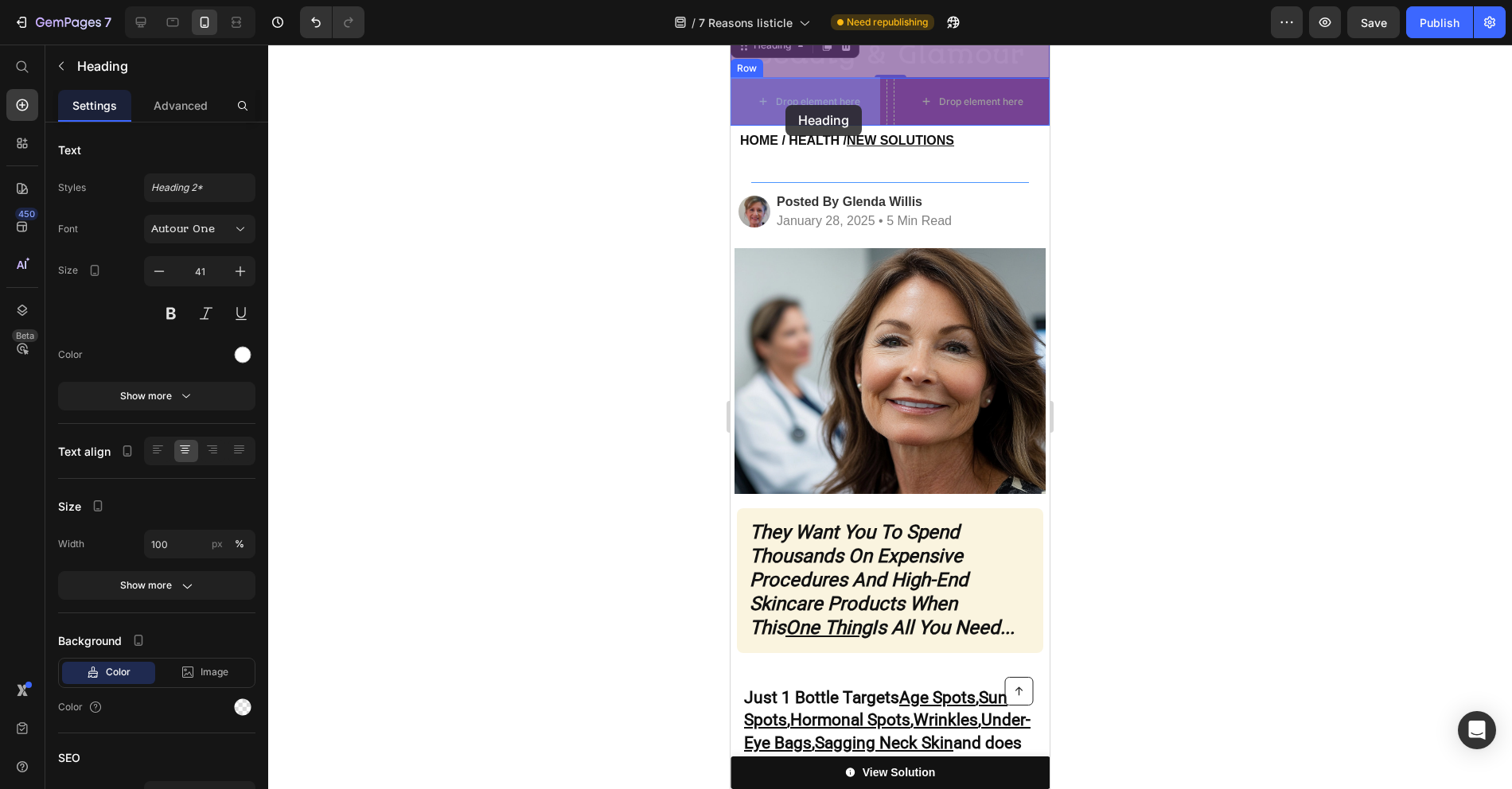 drag, startPoint x: 780, startPoint y: 49, endPoint x: 785, endPoint y: 103, distance: 54.230987 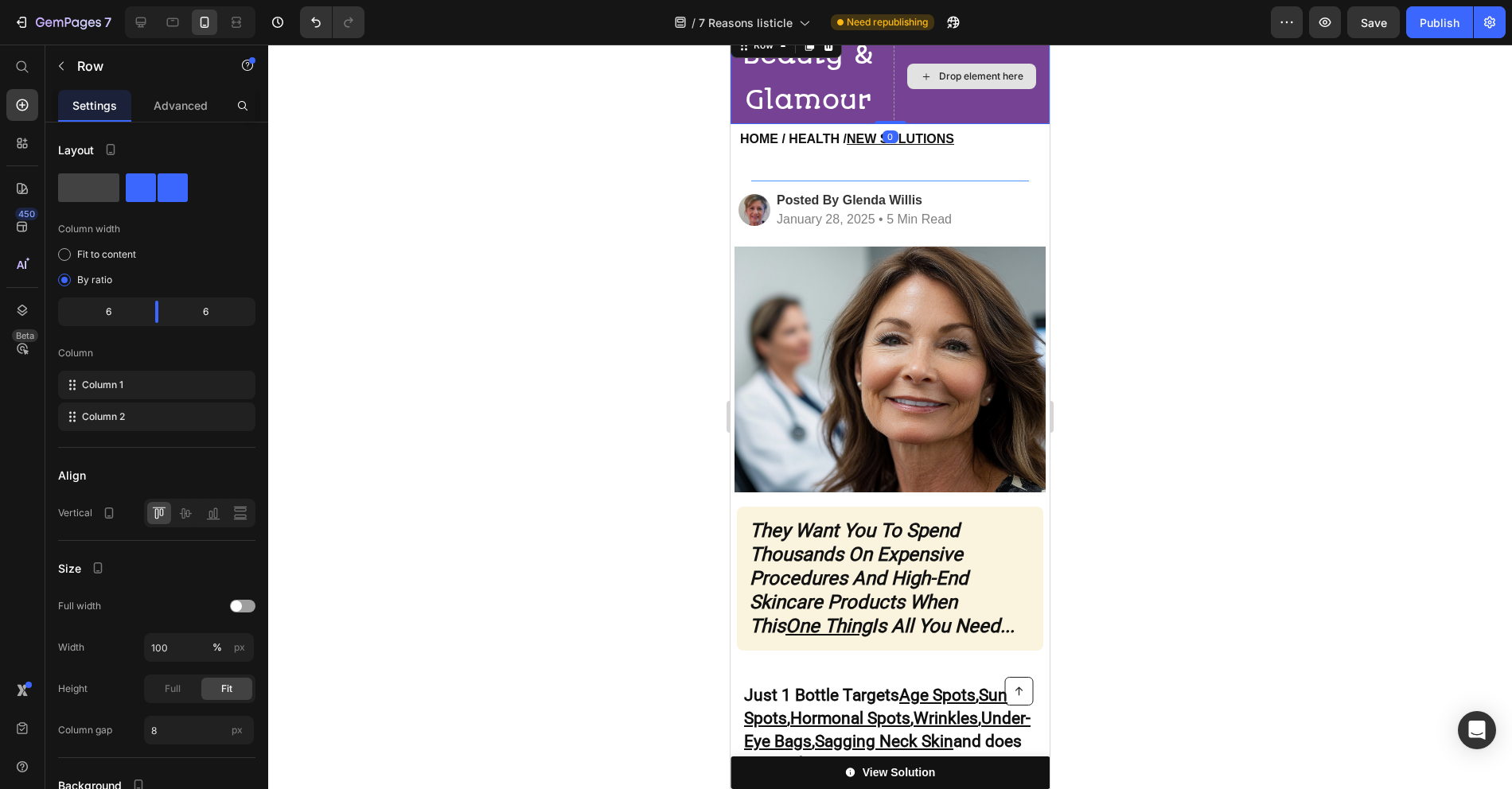 click on "Drop element here" at bounding box center (972, 76) 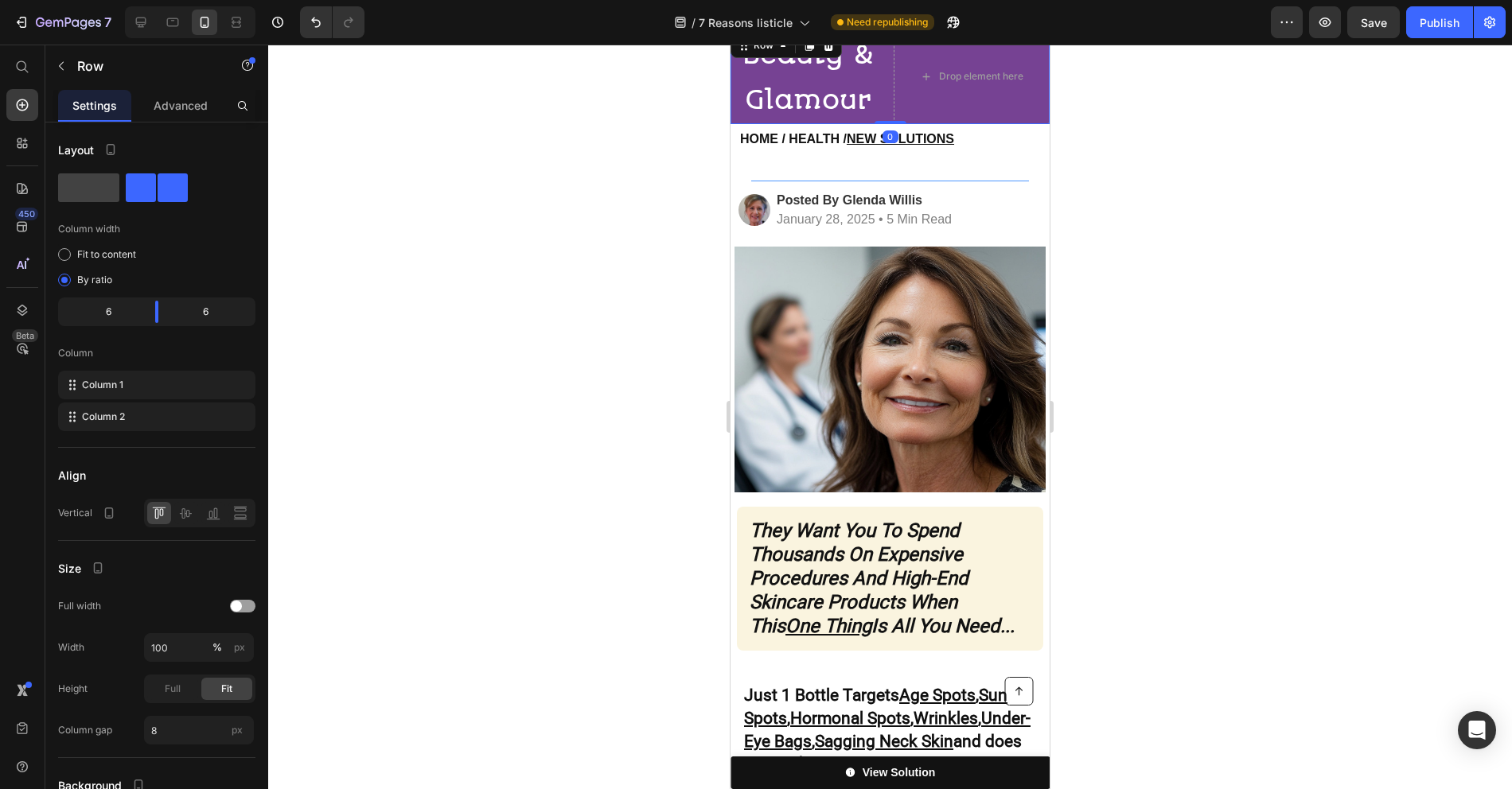 click on "Settings" 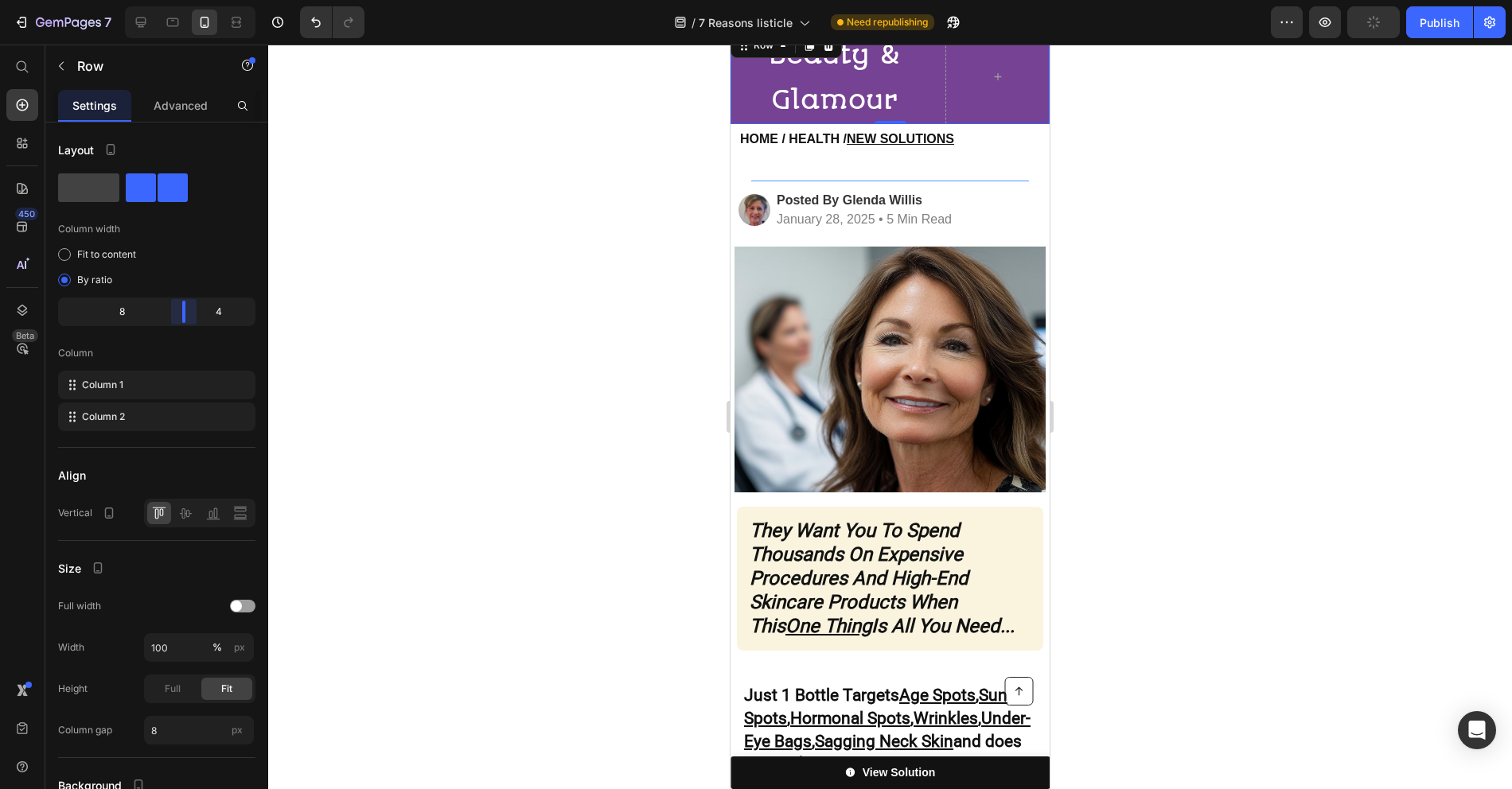 drag, startPoint x: 154, startPoint y: 318, endPoint x: 370, endPoint y: 317, distance: 216.00231 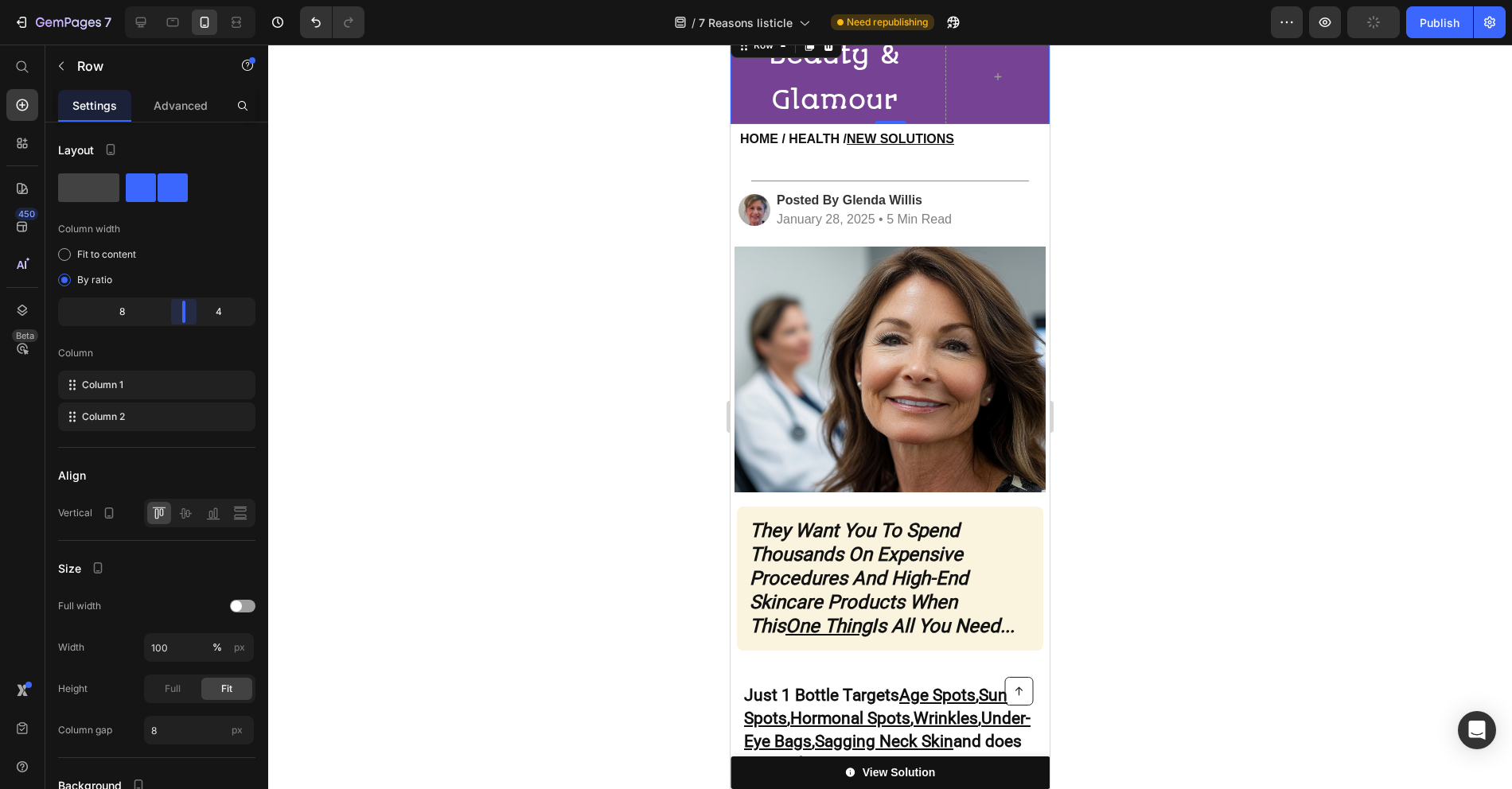 click on "7  Version history  /  7 Reasons listicle Need republishing Preview  Publish  450 Beta Start with Sections Elements Hero Section Product Detail Brands Trusted Badges Guarantee Product Breakdown How to use Testimonials Compare Bundle FAQs Social Proof Brand Story Product List Collection Blog List Contact Sticky Add to Cart Custom Footer Browse Library 450 Layout
Row
Row
Row
Row Text
Heading
Text Block Button
Button
Button
Sticky Back to top Media
Image
Image" at bounding box center [756, 0] 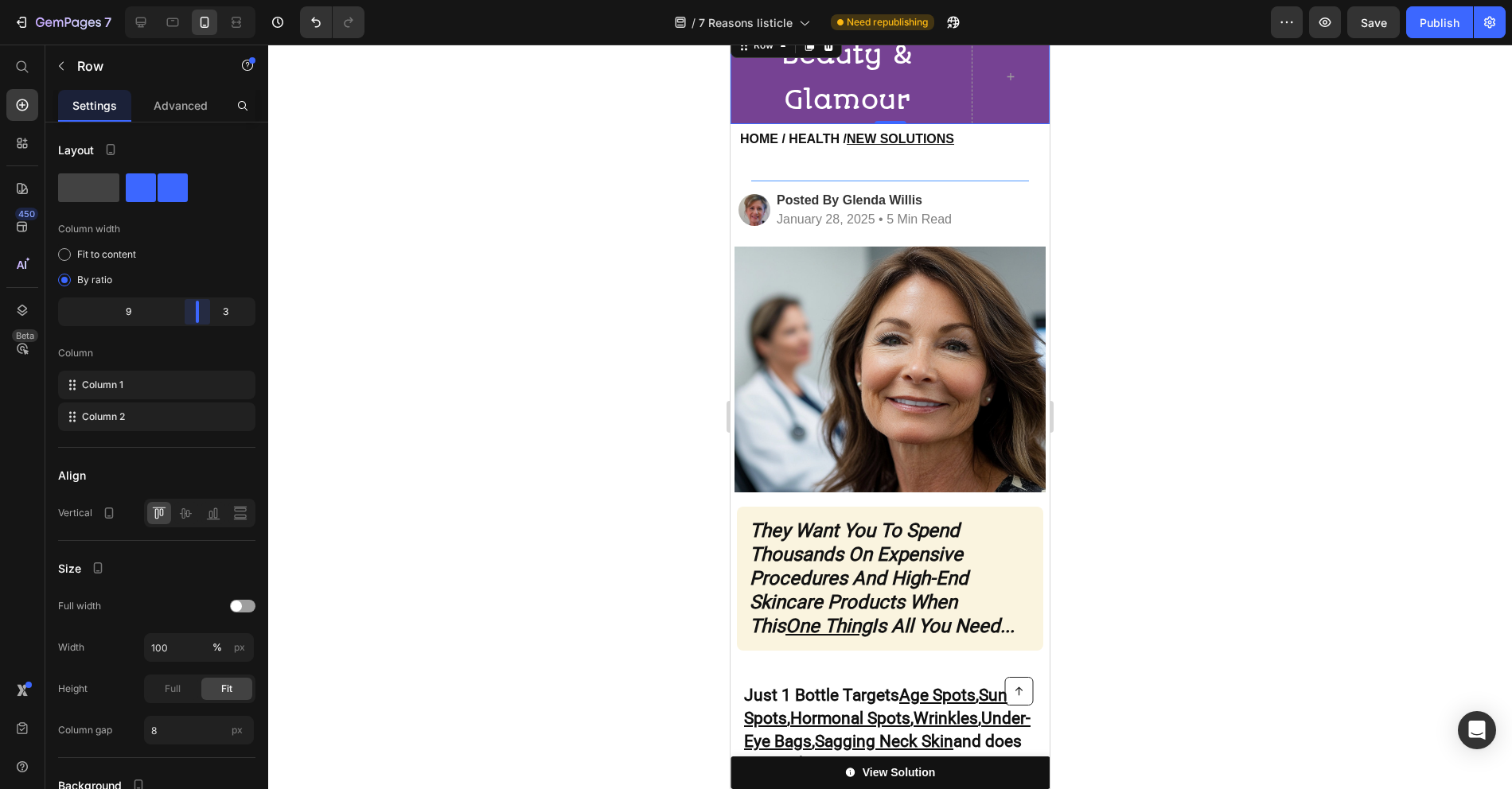 drag, startPoint x: 193, startPoint y: 311, endPoint x: 284, endPoint y: 311, distance: 91 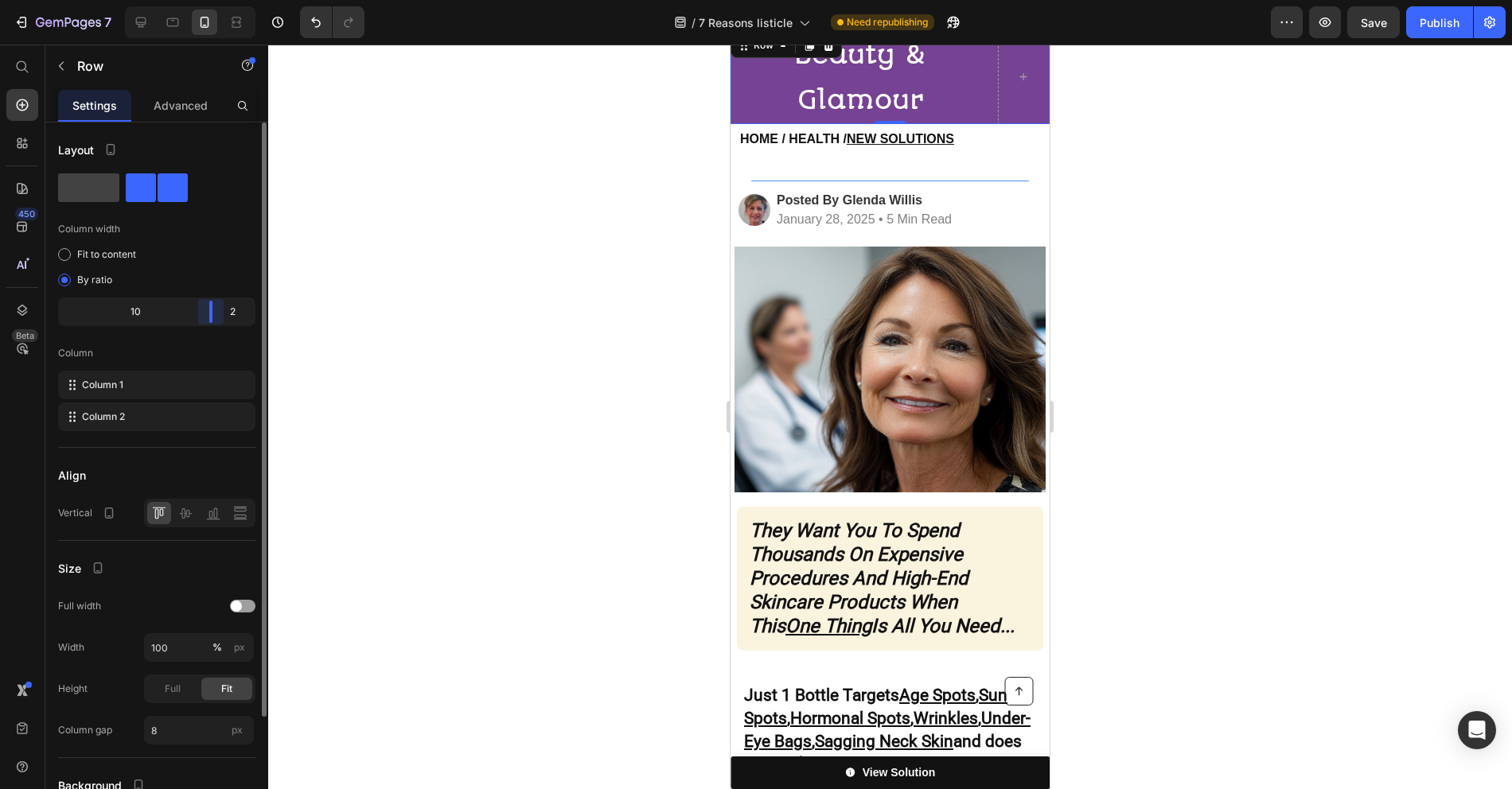 drag, startPoint x: 204, startPoint y: 315, endPoint x: 254, endPoint y: 315, distance: 50 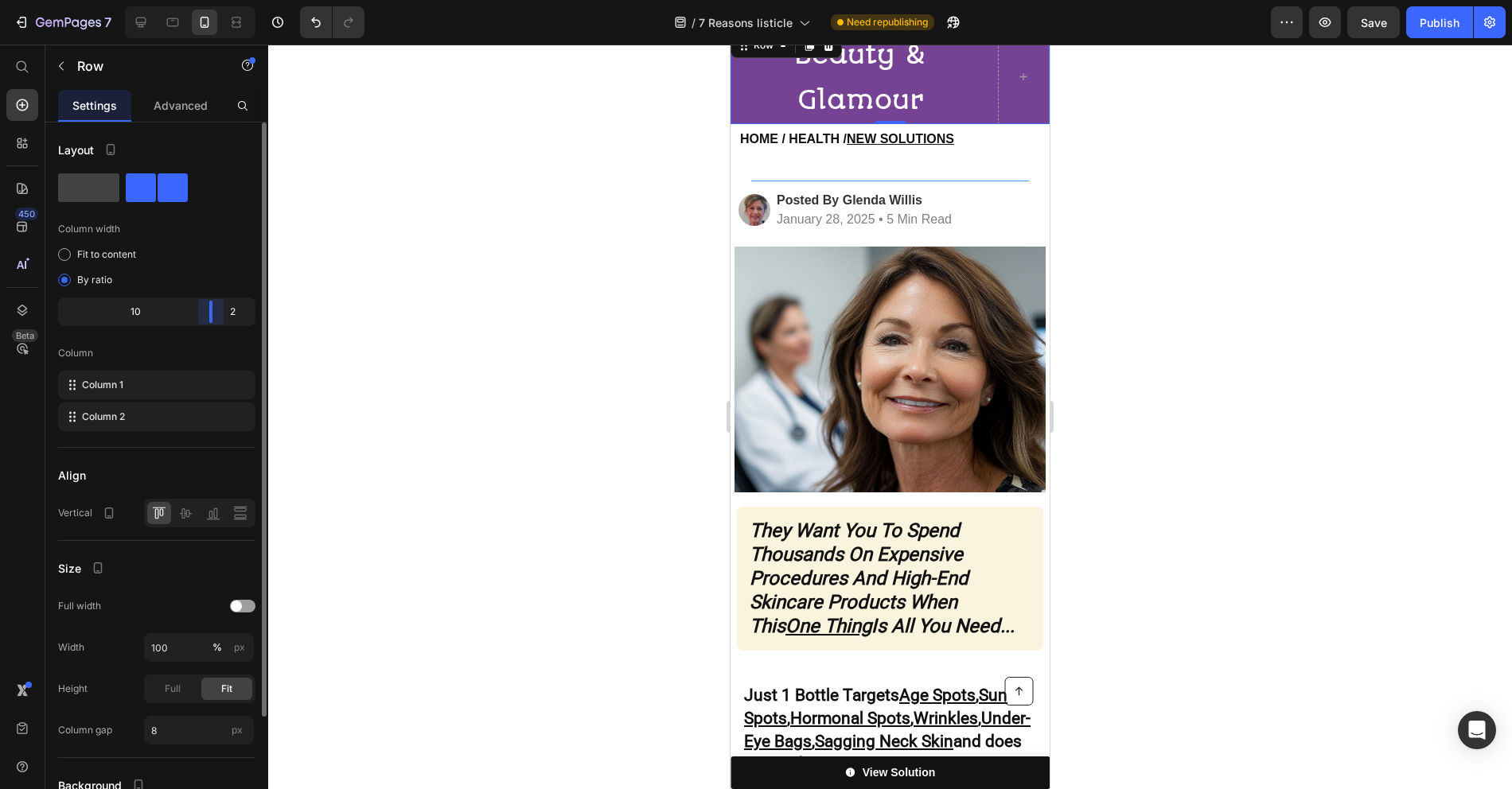 click on "7  Version history  /  7 Reasons listicle Need republishing Preview  Save   Publish  450 Beta Start with Sections Elements Hero Section Product Detail Brands Trusted Badges Guarantee Product Breakdown How to use Testimonials Compare Bundle FAQs Social Proof Brand Story Product List Collection Blog List Contact Sticky Add to Cart Custom Footer Browse Library 450 Layout
Row
Row
Row
Row Text
Heading
Text Block Button
Button
Button
Sticky Back to top Media
Image" at bounding box center (756, 0) 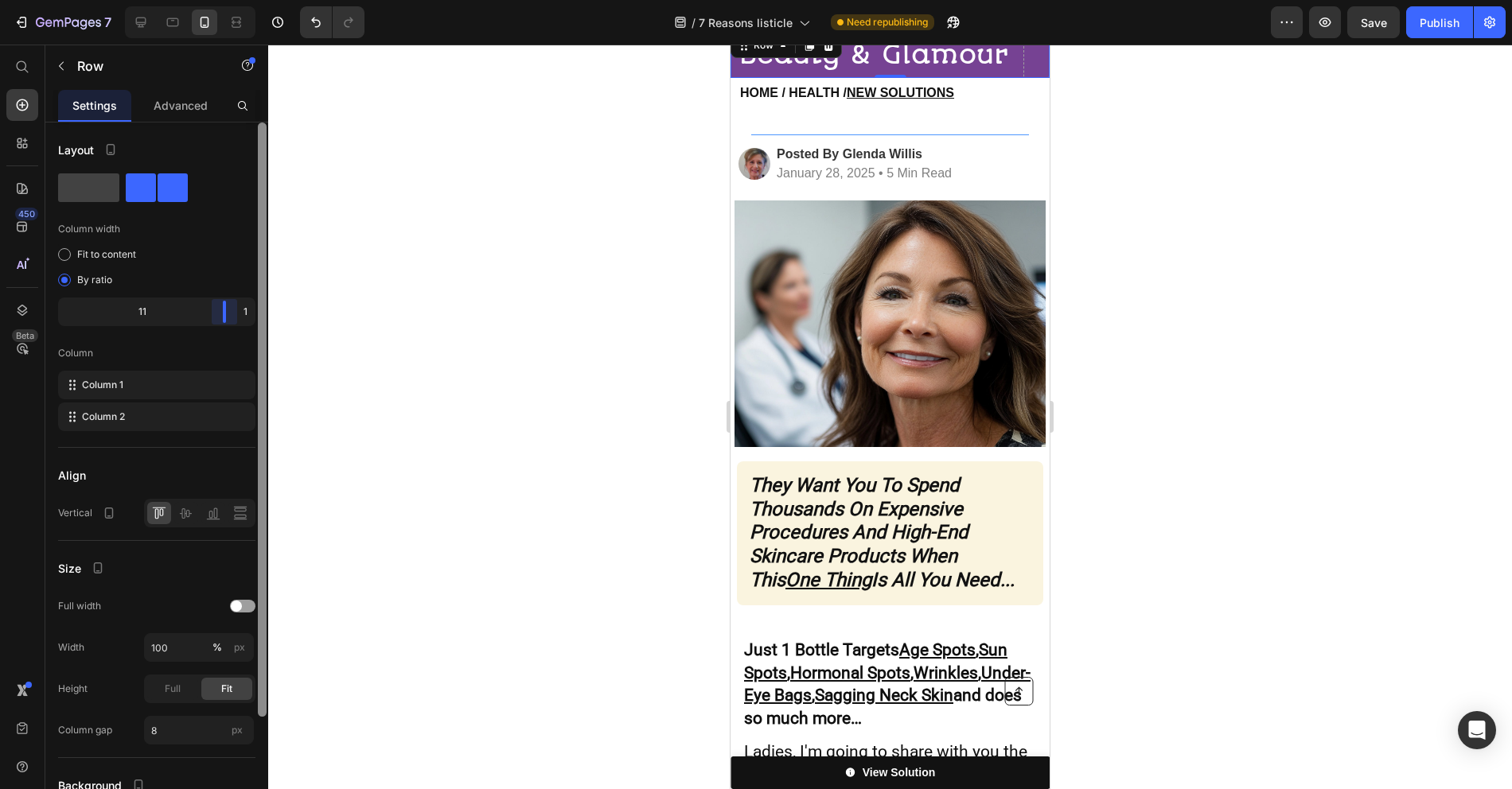 drag, startPoint x: 215, startPoint y: 315, endPoint x: 261, endPoint y: 315, distance: 46 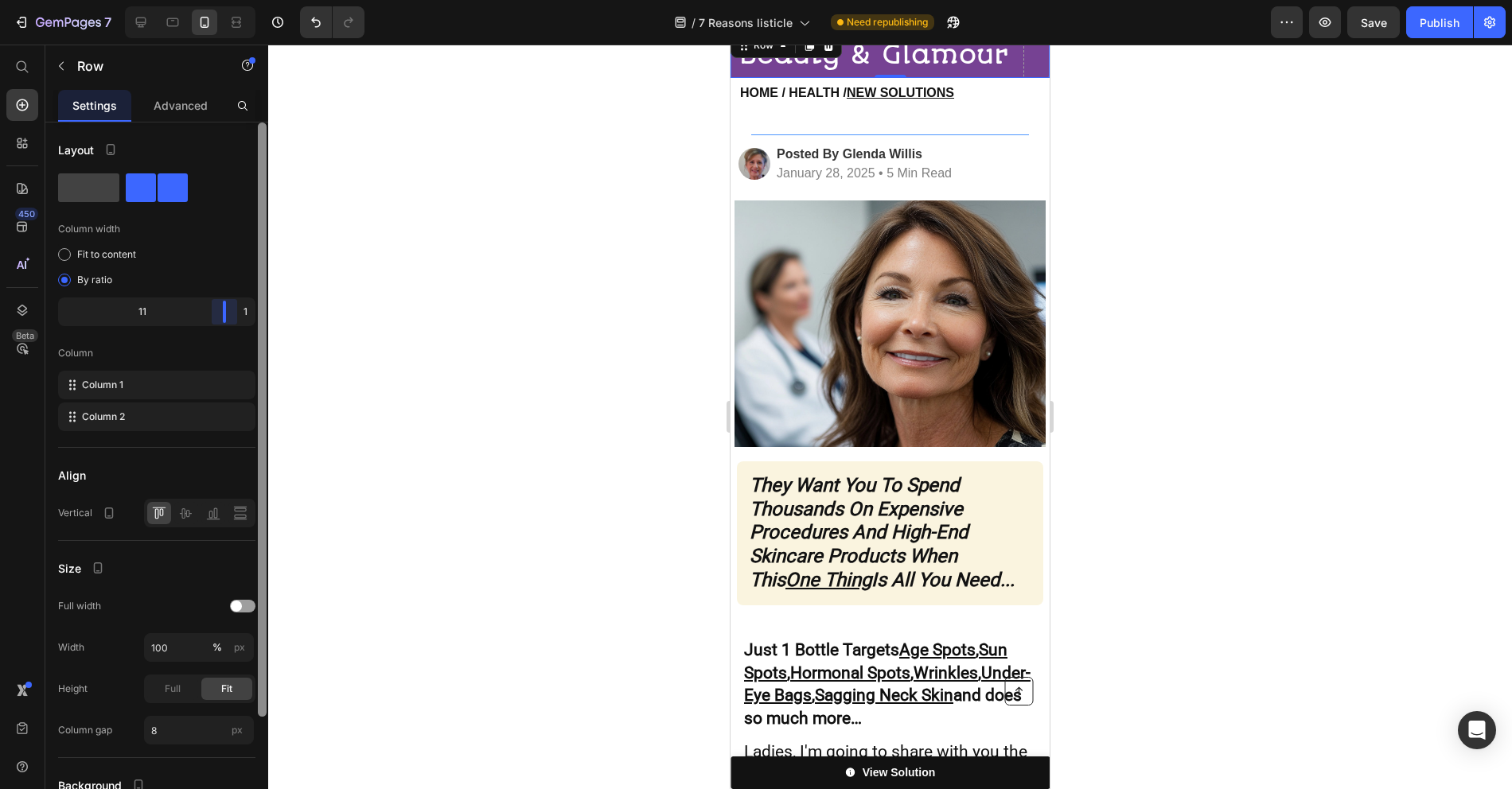 click on "7  Version history  /  7 Reasons listicle Need republishing Preview  Save   Publish  450 Beta Start with Sections Elements Hero Section Product Detail Brands Trusted Badges Guarantee Product Breakdown How to use Testimonials Compare Bundle FAQs Social Proof Brand Story Product List Collection Blog List Contact Sticky Add to Cart Custom Footer Browse Library 450 Layout
Row
Row
Row
Row Text
Heading
Text Block Button
Button
Button
Sticky Back to top Media
Image" at bounding box center (756, 0) 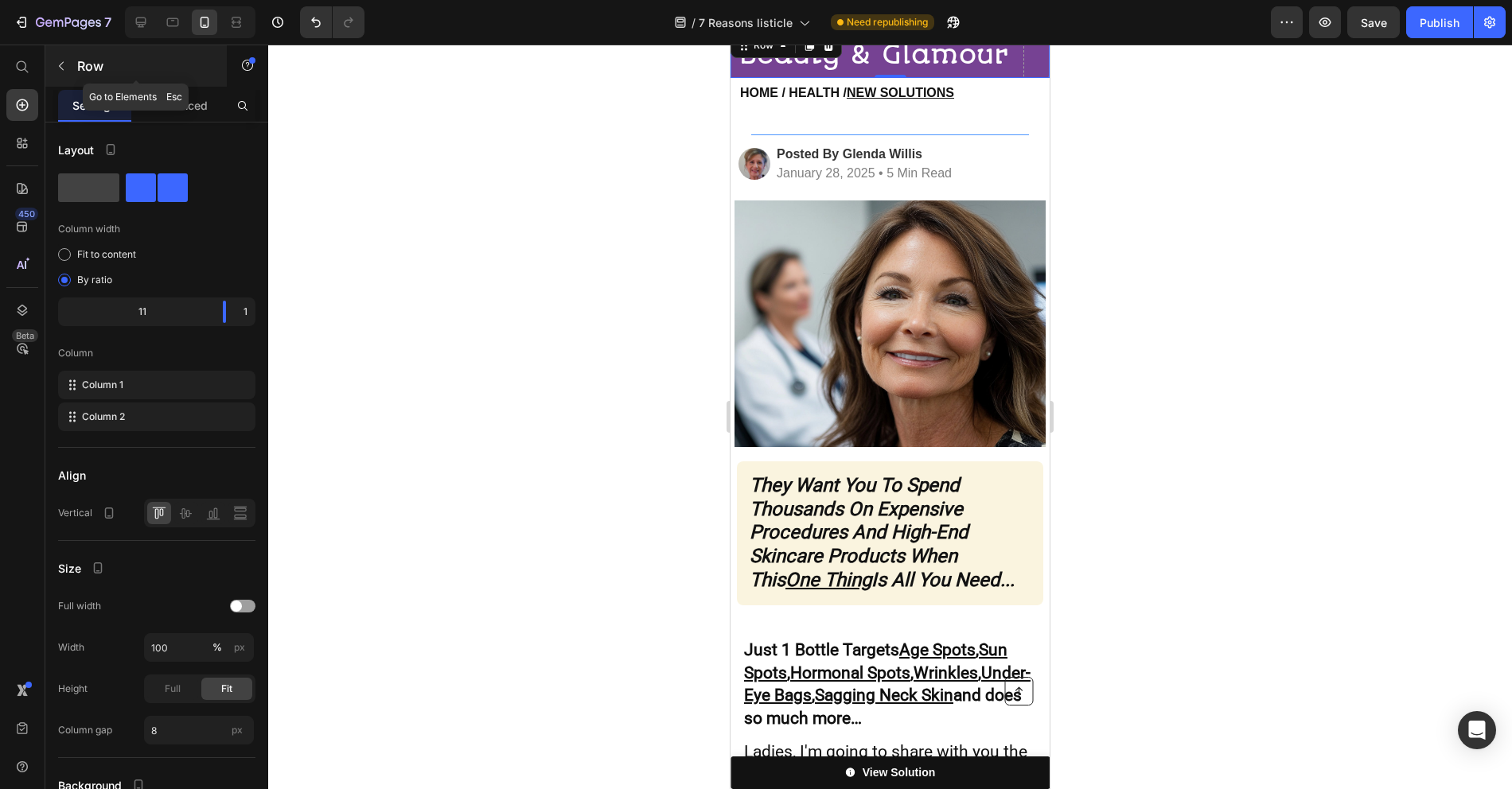 click 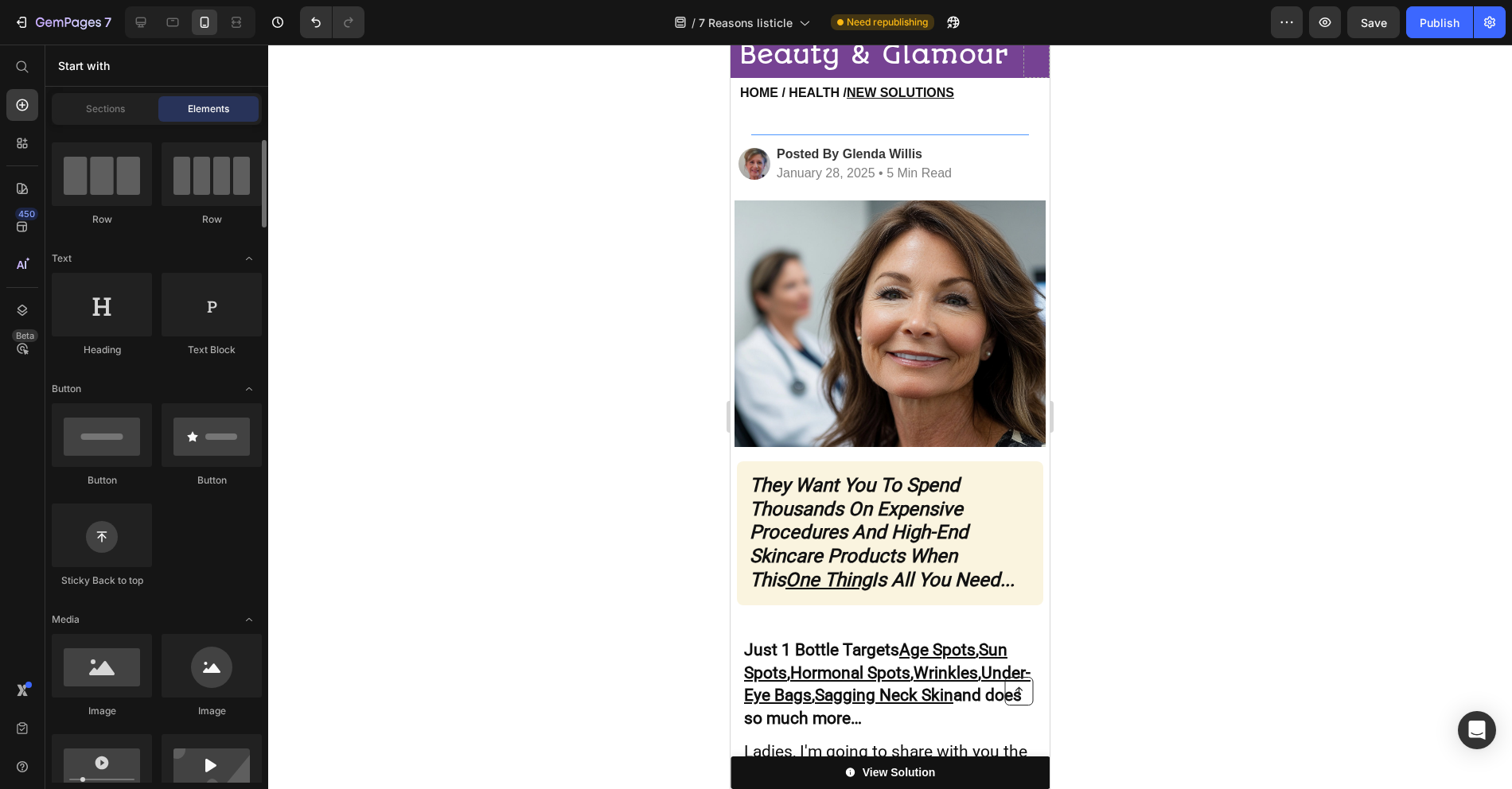 scroll, scrollTop: 119, scrollLeft: 0, axis: vertical 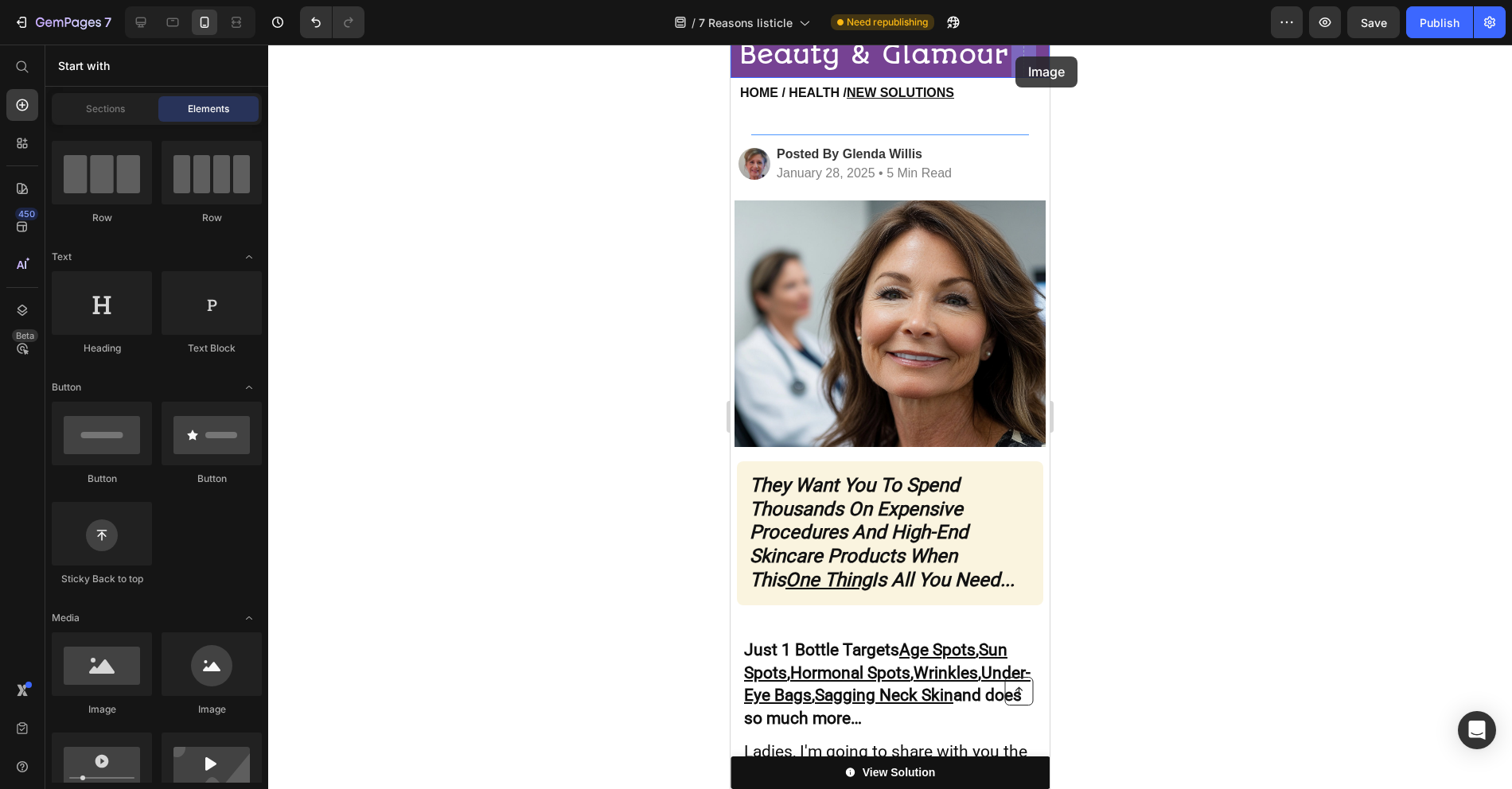 drag, startPoint x: 824, startPoint y: 726, endPoint x: 1019, endPoint y: 58, distance: 696 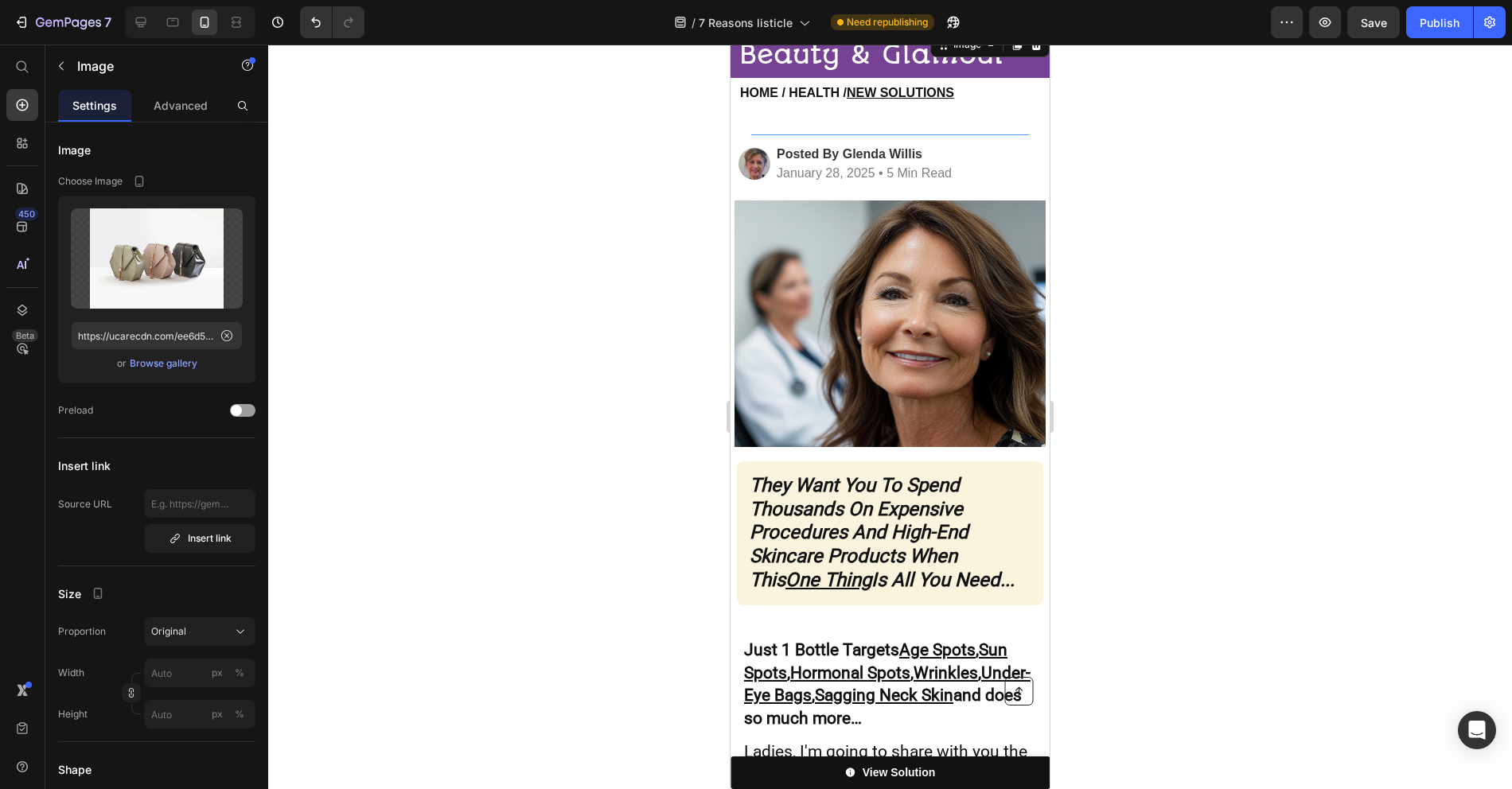 click 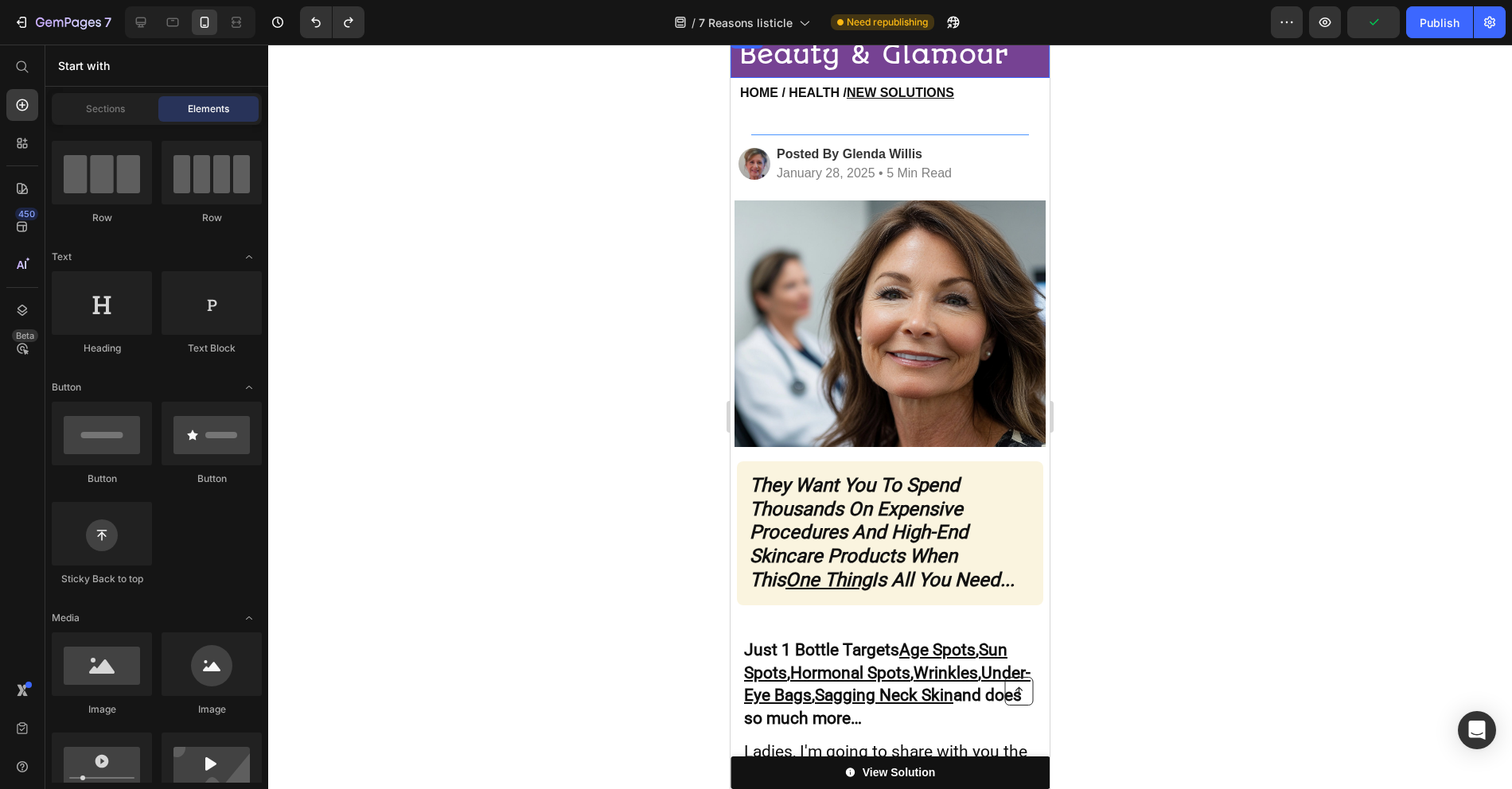click on "Image" at bounding box center [1036, 53] 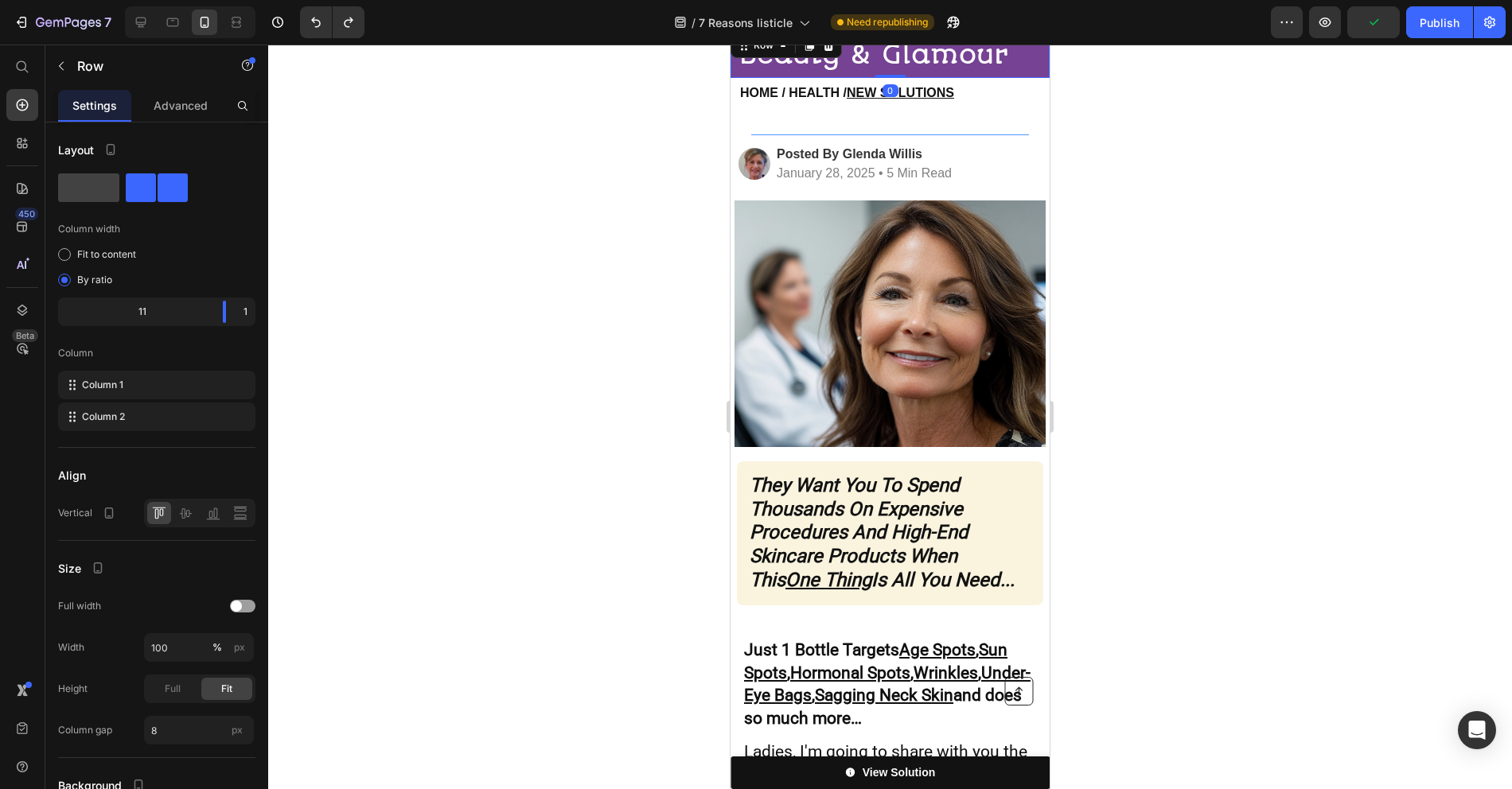 click on "Image" at bounding box center (1036, 53) 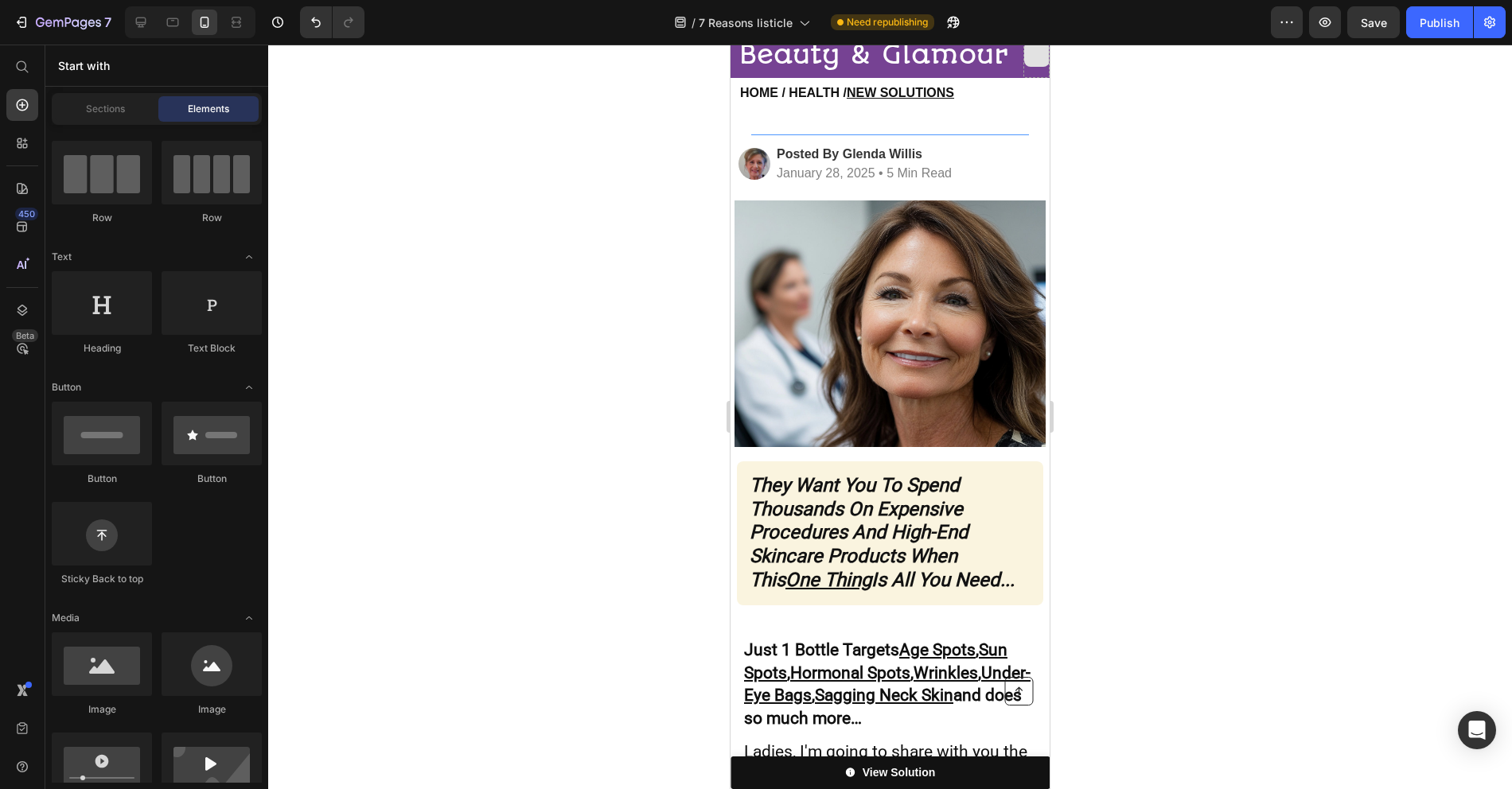 click at bounding box center [1037, 54] 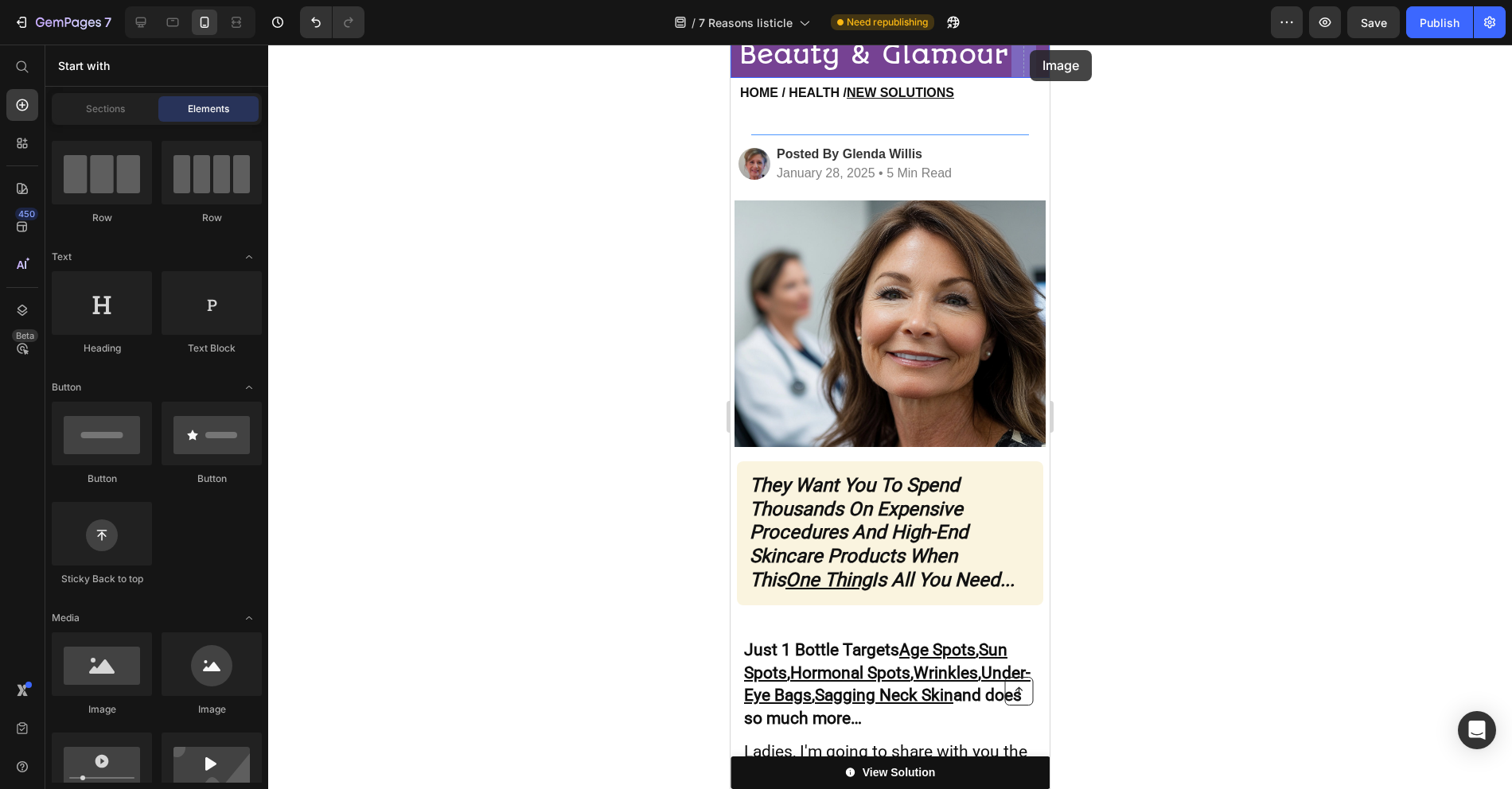 drag, startPoint x: 875, startPoint y: 683, endPoint x: 1027, endPoint y: 53, distance: 648.07716 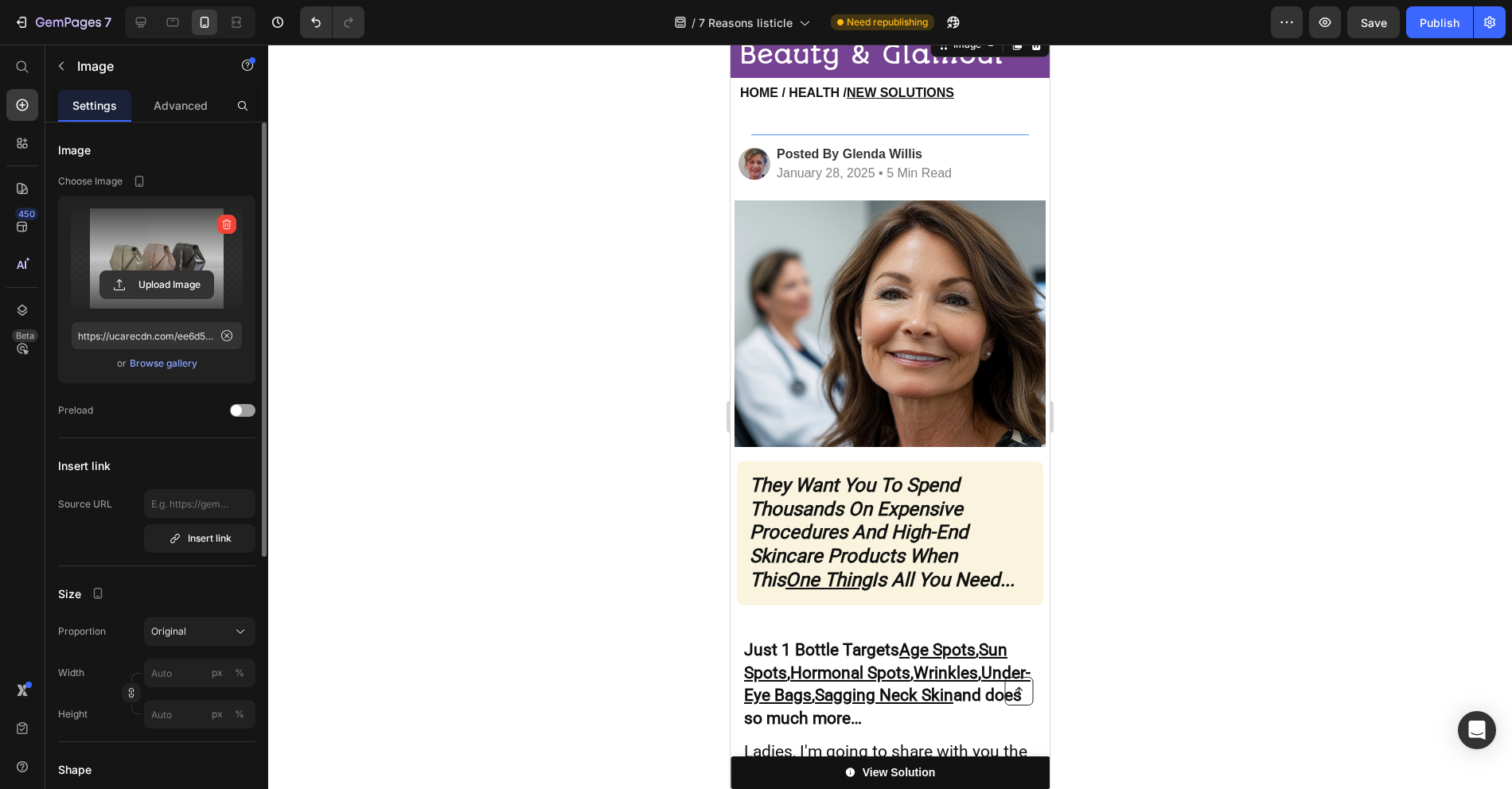 click at bounding box center [157, 258] 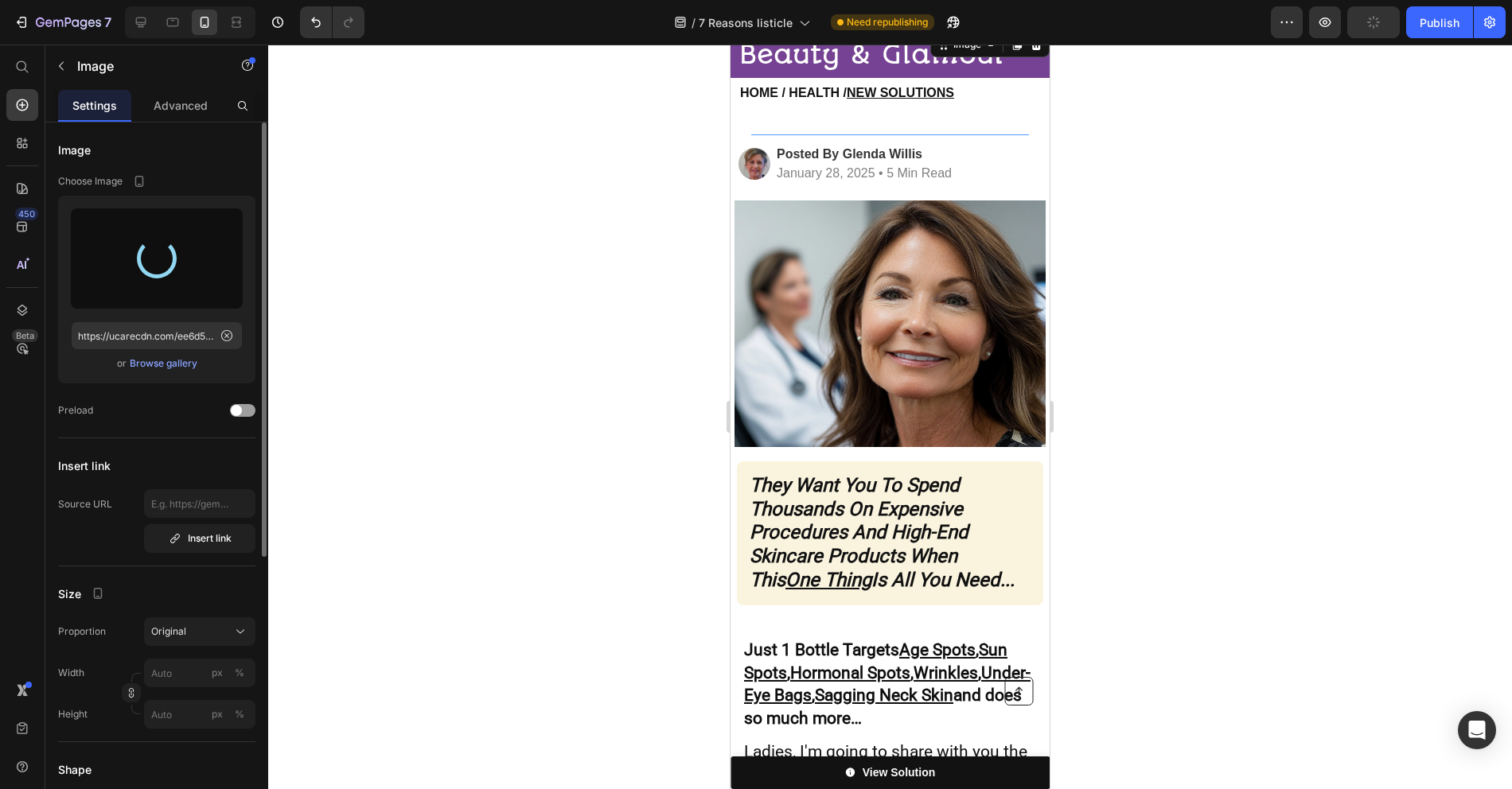 type on "https://cdn.shopify.com/s/files/1/0970/0435/5923/files/gempages_573677940785546130-4aa6c2c4-b36d-407b-b0e9-774df912516a.png" 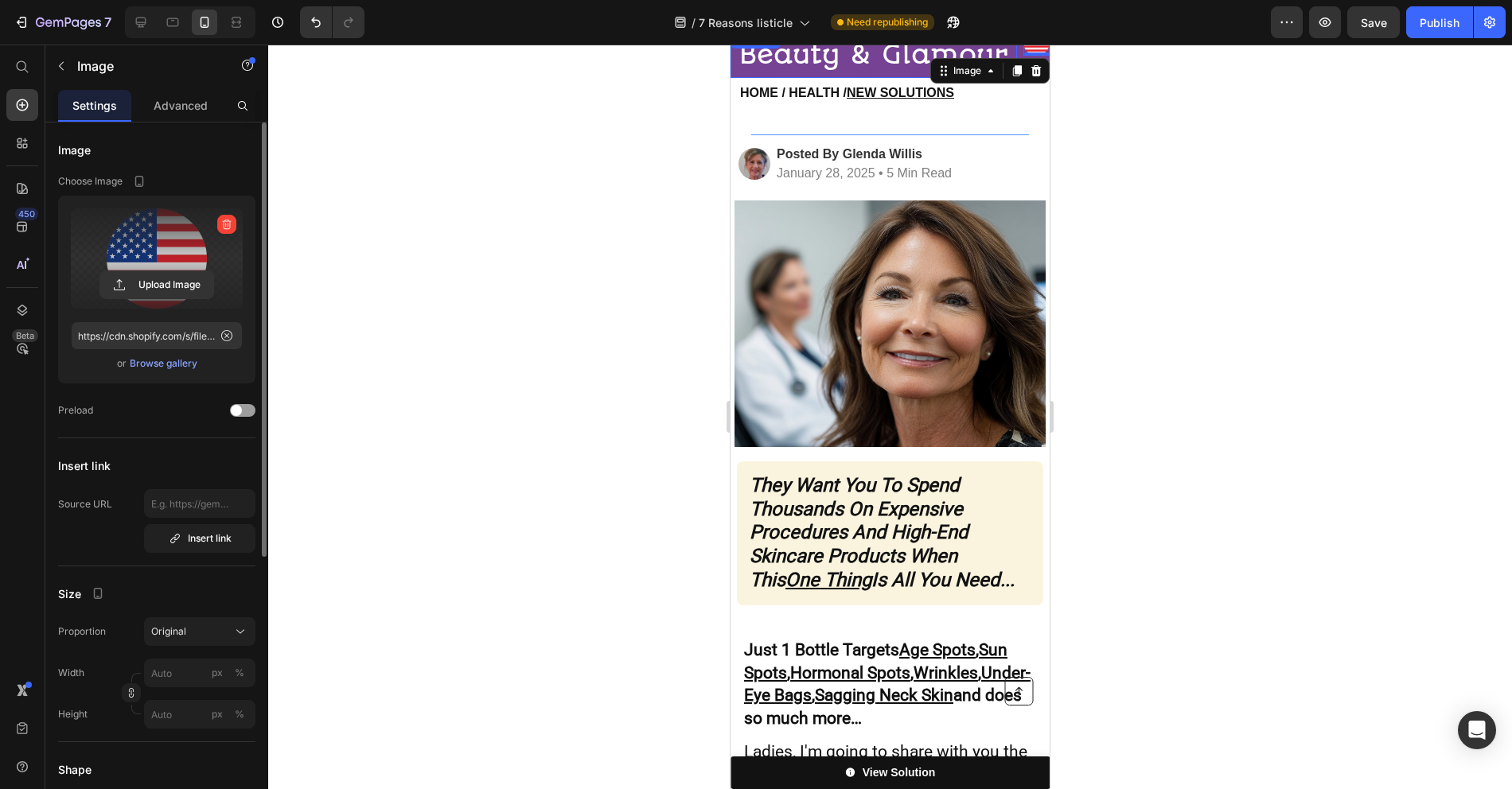 click on "Beauty & Glamour" at bounding box center (874, 55) 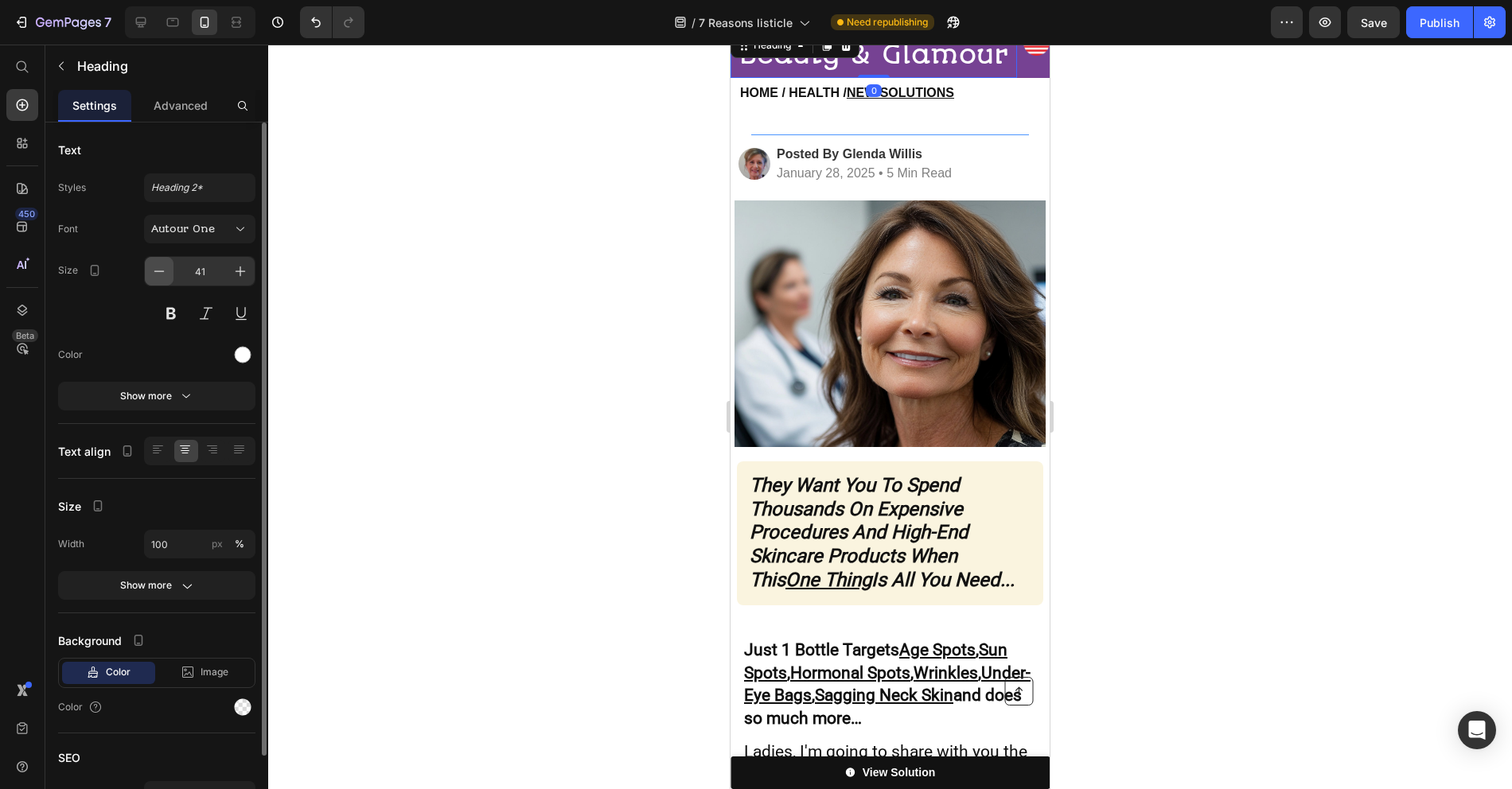 click 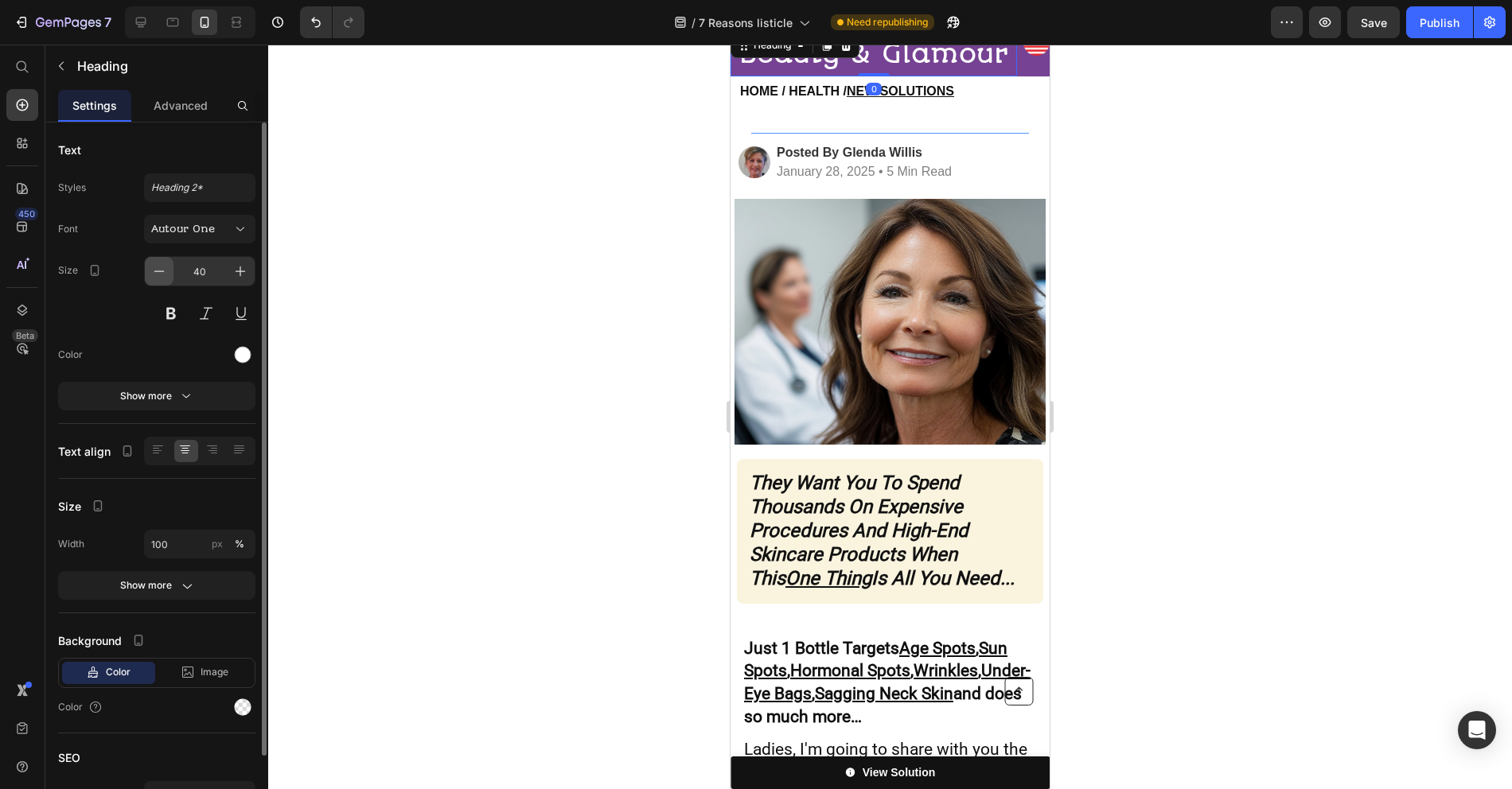 click 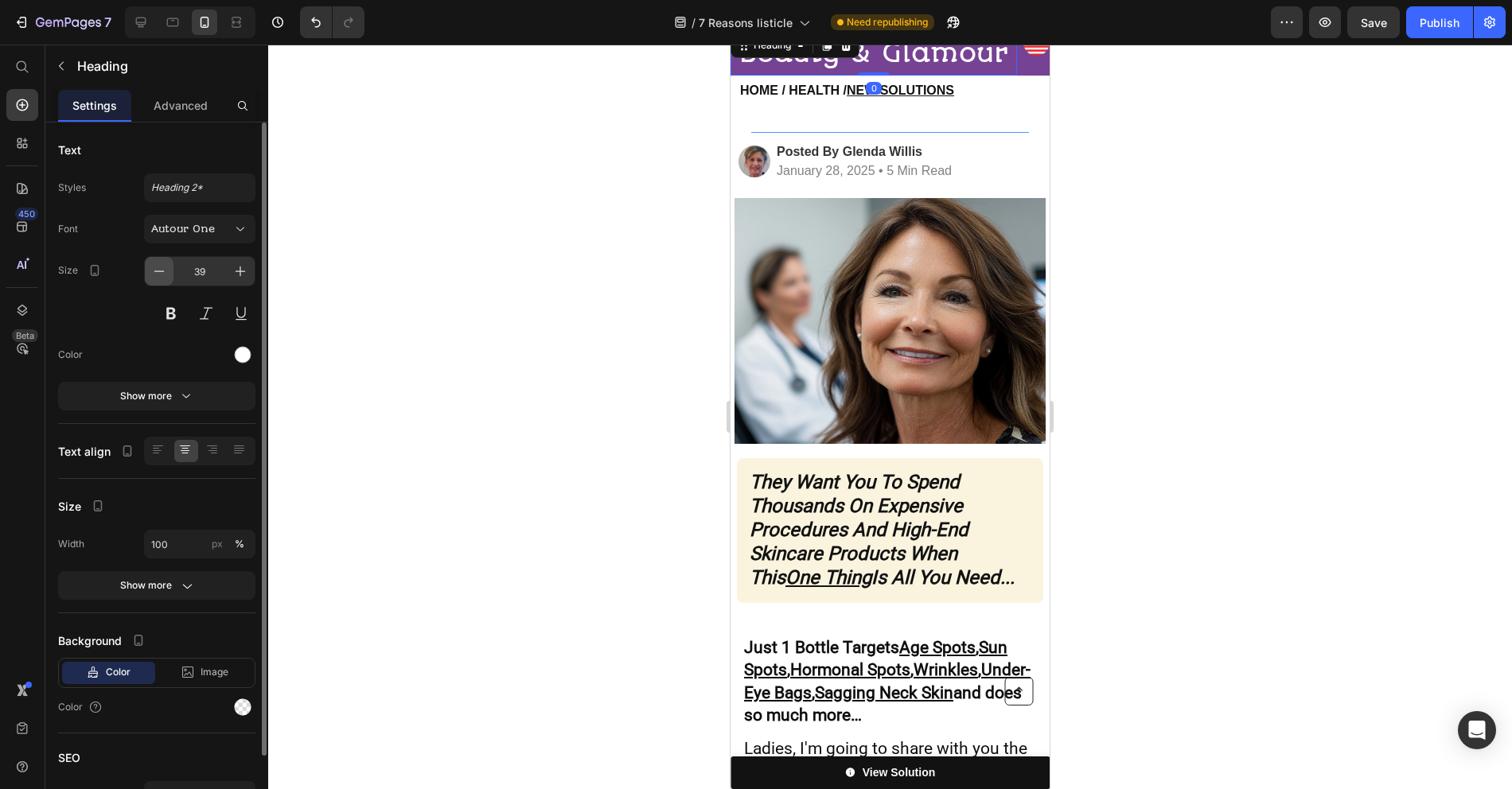 click 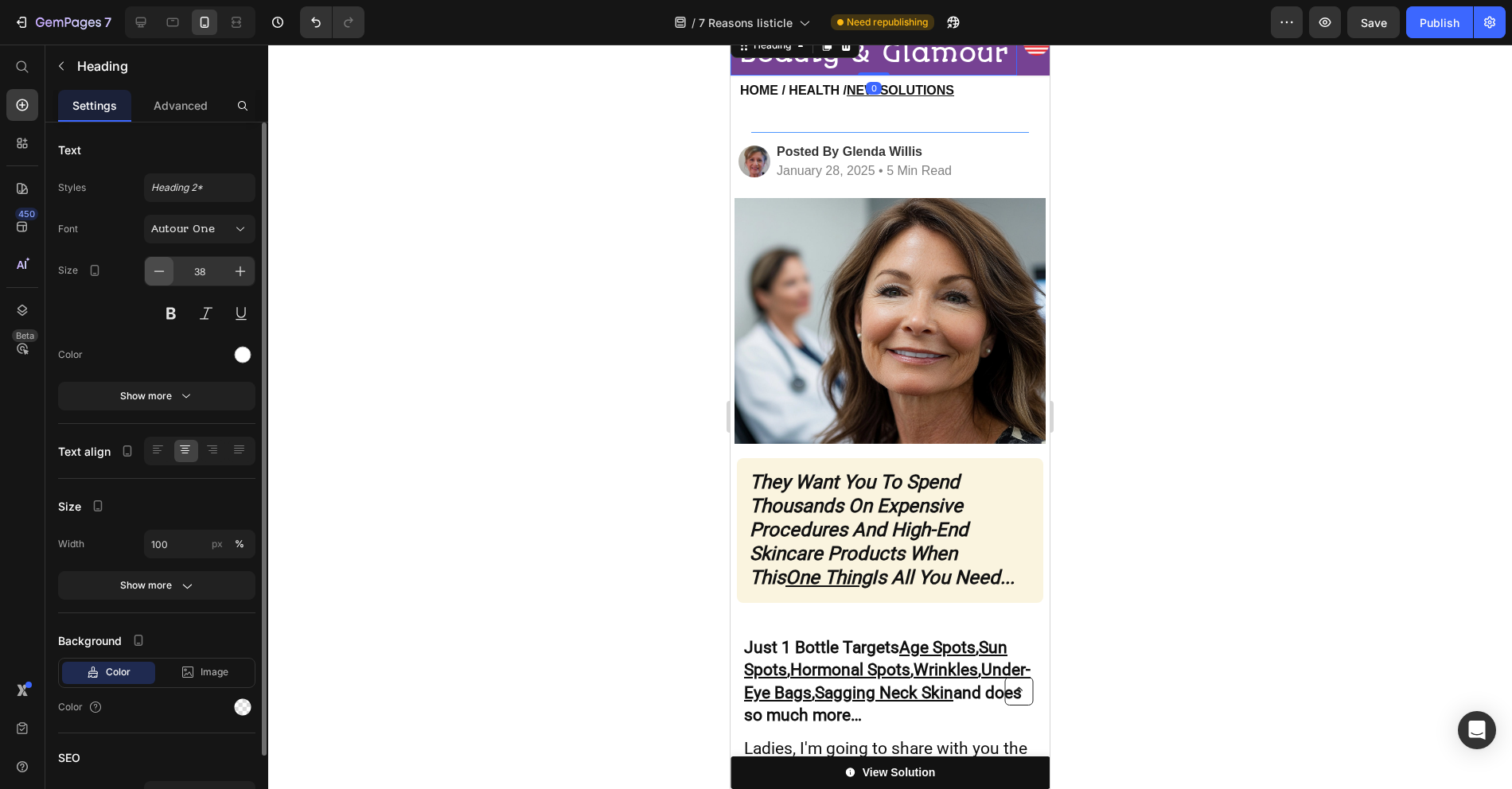 click 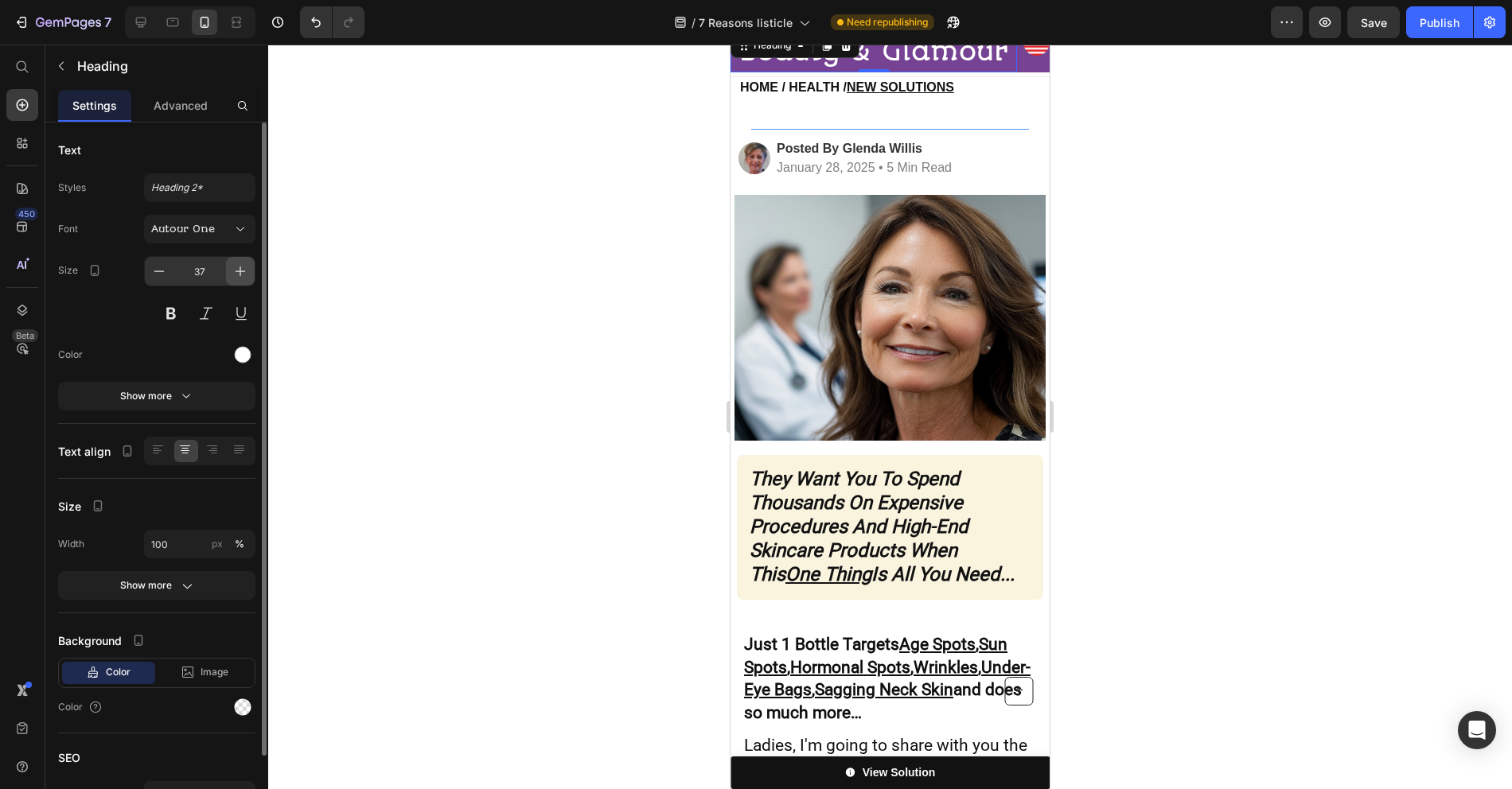 click at bounding box center (240, 271) 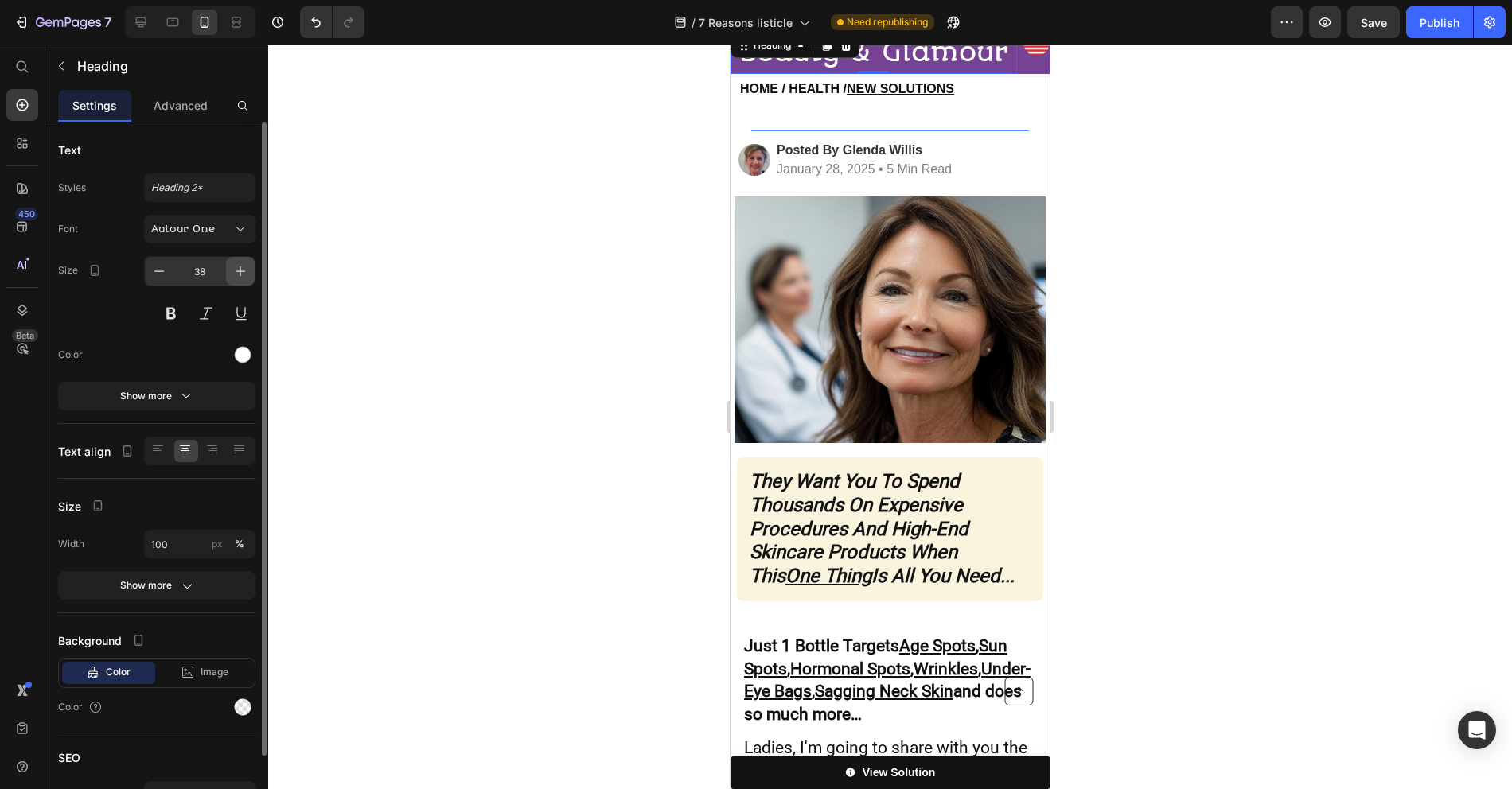 click at bounding box center [240, 271] 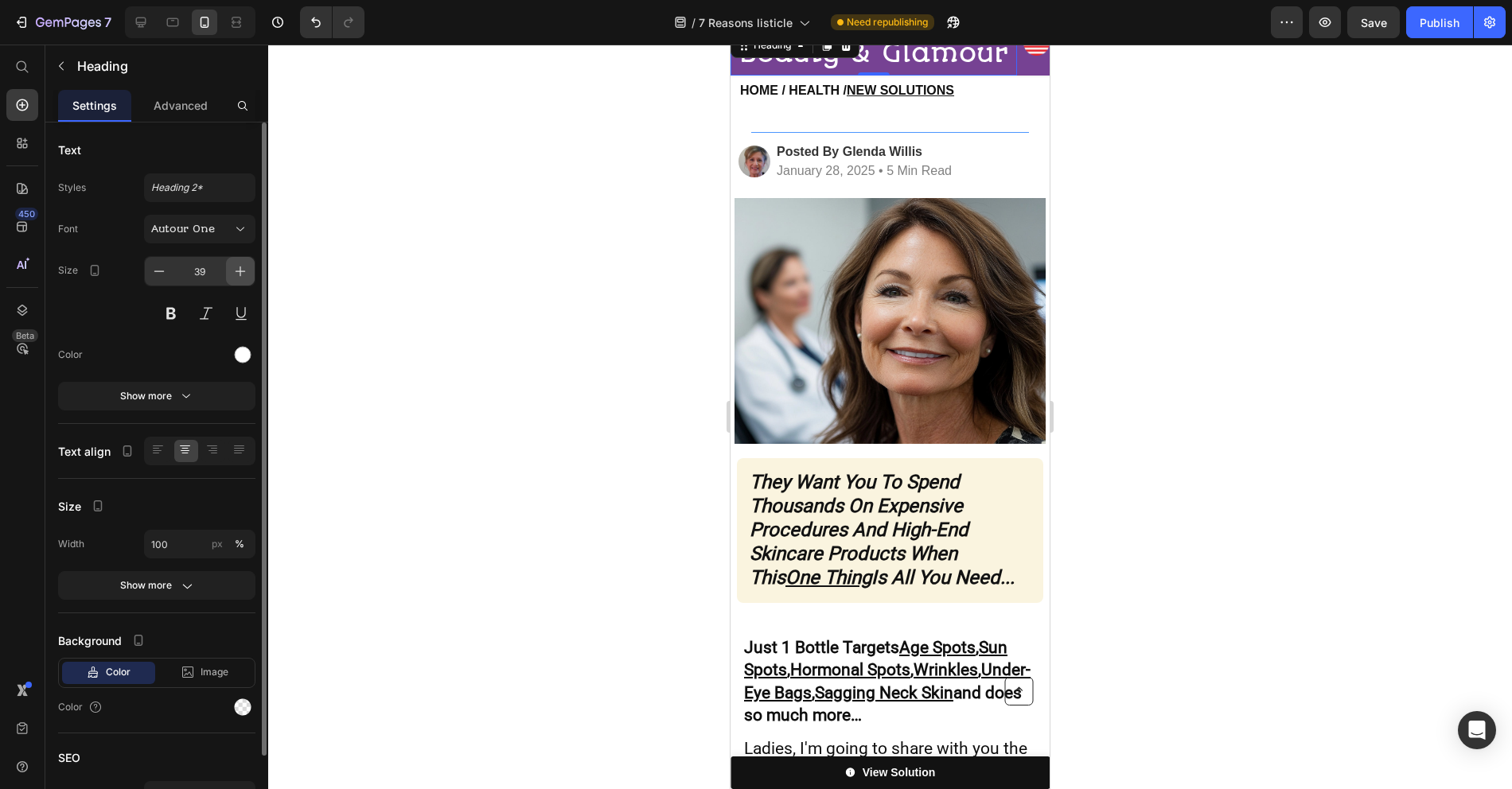 click at bounding box center [240, 271] 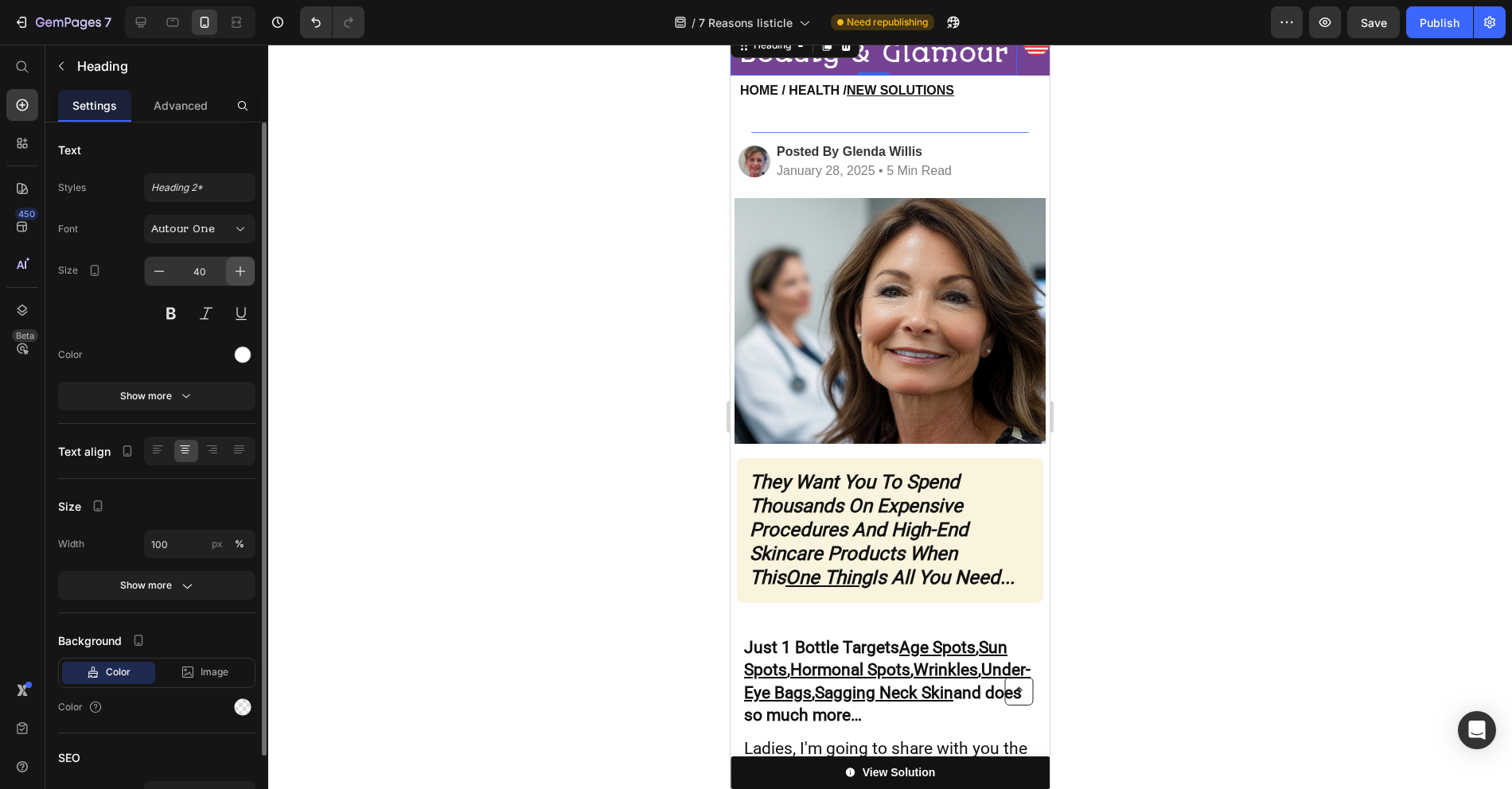 click at bounding box center (240, 271) 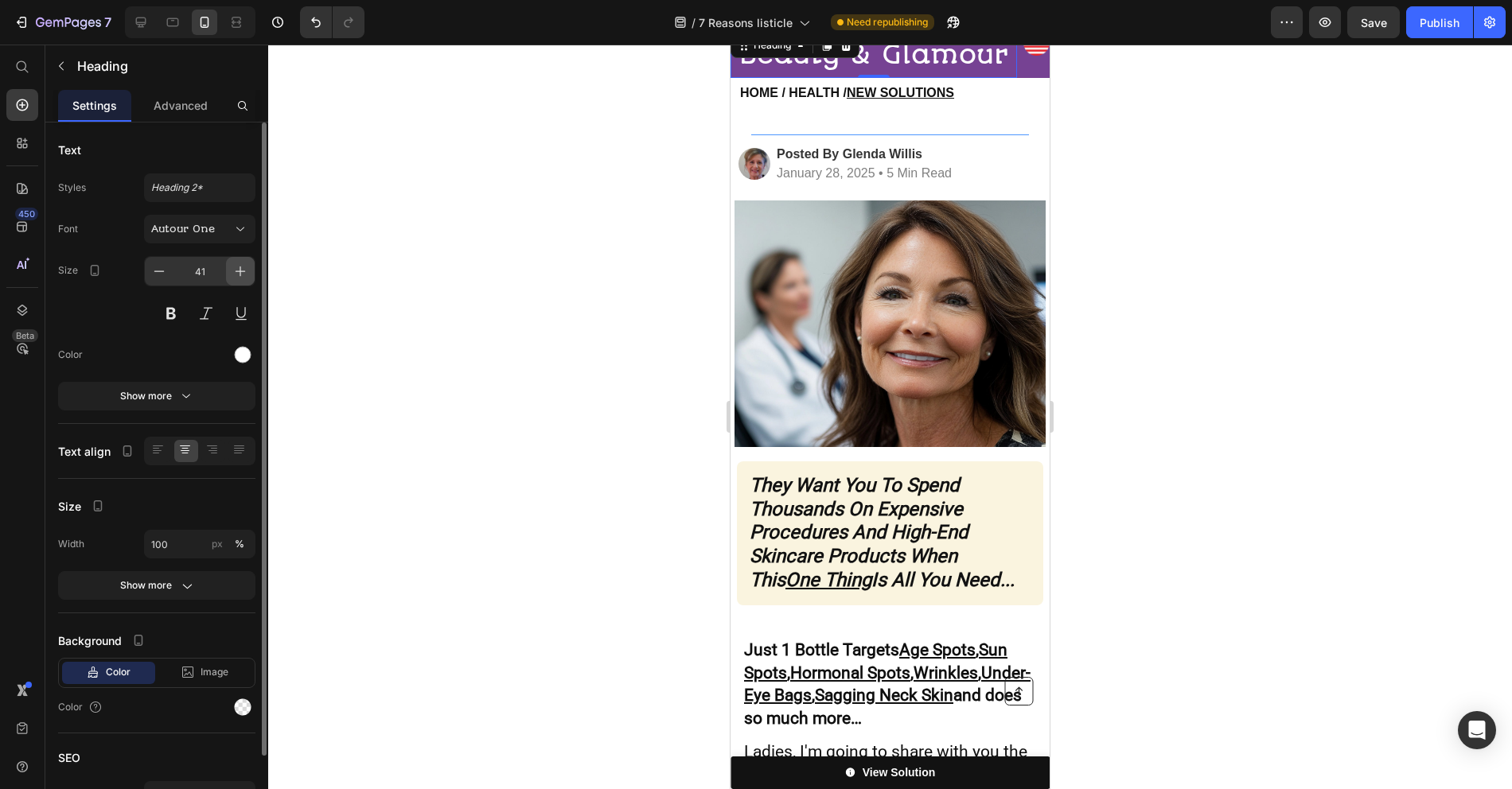 click at bounding box center [240, 271] 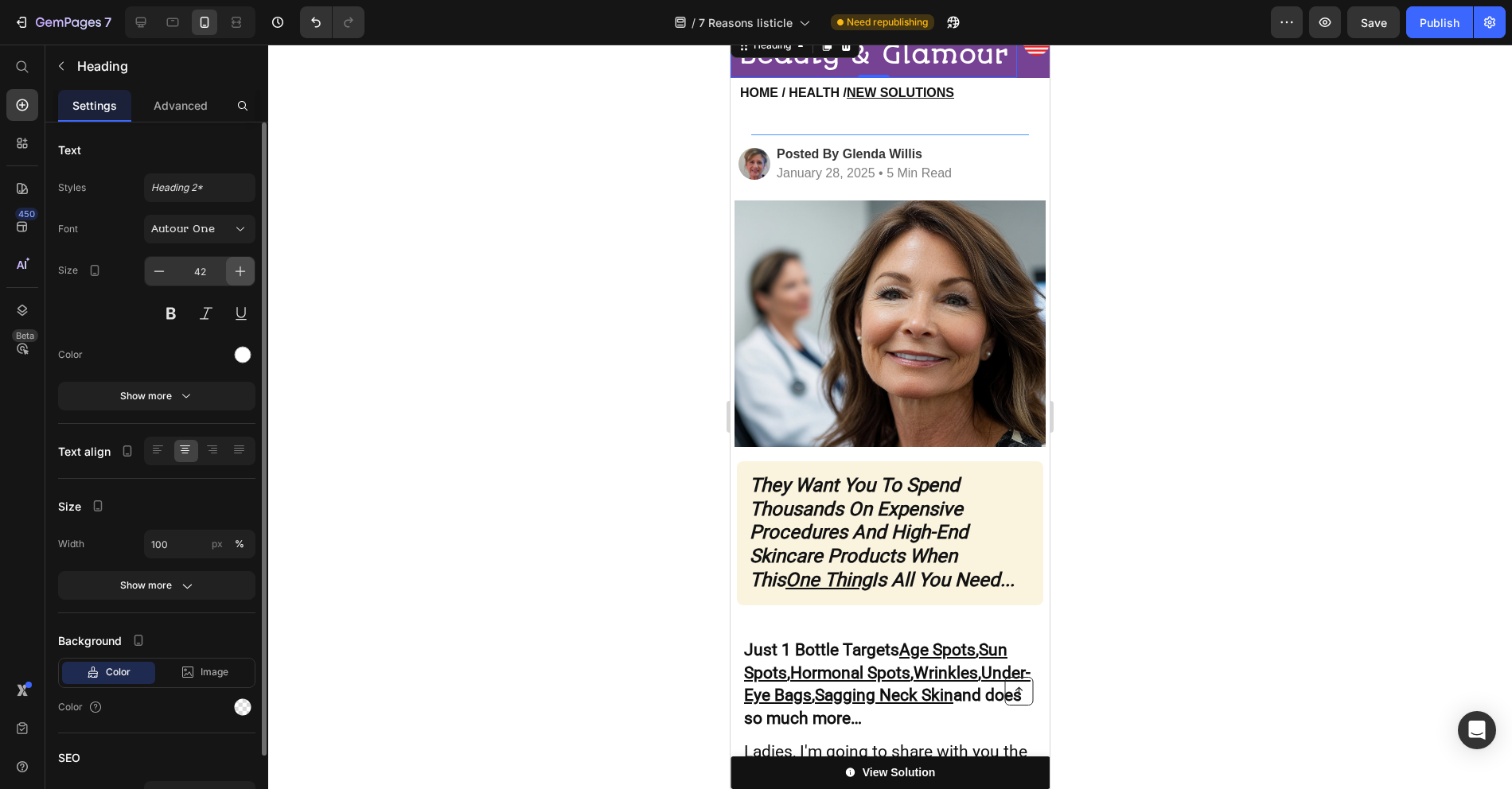 click at bounding box center [240, 271] 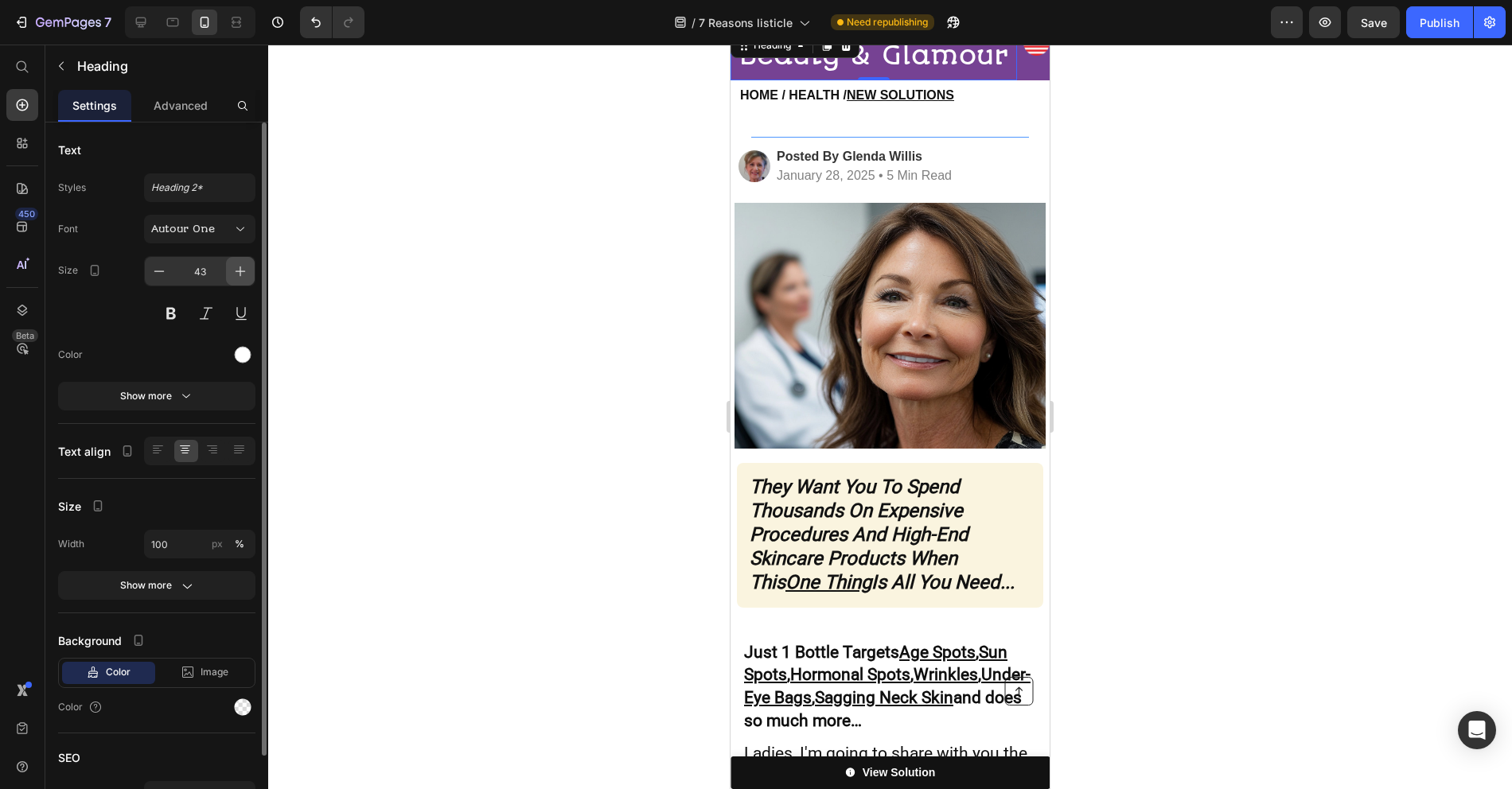 click at bounding box center (240, 271) 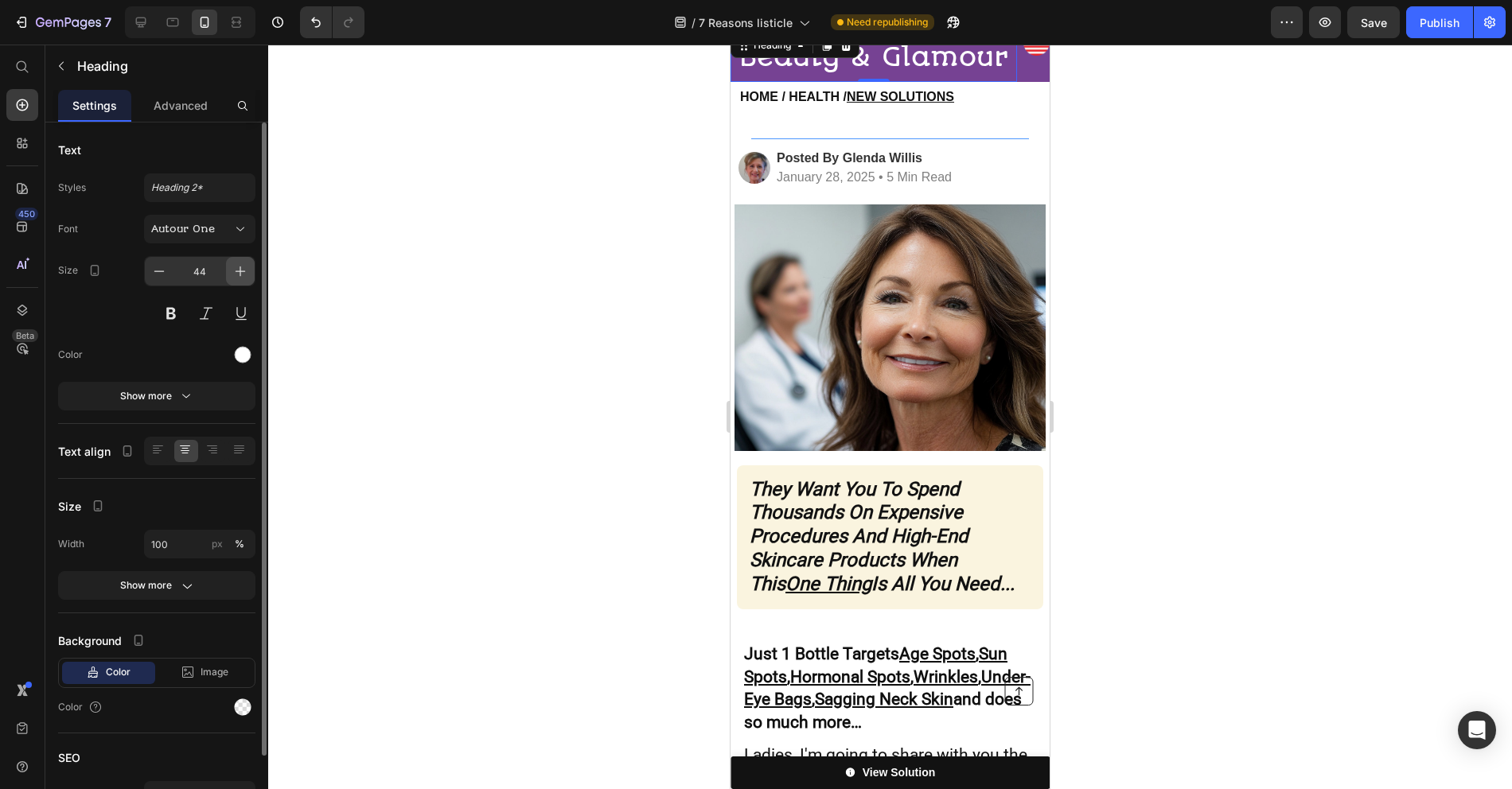 click at bounding box center [240, 271] 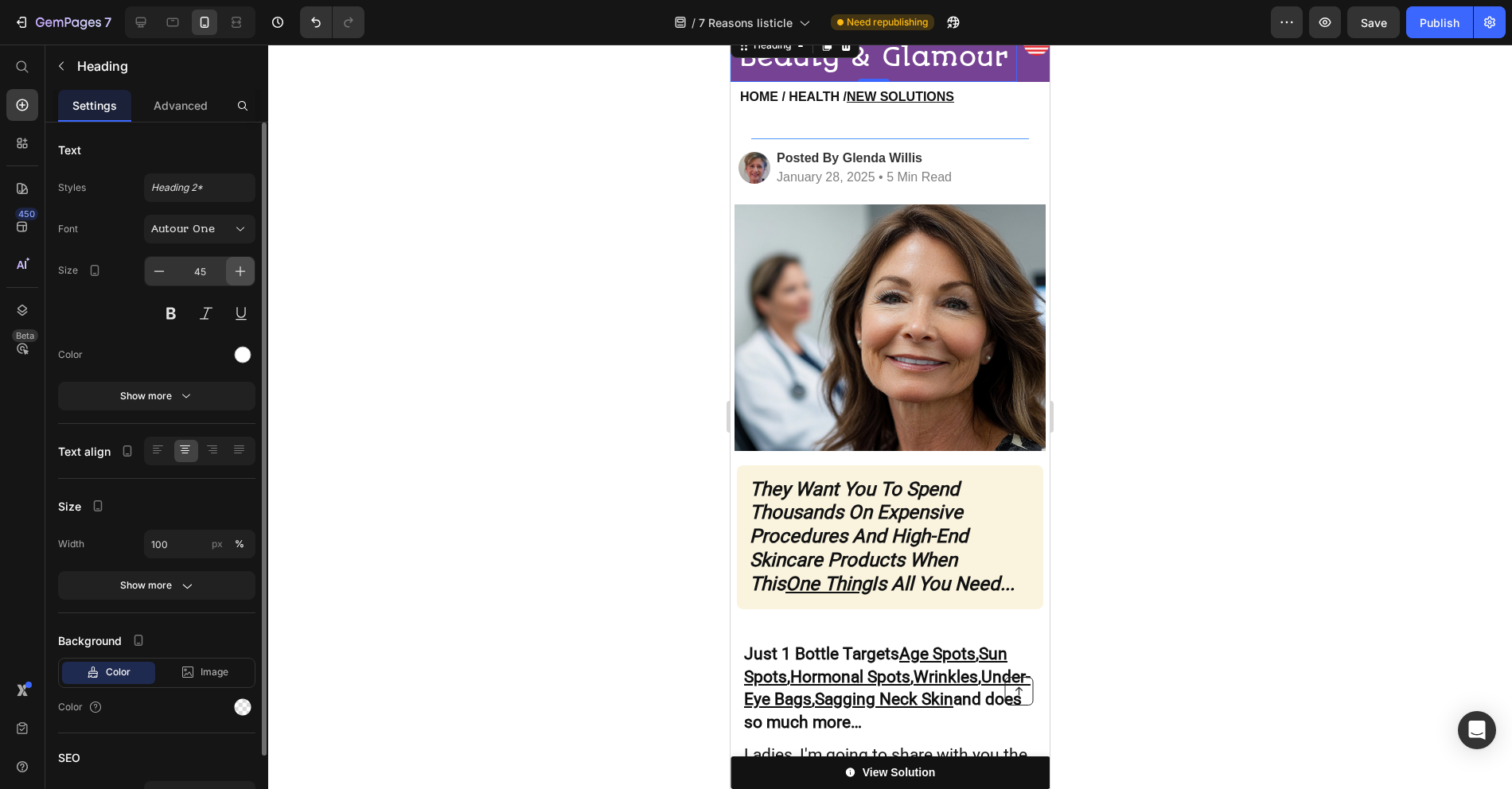 click at bounding box center [240, 271] 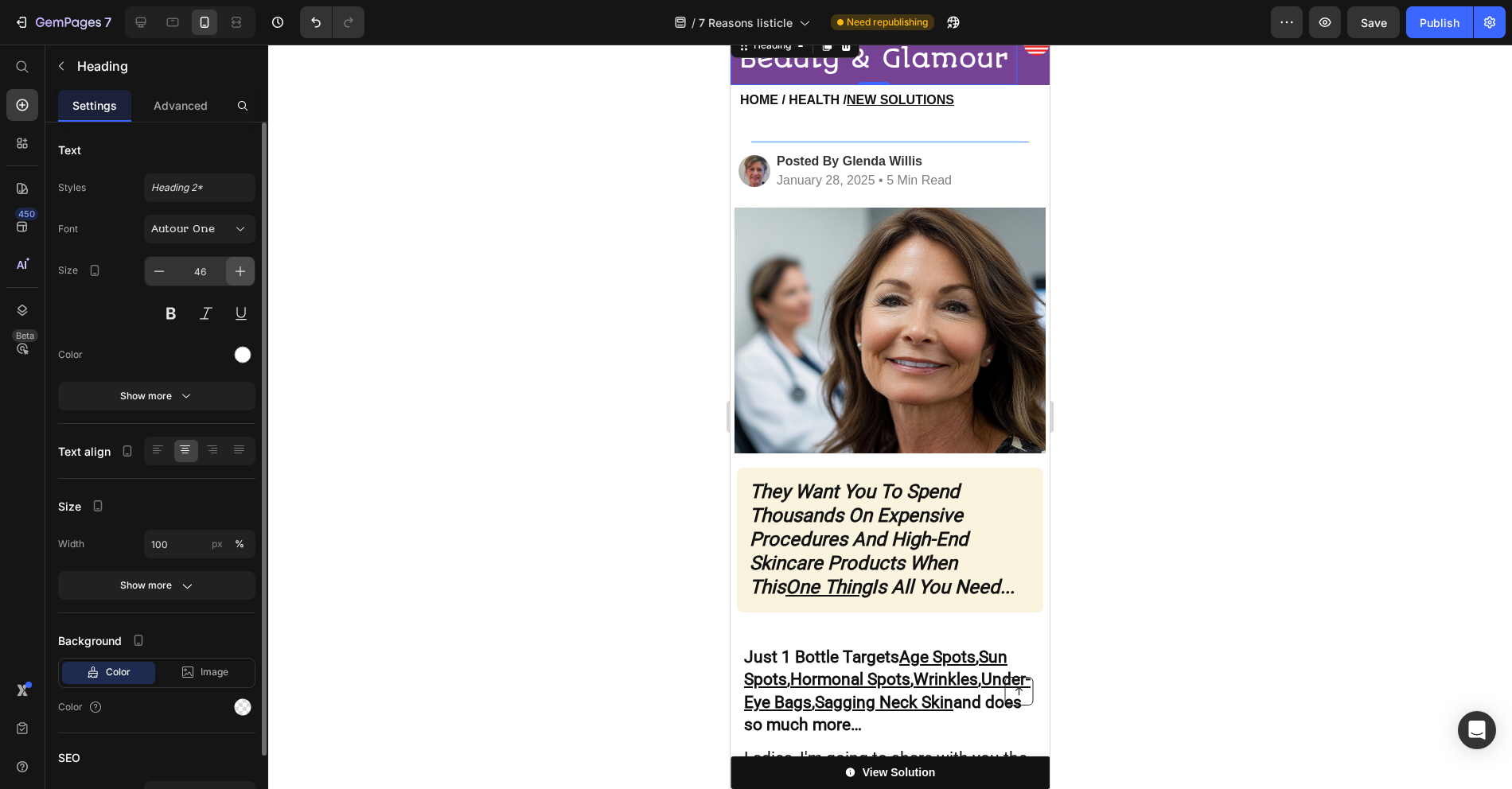 click at bounding box center [240, 271] 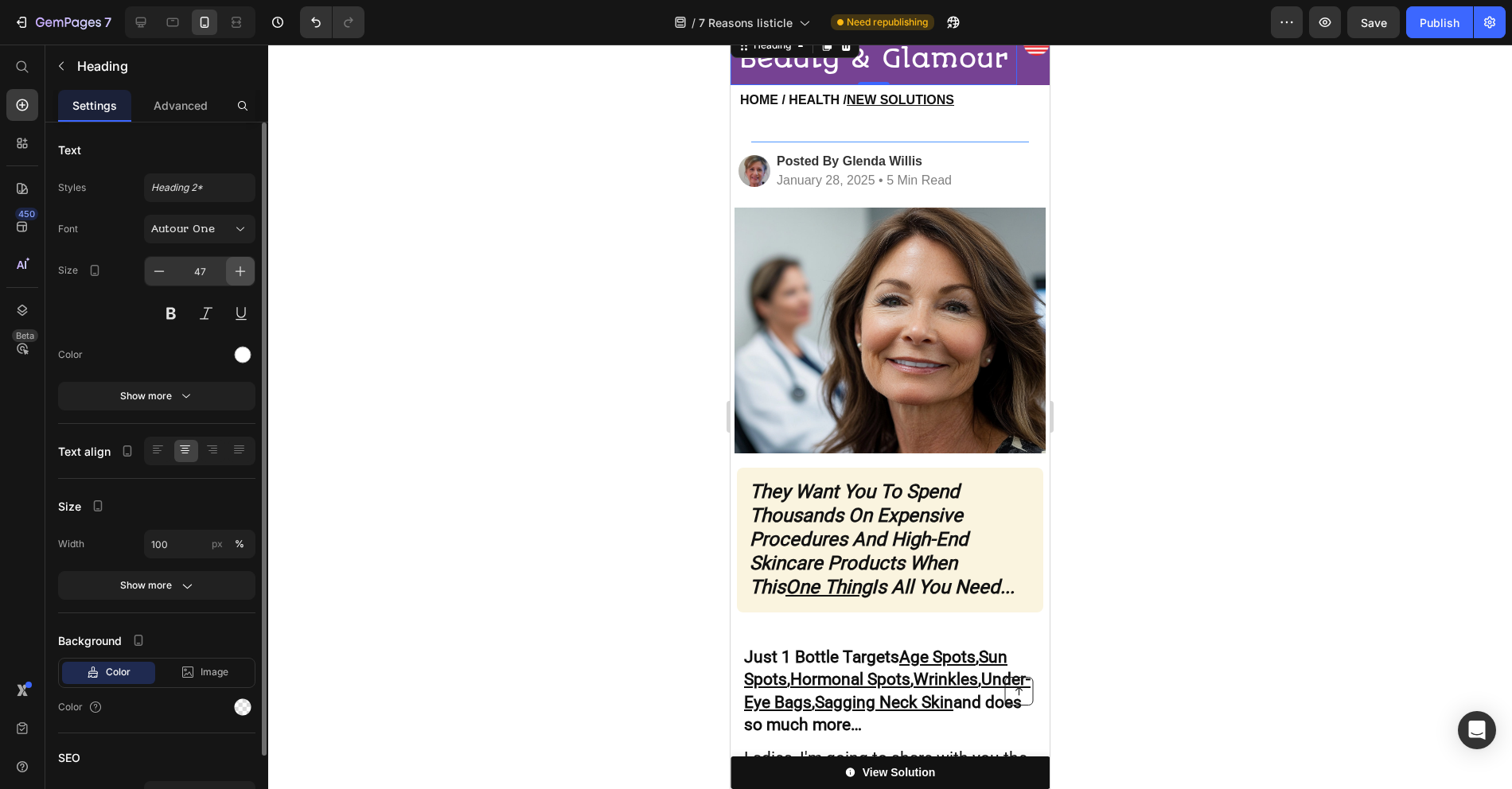 click at bounding box center [240, 271] 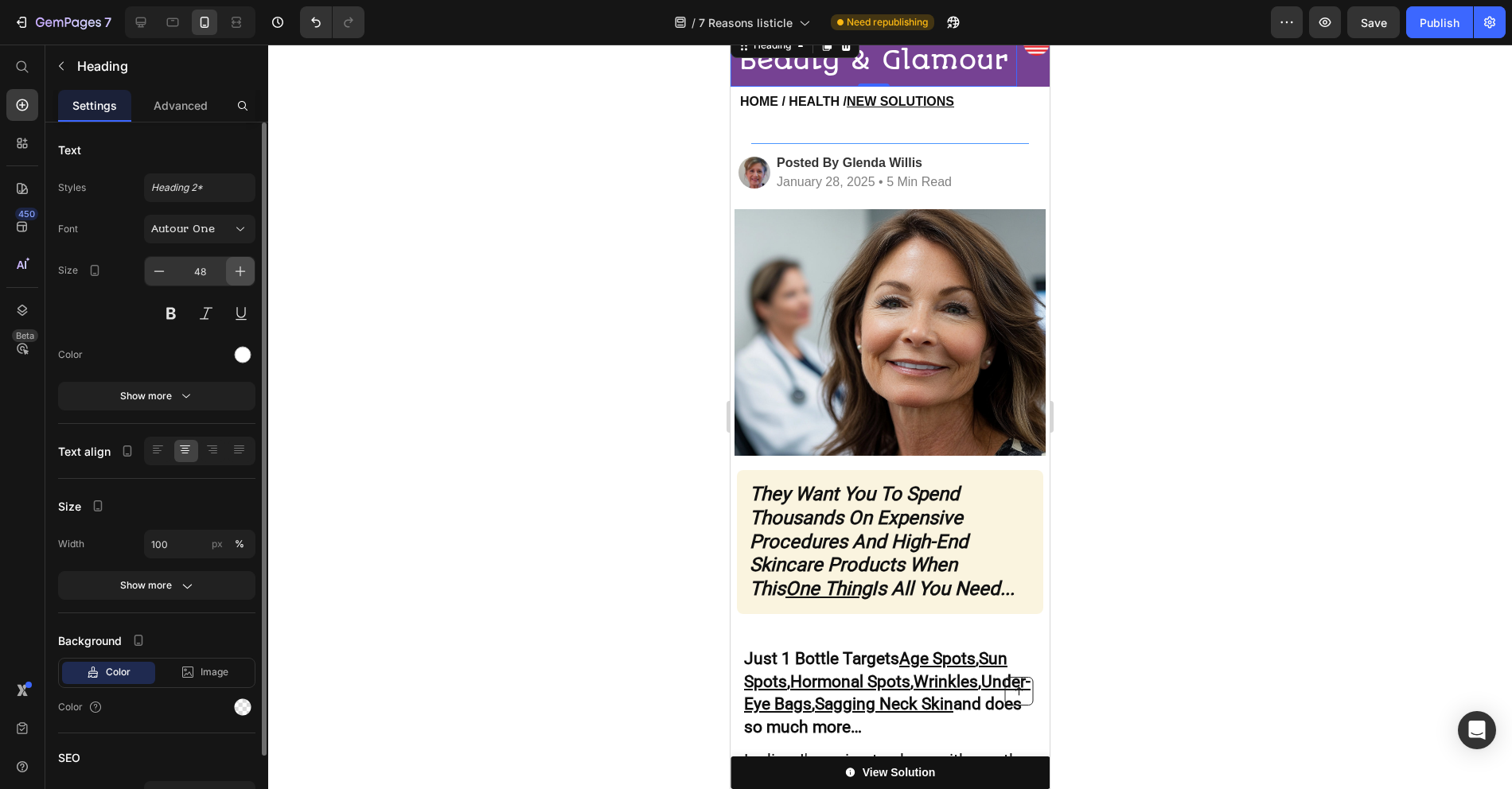 click at bounding box center (240, 271) 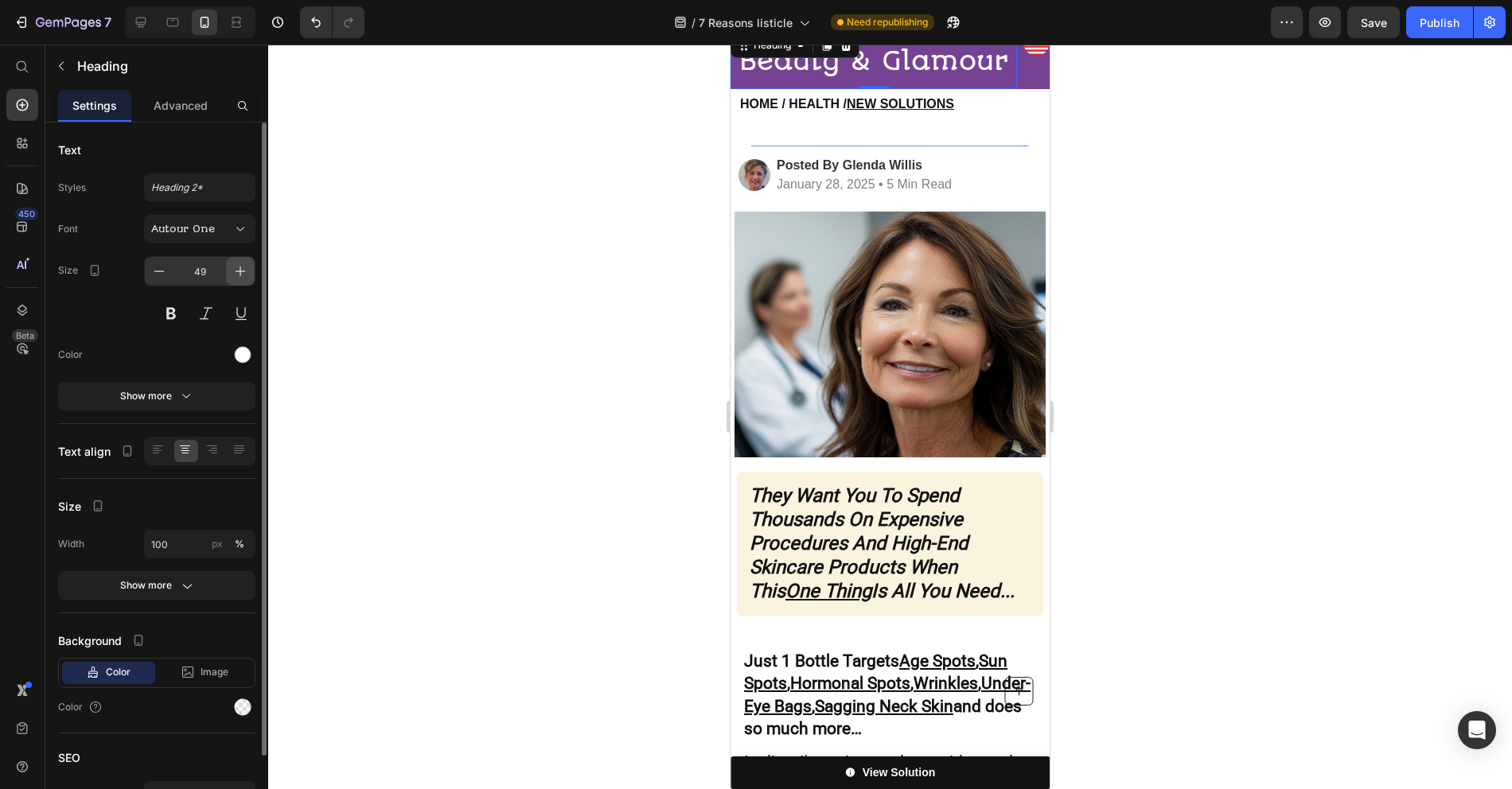 click at bounding box center [240, 271] 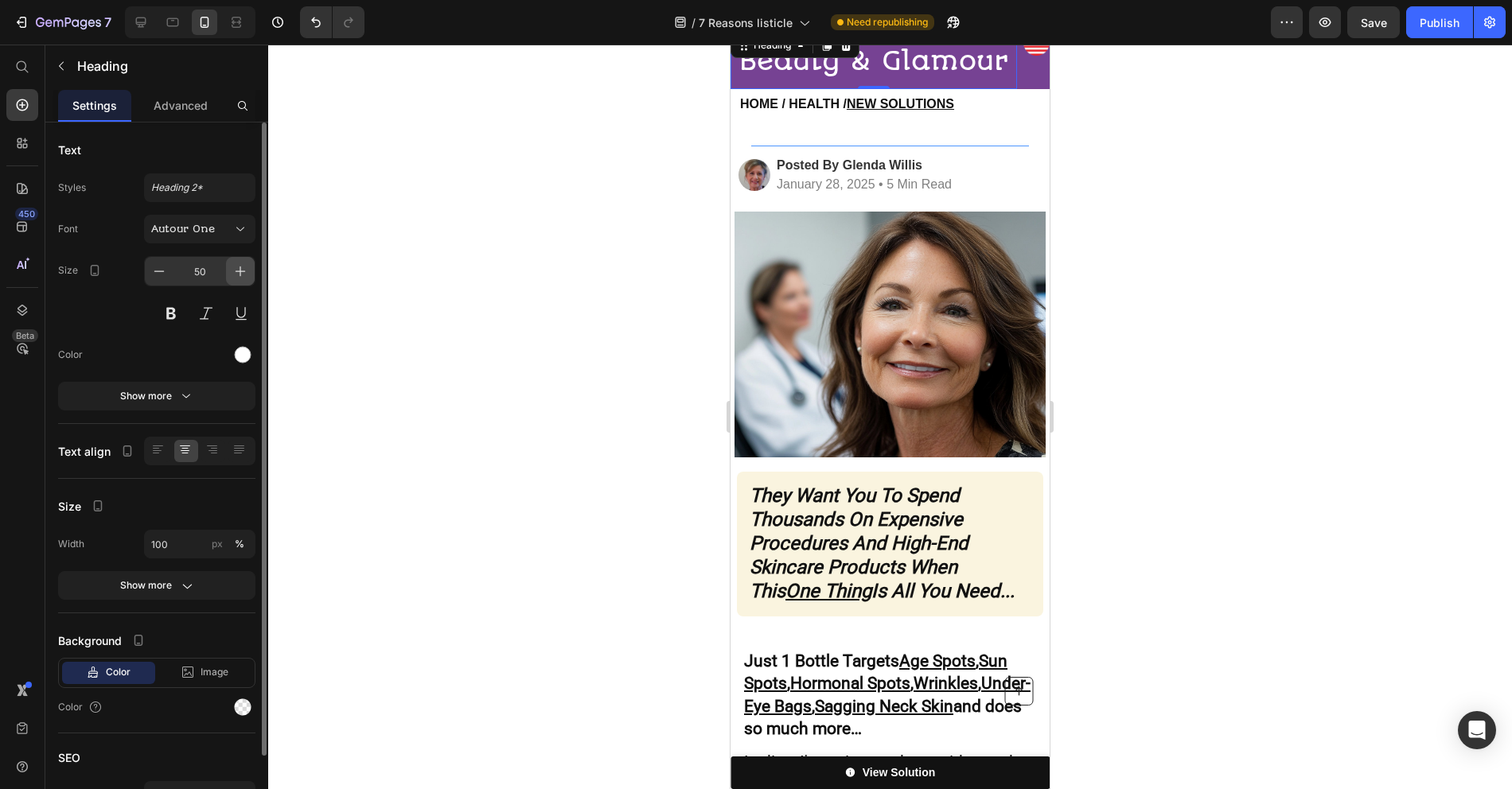 click at bounding box center [240, 271] 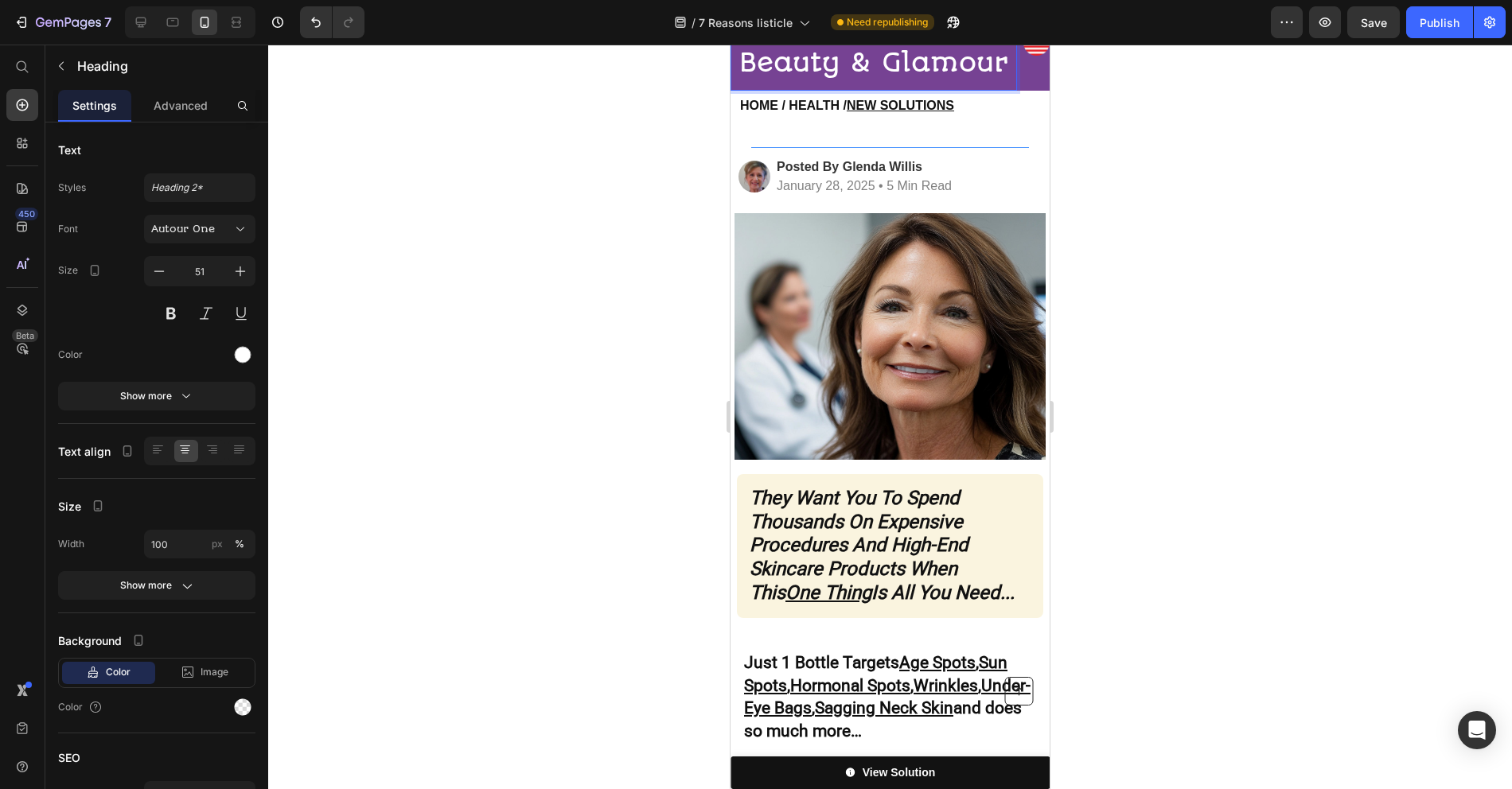click on "Beauty & Glamour" at bounding box center (874, 63) 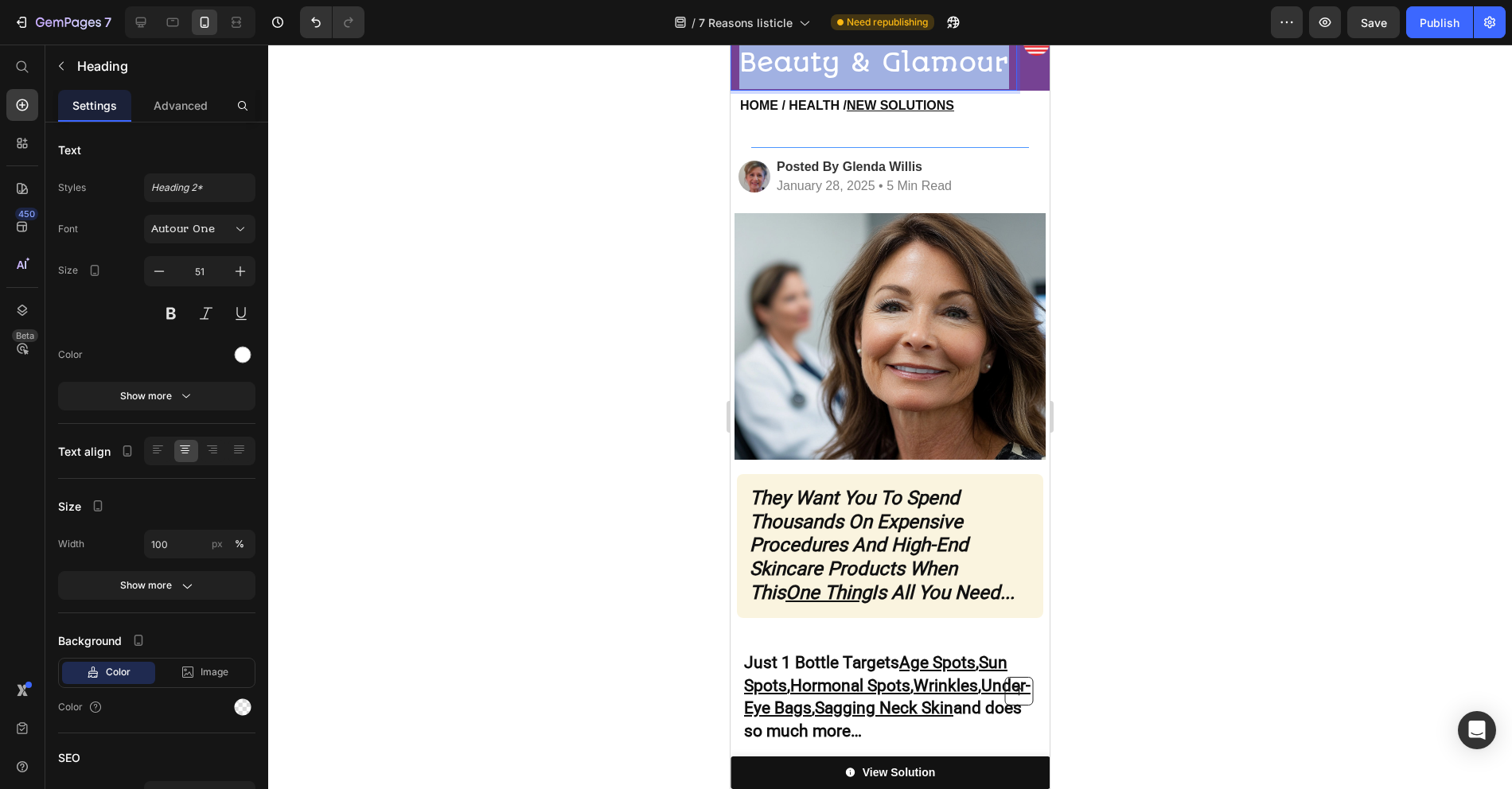 click on "Beauty & Glamour" at bounding box center [874, 63] 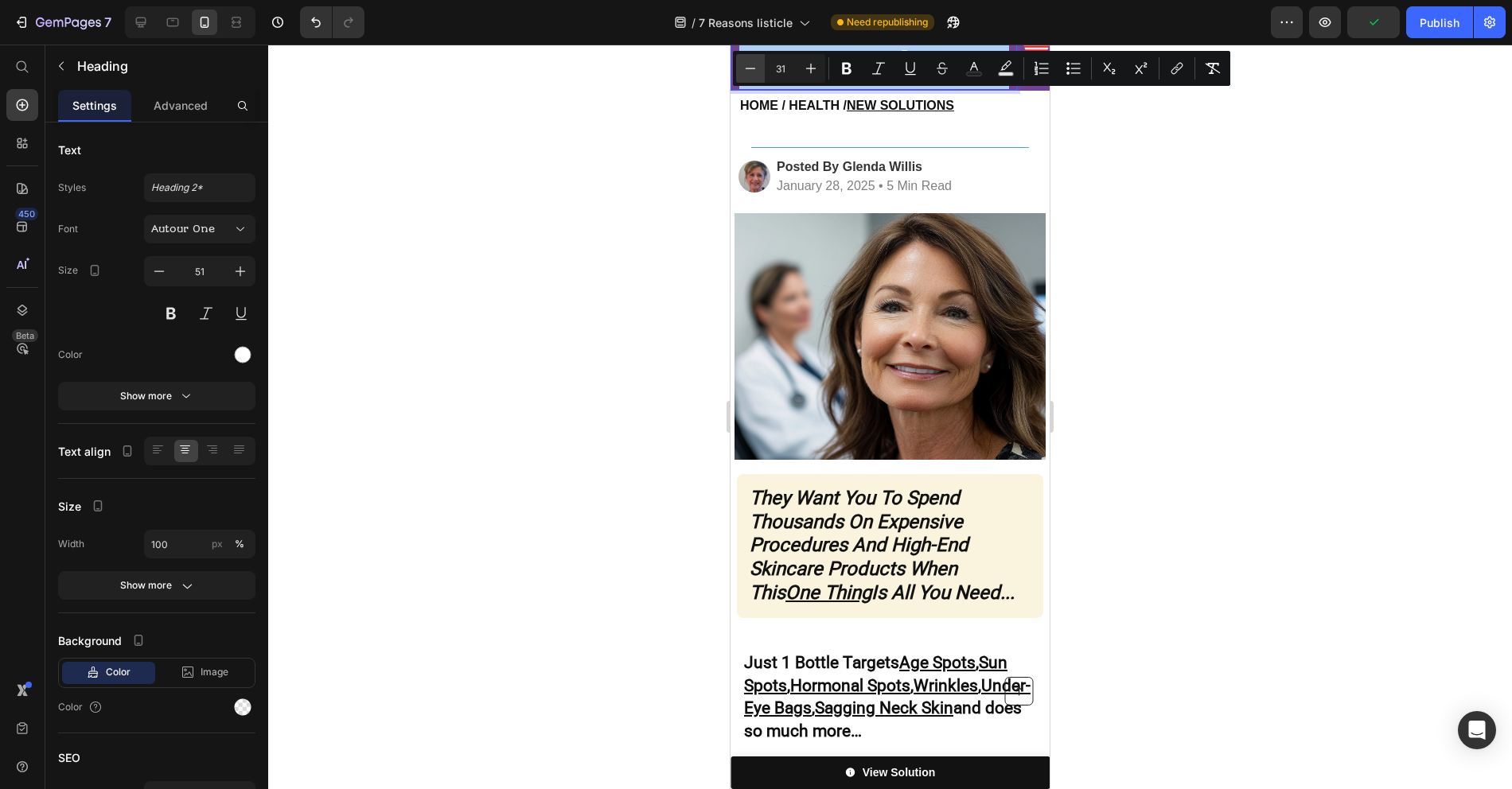 click 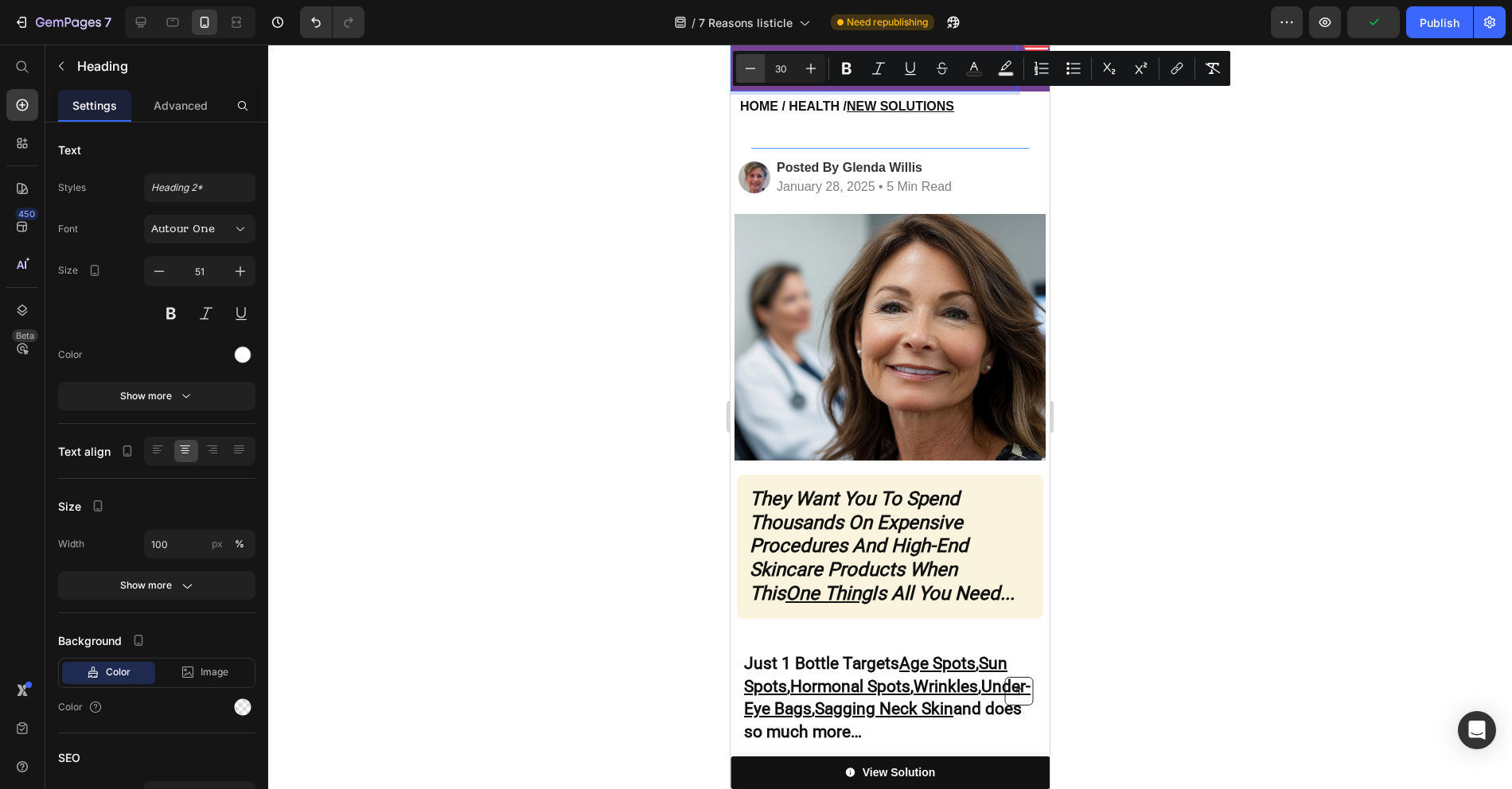 click 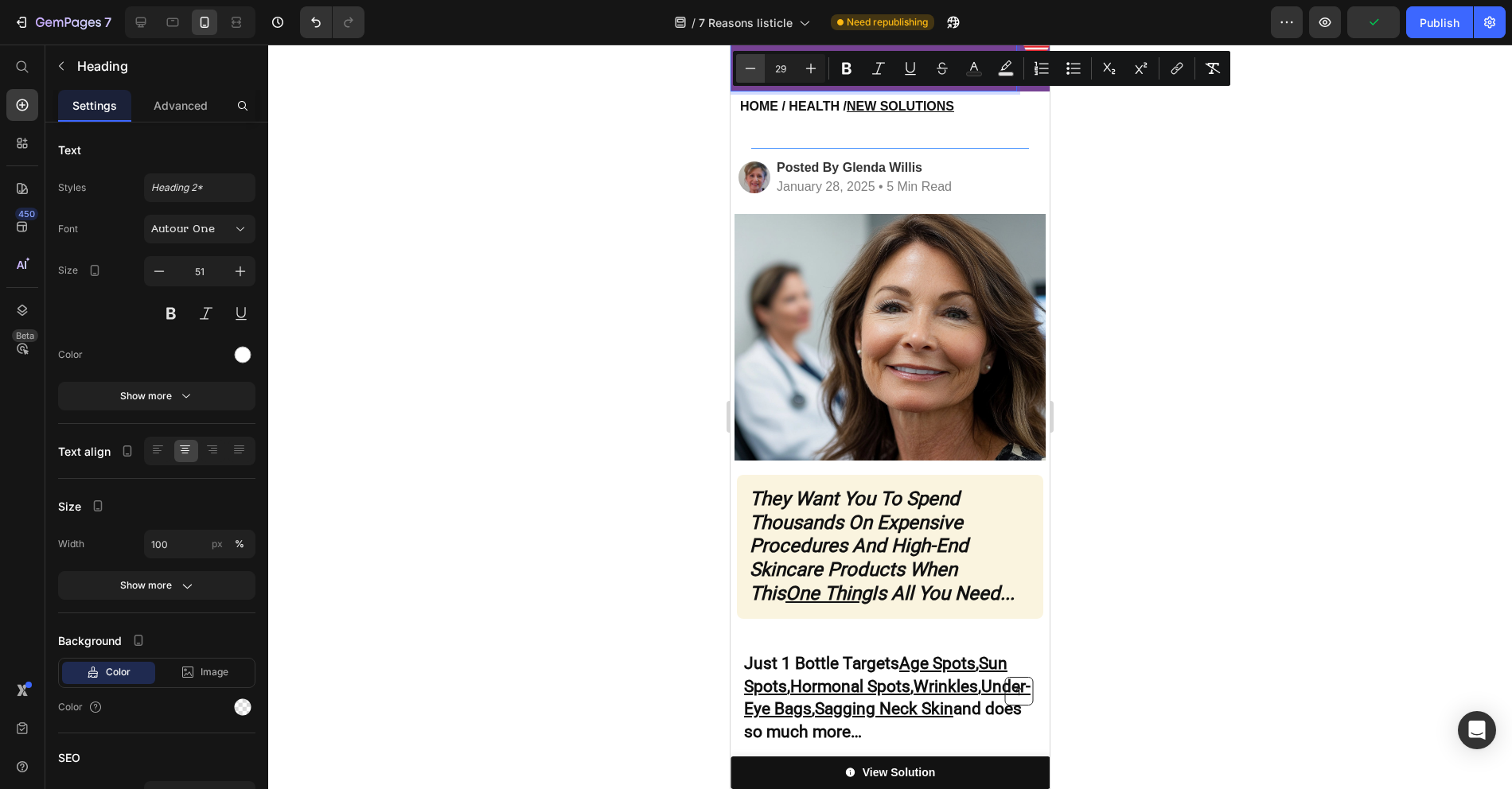 click 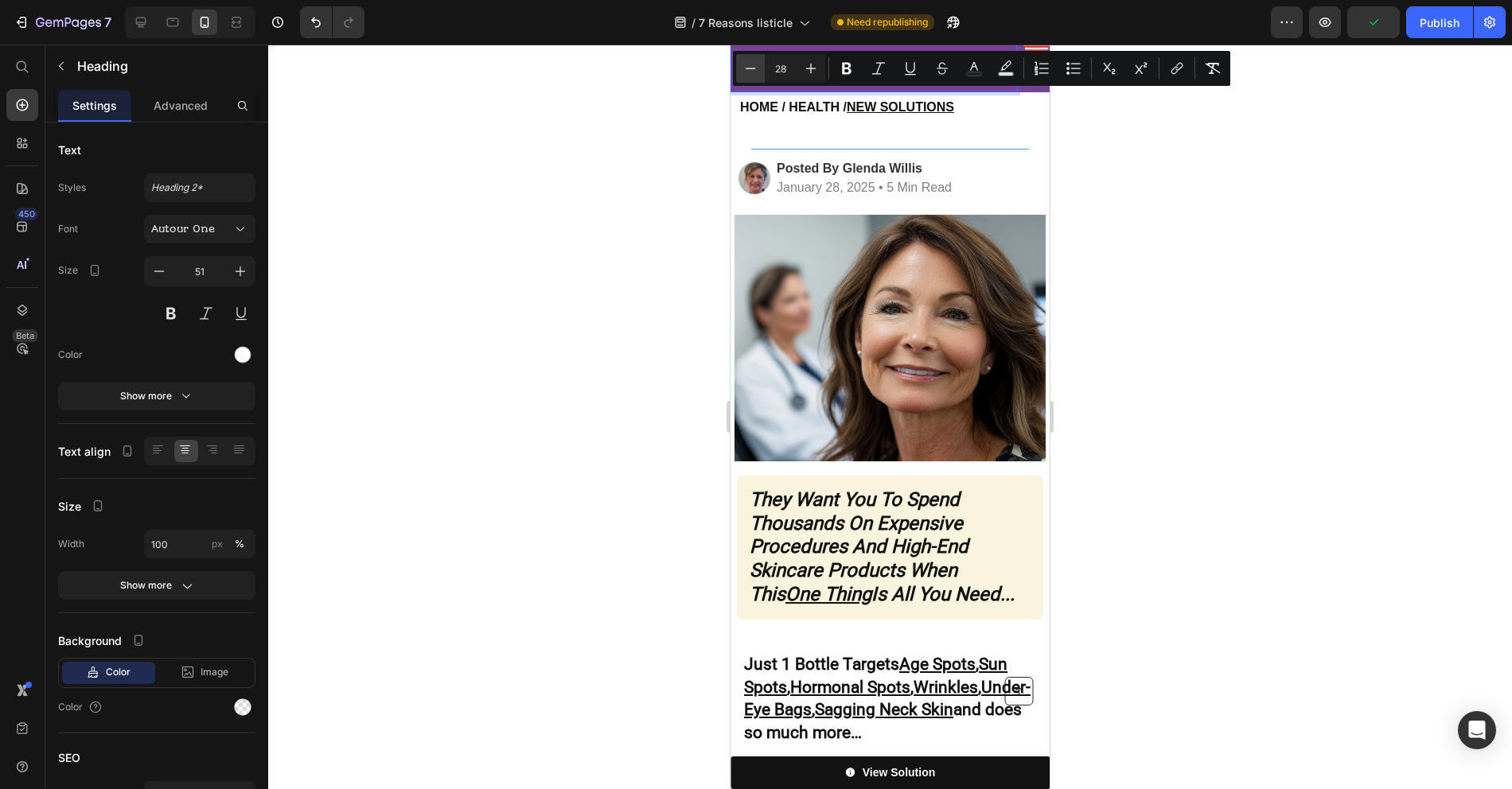 click 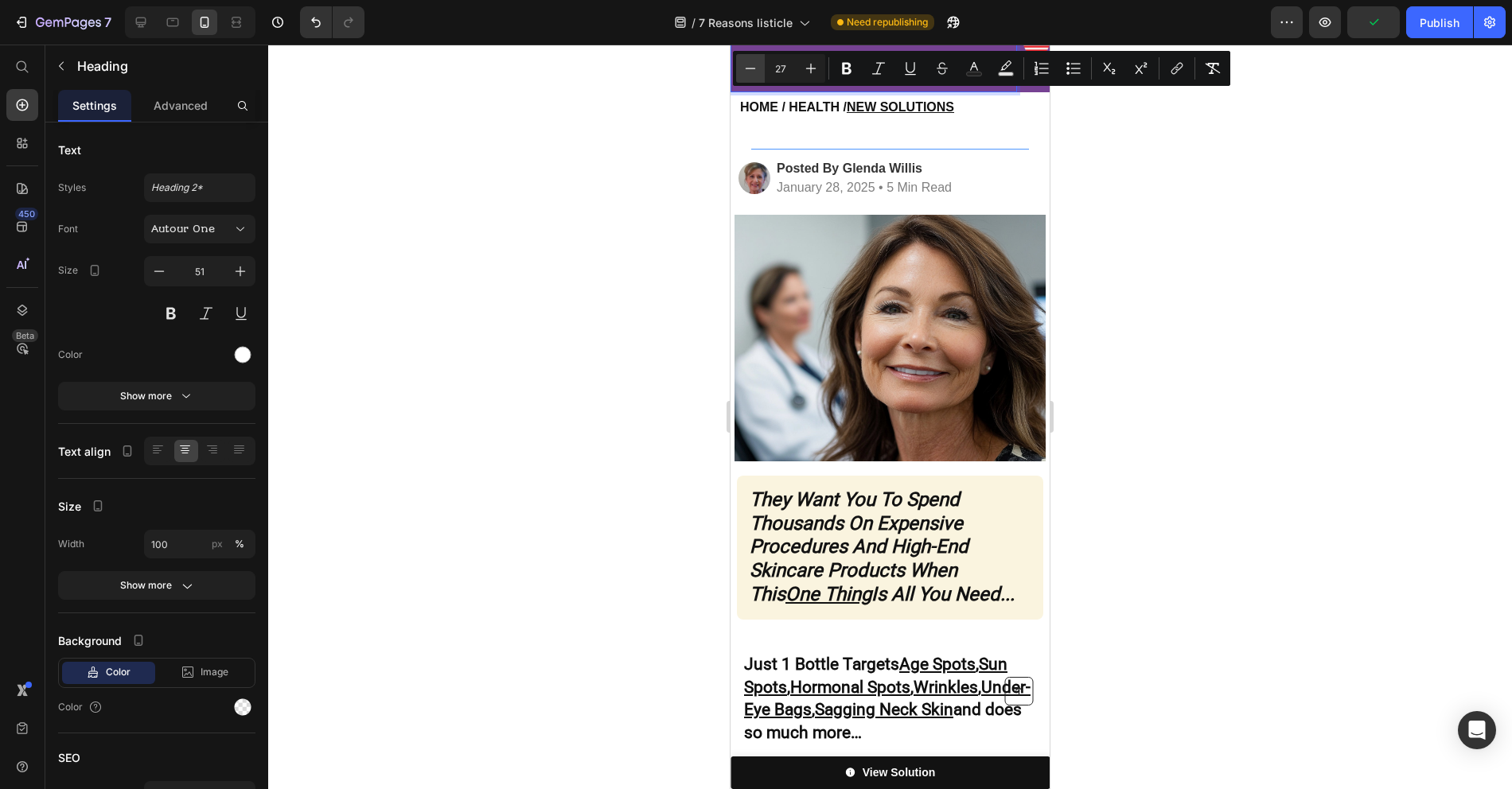 click 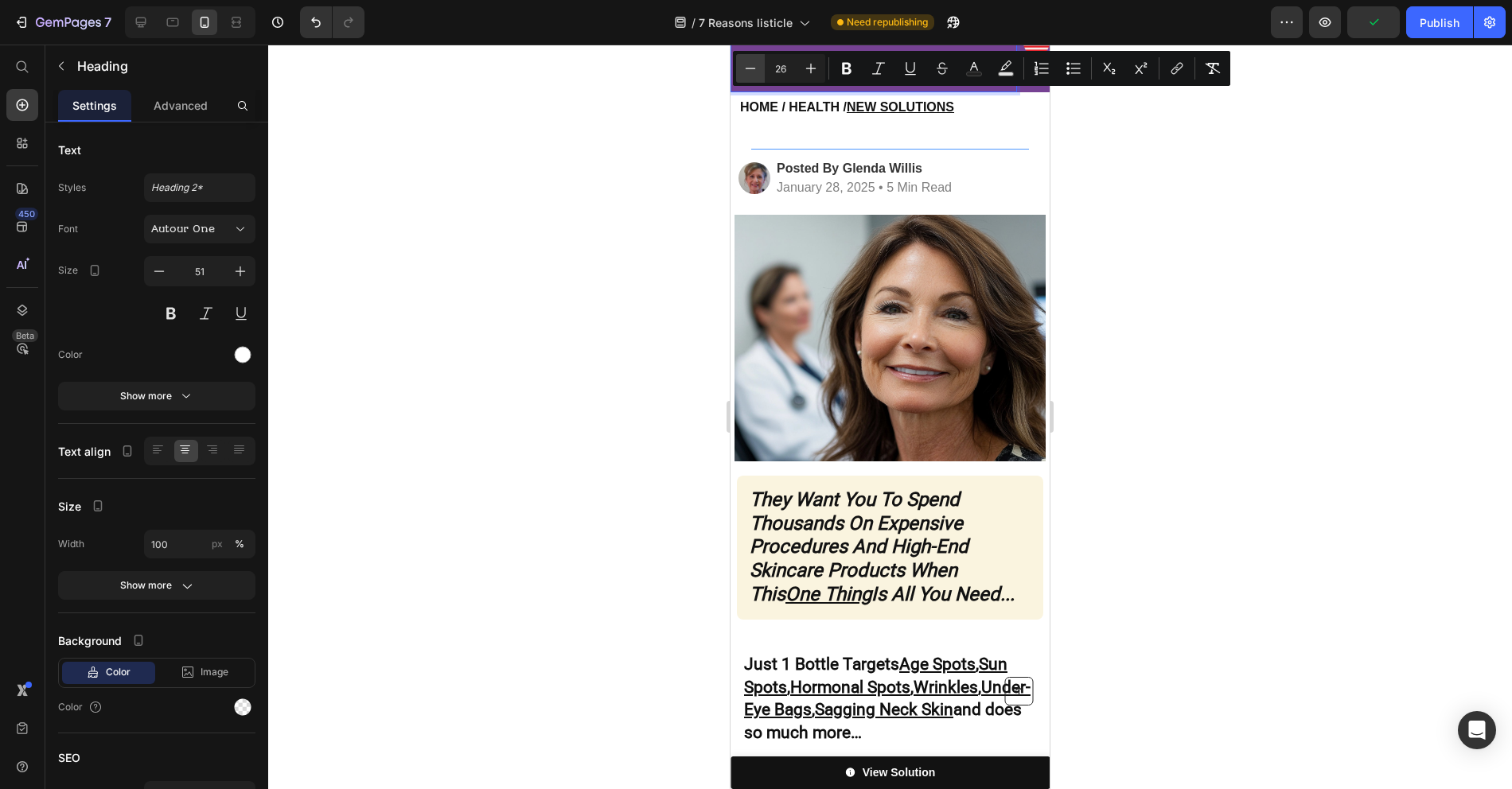 click 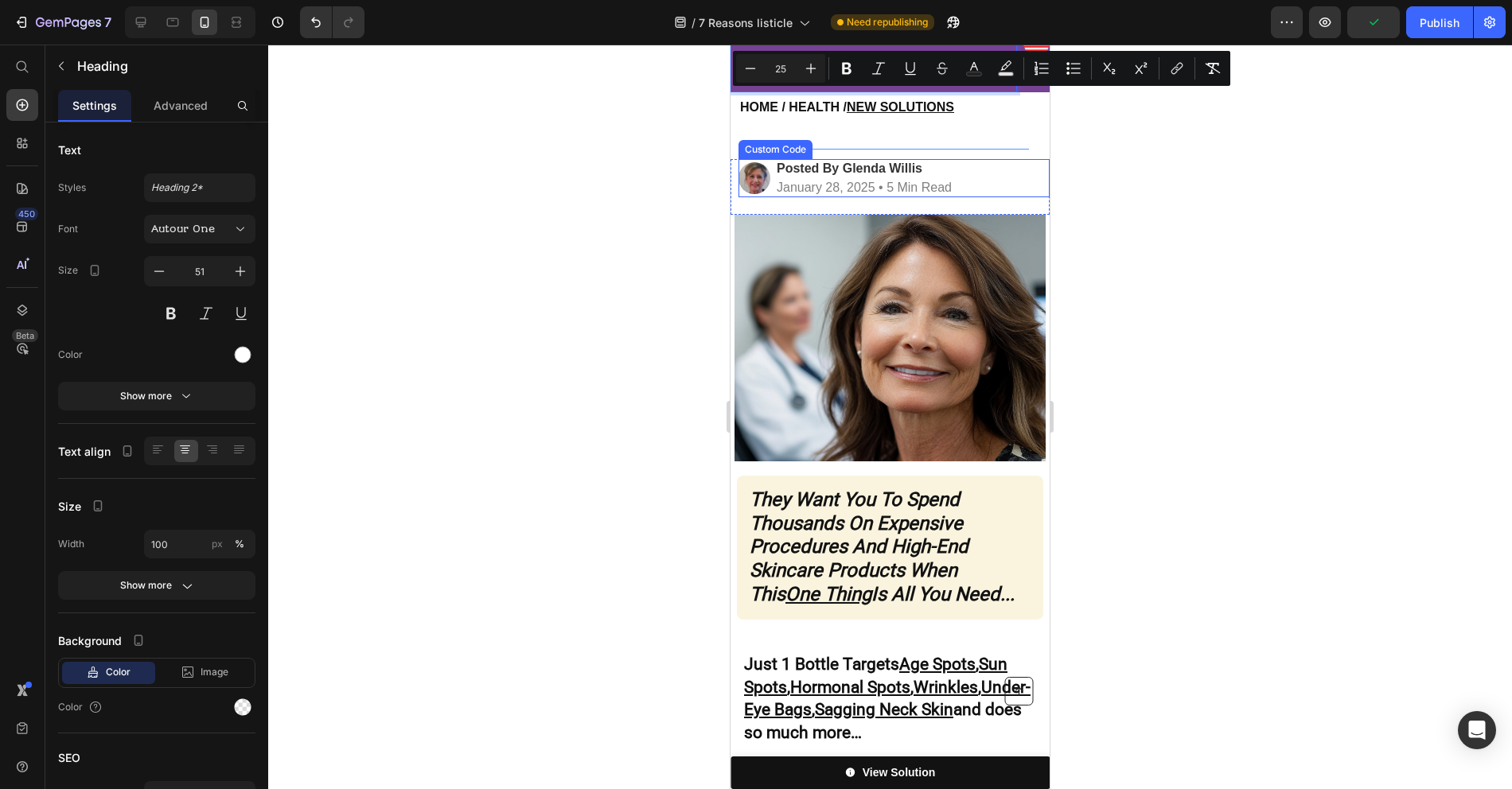click 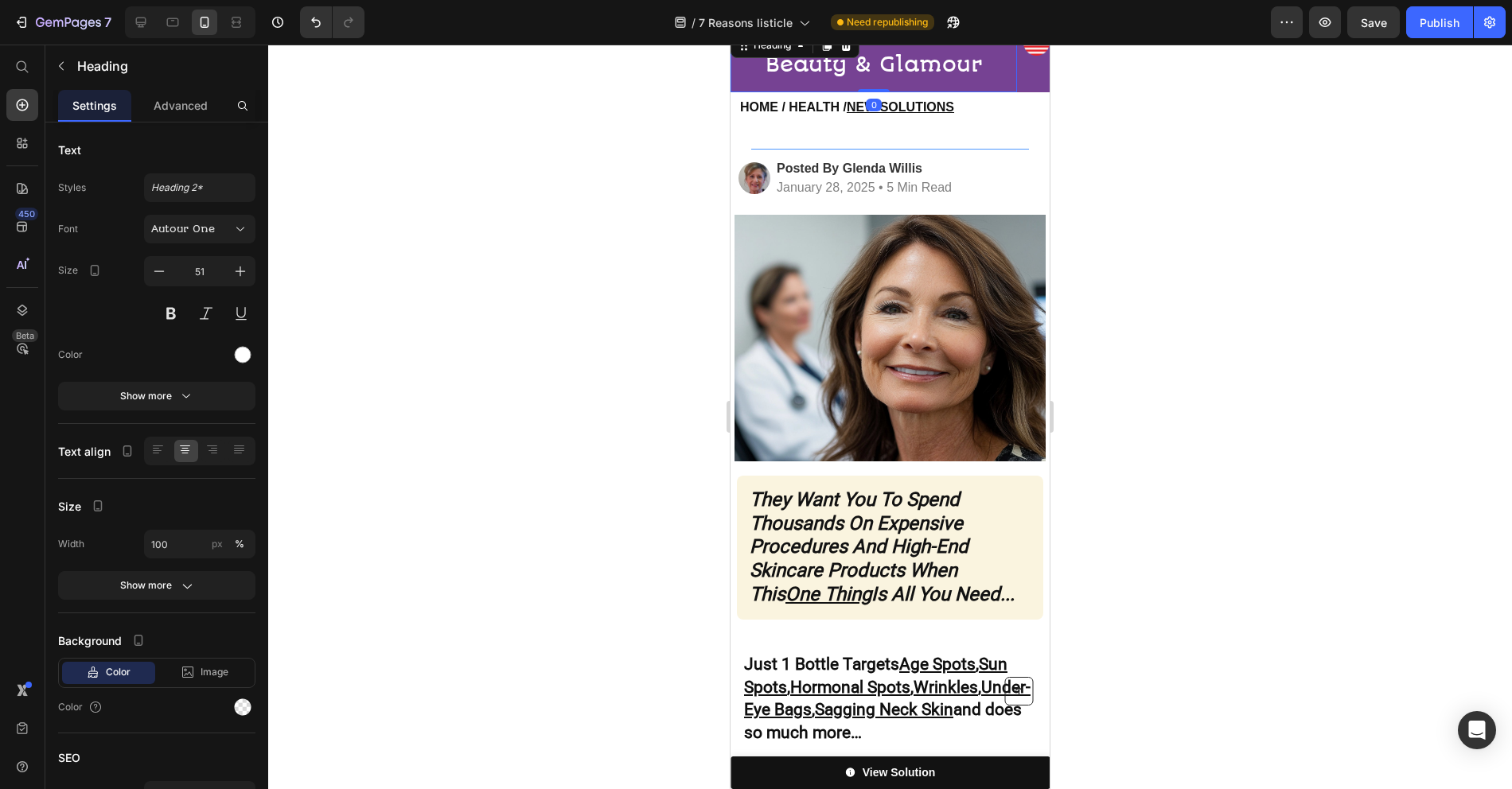 click on "⁠⁠⁠⁠⁠⁠⁠ Beauty & Glamour" at bounding box center (874, 60) 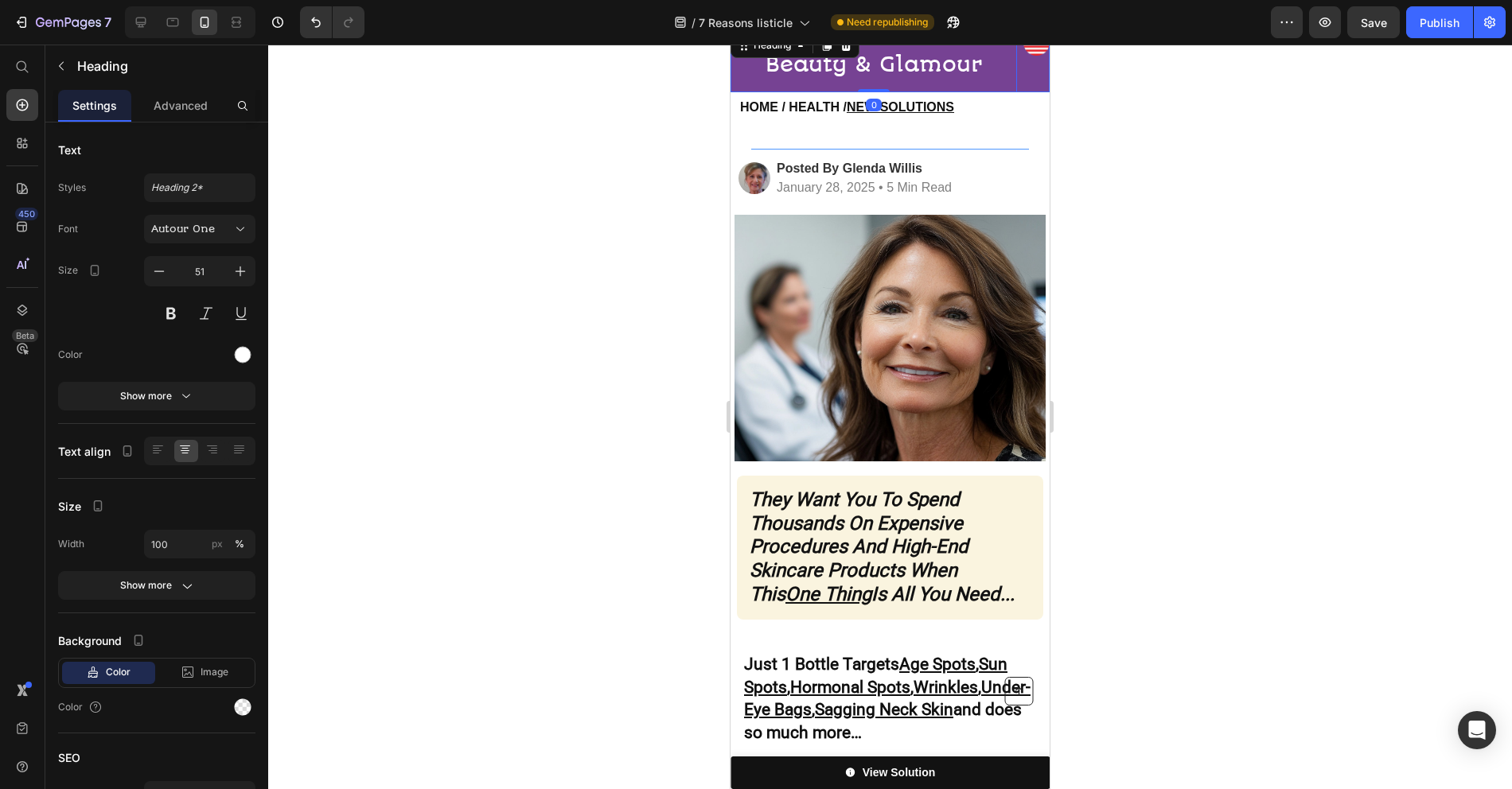 click on "Image" at bounding box center (1036, 60) 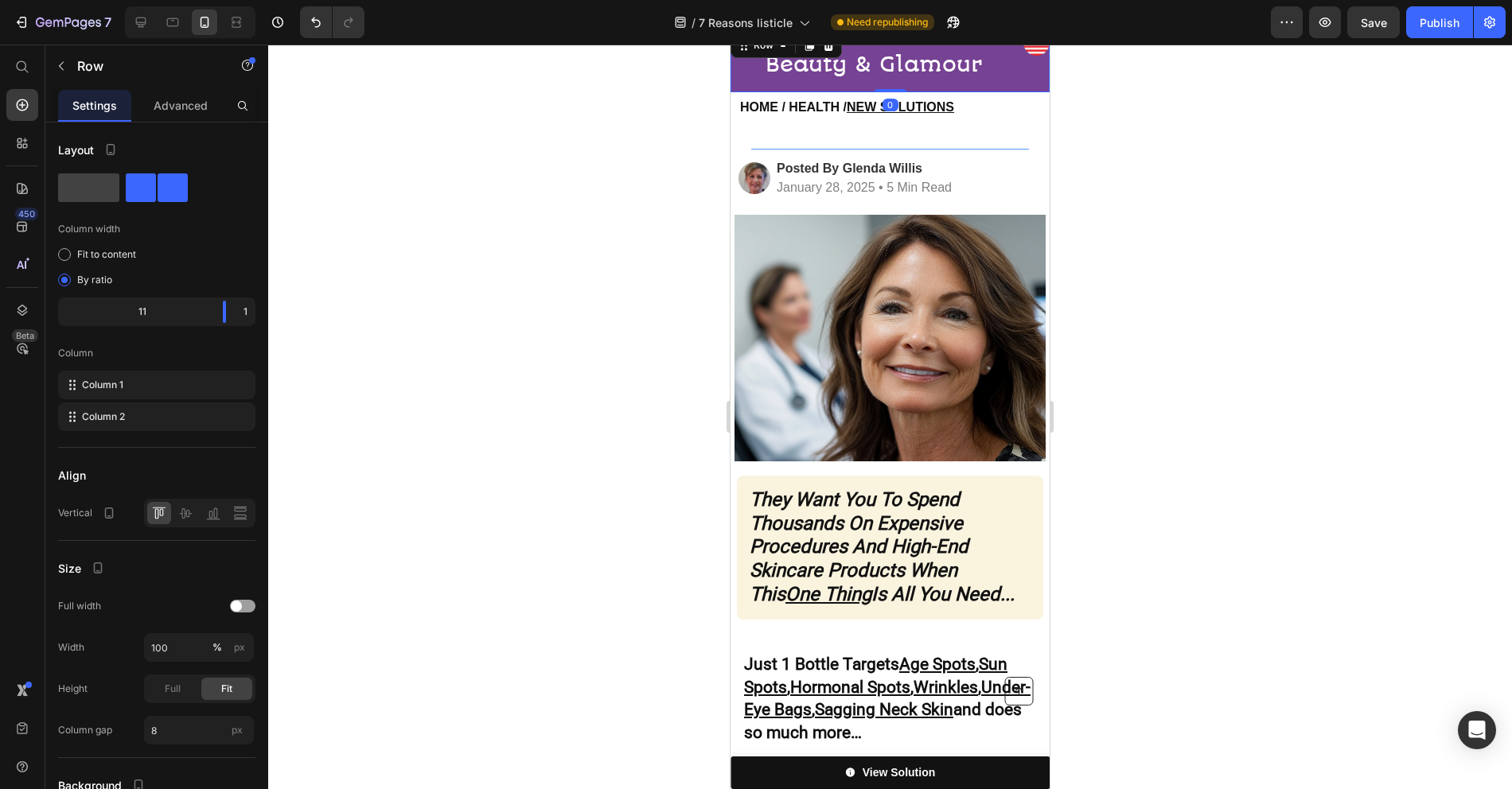 click on "Image" at bounding box center [1036, 60] 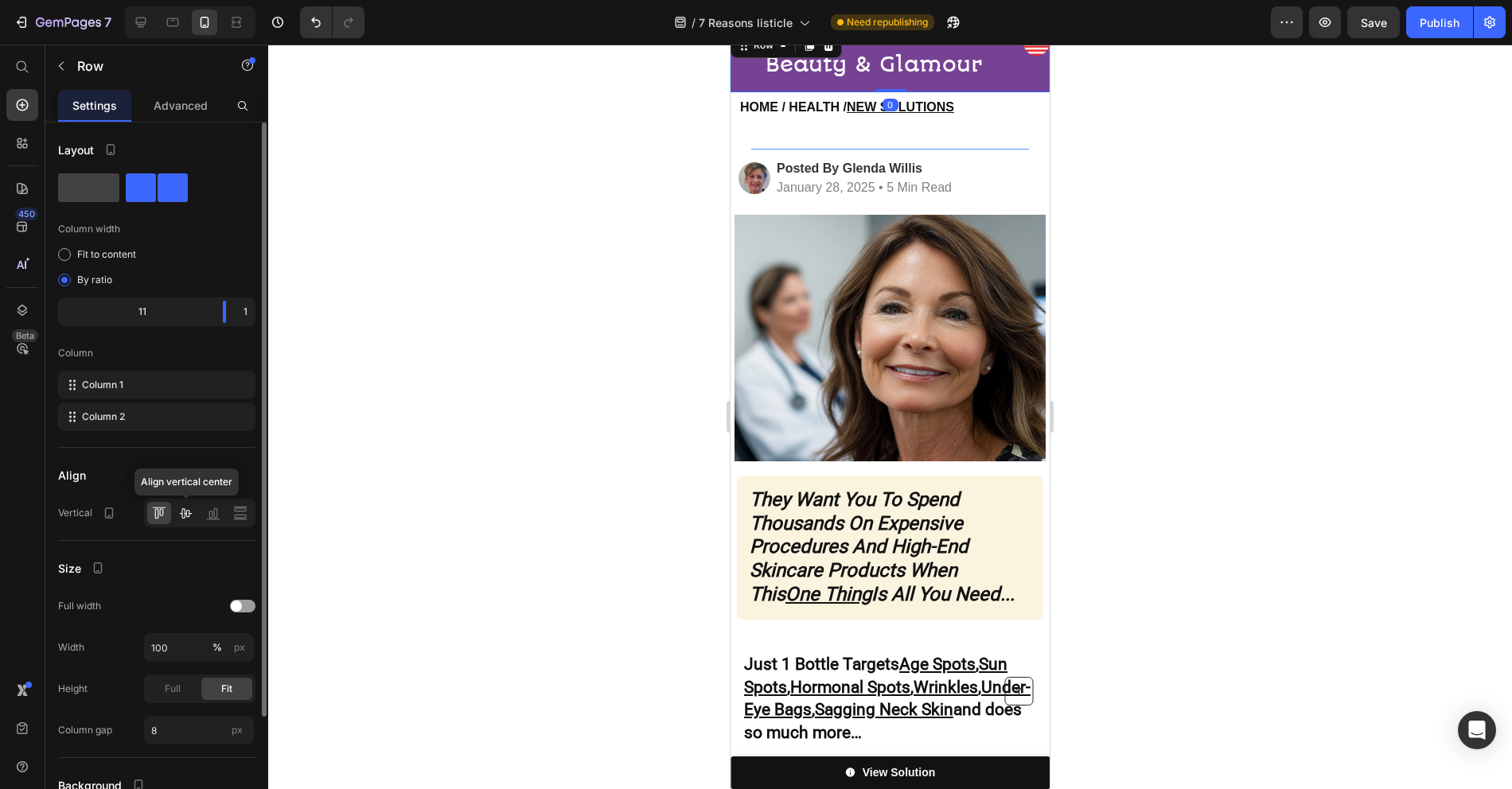 click 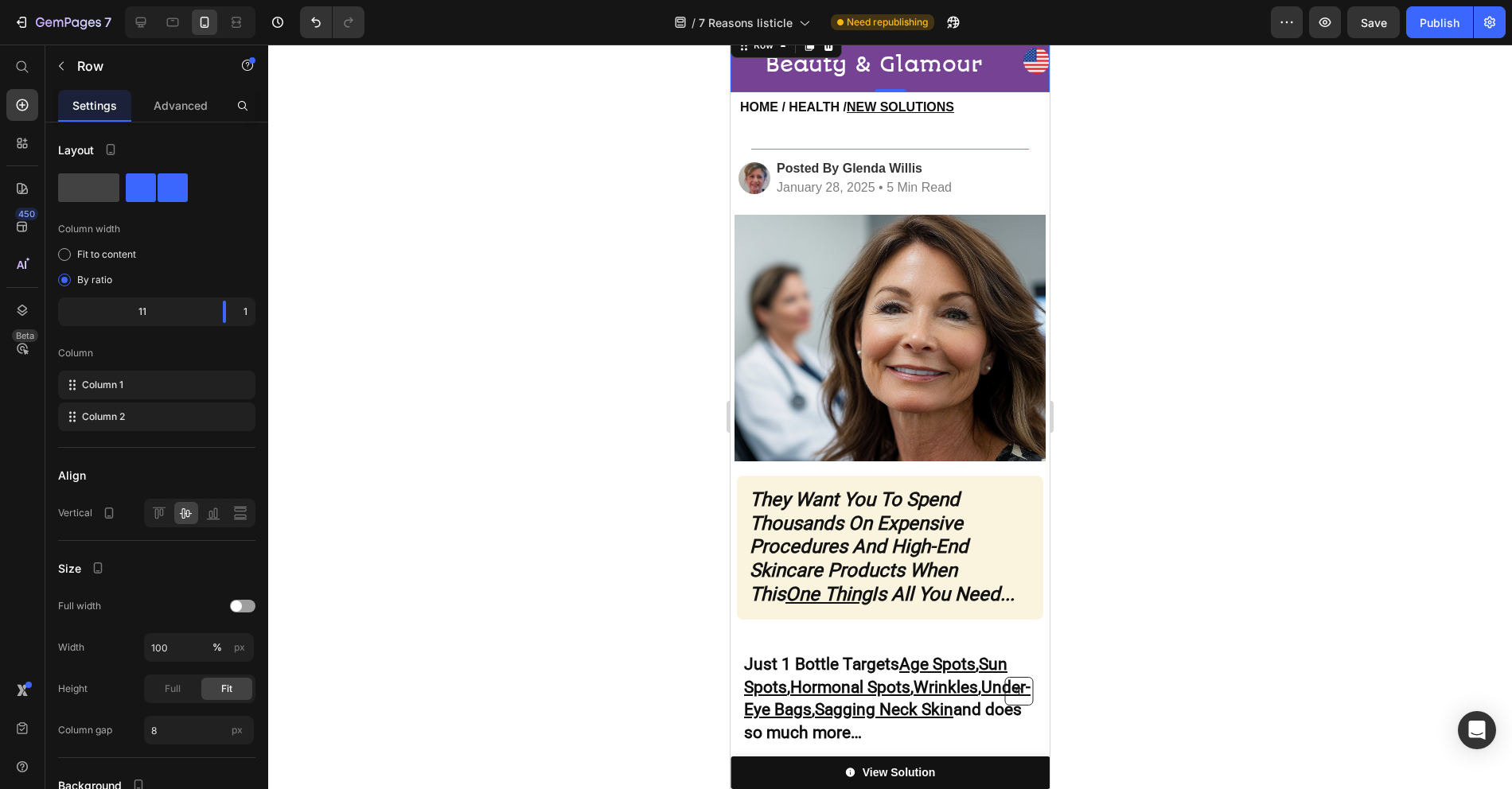 click on "Image" at bounding box center [1036, 60] 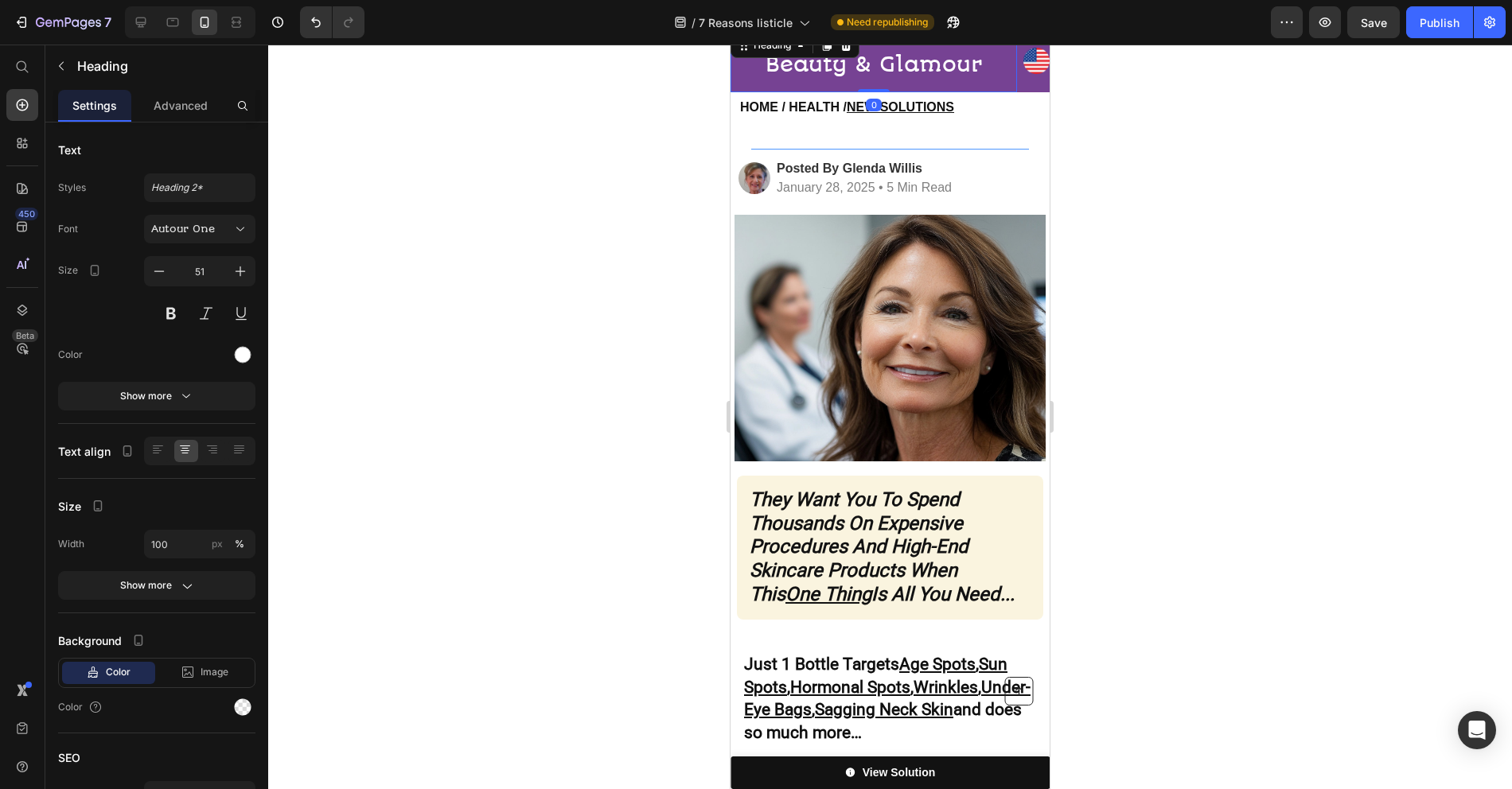 click on "⁠⁠⁠⁠⁠⁠⁠ Beauty & Glamour" at bounding box center [874, 60] 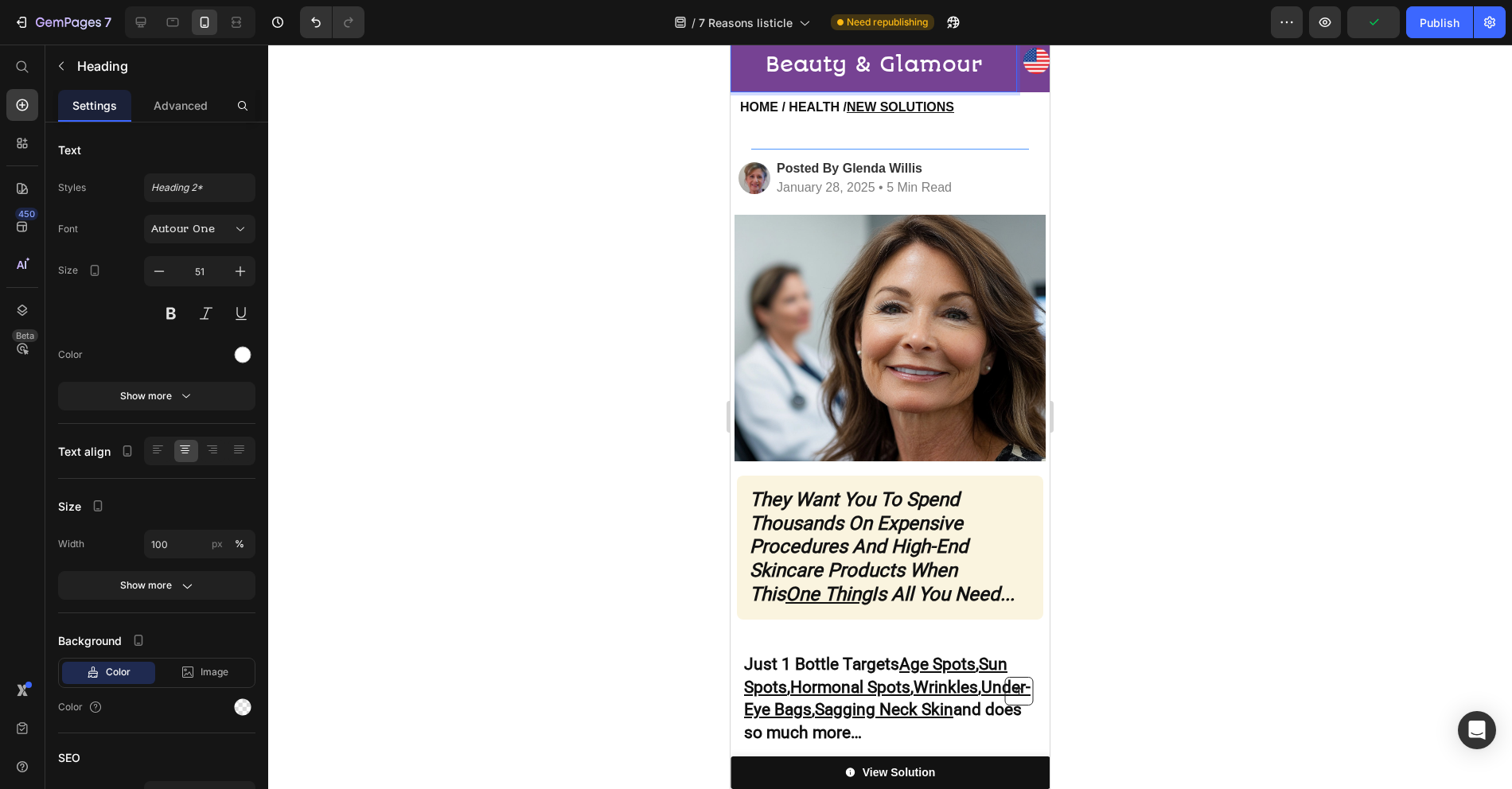 click on "Beauty & Glamour" at bounding box center [874, 64] 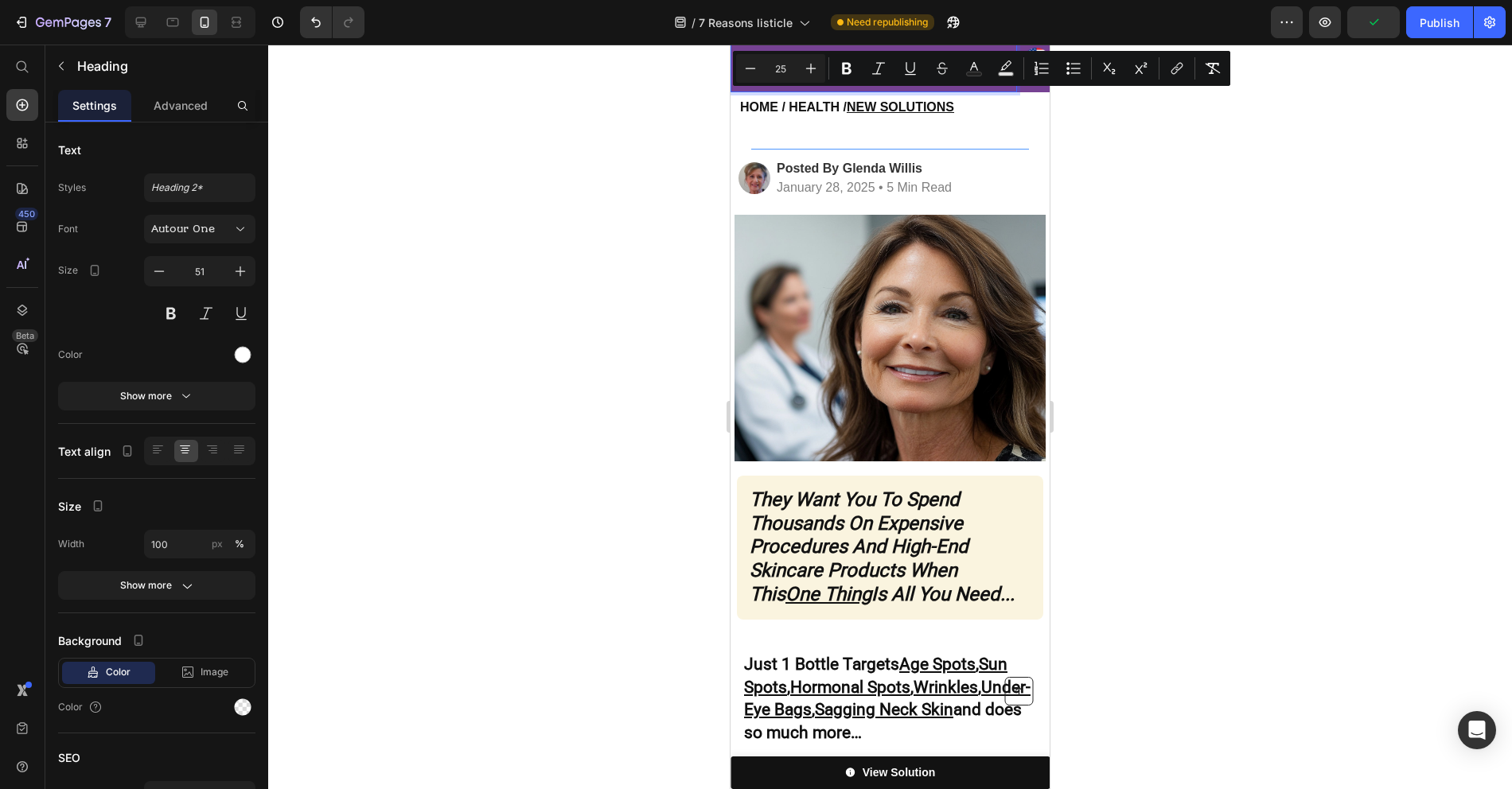 click 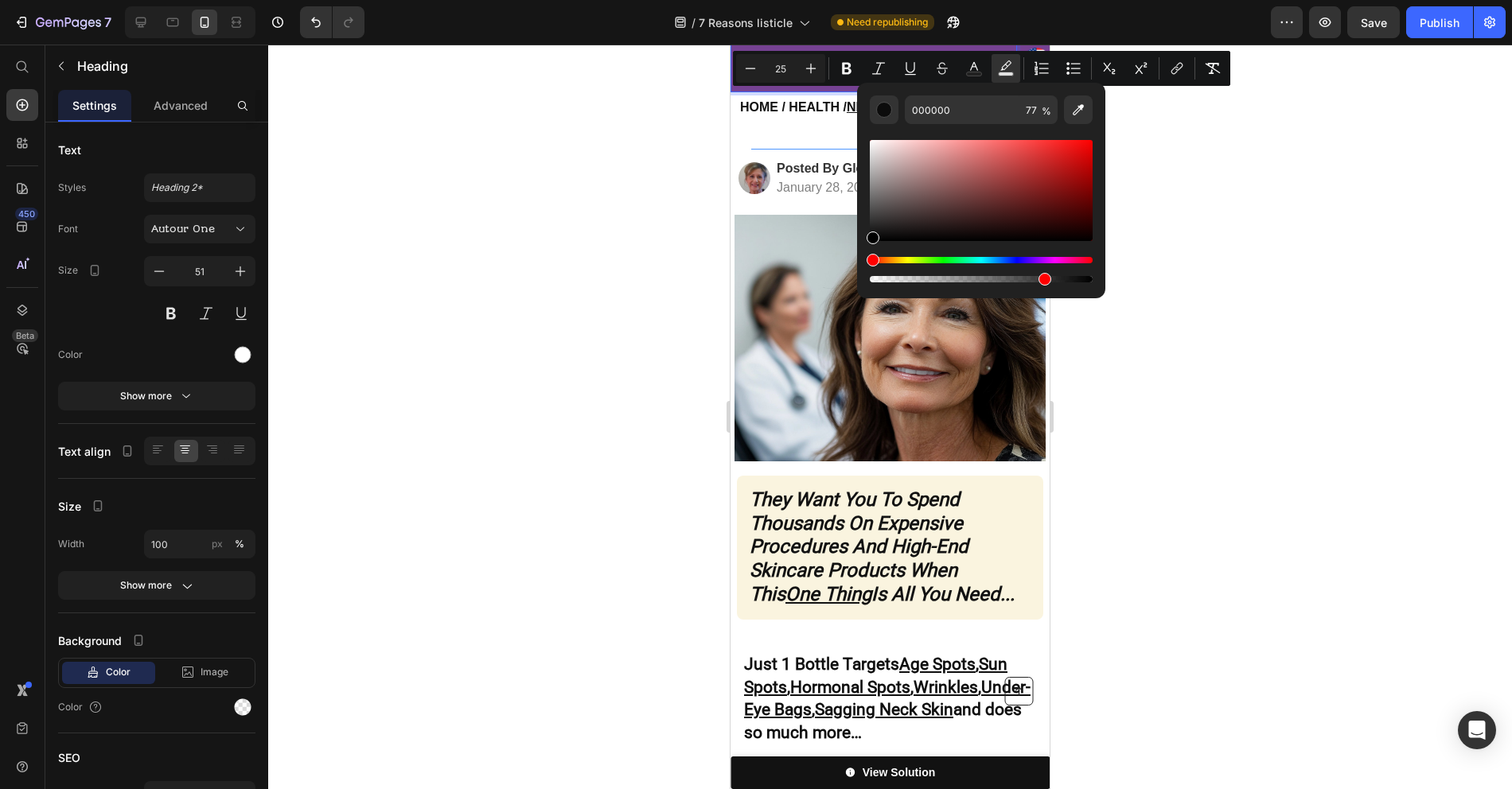 click 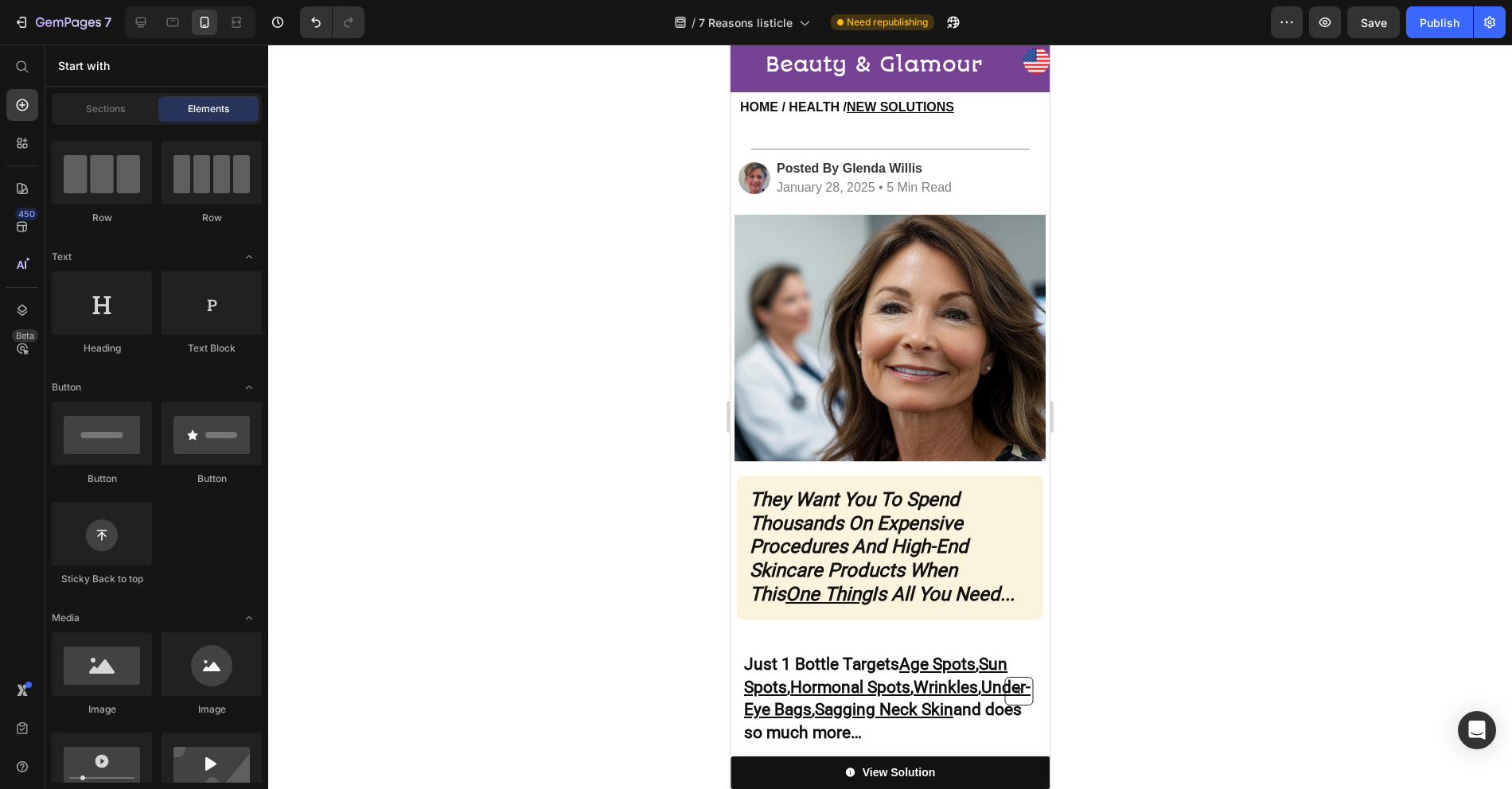click 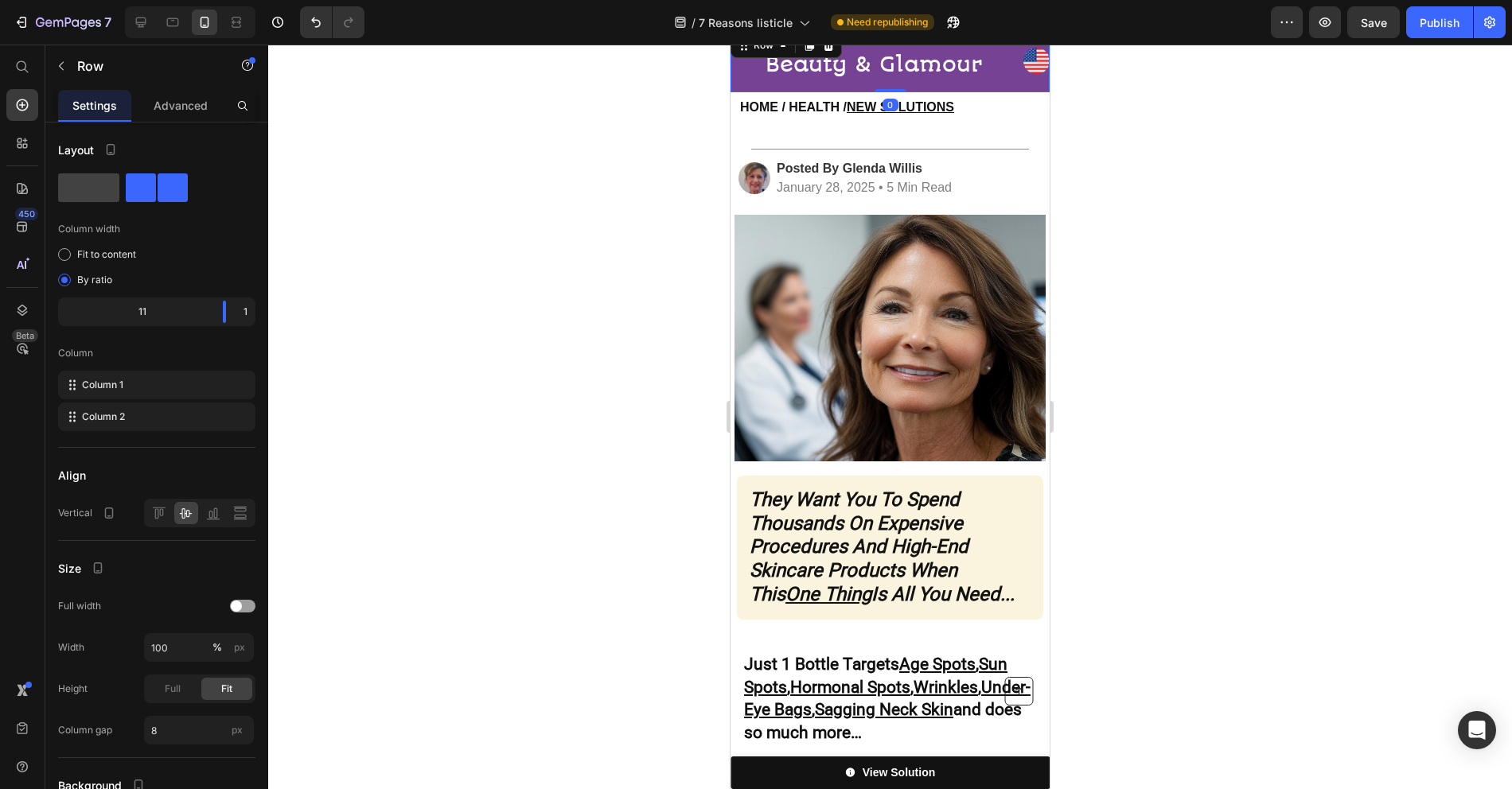 click on "⁠⁠⁠⁠⁠⁠⁠ Beauty & Glamour Heading Image Row   0" at bounding box center [890, 60] 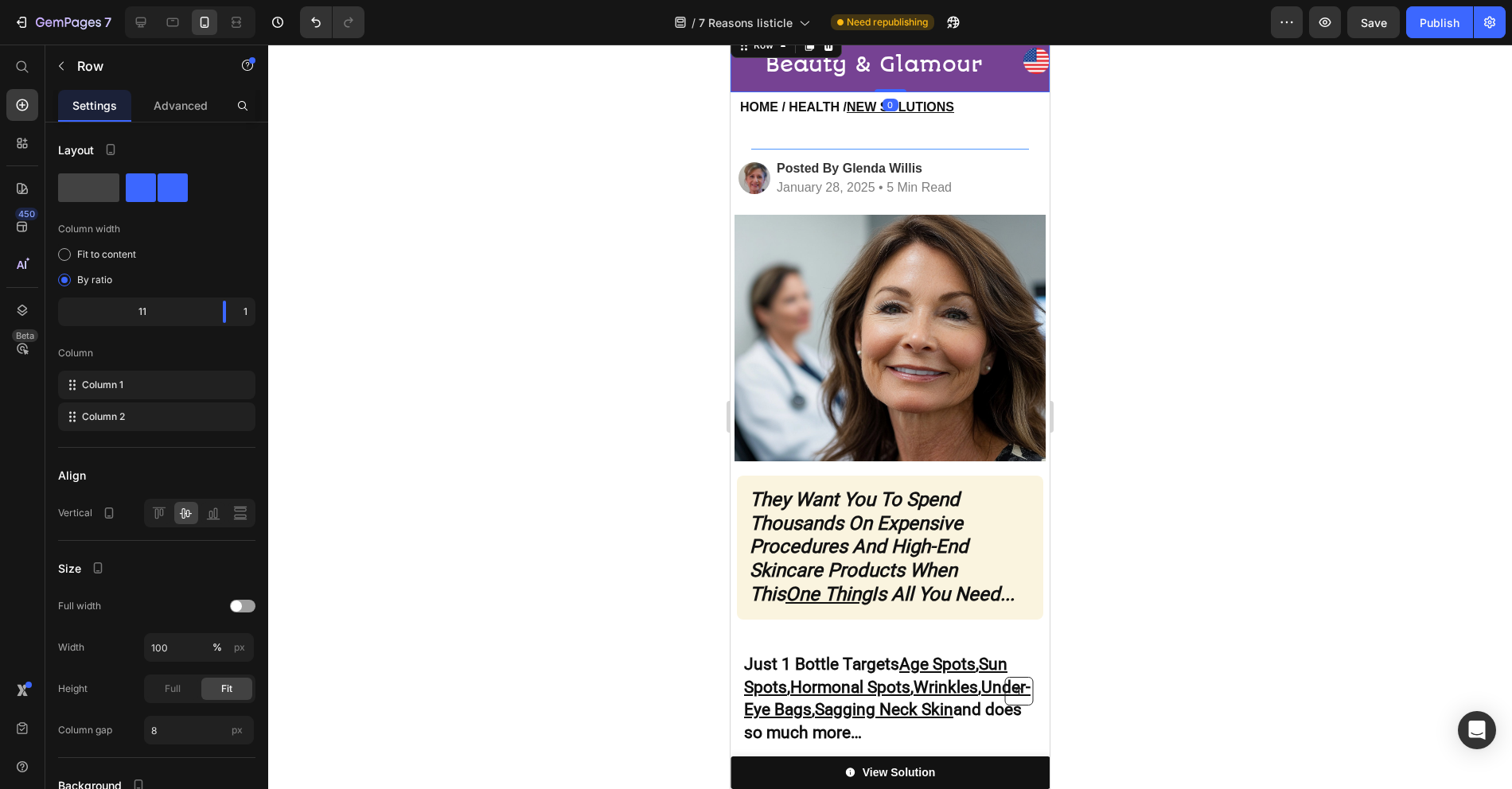 click on "⁠⁠⁠⁠⁠⁠⁠ Beauty & Glamour" at bounding box center [874, 60] 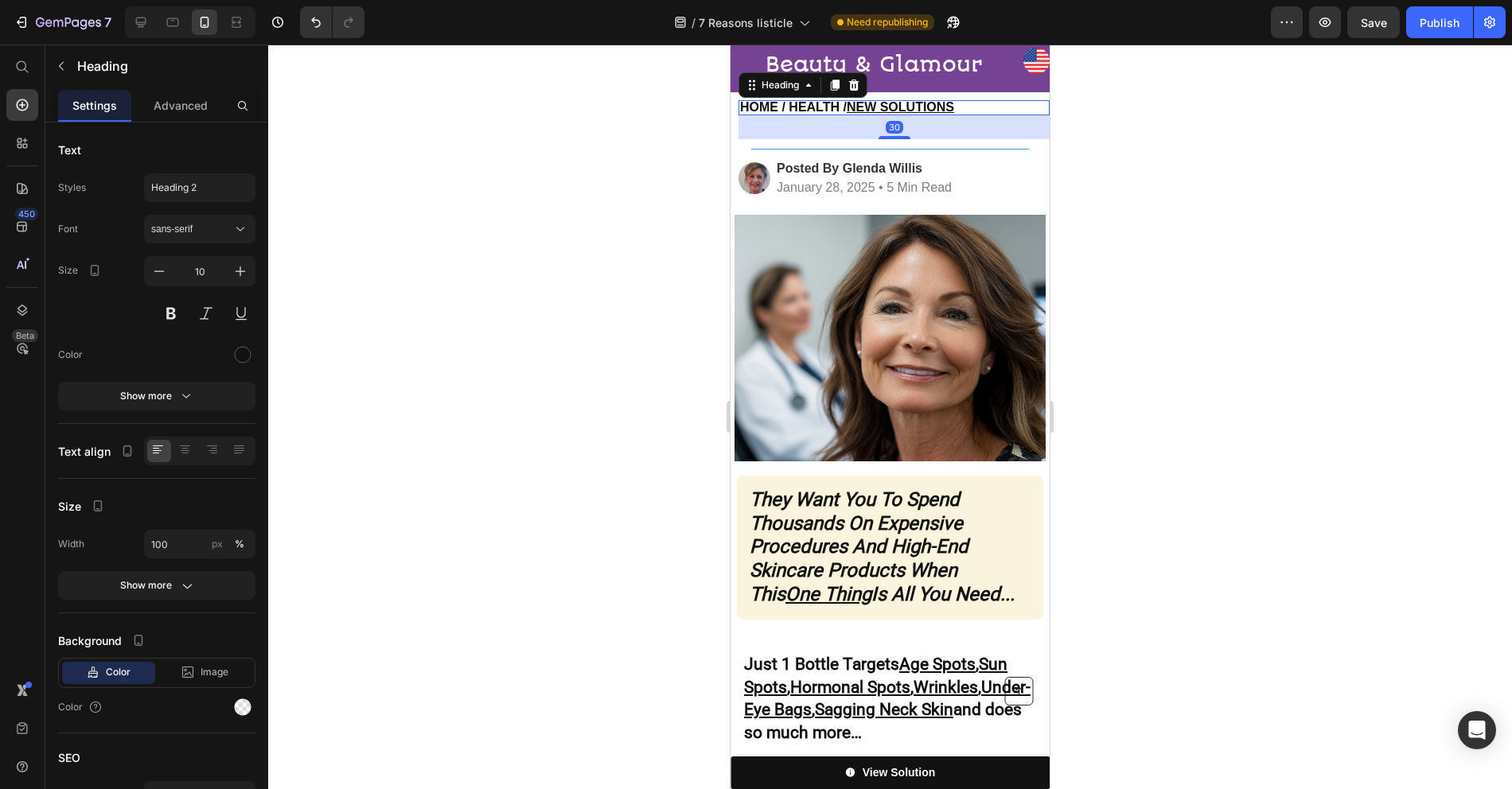 click on "HOME / HEALTH /  NEW SOLUTIONS" at bounding box center (847, 107) 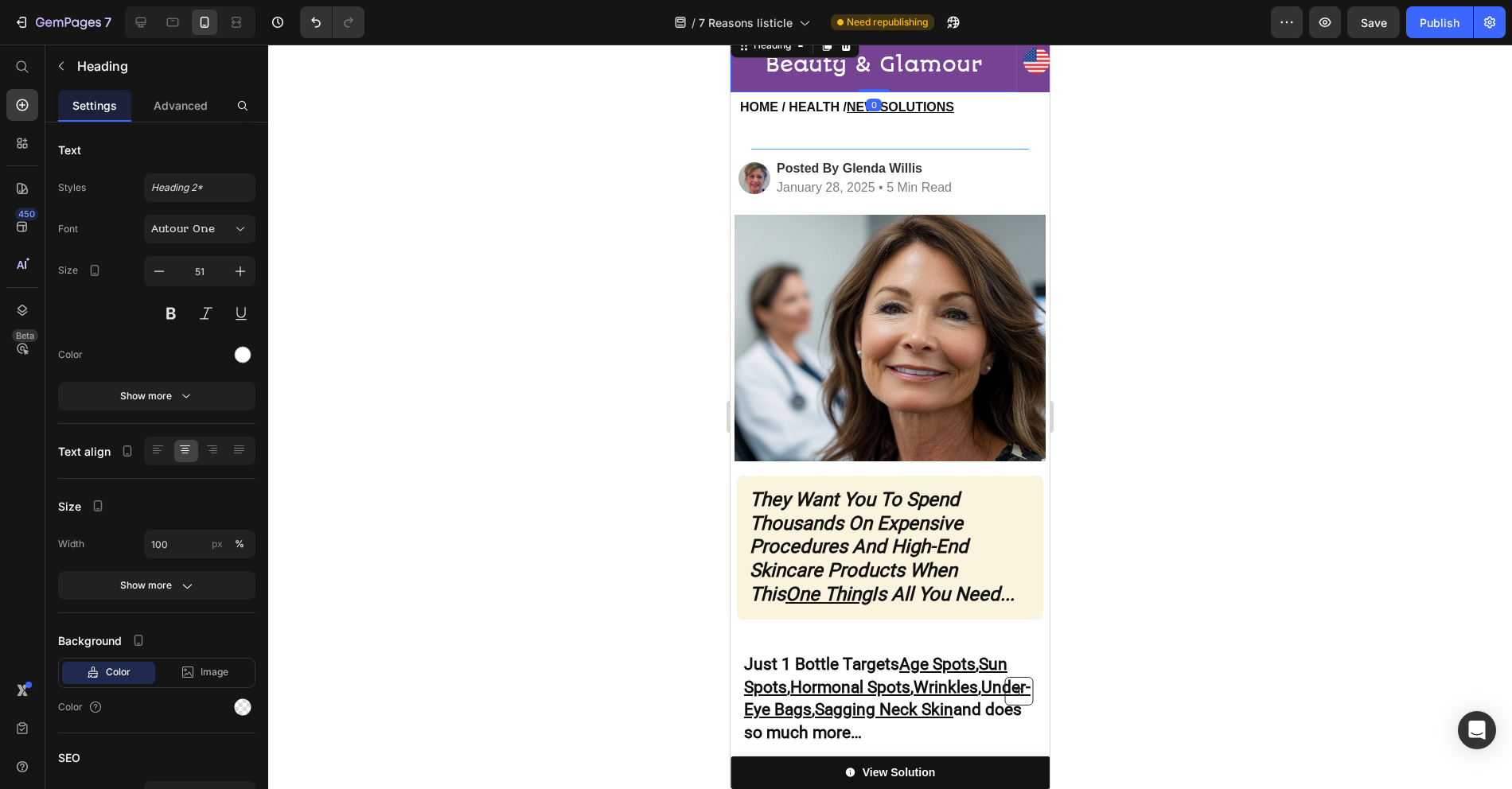click on "⁠⁠⁠⁠⁠⁠⁠ Beauty & Glamour" at bounding box center (874, 60) 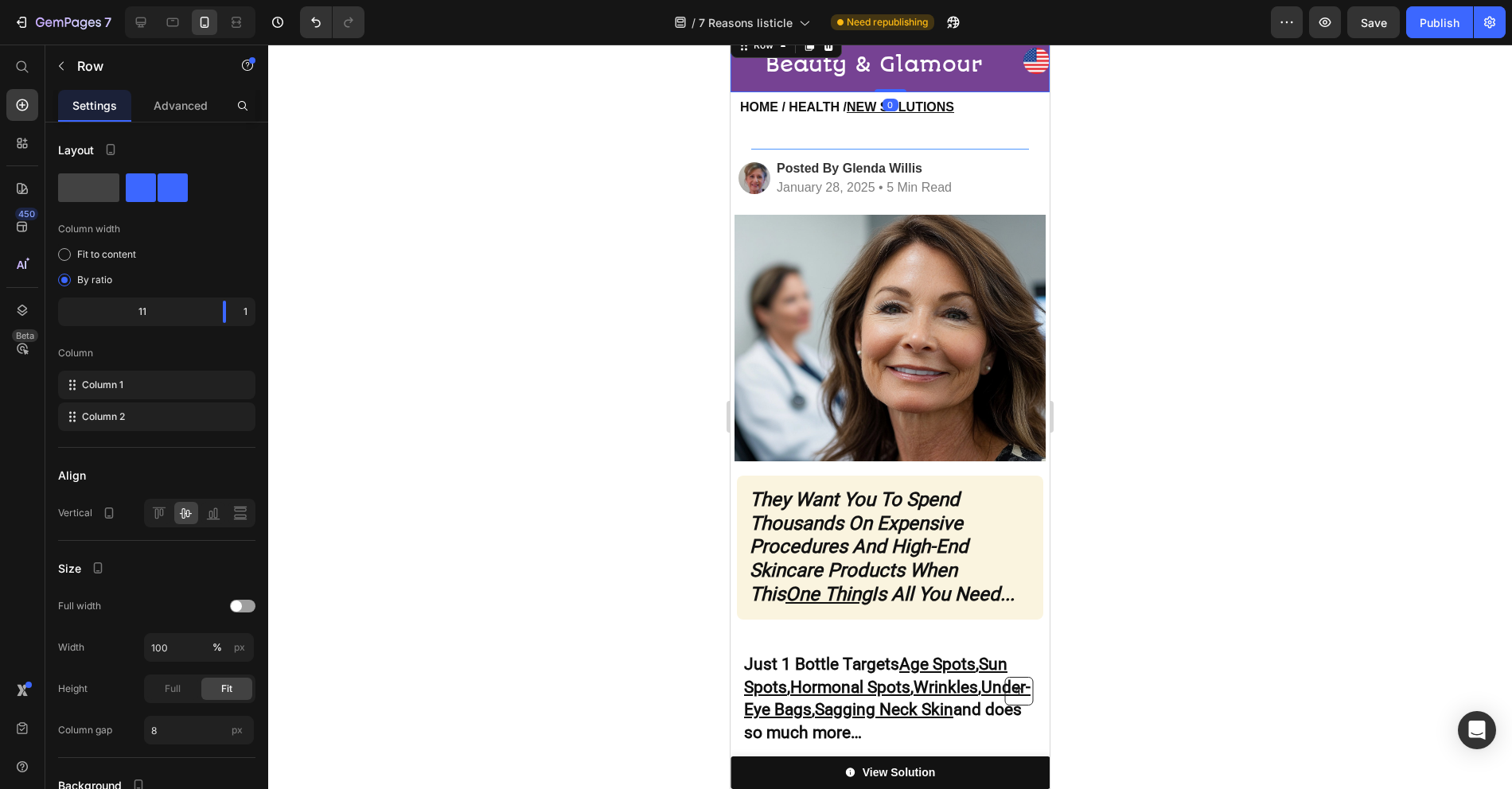 click on "Image" at bounding box center [1036, 60] 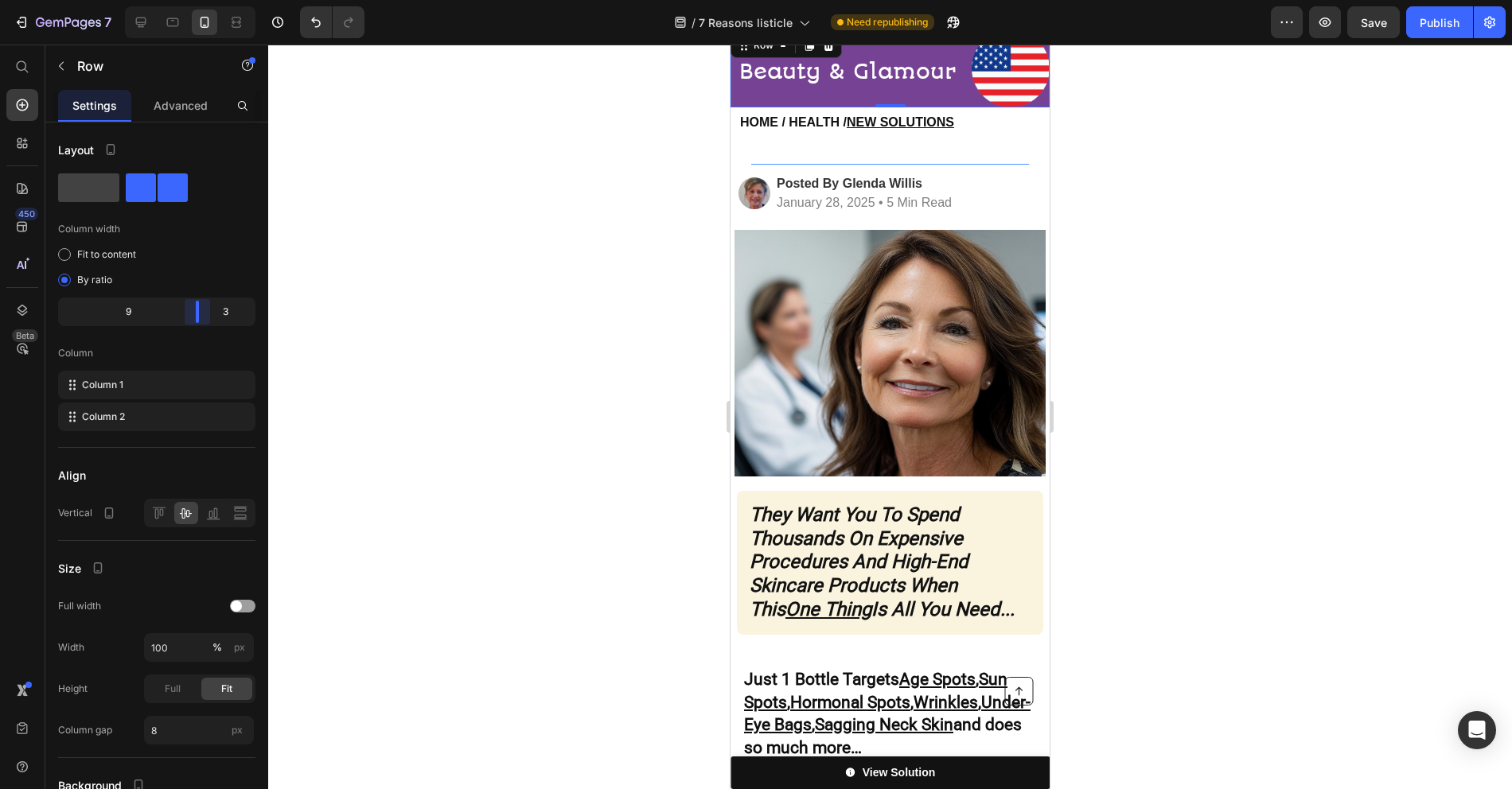 drag, startPoint x: 226, startPoint y: 315, endPoint x: 211, endPoint y: 317, distance: 15.132746 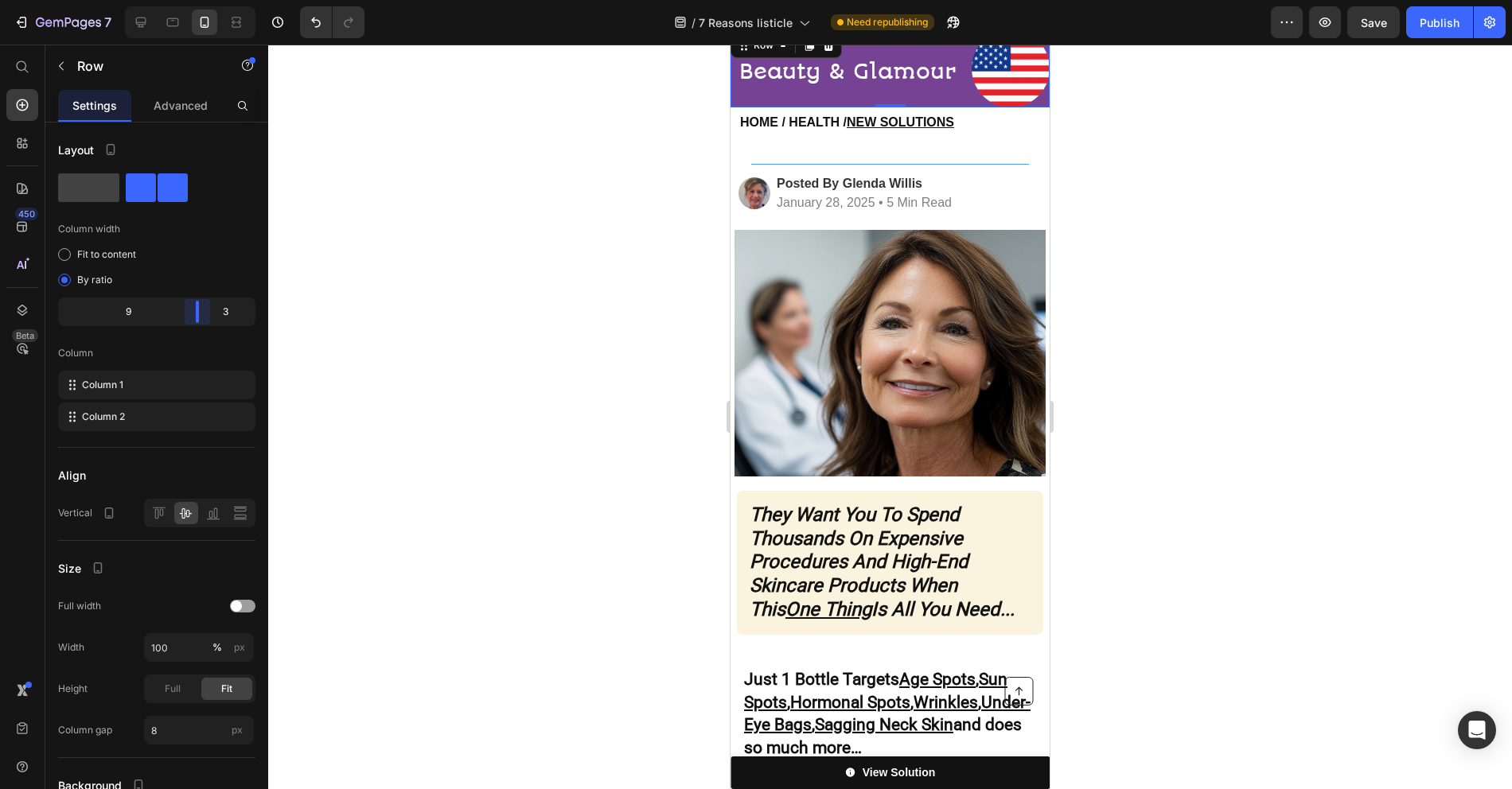 click on "7  Version history  /  7 Reasons listicle Need republishing Preview  Save   Publish  450 Beta Start with Sections Elements Hero Section Product Detail Brands Trusted Badges Guarantee Product Breakdown How to use Testimonials Compare Bundle FAQs Social Proof Brand Story Product List Collection Blog List Contact Sticky Add to Cart Custom Footer Browse Library 450 Layout
Row
Row
Row
Row Text
Heading
Text Block Button
Button
Button
Sticky Back to top Media
Image" at bounding box center (756, 0) 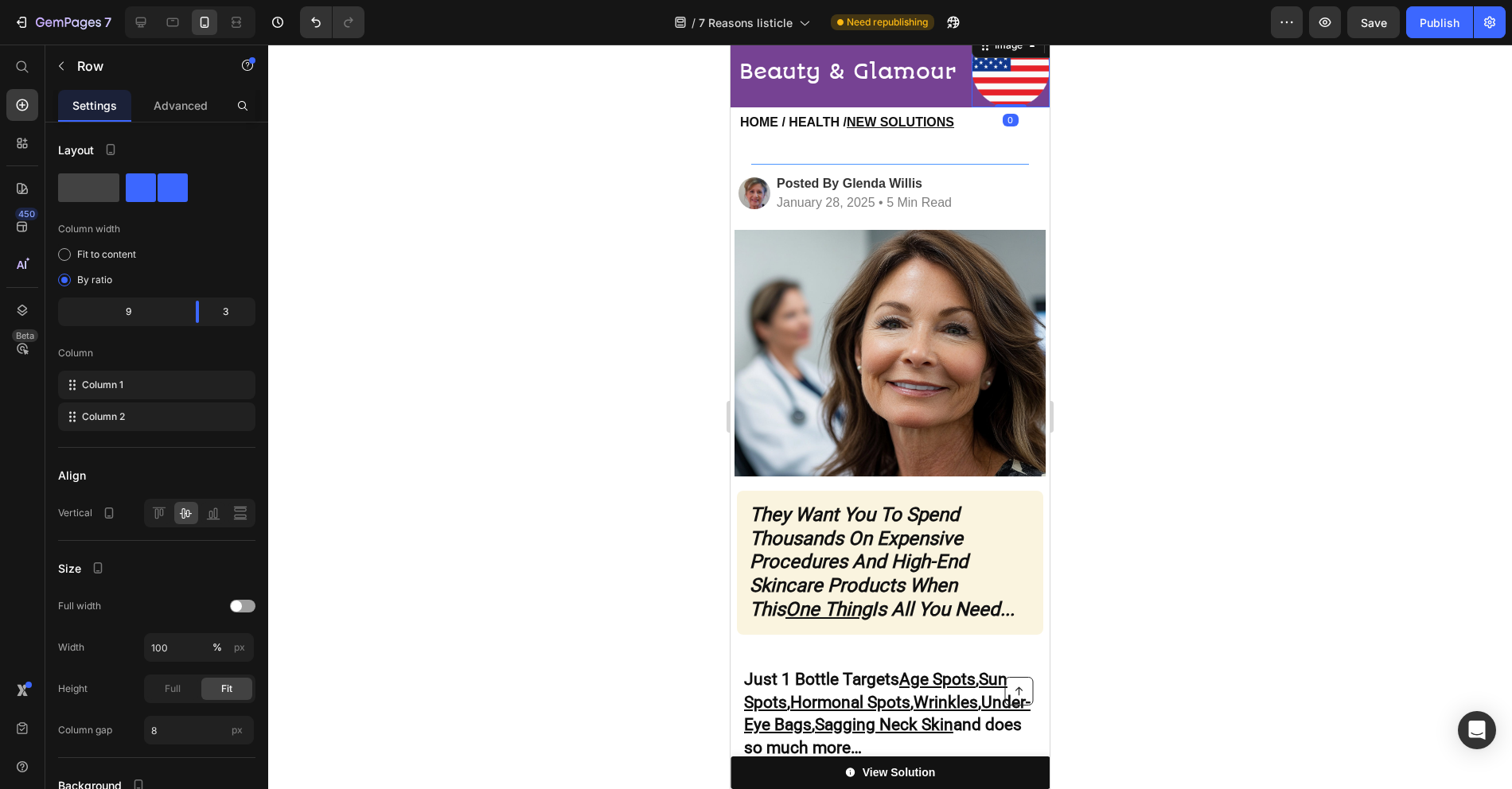 click at bounding box center (1011, 68) 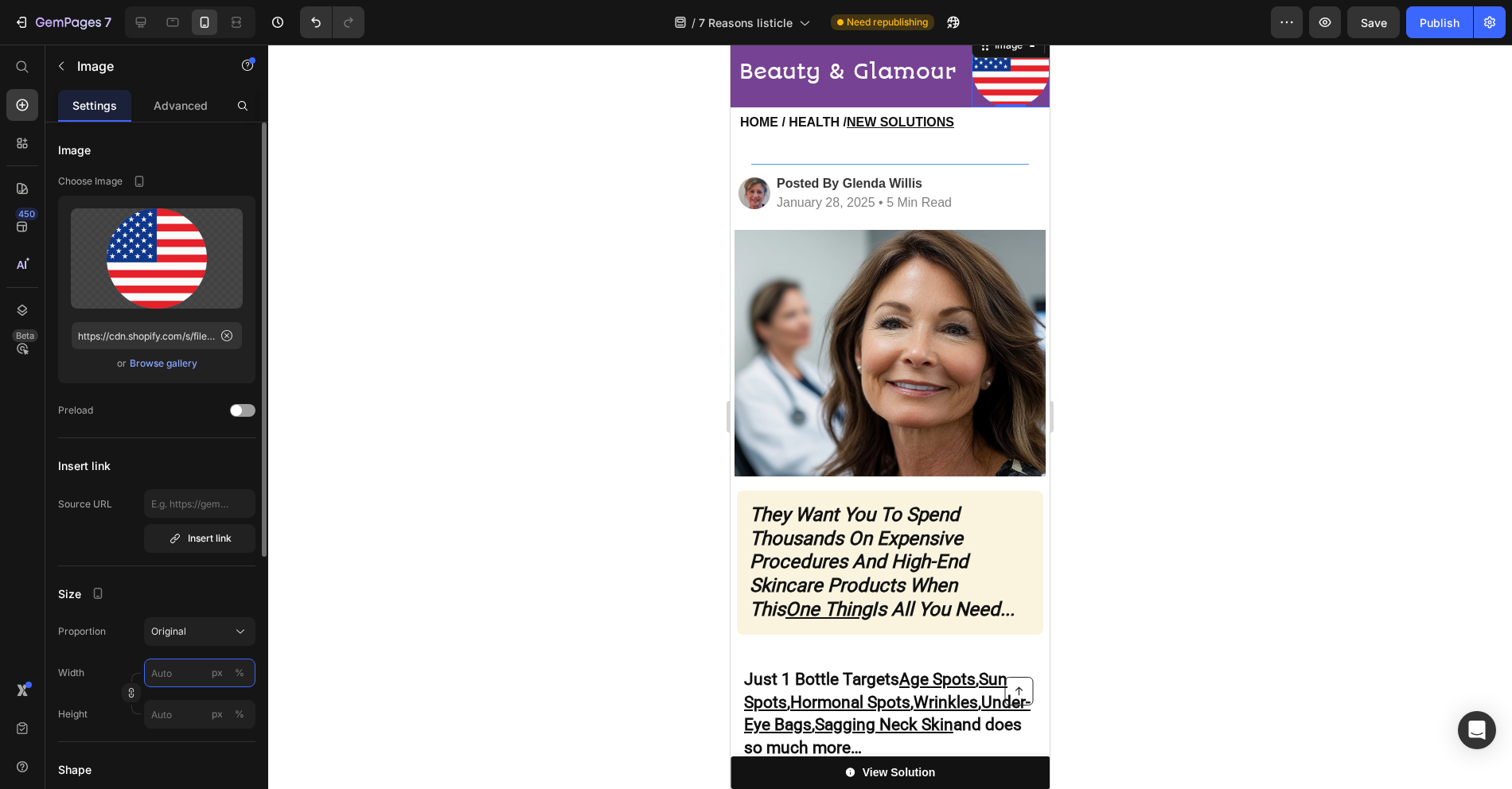 click on "px %" at bounding box center (200, 673) 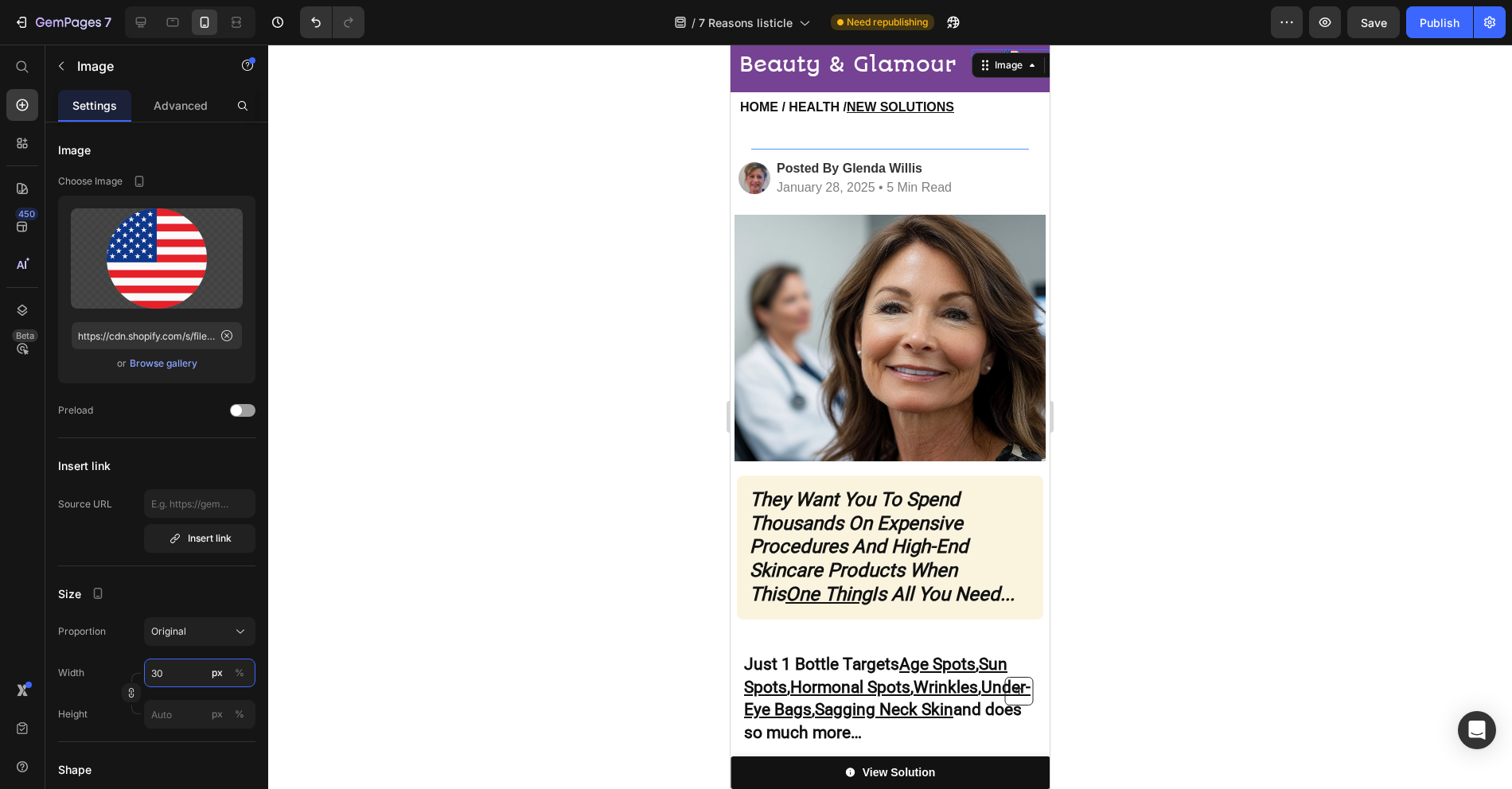 type on "30" 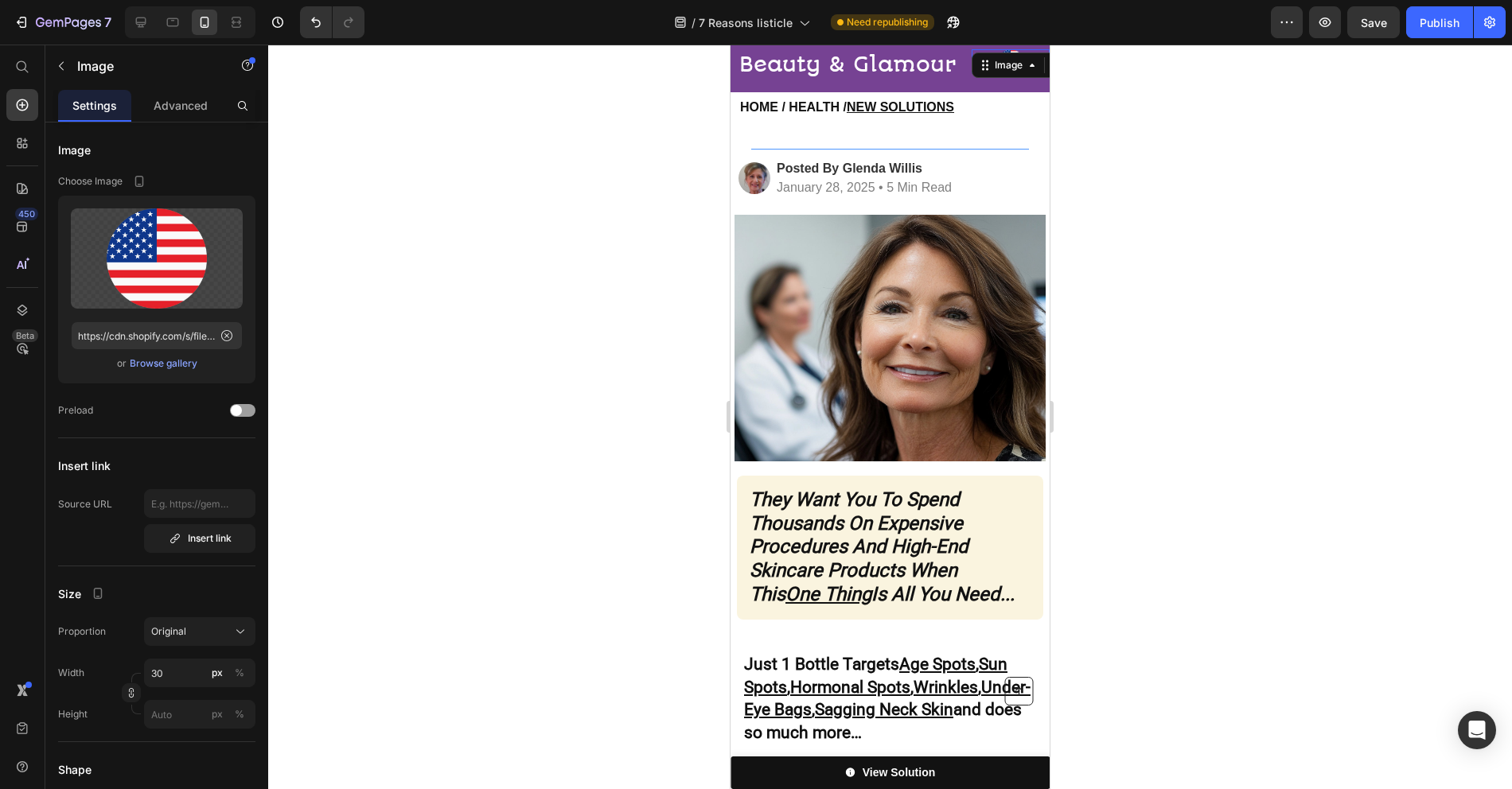 click 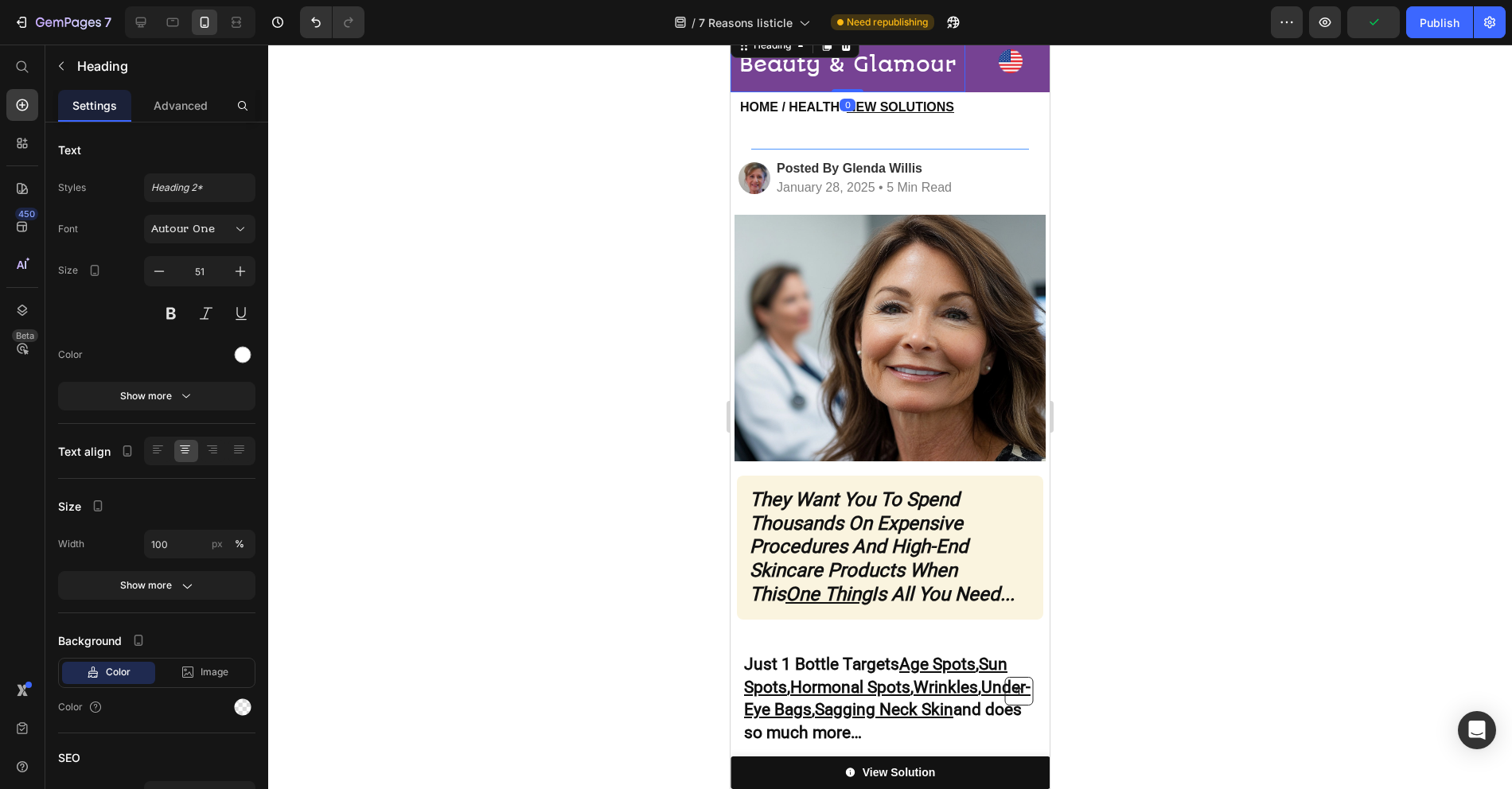 click on "Beauty & Glamour" at bounding box center [848, 64] 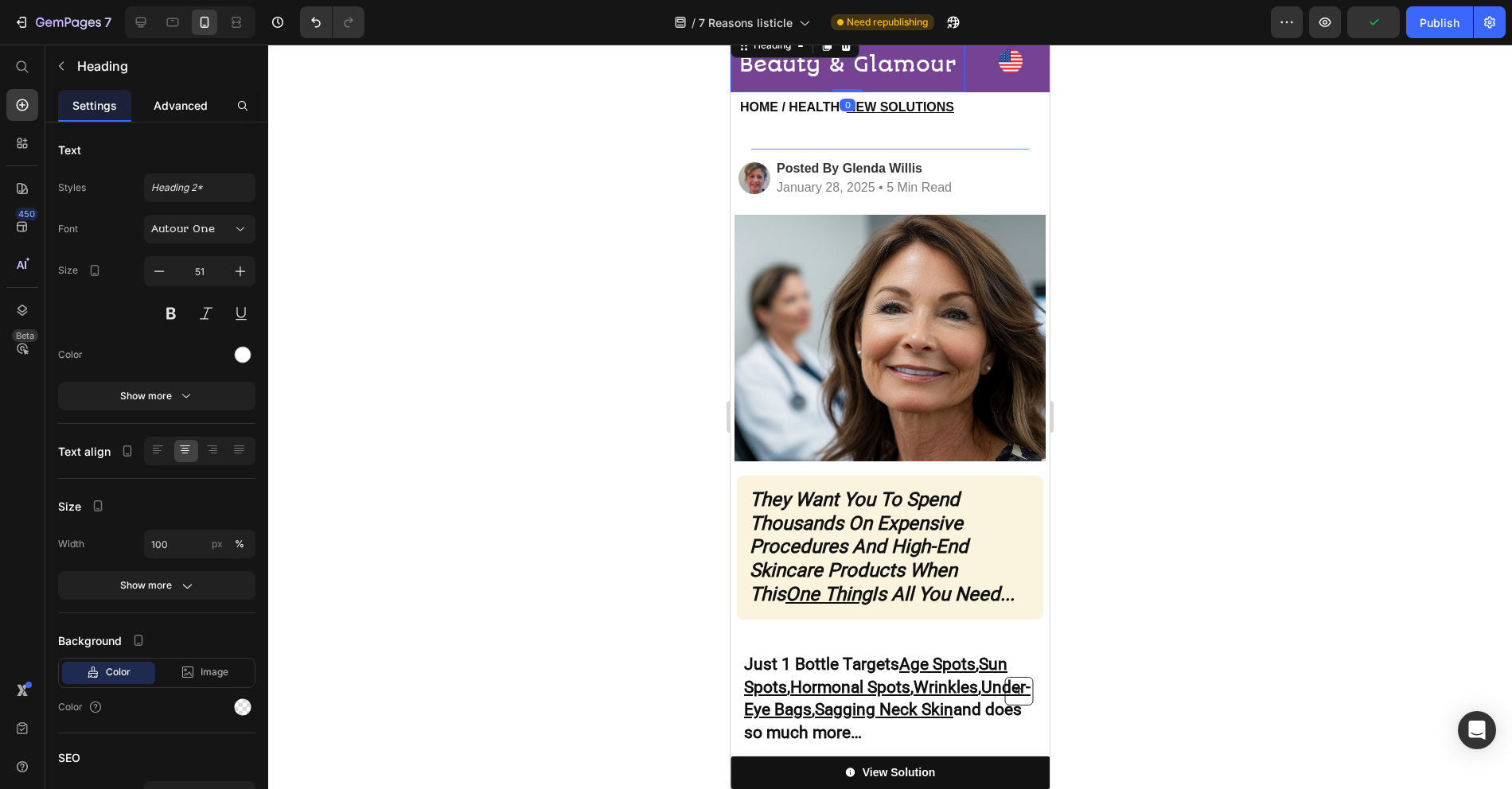 click on "Advanced" at bounding box center [181, 105] 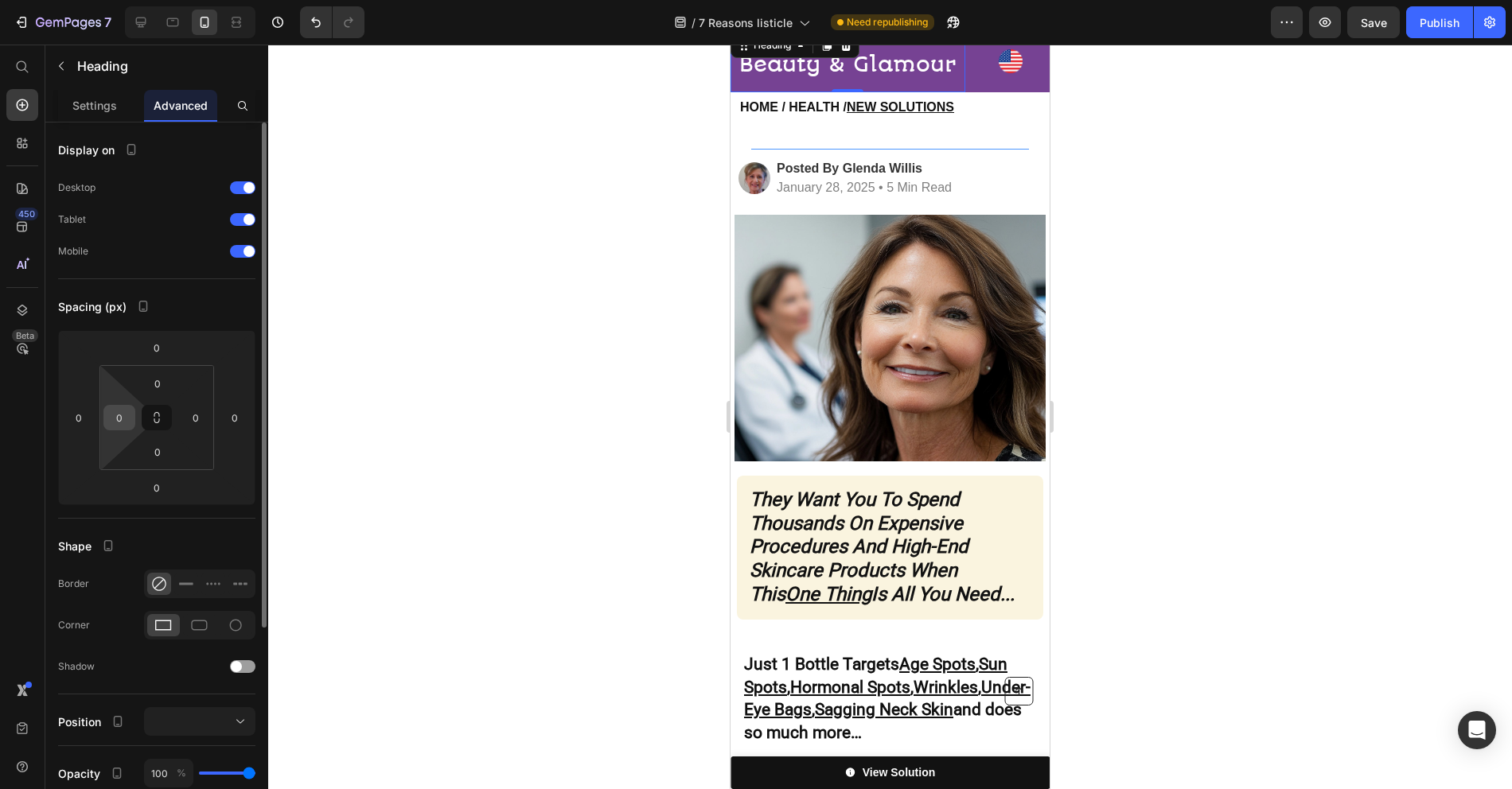 click on "0" at bounding box center [119, 418] 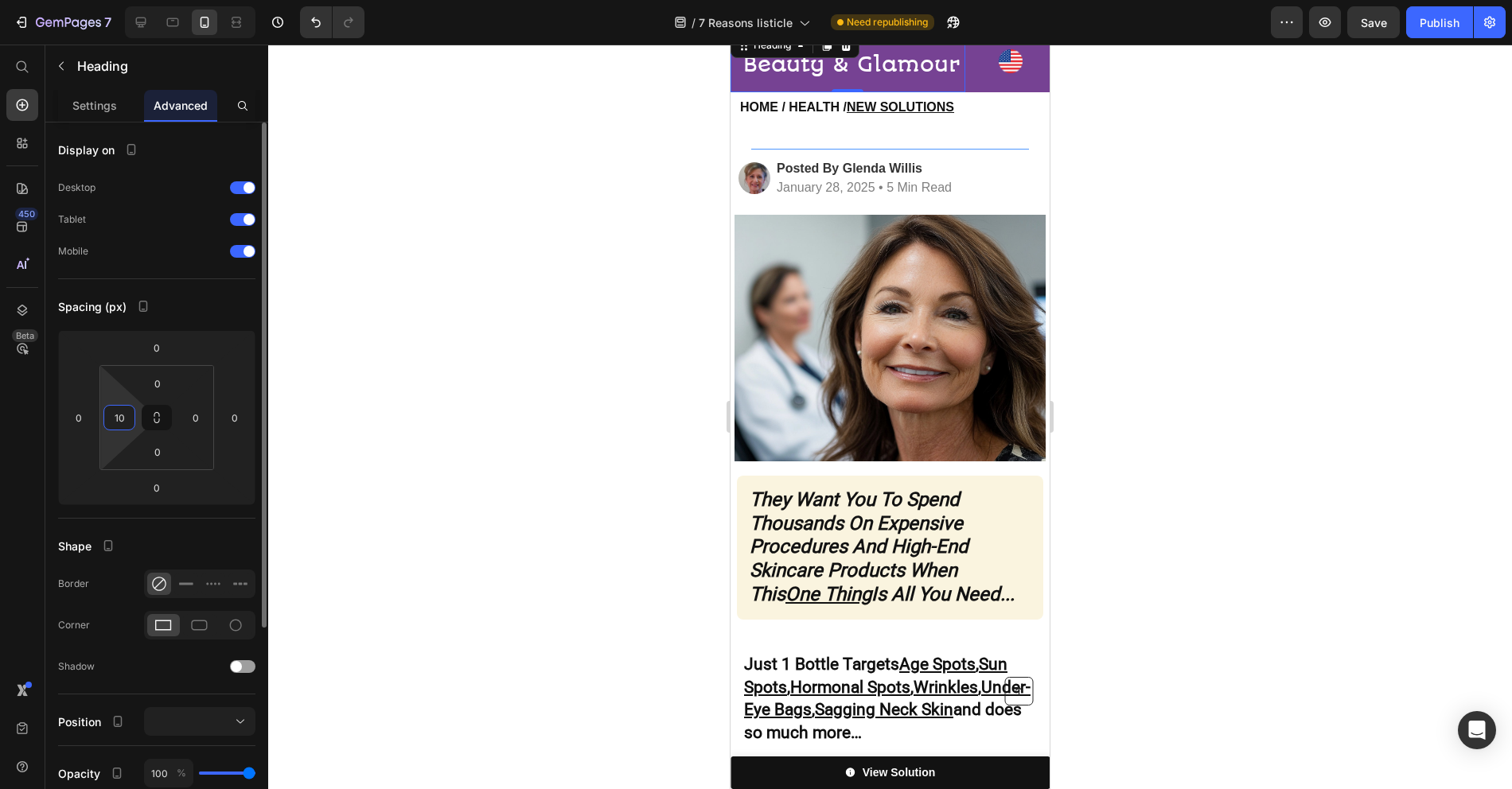 type on "1" 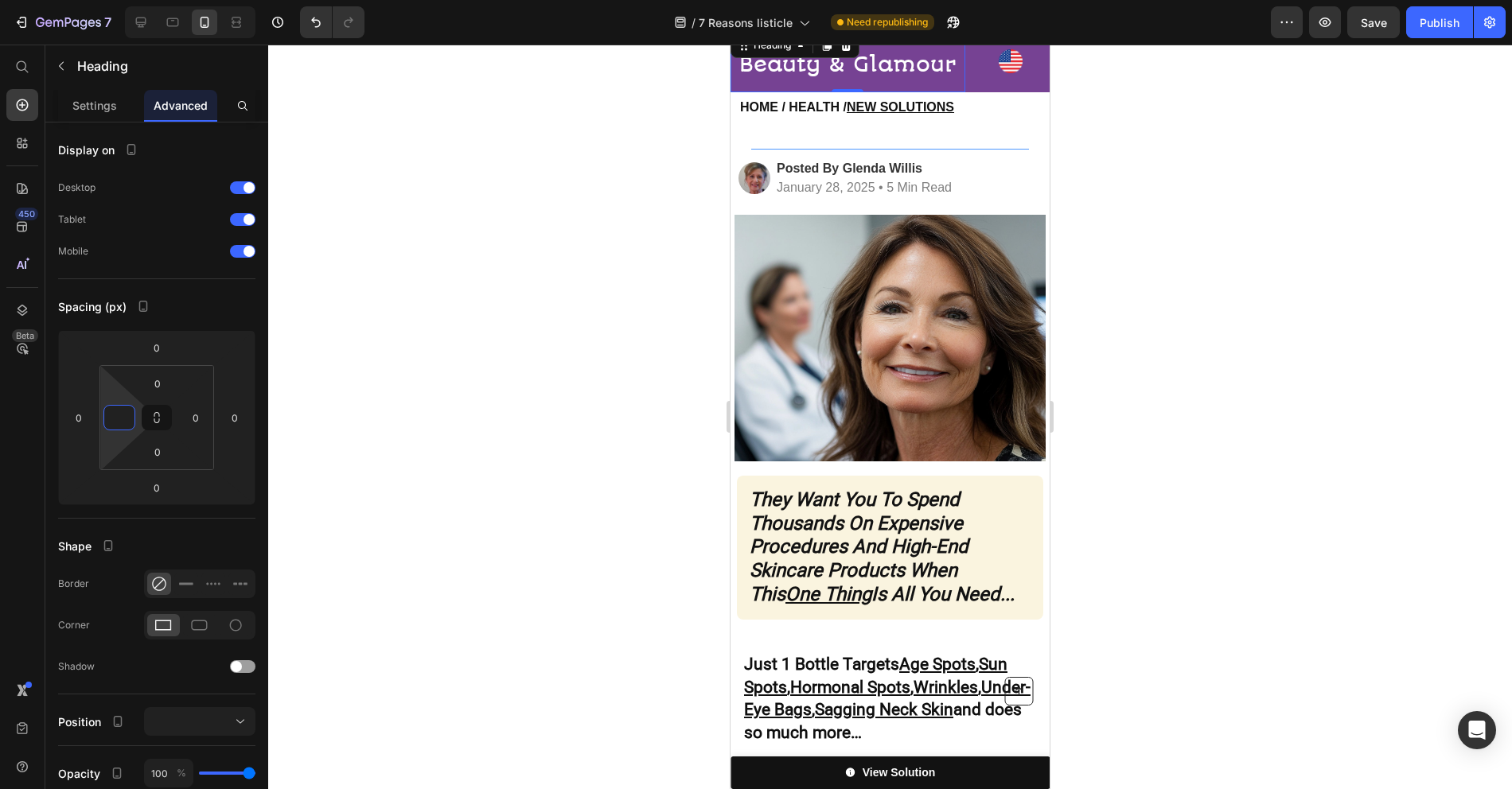 type on "0" 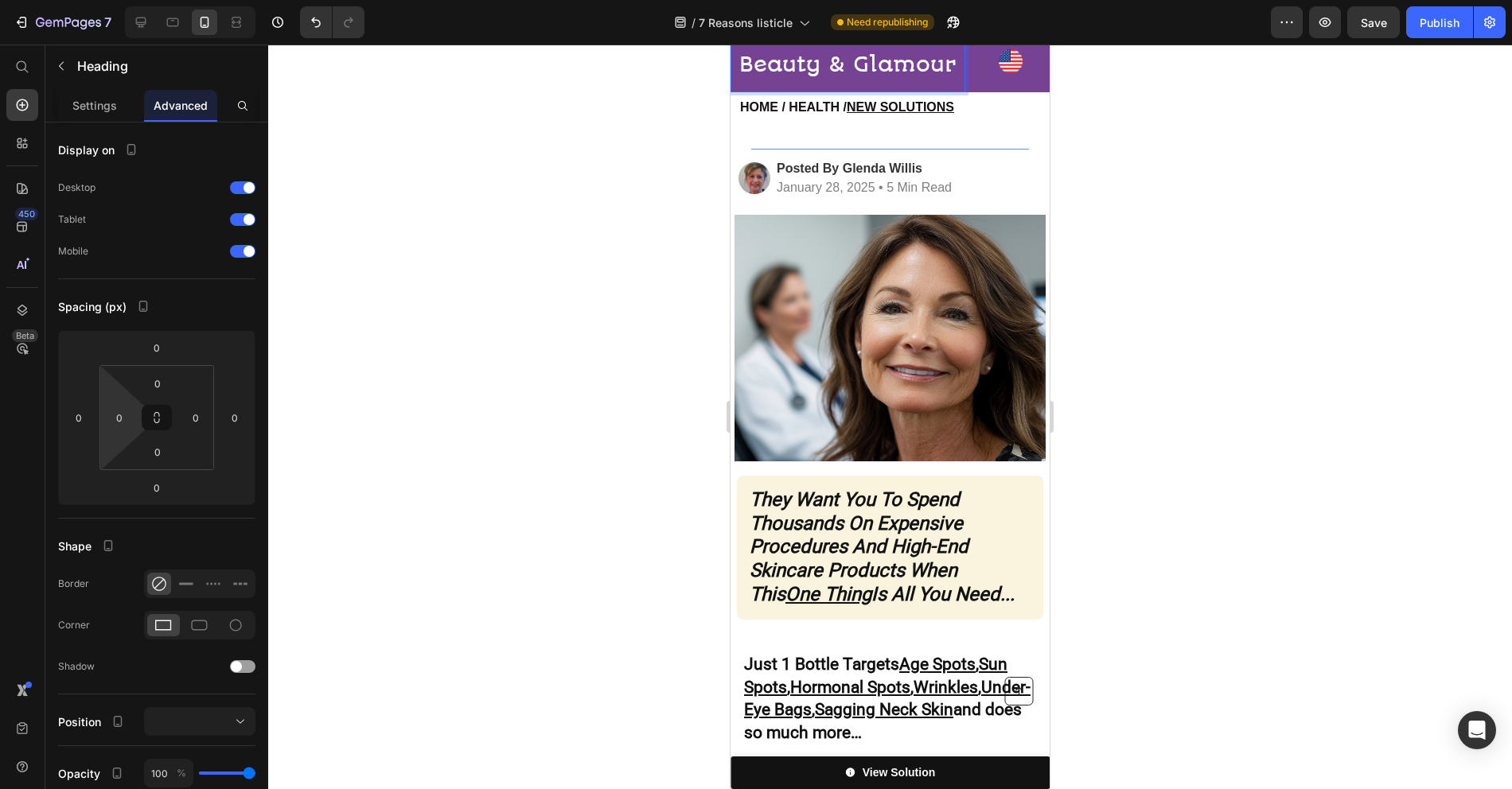 drag, startPoint x: 582, startPoint y: 193, endPoint x: 926, endPoint y: 37, distance: 377.71947 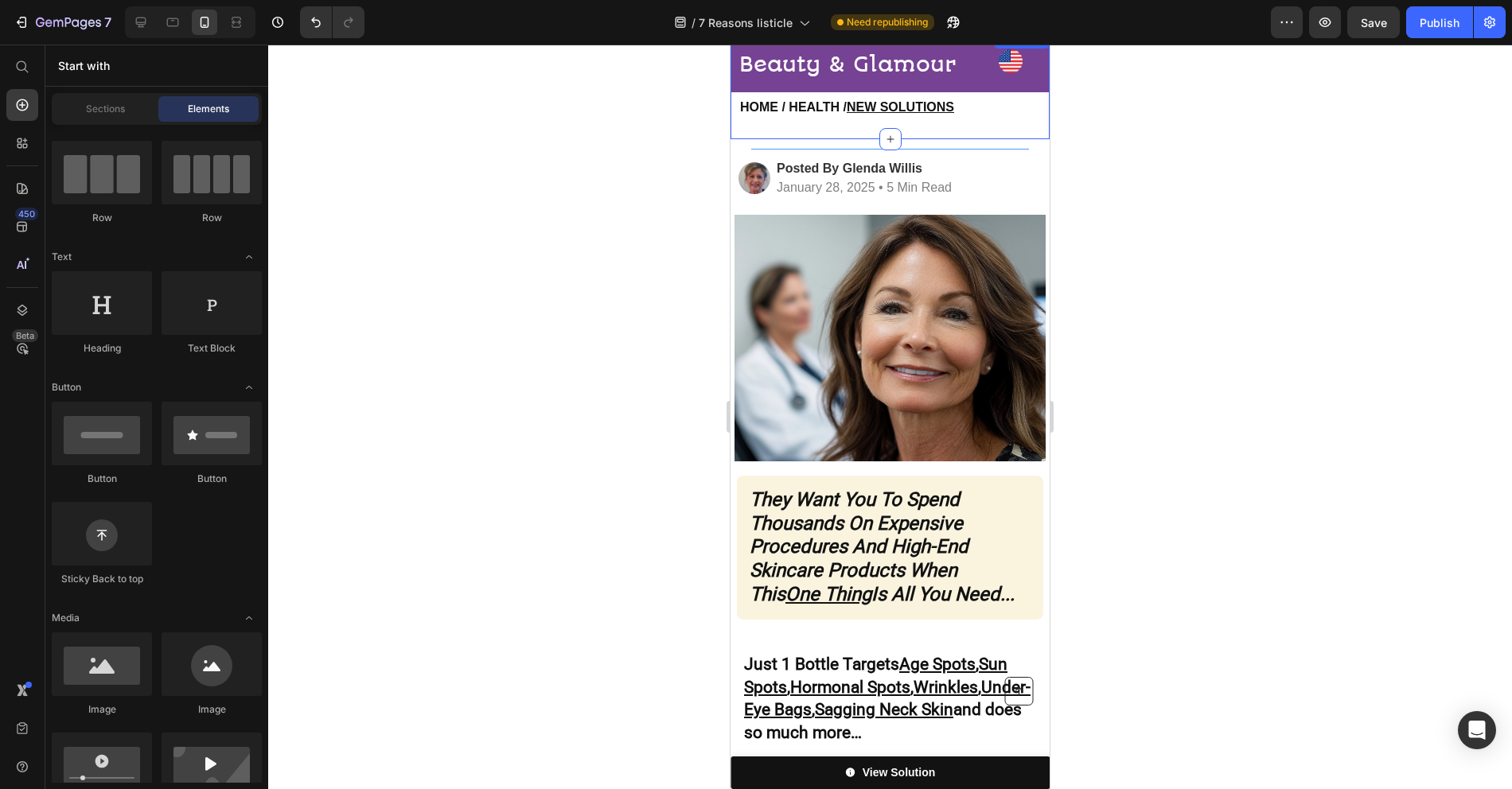 click on "⁠⁠⁠⁠⁠⁠⁠ Beauty & Glamour Heading Image Row Row HOME / HEALTH /  NEW SOLUTIONS Heading" at bounding box center [890, 84] 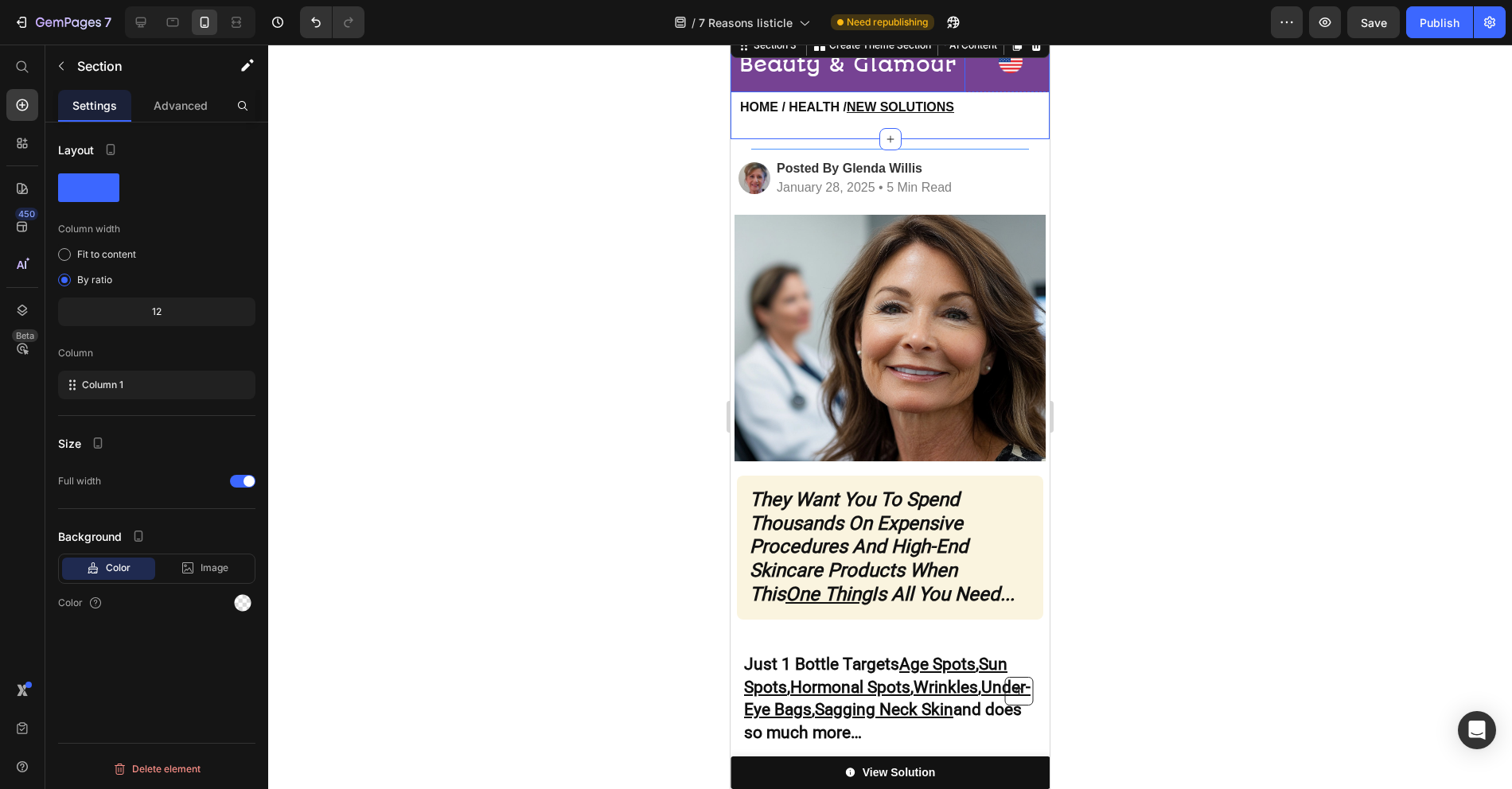 click on "Image" at bounding box center (1011, 60) 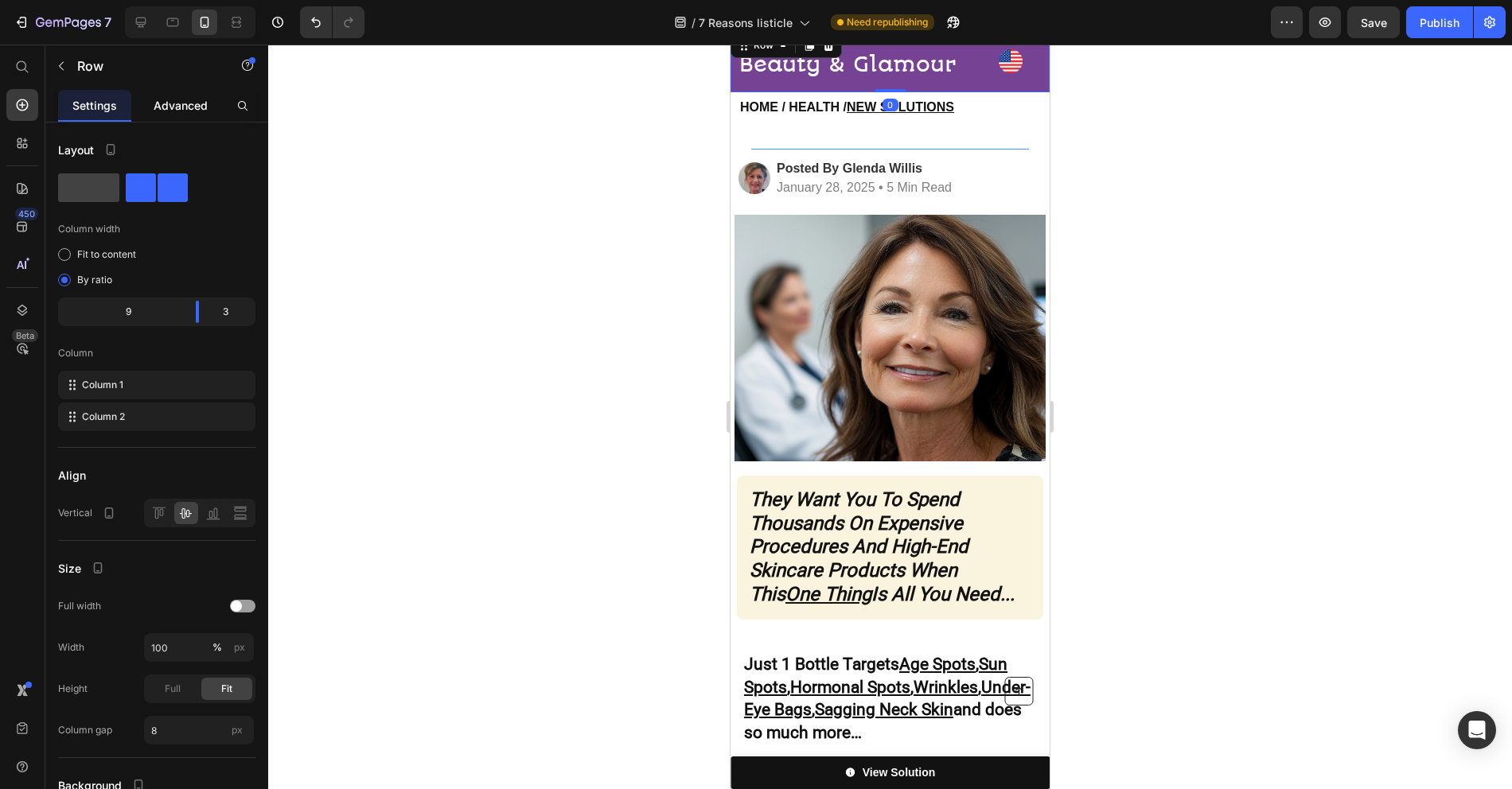 click on "Advanced" 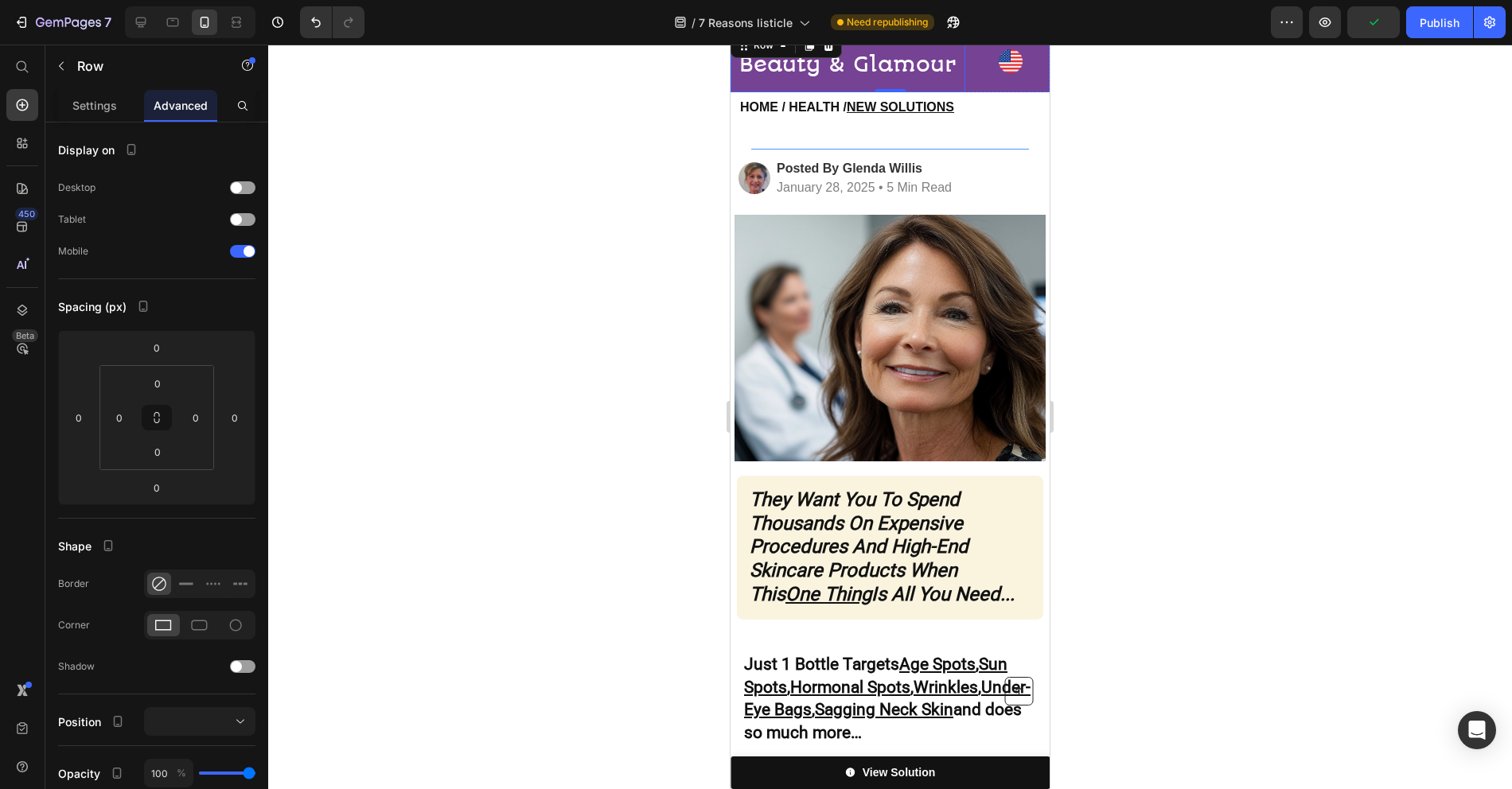 click on "Beauty & Glamour" at bounding box center (848, 64) 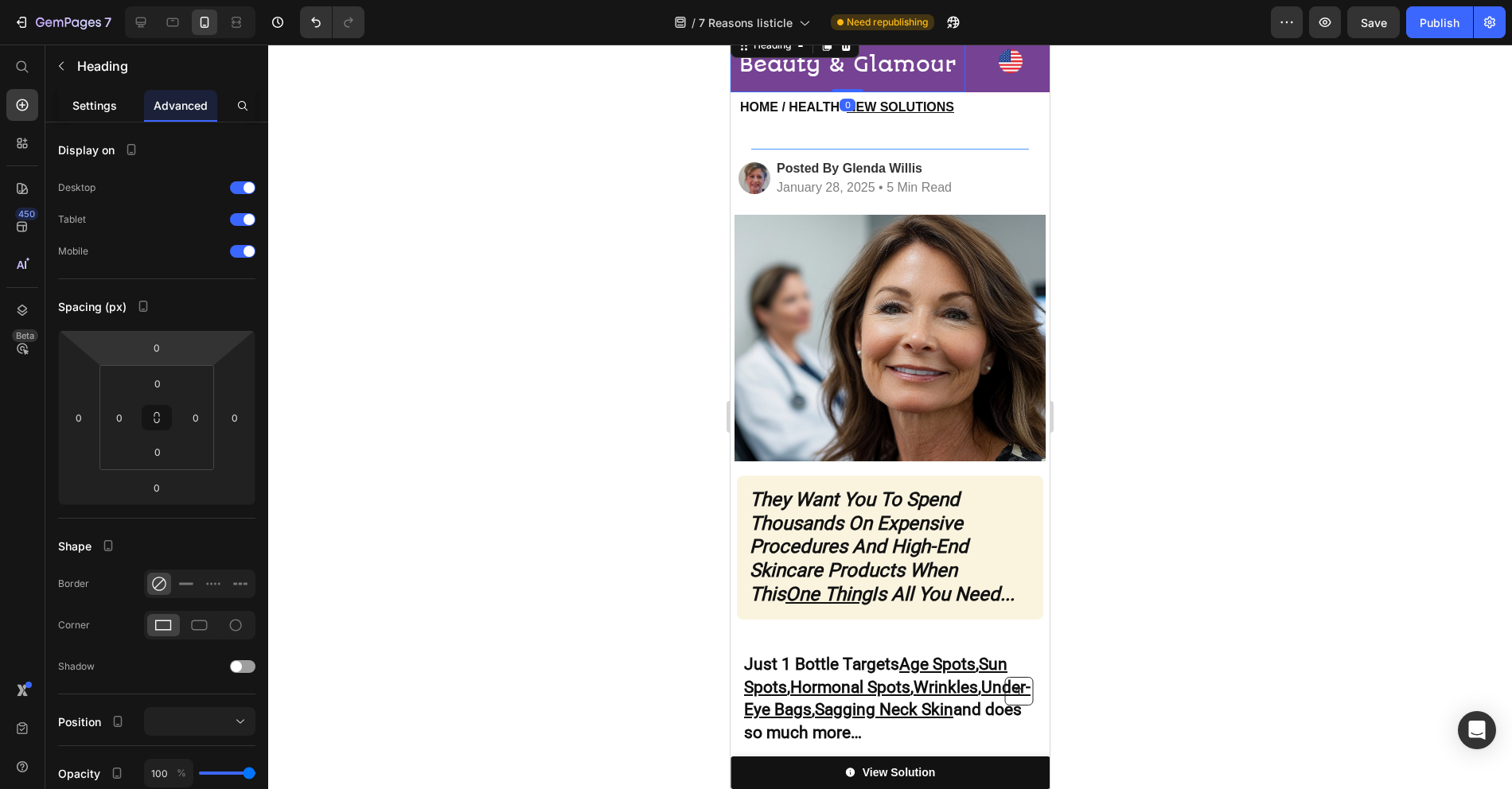 click on "Settings" 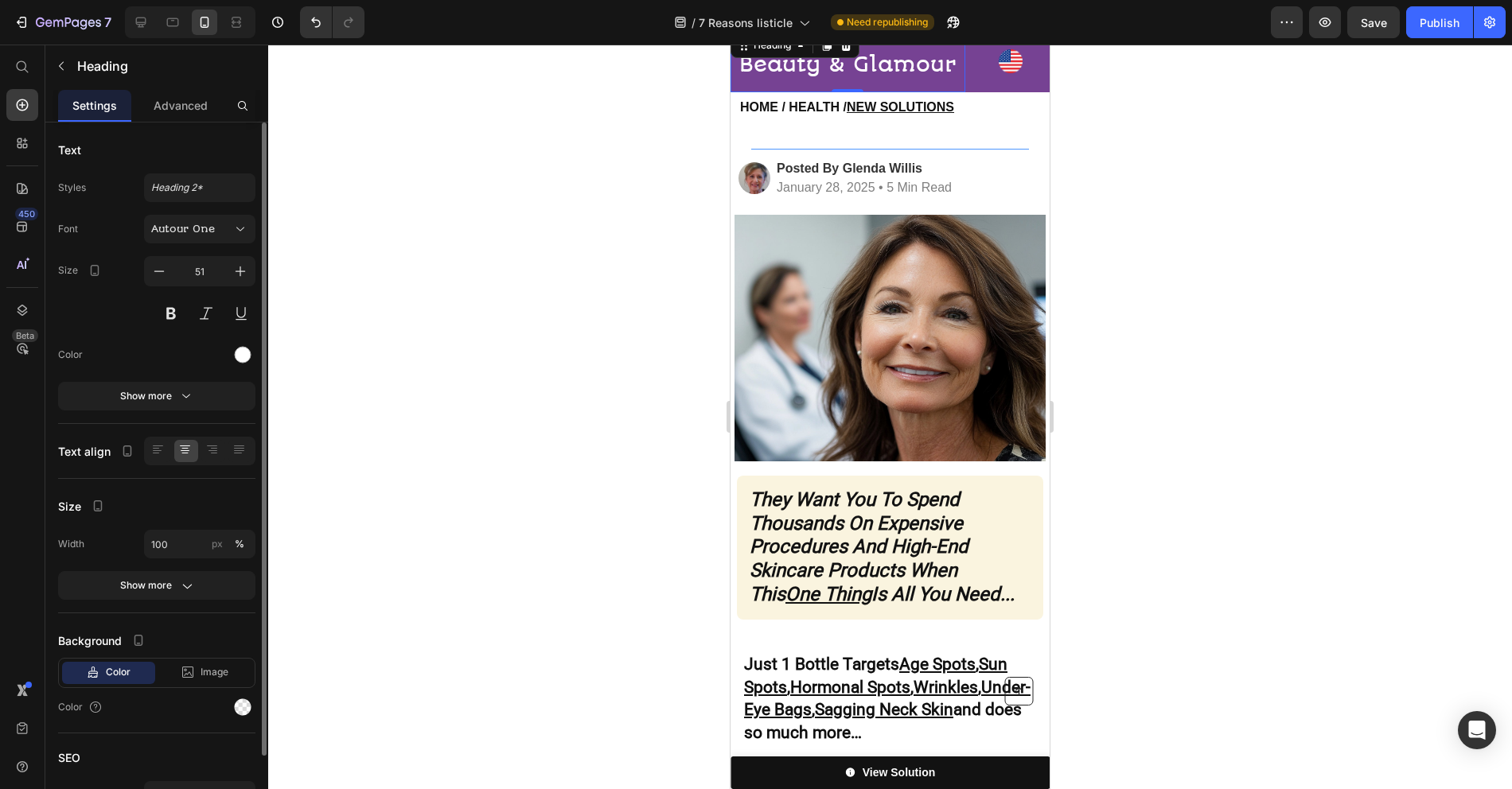 scroll, scrollTop: 89, scrollLeft: 0, axis: vertical 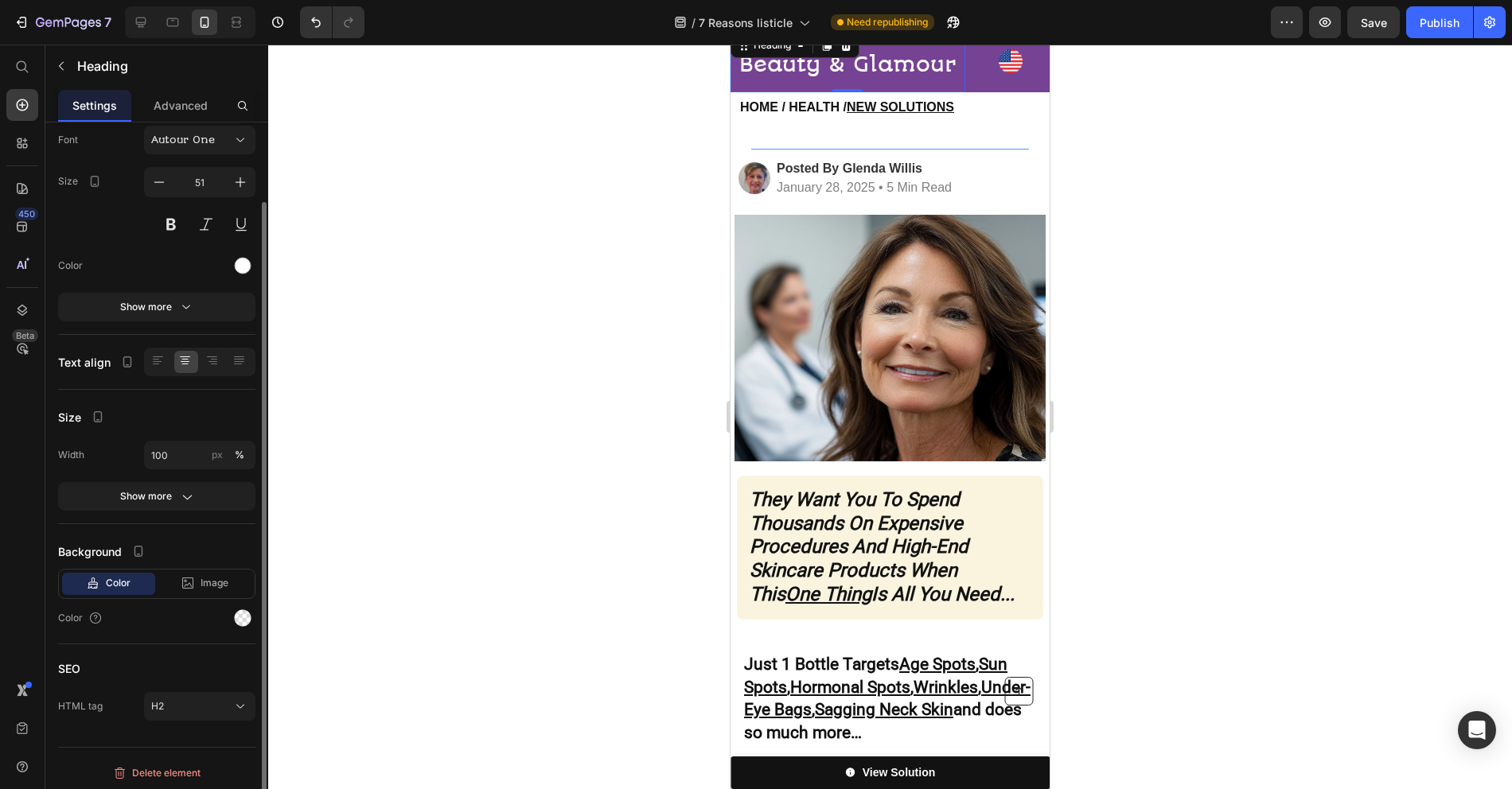 click on "Size Width 100 px % Show more" 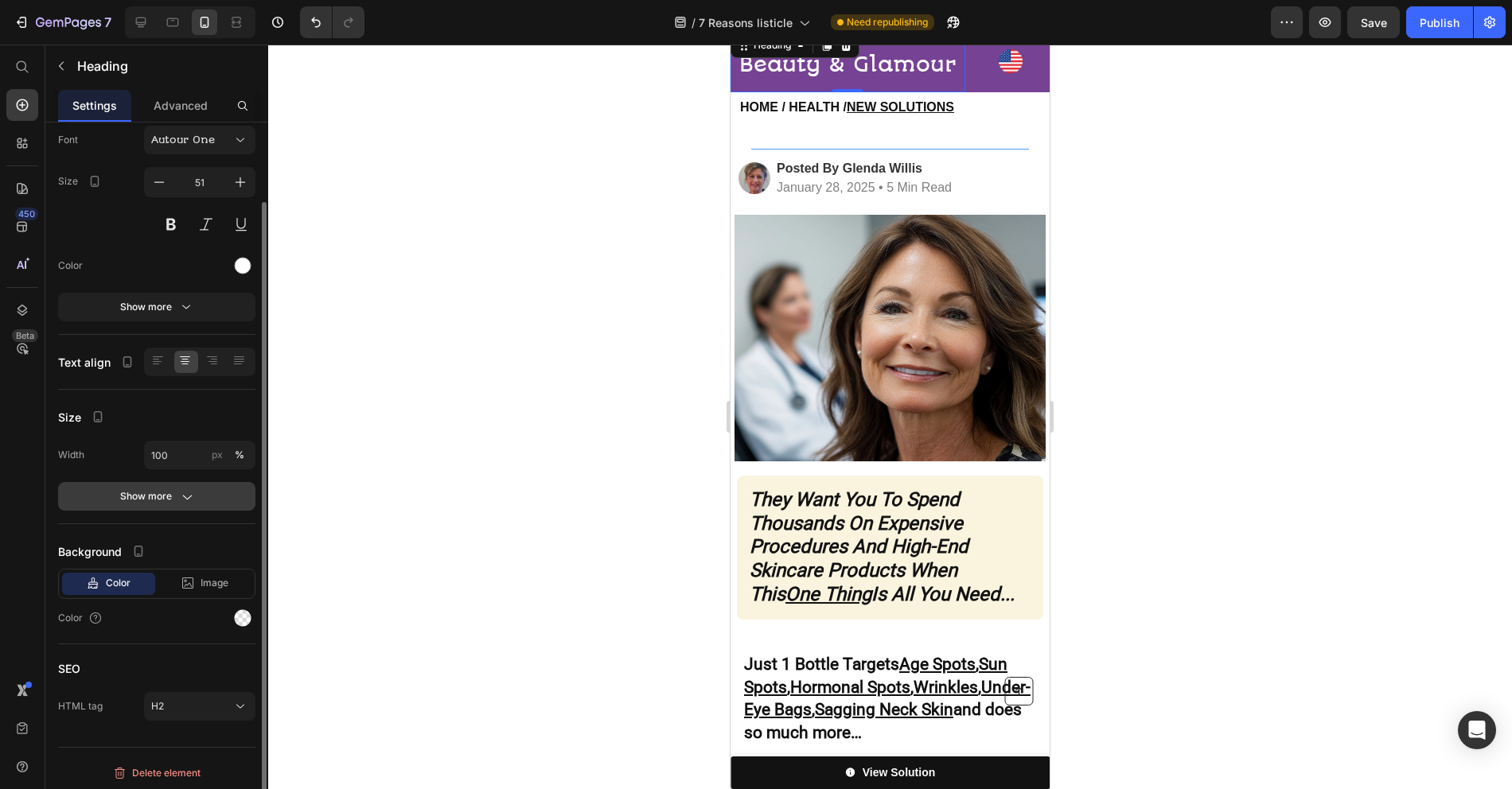 click 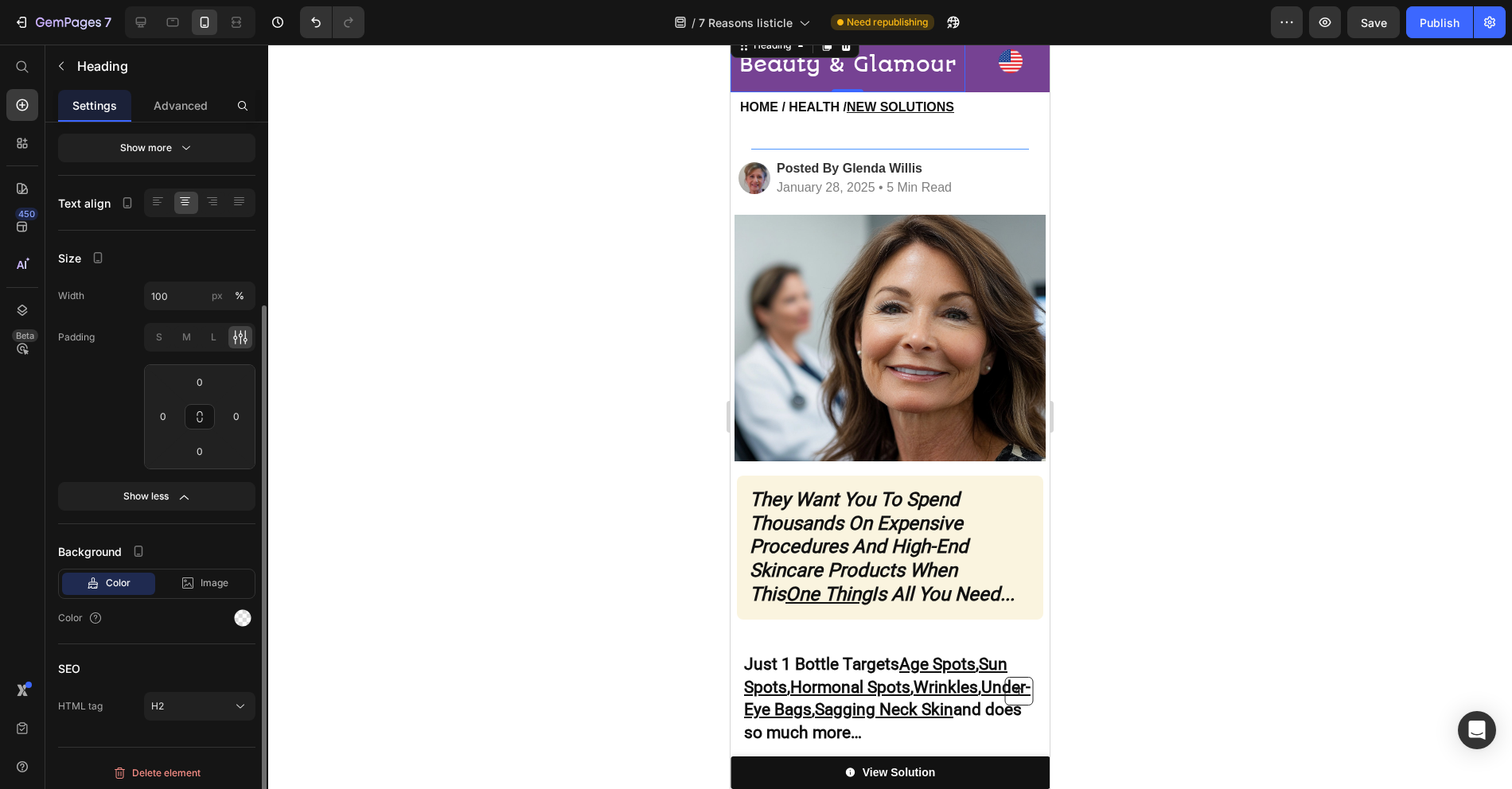 scroll, scrollTop: 0, scrollLeft: 0, axis: both 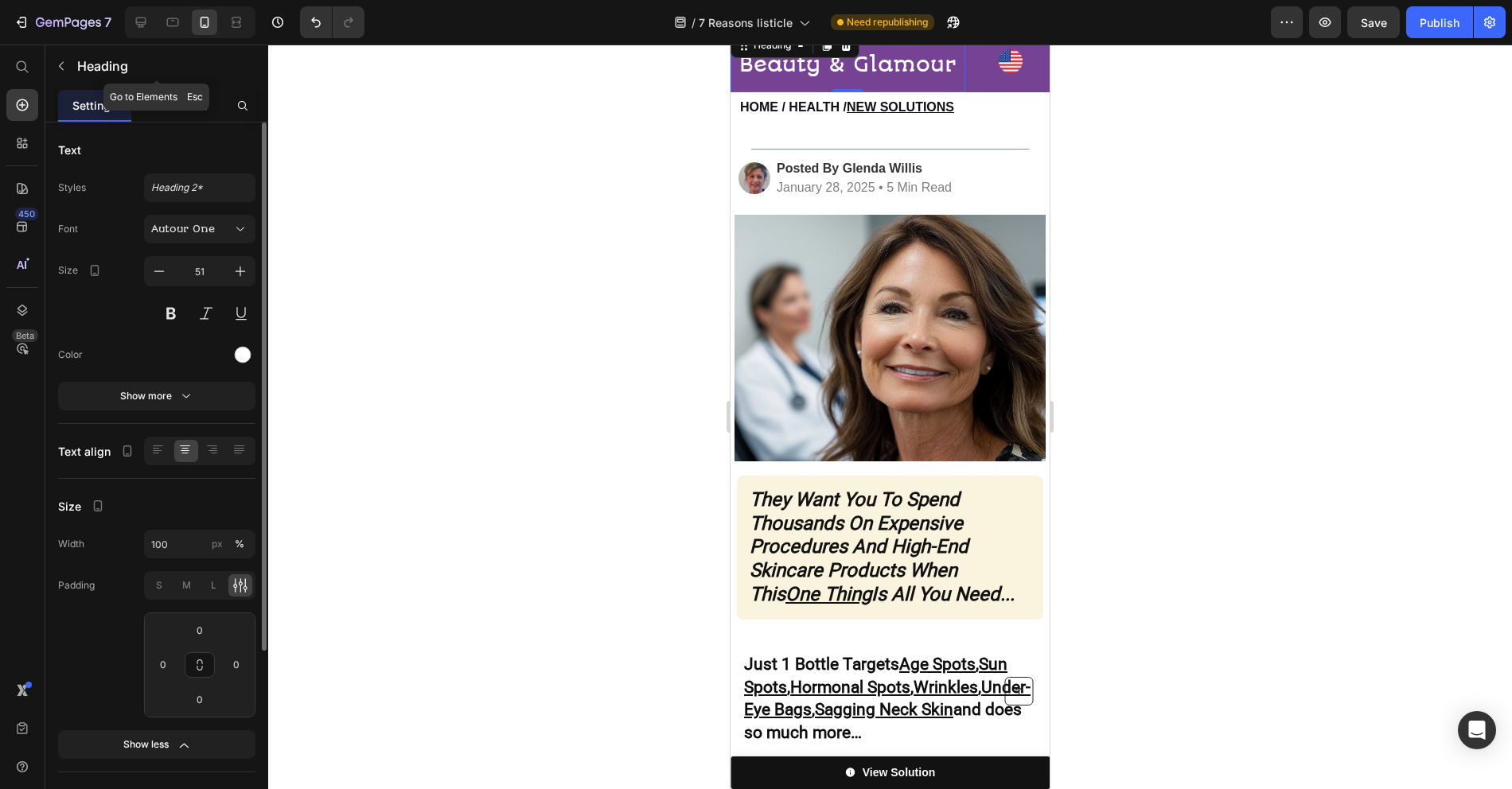 click on "Advanced" 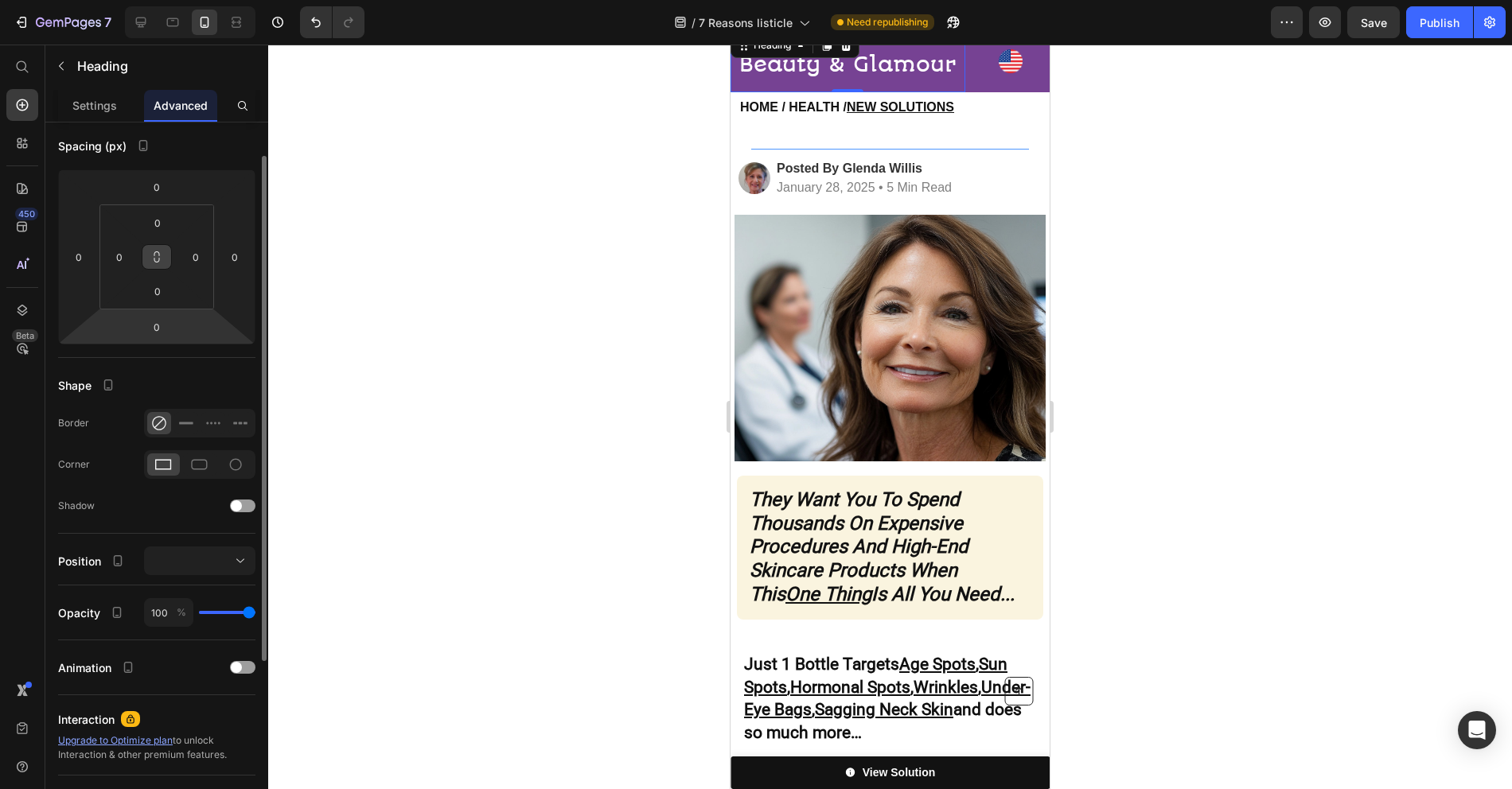 scroll, scrollTop: 0, scrollLeft: 0, axis: both 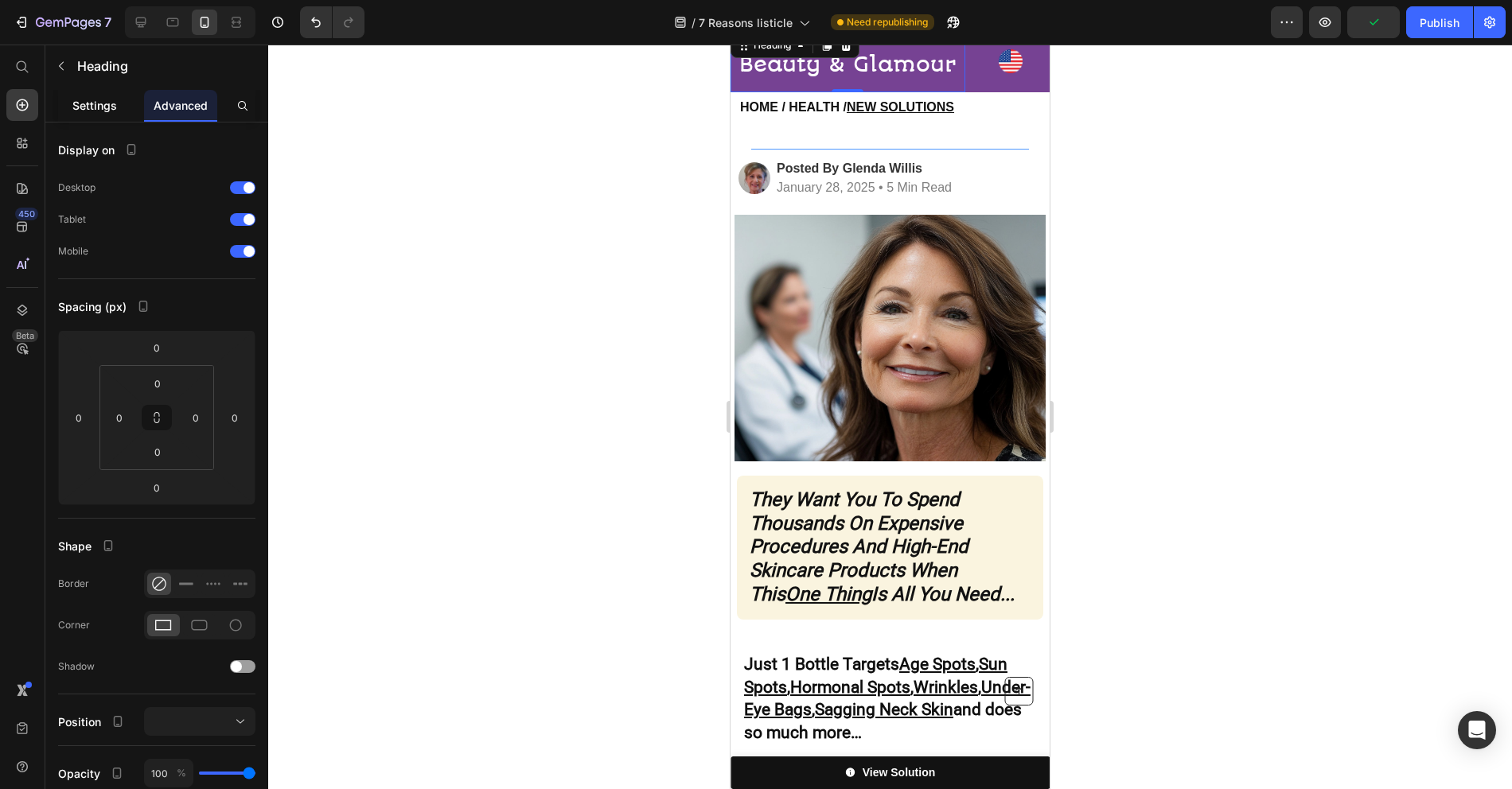 click on "Settings" at bounding box center (95, 105) 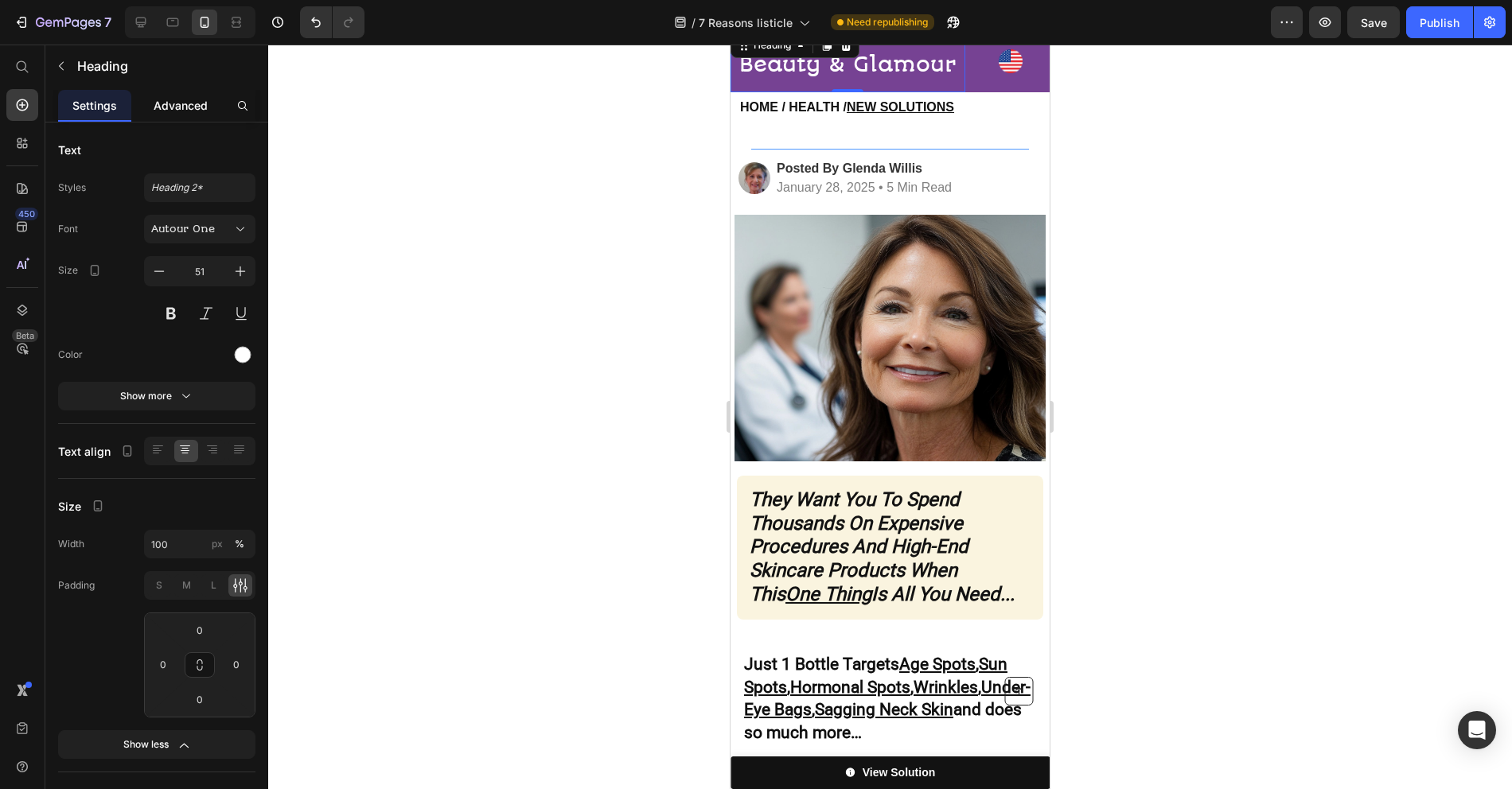 click on "Advanced" 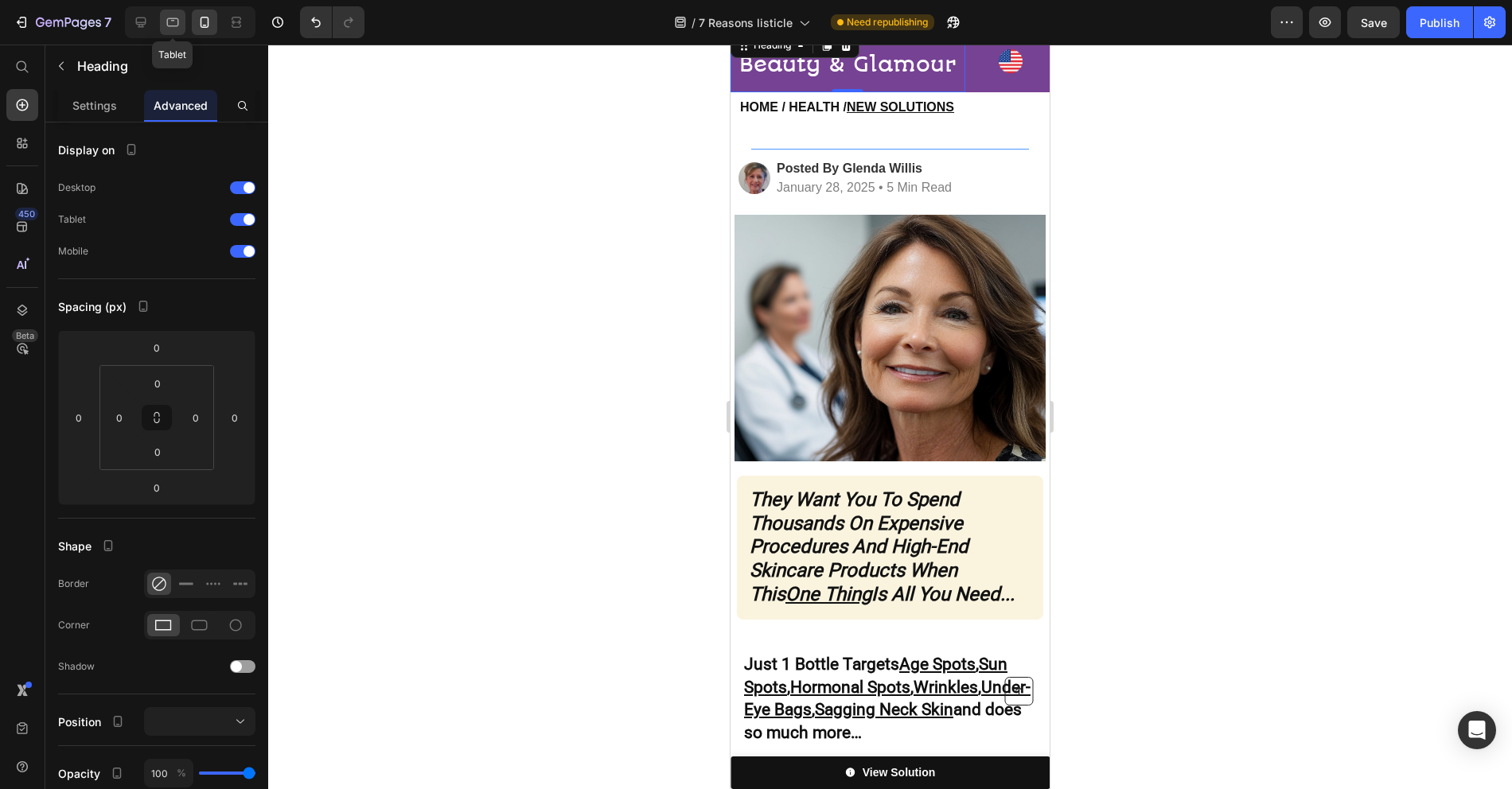 click 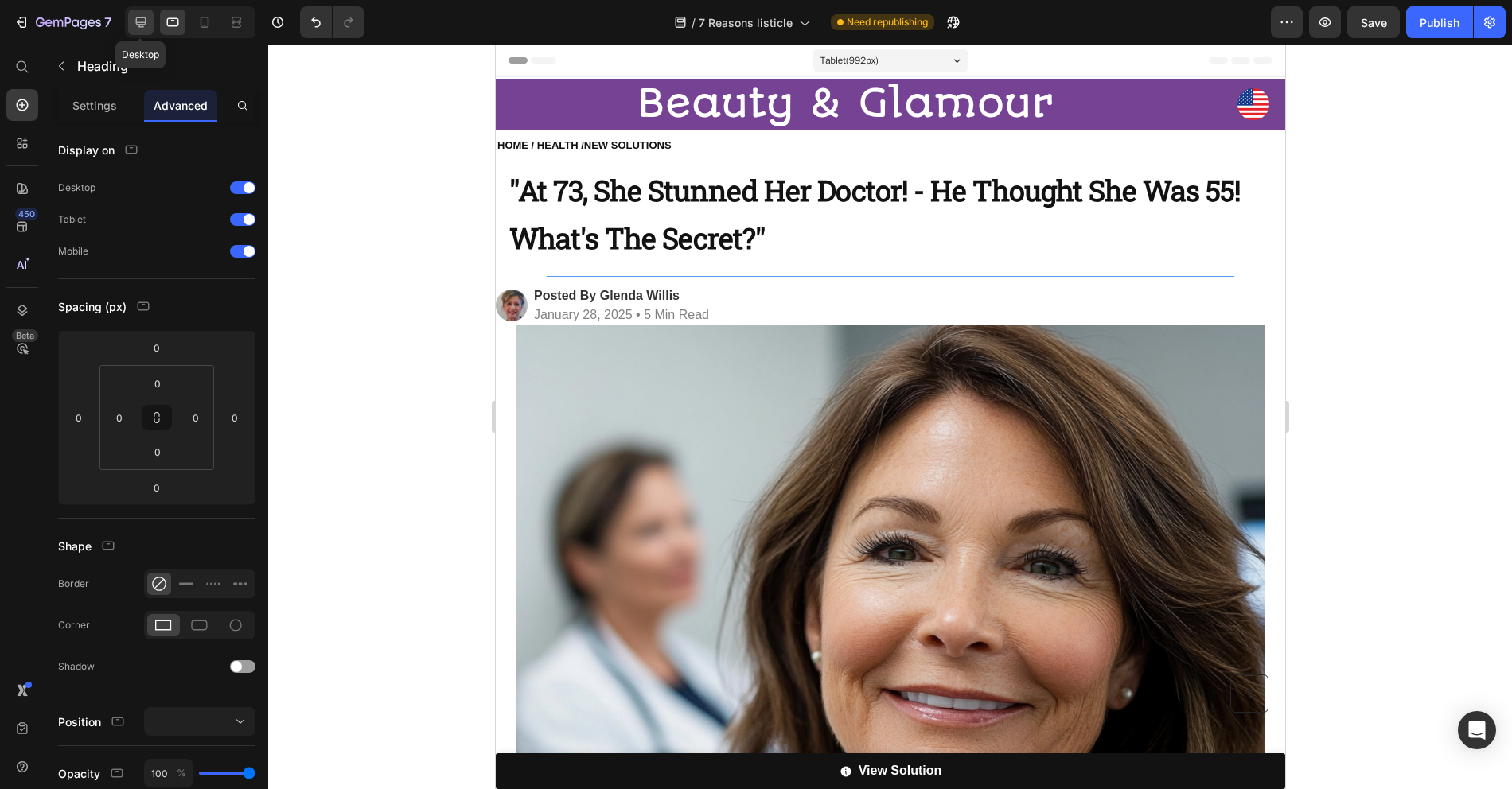 click 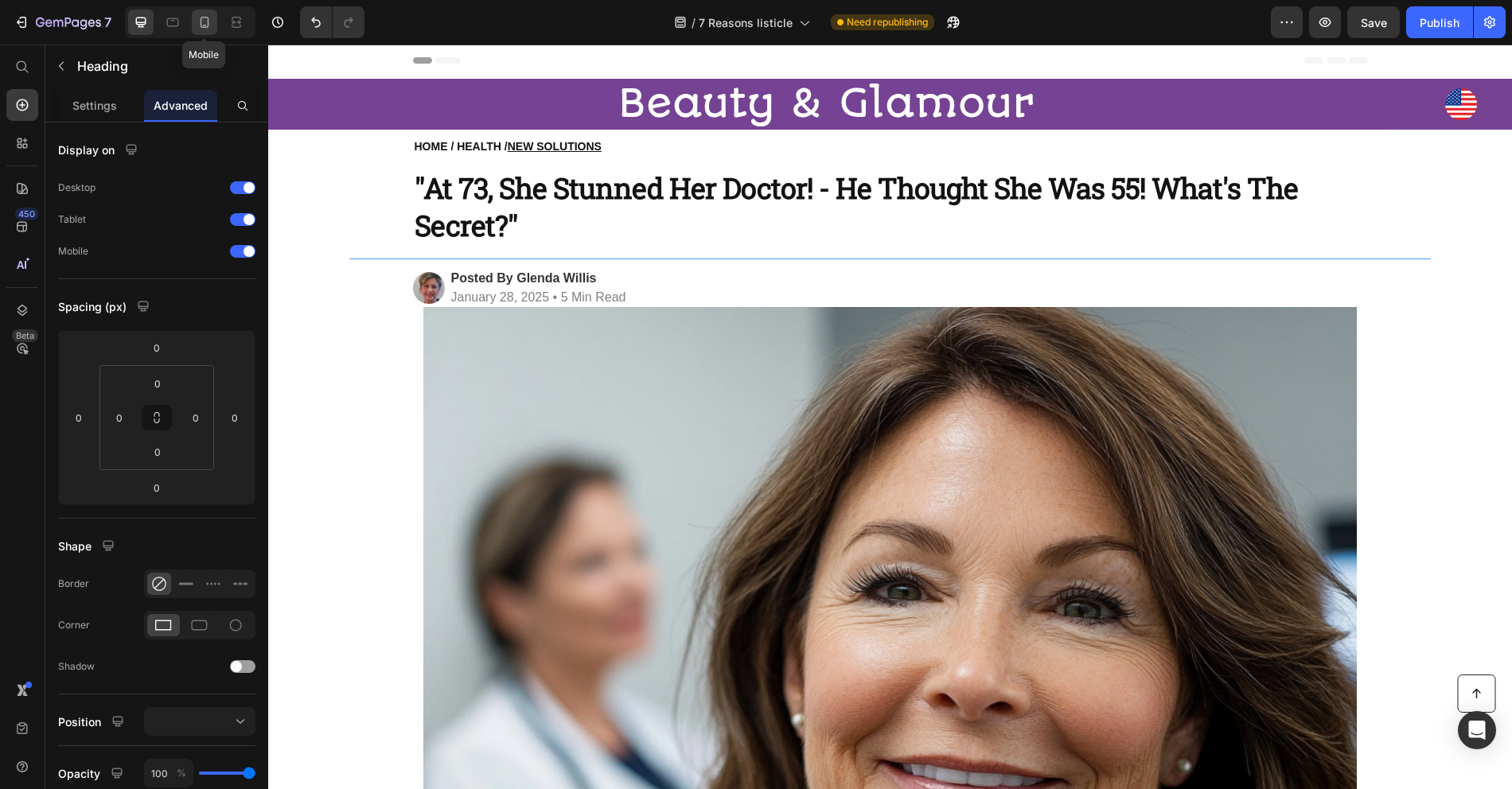 click 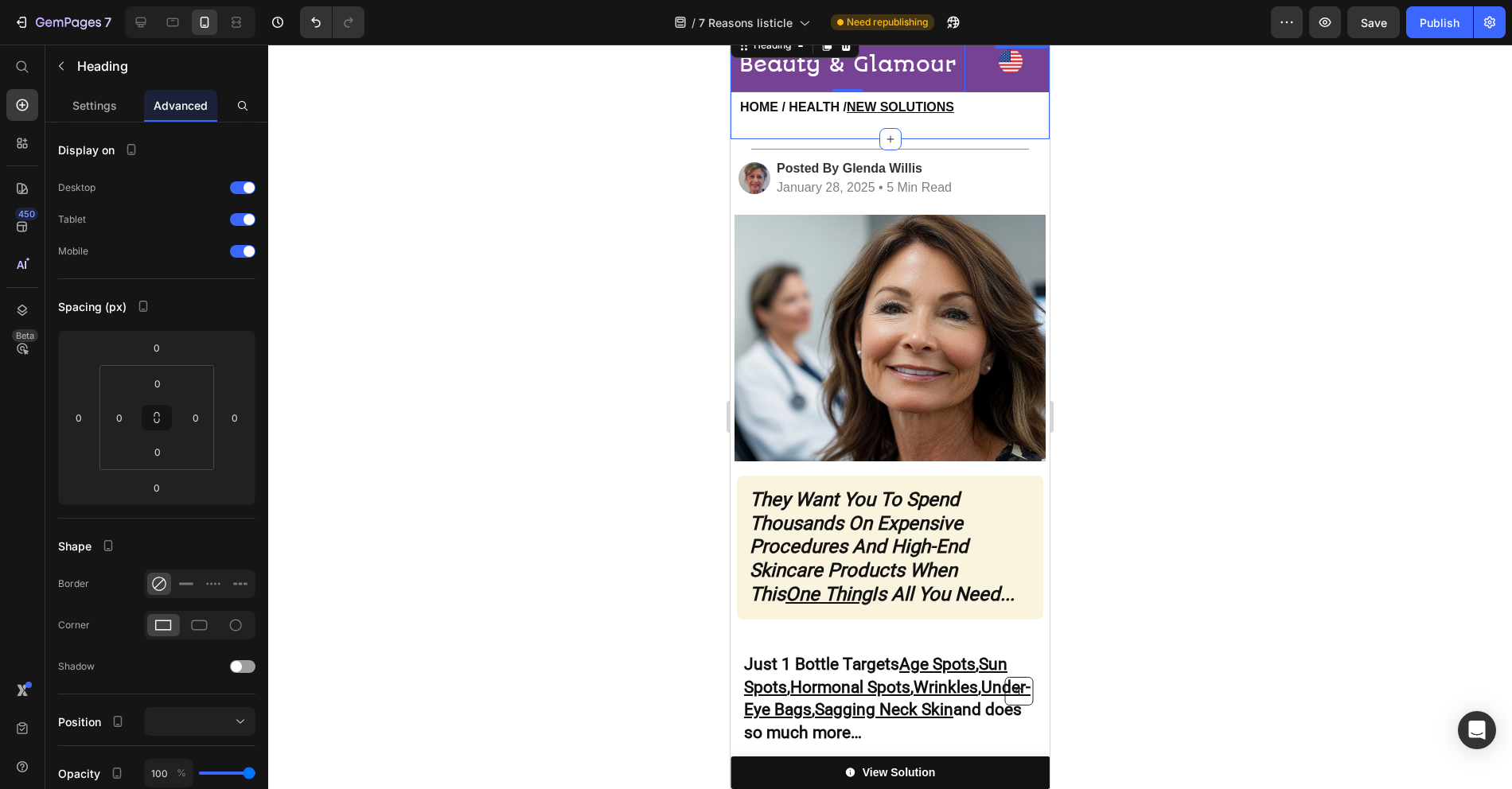 click on "Image" at bounding box center [1011, 60] 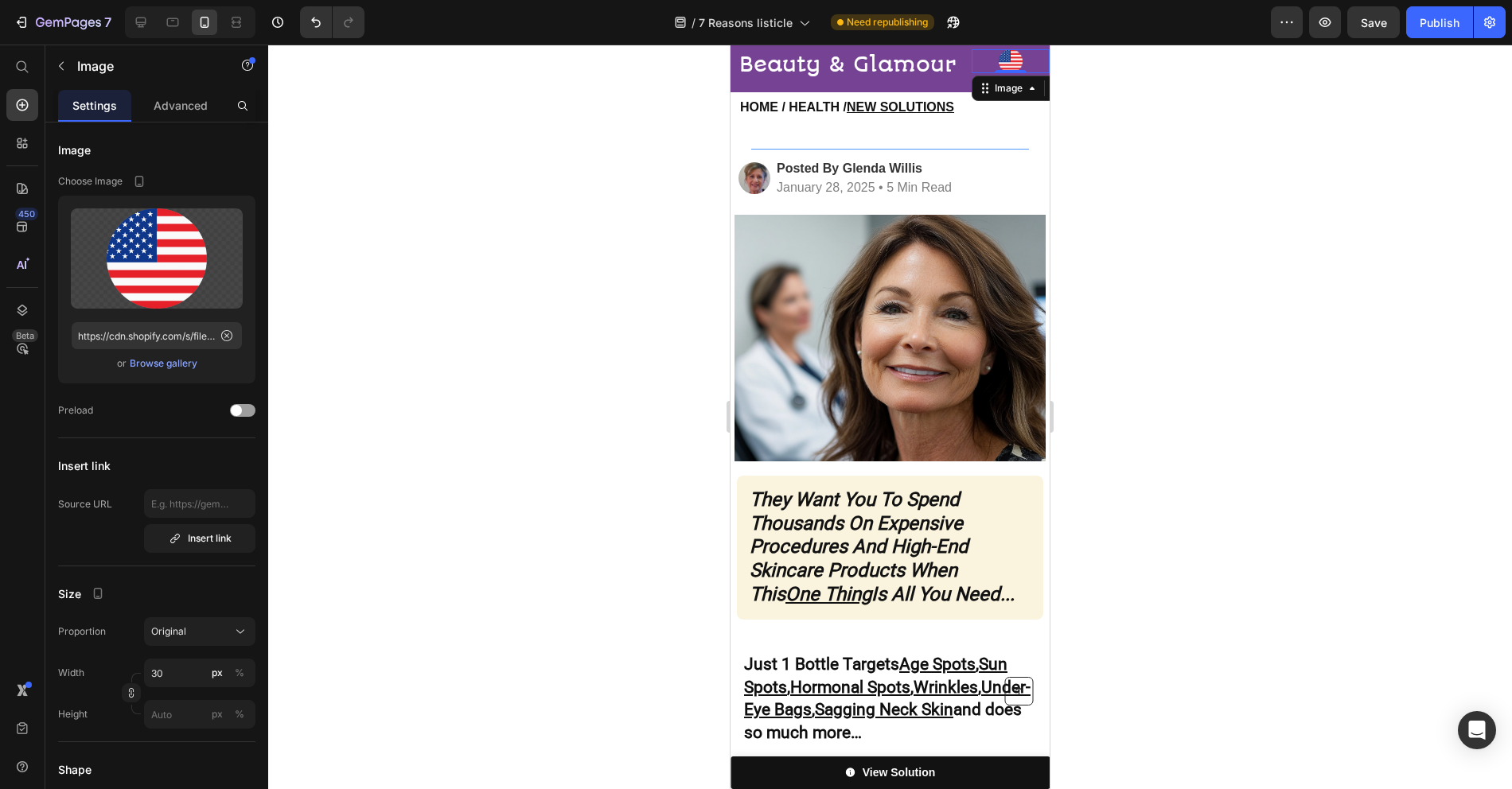 click at bounding box center (1011, 61) 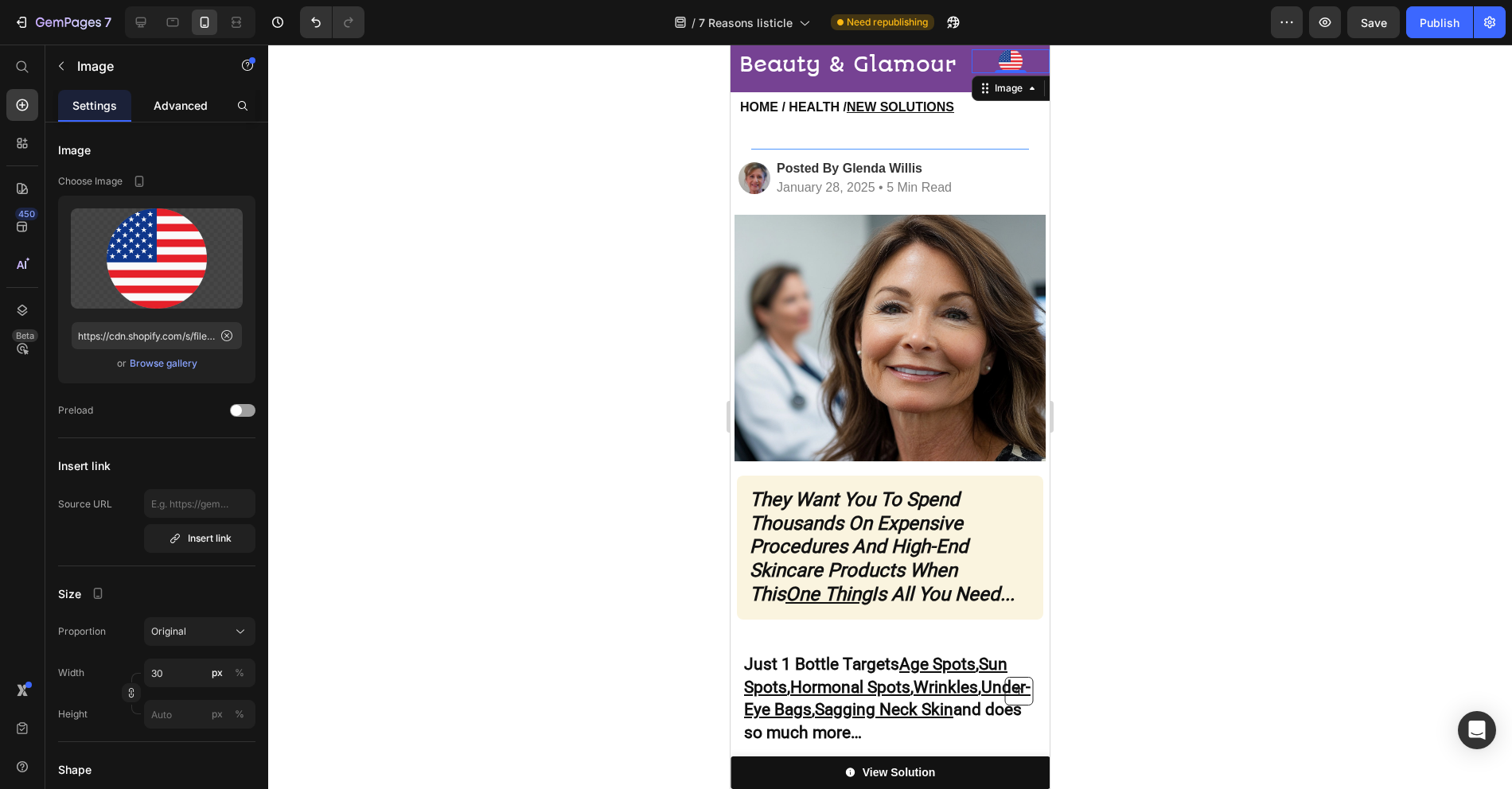 click on "Advanced" at bounding box center (181, 105) 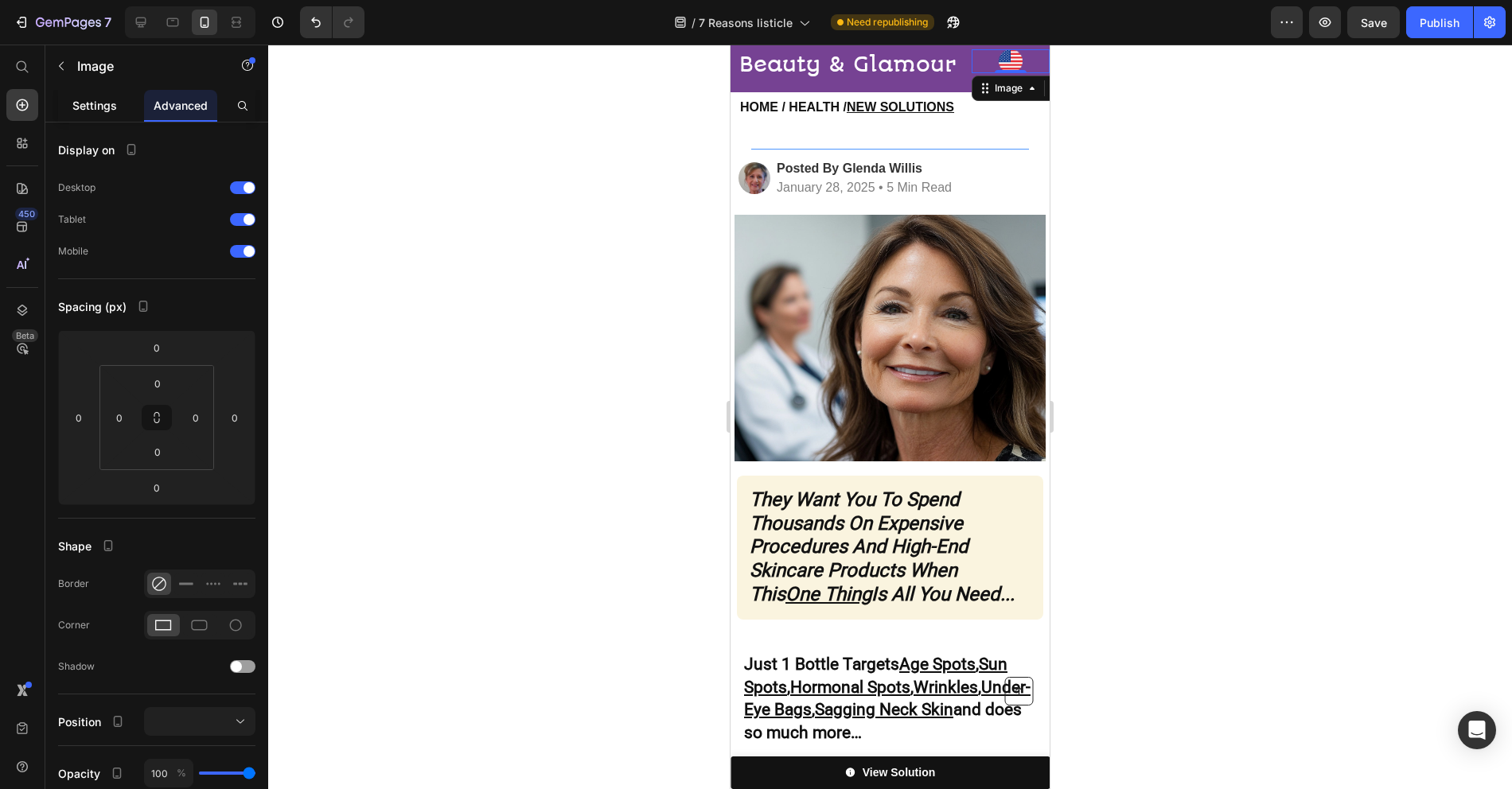 click on "Settings" 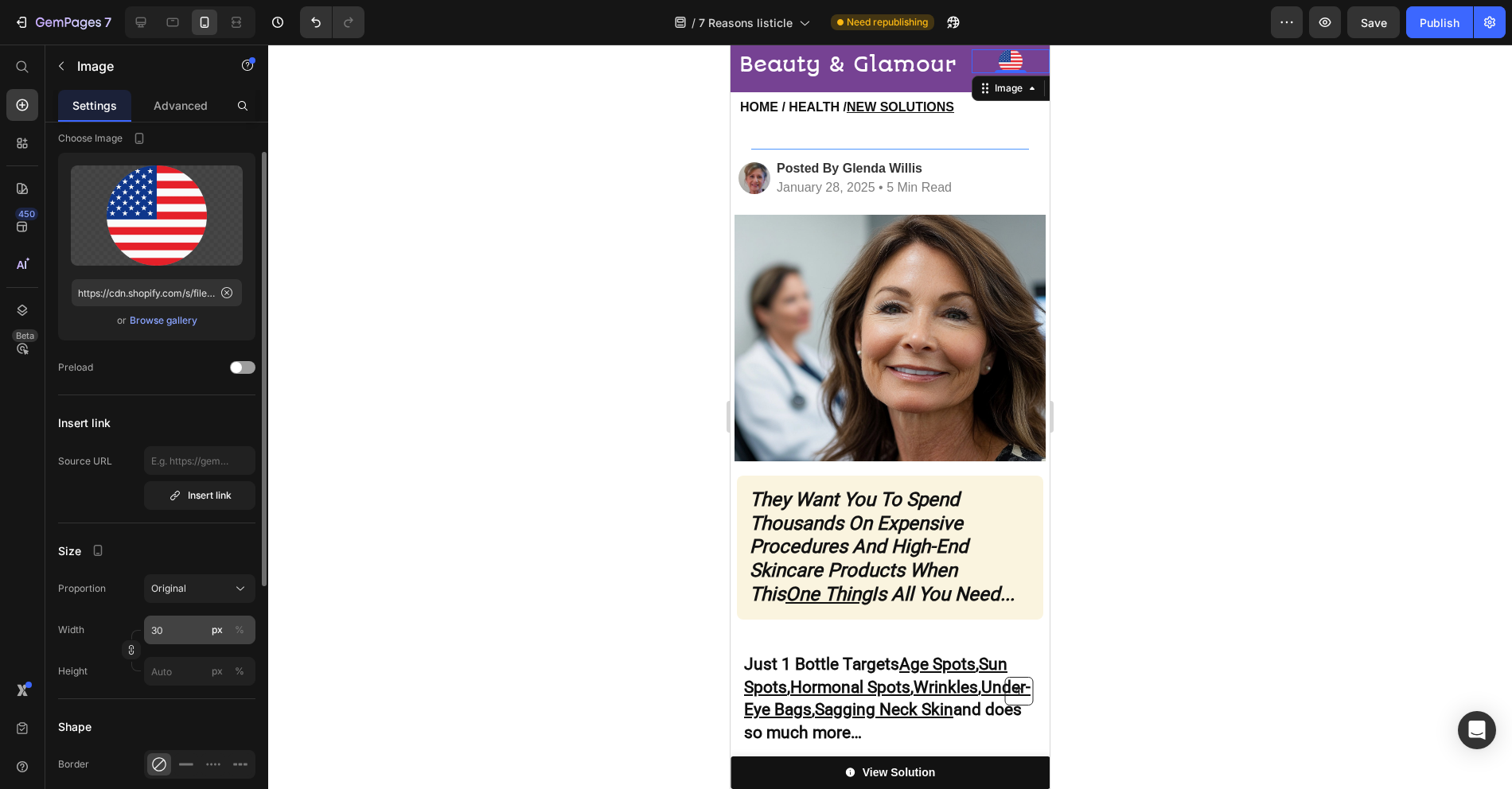 scroll, scrollTop: 48, scrollLeft: 0, axis: vertical 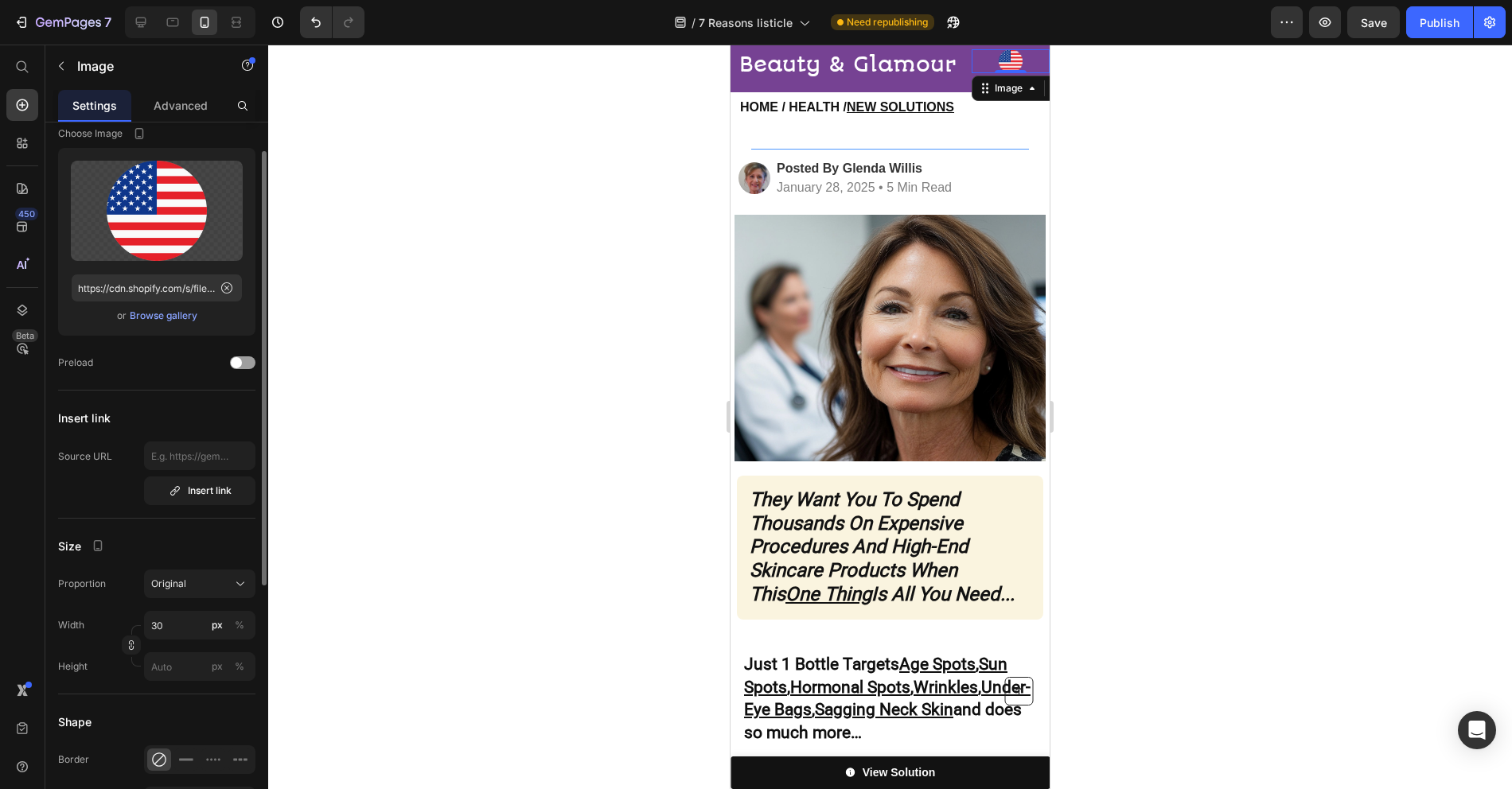 click on "Width 30 px % Height px %" 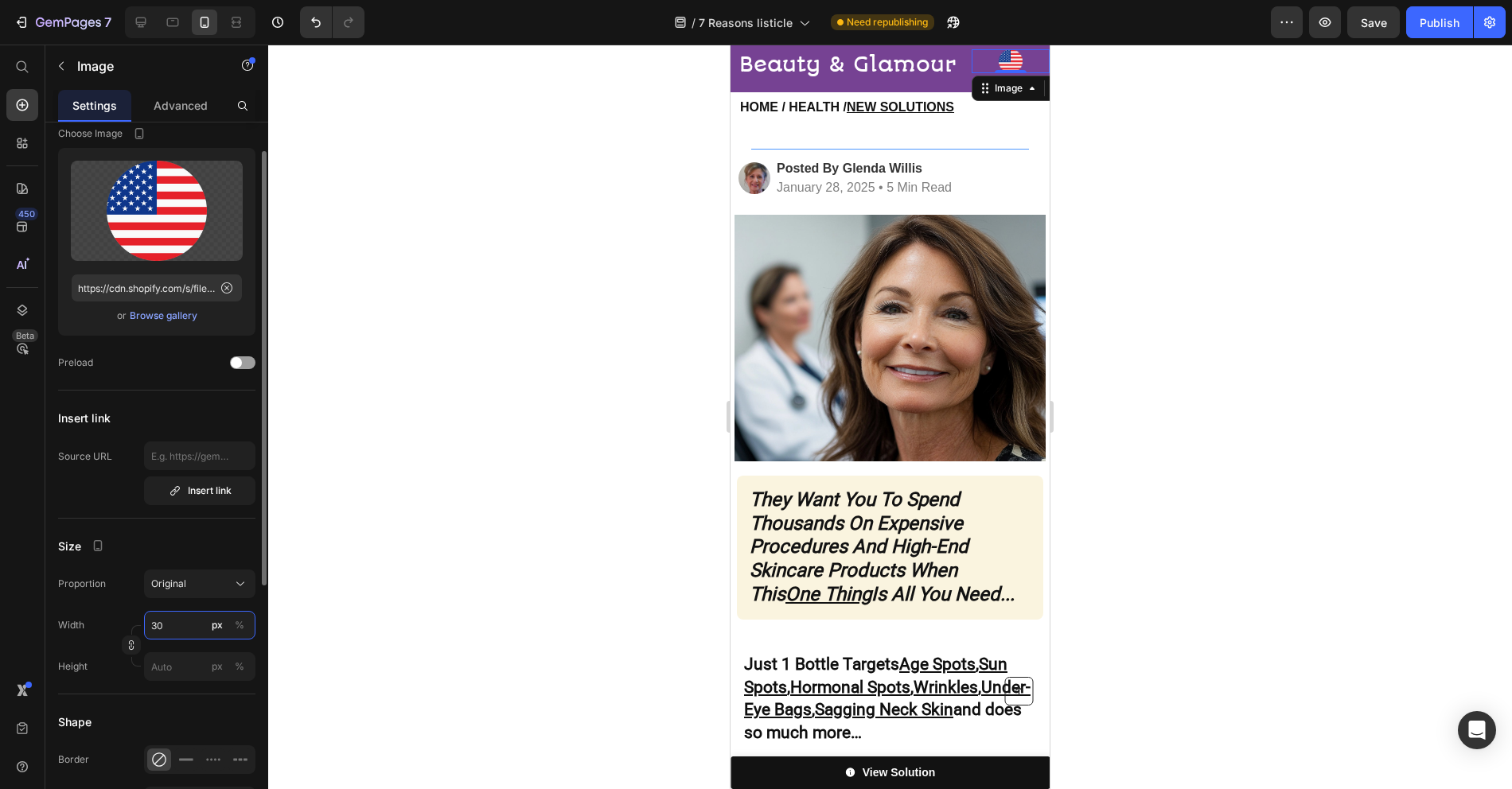 click on "30" at bounding box center [200, 625] 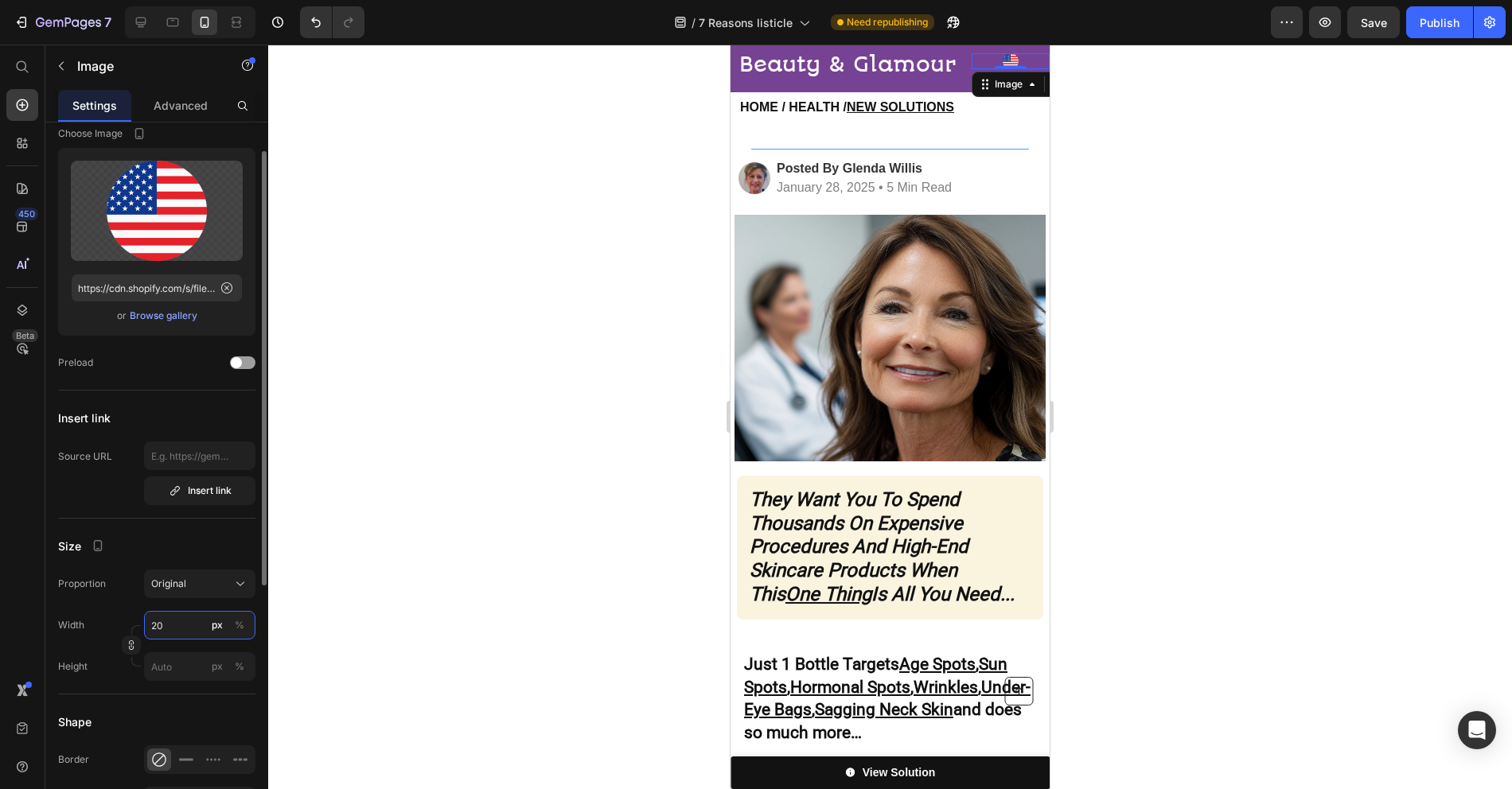 type on "2" 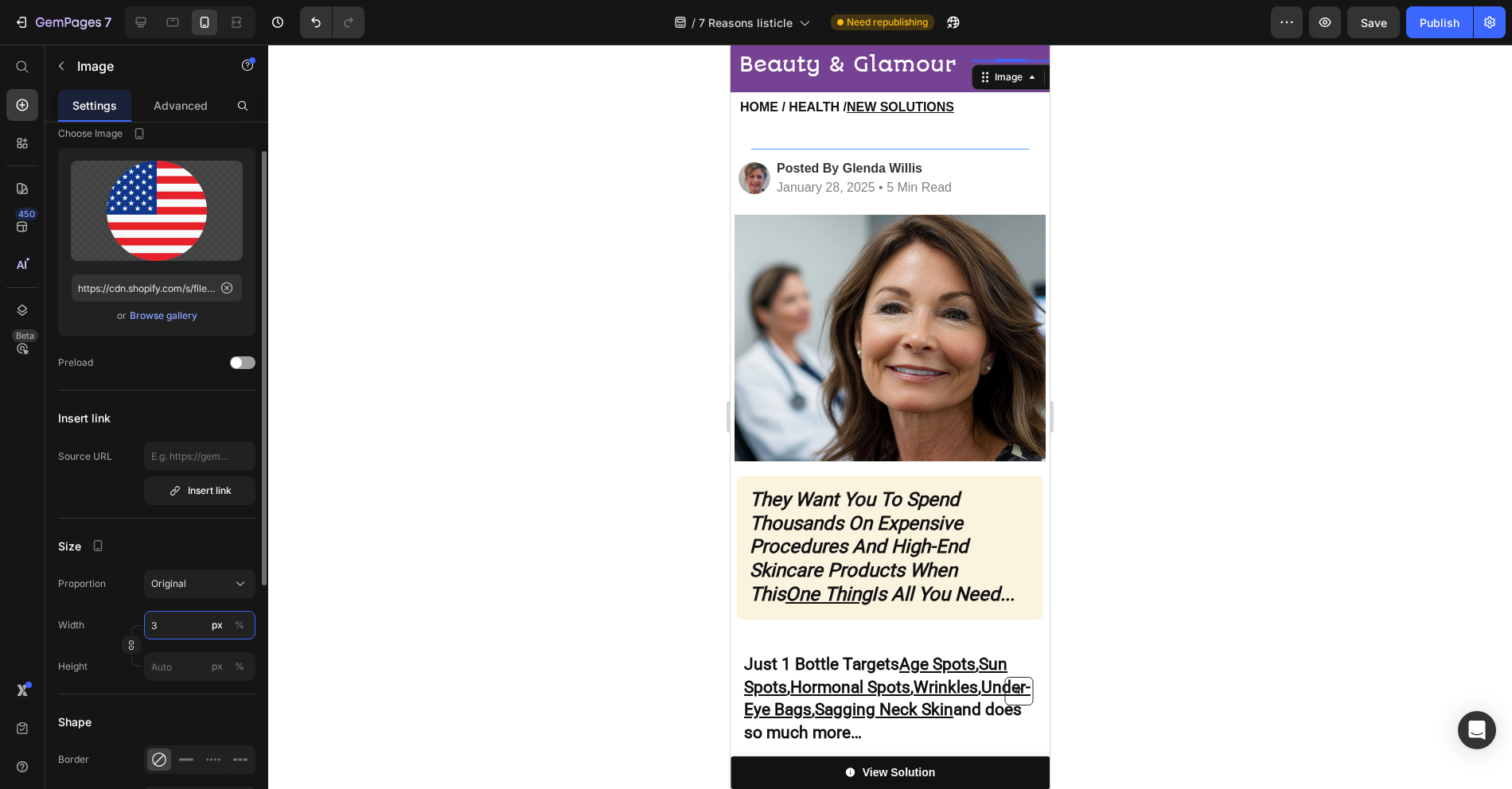type on "30" 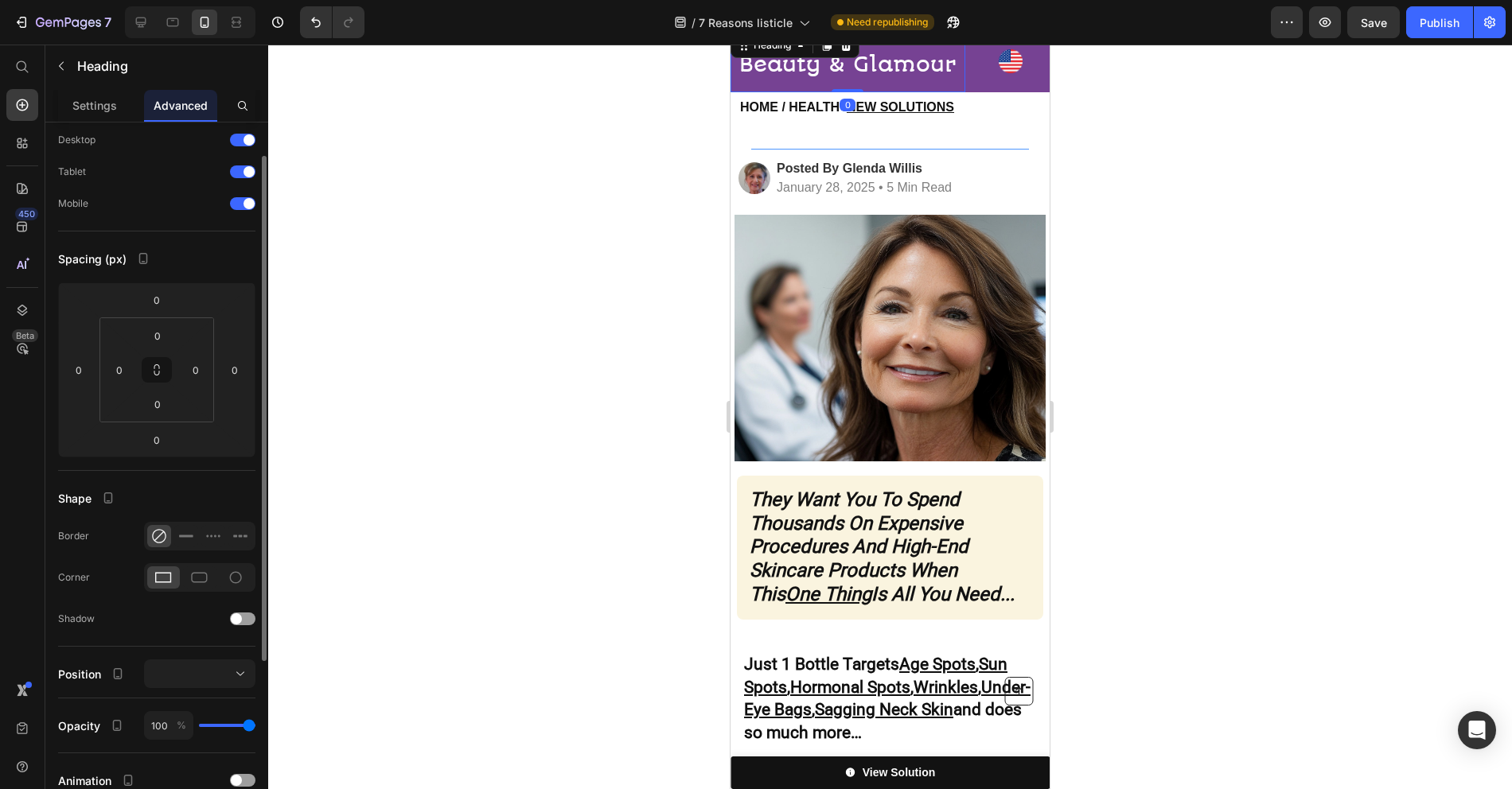 click on "⁠⁠⁠⁠⁠⁠⁠ Beauty & Glamour" at bounding box center [848, 60] 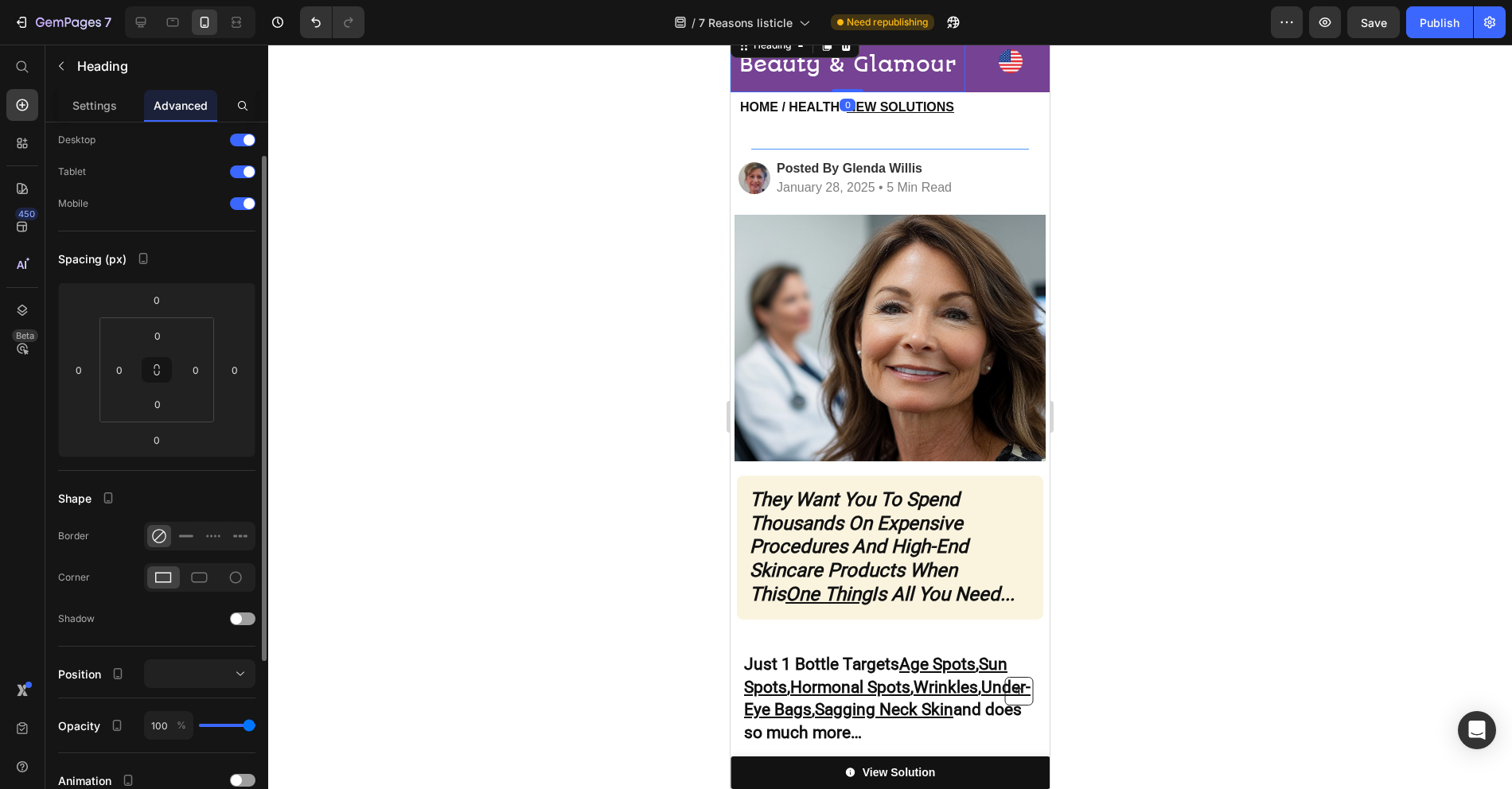 scroll, scrollTop: 0, scrollLeft: 0, axis: both 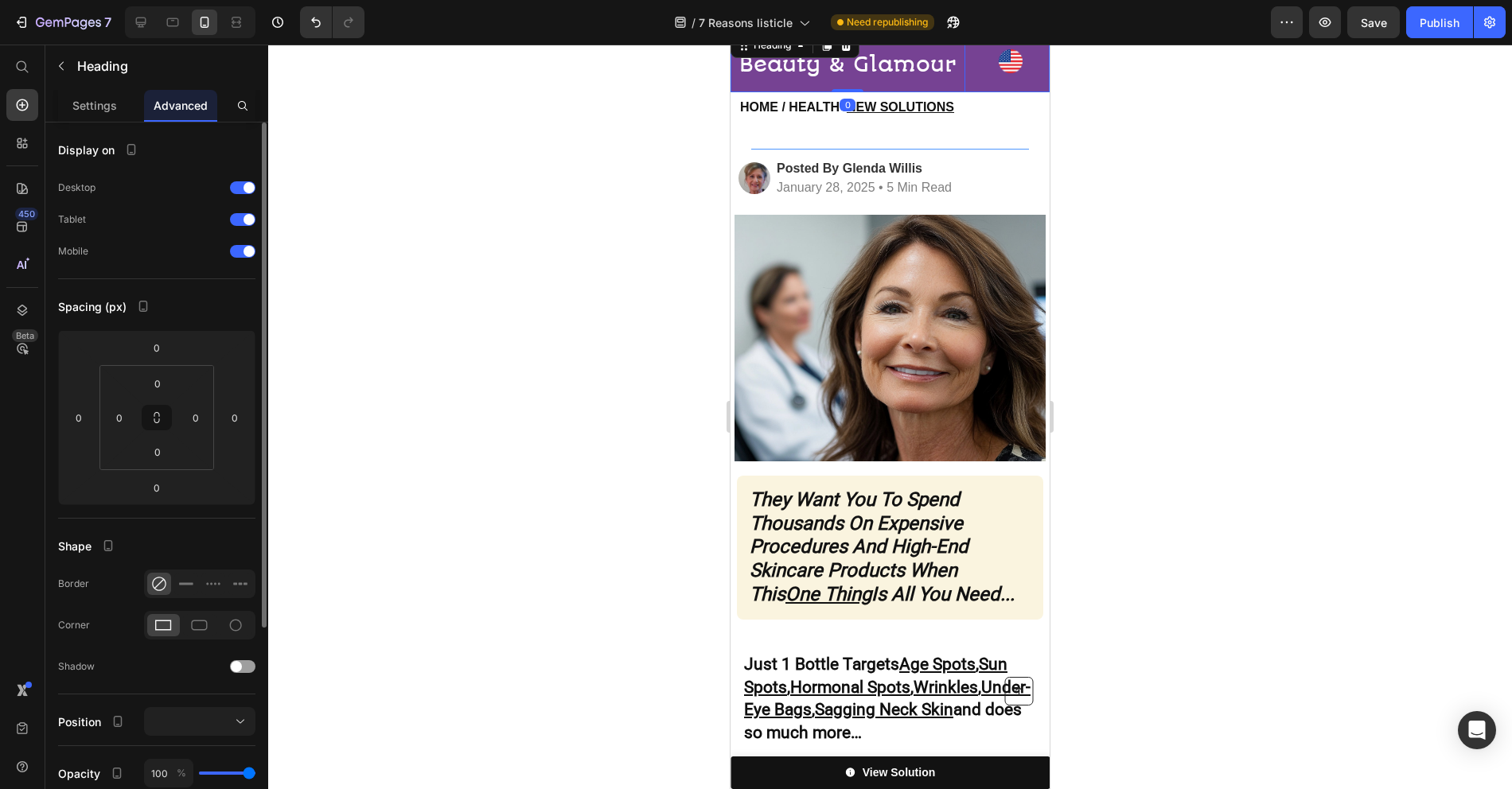click on "Image" at bounding box center [1011, 60] 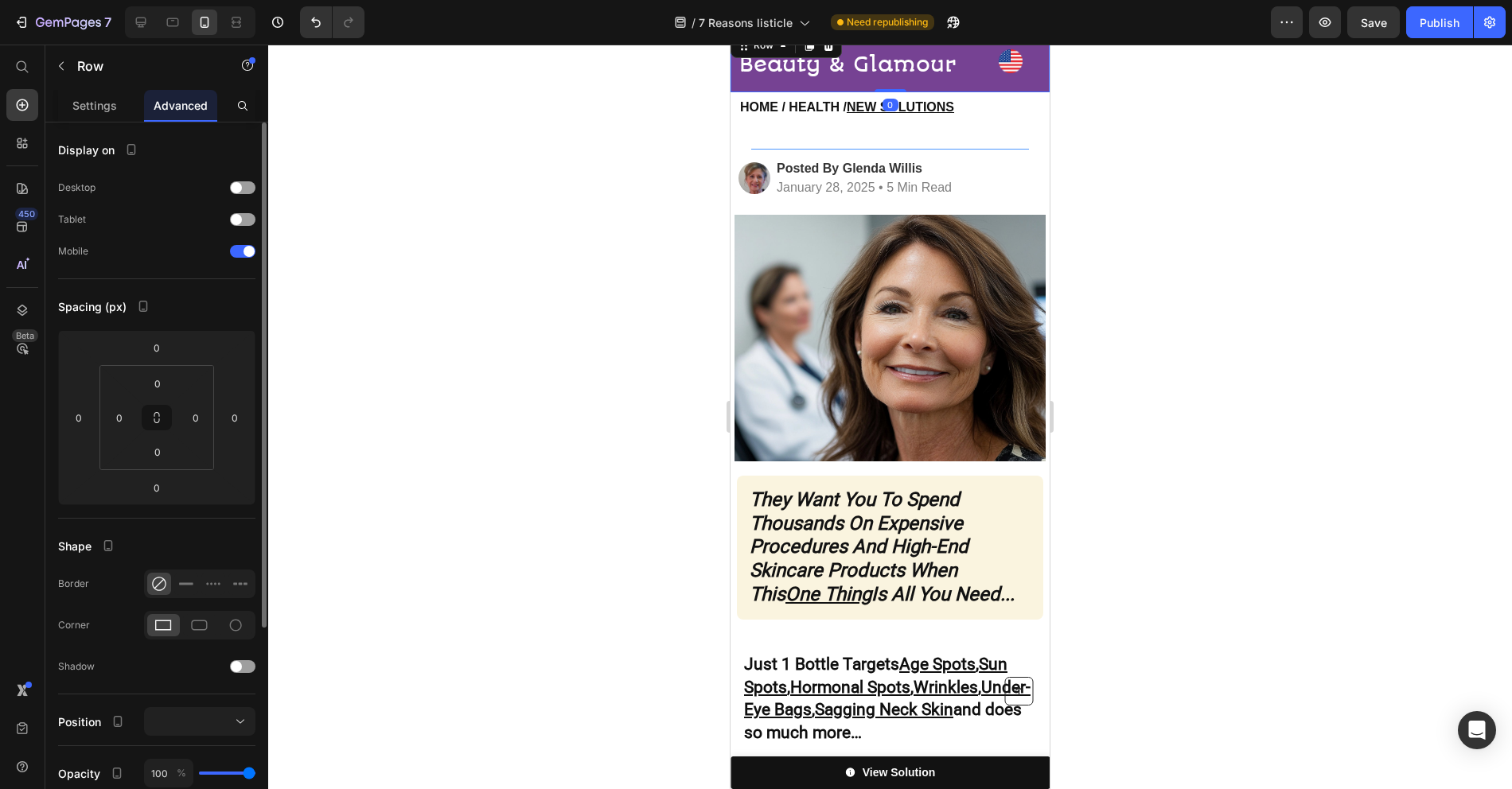 click at bounding box center [1011, 61] 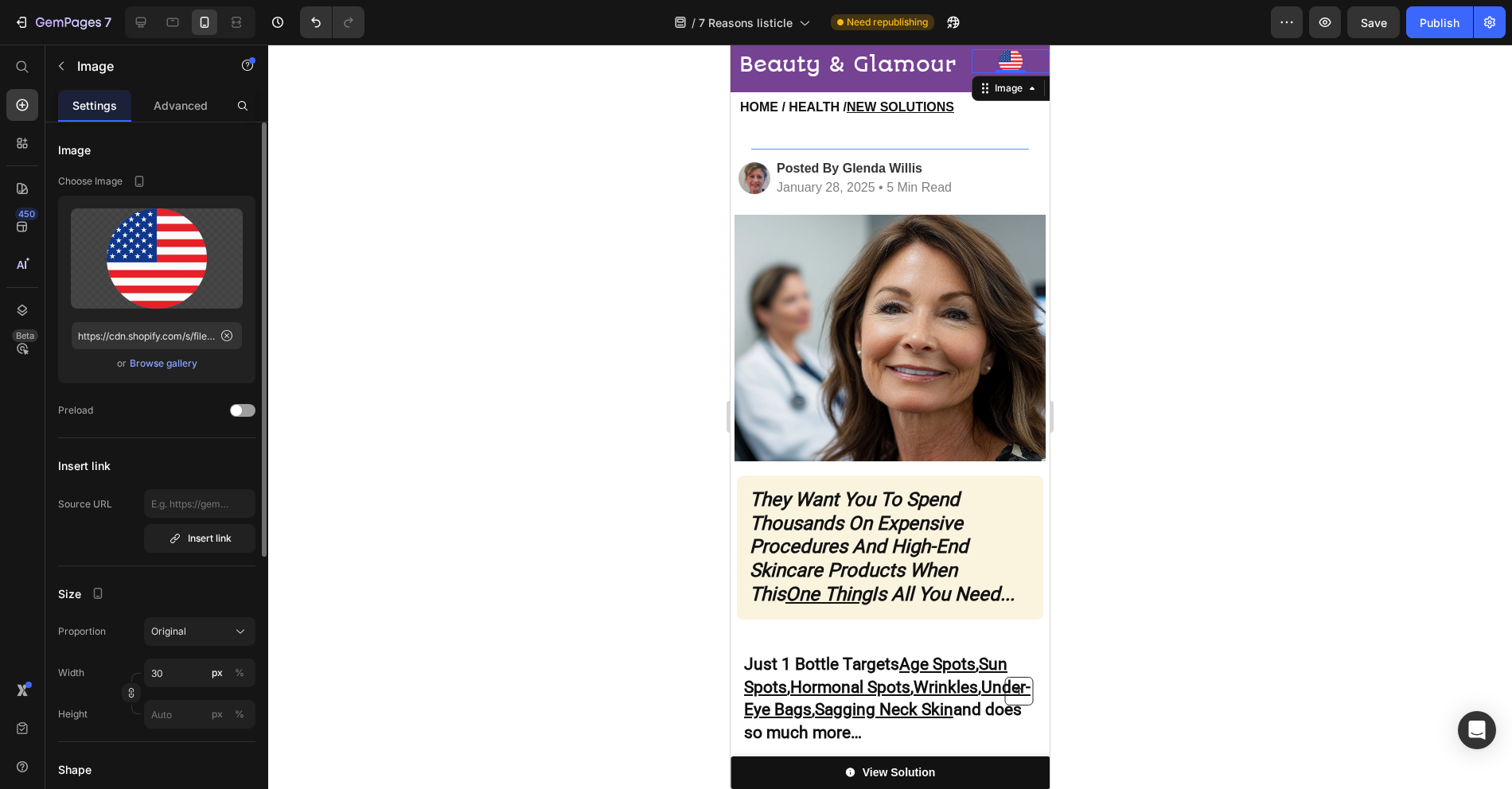 click on "Beauty & Glamour" at bounding box center [848, 64] 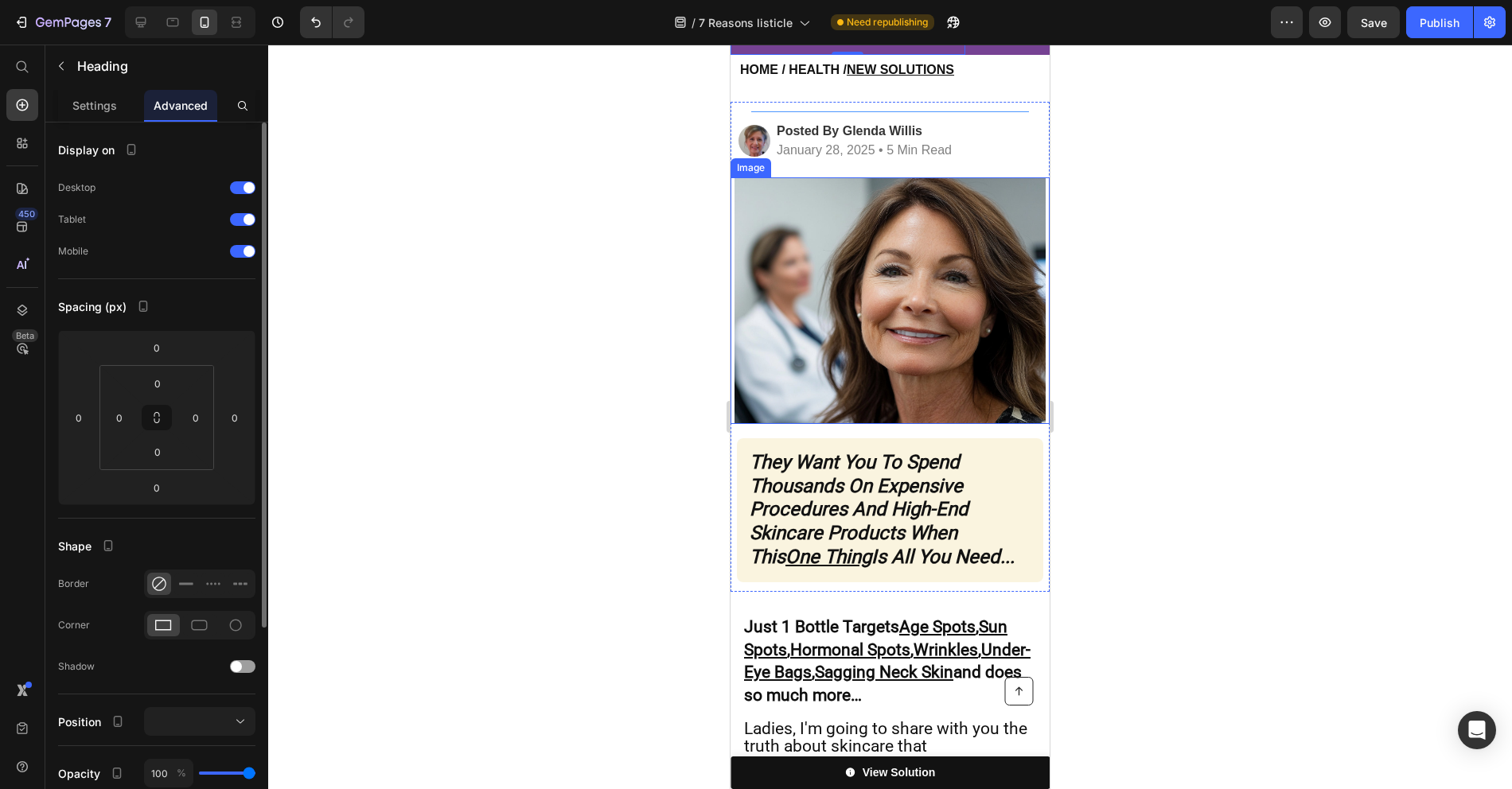 scroll, scrollTop: 0, scrollLeft: 0, axis: both 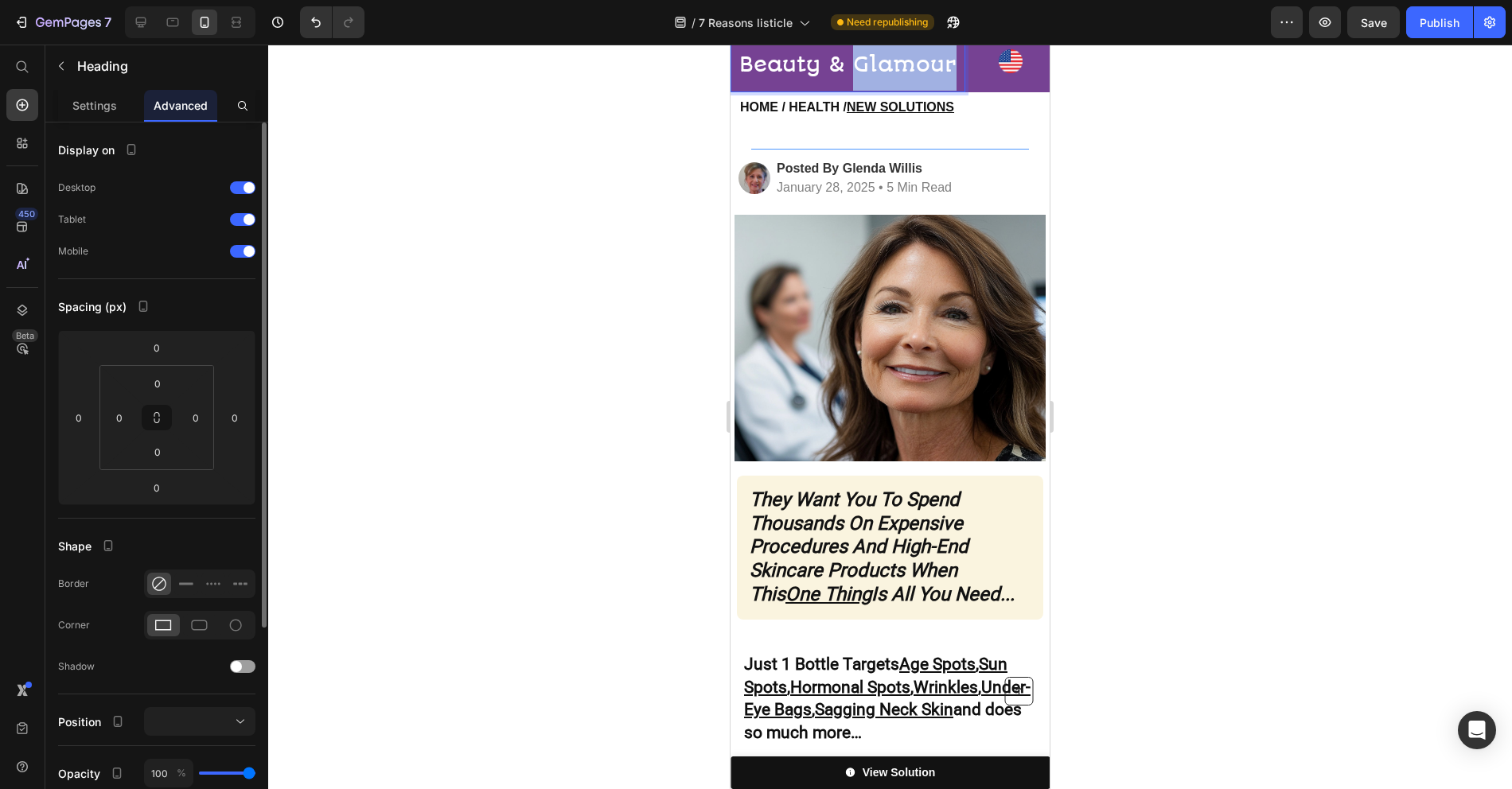 click on "Beauty & Glamour" at bounding box center (848, 64) 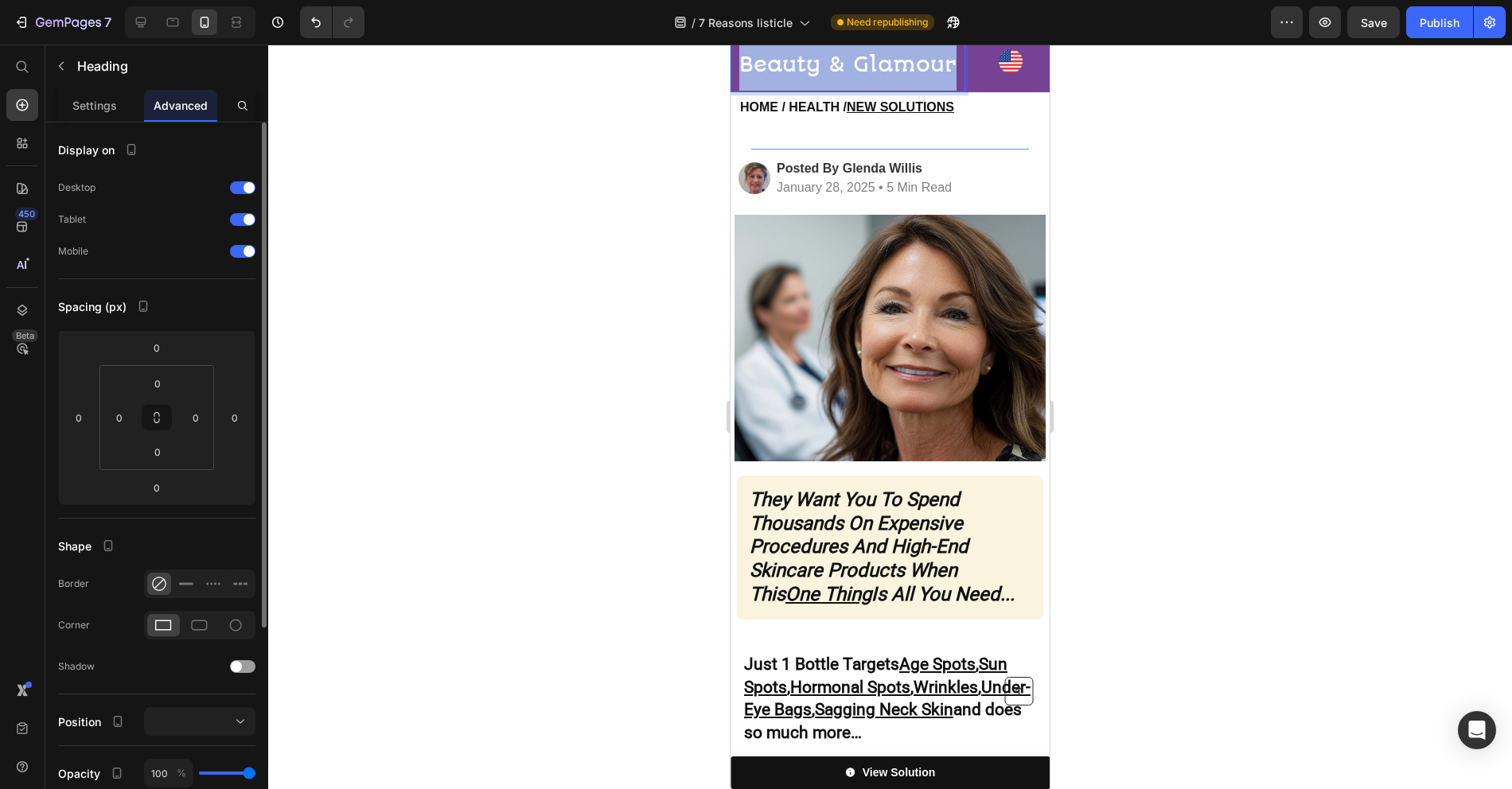 click on "Beauty & Glamour" at bounding box center [848, 64] 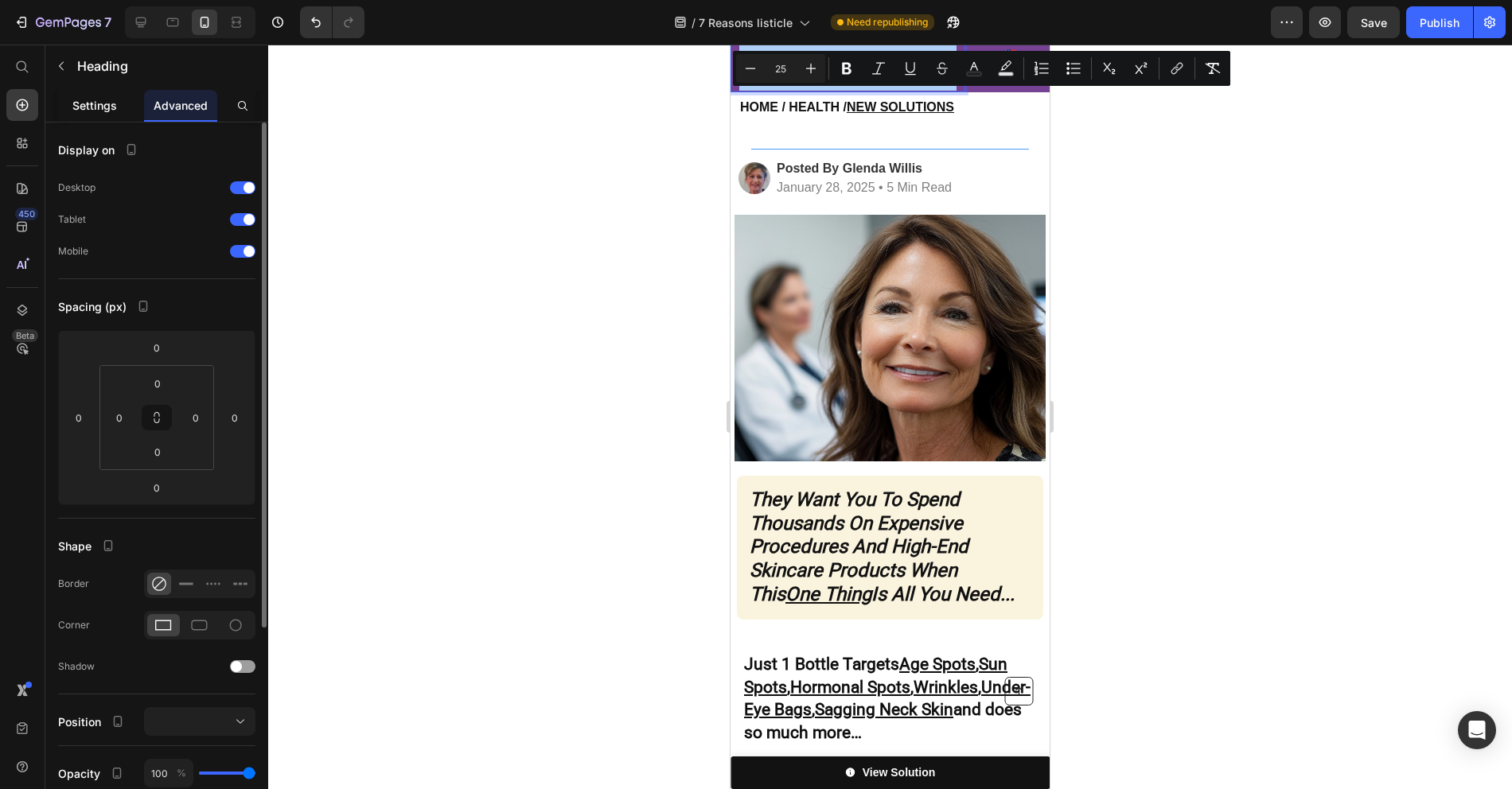 click on "Settings" at bounding box center (95, 105) 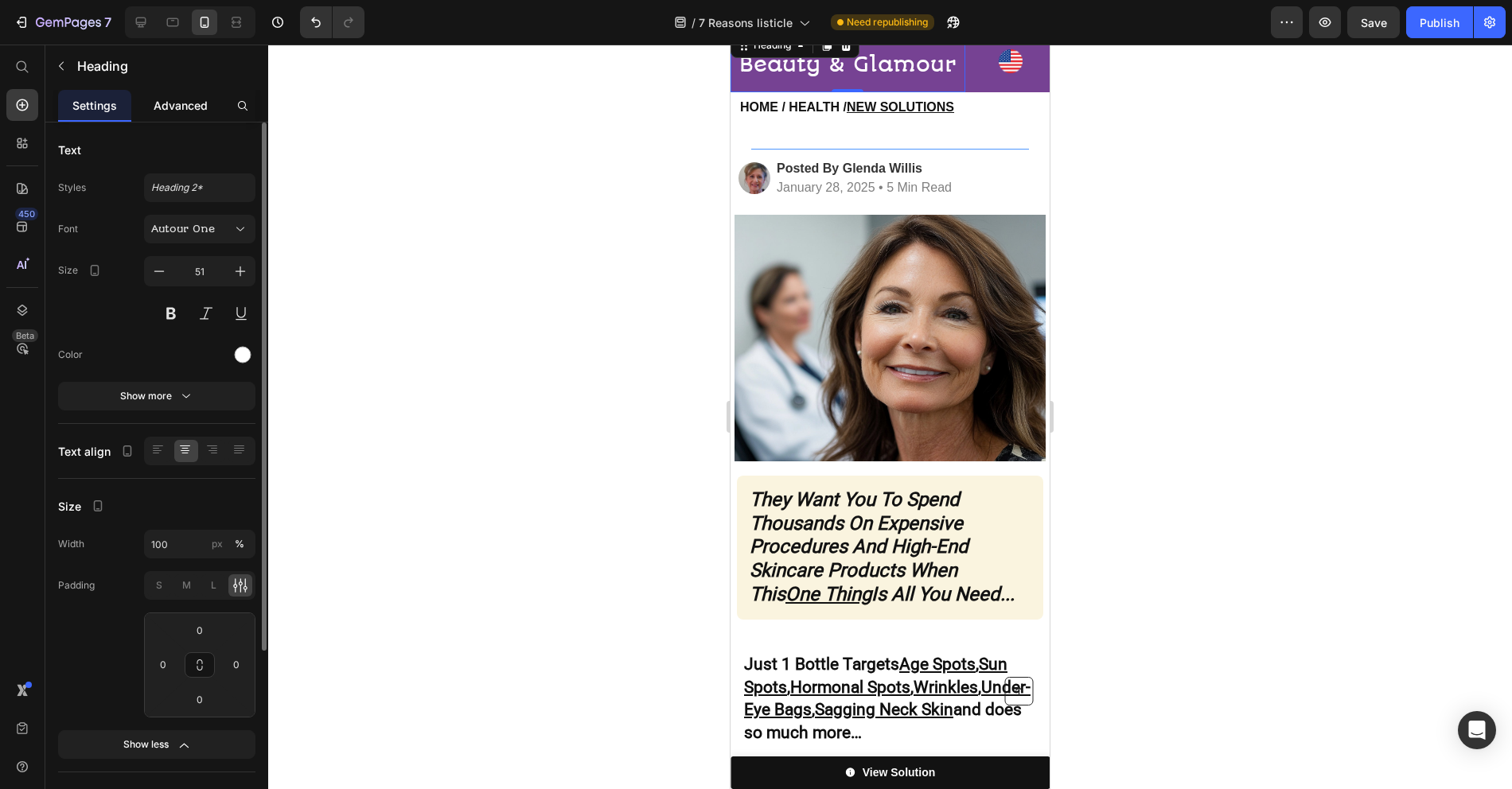 click on "Advanced" at bounding box center [181, 105] 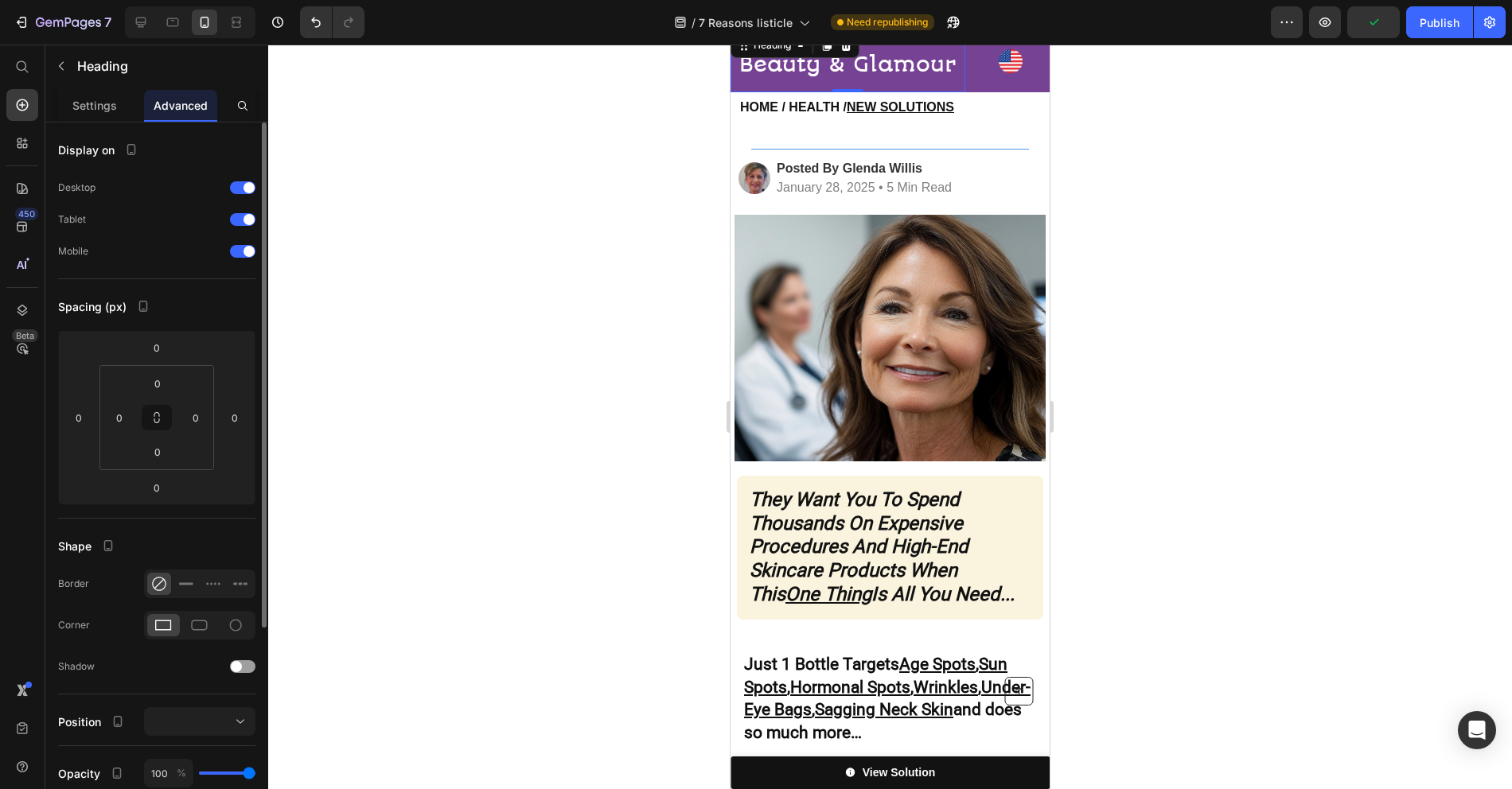click 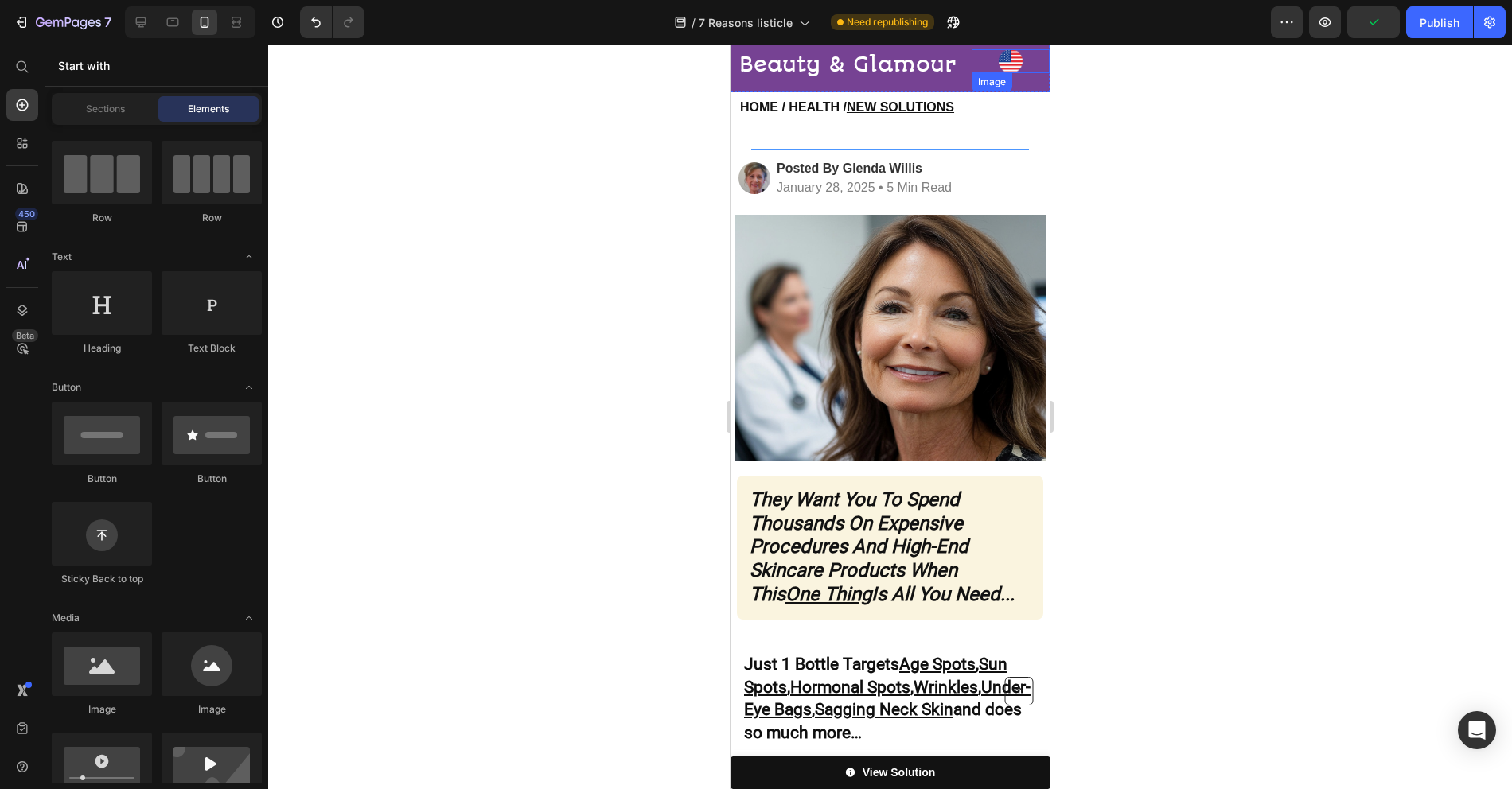 click on "Image" at bounding box center [1011, 60] 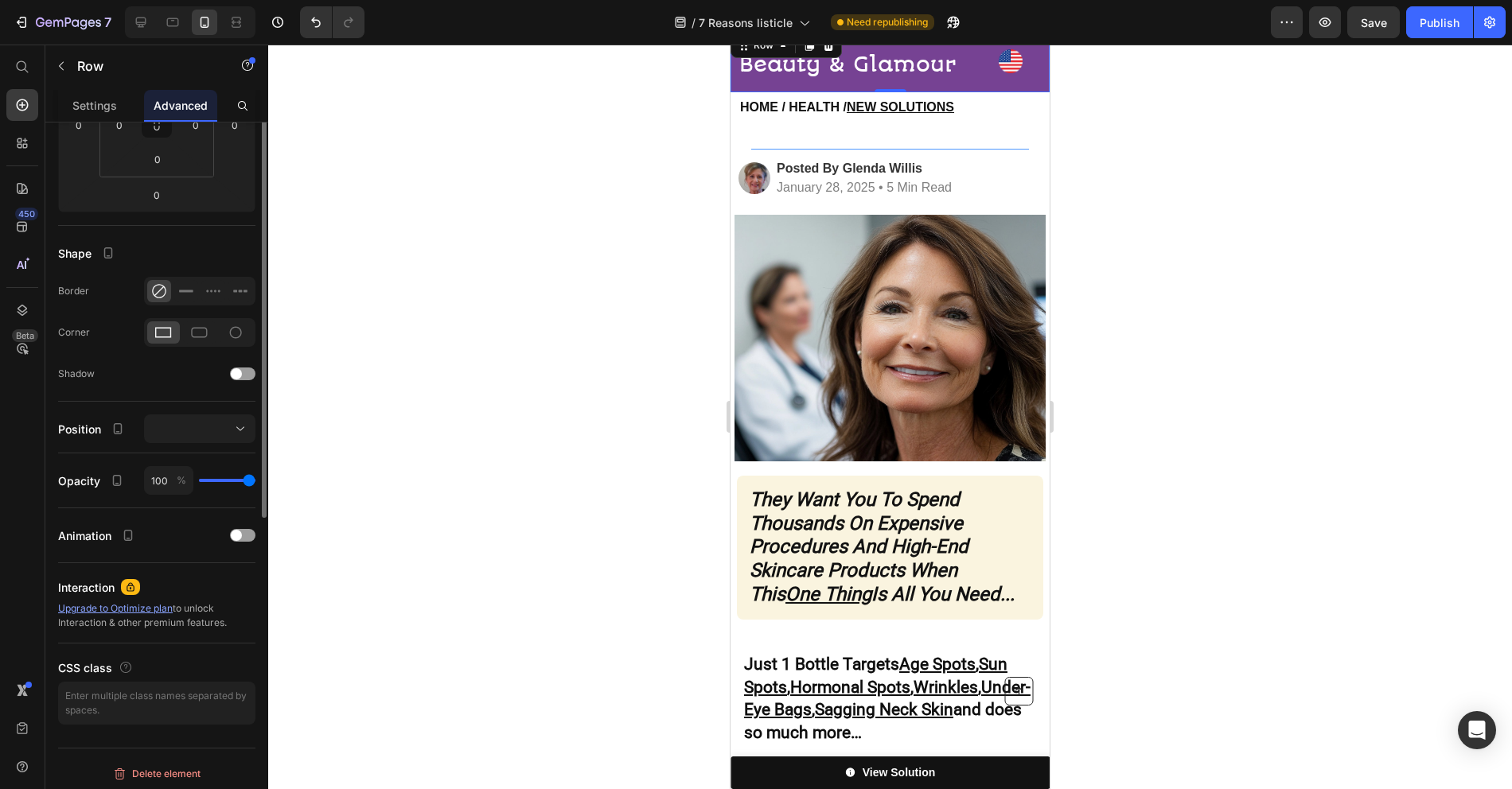 scroll, scrollTop: 0, scrollLeft: 0, axis: both 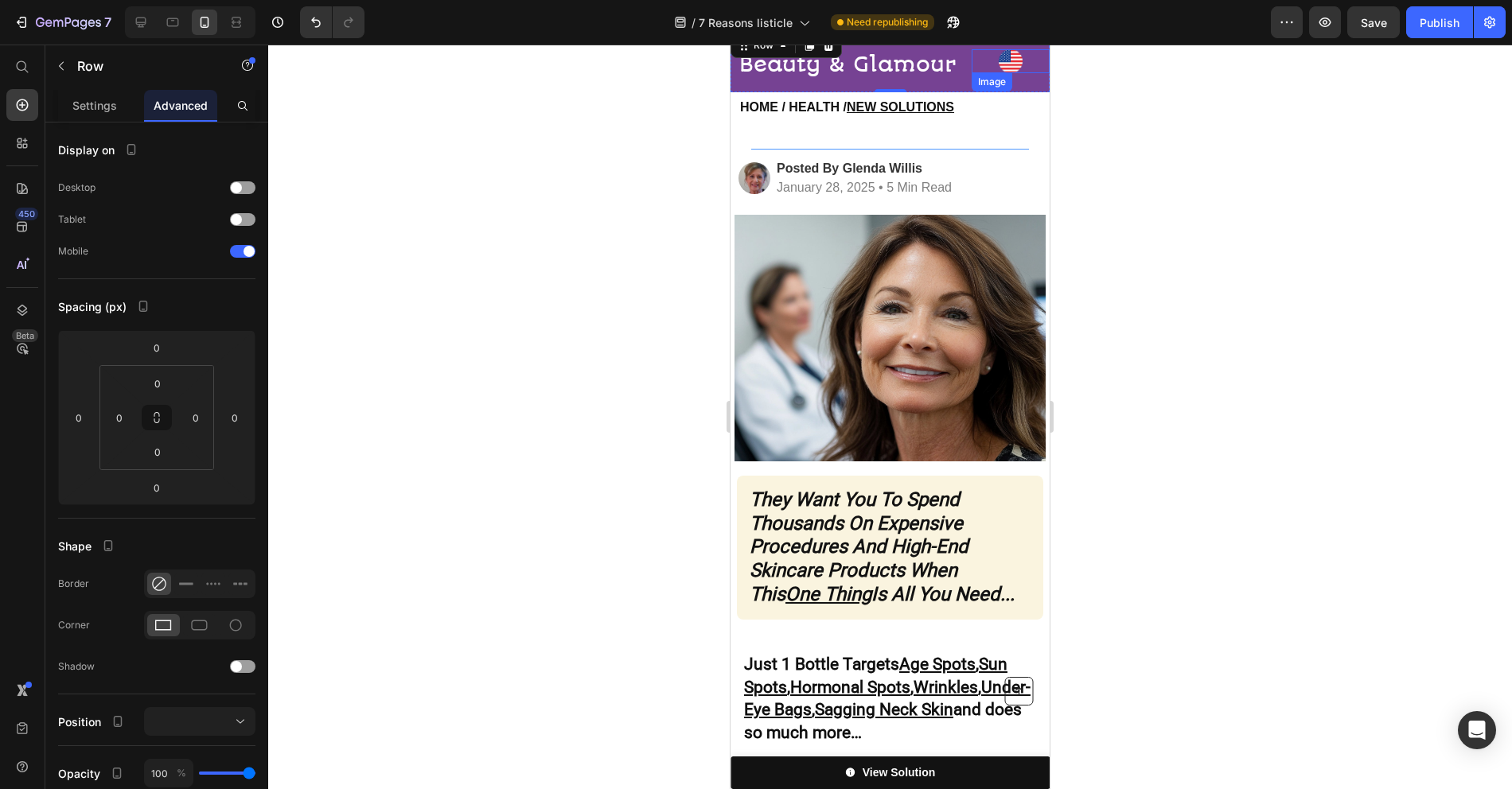 click at bounding box center [1011, 61] 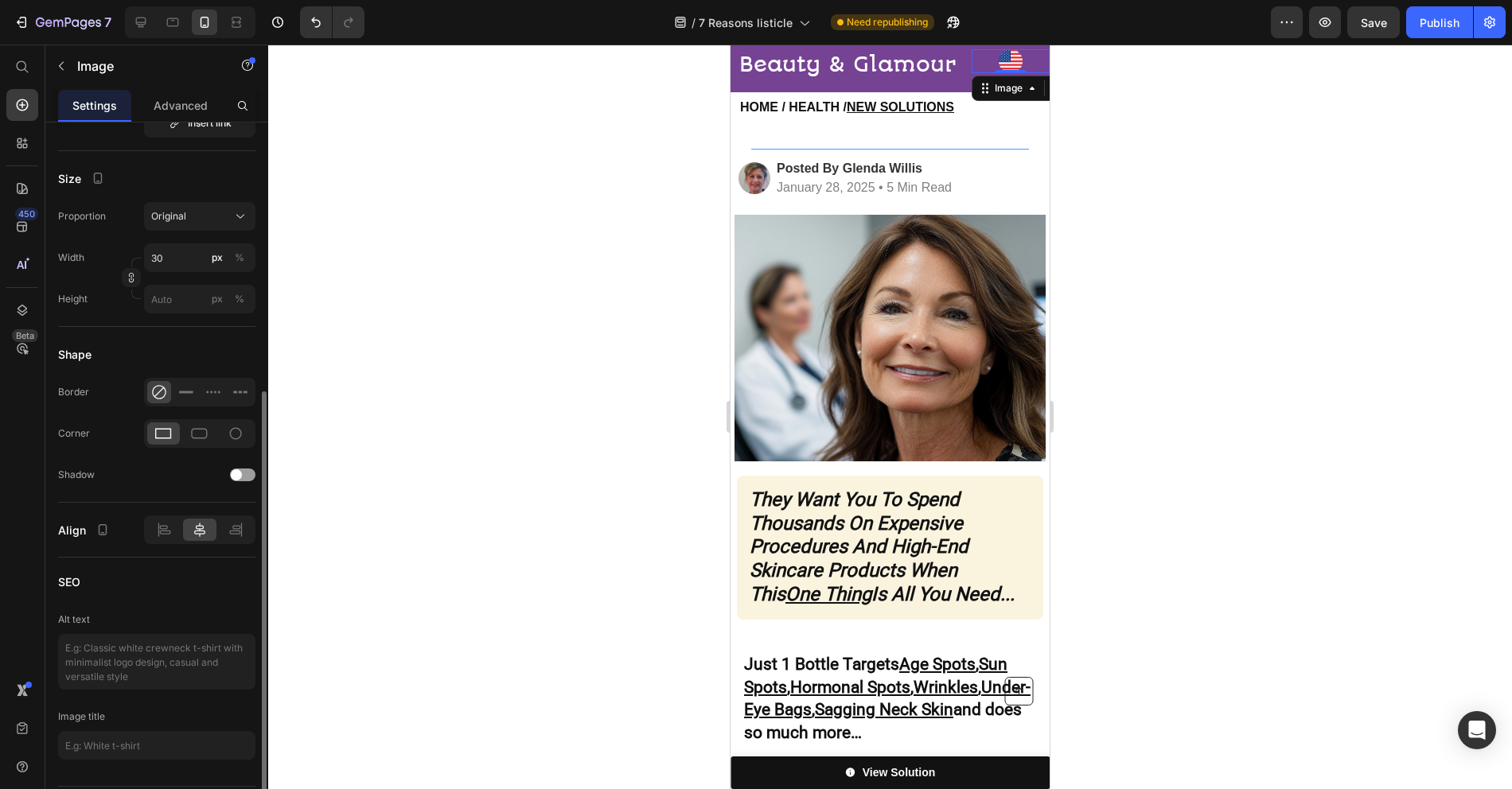 scroll, scrollTop: 425, scrollLeft: 0, axis: vertical 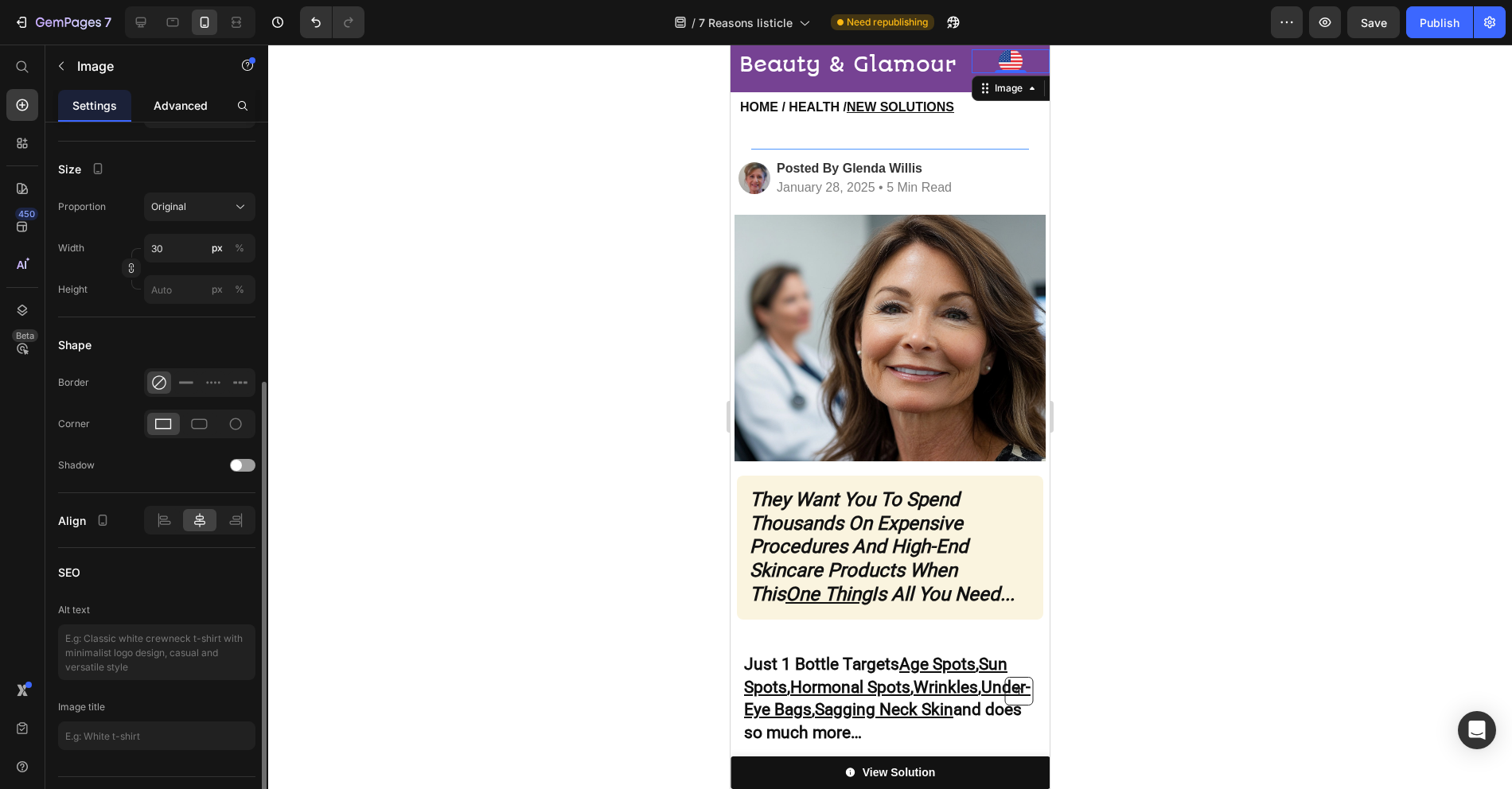 click on "Advanced" at bounding box center [181, 105] 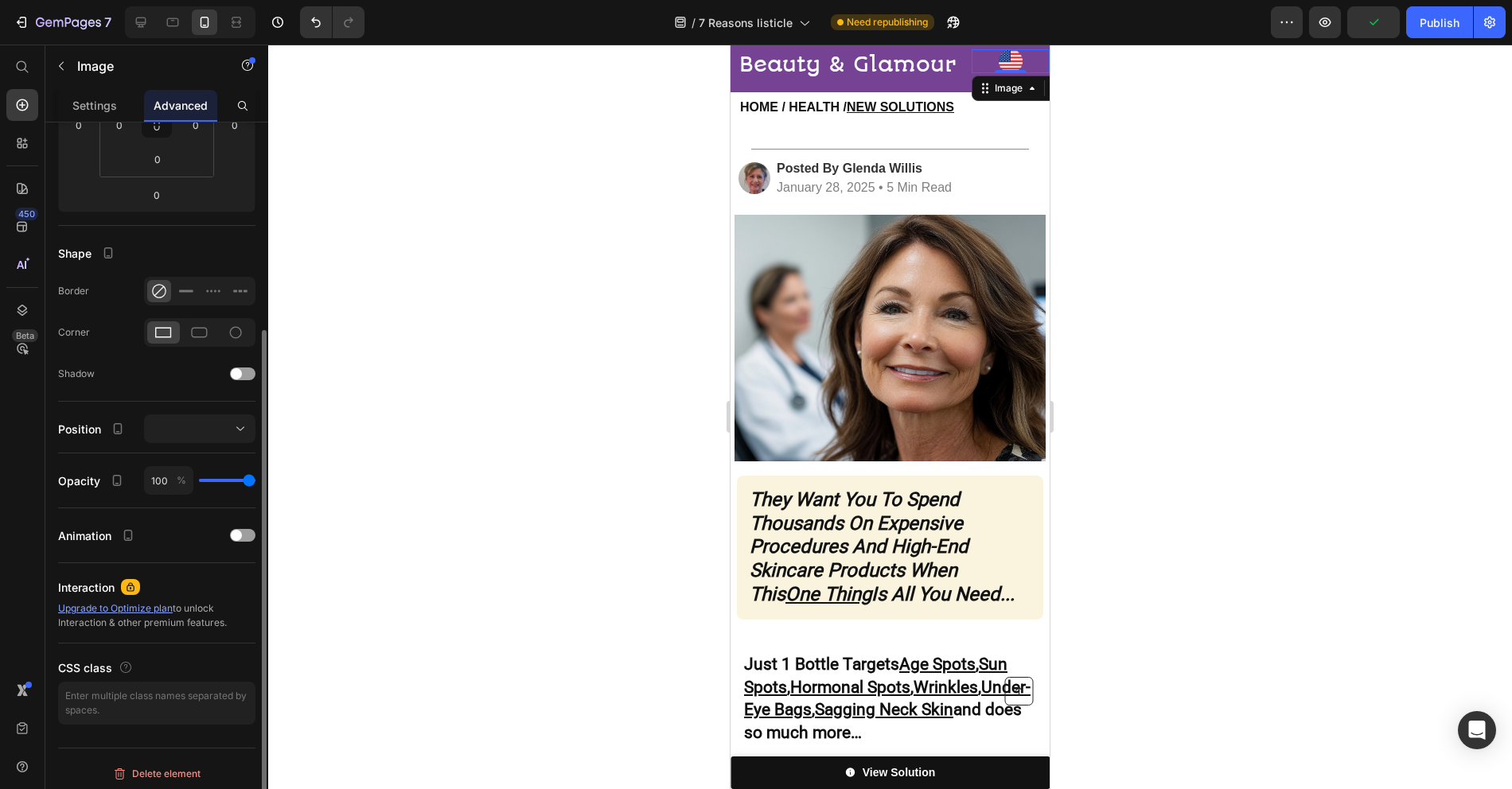 scroll, scrollTop: 0, scrollLeft: 0, axis: both 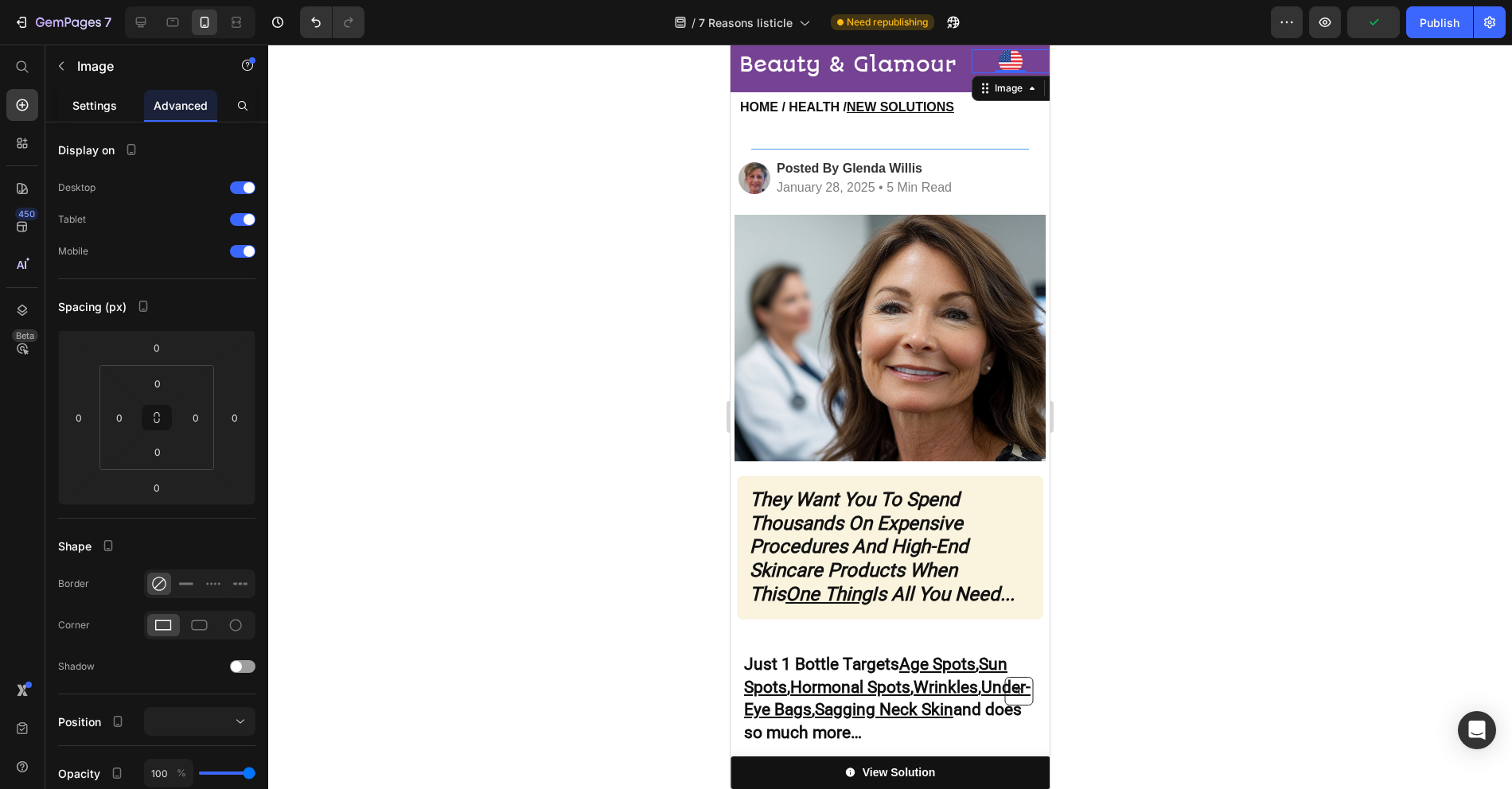 click on "Settings" 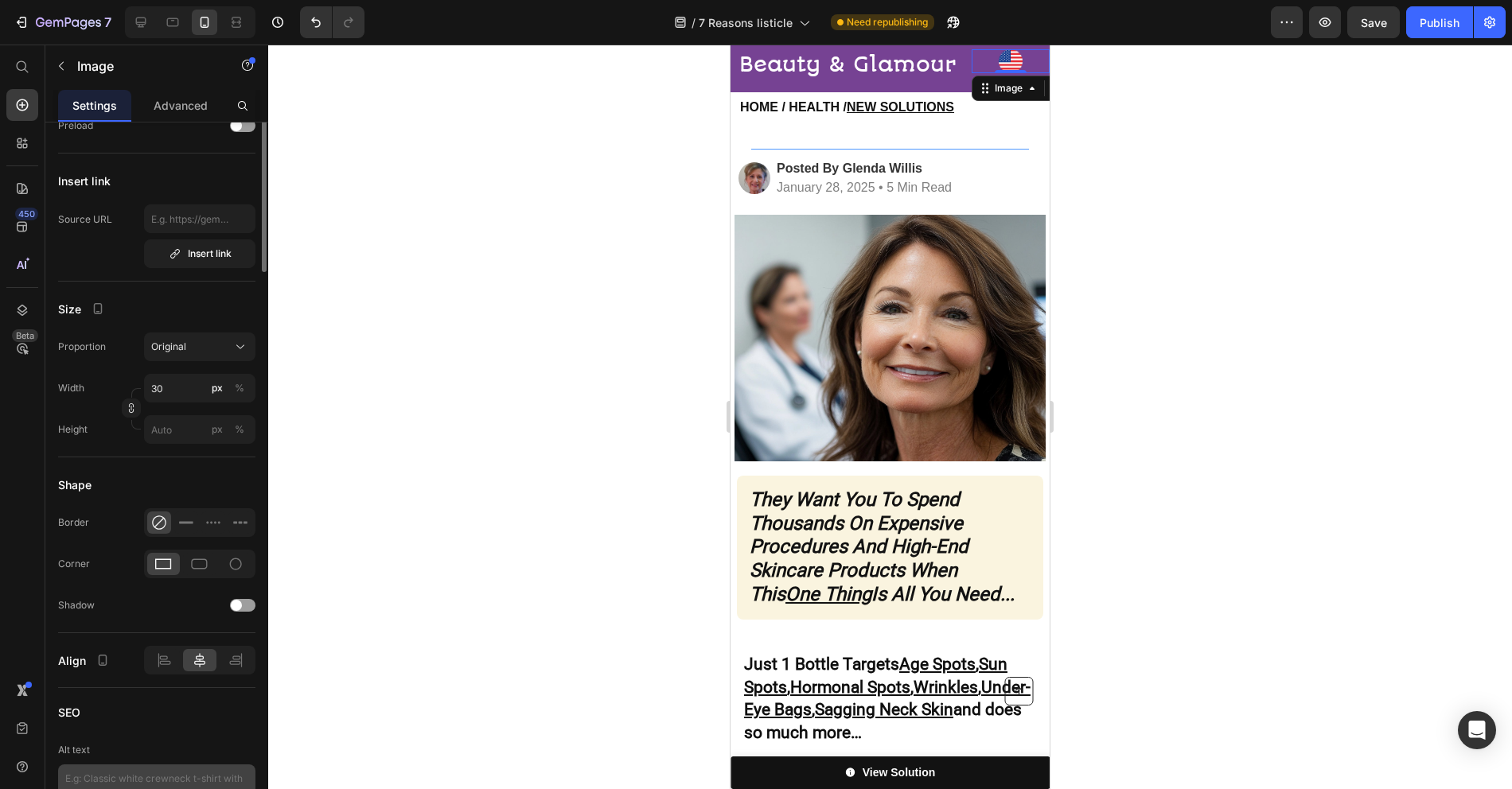 scroll, scrollTop: 0, scrollLeft: 0, axis: both 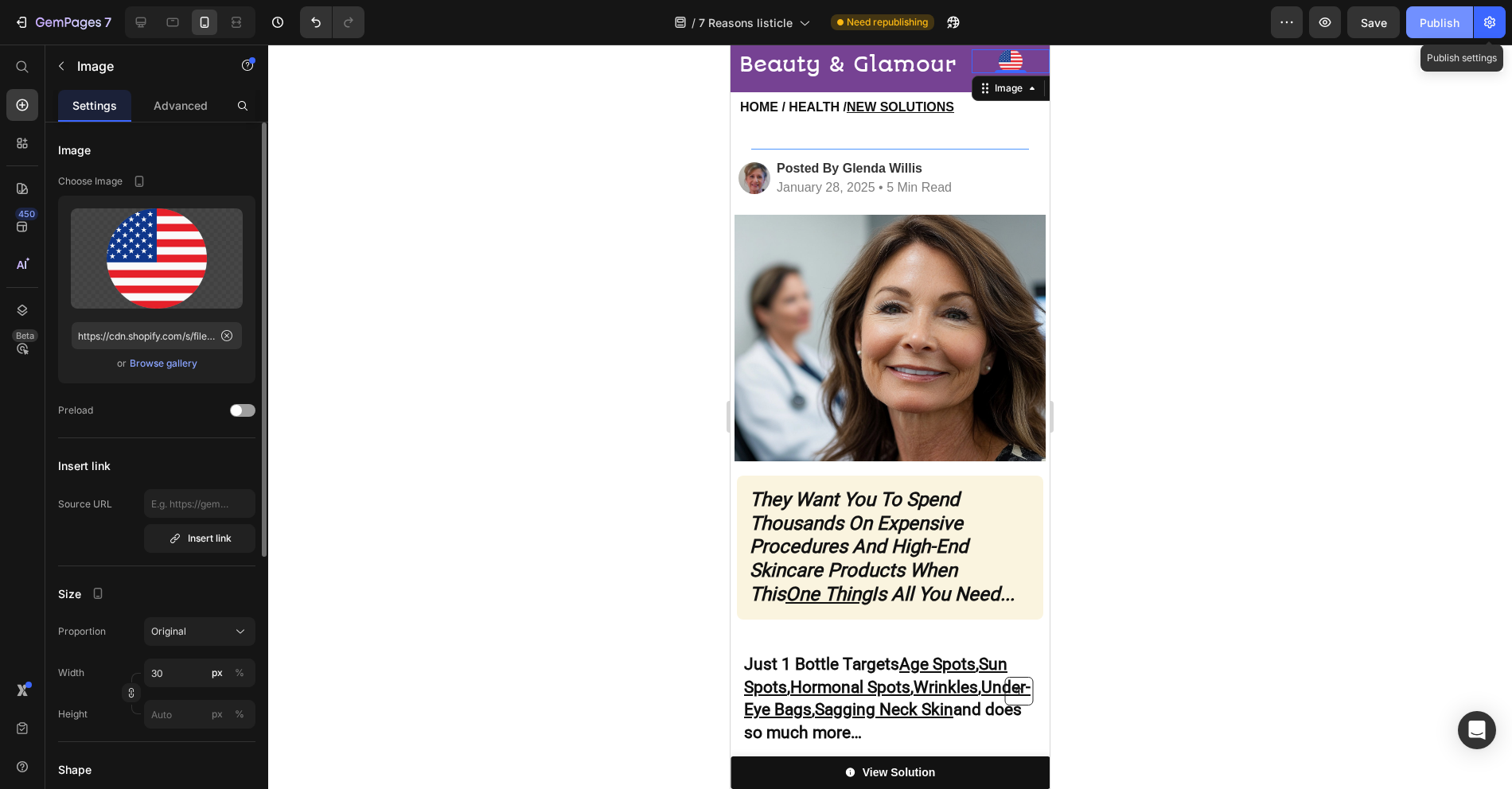 click on "Publish" at bounding box center (1440, 22) 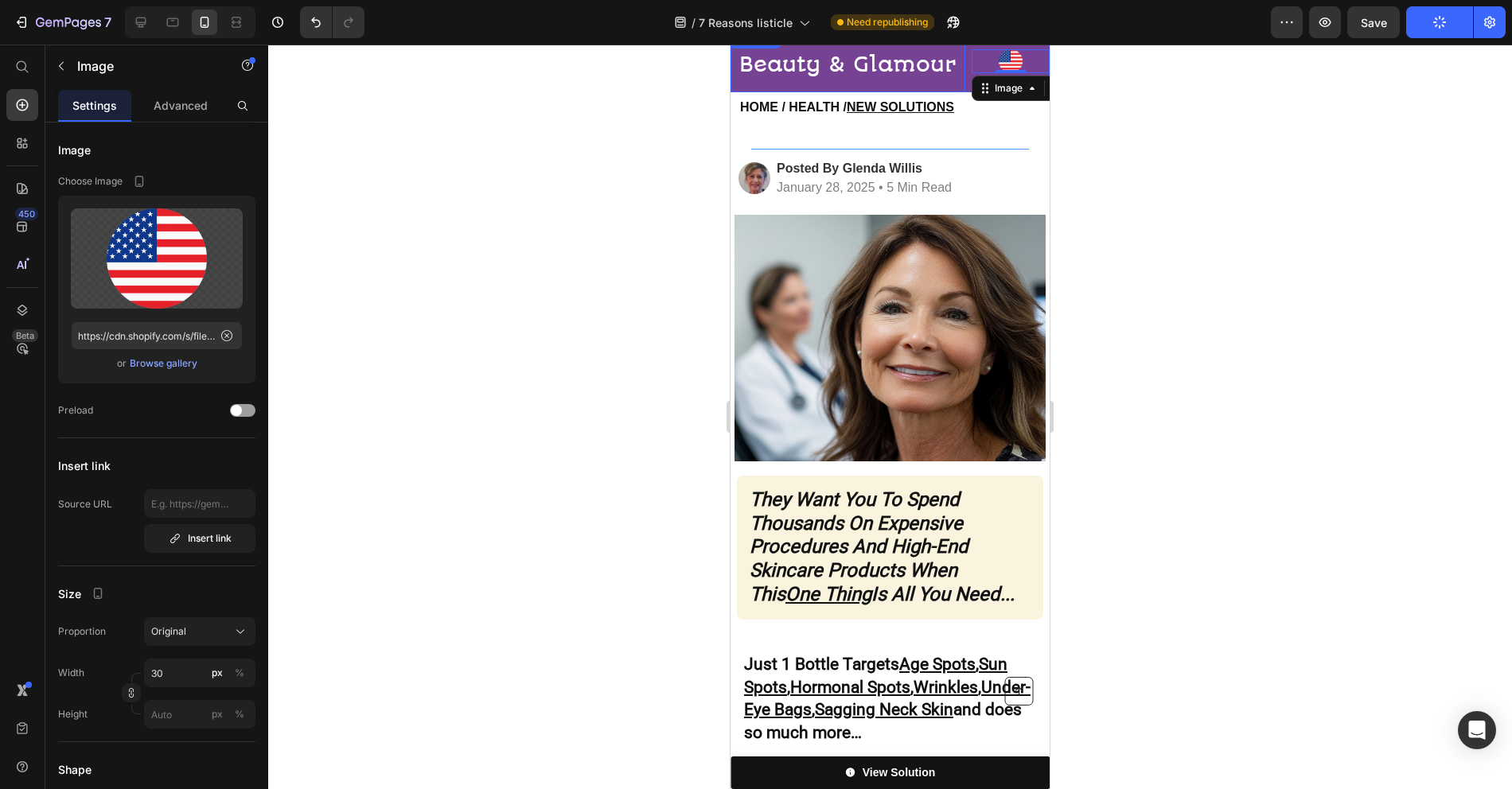 click on "Beauty & Glamour" at bounding box center (848, 64) 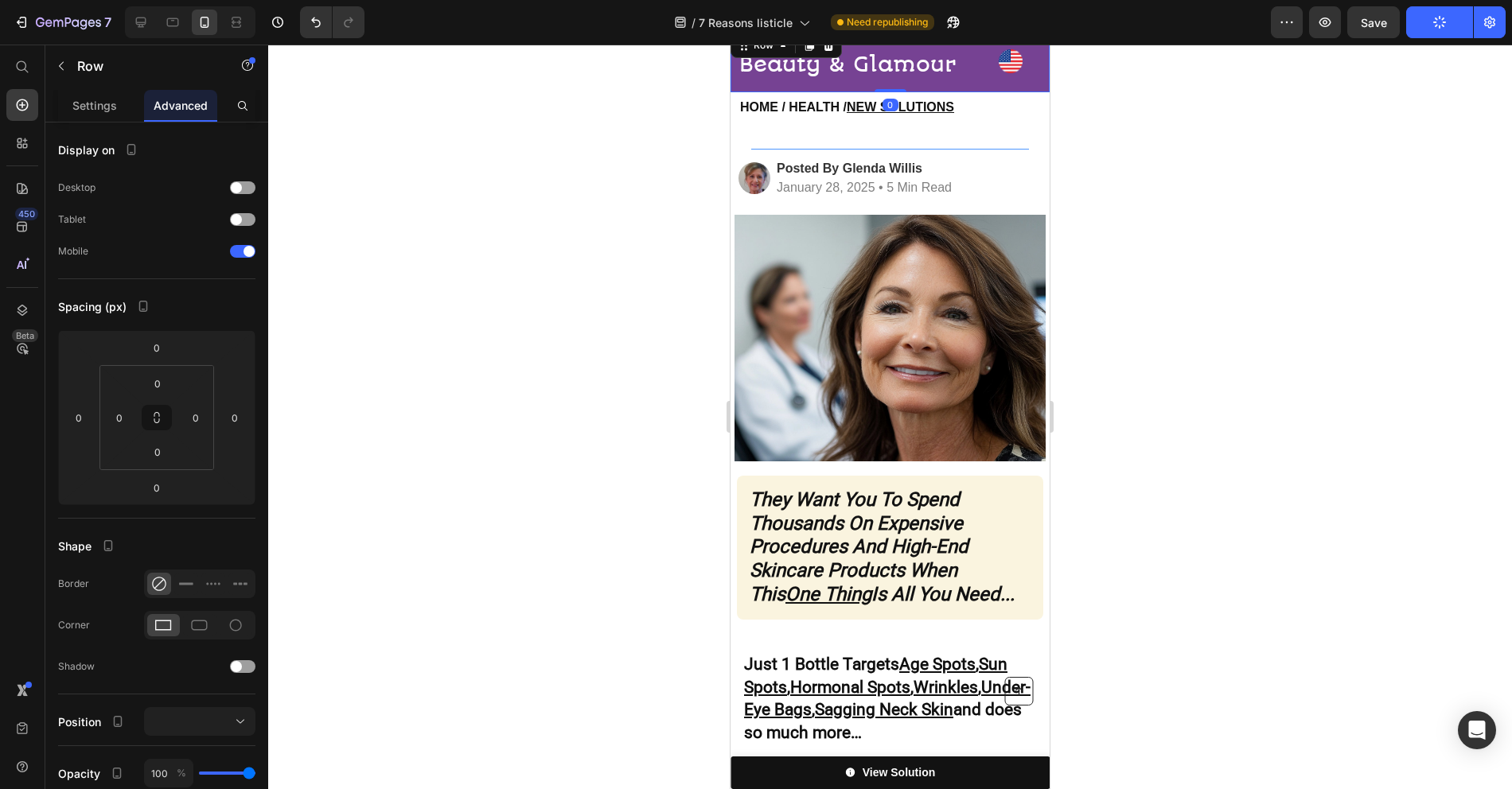 click on "⁠⁠⁠⁠⁠⁠⁠ Beauty & Glamour Heading Image Row   0" at bounding box center (890, 60) 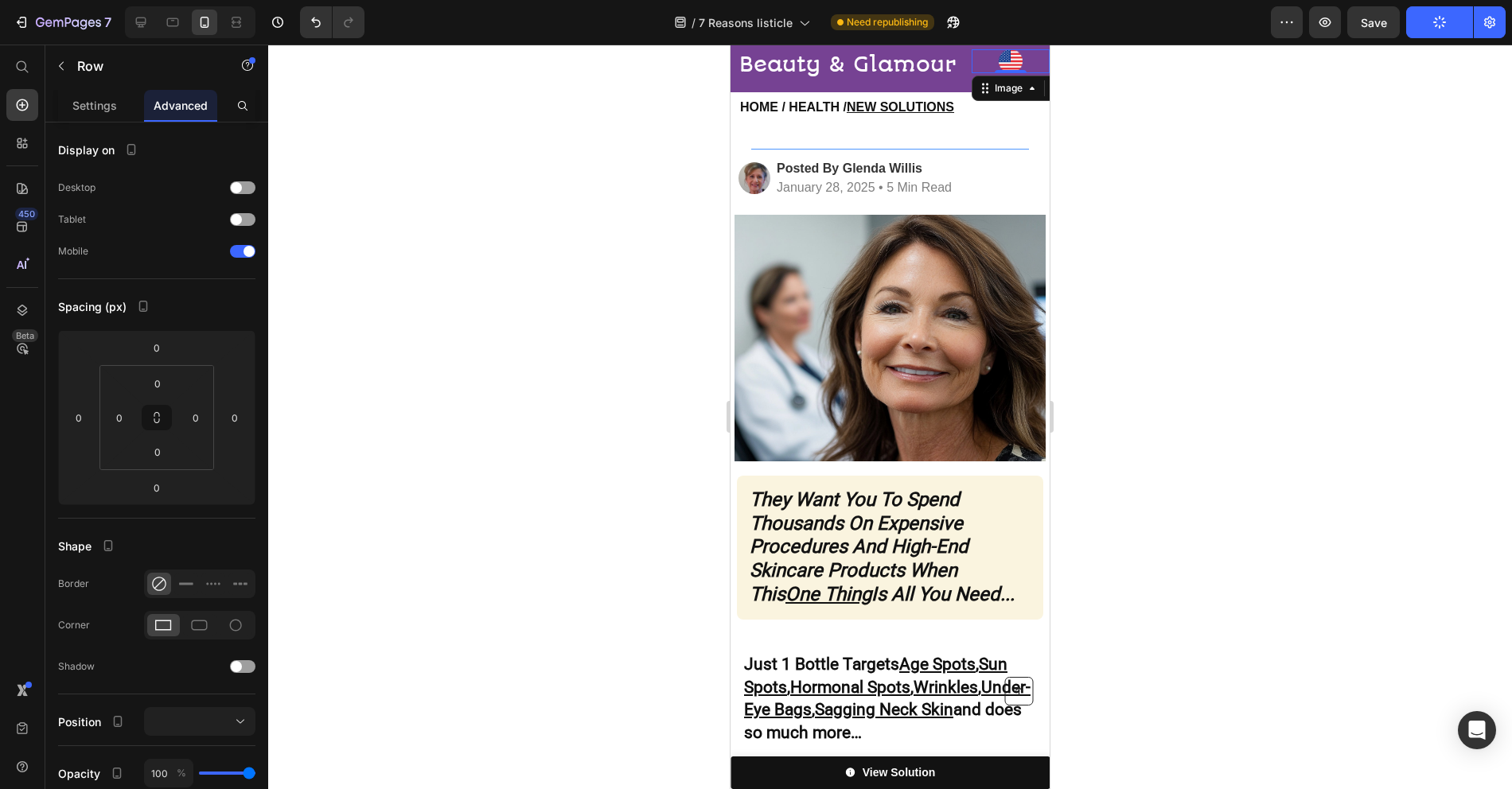 click at bounding box center (1011, 61) 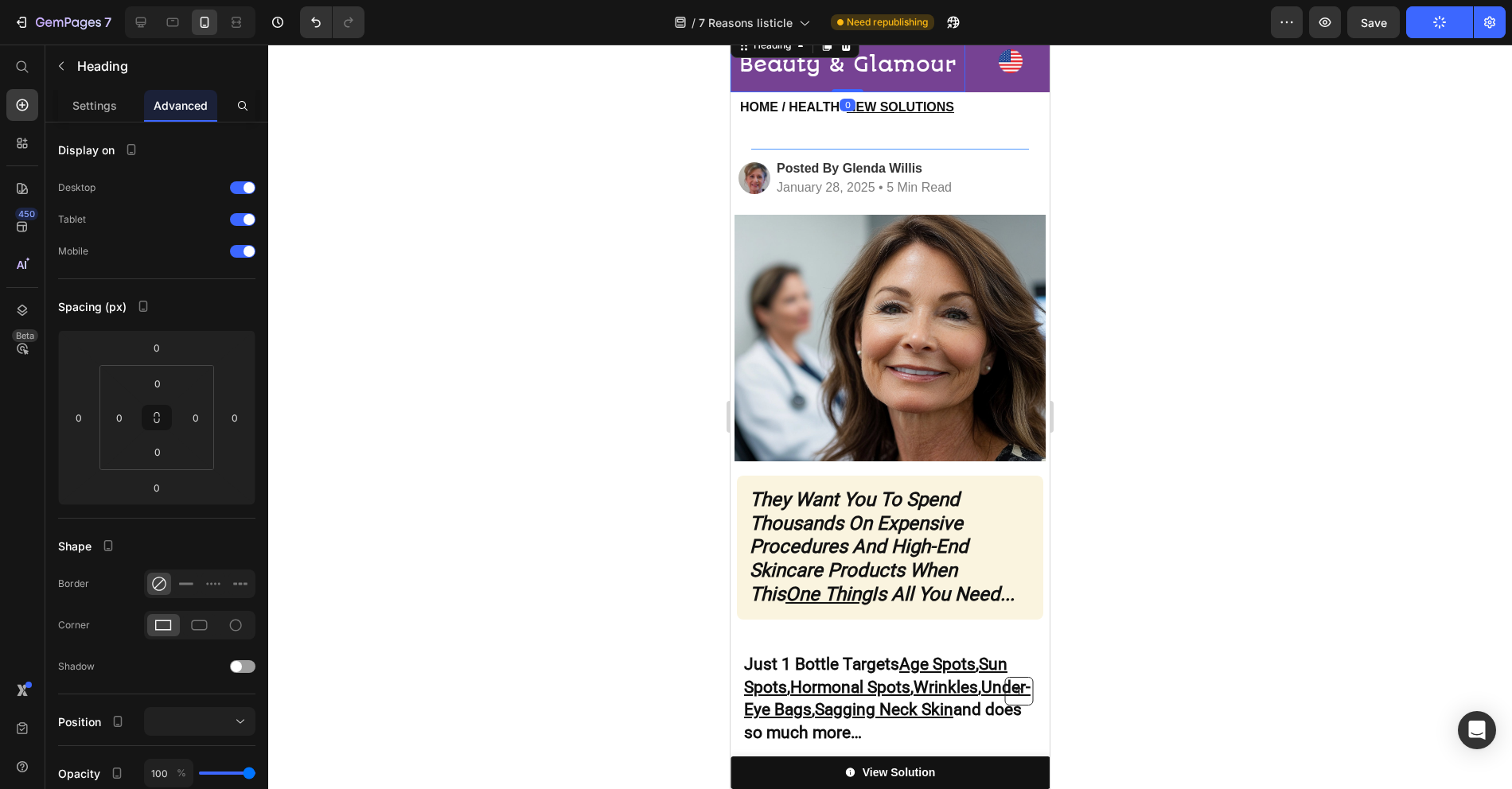 click on "Beauty & Glamour" at bounding box center (848, 64) 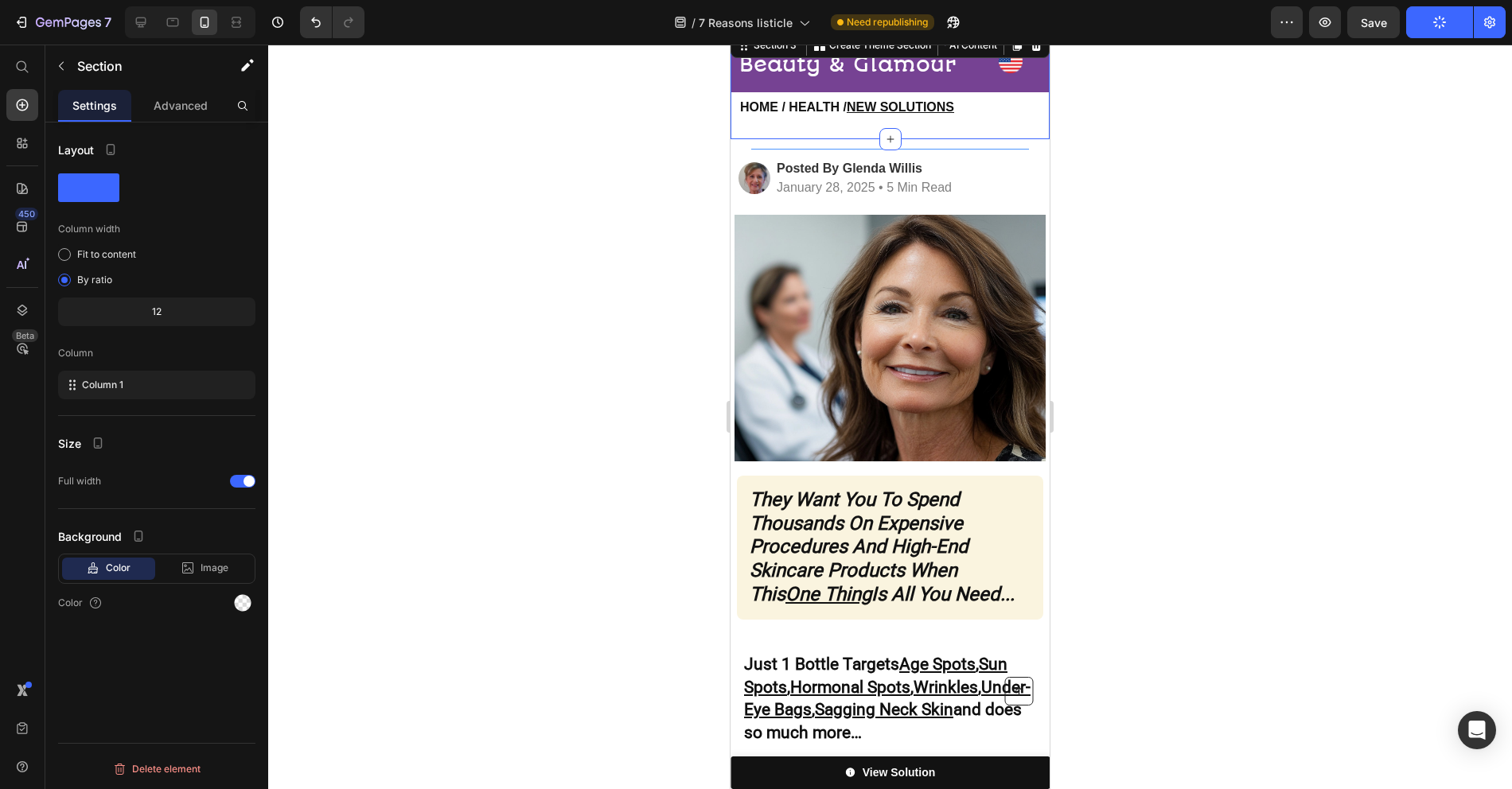 click on "⁠⁠⁠⁠⁠⁠⁠ Beauty & Glamour Heading Image Row Row HOME / HEALTH /  NEW SOLUTIONS Heading" at bounding box center [890, 84] 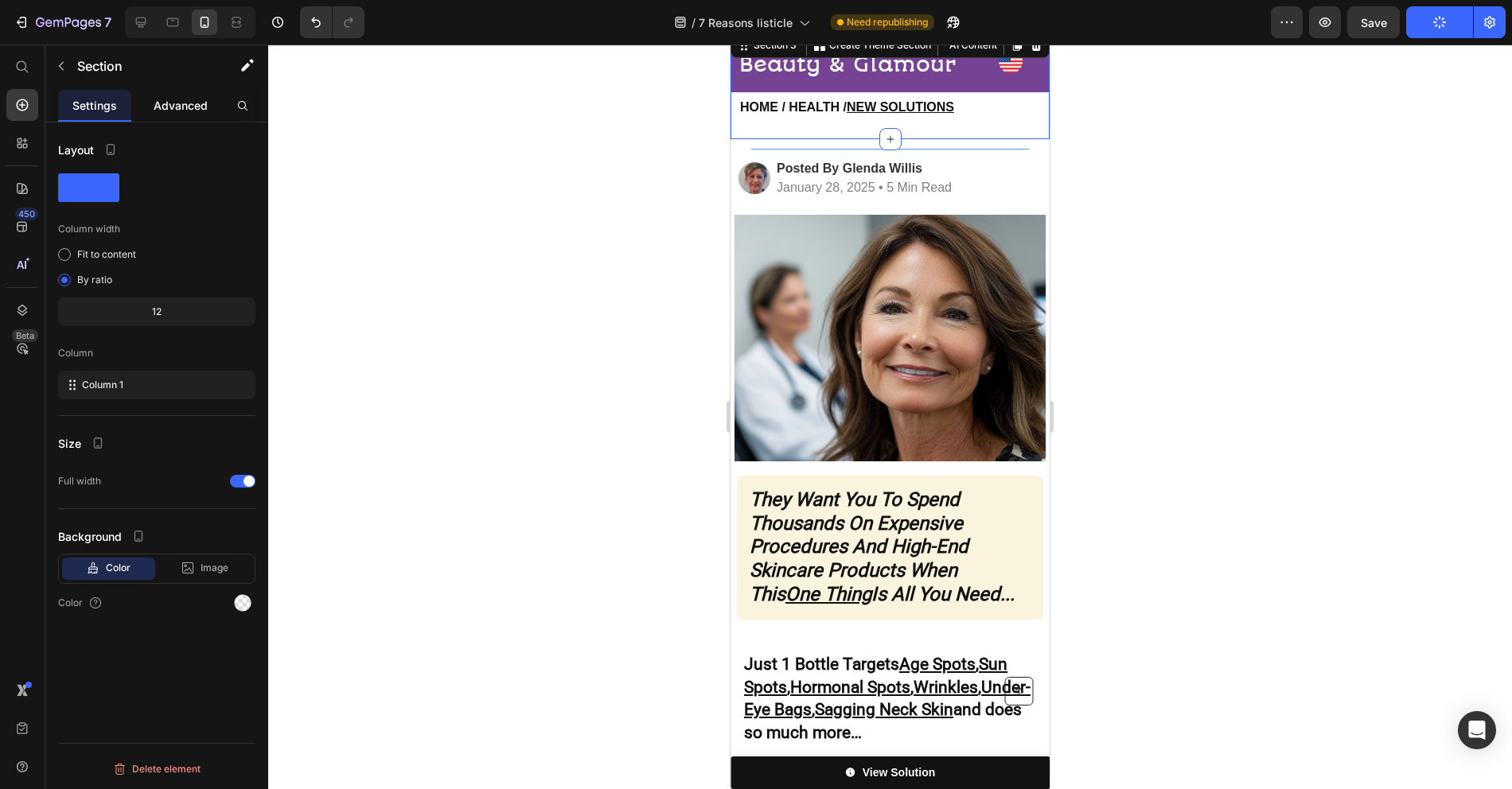 click on "Advanced" at bounding box center (181, 105) 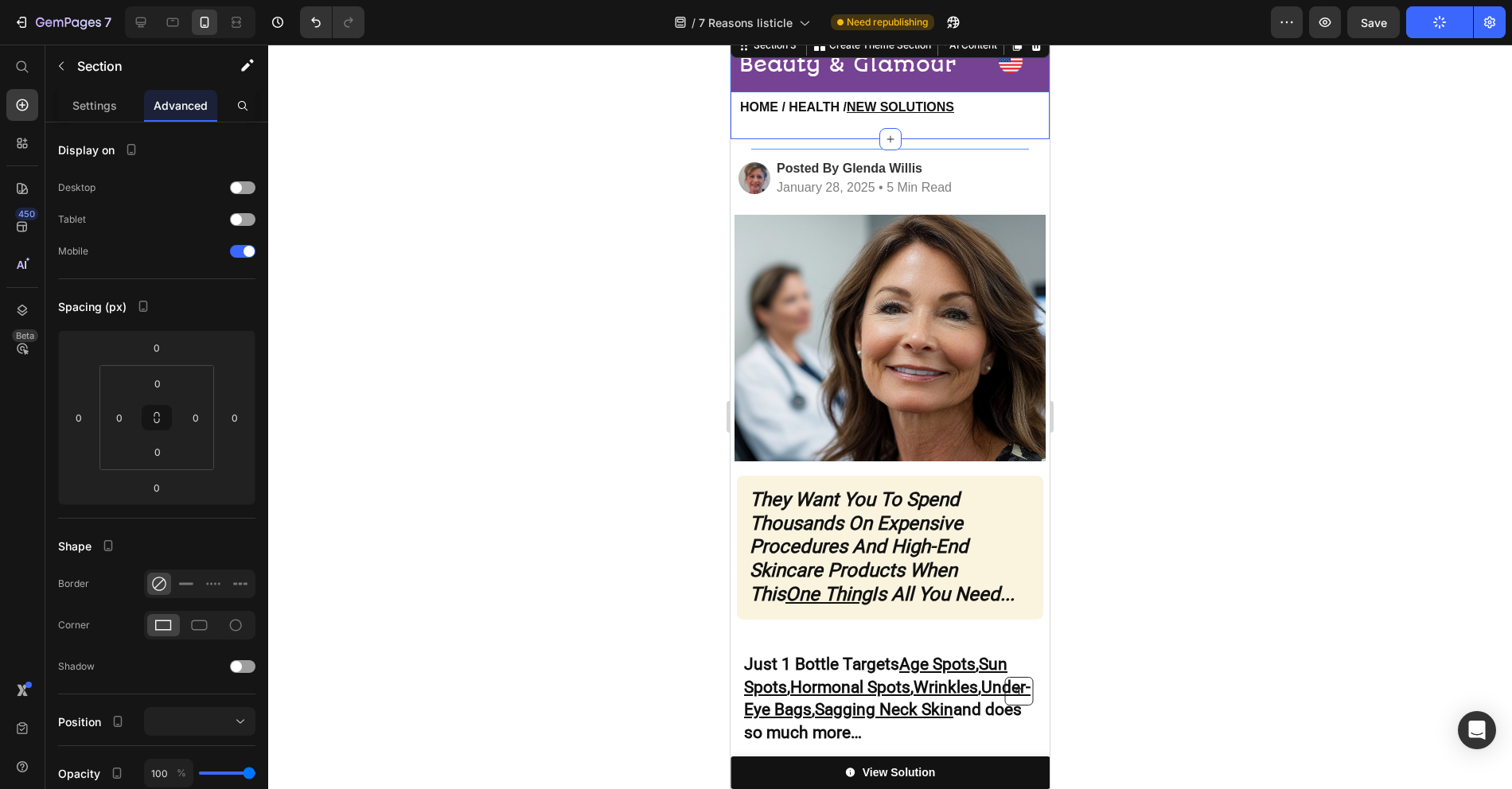 click on "Image" at bounding box center [1011, 60] 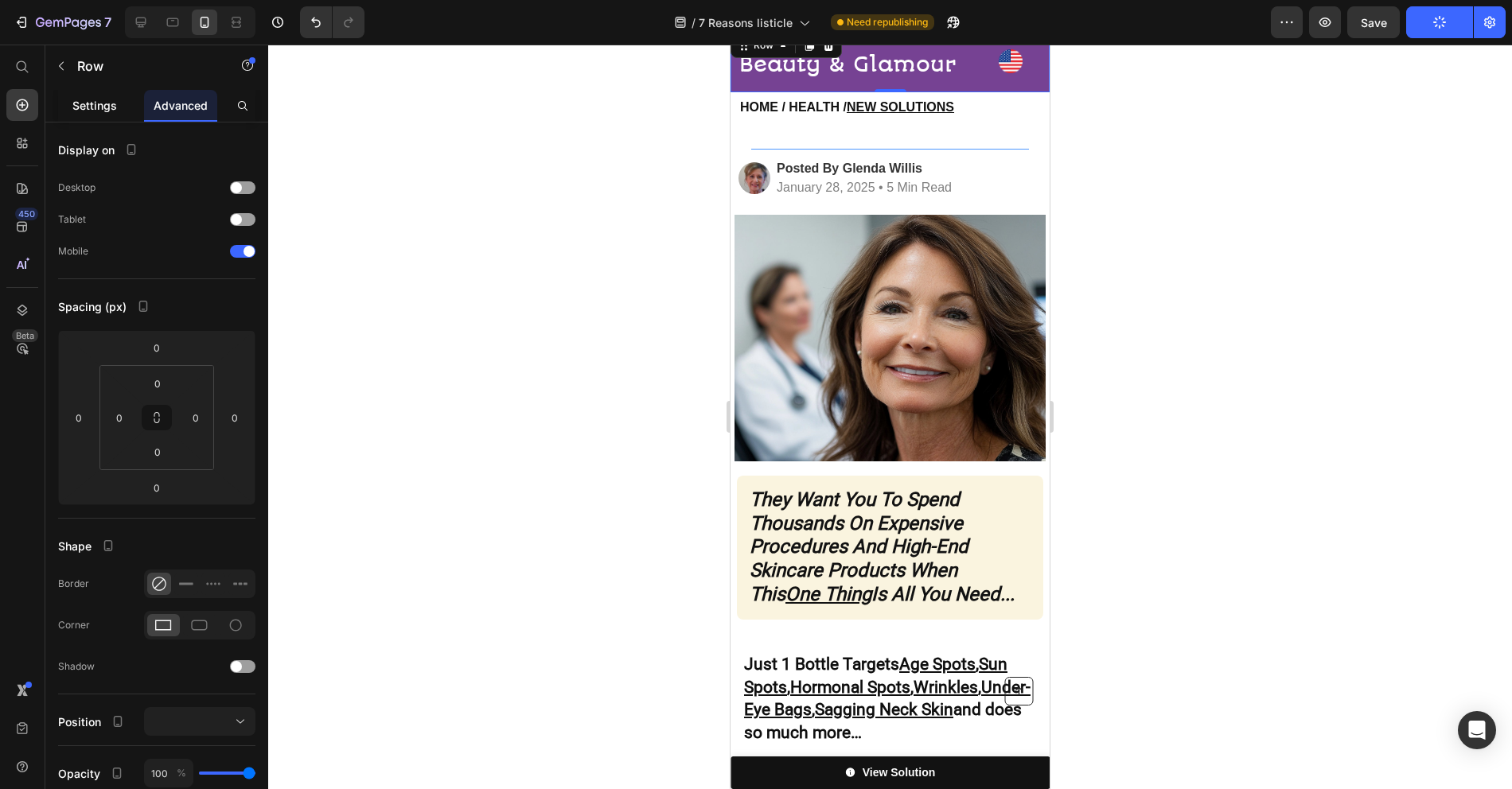 click on "Settings" 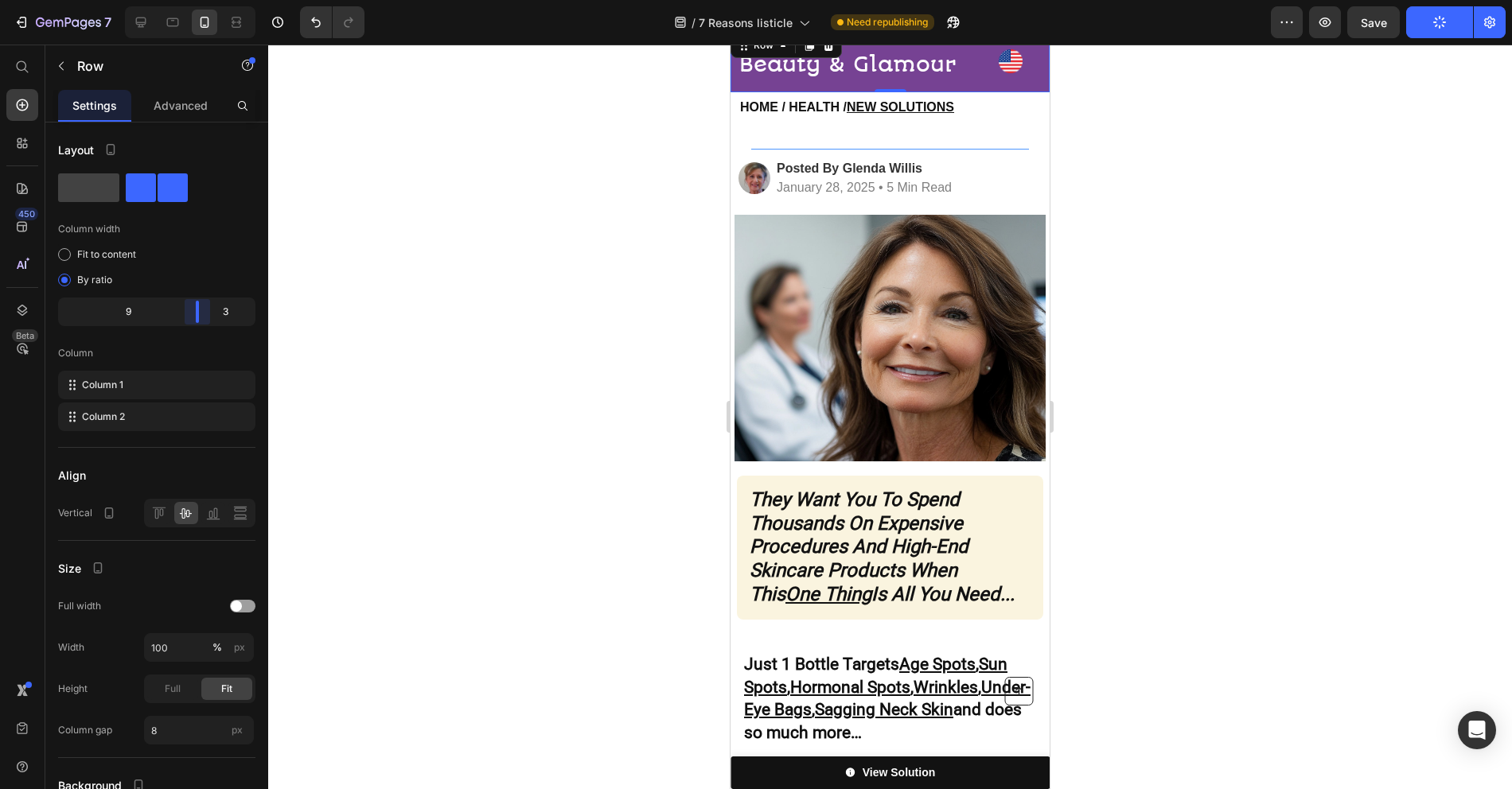 click on "7  Version history  /  7 Reasons listicle Need republishing Preview  Save   Publish  450 Beta Start with Sections Elements Hero Section Product Detail Brands Trusted Badges Guarantee Product Breakdown How to use Testimonials Compare Bundle FAQs Social Proof Brand Story Product List Collection Blog List Contact Sticky Add to Cart Custom Footer Browse Library 450 Layout
Row
Row
Row
Row Text
Heading
Text Block Button
Button
Button
Sticky Back to top Media
Image" at bounding box center [756, 0] 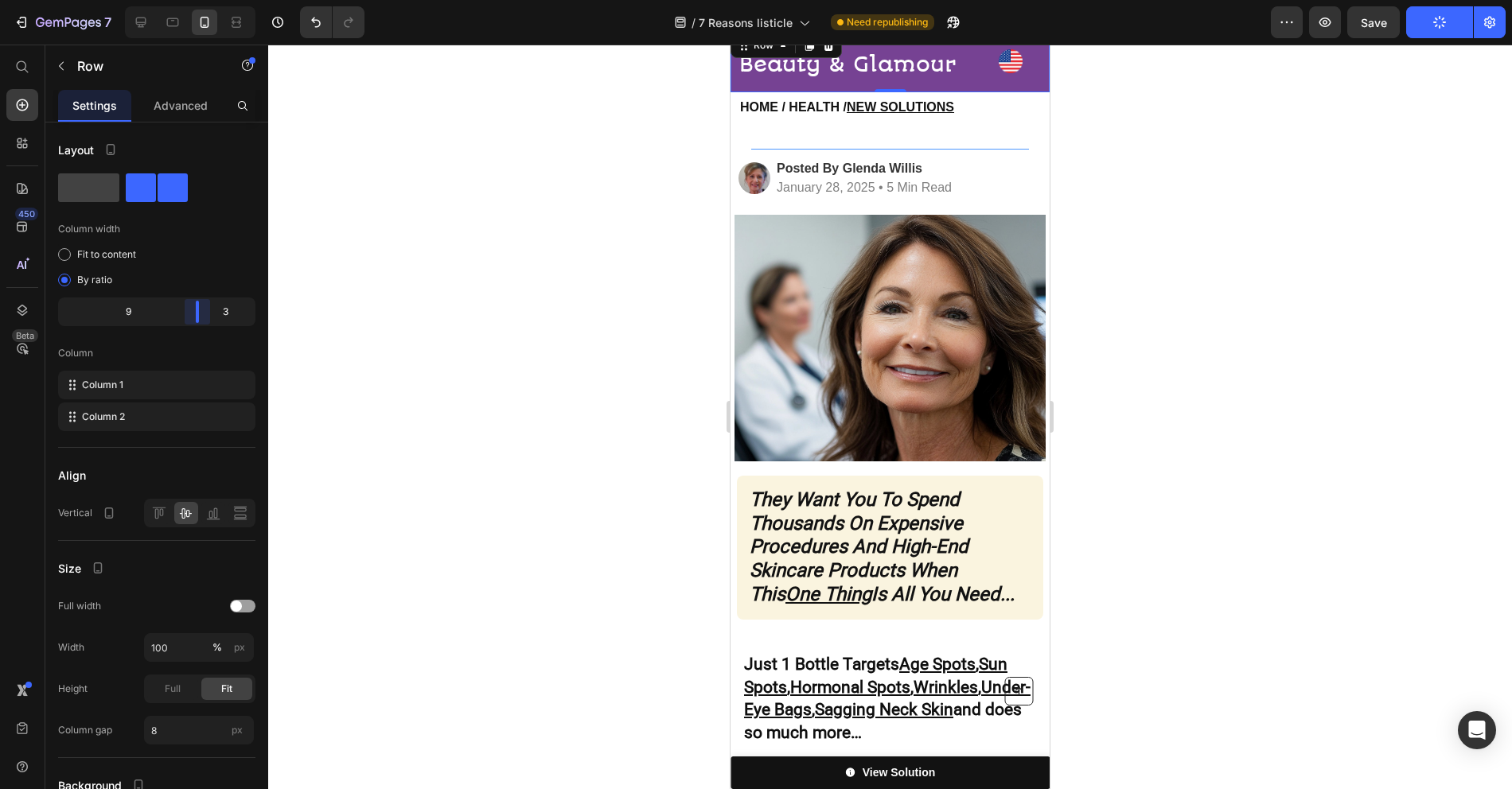 click on "7  Version history  /  7 Reasons listicle Need republishing Preview  Save   Publish  450 Beta Start with Sections Elements Hero Section Product Detail Brands Trusted Badges Guarantee Product Breakdown How to use Testimonials Compare Bundle FAQs Social Proof Brand Story Product List Collection Blog List Contact Sticky Add to Cart Custom Footer Browse Library 450 Layout
Row
Row
Row
Row Text
Heading
Text Block Button
Button
Button
Sticky Back to top Media
Image" at bounding box center (756, 0) 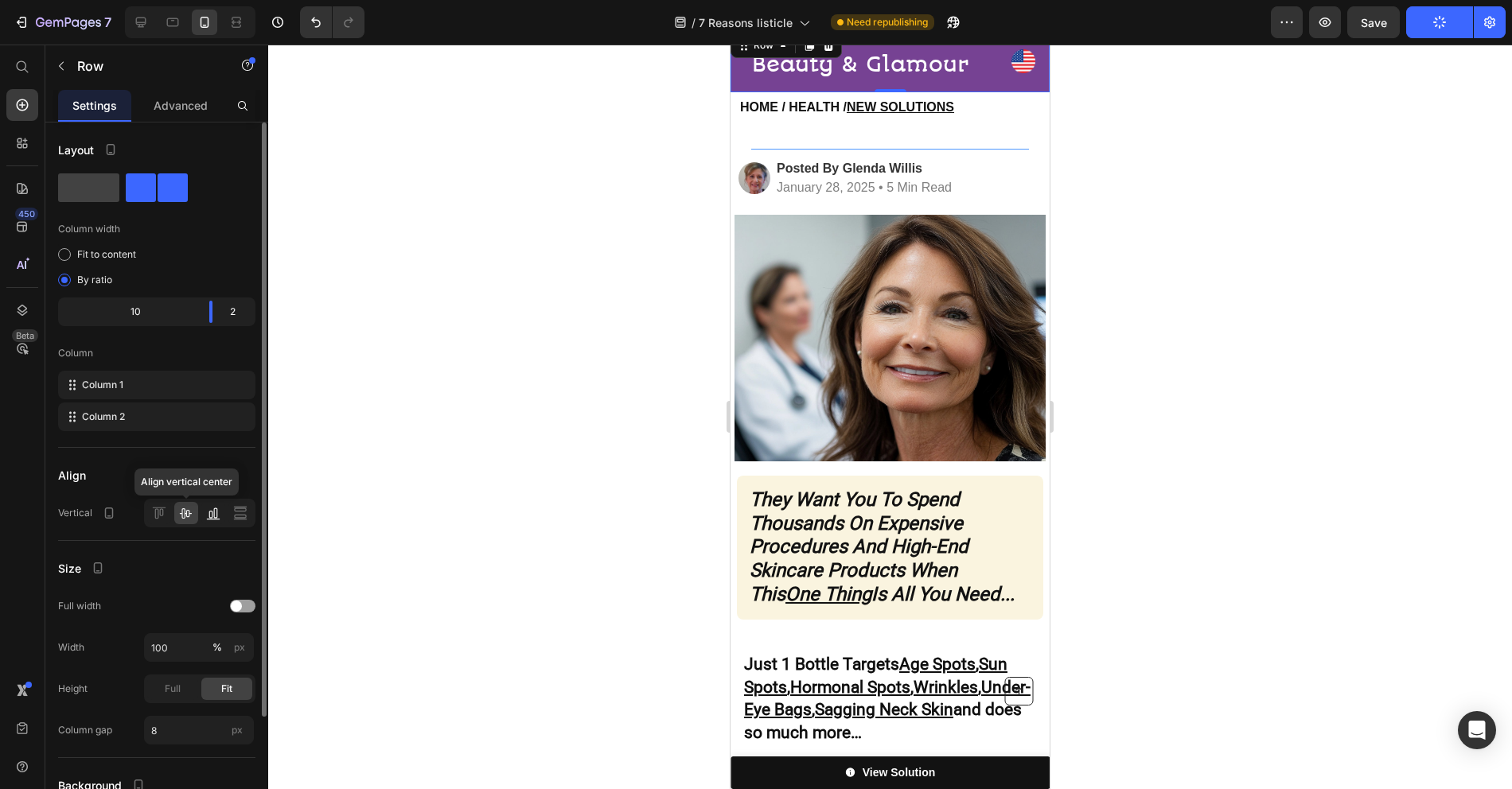 click 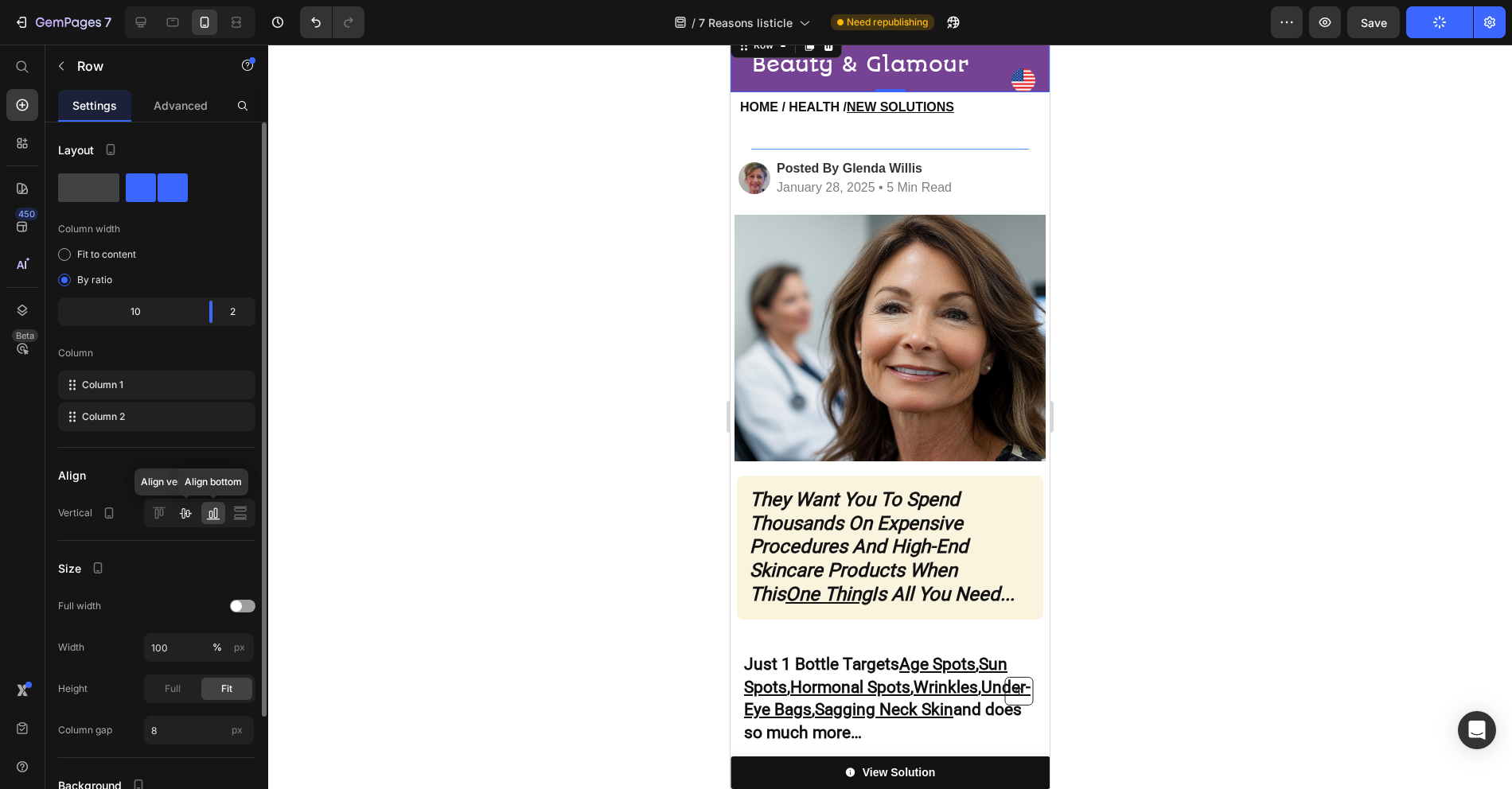 click 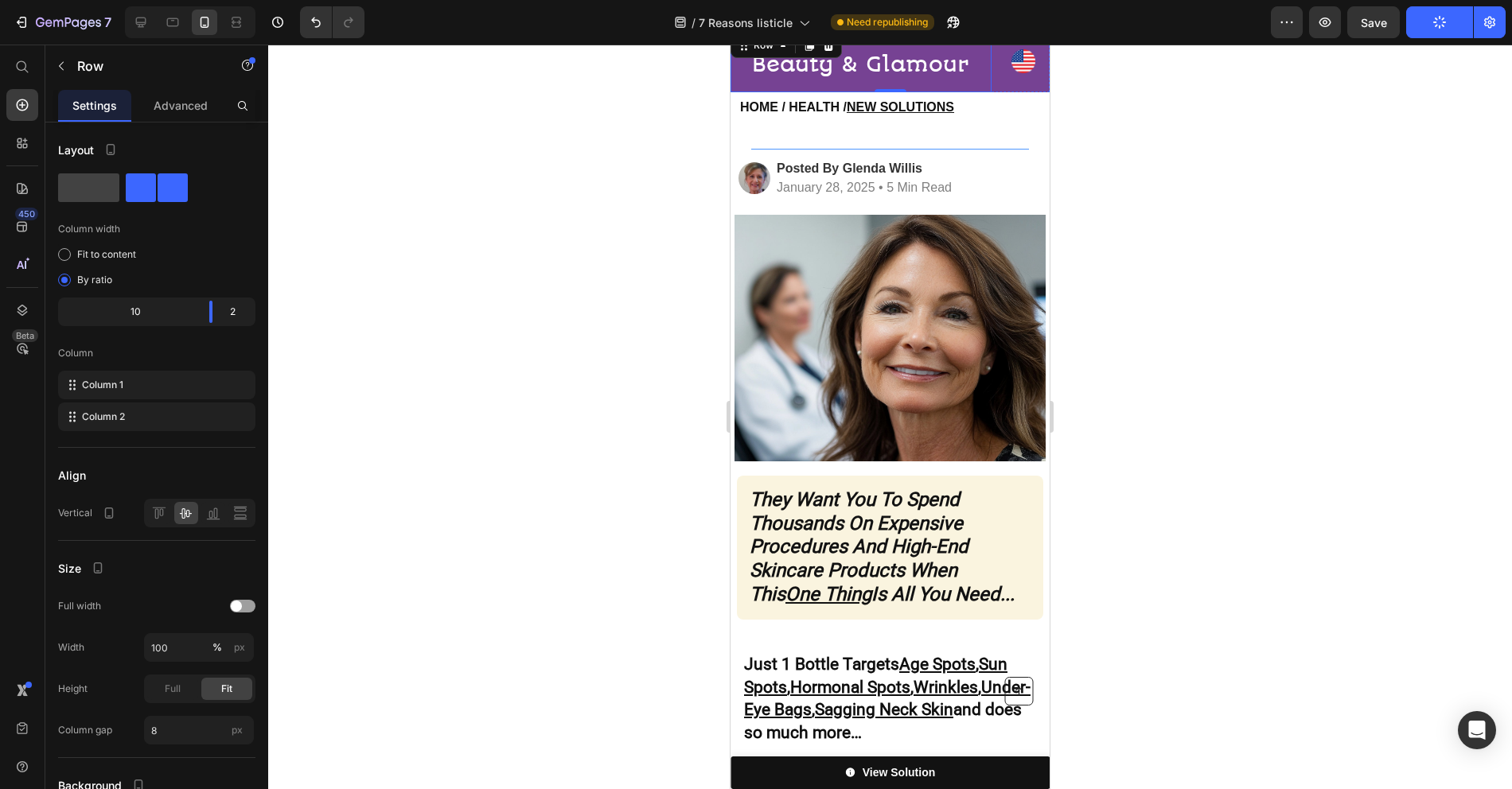 click on "Beauty & Glamour" at bounding box center [860, 64] 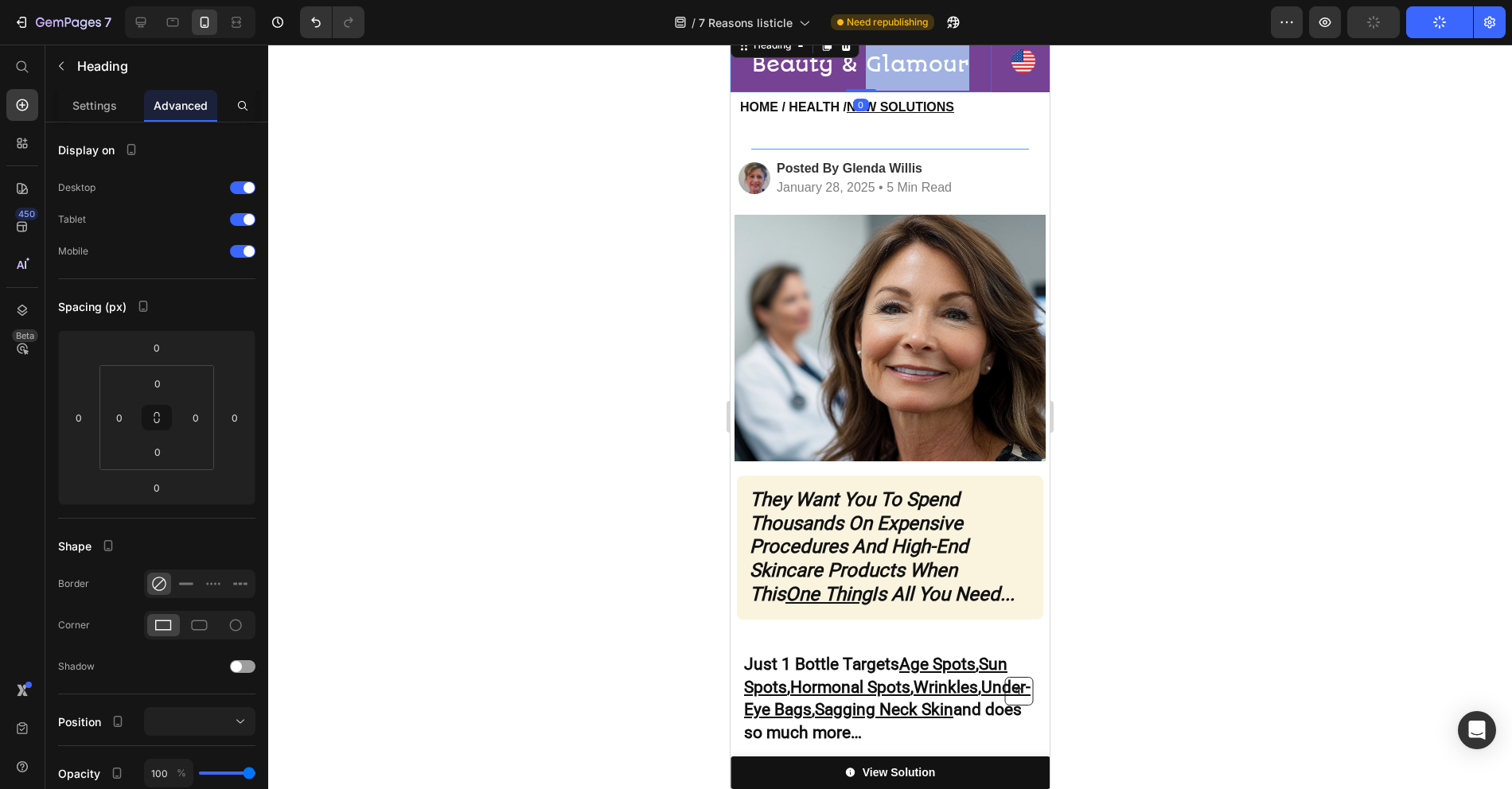 click on "Beauty & Glamour" at bounding box center [860, 64] 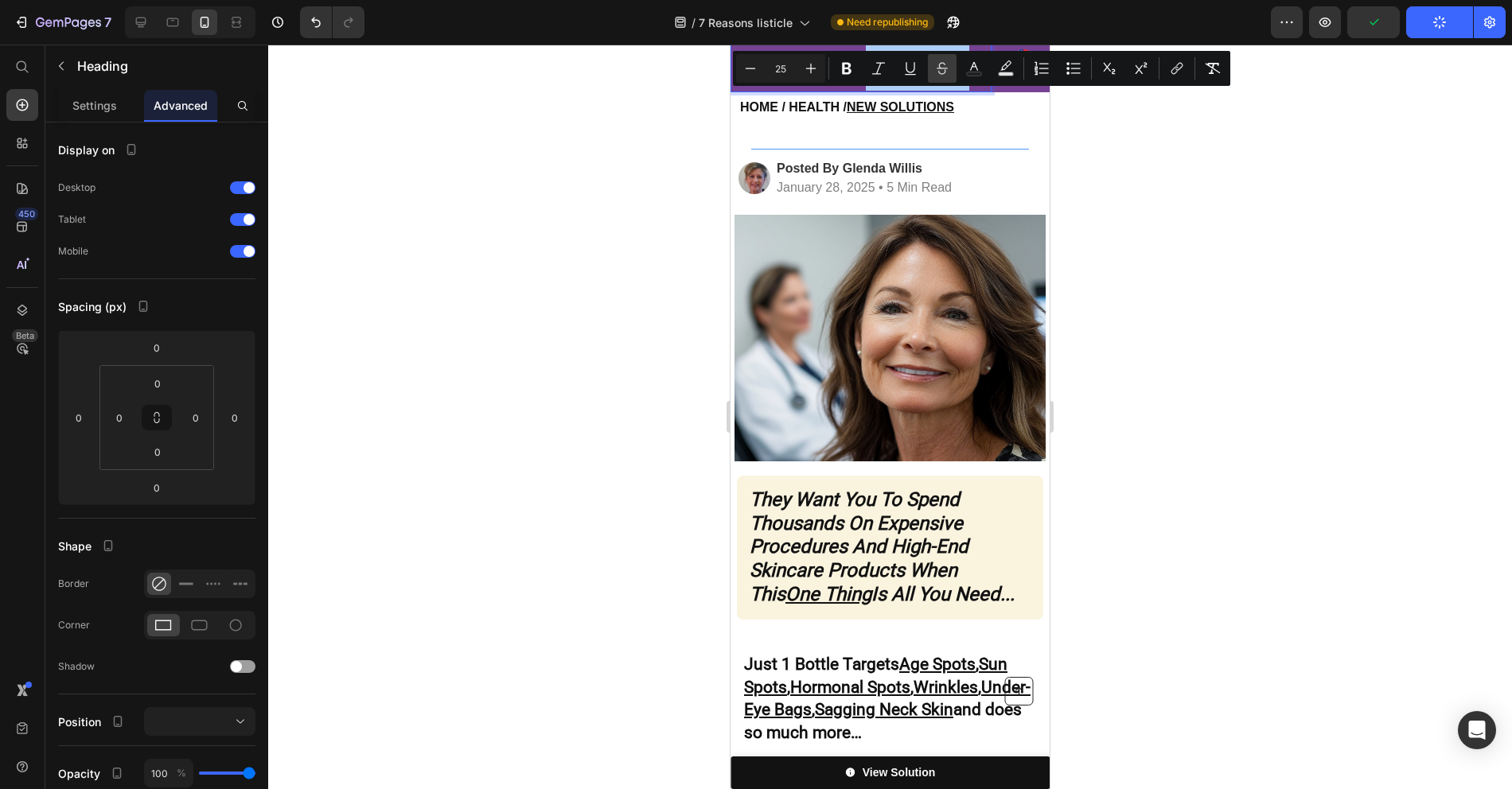 click 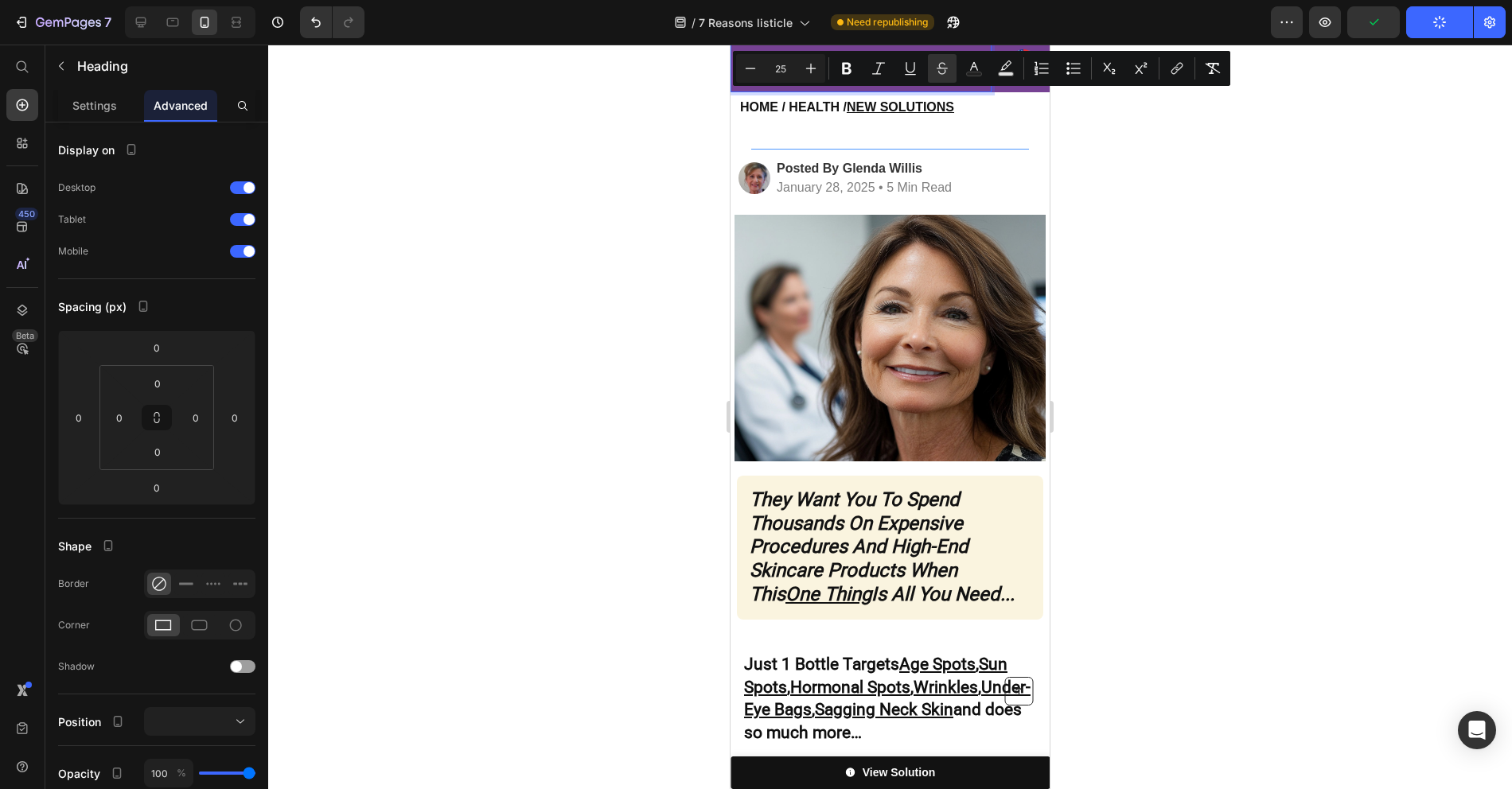 click 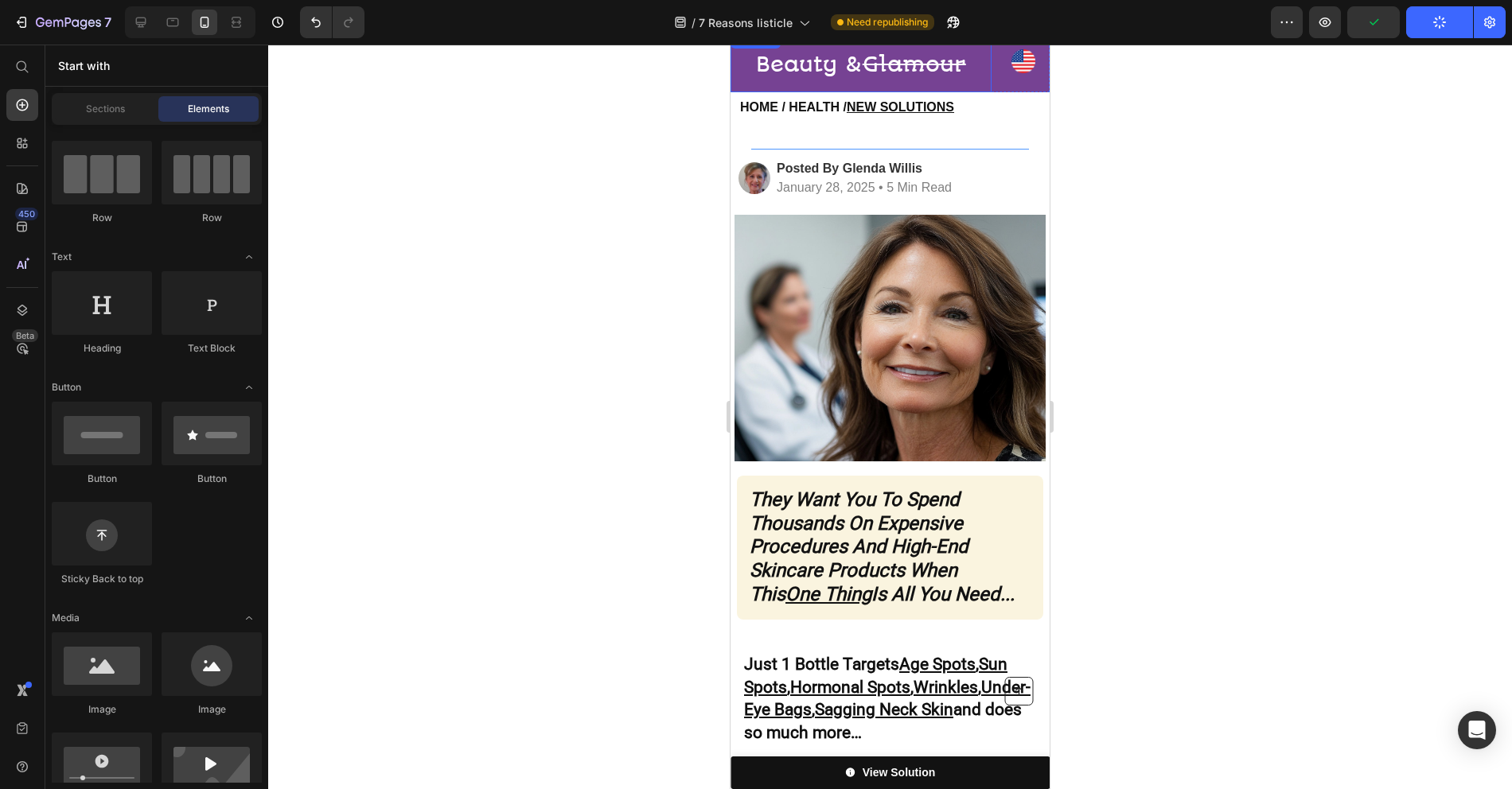 click on "Glamour" at bounding box center [914, 64] 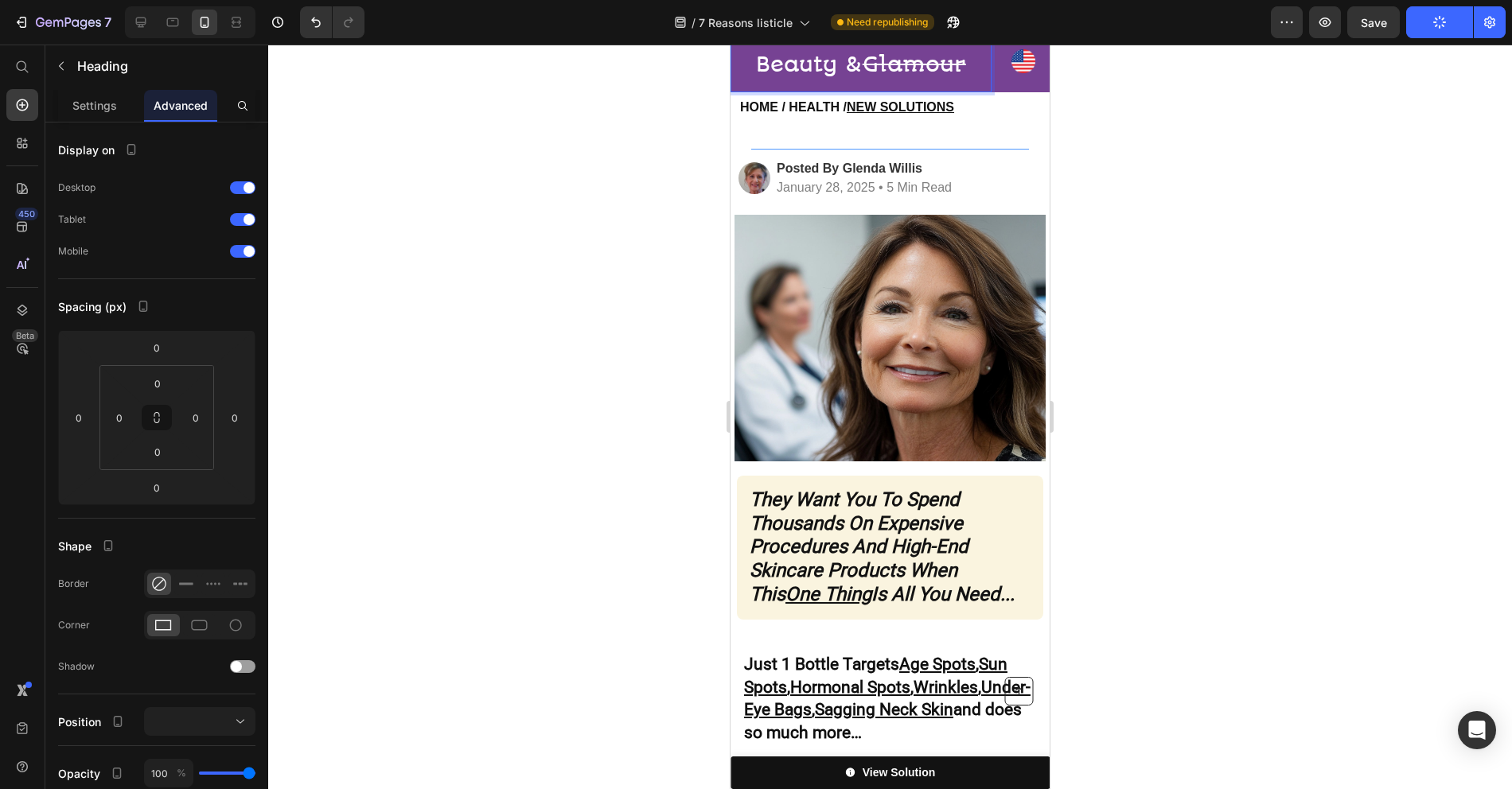 click 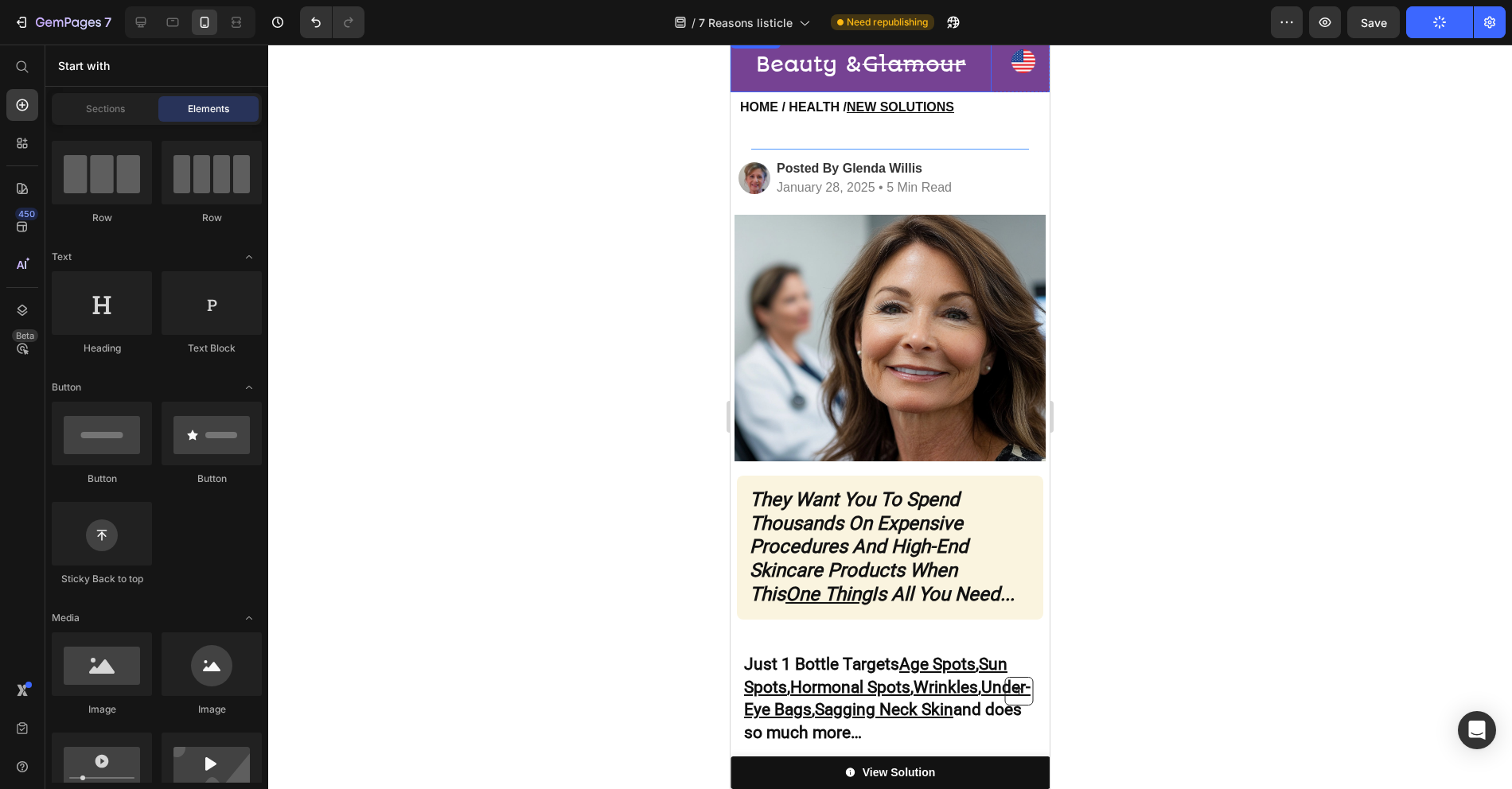 click on "Glamour" at bounding box center [914, 64] 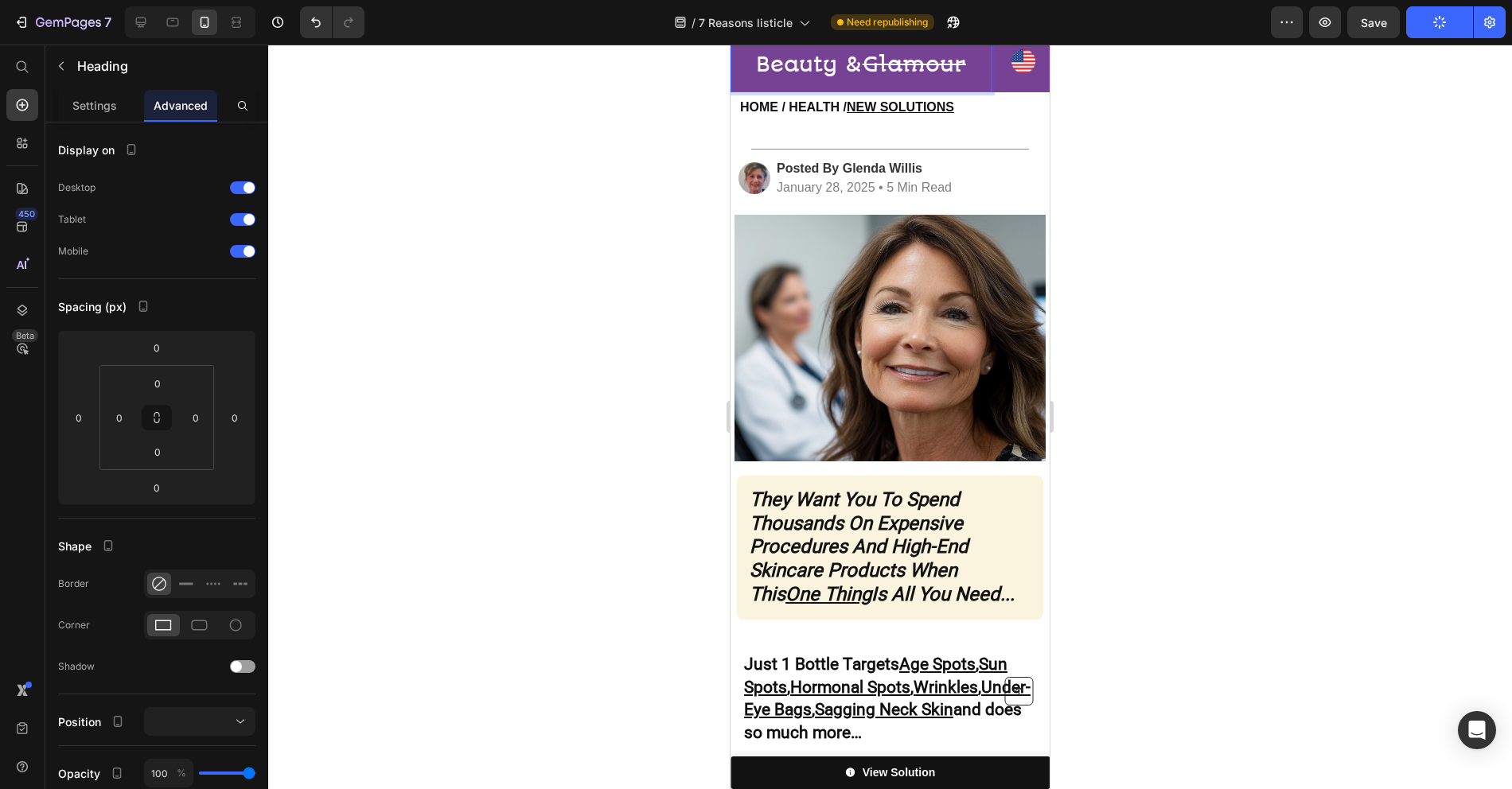 click on "Glamour" at bounding box center (914, 64) 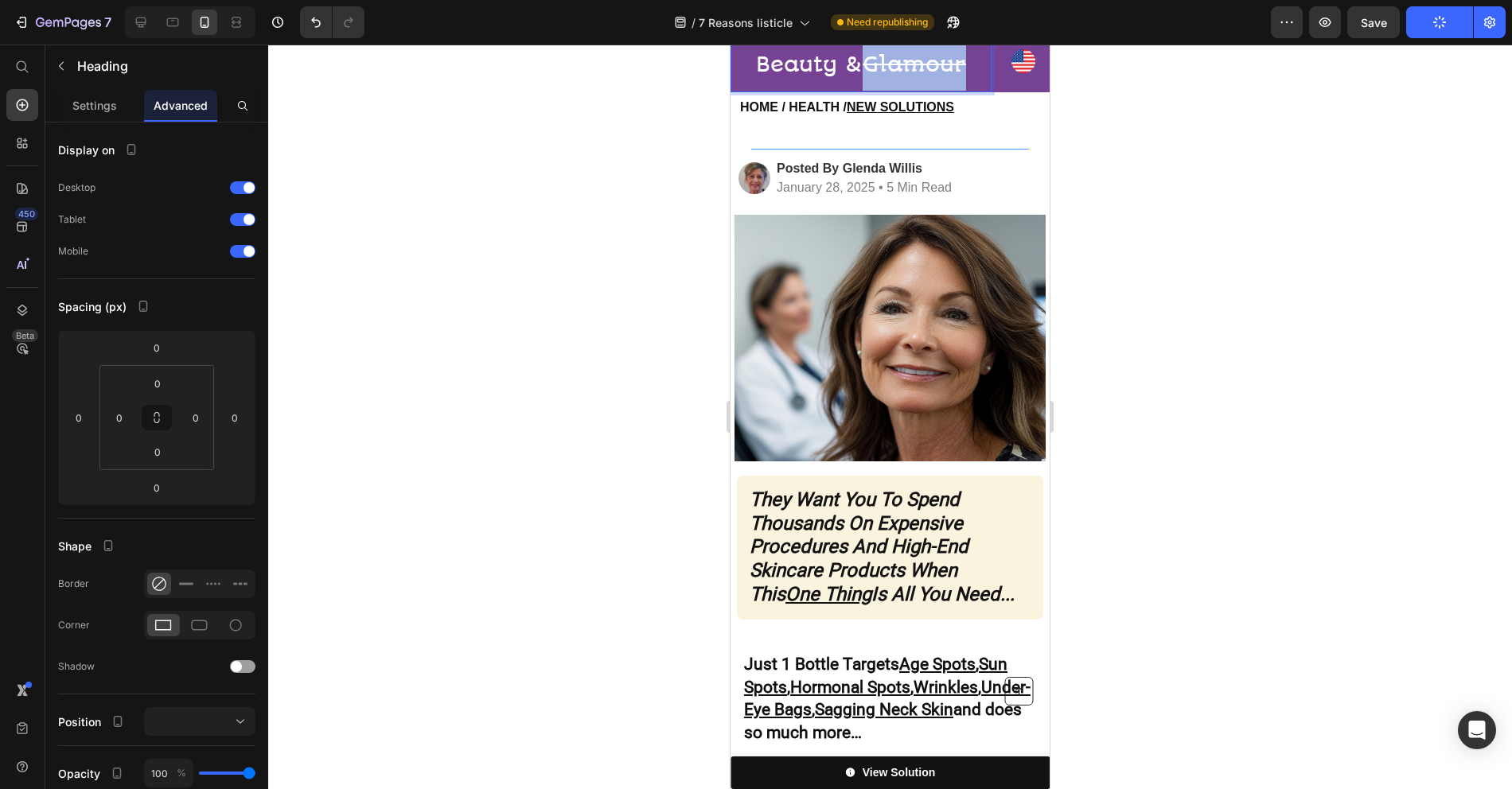 click on "Glamour" at bounding box center (914, 64) 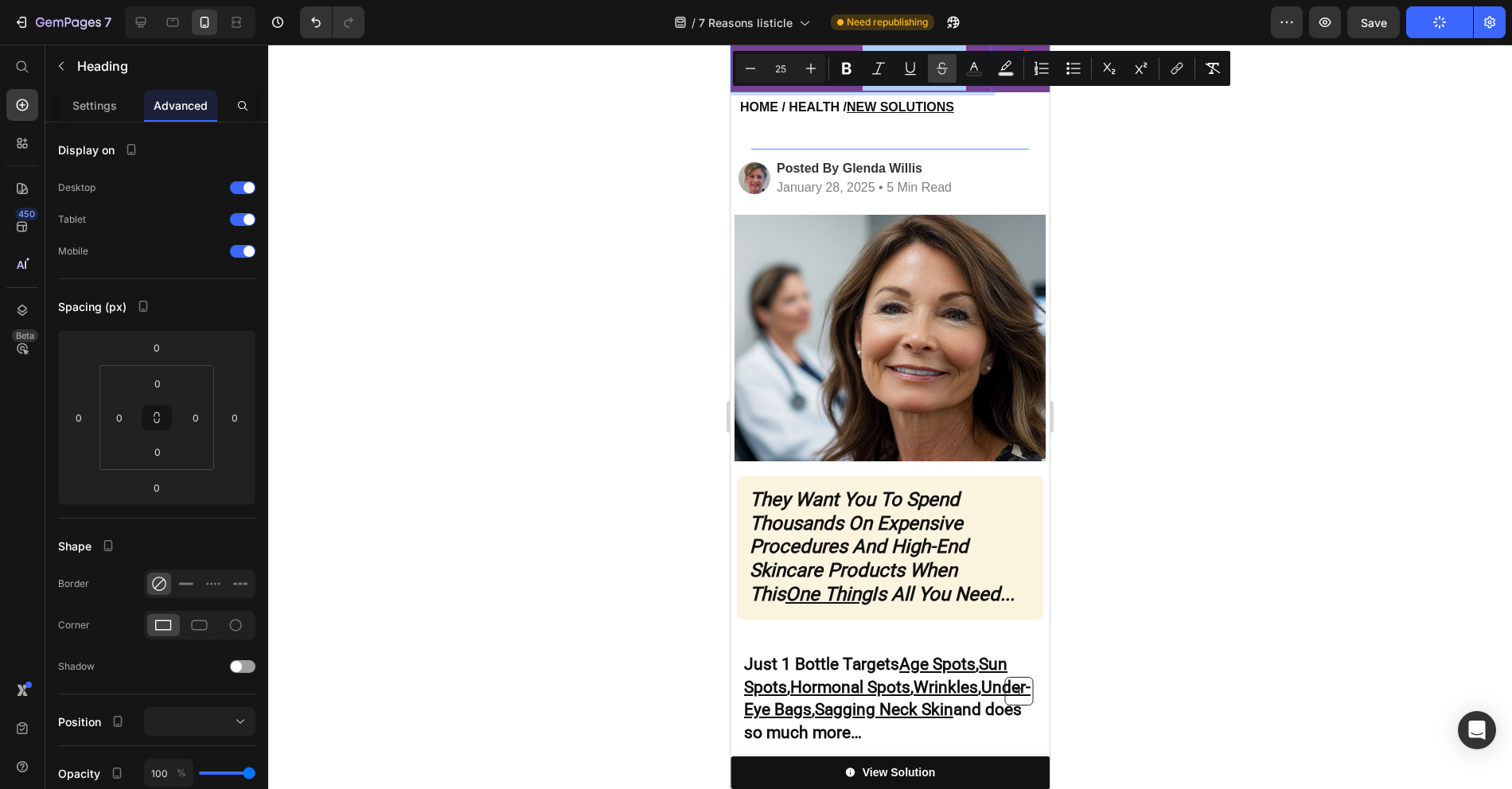 drag, startPoint x: 933, startPoint y: 72, endPoint x: 214, endPoint y: 76, distance: 719.0111 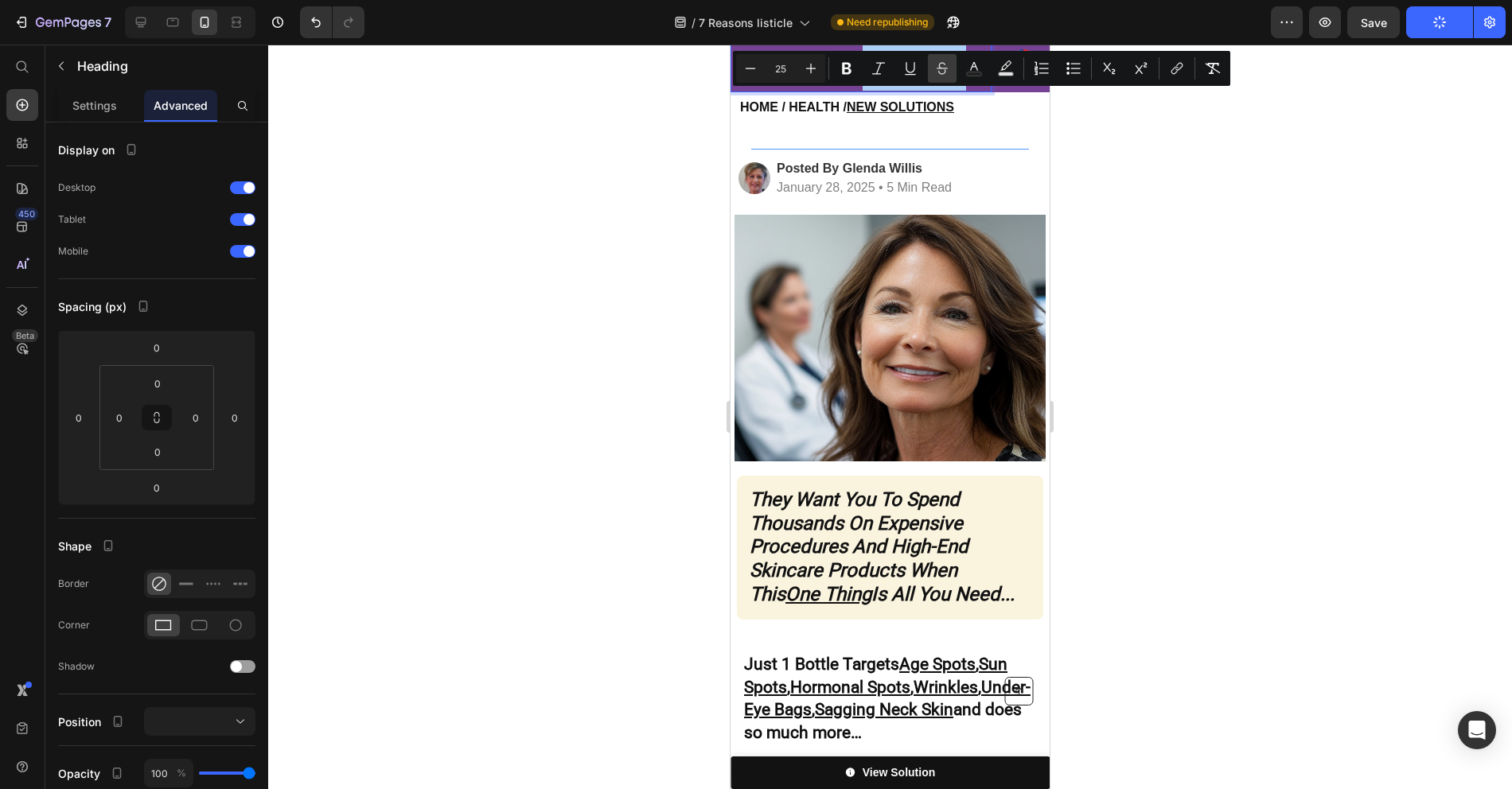 click 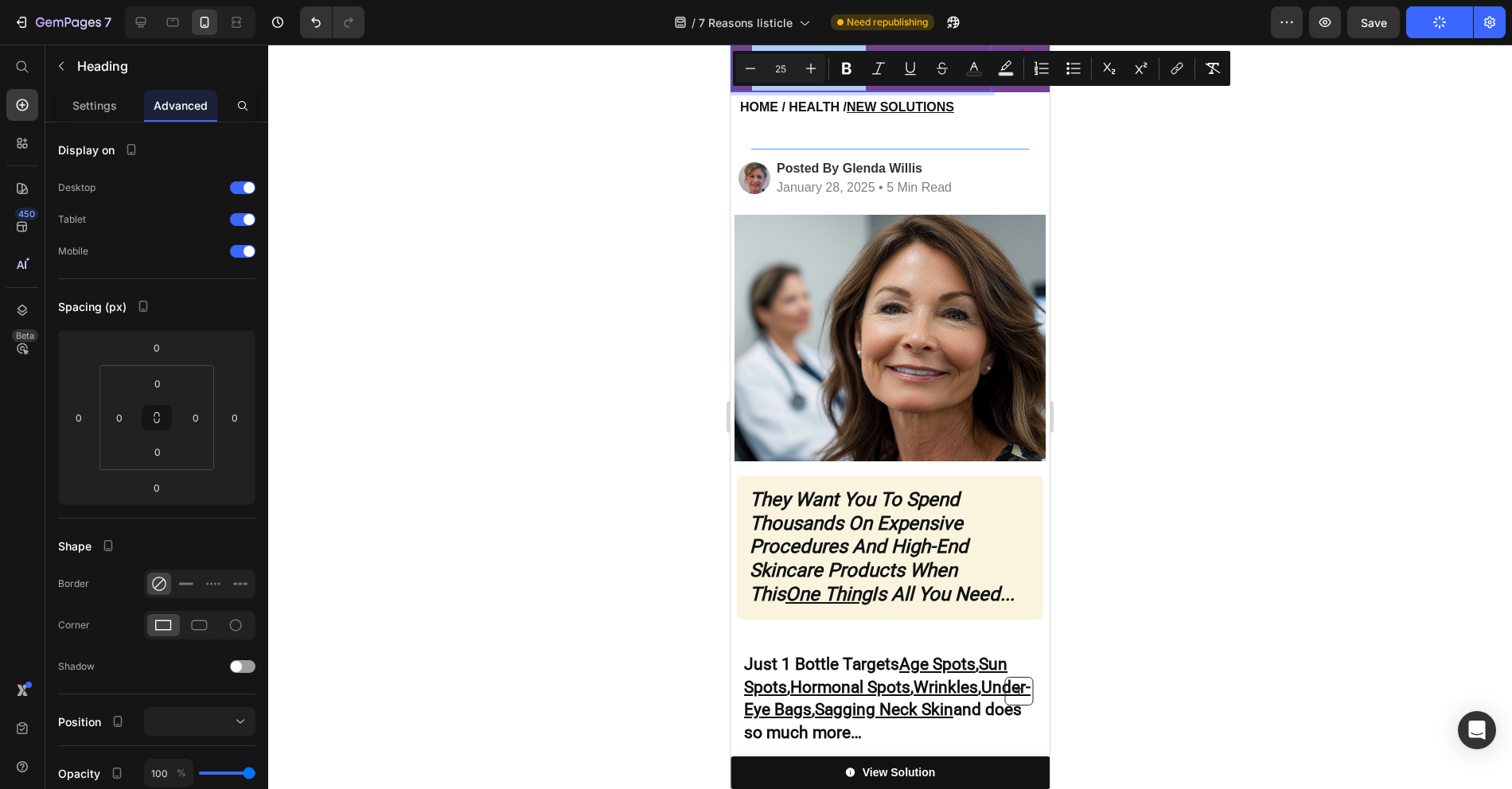 click 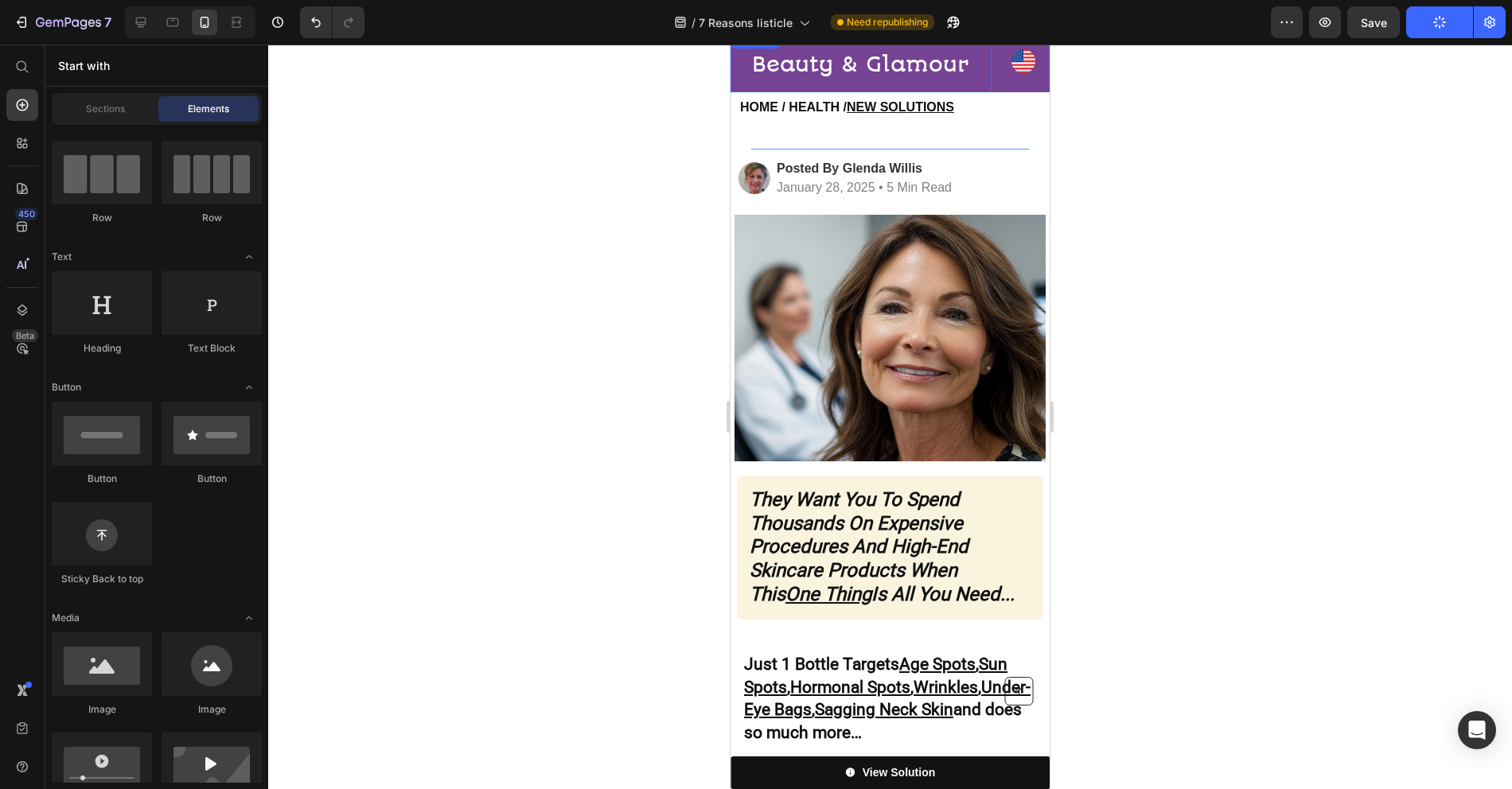 click on "Beauty & Glamour" at bounding box center [860, 64] 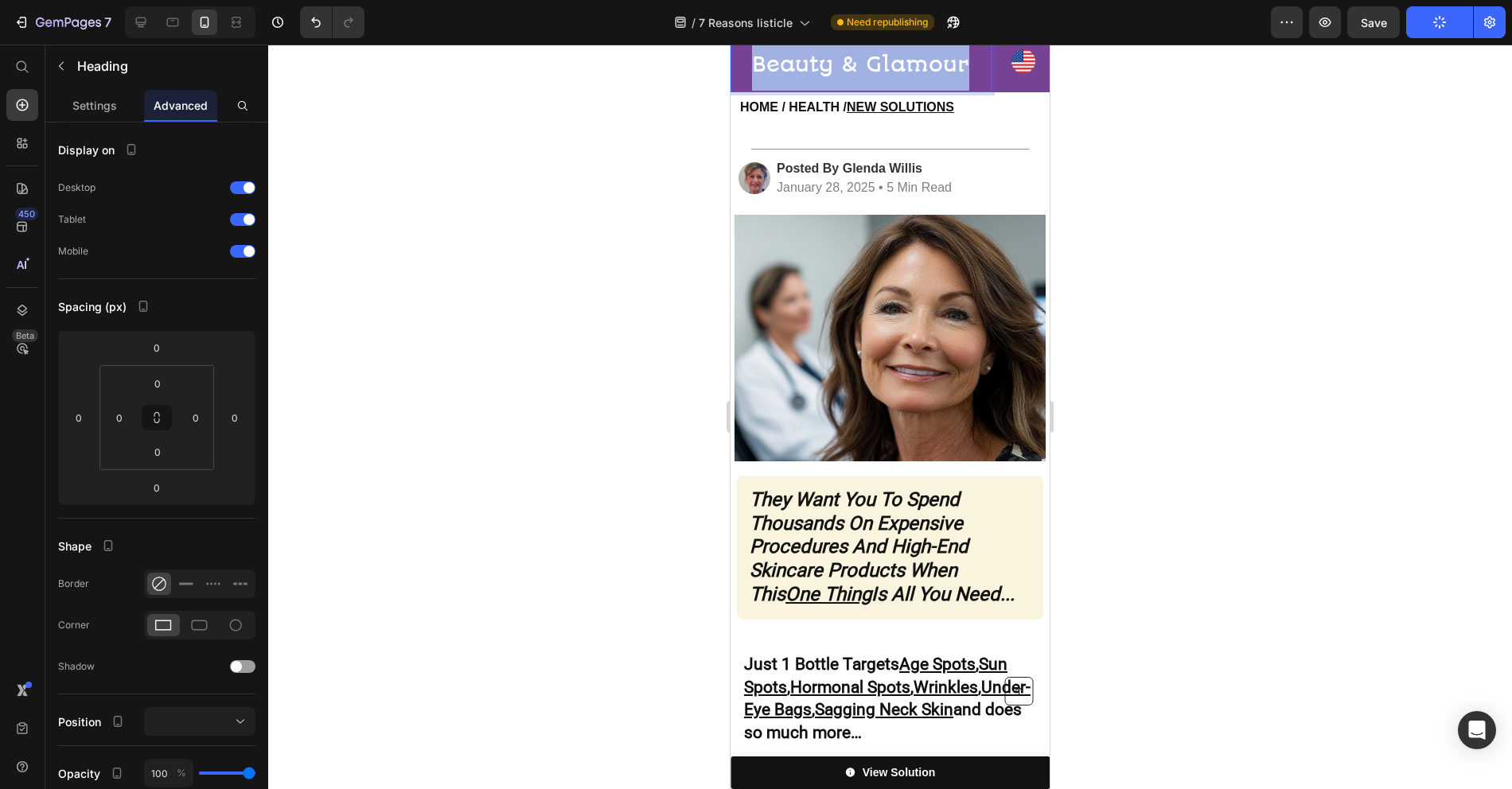 click on "Beauty & Glamour" at bounding box center [860, 64] 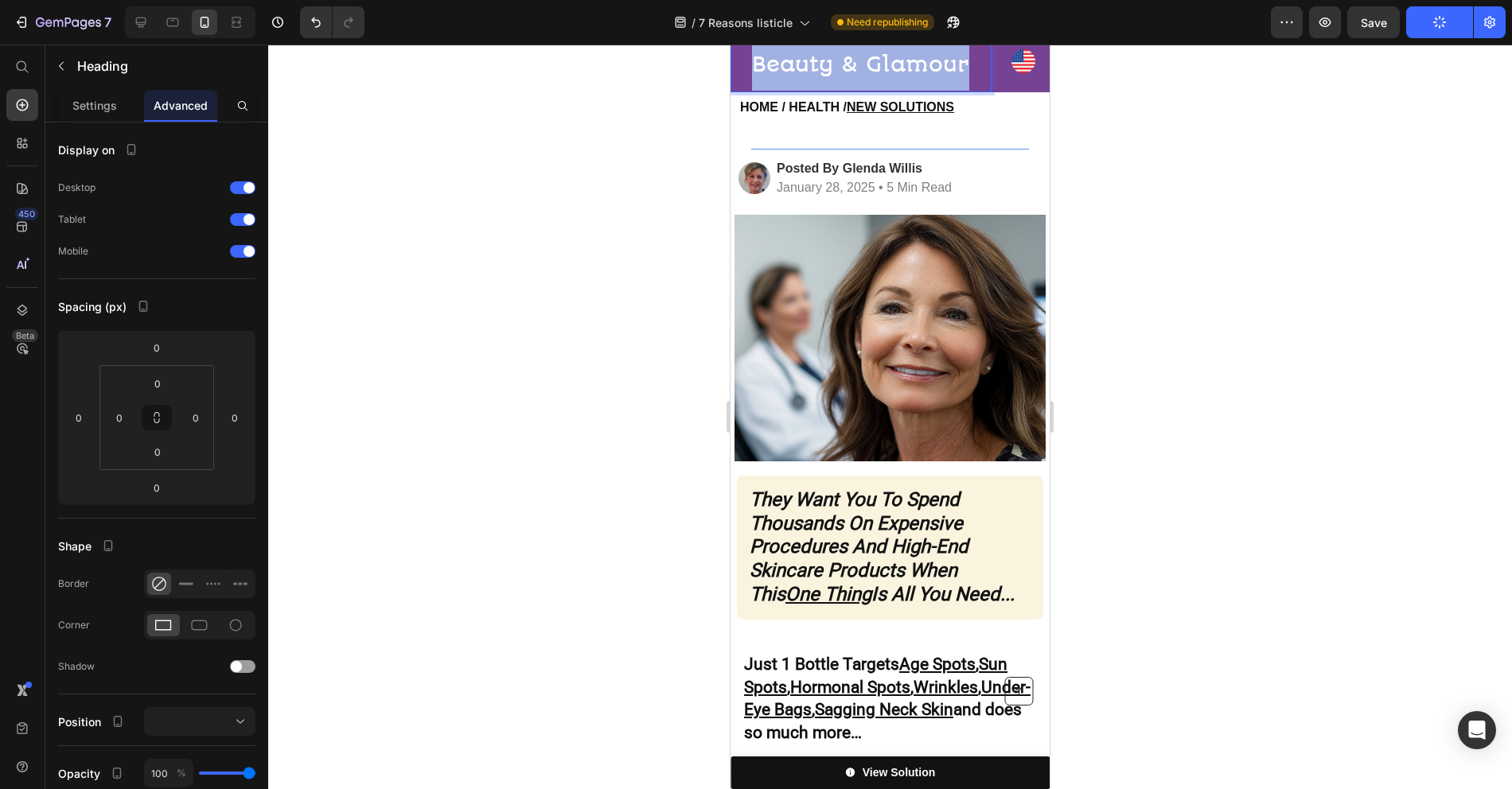 click on "Beauty & Glamour" at bounding box center (860, 64) 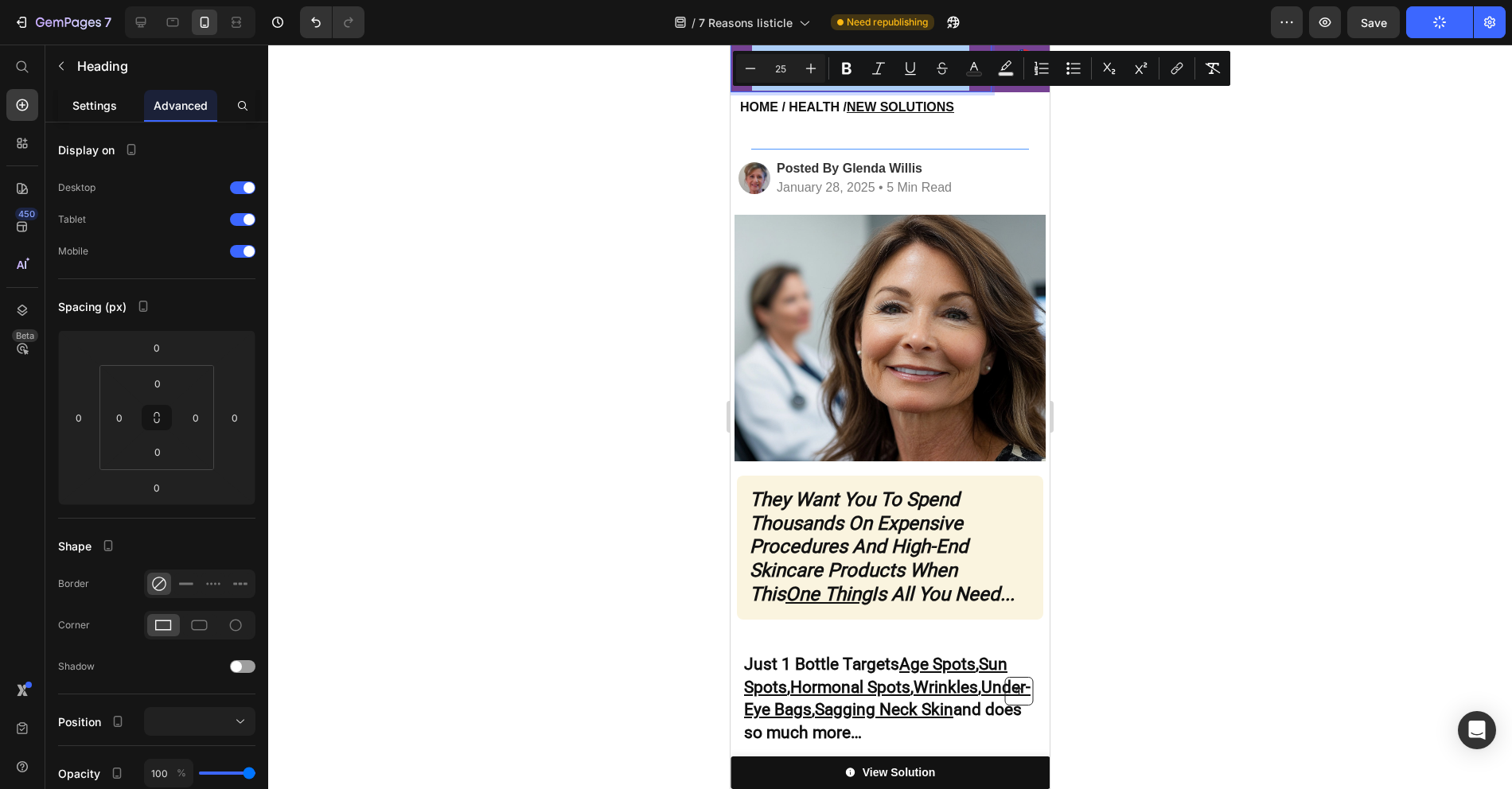 click on "Settings" at bounding box center [95, 105] 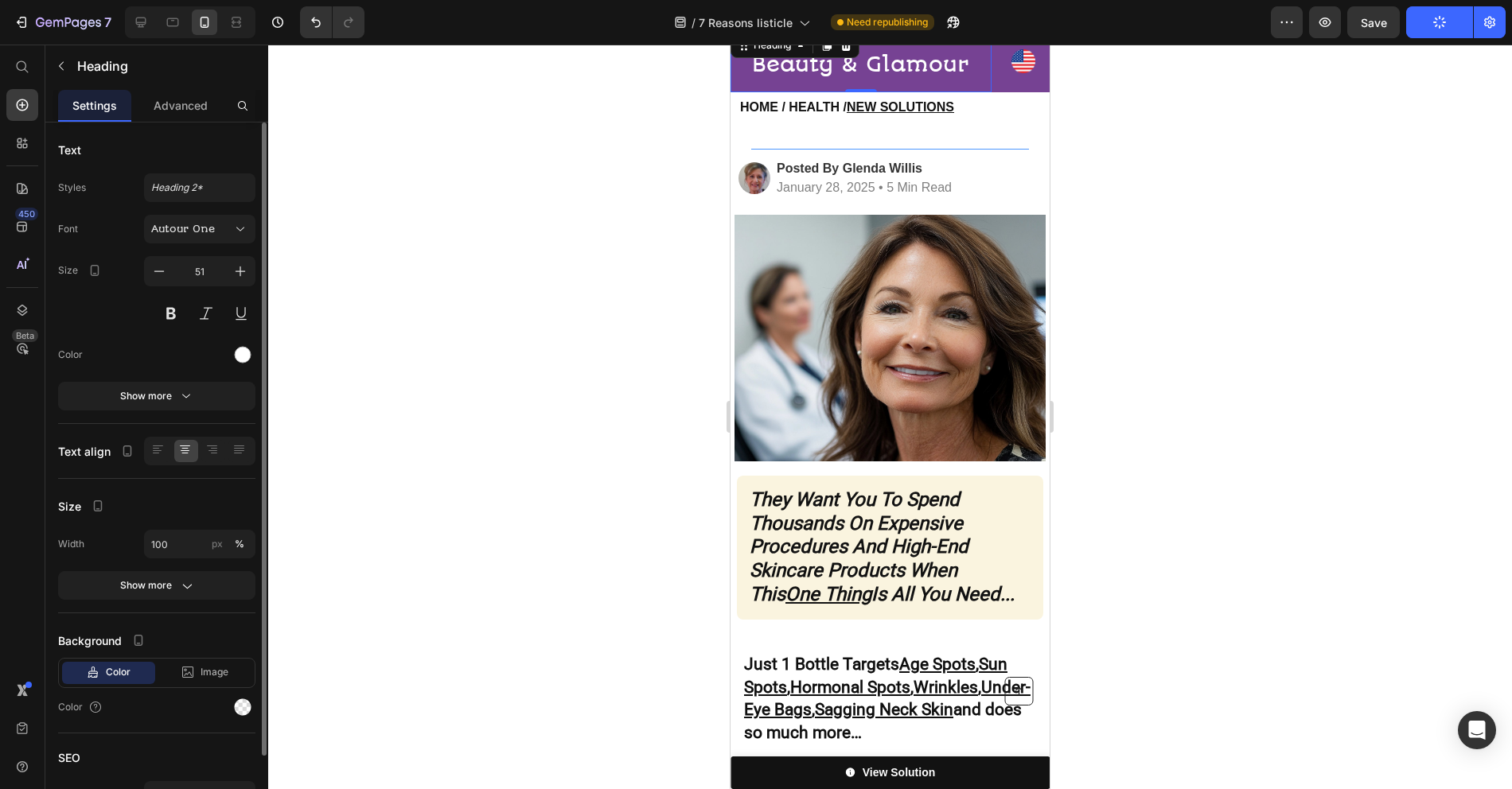 scroll, scrollTop: 56, scrollLeft: 0, axis: vertical 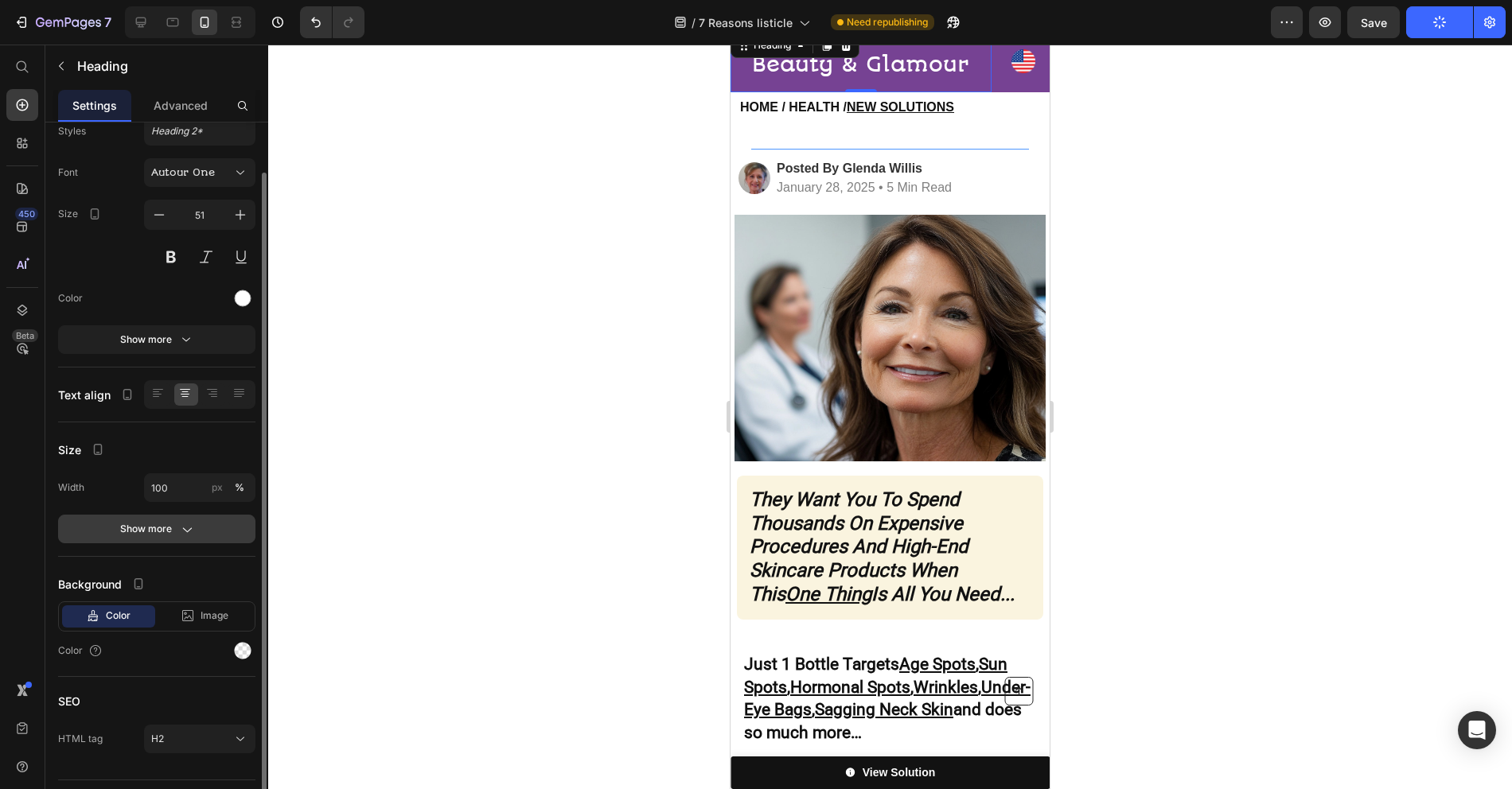 click on "Show more" 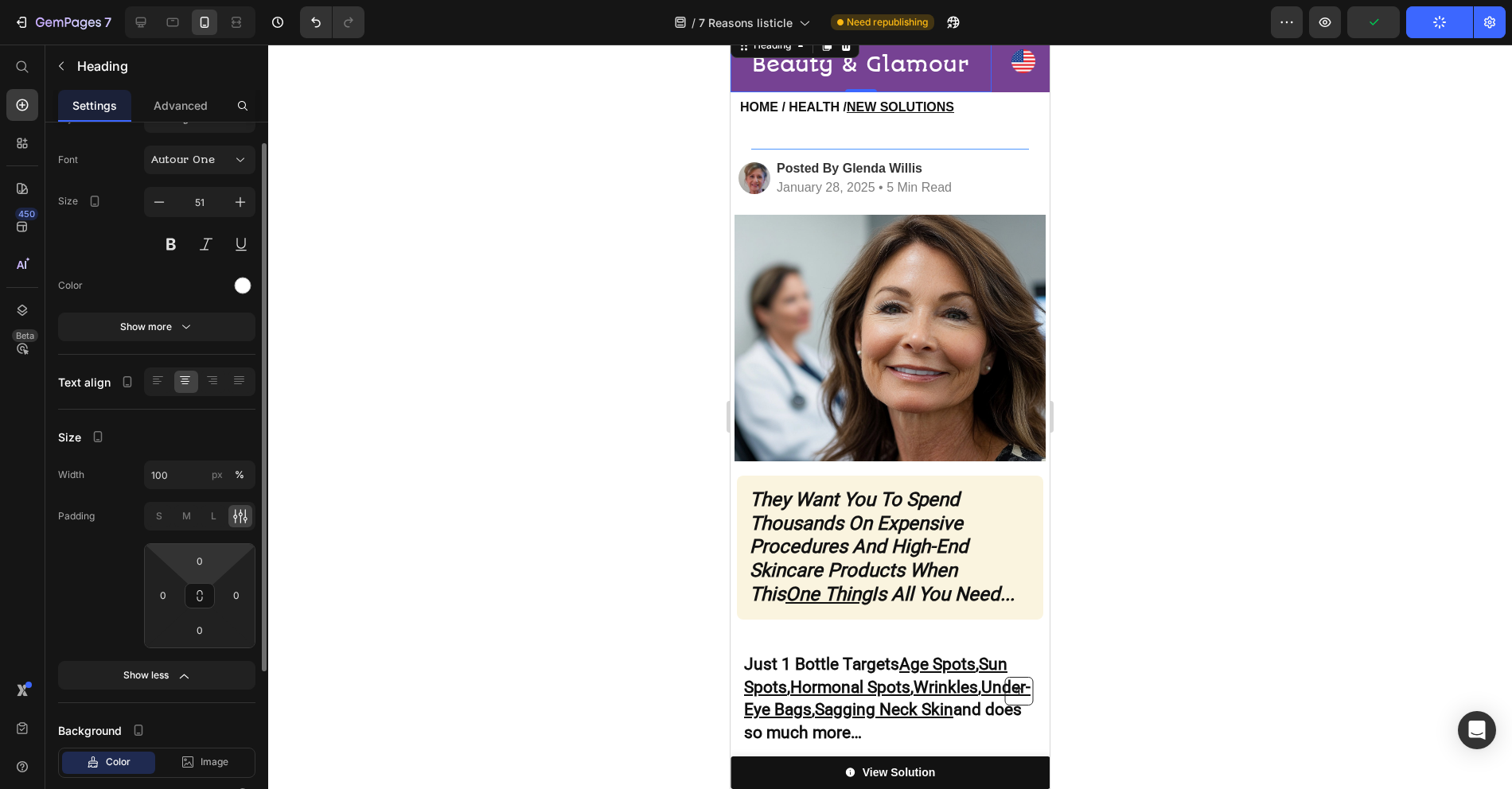 scroll, scrollTop: 0, scrollLeft: 0, axis: both 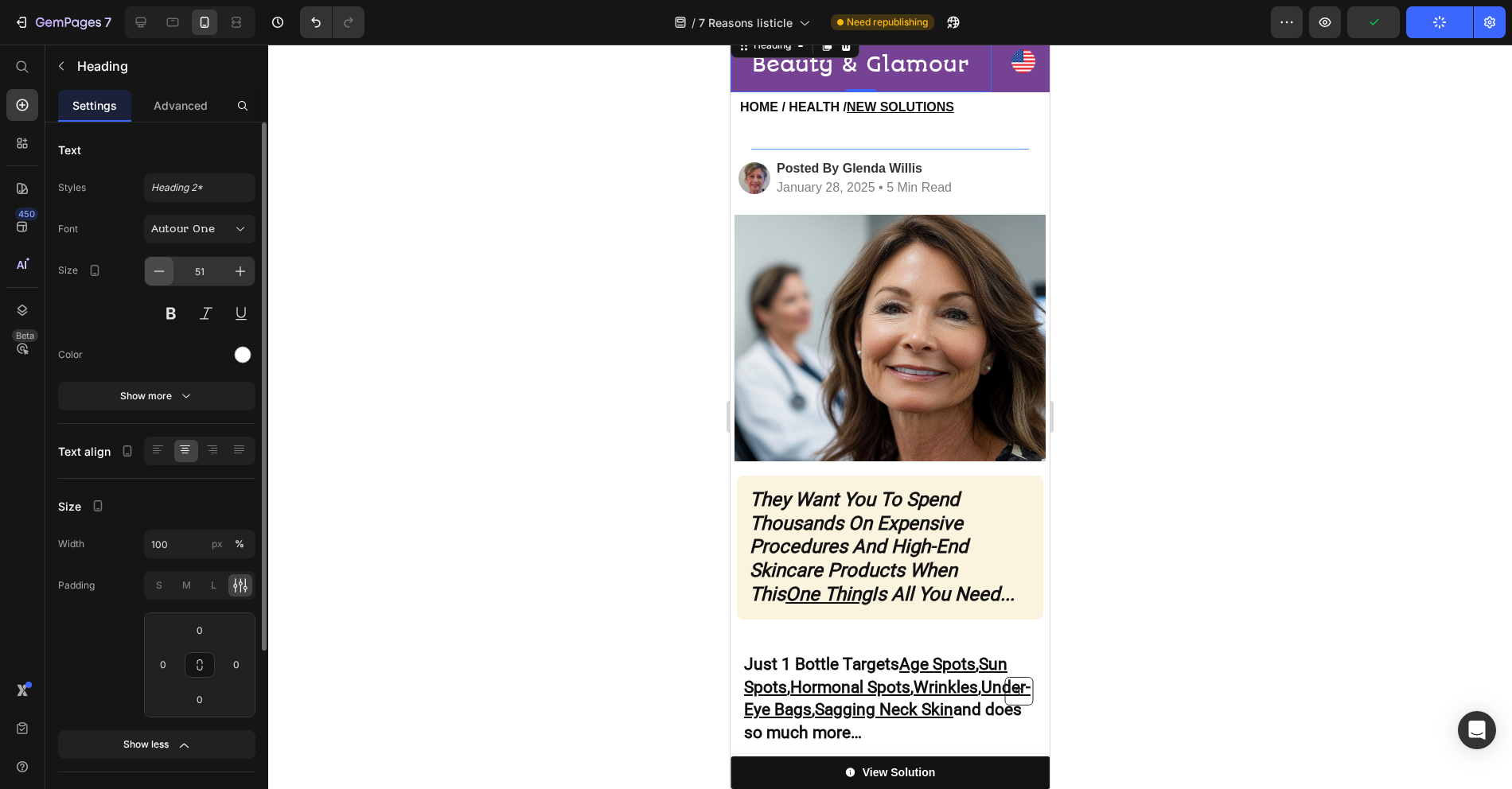 click at bounding box center (159, 271) 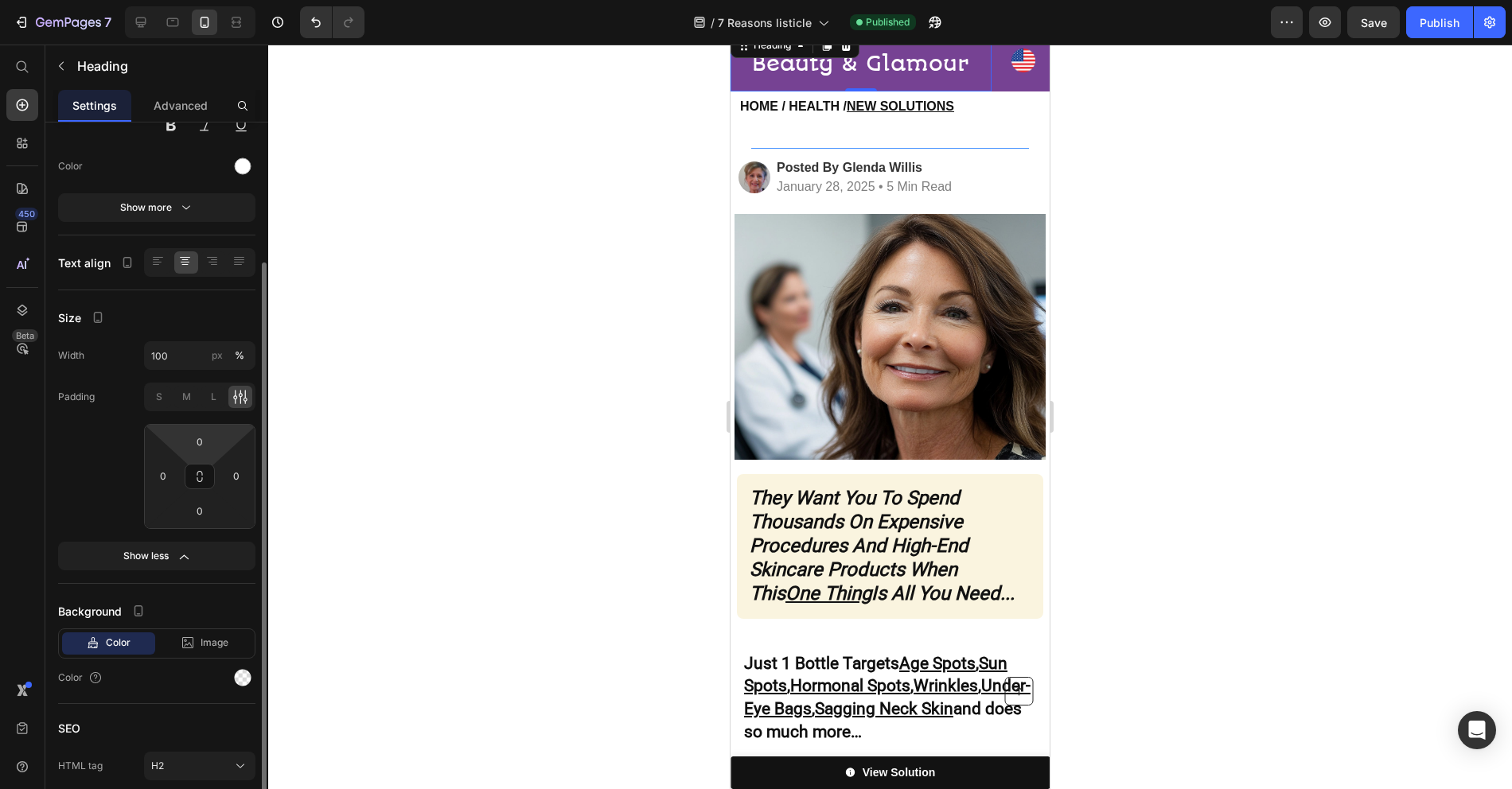 scroll, scrollTop: 248, scrollLeft: 0, axis: vertical 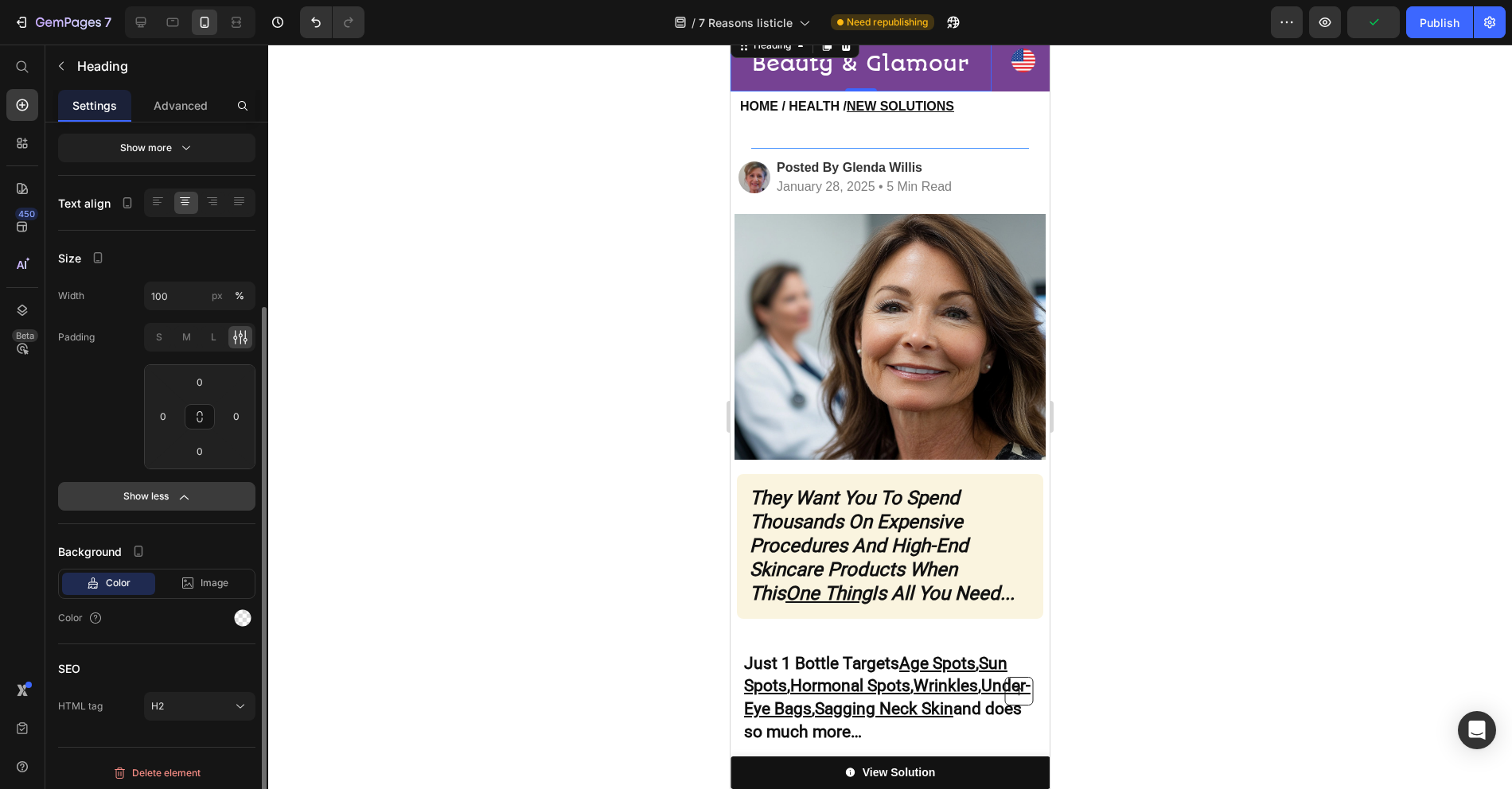 click on "Show less" 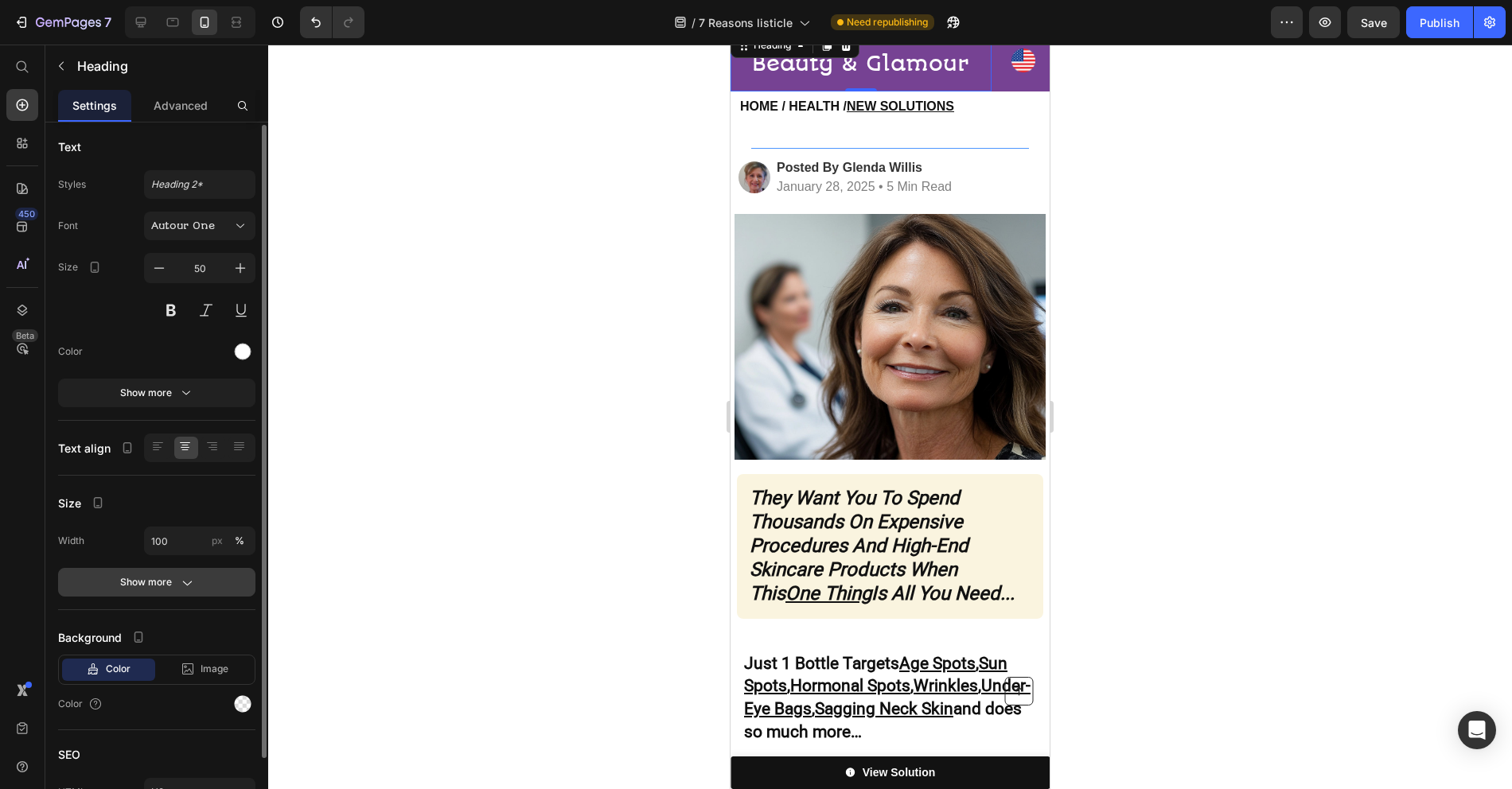 scroll, scrollTop: 0, scrollLeft: 0, axis: both 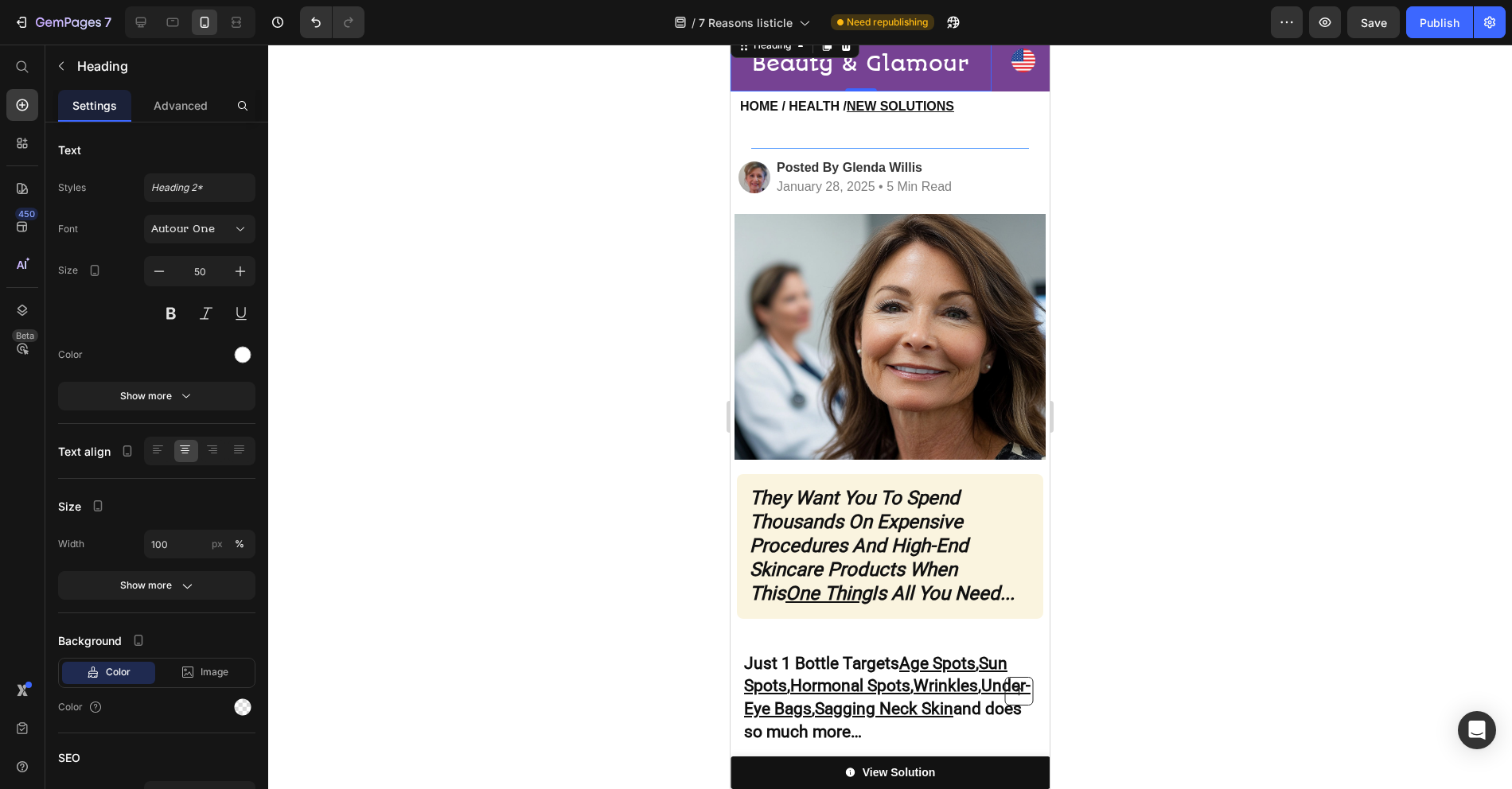 click 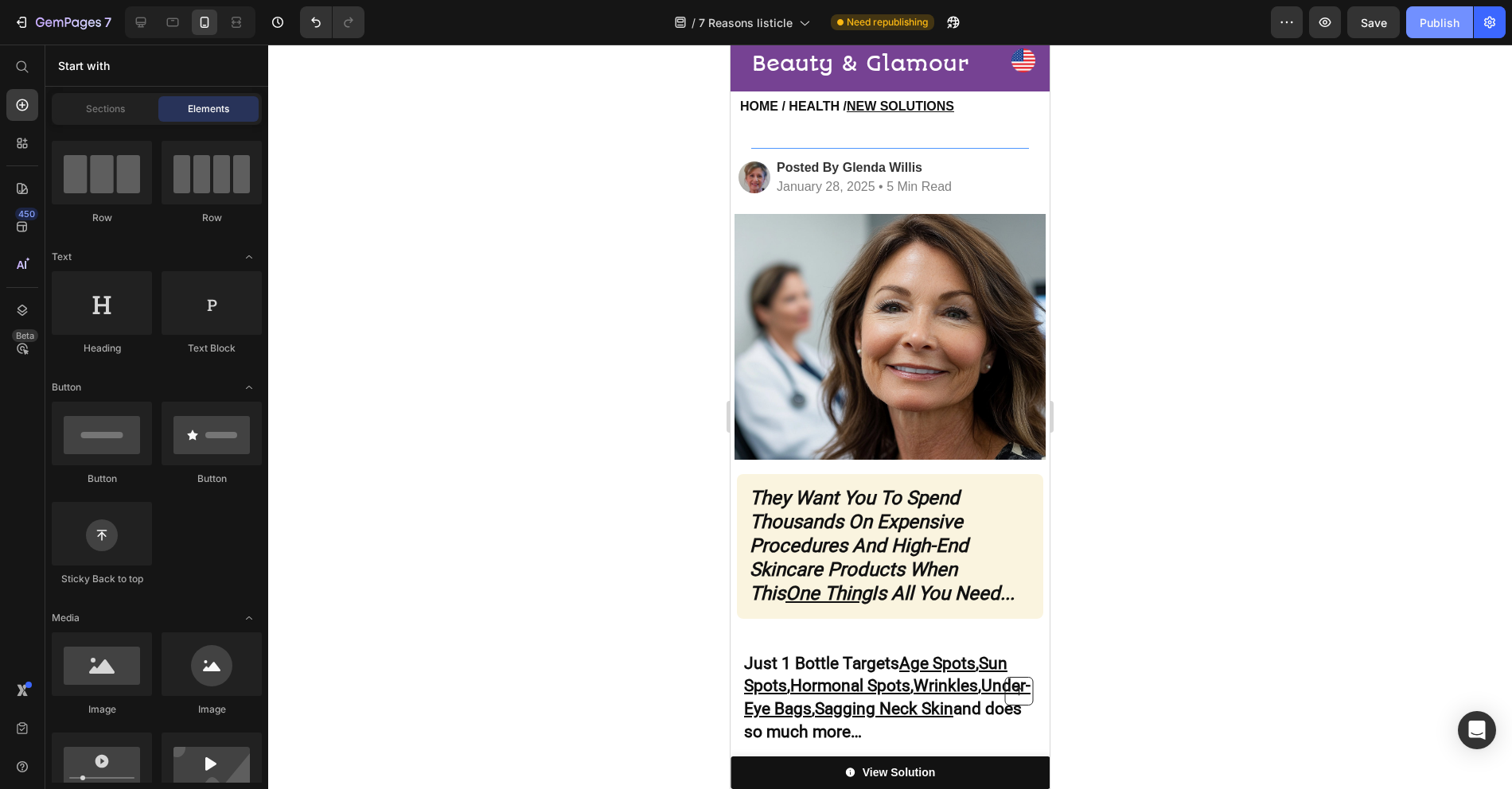 click on "Publish" at bounding box center (1440, 22) 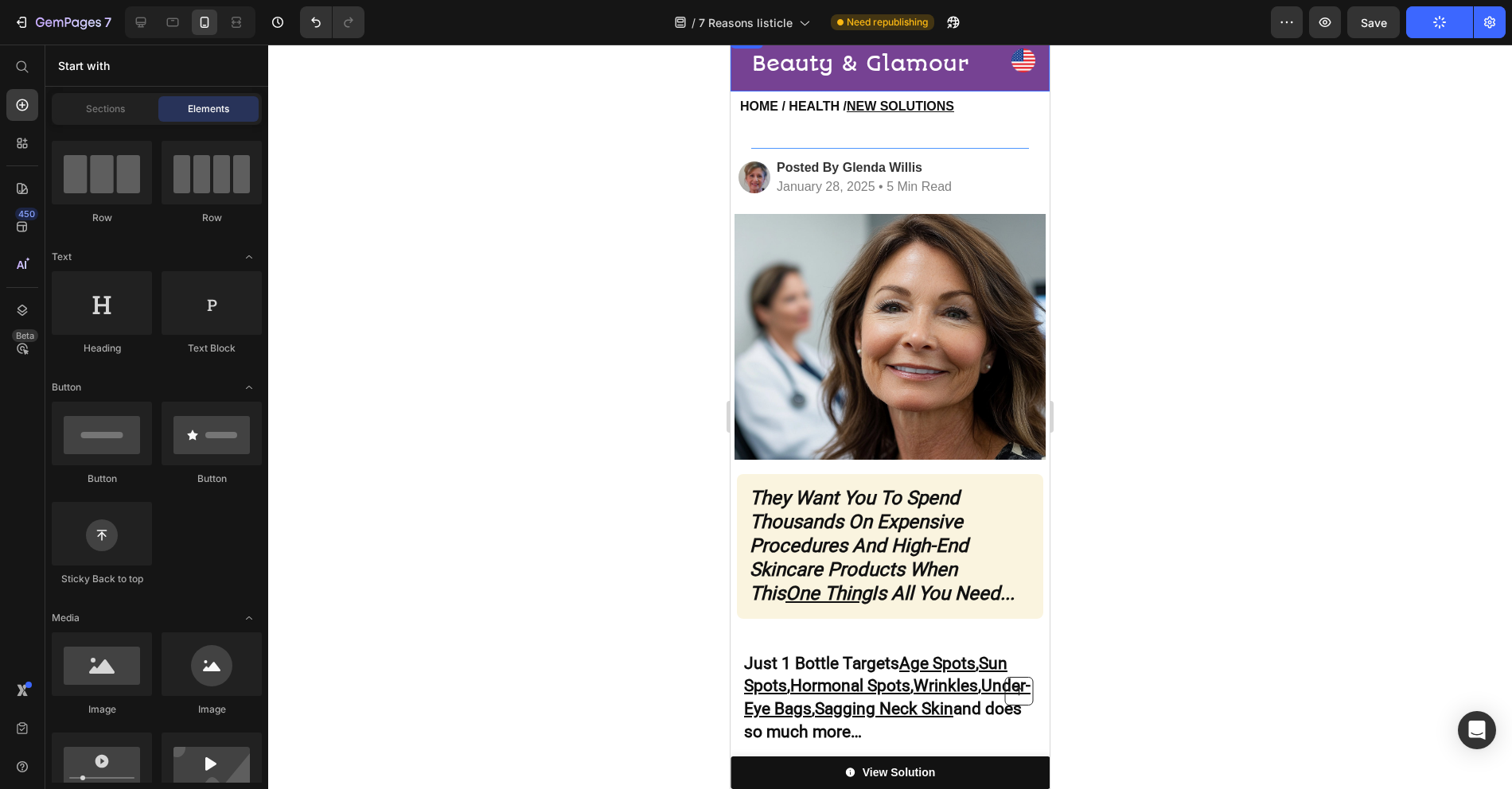 click on "Image" at bounding box center (1024, 60) 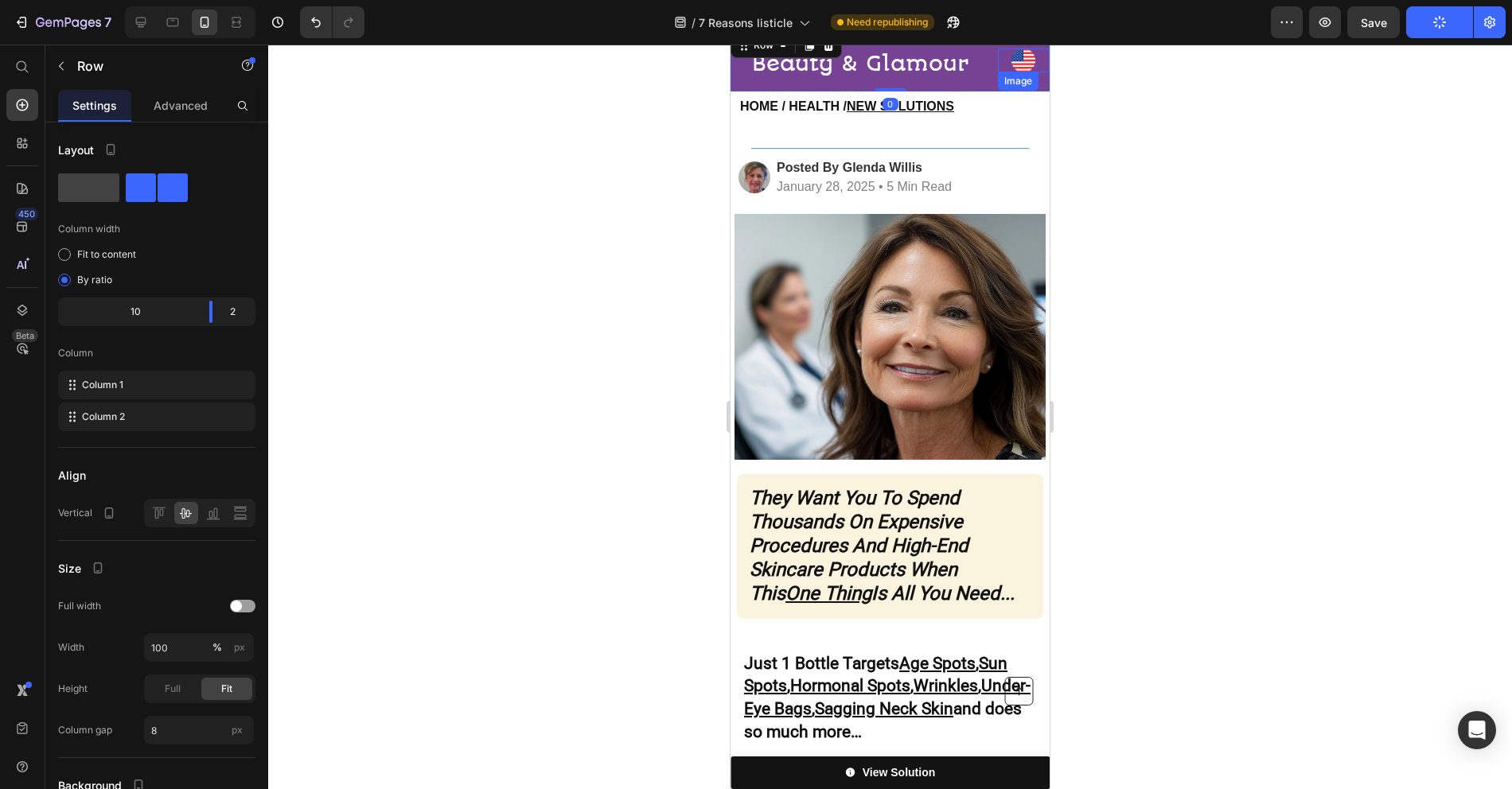 click at bounding box center [1024, 60] 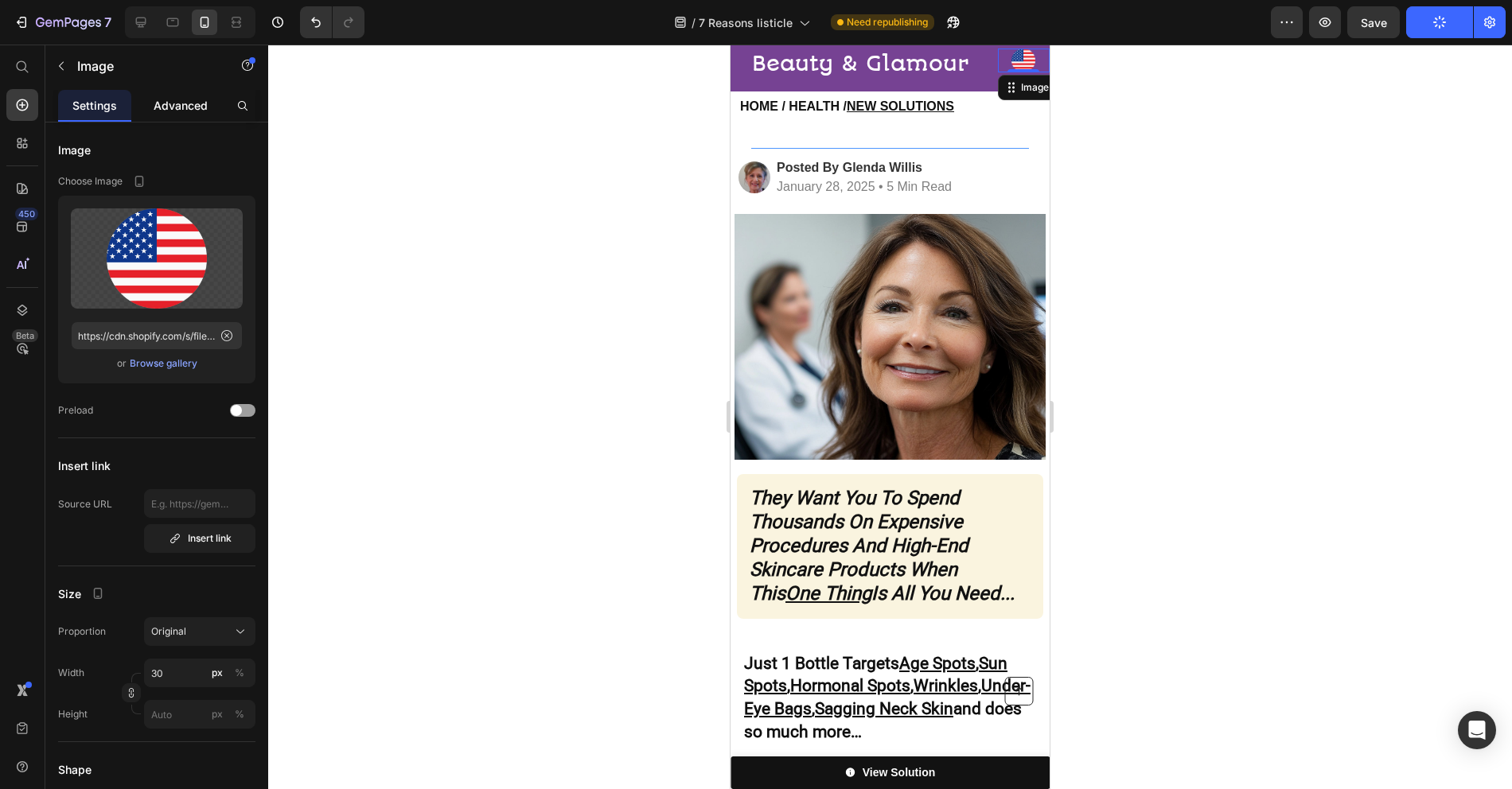 click on "Advanced" at bounding box center (181, 105) 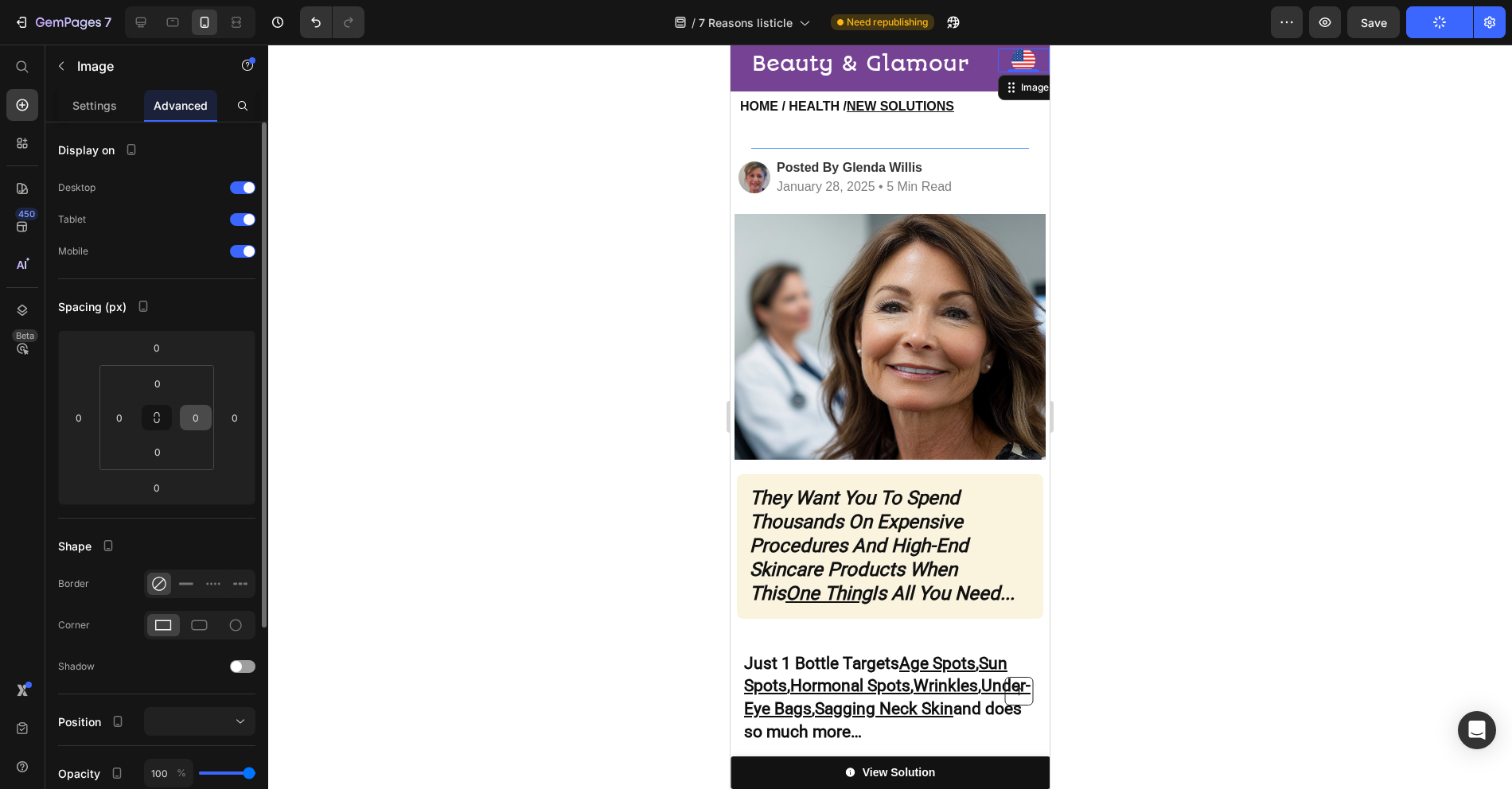 click on "0" at bounding box center [196, 418] 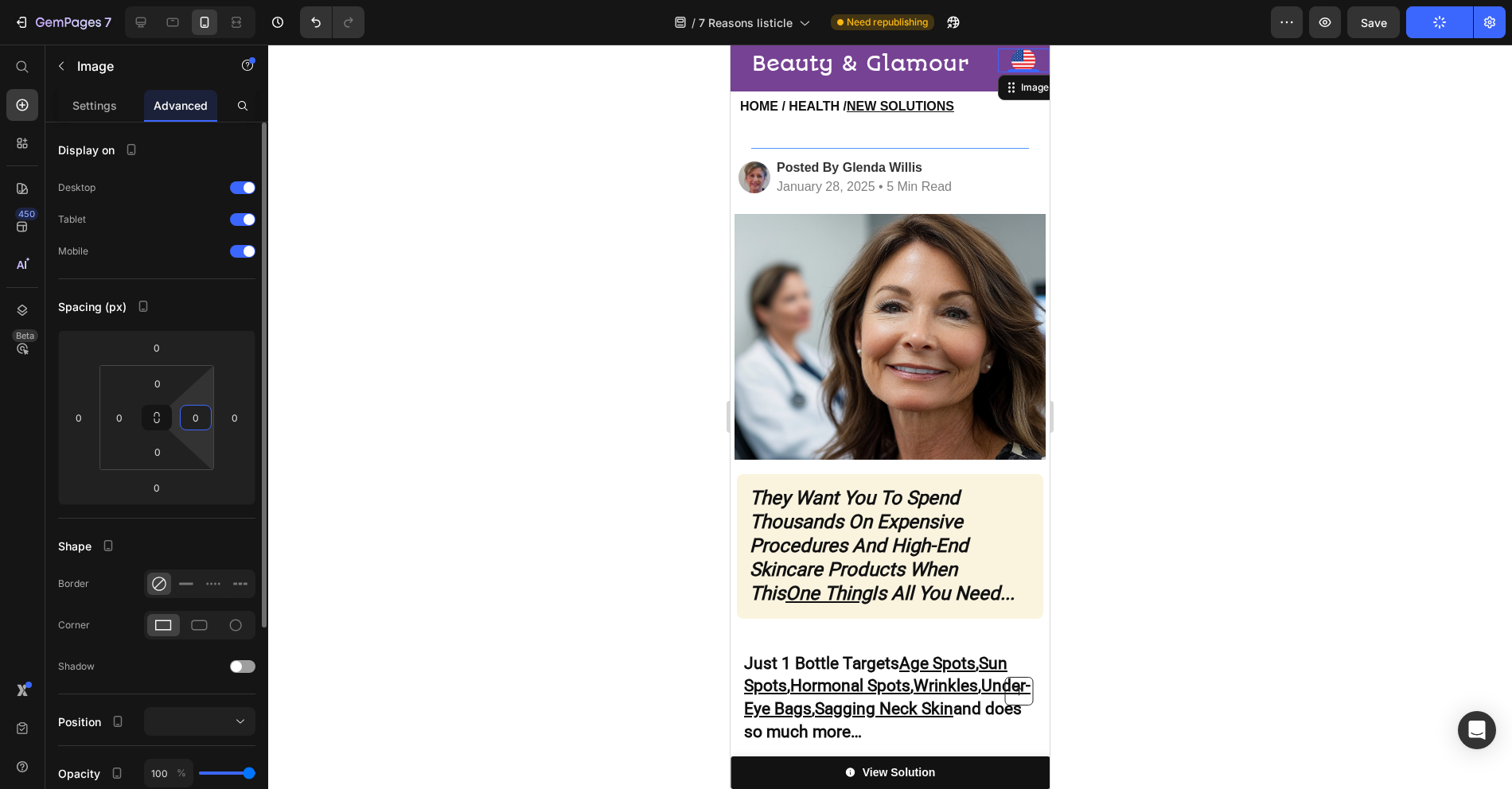 click on "0" at bounding box center (196, 418) 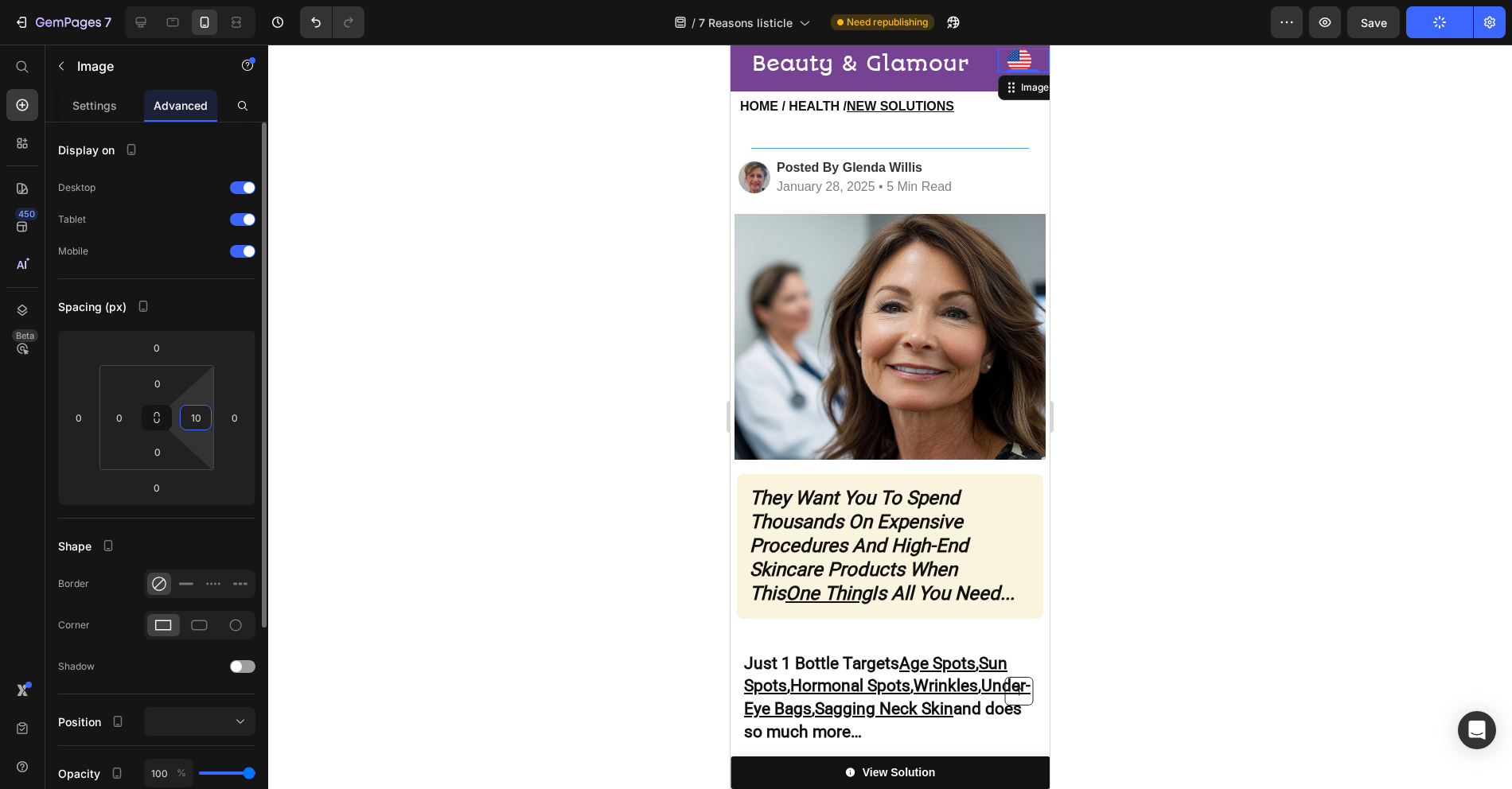 type on "1" 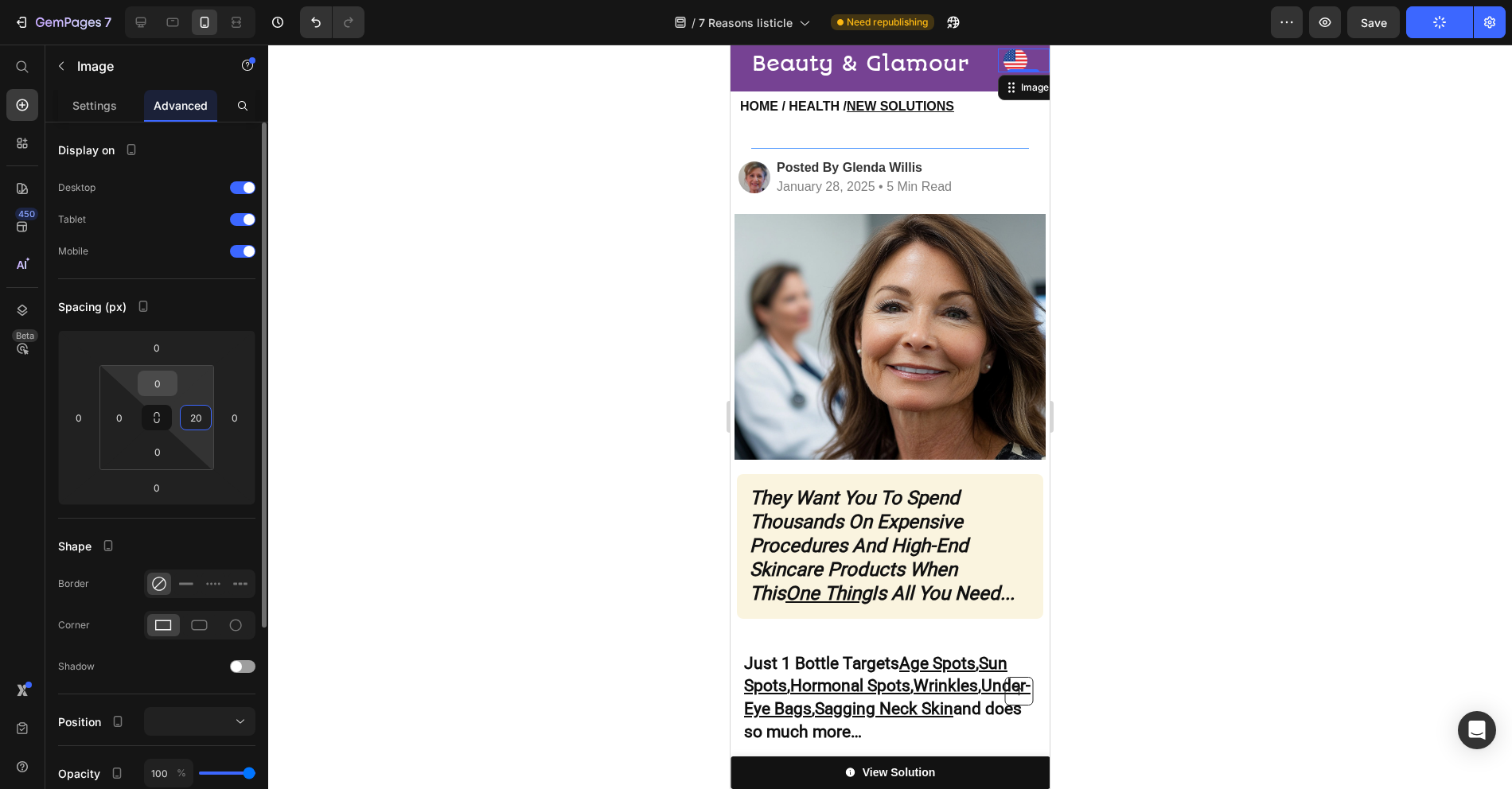 type on "20" 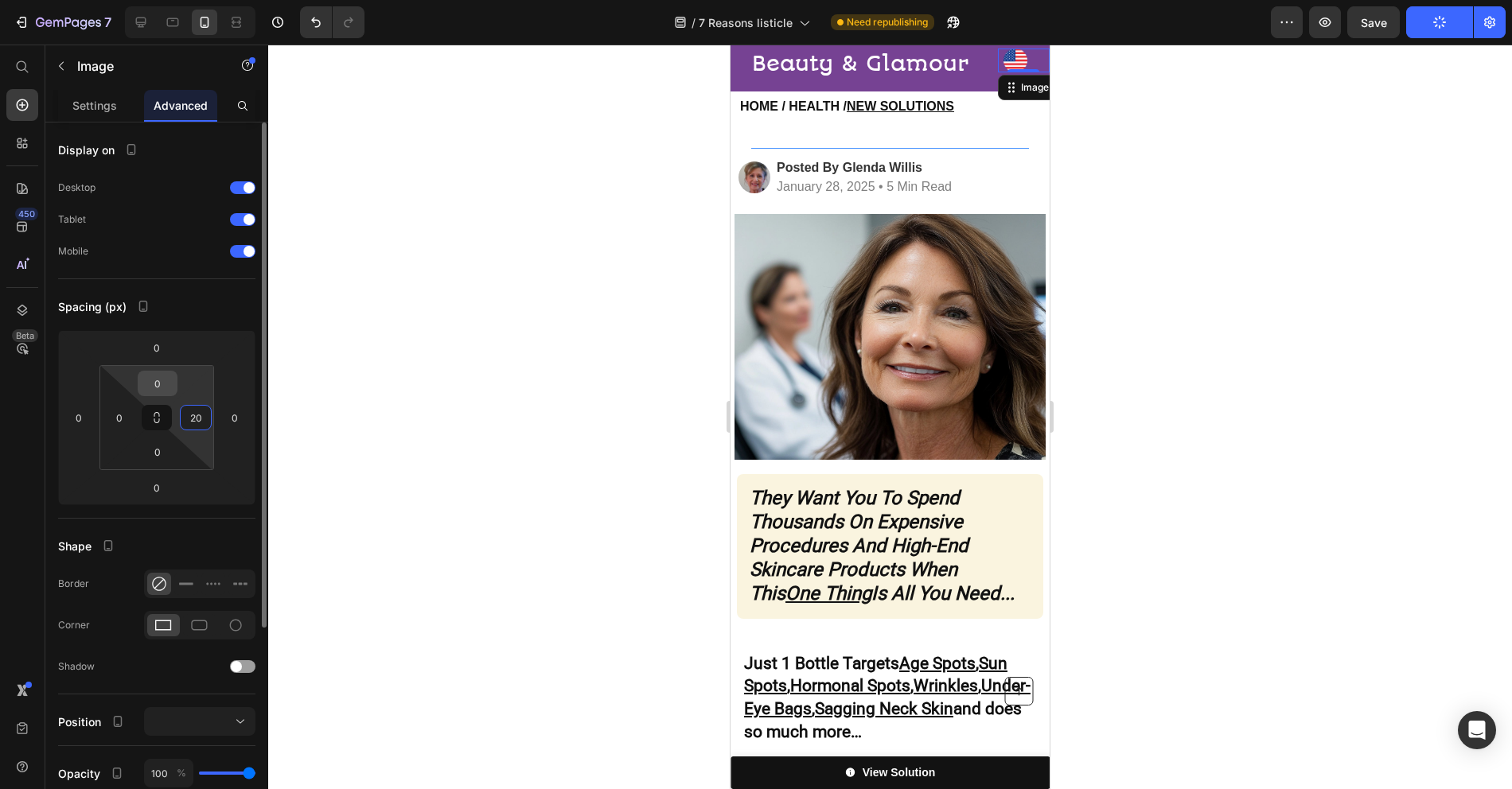 click on "0" at bounding box center [158, 383] 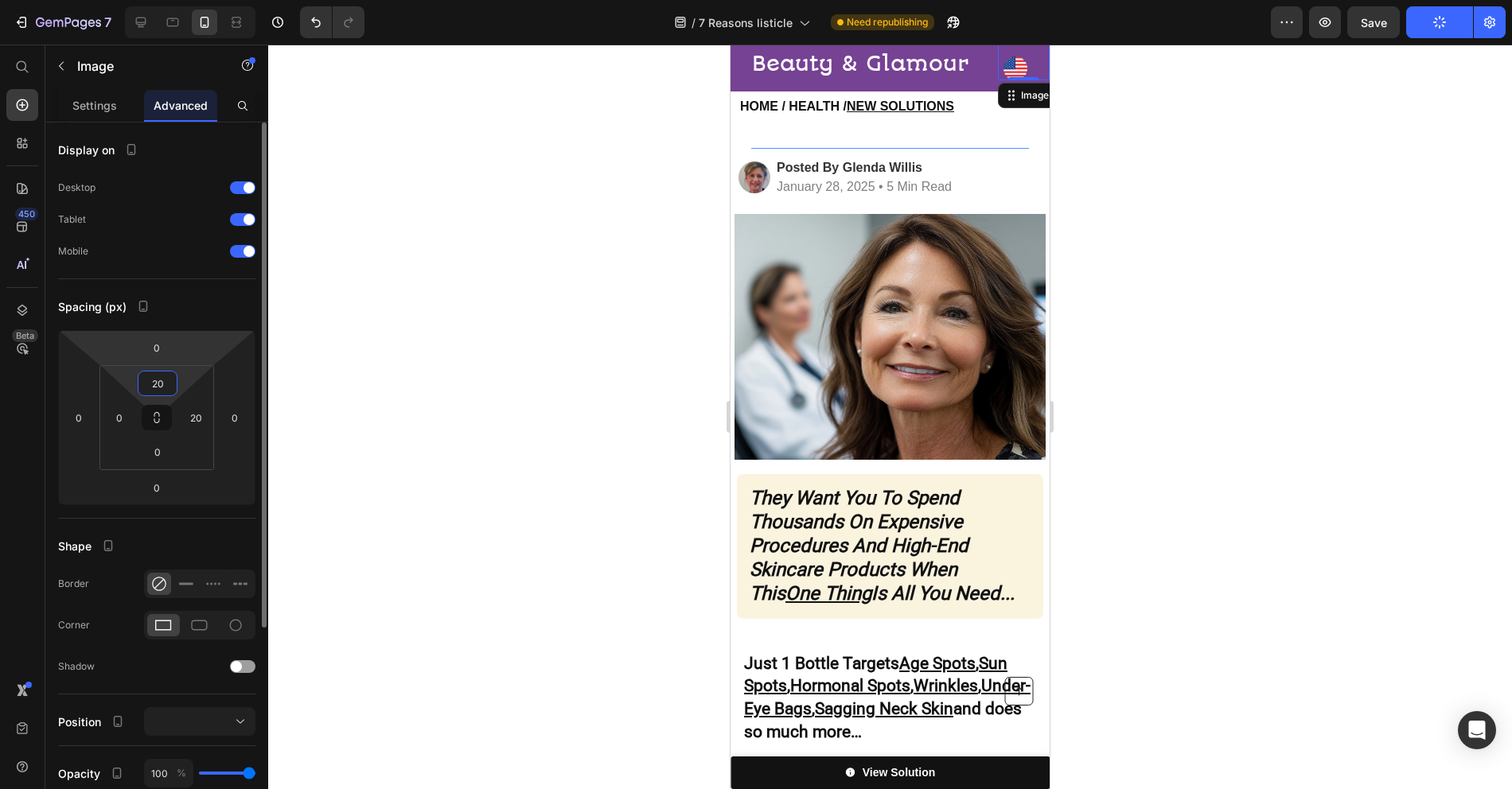 type on "2" 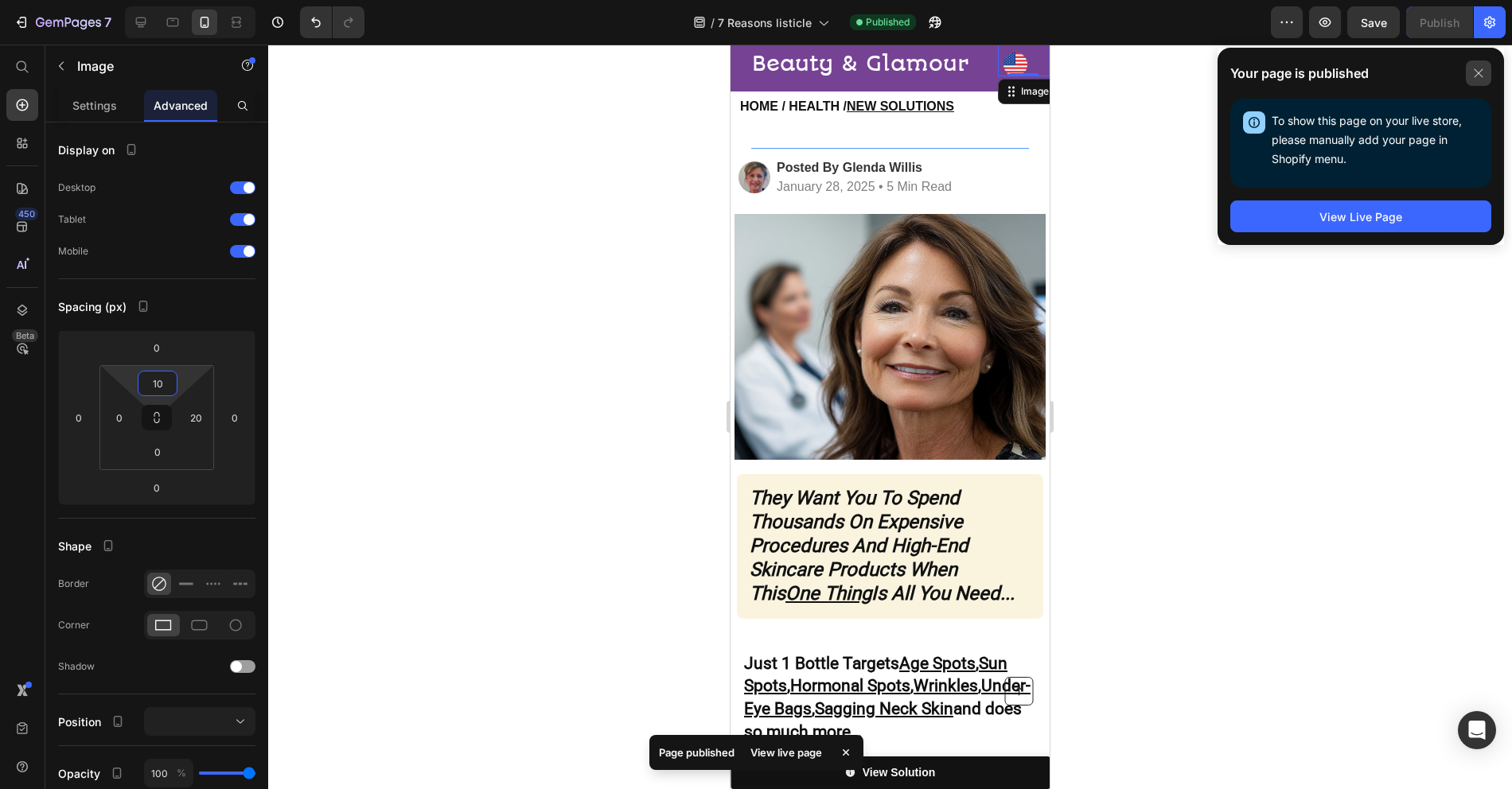type on "10" 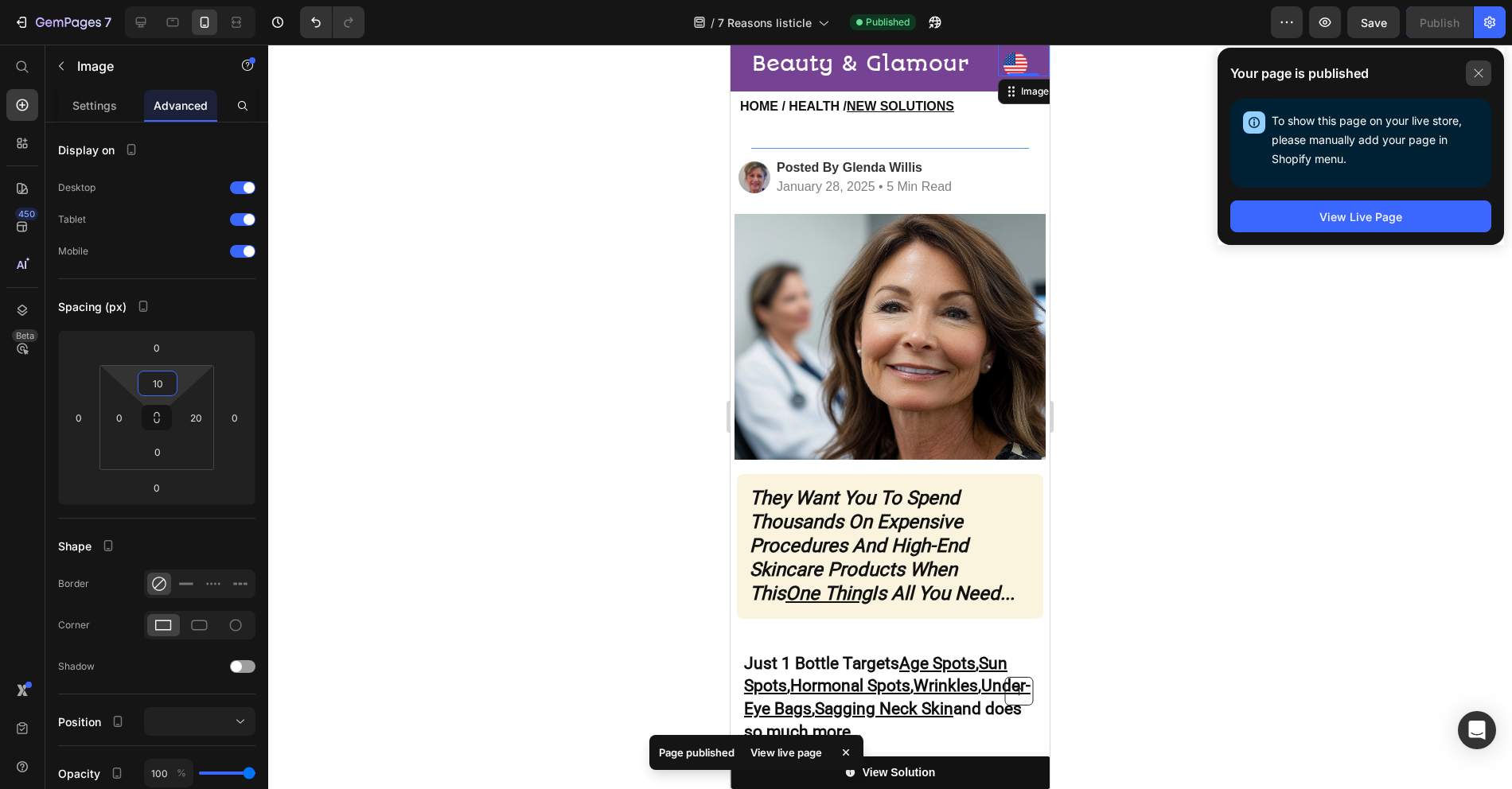 click 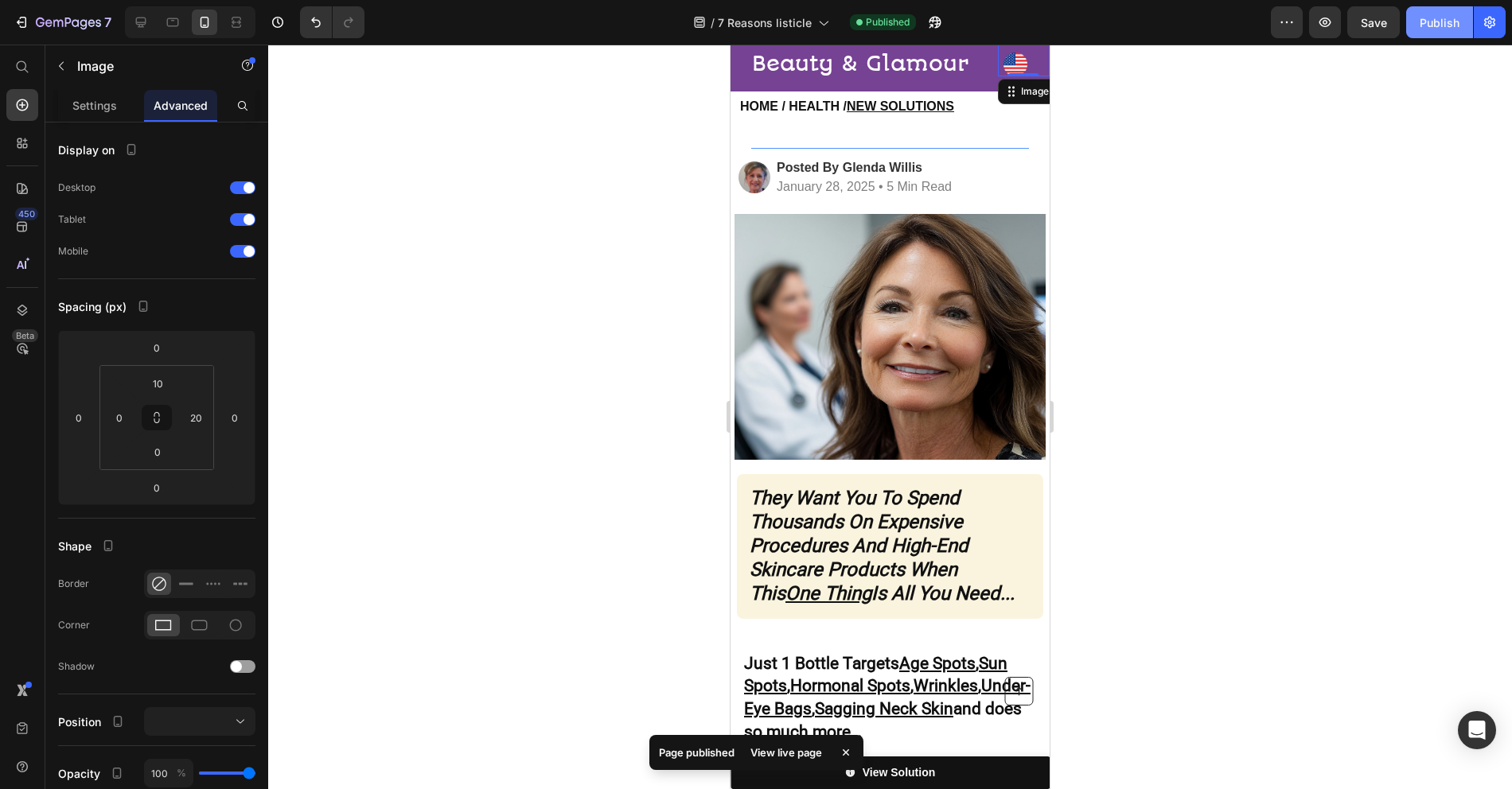 click on "Publish" 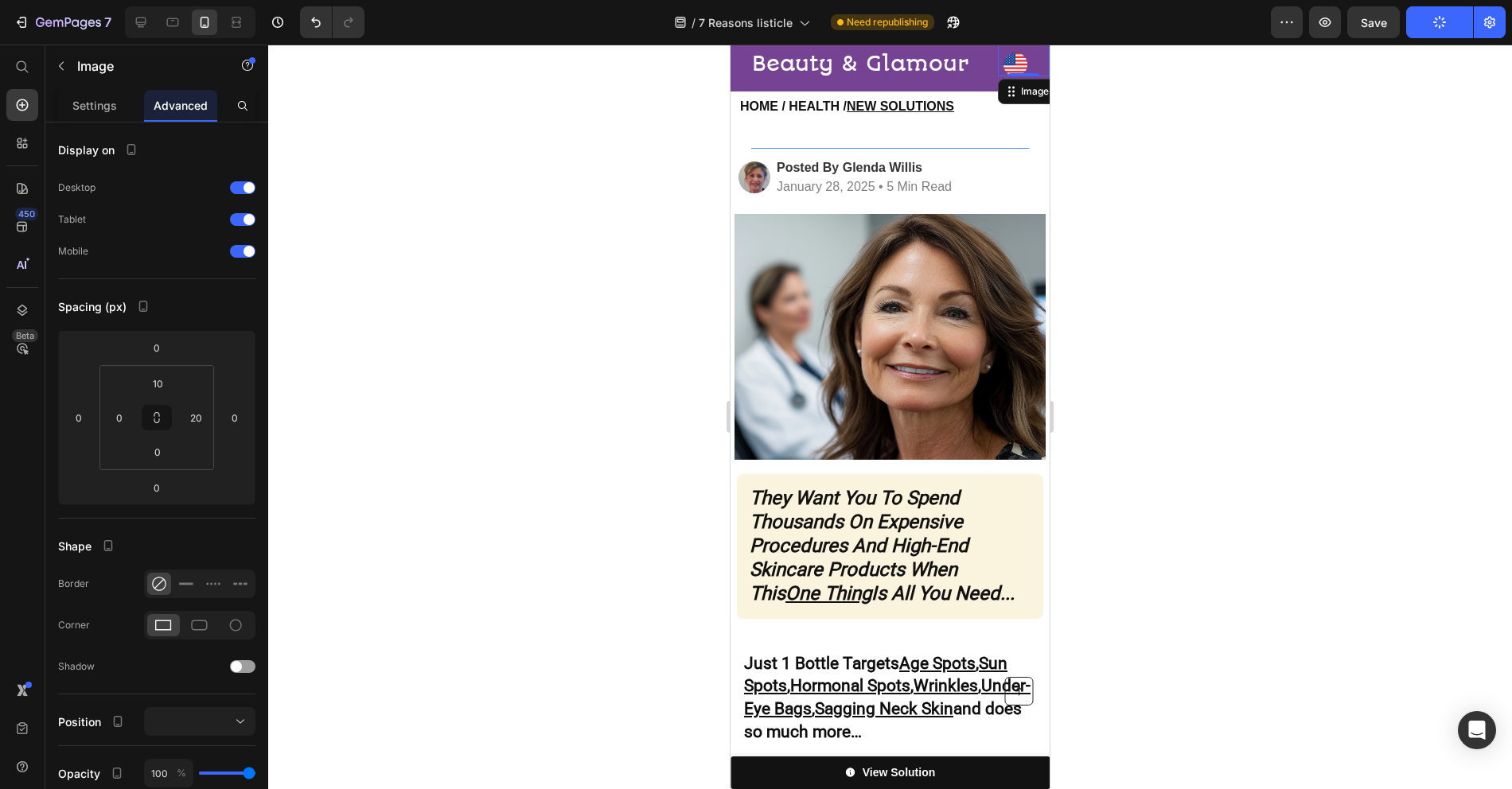 click at bounding box center (190, 22) 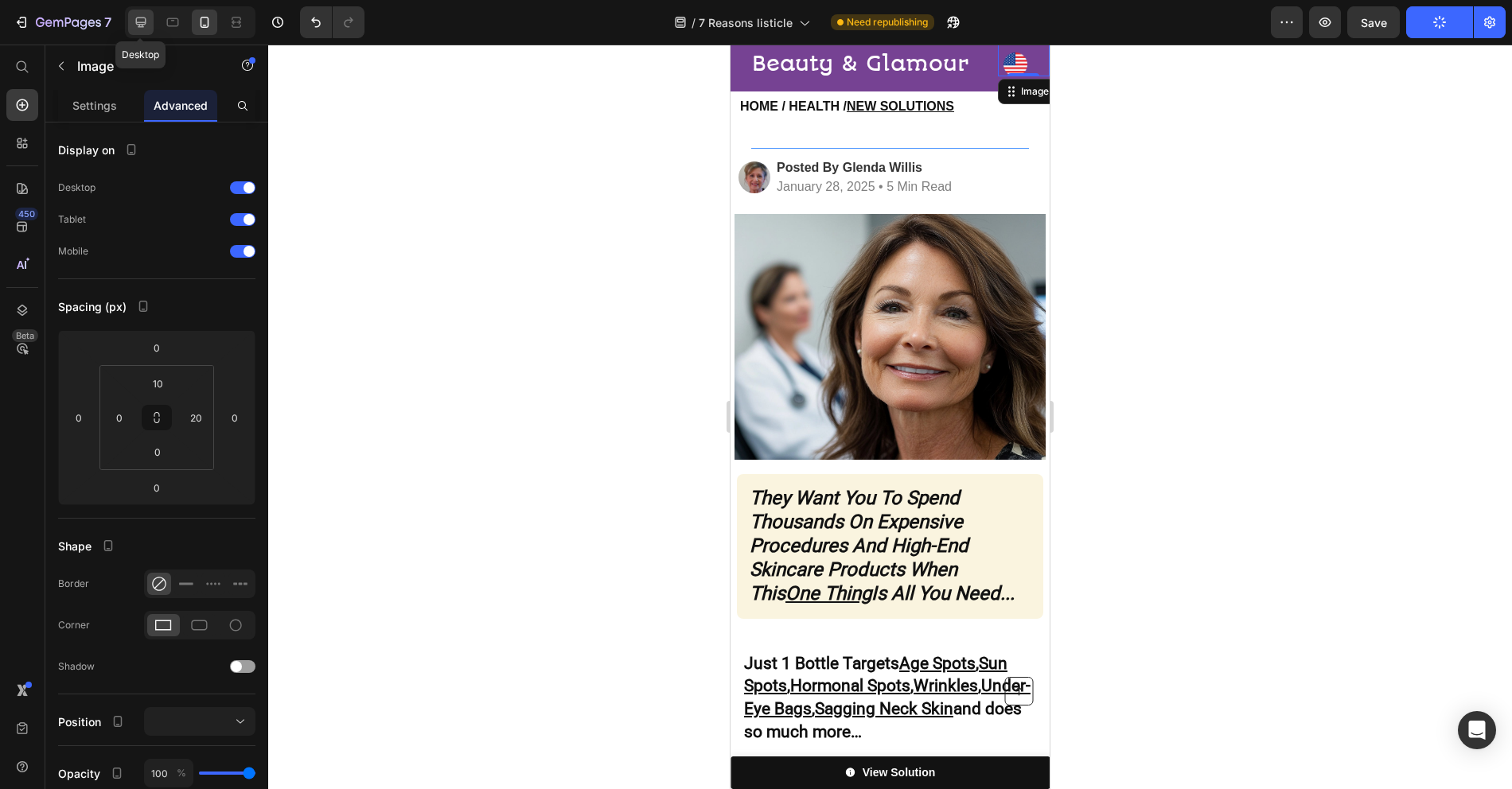 click on "Desktop" at bounding box center [190, 22] 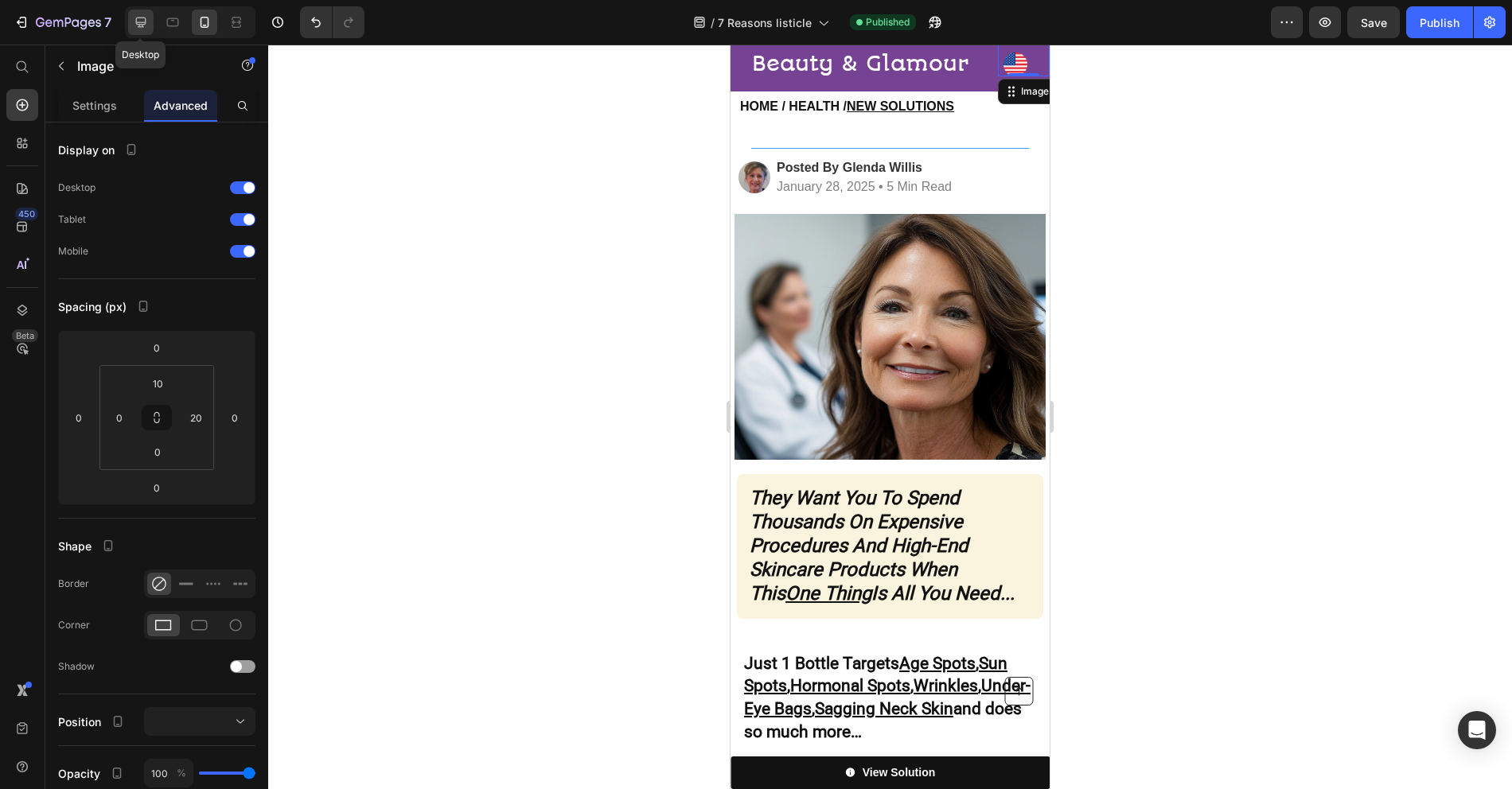 click 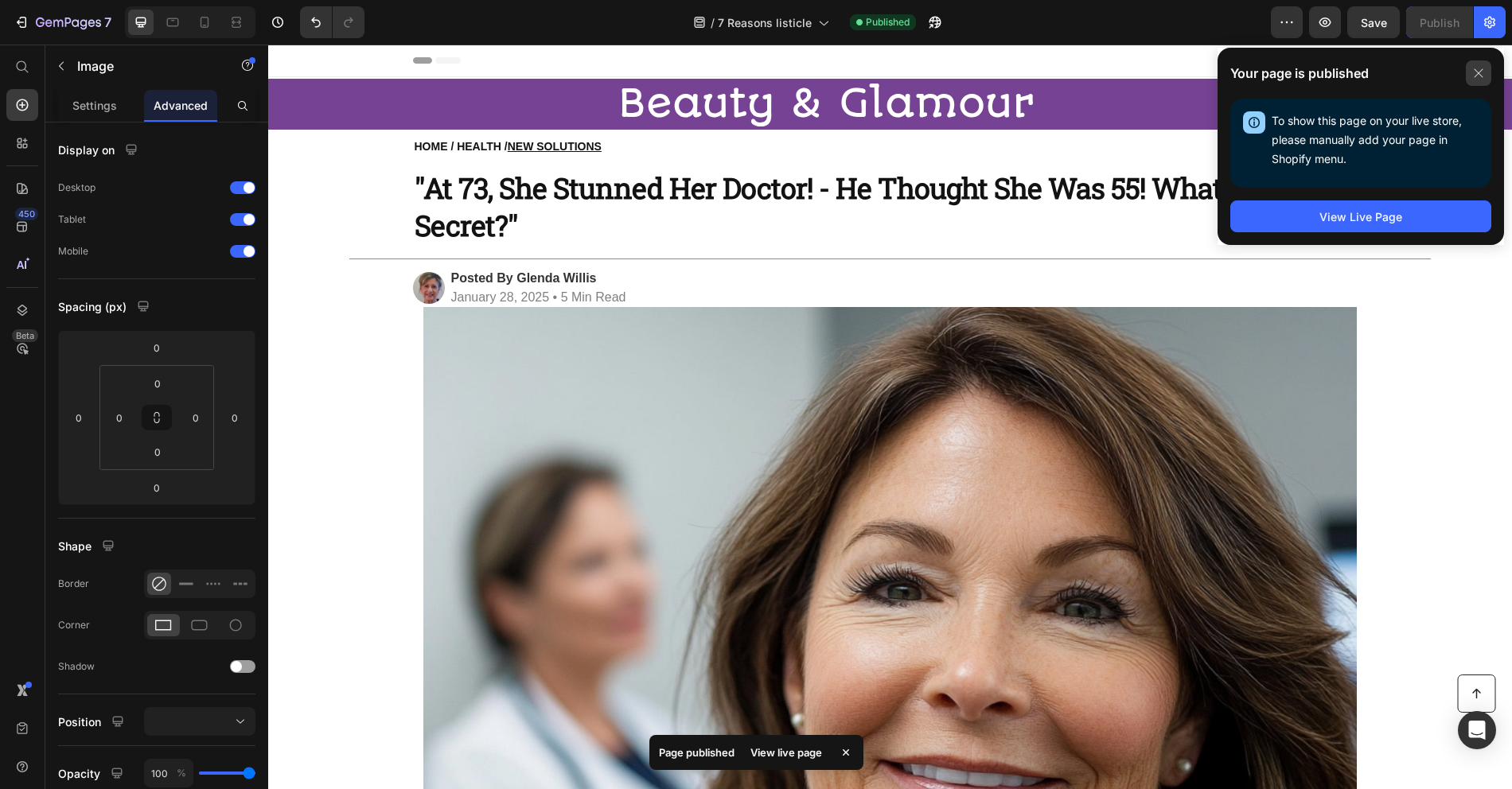 click 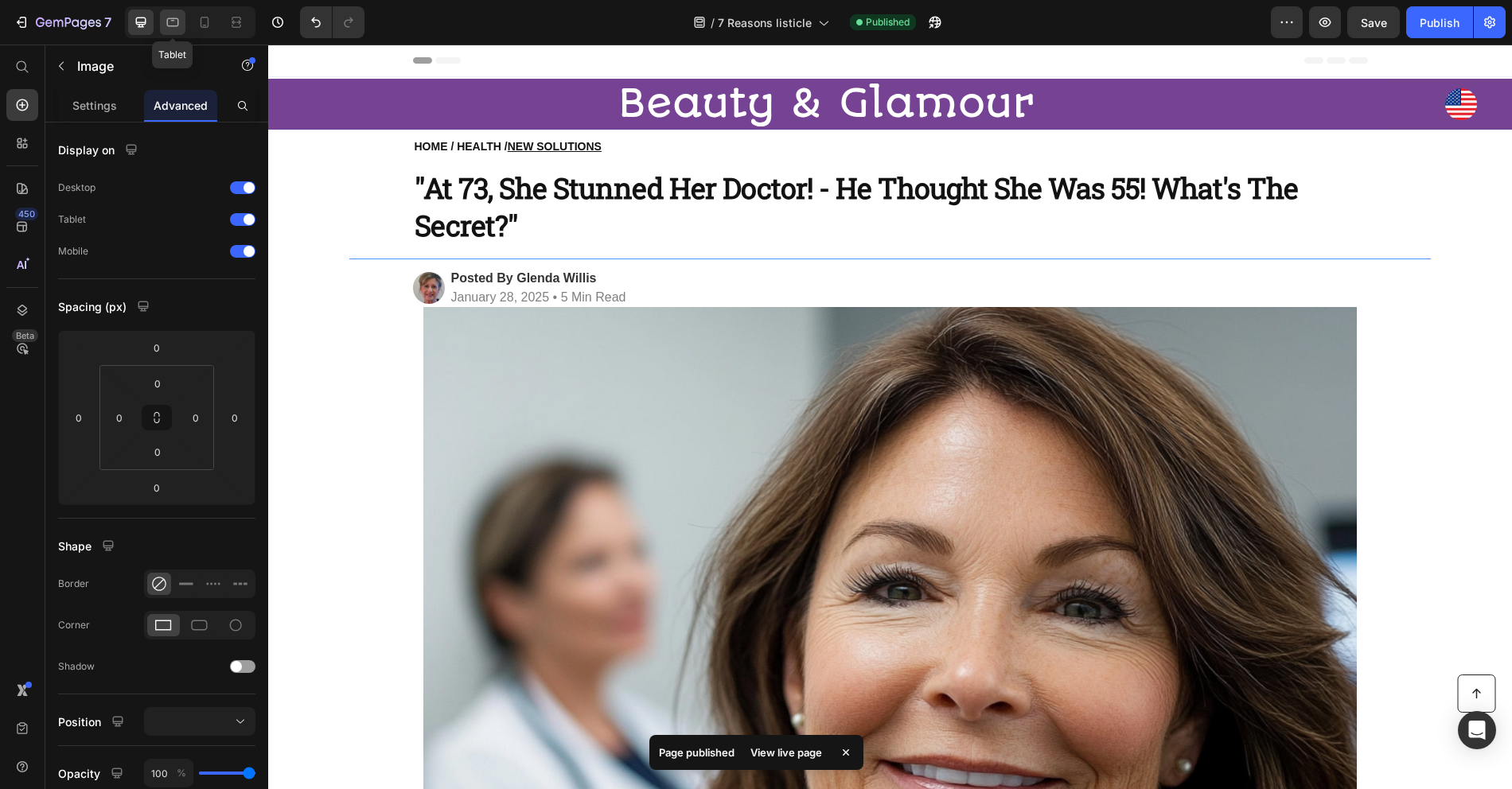 click 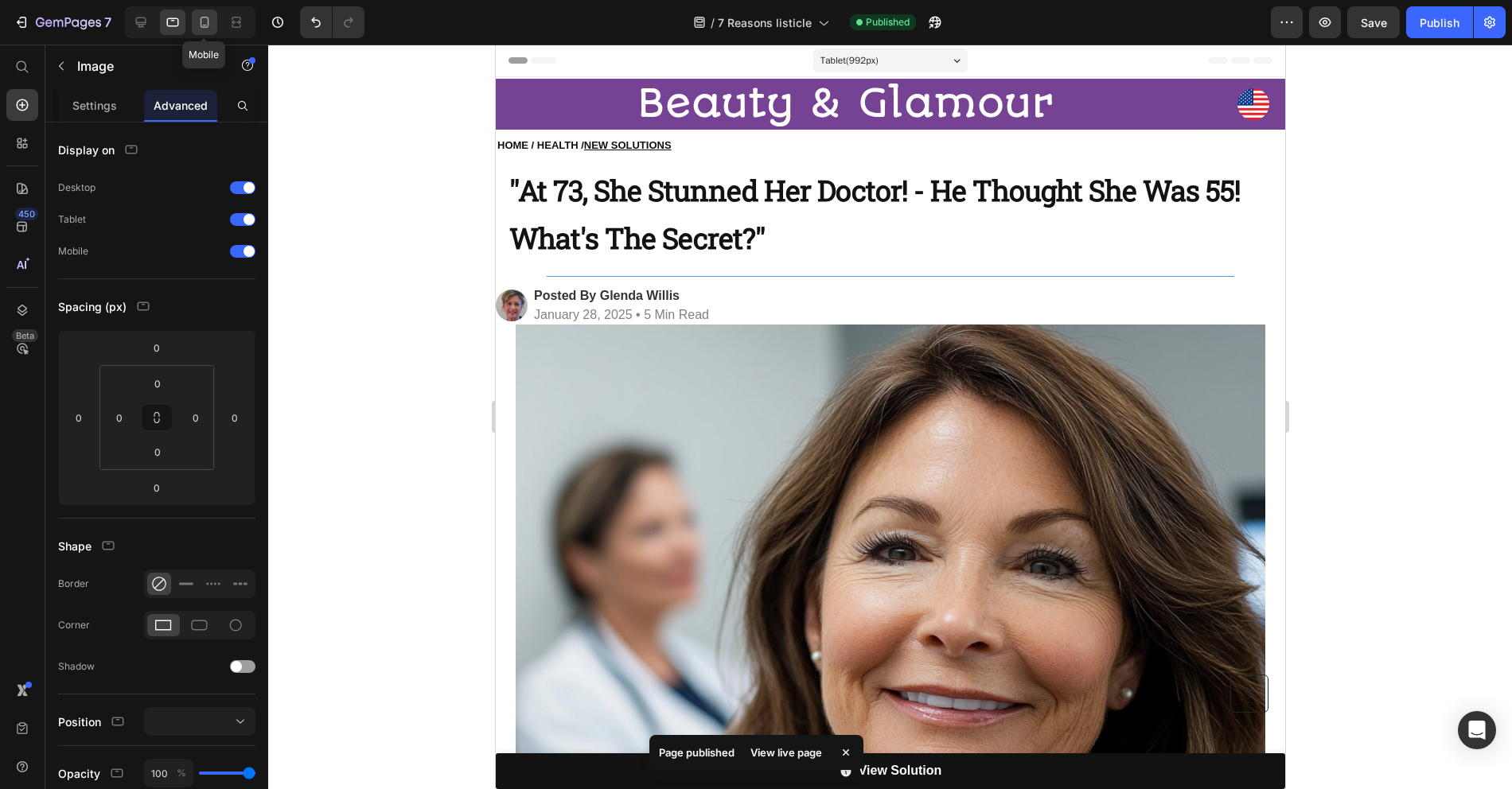 click 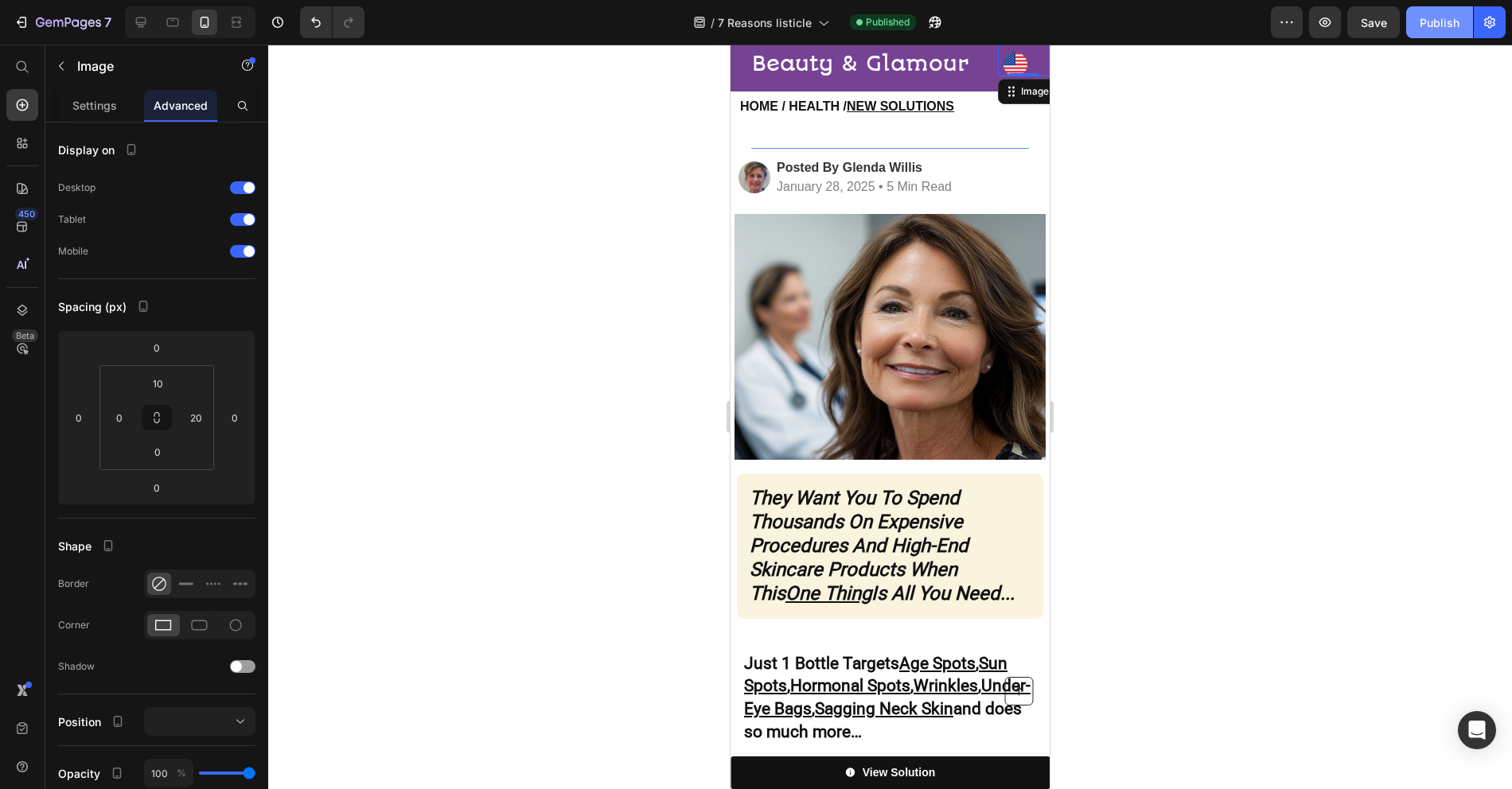 click on "Publish" at bounding box center [1440, 22] 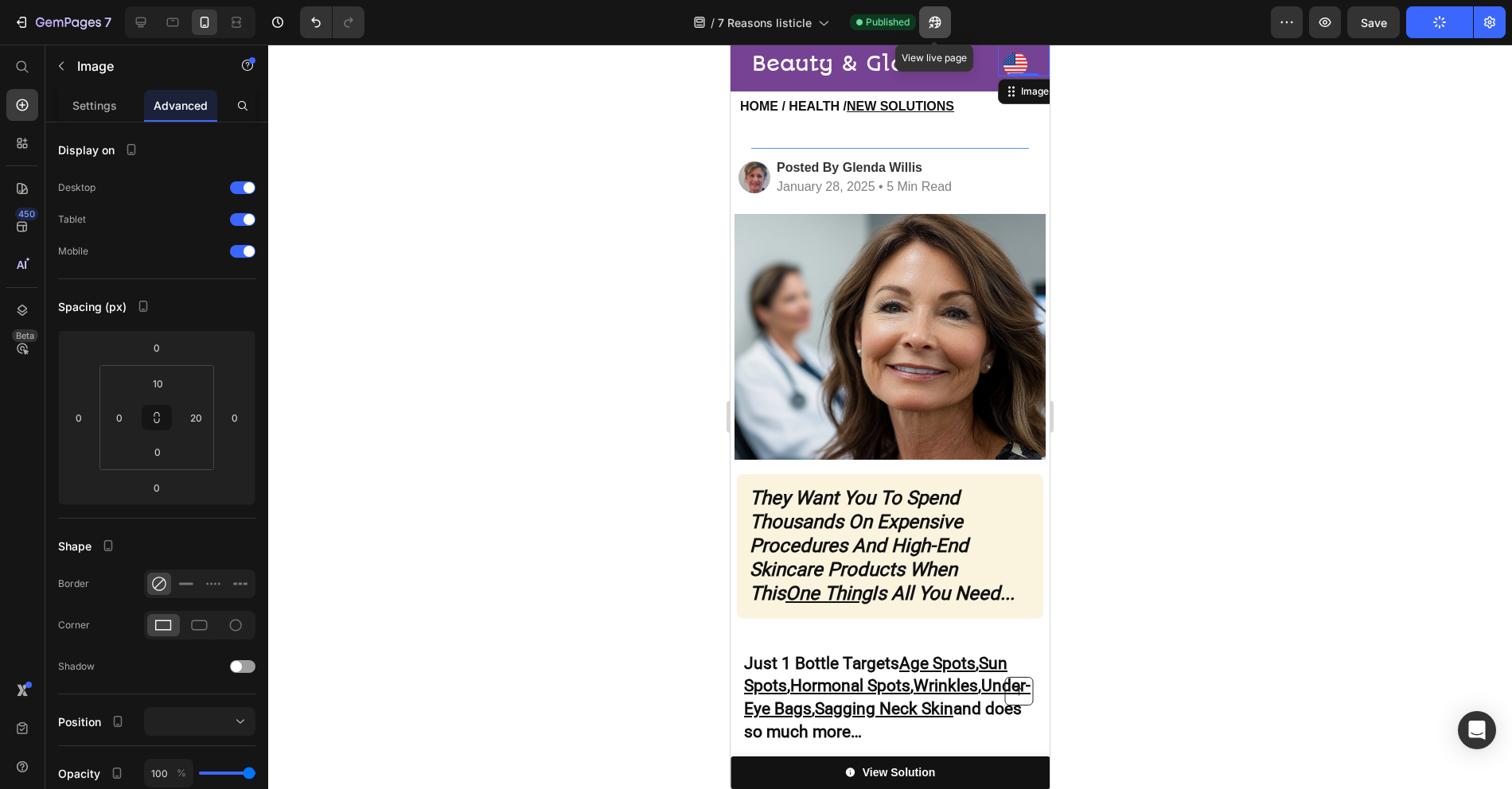 click 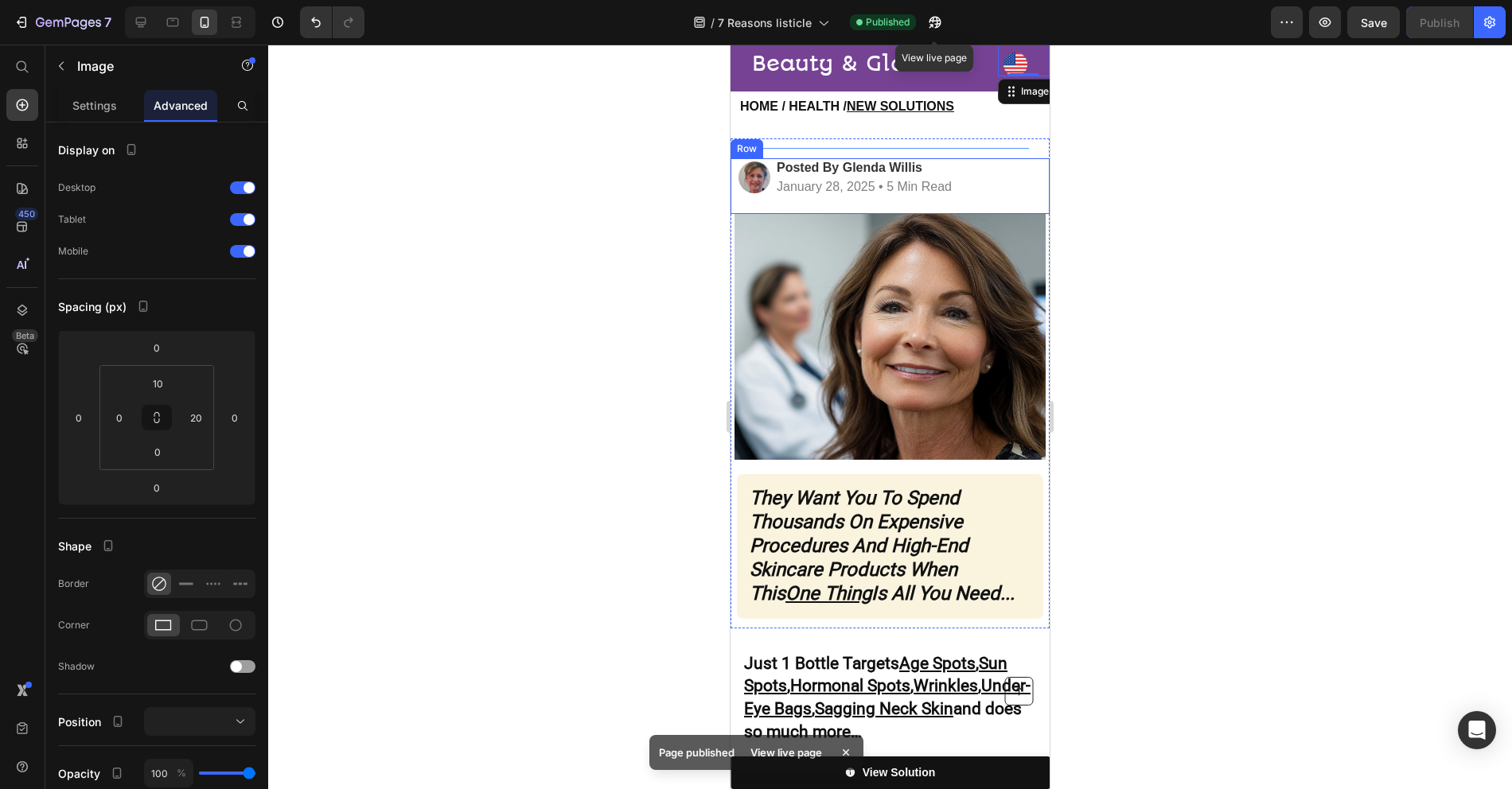 type 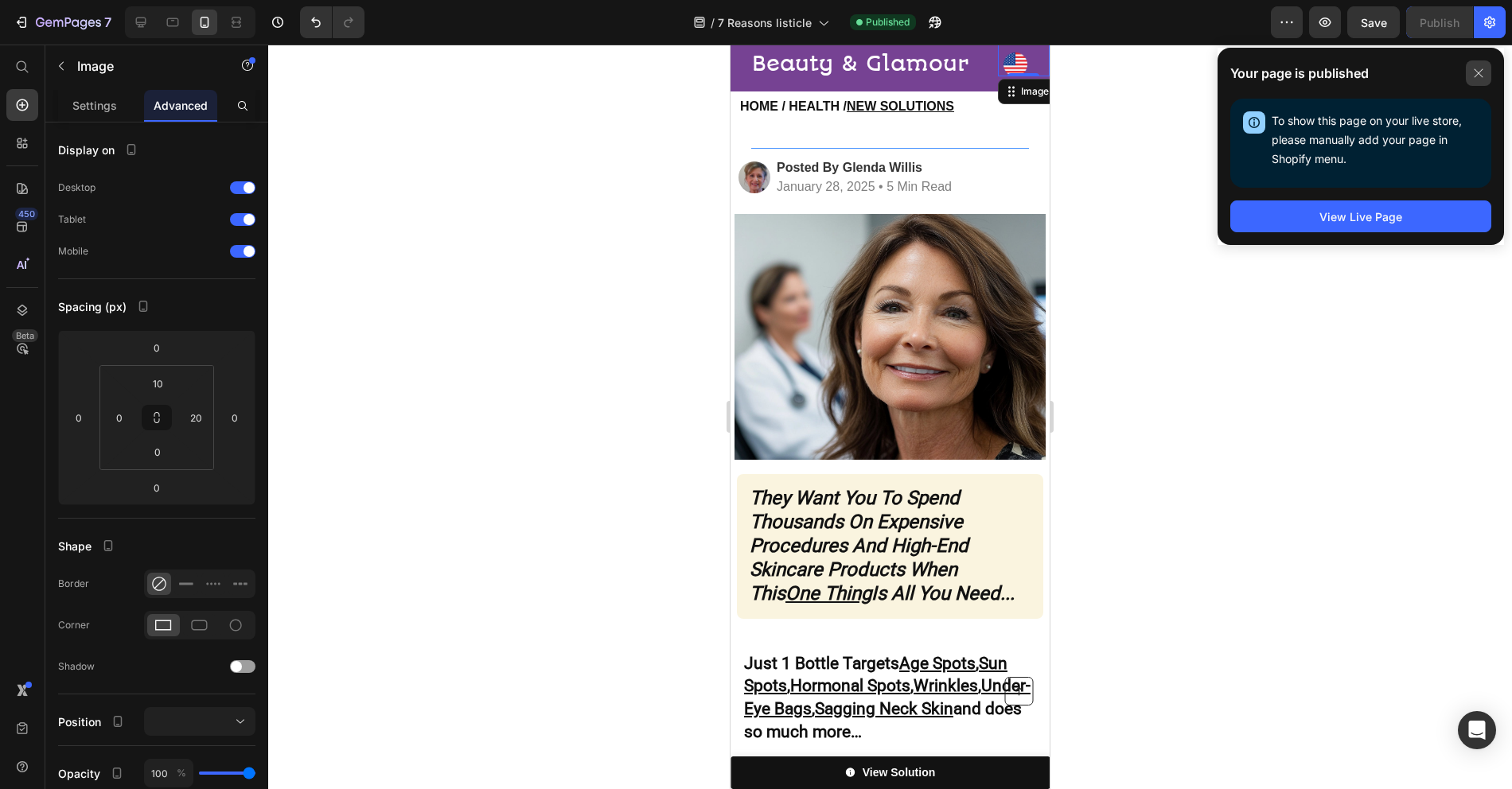 click 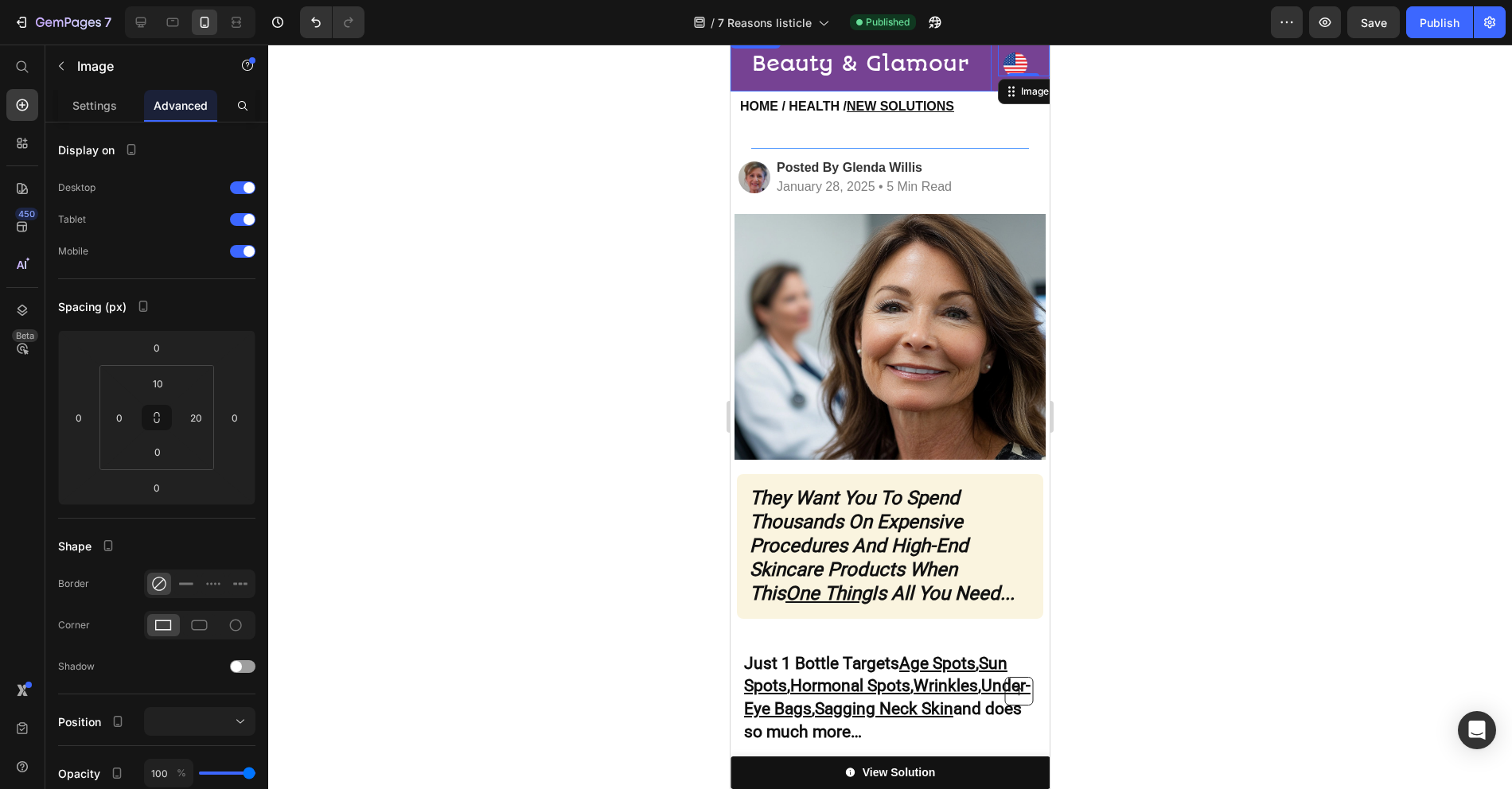 click on "⁠⁠⁠⁠⁠⁠⁠ Beauty & Glamour" at bounding box center (861, 60) 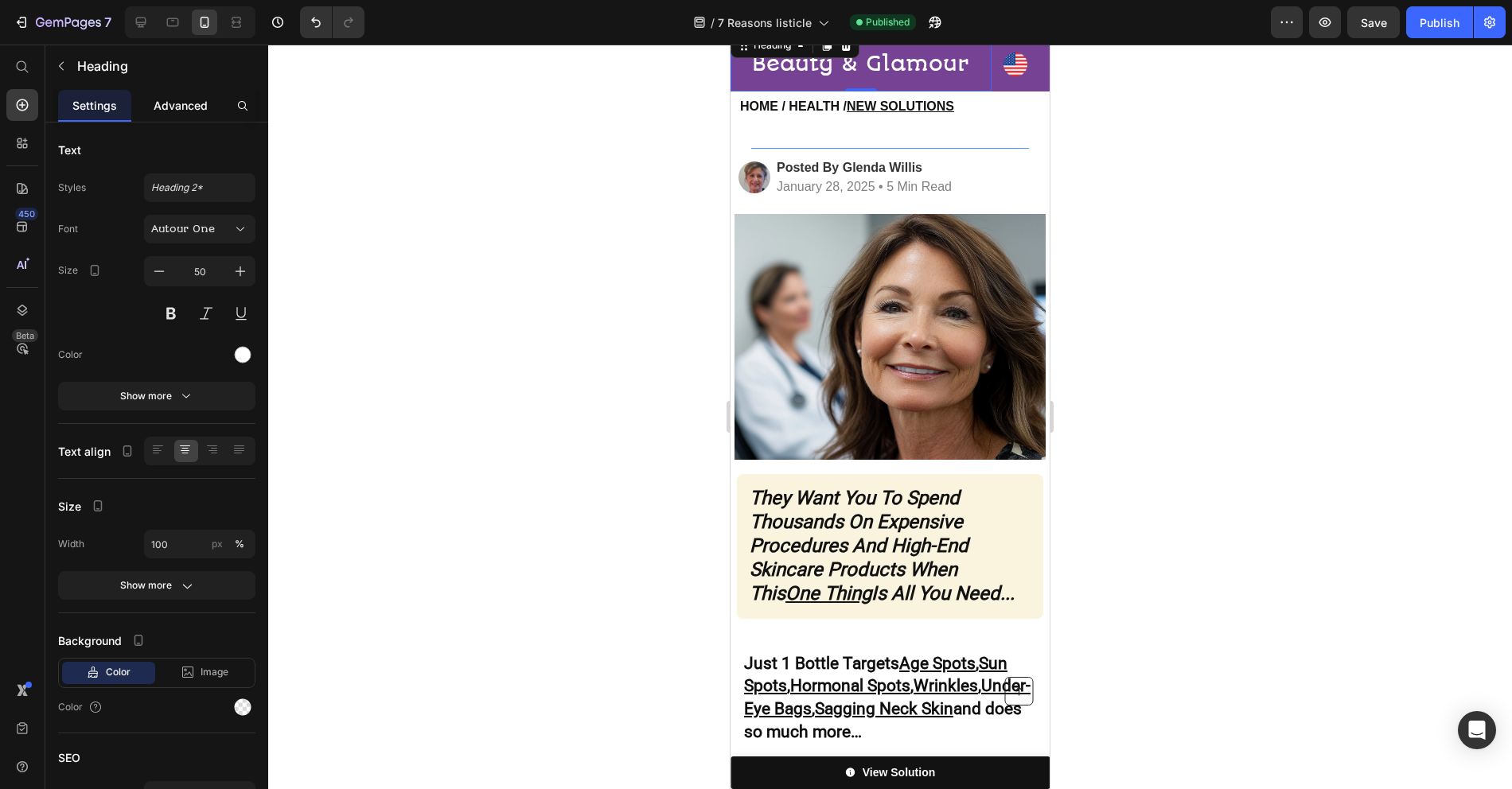 click on "Advanced" 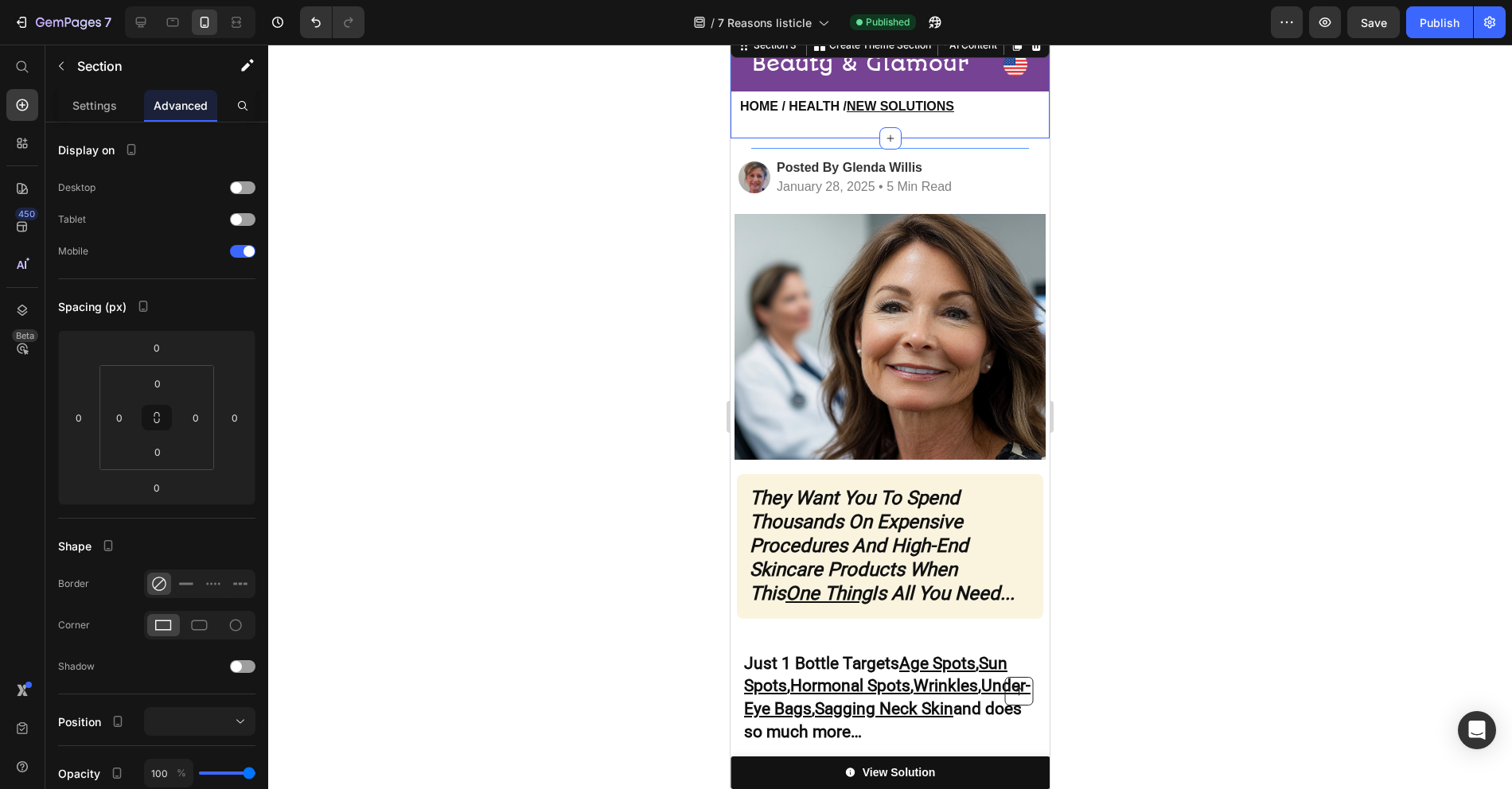 click on "⁠⁠⁠⁠⁠⁠⁠ Beauty & Glamour Heading Image Row Row HOME / HEALTH /  NEW SOLUTIONS Heading" at bounding box center [890, 84] 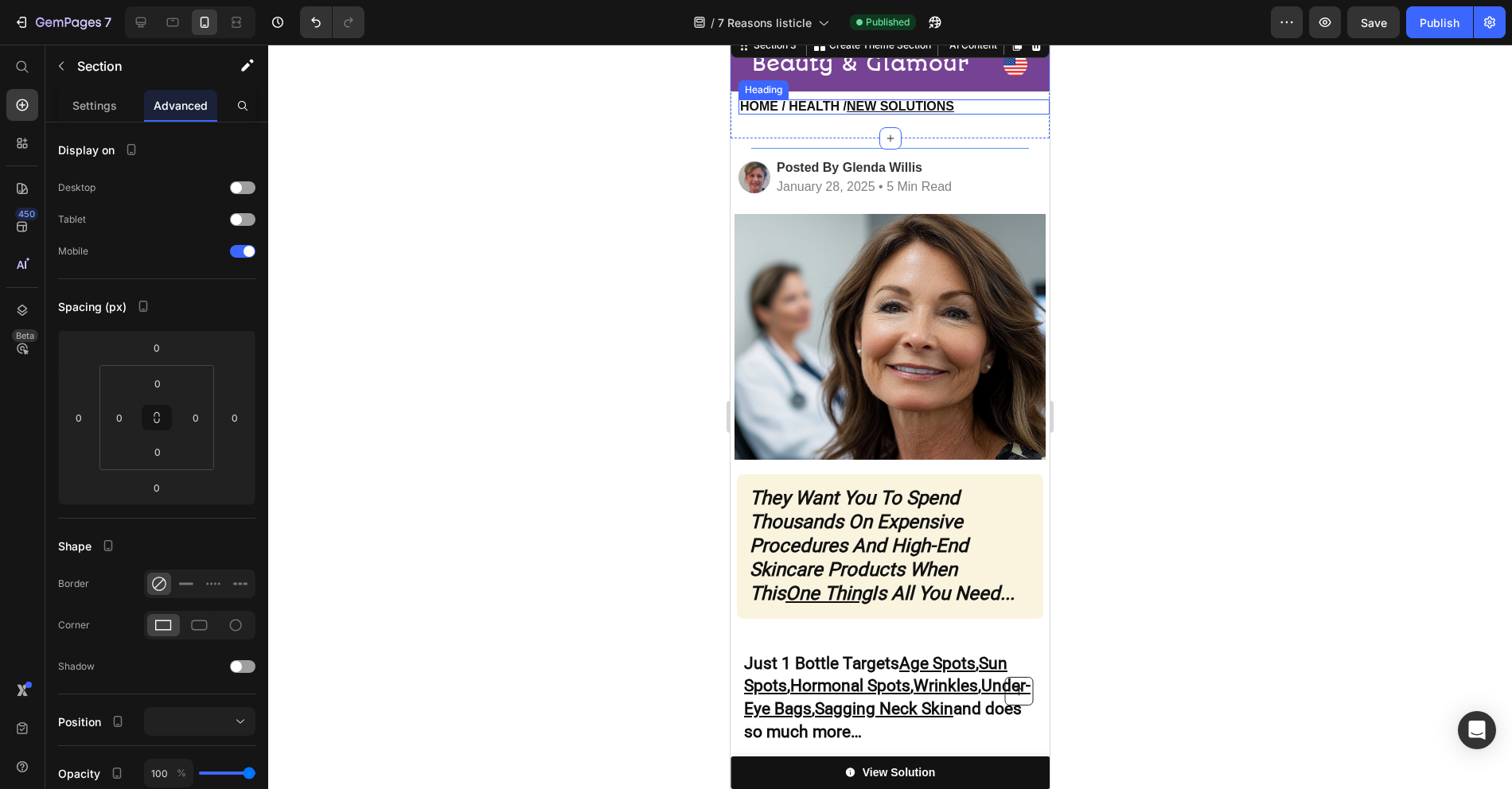 click on "NEW SOLUTIONS" at bounding box center [900, 106] 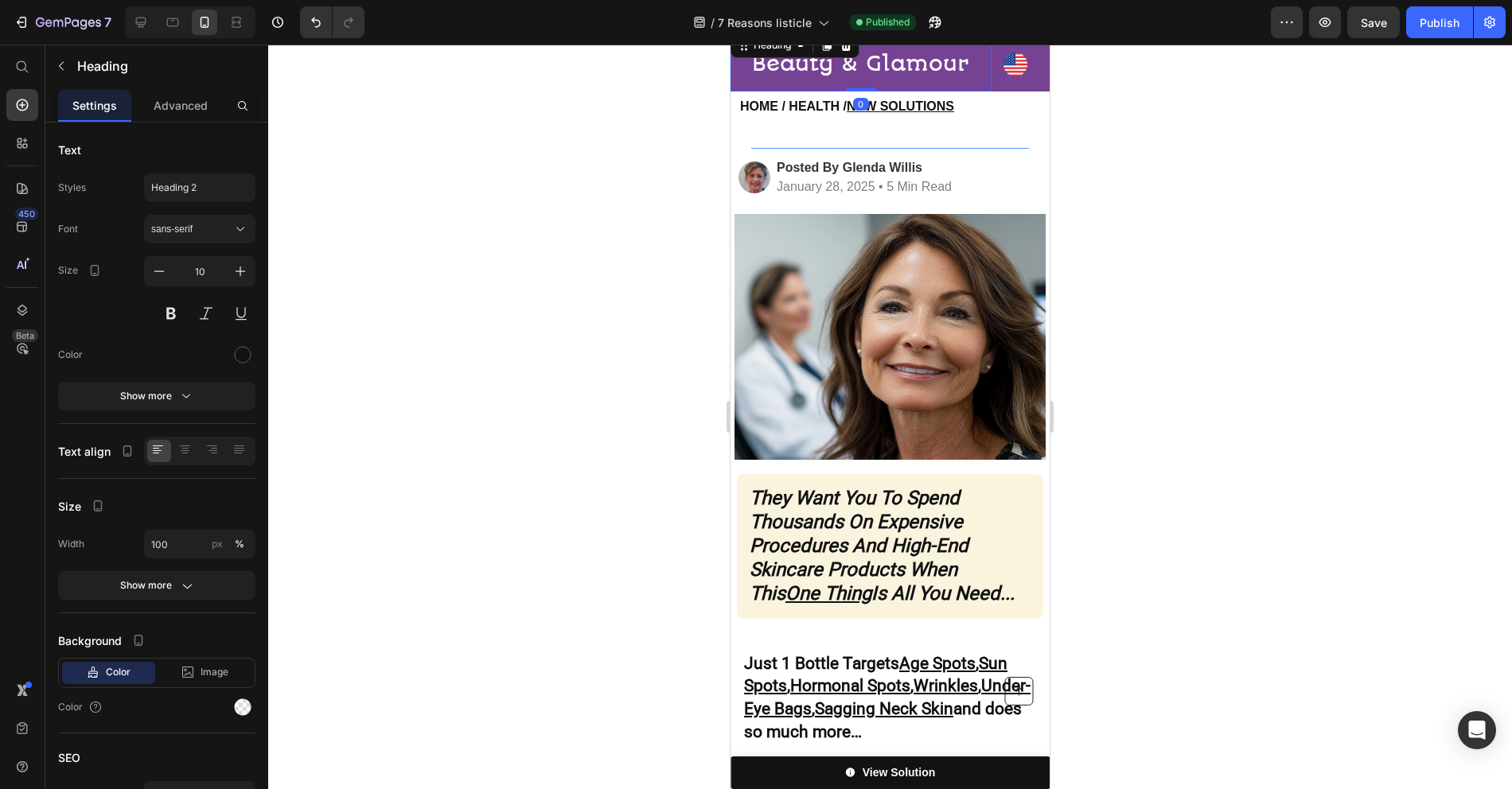 click on "⁠⁠⁠⁠⁠⁠⁠ Beauty & Glamour" at bounding box center [861, 60] 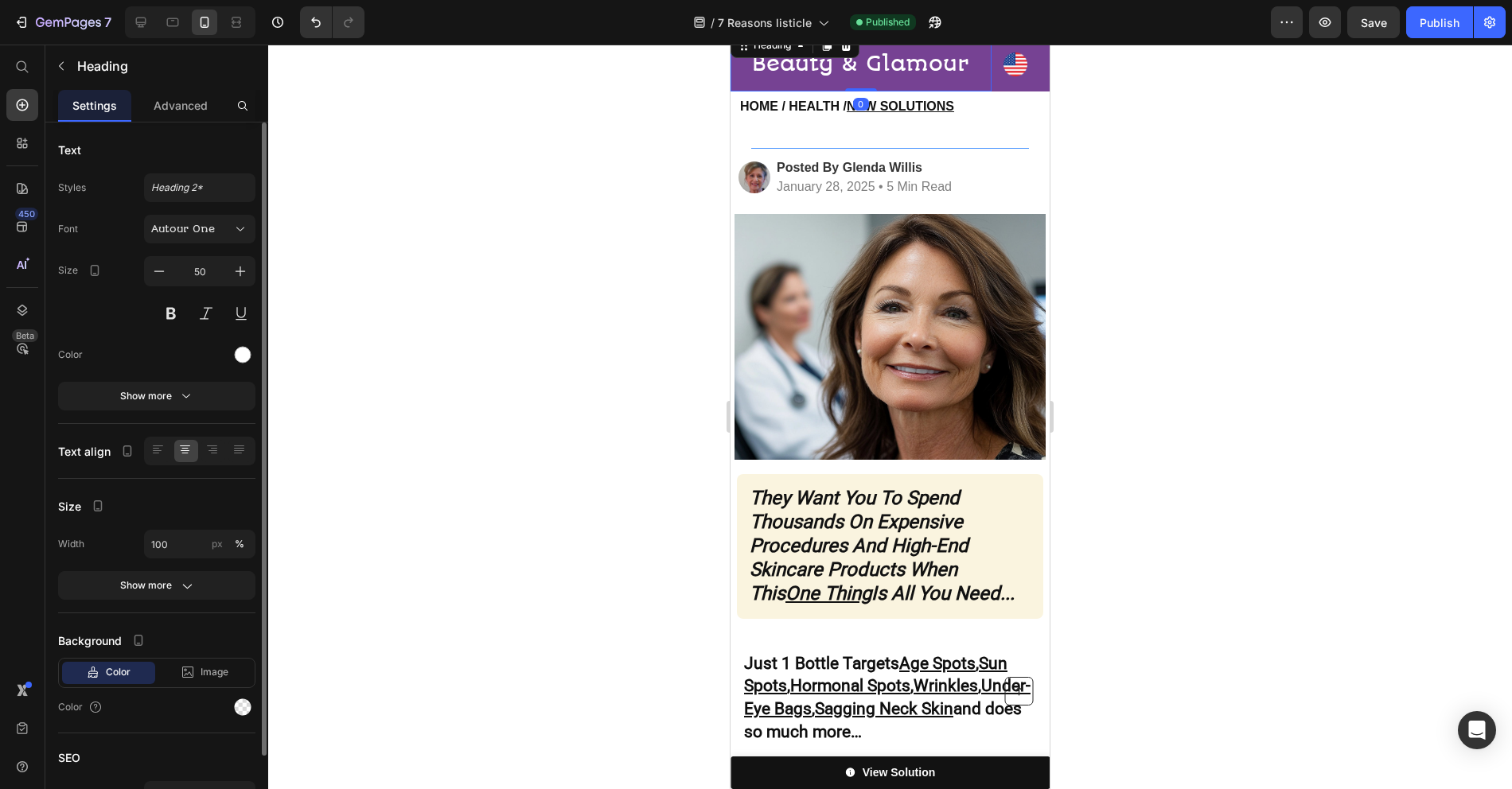 click on "Text Styles Heading 2* Font Autour One Size 50 Color Show more Text align Size Width 100 px % Show more Background Color Image Video  Color  SEO HTML tag H2  Delete element" at bounding box center (157, 525) 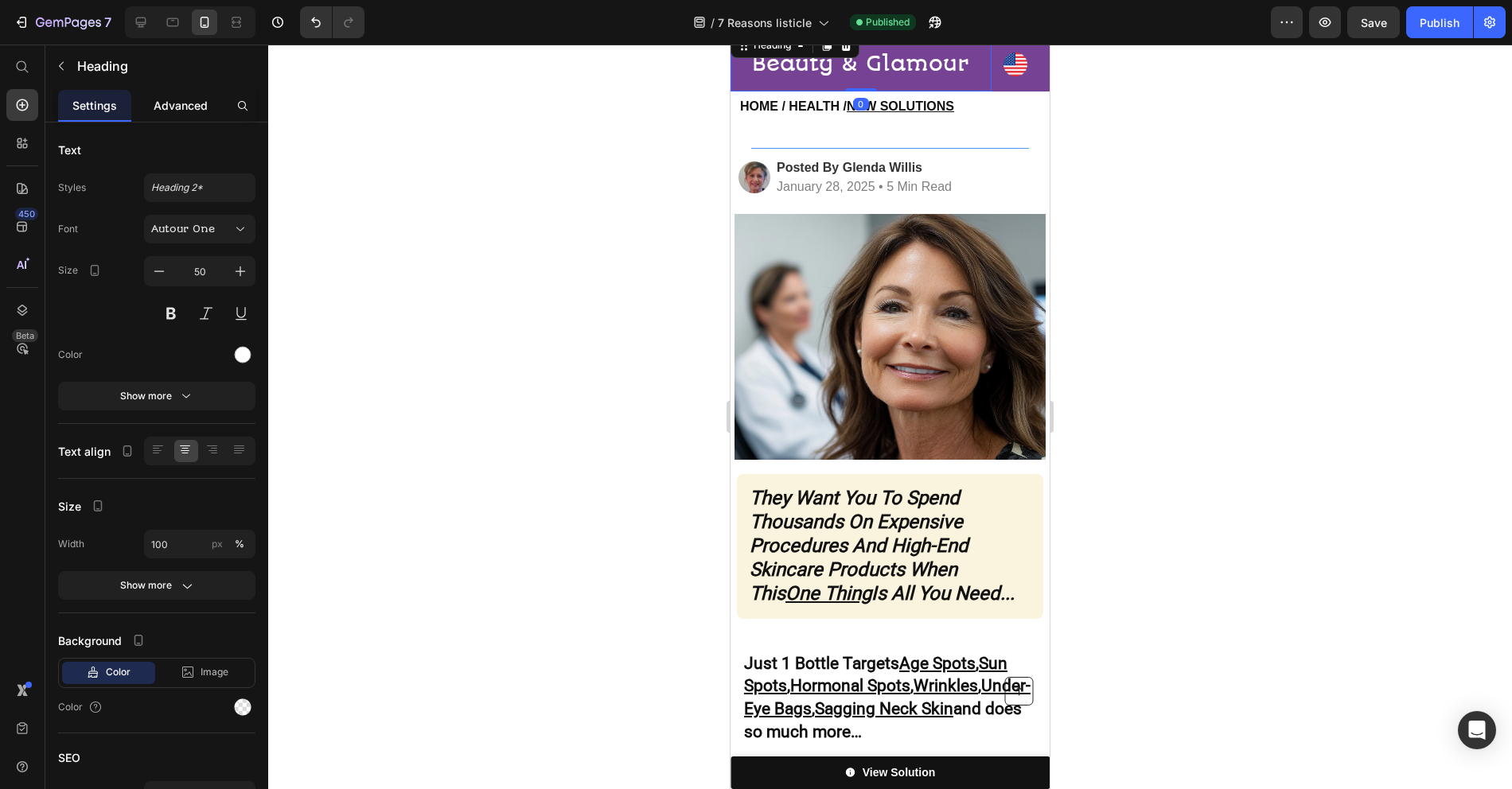 click on "Advanced" 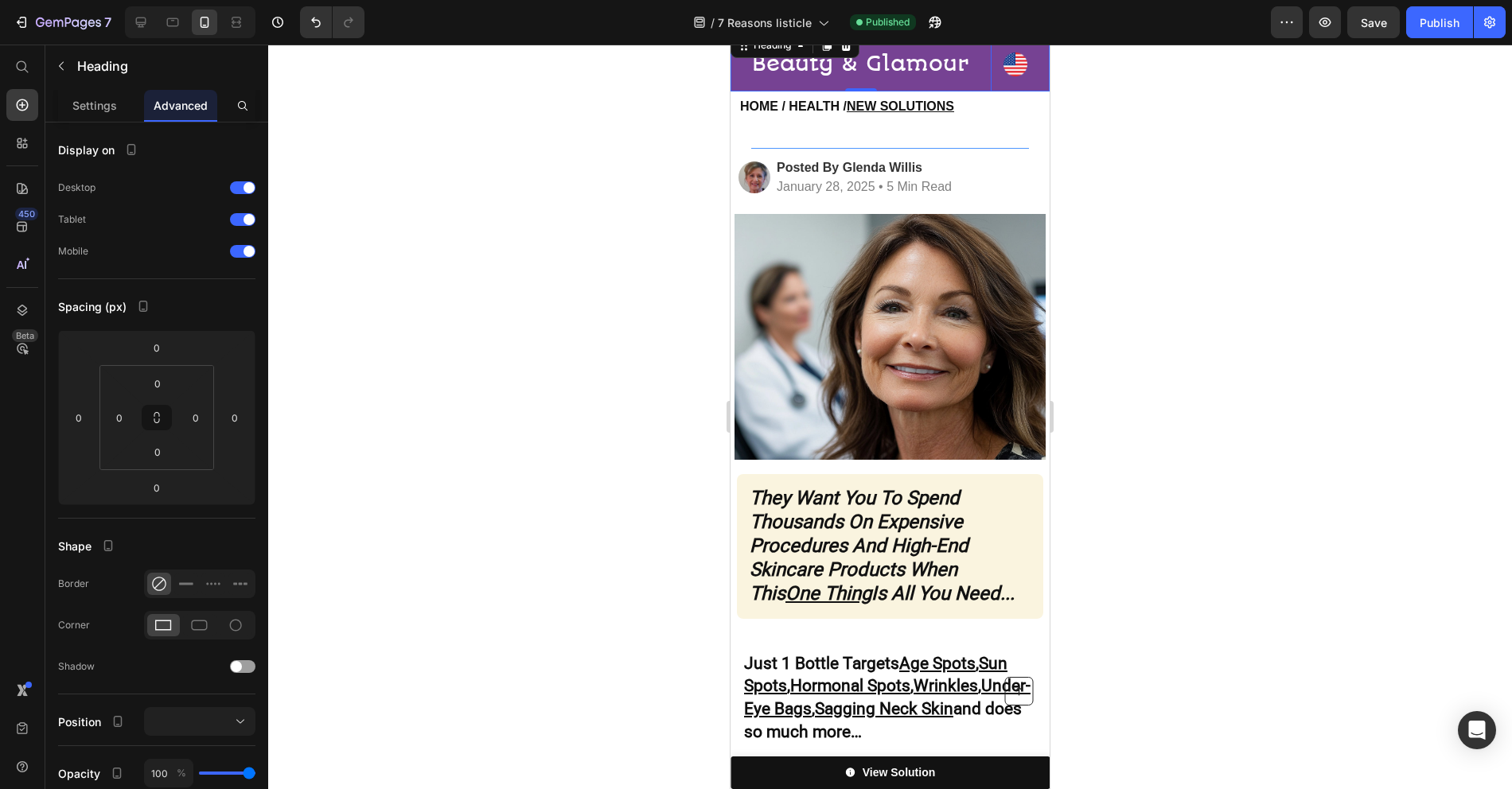 click on "⁠⁠⁠⁠⁠⁠⁠ Beauty & Glamour Heading   0 Image Row" at bounding box center [890, 60] 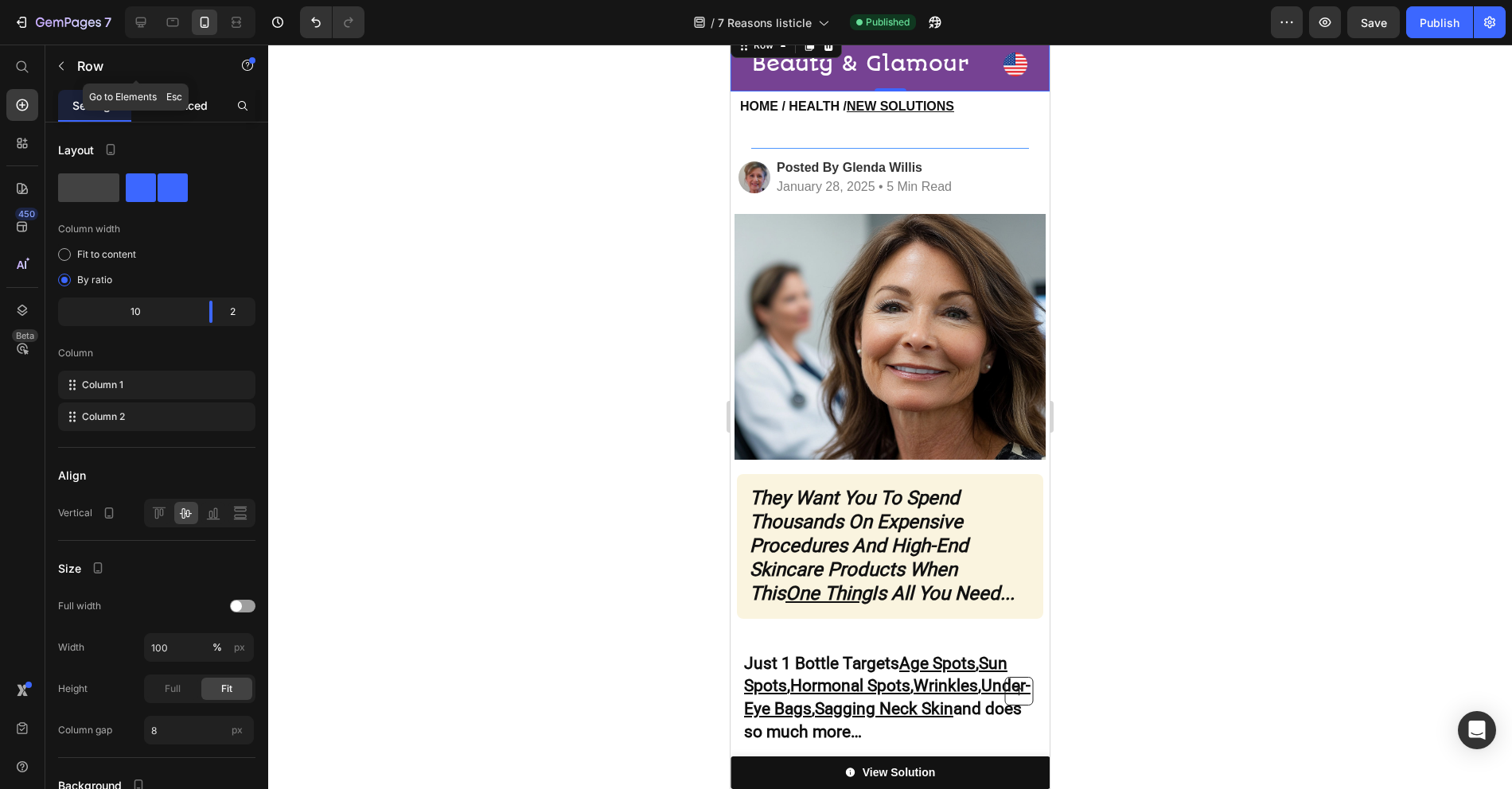 click on "Advanced" at bounding box center (181, 105) 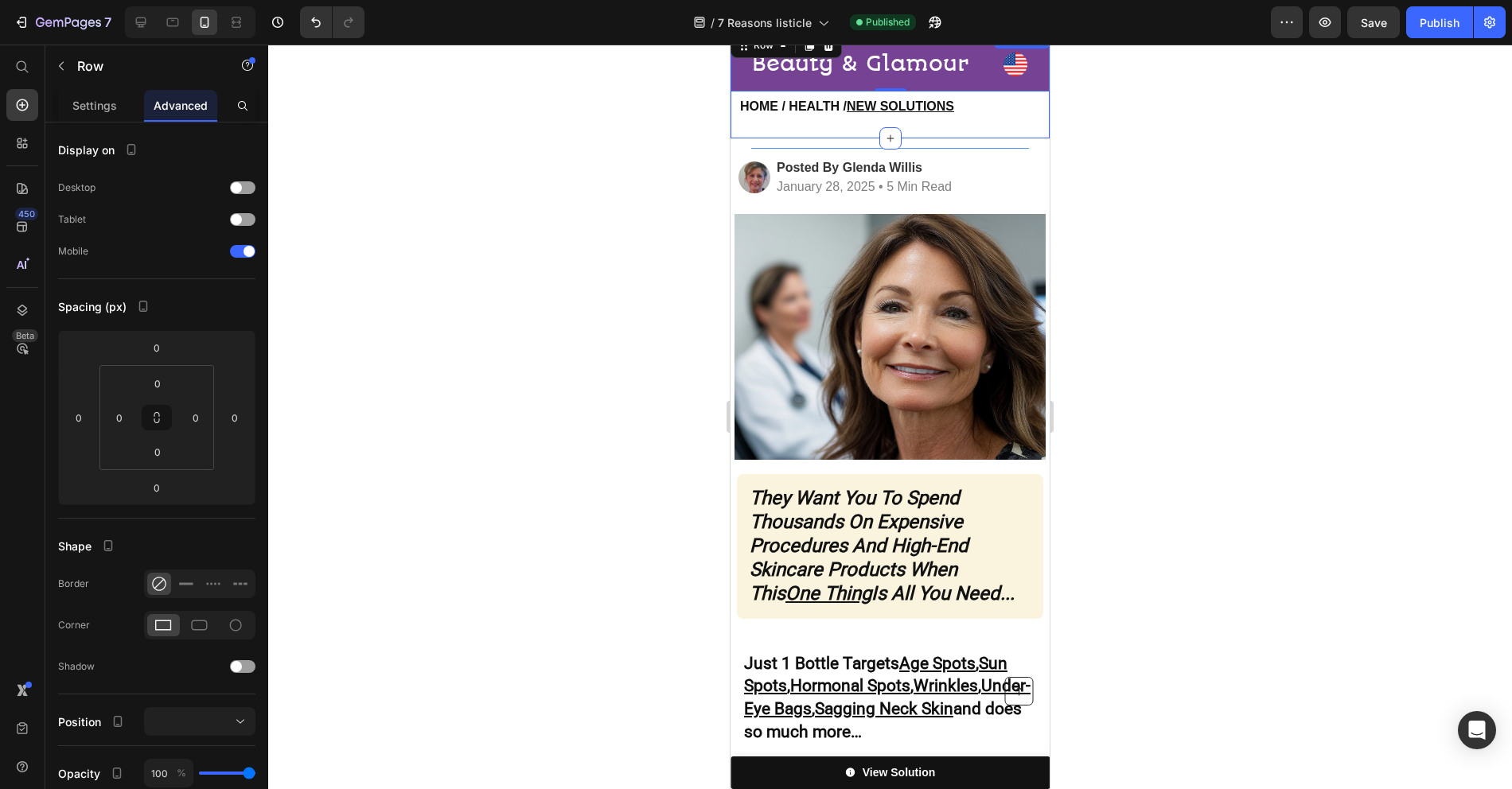 click on "⁠⁠⁠⁠⁠⁠⁠ Beauty & Glamour Heading Image Row   0 Row HOME / HEALTH /  NEW SOLUTIONS Heading" at bounding box center (890, 84) 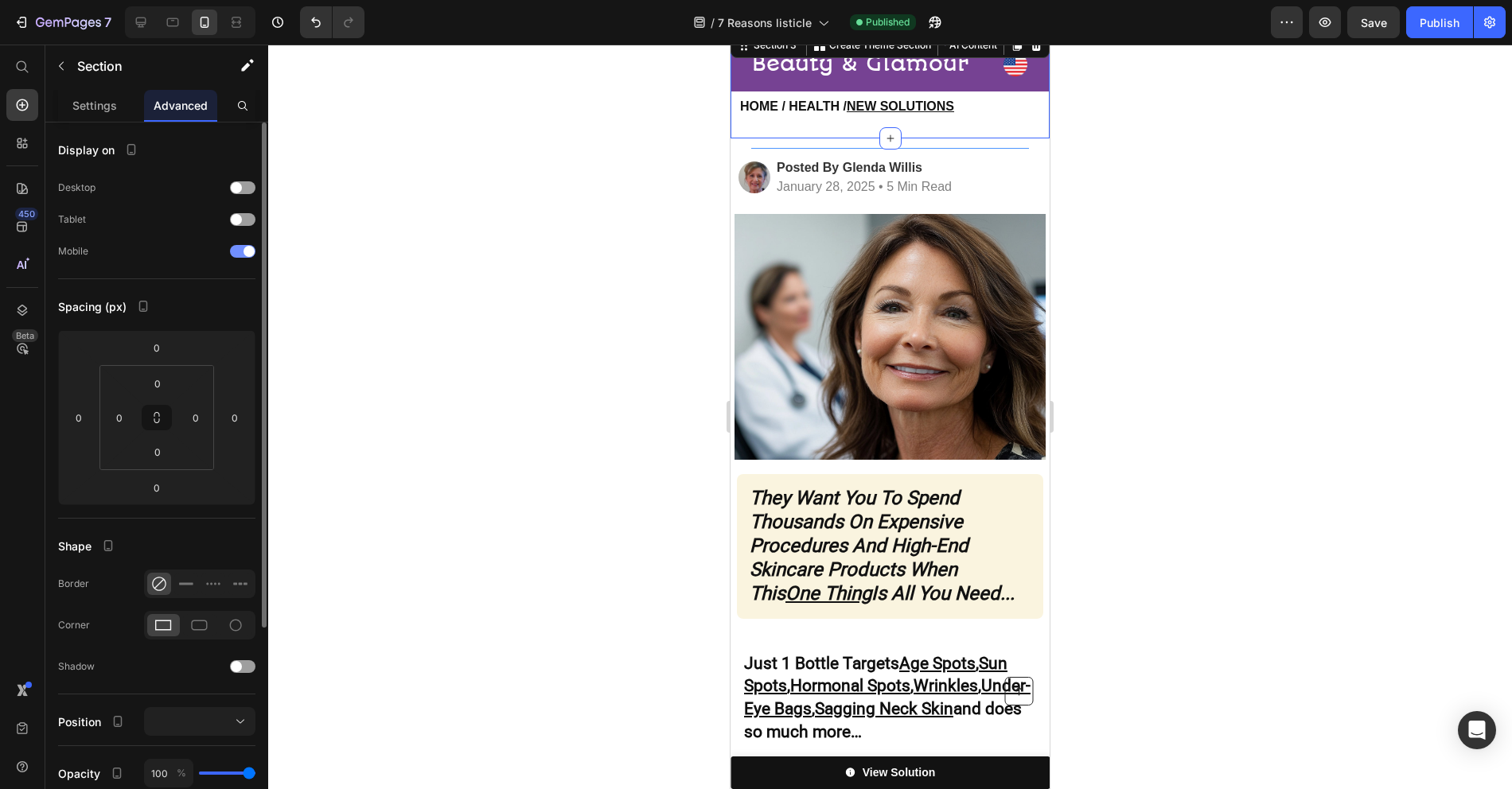 click at bounding box center (249, 251) 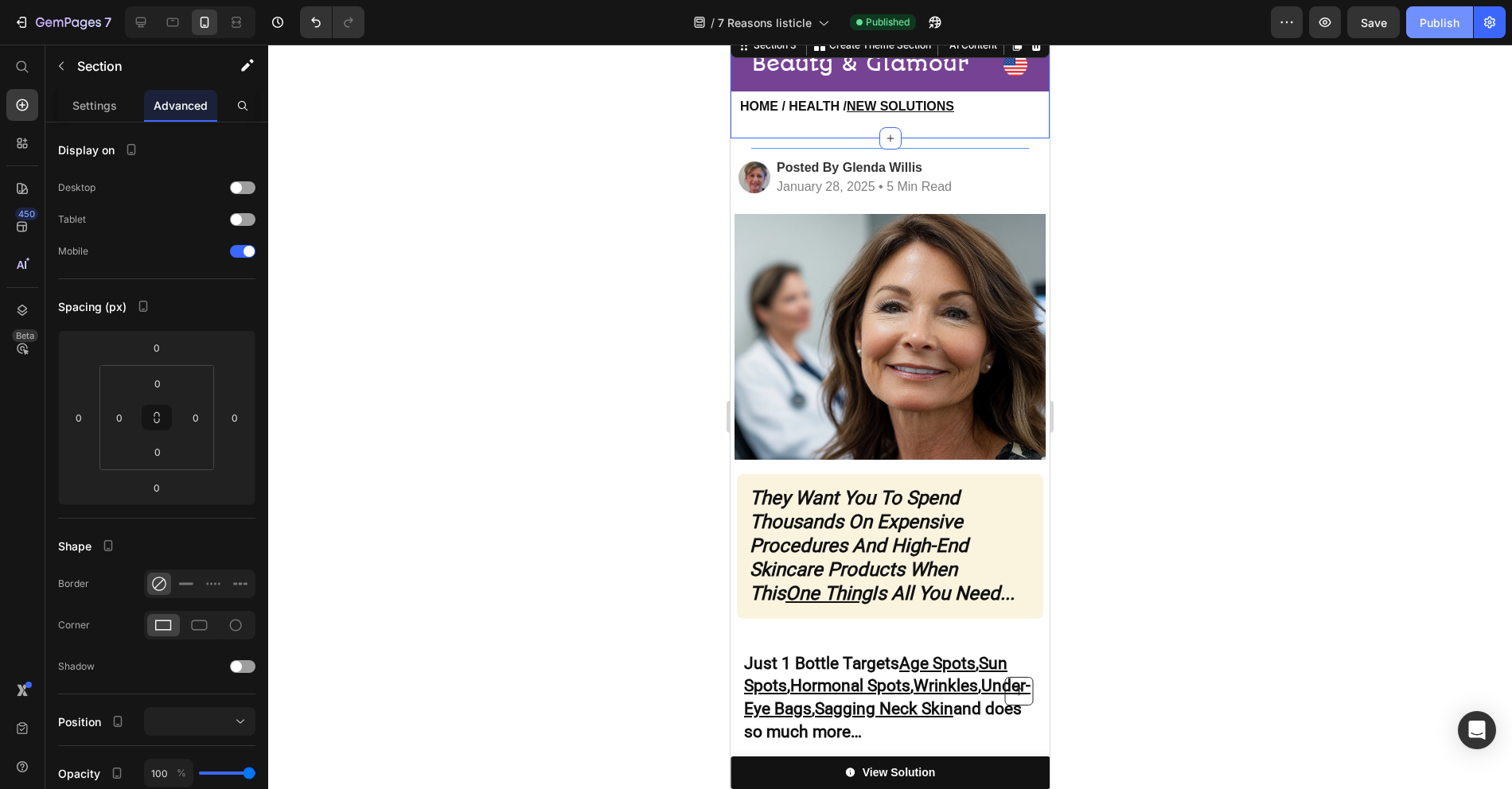 click on "Publish" 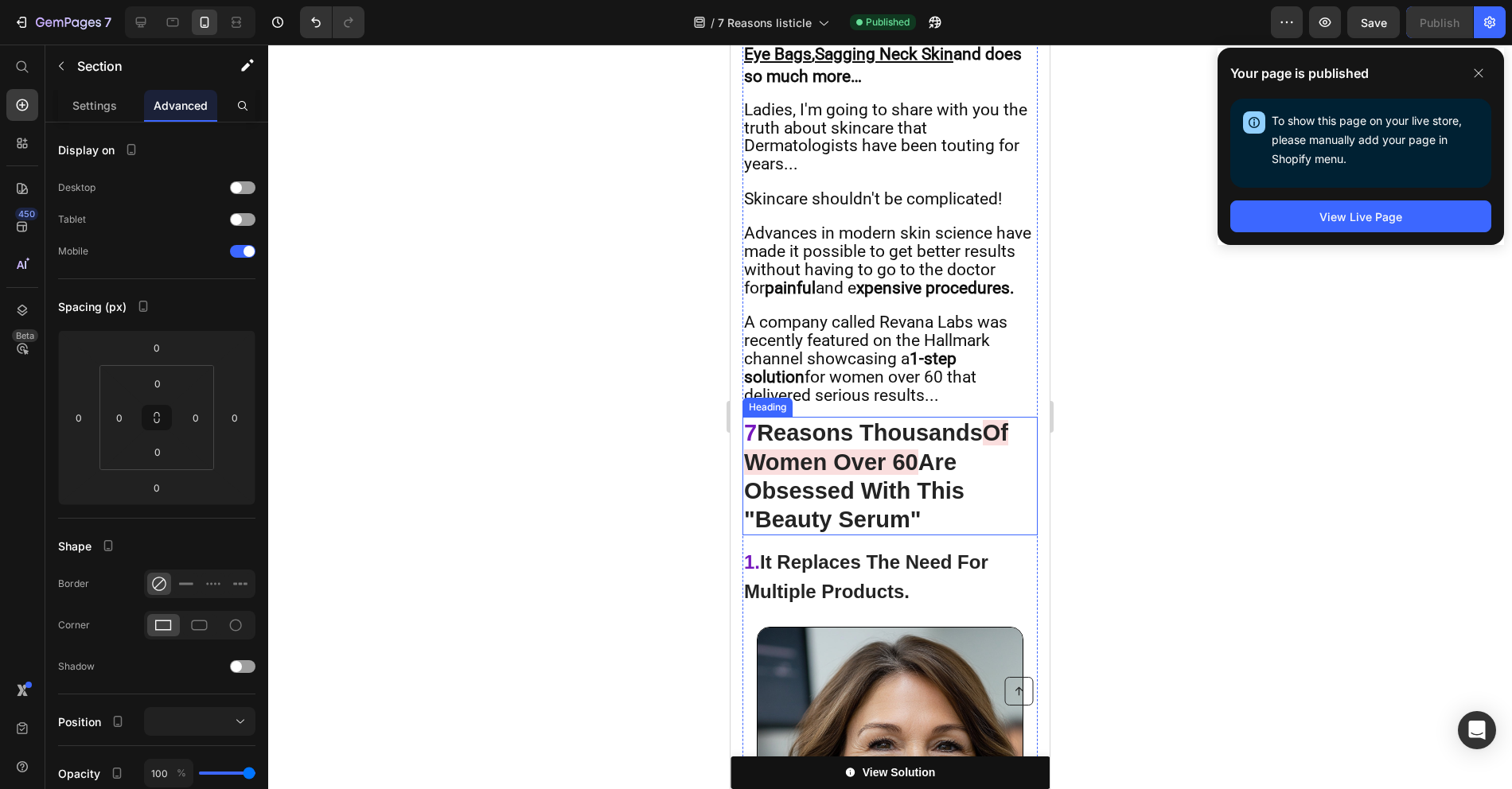 scroll, scrollTop: 730, scrollLeft: 0, axis: vertical 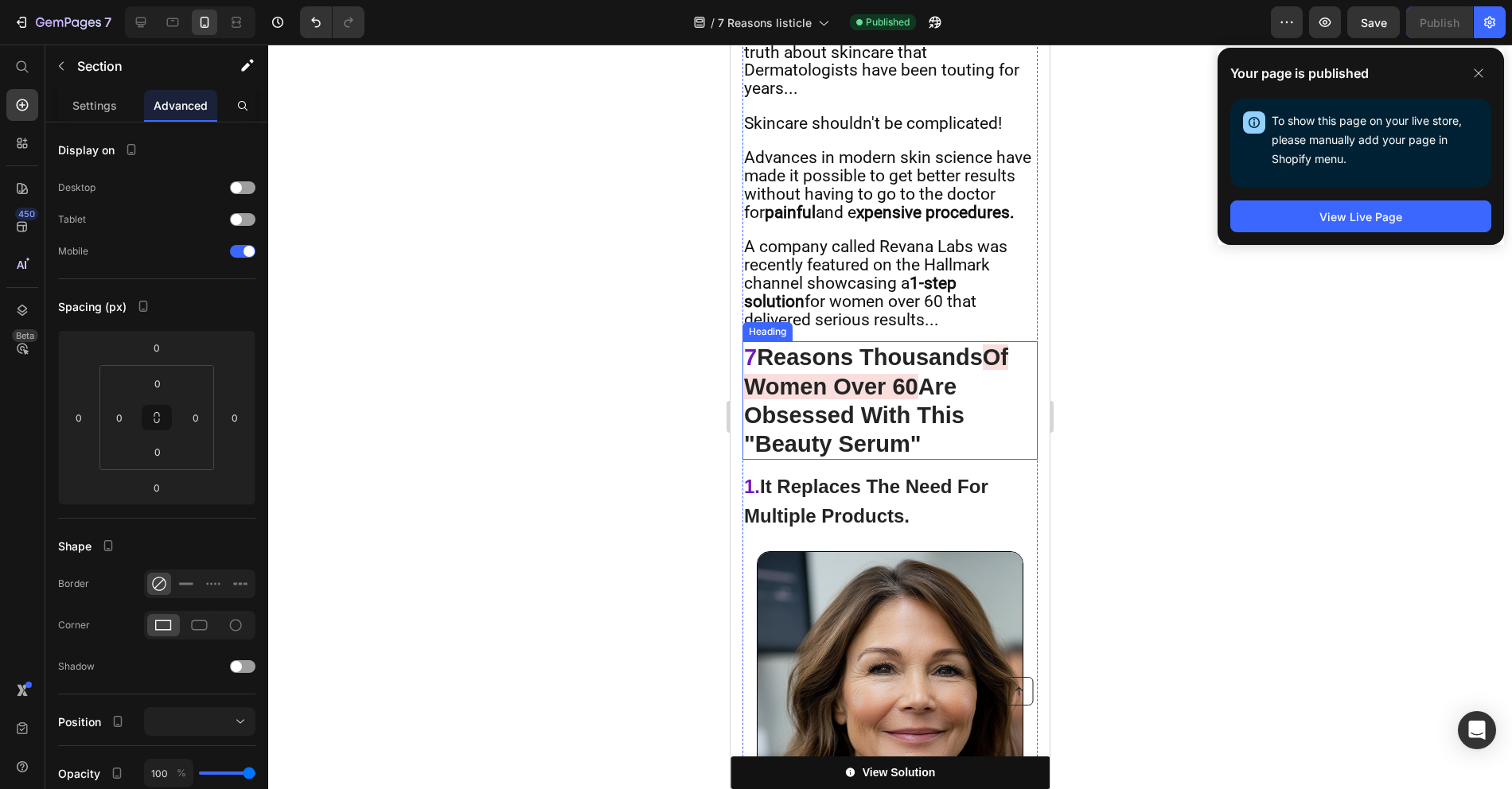 click on "Just 1 Bottle Targets  Age Spots ,  Sun Spots ,  Hormonal Spots ,  Wrinkles ,  Under-Eye Bags ,  Sagging Neck Skin  and does so much more…  Text Block Ladies, I'm going to share with you the truth about skincare that Dermatologists have been touting for years...    Skincare shouldn't be complicated!   Advances in modern skin science have made it possible to get better results without having to go to the doctor for  painful  and e xpensive procedures.    A company called Revana Labs was recently featured on the Hallmark channel showcasing a  1-step solution  for women over 60 that delivered serious results... Text Block 7  Reasons Thousands  Of Women Over 60  Are Obsessed With This "Beauty Serum" Heading 1.  It Replaces The Need For Multiple Products. Heading Image 1.  It Replaces The Need For Multiple Products. Heading Use  Revana Labs Serum  as your  wrinkle serum, neck serum, eye serum, moisturizer, lifting & firming serum , and pretty much any other skincare product in your cabinet. It will  Row 2" at bounding box center [890, 2894] 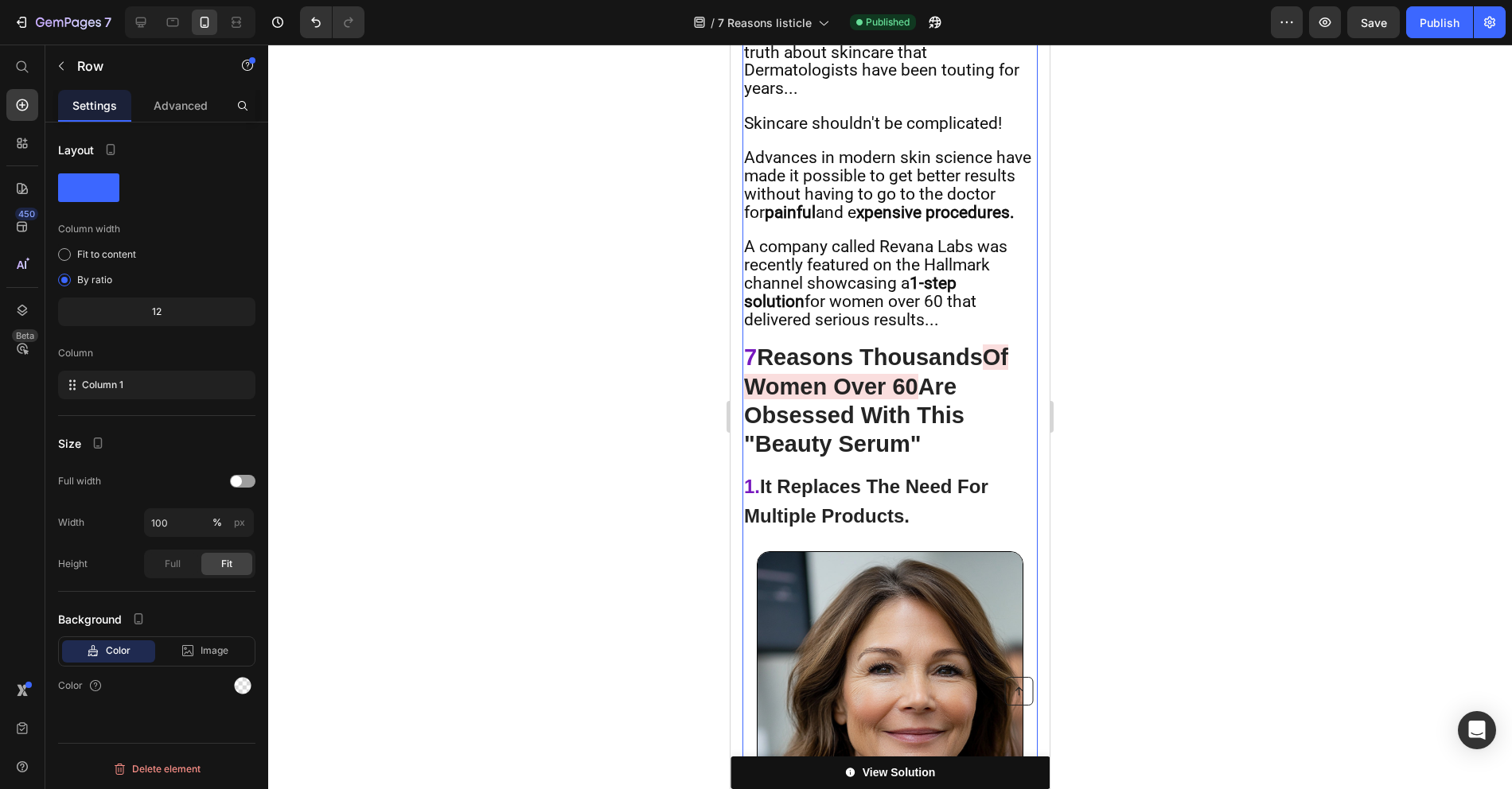 click on "A company called Revana Labs was recently featured on the Hallmark channel showcasing a  1-step solution  for women over 60 that delivered serious results..." at bounding box center (875, 282) 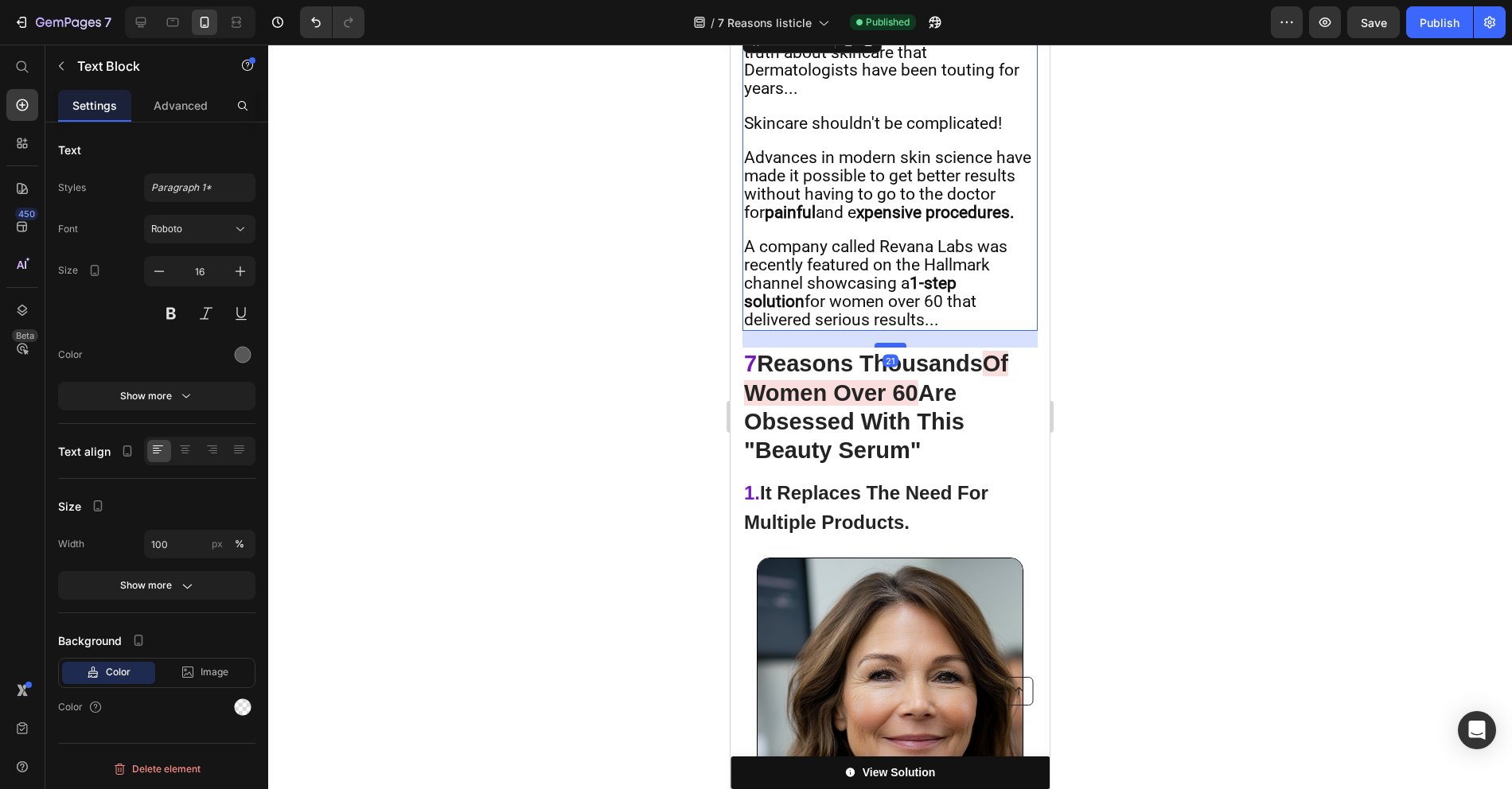 click at bounding box center (890, 345) 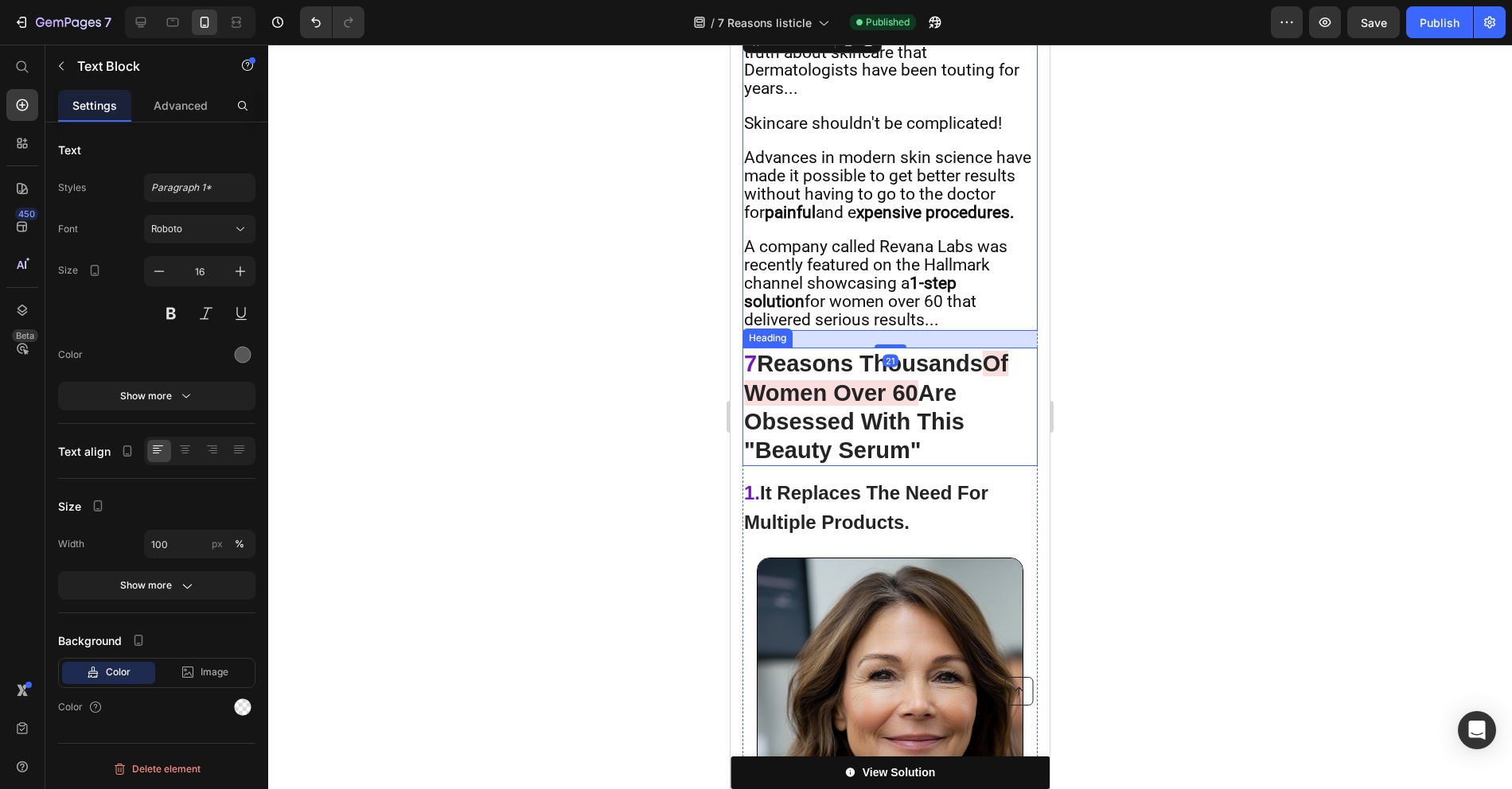scroll, scrollTop: 853, scrollLeft: 0, axis: vertical 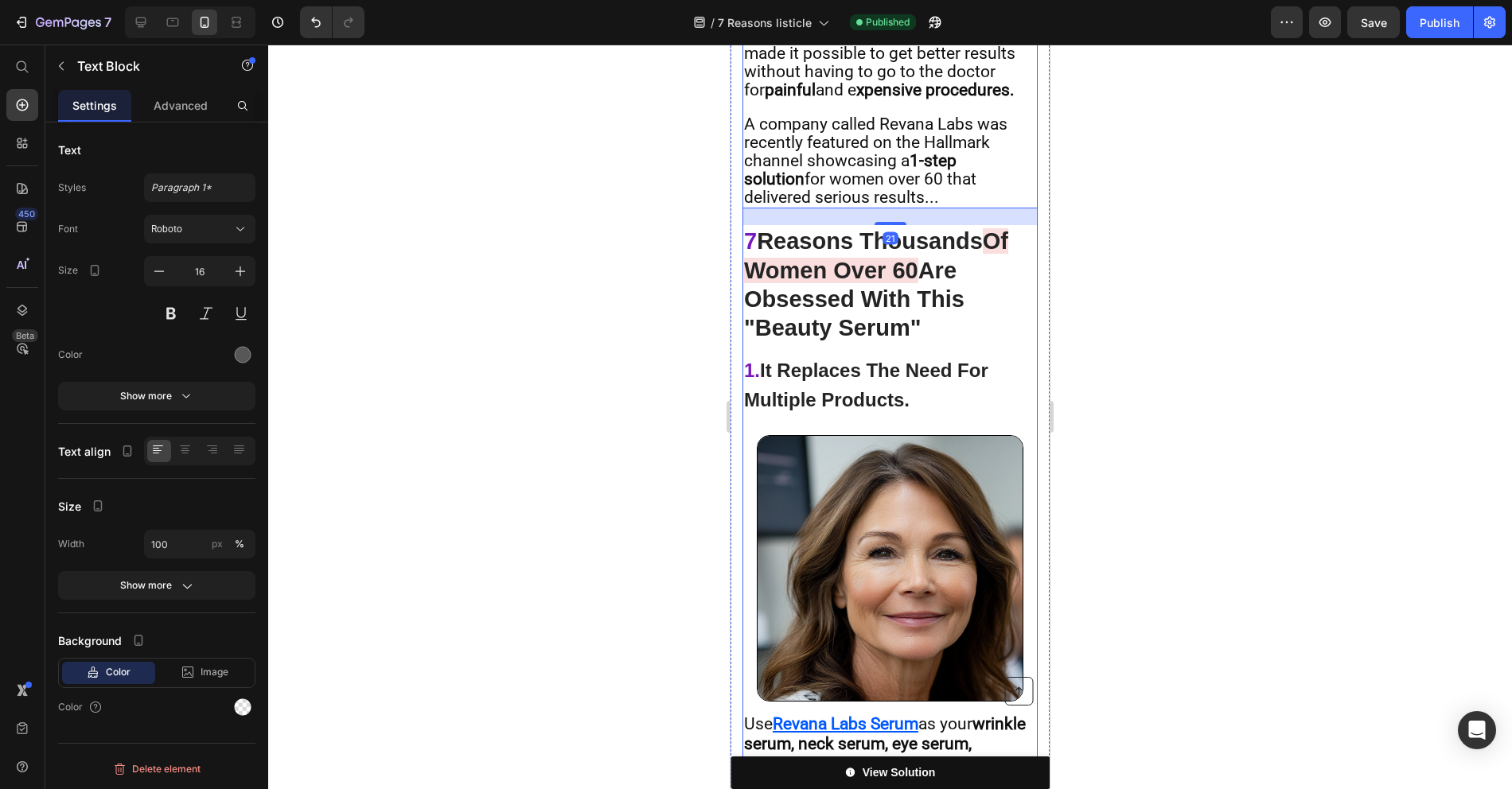 click on "Are Obsessed With This "Beauty Serum"" at bounding box center [854, 299] 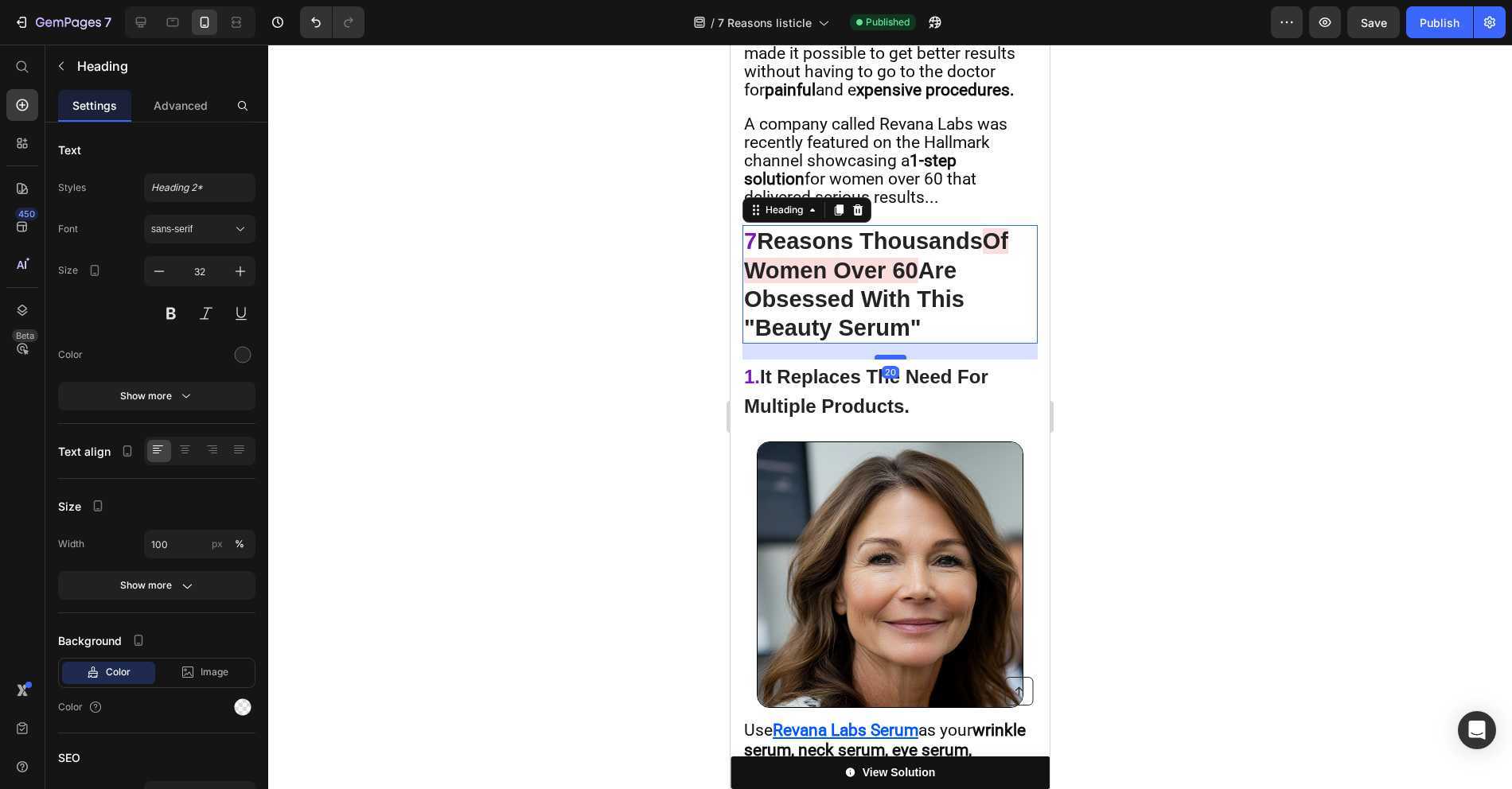 click at bounding box center [890, 357] 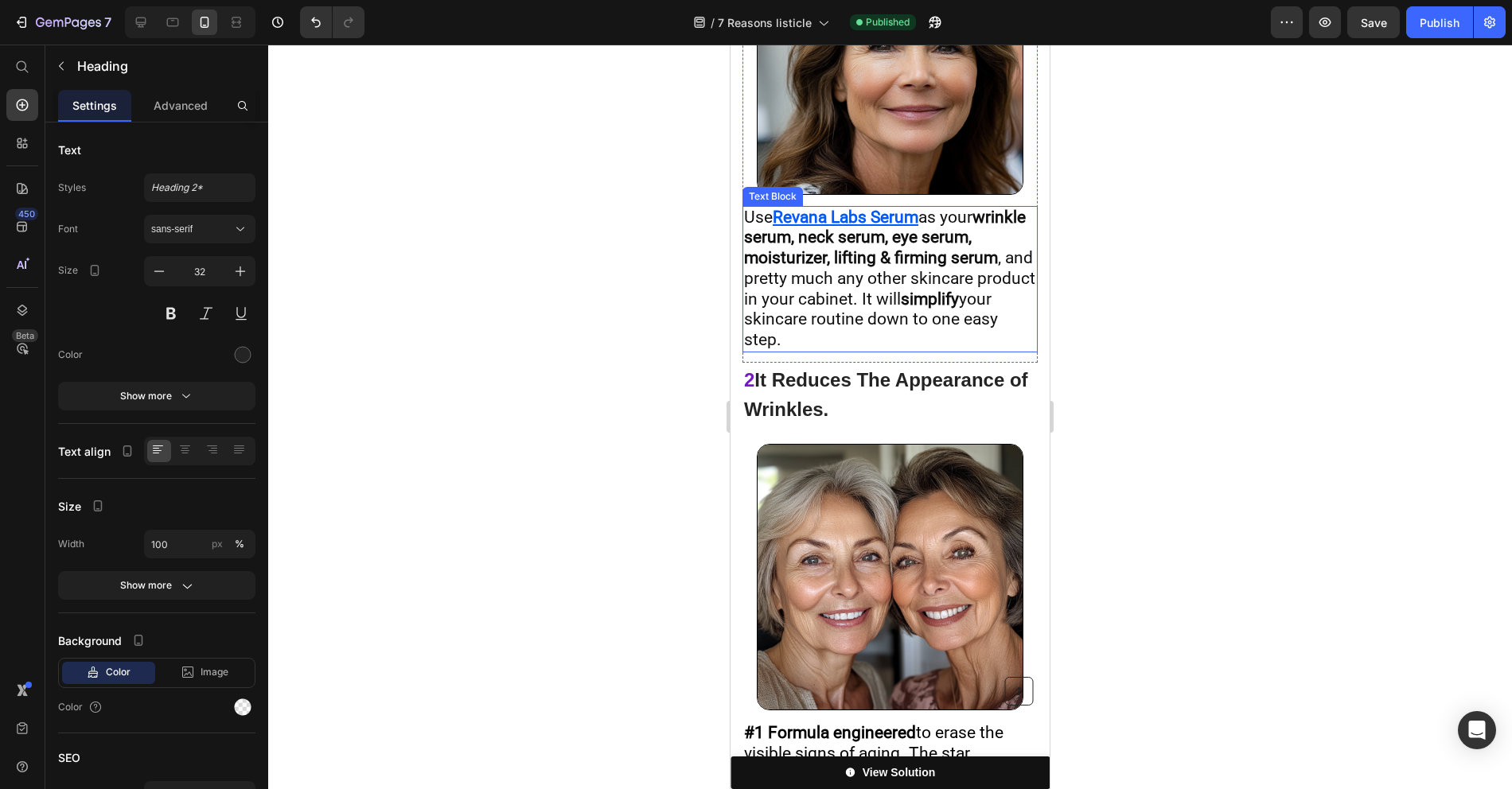 click on "Use  Revana Labs Serum  as your  wrinkle serum, neck serum, eye serum, moisturizer, lifting & firming serum , and pretty much any other skincare product in your cabinet. It will  simplify  your skincare routine down to one easy step." at bounding box center [890, 279] 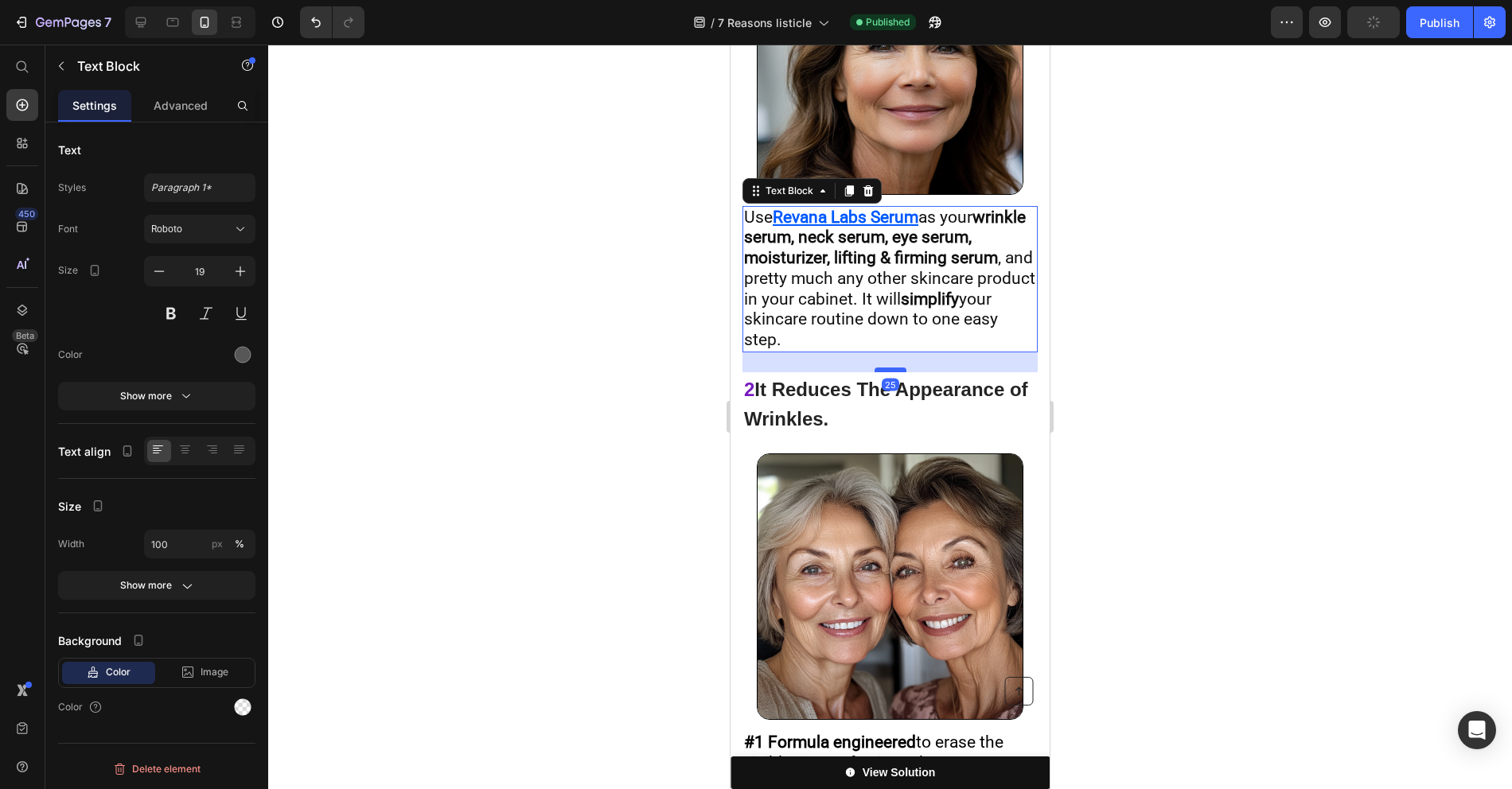 click at bounding box center (890, 370) 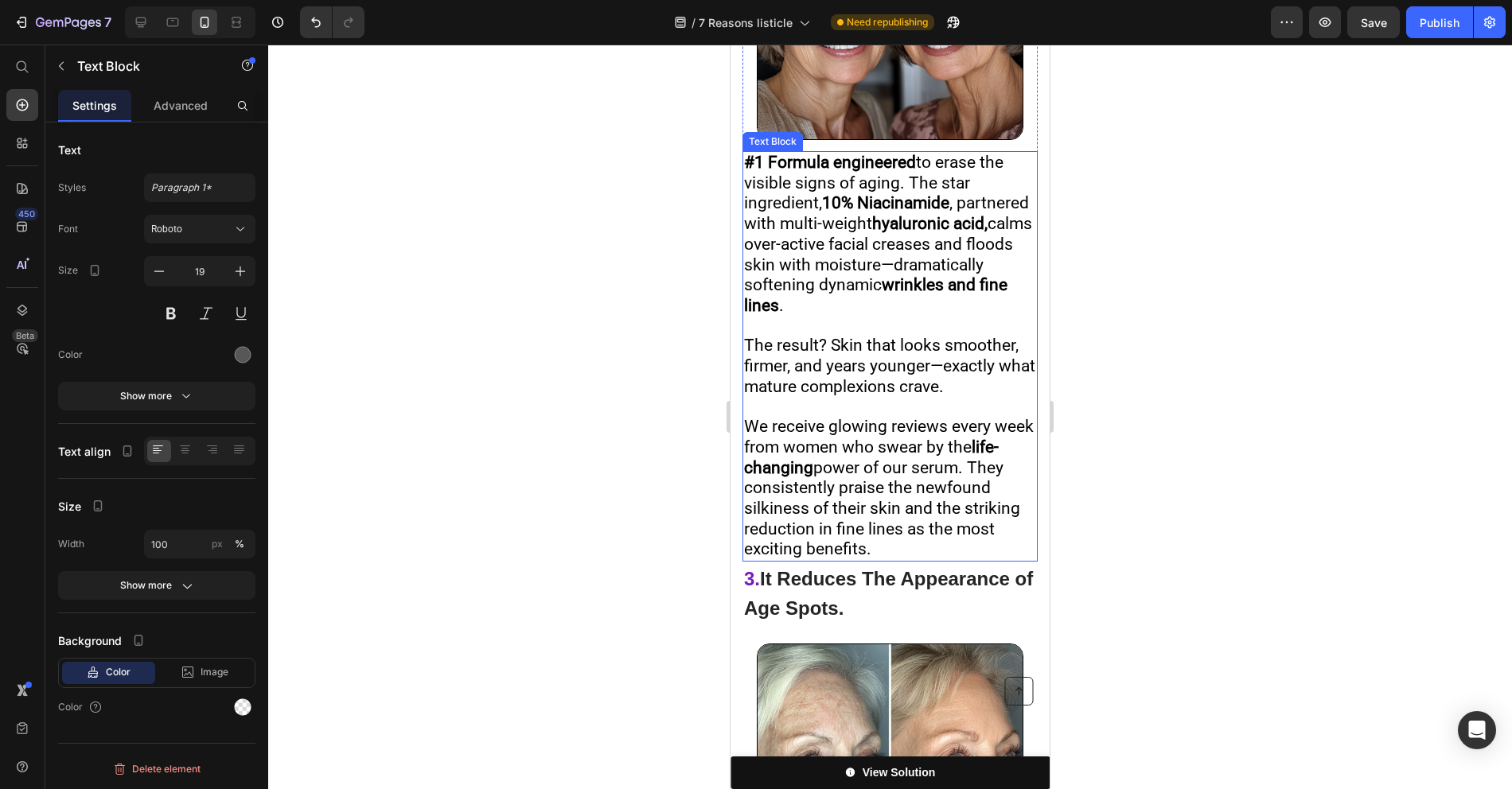 scroll, scrollTop: 2117, scrollLeft: 0, axis: vertical 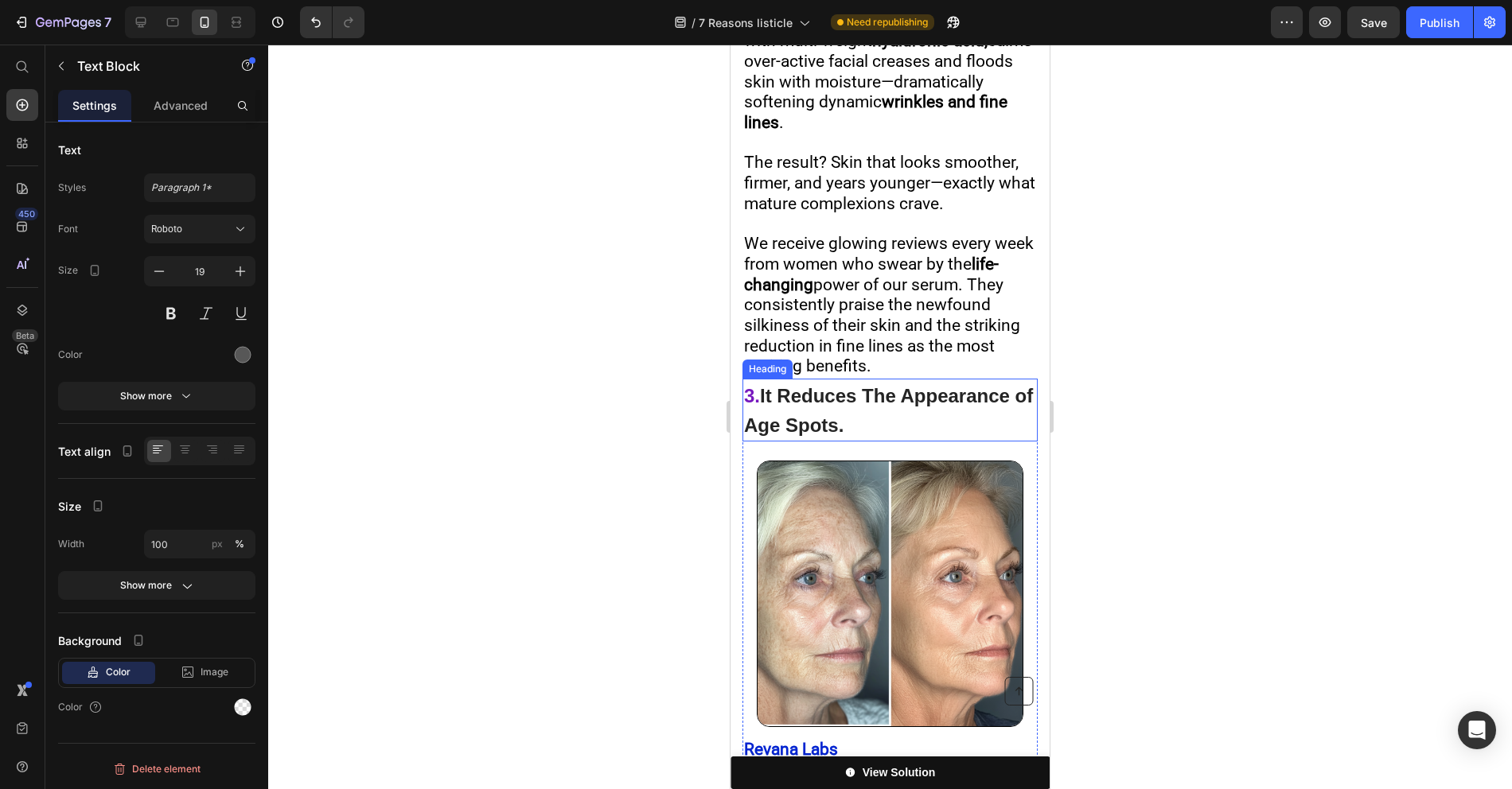 click on "3.  It Reduces The Appearance of Age Spots." at bounding box center (890, 410) 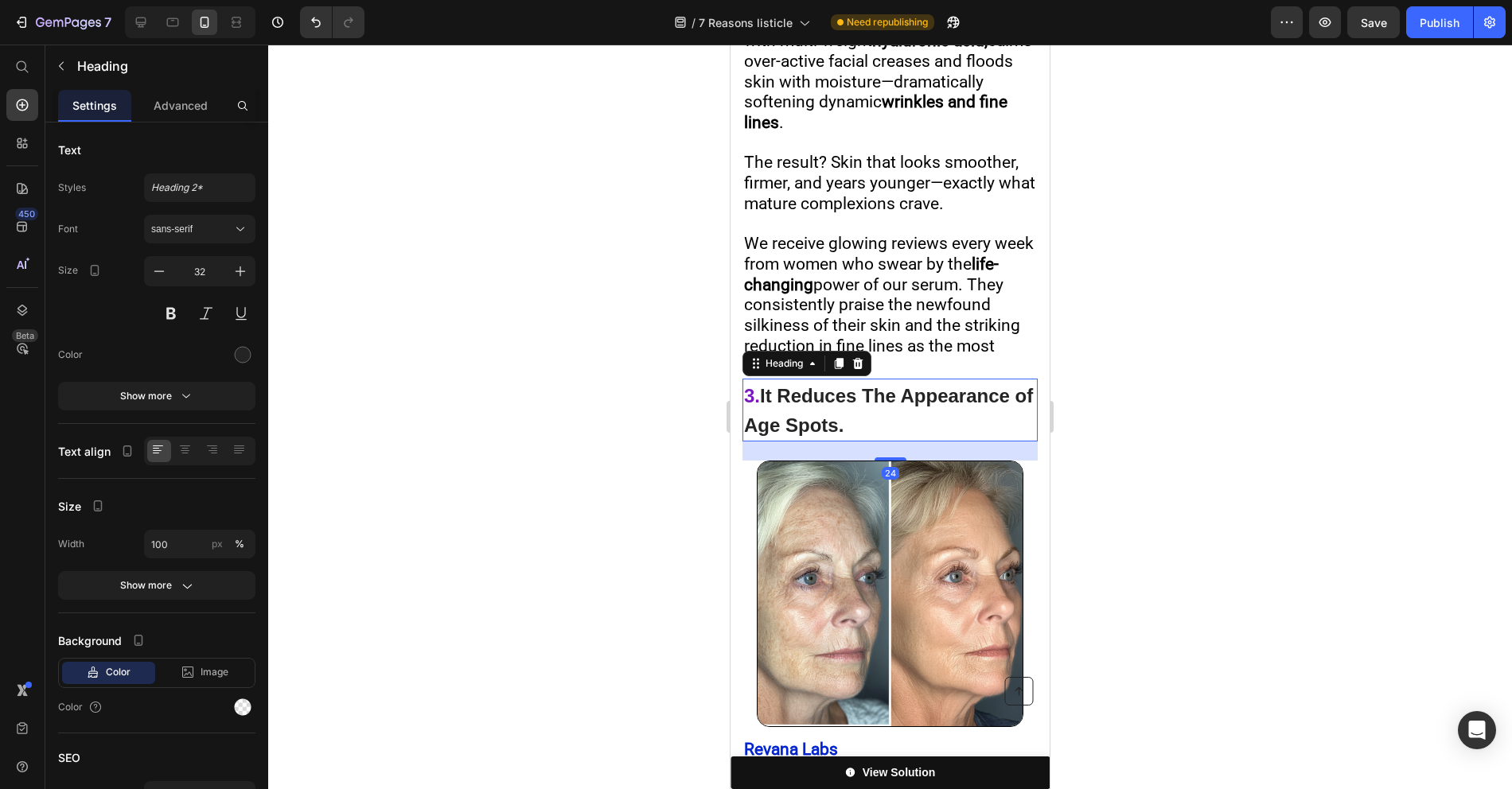 click on "We receive glowing reviews every week from women who swear by the  life-changing  power of our serum. They consistently praise the newfound silkiness of their skin and the striking reduction in fine lines as the most exciting benefits." at bounding box center (890, 305) 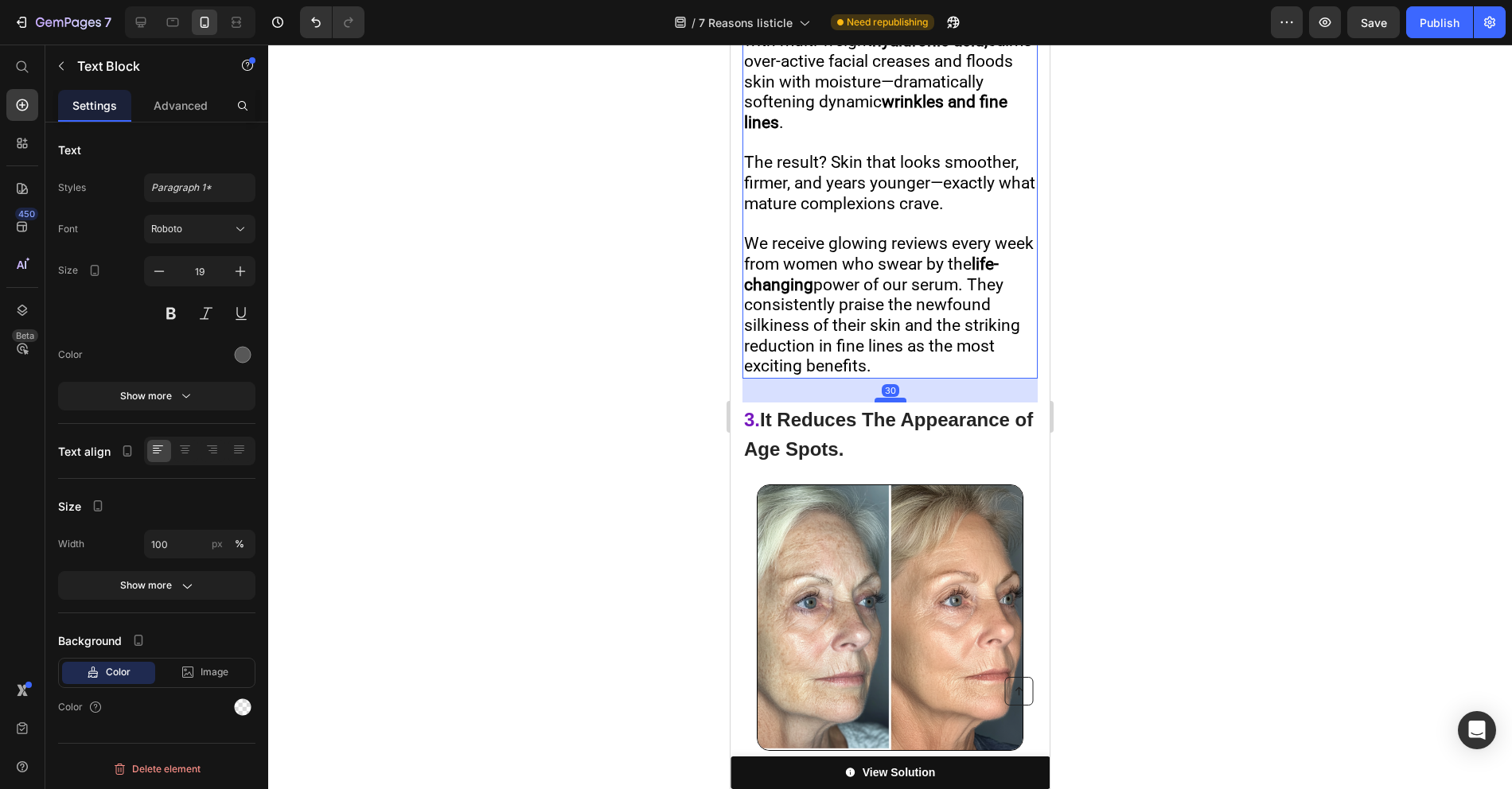 drag, startPoint x: 894, startPoint y: 386, endPoint x: 896, endPoint y: 410, distance: 24.083189 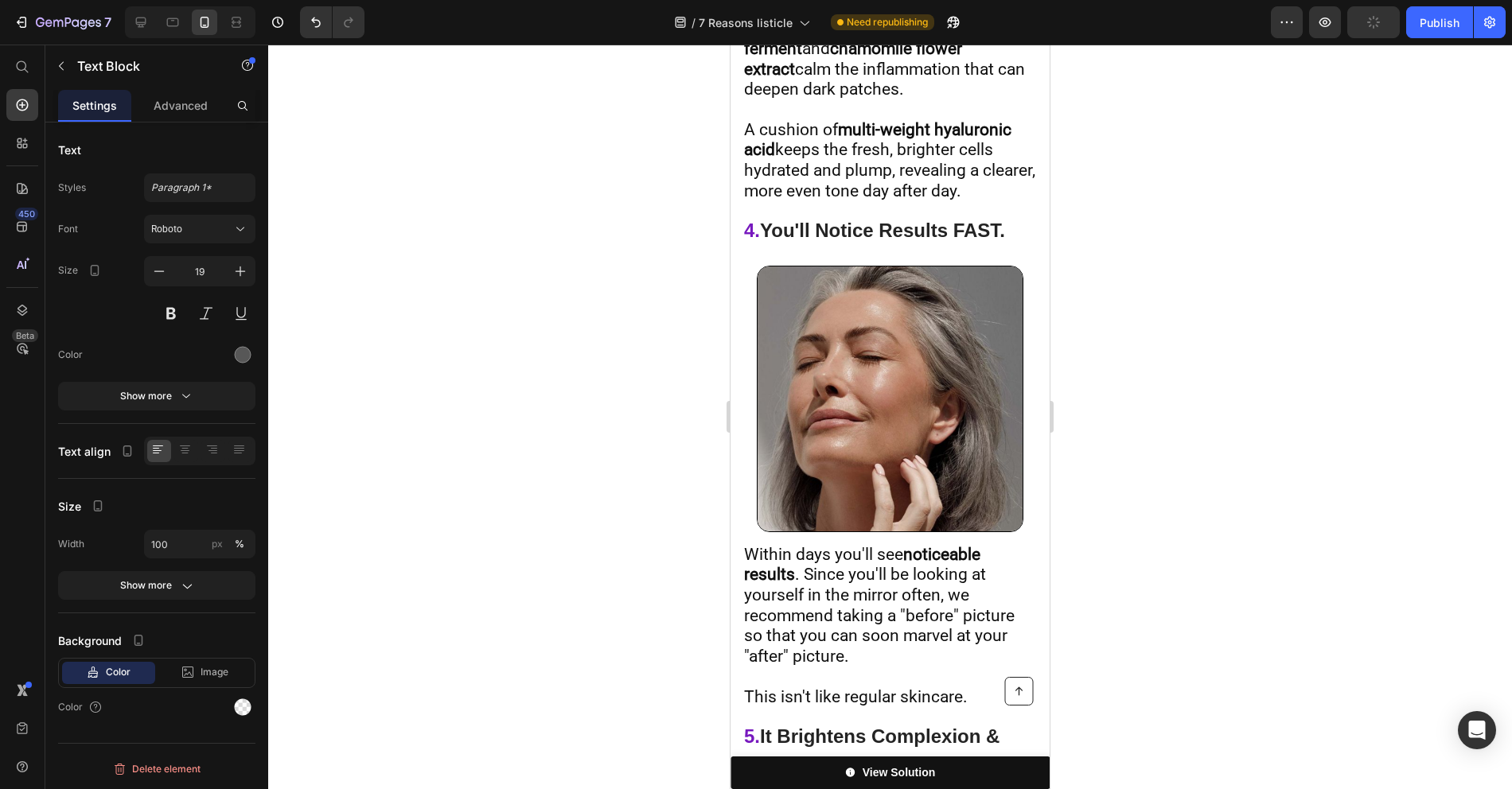 scroll, scrollTop: 2951, scrollLeft: 0, axis: vertical 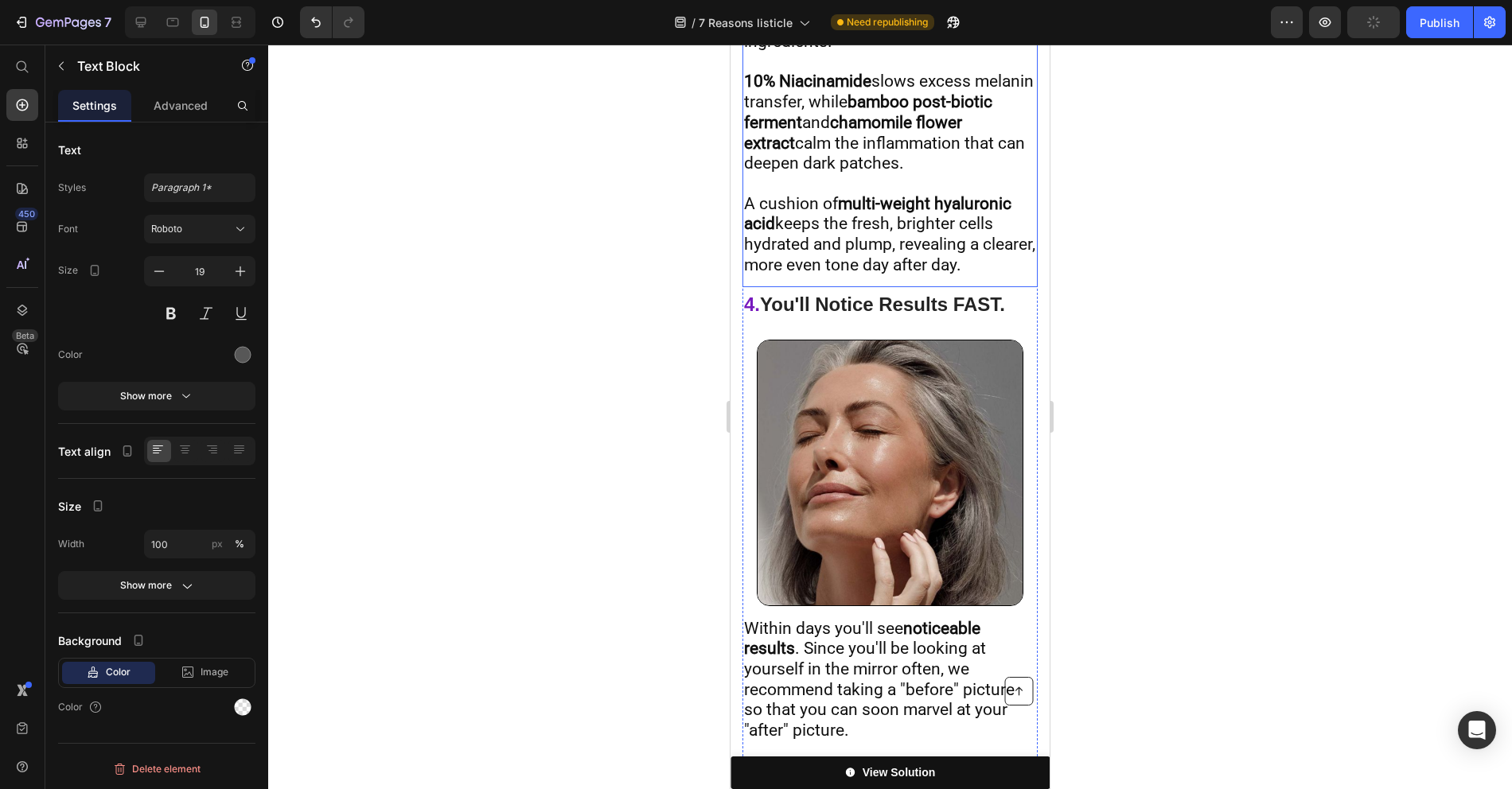 click on "3.  It Reduces The Appearance of Age & Sun Spots.  Heading Revana Labs Serum  is  specifically  formulated to help  reduce the appearance of age spots & irreversible sun damage , thanks to its potent blend of active ingredients.    10% Niacinamide  slows excess melanin transfer, while  bamboo post-biotic ferment  and  chamomile flower extract  calm the inflammation that can deepen dark patches.    A cushion of  multi-weight hyaluronic acid  keeps the fresh, brighter cells hydrated and plump, revealing a clearer, more even tone day after day. Text Block" at bounding box center (890, 108) 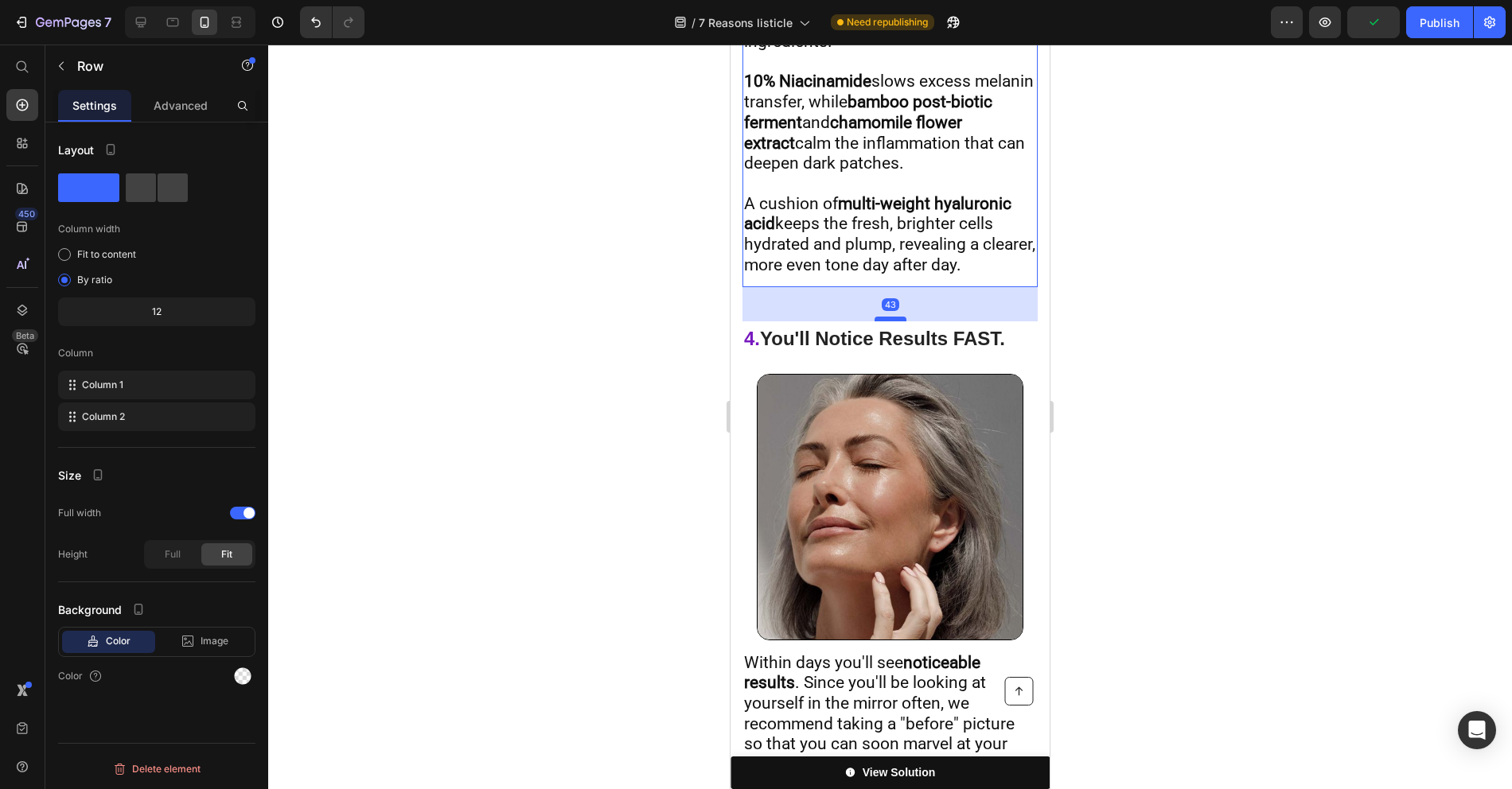 drag, startPoint x: 894, startPoint y: 271, endPoint x: 894, endPoint y: 304, distance: 33 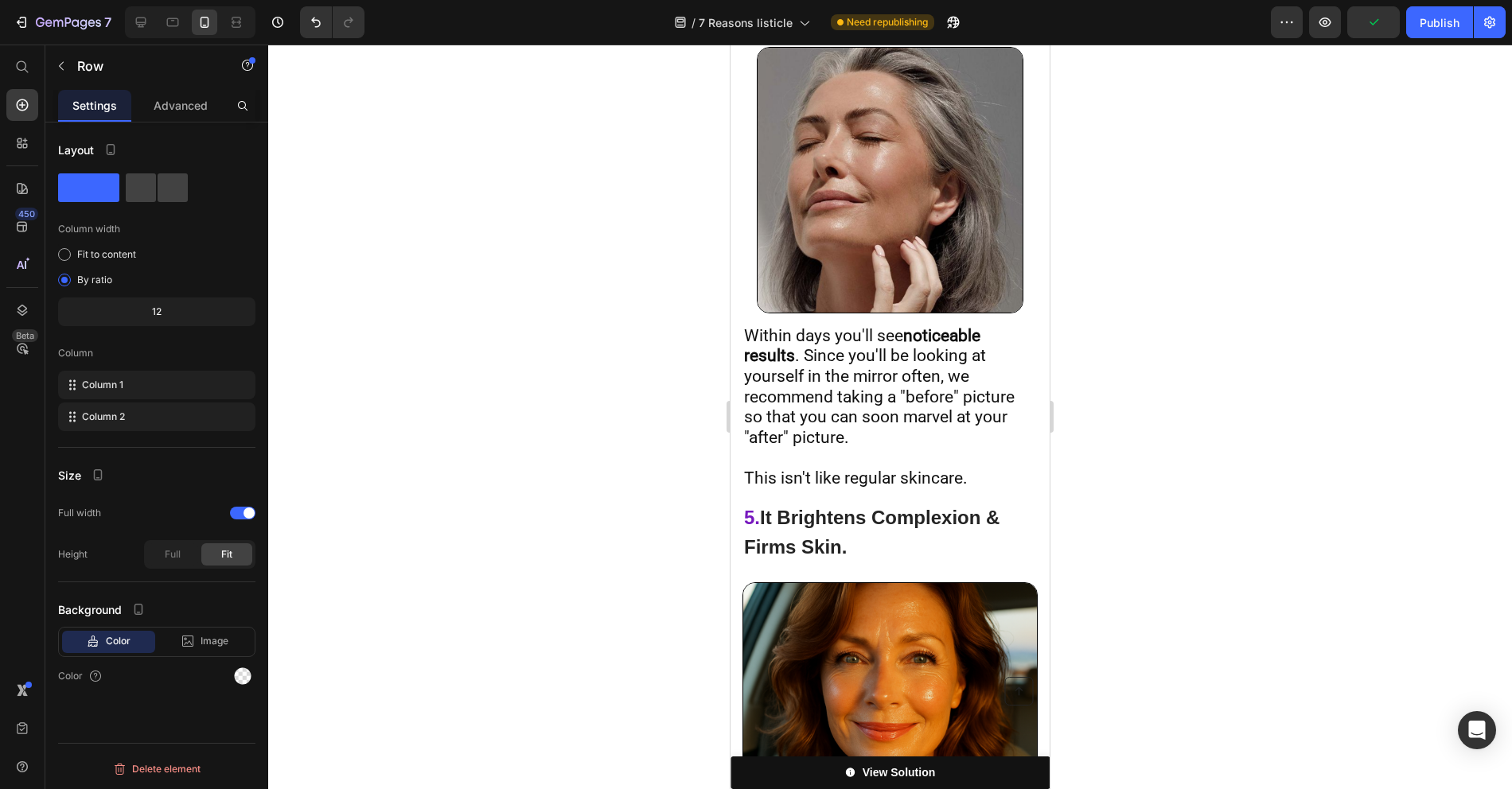 scroll, scrollTop: 3319, scrollLeft: 0, axis: vertical 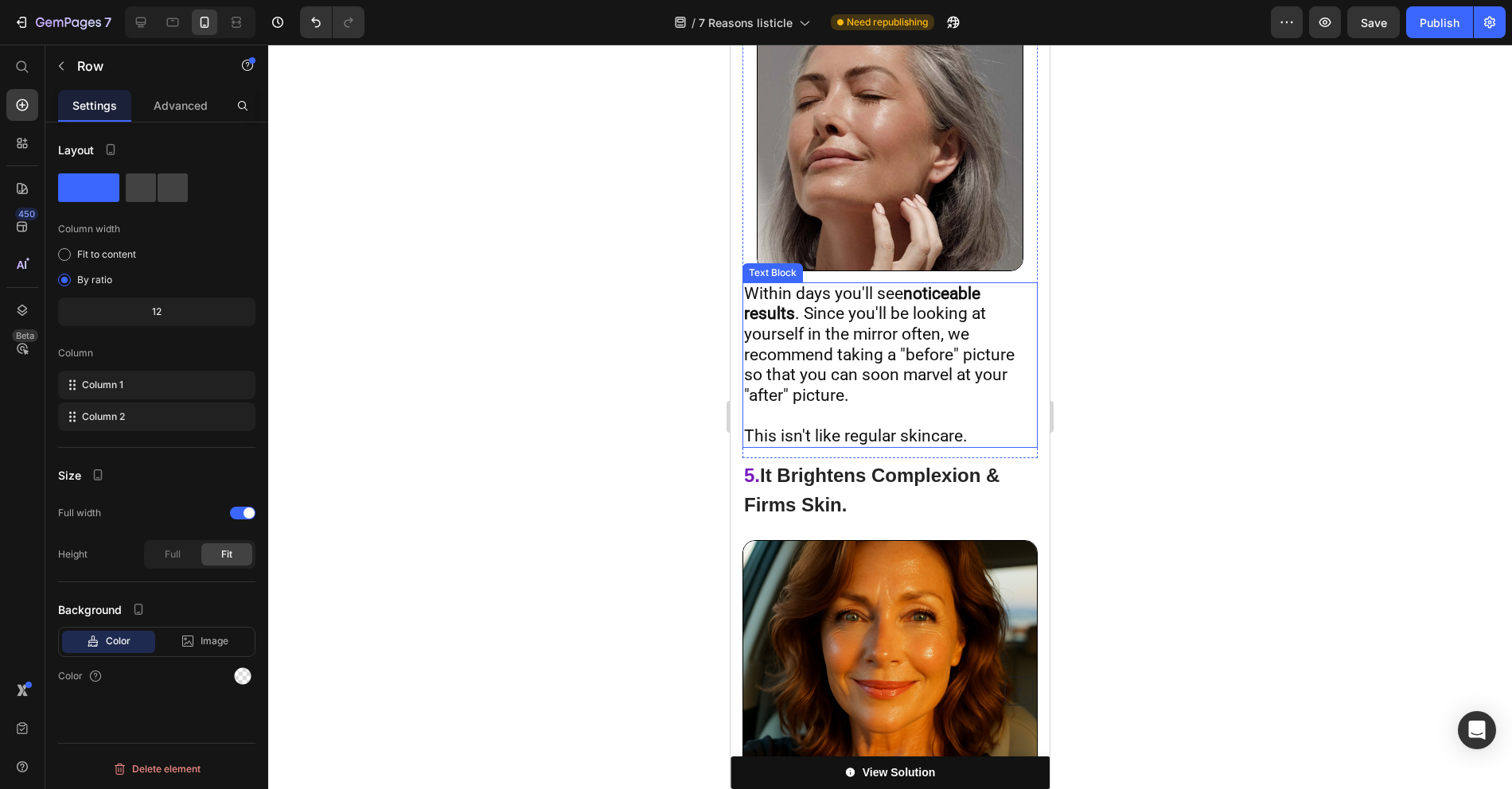 click at bounding box center [890, 416] 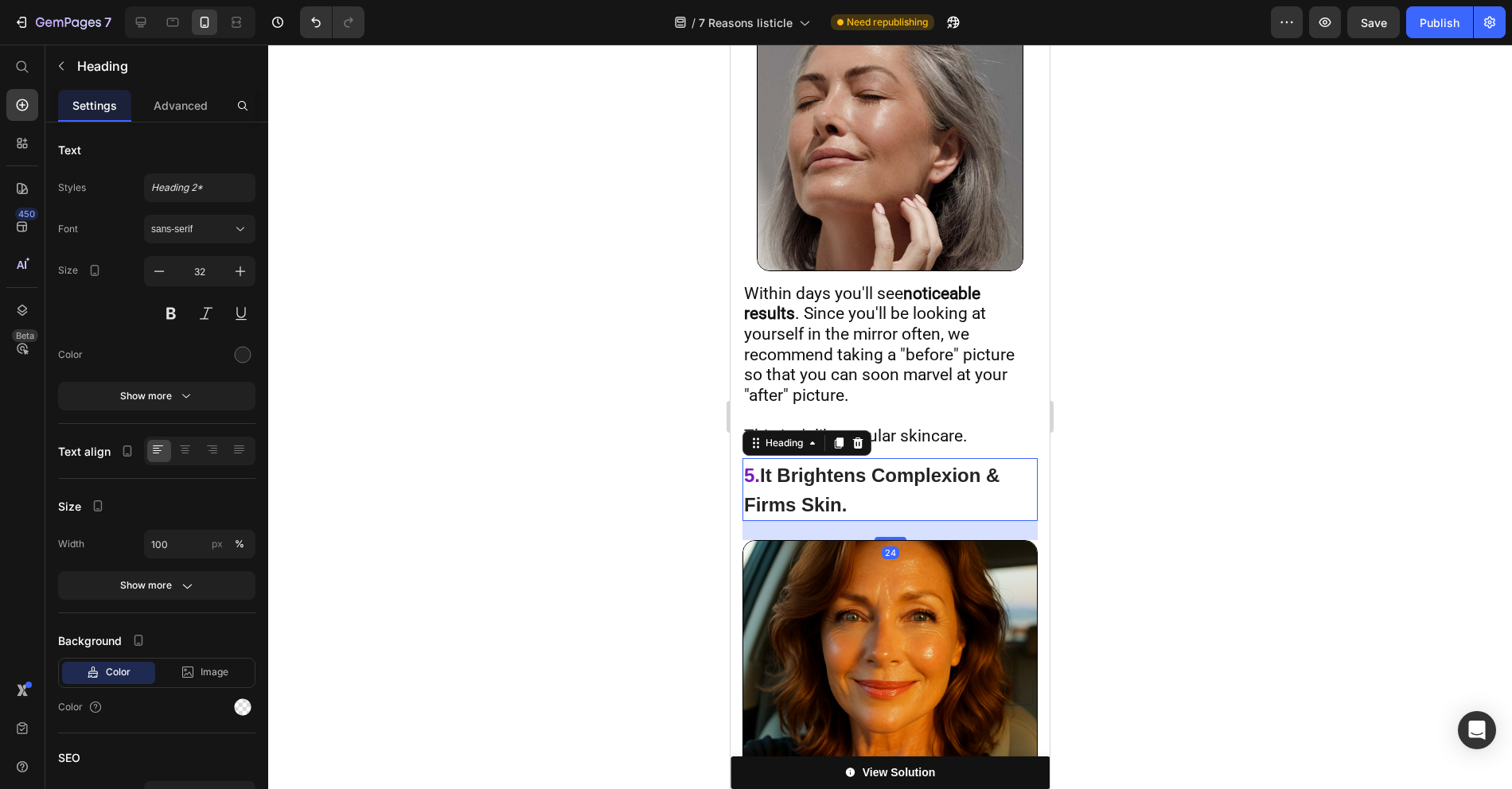 click on "4.  You'll Notice Results FAST. Heading Within days you'll see  noticeable results . Since you'll be looking at yourself in the mirror often, we recommend taking a "before" picture so that you can soon marvel at your "after" picture.    This isn't like regular skincare. Text Block" at bounding box center [890, 371] 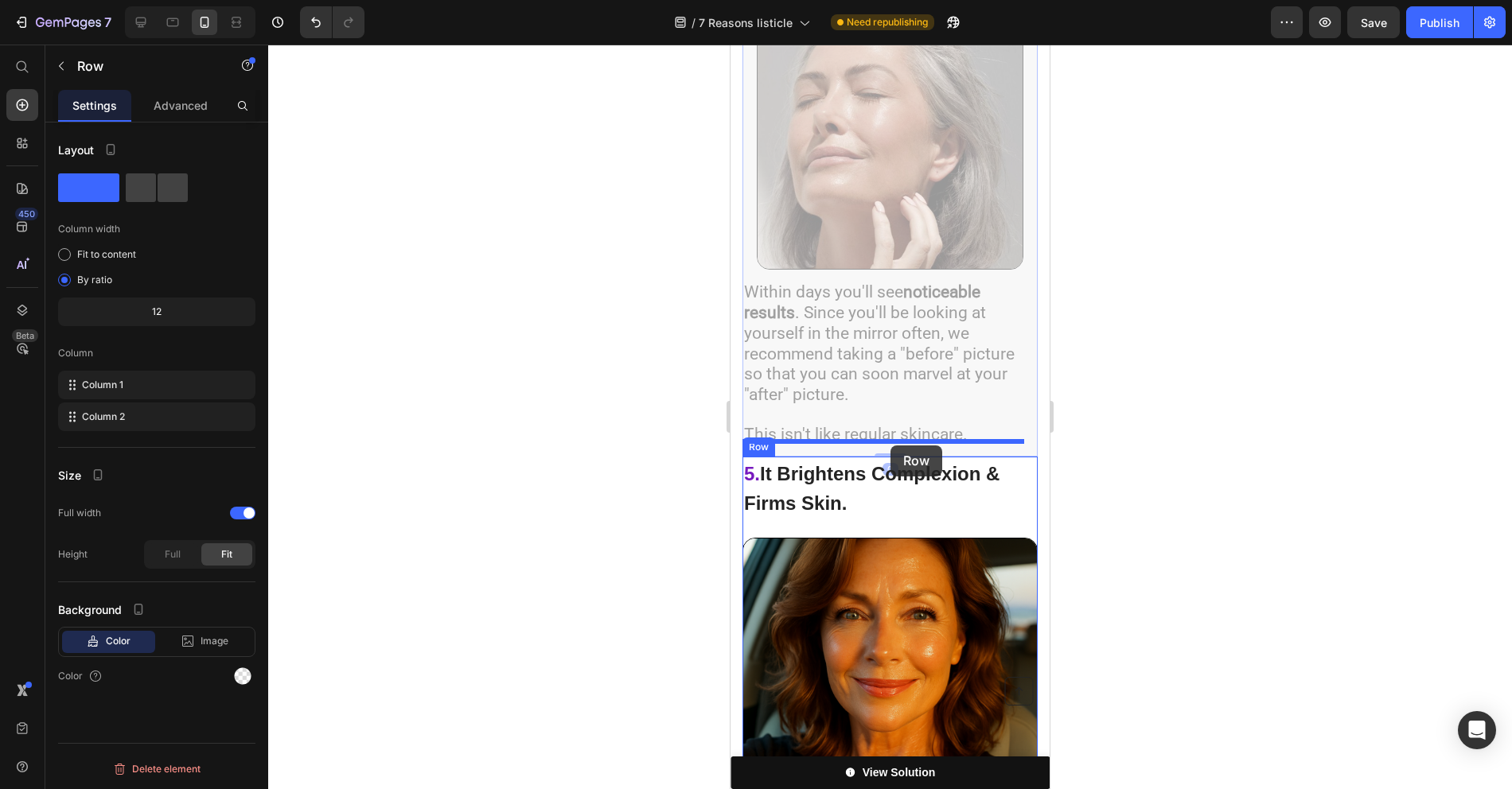 drag, startPoint x: 890, startPoint y: 437, endPoint x: 890, endPoint y: 445, distance: 8 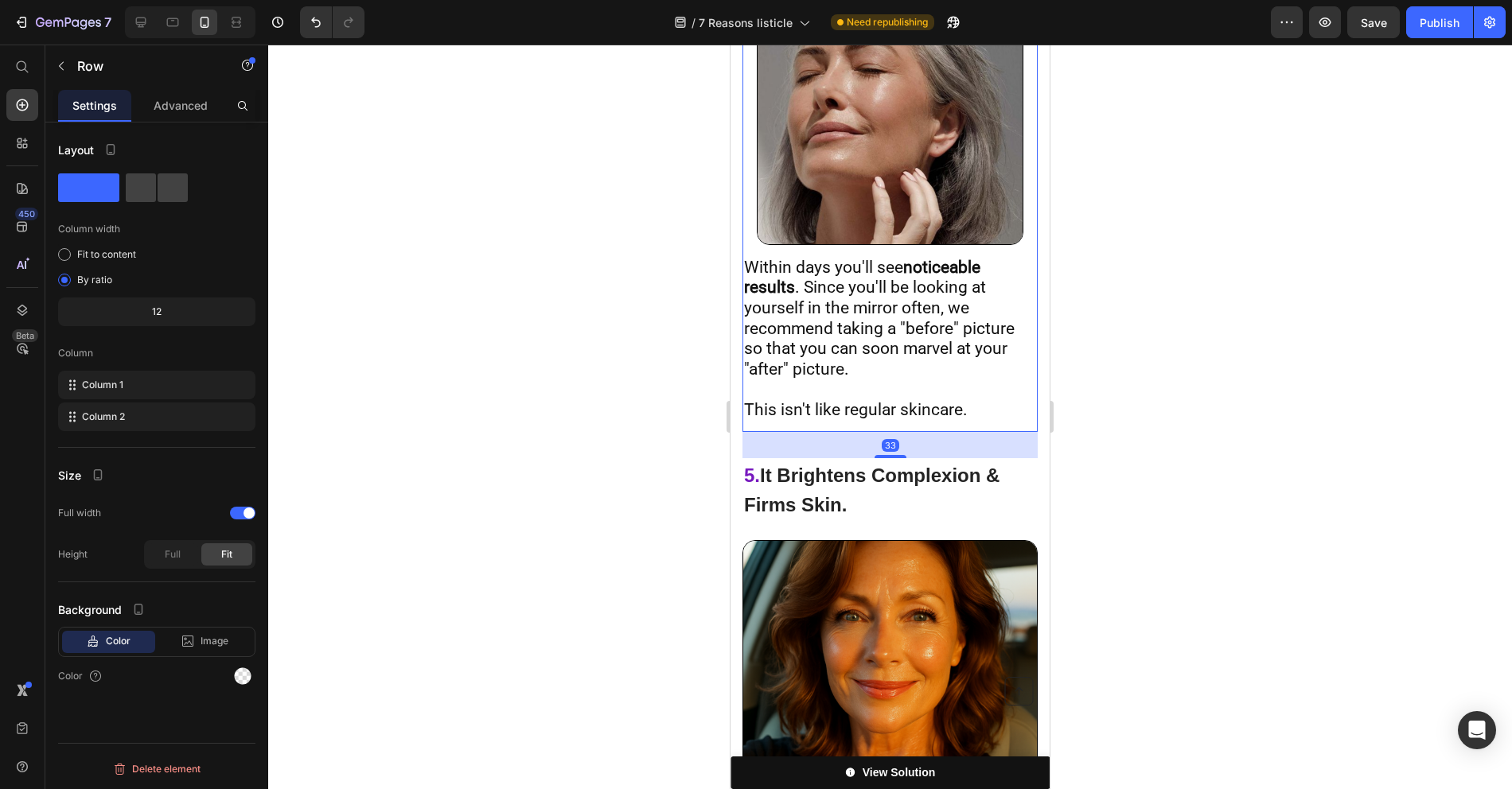drag, startPoint x: 890, startPoint y: 439, endPoint x: 890, endPoint y: 464, distance: 25 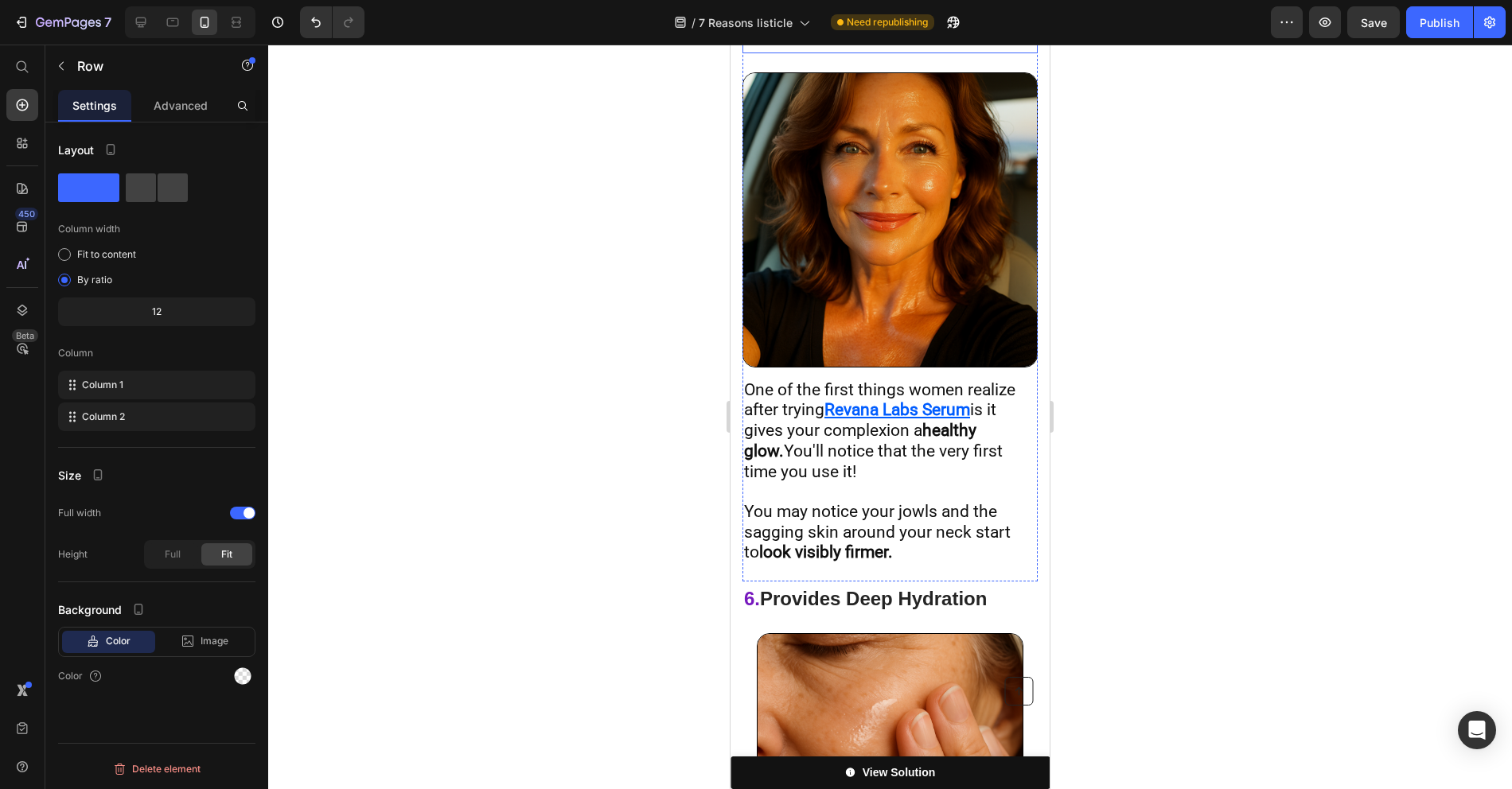 scroll, scrollTop: 3919, scrollLeft: 0, axis: vertical 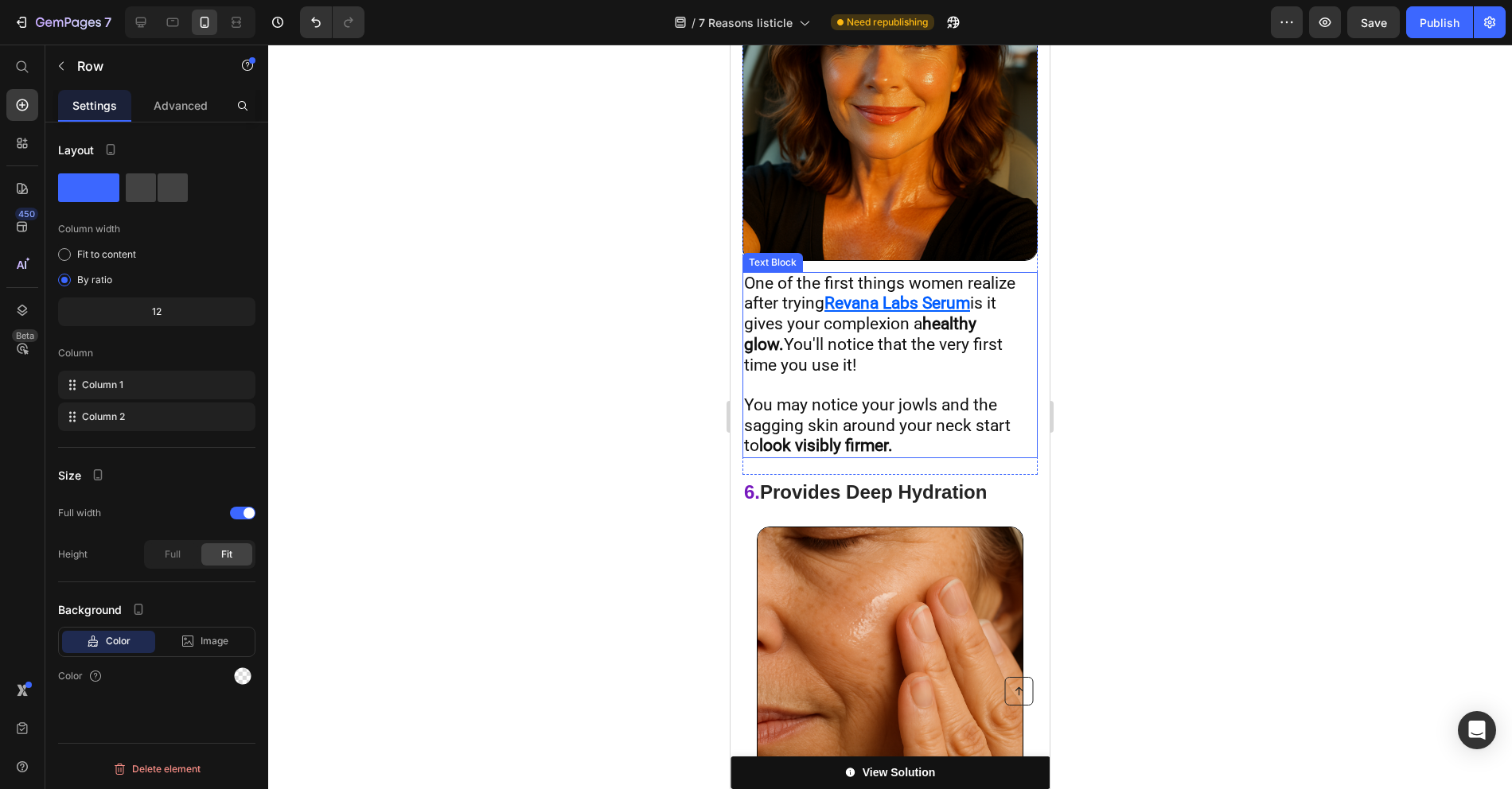 click on "look visibly firmer." at bounding box center [826, 445] 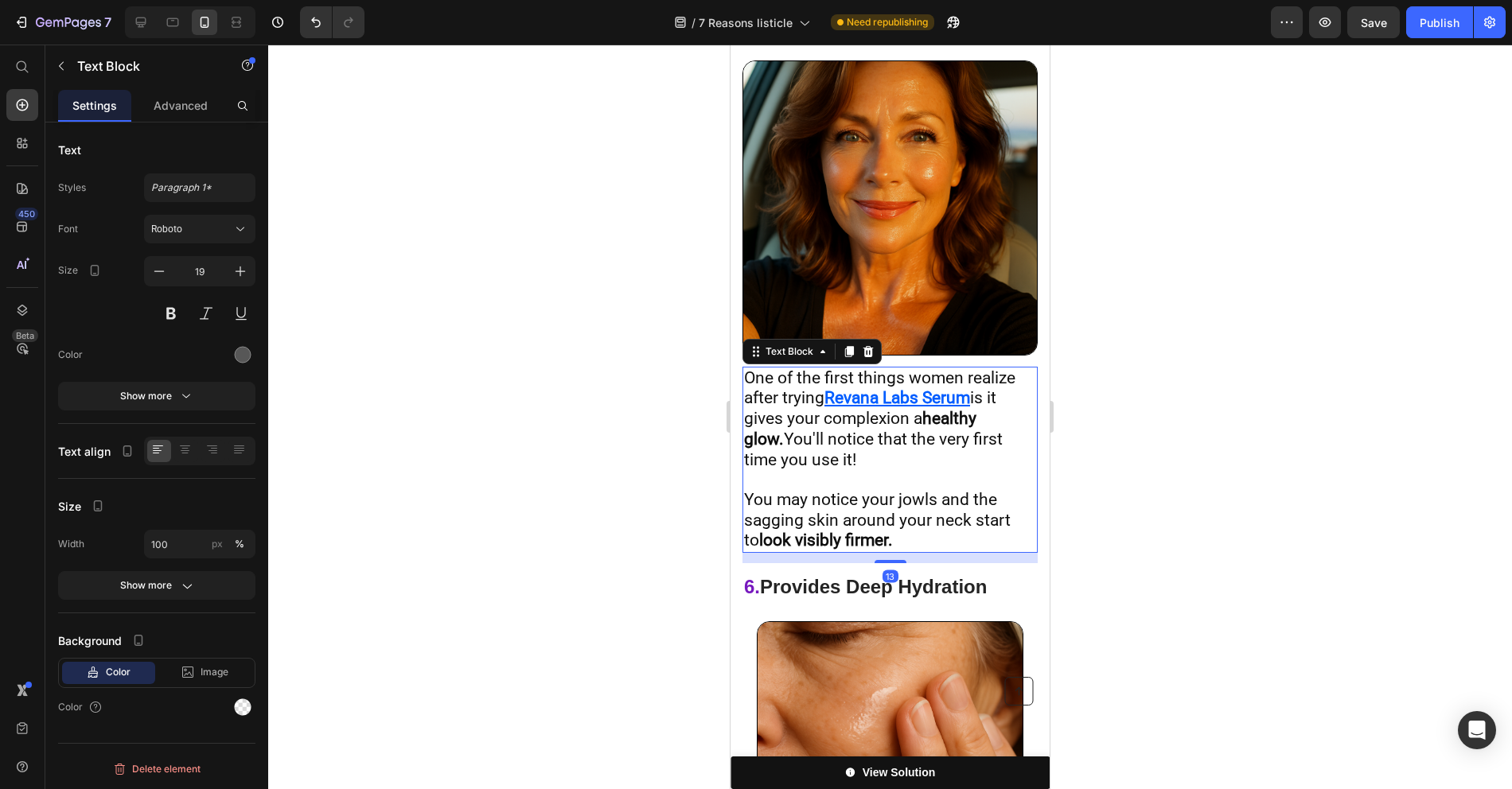 scroll, scrollTop: 4002, scrollLeft: 0, axis: vertical 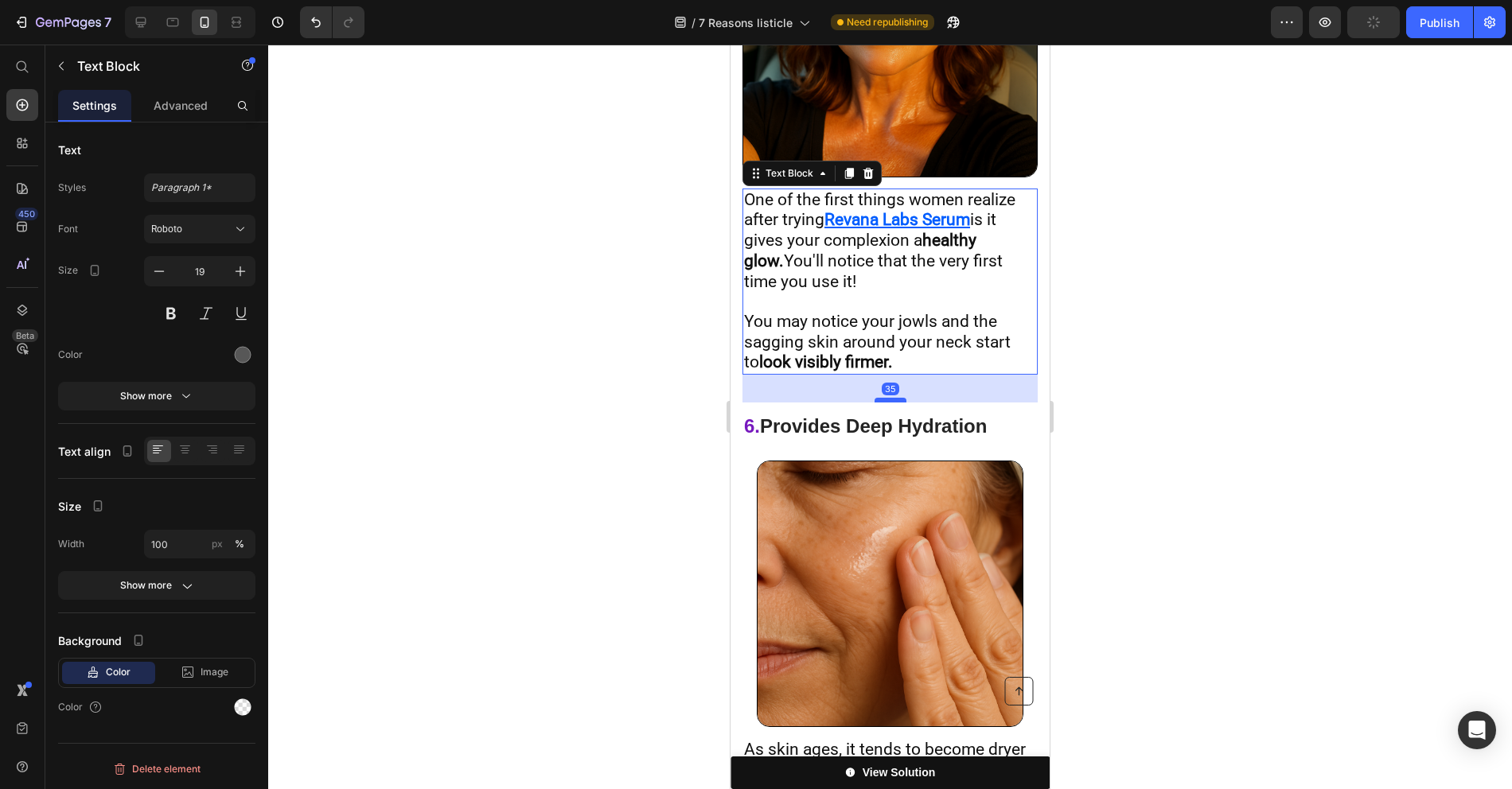 drag, startPoint x: 890, startPoint y: 352, endPoint x: 888, endPoint y: 369, distance: 17.117243 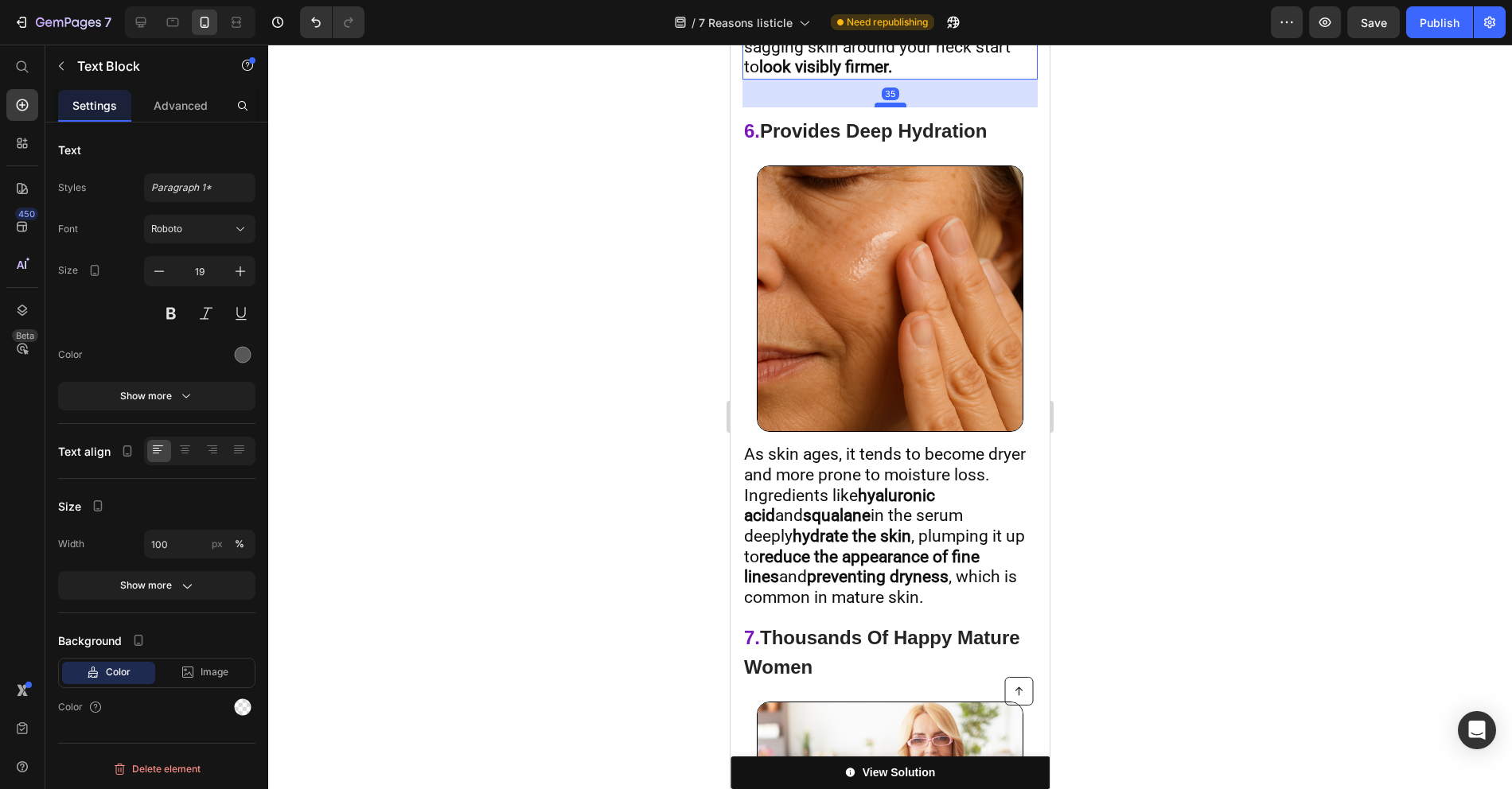 scroll, scrollTop: 4492, scrollLeft: 0, axis: vertical 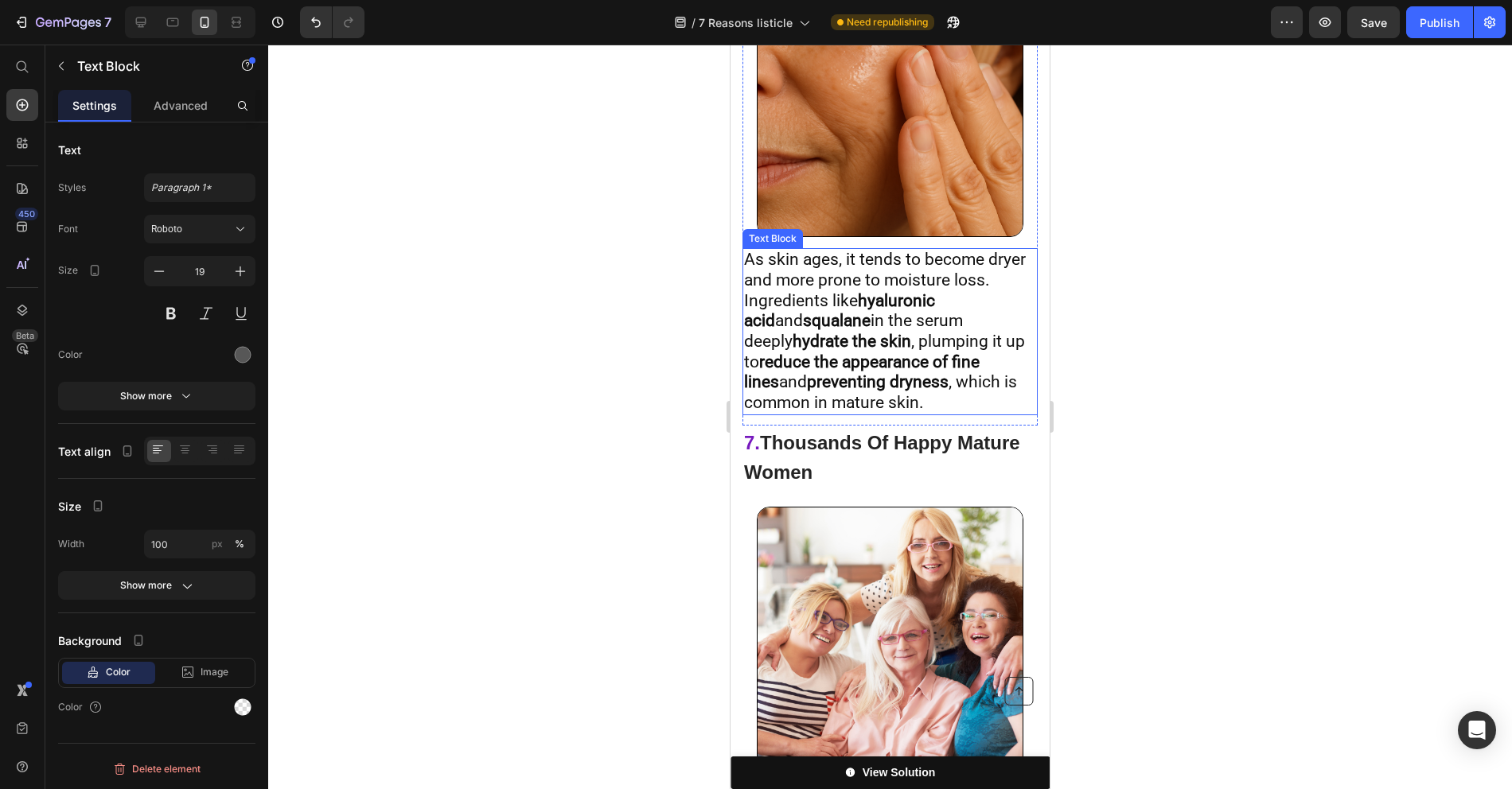 click on "As skin ages, it tends to become dryer and more prone to moisture loss. Ingredients like  hyaluronic acid  and  squalane  in the serum deeply  hydrate the skin , plumping it up to  reduce the appearance of fine lines  and  preventing dryness , which is common in mature skin." at bounding box center [885, 331] 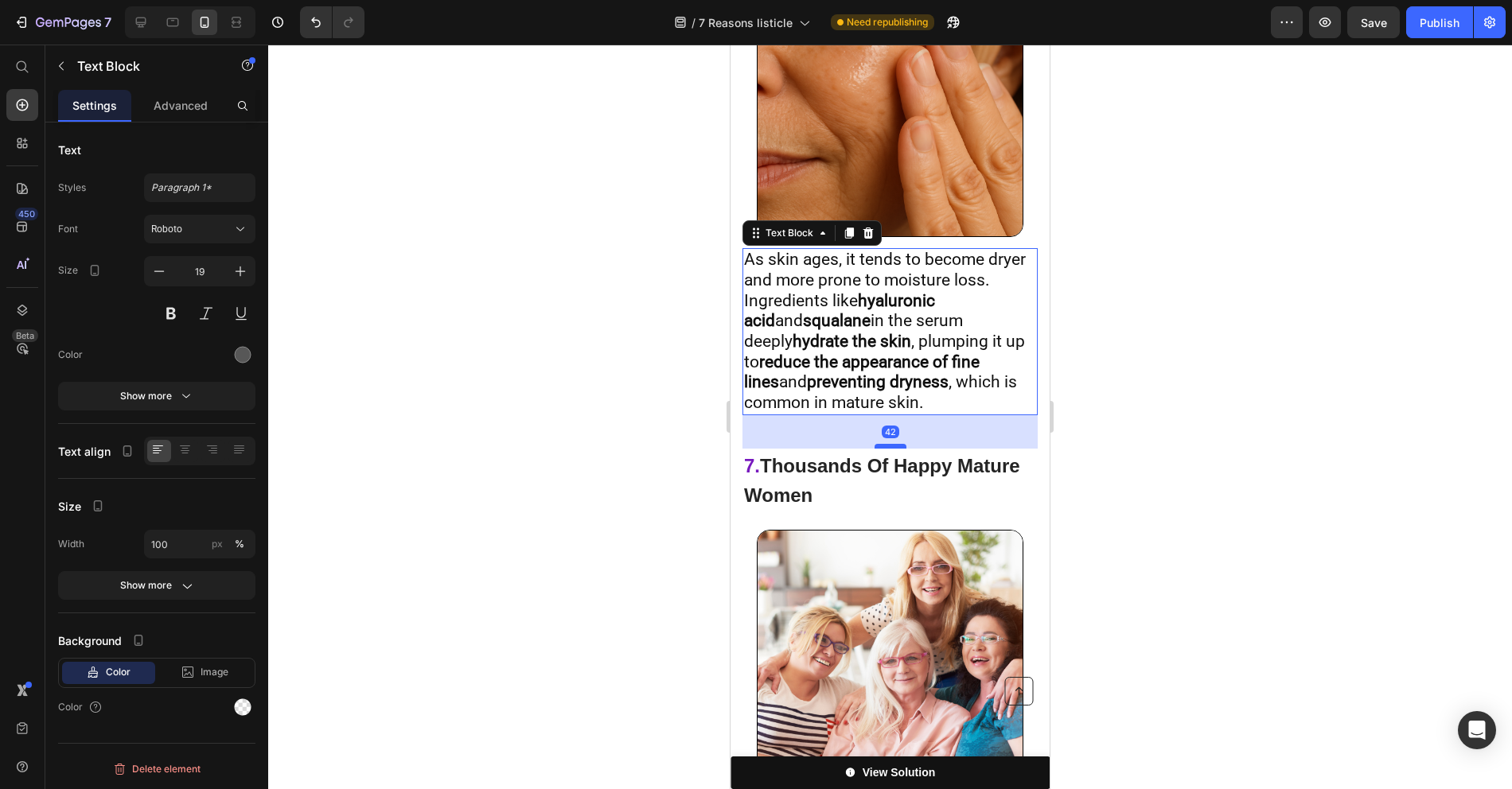 drag, startPoint x: 894, startPoint y: 388, endPoint x: 894, endPoint y: 411, distance: 23 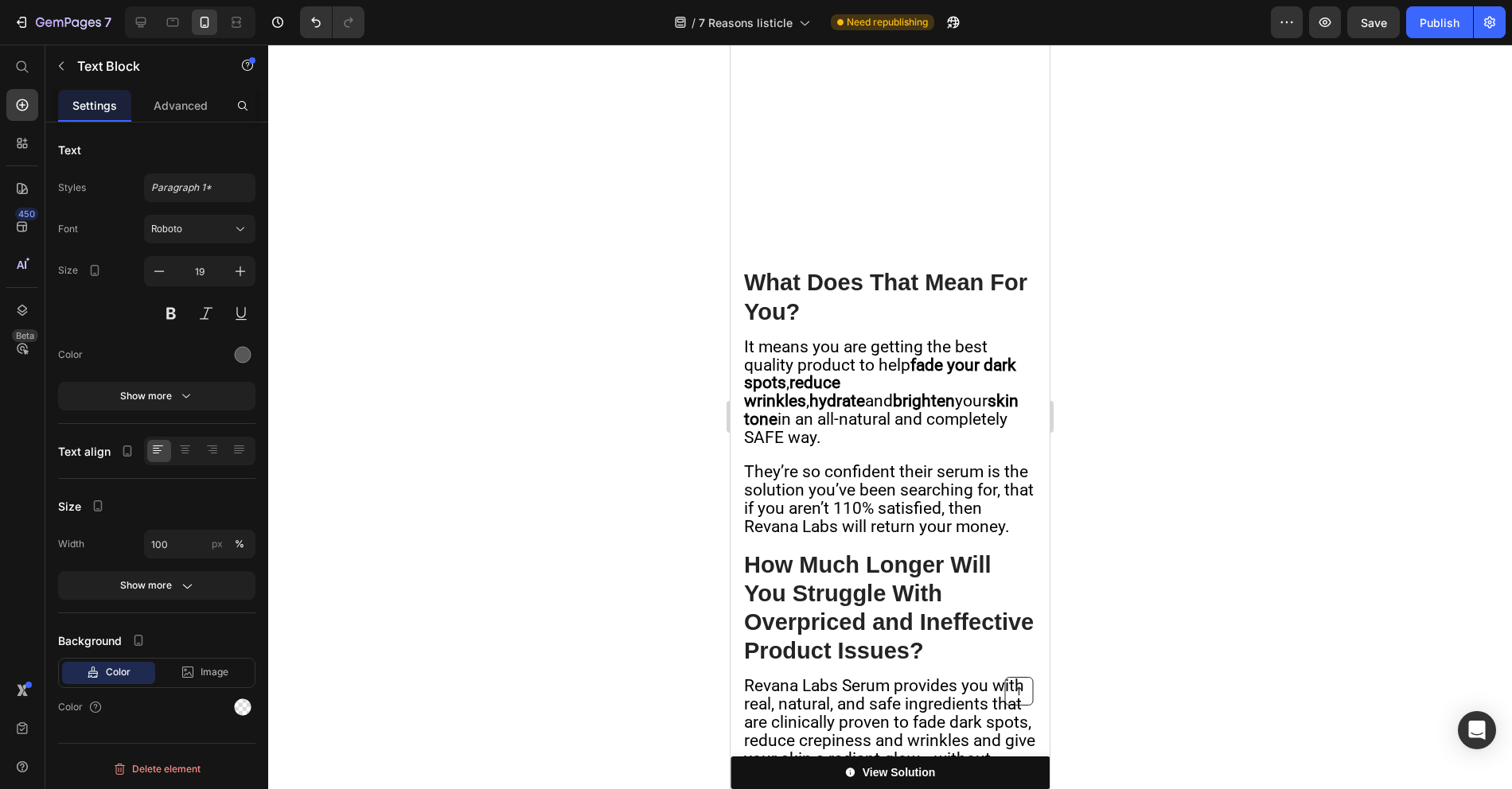 scroll, scrollTop: 11749, scrollLeft: 0, axis: vertical 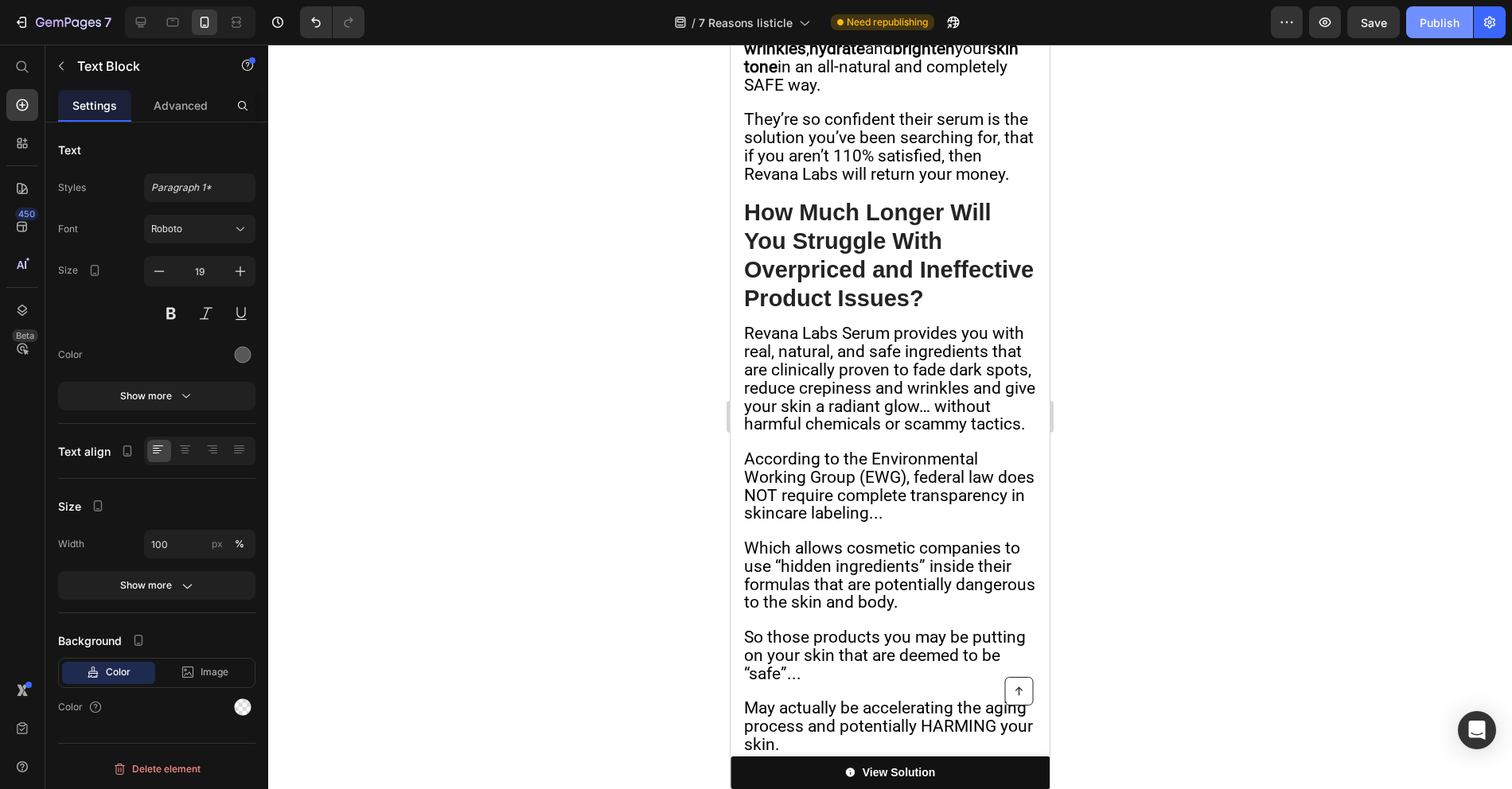 click on "Publish" at bounding box center (1440, 22) 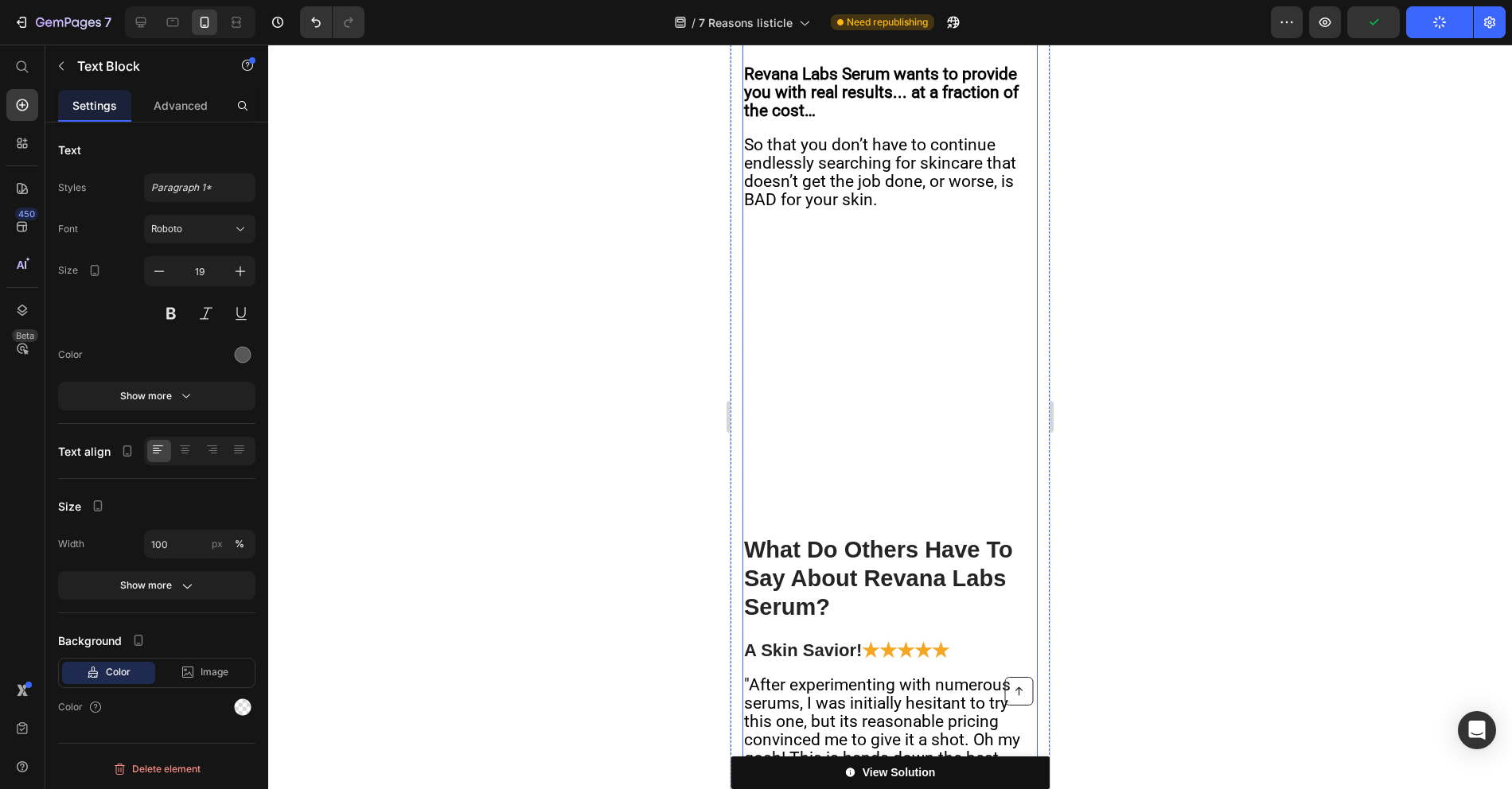 scroll, scrollTop: 12249, scrollLeft: 0, axis: vertical 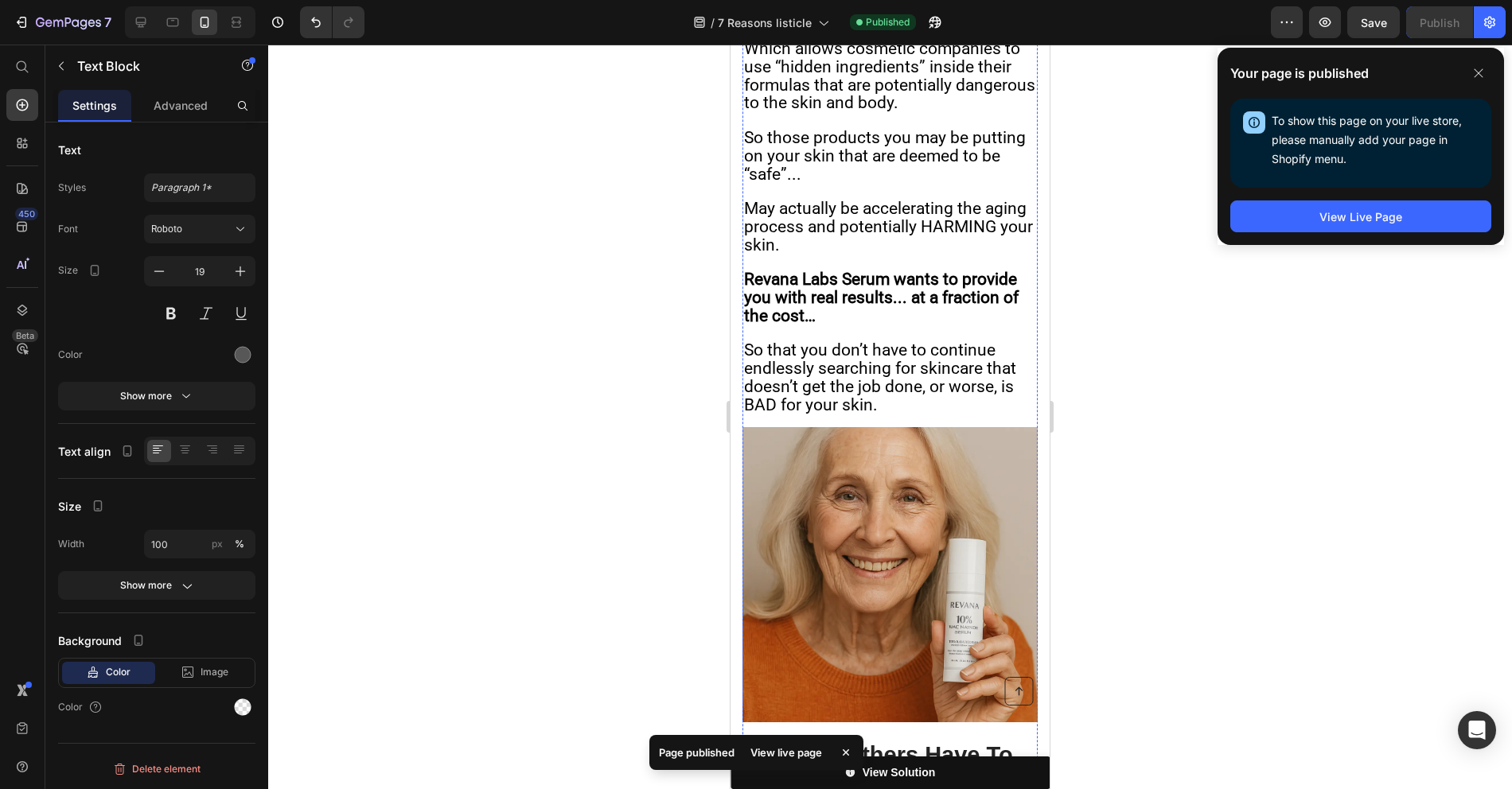 click on "Important Notice:" at bounding box center (815, -1145) 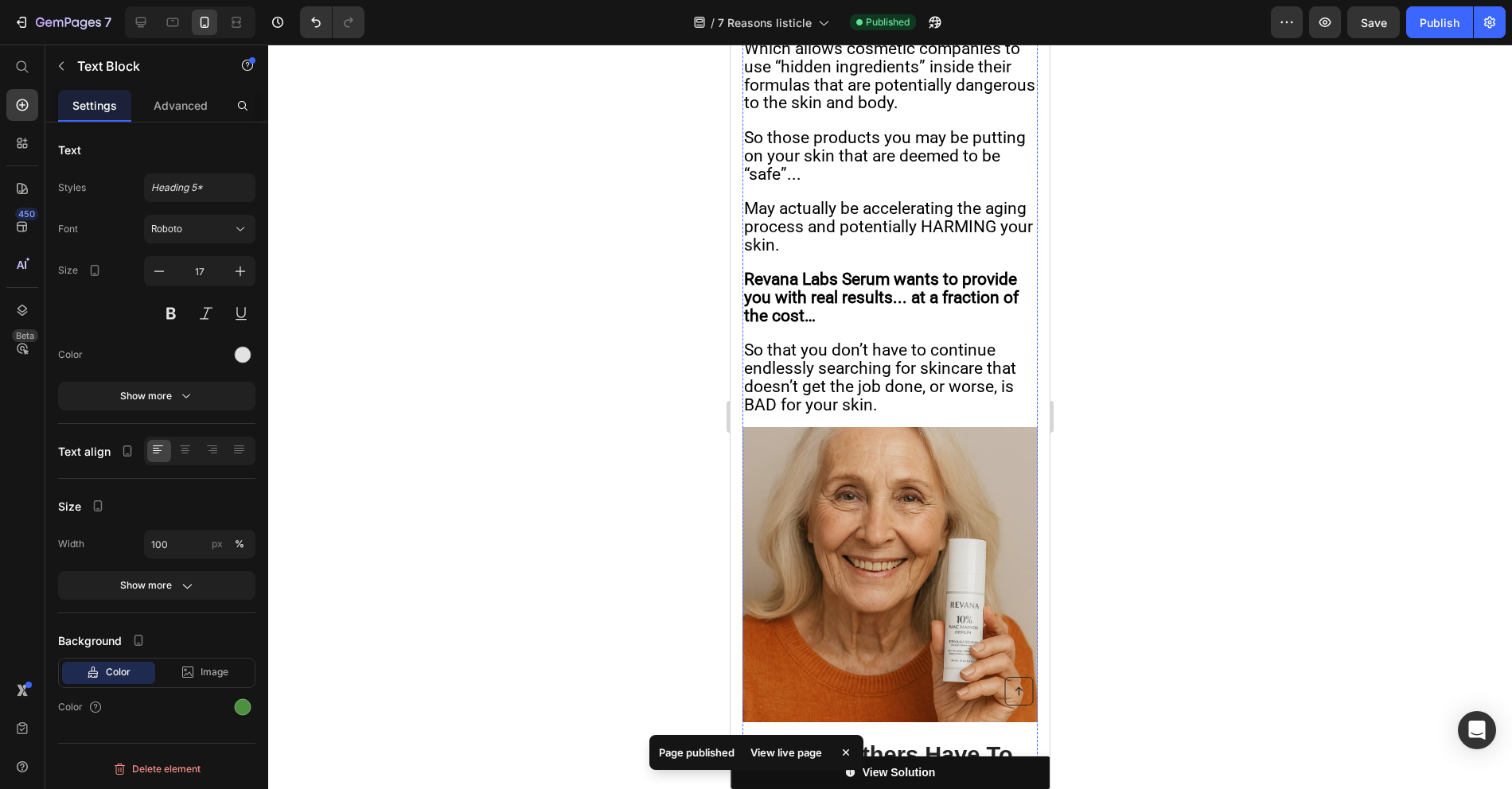click on "Important Notice:" at bounding box center (815, -1145) 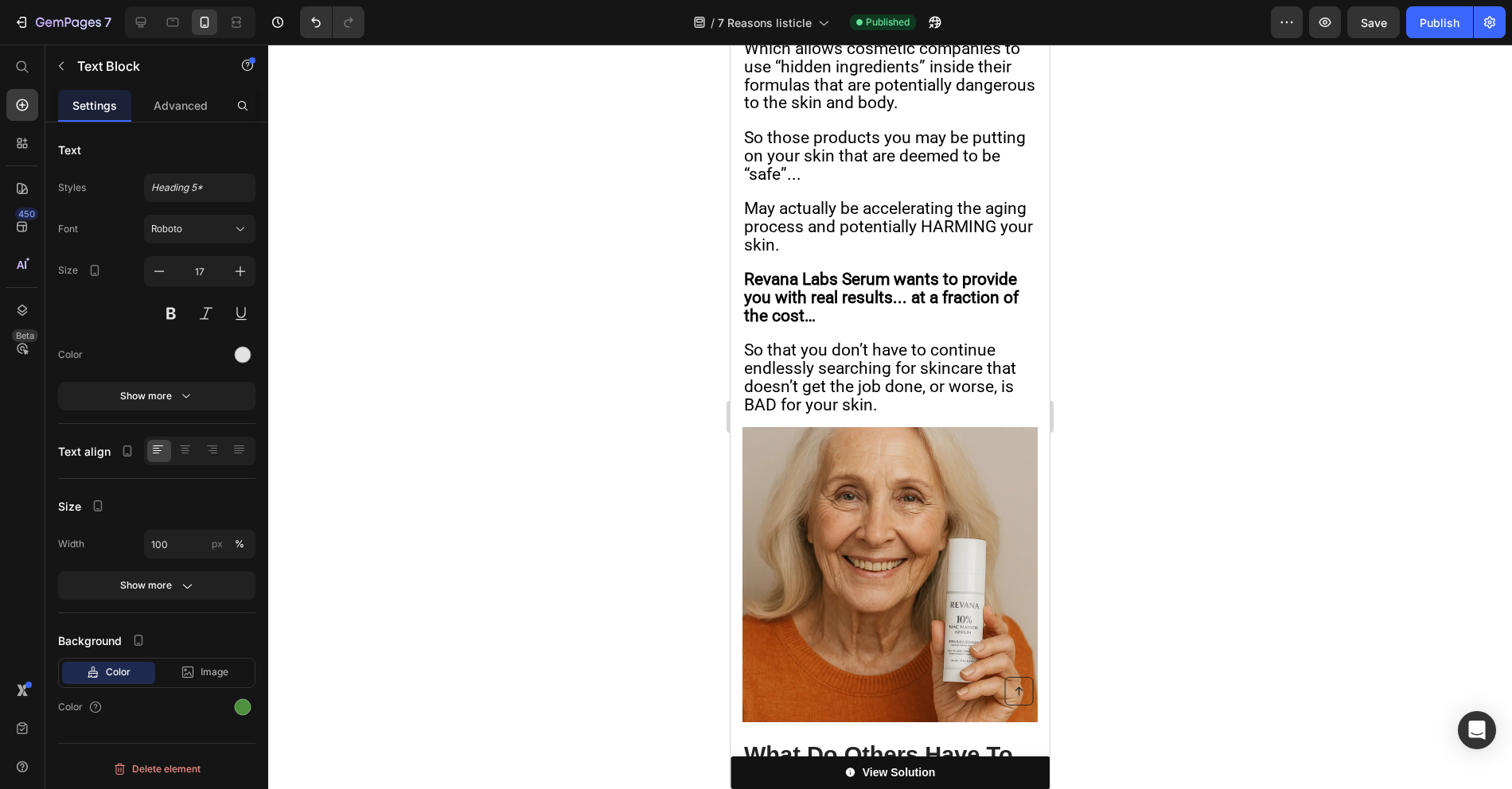 click on "IMPORTANT NOTICE :  Each bottle of Revana Labs Serum is hand-filled in micro-batches using rare botanicals—like Alpine-grown Niacinamide, Japanese bamboo ferment, and sustainably wild-harvested chamomile—that can only be collected during short seasonal windows. Because we refuse to compromise on freshness or quality, our inventory is limited; once a batch sells out it can take several weeks before the next harvest arrives and production restarts. If you see “Add to Cart,” now is the moment to secure yours." at bounding box center (890, -1040) 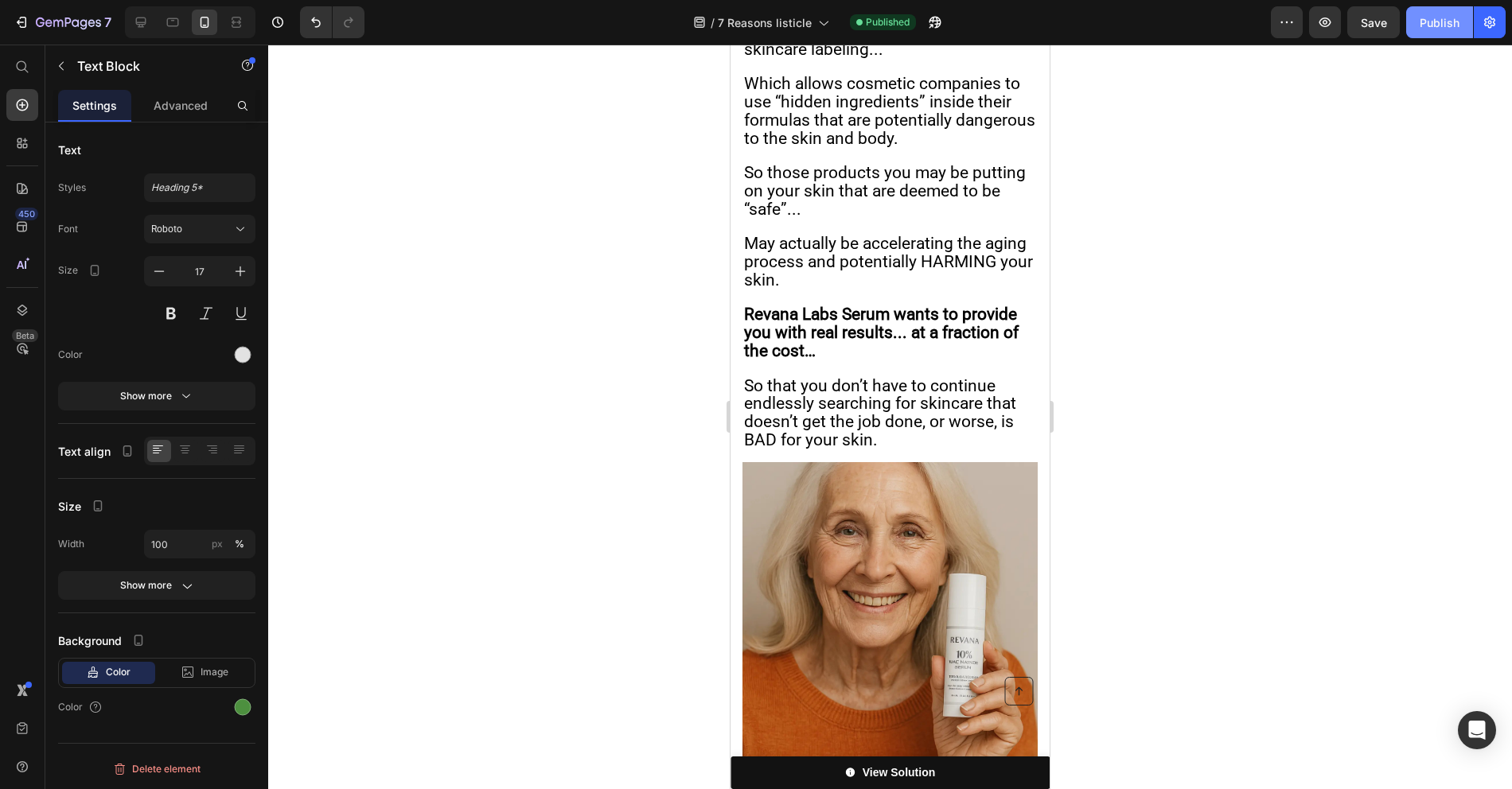 click on "Publish" at bounding box center (1440, 22) 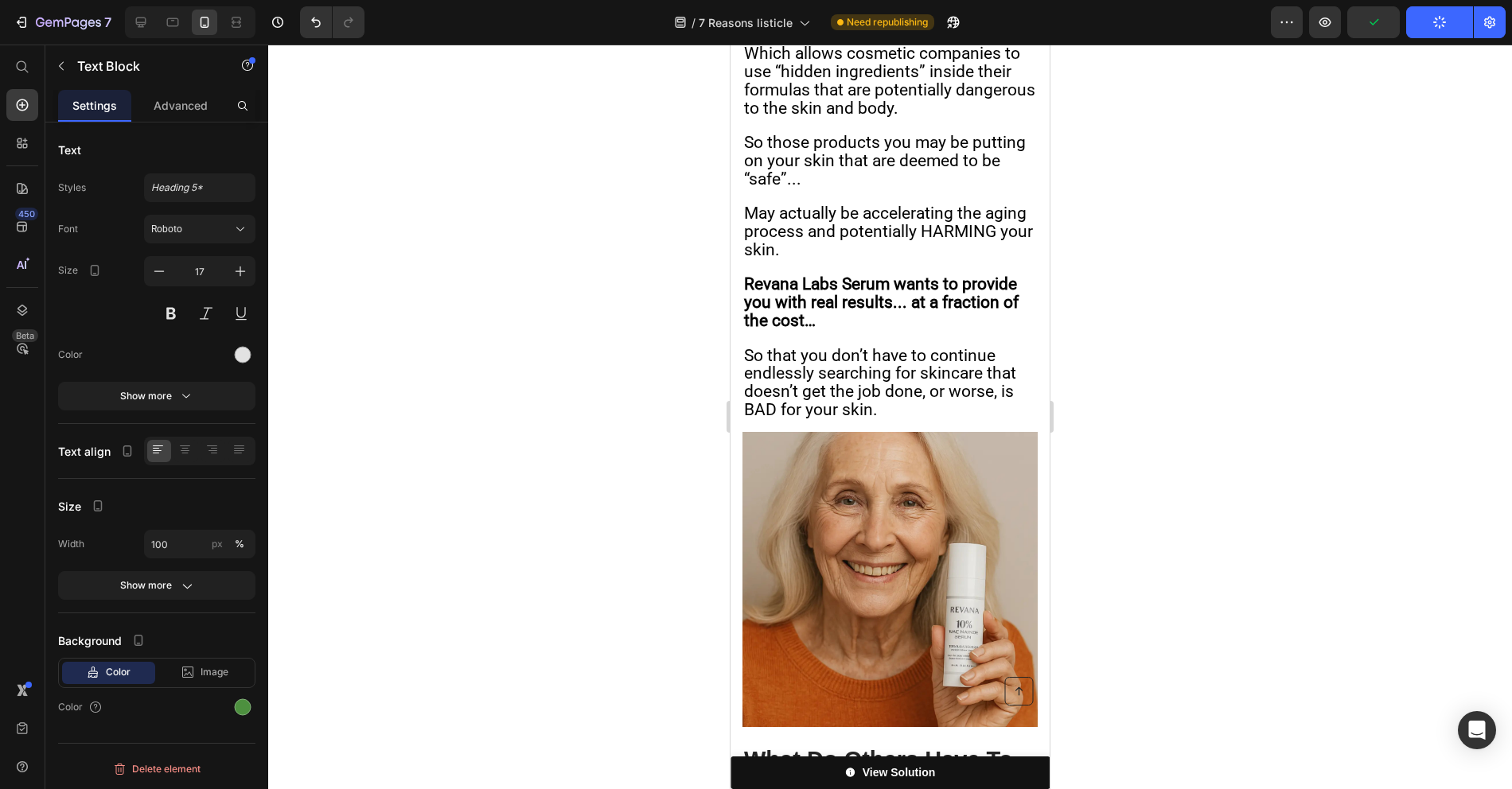 scroll, scrollTop: 12280, scrollLeft: 0, axis: vertical 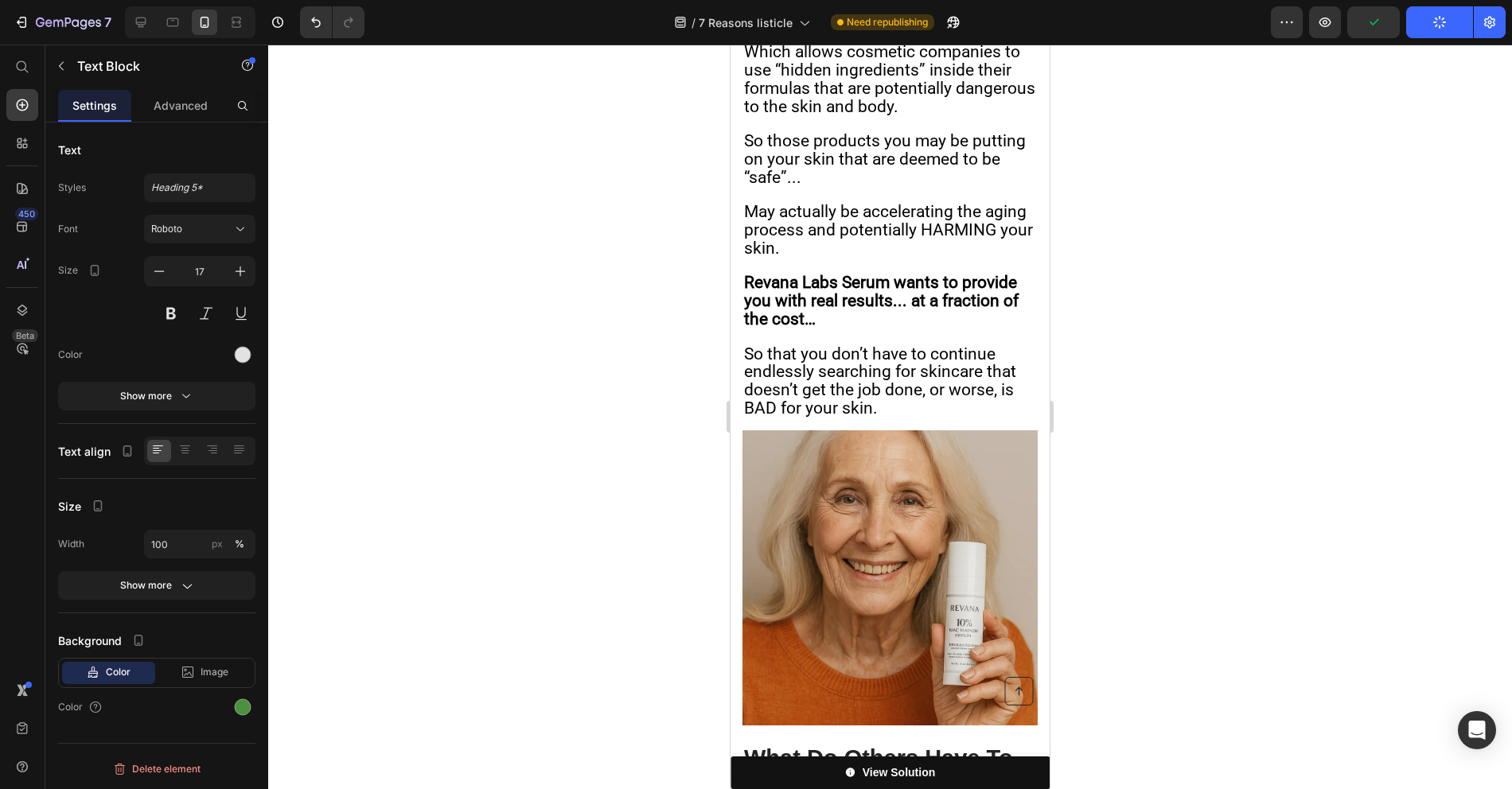 click on "IMPORTANT NOTICE :" at bounding box center [828, -1177] 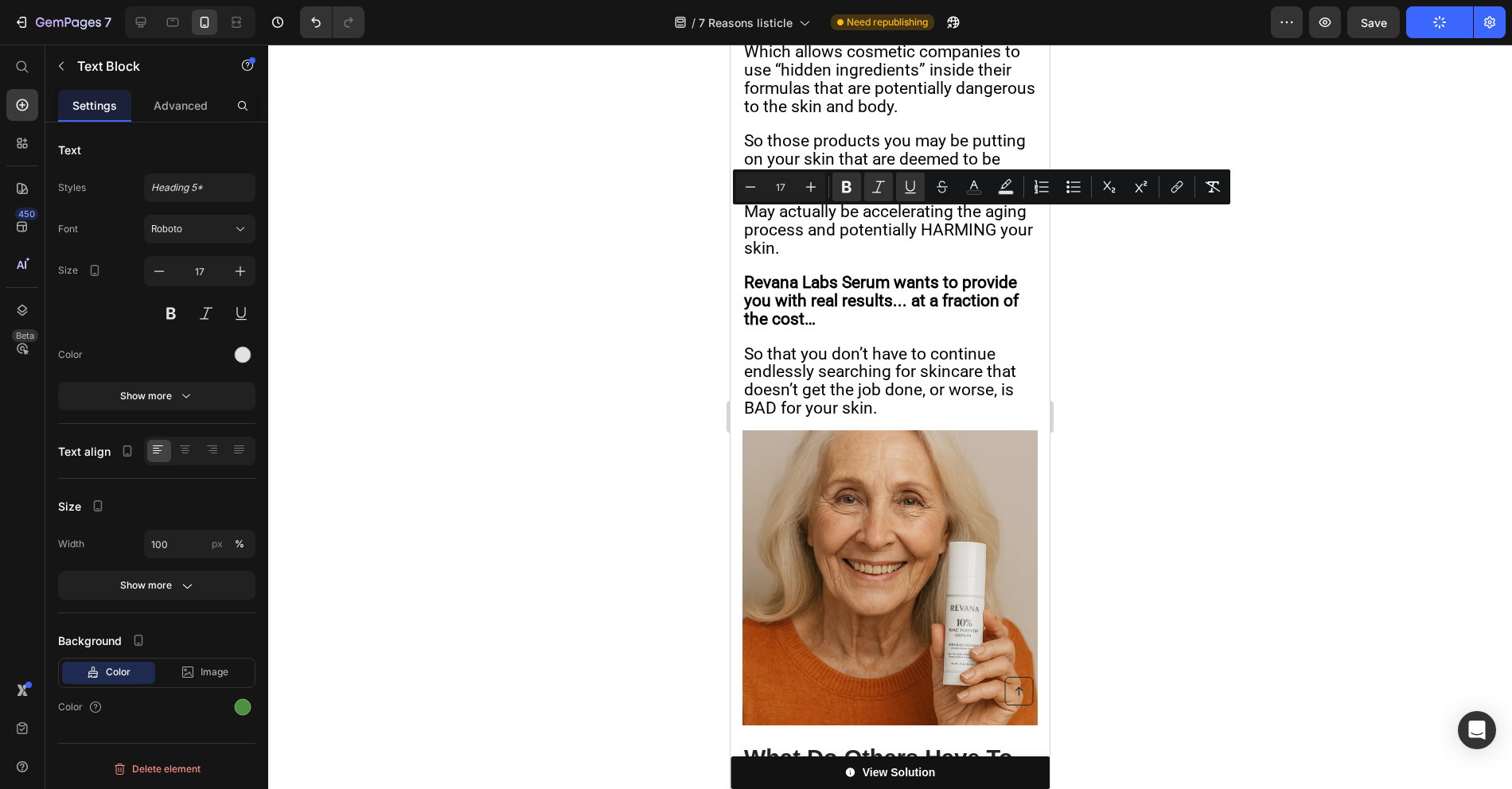 click 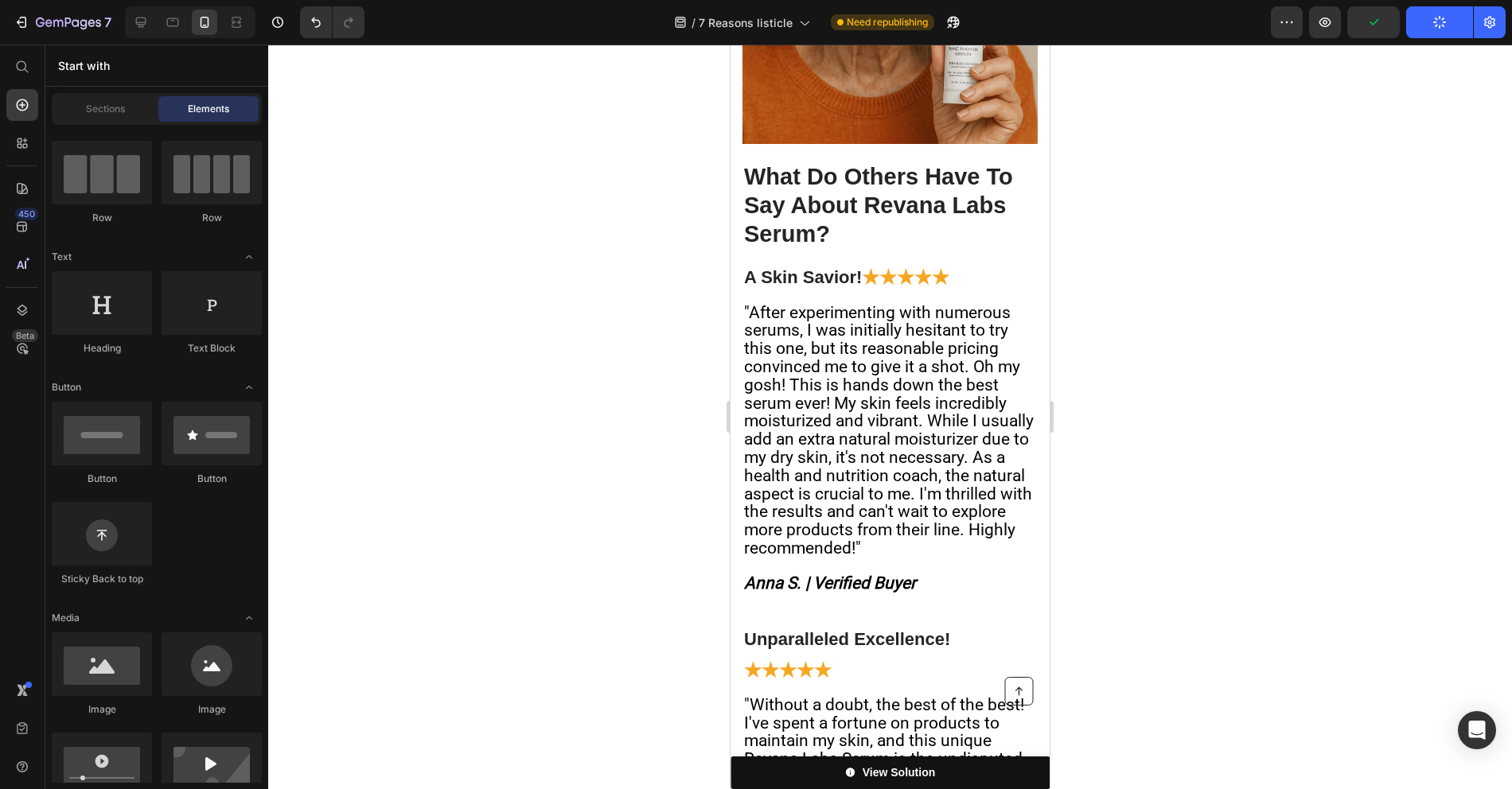 scroll, scrollTop: 13018, scrollLeft: 0, axis: vertical 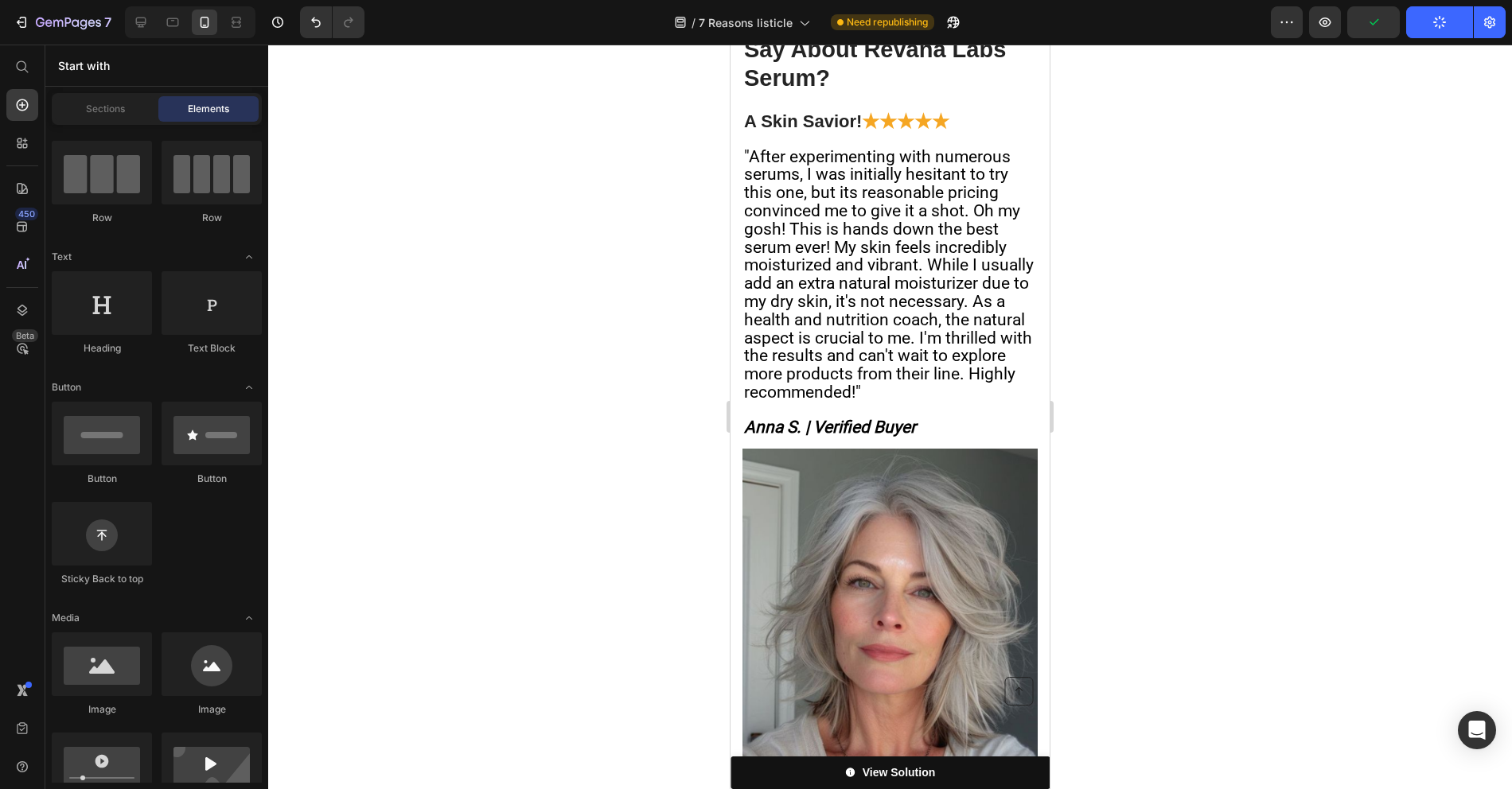 click on "Publish" 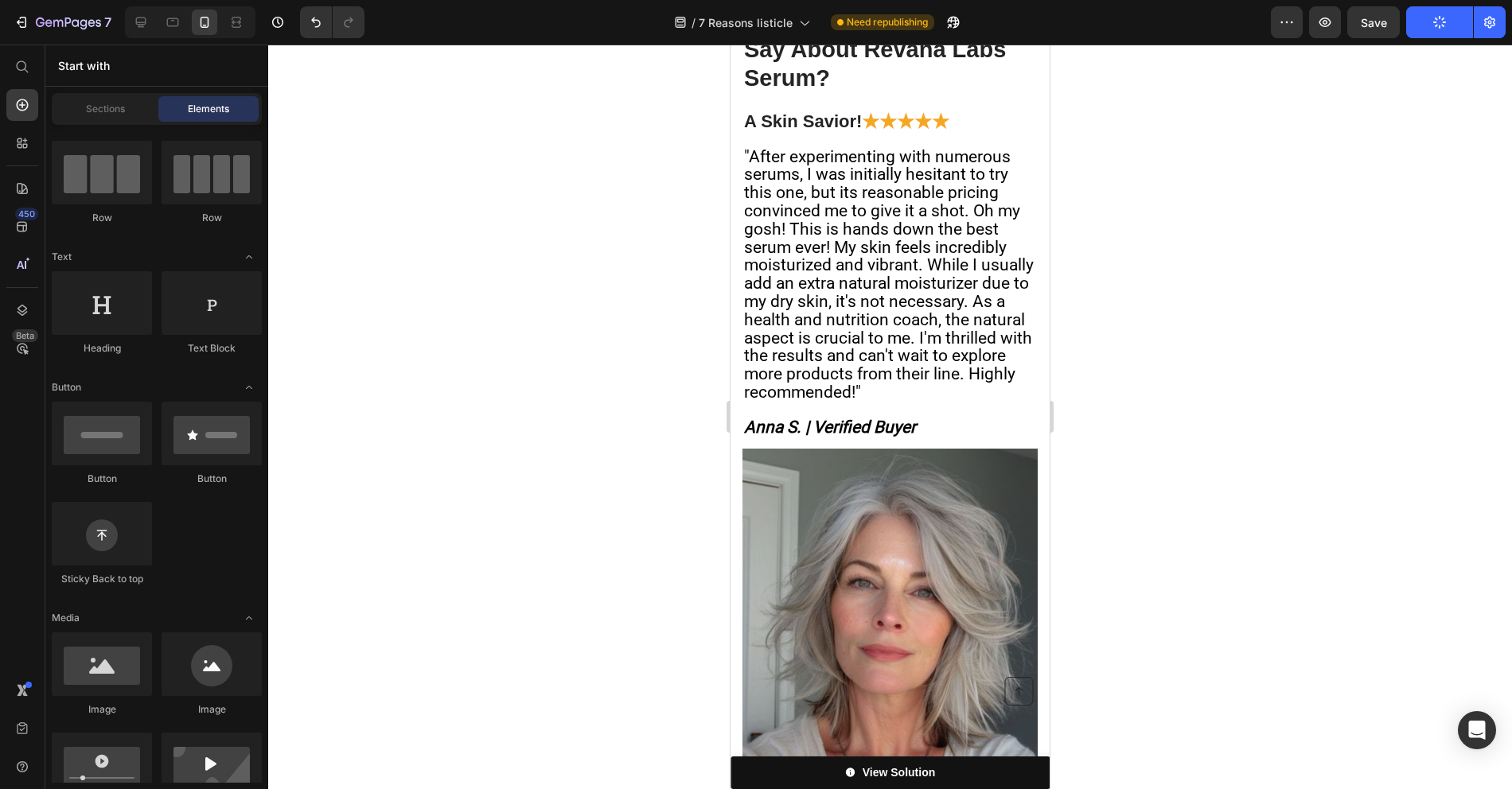 click at bounding box center (1440, 22) 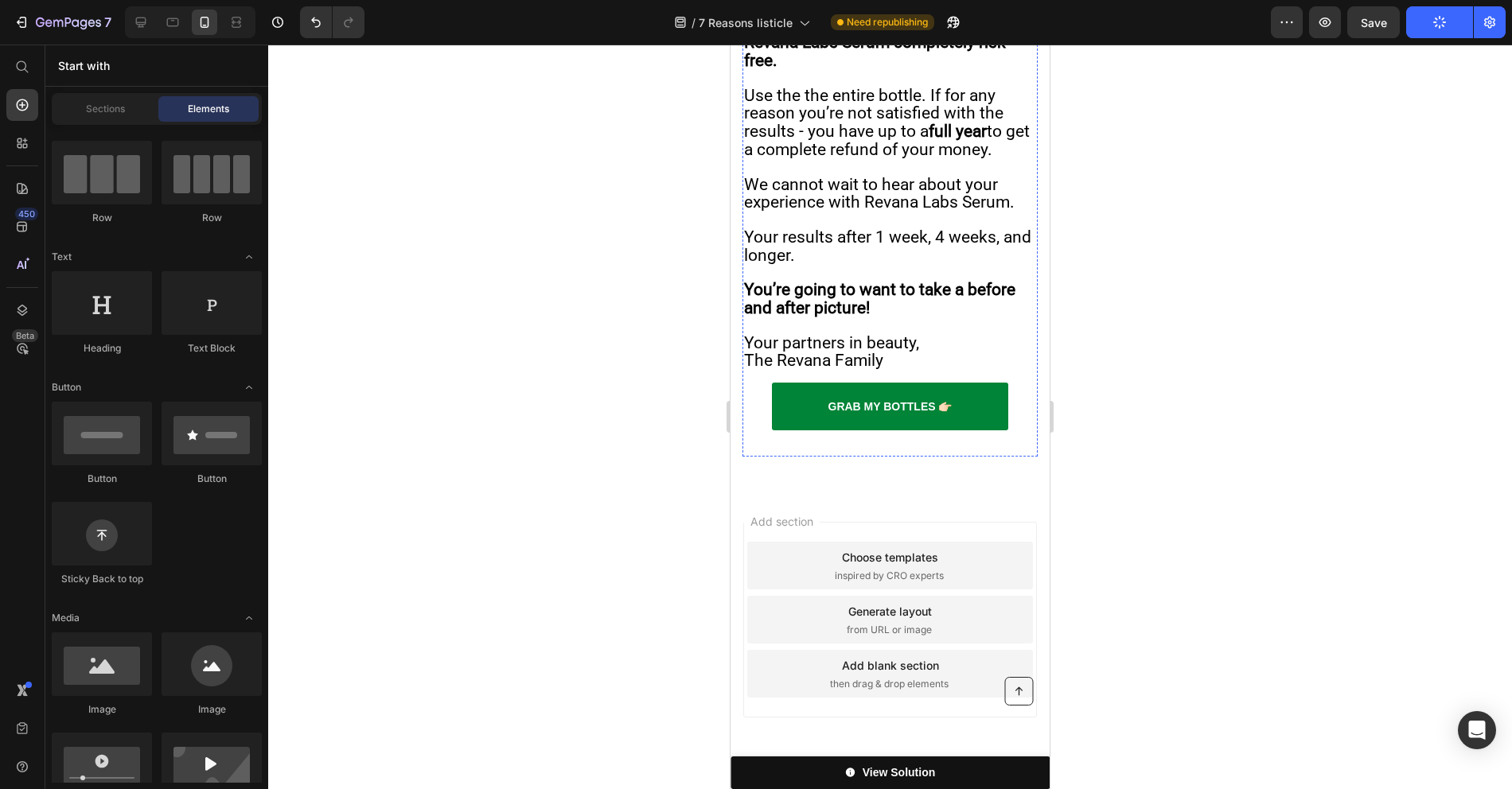 scroll, scrollTop: 17112, scrollLeft: 0, axis: vertical 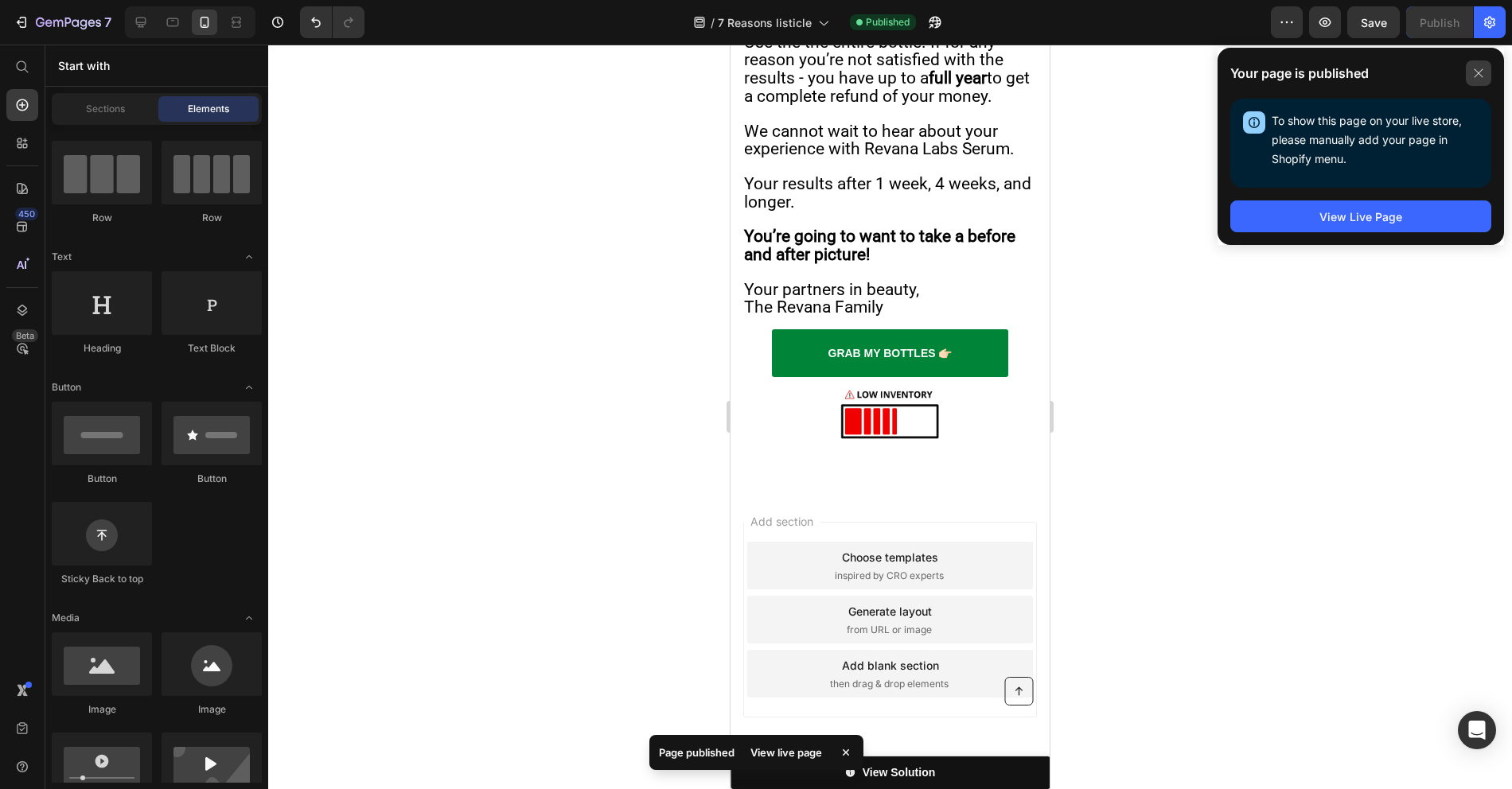 click 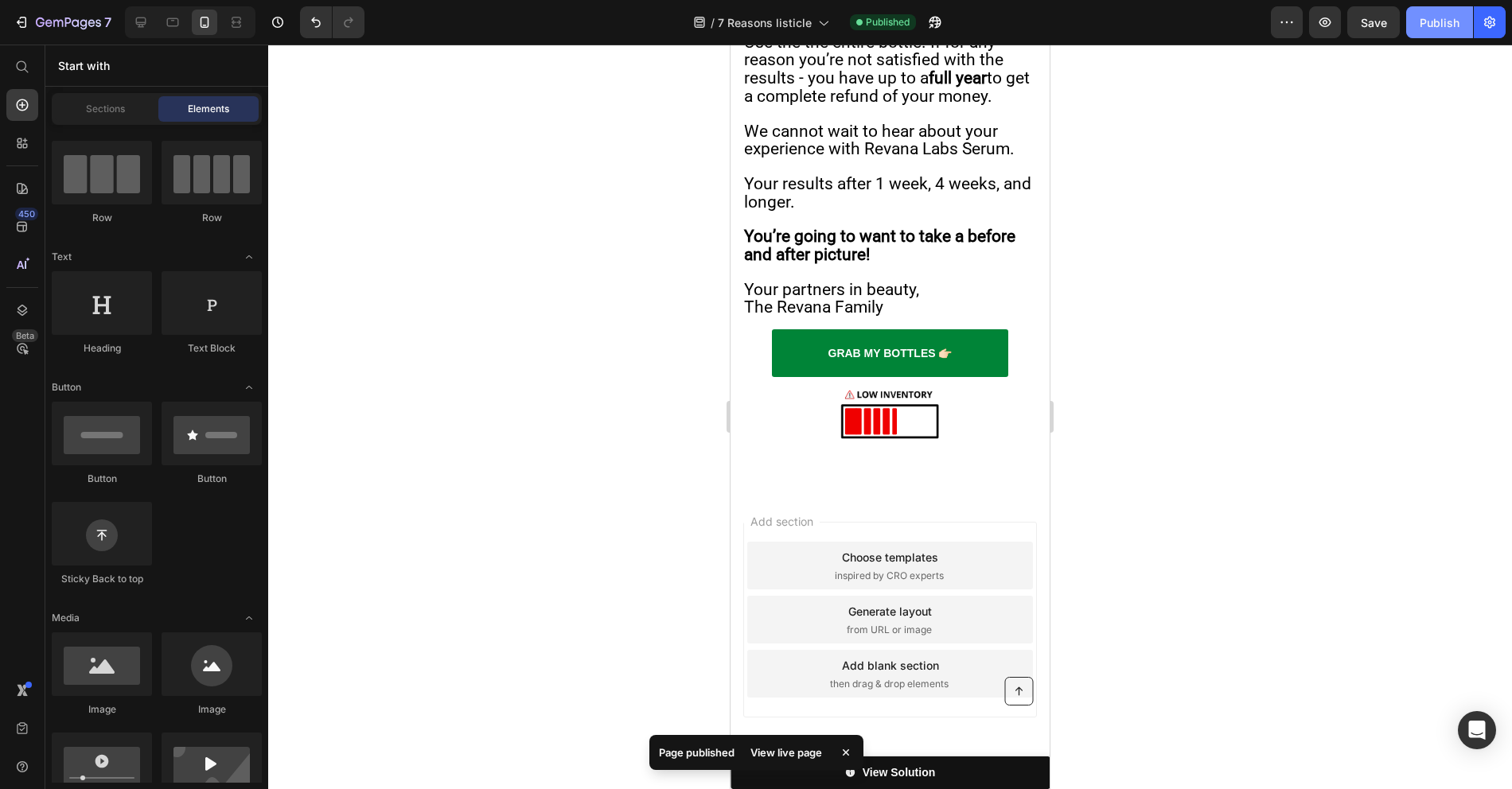 click on "Publish" at bounding box center (1440, 22) 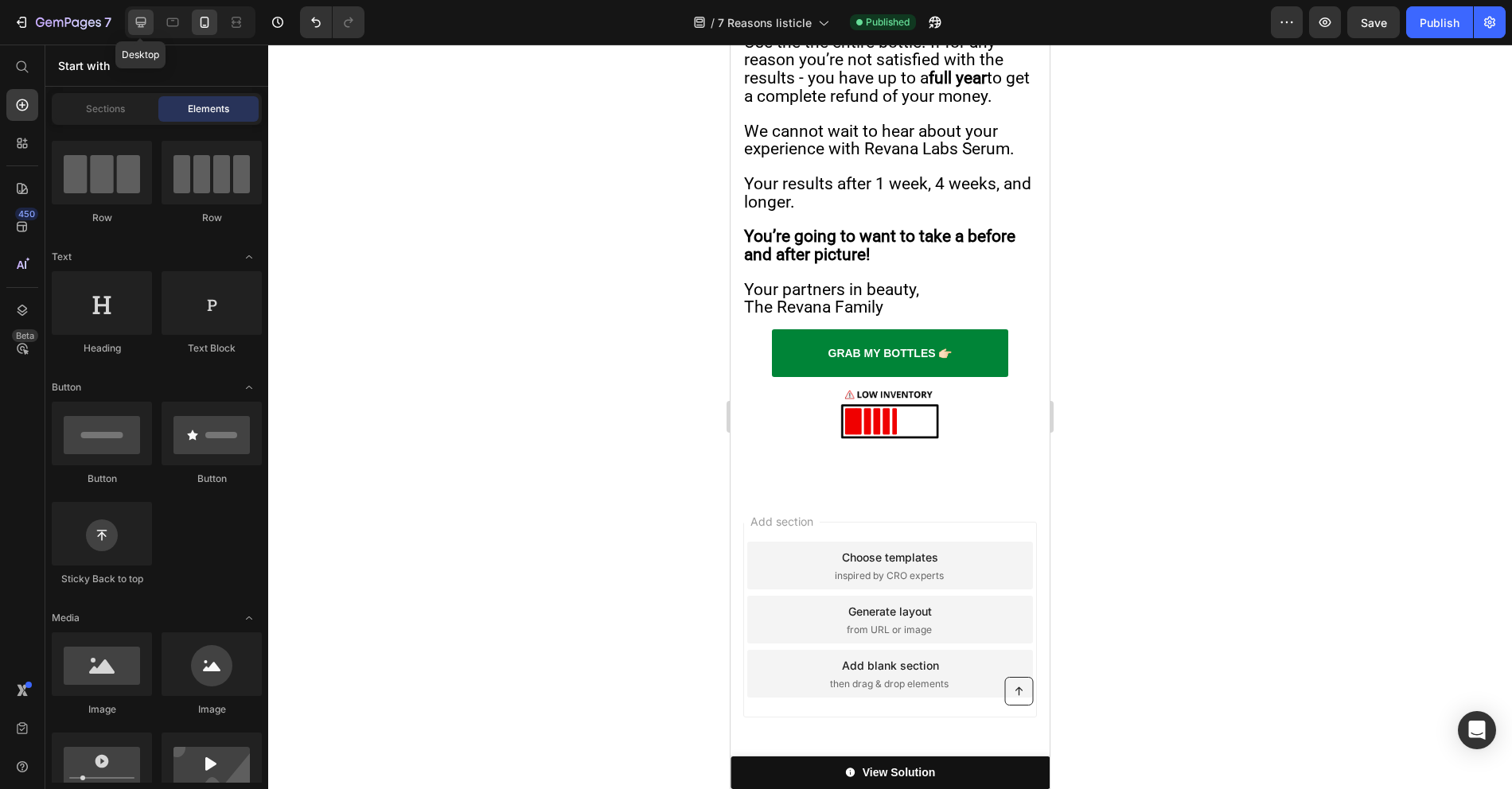 drag, startPoint x: 140, startPoint y: 30, endPoint x: 345, endPoint y: 292, distance: 332.66951 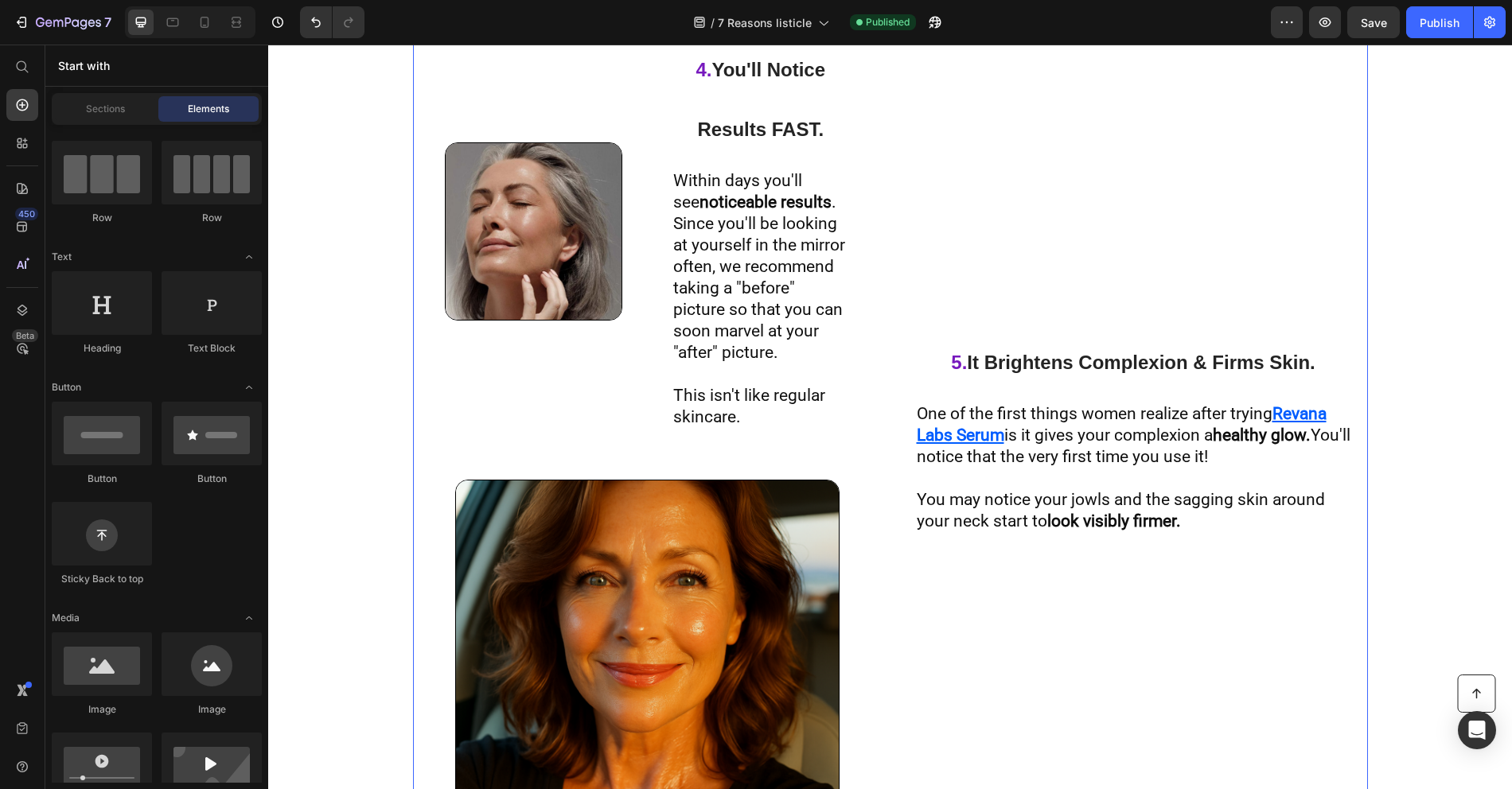 click on "5.  It Brightens Complexion & Firms Skin. Heading One of the first things women realize after trying  Revana Labs Serum  is it gives your complexion a  healthy glow.  You'll notice that the very first time you use it!    You may notice your jowls and the sagging skin around your neck start to  look visibly firmer. Text Block" at bounding box center [1133, 429] 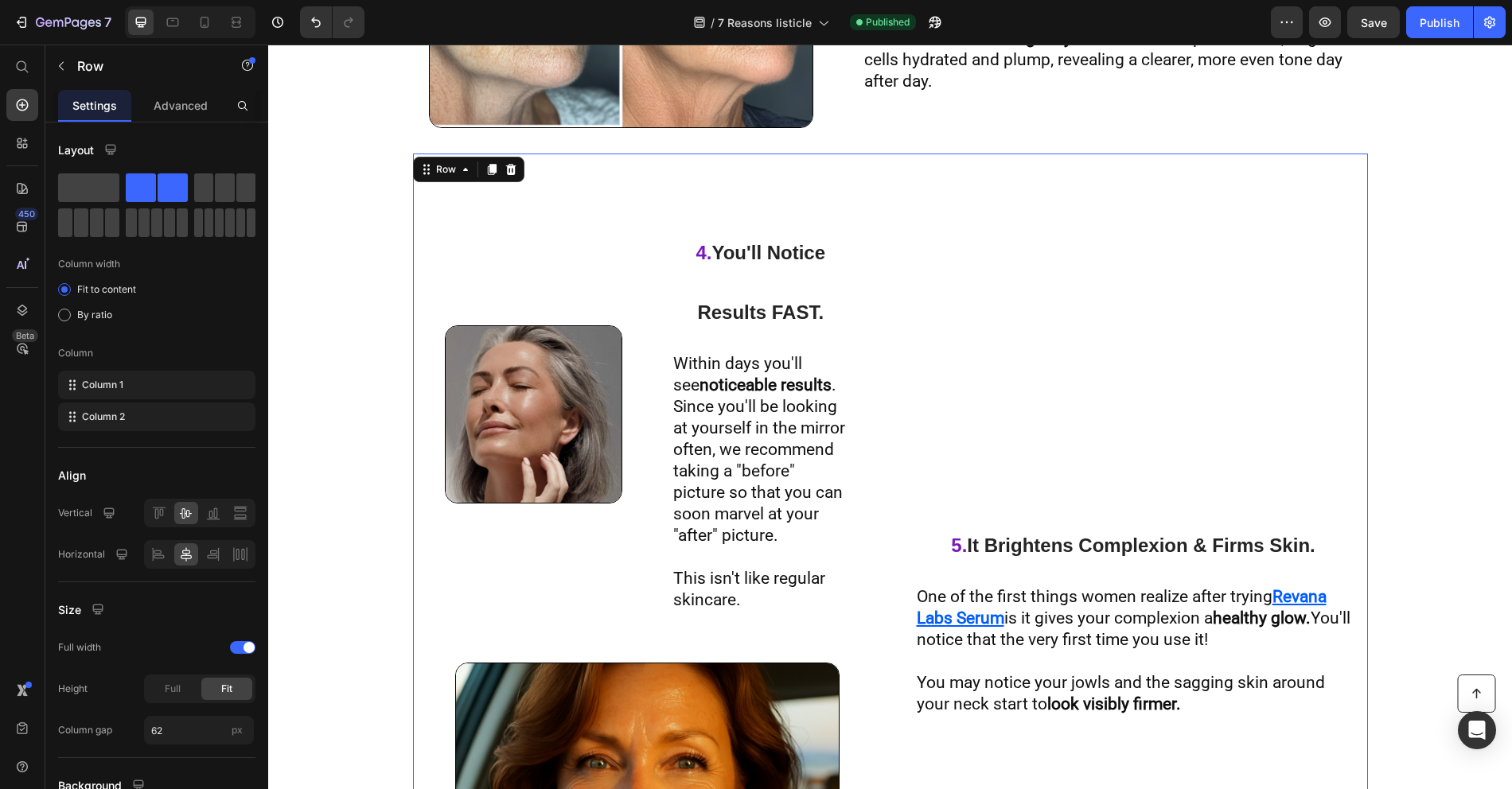 scroll, scrollTop: 2194, scrollLeft: 0, axis: vertical 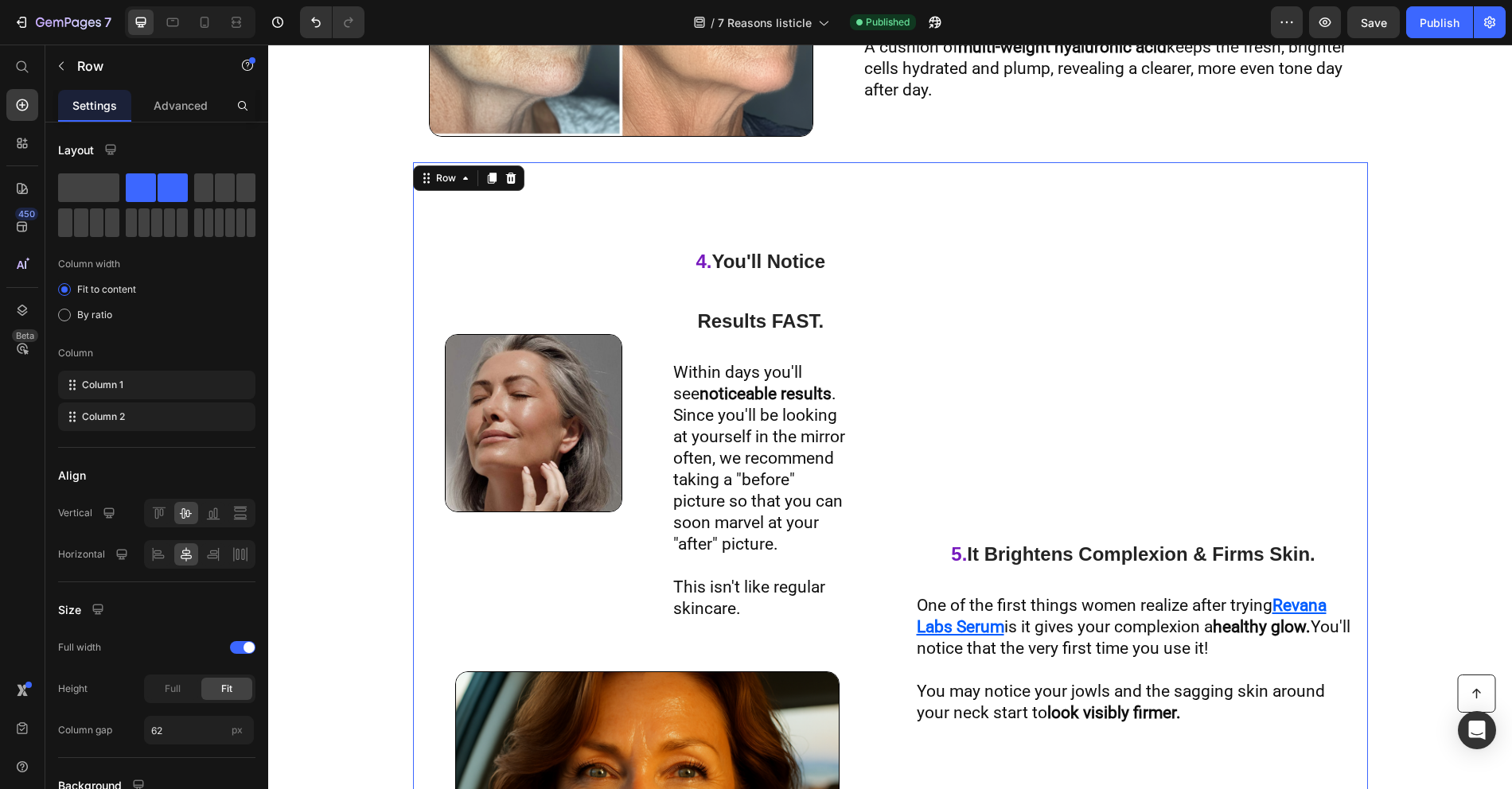 click on "5.  It Brightens Complexion & Firms Skin. Heading One of the first things women realize after trying  Revana Labs Serum  is it gives your complexion a  healthy glow.  You'll notice that the very first time you use it!    You may notice your jowls and the sagging skin around your neck start to  look visibly firmer. Text Block" at bounding box center (1133, 621) 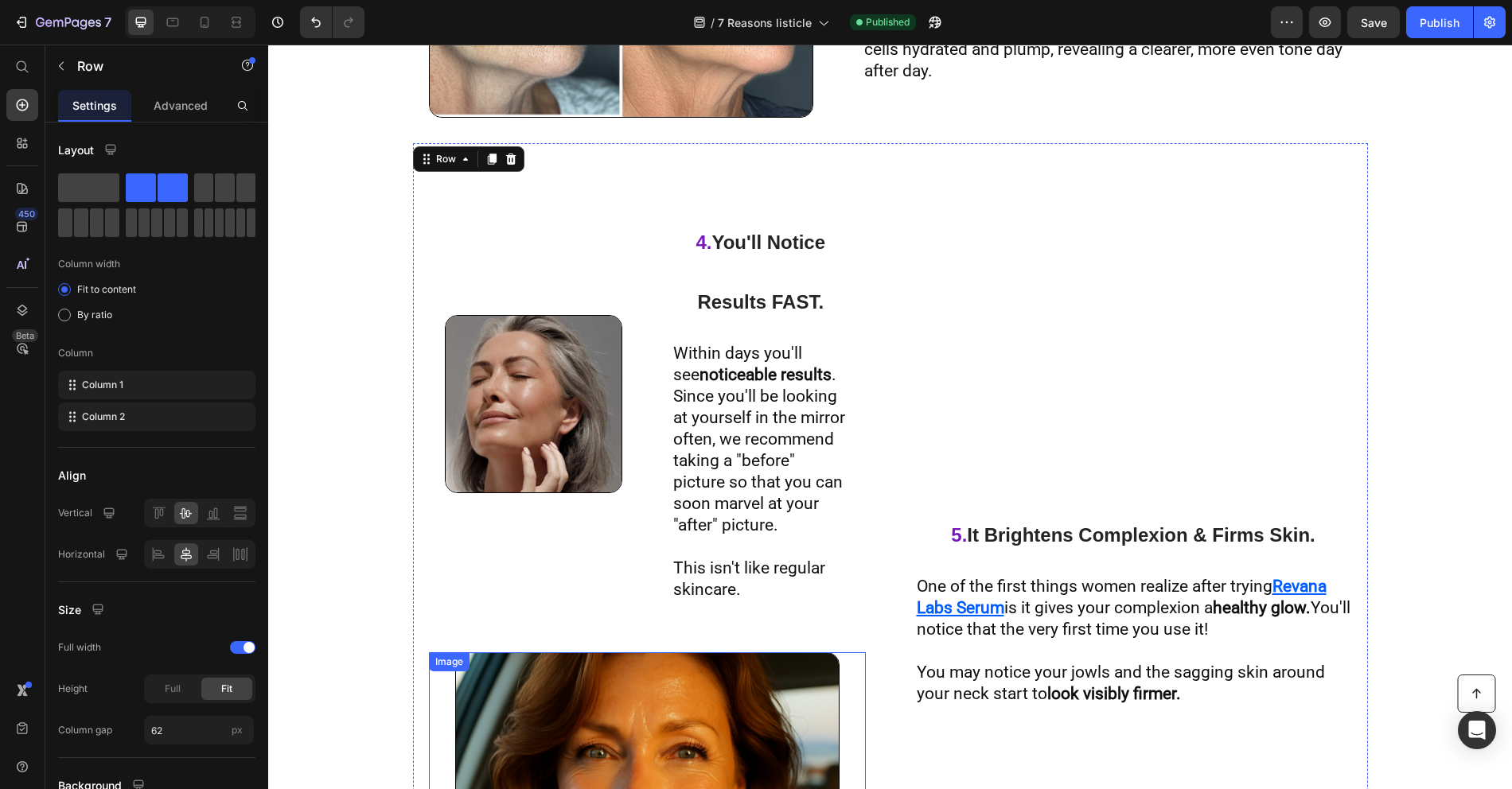 scroll, scrollTop: 2245, scrollLeft: 0, axis: vertical 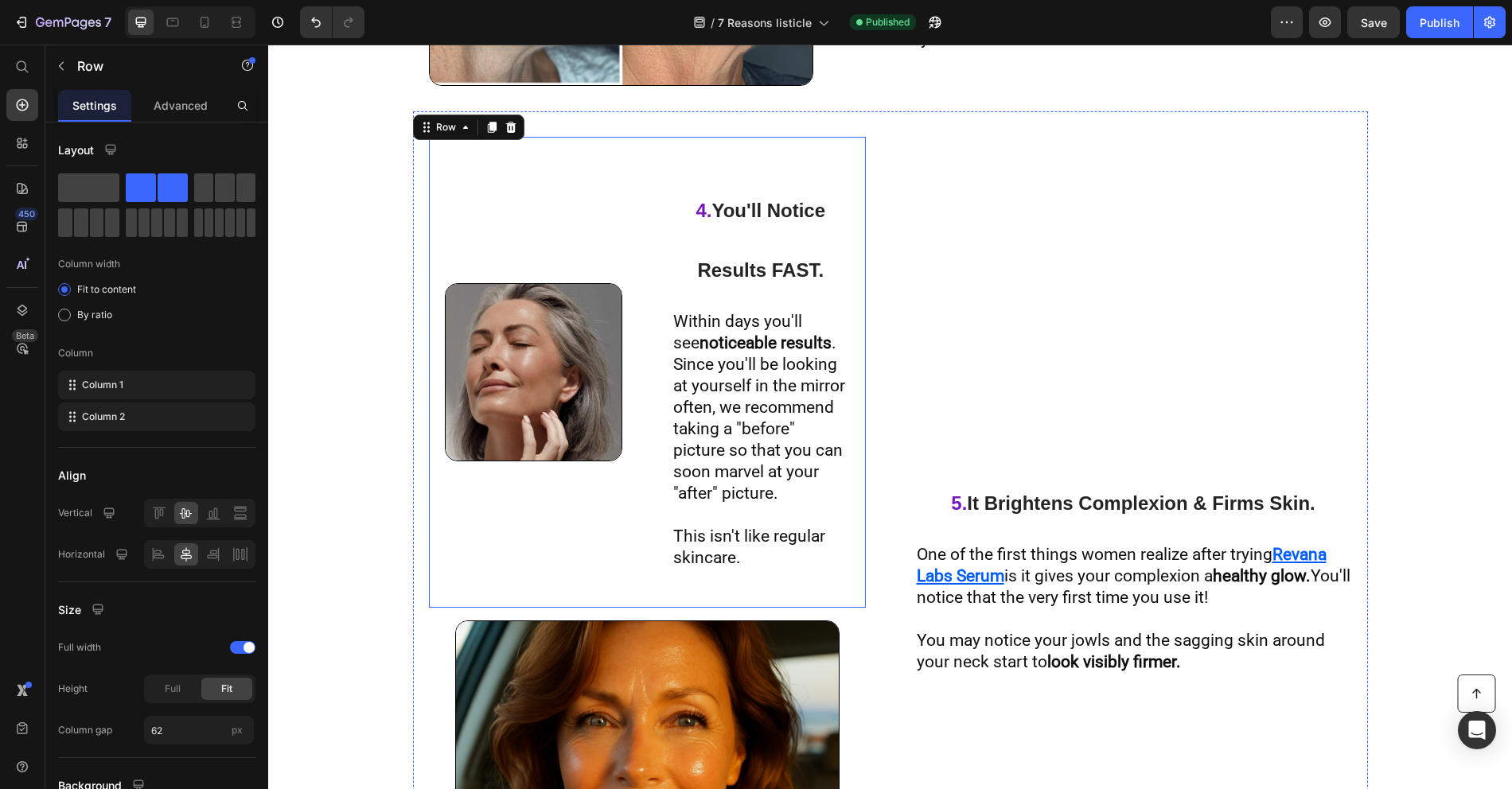click on "4.  You'll Notice Results FAST. Heading Image" at bounding box center [534, 372] 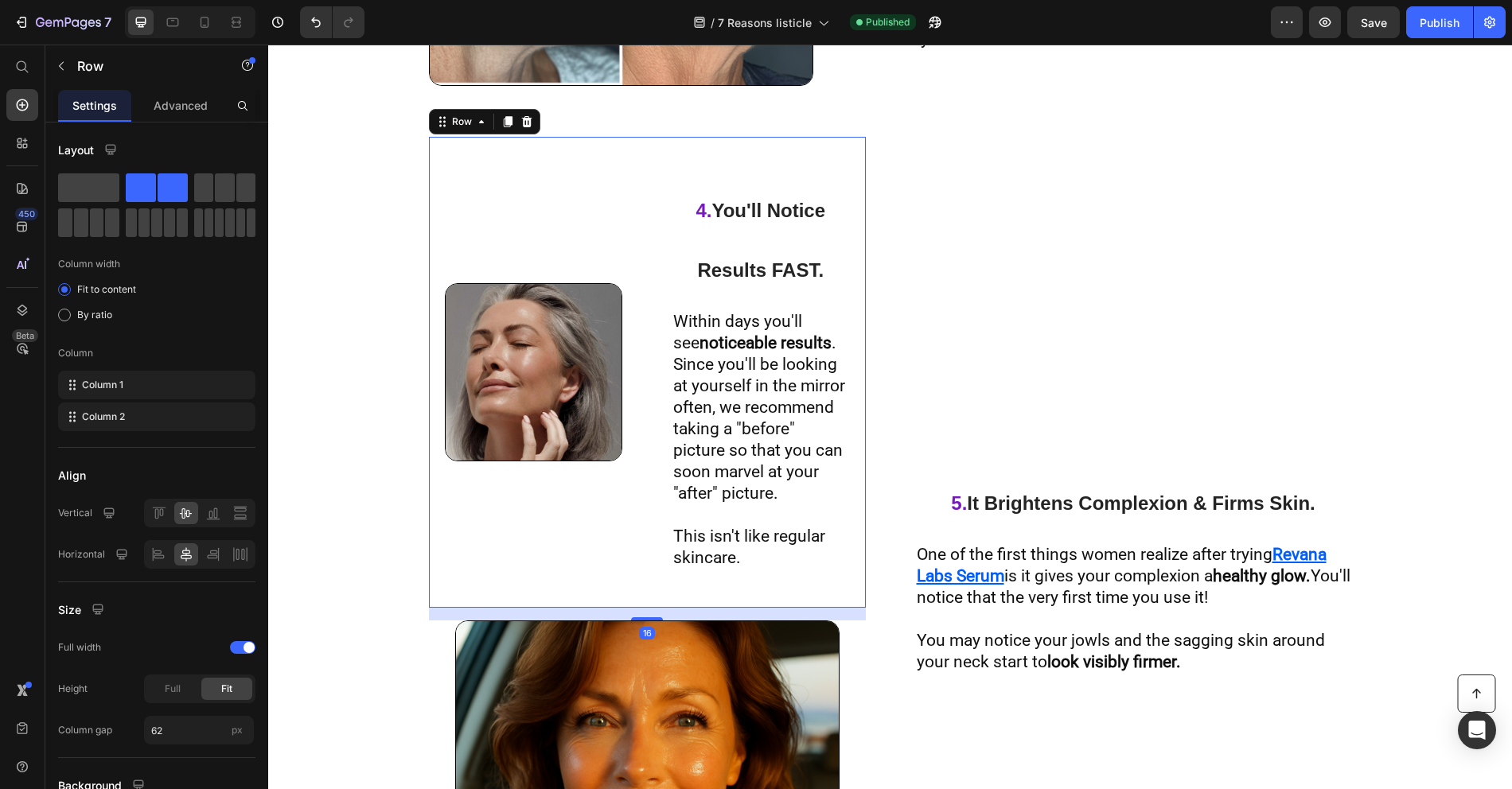 click on "4.  You'll Notice Results FAST. Heading Image" at bounding box center (534, 372) 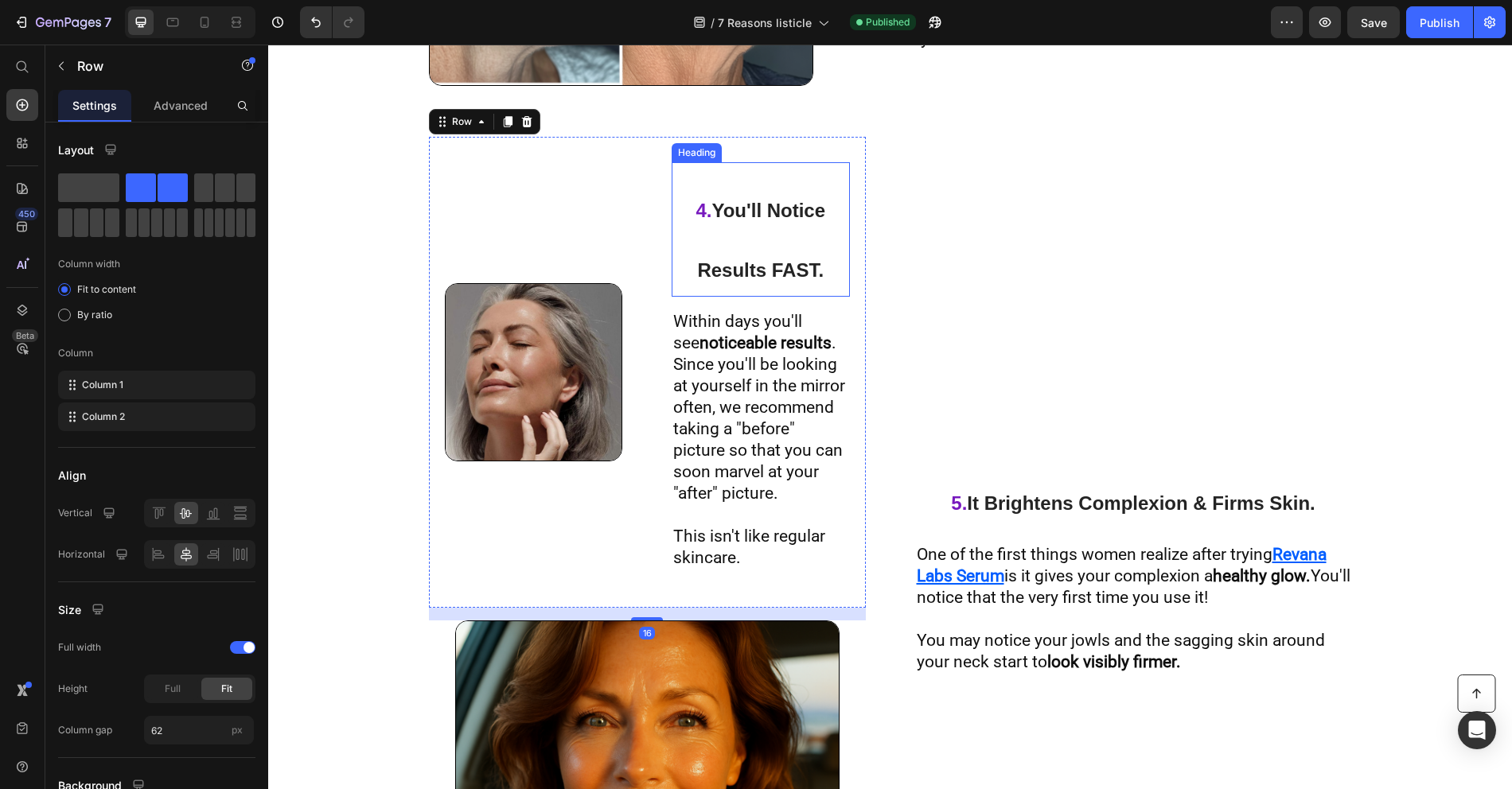 click on "5.  It Brightens Complexion & Firms Skin. Heading One of the first things women realize after trying  Revana Labs Serum  is it gives your complexion a  healthy glow.  You'll notice that the very first time you use it!    You may notice your jowls and the sagging skin around your neck start to  look visibly firmer. Text Block" at bounding box center [1133, 570] 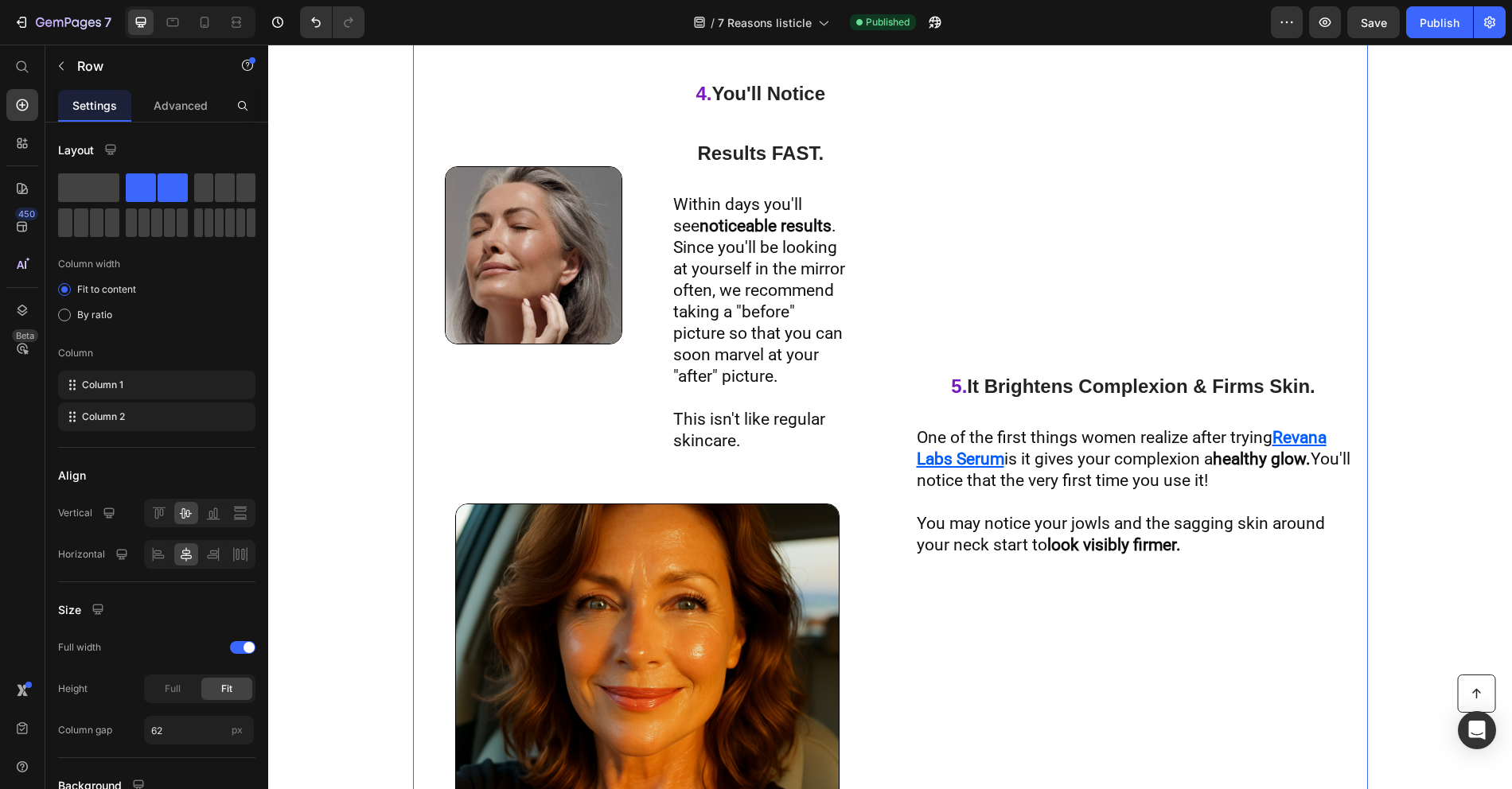 scroll, scrollTop: 2363, scrollLeft: 0, axis: vertical 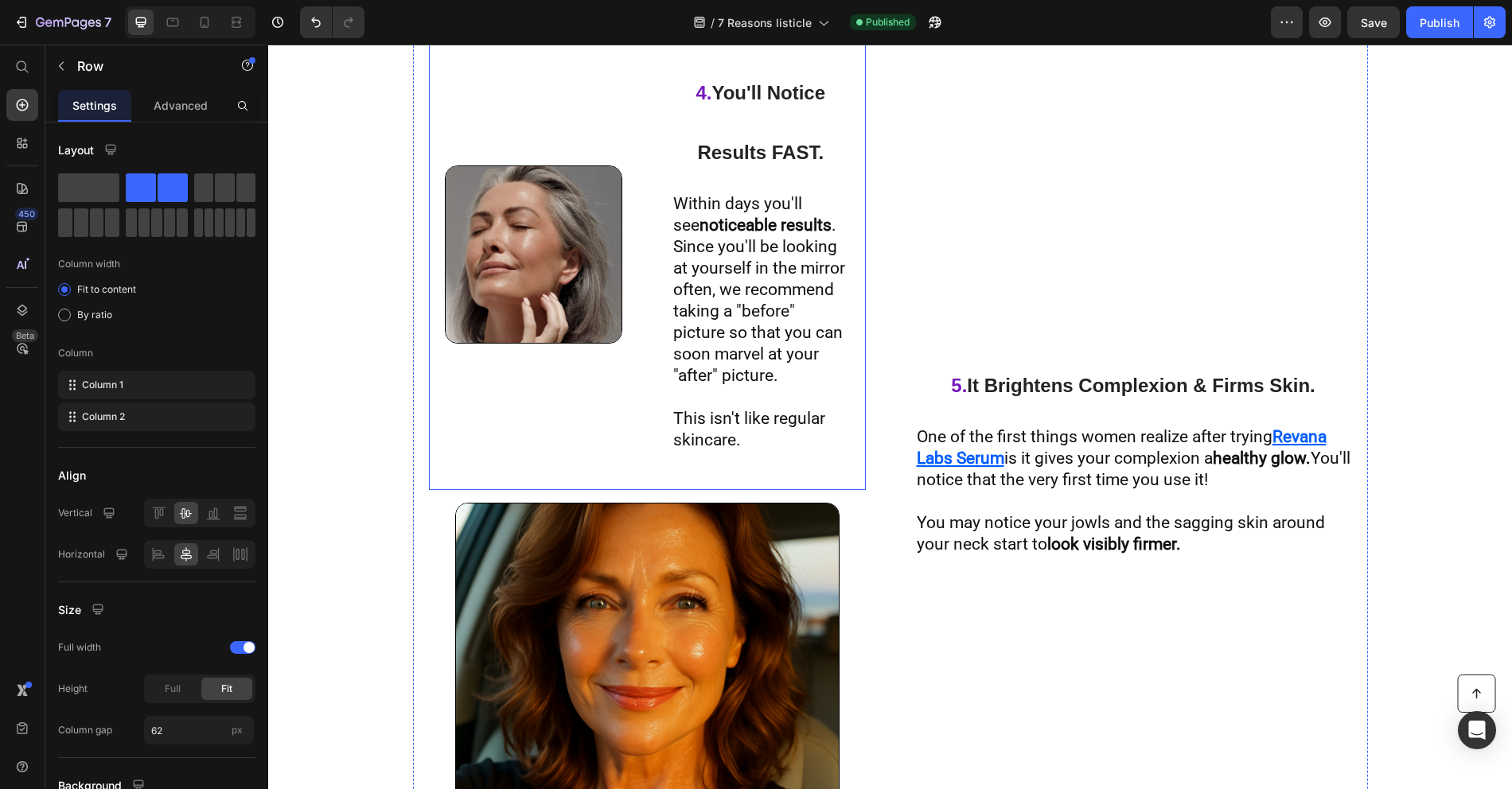 click on "4.  You'll Notice Results FAST. Heading Image" at bounding box center (534, 255) 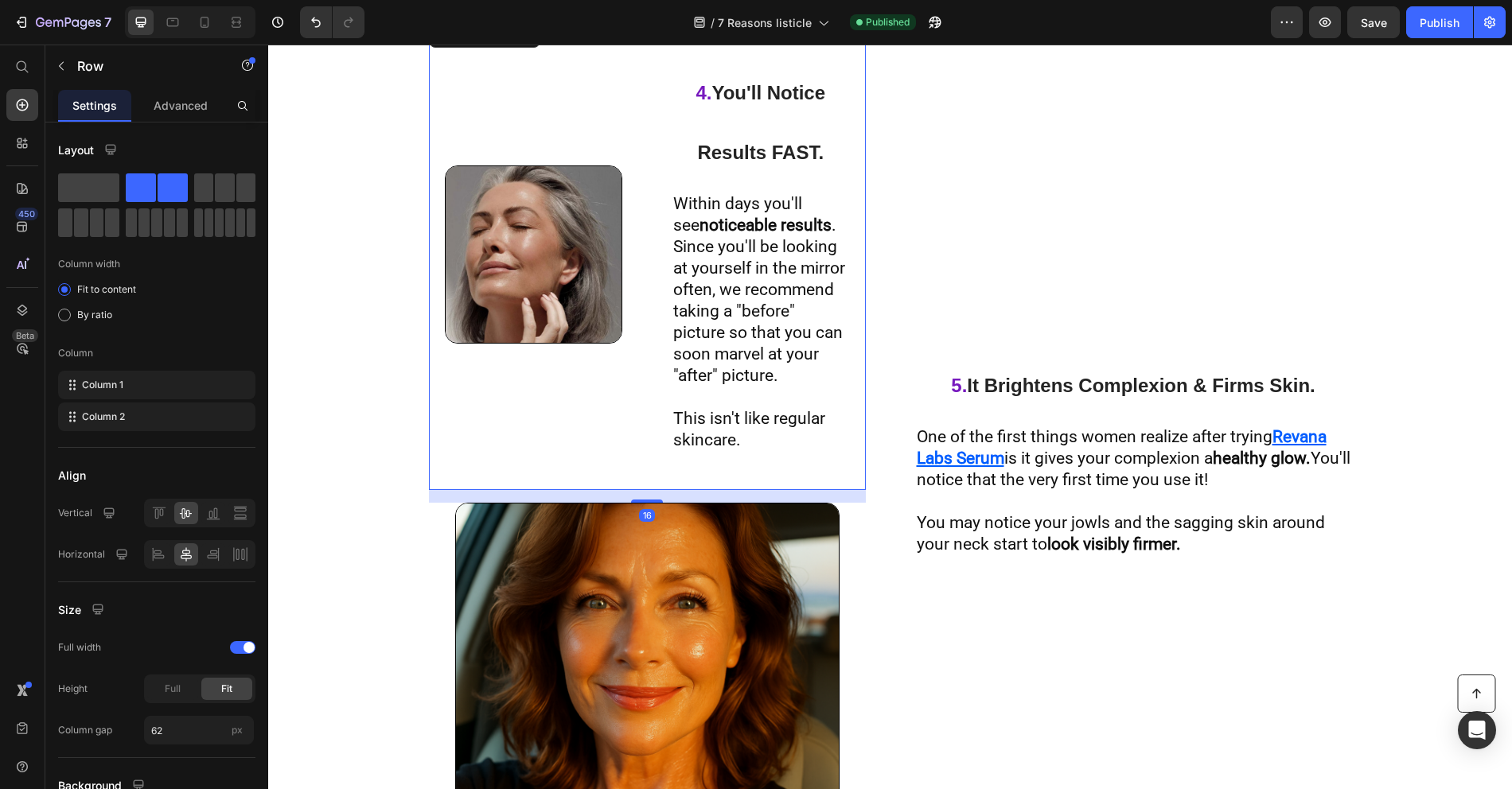 click on "4.  You'll Notice Results FAST. Heading Image" at bounding box center (534, 255) 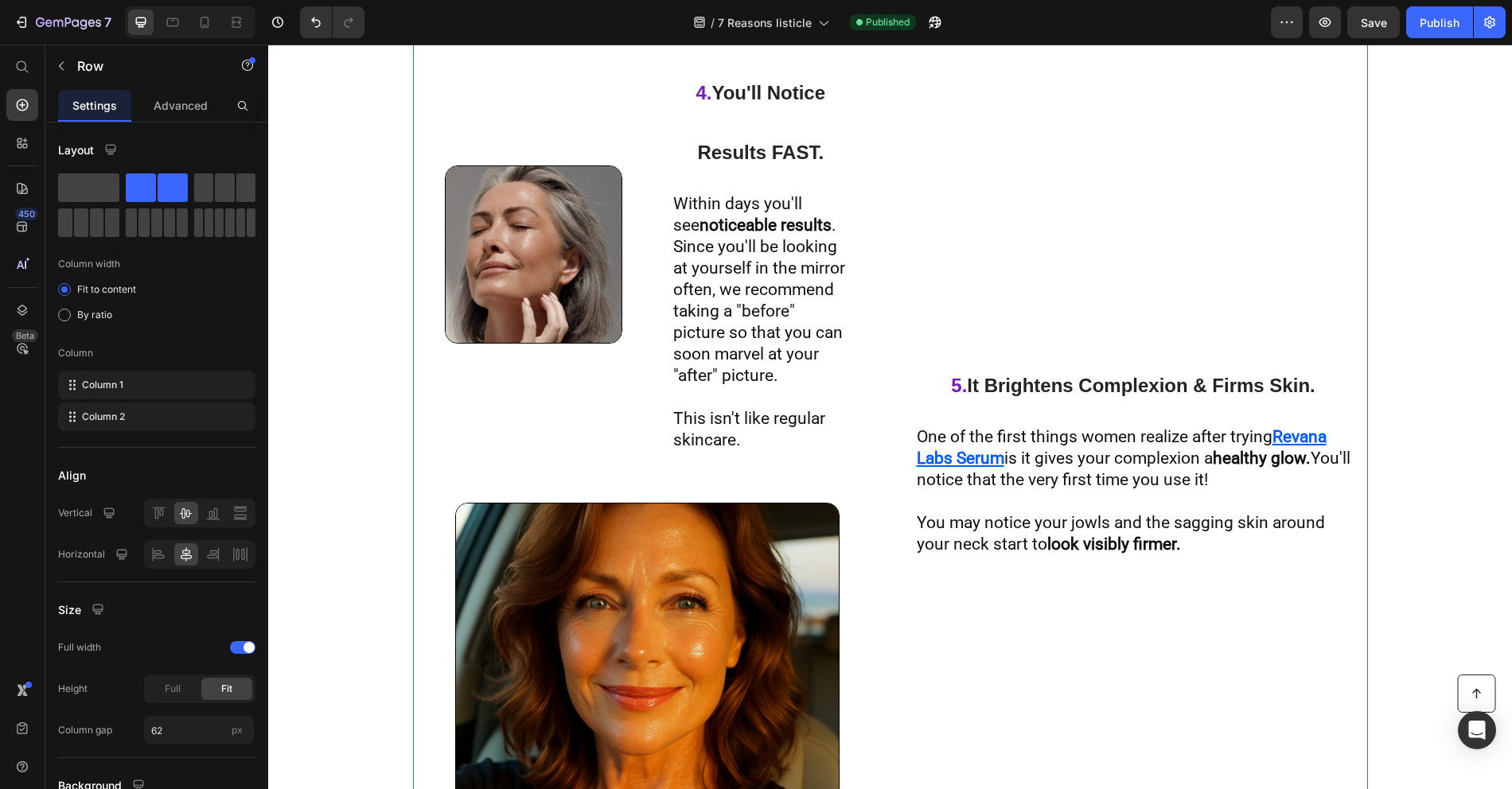 click on "5.  It Brightens Complexion & Firms Skin. Heading One of the first things women realize after trying  Revana Labs Serum  is it gives your complexion a  healthy glow.  You'll notice that the very first time you use it!    You may notice your jowls and the sagging skin around your neck start to  look visibly firmer. Text Block" at bounding box center (1133, 453) 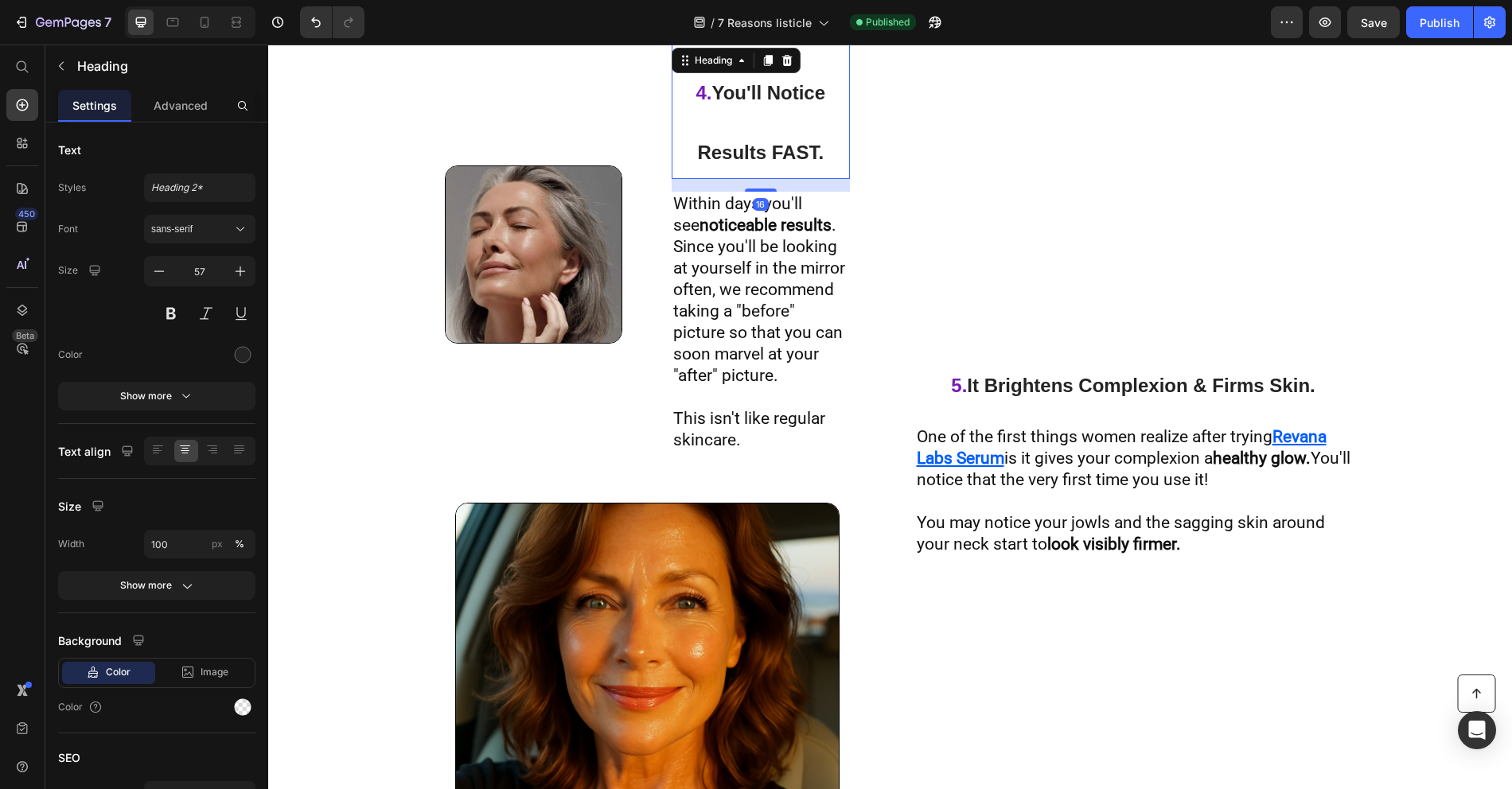 click on "You'll Notice Results FAST." at bounding box center (761, 122) 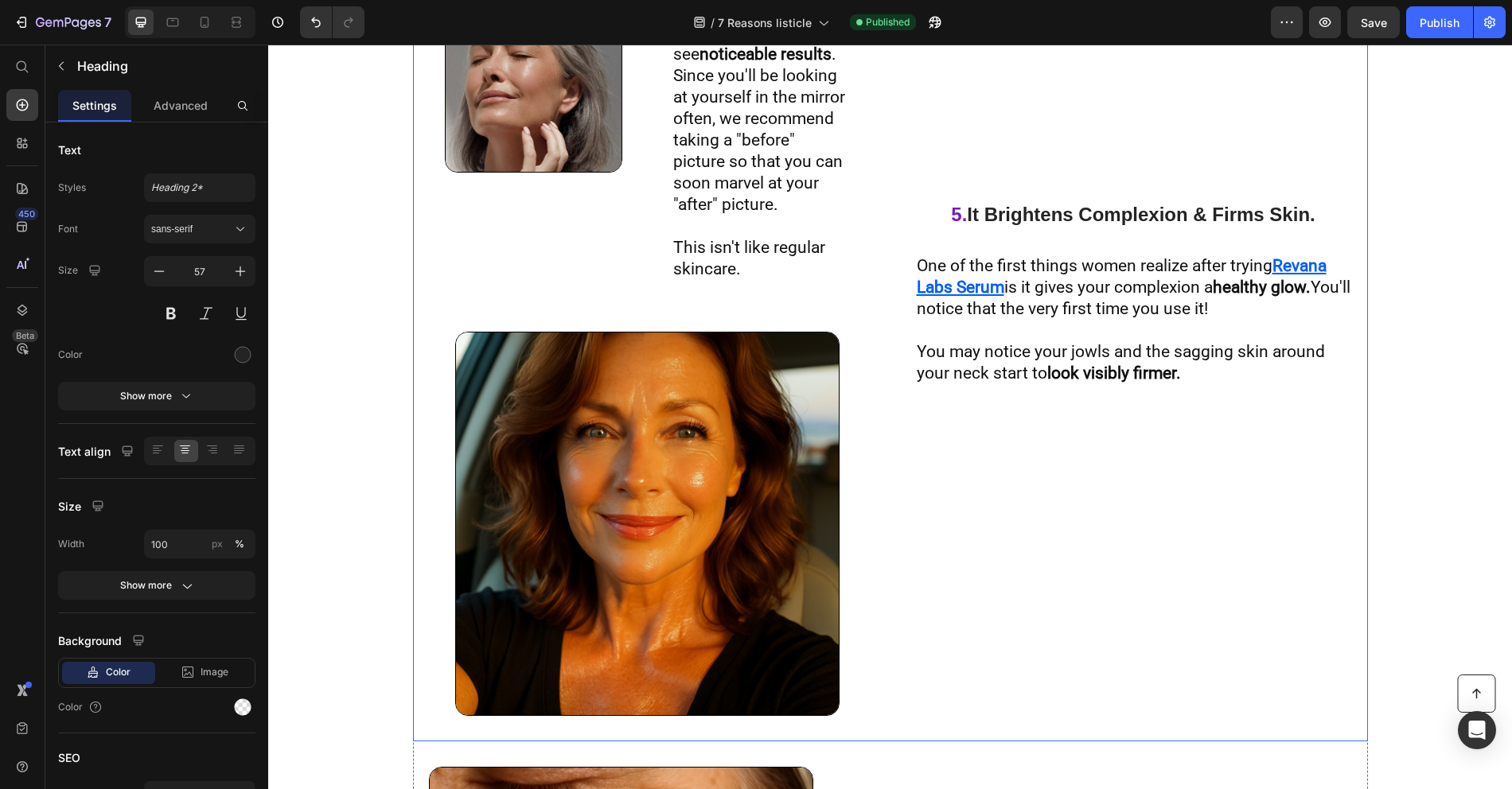 scroll, scrollTop: 2583, scrollLeft: 0, axis: vertical 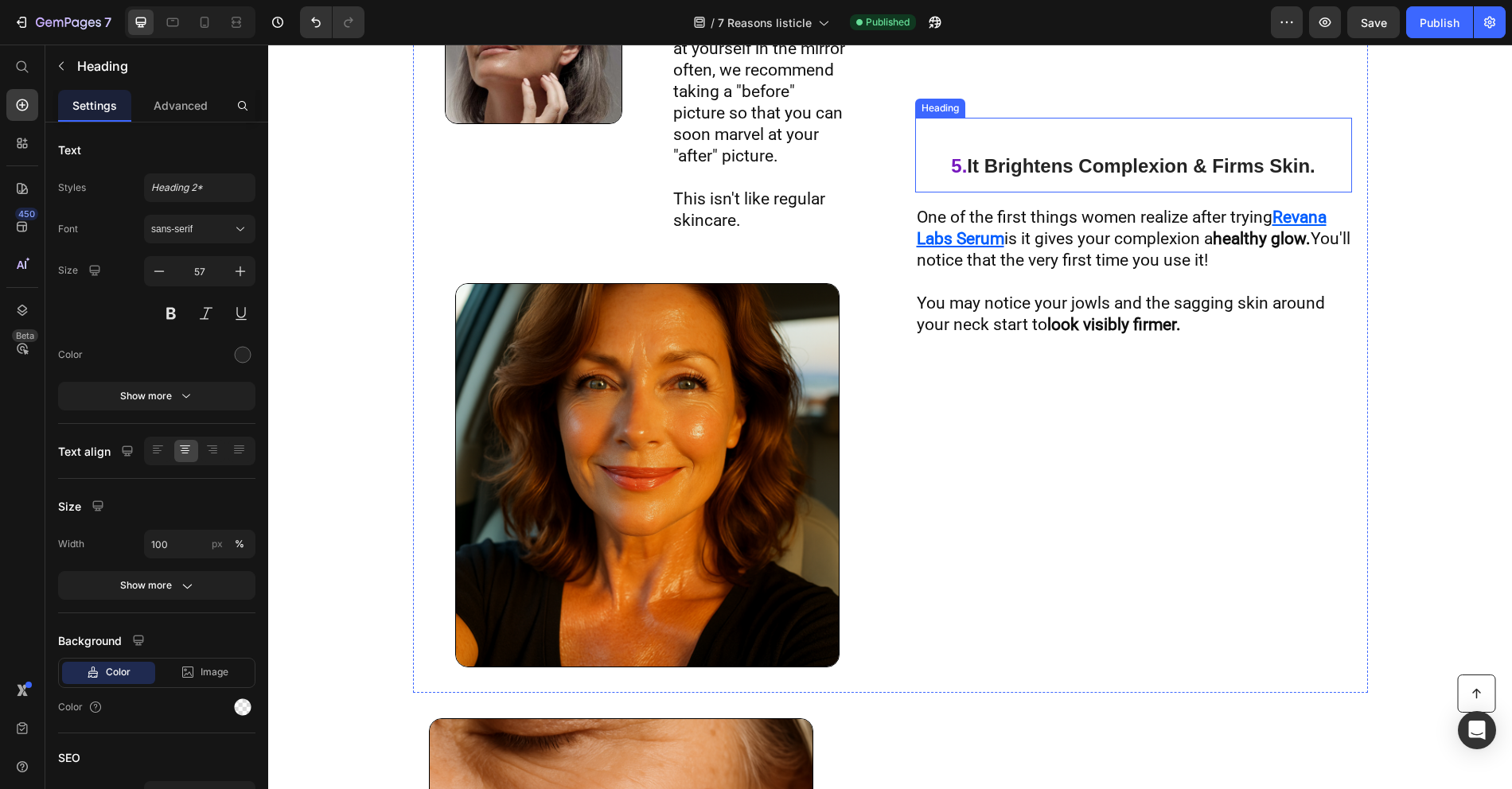 click on "5.  It Brightens Complexion & Firms Skin." at bounding box center (1133, 161) 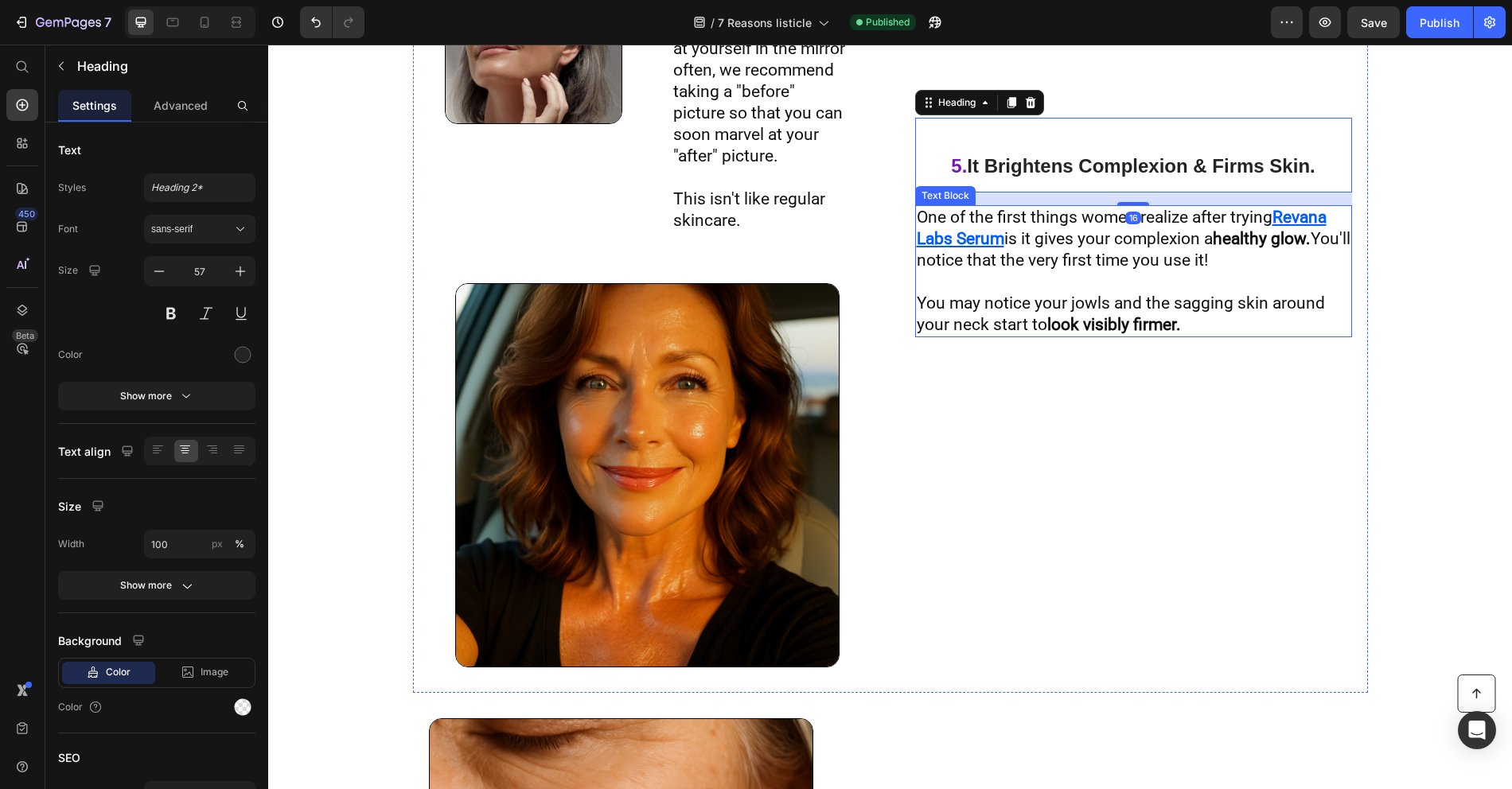 click at bounding box center (1133, 282) 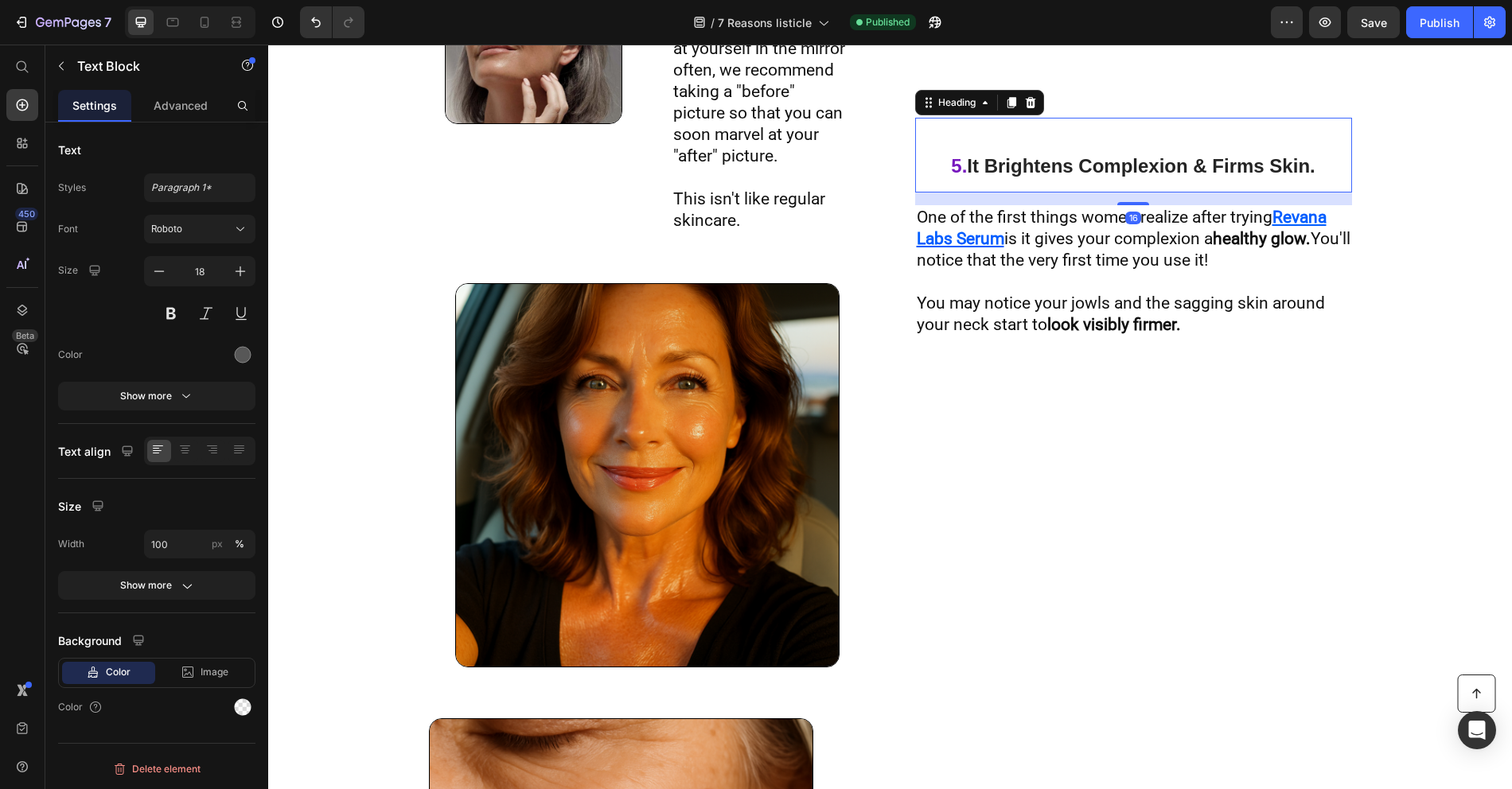 click on "5.  It Brightens Complexion & Firms Skin. Heading   16" at bounding box center (1133, 155) 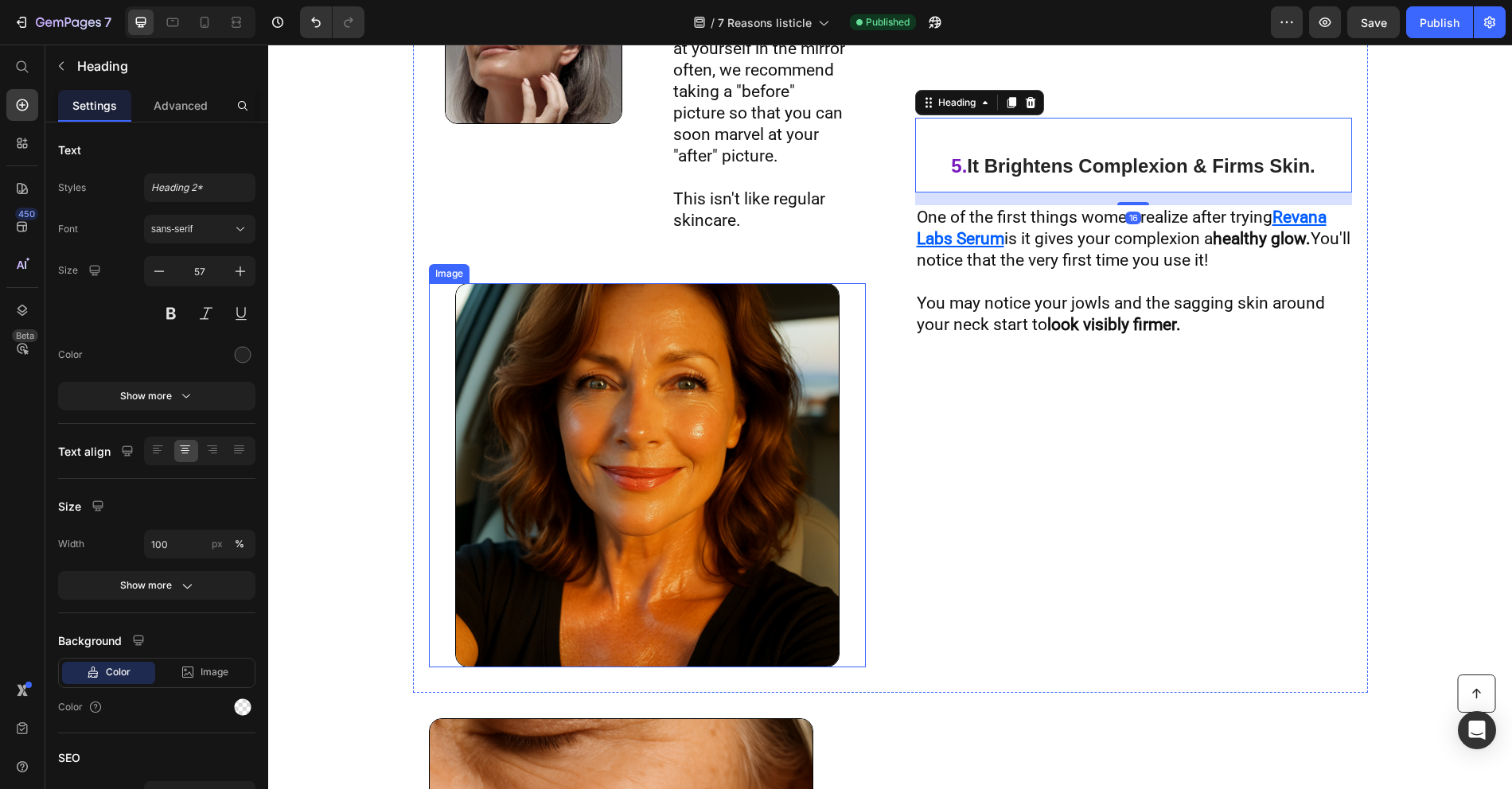 click at bounding box center (647, 475) 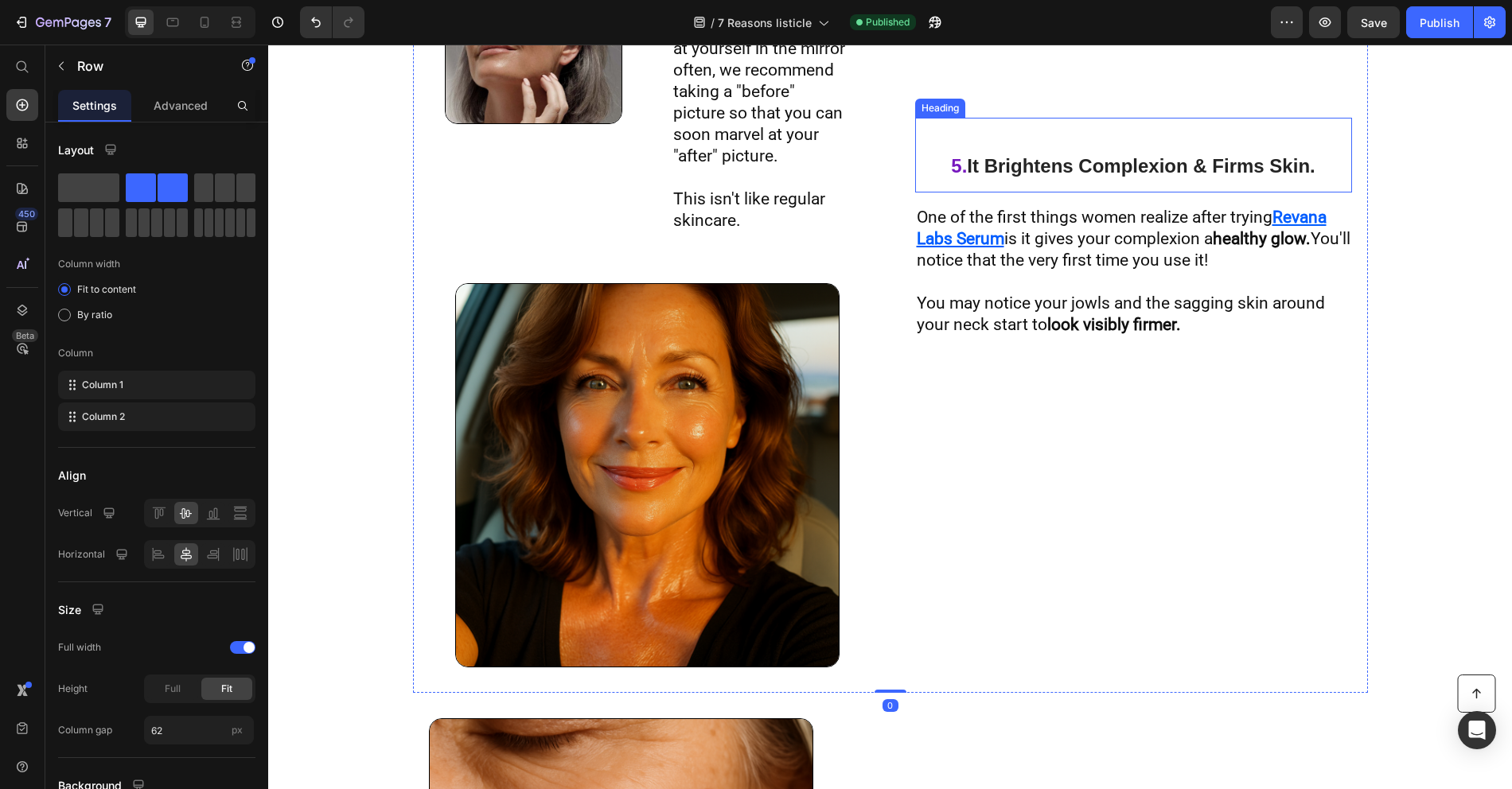 click on "5." at bounding box center (959, 165) 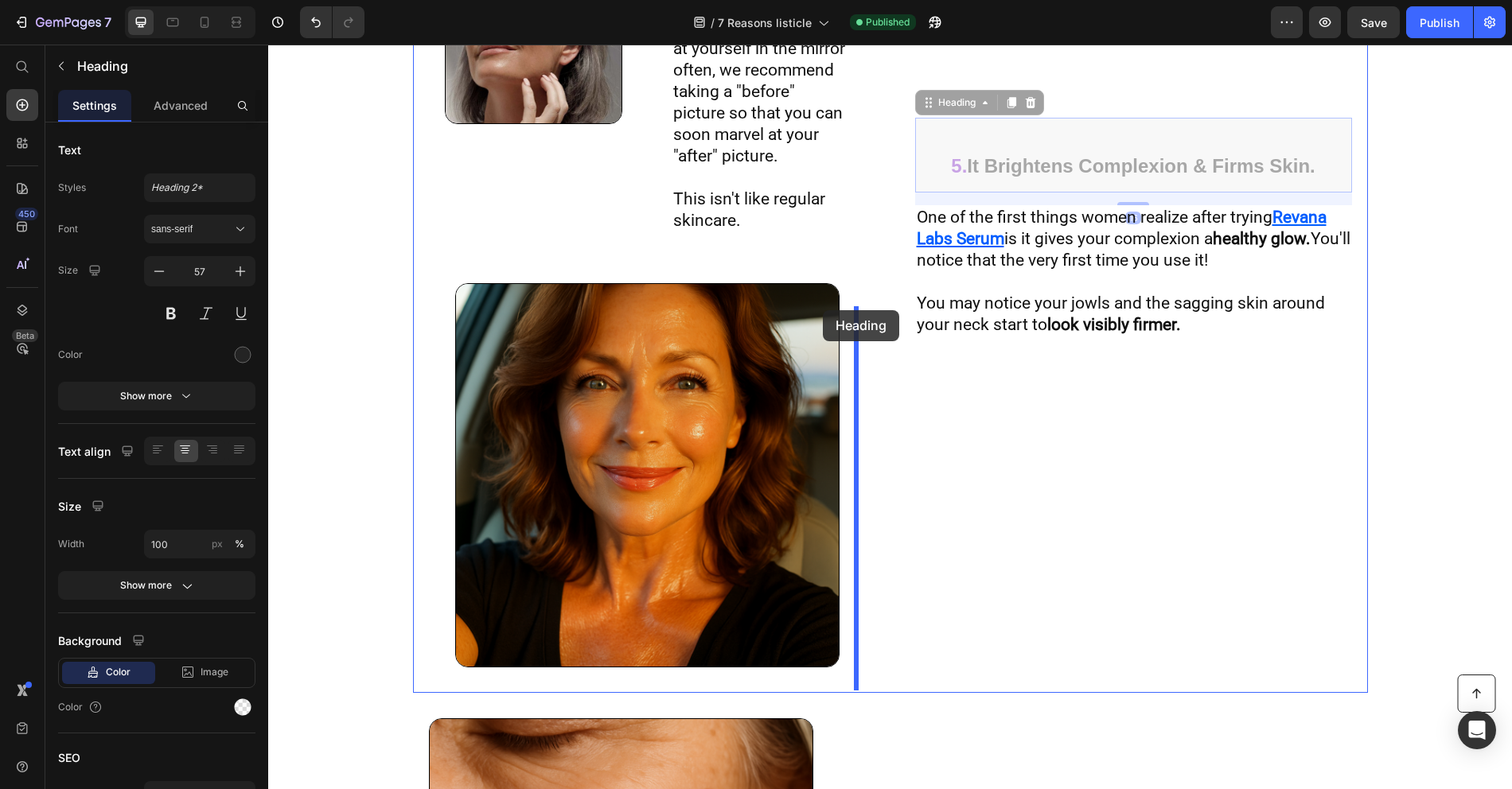 drag, startPoint x: 920, startPoint y: 122, endPoint x: 827, endPoint y: 310, distance: 209.74508 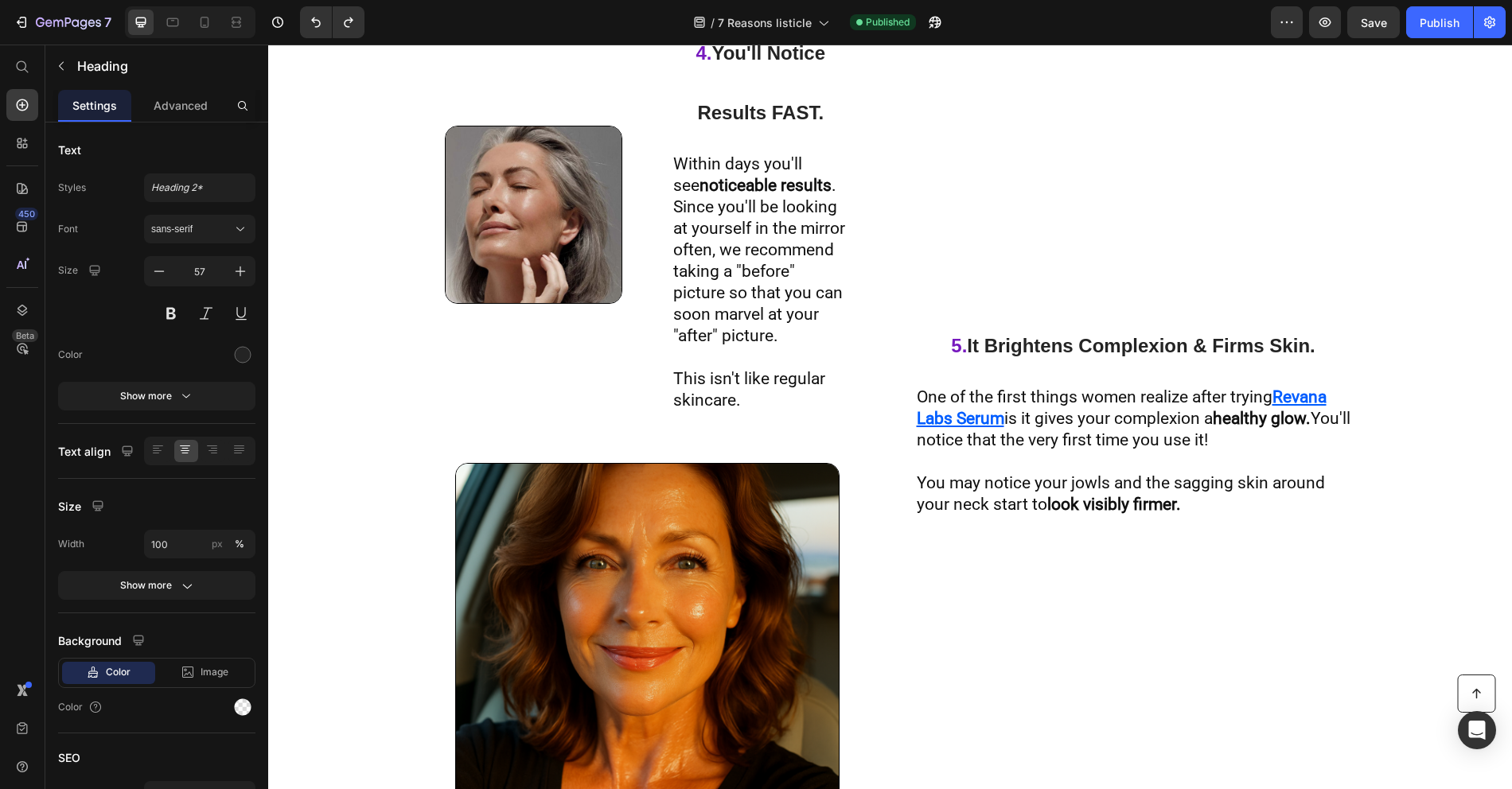 scroll, scrollTop: 2336, scrollLeft: 0, axis: vertical 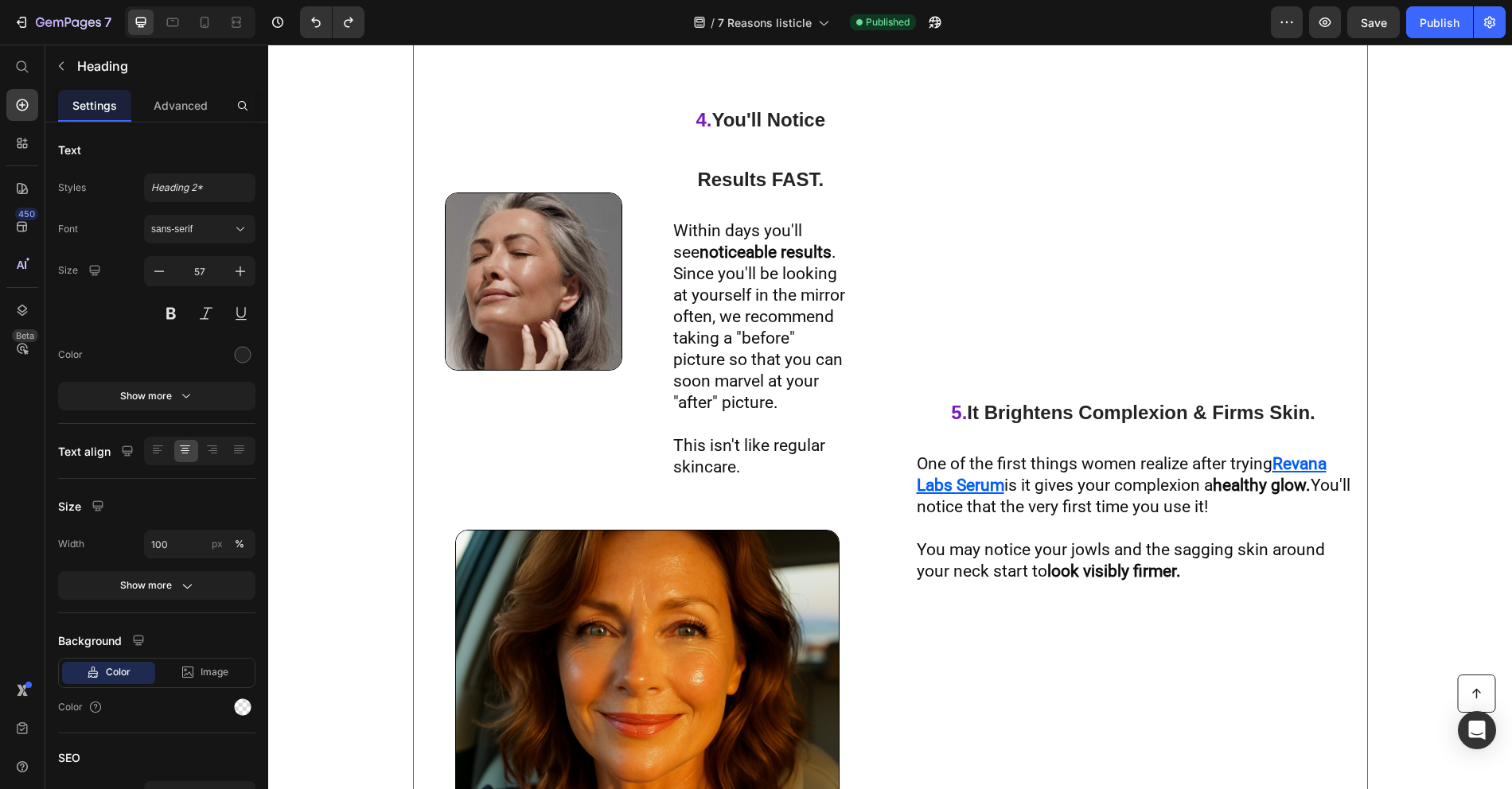 click on "5.  It Brightens Complexion & Firms Skin. Heading One of the first things women realize after trying  Revana Labs Serum  is it gives your complexion a  healthy glow.  You'll notice that the very first time you use it!    You may notice your jowls and the sagging skin around your neck start to  look visibly firmer. Text Block" at bounding box center (1133, 480) 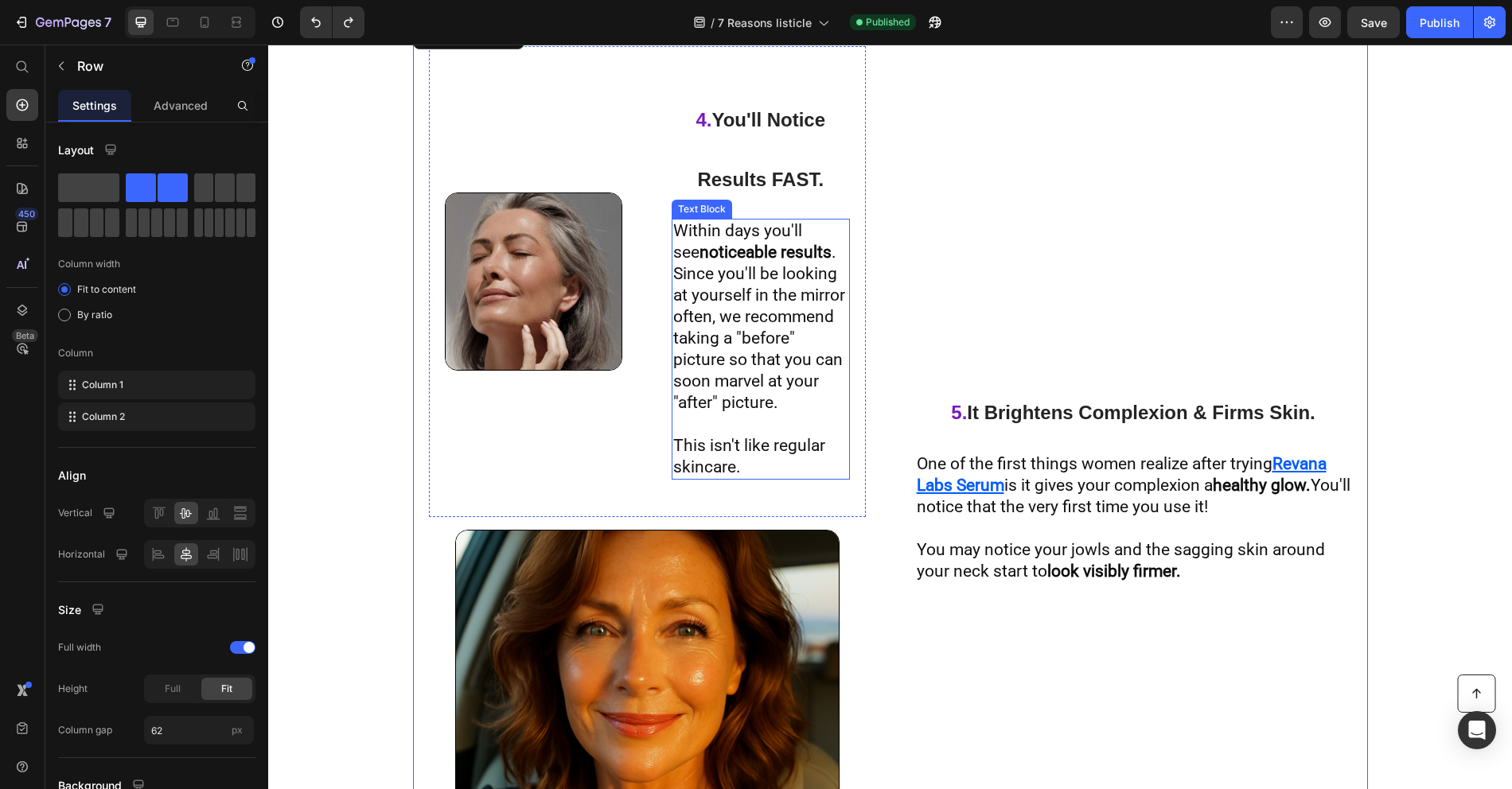 click on "Within days you'll see  noticeable results . Since you'll be looking at yourself in the mirror often, we recommend taking a "before" picture so that you can soon marvel at your "after" picture." at bounding box center (761, 317) 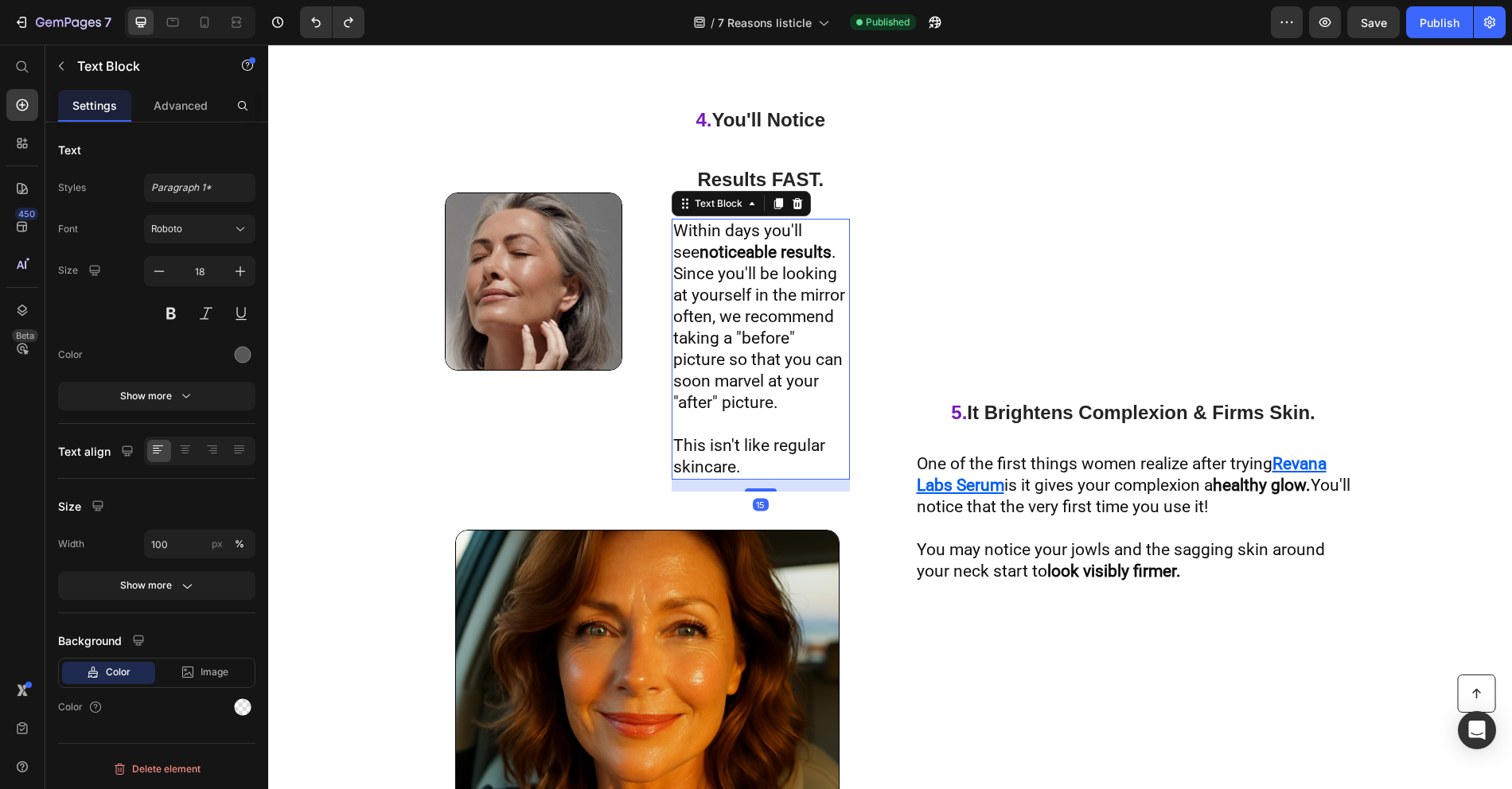 click on "4." at bounding box center [703, 119] 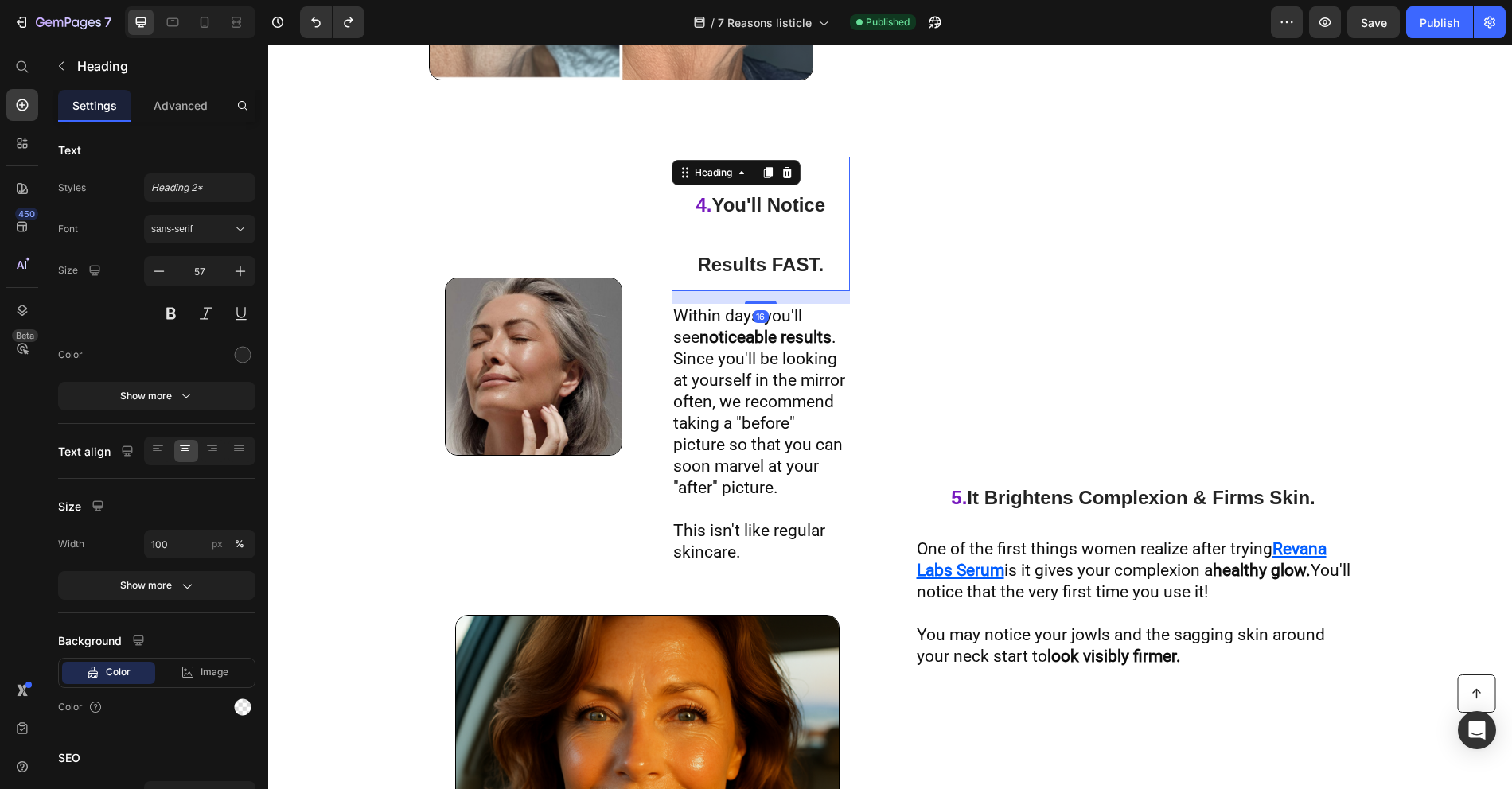 scroll, scrollTop: 2215, scrollLeft: 0, axis: vertical 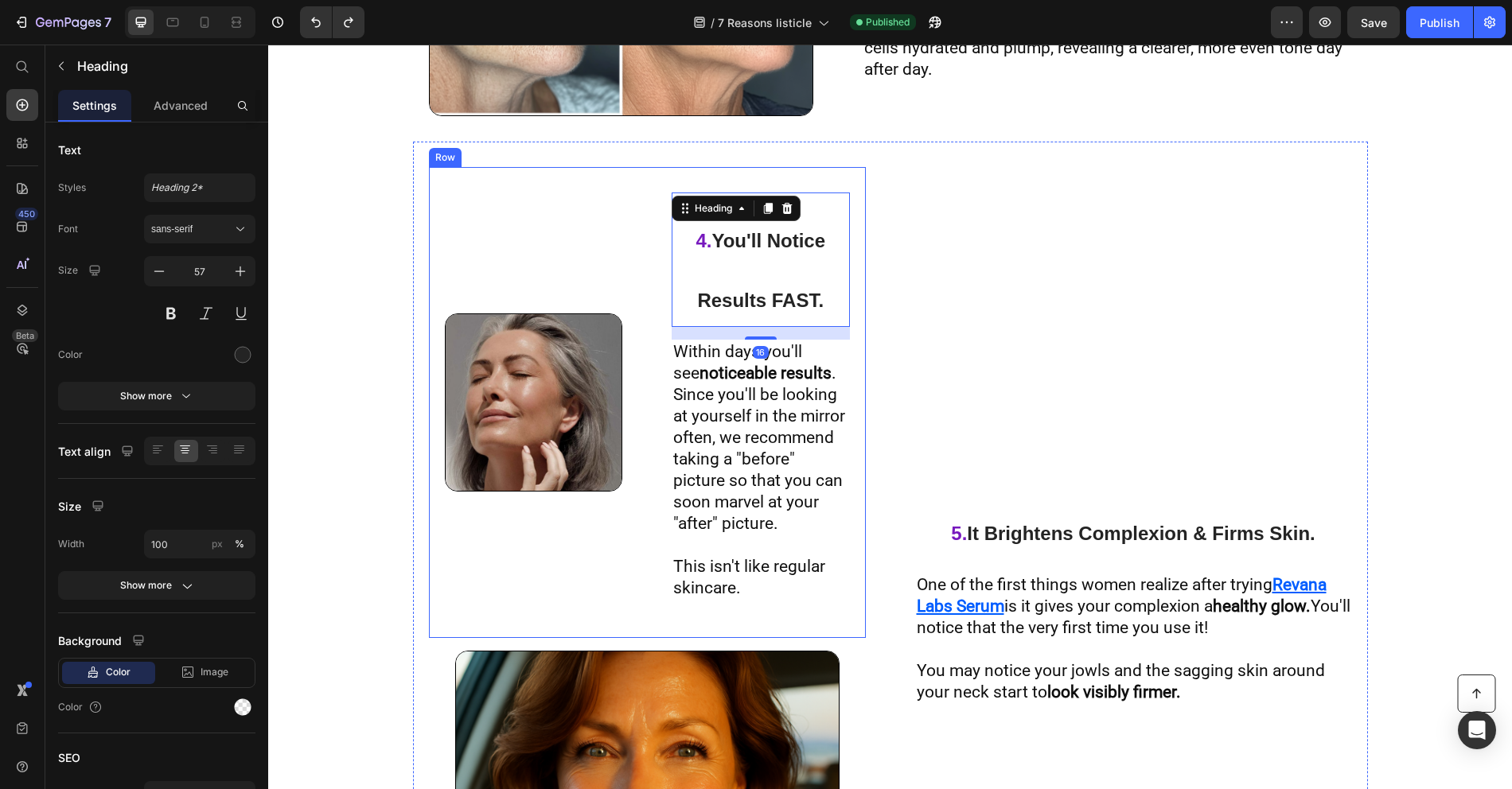 click at bounding box center (534, 402) 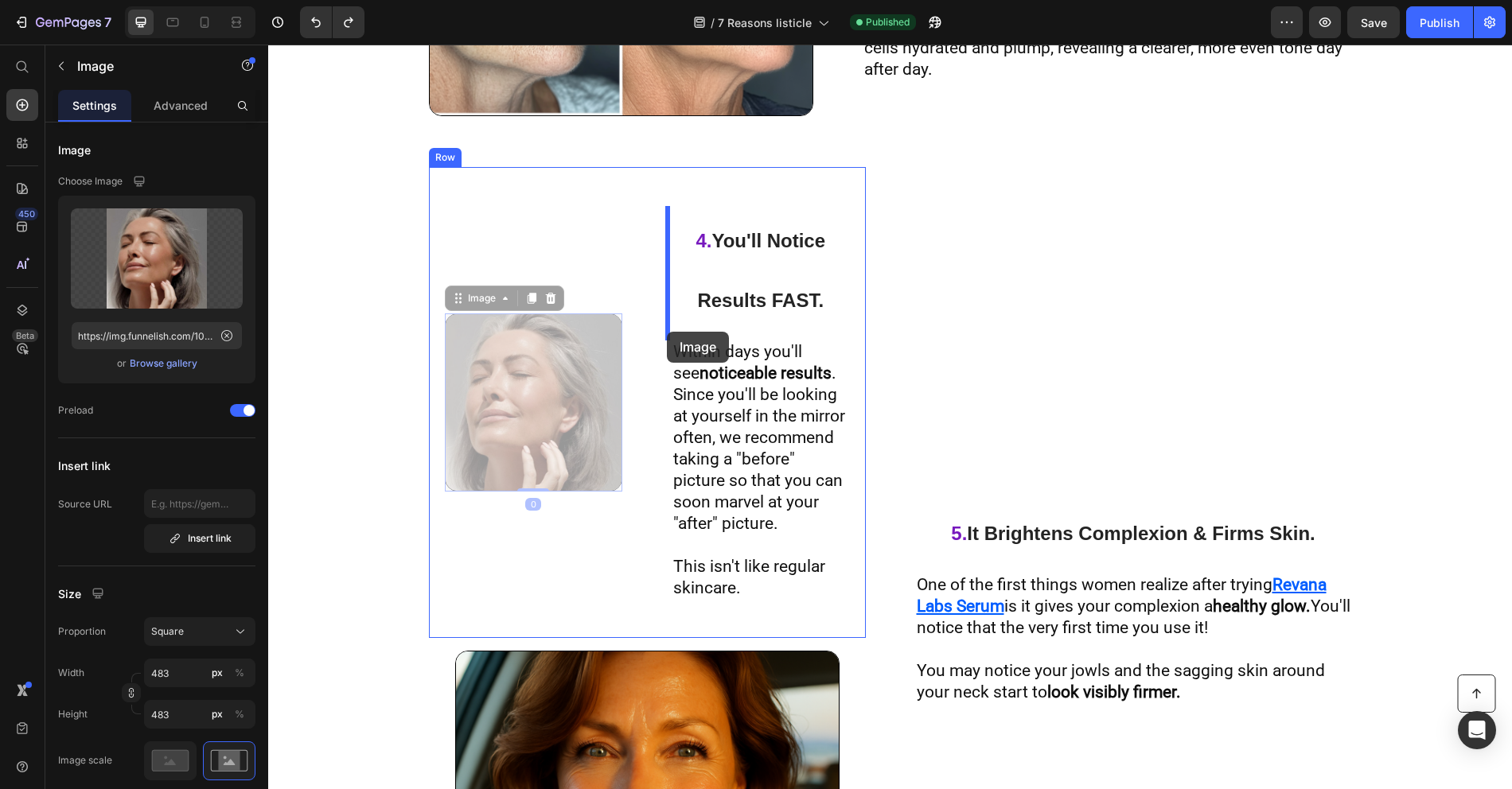 drag, startPoint x: 442, startPoint y: 317, endPoint x: 667, endPoint y: 332, distance: 225.49945 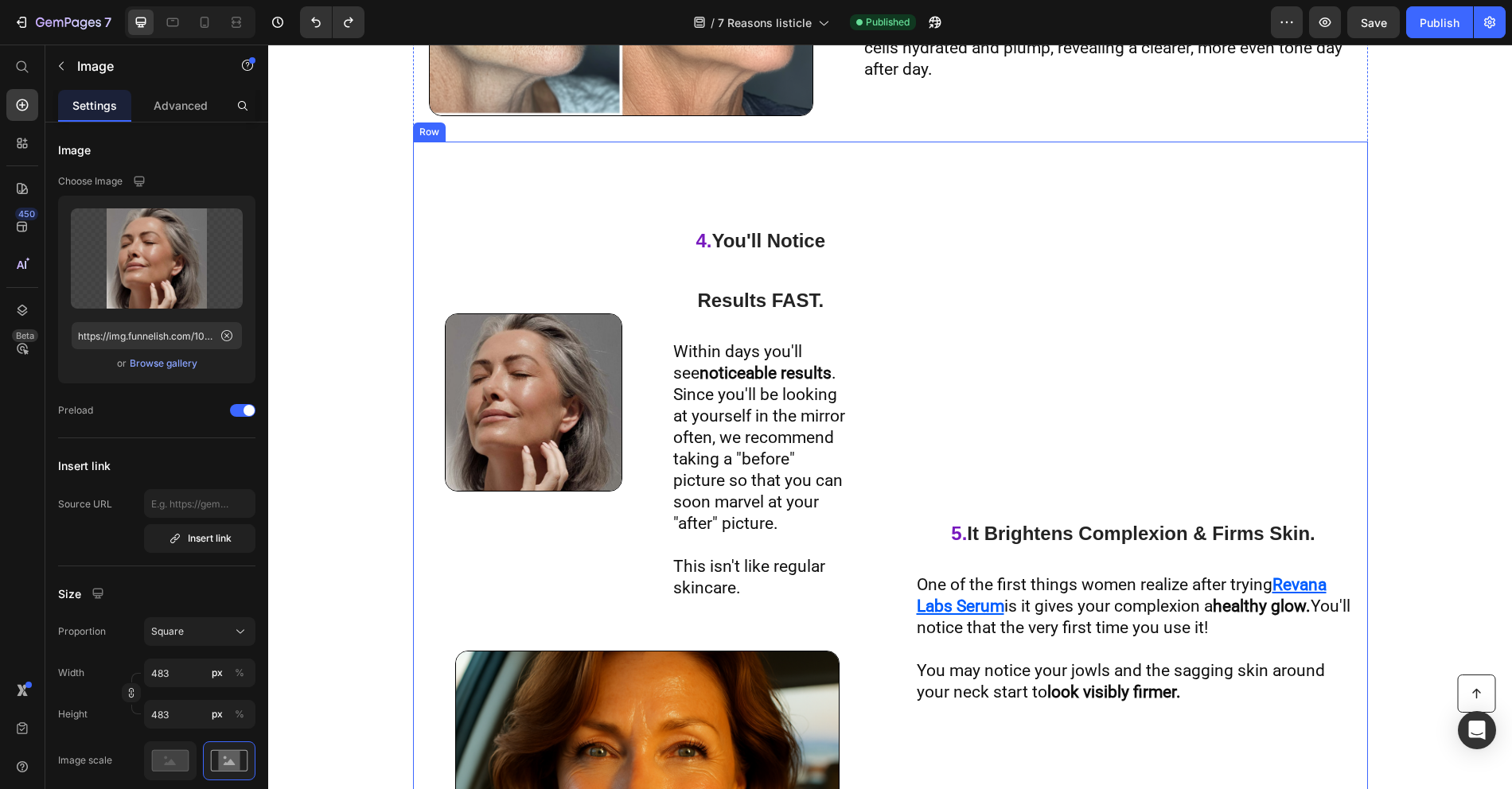 scroll, scrollTop: 2367, scrollLeft: 0, axis: vertical 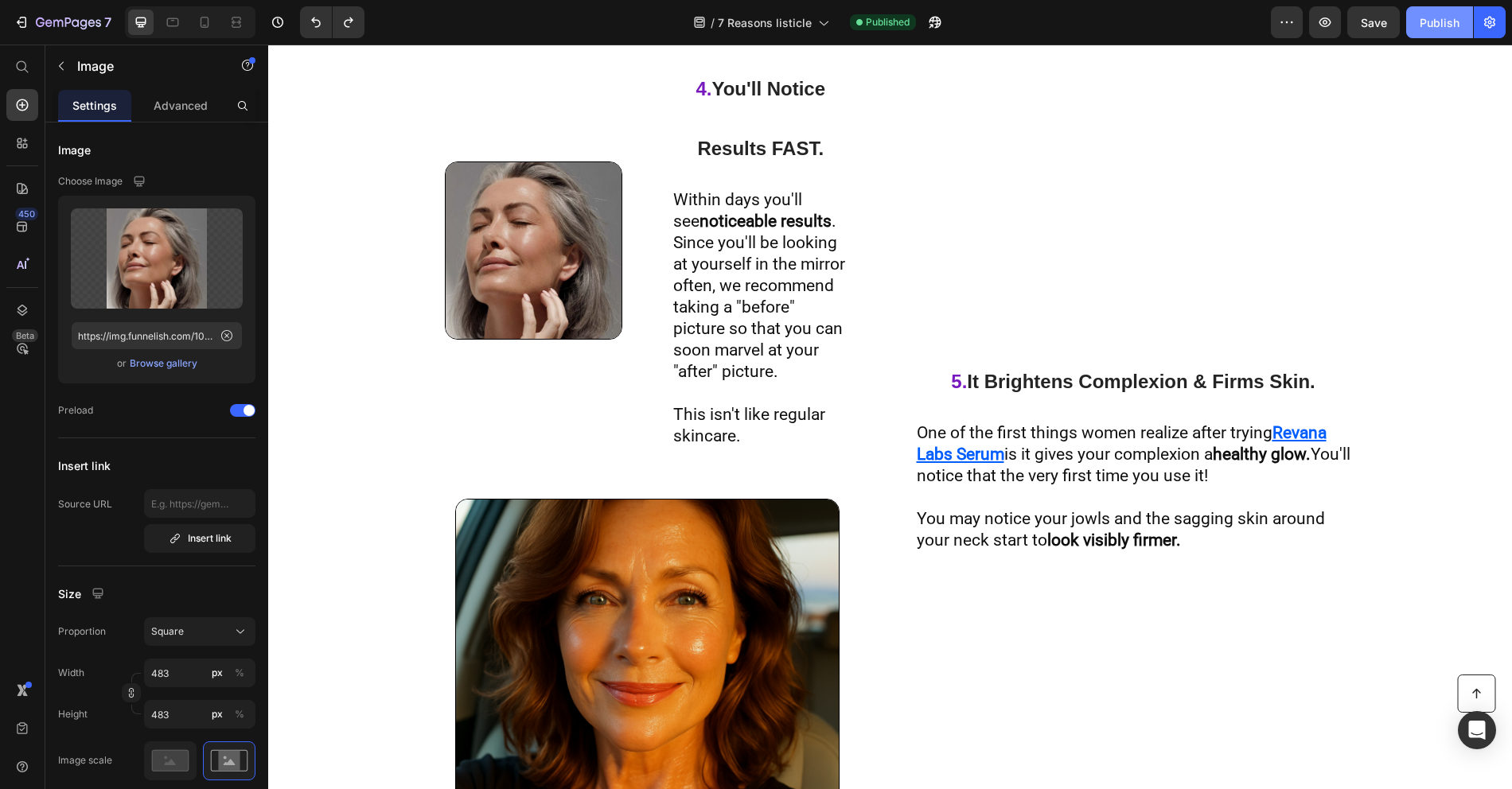 click on "Publish" at bounding box center [1440, 22] 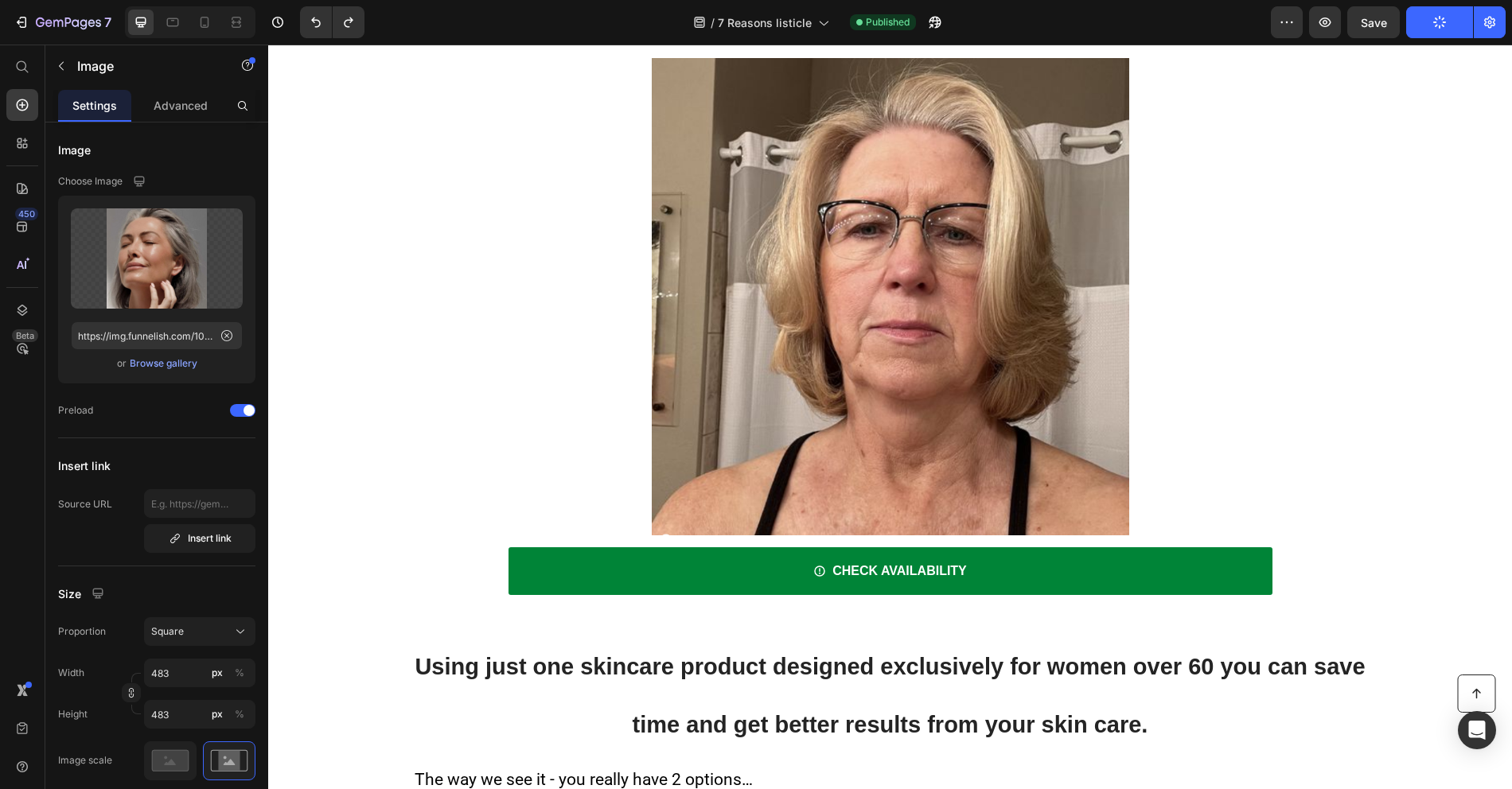 type 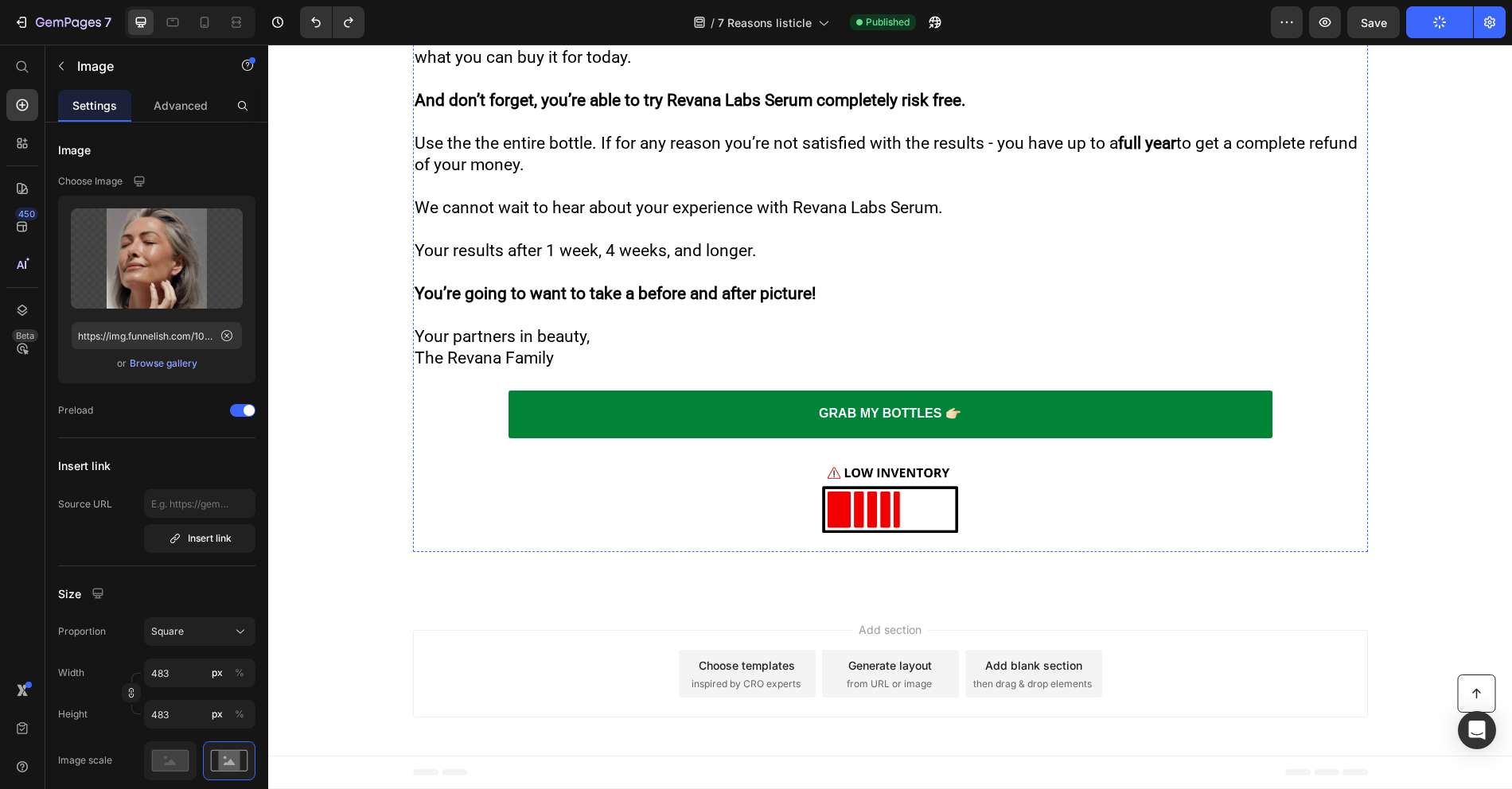 scroll, scrollTop: 16272, scrollLeft: 0, axis: vertical 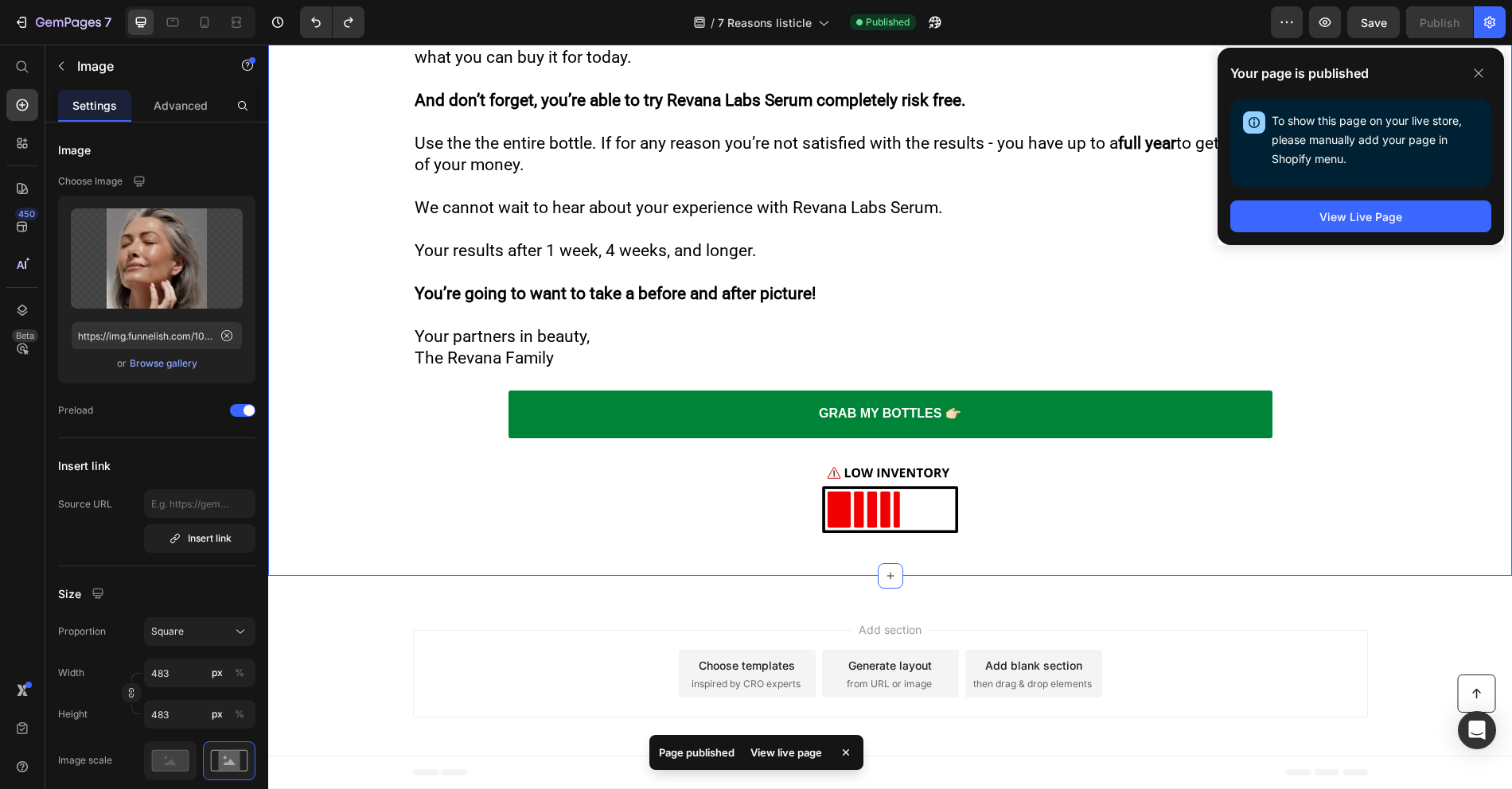 click on "Just 1 Bottle Targets  Age Spots ,  Sun Spots ,  Hormonal Spots ,  Wrinkles ,  Under-Eye Bags ,  Sagging Neck Skin  and does so much more…  Text Block Ladies, I'm going to share with you the truth about skincare that Dermatologists have been touting for years...    Skincare shouldn't be complicated!   Advances in modern skin science have made it possible to get better results without having to go to the doctor for  painful  and e xpensive procedures.    A company called Revana Labs was recently featured on the Hallmark channel showcasing a  1-step solution  for women over 60 that delivered serious results... Text Block 7  Reasons Thousands  Of Women Over 60  Are Obsessed With This "Beauty Serum" Heading 1.  It Replaces The Need For Multiple Products. Heading Image 1.  It Replaces The Need For Multiple Products. Heading Use  Revana Labs Serum  as your  wrinkle serum, neck serum, eye serum, moisturizer, lifting & firming serum , and pretty much any other skincare product in your cabinet. It will  Row 2" at bounding box center [890, -6143] 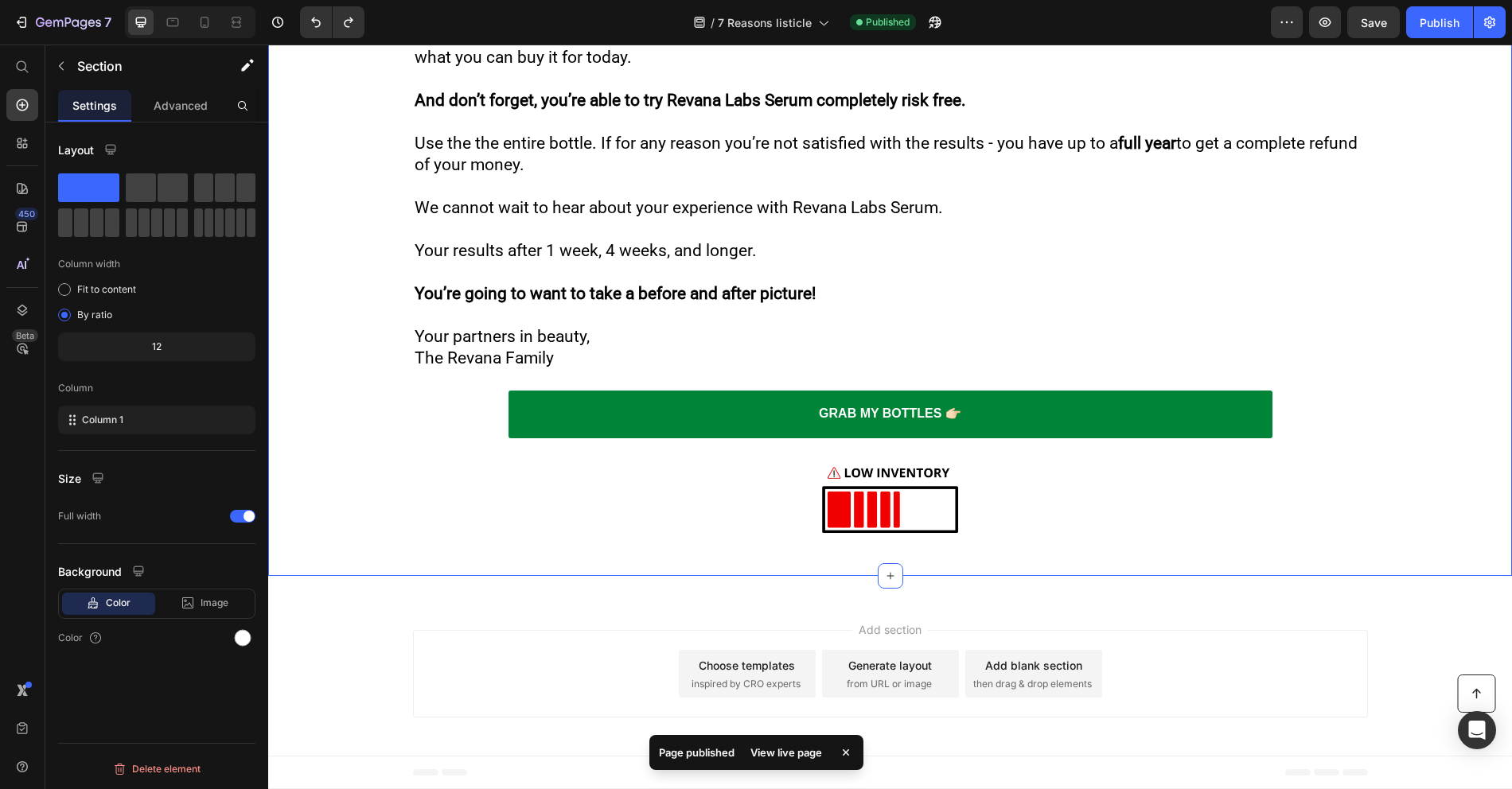 scroll, scrollTop: 15852, scrollLeft: 0, axis: vertical 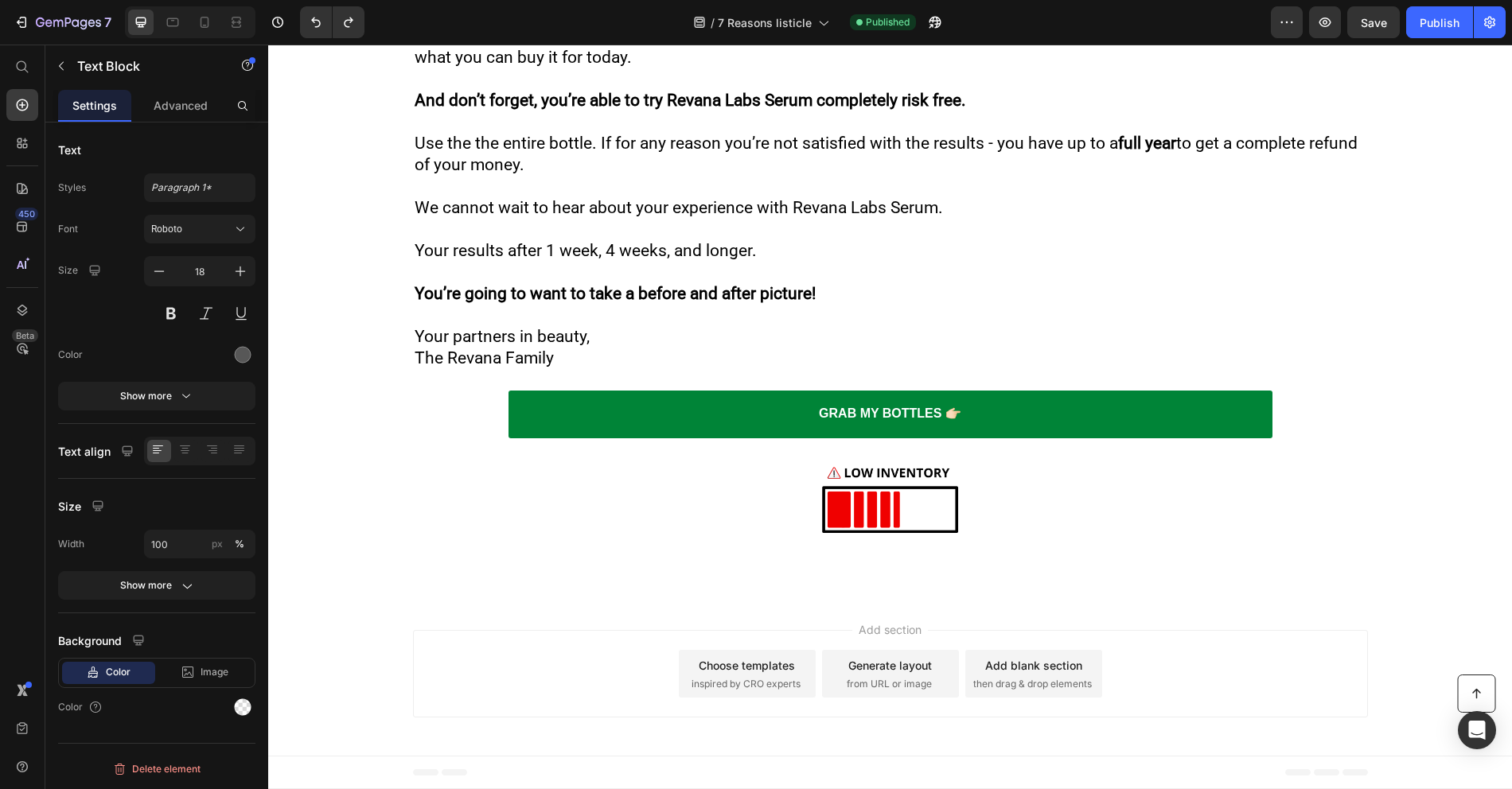 click on "It’s easy to see just how much sense this makes…" at bounding box center (598, -167) 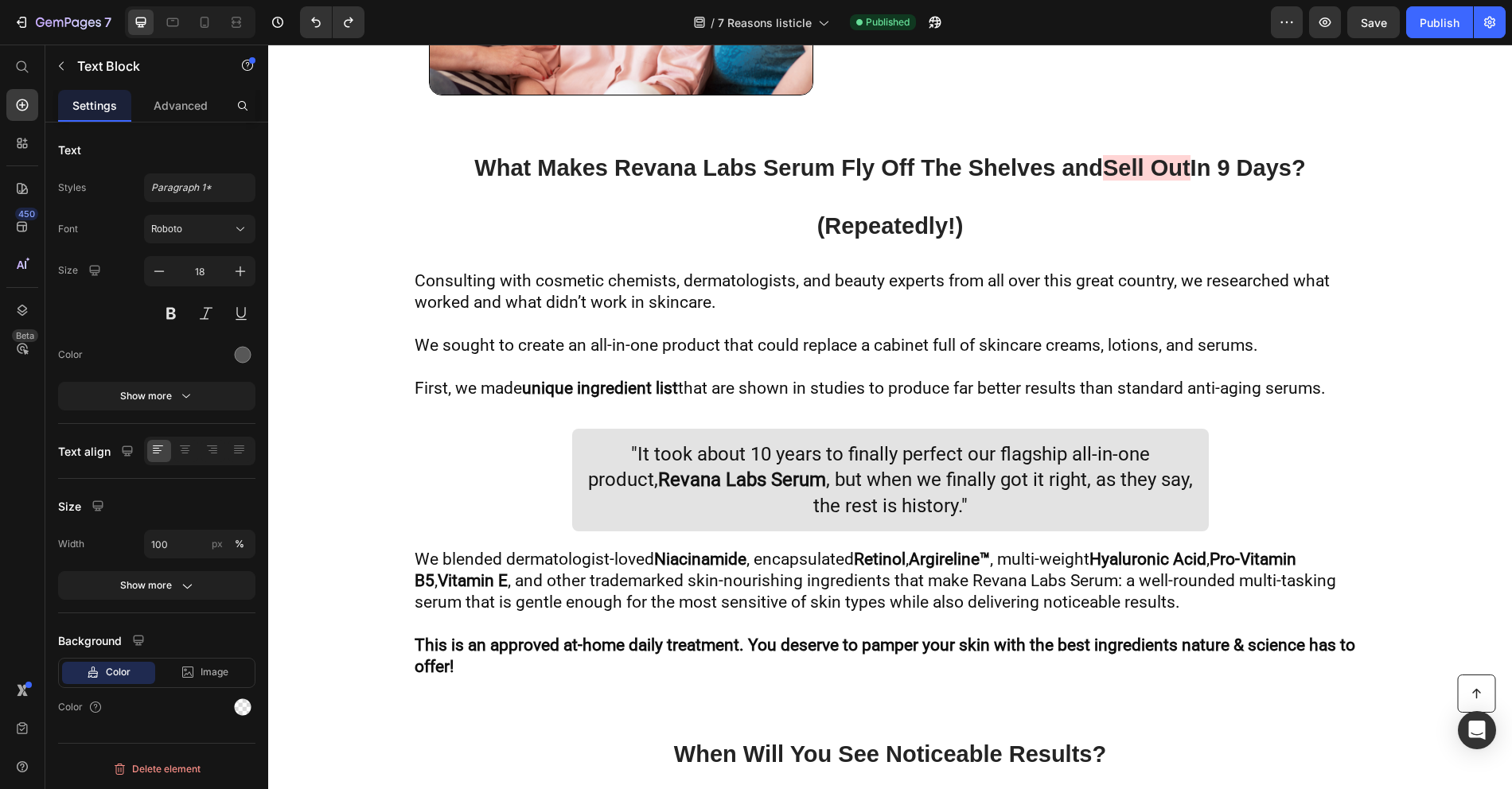 scroll, scrollTop: 2991, scrollLeft: 0, axis: vertical 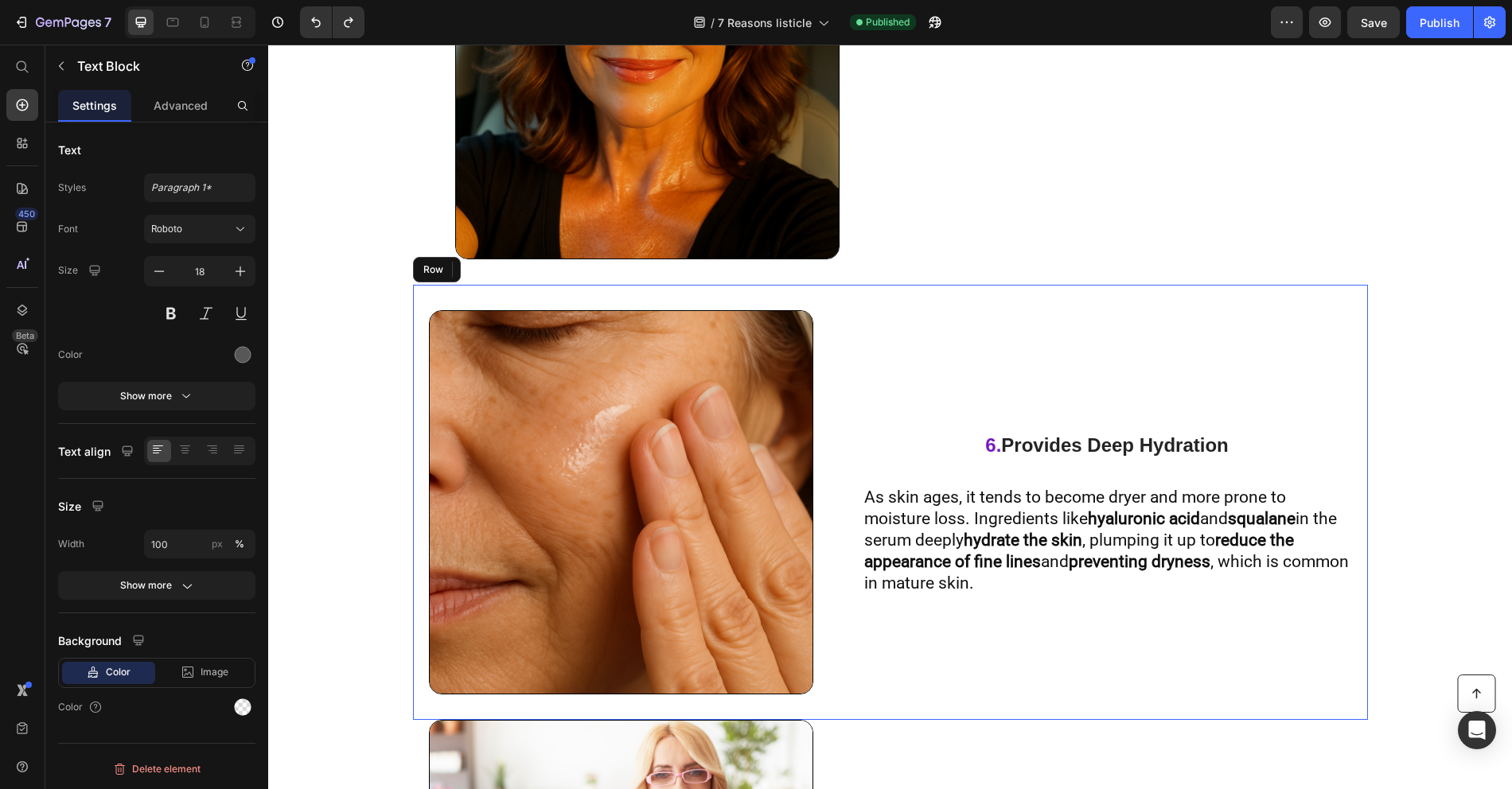 click on "6.  Provides Deep Hydration Heading As skin ages, it tends to become dryer and more prone to moisture loss. Ingredients like  hyaluronic acid  and  squalane  in the serum deeply  hydrate the skin , plumping it up to  reduce the appearance of fine lines  and  preventing dryness , which is common in mature skin. Text Block" at bounding box center [1107, 502] 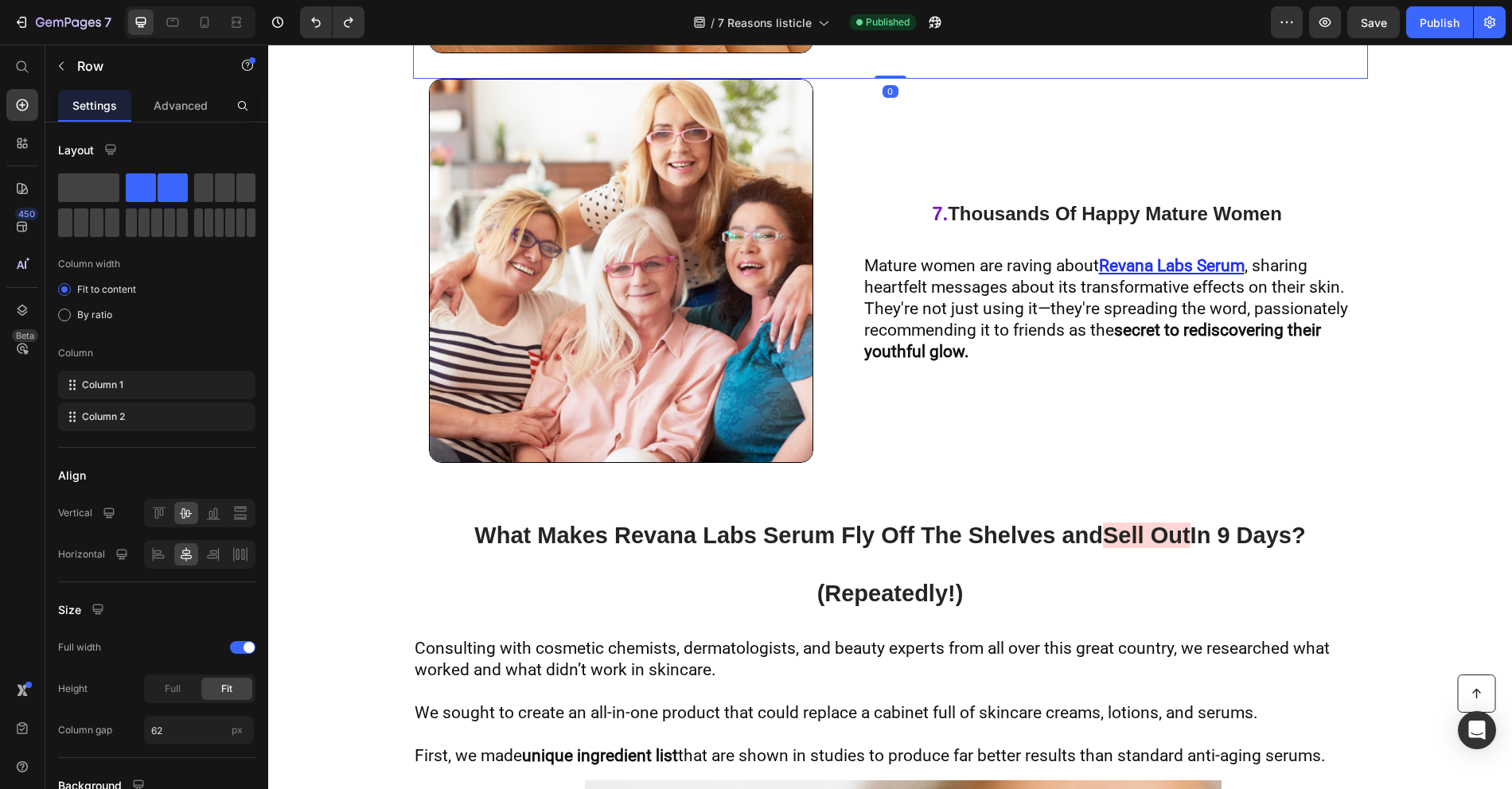 scroll, scrollTop: 3775, scrollLeft: 0, axis: vertical 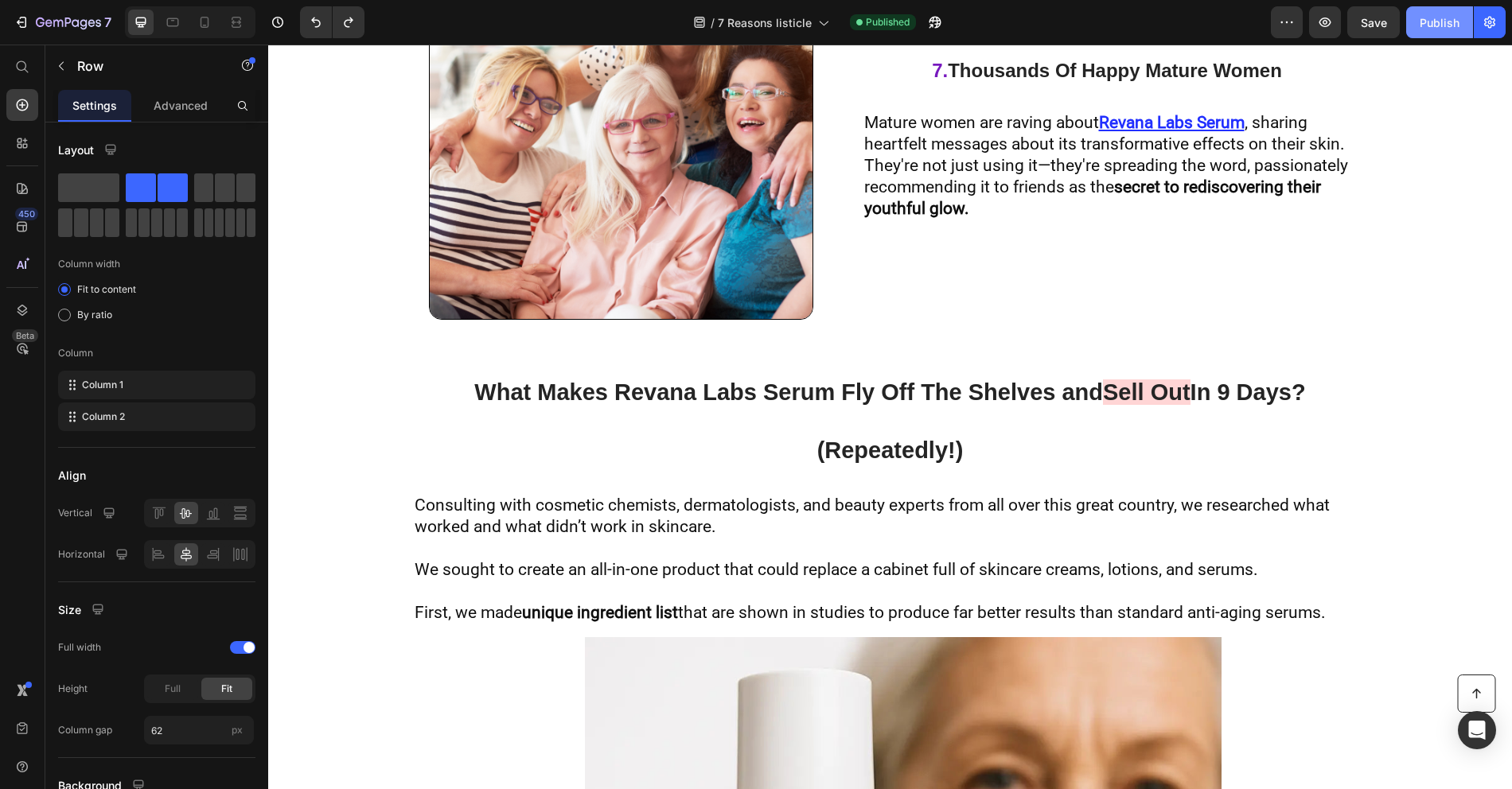 click on "Publish" at bounding box center (1440, 22) 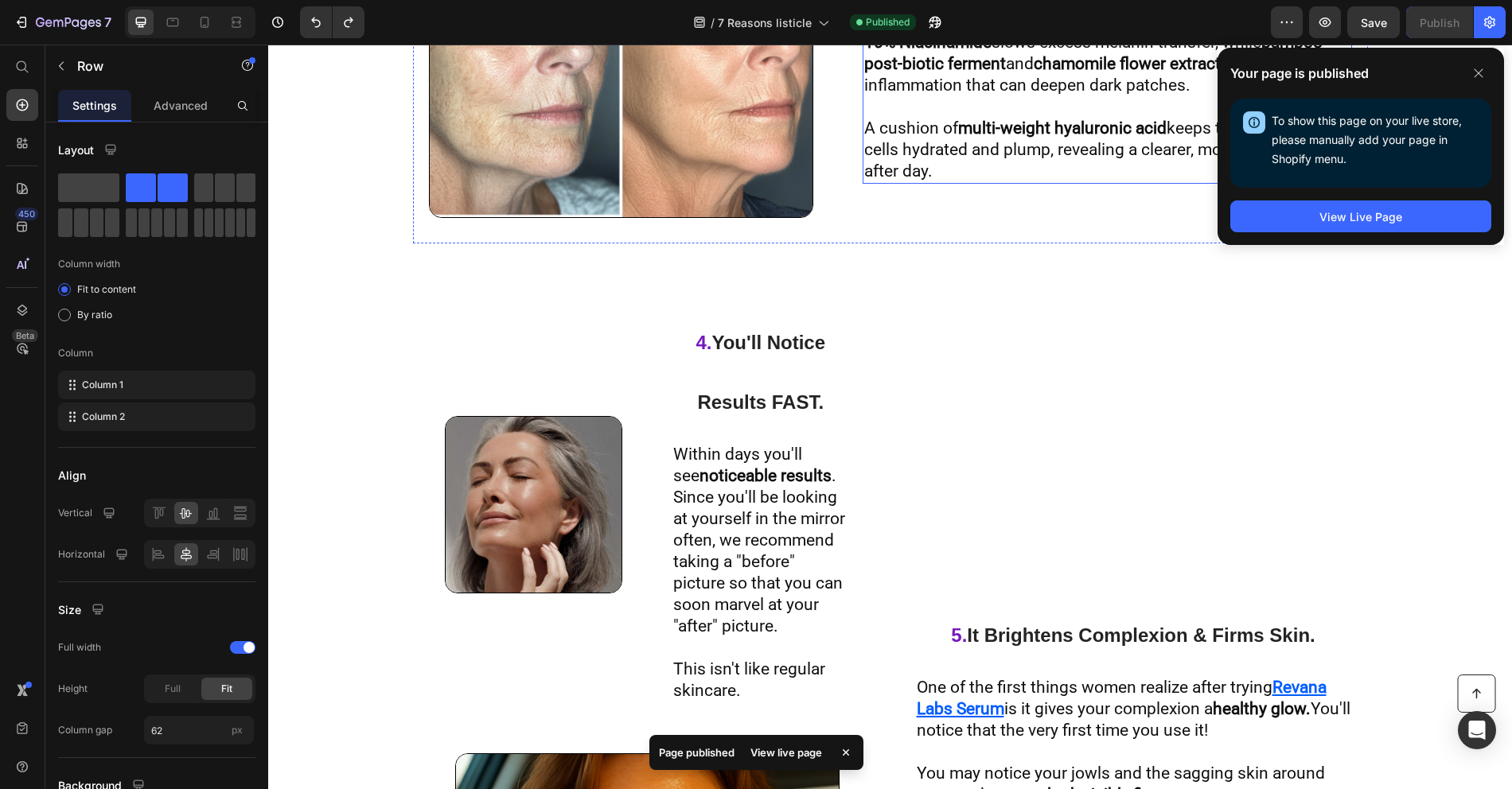 scroll, scrollTop: 2475, scrollLeft: 0, axis: vertical 